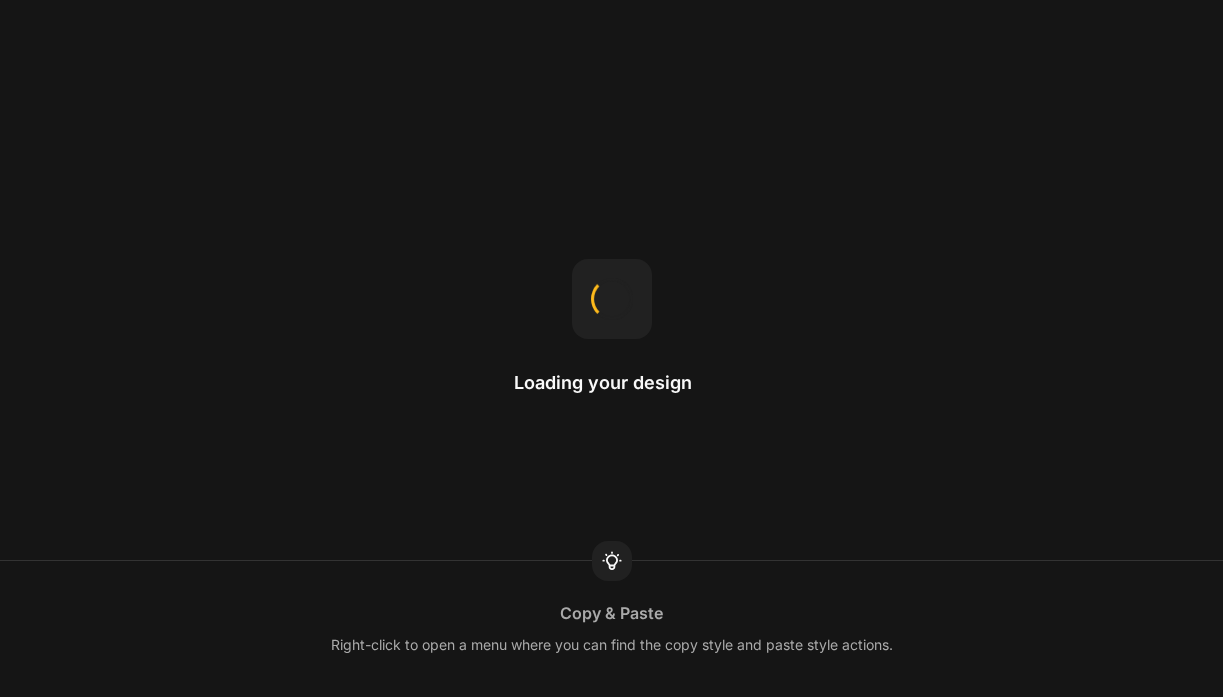 scroll, scrollTop: 0, scrollLeft: 0, axis: both 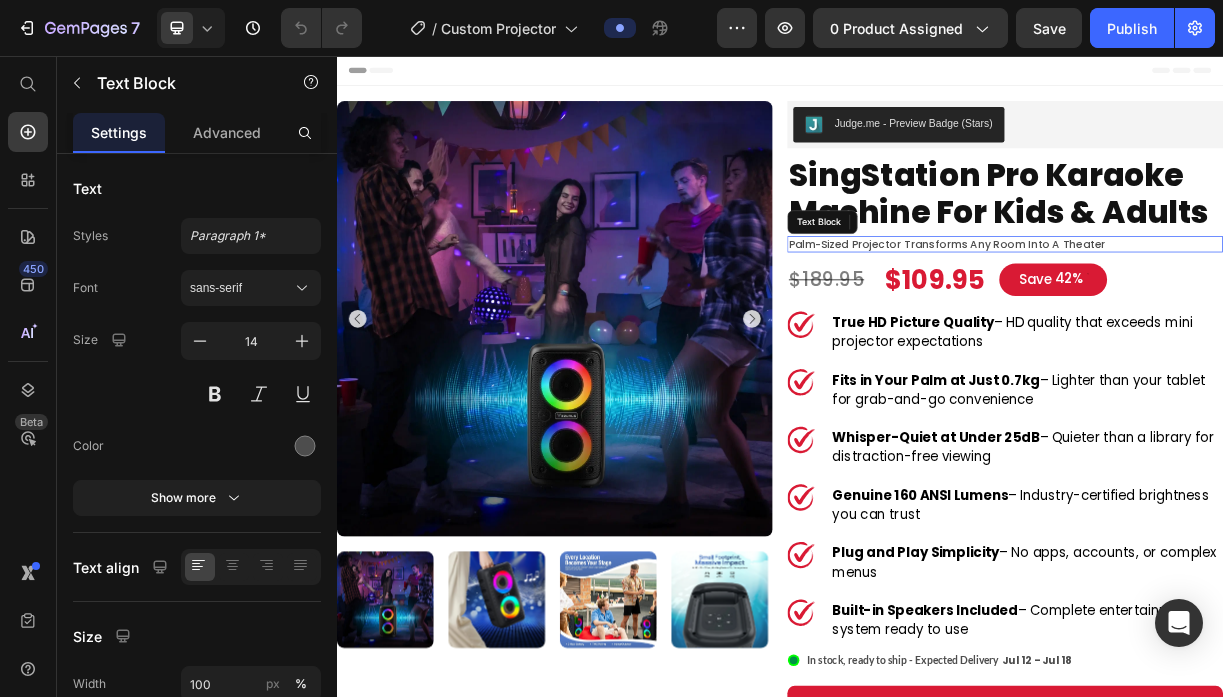 click on "Palm-Sized Projector Transforms Any Room Into a Theater" at bounding box center [1242, 311] 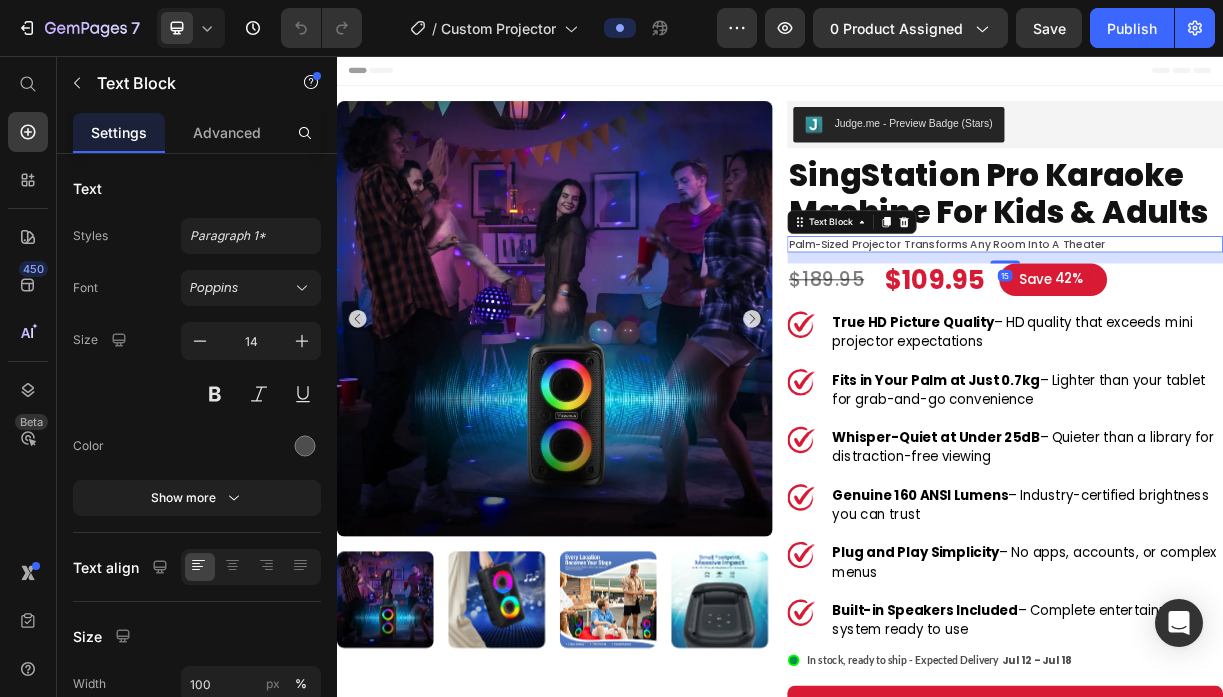 click on "Palm-Sized Projector Transforms Any Room Into a Theater" at bounding box center (1242, 311) 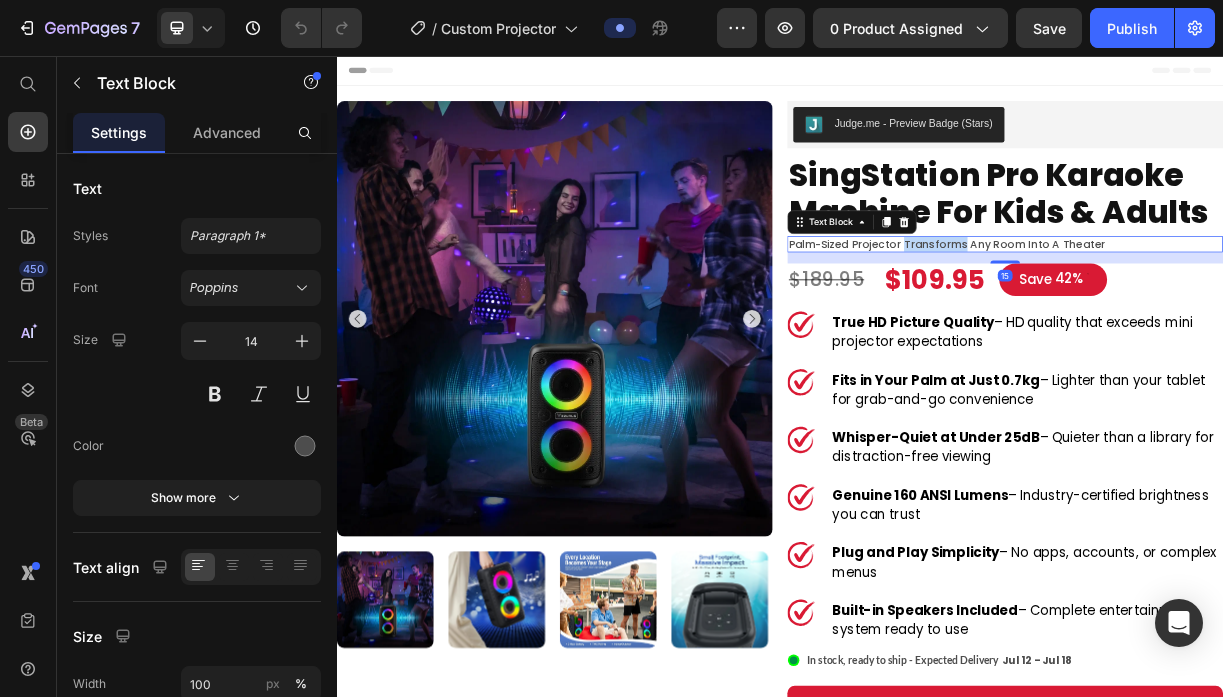click on "Palm-Sized Projector Transforms Any Room Into a Theater" at bounding box center [1242, 311] 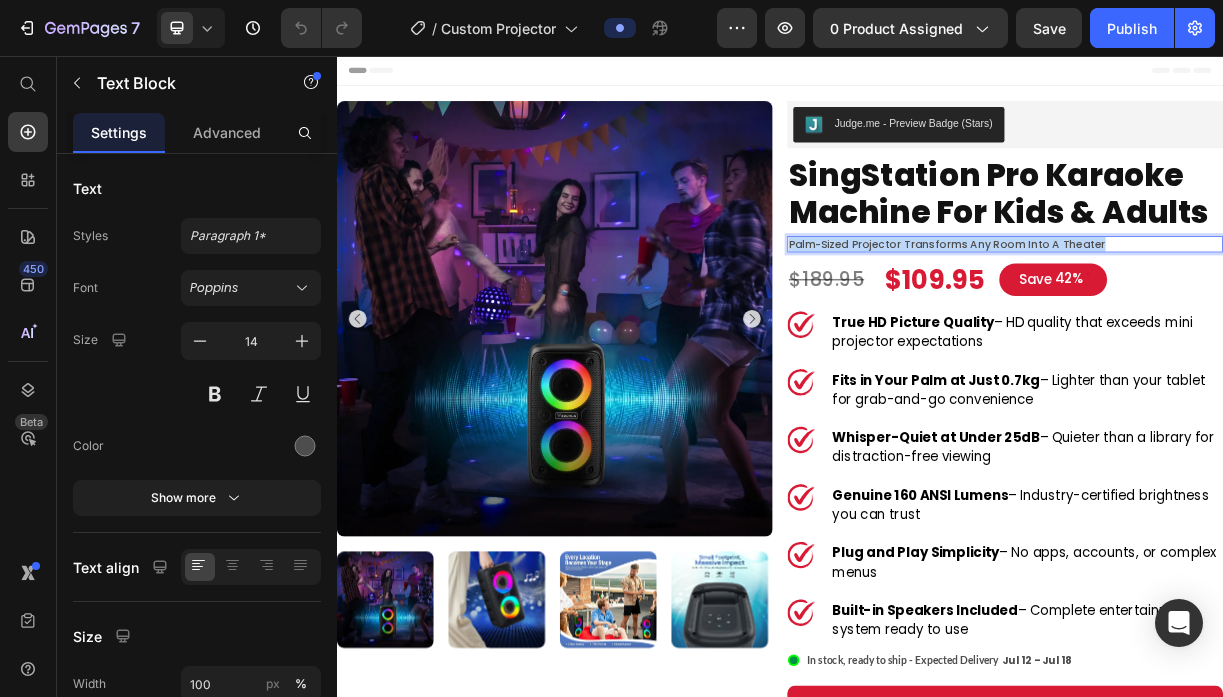 click on "Palm-Sized Projector Transforms Any Room Into a Theater" at bounding box center [1242, 311] 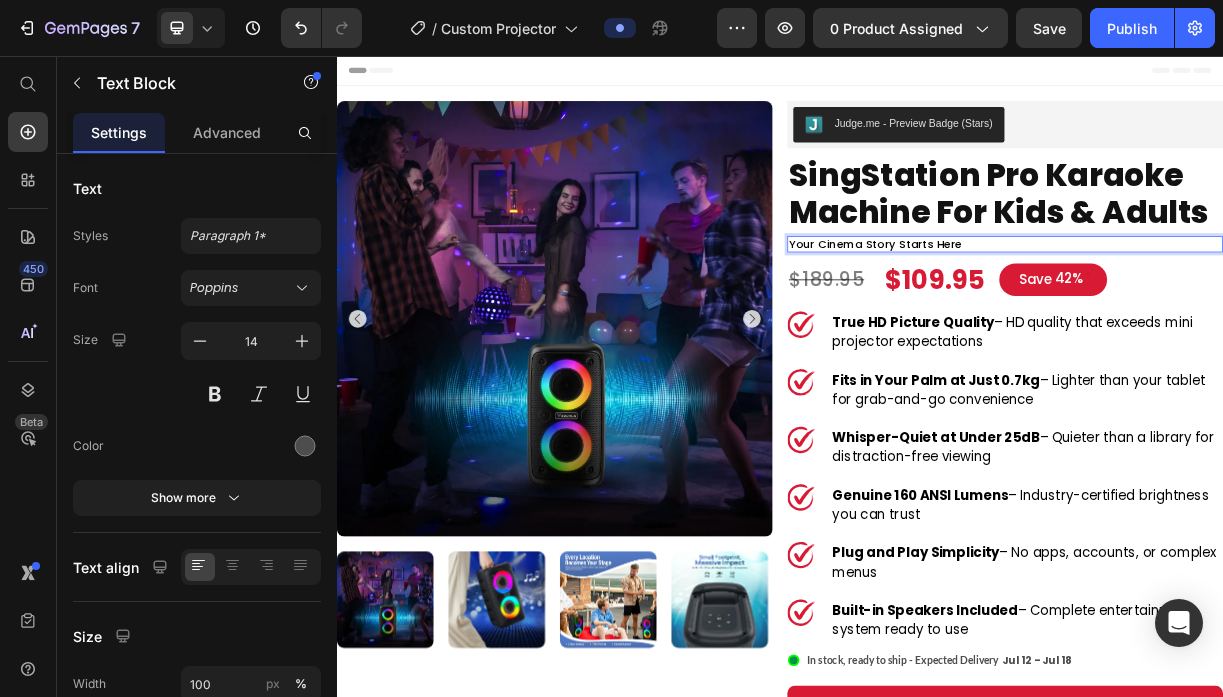 click on "Your Cinema Story Starts Here" at bounding box center (1066, 311) 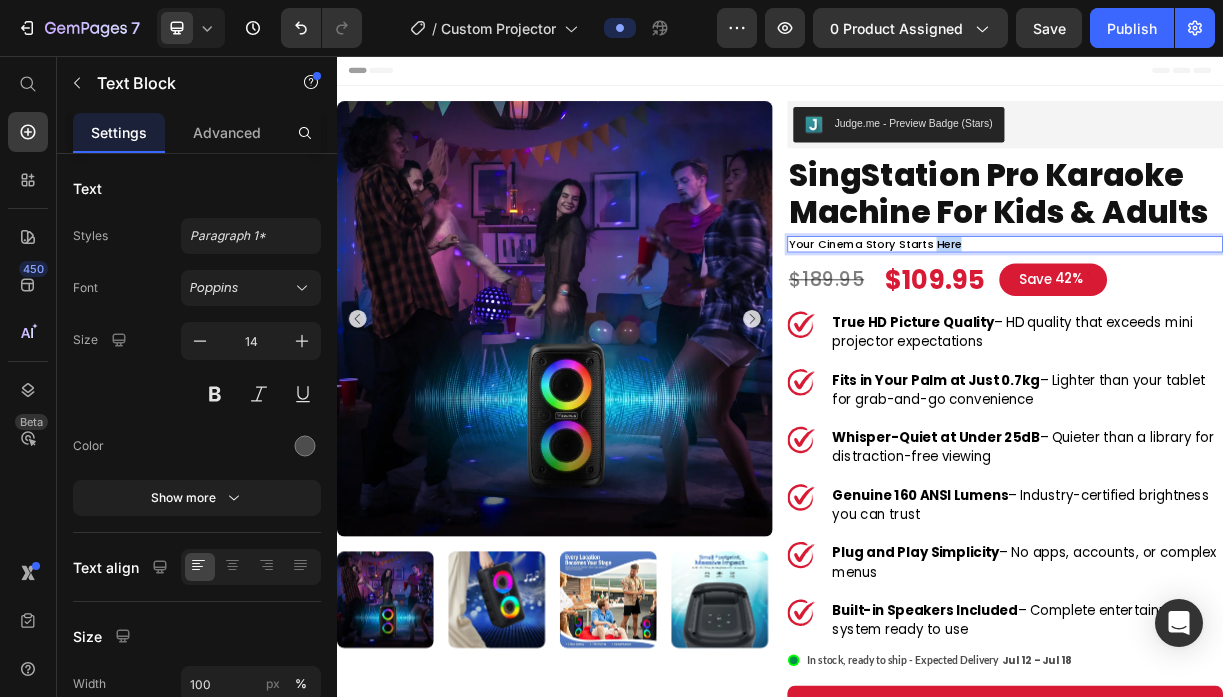 click on "Your Cinema Story Starts Here" at bounding box center (1066, 311) 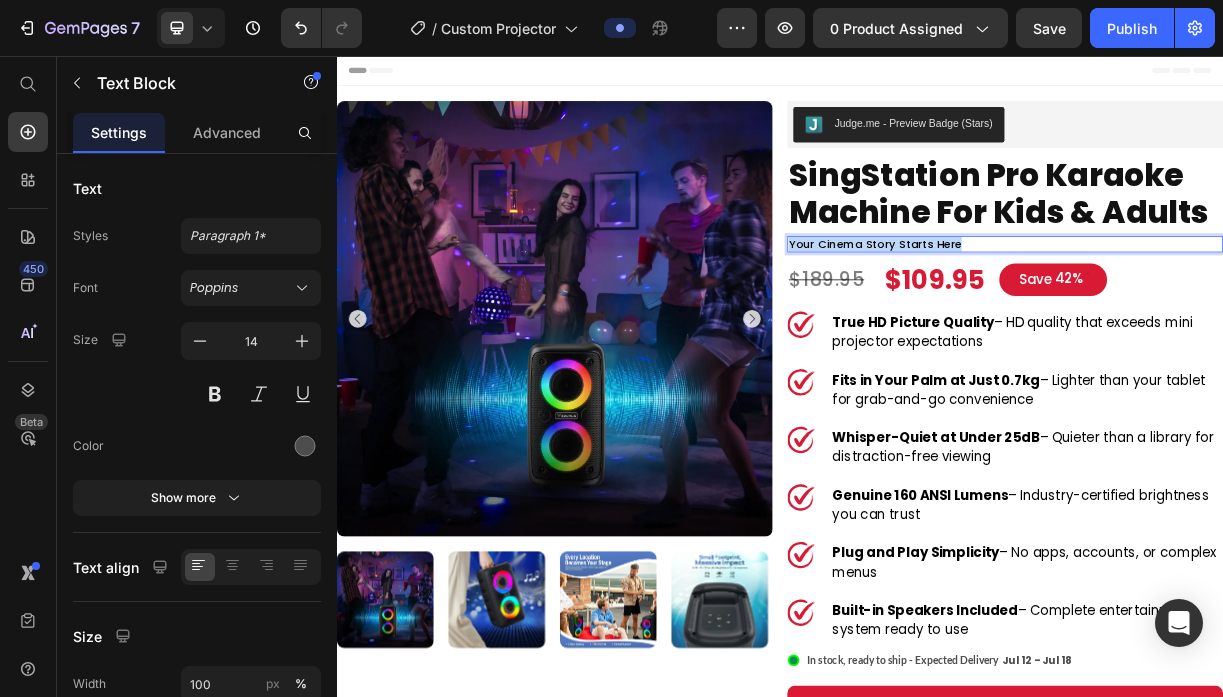 click on "Your Cinema Story Starts Here" at bounding box center [1066, 311] 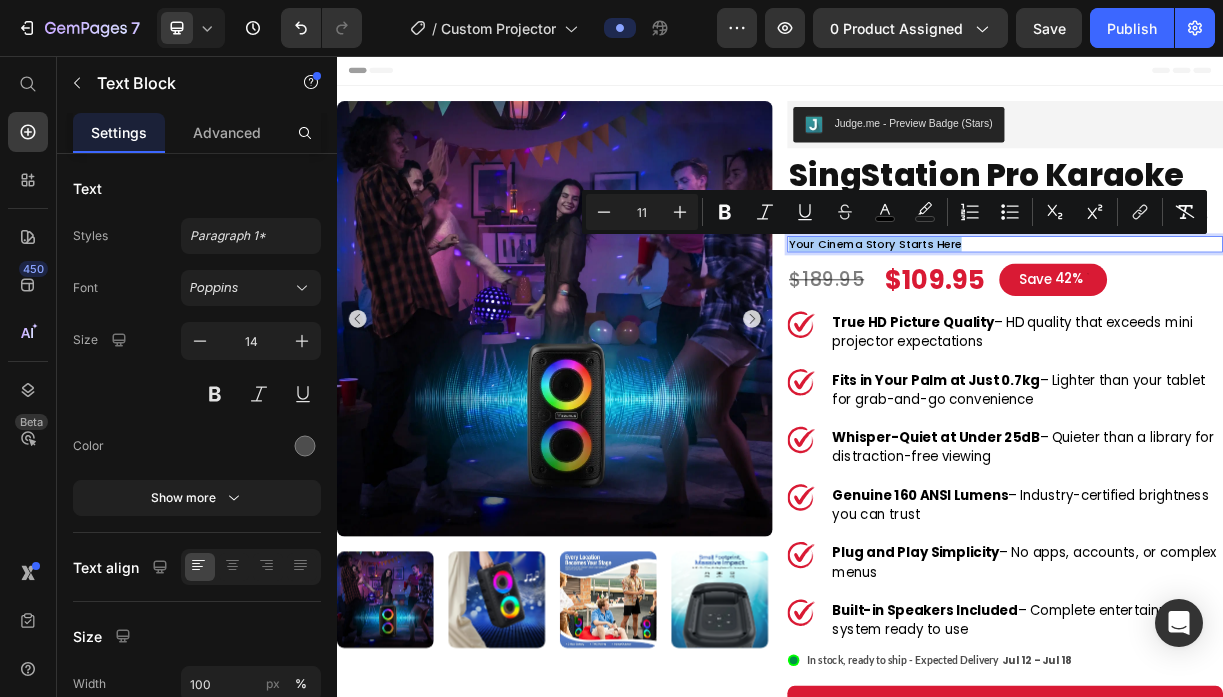 click on "Minus 11 Plus Bold Italic Underline       Strikethrough
color
color Numbered List Bulleted List Subscript Superscript       link Remove Format" at bounding box center (894, 212) 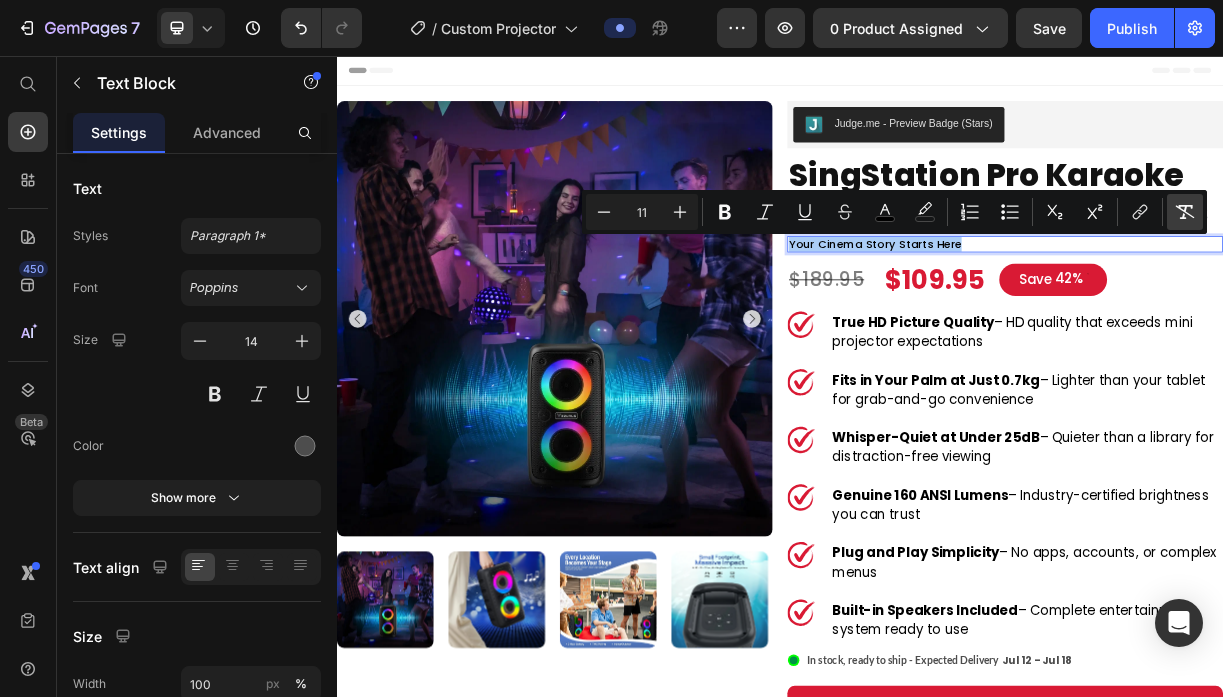 click 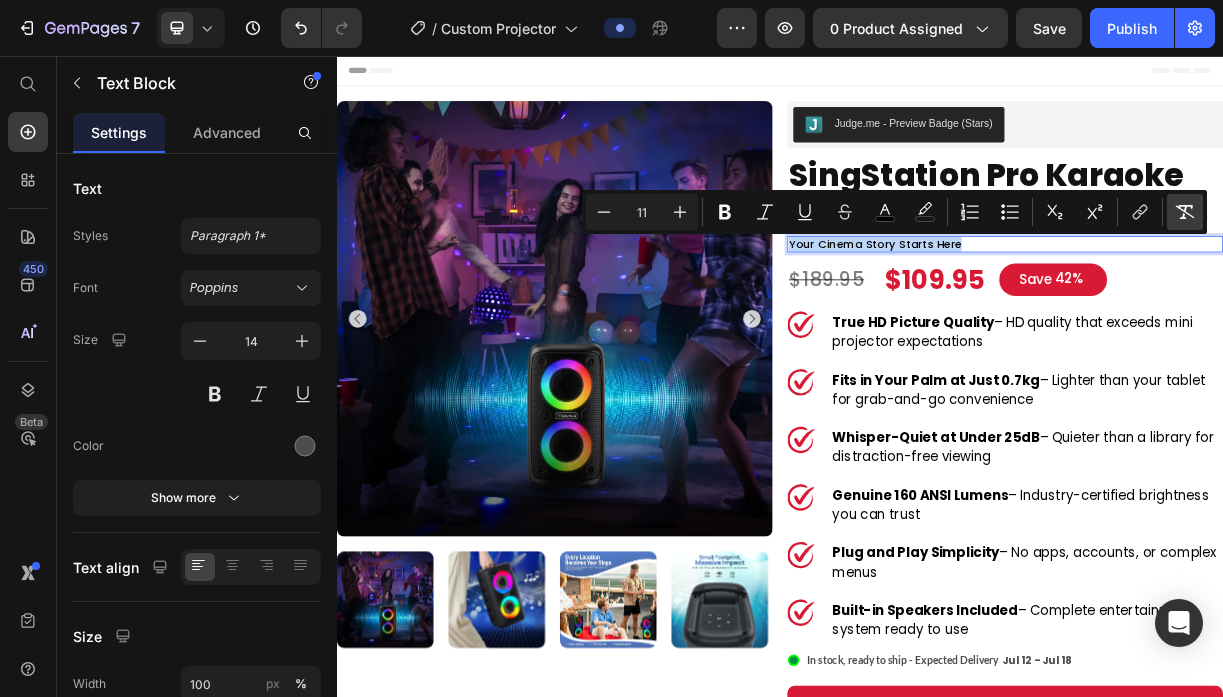 type on "14" 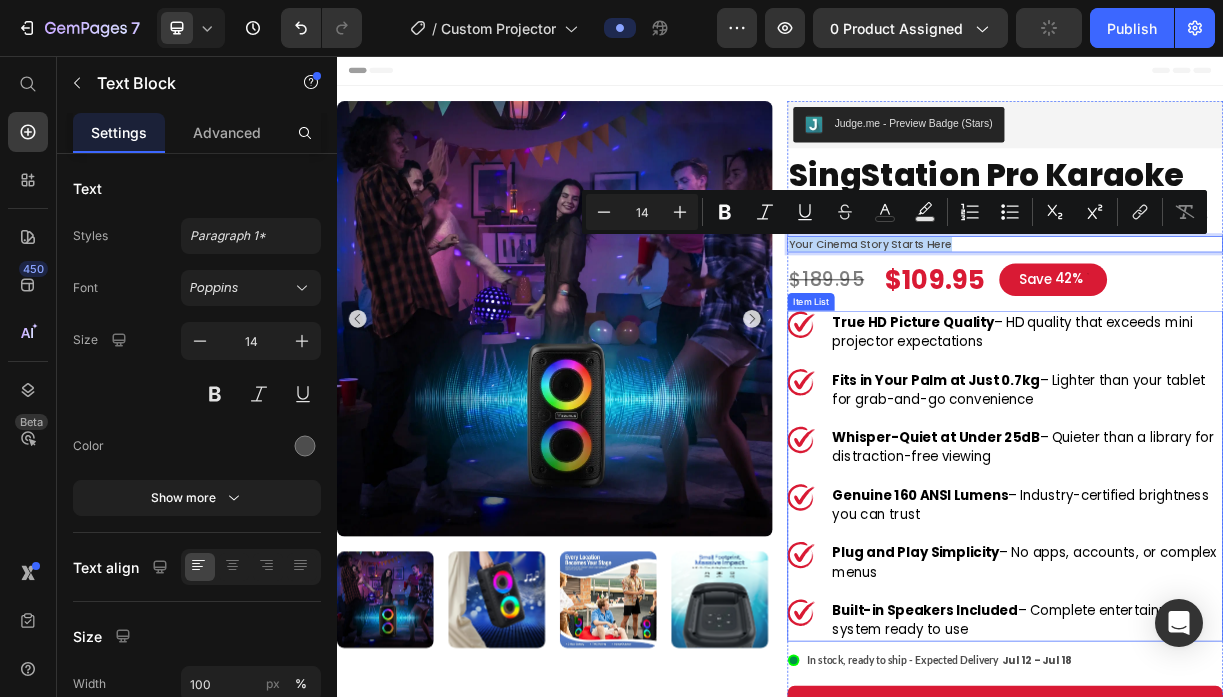 click on "True HD Picture Quality" at bounding box center (1117, 416) 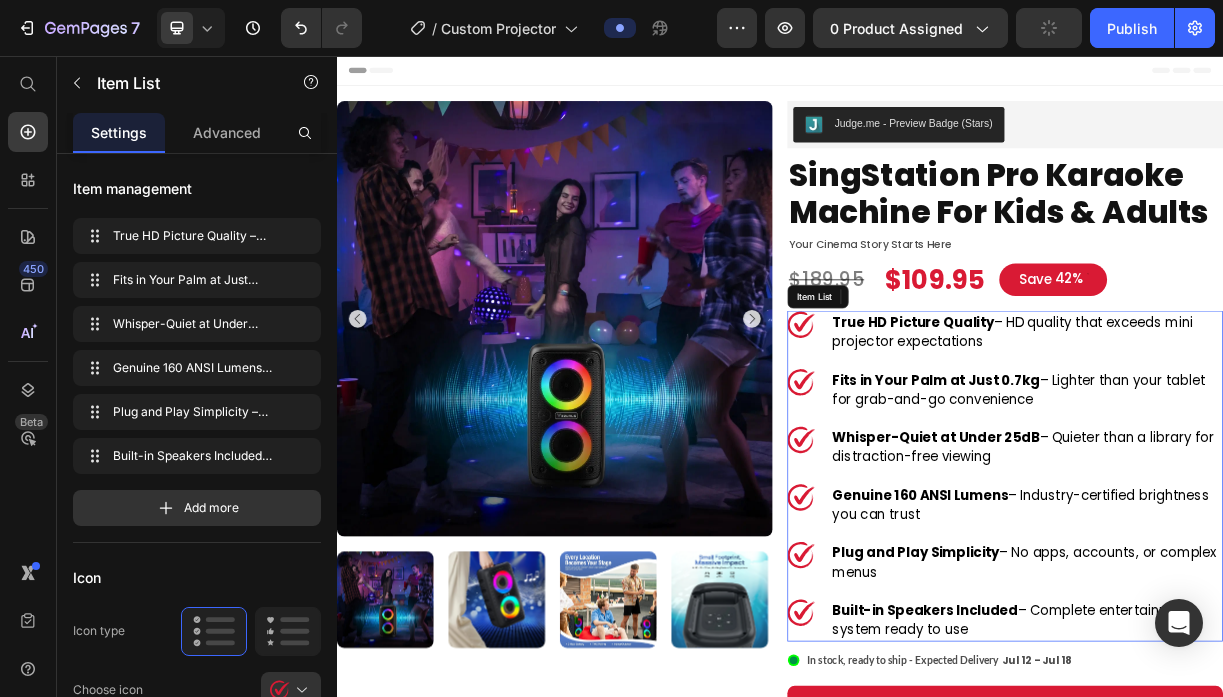 click on "True HD Picture Quality" at bounding box center [1117, 416] 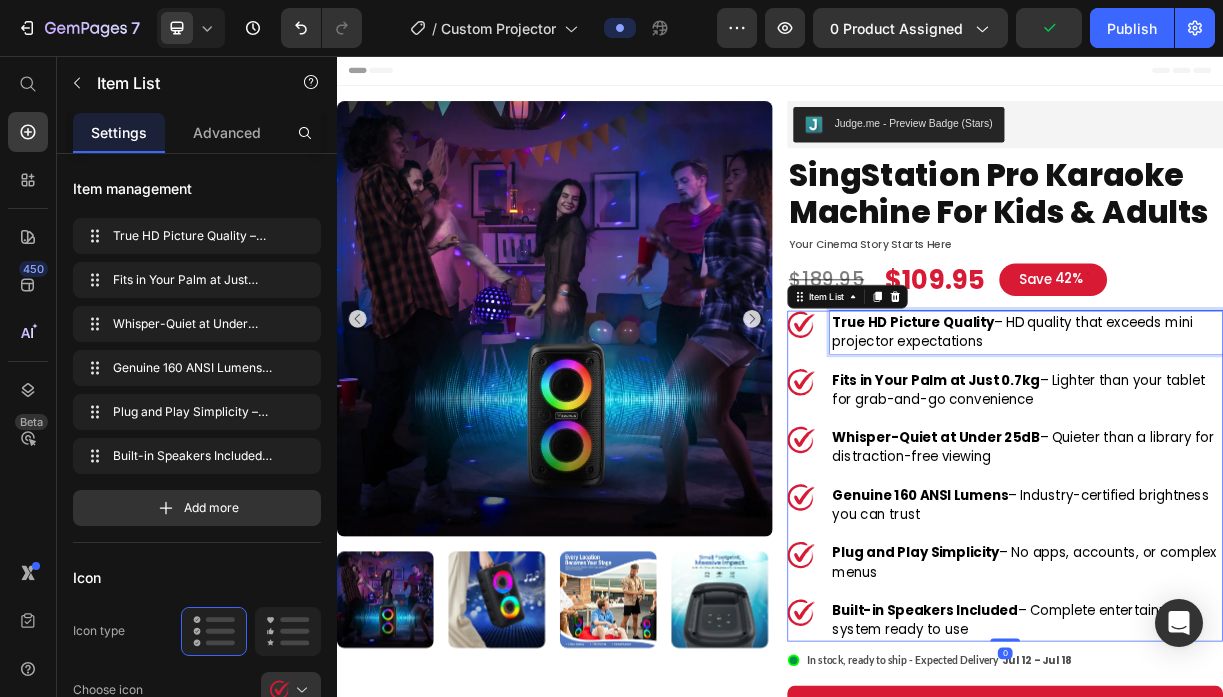 click on "True HD Picture Quality" at bounding box center [1117, 416] 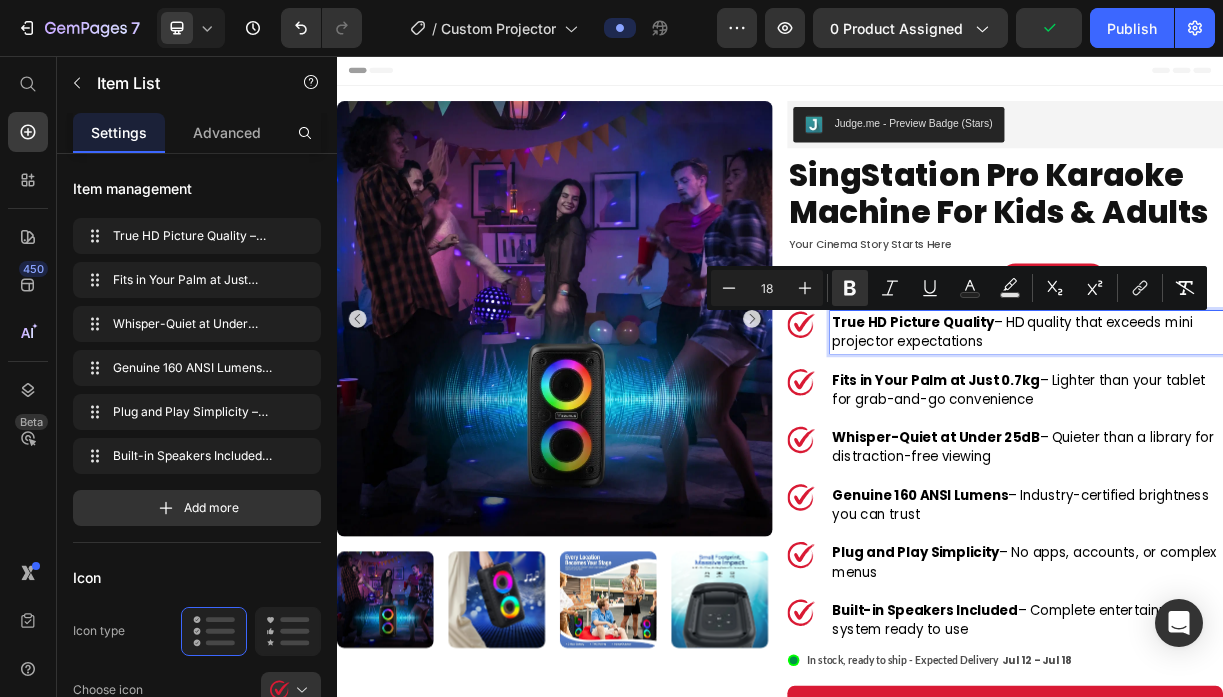 click on "True HD Picture Quality" at bounding box center (1117, 416) 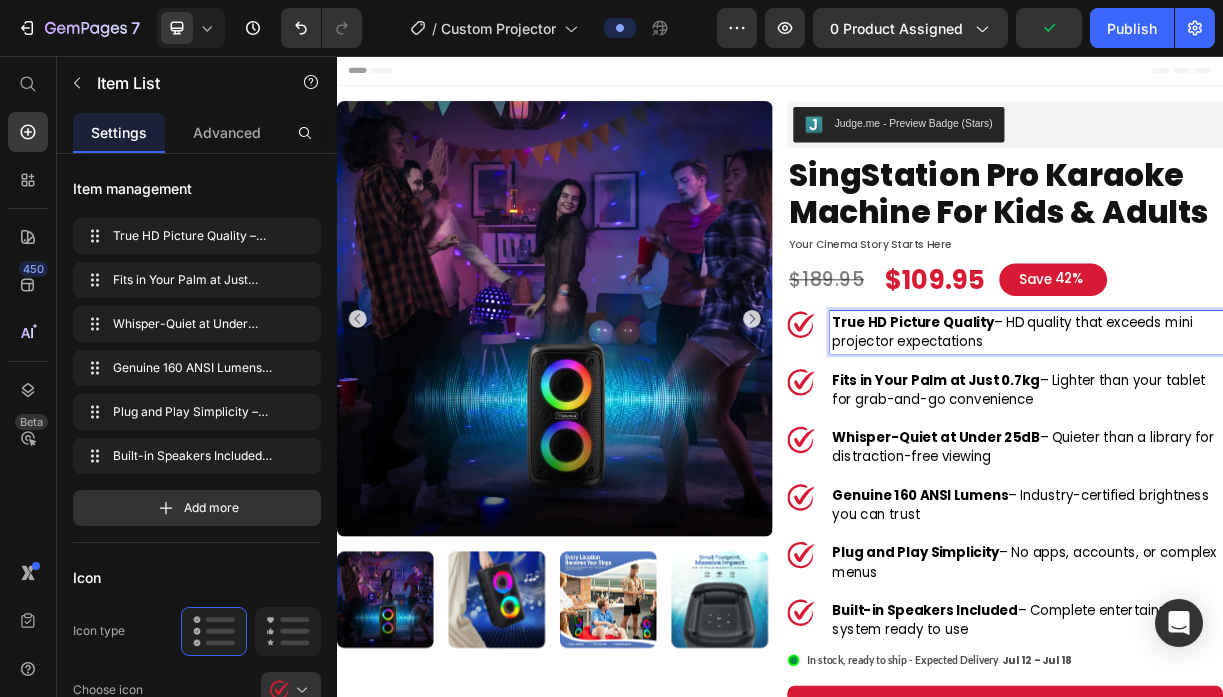 click on "True HD Picture Quality" at bounding box center (1117, 416) 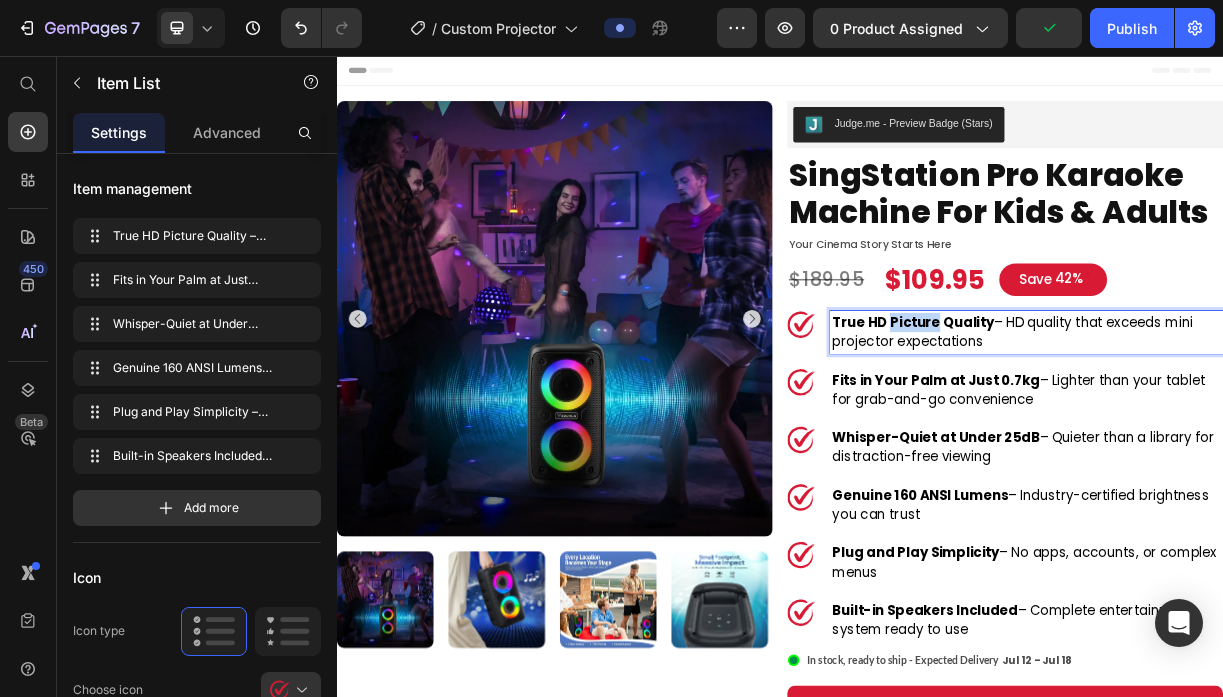 click on "True HD Picture Quality" at bounding box center [1117, 416] 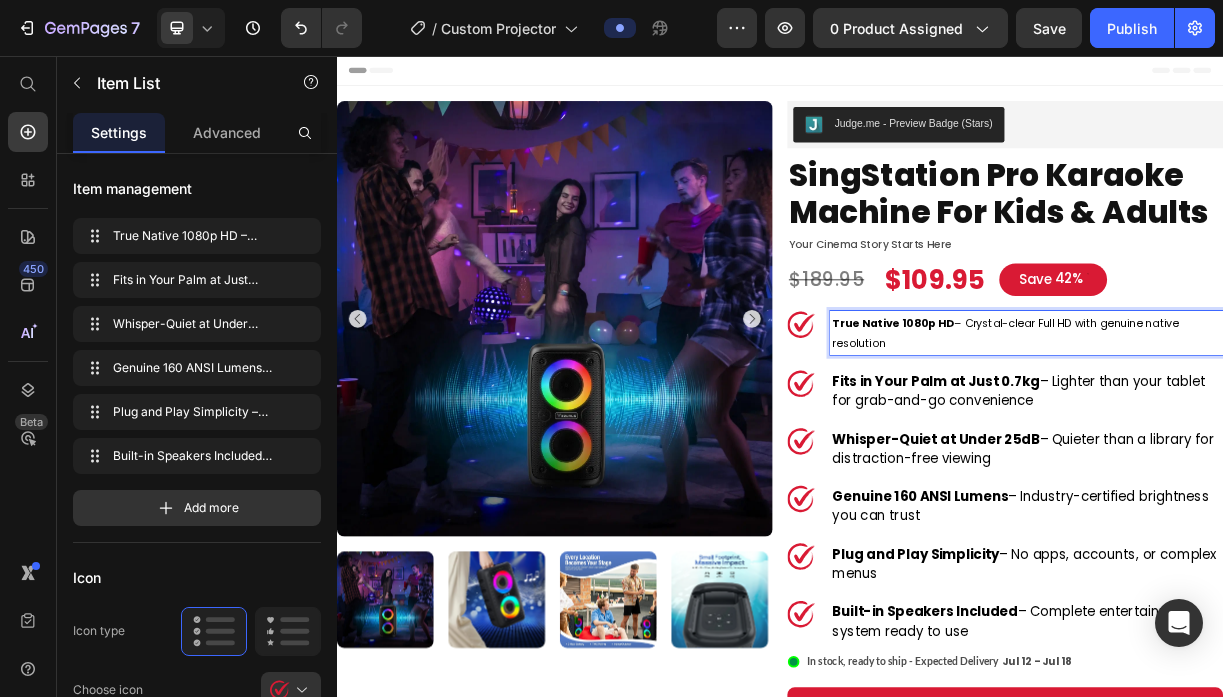click on "True Native 1080p HD" at bounding box center [1090, 418] 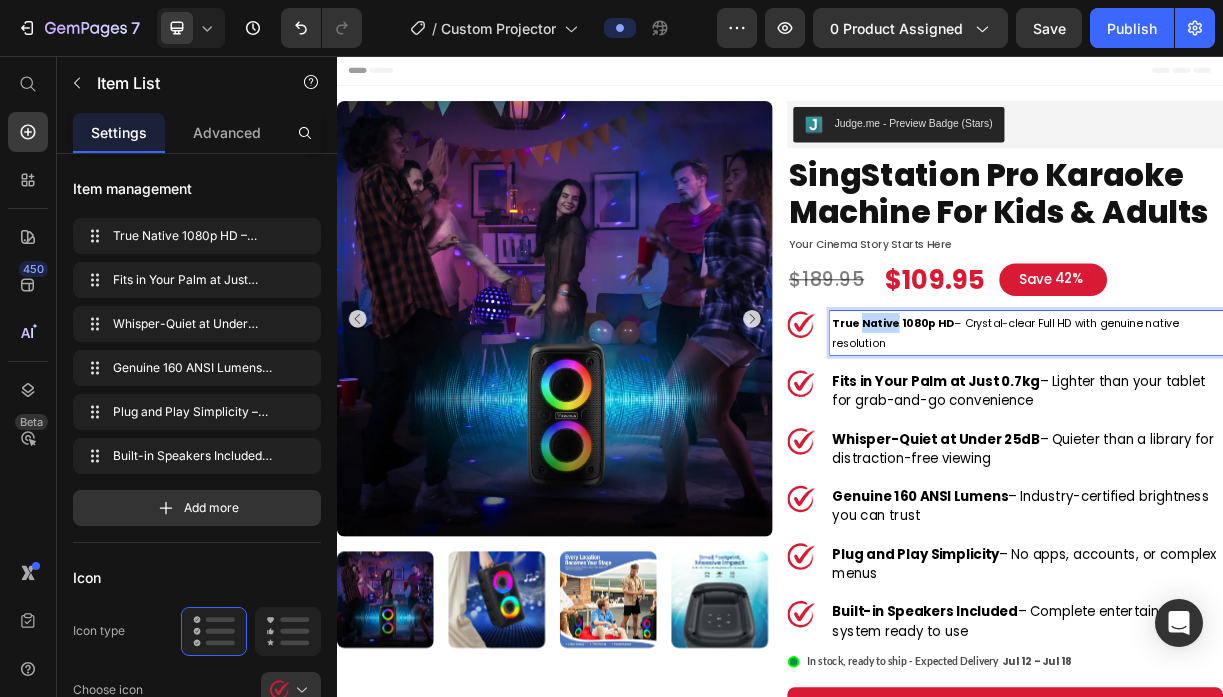 click on "True Native 1080p HD" at bounding box center (1090, 418) 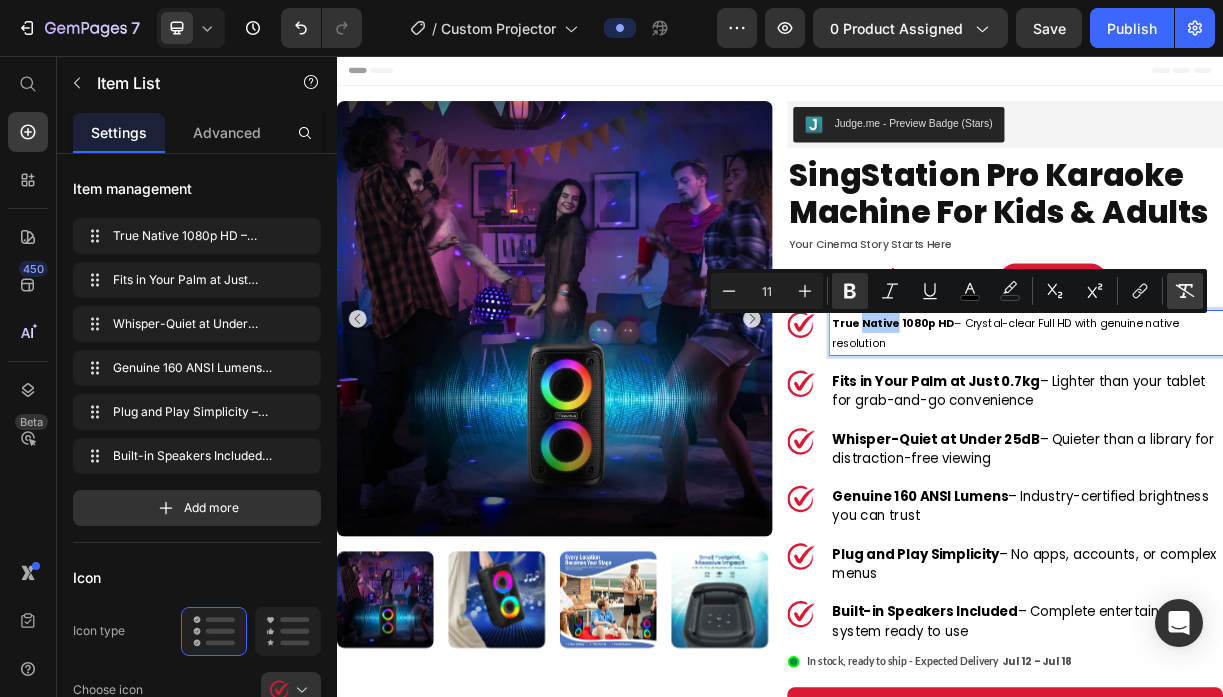 click 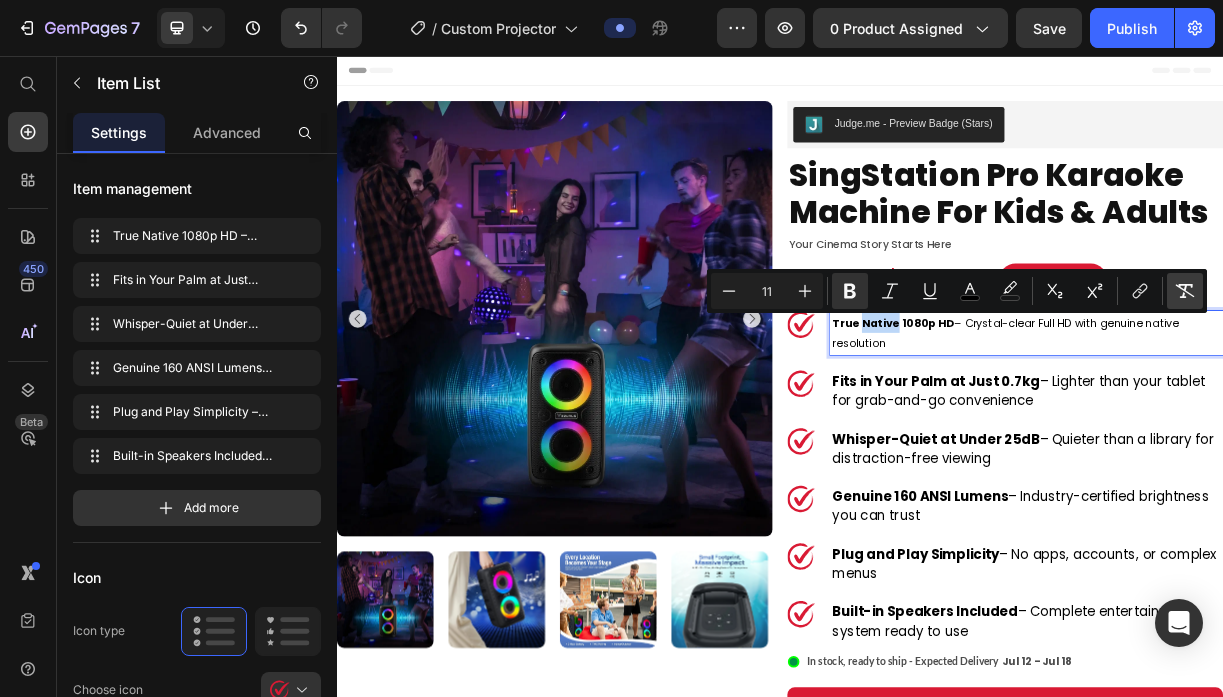 type on "18" 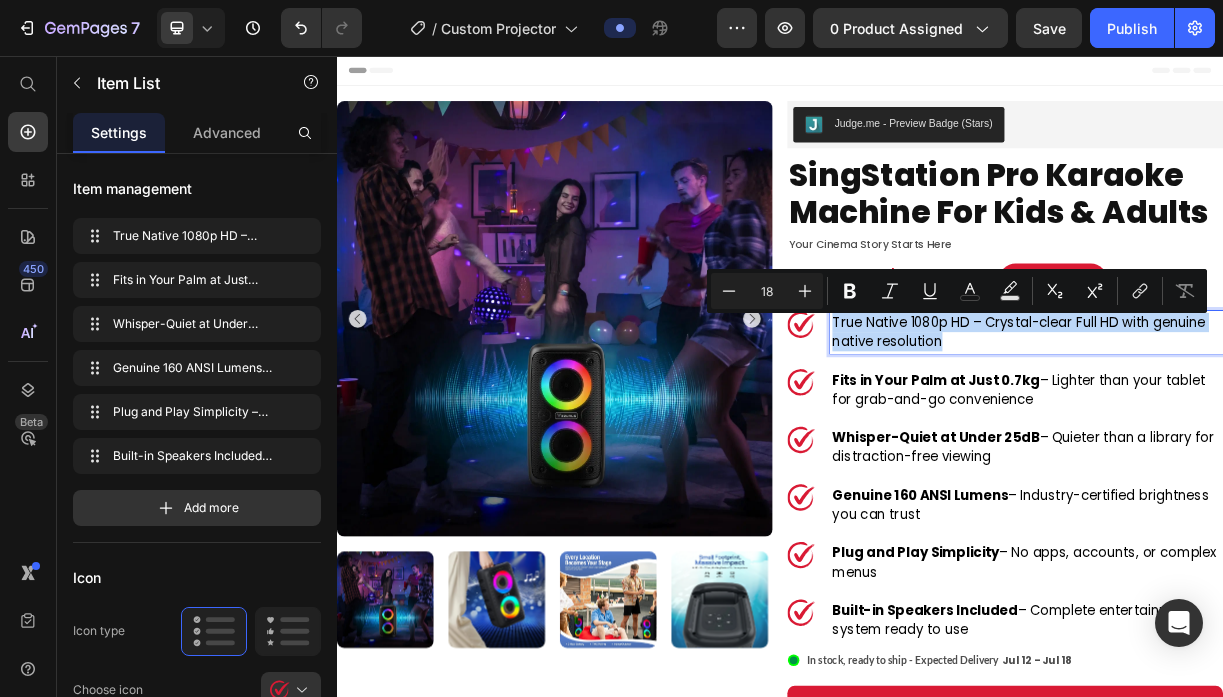 click on "True Native 1080p HD – Crystal-clear Full HD with genuine native resolution" at bounding box center [1271, 430] 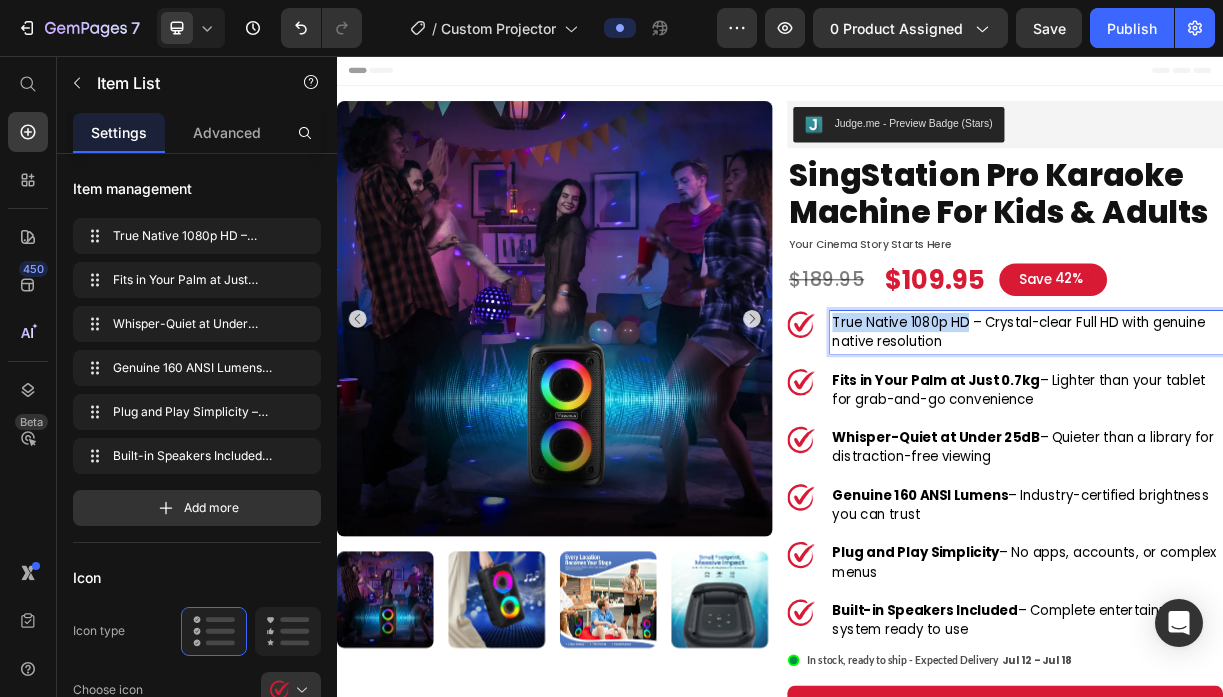 drag, startPoint x: 1193, startPoint y: 415, endPoint x: 1009, endPoint y: 411, distance: 184.04347 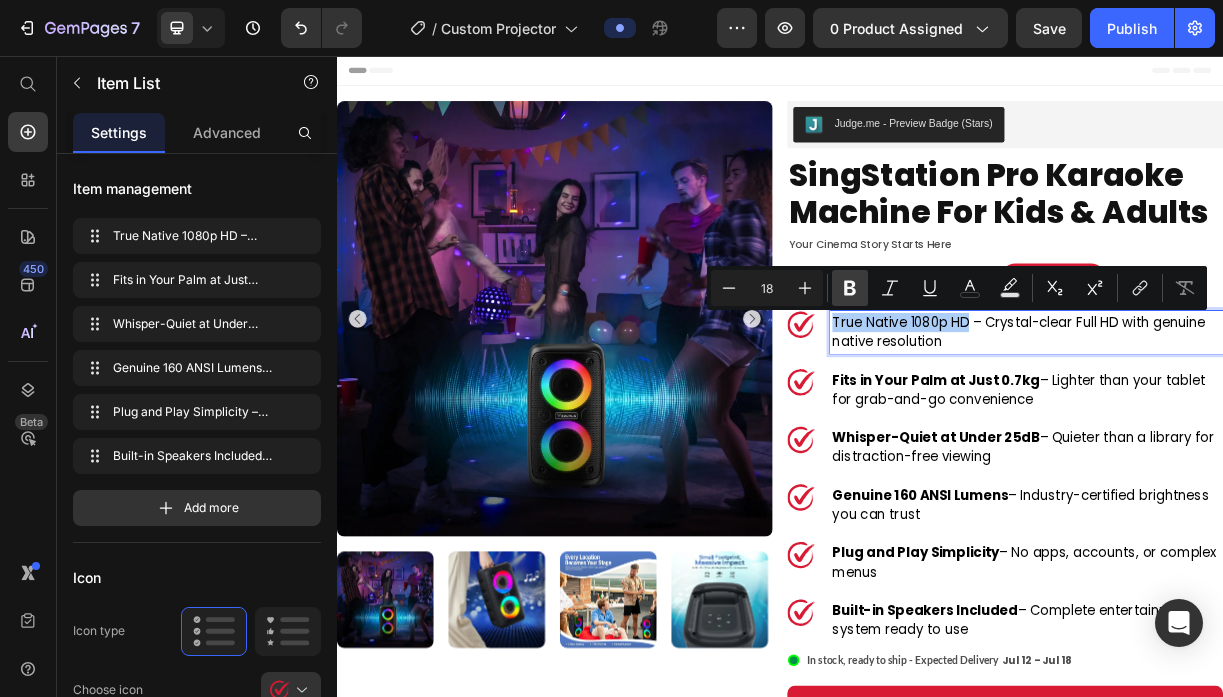 click 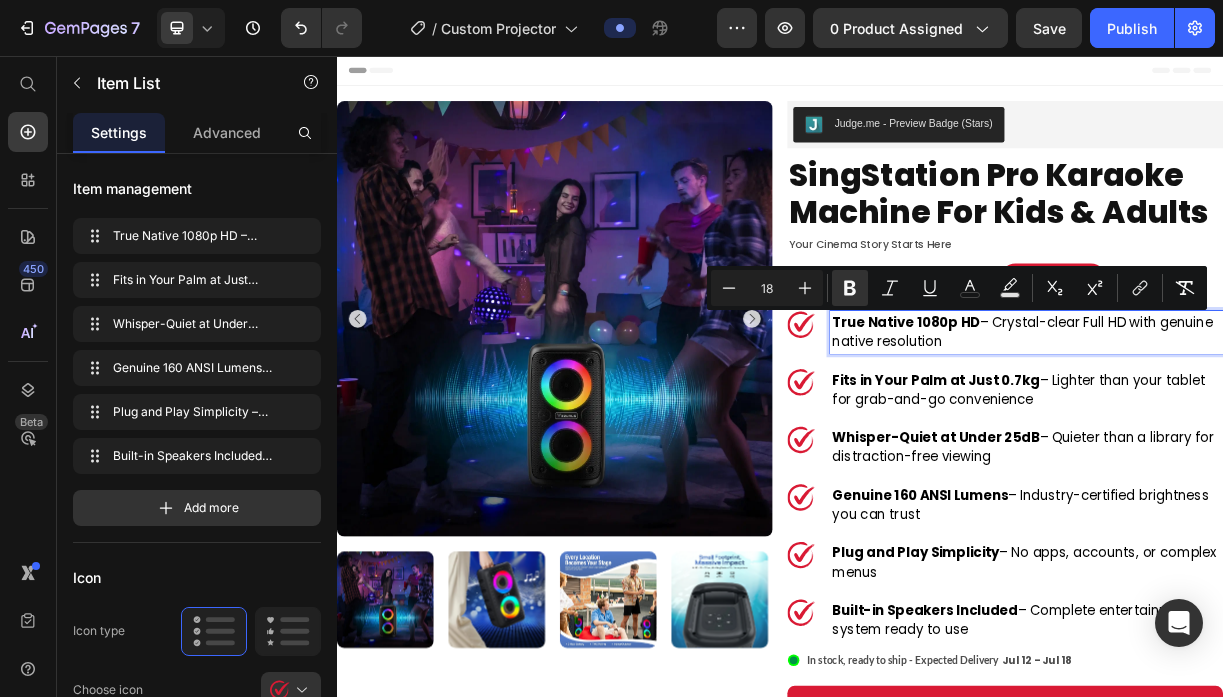 click on "Fits in Your Palm at Just 0.7kg" at bounding box center [1148, 494] 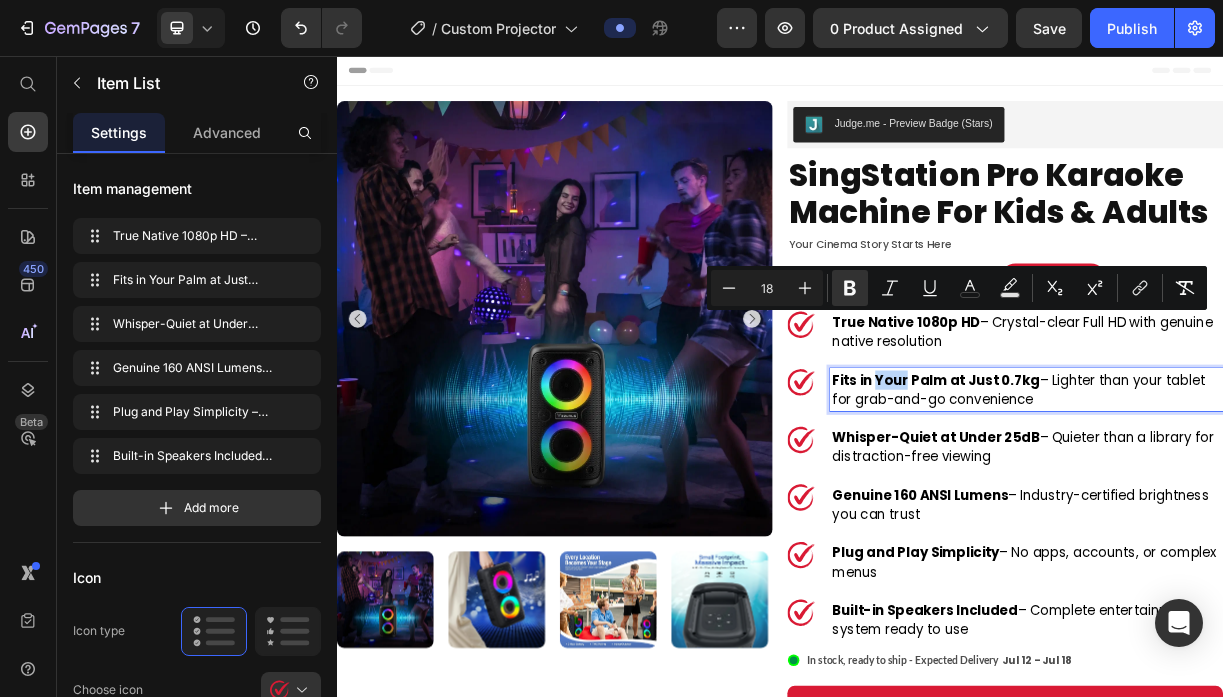 click on "Fits in Your Palm at Just 0.7kg" at bounding box center [1148, 494] 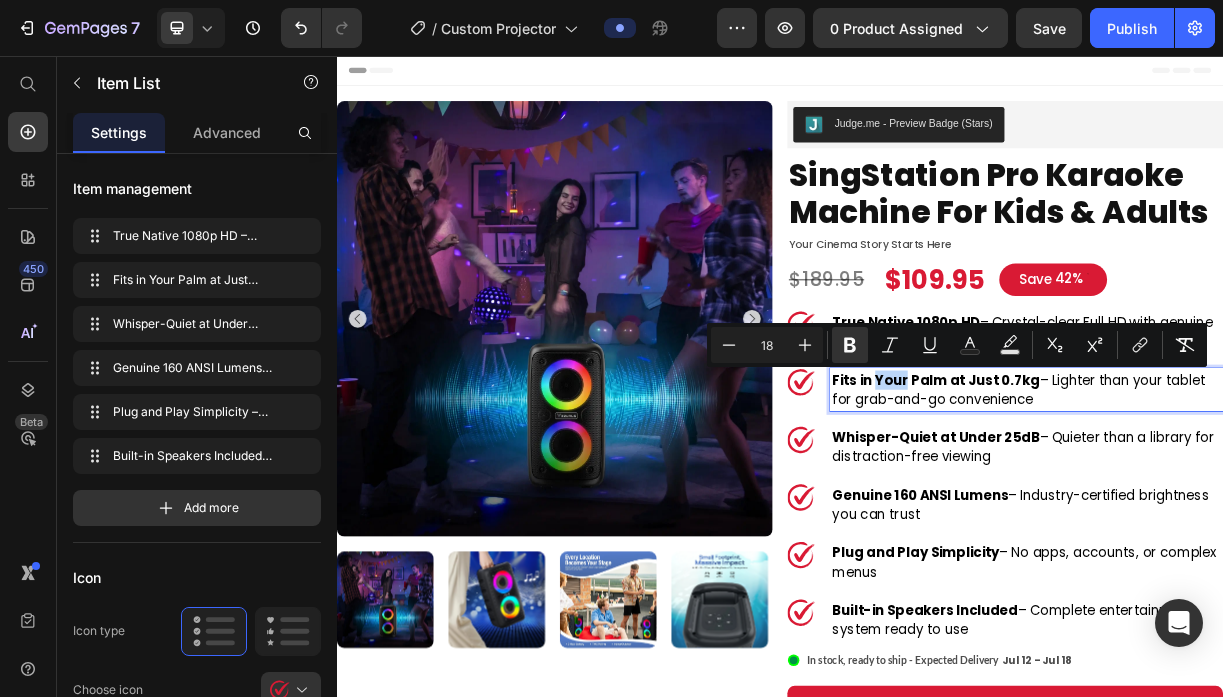 type on "11" 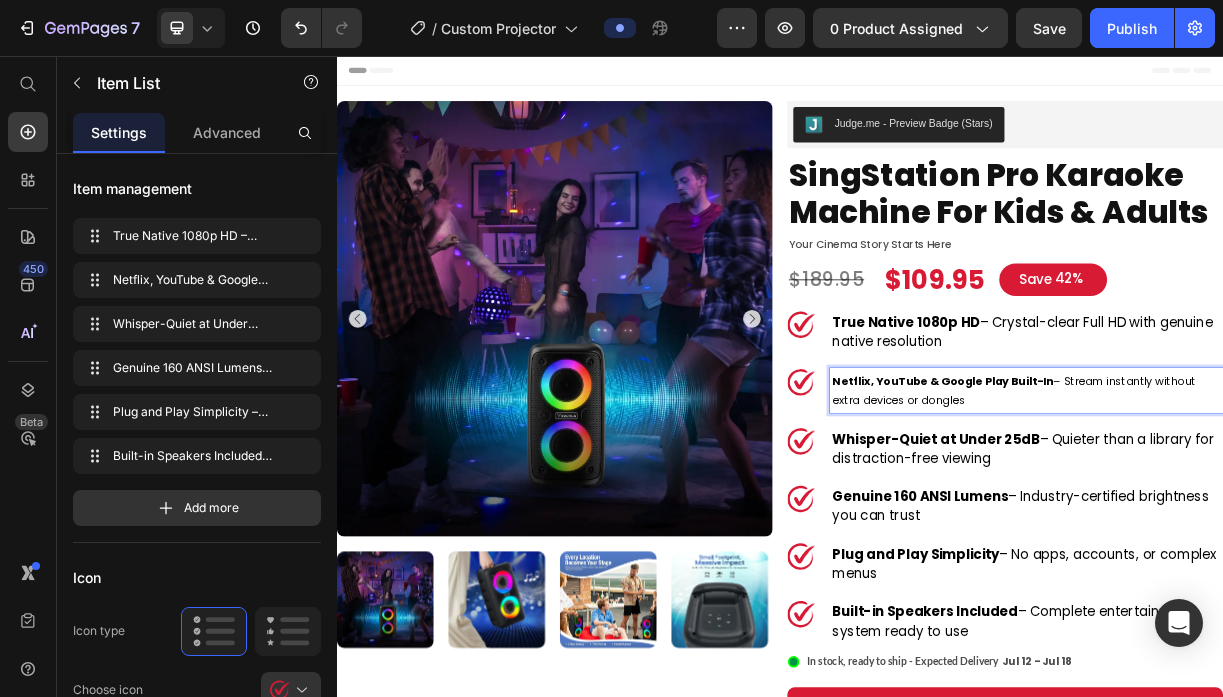 click on "Netflix, YouTube & Google Play Built-In" at bounding box center (1157, 496) 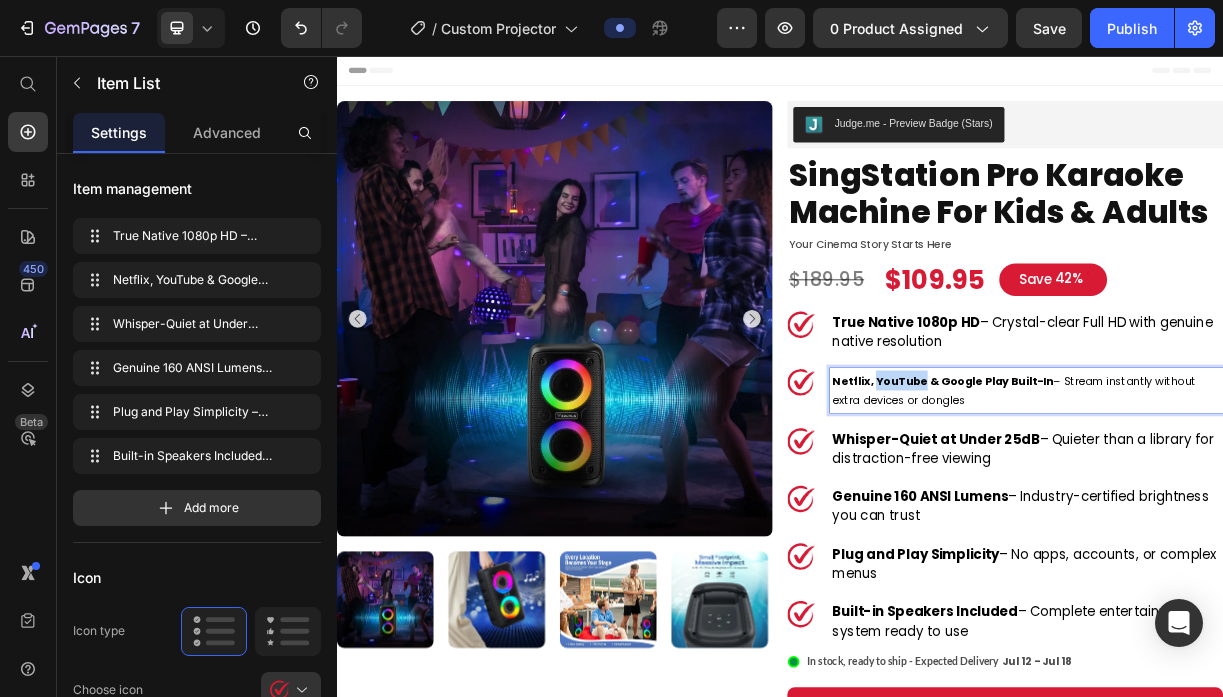 click on "Netflix, YouTube & Google Play Built-In" at bounding box center (1157, 496) 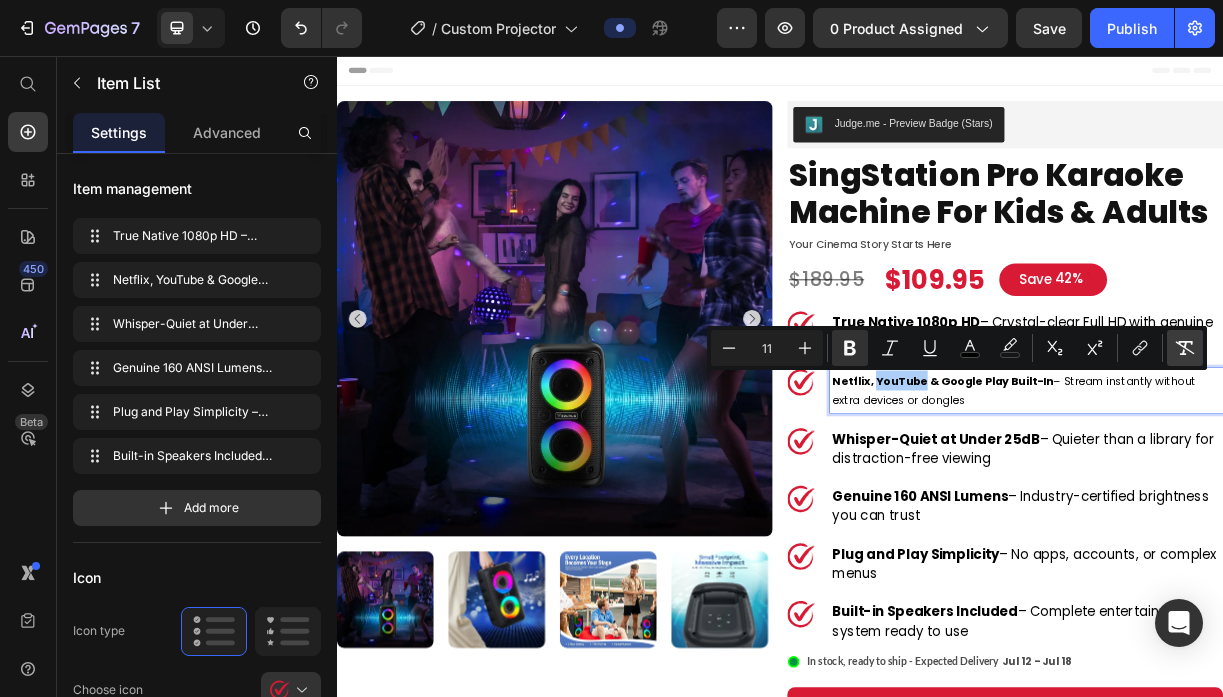 click 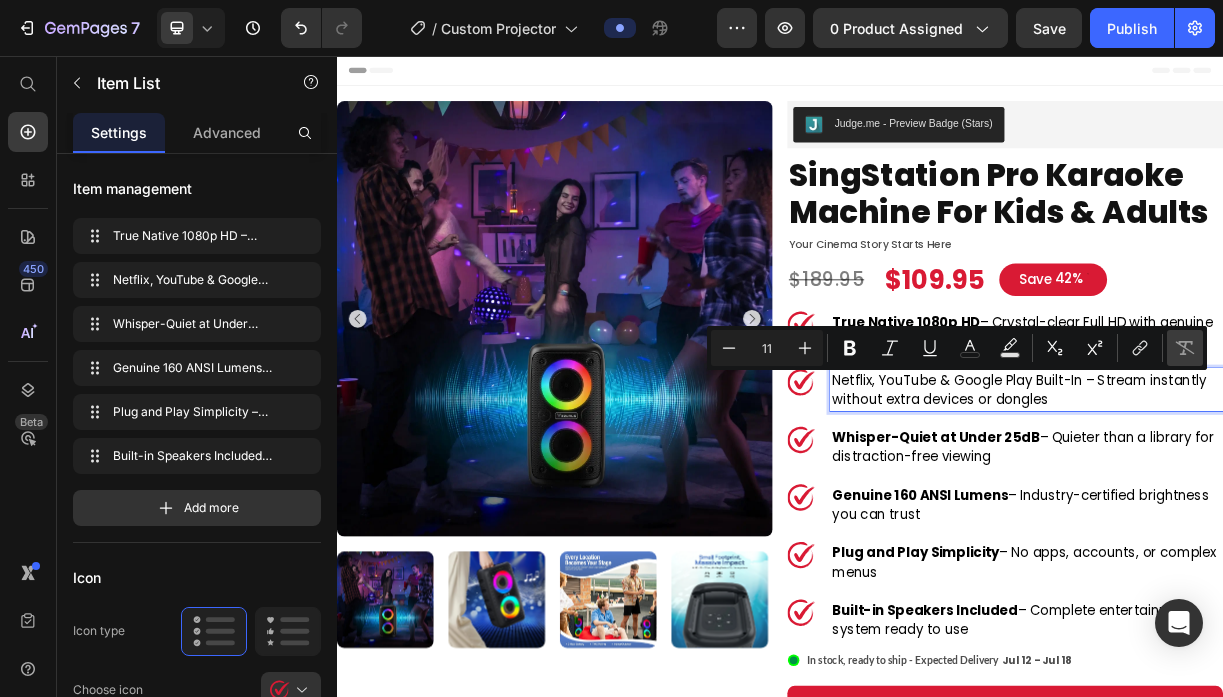 type on "18" 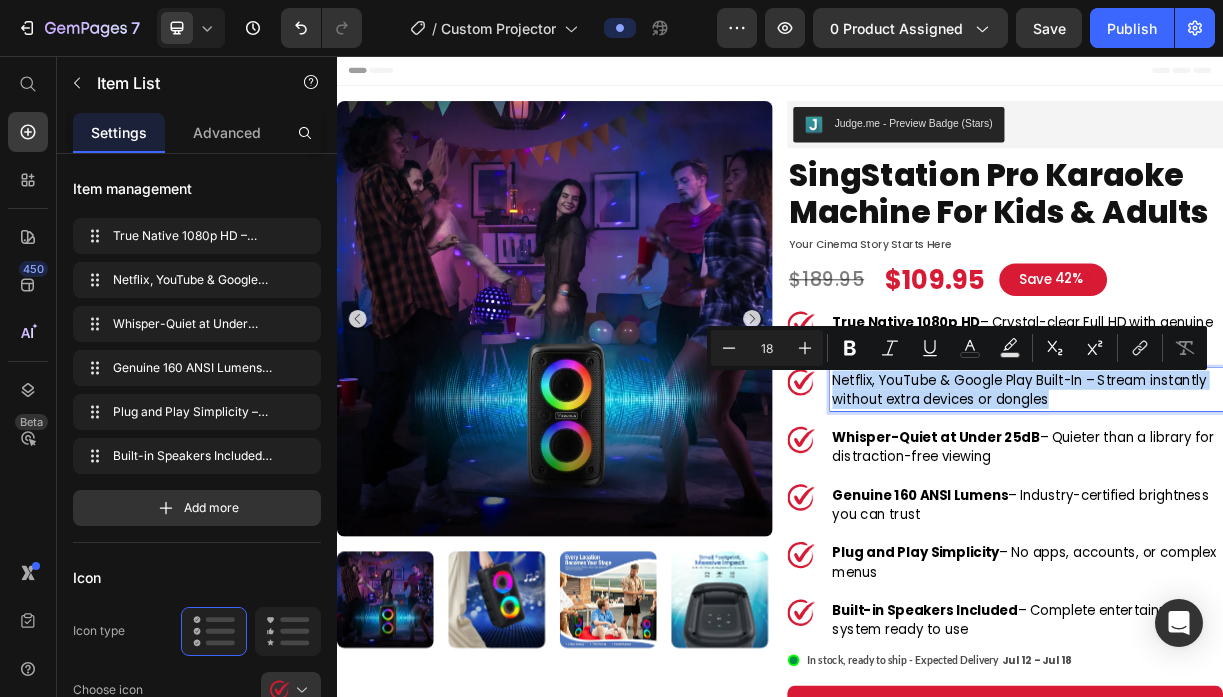 click on "Netflix, YouTube & Google Play Built-In – Stream instantly without extra devices or dongles" at bounding box center (1271, 508) 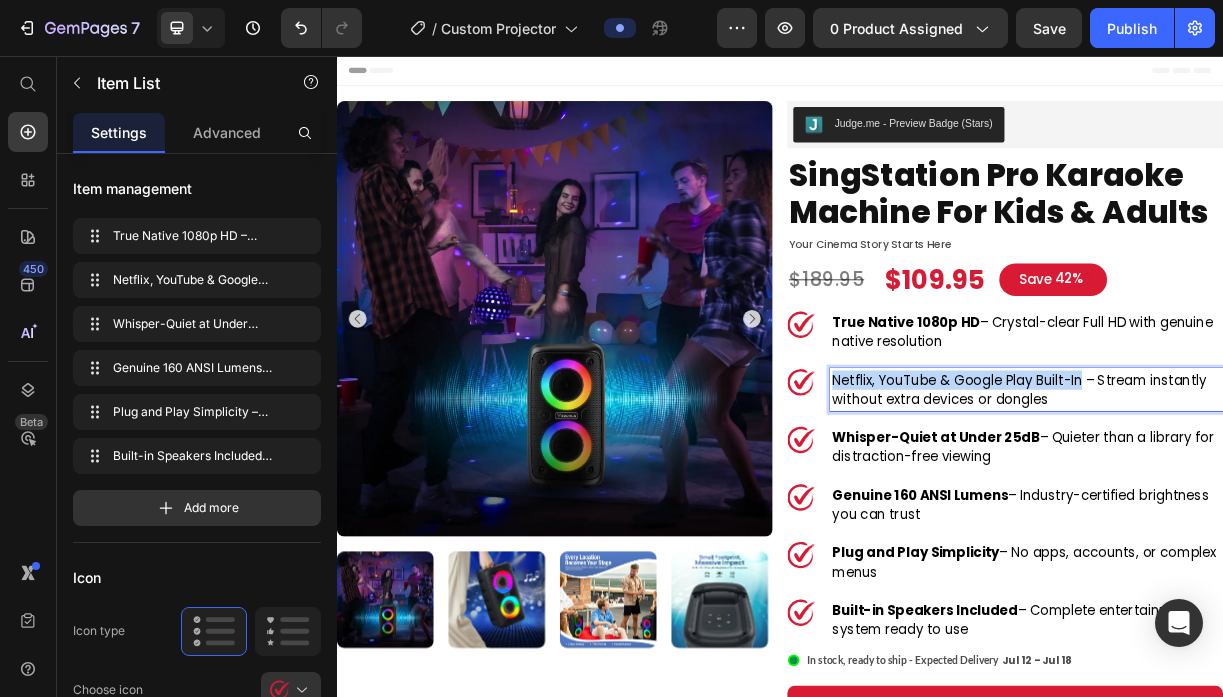 drag, startPoint x: 1345, startPoint y: 495, endPoint x: 1011, endPoint y: 496, distance: 334.0015 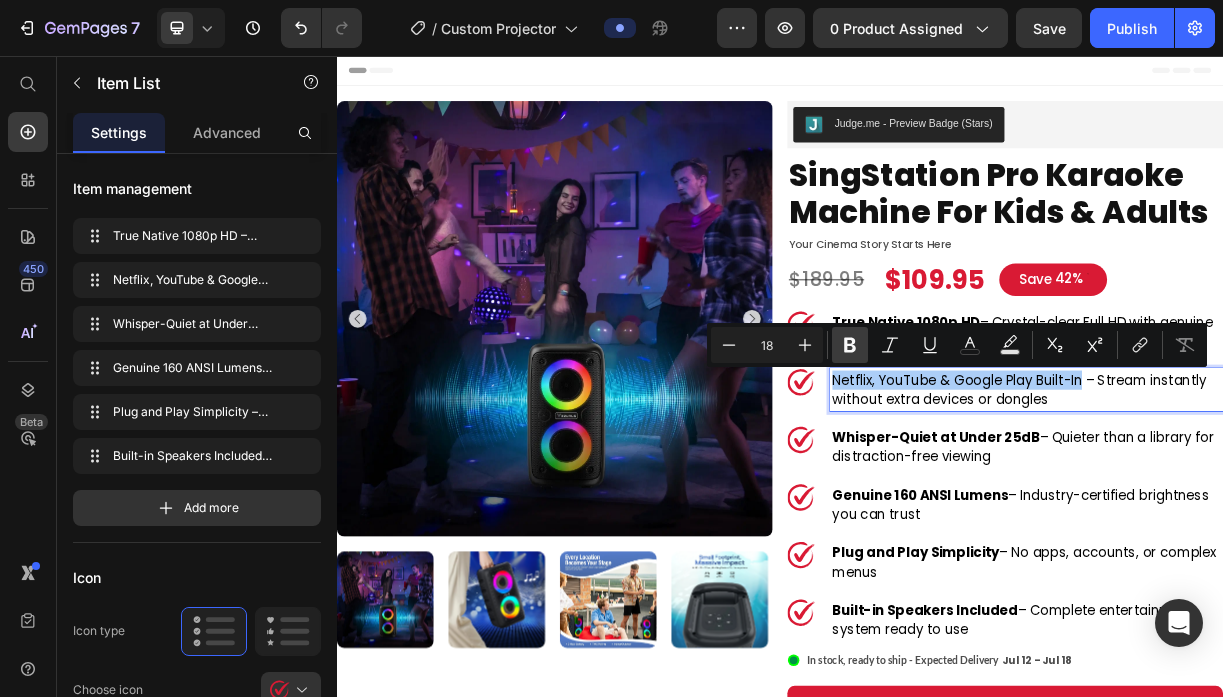 click 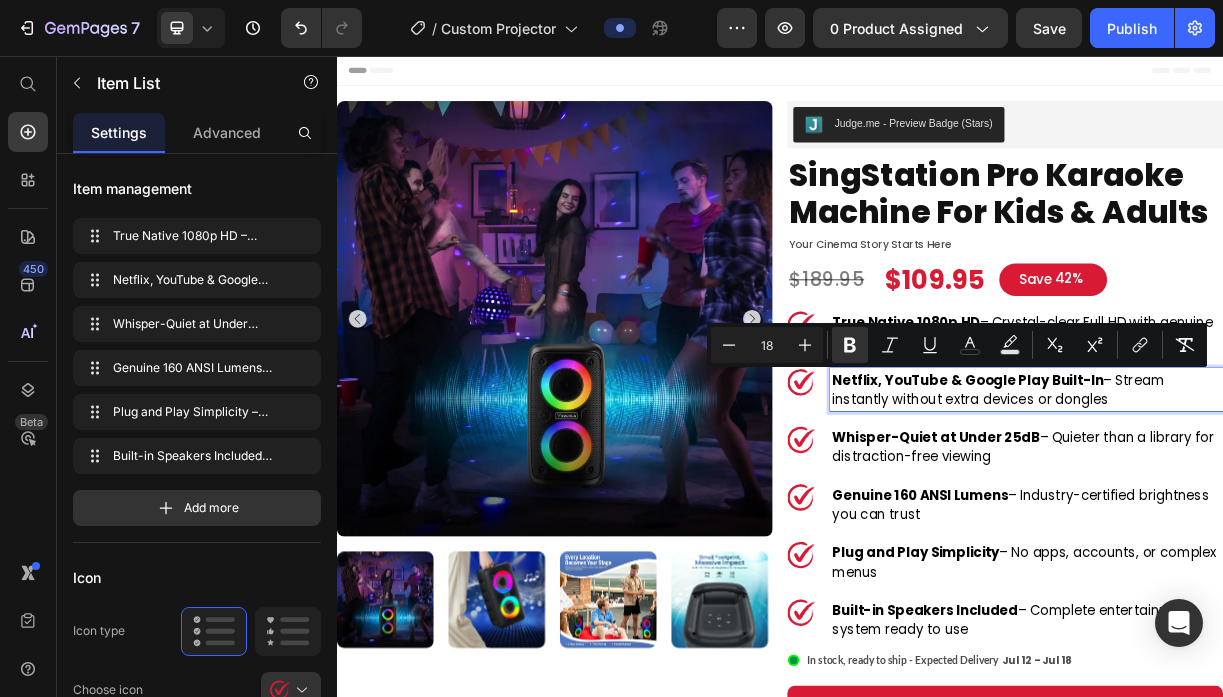 click on "Netflix, YouTube & Google Play Built-In  – Stream instantly without extra devices or dongles" at bounding box center [1271, 508] 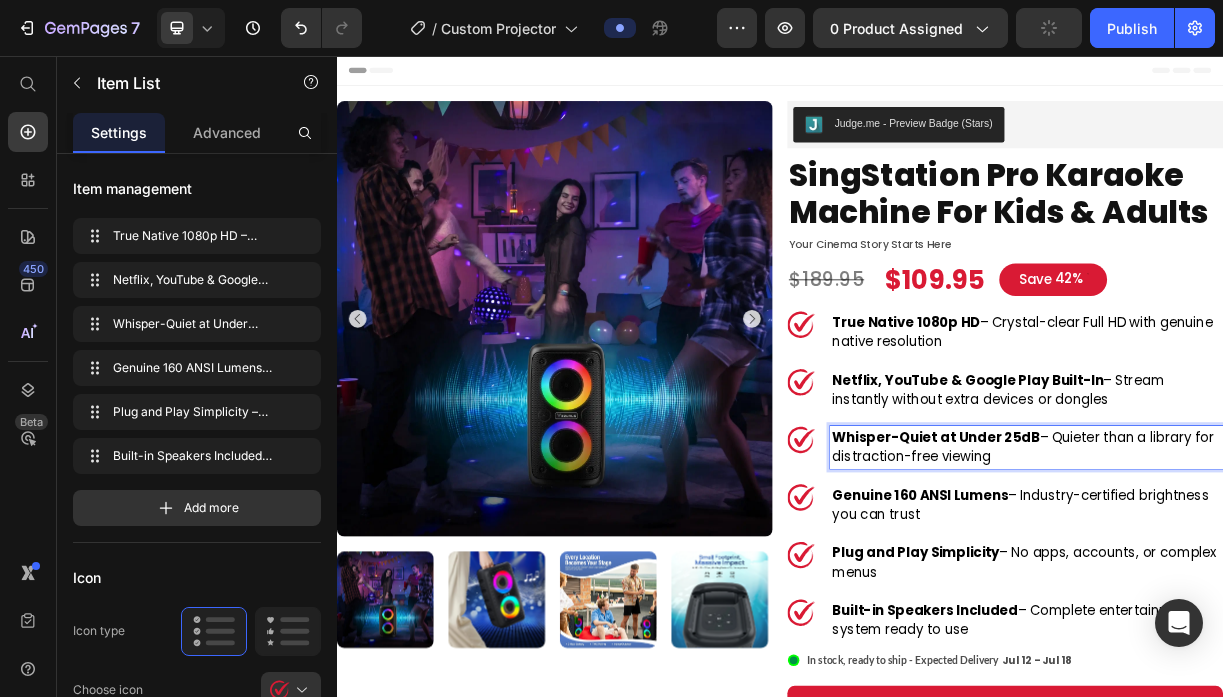 click on "Whisper-Quiet at Under 25dB" at bounding box center [1148, 572] 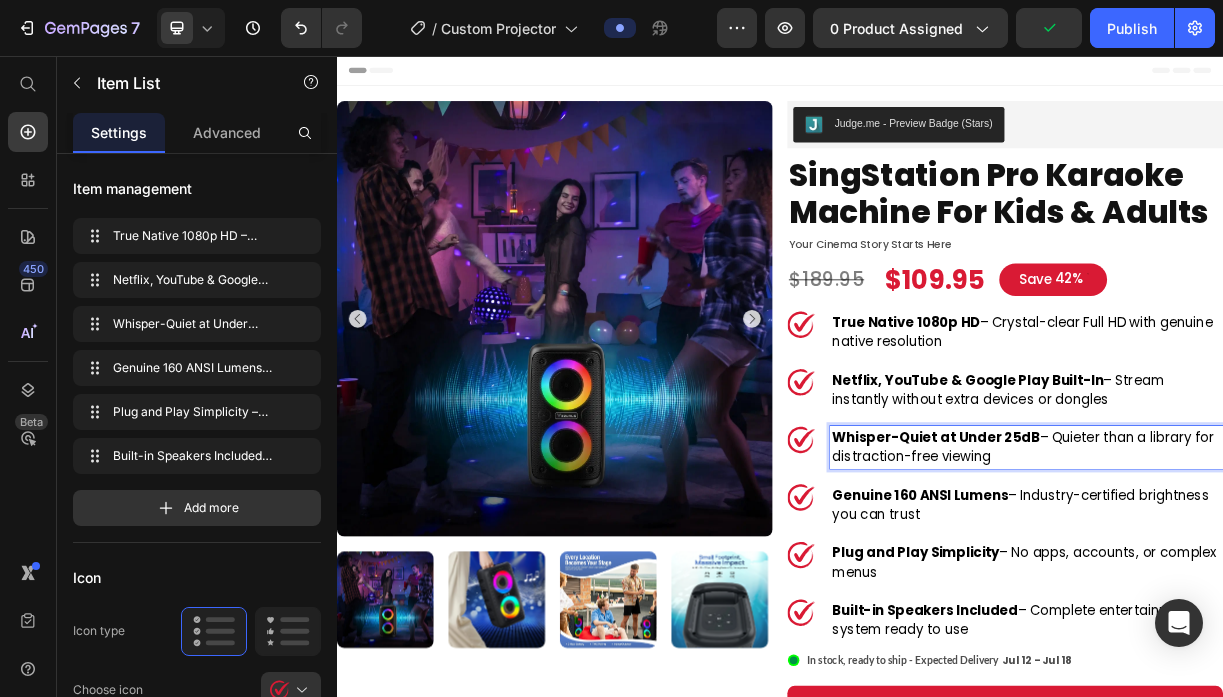 click on "Whisper-Quiet at Under 25dB" at bounding box center [1148, 572] 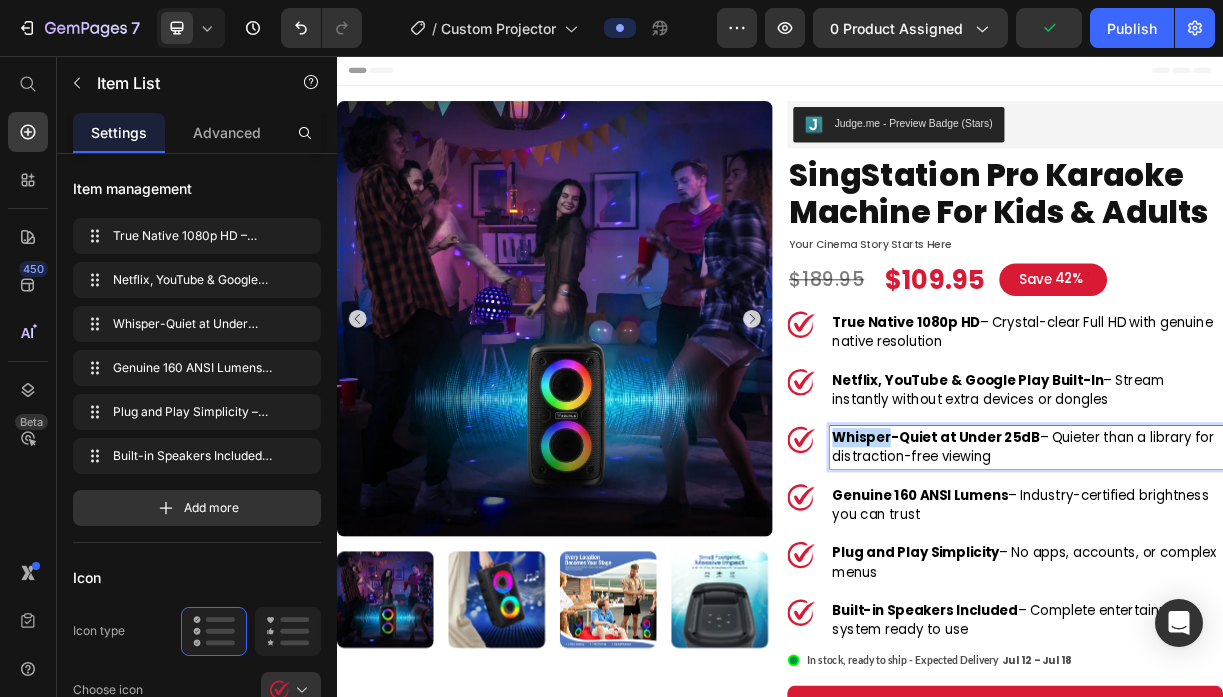click on "Whisper-Quiet at Under 25dB" at bounding box center [1148, 572] 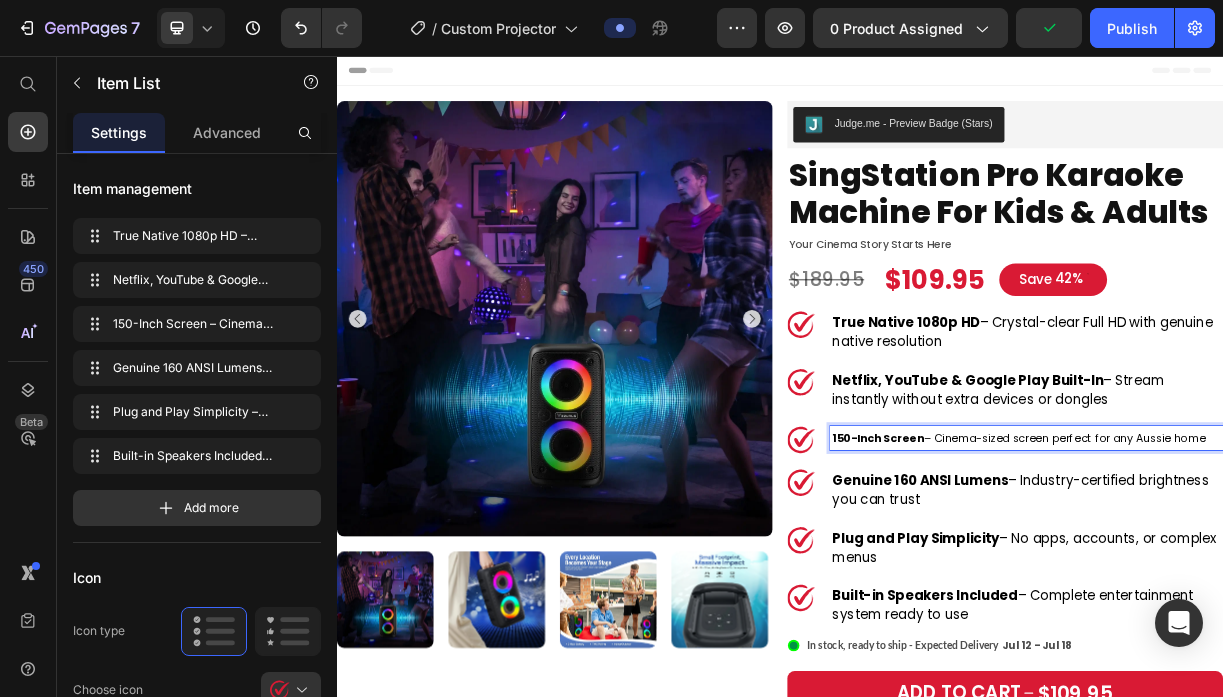 click on "150-Inch Screen" at bounding box center [1070, 574] 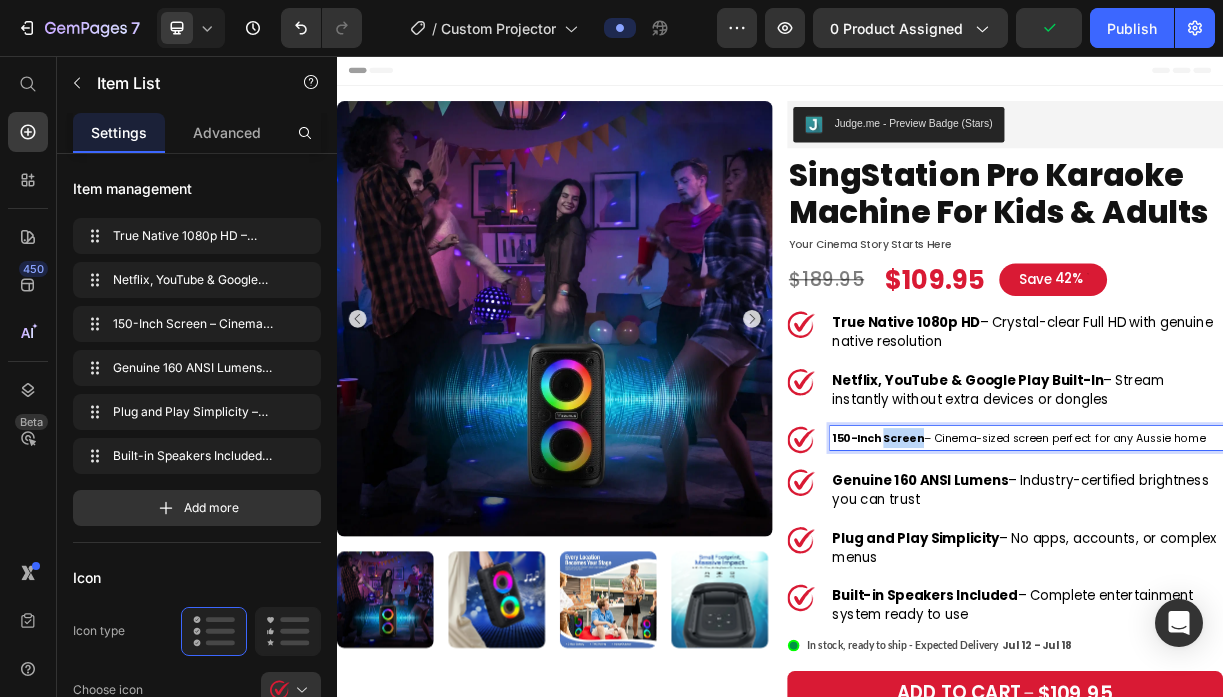 click on "150-Inch Screen" at bounding box center [1070, 574] 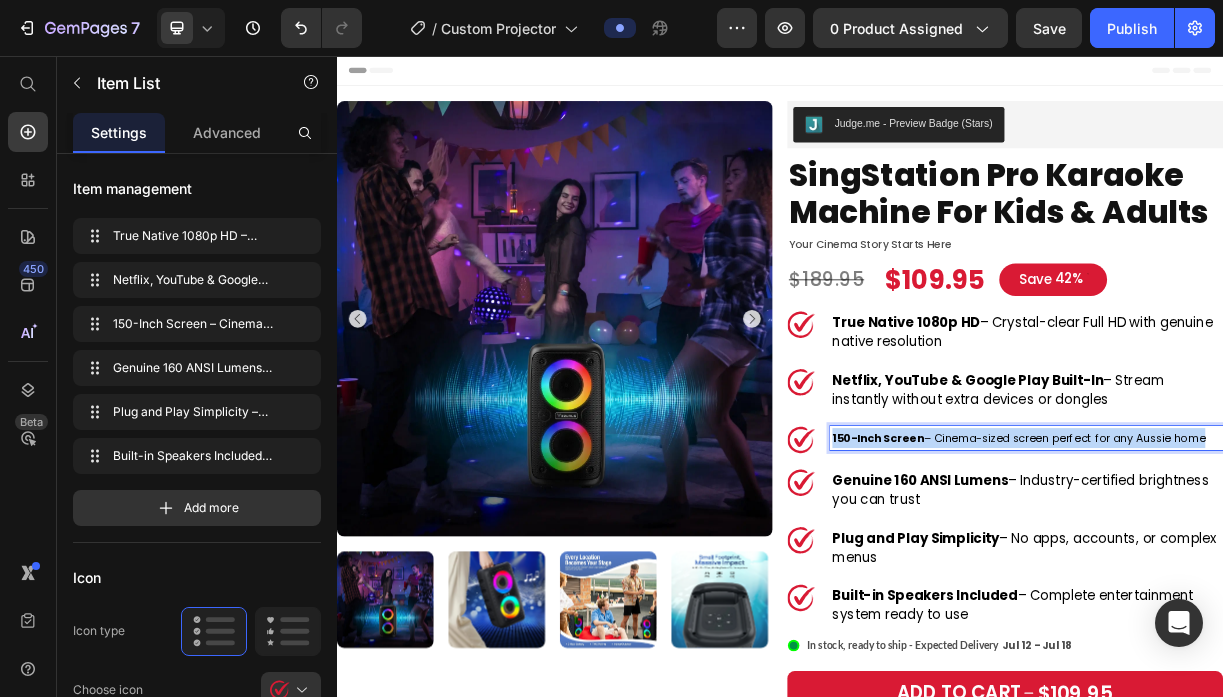 click on "150-Inch Screen" at bounding box center [1070, 574] 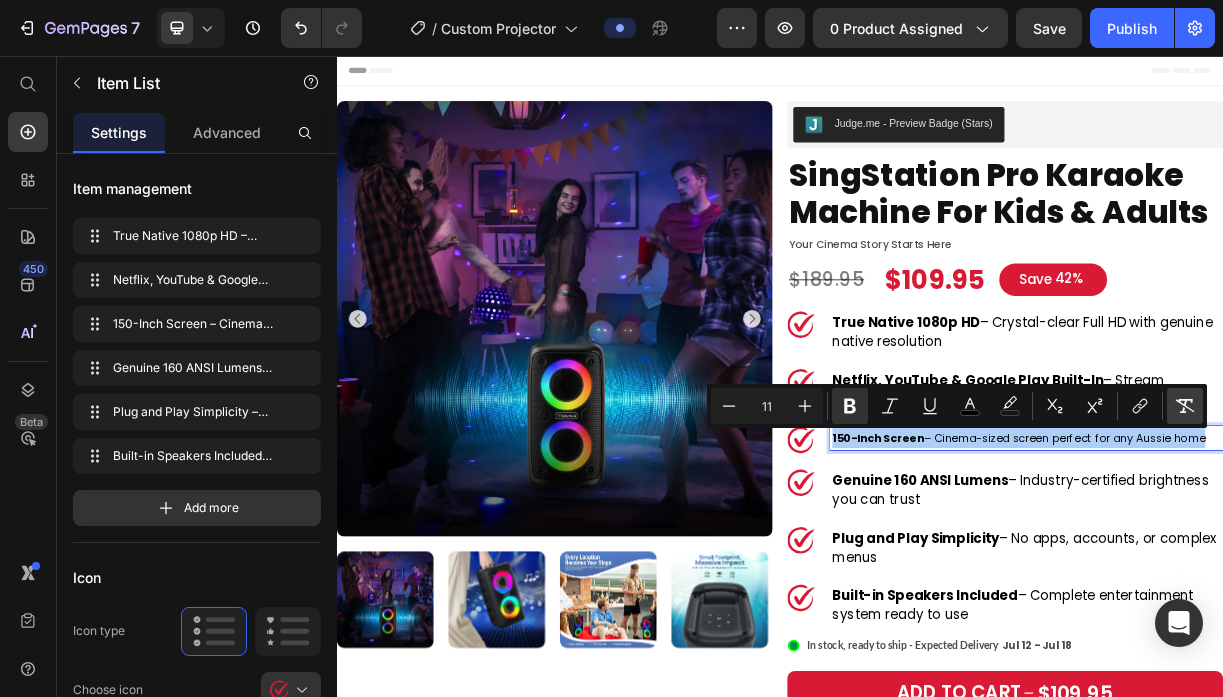 click 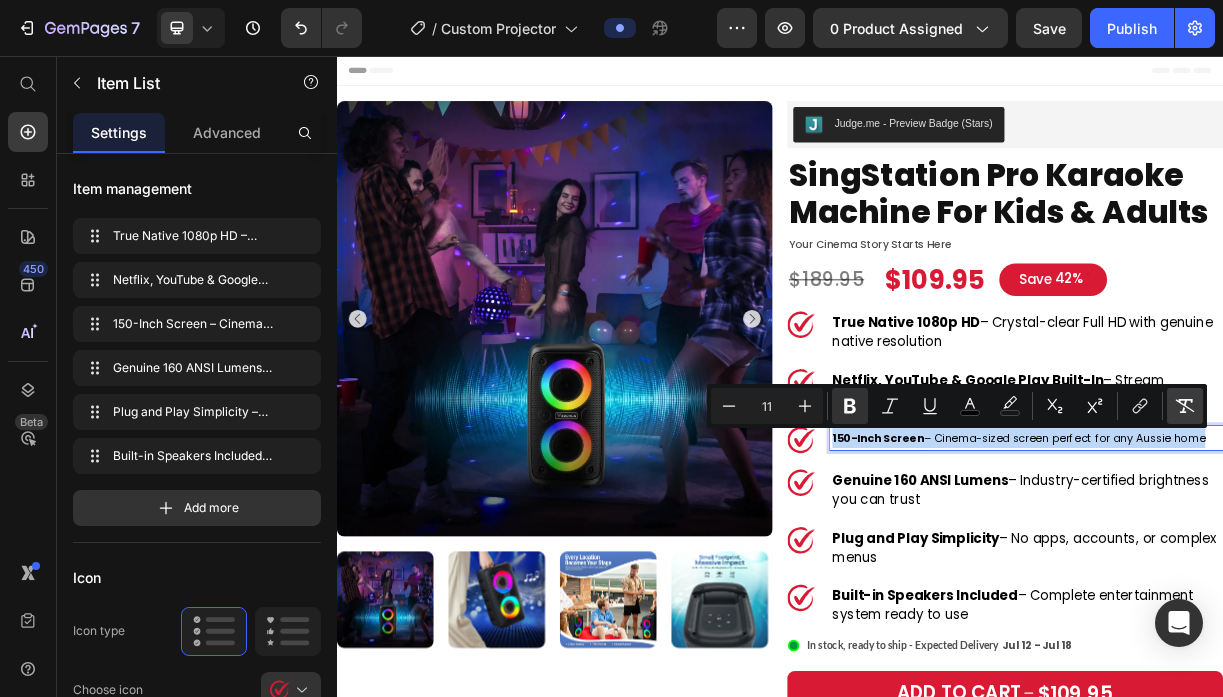 type on "18" 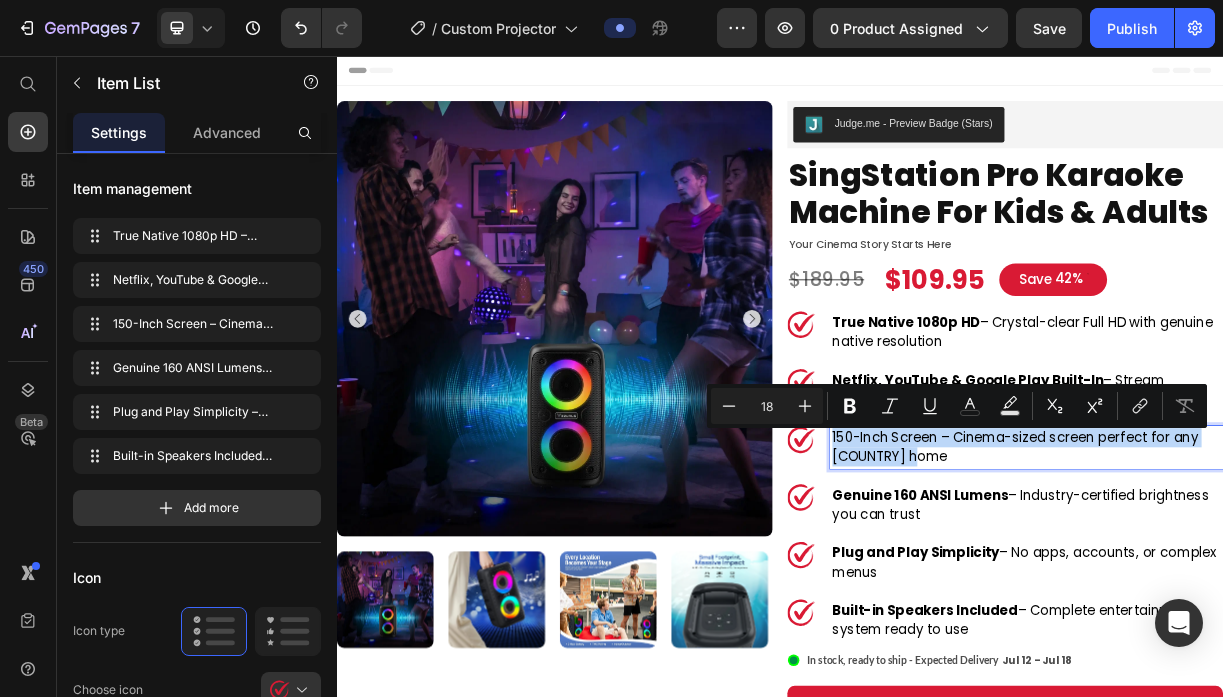 click on "150-Inch Screen – Cinema-sized screen perfect for any Aussie home" at bounding box center [1271, 586] 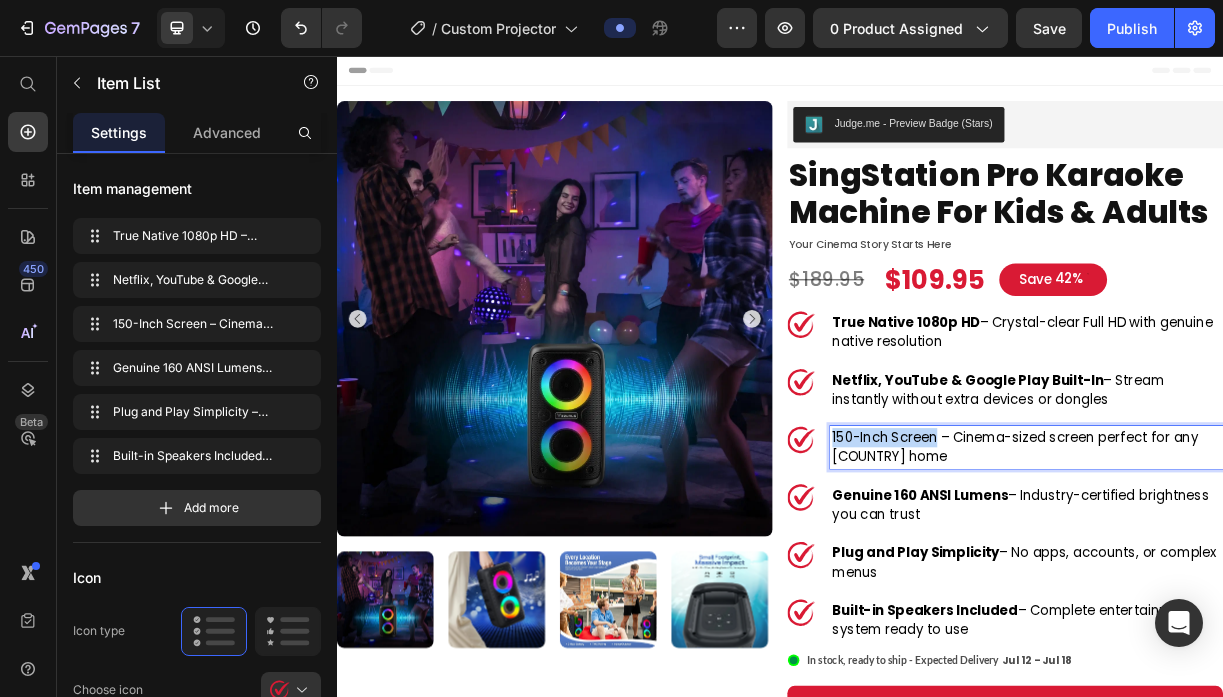 drag, startPoint x: 1152, startPoint y: 575, endPoint x: 1009, endPoint y: 568, distance: 143.17122 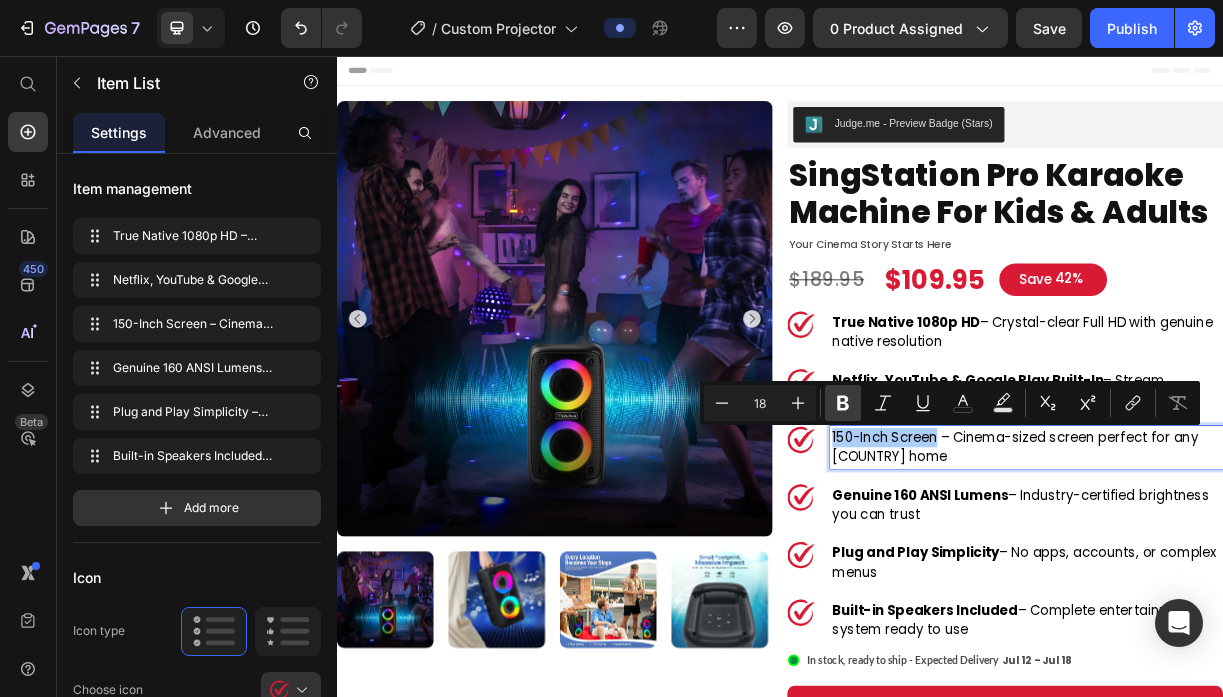 click on "Bold" at bounding box center [843, 403] 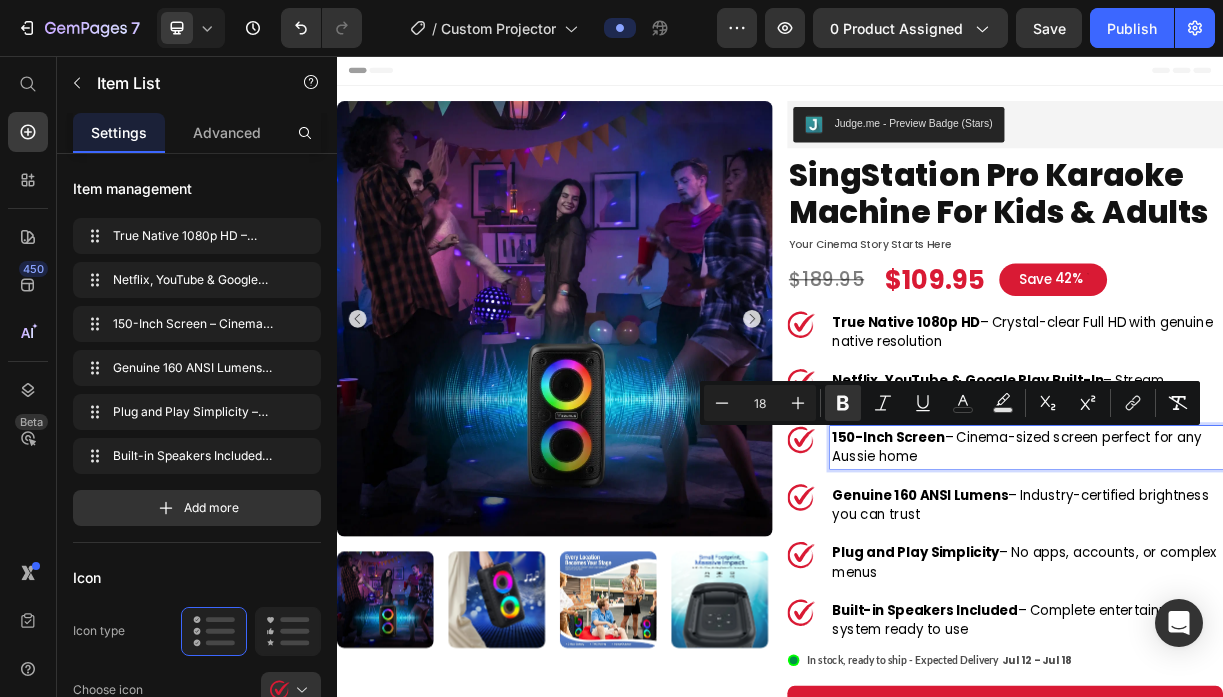 click on "150-Inch Screen  – Cinema-sized screen perfect for any Aussie home" at bounding box center [1271, 586] 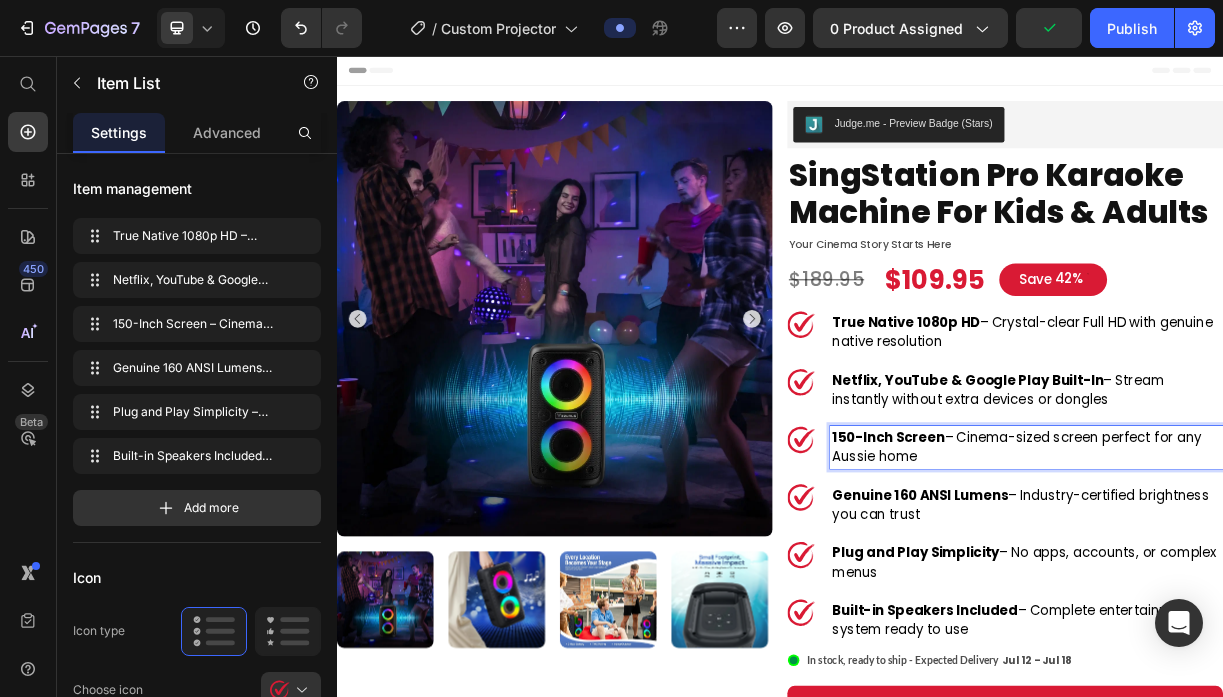 click on "Genuine 160 ANSI Lumens" at bounding box center (1127, 650) 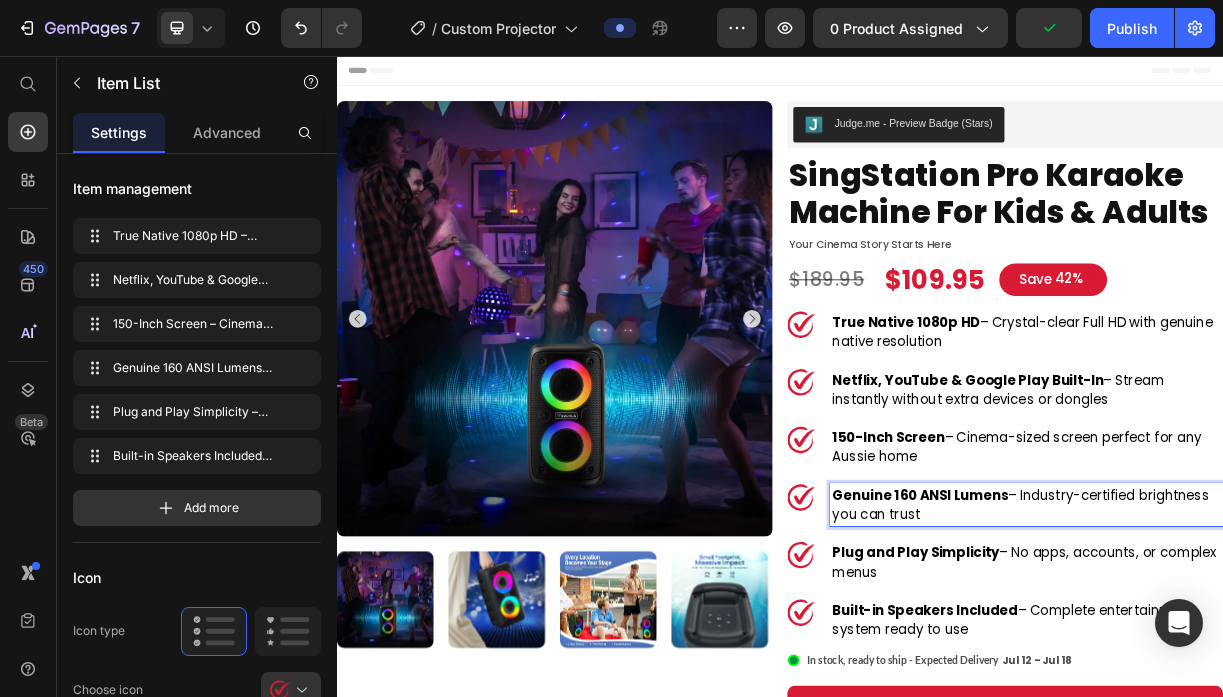 click on "Genuine 160 ANSI Lumens" at bounding box center (1127, 650) 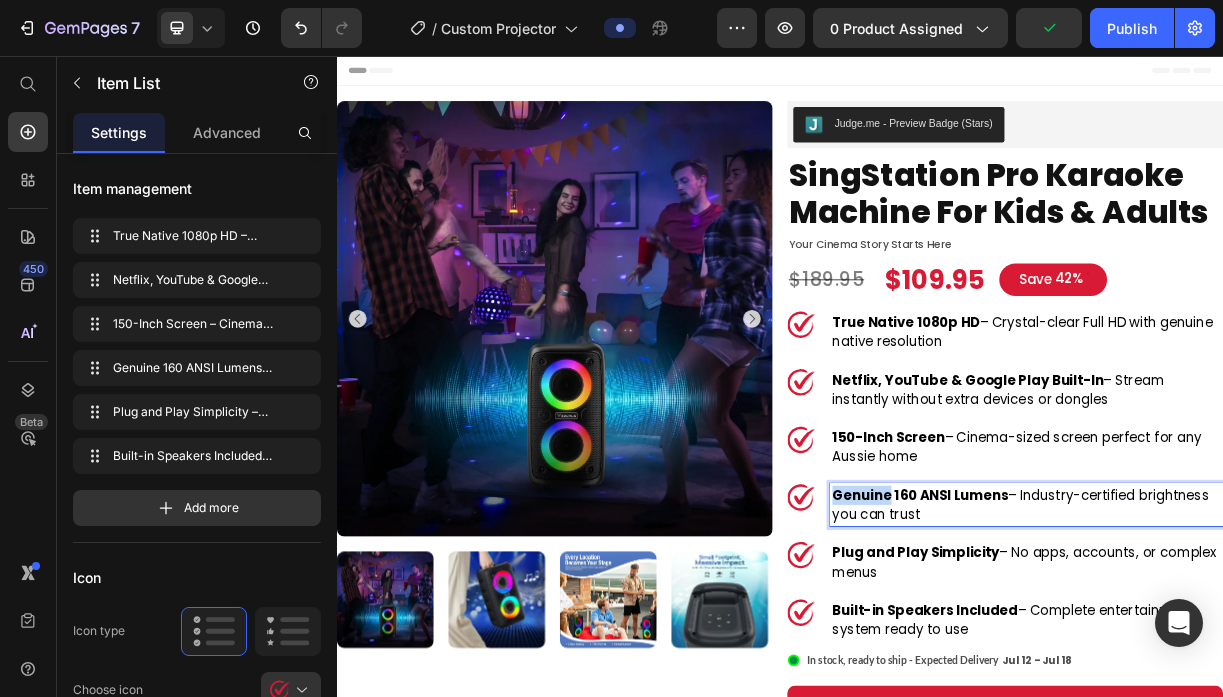 click on "Genuine 160 ANSI Lumens" at bounding box center [1127, 650] 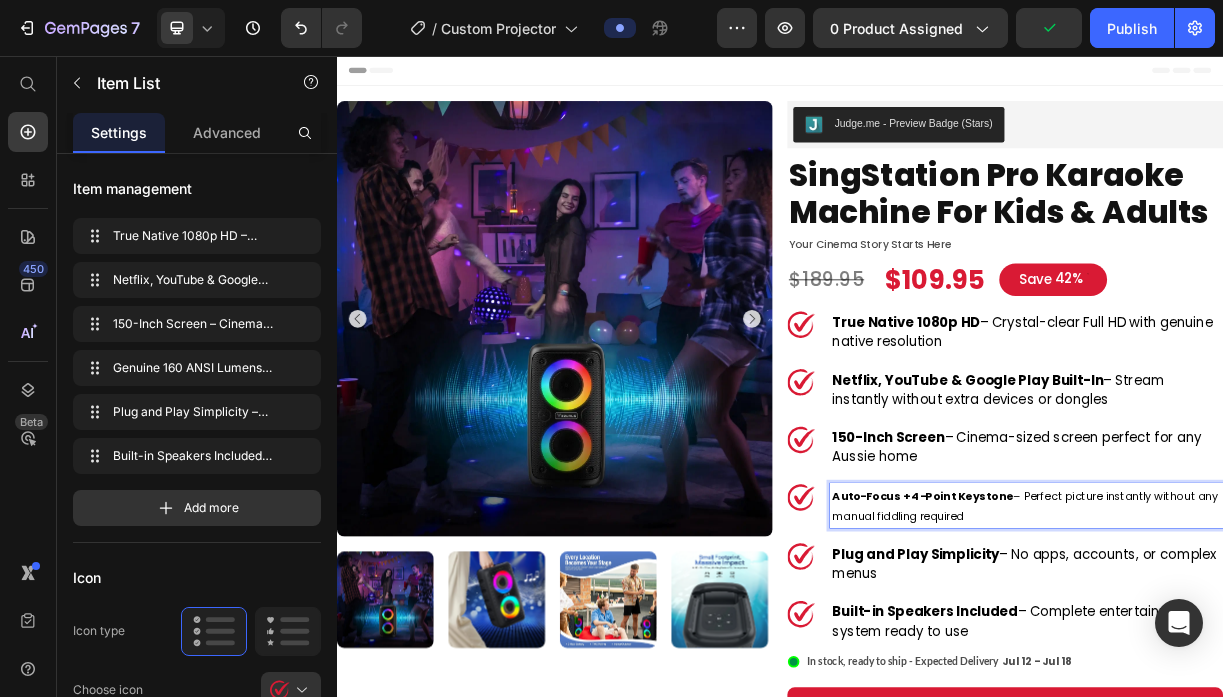 scroll, scrollTop: 11, scrollLeft: 0, axis: vertical 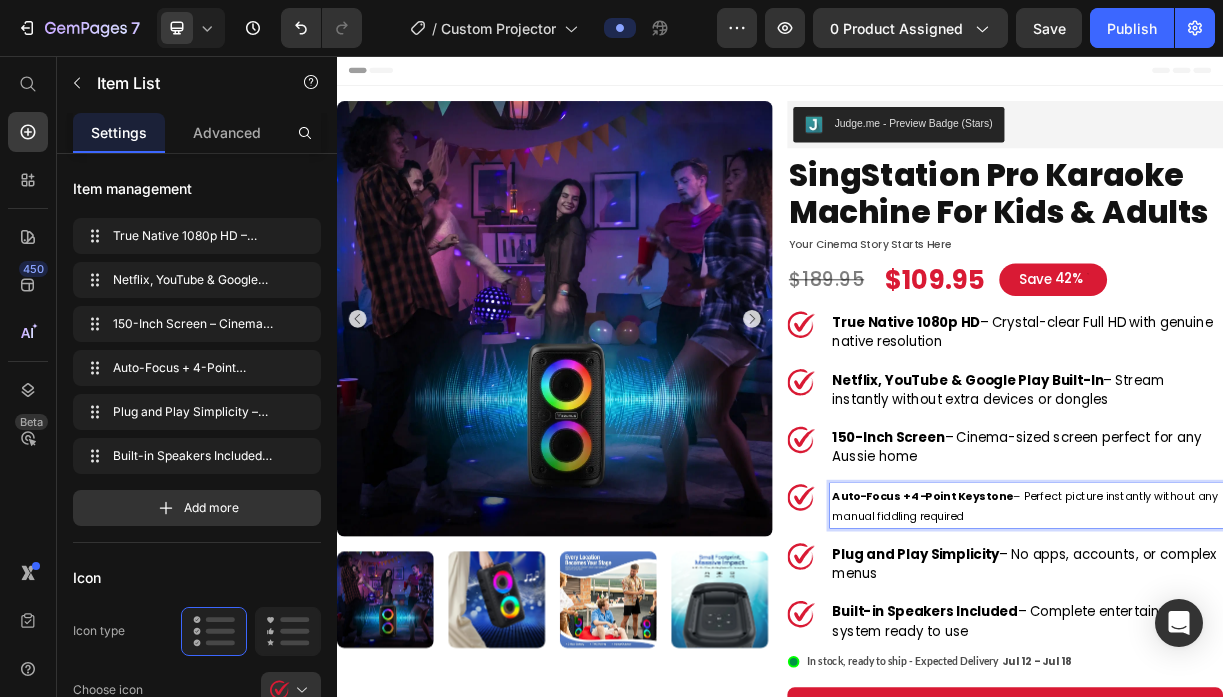click on "Auto-Focus + 4-Point Keystone" at bounding box center [1130, 652] 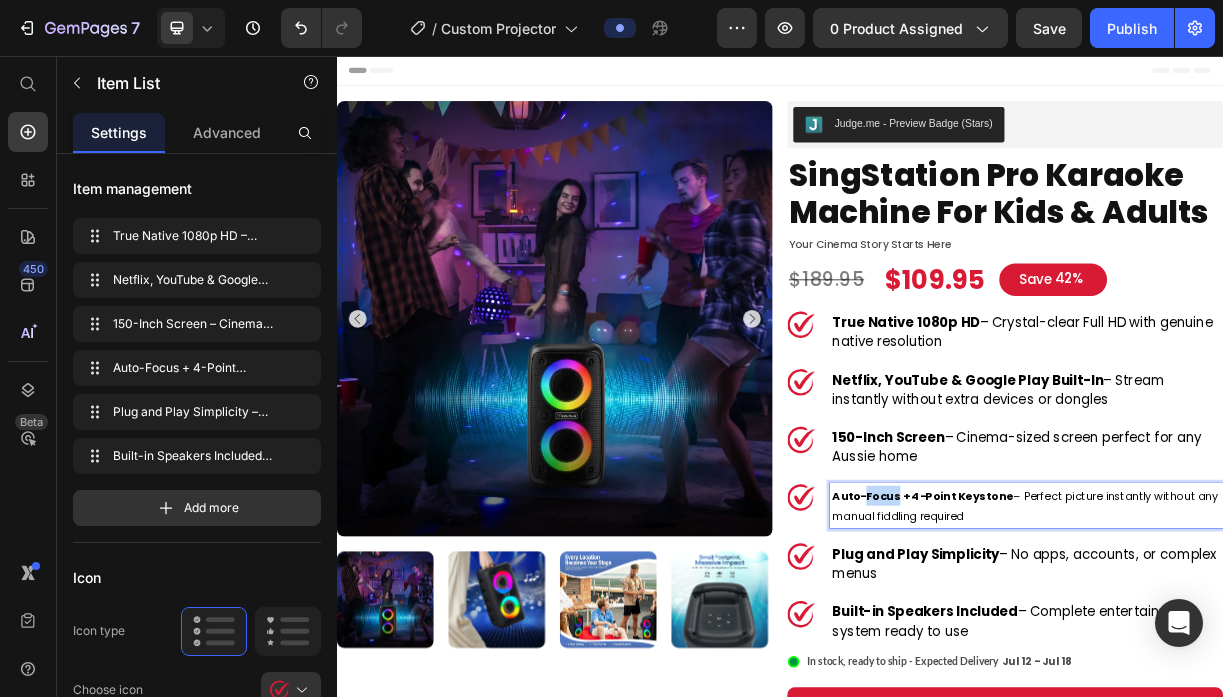 click on "Auto-Focus + 4-Point Keystone" at bounding box center [1130, 652] 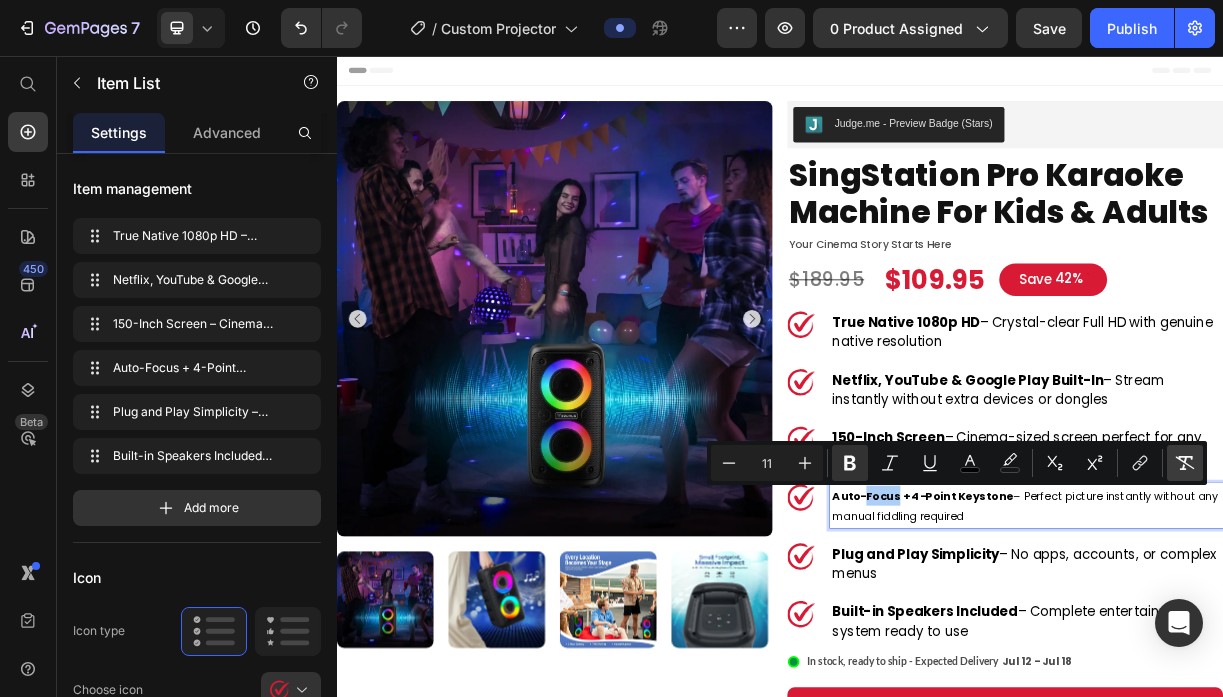 click on "Remove Format" at bounding box center (1185, 463) 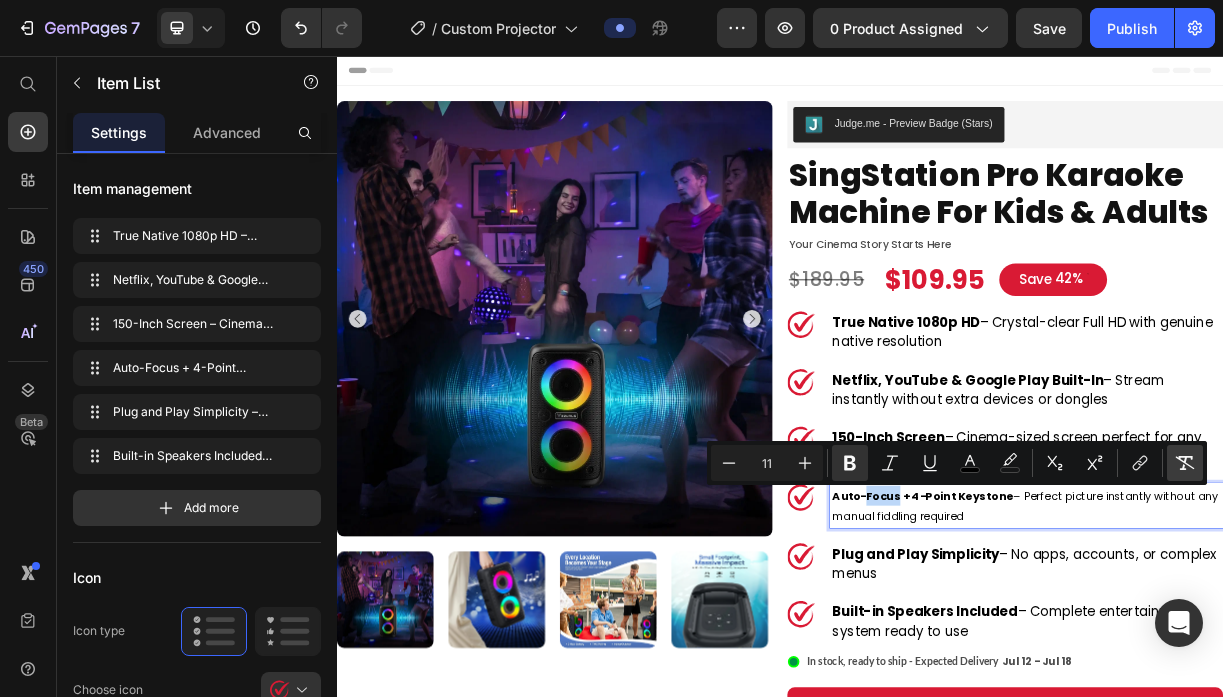 type on "18" 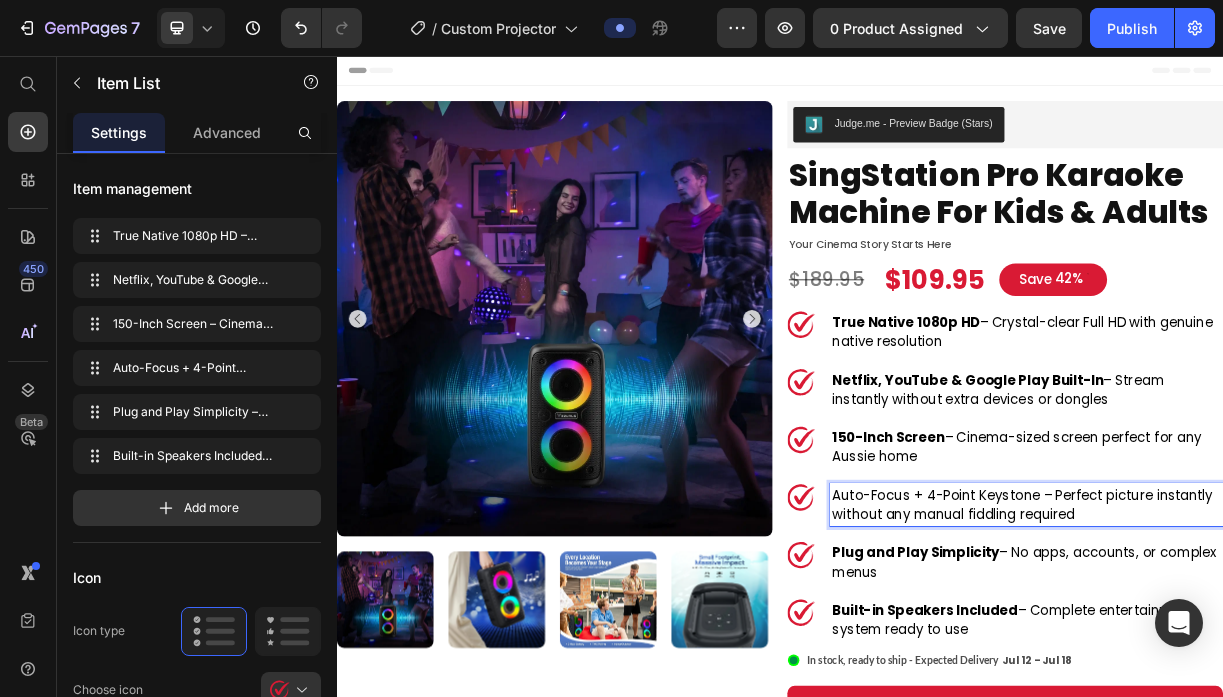 click on "Auto-Focus + 4-Point Keystone – Perfect picture instantly without any manual fiddling required" at bounding box center [1271, 664] 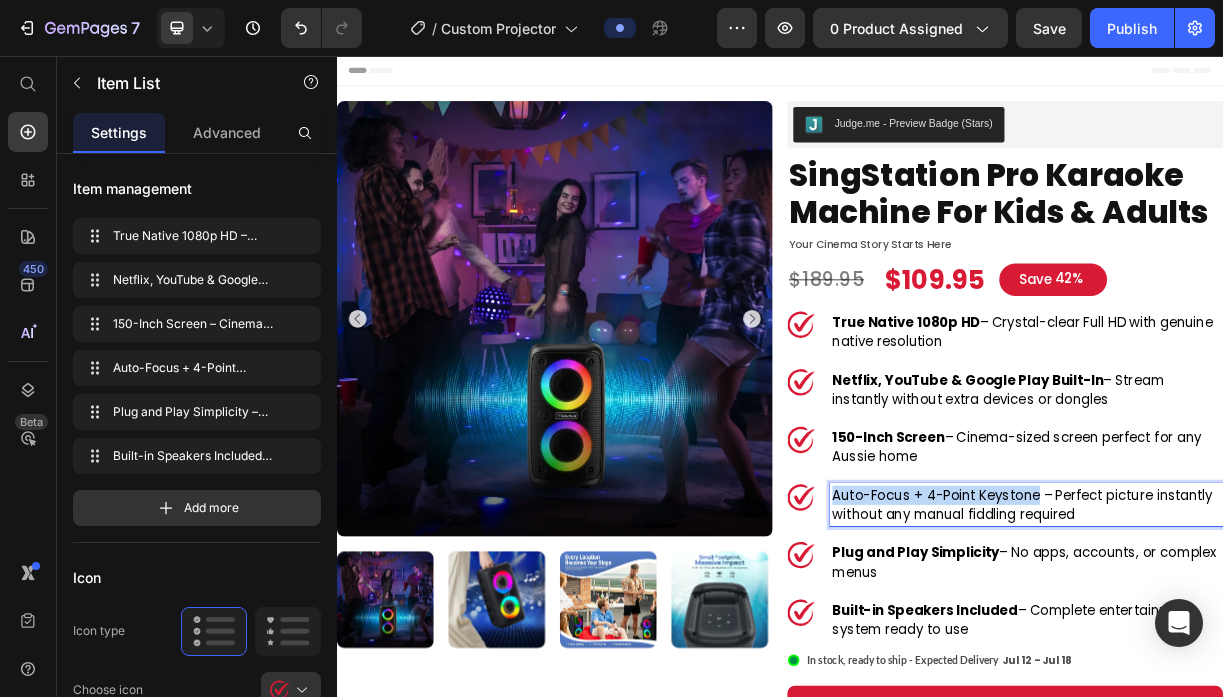 drag, startPoint x: 1285, startPoint y: 655, endPoint x: 1011, endPoint y: 649, distance: 274.06567 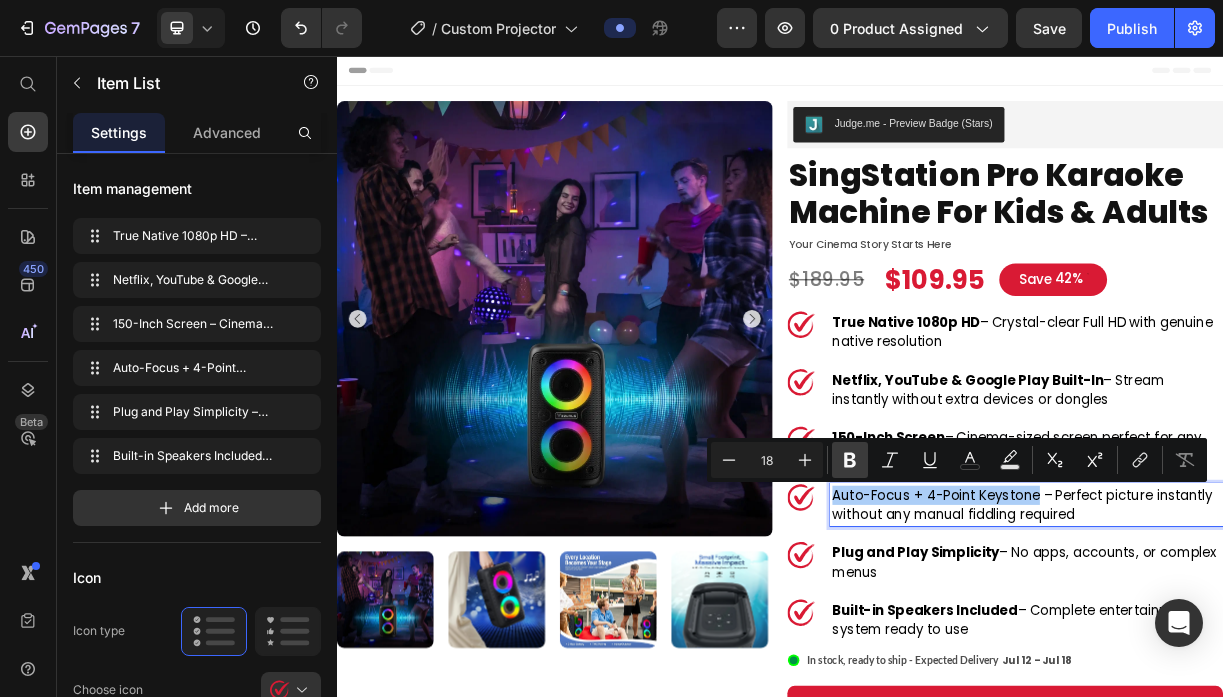 click on "Bold" at bounding box center [850, 460] 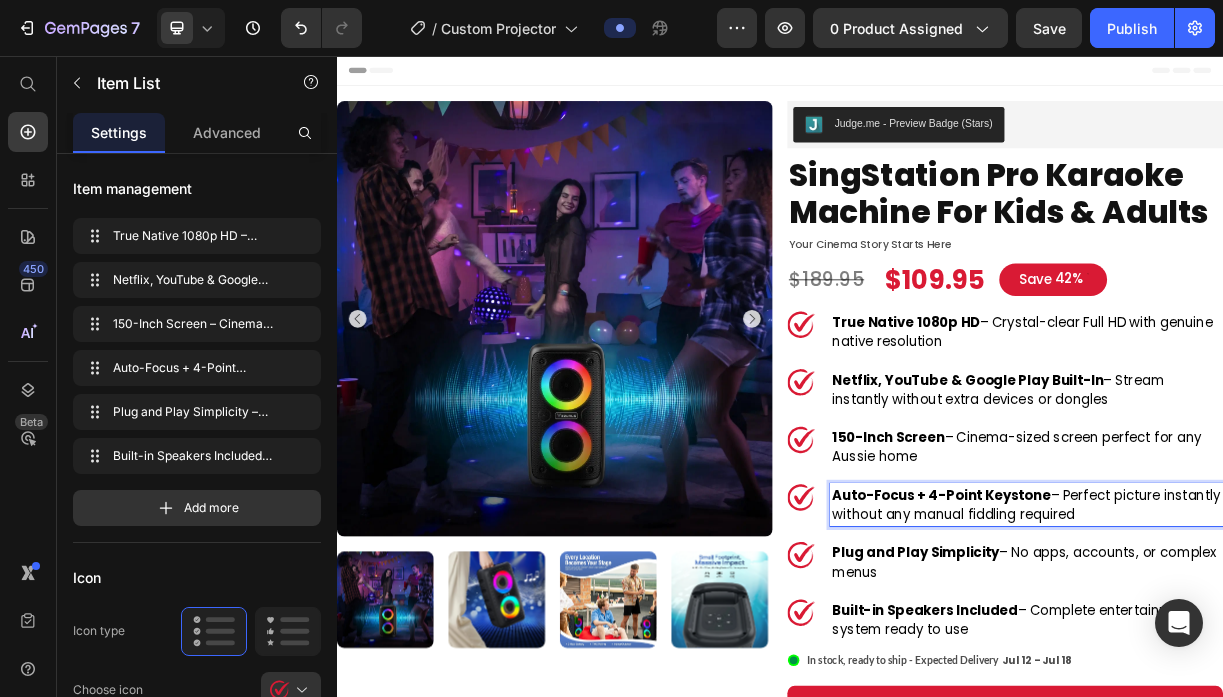 click on "Auto-Focus + 4-Point Keystone  – Perfect picture instantly without any manual fiddling required" at bounding box center (1271, 664) 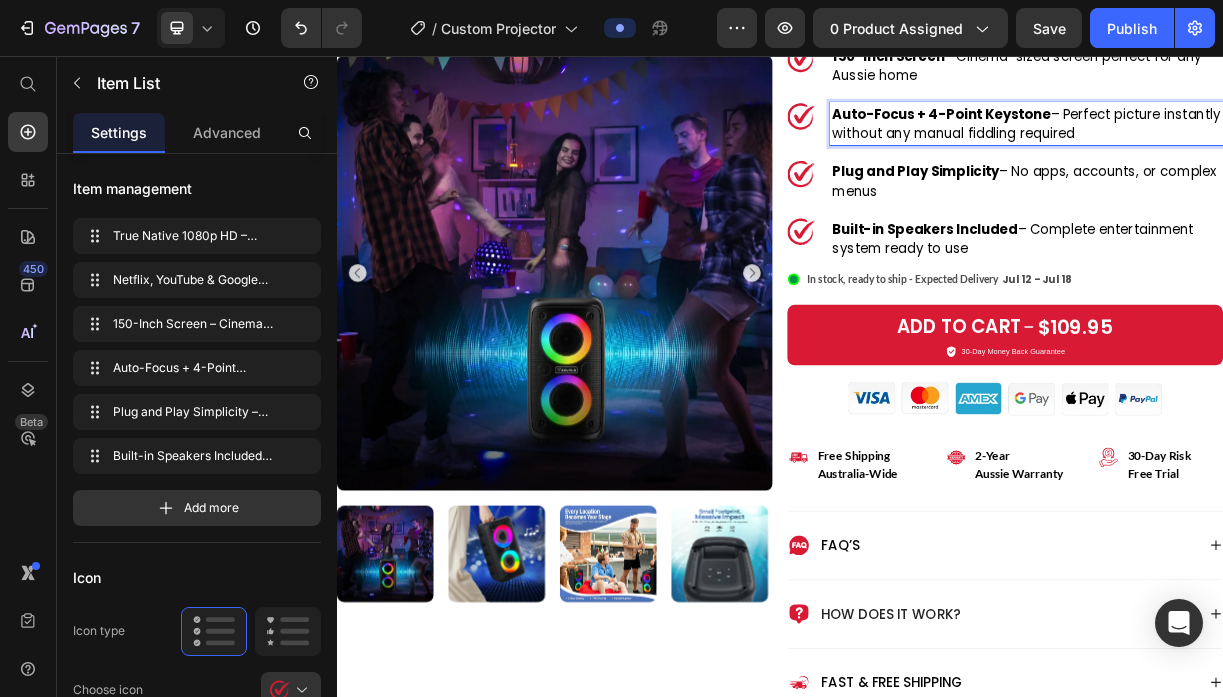 scroll, scrollTop: 509, scrollLeft: 0, axis: vertical 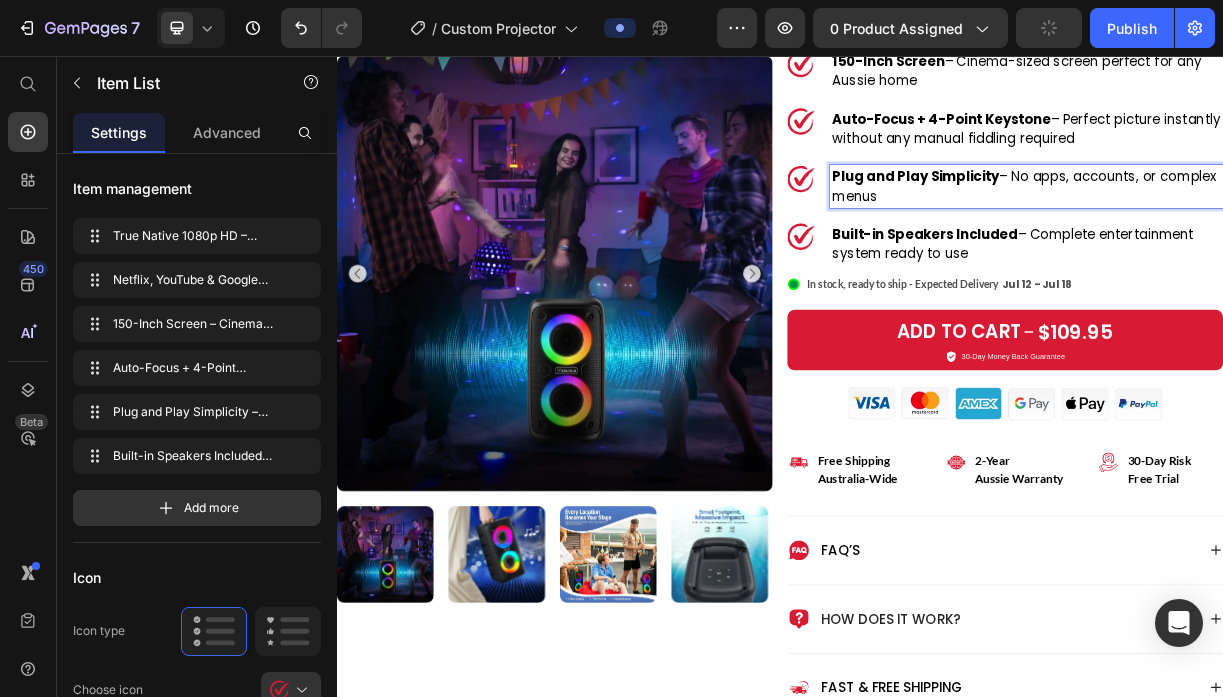 click on "Plug and Play Simplicity" at bounding box center [1121, 219] 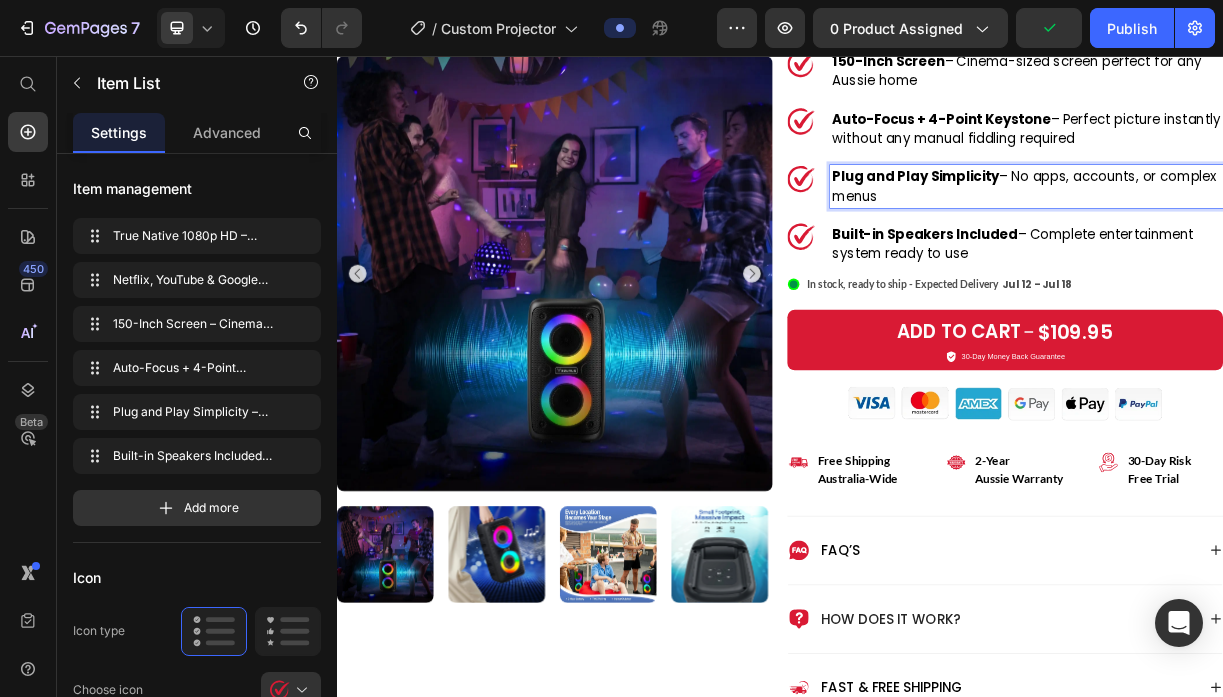 click on "Plug and Play Simplicity" at bounding box center (1121, 219) 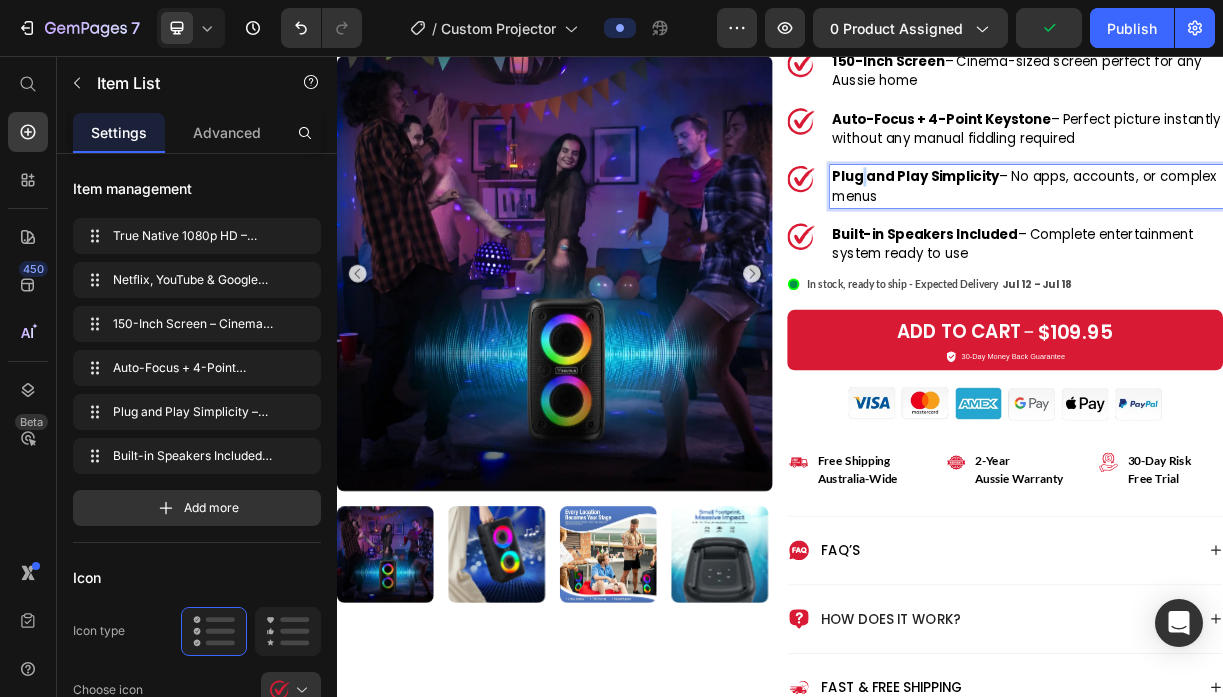 click on "Plug and Play Simplicity" at bounding box center [1121, 219] 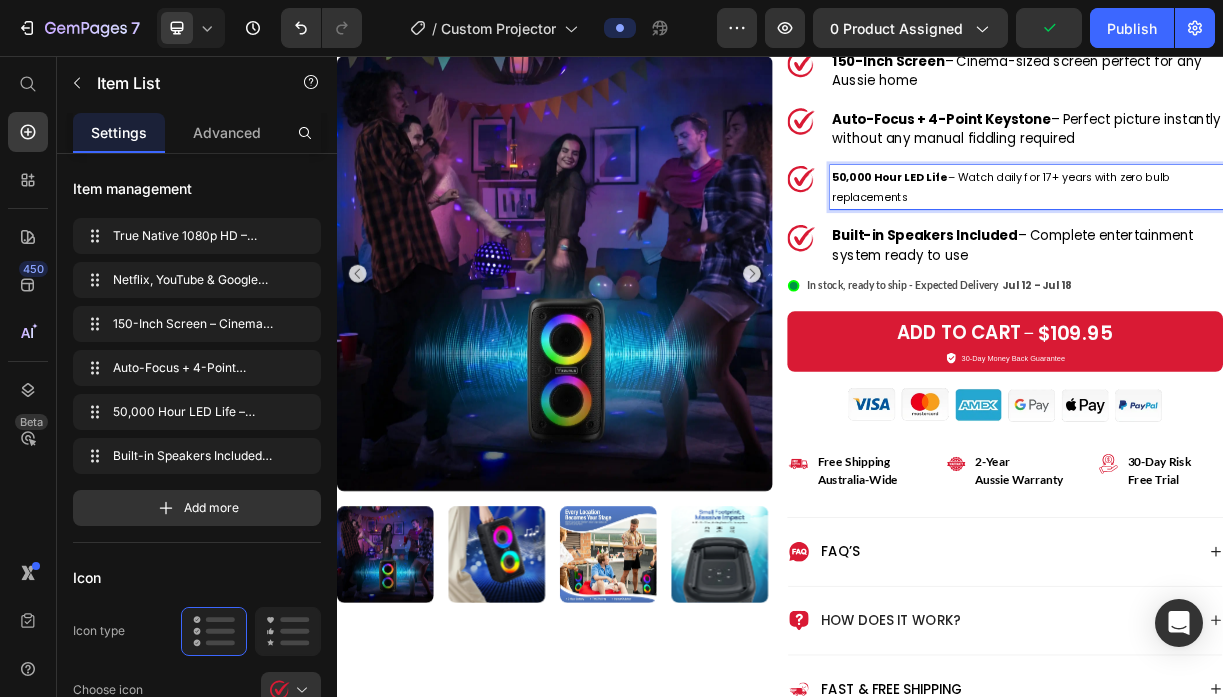 click on "50,000 Hour LED Life" at bounding box center (1086, 221) 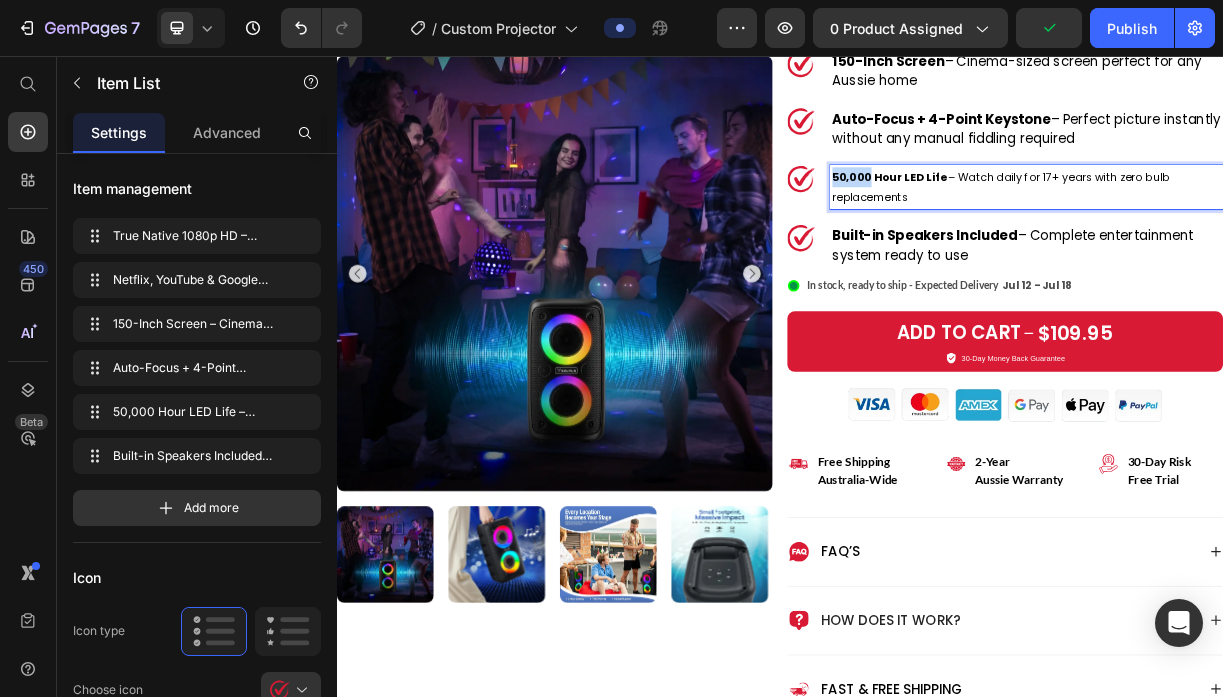 click on "50,000 Hour LED Life" at bounding box center (1086, 221) 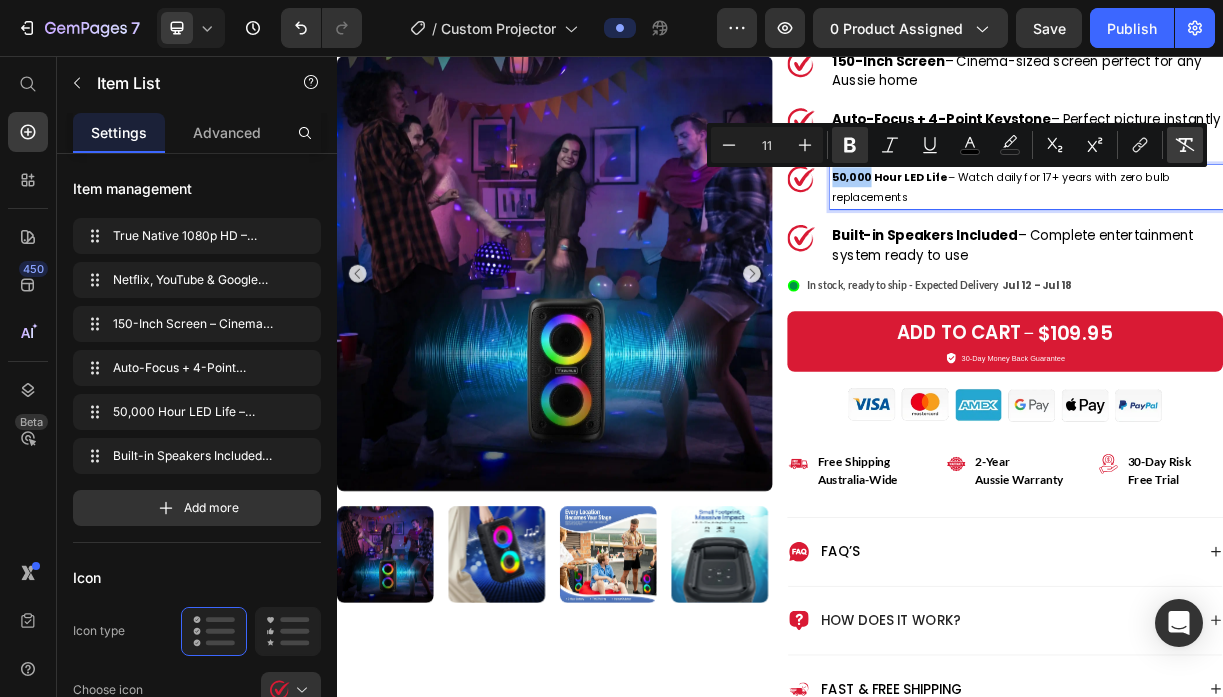 click 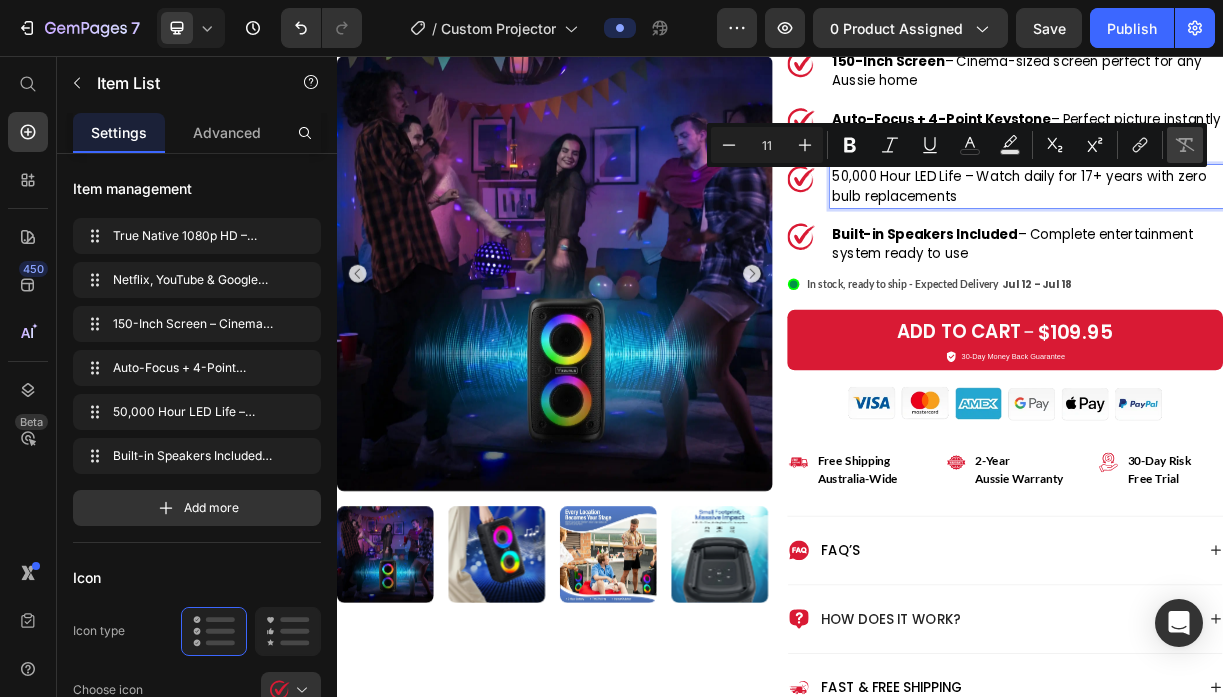 type on "18" 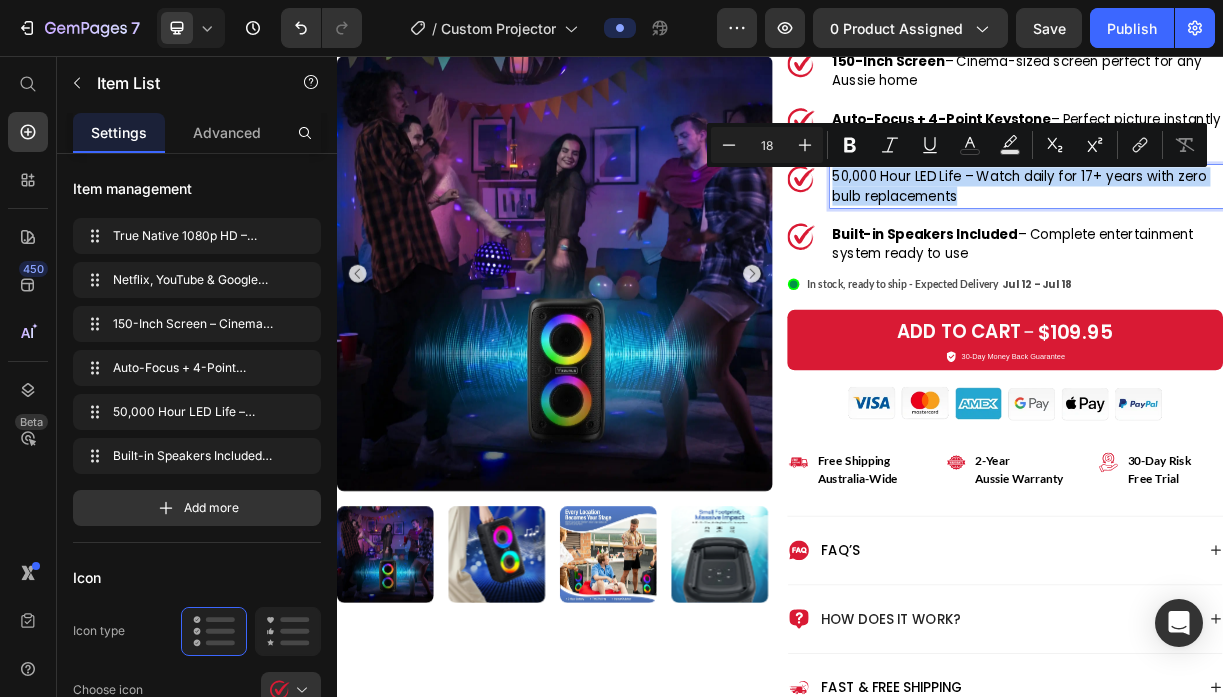click on "50,000 Hour LED Life – Watch daily for 17+ years with zero bulb replacements" at bounding box center (1271, 233) 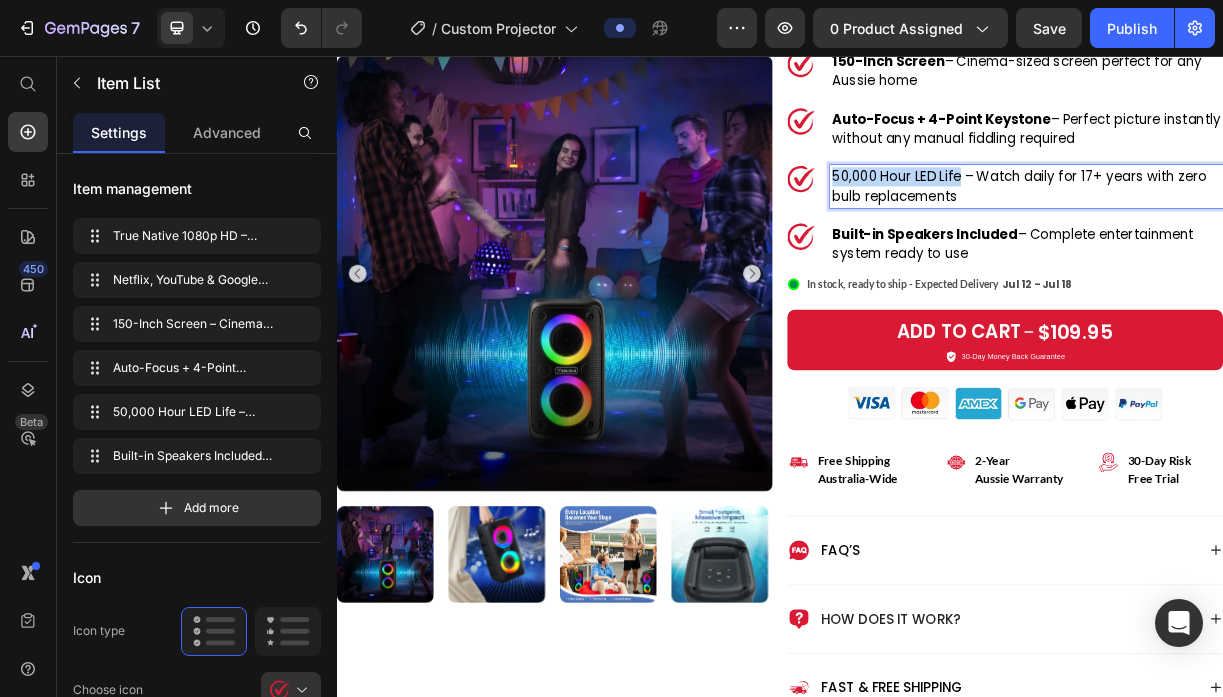 drag, startPoint x: 1185, startPoint y: 219, endPoint x: 1009, endPoint y: 212, distance: 176.13914 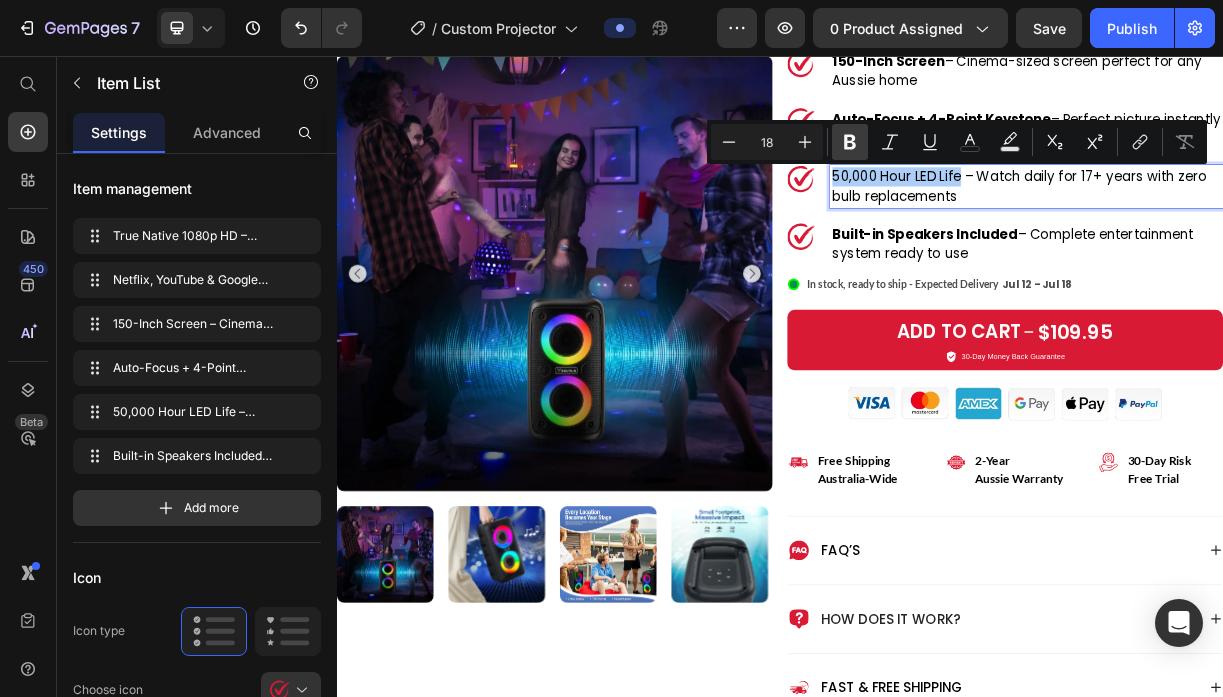 click 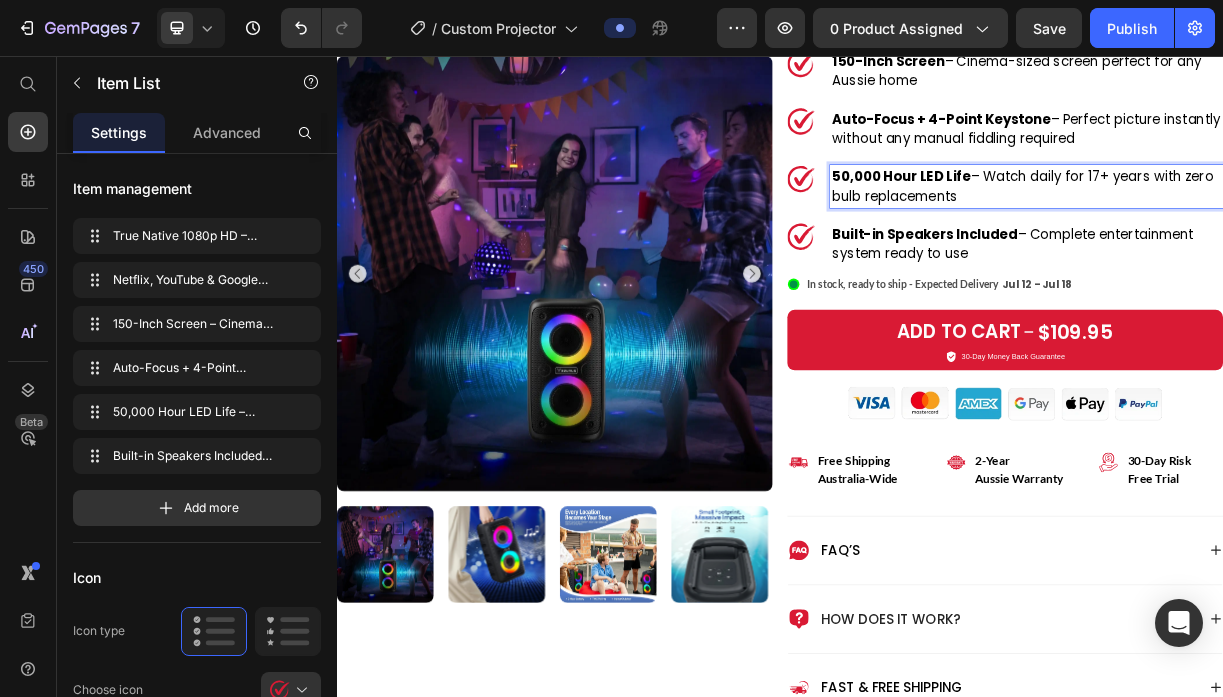 click on "50,000 Hour LED Life  – Watch daily for 17+ years with zero bulb replacements" at bounding box center [1271, 233] 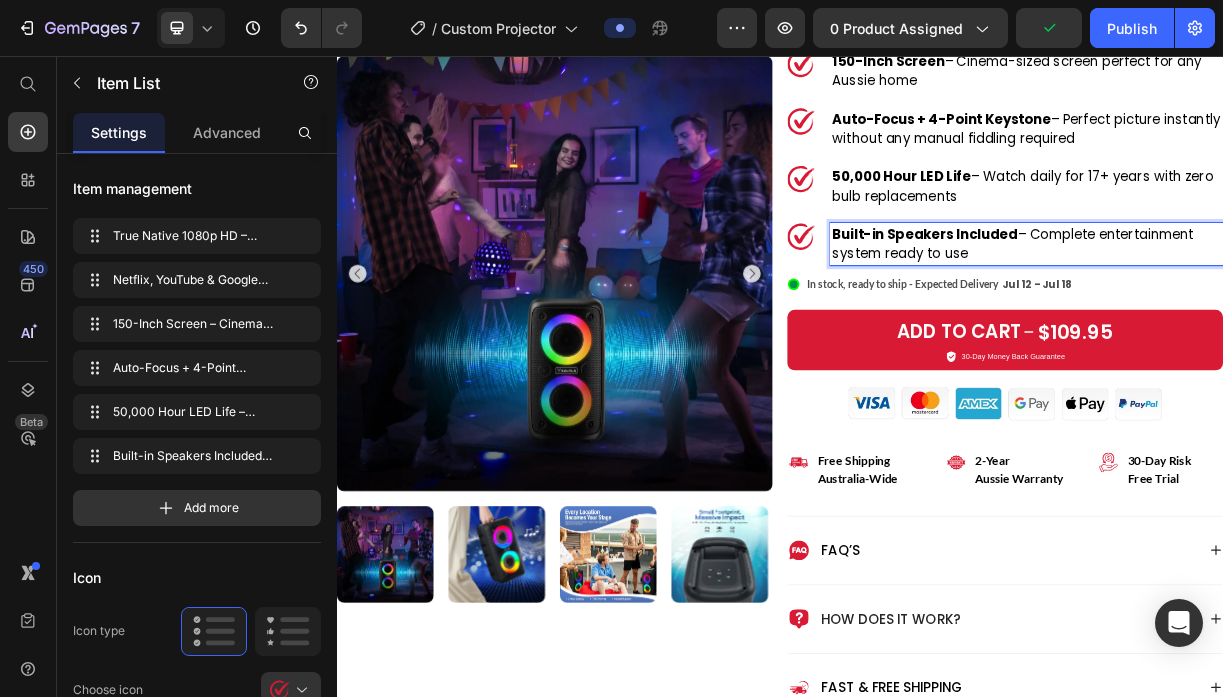 click on "Built-in Speakers Included" at bounding box center (1133, 297) 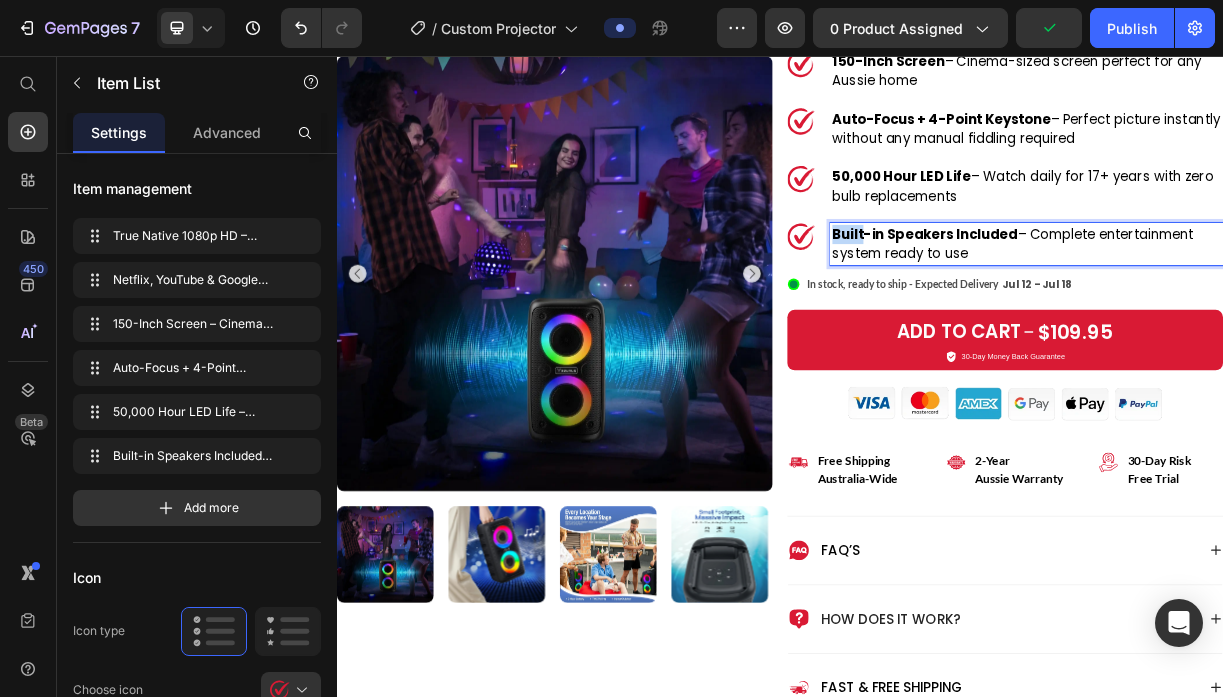click on "Built-in Speakers Included" at bounding box center [1133, 297] 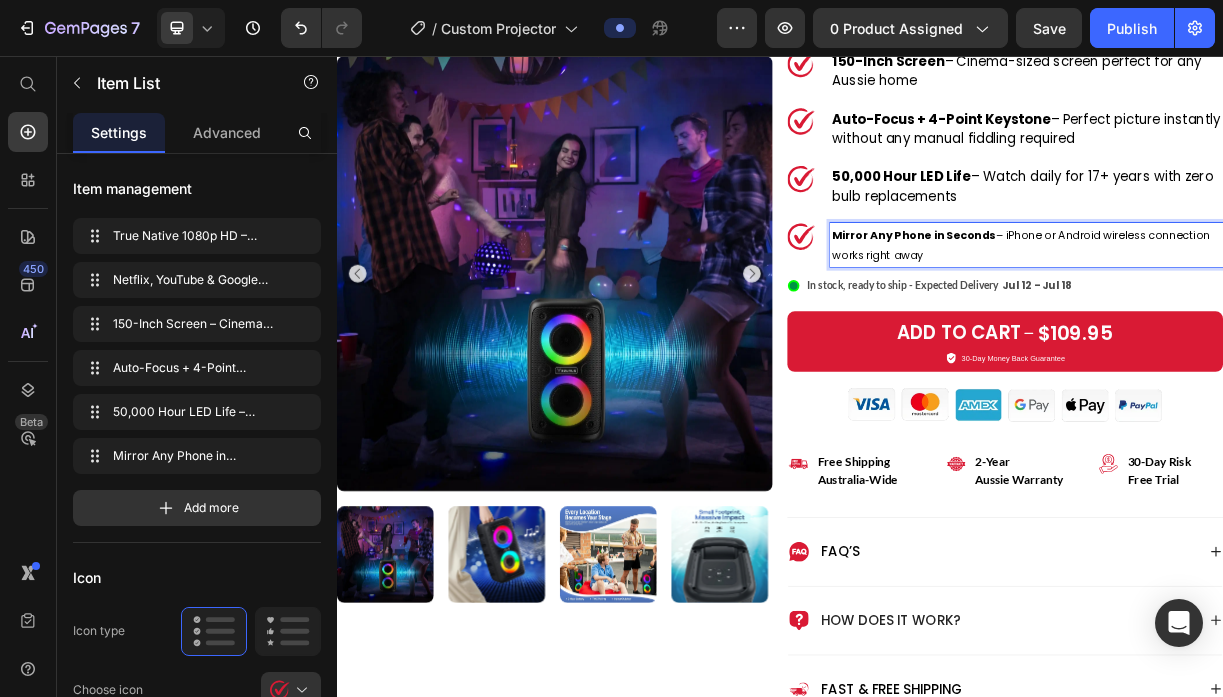 click on "Mirror Any Phone in Seconds" at bounding box center (1118, 299) 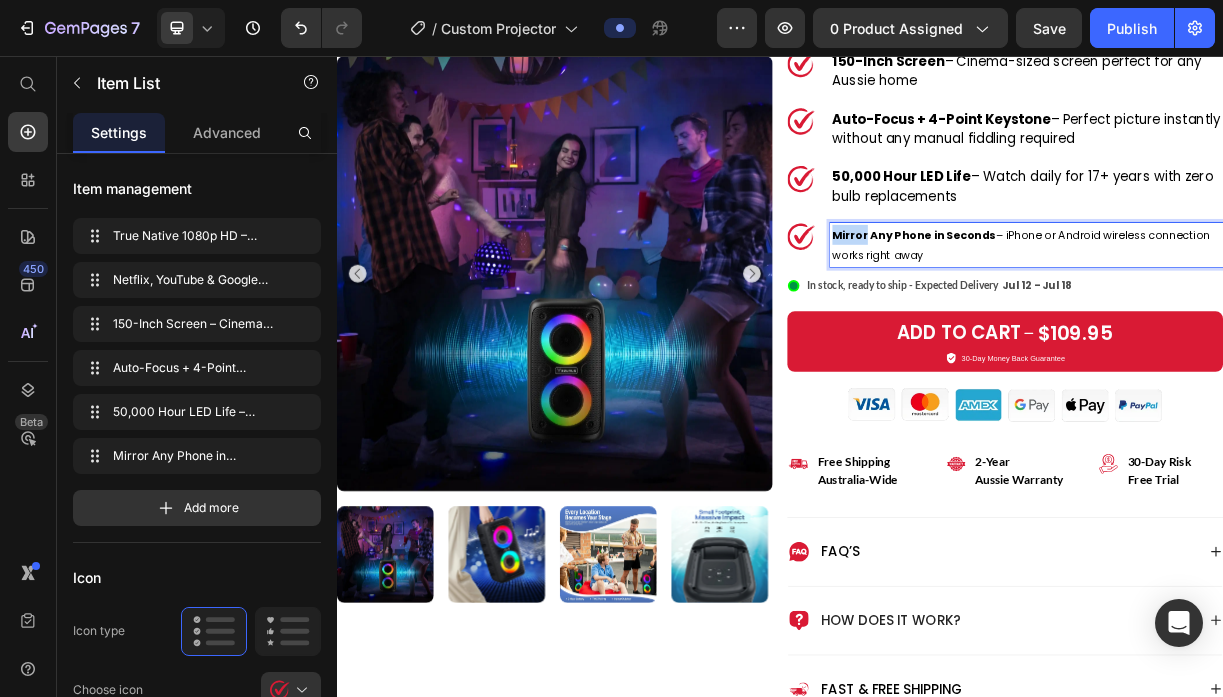 click on "Mirror Any Phone in Seconds" at bounding box center [1118, 299] 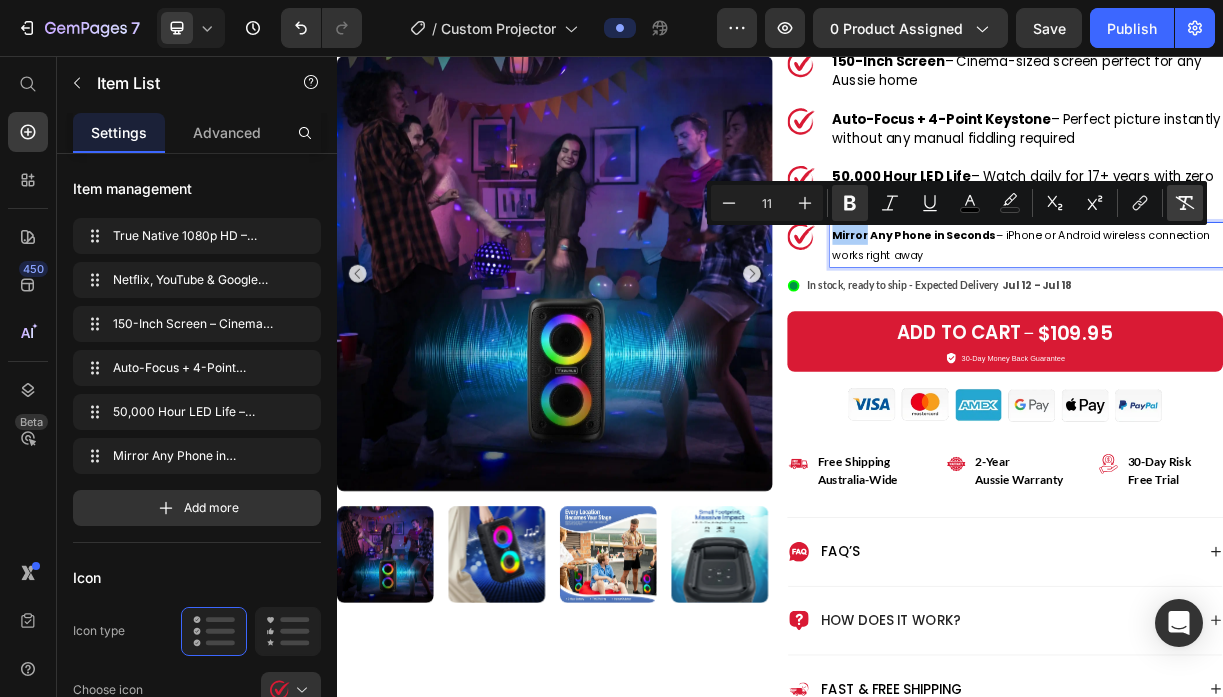 click on "Remove Format" at bounding box center [1185, 203] 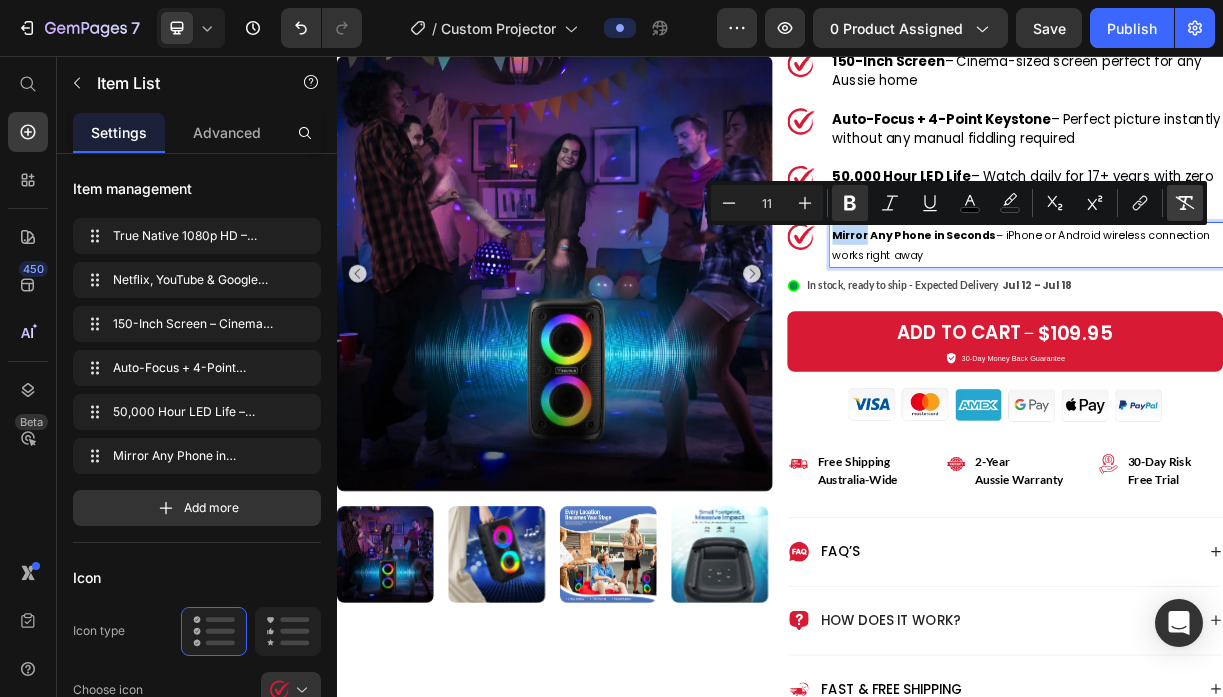 type on "18" 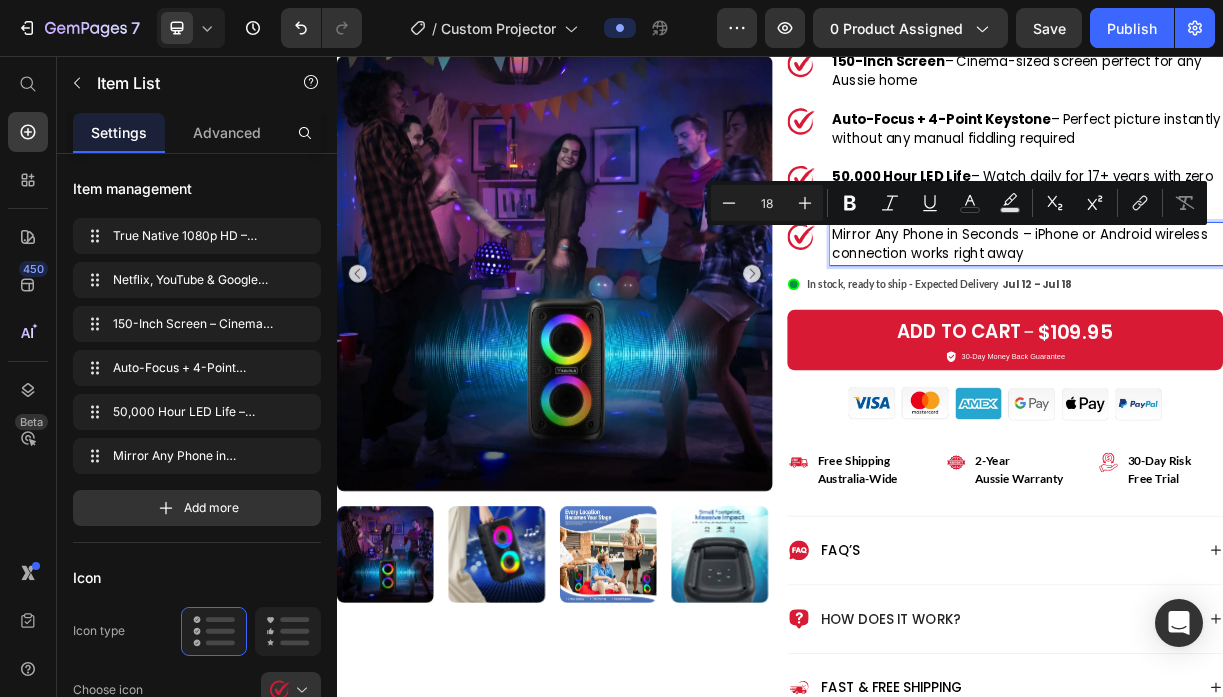 click on "Mirror Any Phone in Seconds – iPhone or Android wireless connection works right away" at bounding box center [1271, 311] 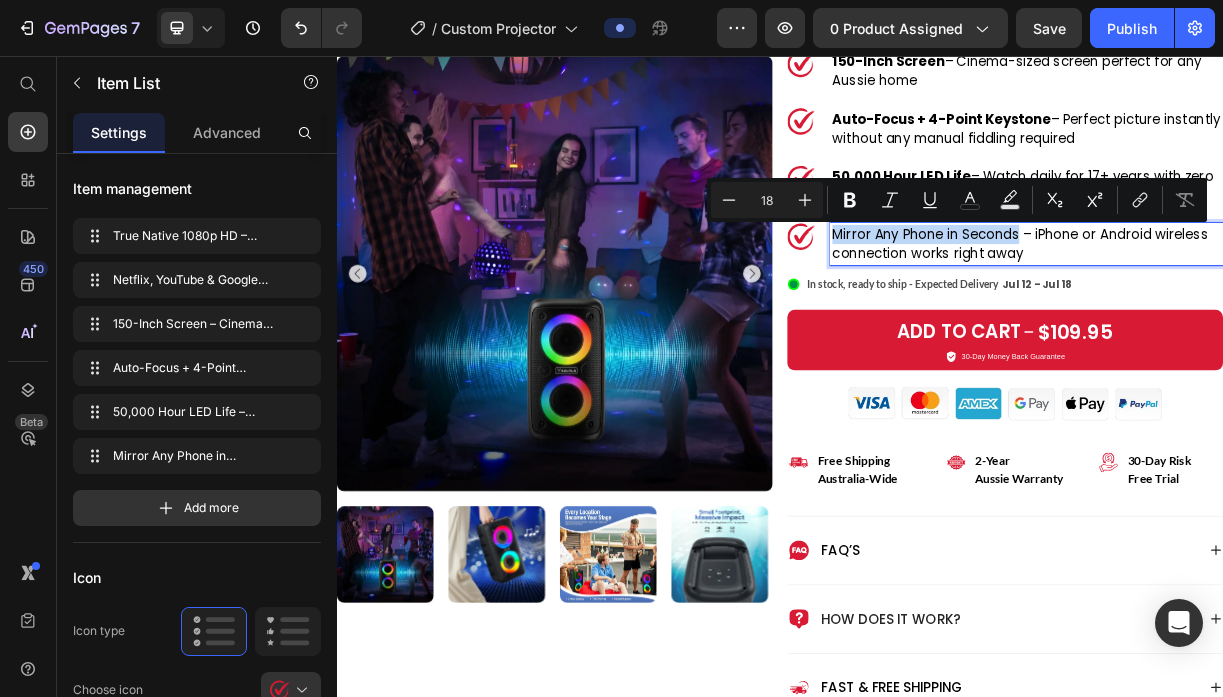 drag, startPoint x: 1262, startPoint y: 297, endPoint x: 1185, endPoint y: 277, distance: 79.555016 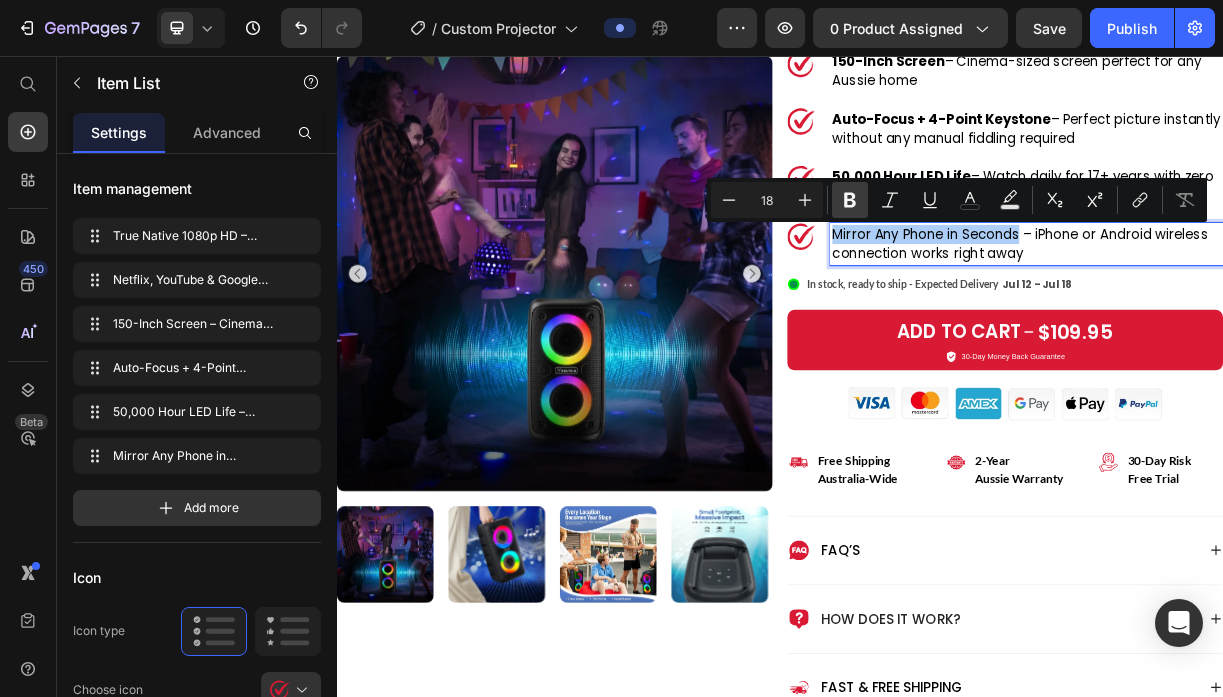 click on "Bold" at bounding box center (850, 200) 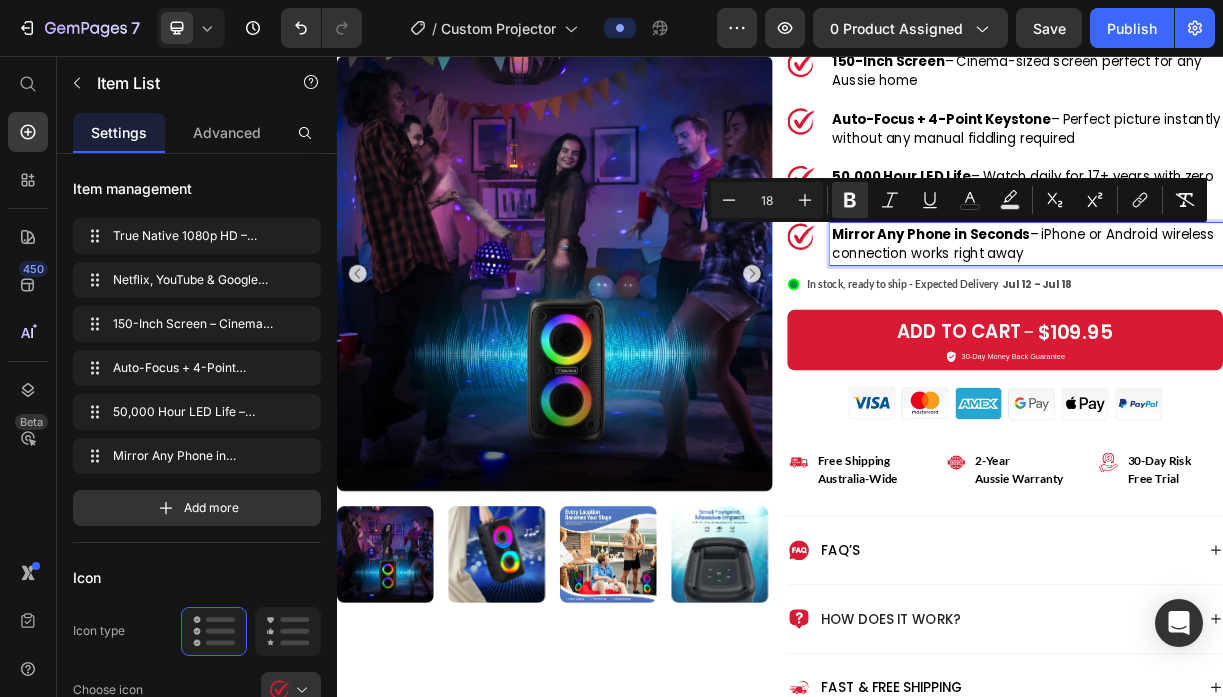 click on "Mirror Any Phone in Seconds  – iPhone or Android wireless connection works right away" at bounding box center [1271, 311] 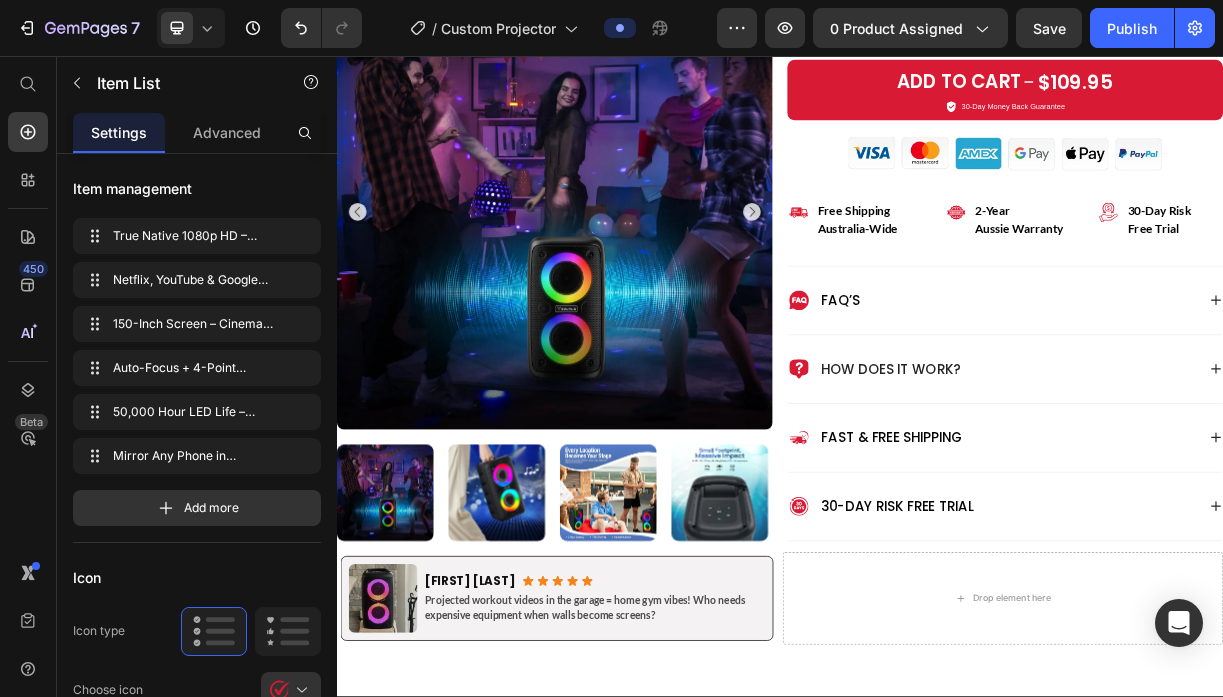 scroll, scrollTop: 878, scrollLeft: 0, axis: vertical 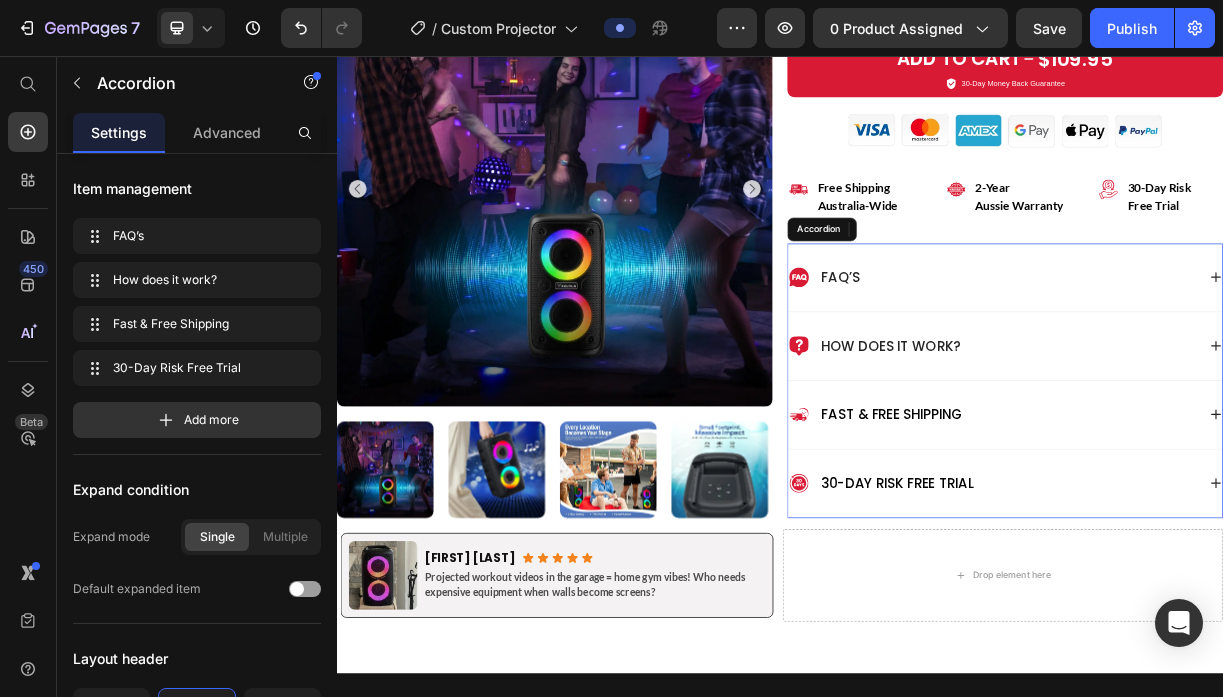 click 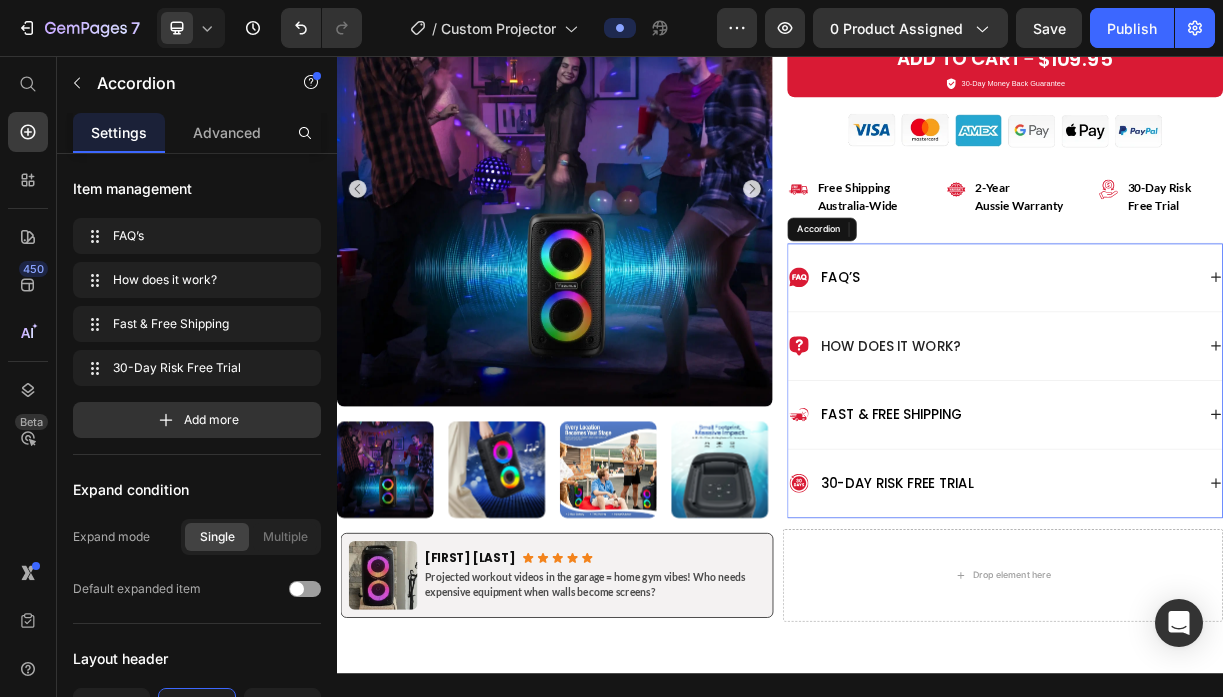 scroll, scrollTop: 0, scrollLeft: 0, axis: both 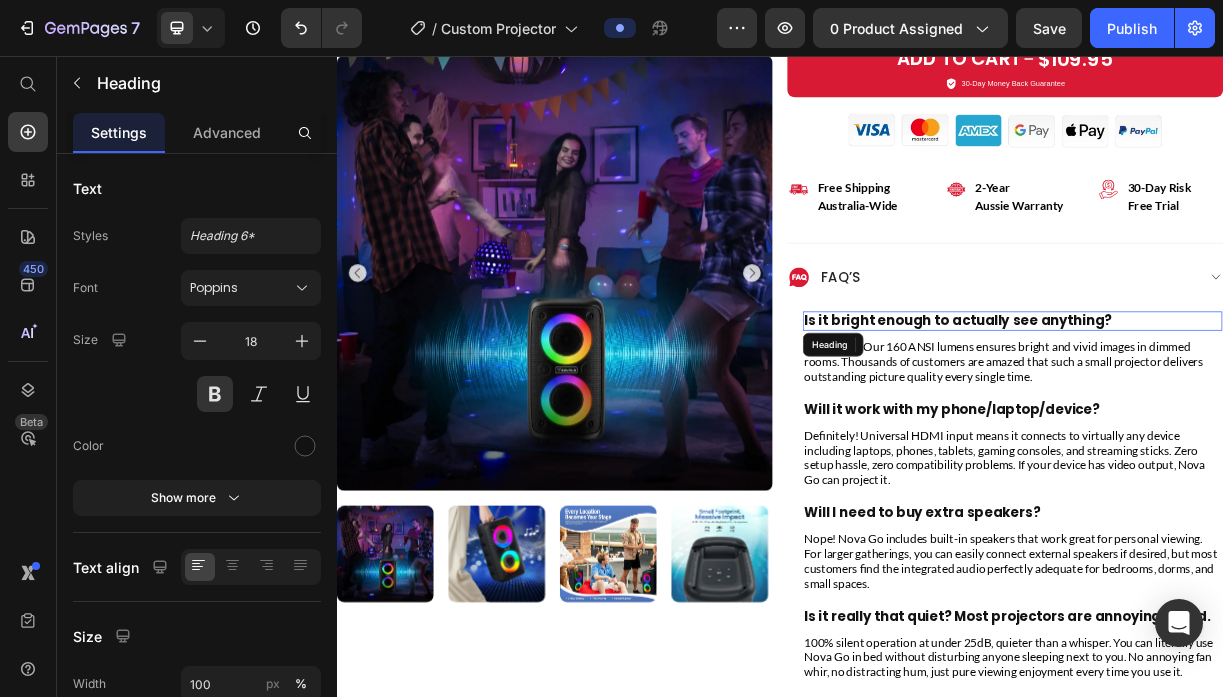 click on "Is it bright enough to actually see anything?" at bounding box center [1178, 415] 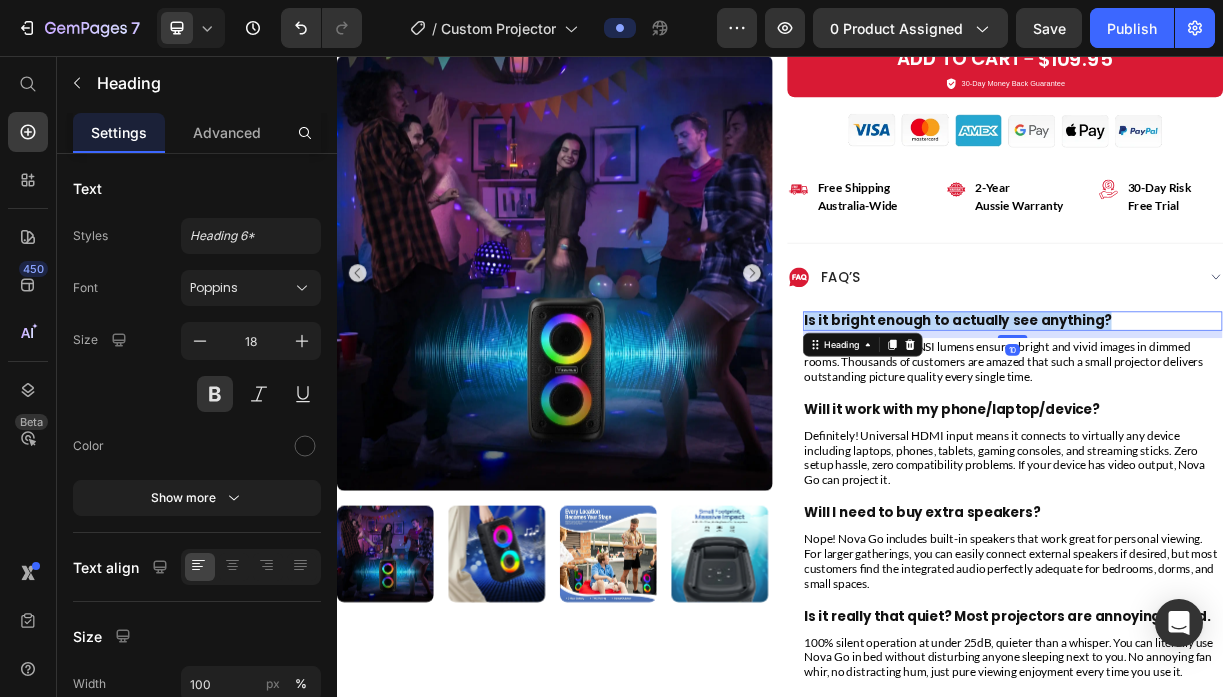 click on "Is it bright enough to actually see anything?" at bounding box center [1178, 415] 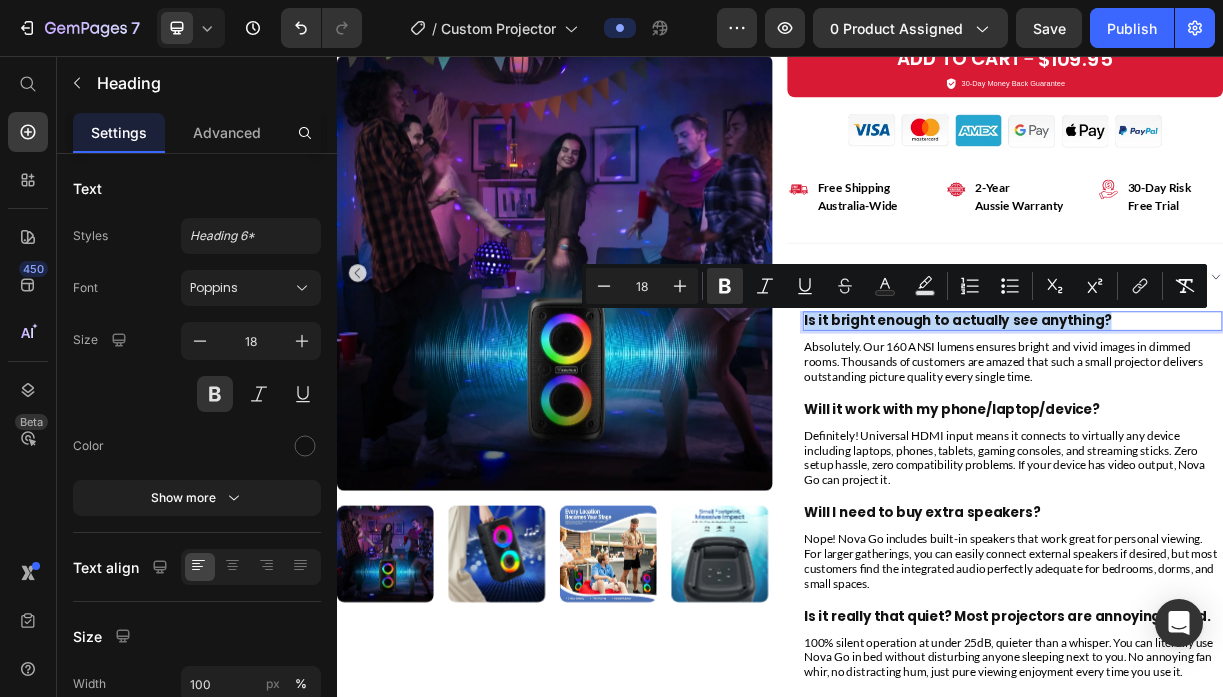 type on "11" 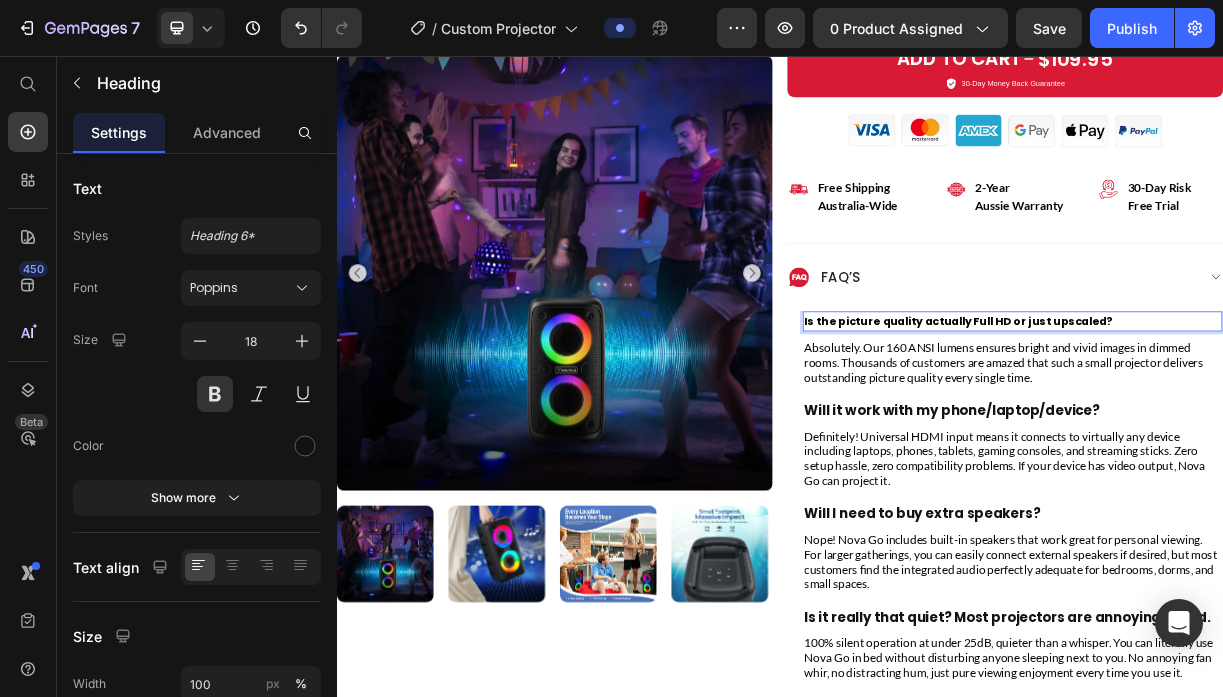 click on "Is the picture quality actually Full HD or just upscaled?" at bounding box center (1179, 417) 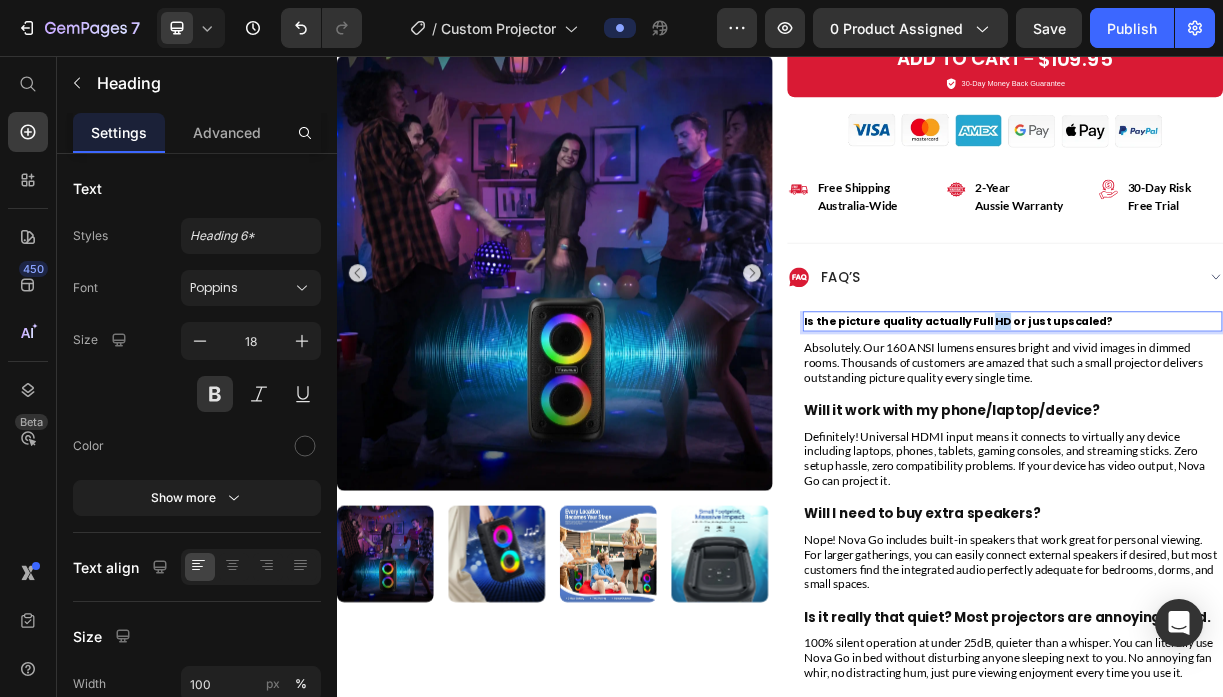 click on "Is the picture quality actually Full HD or just upscaled?" at bounding box center [1179, 417] 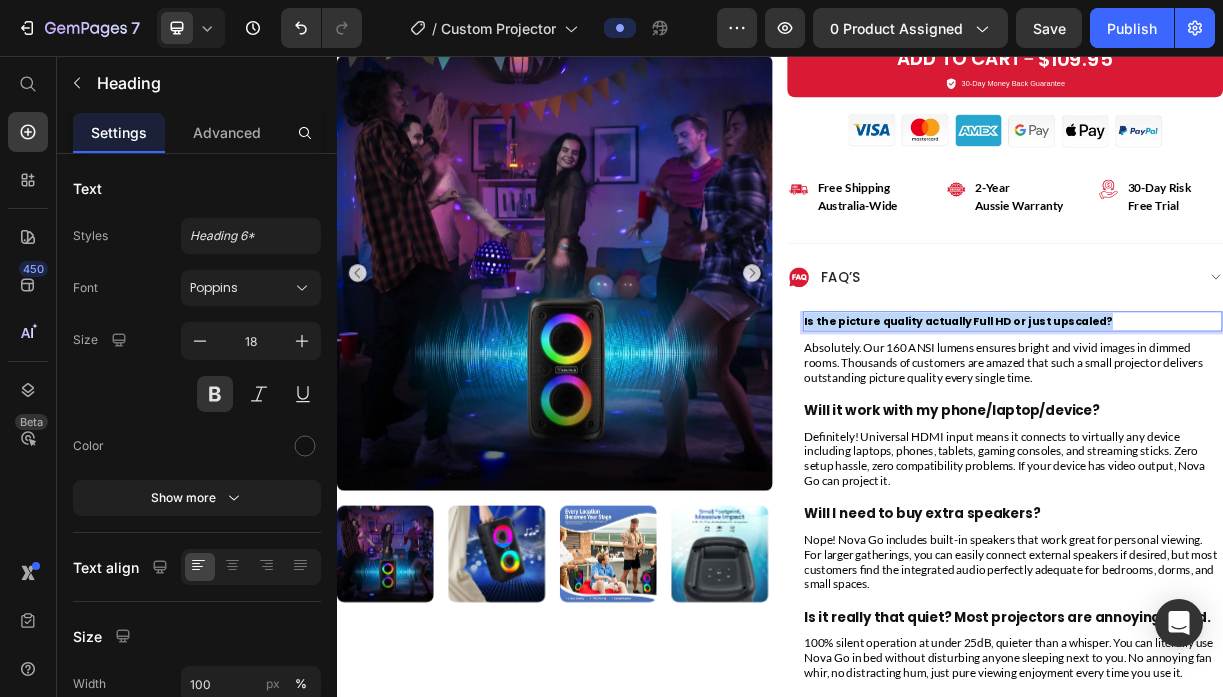click on "Is the picture quality actually Full HD or just upscaled?" at bounding box center (1179, 417) 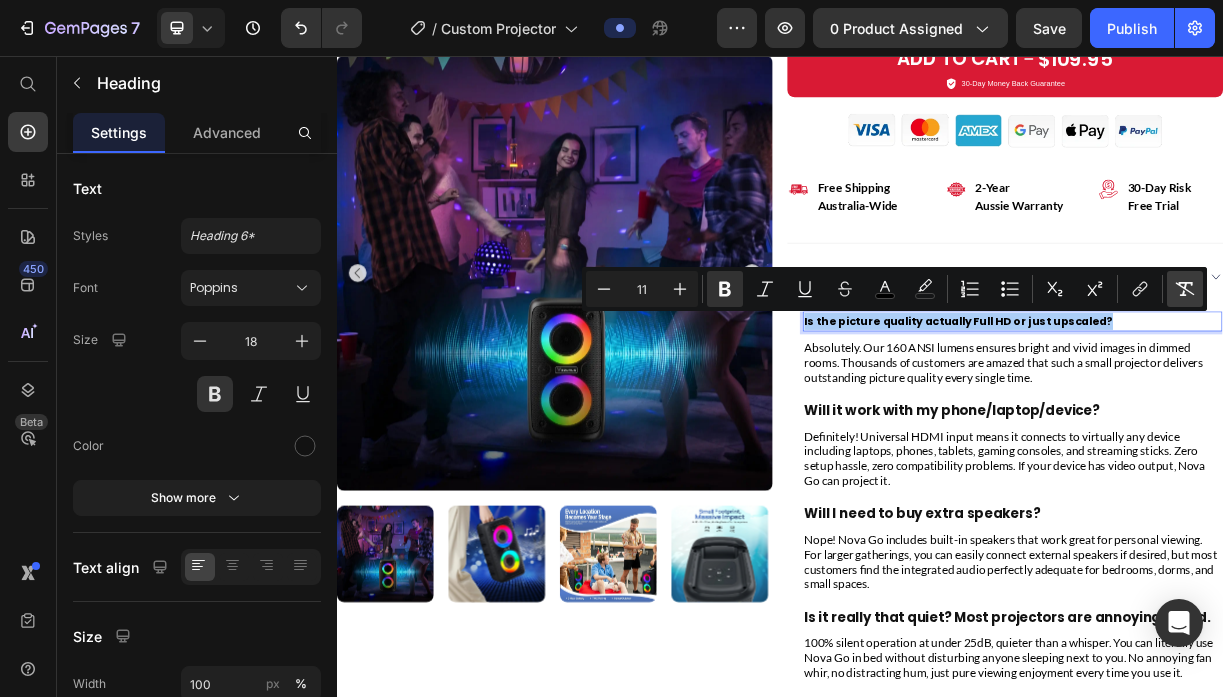 click on "Remove Format" at bounding box center (1185, 289) 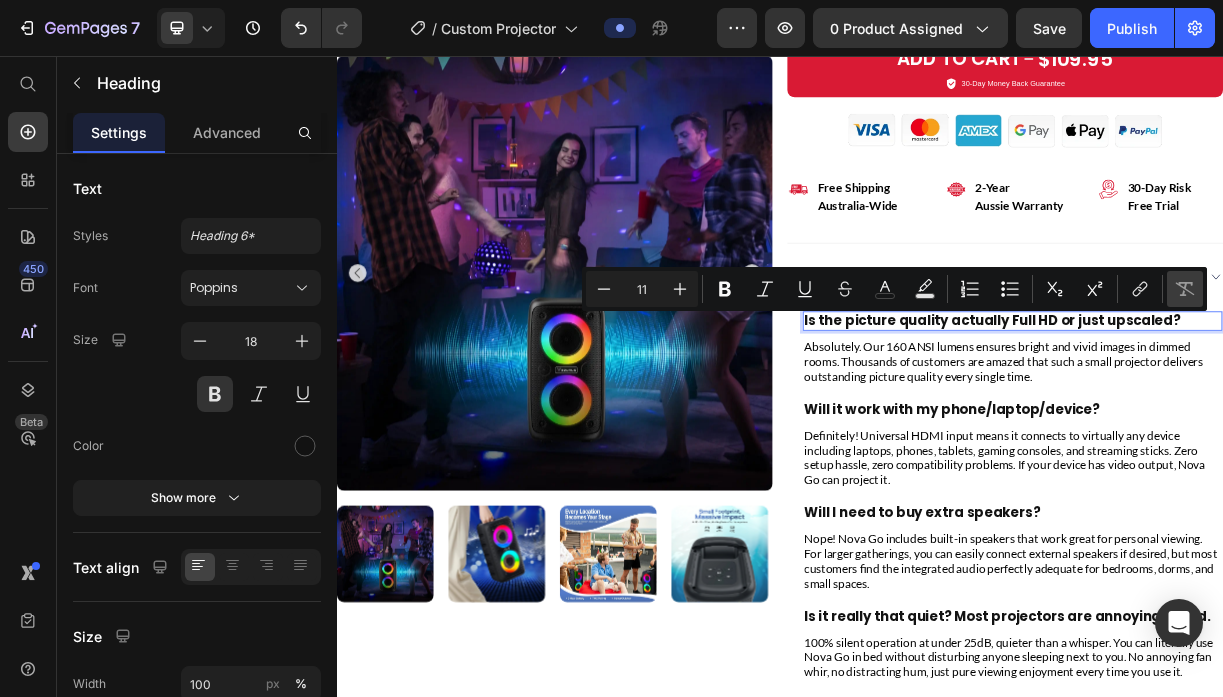 type on "18" 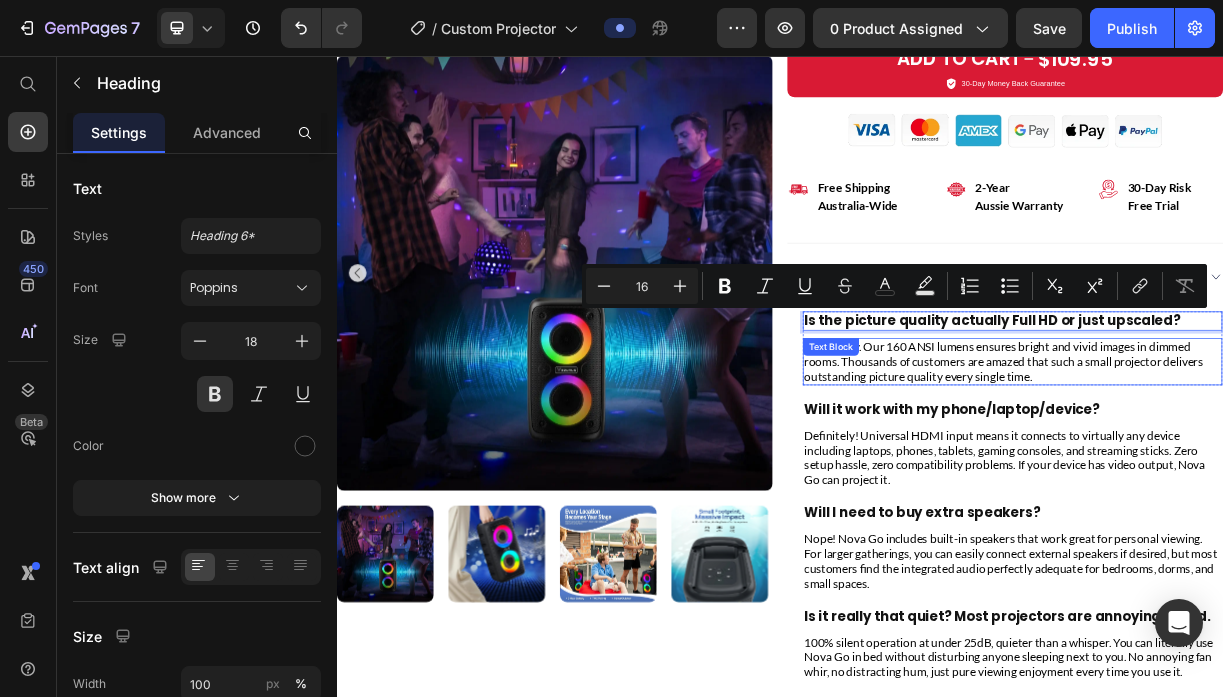 click on "Absolutely. Our 160 ANSI lumens ensures bright and vivid images in dimmed rooms. Thousands of customers are amazed that such a small projector delivers outstanding picture quality every single time." at bounding box center [1252, 471] 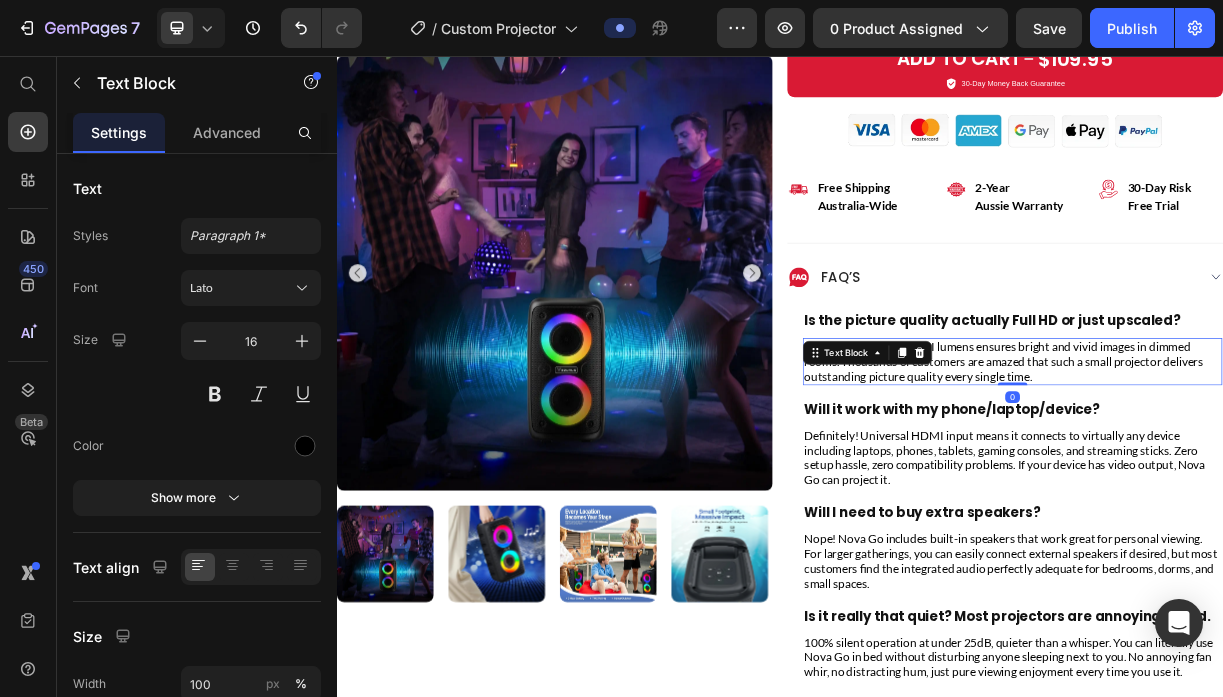 click on "Text Block" at bounding box center [1027, 459] 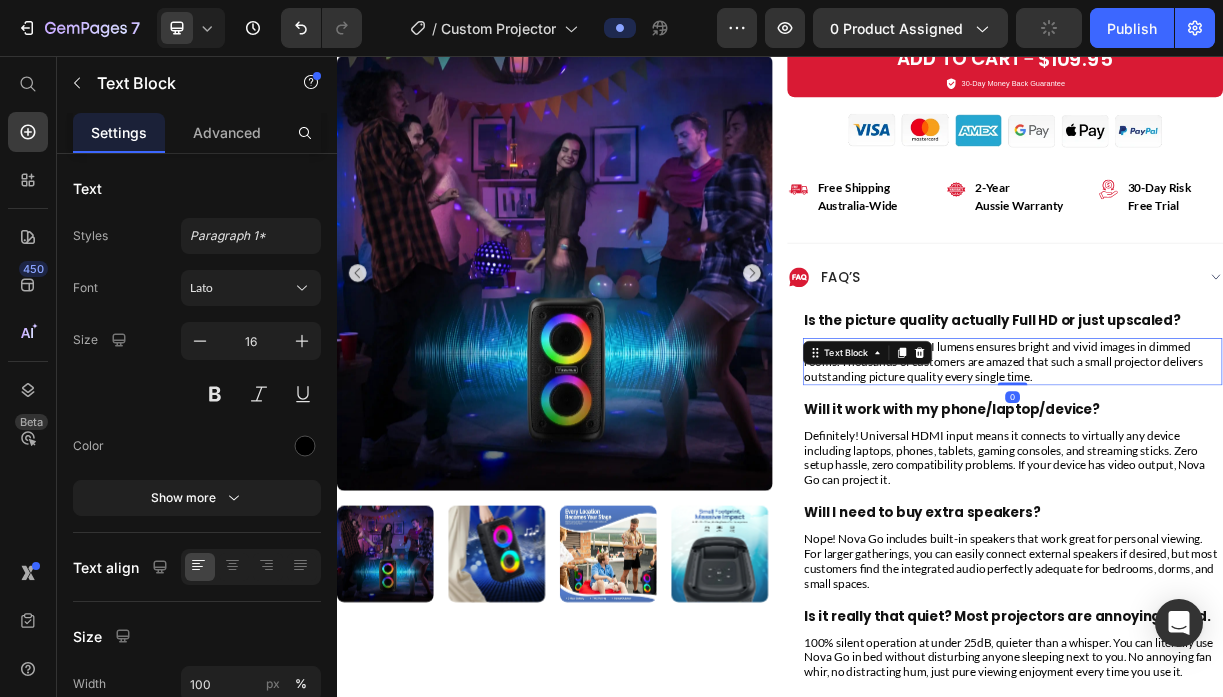 click on "Absolutely. Our 160 ANSI lumens ensures bright and vivid images in dimmed rooms. Thousands of customers are amazed that such a small projector delivers outstanding picture quality every single time." at bounding box center (1252, 471) 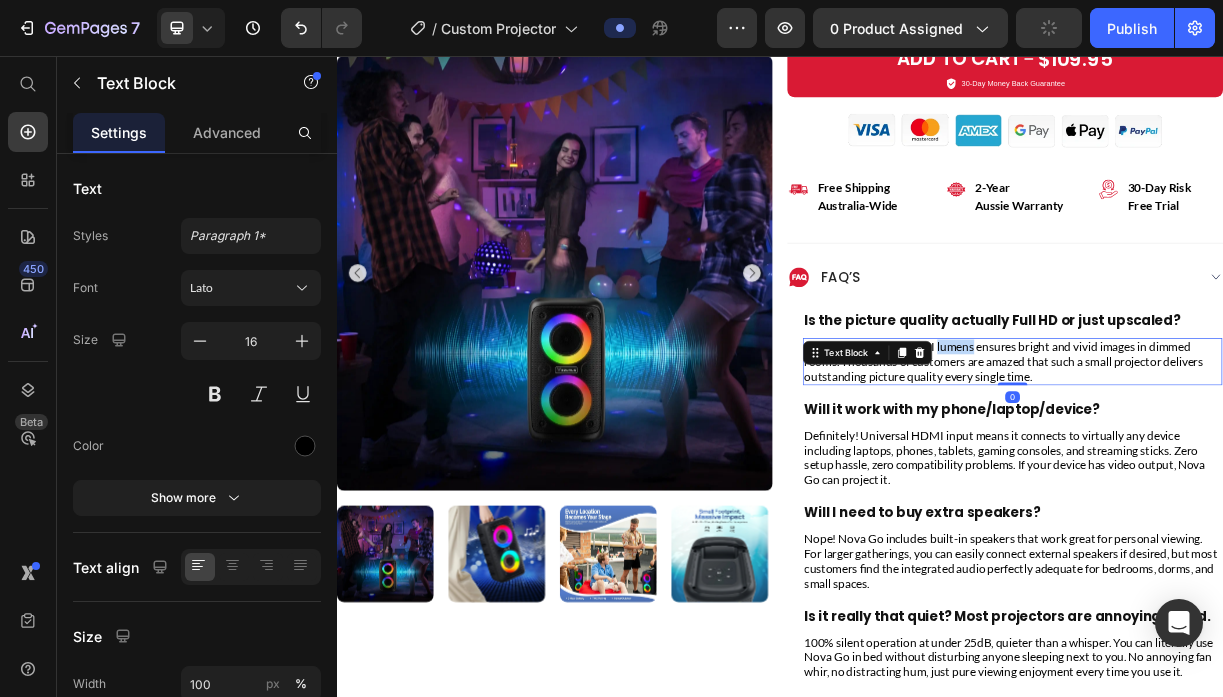 click on "Absolutely. Our 160 ANSI lumens ensures bright and vivid images in dimmed rooms. Thousands of customers are amazed that such a small projector delivers outstanding picture quality every single time." at bounding box center [1252, 471] 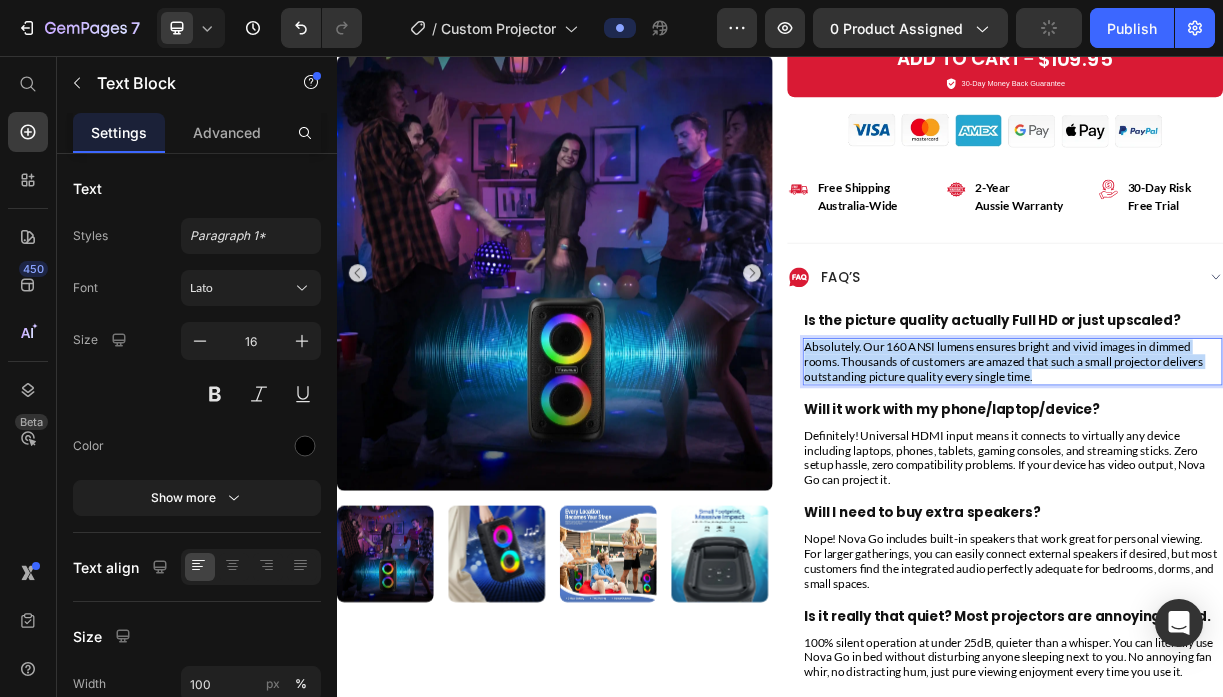 click on "Absolutely. Our 160 ANSI lumens ensures bright and vivid images in dimmed rooms. Thousands of customers are amazed that such a small projector delivers outstanding picture quality every single time." at bounding box center (1252, 471) 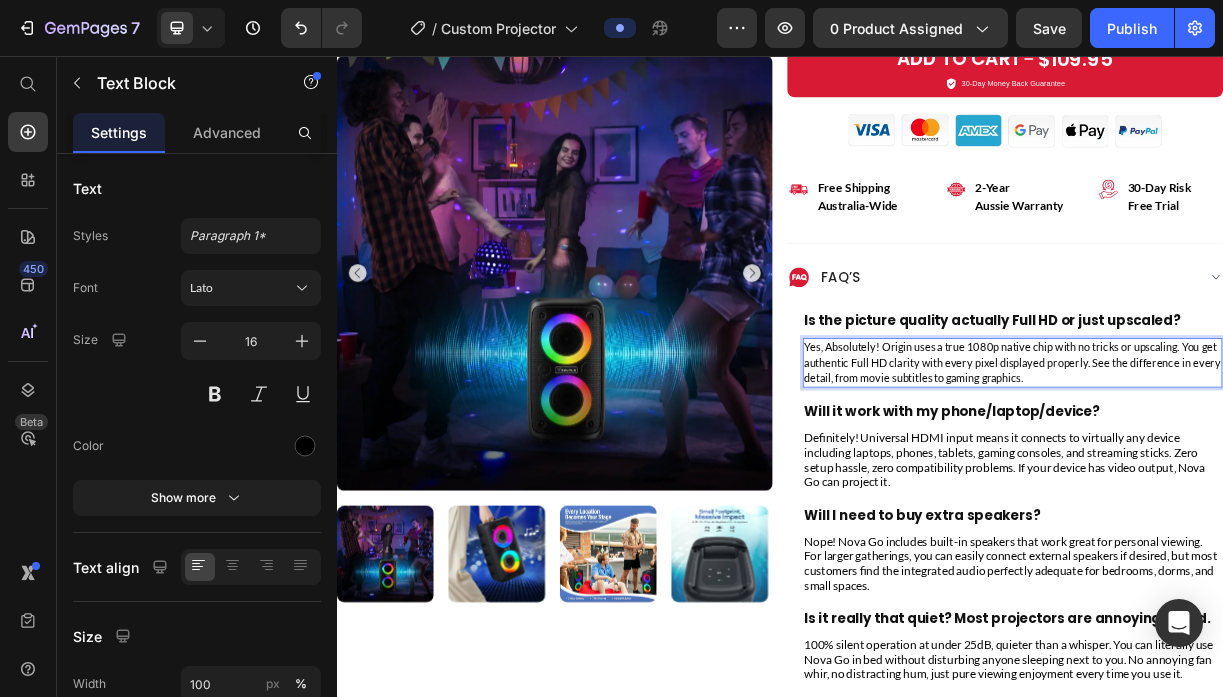 click on "Yes, Absolutely! Origin uses a true 1080p native chip with no tricks or upscaling. You get authentic Full HD clarity with every pixel displayed properly. See the difference in every detail, from movie subtitles to gaming graphics." at bounding box center (1252, 472) 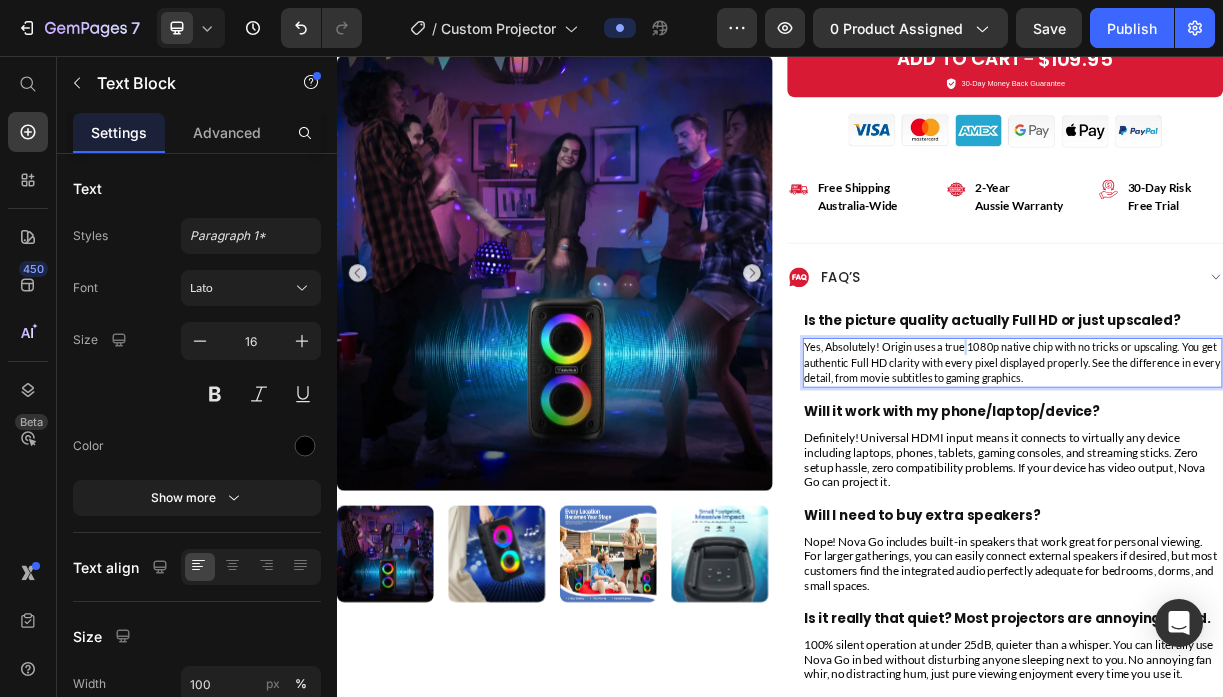 click on "Yes, Absolutely! Origin uses a true 1080p native chip with no tricks or upscaling. You get authentic Full HD clarity with every pixel displayed properly. See the difference in every detail, from movie subtitles to gaming graphics." at bounding box center [1252, 472] 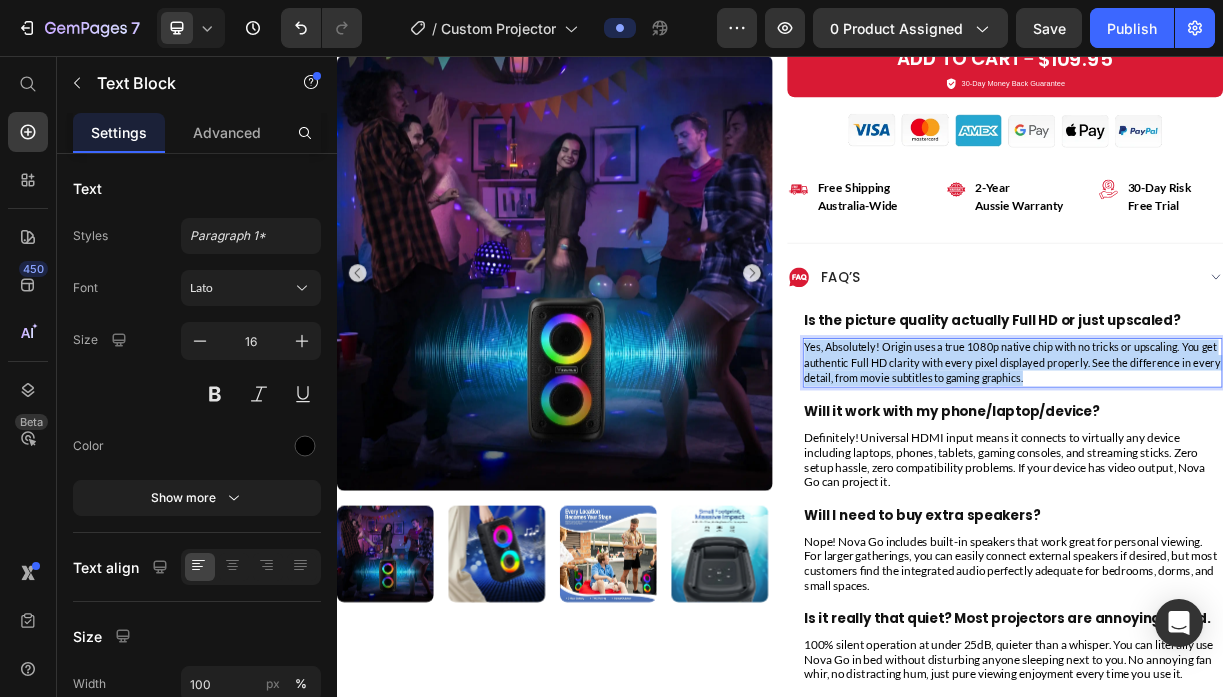click on "Yes, Absolutely! Origin uses a true 1080p native chip with no tricks or upscaling. You get authentic Full HD clarity with every pixel displayed properly. See the difference in every detail, from movie subtitles to gaming graphics." at bounding box center (1252, 472) 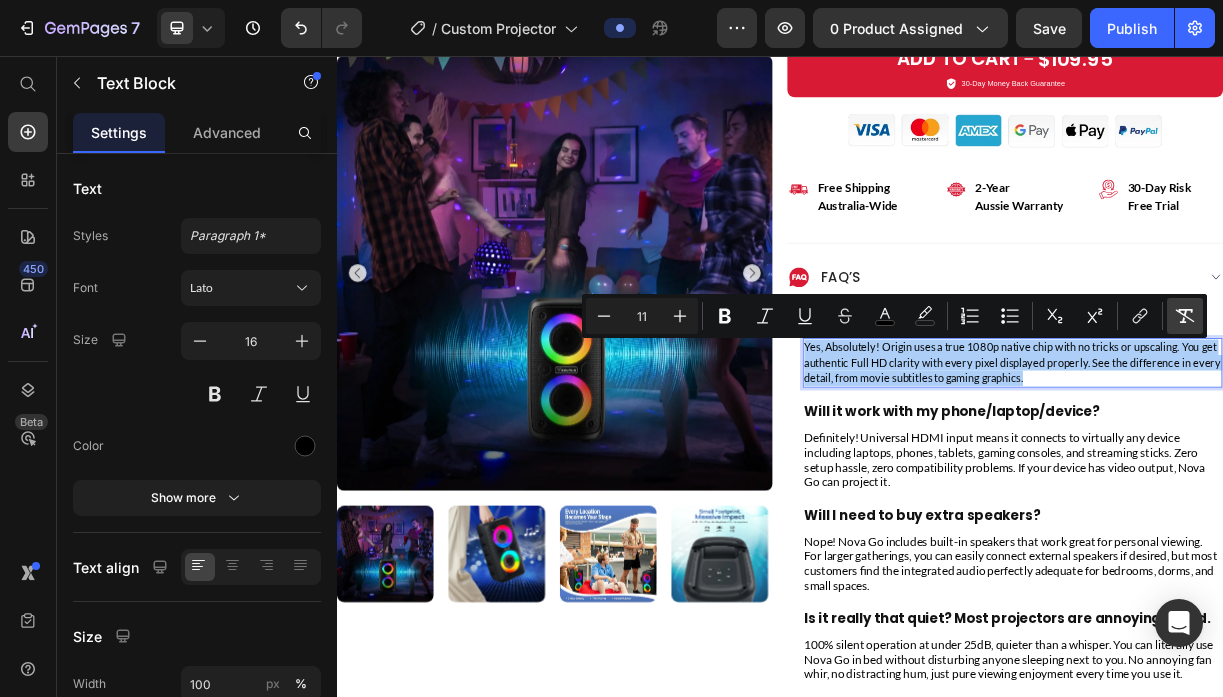 click 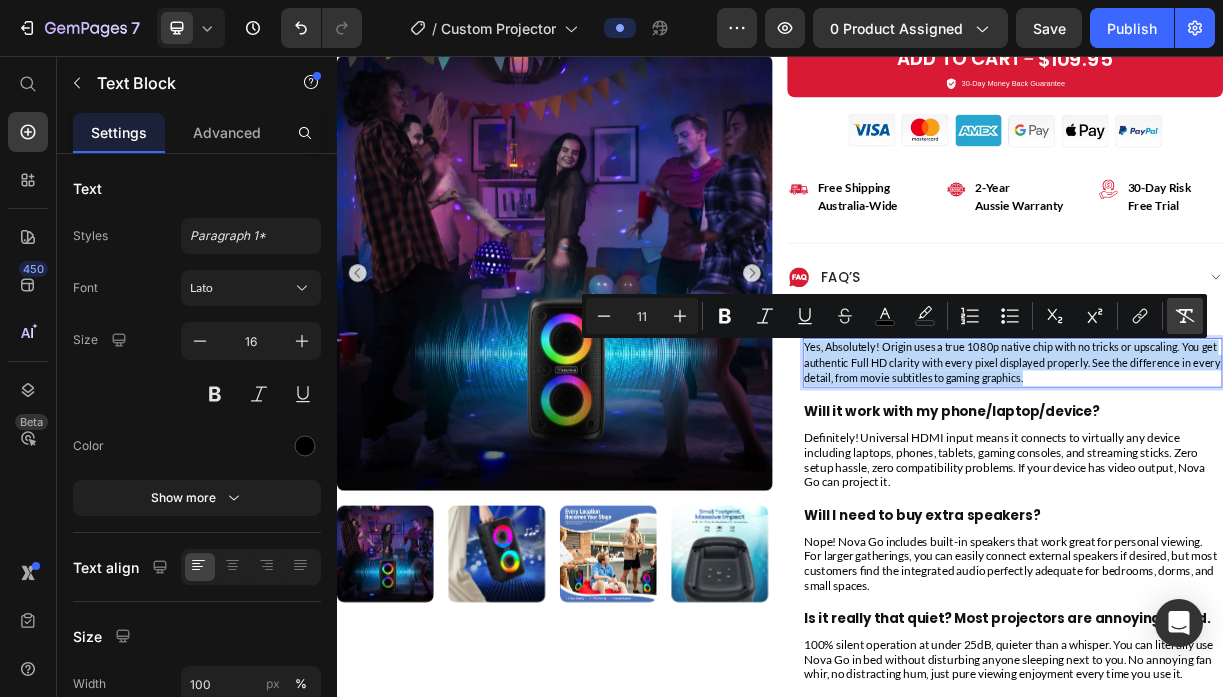 type on "16" 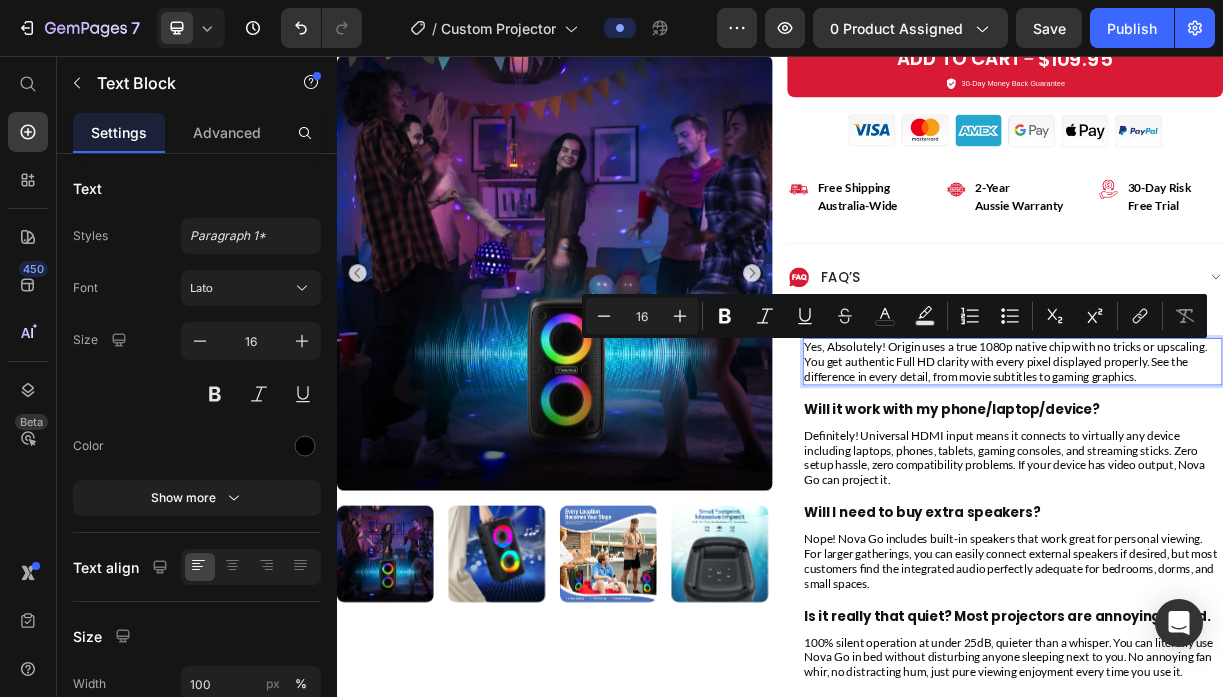 click on "Yes, Absolutely! Origin uses a true 1080p native chip with no tricks or upscaling. You get authentic Full HD clarity with every pixel displayed properly. See the difference in every detail, from movie subtitles to gaming graphics." at bounding box center (1252, 471) 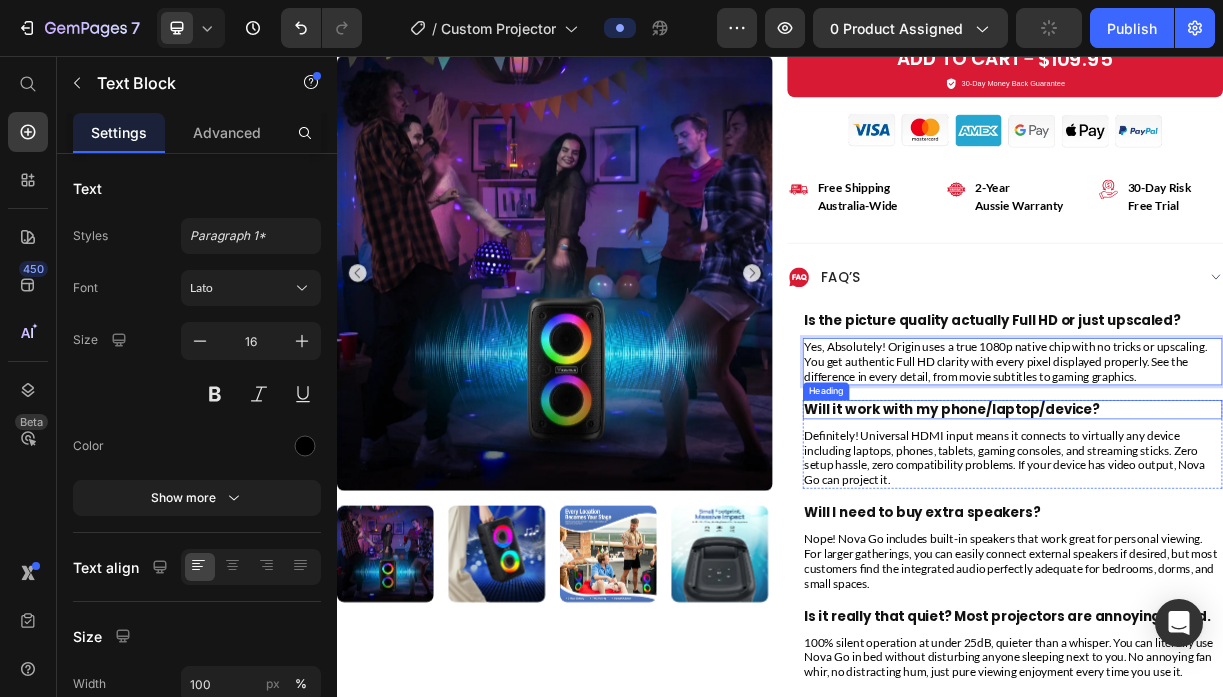 click on "Will it work with my phone/laptop/device?" at bounding box center [1170, 535] 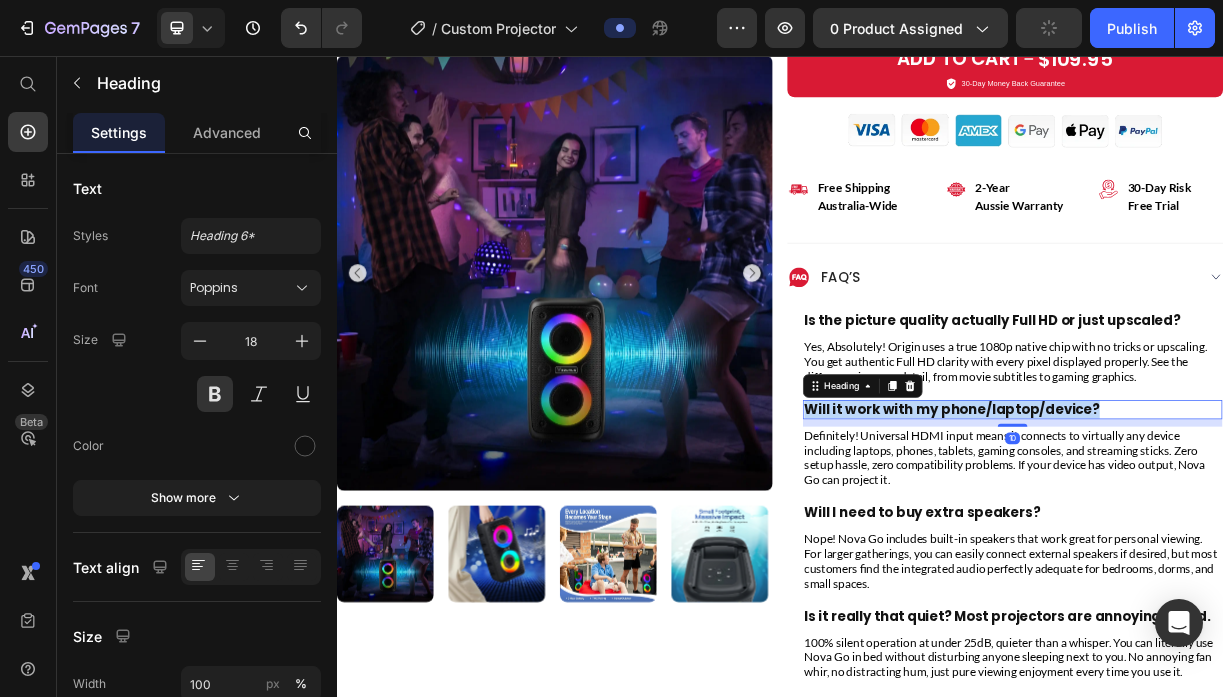 click on "Will it work with my phone/laptop/device?" at bounding box center [1170, 535] 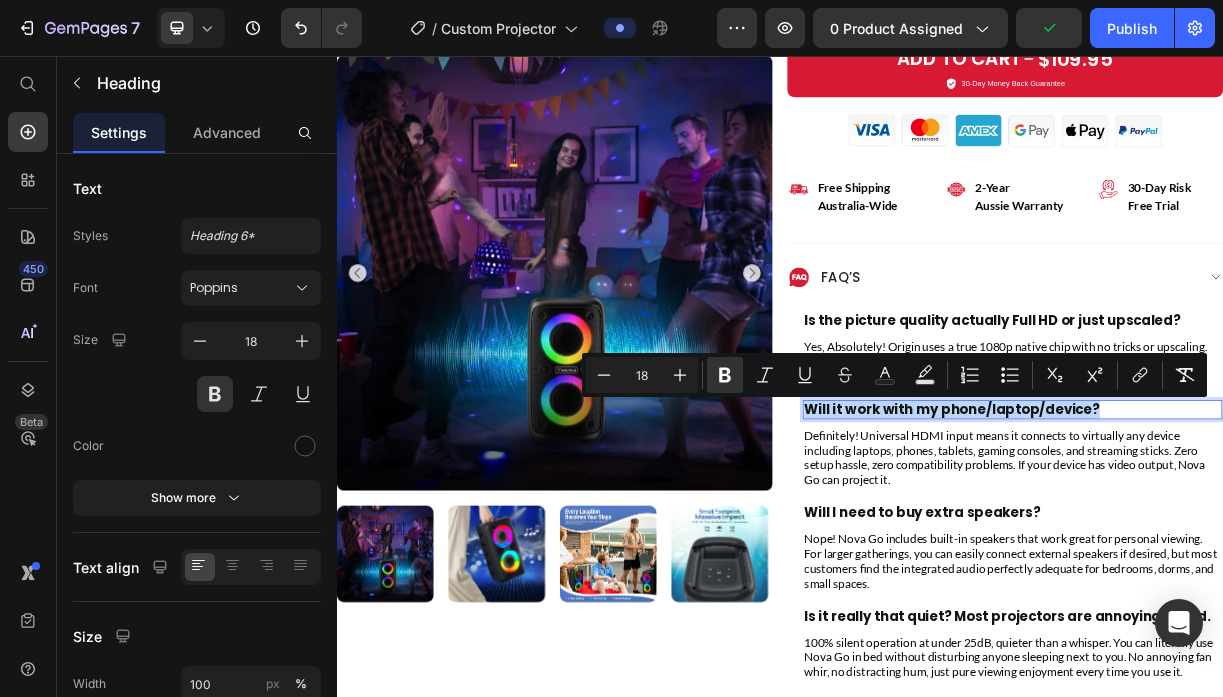 type on "11" 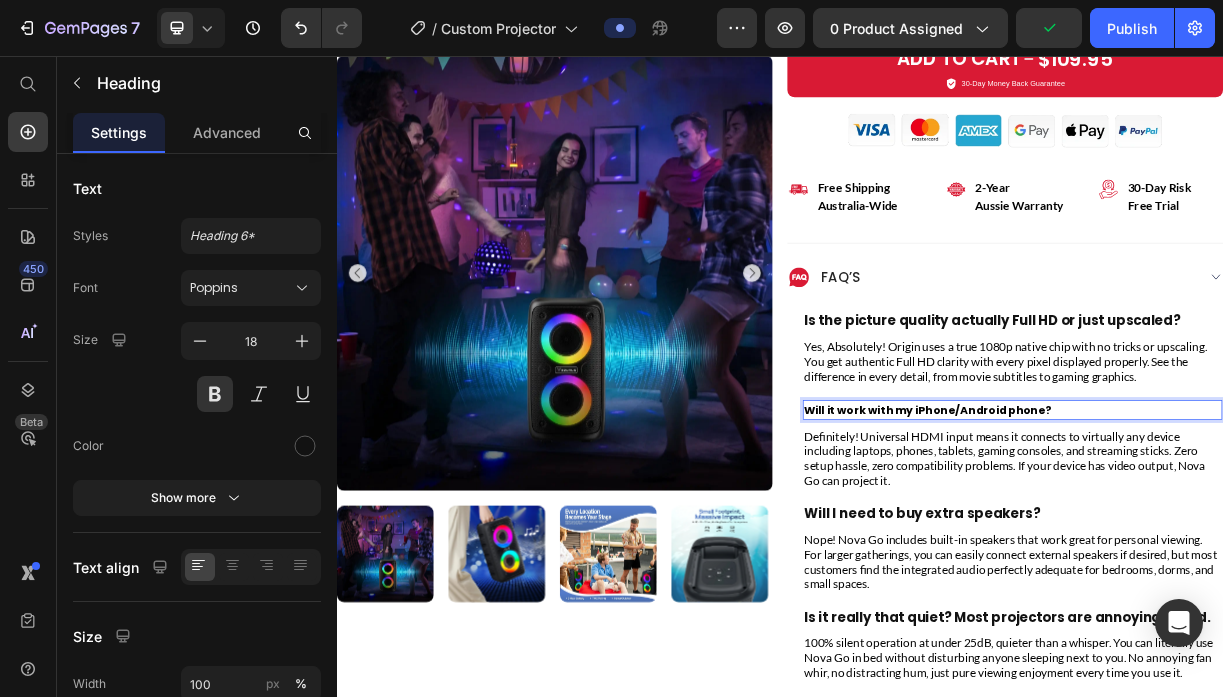 click on "Will it work with my iPhone/Android phone?" at bounding box center (1137, 537) 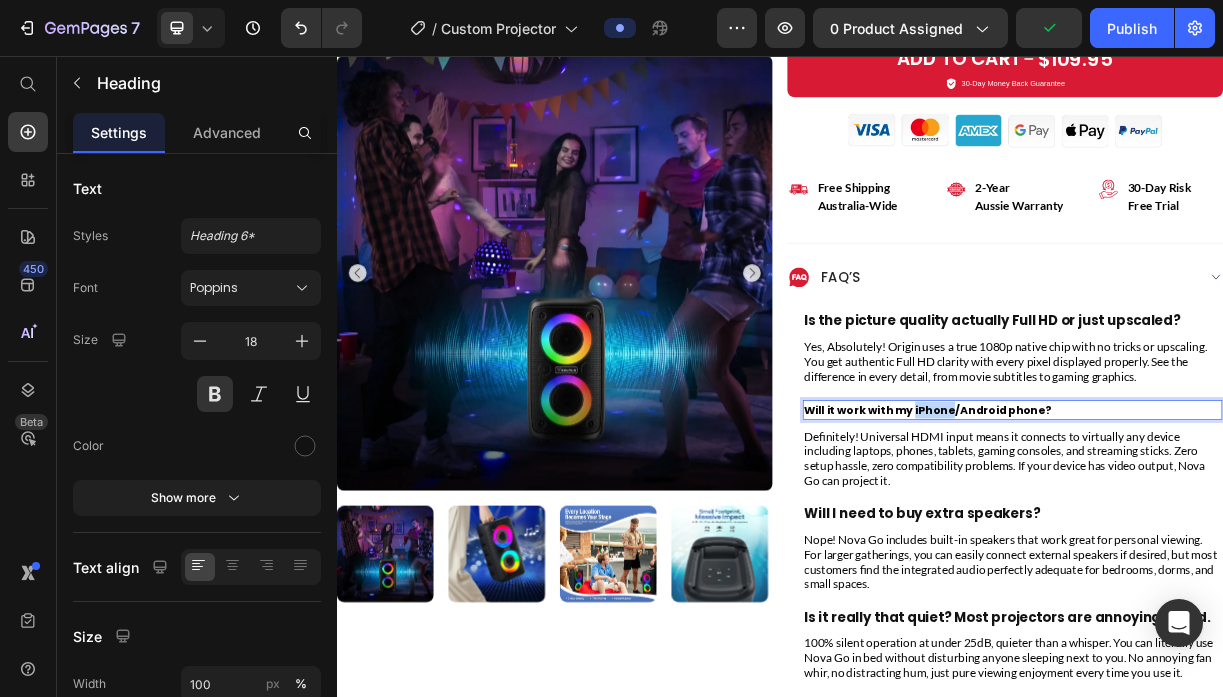 click on "Will it work with my iPhone/Android phone?" at bounding box center [1137, 537] 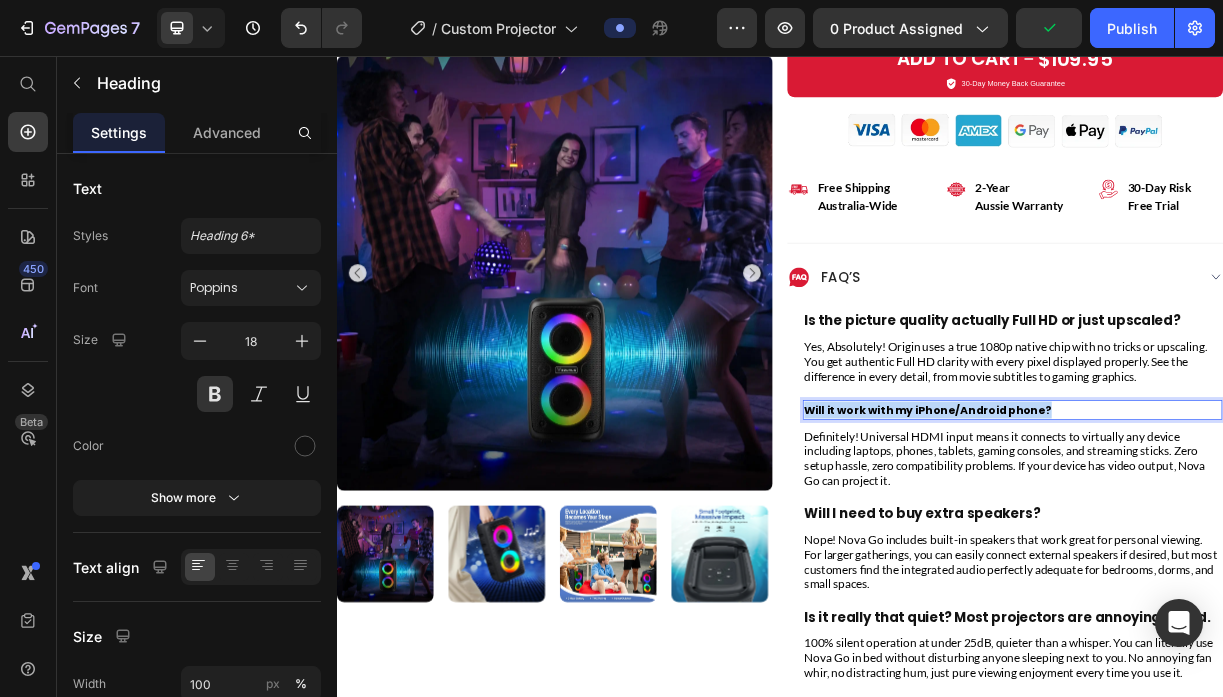 click on "Will it work with my iPhone/Android phone?" at bounding box center [1137, 537] 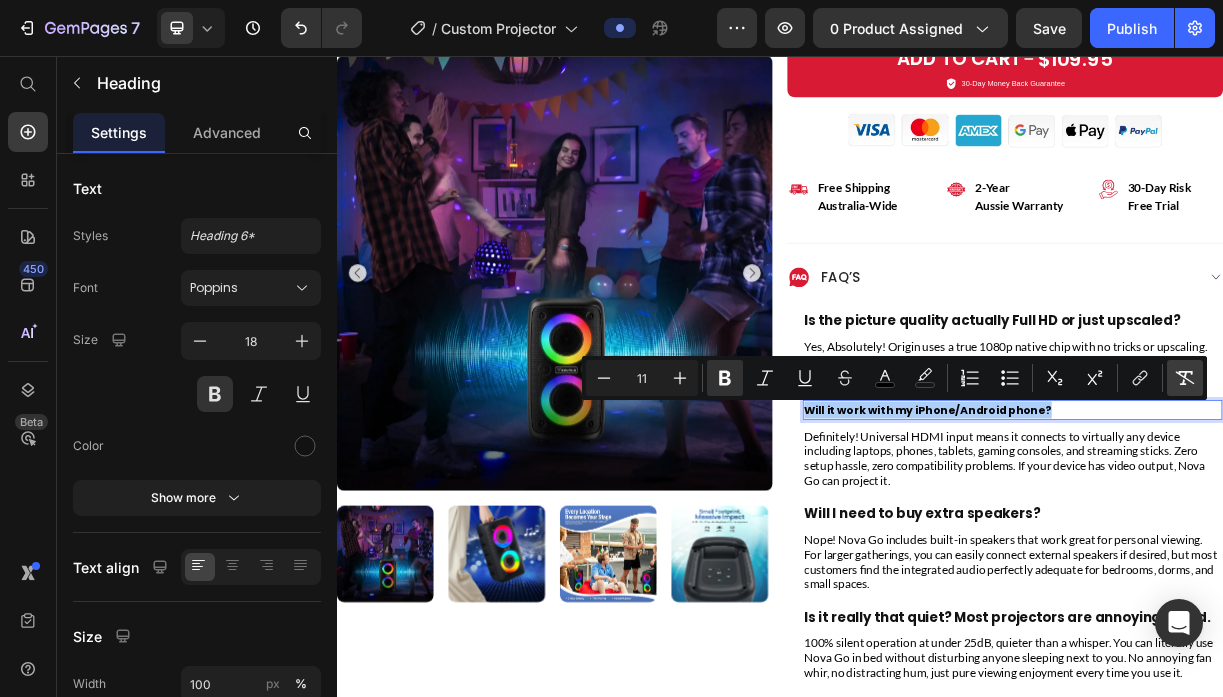 click 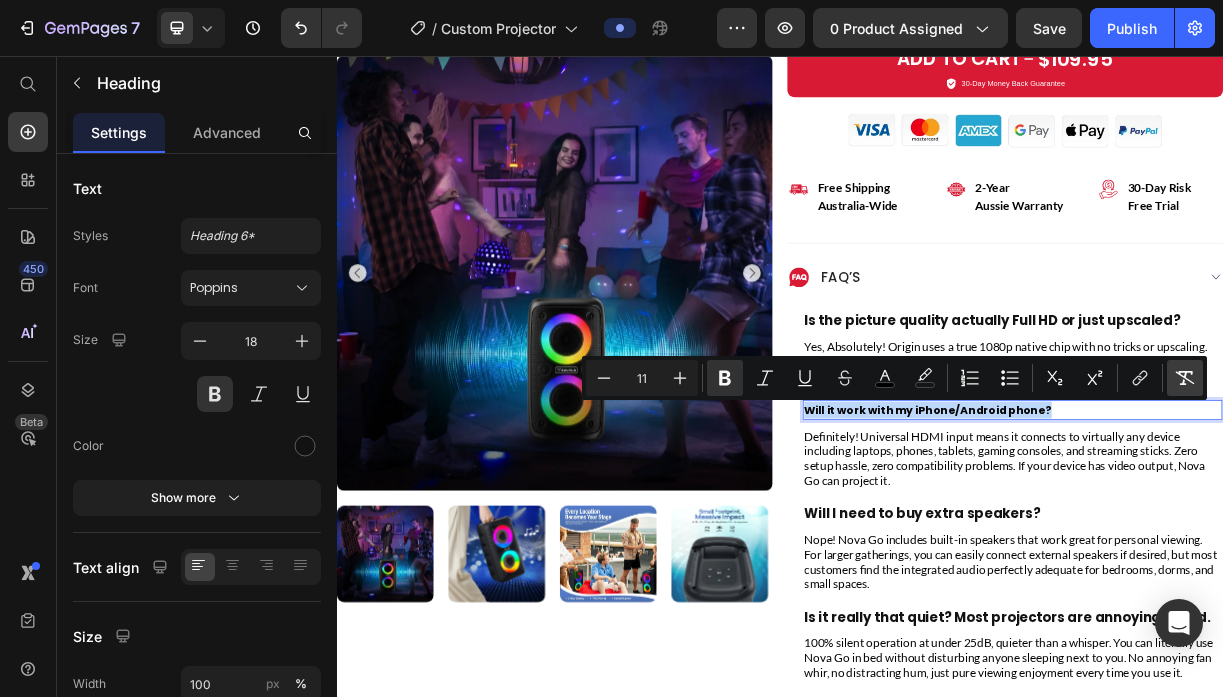 type on "18" 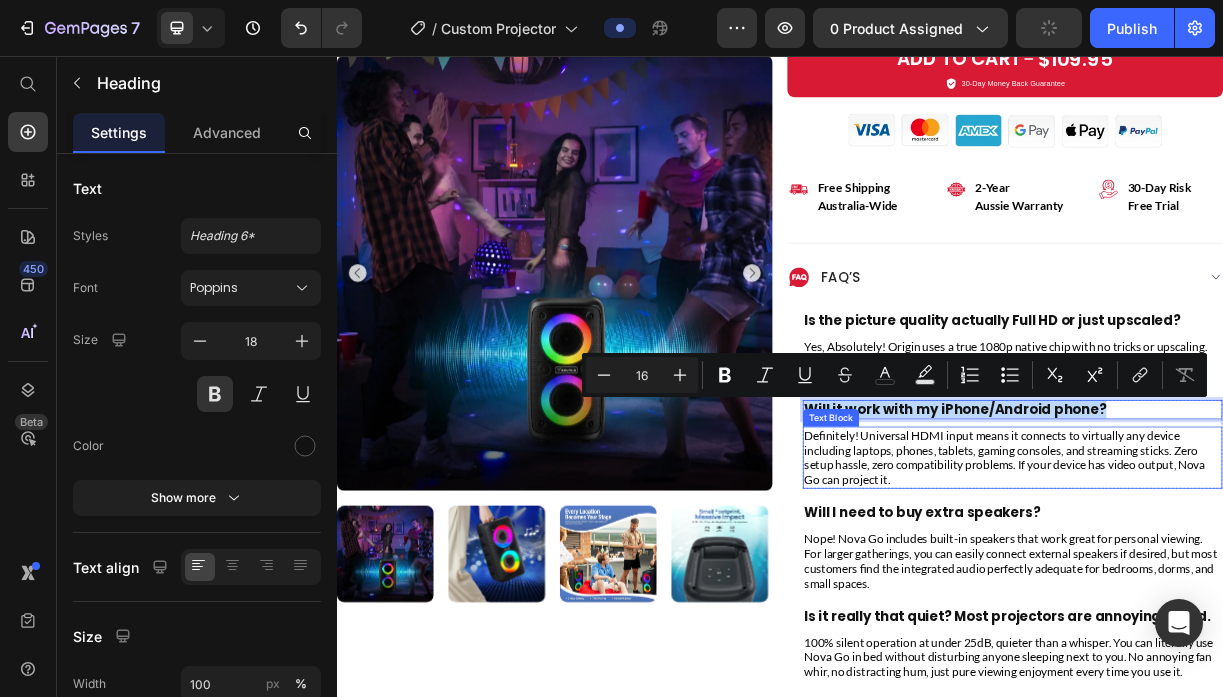 click on "Definitely! Universal HDMI input means it connects to virtually any device including laptops, phones, tablets, gaming consoles, and streaming sticks. Zero setup hassle, zero compatibility problems. If your device has video output, Nova Go can project it." at bounding box center [1252, 601] 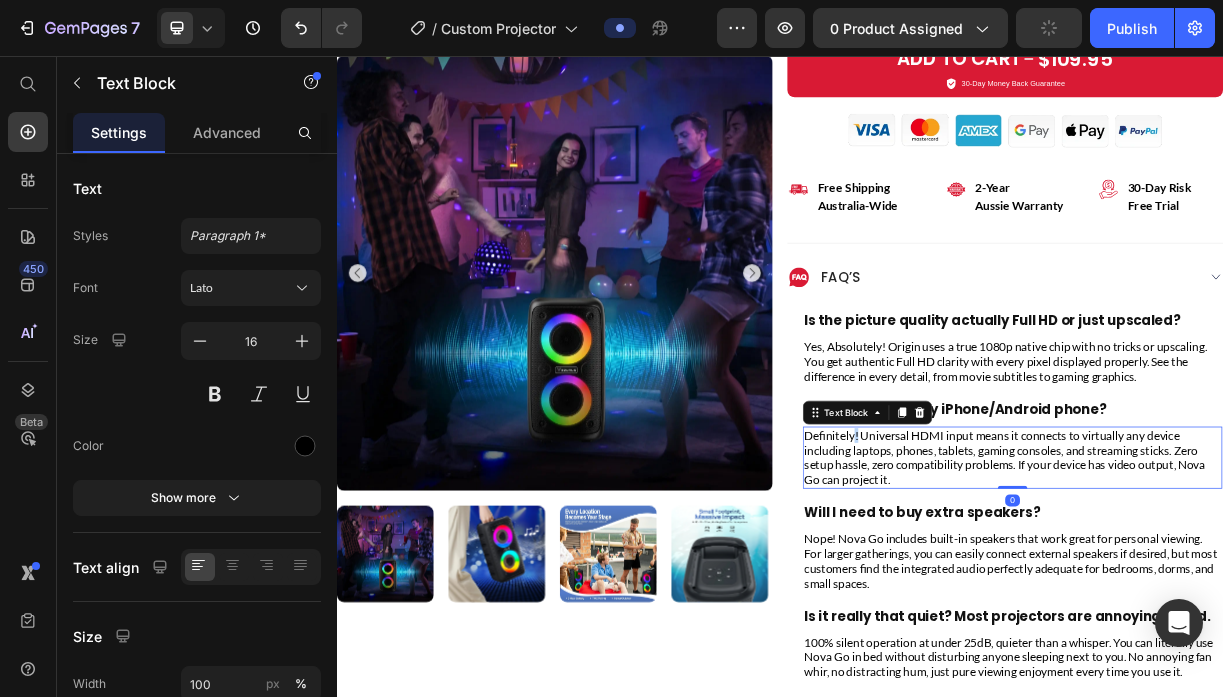 click on "Definitely! Universal HDMI input means it connects to virtually any device including laptops, phones, tablets, gaming consoles, and streaming sticks. Zero setup hassle, zero compatibility problems. If your device has video output, Nova Go can project it." at bounding box center (1252, 601) 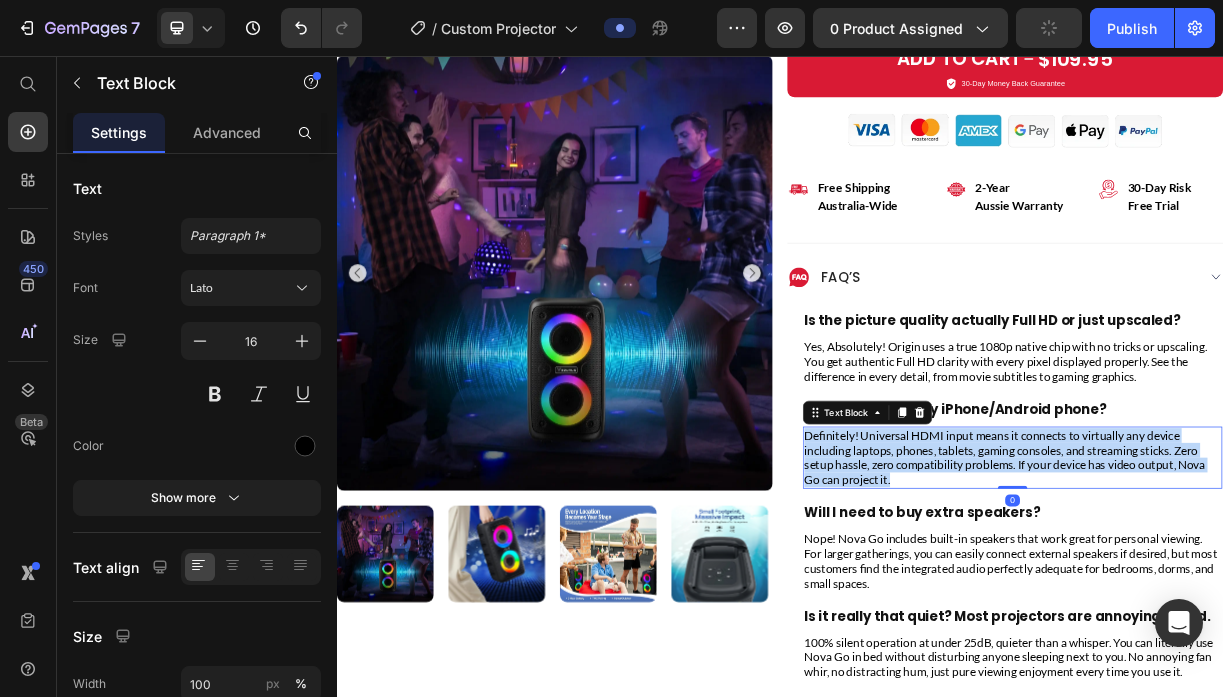 click on "Definitely! Universal HDMI input means it connects to virtually any device including laptops, phones, tablets, gaming consoles, and streaming sticks. Zero setup hassle, zero compatibility problems. If your device has video output, Nova Go can project it." at bounding box center [1252, 601] 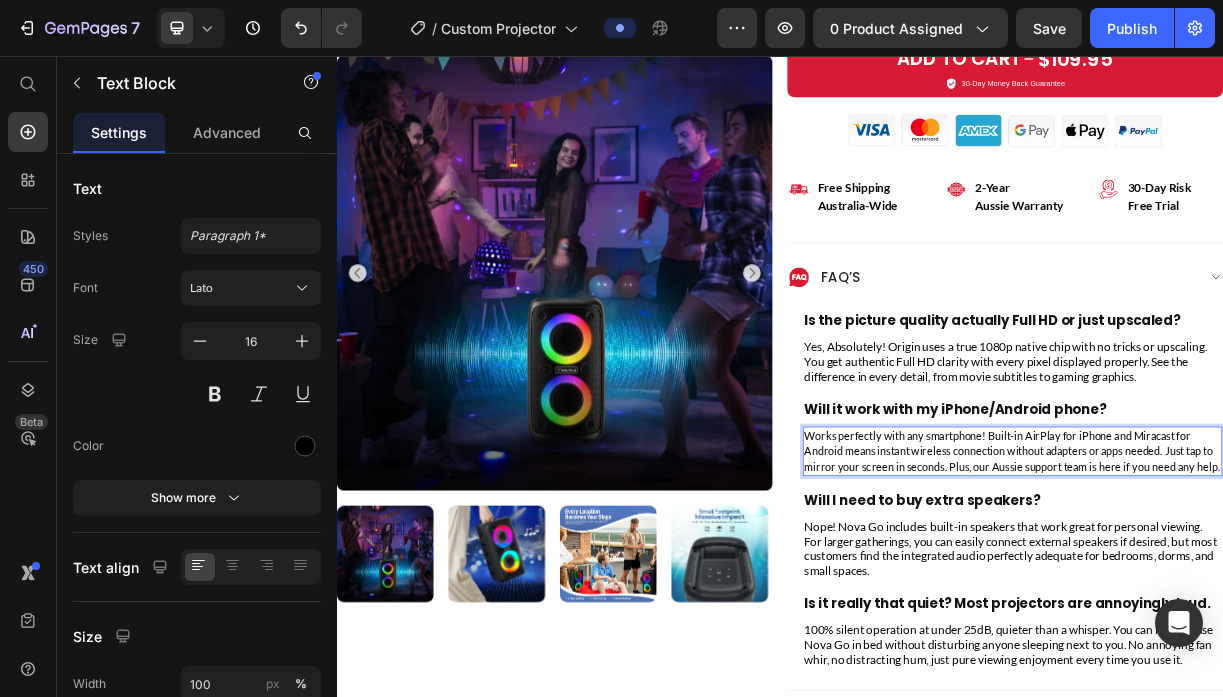 click on "Works perfectly with any smartphone! Built-in AirPlay for iPhone and Miracast for Android means instant wireless connection without adapters or apps needed. Just tap to mirror your screen in seconds. Plus, our Aussie support team is here if you need any help." at bounding box center [1251, 592] 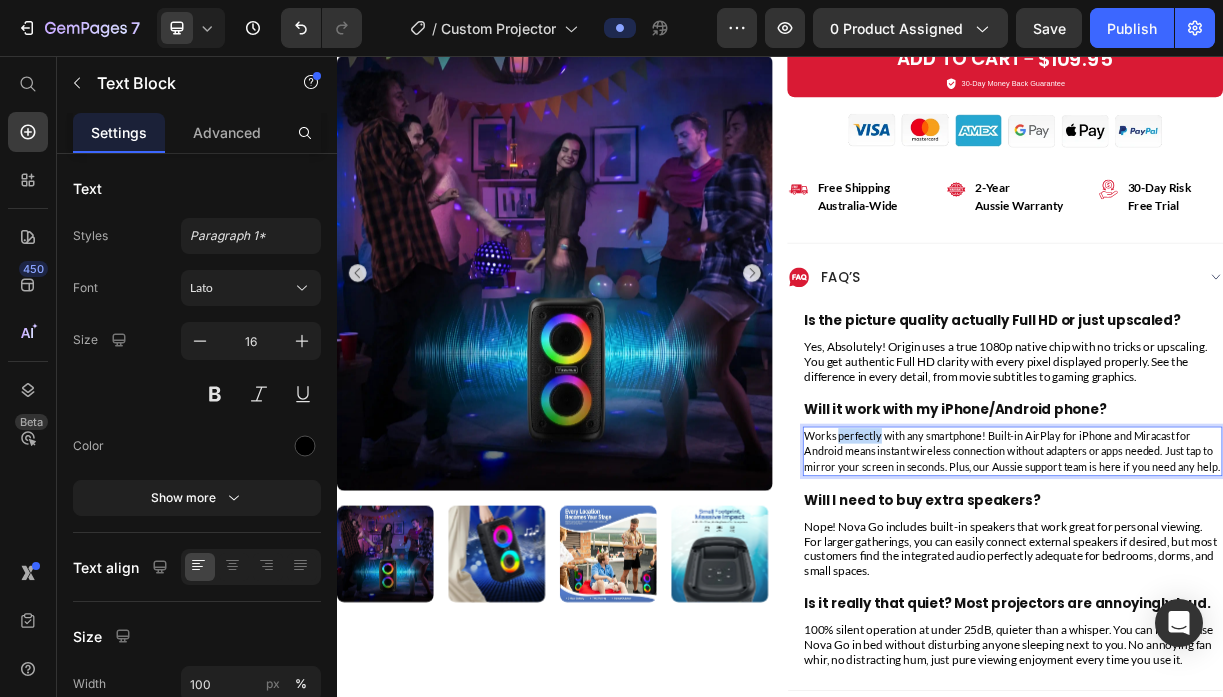 click on "Works perfectly with any smartphone! Built-in AirPlay for iPhone and Miracast for Android means instant wireless connection without adapters or apps needed. Just tap to mirror your screen in seconds. Plus, our Aussie support team is here if you need any help." at bounding box center (1251, 592) 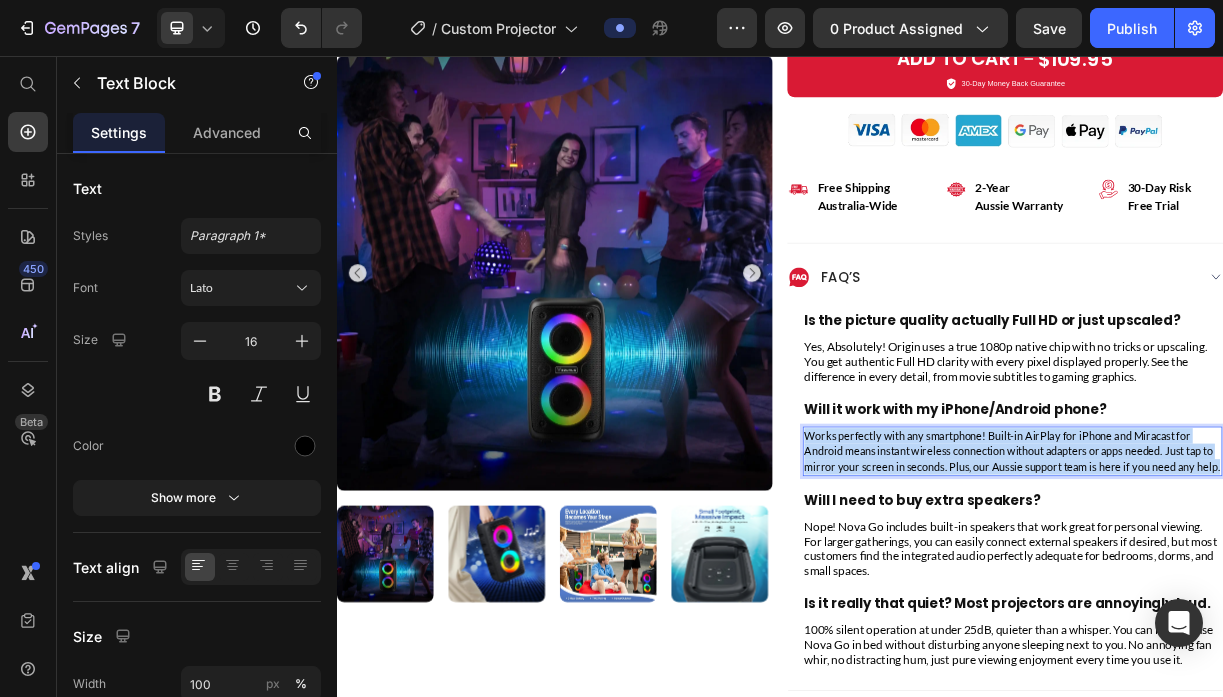 click on "Works perfectly with any smartphone! Built-in AirPlay for iPhone and Miracast for Android means instant wireless connection without adapters or apps needed. Just tap to mirror your screen in seconds. Plus, our Aussie support team is here if you need any help." at bounding box center [1251, 592] 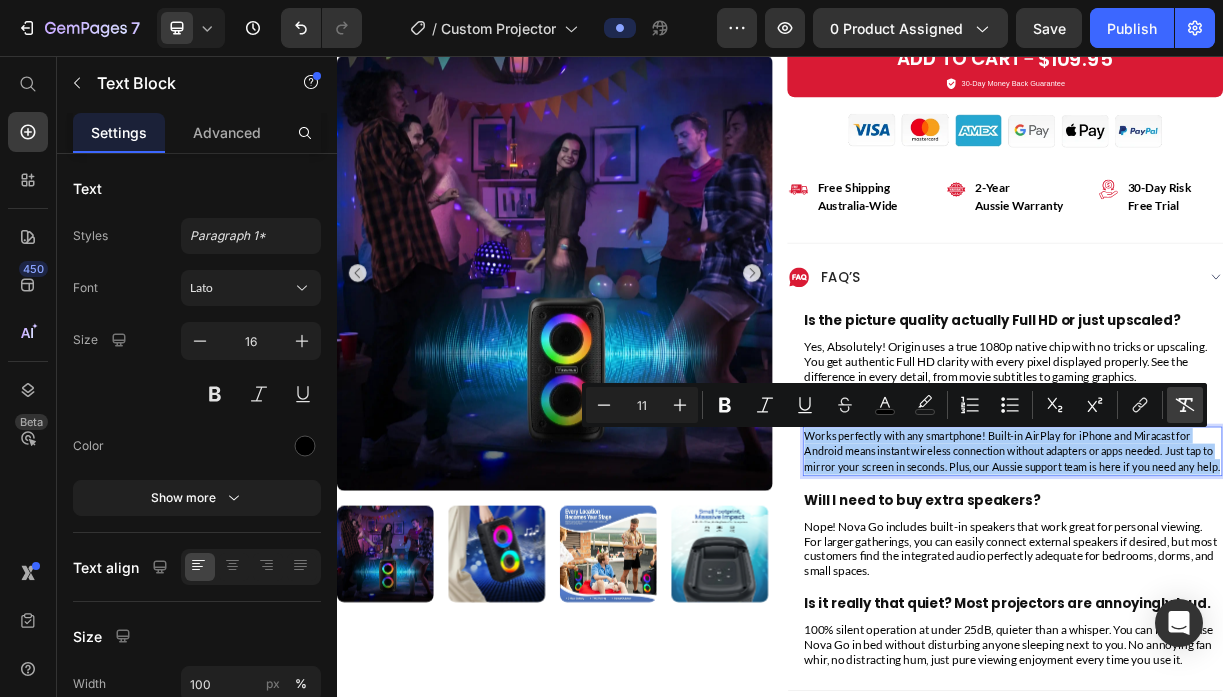 click 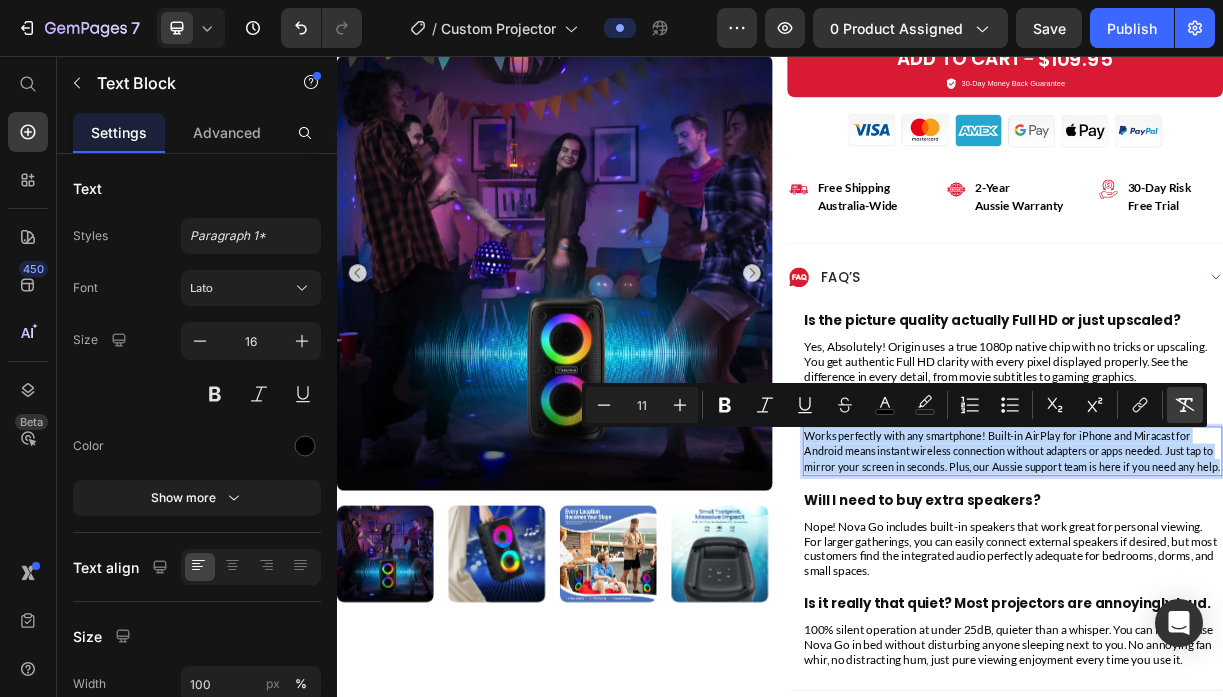 type on "16" 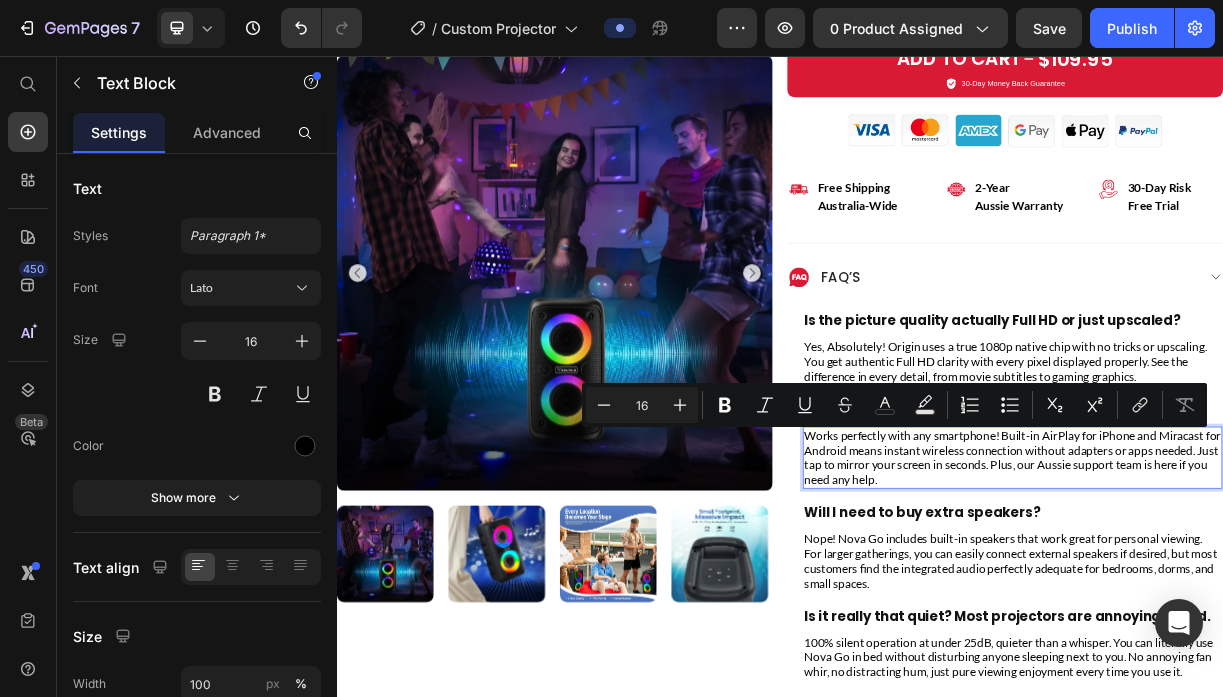 click on "Works perfectly with any smartphone! Built-in AirPlay for iPhone and Miracast for Android means instant wireless connection without adapters or apps needed. Just tap to mirror your screen in seconds. Plus, our Aussie support team is here if you need any help." at bounding box center [1252, 601] 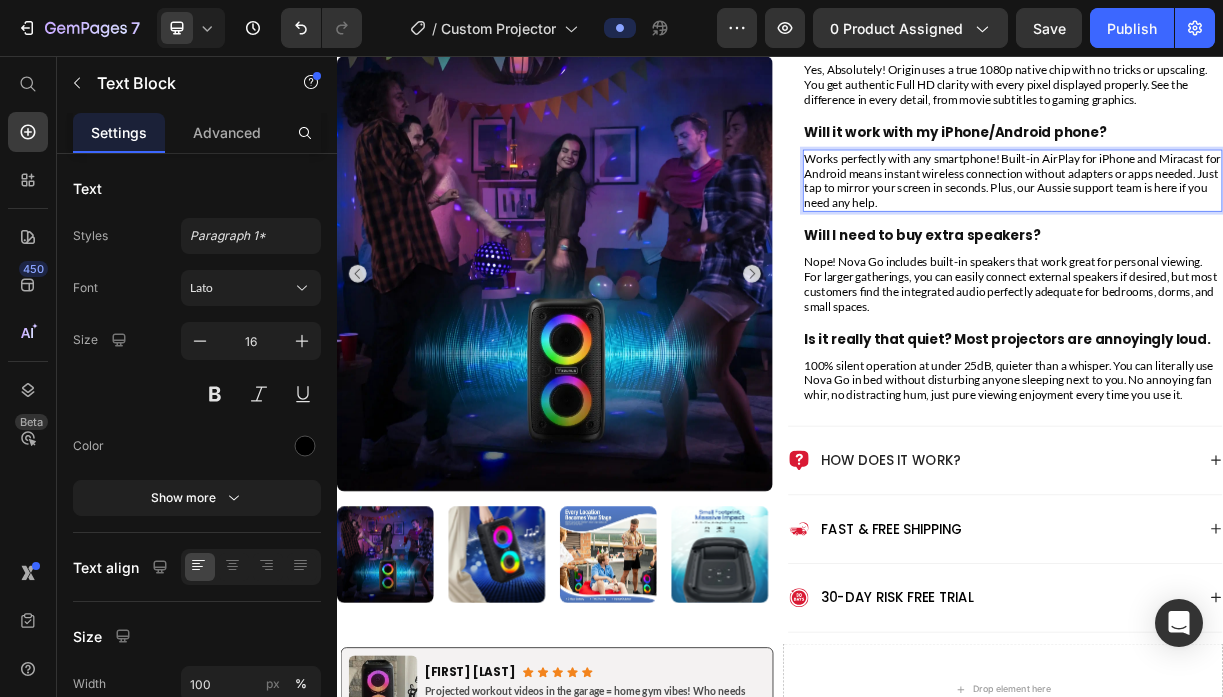 scroll, scrollTop: 1283, scrollLeft: 0, axis: vertical 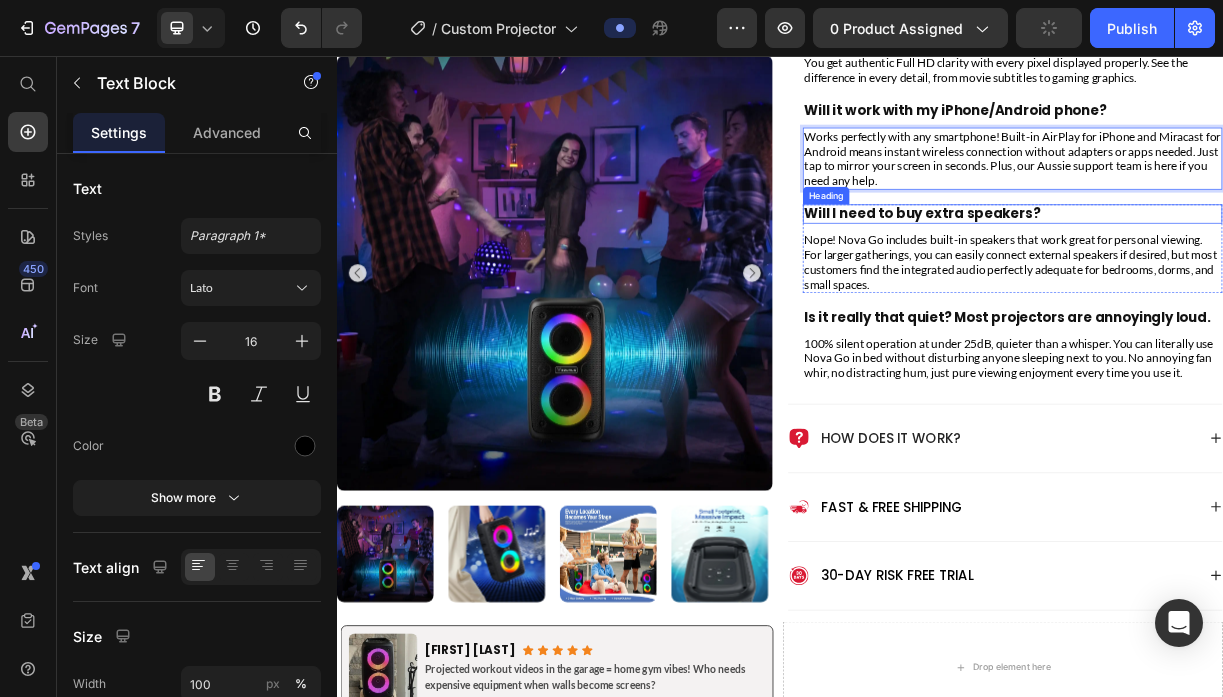 click on "Will I need to buy extra speakers?" at bounding box center [1129, 270] 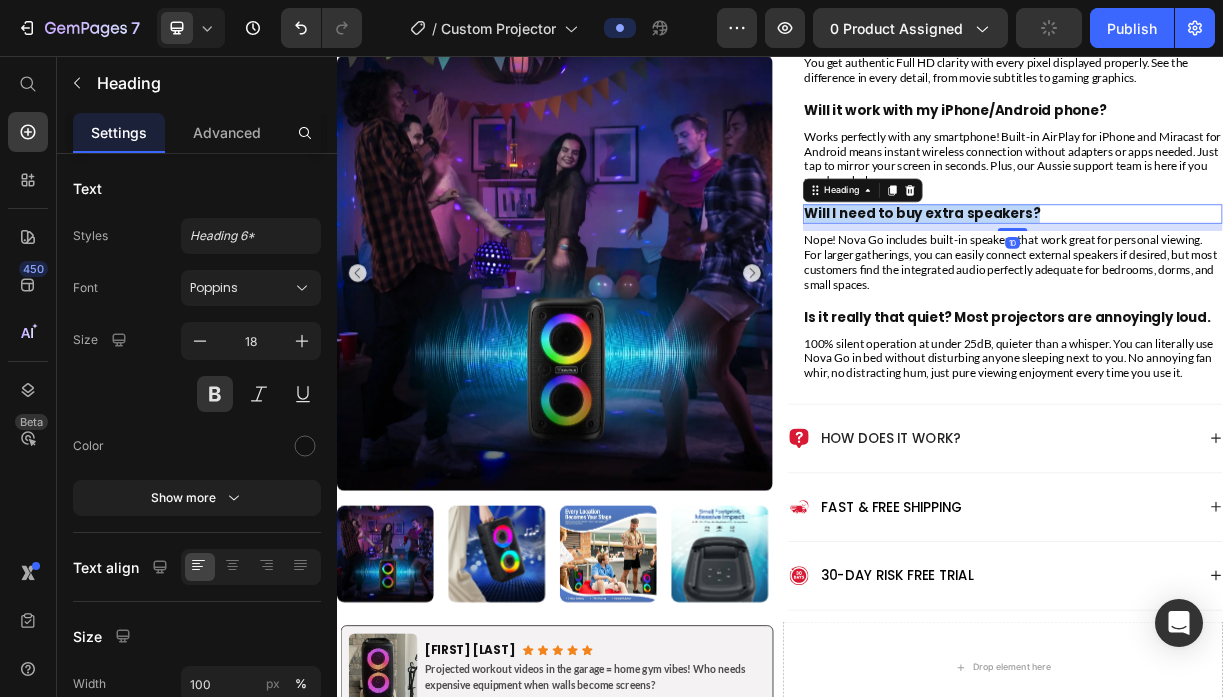 click on "Will I need to buy extra speakers?" at bounding box center [1129, 270] 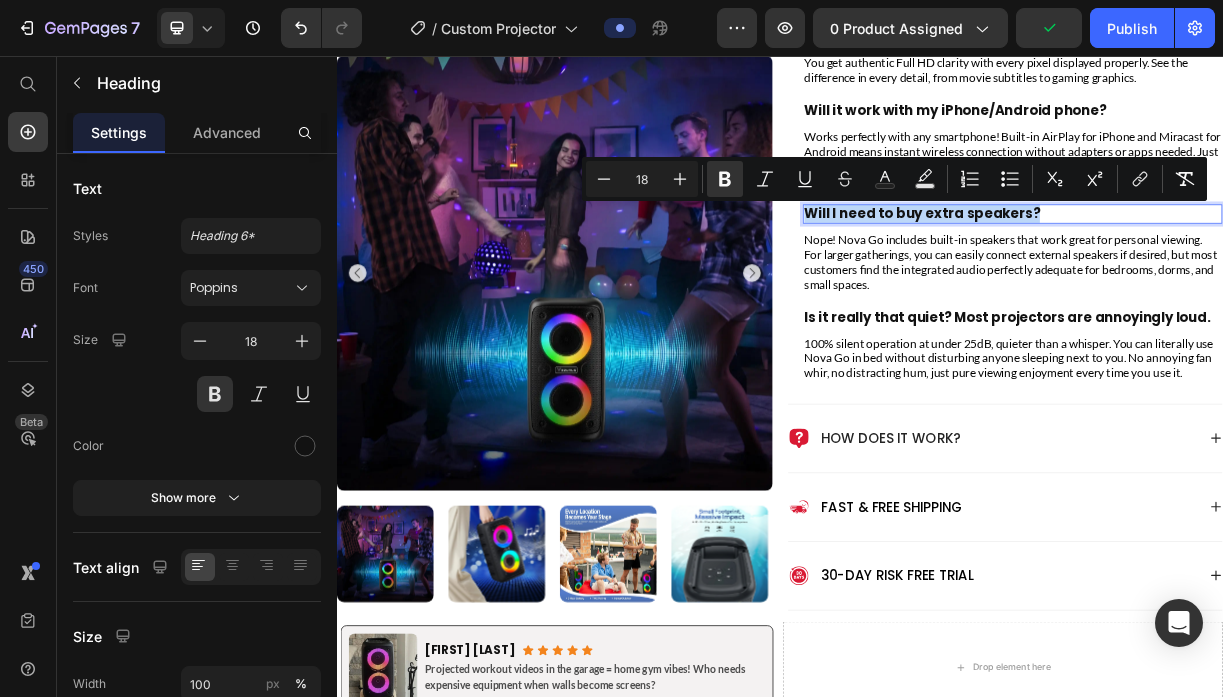 type on "11" 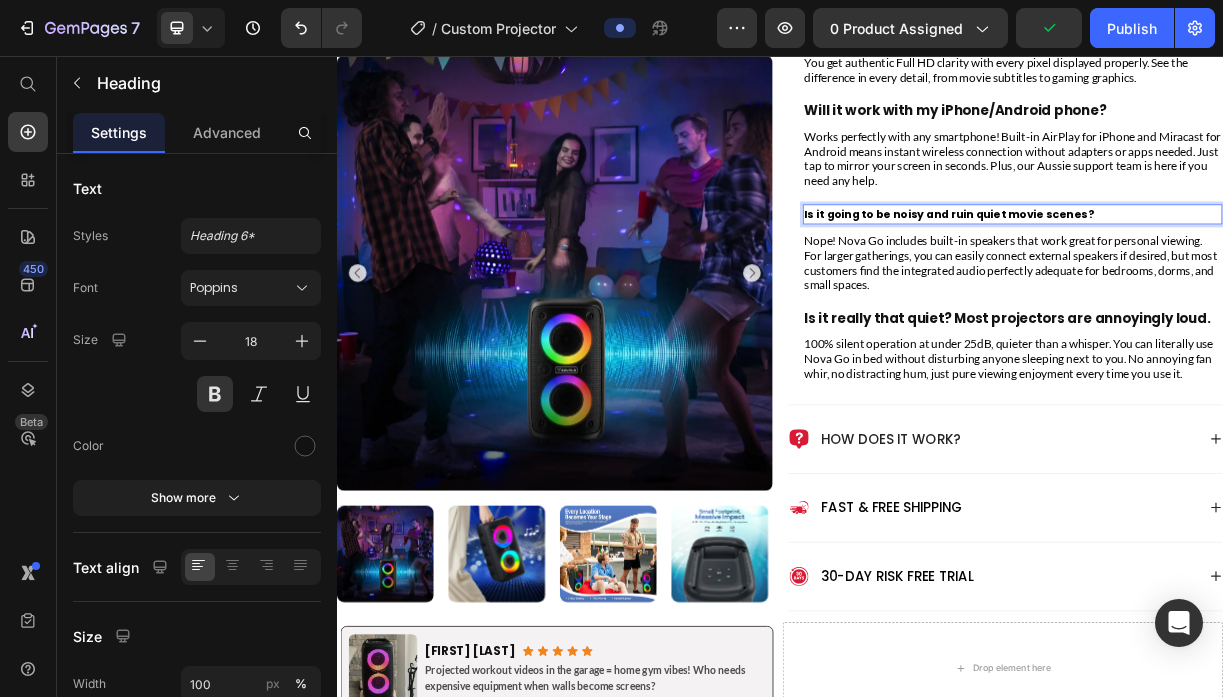 click on "Is it going to be noisy and ruin quiet movie scenes?" at bounding box center [1166, 272] 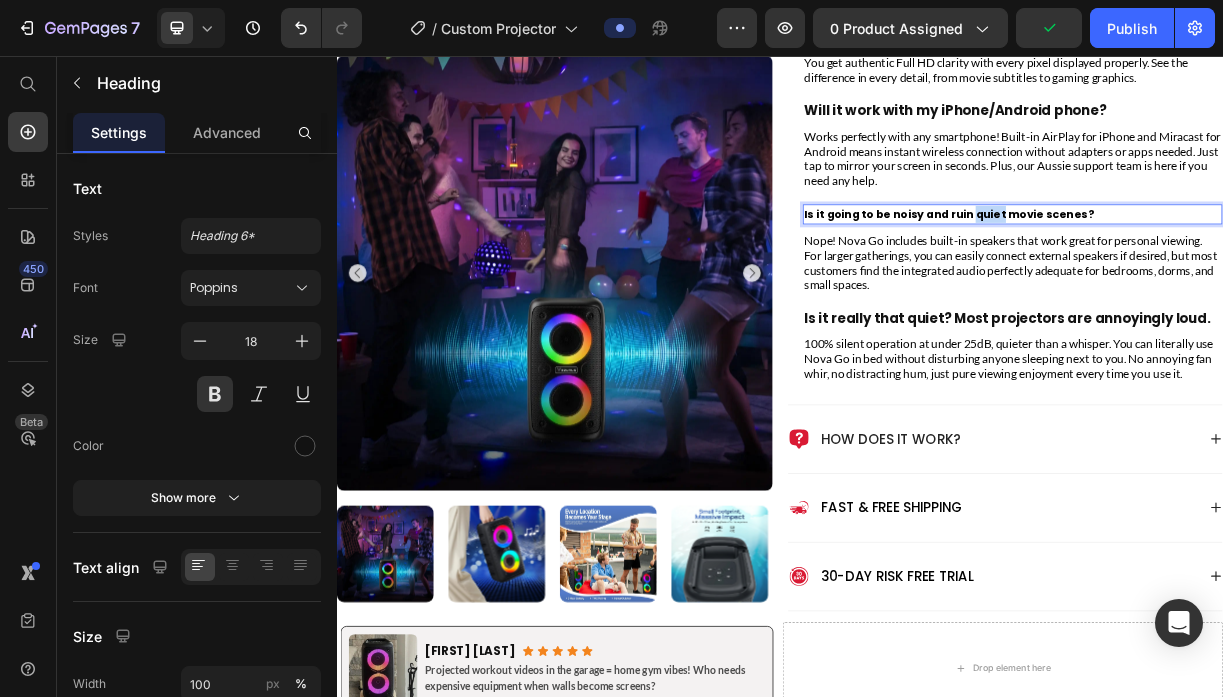 click on "Is it going to be noisy and ruin quiet movie scenes?" at bounding box center [1166, 272] 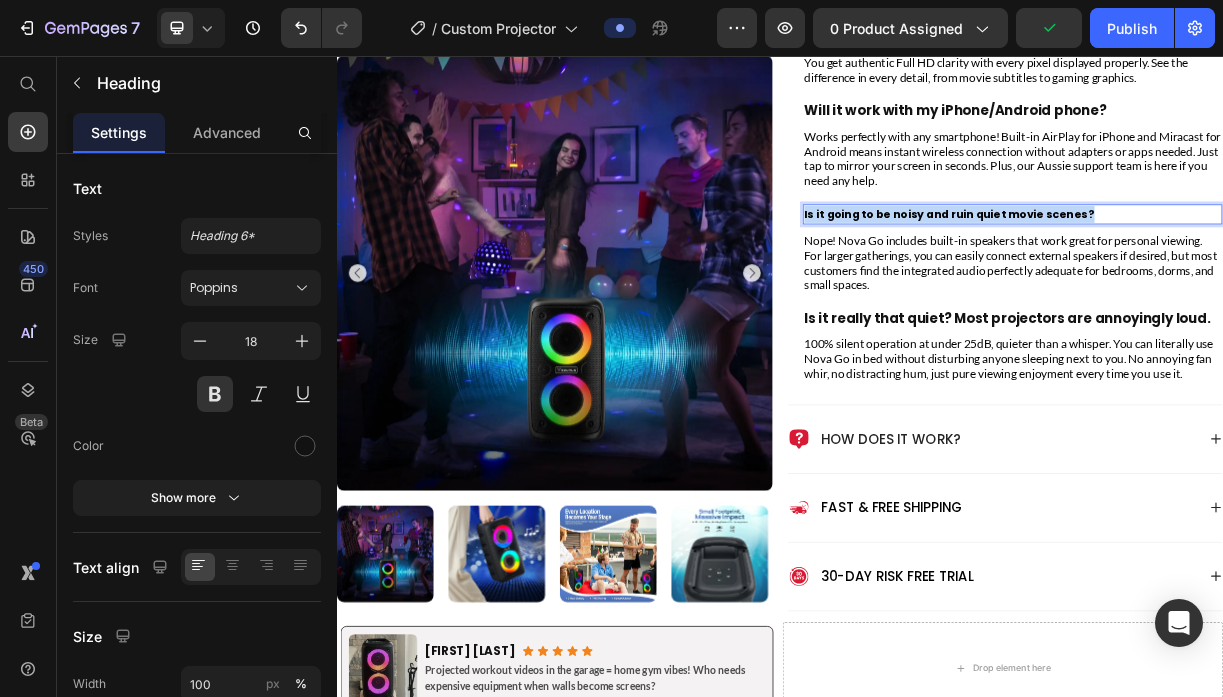 click on "Is it going to be noisy and ruin quiet movie scenes?" at bounding box center (1166, 272) 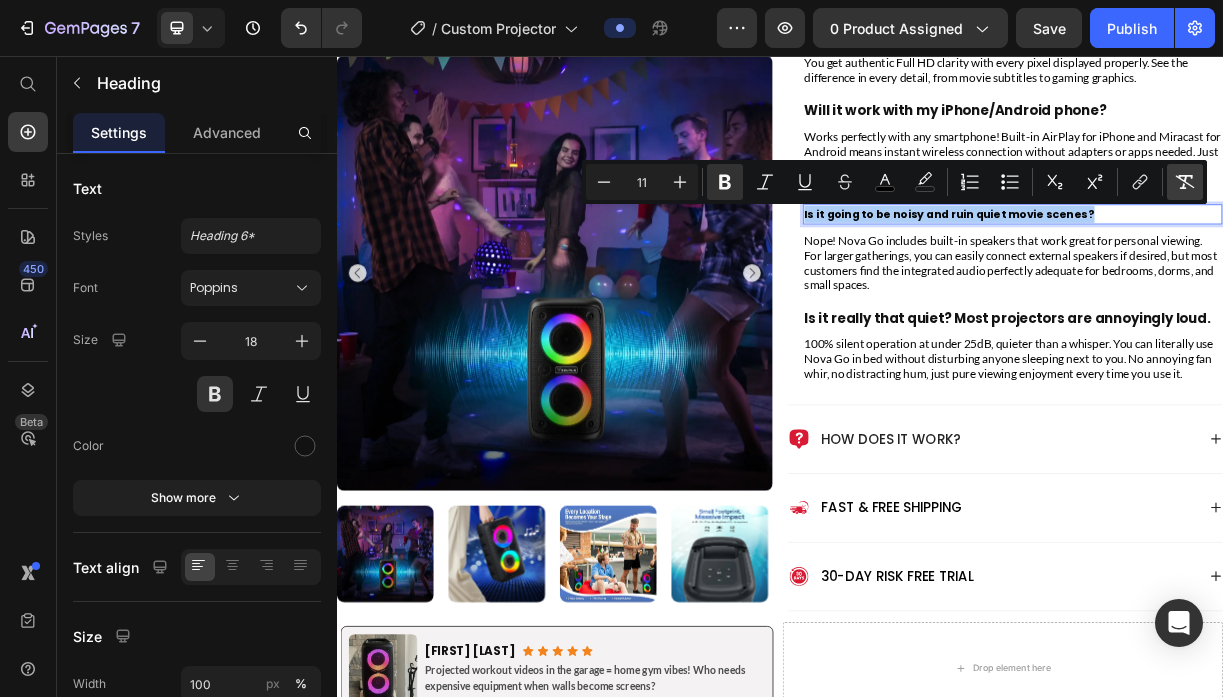 click 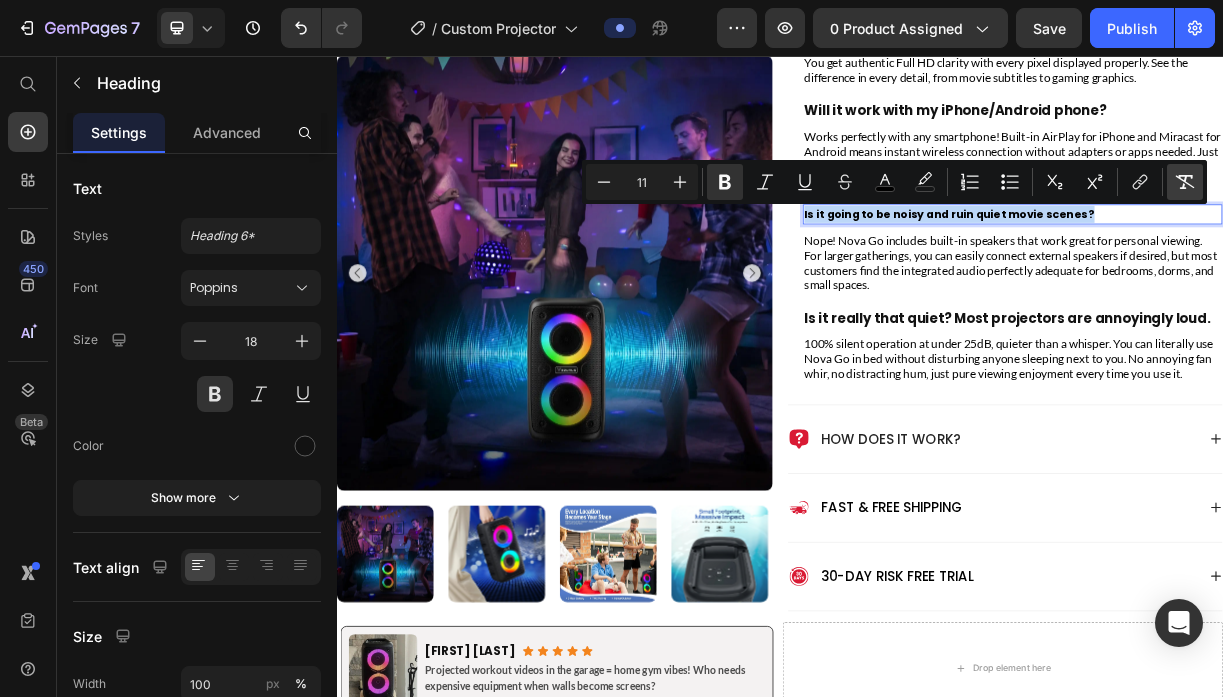 type on "18" 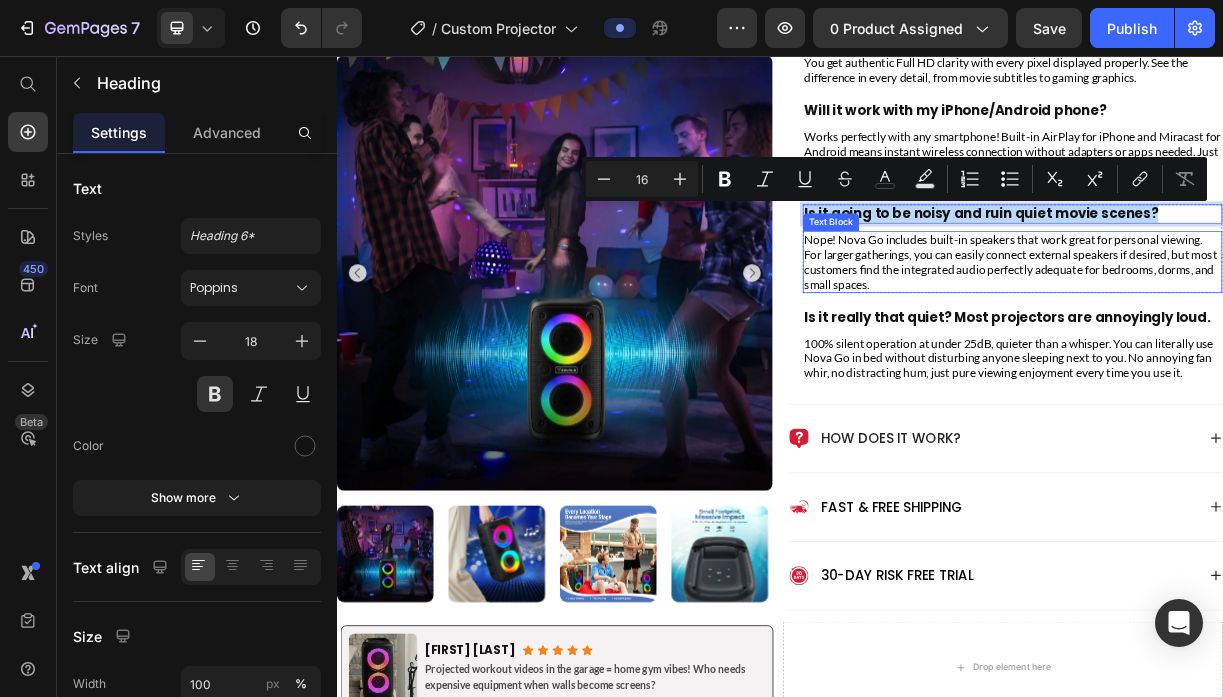 click on "Nope! Nova Go includes built-in speakers that work great for personal viewing. For larger gatherings, you can easily connect external speakers if desired, but most customers find the integrated audio perfectly adequate for bedrooms, dorms, and small spaces." at bounding box center (1252, 336) 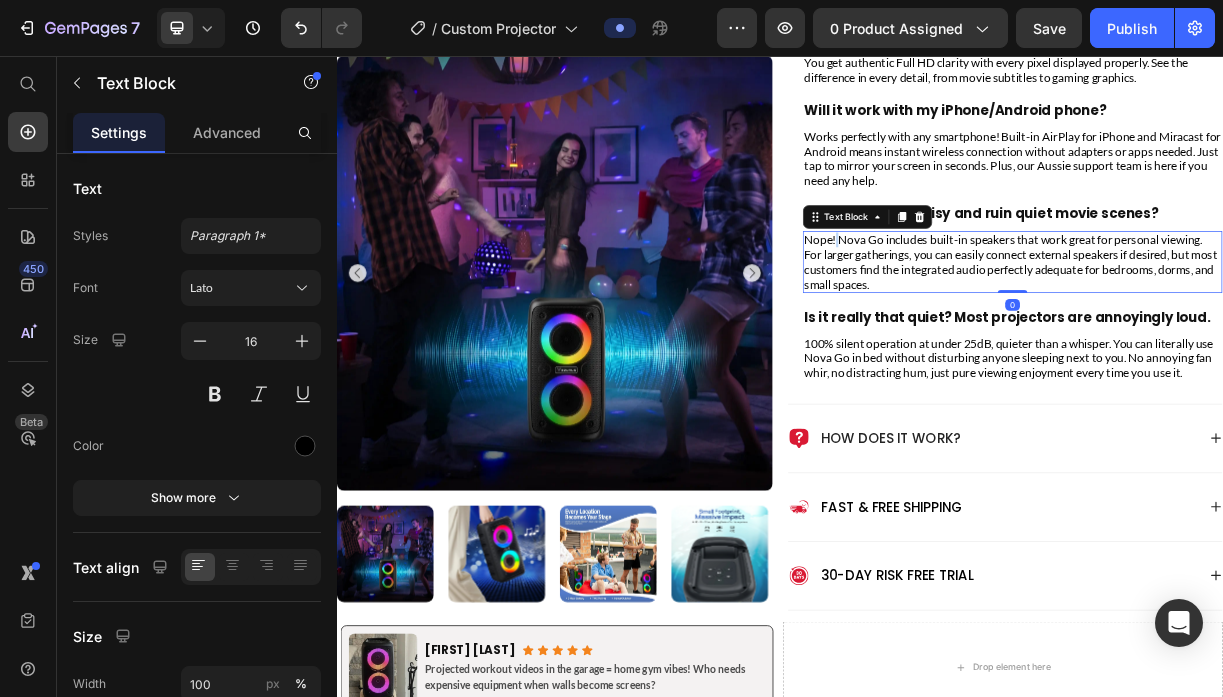 click on "Nope! Nova Go includes built-in speakers that work great for personal viewing. For larger gatherings, you can easily connect external speakers if desired, but most customers find the integrated audio perfectly adequate for bedrooms, dorms, and small spaces." at bounding box center (1252, 336) 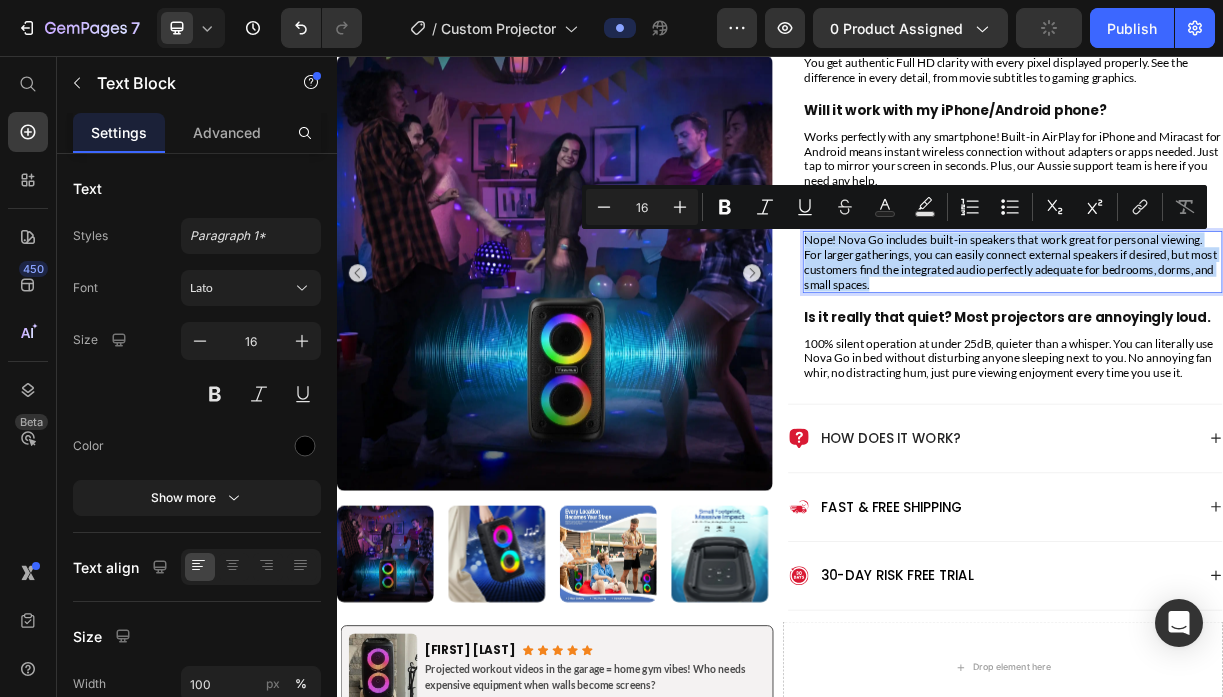 type on "11" 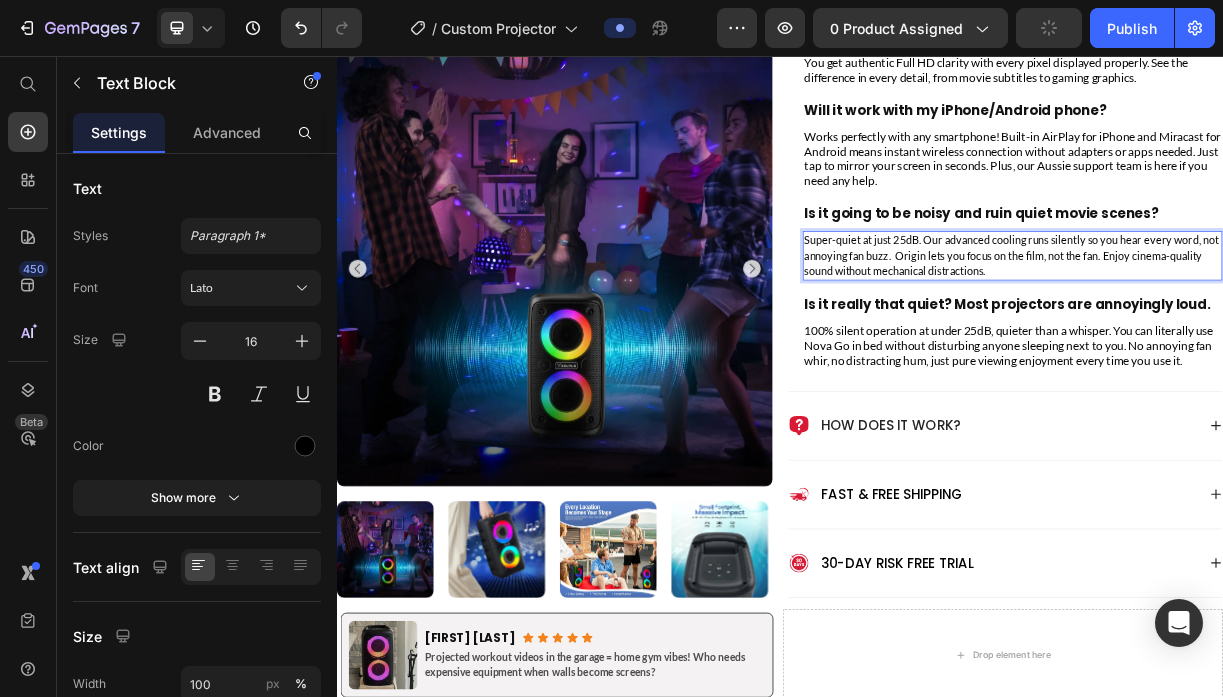 click on "Super-quiet at just 25dB. Our advanced cooling runs silently so you hear every word, not annoying fan buzz.  Origin lets you focus on the film, not the fan. Enjoy cinema-quality sound without mechanical distractions." at bounding box center [1250, 327] 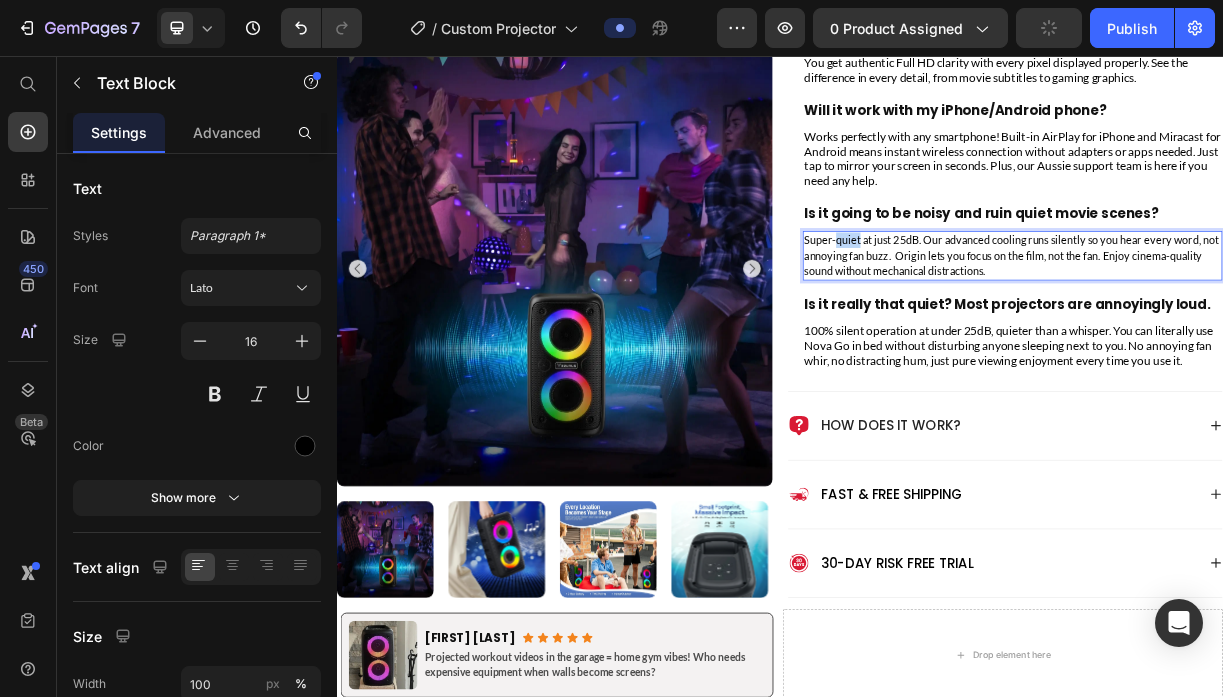 click on "Super-quiet at just 25dB. Our advanced cooling runs silently so you hear every word, not annoying fan buzz.  Origin lets you focus on the film, not the fan. Enjoy cinema-quality sound without mechanical distractions." at bounding box center (1250, 327) 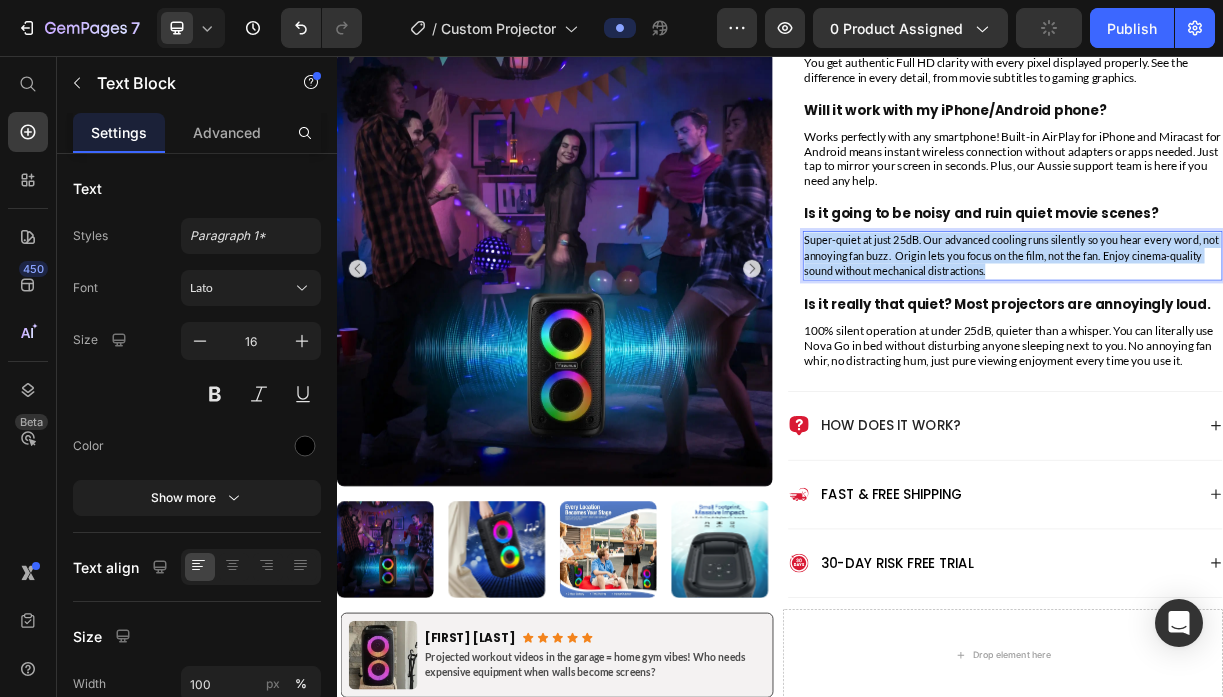 click on "Super-quiet at just 25dB. Our advanced cooling runs silently so you hear every word, not annoying fan buzz.  Origin lets you focus on the film, not the fan. Enjoy cinema-quality sound without mechanical distractions." at bounding box center [1250, 327] 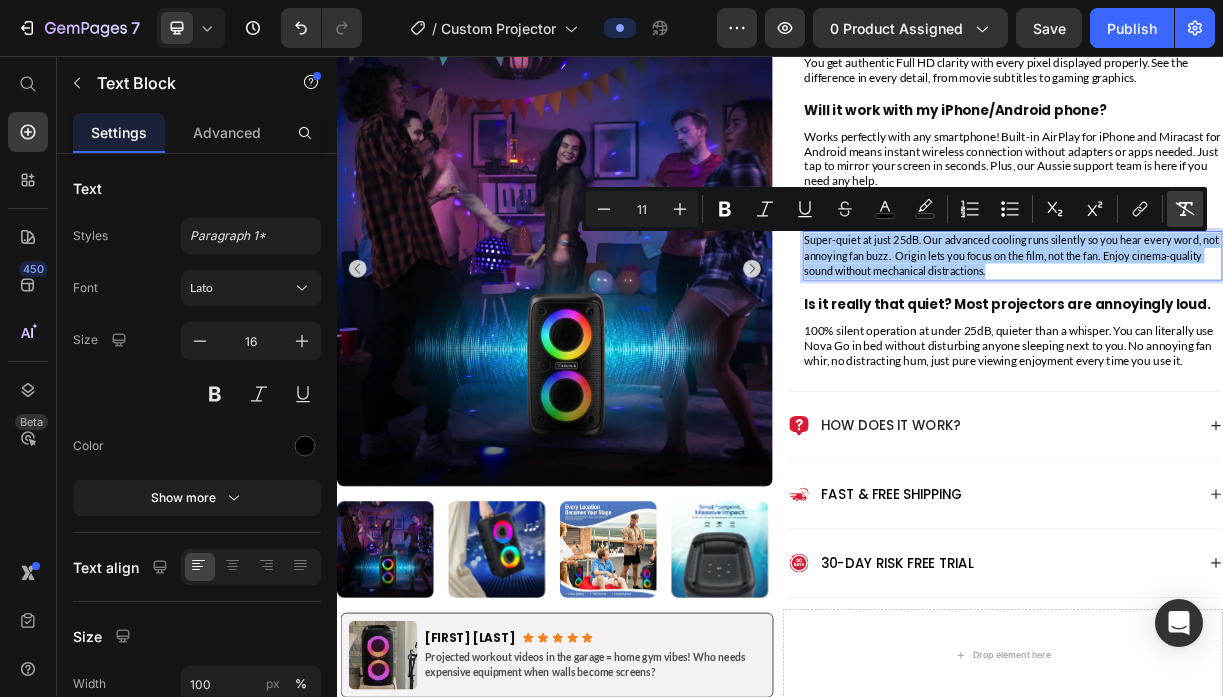 click 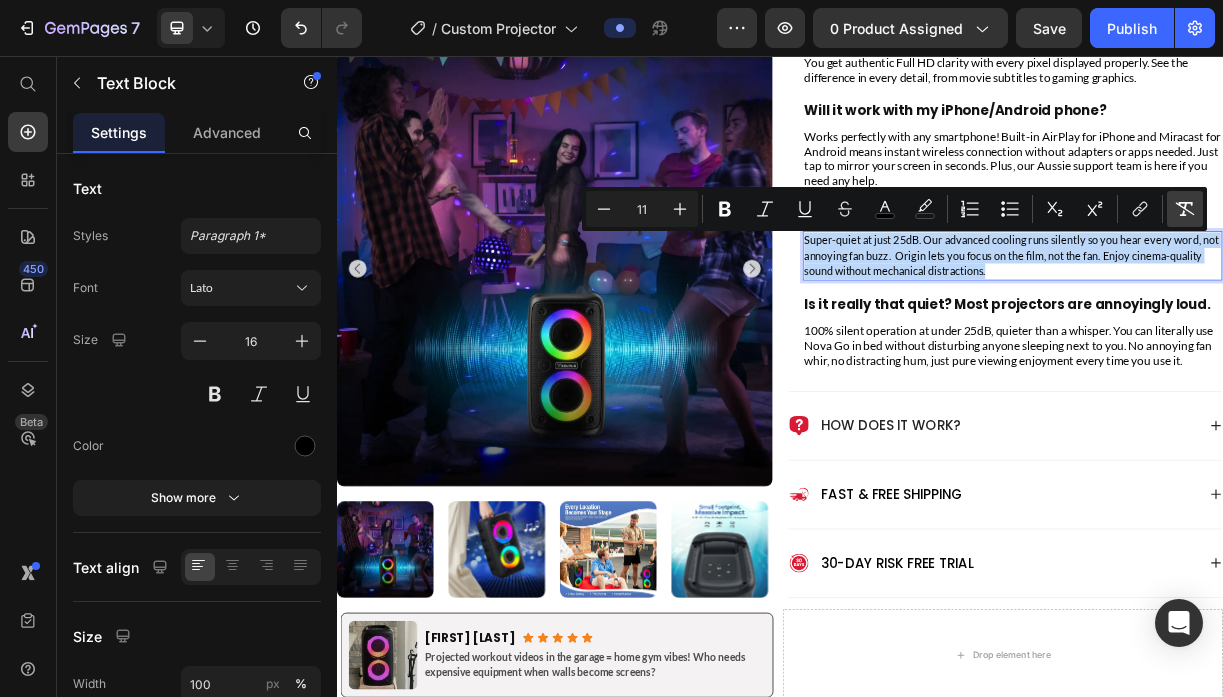type on "16" 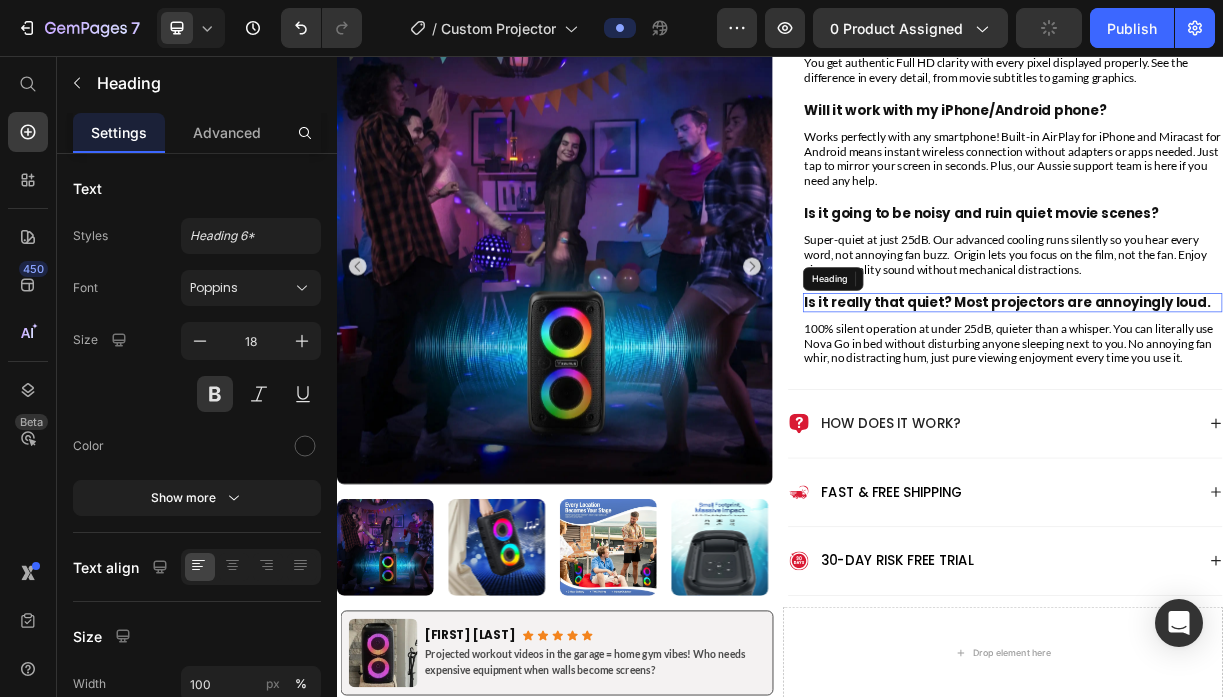 click on "Is it really that quiet? Most projectors are annoyingly loud." at bounding box center (1245, 390) 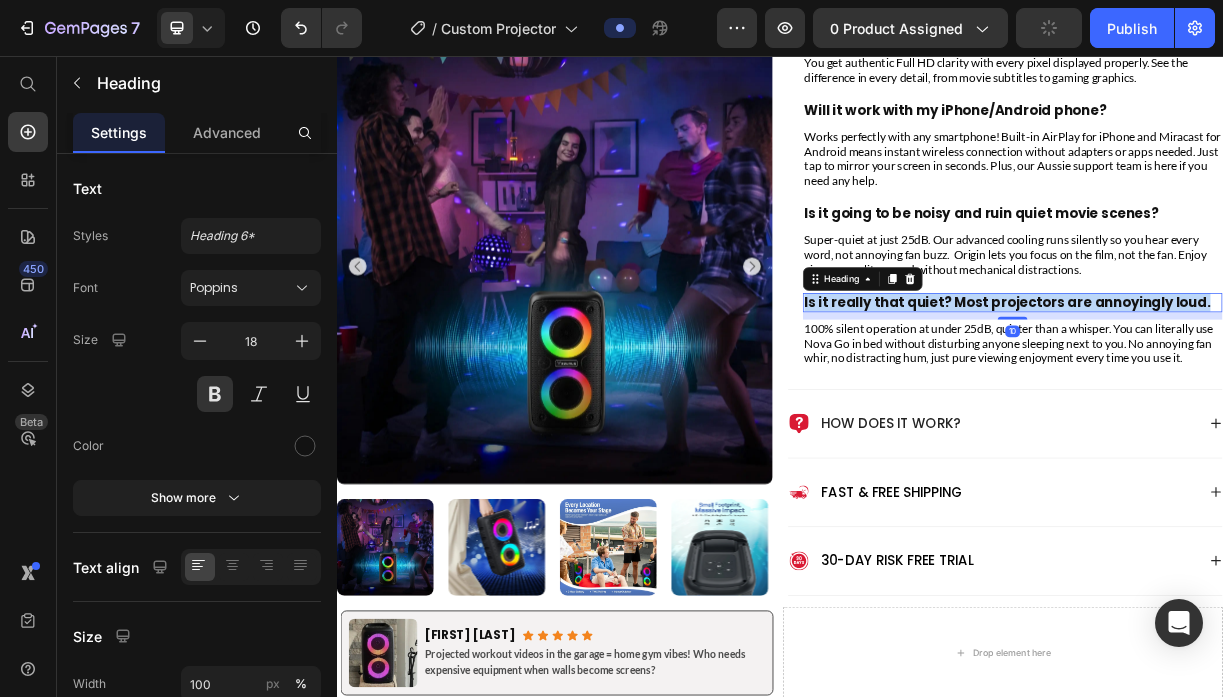 click on "Is it really that quiet? Most projectors are annoyingly loud." at bounding box center (1245, 390) 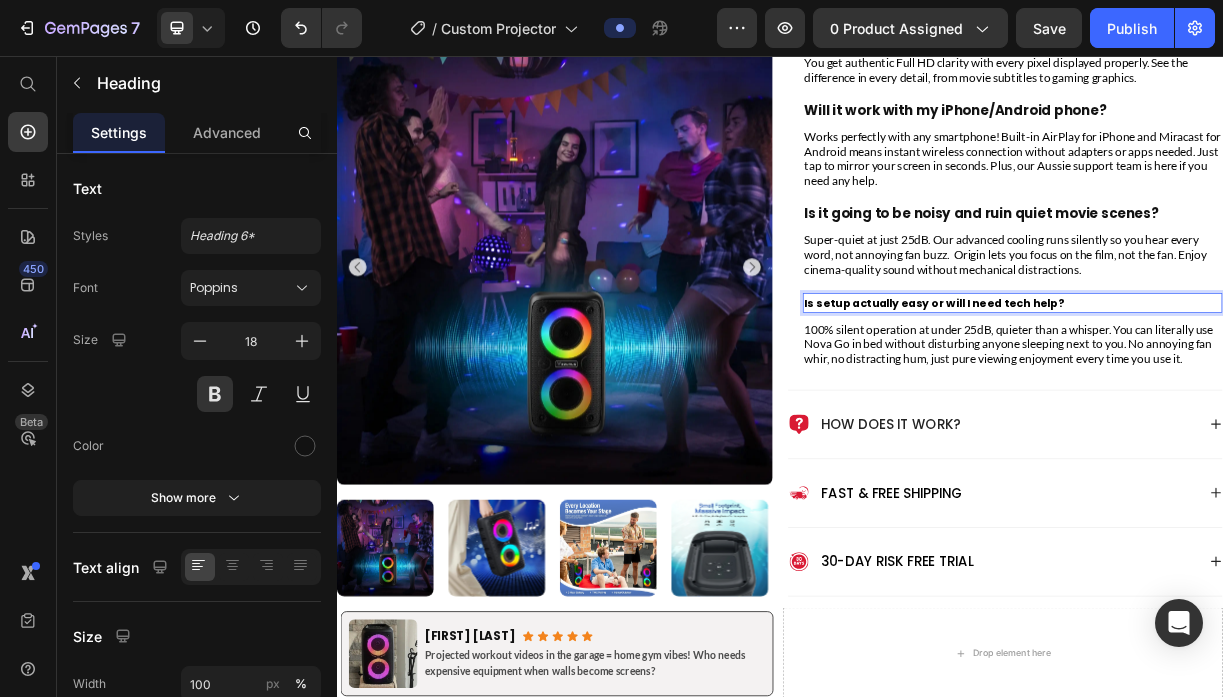 click on "Is setup actually easy or will I need tech help?" at bounding box center [1146, 392] 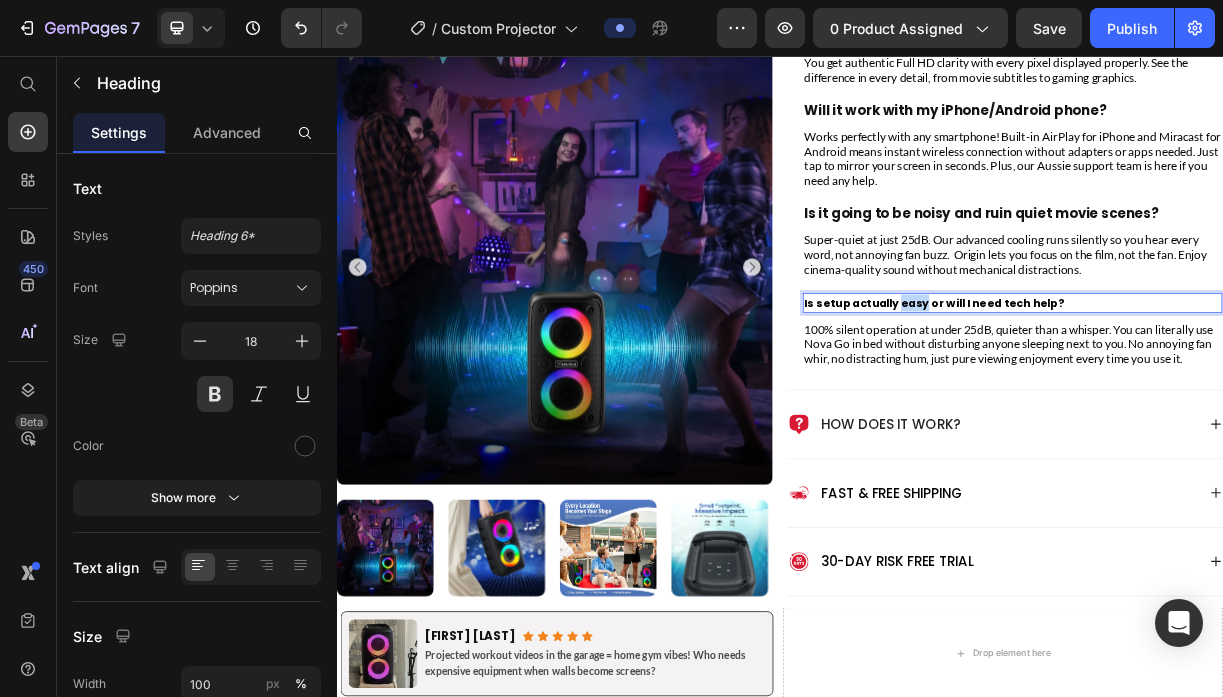 click on "Is setup actually easy or will I need tech help?" at bounding box center [1146, 392] 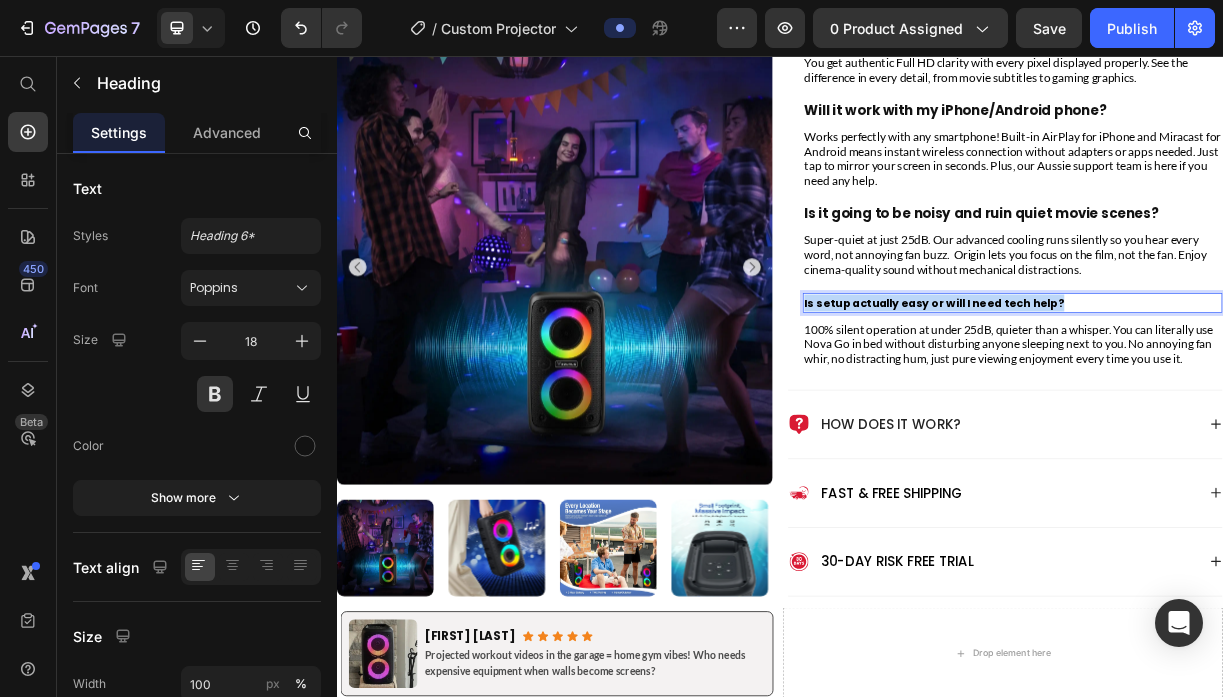 click on "Is setup actually easy or will I need tech help?" at bounding box center (1146, 392) 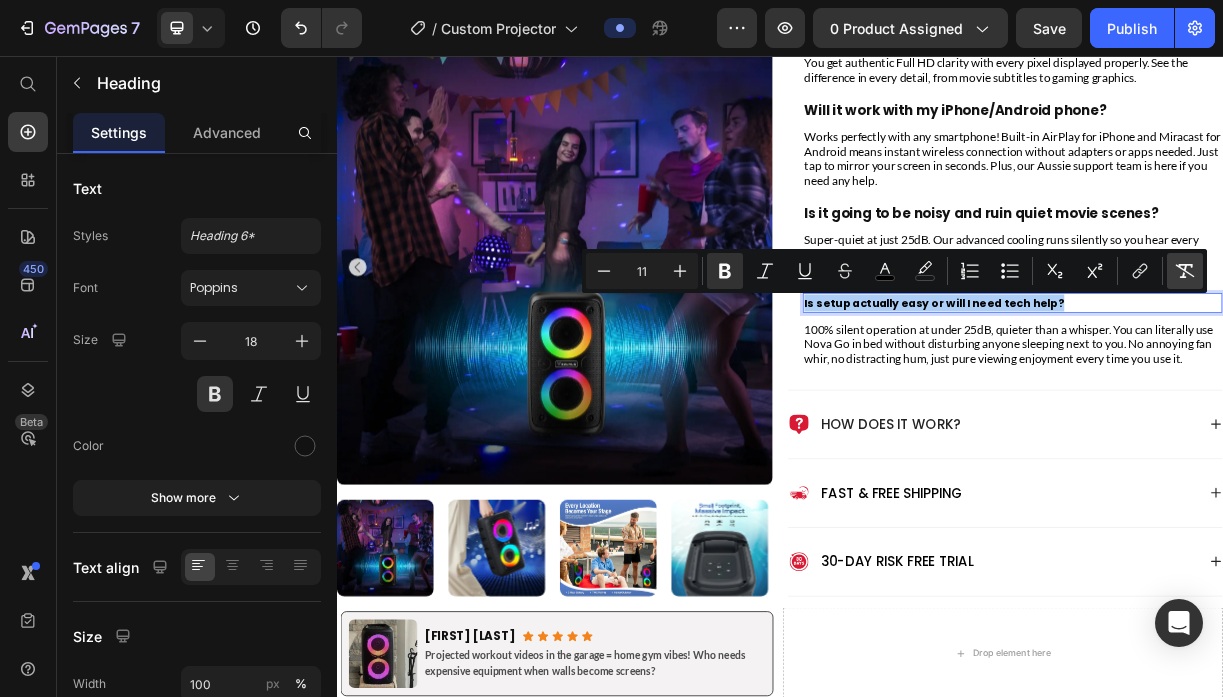 click 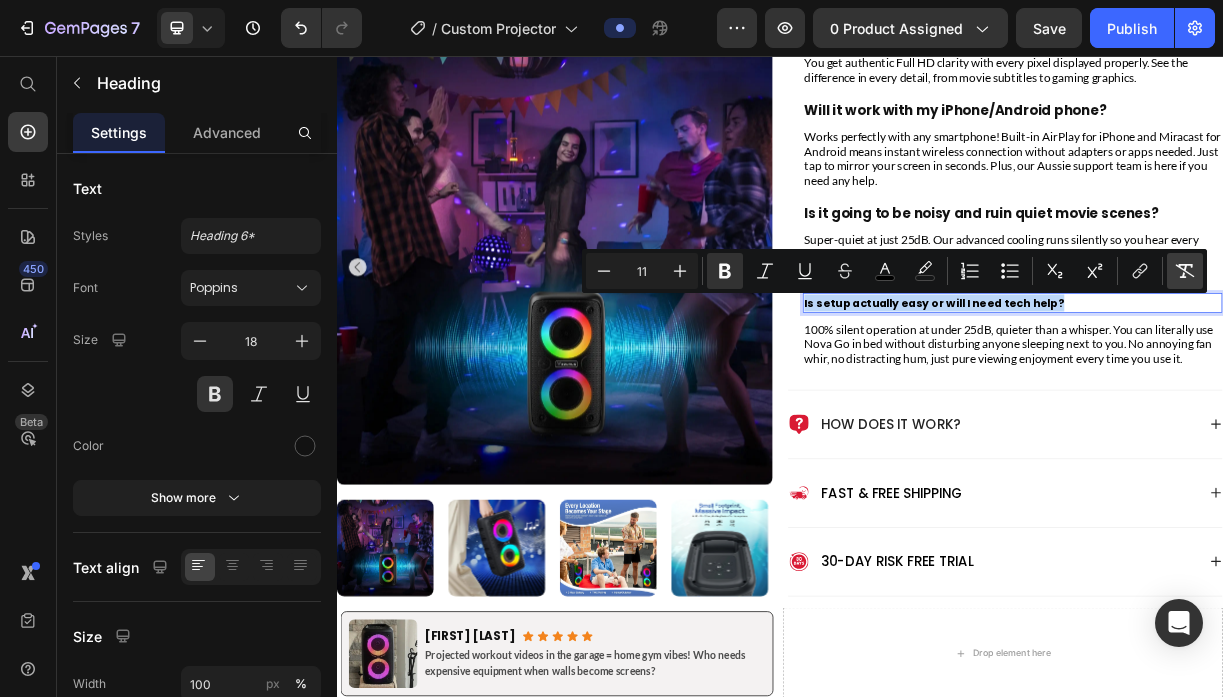 type on "18" 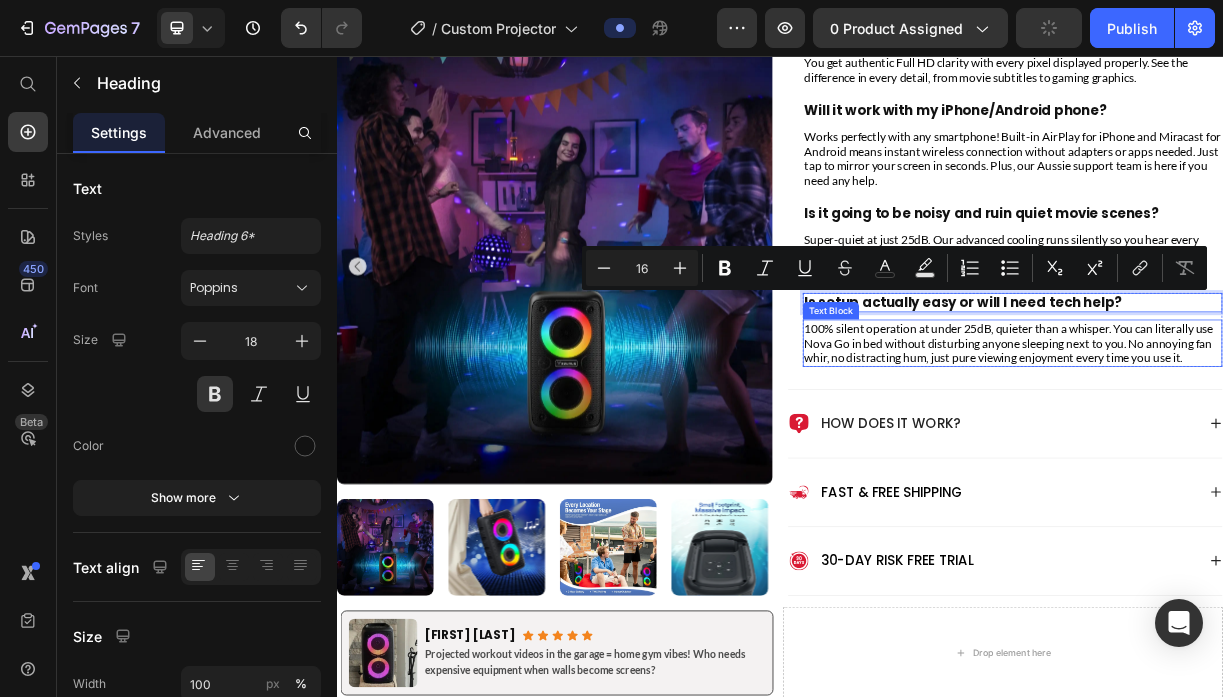 click on "100% silent operation at under 25dB, quieter than a whisper. You can literally use Nova Go in bed without disturbing anyone sleeping next to you. No annoying fan whir, no distracting hum, just pure viewing enjoyment every time you use it." at bounding box center [1252, 446] 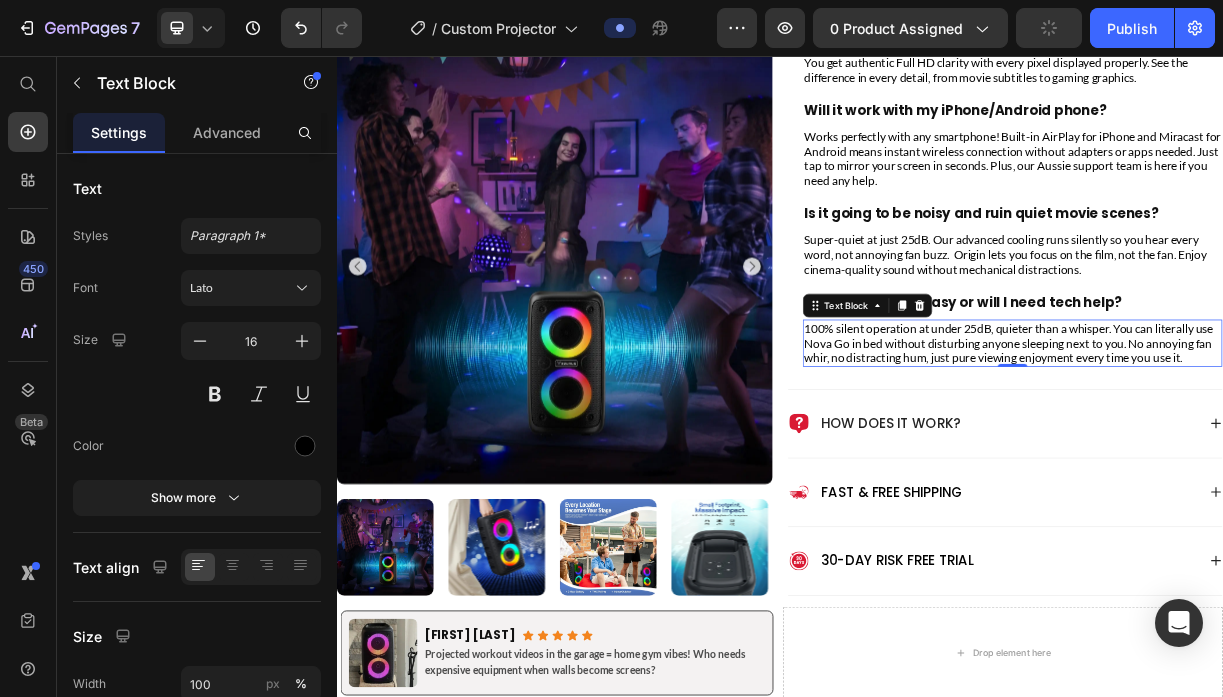 click on "100% silent operation at under 25dB, quieter than a whisper. You can literally use Nova Go in bed without disturbing anyone sleeping next to you. No annoying fan whir, no distracting hum, just pure viewing enjoyment every time you use it." at bounding box center [1252, 446] 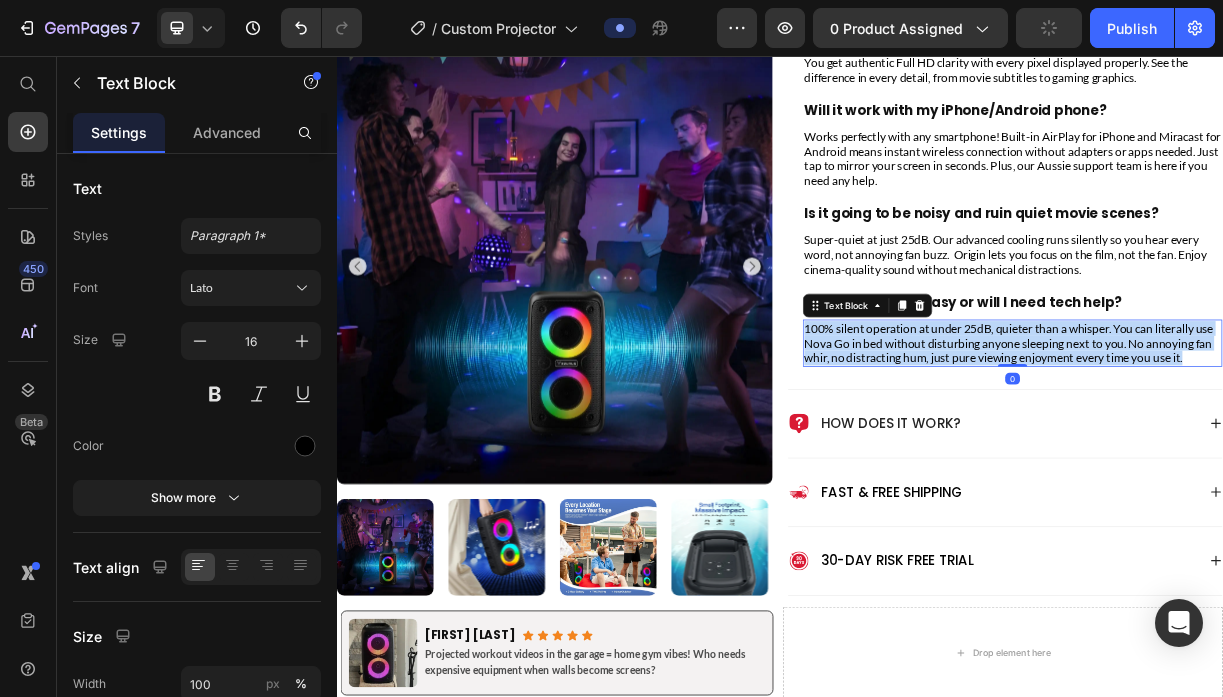 click on "100% silent operation at under 25dB, quieter than a whisper. You can literally use Nova Go in bed without disturbing anyone sleeping next to you. No annoying fan whir, no distracting hum, just pure viewing enjoyment every time you use it." at bounding box center (1252, 446) 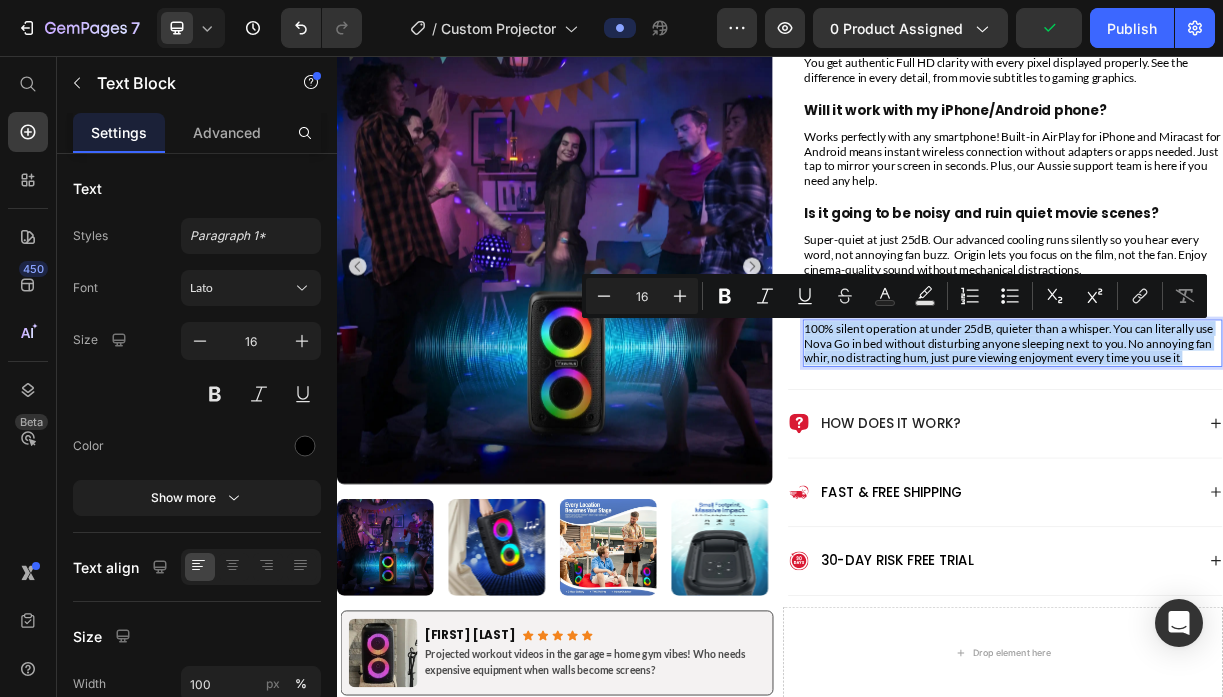type on "11" 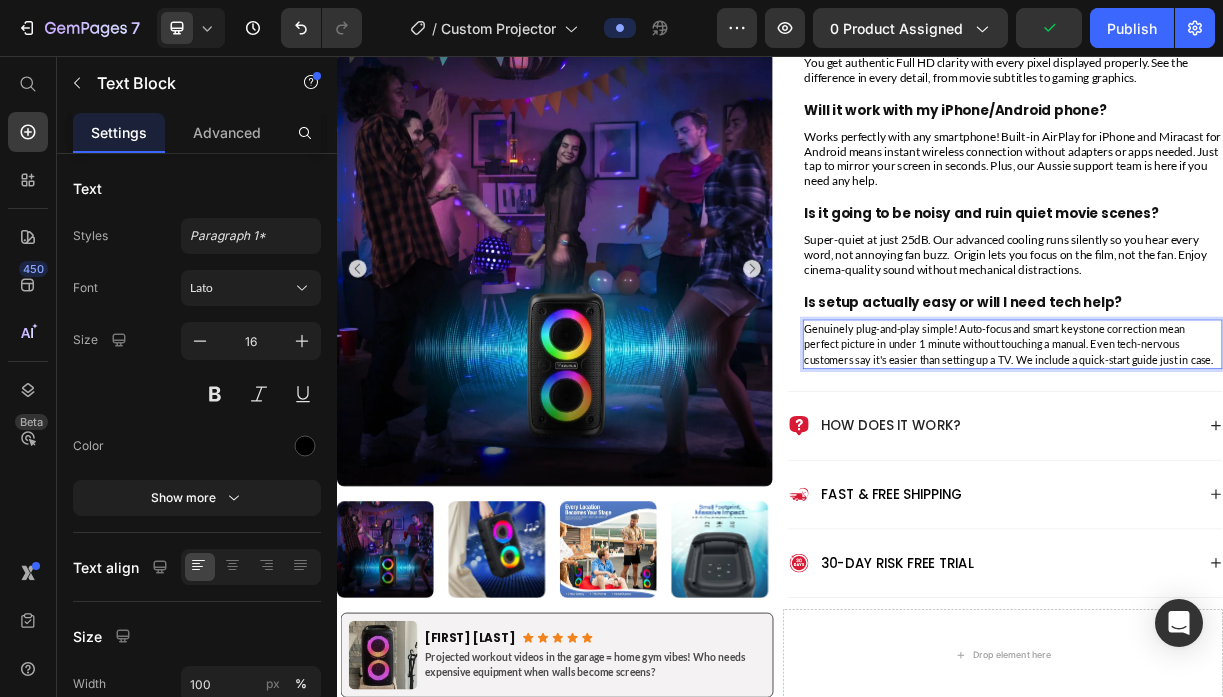 click on "Genuinely plug-and-play simple! Auto-focus and smart keystone correction mean perfect picture in under 1 minute without touching a manual. Even tech-nervous customers say it's easier than setting up a TV. We include a quick-start guide just in case." at bounding box center [1247, 447] 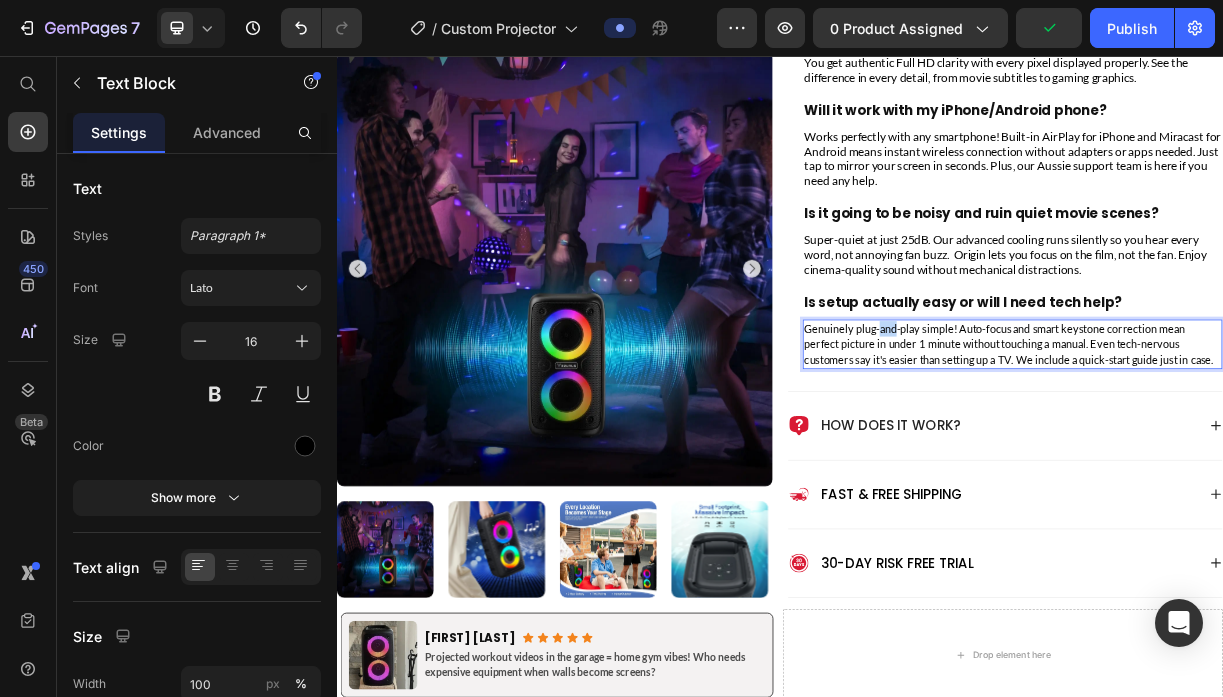 click on "Genuinely plug-and-play simple! Auto-focus and smart keystone correction mean perfect picture in under 1 minute without touching a manual. Even tech-nervous customers say it's easier than setting up a TV. We include a quick-start guide just in case." at bounding box center [1247, 447] 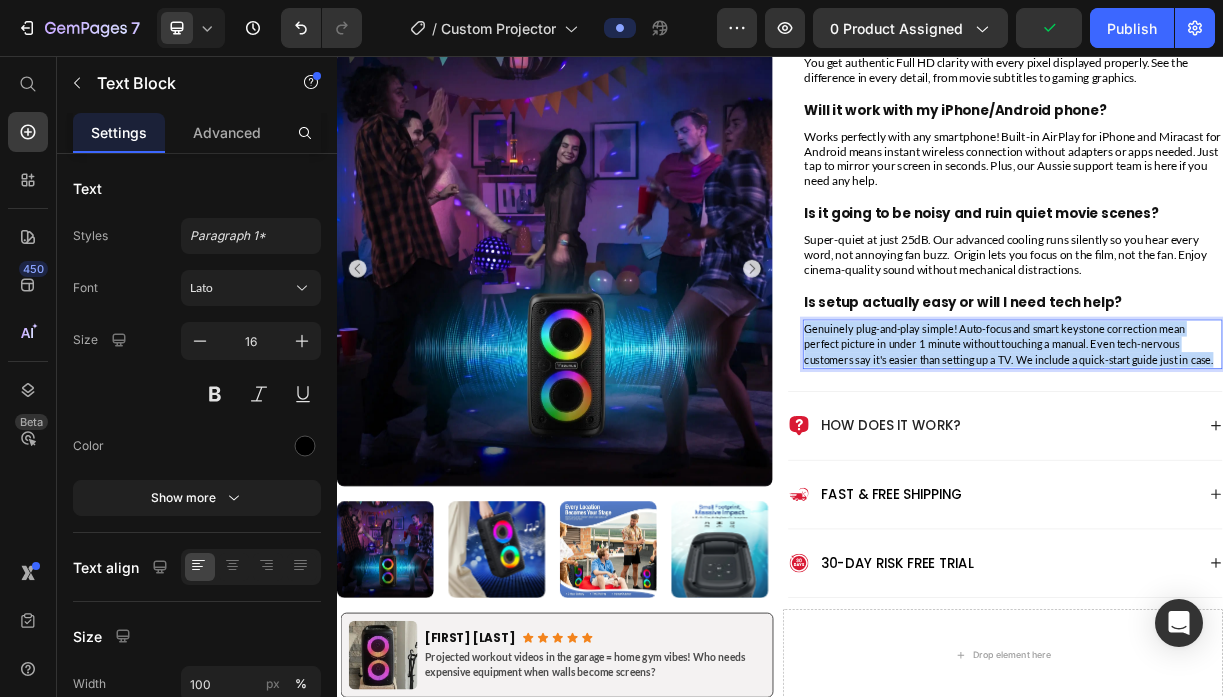 click on "Genuinely plug-and-play simple! Auto-focus and smart keystone correction mean perfect picture in under 1 minute without touching a manual. Even tech-nervous customers say it's easier than setting up a TV. We include a quick-start guide just in case." at bounding box center [1247, 447] 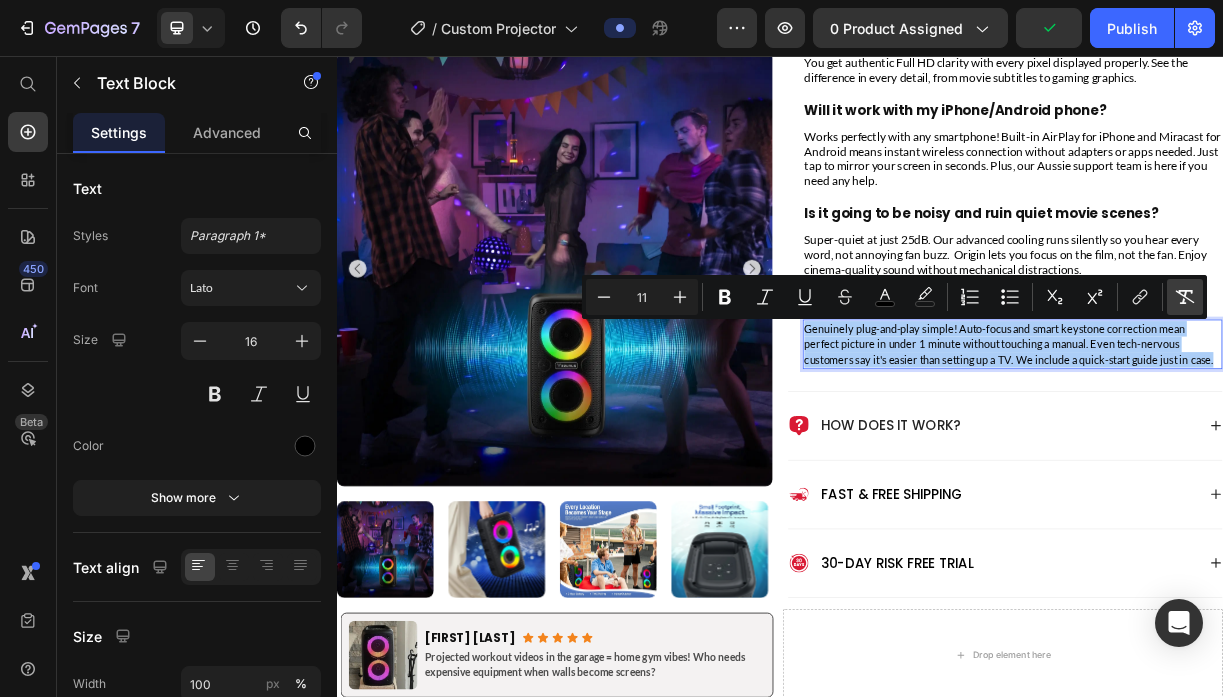 click 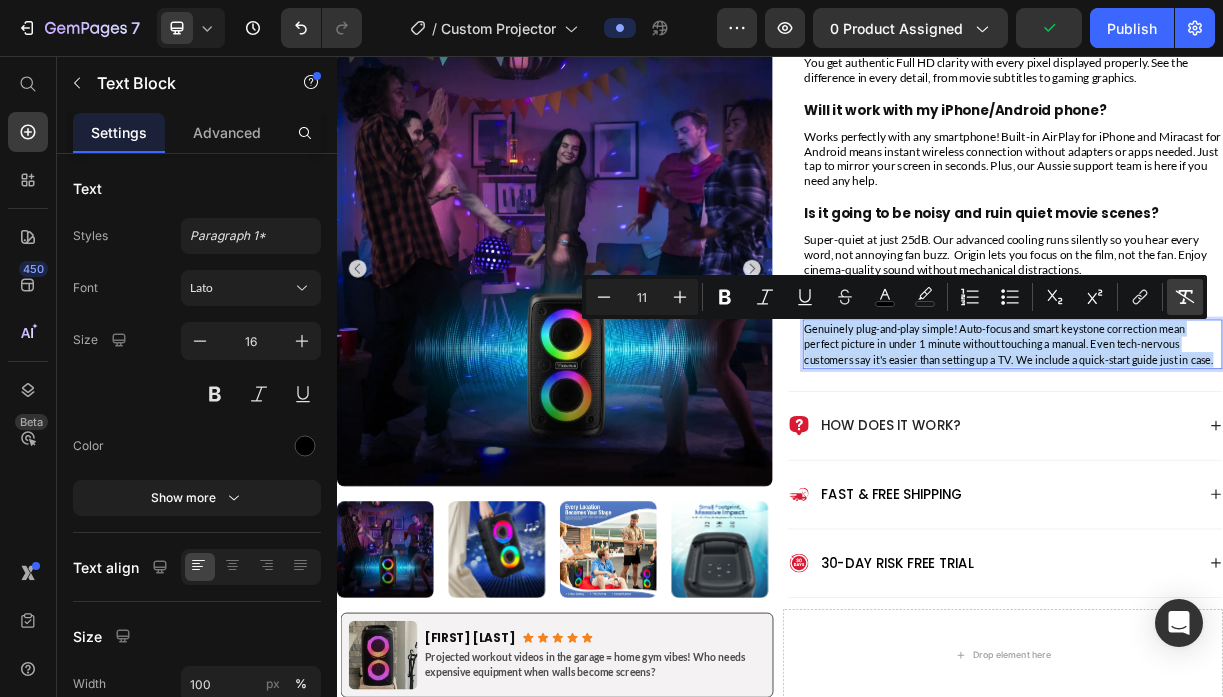 type on "16" 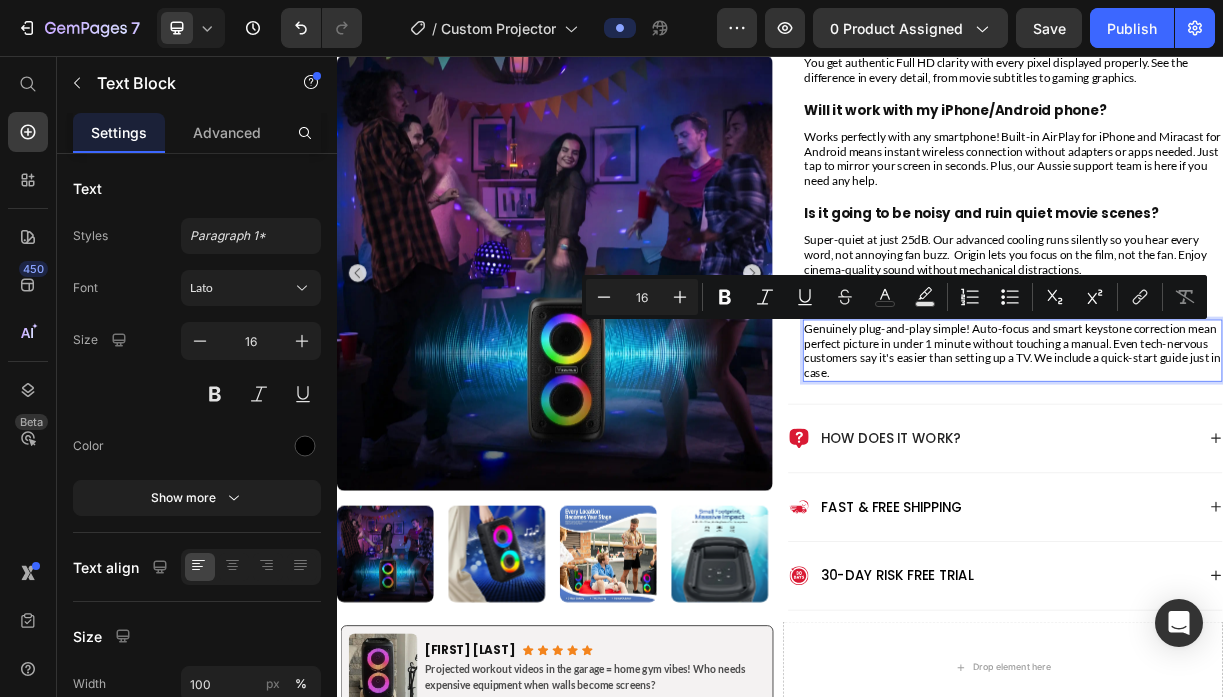 click on "Genuinely plug-and-play simple! Auto-focus and smart keystone correction mean perfect picture in under 1 minute without touching a manual. Even tech-nervous customers say it's easier than setting up a TV. We include a quick-start guide just in case." at bounding box center (1252, 456) 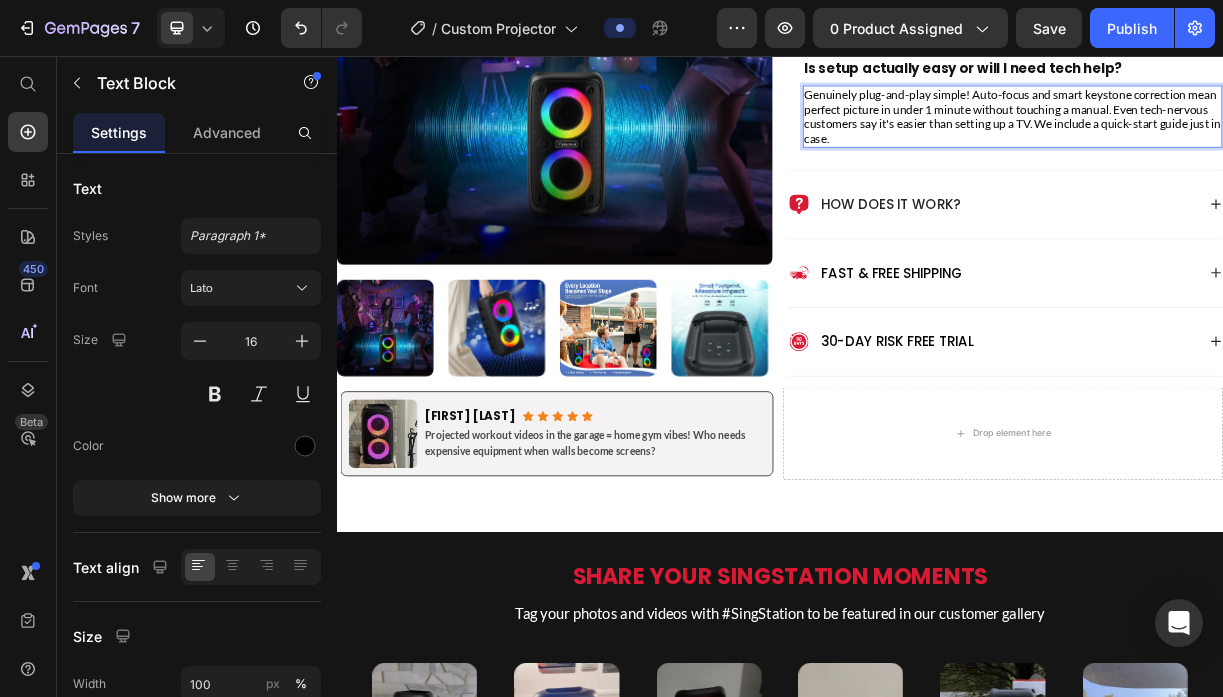 scroll, scrollTop: 1631, scrollLeft: 0, axis: vertical 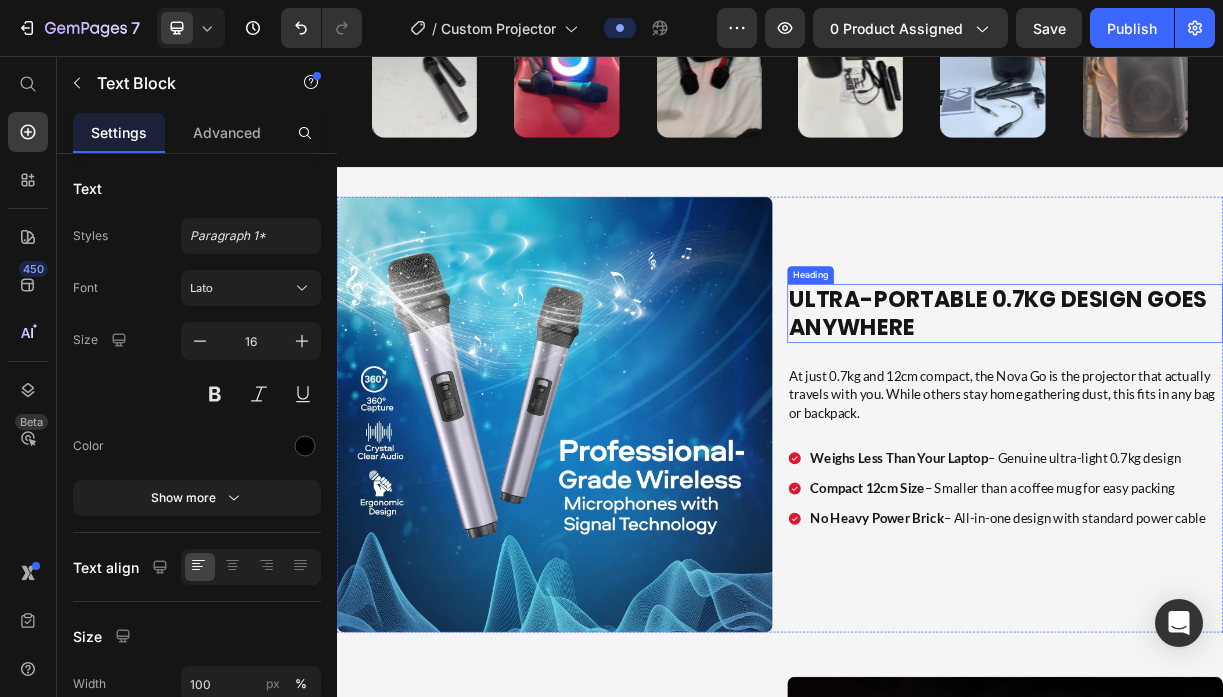click on "Ultra-Portable 0.7kg Design Goes Anywhere" at bounding box center [1242, 405] 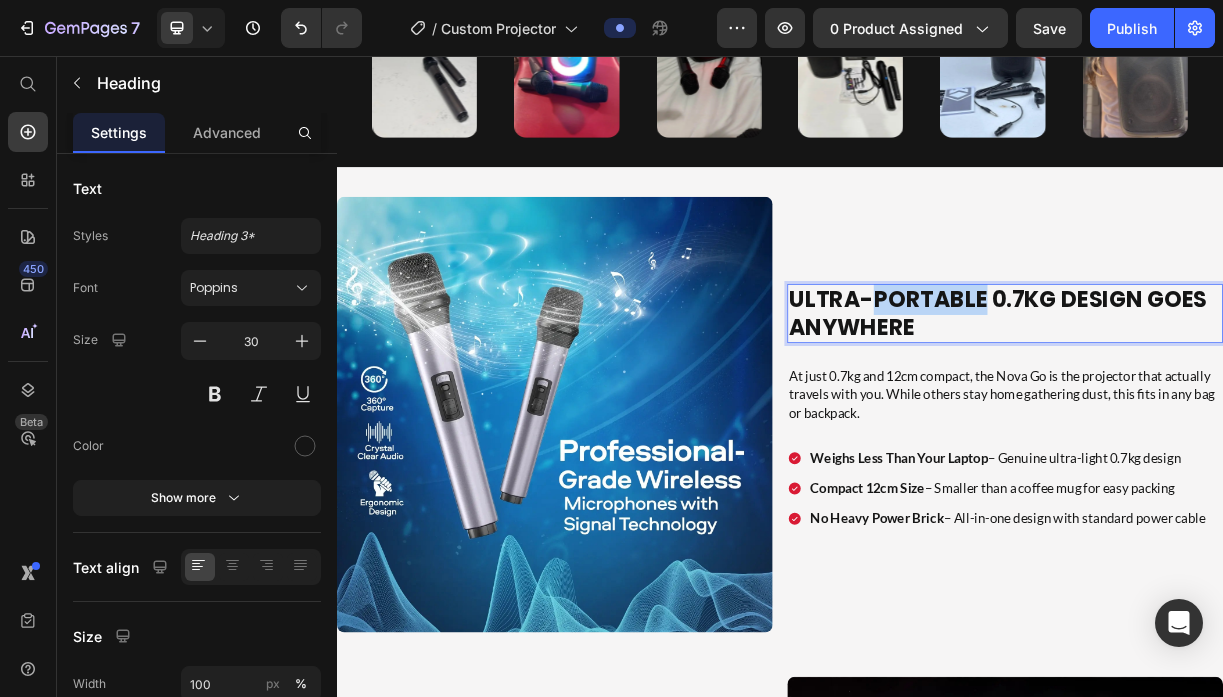 click on "Ultra-Portable 0.7kg Design Goes Anywhere" at bounding box center [1242, 405] 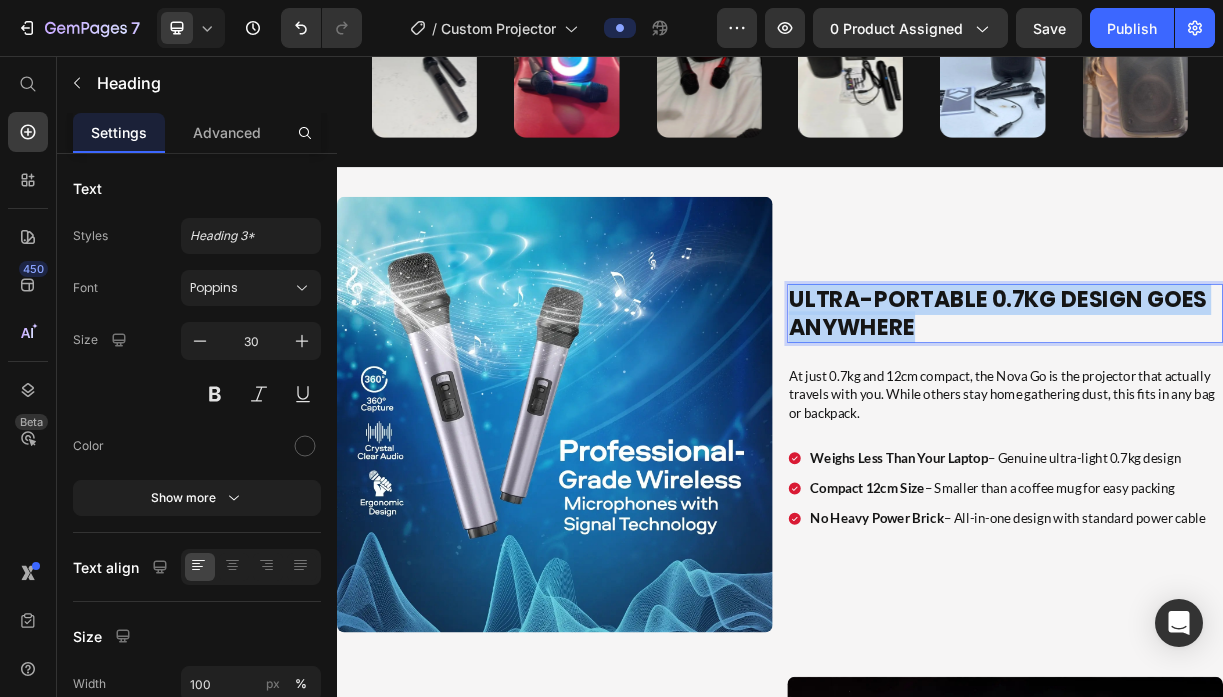 click on "Ultra-Portable 0.7kg Design Goes Anywhere" at bounding box center [1242, 405] 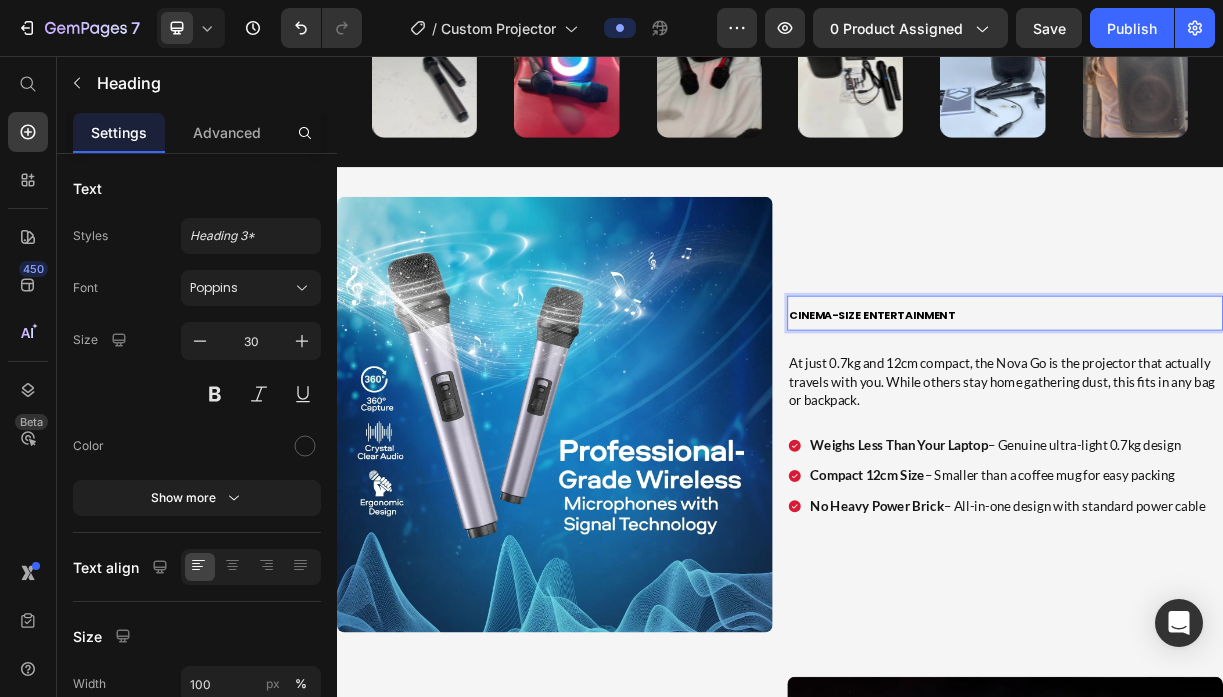 click on "Cinema-Size Entertainment" at bounding box center [1061, 407] 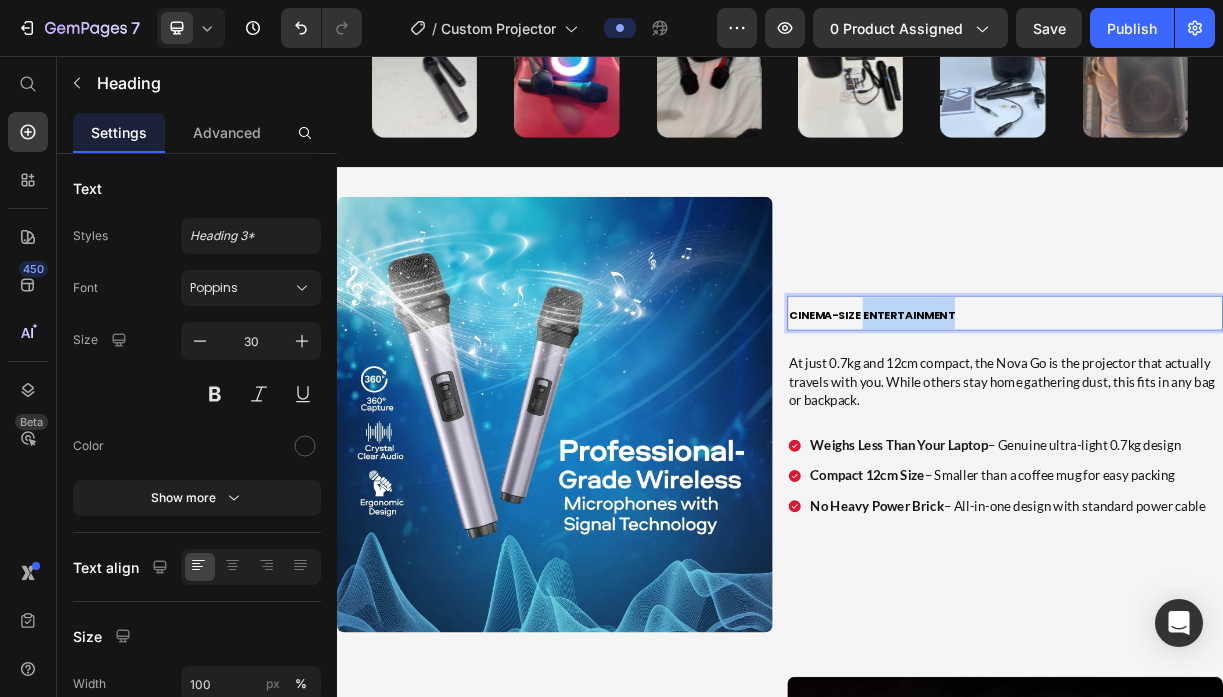 click on "Cinema-Size Entertainment" at bounding box center [1061, 407] 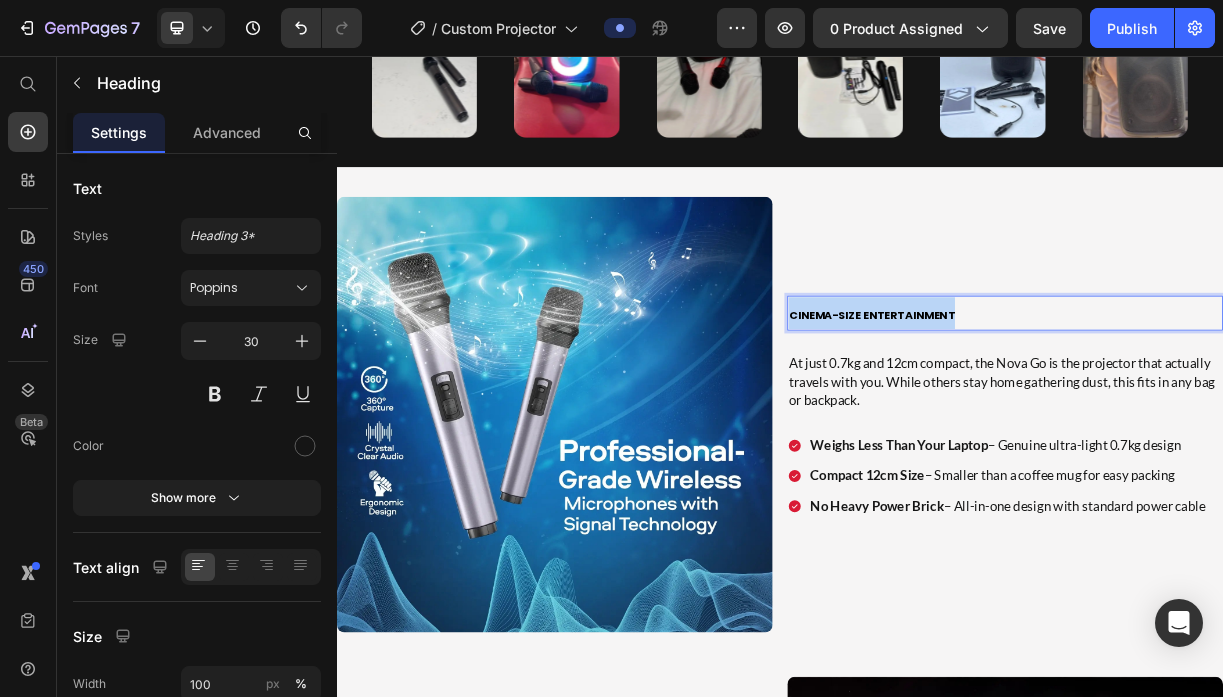 click on "Cinema-Size Entertainment" at bounding box center [1061, 407] 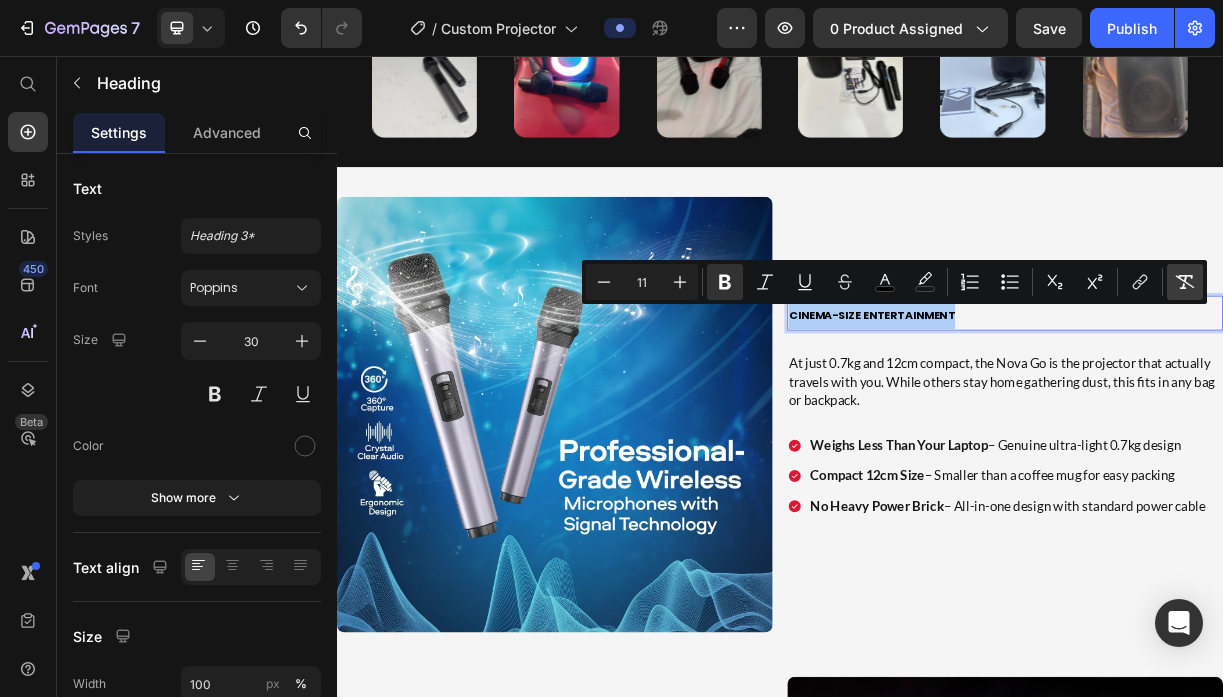 click on "Remove Format" at bounding box center [1185, 282] 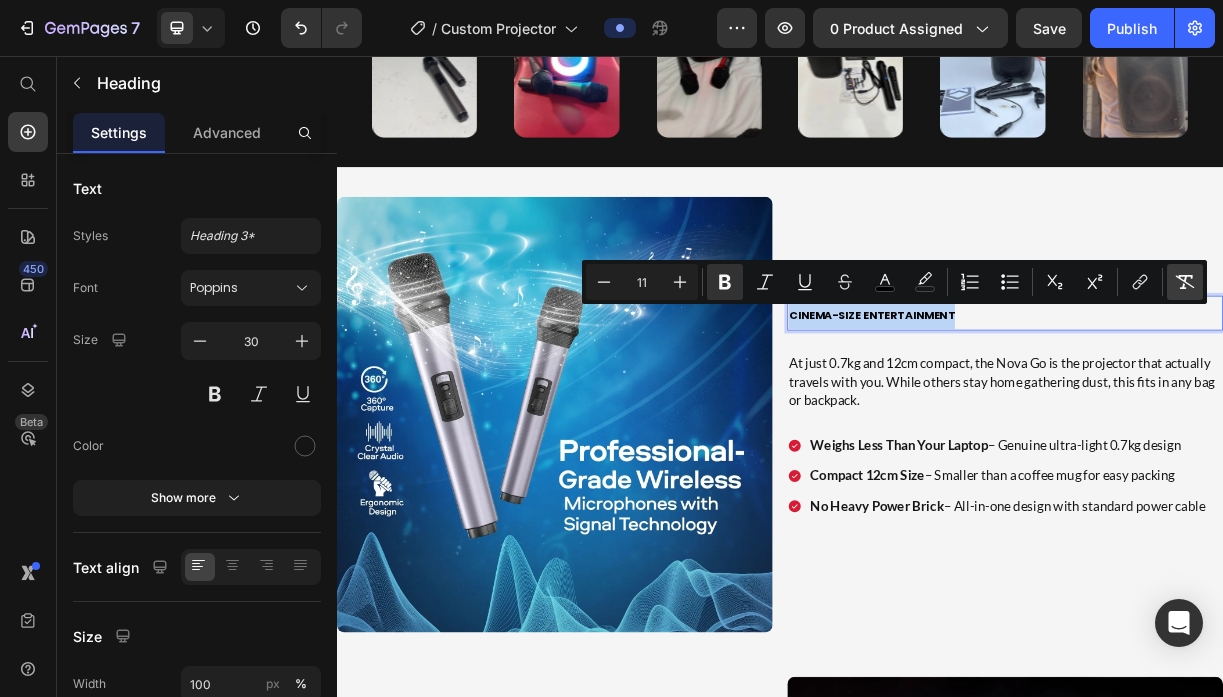 type on "30" 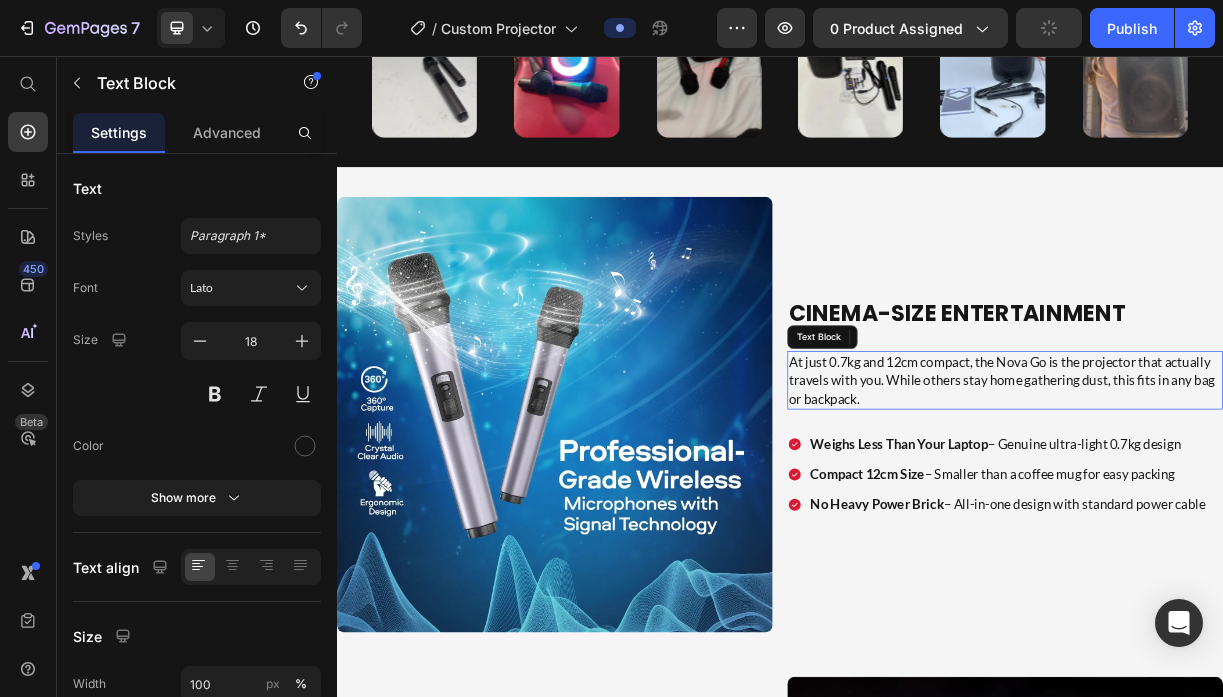 click on "At just 0.7kg and 12cm compact, the Nova Go is the projector that actually travels with you. While others stay home gathering dust, this fits in any bag or backpack." at bounding box center (1242, 495) 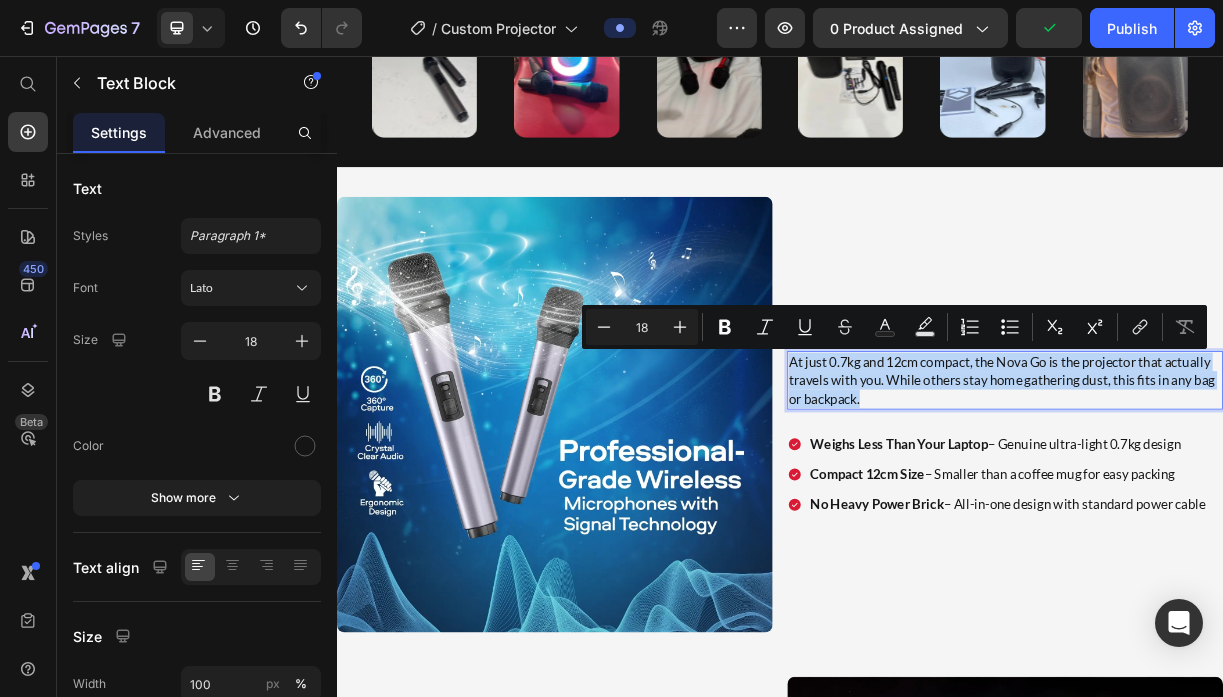 type on "11" 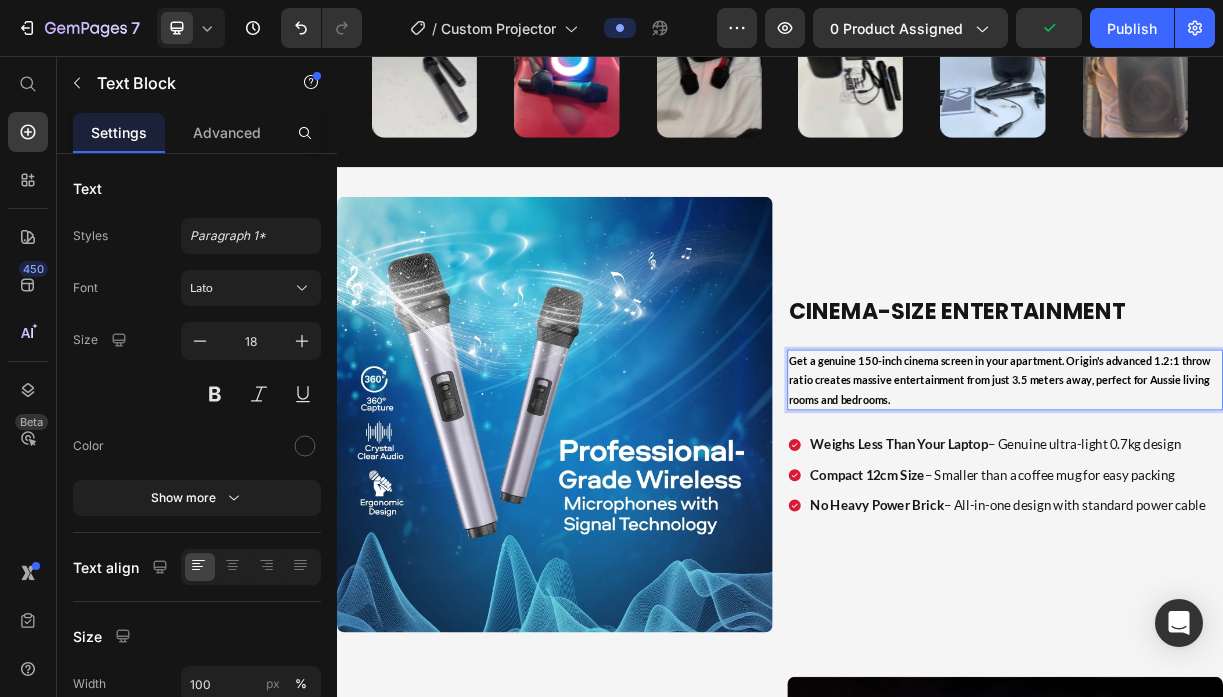 click on "Get a genuine 150-inch cinema screen in your apartment. Origin's advanced 1.2:1 throw ratio creates massive entertainment from just 3.5 meters away, perfect for Aussie living rooms and bedrooms." at bounding box center (1235, 495) 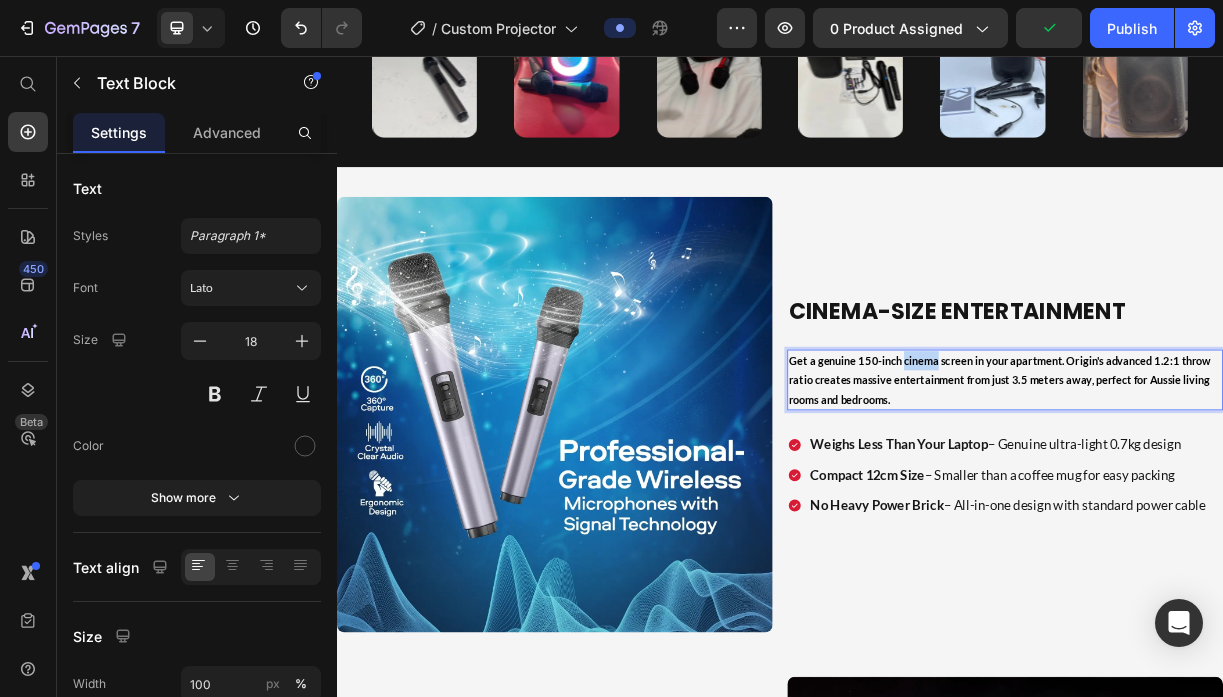 click on "Get a genuine 150-inch cinema screen in your apartment. Origin's advanced 1.2:1 throw ratio creates massive entertainment from just 3.5 meters away, perfect for Aussie living rooms and bedrooms." at bounding box center (1235, 495) 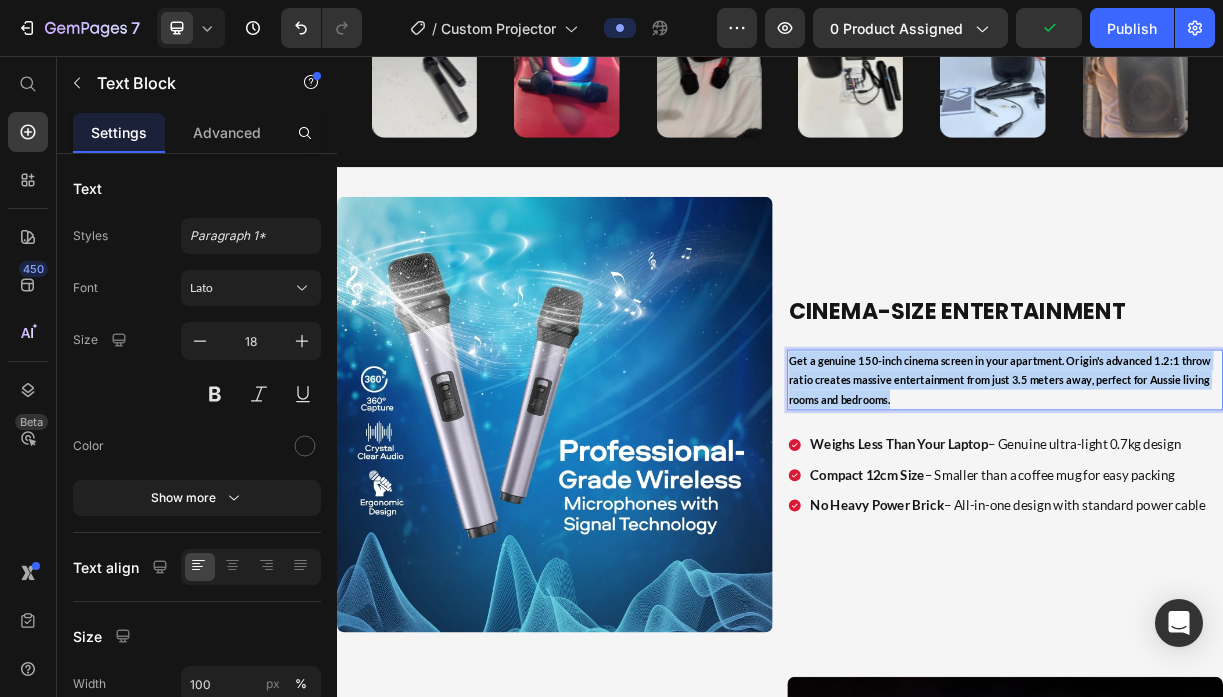 click on "Get a genuine 150-inch cinema screen in your apartment. Origin's advanced 1.2:1 throw ratio creates massive entertainment from just 3.5 meters away, perfect for Aussie living rooms and bedrooms." at bounding box center [1235, 495] 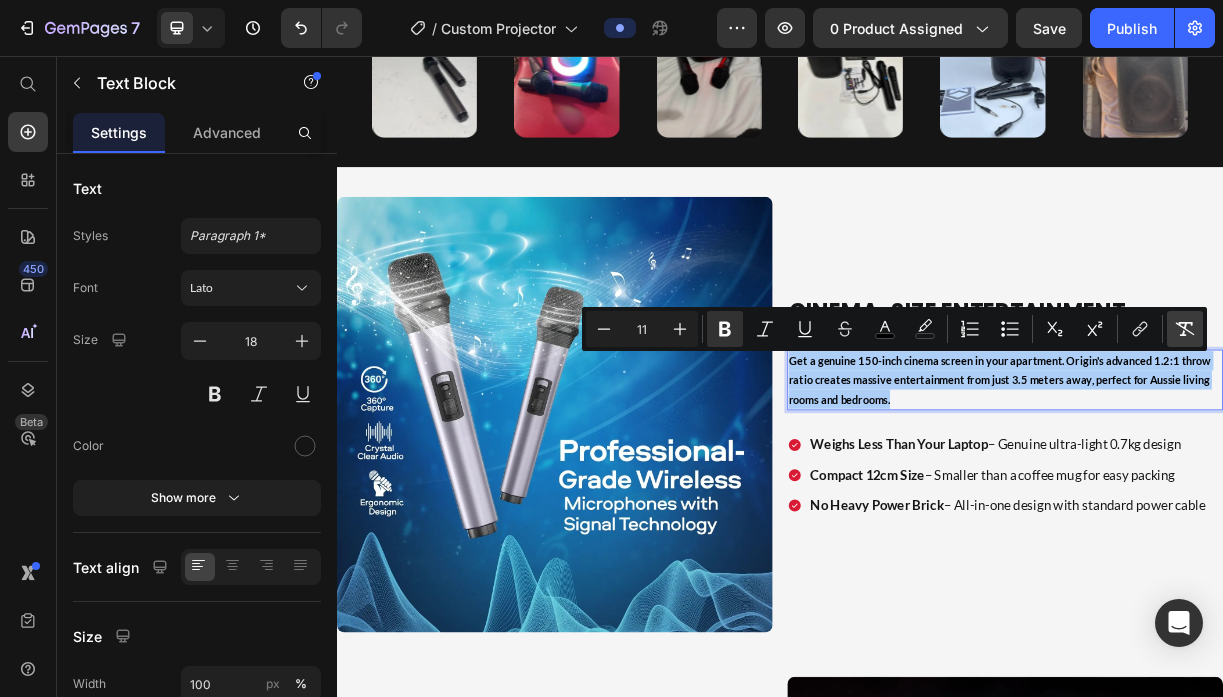 click on "Remove Format" at bounding box center (1185, 329) 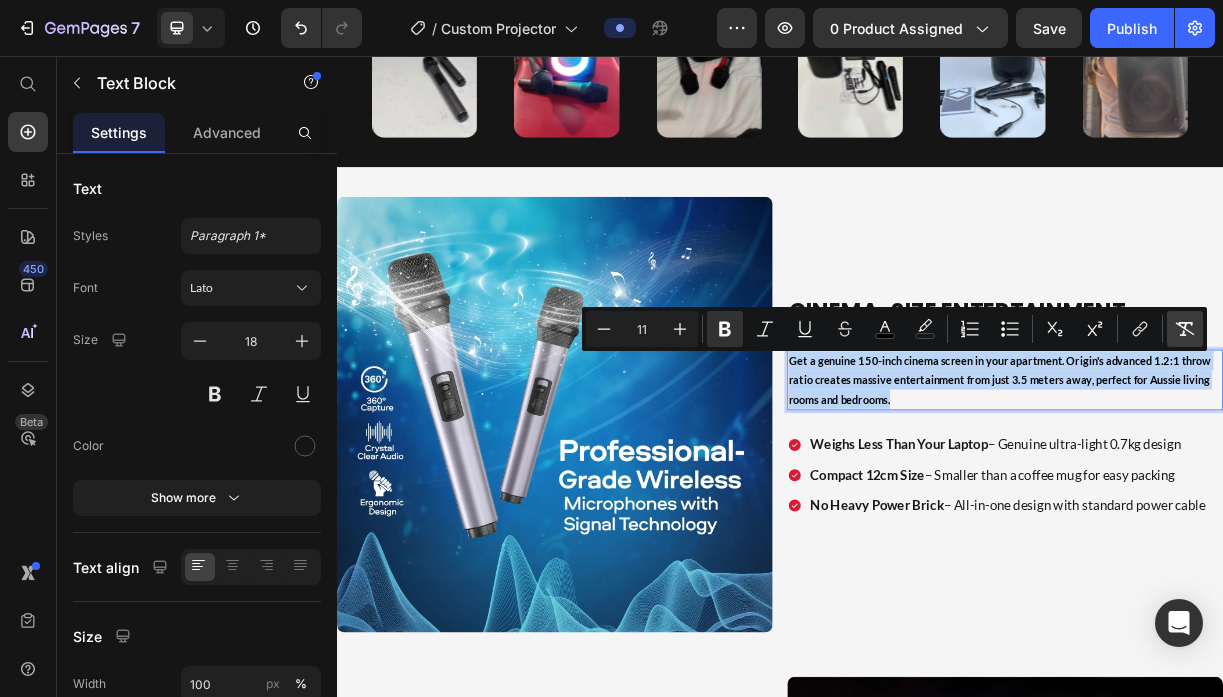 type on "18" 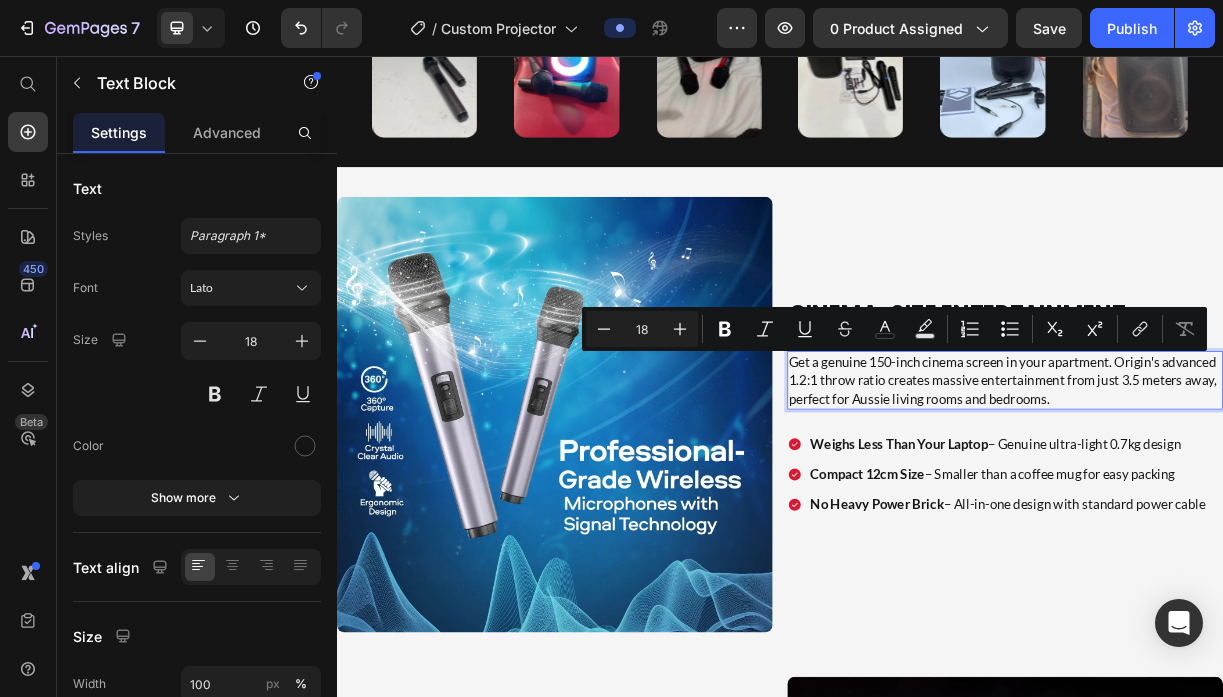 click on "Get a genuine 150-inch cinema screen in your apartment. Origin's advanced 1.2:1 throw ratio creates massive entertainment from just 3.5 meters away, perfect for Aussie living rooms and bedrooms." at bounding box center (1242, 495) 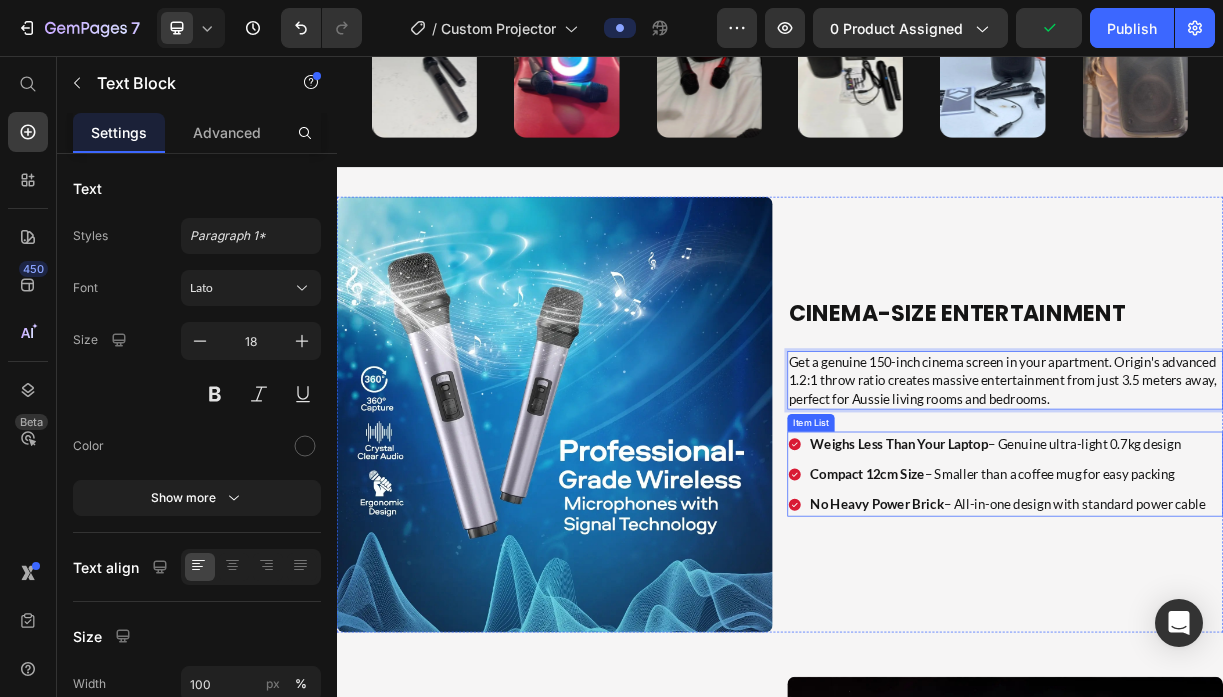 click on "Weighs Less Than Your Laptop" at bounding box center [1098, 581] 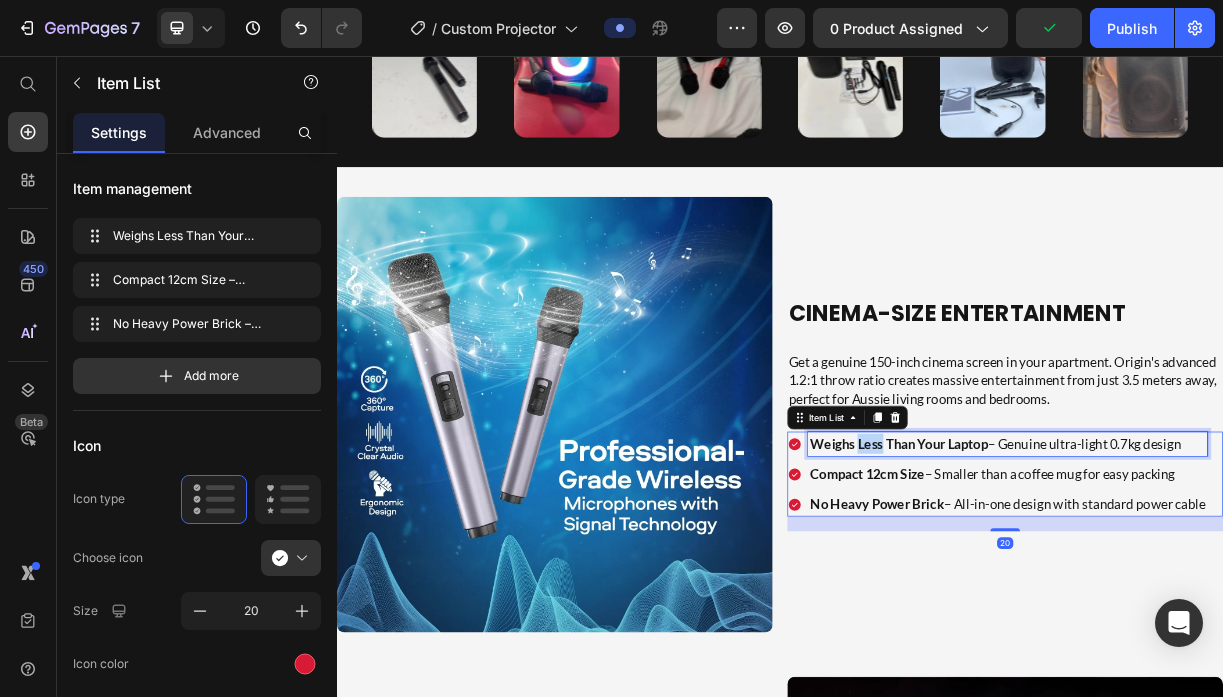 click on "Weighs Less Than Your Laptop" at bounding box center (1098, 581) 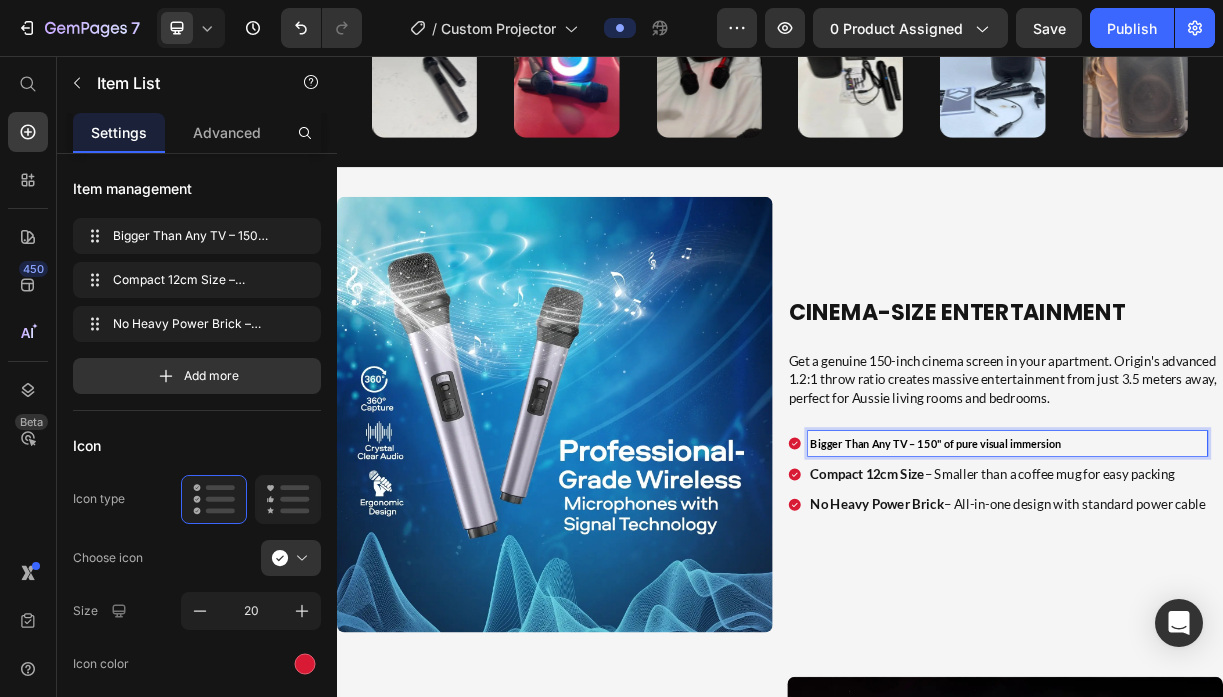 click on "Bigger Than Any TV – 150" of pure visual immersion" at bounding box center [1147, 581] 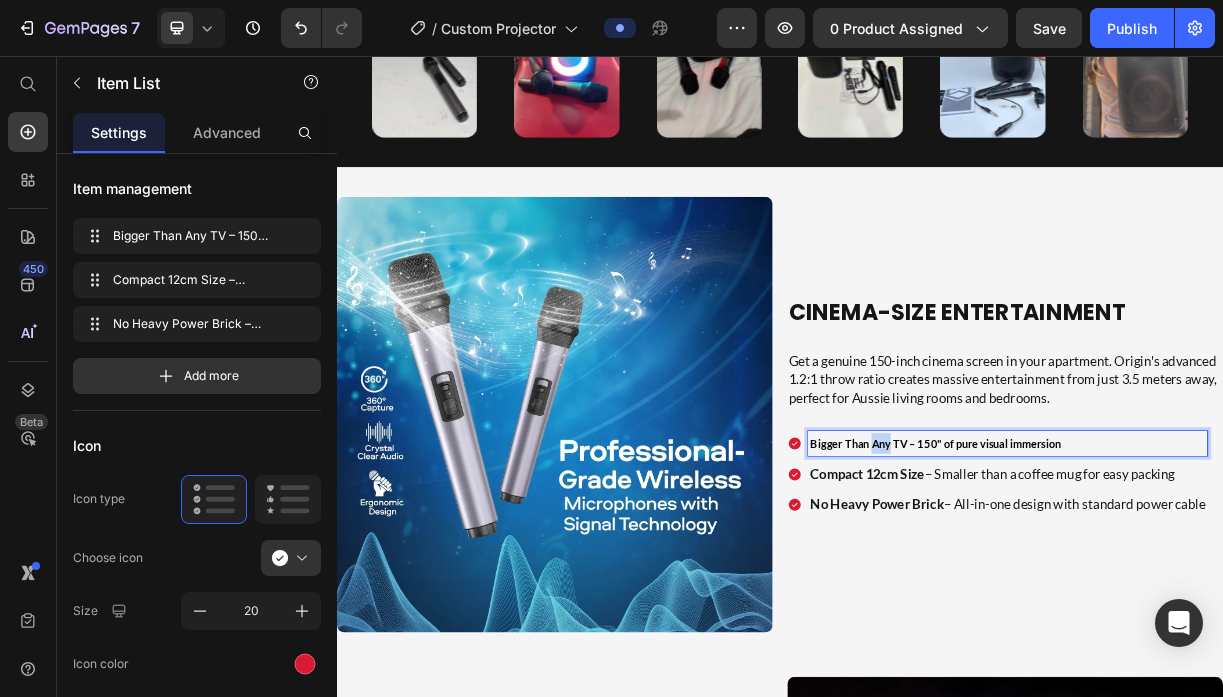 click on "Bigger Than Any TV – 150" of pure visual immersion" at bounding box center [1147, 581] 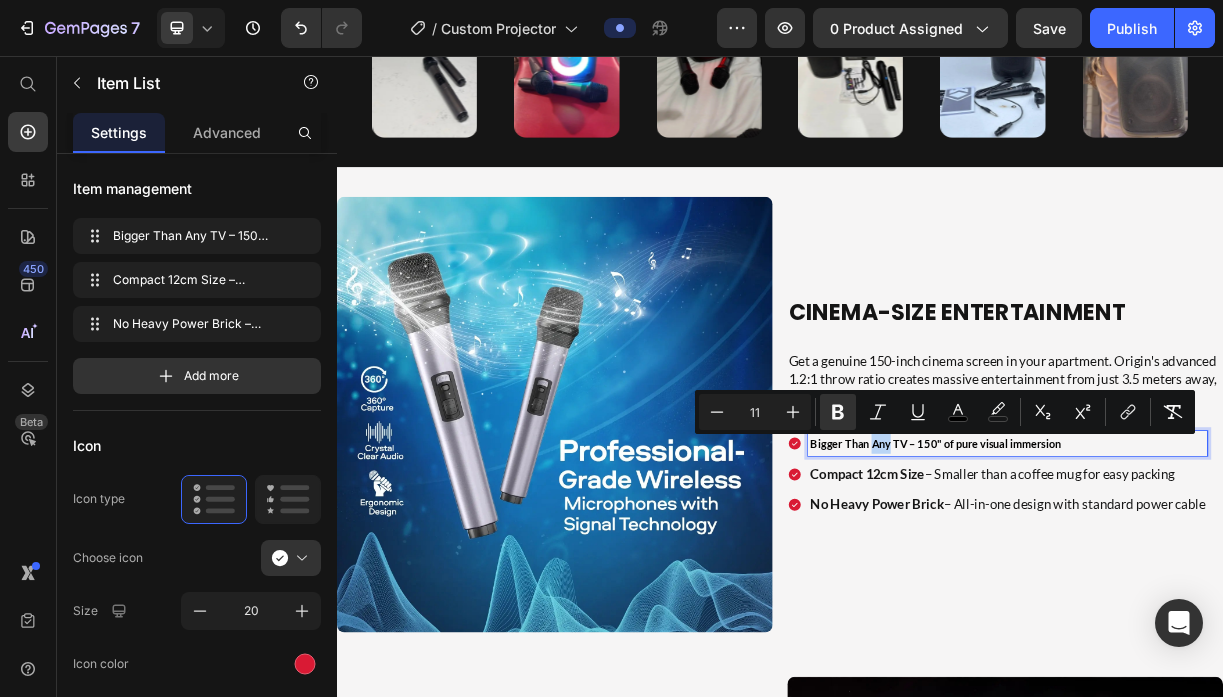 click on "Bigger Than Any TV – 150" of pure visual immersion" at bounding box center [1147, 581] 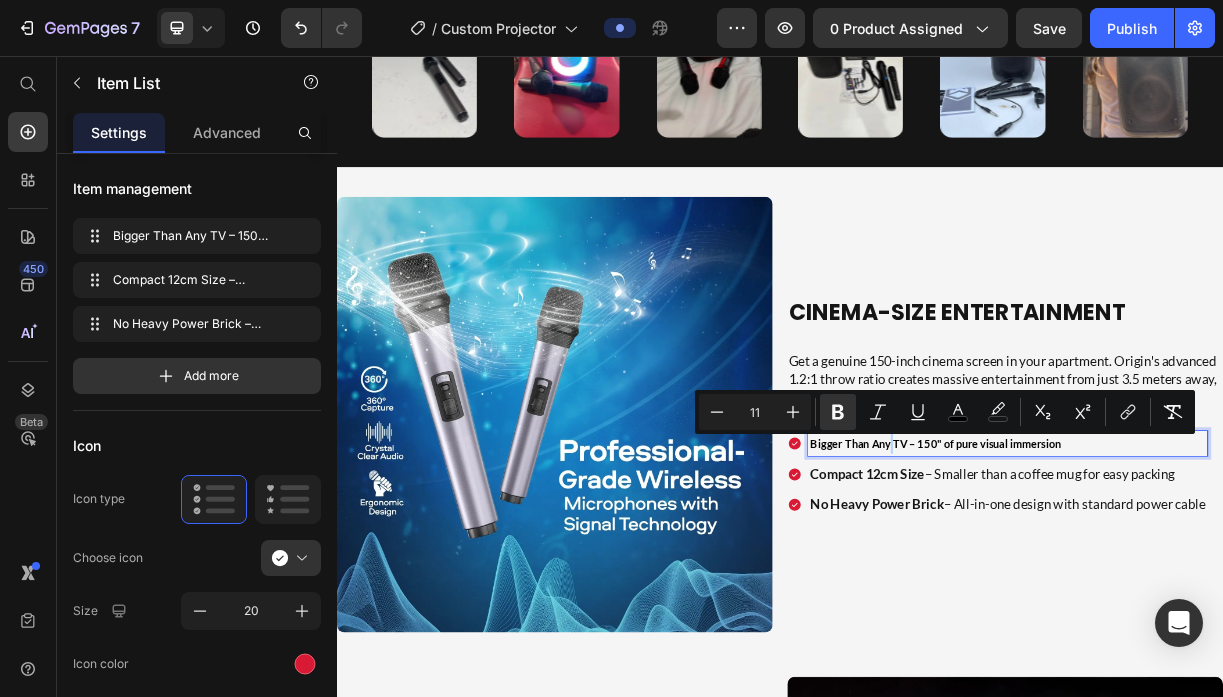 click on "Bigger Than Any TV – 150" of pure visual immersion" at bounding box center (1147, 581) 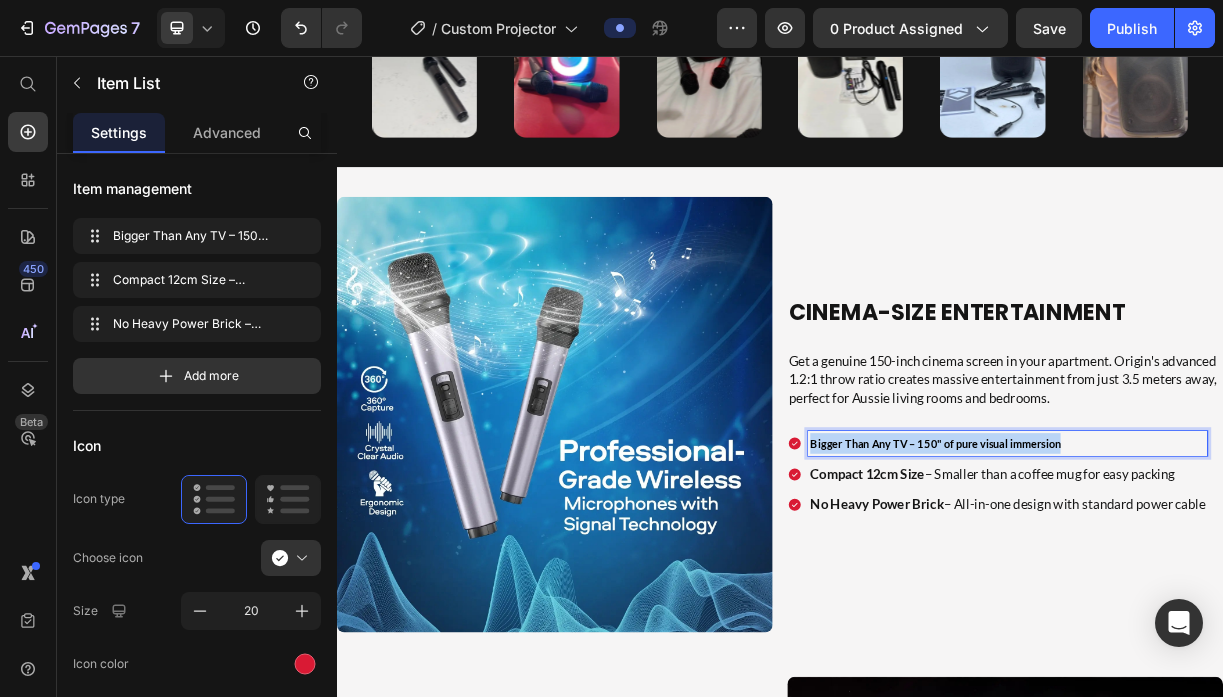 click on "Bigger Than Any TV – 150" of pure visual immersion" at bounding box center [1147, 581] 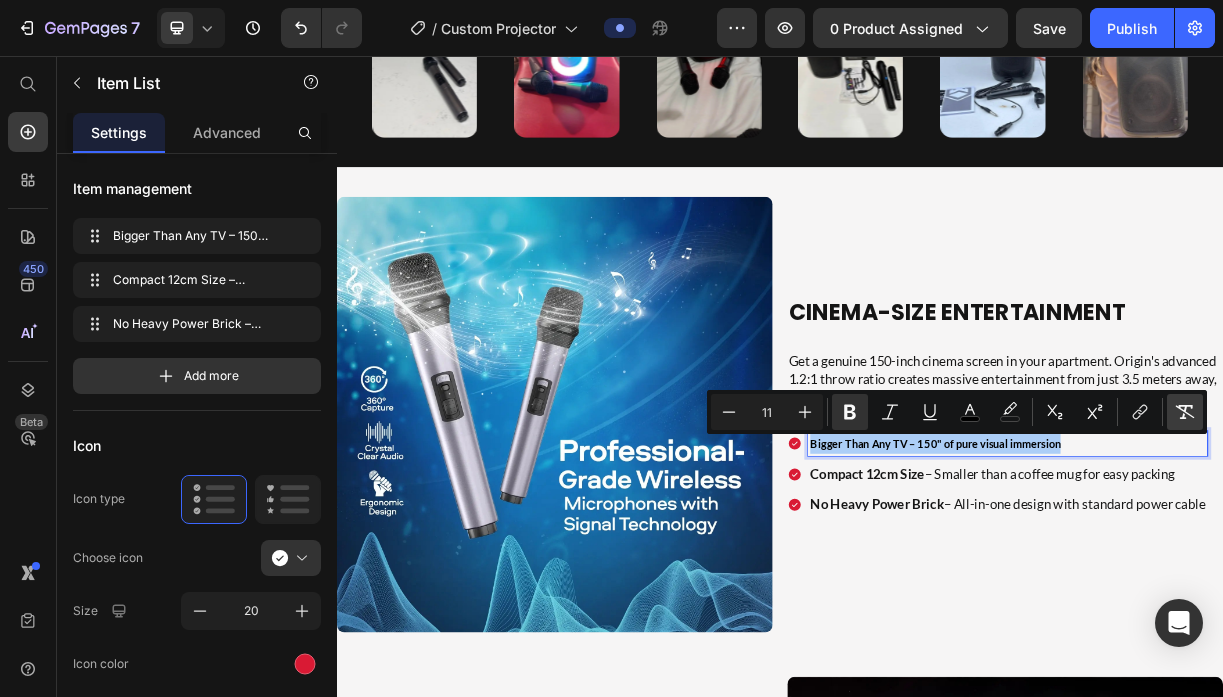 click 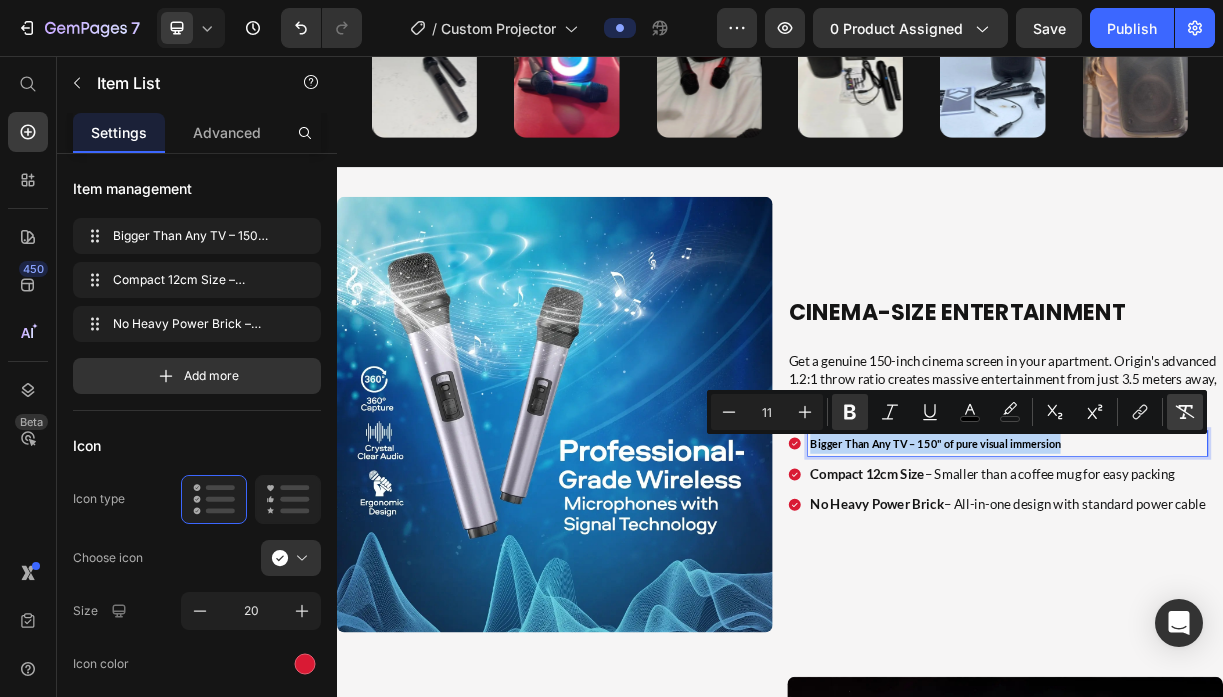 type on "18" 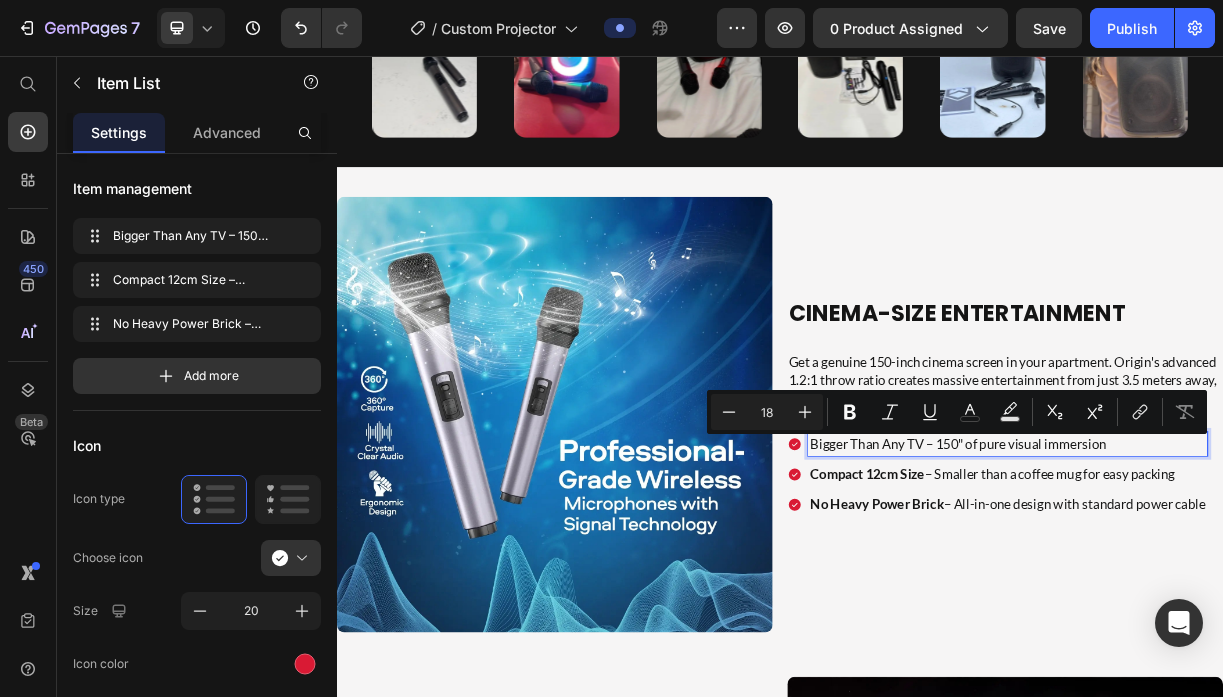 click on "Bigger Than Any TV – 150" of pure visual immersion" at bounding box center (1245, 581) 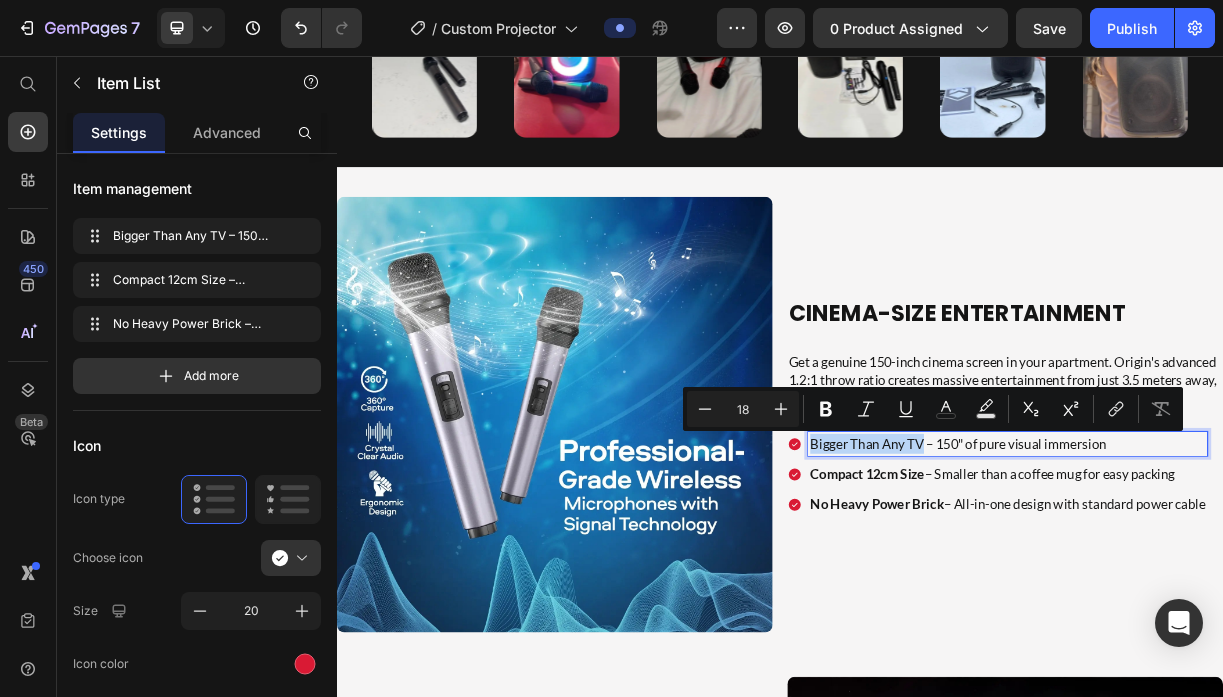drag, startPoint x: 1135, startPoint y: 573, endPoint x: 1179, endPoint y: 481, distance: 101.98039 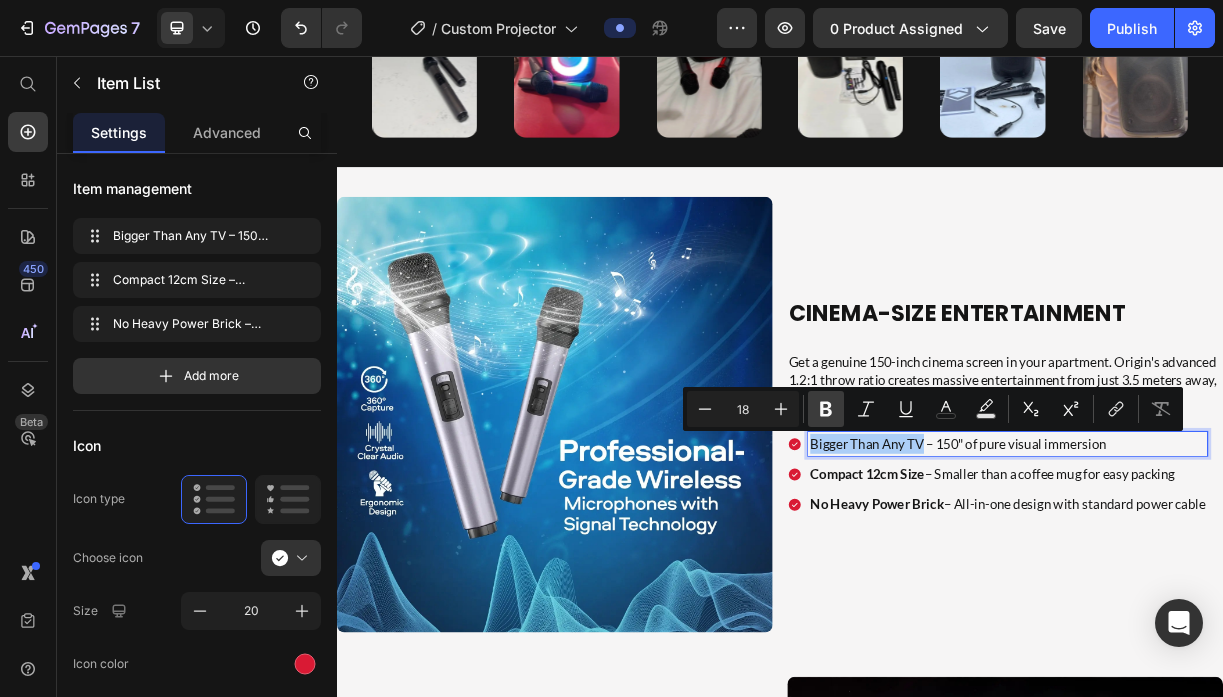 click 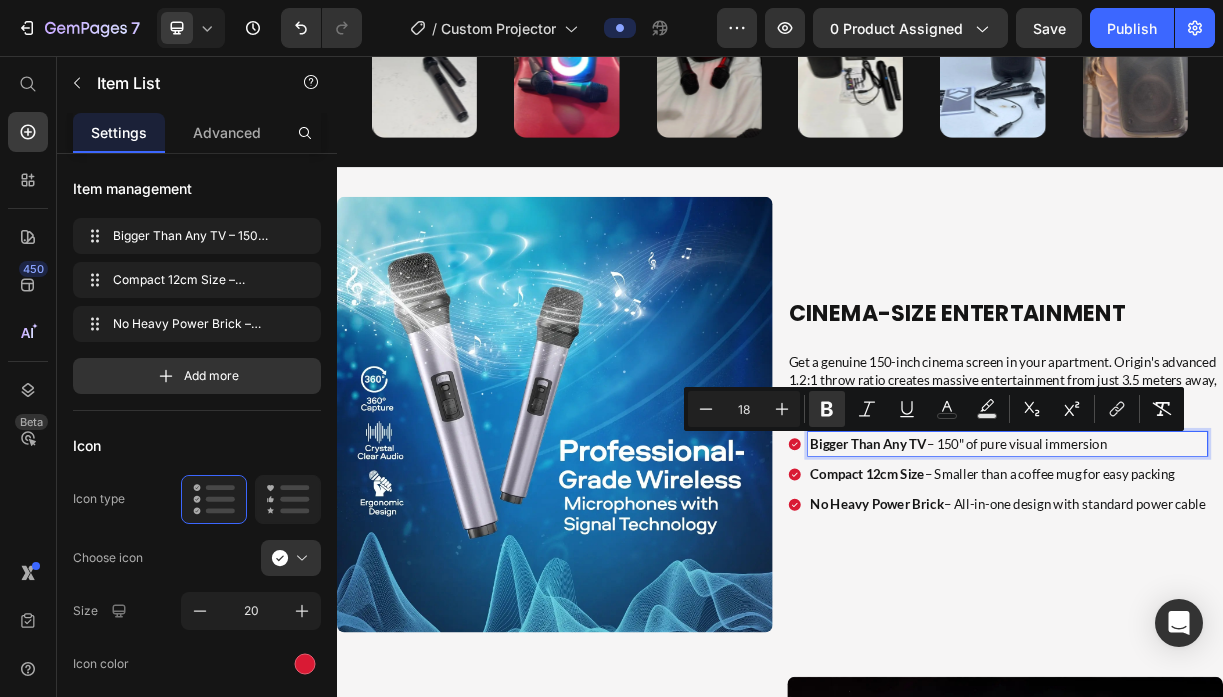 click on "Compact 12cm Size" at bounding box center [1055, 622] 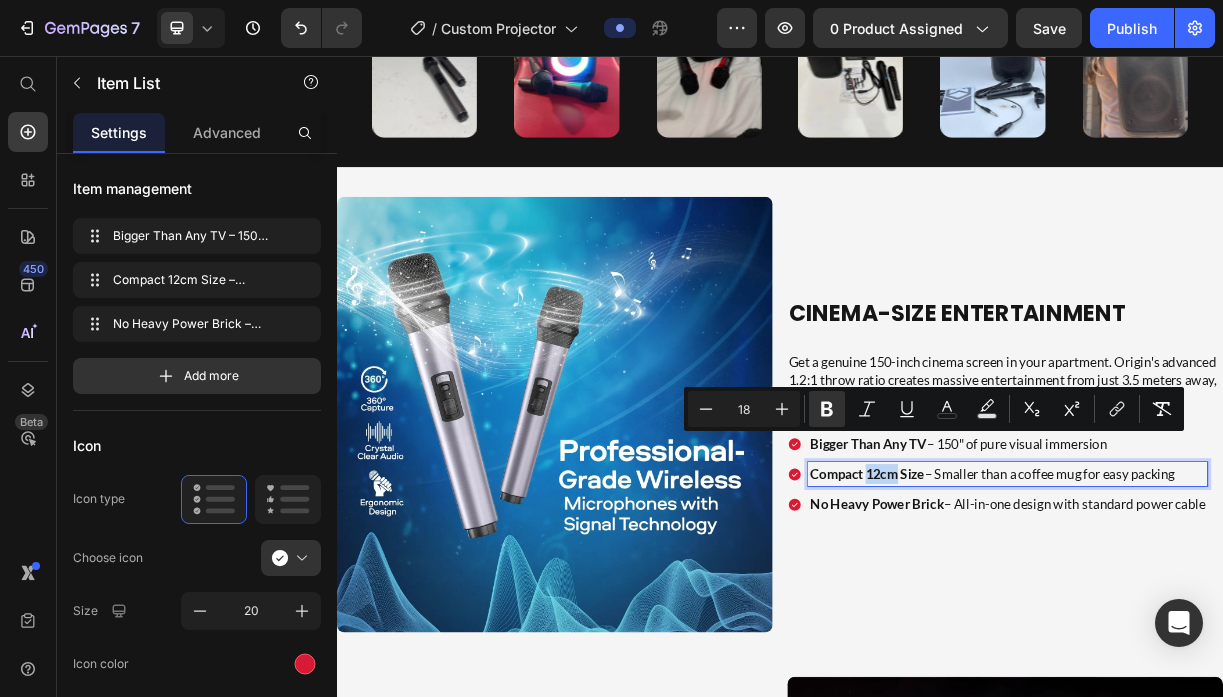 click on "Compact 12cm Size" at bounding box center [1055, 622] 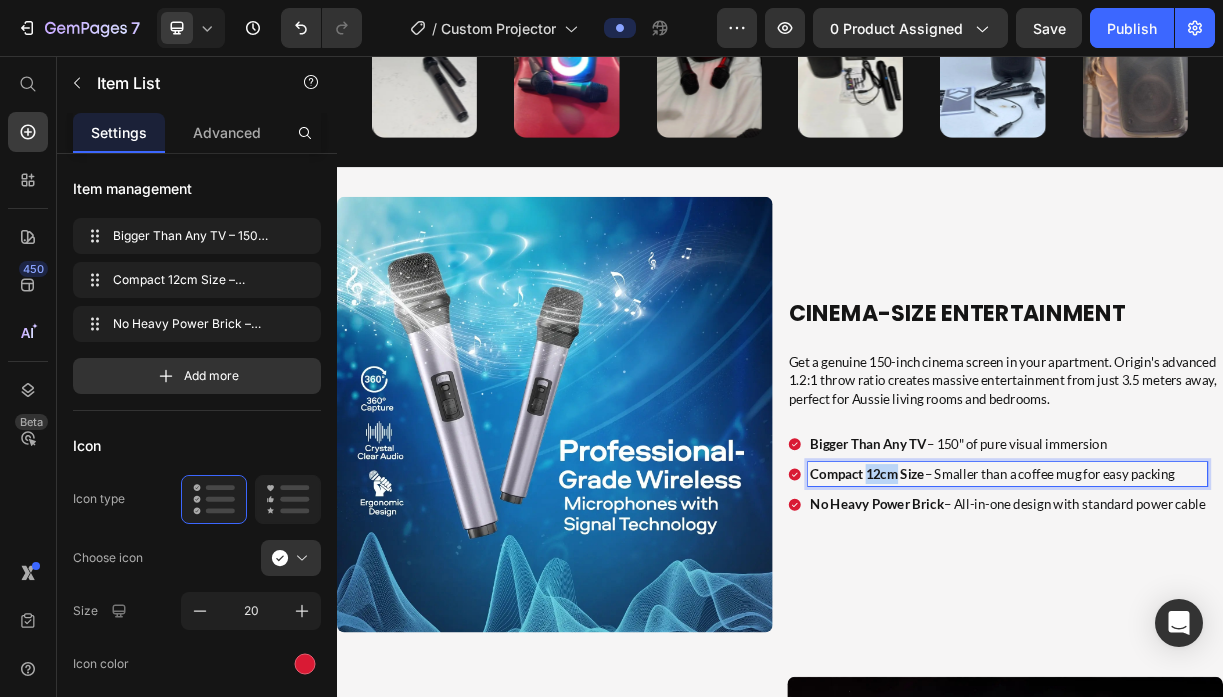 click on "Compact 12cm Size" at bounding box center [1055, 622] 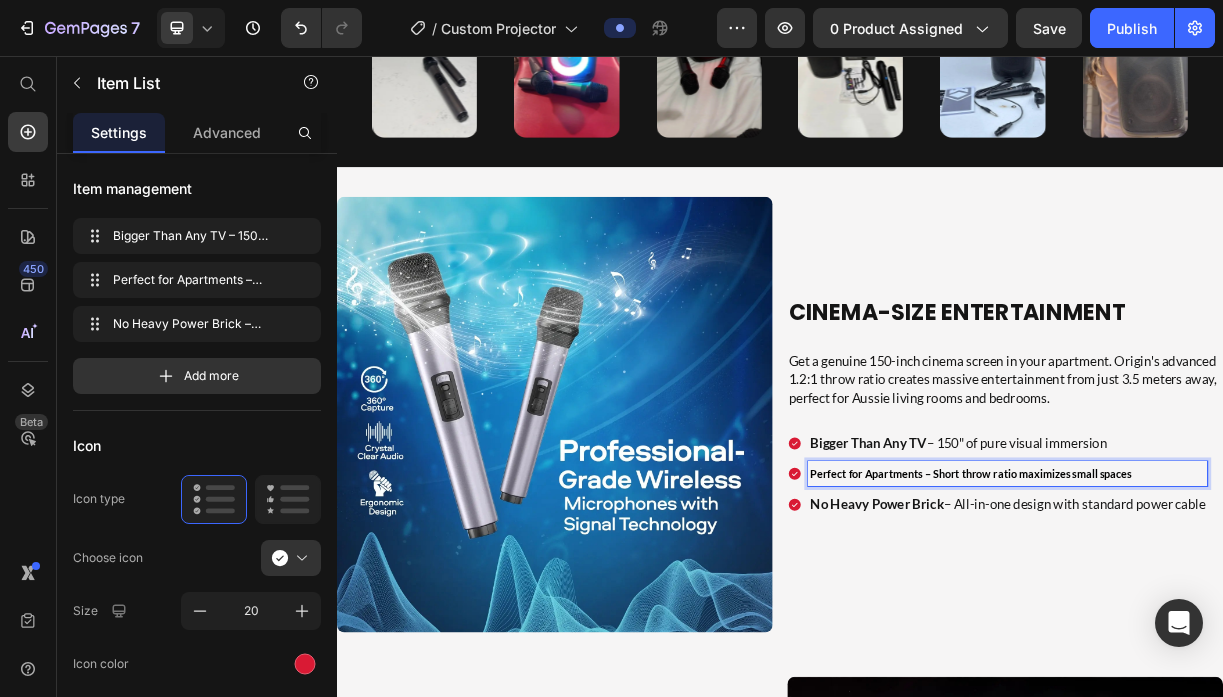 click on "Perfect for Apartments – Short throw ratio maximizes small spaces" at bounding box center [1195, 622] 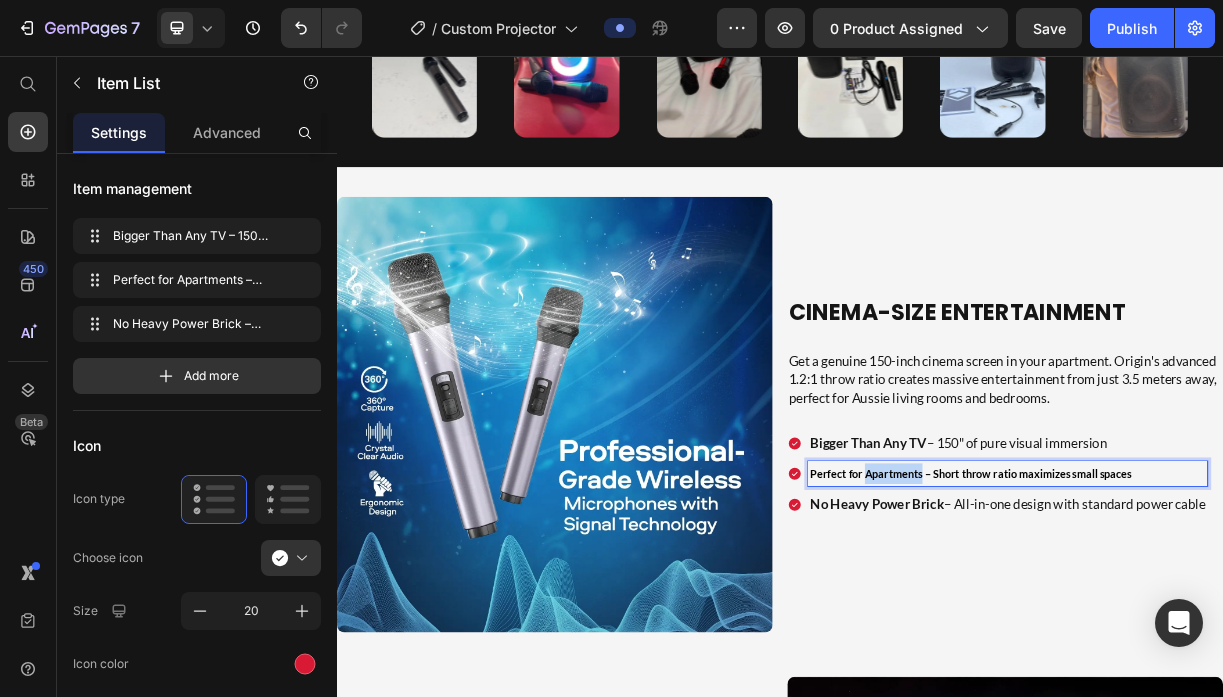 click on "Perfect for Apartments – Short throw ratio maximizes small spaces" at bounding box center (1195, 622) 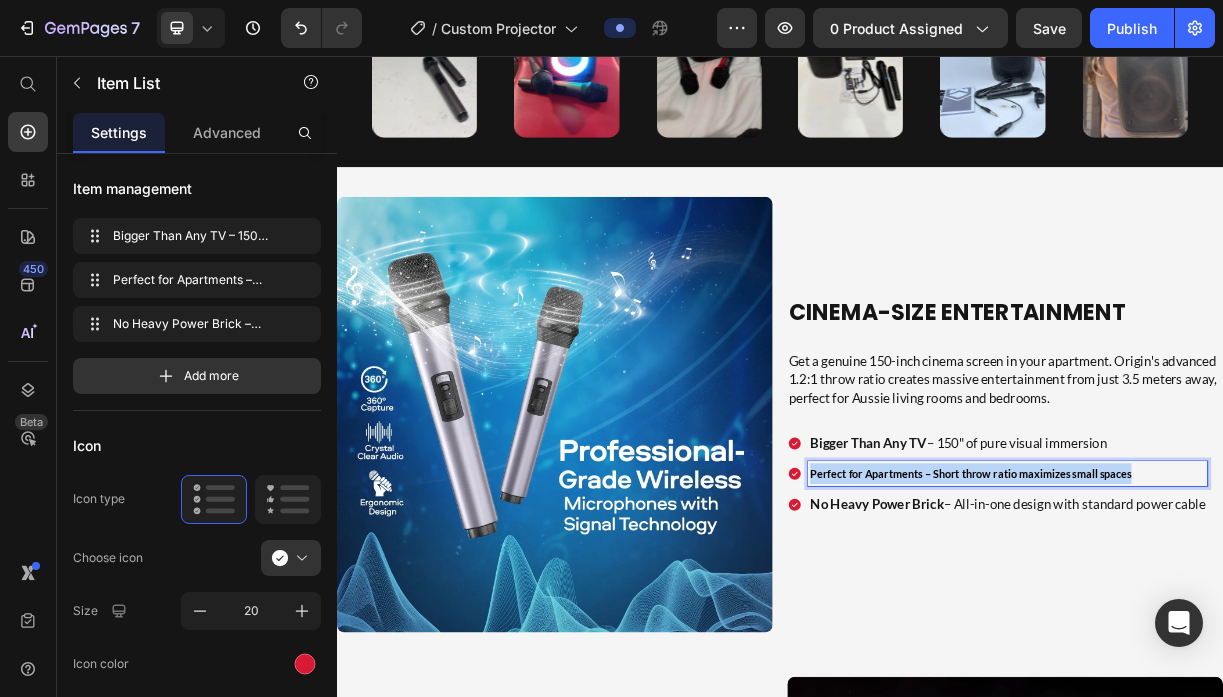 click on "Perfect for Apartments – Short throw ratio maximizes small spaces" at bounding box center (1195, 622) 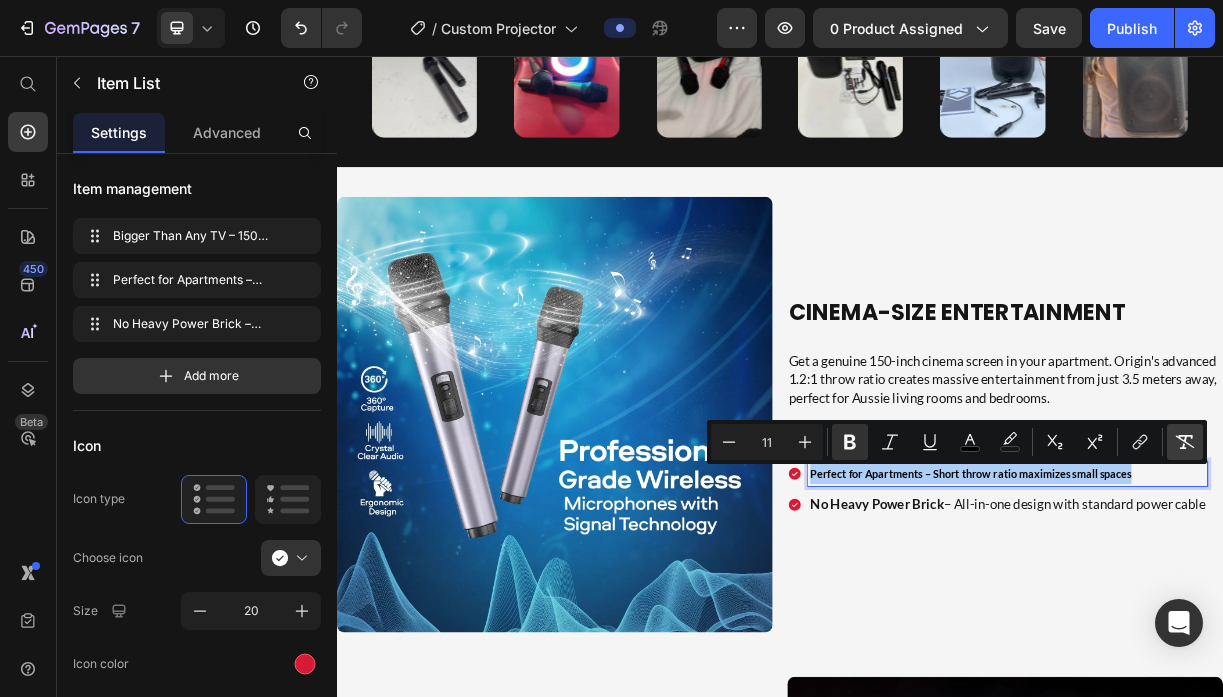 click 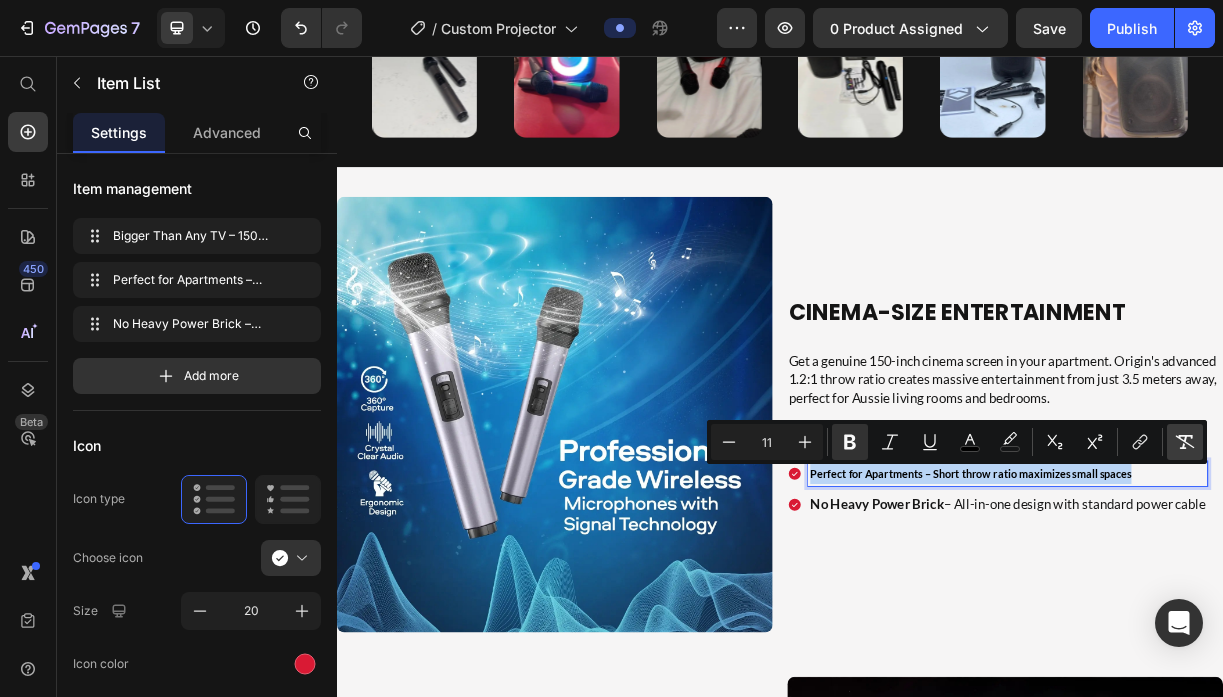 type on "18" 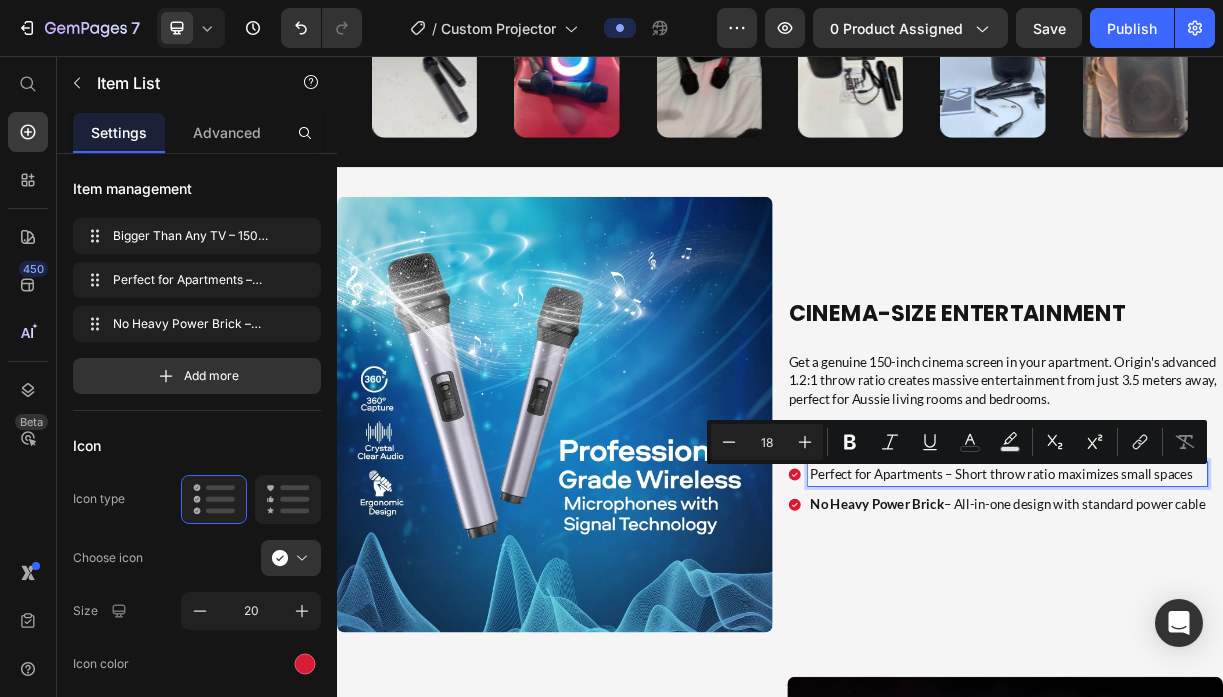 click on "Perfect for Apartments – Short throw ratio maximizes small spaces" at bounding box center [1245, 622] 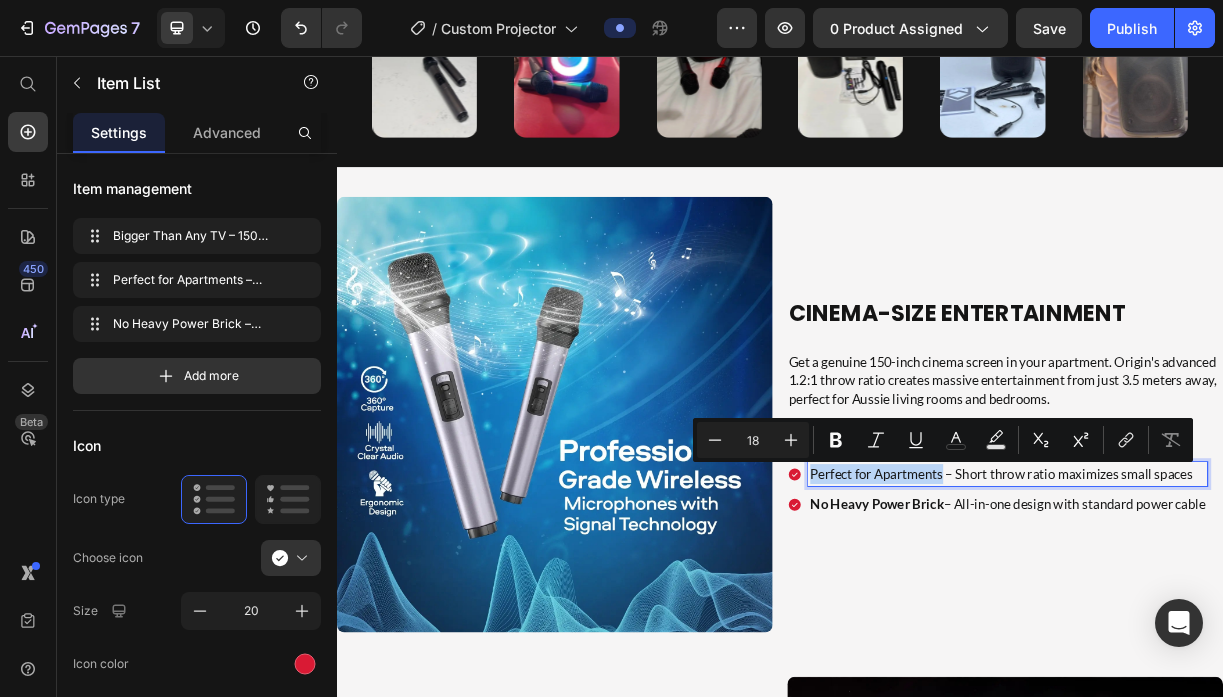drag, startPoint x: 1159, startPoint y: 615, endPoint x: 980, endPoint y: 628, distance: 179.47145 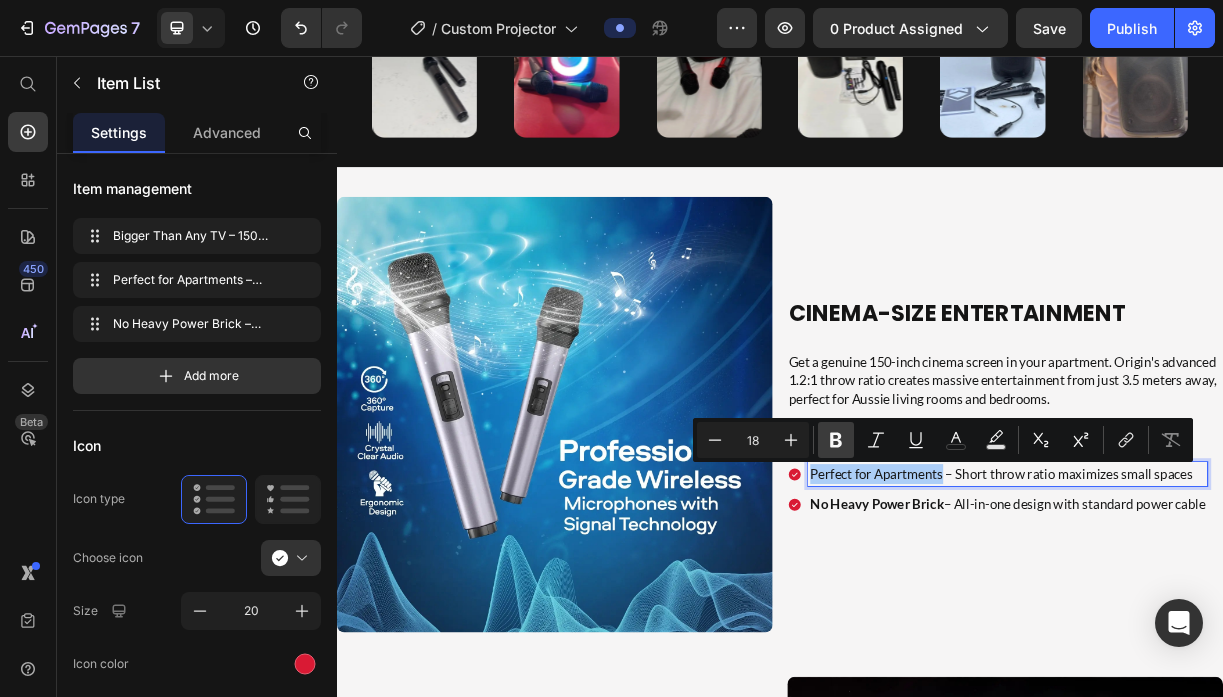 click 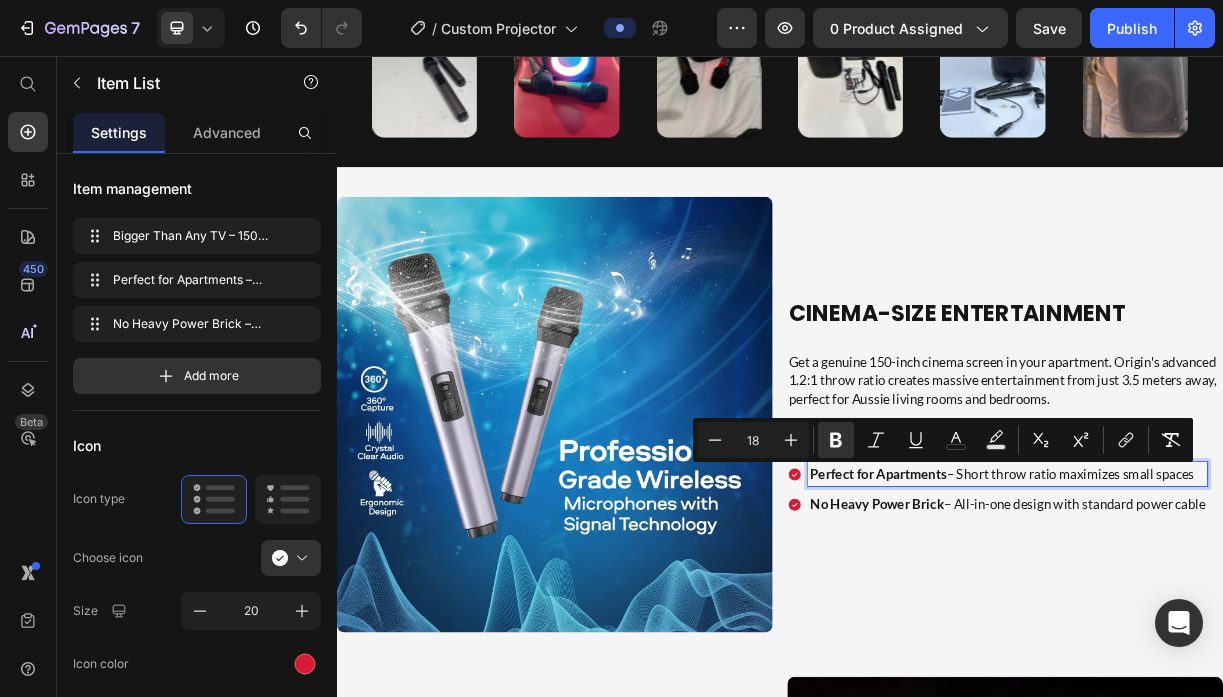click on "Perfect for Apartments" at bounding box center (1070, 622) 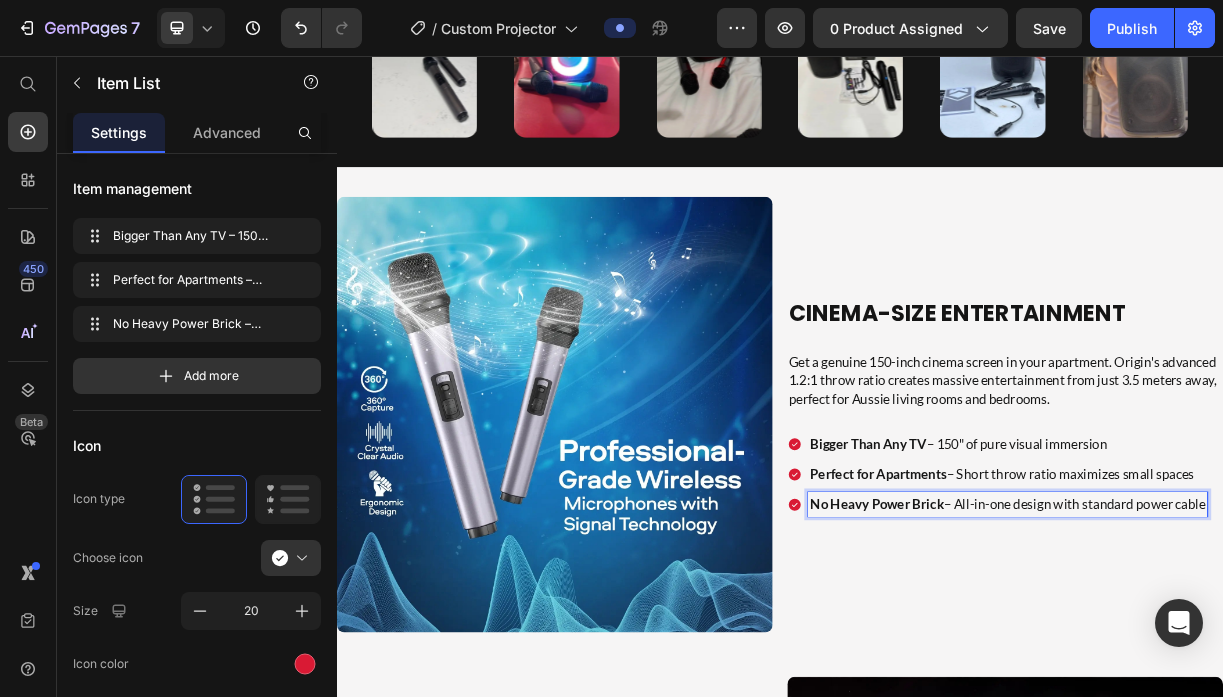 click on "No Heavy Power Brick" at bounding box center (1068, 663) 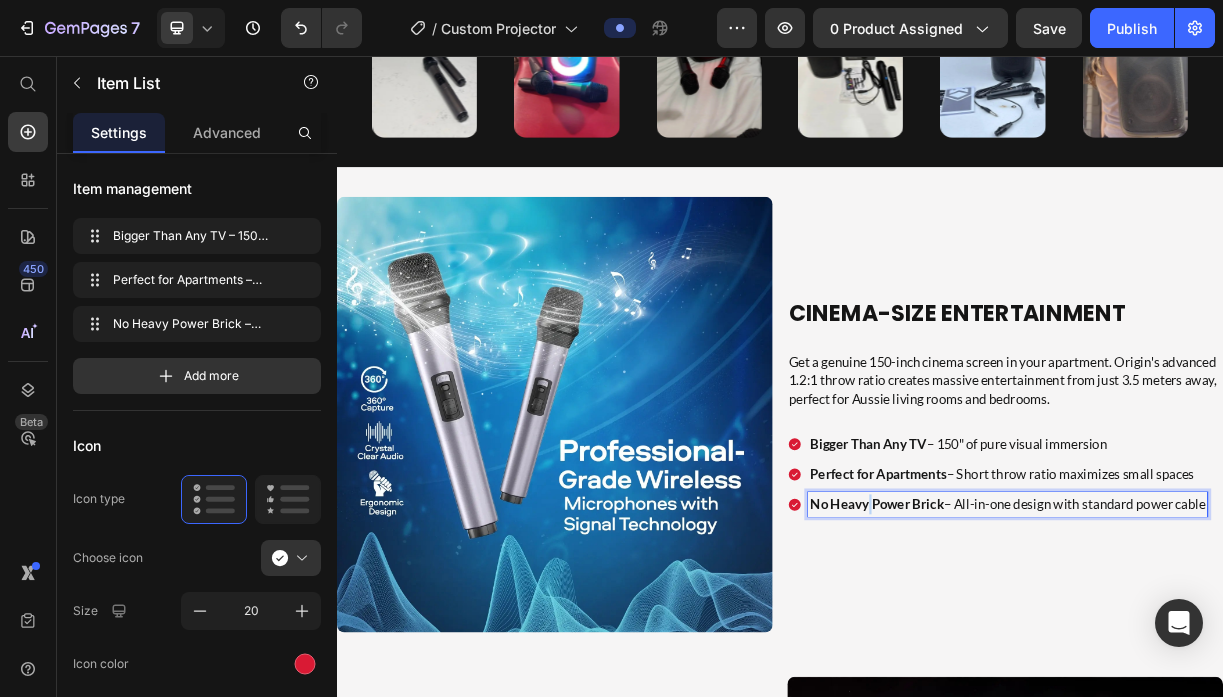 click on "No Heavy Power Brick" at bounding box center [1068, 663] 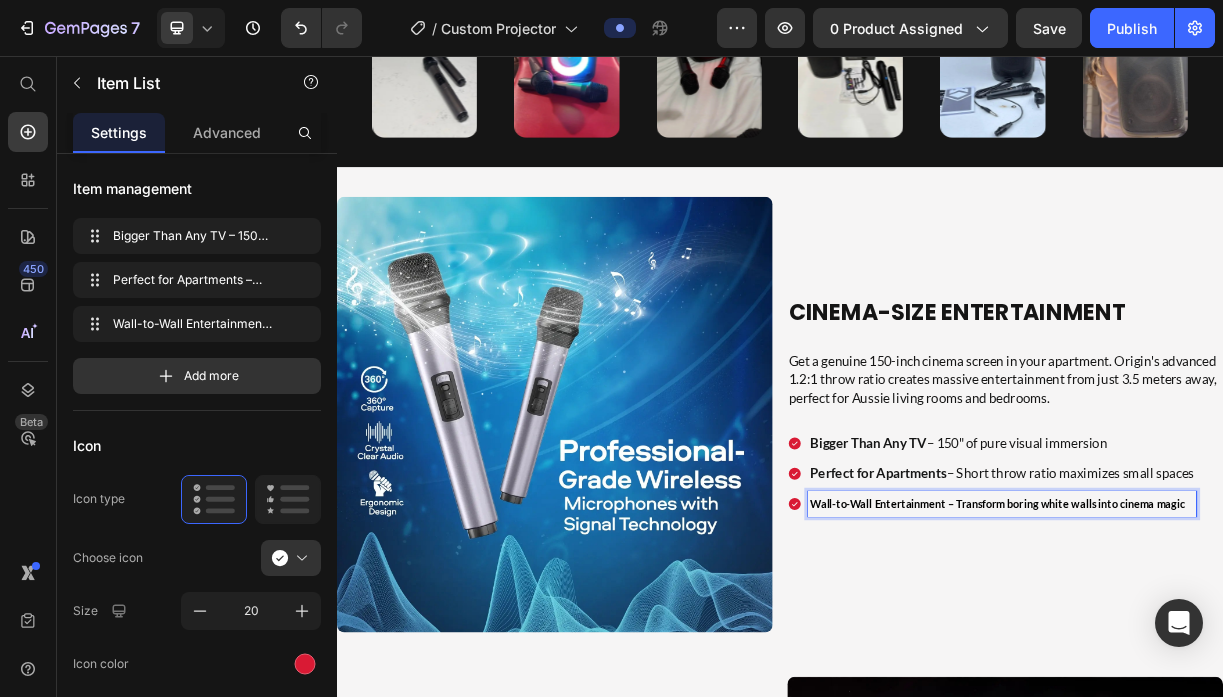 click on "Wall-to-Wall Entertainment – Transform boring white walls into cinema magic" at bounding box center [1232, 663] 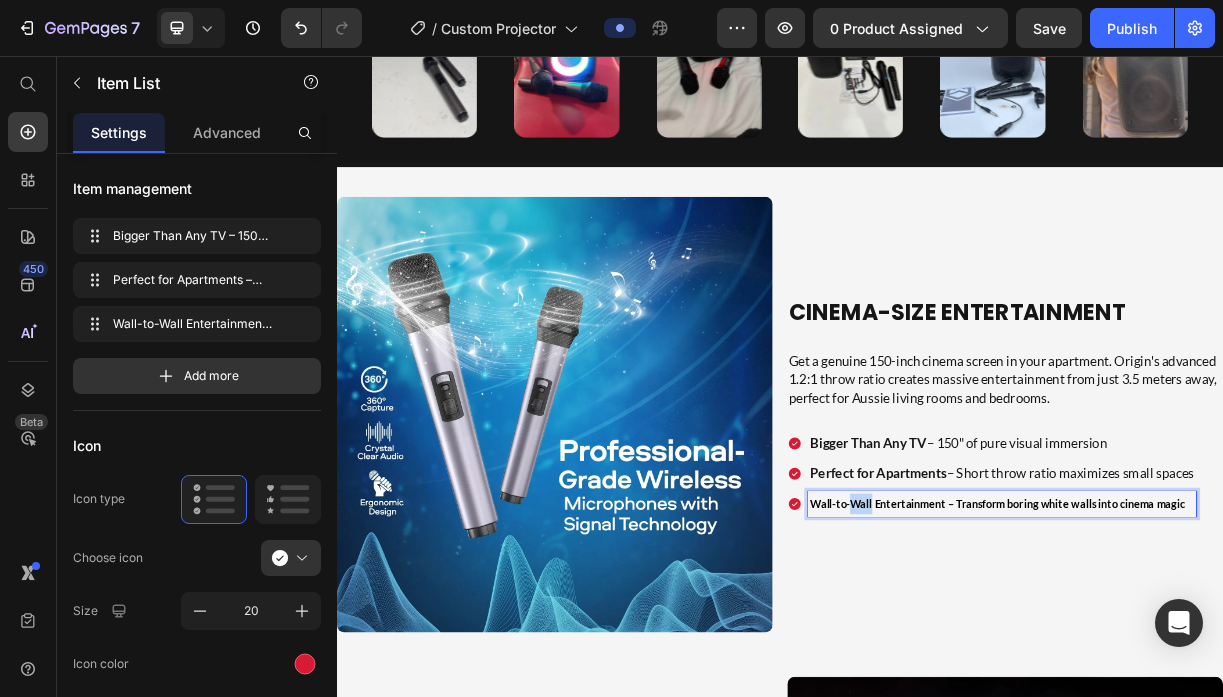 click on "Wall-to-Wall Entertainment – Transform boring white walls into cinema magic" at bounding box center (1232, 663) 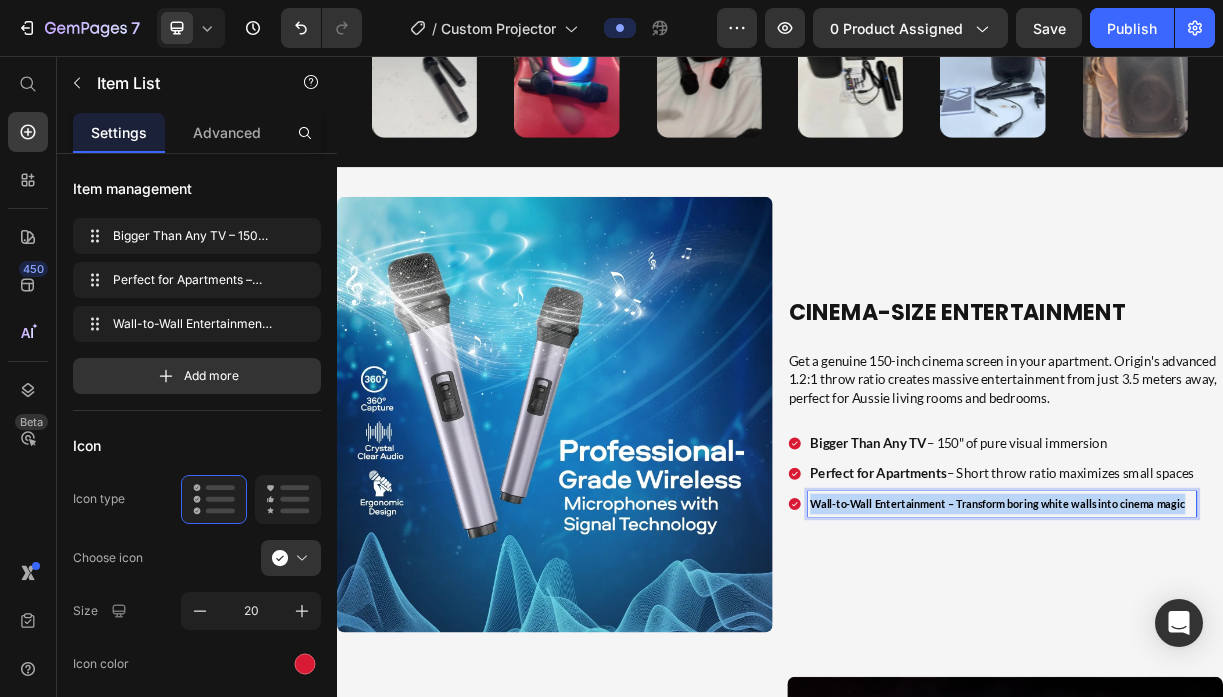 click on "Wall-to-Wall Entertainment – Transform boring white walls into cinema magic" at bounding box center [1232, 663] 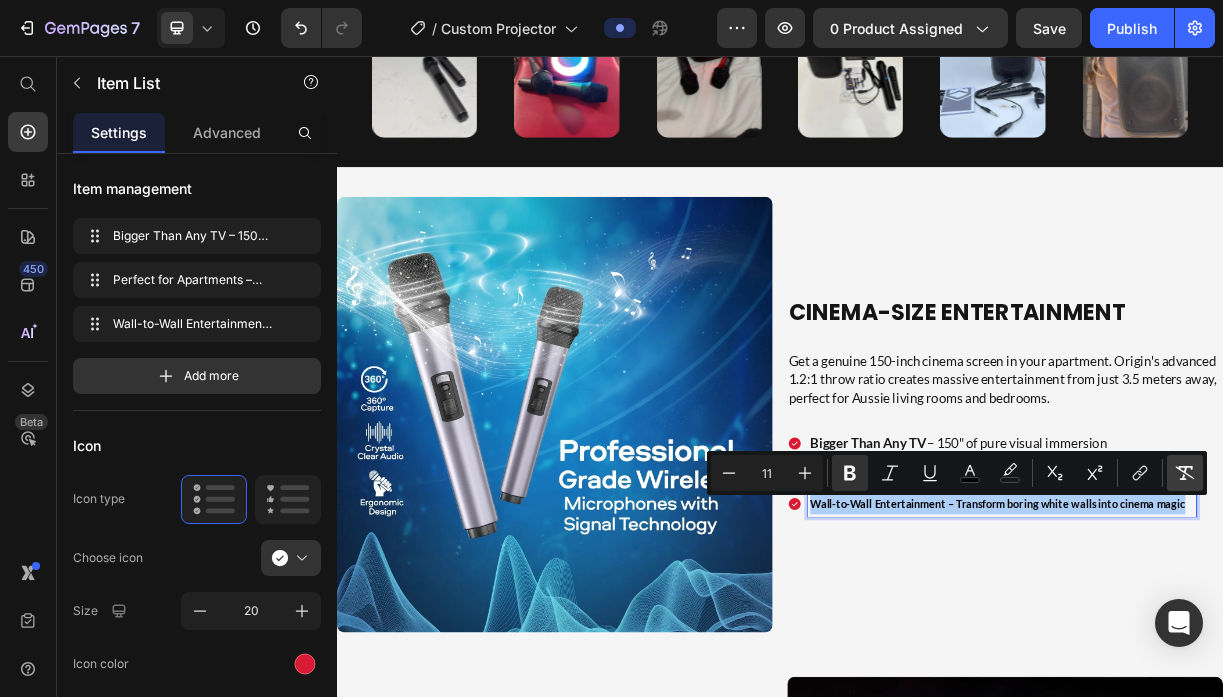 click 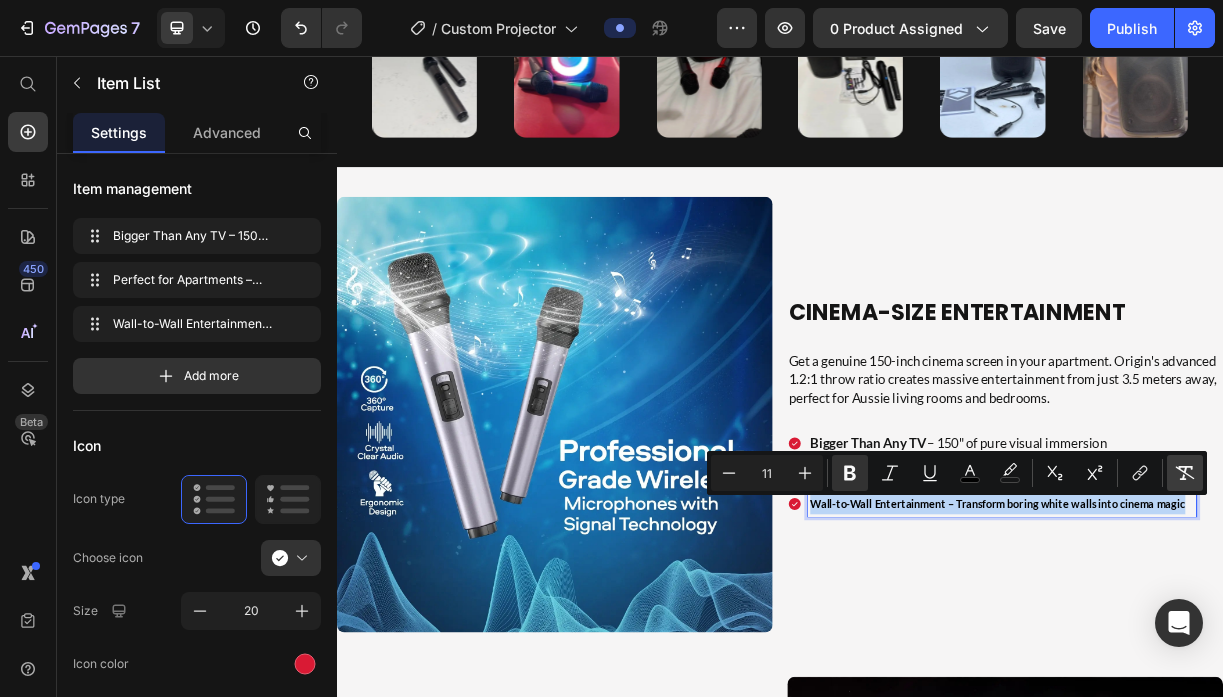 type on "18" 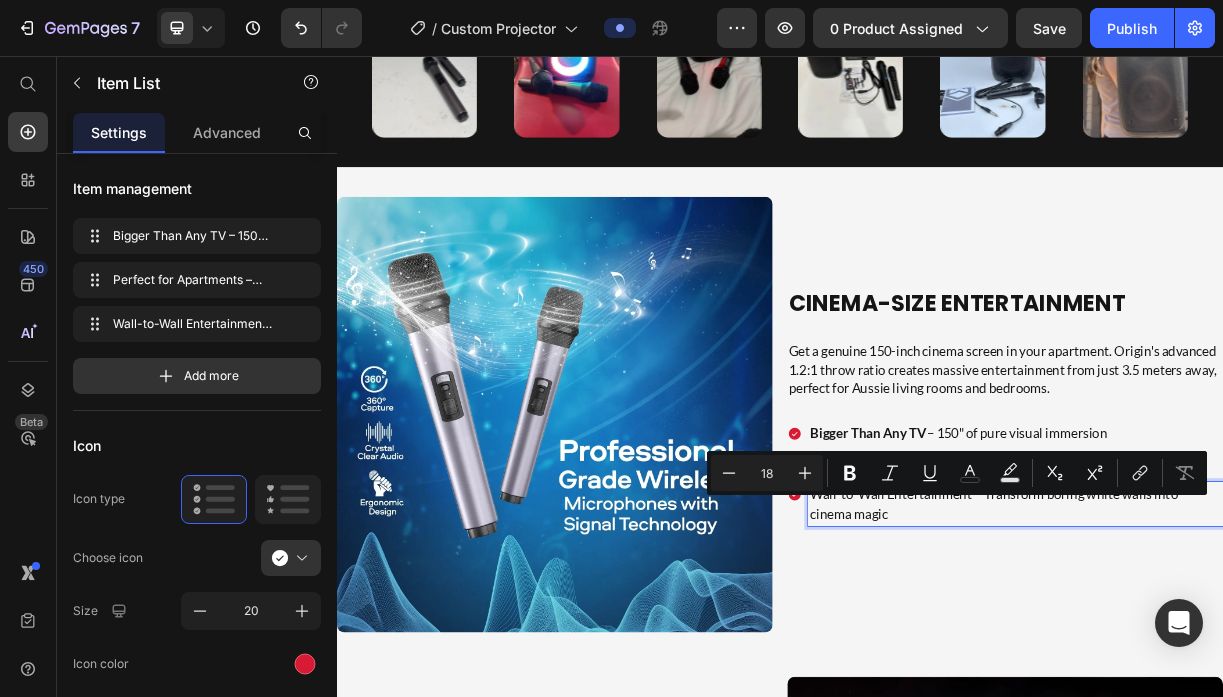 click on "Wall-to-Wall Entertainment – Transform boring white walls into cinema magic" at bounding box center [1256, 663] 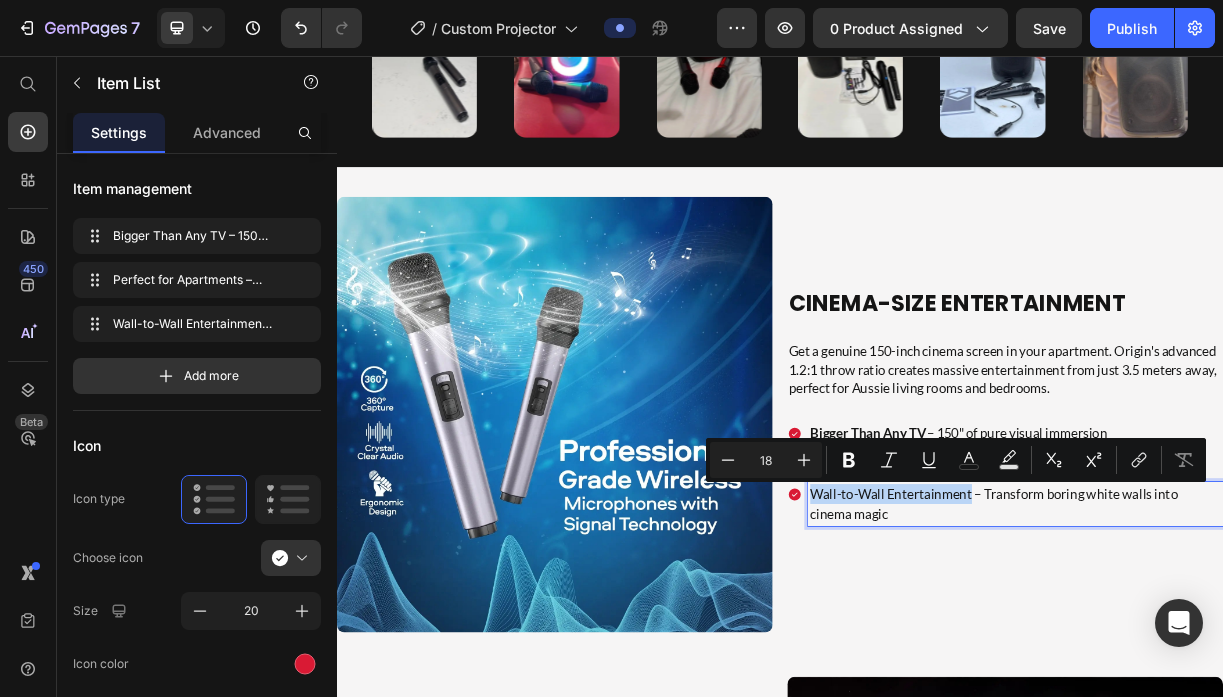drag, startPoint x: 1197, startPoint y: 652, endPoint x: 975, endPoint y: 640, distance: 222.32408 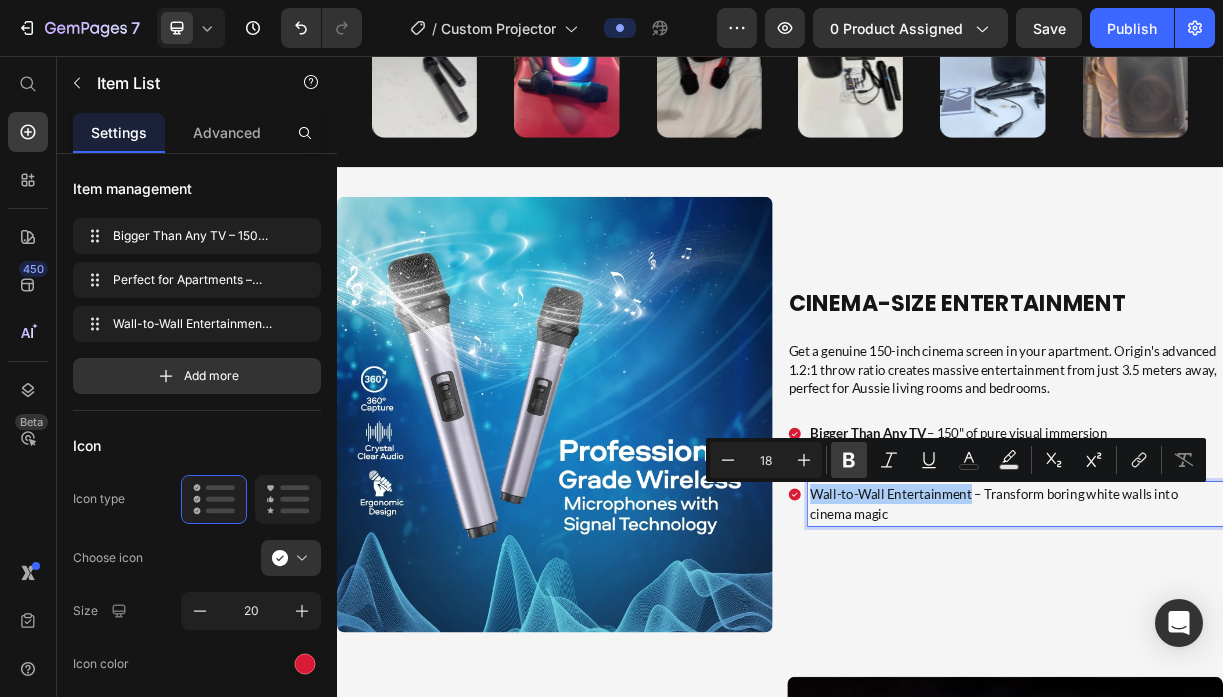 click 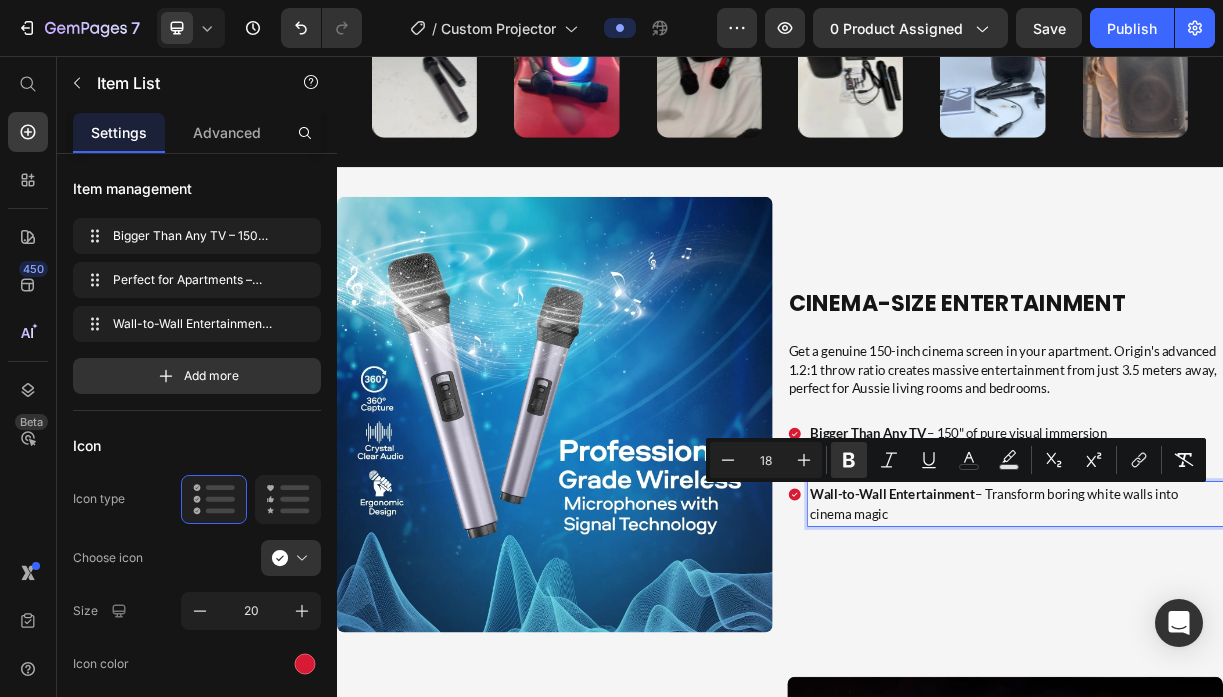click on "Wall-to-Wall Entertainment  – Transform boring white walls into cinema magic" at bounding box center (1256, 663) 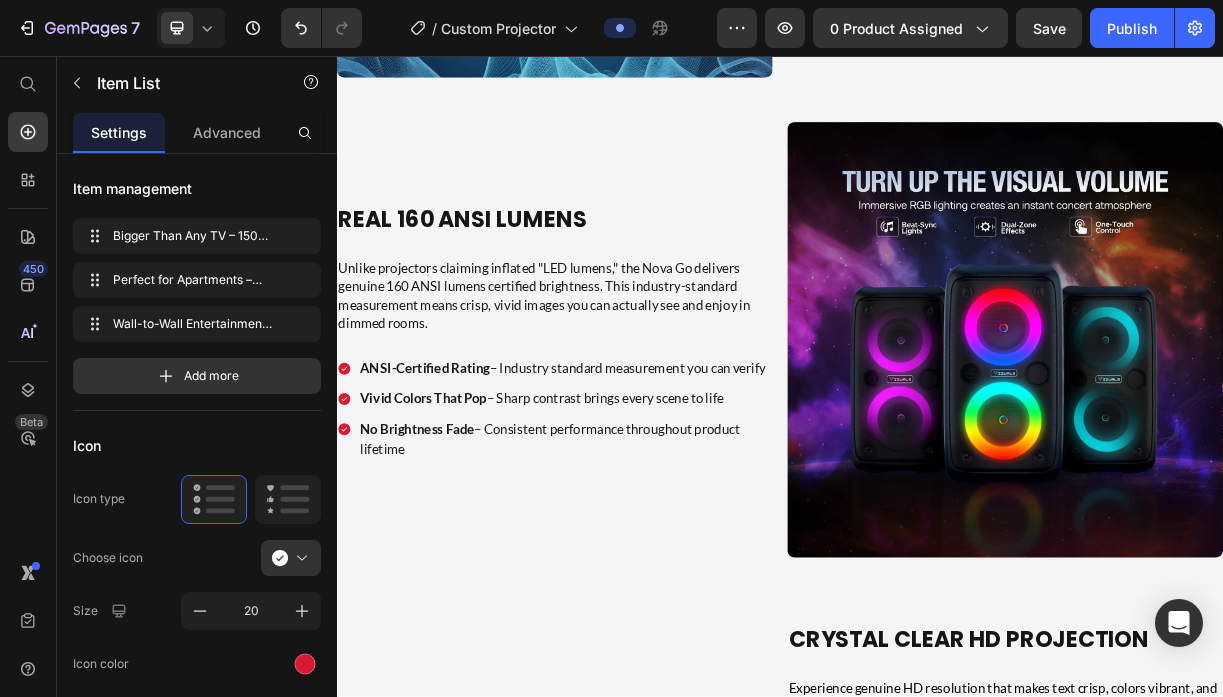 scroll, scrollTop: 3314, scrollLeft: 0, axis: vertical 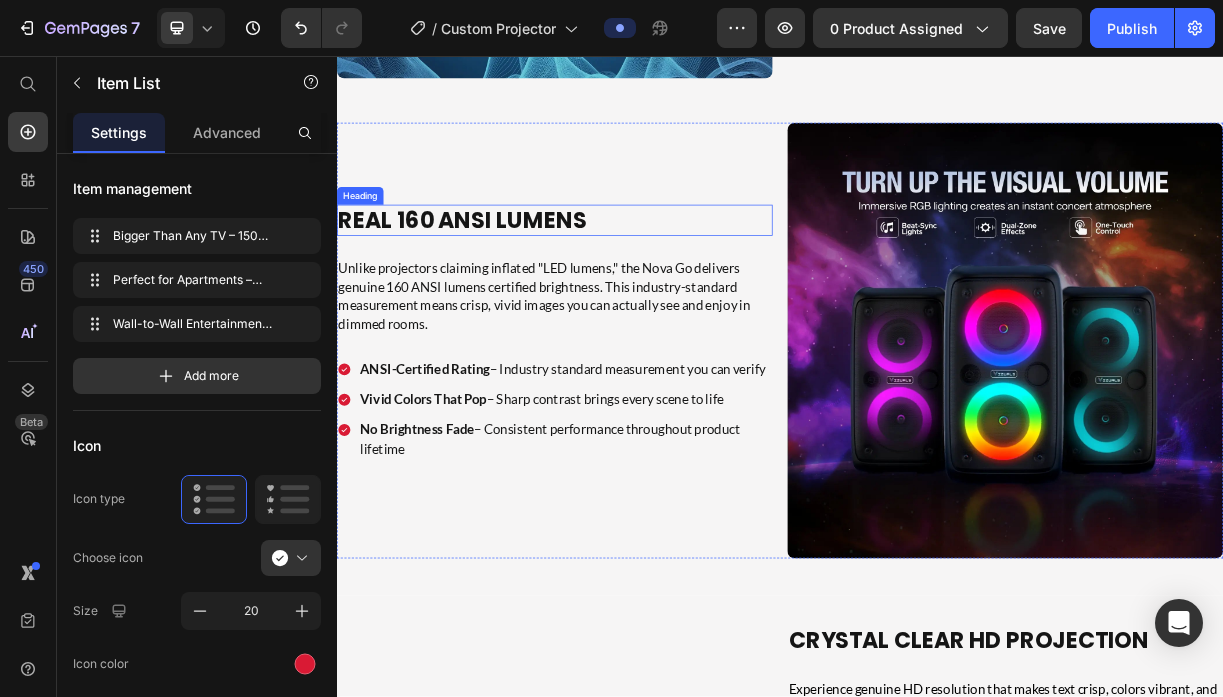 click on "Real 160 ANSI Lumens" at bounding box center (632, 279) 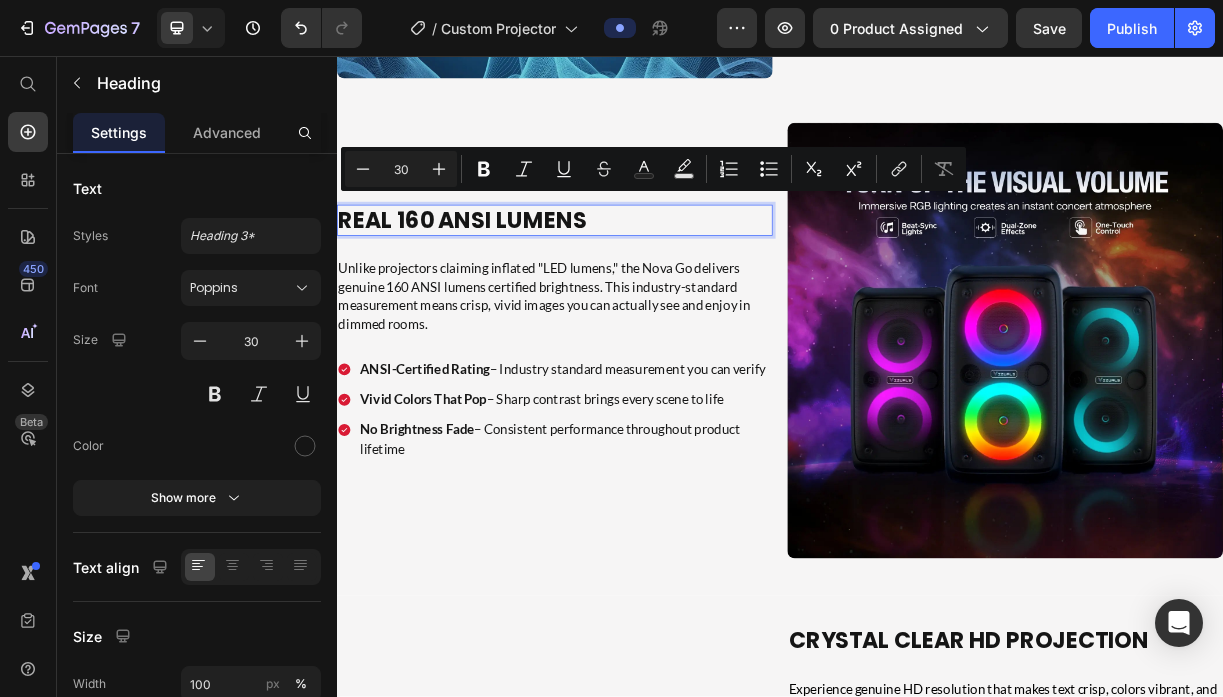 click on "Real 160 ANSI Lumens" at bounding box center [632, 279] 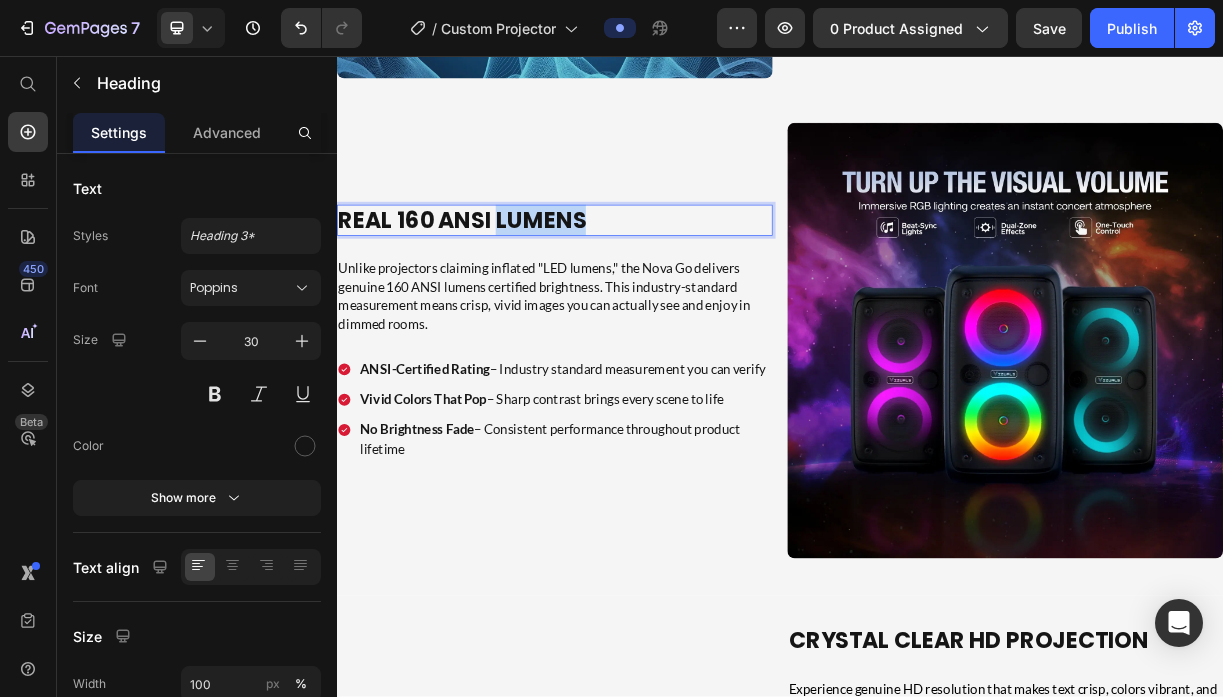 click on "Real 160 ANSI Lumens" at bounding box center [632, 279] 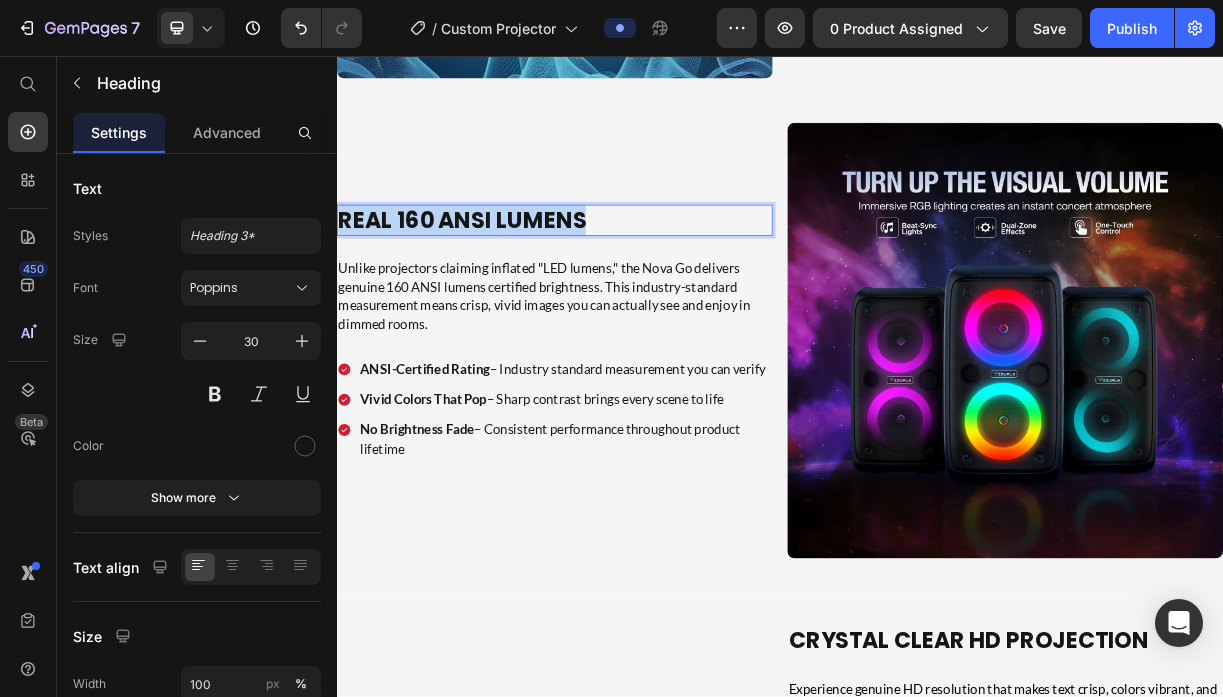 click on "Real 160 ANSI Lumens" at bounding box center (632, 279) 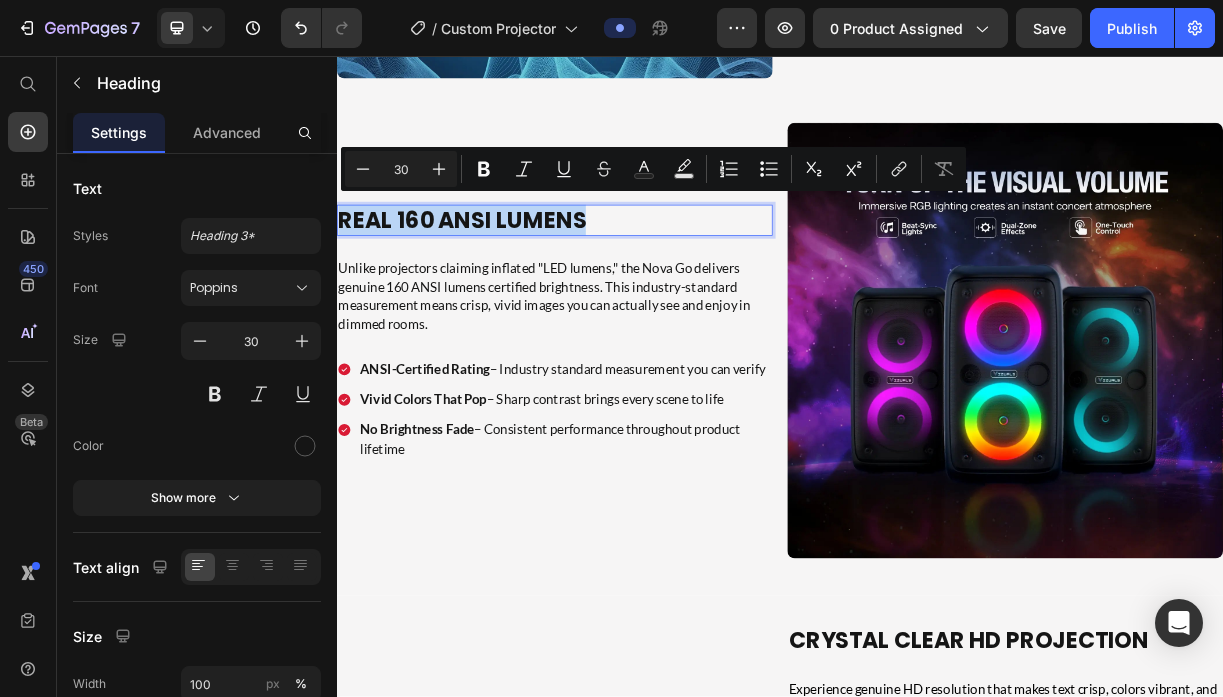 type on "11" 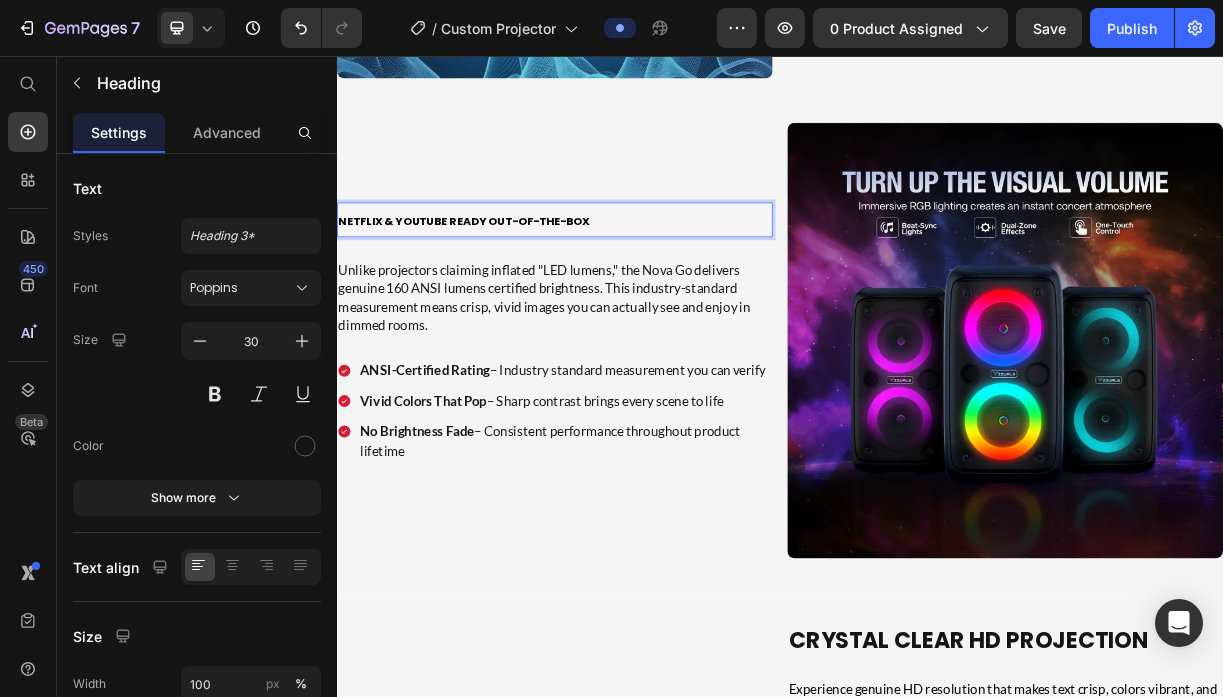 click on "Netflix & YouTube Ready Out-of-the-Box" at bounding box center [509, 281] 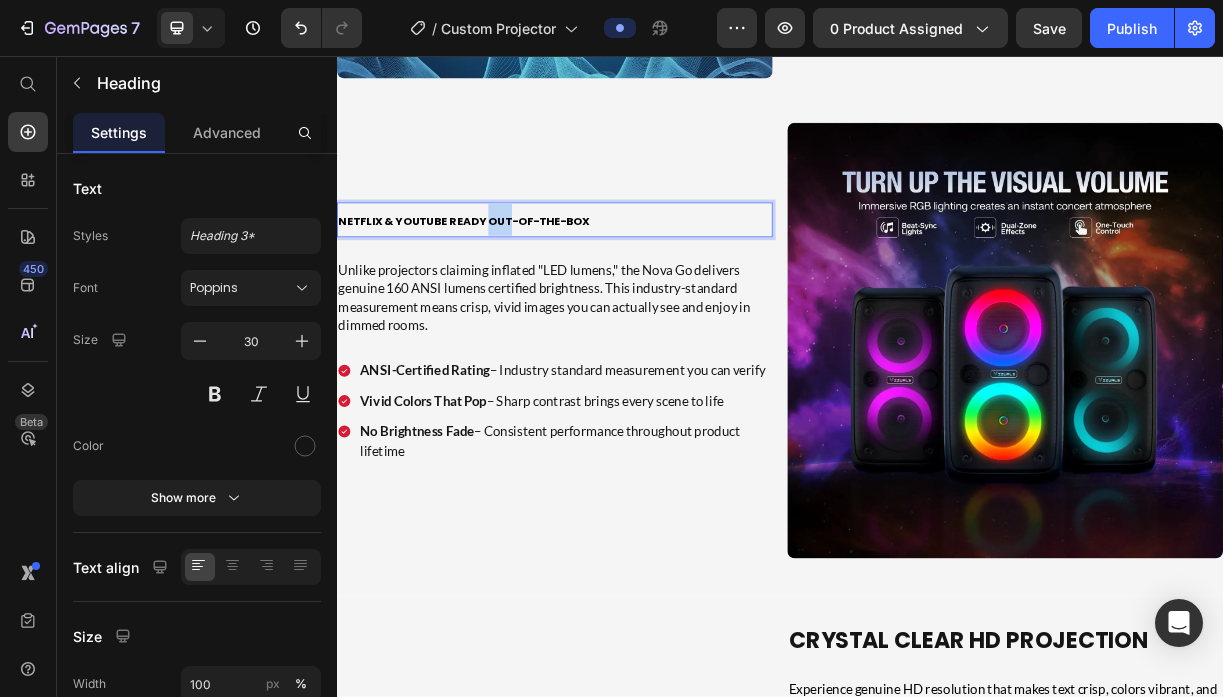 click on "Netflix & YouTube Ready Out-of-the-Box" at bounding box center (509, 281) 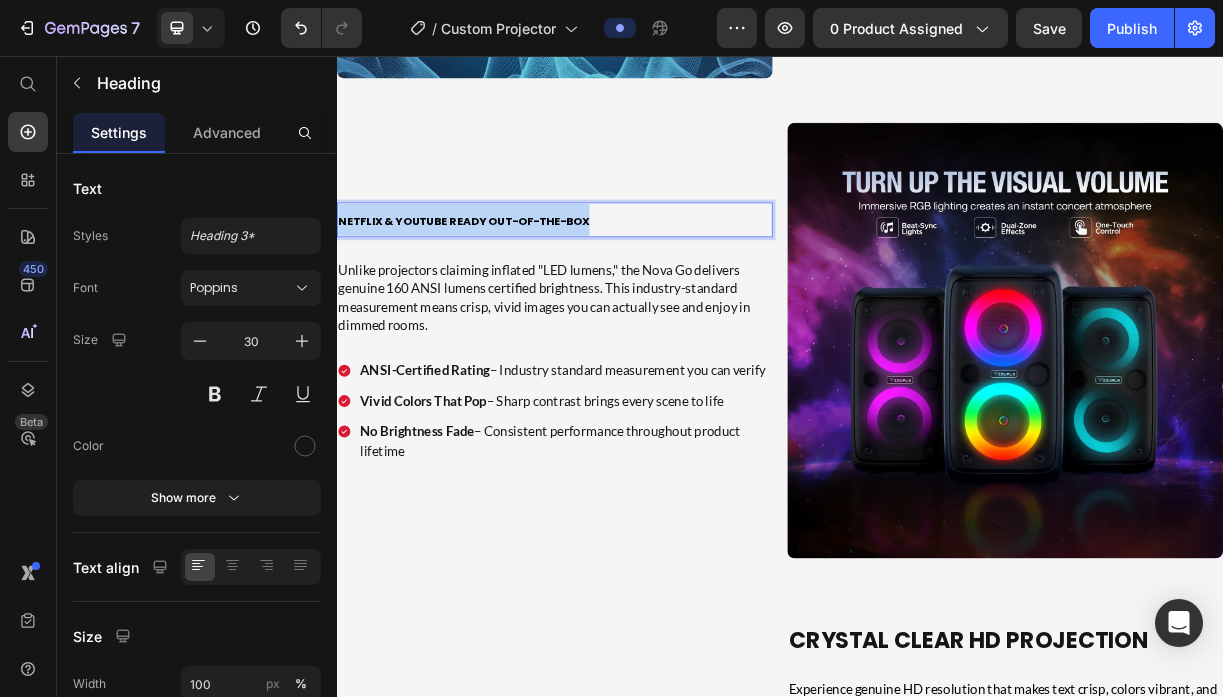 click on "Netflix & YouTube Ready Out-of-the-Box" at bounding box center [509, 281] 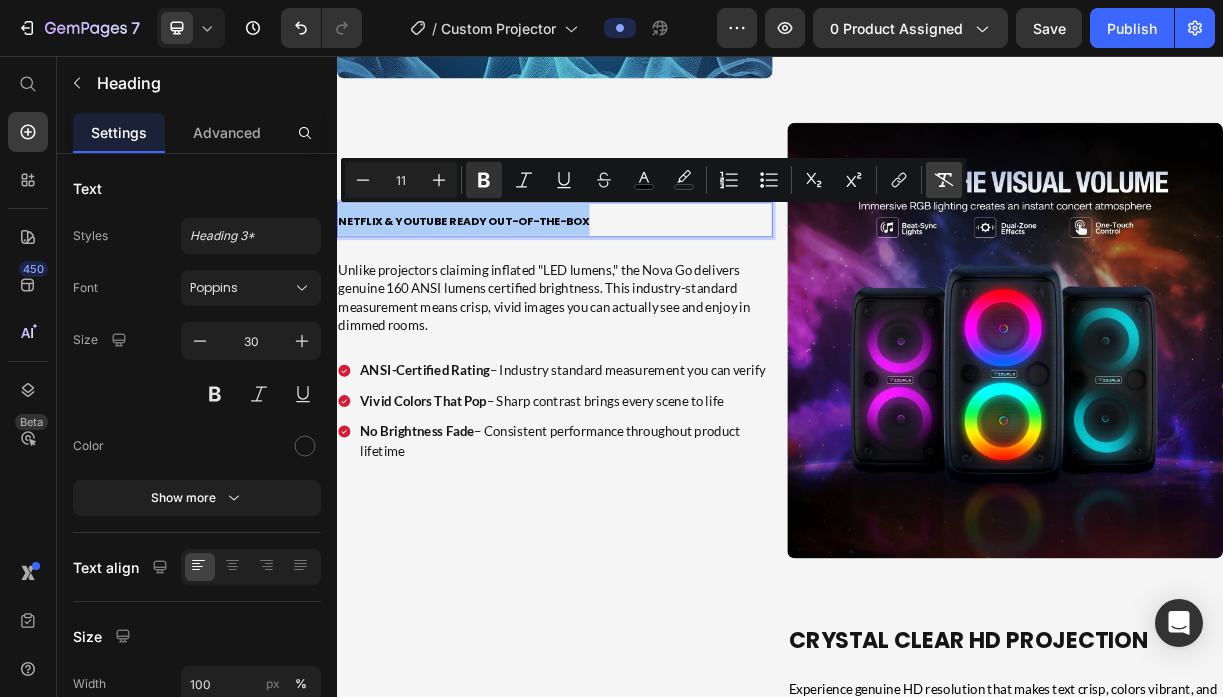 click 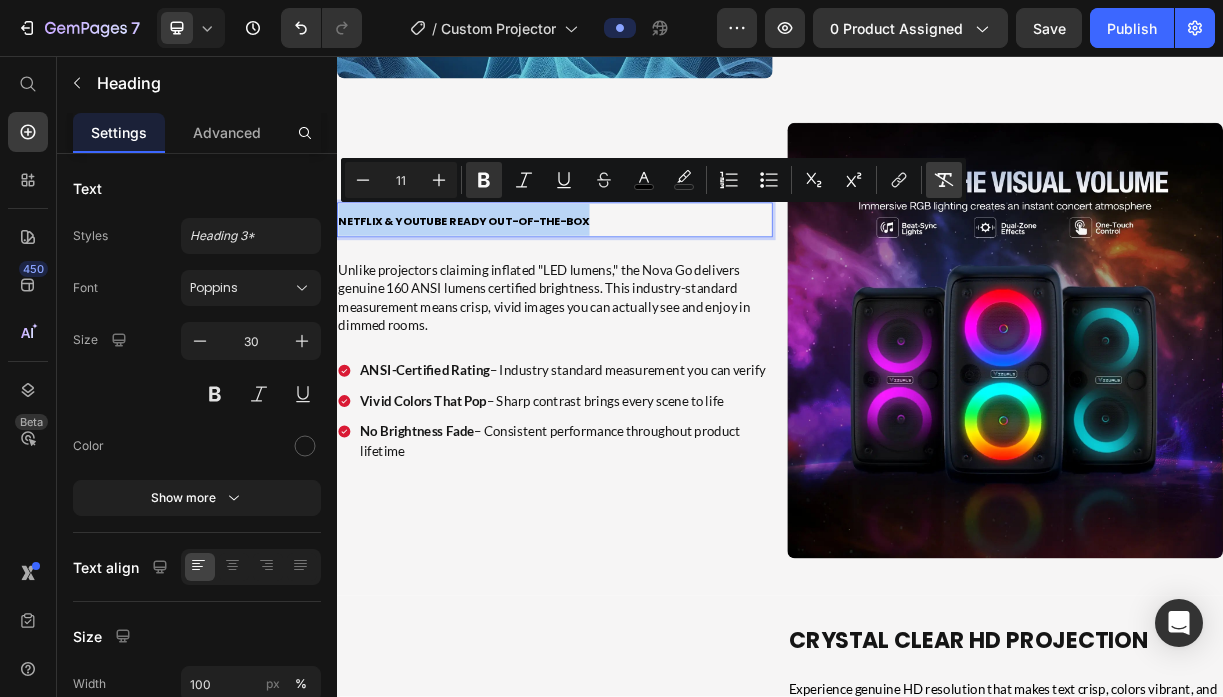 type on "30" 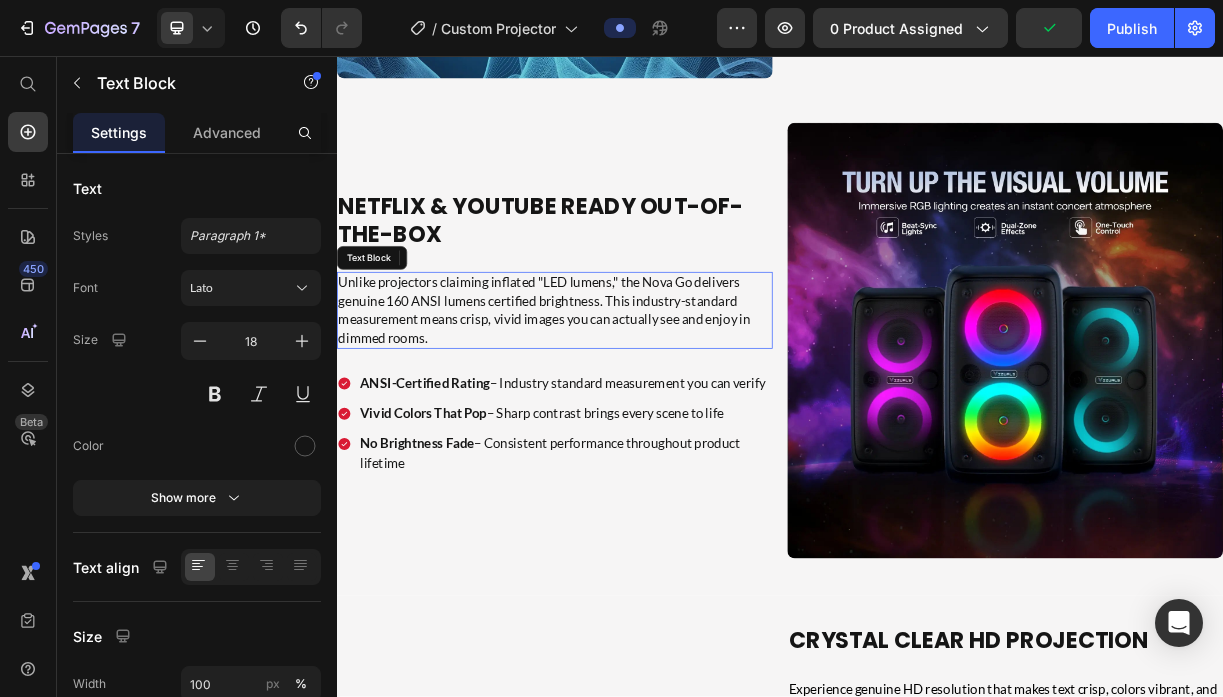 click on "Unlike projectors claiming inflated "LED lumens," the Nova Go delivers genuine 160 ANSI lumens certified brightness. This industry-standard measurement means crisp, vivid images you can actually see and enjoy in dimmed rooms." at bounding box center (632, 401) 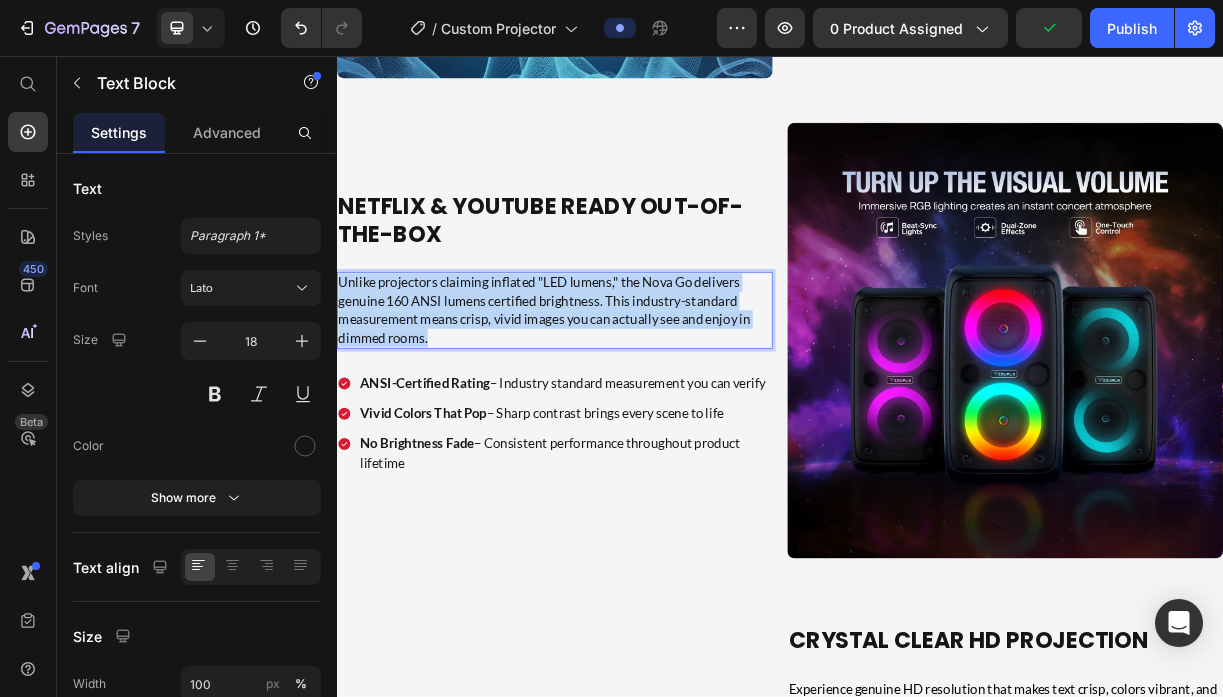 click on "Unlike projectors claiming inflated "LED lumens," the Nova Go delivers genuine 160 ANSI lumens certified brightness. This industry-standard measurement means crisp, vivid images you can actually see and enjoy in dimmed rooms." at bounding box center [632, 401] 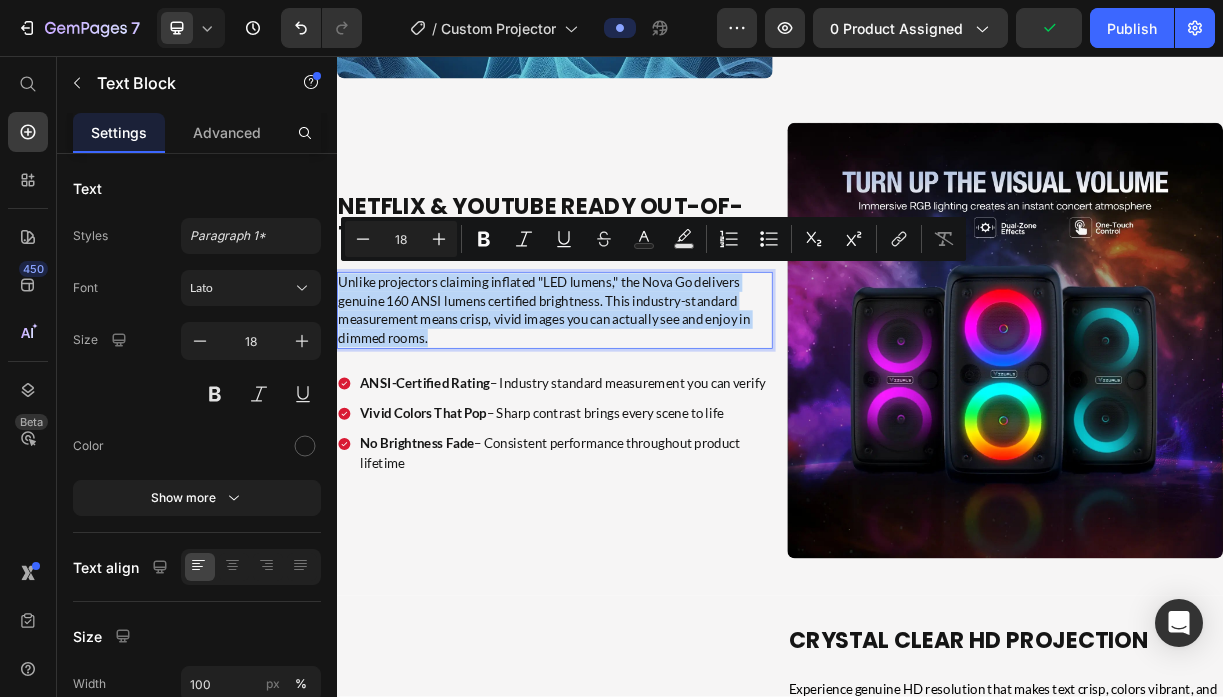 type on "11" 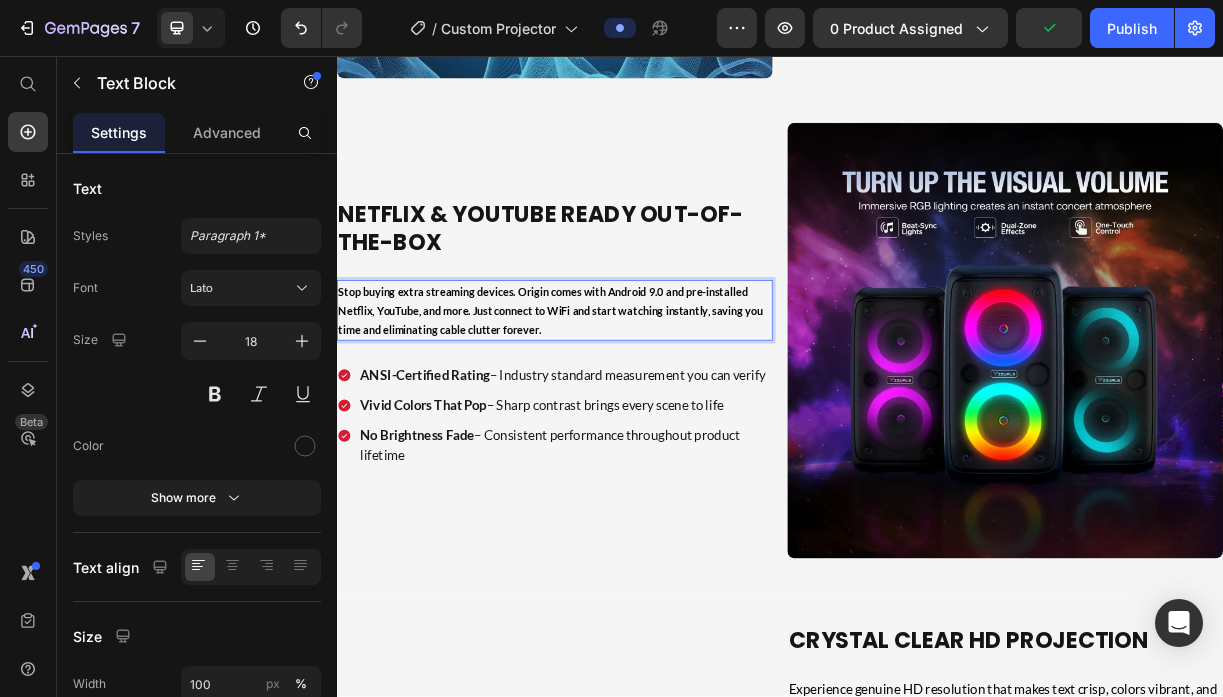 click on "Stop buying extra streaming devices. Origin comes with Android 9.0 and pre-installed Netflix, YouTube, and more. Just connect to WiFi and start watching instantly, saving you time and eliminating cable clutter forever." at bounding box center (626, 401) 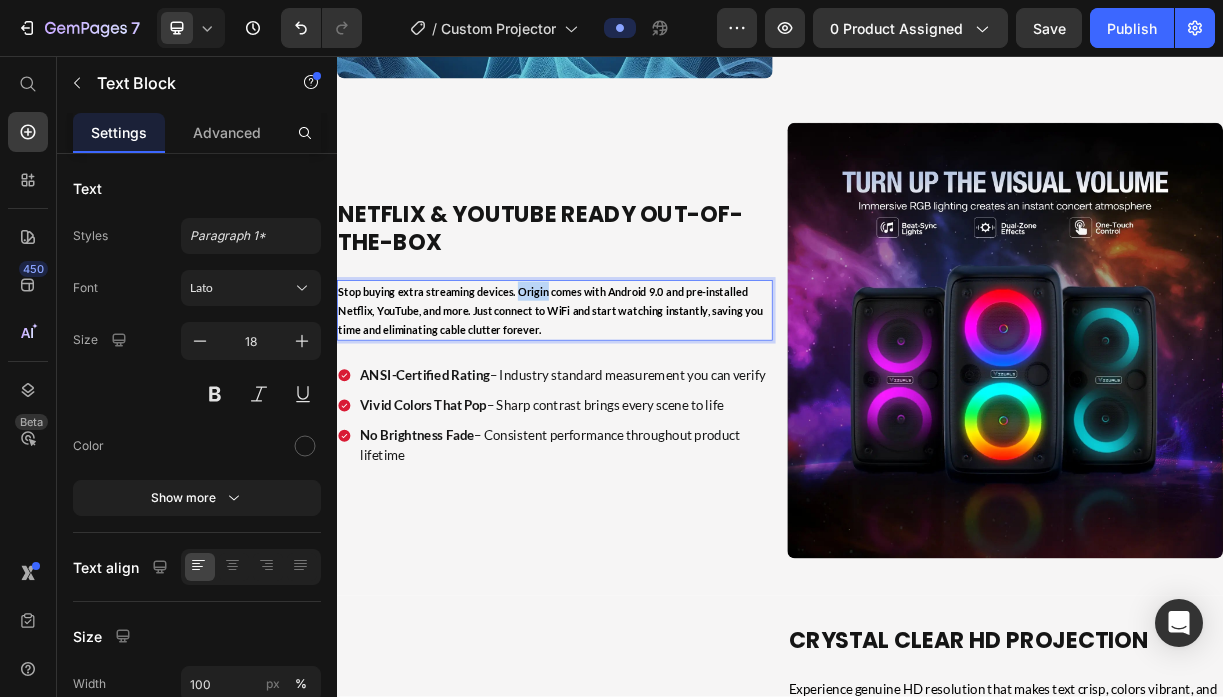 click on "Stop buying extra streaming devices. Origin comes with Android 9.0 and pre-installed Netflix, YouTube, and more. Just connect to WiFi and start watching instantly, saving you time and eliminating cable clutter forever." at bounding box center (626, 401) 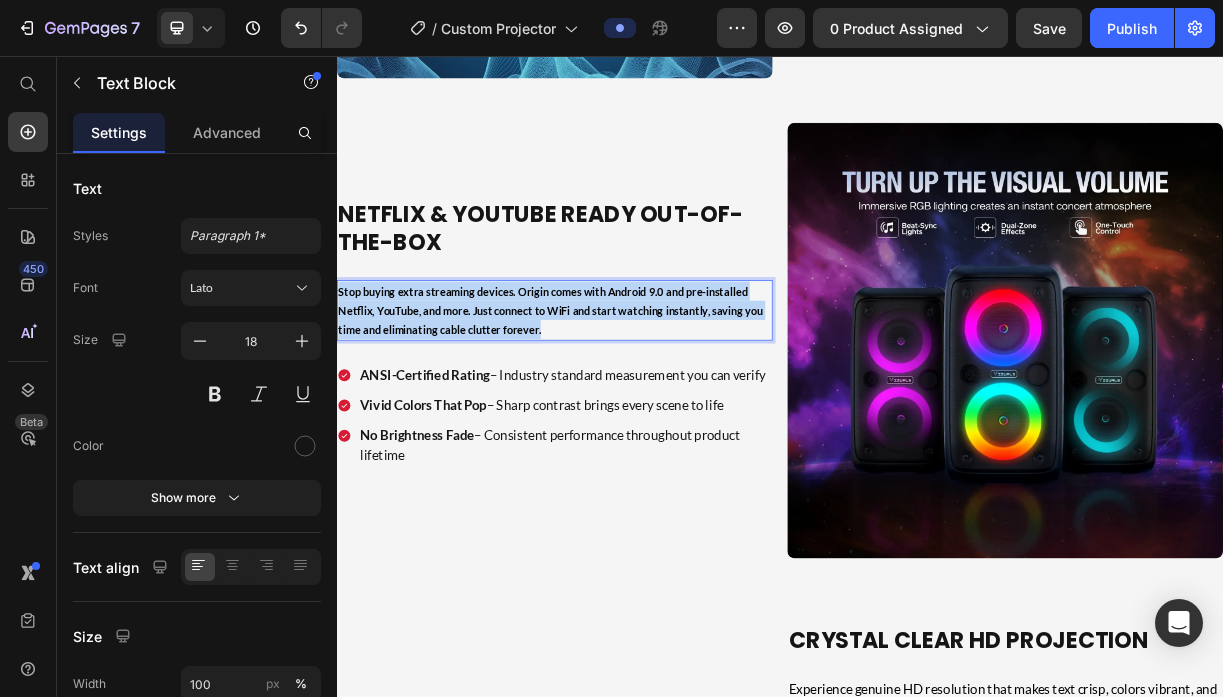 click on "Stop buying extra streaming devices. Origin comes with Android 9.0 and pre-installed Netflix, YouTube, and more. Just connect to WiFi and start watching instantly, saving you time and eliminating cable clutter forever." at bounding box center [626, 401] 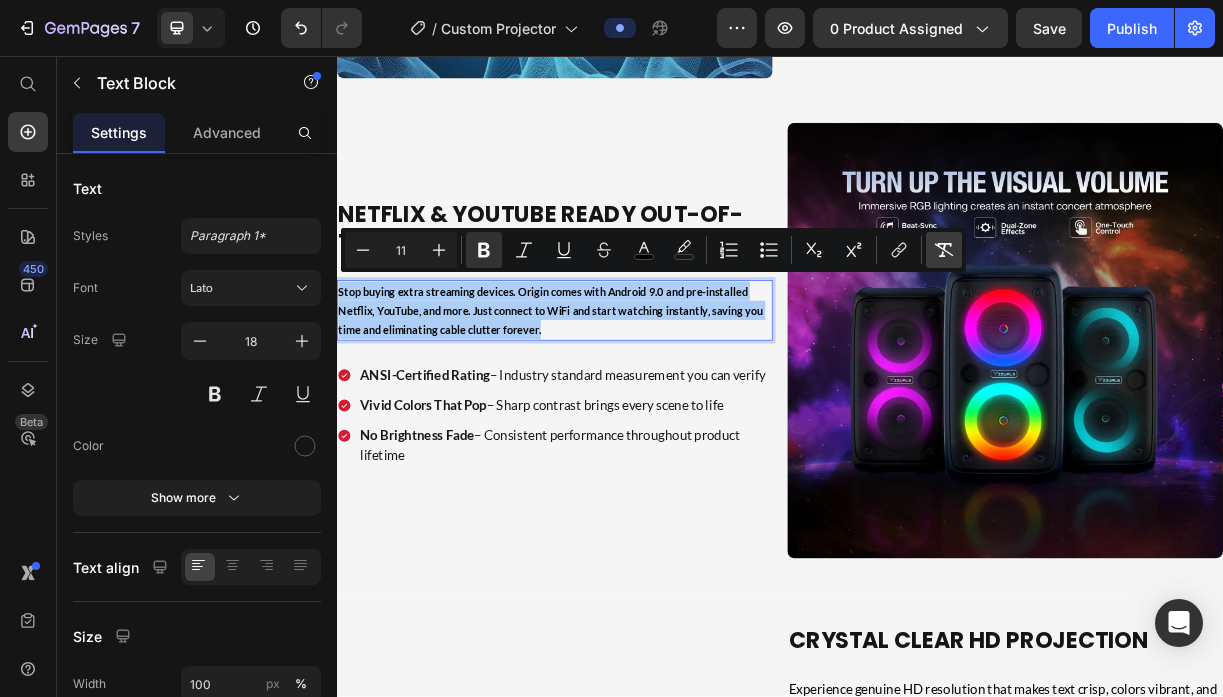 click 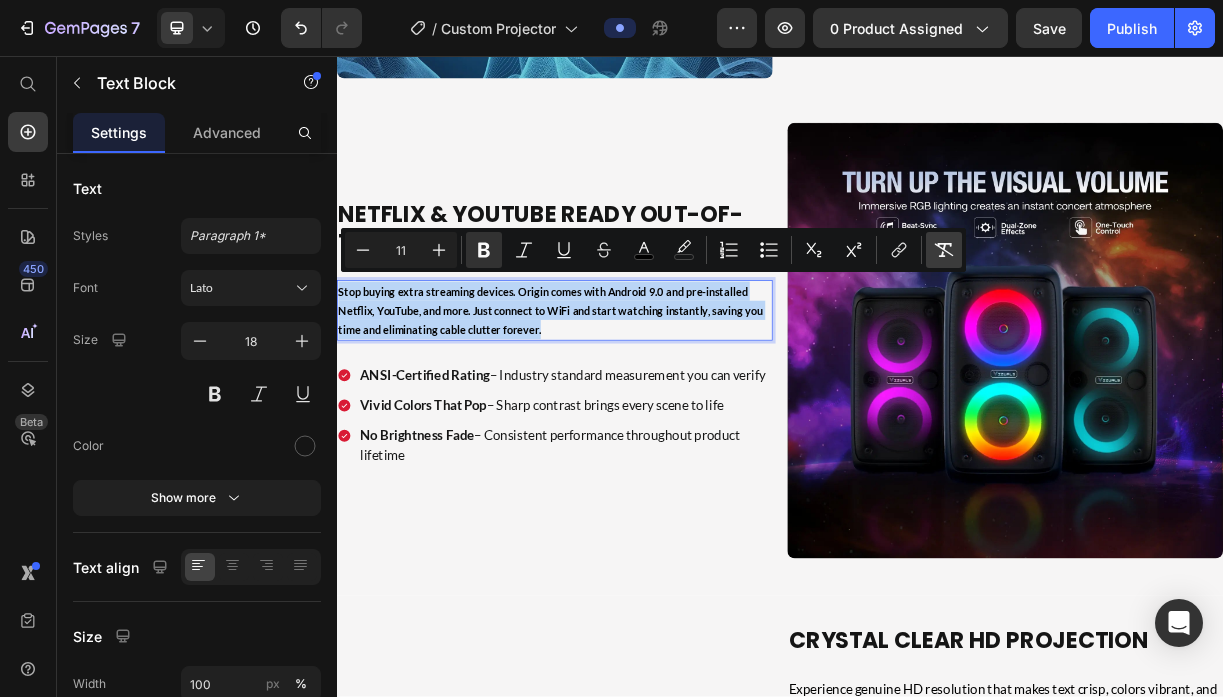 type on "18" 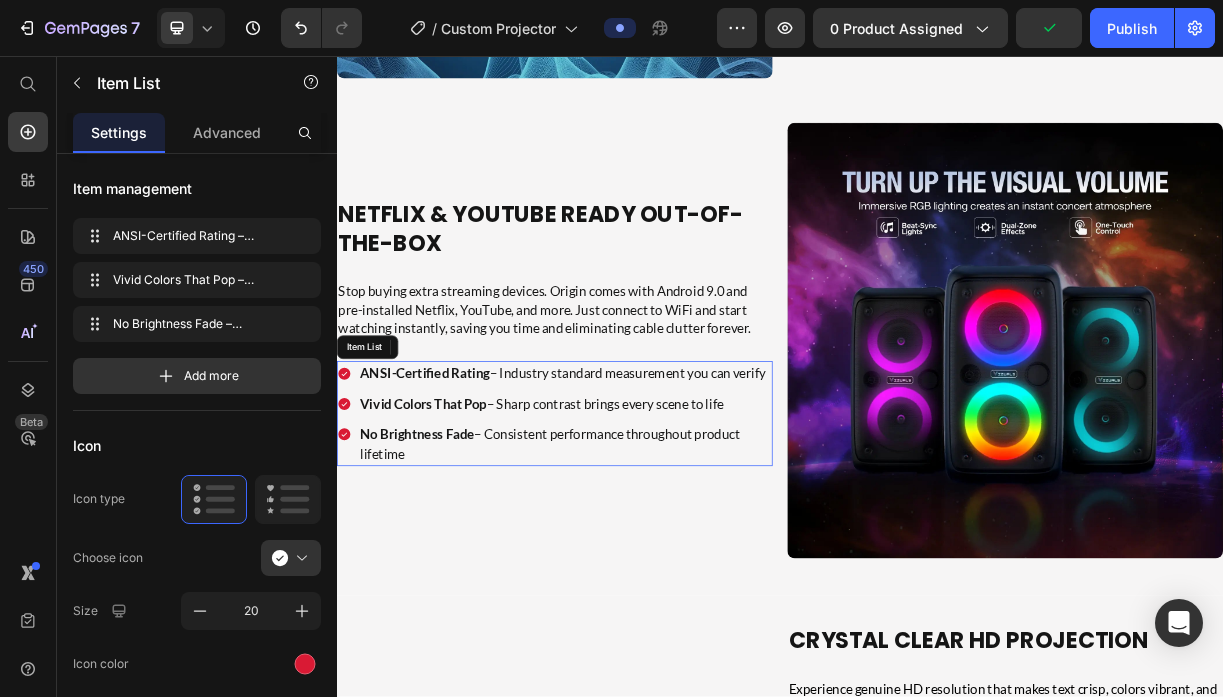 click on "ANSI-Certified Rating" at bounding box center (456, 486) 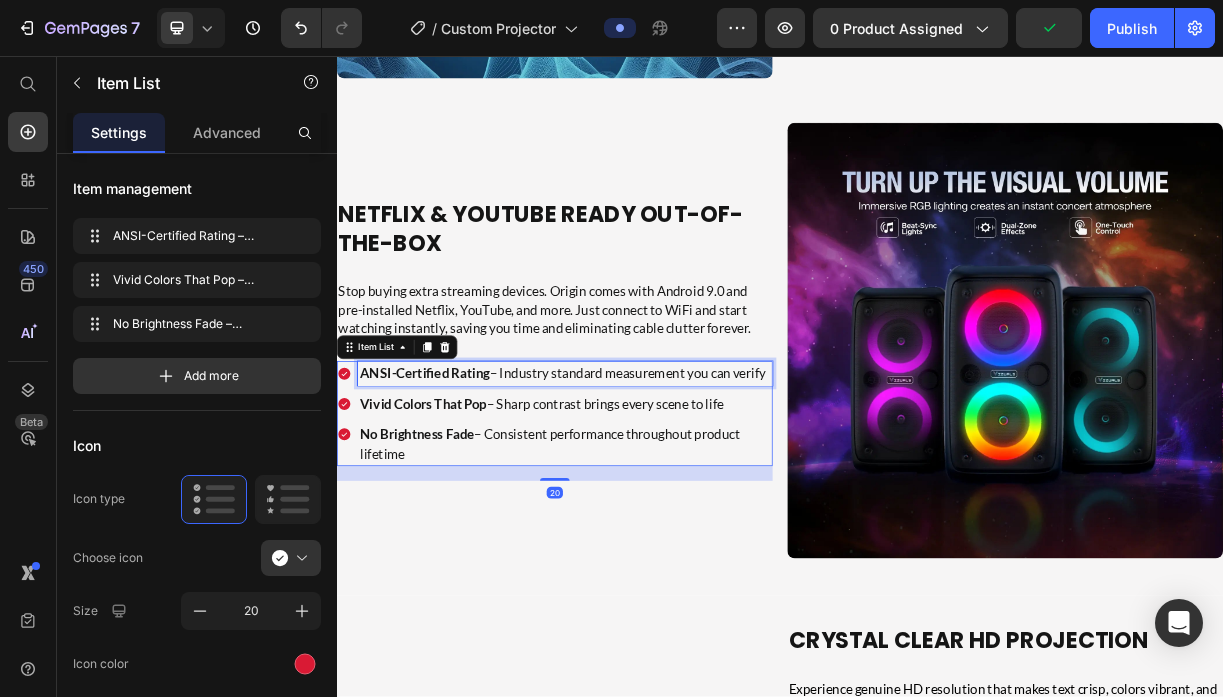 click on "ANSI-Certified Rating" at bounding box center [456, 486] 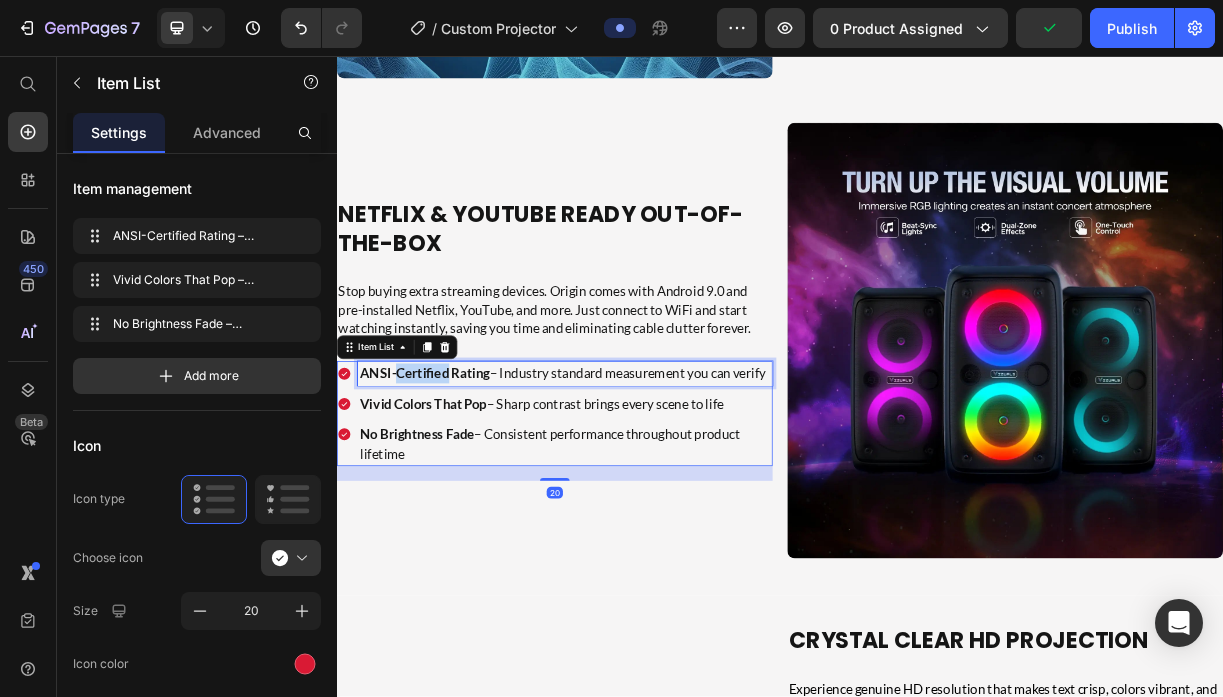 click on "ANSI-Certified Rating" at bounding box center (456, 486) 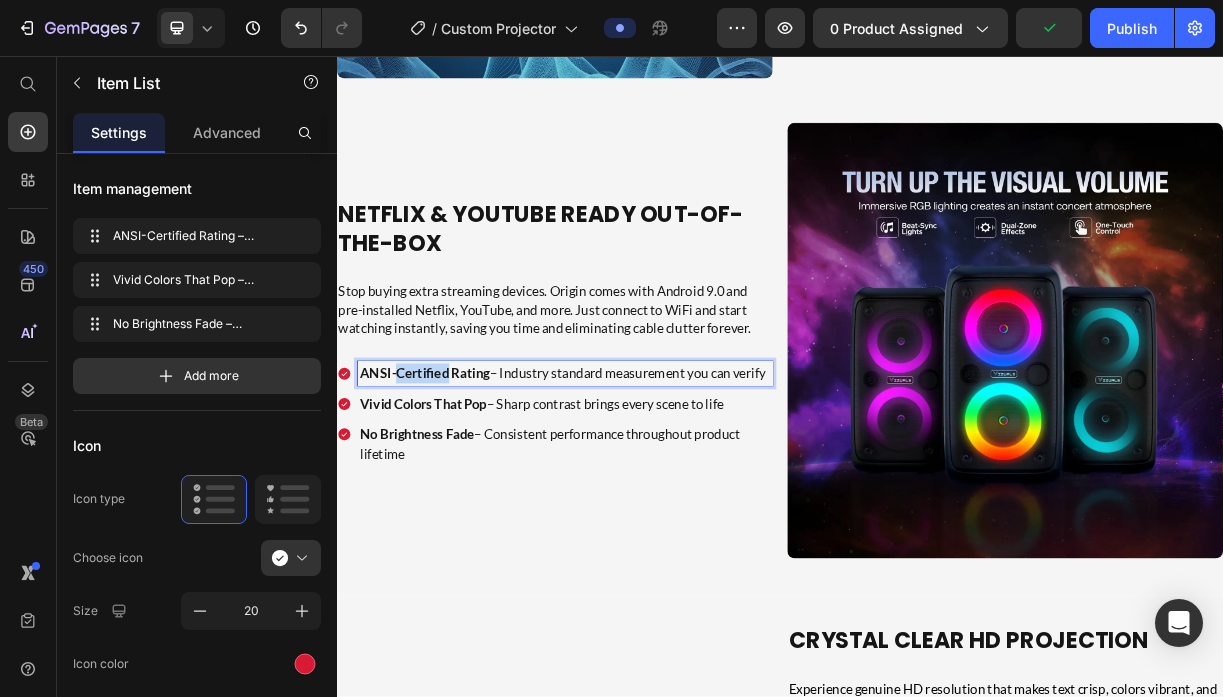 click on "ANSI-Certified Rating" at bounding box center [456, 486] 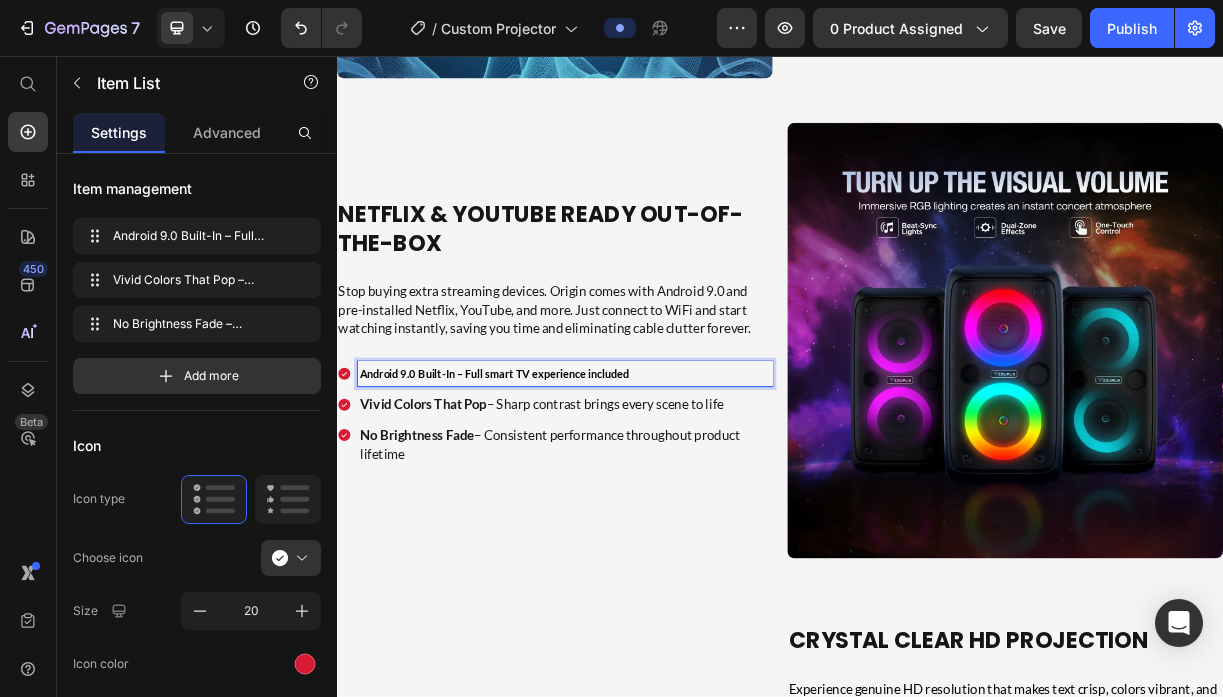 click on "Android 9.0 Built-In – Full smart TV experience included" at bounding box center [550, 487] 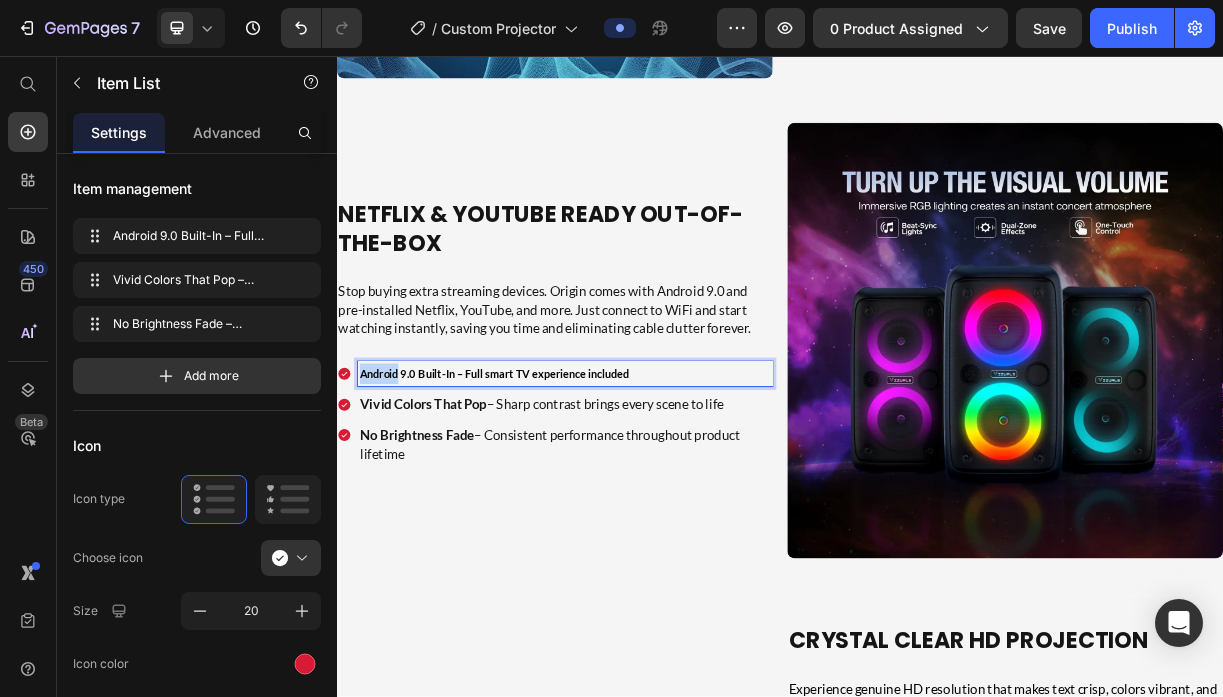 click on "Android 9.0 Built-In – Full smart TV experience included" at bounding box center (550, 487) 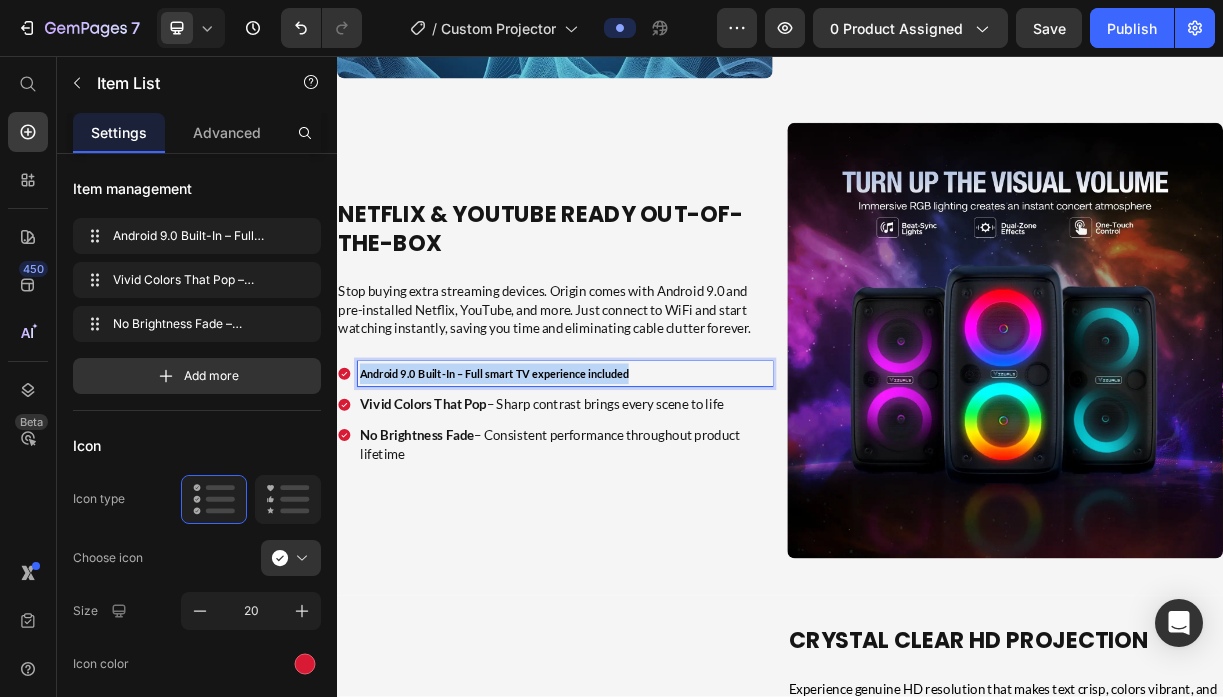 click on "Android 9.0 Built-In – Full smart TV experience included" at bounding box center [550, 487] 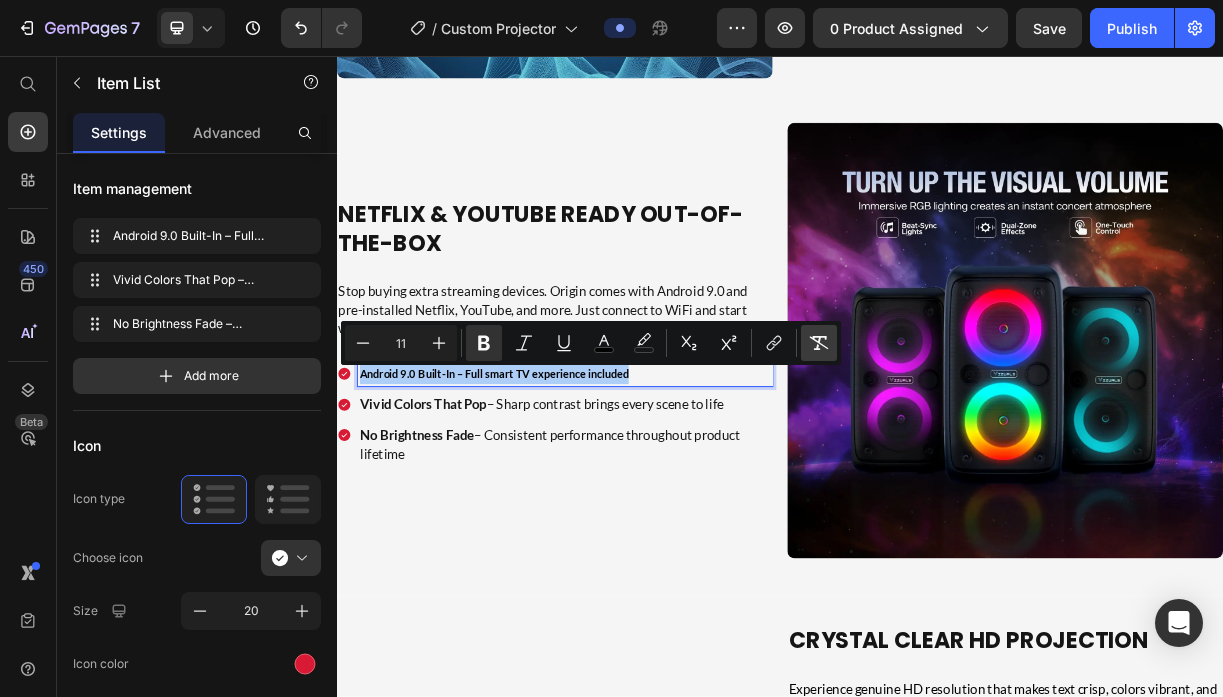 click on "Remove Format" at bounding box center [819, 343] 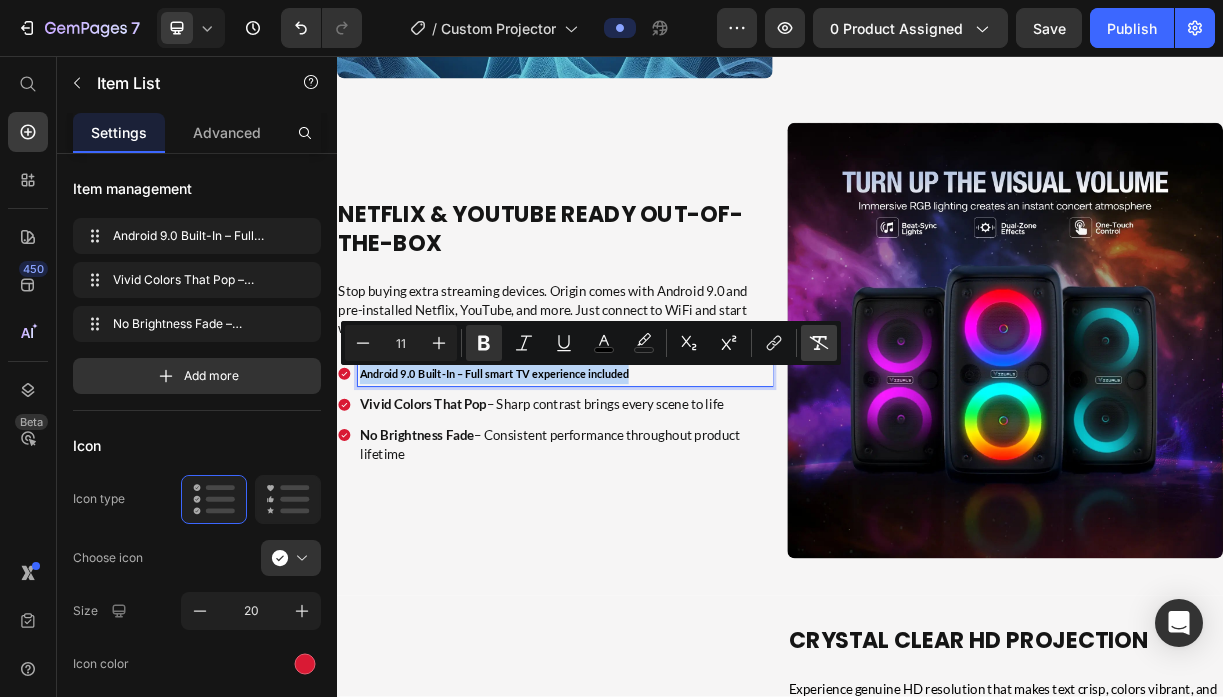 type on "18" 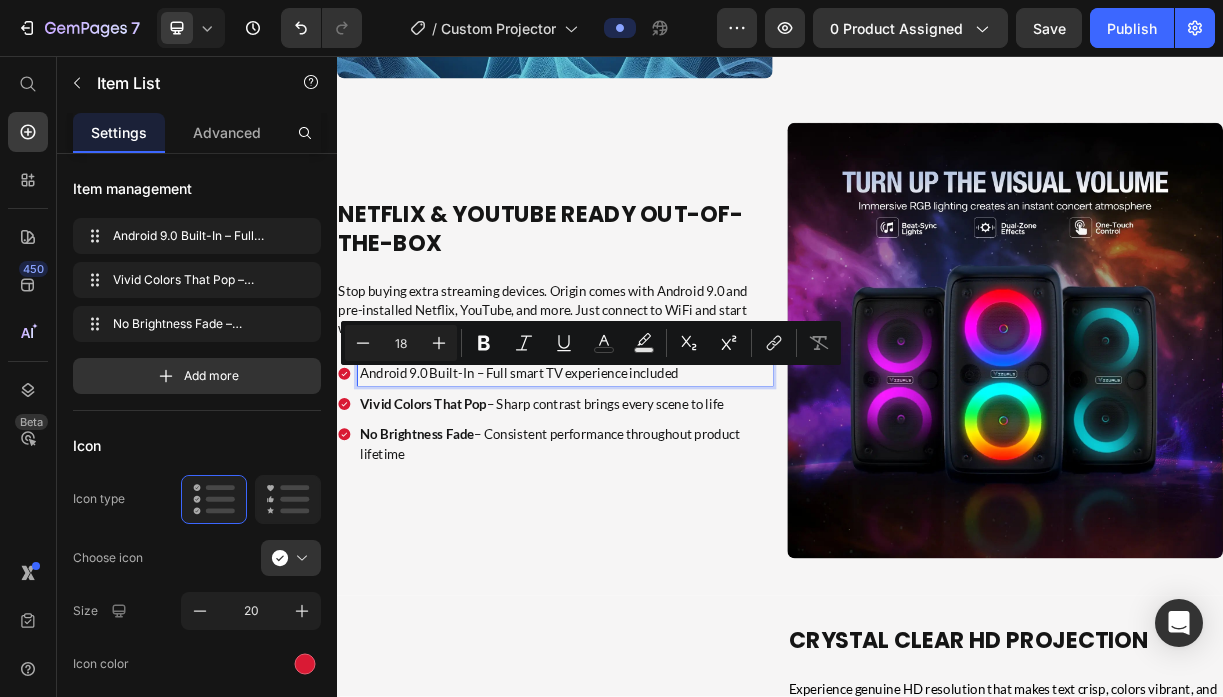 click on "Android 9.0 Built-In – Full smart TV experience included" at bounding box center (646, 486) 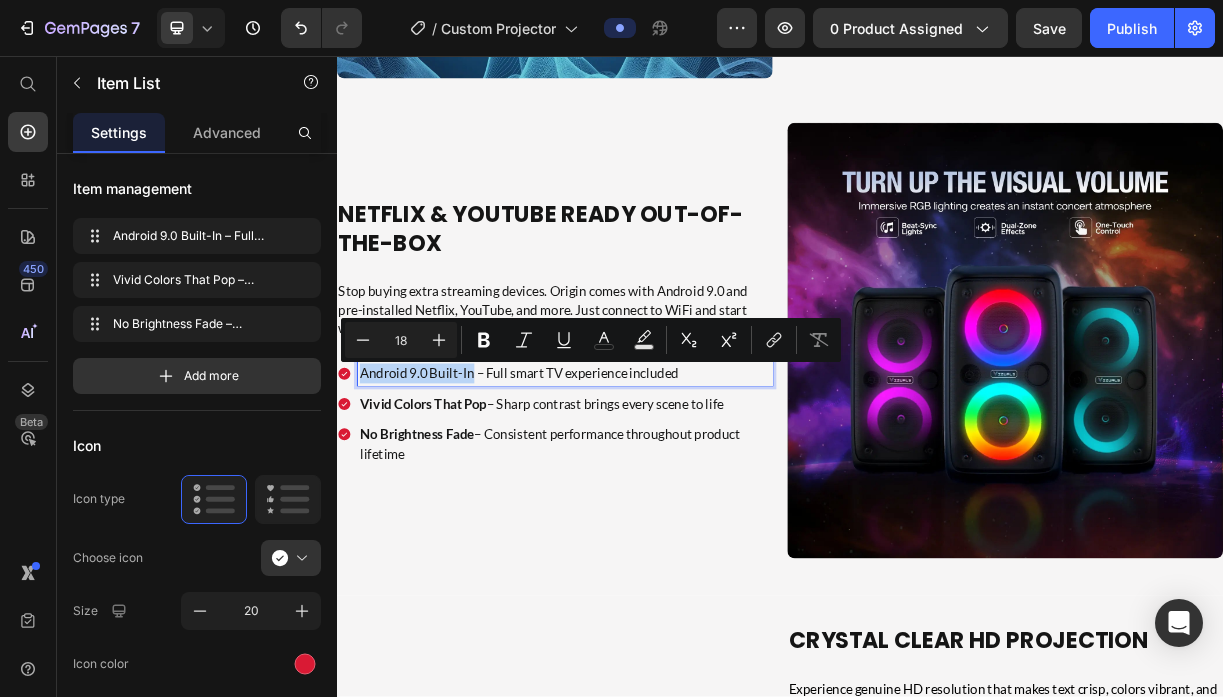 drag, startPoint x: 523, startPoint y: 487, endPoint x: 370, endPoint y: 495, distance: 153.20901 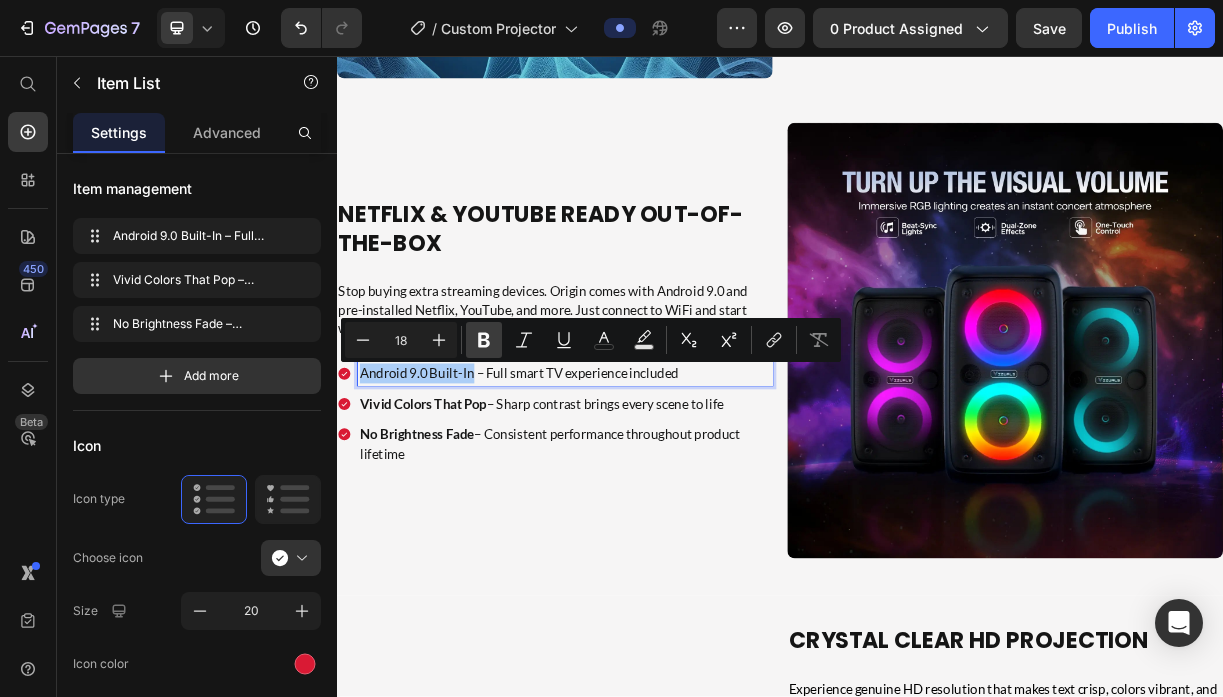 click 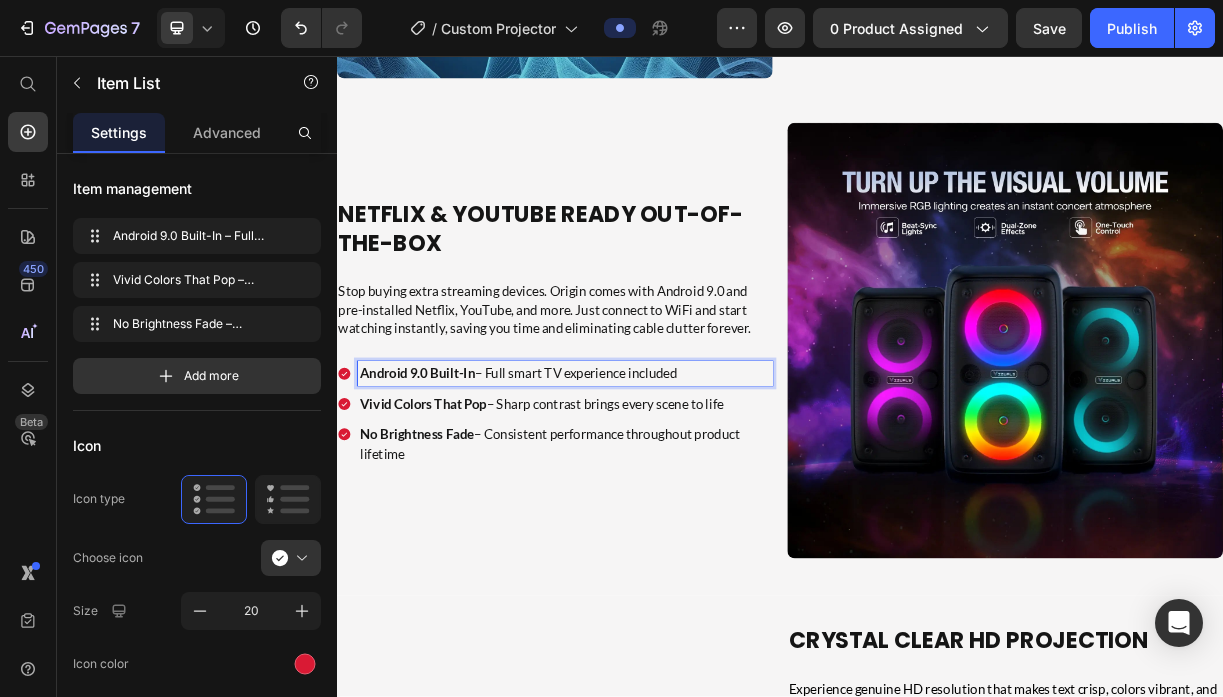 click on "Android 9.0 Built-In  – Full smart TV experience included" at bounding box center (646, 486) 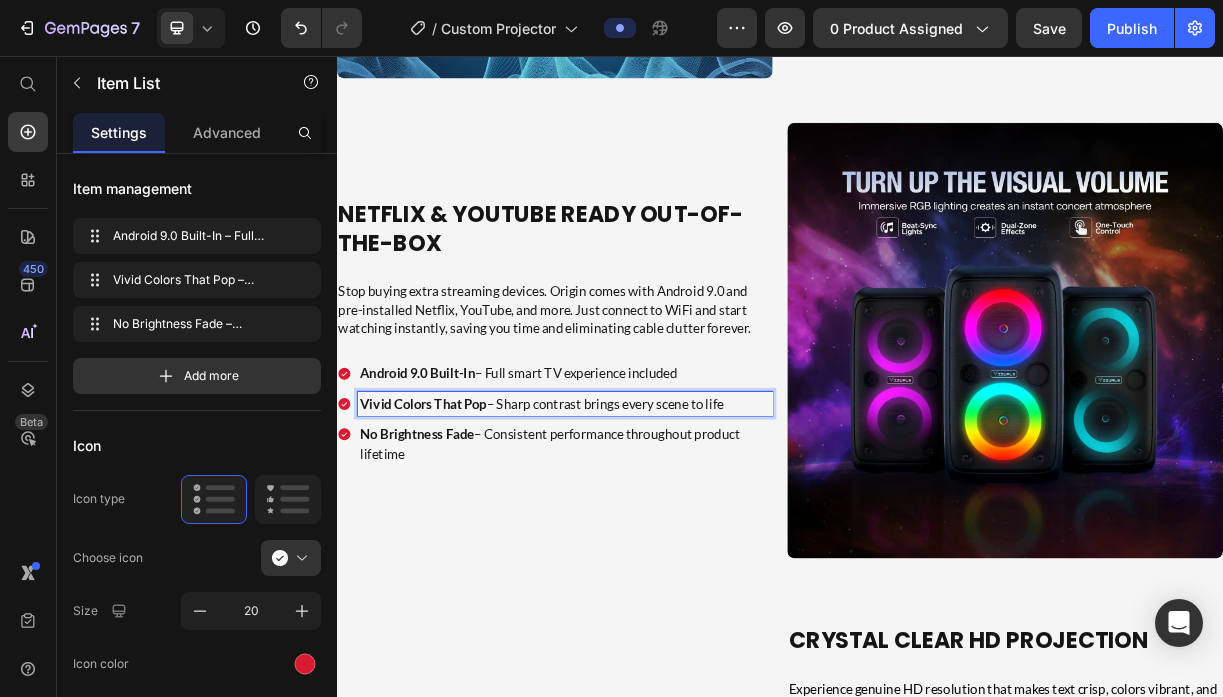 click on "Vivid Colors That Pop" at bounding box center (454, 527) 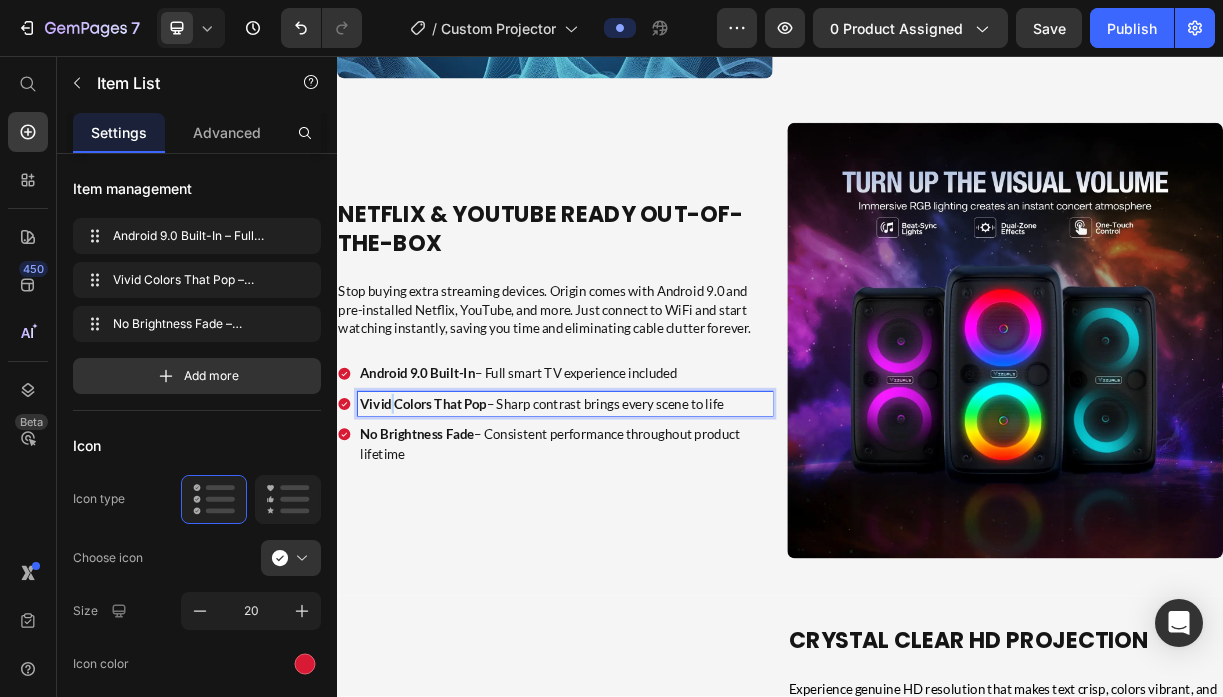 click on "Vivid Colors That Pop" at bounding box center (454, 527) 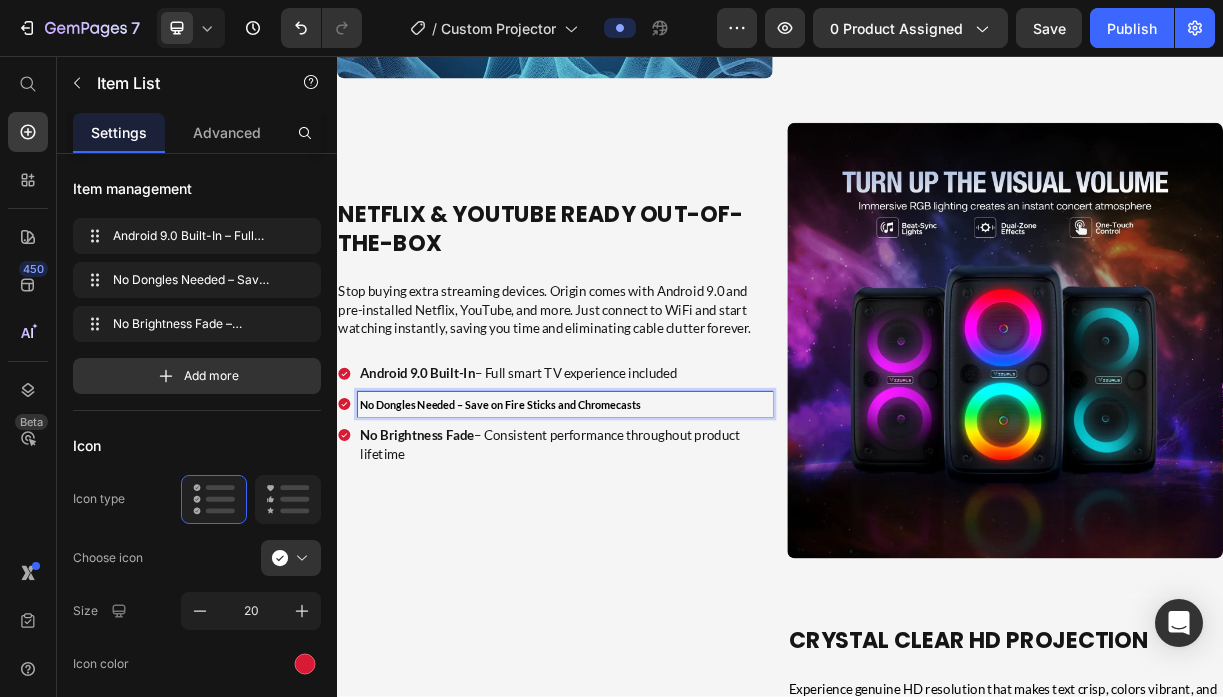 click on "No Dongles Needed – Save on Fire Sticks and Chromecasts" at bounding box center (558, 528) 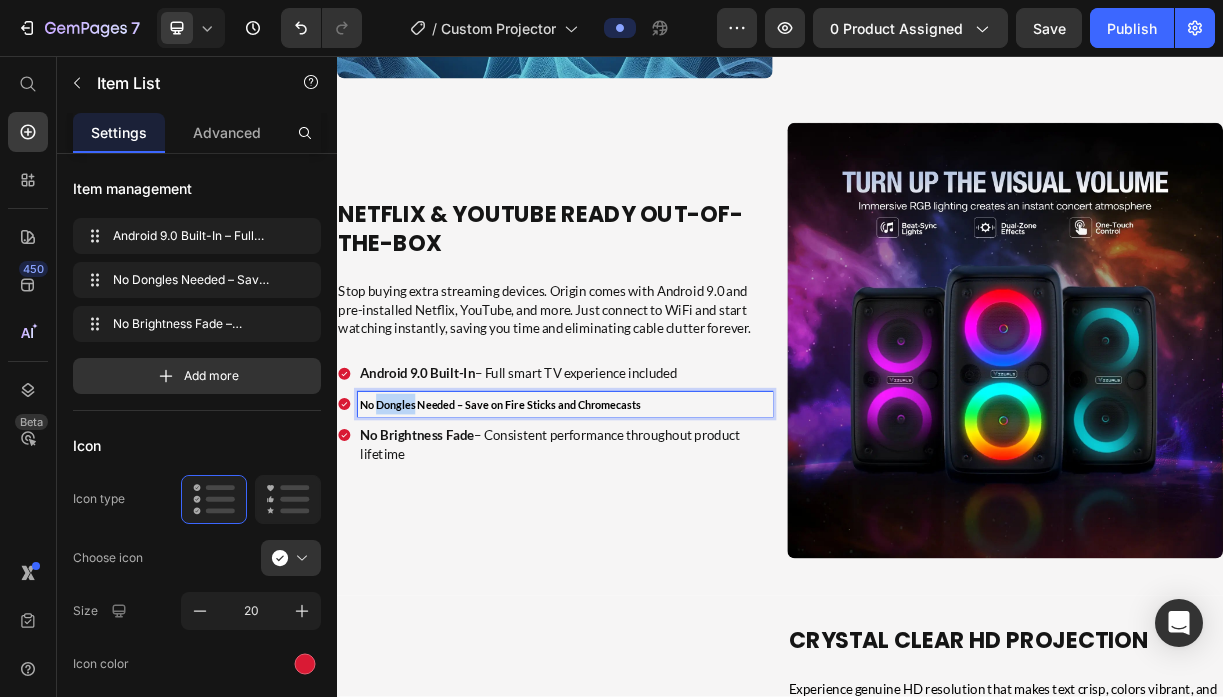 click on "No Dongles Needed – Save on Fire Sticks and Chromecasts" at bounding box center [558, 528] 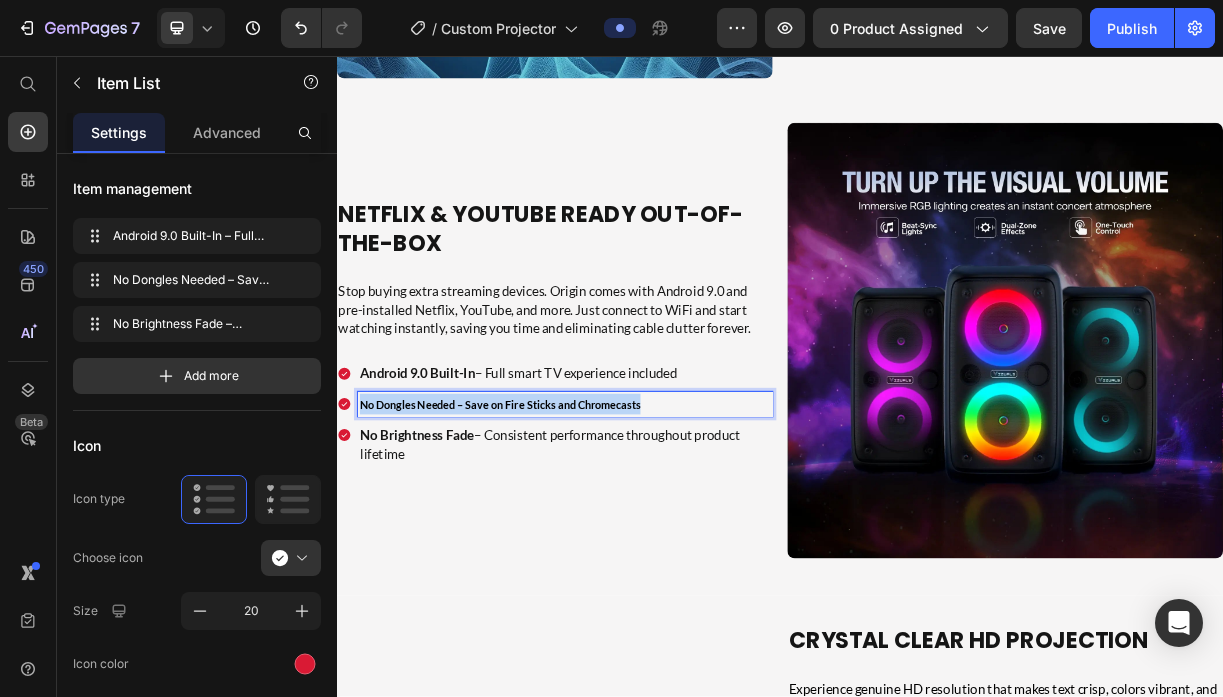click on "No Dongles Needed – Save on Fire Sticks and Chromecasts" at bounding box center (558, 528) 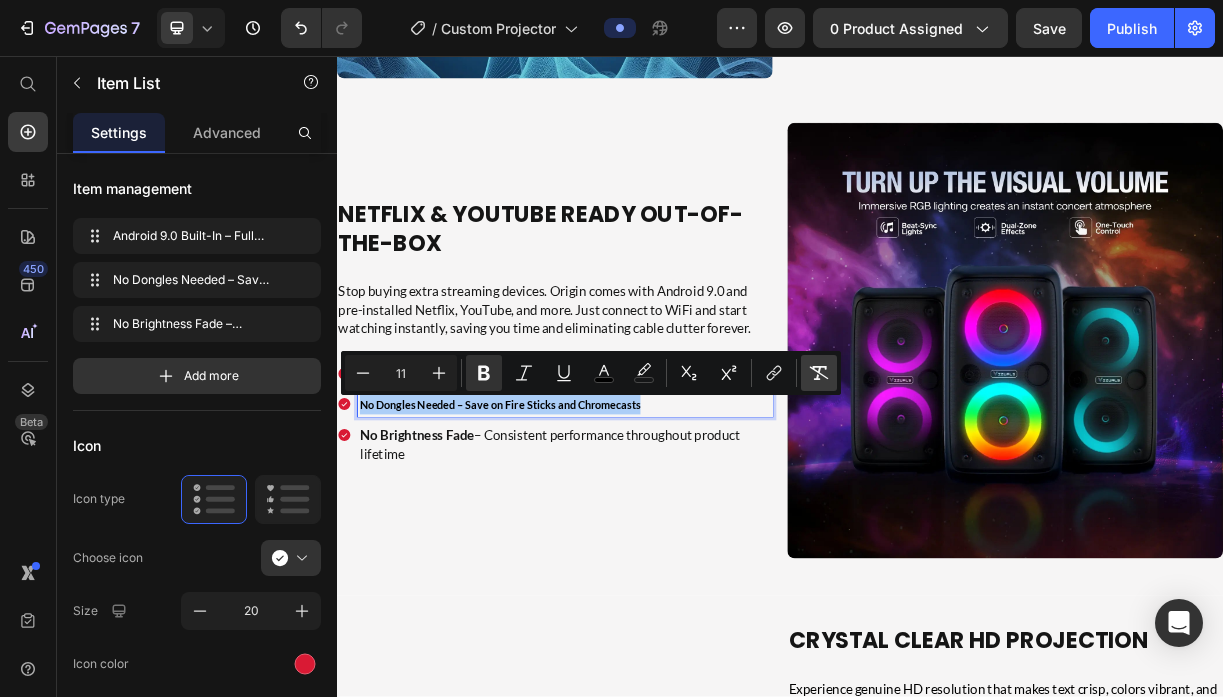click on "Remove Format" at bounding box center [819, 373] 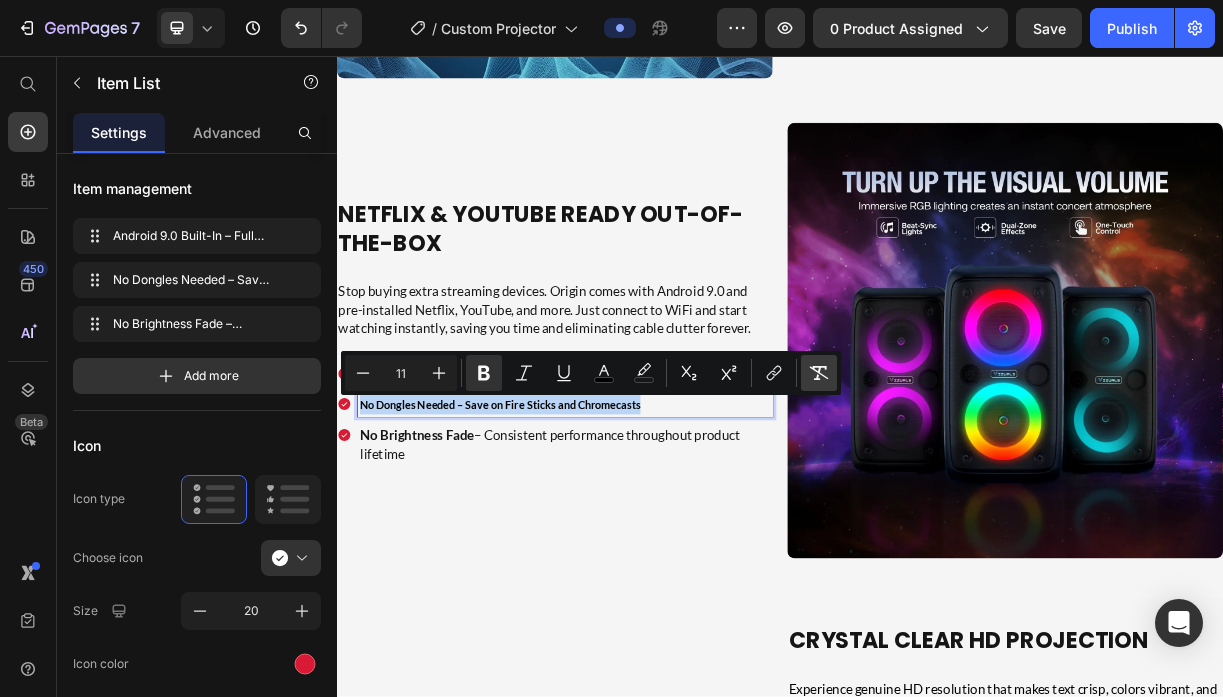 type on "18" 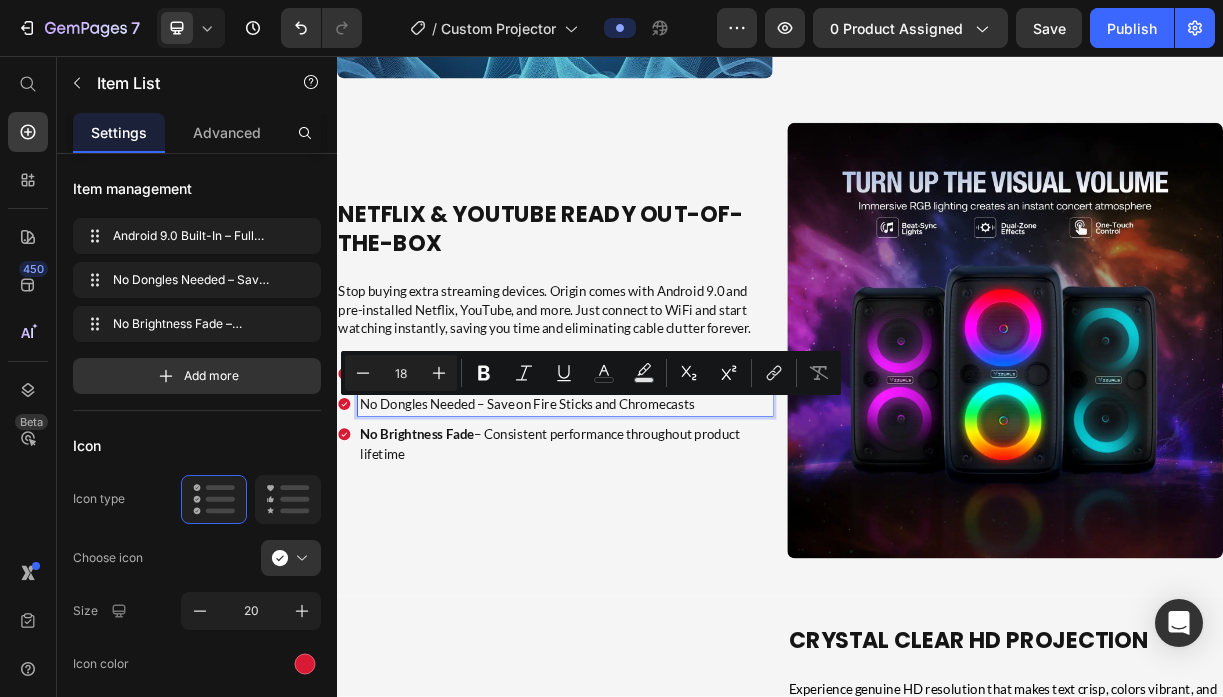 click on "No Dongles Needed – Save on Fire Sticks and Chromecasts" at bounding box center [646, 527] 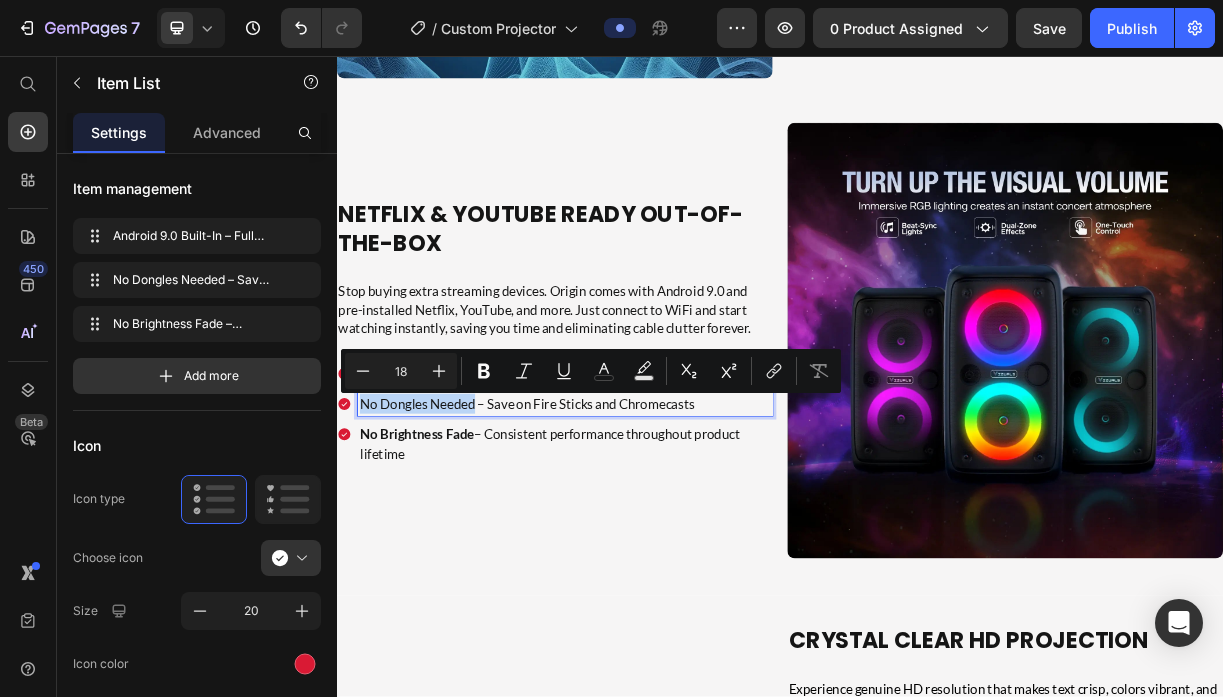 drag, startPoint x: 521, startPoint y: 530, endPoint x: 368, endPoint y: 530, distance: 153 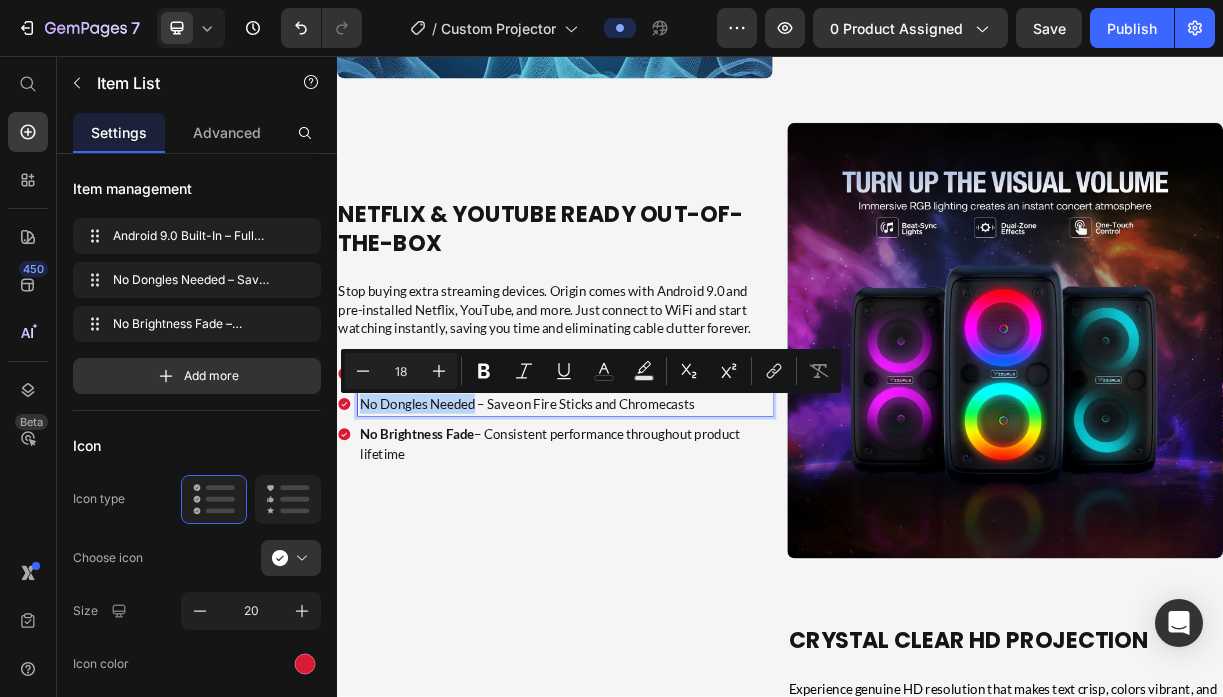 click on "No Dongles Needed – Save on Fire Sticks and Chromecasts" at bounding box center [646, 527] 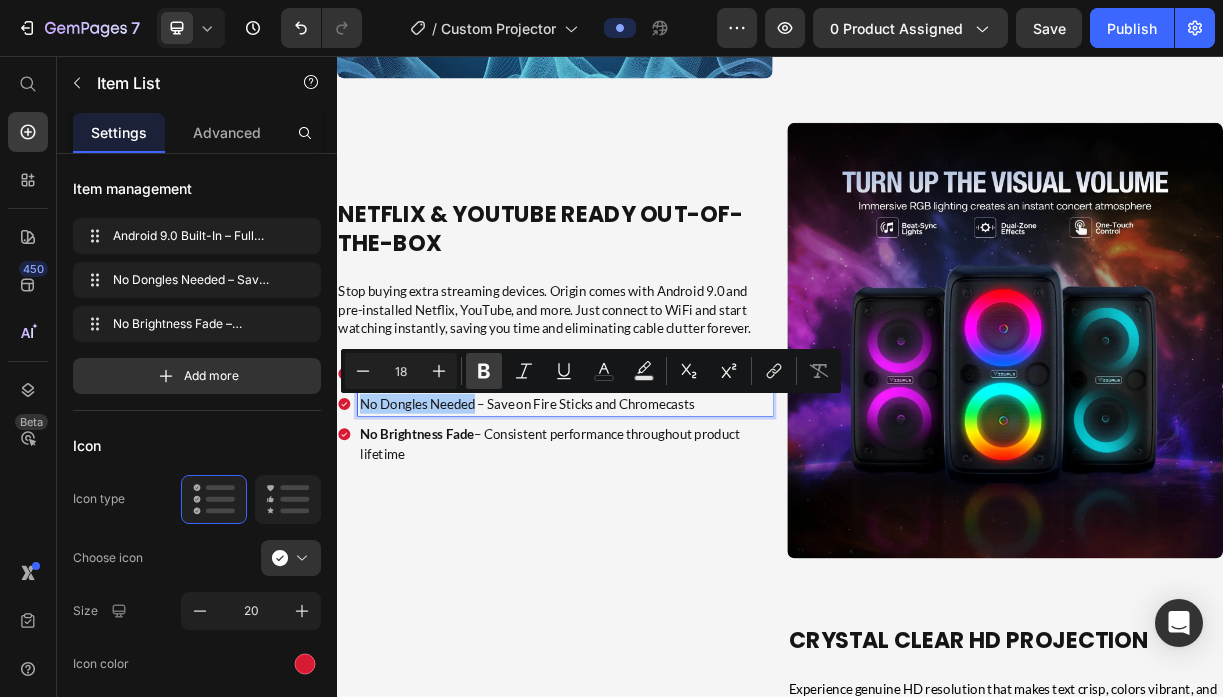 click 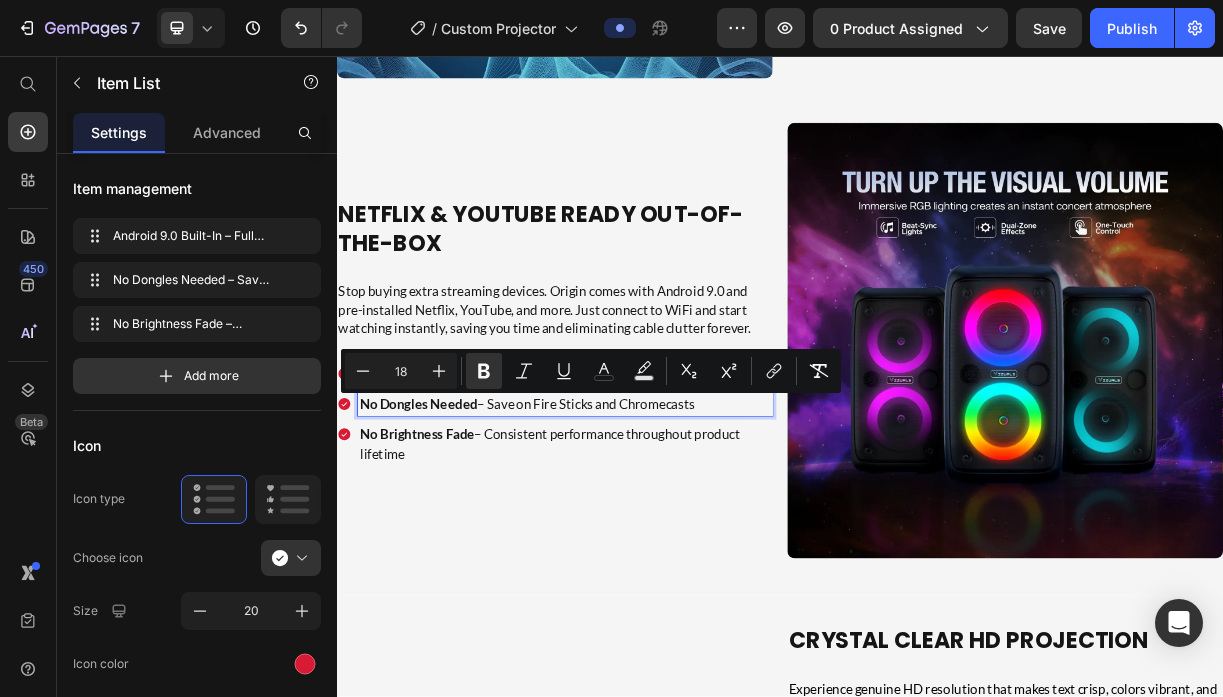 click on "No Dongles Needed  – Save on Fire Sticks and Chromecasts" at bounding box center (646, 527) 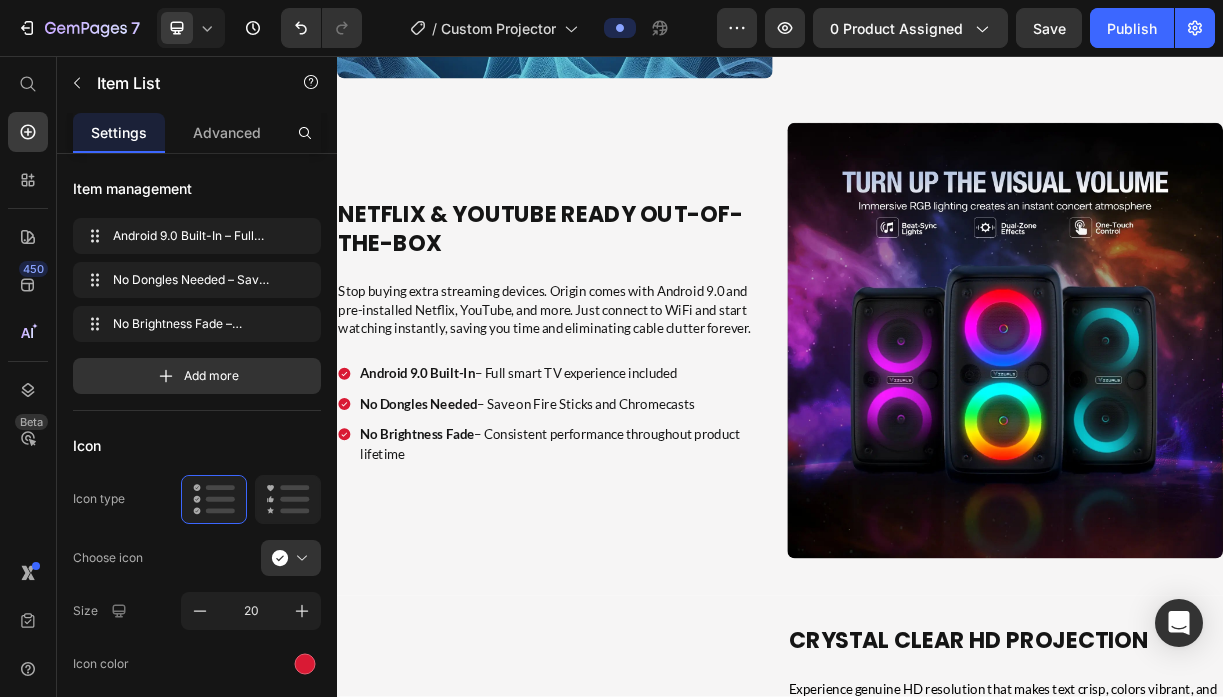click on "7  Version history  /  Custom Projector Preview 0 product assigned  Save   Publish" 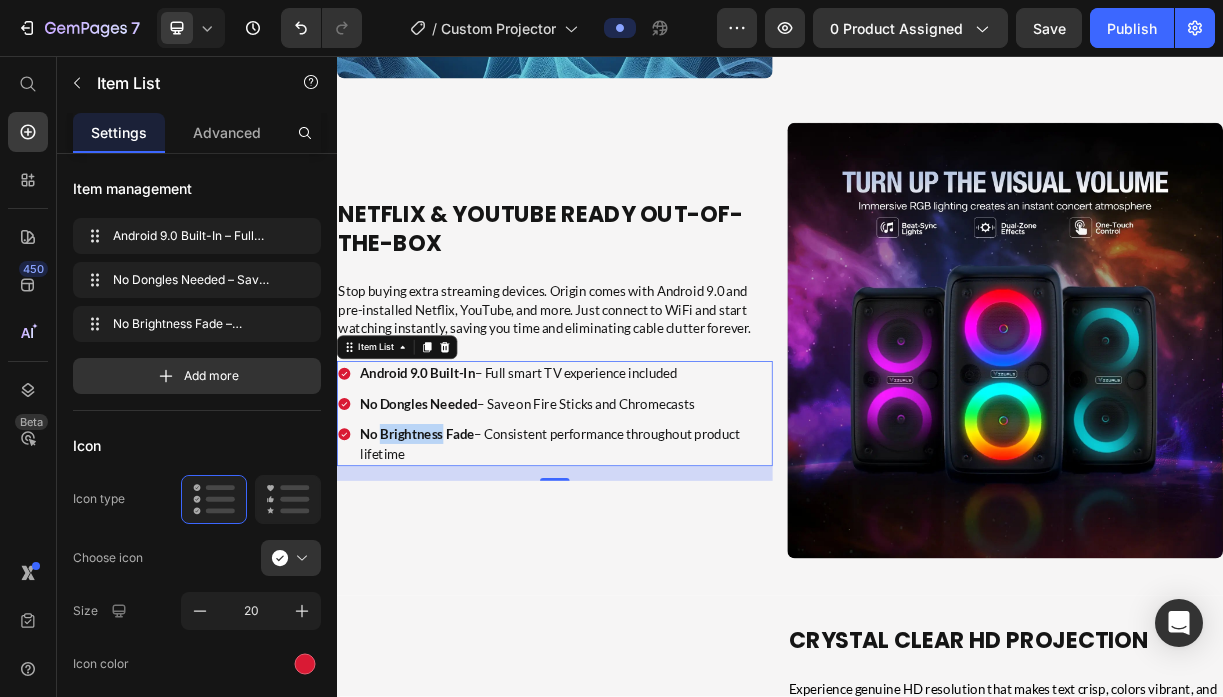 click on "No Brightness Fade" at bounding box center (445, 568) 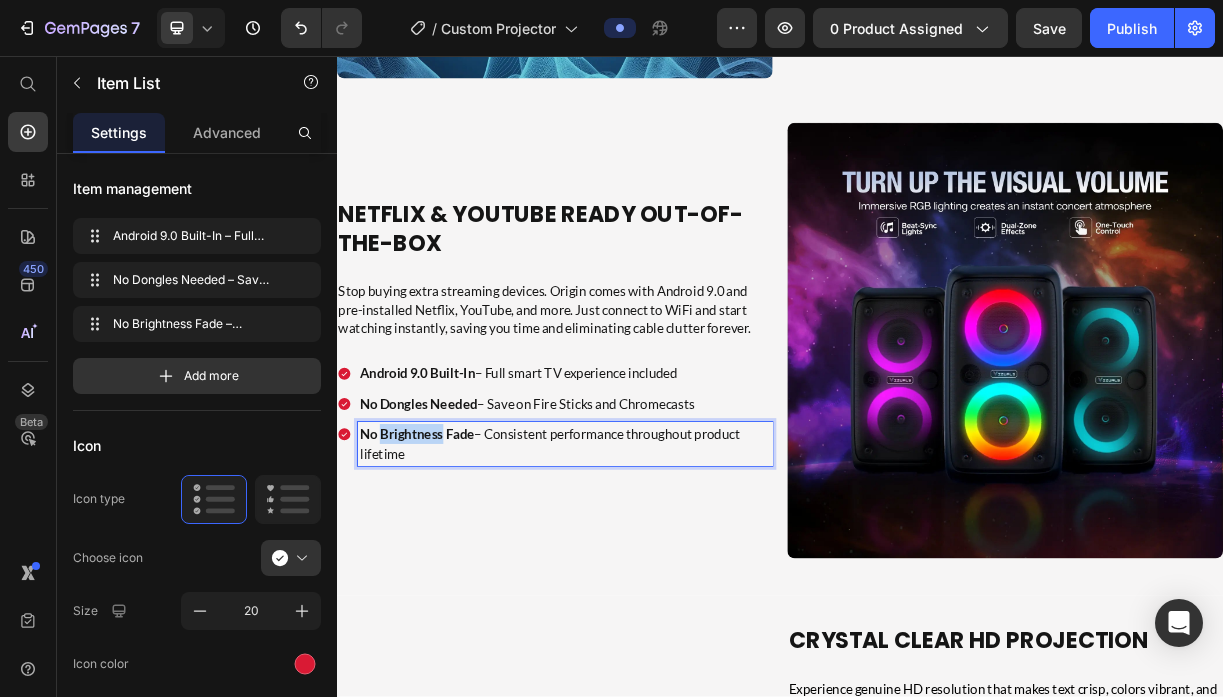 click on "No Brightness Fade" at bounding box center [445, 568] 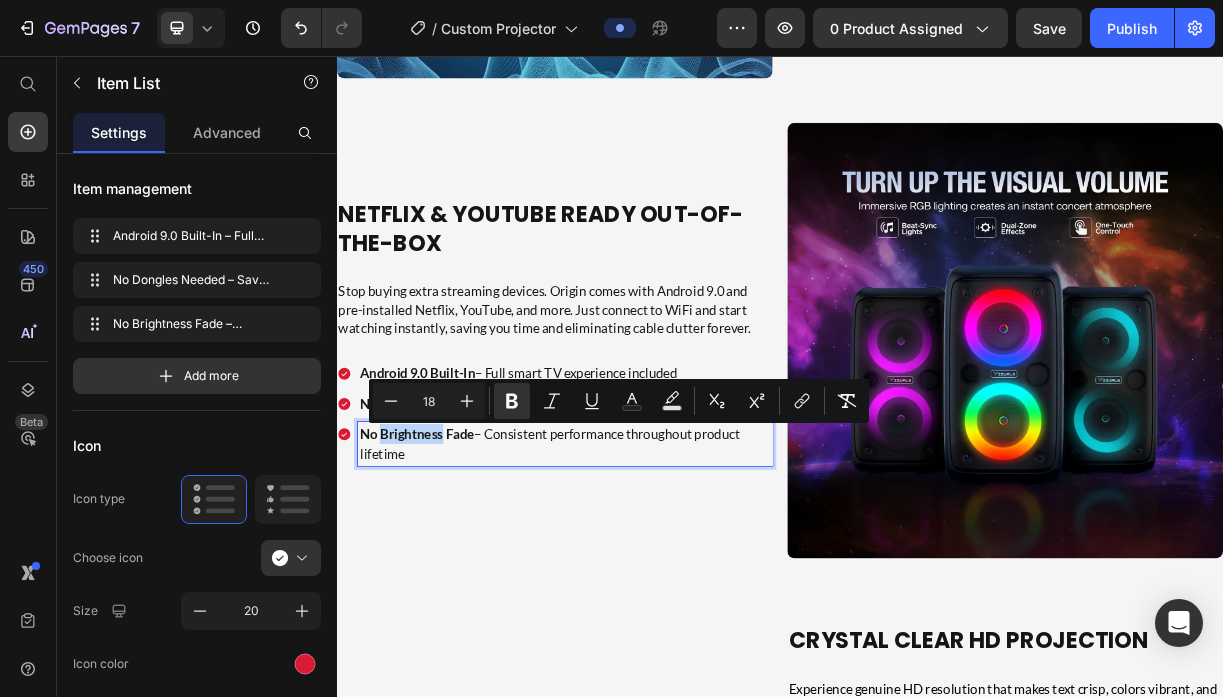 type on "11" 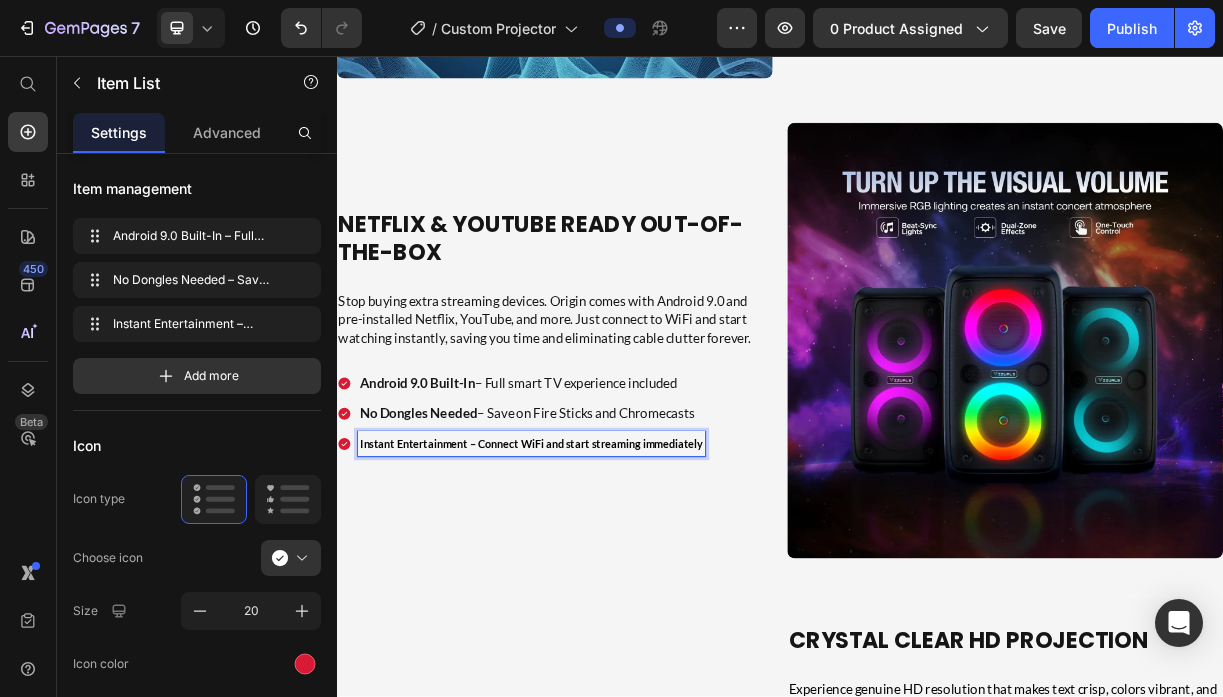 click on "Instant Entertainment – Connect WiFi and start streaming immediately" at bounding box center (600, 582) 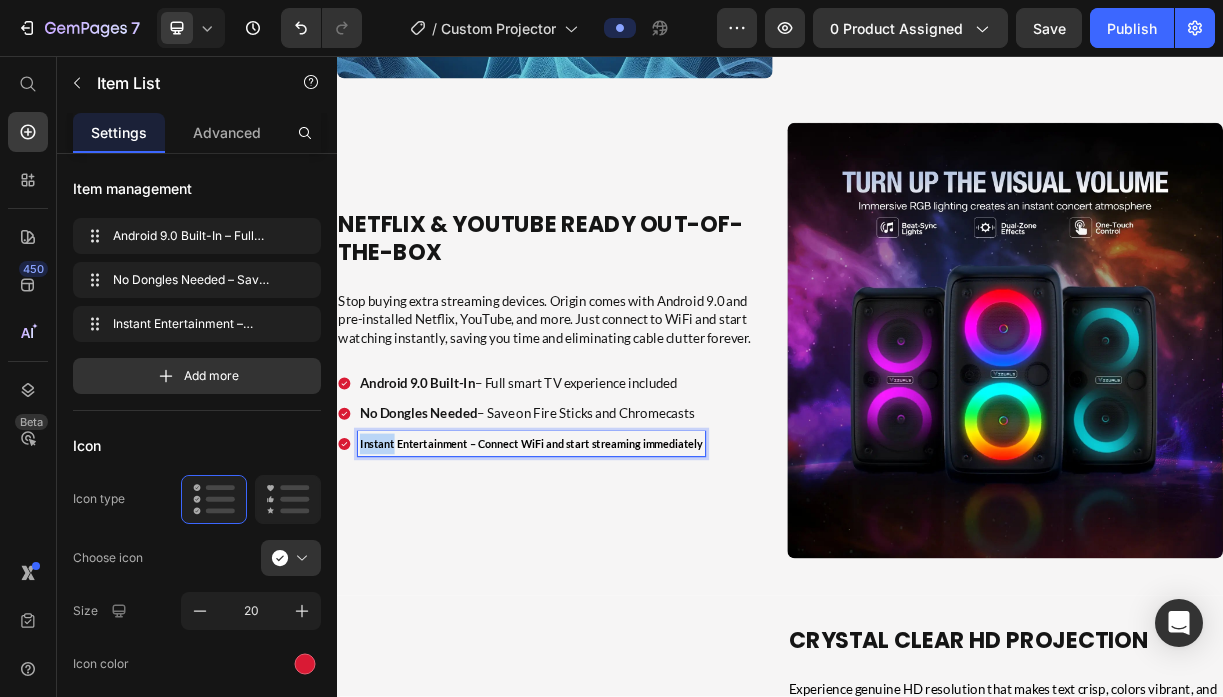 click on "Instant Entertainment – Connect WiFi and start streaming immediately" at bounding box center [600, 582] 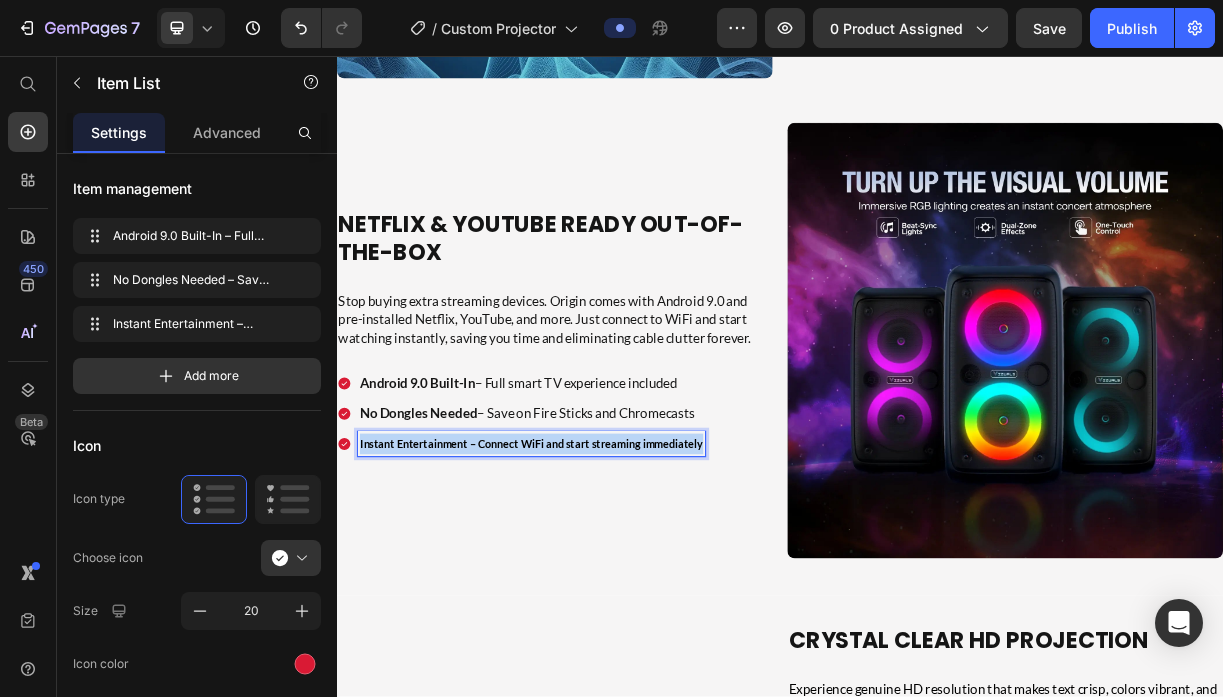 click on "Instant Entertainment – Connect WiFi and start streaming immediately" at bounding box center (600, 582) 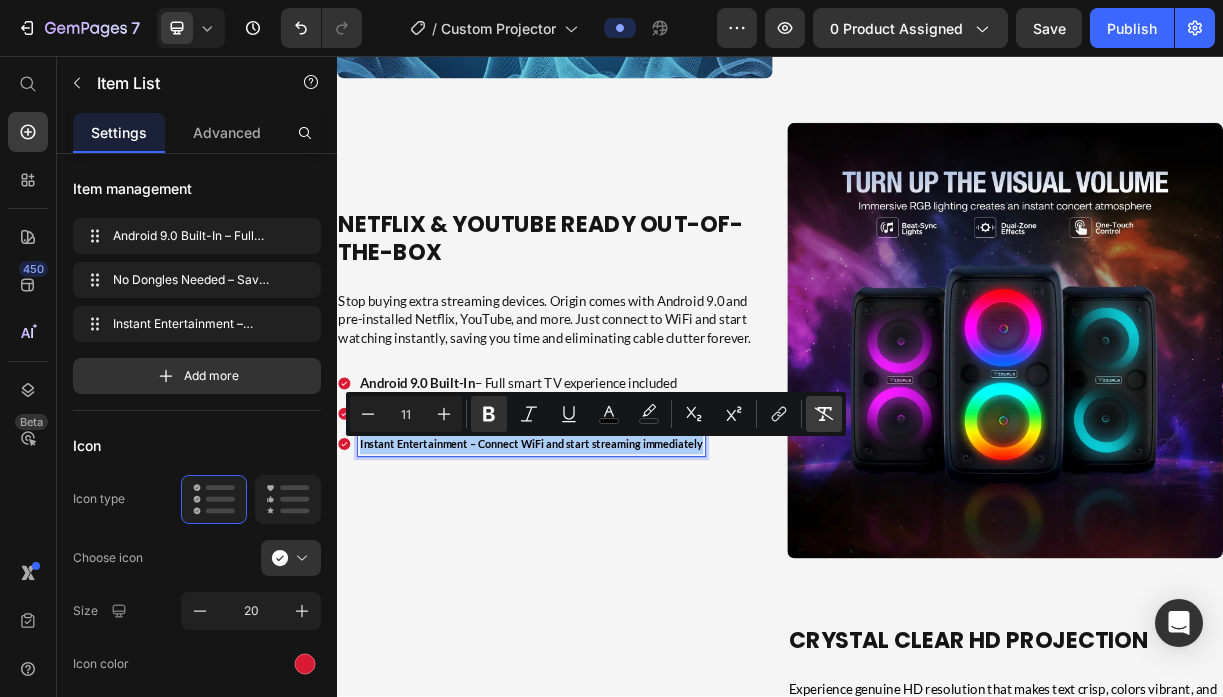click 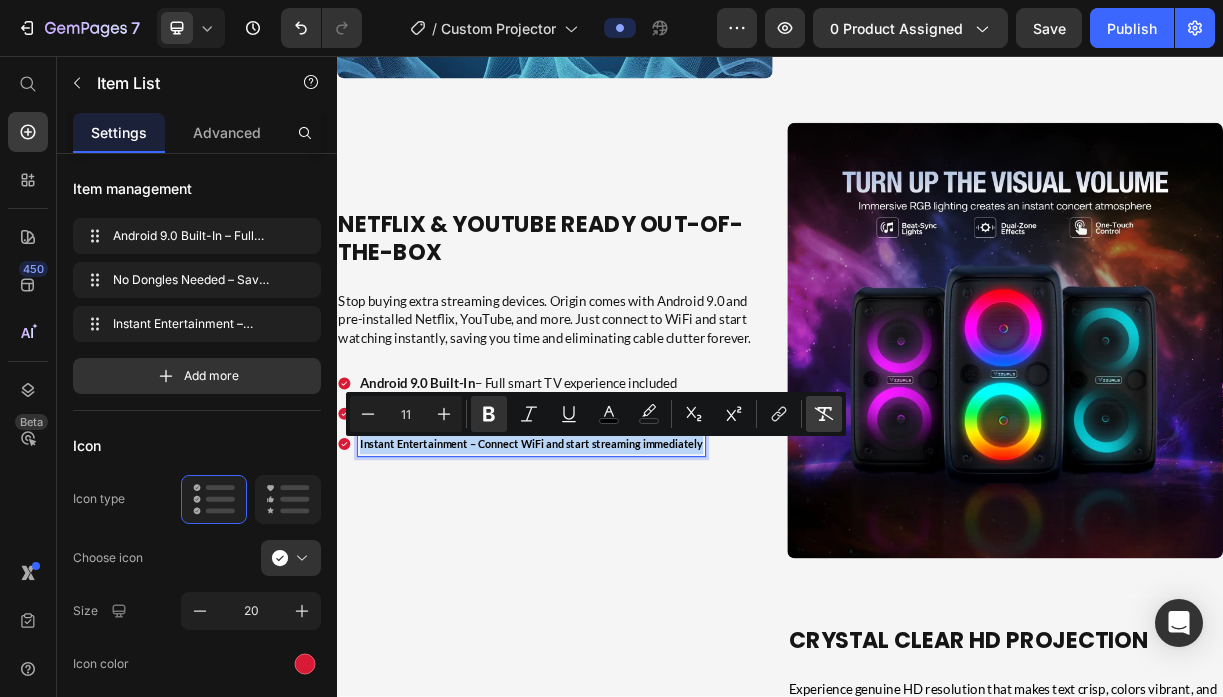 type on "18" 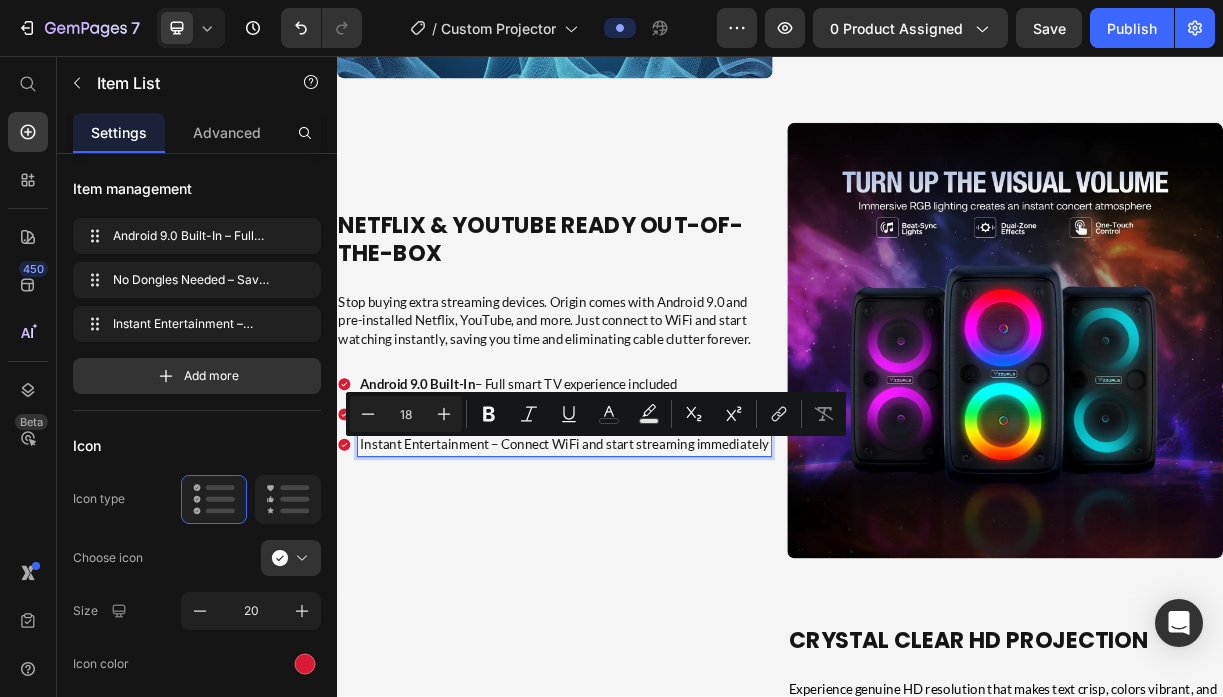 click on "Instant Entertainment – Connect WiFi and start streaming immediately" at bounding box center (645, 582) 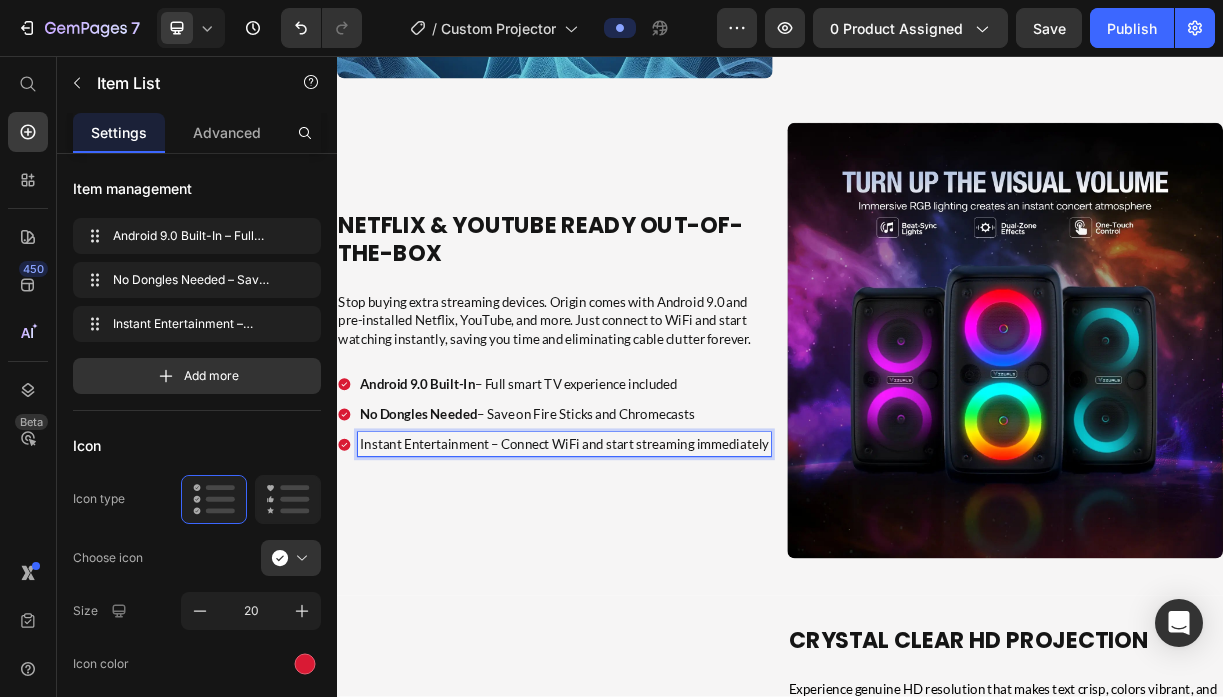 click on "Instant Entertainment – Connect WiFi and start streaming immediately" at bounding box center (645, 582) 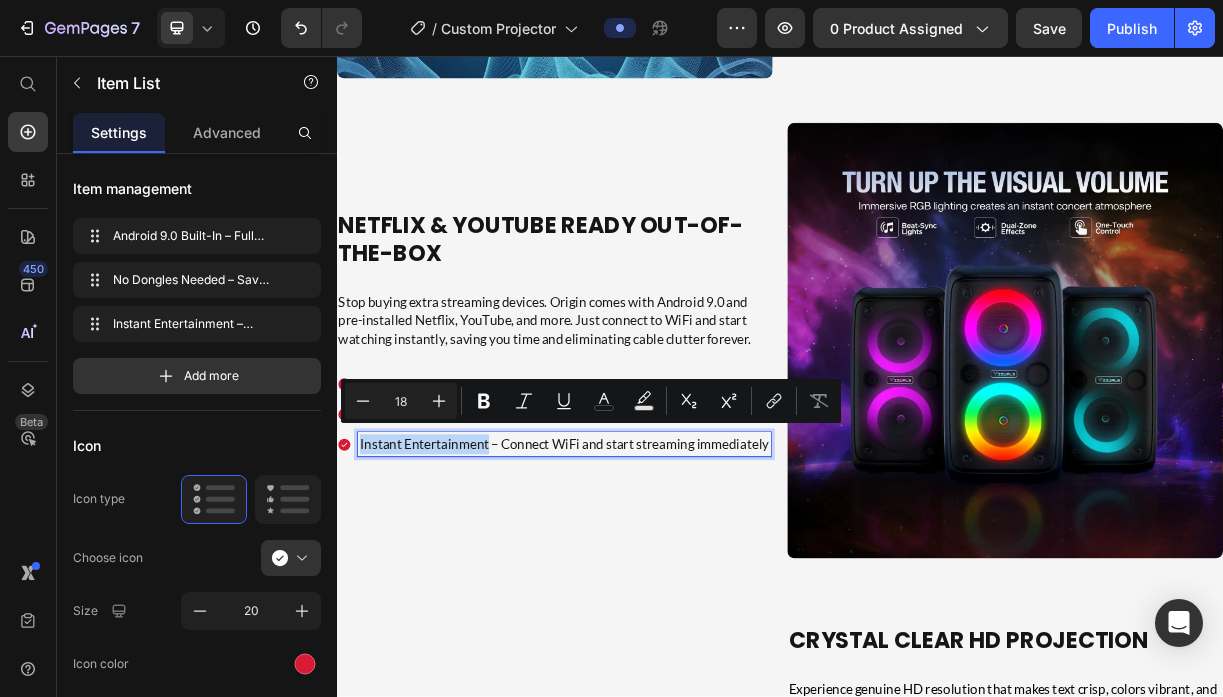 drag, startPoint x: 544, startPoint y: 564, endPoint x: 367, endPoint y: 572, distance: 177.1807 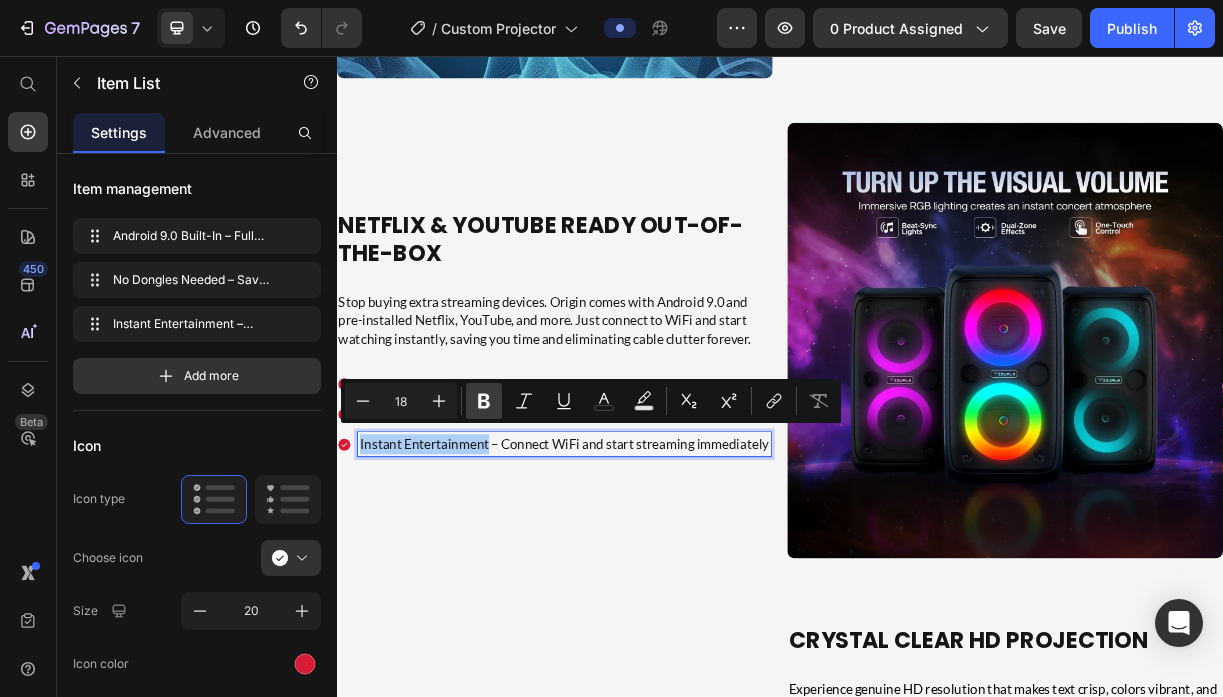 click 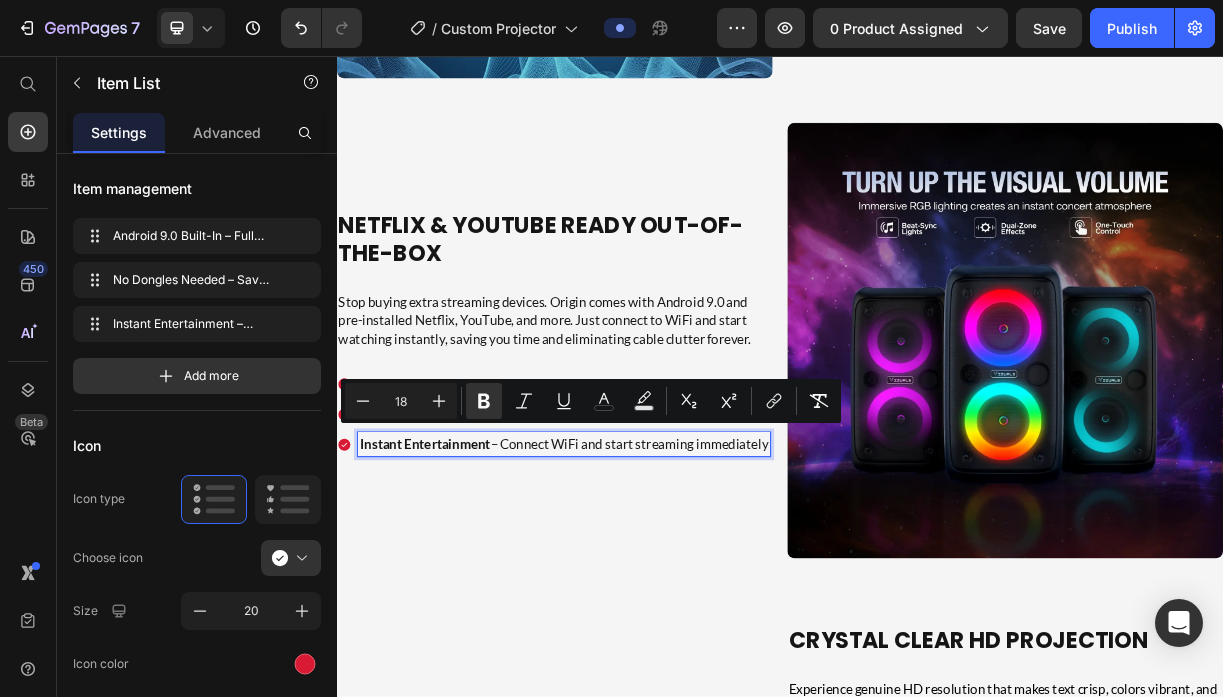 click on "Instant Entertainment  – Connect WiFi and start streaming immediately" at bounding box center [644, 582] 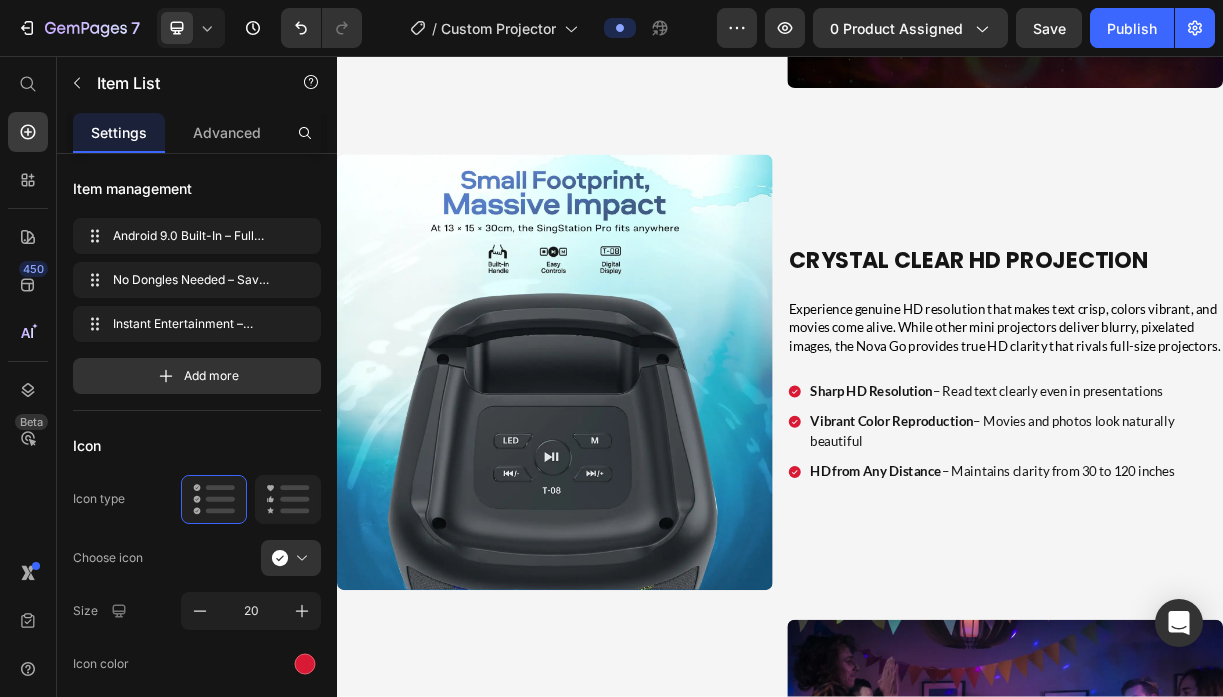 scroll, scrollTop: 3961, scrollLeft: 0, axis: vertical 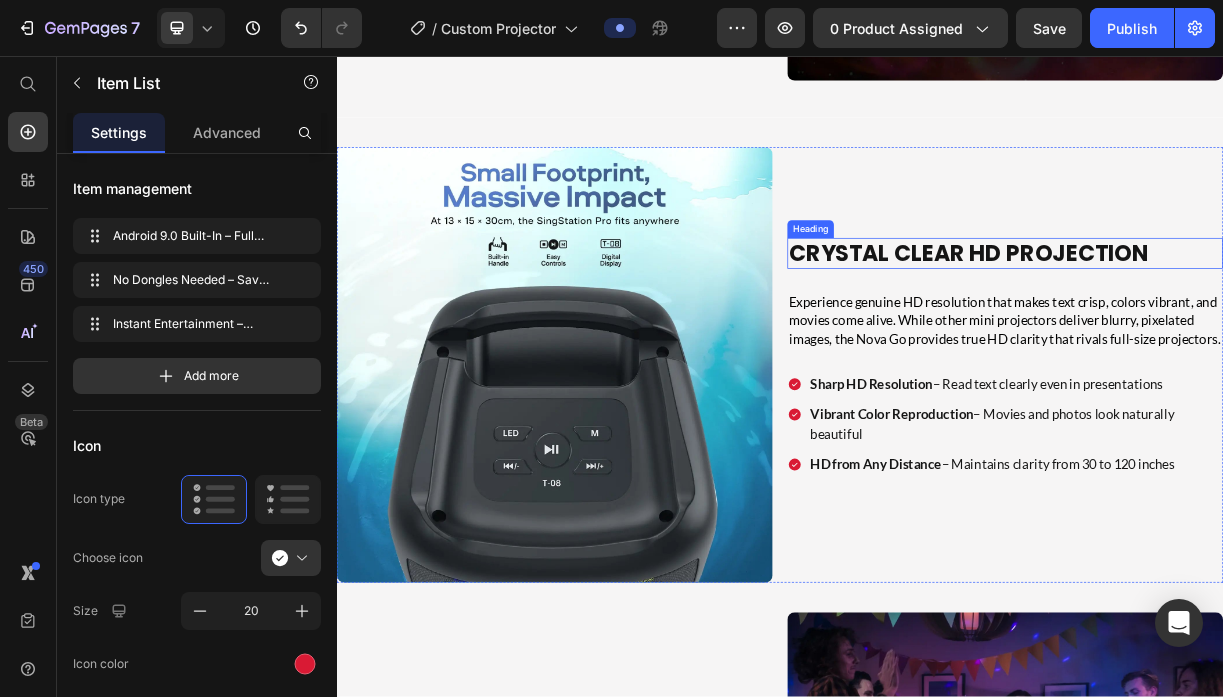 click on "Crystal Clear HD Projection" at bounding box center [1239, 324] 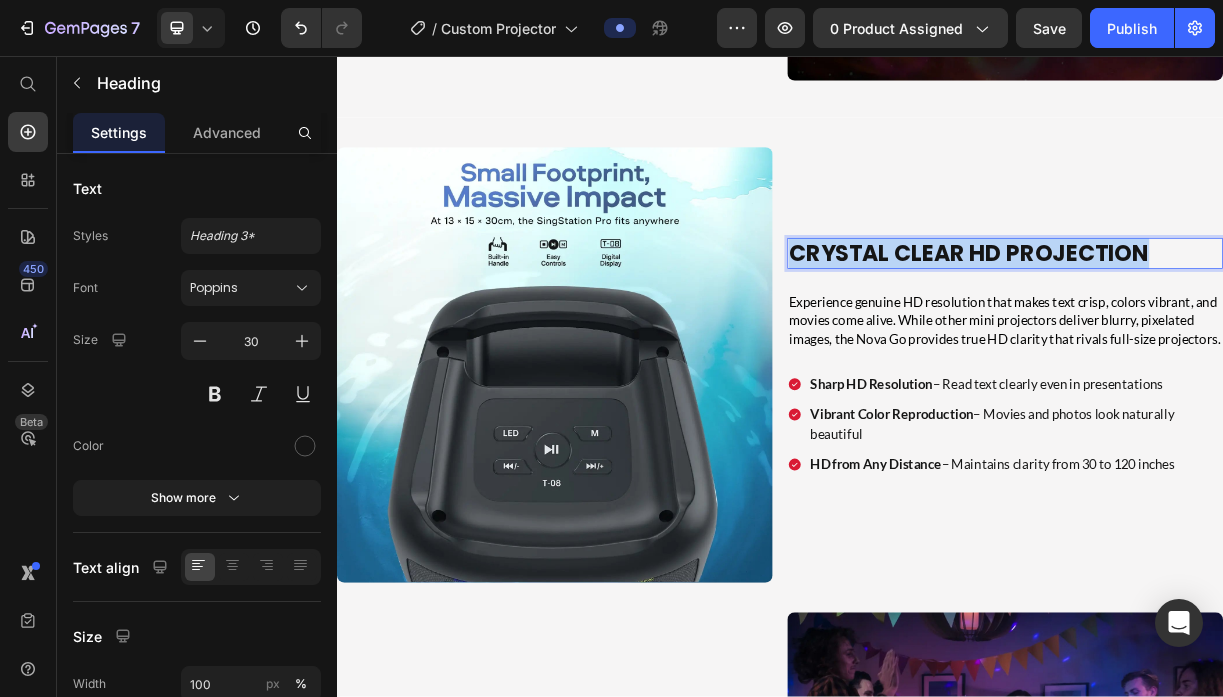 click on "Crystal Clear HD Projection" at bounding box center [1239, 324] 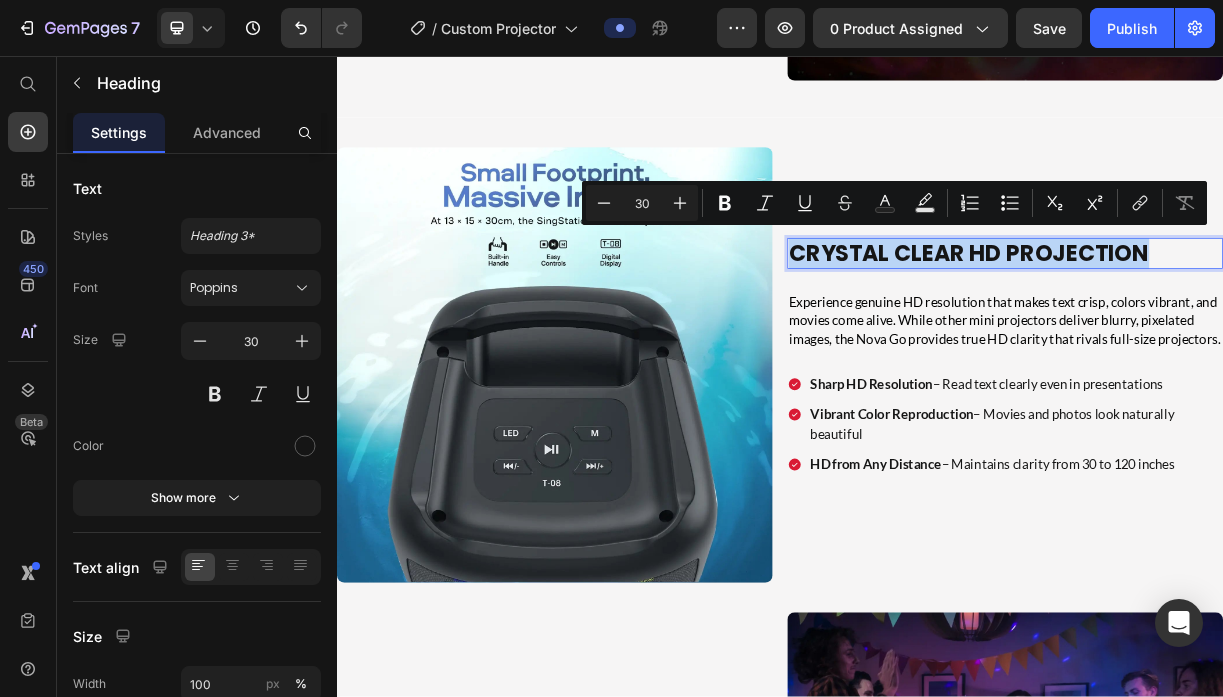 type on "11" 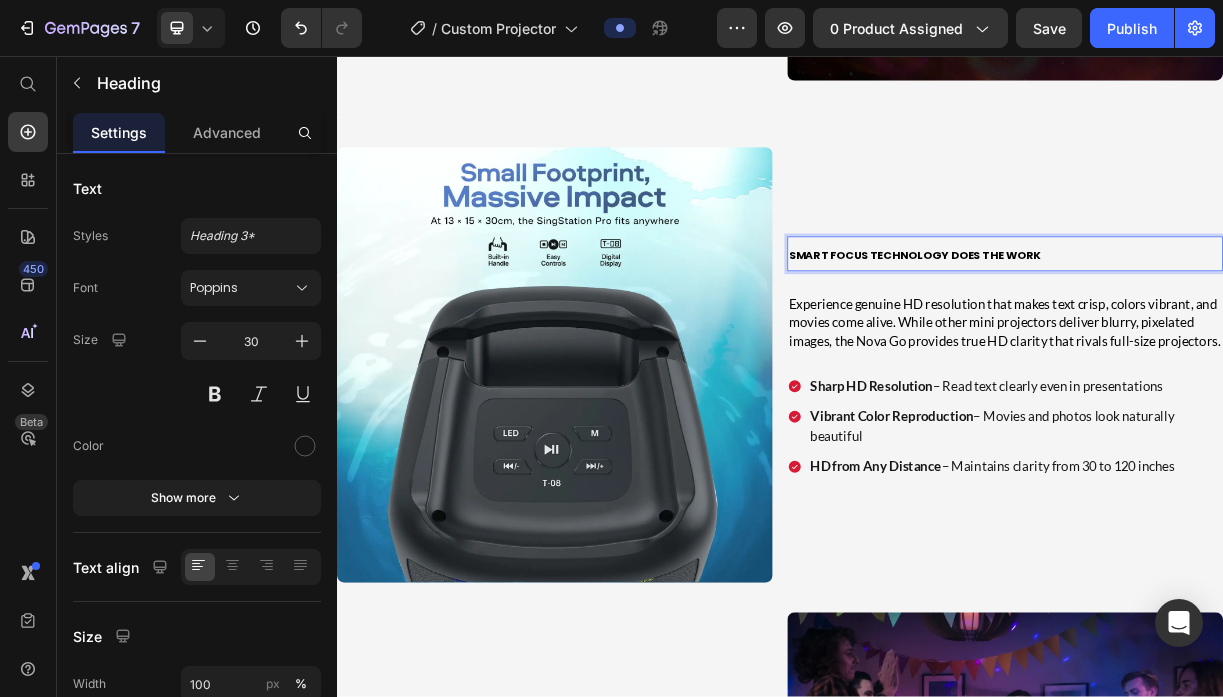 click on "Smart Focus Technology Does The Work" at bounding box center [1119, 327] 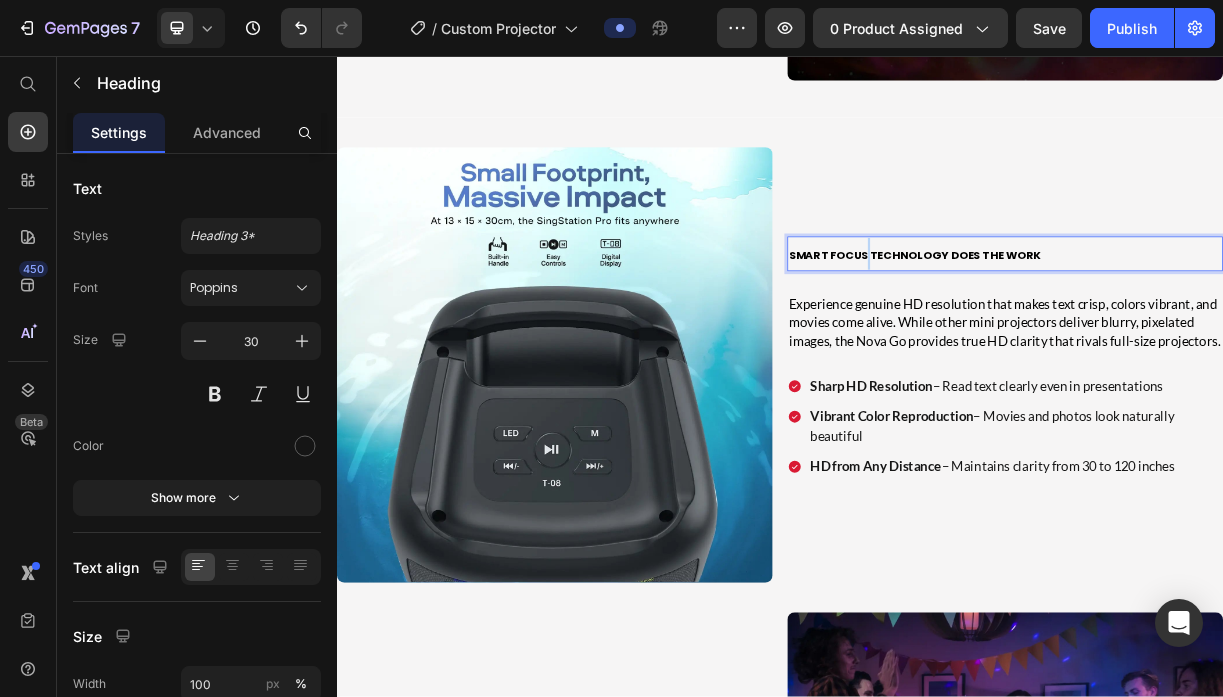 click on "Smart Focus Technology Does The Work" at bounding box center (1119, 327) 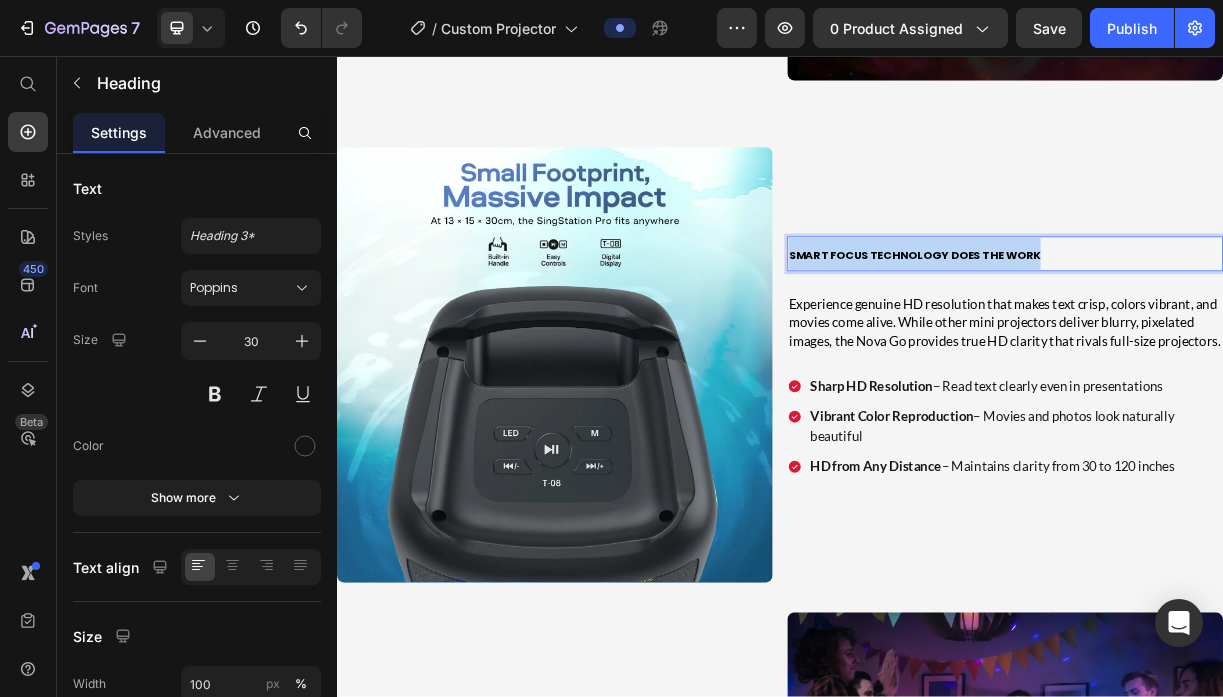 click on "Smart Focus Technology Does The Work" at bounding box center (1119, 327) 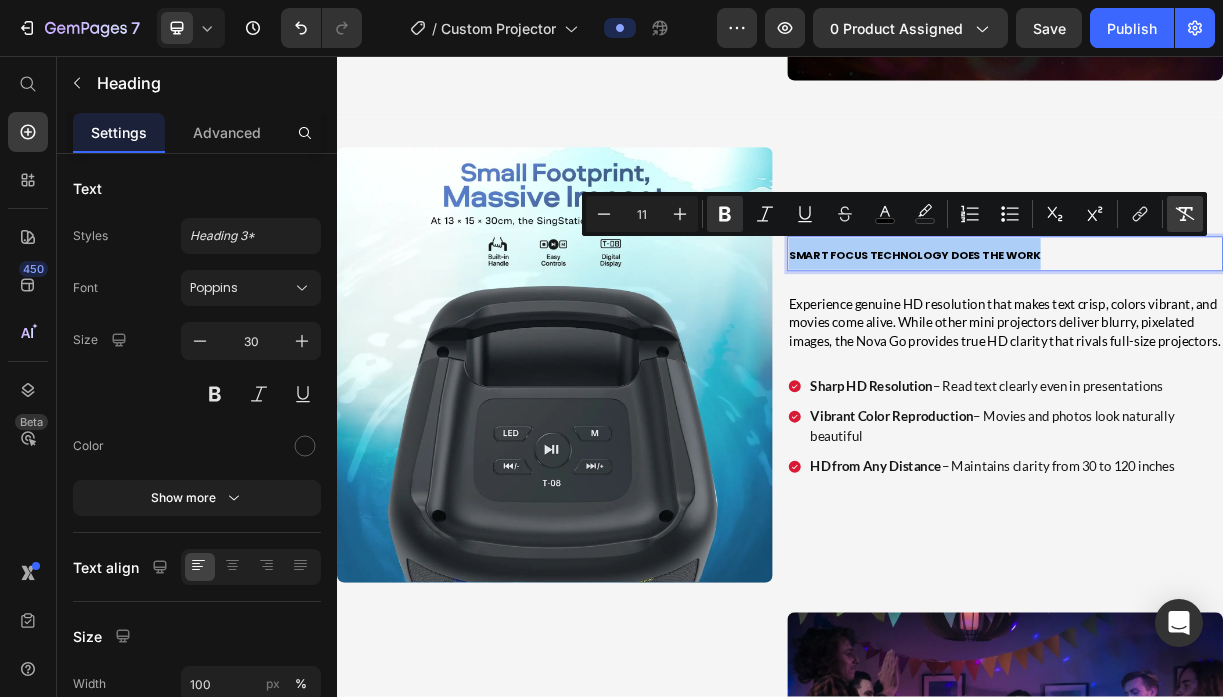 click on "Remove Format" at bounding box center [1185, 214] 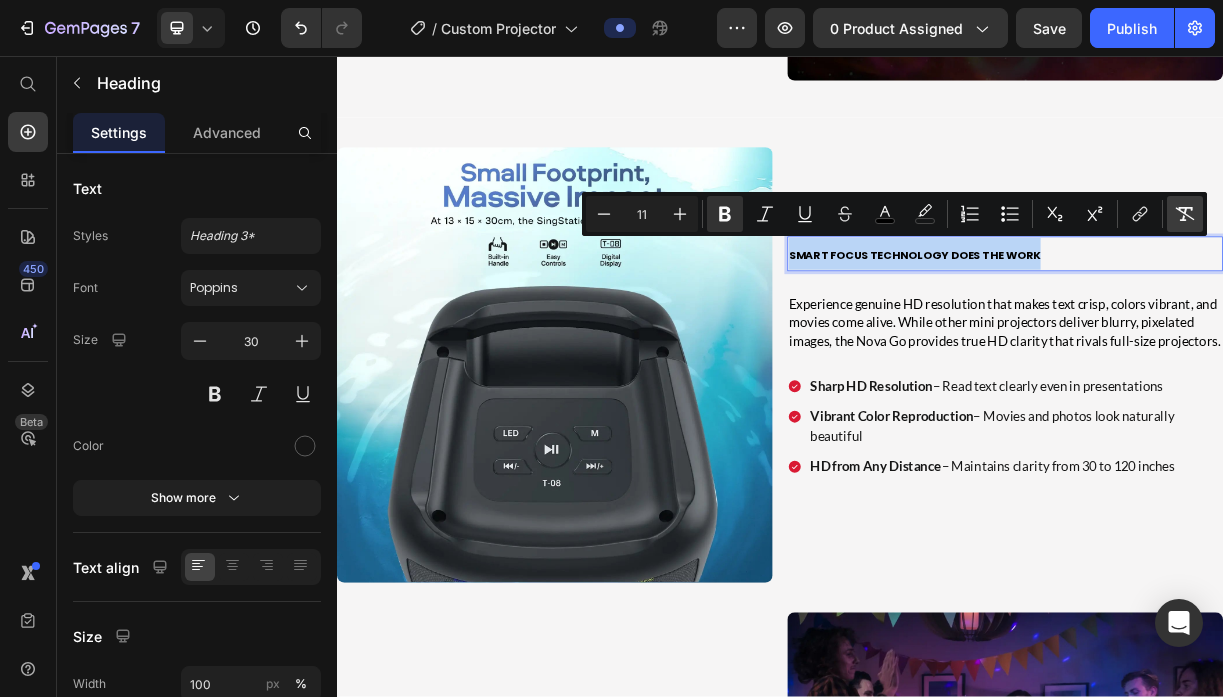 type on "30" 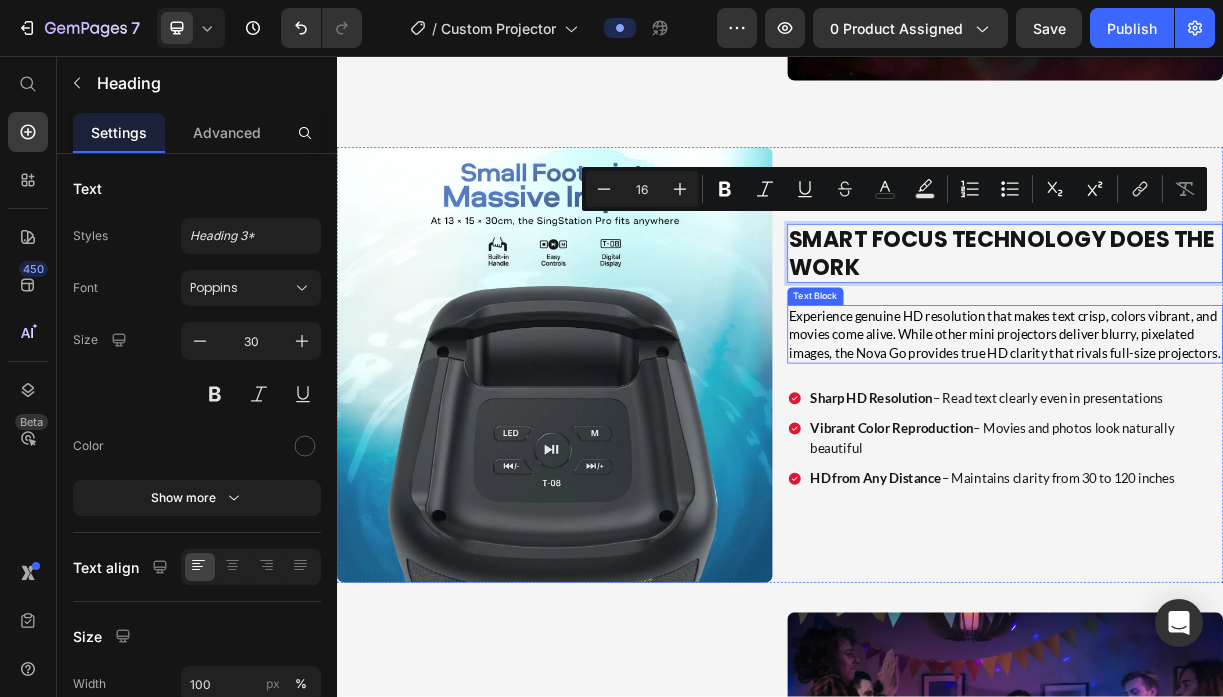 click on "Experience genuine HD resolution that makes text crisp, colors vibrant, and movies come alive. While other mini projectors deliver blurry, pixelated images, the Nova Go provides true HD clarity that rivals full-size projectors." at bounding box center (1242, 433) 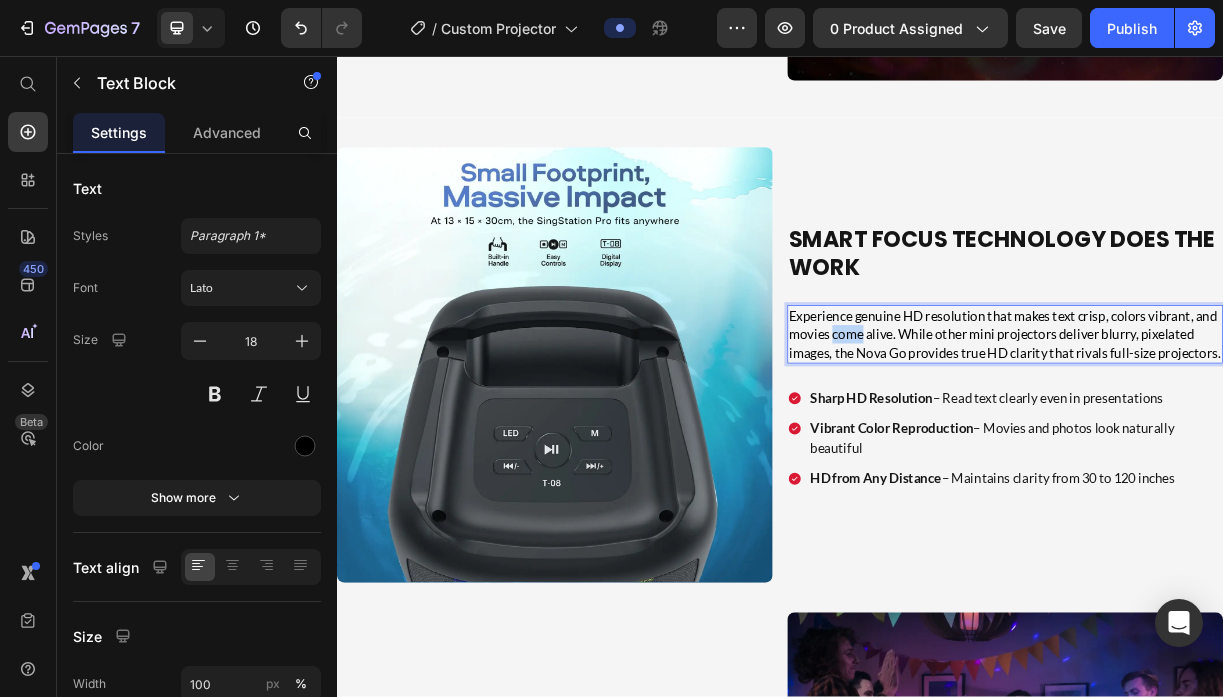 click on "Experience genuine HD resolution that makes text crisp, colors vibrant, and movies come alive. While other mini projectors deliver blurry, pixelated images, the Nova Go provides true HD clarity that rivals full-size projectors." at bounding box center (1242, 433) 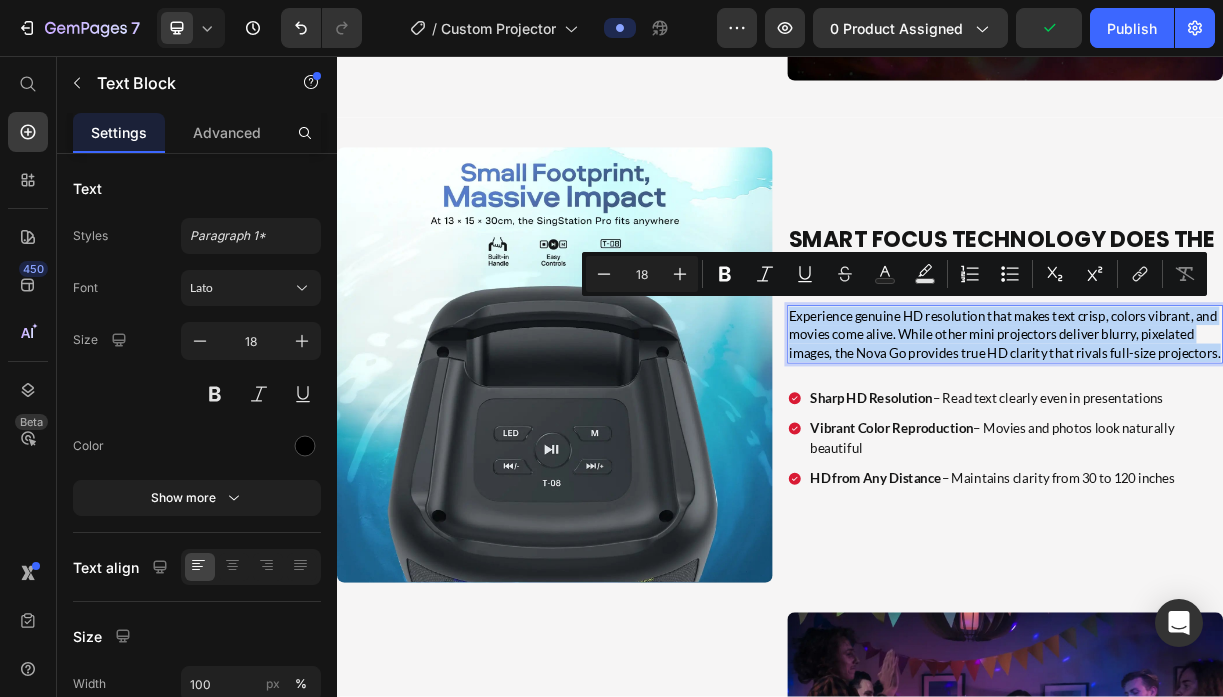 type on "11" 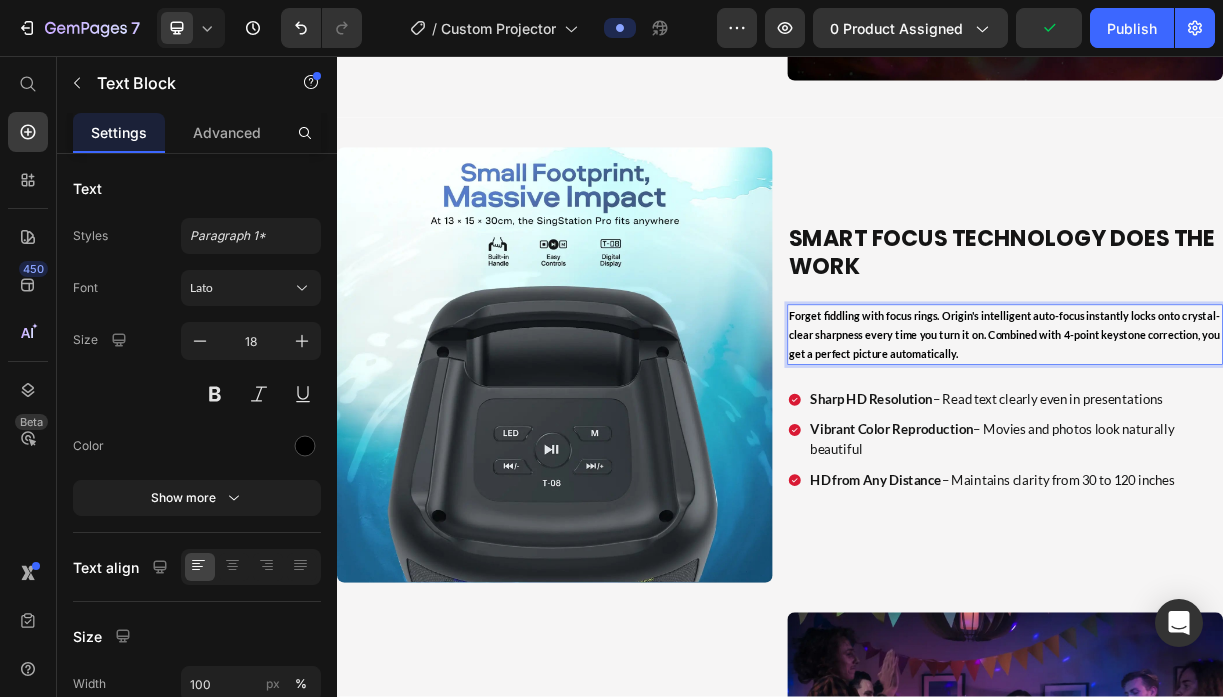 click on "Forget fiddling with focus rings. Origin's intelligent auto-focus instantly locks onto crystal-clear sharpness every time you turn it on. Combined with 4-point keystone correction, you get a perfect picture automatically." at bounding box center (1241, 434) 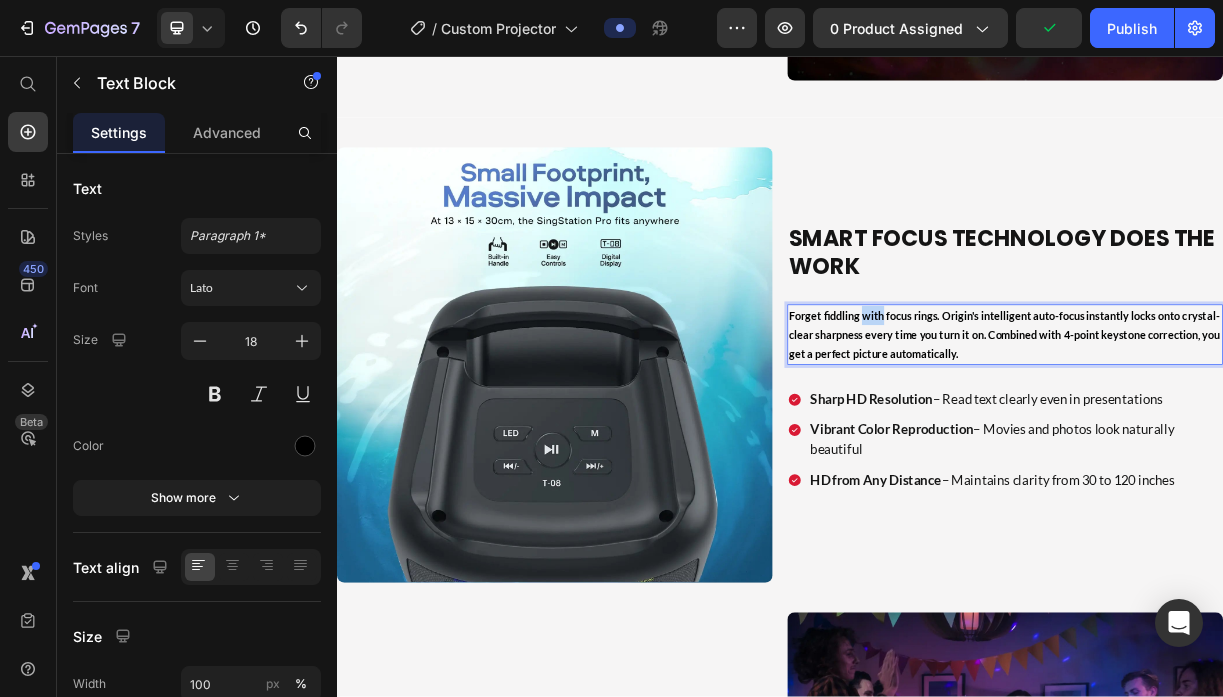 click on "Forget fiddling with focus rings. Origin's intelligent auto-focus instantly locks onto crystal-clear sharpness every time you turn it on. Combined with 4-point keystone correction, you get a perfect picture automatically." at bounding box center [1241, 434] 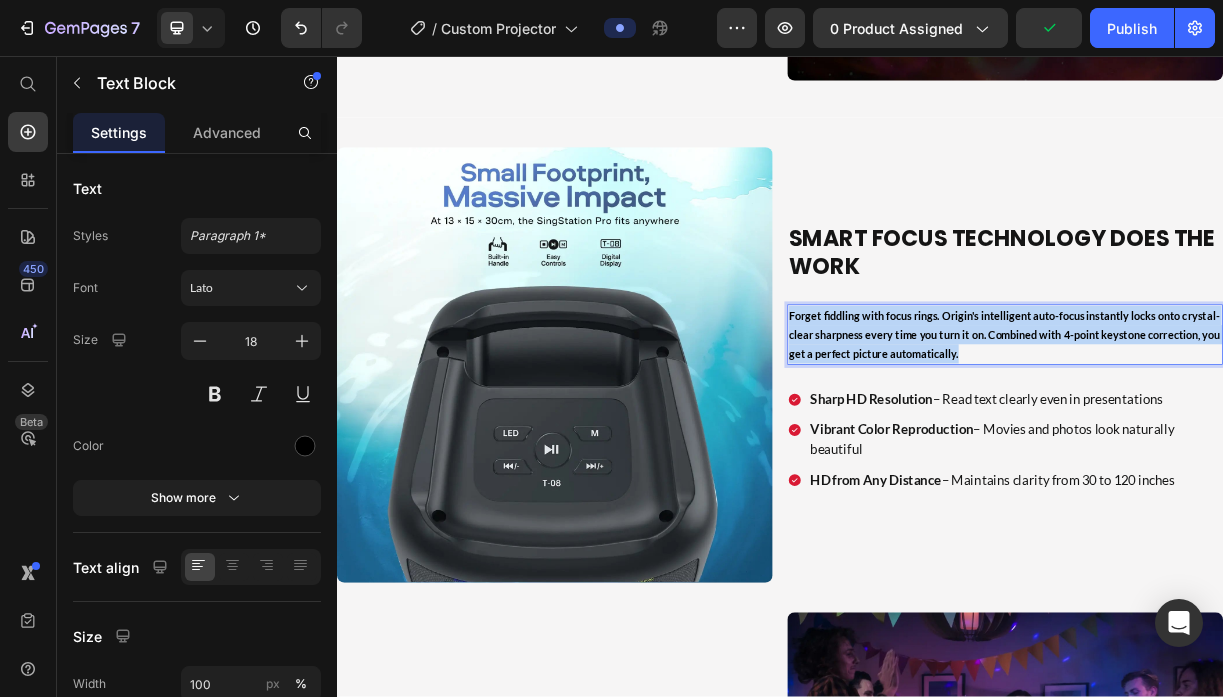 click on "Forget fiddling with focus rings. Origin's intelligent auto-focus instantly locks onto crystal-clear sharpness every time you turn it on. Combined with 4-point keystone correction, you get a perfect picture automatically." at bounding box center [1241, 434] 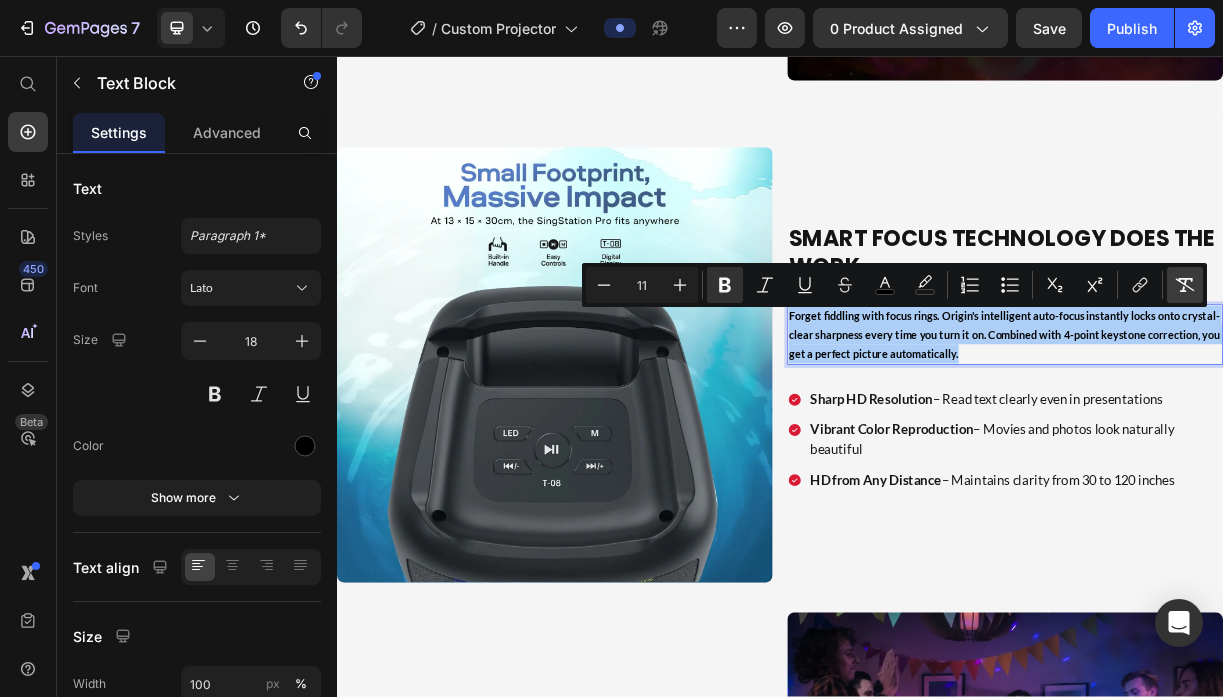 click 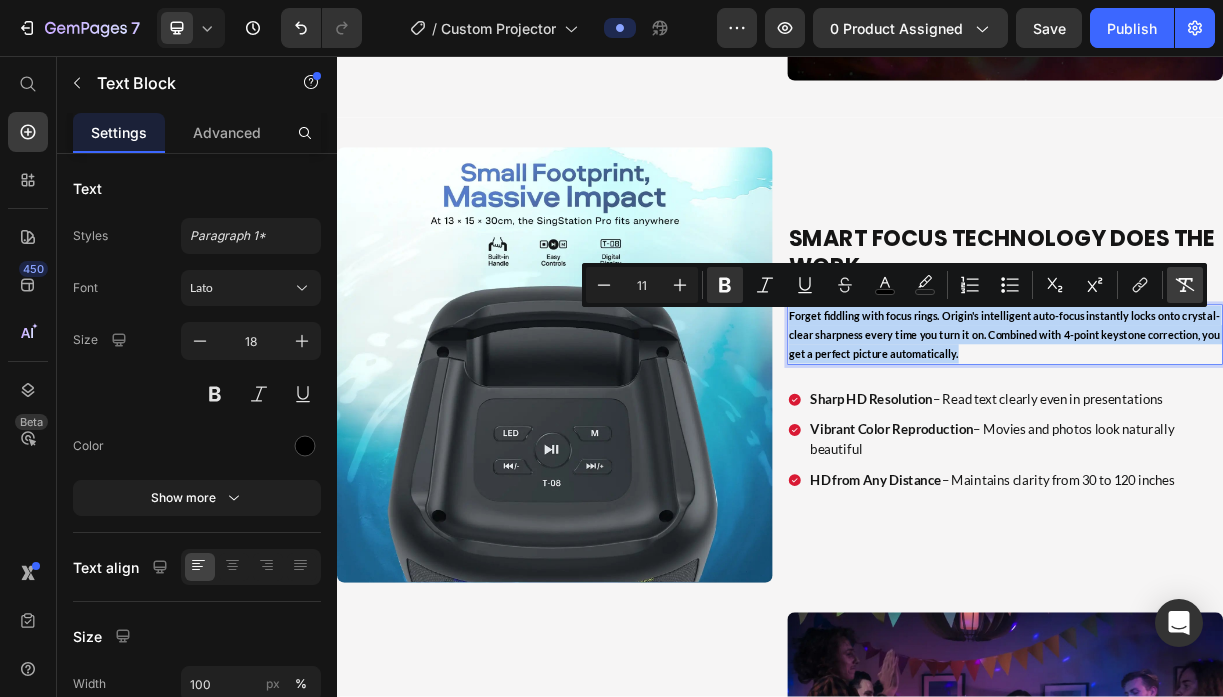 type on "18" 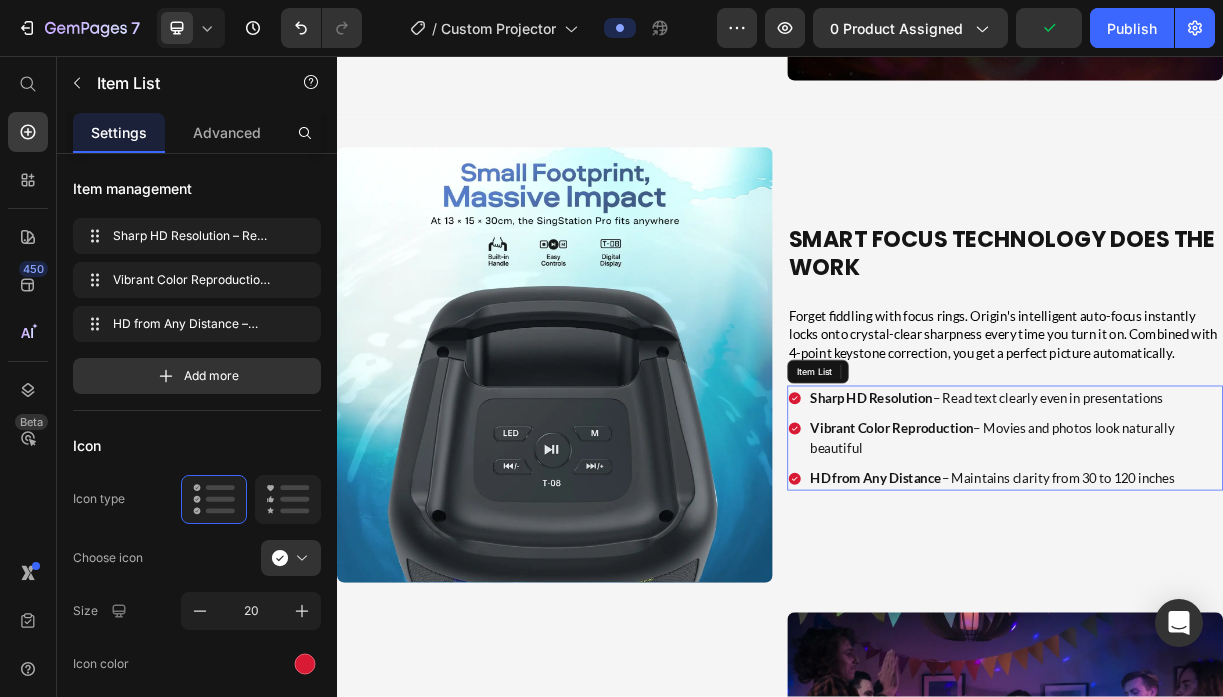 click on "Sharp HD Resolution" at bounding box center [1061, 519] 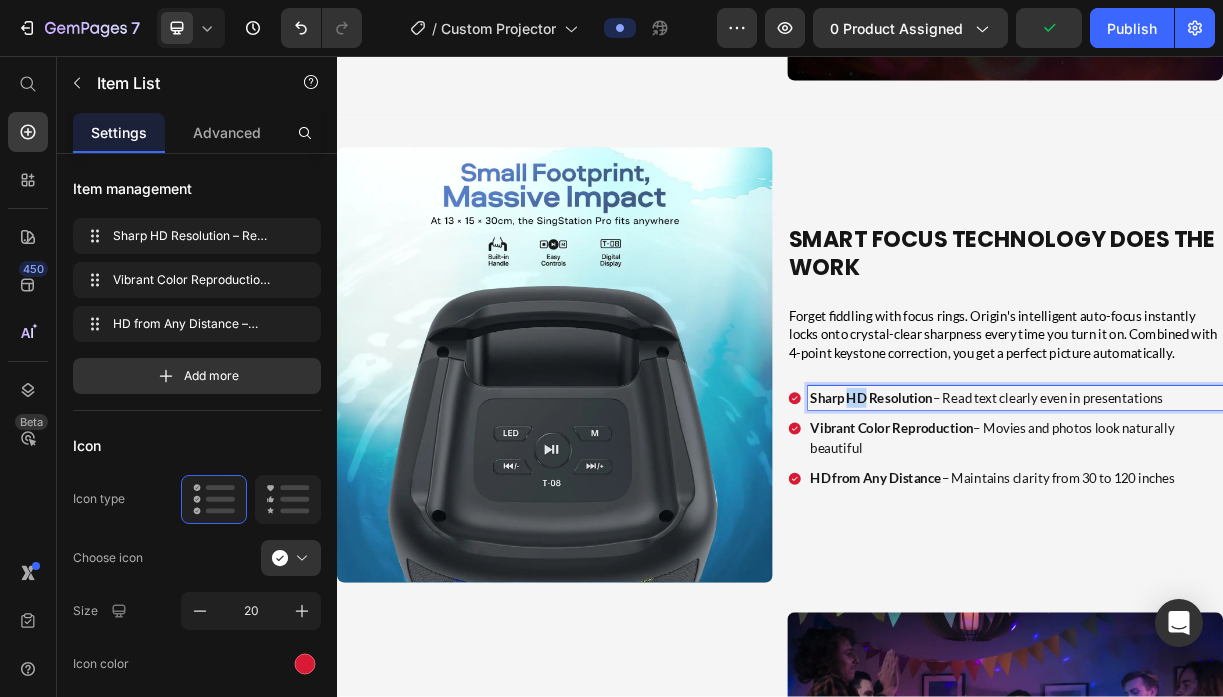 click on "Sharp HD Resolution" at bounding box center (1061, 519) 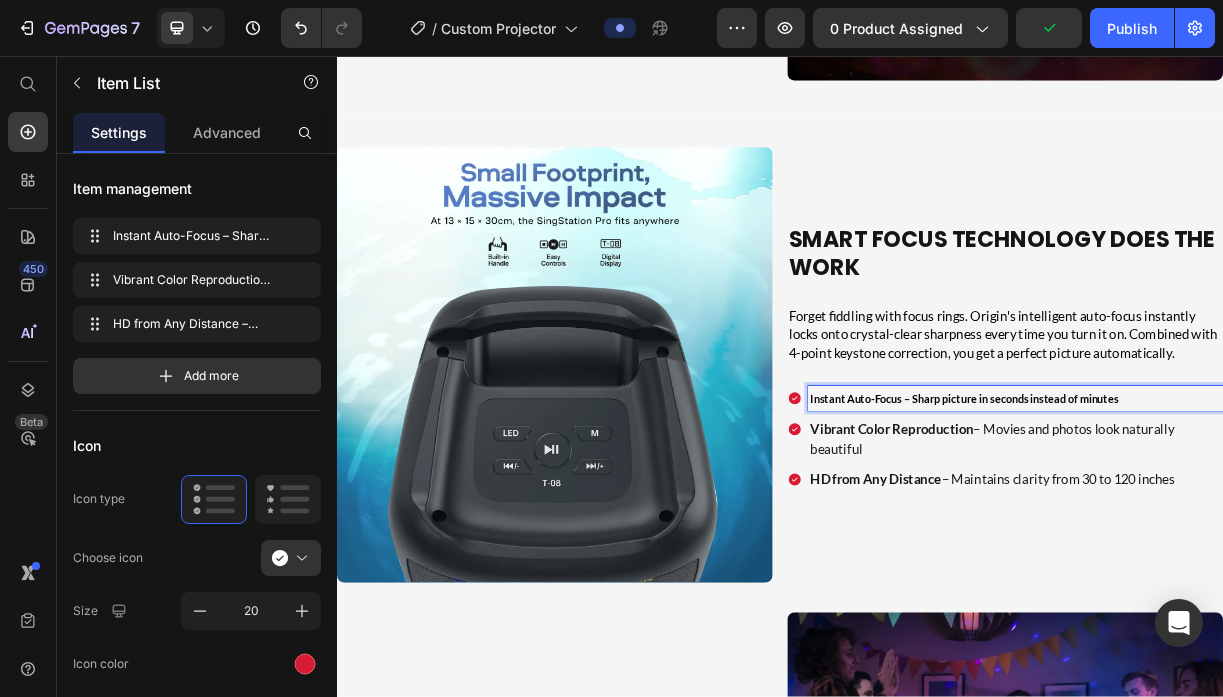 click on "Instant Auto-Focus – Sharp picture in seconds instead of minutes" at bounding box center [1186, 520] 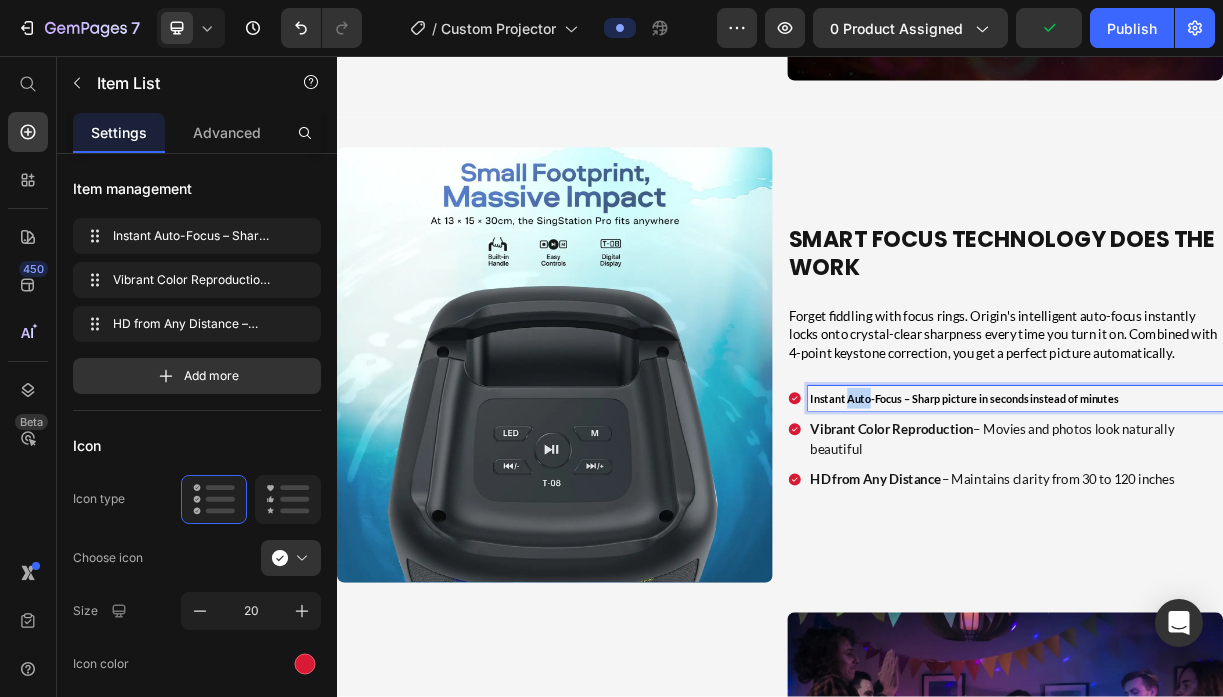 click on "Instant Auto-Focus – Sharp picture in seconds instead of minutes" at bounding box center (1186, 520) 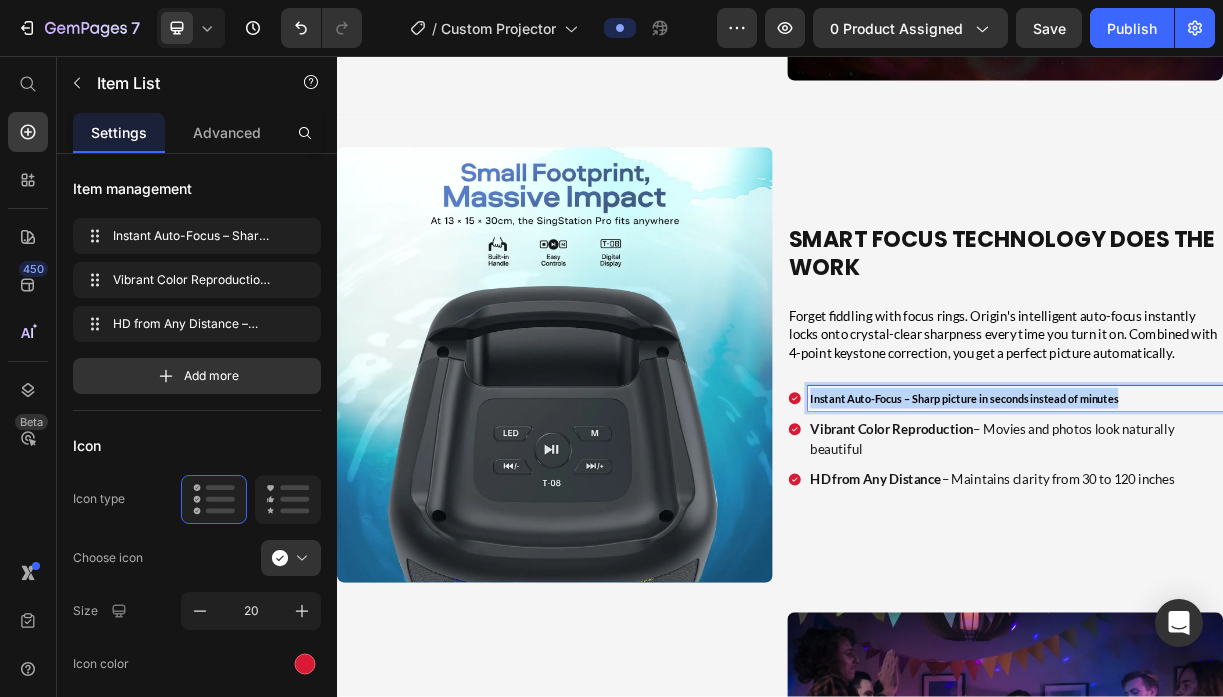 click on "Instant Auto-Focus – Sharp picture in seconds instead of minutes" at bounding box center (1186, 520) 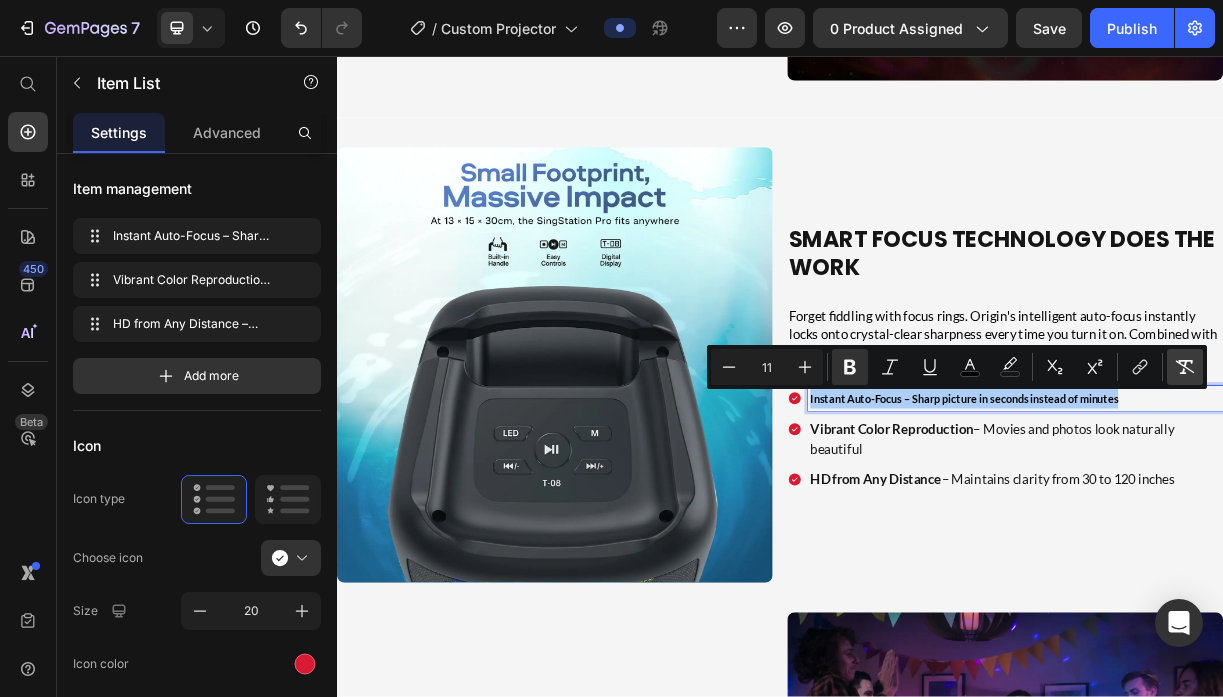 click 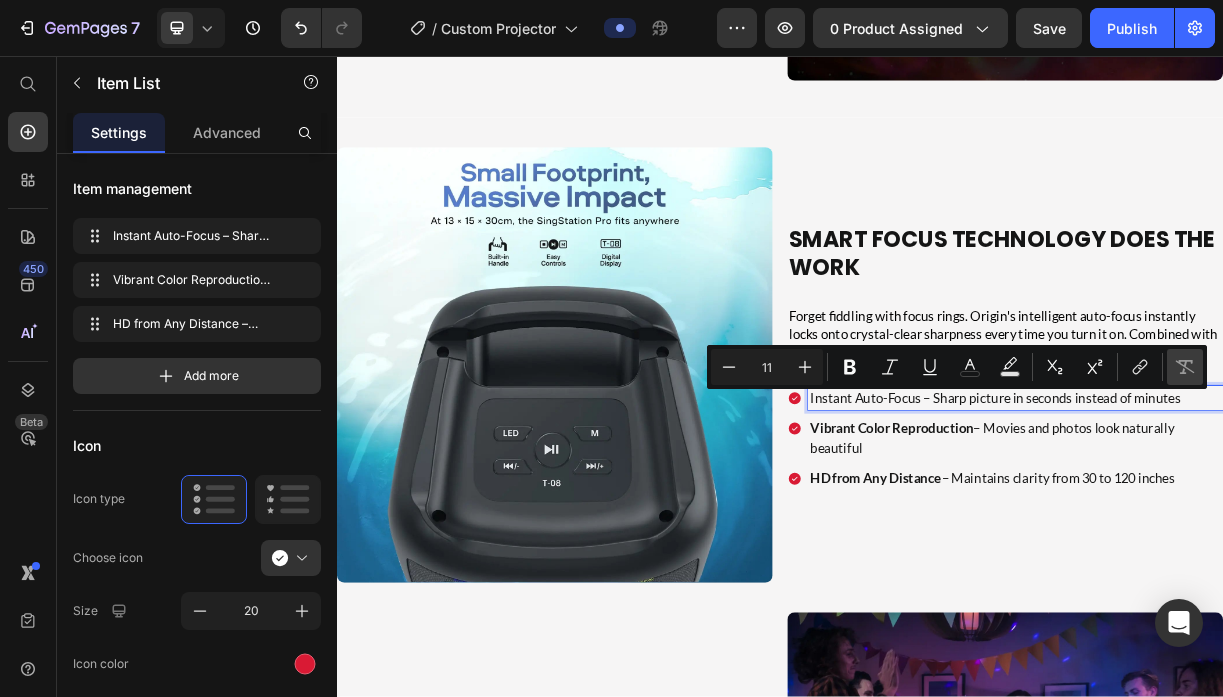 type on "18" 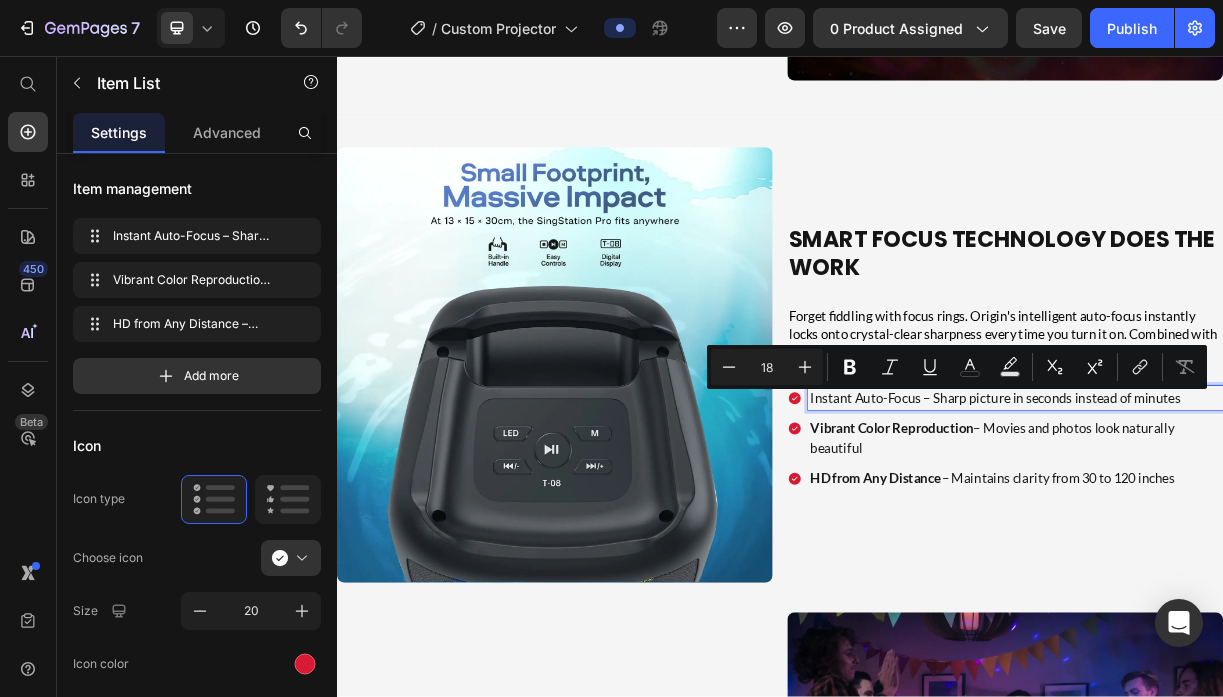 click on "Instant Auto-Focus – Sharp picture in seconds instead of minutes" at bounding box center (1256, 519) 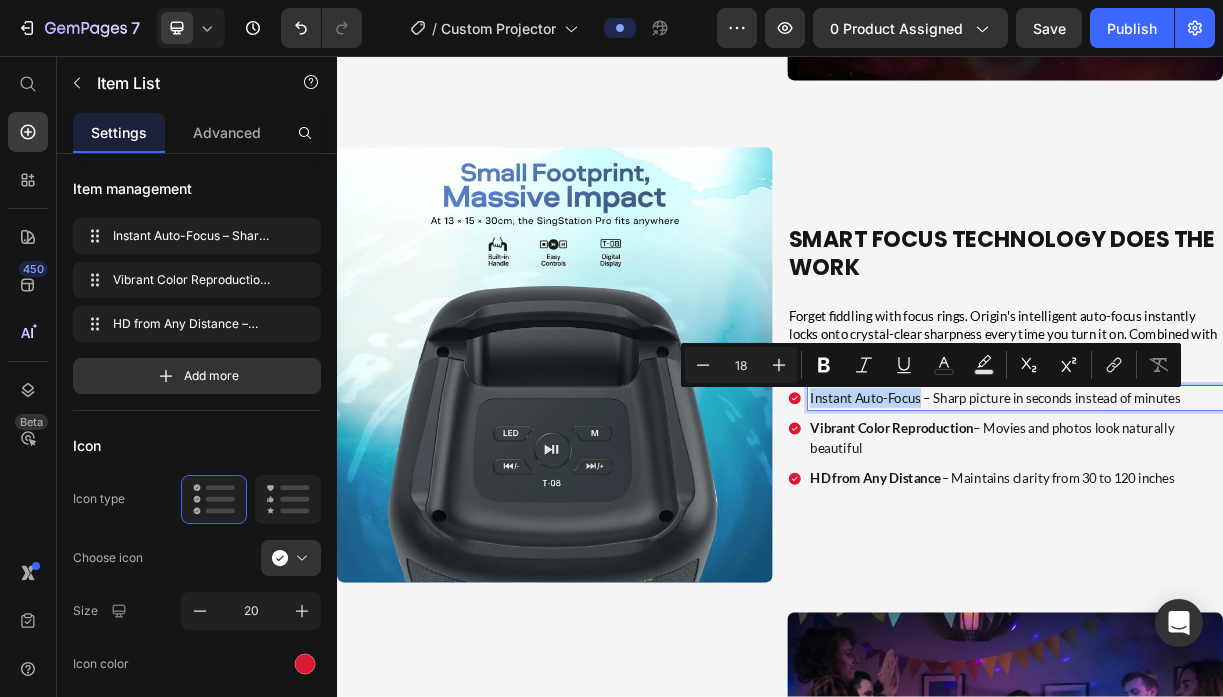 drag, startPoint x: 1127, startPoint y: 521, endPoint x: 968, endPoint y: 523, distance: 159.01257 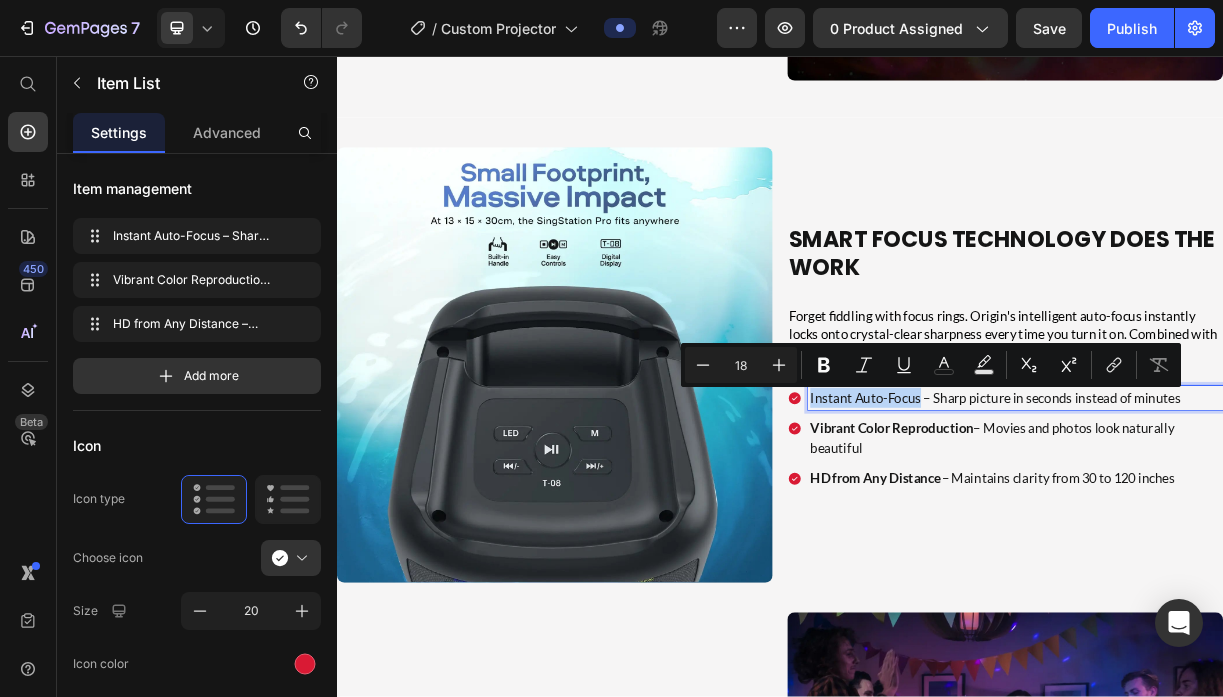 click on "Instant Auto-Focus – Sharp picture in seconds instead of minutes" at bounding box center (1242, 519) 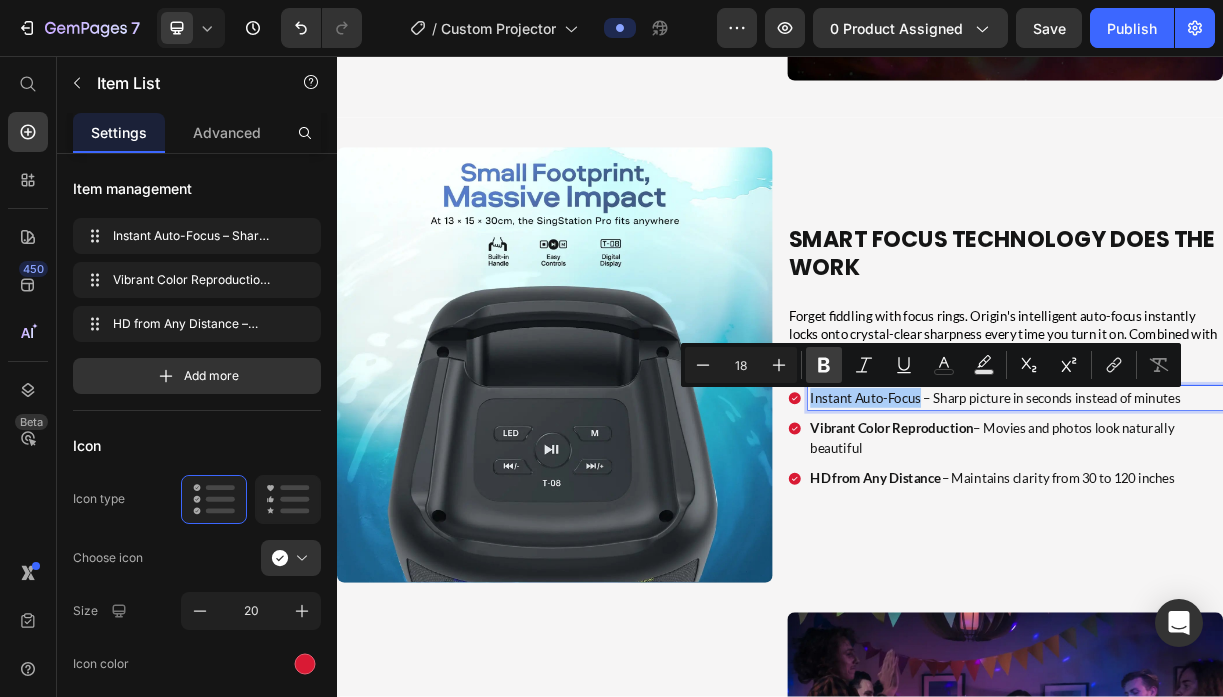 click 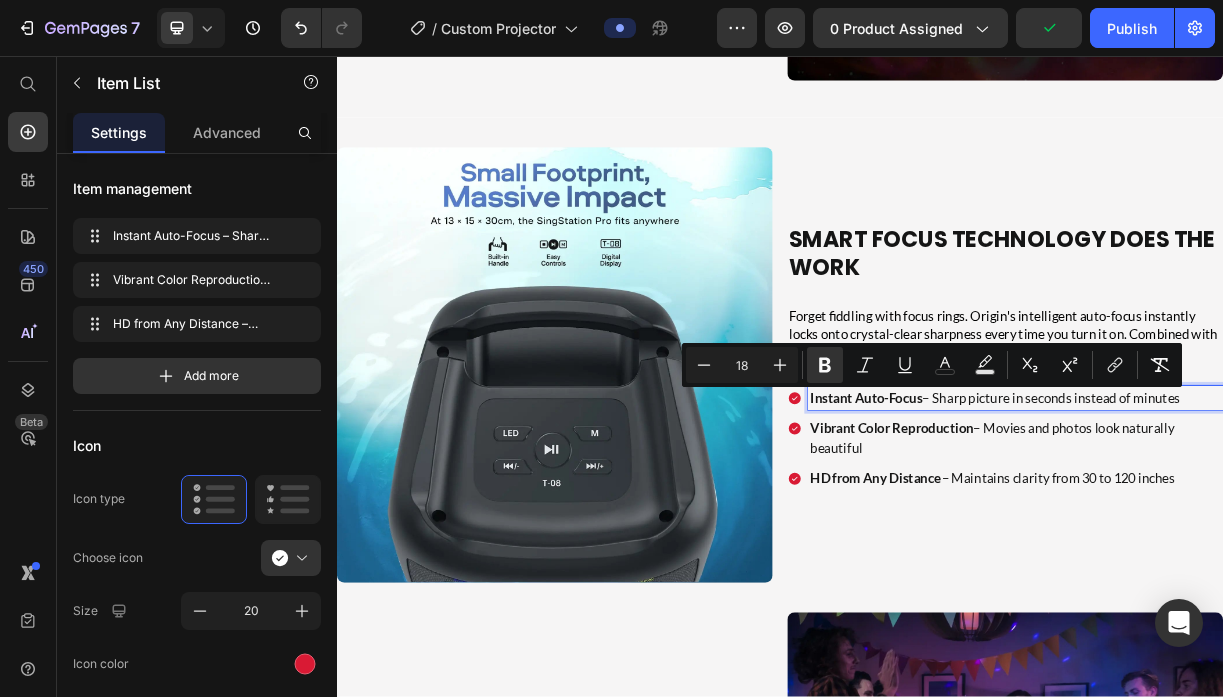click on "Vibrant Color Reproduction" at bounding box center (1088, 560) 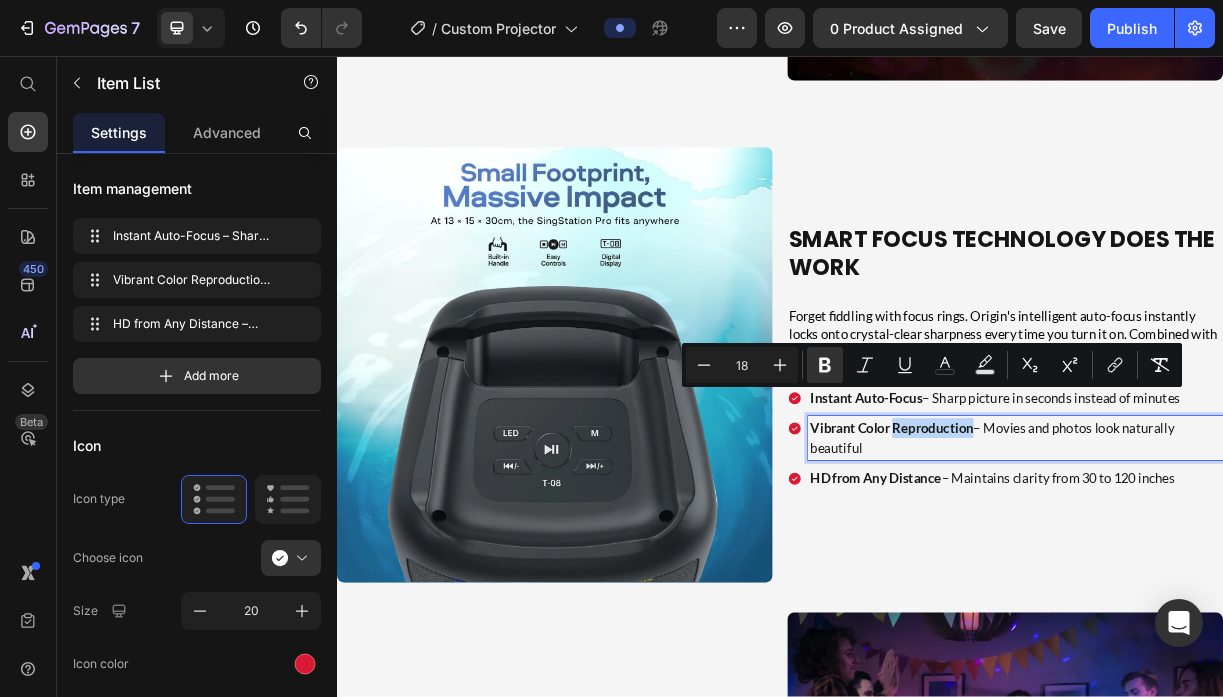 click on "Vibrant Color Reproduction" at bounding box center [1088, 560] 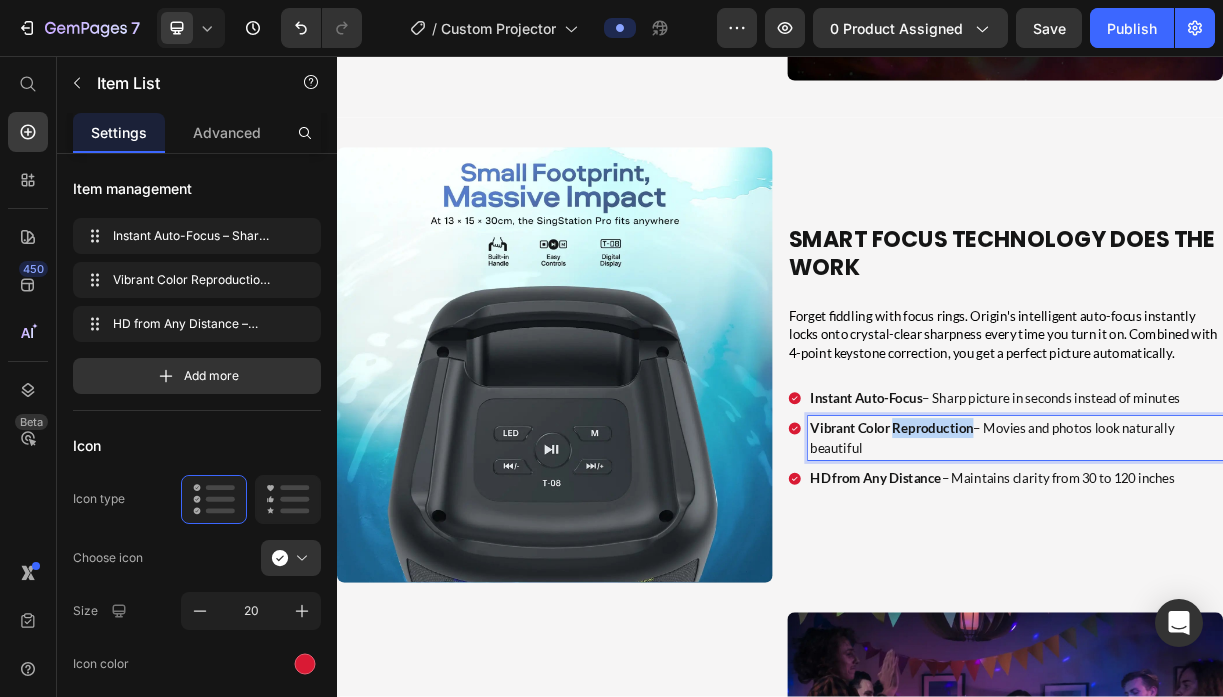 click on "Vibrant Color Reproduction" at bounding box center [1088, 560] 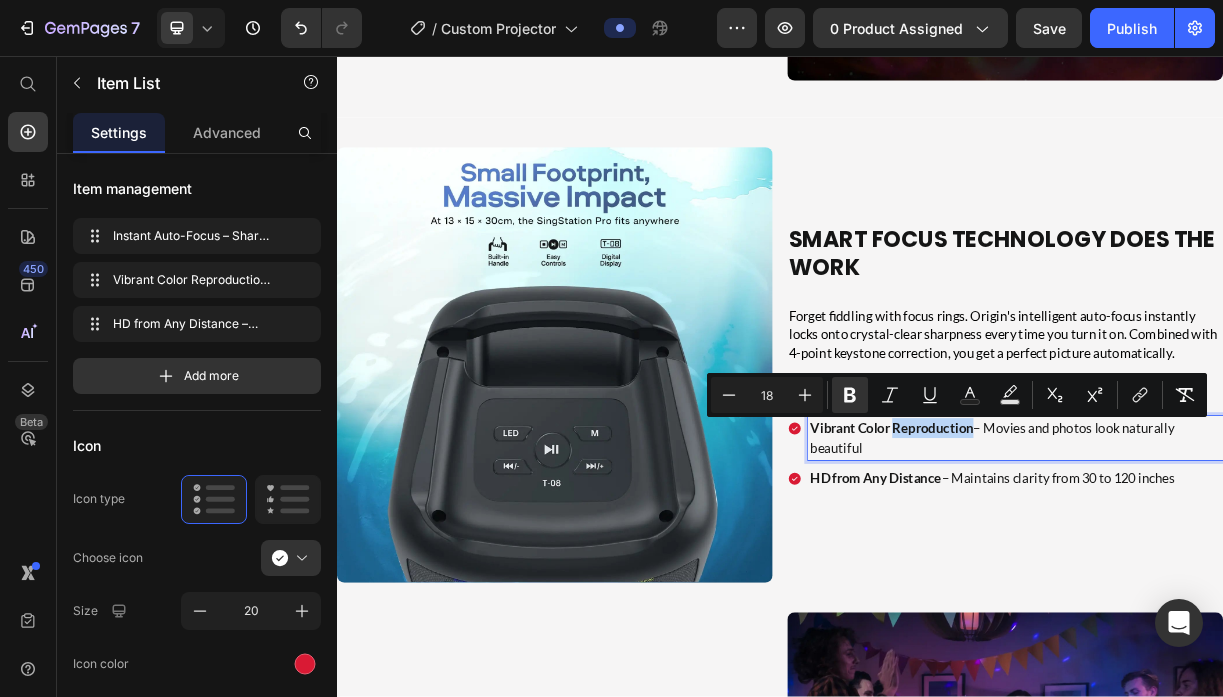 type on "11" 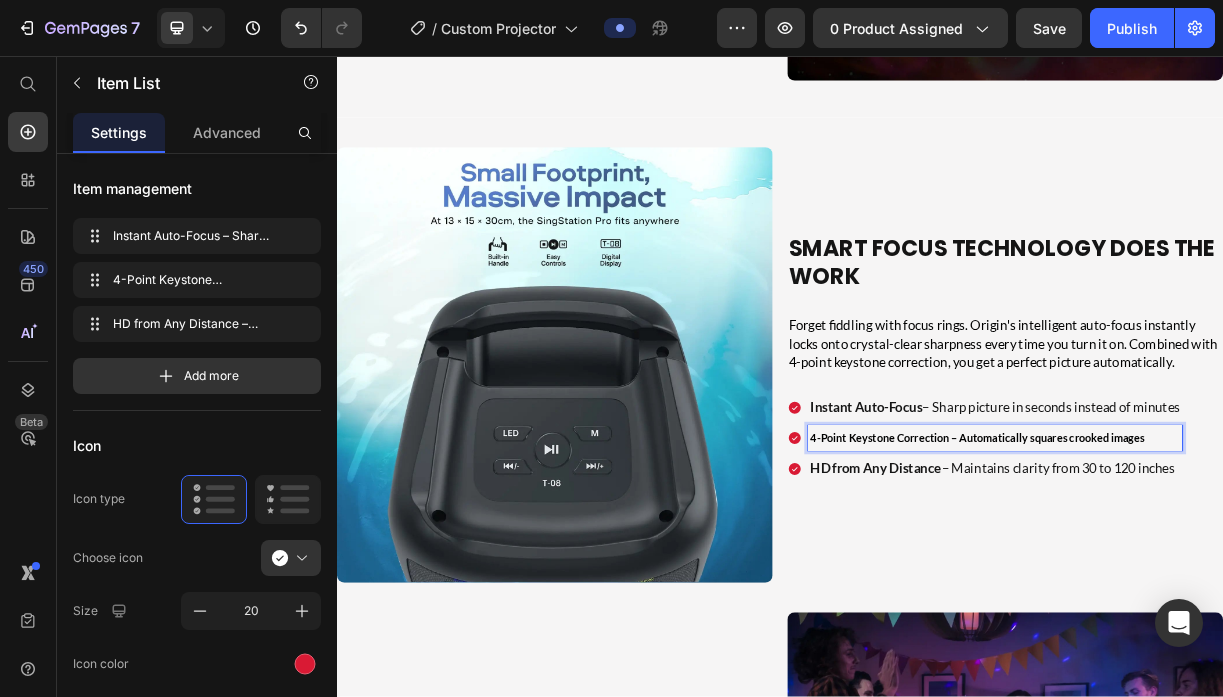 click on "4-Point Keystone Correction – Automatically squares crooked images" at bounding box center [1204, 574] 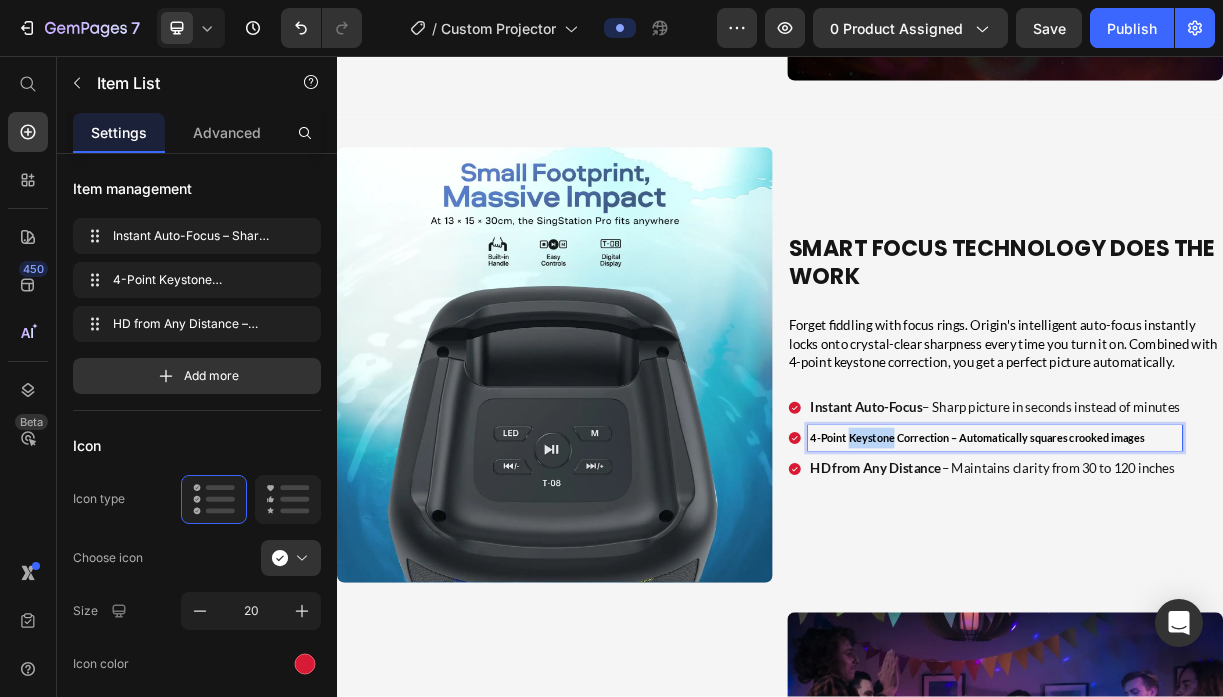 click on "4-Point Keystone Correction – Automatically squares crooked images" at bounding box center [1204, 574] 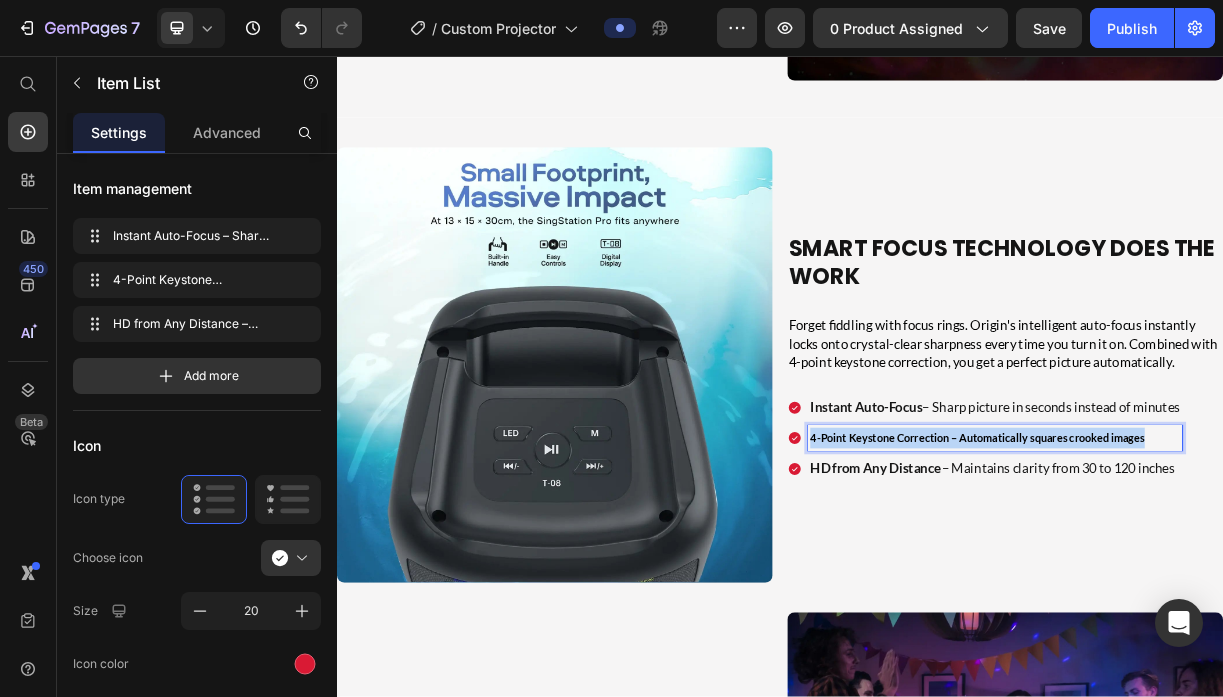 click on "4-Point Keystone Correction – Automatically squares crooked images" at bounding box center [1204, 574] 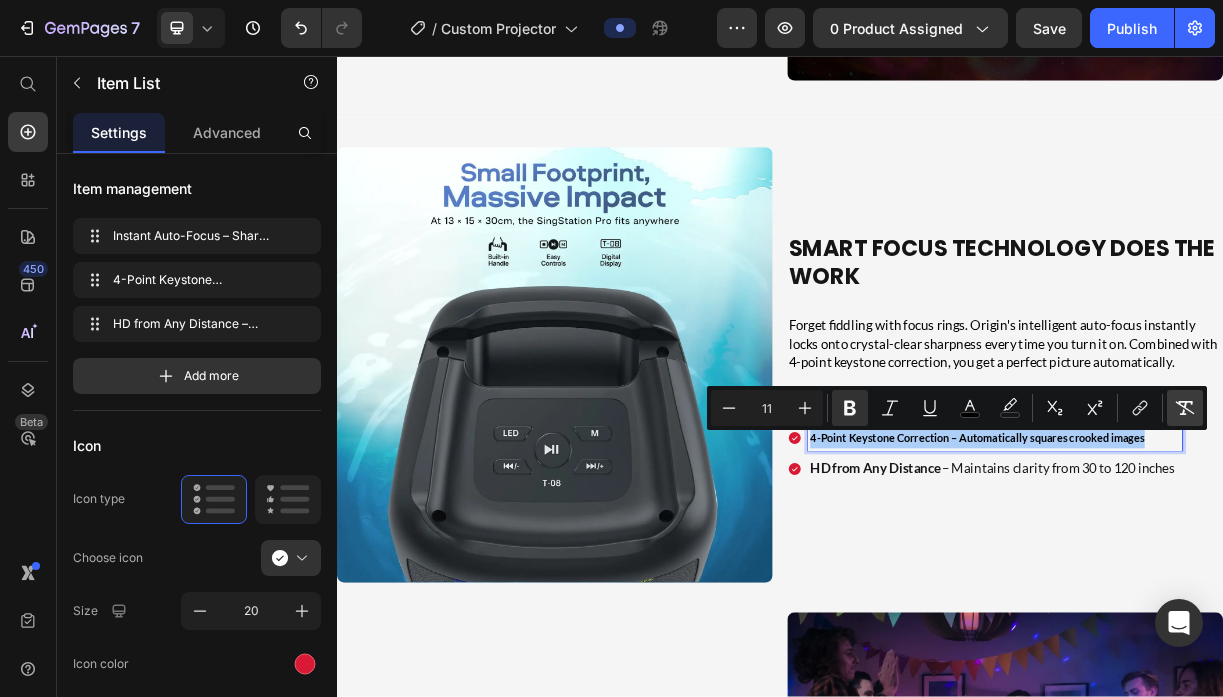 click 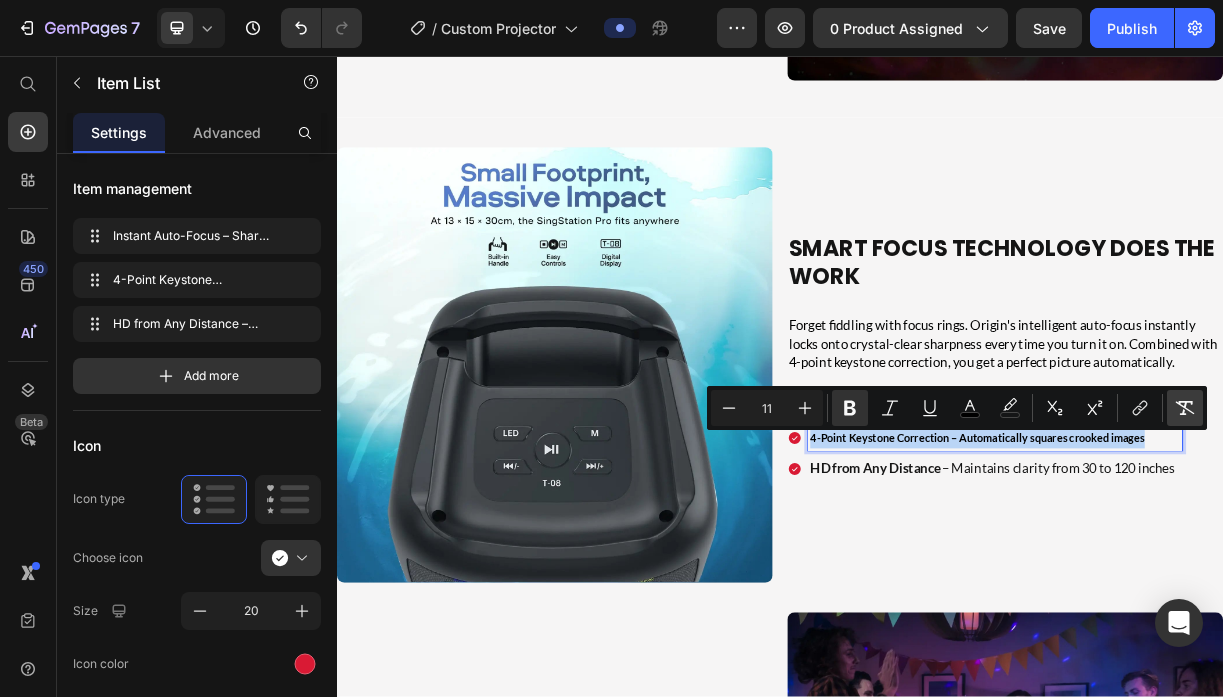 type on "18" 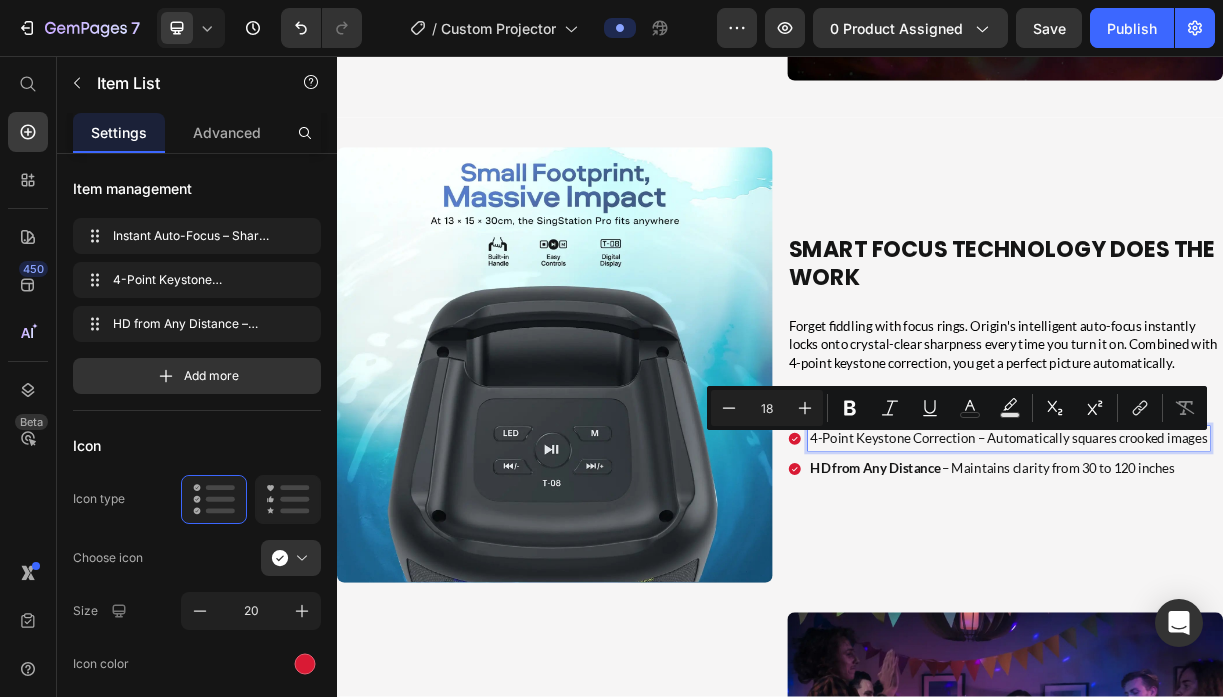 click on "4-Point Keystone Correction – Automatically squares crooked images" at bounding box center [1247, 574] 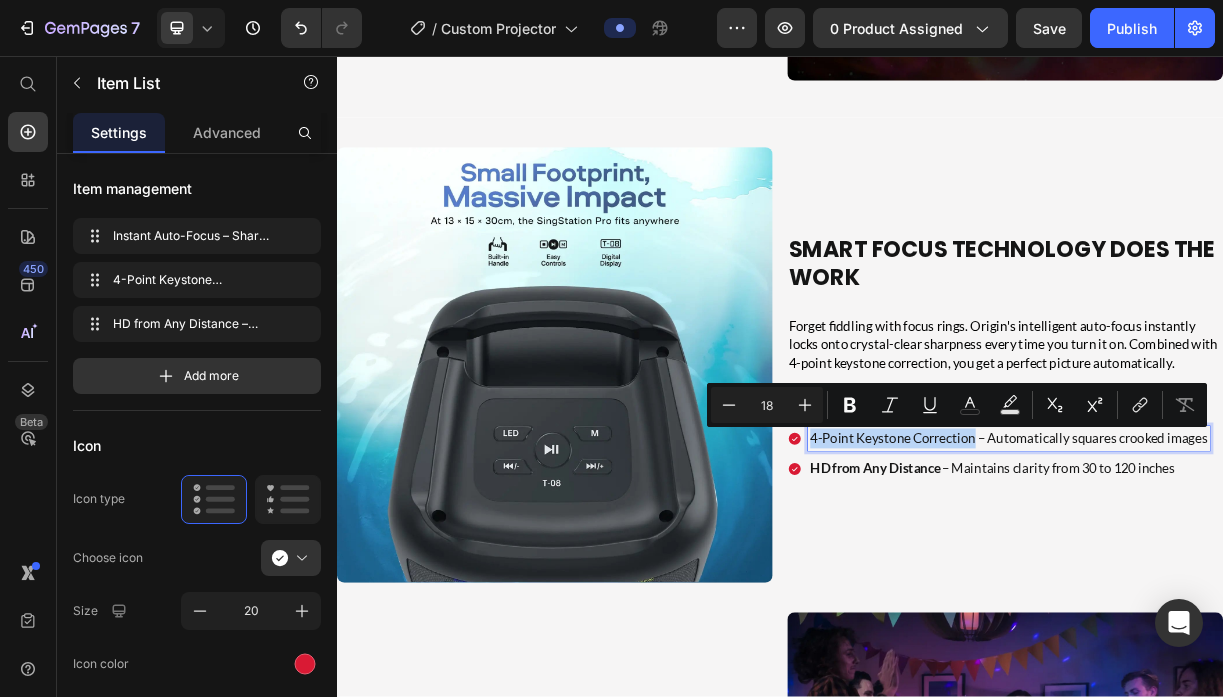 drag, startPoint x: 1202, startPoint y: 577, endPoint x: 980, endPoint y: 573, distance: 222.03603 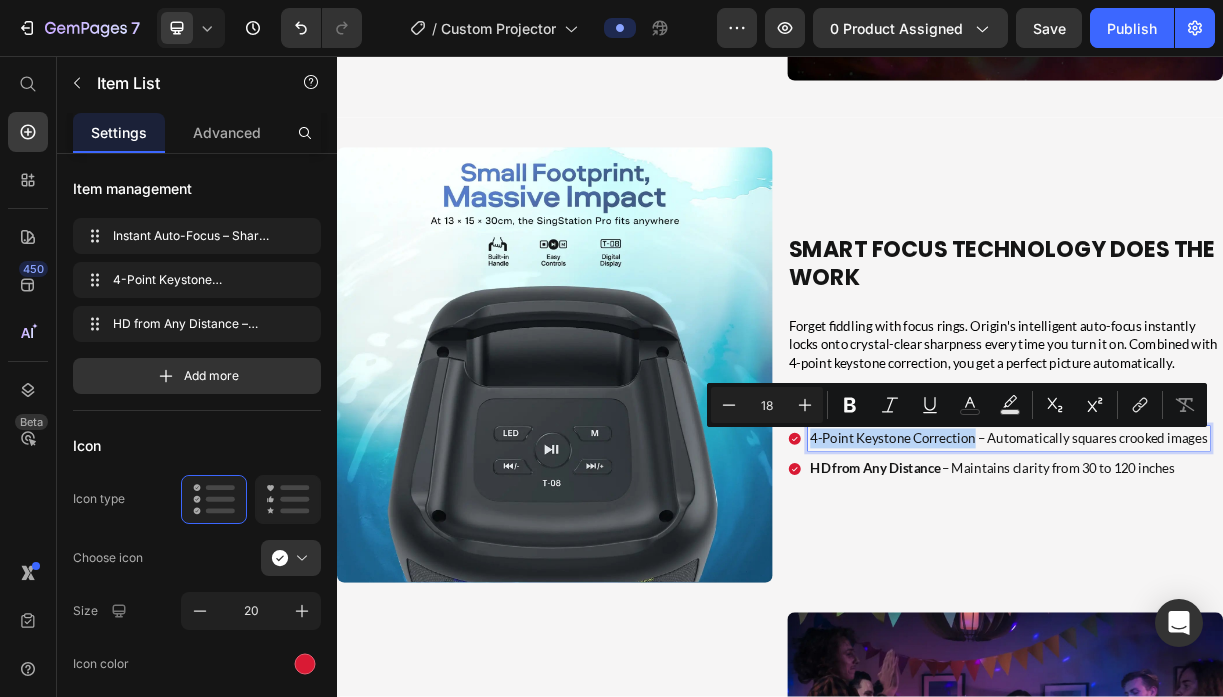 click on "4-Point Keystone Correction – Automatically squares crooked images" at bounding box center (1247, 574) 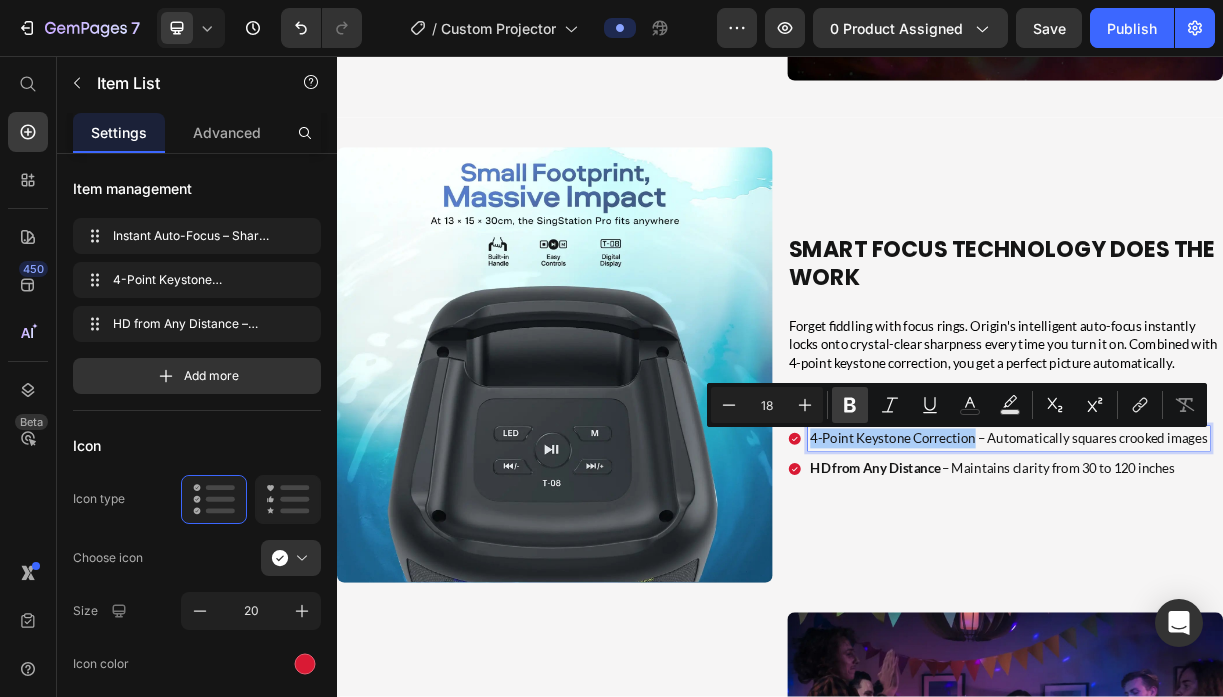 click 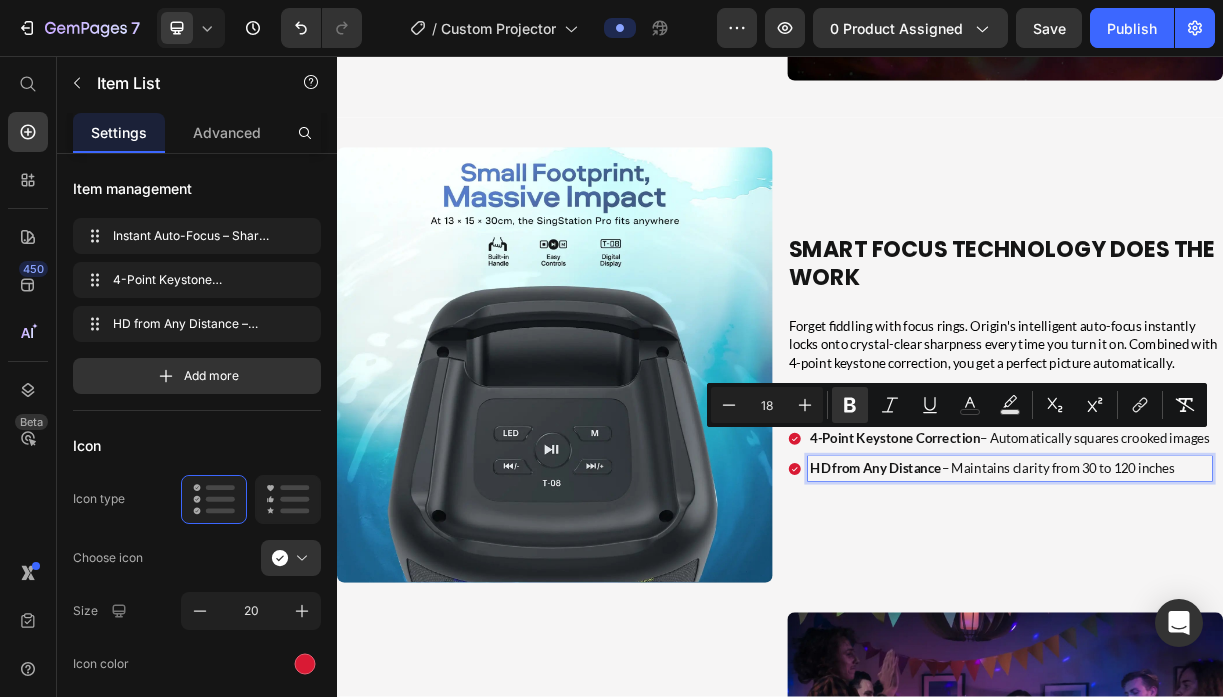 click on "HD from Any Distance" at bounding box center (1067, 615) 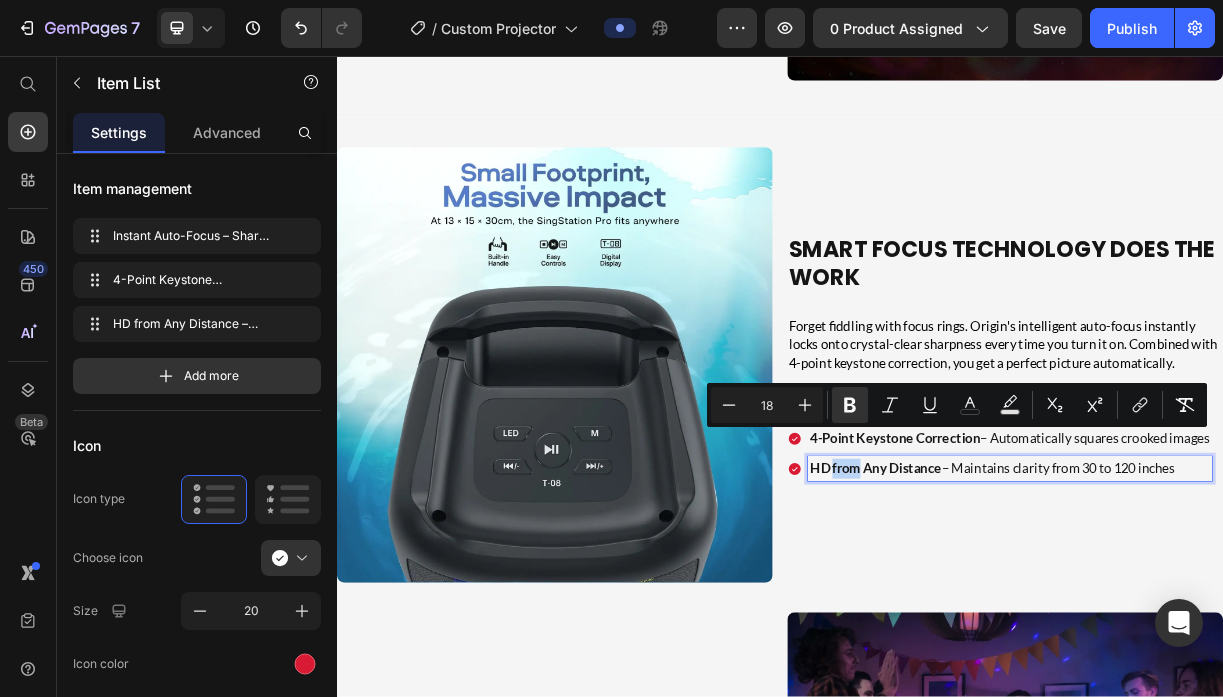 click on "HD from Any Distance" at bounding box center [1067, 615] 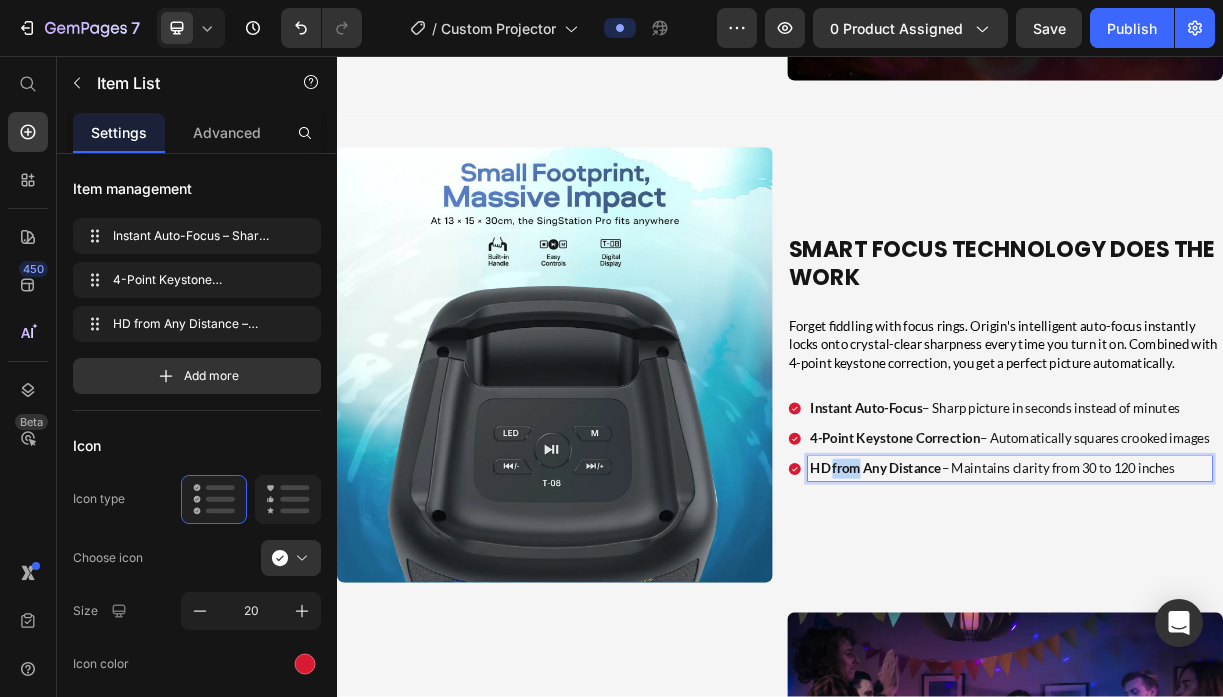 click on "HD from Any Distance" at bounding box center (1067, 615) 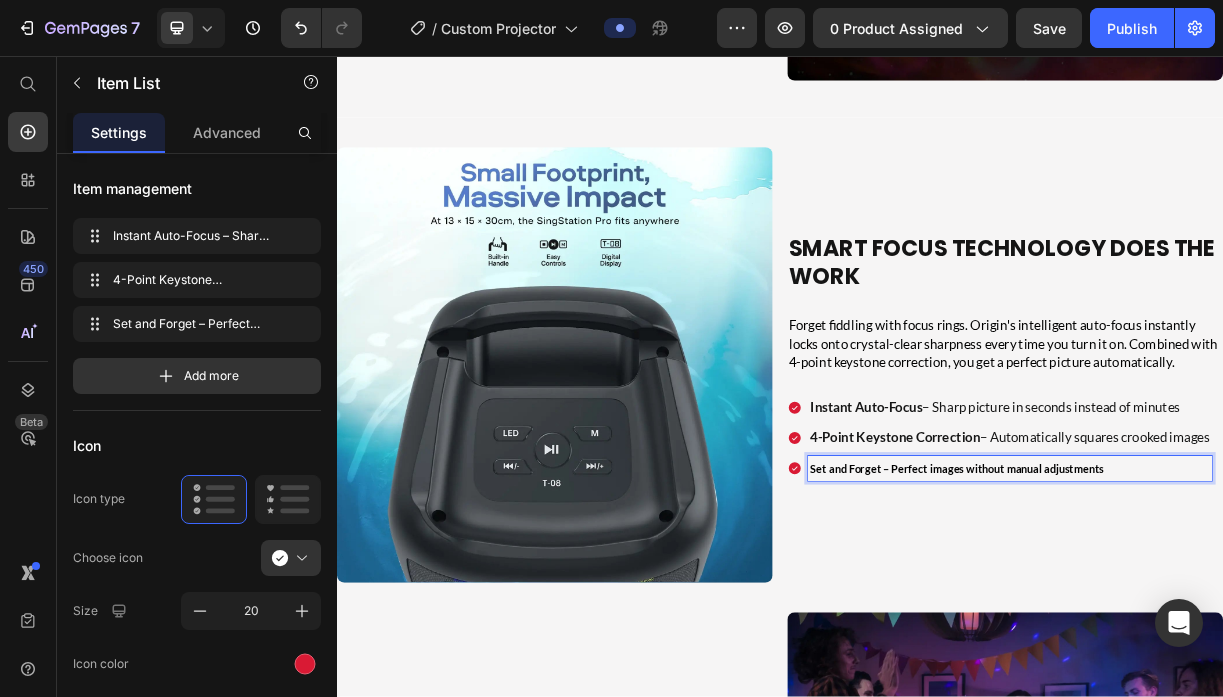 click on "Set and Forget – Perfect images without manual adjustments" at bounding box center [1176, 615] 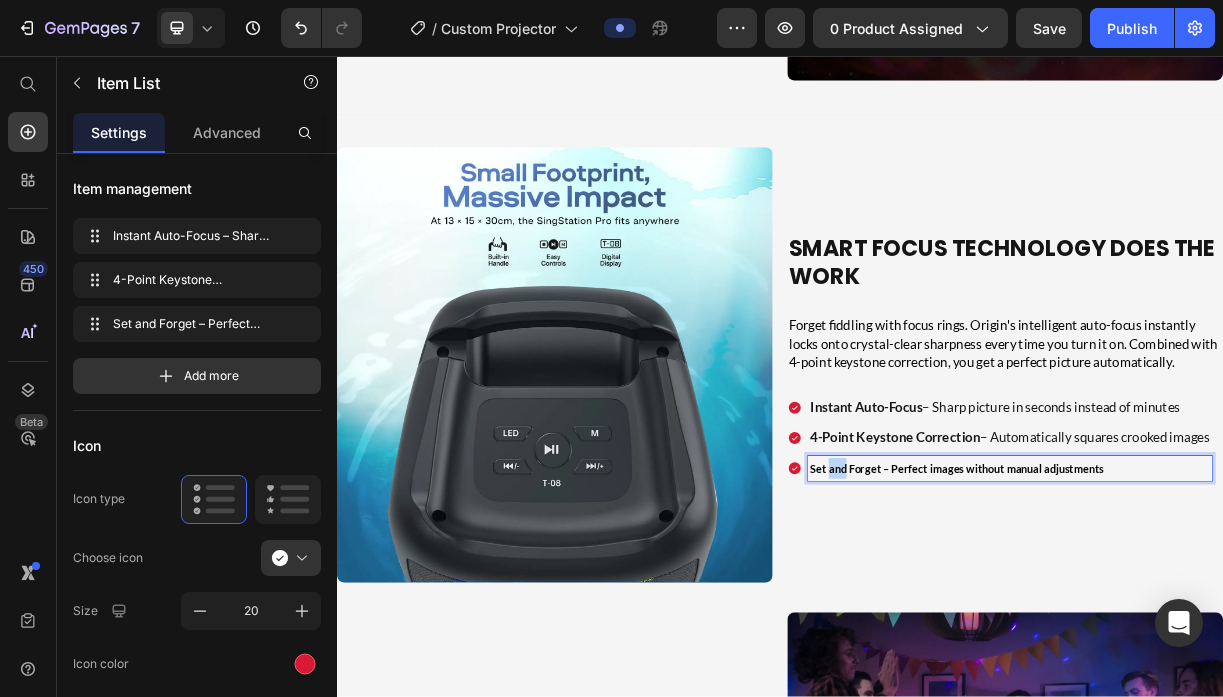 click on "Set and Forget – Perfect images without manual adjustments" at bounding box center [1176, 615] 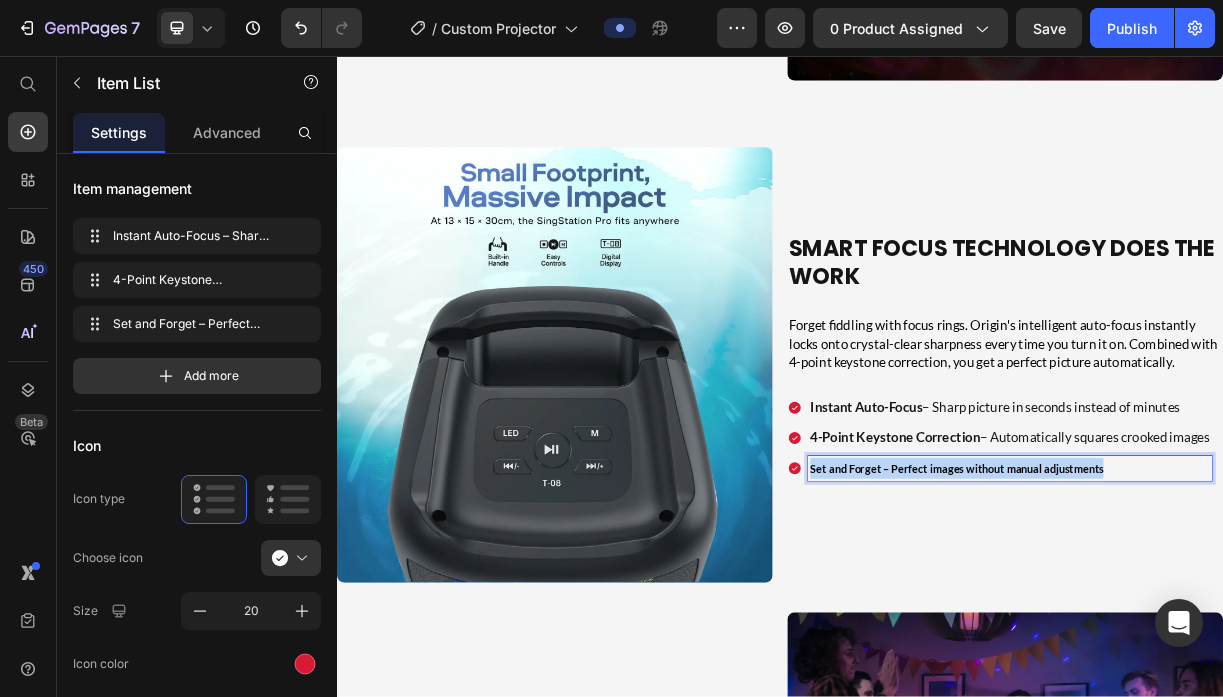click on "Set and Forget – Perfect images without manual adjustments" at bounding box center (1176, 615) 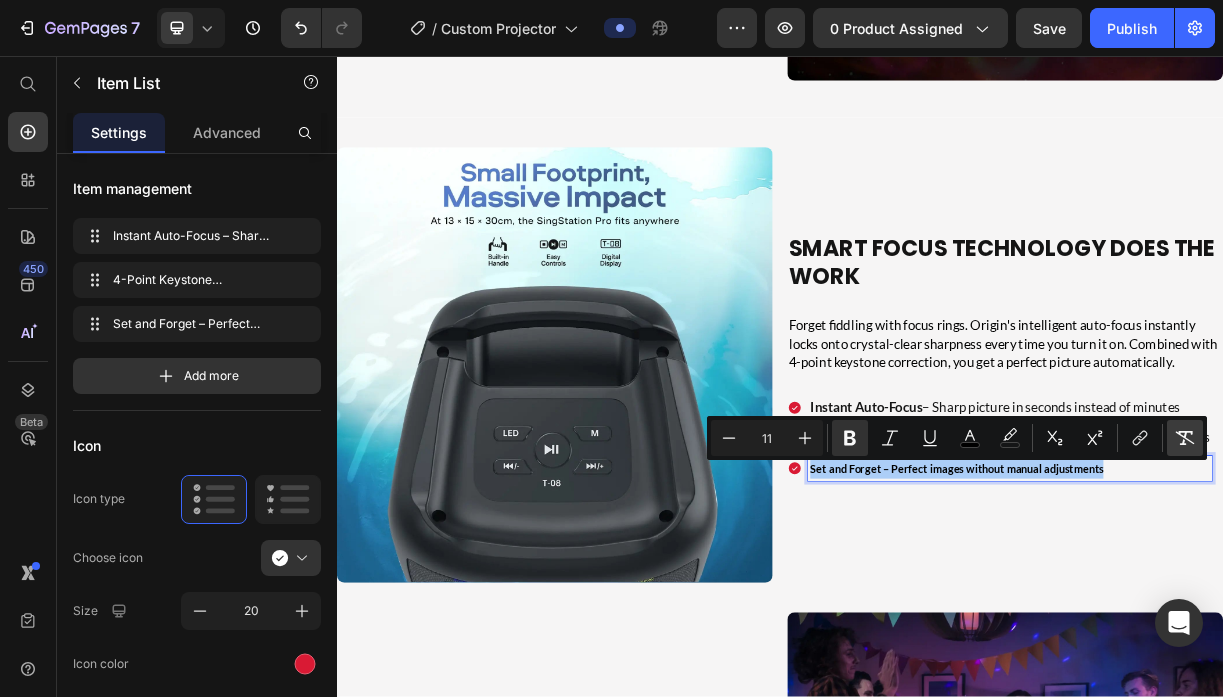 click 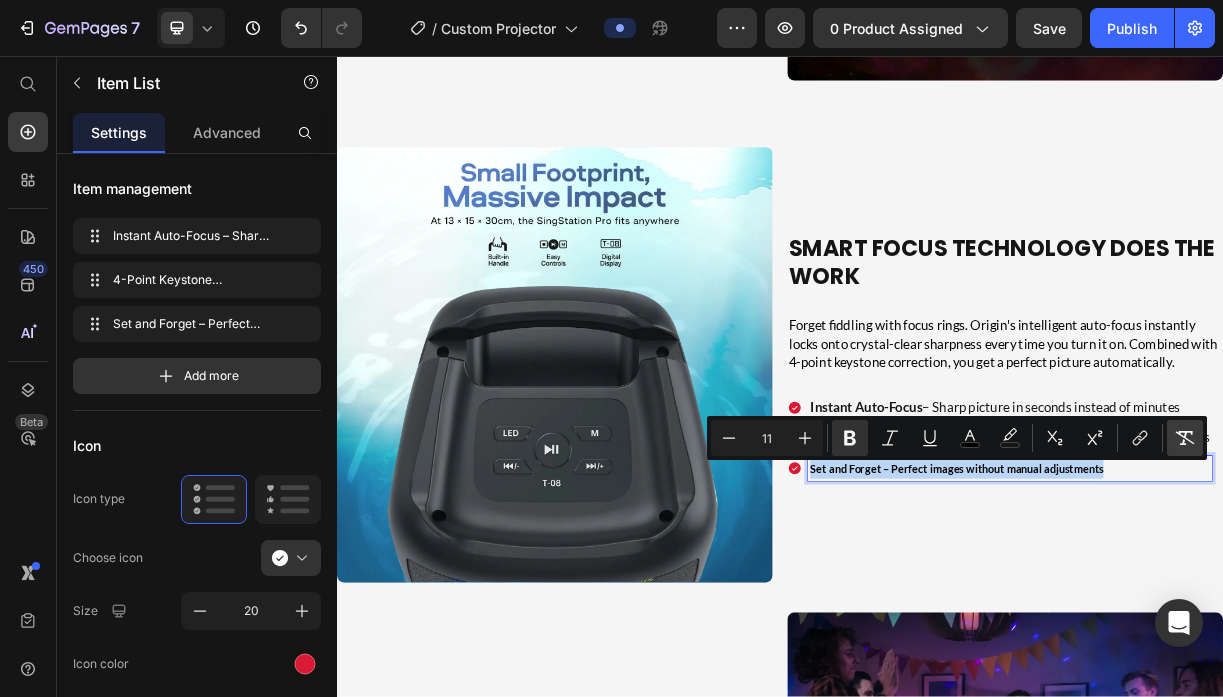 type on "18" 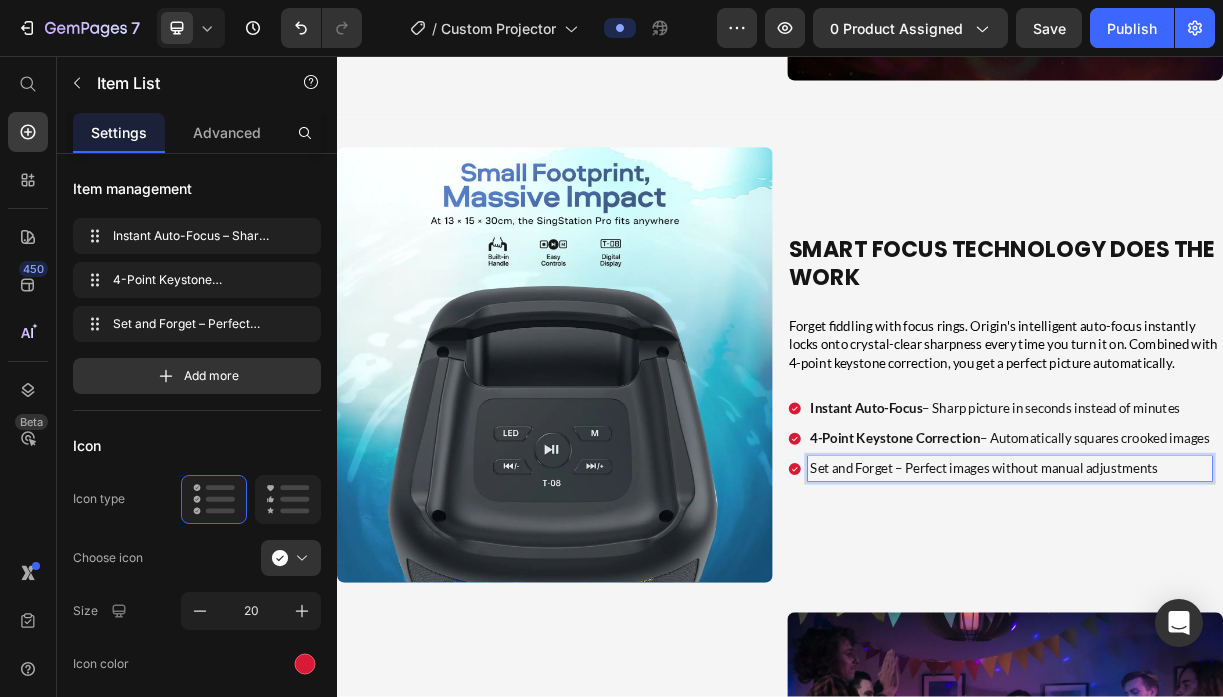 click on "Set and Forget – Perfect images without manual adjustments" at bounding box center (1248, 615) 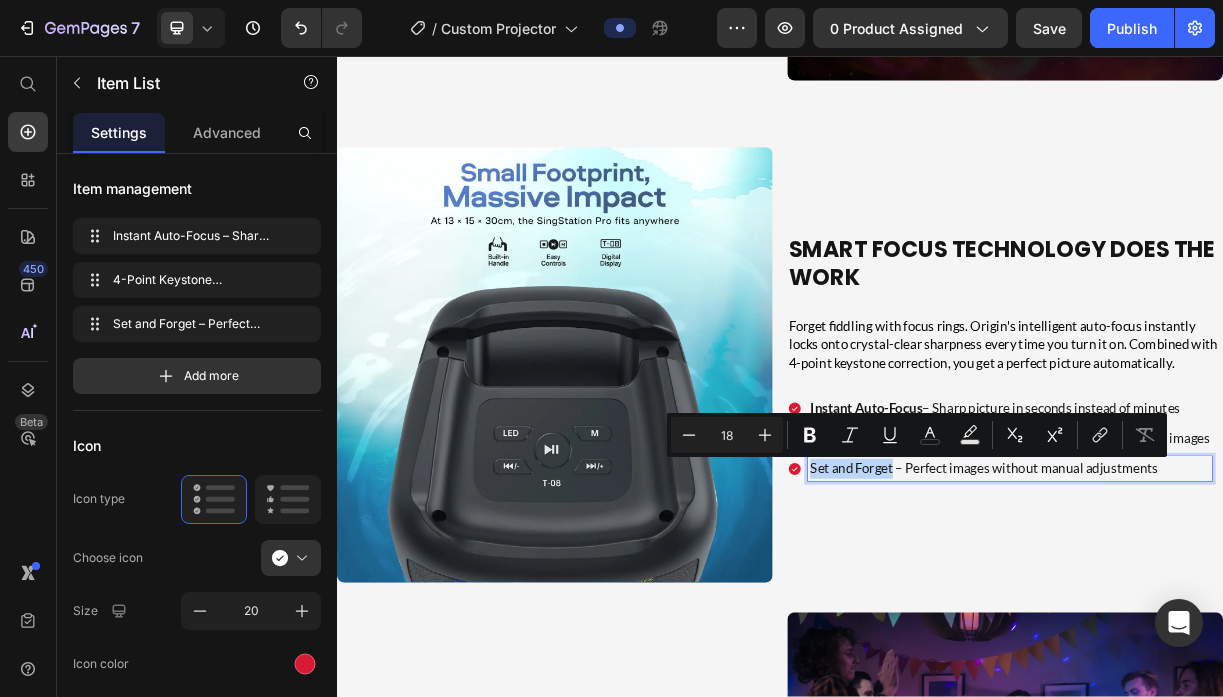 drag, startPoint x: 1091, startPoint y: 614, endPoint x: 976, endPoint y: 615, distance: 115.00435 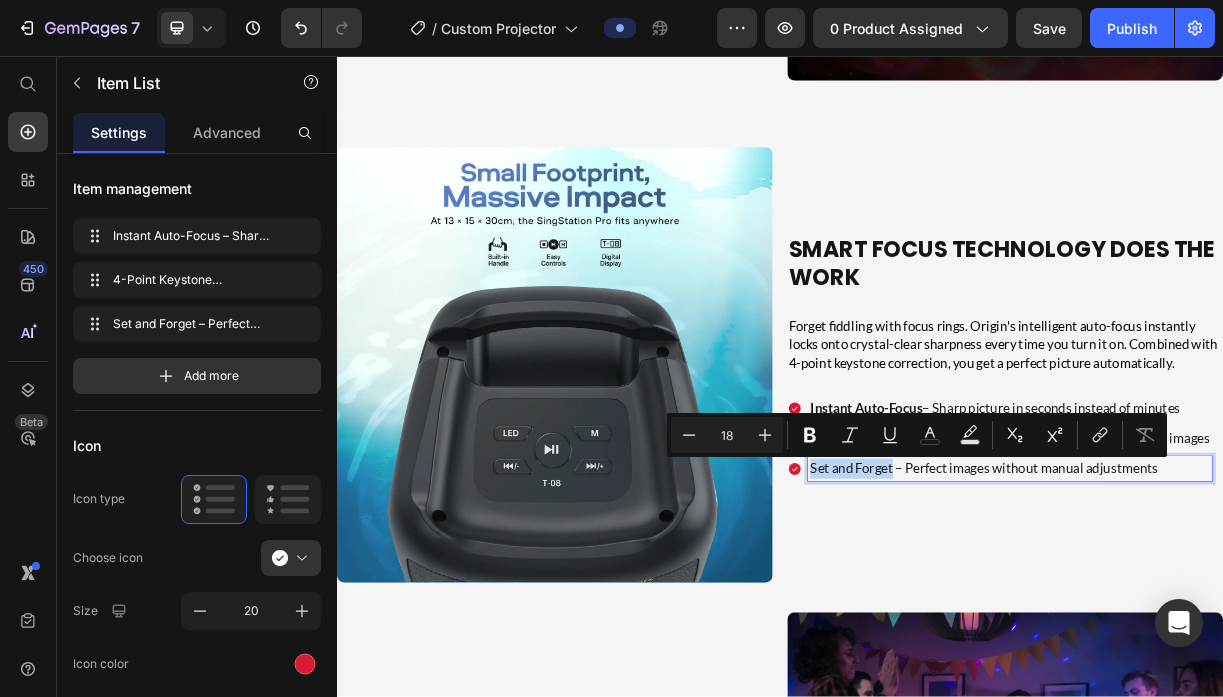 click on "Set and Forget – Perfect images without manual adjustments" at bounding box center (1248, 615) 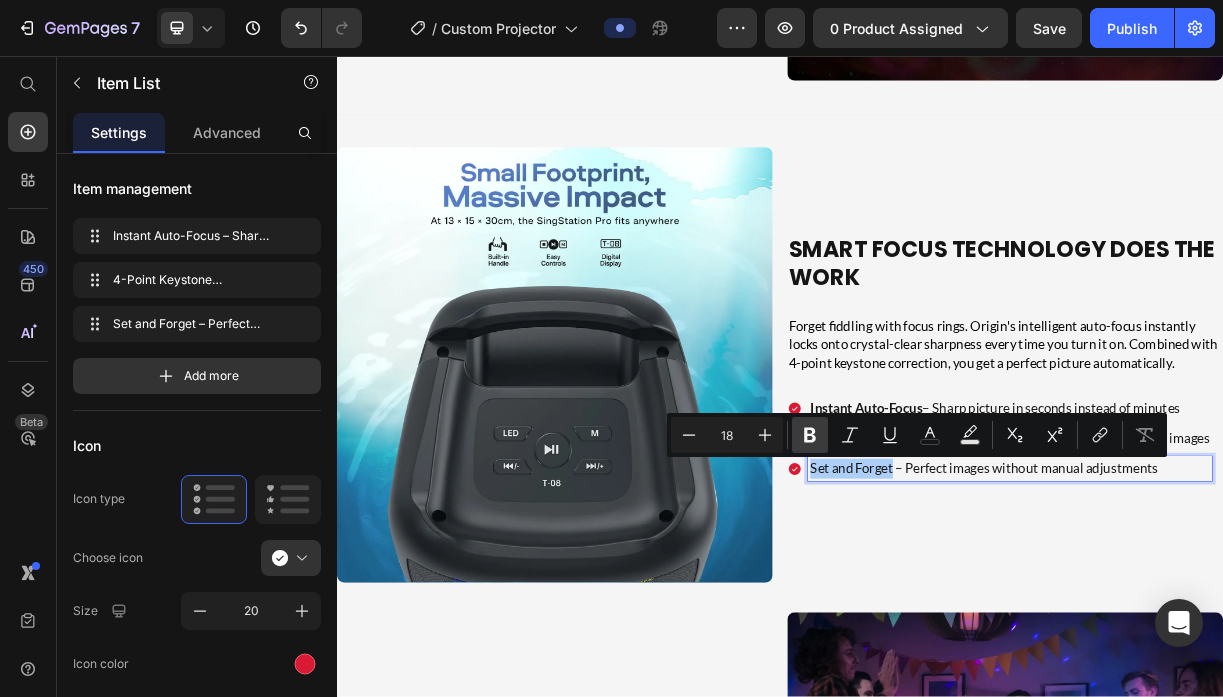 click 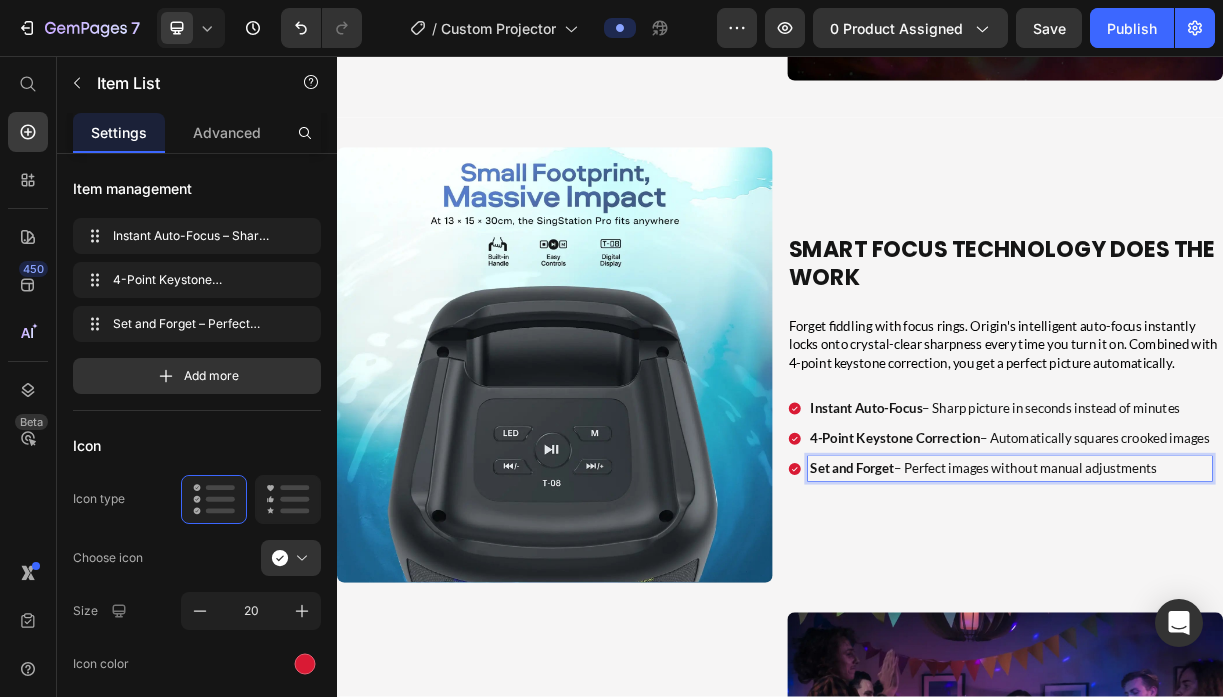 click on "Set and Forget  – Perfect images without manual adjustments" at bounding box center (1248, 615) 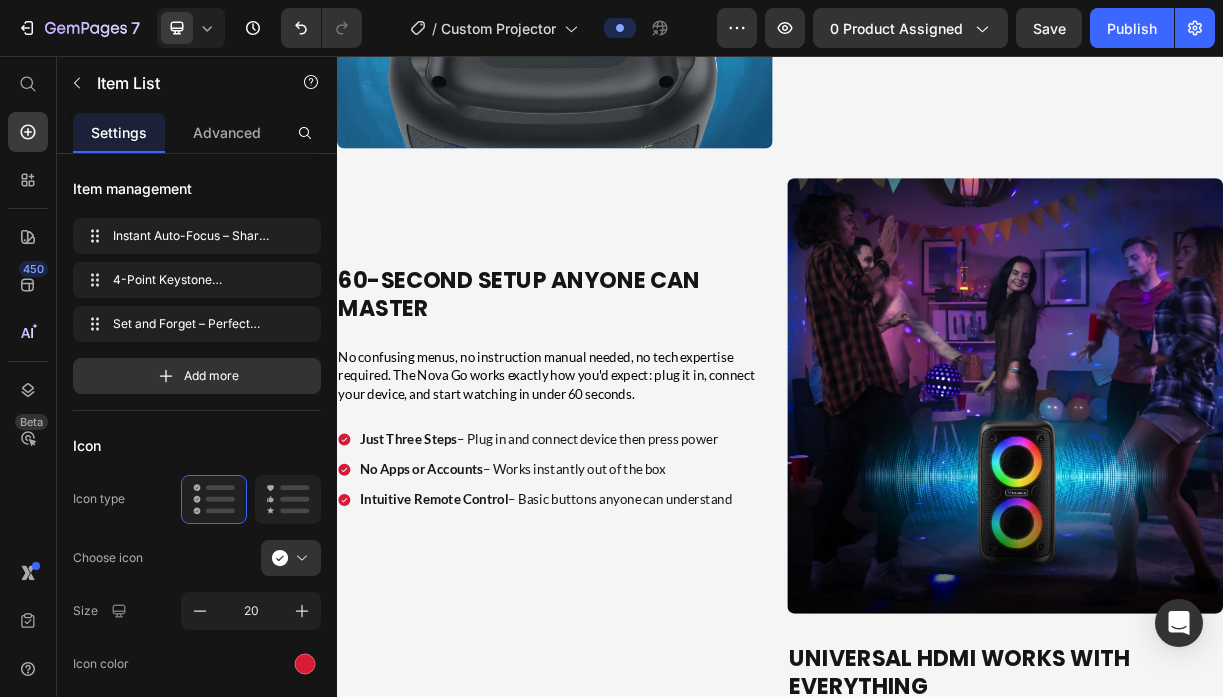 scroll, scrollTop: 4552, scrollLeft: 0, axis: vertical 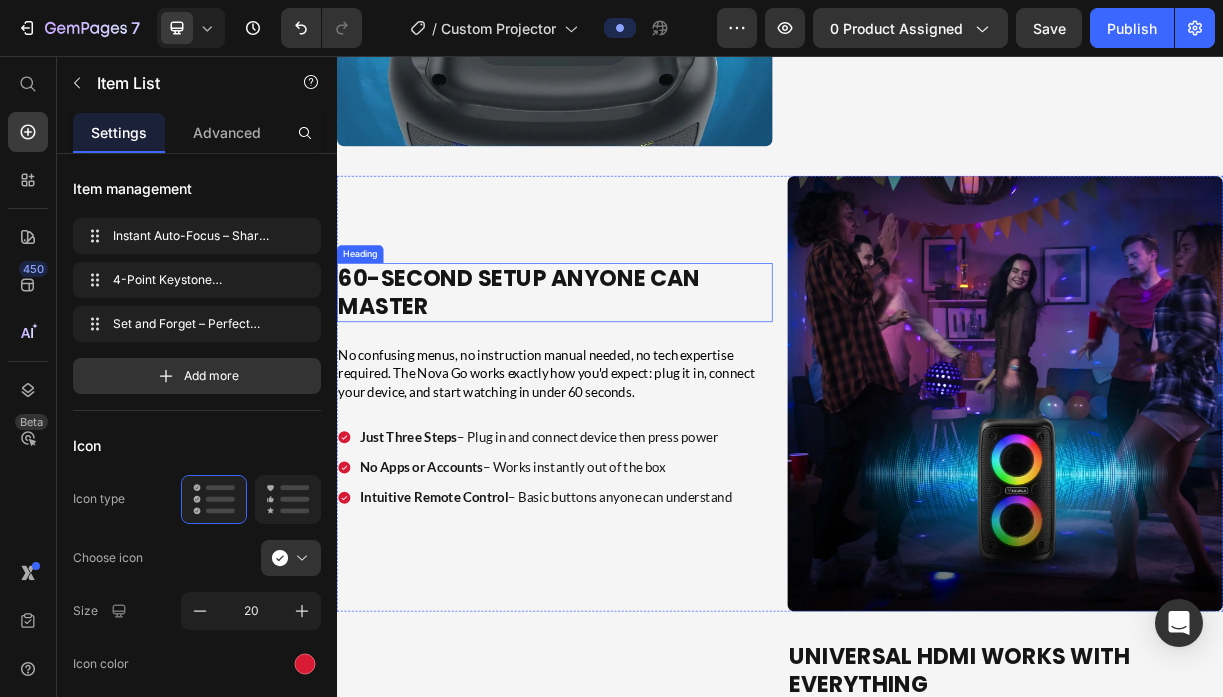 click on "60-Second Setup Anyone Can Master" at bounding box center [629, 377] 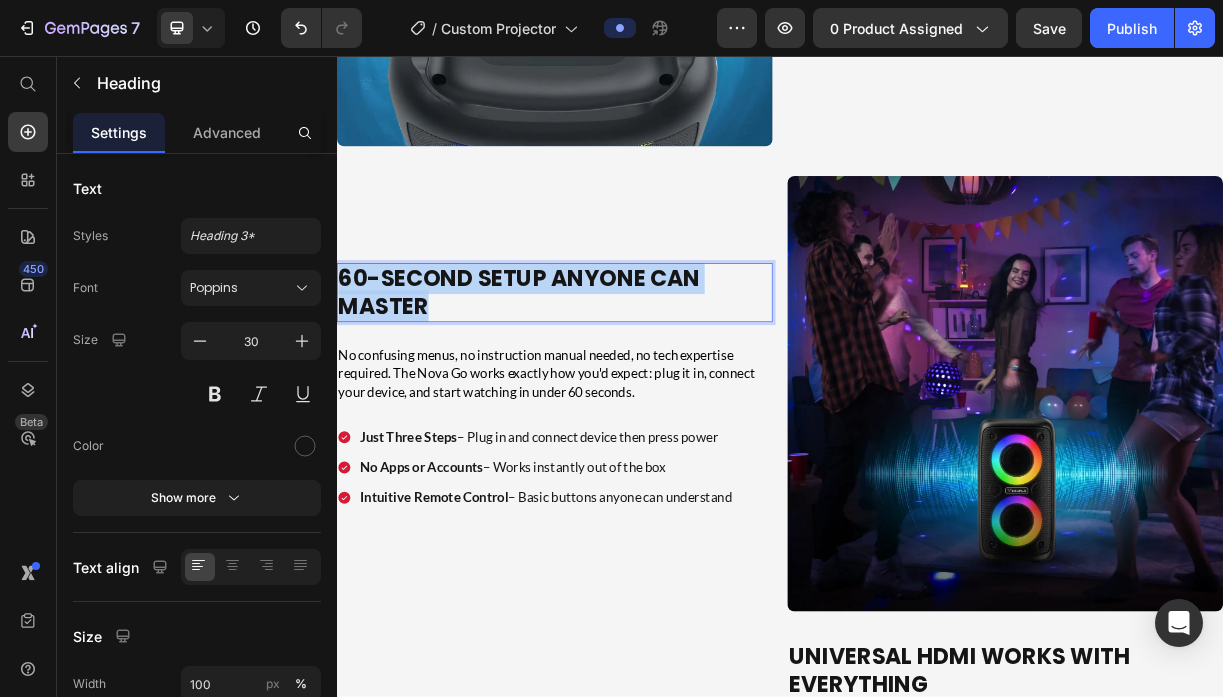 click on "60-Second Setup Anyone Can Master" at bounding box center [629, 377] 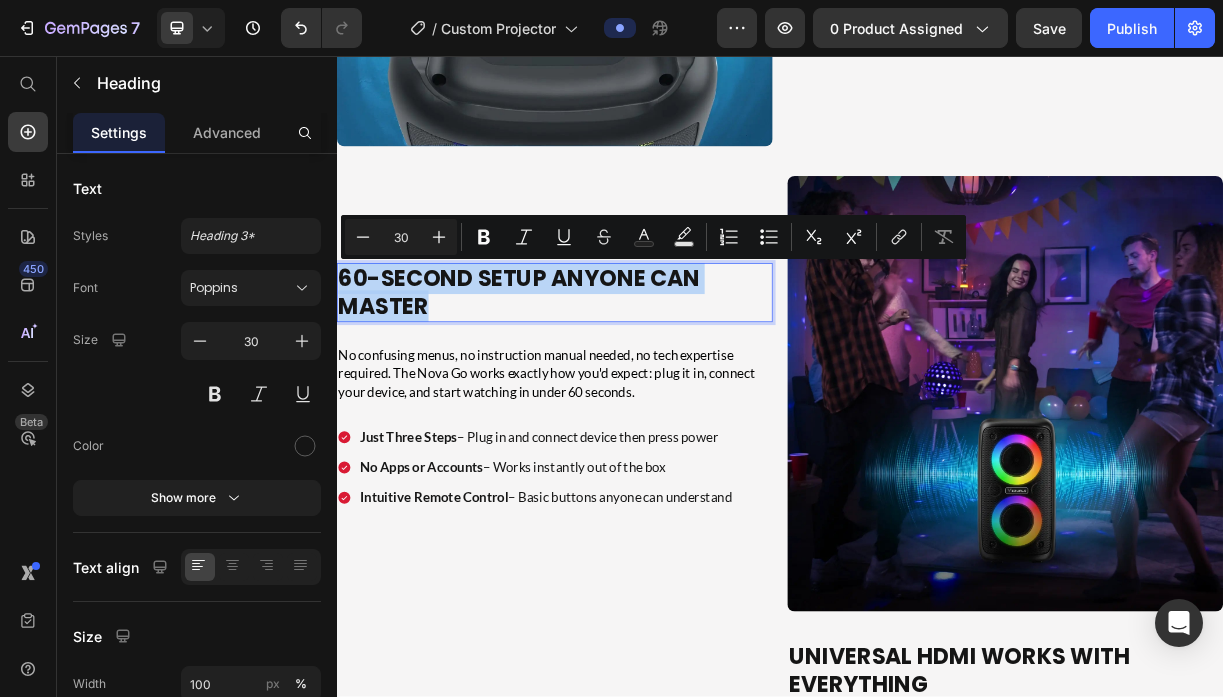 type on "11" 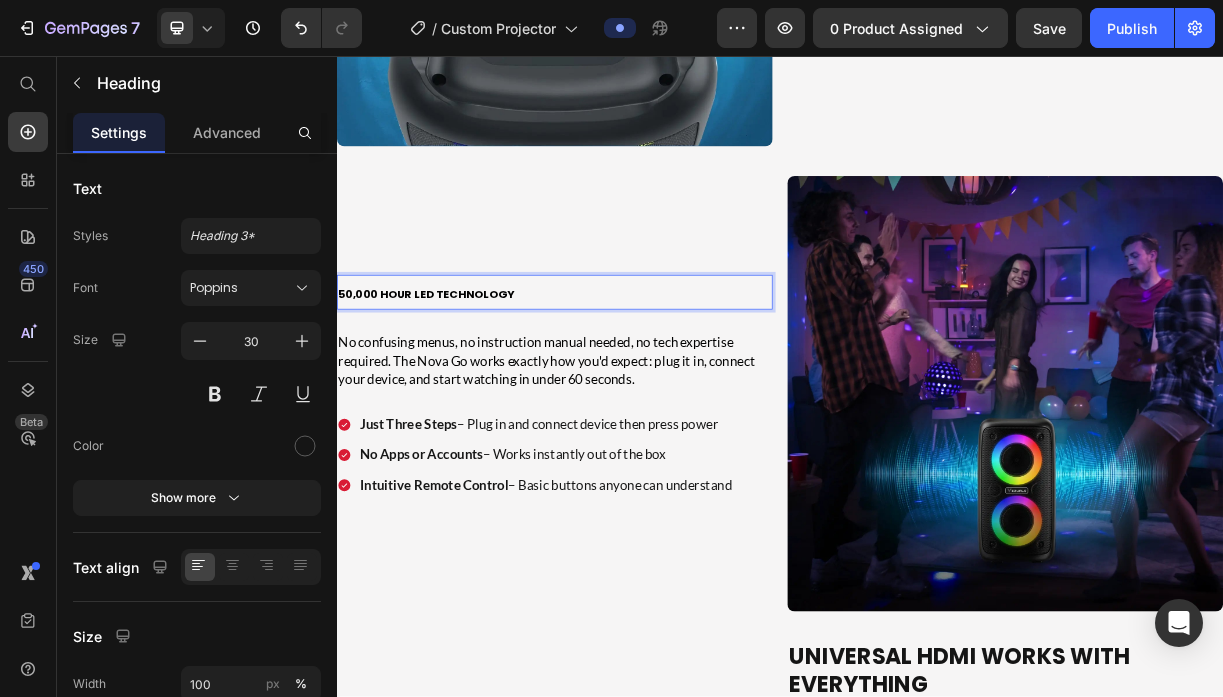 click on "50,000 Hour LED Technology" at bounding box center (458, 379) 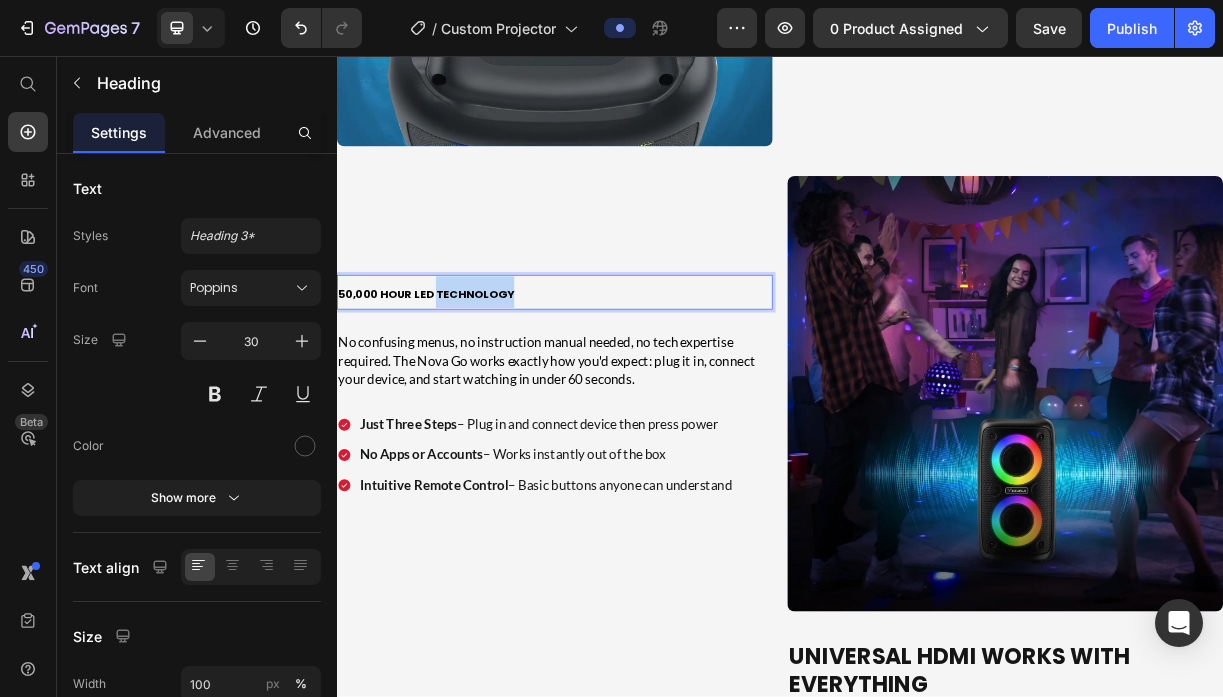 click on "50,000 Hour LED Technology" at bounding box center [458, 379] 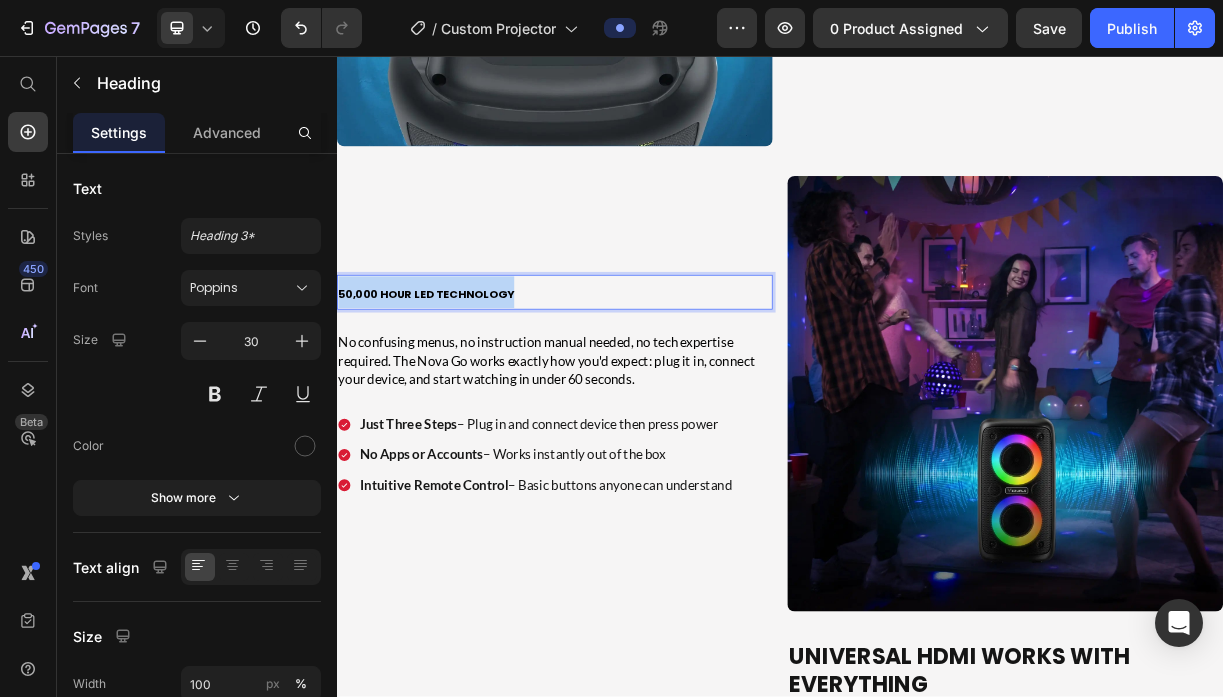 click on "50,000 Hour LED Technology" at bounding box center (458, 379) 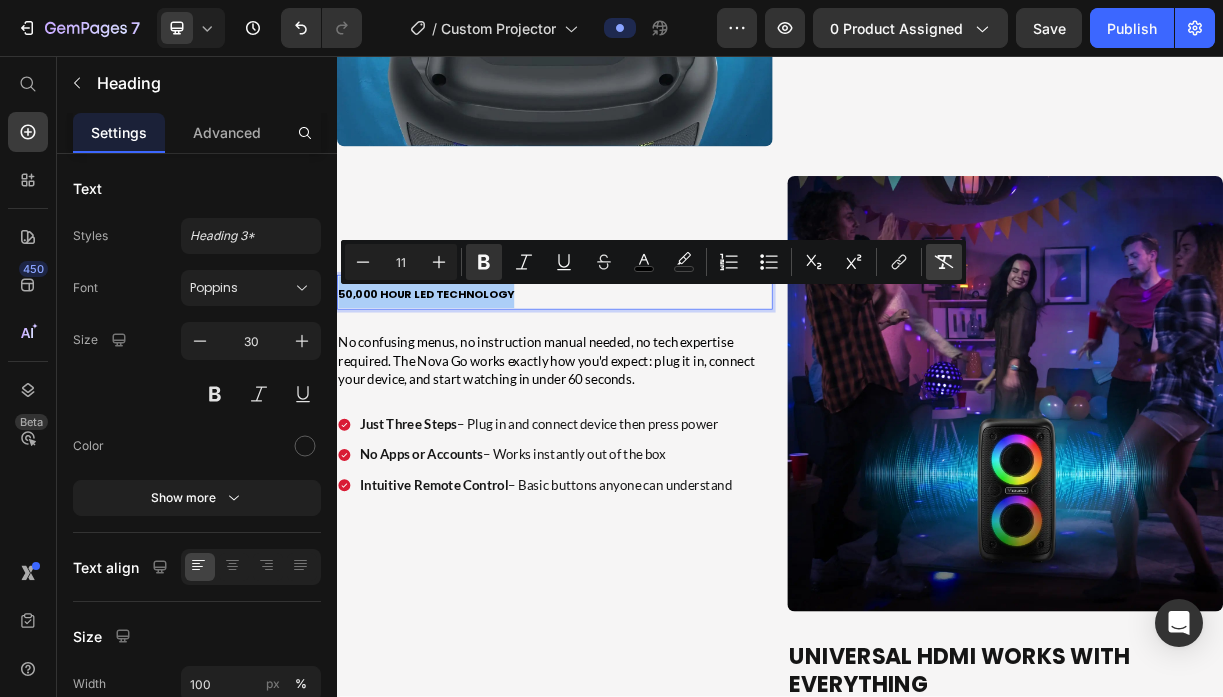click 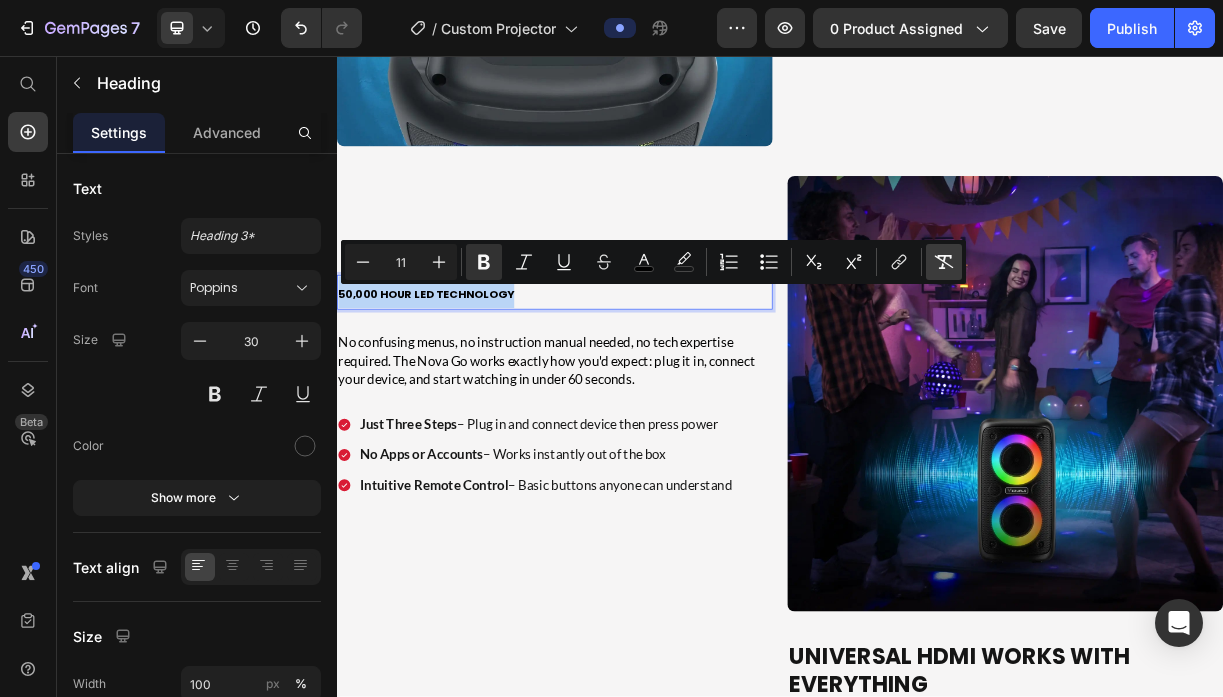 type on "30" 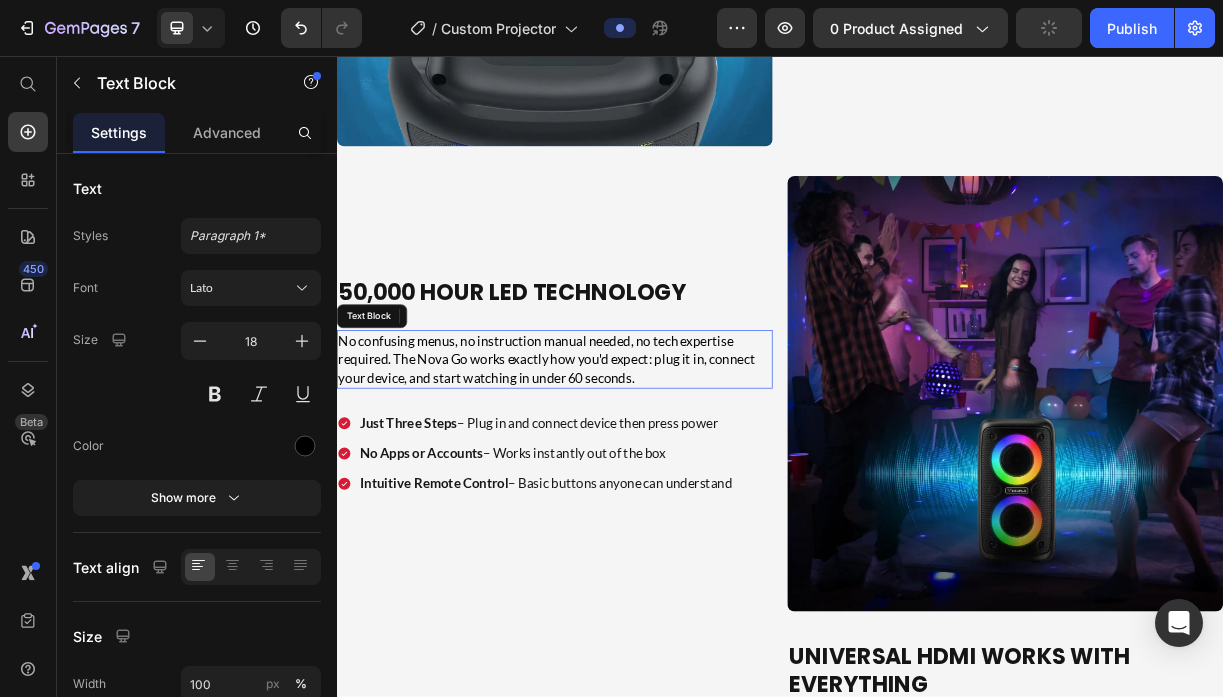 click on "No confusing menus, no instruction manual needed, no tech expertise required. The Nova Go works exactly how you'd expect: plug it in, connect your device, and start watching in under 60 seconds." at bounding box center (632, 467) 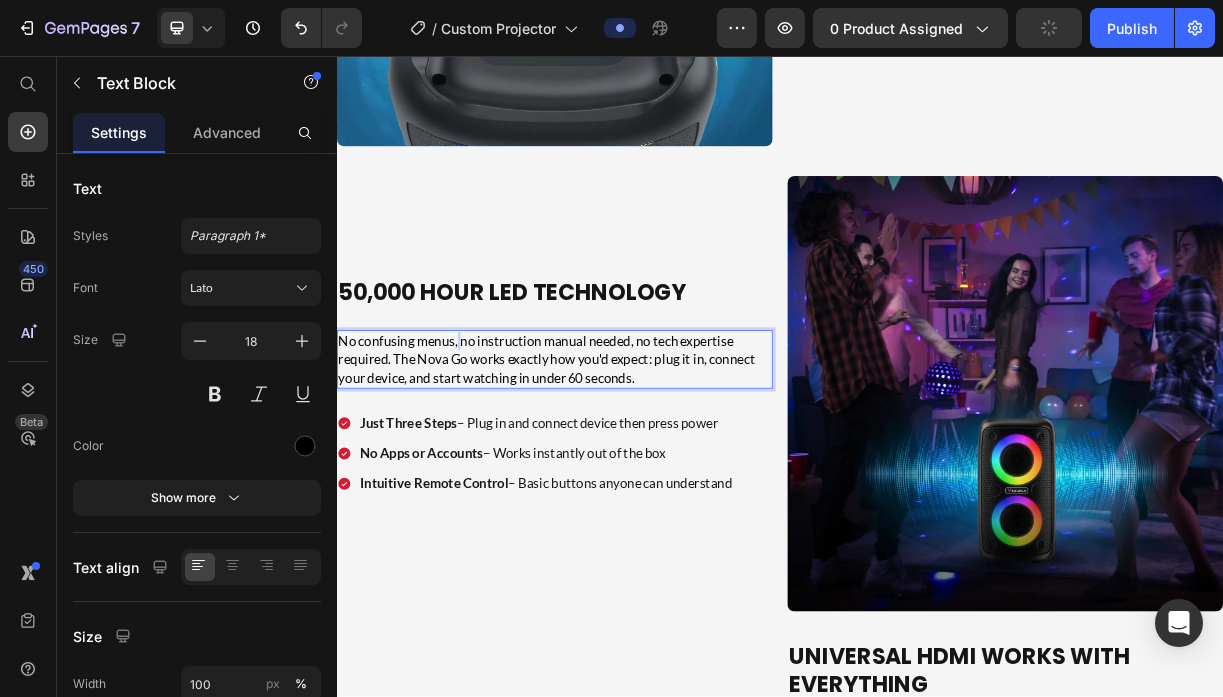 click on "No confusing menus, no instruction manual needed, no tech expertise required. The Nova Go works exactly how you'd expect: plug it in, connect your device, and start watching in under 60 seconds." at bounding box center [632, 467] 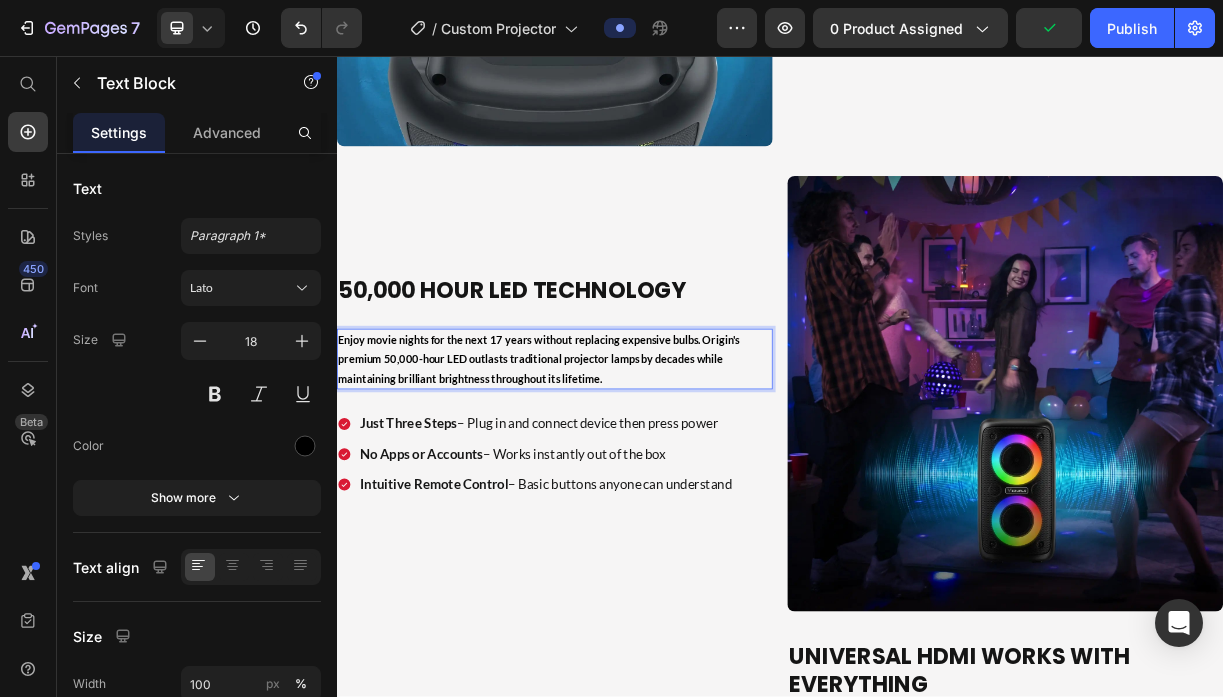 click on "Enjoy movie nights for the next 17 years without replacing expensive bulbs. Origin's premium 50,000-hour LED outlasts traditional projector lamps by decades while maintaining brilliant brightness throughout its lifetime." at bounding box center (610, 467) 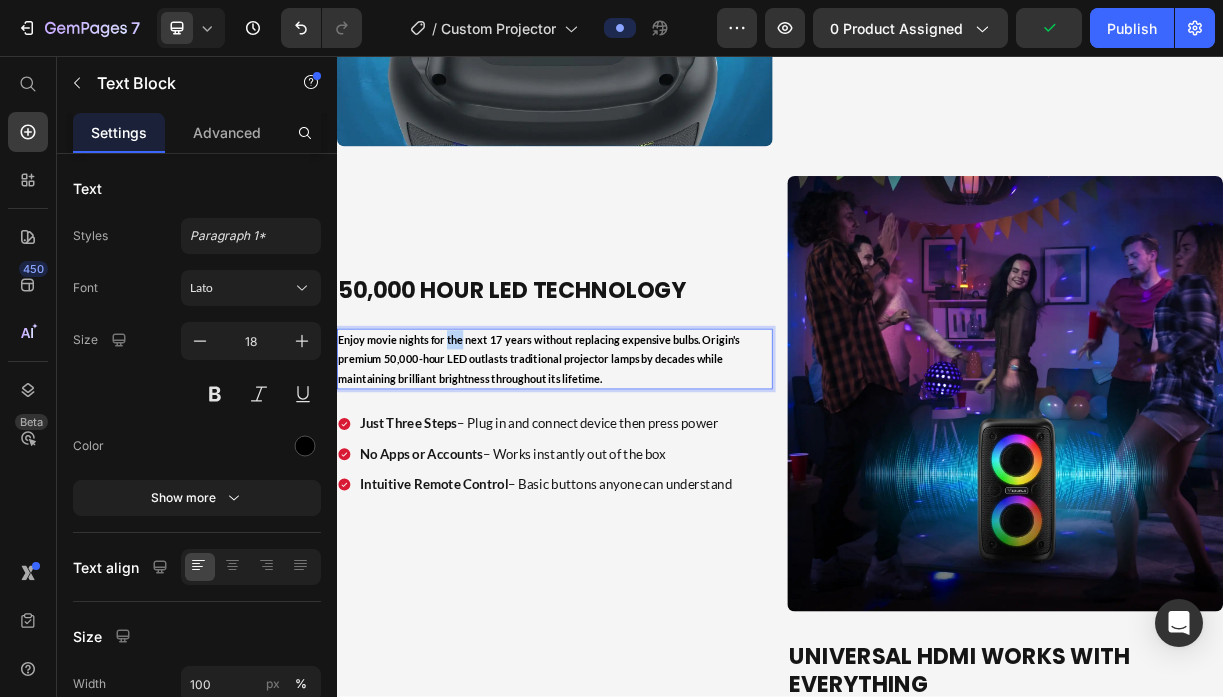 click on "Enjoy movie nights for the next 17 years without replacing expensive bulbs. Origin's premium 50,000-hour LED outlasts traditional projector lamps by decades while maintaining brilliant brightness throughout its lifetime." at bounding box center [610, 467] 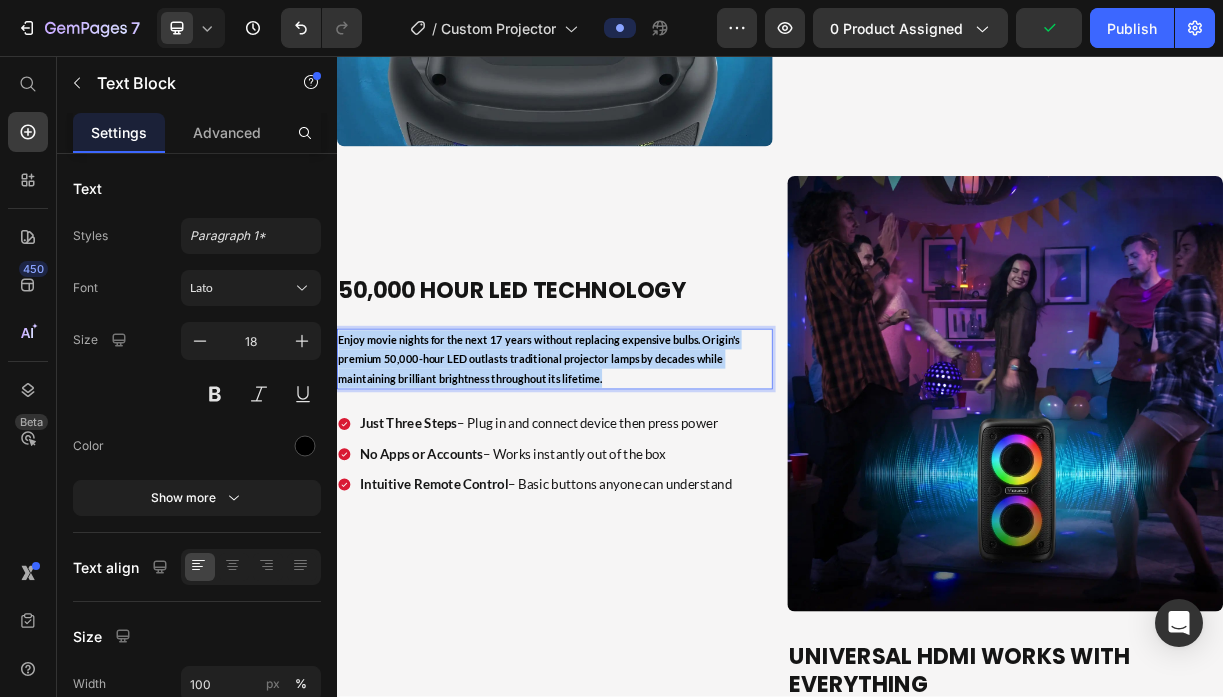 click on "Enjoy movie nights for the next 17 years without replacing expensive bulbs. Origin's premium 50,000-hour LED outlasts traditional projector lamps by decades while maintaining brilliant brightness throughout its lifetime." at bounding box center (610, 467) 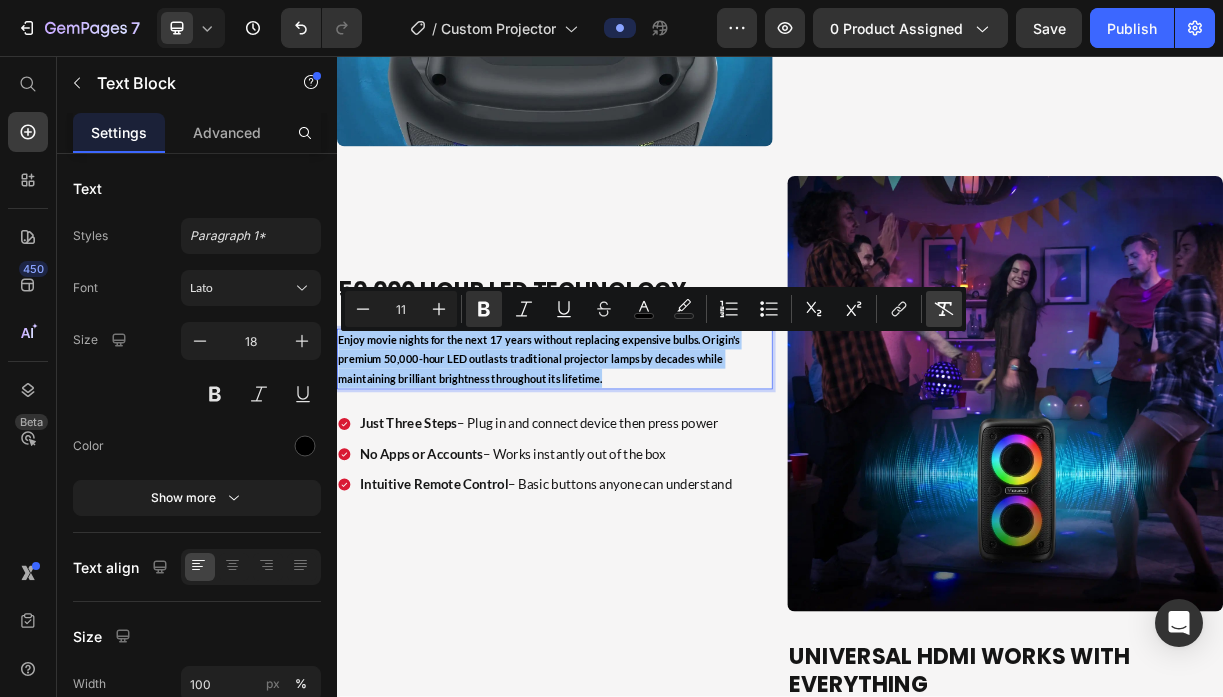 click on "Remove Format" at bounding box center (944, 309) 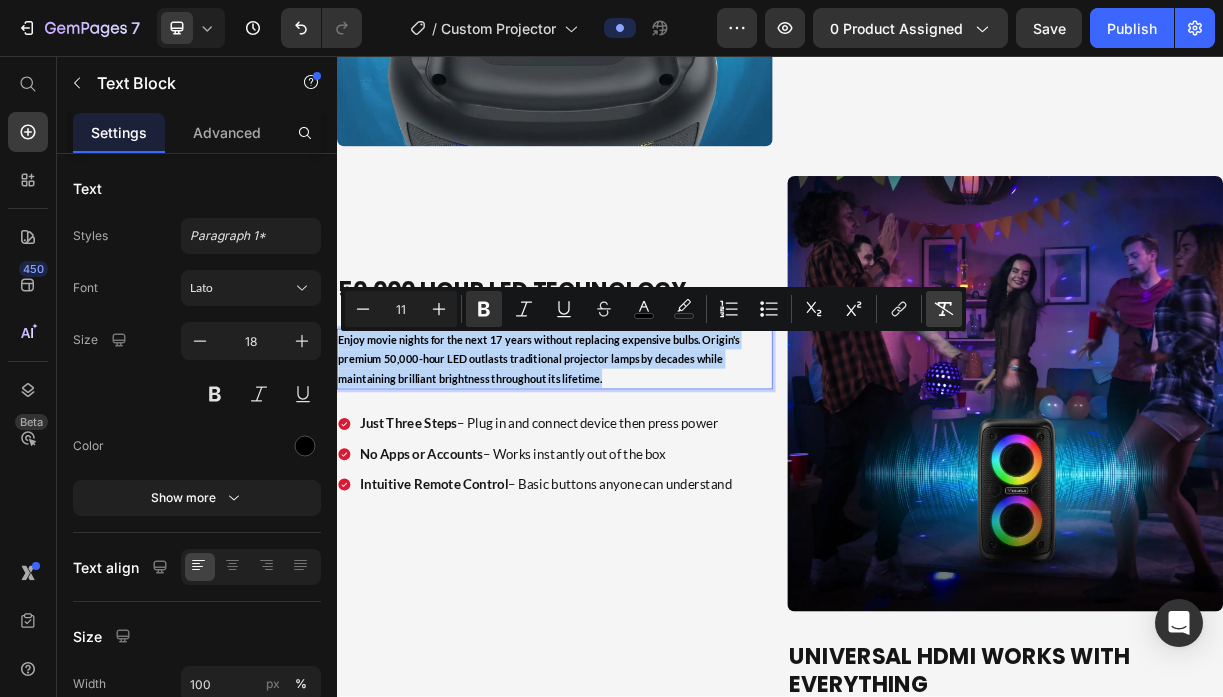 type on "18" 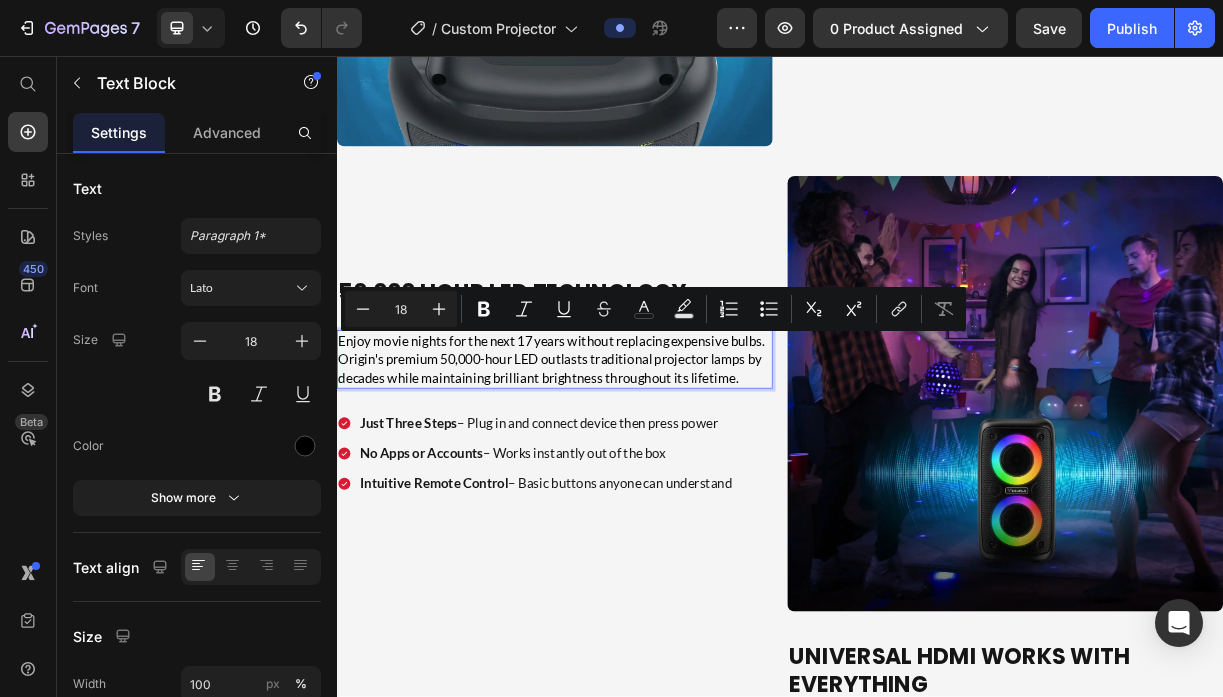click on "Enjoy movie nights for the next 17 years without replacing expensive bulbs. Origin's premium 50,000-hour LED outlasts traditional projector lamps by decades while maintaining brilliant brightness throughout its lifetime." at bounding box center (632, 467) 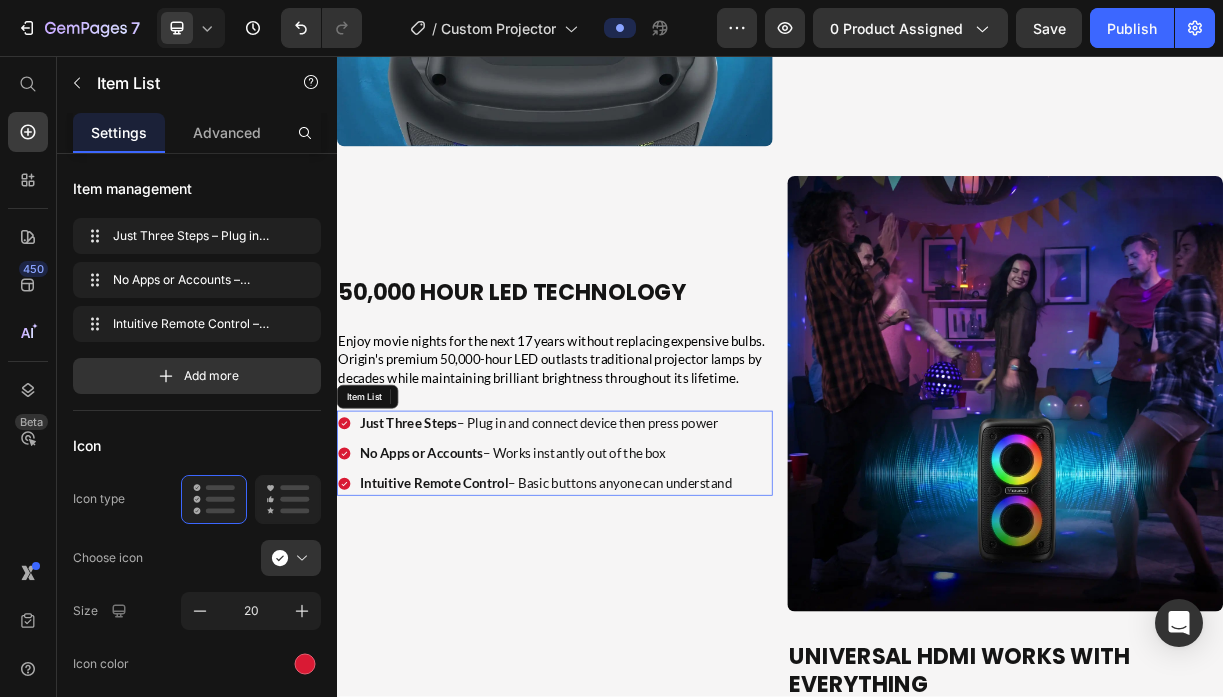 click on "Just Three Steps  – Plug in and connect device then press power" at bounding box center (620, 553) 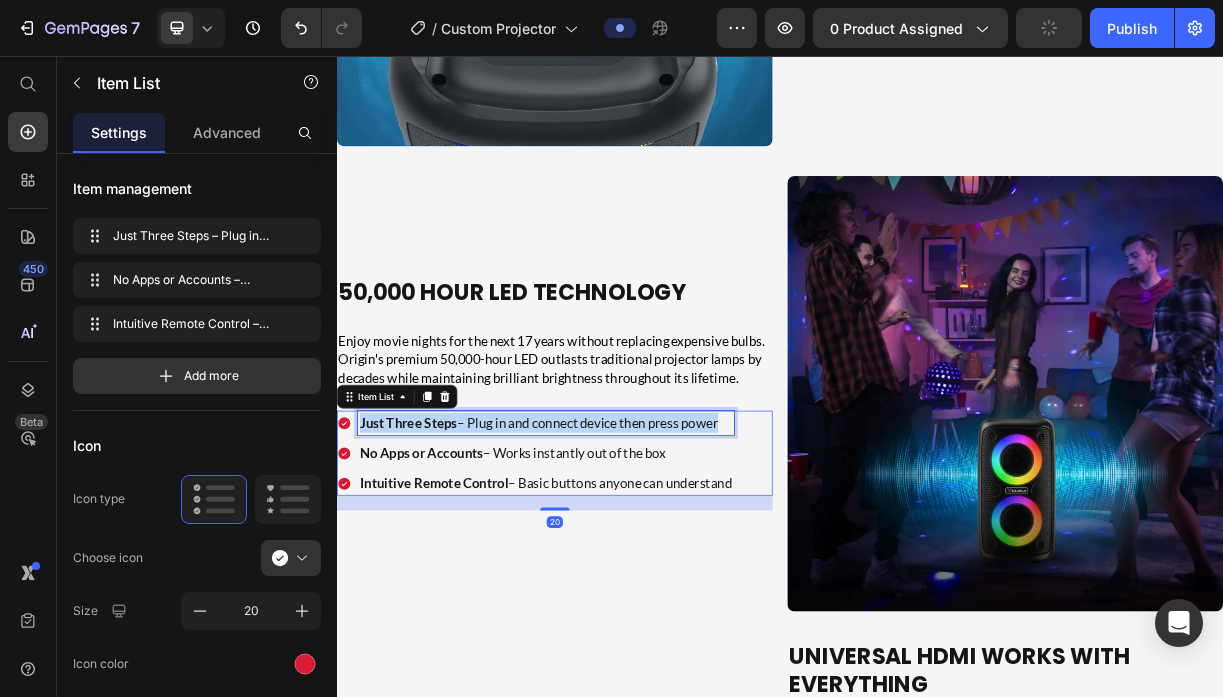 click on "Just Three Steps  – Plug in and connect device then press power" at bounding box center [620, 553] 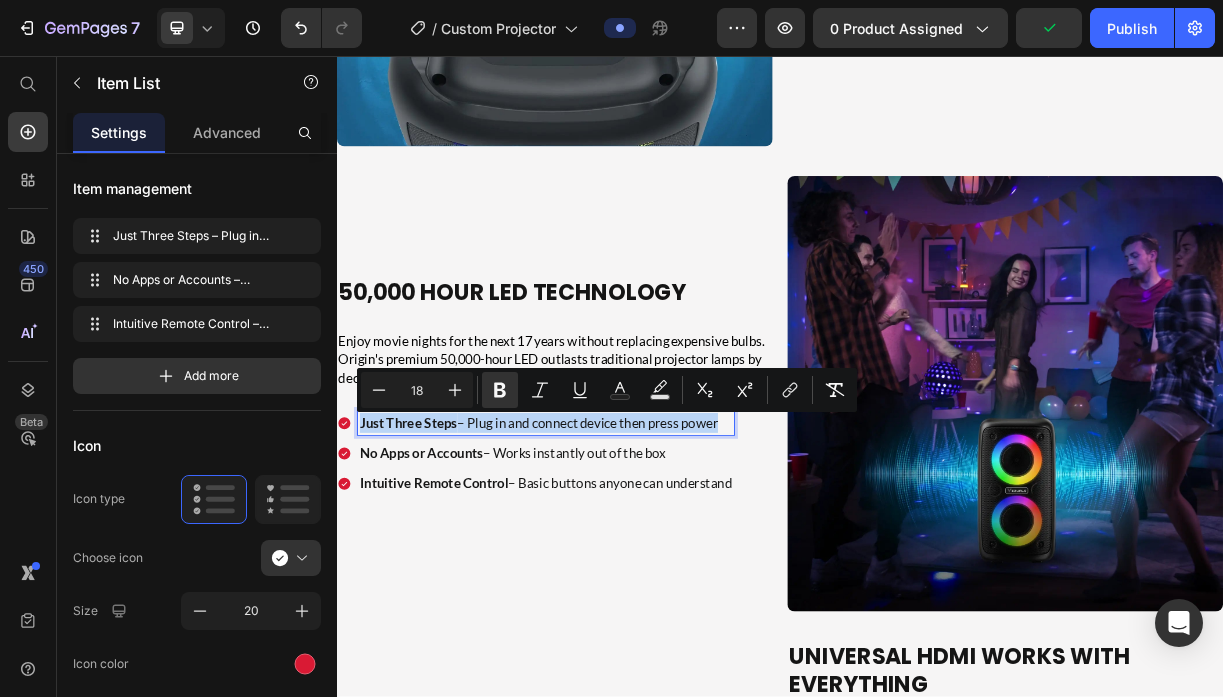type on "11" 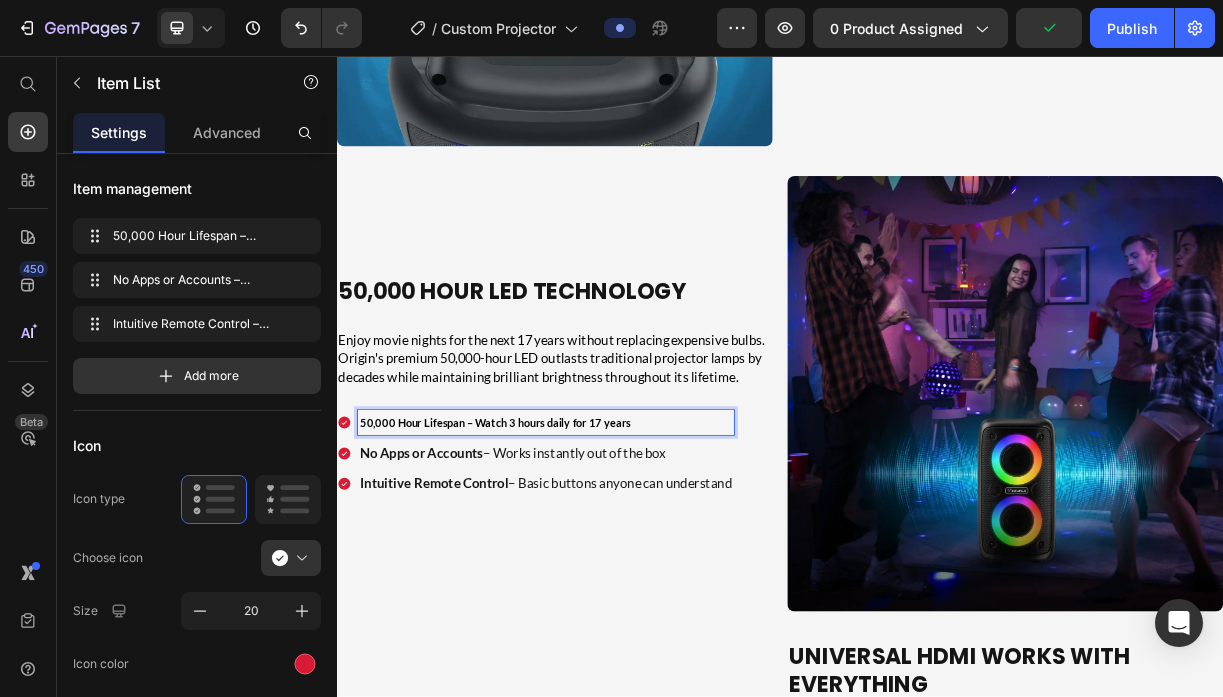 click on "50,000 Hour Lifespan – Watch 3 hours daily for 17 years" at bounding box center (620, 553) 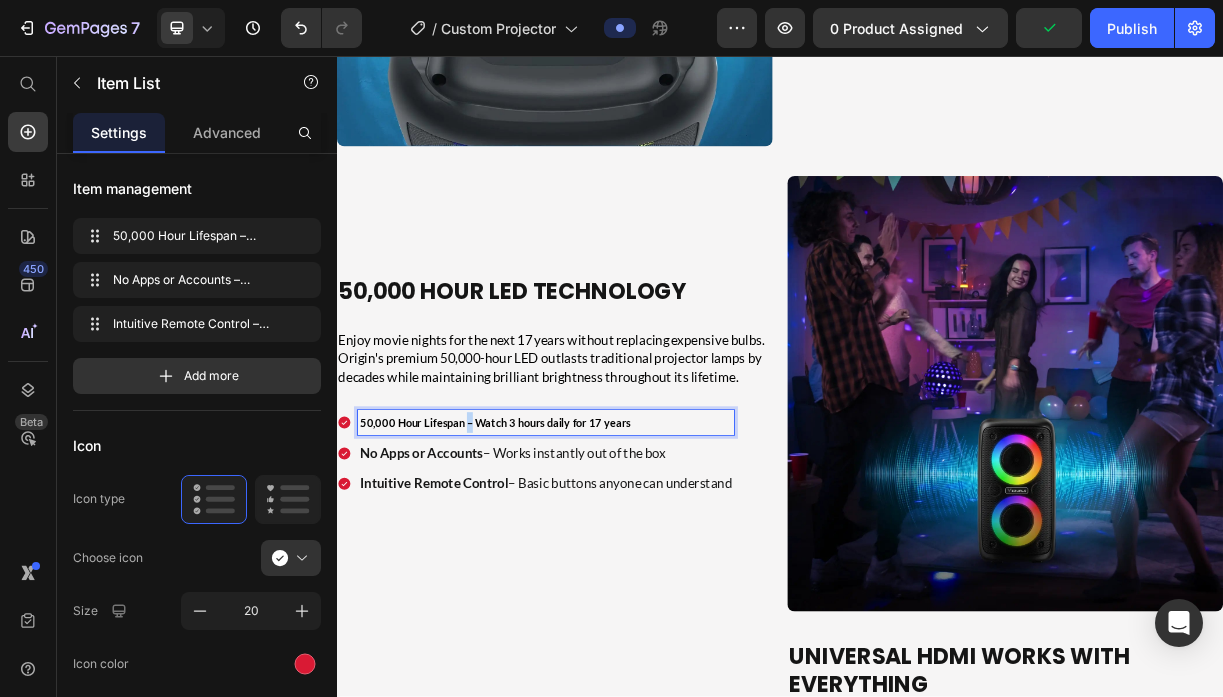 click on "50,000 Hour Lifespan – Watch 3 hours daily for 17 years" at bounding box center [620, 553] 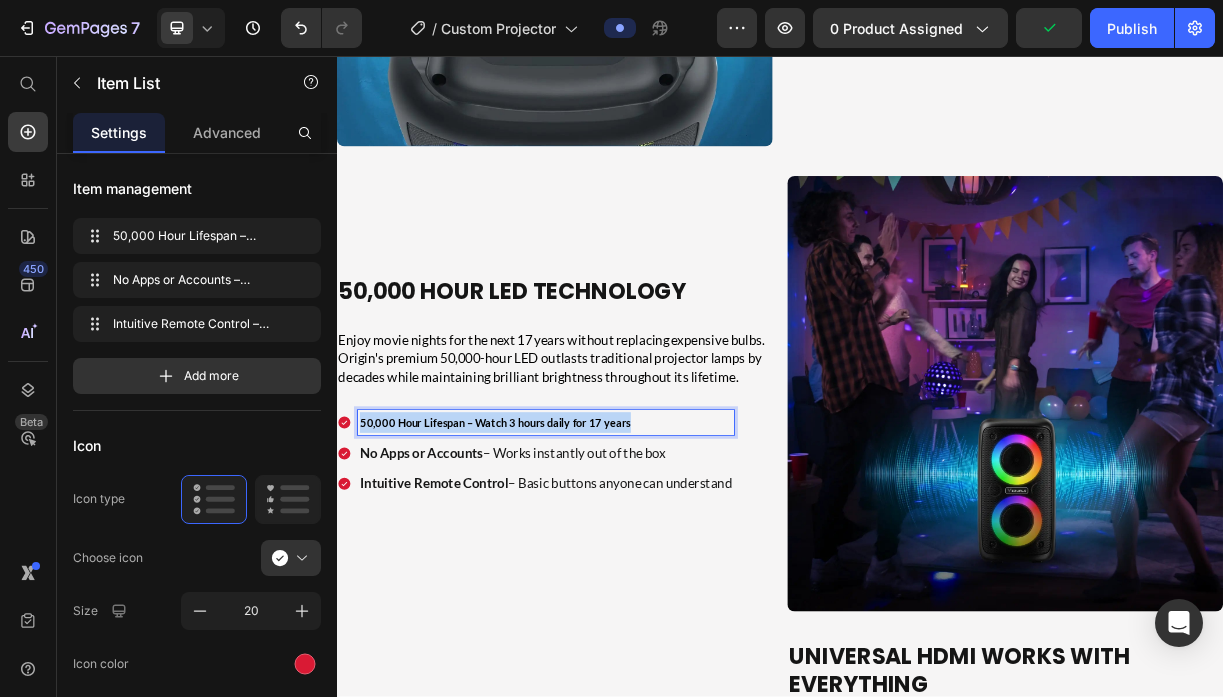 click on "50,000 Hour Lifespan – Watch 3 hours daily for 17 years" at bounding box center (620, 553) 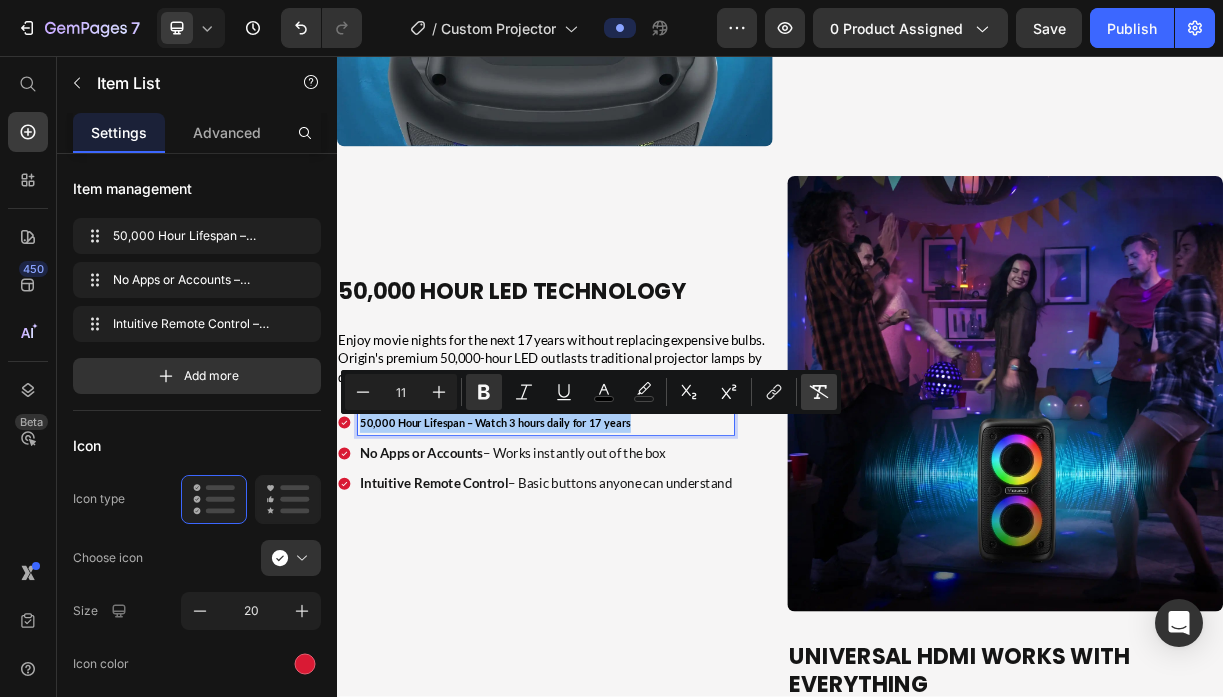 click 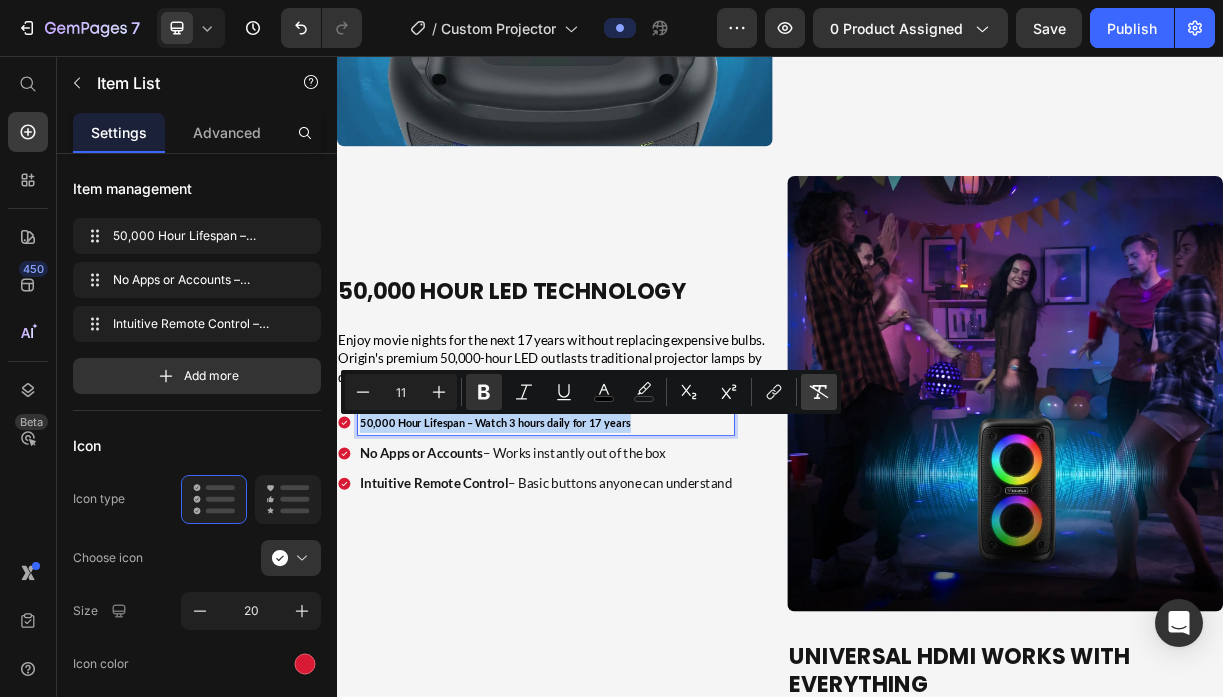 type on "18" 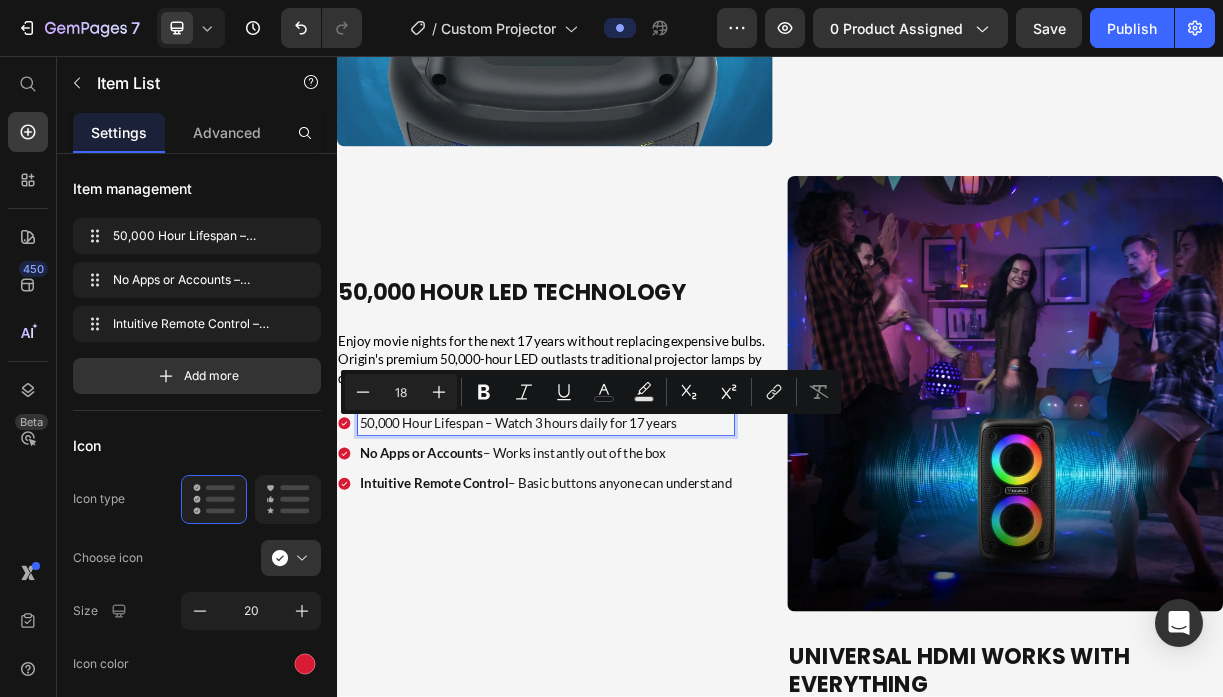 click on "50,000 Hour Lifespan – Watch 3 hours daily for 17 years" at bounding box center (620, 553) 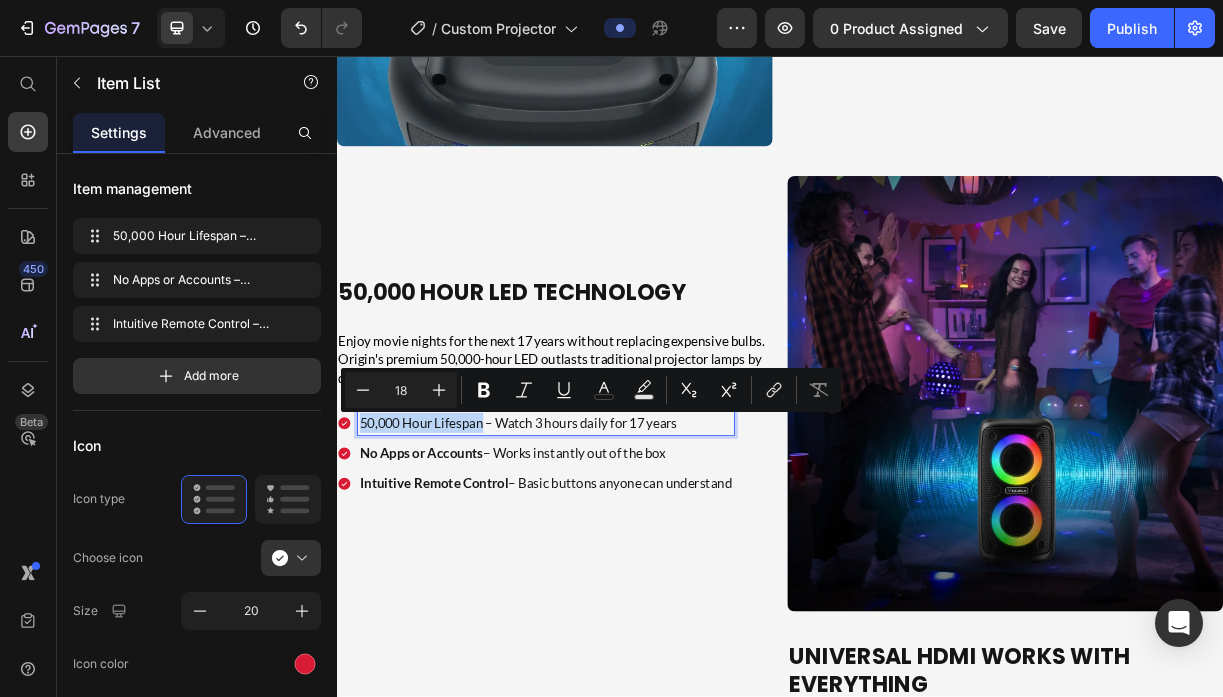 drag, startPoint x: 536, startPoint y: 548, endPoint x: 368, endPoint y: 546, distance: 168.0119 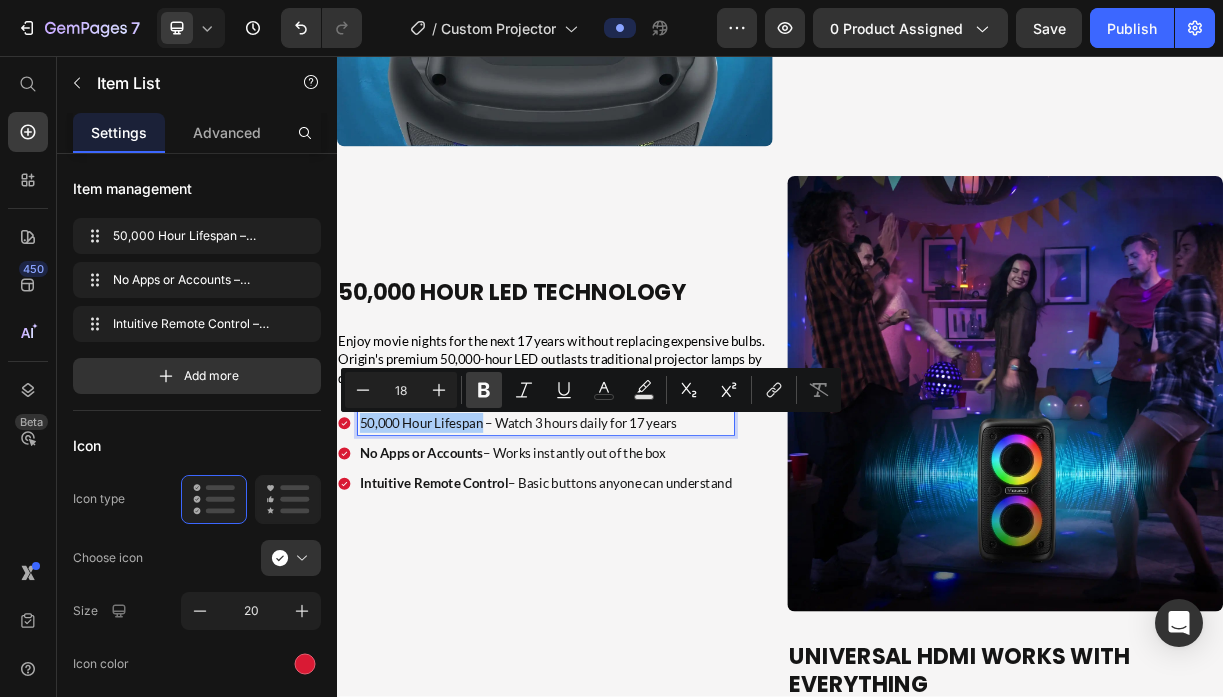 click on "Bold" at bounding box center [484, 390] 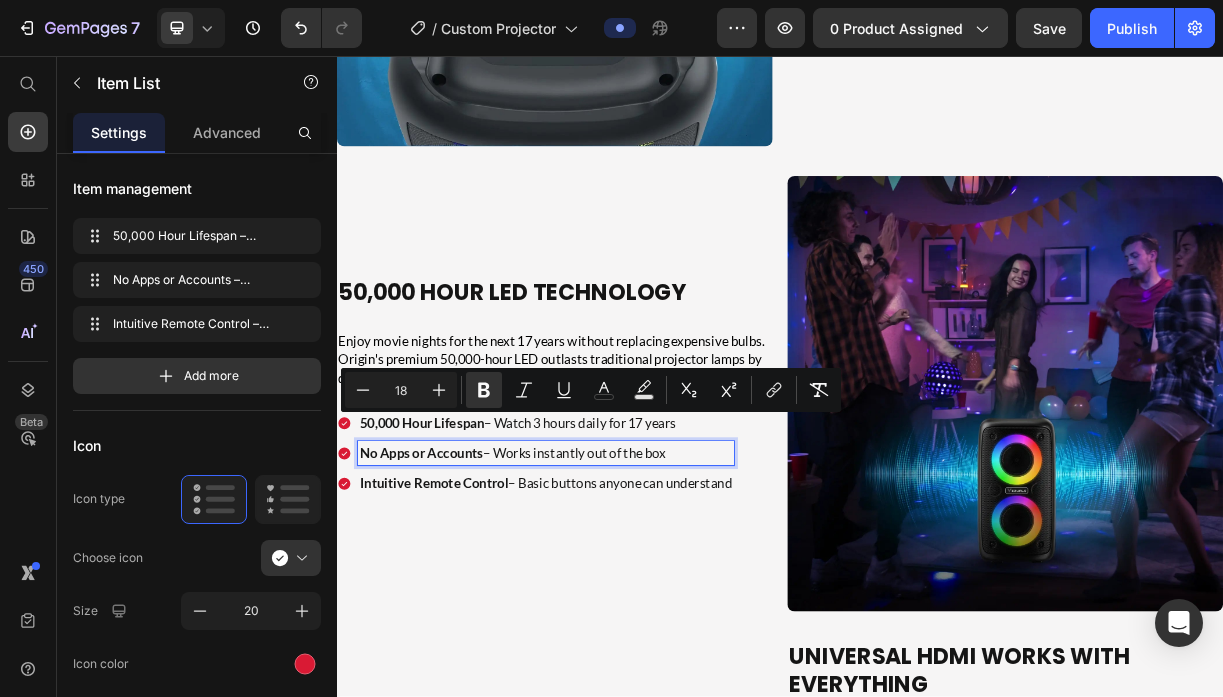 click on "No Apps or Accounts" at bounding box center (451, 594) 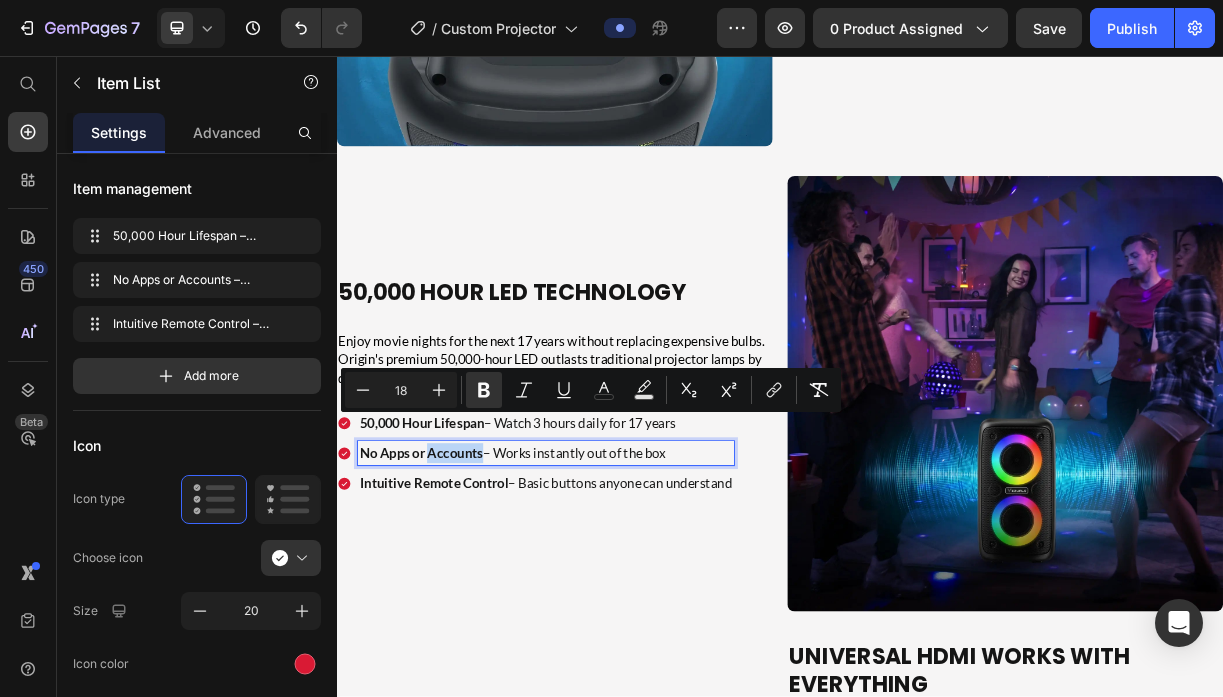click on "No Apps or Accounts" at bounding box center [451, 594] 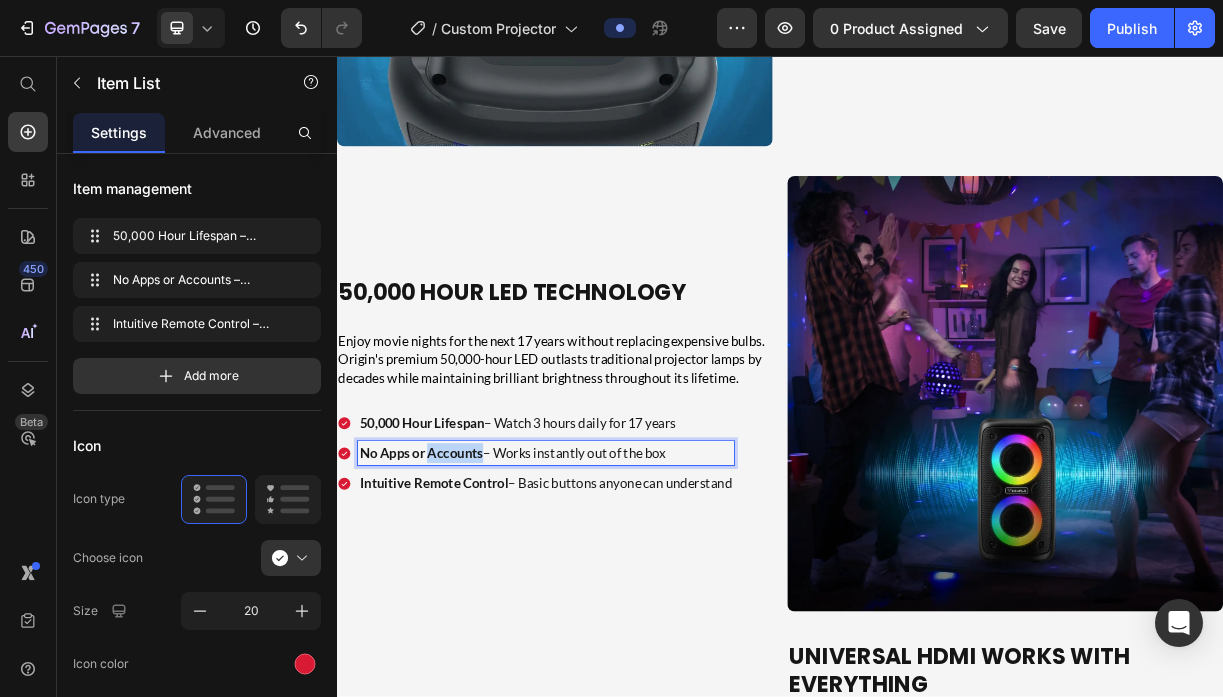 click on "No Apps or Accounts" at bounding box center [451, 594] 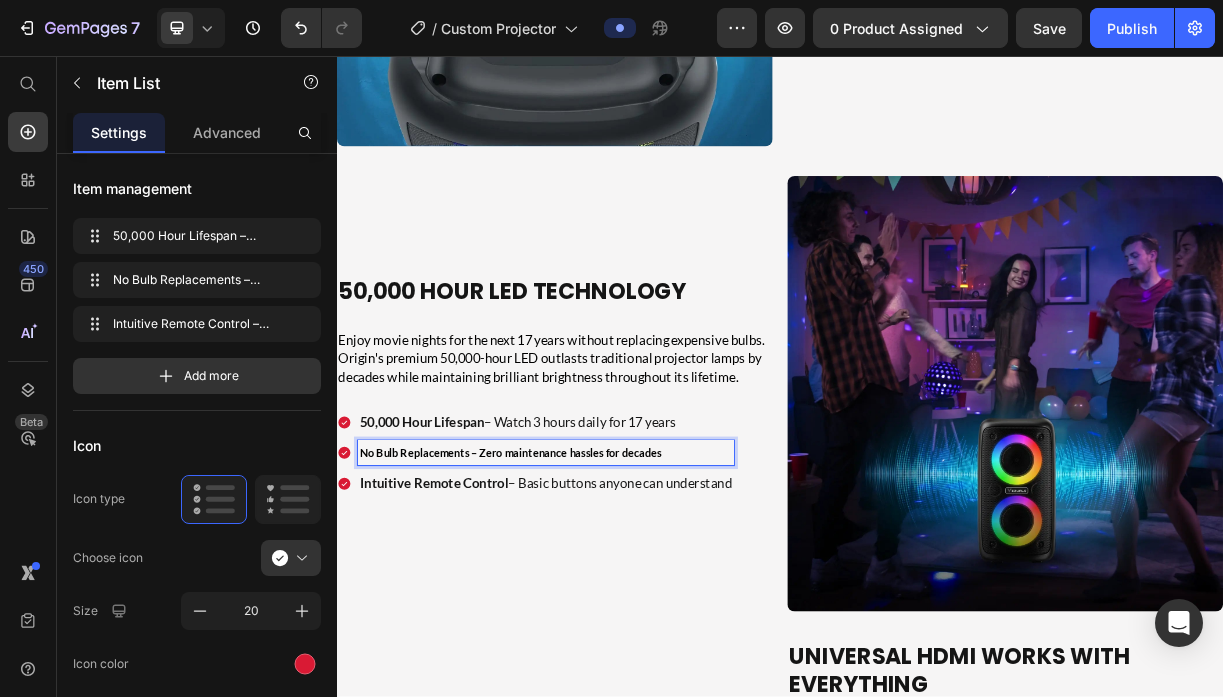 click on "No Bulb Replacements – Zero maintenance hassles for decades" at bounding box center [572, 594] 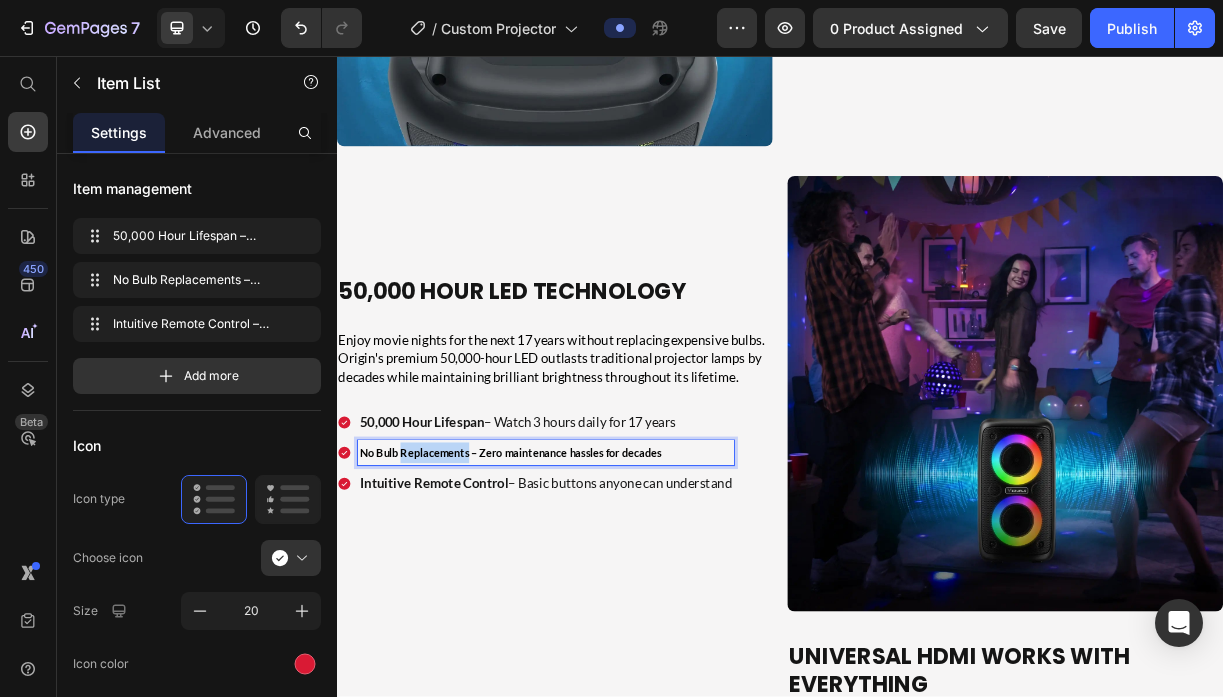 click on "No Bulb Replacements – Zero maintenance hassles for decades" at bounding box center [572, 594] 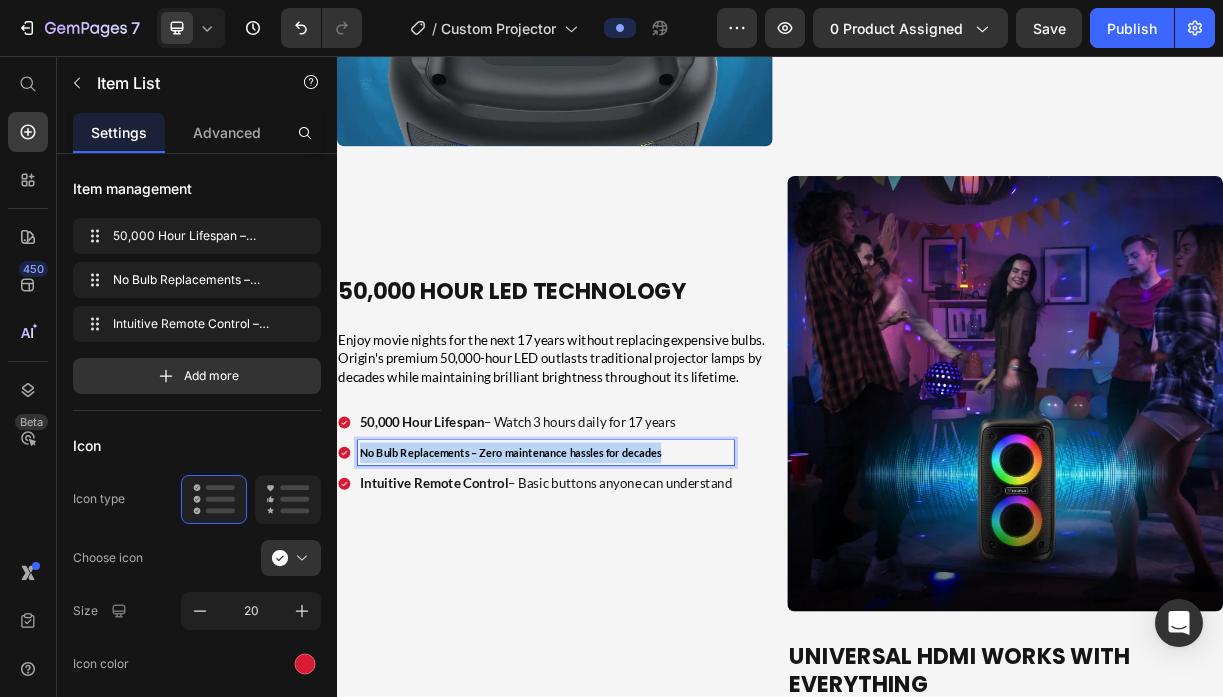 click on "No Bulb Replacements – Zero maintenance hassles for decades" at bounding box center [572, 594] 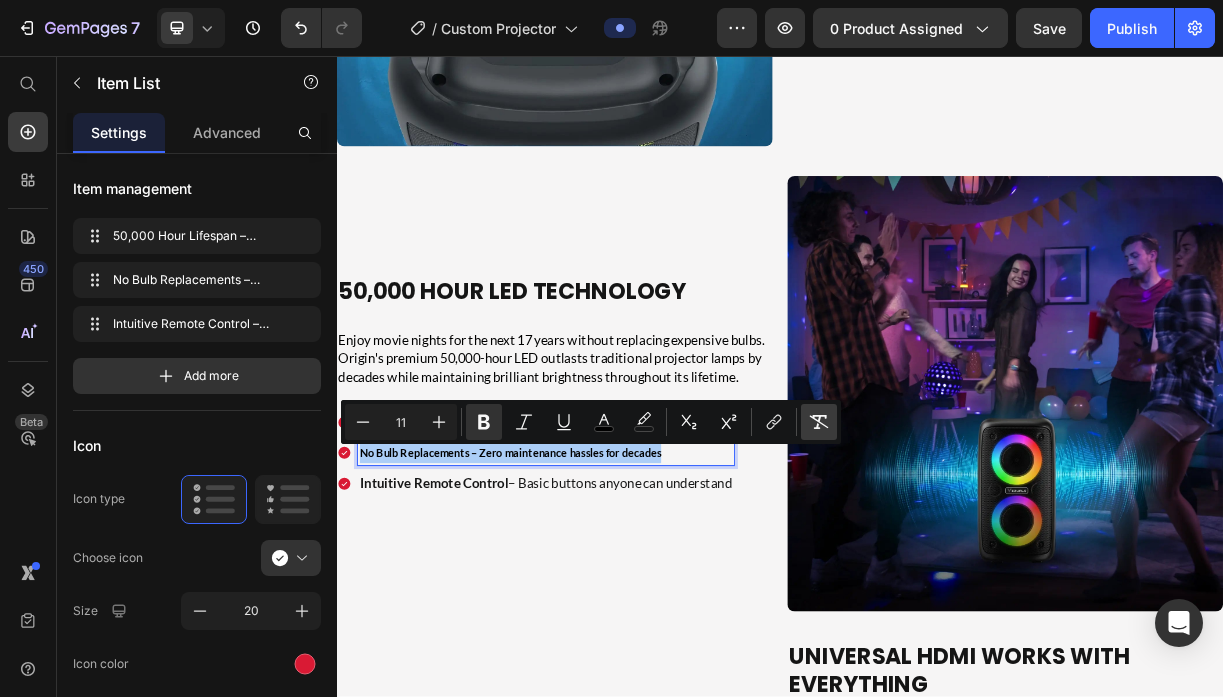 click 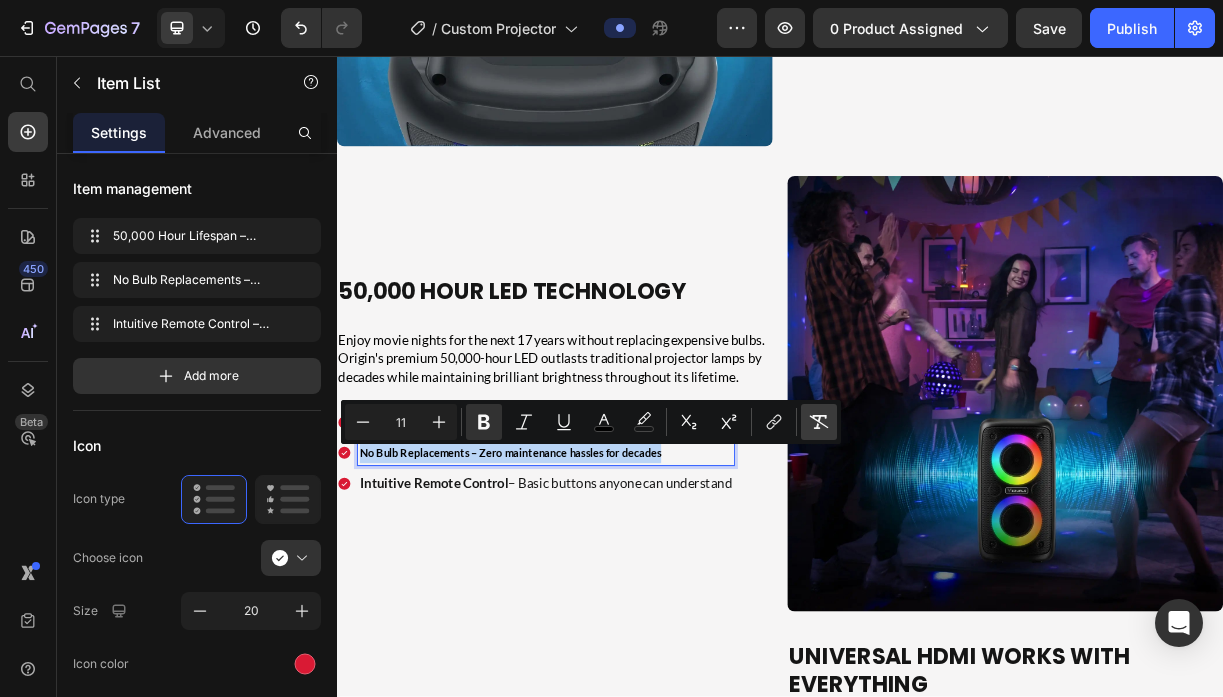 type on "18" 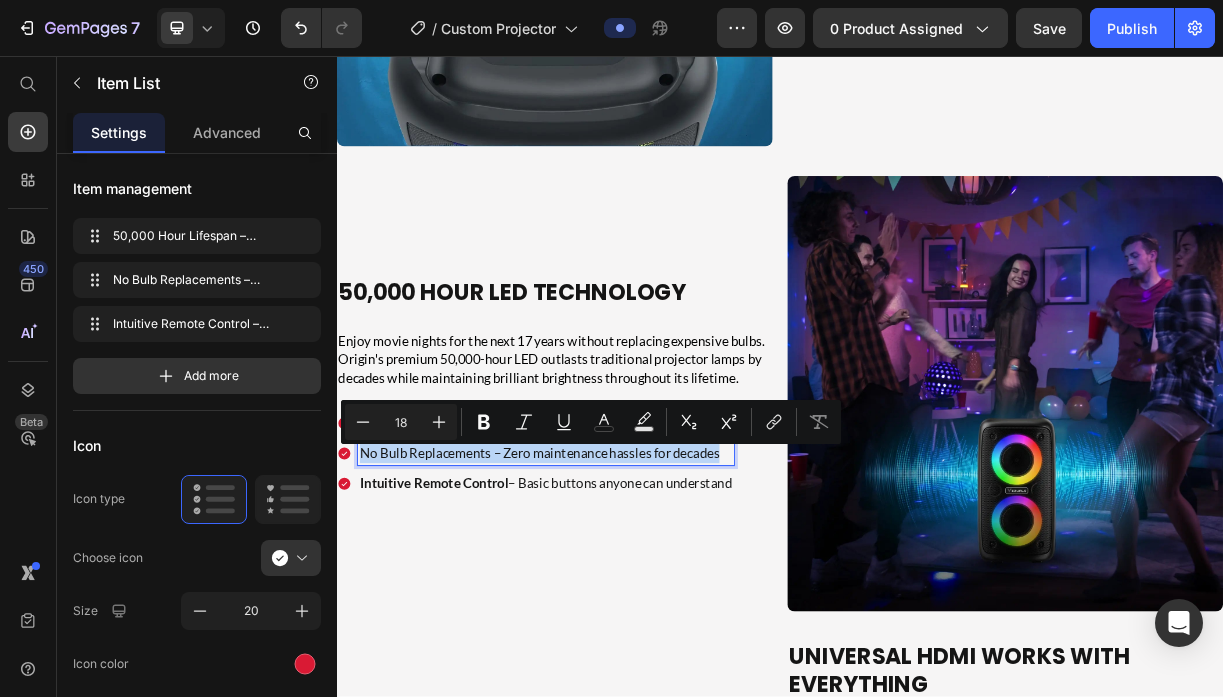 click on "No Bulb Replacements – Zero maintenance hassles for decades" at bounding box center (620, 594) 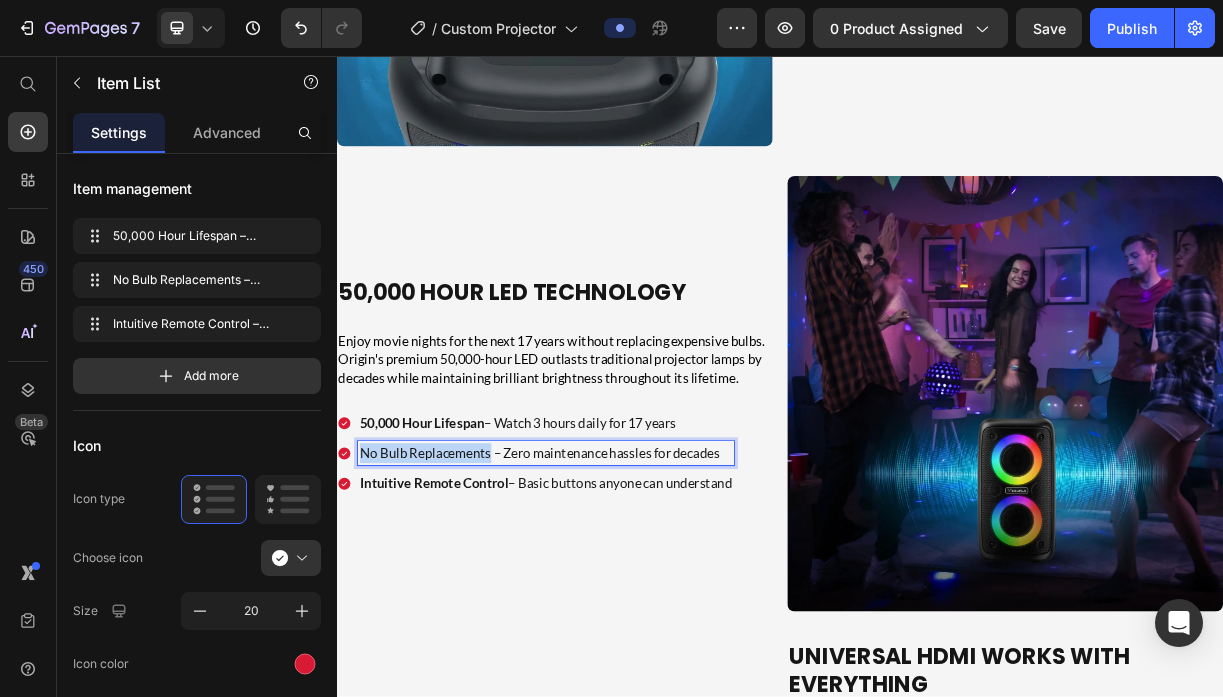 drag, startPoint x: 546, startPoint y: 595, endPoint x: 365, endPoint y: 599, distance: 181.04419 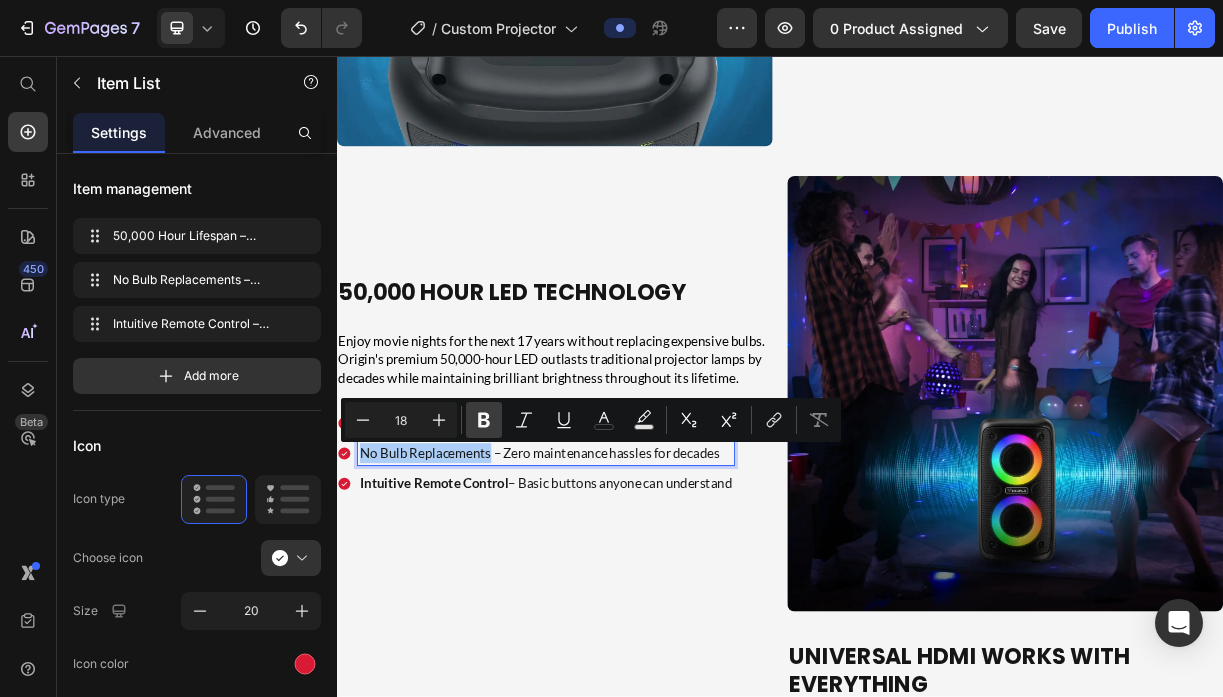 click on "Bold" at bounding box center [484, 420] 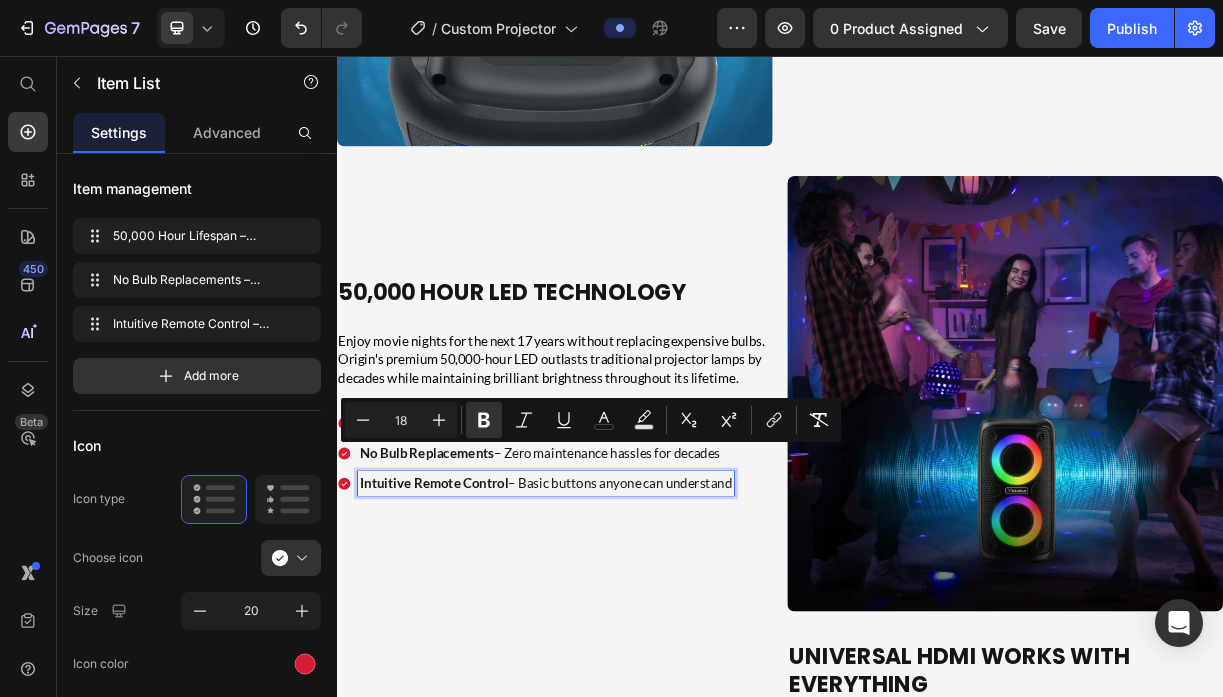click on "Intuitive Remote Control" at bounding box center (468, 635) 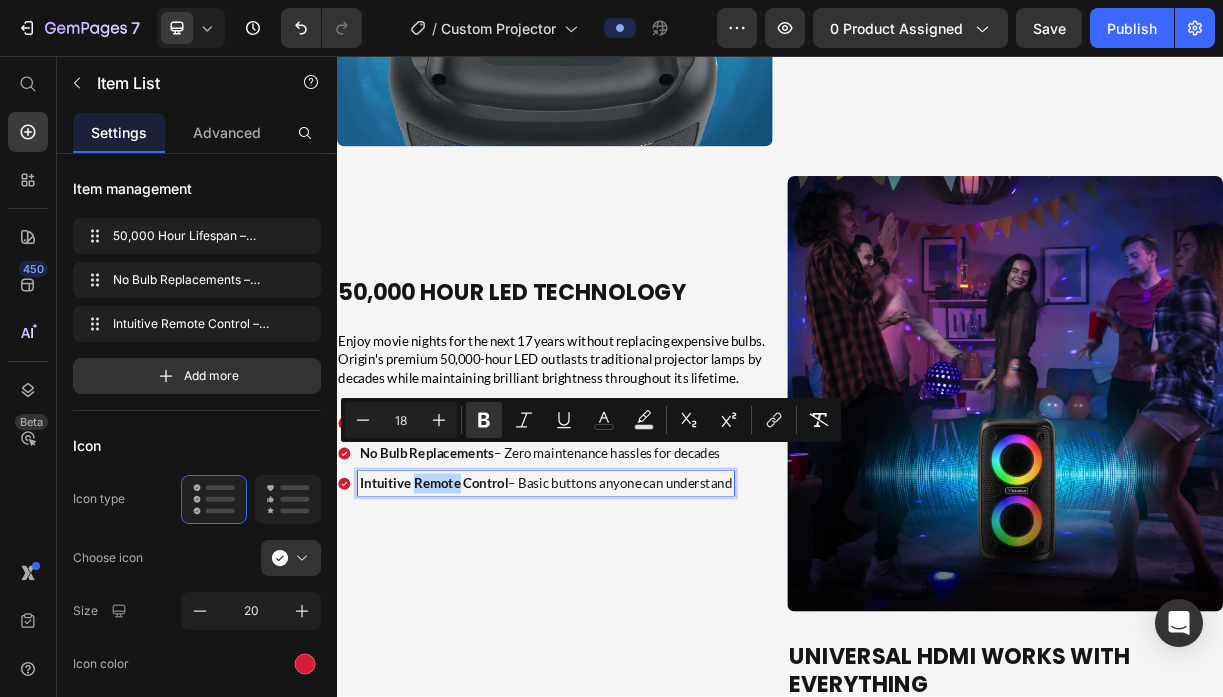 click on "Intuitive Remote Control" at bounding box center (468, 635) 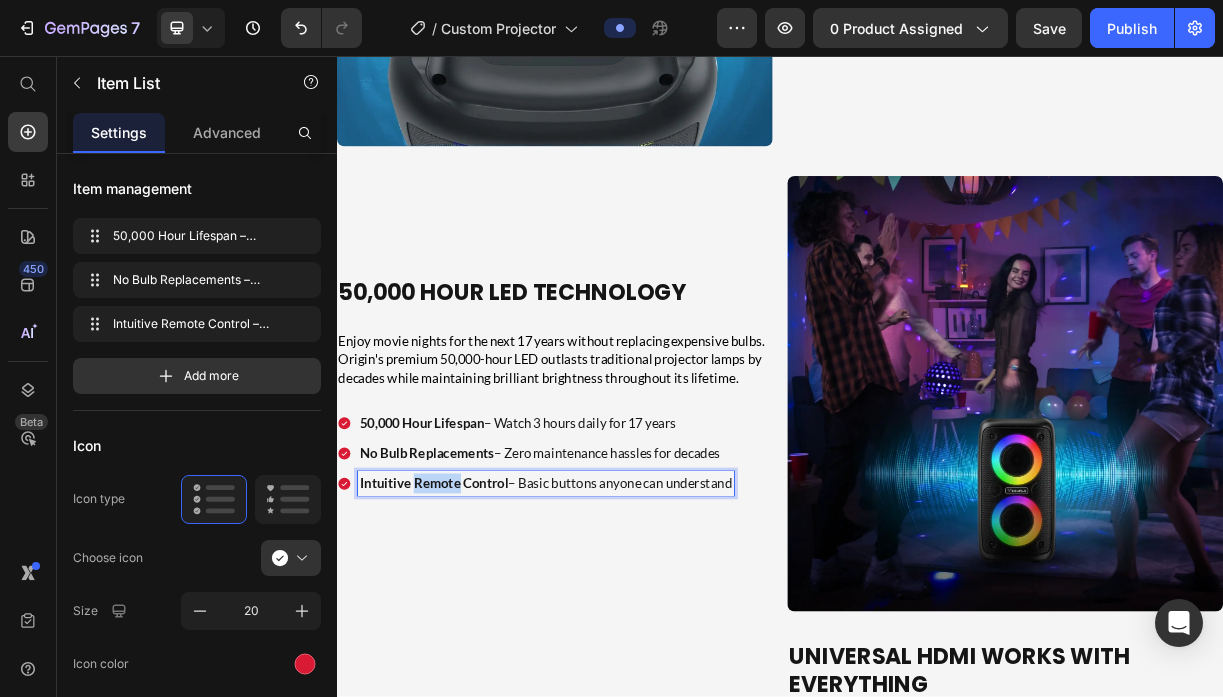 click on "Intuitive Remote Control" at bounding box center (468, 635) 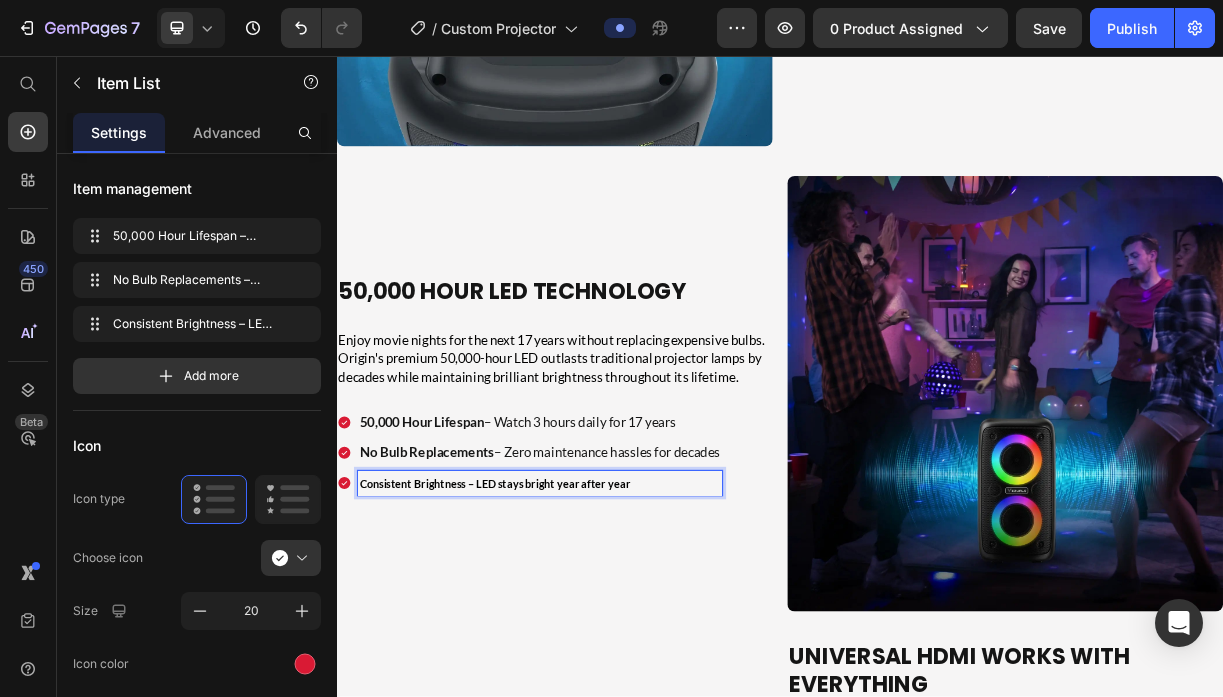 click on "Consistent Brightness – LED stays bright year after year" at bounding box center [551, 635] 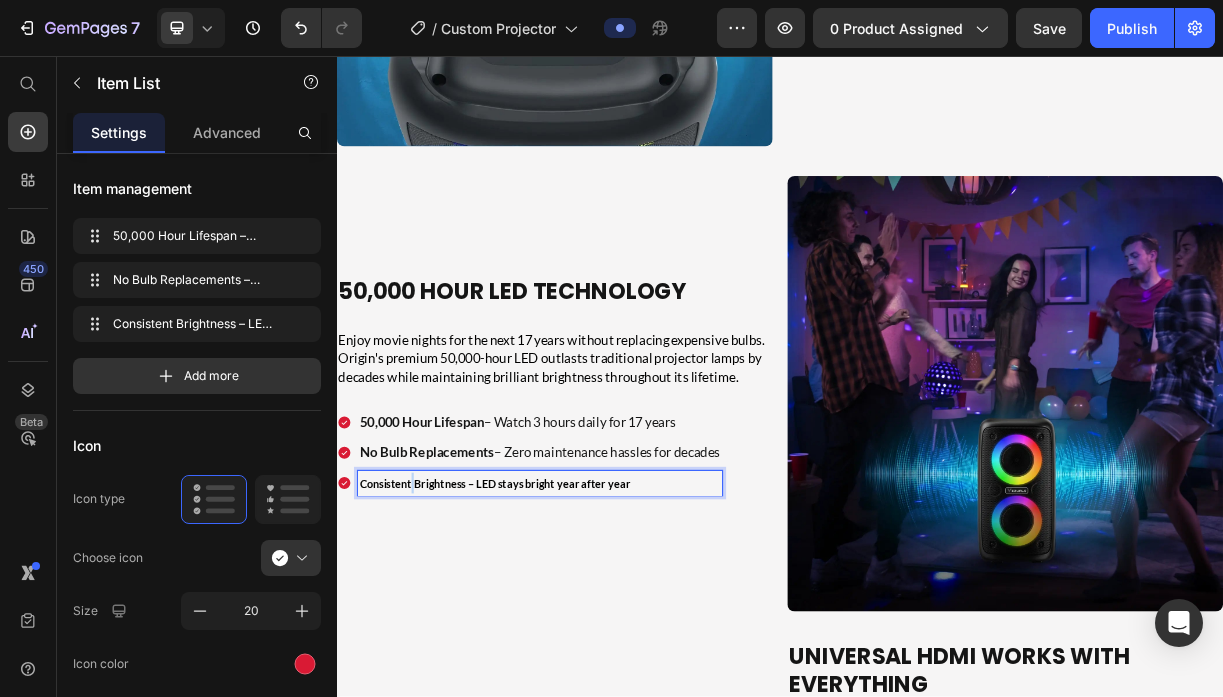 click on "Consistent Brightness – LED stays bright year after year" at bounding box center (551, 635) 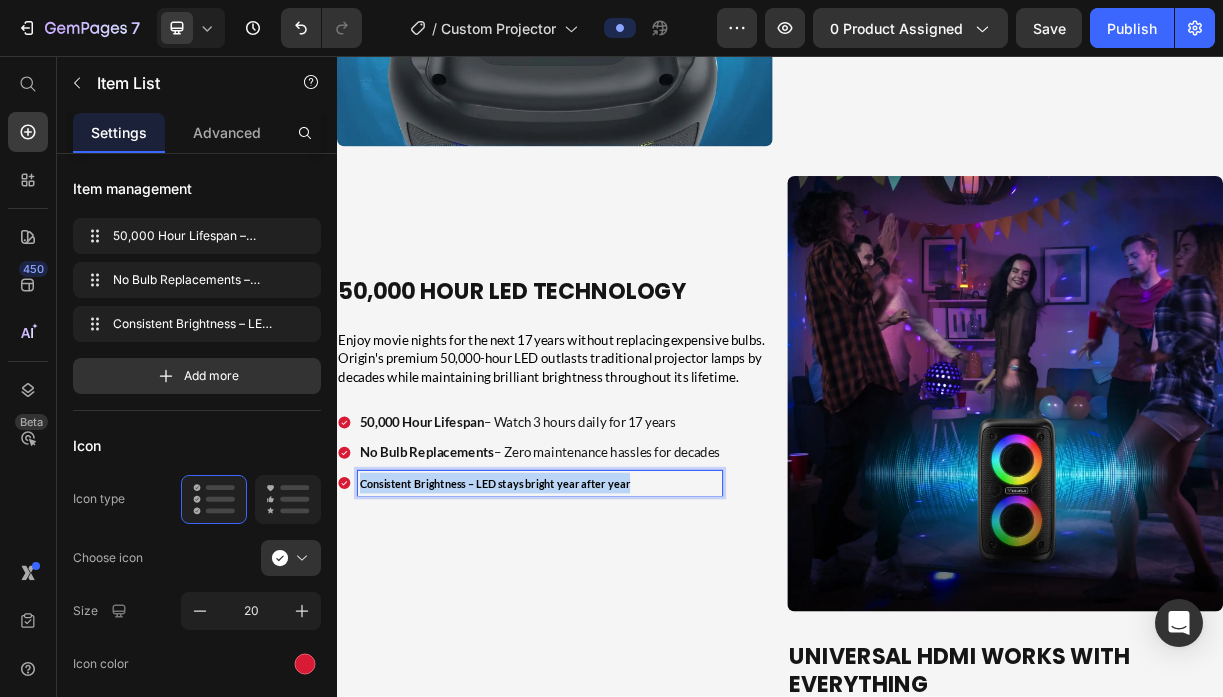 click on "Consistent Brightness – LED stays bright year after year" at bounding box center (551, 635) 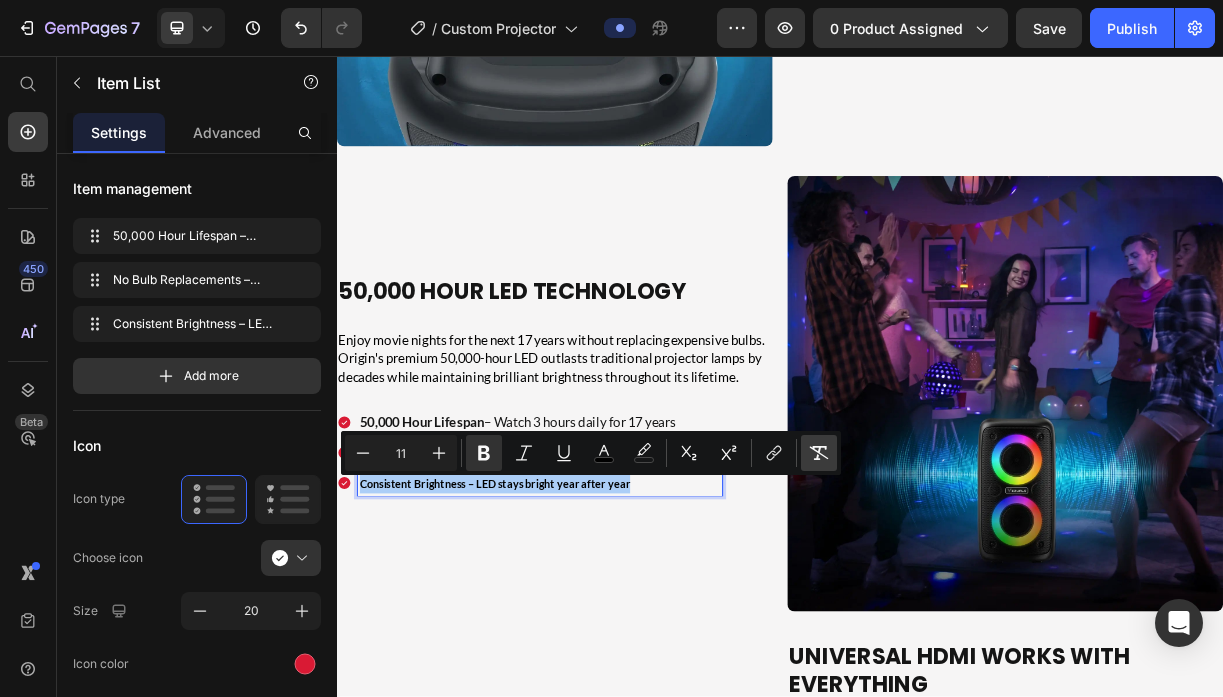 click 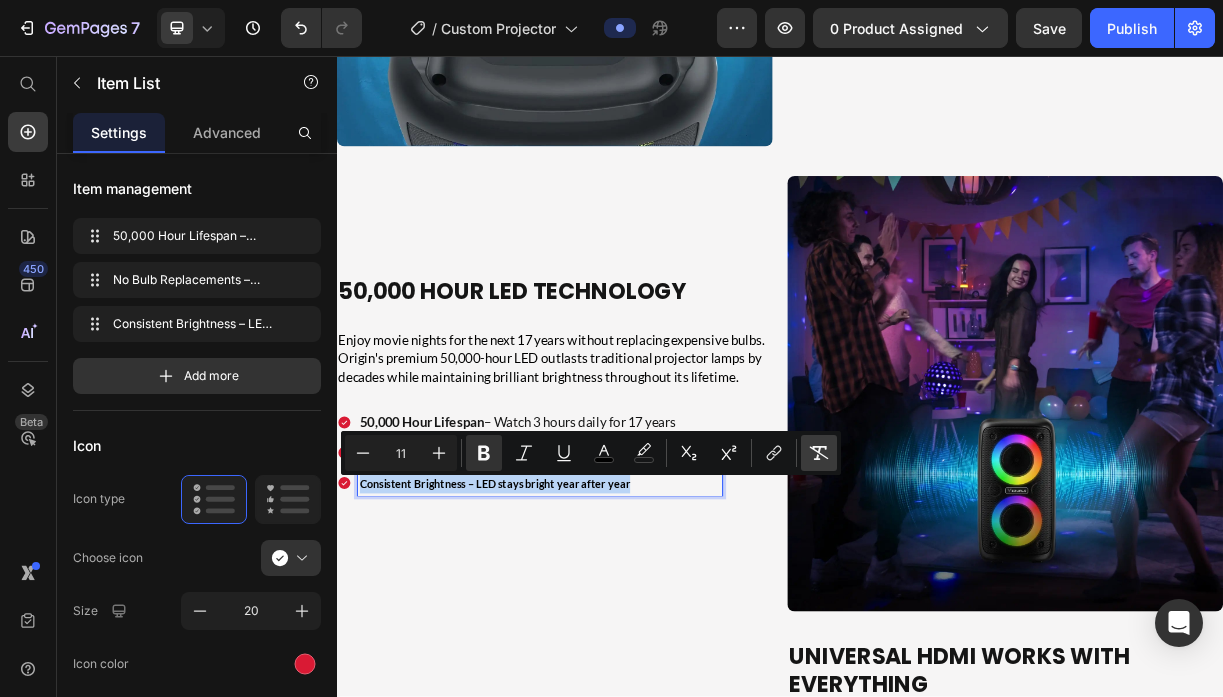 type on "18" 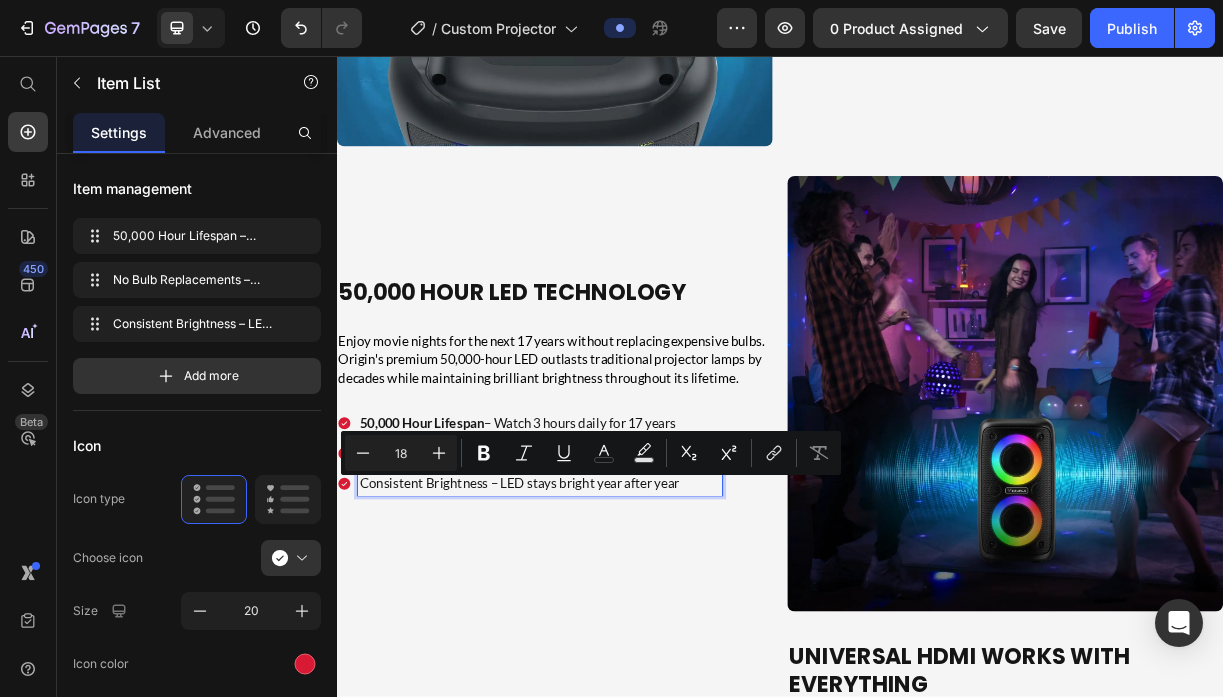 click on "Consistent Brightness – LED stays bright year after year" at bounding box center (612, 635) 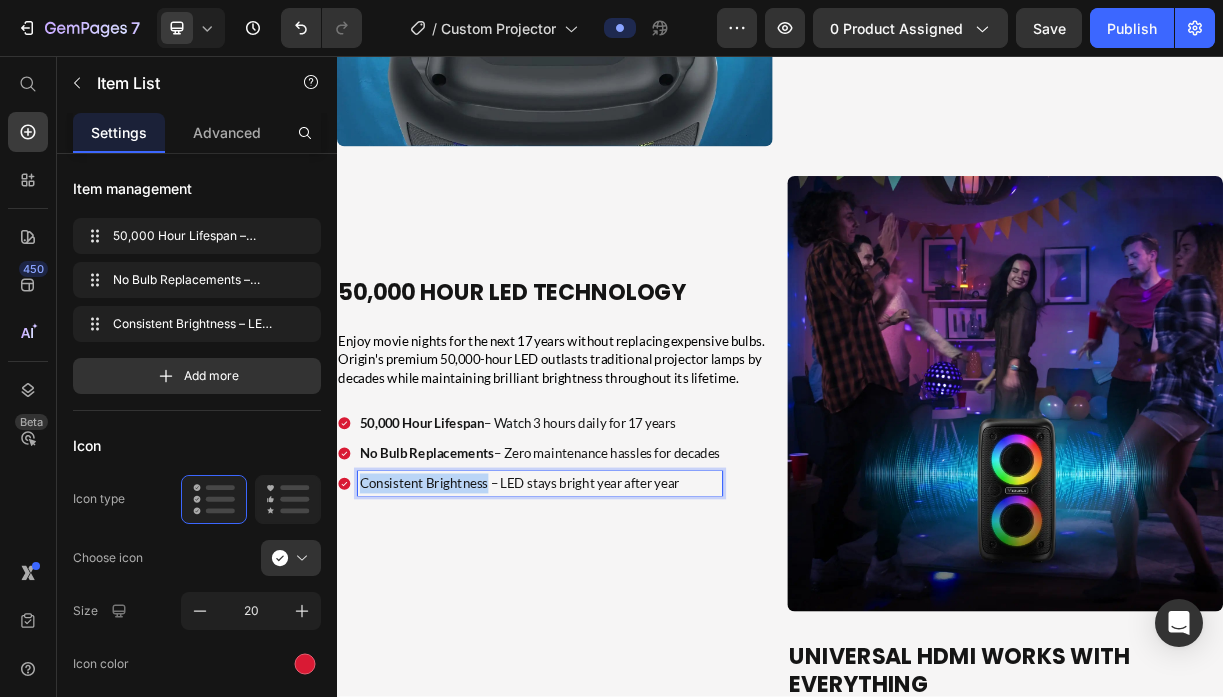 drag, startPoint x: 540, startPoint y: 638, endPoint x: 371, endPoint y: 632, distance: 169.10648 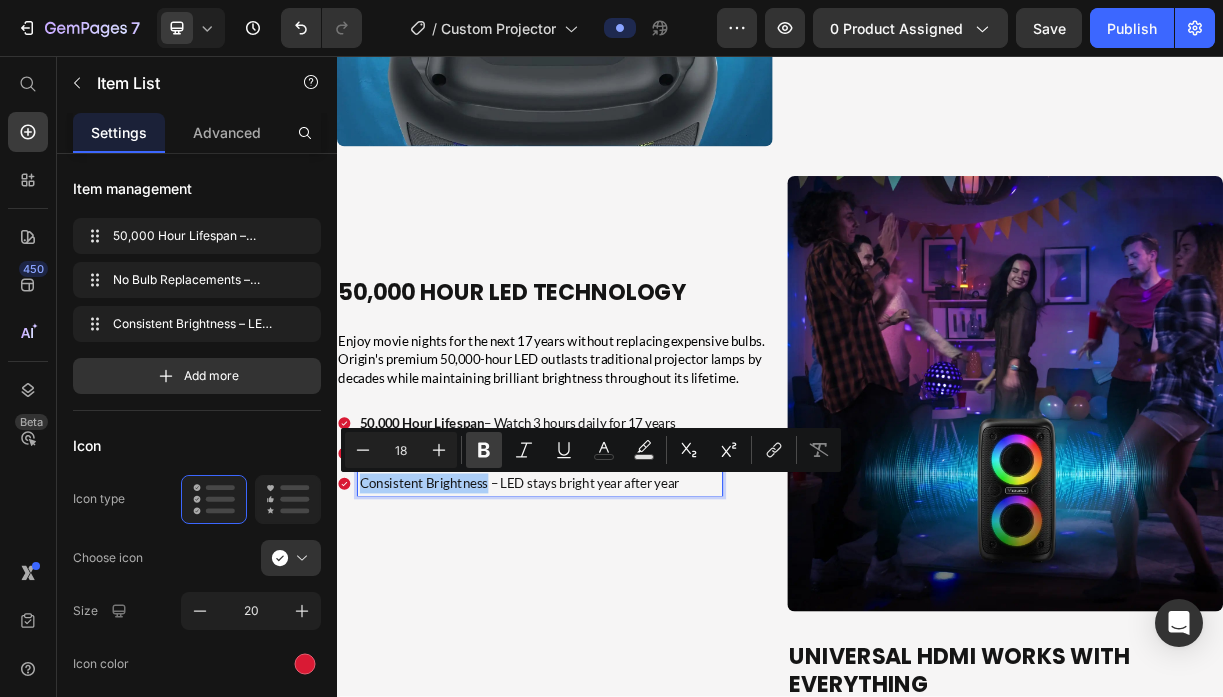click 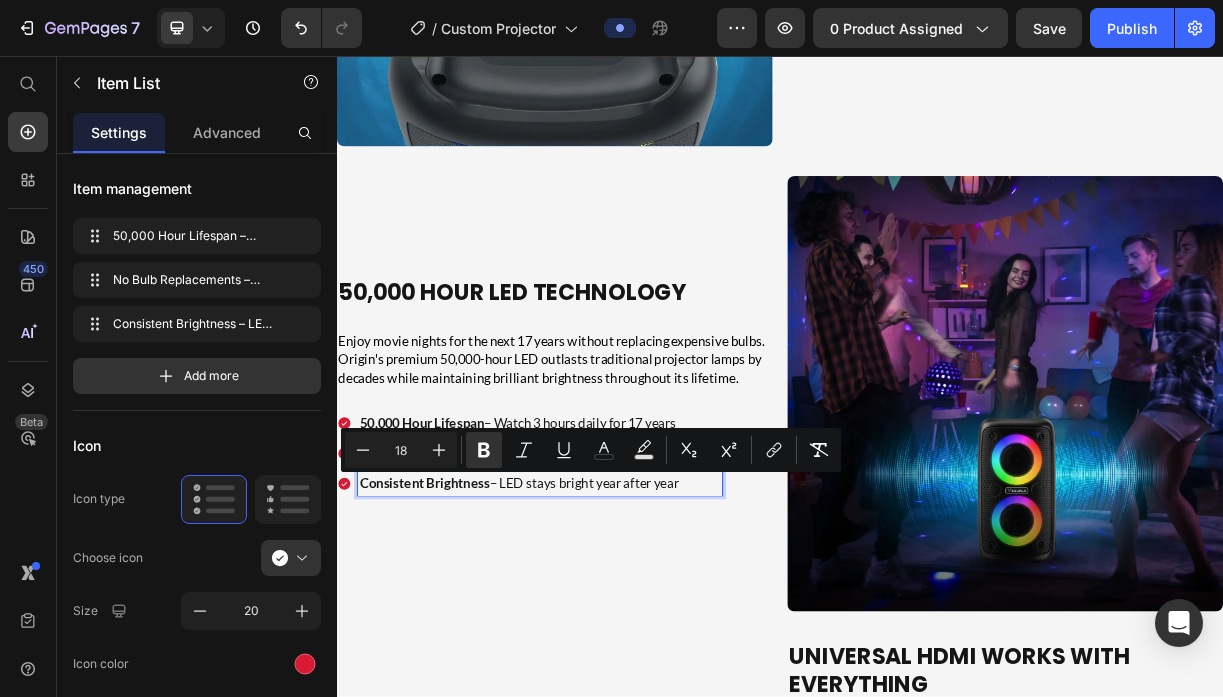 click on "Consistent Brightness  – LED stays bright year after year" at bounding box center (612, 635) 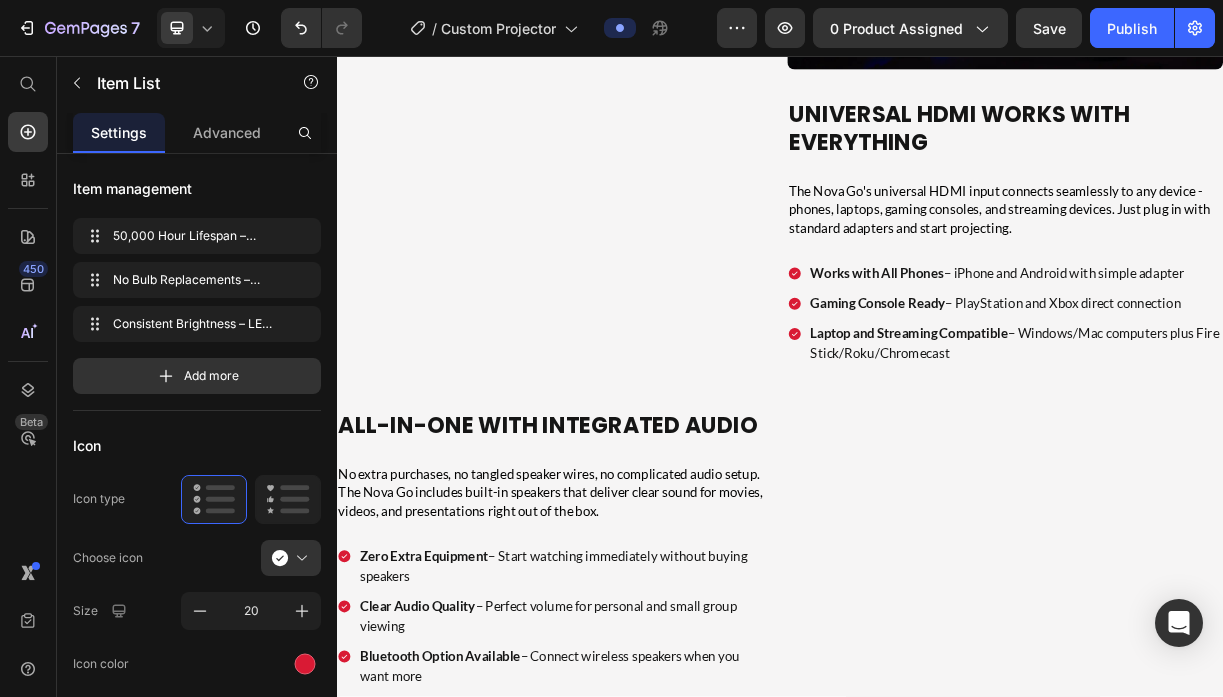 scroll, scrollTop: 5288, scrollLeft: 0, axis: vertical 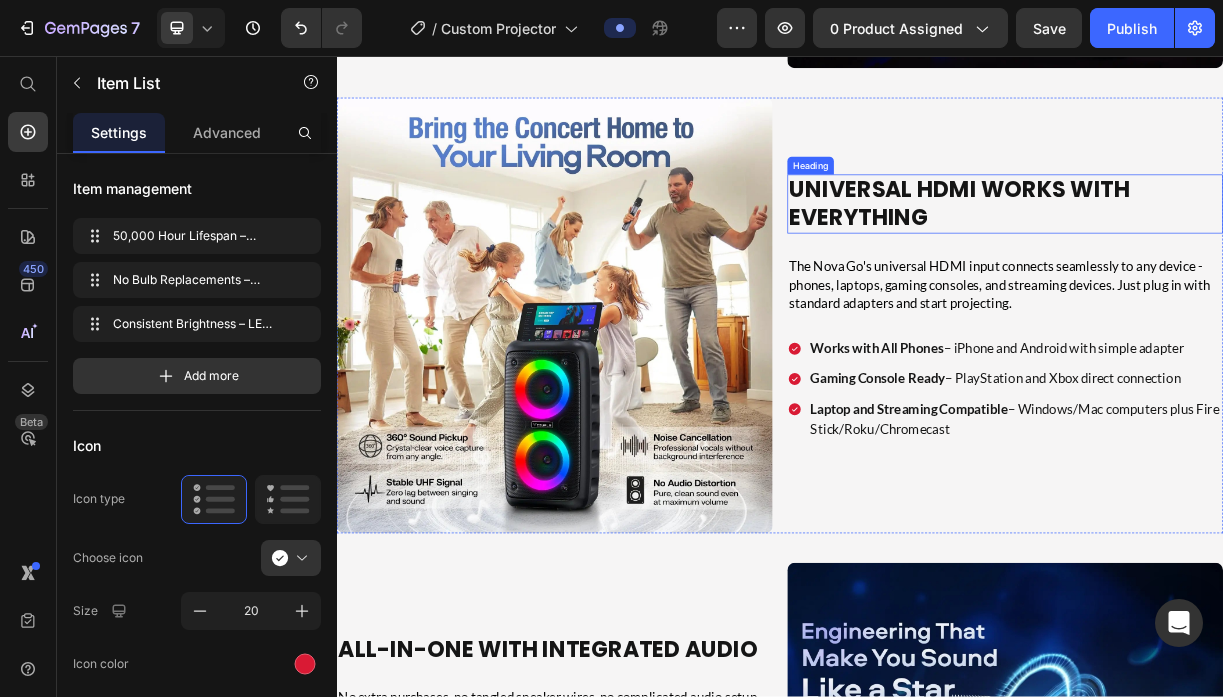 click on "Universal HDMI Works with Everything" at bounding box center (1239, 257) 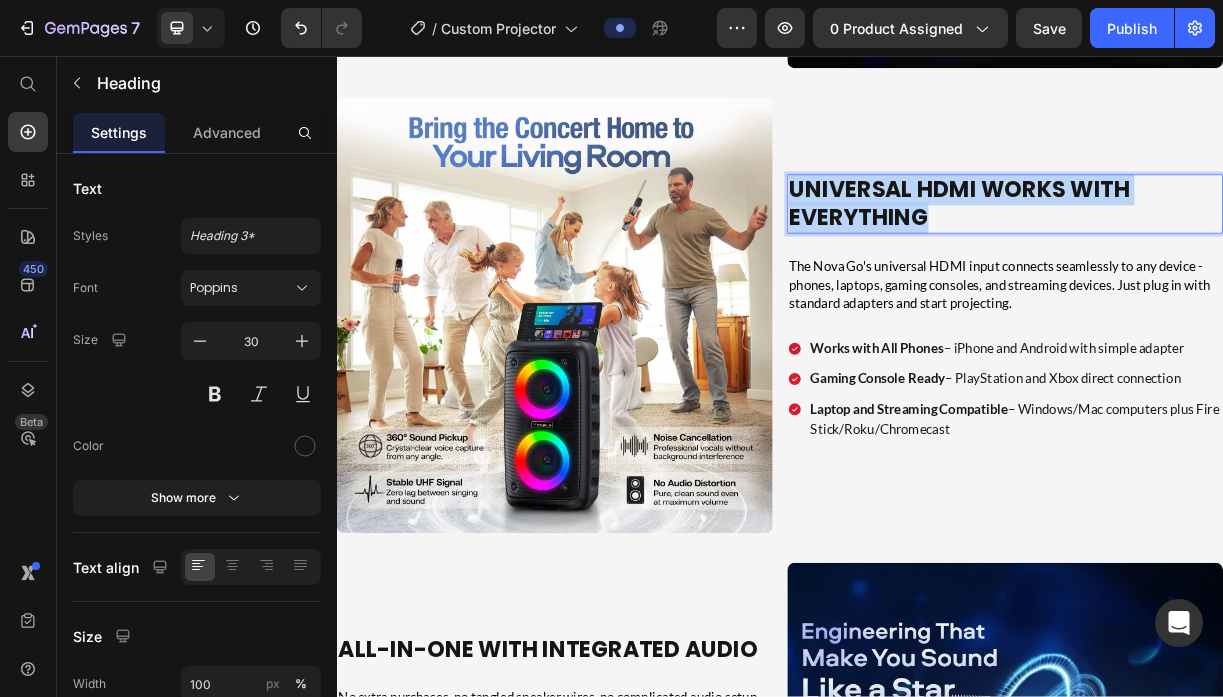 click on "Universal HDMI Works with Everything" at bounding box center (1239, 257) 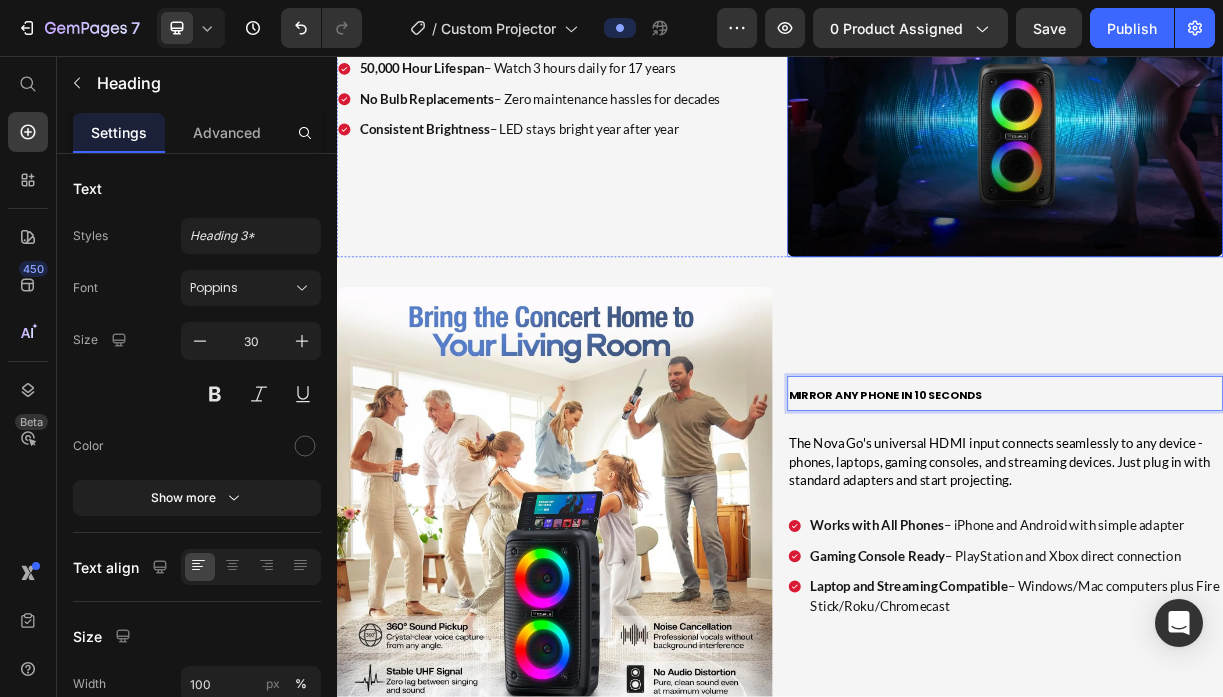 scroll, scrollTop: 5045, scrollLeft: 0, axis: vertical 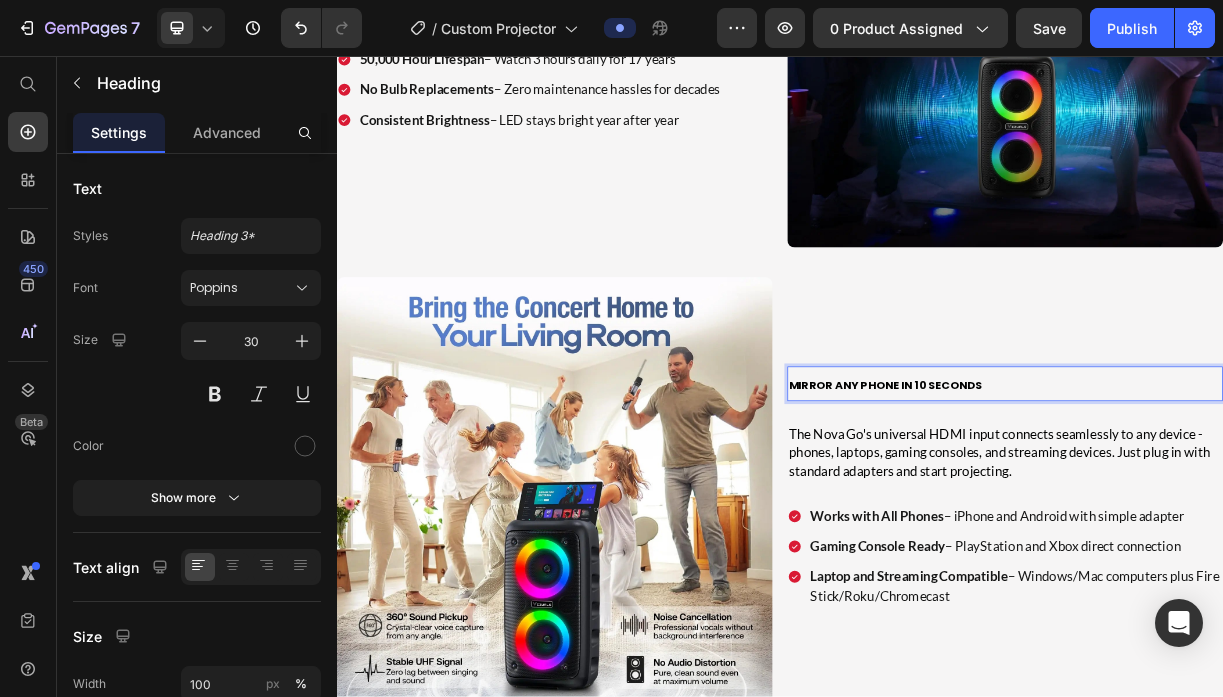 click on "Mirror Any Phone in 10 Seconds" at bounding box center [1079, 503] 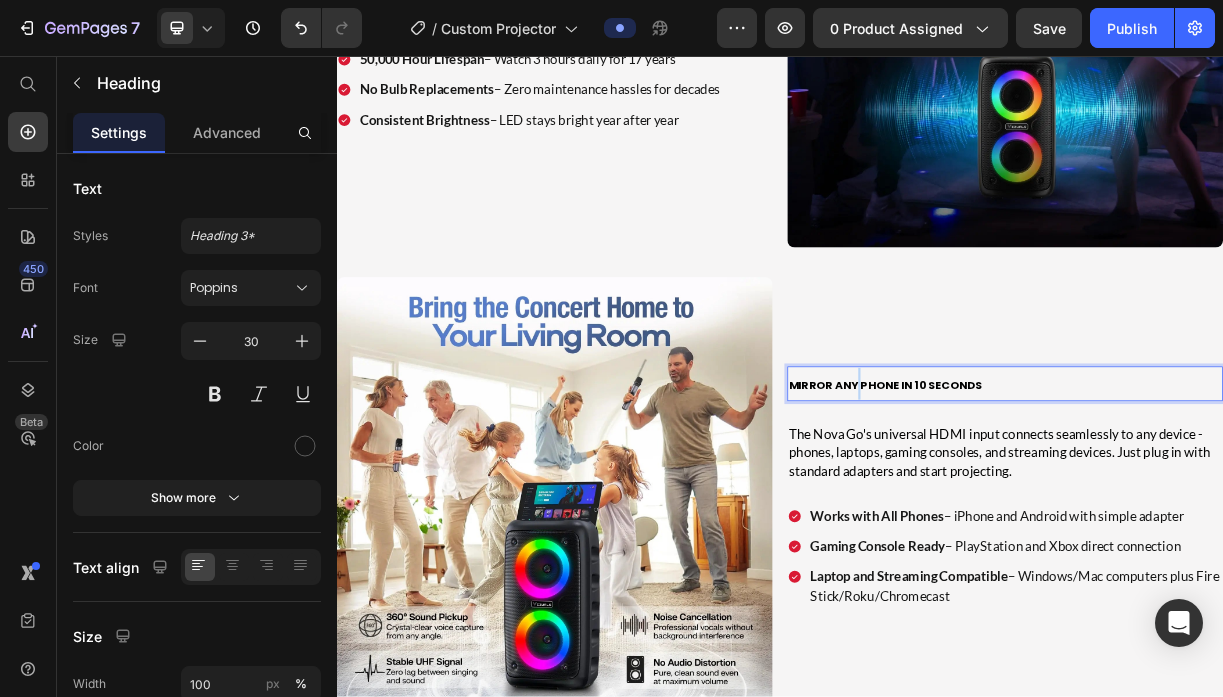 click on "Mirror Any Phone in 10 Seconds" at bounding box center [1079, 503] 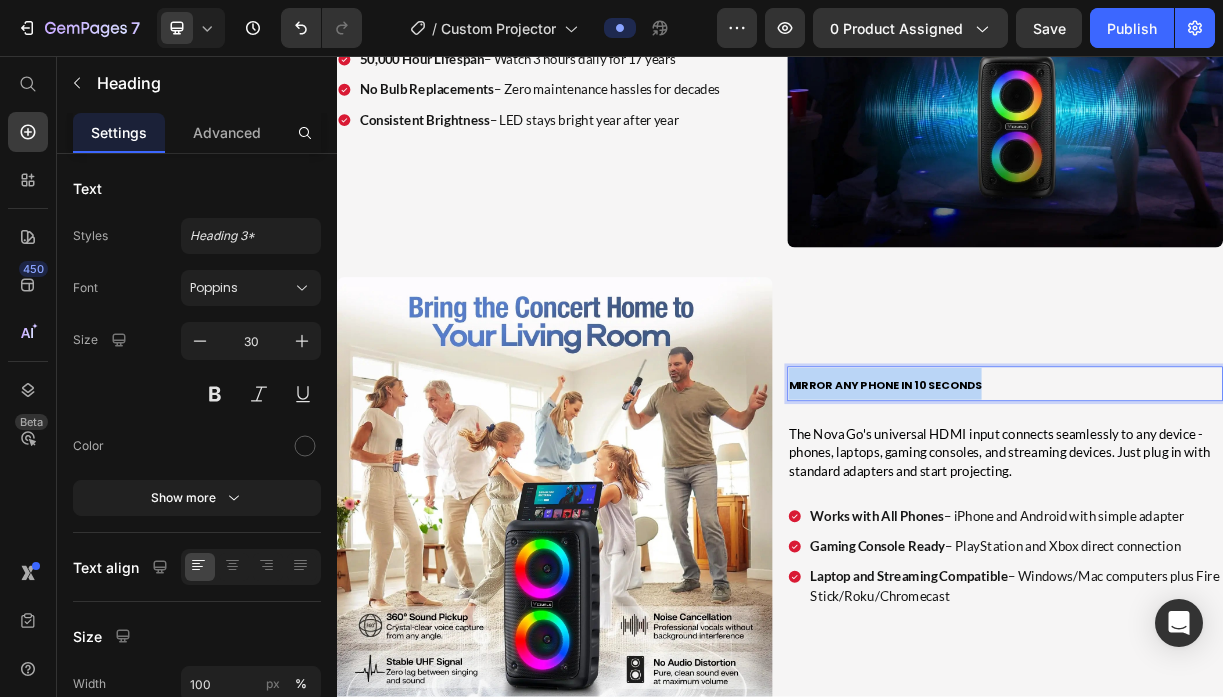 click on "Mirror Any Phone in 10 Seconds" at bounding box center (1079, 503) 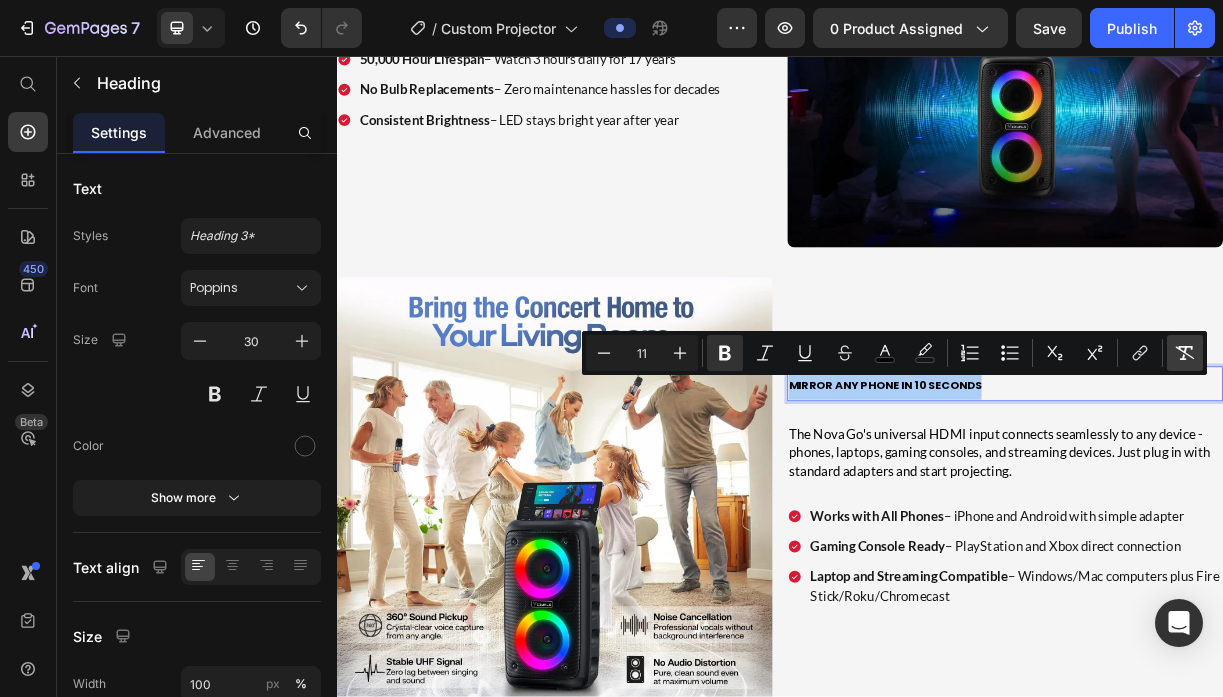 click 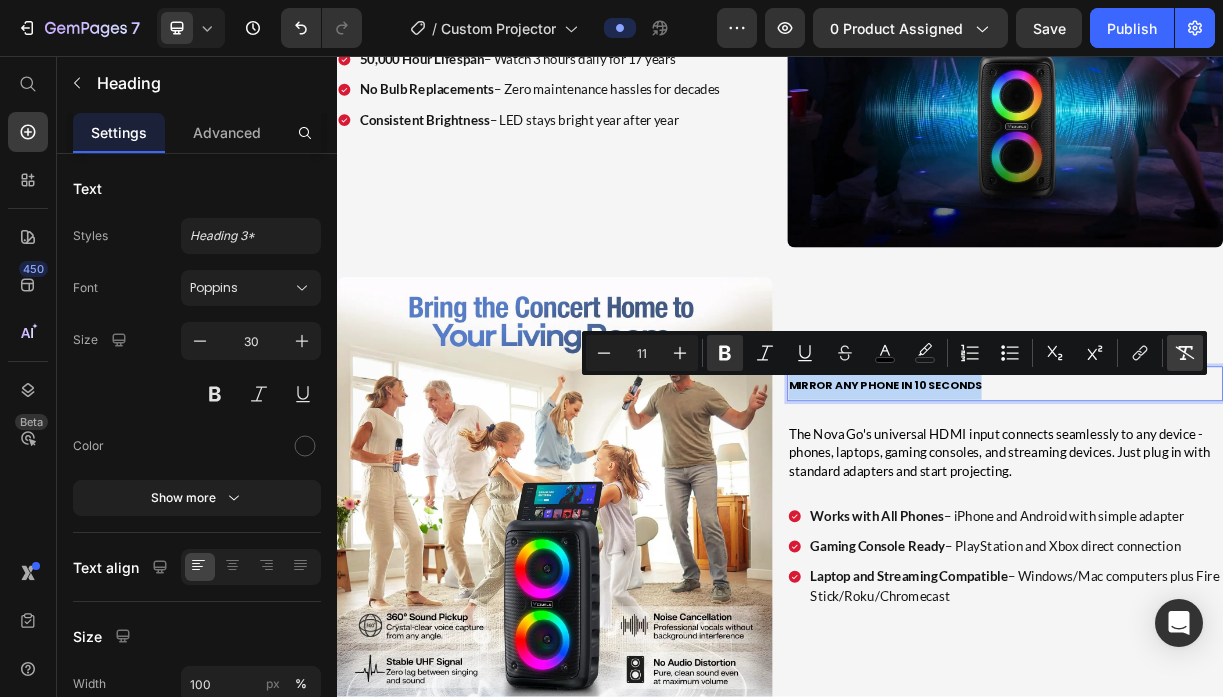 type on "30" 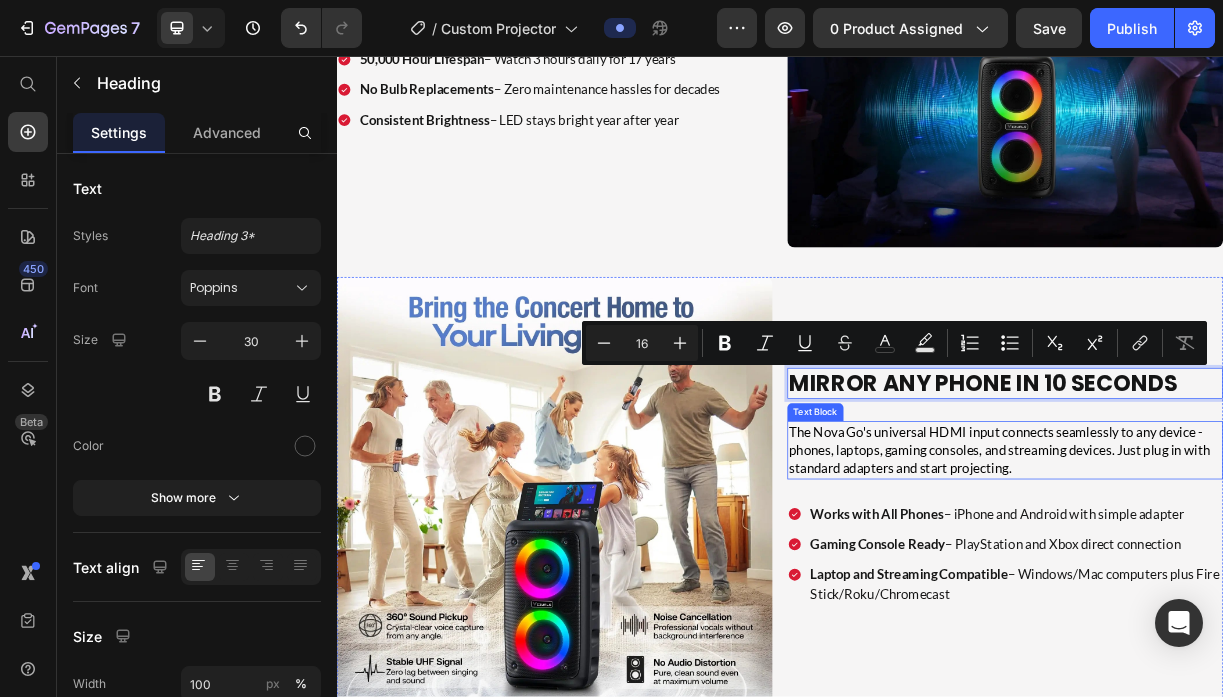 click on "The Nova Go's universal HDMI input connects seamlessly to any device - phones, laptops, gaming consoles, and streaming devices. Just plug in with standard adapters and start projecting." at bounding box center [1242, 590] 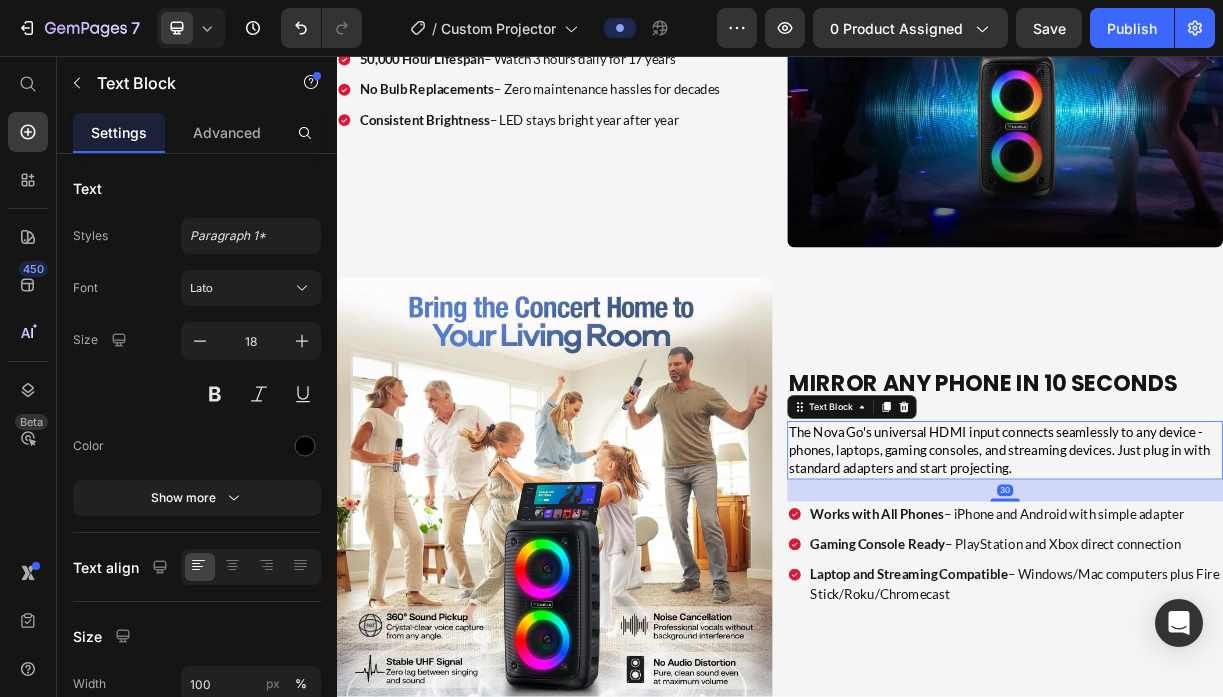 click on "The Nova Go's universal HDMI input connects seamlessly to any device - phones, laptops, gaming consoles, and streaming devices. Just plug in with standard adapters and start projecting." at bounding box center (1242, 590) 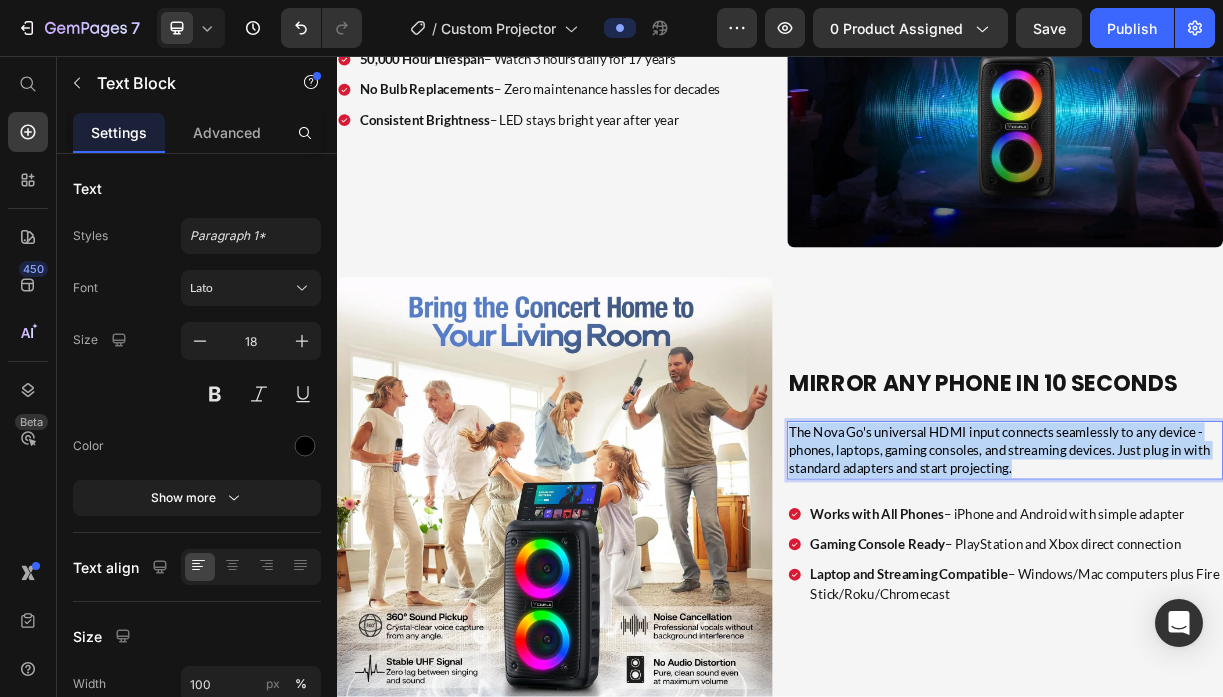 click on "The Nova Go's universal HDMI input connects seamlessly to any device - phones, laptops, gaming consoles, and streaming devices. Just plug in with standard adapters and start projecting." at bounding box center [1242, 590] 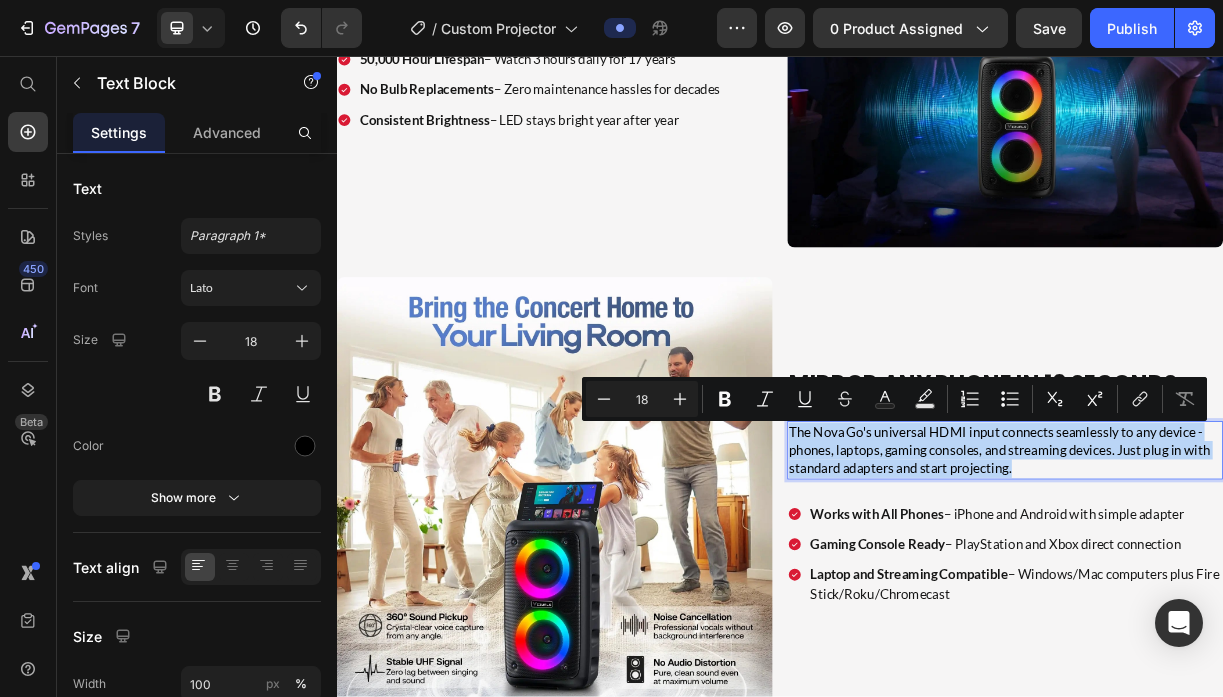 type on "11" 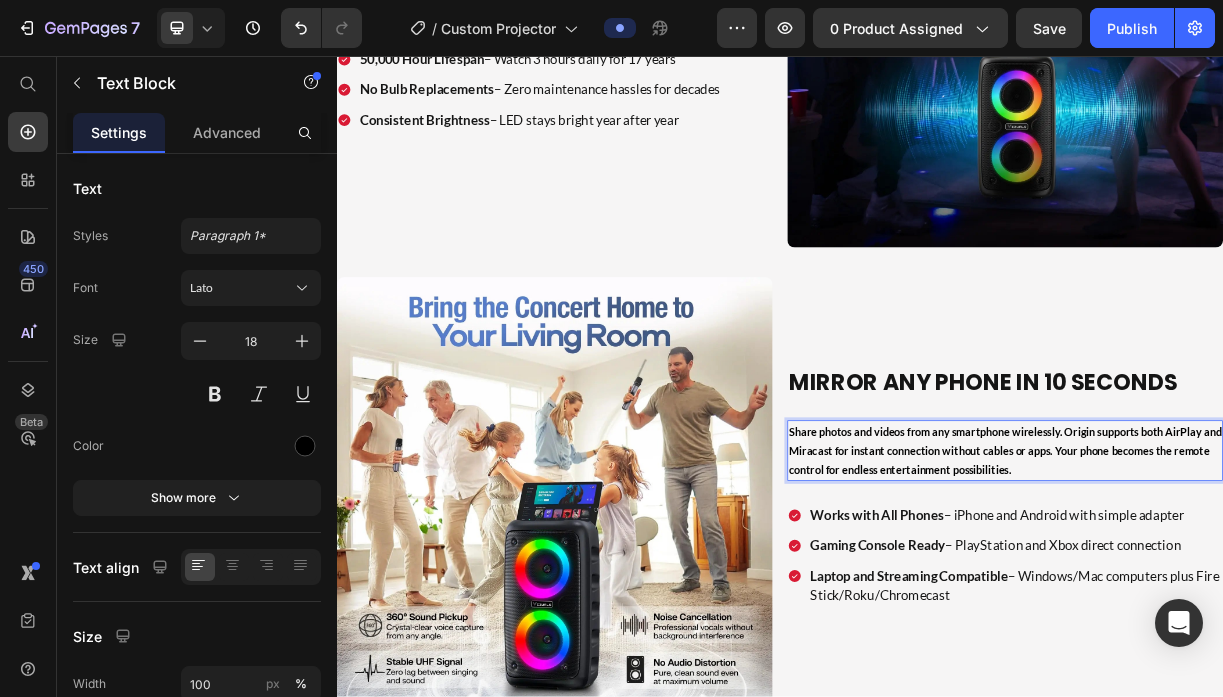 click on "Share photos and videos from any smartphone wirelessly. Origin supports both AirPlay and Miracast for instant connection without cables or apps. Your phone becomes the remote control for endless entertainment possibilities." at bounding box center [1242, 591] 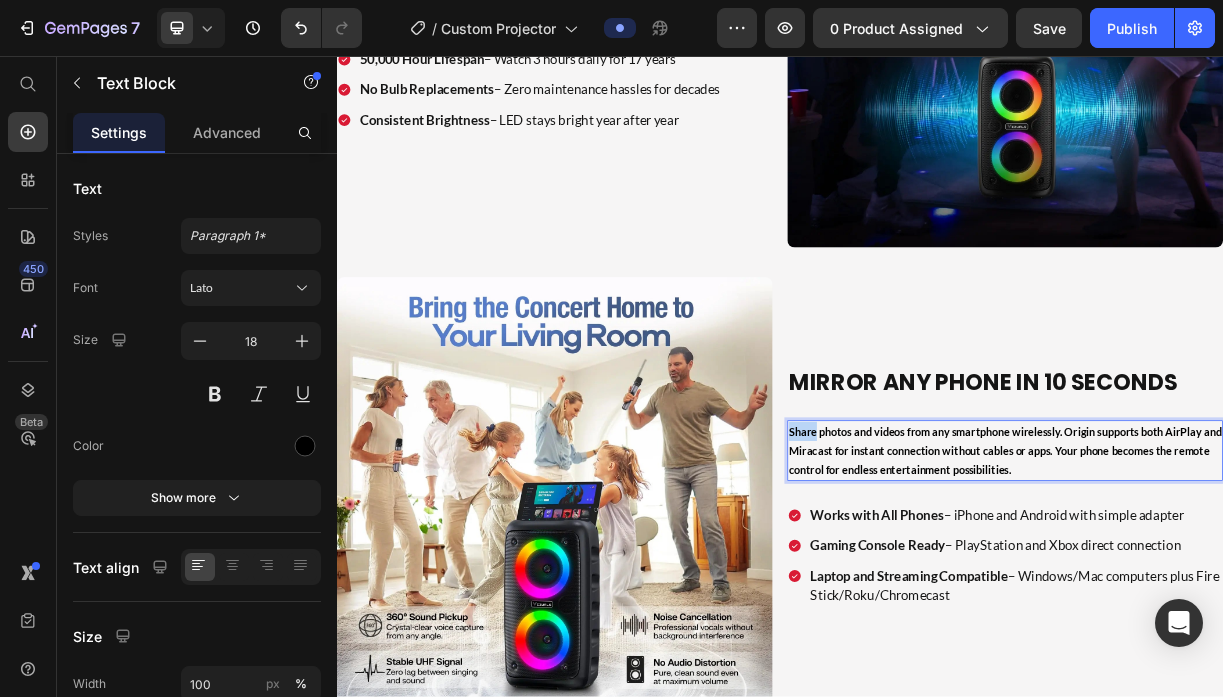 click on "Share photos and videos from any smartphone wirelessly. Origin supports both AirPlay and Miracast for instant connection without cables or apps. Your phone becomes the remote control for endless entertainment possibilities." at bounding box center [1242, 591] 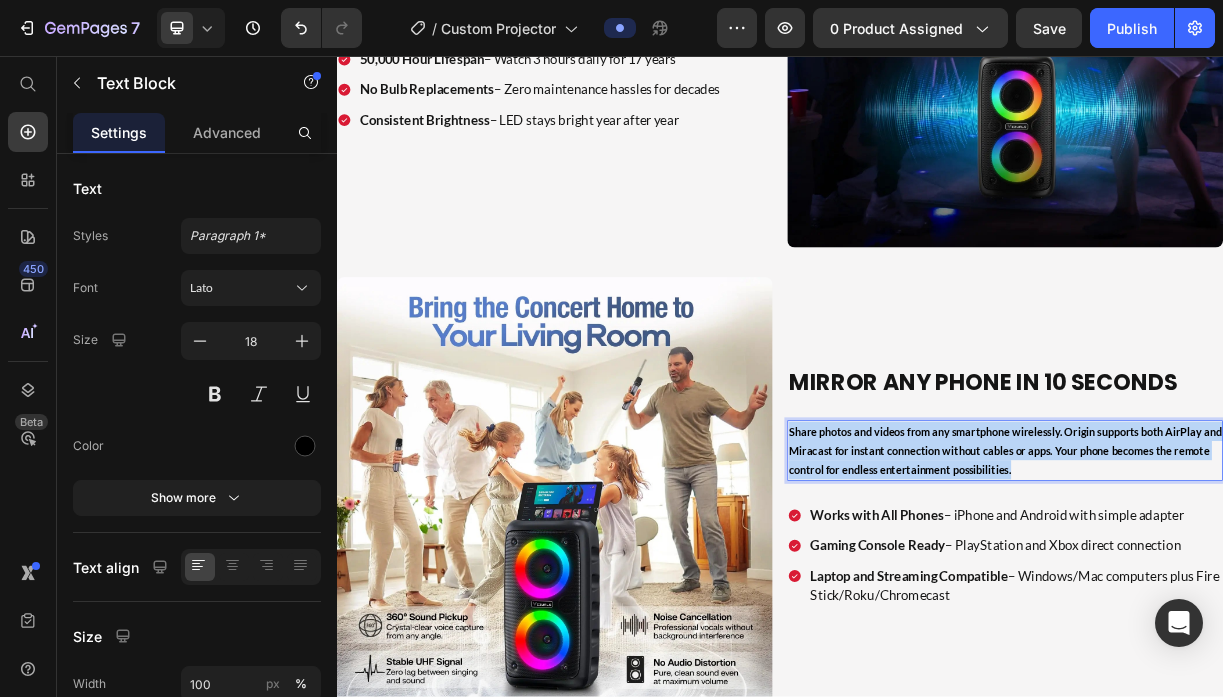 click on "Share photos and videos from any smartphone wirelessly. Origin supports both AirPlay and Miracast for instant connection without cables or apps. Your phone becomes the remote control for endless entertainment possibilities." at bounding box center (1242, 591) 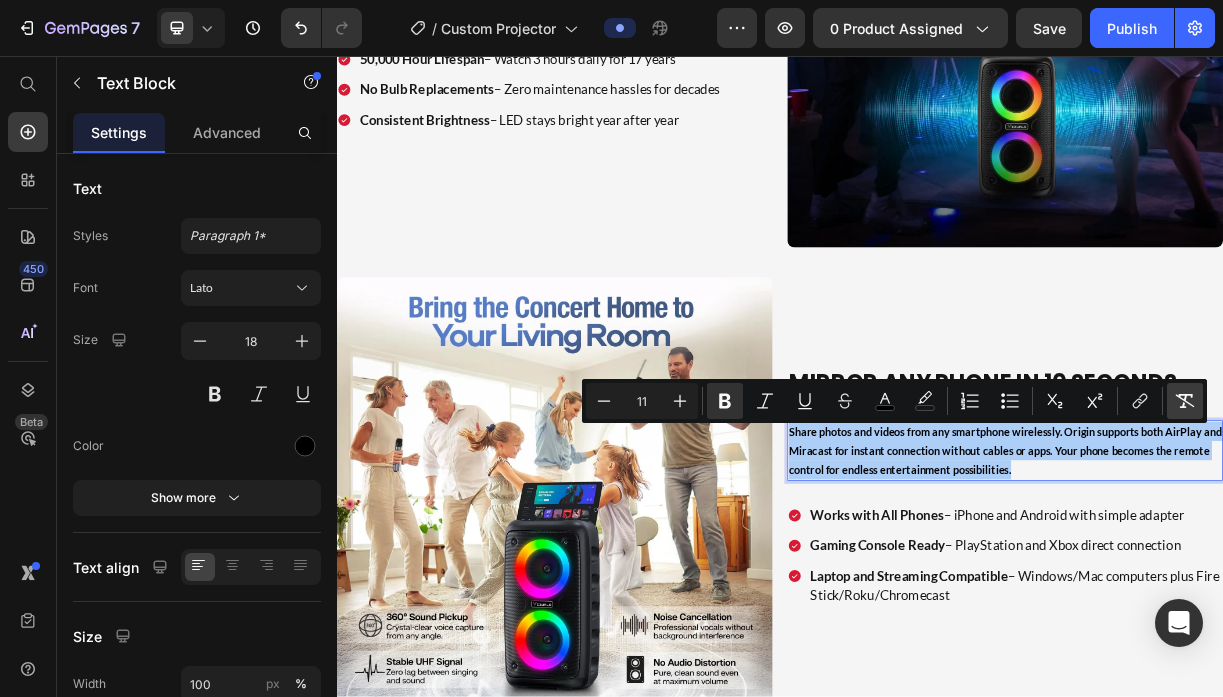 click 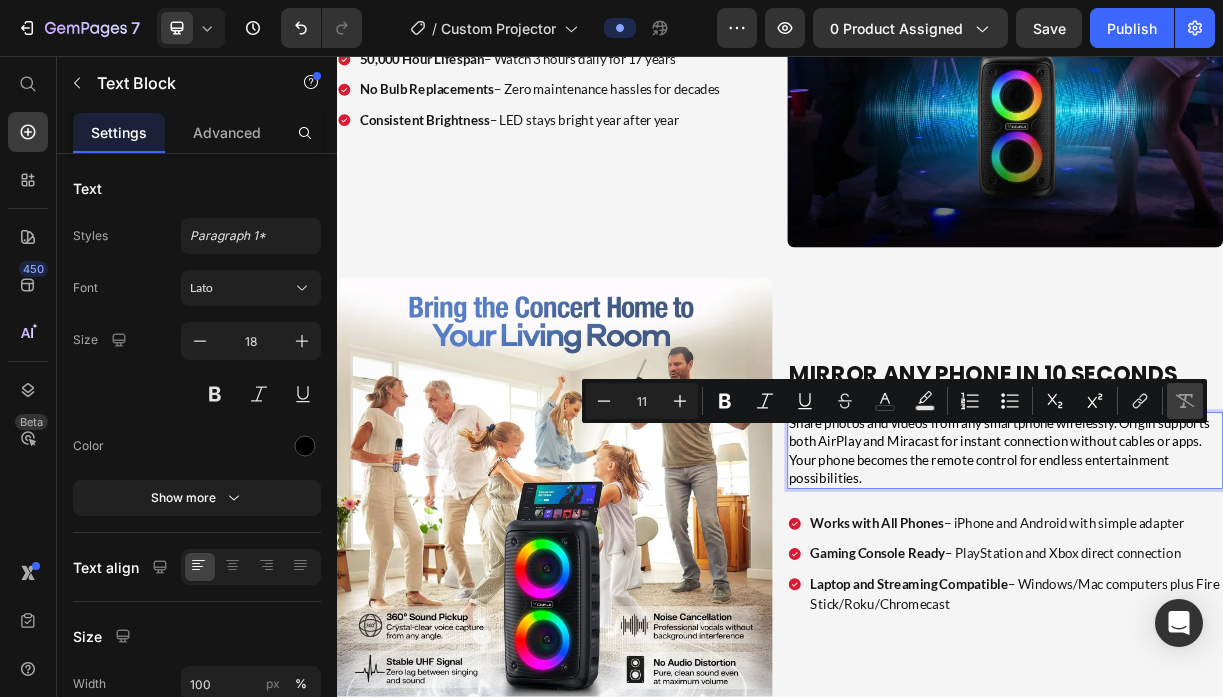 type on "18" 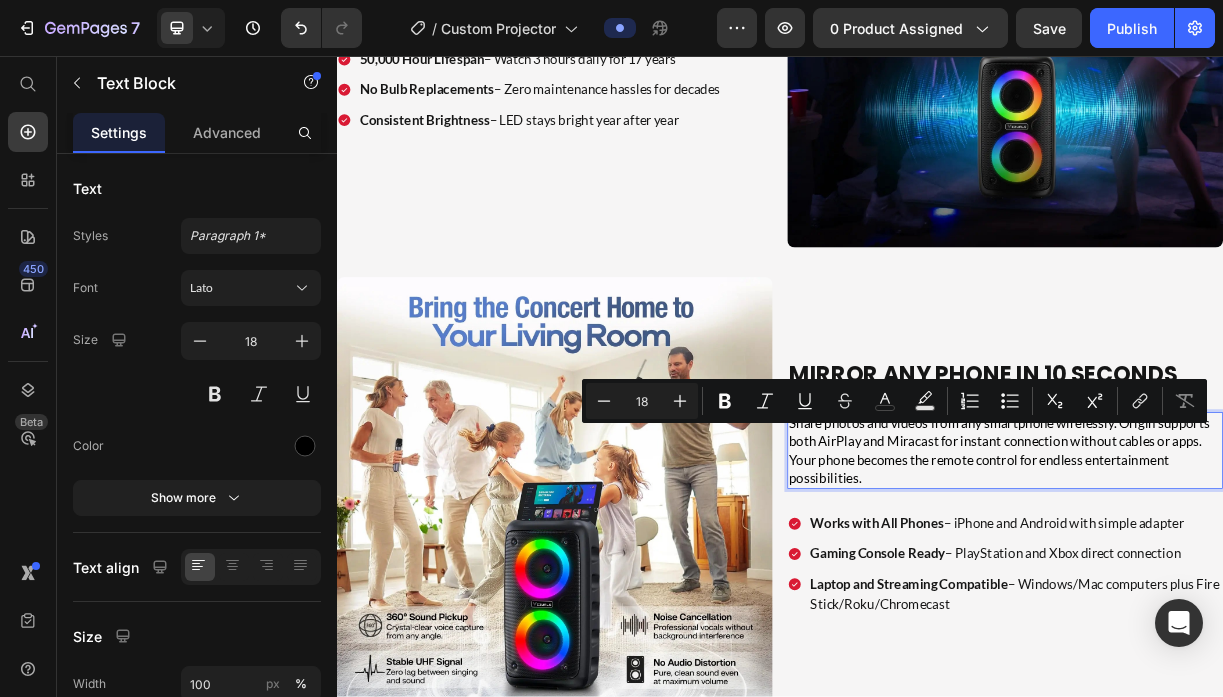 click on "Share photos and videos from any smartphone wirelessly. Origin supports both AirPlay and Miracast for instant connection without cables or apps. Your phone becomes the remote control for endless entertainment possibilities." at bounding box center (1242, 591) 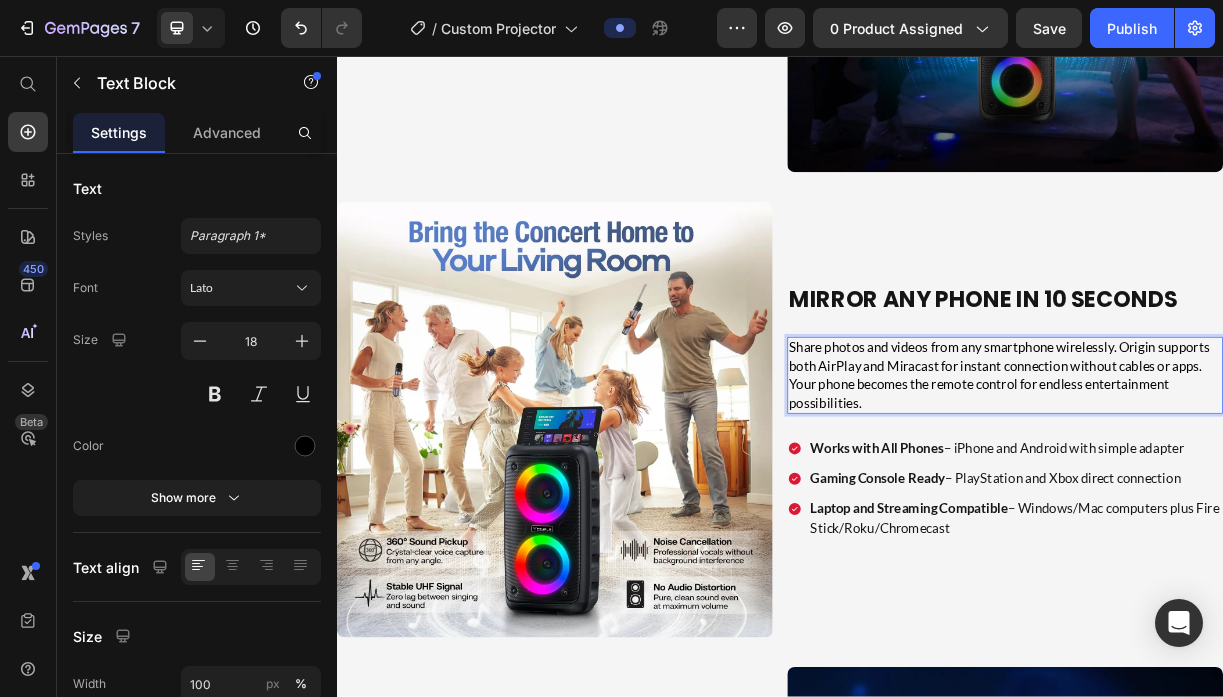 scroll, scrollTop: 5656, scrollLeft: 0, axis: vertical 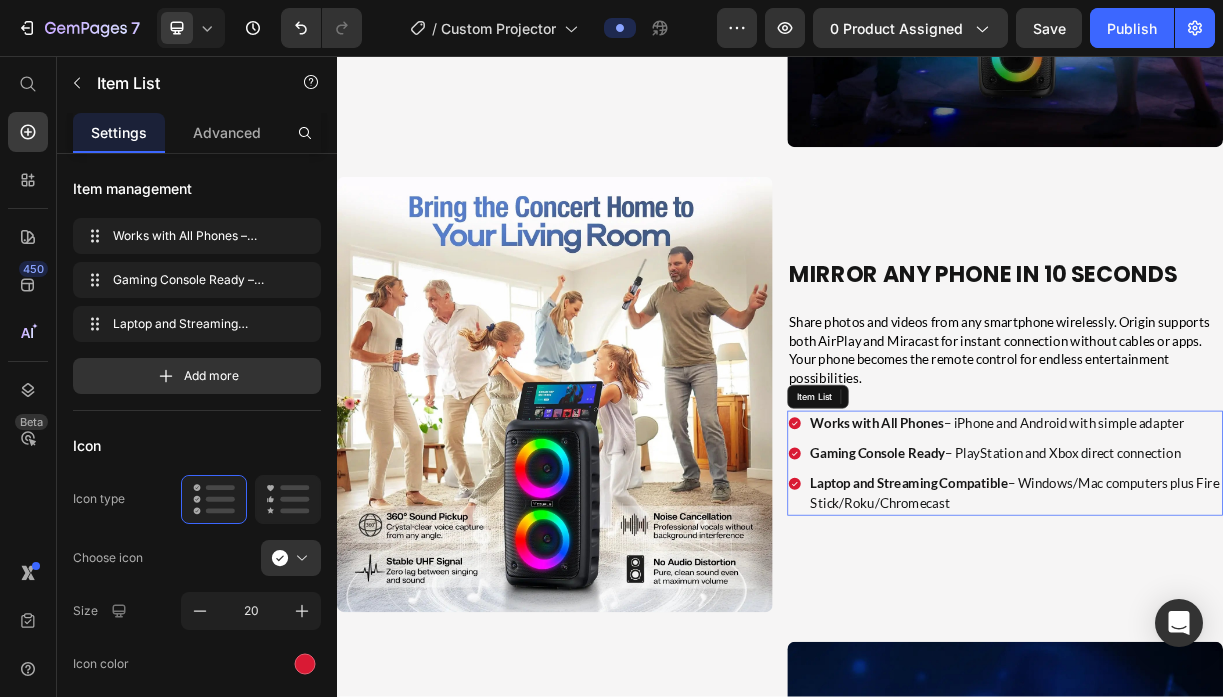 click on "Works with All Phones" at bounding box center [1068, 553] 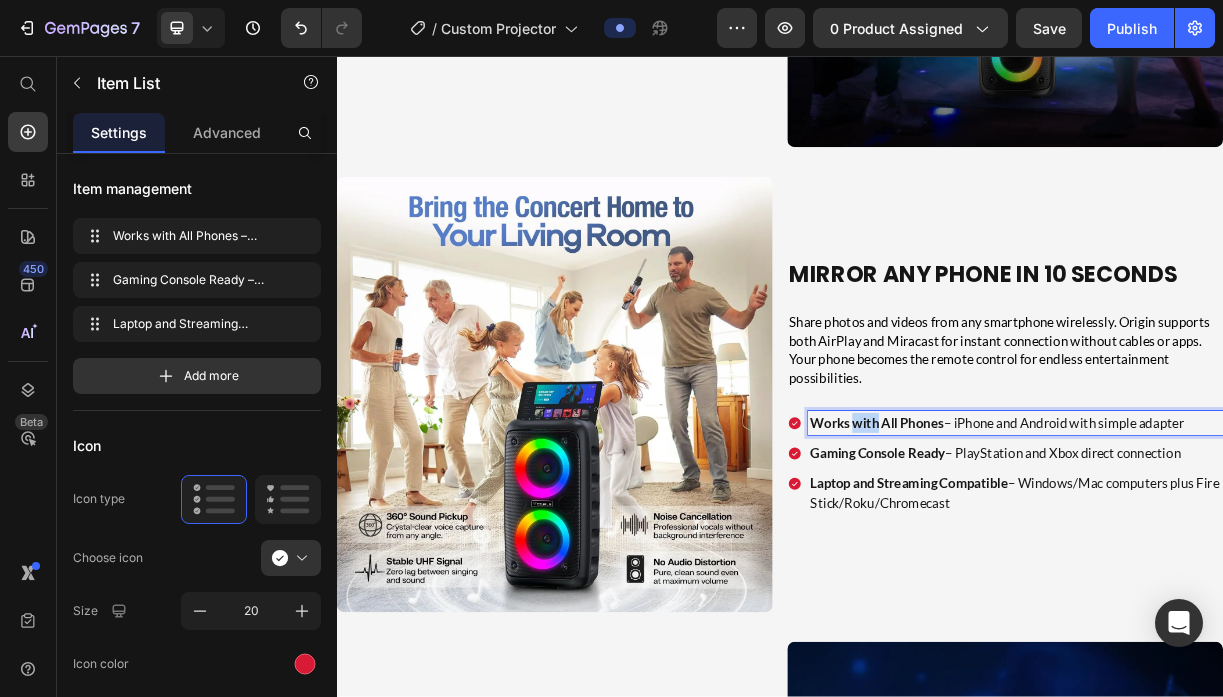 click on "Works with All Phones" at bounding box center (1068, 553) 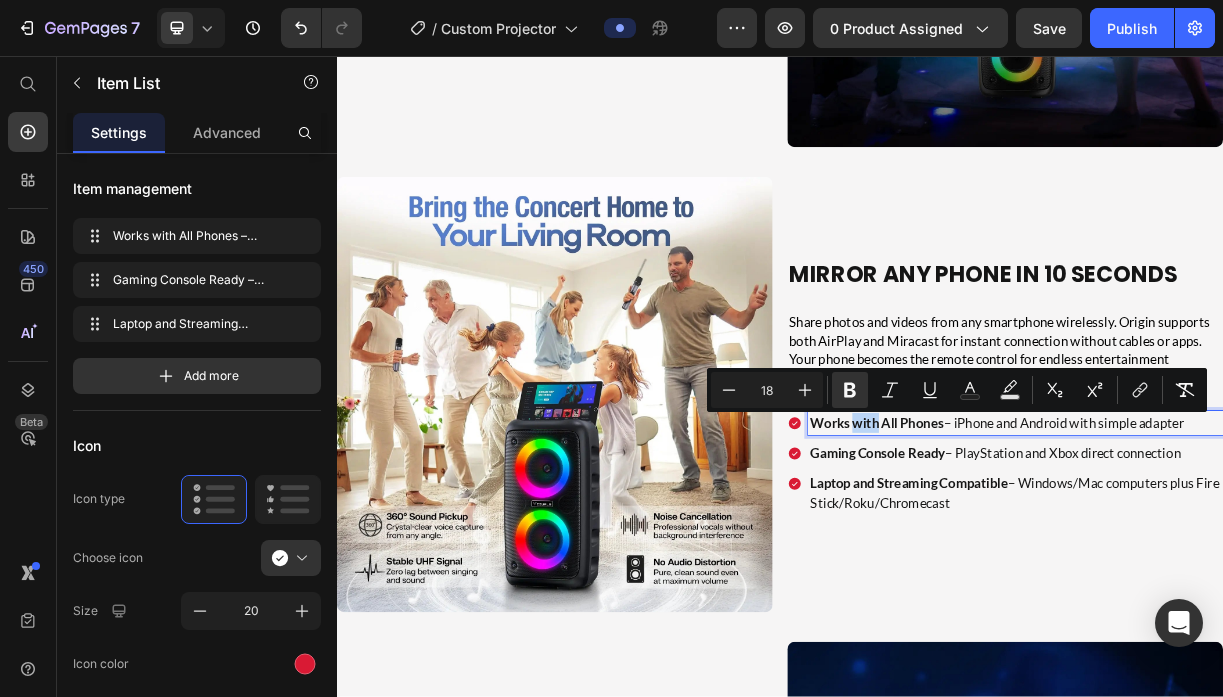 type on "11" 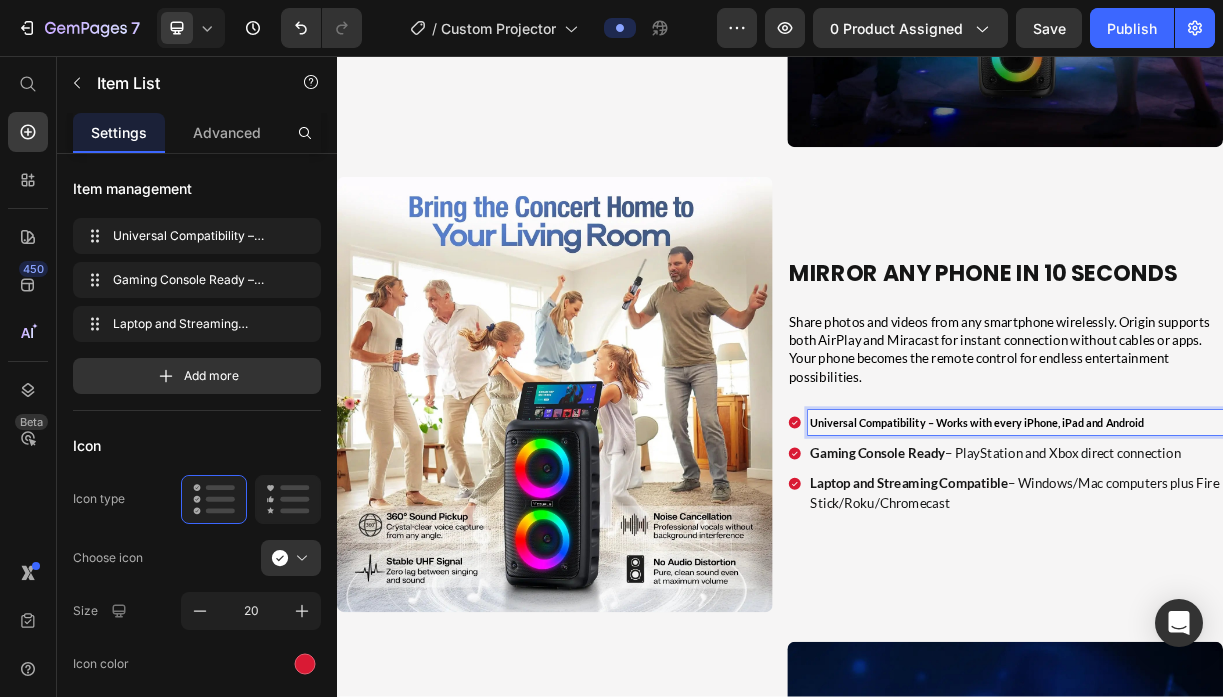 click on "Universal Compatibility – Works with every iPhone, iPad and Android" at bounding box center [1204, 553] 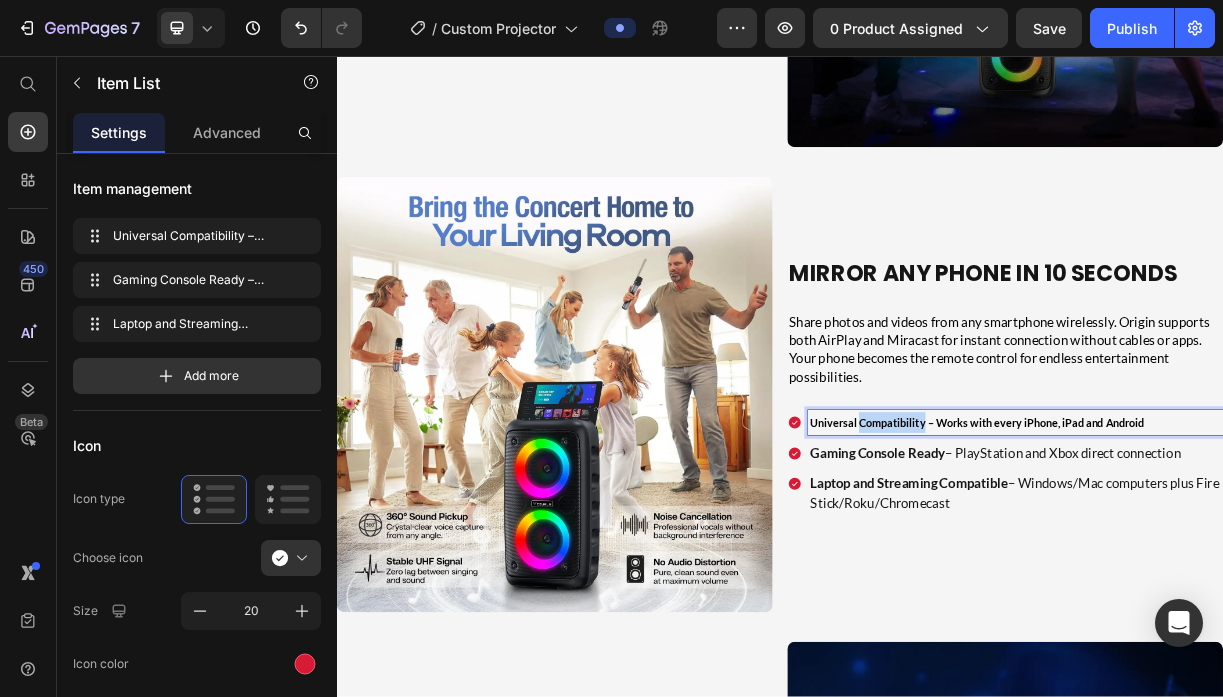 click on "Universal Compatibility – Works with every iPhone, iPad and Android" at bounding box center (1204, 553) 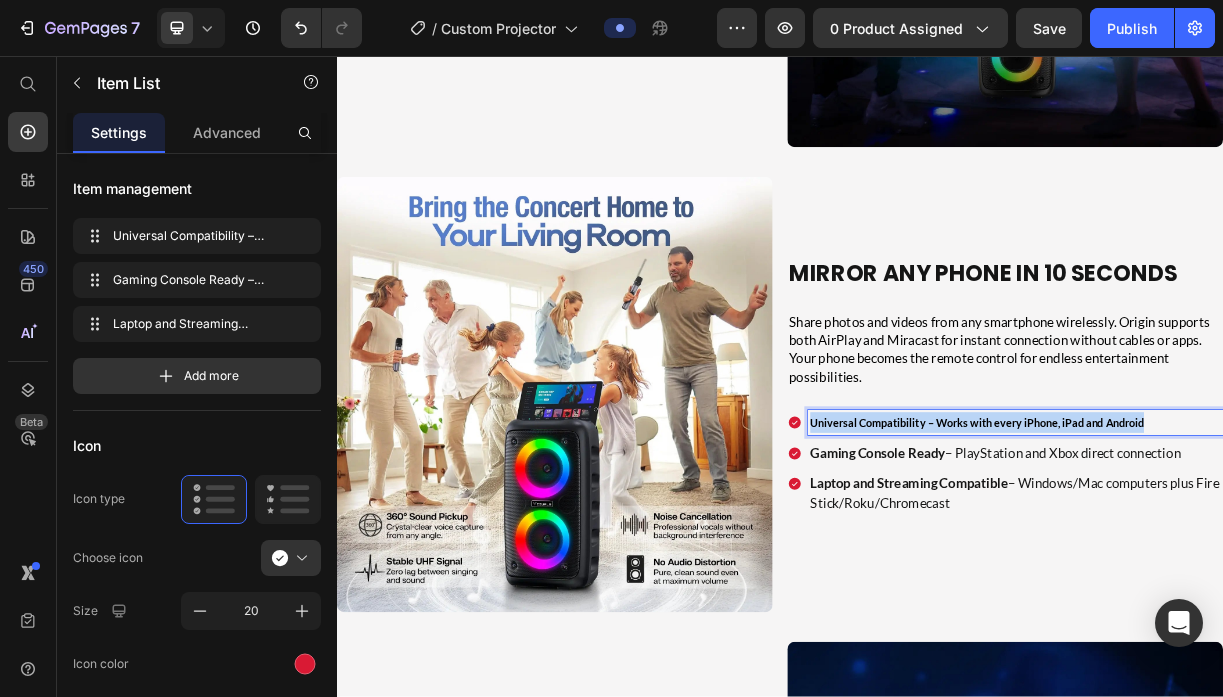 click on "Universal Compatibility – Works with every iPhone, iPad and Android" at bounding box center [1204, 553] 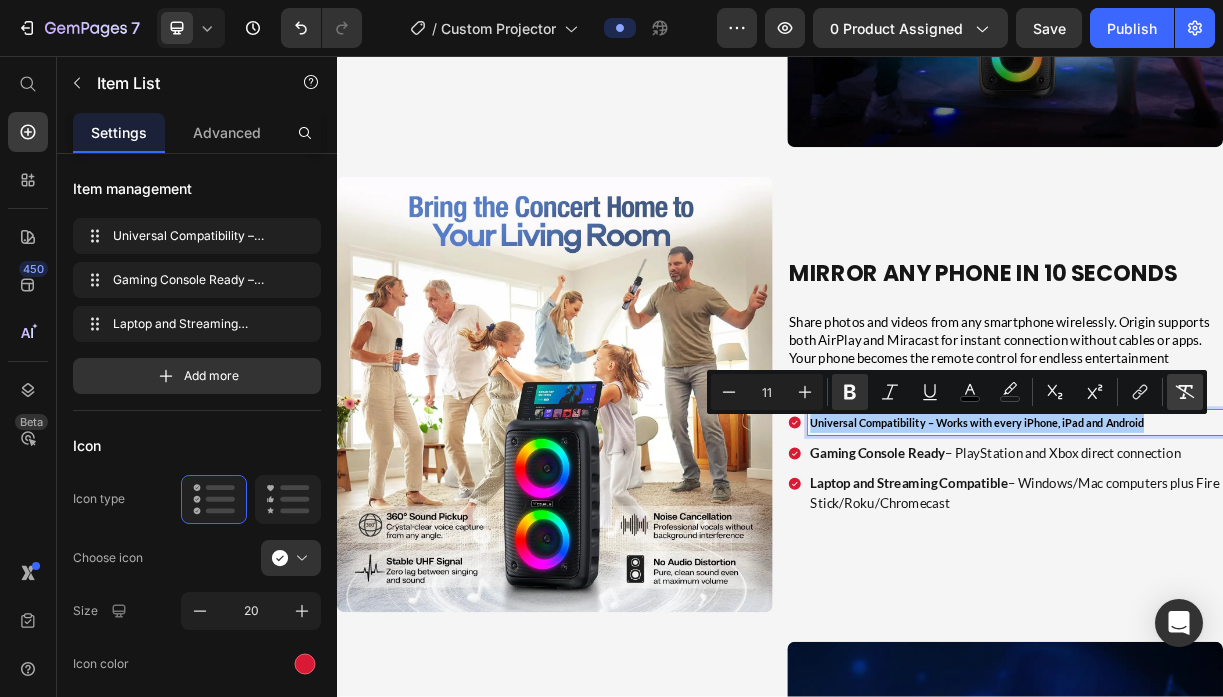 click 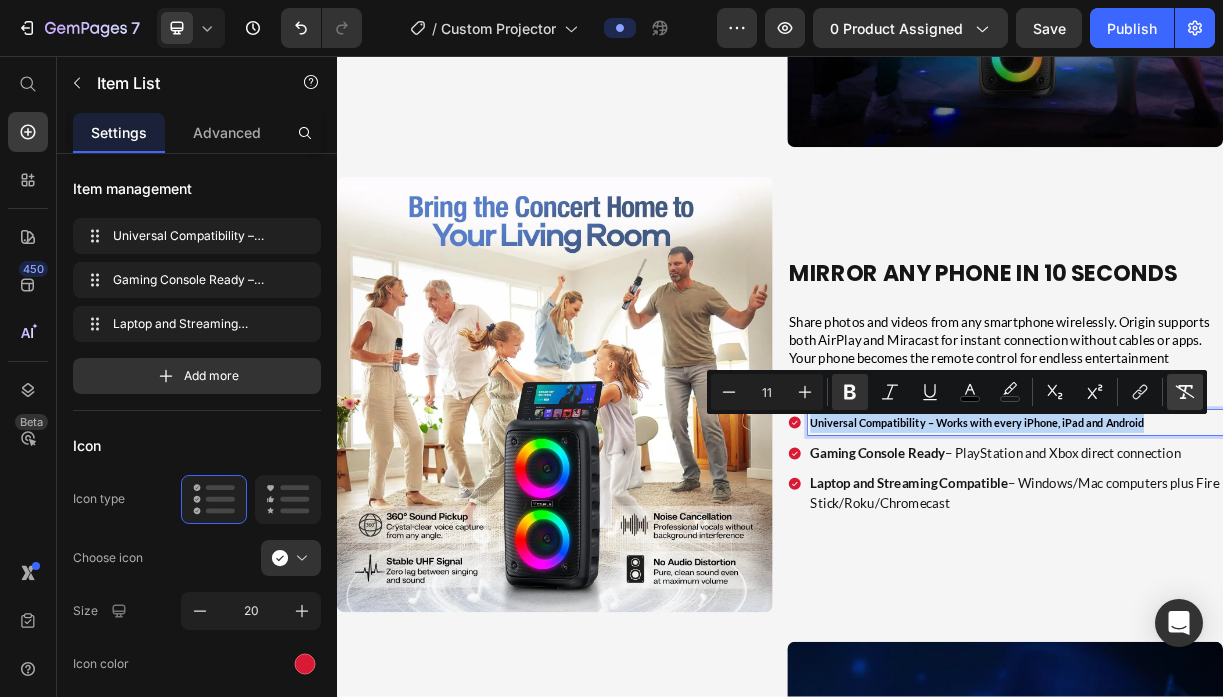 type on "18" 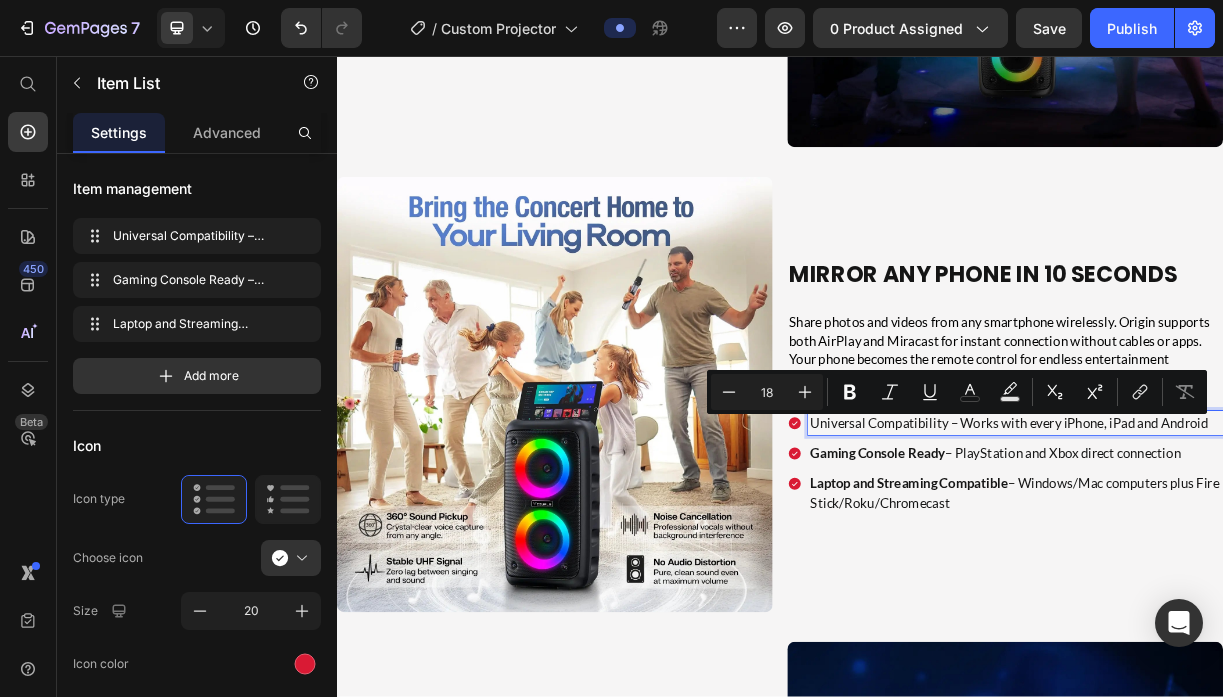 click on "Universal Compatibility – Works with every iPhone, iPad and Android" at bounding box center [1256, 553] 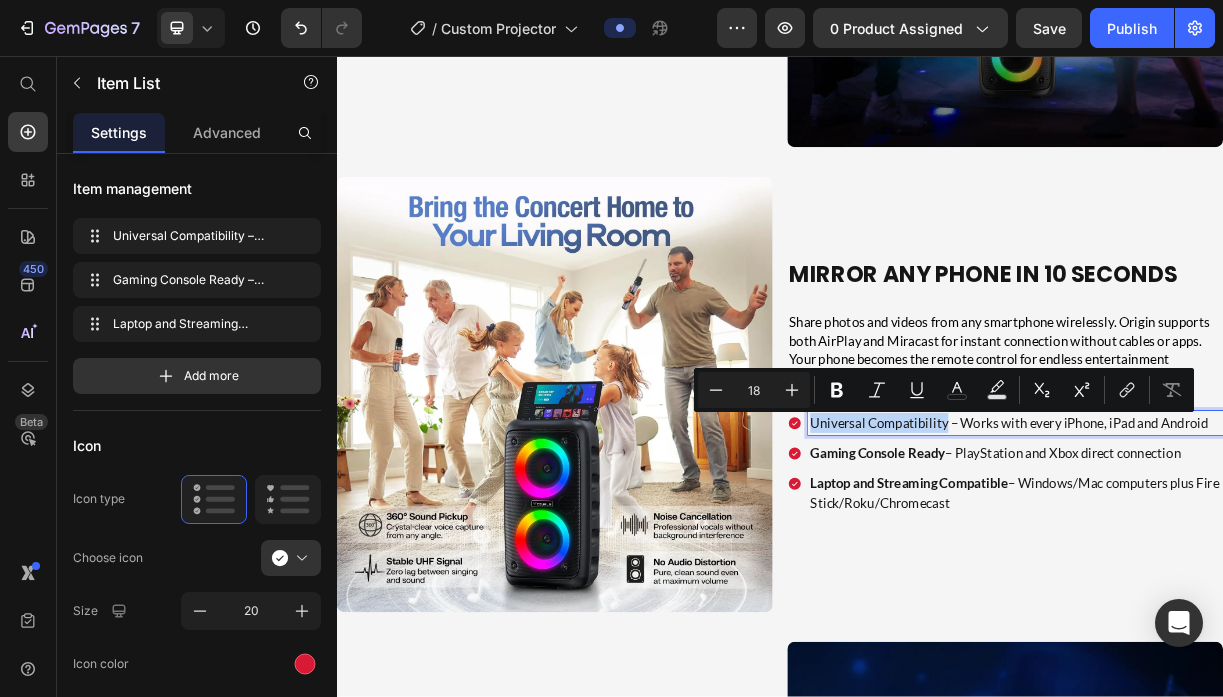 drag, startPoint x: 1163, startPoint y: 556, endPoint x: 1164, endPoint y: 465, distance: 91.00549 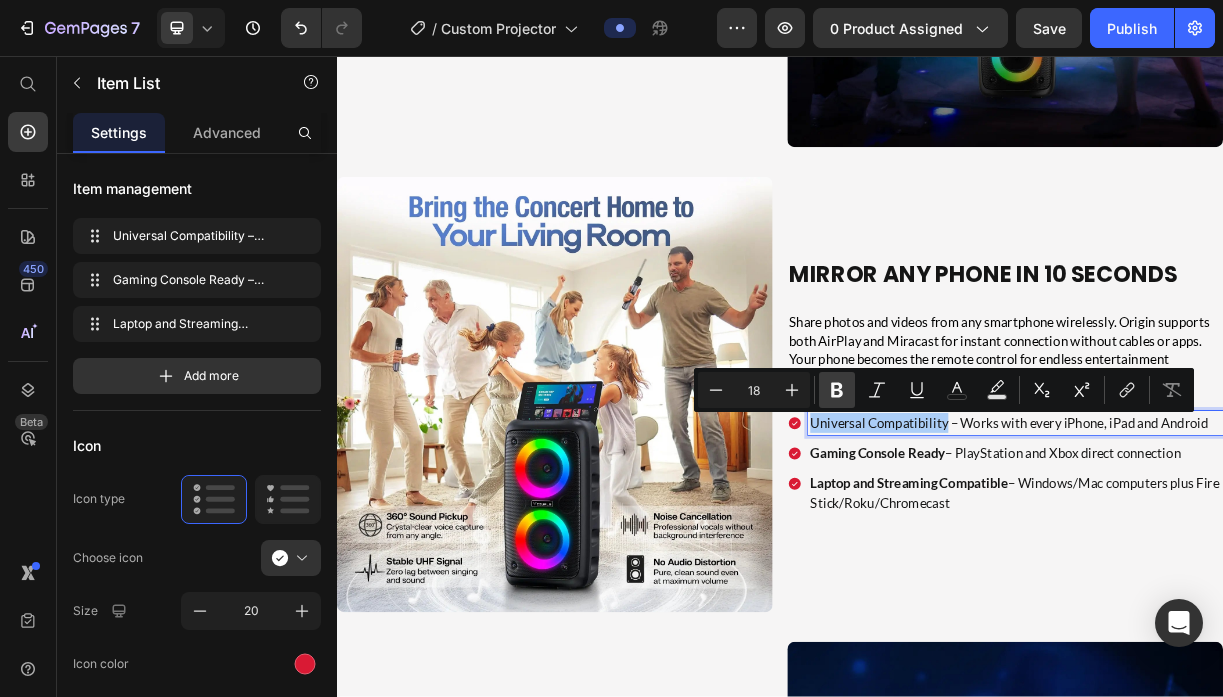 click on "Bold" at bounding box center (837, 390) 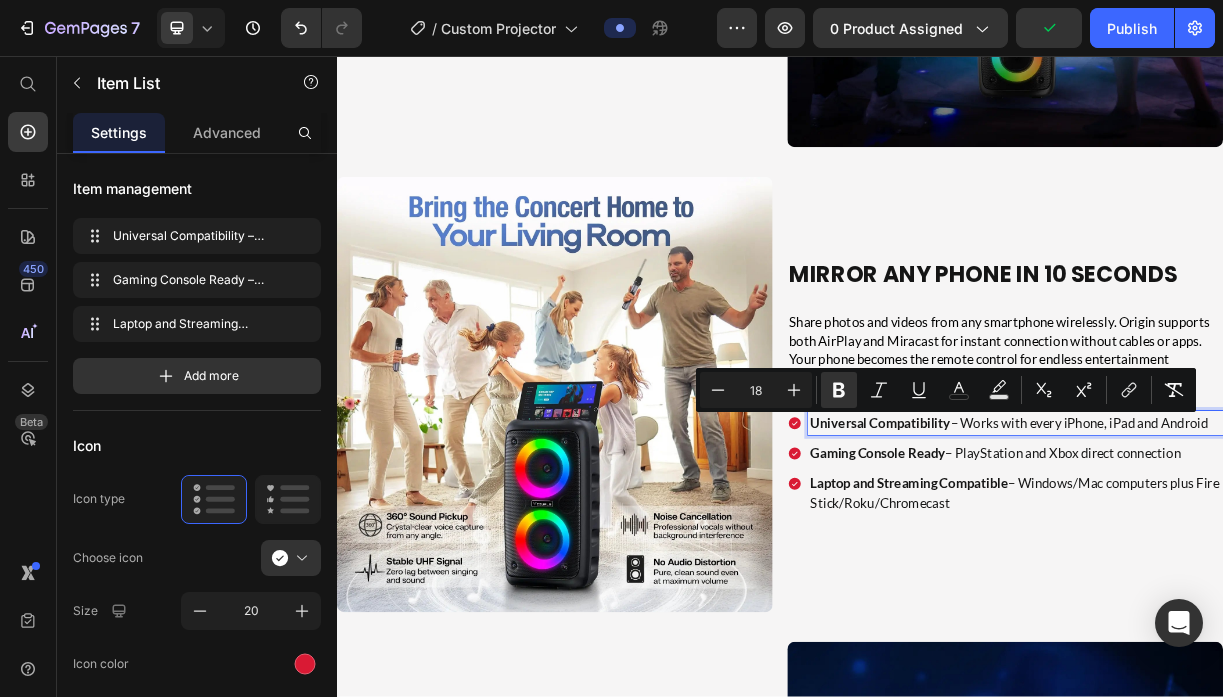 click on "Gaming Console Ready" at bounding box center (1069, 594) 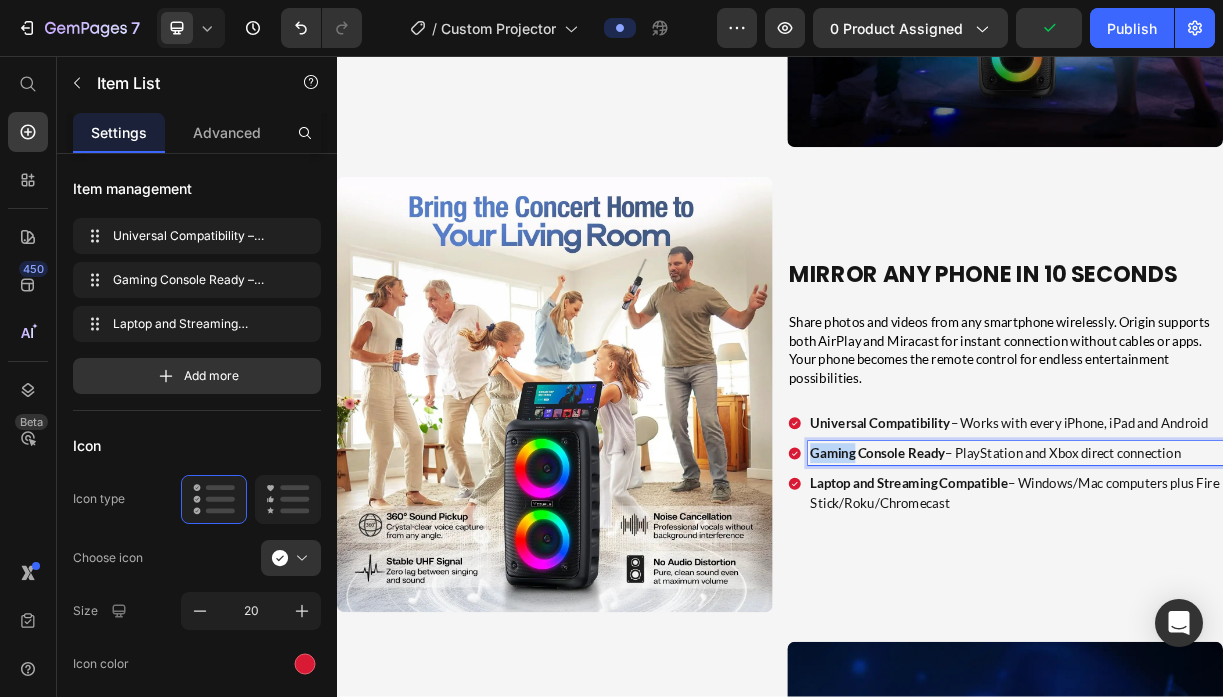 click on "Gaming Console Ready" at bounding box center (1069, 594) 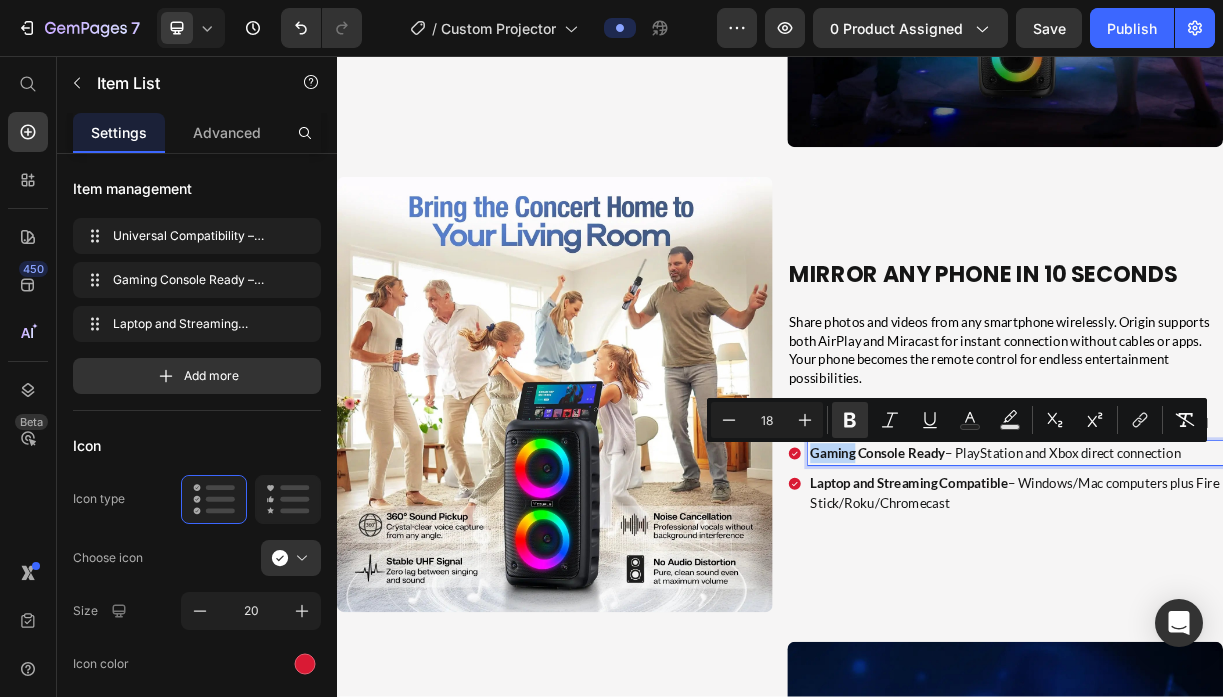 type on "11" 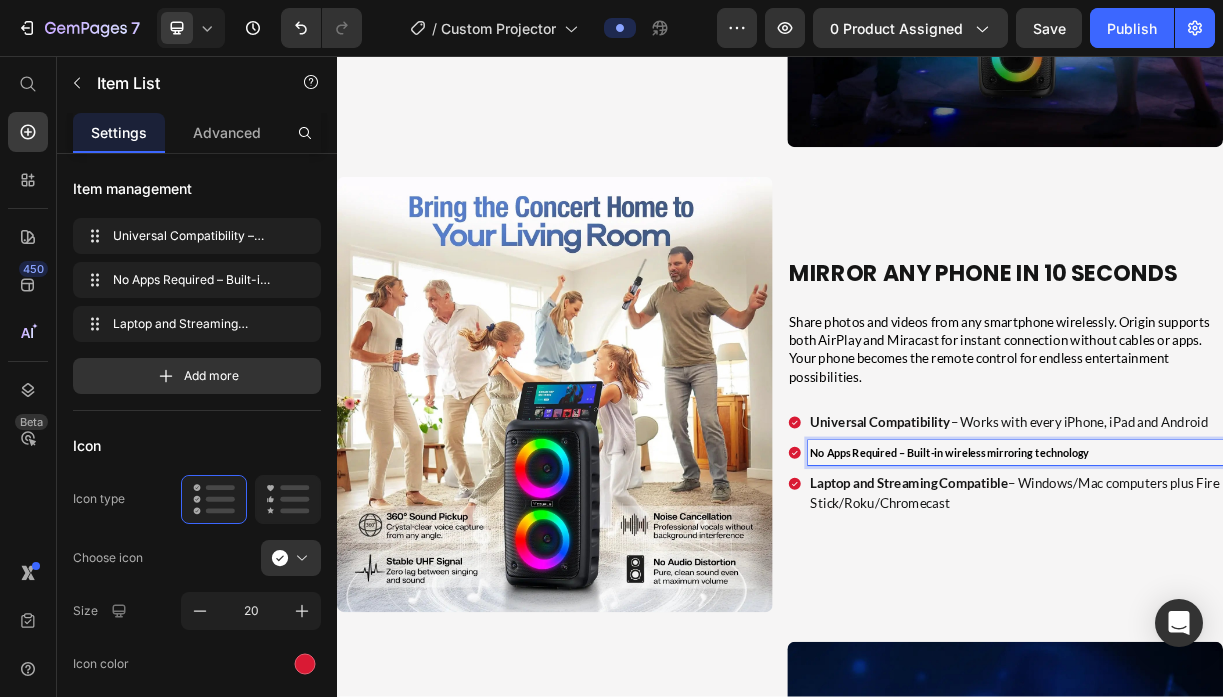 click on "No Apps Required – Built-in wireless mirroring technology" at bounding box center (1167, 594) 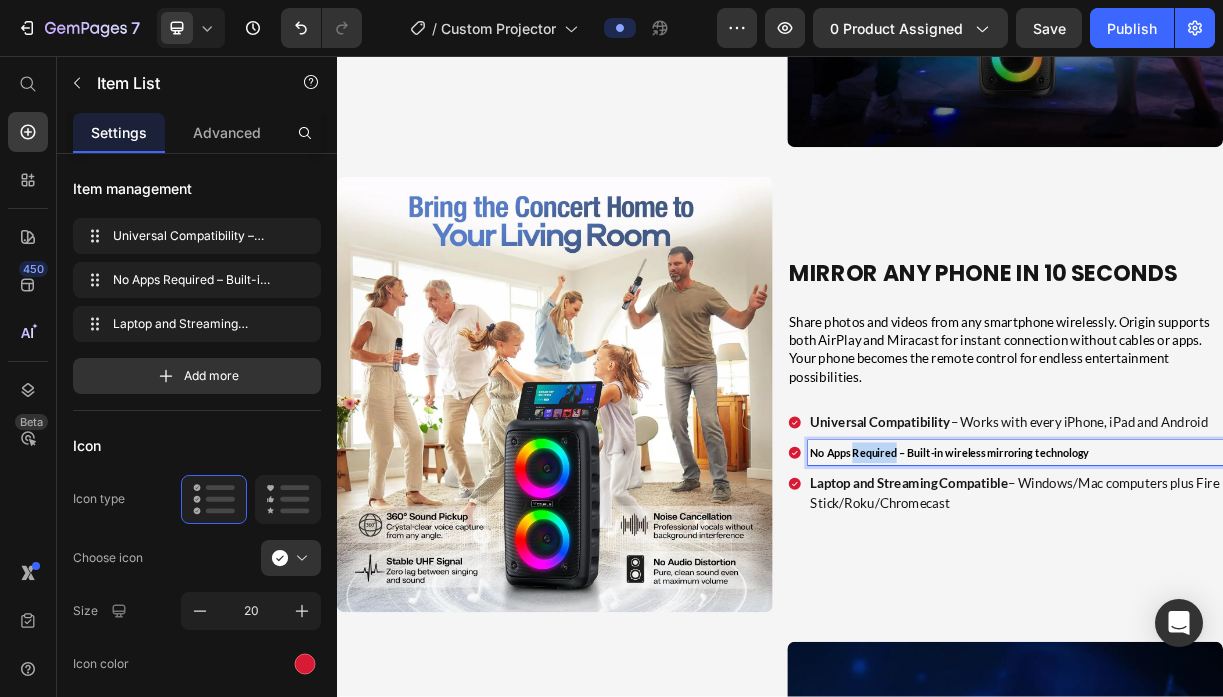 click on "No Apps Required – Built-in wireless mirroring technology" at bounding box center [1167, 594] 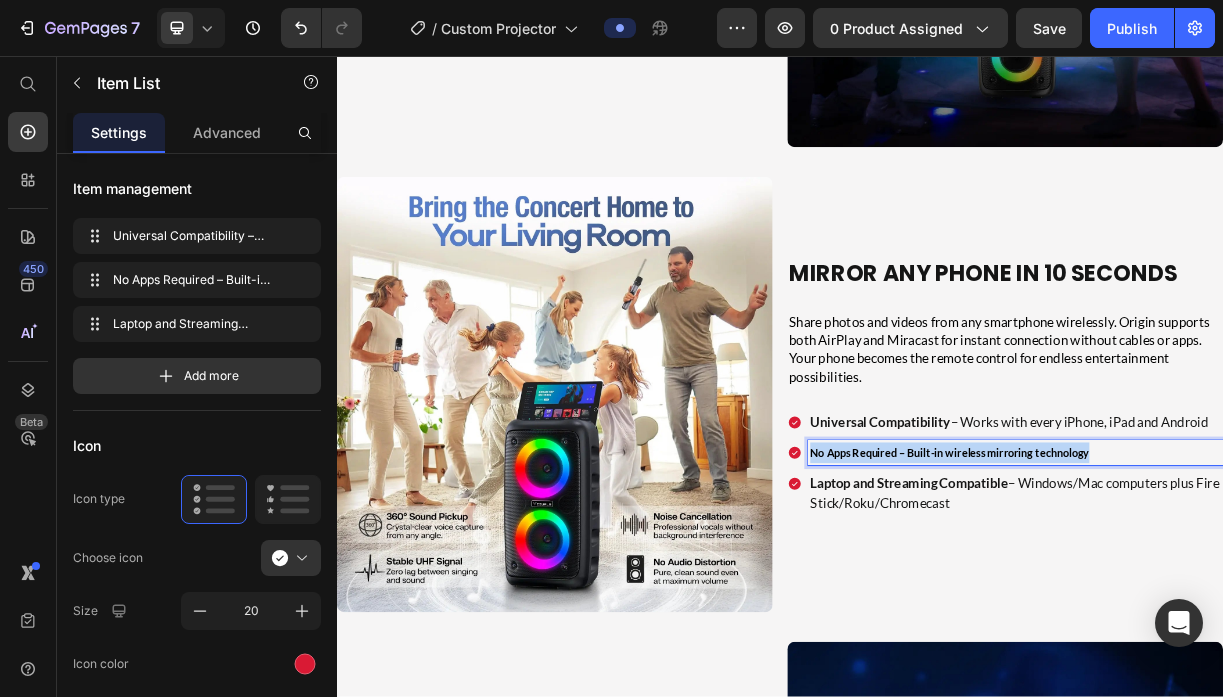 click on "No Apps Required – Built-in wireless mirroring technology" at bounding box center (1167, 594) 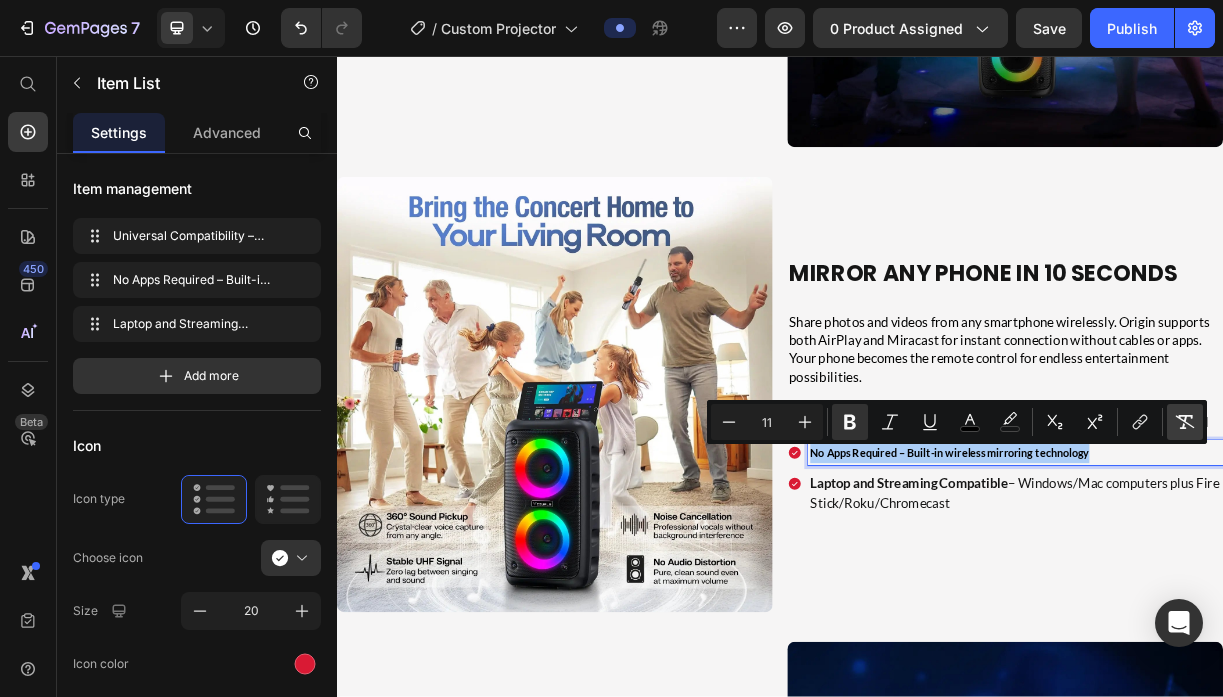 click 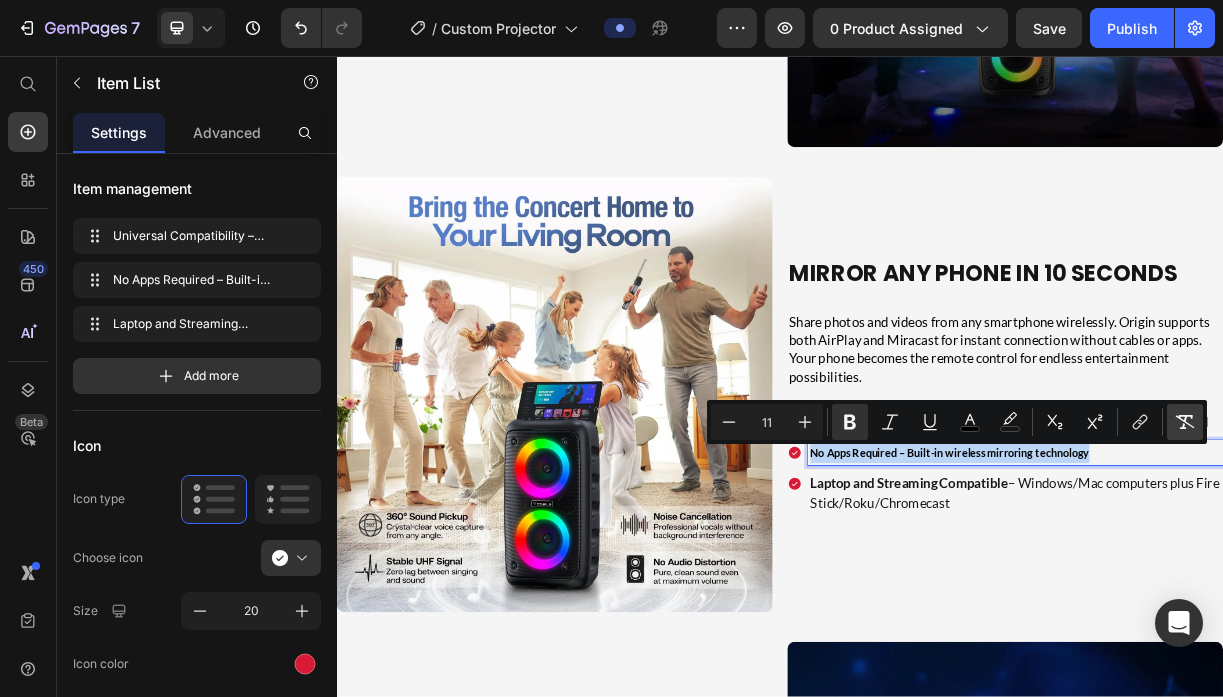 type on "18" 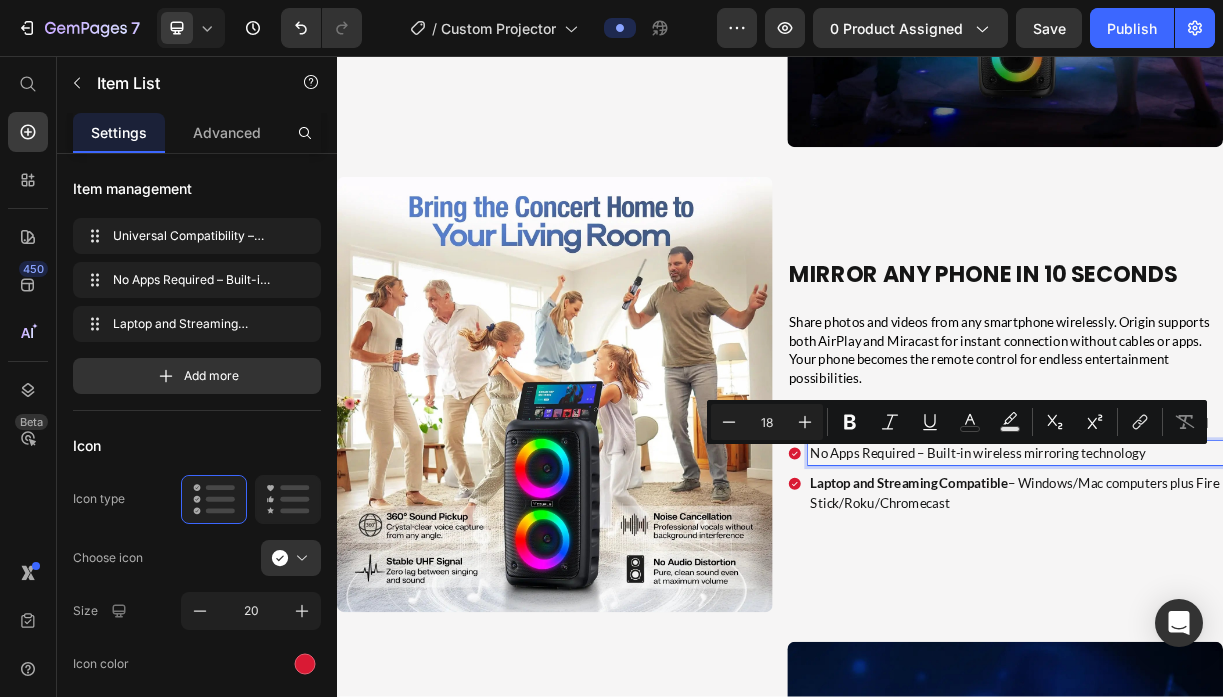 click on "No Apps Required – Built-in wireless mirroring technology" at bounding box center (1256, 594) 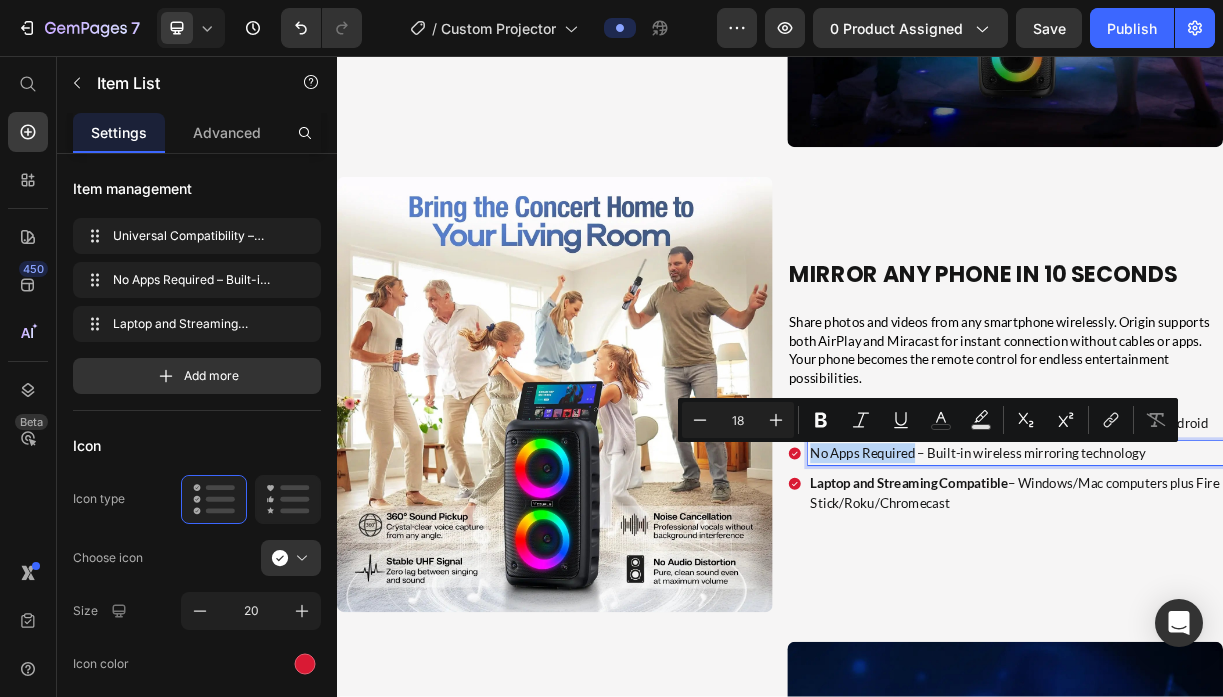 drag, startPoint x: 1118, startPoint y: 587, endPoint x: 1196, endPoint y: 492, distance: 122.91867 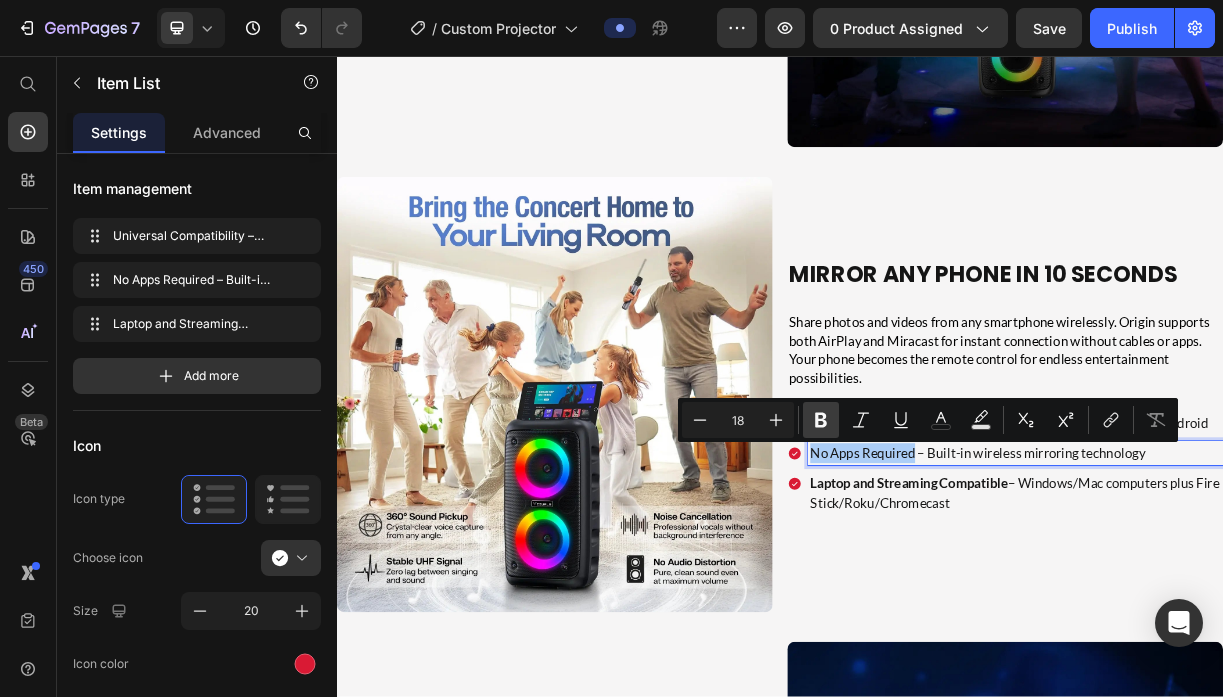 click 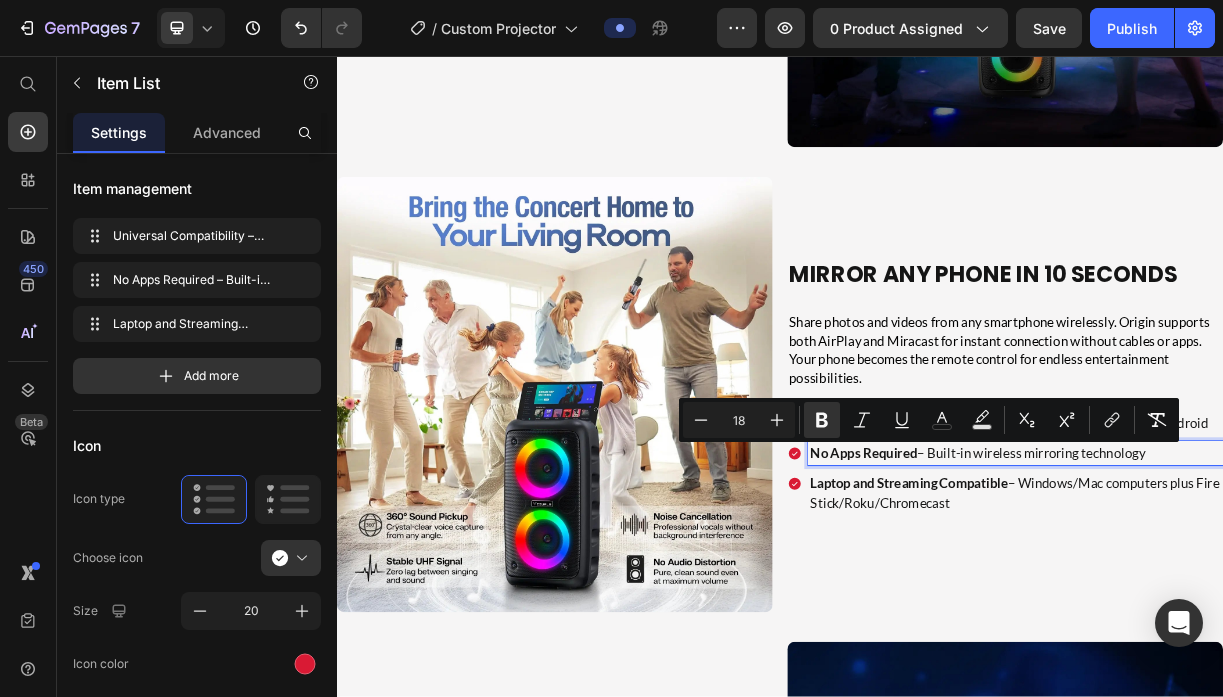 click on "Laptop and Streaming Compatible" at bounding box center (1112, 635) 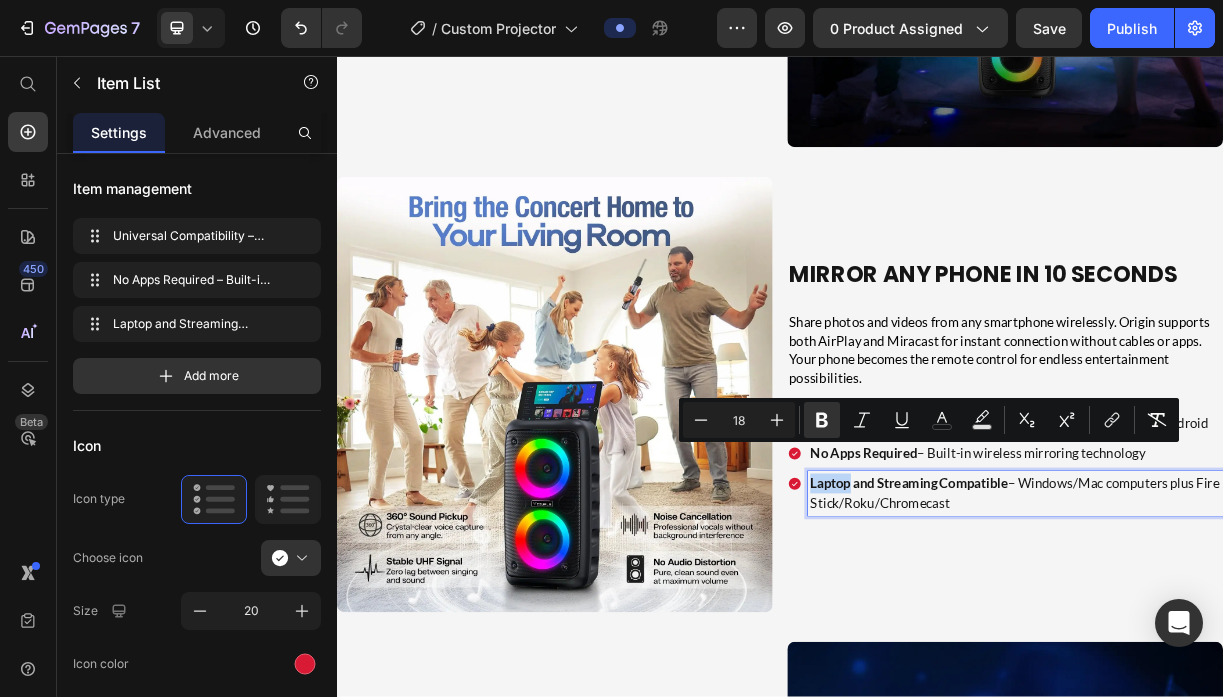 click on "Laptop and Streaming Compatible" at bounding box center [1112, 635] 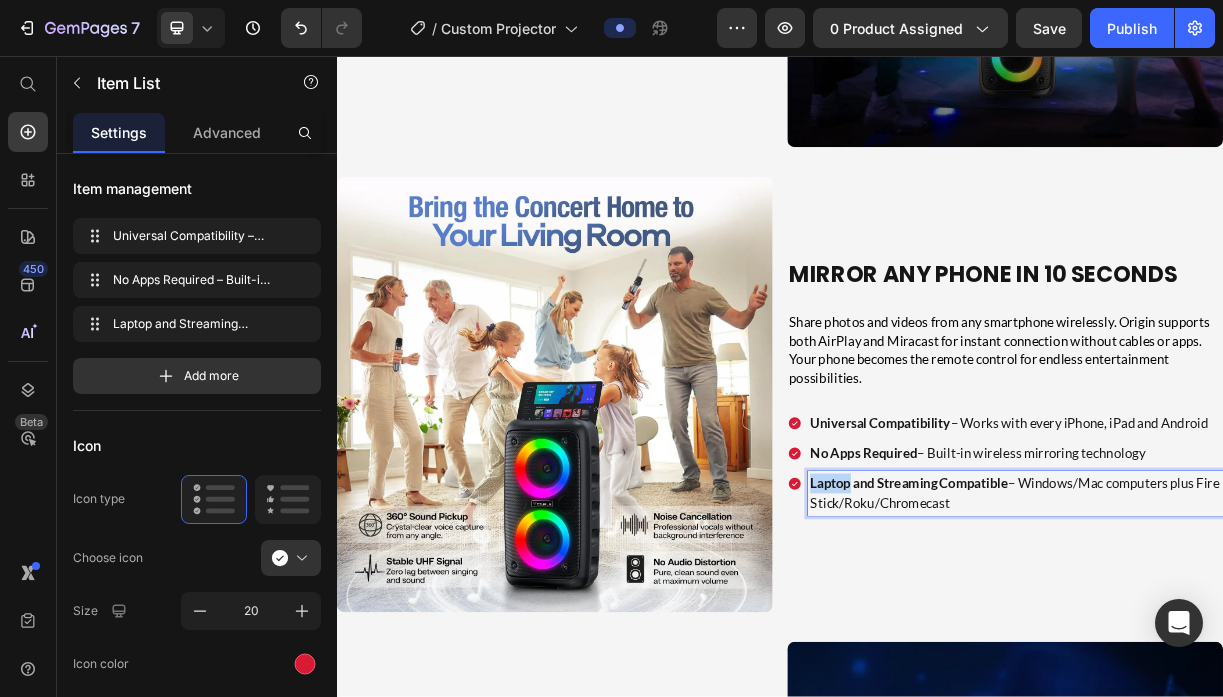 click on "Laptop and Streaming Compatible" at bounding box center (1112, 635) 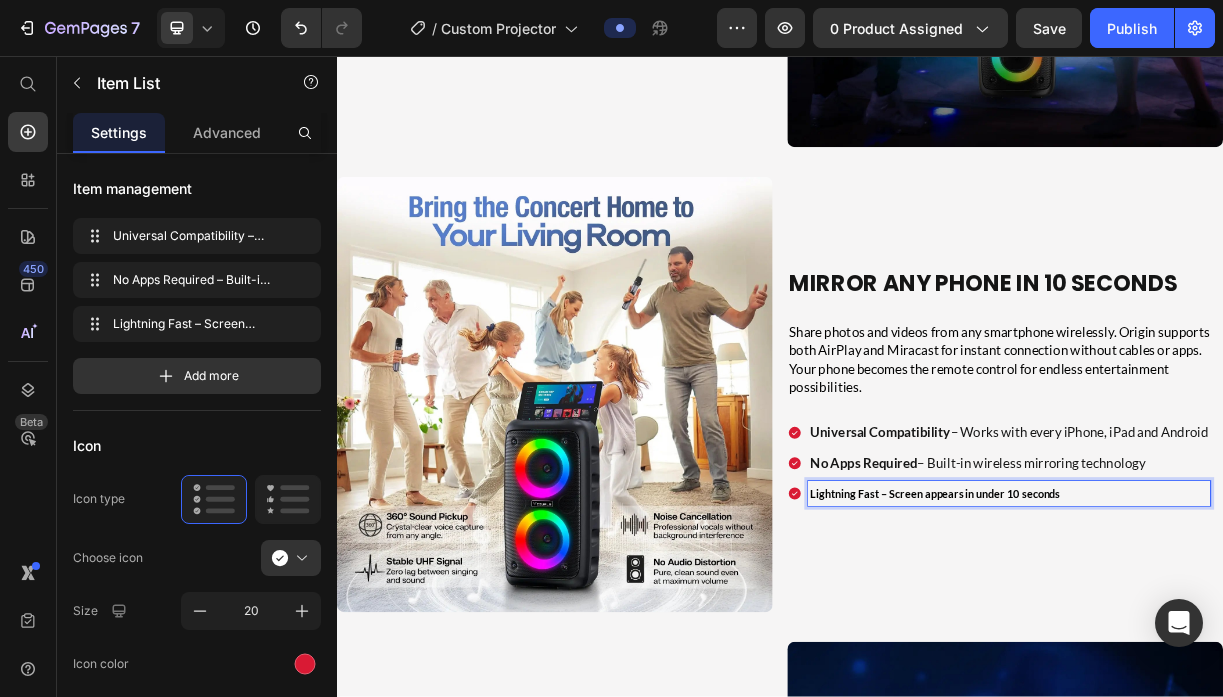 click on "Lightning Fast – Screen appears in under 10 seconds" at bounding box center (1147, 649) 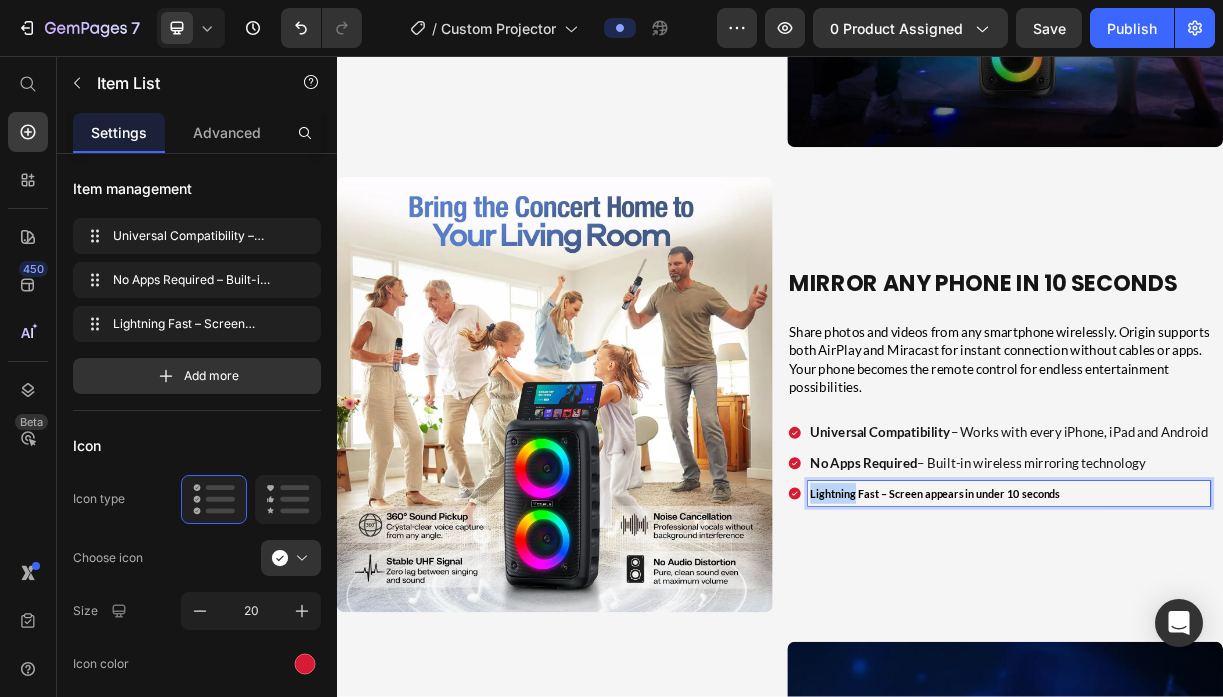 click on "Lightning Fast – Screen appears in under 10 seconds" at bounding box center [1147, 649] 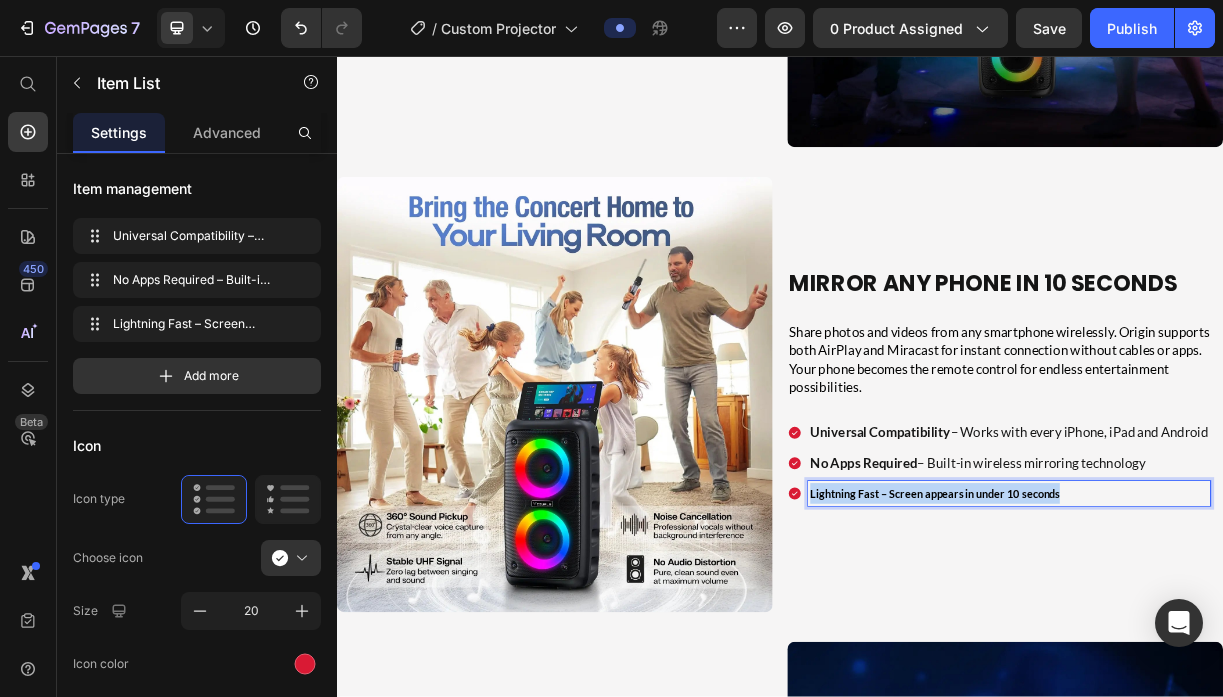 click on "Lightning Fast – Screen appears in under 10 seconds" at bounding box center [1147, 649] 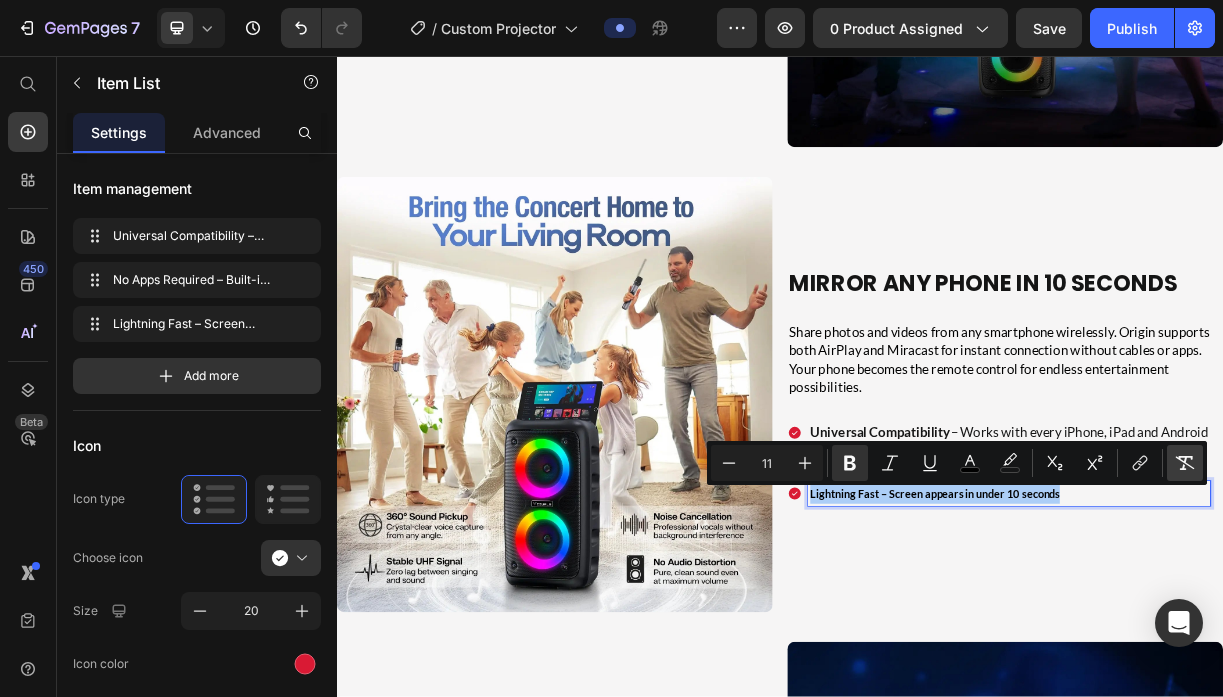 click on "Remove Format" at bounding box center (1185, 463) 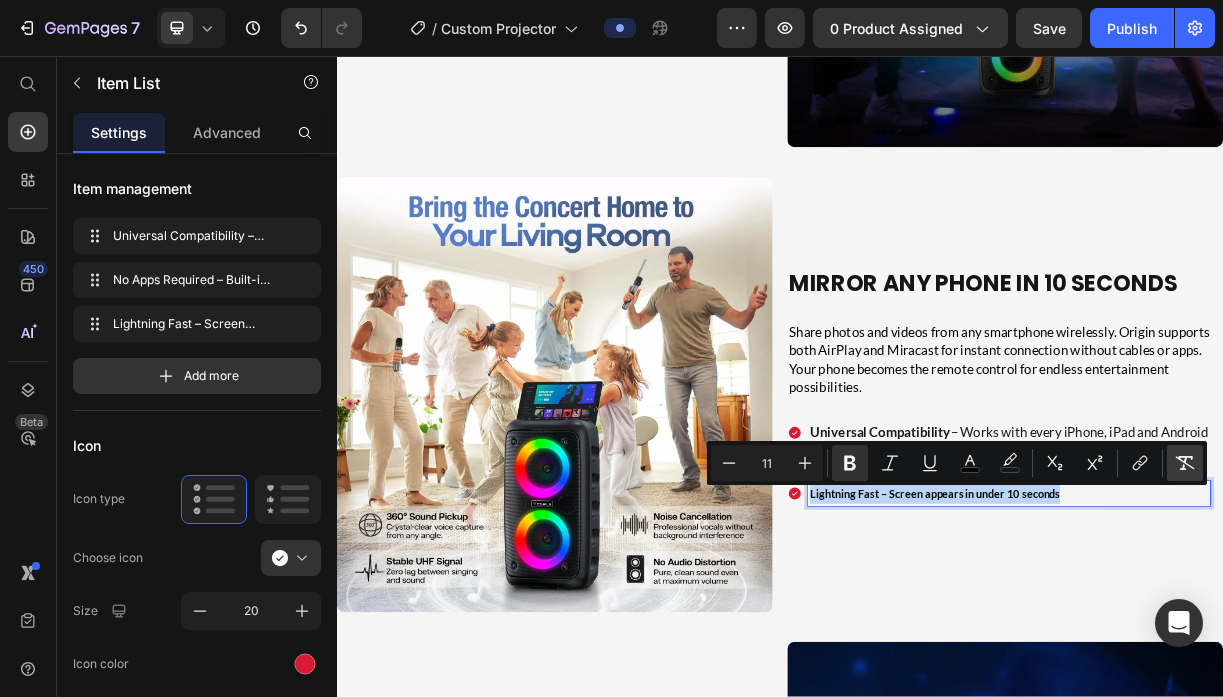 type on "18" 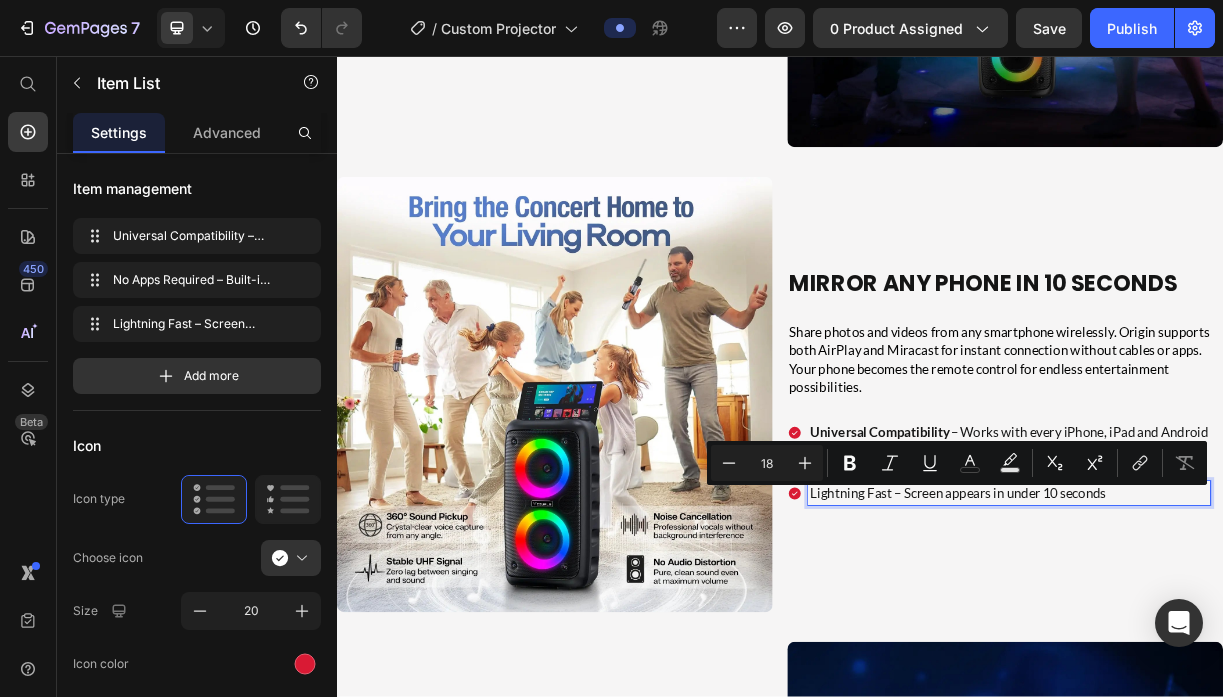 click on "Lightning Fast – Screen appears in under 10 seconds" at bounding box center (1247, 648) 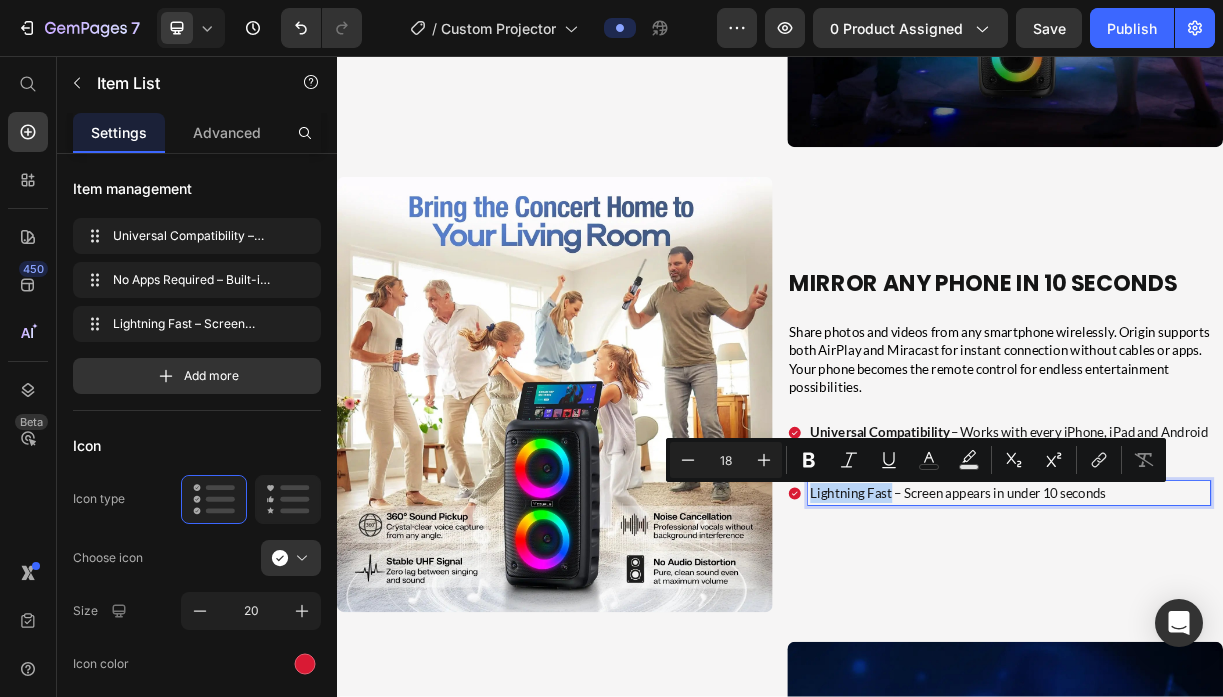 drag, startPoint x: 1087, startPoint y: 649, endPoint x: 980, endPoint y: 649, distance: 107 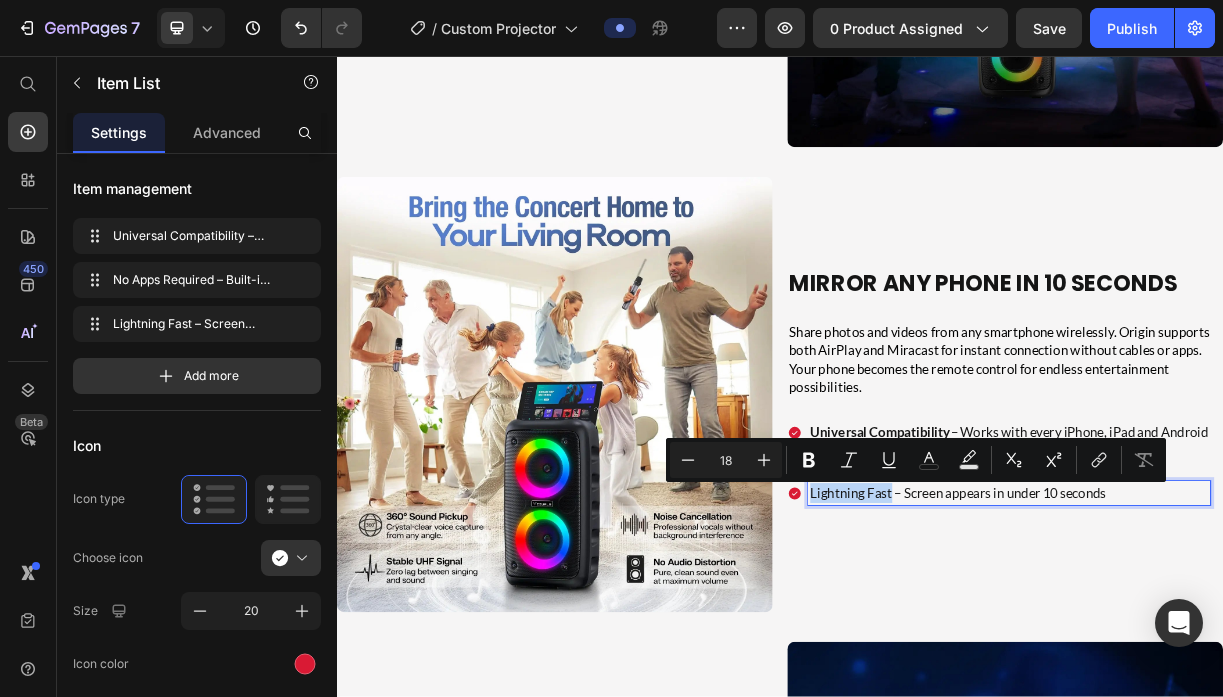 click on "Lightning Fast – Screen appears in under 10 seconds" at bounding box center (1247, 648) 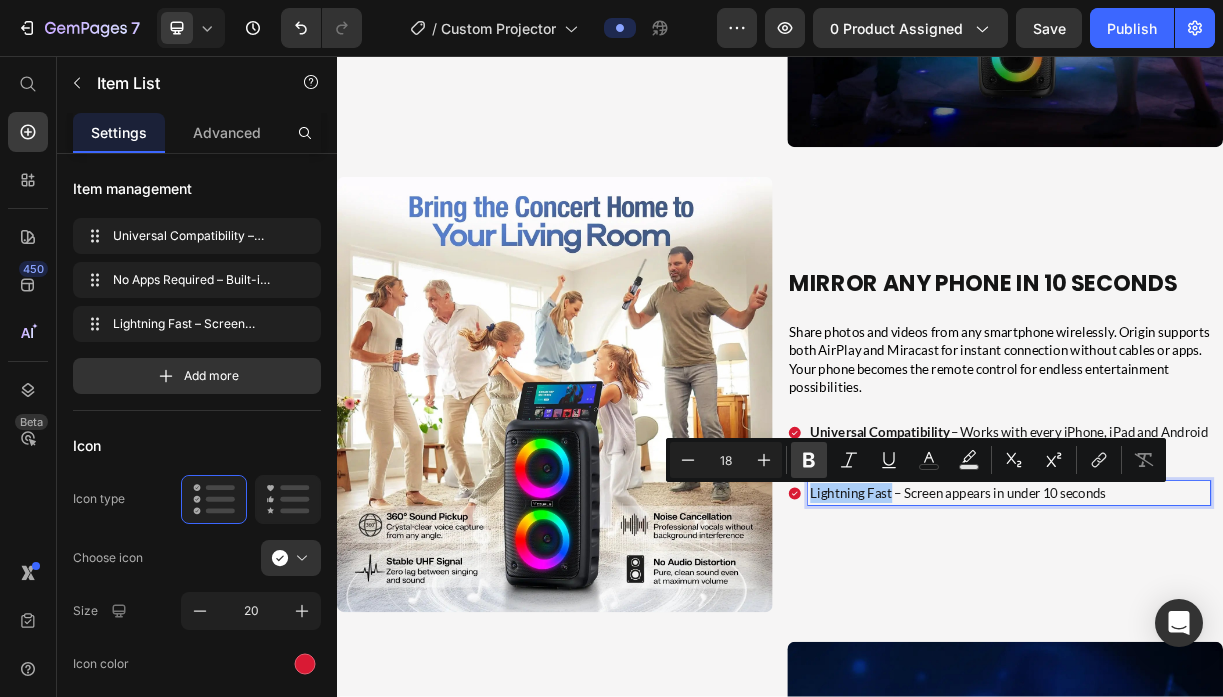 click 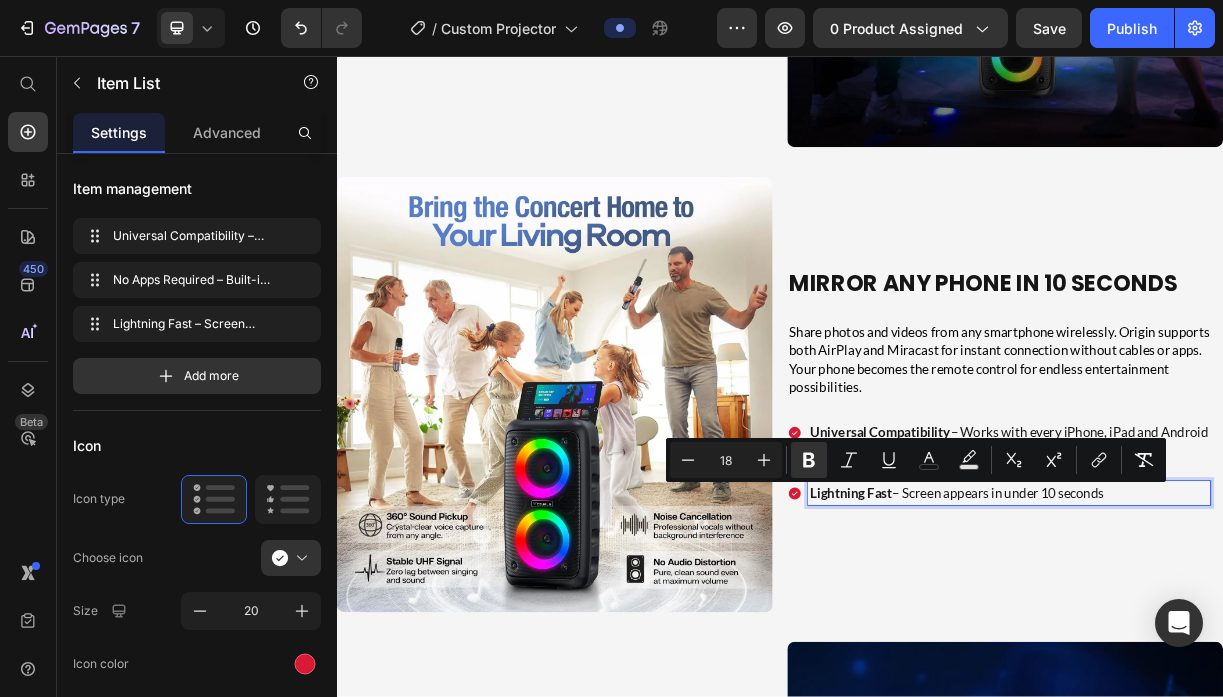 click on "Lightning Fast  – Screen appears in under 10 seconds" at bounding box center [1247, 648] 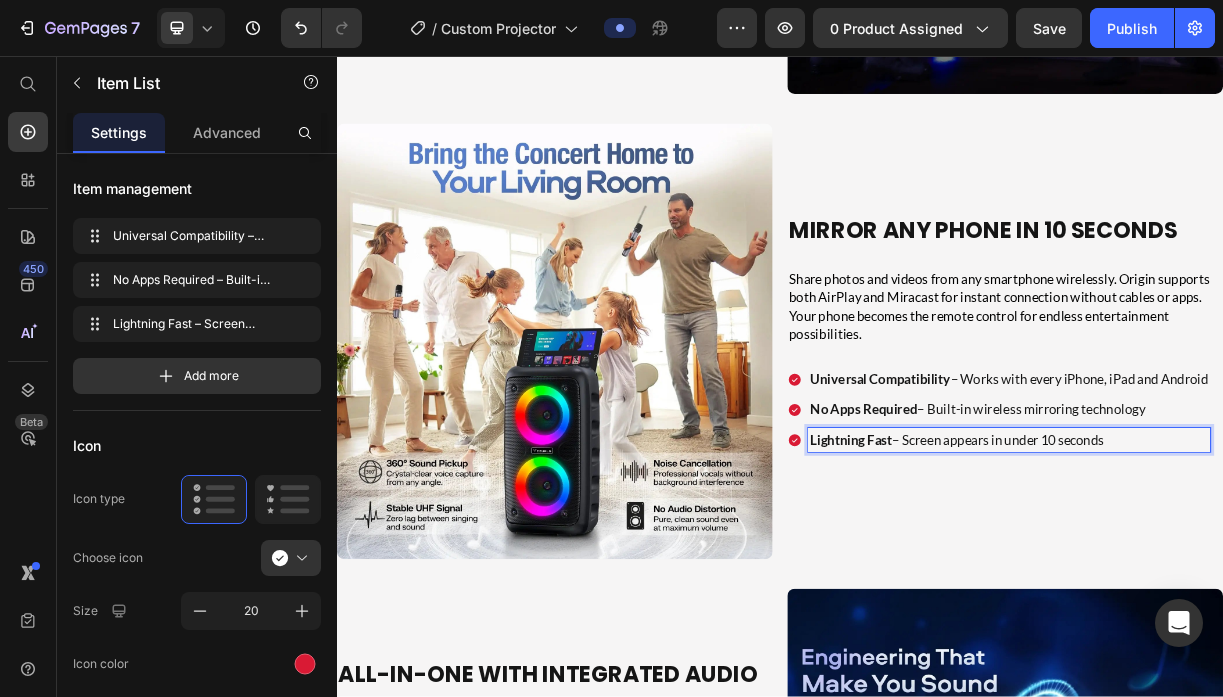 scroll, scrollTop: 5920, scrollLeft: 0, axis: vertical 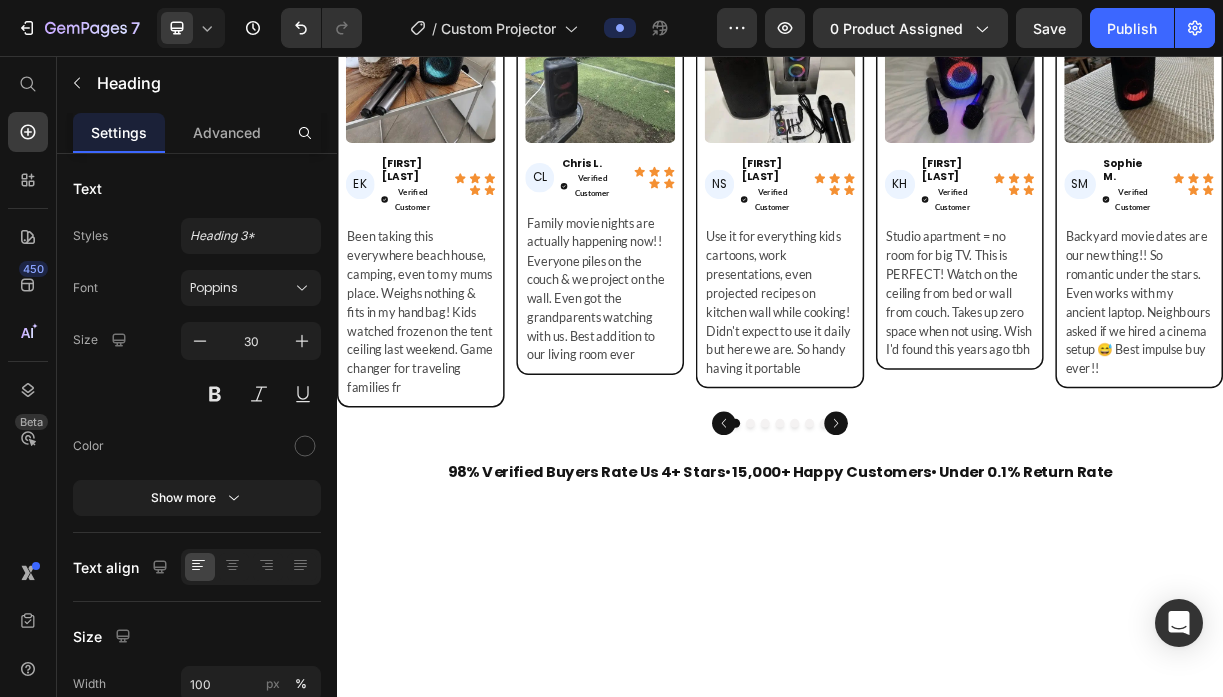 click on "All-in-One with Integrated Audio" at bounding box center (629, -627) 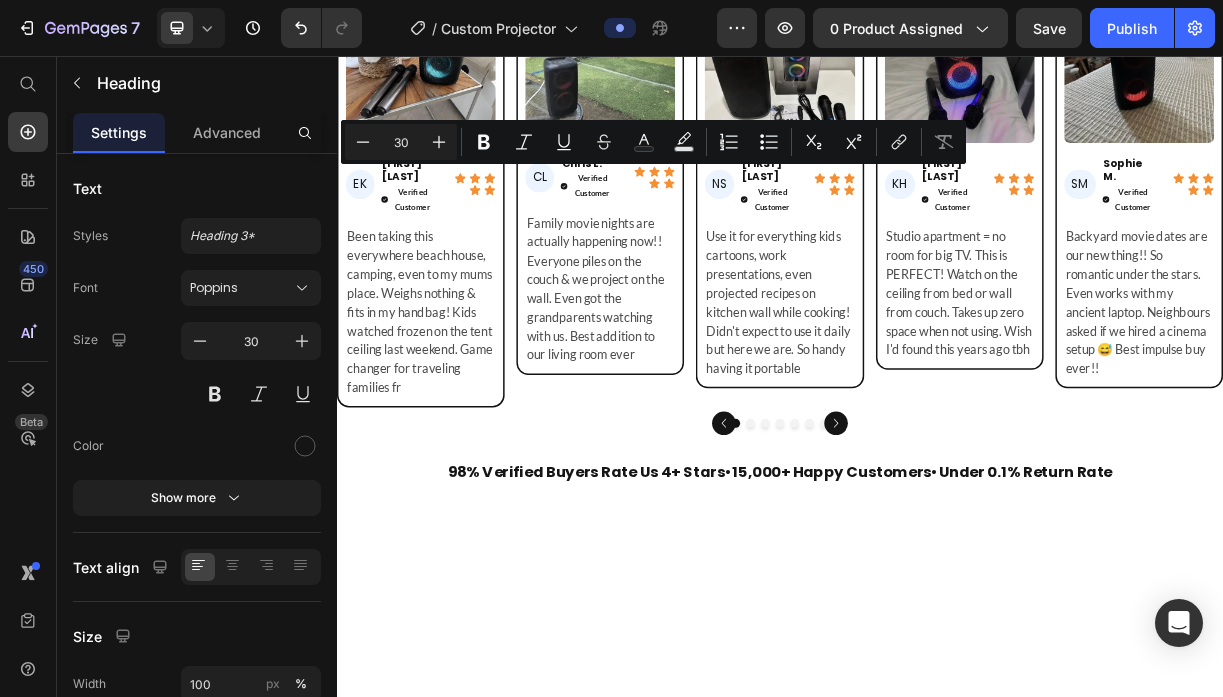 type on "11" 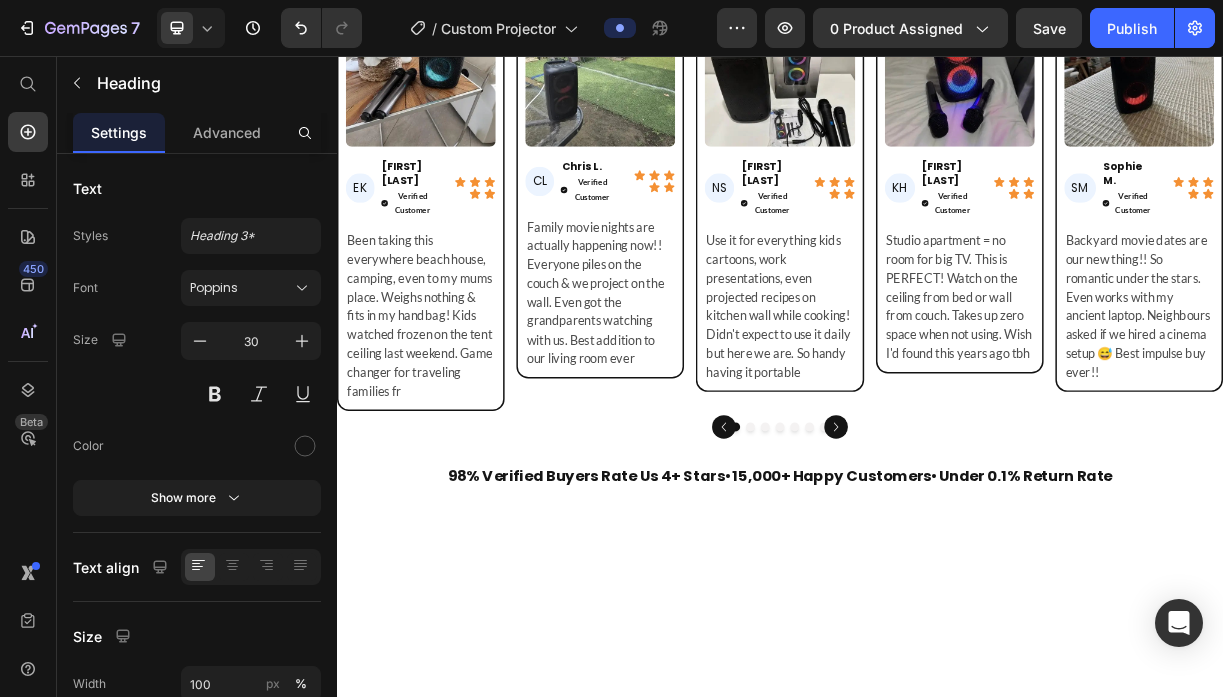 click on "Powerful Stereo Audio Included" at bounding box center (474, -622) 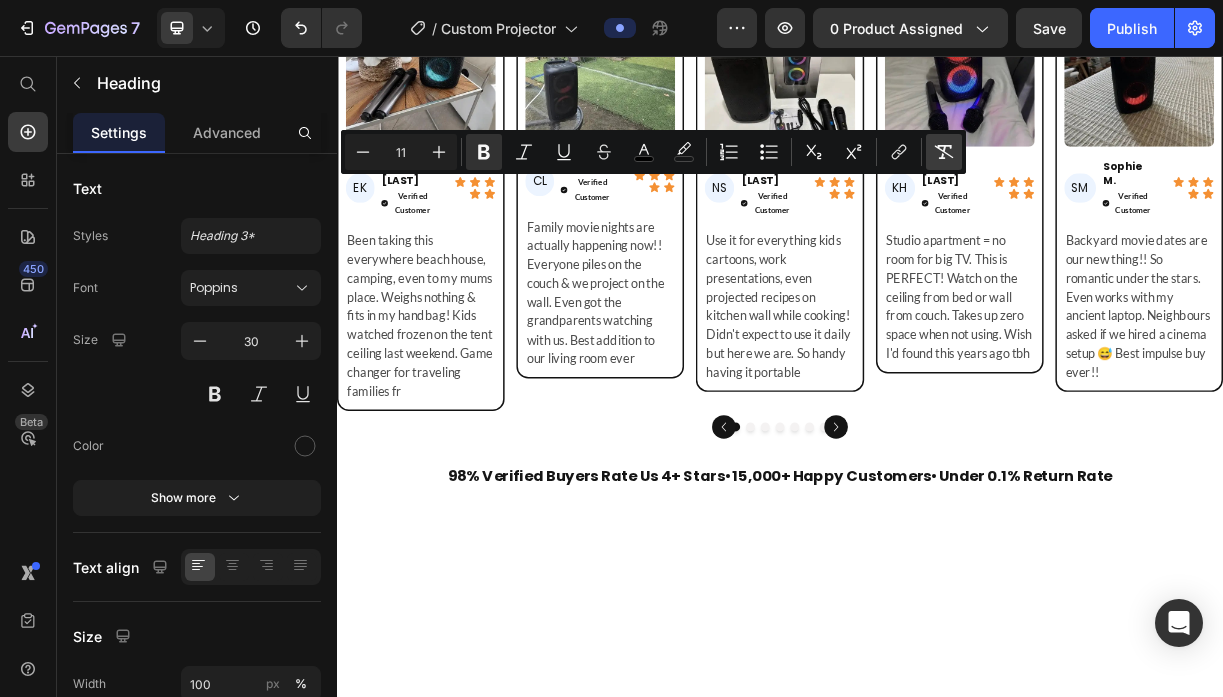 click 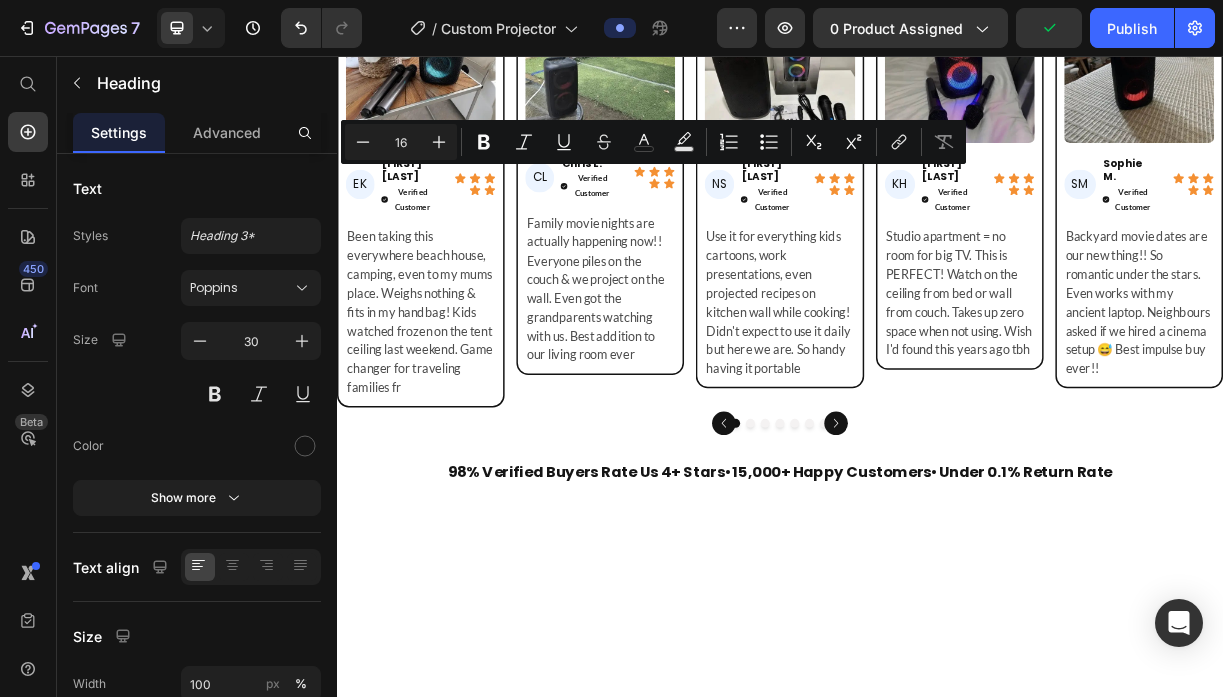 click on "No extra purchases, no tangled speaker wires, no complicated audio setup. The Nova Go includes built-in speakers that deliver clear sound for movies, videos, and presentations right out of the box." at bounding box center [632, -537] 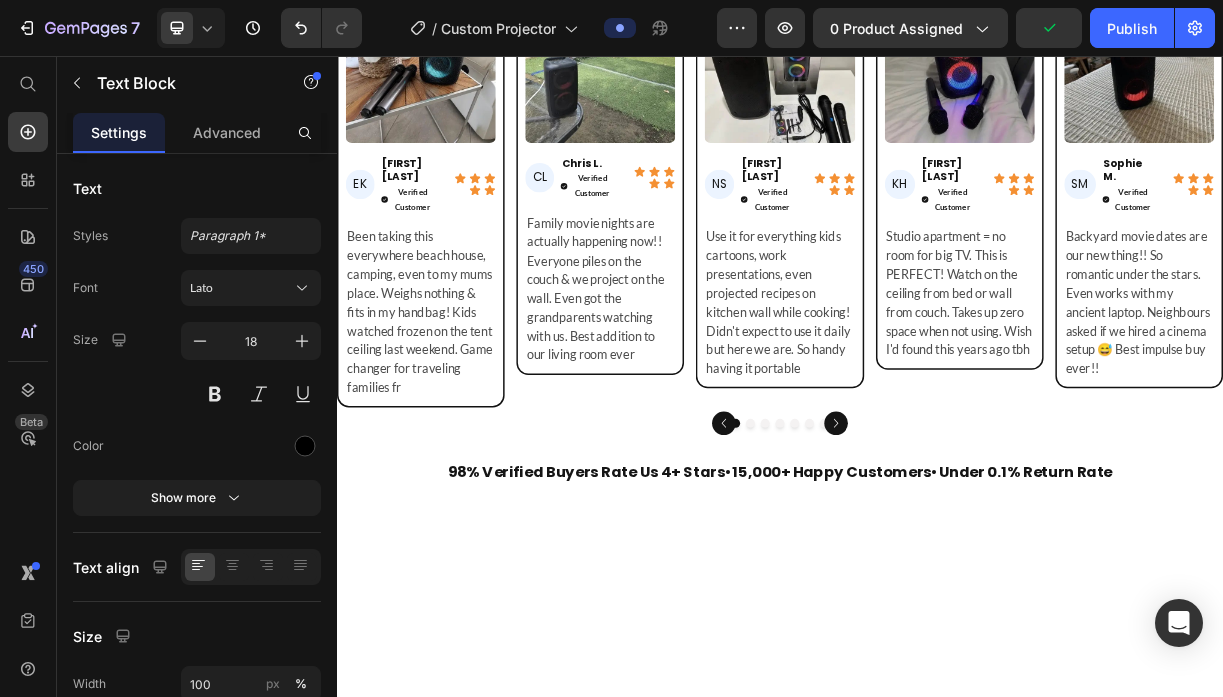 click on "No extra purchases, no tangled speaker wires, no complicated audio setup. The Nova Go includes built-in speakers that deliver clear sound for movies, videos, and presentations right out of the box." at bounding box center (632, -537) 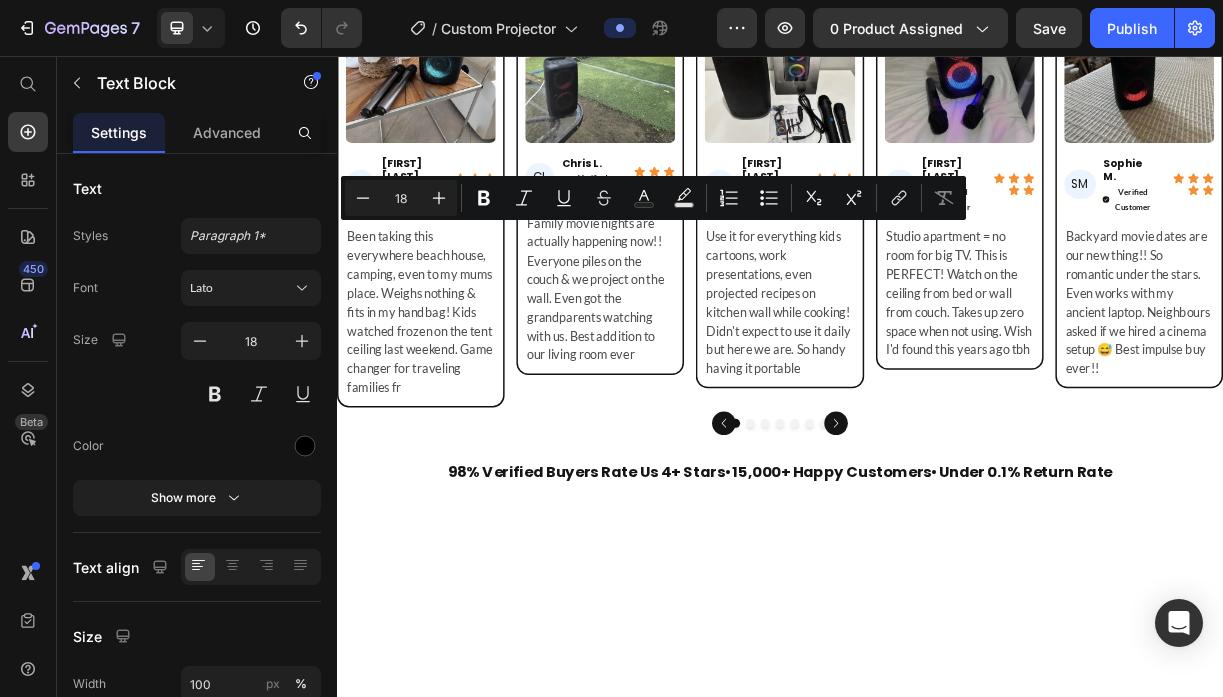 type on "11" 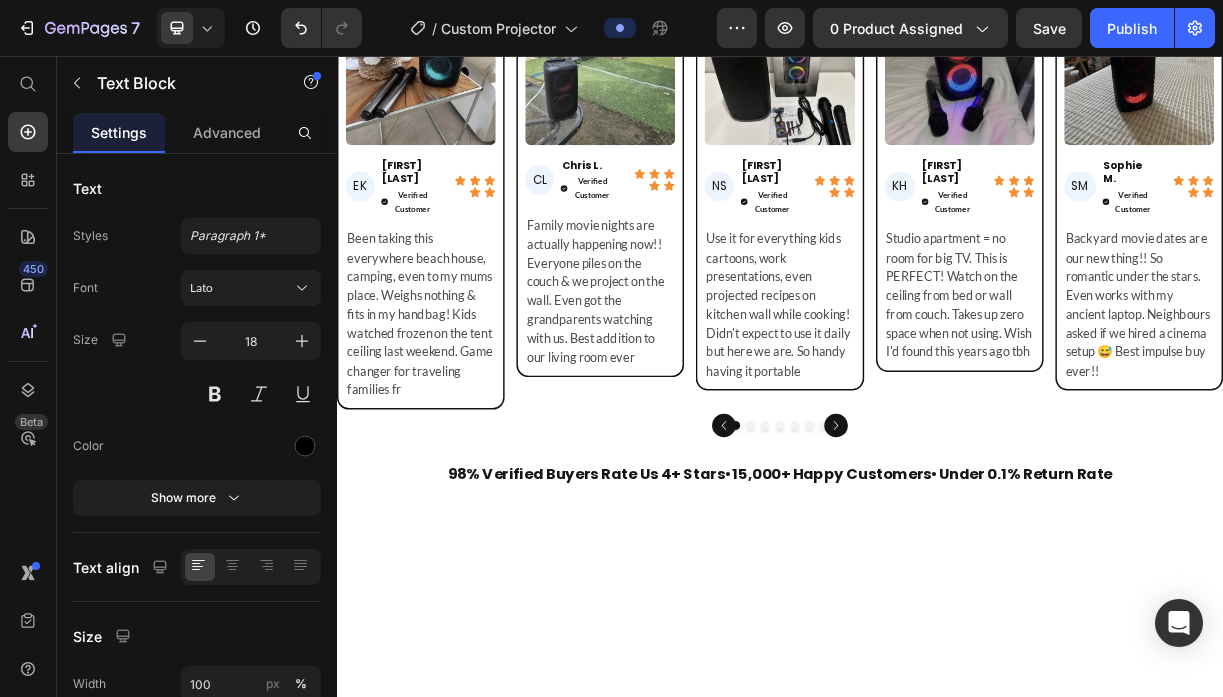 click on "Experience rich stereo sound without cluttering your room with speakers. Origin's dual Hi-Fi speakers deliver clear dialogue and immersive audio that fills your space. Everything you need for the complete cinema experience." at bounding box center [631, -535] 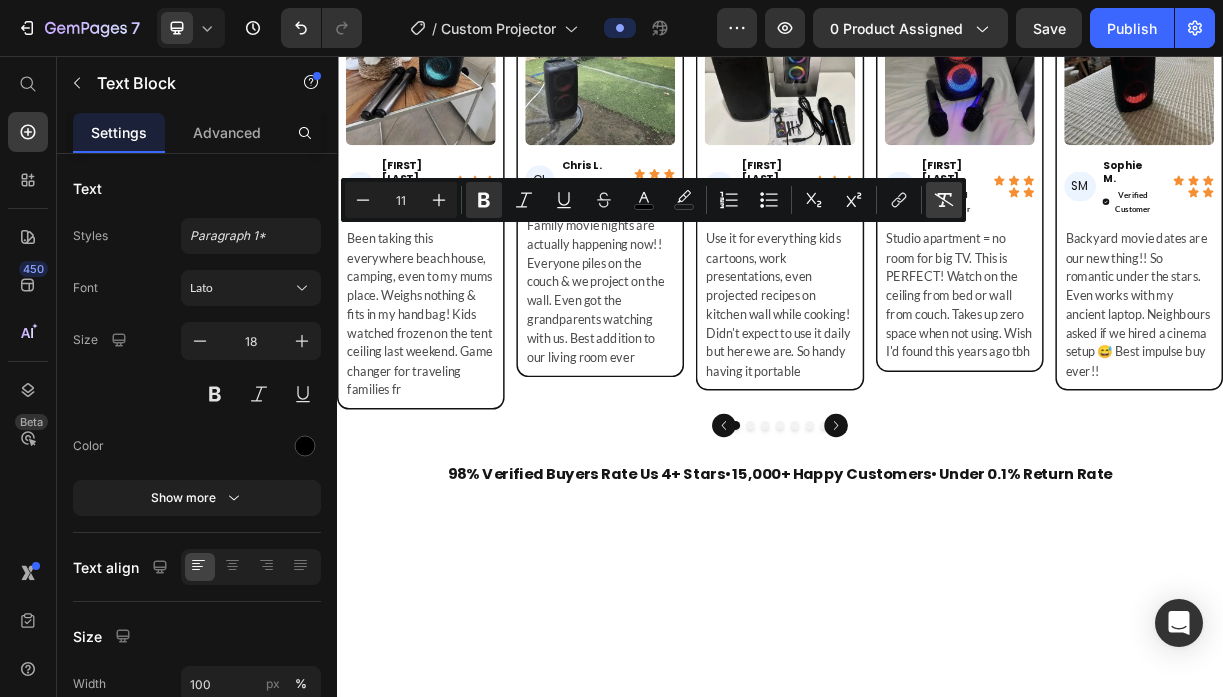 click 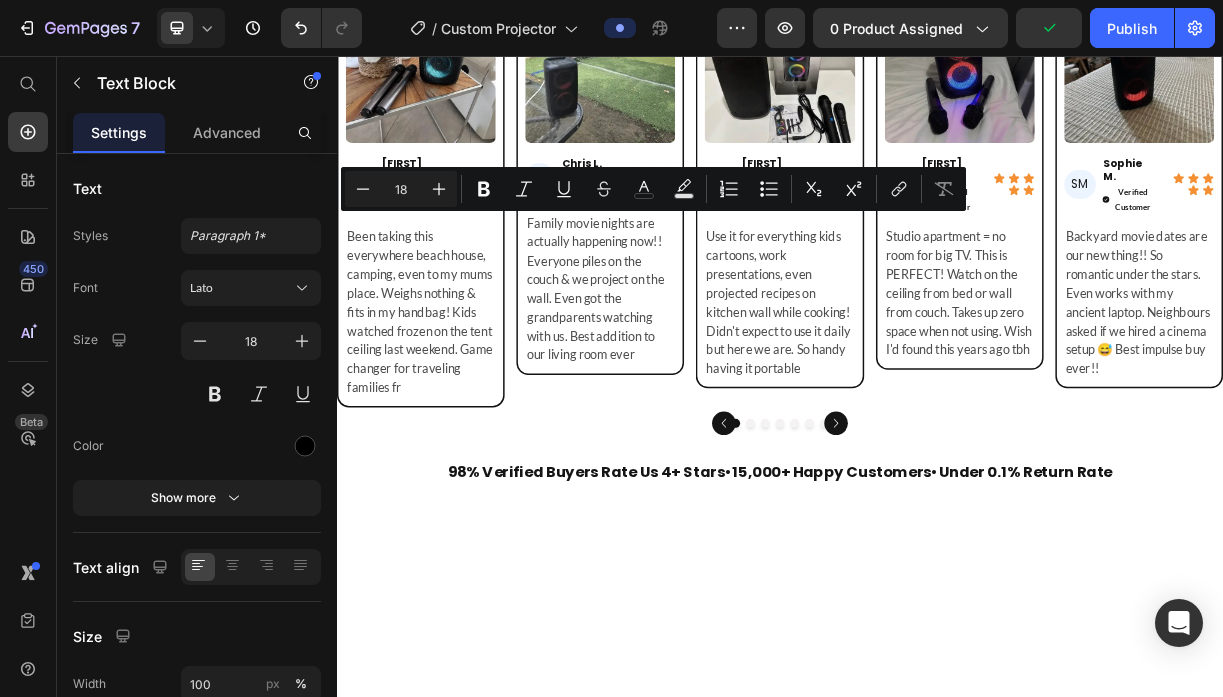 click on "Zero Extra Equipment" at bounding box center [455, -451] 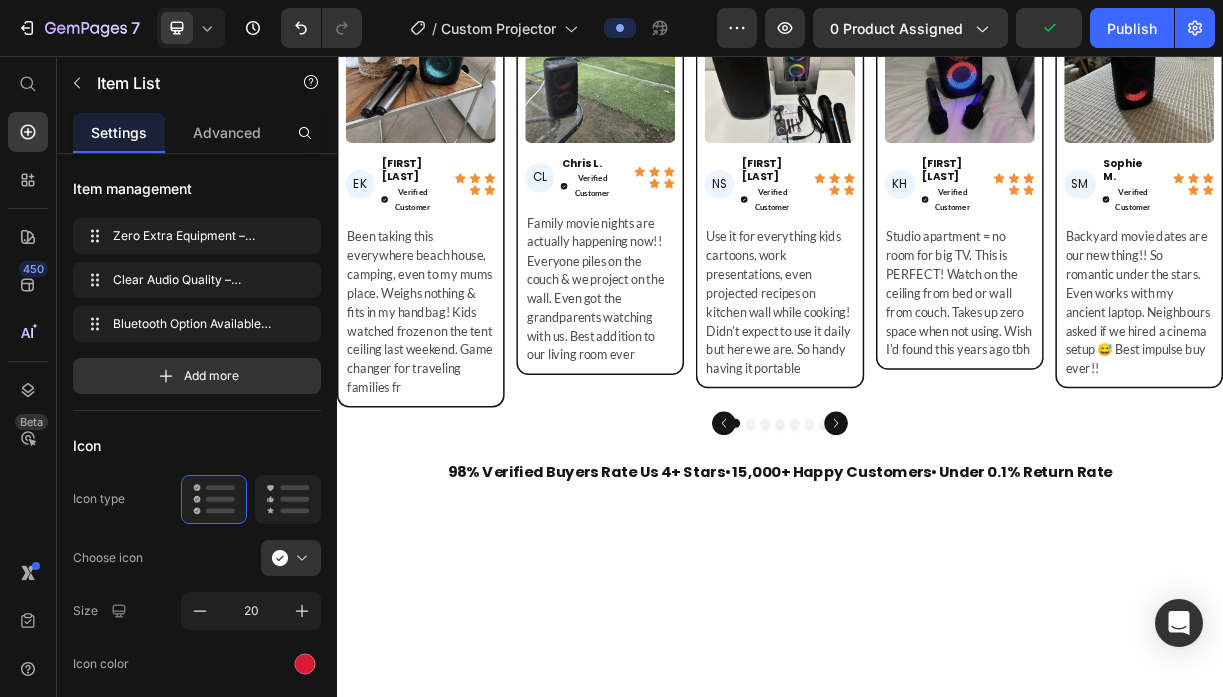 click on "Zero Extra Equipment" at bounding box center [455, -451] 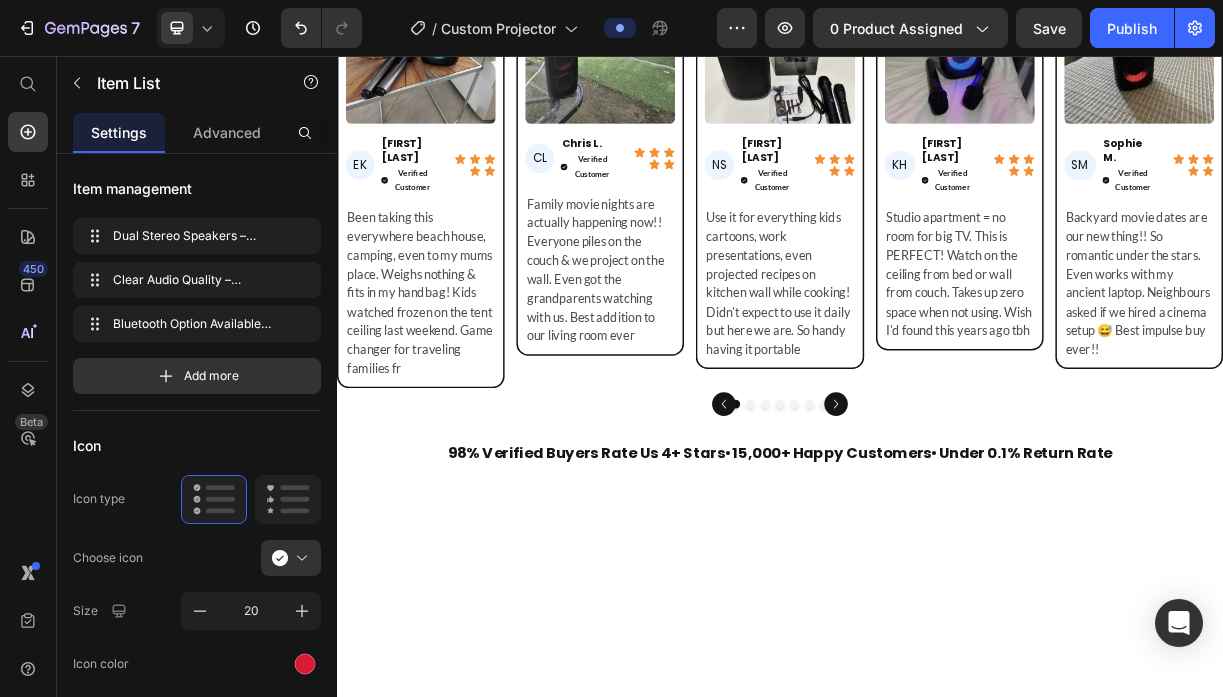 click on "Dual Stereo Speakers – True left-right audio separation" at bounding box center (548, -450) 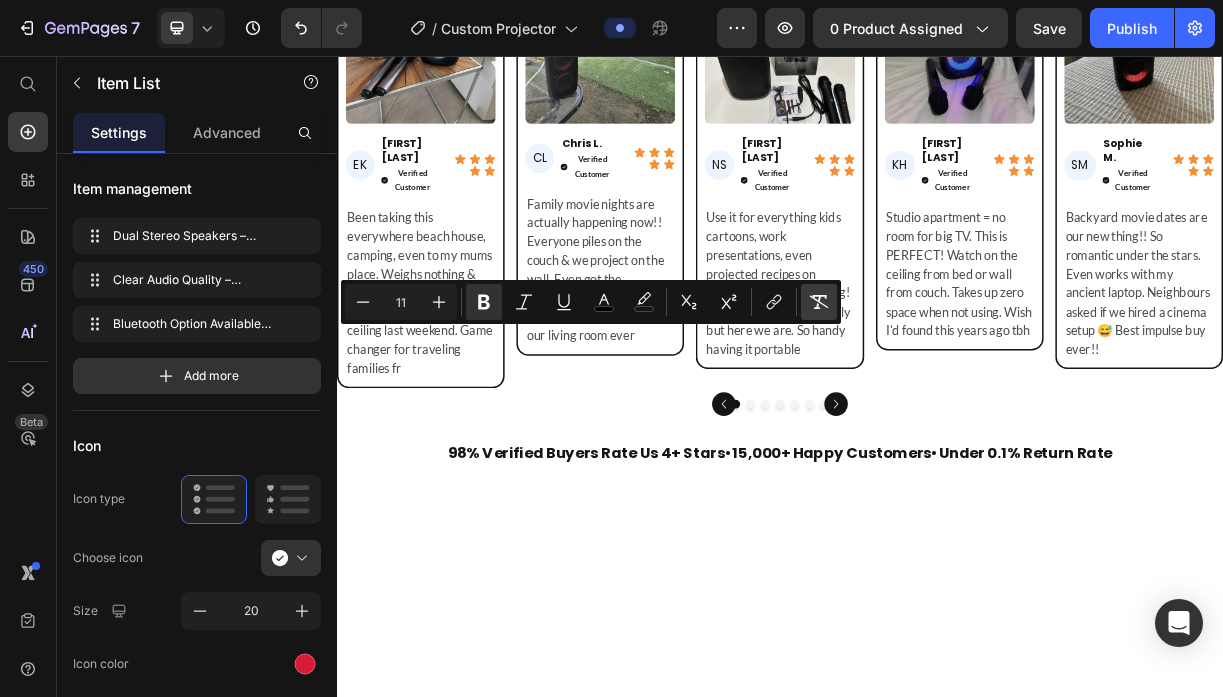 click on "Remove Format" at bounding box center [819, 302] 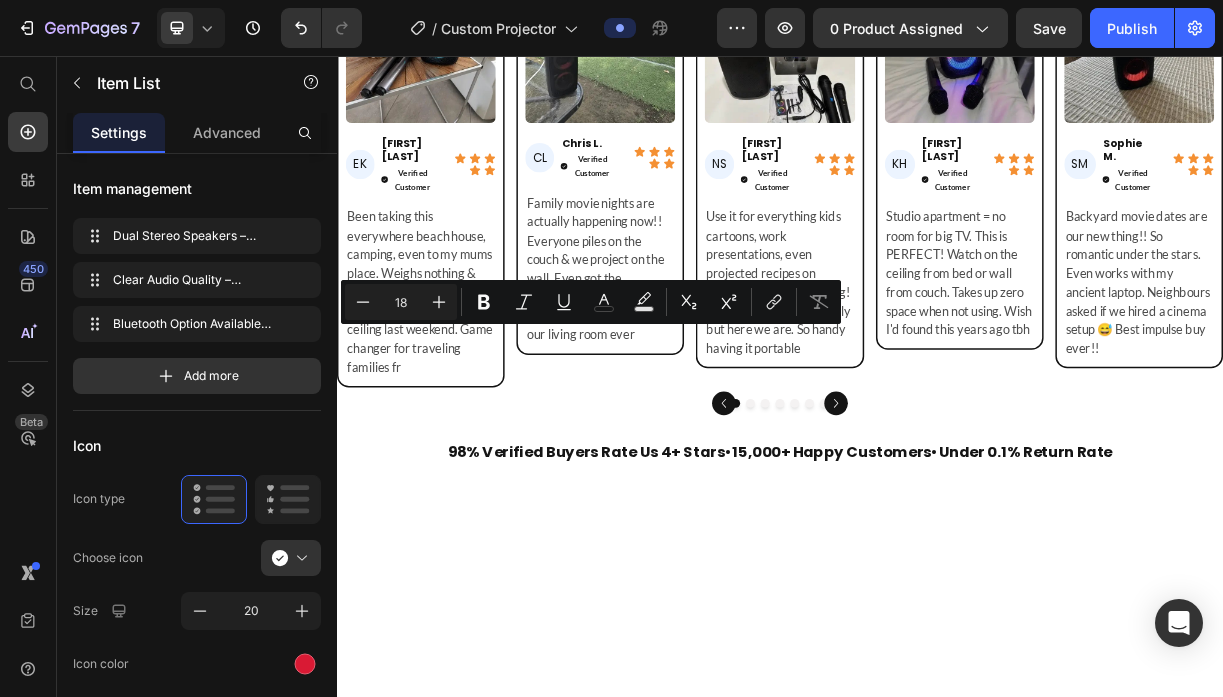 click on "Dual Stereo Speakers – True left-right audio separation" at bounding box center [646, -451] 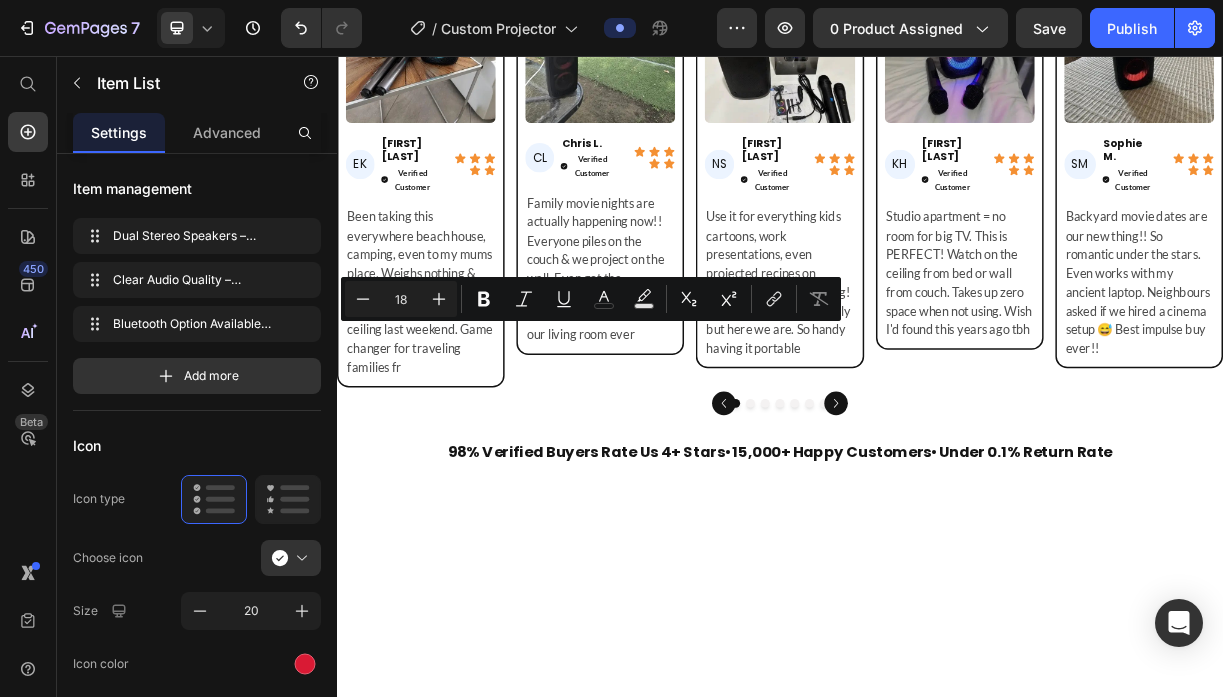 drag, startPoint x: 537, startPoint y: 427, endPoint x: 371, endPoint y: 431, distance: 166.04819 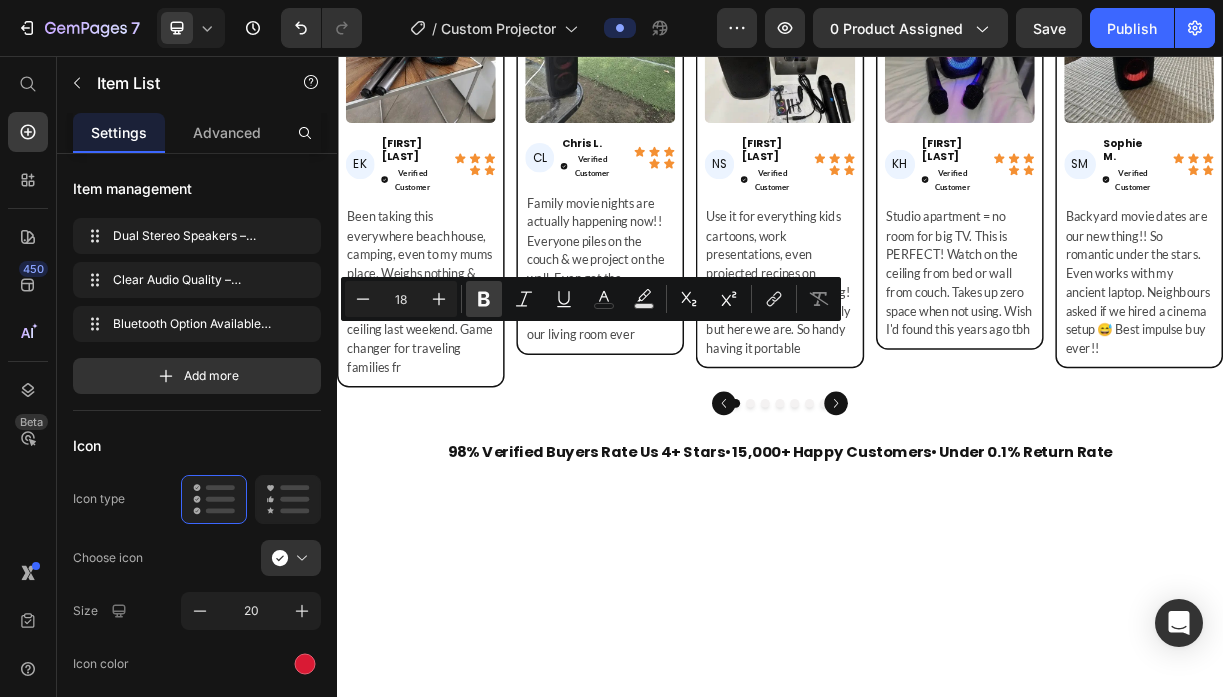 click 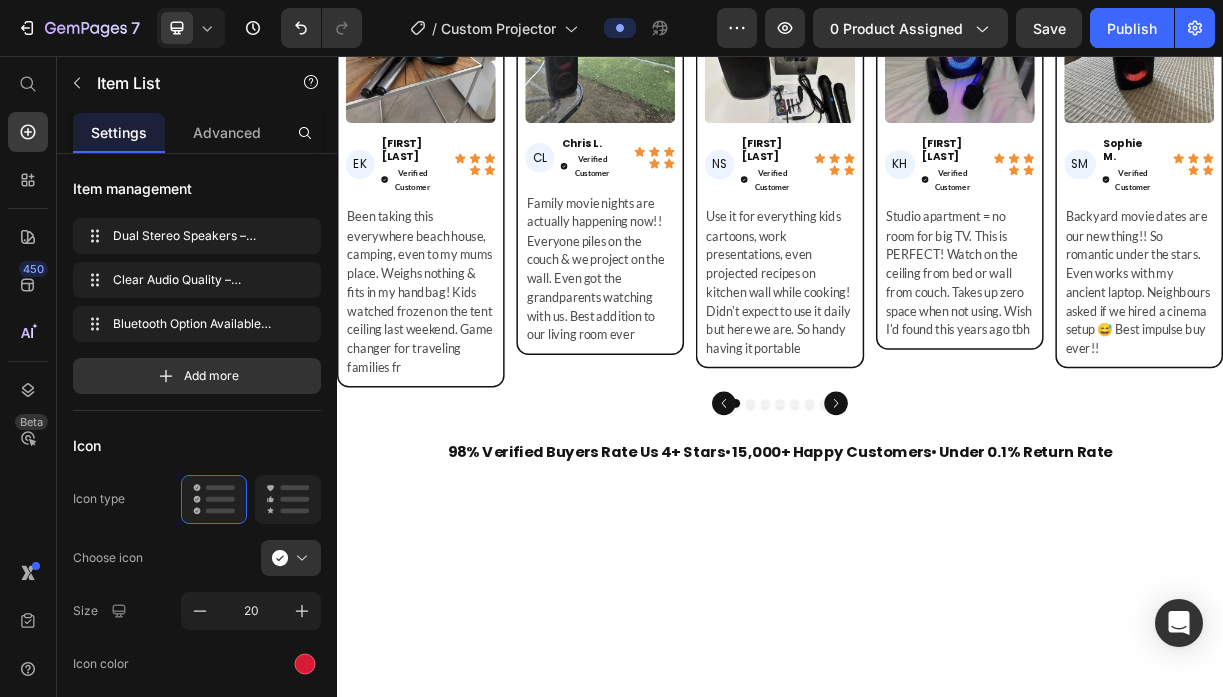 click on "Dual Stereo Speakers  – True left-right audio separation" at bounding box center [646, -451] 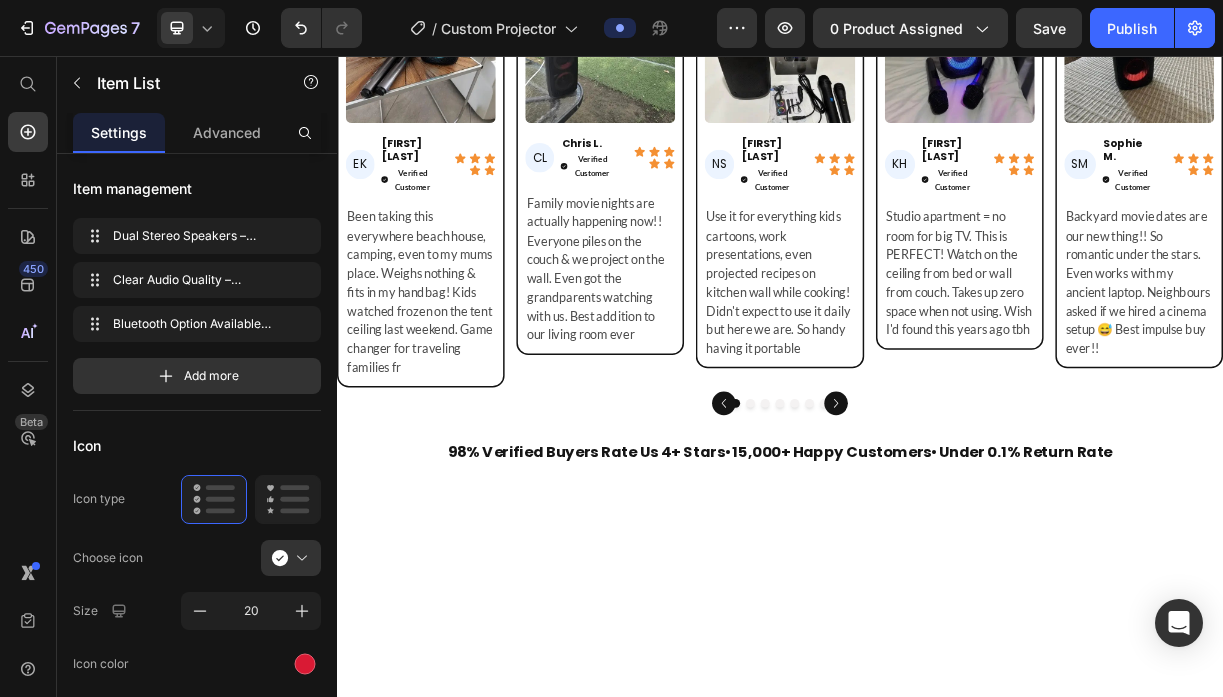 click on "Clear Audio Quality" at bounding box center [446, -410] 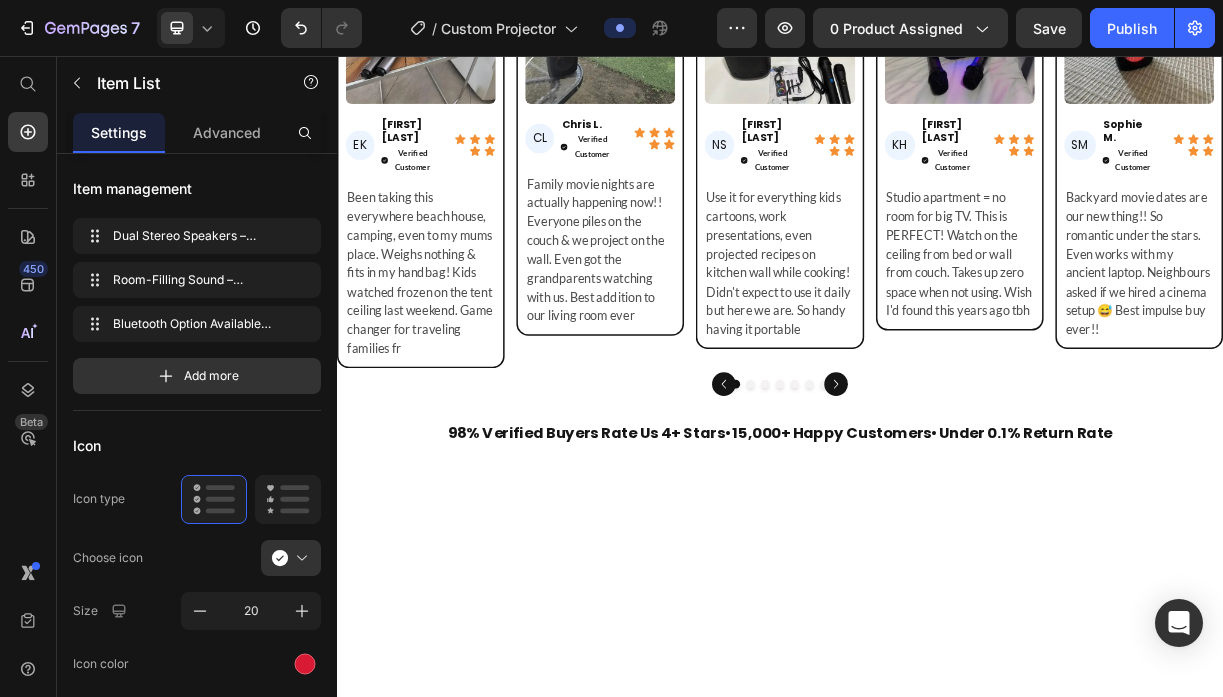click on "Room-Filling Sound – Powerful output for any space size" at bounding box center [550, -409] 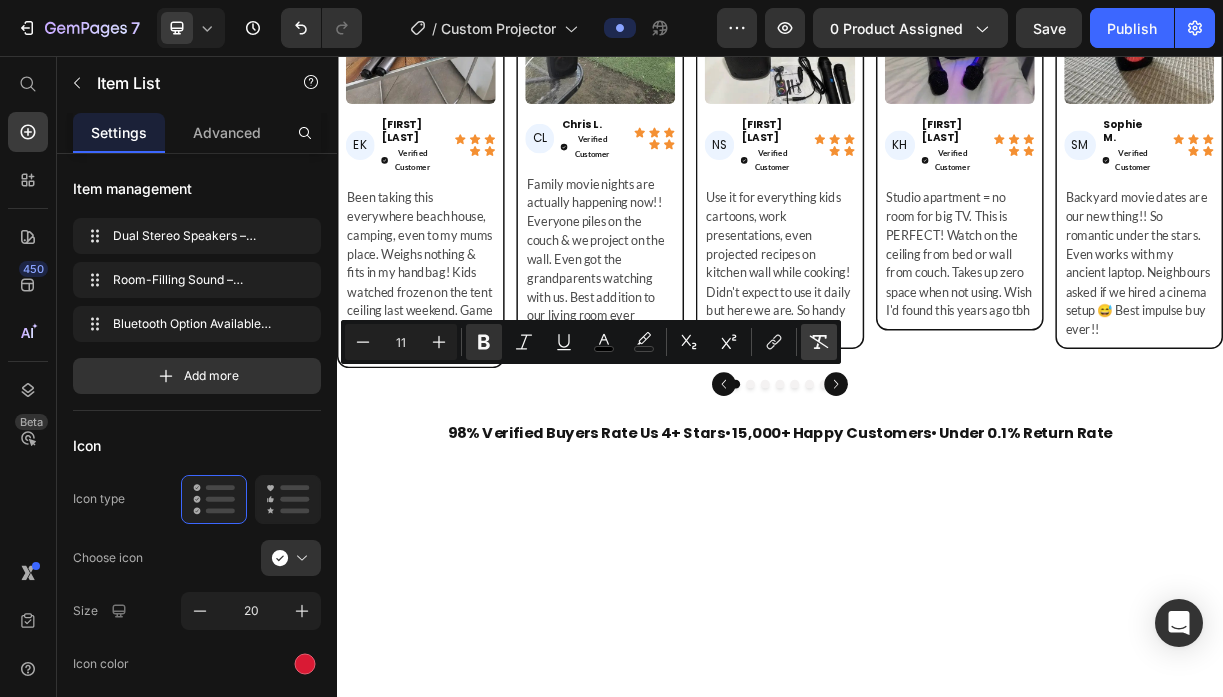 click 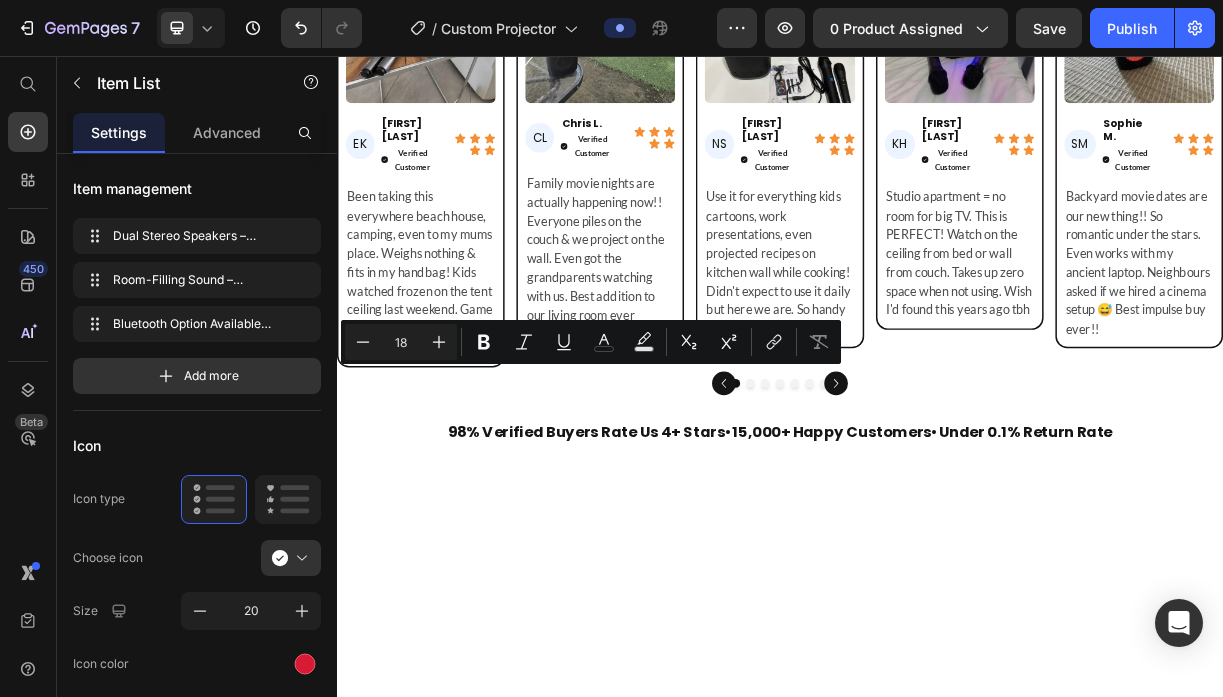 click on "Room-Filling Sound – Powerful output for any space size" at bounding box center [646, -410] 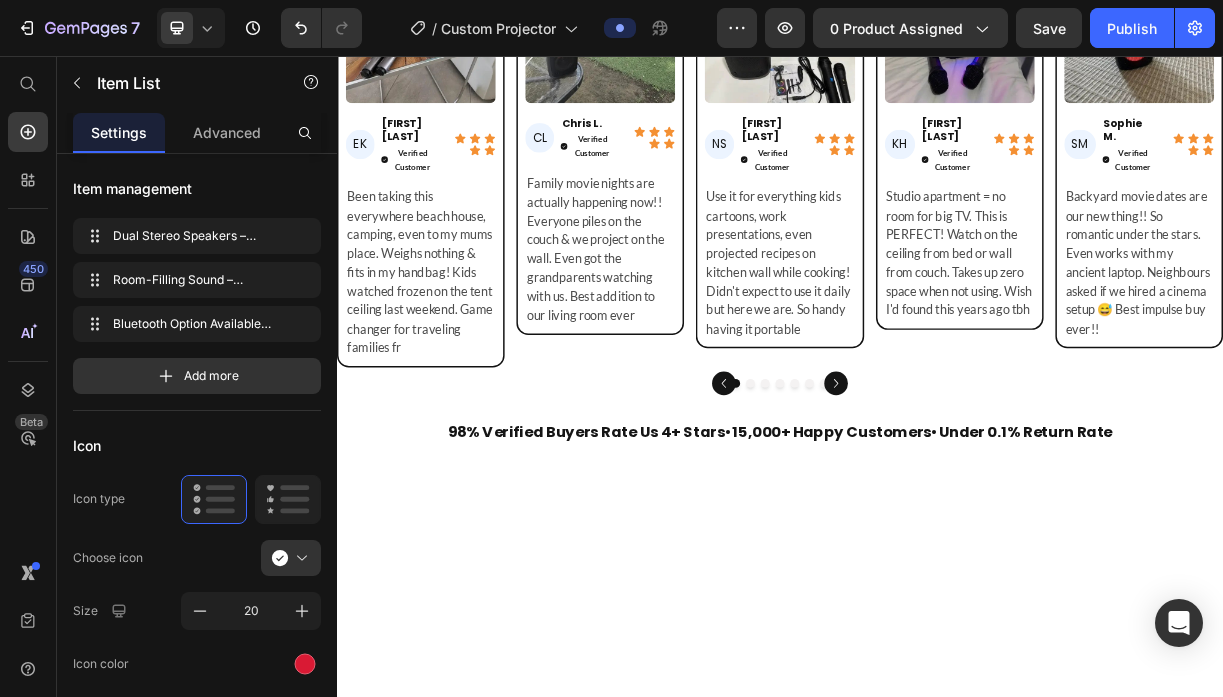 drag, startPoint x: 518, startPoint y: 487, endPoint x: 371, endPoint y: 483, distance: 147.05441 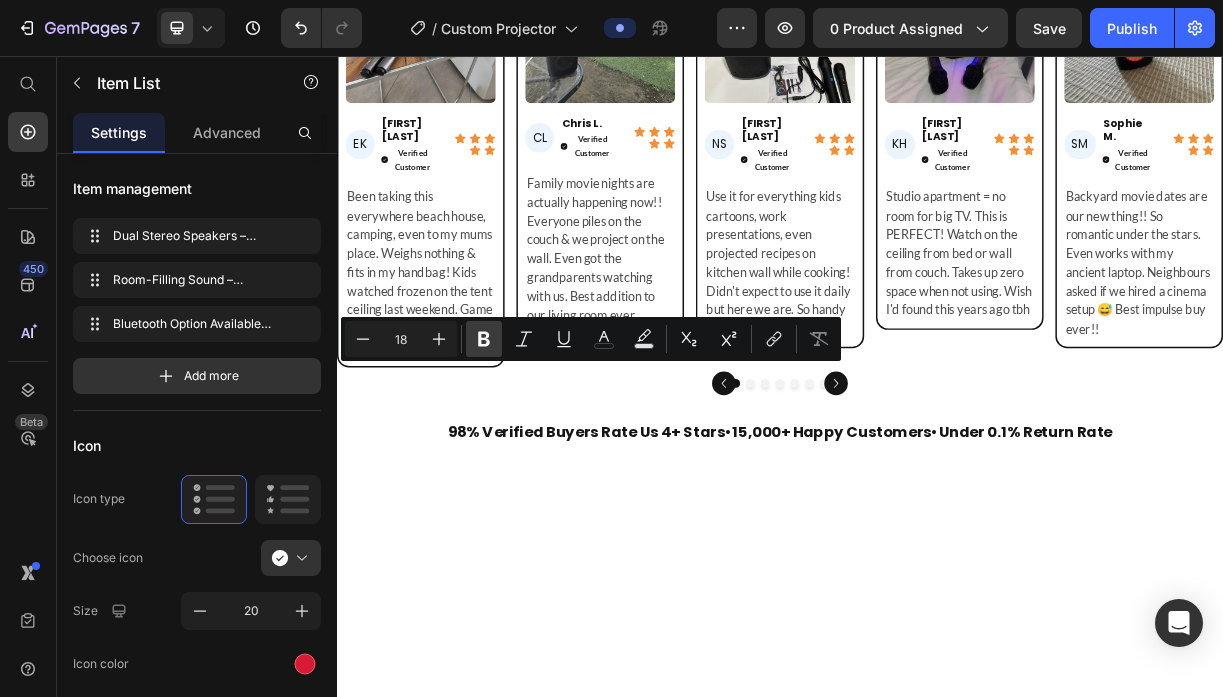 click 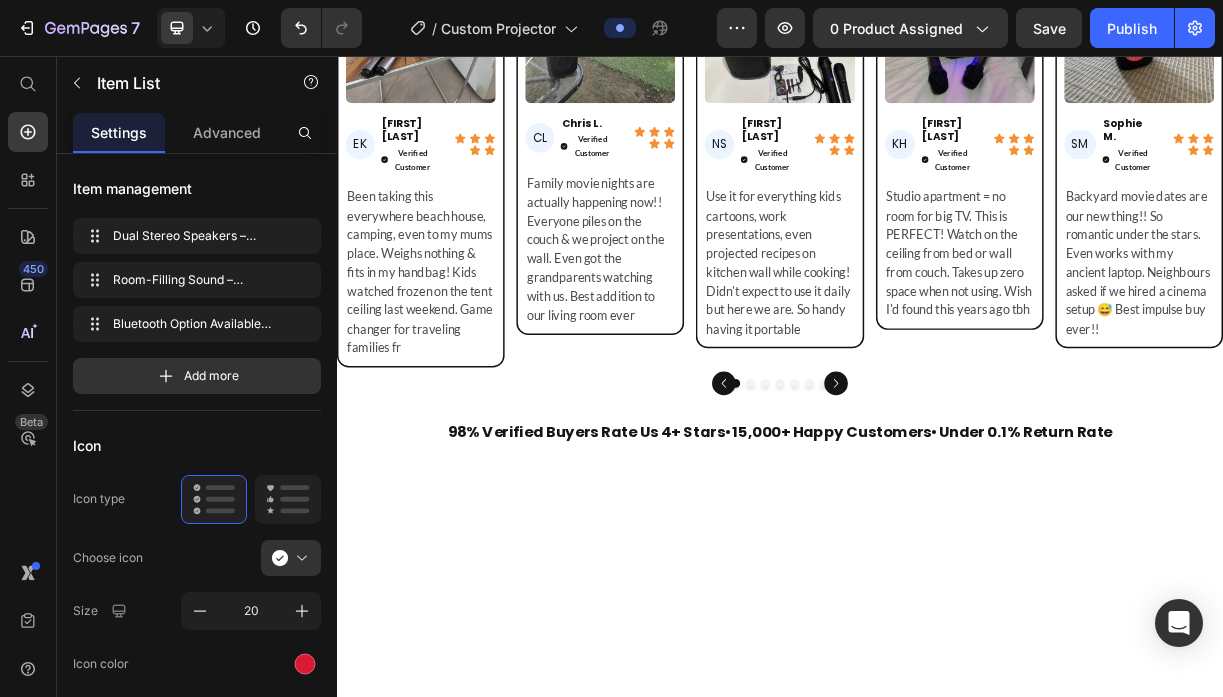 click on "Room-Filling Sound  – Powerful output for any space size" at bounding box center [646, -410] 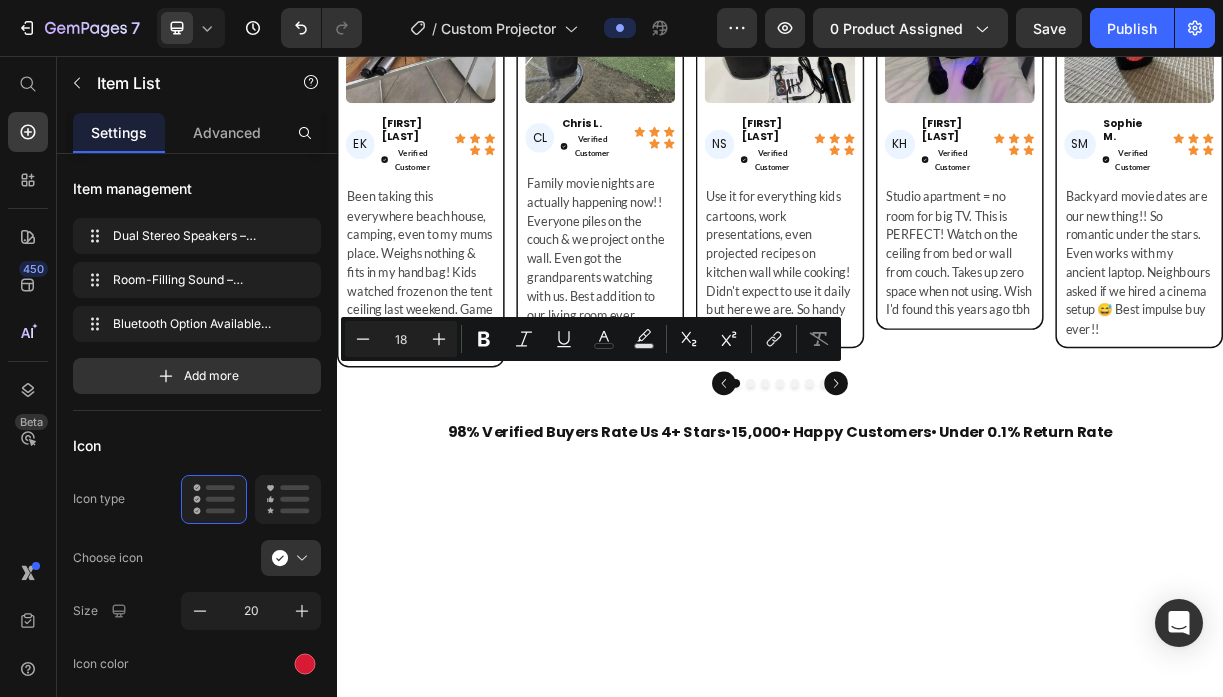 click on "Bluetooth Option Available" at bounding box center [477, -369] 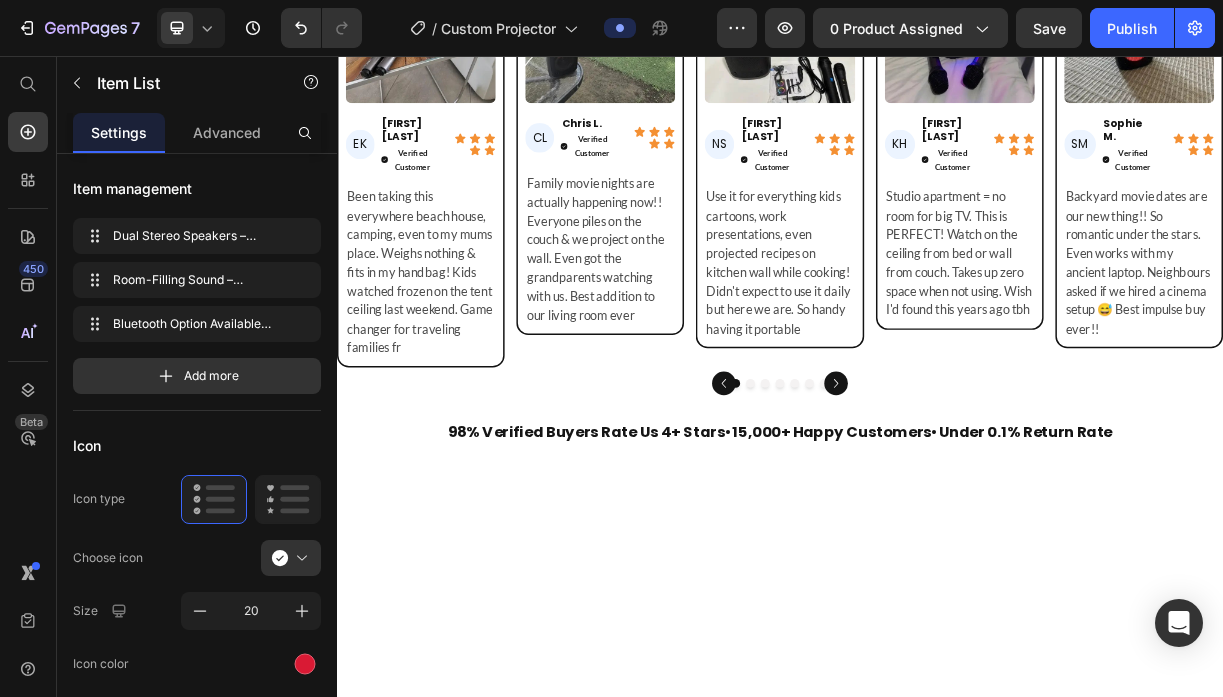 click on "Bluetooth Option Available" at bounding box center [477, -369] 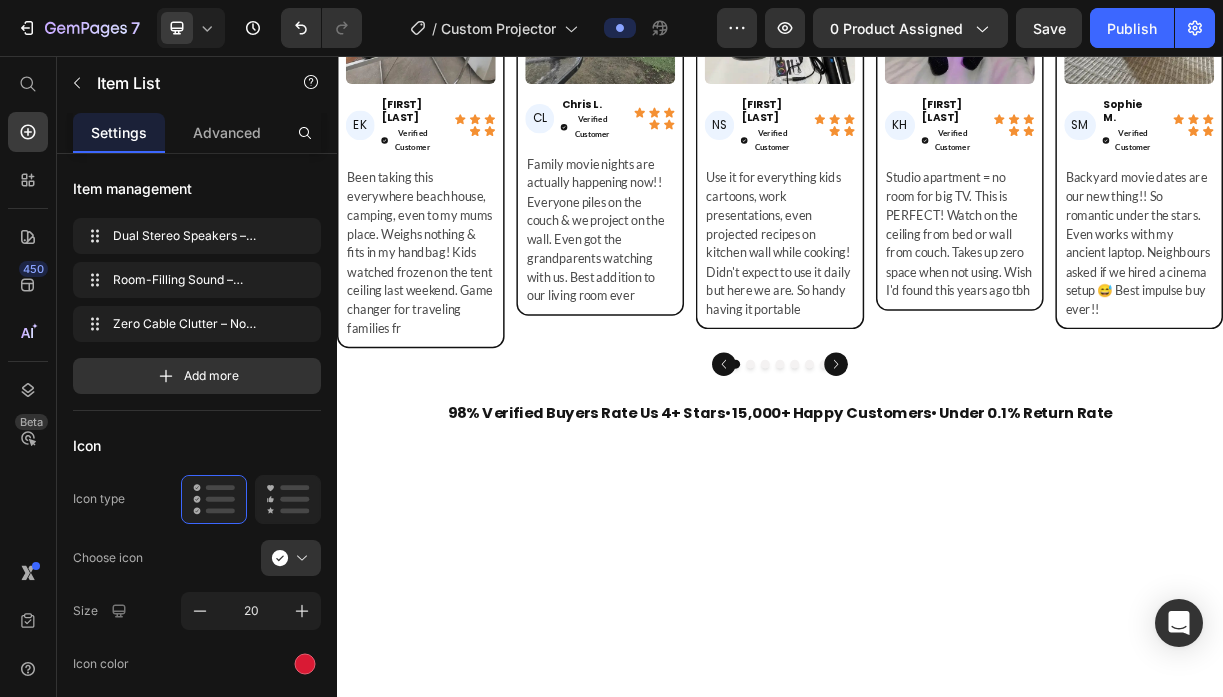 click on "Zero Cable Clutter – No external audio equipment needed" at bounding box center [557, -368] 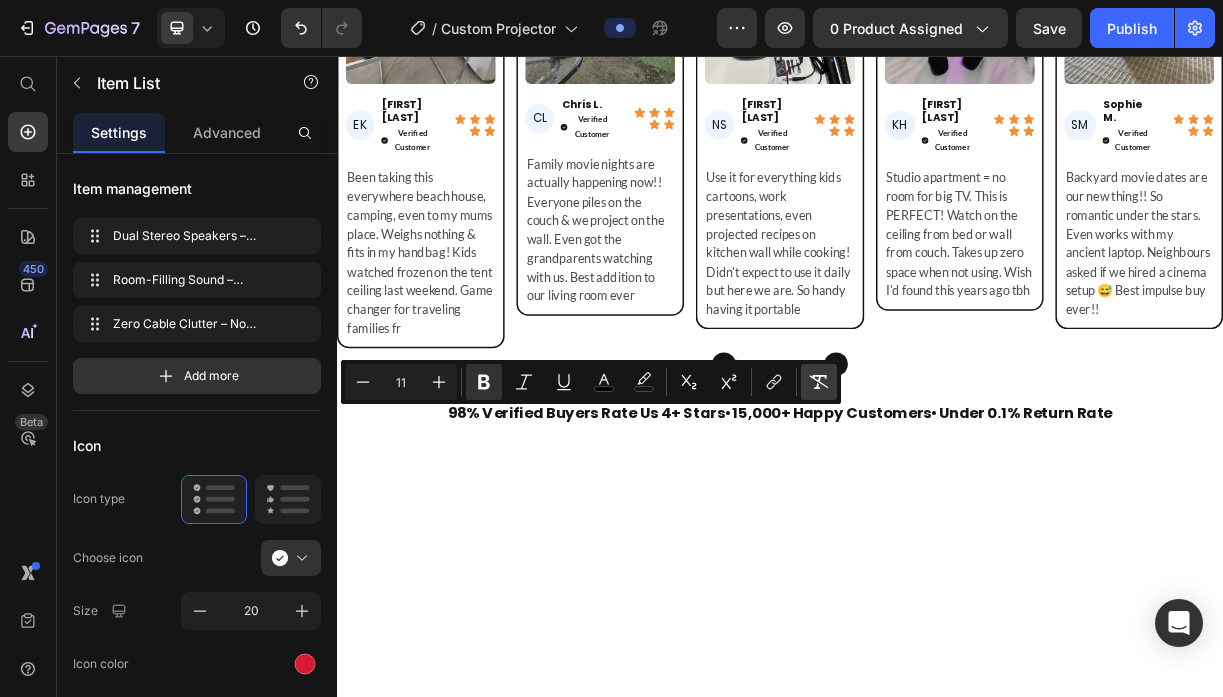 click 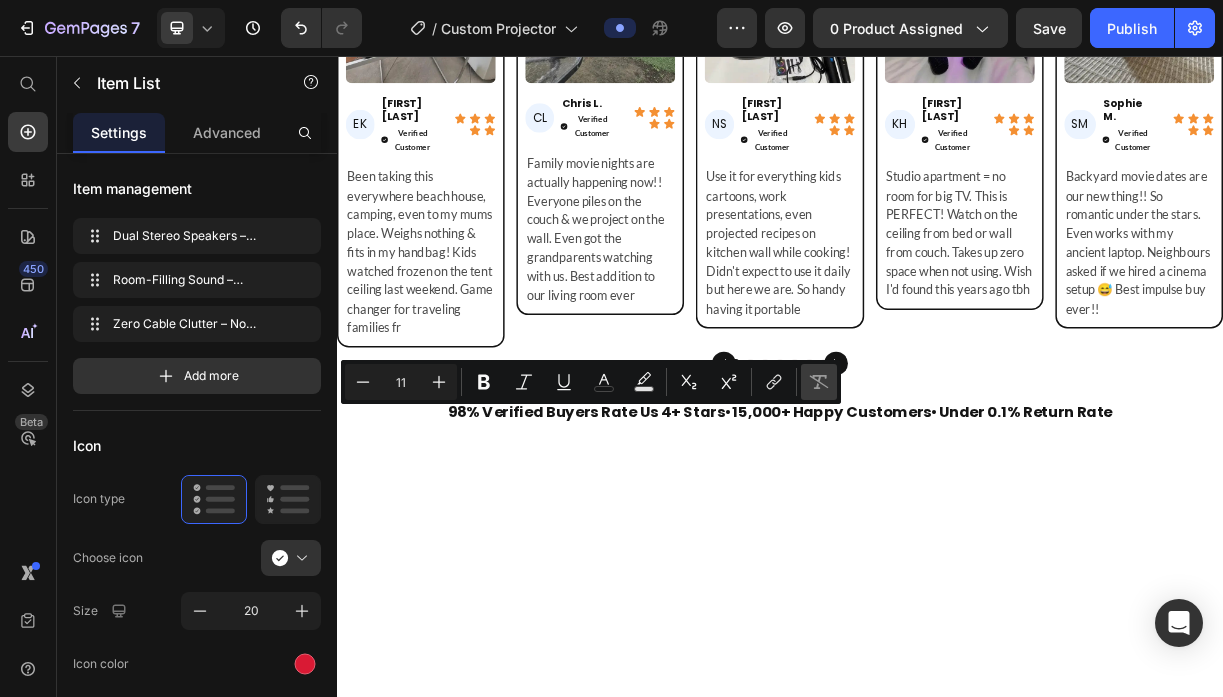 type on "18" 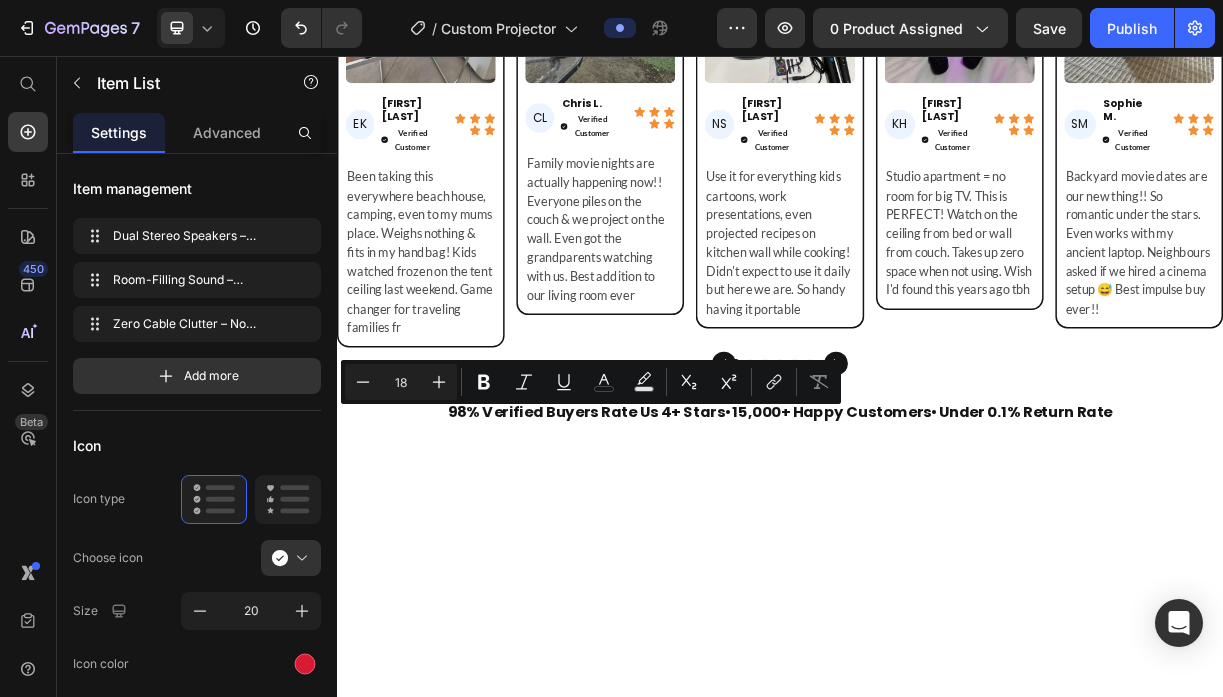 click on "Zero Cable Clutter – No external audio equipment needed" at bounding box center [591, -369] 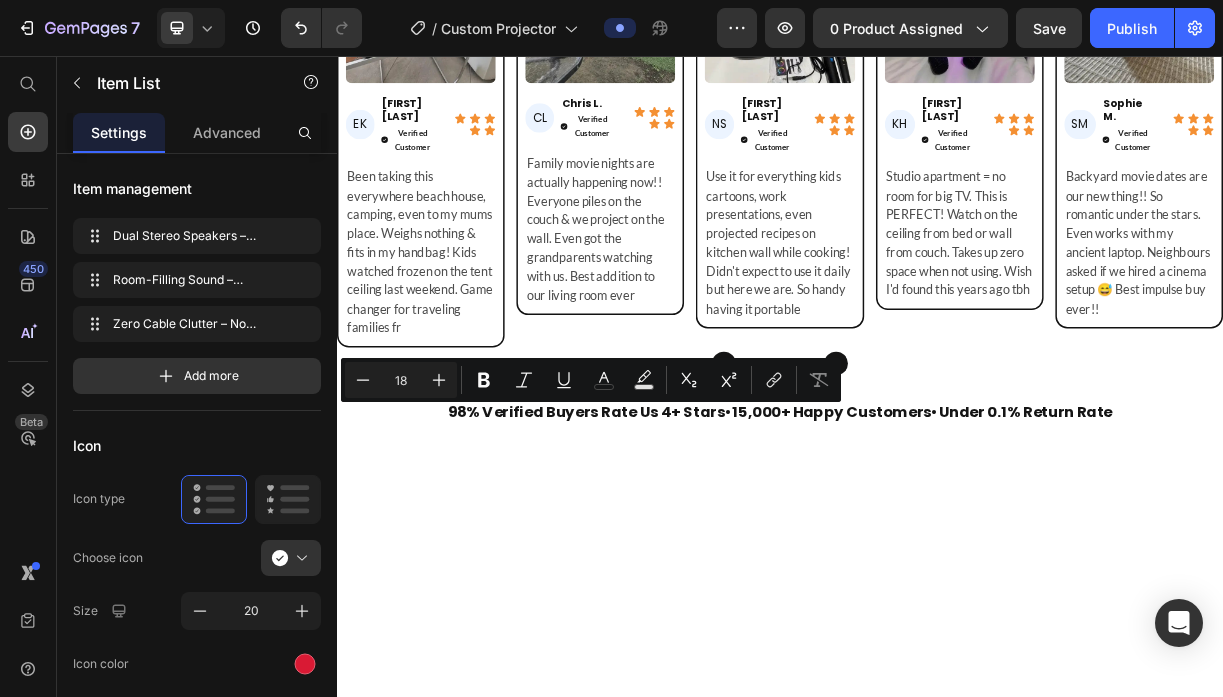 drag, startPoint x: 513, startPoint y: 541, endPoint x: 757, endPoint y: 454, distance: 259.04633 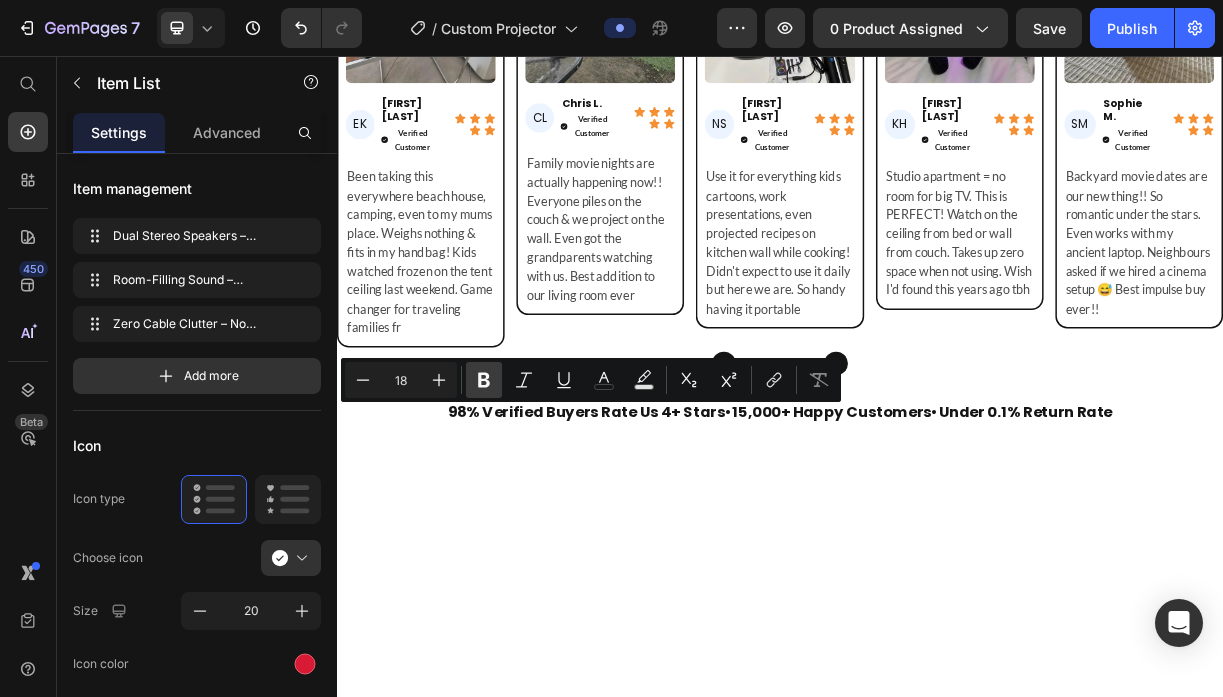 click 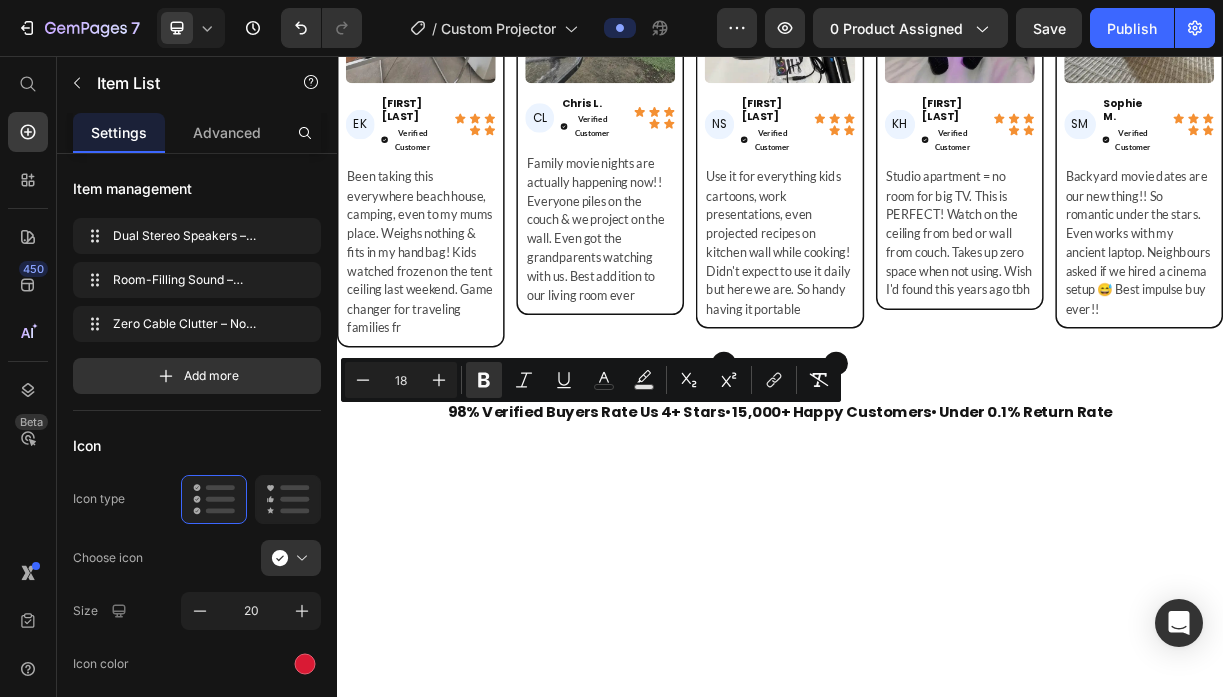 click on "Zero Cable Clutter  – No external audio equipment needed" at bounding box center [591, -369] 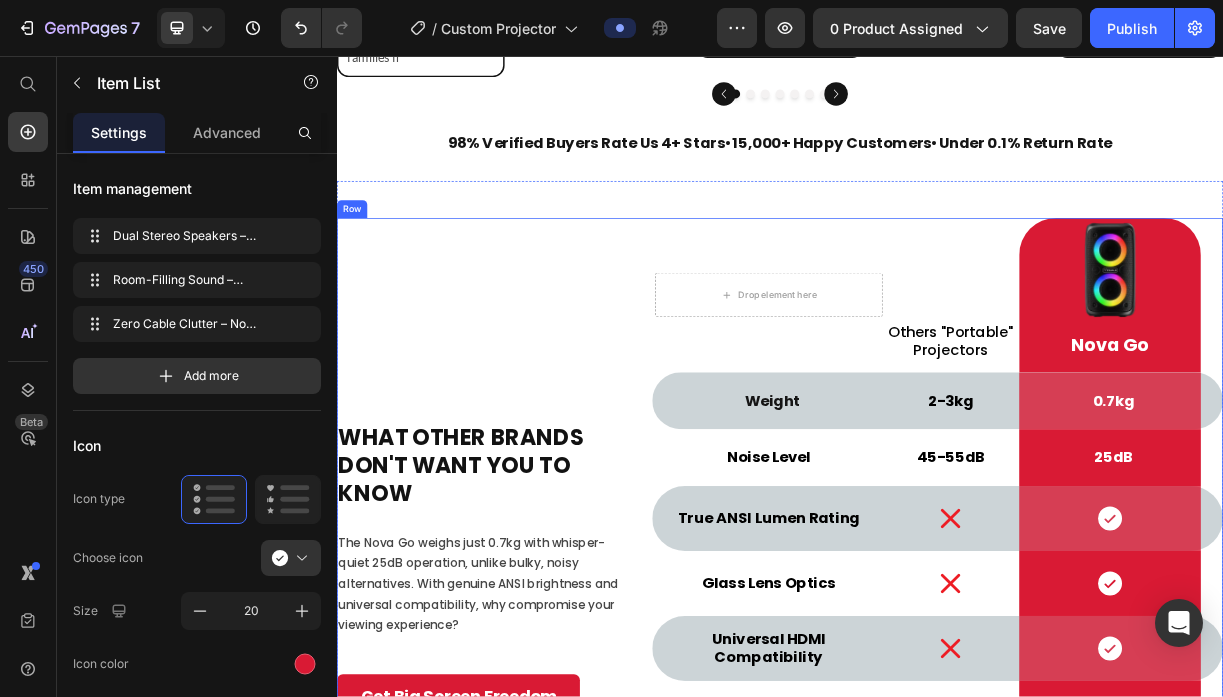scroll, scrollTop: 7320, scrollLeft: 0, axis: vertical 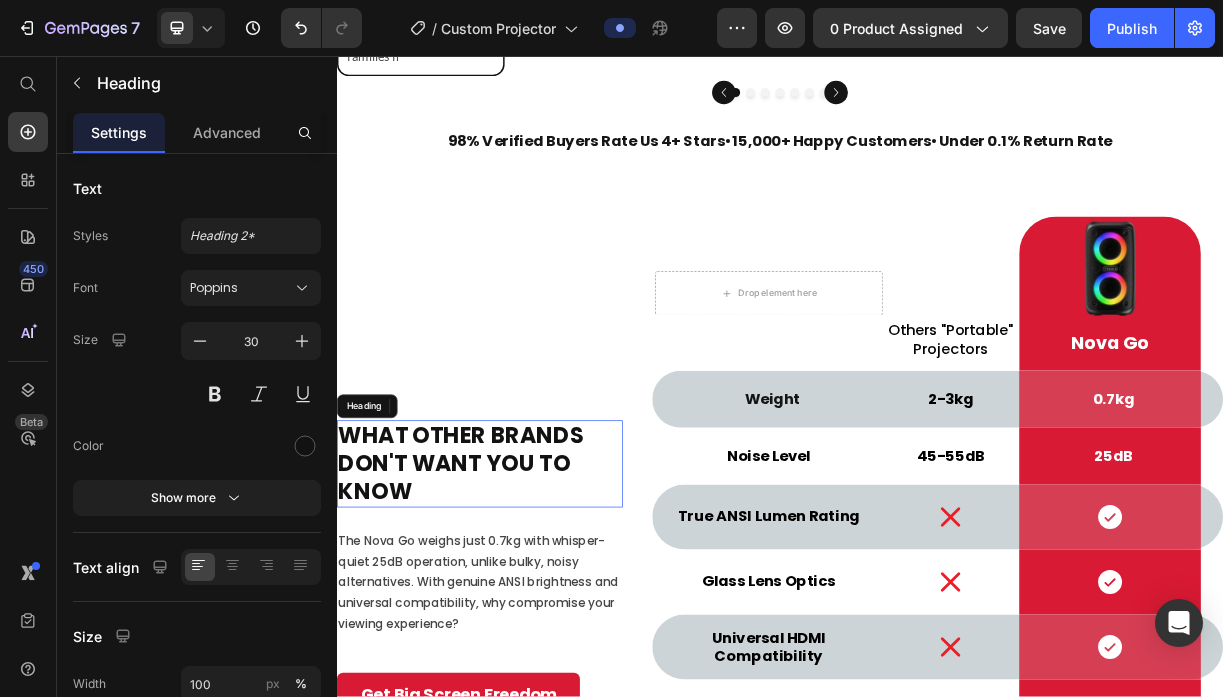 click on "What Other Brands Don't Want You to Know" at bounding box center [530, 609] 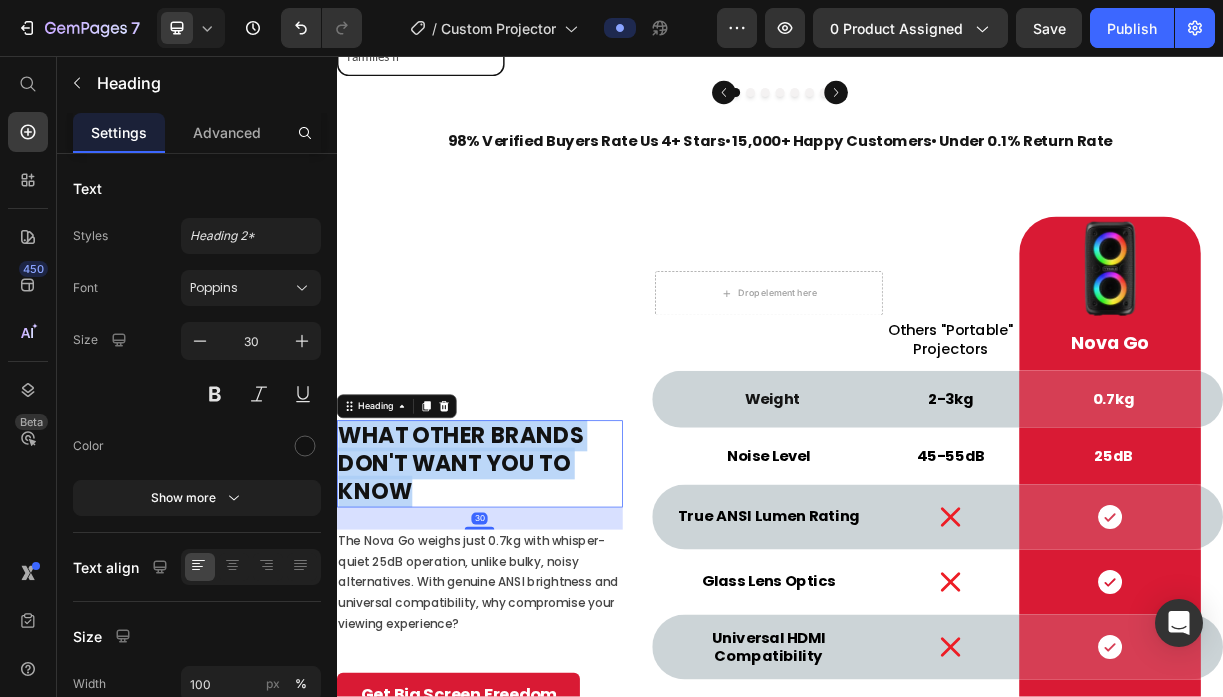 click on "What Other Brands Don't Want You to Know" at bounding box center [530, 609] 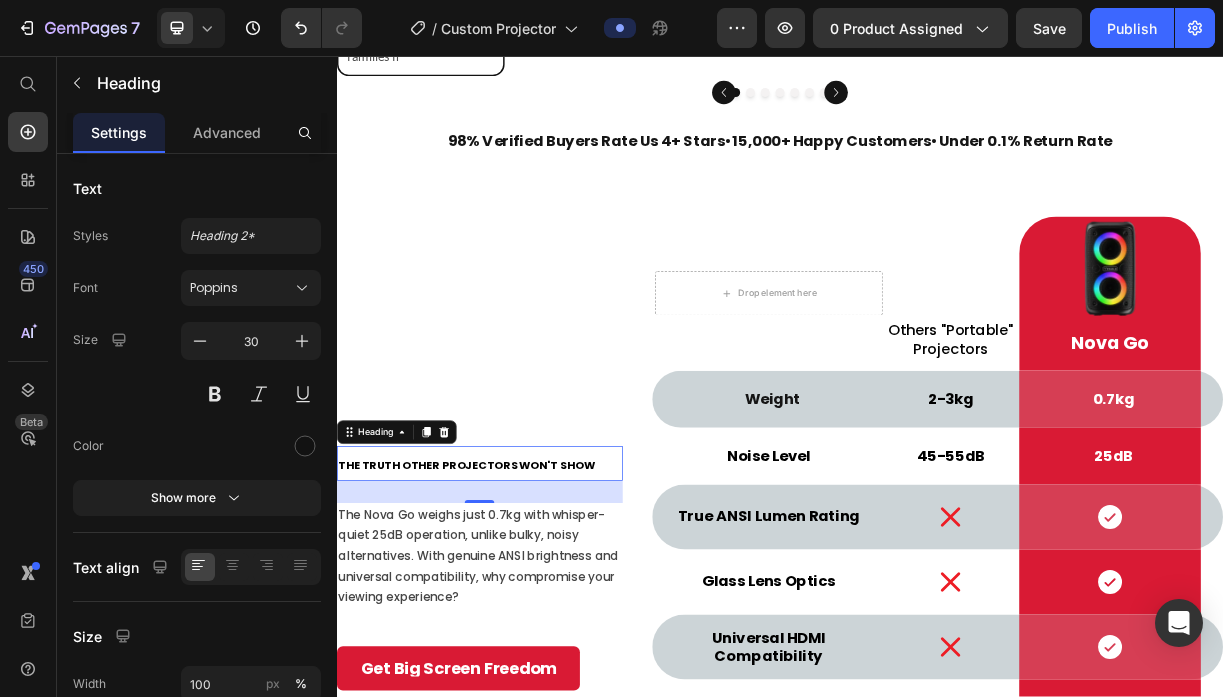 click on "The Truth Other Projectors Won't Show" at bounding box center [512, 611] 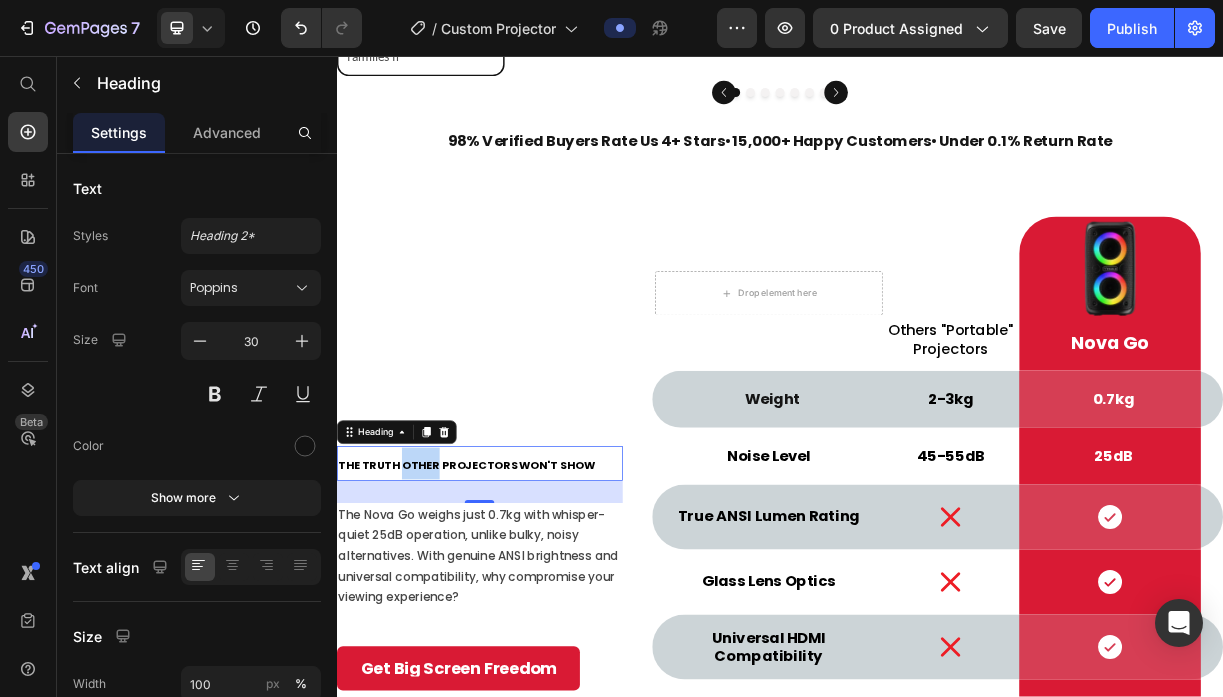 click on "The Truth Other Projectors Won't Show" at bounding box center (512, 611) 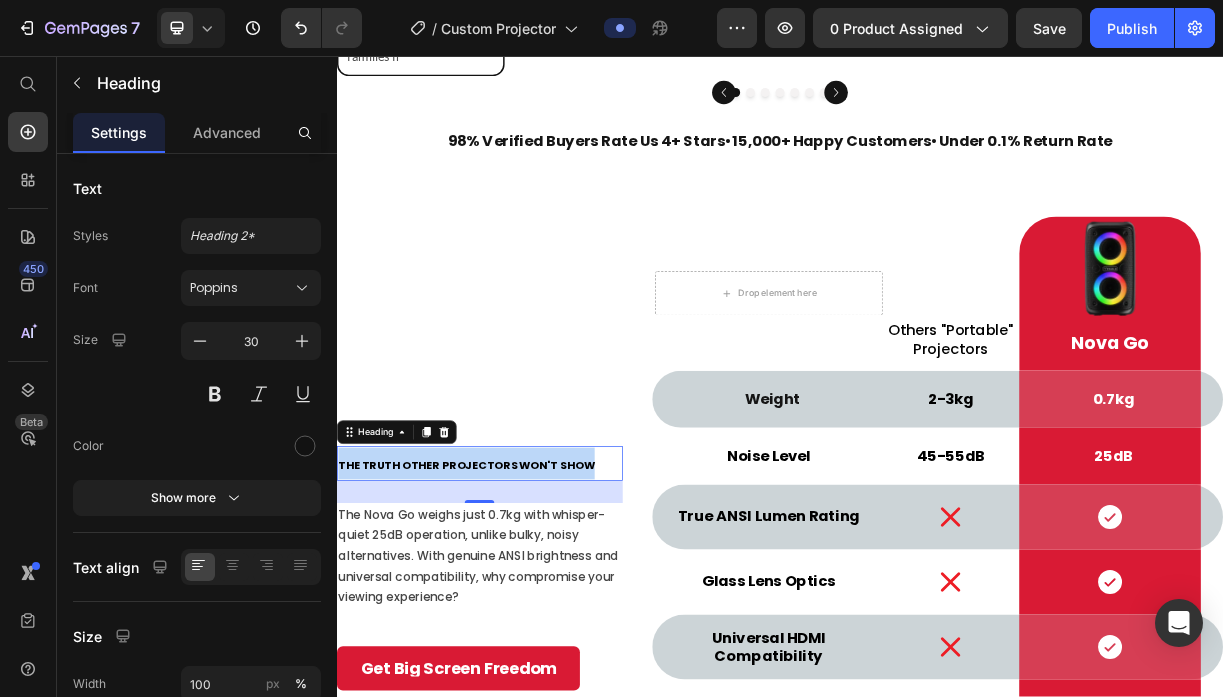 click on "The Truth Other Projectors Won't Show" at bounding box center [512, 611] 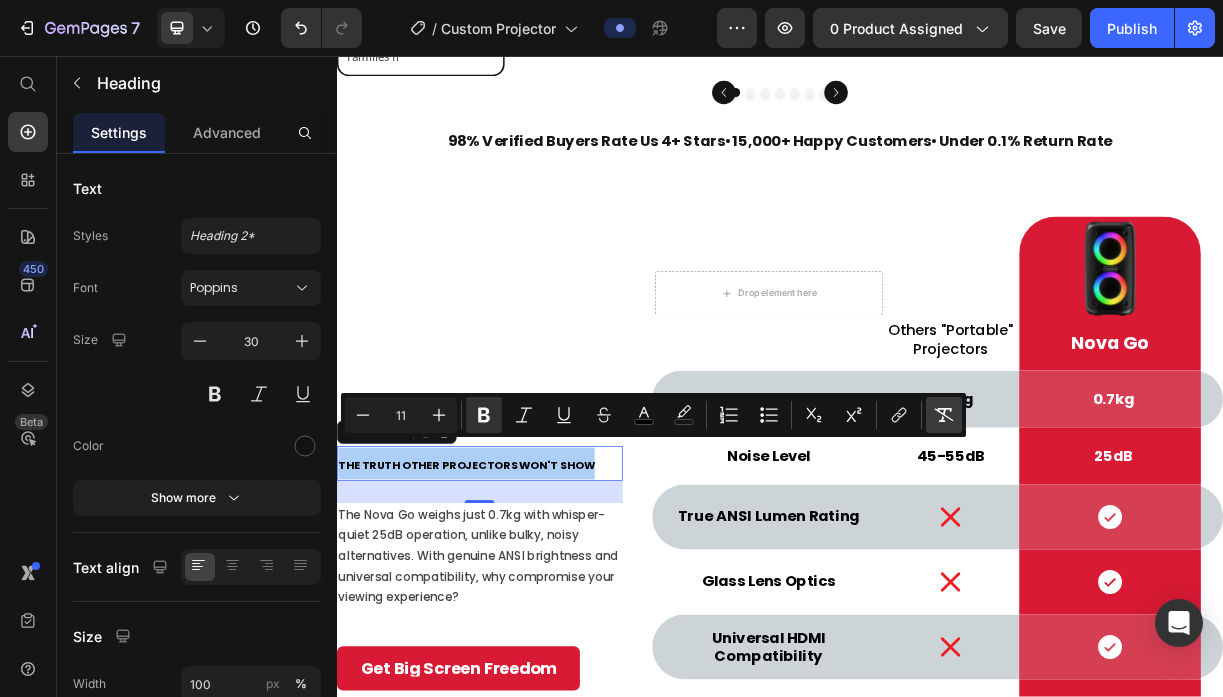 click 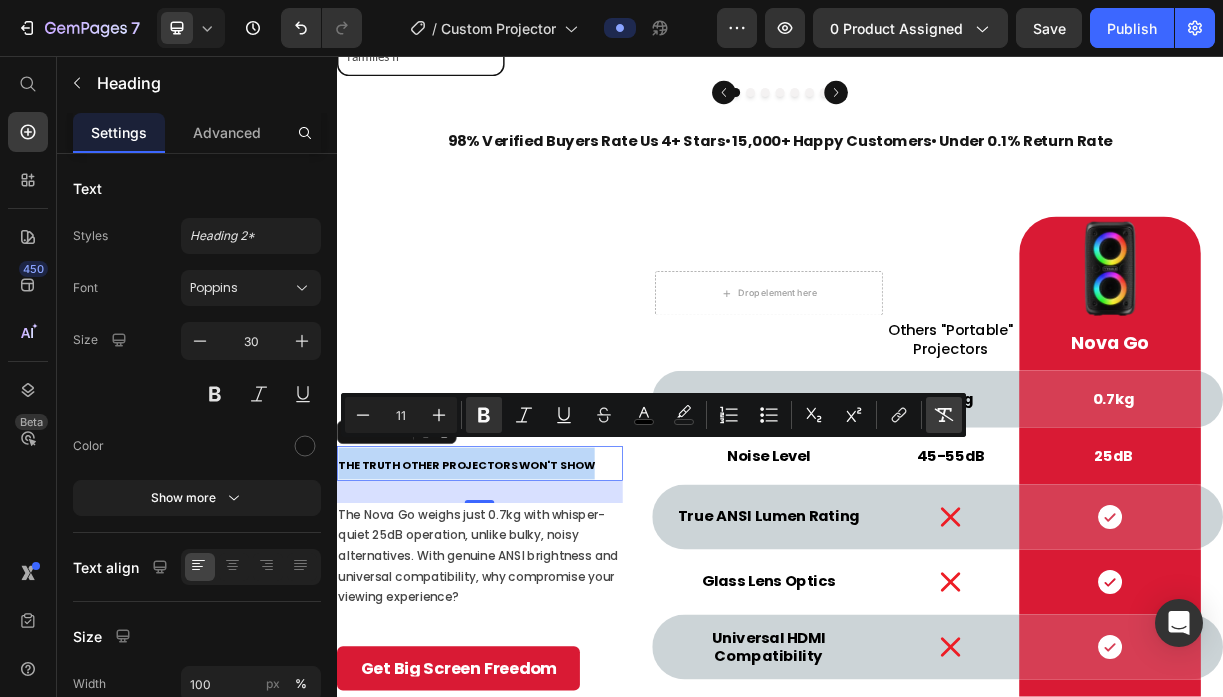 type on "30" 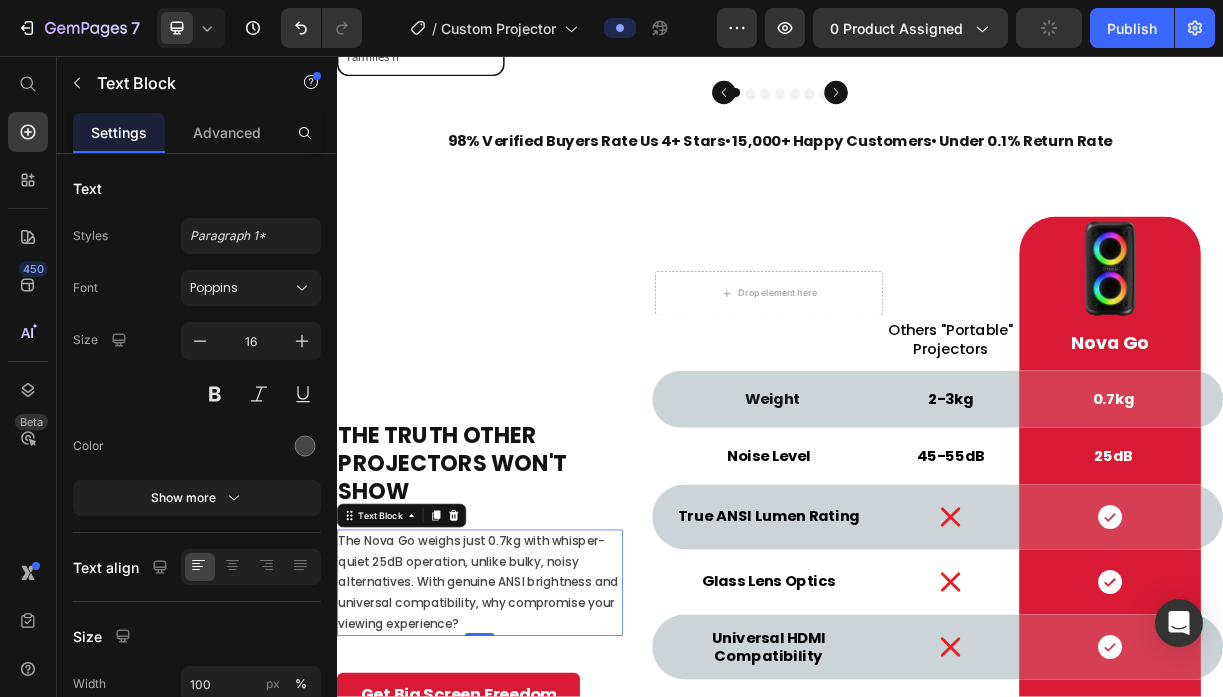 click on "The Nova Go weighs just 0.7kg with whisper-quiet 25dB operation, unlike bulky, noisy alternatives. With genuine ANSI brightness and universal compatibility, why compromise your viewing experience?" at bounding box center (530, 770) 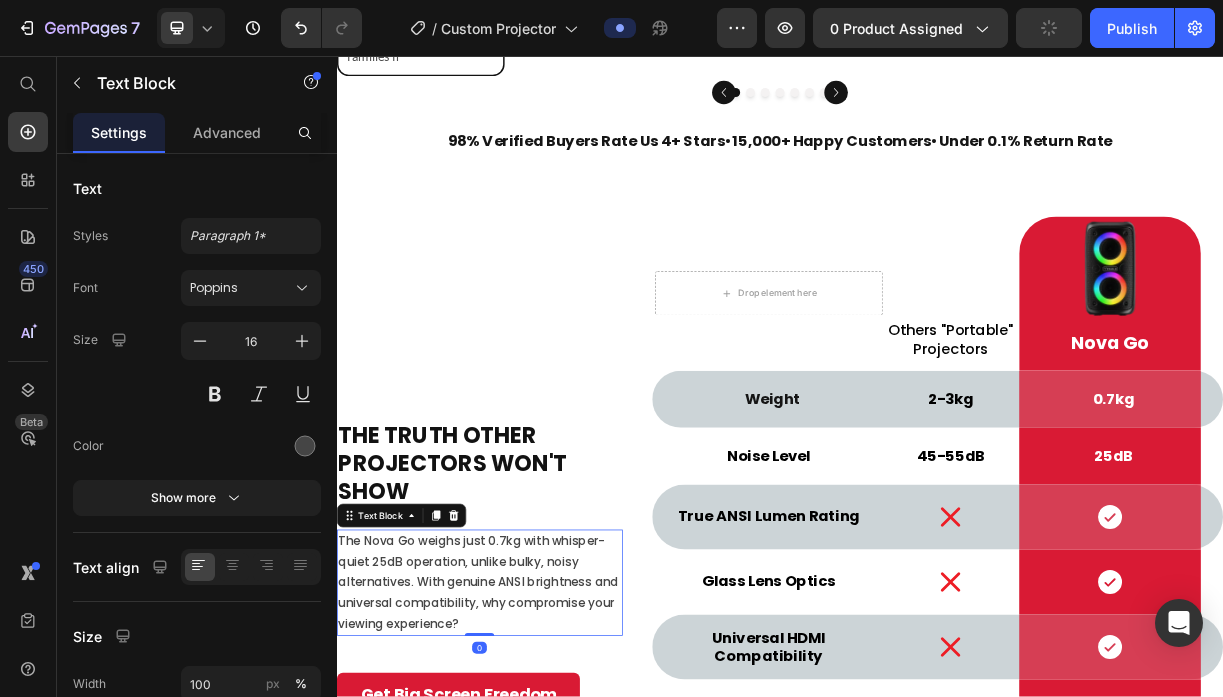 click on "The Nova Go weighs just 0.7kg with whisper-quiet 25dB operation, unlike bulky, noisy alternatives. With genuine ANSI brightness and universal compatibility, why compromise your viewing experience?" at bounding box center (530, 770) 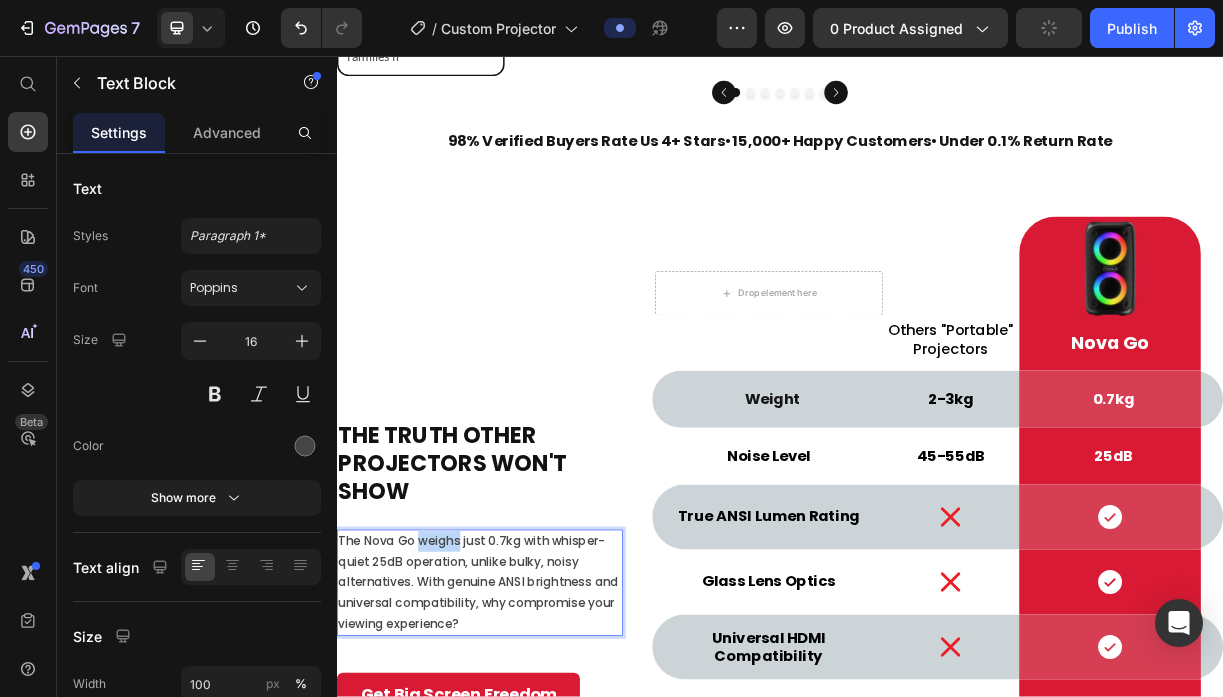 click on "The Nova Go weighs just 0.7kg with whisper-quiet 25dB operation, unlike bulky, noisy alternatives. With genuine ANSI brightness and universal compatibility, why compromise your viewing experience?" at bounding box center (530, 770) 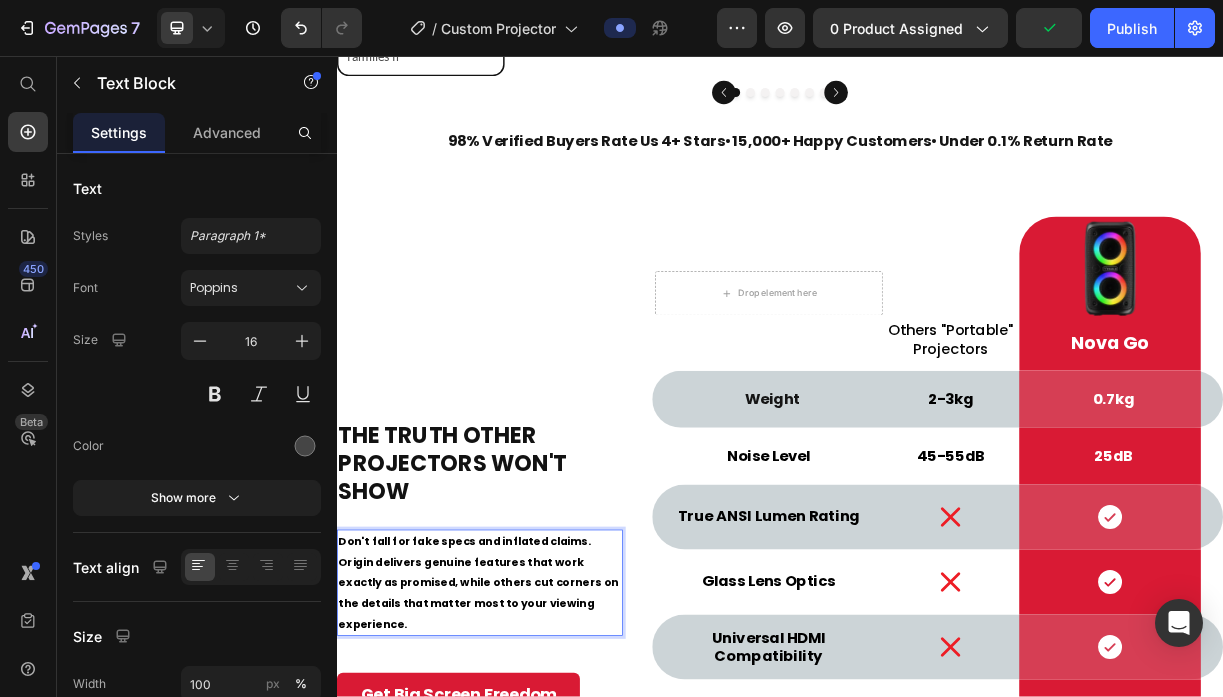 scroll, scrollTop: 81, scrollLeft: 0, axis: vertical 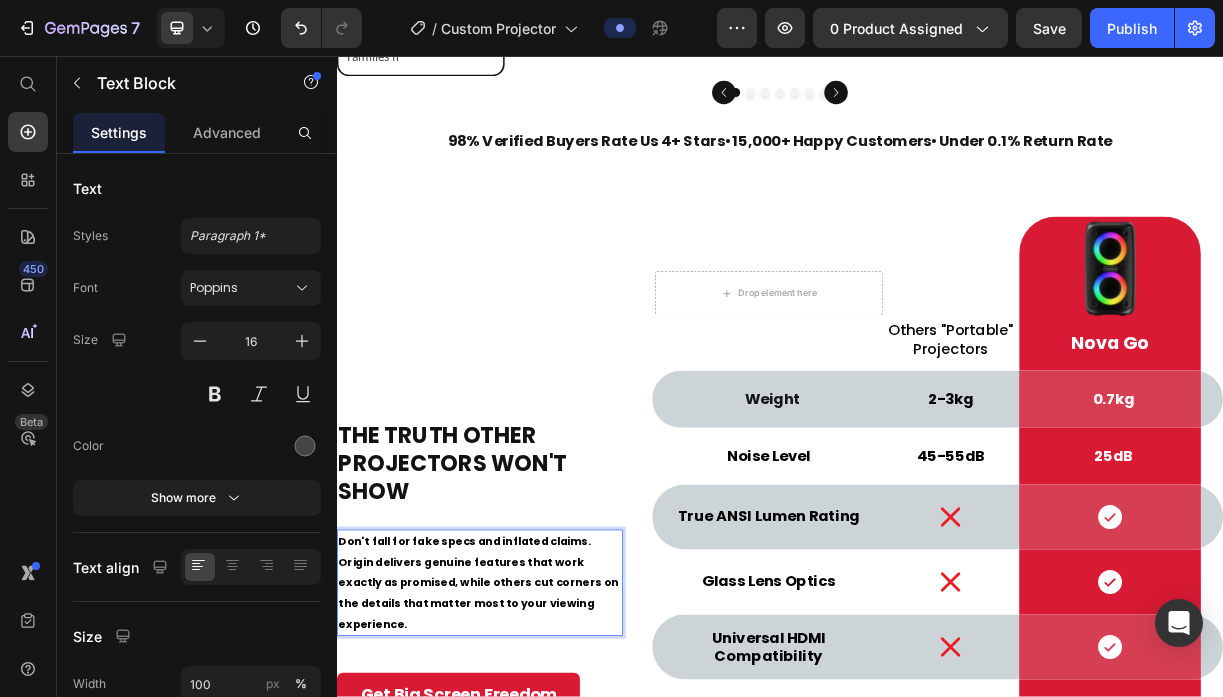 click on "Don't fall for fake specs and inflated claims. Origin delivers genuine features that work exactly as promised, while others cut corners on the details that matter most to your viewing experience." at bounding box center (528, 770) 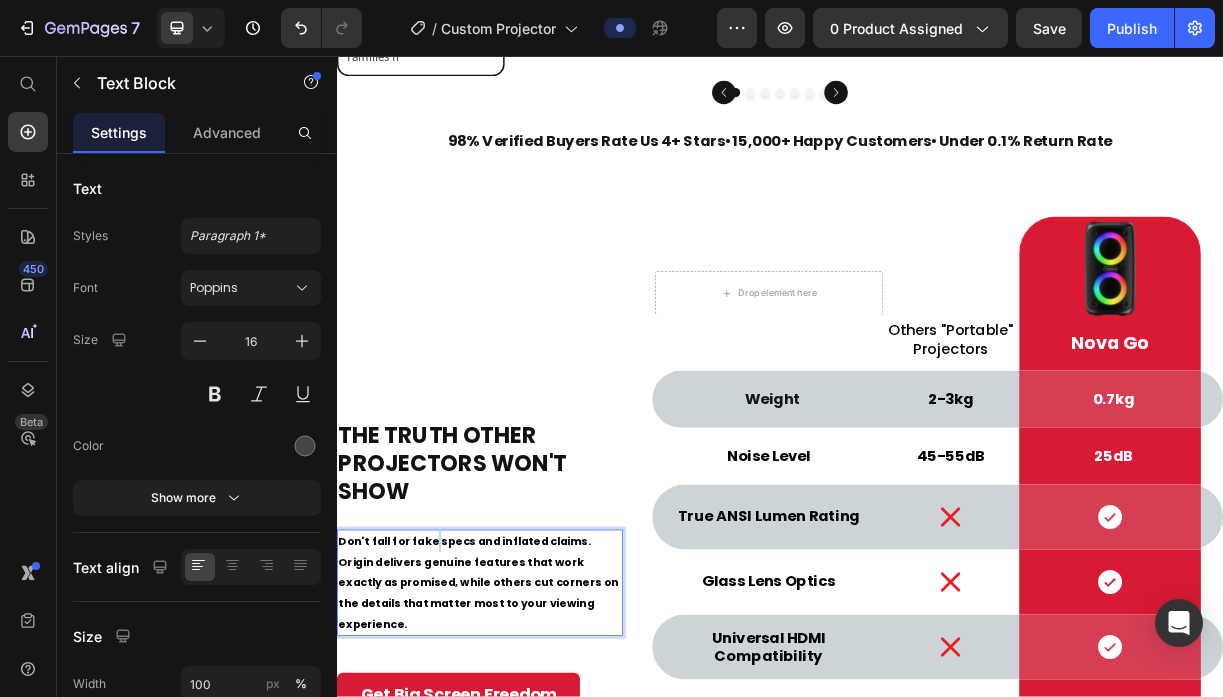 click on "Don't fall for fake specs and inflated claims. Origin delivers genuine features that work exactly as promised, while others cut corners on the details that matter most to your viewing experience." at bounding box center (528, 770) 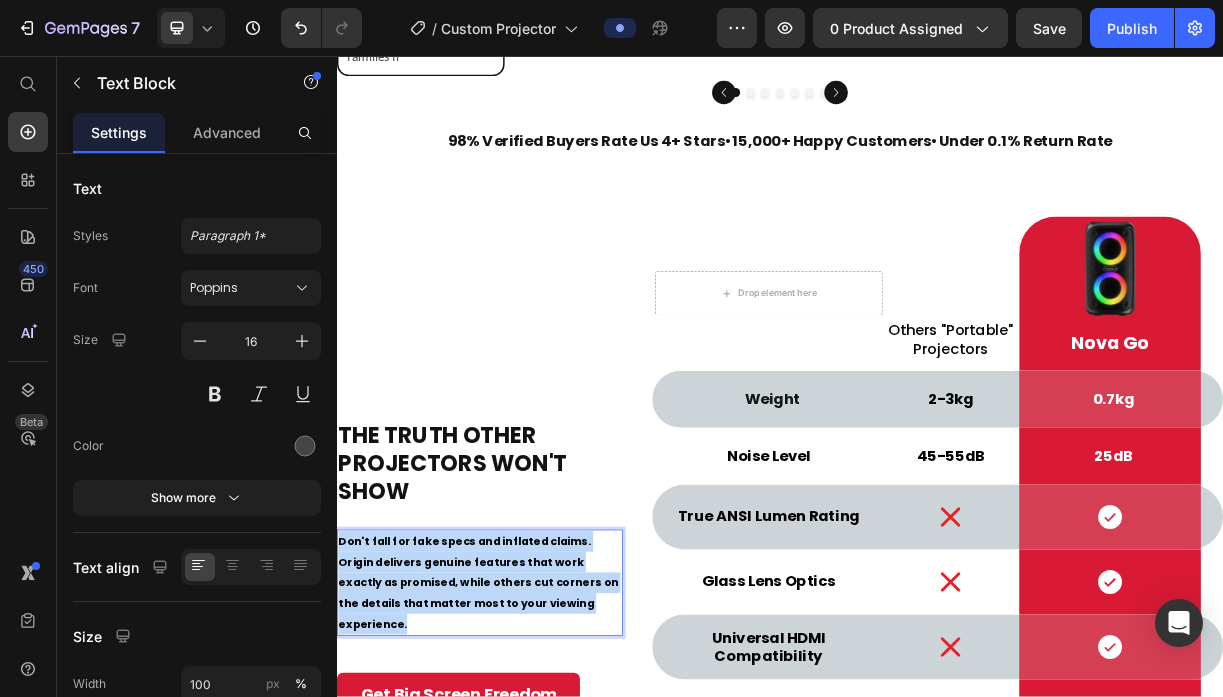 click on "Don't fall for fake specs and inflated claims. Origin delivers genuine features that work exactly as promised, while others cut corners on the details that matter most to your viewing experience." at bounding box center [528, 770] 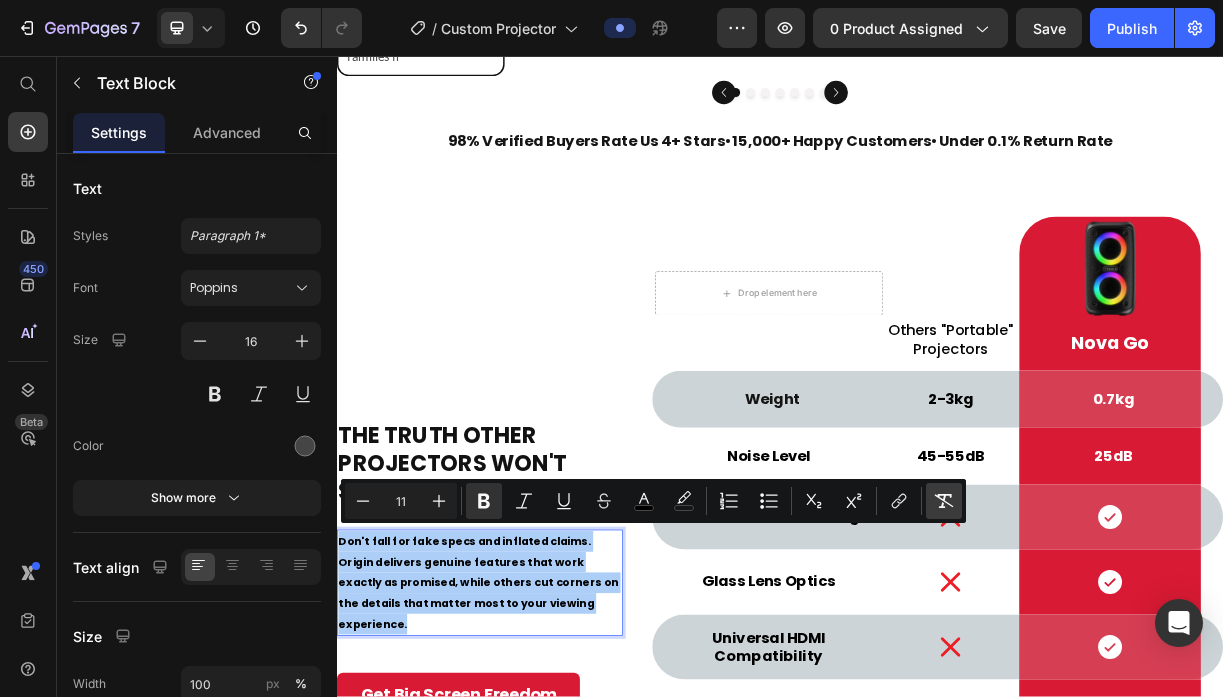 click on "Remove Format" at bounding box center [944, 501] 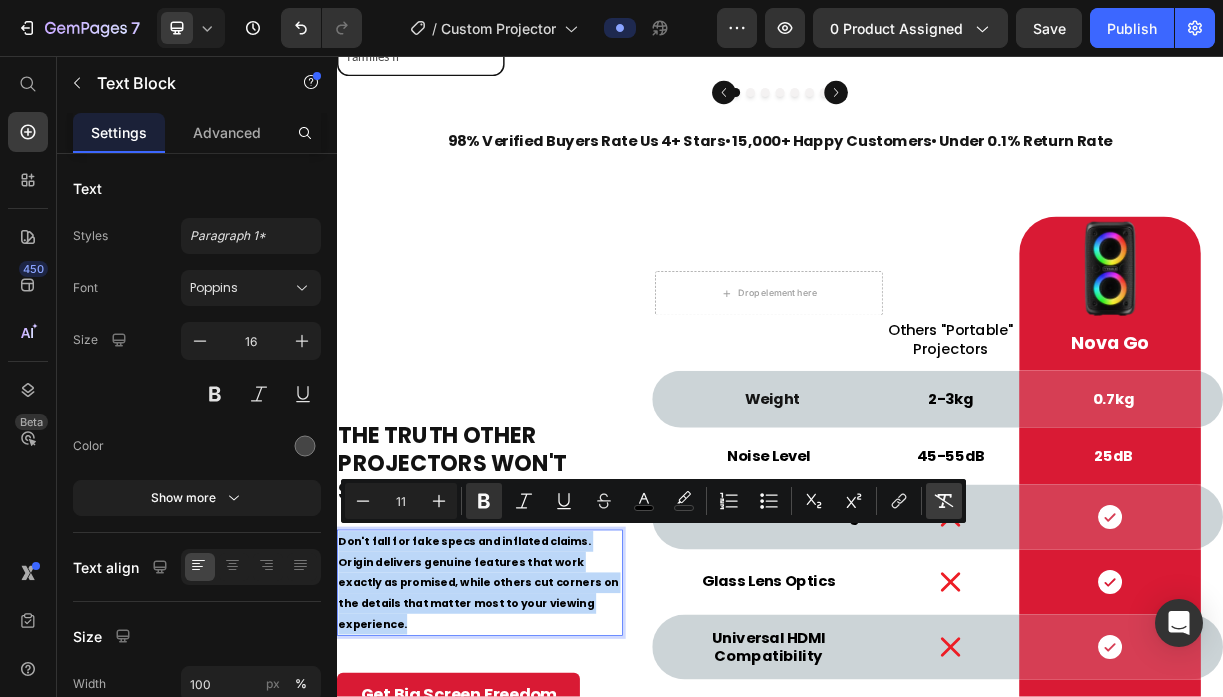 type on "16" 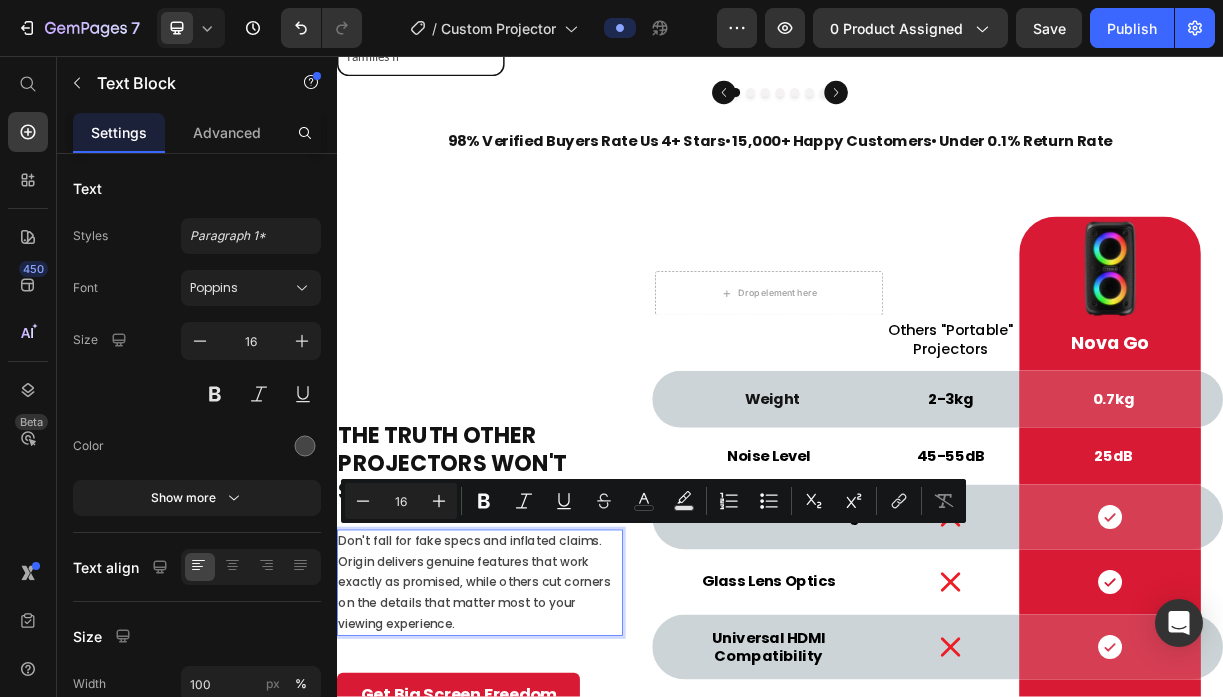 click on "Don't fall for fake specs and inflated claims. Origin delivers genuine features that work exactly as promised, while others cut corners on the details that matter most to your viewing experience." at bounding box center (530, 770) 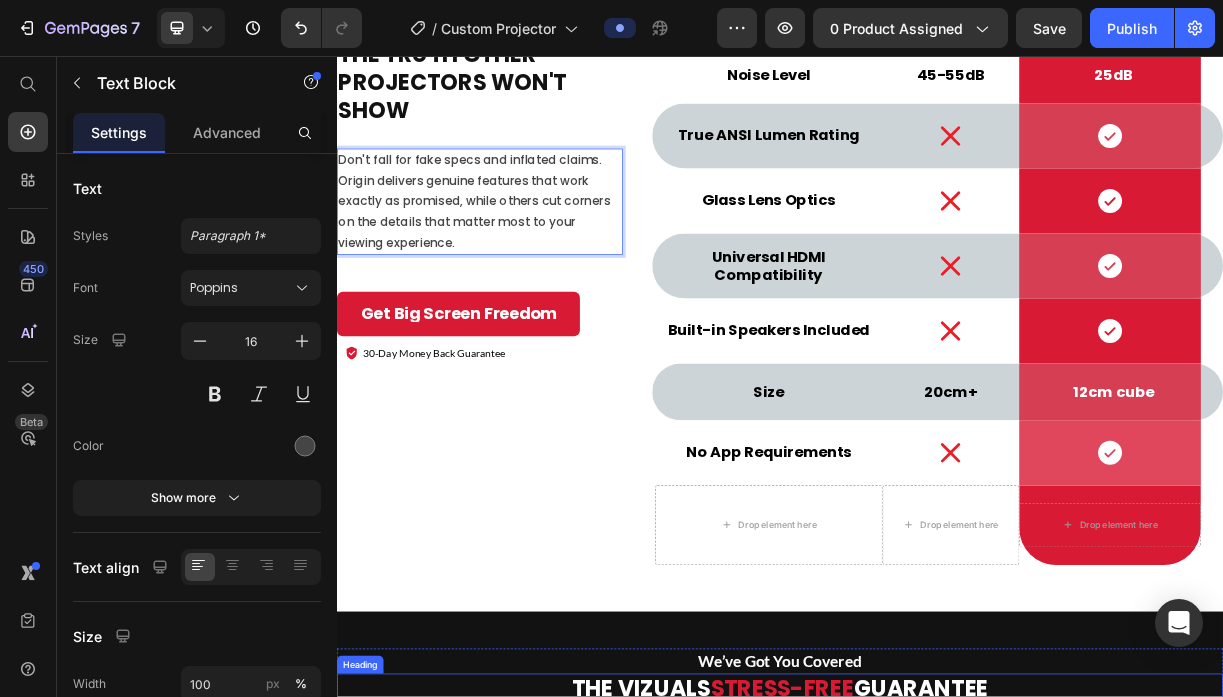 scroll, scrollTop: 7821, scrollLeft: 0, axis: vertical 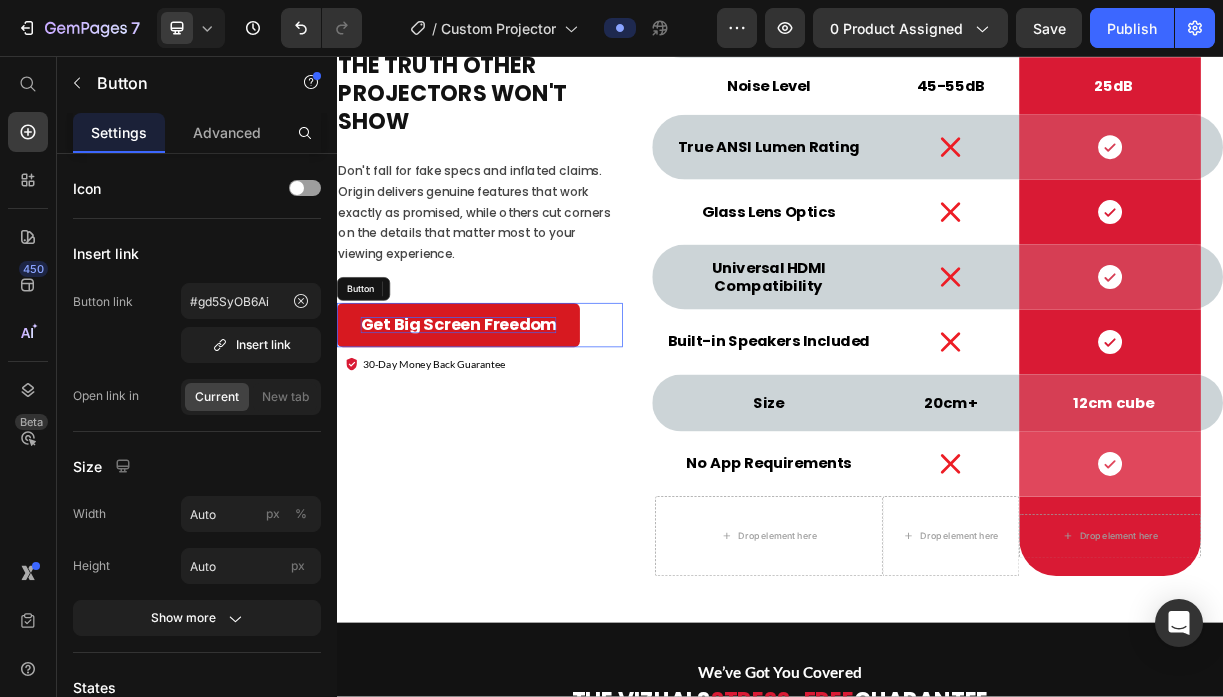 click on "Get Big Screen Freedom" at bounding box center [501, 421] 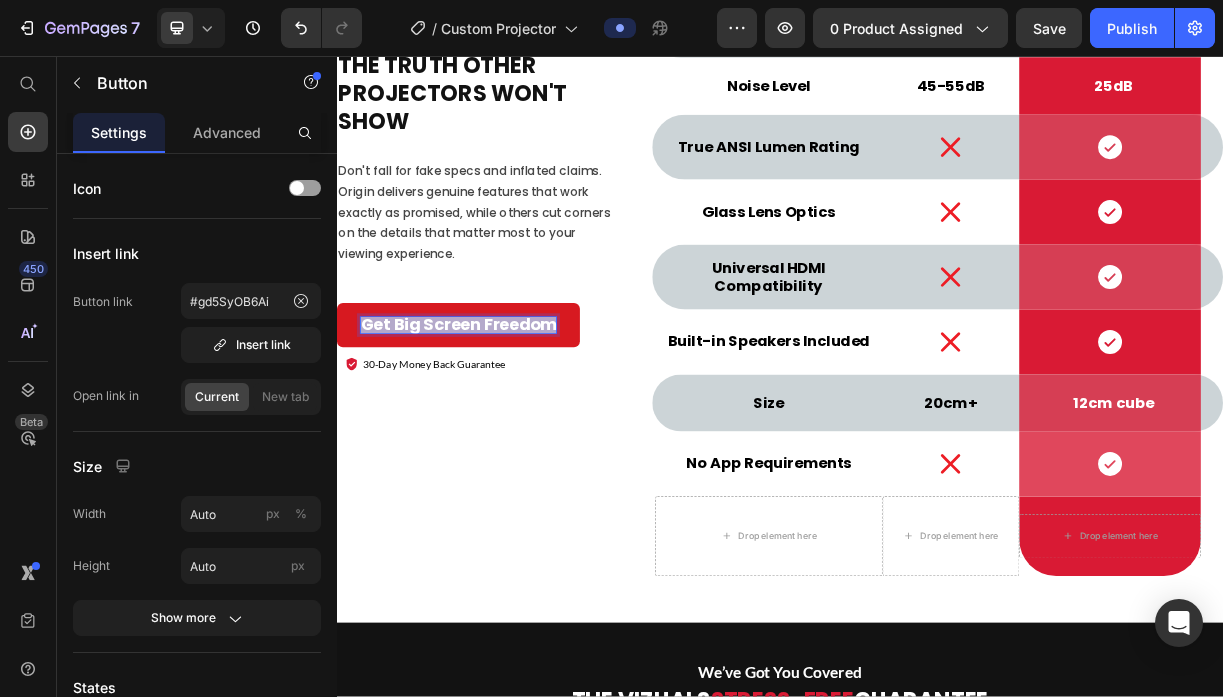 click on "Get Big Screen Freedom" at bounding box center (501, 421) 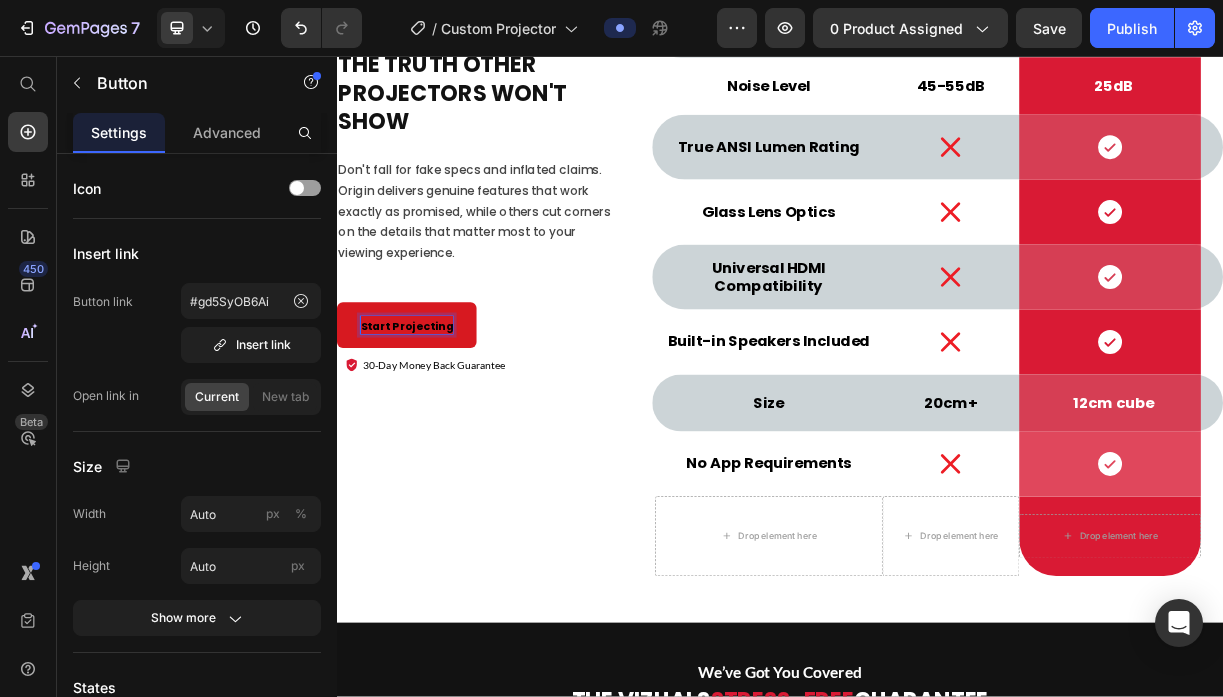 click on "Start Projecting" at bounding box center (431, 421) 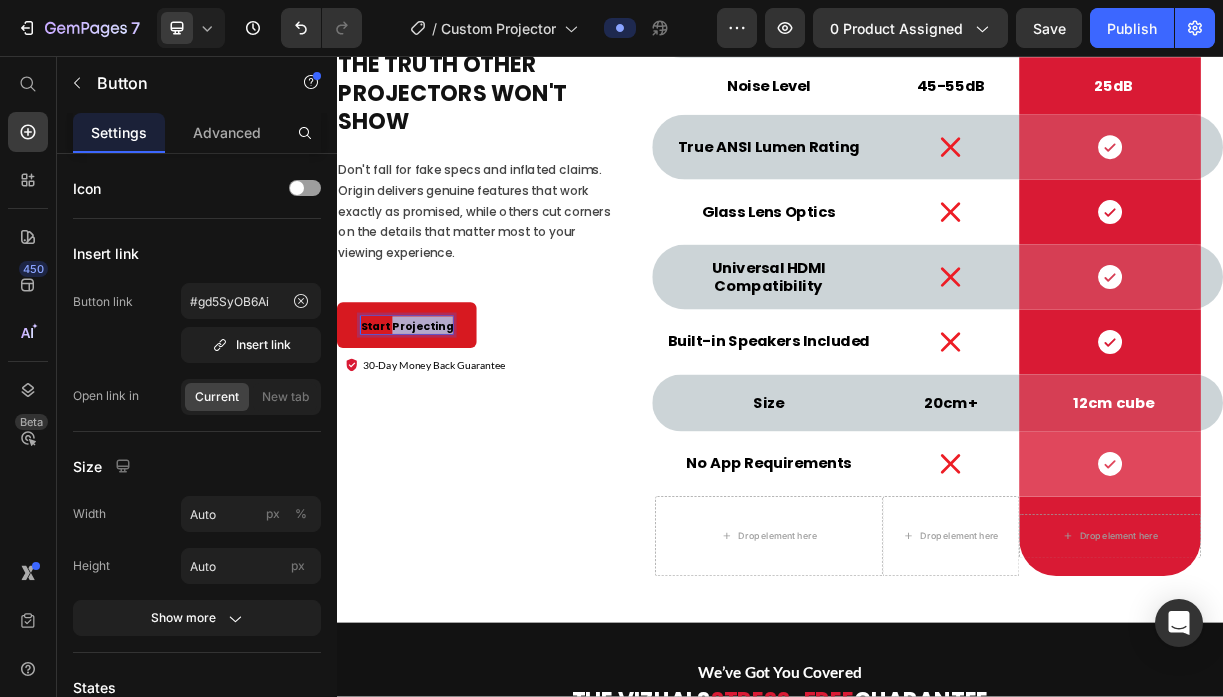 click on "Start Projecting" at bounding box center [431, 421] 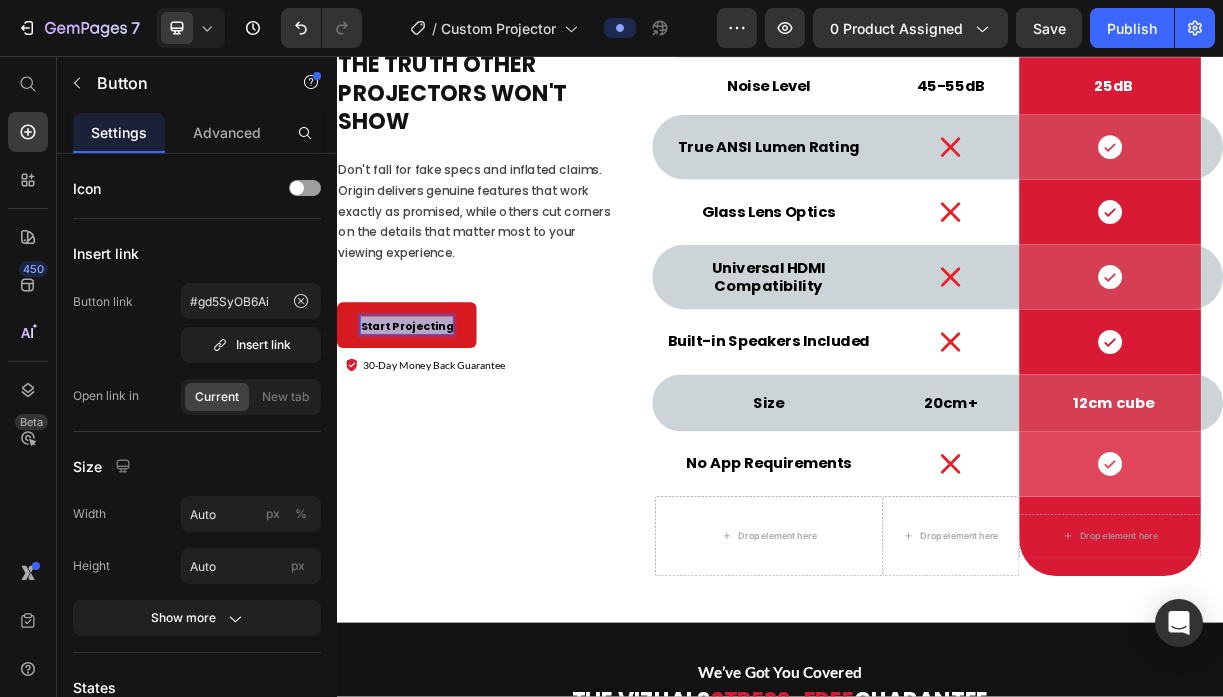 click on "Start Projecting" at bounding box center [431, 421] 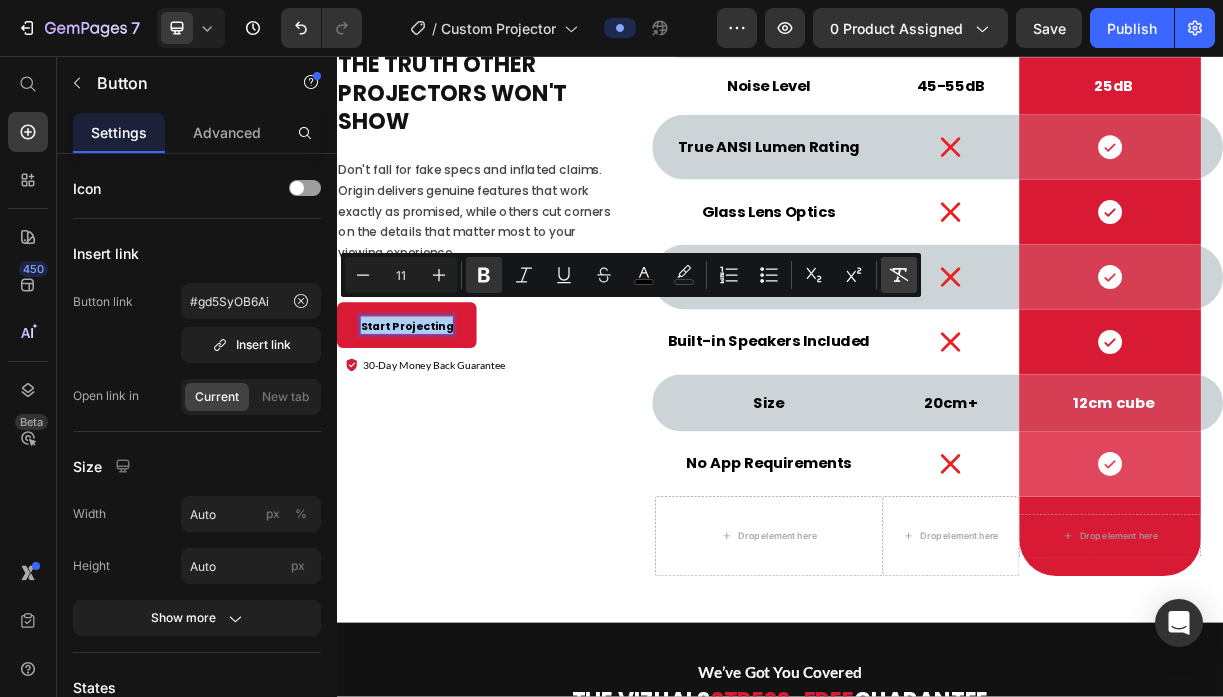 click 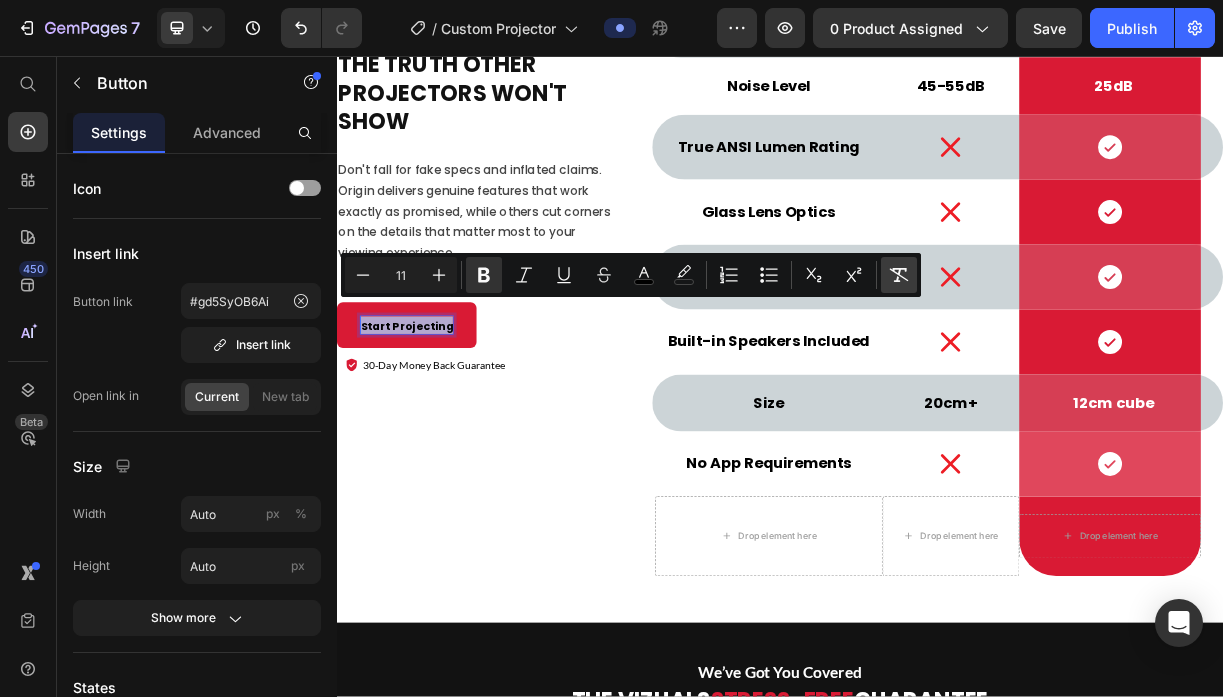 type on "22" 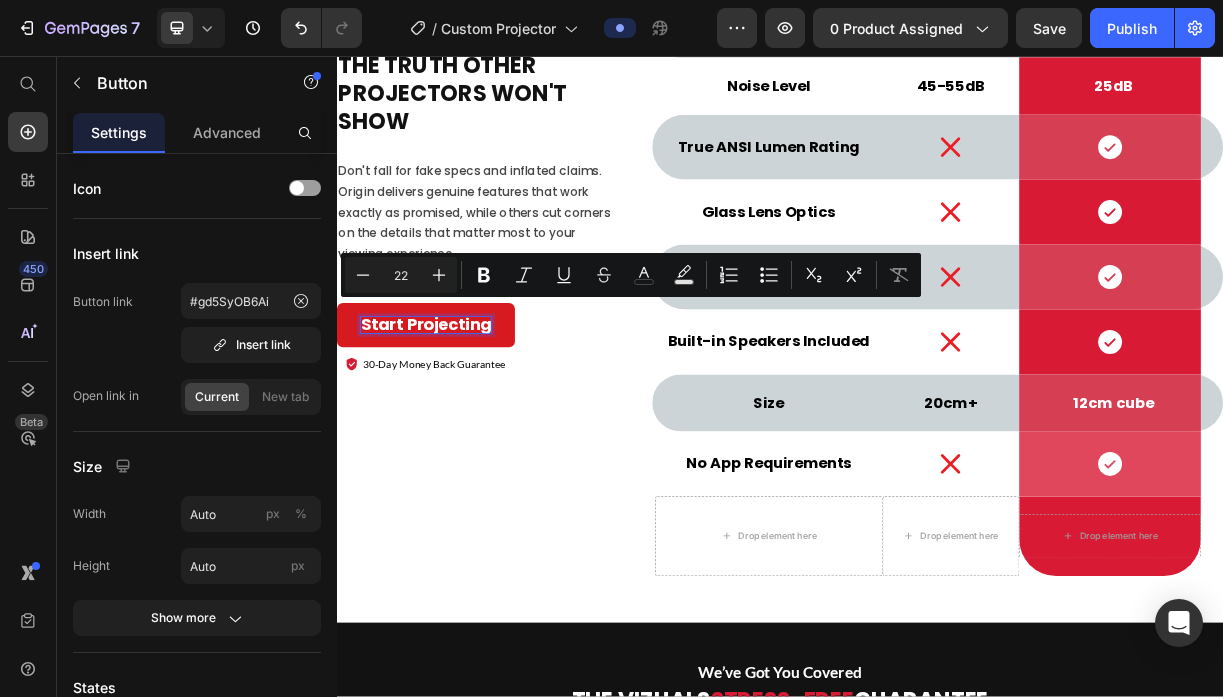 click on "Start Projecting" at bounding box center [457, 421] 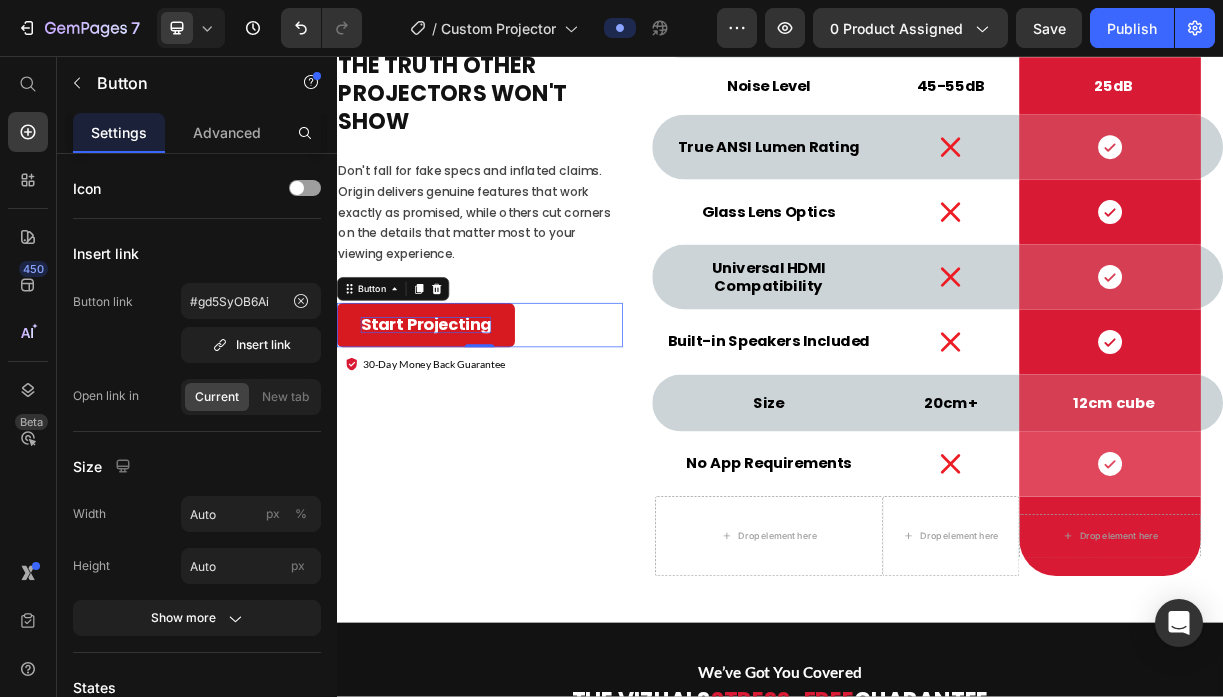 click on "Start Projecting" at bounding box center [457, 421] 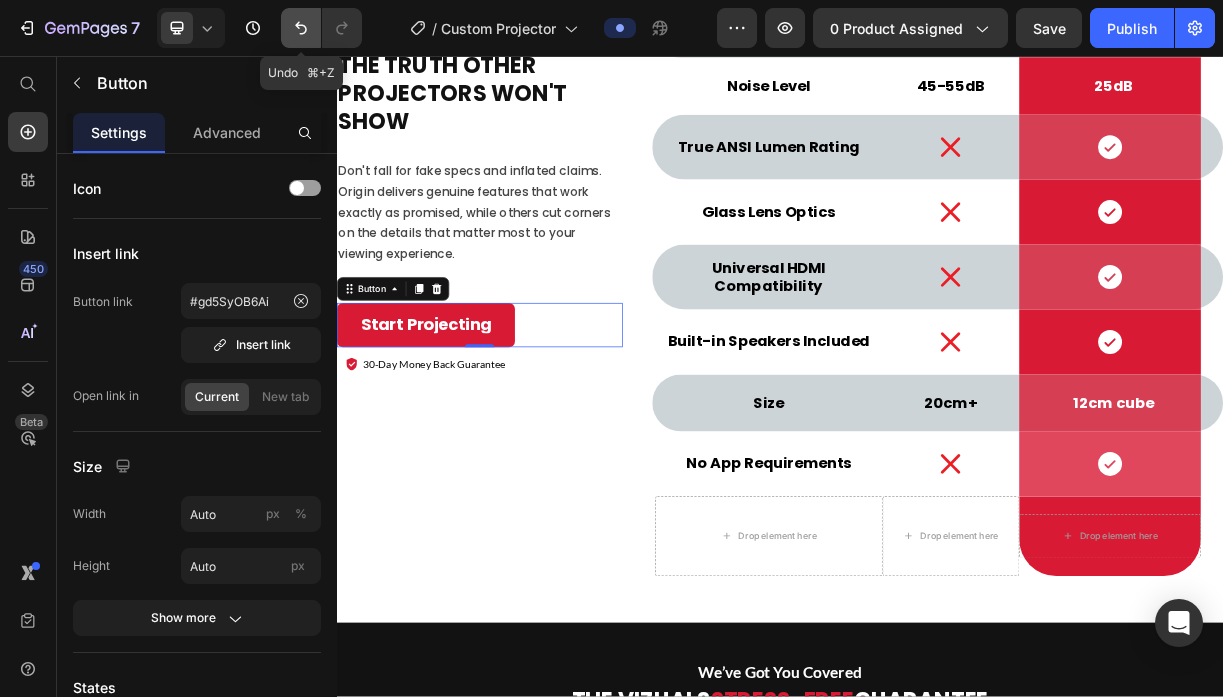 click 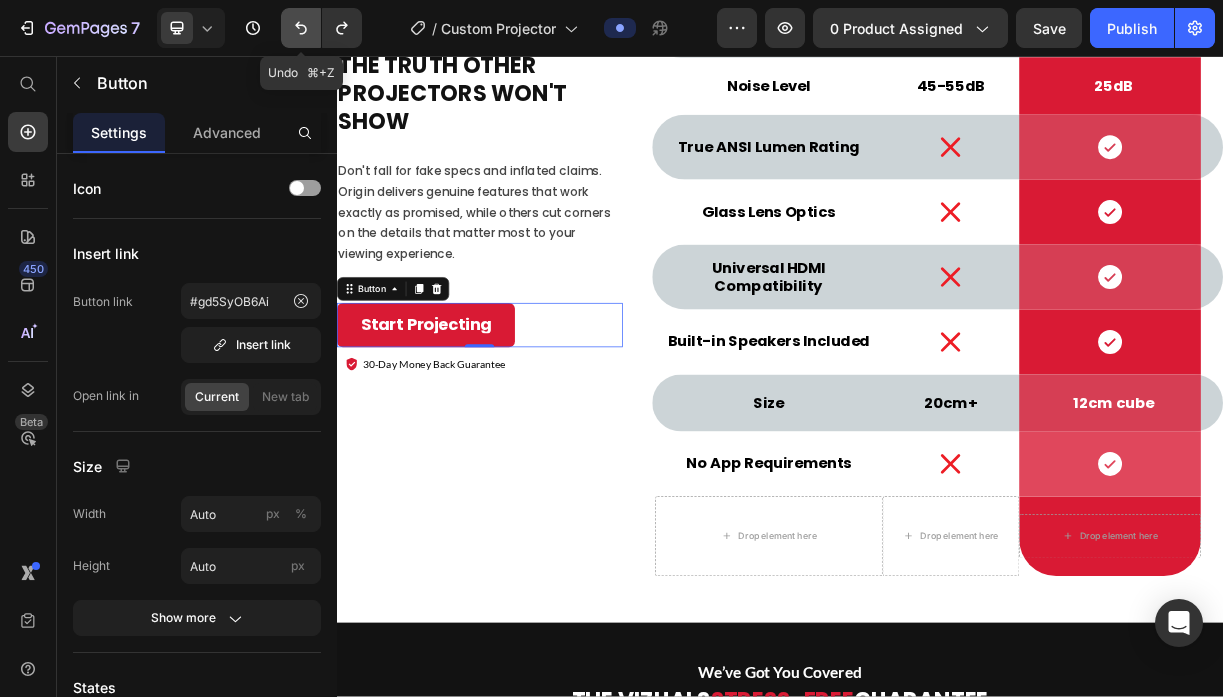 click 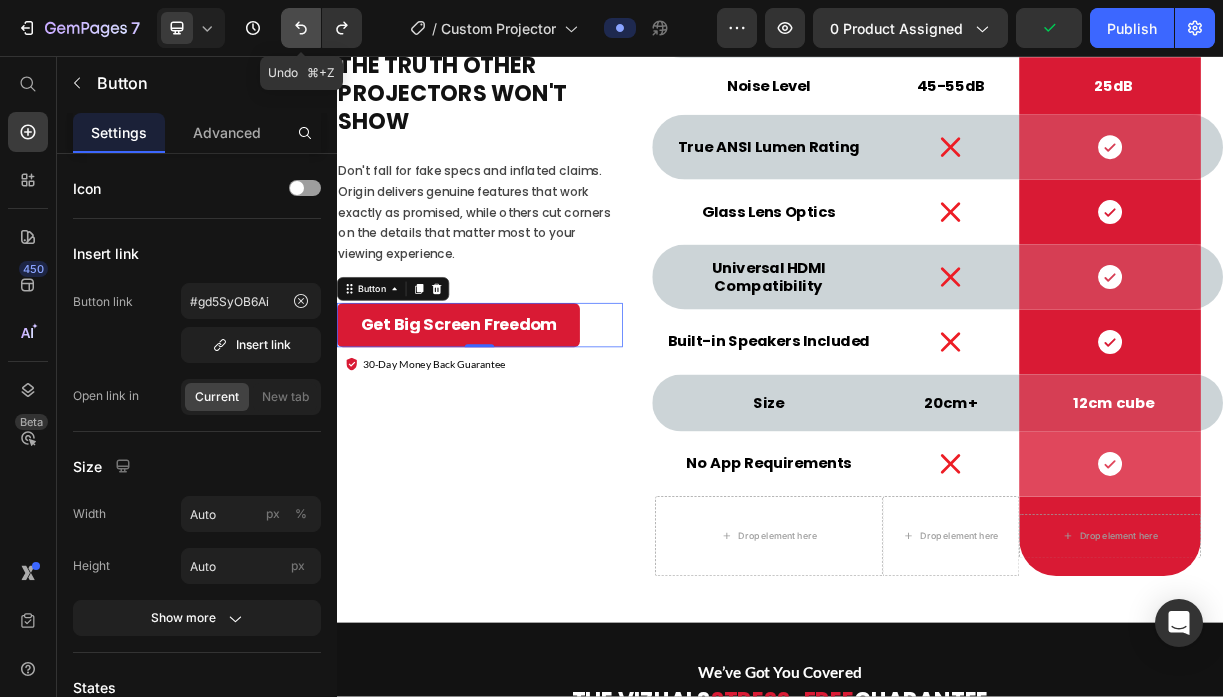 click 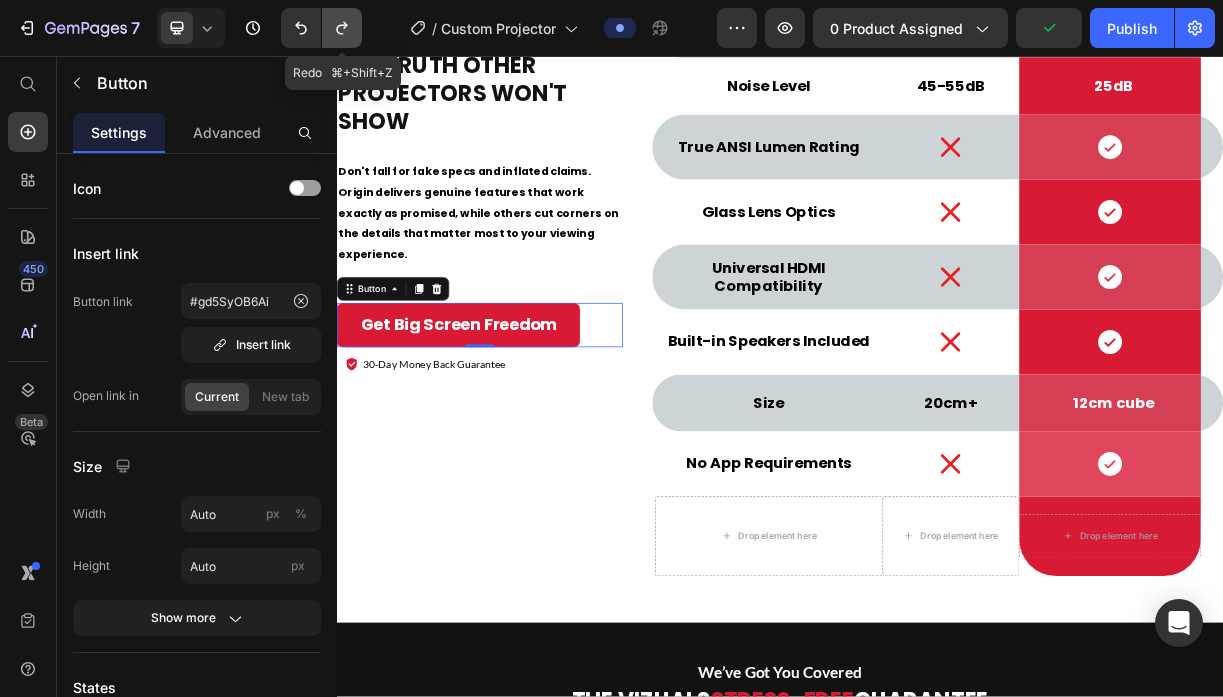 click 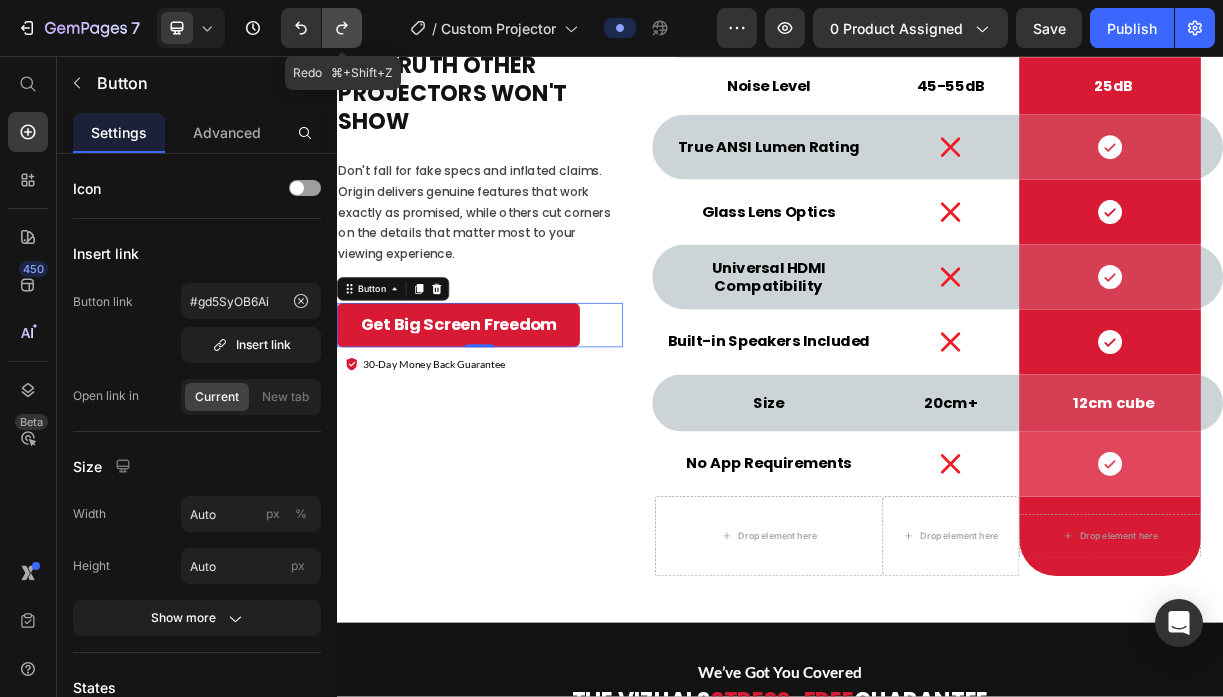 click 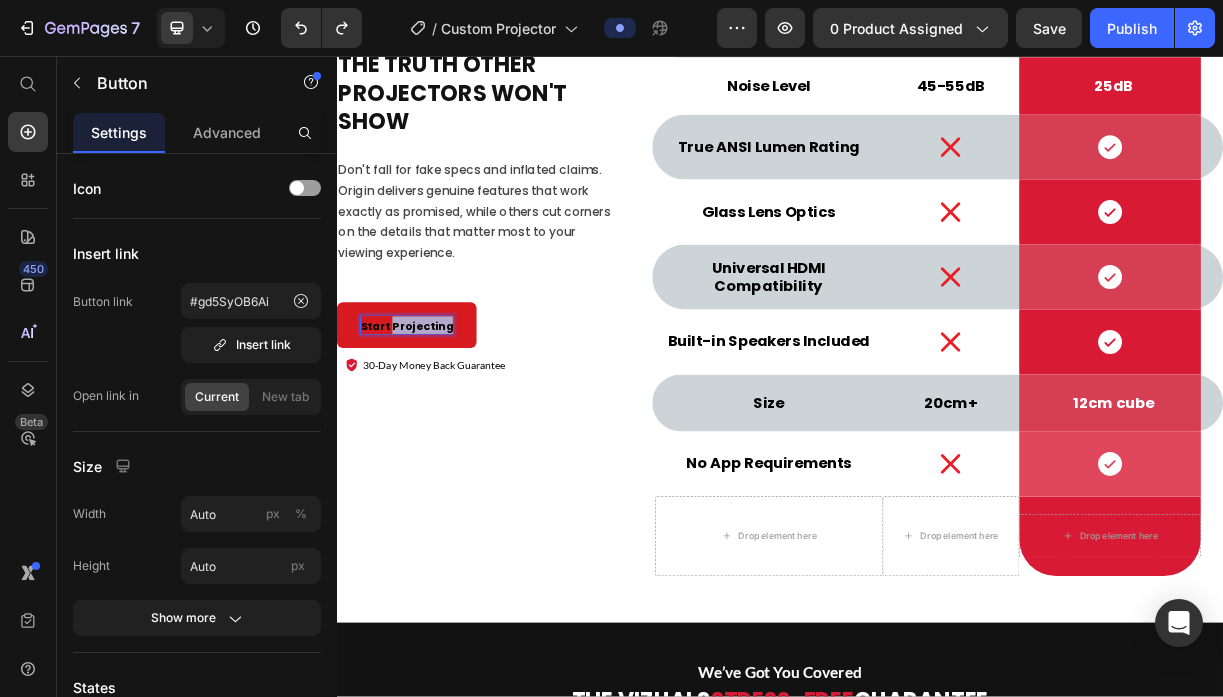 click on "Start Projecting" at bounding box center [431, 422] 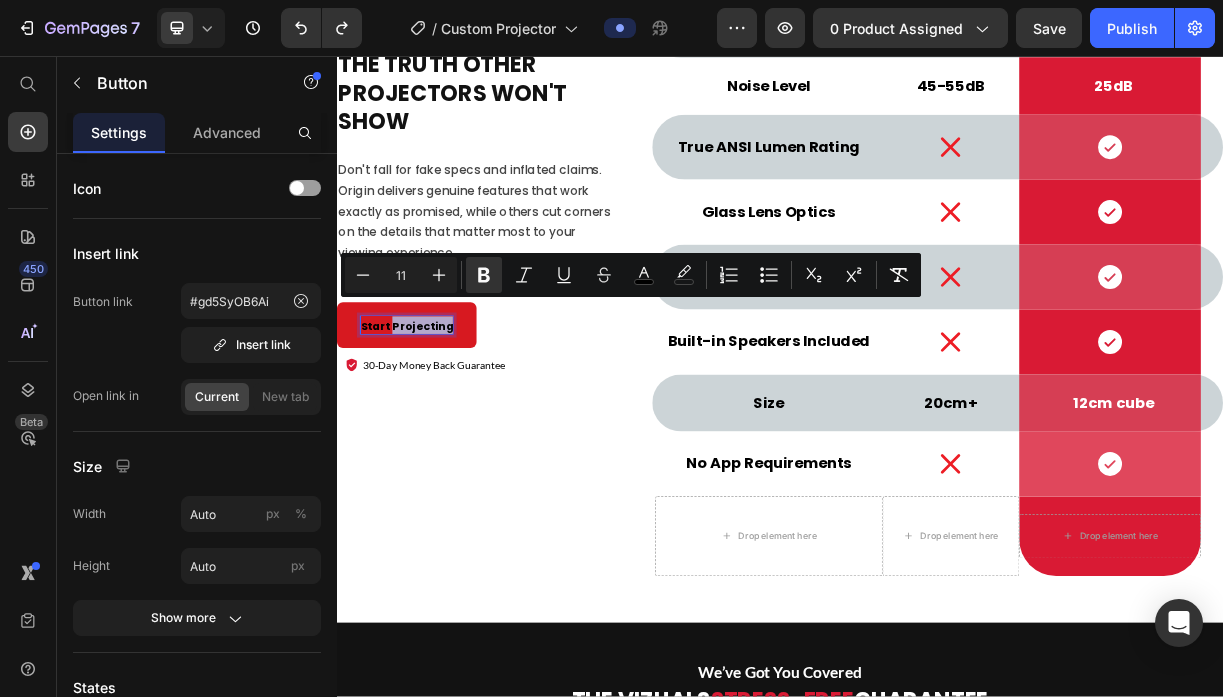 click on "Start Projecting" at bounding box center [431, 422] 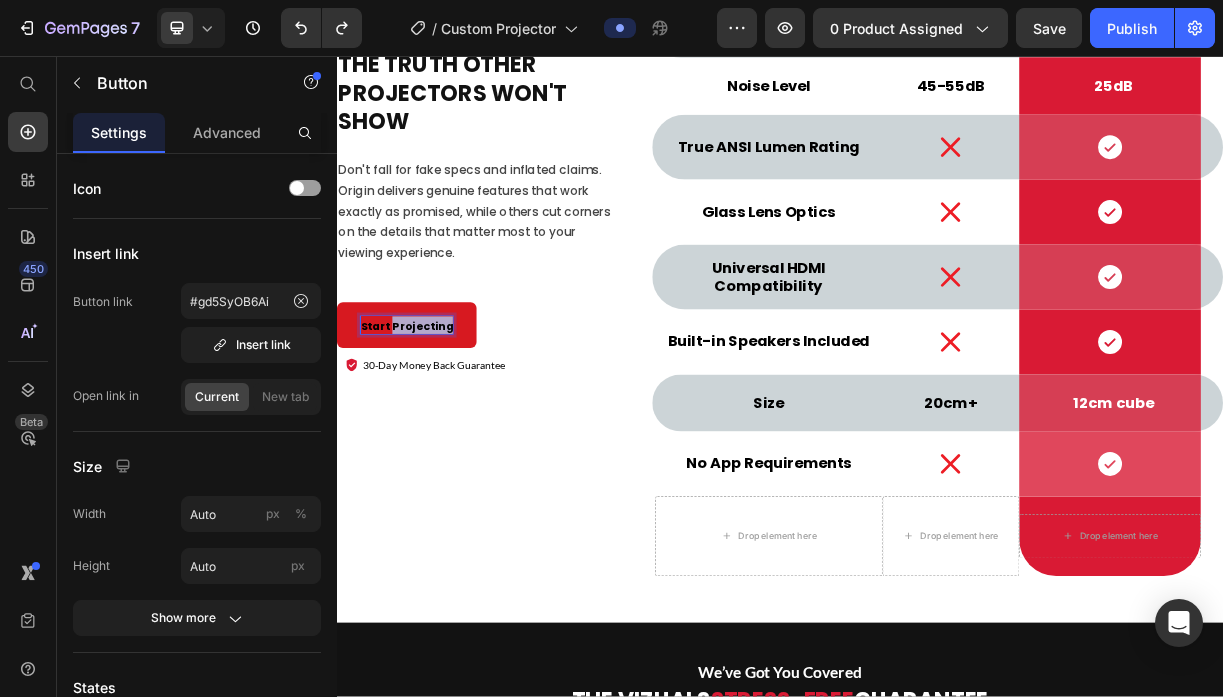 click on "Start Projecting" at bounding box center [431, 422] 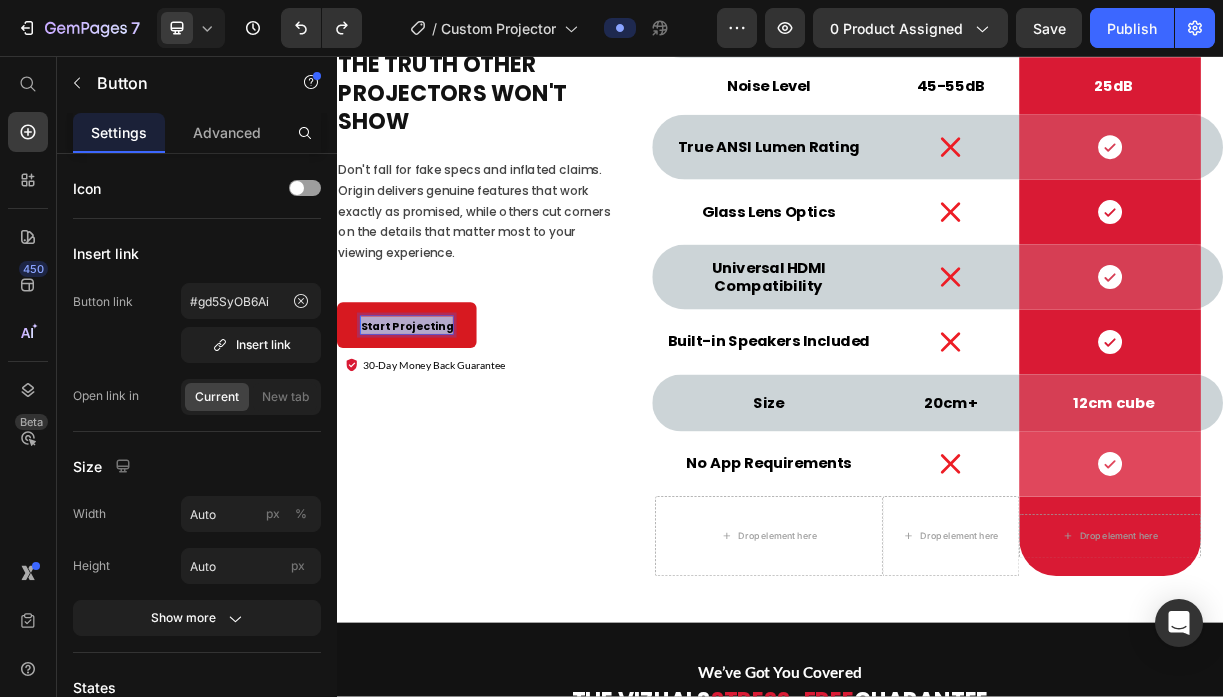 click on "Start Projecting" at bounding box center [431, 422] 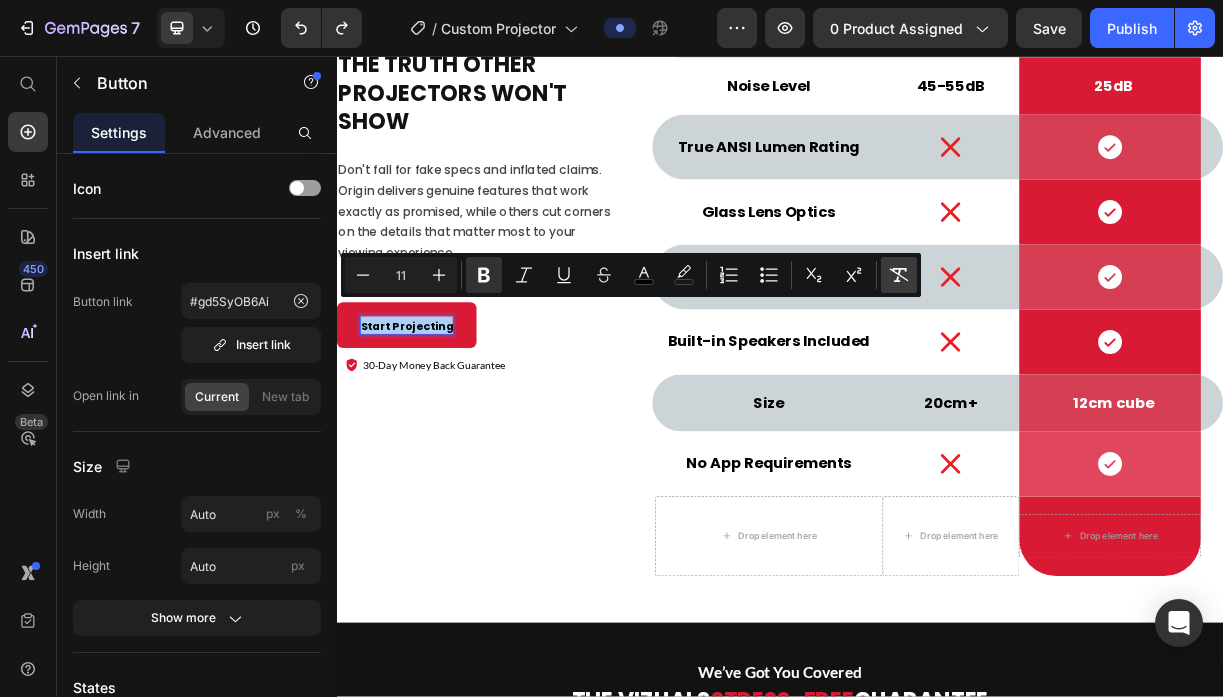 click 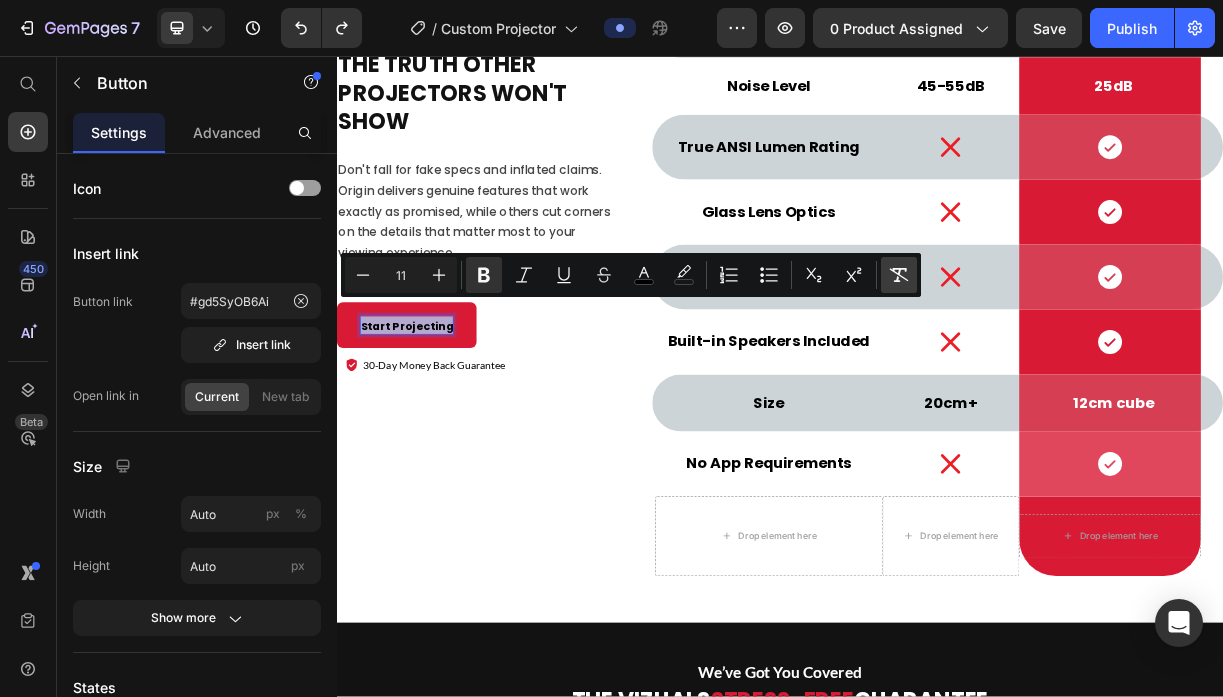 type on "22" 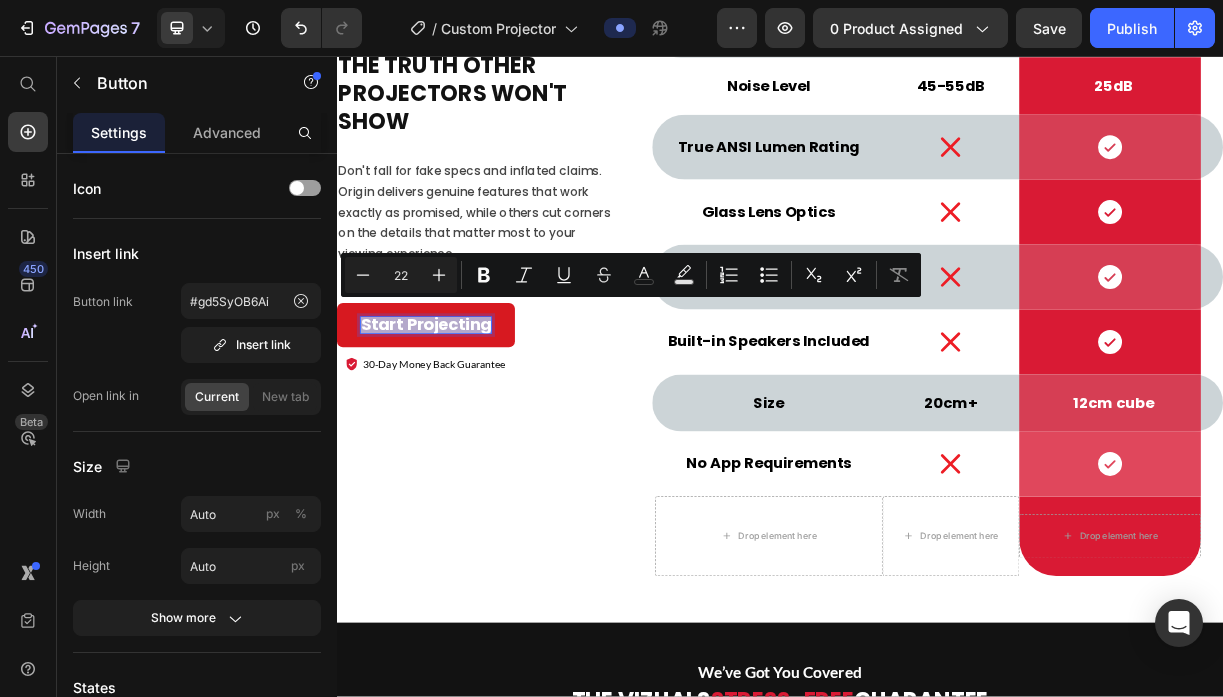 click on "Start Projecting" at bounding box center (457, 421) 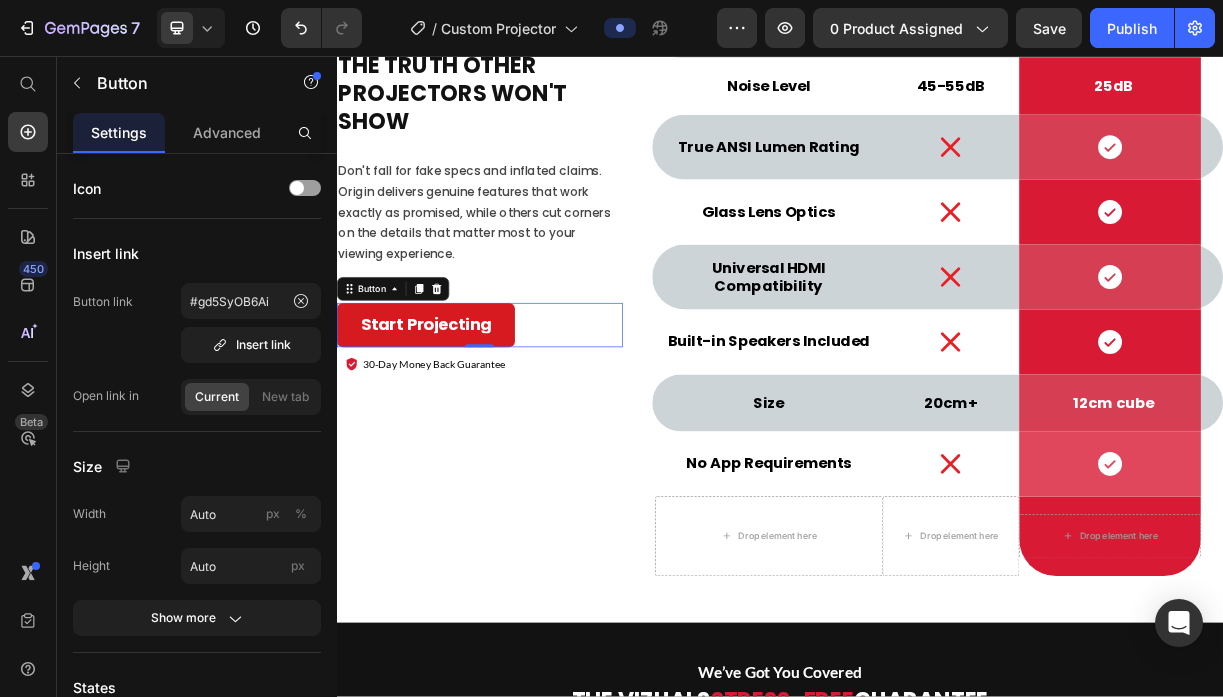 click on "Start Projecting" at bounding box center [457, 421] 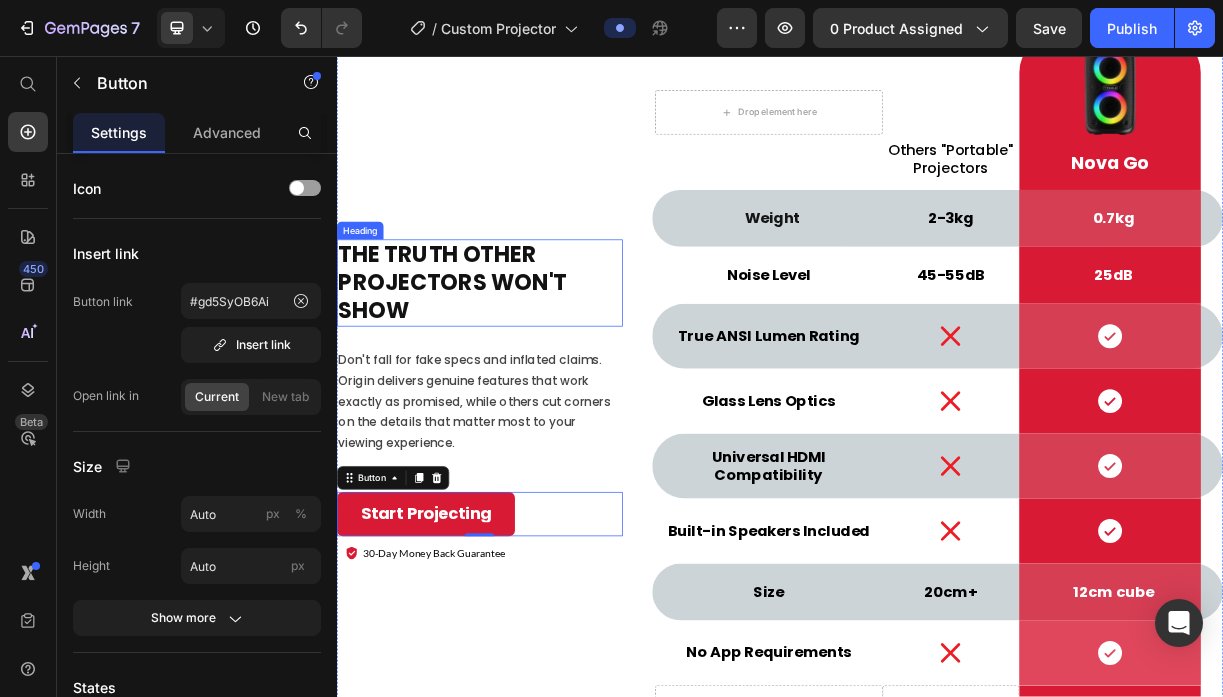 scroll, scrollTop: 7555, scrollLeft: 0, axis: vertical 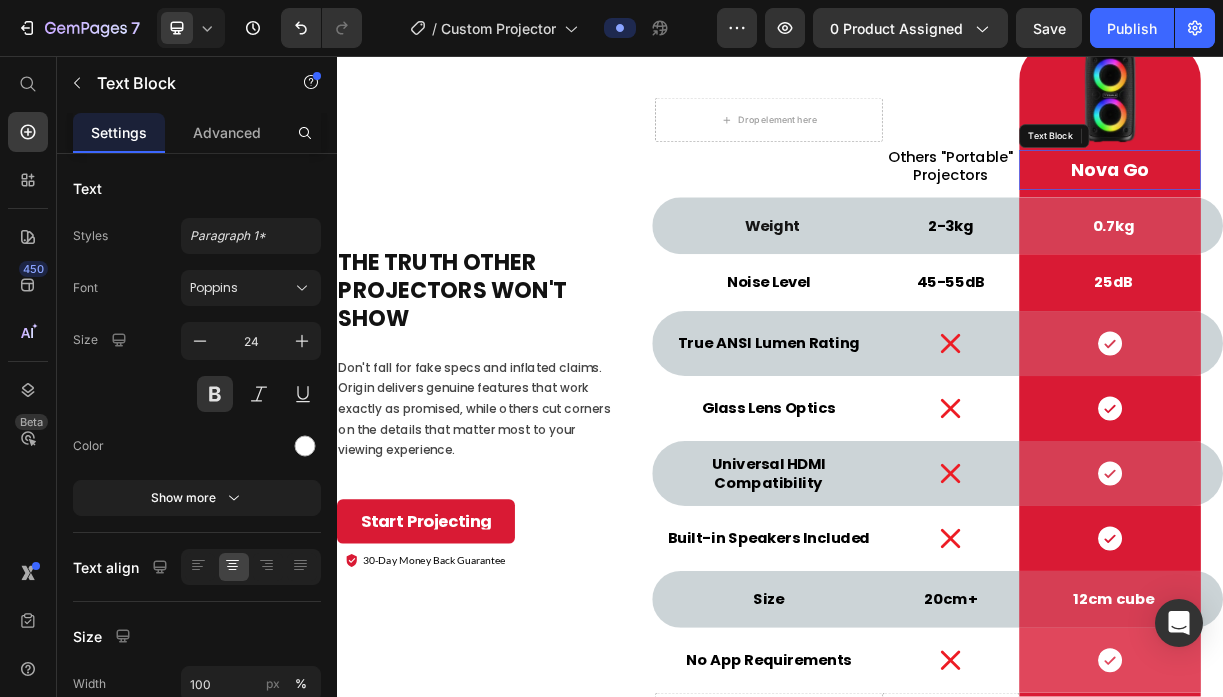 click on "Nova Go" at bounding box center (1384, 211) 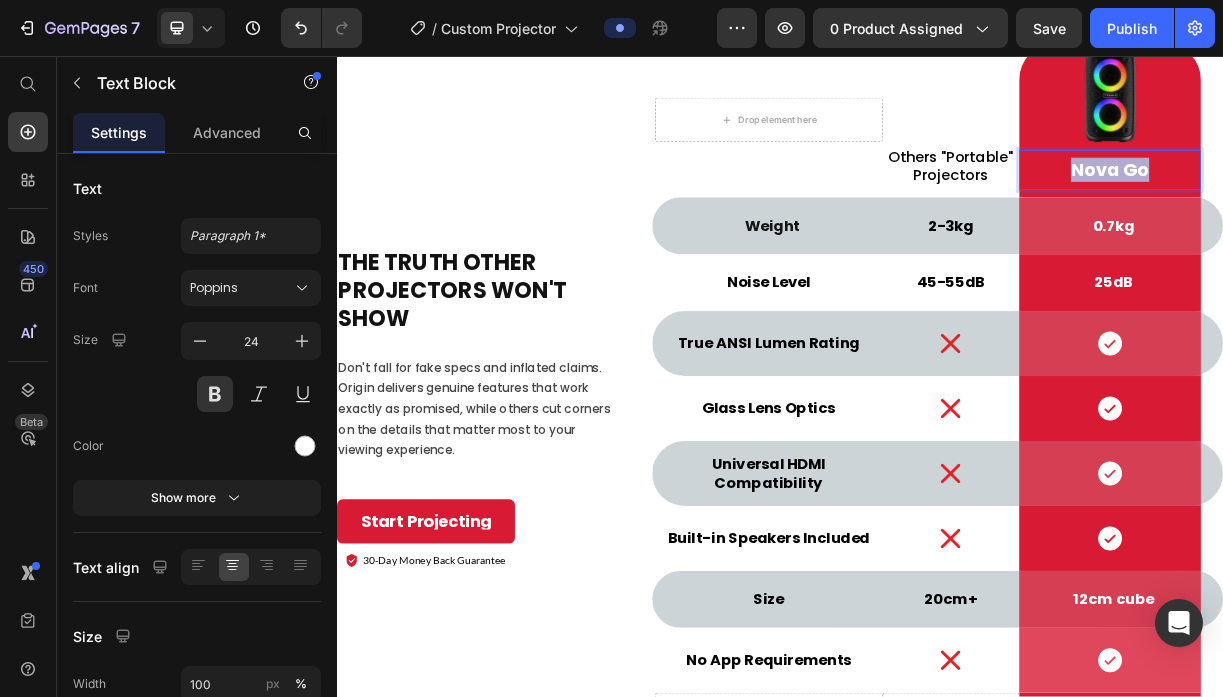 click on "Nova Go" at bounding box center (1384, 211) 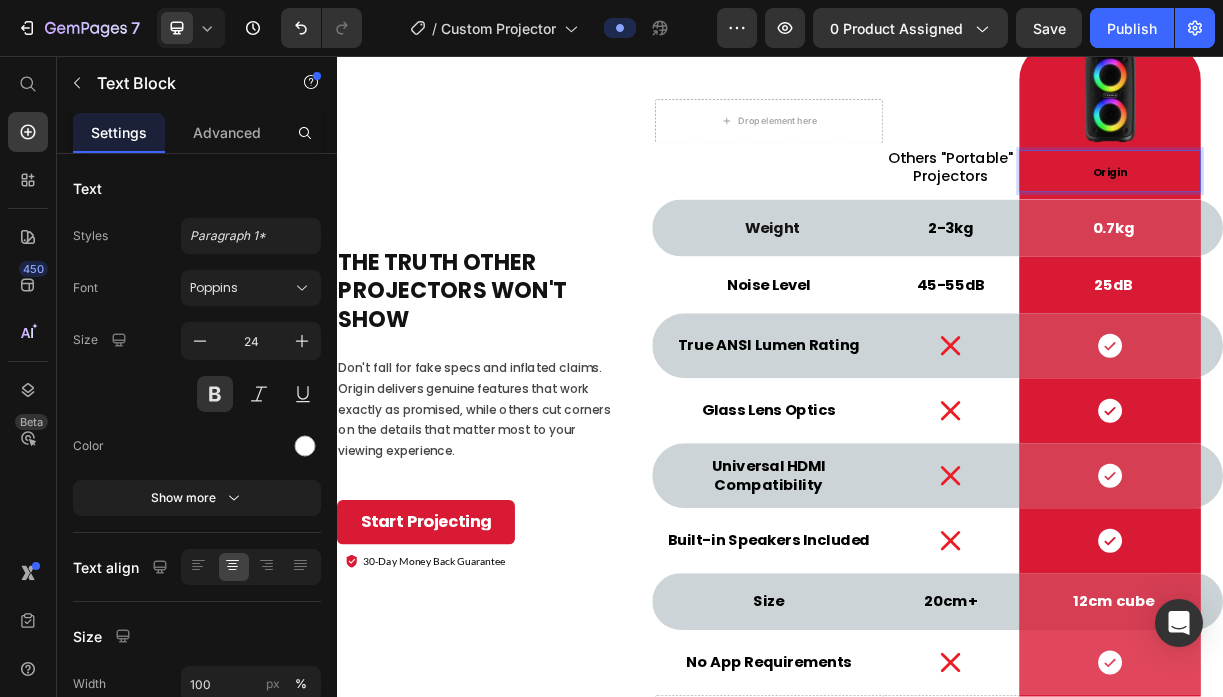 click on "Origin" at bounding box center (1383, 214) 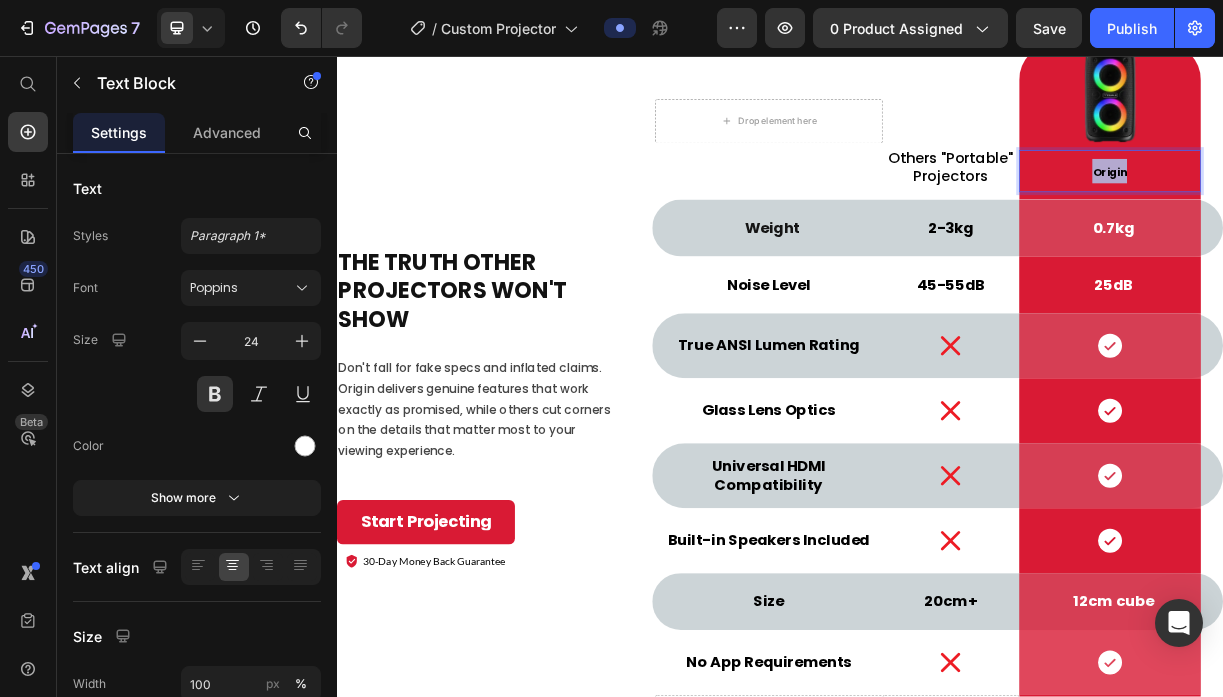 click on "Origin" at bounding box center (1383, 214) 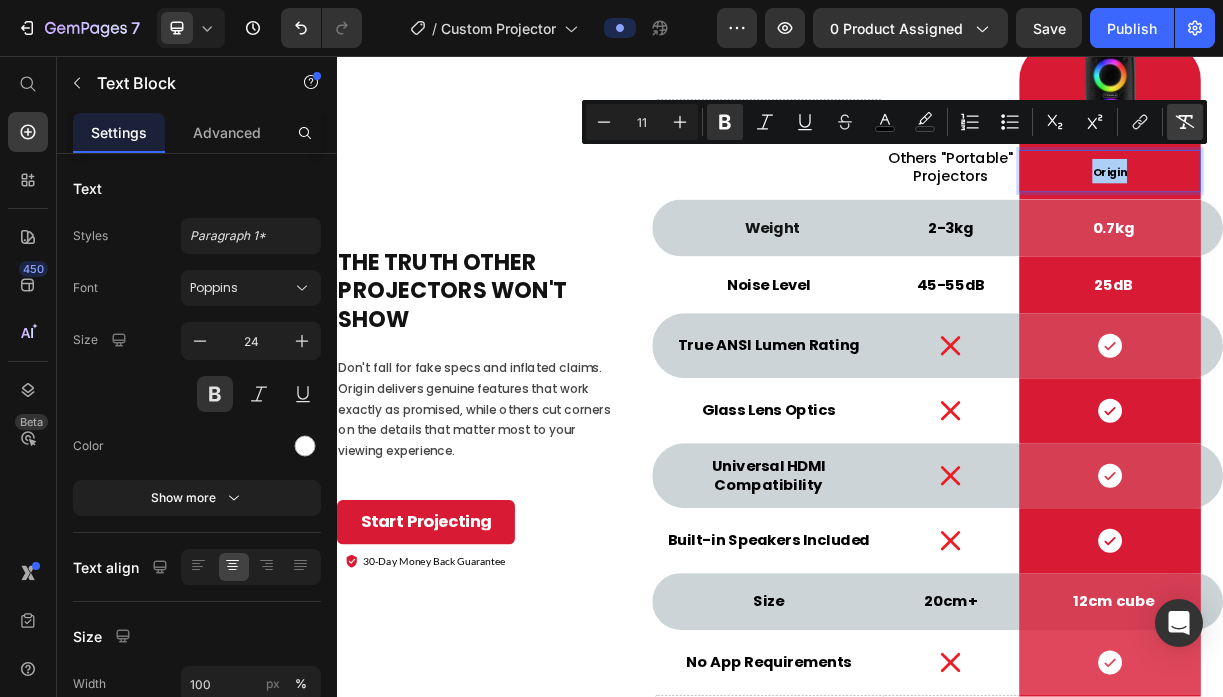 click 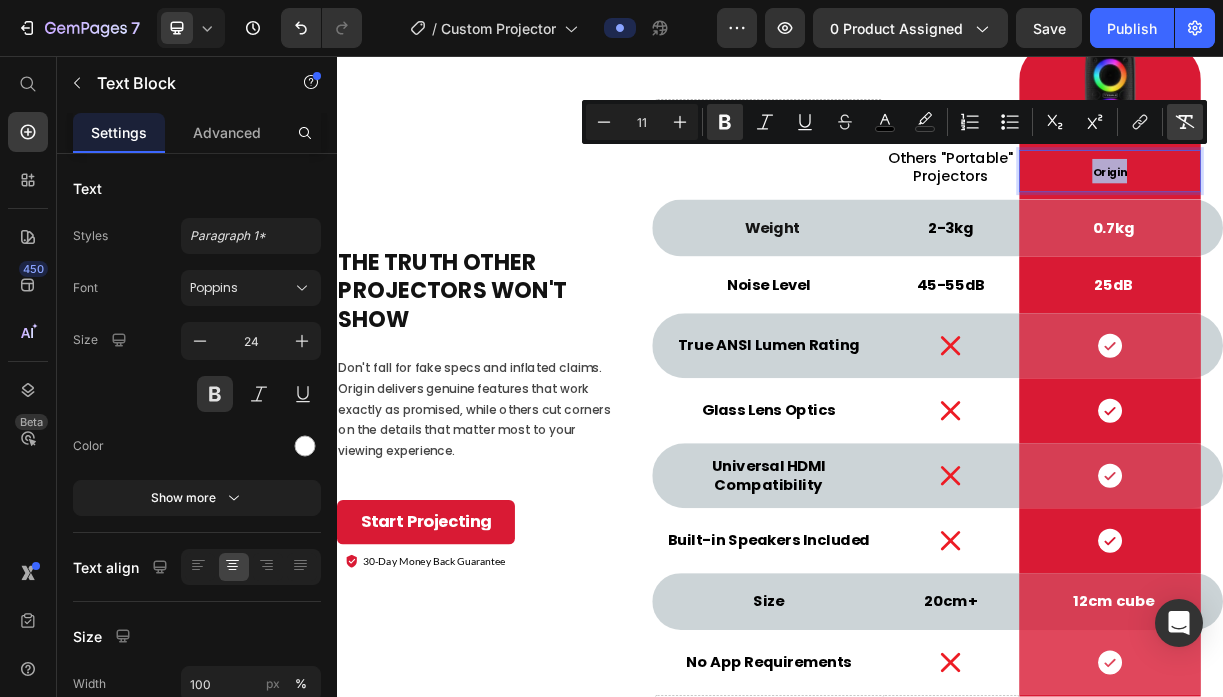 type on "24" 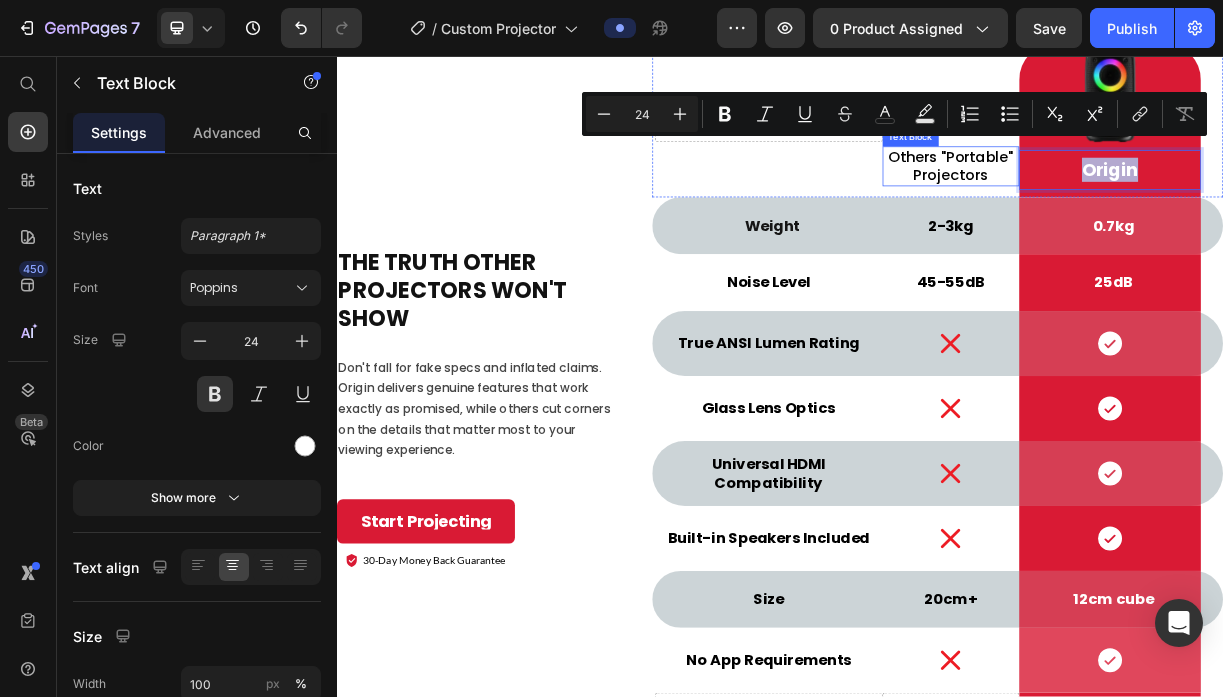 click on "Others "Portable" Projectors" at bounding box center [1168, 206] 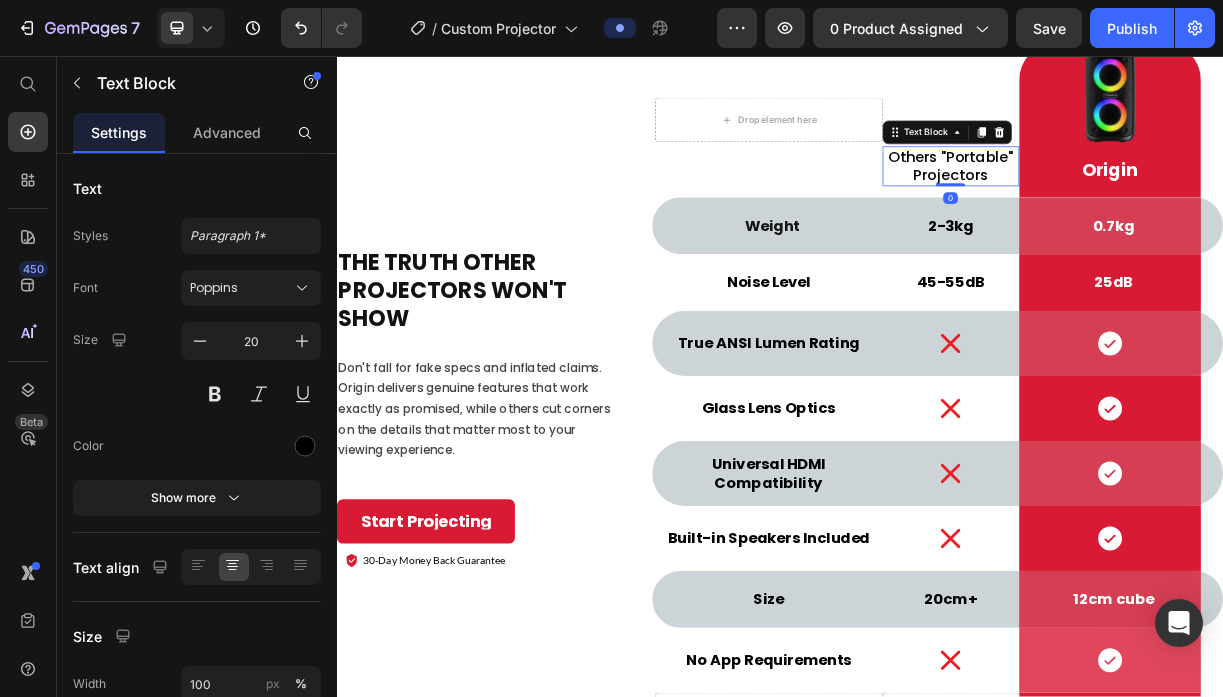 click on "Others "Portable" Projectors" at bounding box center [1168, 206] 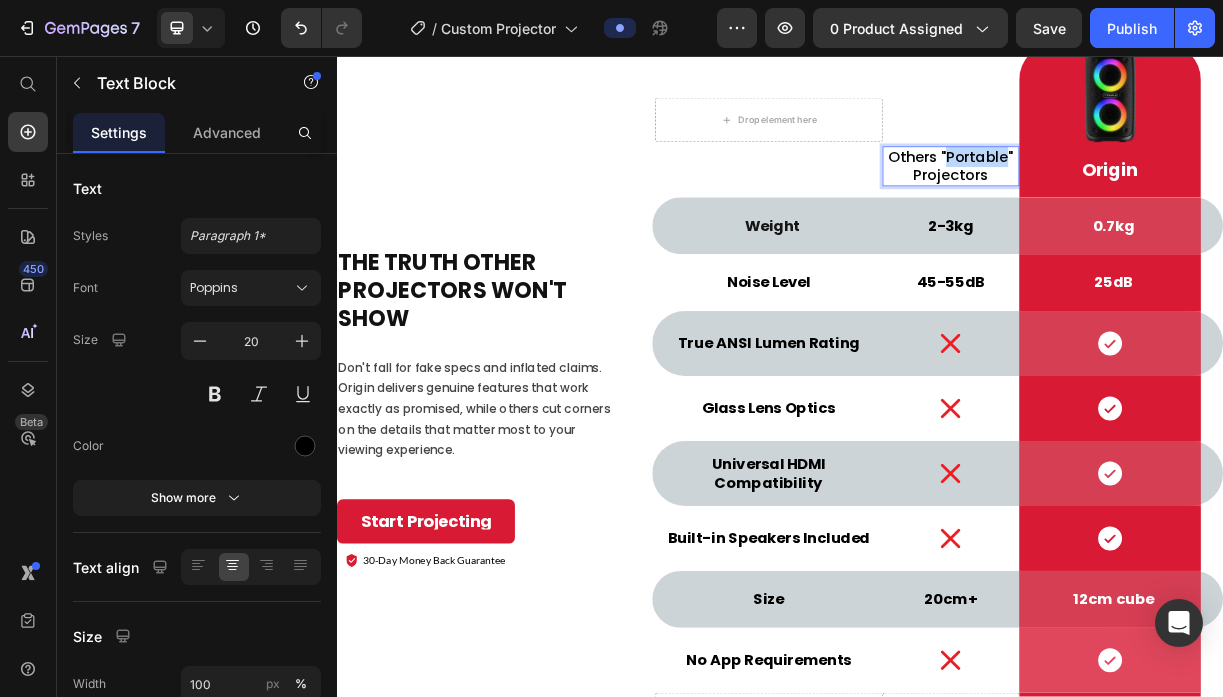 click on "Others "Portable" Projectors" at bounding box center (1168, 206) 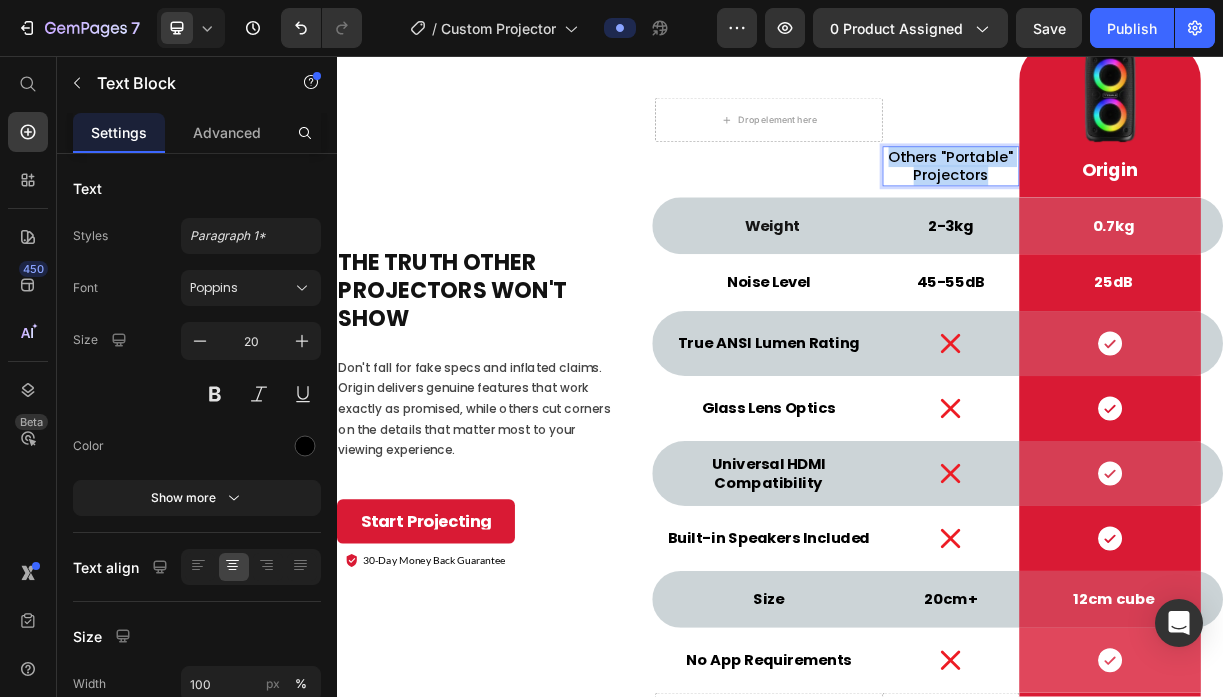 click on "Others "Portable" Projectors" at bounding box center (1168, 206) 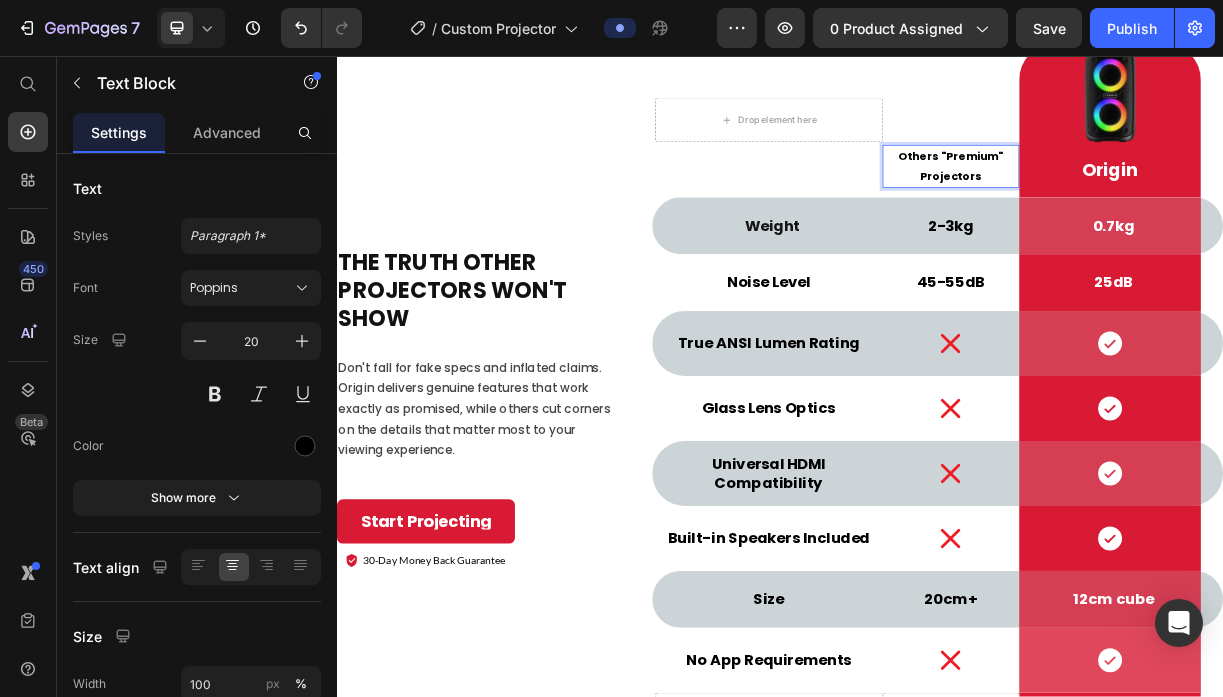 click on "Others "Premium" Projectors" at bounding box center (1168, 206) 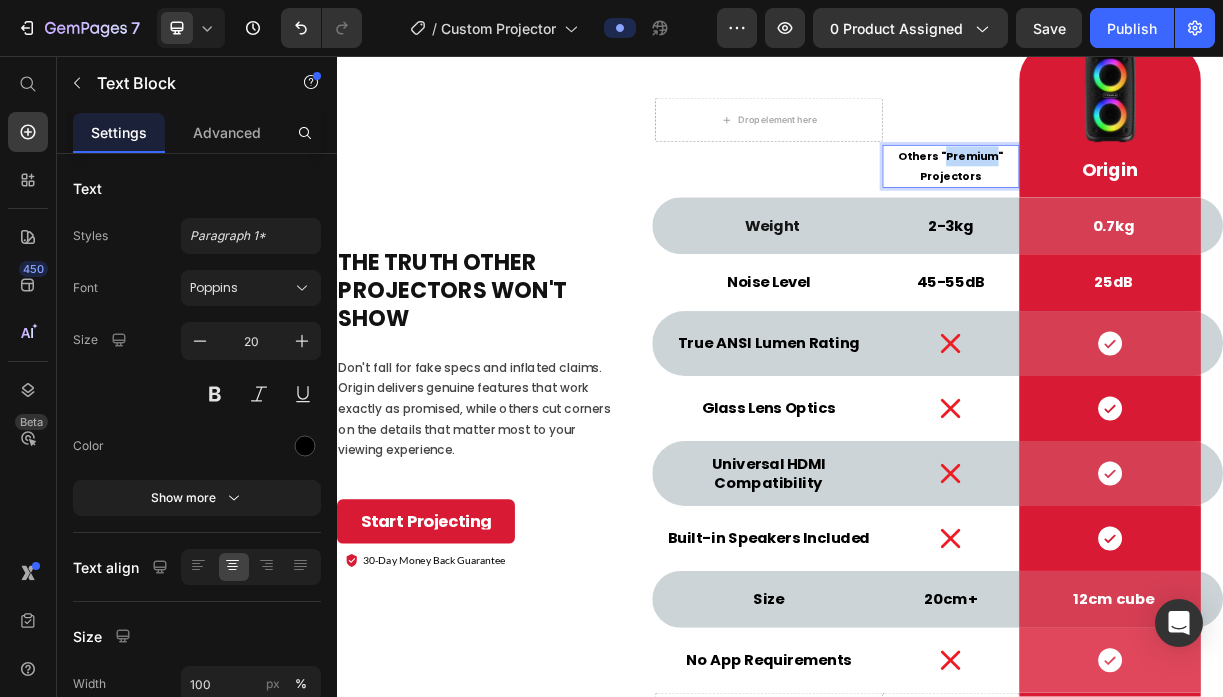 click on "Others "Premium" Projectors" at bounding box center (1168, 206) 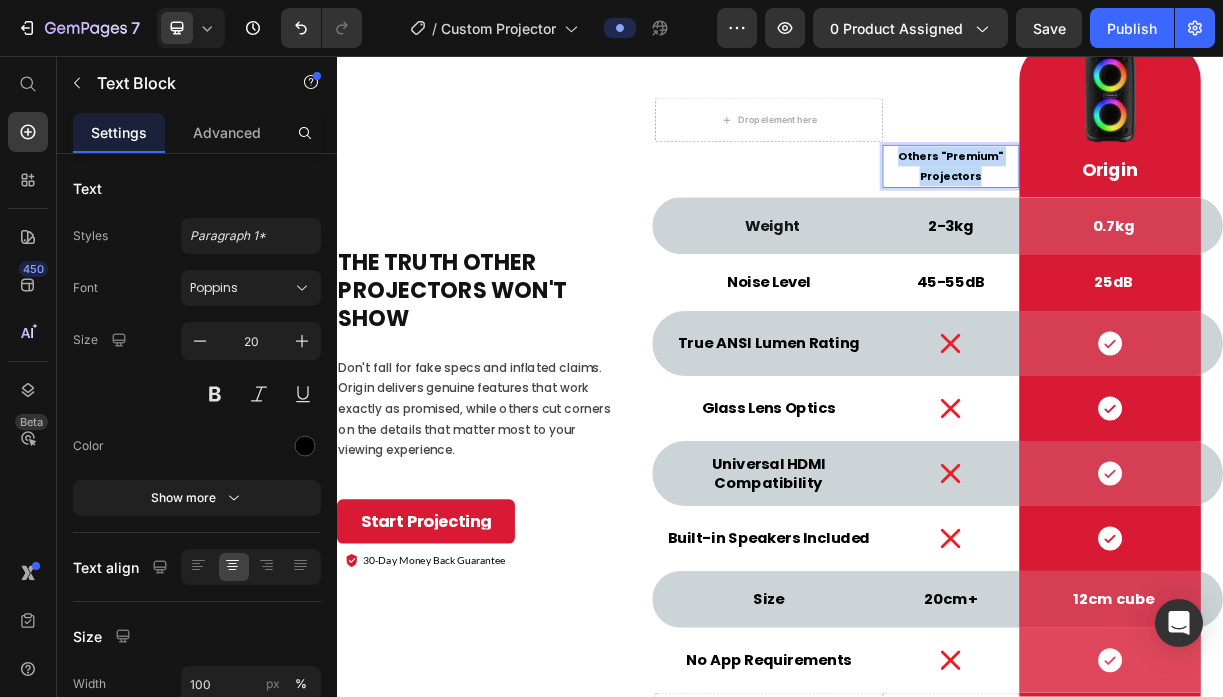 click on "Others "Premium" Projectors" at bounding box center (1168, 206) 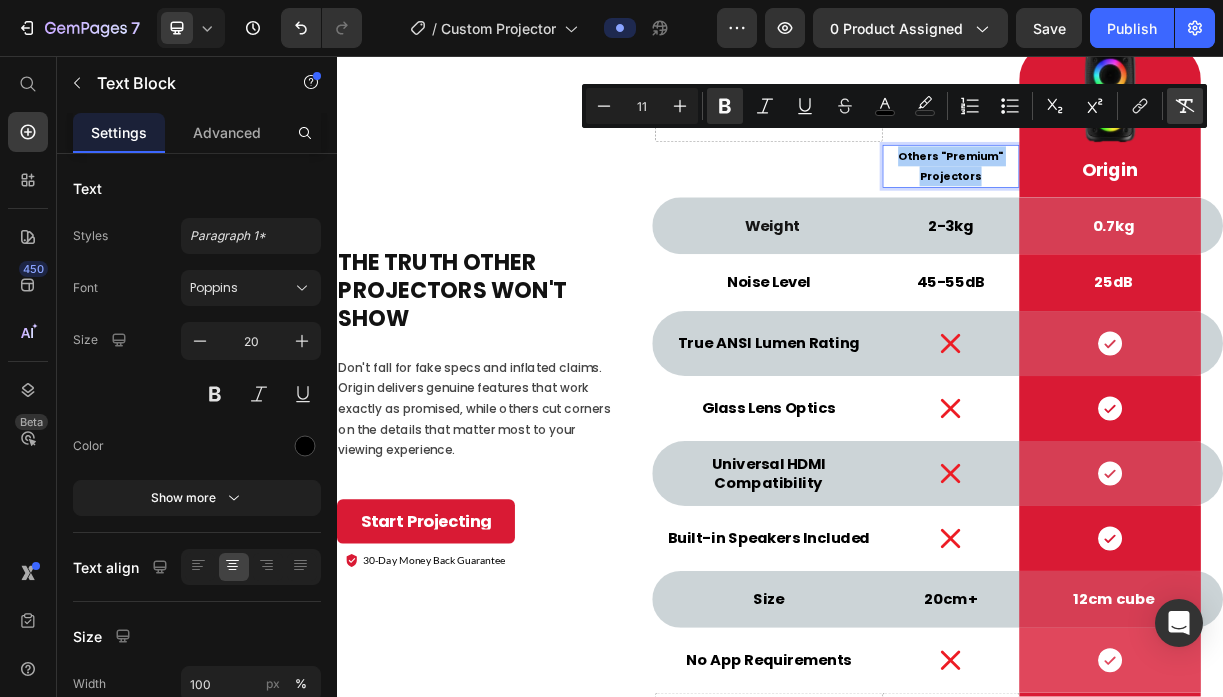 click 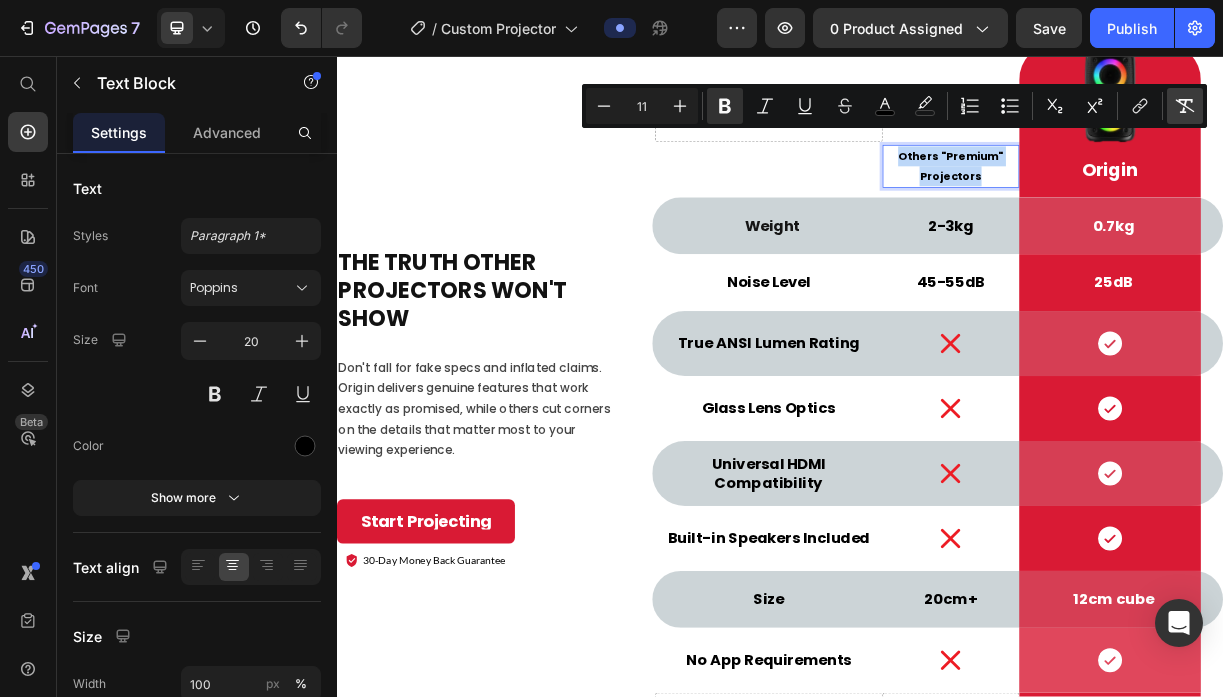 type on "20" 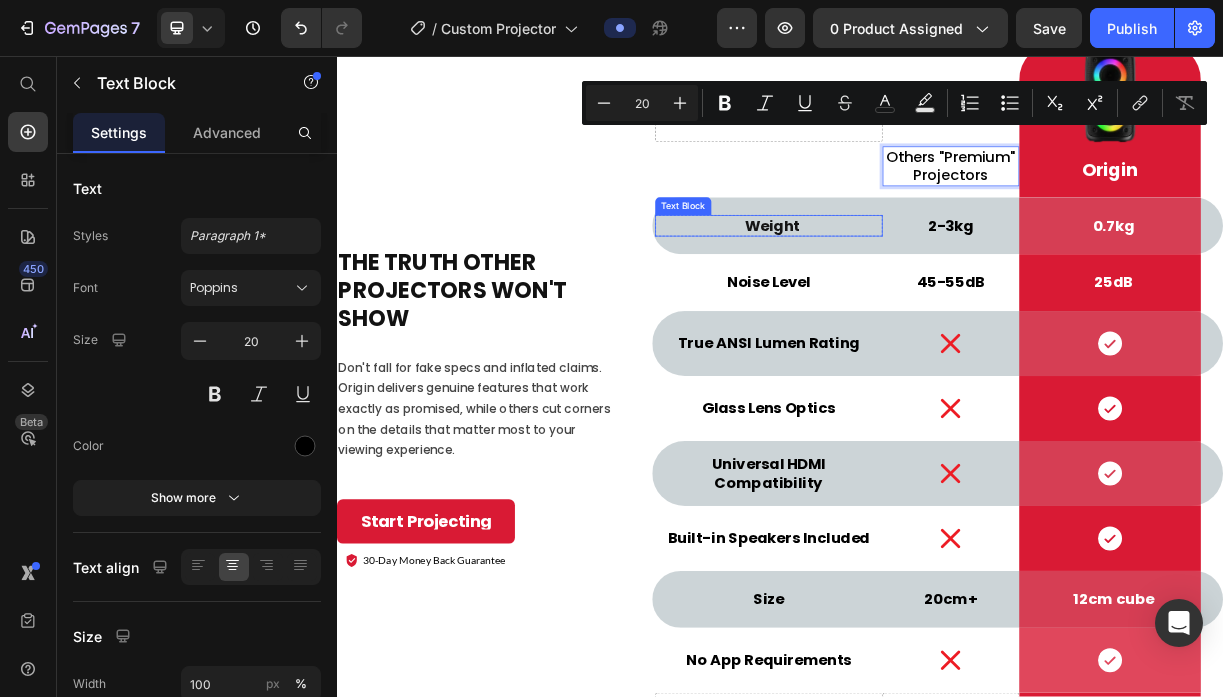 click on "Weight" at bounding box center (927, 286) 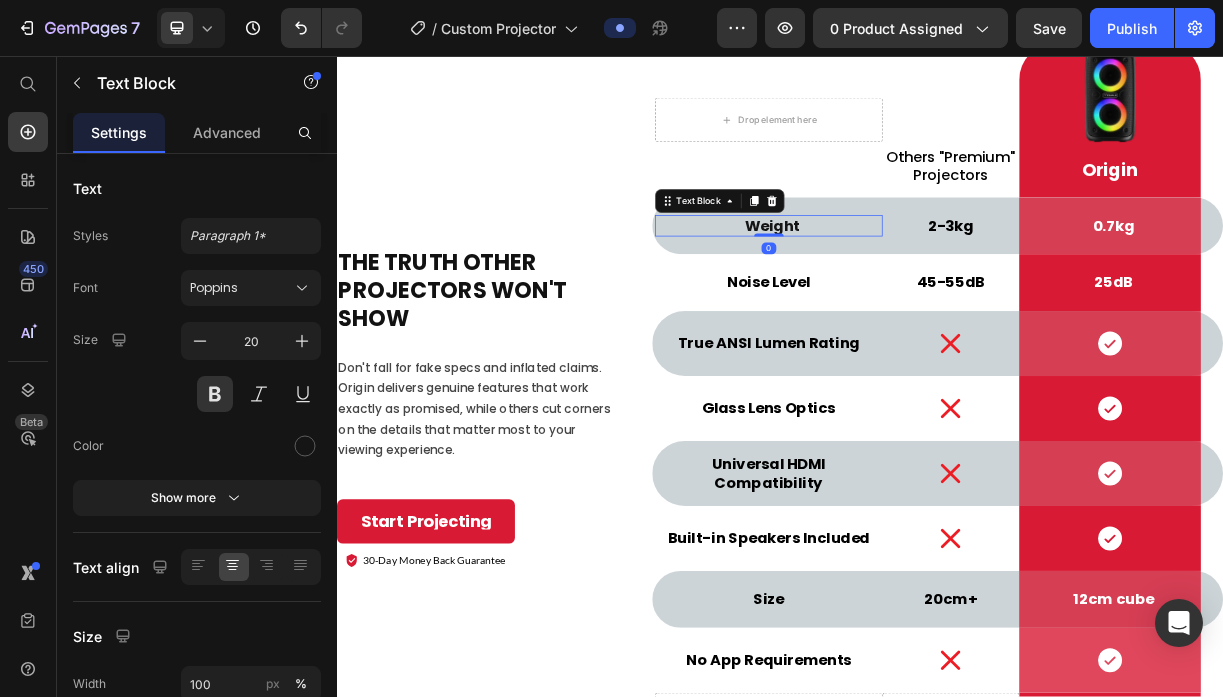 click on "Weight" at bounding box center (927, 286) 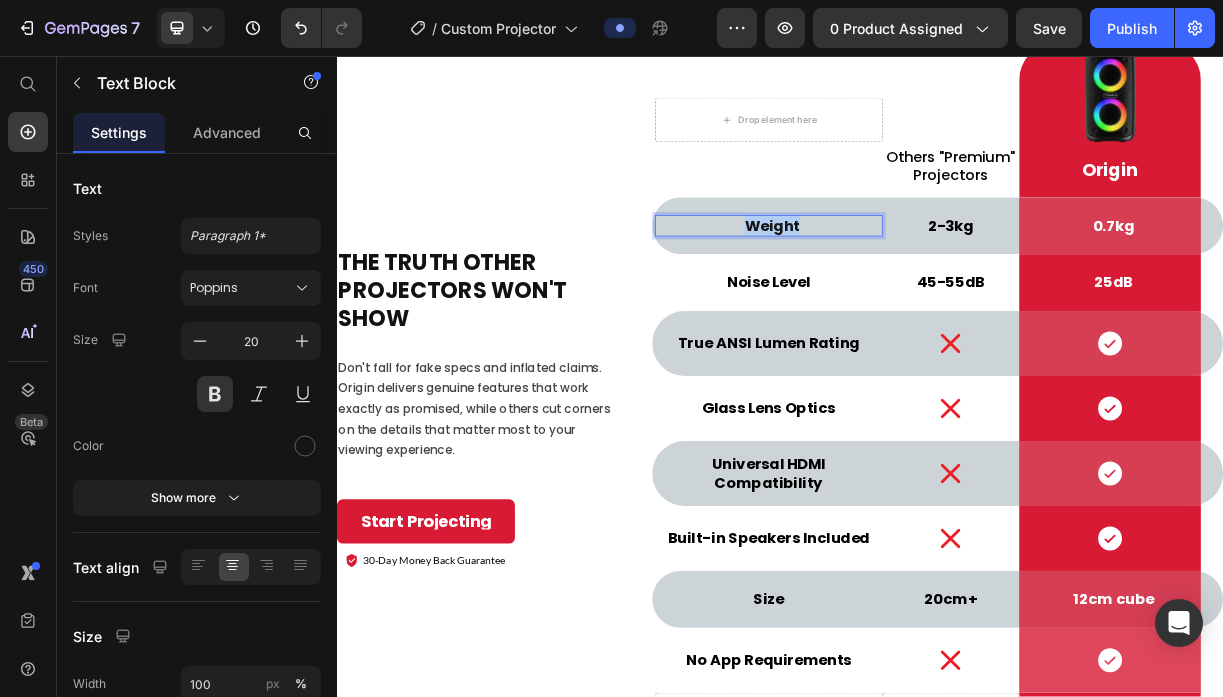 click on "Weight" at bounding box center (927, 286) 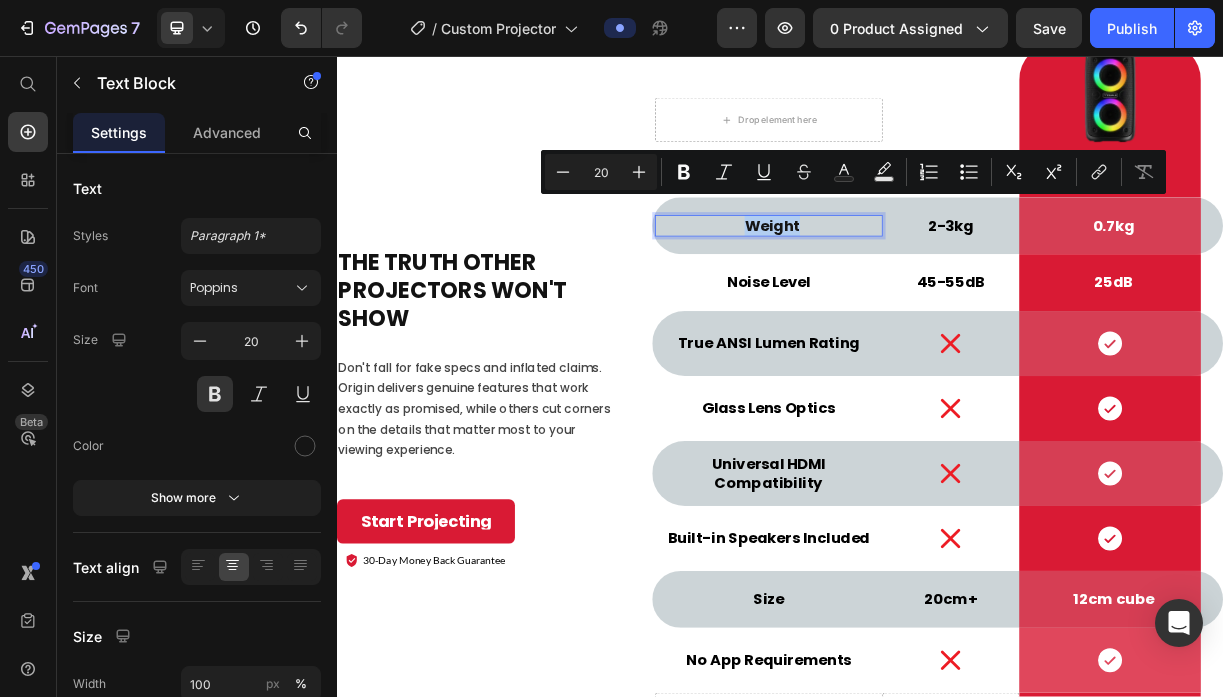 type on "11" 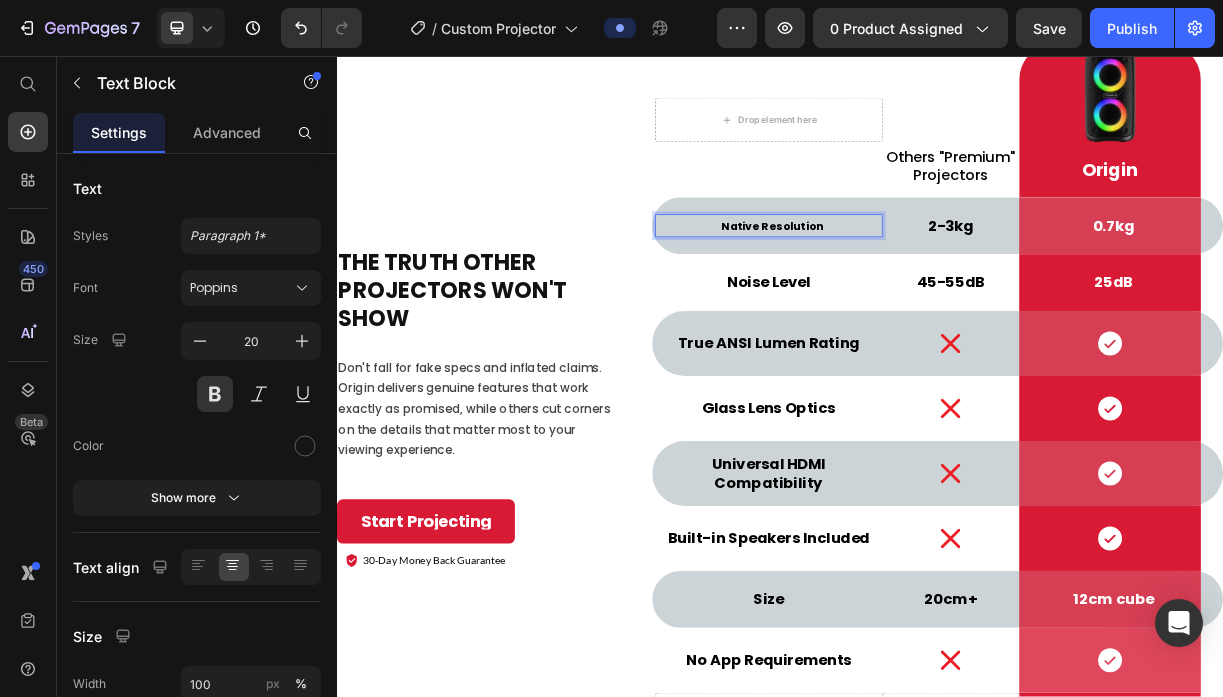 click on "Native Resolution" at bounding box center [927, 287] 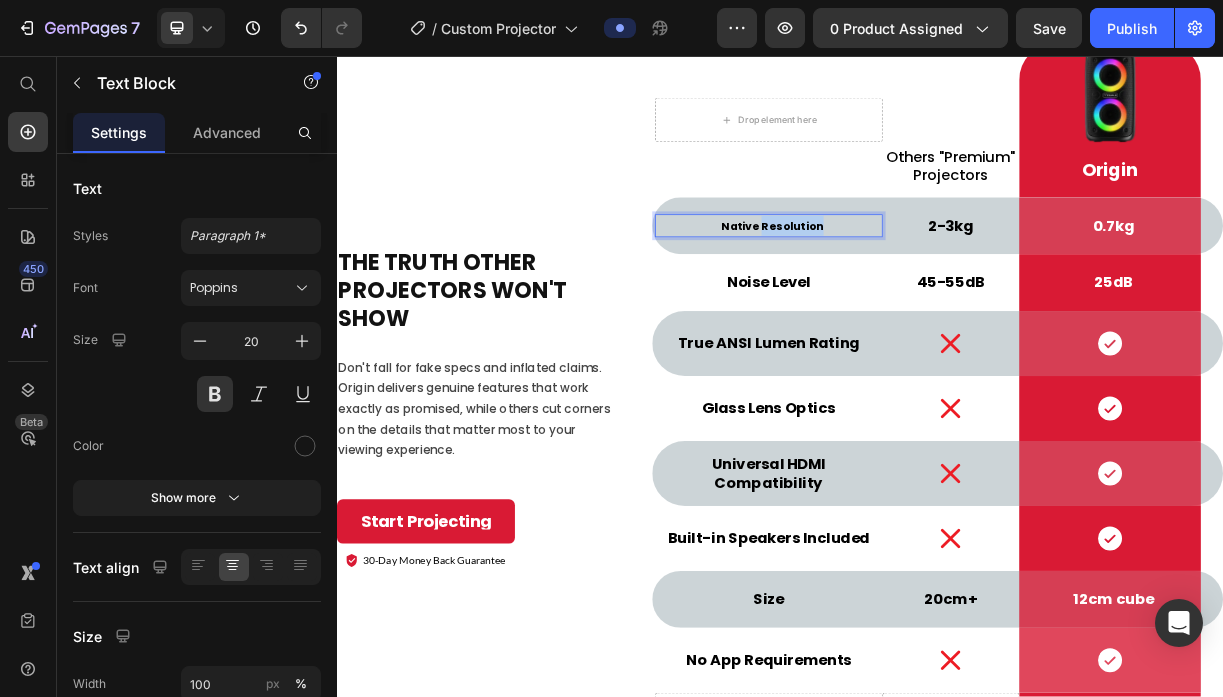 click on "Native Resolution" at bounding box center [927, 287] 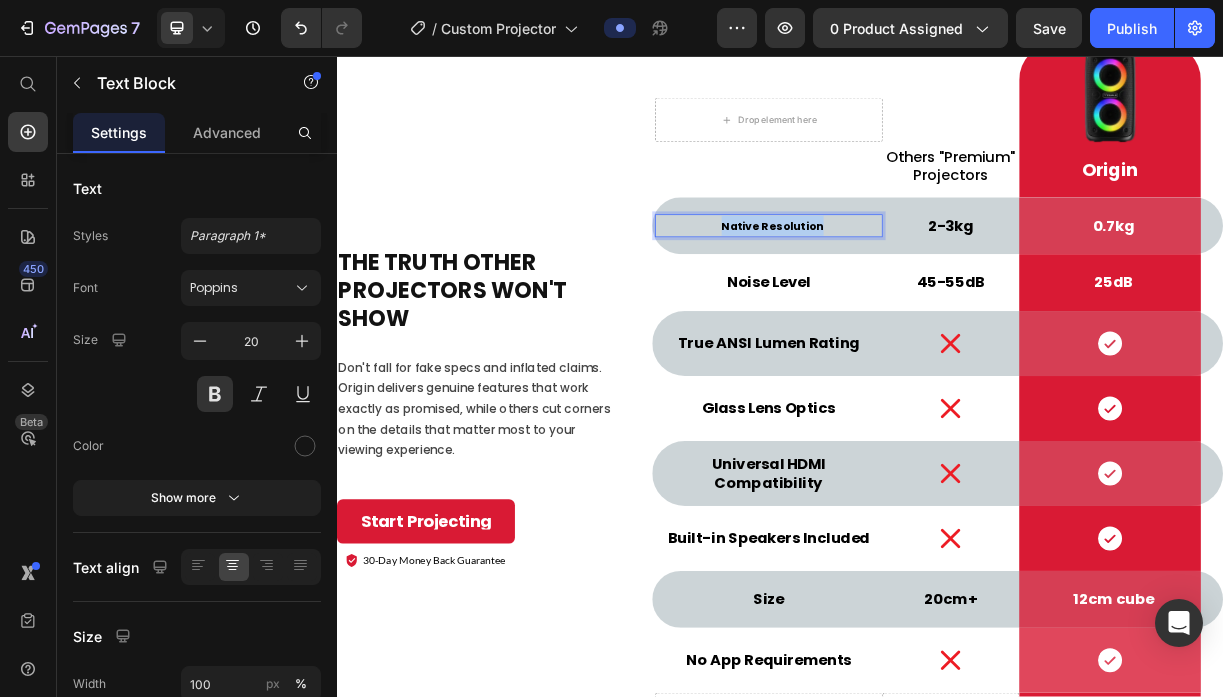 click on "Native Resolution" at bounding box center [927, 287] 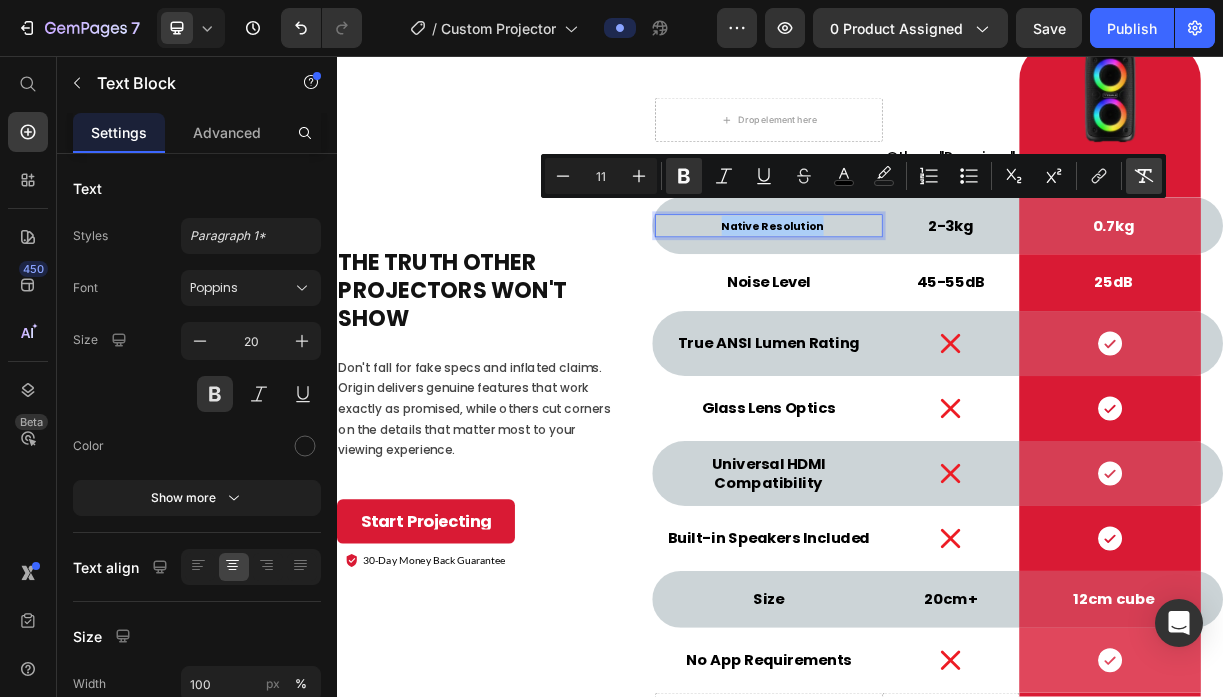 click 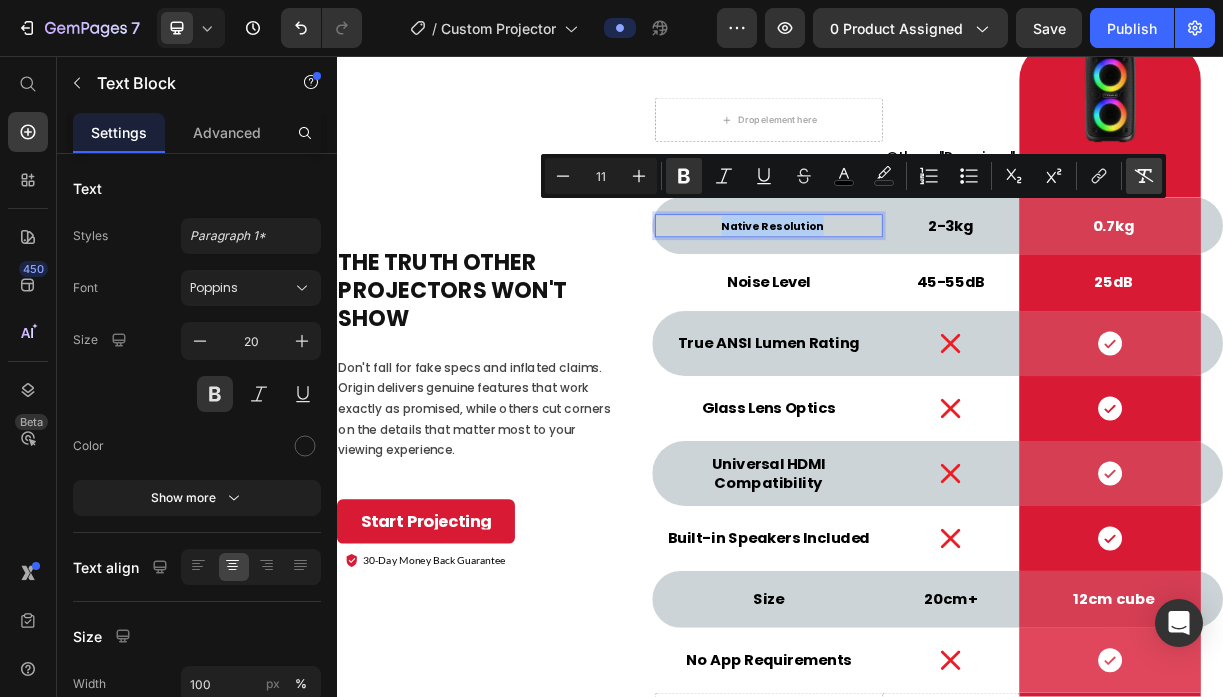 type on "20" 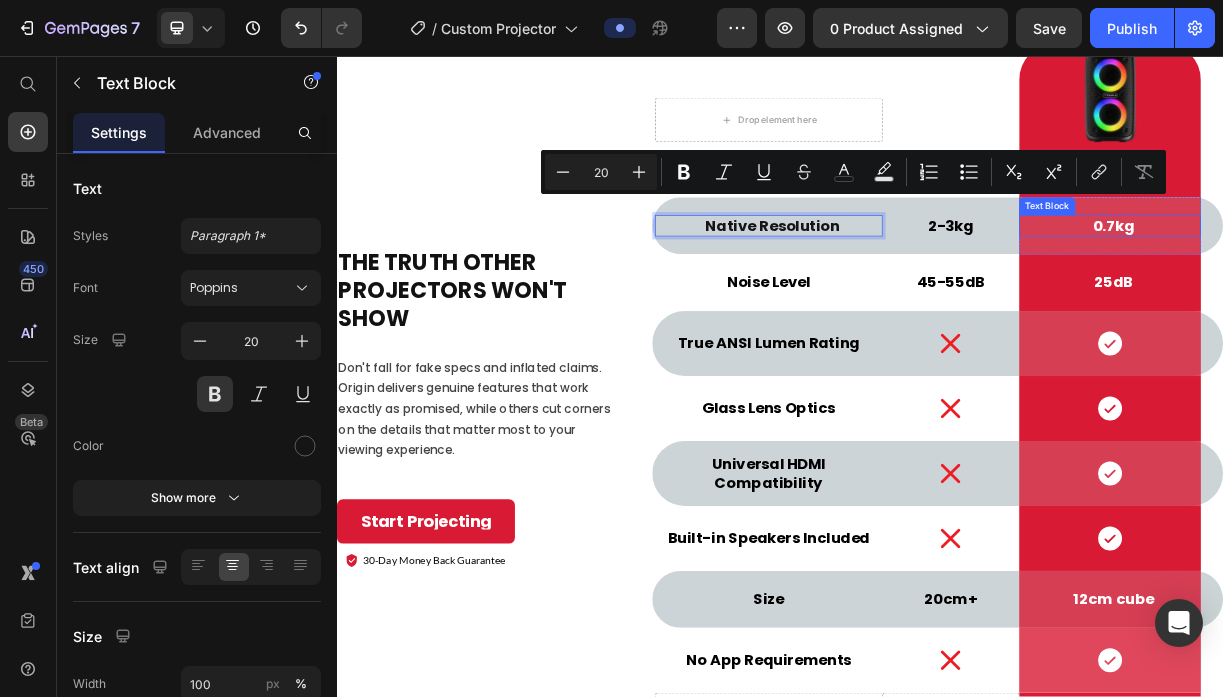 click on "0.7kg" at bounding box center (1389, 286) 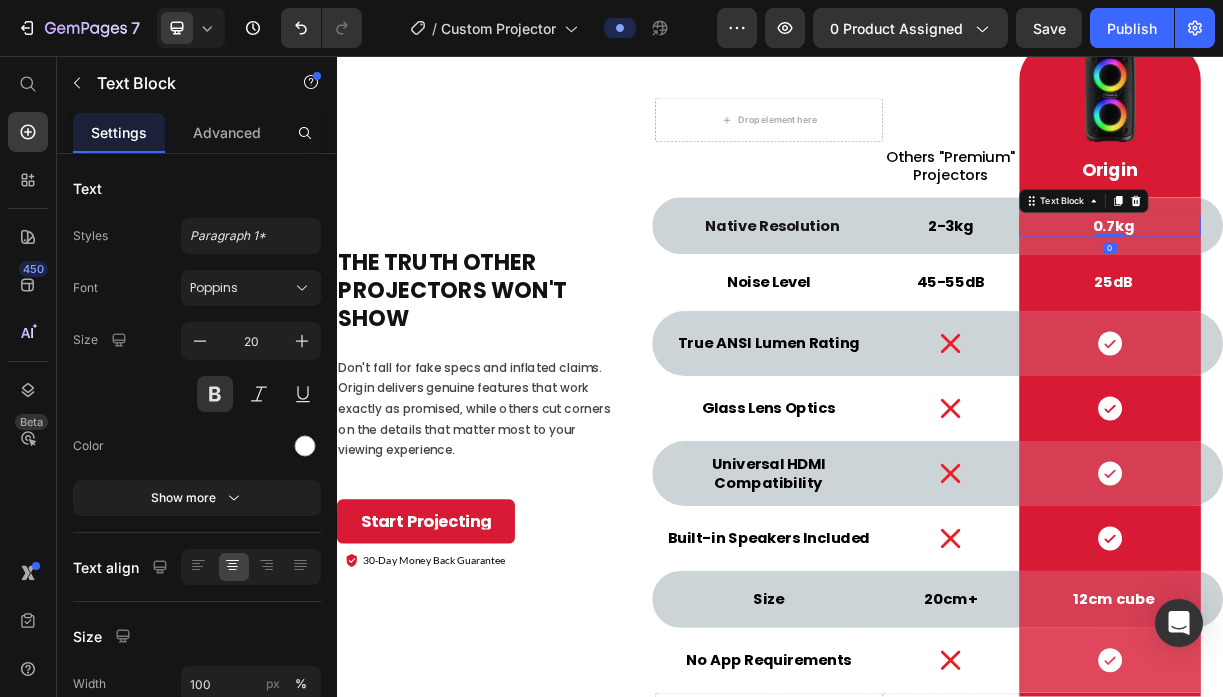 click on "0.7kg" at bounding box center [1389, 286] 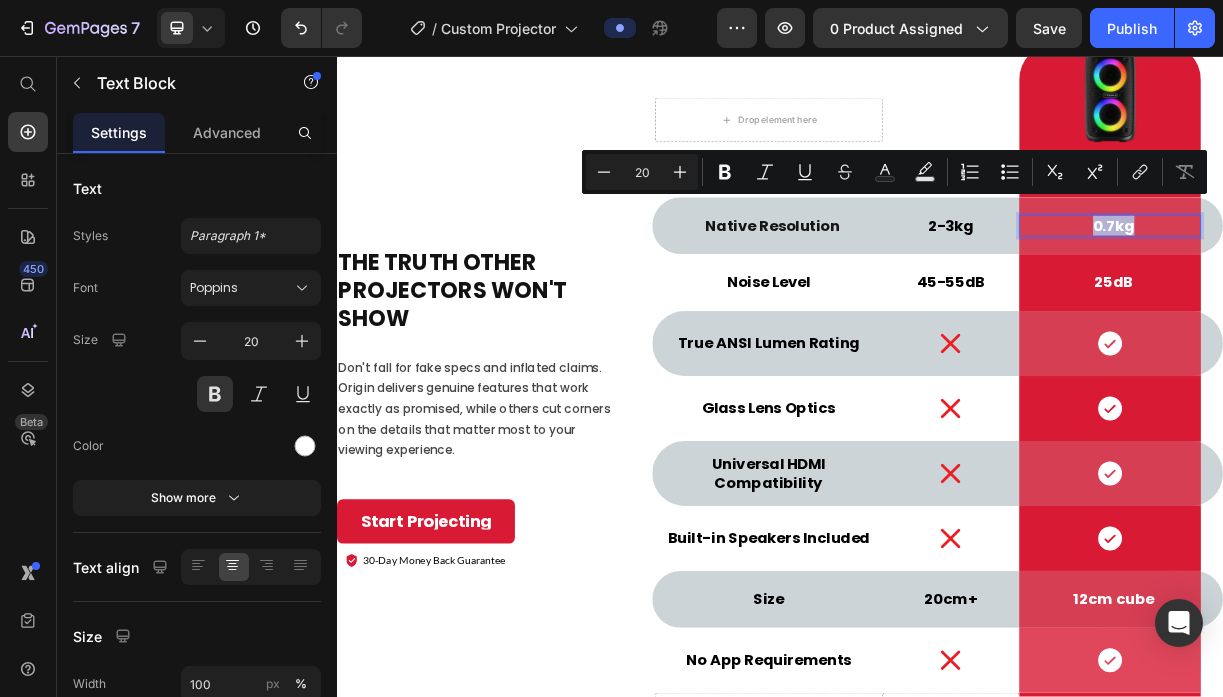 click on "0.7kg" at bounding box center [1389, 286] 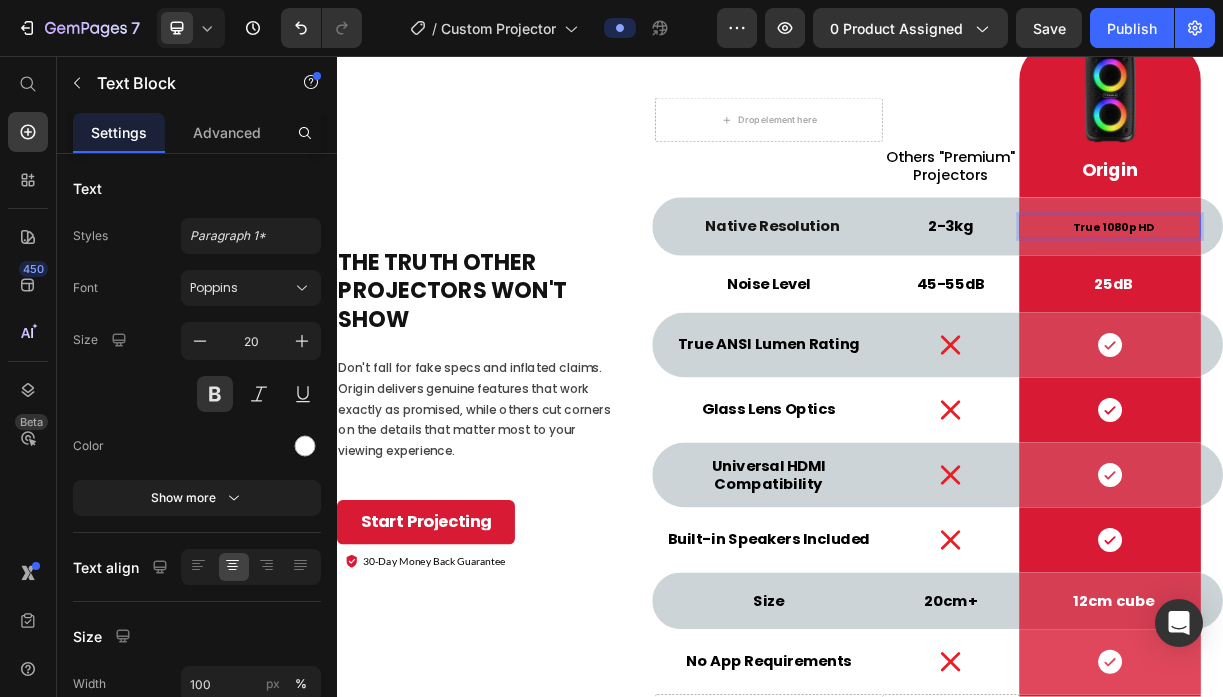 click on "True 1080p HD" at bounding box center [1388, 288] 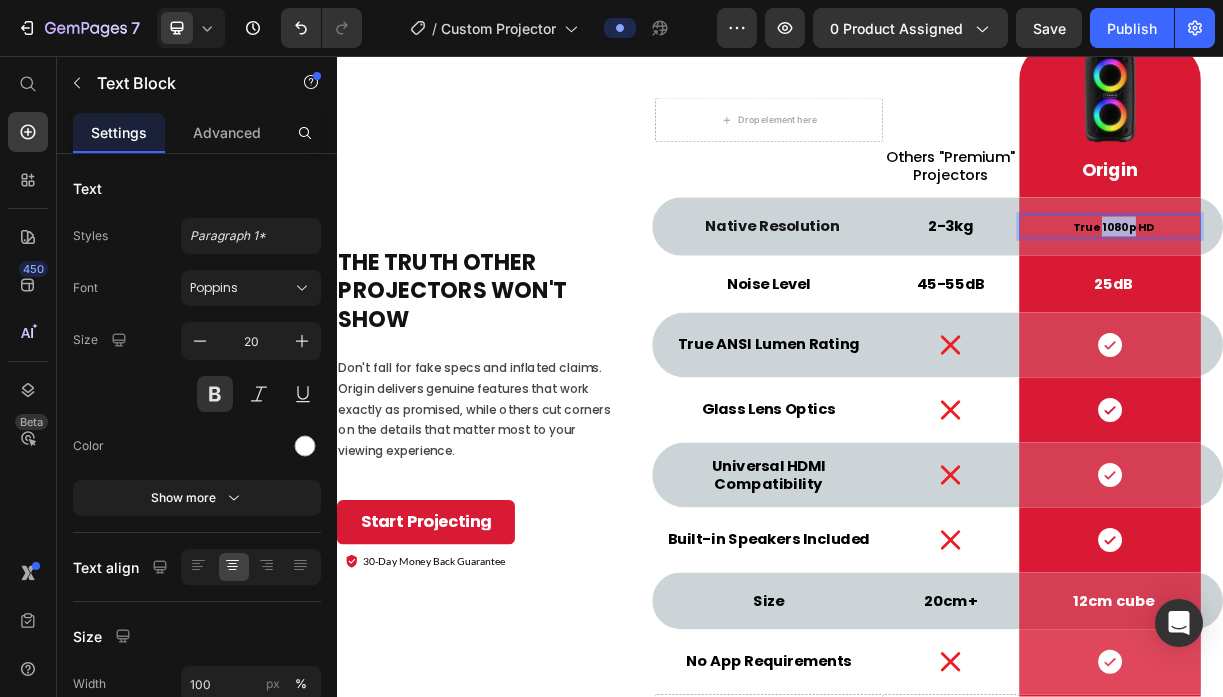 click on "True 1080p HD" at bounding box center [1388, 288] 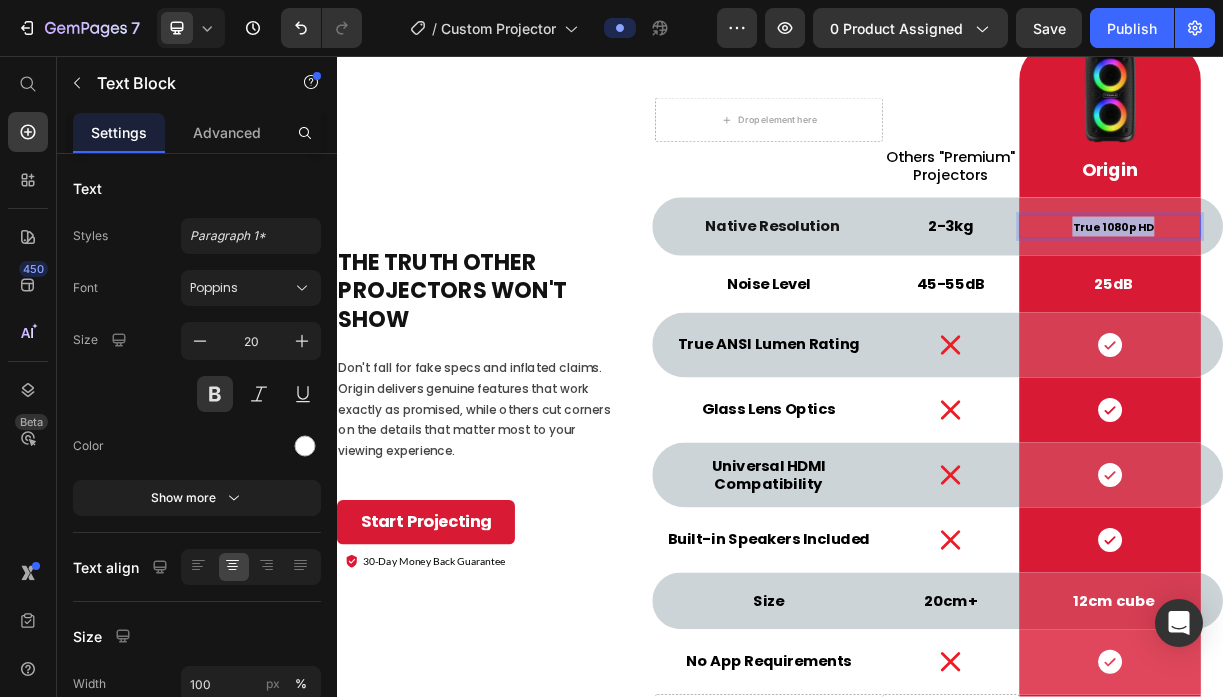 click on "True 1080p HD" at bounding box center (1388, 288) 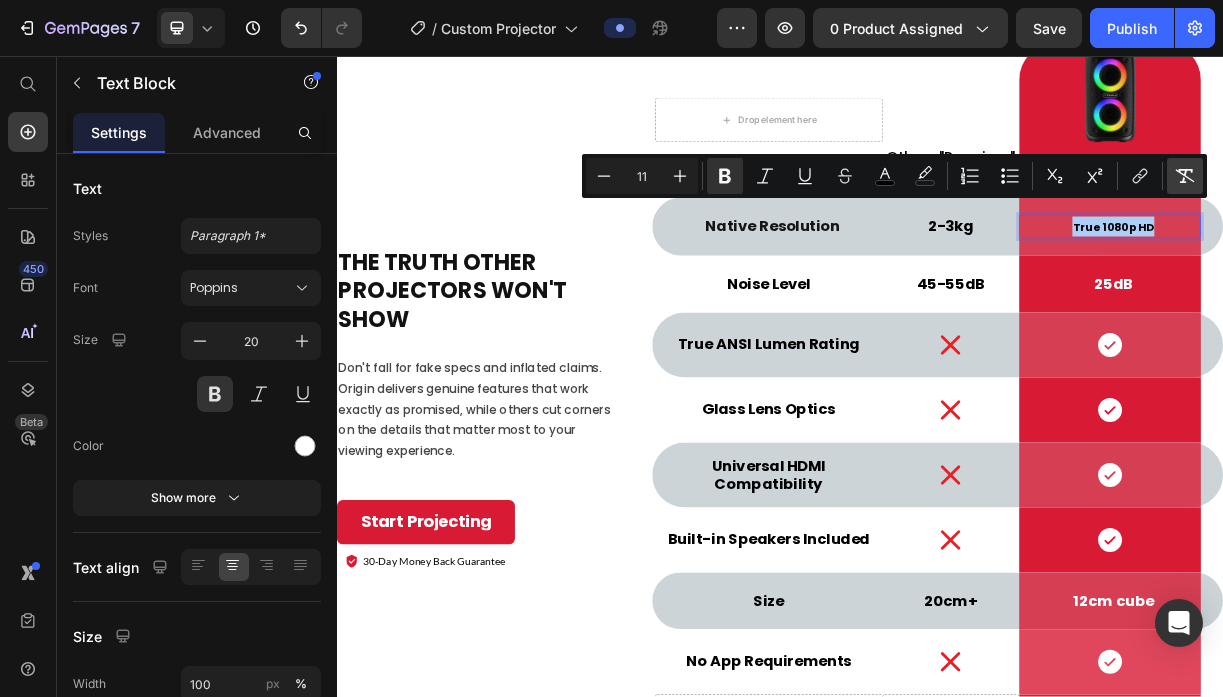 click 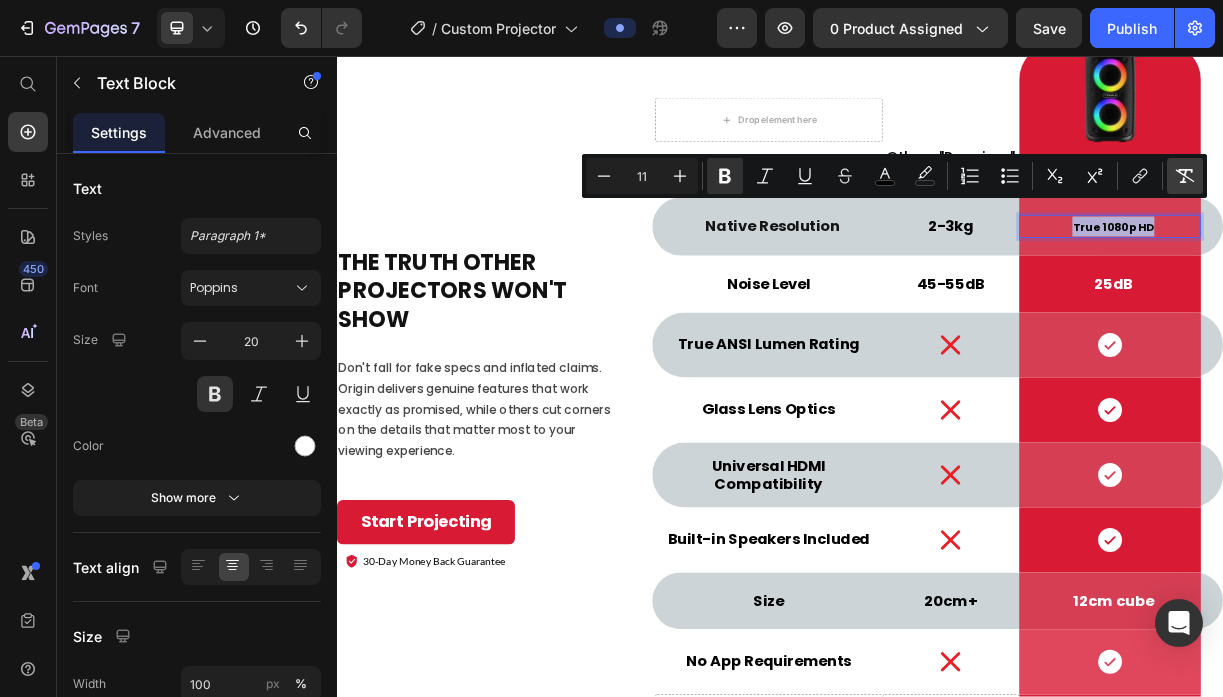 type on "20" 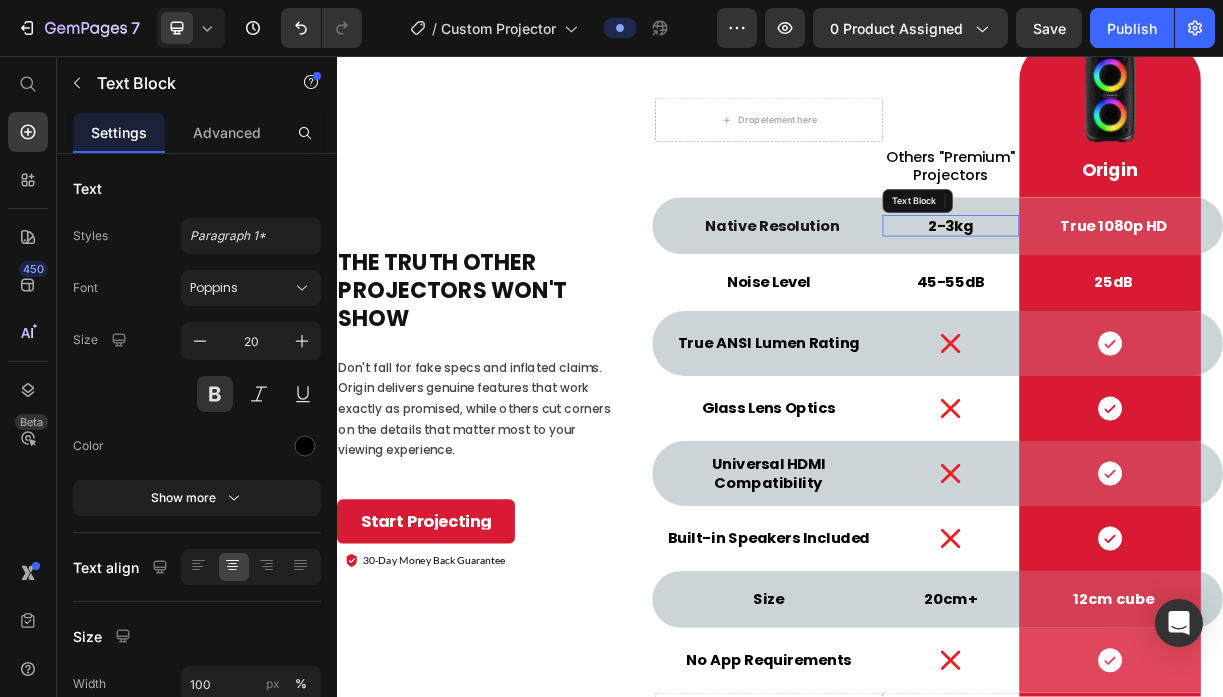 click on "2-3kg" at bounding box center (1168, 286) 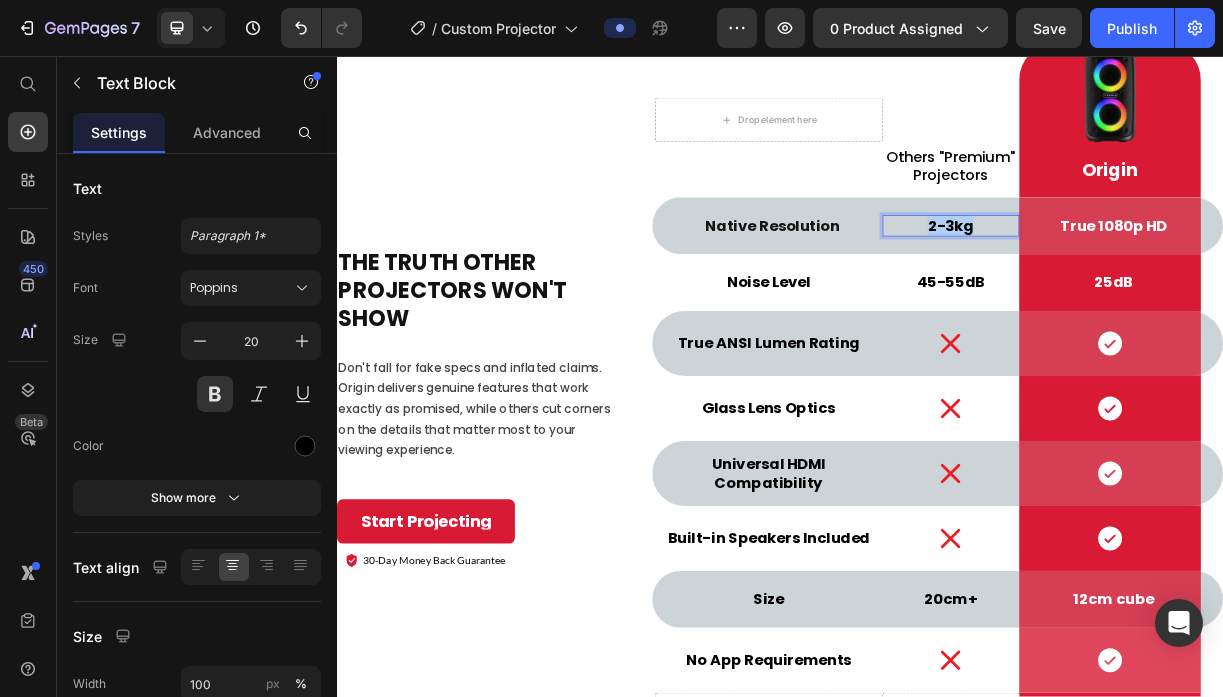click on "2-3kg" at bounding box center [1168, 286] 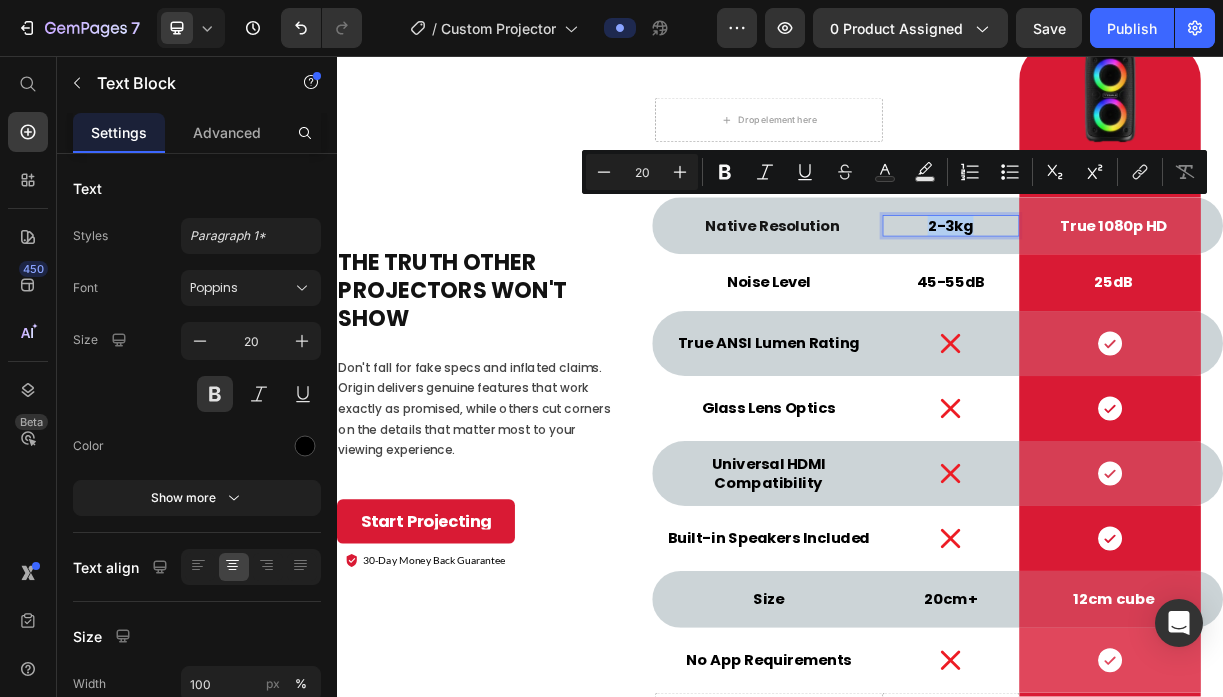 type on "11" 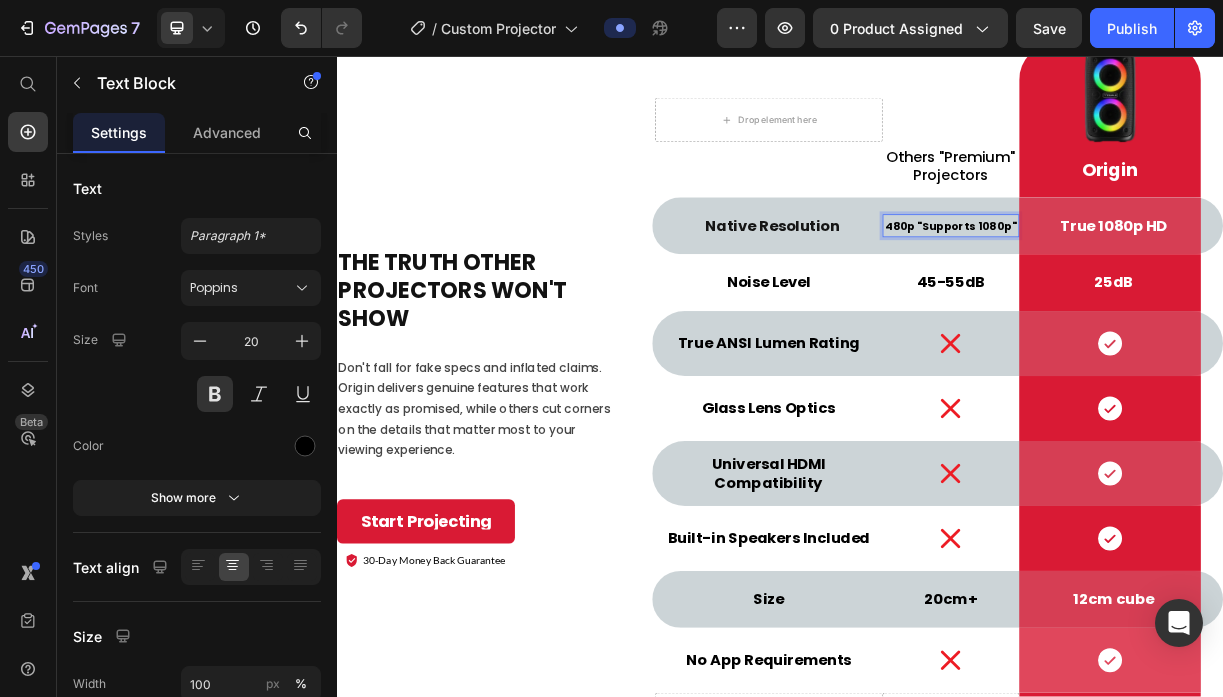 click on "480p "Supports 1080p"" at bounding box center [1168, 287] 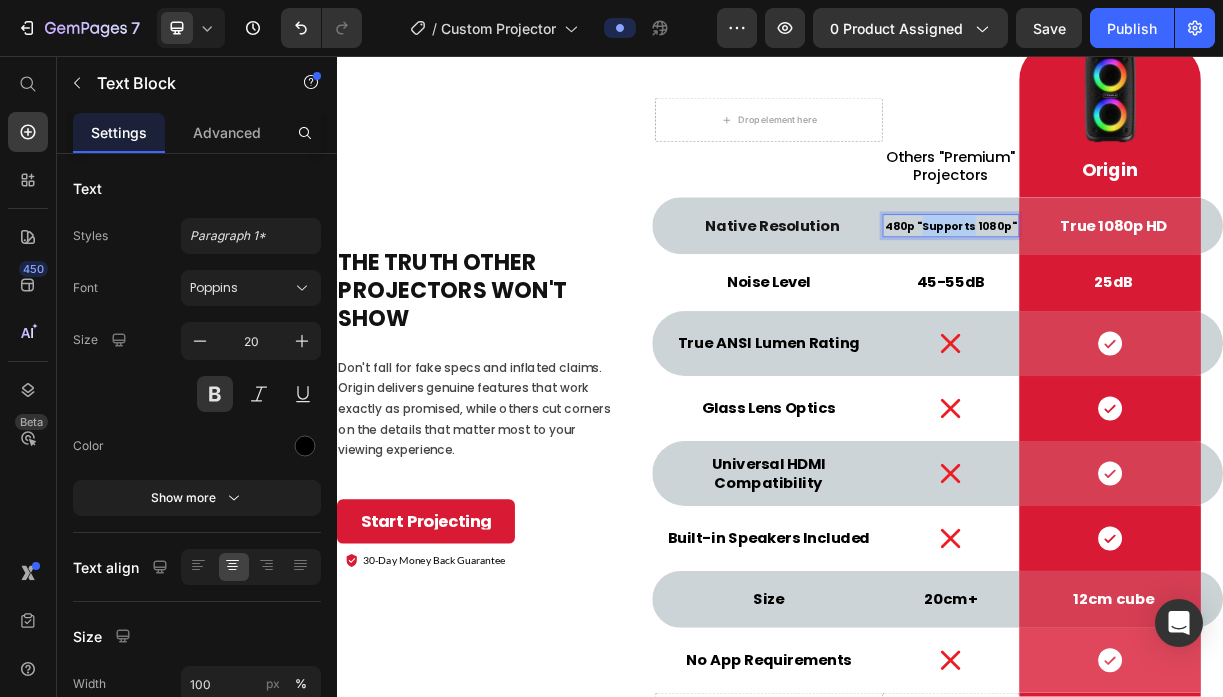 click on "480p "Supports 1080p"" at bounding box center (1168, 287) 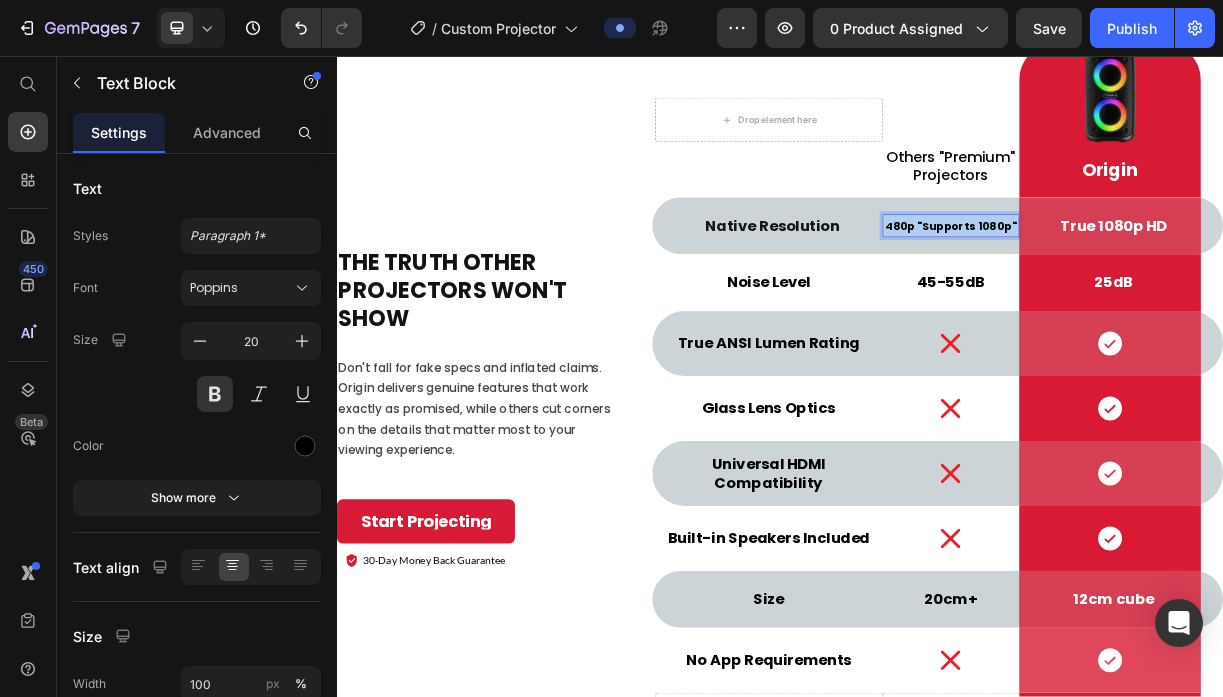 click on "480p "Supports 1080p"" at bounding box center [1168, 287] 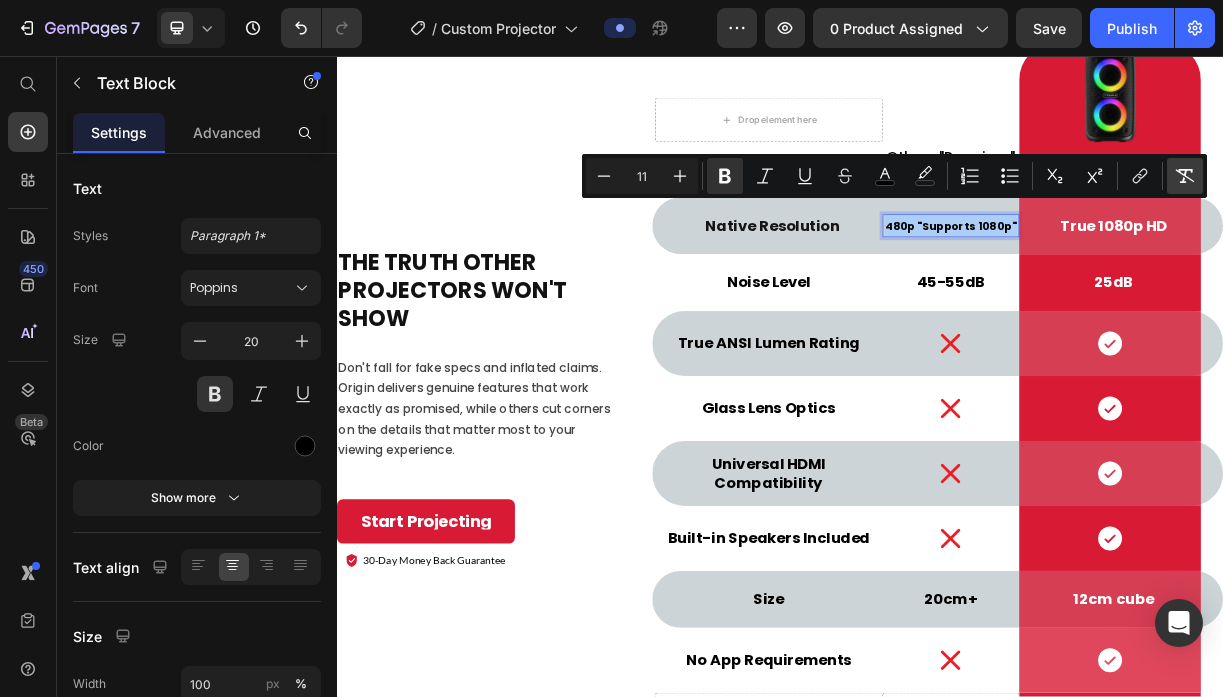 click 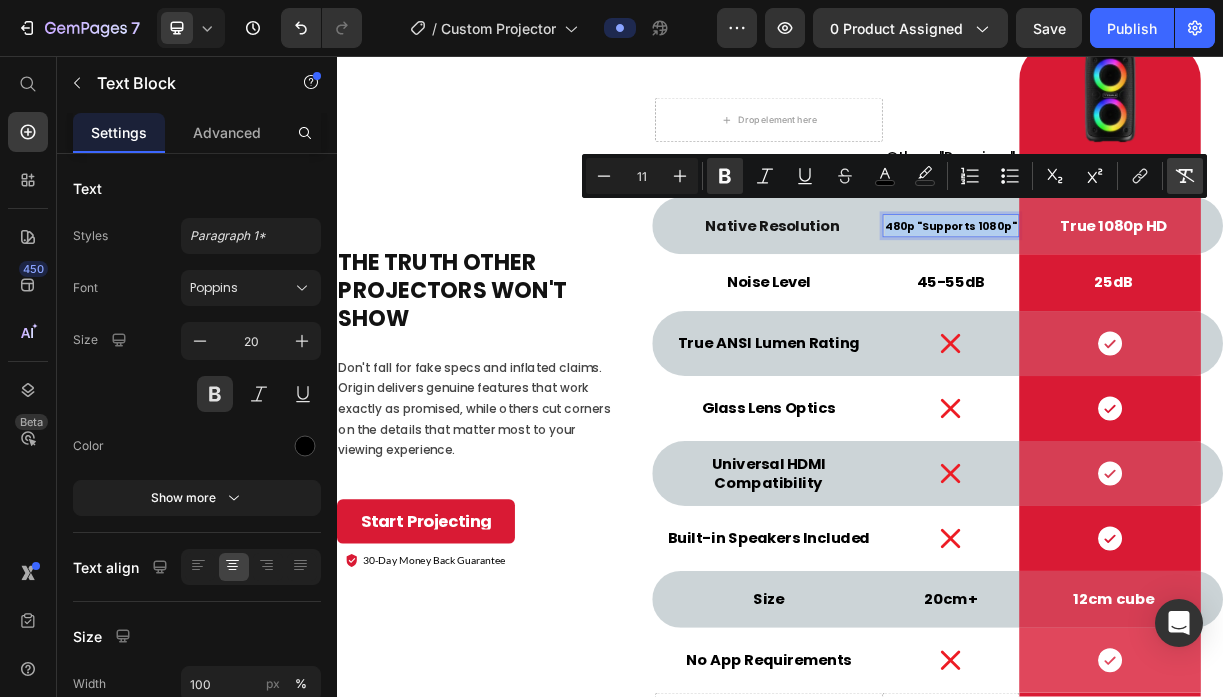 type on "20" 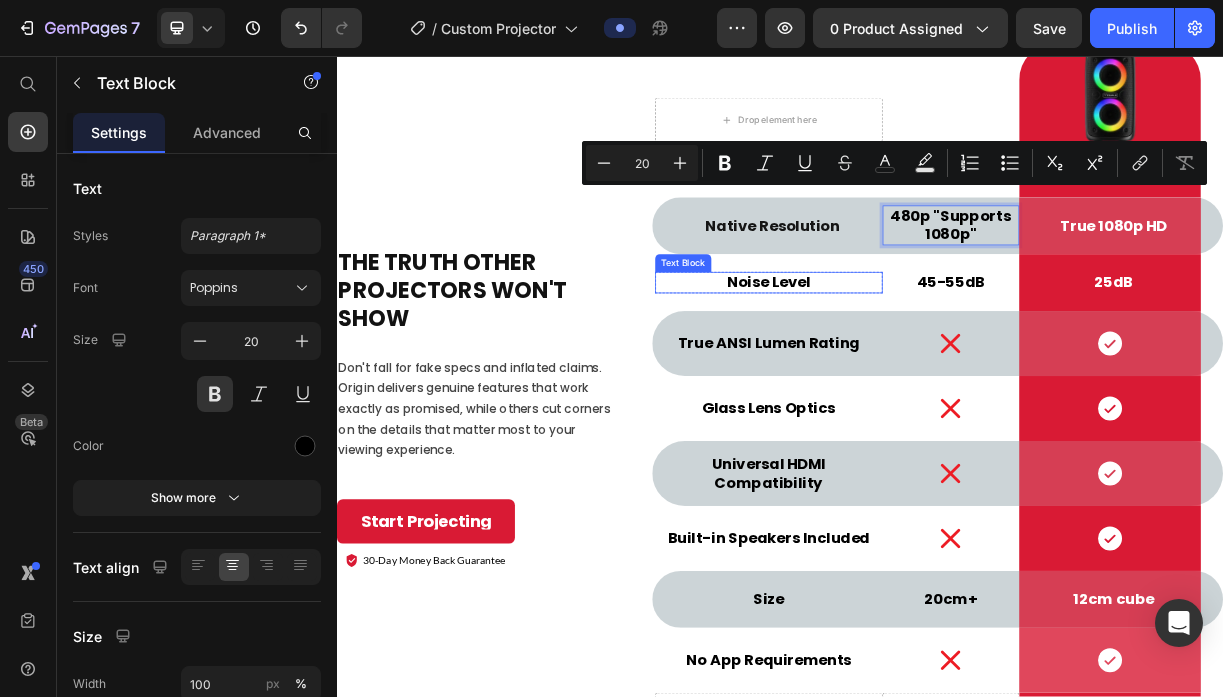 click on "Noise Level" at bounding box center (922, 363) 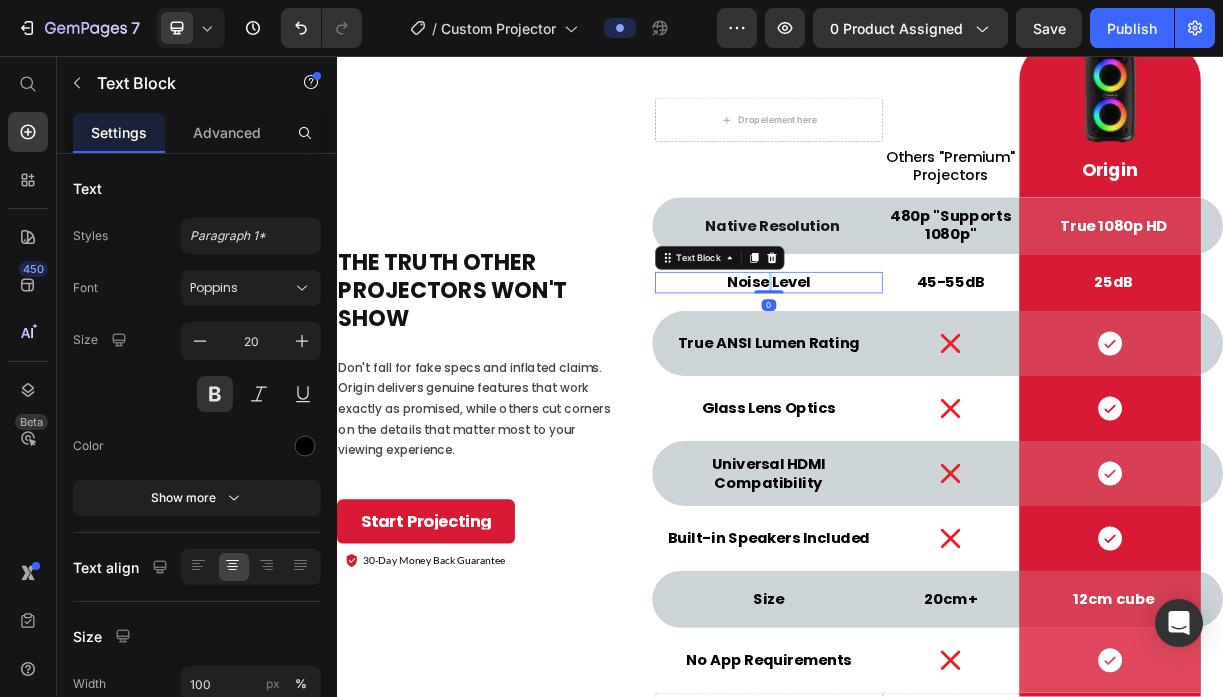 click on "Noise Level" at bounding box center [922, 363] 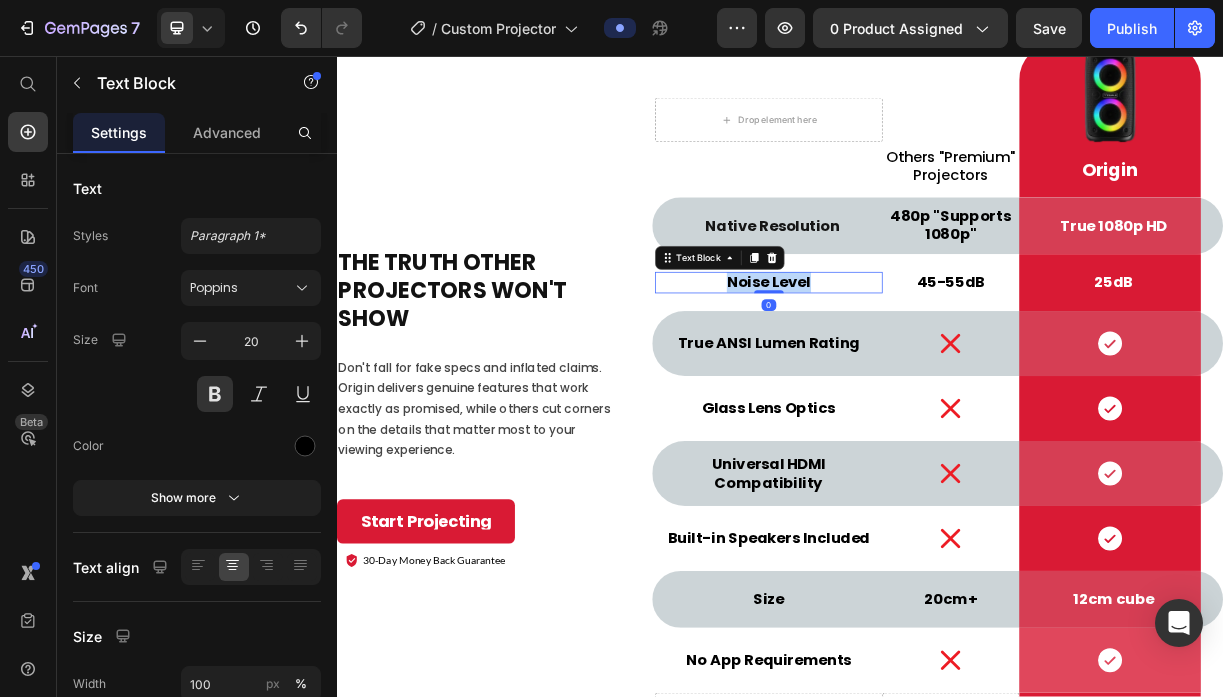 click on "Noise Level" at bounding box center (922, 363) 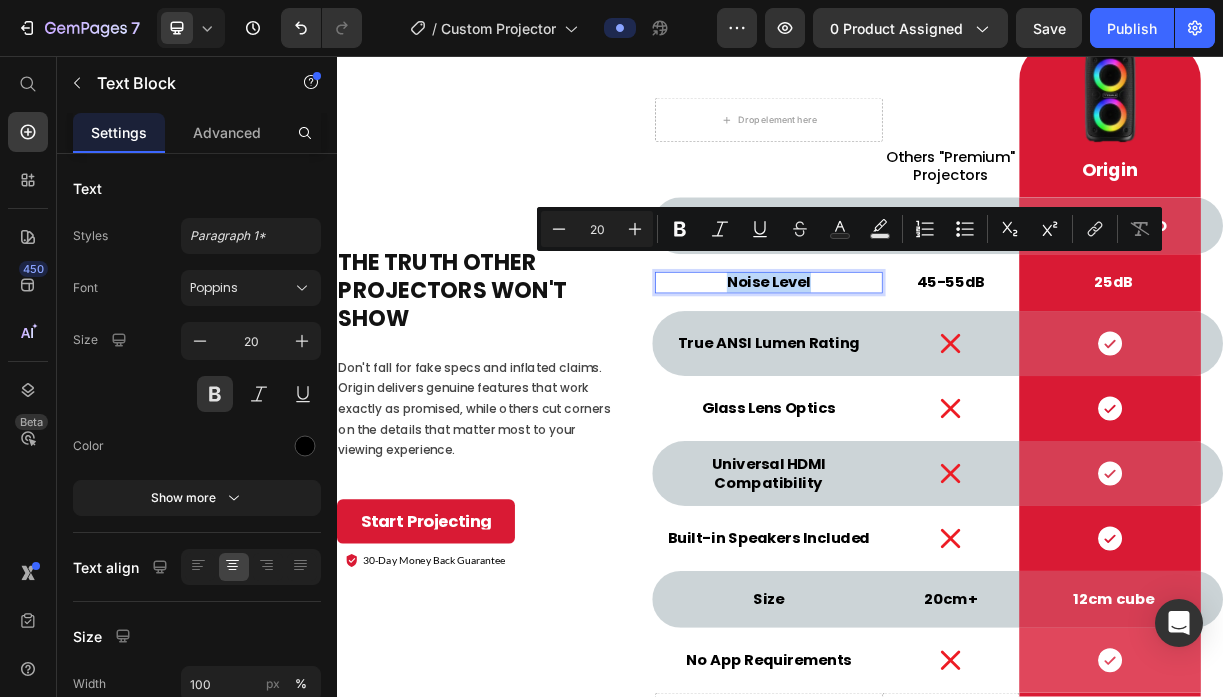 type on "11" 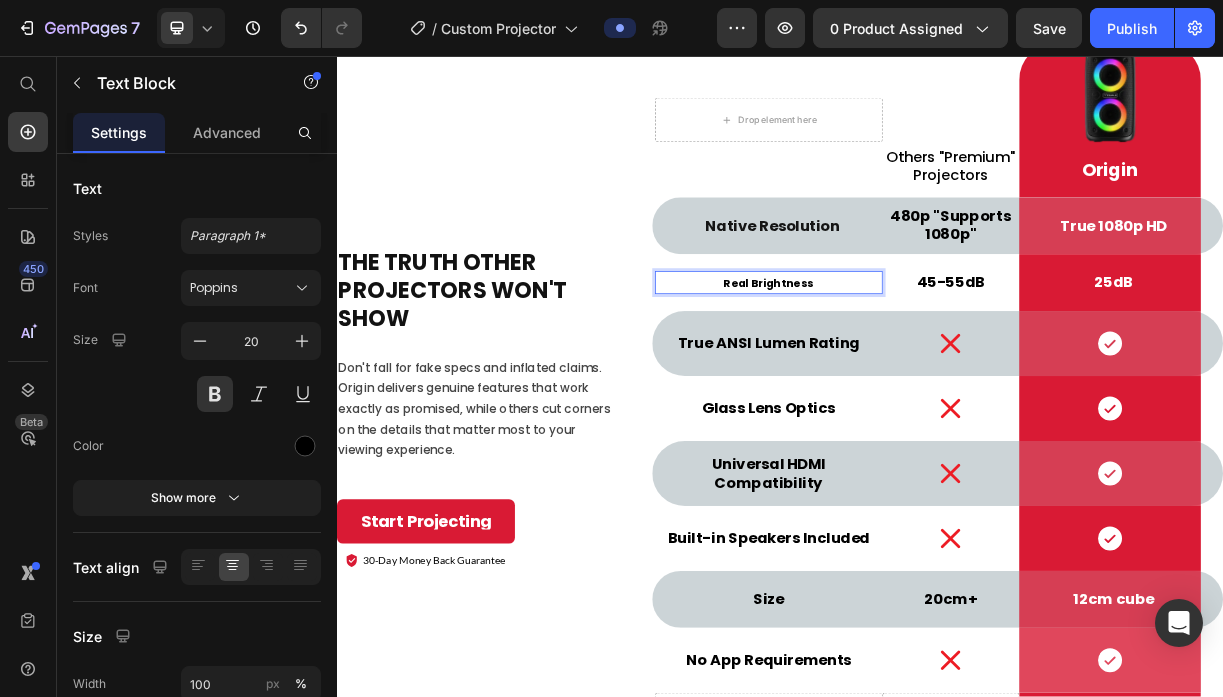 click on "Real Brightness" at bounding box center (921, 364) 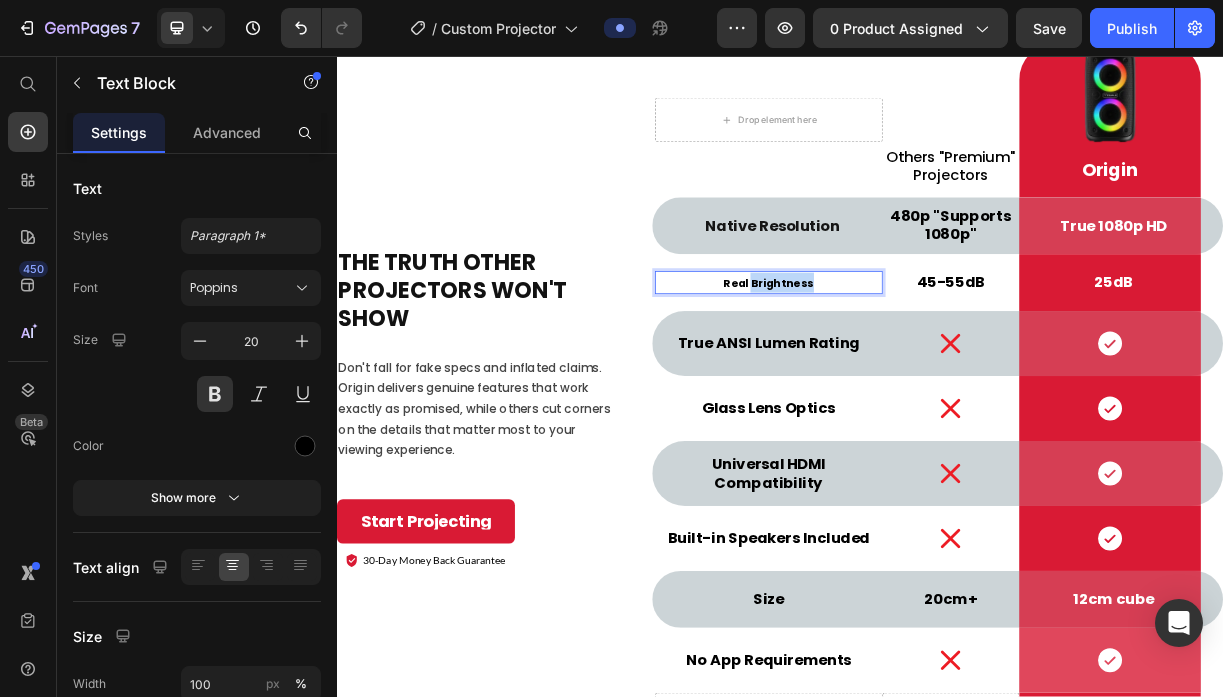 click on "Real Brightness" at bounding box center [921, 364] 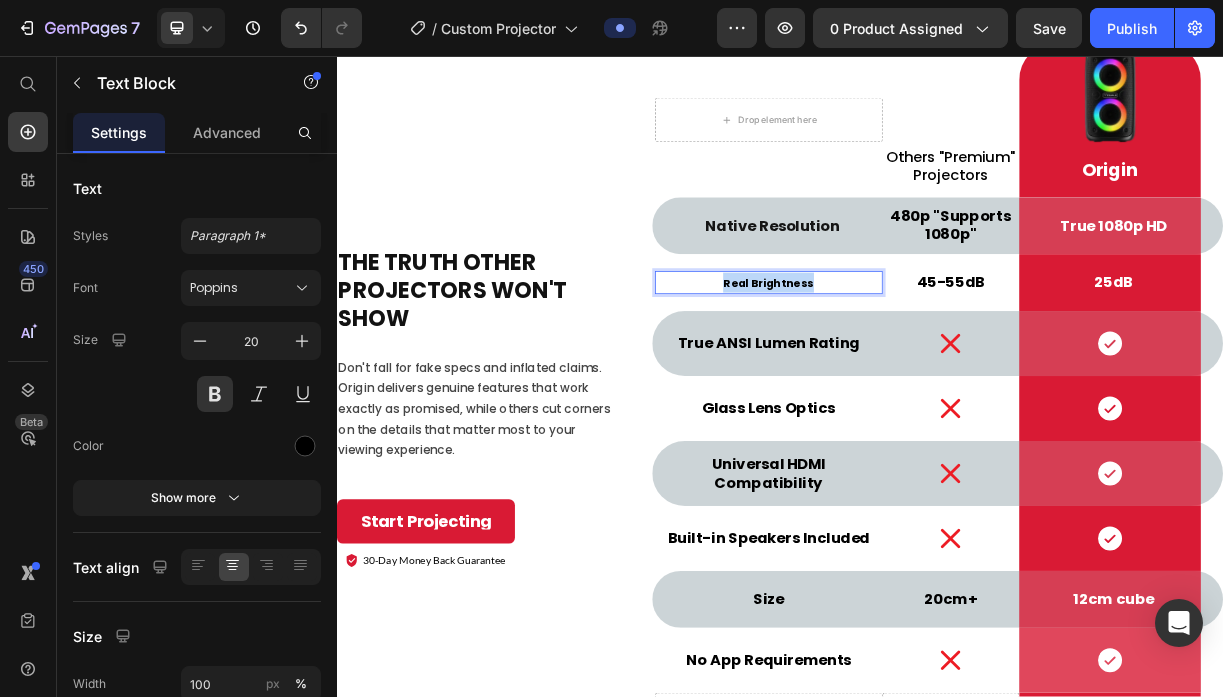 click on "Real Brightness" at bounding box center [921, 364] 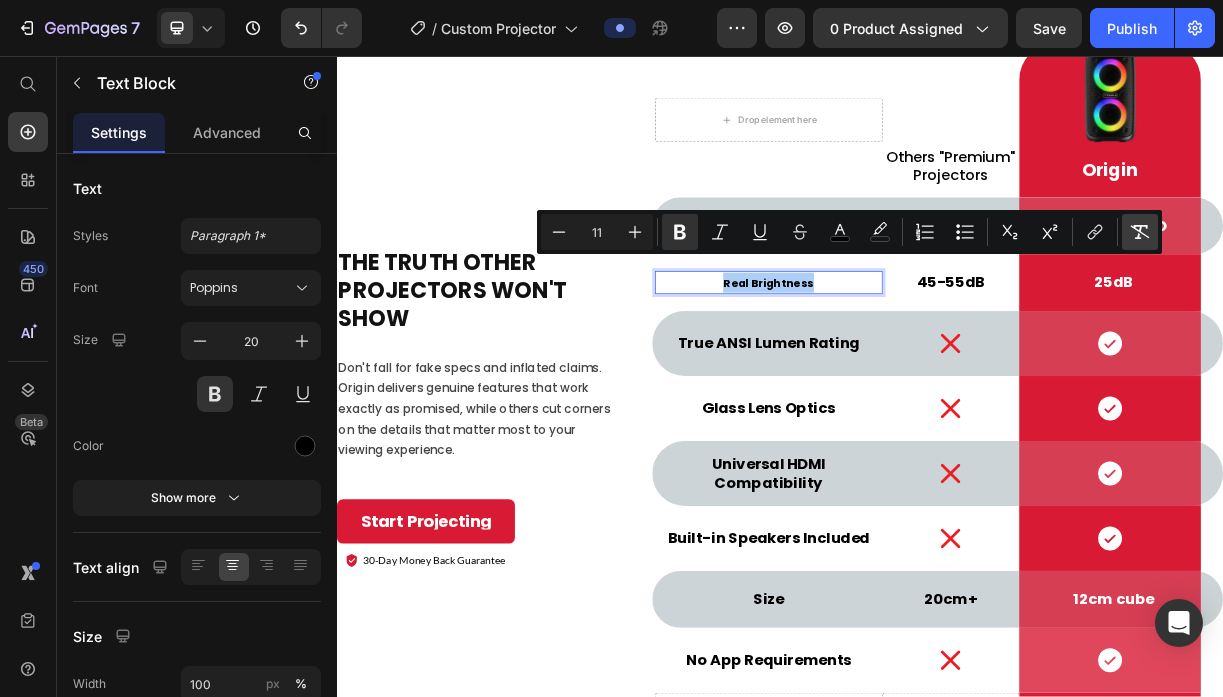 click 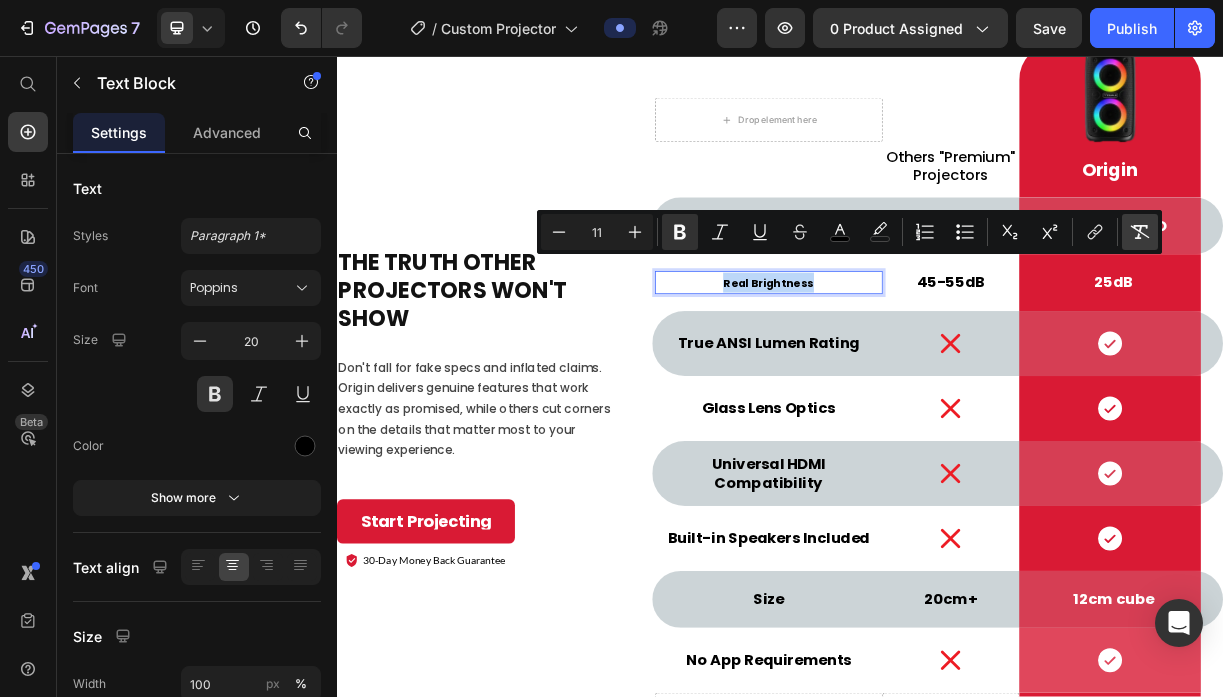 type on "20" 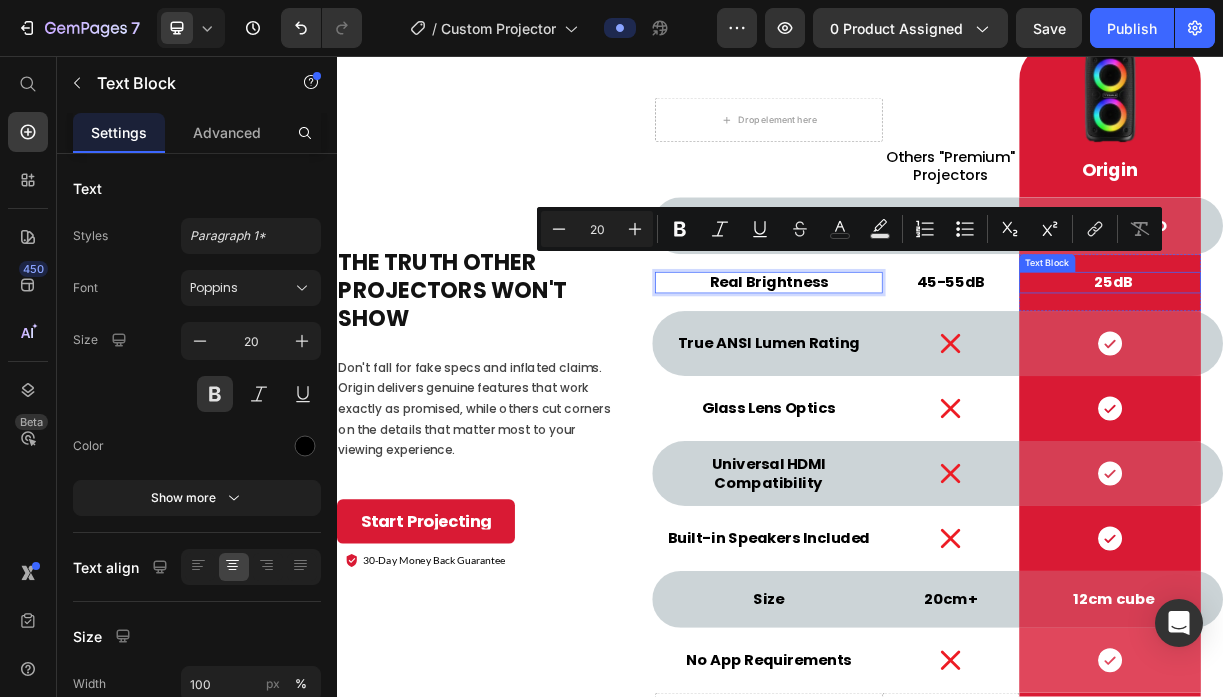 click on "25dB" at bounding box center (1389, 363) 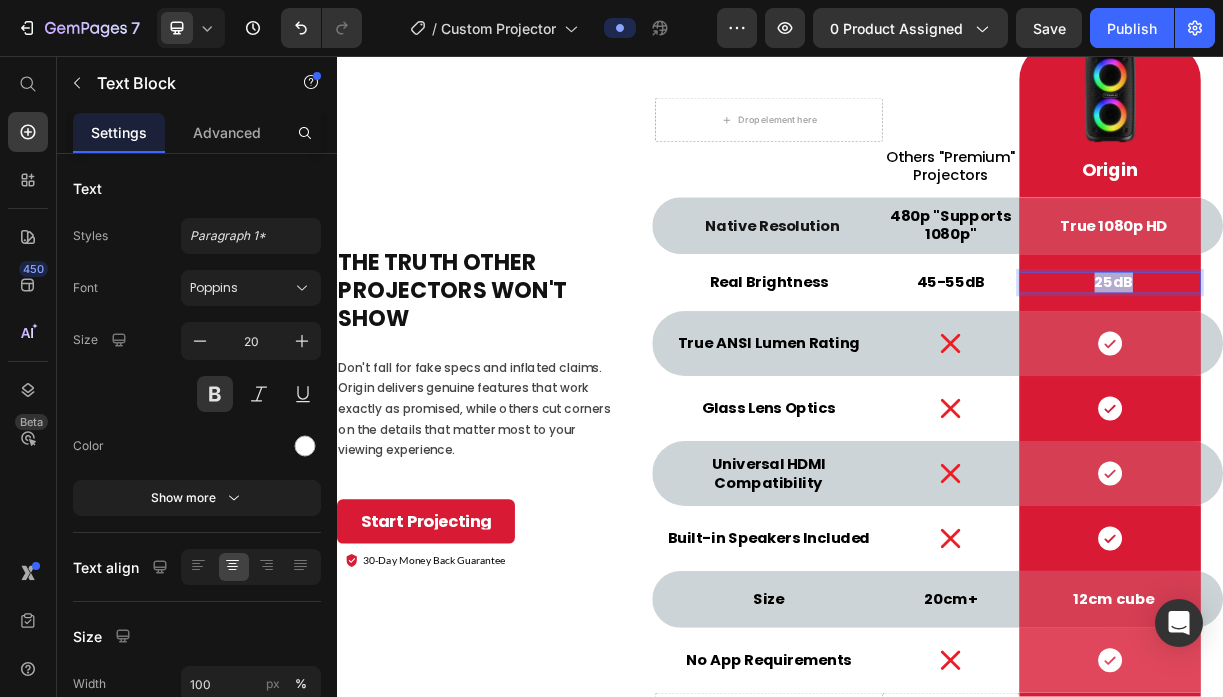 click on "25dB" at bounding box center (1389, 363) 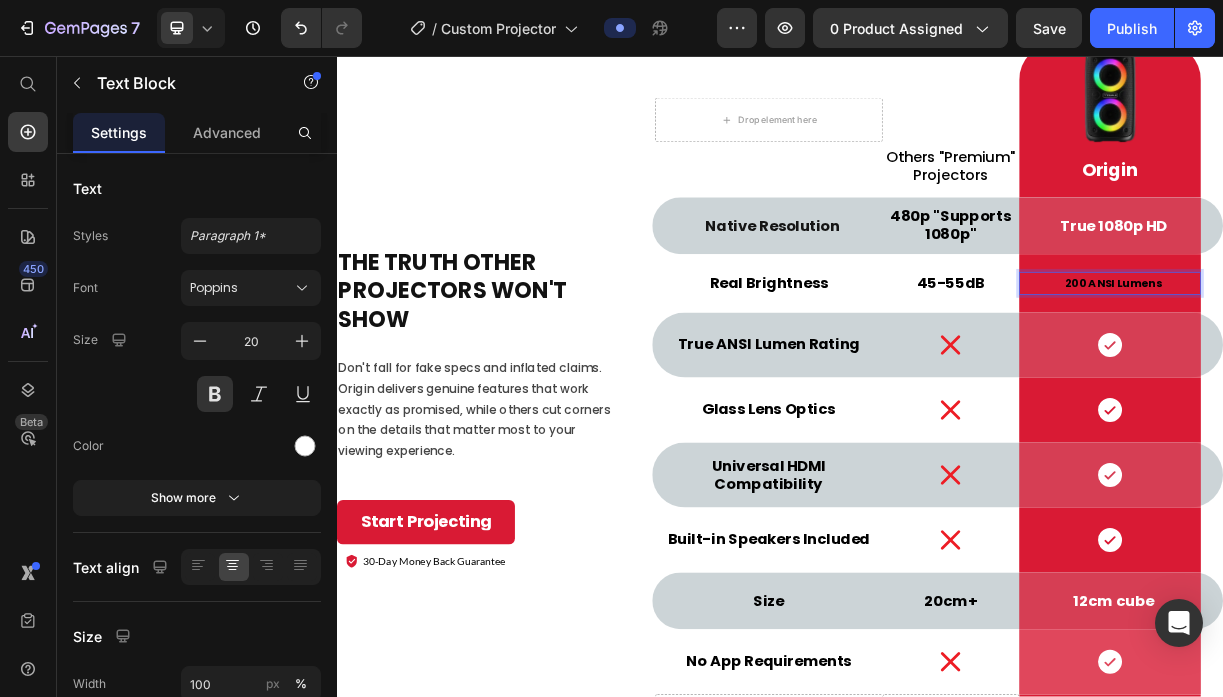 click on "200 ANSI Lumens" at bounding box center [1389, 365] 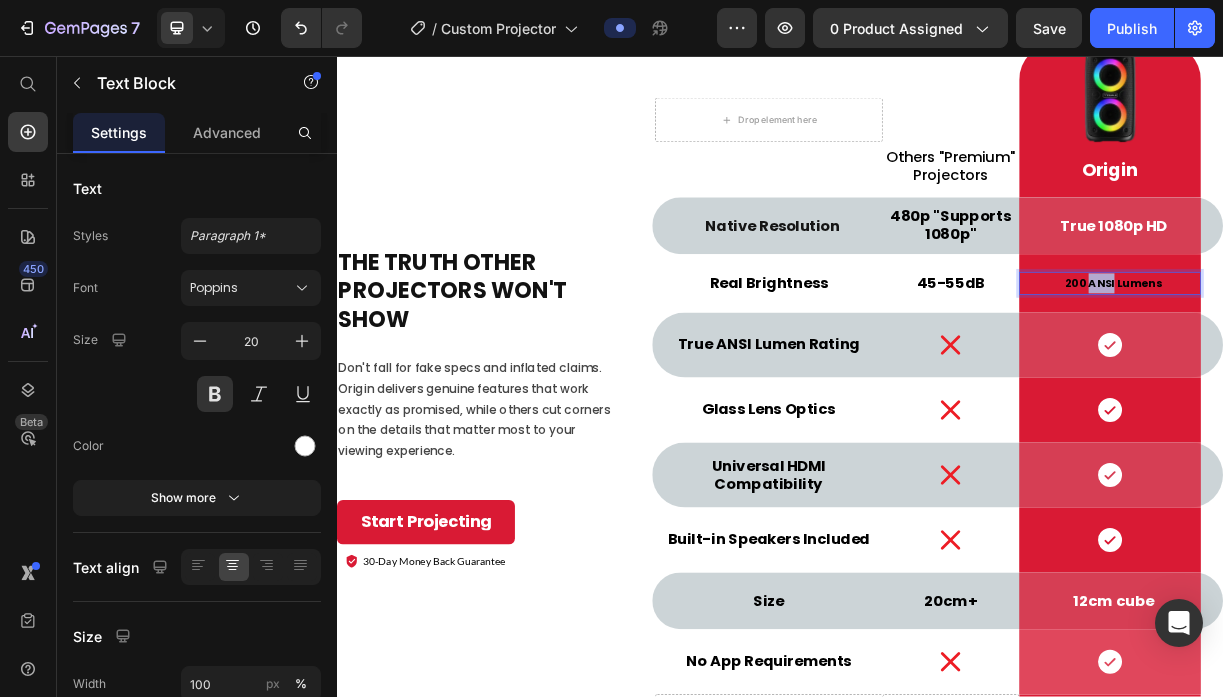 click on "200 ANSI Lumens" at bounding box center (1389, 365) 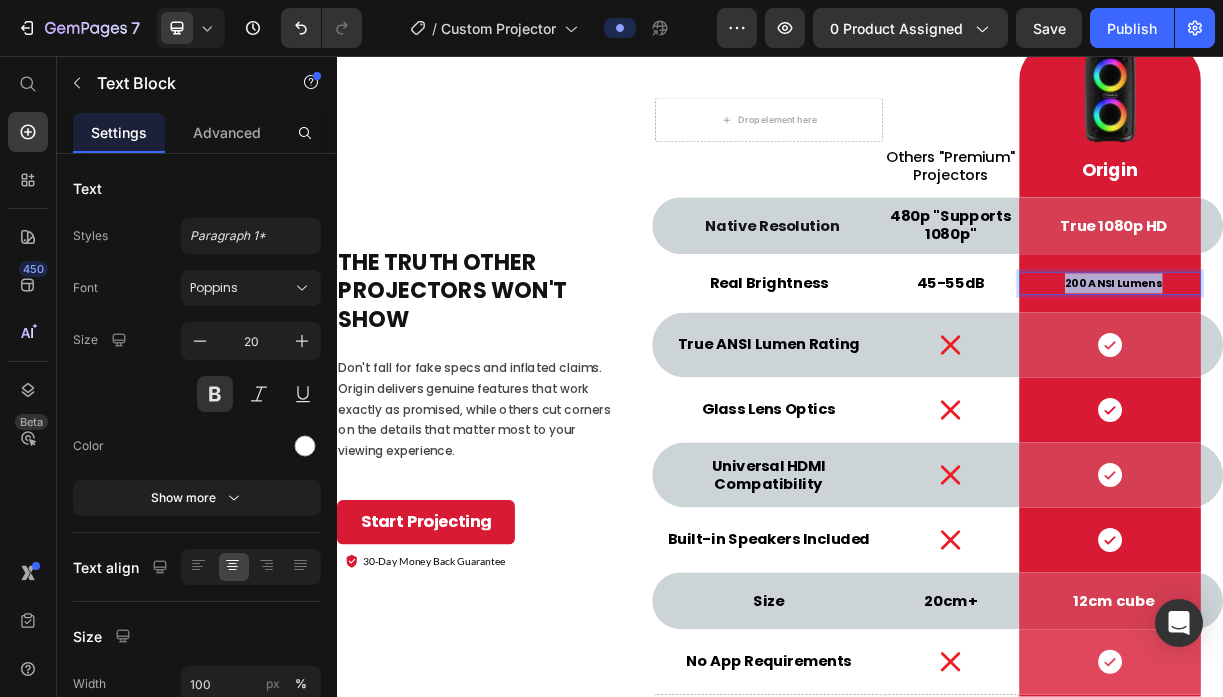 click on "200 ANSI Lumens" at bounding box center [1389, 365] 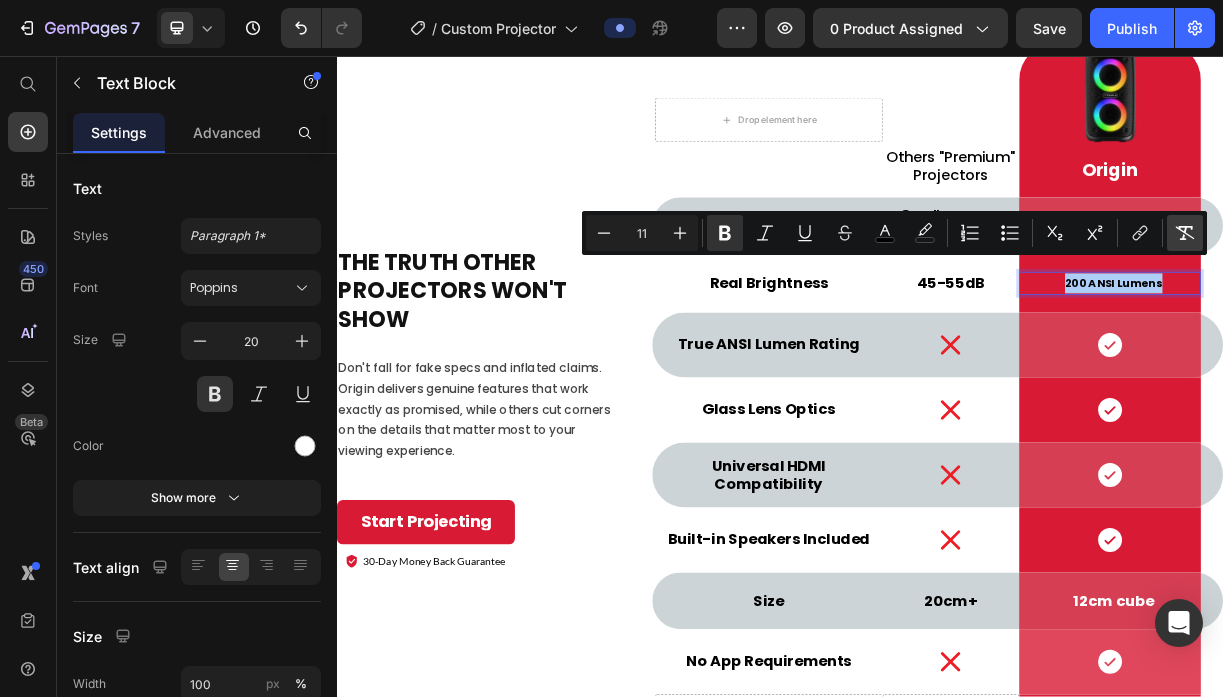 click 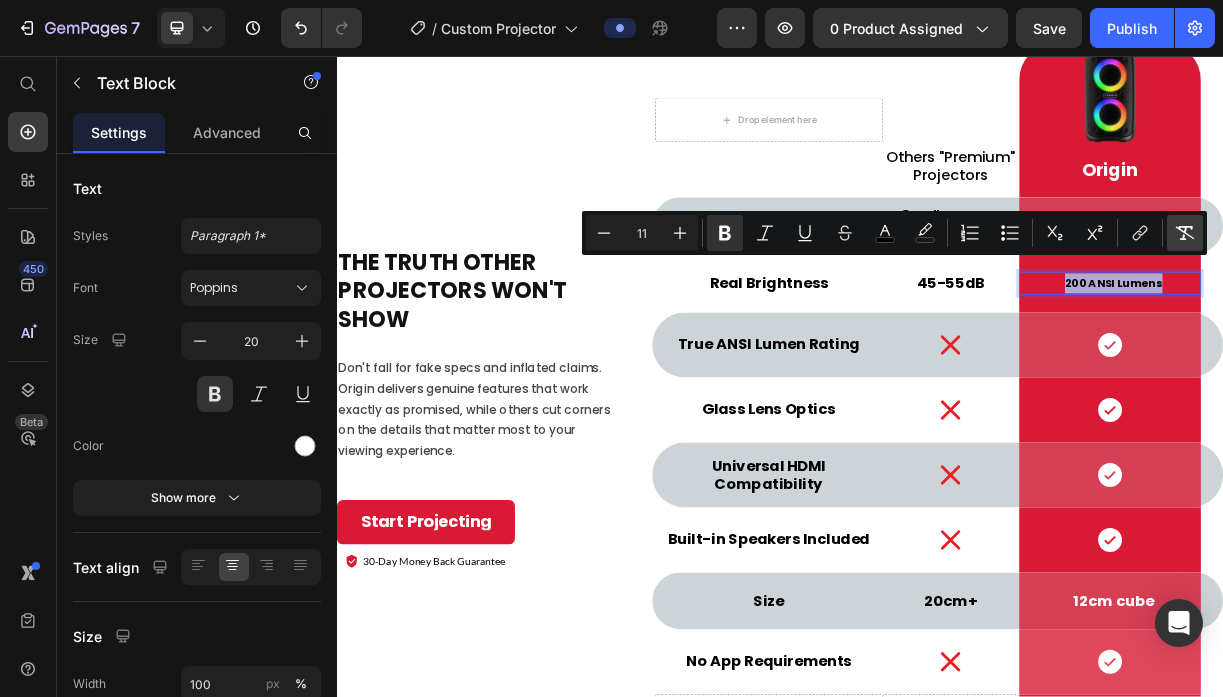 type on "20" 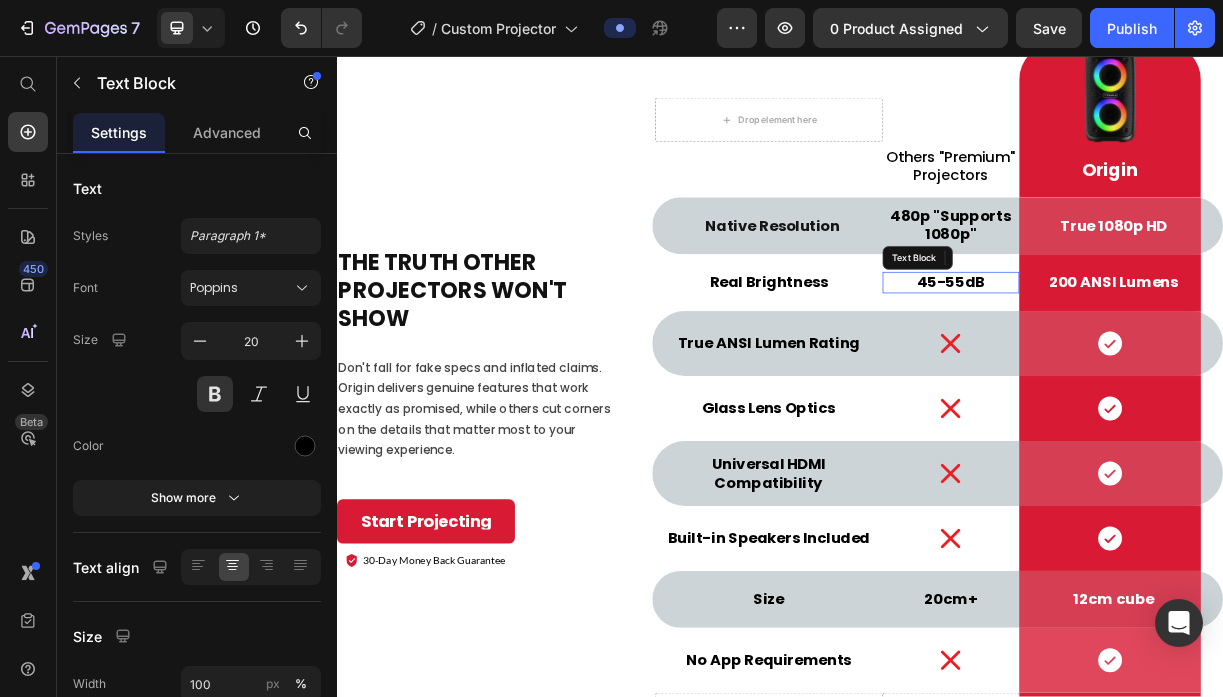 click on "45-55dB" at bounding box center [1168, 363] 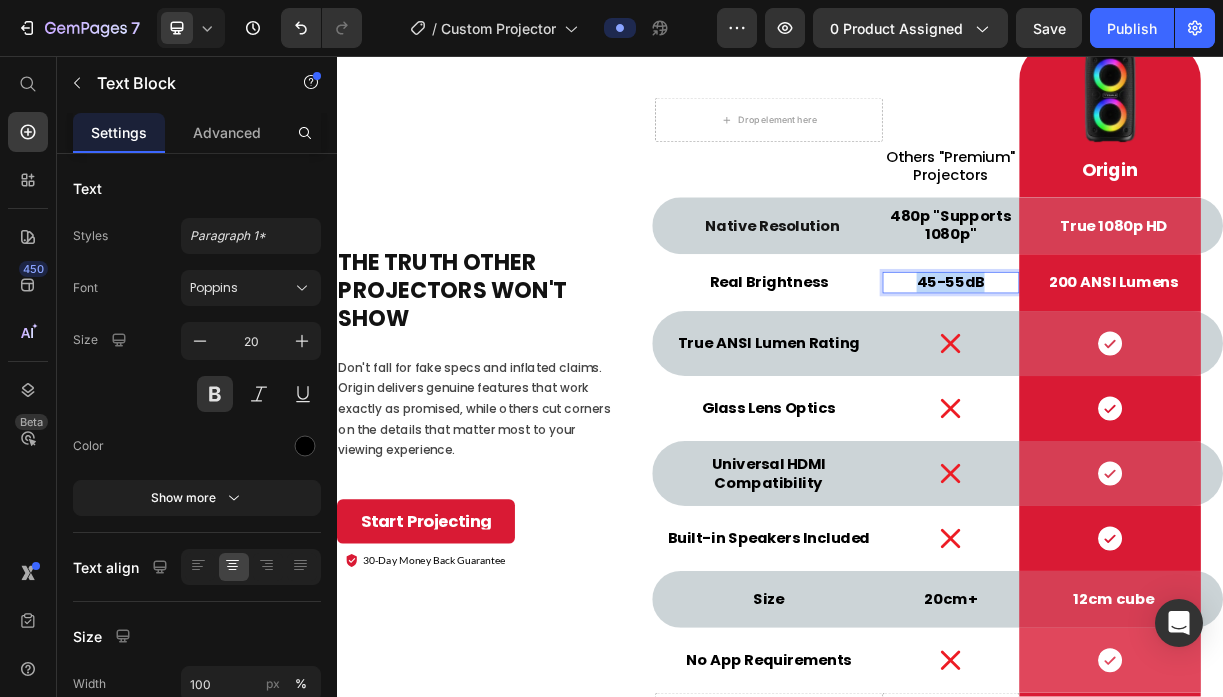 click on "45-55dB" at bounding box center [1168, 363] 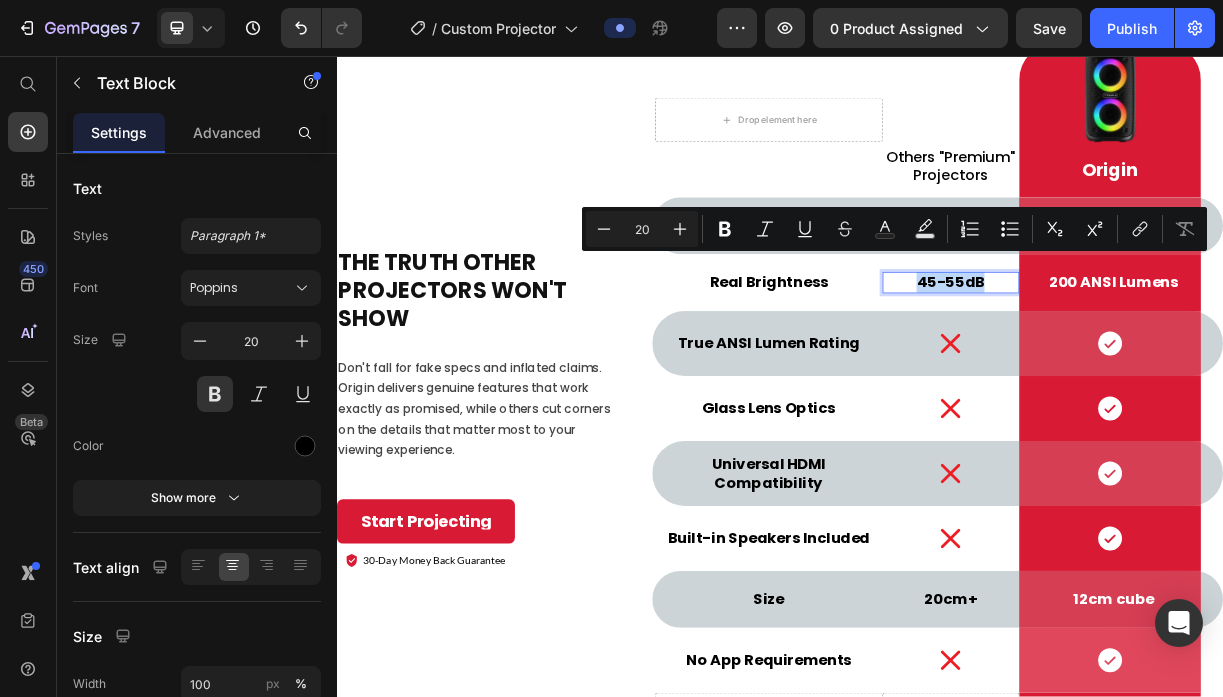 type on "11" 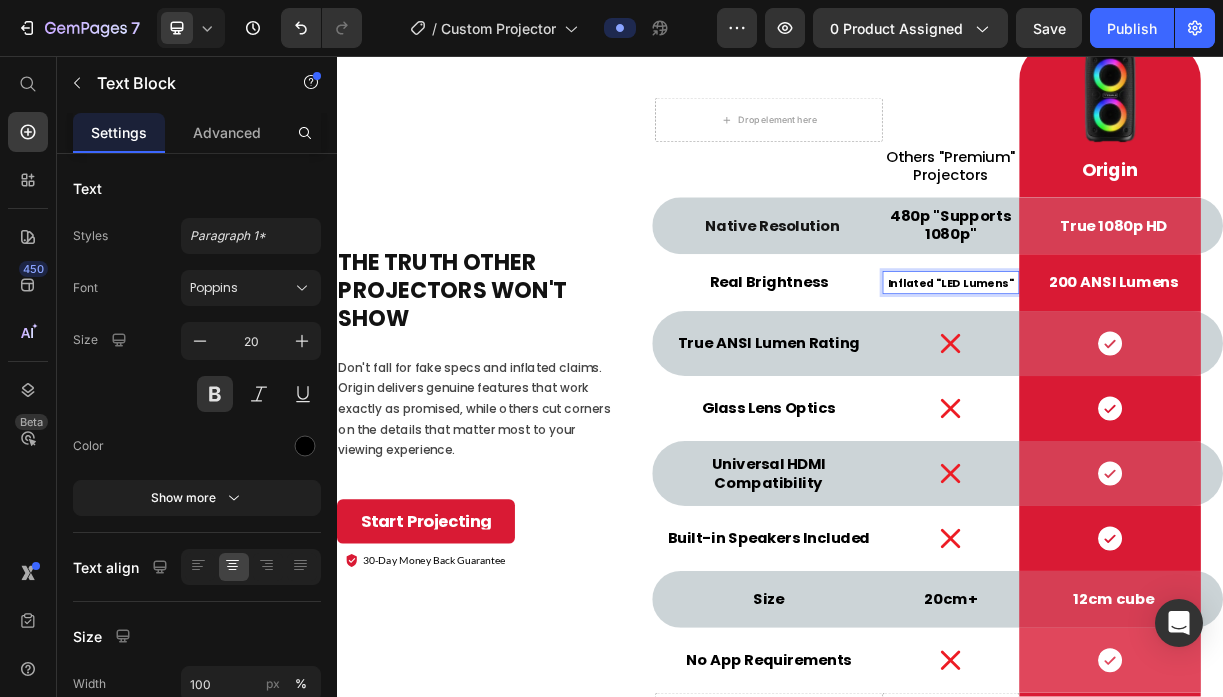click on "Inflated "LED Lumens"" at bounding box center (1168, 364) 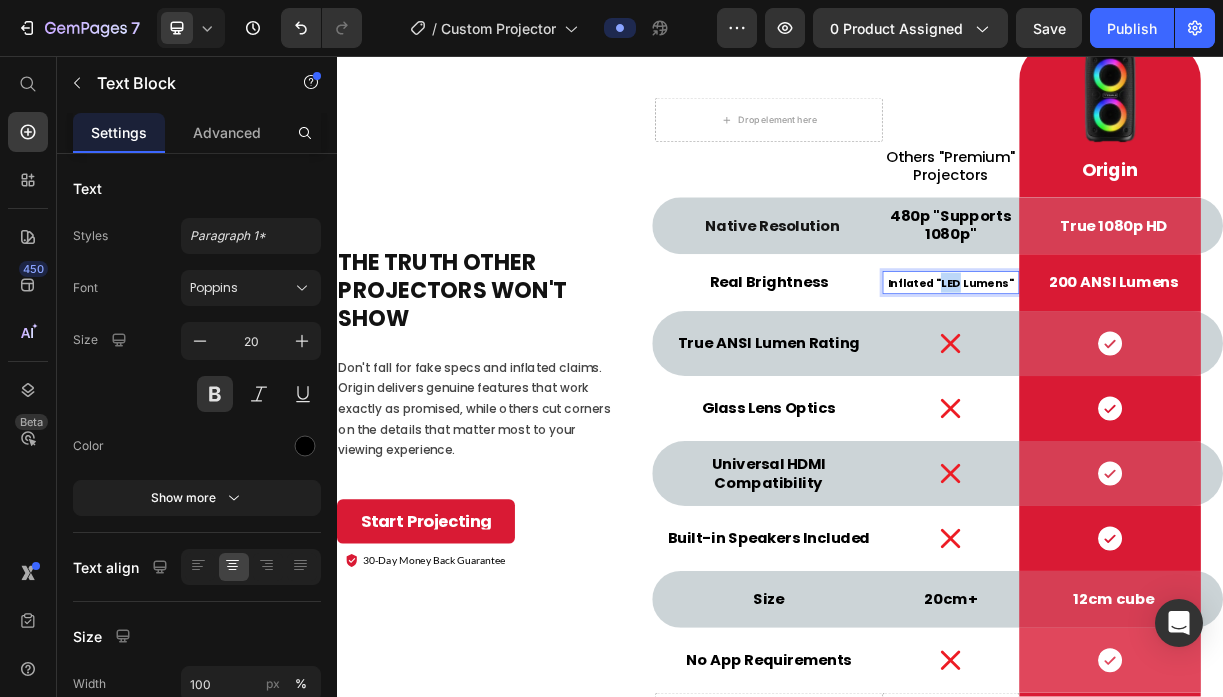 click on "Inflated "LED Lumens"" at bounding box center [1168, 364] 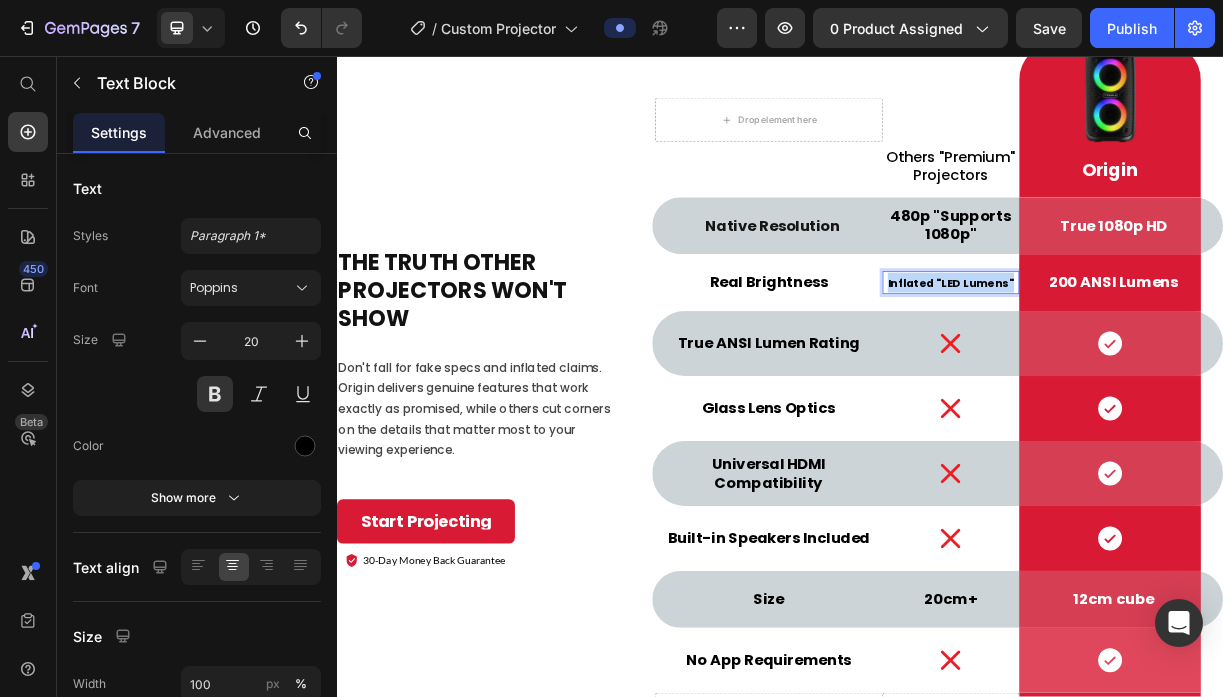 click on "Inflated "LED Lumens"" at bounding box center (1168, 364) 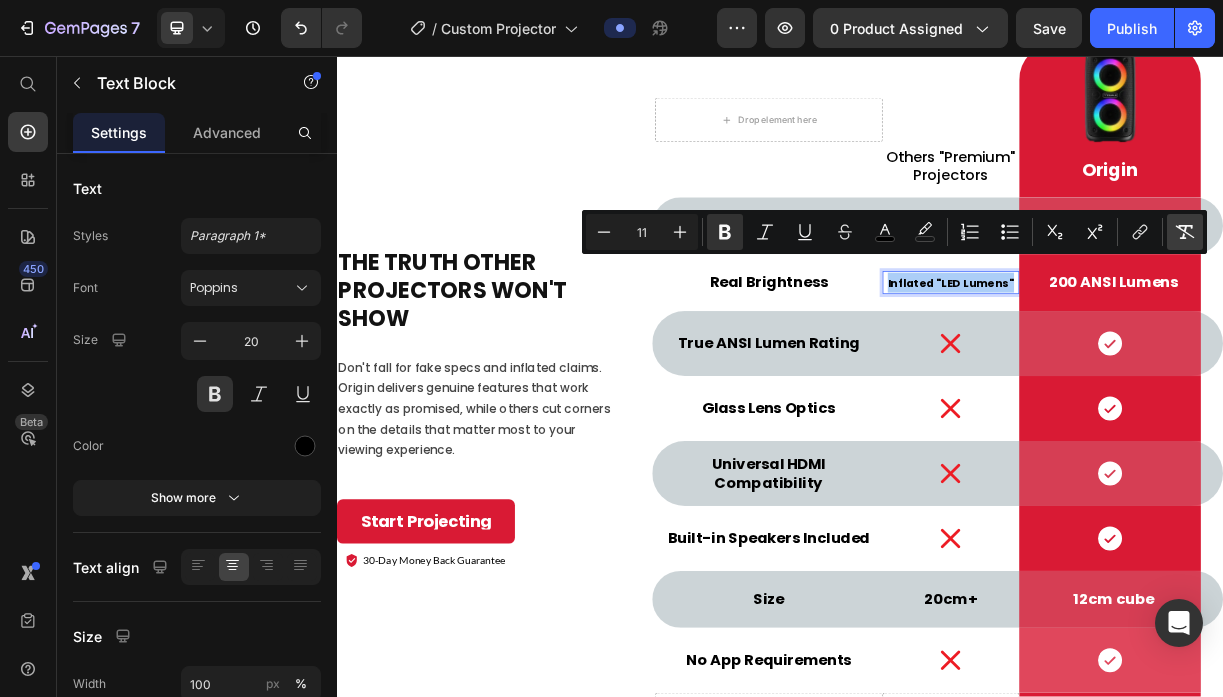 click 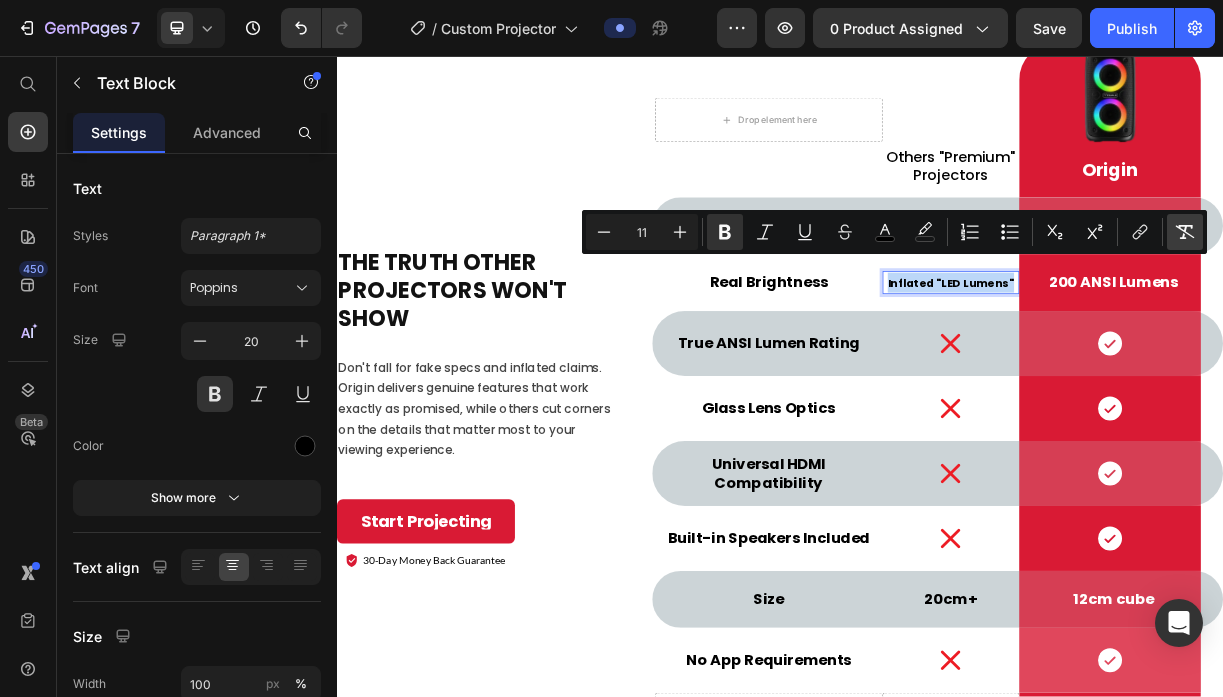 type on "20" 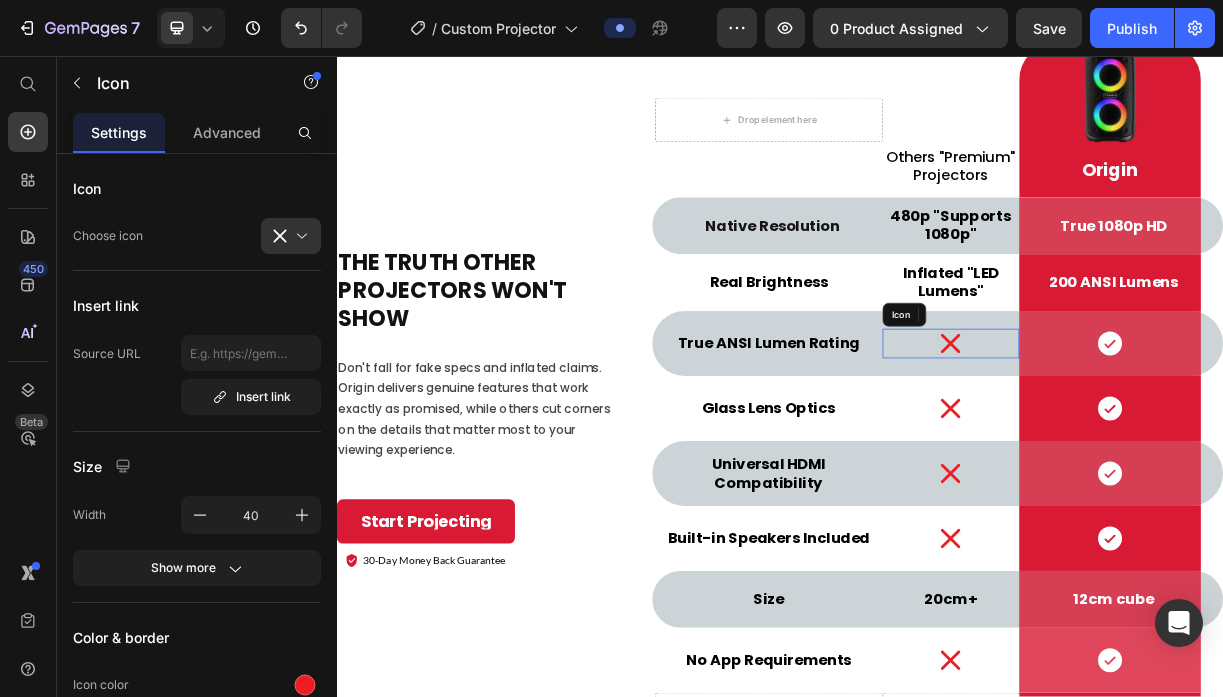 click 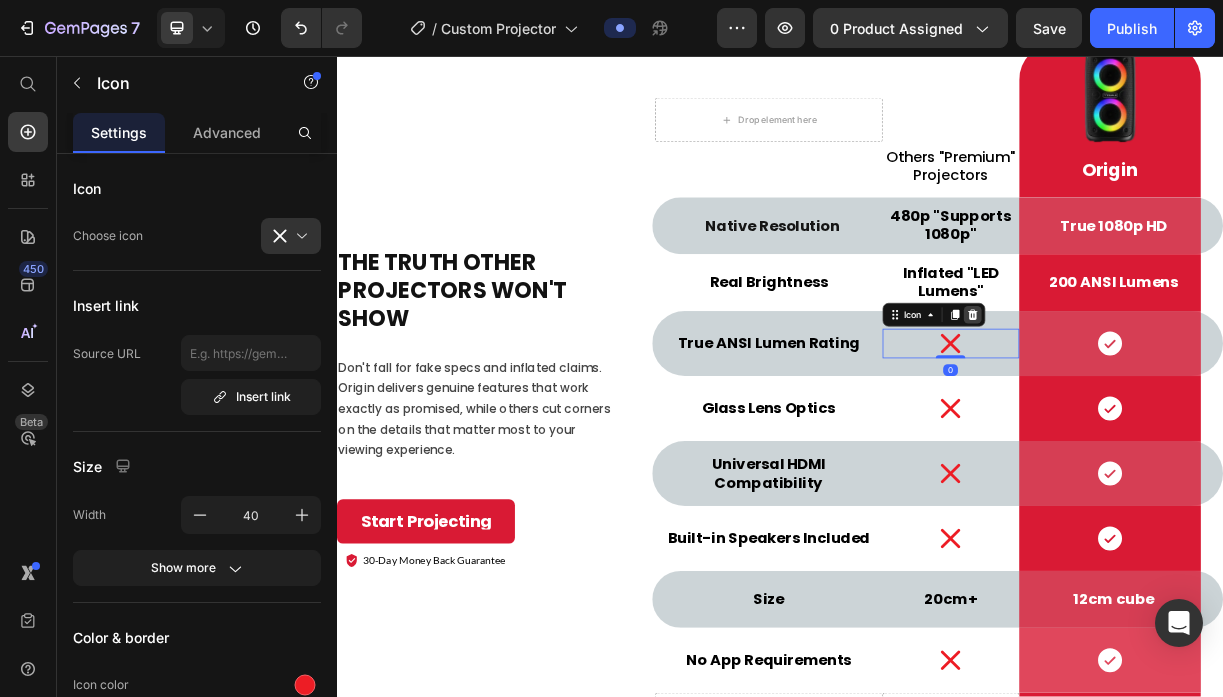 click 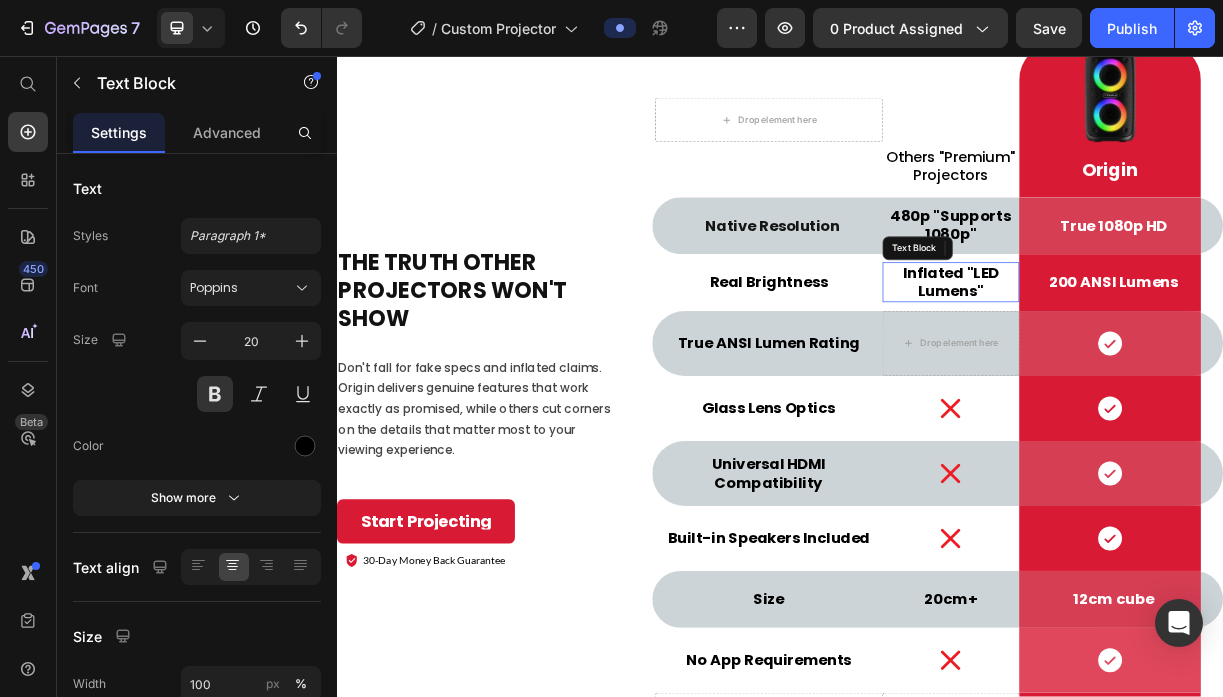 click on "Inflated "LED Lumens"" at bounding box center (1168, 363) 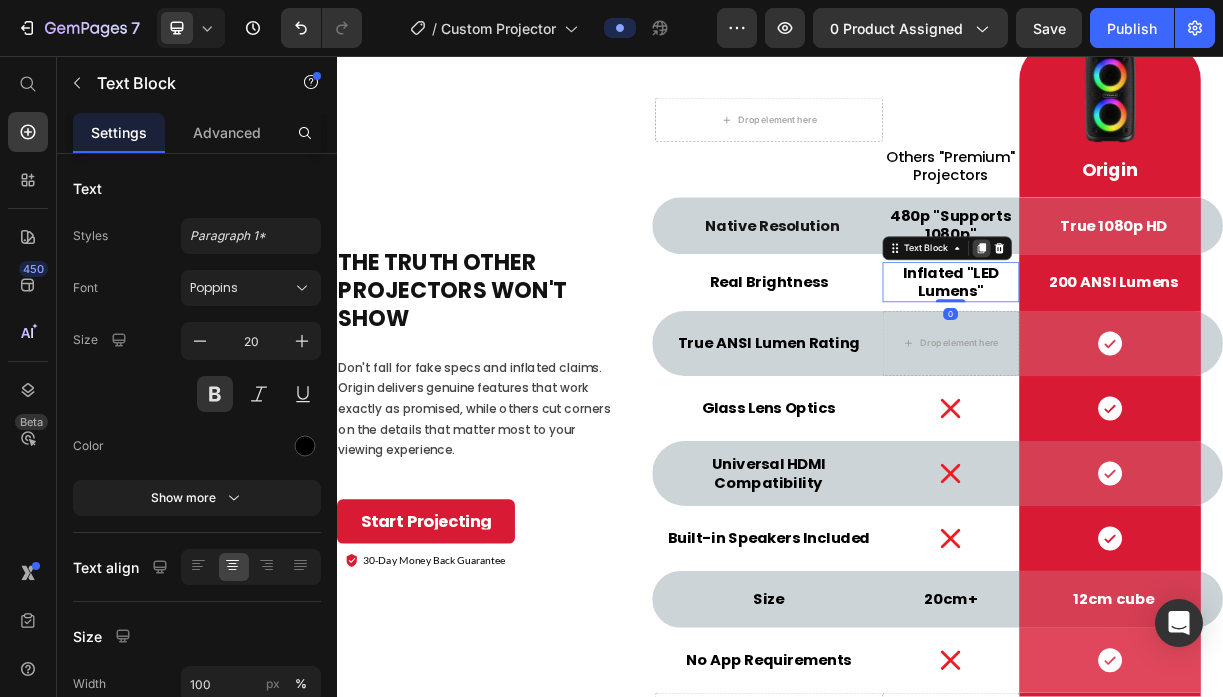 click 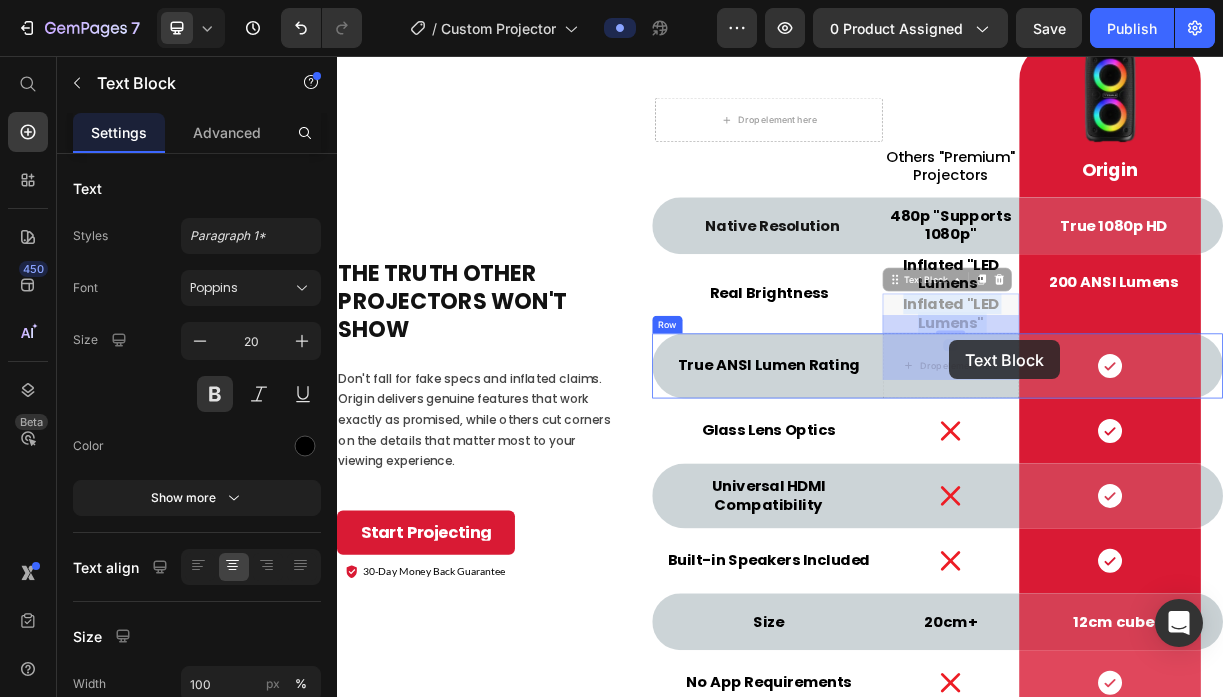 drag, startPoint x: 1167, startPoint y: 366, endPoint x: 1167, endPoint y: 416, distance: 50 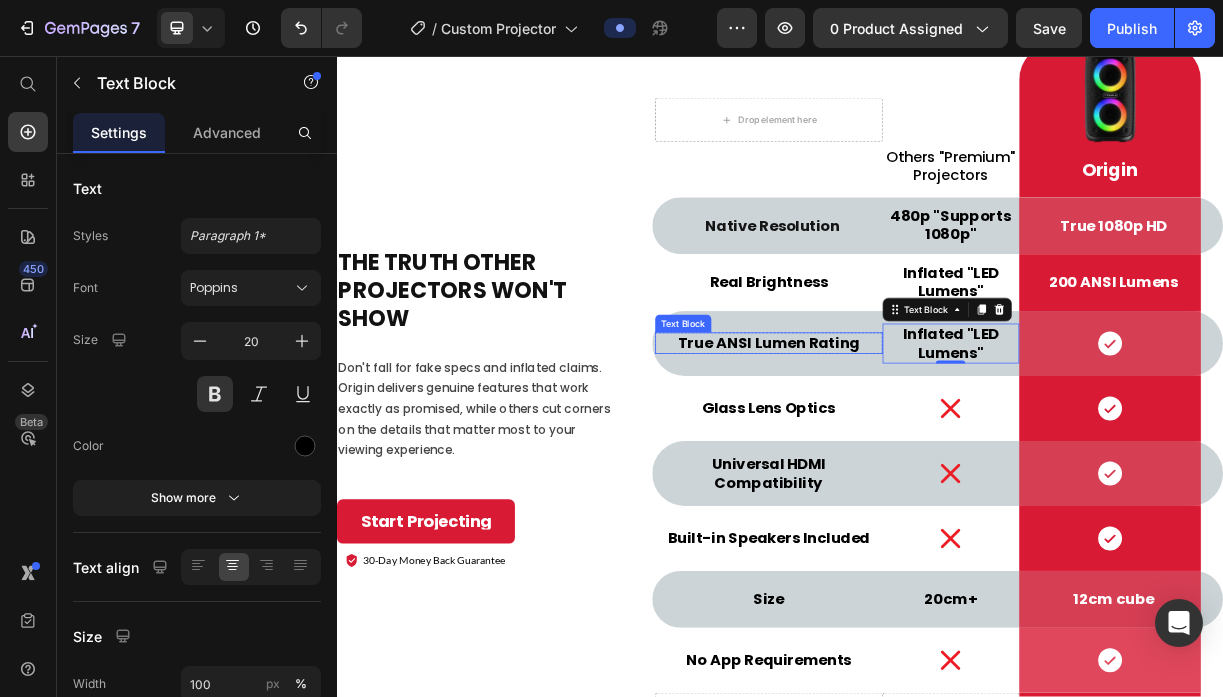 click on "True ANSI Lumen Rating" at bounding box center [922, 445] 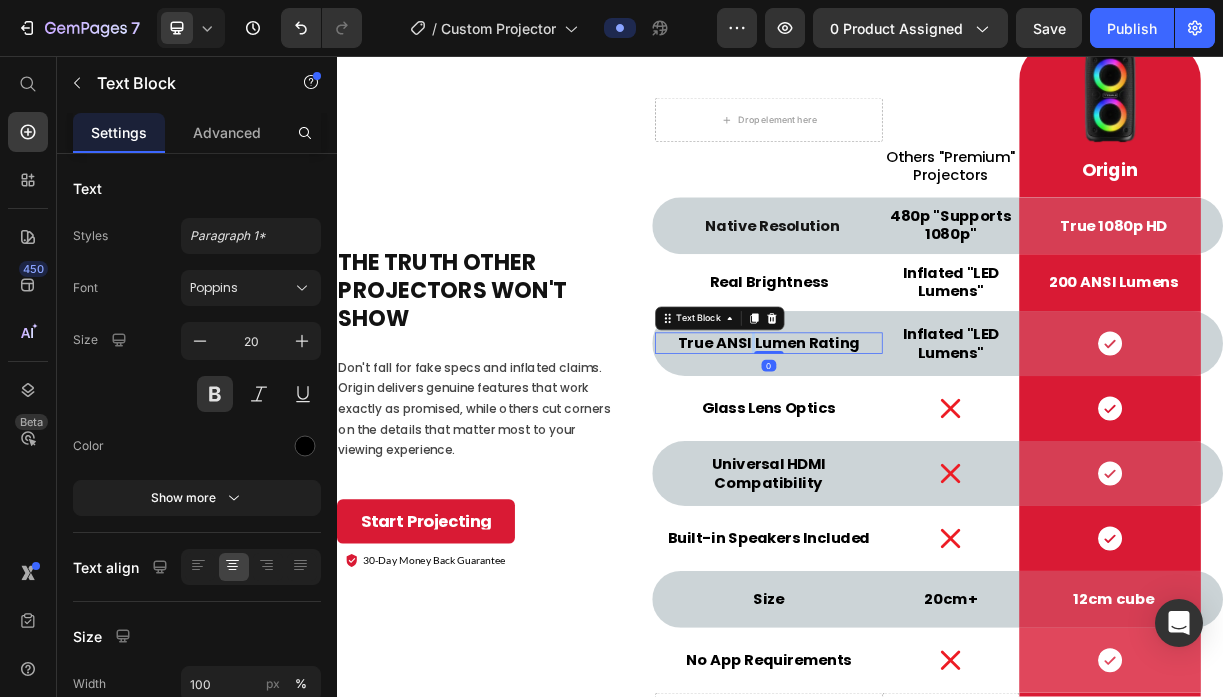 click on "True ANSI Lumen Rating" at bounding box center (922, 445) 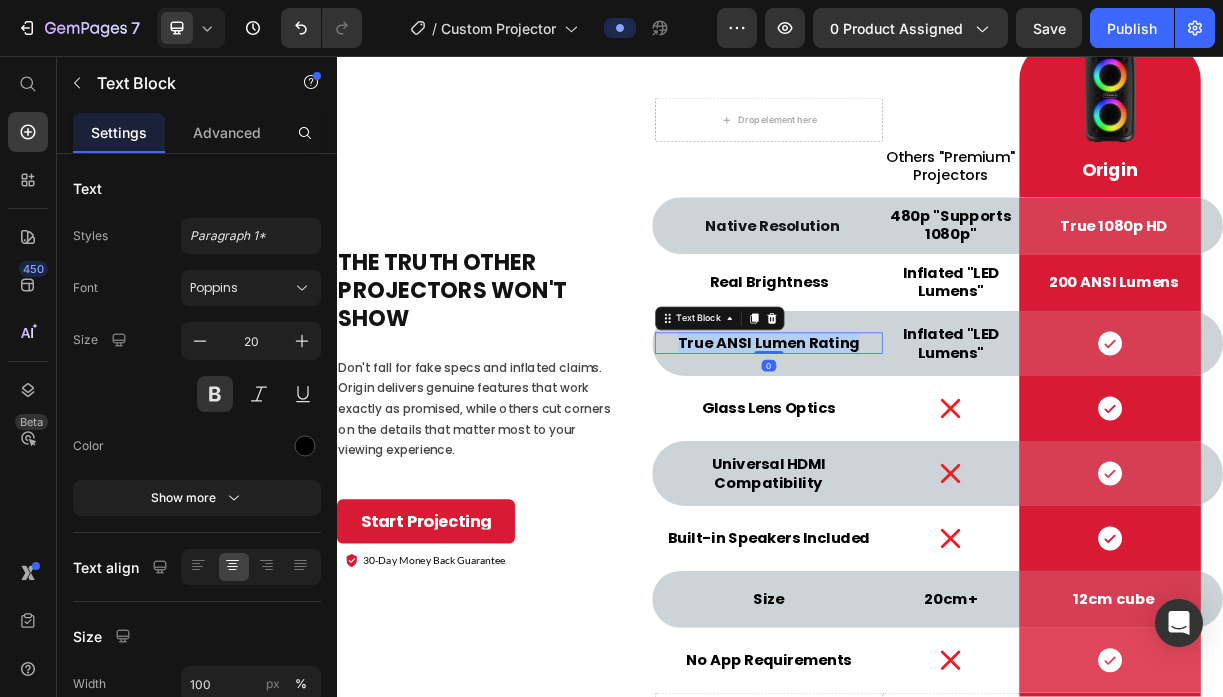click on "True ANSI Lumen Rating" at bounding box center (922, 445) 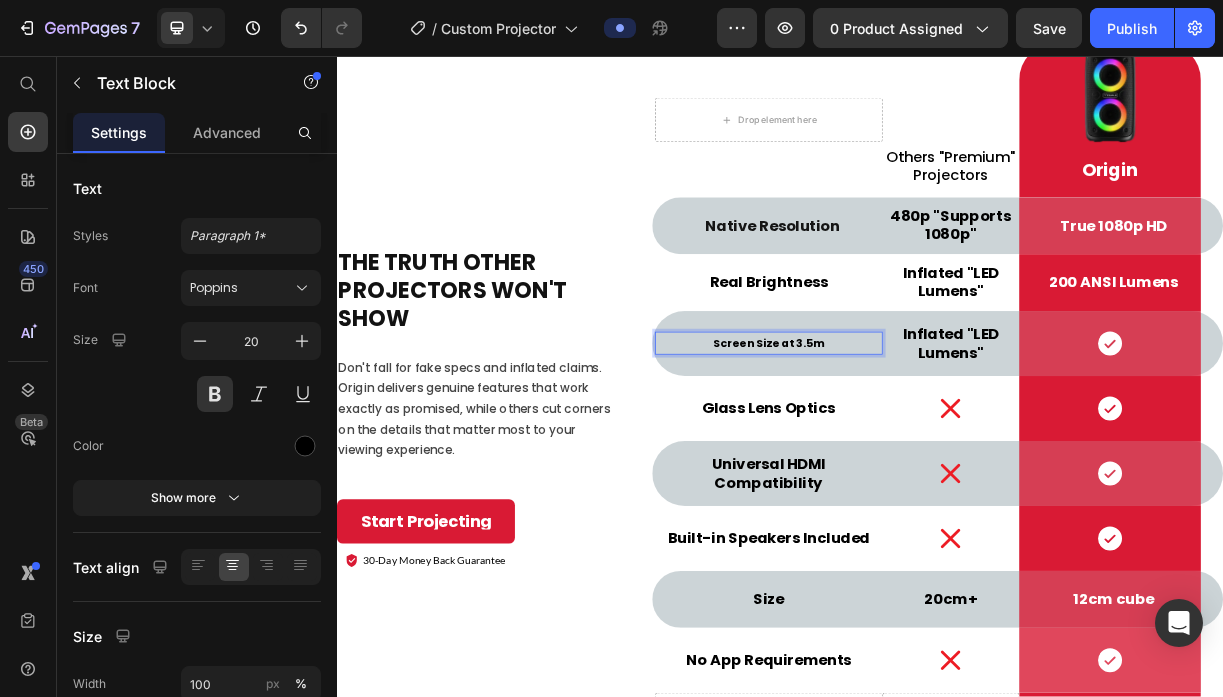 click on "Screen Size at 3.5m" at bounding box center [922, 446] 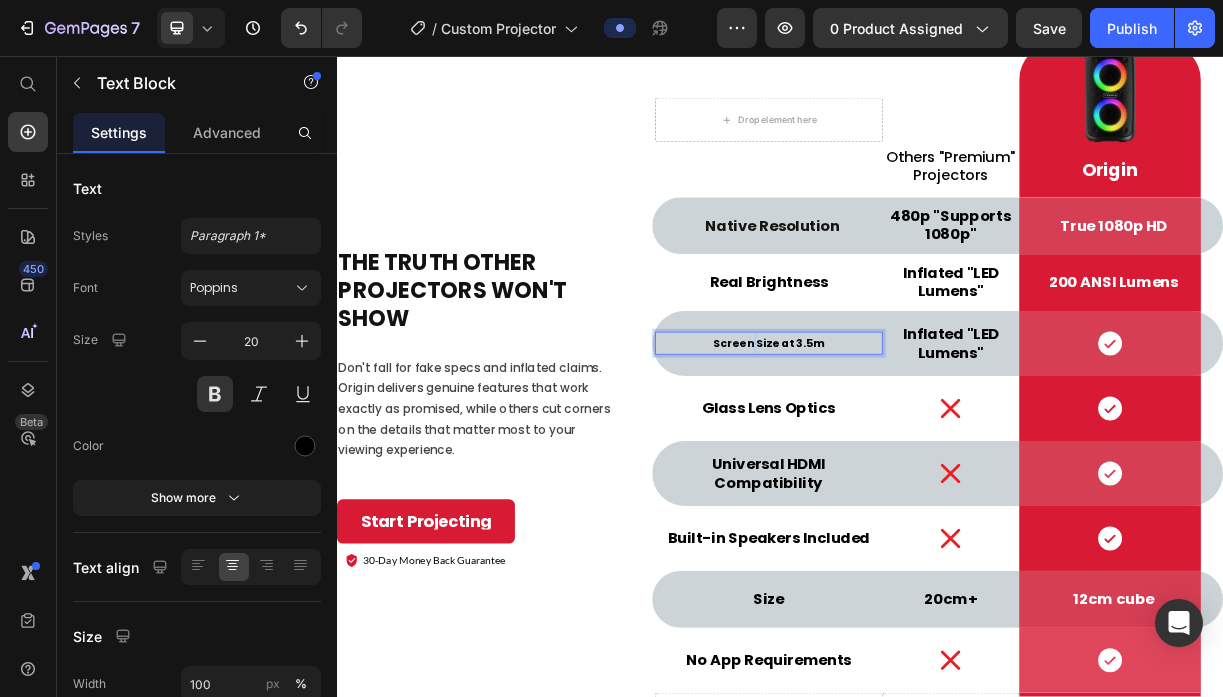 click on "Screen Size at 3.5m" at bounding box center (922, 446) 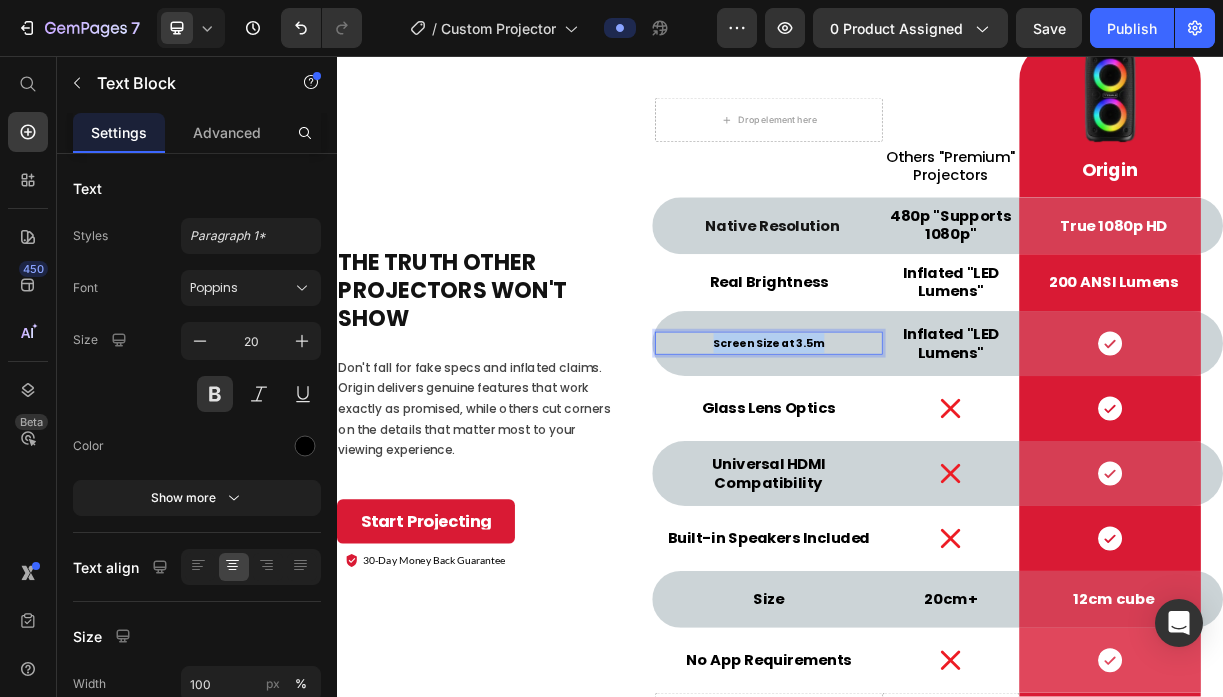 click on "Screen Size at 3.5m" at bounding box center [922, 446] 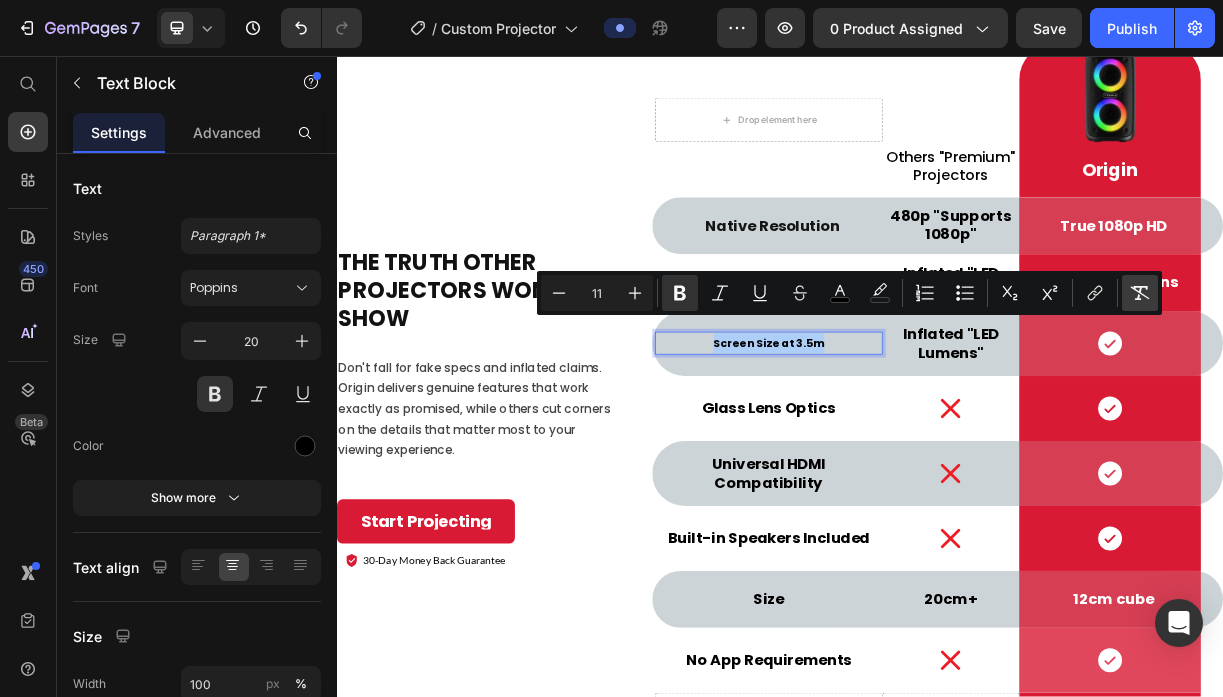 click 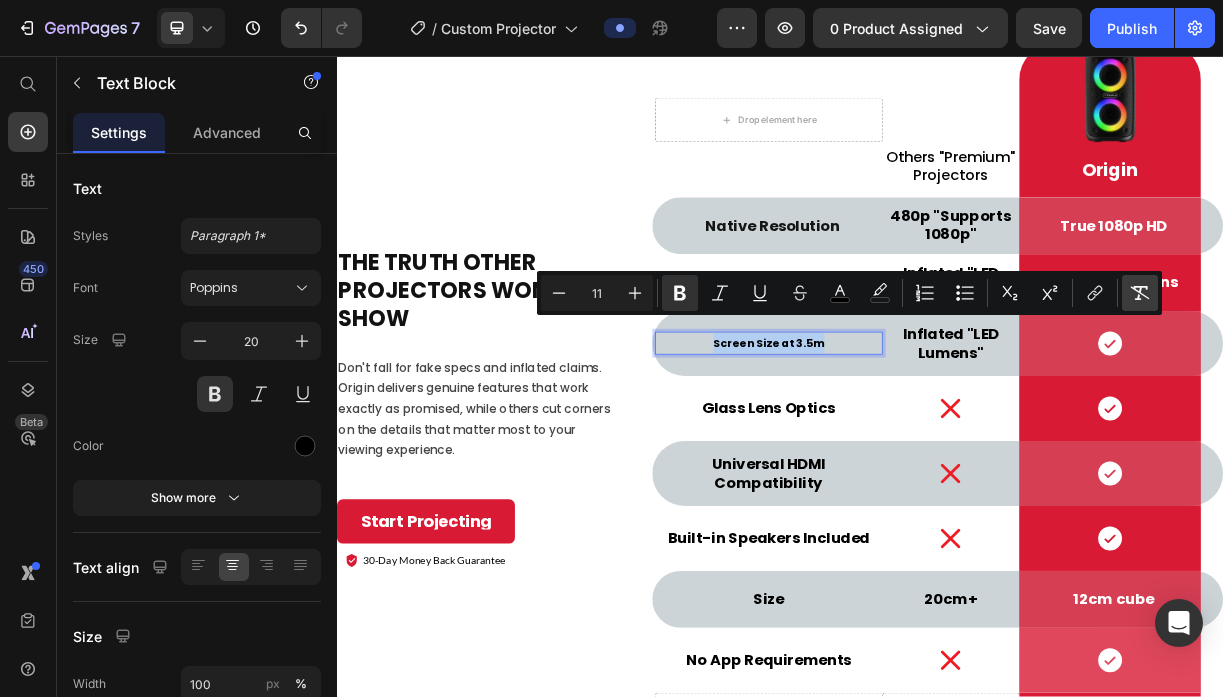 type on "20" 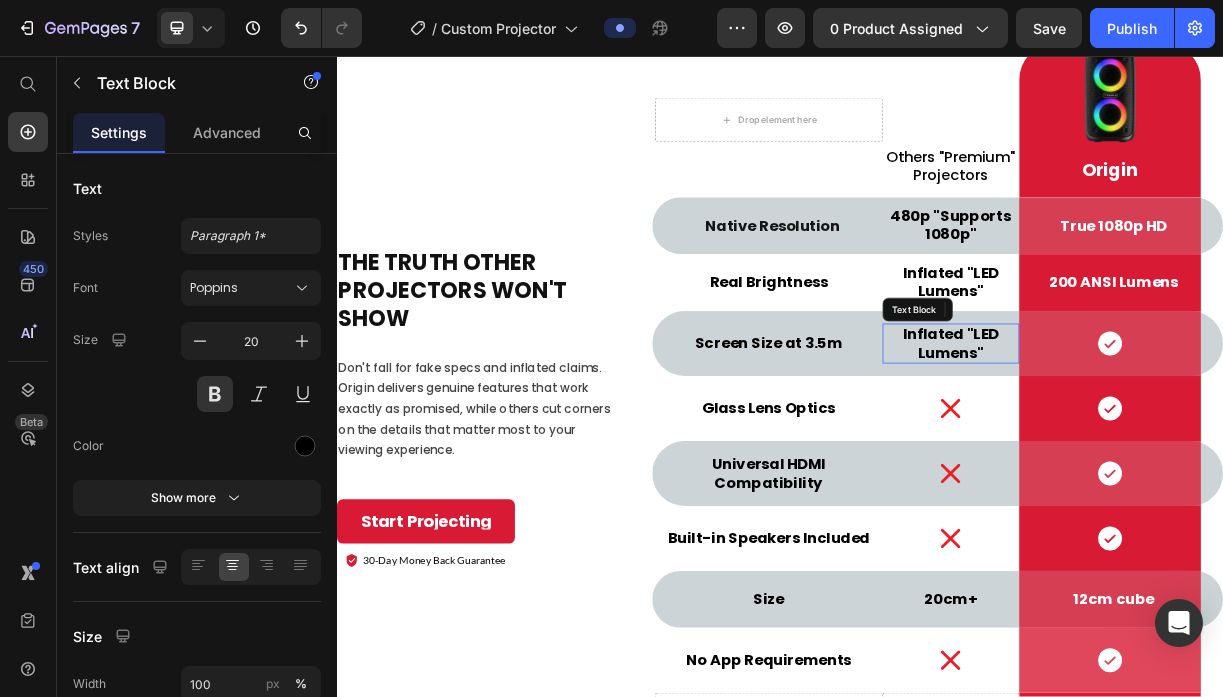 click on "Inflated "LED Lumens"" at bounding box center [1168, 446] 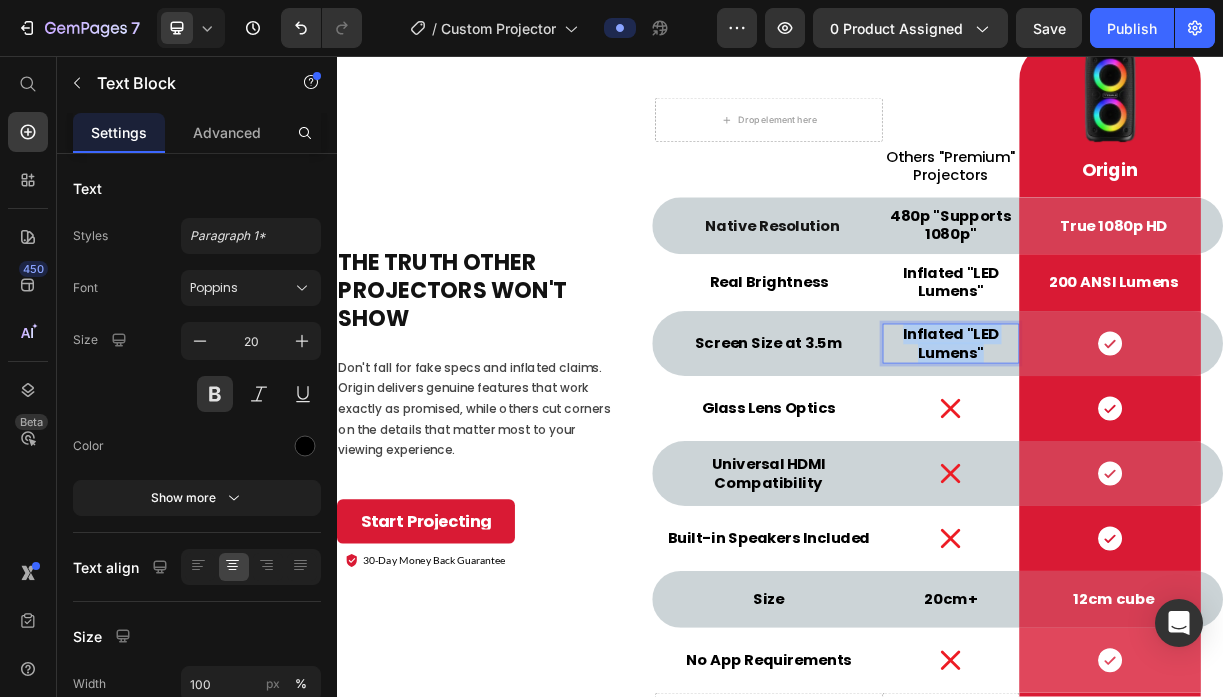 click on "Inflated "LED Lumens"" at bounding box center [1168, 446] 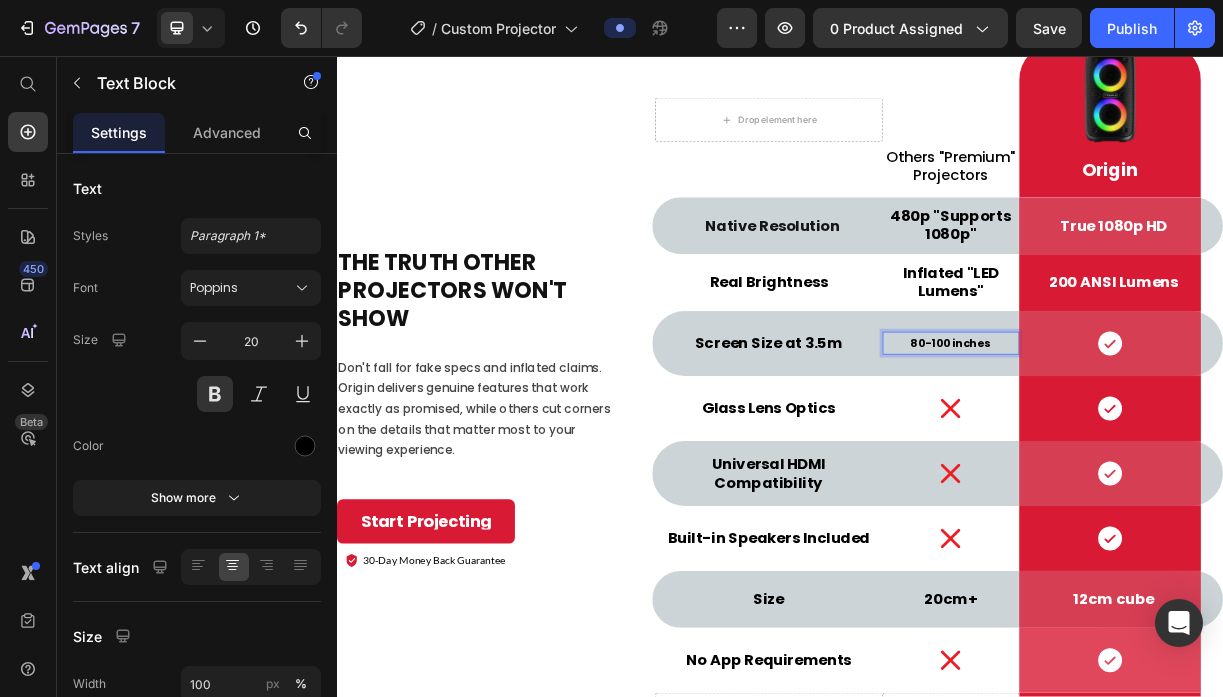 click on "80-100 inches" at bounding box center [1168, 446] 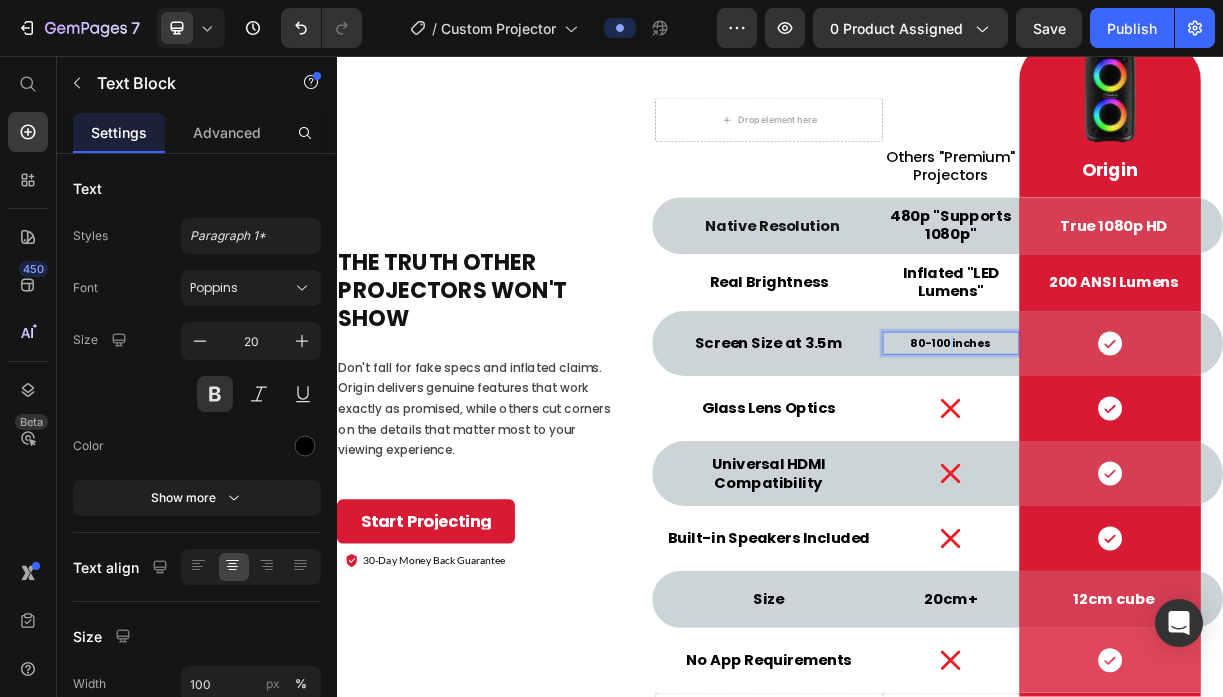 click on "80-100 inches" at bounding box center (1168, 446) 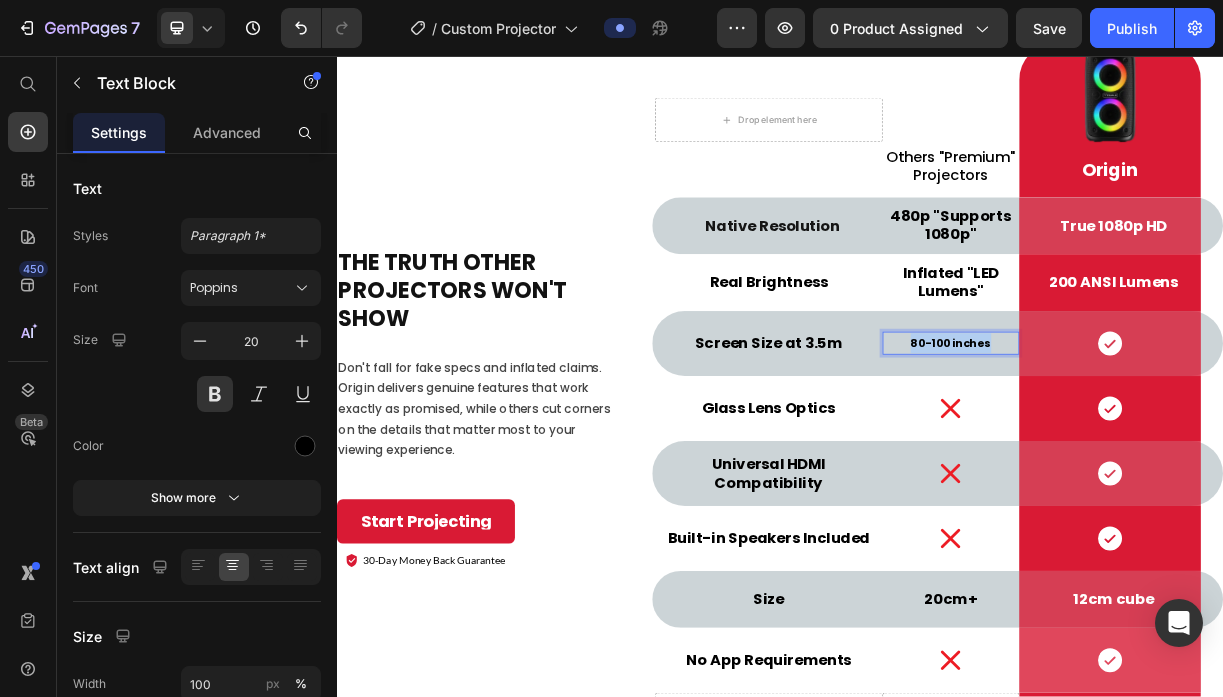 click on "80-100 inches" at bounding box center [1168, 446] 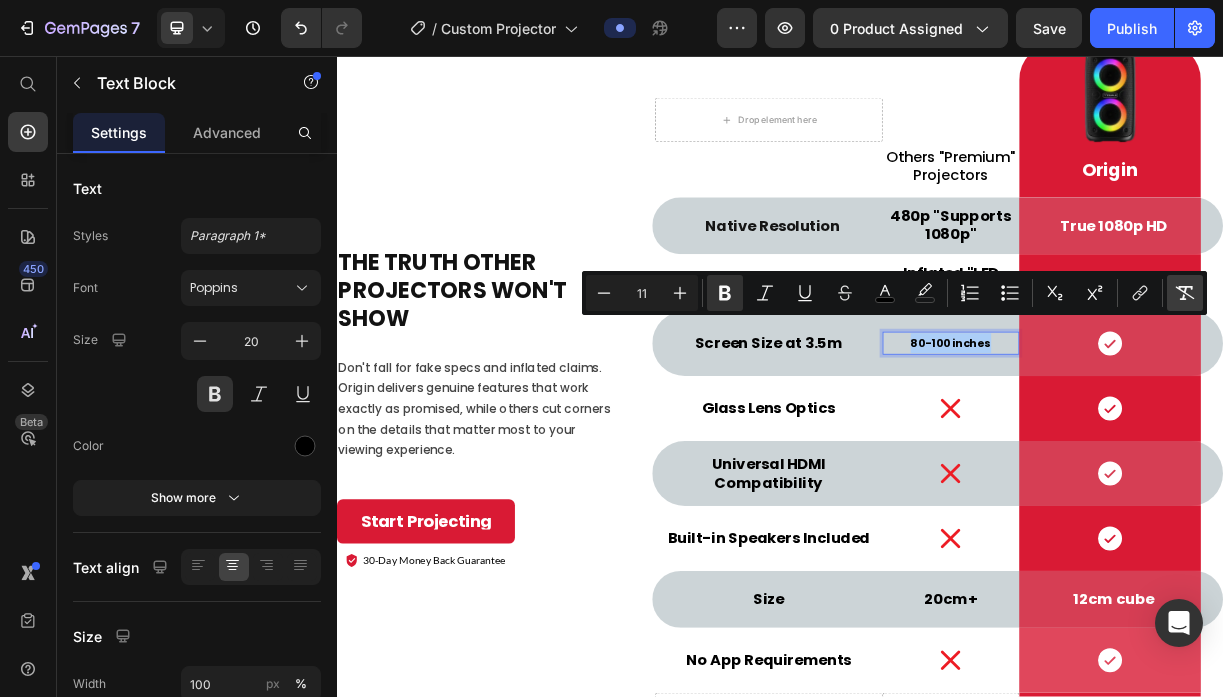 click 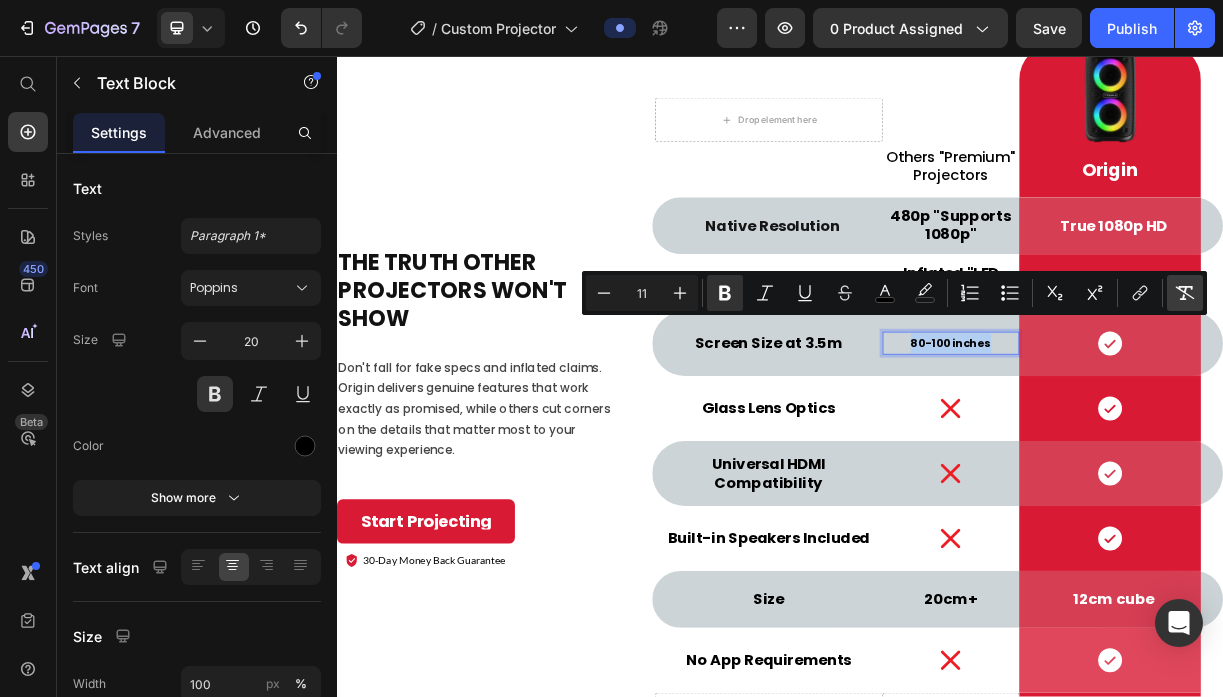 type on "20" 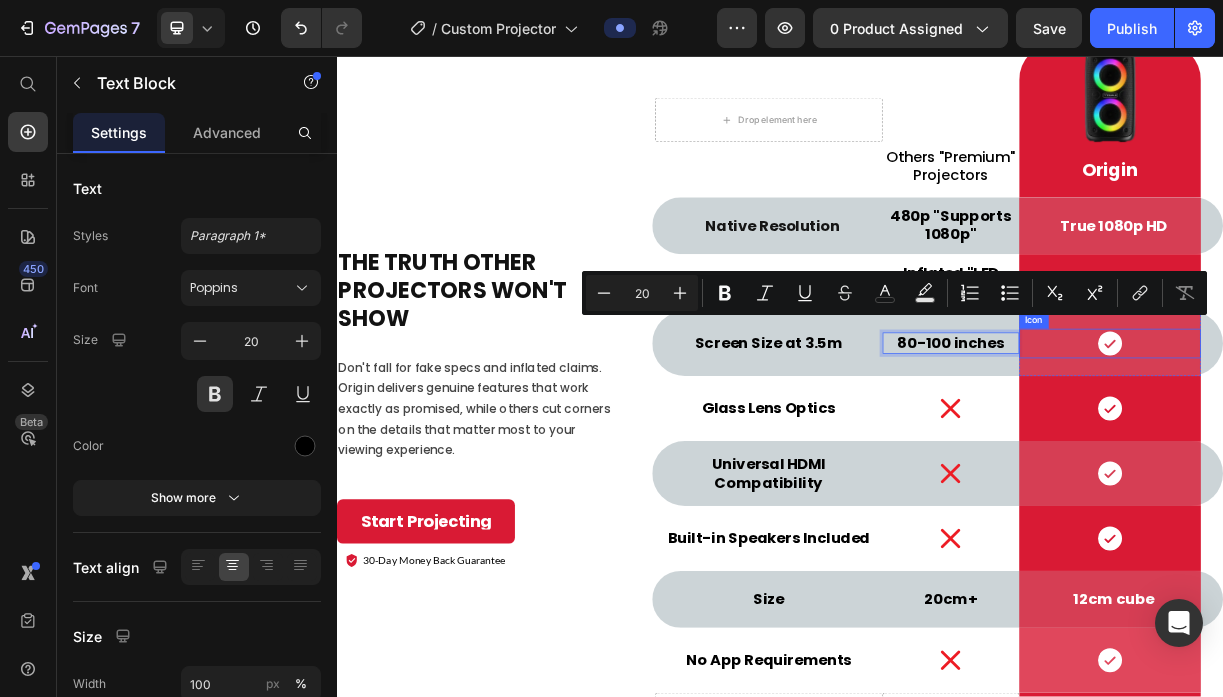 click 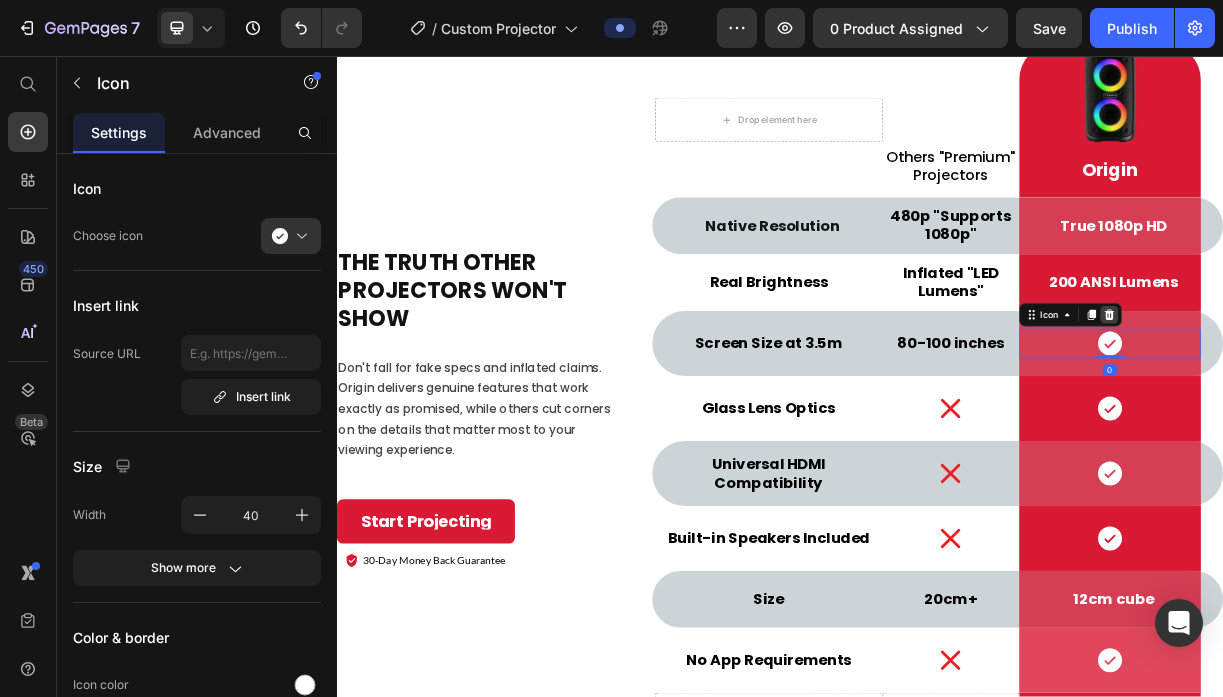 click 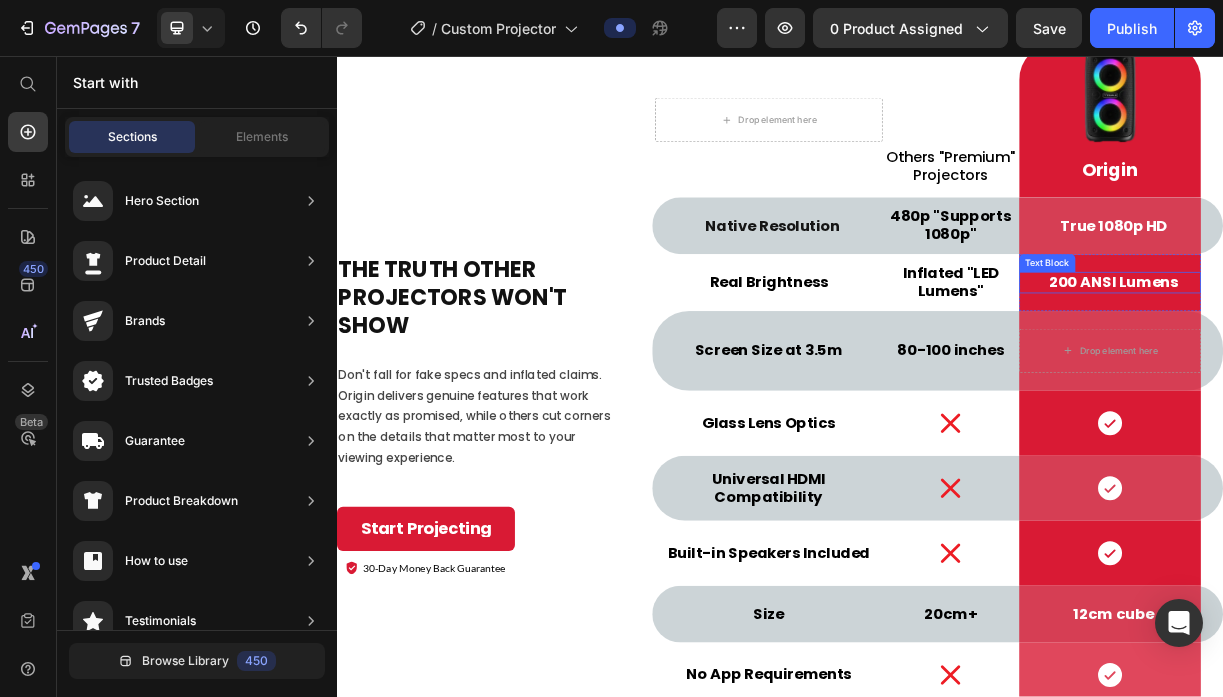 click on "200 ANSI Lumens Text Block" at bounding box center (1384, 363) 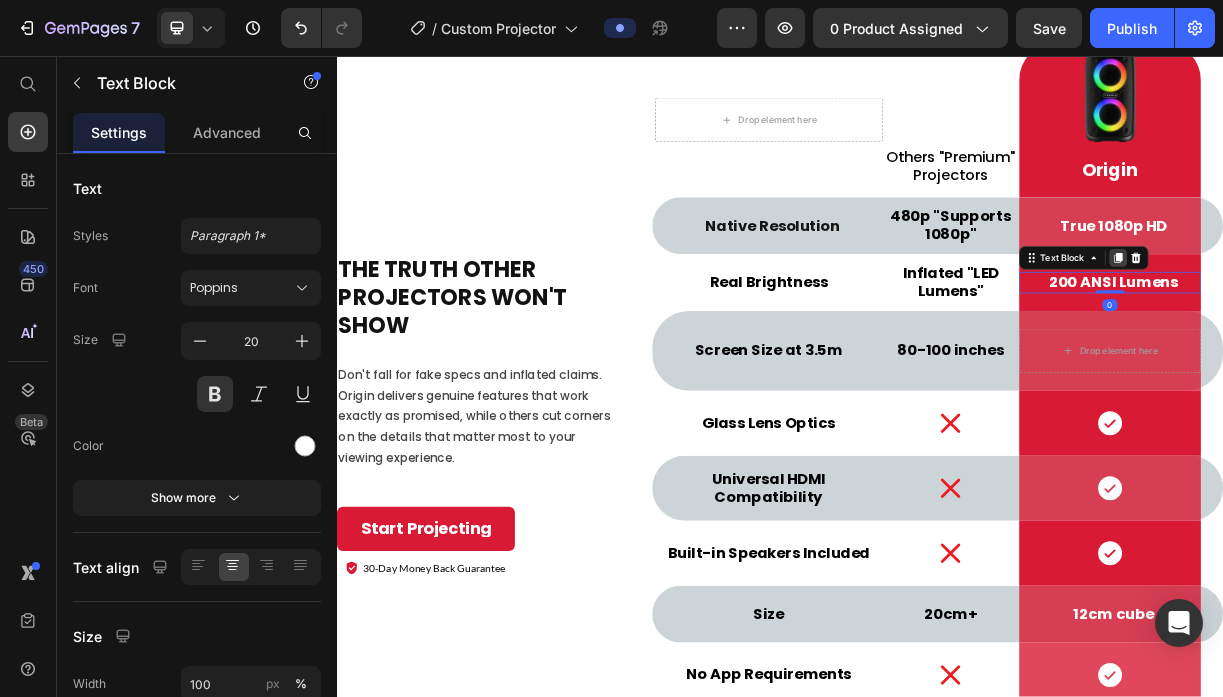click 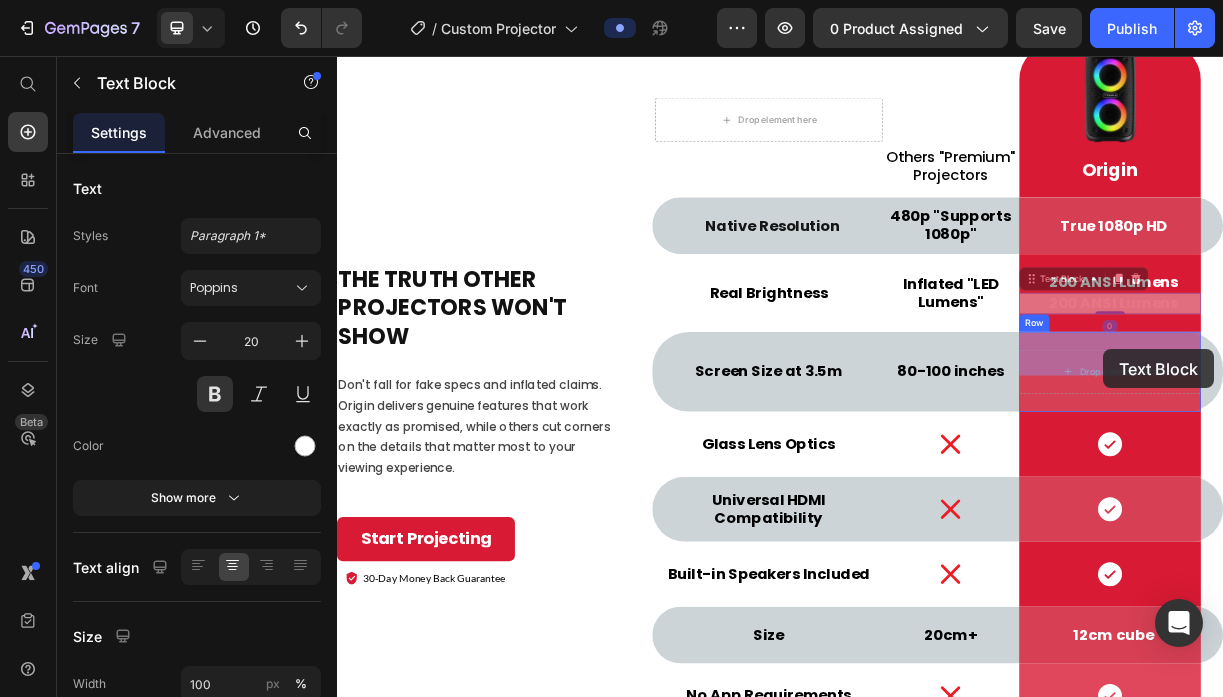 drag, startPoint x: 1369, startPoint y: 373, endPoint x: 1374, endPoint y: 453, distance: 80.1561 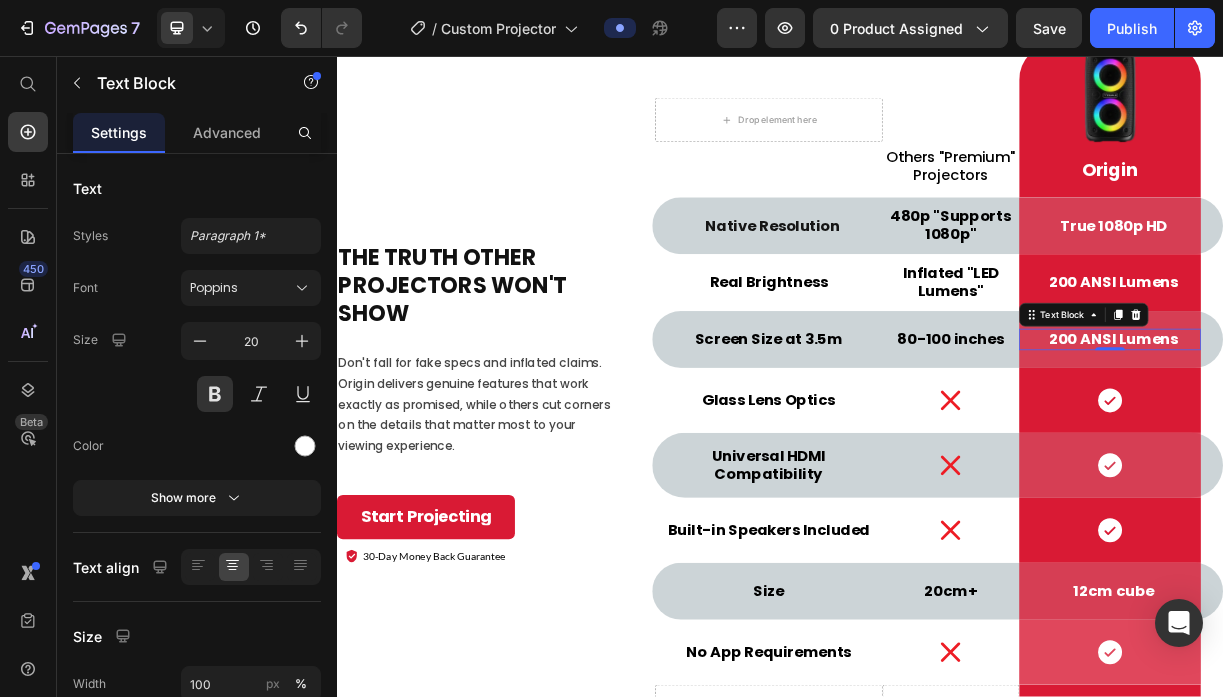 click on "200 ANSI Lumens" at bounding box center [1389, 440] 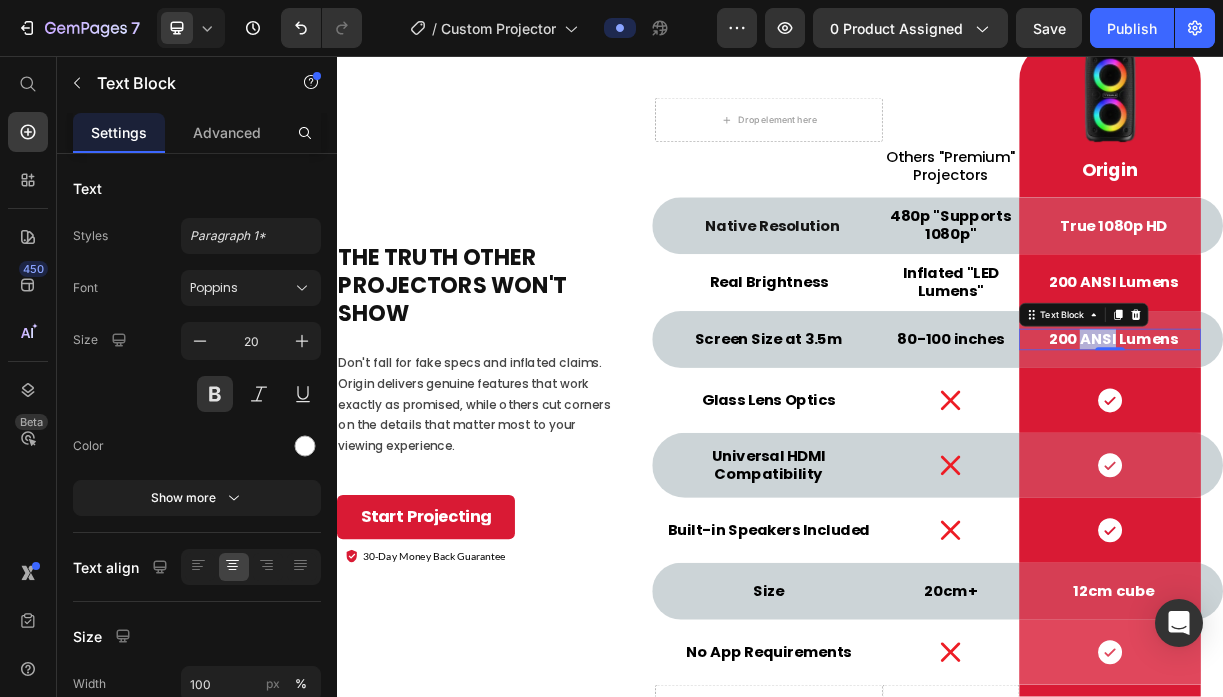 click on "200 ANSI Lumens" at bounding box center (1389, 440) 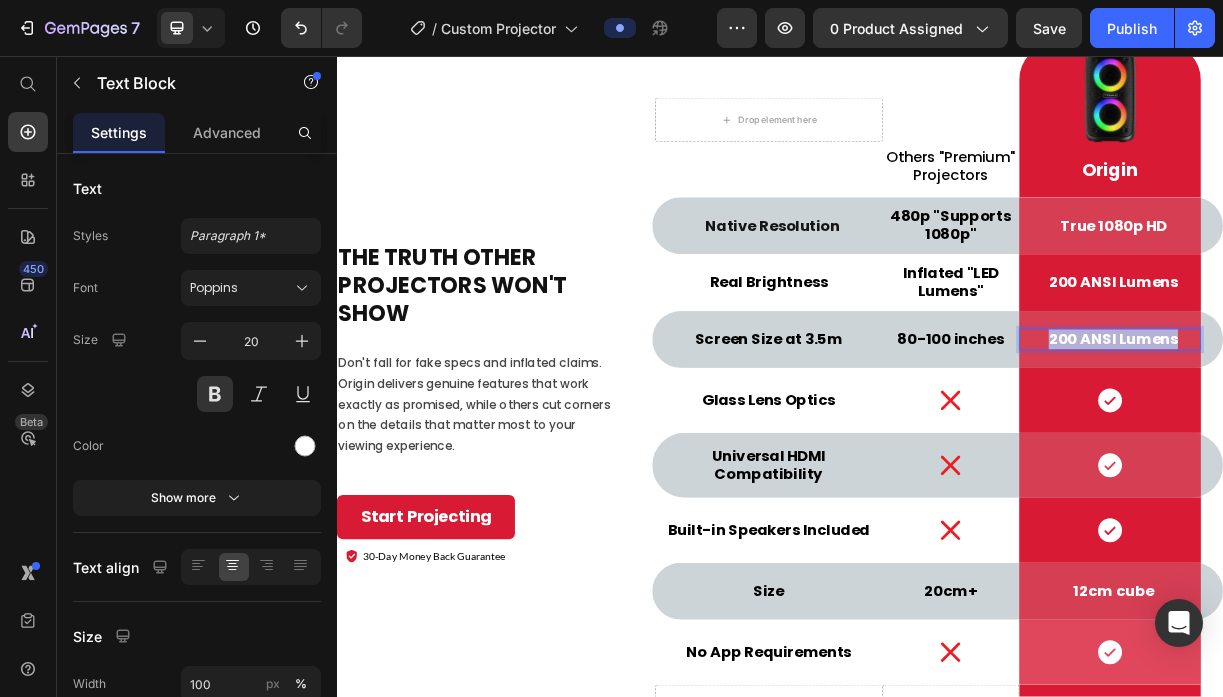 click on "200 ANSI Lumens" at bounding box center (1389, 440) 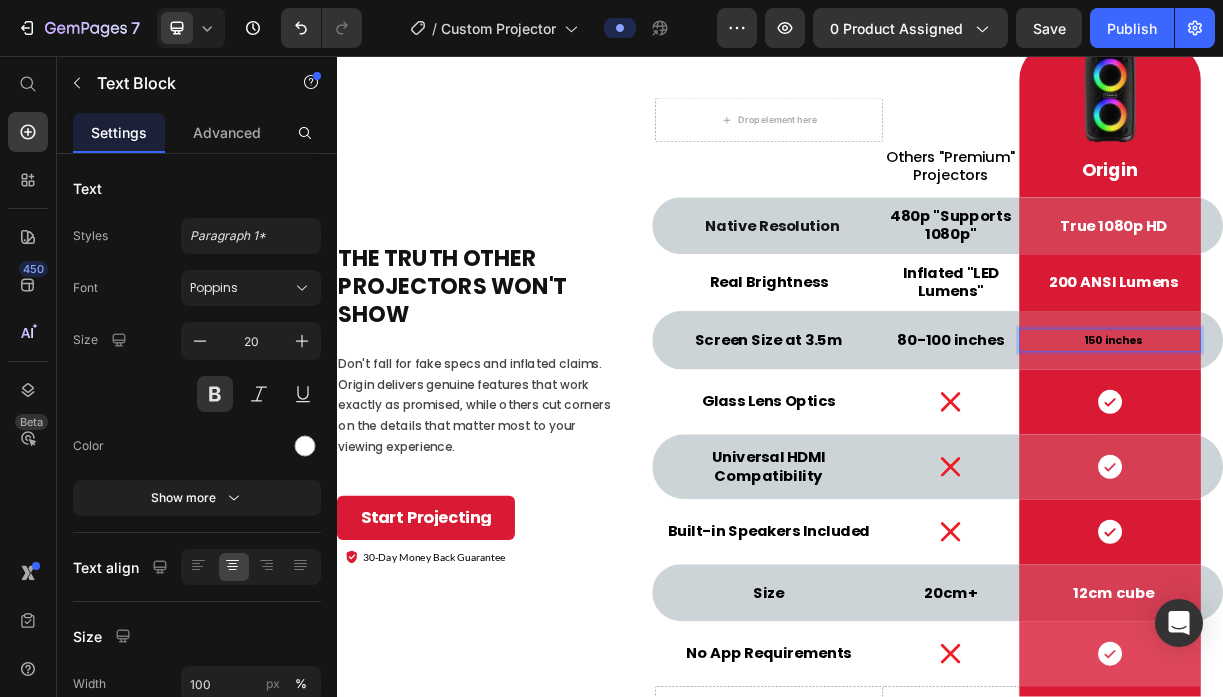 click on "150 inches" at bounding box center (1389, 442) 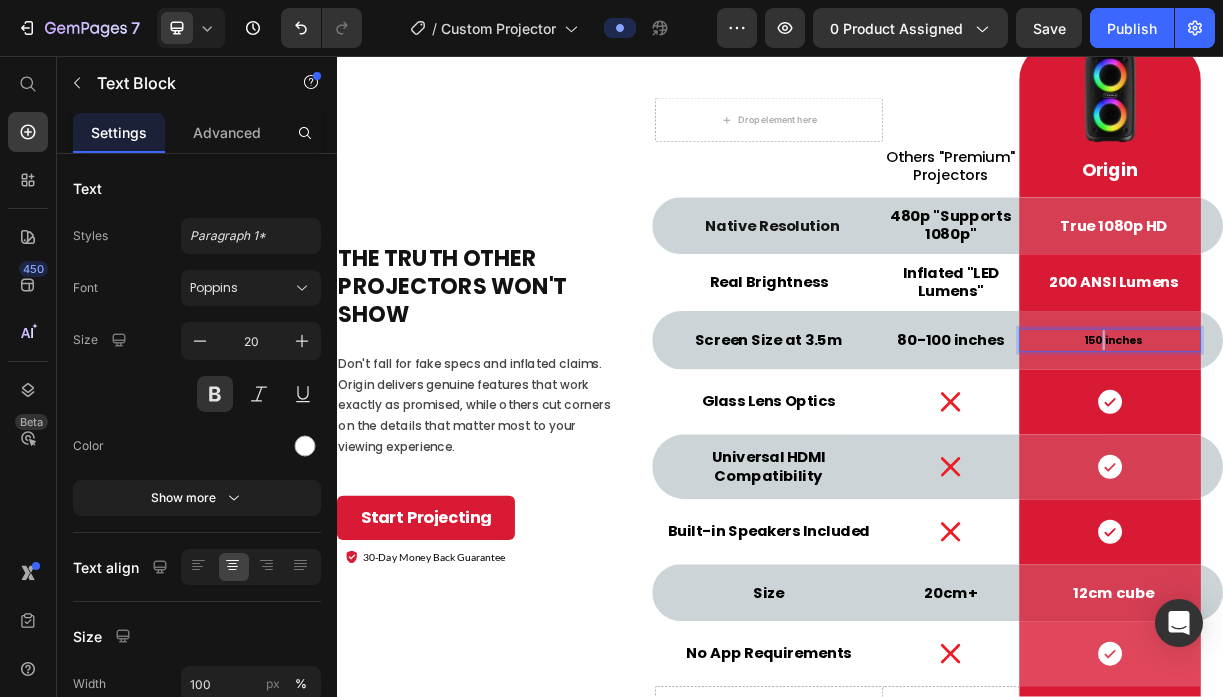 click on "150 inches" at bounding box center [1389, 442] 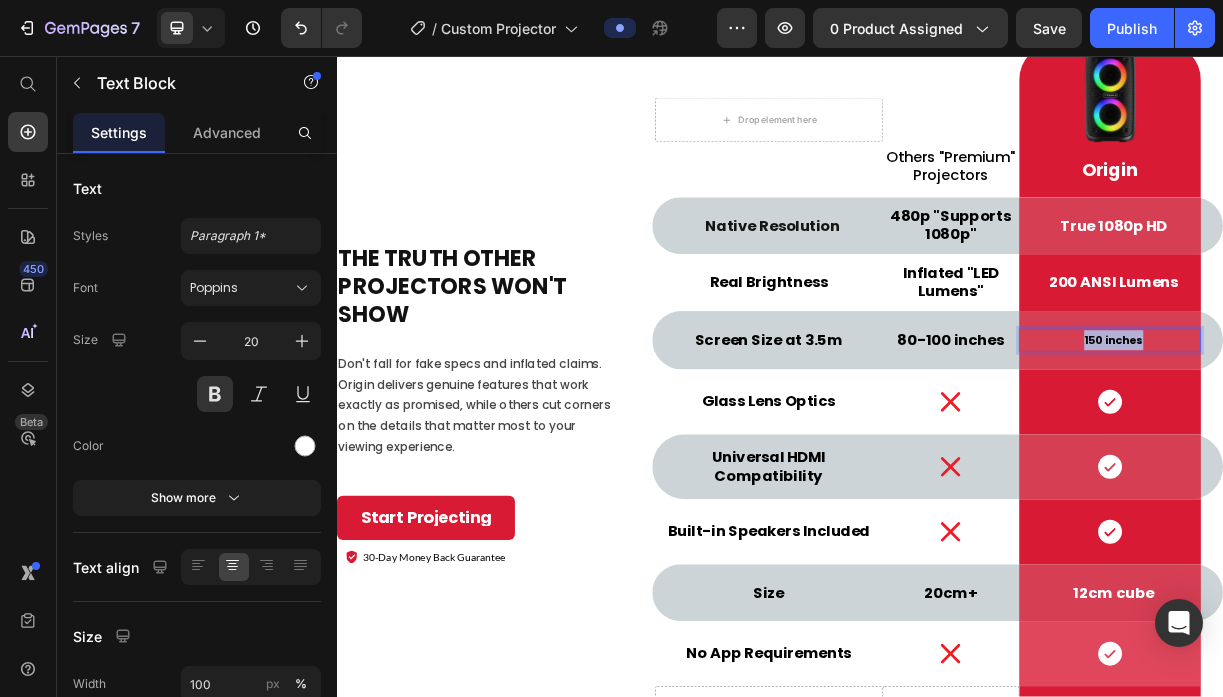 click on "150 inches" at bounding box center (1389, 442) 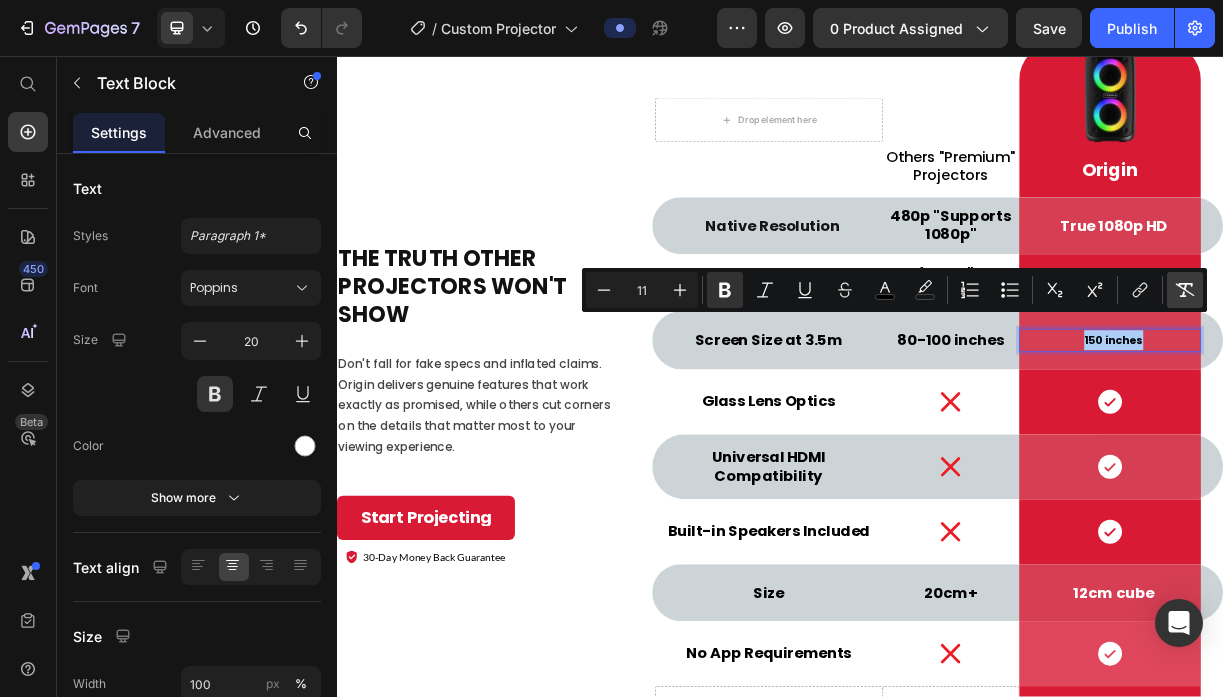 click 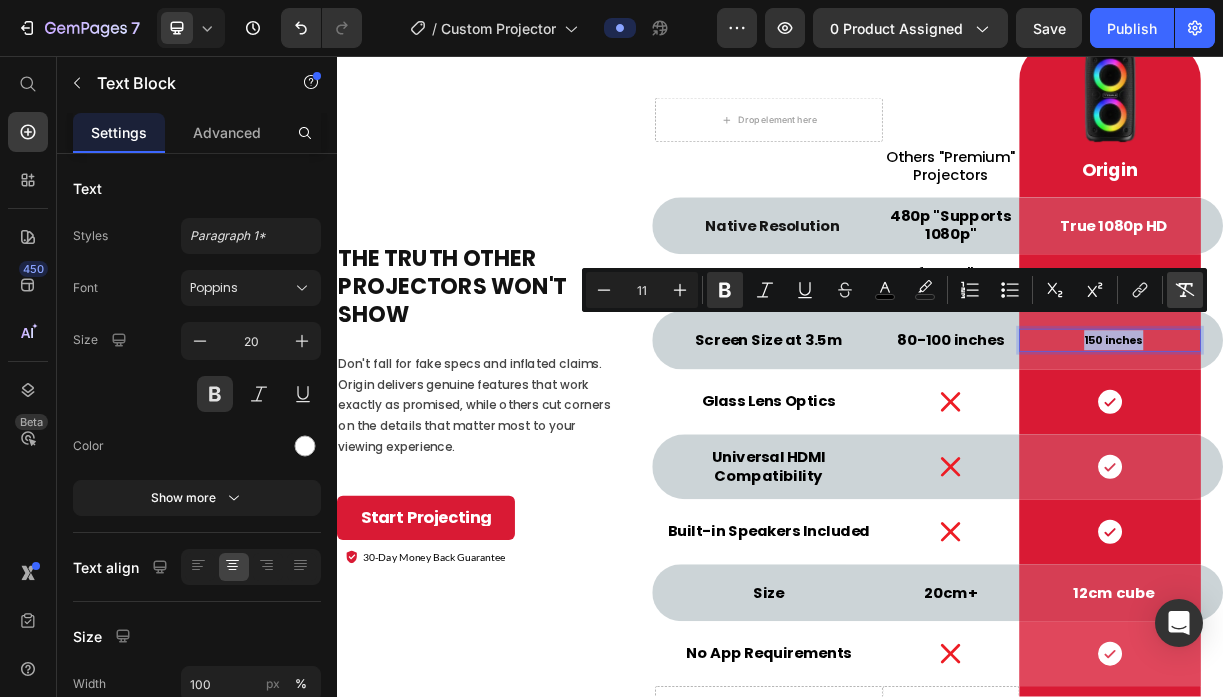 type on "20" 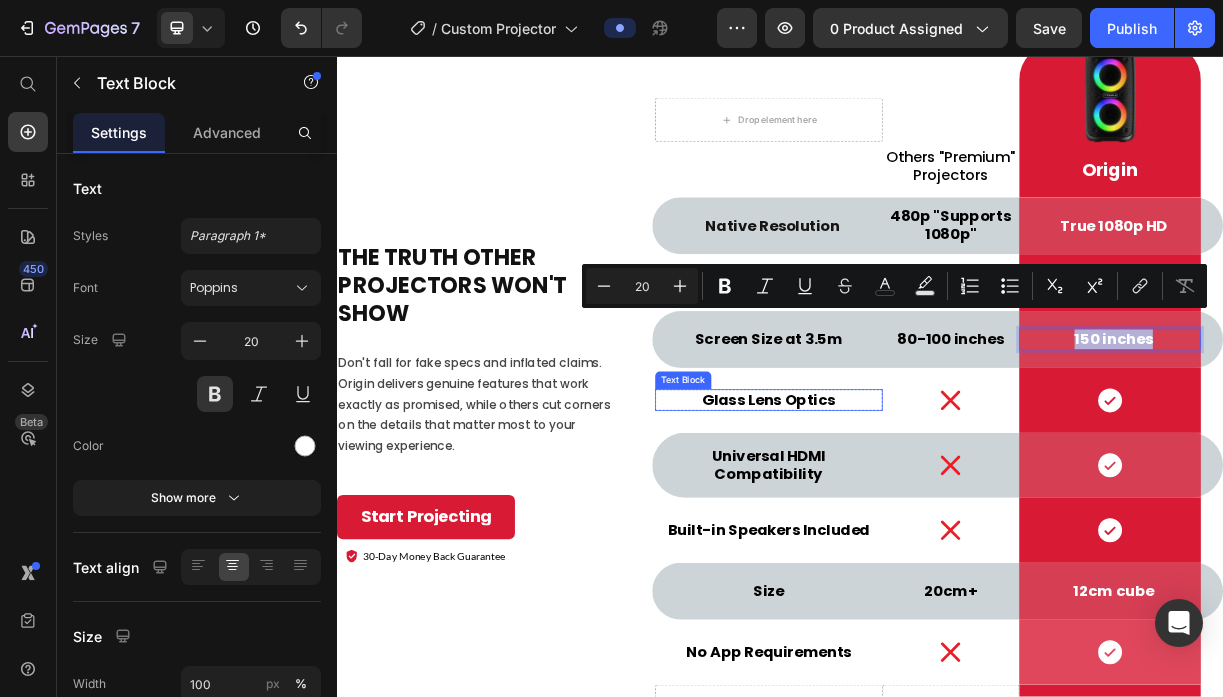 click on "Glass Lens Optics" at bounding box center [922, 522] 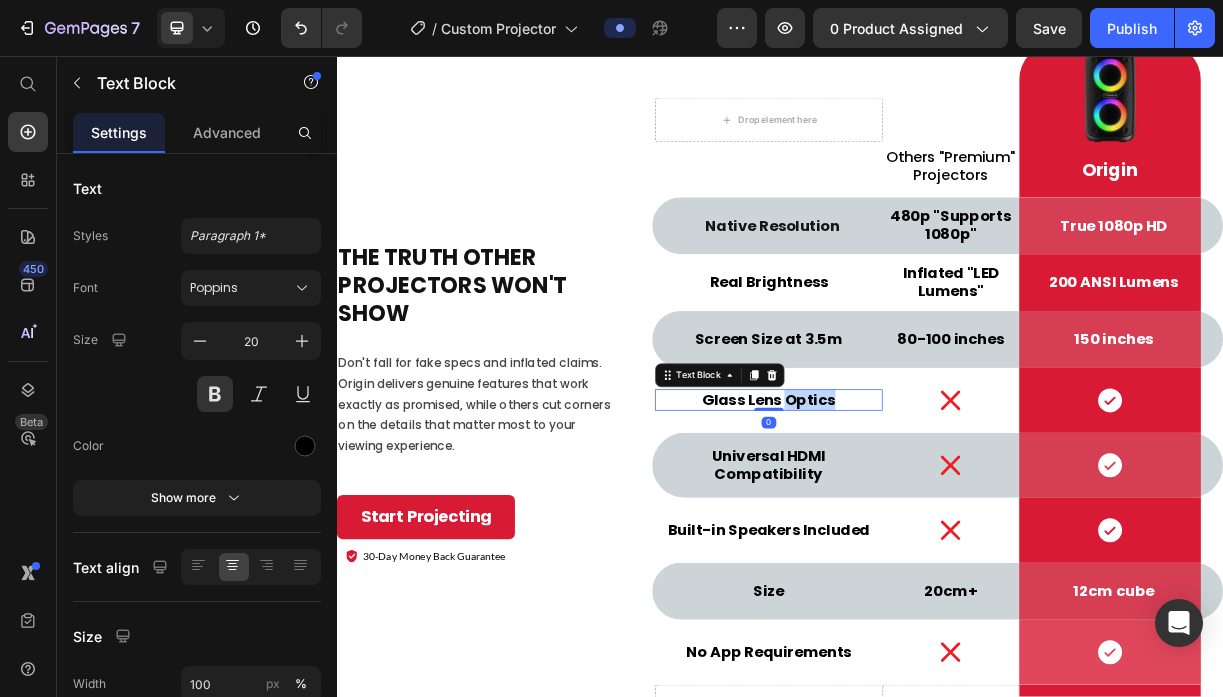 click on "Glass Lens Optics" at bounding box center (922, 522) 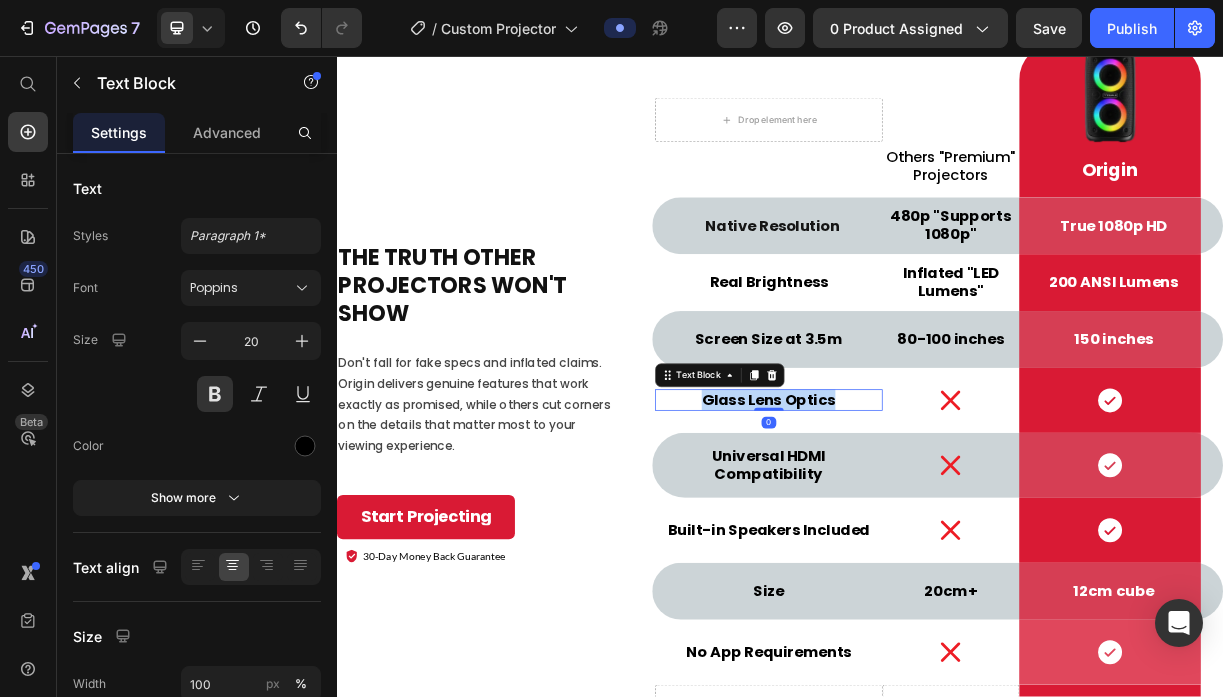 click on "Glass Lens Optics" at bounding box center (922, 522) 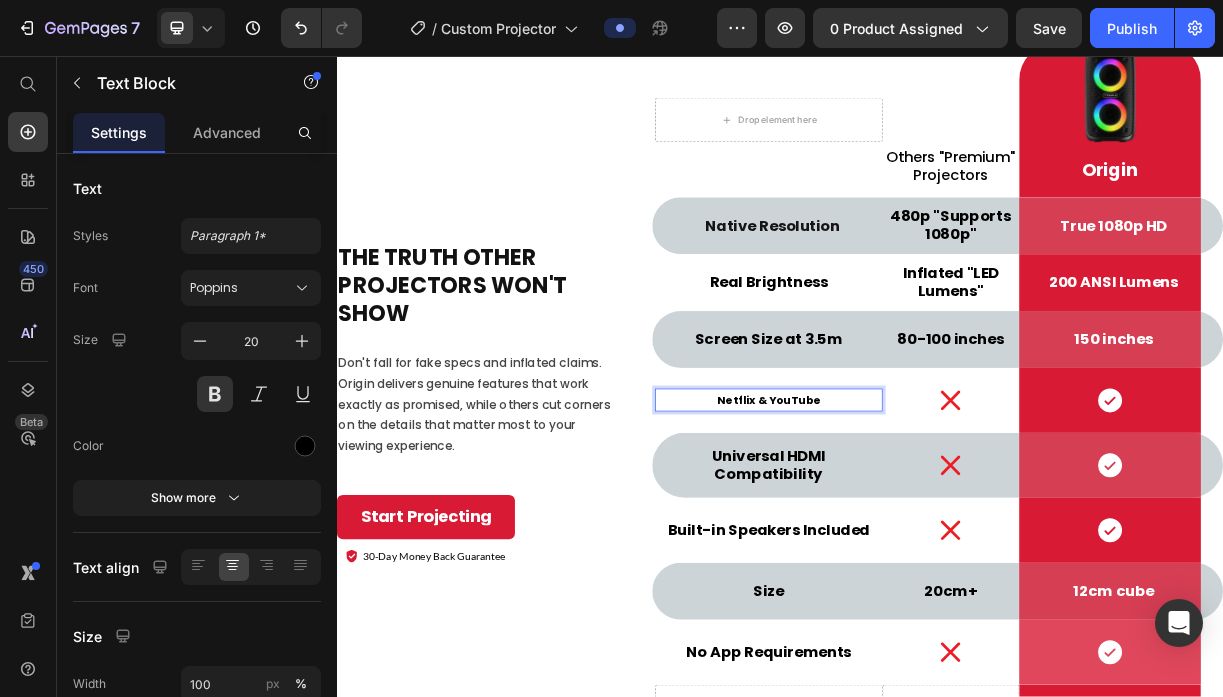 click on "Netflix & YouTube" at bounding box center [922, 523] 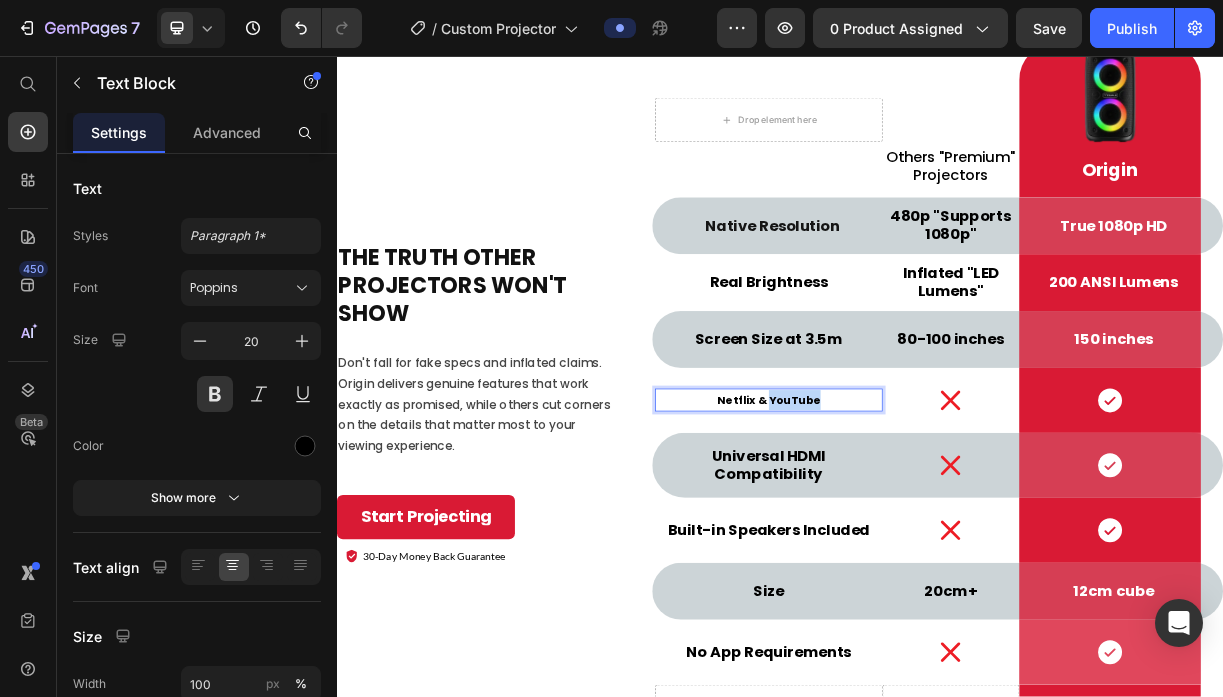 click on "Netflix & YouTube" at bounding box center (922, 523) 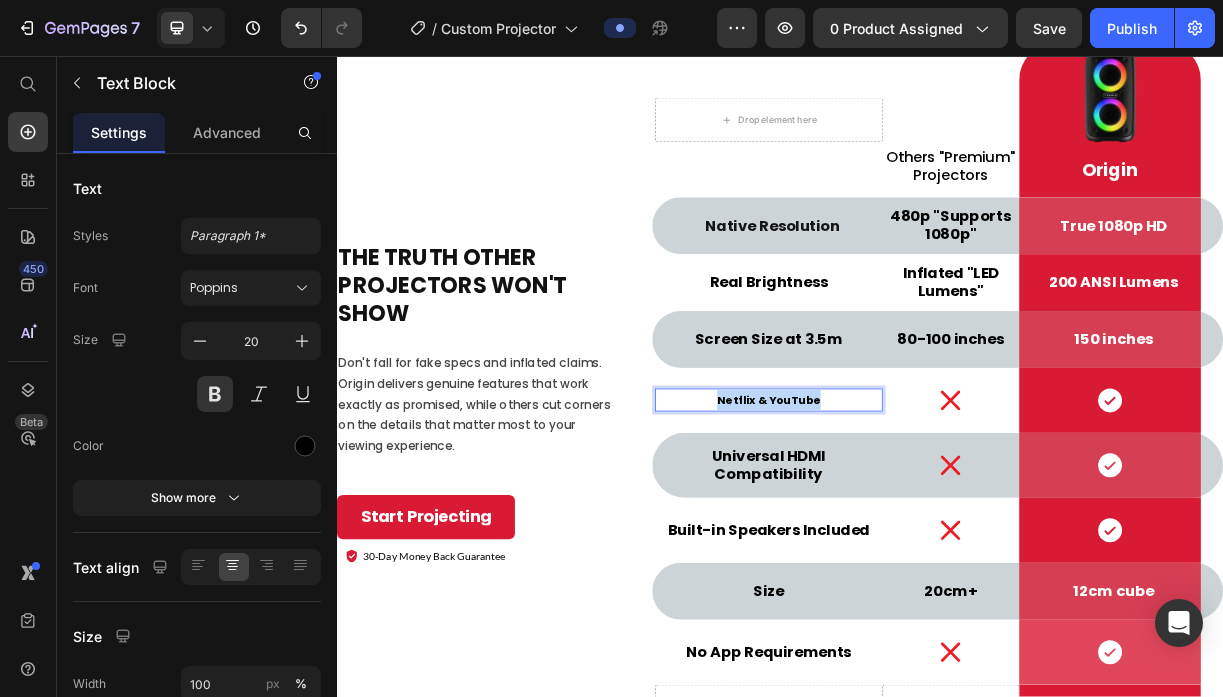 click on "Netflix & YouTube" at bounding box center (922, 523) 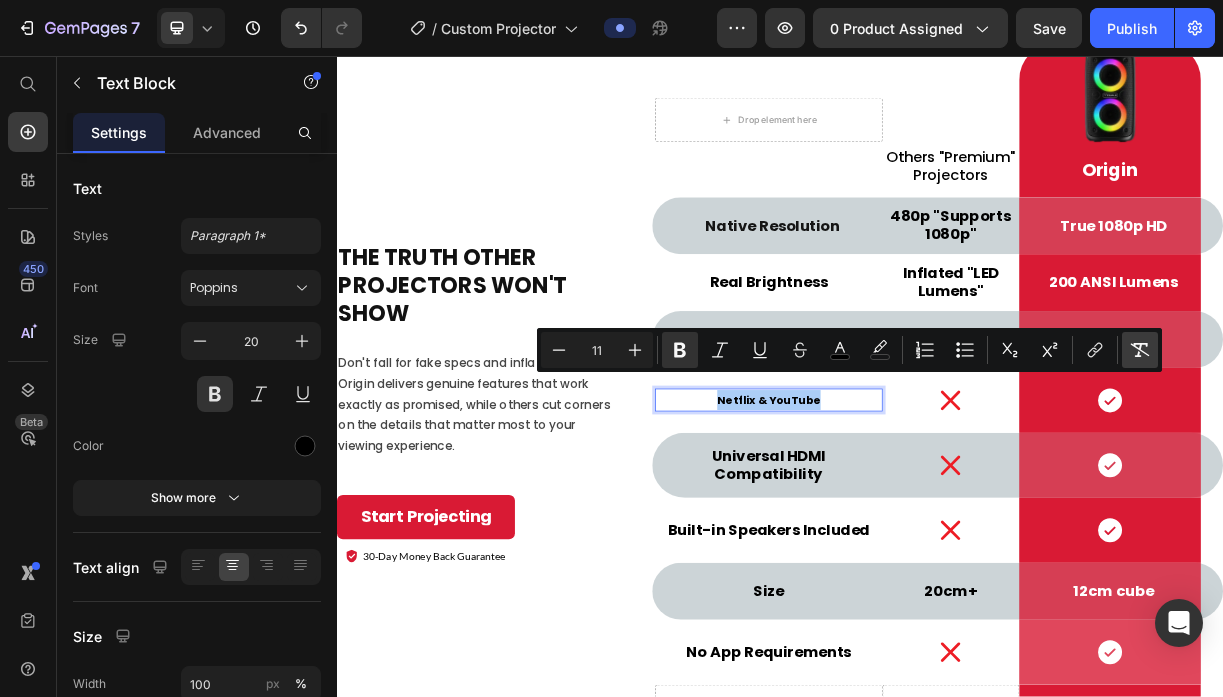 click 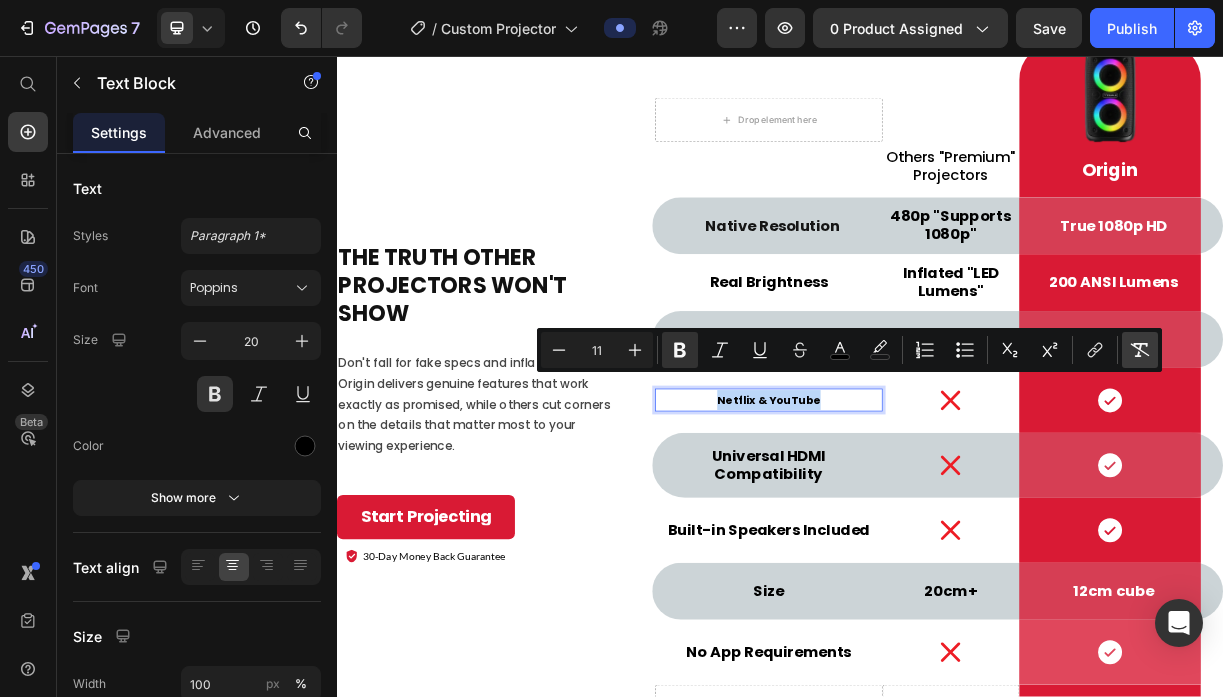 type on "20" 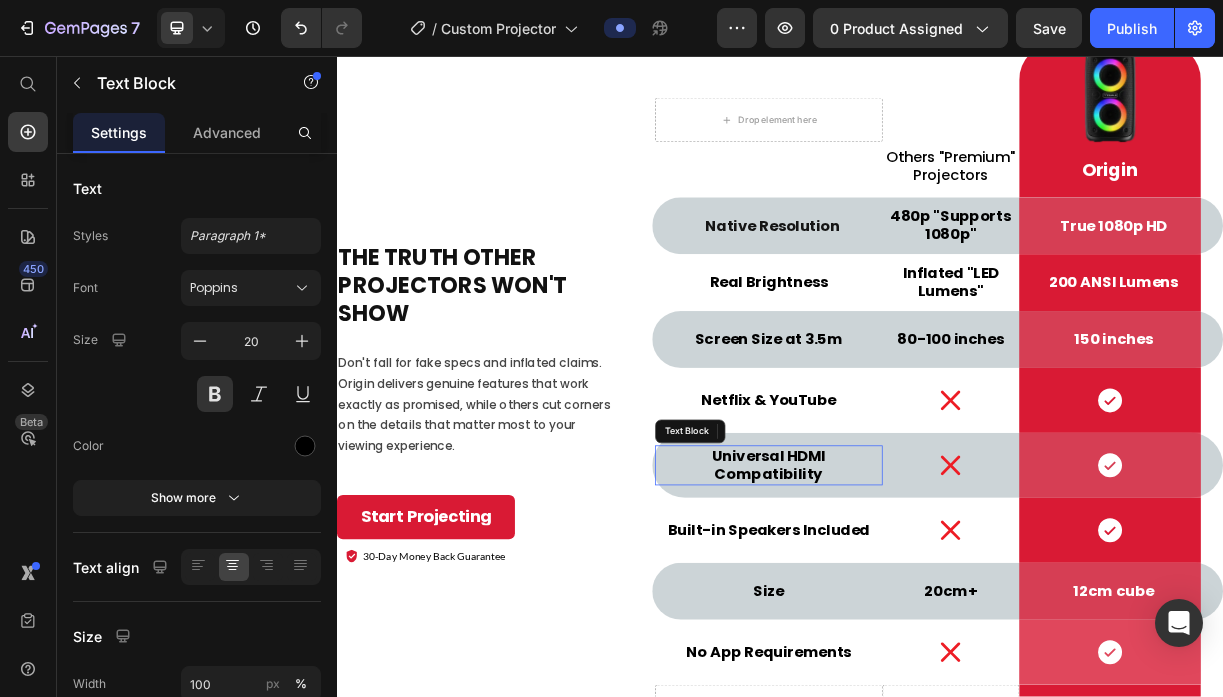click on "Universal HDMI Compatibility" at bounding box center (922, 611) 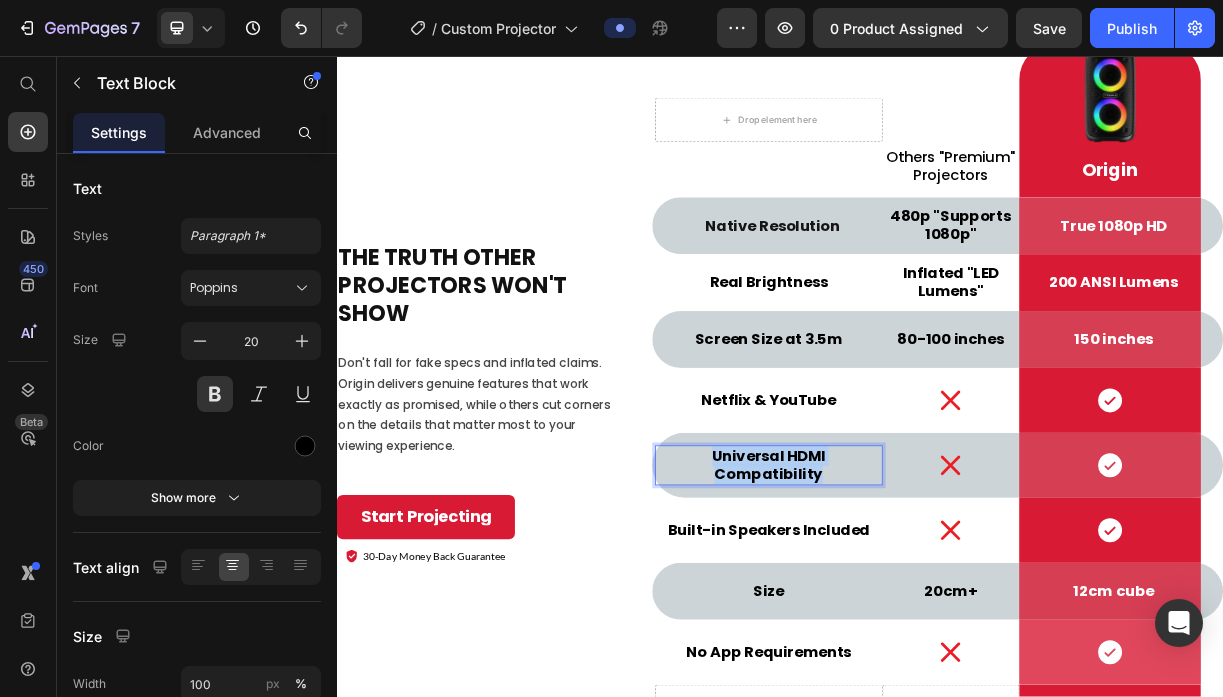 click on "Universal HDMI Compatibility" at bounding box center [922, 611] 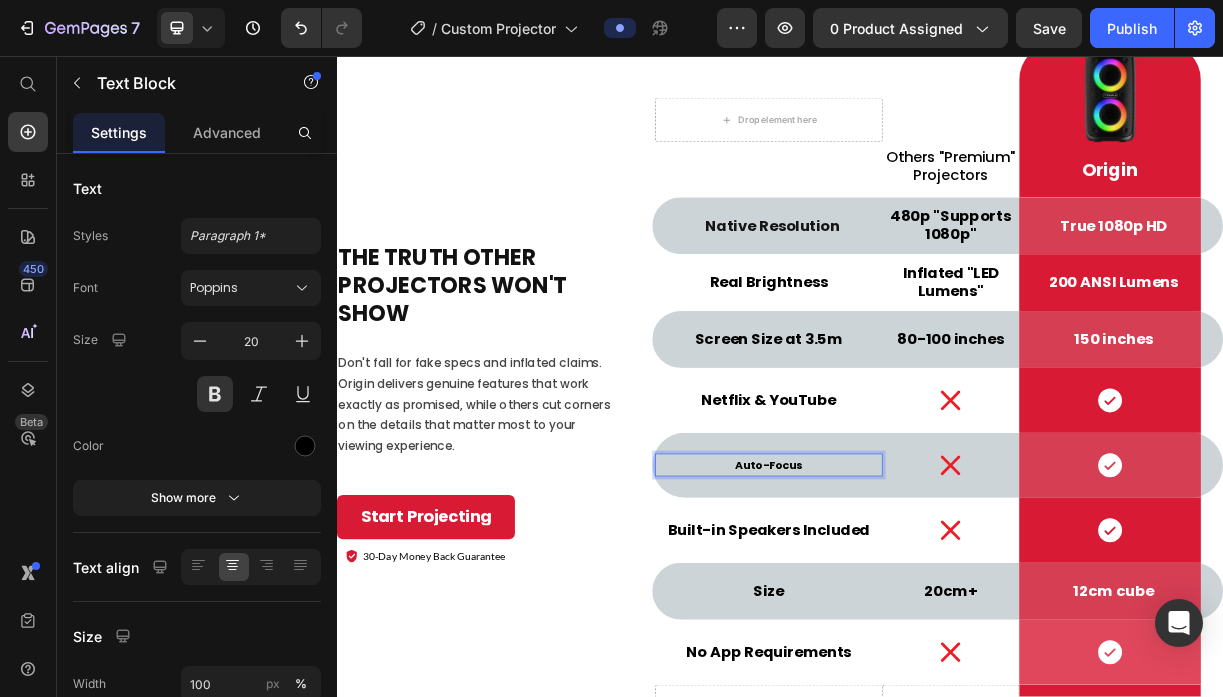 click on "Auto-Focus" at bounding box center [922, 611] 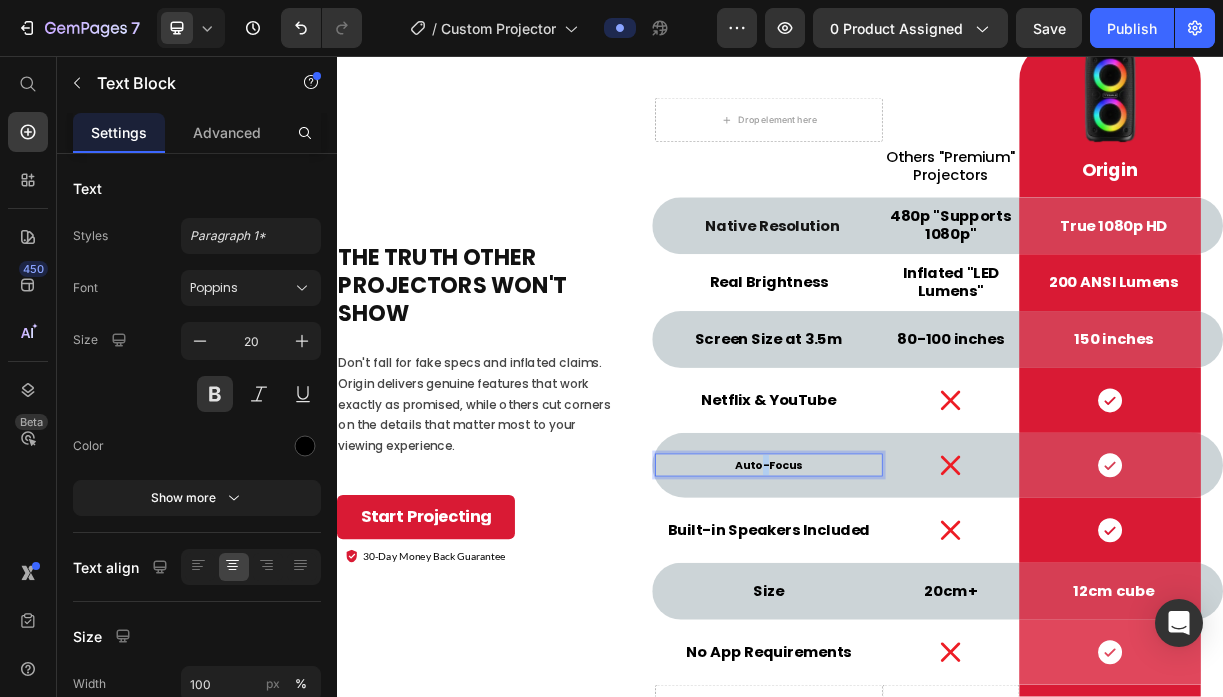 click on "Auto-Focus" at bounding box center [922, 611] 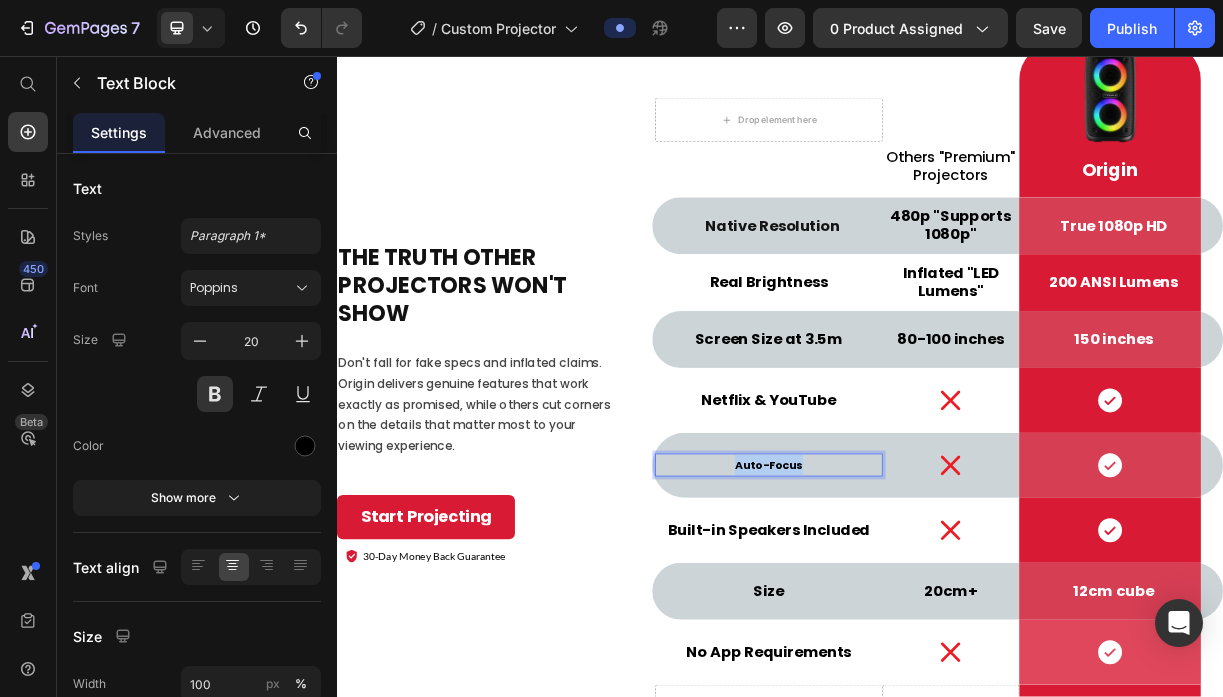 click on "Auto-Focus" at bounding box center (922, 611) 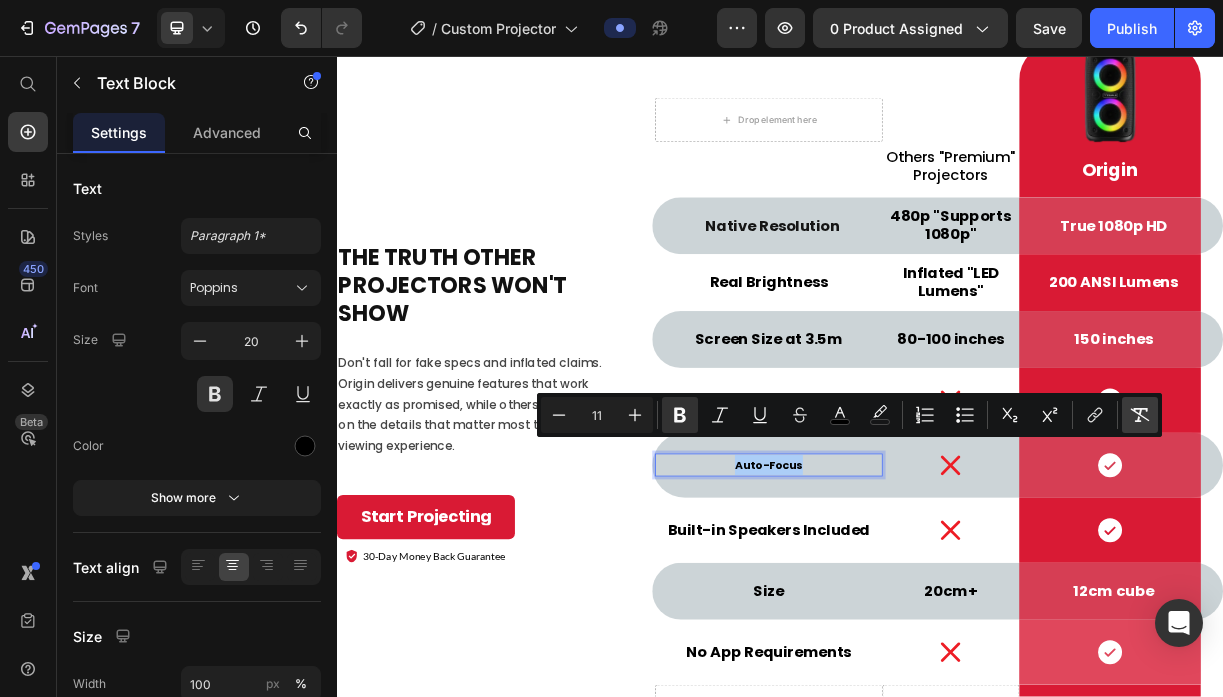 click on "Remove Format" at bounding box center [1140, 415] 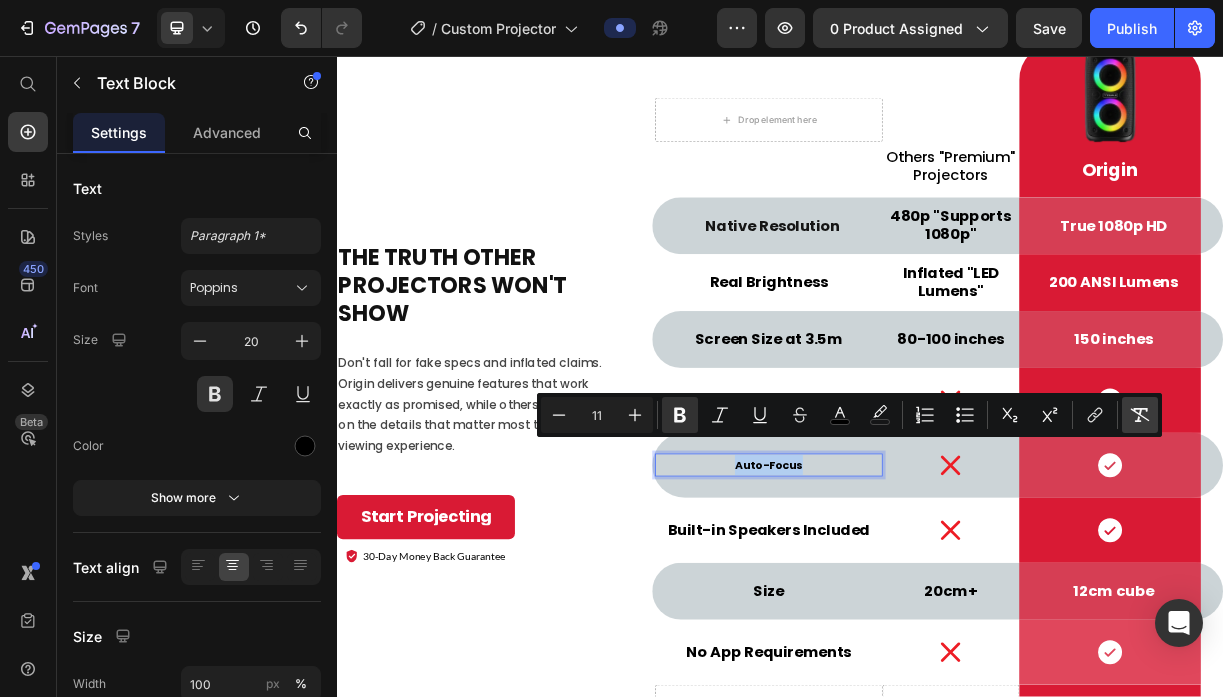 type on "20" 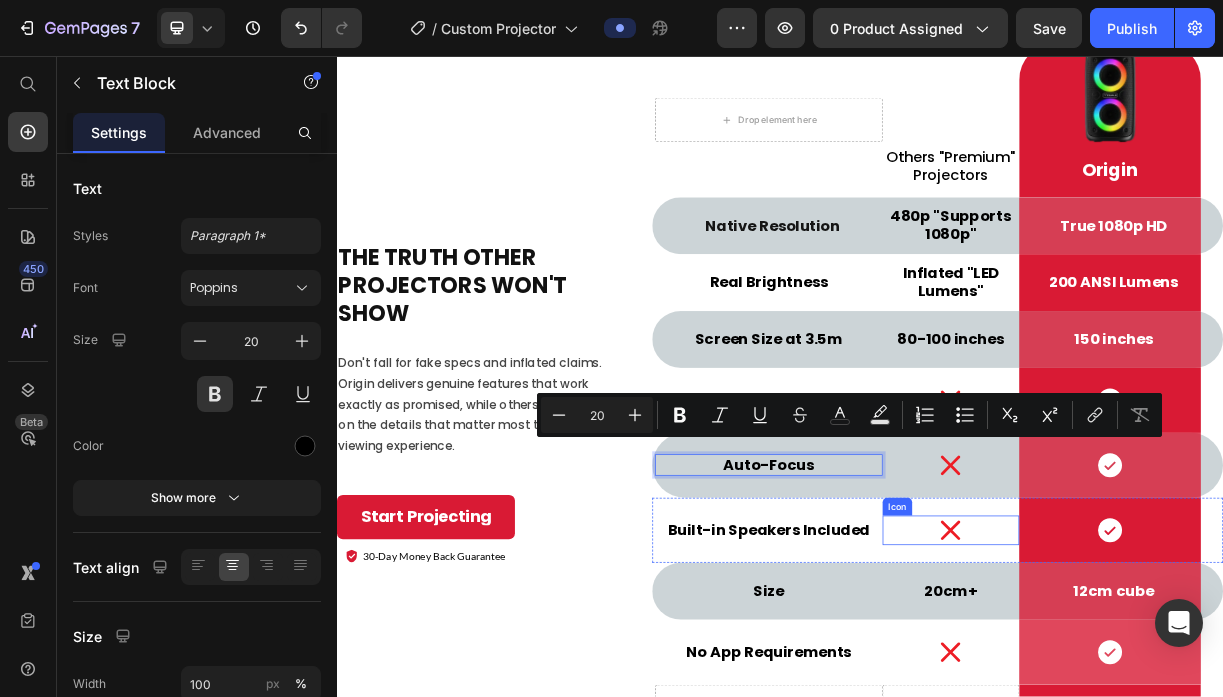 click 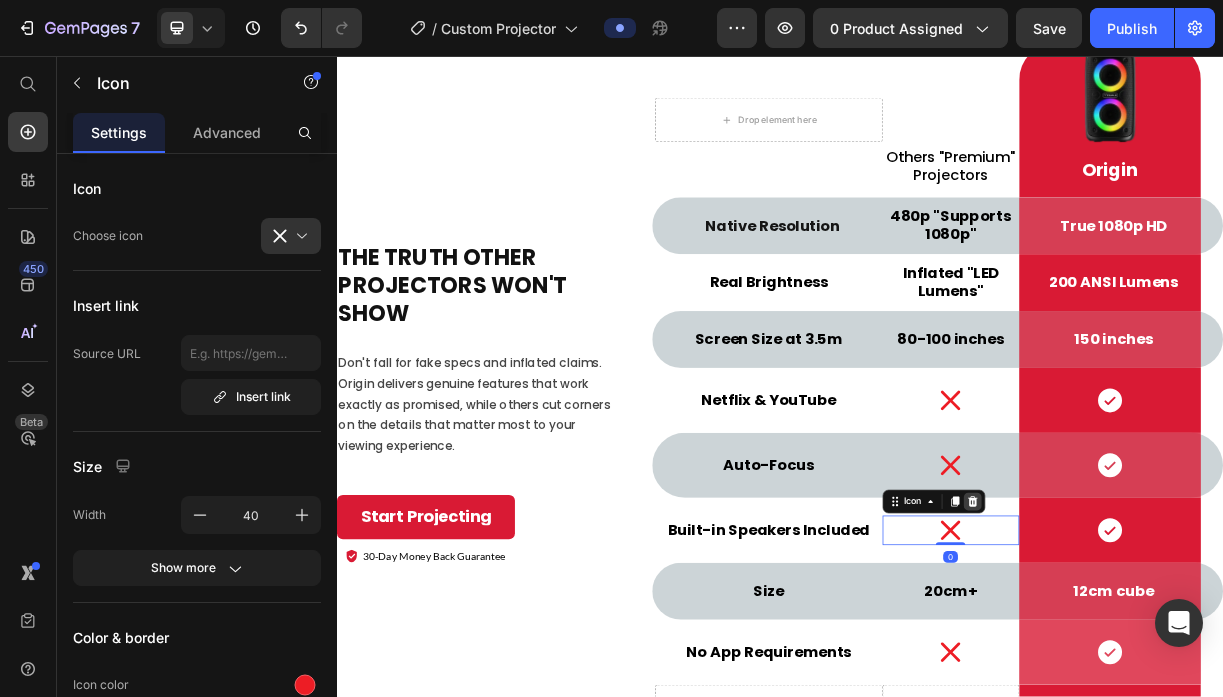click 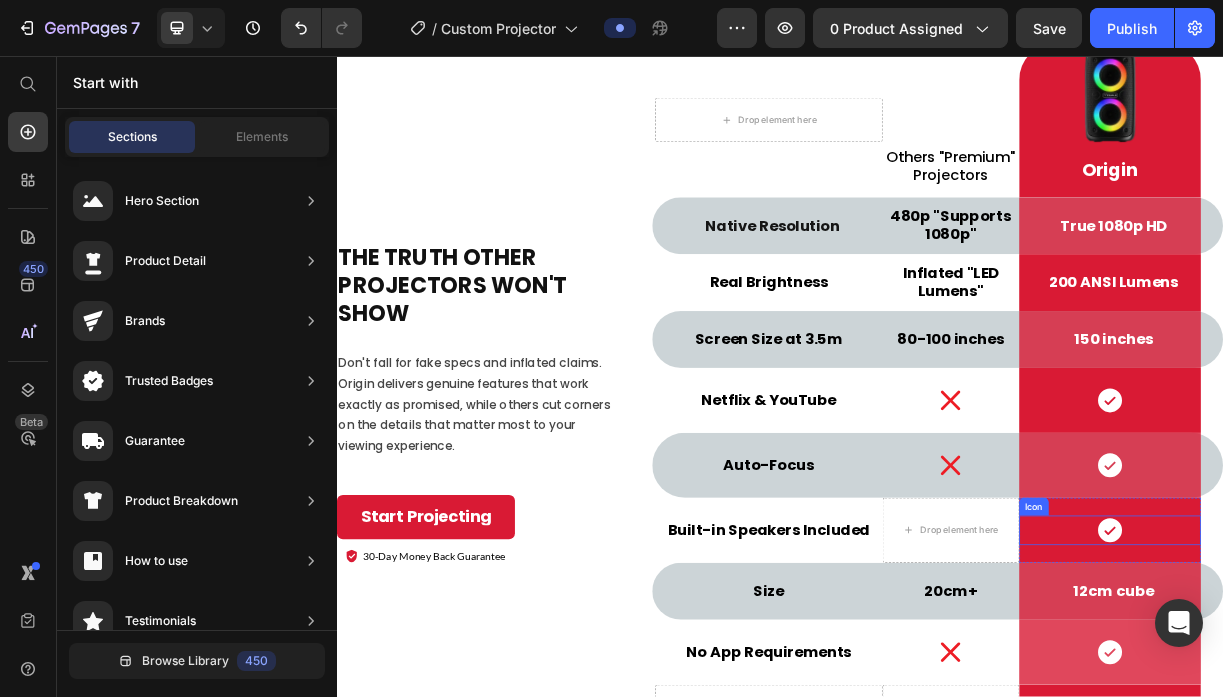 click 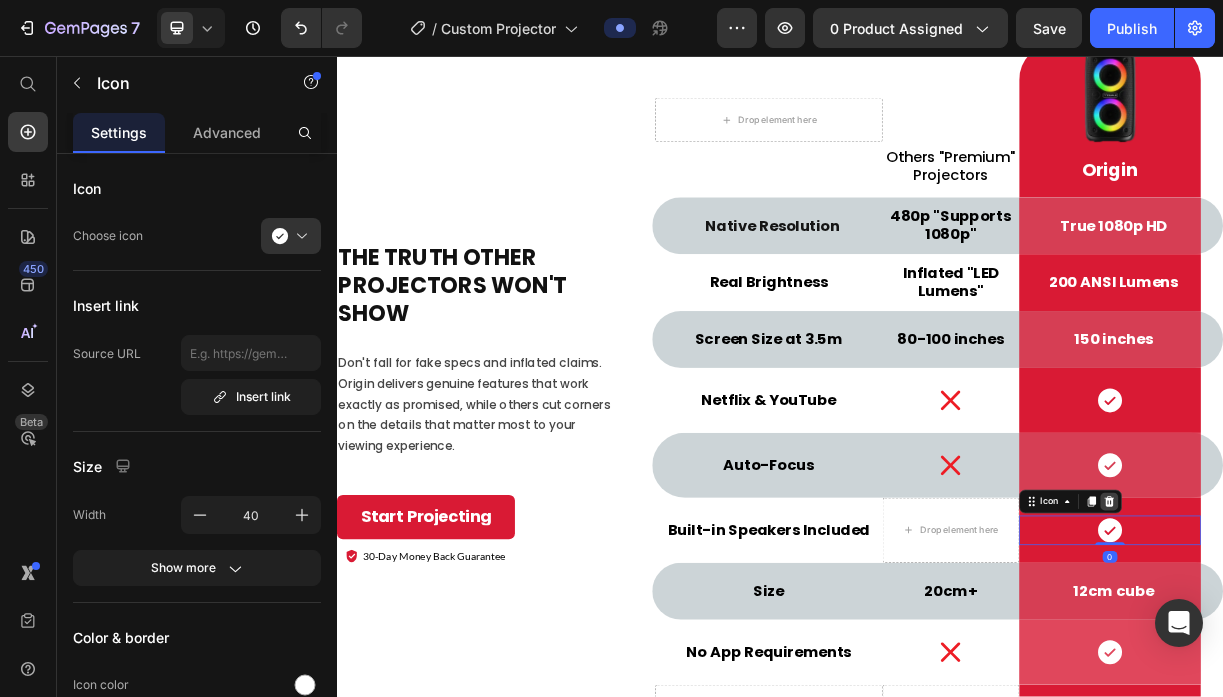 click 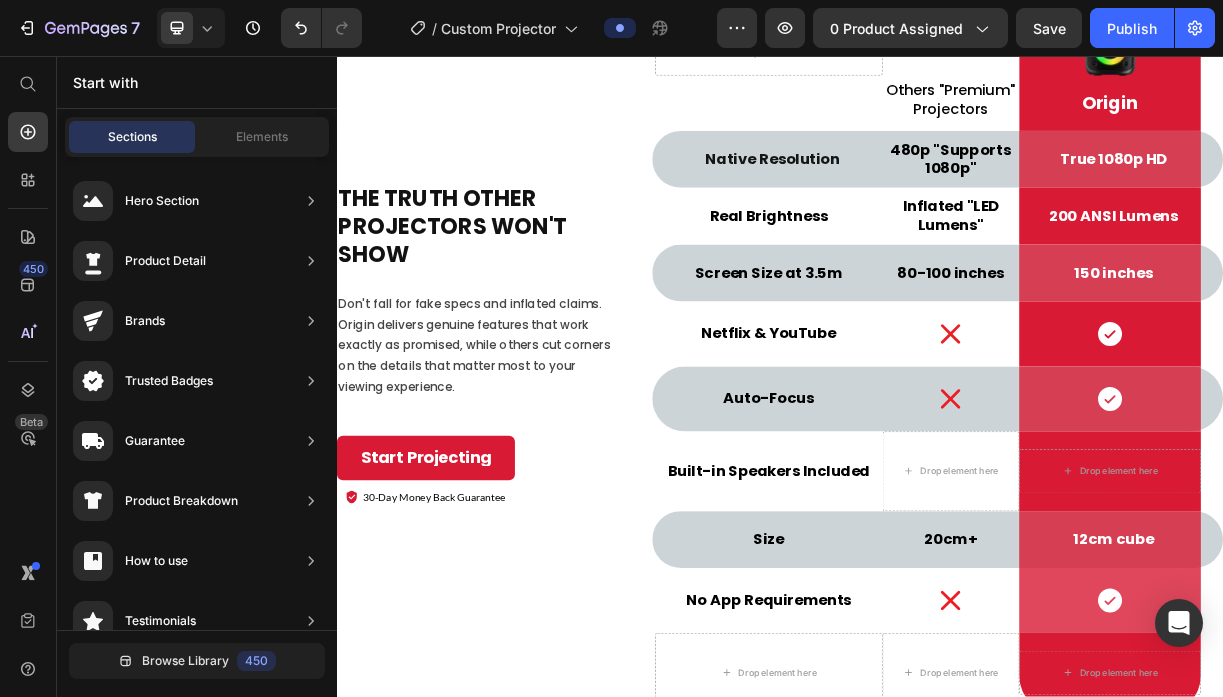 scroll, scrollTop: 7670, scrollLeft: 0, axis: vertical 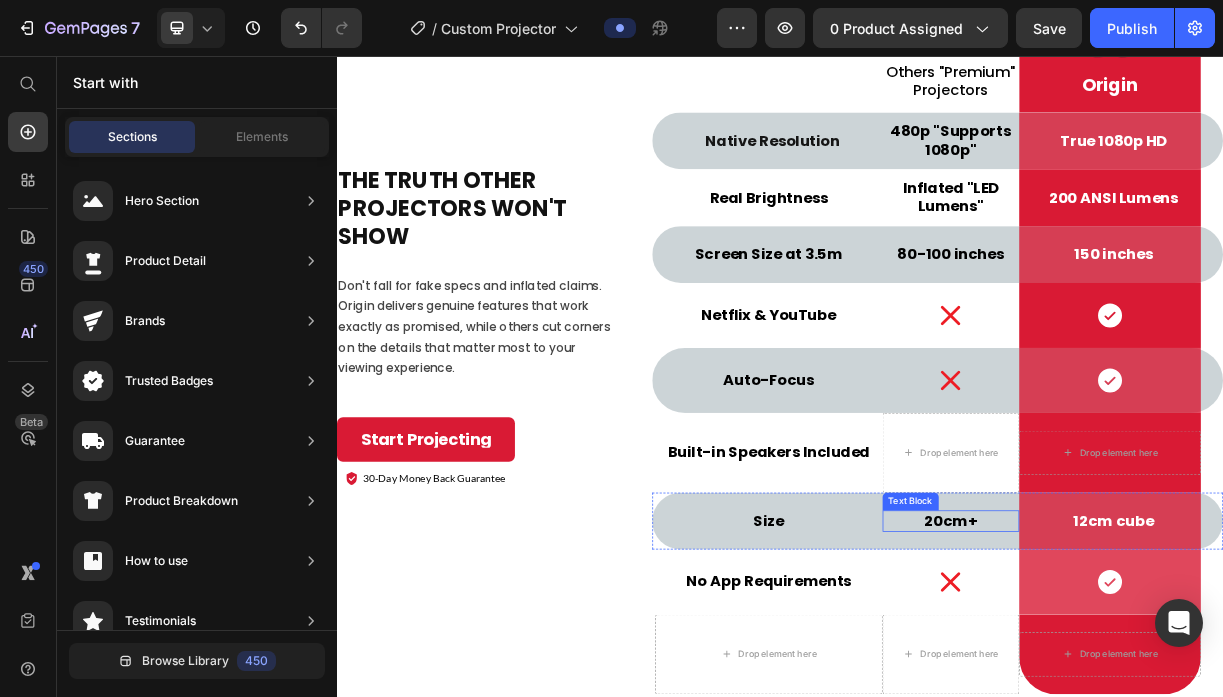 click on "20cm+" at bounding box center (1168, 686) 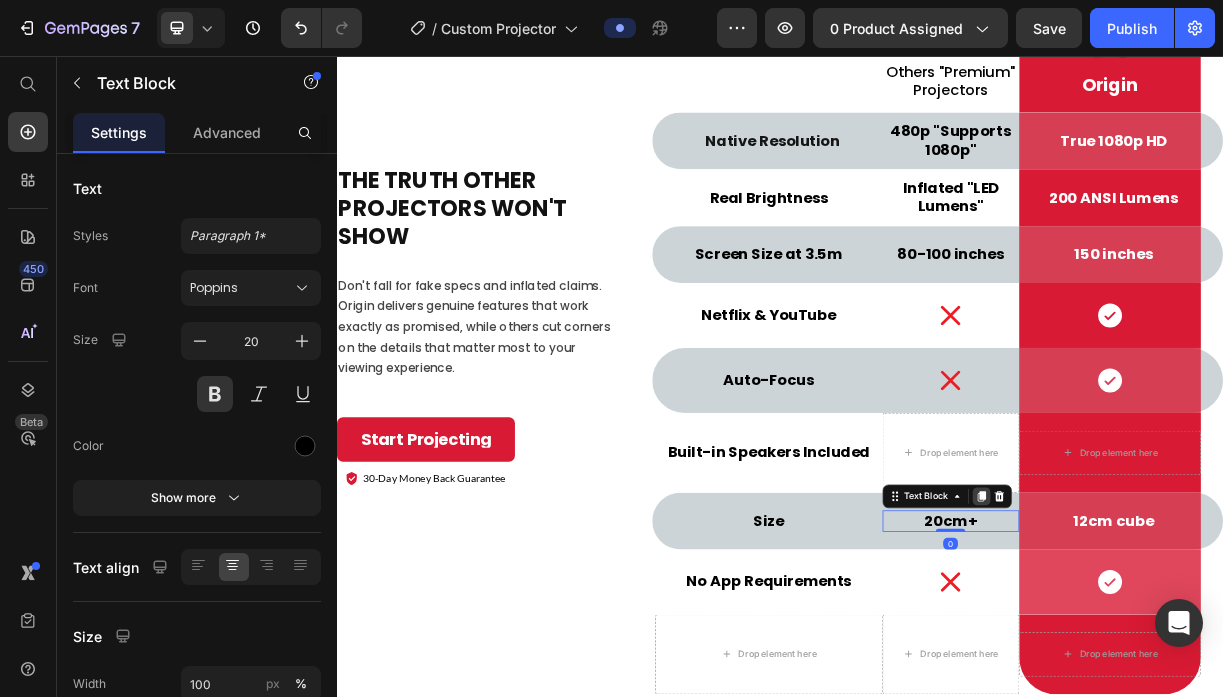 click 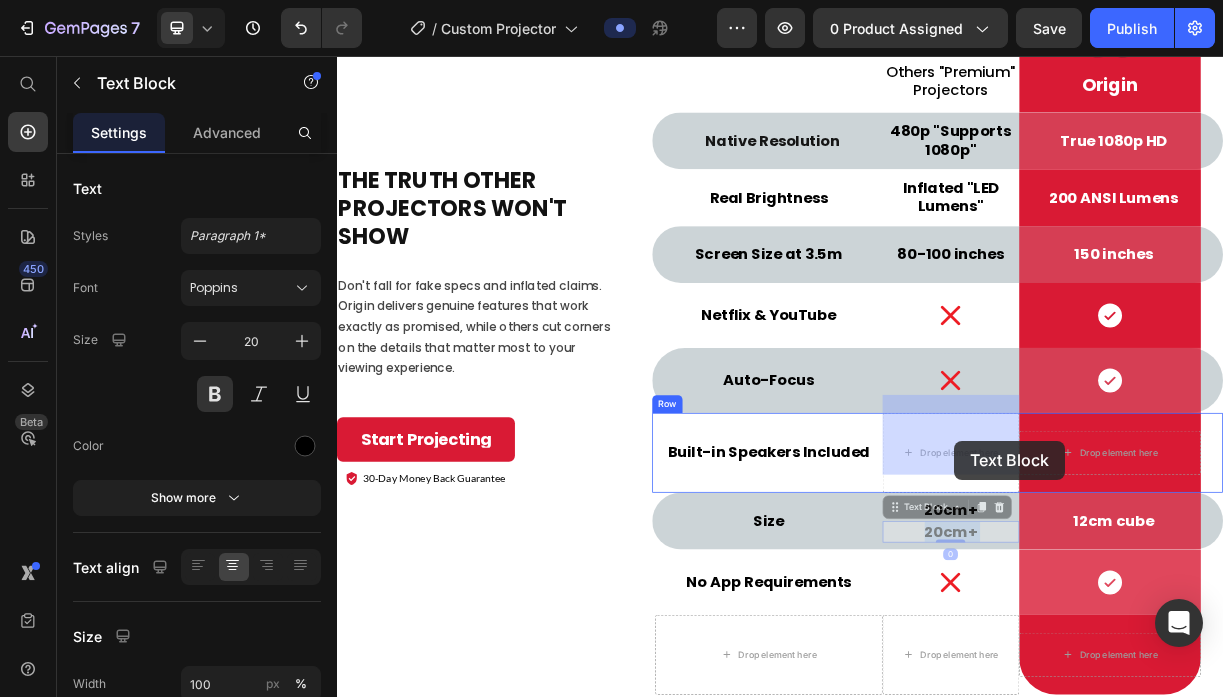 drag, startPoint x: 1171, startPoint y: 678, endPoint x: 1173, endPoint y: 577, distance: 101.0198 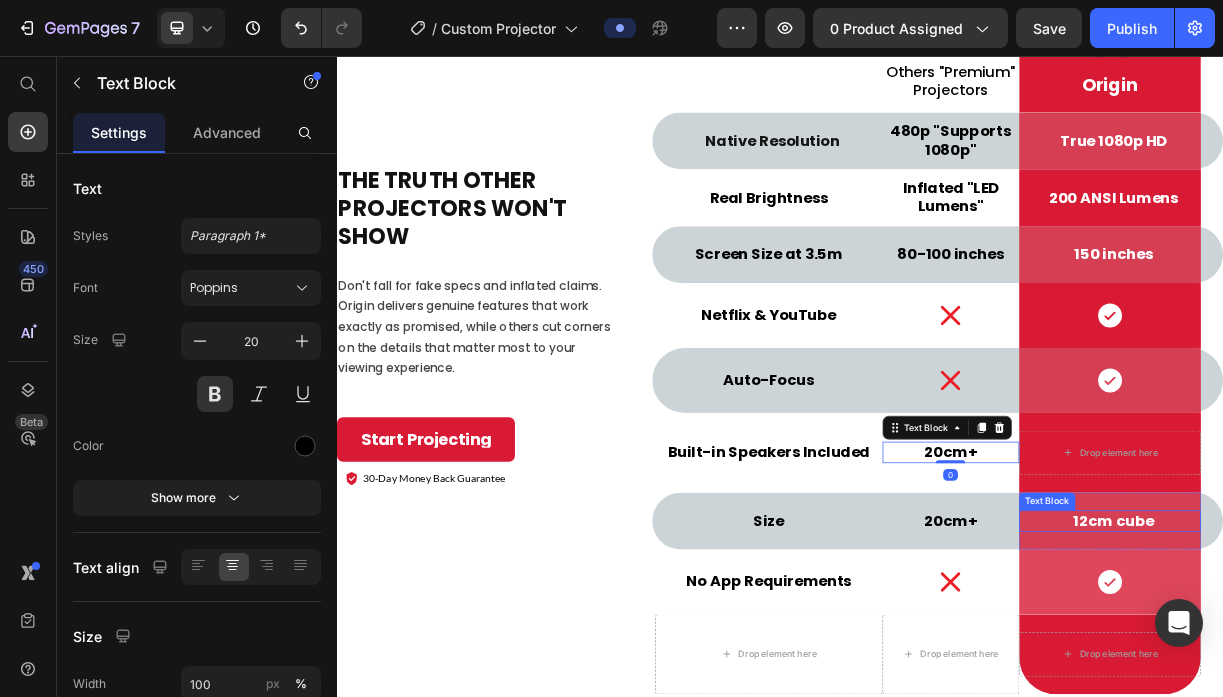 click on "12cm cube" at bounding box center [1389, 686] 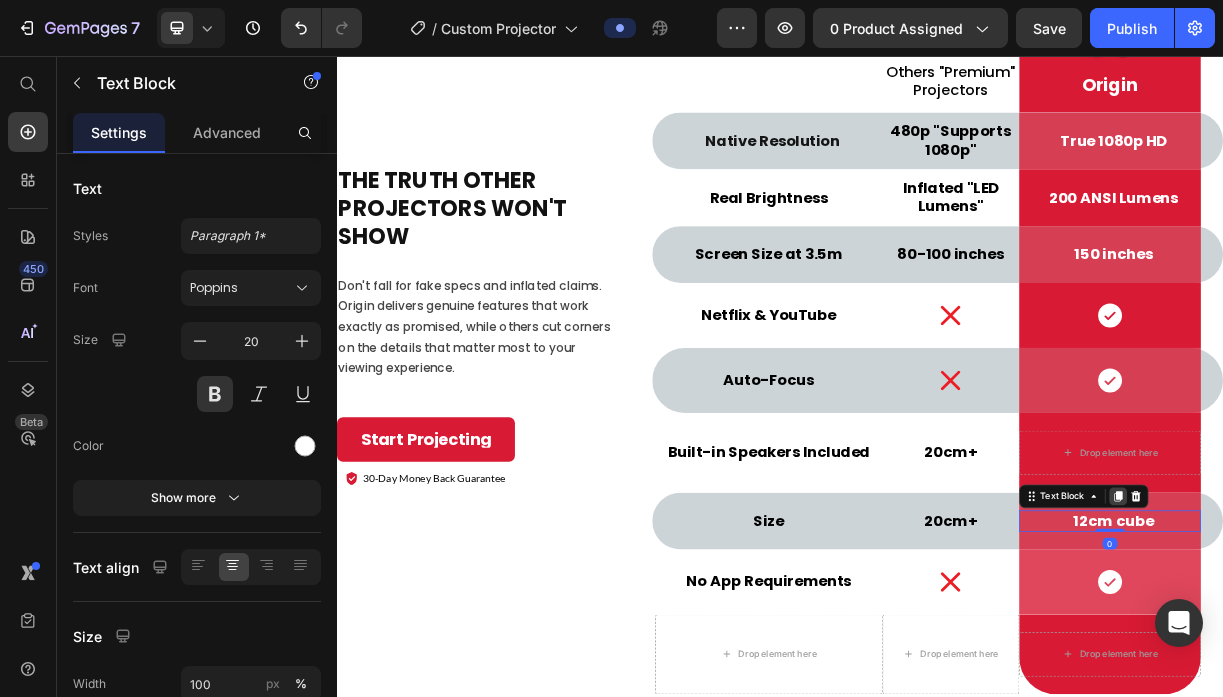 click 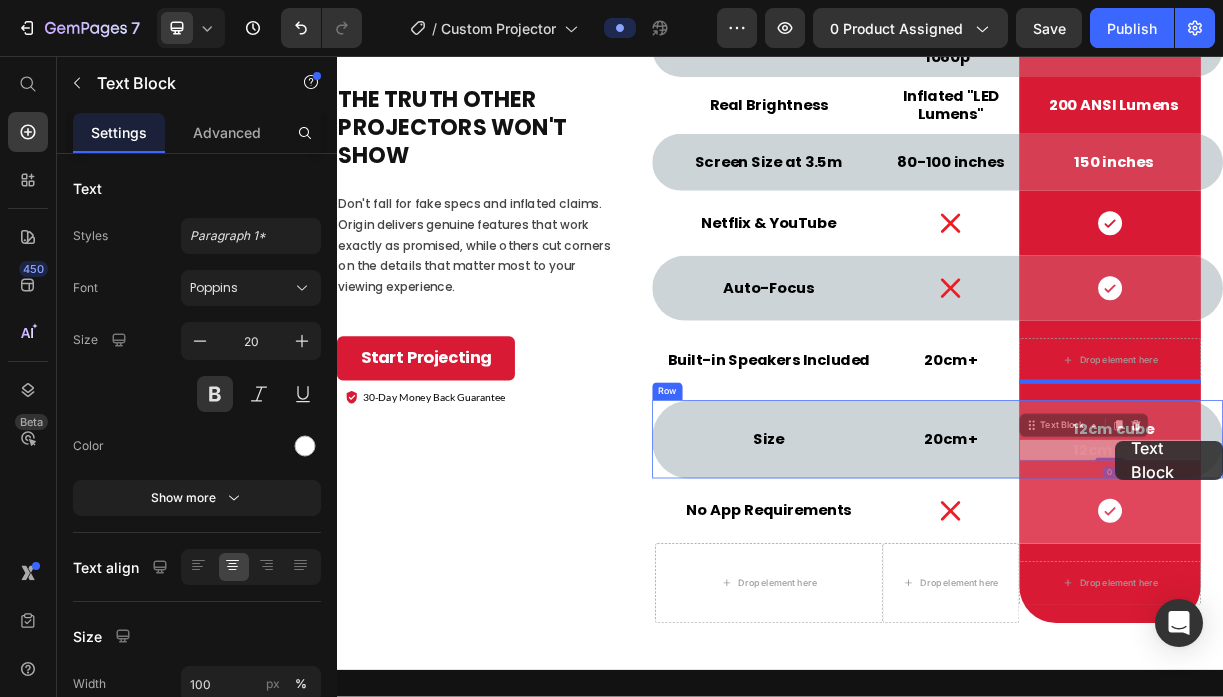 scroll, scrollTop: 7805, scrollLeft: 0, axis: vertical 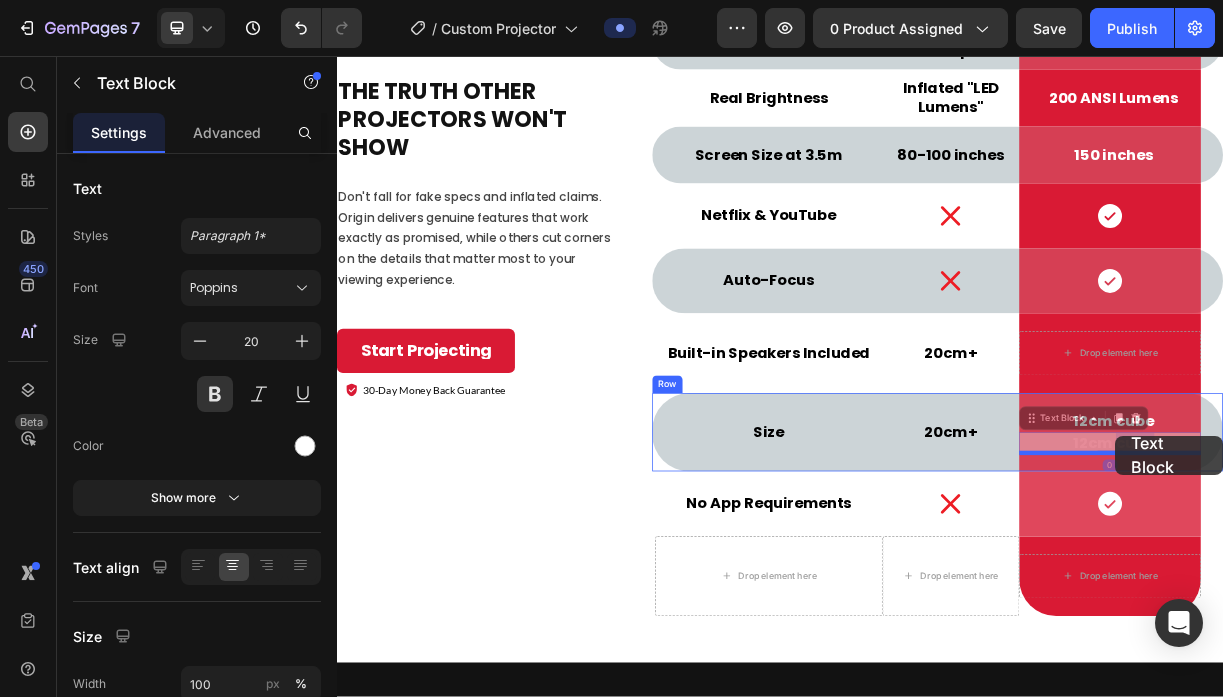 drag, startPoint x: 1392, startPoint y: 684, endPoint x: 1391, endPoint y: 571, distance: 113.004425 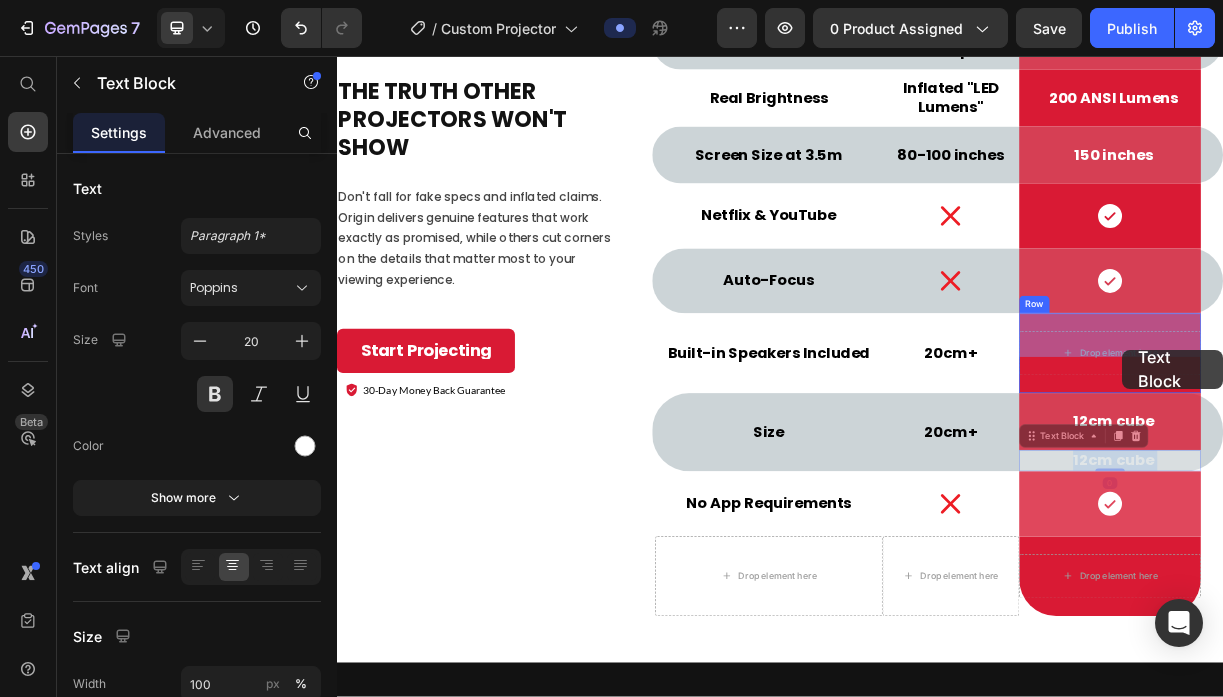 drag, startPoint x: 1412, startPoint y: 582, endPoint x: 1399, endPoint y: 453, distance: 129.65338 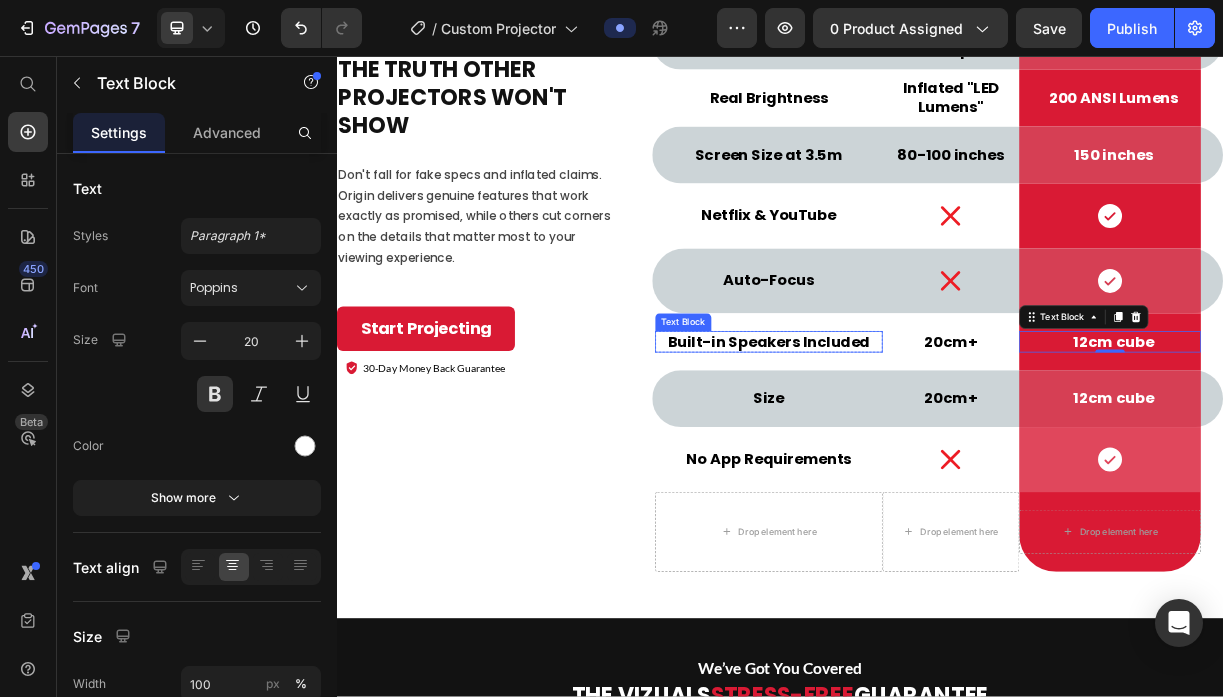 click on "Built-in Speakers Included" at bounding box center (922, 443) 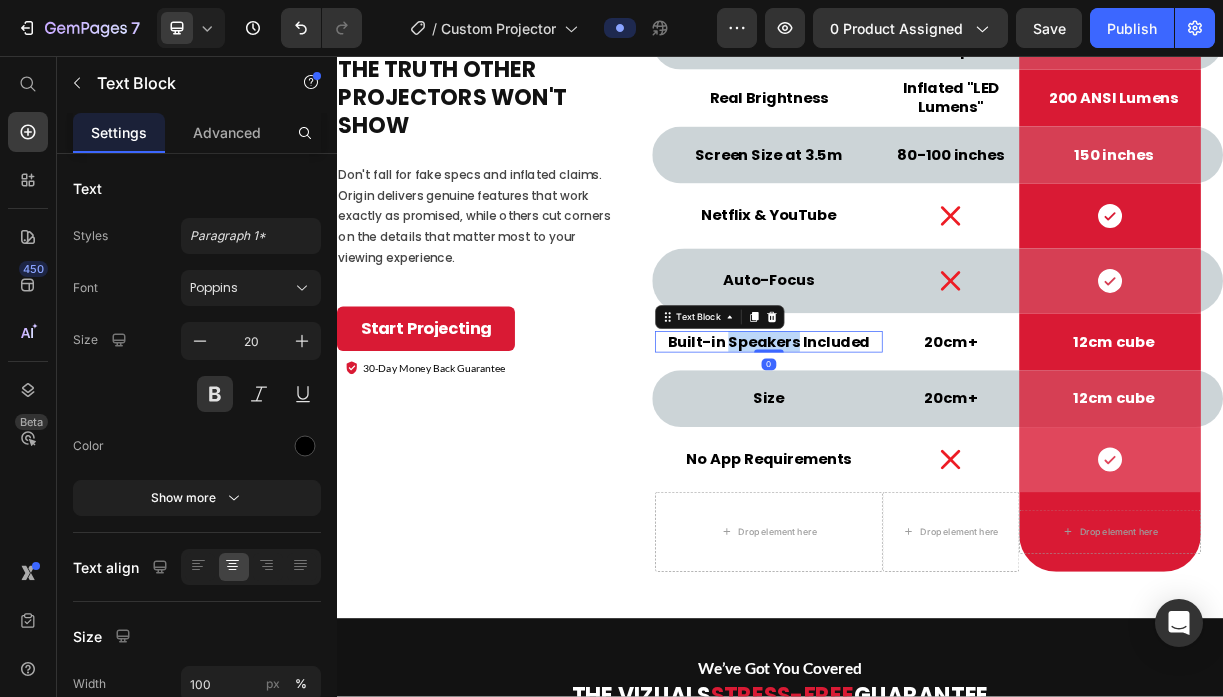 click on "Built-in Speakers Included" at bounding box center [922, 443] 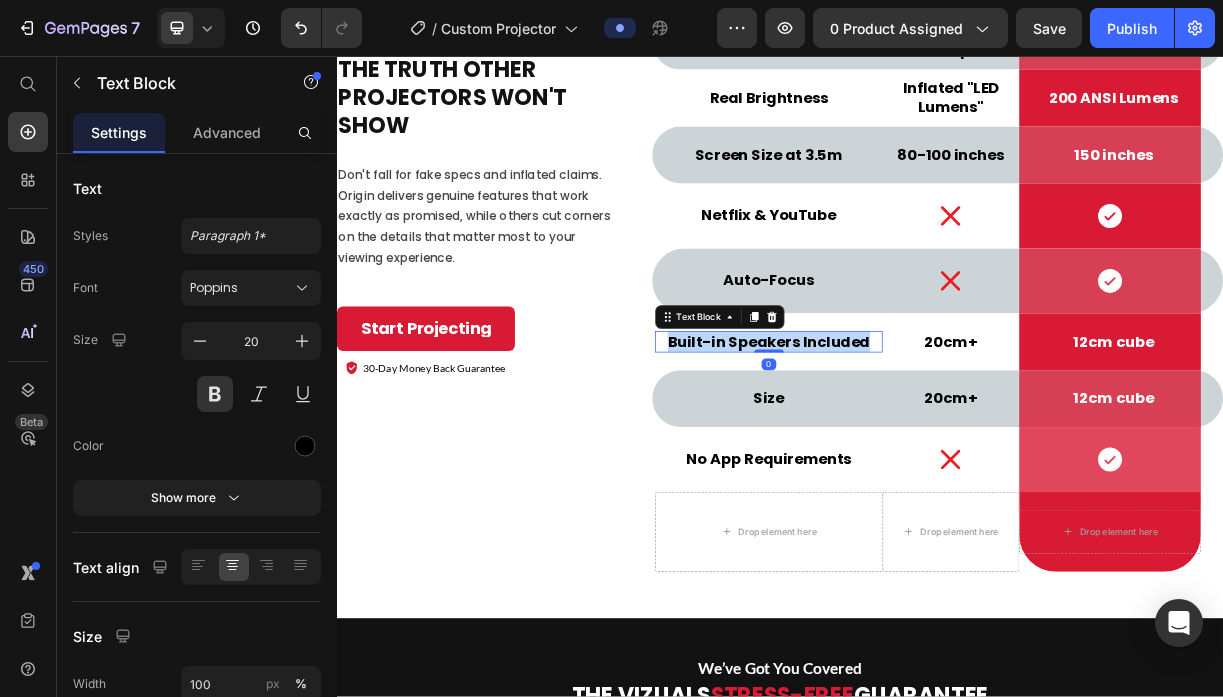 click on "Built-in Speakers Included" at bounding box center [922, 443] 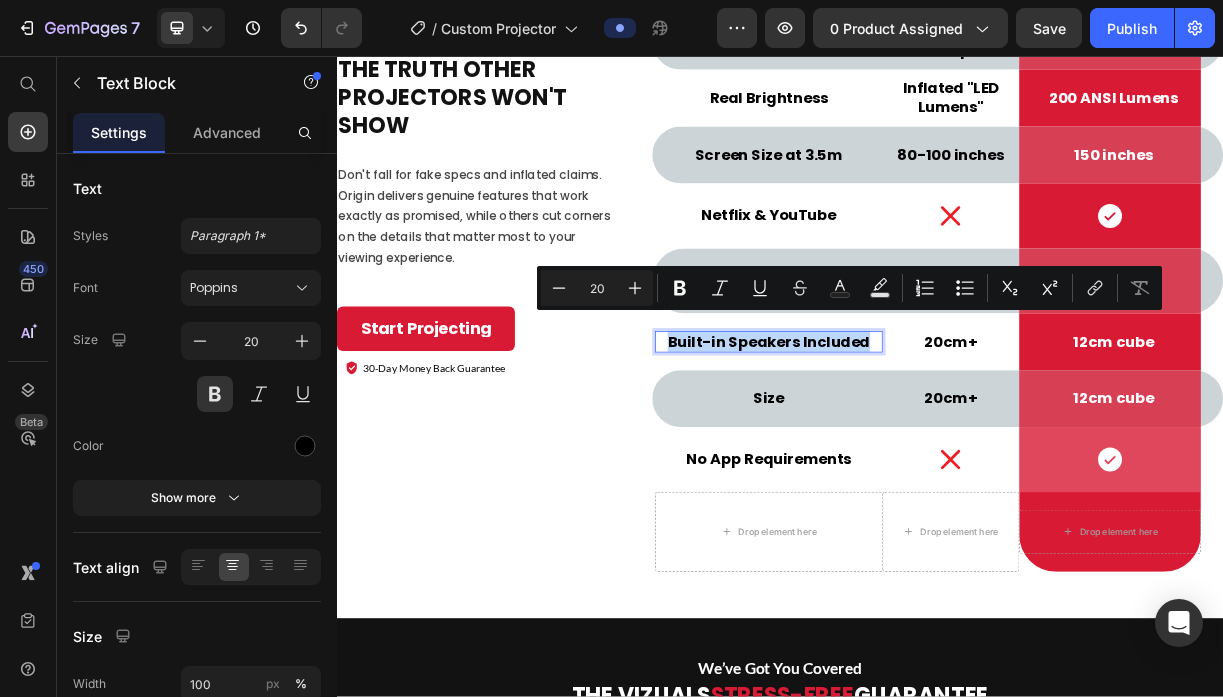 type on "11" 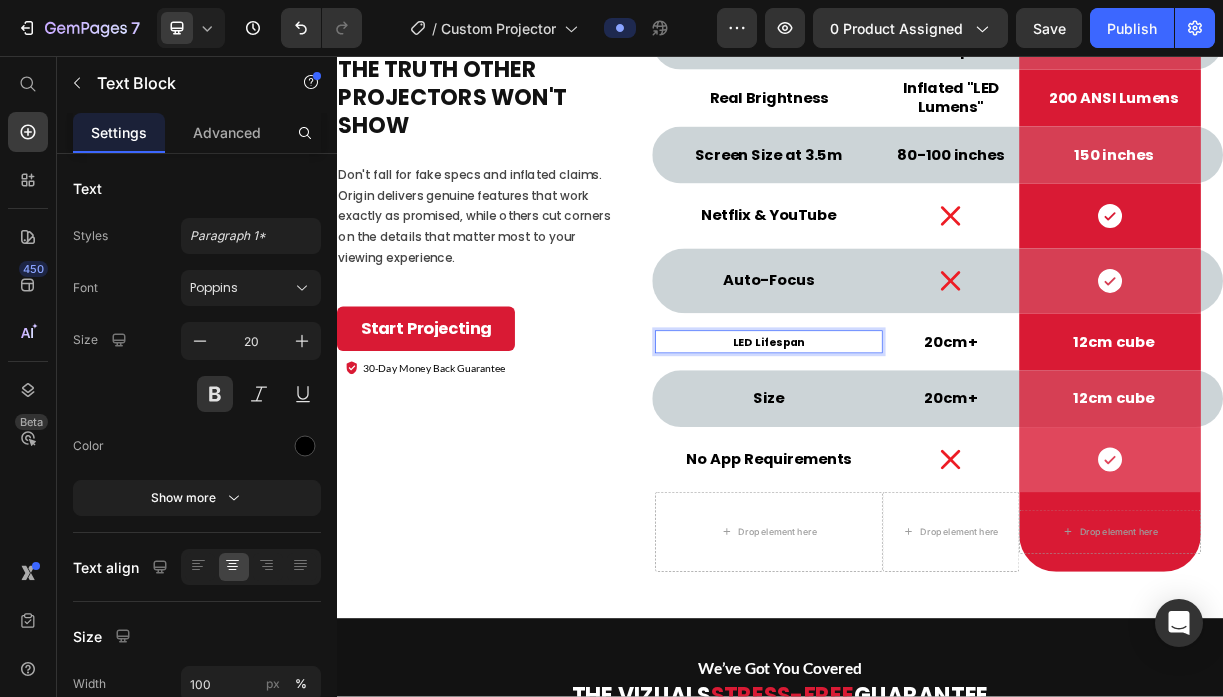 click on "LED Lifespan" at bounding box center [922, 444] 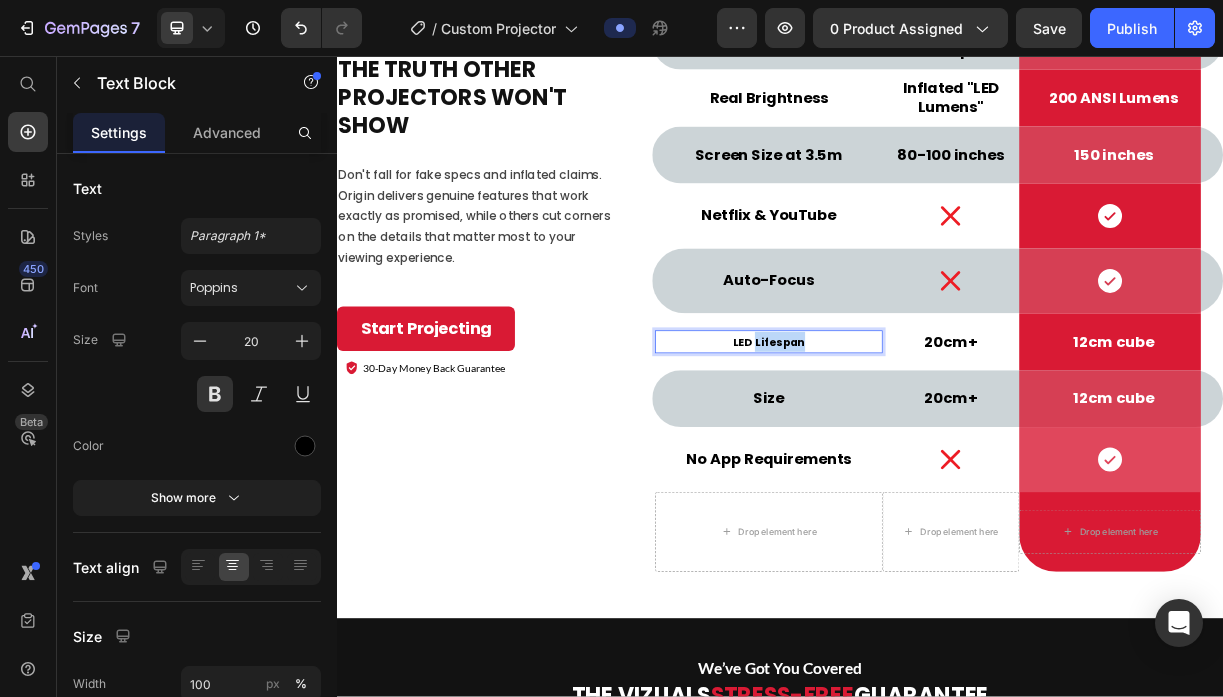 click on "LED Lifespan" at bounding box center (922, 444) 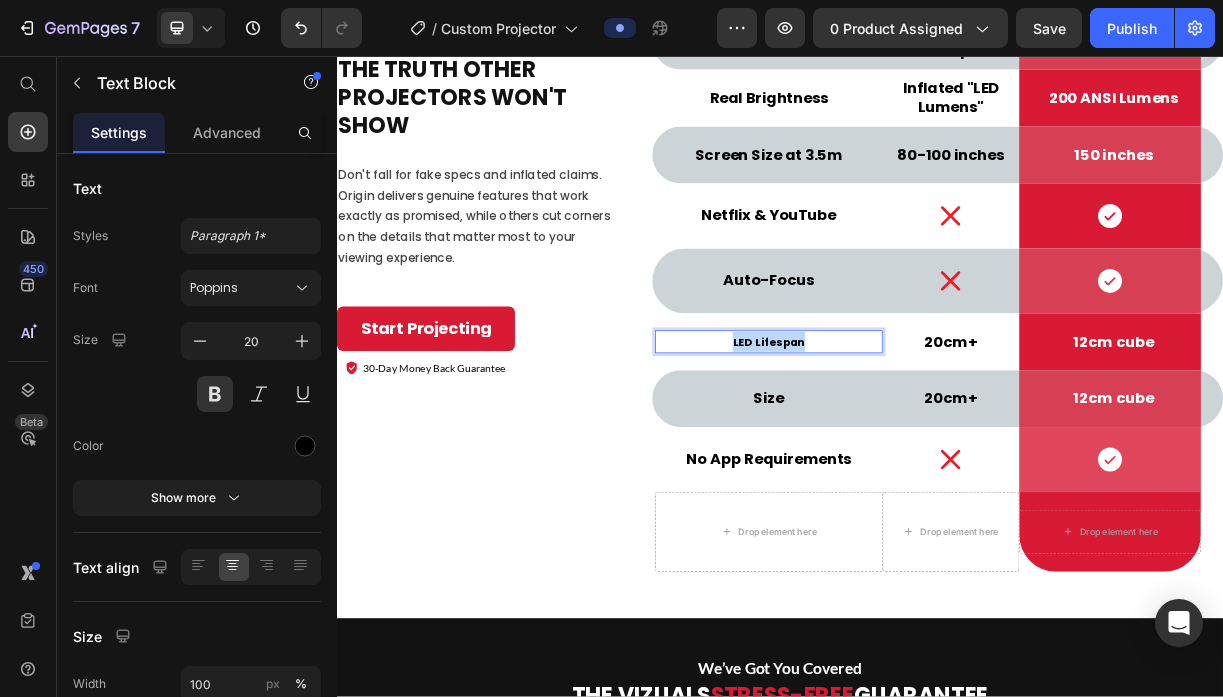 click on "LED Lifespan" at bounding box center [922, 444] 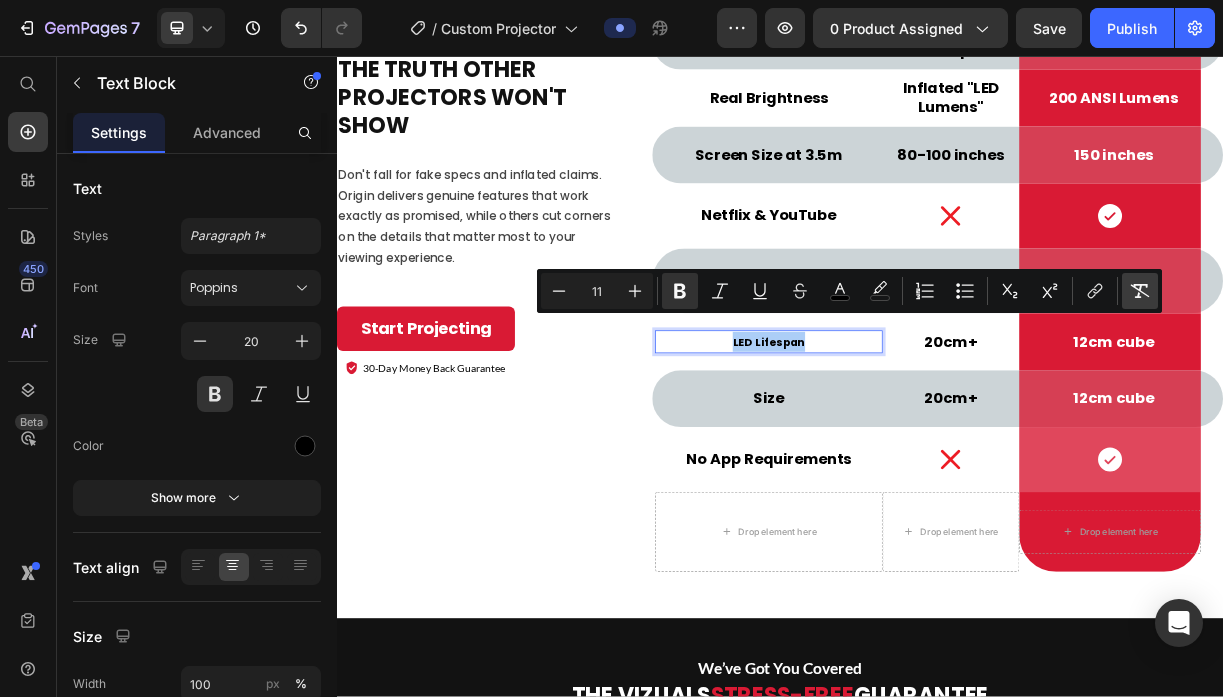 click 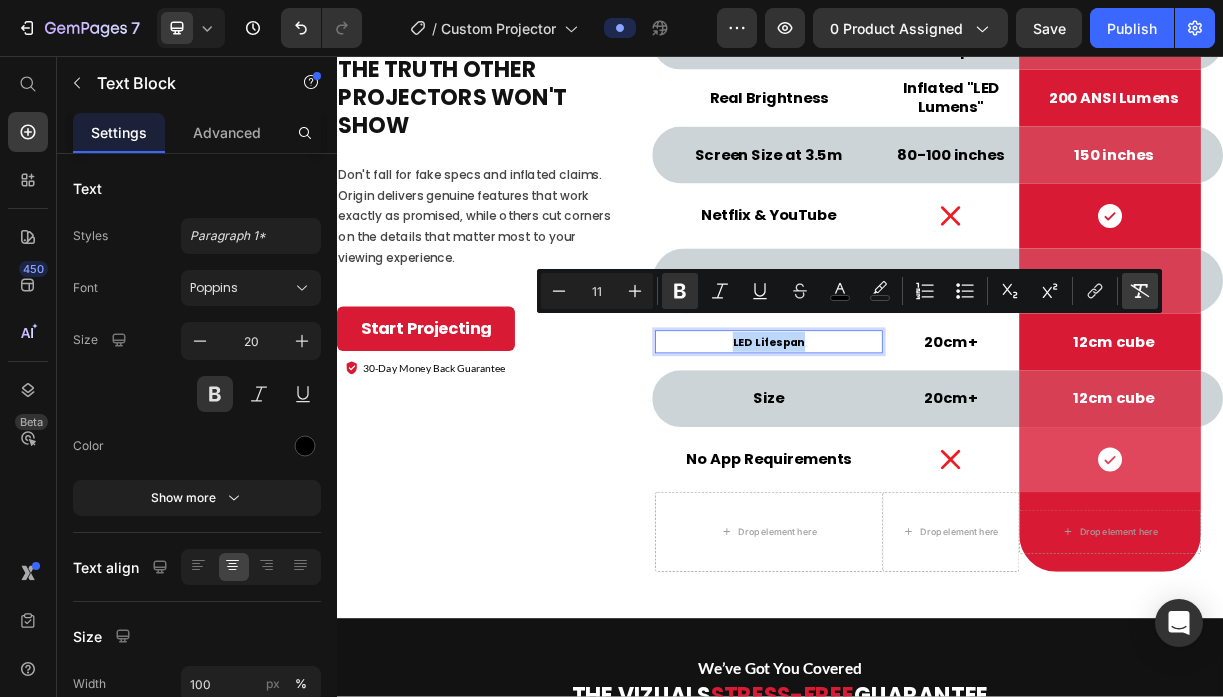 type on "20" 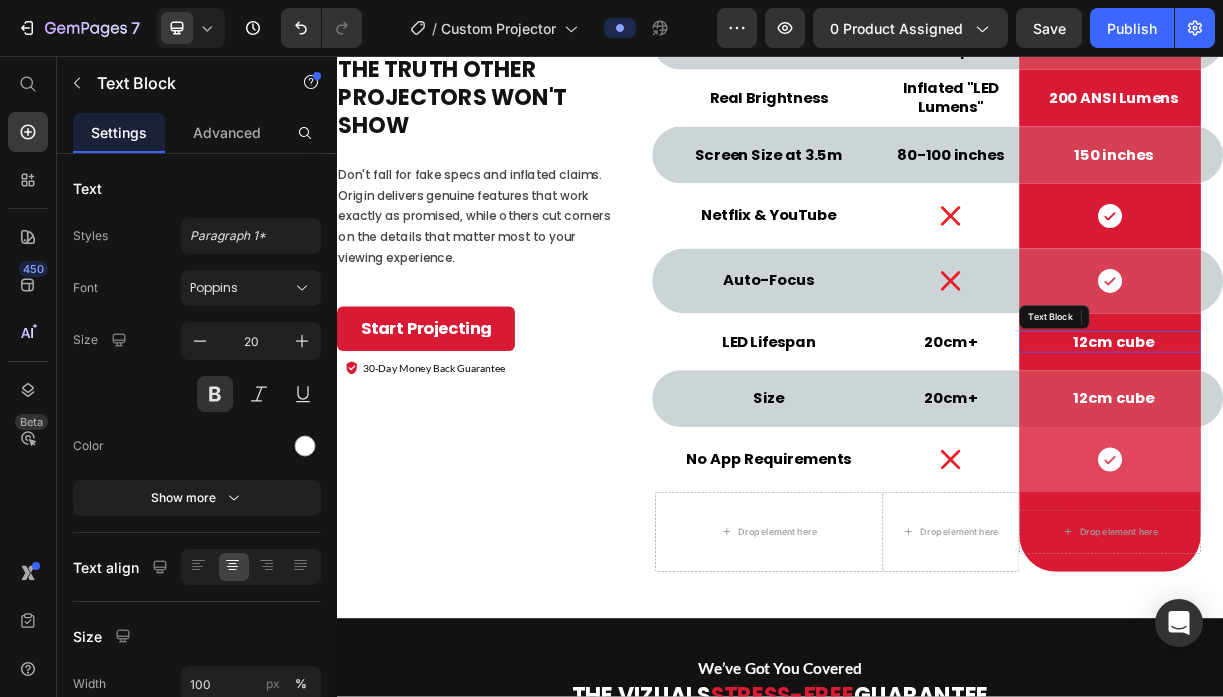 click on "12cm cube" at bounding box center [1389, 443] 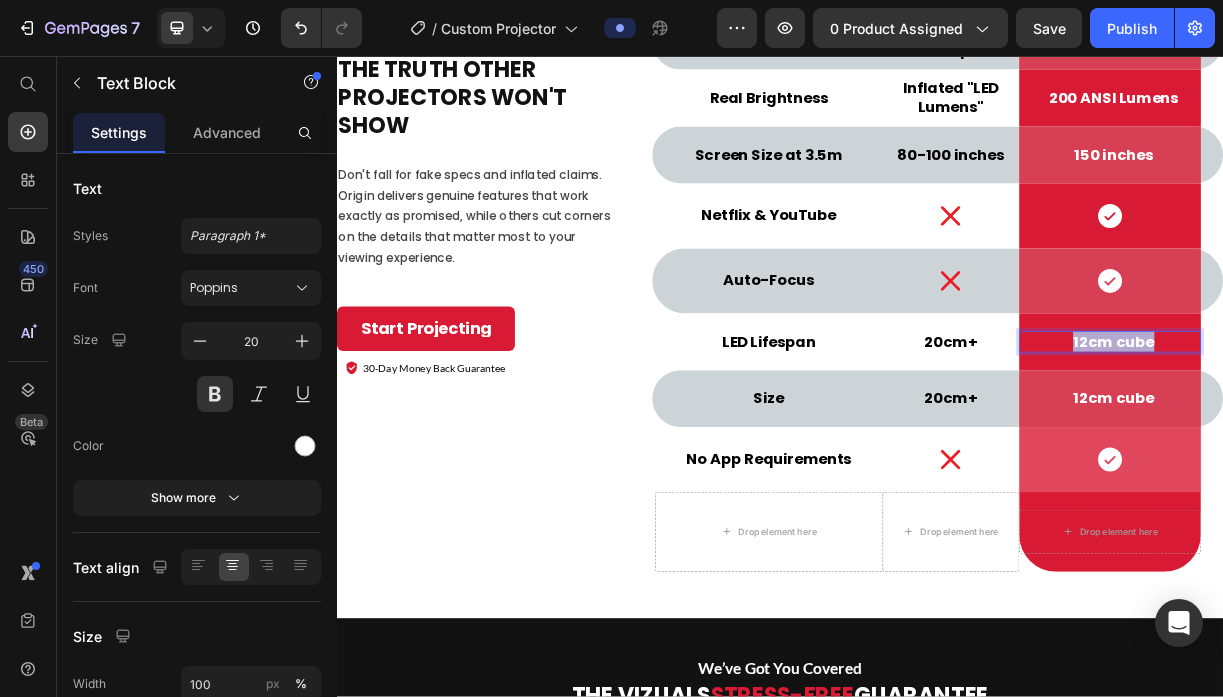 click on "12cm cube" at bounding box center [1389, 443] 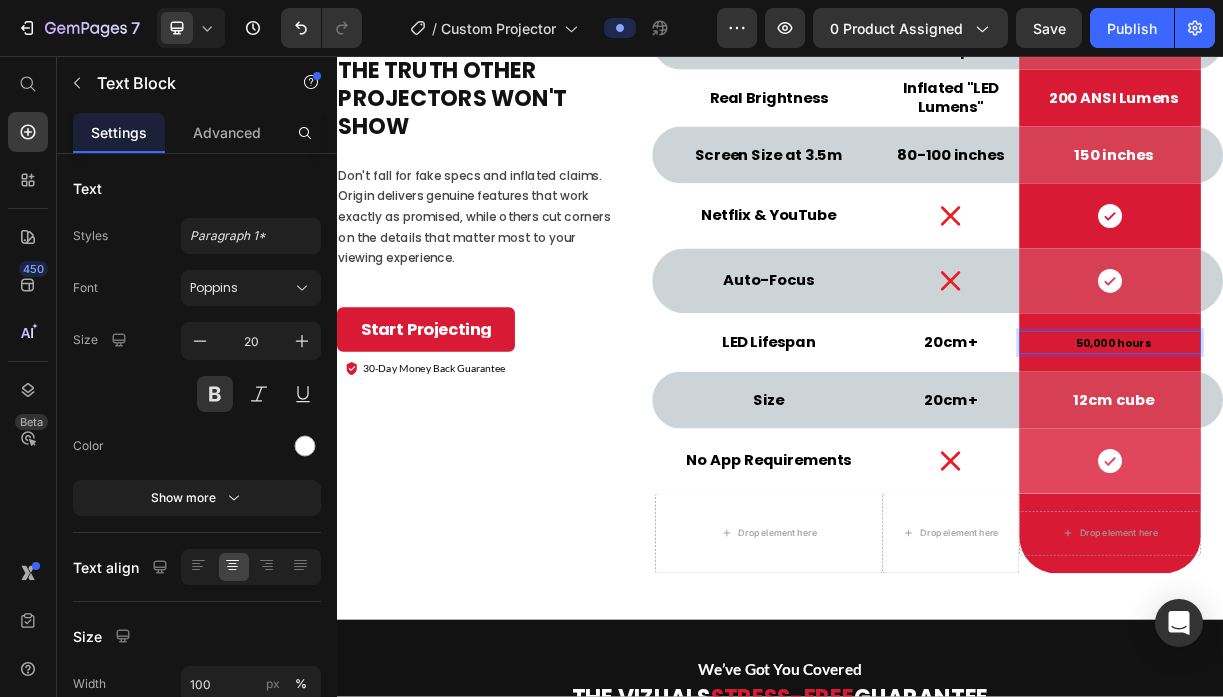 click on "50,000 hours" at bounding box center [1389, 445] 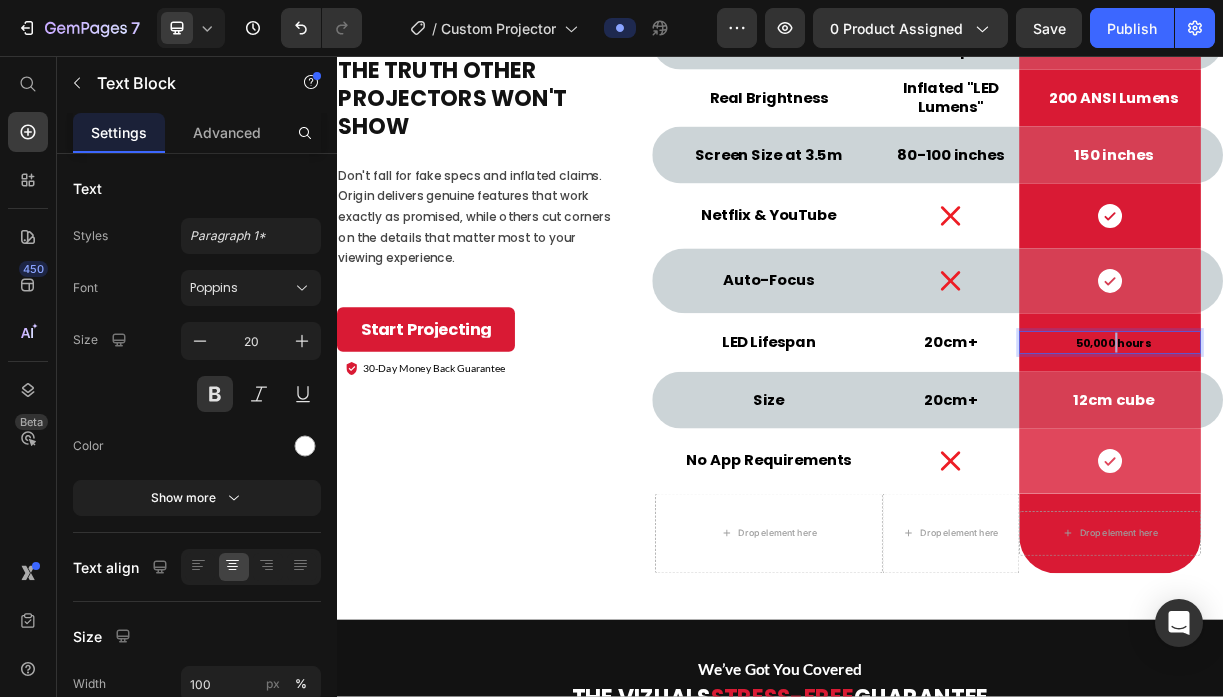 click on "50,000 hours" at bounding box center [1389, 445] 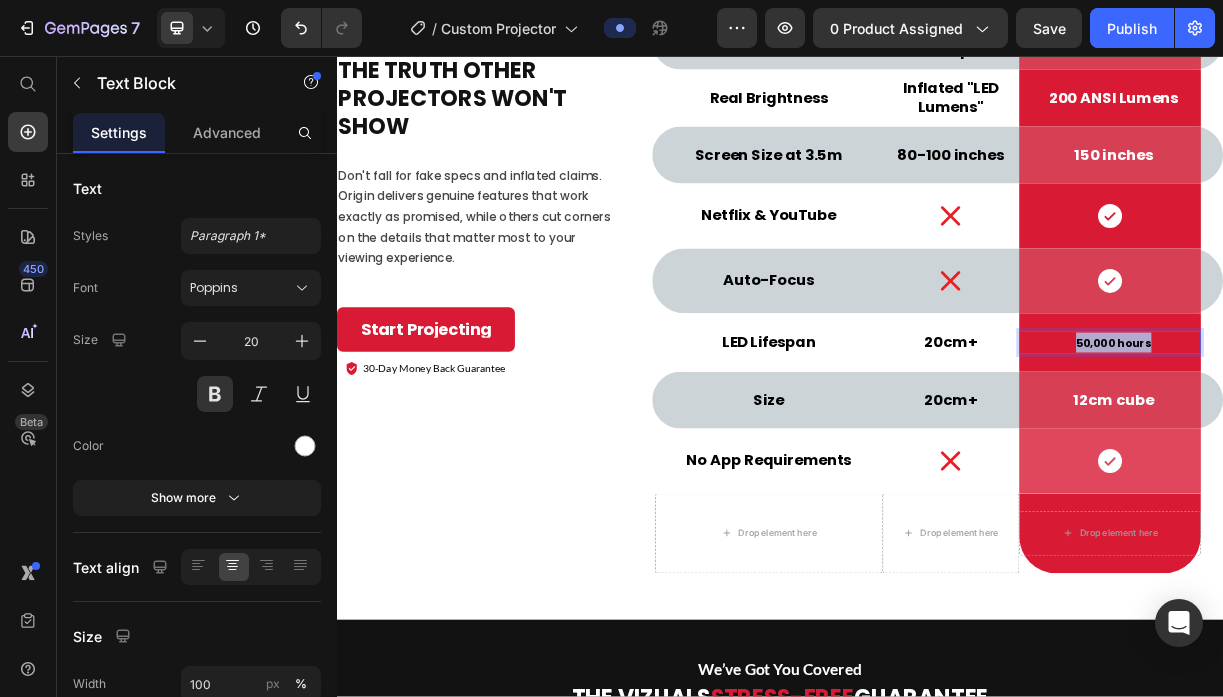 click on "50,000 hours" at bounding box center [1389, 445] 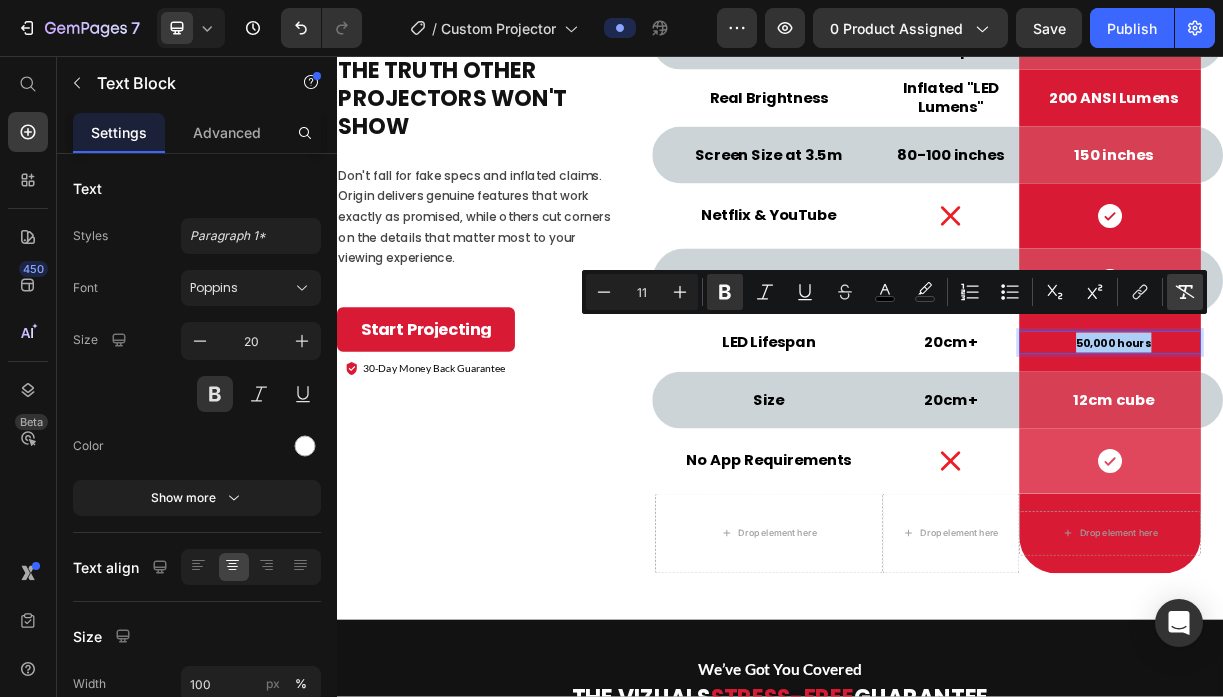 click 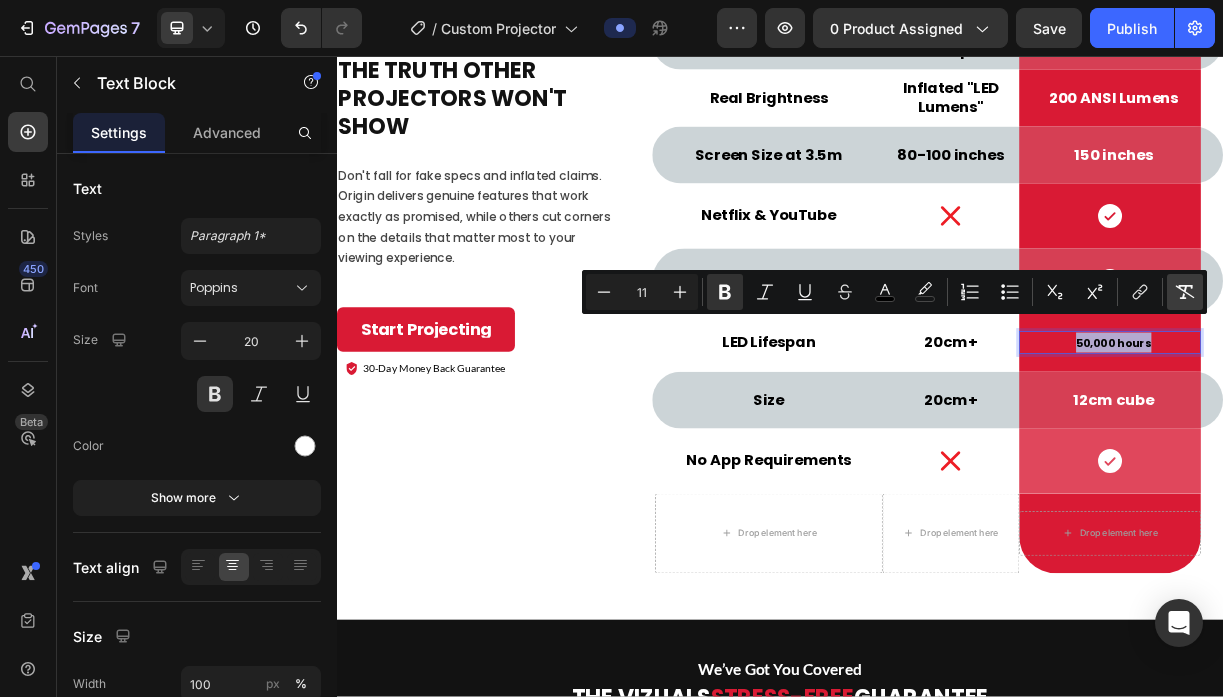 type on "20" 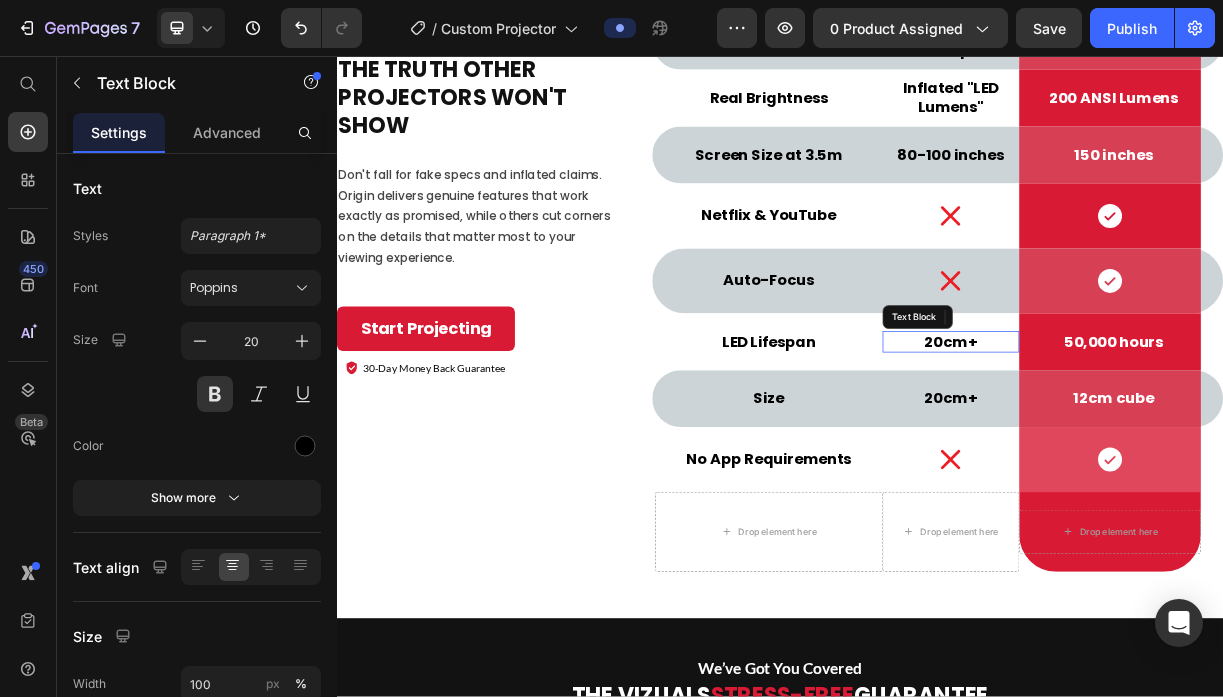 click on "20cm+" at bounding box center (1168, 443) 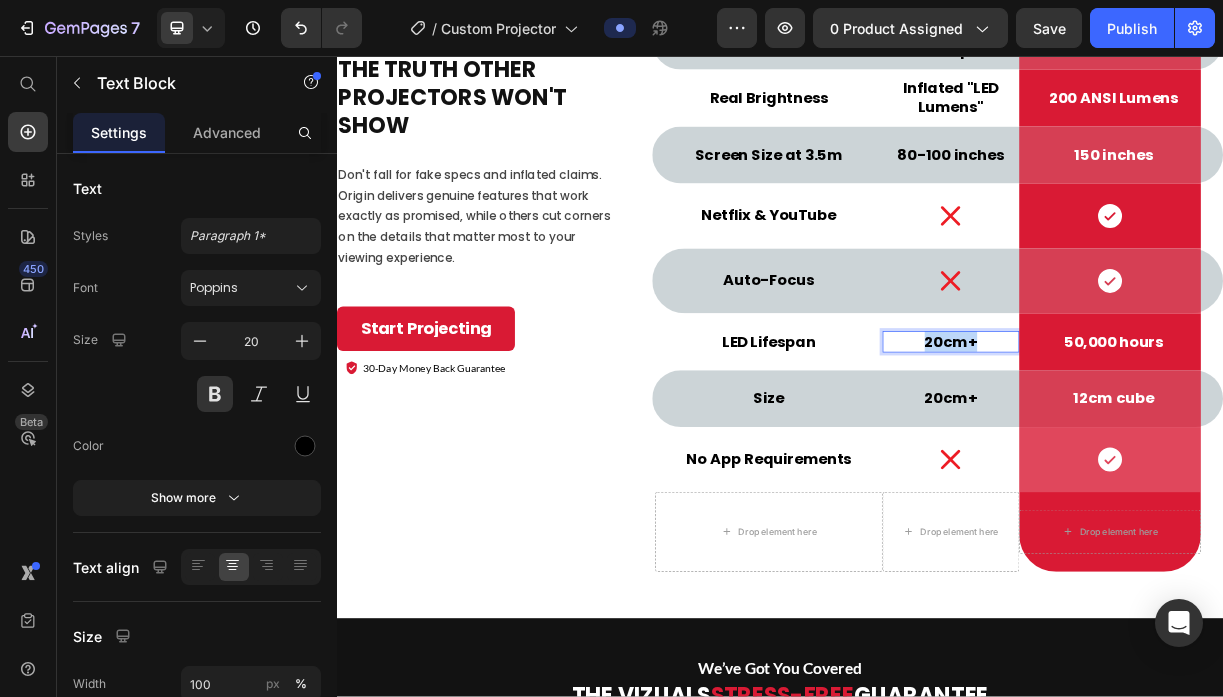 click on "20cm+" at bounding box center (1168, 443) 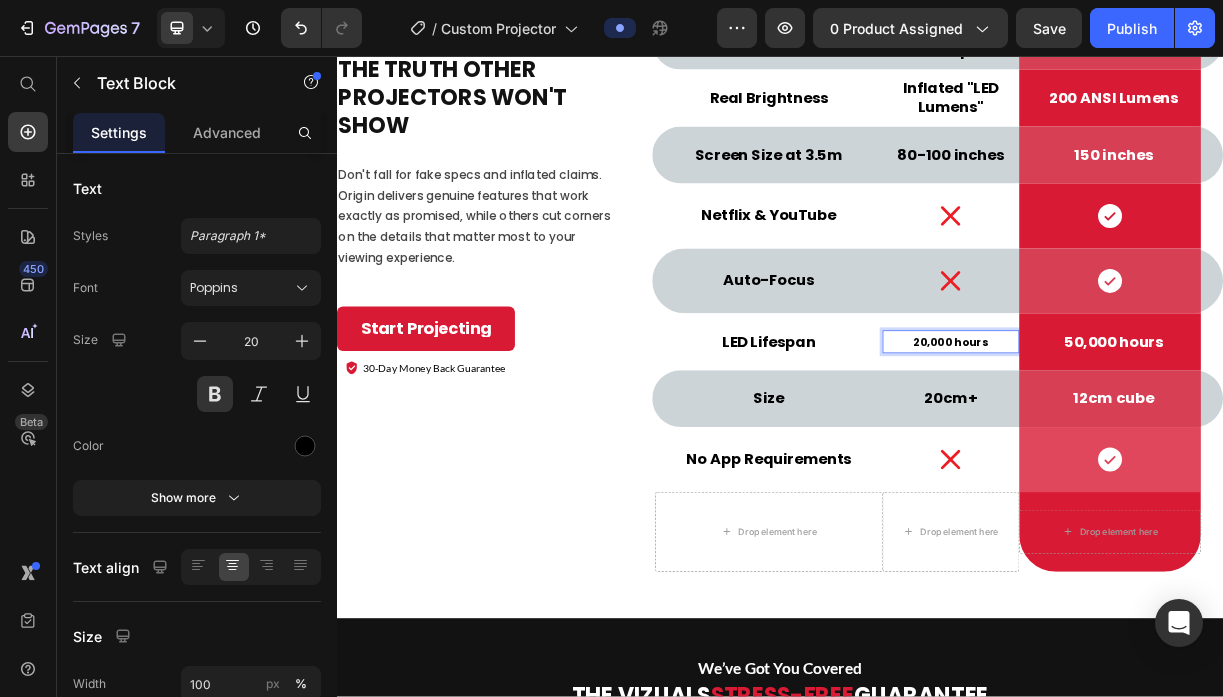 click on "20,000 hours" at bounding box center (1168, 444) 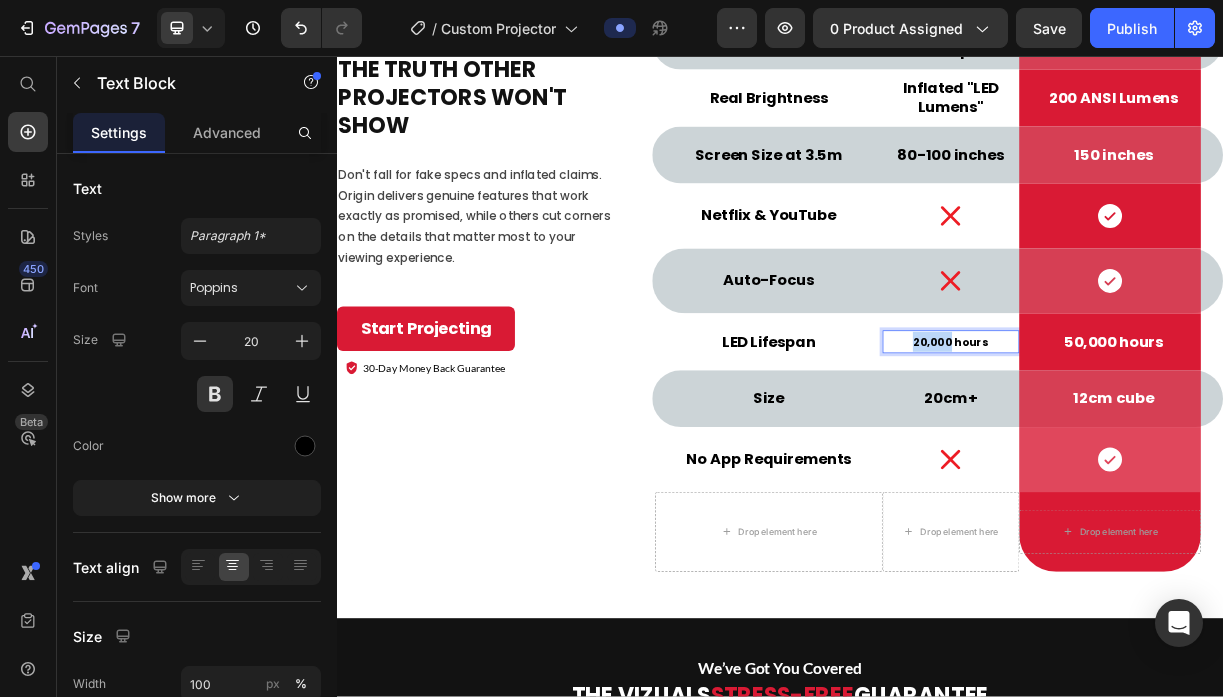 click on "20,000 hours" at bounding box center (1168, 444) 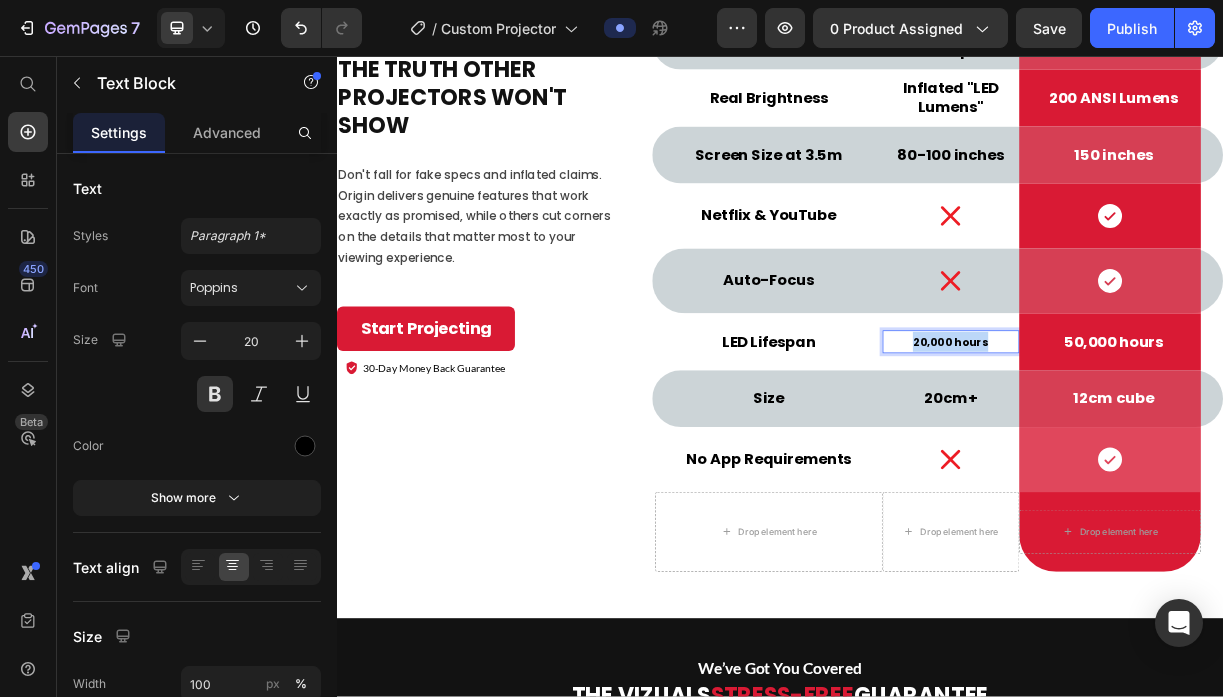 click on "20,000 hours" at bounding box center [1168, 444] 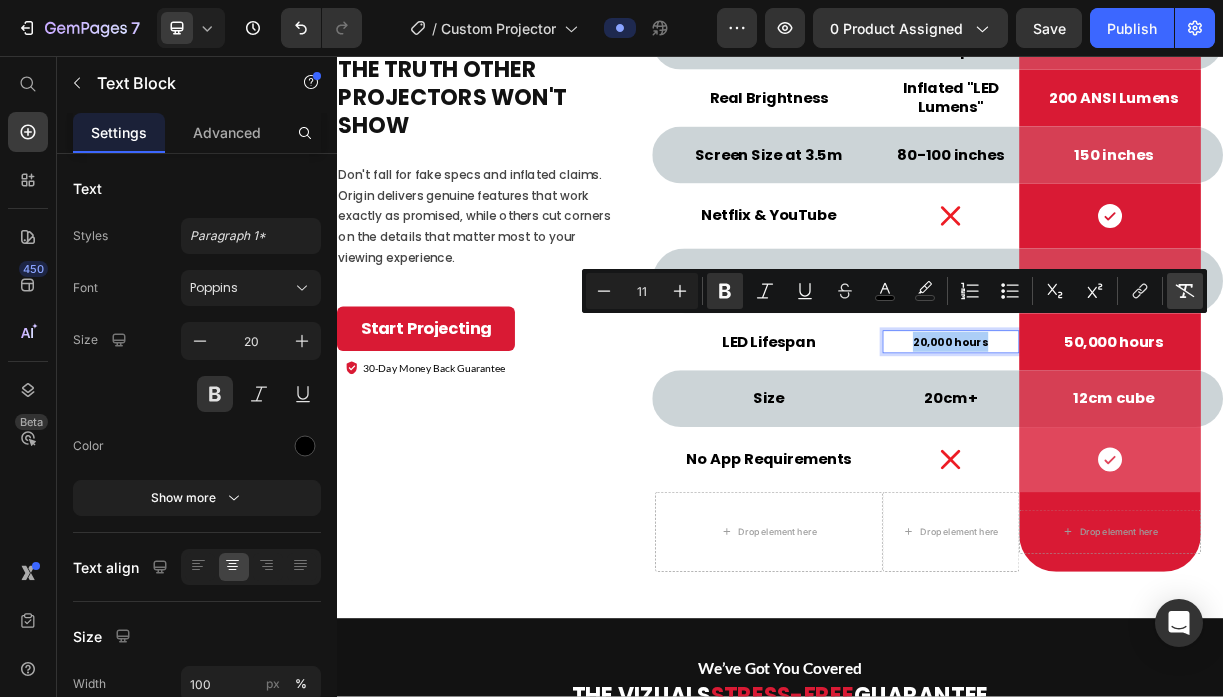 click 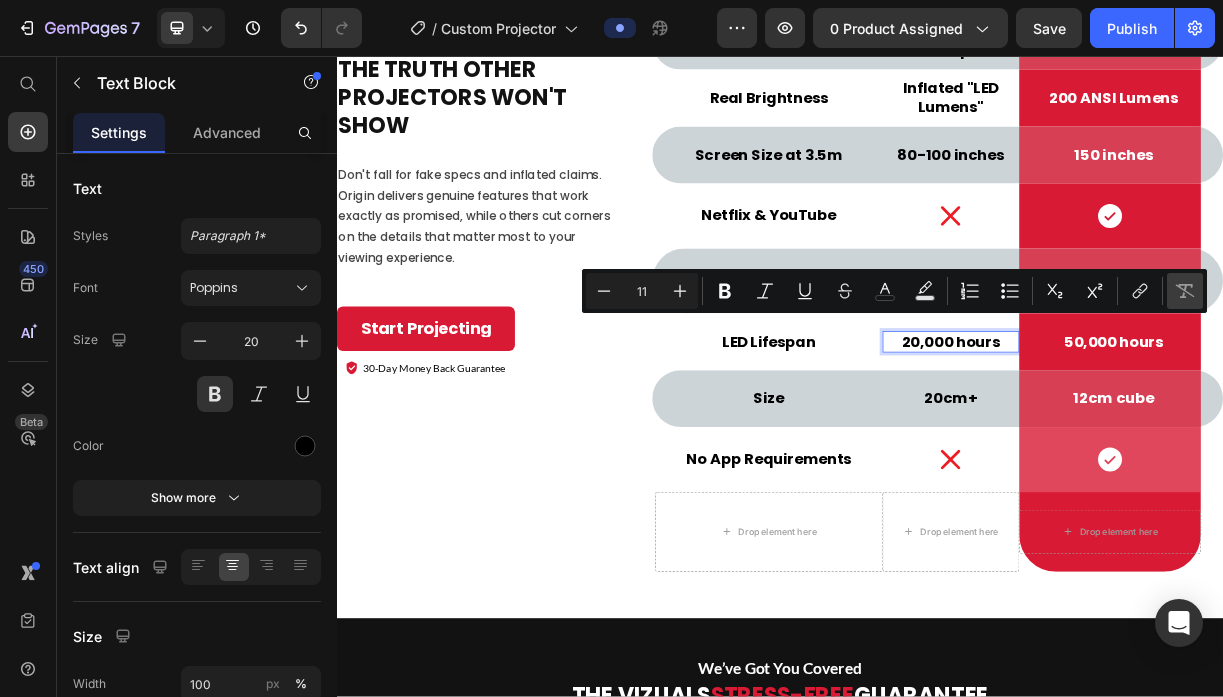 type on "20" 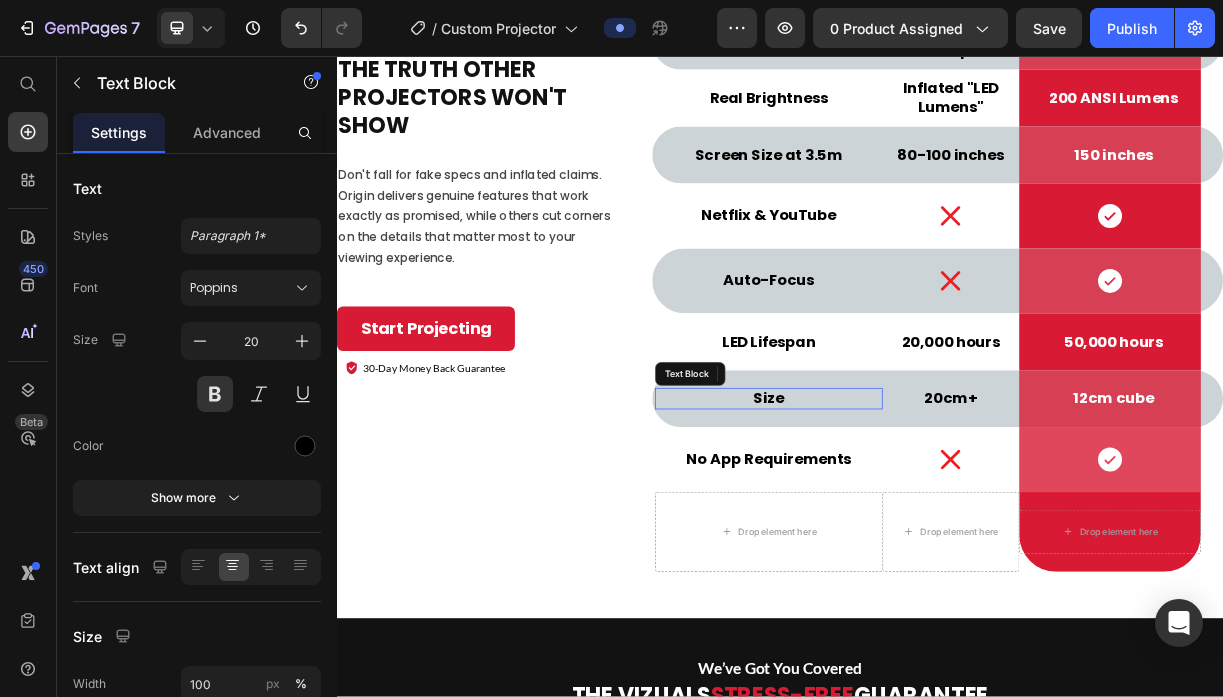 click on "Size" at bounding box center (922, 520) 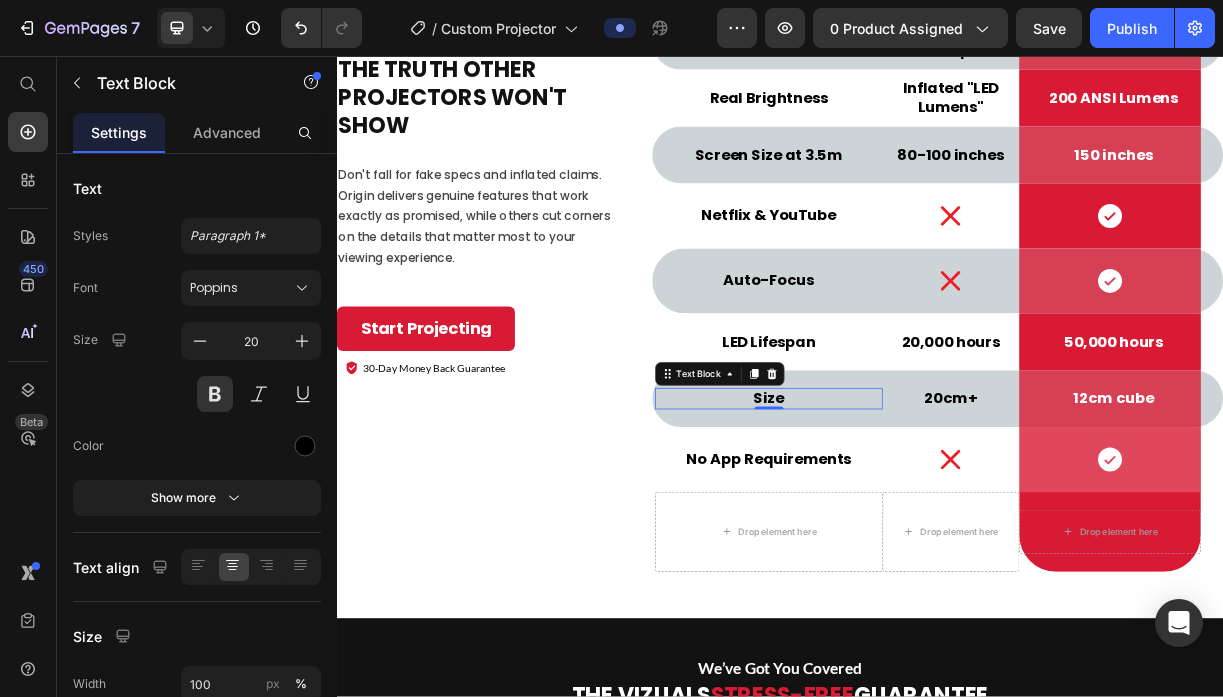 click on "Size" at bounding box center [922, 520] 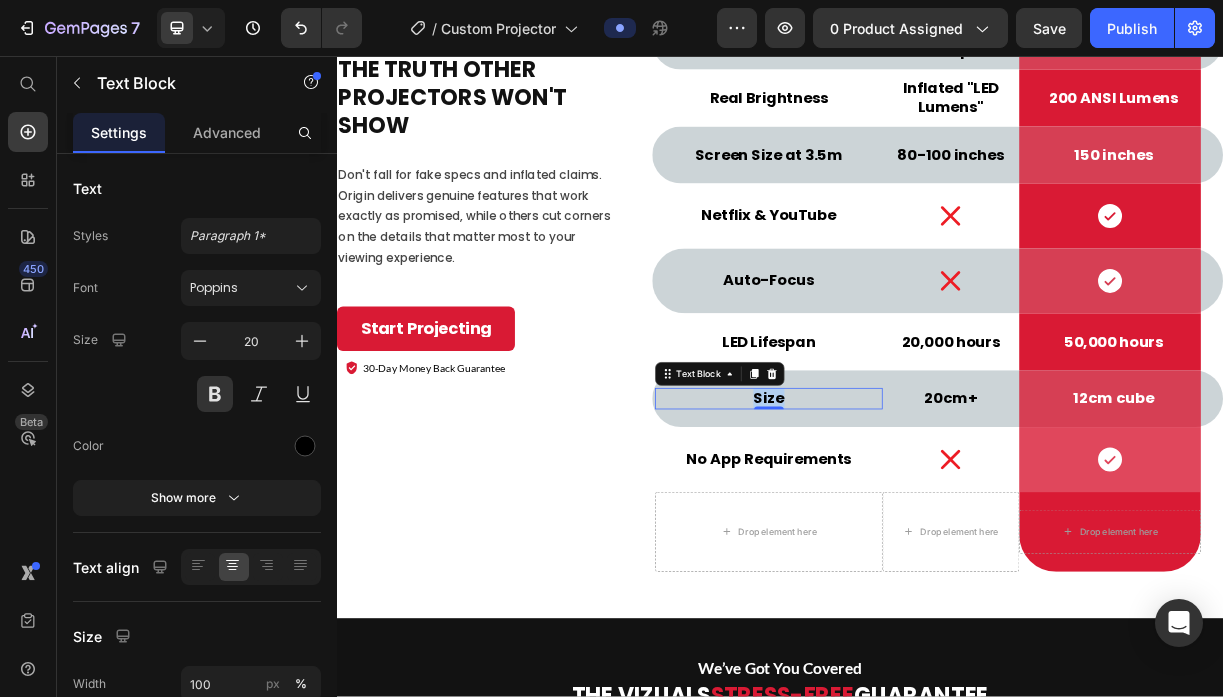 click on "Size" at bounding box center (922, 520) 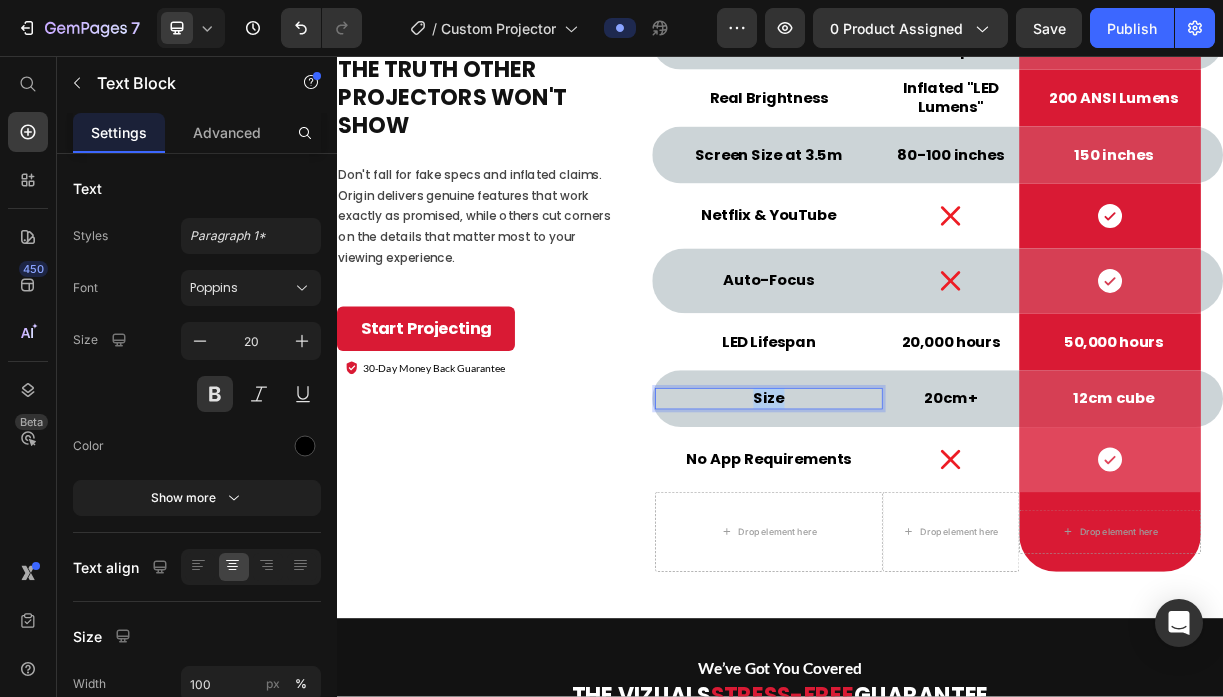 click on "Size" at bounding box center (922, 520) 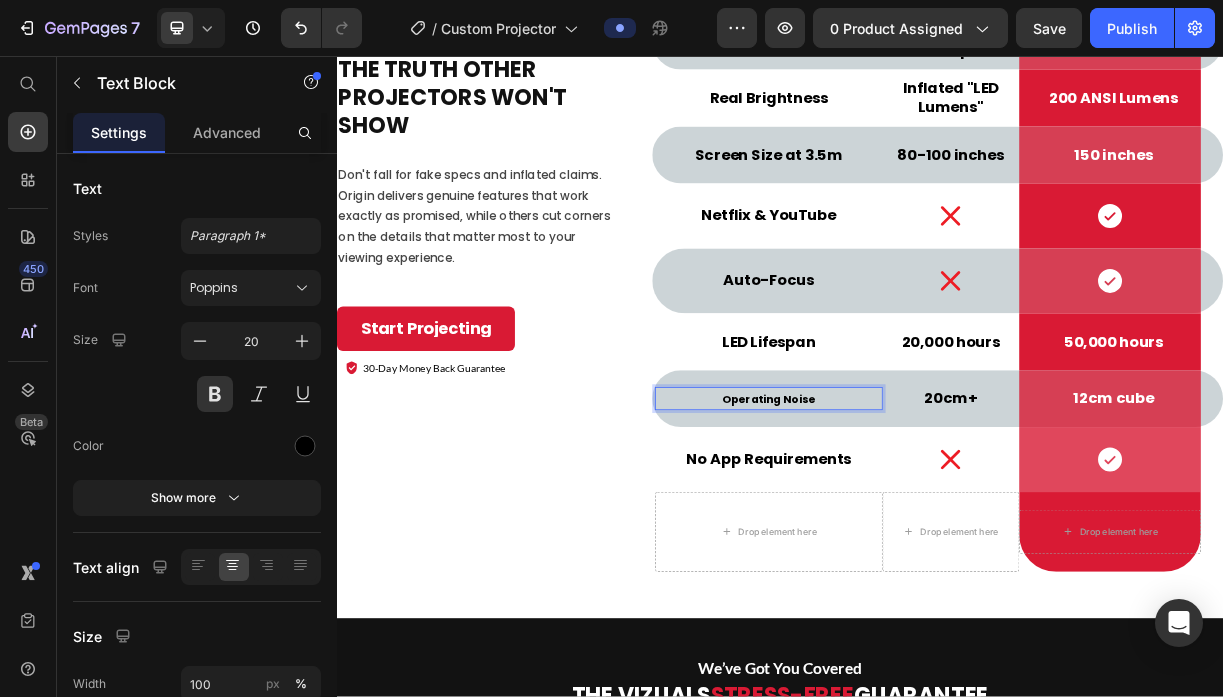 click on "Operating Noise" at bounding box center (921, 521) 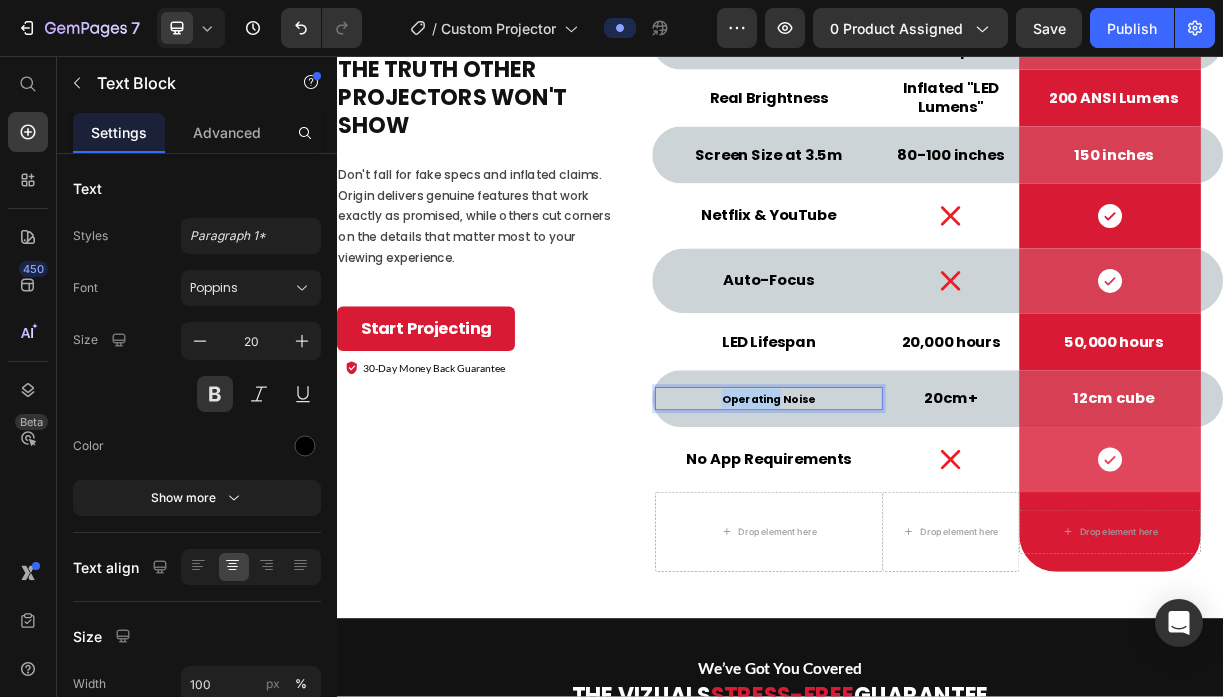 click on "Operating Noise" at bounding box center (921, 521) 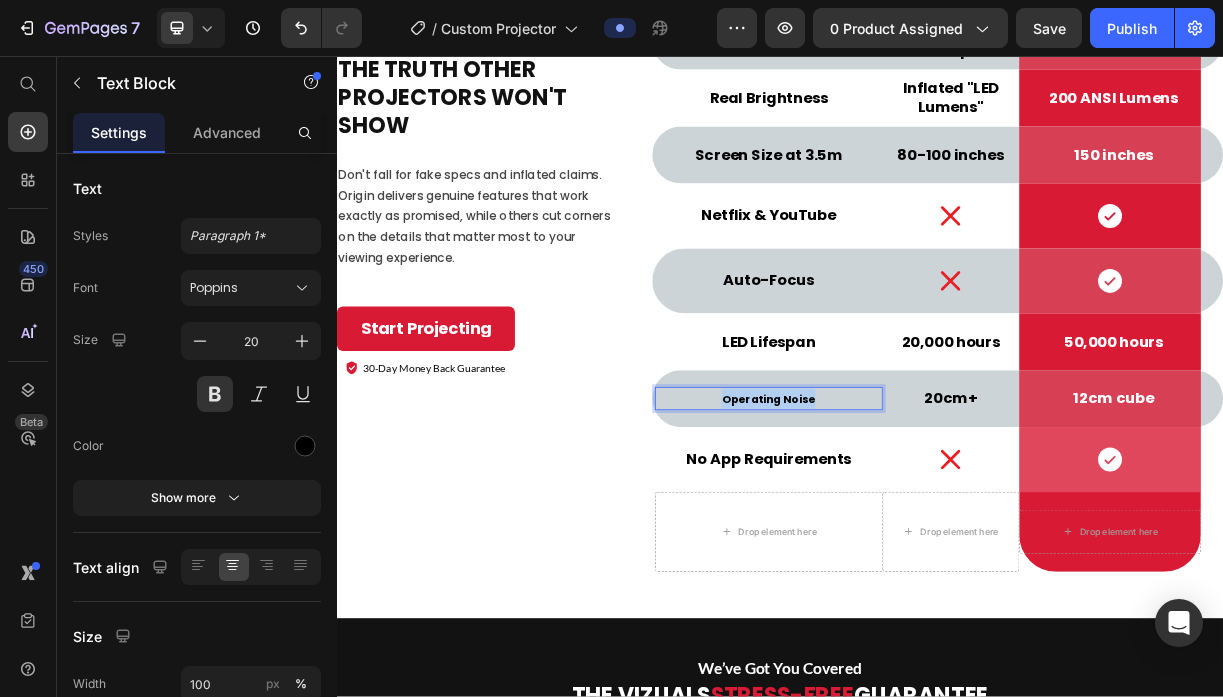 click on "Operating Noise" at bounding box center [921, 521] 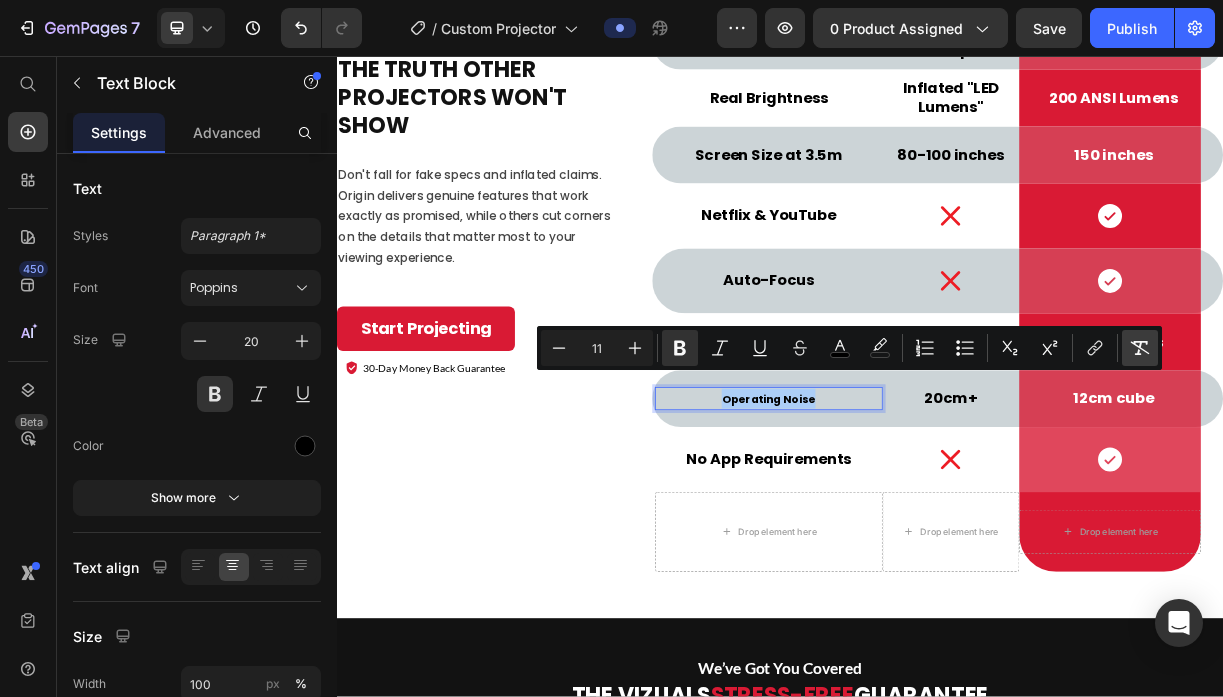 click on "Remove Format" at bounding box center [1140, 348] 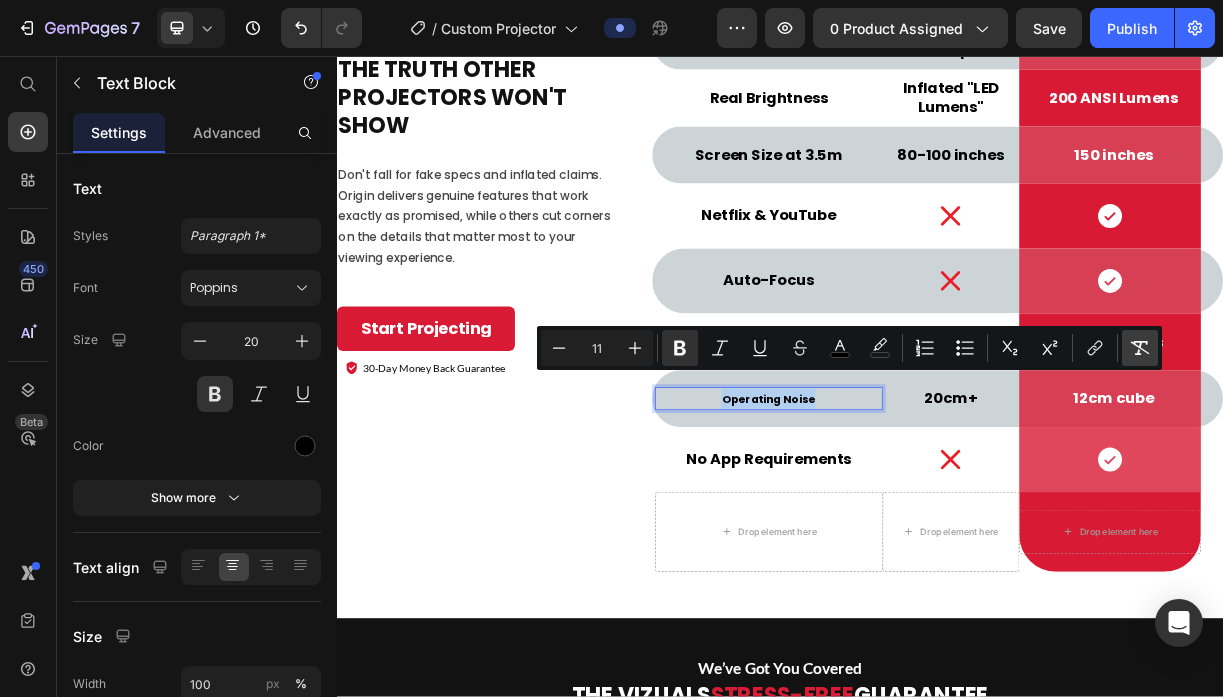 type on "20" 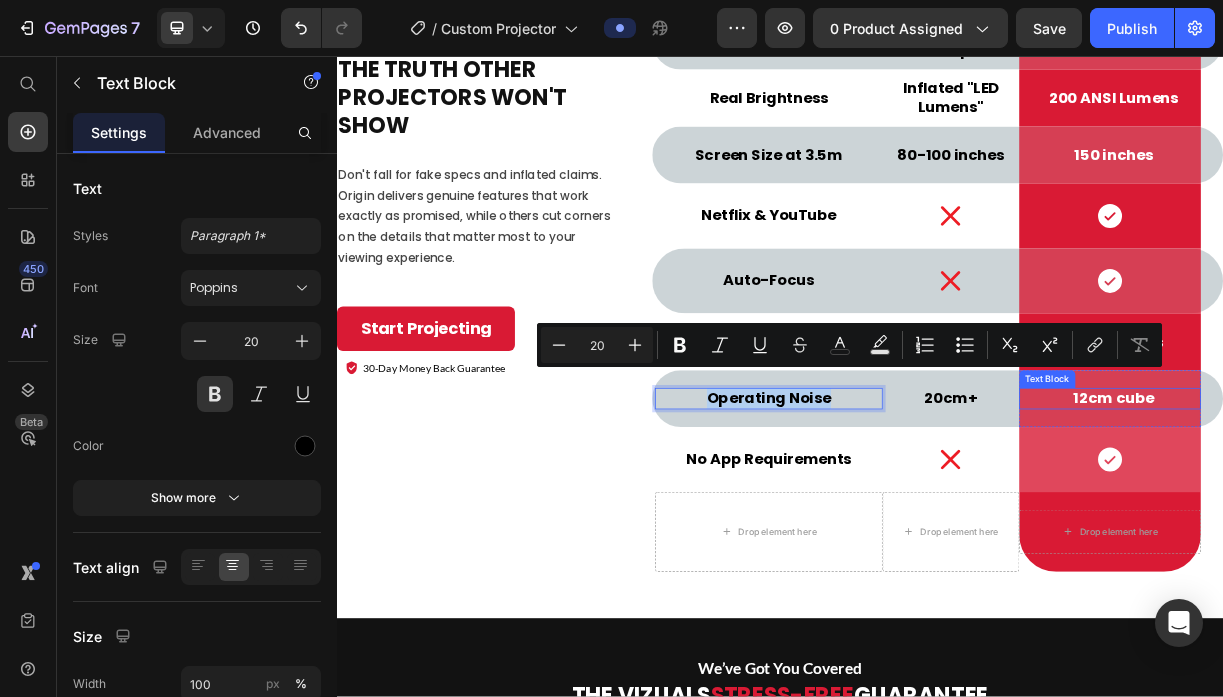 click on "12cm cube" at bounding box center (1389, 520) 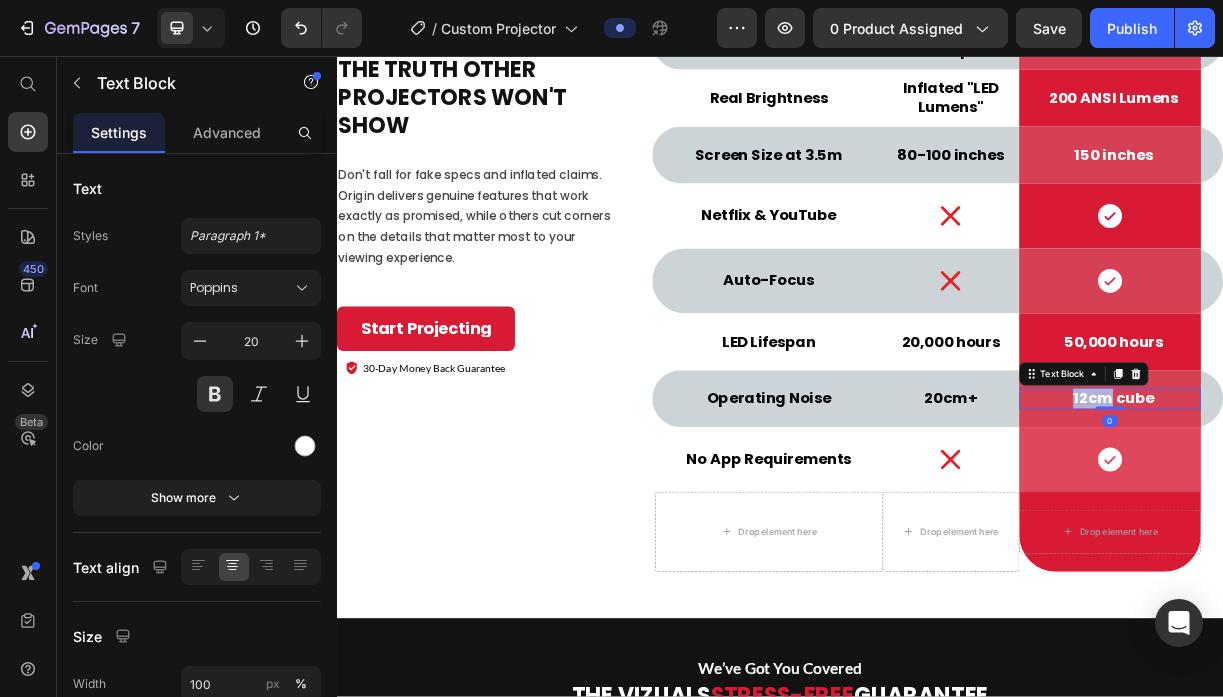 click on "12cm cube" at bounding box center [1389, 520] 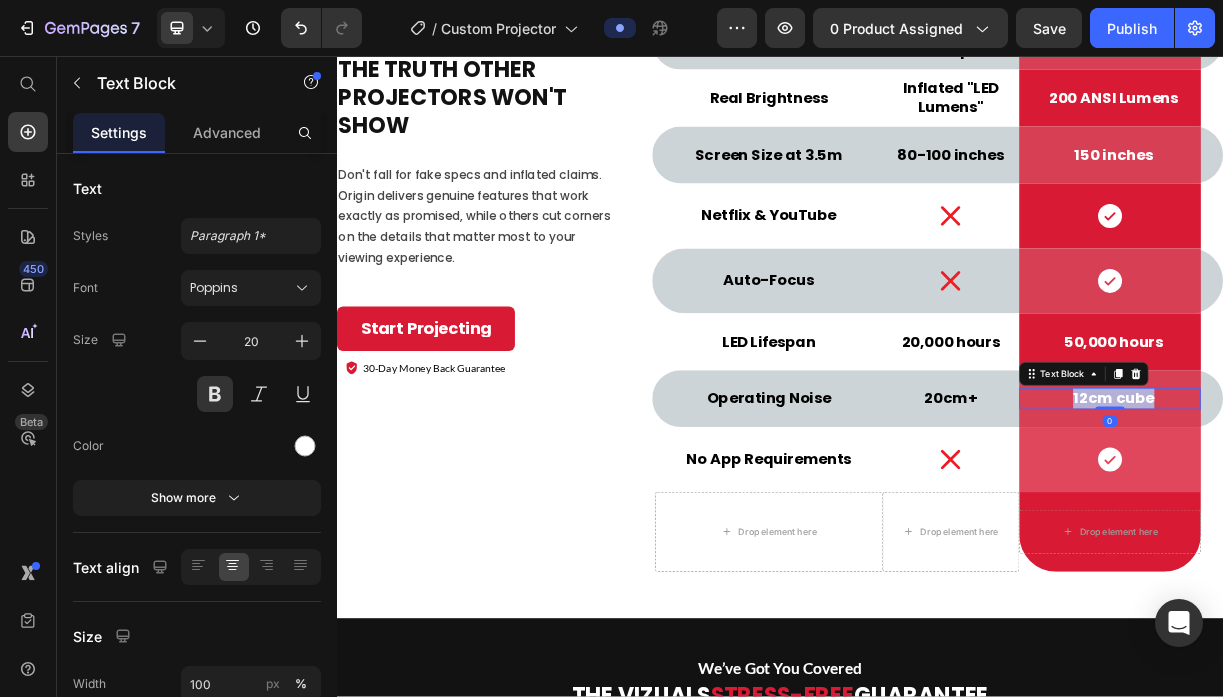 click on "12cm cube" at bounding box center [1389, 520] 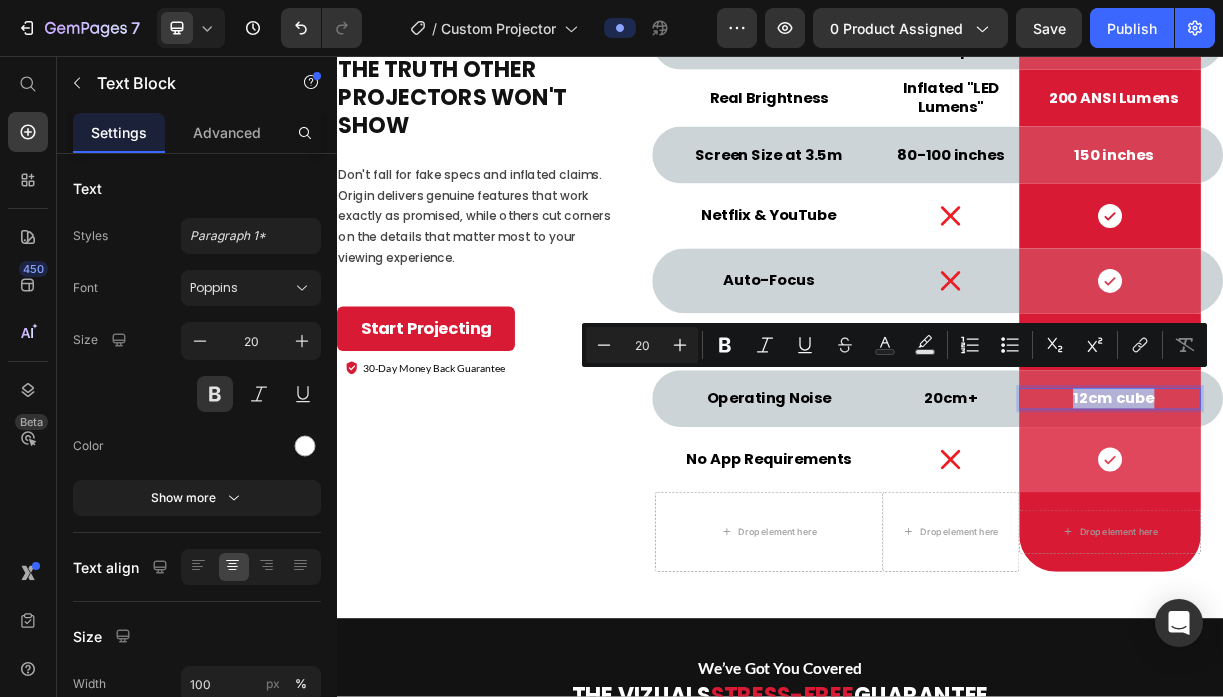 type on "11" 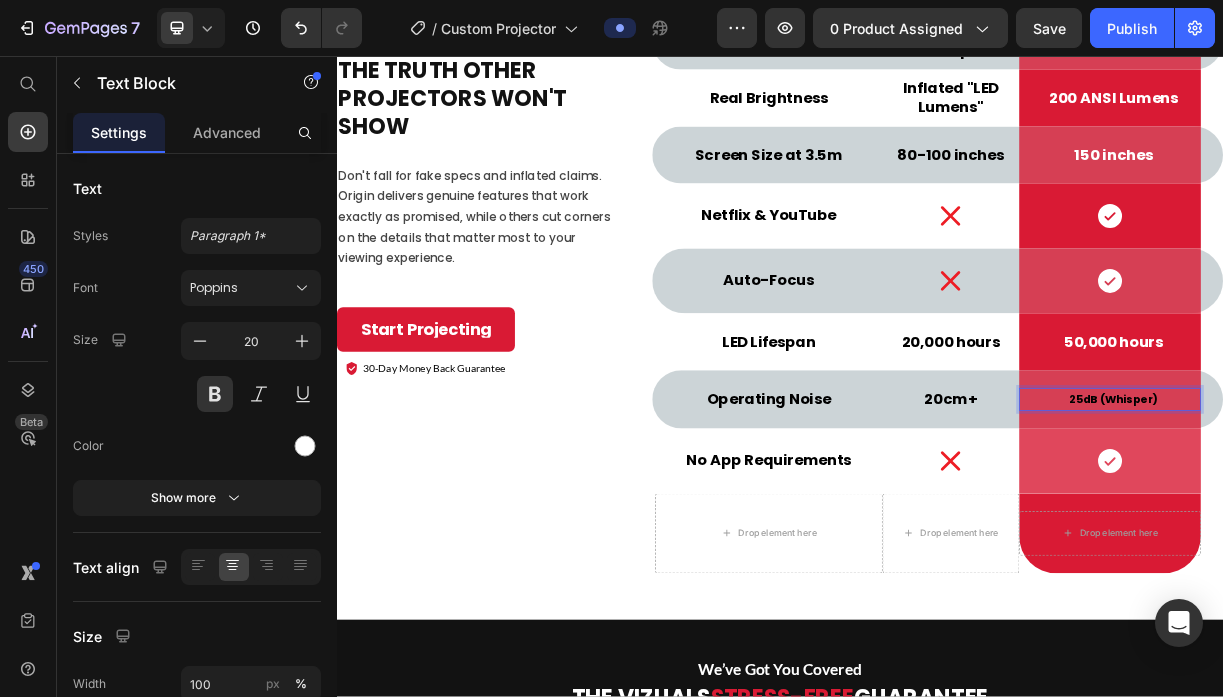 click on "25dB (Whisper)" at bounding box center (1389, 522) 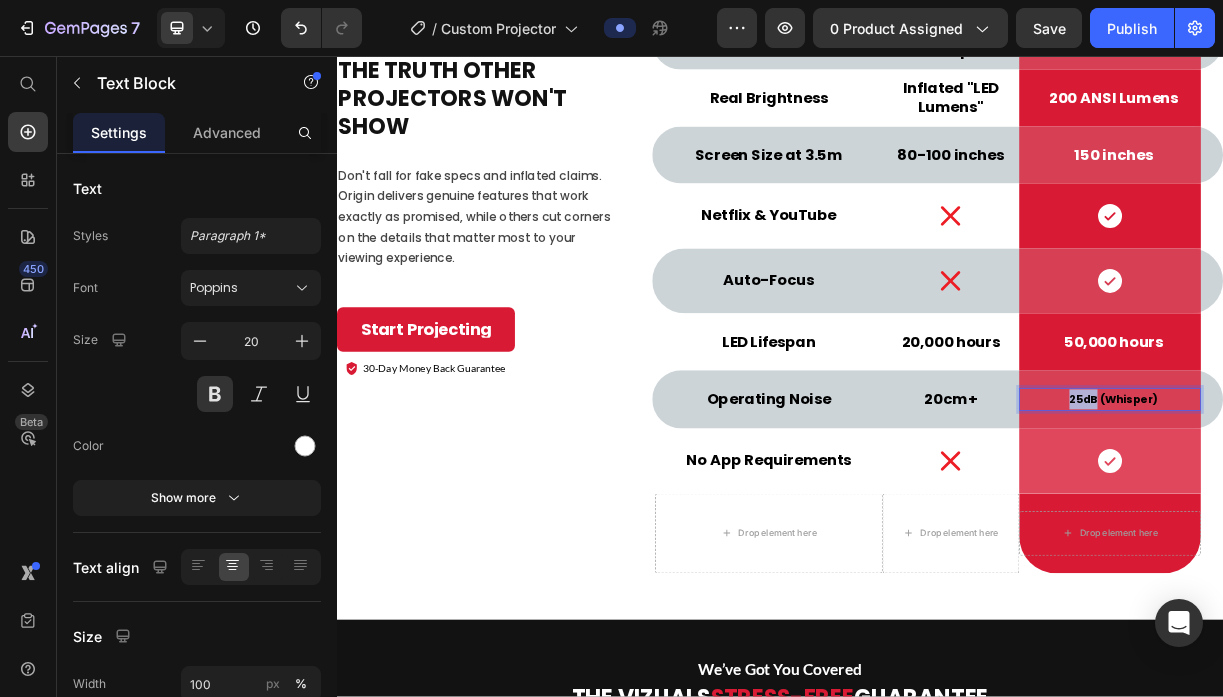 click on "25dB (Whisper)" at bounding box center (1389, 522) 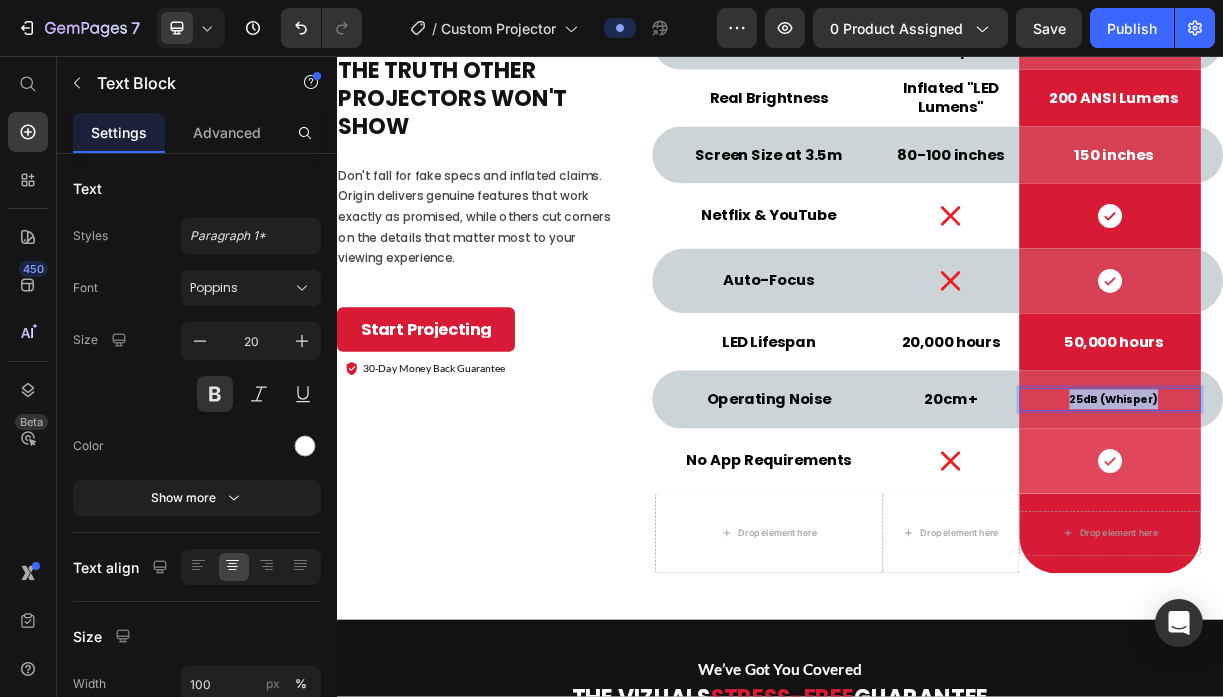click on "25dB (Whisper)" at bounding box center (1389, 522) 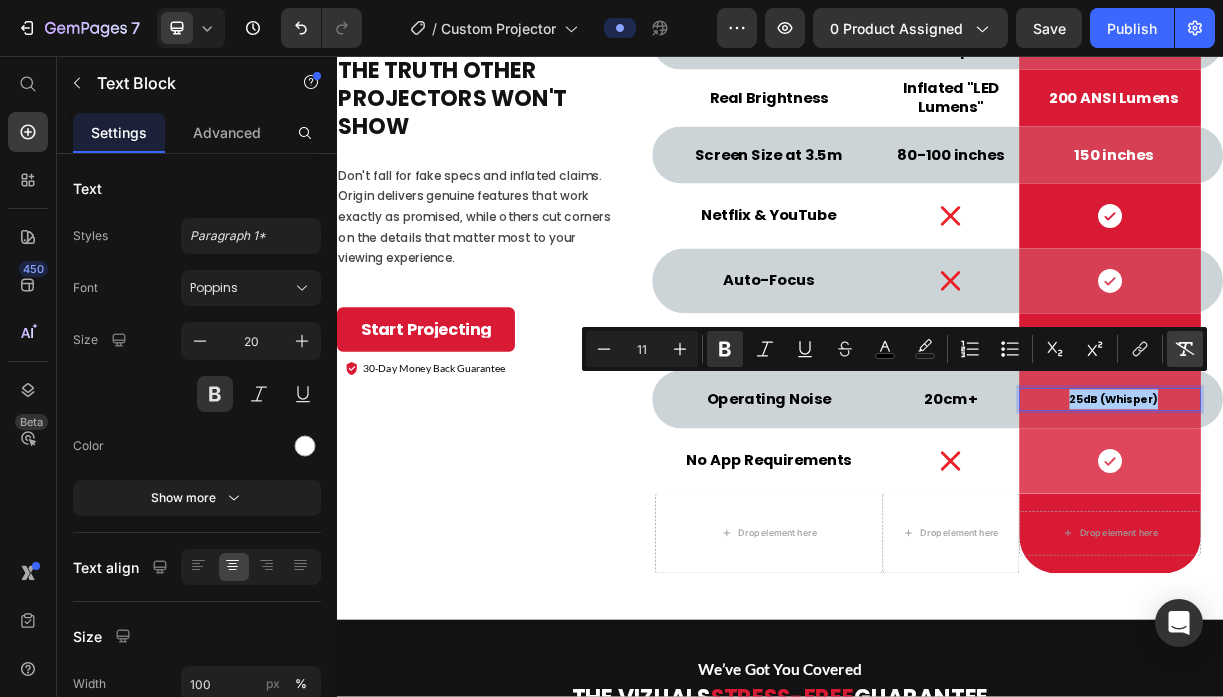 click 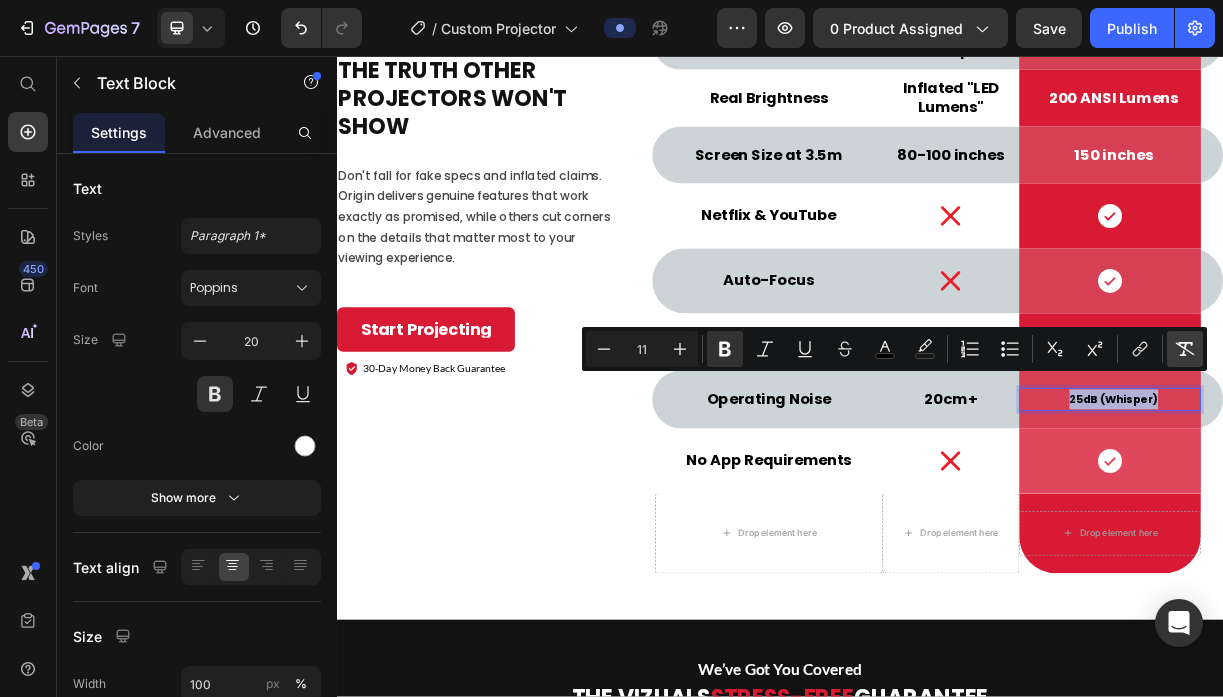 type on "20" 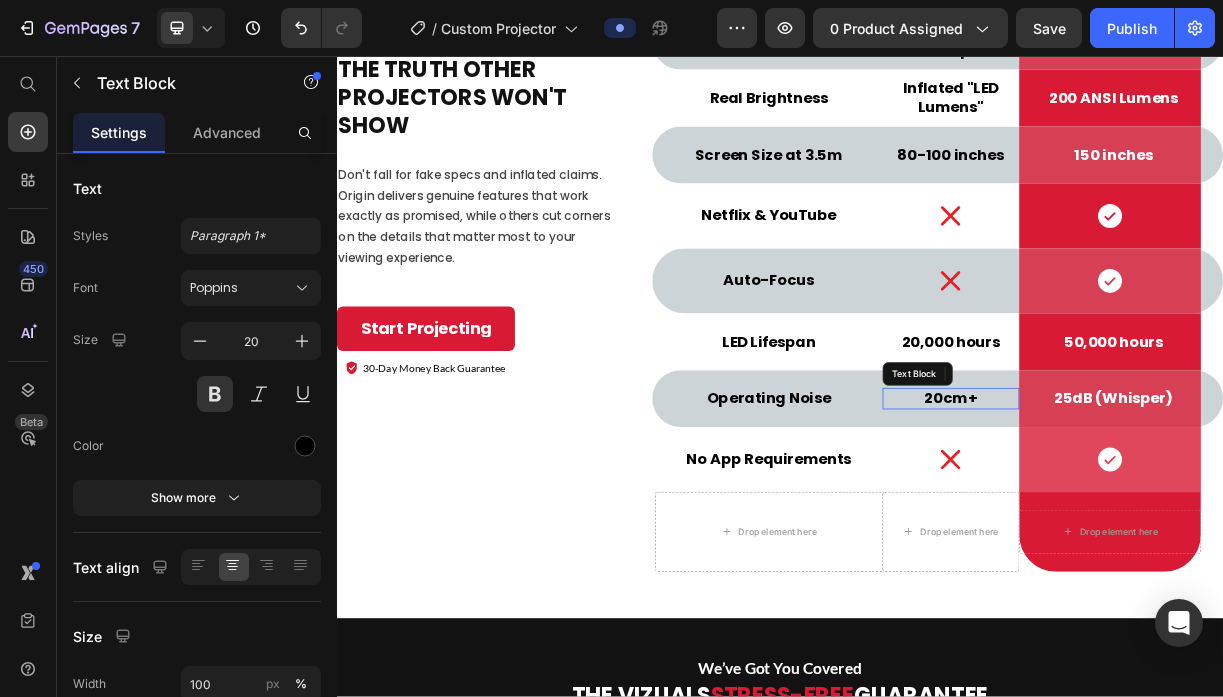 click on "20cm+" at bounding box center (1168, 520) 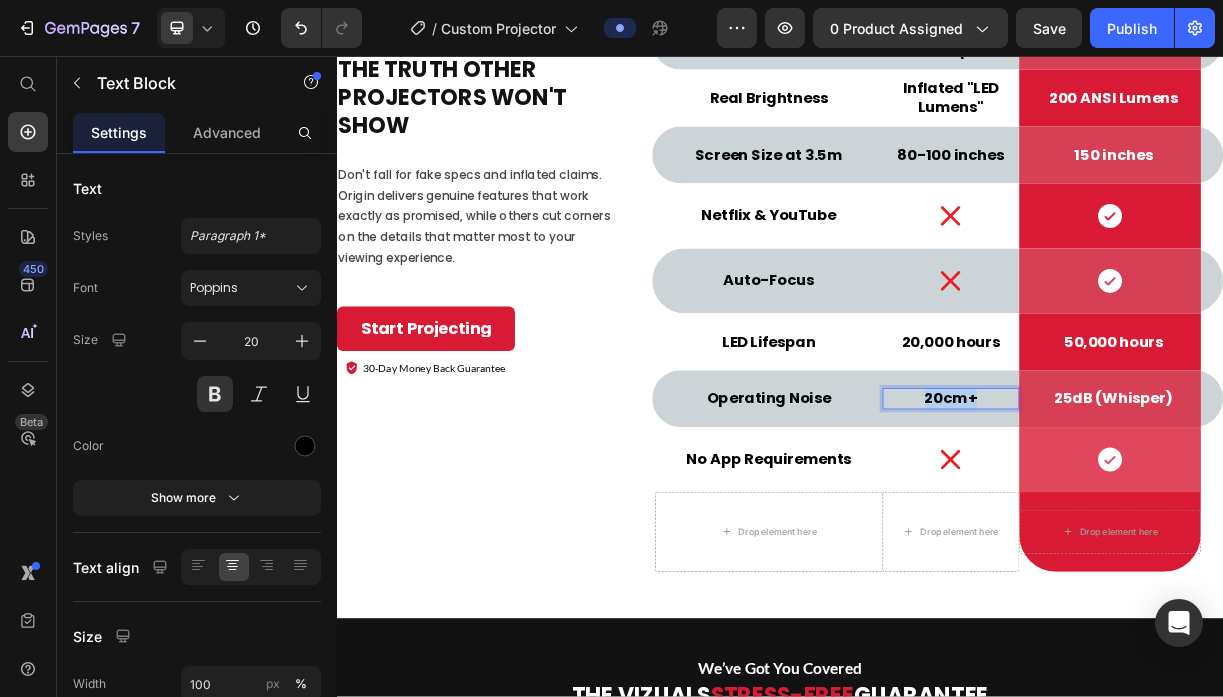 click on "20cm+" at bounding box center (1168, 520) 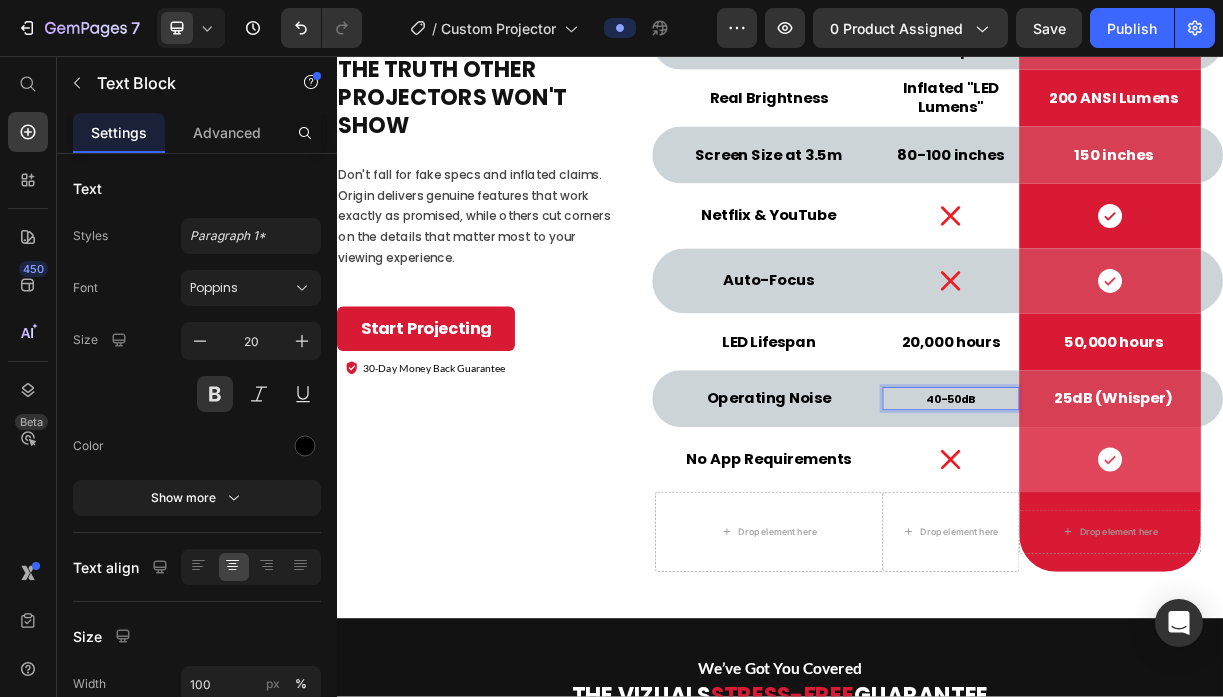 click on "40-50dB" at bounding box center [1168, 521] 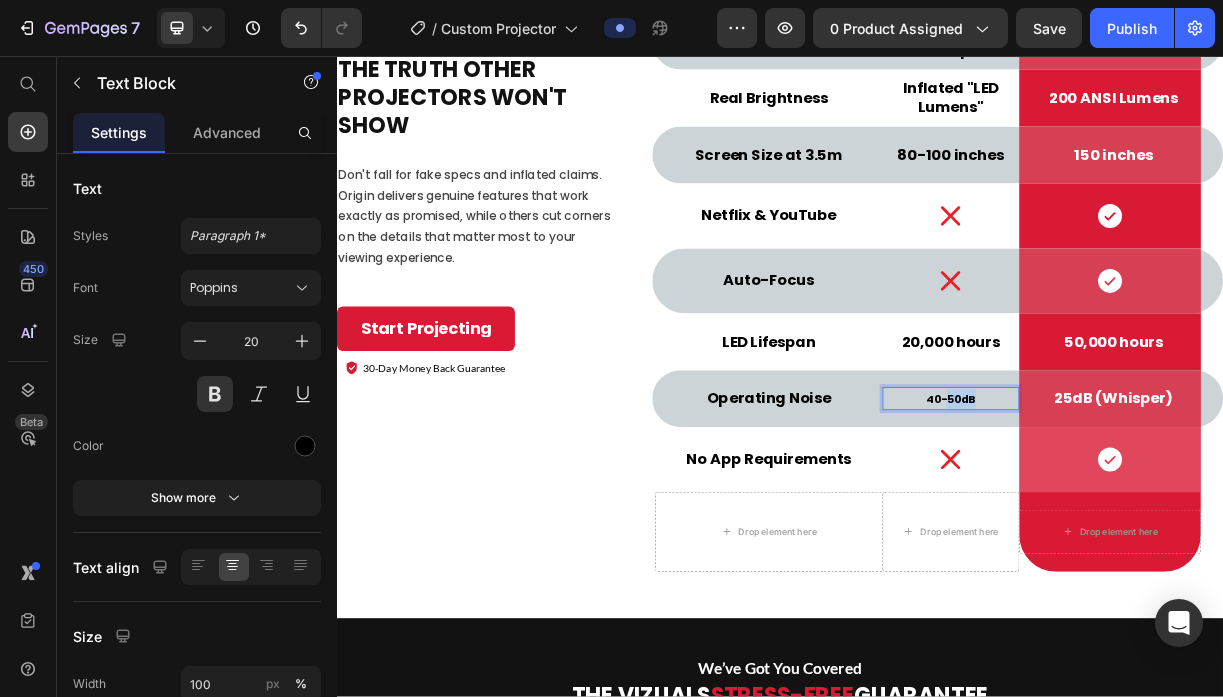 click on "40-50dB" at bounding box center (1168, 521) 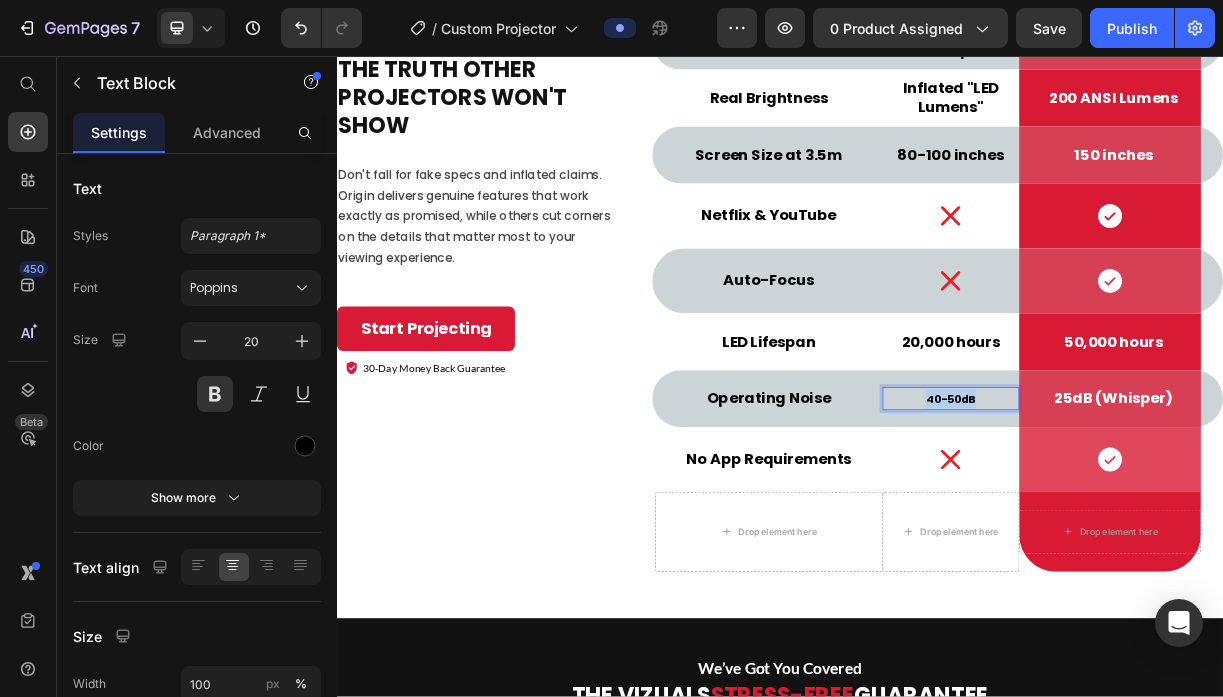 click on "40-50dB" at bounding box center (1168, 521) 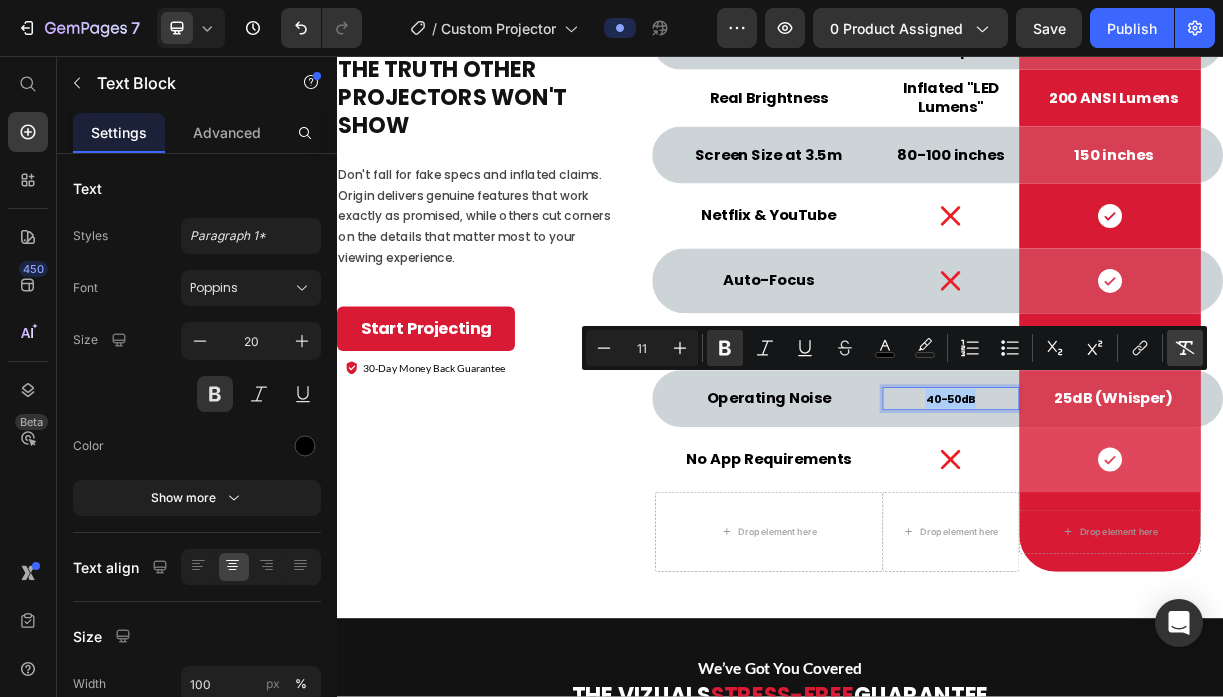click 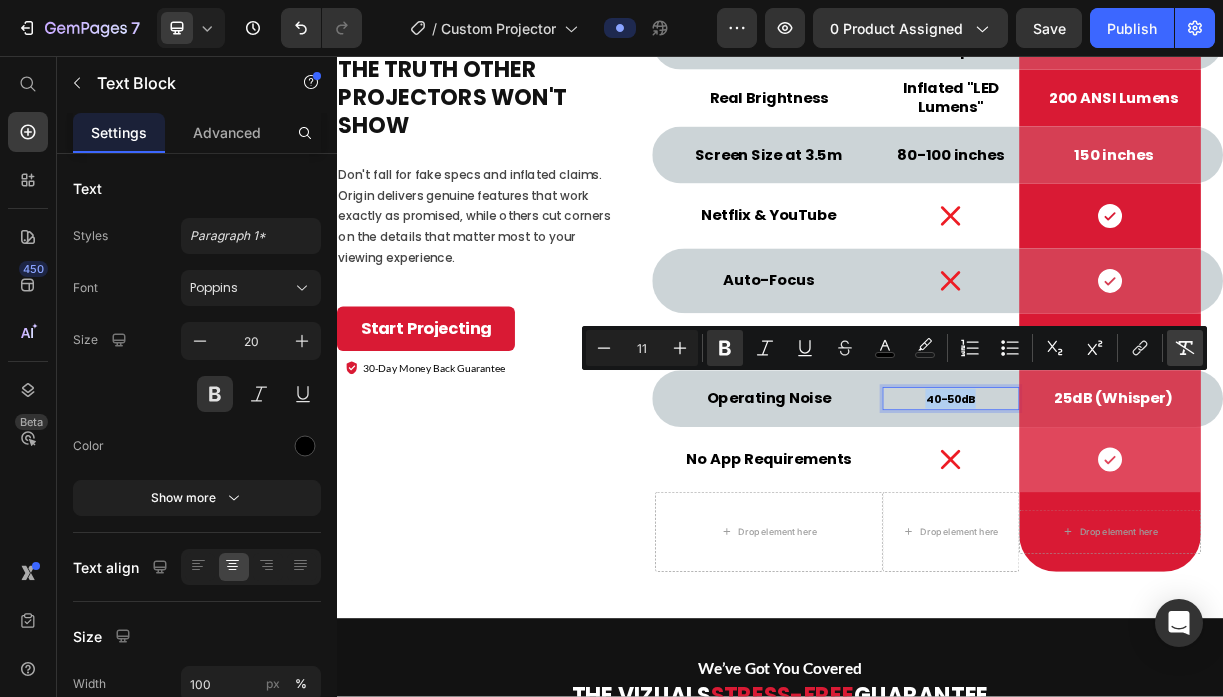 type on "20" 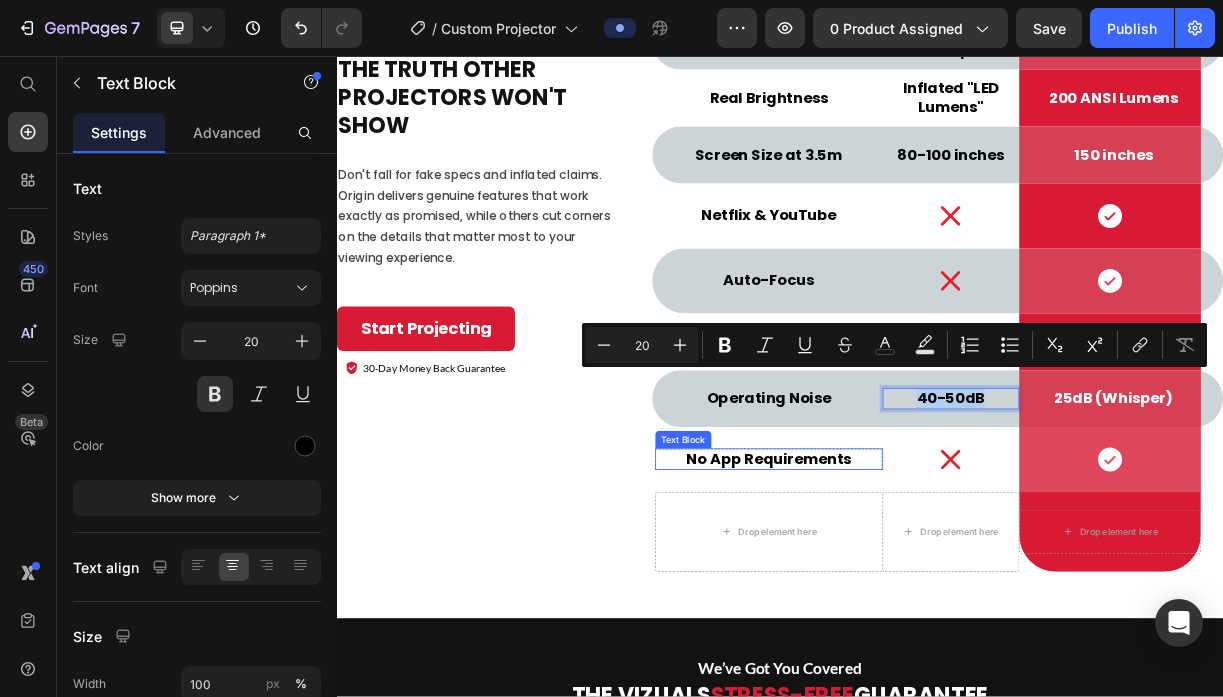 click on "No App Requirements" at bounding box center (922, 602) 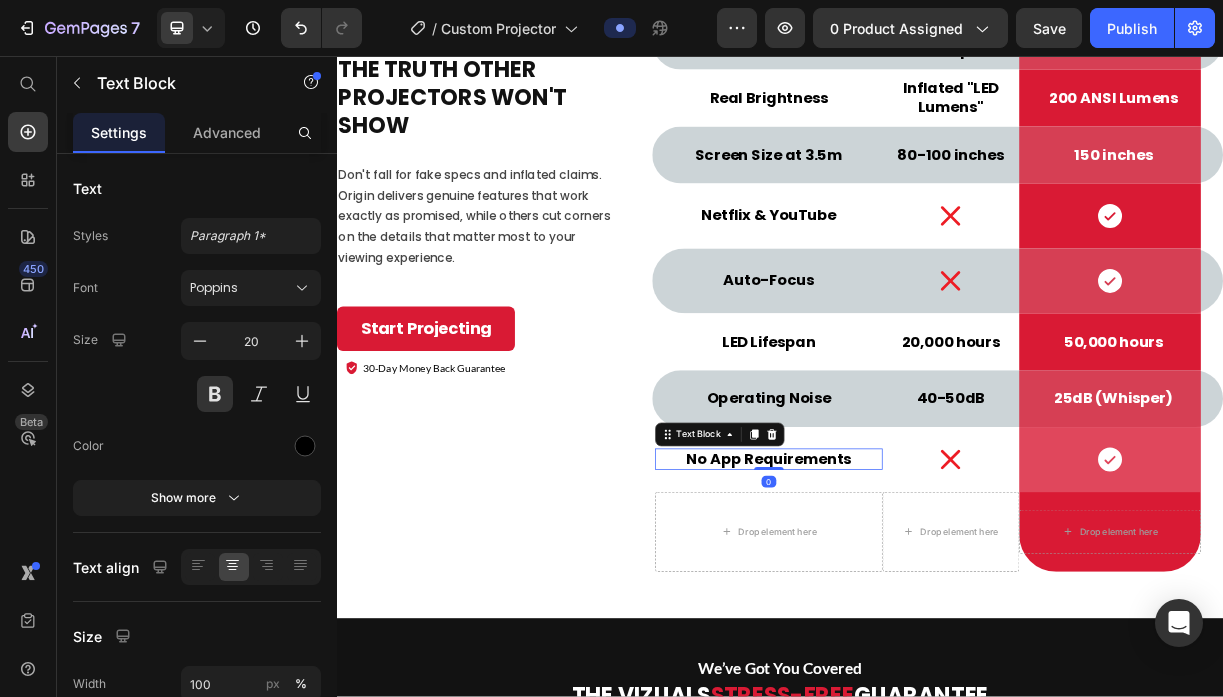 click on "No App Requirements" at bounding box center (922, 602) 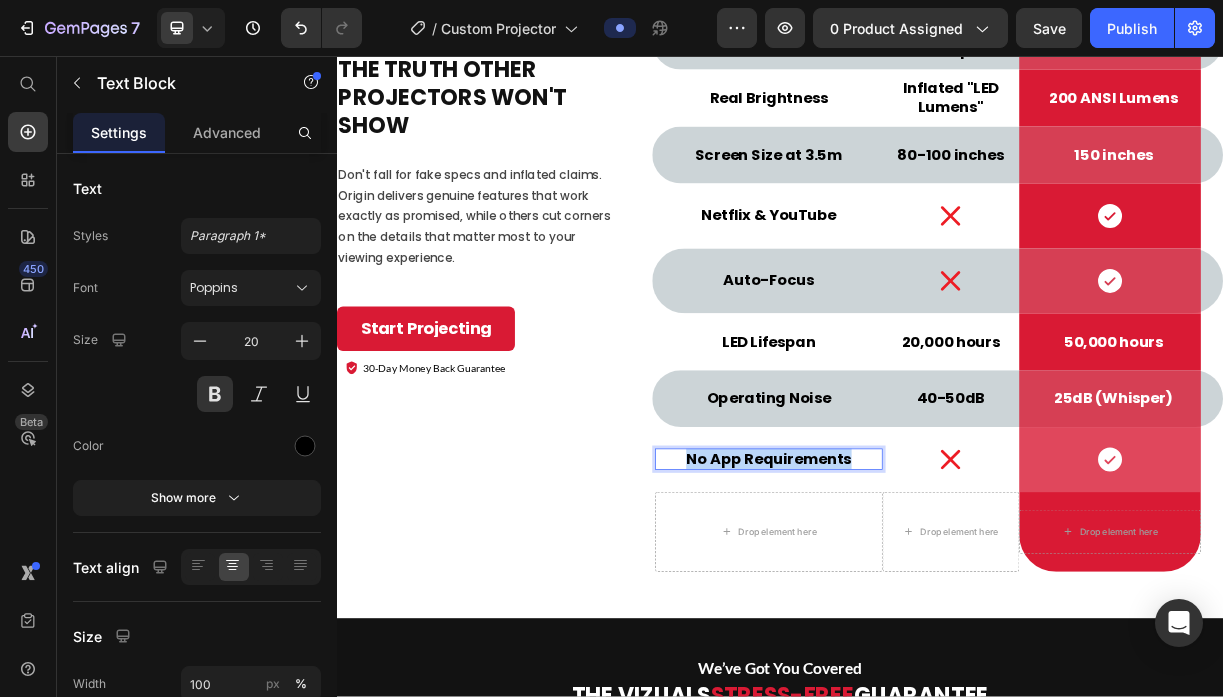 click on "No App Requirements" at bounding box center (922, 602) 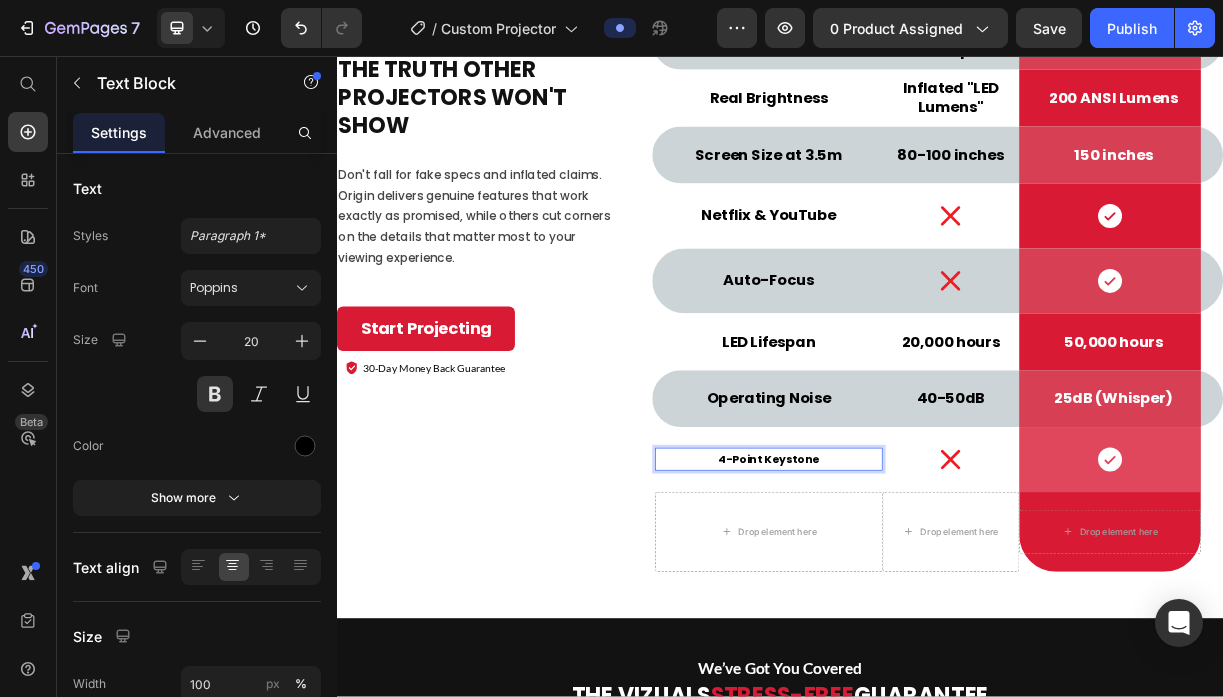 click on "4-Point Keystone" at bounding box center [922, 603] 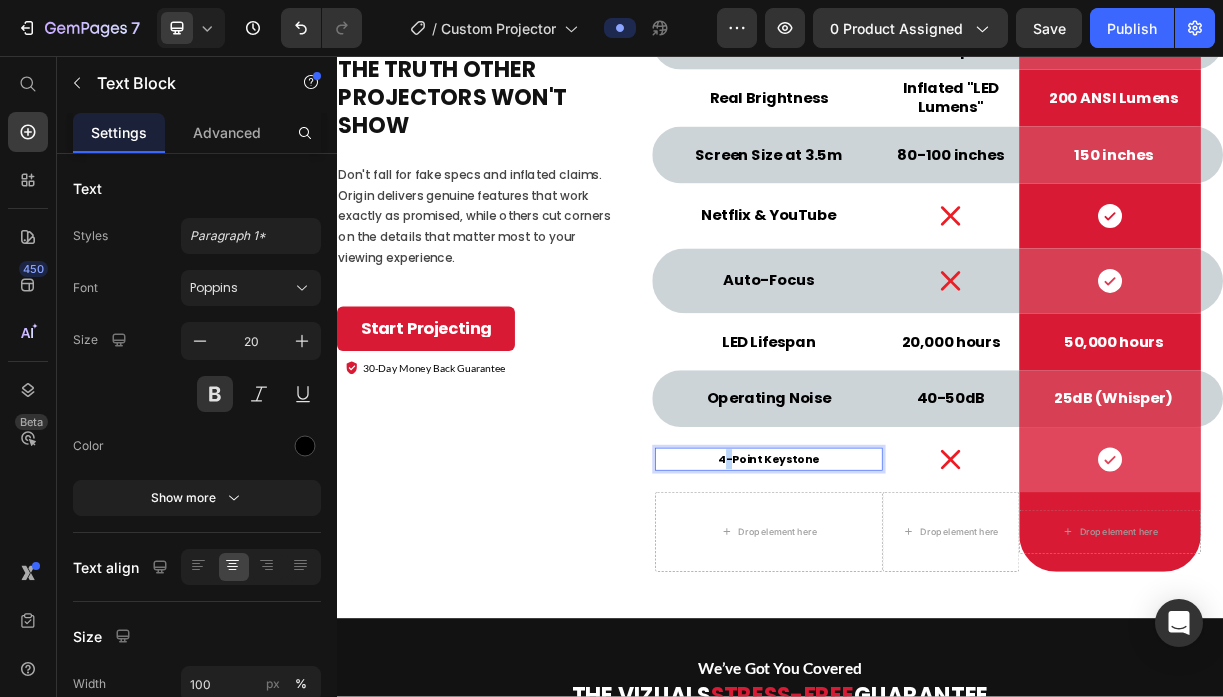 click on "4-Point Keystone" at bounding box center [922, 603] 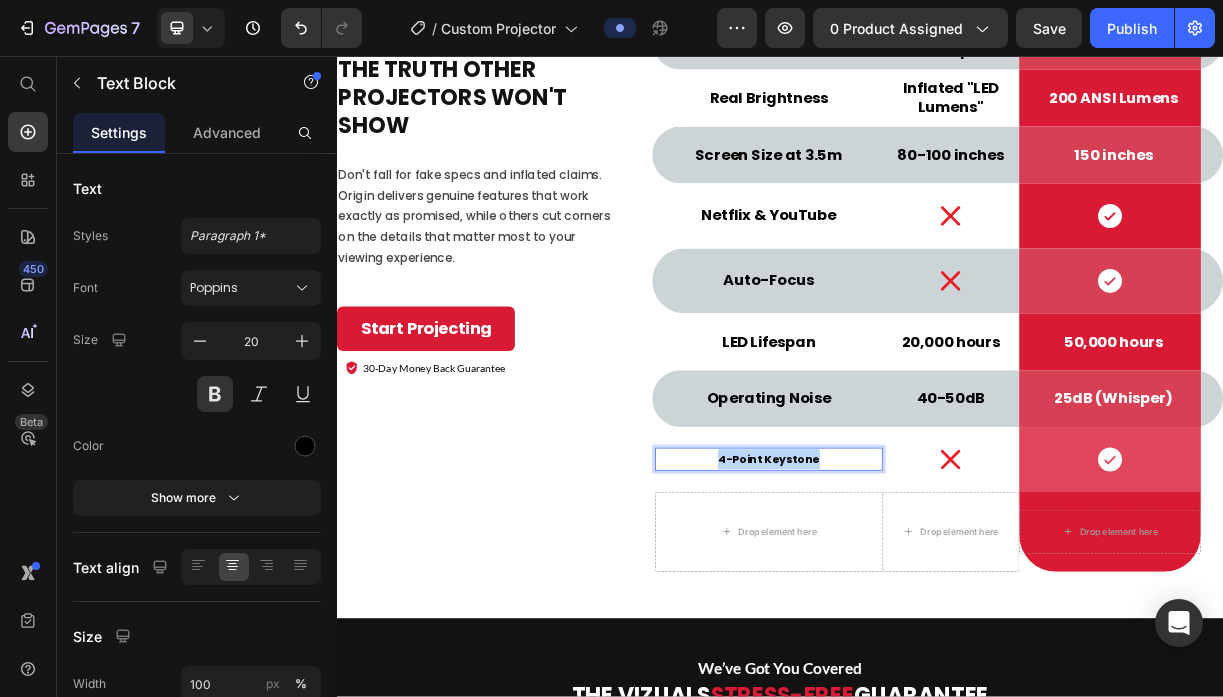 click on "4-Point Keystone" at bounding box center (922, 603) 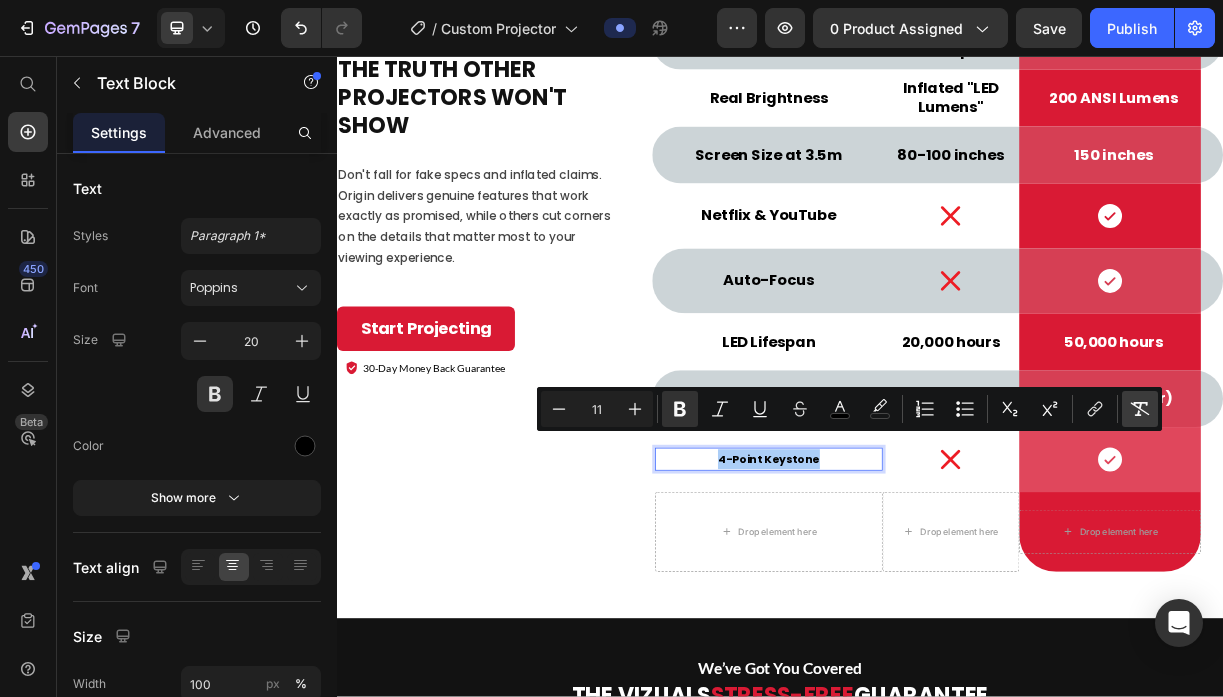 click 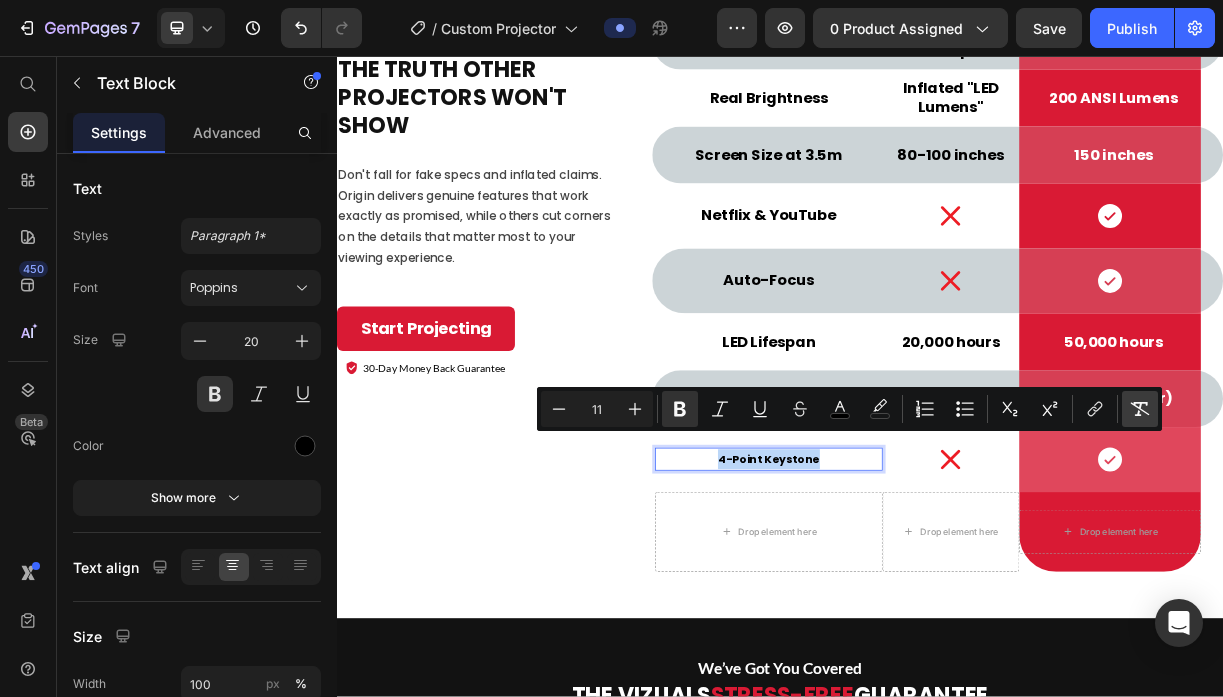 type on "20" 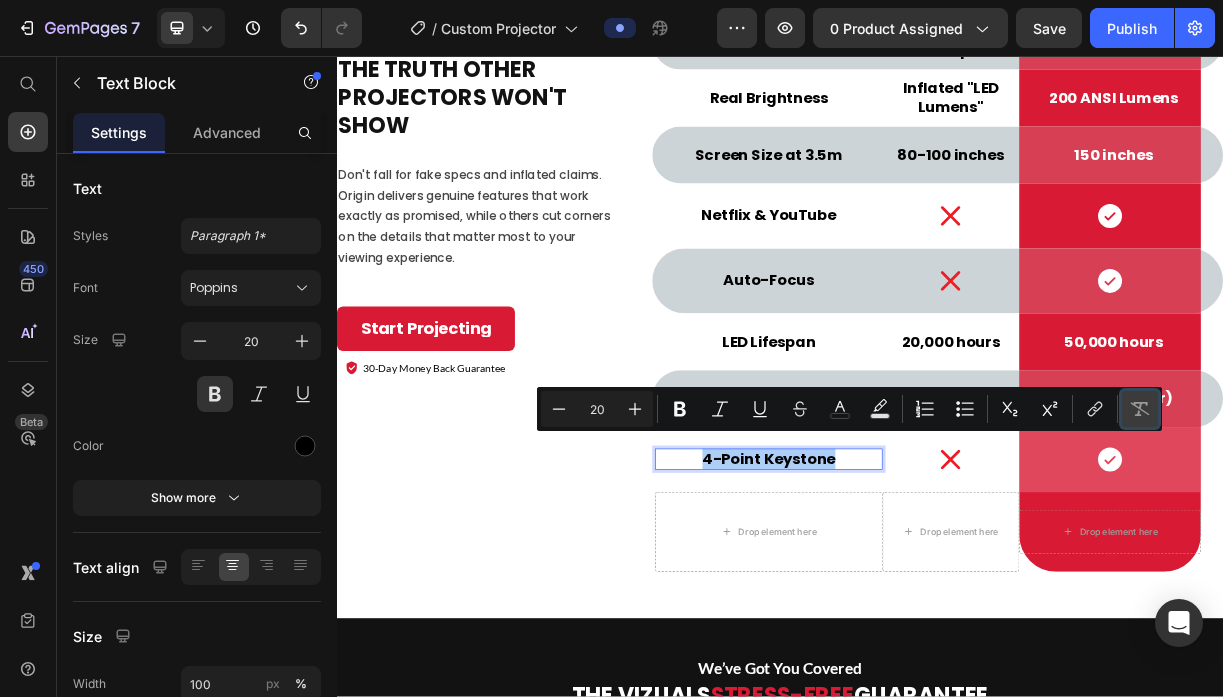 click 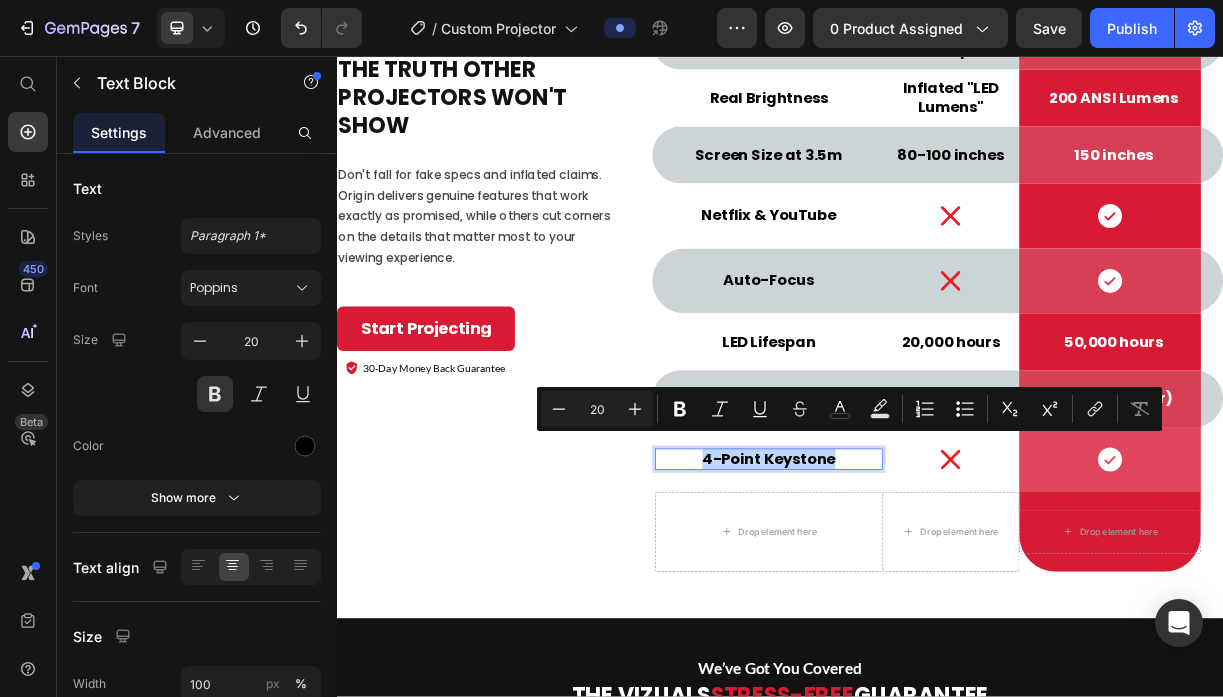 click on "4-Point Keystone" at bounding box center [922, 602] 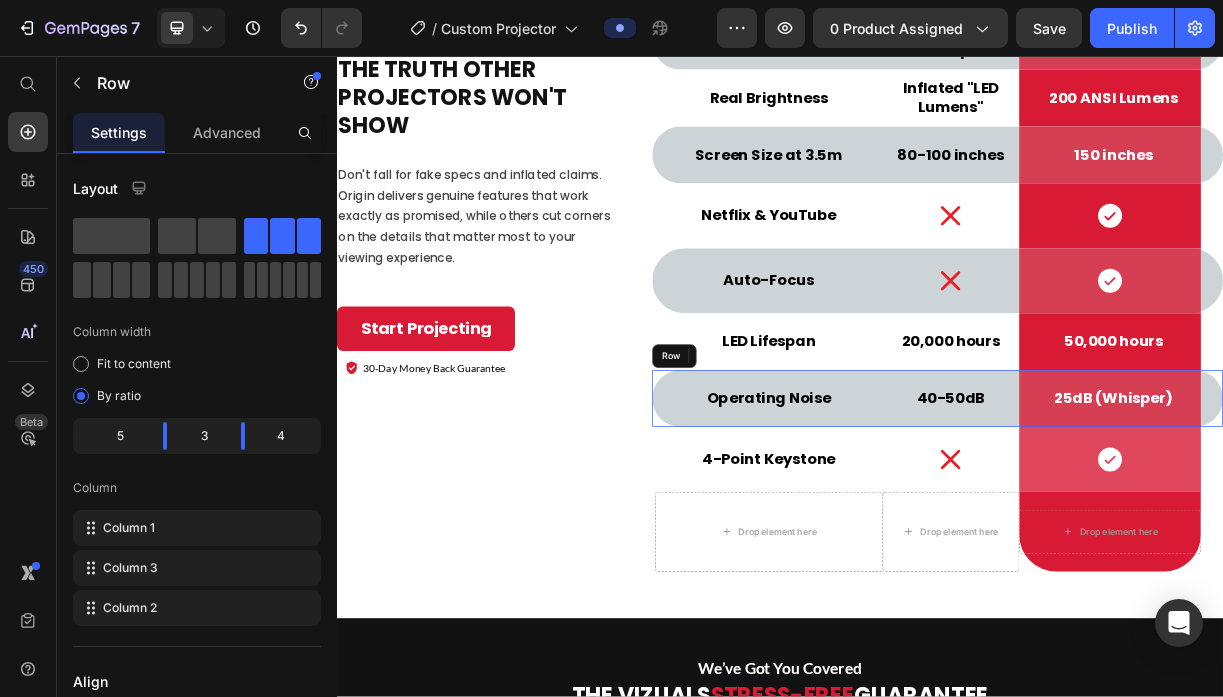 click on "Operating Noise Text Block Row" at bounding box center (922, 520) 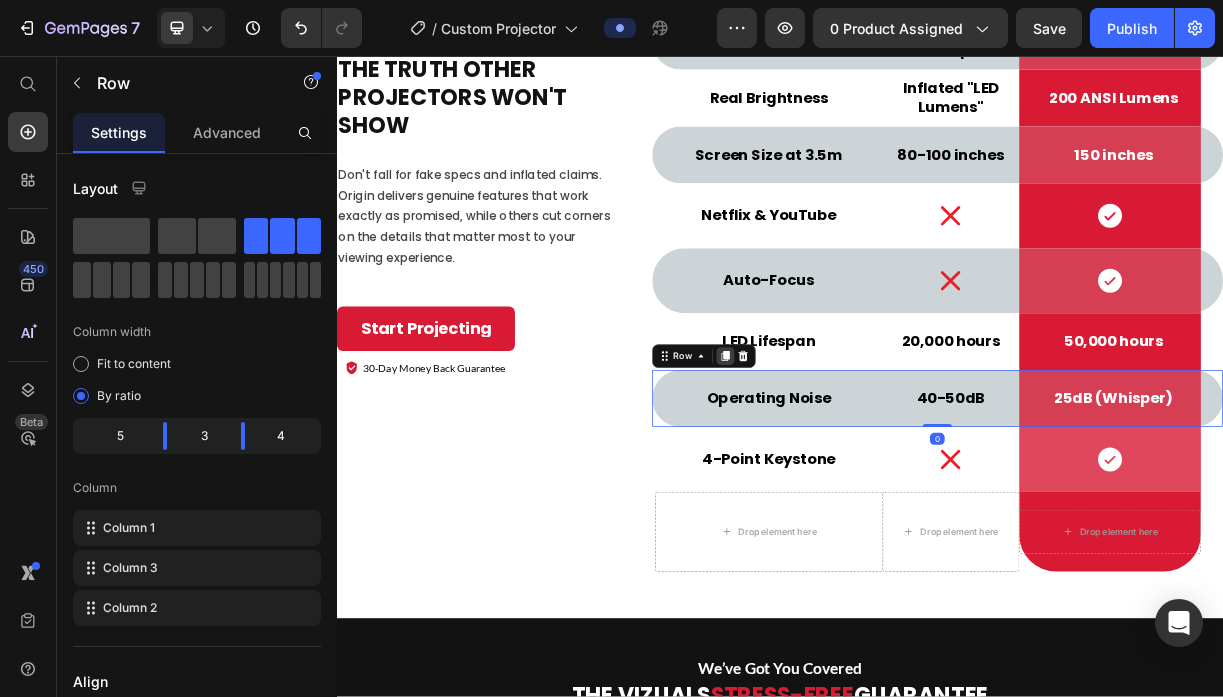 click 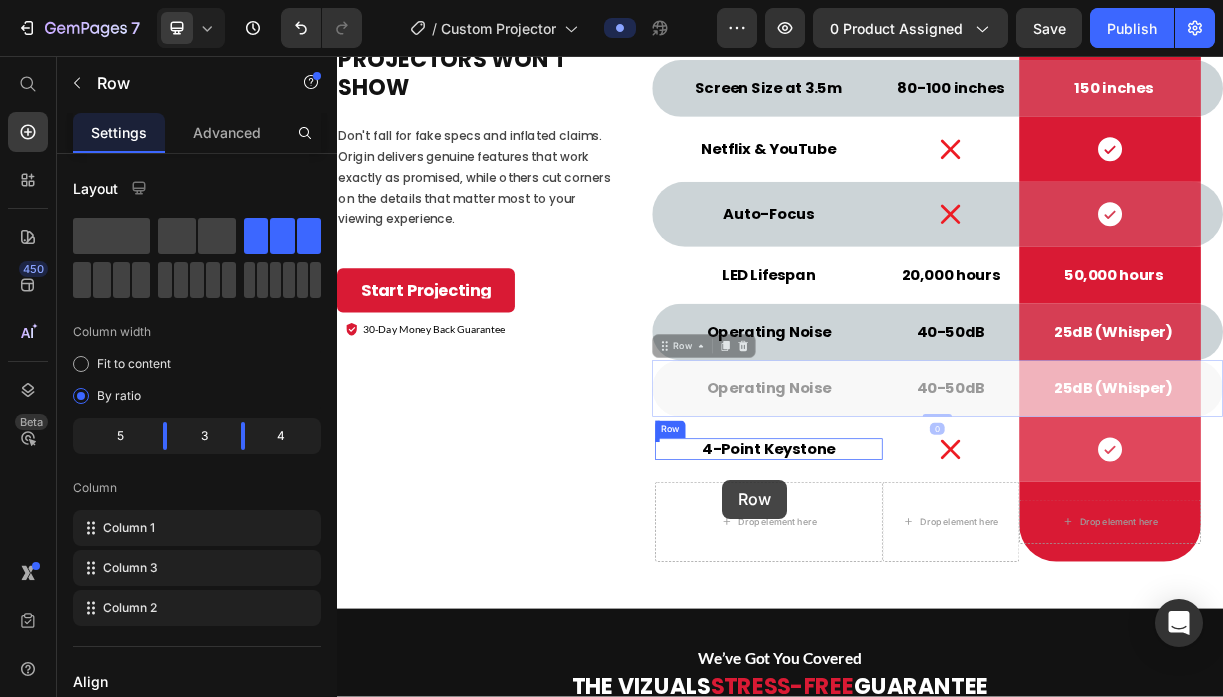 scroll, scrollTop: 7943, scrollLeft: 0, axis: vertical 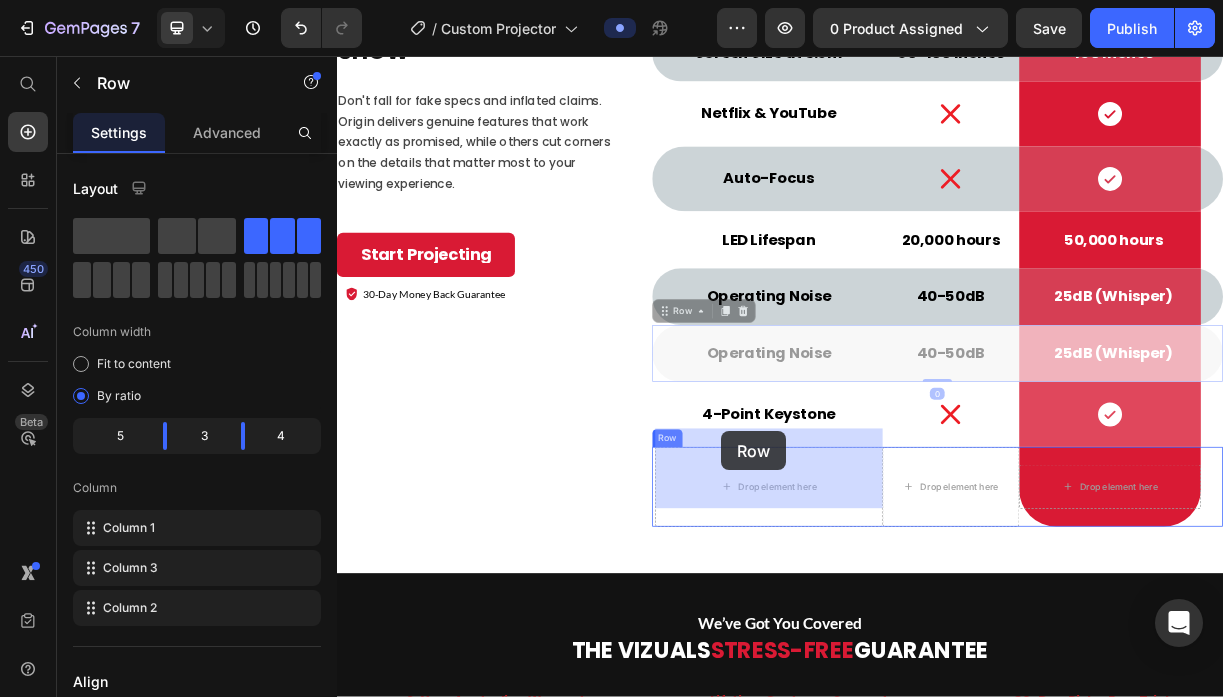 drag, startPoint x: 854, startPoint y: 545, endPoint x: 857, endPoint y: 564, distance: 19.235384 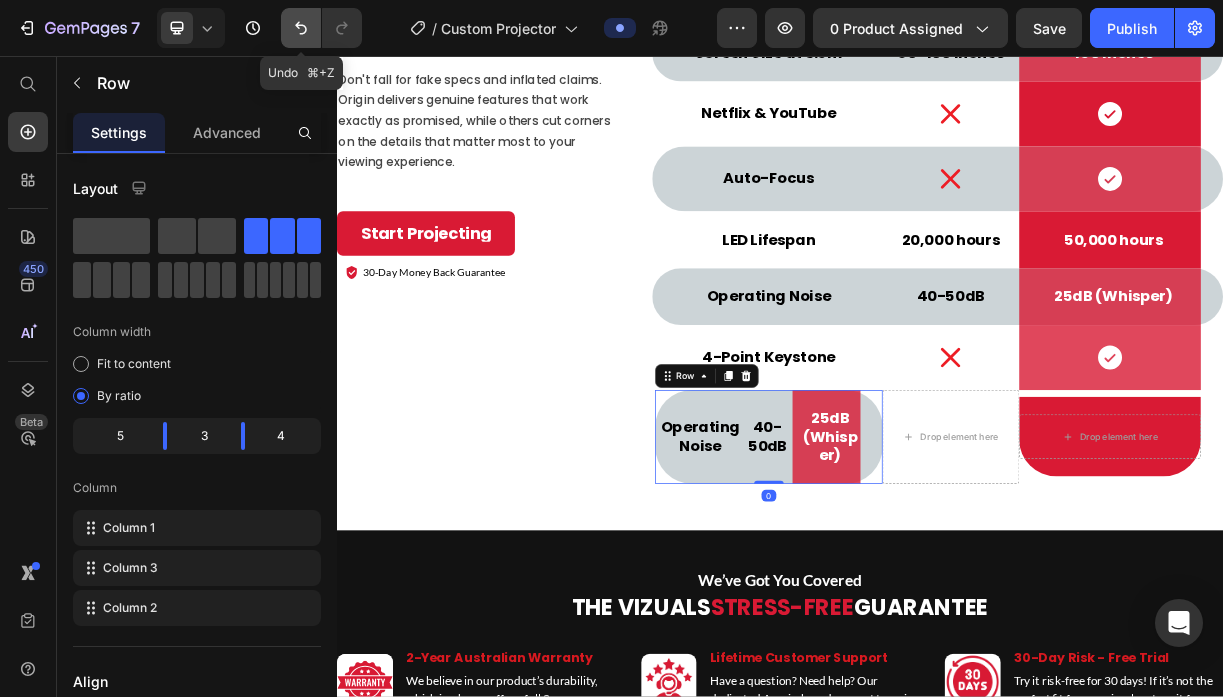 click 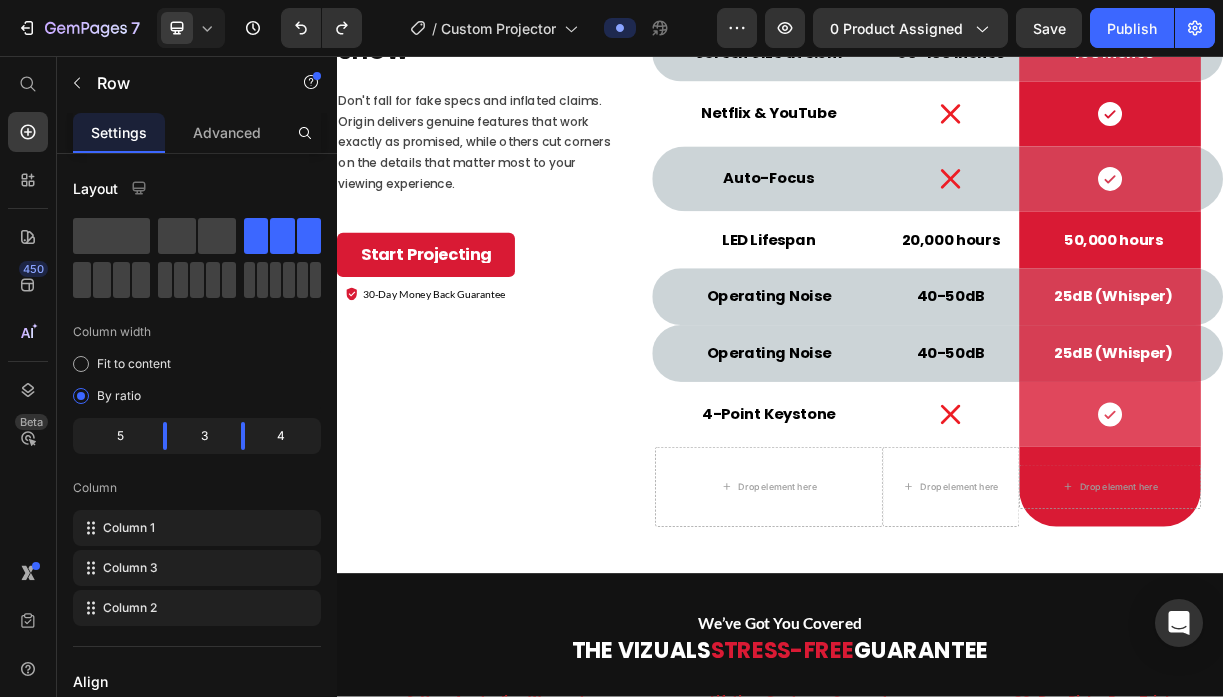 click on "Operating Noise Text Block Row" at bounding box center (922, 459) 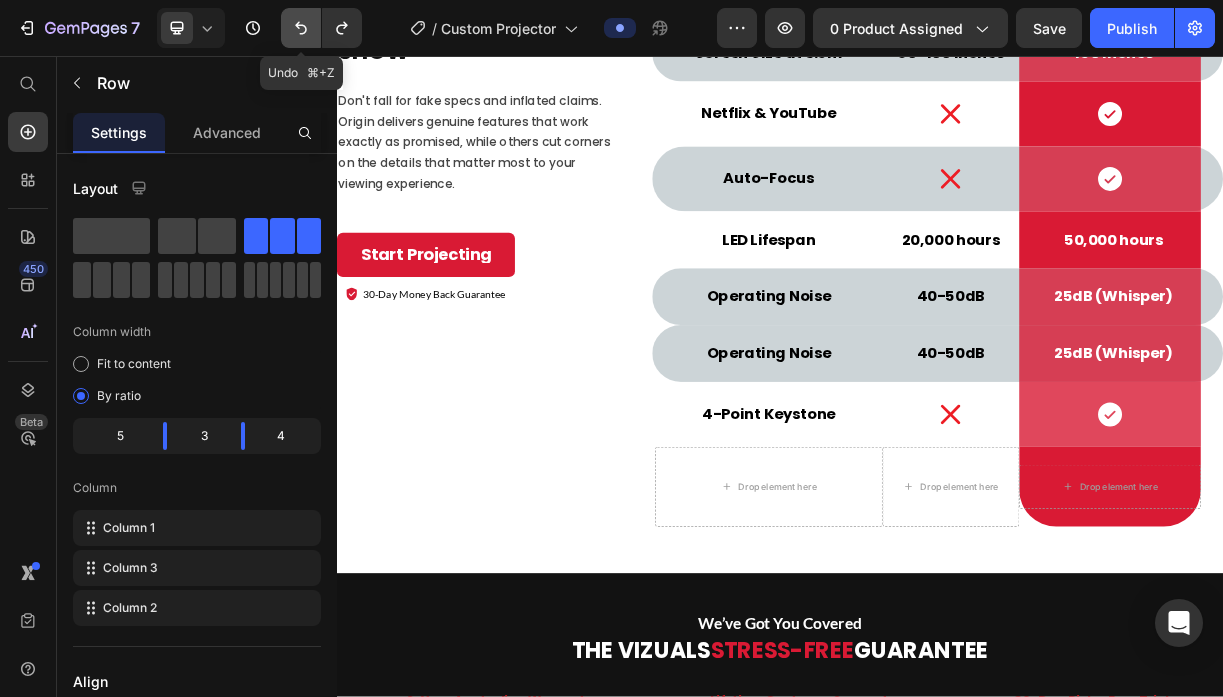 click 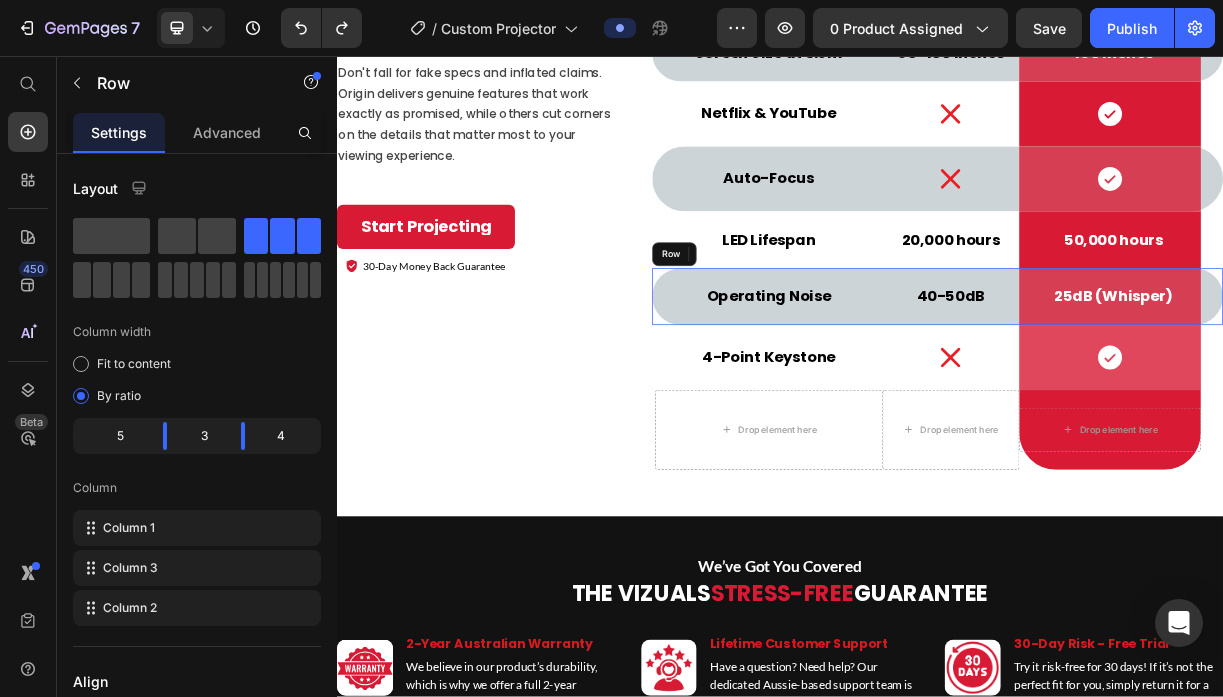click on "Operating Noise Text Block Row" at bounding box center (922, 382) 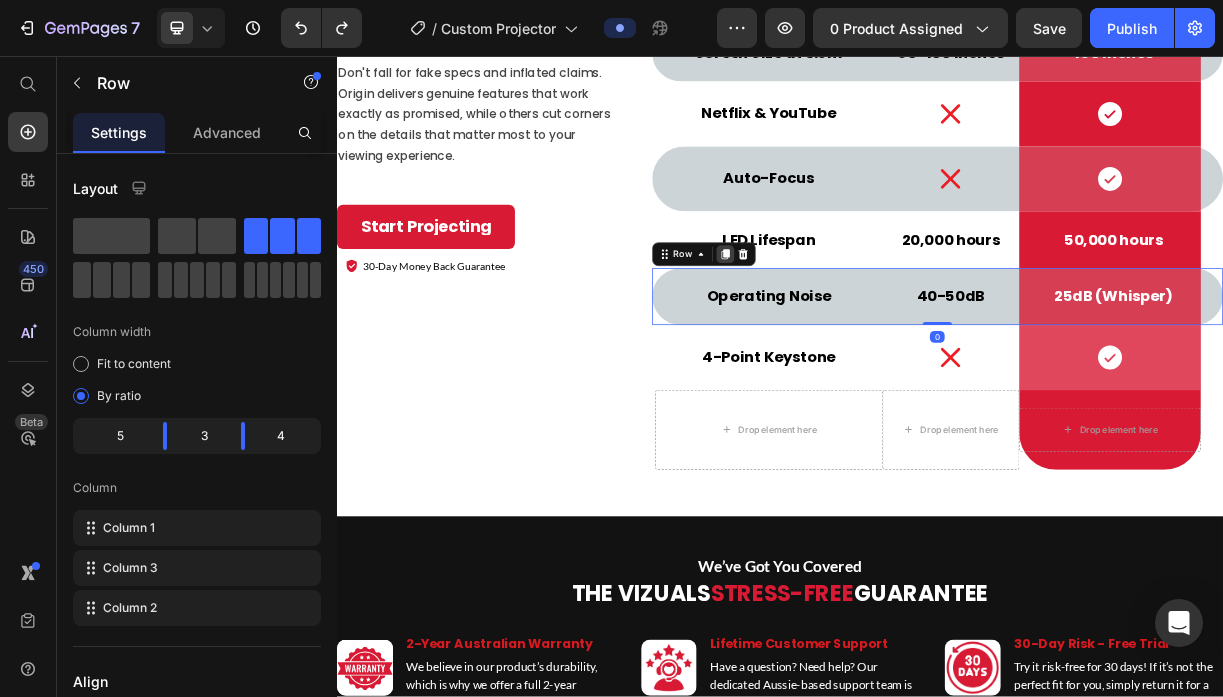 click 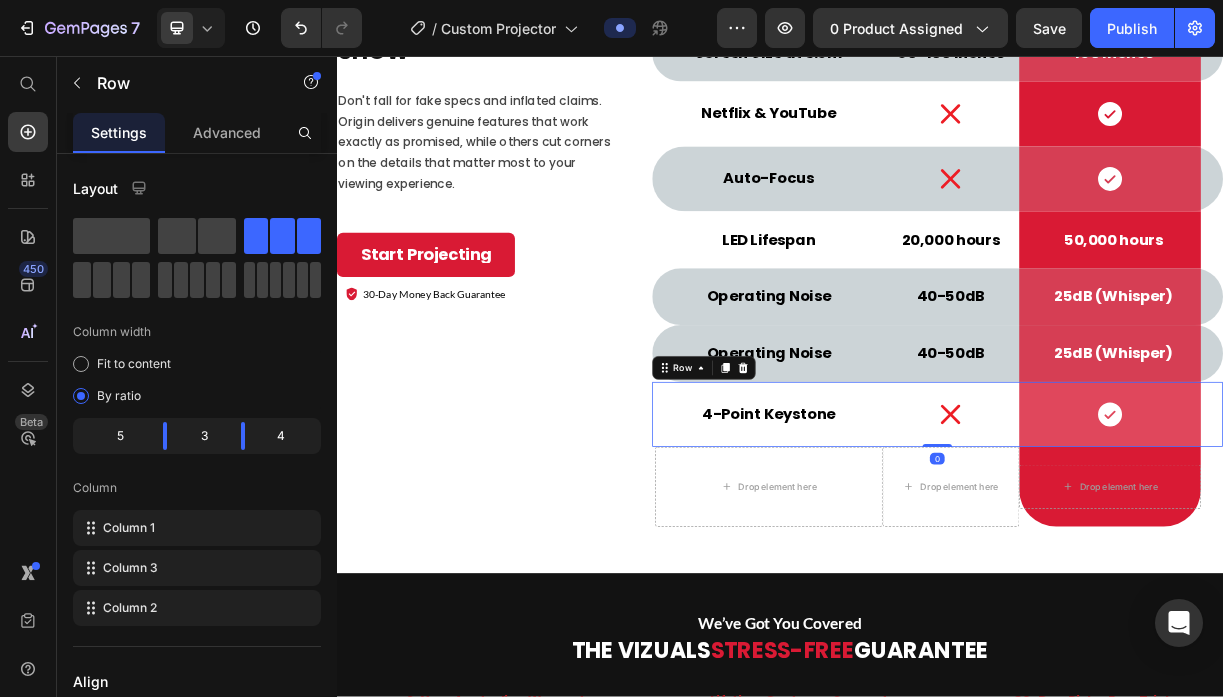 click on "4-Point Keystone Text Block Row" at bounding box center [922, 542] 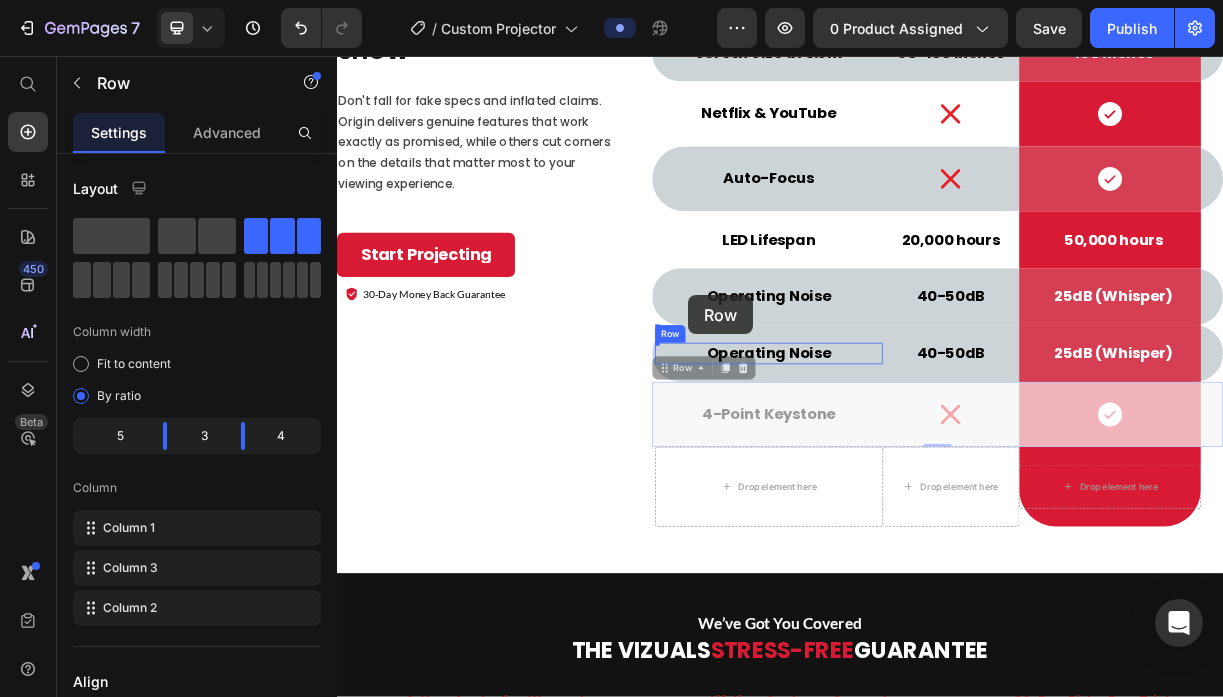 drag, startPoint x: 815, startPoint y: 492, endPoint x: 812, endPoint y: 380, distance: 112.04017 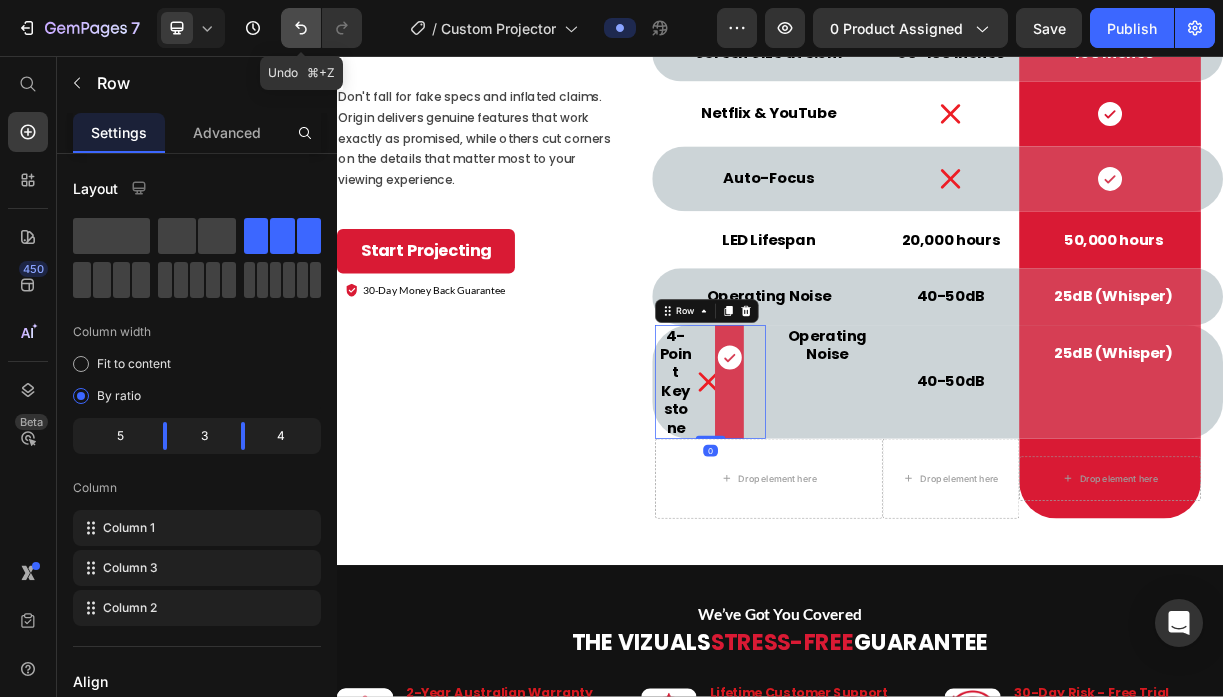 click 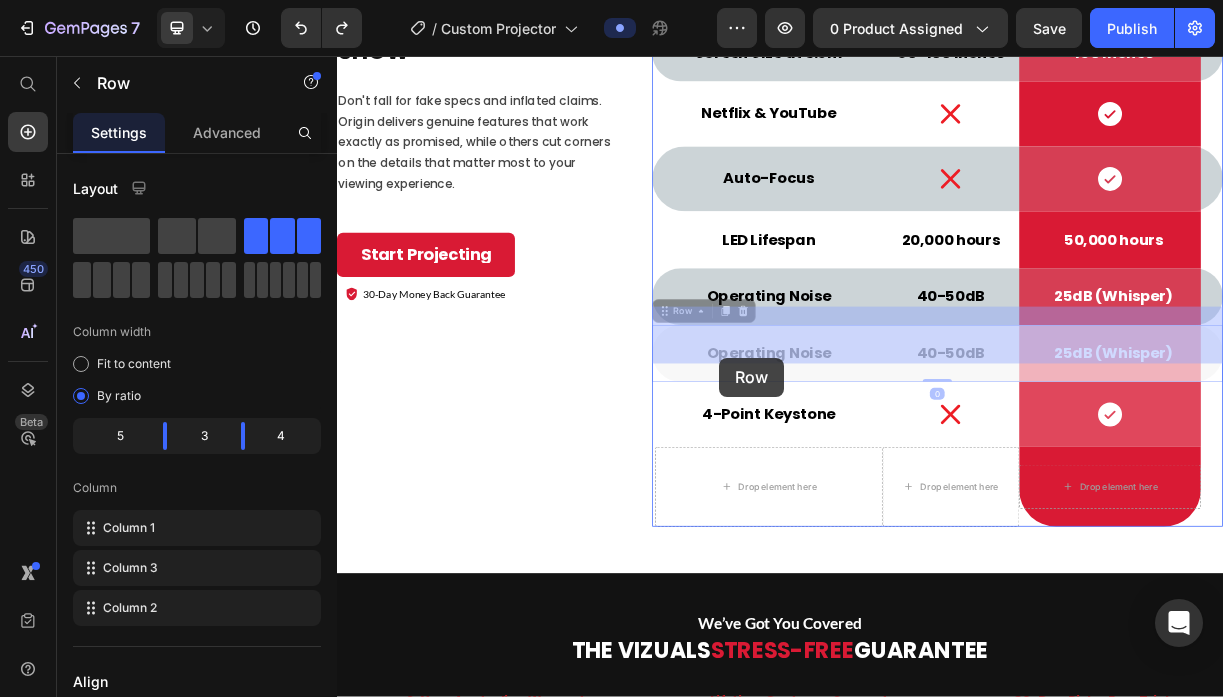 drag, startPoint x: 883, startPoint y: 404, endPoint x: 854, endPoint y: 465, distance: 67.54258 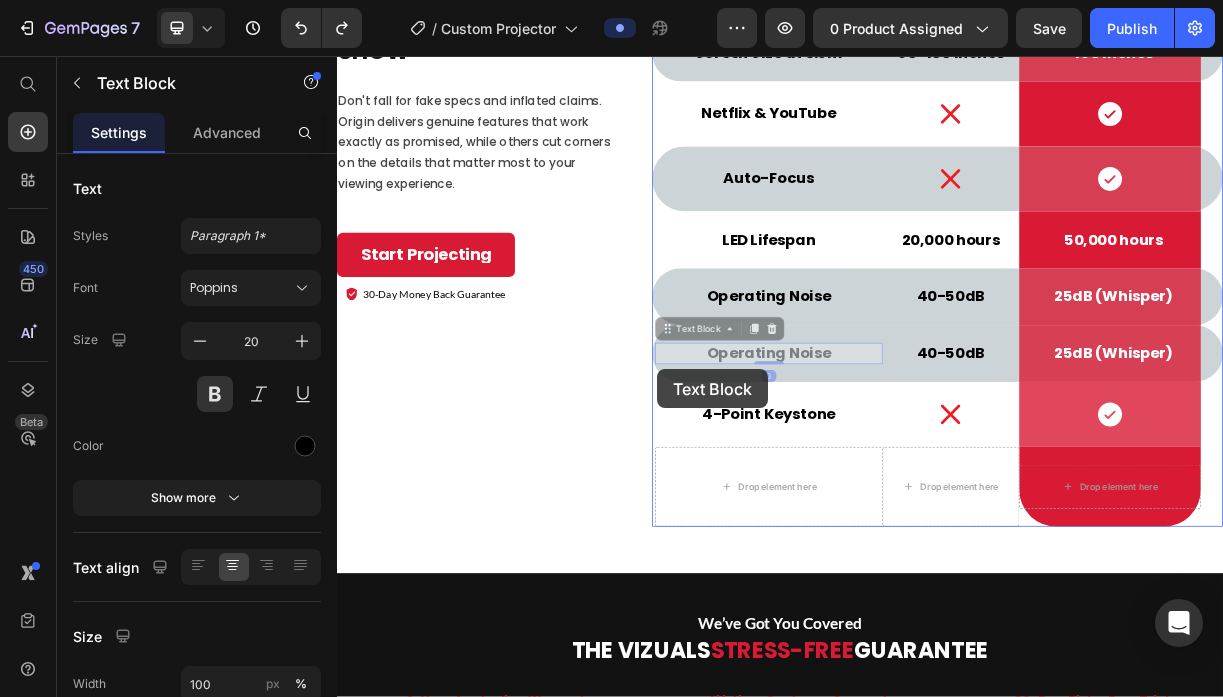 drag, startPoint x: 807, startPoint y: 415, endPoint x: 770, endPoint y: 480, distance: 74.793045 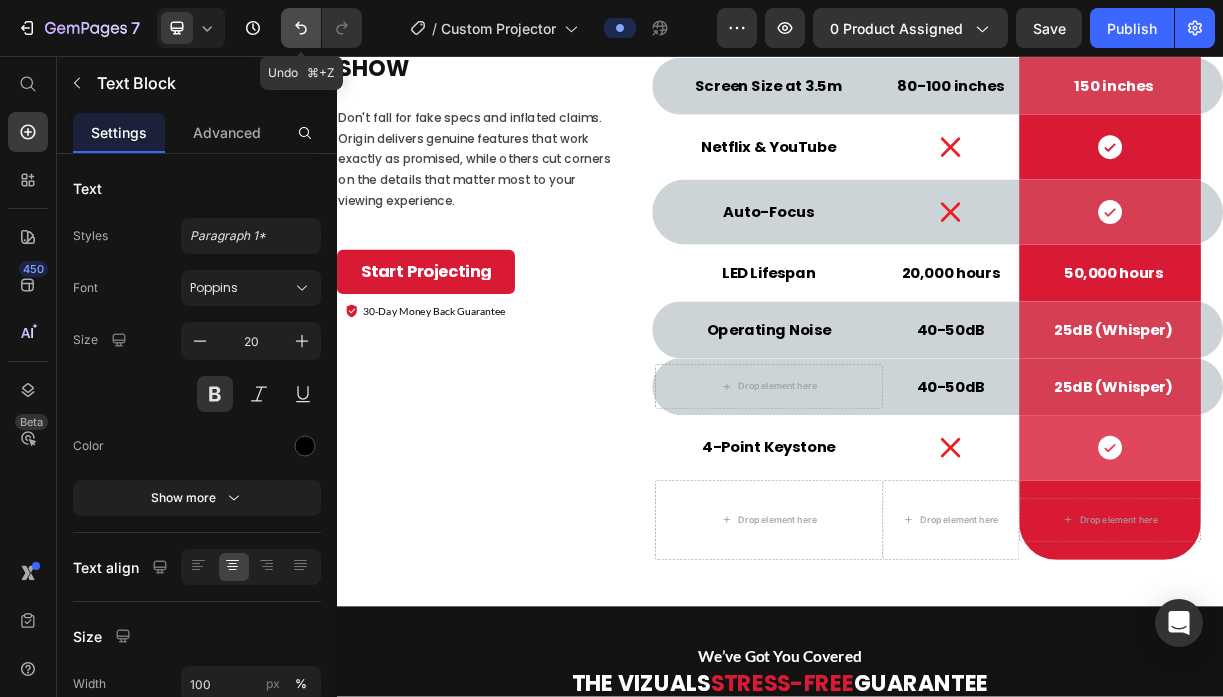 click 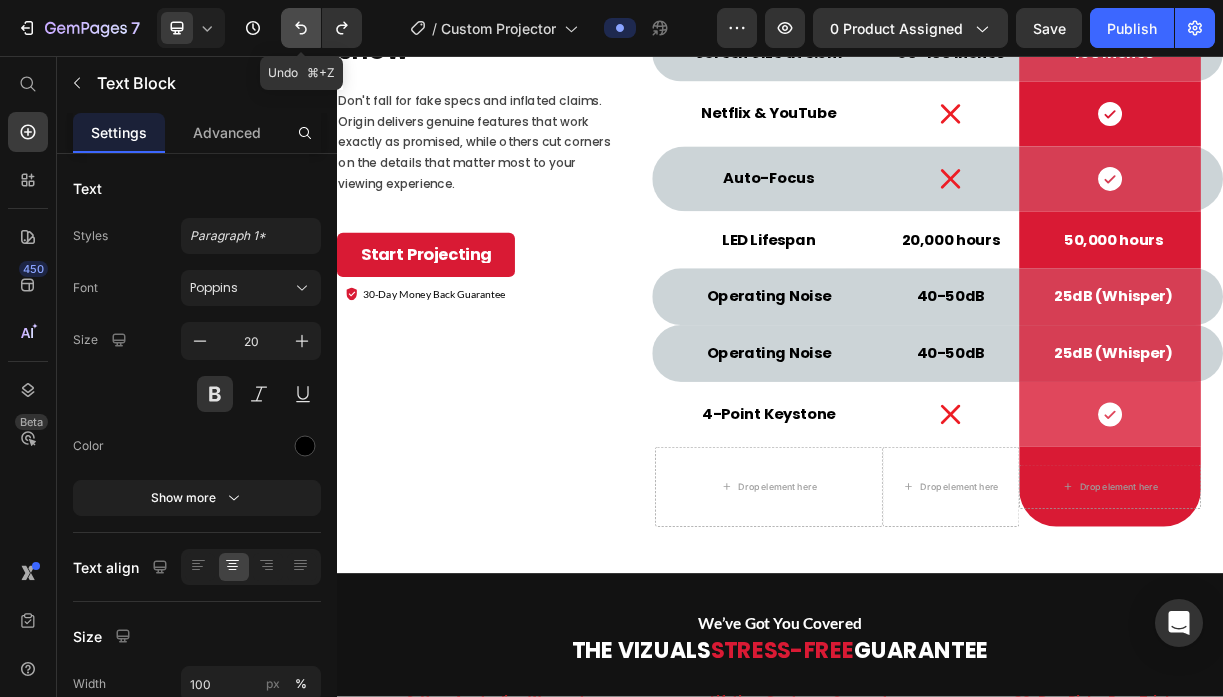 click 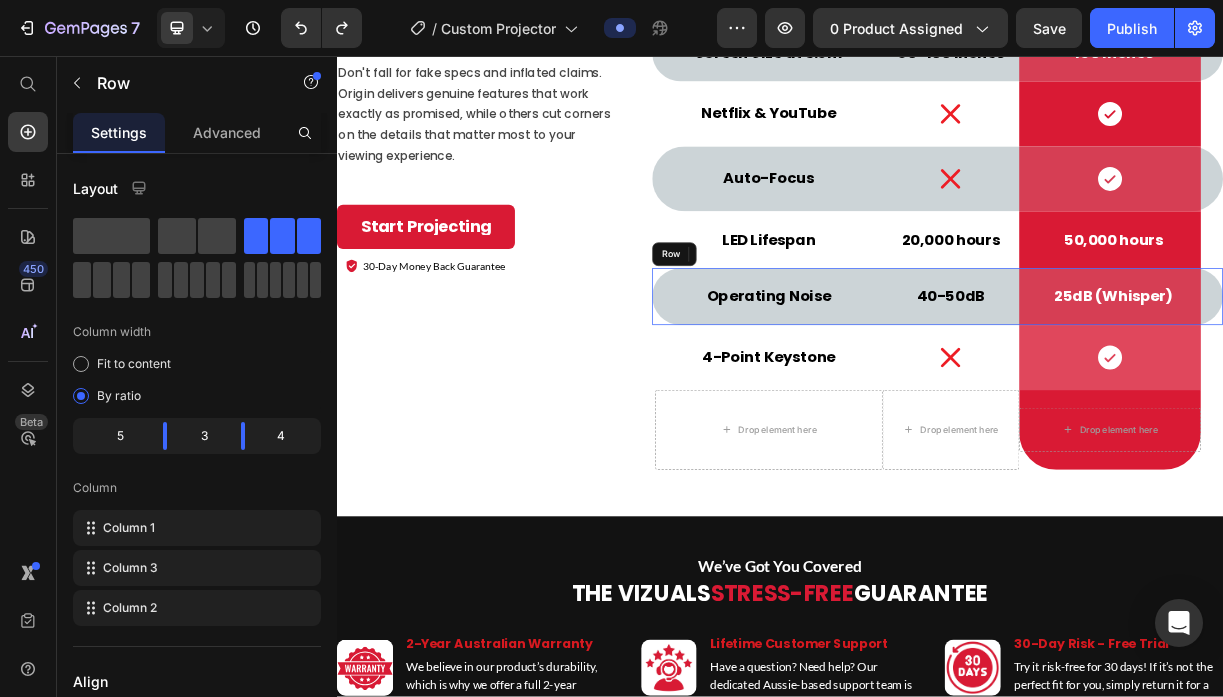 click on "Operating Noise Text Block Row" at bounding box center [922, 382] 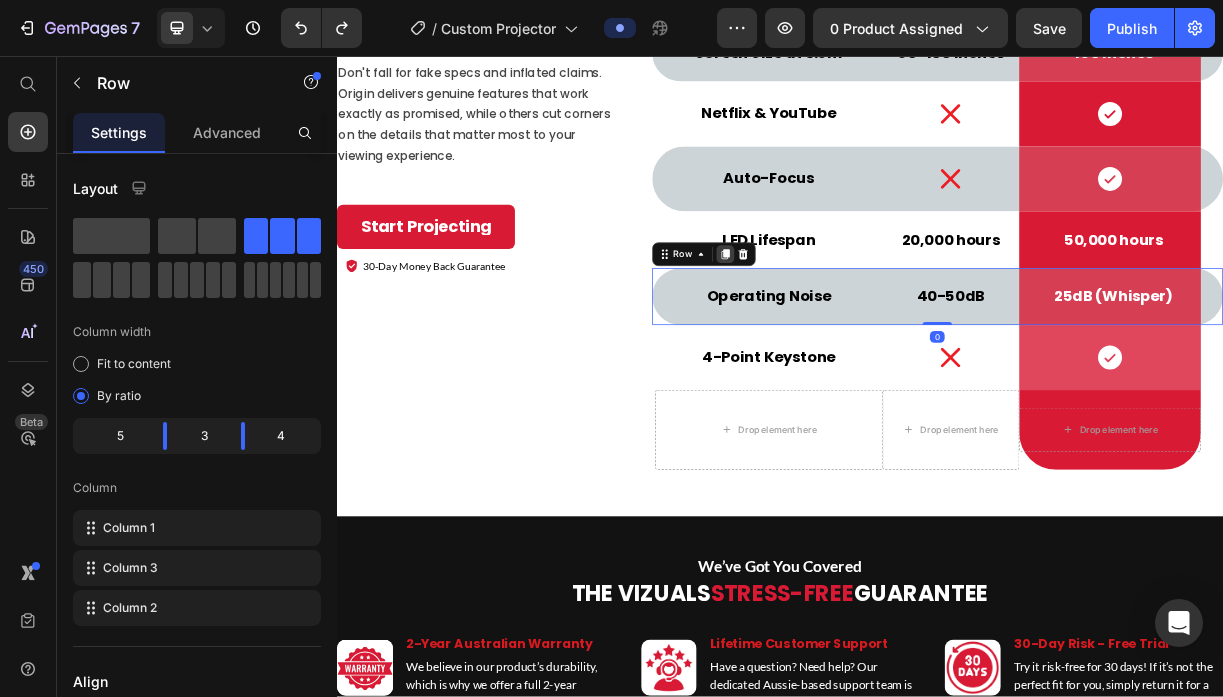click 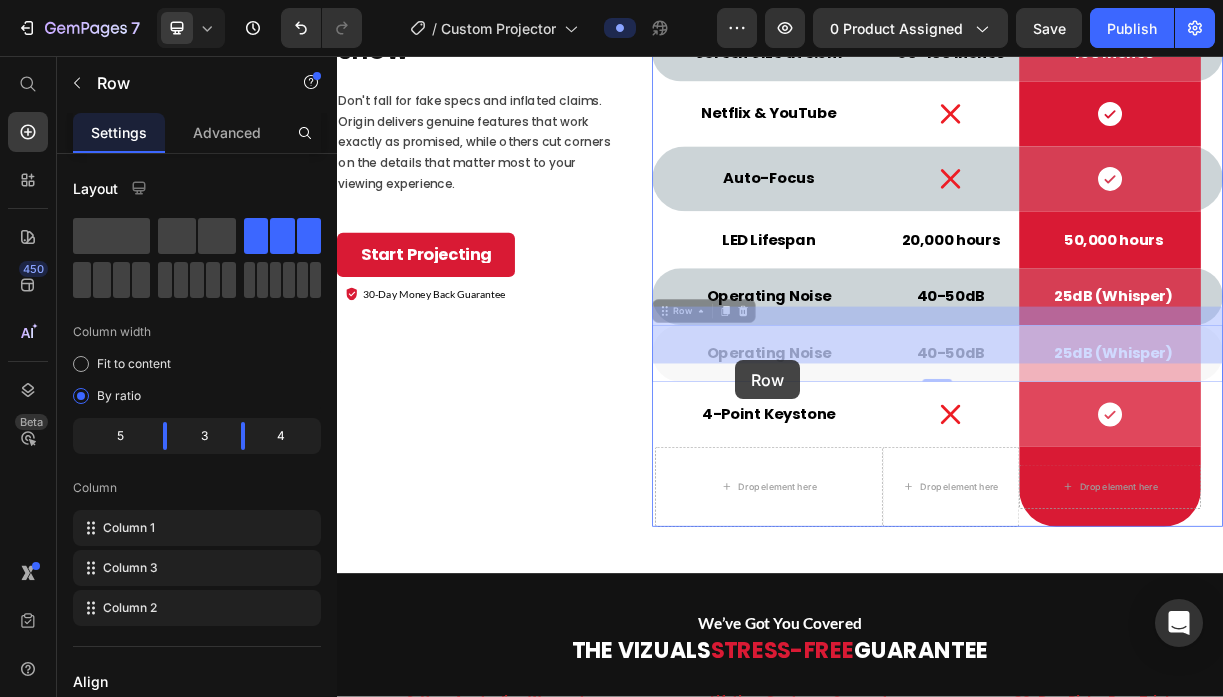 drag, startPoint x: 777, startPoint y: 382, endPoint x: 876, endPoint y: 468, distance: 131.13733 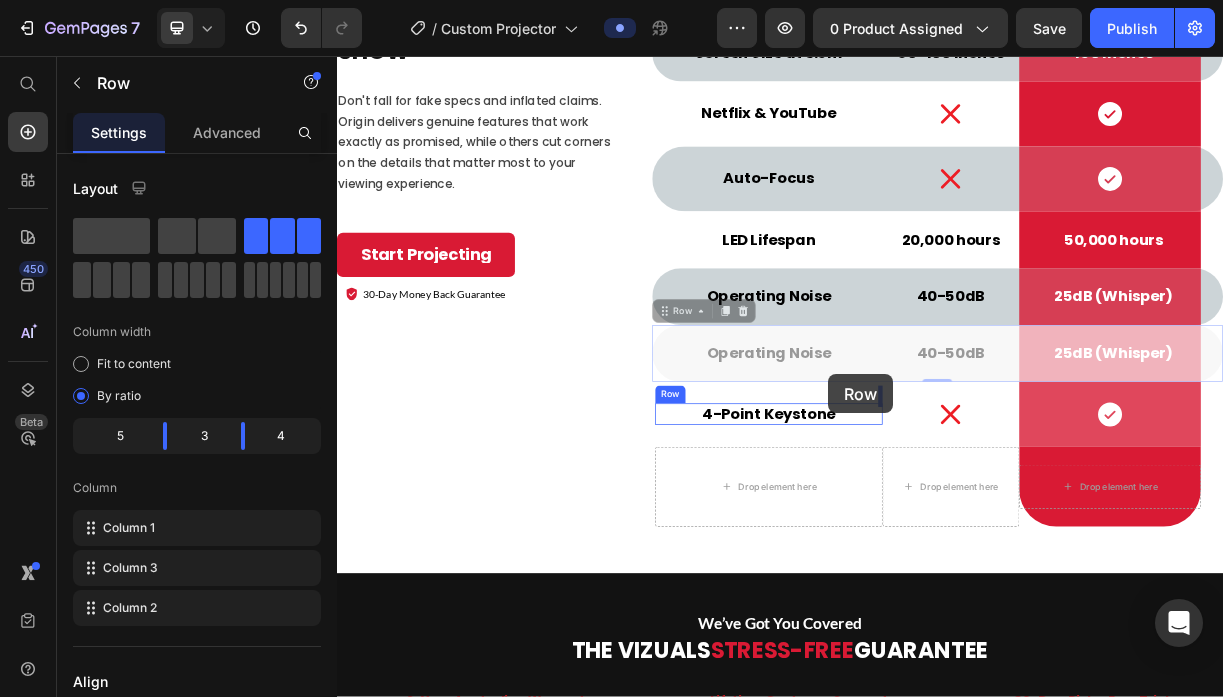 drag, startPoint x: 769, startPoint y: 400, endPoint x: 1002, endPoint y: 487, distance: 248.71269 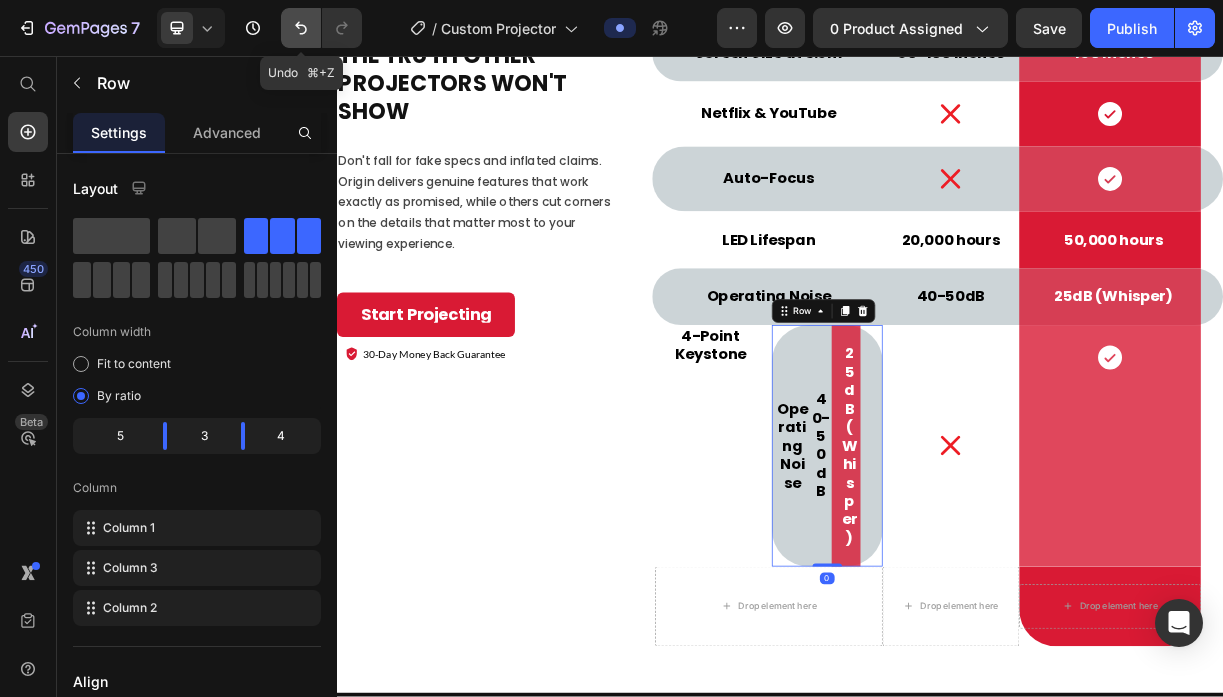 click 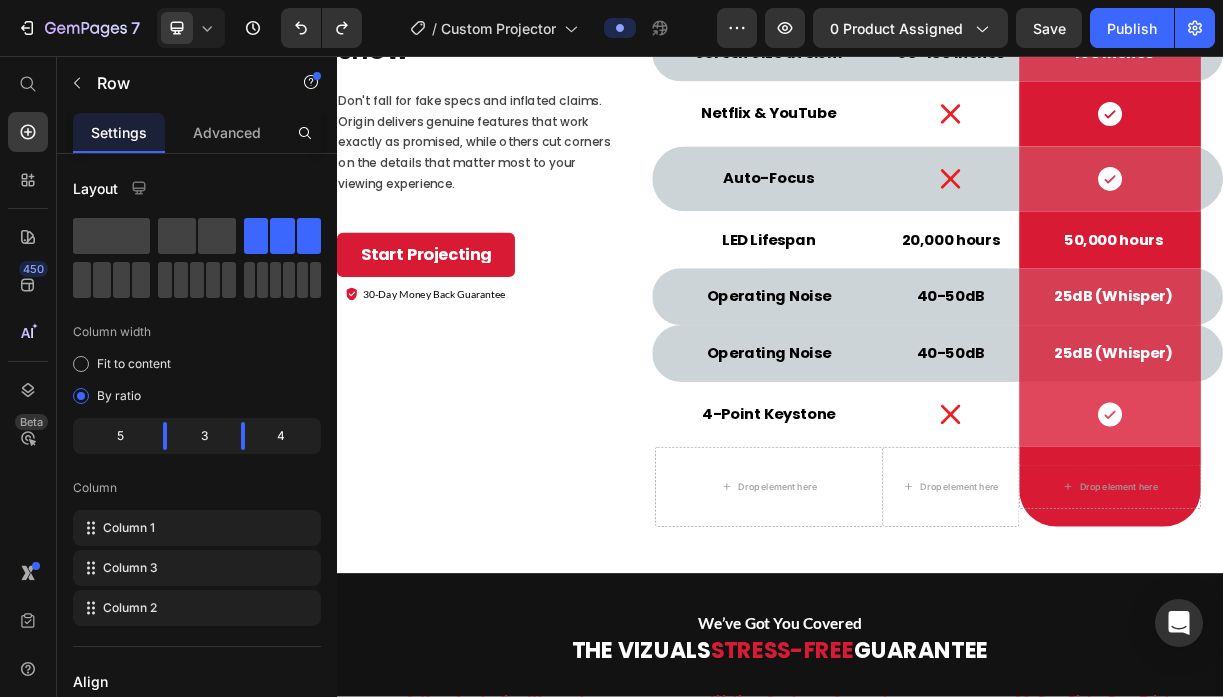 click on "Operating Noise Text Block Row" at bounding box center (922, 459) 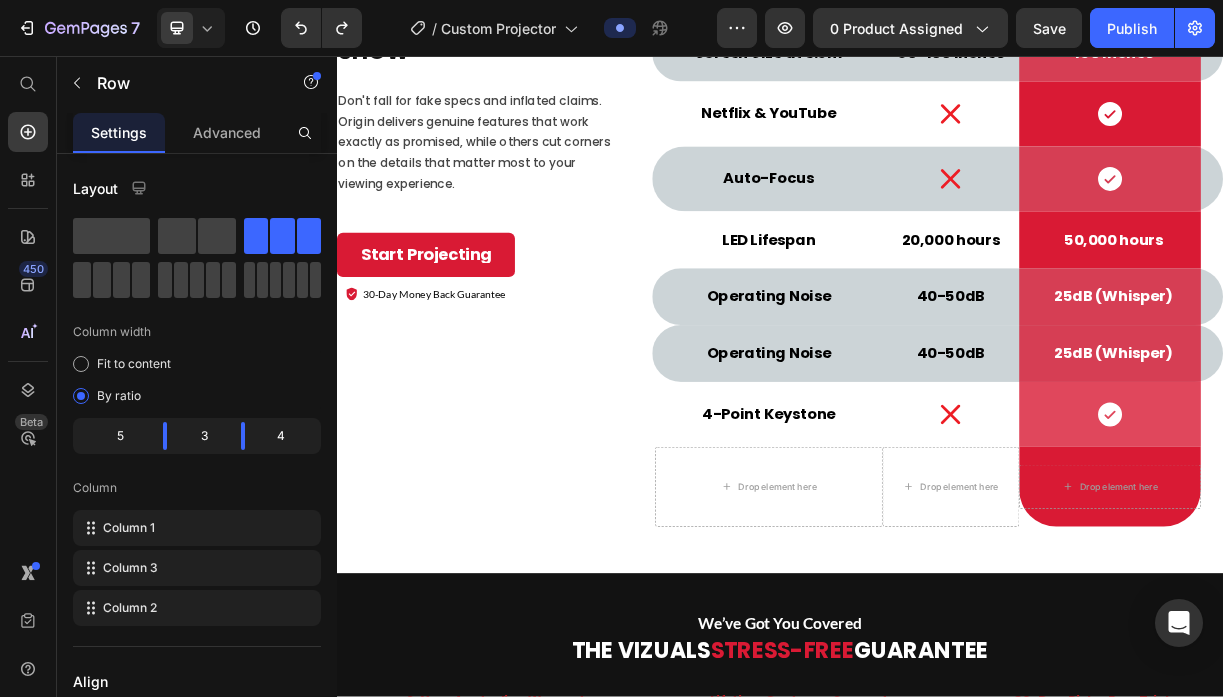 click on "40-50dB Text Block" at bounding box center [1168, 459] 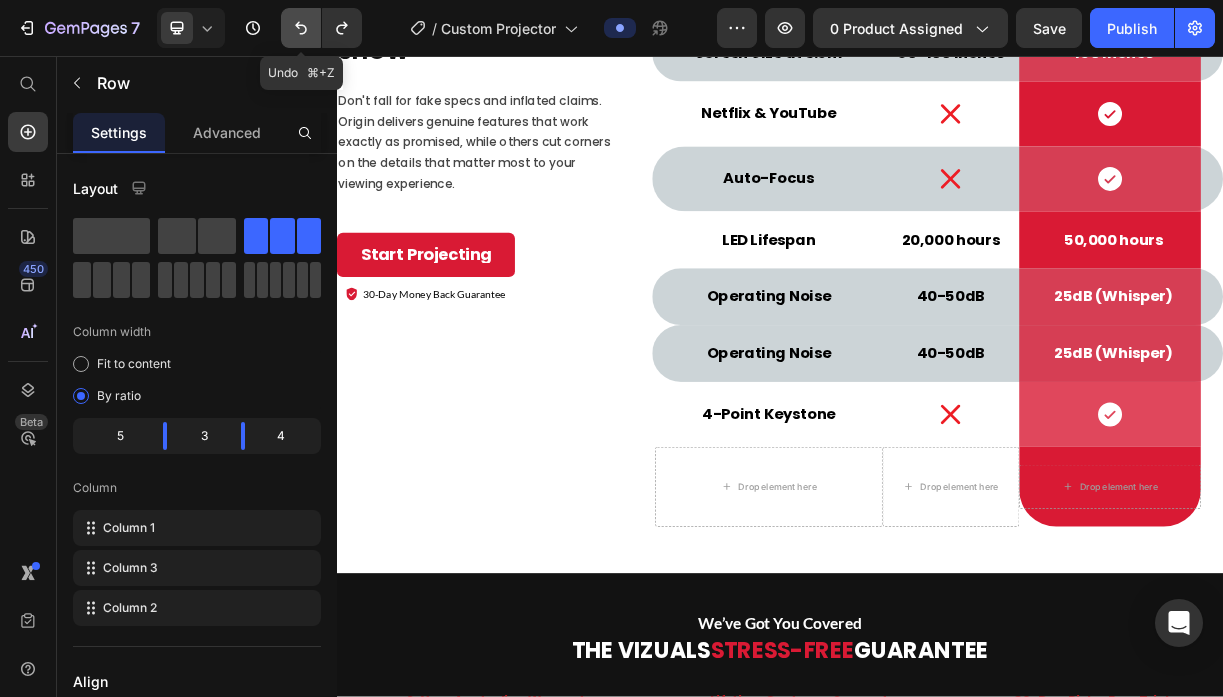 click 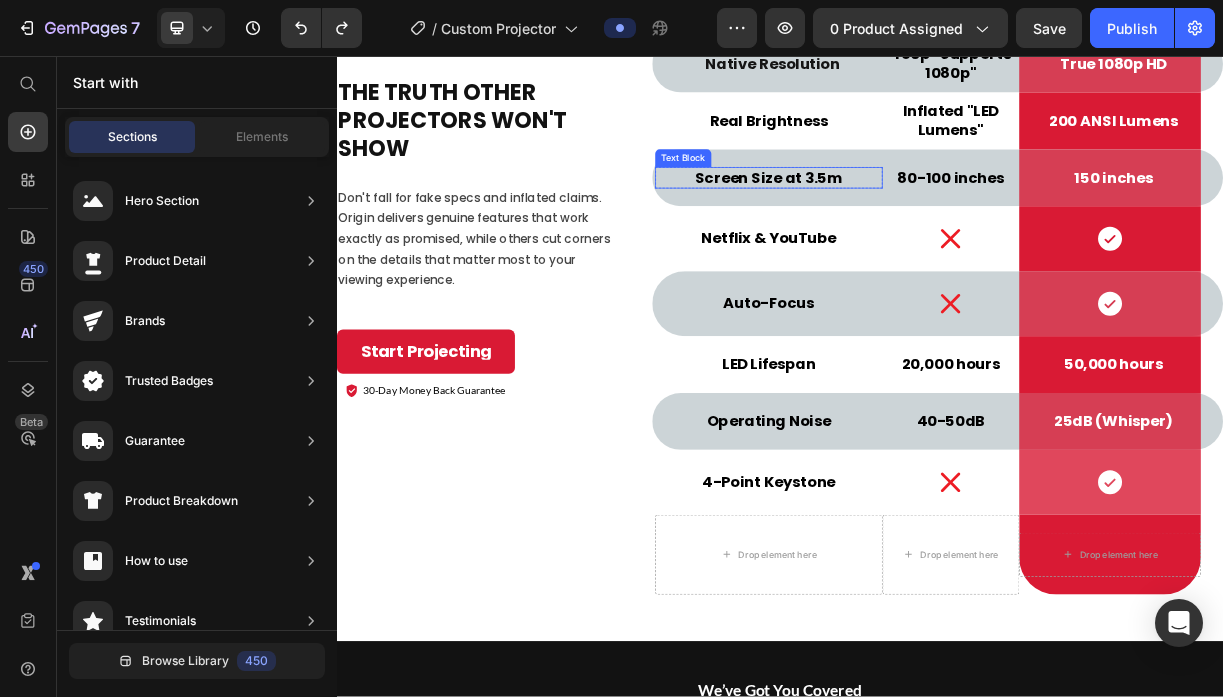 scroll, scrollTop: 7808, scrollLeft: 0, axis: vertical 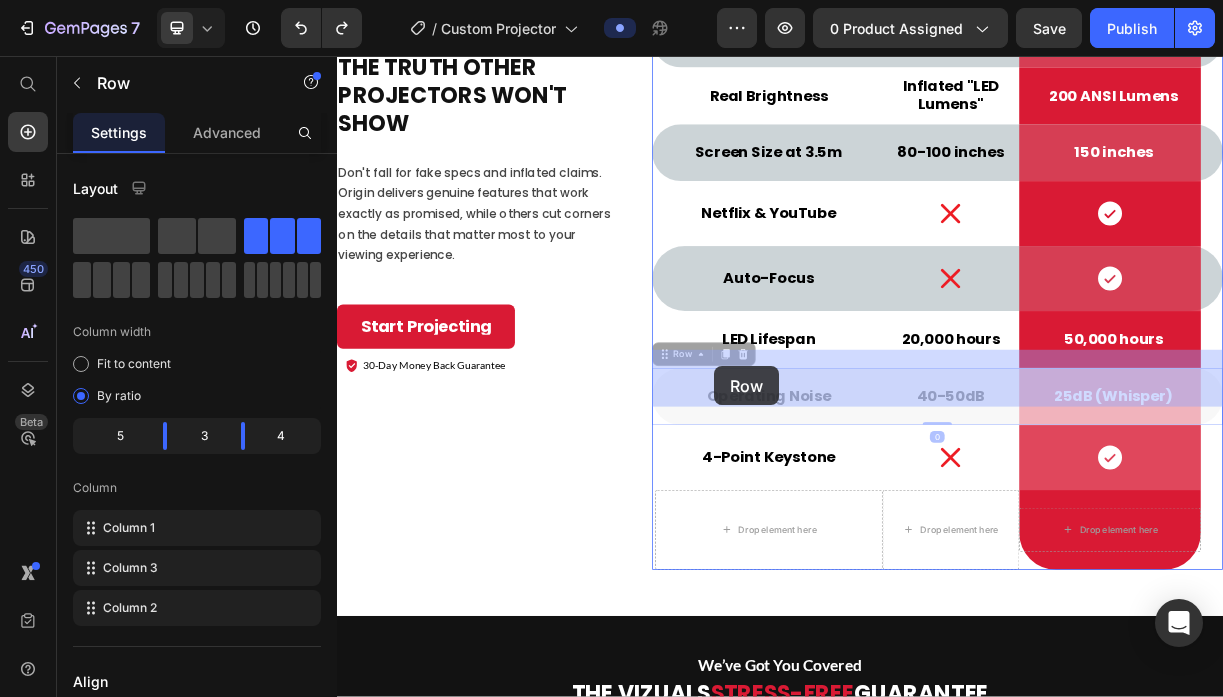 drag, startPoint x: 892, startPoint y: 470, endPoint x: 848, endPoint y: 475, distance: 44.28318 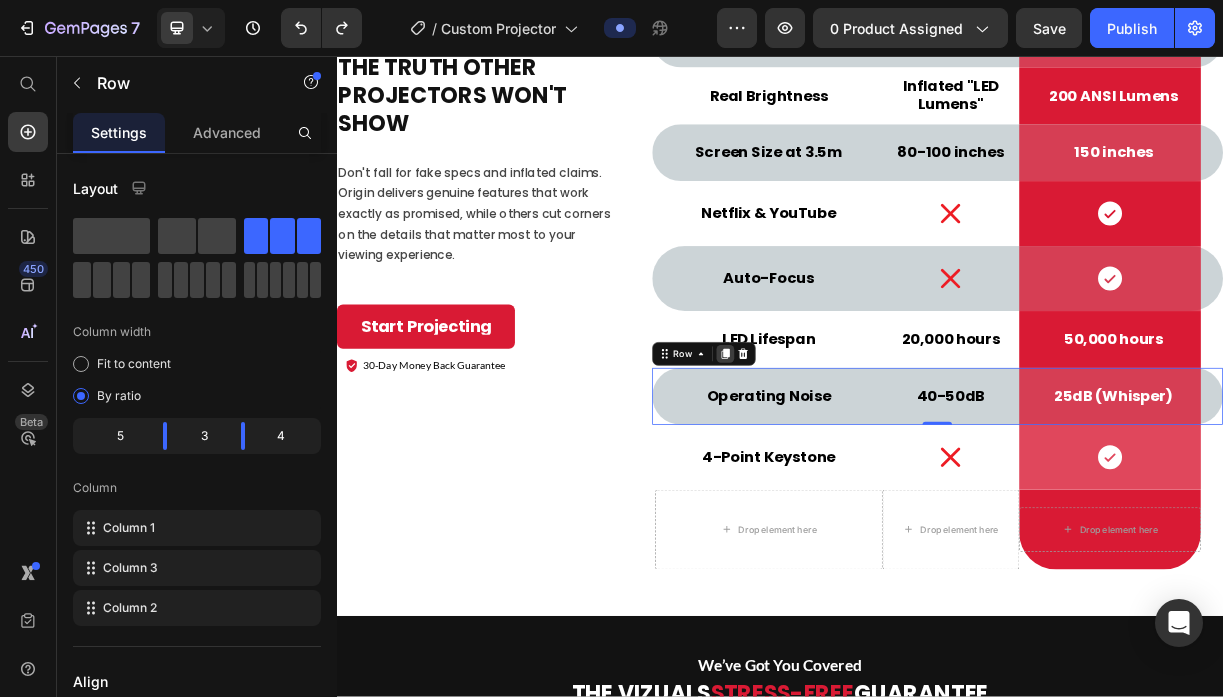 click 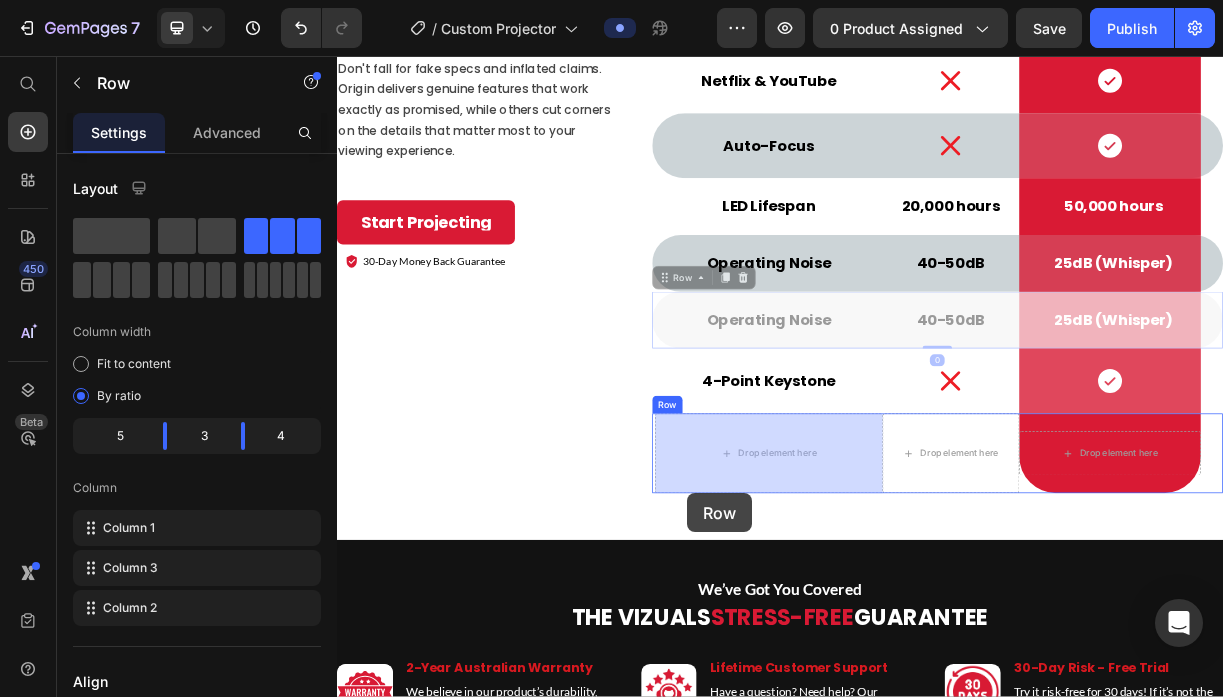 scroll, scrollTop: 8057, scrollLeft: 0, axis: vertical 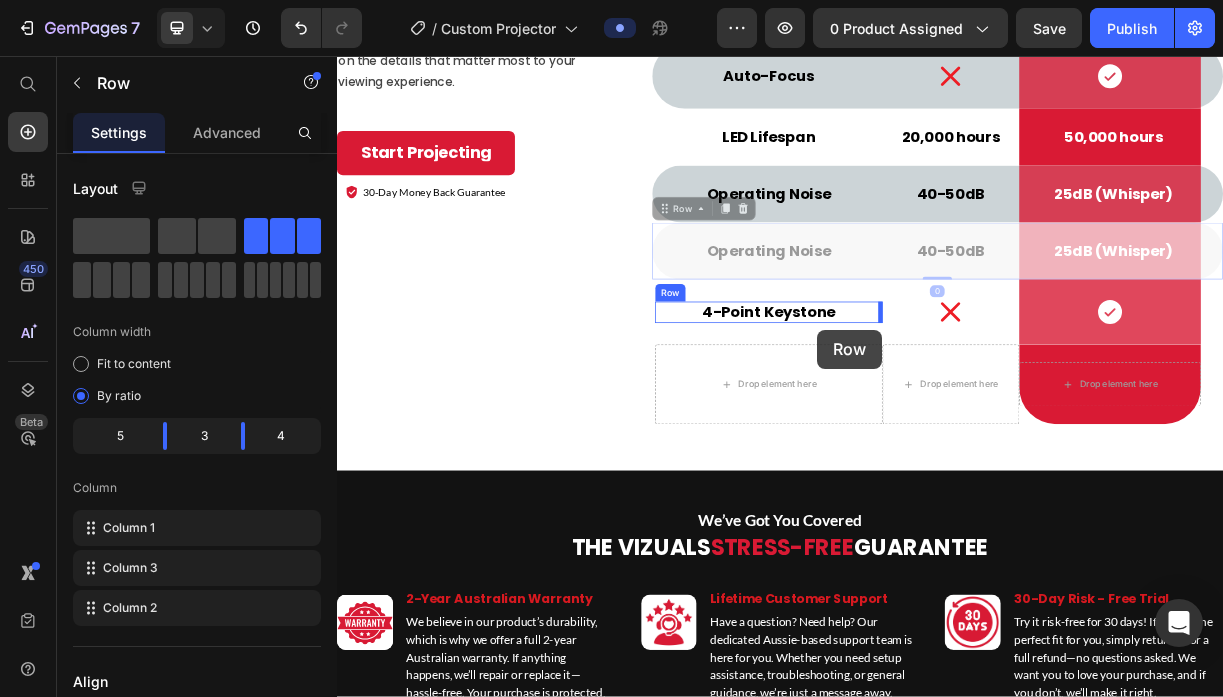 drag, startPoint x: 837, startPoint y: 545, endPoint x: 991, endPoint y: 430, distance: 192.20041 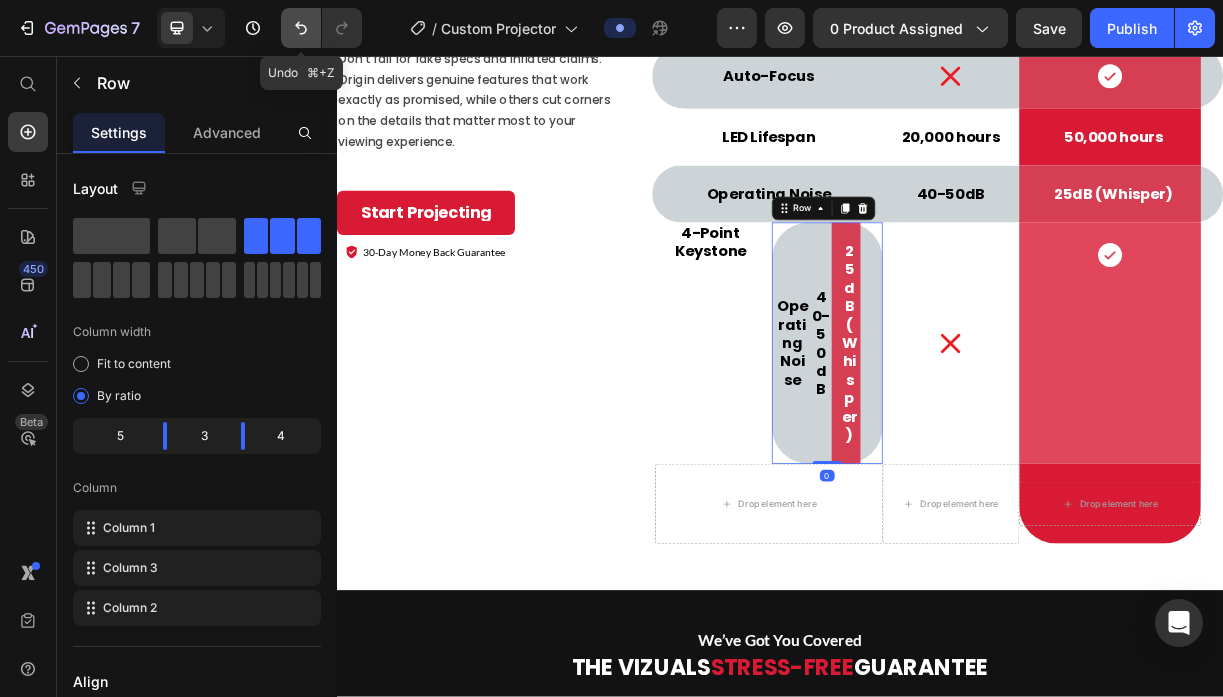 click 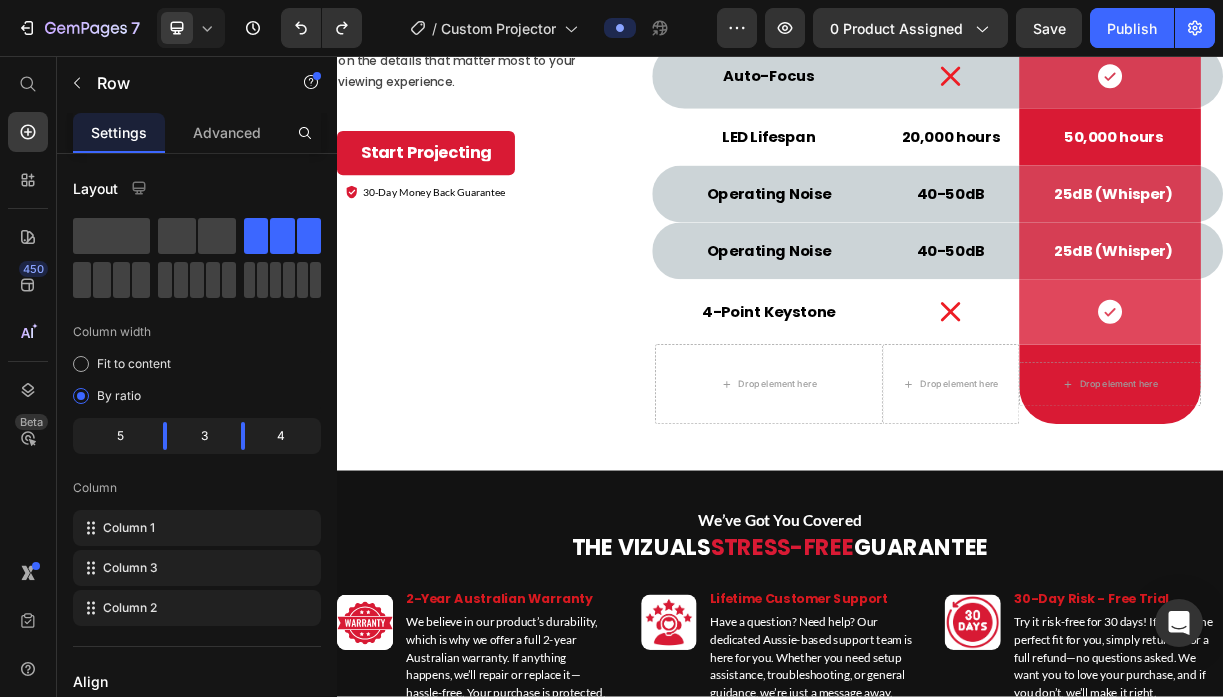 click on "Operating Noise Text Block Row" at bounding box center (922, 320) 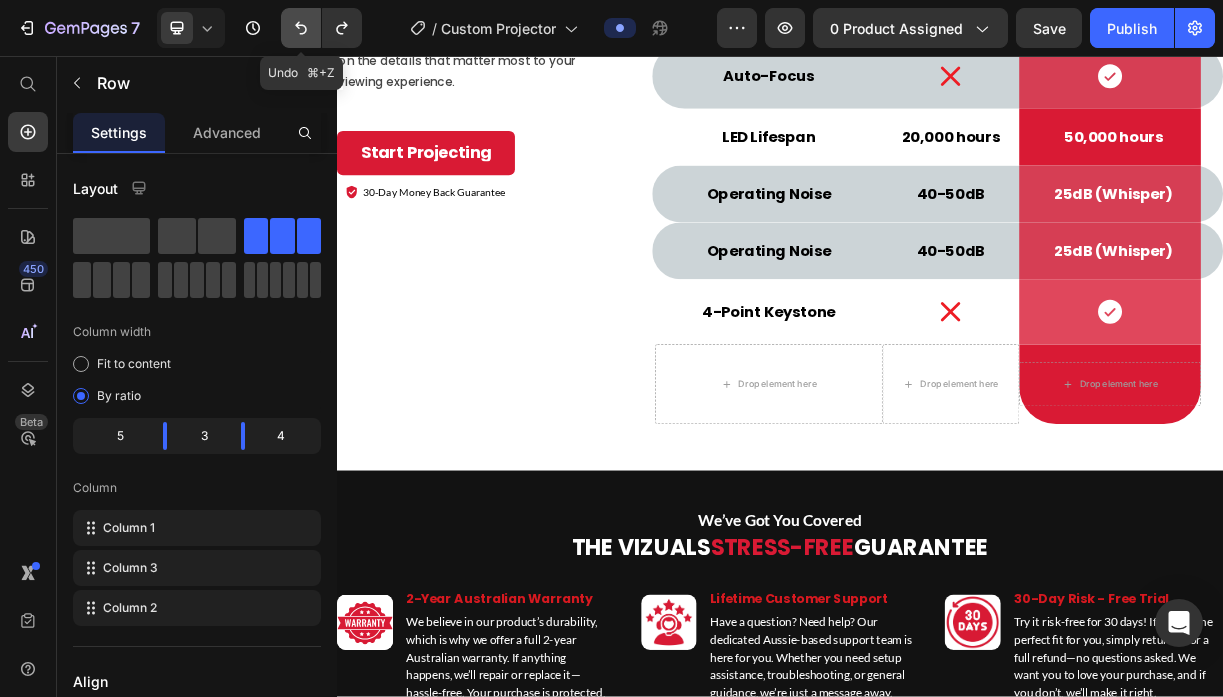 click 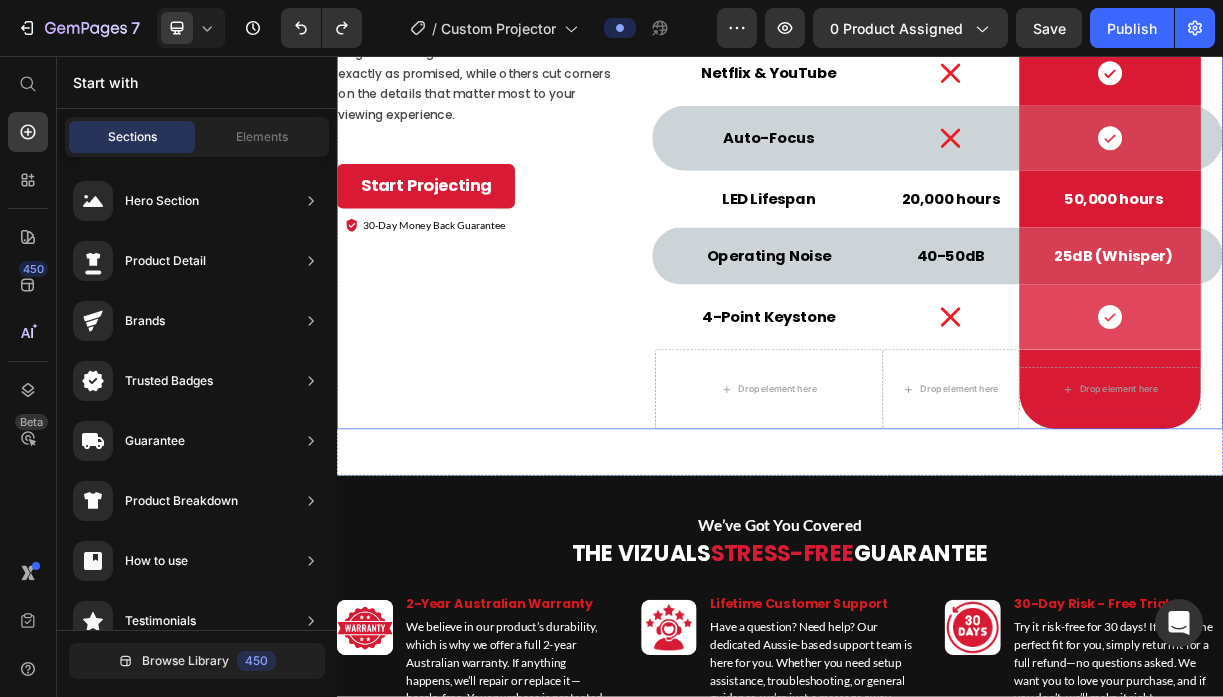scroll, scrollTop: 7998, scrollLeft: 0, axis: vertical 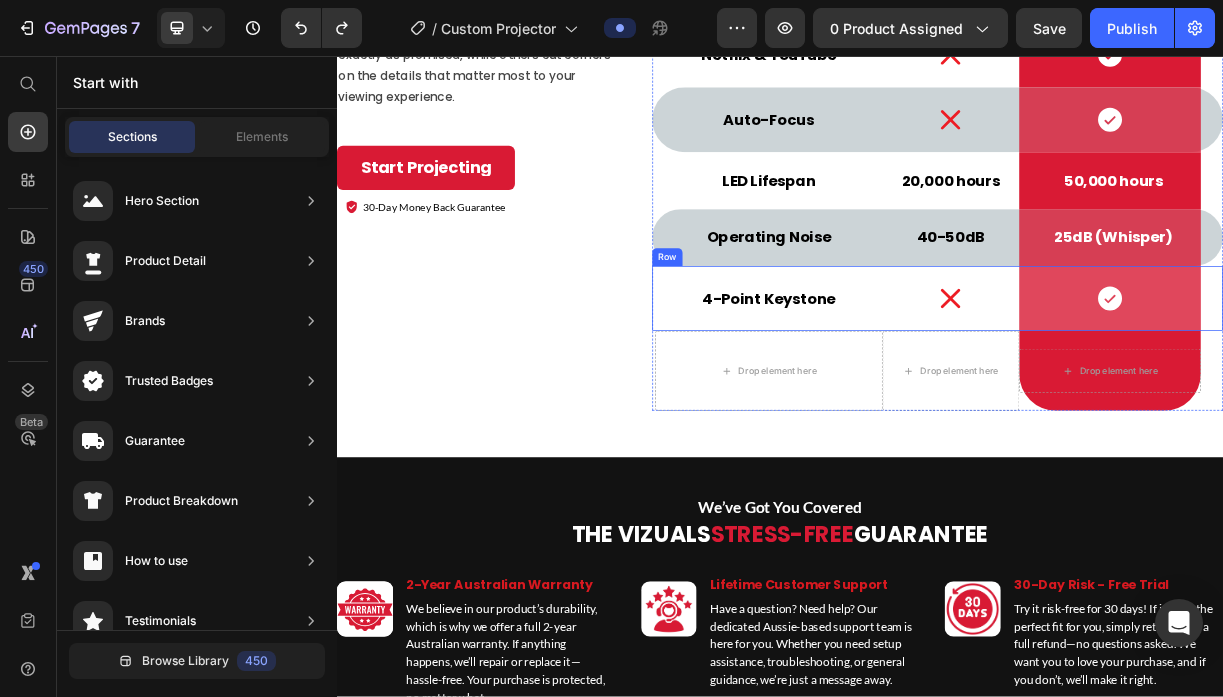 click on "4-Point Keystone Text Block Row" at bounding box center (922, 385) 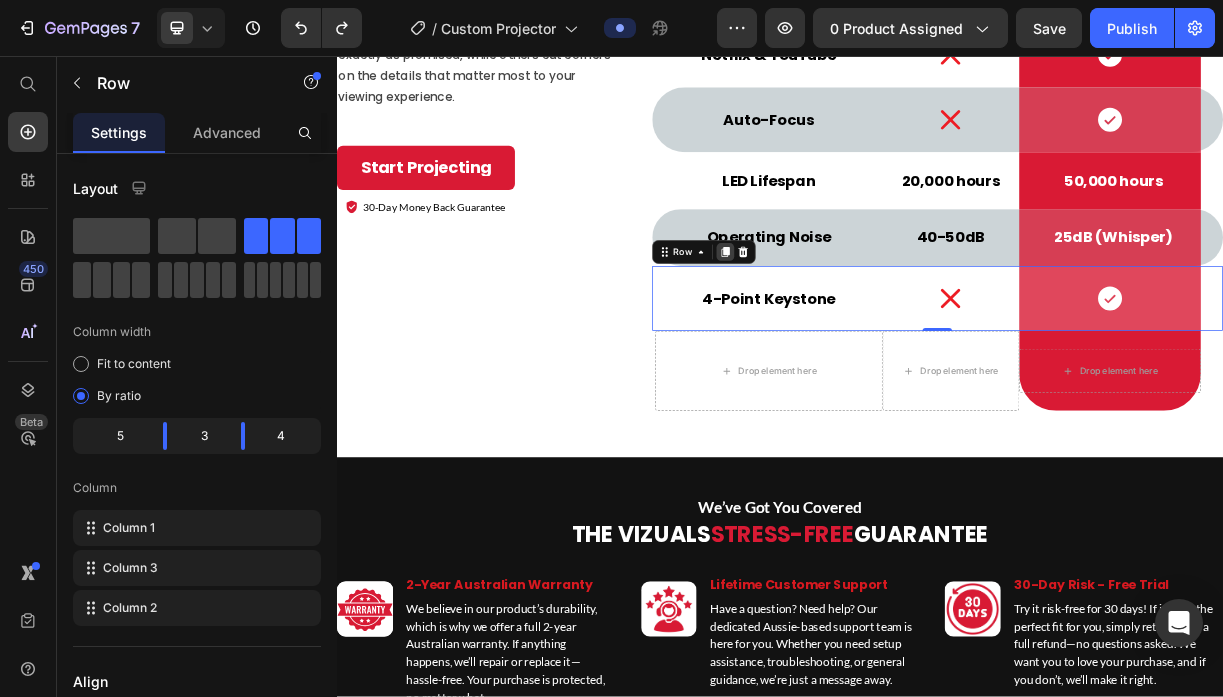 click 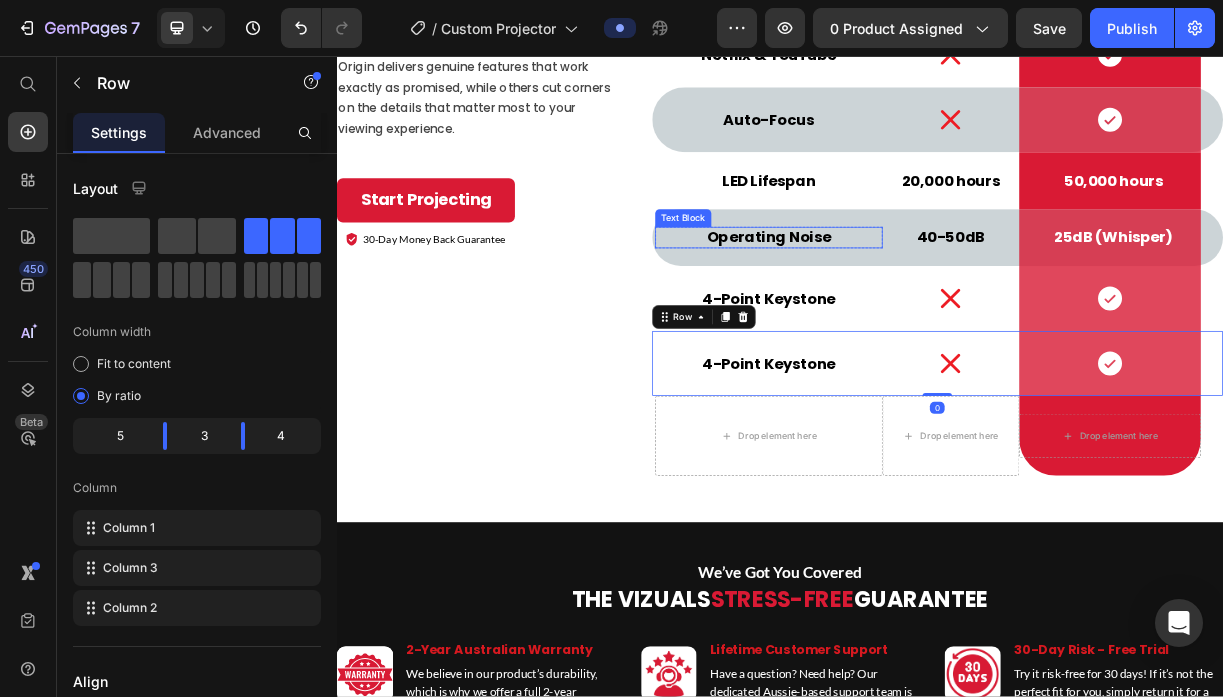 click on "Operating Noise" at bounding box center [922, 302] 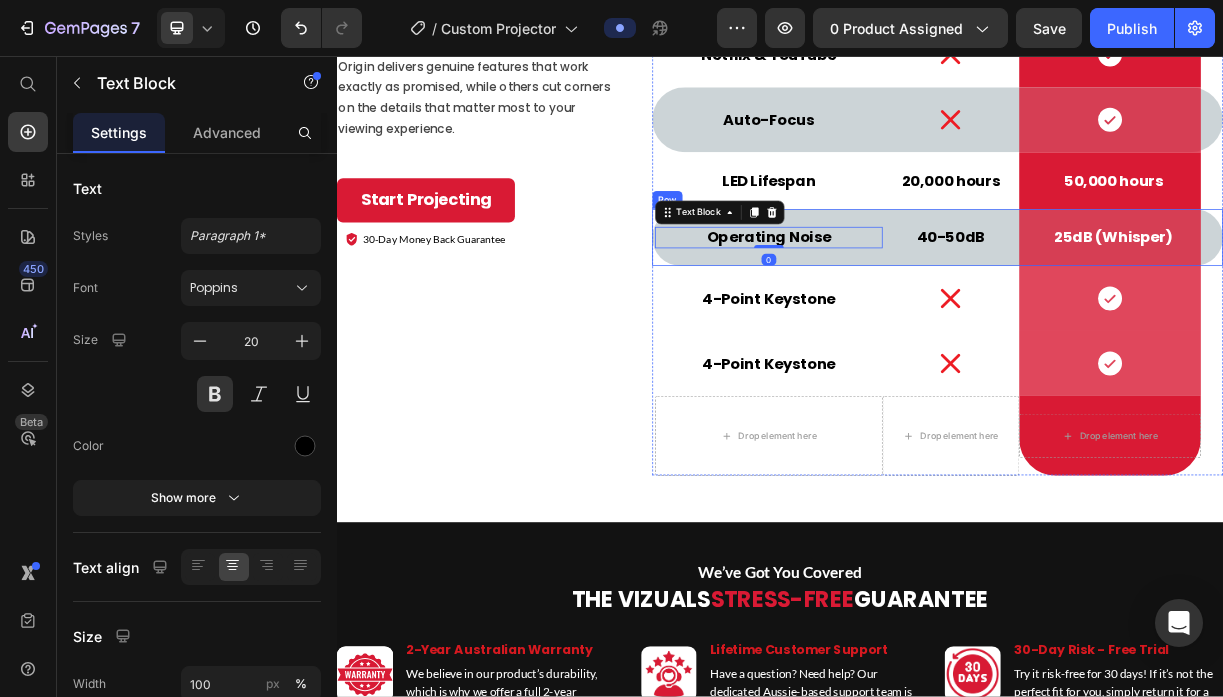 click on "Operating Noise Text Block   0 Row" at bounding box center [922, 302] 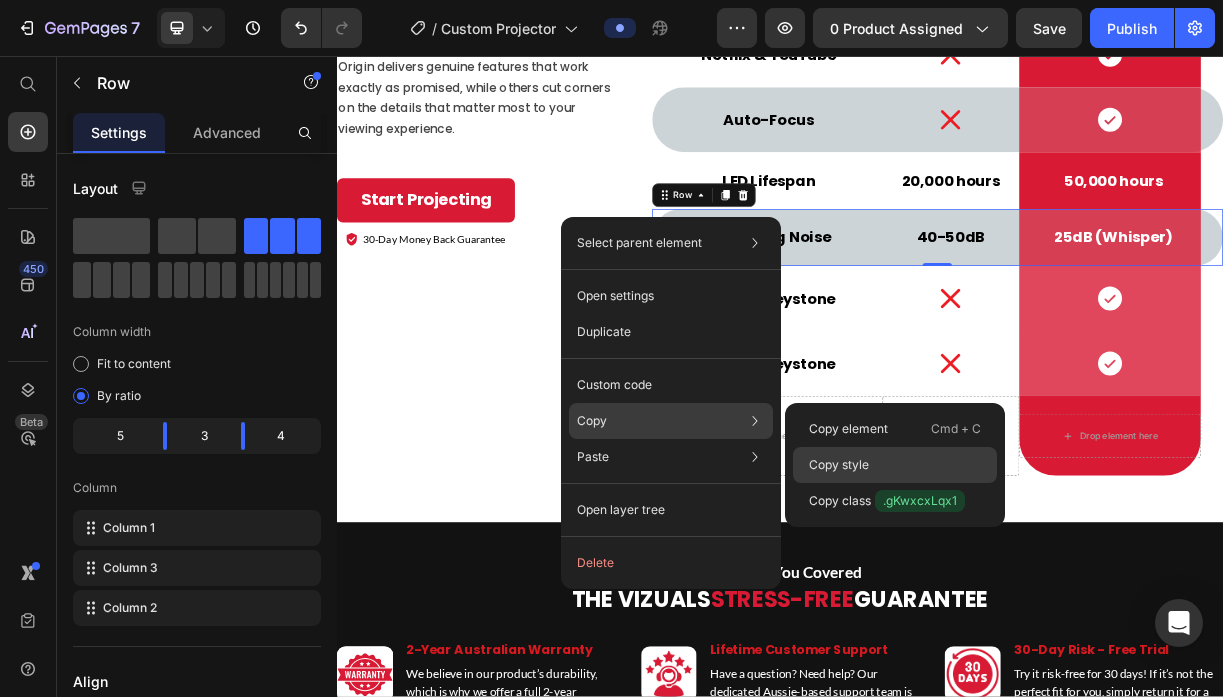 click on "Copy style" at bounding box center (839, 465) 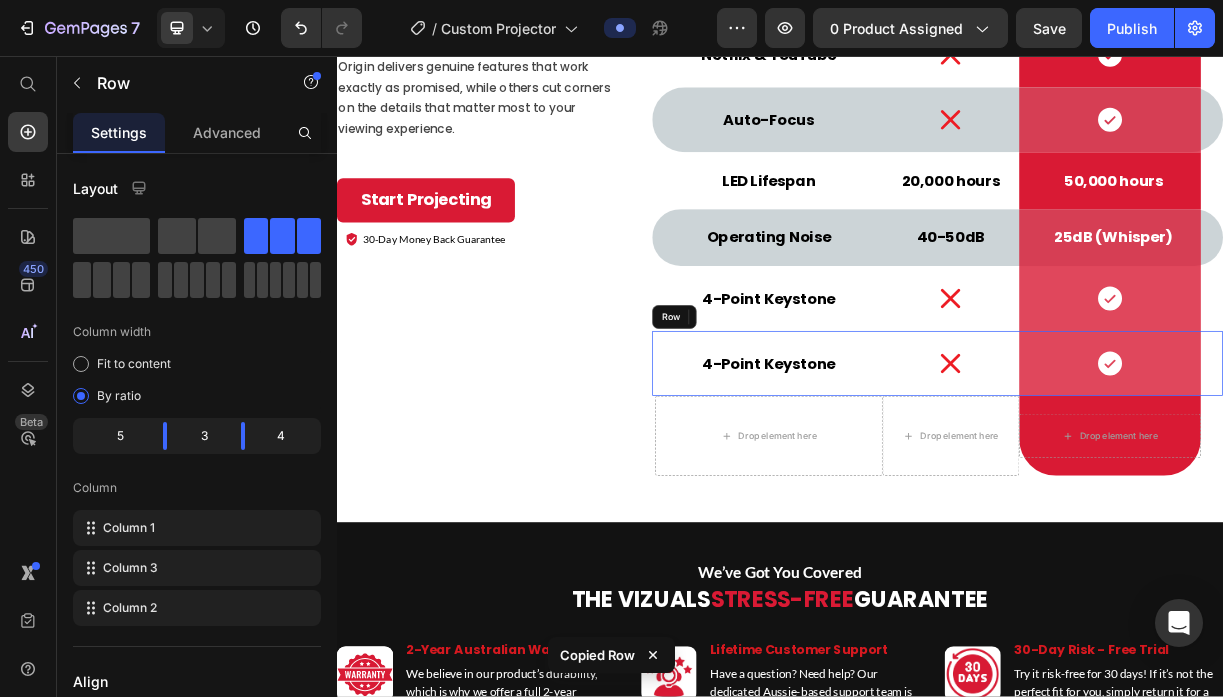click on "4-Point Keystone Text Block Row" at bounding box center [922, 473] 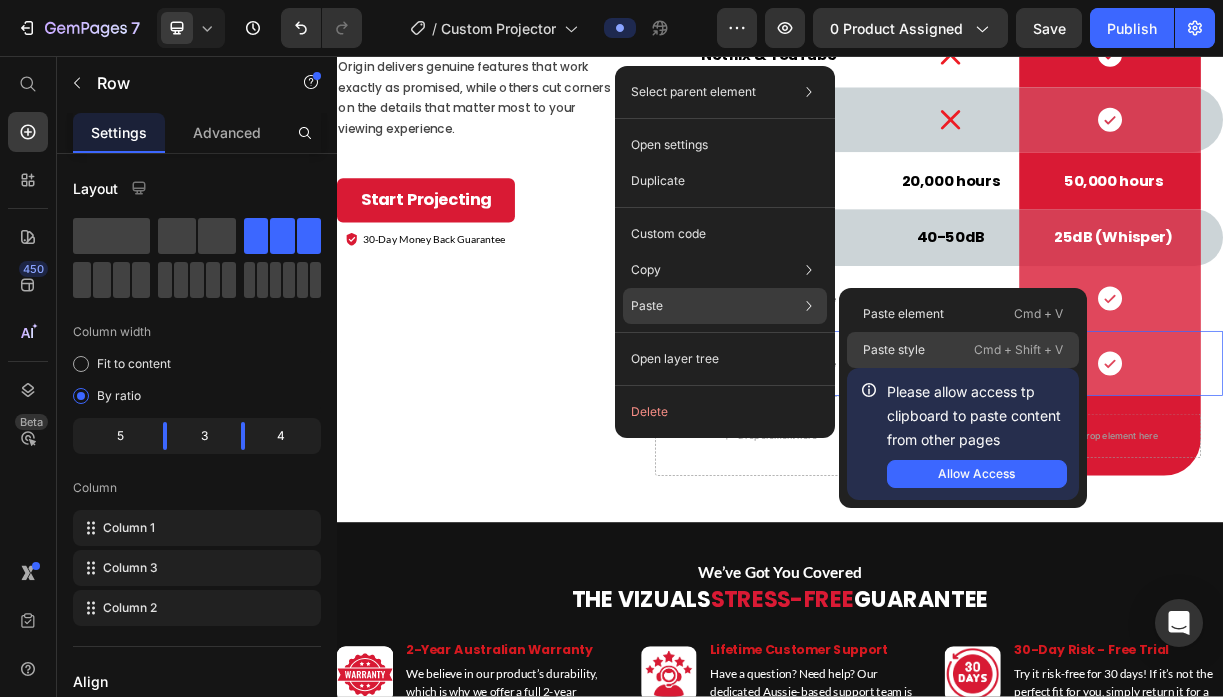 click on "Paste style" at bounding box center [894, 350] 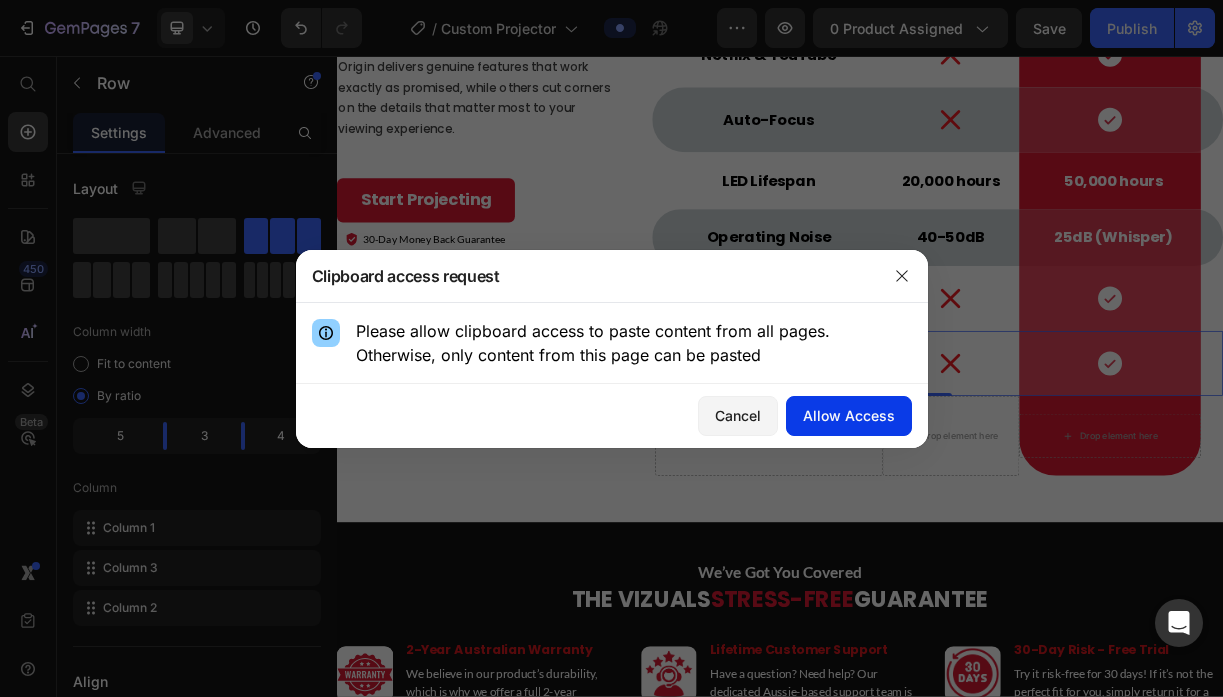click on "Allow Access" at bounding box center (849, 415) 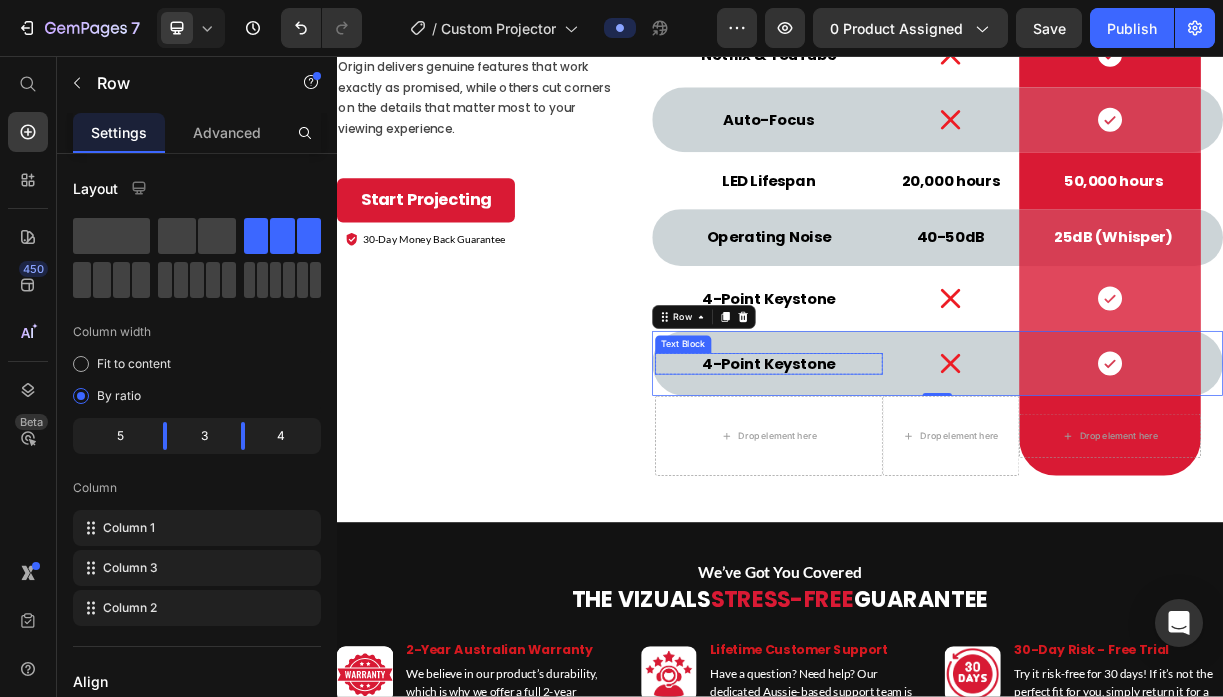 click on "4-Point Keystone" at bounding box center (922, 473) 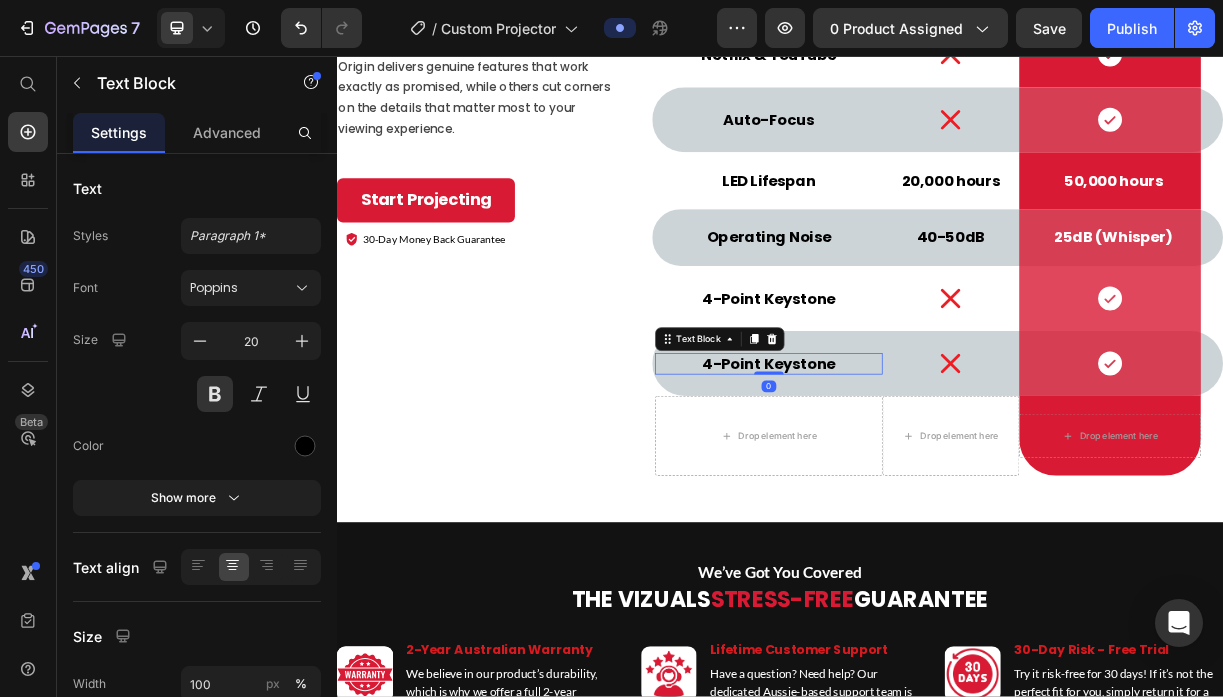 click on "4-Point Keystone" at bounding box center (922, 473) 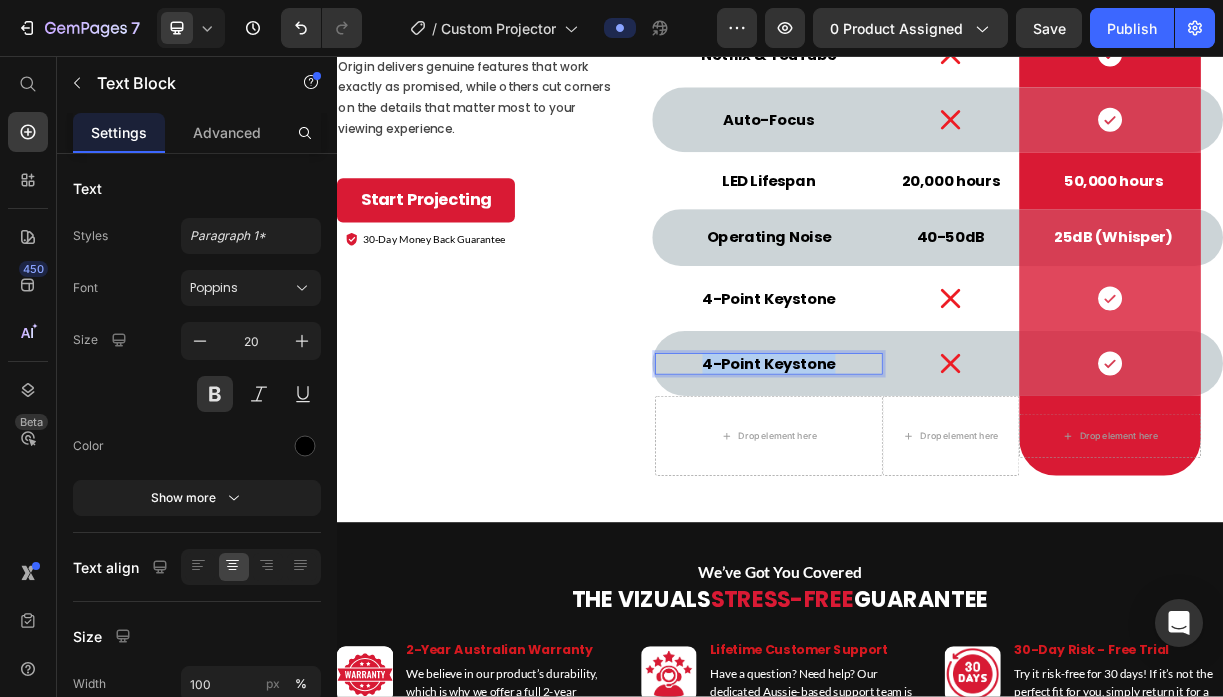 click on "4-Point Keystone" at bounding box center (922, 473) 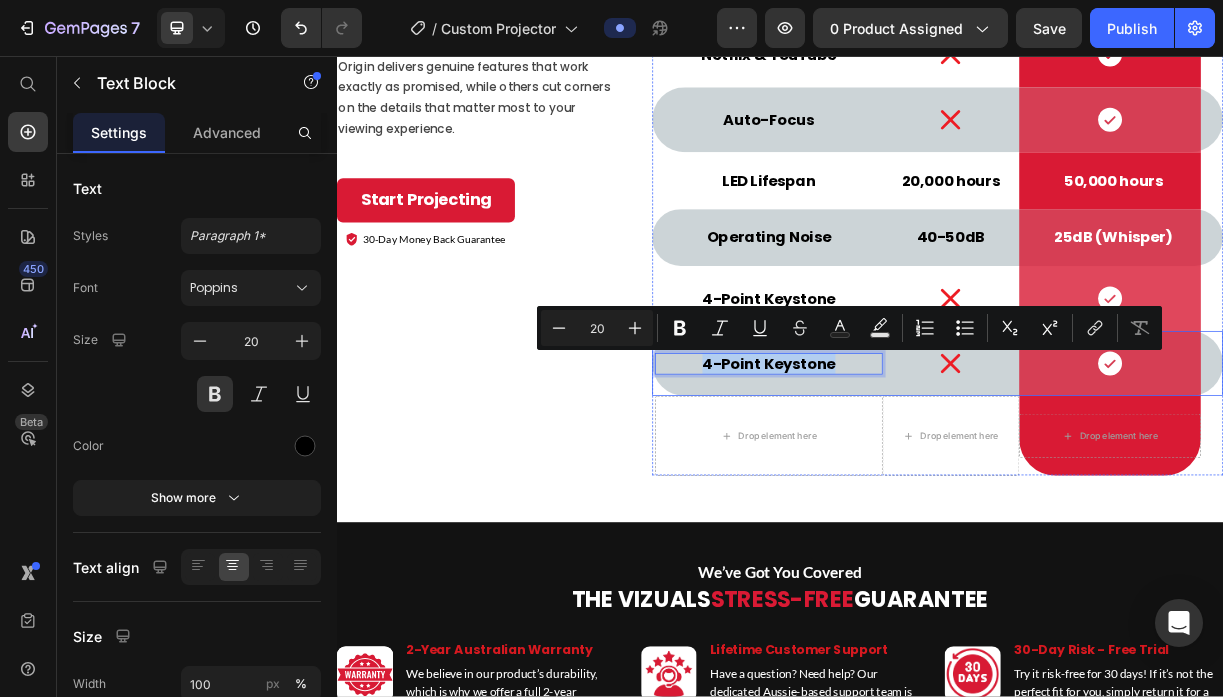 type on "11" 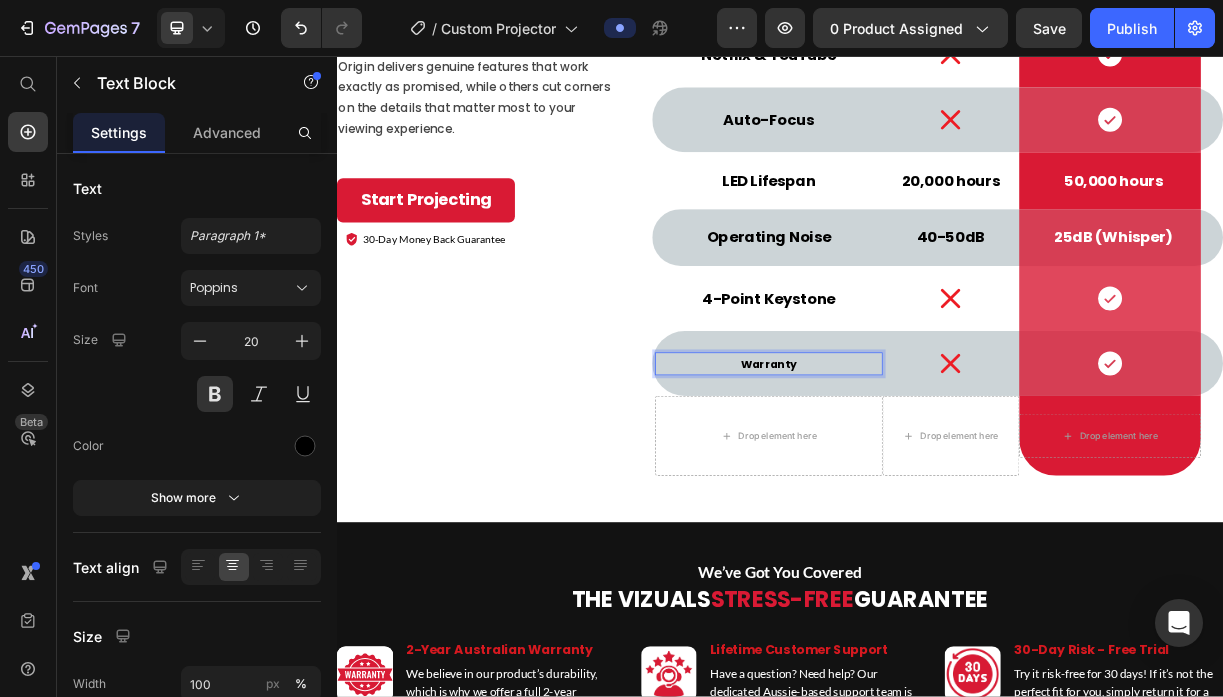 click on "Warranty" at bounding box center [921, 474] 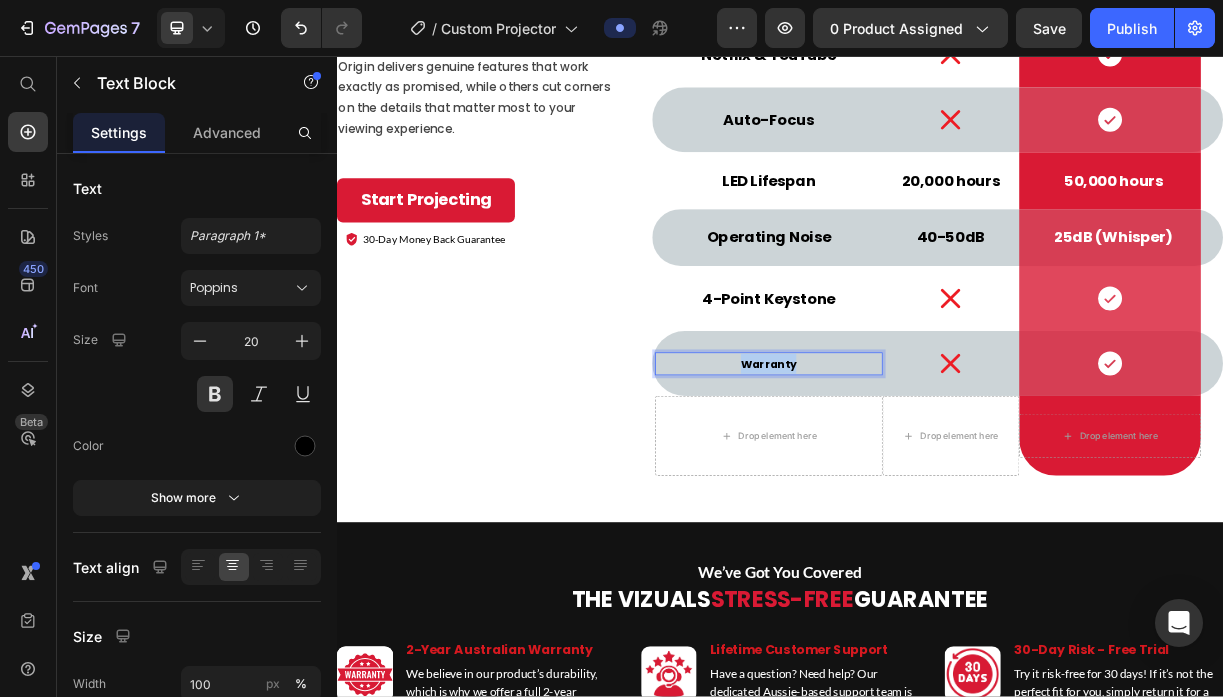 click on "Warranty" at bounding box center [921, 474] 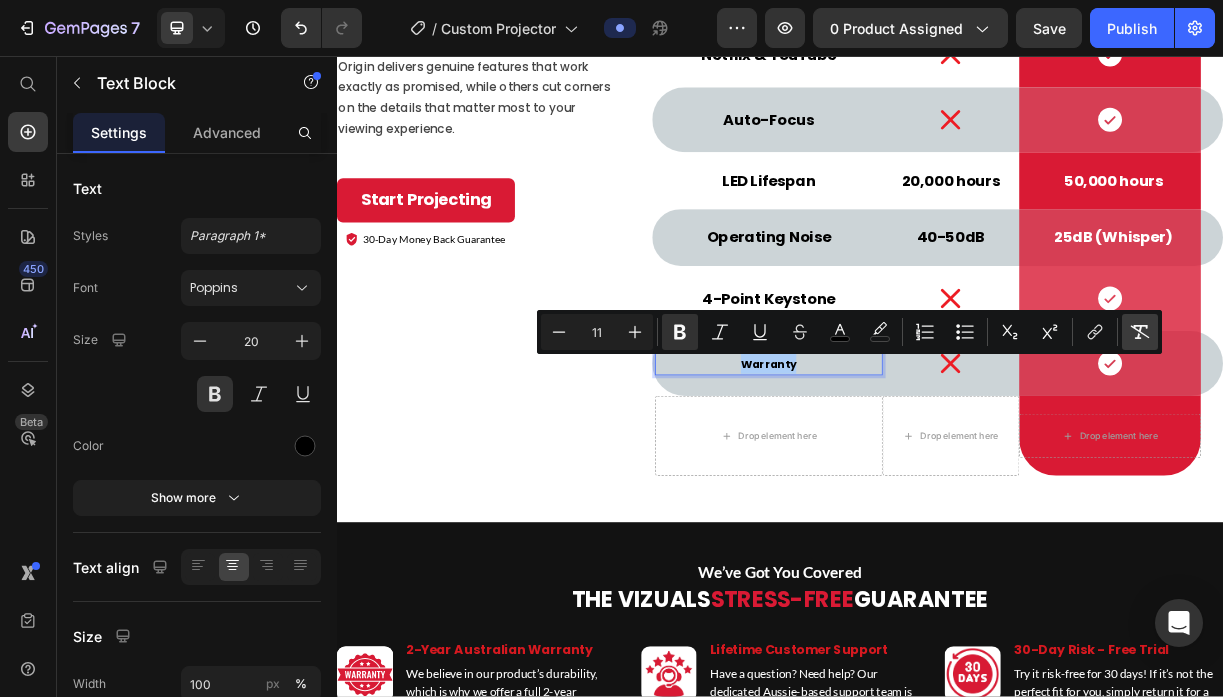 click 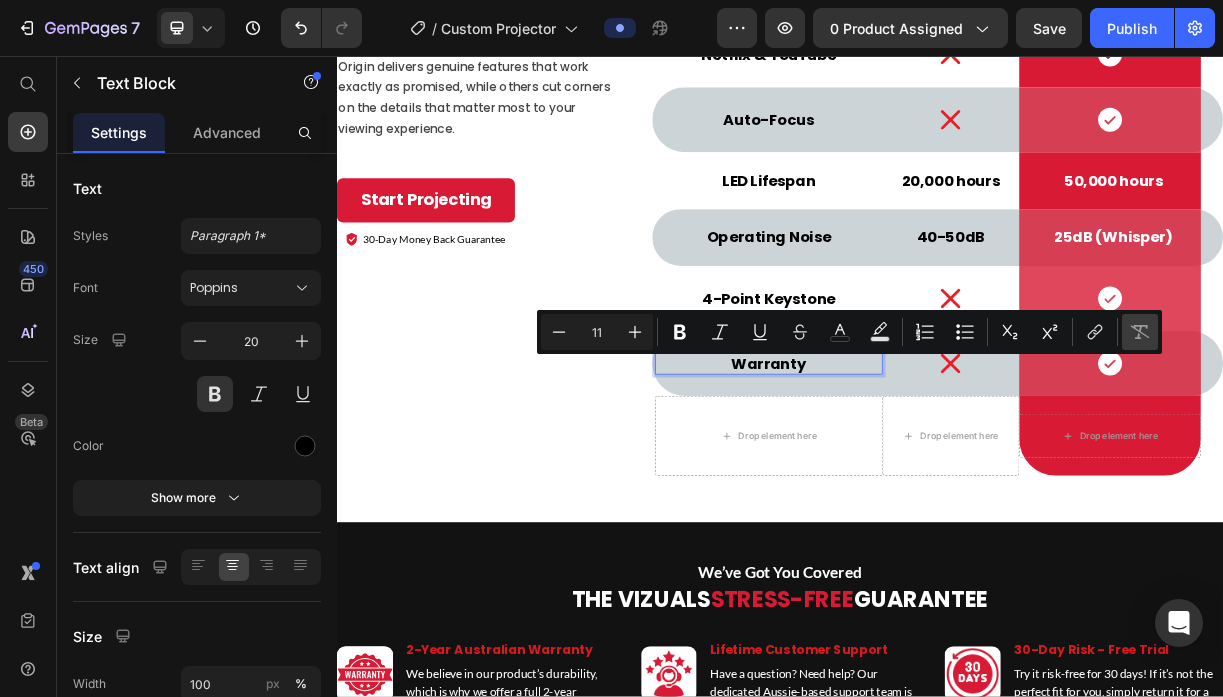 type on "20" 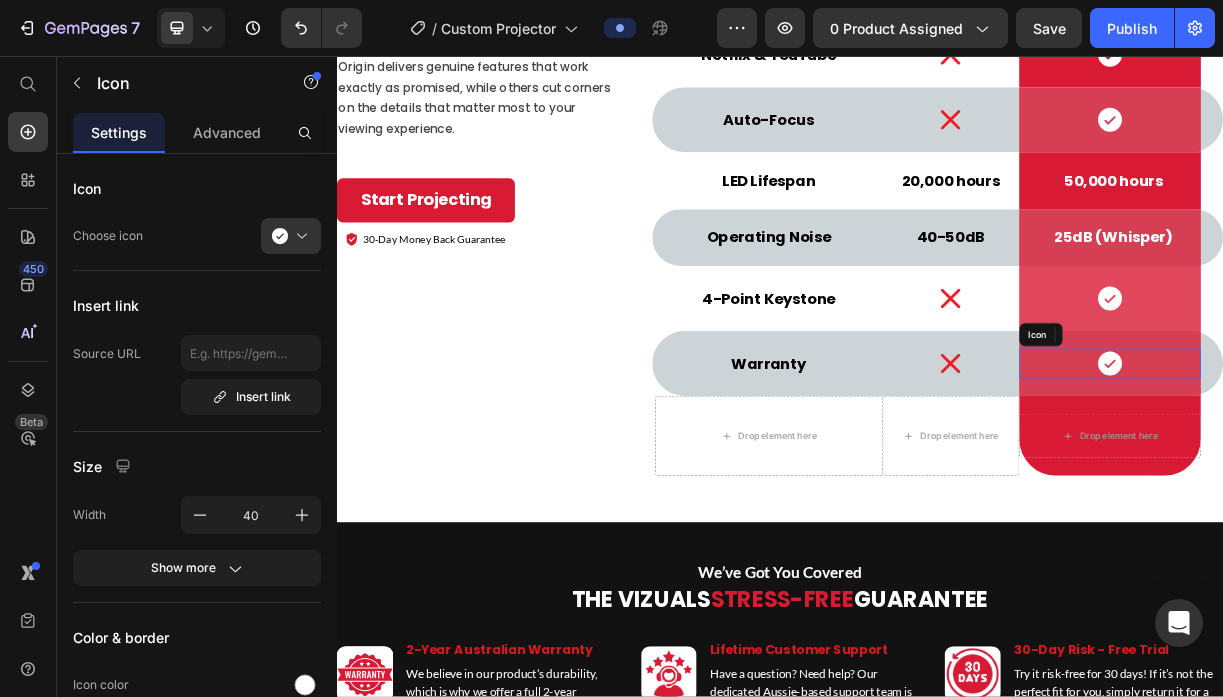 click 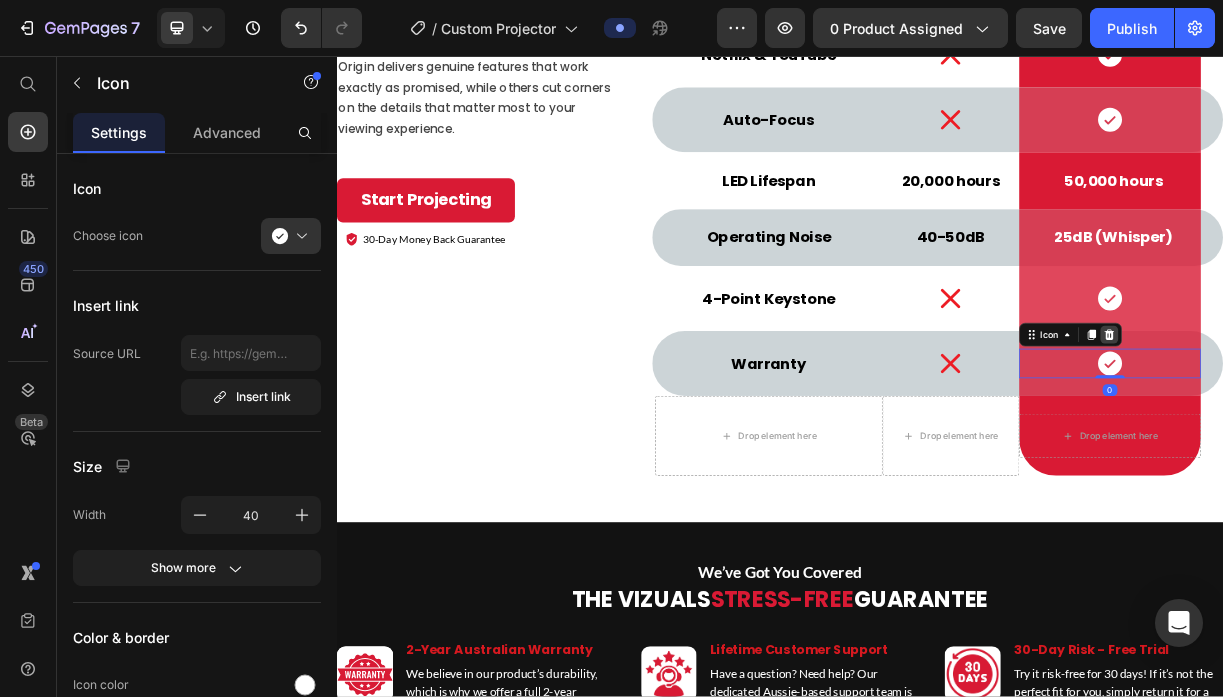 click 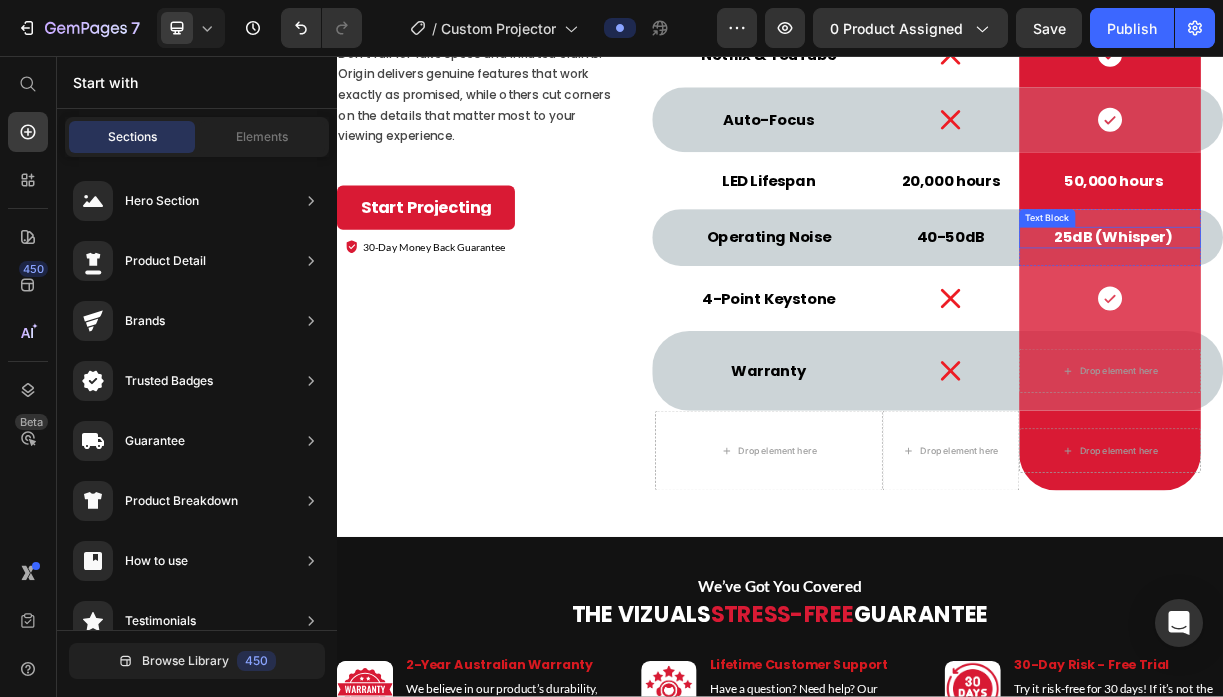 click on "25dB (Whisper)" at bounding box center (1389, 302) 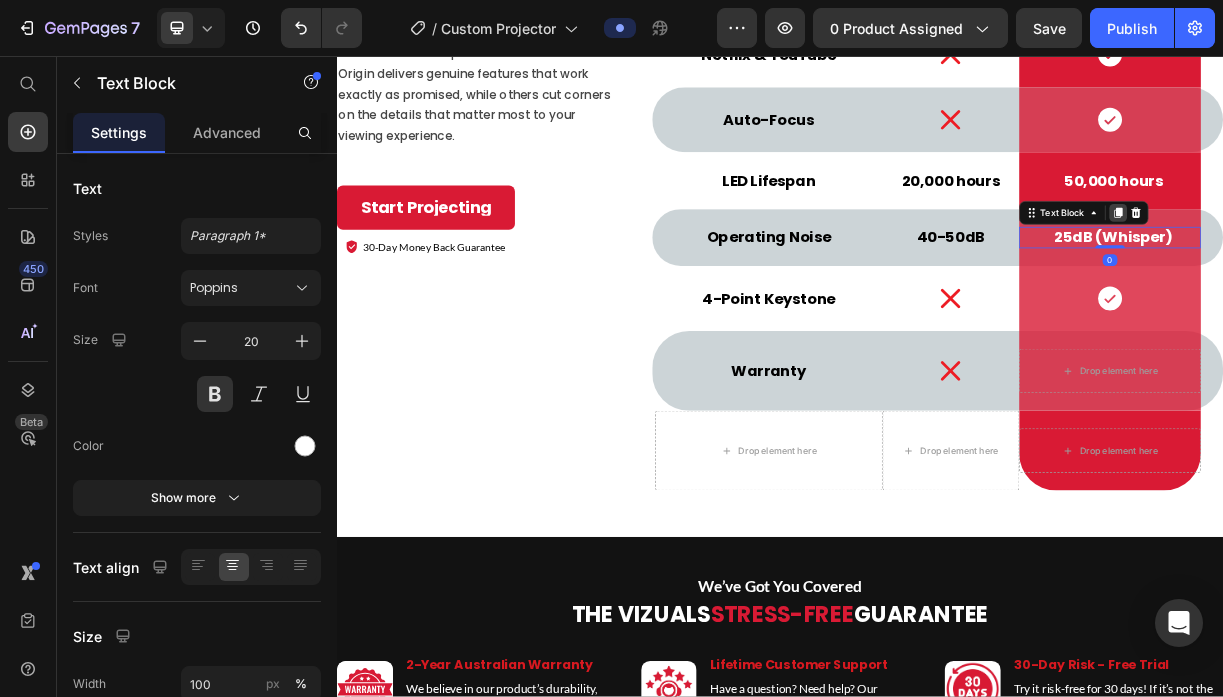 click 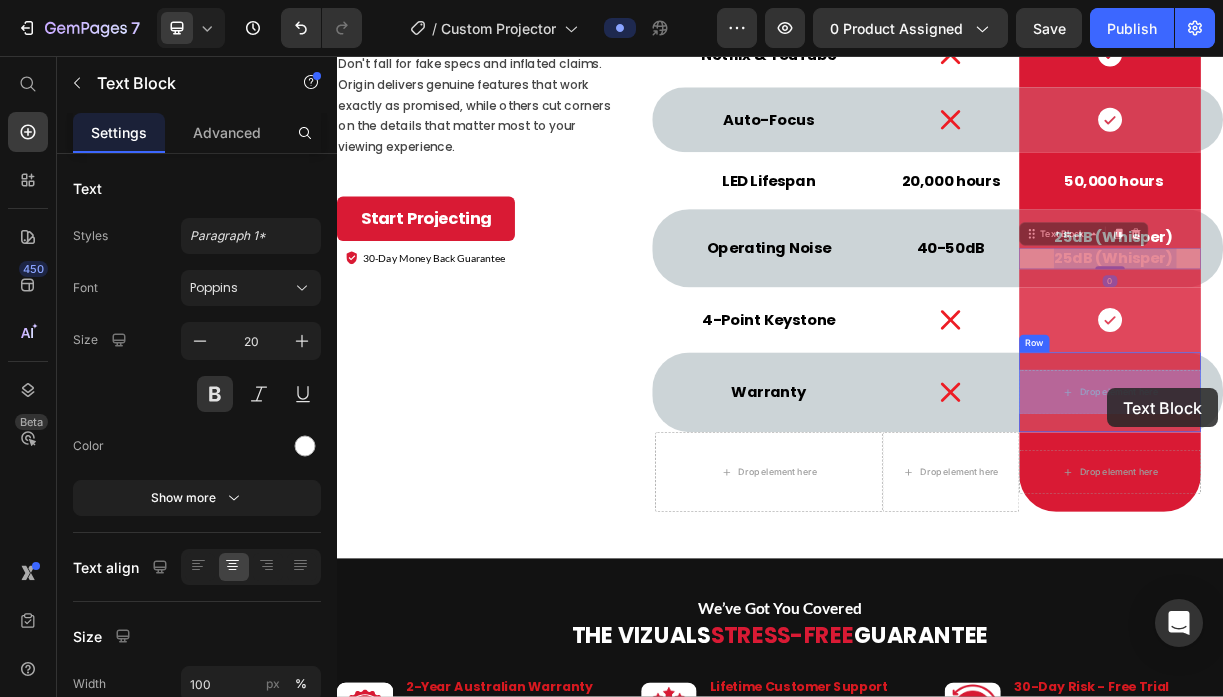 drag, startPoint x: 1388, startPoint y: 326, endPoint x: 1380, endPoint y: 506, distance: 180.17769 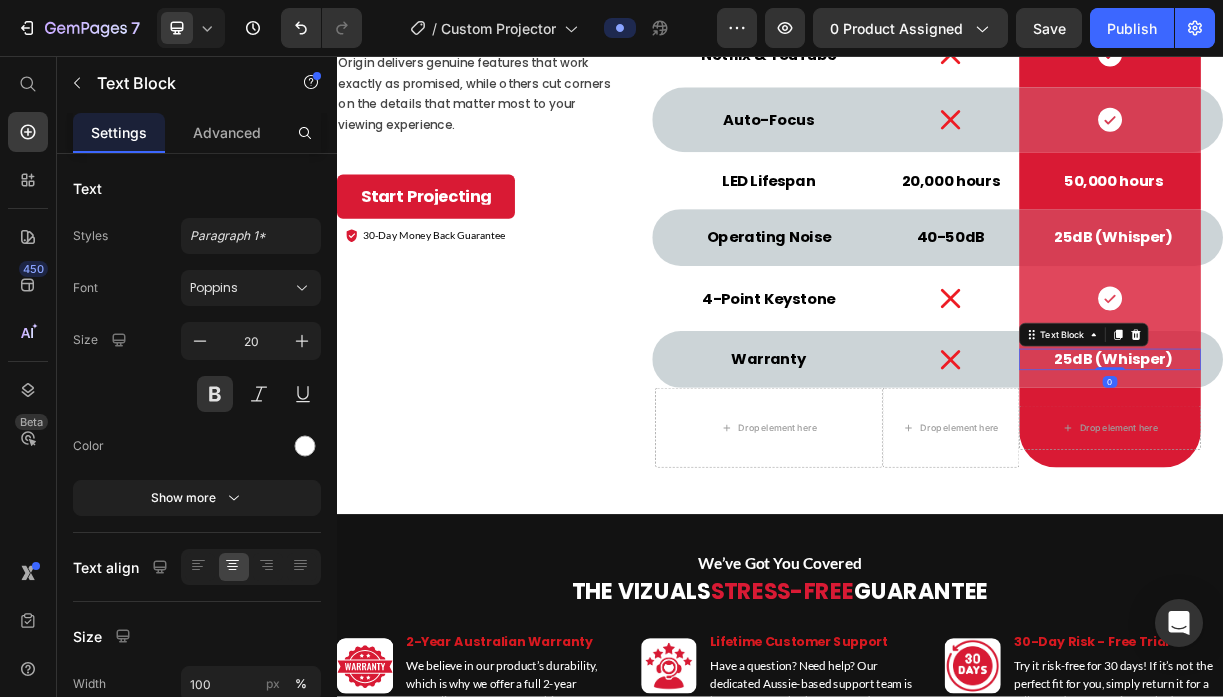 click on "25dB (Whisper)" at bounding box center (1389, 467) 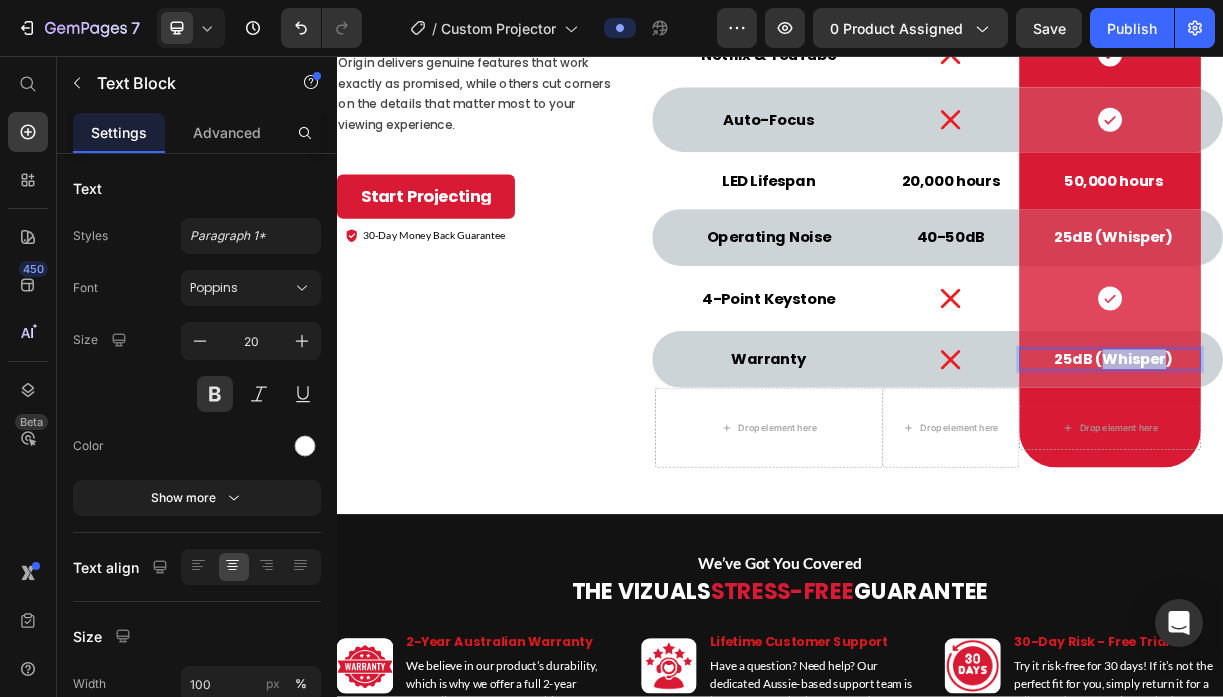 click on "25dB (Whisper)" at bounding box center (1389, 467) 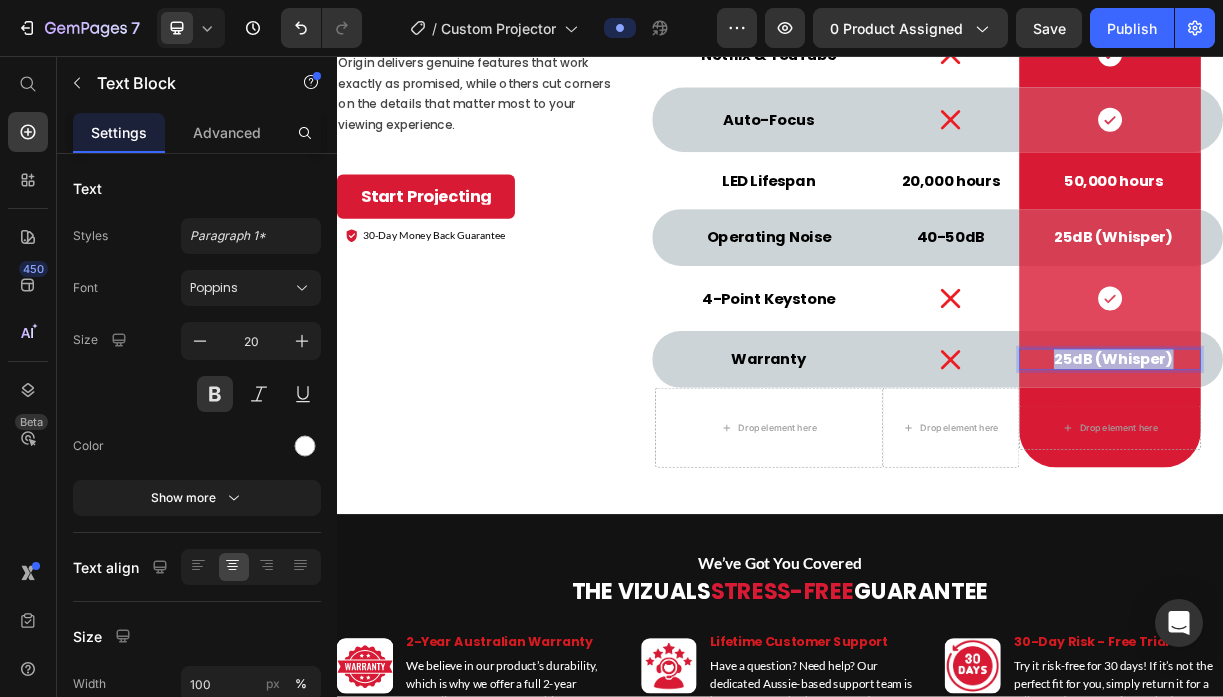 click on "25dB (Whisper)" at bounding box center (1389, 467) 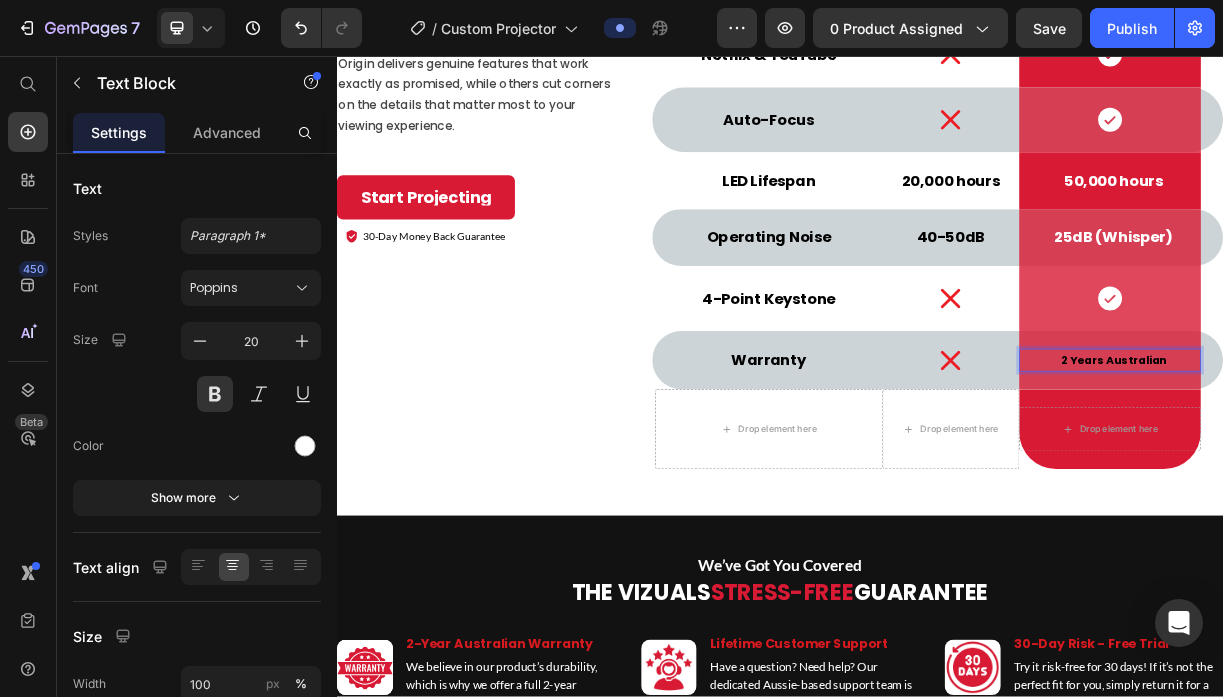 click on "2 Years Australian" at bounding box center [1388, 469] 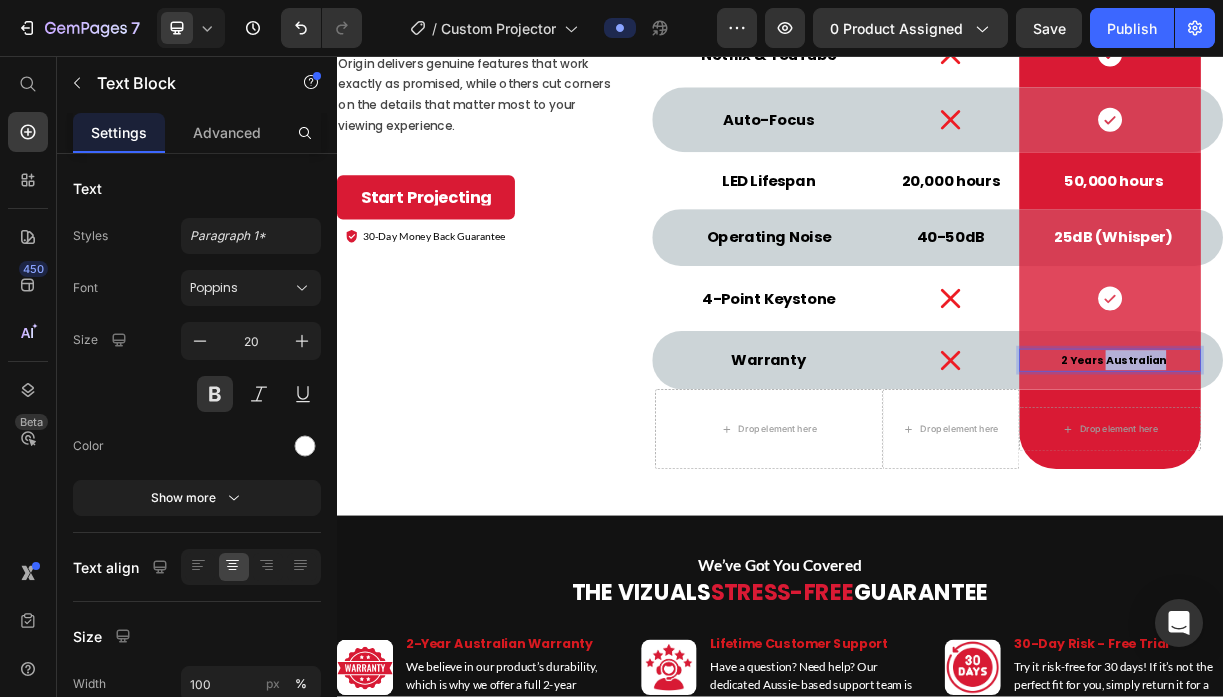 click on "2 Years Australian" at bounding box center (1388, 469) 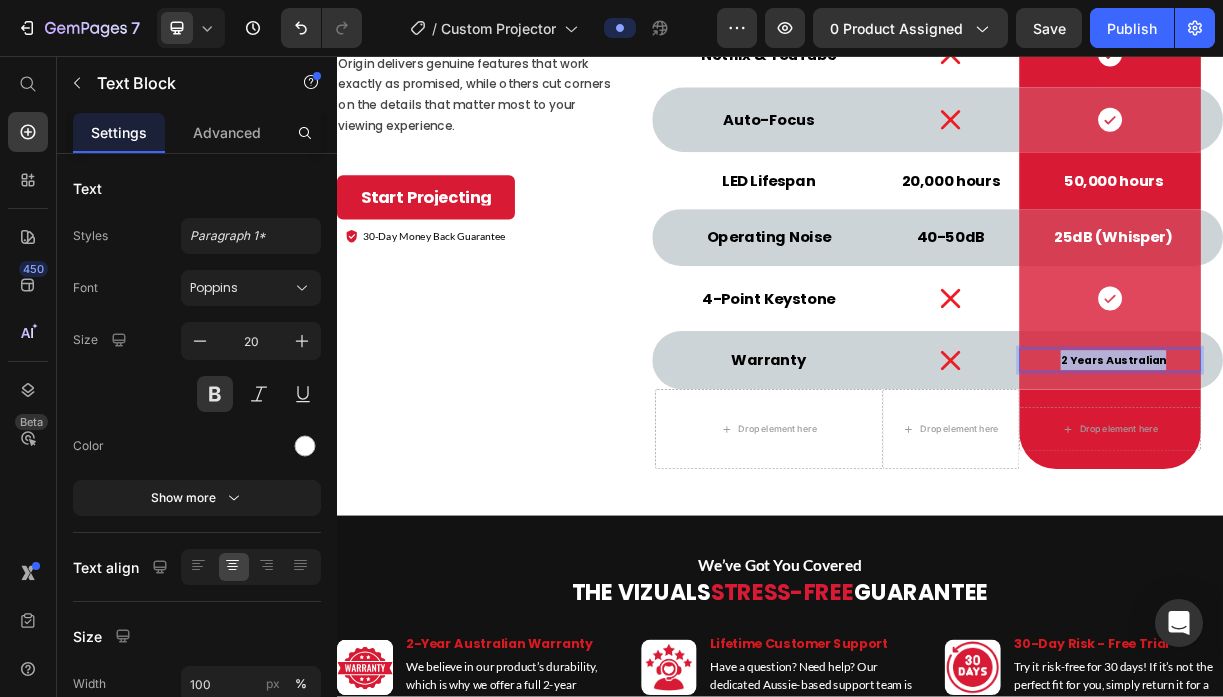 click on "2 Years Australian" at bounding box center [1388, 469] 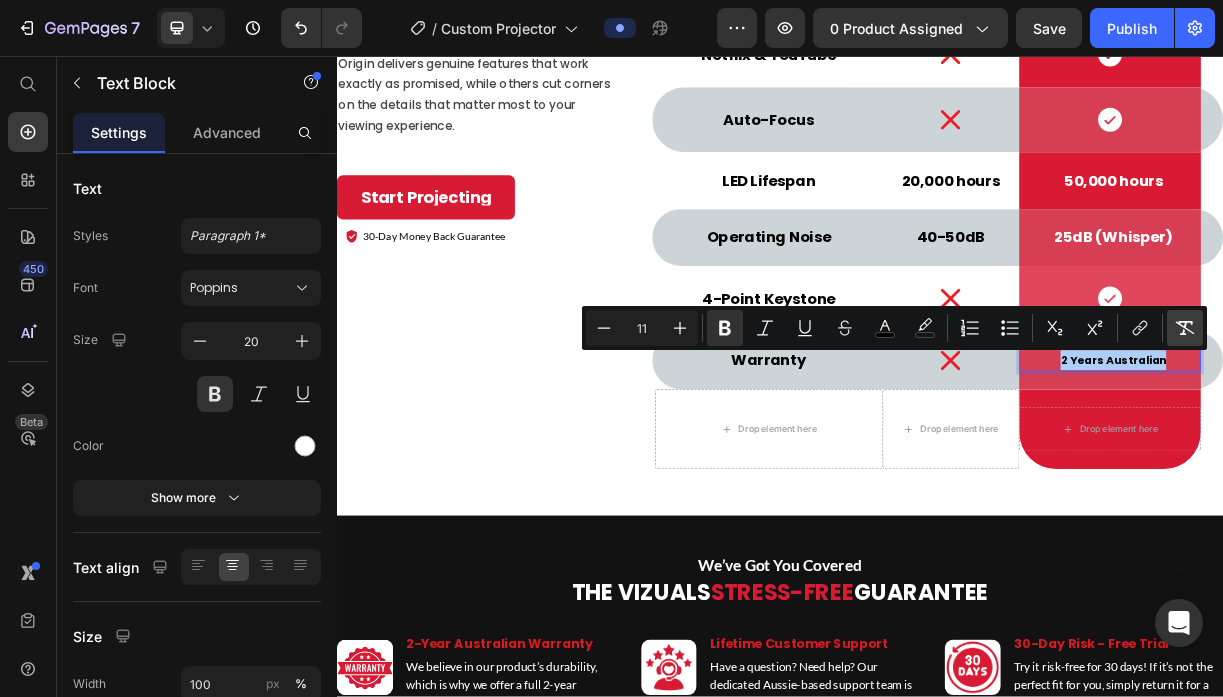 click 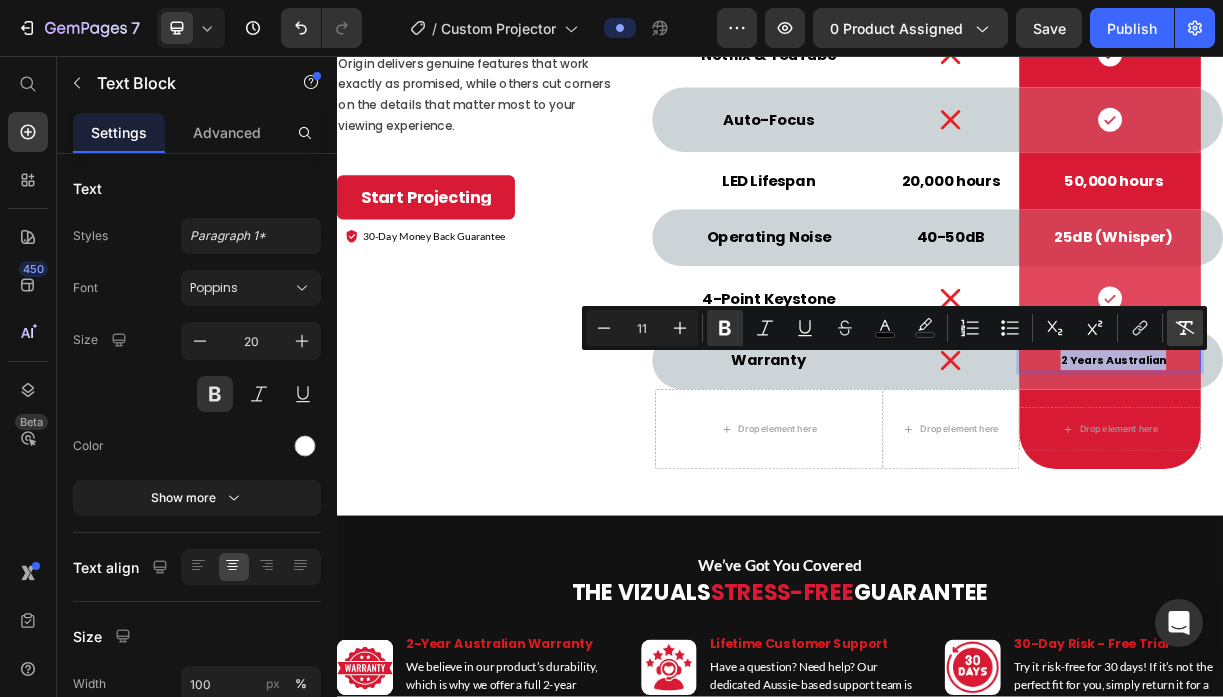 type on "20" 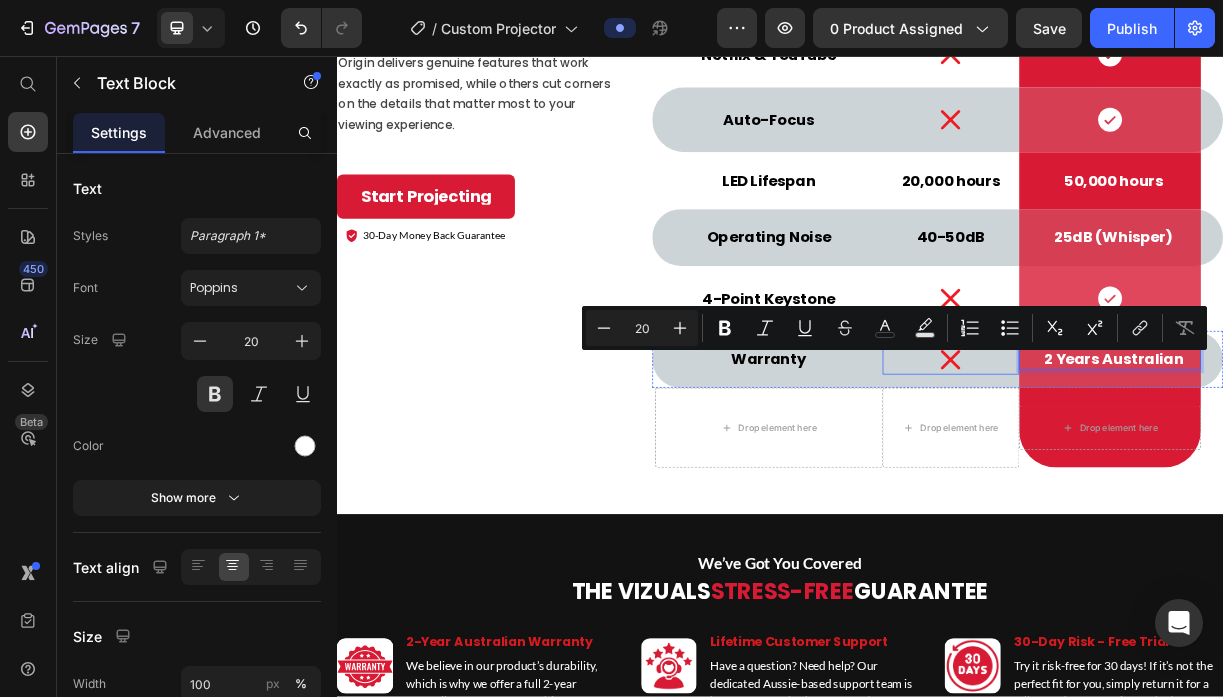 click 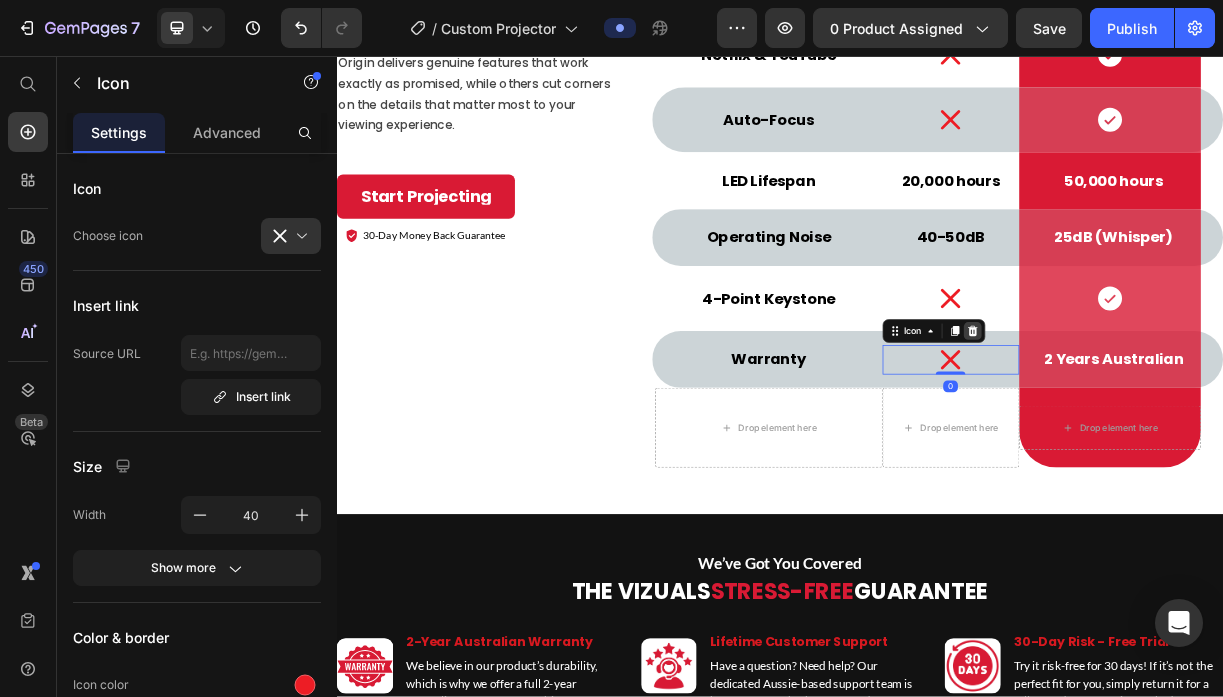 click 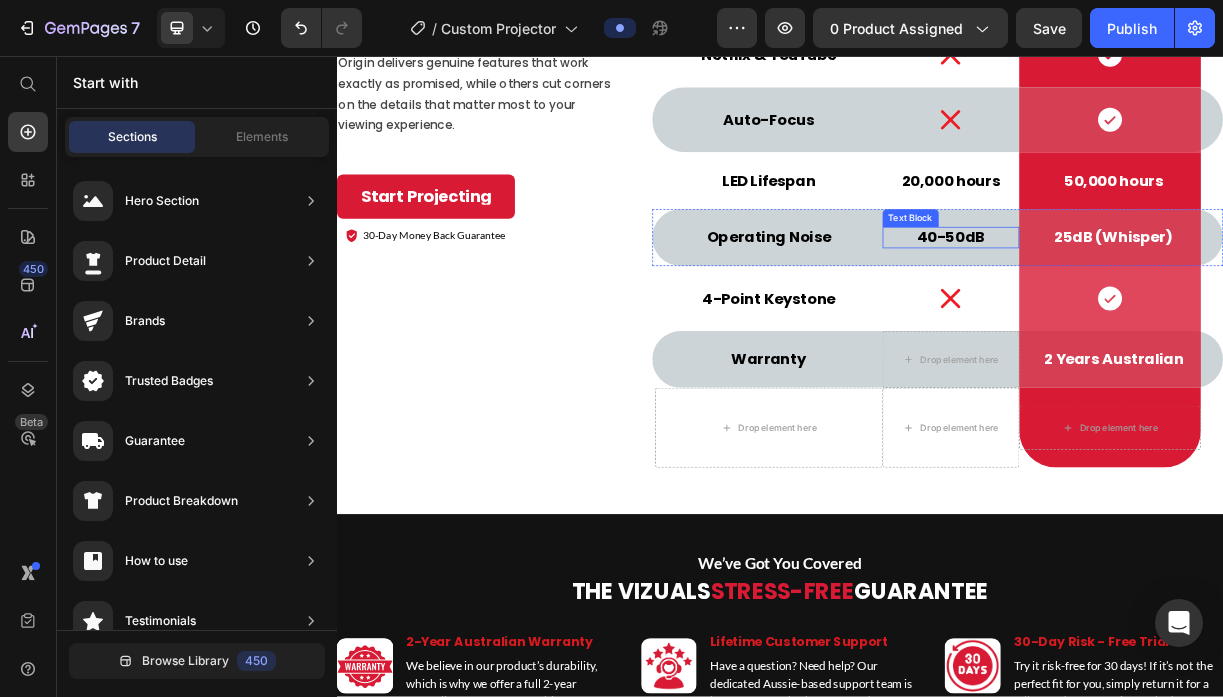 click on "40-50dB" at bounding box center [1168, 302] 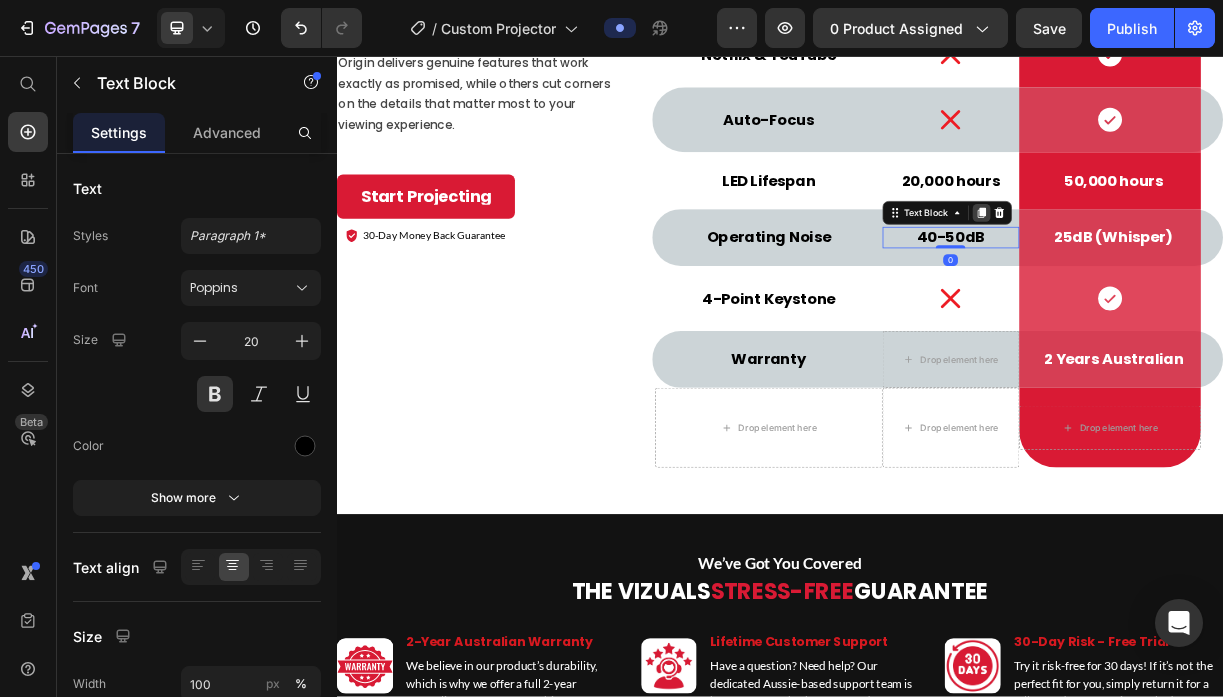 click 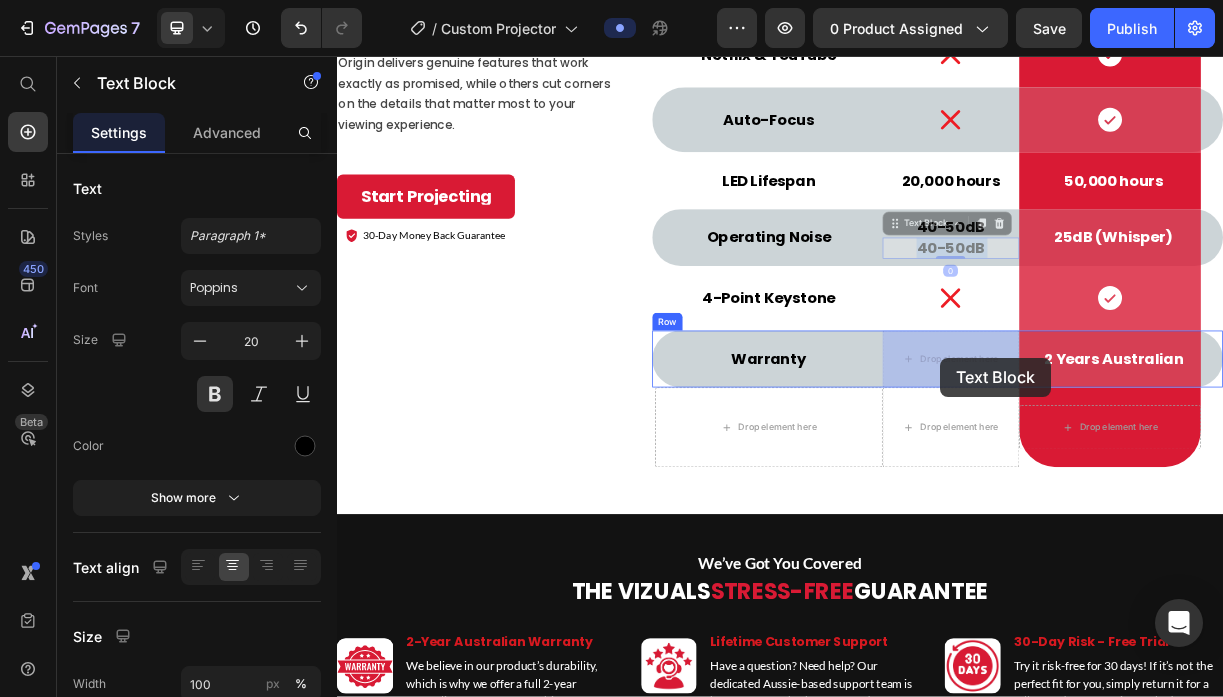 drag, startPoint x: 1173, startPoint y: 313, endPoint x: 1154, endPoint y: 465, distance: 153.18289 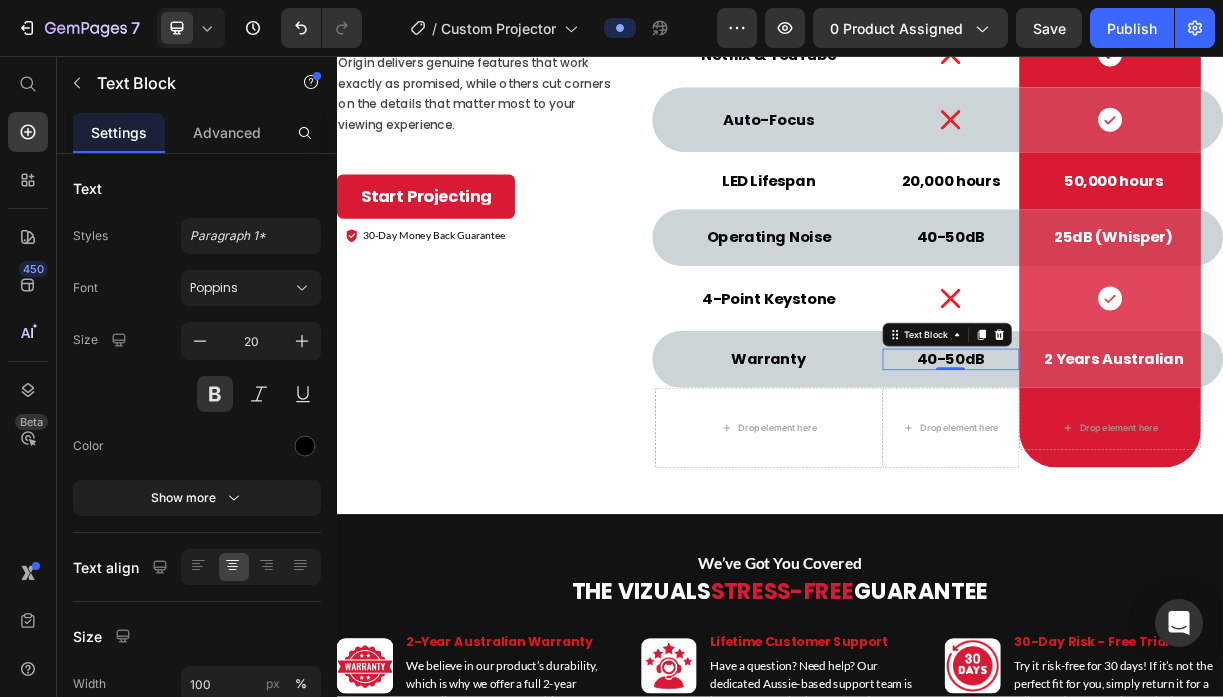 click on "40-50dB" at bounding box center [1168, 467] 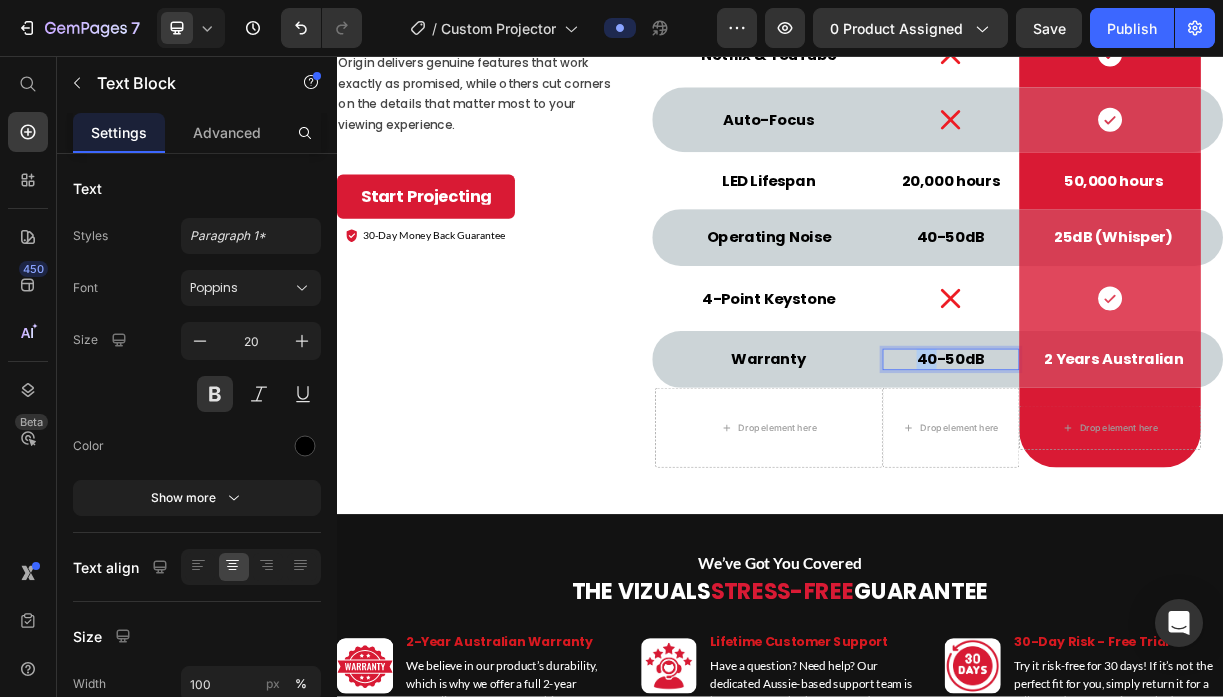 click on "40-50dB" at bounding box center (1168, 467) 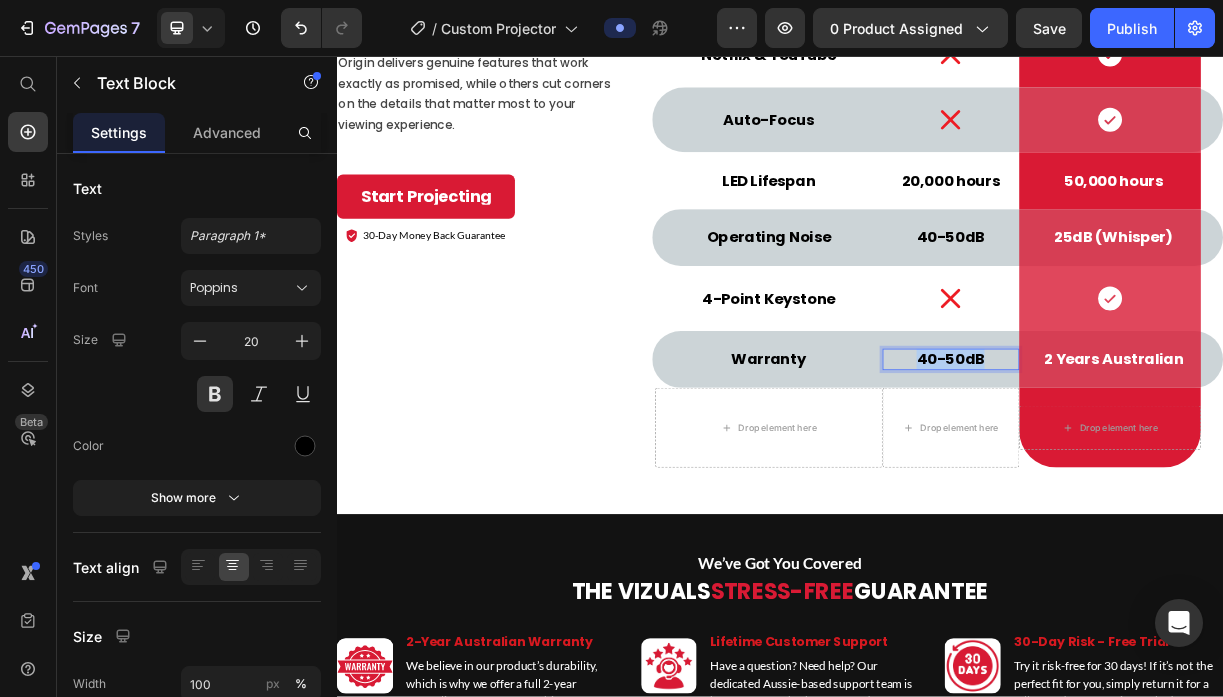 click on "40-50dB" at bounding box center [1168, 467] 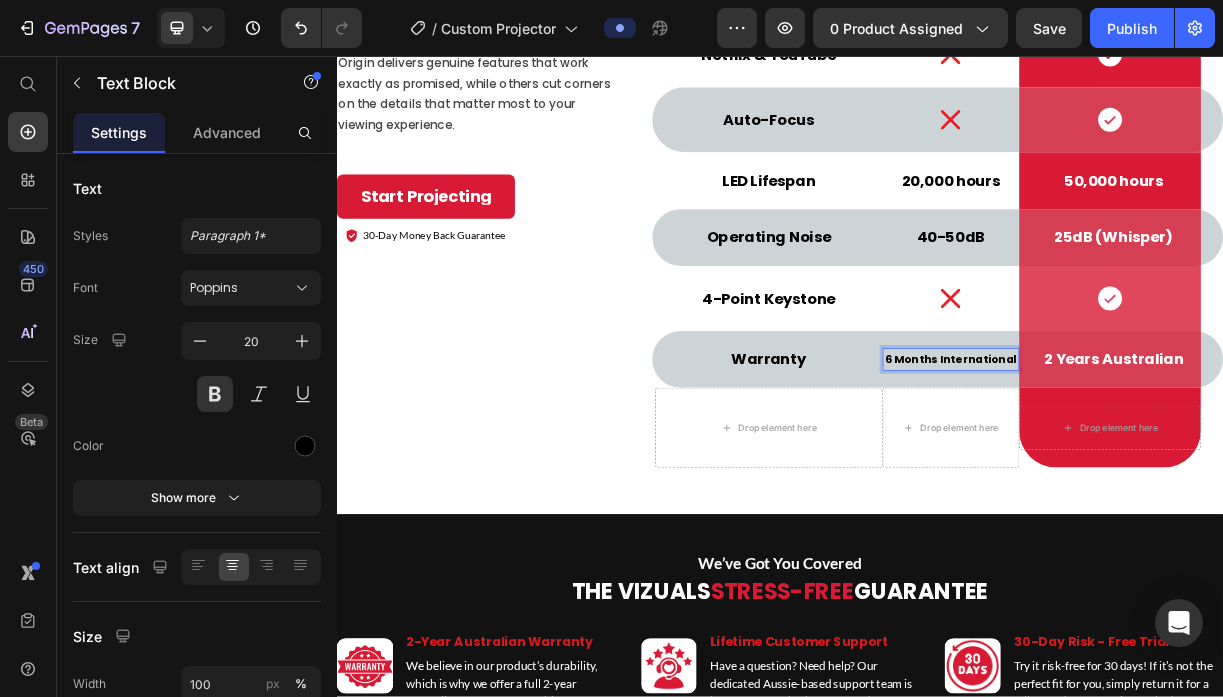 click on "6 Months International" at bounding box center (1168, 468) 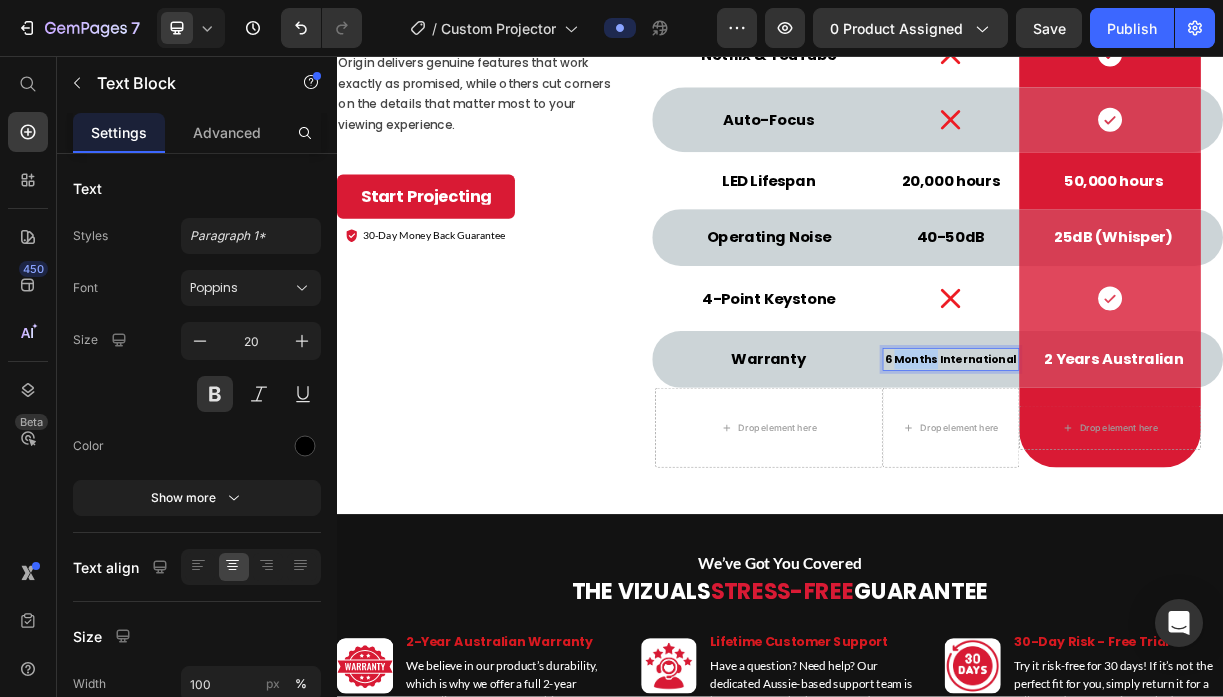 click on "6 Months International" at bounding box center (1168, 468) 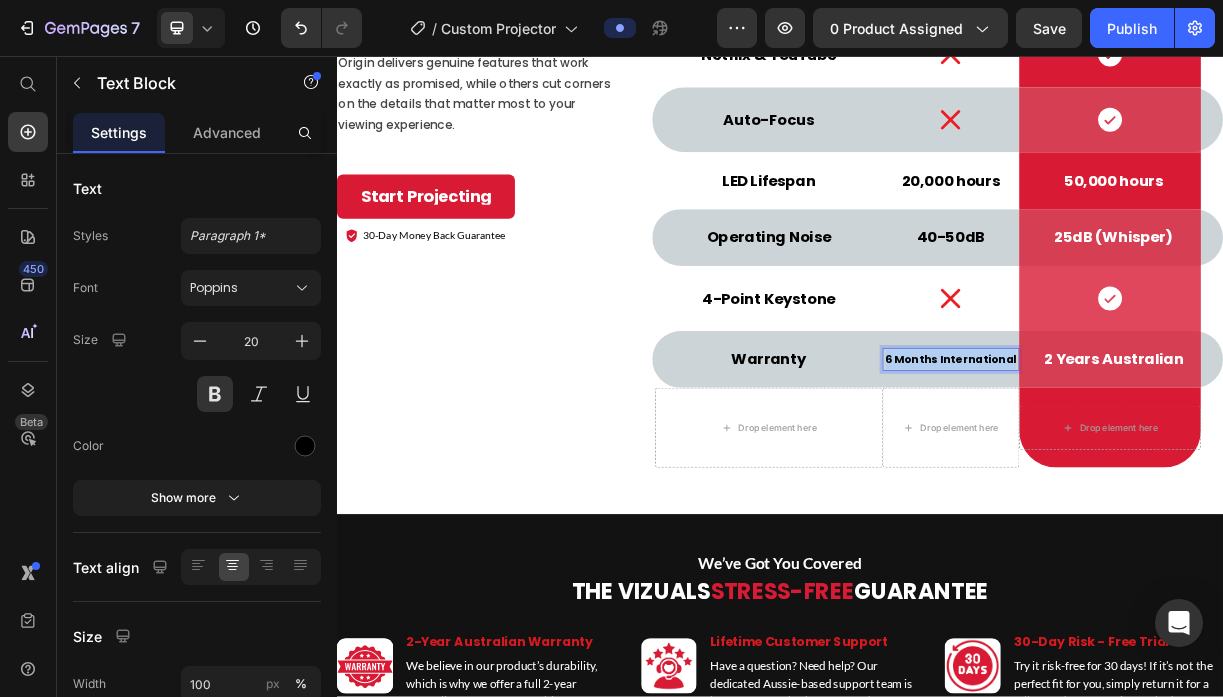 click on "6 Months International" at bounding box center [1168, 468] 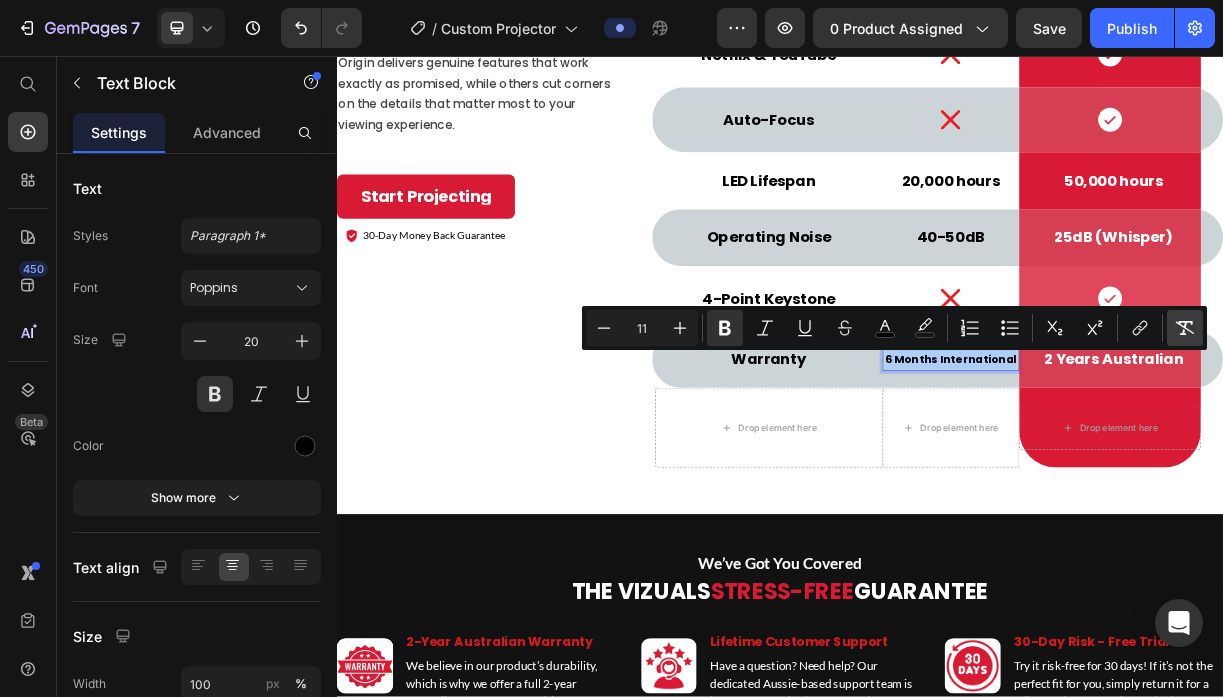 click 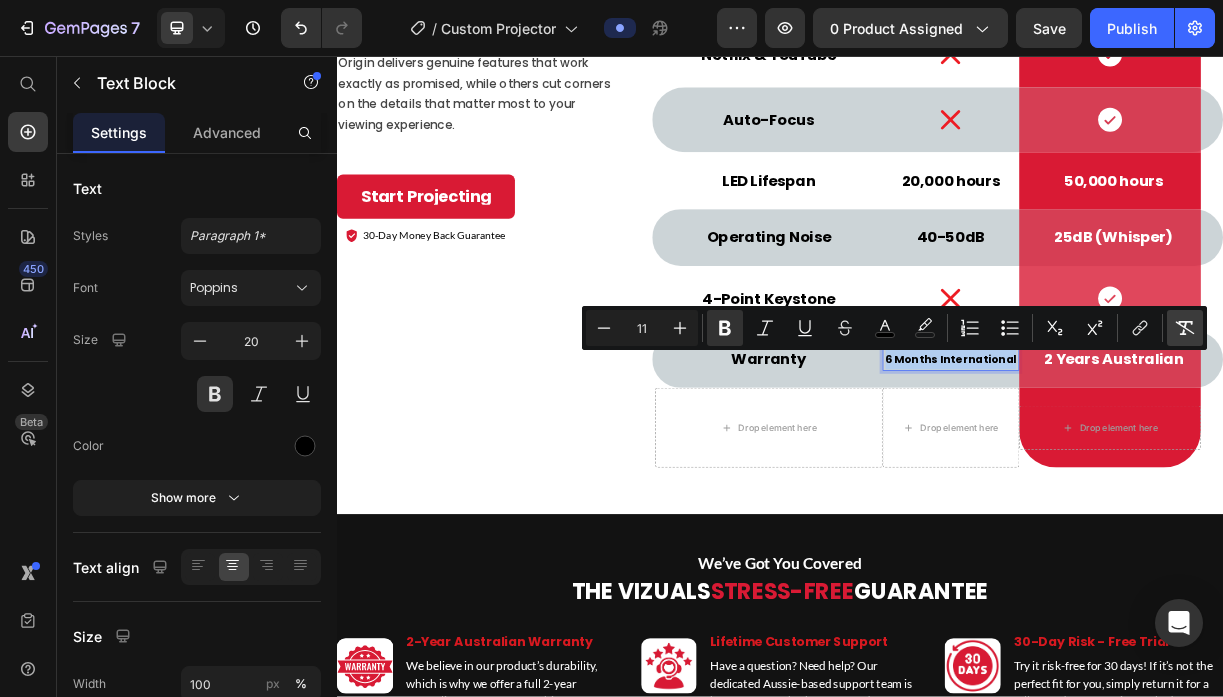 type on "20" 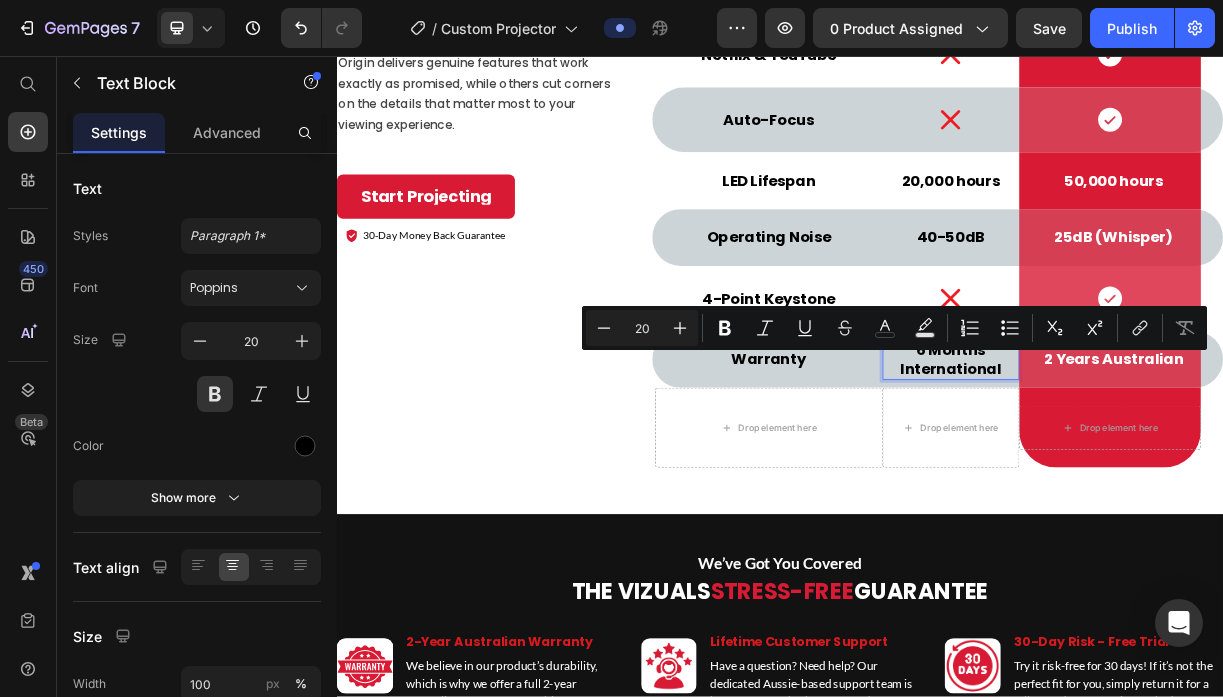 click on "6 Months International" at bounding box center (1168, 468) 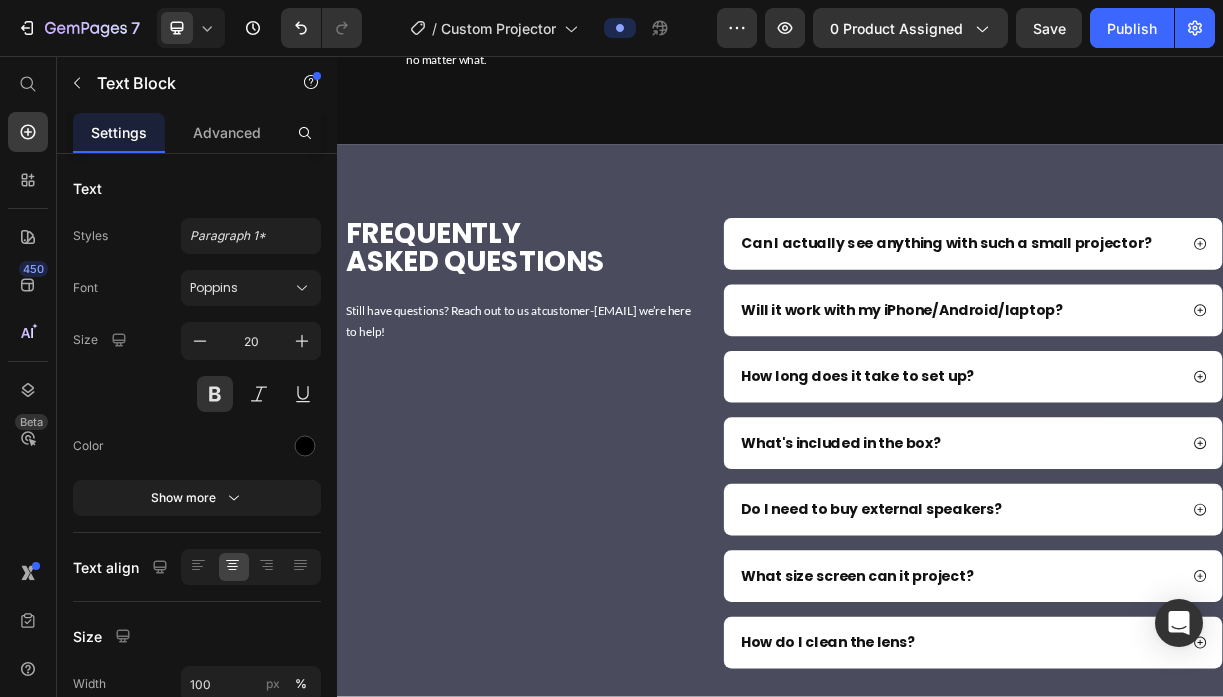 scroll, scrollTop: 9022, scrollLeft: 0, axis: vertical 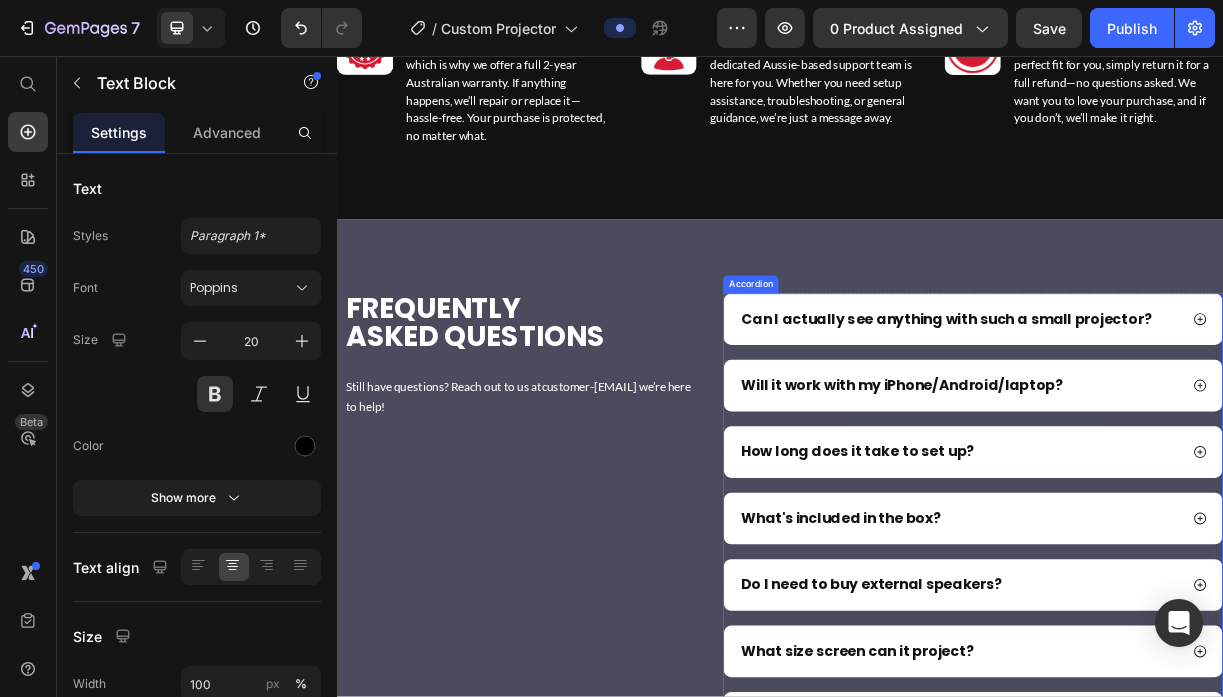 click on "Can I actually see anything with such a small projector?" at bounding box center (1162, 413) 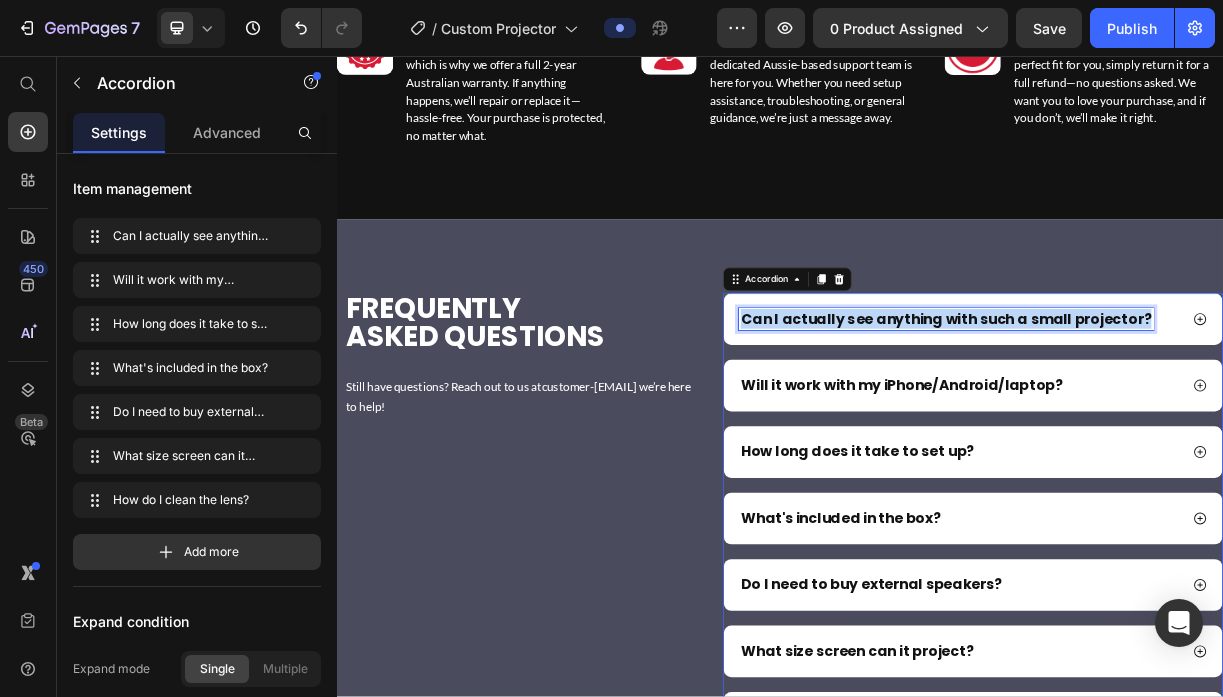 click on "Can I actually see anything with such a small projector?" at bounding box center (1162, 413) 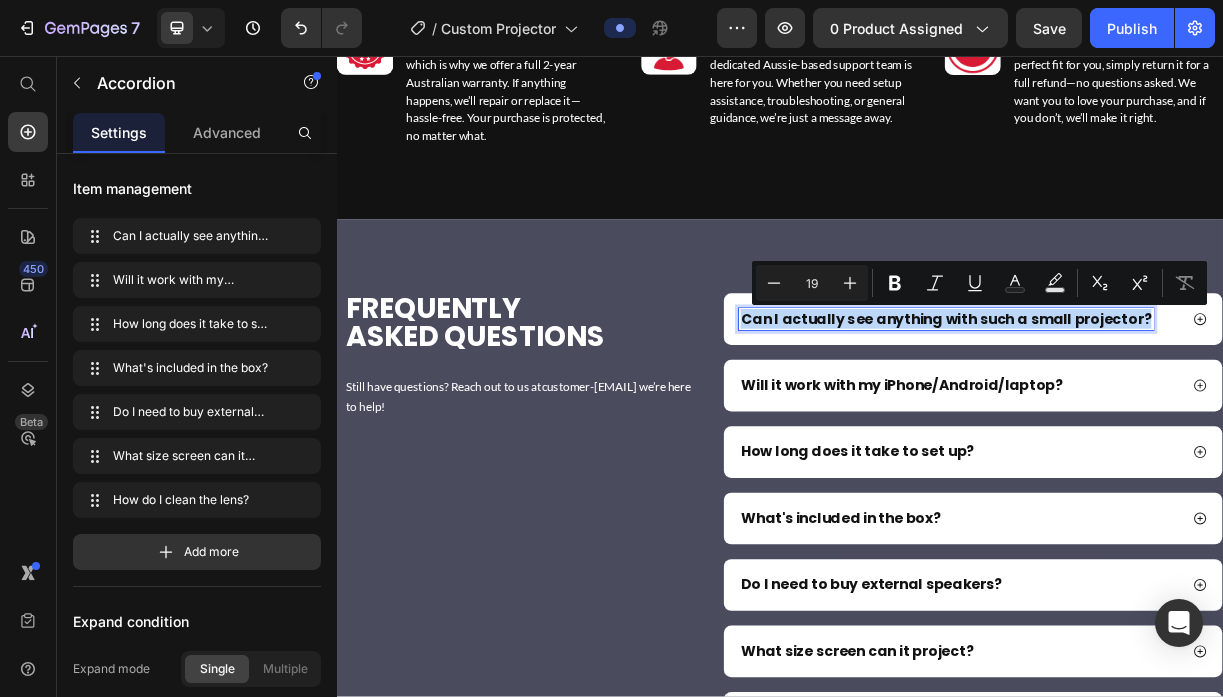 type on "11" 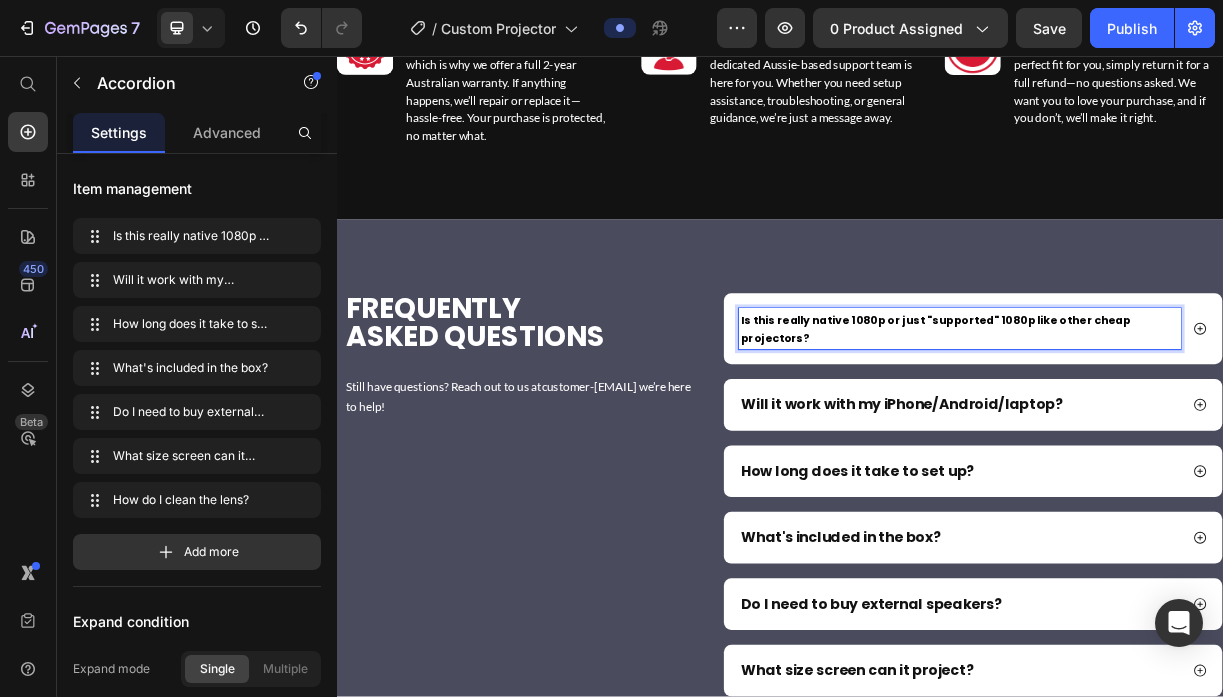 click on "Is this really native 1080p or just "supported" 1080p like other cheap projectors?" at bounding box center (1147, 426) 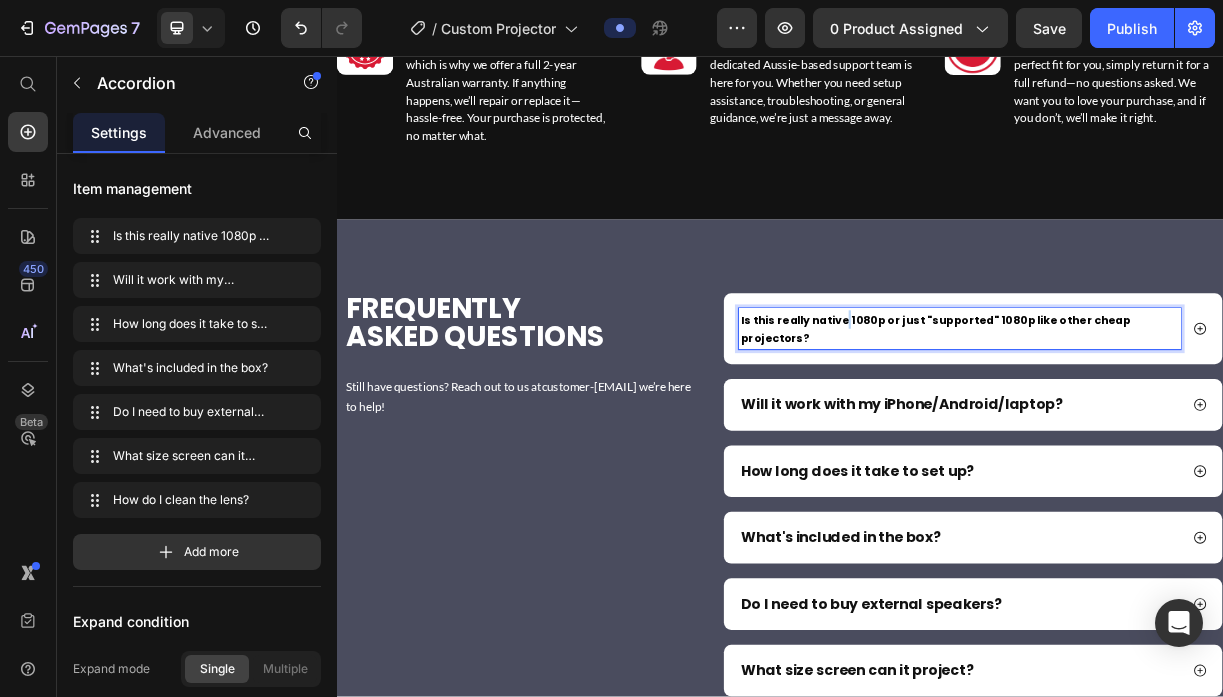 click on "Is this really native 1080p or just "supported" 1080p like other cheap projectors?" at bounding box center (1147, 426) 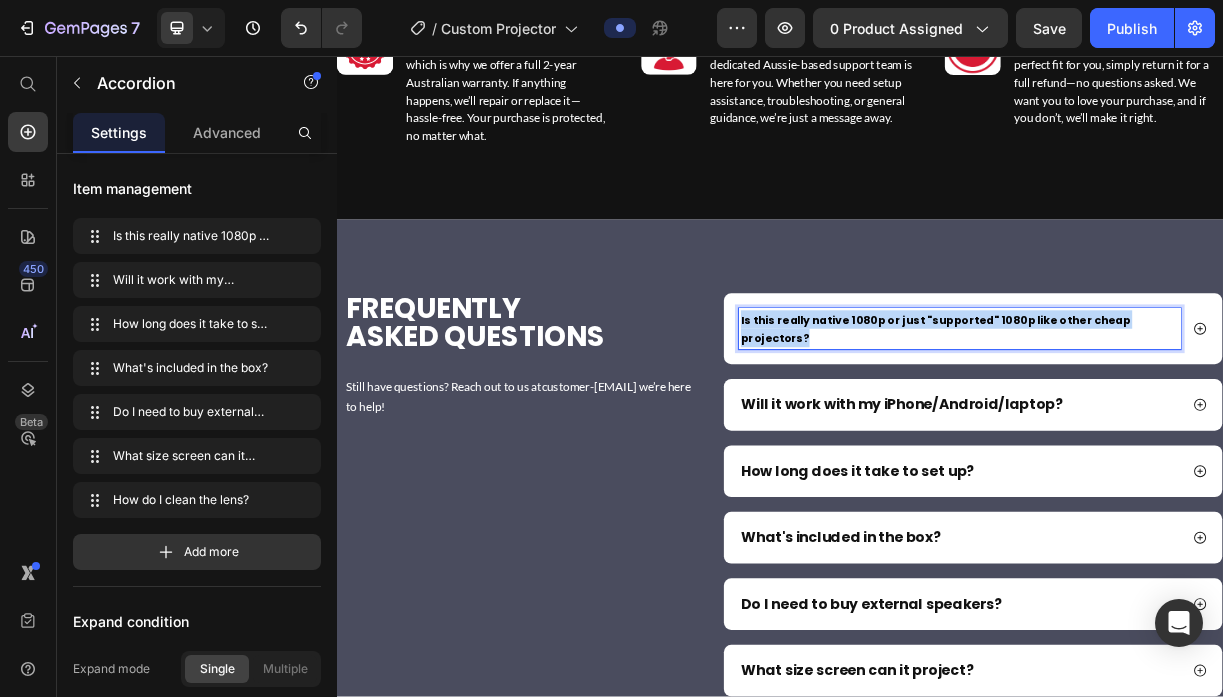 click on "Is this really native 1080p or just "supported" 1080p like other cheap projectors?" at bounding box center (1147, 426) 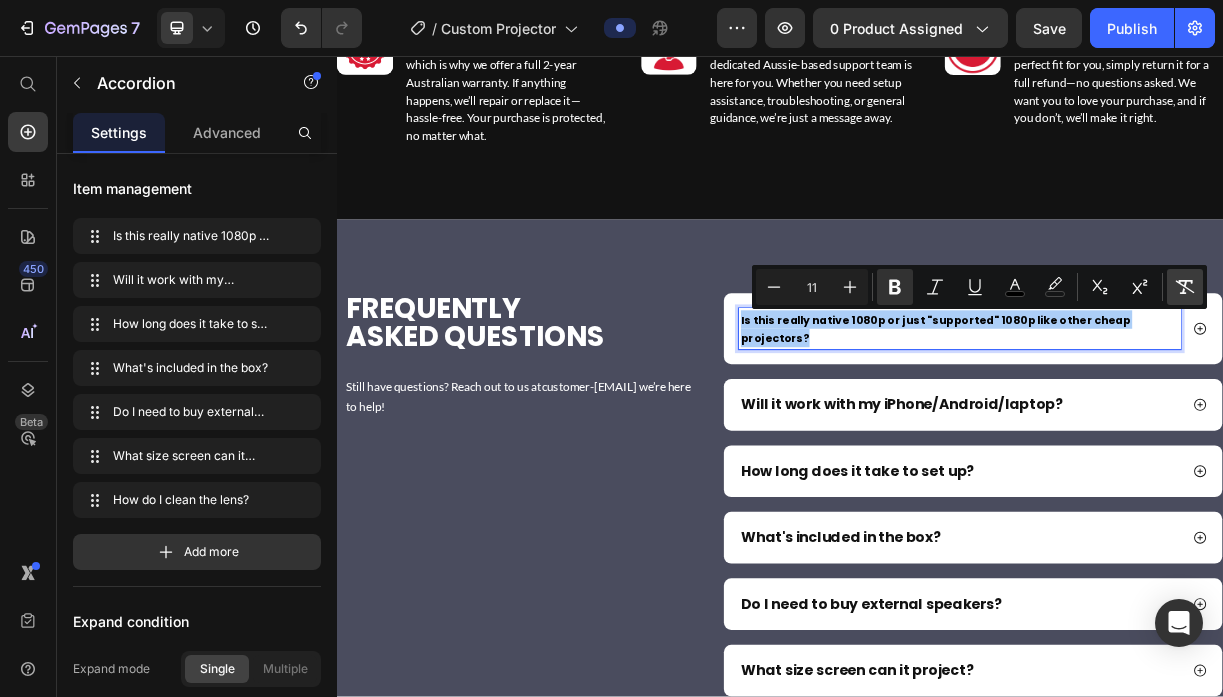 click 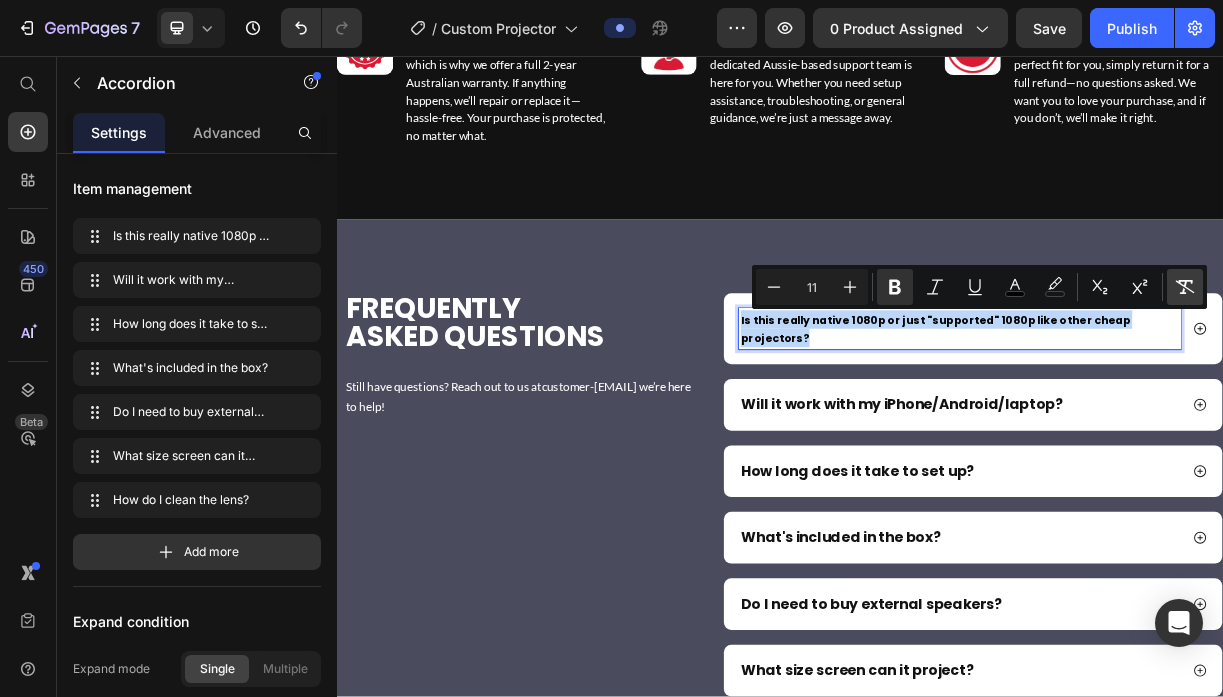 type on "19" 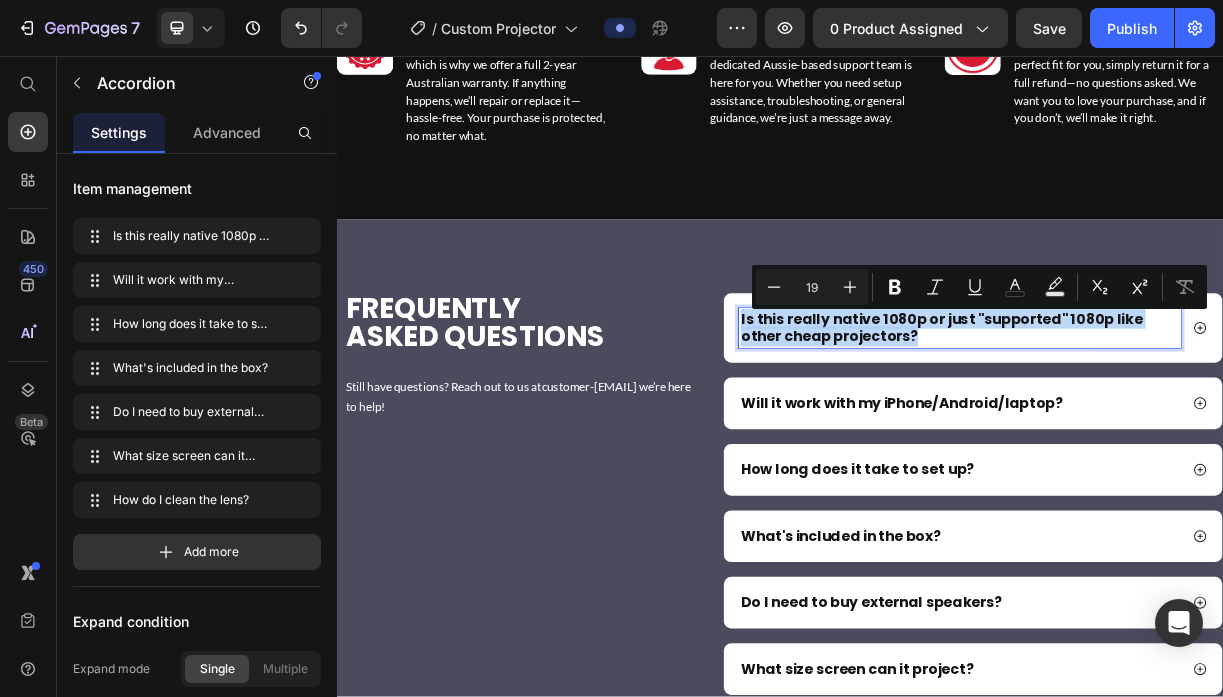 click on "Is this really native 1080p or just "supported" 1080p like other cheap projectors?" at bounding box center [1180, 425] 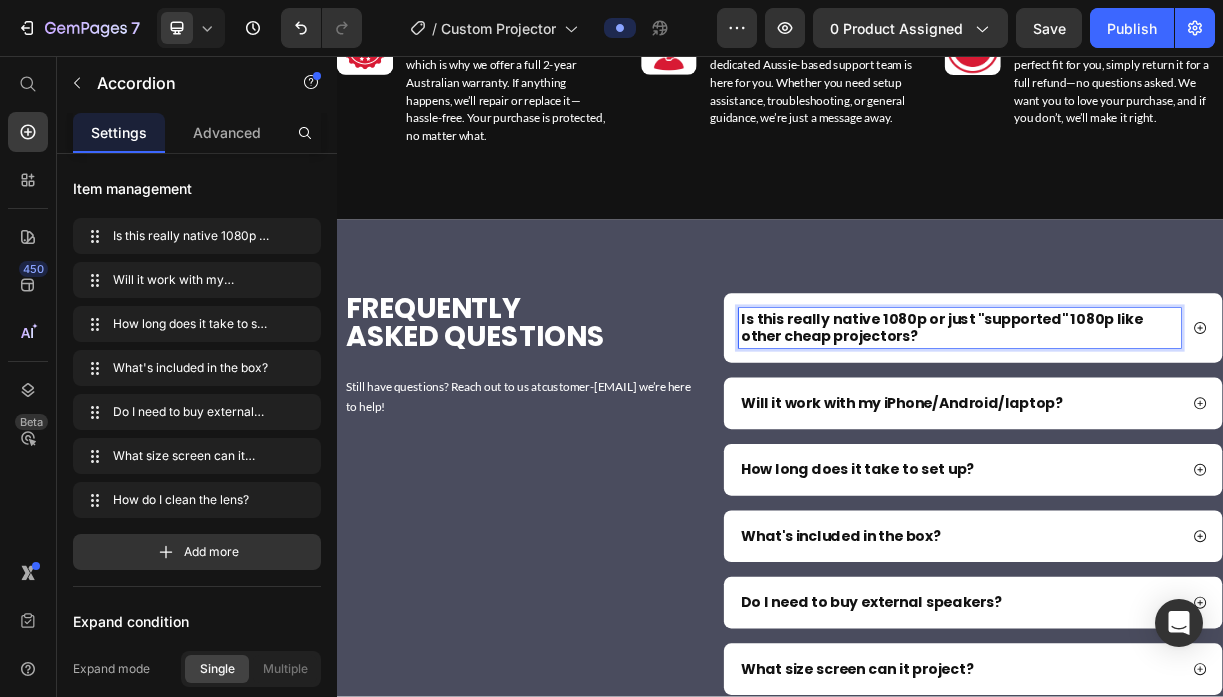 click 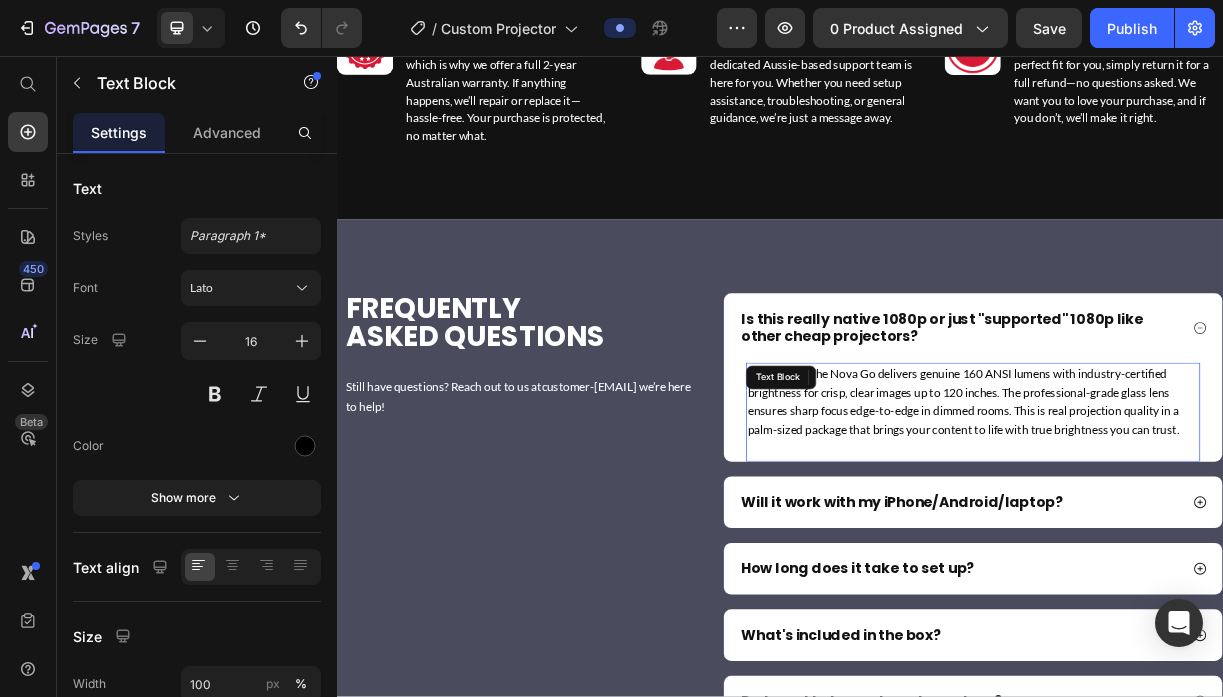 click on "Absolutely! The Nova Go delivers genuine 160 ANSI lumens with industry-certified brightness for crisp, clear images up to 120 inches. The professional-grade glass lens ensures sharp focus edge-to-edge in dimmed rooms. This is real projection quality in a palm-sized package that brings your content to life with true brightness you can trust." at bounding box center (1198, 524) 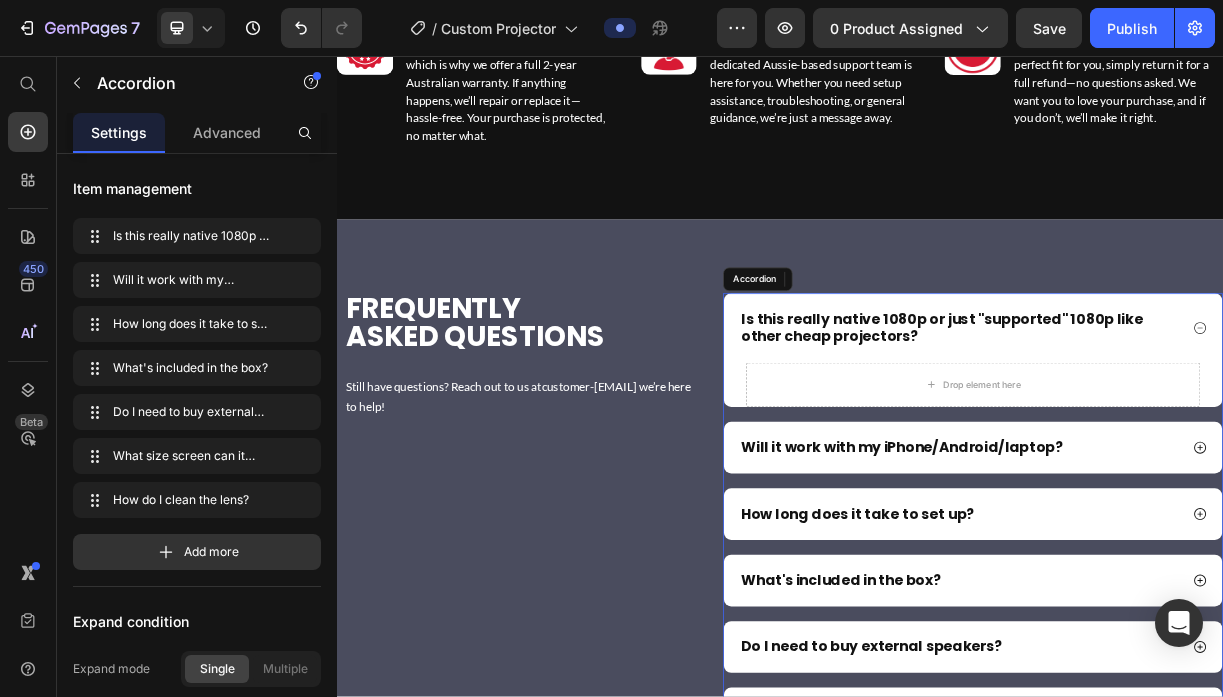 click on "Drop element here" at bounding box center (1198, 502) 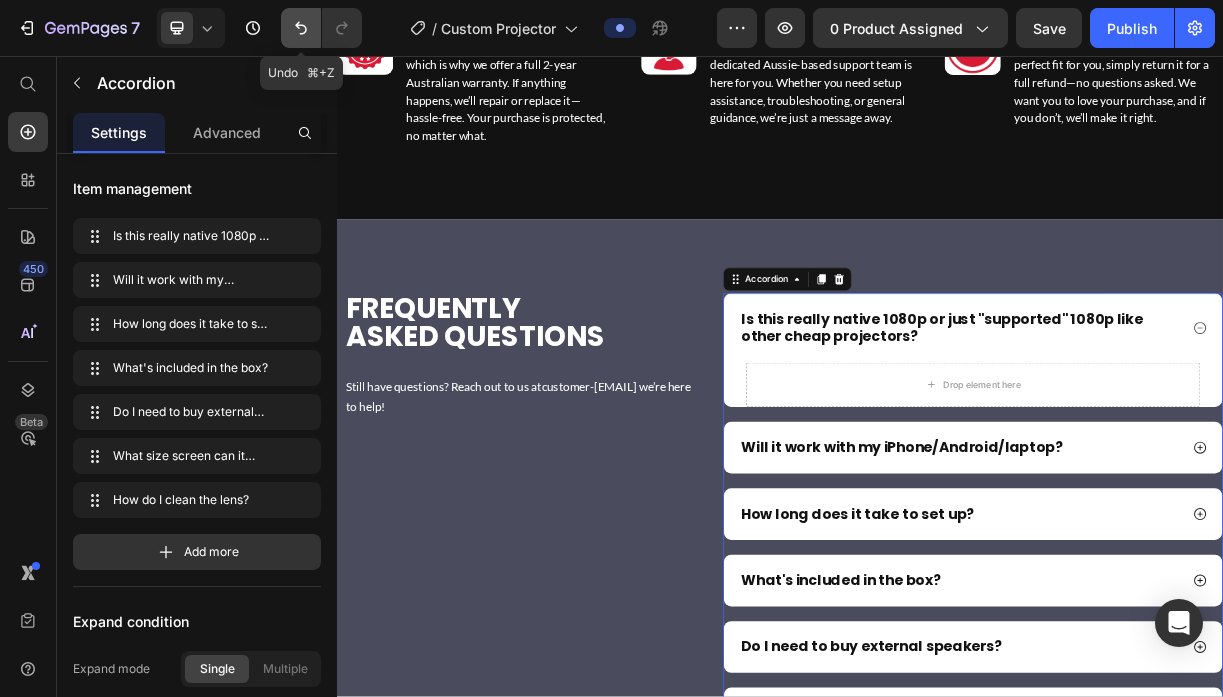 click 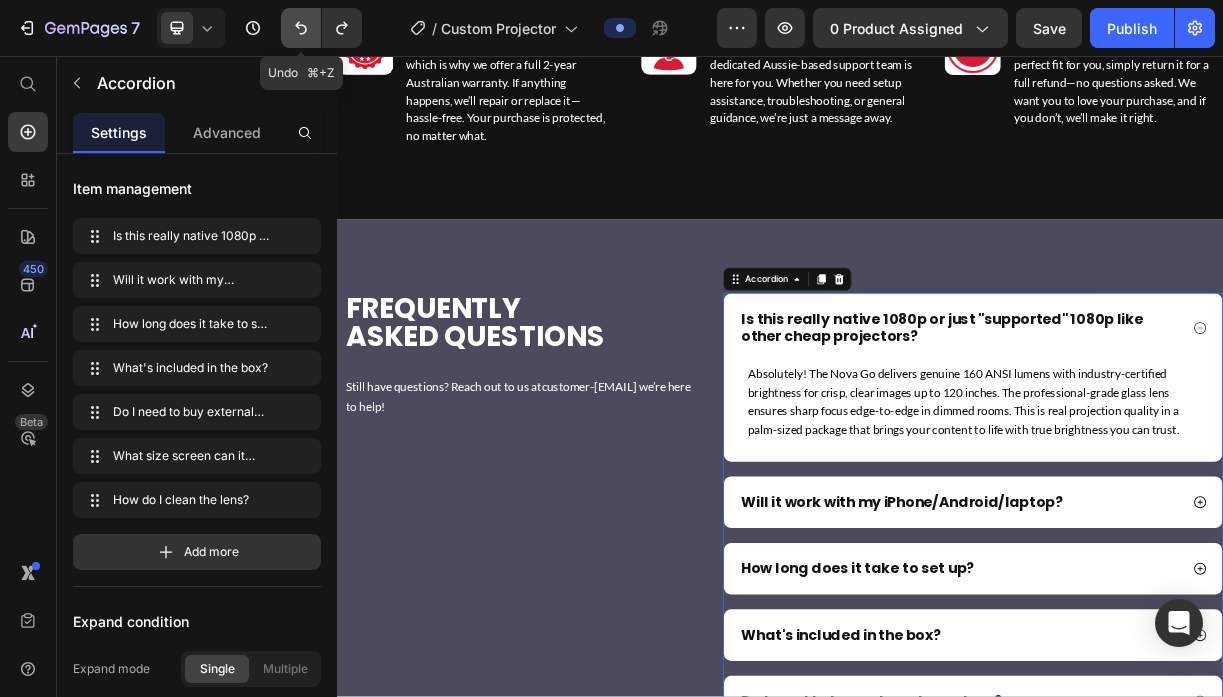 click 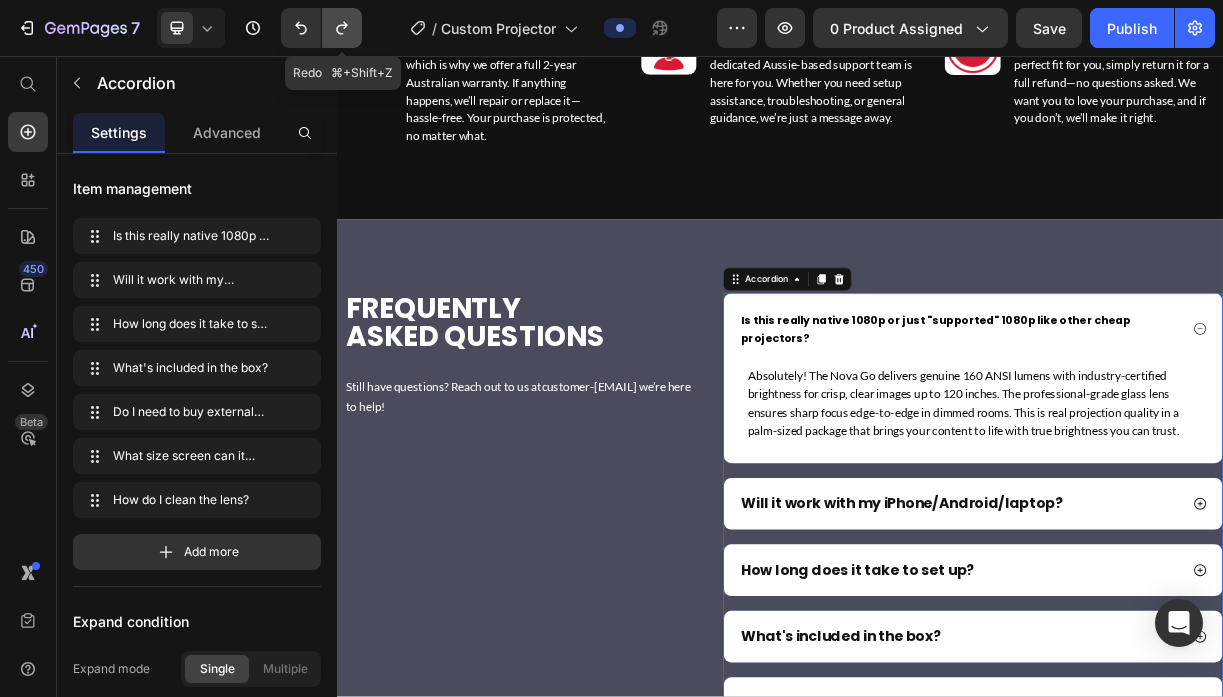 click 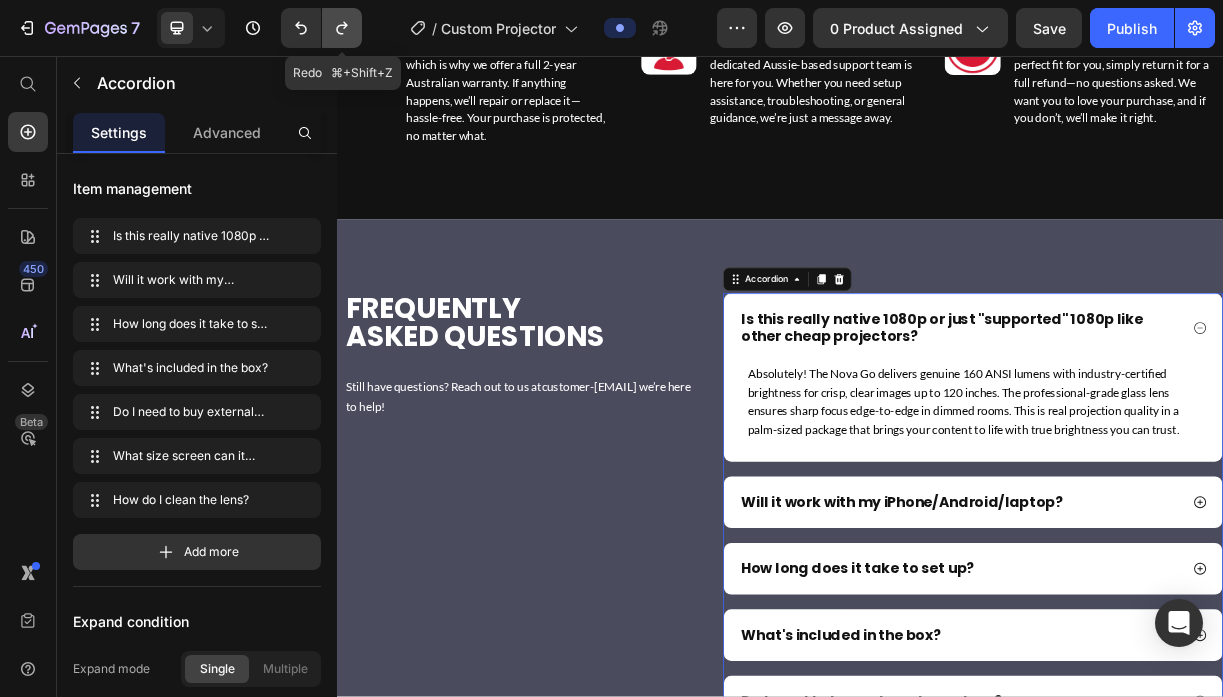 click 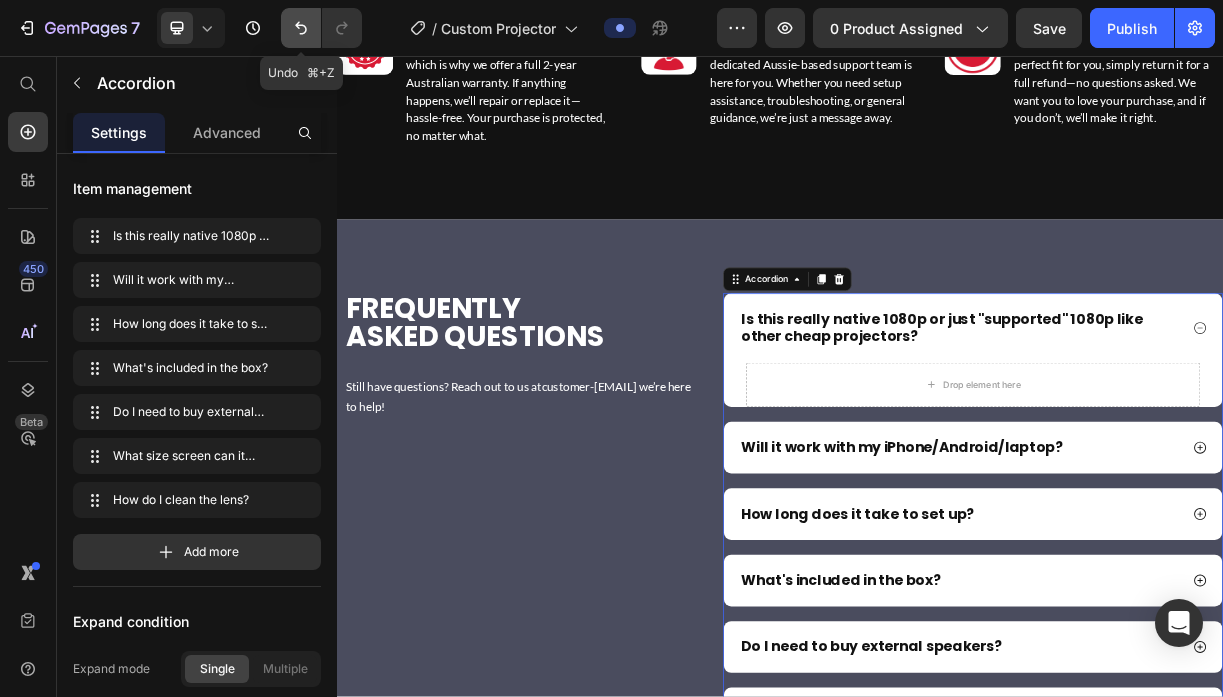 click 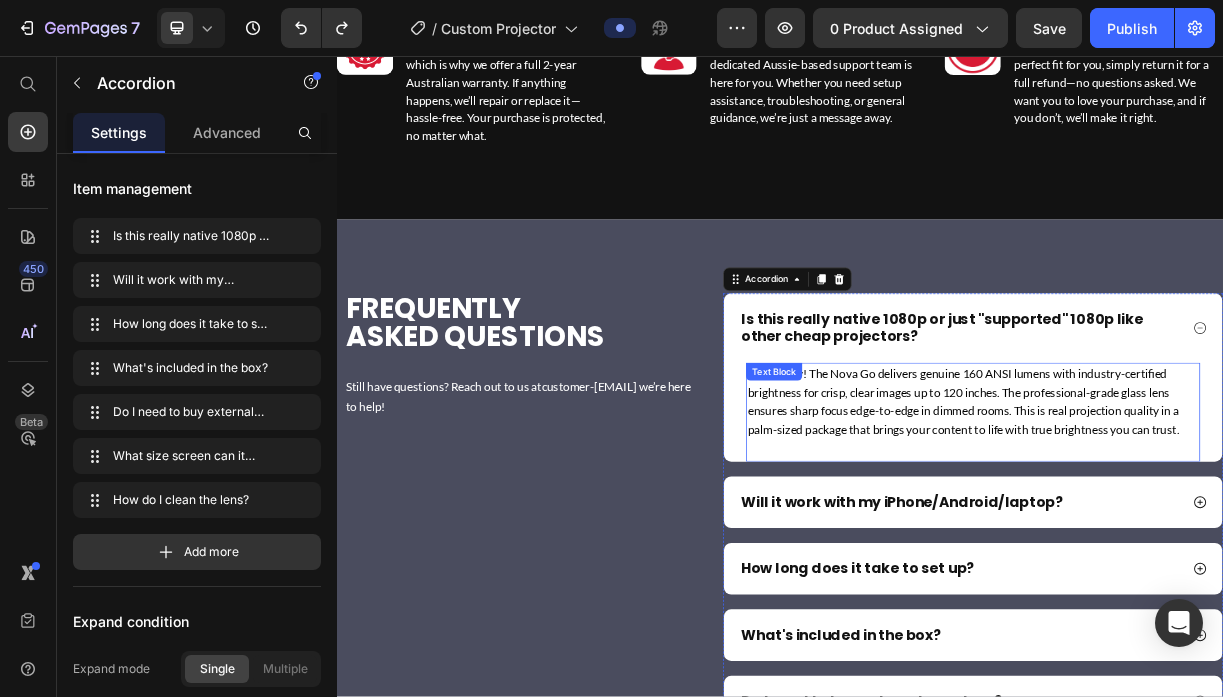 click on "Absolutely! The Nova Go delivers genuine 160 ANSI lumens with industry-certified brightness for crisp, clear images up to 120 inches. The professional-grade glass lens ensures sharp focus edge-to-edge in dimmed rooms. This is real projection quality in a palm-sized package that brings your content to life with true brightness you can trust." at bounding box center [1198, 524] 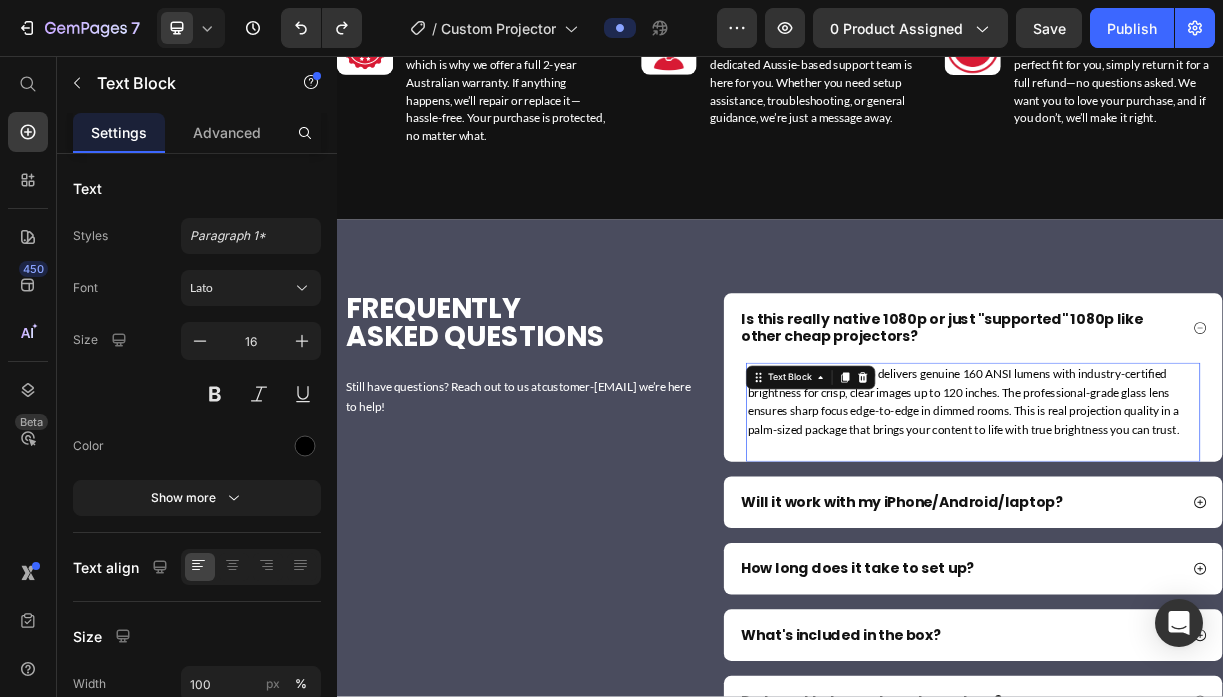 click on "Absolutely! The Nova Go delivers genuine 160 ANSI lumens with industry-certified brightness for crisp, clear images up to 120 inches. The professional-grade glass lens ensures sharp focus edge-to-edge in dimmed rooms. This is real projection quality in a palm-sized package that brings your content to life with true brightness you can trust." at bounding box center [1198, 524] 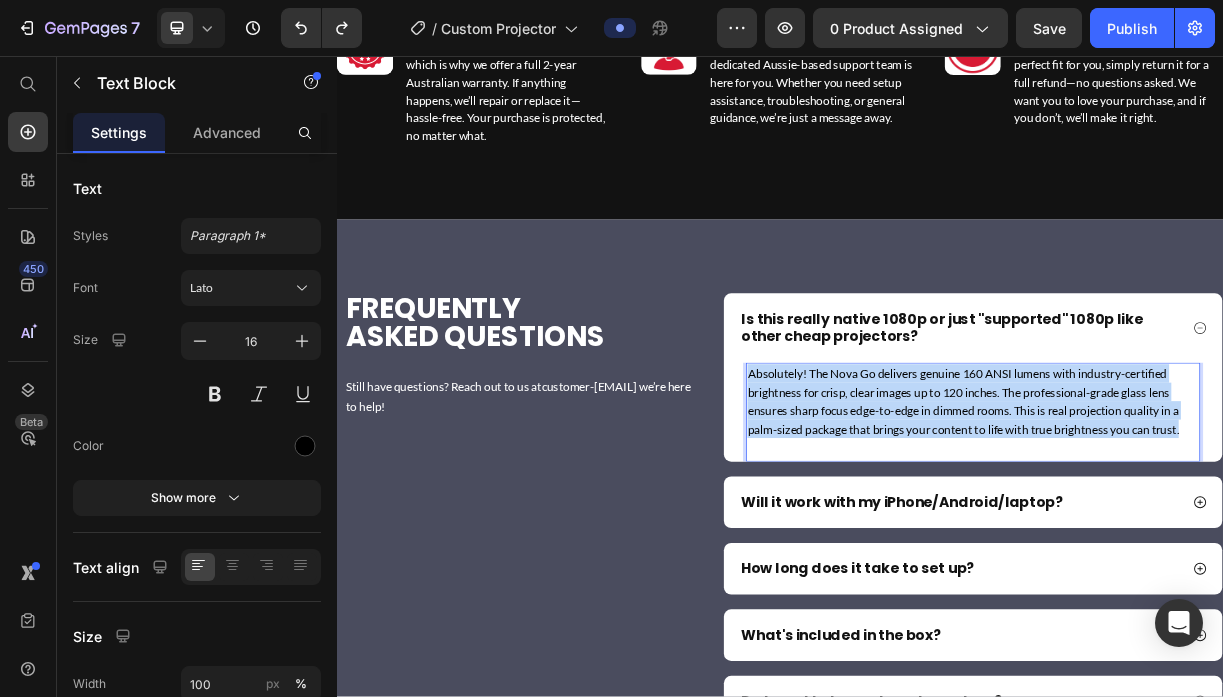 click on "Absolutely! The Nova Go delivers genuine 160 ANSI lumens with industry-certified brightness for crisp, clear images up to 120 inches. The professional-grade glass lens ensures sharp focus edge-to-edge in dimmed rooms. This is real projection quality in a palm-sized package that brings your content to life with true brightness you can trust." at bounding box center [1198, 524] 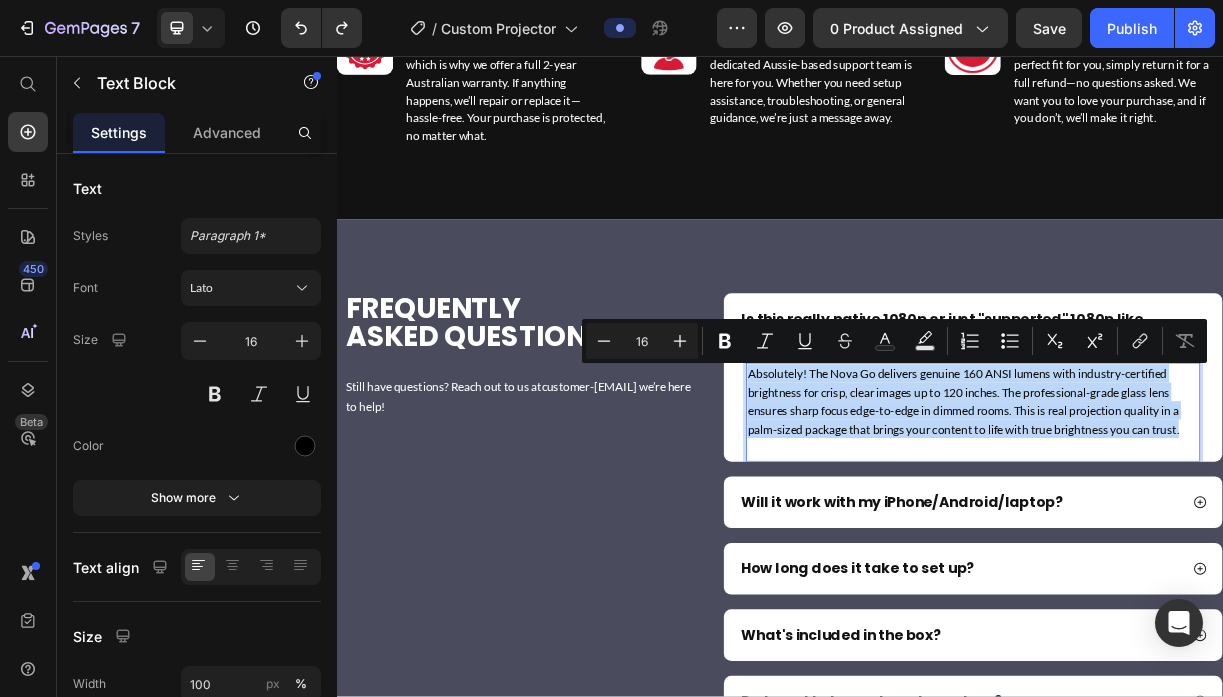 type on "11" 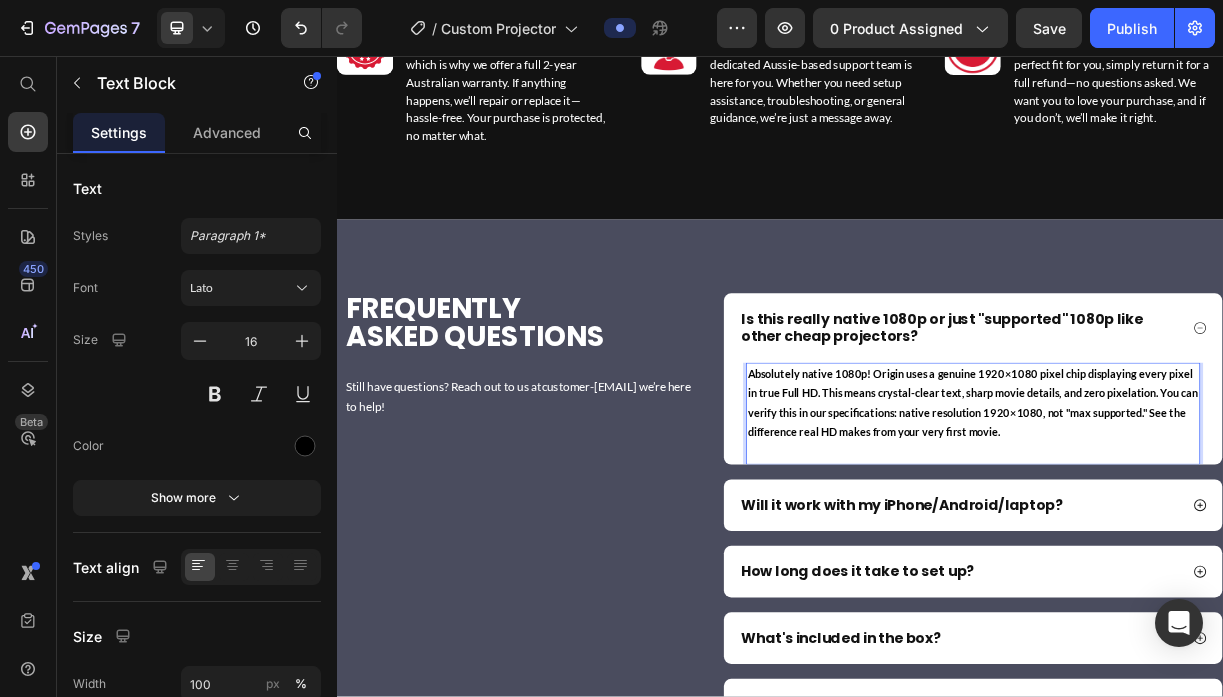 click on "Absolutely native 1080p! Origin uses a genuine 1920×1080 pixel chip displaying every pixel in true Full HD. This means crystal-clear text, sharp movie details, and zero pixelation. You can verify this in our specifications: native resolution 1920×1080, not "max supported." See the difference real HD makes from your very first movie." at bounding box center (1198, 526) 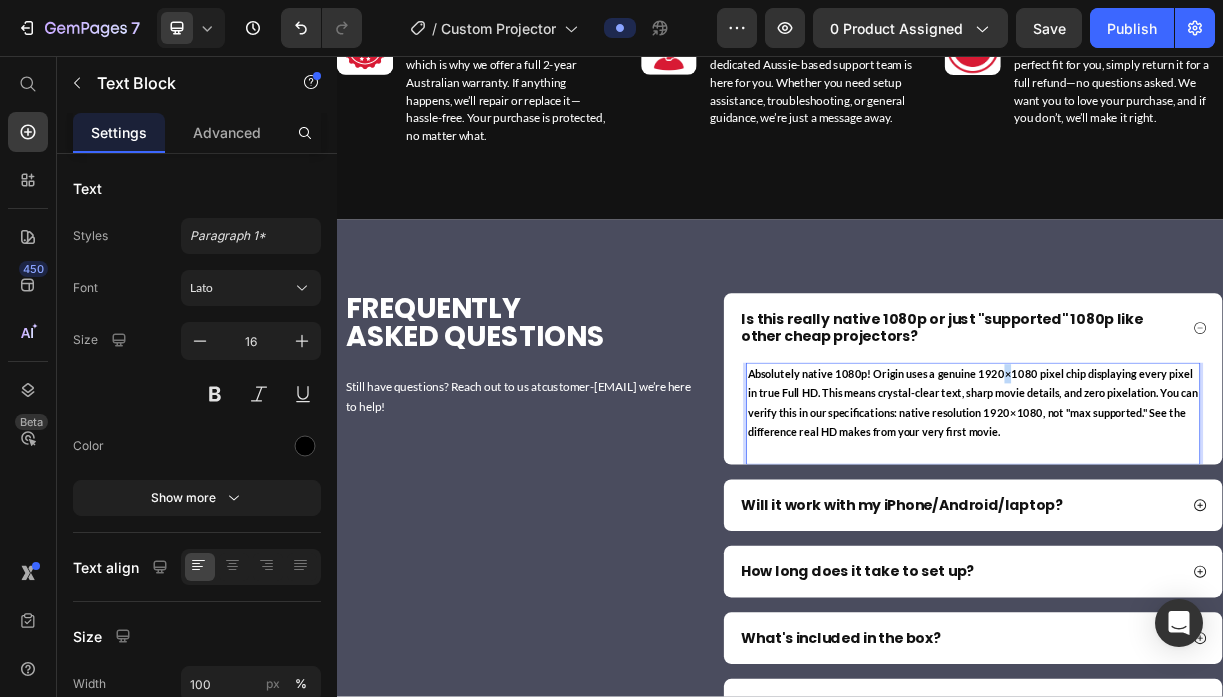 click on "Absolutely native 1080p! Origin uses a genuine 1920×1080 pixel chip displaying every pixel in true Full HD. This means crystal-clear text, sharp movie details, and zero pixelation. You can verify this in our specifications: native resolution 1920×1080, not "max supported." See the difference real HD makes from your very first movie." at bounding box center (1198, 526) 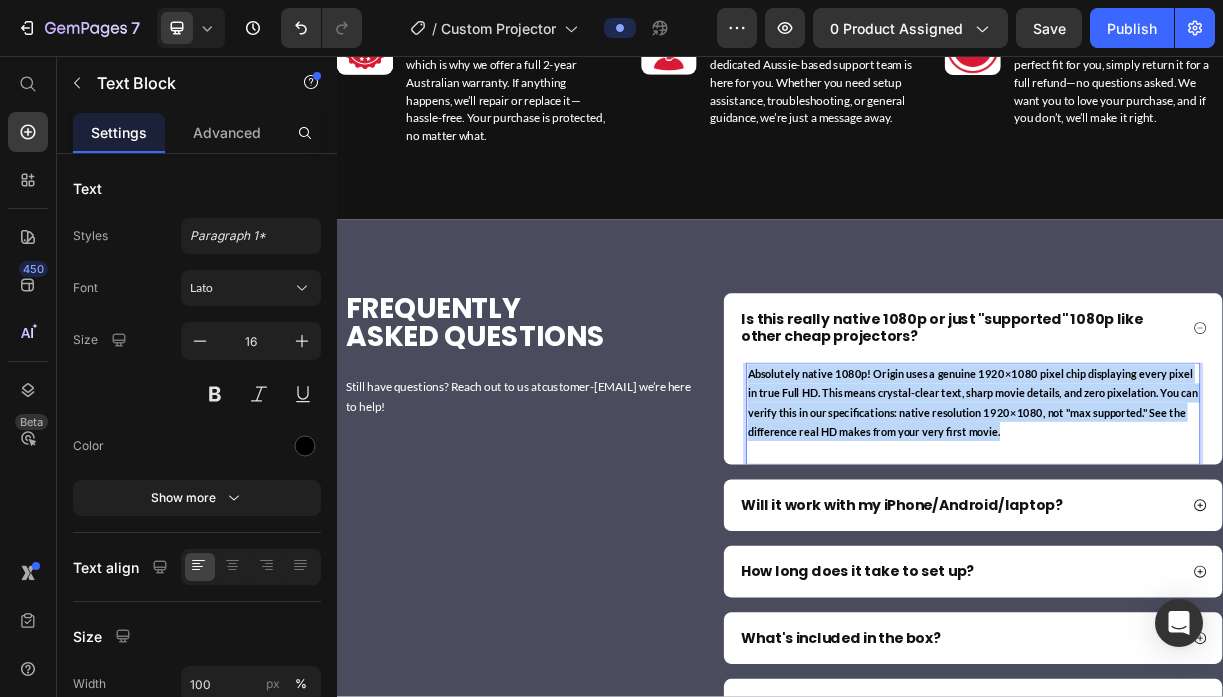 click on "Absolutely native 1080p! Origin uses a genuine 1920×1080 pixel chip displaying every pixel in true Full HD. This means crystal-clear text, sharp movie details, and zero pixelation. You can verify this in our specifications: native resolution 1920×1080, not "max supported." See the difference real HD makes from your very first movie." at bounding box center [1198, 526] 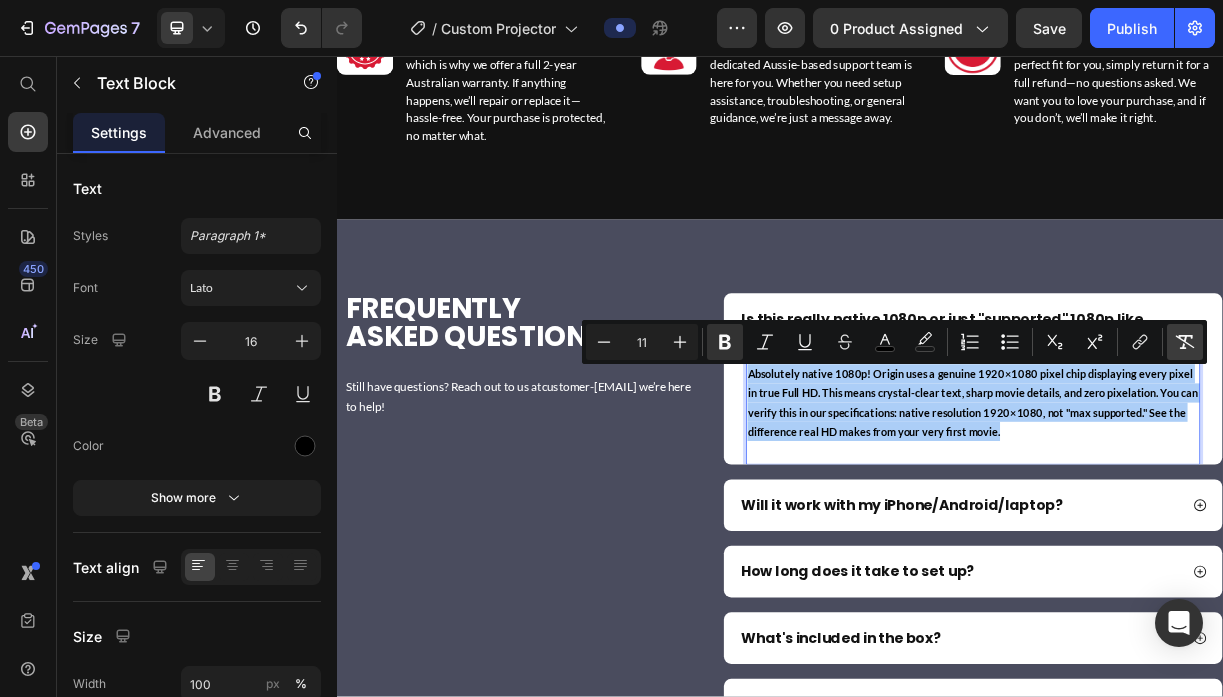 click 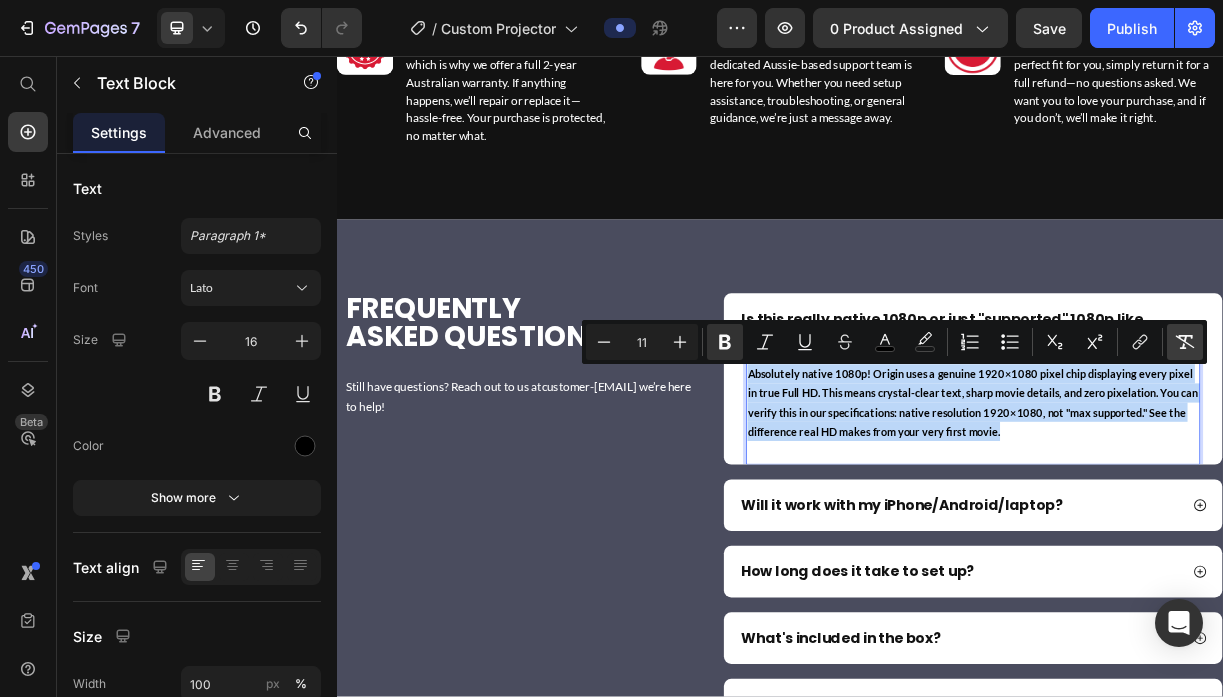 type on "16" 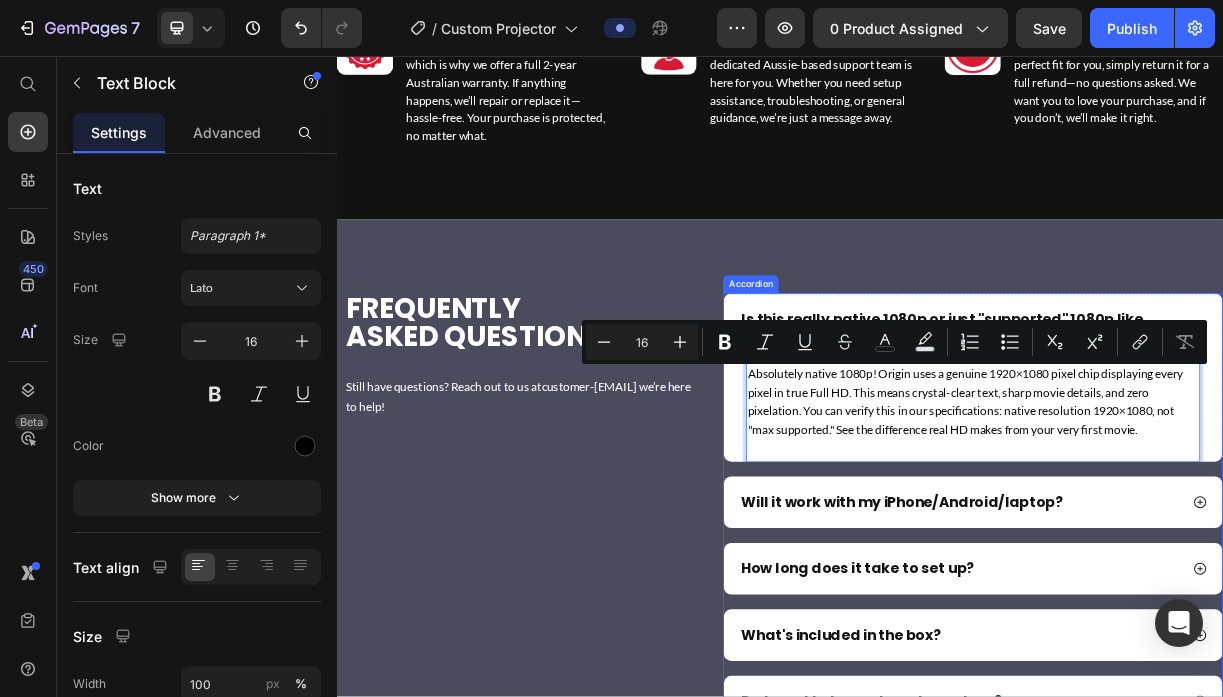 click on "Will it work with my iPhone/Android/laptop?" at bounding box center (1102, 661) 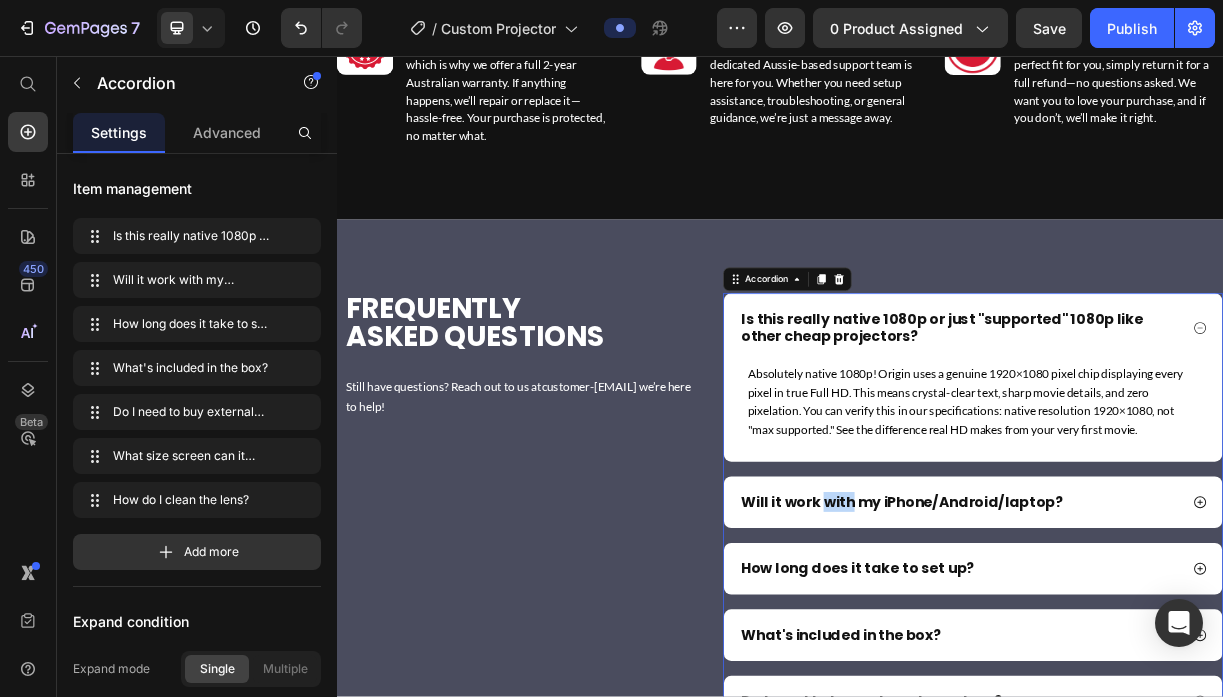 click on "Will it work with my iPhone/Android/laptop?" at bounding box center (1102, 661) 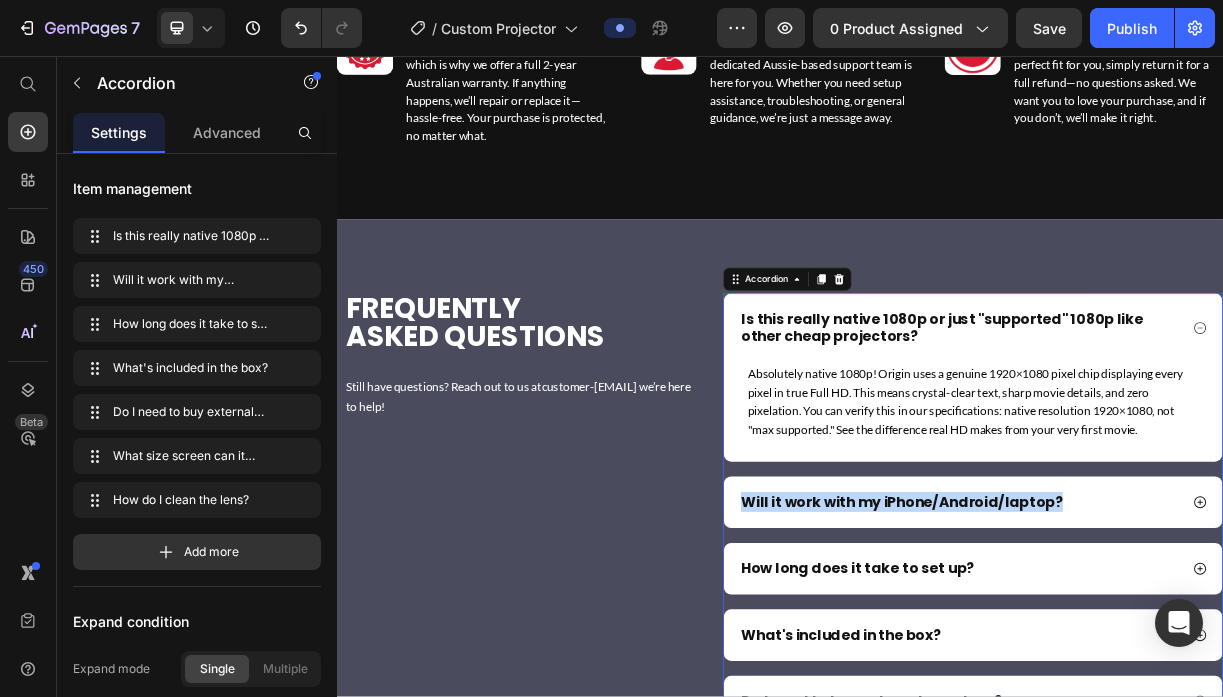 click on "Will it work with my iPhone/Android/laptop?" at bounding box center [1102, 661] 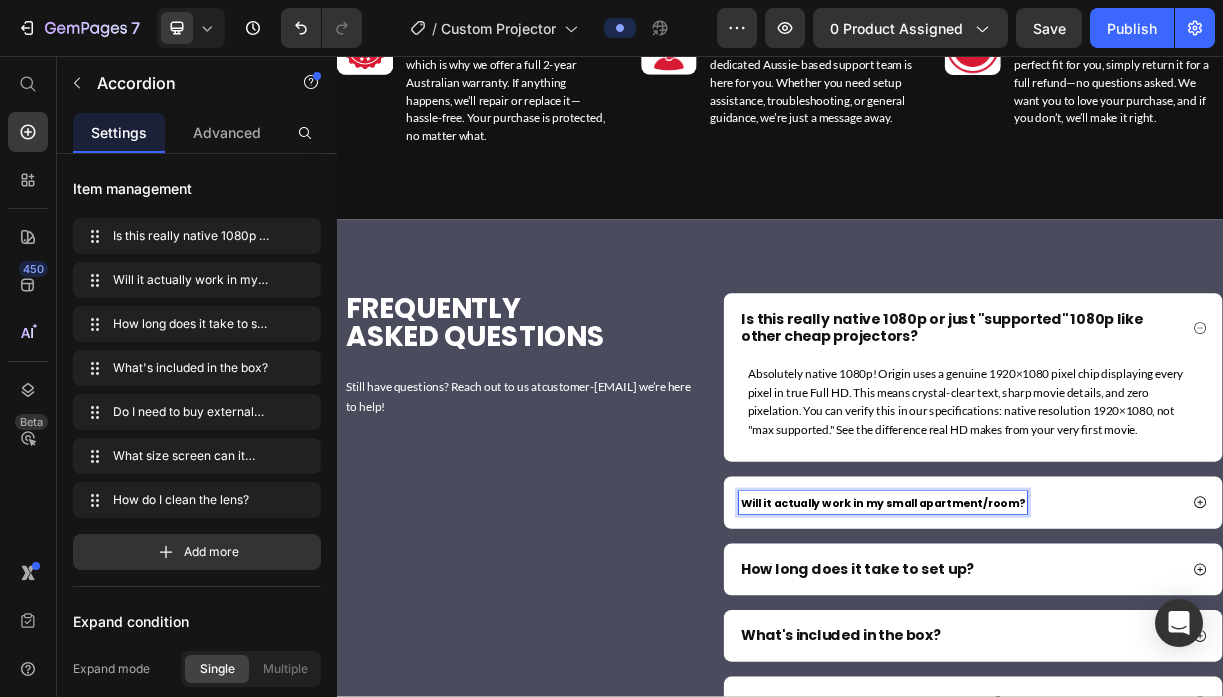 click on "Will it actually work in my small apartment/room?" at bounding box center [1076, 662] 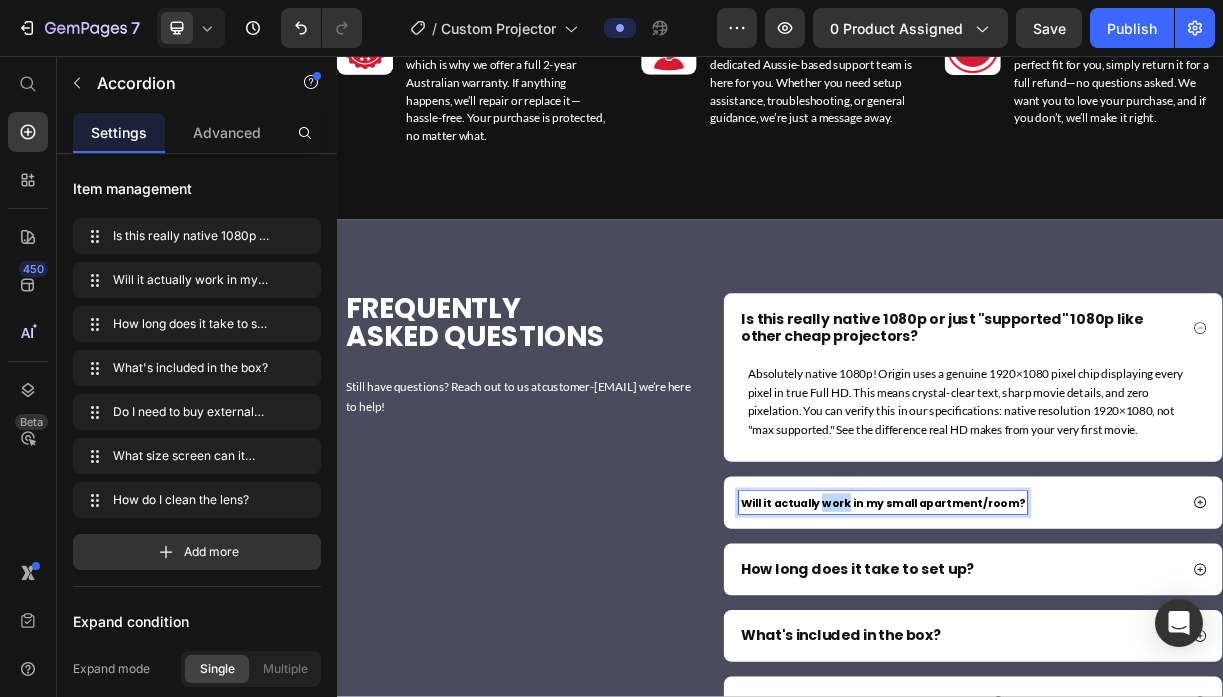 click on "Will it actually work in my small apartment/room?" at bounding box center [1076, 662] 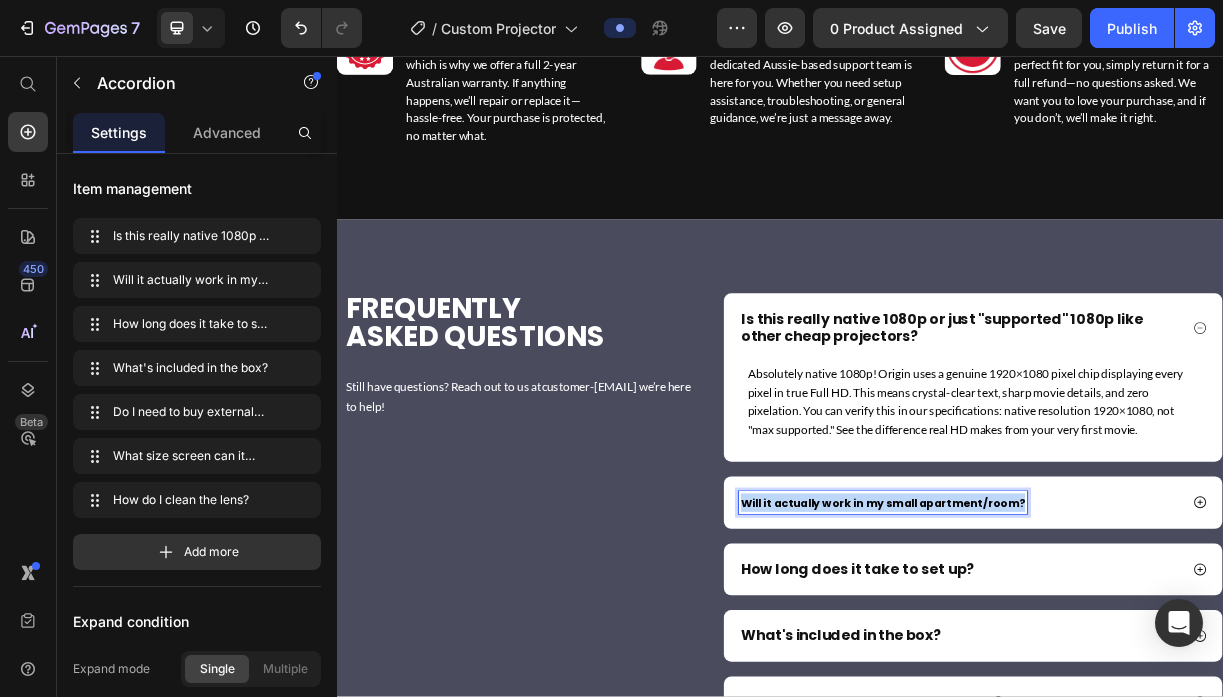 click on "Will it actually work in my small apartment/room?" at bounding box center (1076, 662) 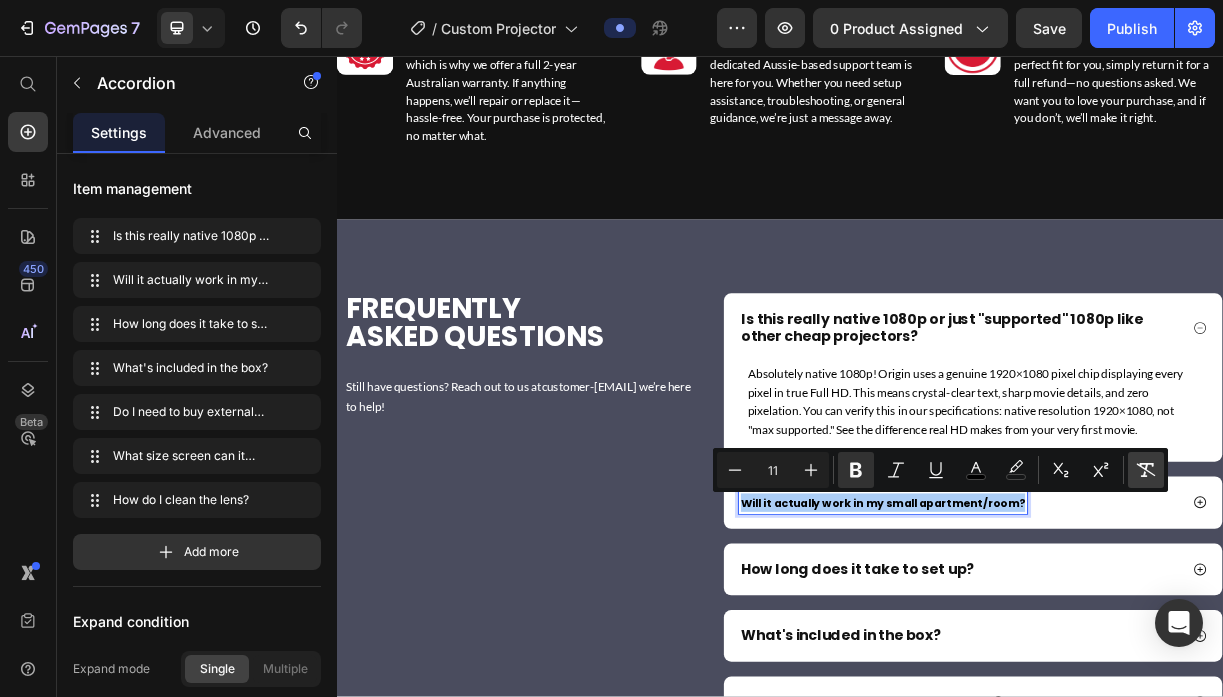 click 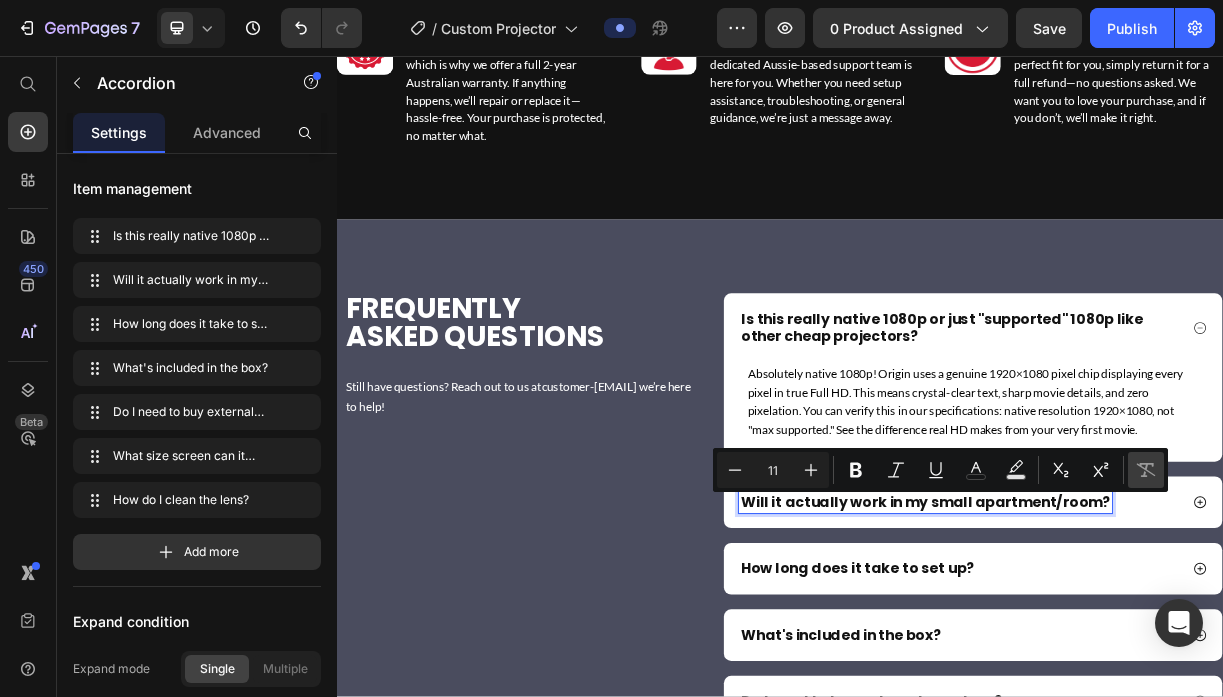 type on "19" 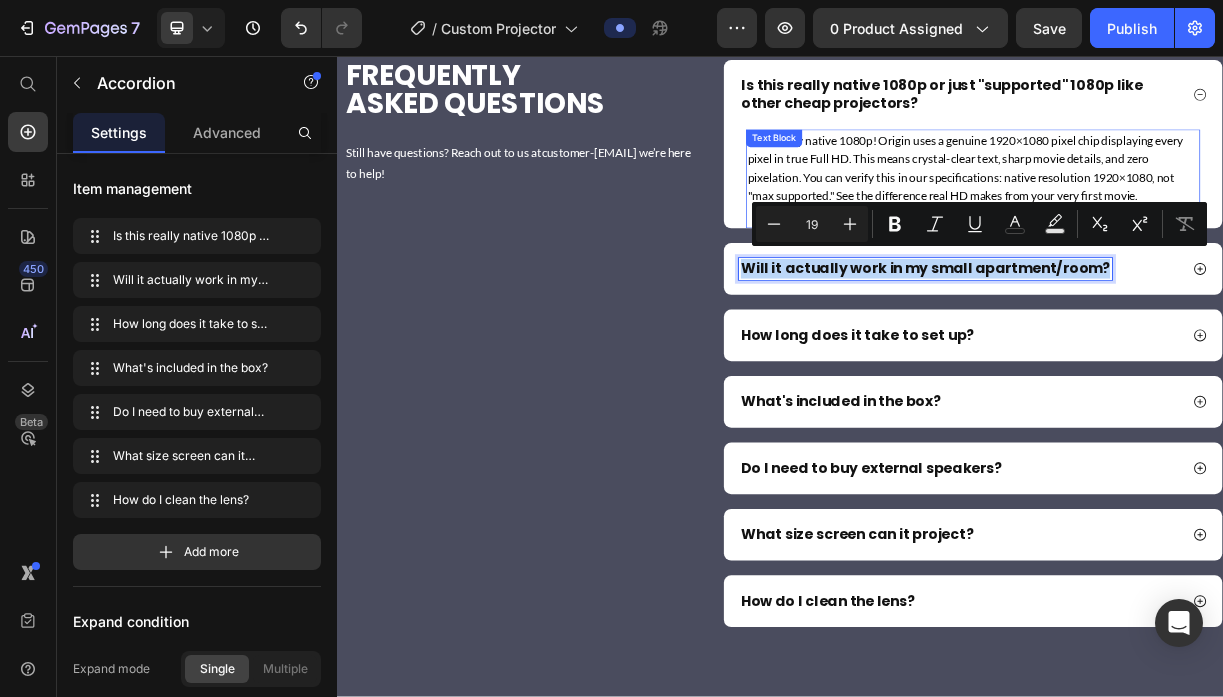 scroll, scrollTop: 9190, scrollLeft: 0, axis: vertical 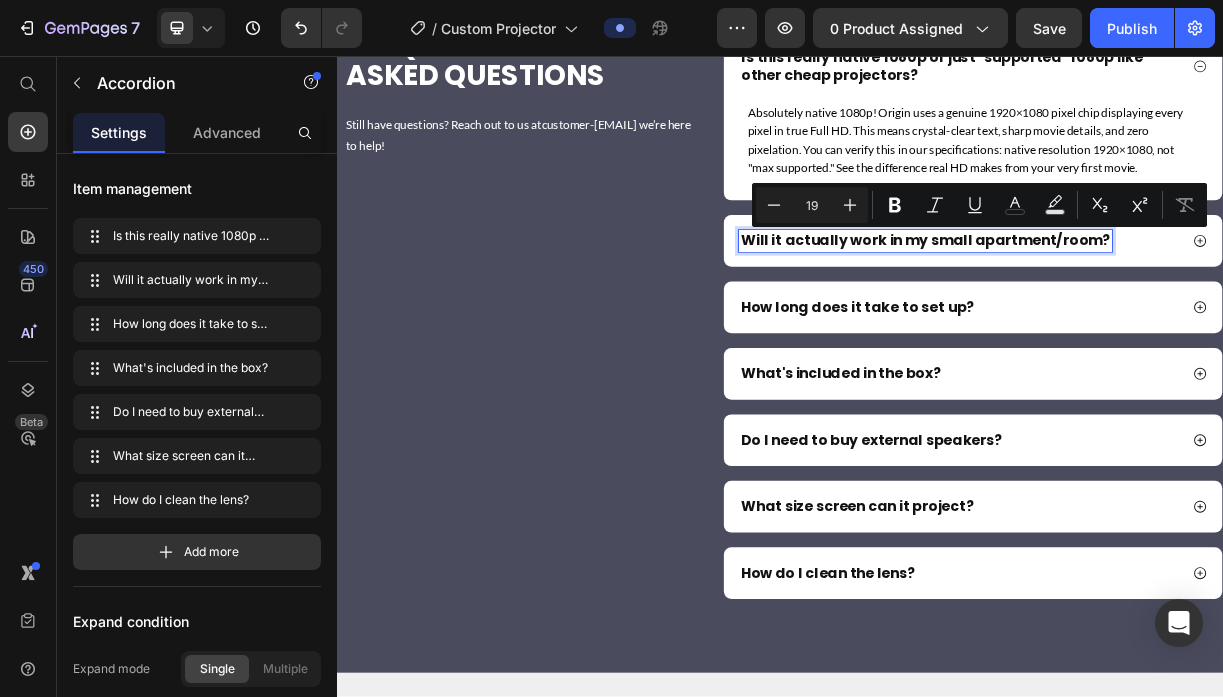 click 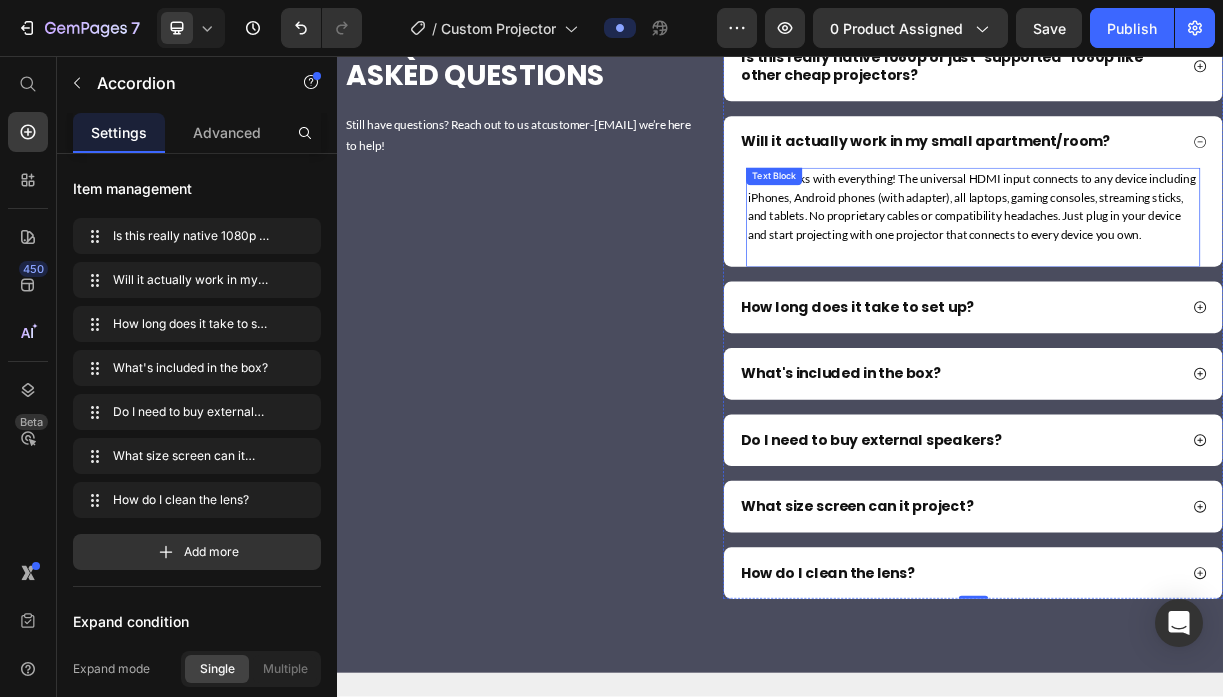 click on "Yes, it works with everything! The universal HDMI input connects to any device including iPhones, Android phones (with adapter), all laptops, gaming consoles, streaming sticks, and tablets. No proprietary cables or compatibility headaches. Just plug in your device and start projecting with one projector that connects to every device you own." at bounding box center (1198, 260) 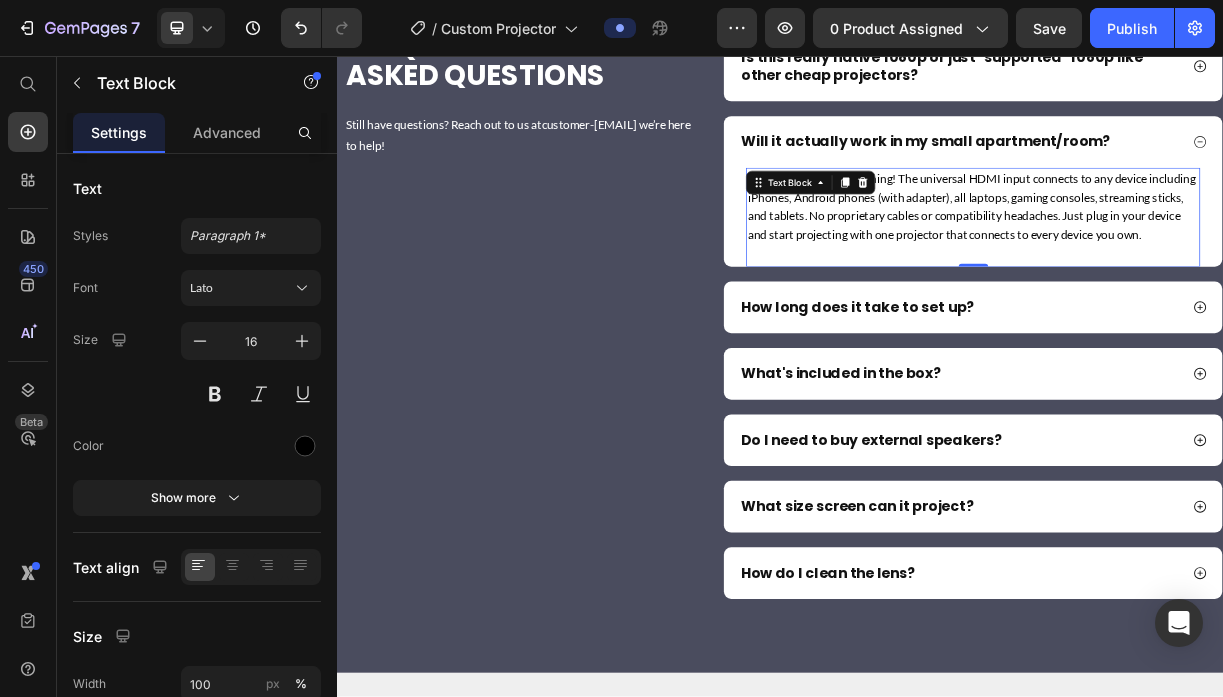 click 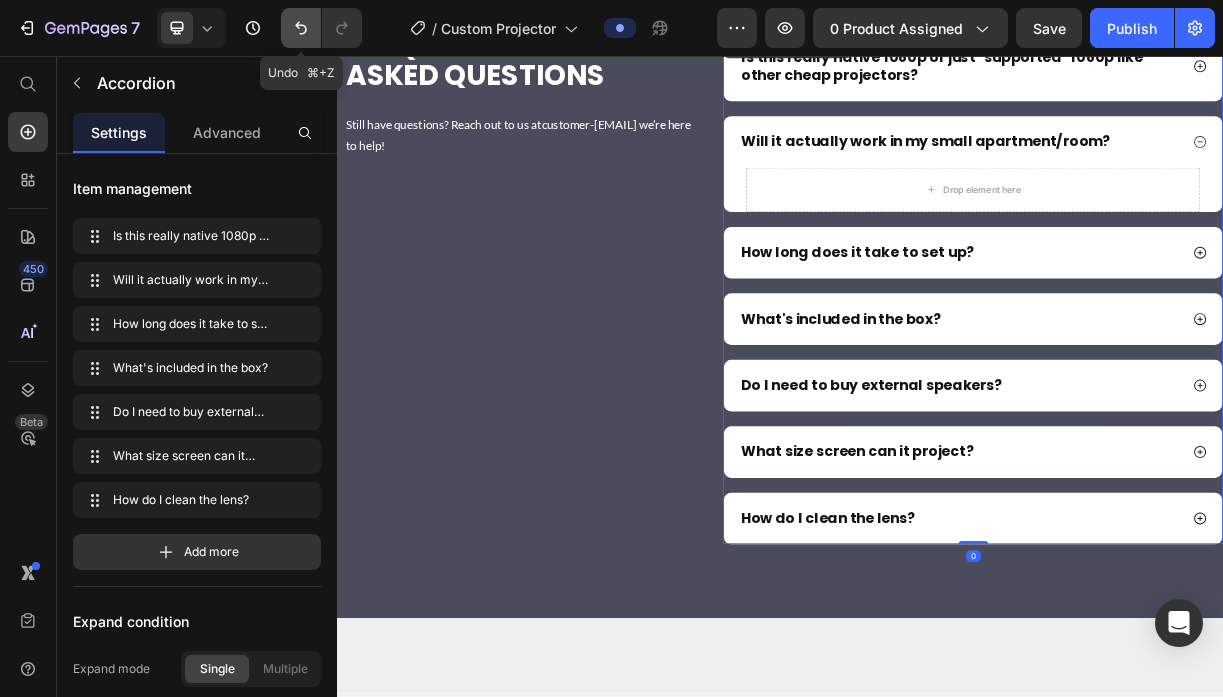 click 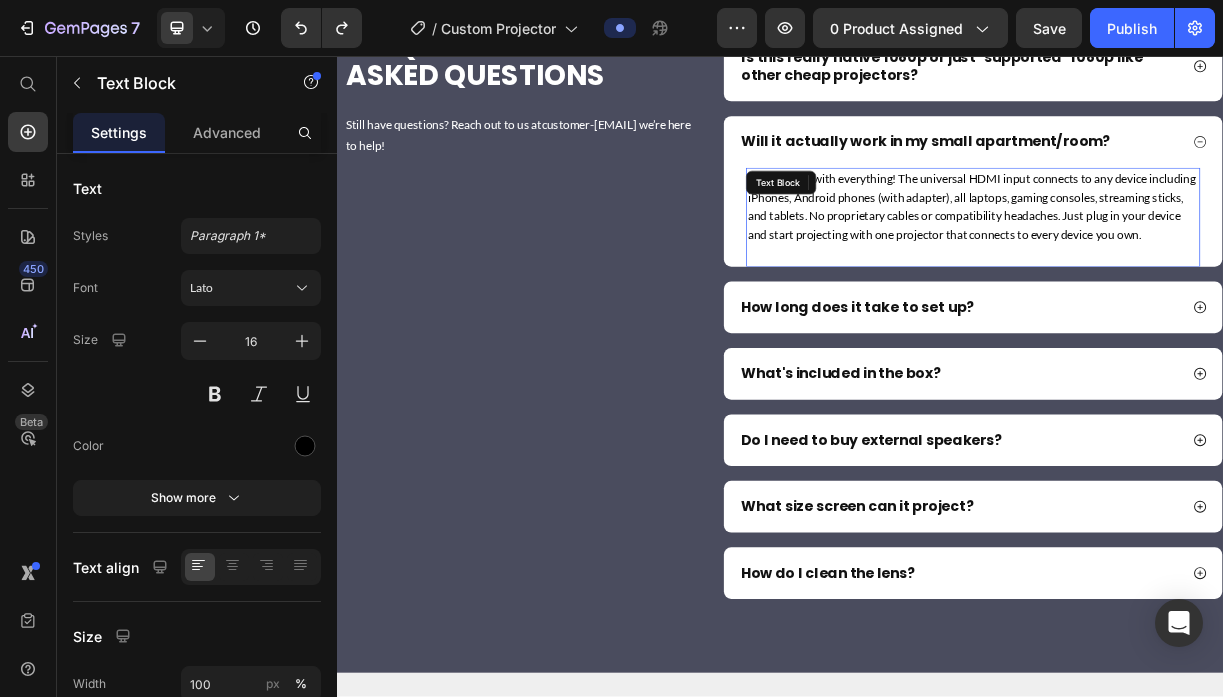 click on "Yes, it works with everything! The universal HDMI input connects to any device including iPhones, Android phones (with adapter), all laptops, gaming consoles, streaming sticks, and tablets. No proprietary cables or compatibility headaches. Just plug in your device and start projecting with one projector that connects to every device you own." at bounding box center [1198, 260] 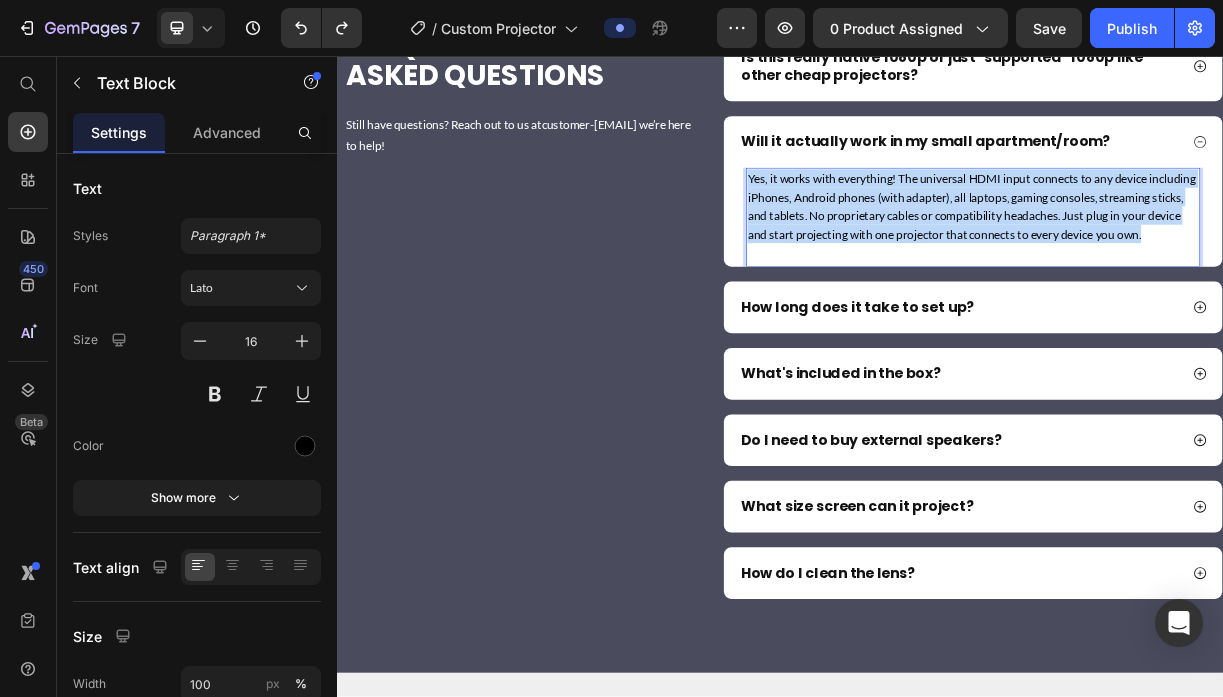 click on "Yes, it works with everything! The universal HDMI input connects to any device including iPhones, Android phones (with adapter), all laptops, gaming consoles, streaming sticks, and tablets. No proprietary cables or compatibility headaches. Just plug in your device and start projecting with one projector that connects to every device you own." at bounding box center (1198, 260) 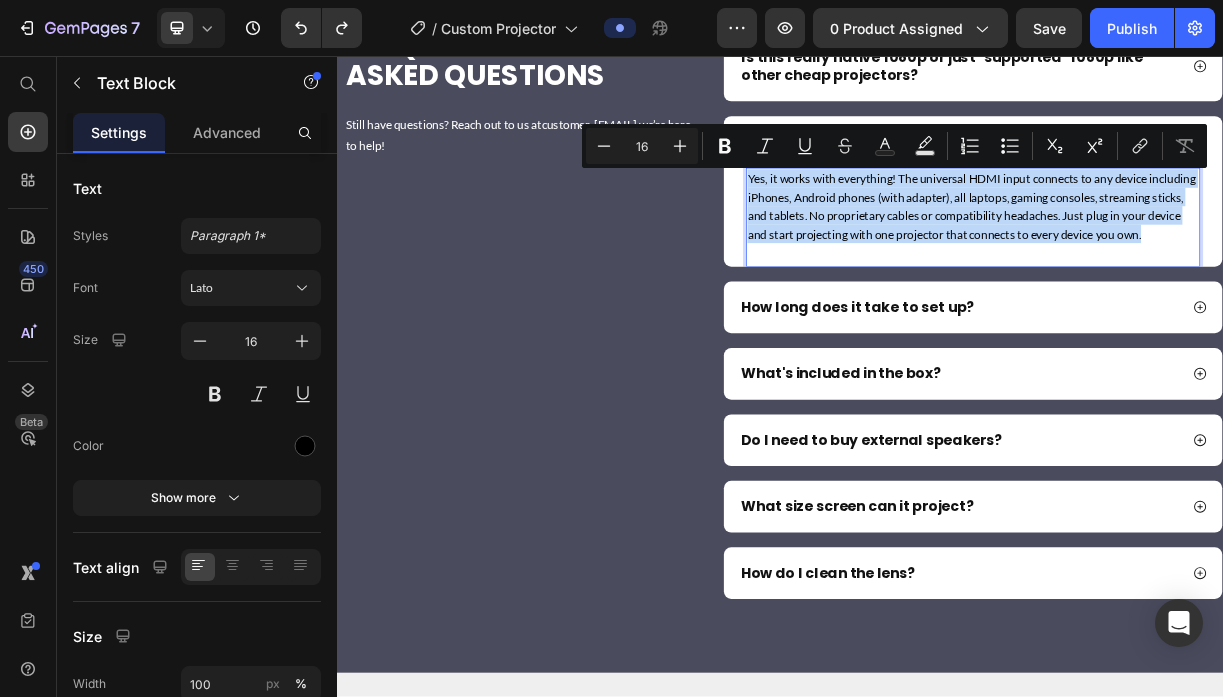 type on "11" 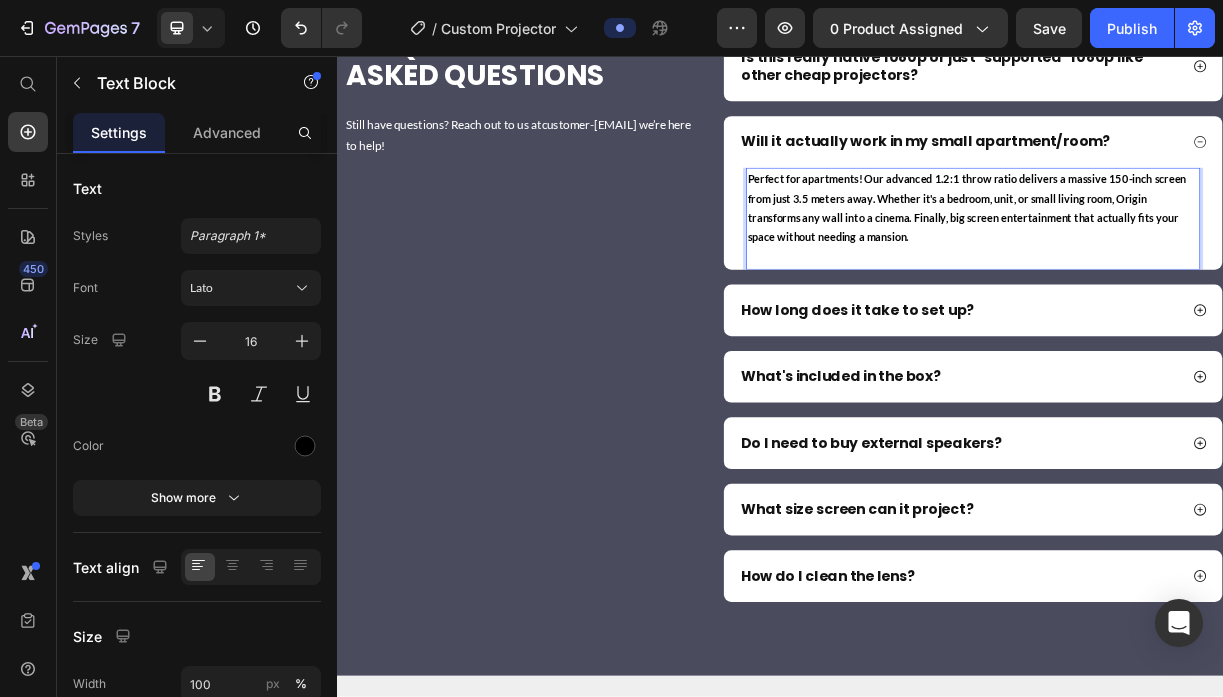 click on "Perfect for apartments! Our advanced 1.2:1 throw ratio delivers a massive 150-inch screen from just 3.5 meters away. Whether it's a bedroom, unit, or small living room, Origin transforms any wall into a cinema. Finally, big screen entertainment that actually fits your space without needing a mansion." at bounding box center (1190, 262) 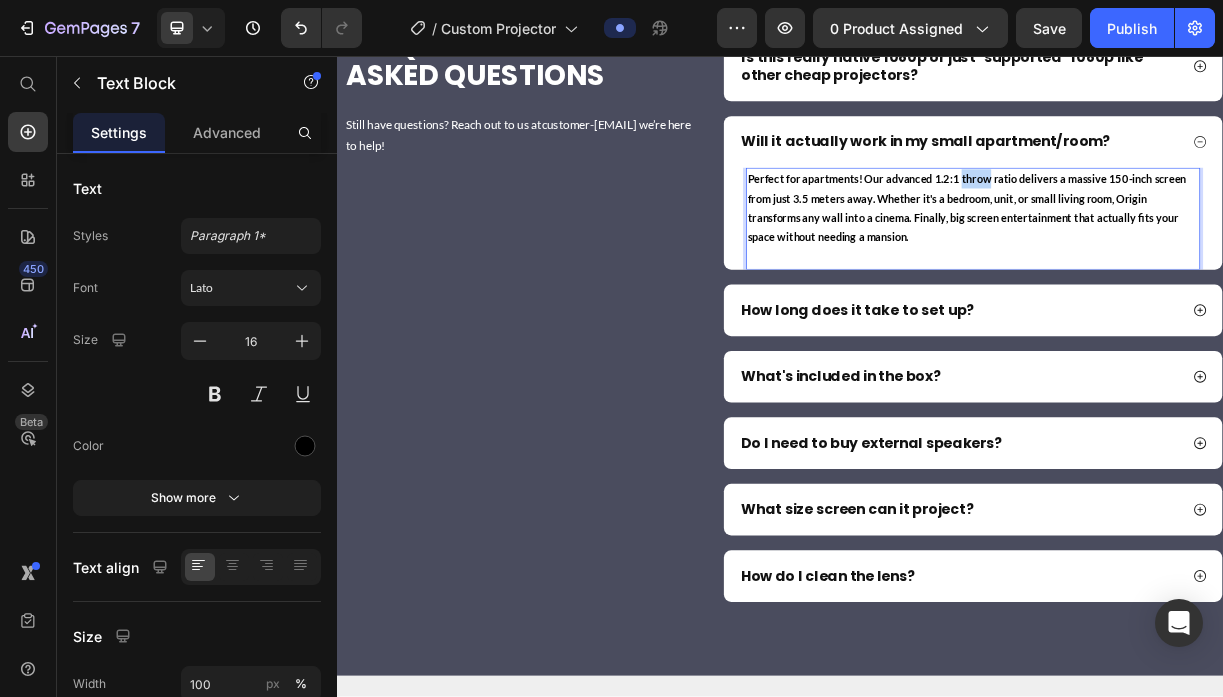 click on "Perfect for apartments! Our advanced 1.2:1 throw ratio delivers a massive 150-inch screen from just 3.5 meters away. Whether it's a bedroom, unit, or small living room, Origin transforms any wall into a cinema. Finally, big screen entertainment that actually fits your space without needing a mansion." at bounding box center [1190, 262] 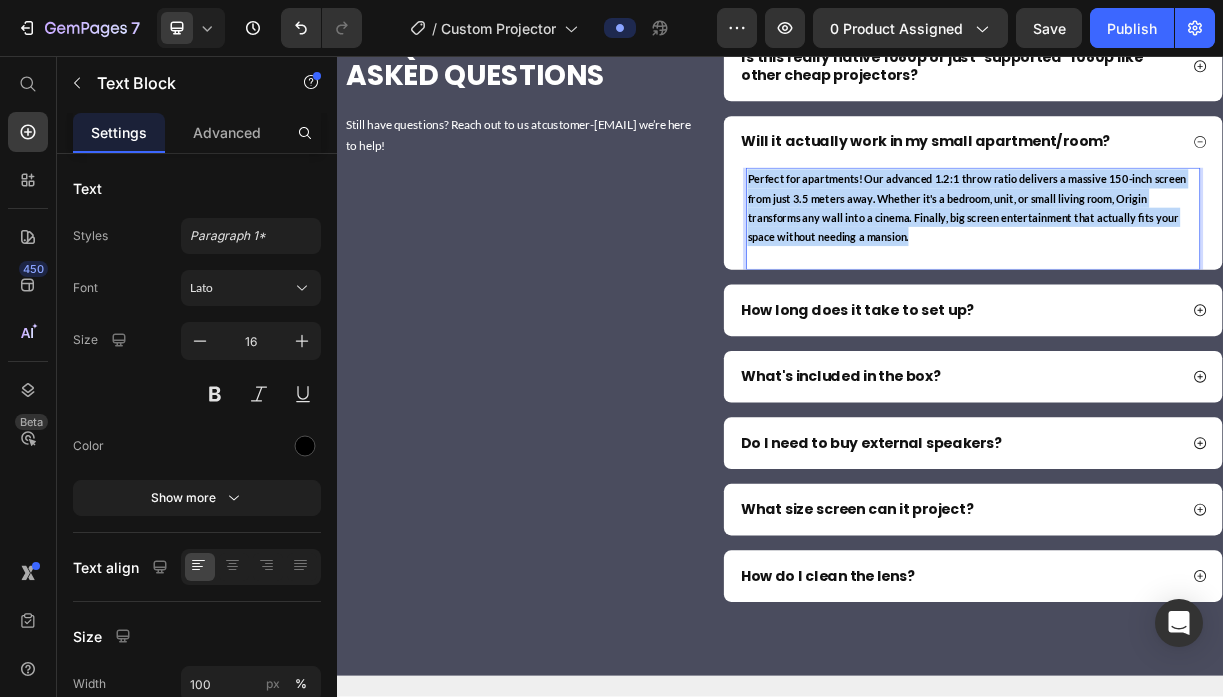 click on "Perfect for apartments! Our advanced 1.2:1 throw ratio delivers a massive 150-inch screen from just 3.5 meters away. Whether it's a bedroom, unit, or small living room, Origin transforms any wall into a cinema. Finally, big screen entertainment that actually fits your space without needing a mansion." at bounding box center [1190, 262] 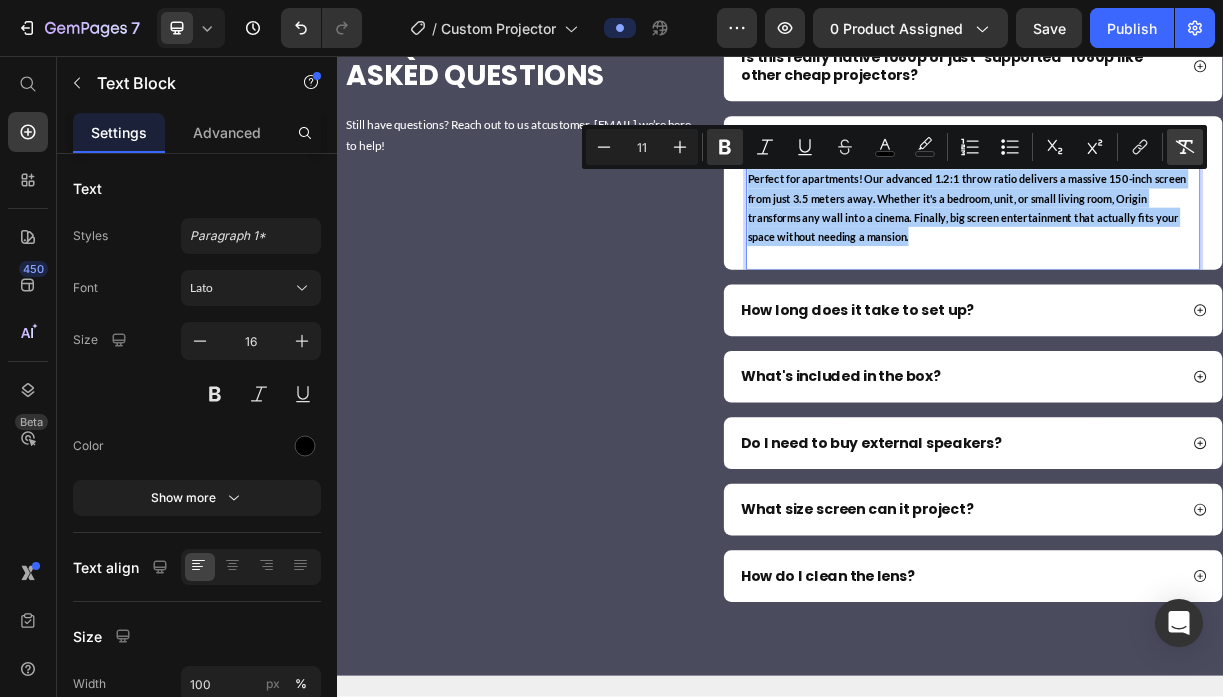 click on "Remove Format" at bounding box center (1185, 147) 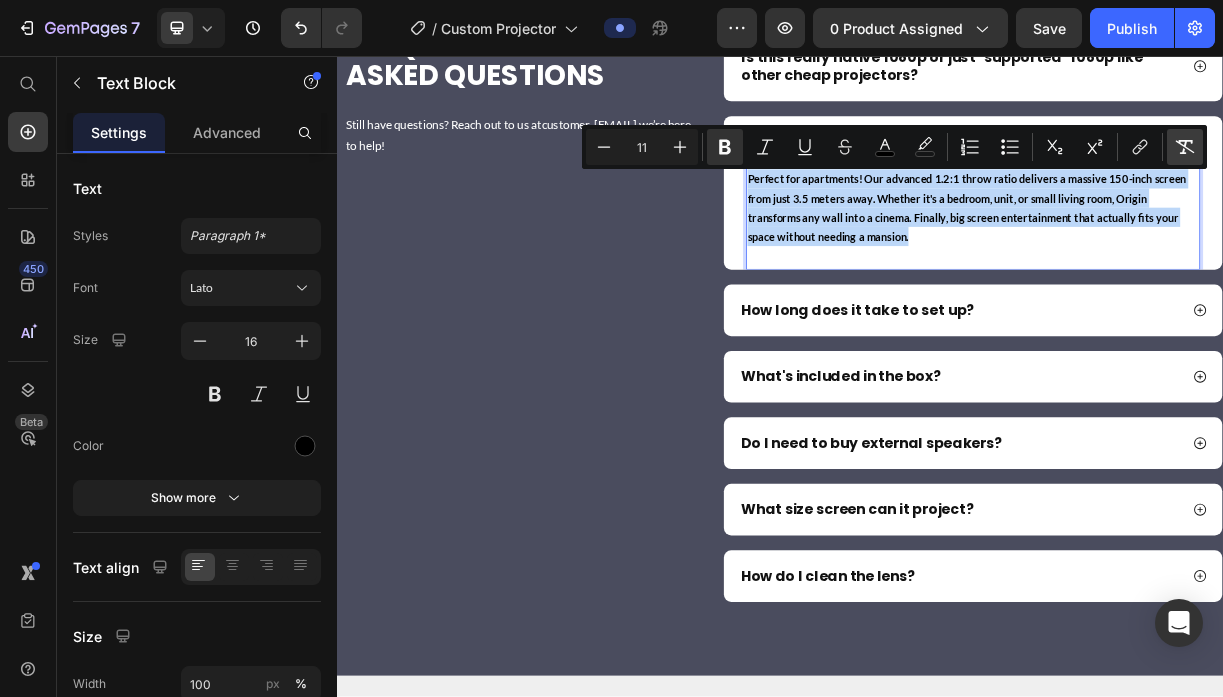 type on "16" 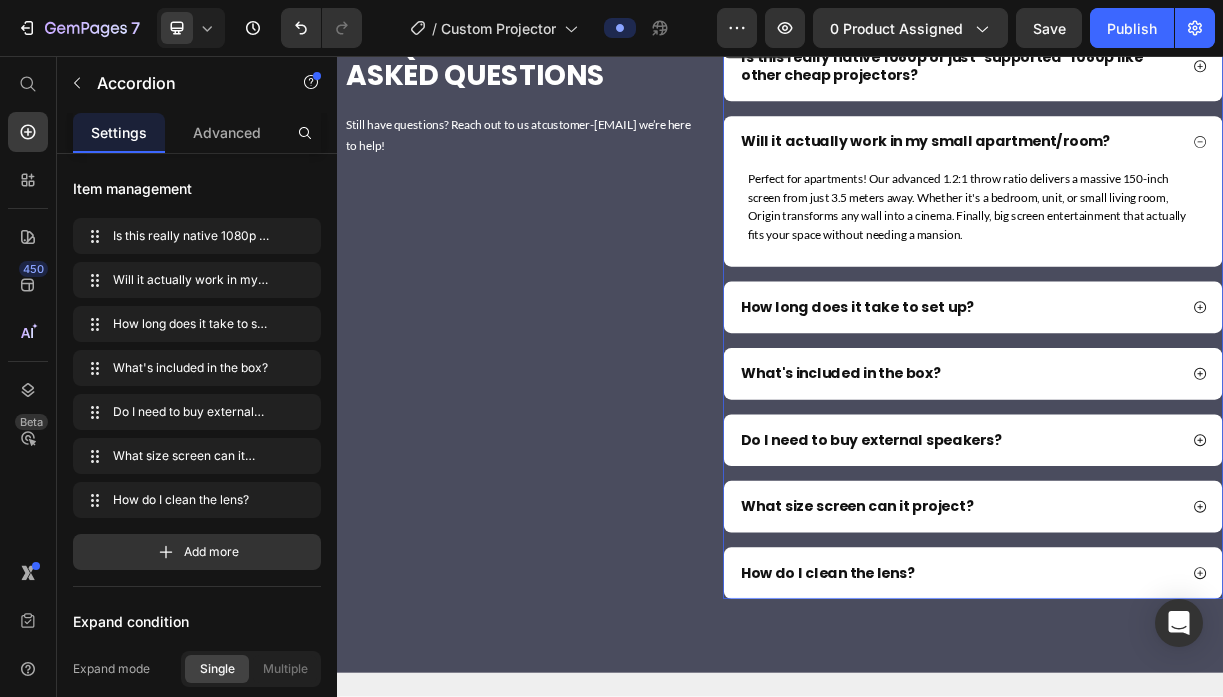 click on "How long does it take to set up?" at bounding box center [1042, 397] 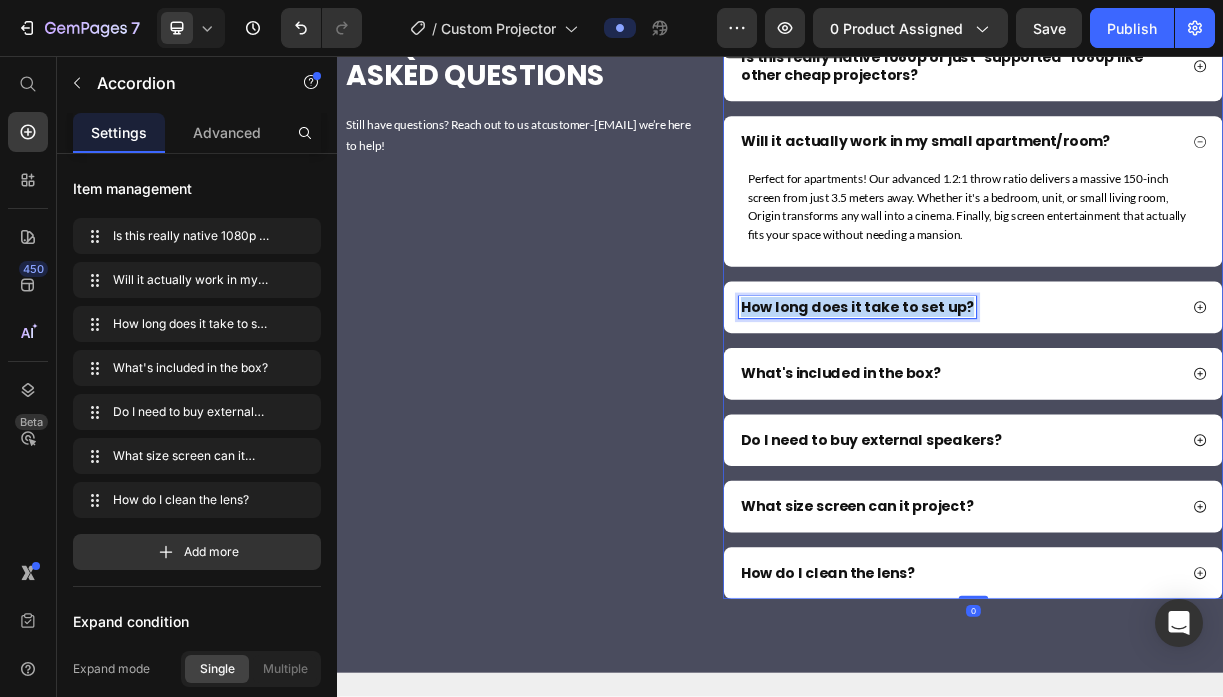 click on "How long does it take to set up?" at bounding box center [1042, 397] 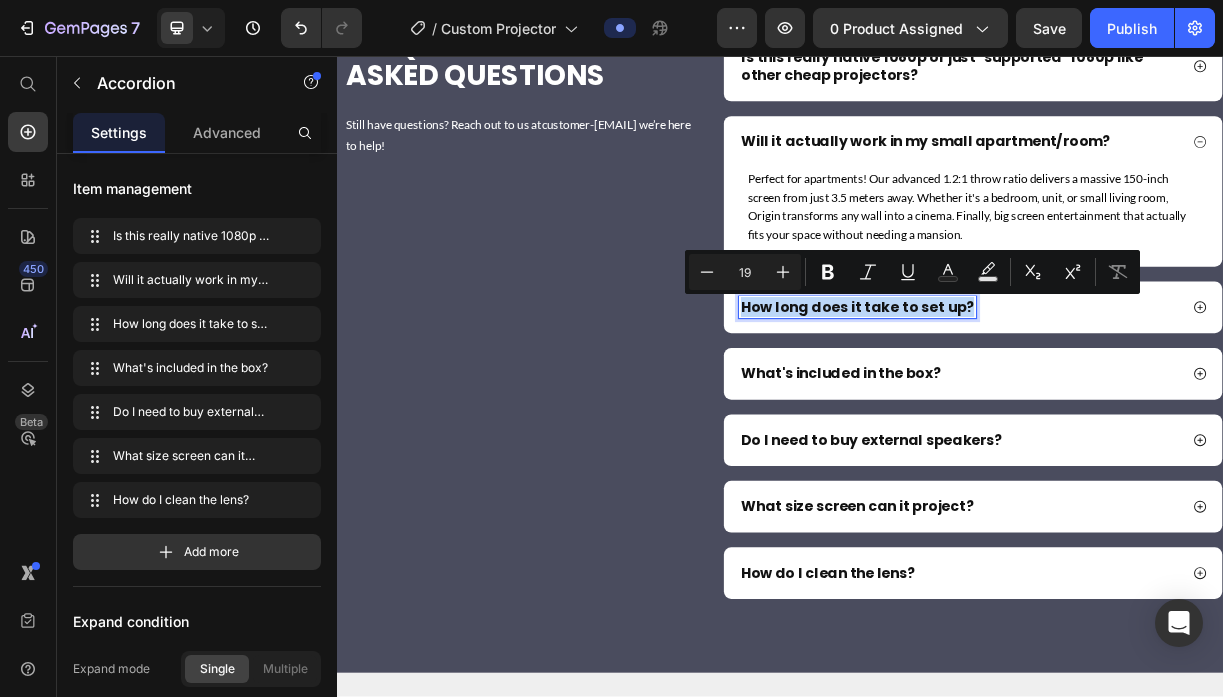 type on "11" 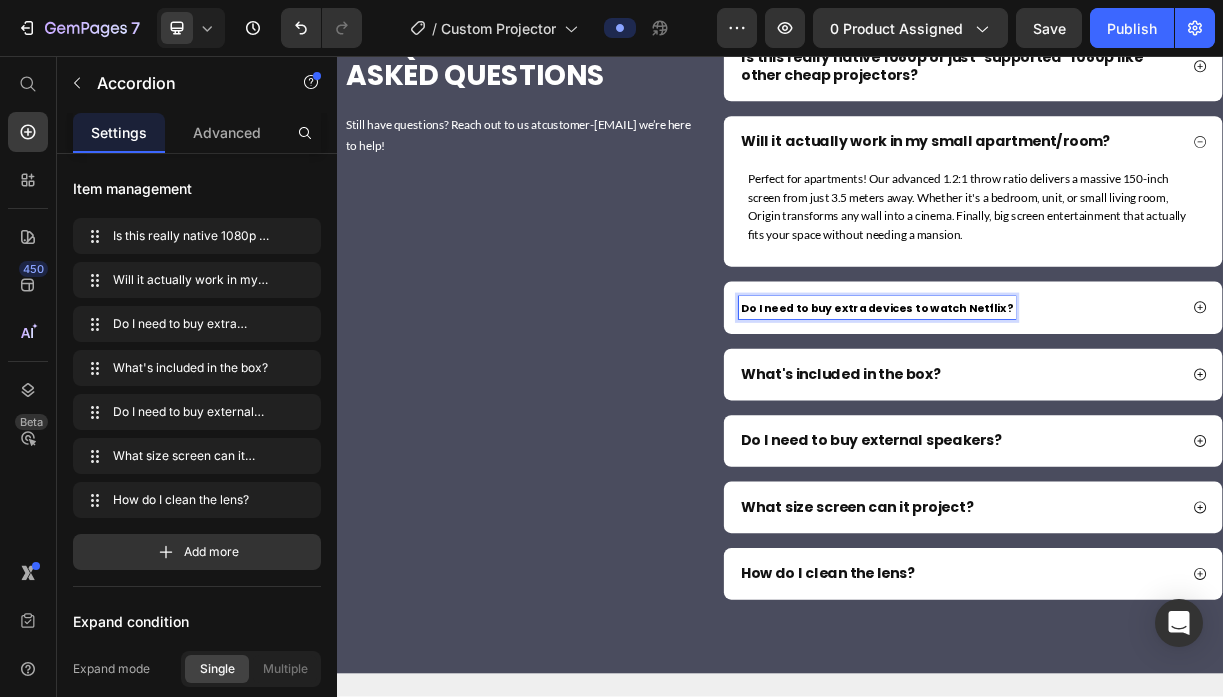 click on "Do I need to buy extra devices to watch Netflix?" at bounding box center [1068, 398] 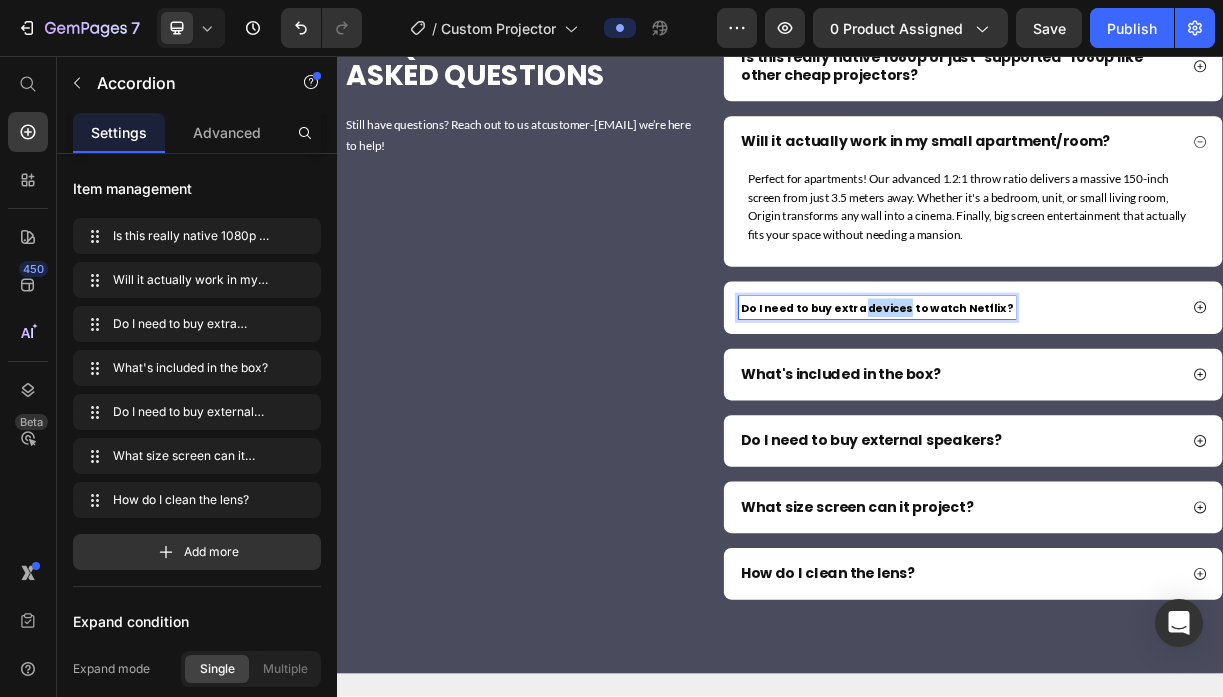 click on "Do I need to buy extra devices to watch Netflix?" at bounding box center (1068, 398) 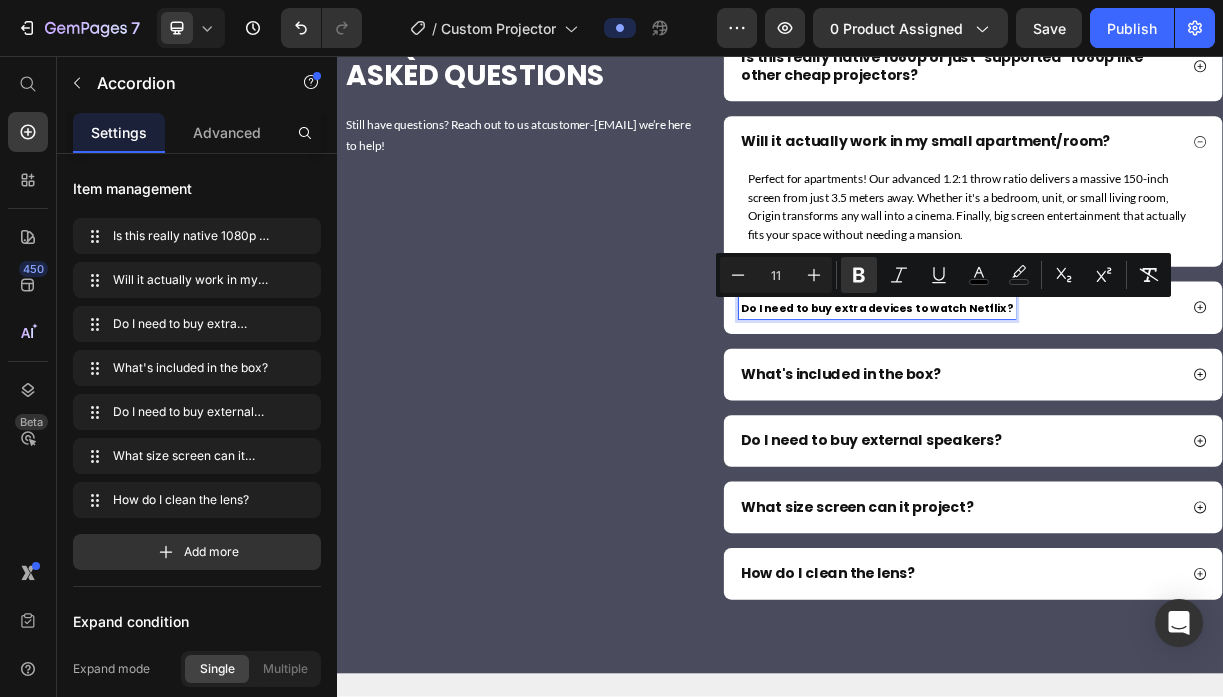 click on "Do I need to buy extra devices to watch Netflix?" at bounding box center (1068, 398) 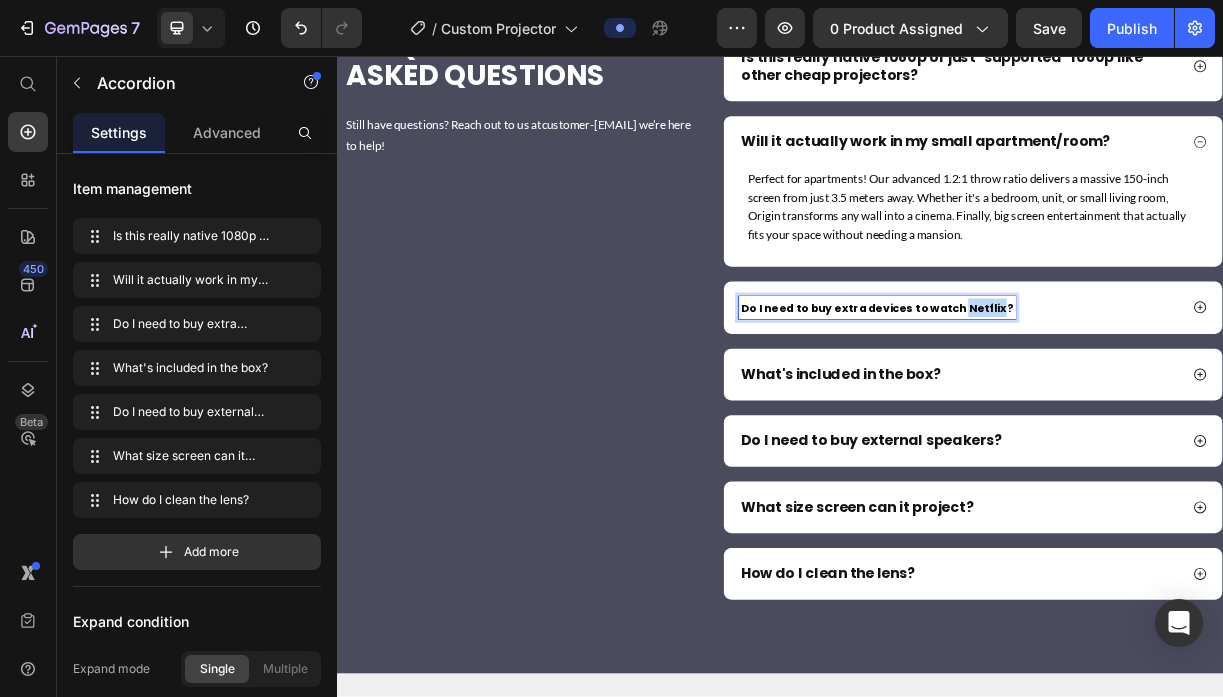 click on "Do I need to buy extra devices to watch Netflix?" at bounding box center (1068, 398) 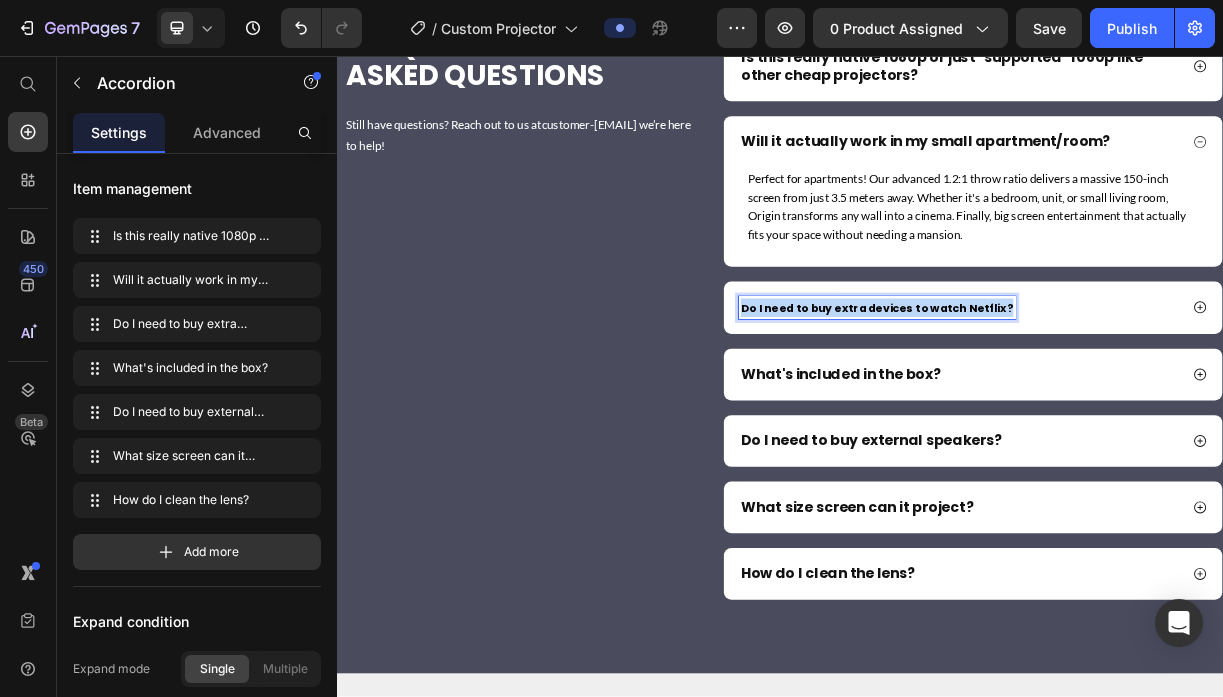 click on "Do I need to buy extra devices to watch Netflix?" at bounding box center (1068, 398) 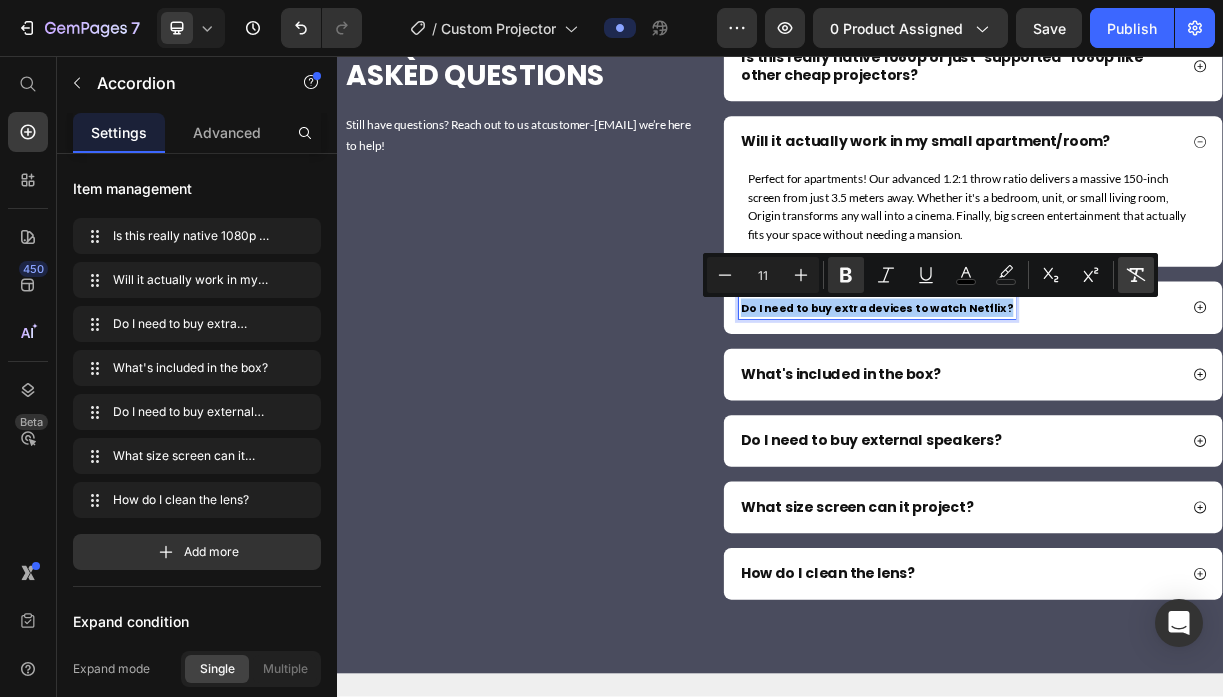 click on "Remove Format" at bounding box center [1136, 275] 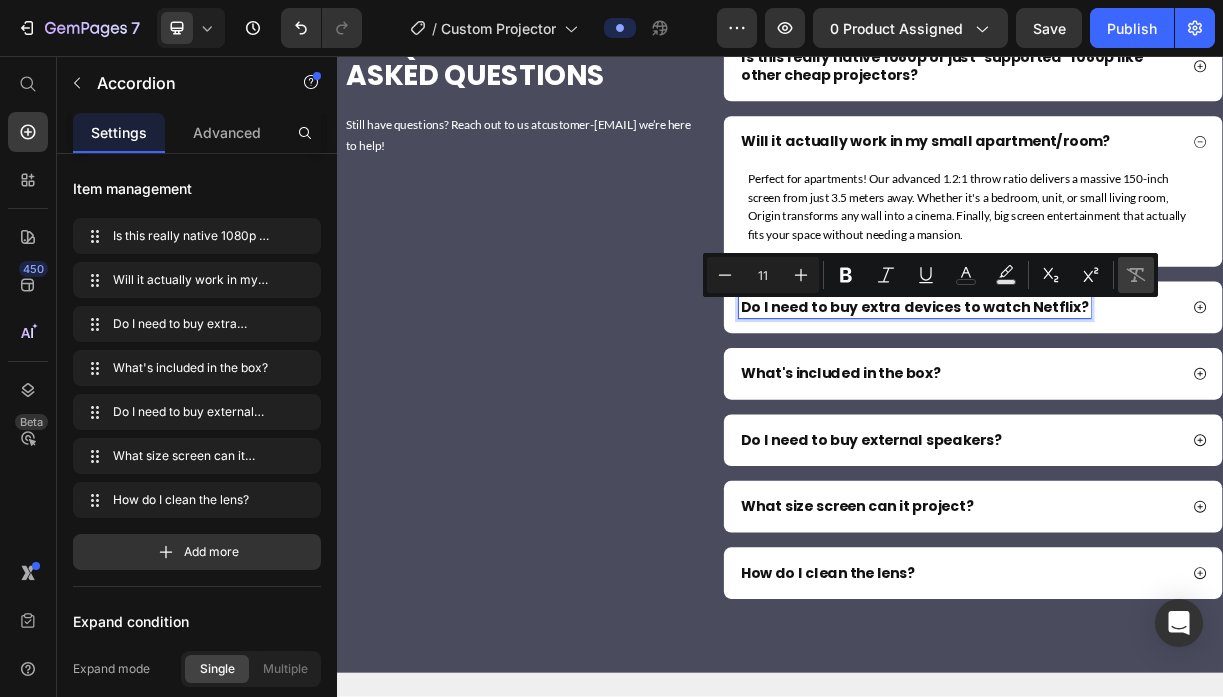 type on "19" 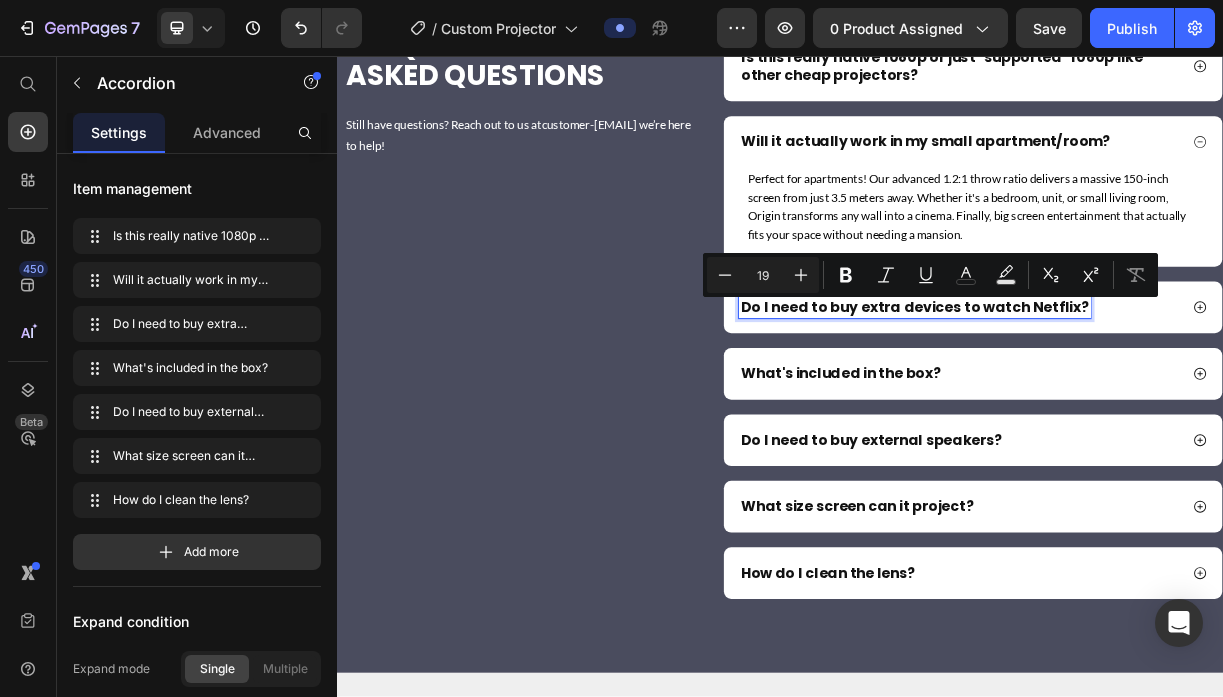click 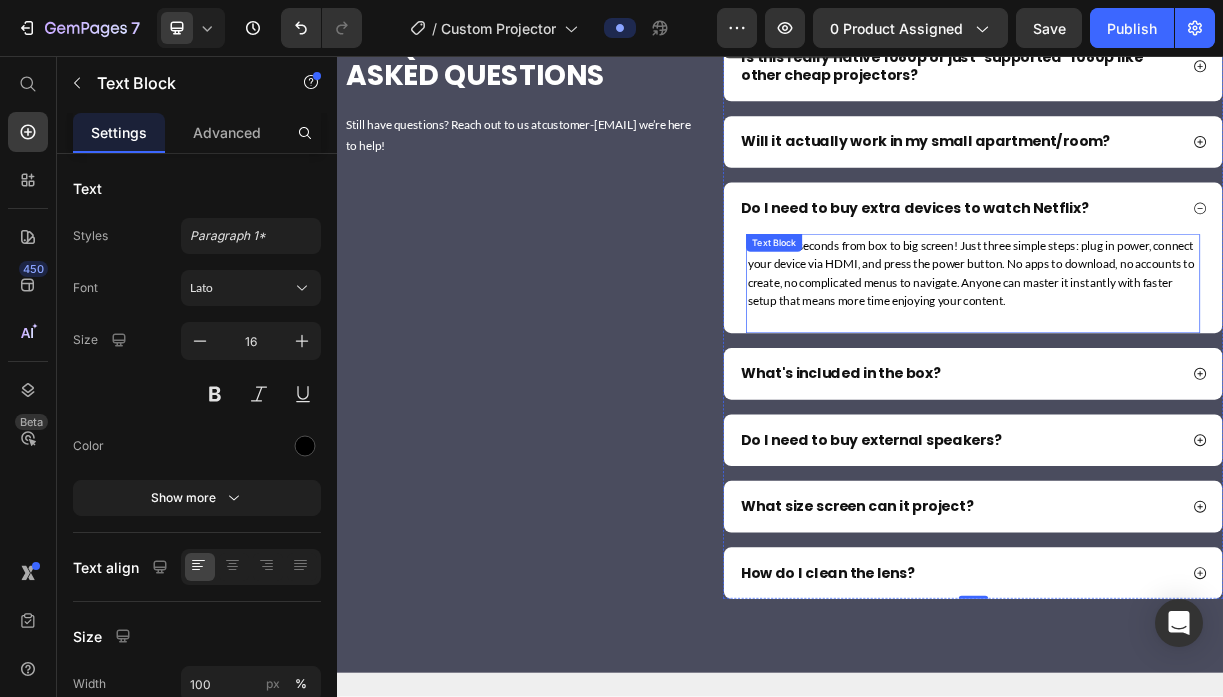 click on "Under 60 seconds from box to big screen! Just three simple steps: plug in power, connect your device via HDMI, and press the power button. No apps to download, no accounts to create, no complicated menus to navigate. Anyone can master it instantly with faster setup that means more time enjoying your content." at bounding box center [1198, 350] 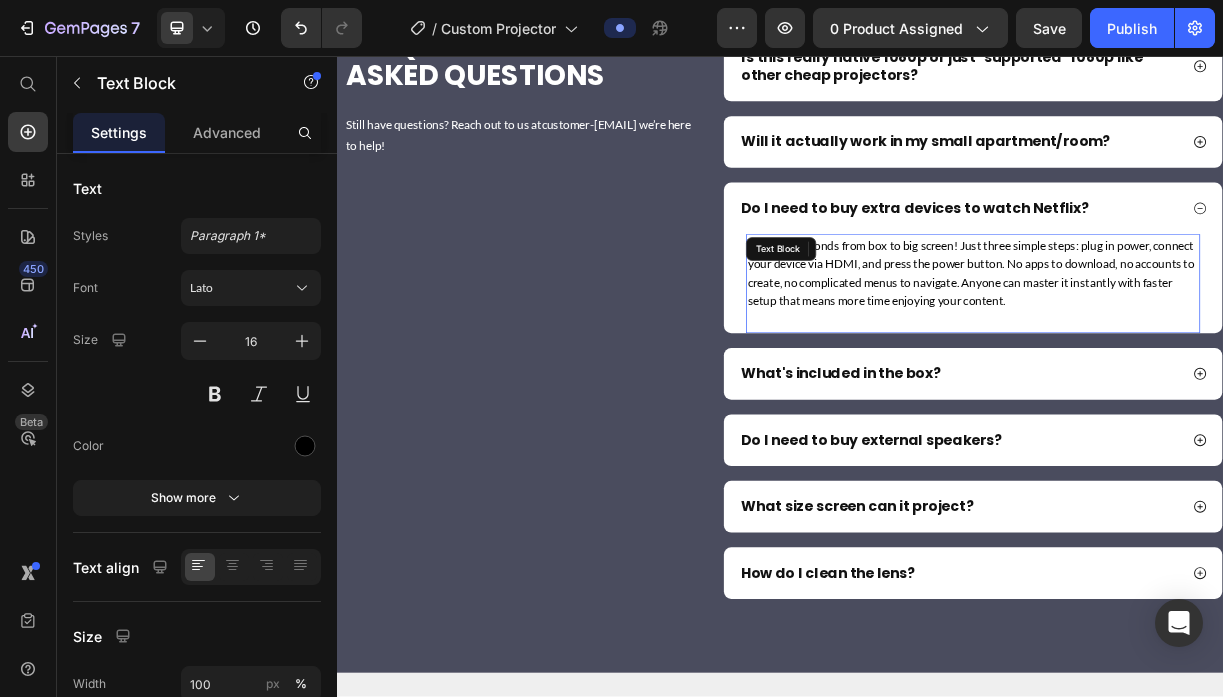 click on "Under 60 seconds from box to big screen! Just three simple steps: plug in power, connect your device via HDMI, and press the power button. No apps to download, no accounts to create, no complicated menus to navigate. Anyone can master it instantly with faster setup that means more time enjoying your content." at bounding box center (1198, 350) 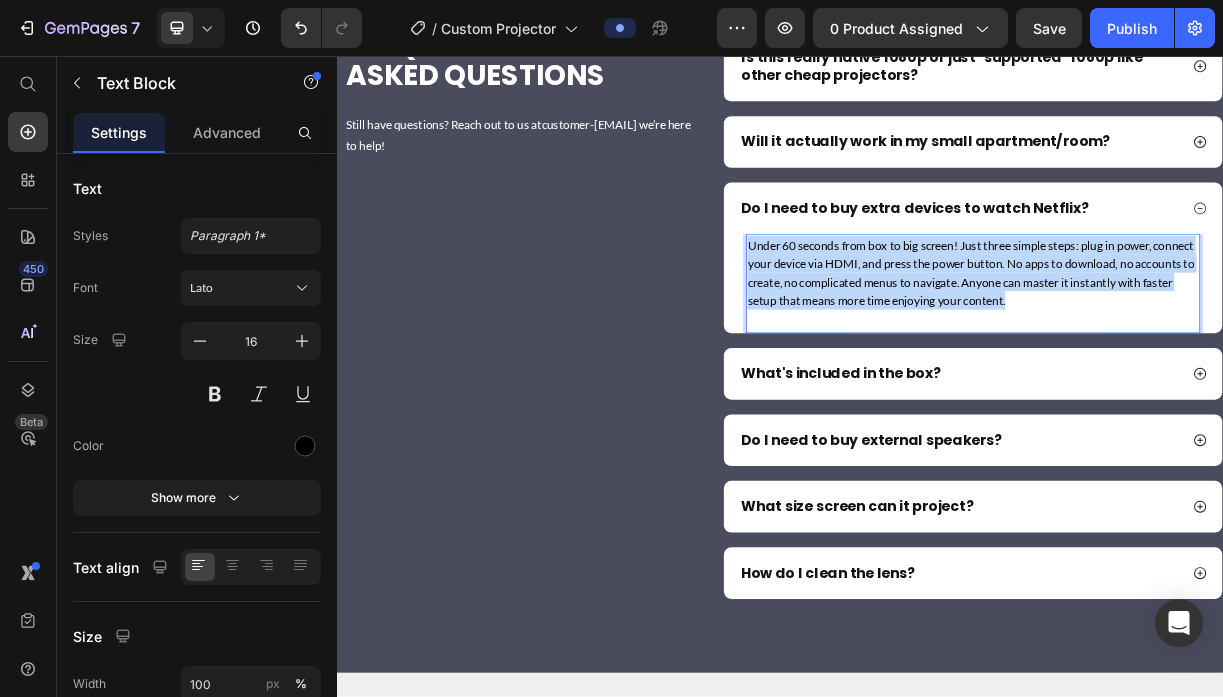click on "Under 60 seconds from box to big screen! Just three simple steps: plug in power, connect your device via HDMI, and press the power button. No apps to download, no accounts to create, no complicated menus to navigate. Anyone can master it instantly with faster setup that means more time enjoying your content." at bounding box center (1198, 350) 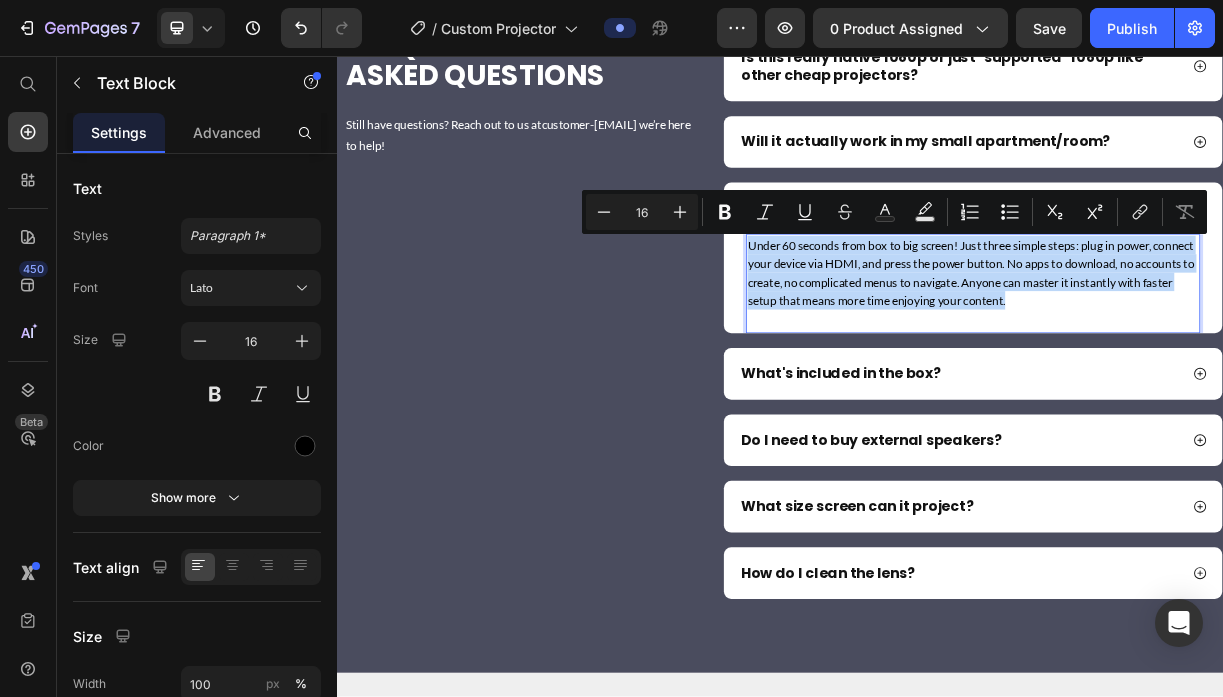type on "11" 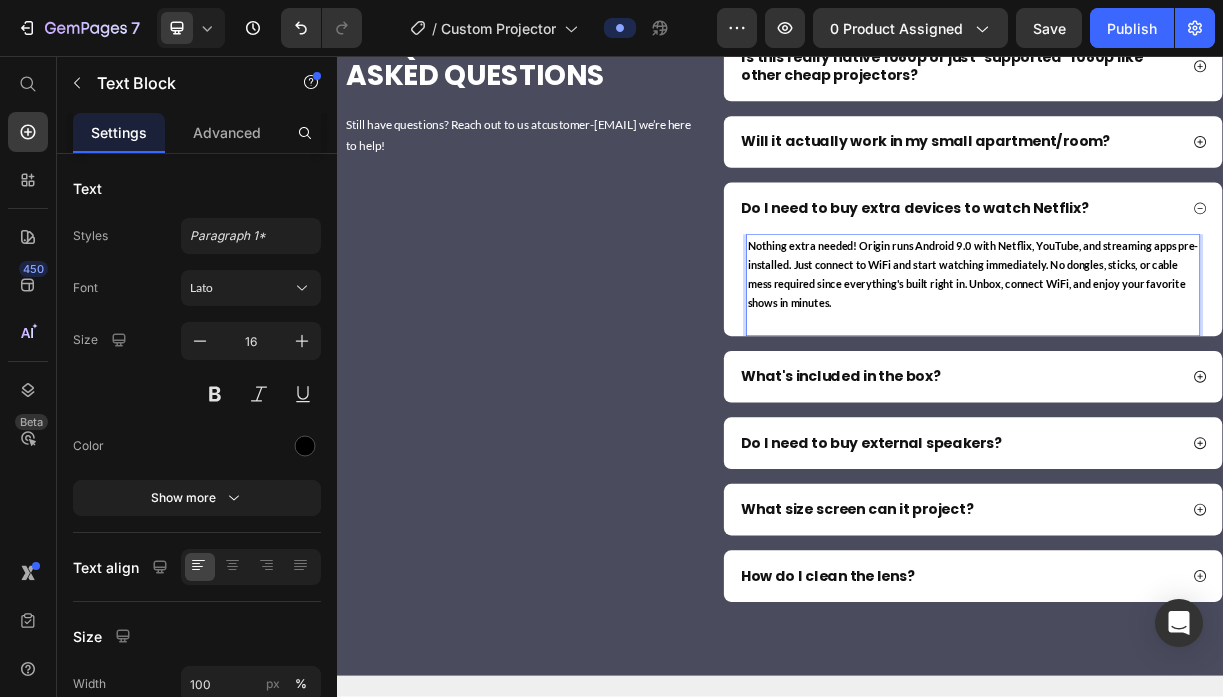 click on "Nothing extra needed! Origin runs Android 9.0 with Netflix, YouTube, and streaming apps pre-installed. Just connect to WiFi and start watching immediately. No dongles, sticks, or cable mess required since everything's built right in. Unbox, connect WiFi, and enjoy your favorite shows in minutes." at bounding box center [1198, 352] 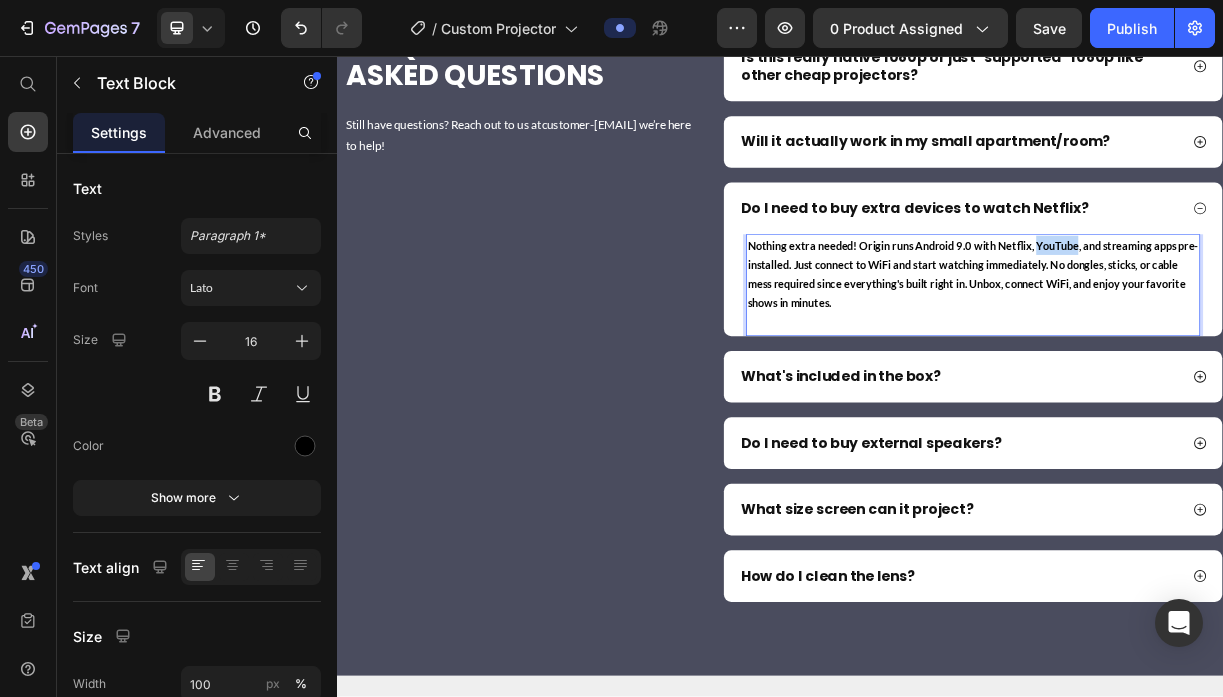 click on "Nothing extra needed! Origin runs Android 9.0 with Netflix, YouTube, and streaming apps pre-installed. Just connect to WiFi and start watching immediately. No dongles, sticks, or cable mess required since everything's built right in. Unbox, connect WiFi, and enjoy your favorite shows in minutes." at bounding box center [1198, 352] 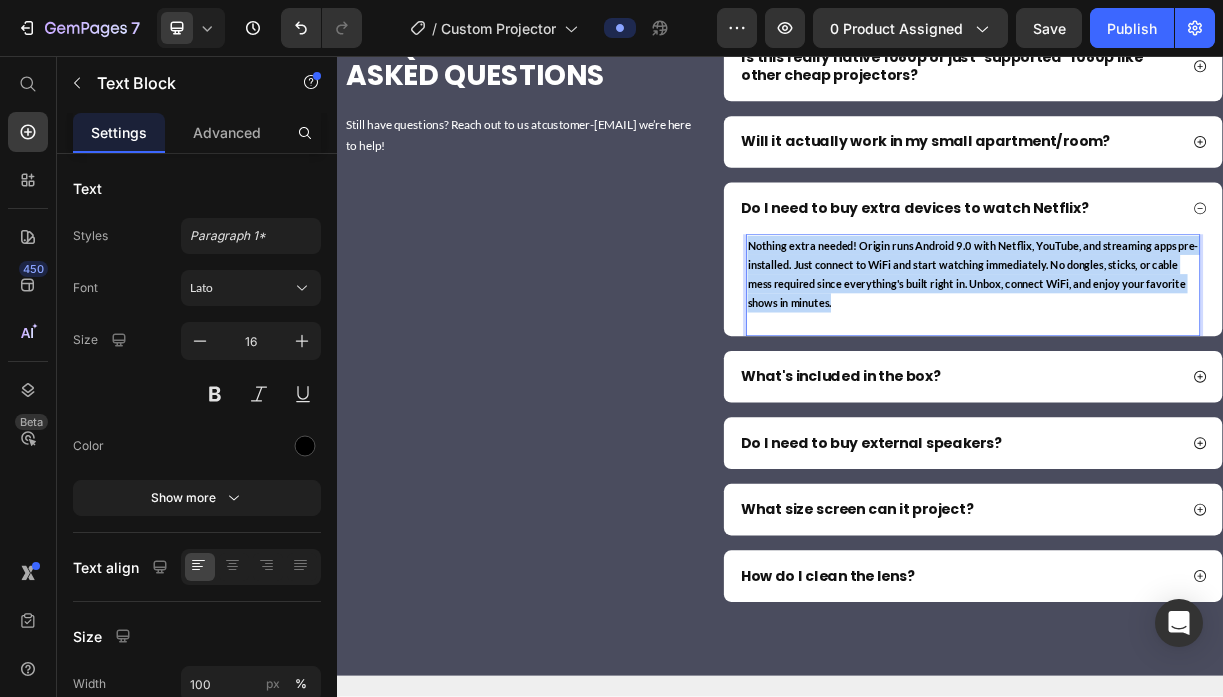 click on "Nothing extra needed! Origin runs Android 9.0 with Netflix, YouTube, and streaming apps pre-installed. Just connect to WiFi and start watching immediately. No dongles, sticks, or cable mess required since everything's built right in. Unbox, connect WiFi, and enjoy your favorite shows in minutes." at bounding box center (1198, 352) 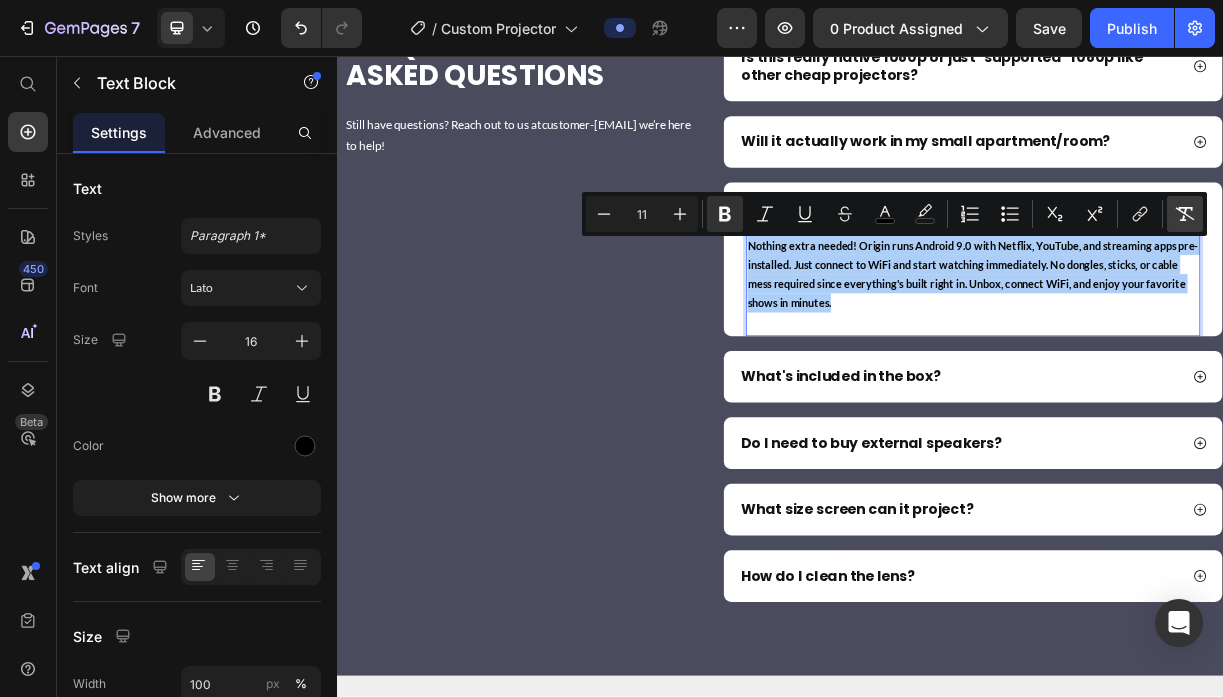 click 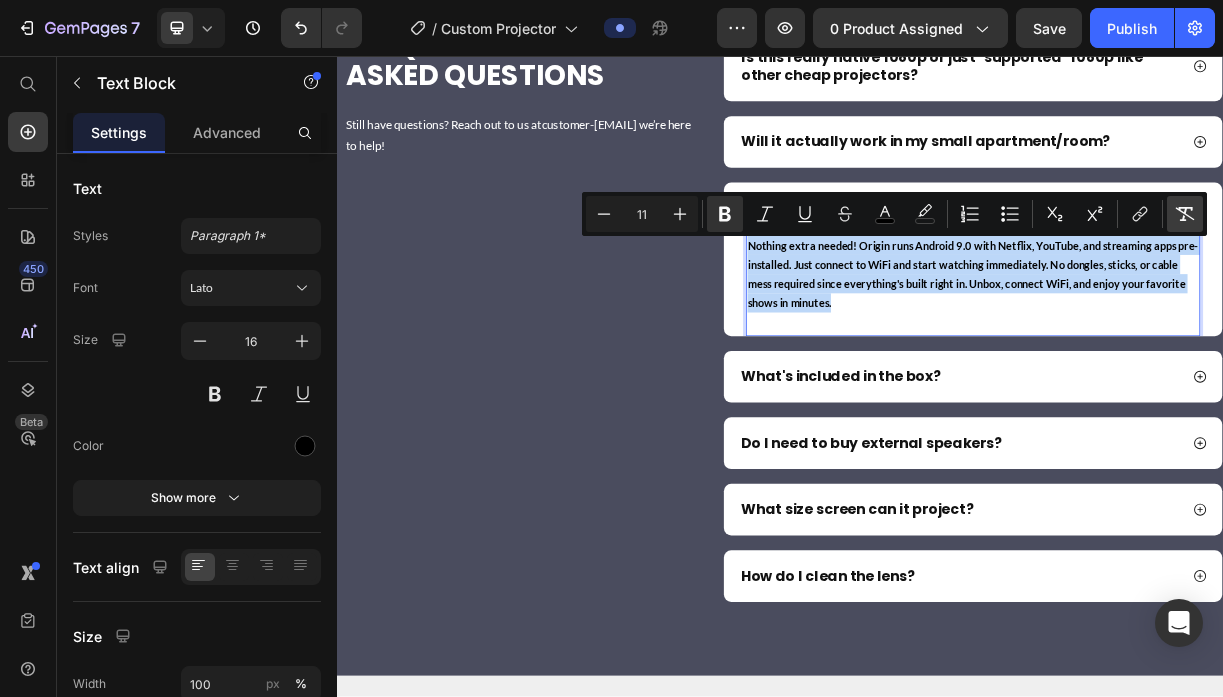 type on "16" 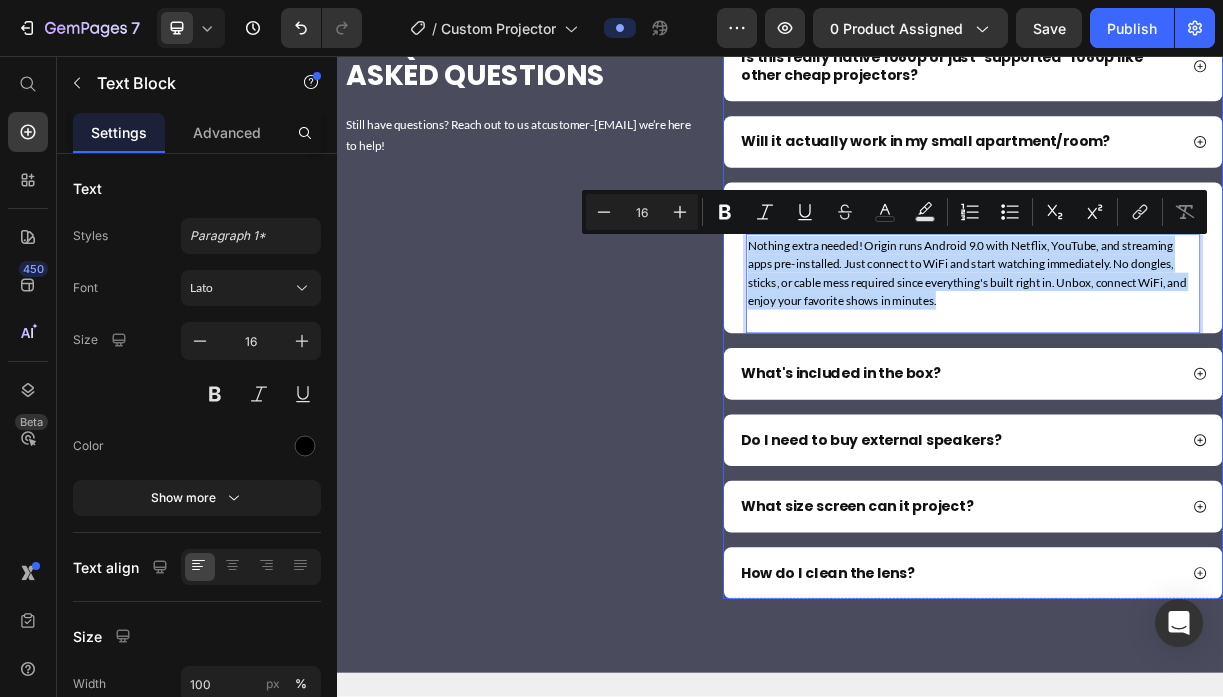 click on "What's included in the box?" at bounding box center [1019, 487] 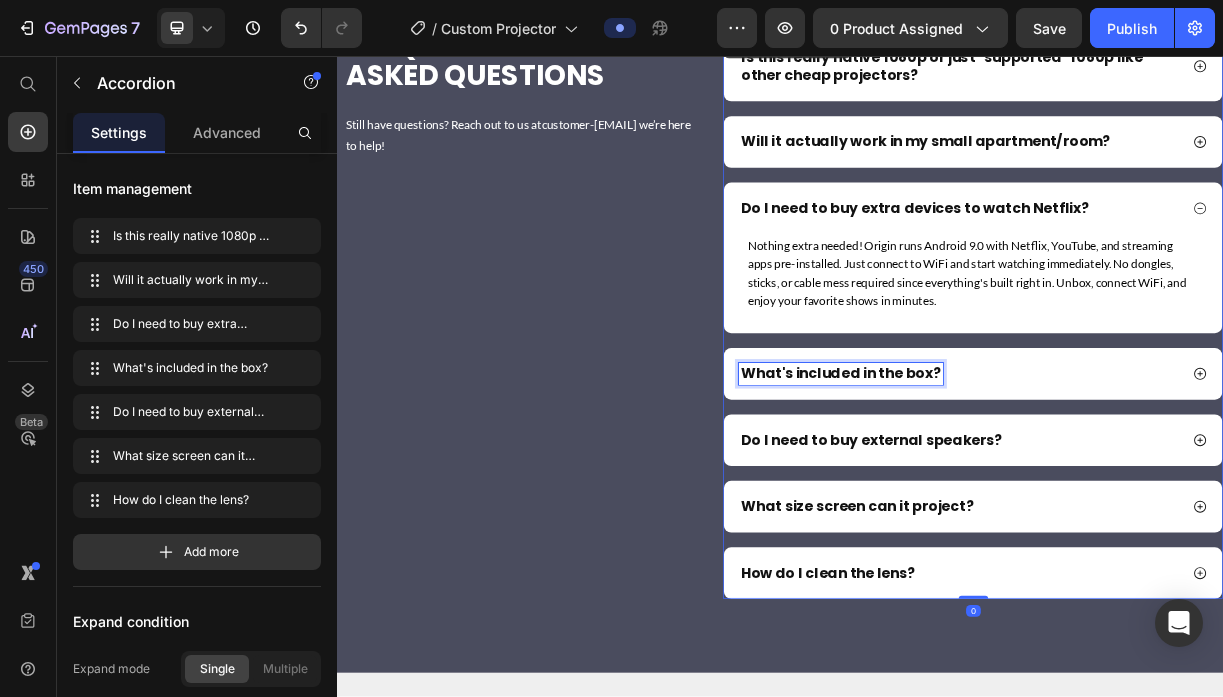 click on "What's included in the box?" at bounding box center (1019, 487) 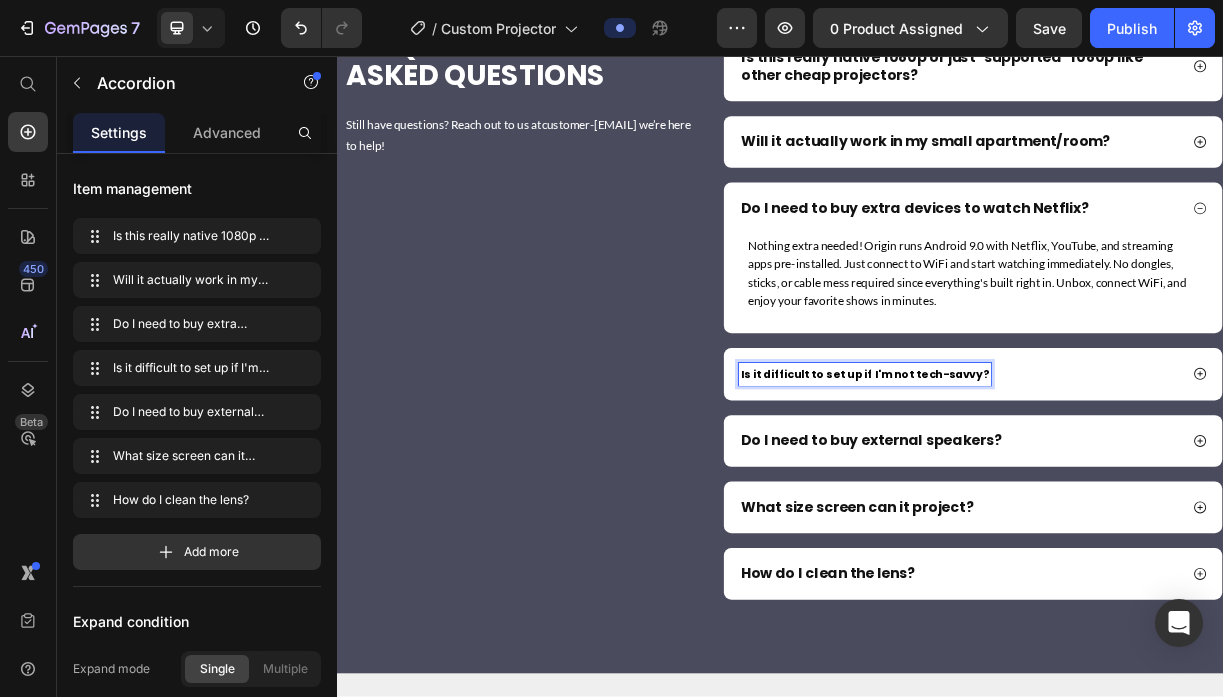 click on "Is it difficult to set up if I'm not tech-savvy?" at bounding box center [1052, 488] 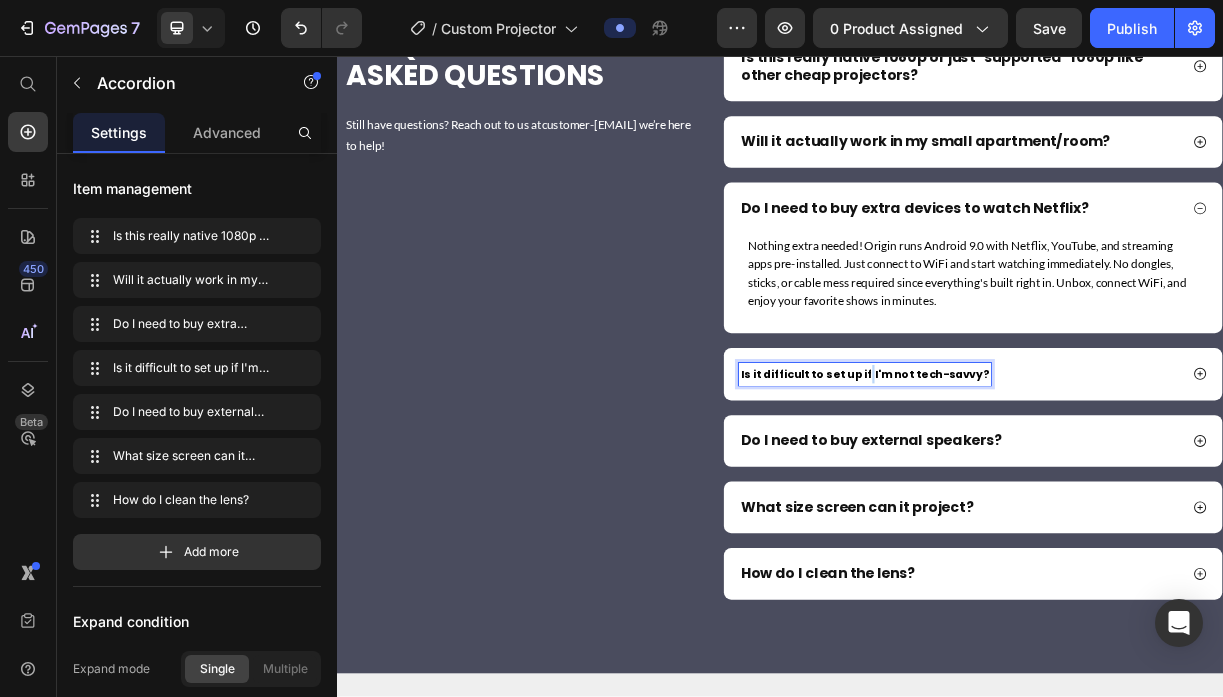 click on "Is it difficult to set up if I'm not tech-savvy?" at bounding box center (1052, 488) 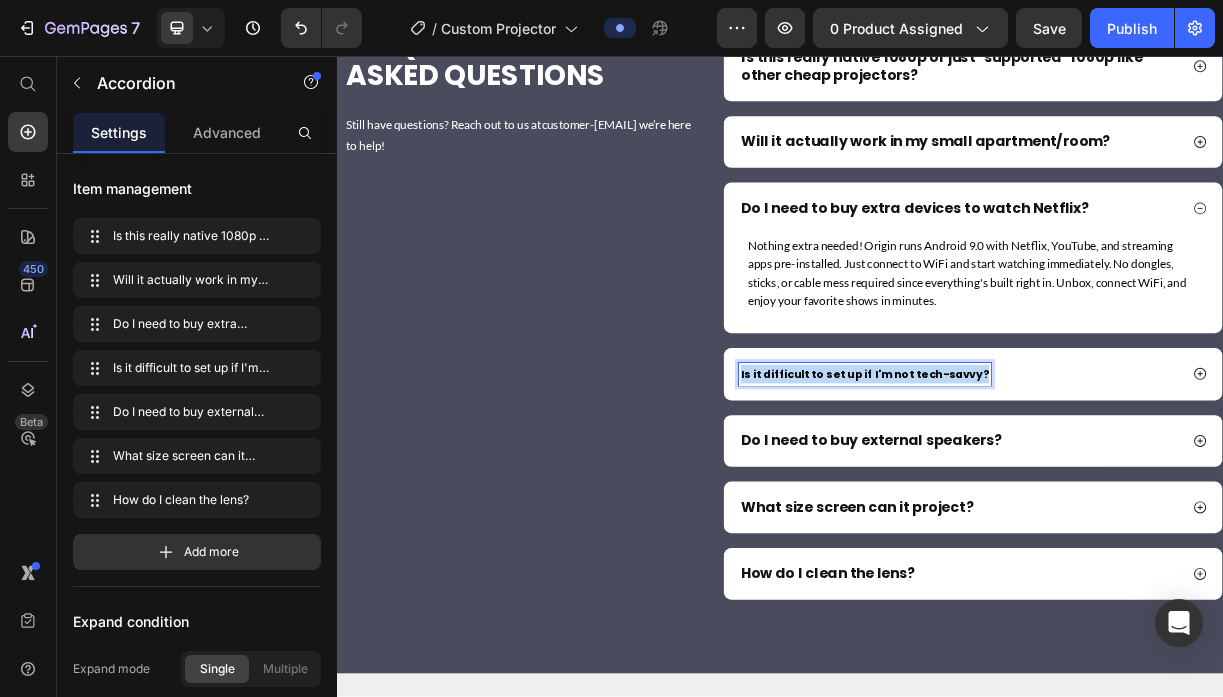 click on "Is it difficult to set up if I'm not tech-savvy?" at bounding box center [1052, 488] 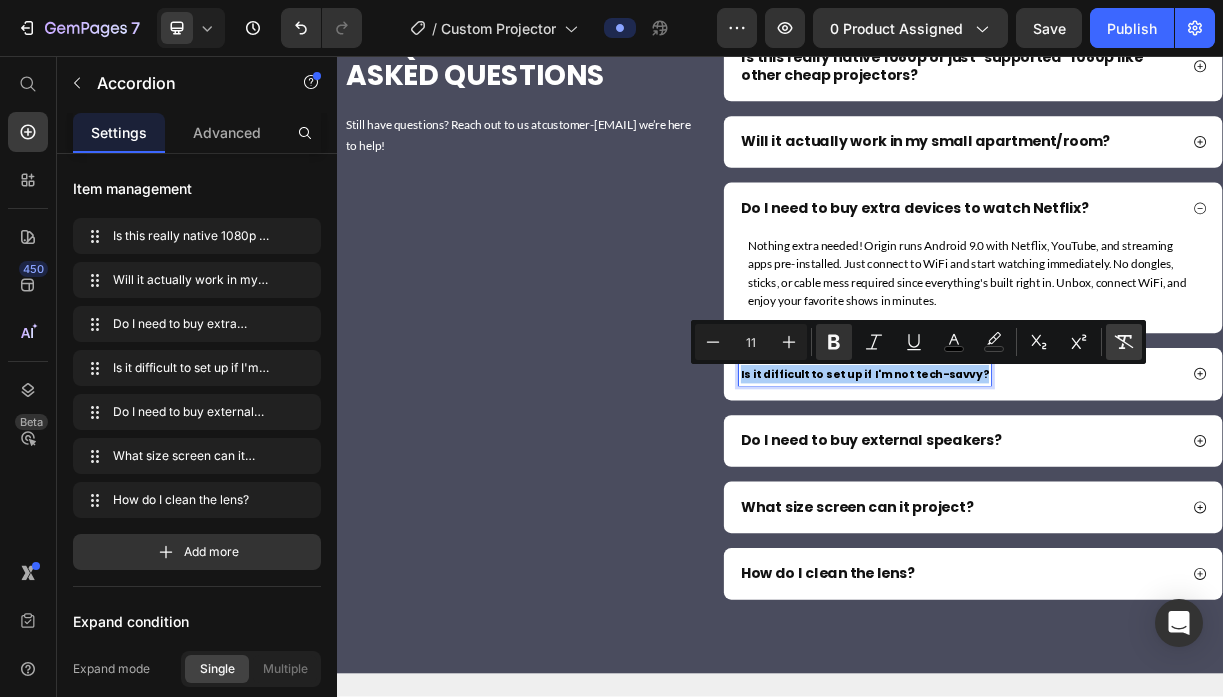 click 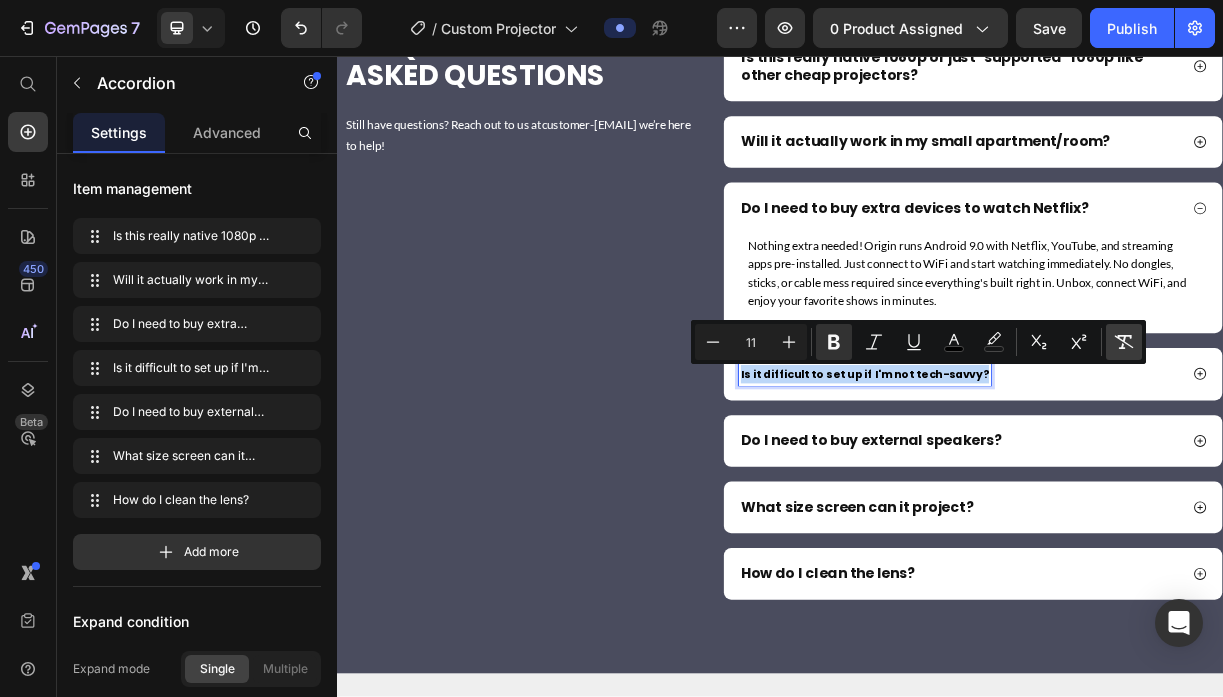 type on "19" 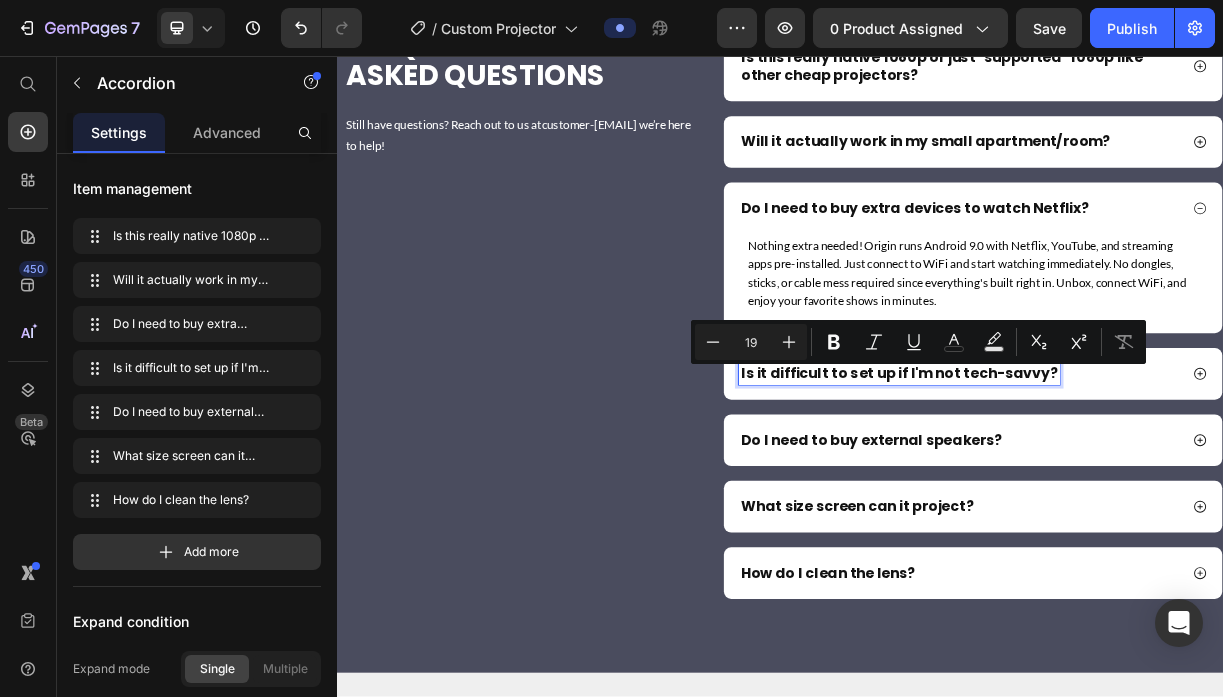 click 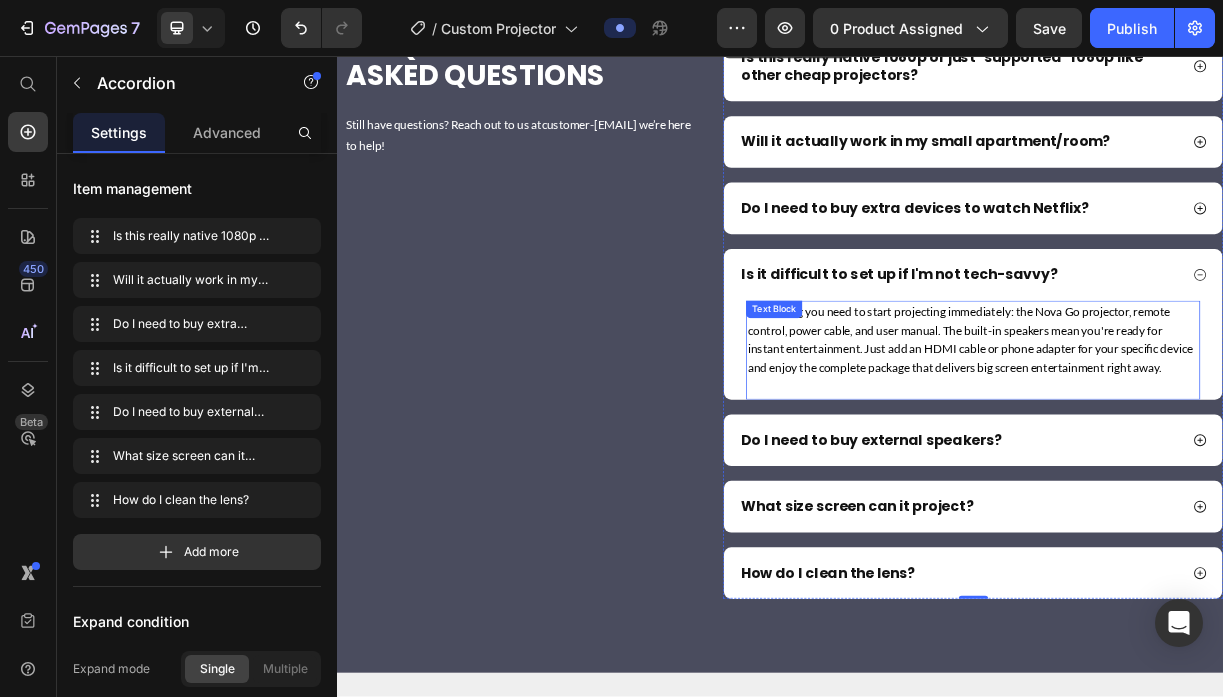 click on "Everything you need to start projecting immediately: the Nova Go projector, remote control, power cable, and user manual. The built-in speakers mean you're ready for instant entertainment. Just add an HDMI cable or phone adapter for your specific device and enjoy the complete package that delivers big screen entertainment right away." at bounding box center [1198, 440] 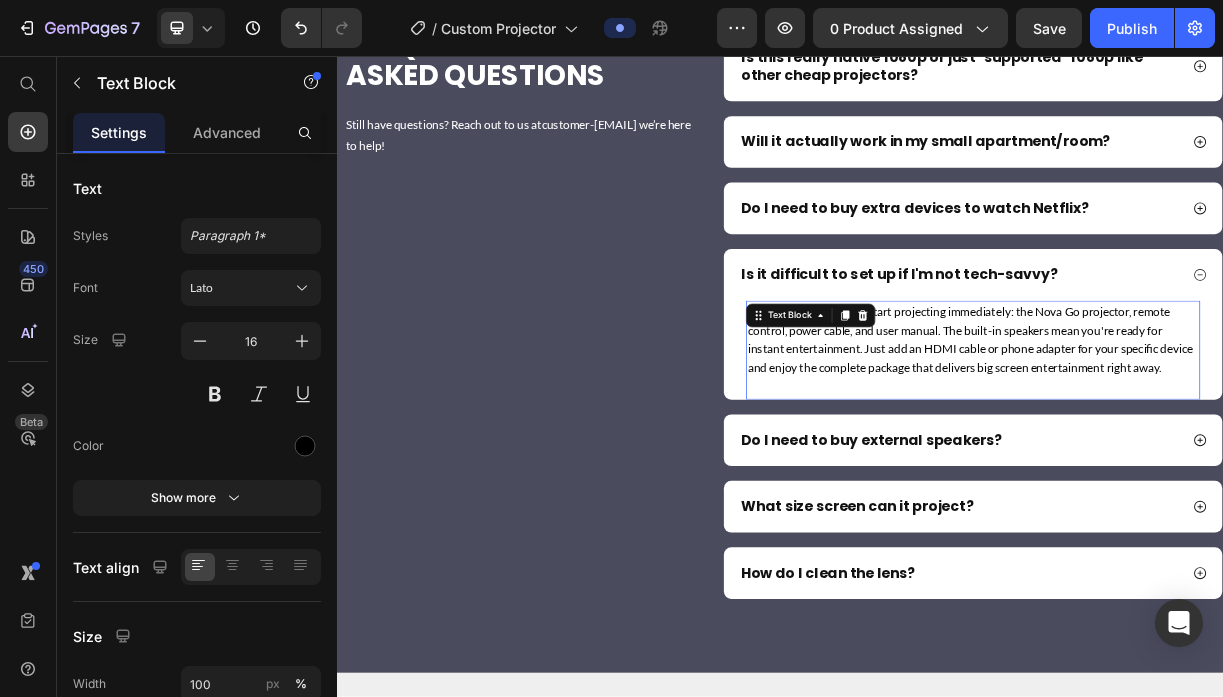 click 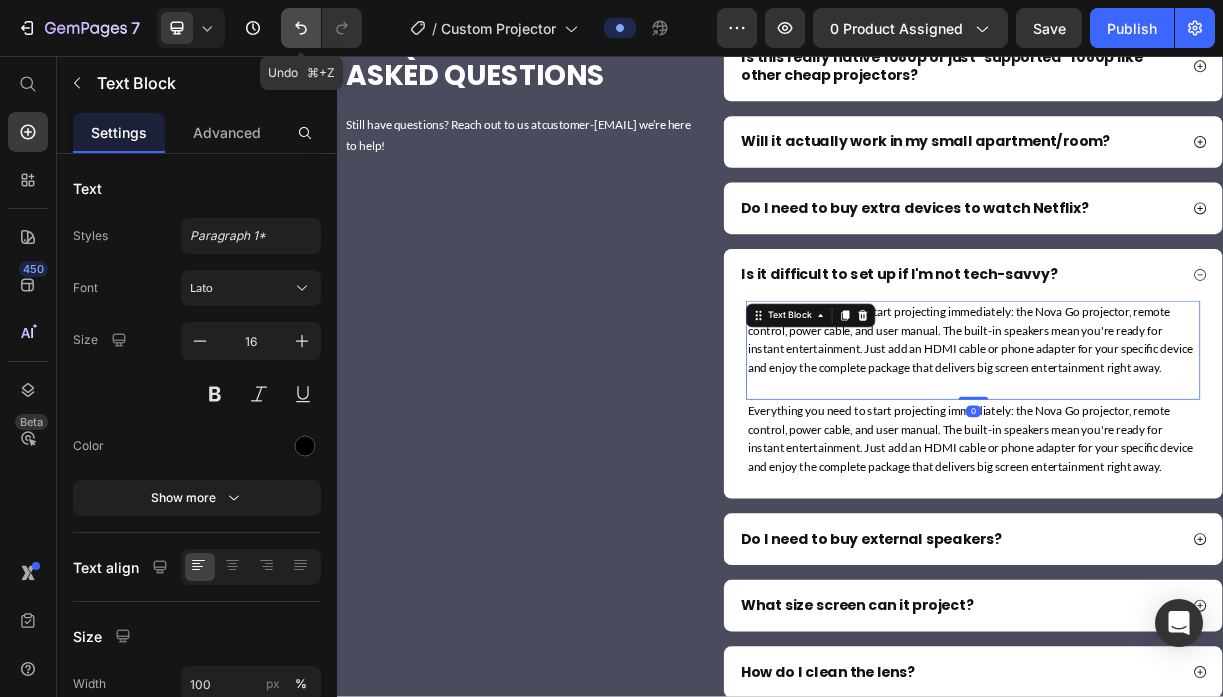 click 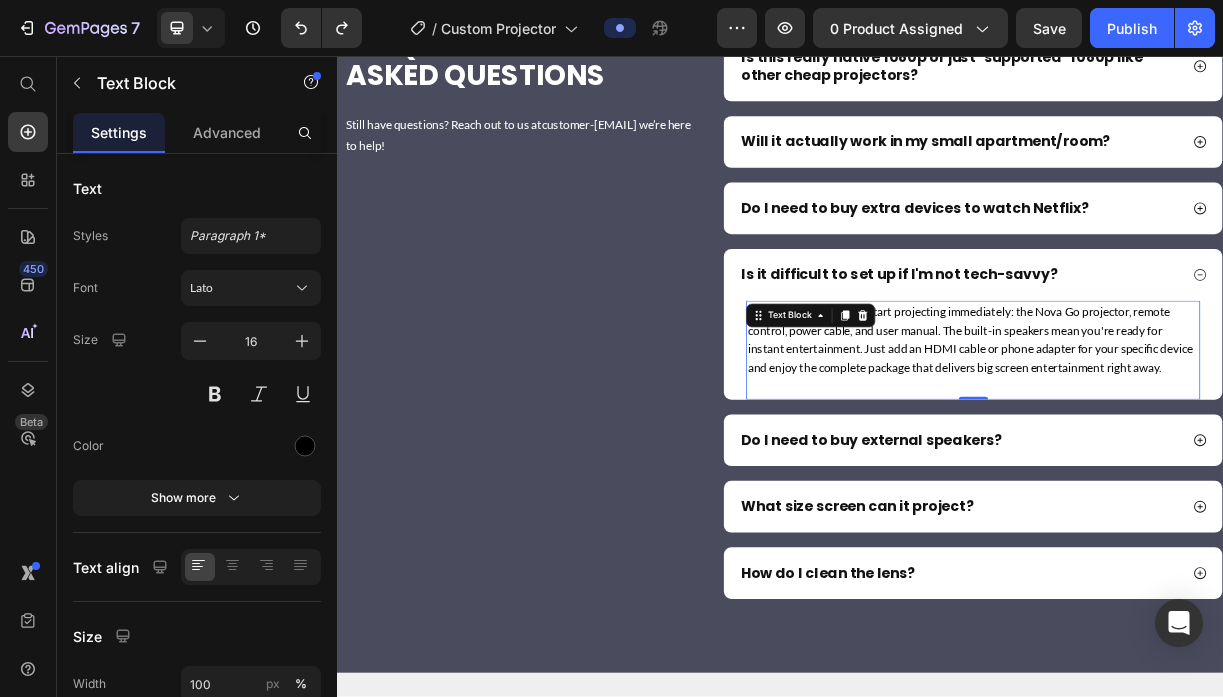 click on "Everything you need to start projecting immediately: the Nova Go projector, remote control, power cable, and user manual. The built-in speakers mean you're ready for instant entertainment. Just add an HDMI cable or phone adapter for your specific device and enjoy the complete package that delivers big screen entertainment right away." at bounding box center [1198, 440] 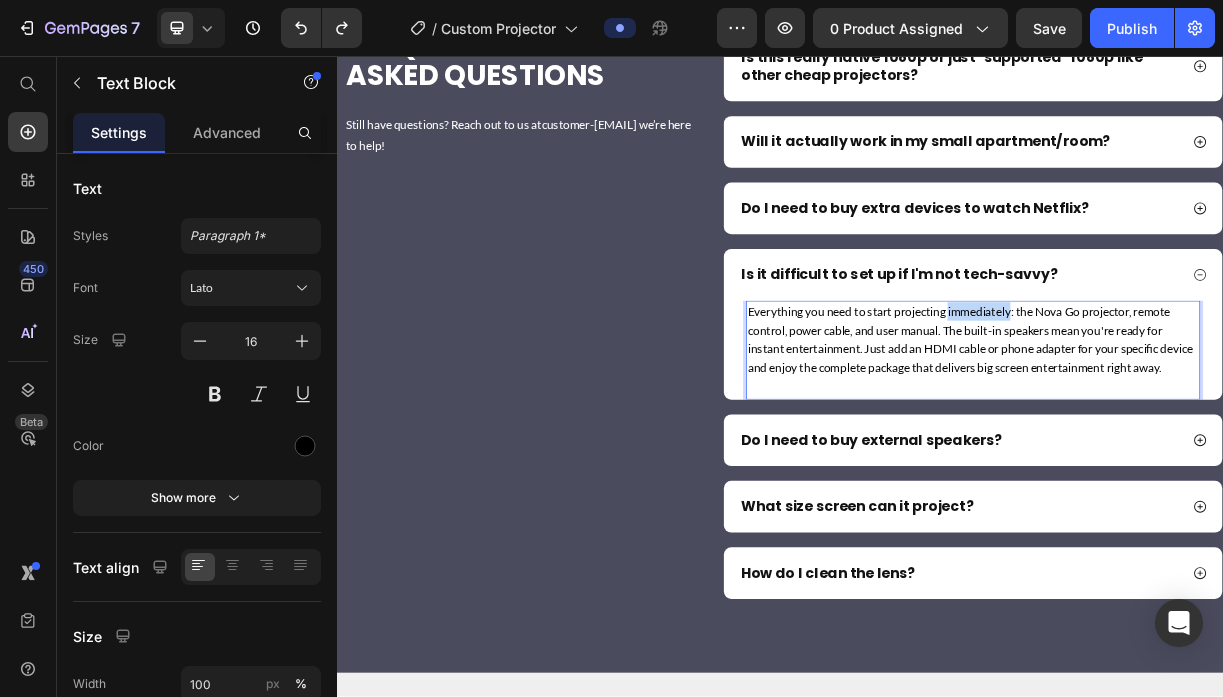 click on "Everything you need to start projecting immediately: the Nova Go projector, remote control, power cable, and user manual. The built-in speakers mean you're ready for instant entertainment. Just add an HDMI cable or phone adapter for your specific device and enjoy the complete package that delivers big screen entertainment right away." at bounding box center (1198, 440) 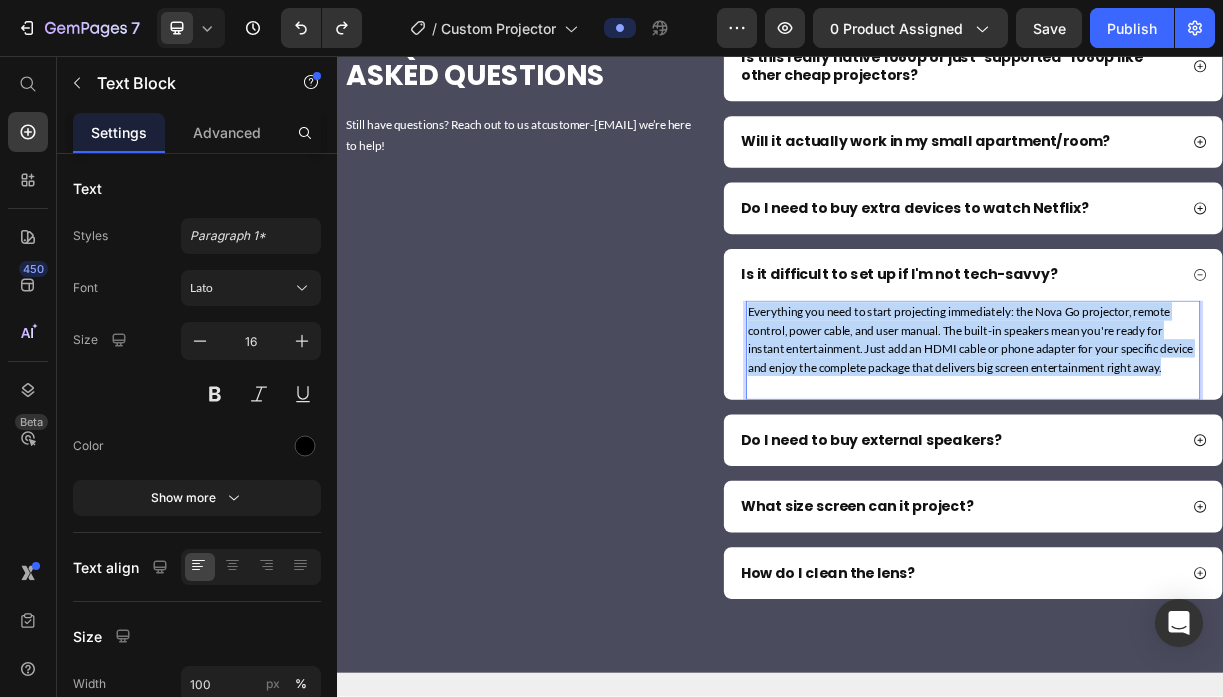 click on "Everything you need to start projecting immediately: the Nova Go projector, remote control, power cable, and user manual. The built-in speakers mean you're ready for instant entertainment. Just add an HDMI cable or phone adapter for your specific device and enjoy the complete package that delivers big screen entertainment right away." at bounding box center [1198, 440] 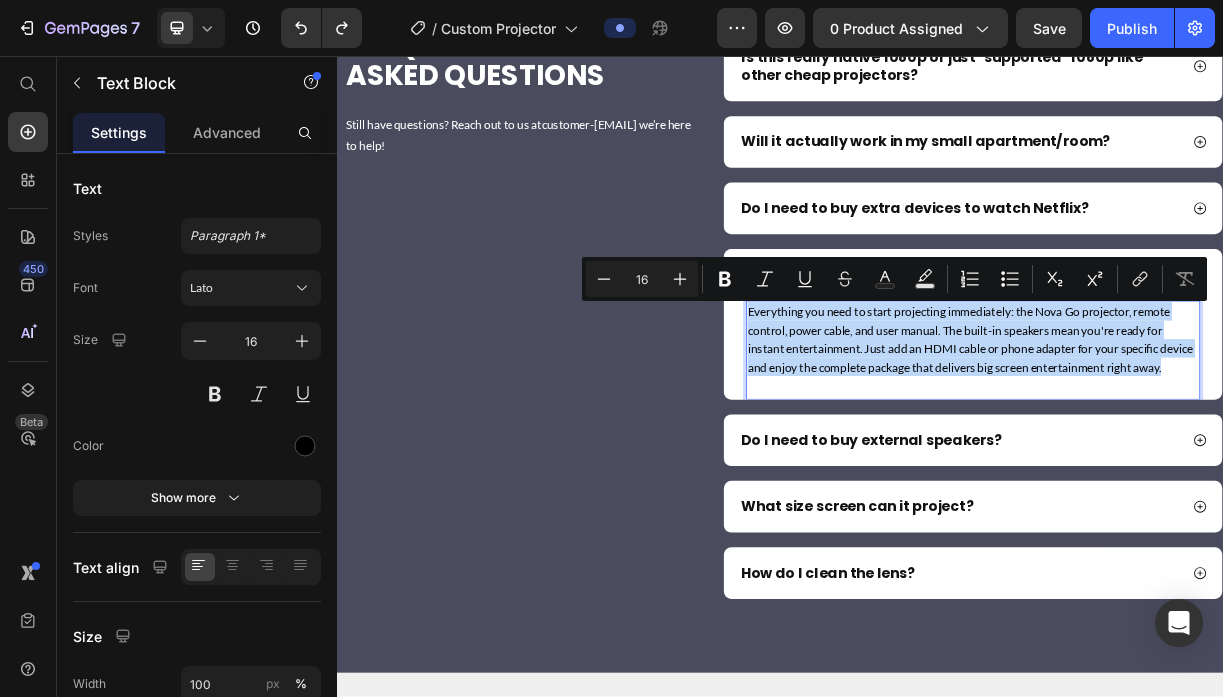 type on "11" 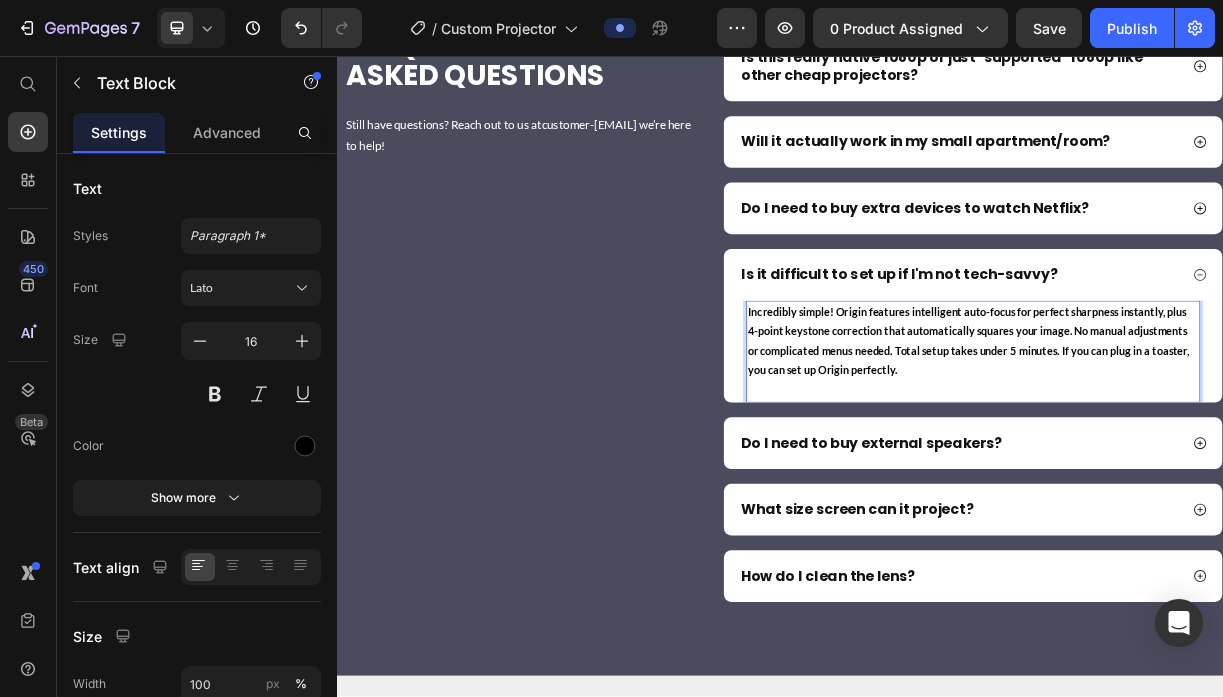 click on "Incredibly simple! Origin features intelligent auto-focus for perfect sharpness instantly, plus 4-point keystone correction that automatically squares your image. No manual adjustments or complicated menus needed. Total setup takes under 5 minutes. If you can plug in a toaster, you can set up Origin perfectly." at bounding box center (1192, 442) 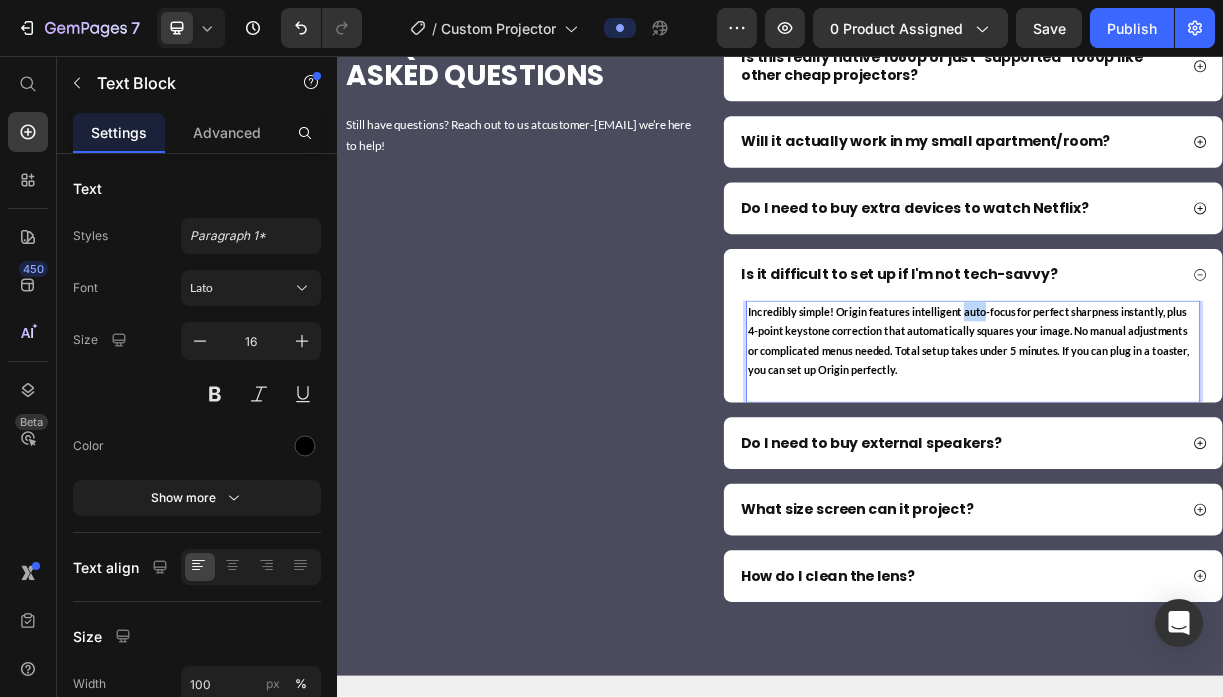 click on "Incredibly simple! Origin features intelligent auto-focus for perfect sharpness instantly, plus 4-point keystone correction that automatically squares your image. No manual adjustments or complicated menus needed. Total setup takes under 5 minutes. If you can plug in a toaster, you can set up Origin perfectly." at bounding box center [1192, 442] 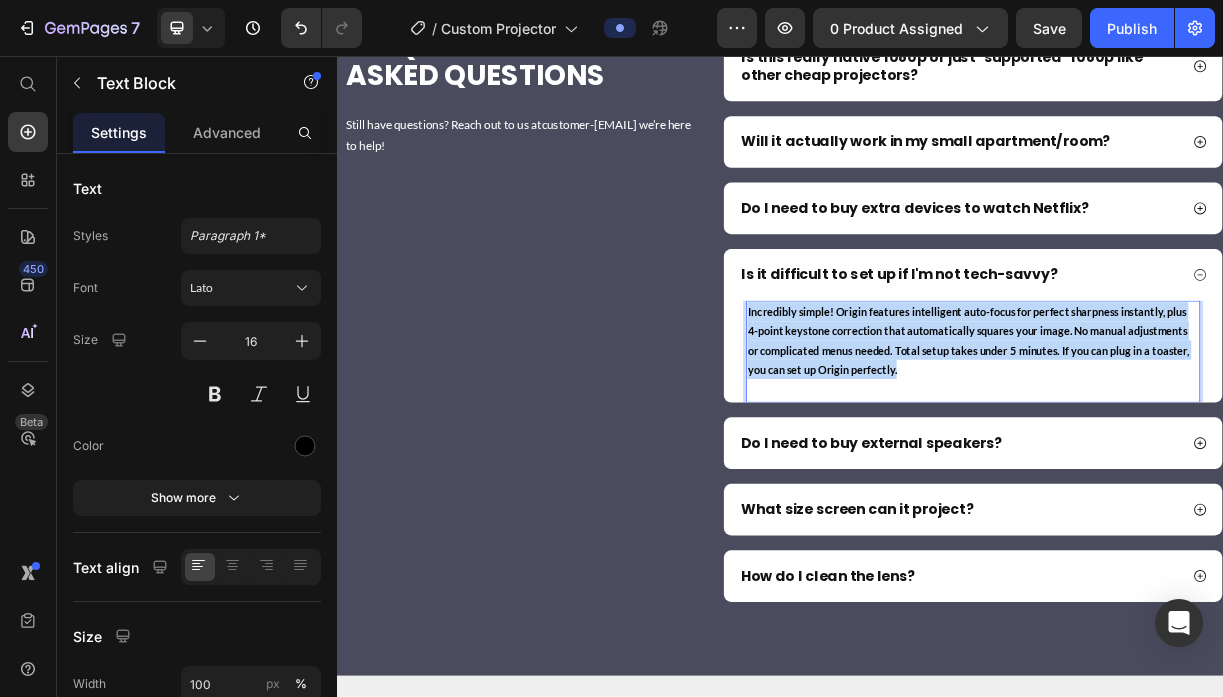 click on "Incredibly simple! Origin features intelligent auto-focus for perfect sharpness instantly, plus 4-point keystone correction that automatically squares your image. No manual adjustments or complicated menus needed. Total setup takes under 5 minutes. If you can plug in a toaster, you can set up Origin perfectly." at bounding box center [1192, 442] 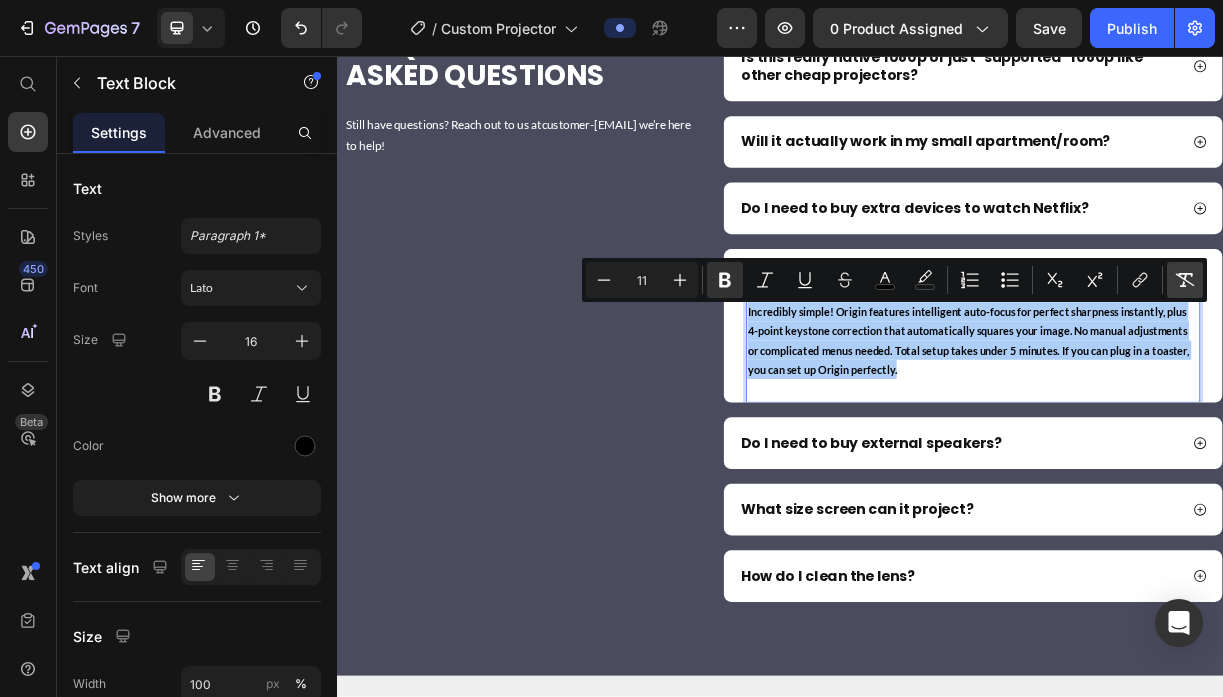 click 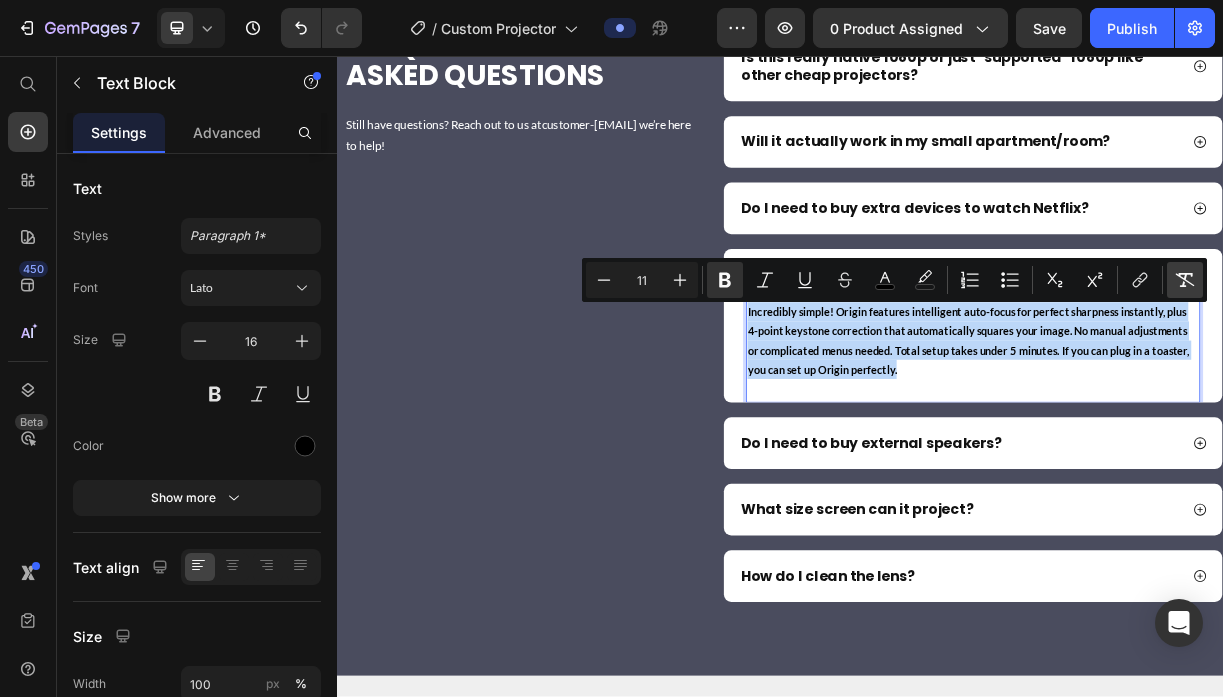 type on "16" 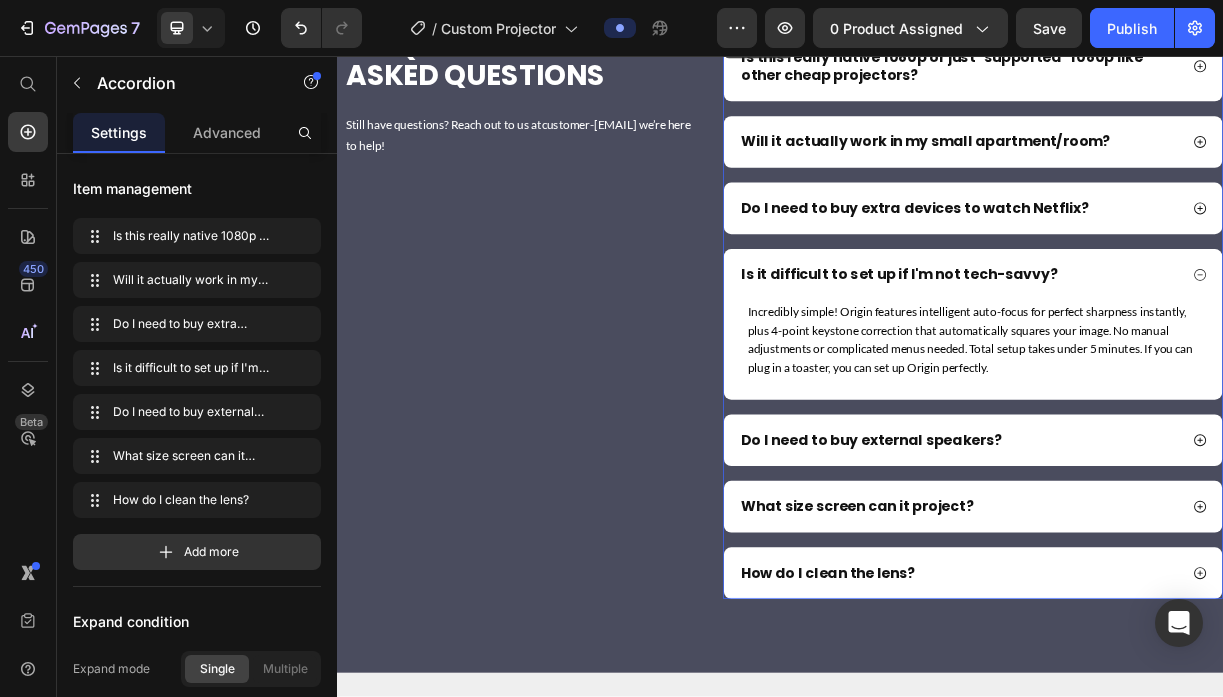 click on "Do I need to buy external speakers?" at bounding box center (1061, 577) 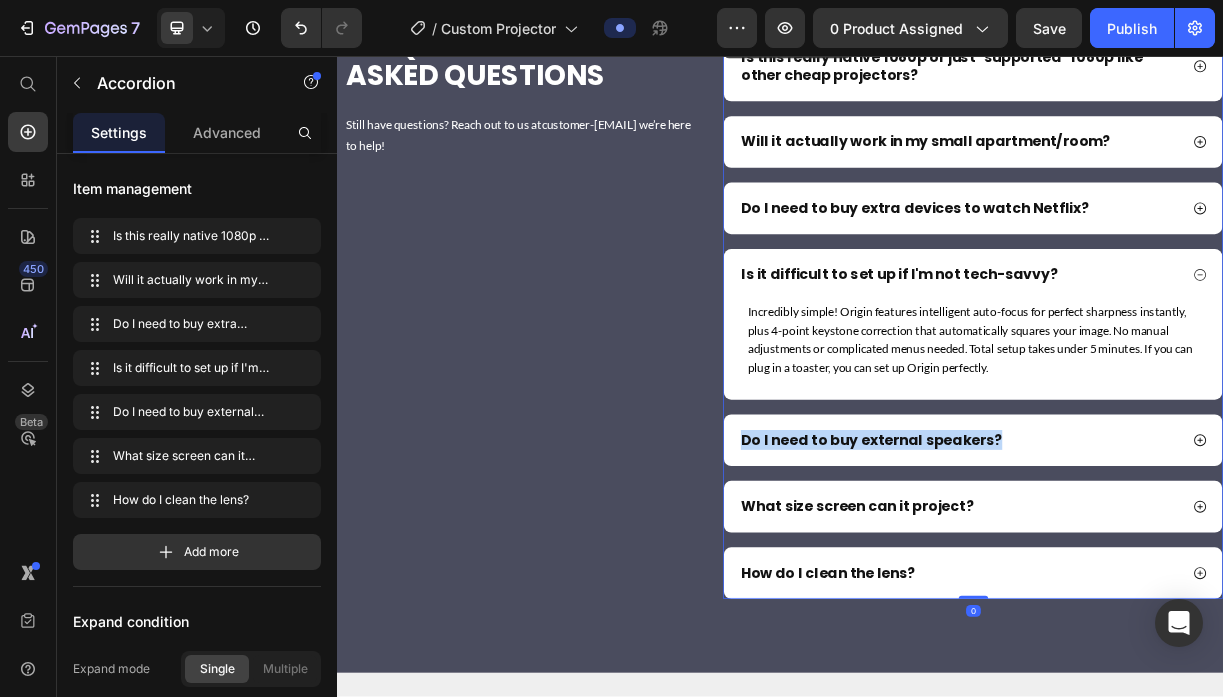 click on "Do I need to buy external speakers?" at bounding box center (1061, 577) 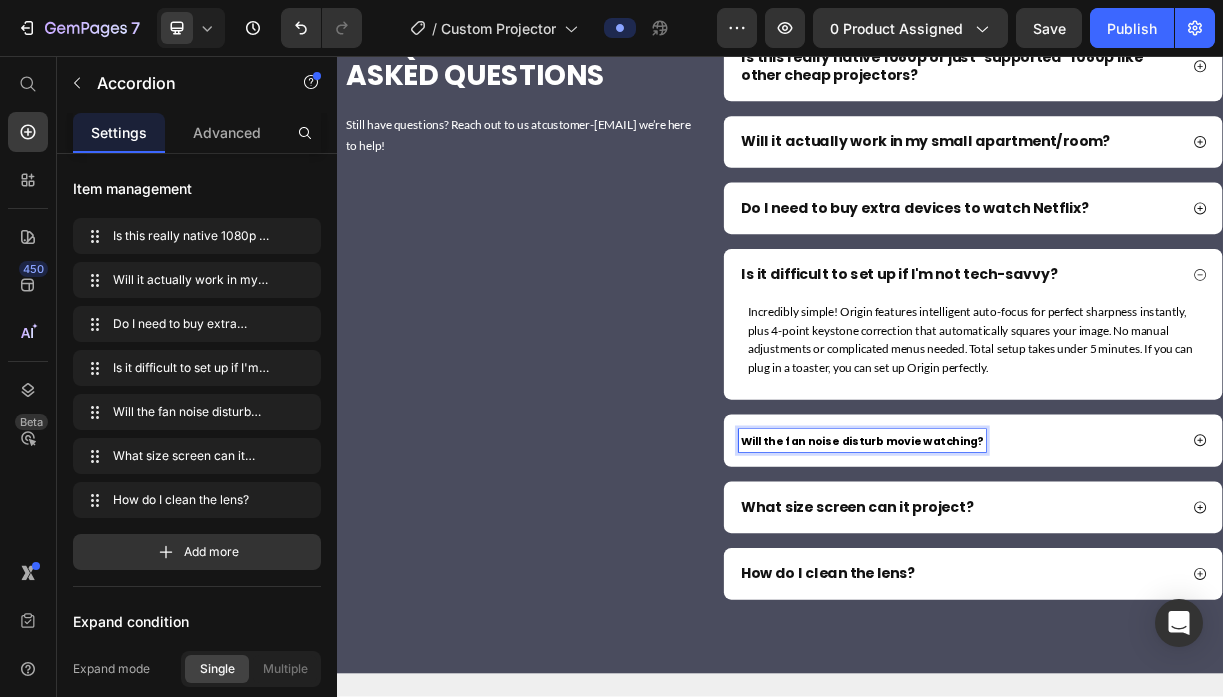 click on "Will the fan noise disturb movie watching?" at bounding box center (1048, 578) 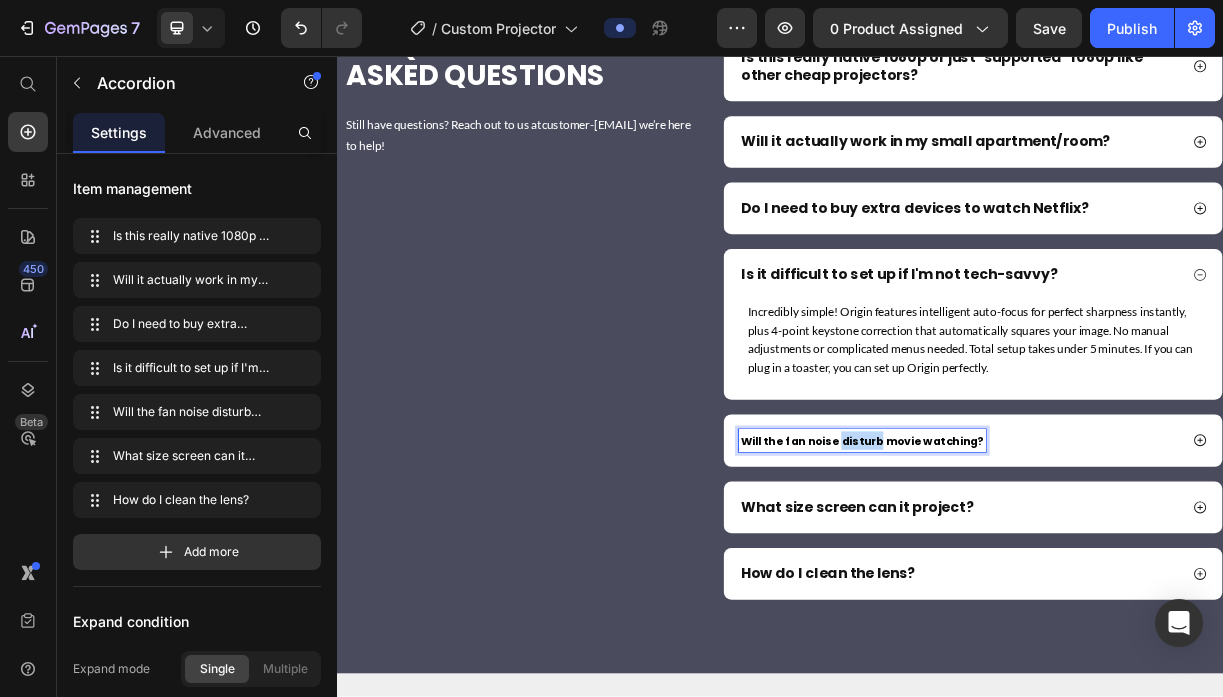 click on "Will the fan noise disturb movie watching?" at bounding box center (1048, 578) 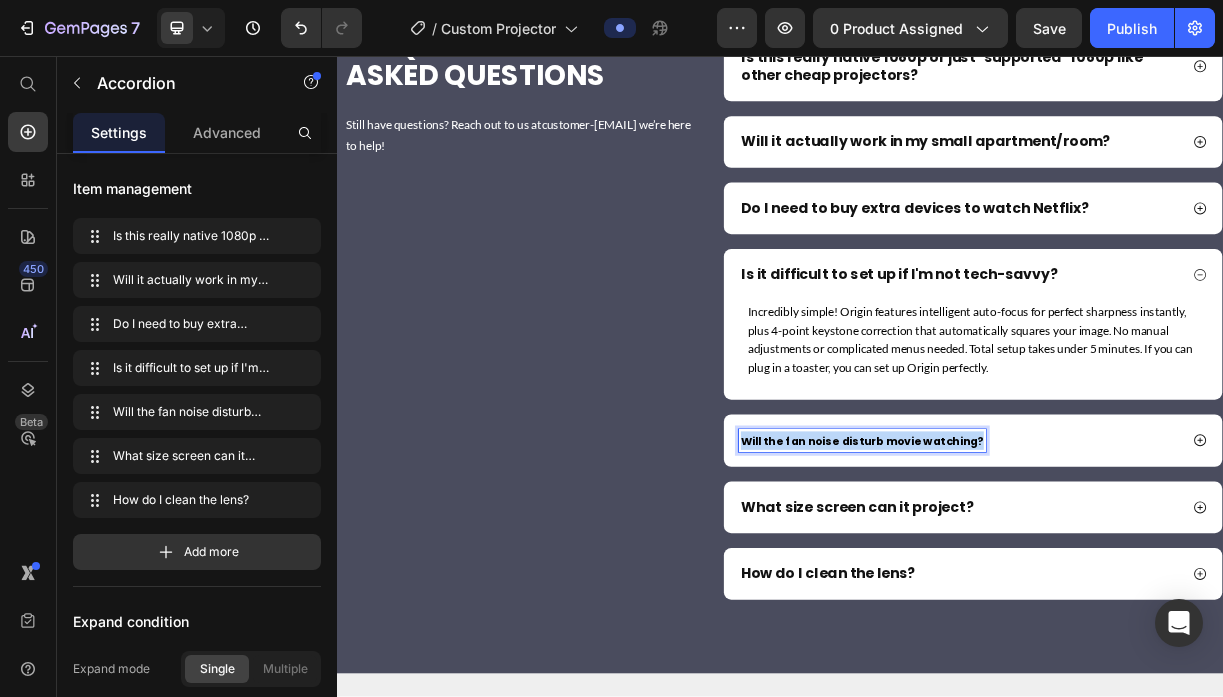 click on "Will the fan noise disturb movie watching?" at bounding box center [1048, 578] 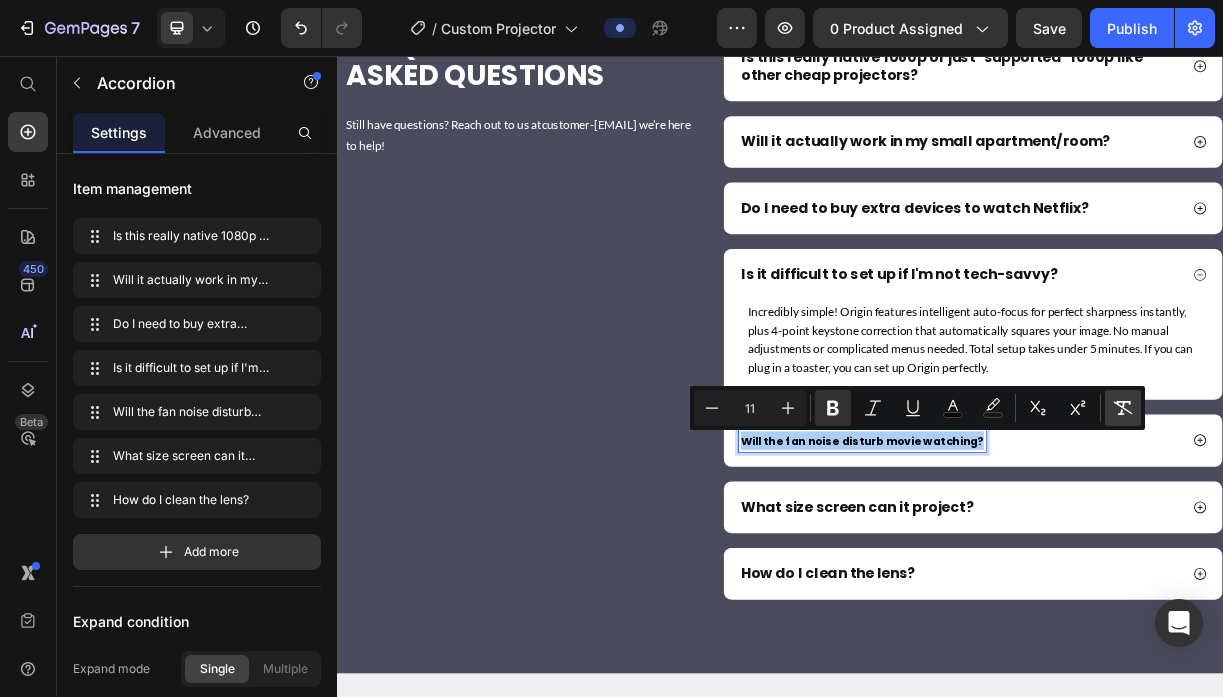 click 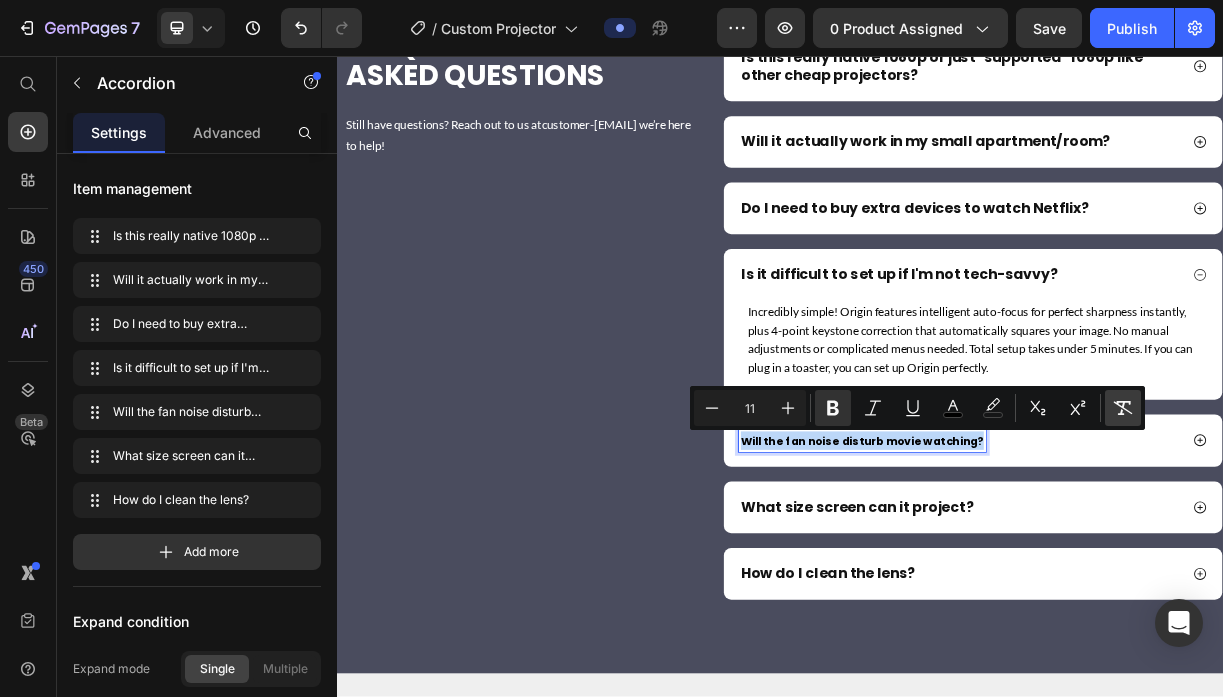 type on "19" 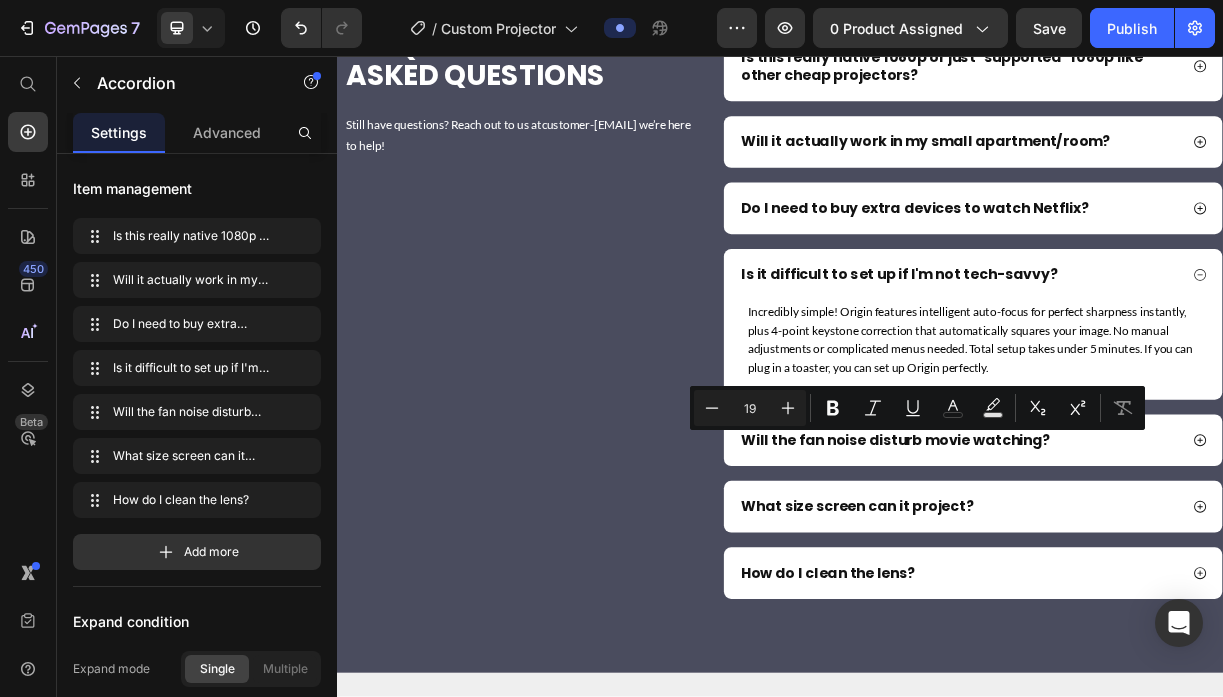 click 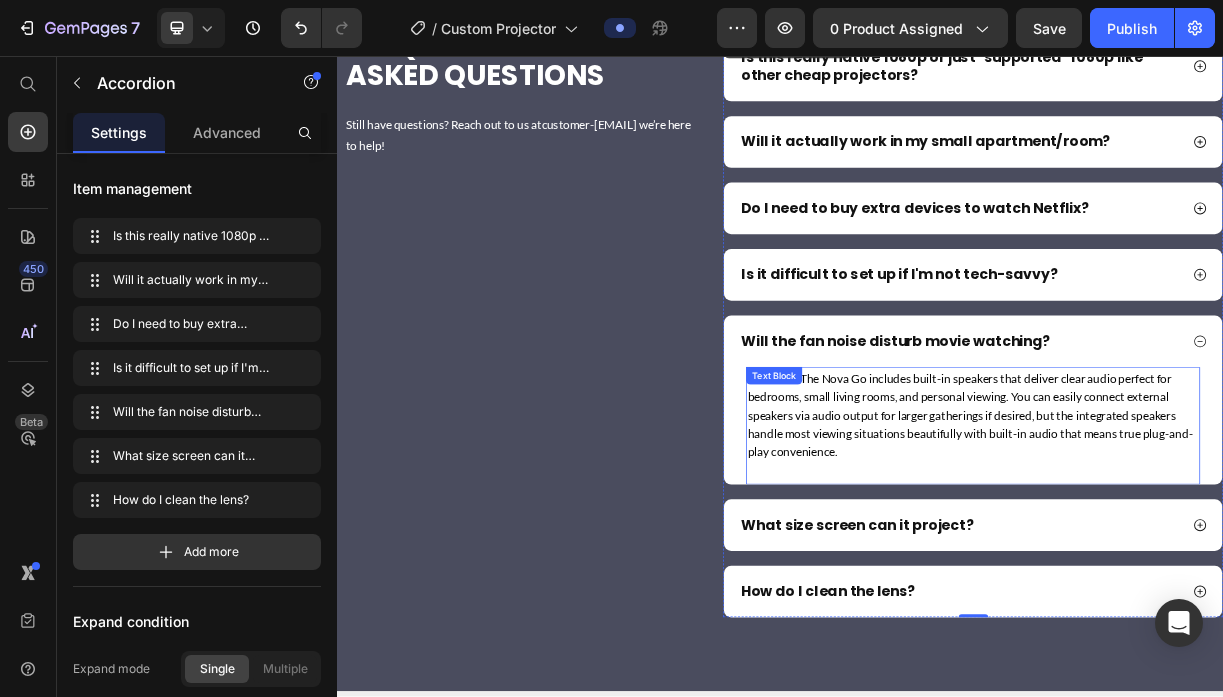 click on "Not at all! The Nova Go includes built-in speakers that deliver clear audio perfect for bedrooms, small living rooms, and personal viewing. You can easily connect external speakers via audio output for larger gatherings if desired, but the integrated speakers handle most viewing situations beautifully with built-in audio that means true plug-and-play convenience." at bounding box center (1198, 542) 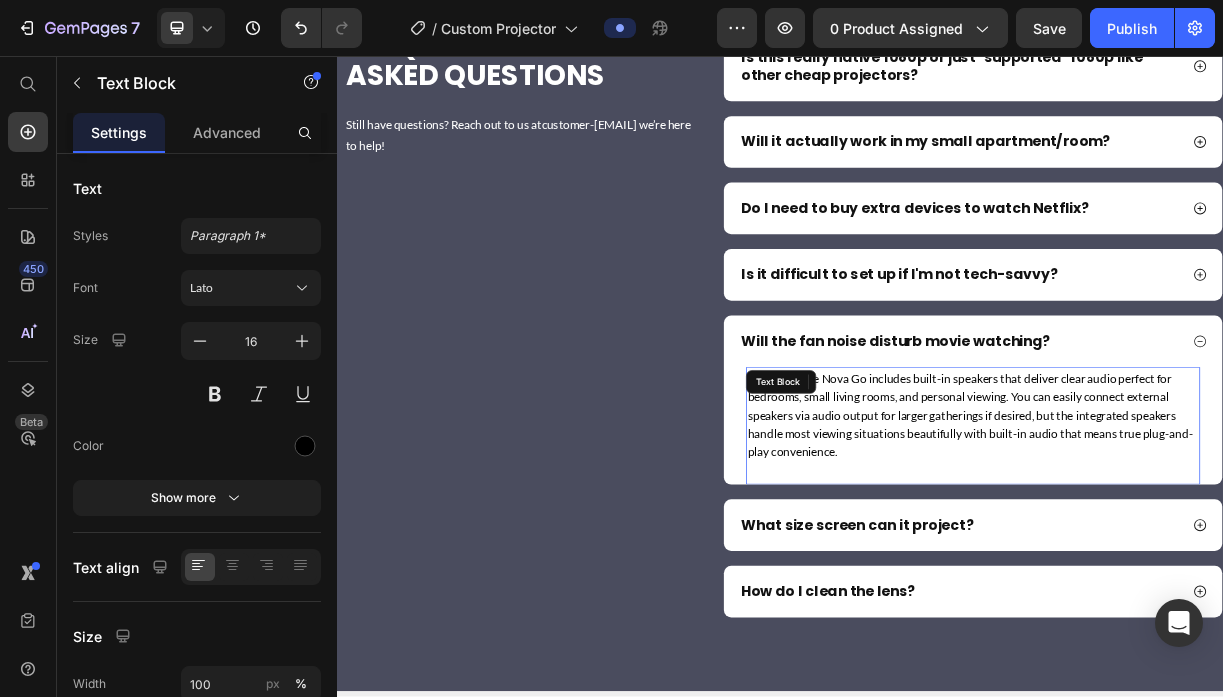 click on "Not at all! The Nova Go includes built-in speakers that deliver clear audio perfect for bedrooms, small living rooms, and personal viewing. You can easily connect external speakers via audio output for larger gatherings if desired, but the integrated speakers handle most viewing situations beautifully with built-in audio that means true plug-and-play convenience." at bounding box center (1198, 542) 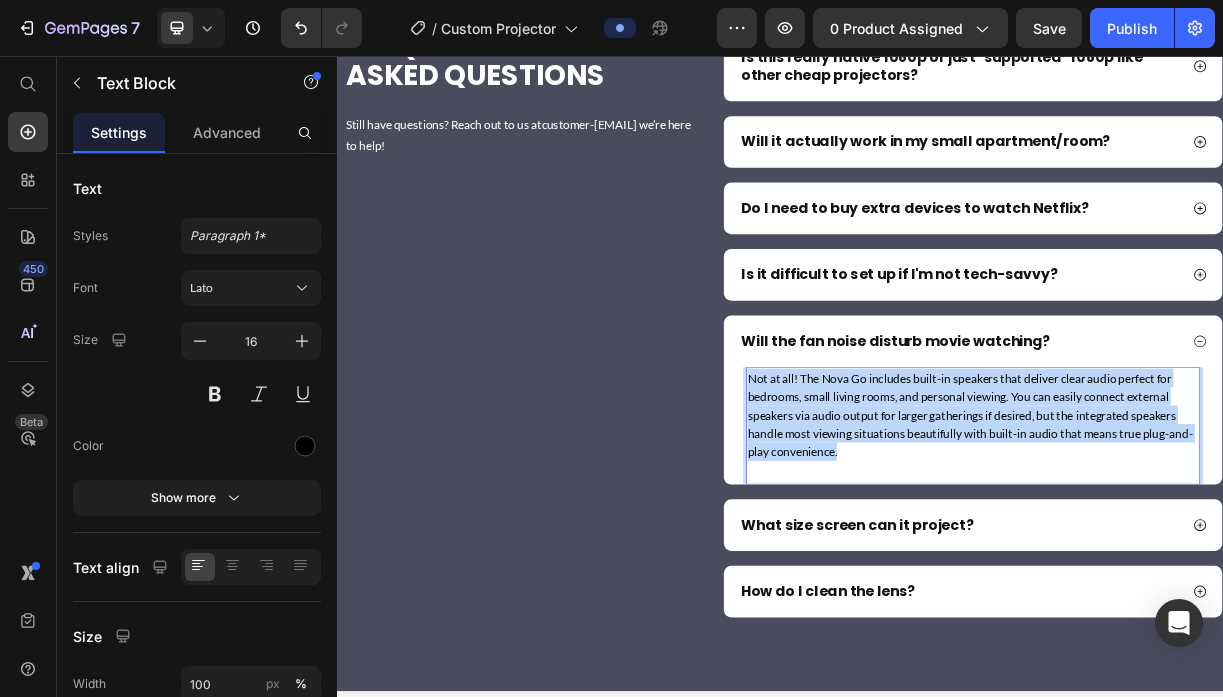 click on "Not at all! The Nova Go includes built-in speakers that deliver clear audio perfect for bedrooms, small living rooms, and personal viewing. You can easily connect external speakers via audio output for larger gatherings if desired, but the integrated speakers handle most viewing situations beautifully with built-in audio that means true plug-and-play convenience." at bounding box center (1198, 542) 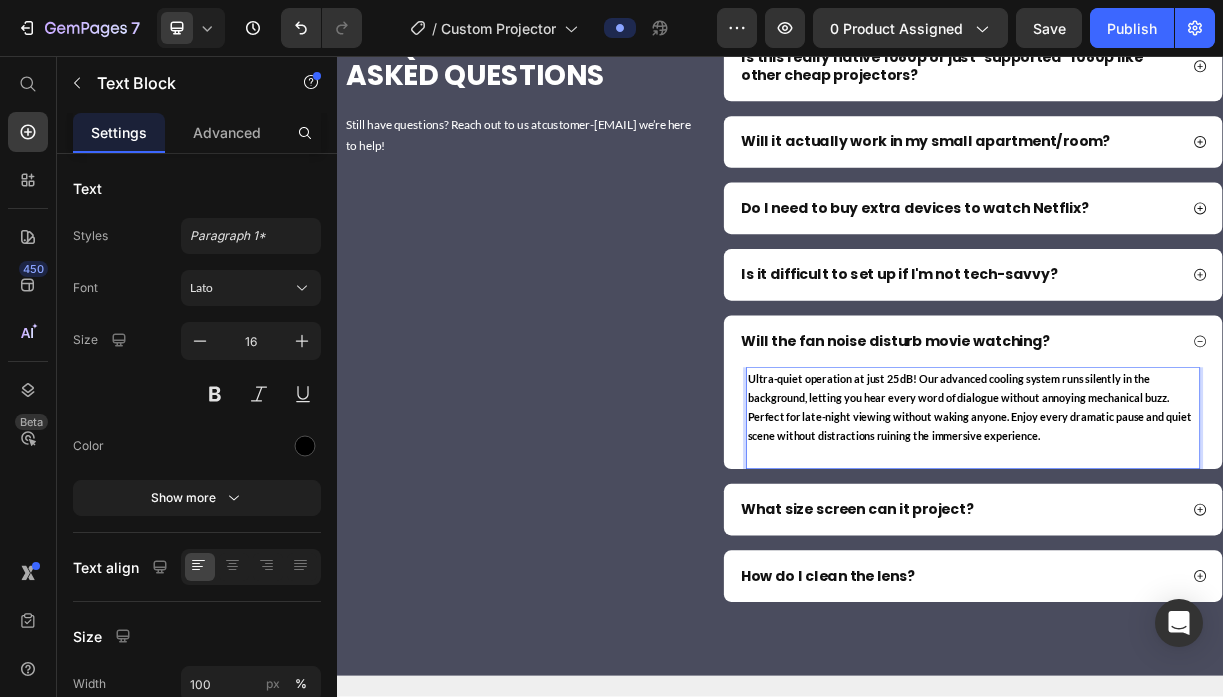 click on "Ultra-quiet operation at just 25dB! Our advanced cooling system runs silently in the background, letting you hear every word of dialogue without annoying mechanical buzz. Perfect for late-night viewing without waking anyone. Enjoy every dramatic pause and quiet scene without distractions ruining the immersive experience." at bounding box center (1193, 532) 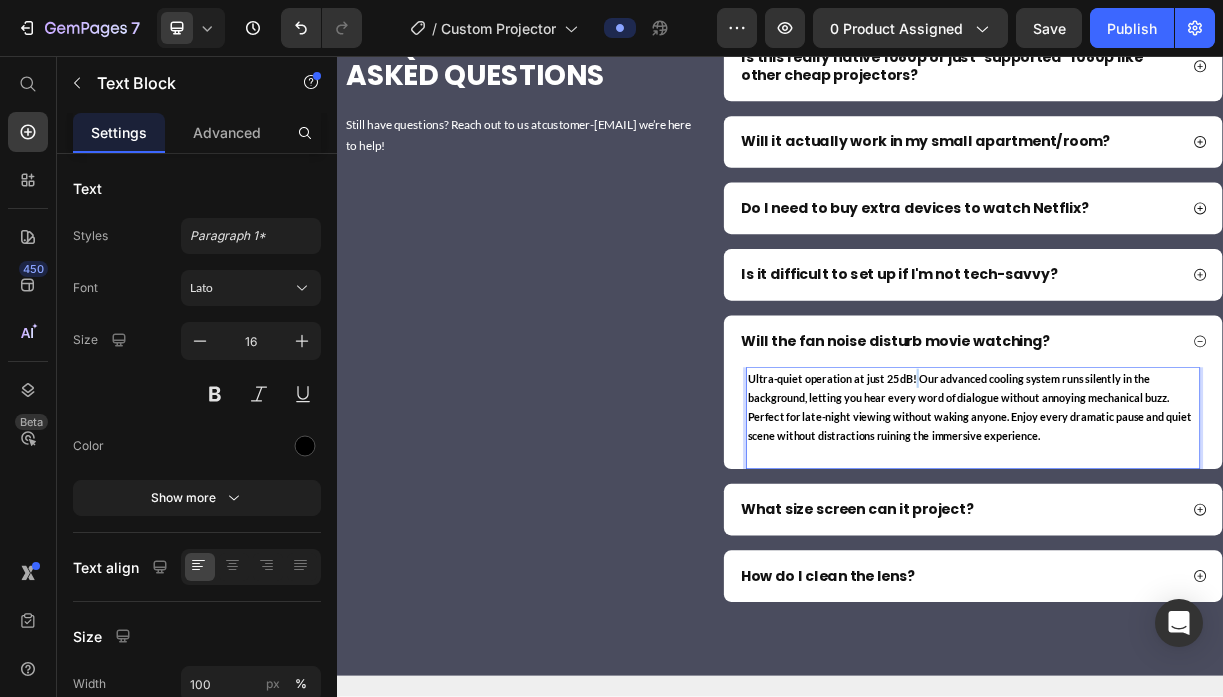 click on "Ultra-quiet operation at just 25dB! Our advanced cooling system runs silently in the background, letting you hear every word of dialogue without annoying mechanical buzz. Perfect for late-night viewing without waking anyone. Enjoy every dramatic pause and quiet scene without distractions ruining the immersive experience." at bounding box center [1193, 532] 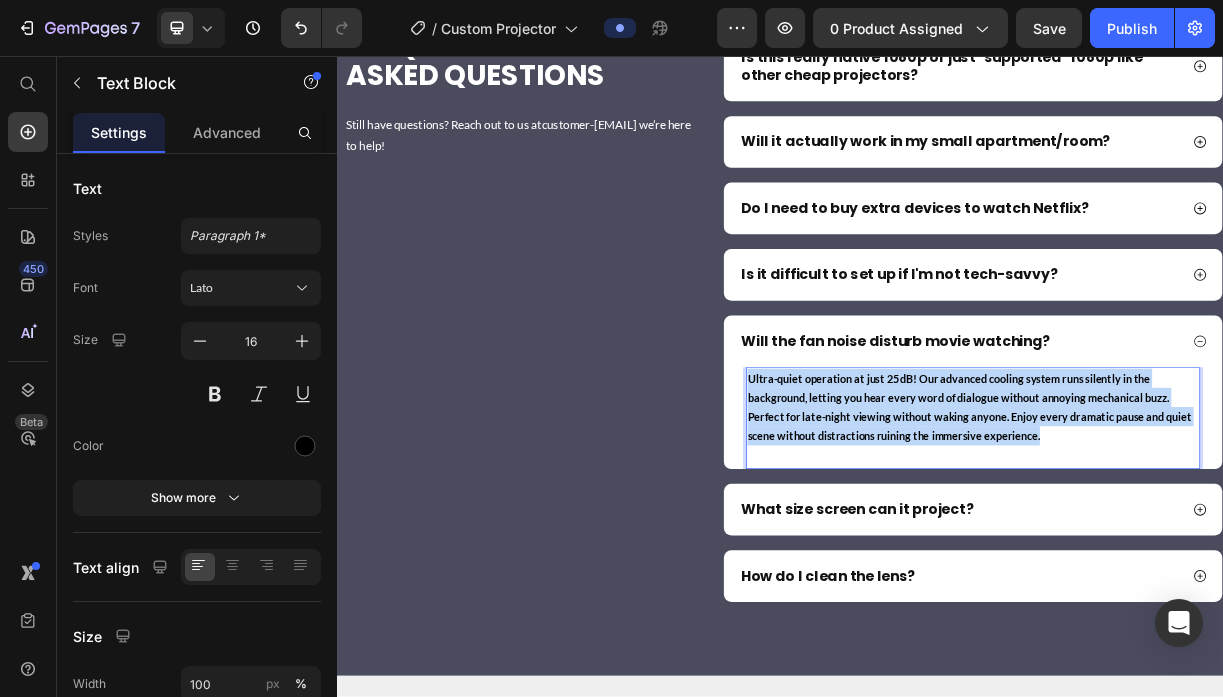 click on "Ultra-quiet operation at just 25dB! Our advanced cooling system runs silently in the background, letting you hear every word of dialogue without annoying mechanical buzz. Perfect for late-night viewing without waking anyone. Enjoy every dramatic pause and quiet scene without distractions ruining the immersive experience." at bounding box center (1193, 532) 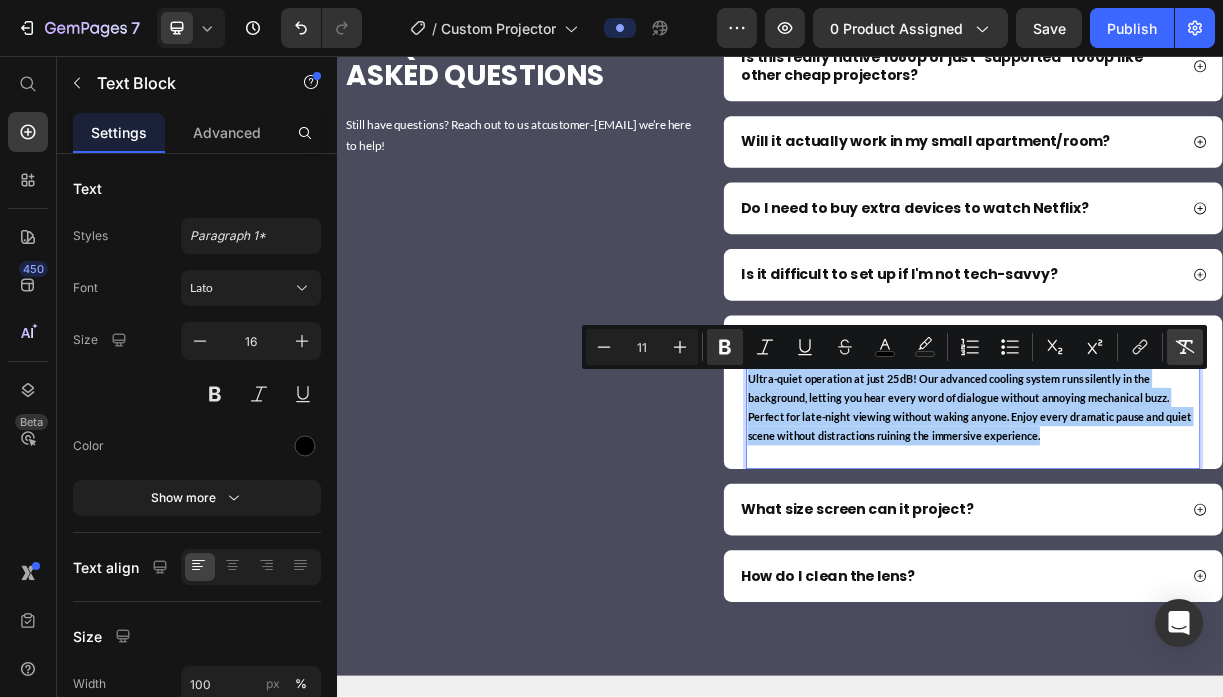 click 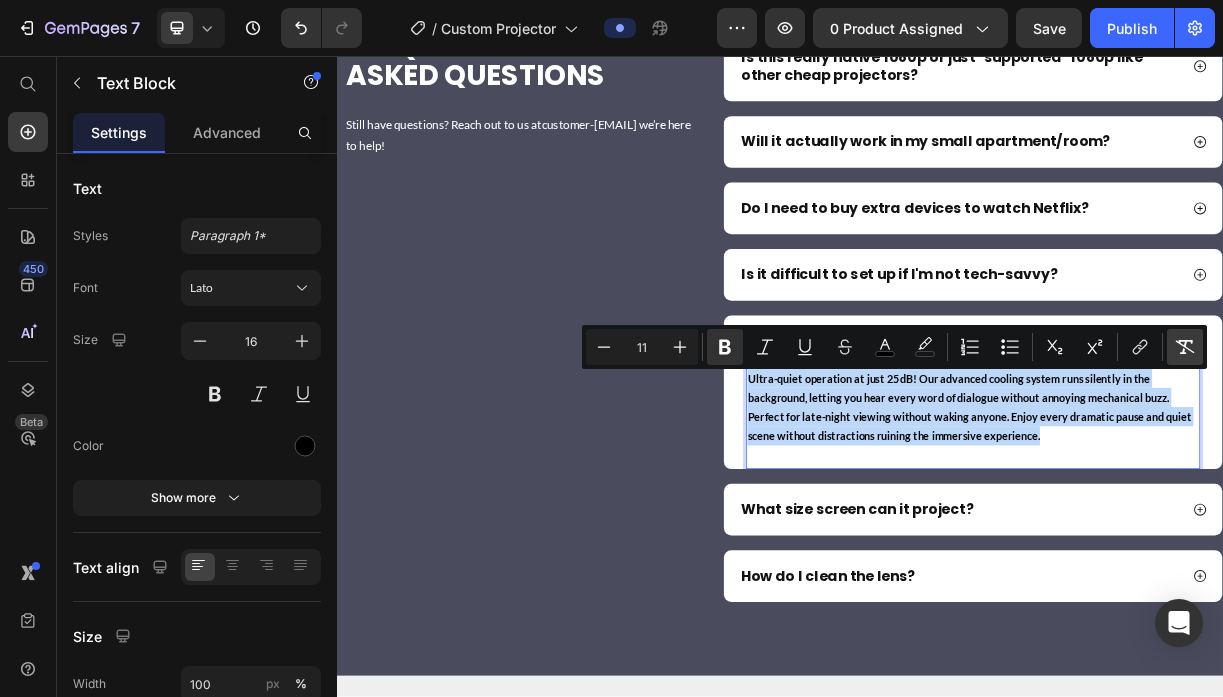 type on "16" 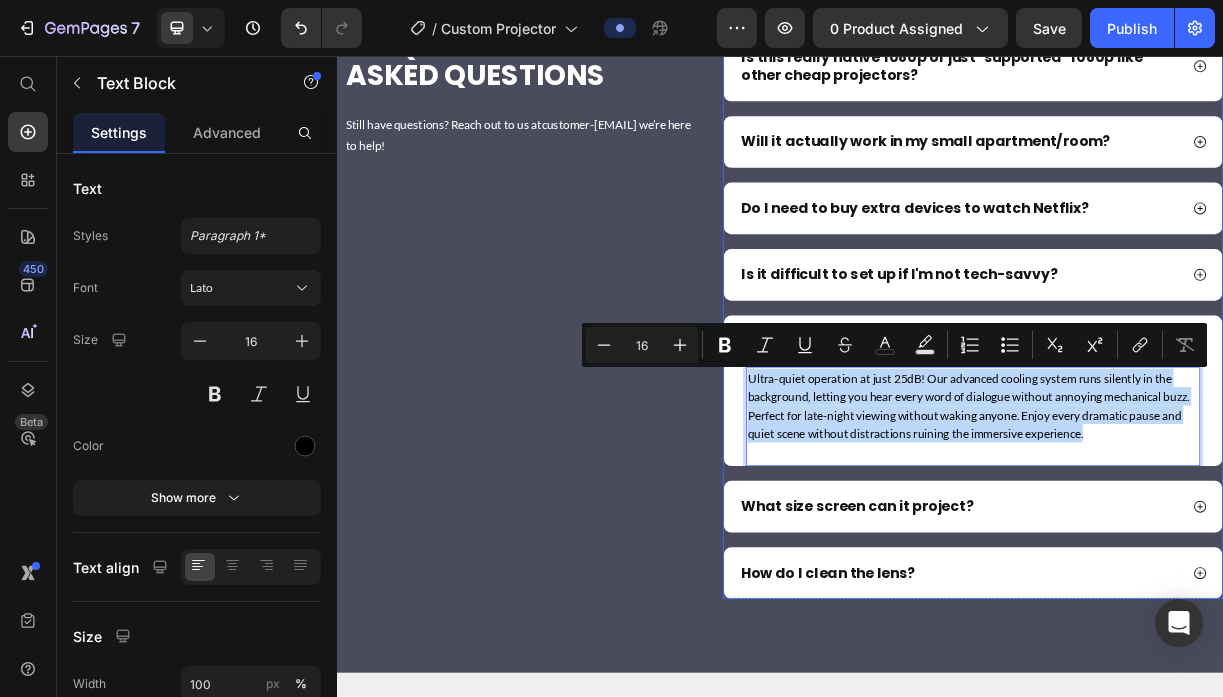 click on "What size screen can it project?" at bounding box center (1041, 667) 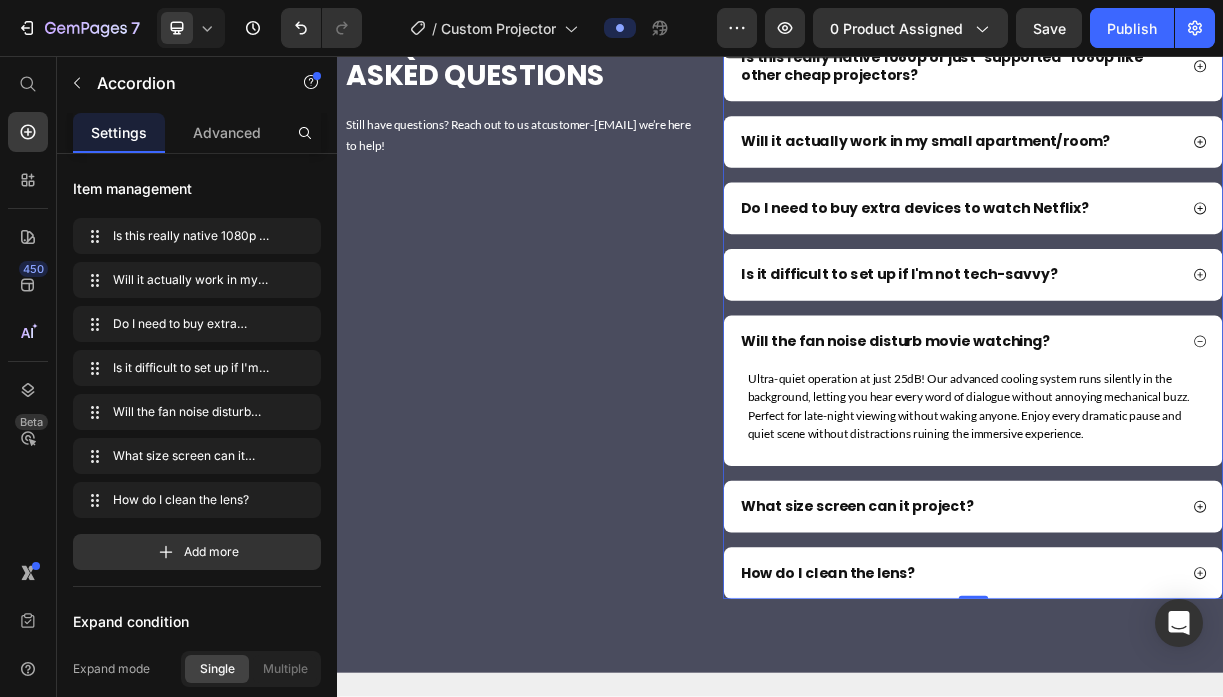 click on "What size screen can it project?" at bounding box center [1041, 667] 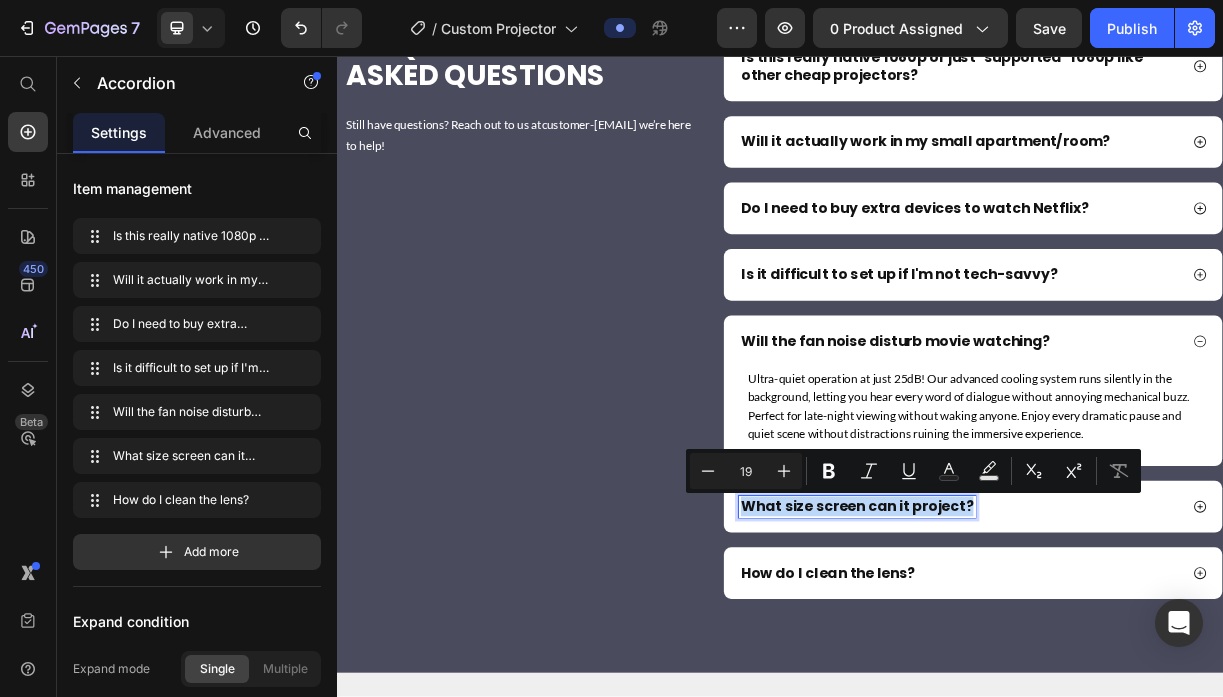 type on "11" 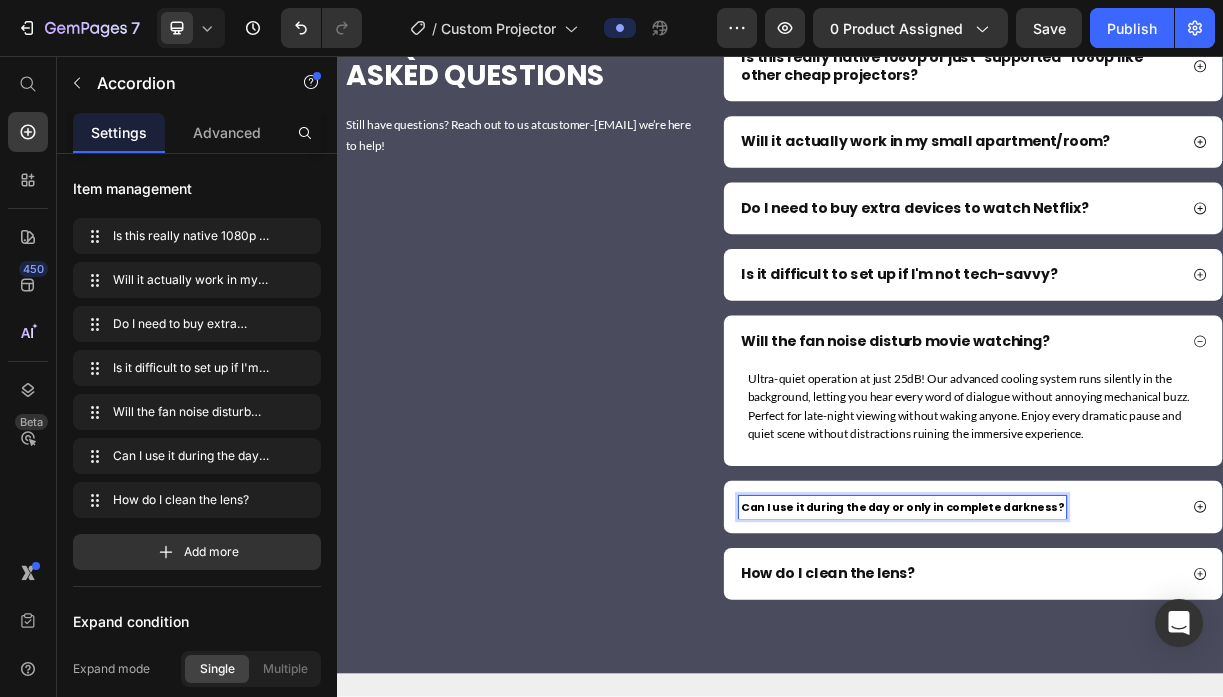 click on "Can I use it during the day or only in complete darkness?" at bounding box center [1103, 668] 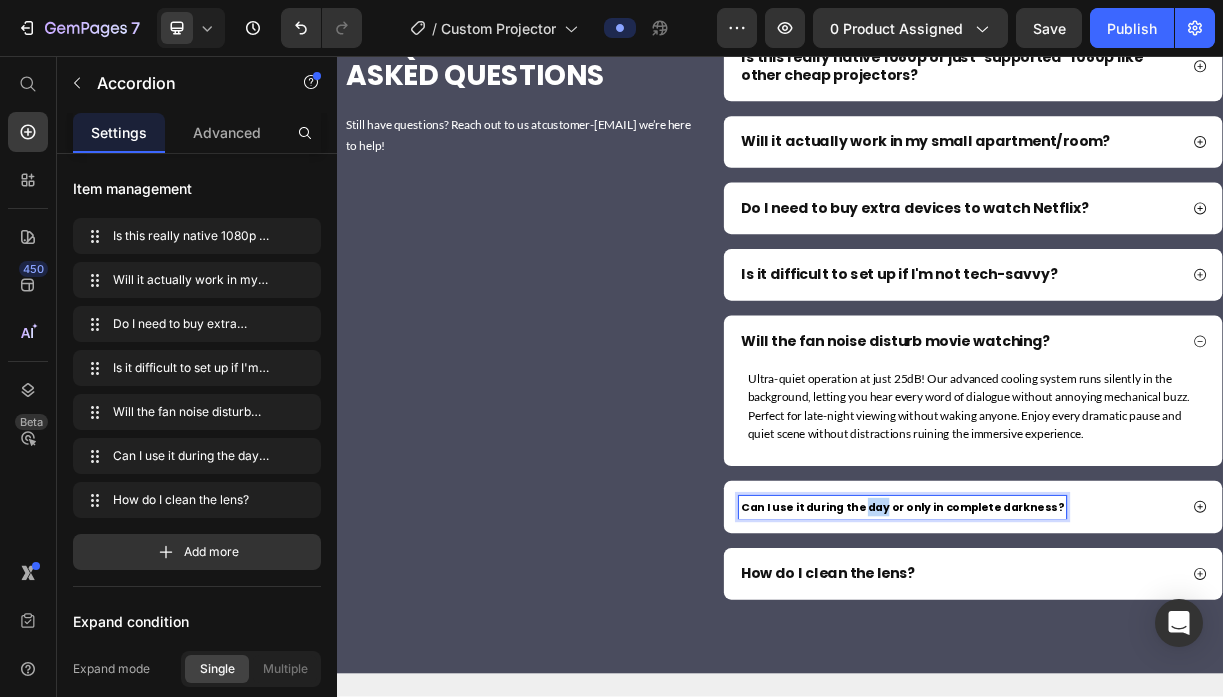 click on "Can I use it during the day or only in complete darkness?" at bounding box center (1103, 668) 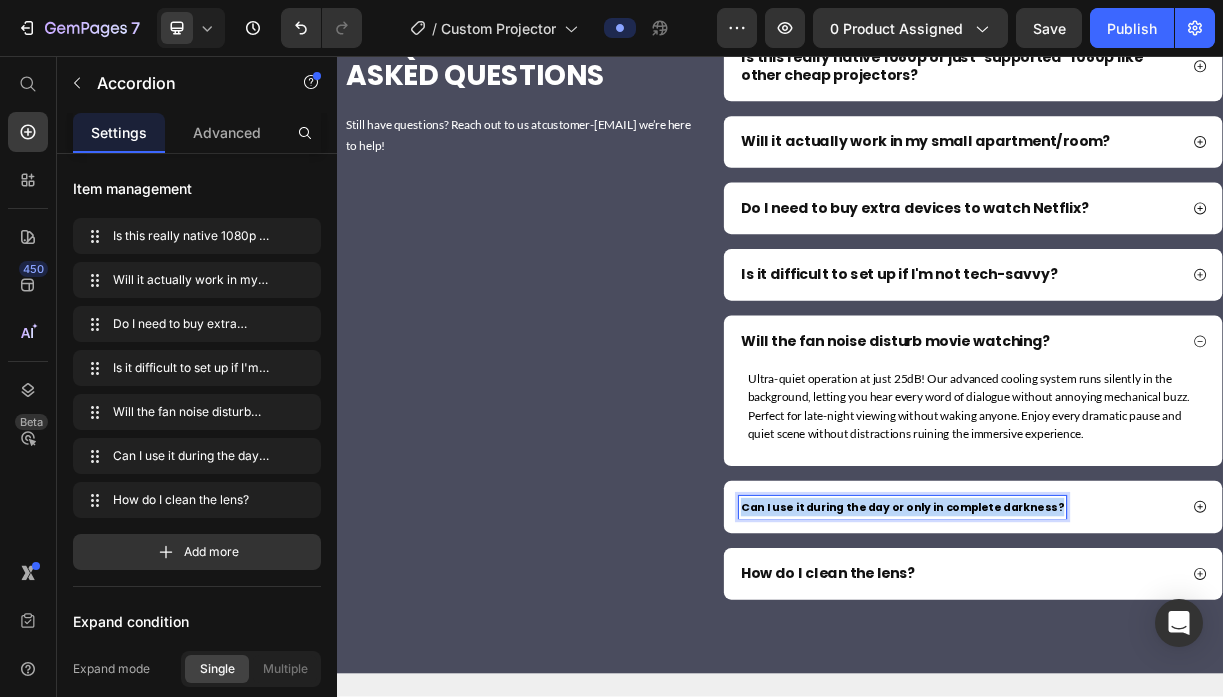 click on "Can I use it during the day or only in complete darkness?" at bounding box center (1103, 668) 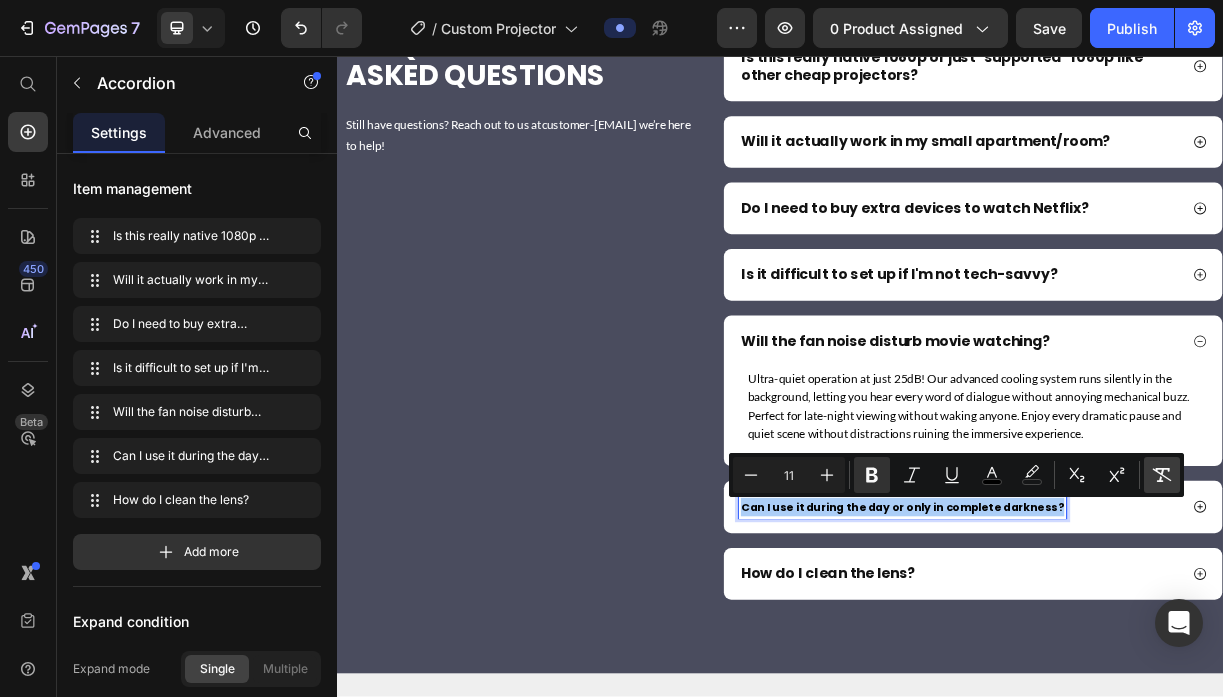 click 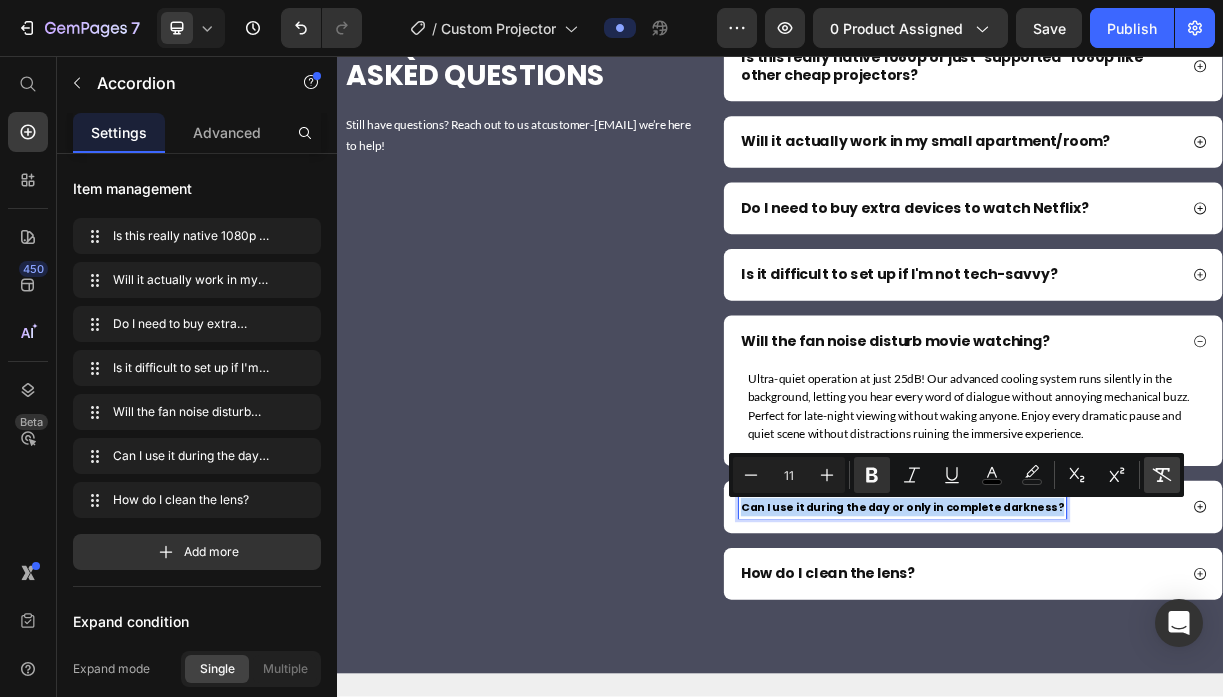 type on "19" 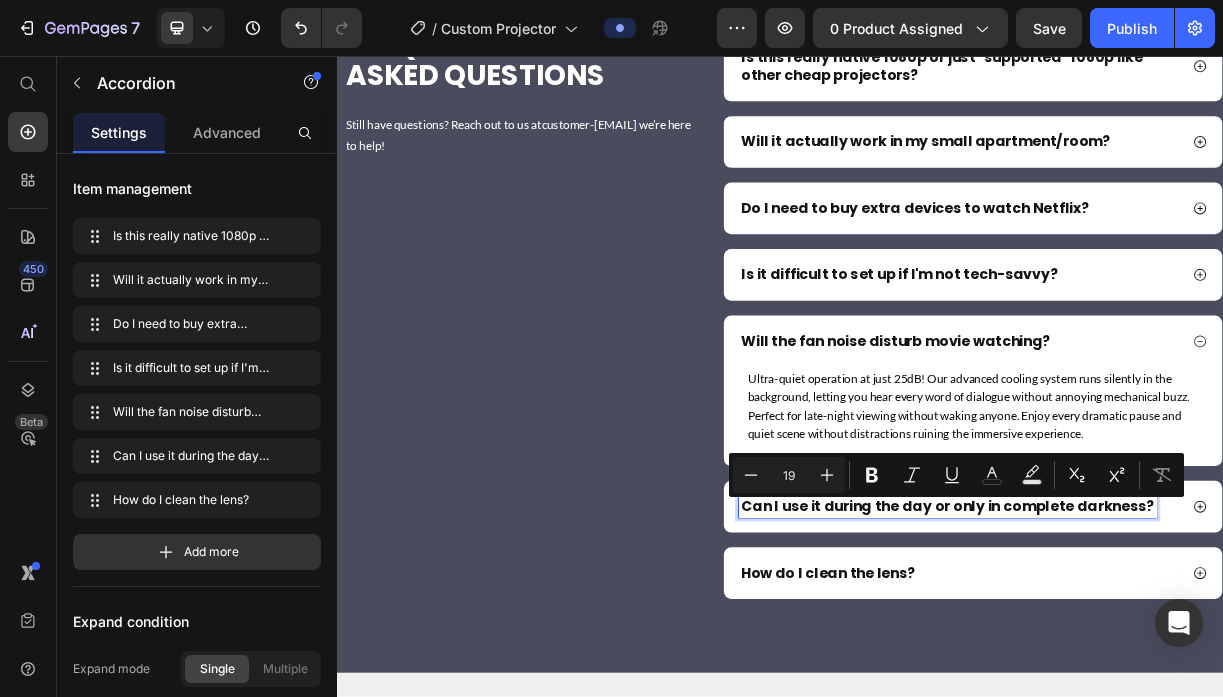 click 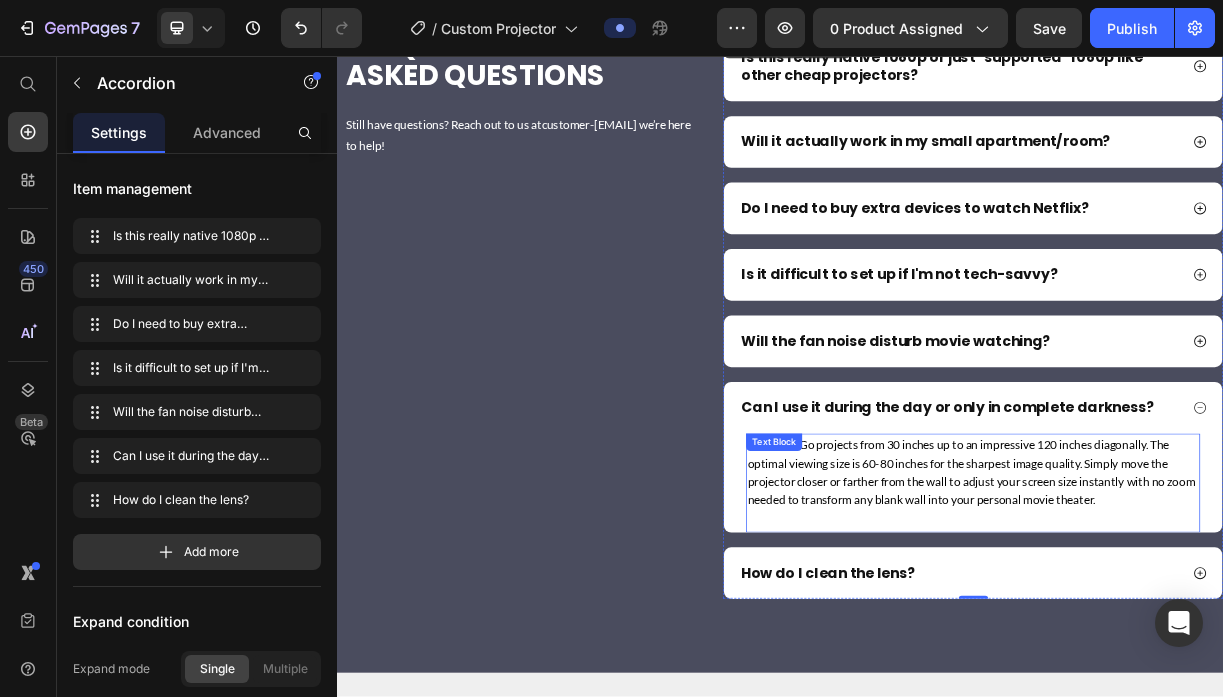 click on "The Nova Go projects from 30 inches up to an impressive 120 inches diagonally. The optimal viewing size is 60-80 inches for the sharpest image quality. Simply move the projector closer or farther from the wall to adjust your screen size instantly with no zoom needed to transform any blank wall into your personal movie theater." at bounding box center (1198, 620) 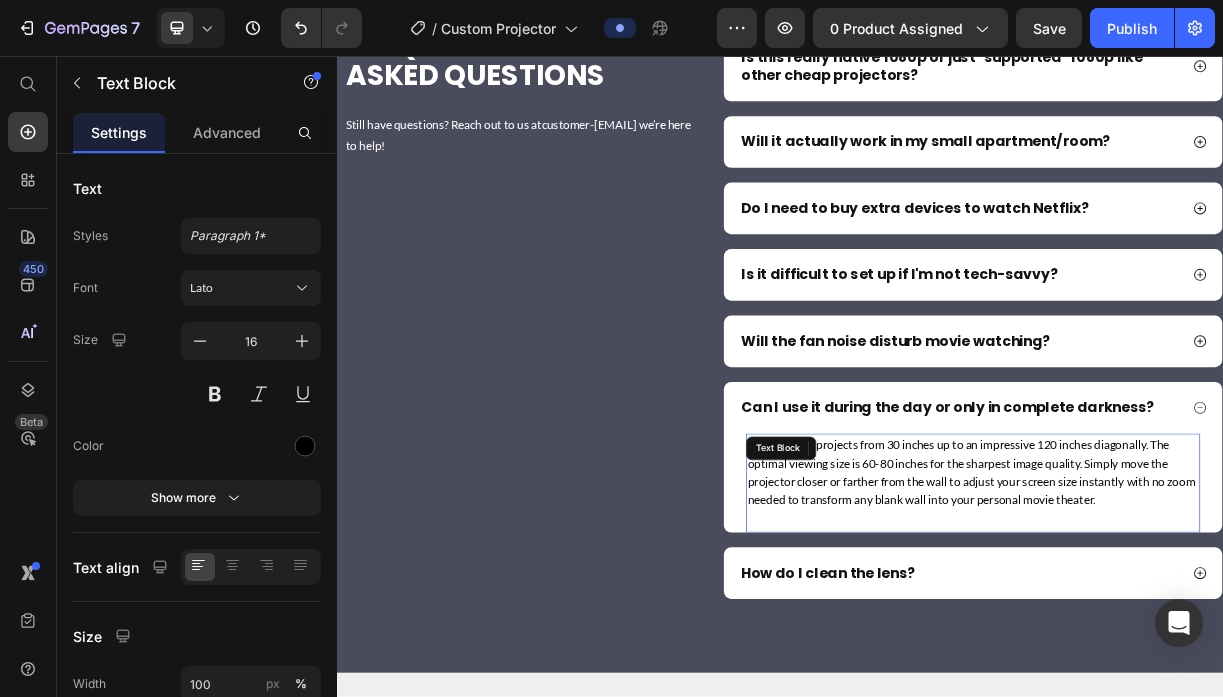 click on "The Nova Go projects from 30 inches up to an impressive 120 inches diagonally. The optimal viewing size is 60-80 inches for the sharpest image quality. Simply move the projector closer or farther from the wall to adjust your screen size instantly with no zoom needed to transform any blank wall into your personal movie theater." at bounding box center (1198, 620) 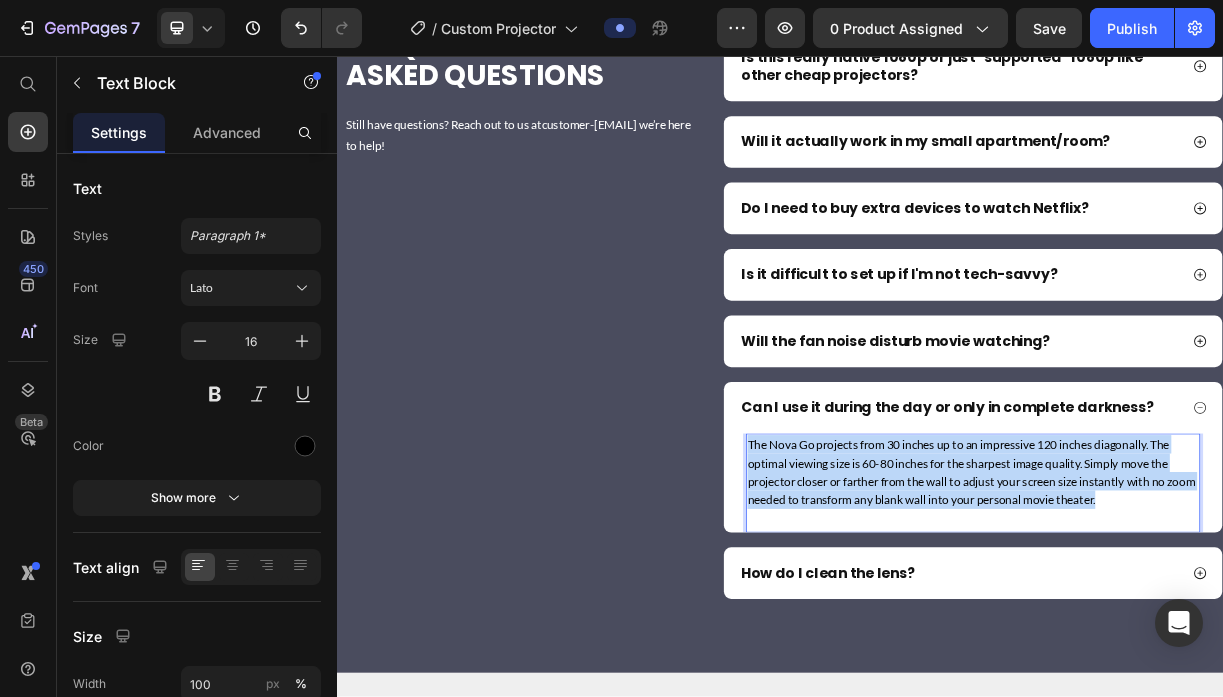 click on "The Nova Go projects from 30 inches up to an impressive 120 inches diagonally. The optimal viewing size is 60-80 inches for the sharpest image quality. Simply move the projector closer or farther from the wall to adjust your screen size instantly with no zoom needed to transform any blank wall into your personal movie theater." at bounding box center (1198, 620) 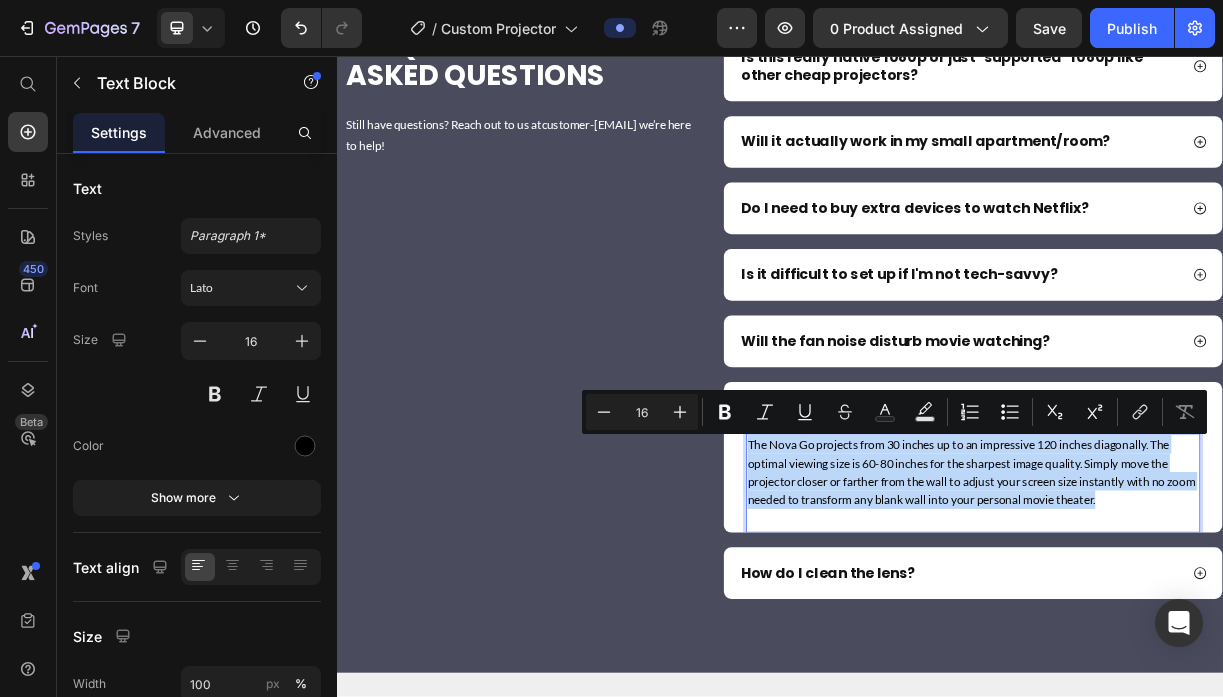 type on "11" 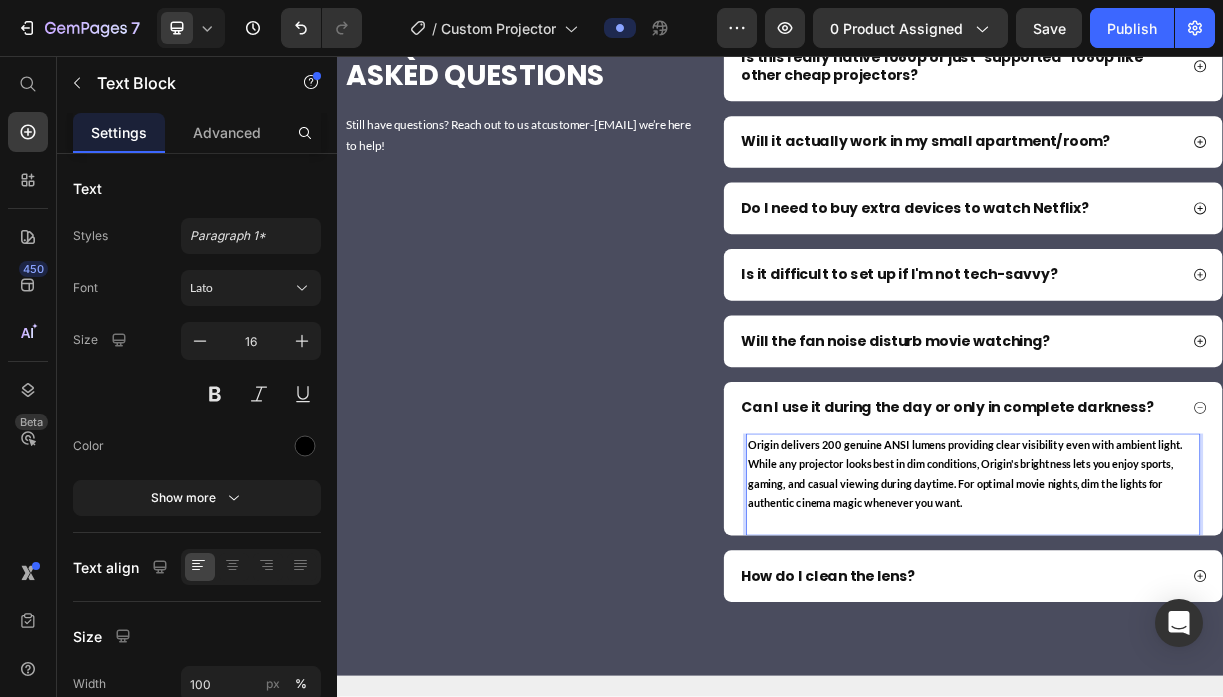click on "Origin delivers 200 genuine ANSI lumens providing clear visibility even with ambient light. While any projector looks best in dim conditions, Origin's brightness lets you enjoy sports, gaming, and casual viewing during daytime. For optimal movie nights, dim the lights for authentic cinema magic whenever you want." at bounding box center (1187, 622) 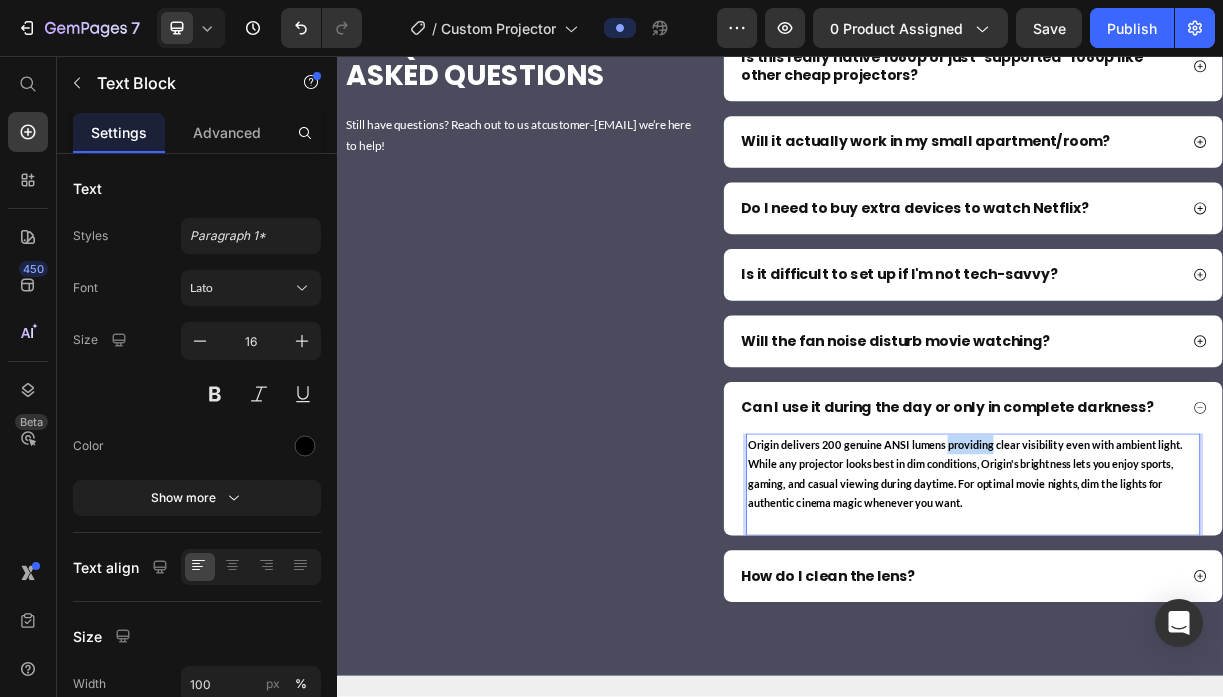 click on "Origin delivers 200 genuine ANSI lumens providing clear visibility even with ambient light. While any projector looks best in dim conditions, Origin's brightness lets you enjoy sports, gaming, and casual viewing during daytime. For optimal movie nights, dim the lights for authentic cinema magic whenever you want." at bounding box center (1187, 622) 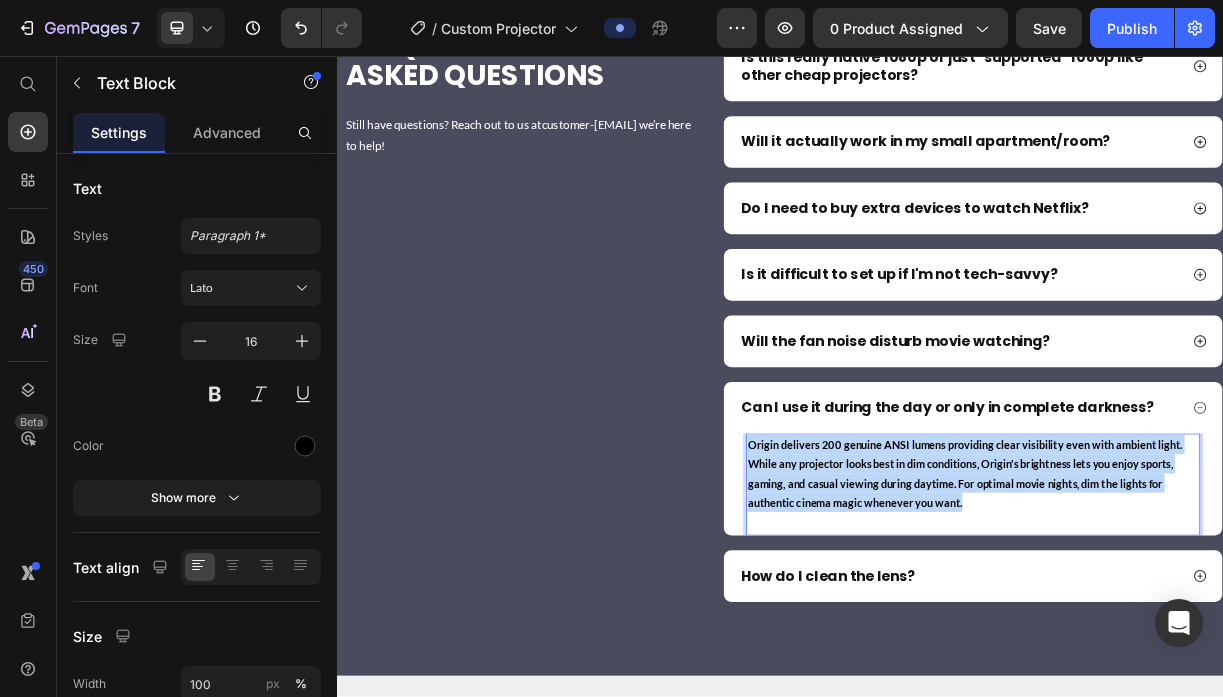 click on "Origin delivers 200 genuine ANSI lumens providing clear visibility even with ambient light. While any projector looks best in dim conditions, Origin's brightness lets you enjoy sports, gaming, and casual viewing during daytime. For optimal movie nights, dim the lights for authentic cinema magic whenever you want." at bounding box center [1187, 622] 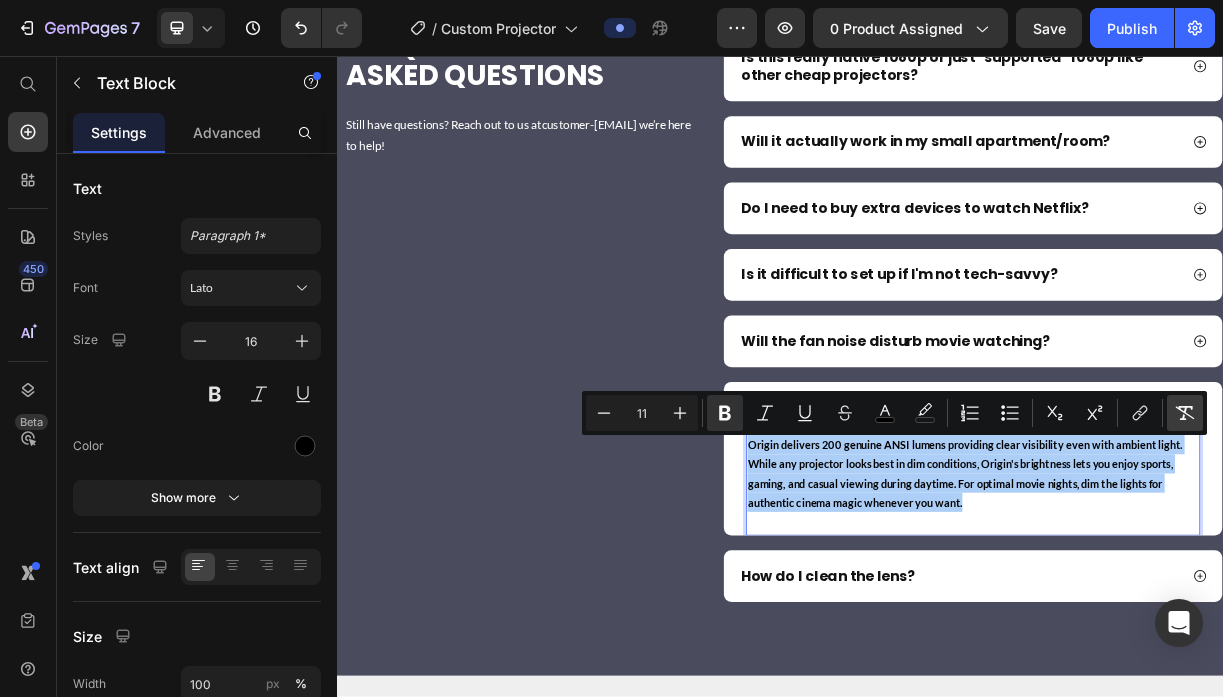 click 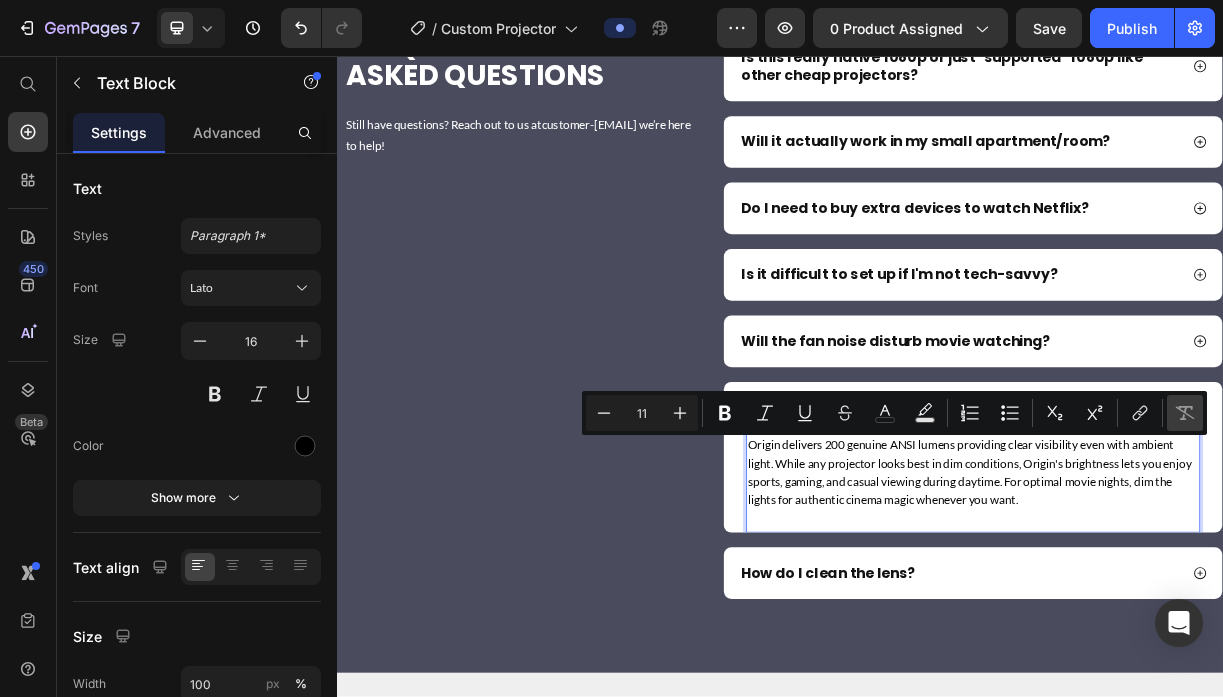type on "16" 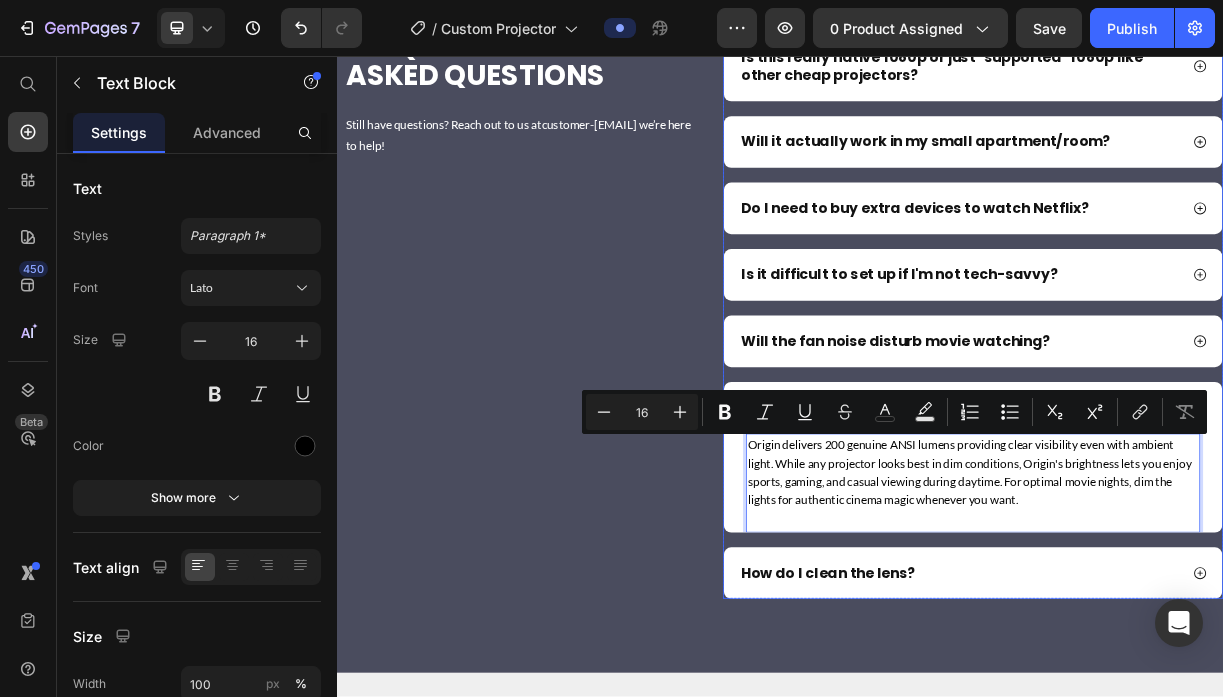 click on "How do I clean the lens?" at bounding box center [1198, 757] 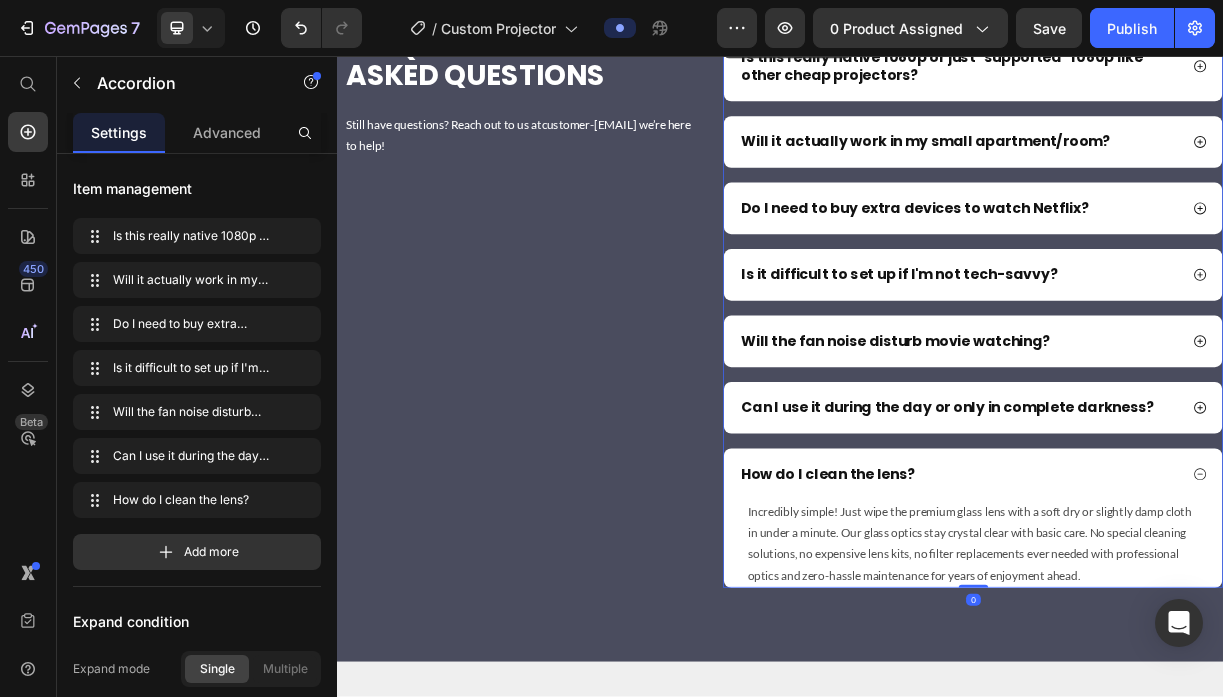 click on "How do I clean the lens?" at bounding box center [1180, 623] 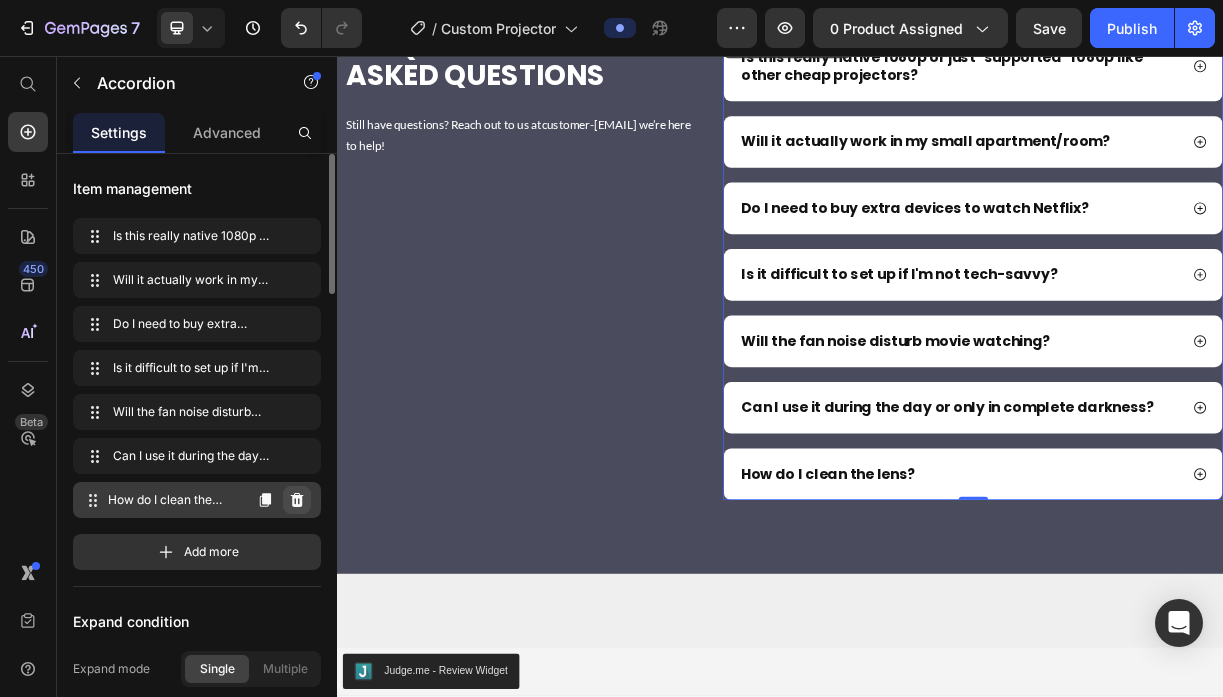 click 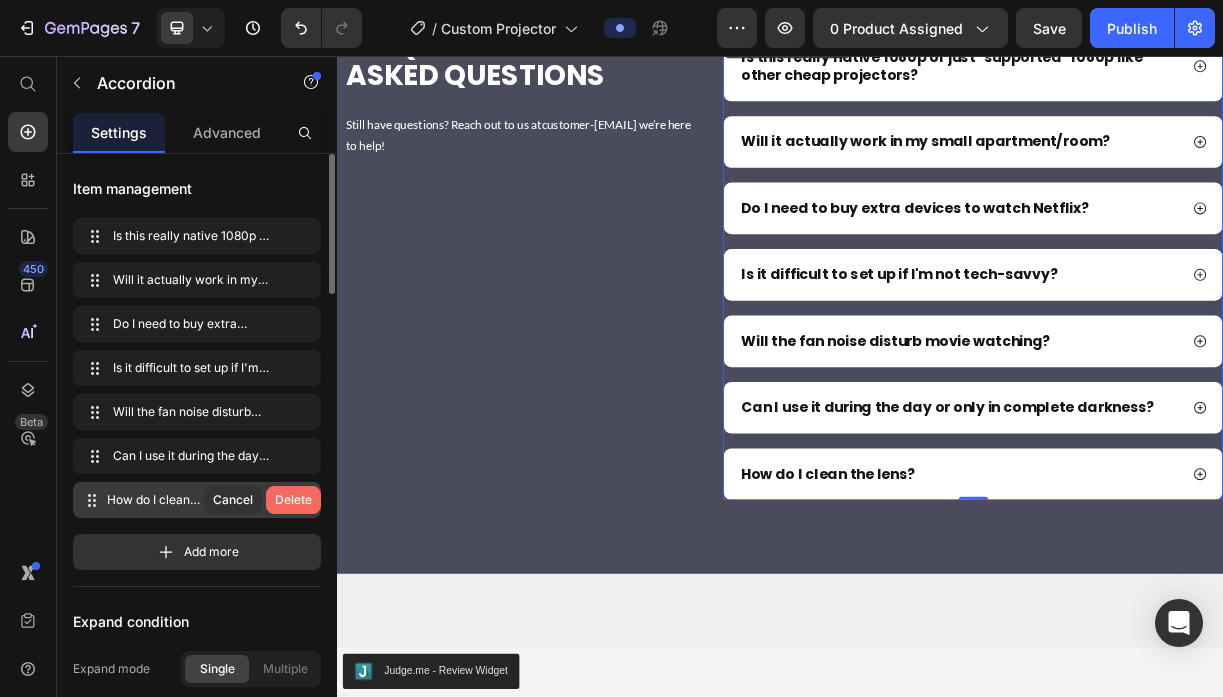 click on "Delete" at bounding box center [293, 500] 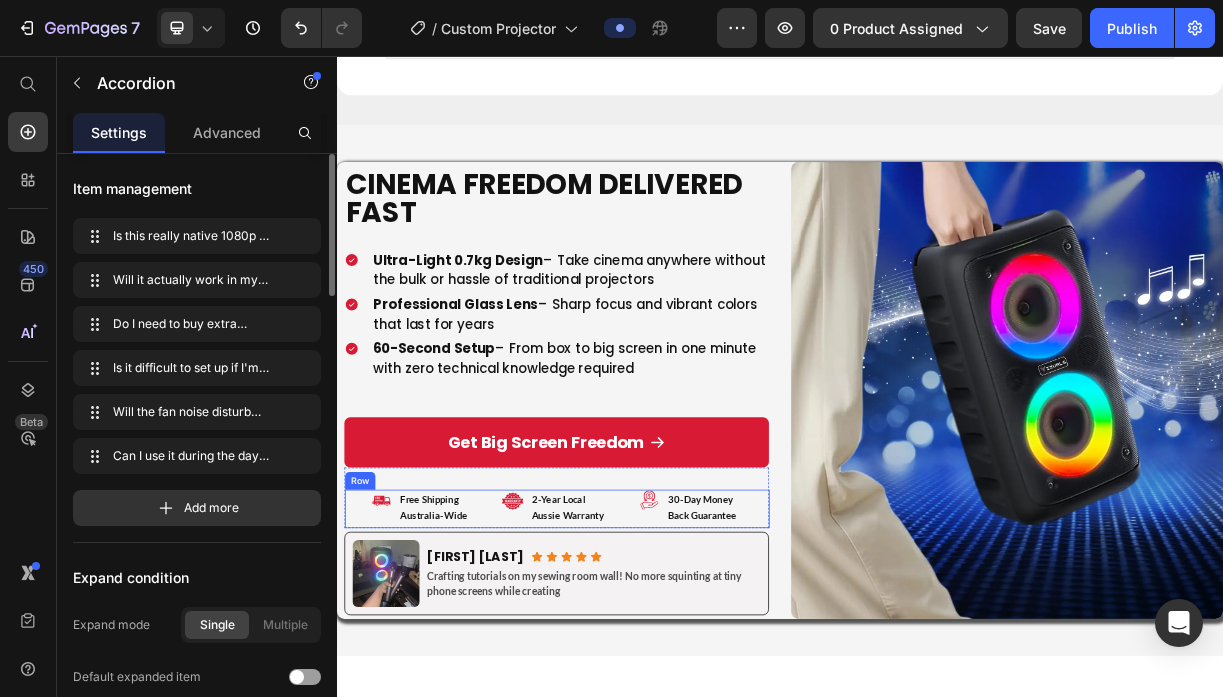 scroll, scrollTop: 10889, scrollLeft: 0, axis: vertical 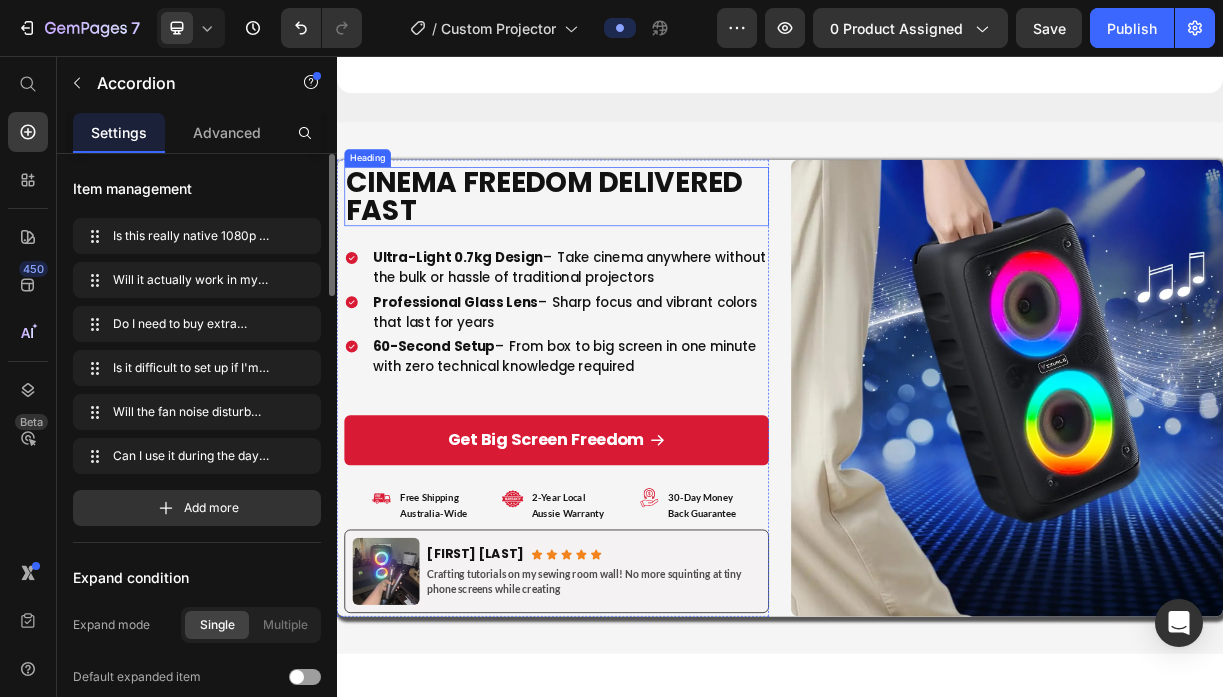 click on "Cinema Freedom Delivered Fast" at bounding box center [634, 247] 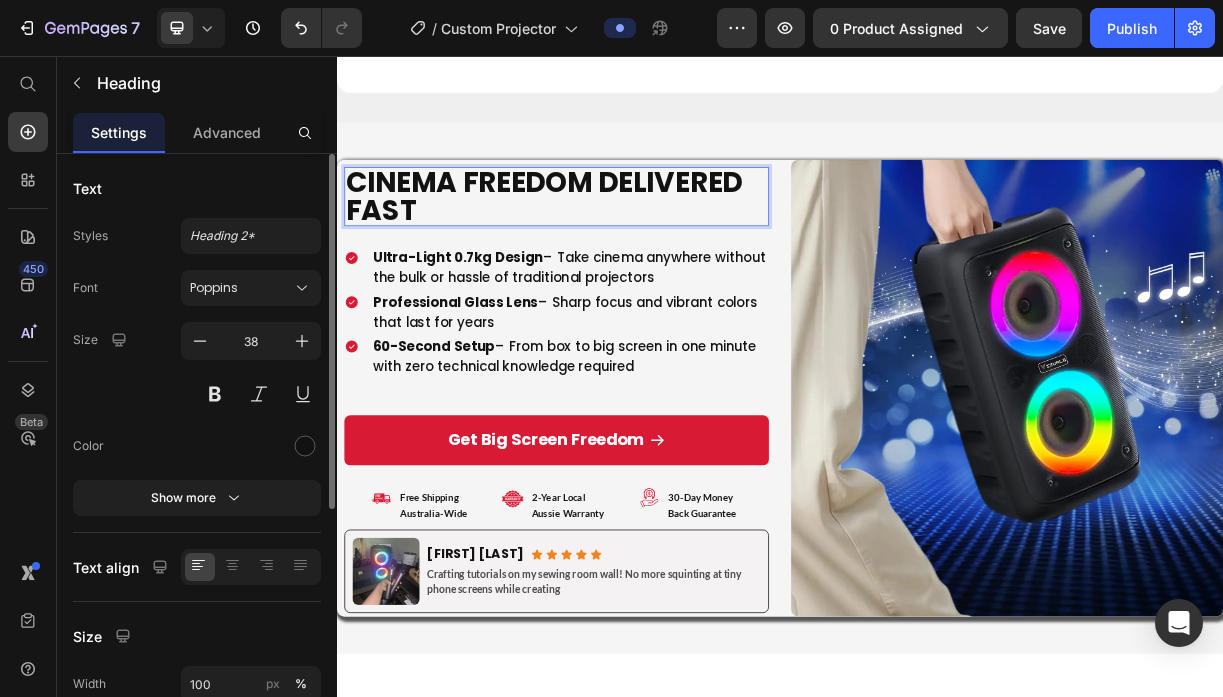 click on "Cinema Freedom Delivered Fast" at bounding box center [634, 247] 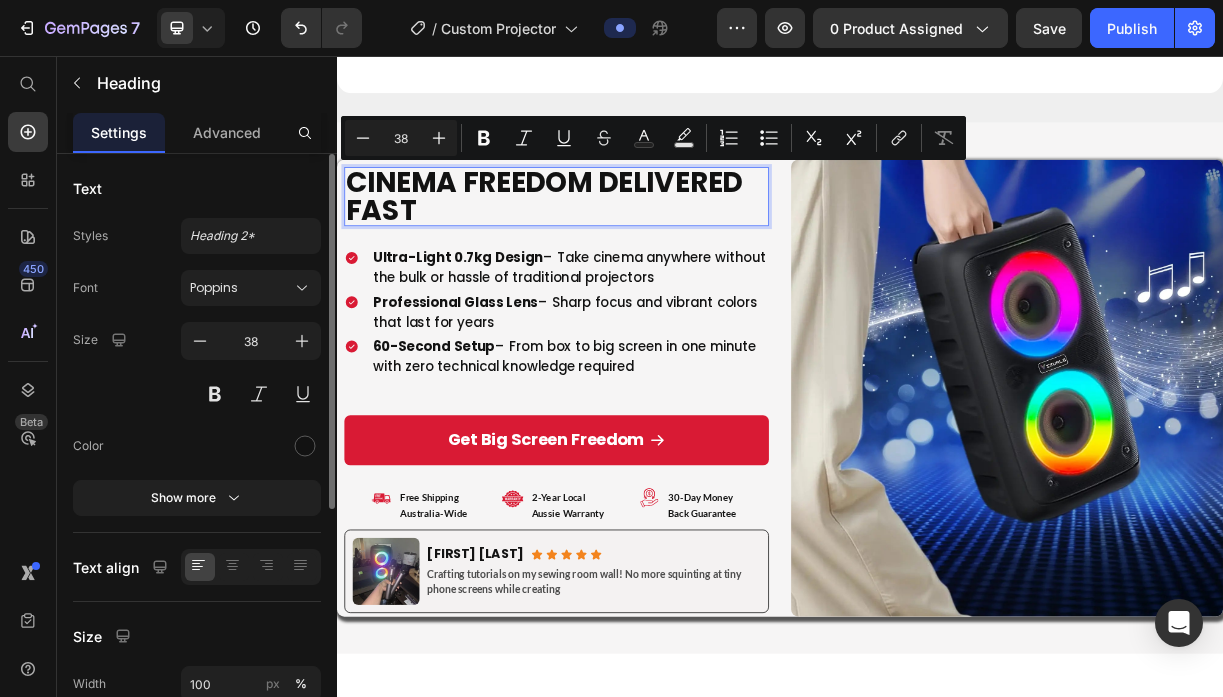 type on "11" 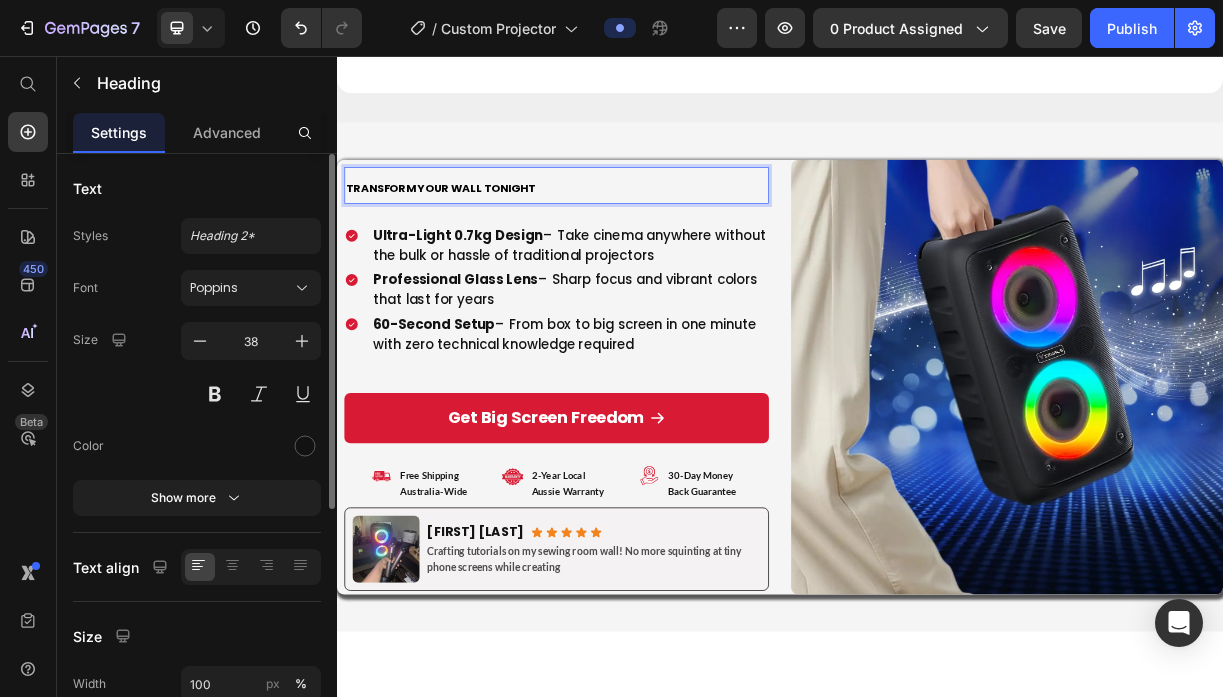 click on "Transform Your Wall Tonight" at bounding box center (477, 236) 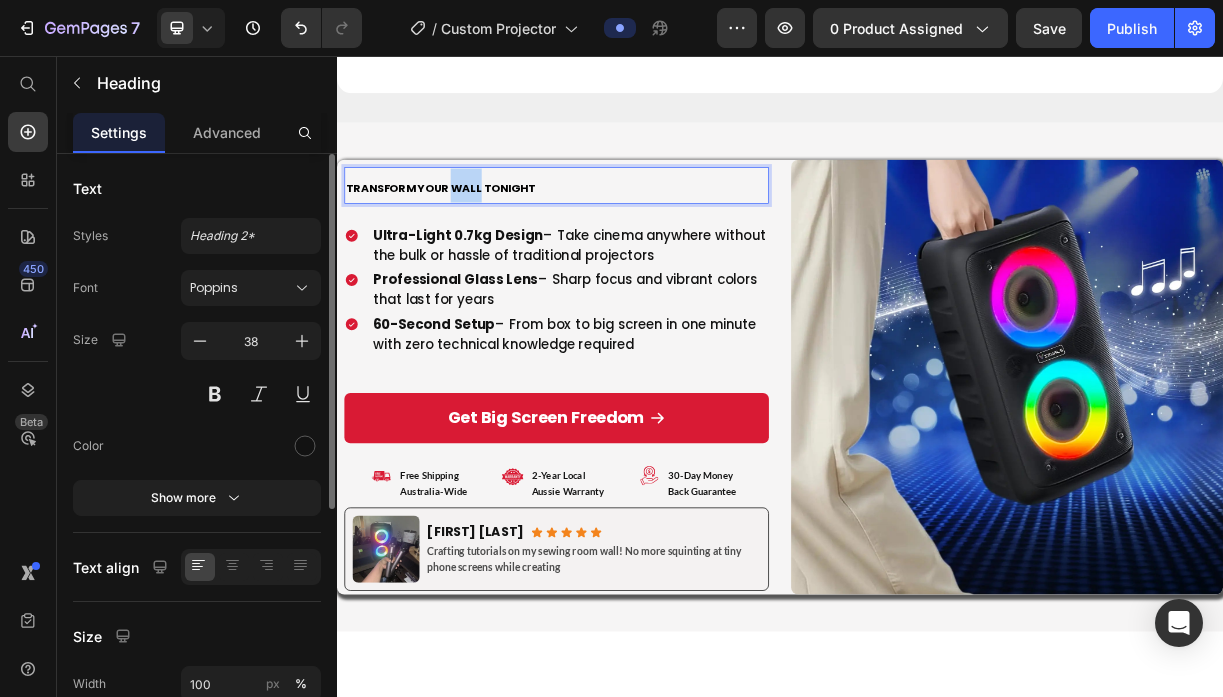 click on "Transform Your Wall Tonight" at bounding box center (477, 236) 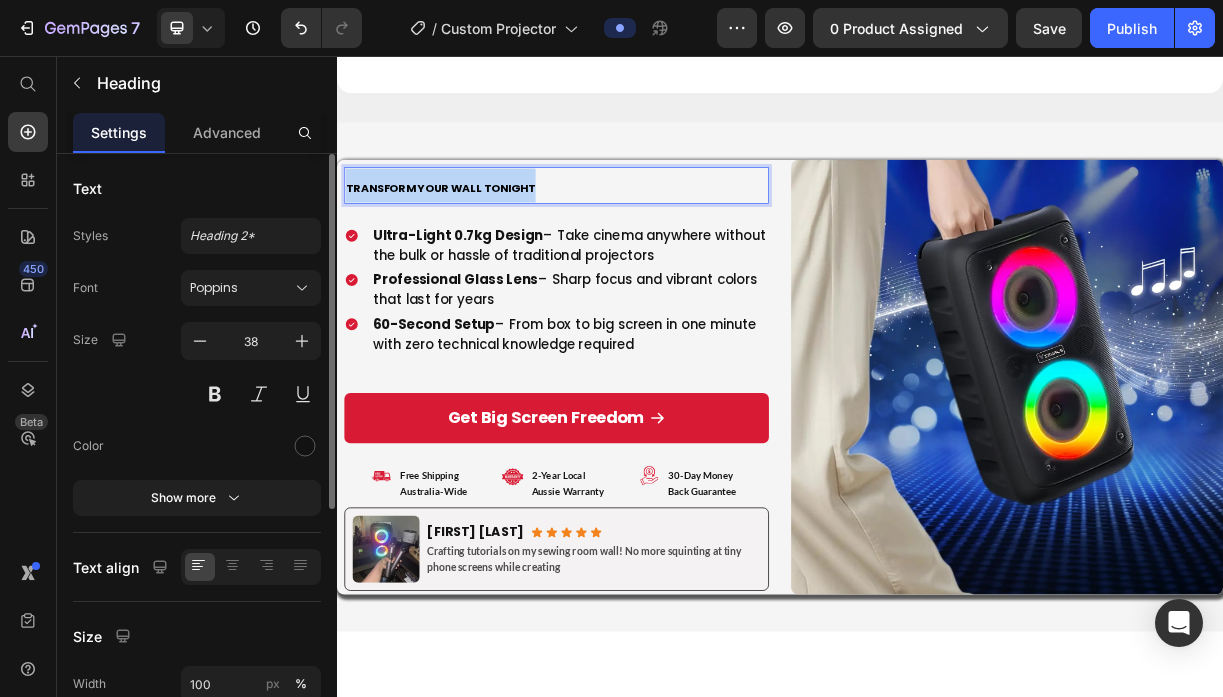 click on "Transform Your Wall Tonight" at bounding box center [477, 236] 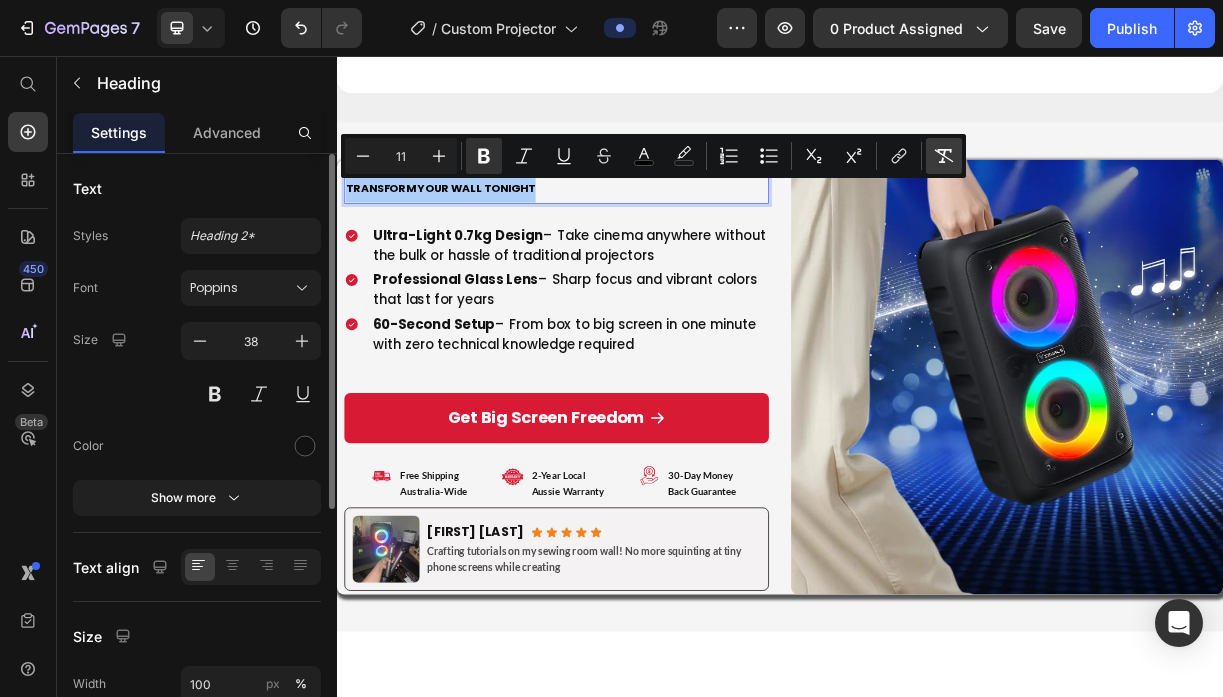 click 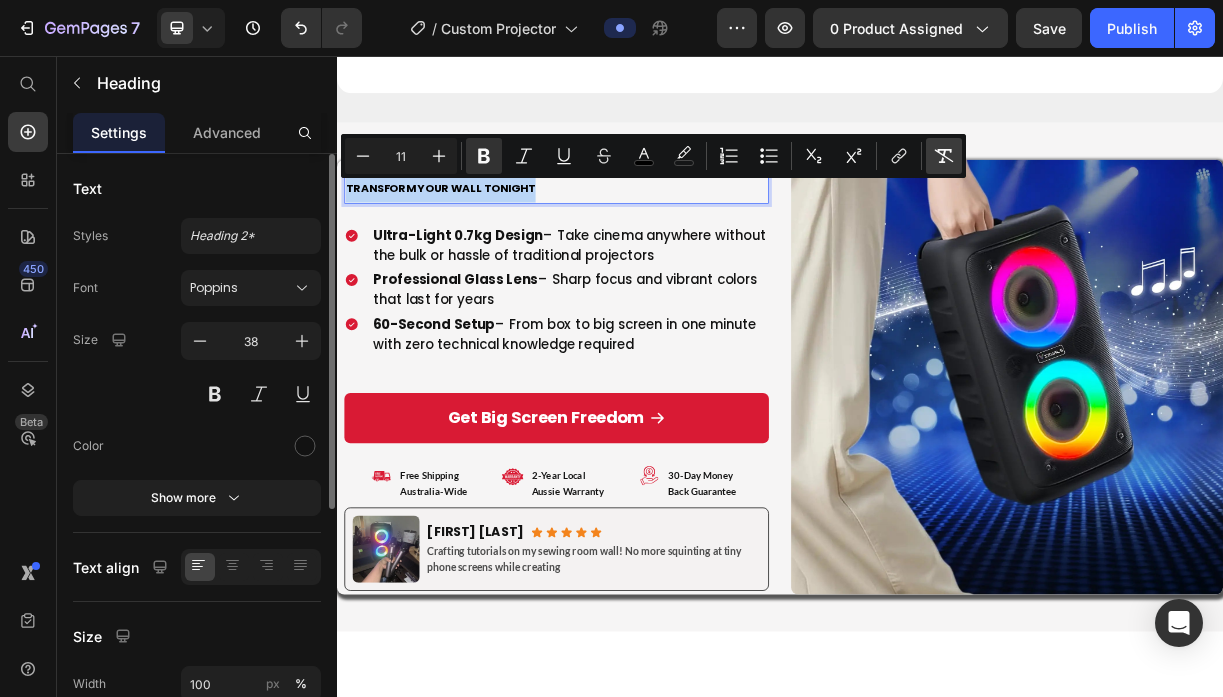 type on "38" 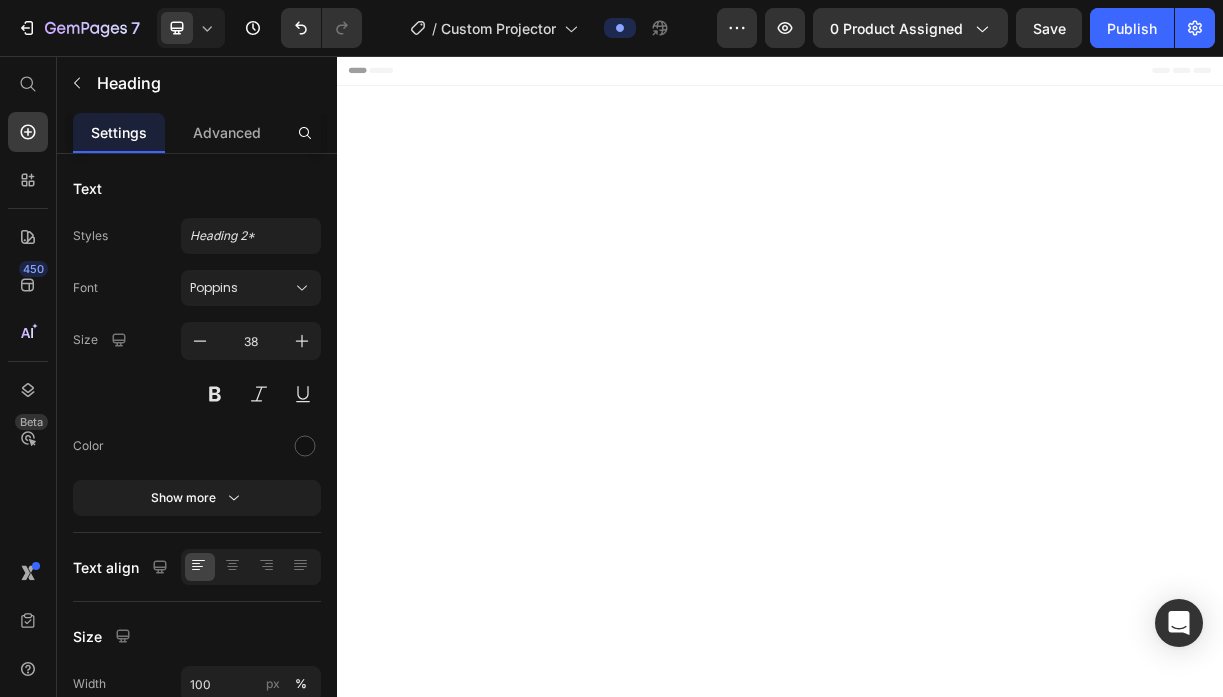 scroll, scrollTop: 0, scrollLeft: 0, axis: both 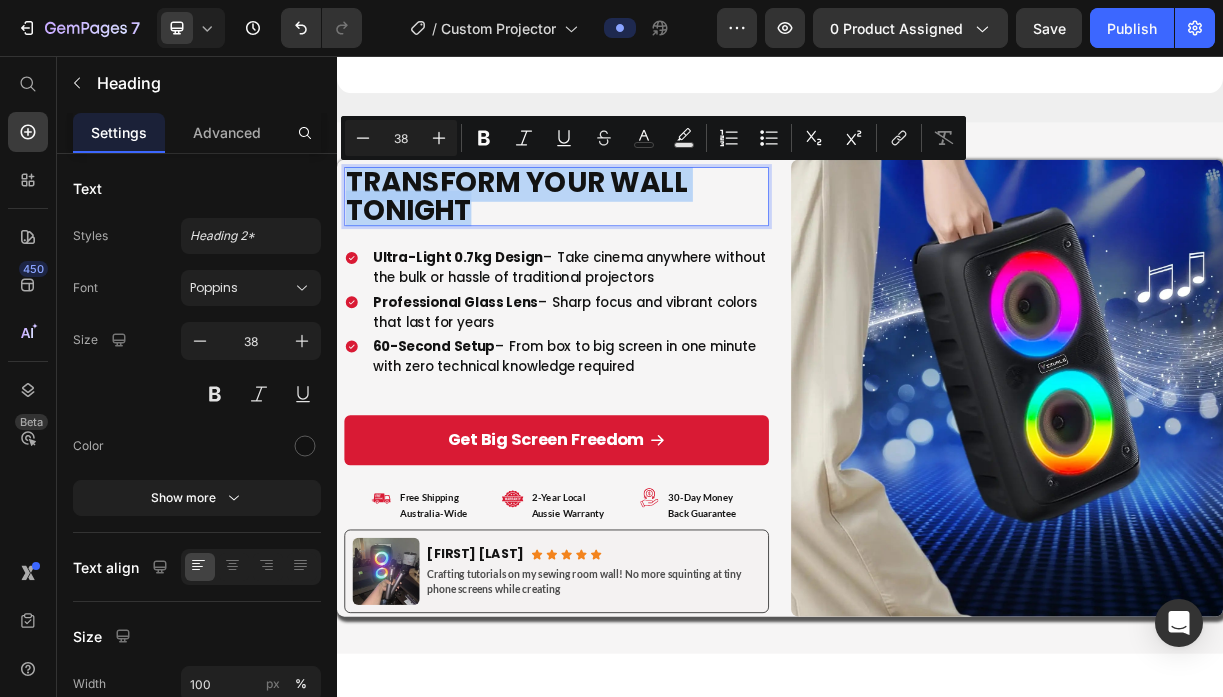 click on "Transform Your Wall Tonight" at bounding box center [634, 247] 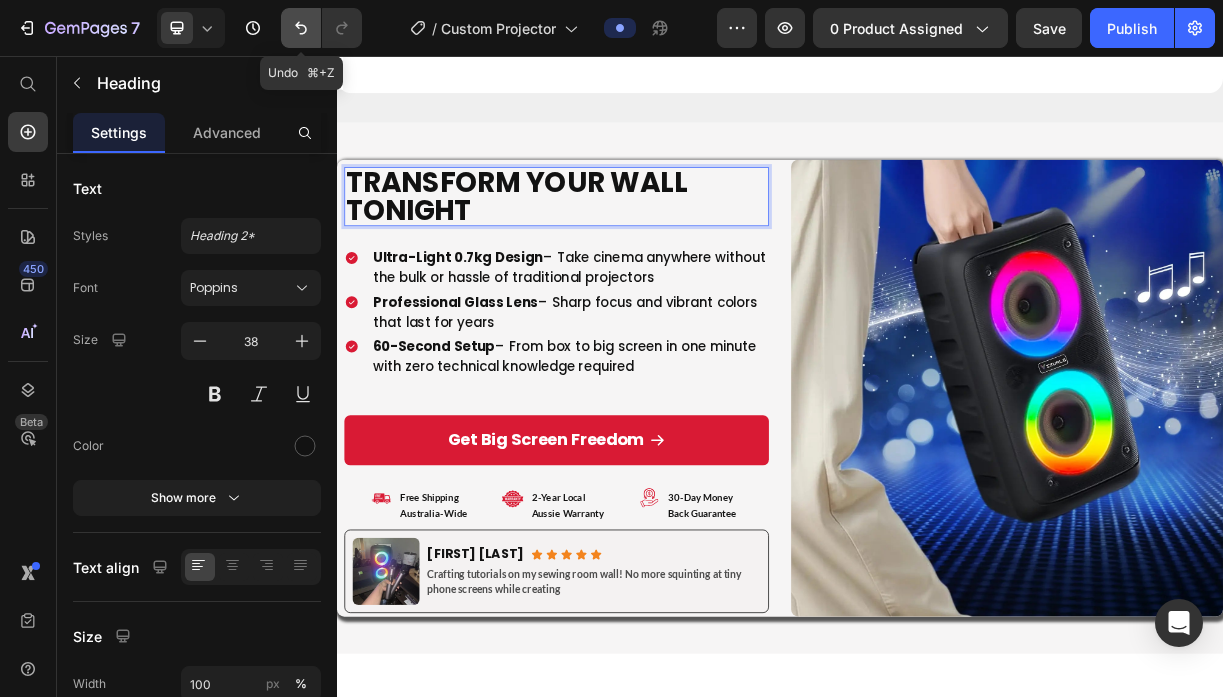 click 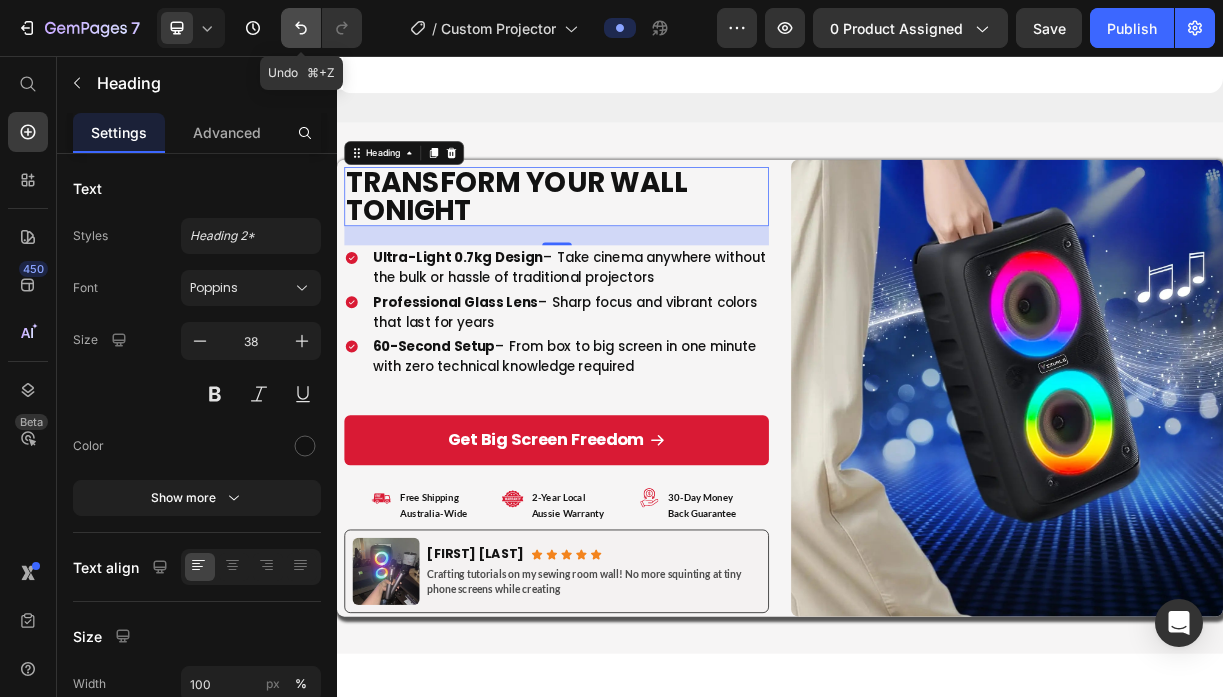 click 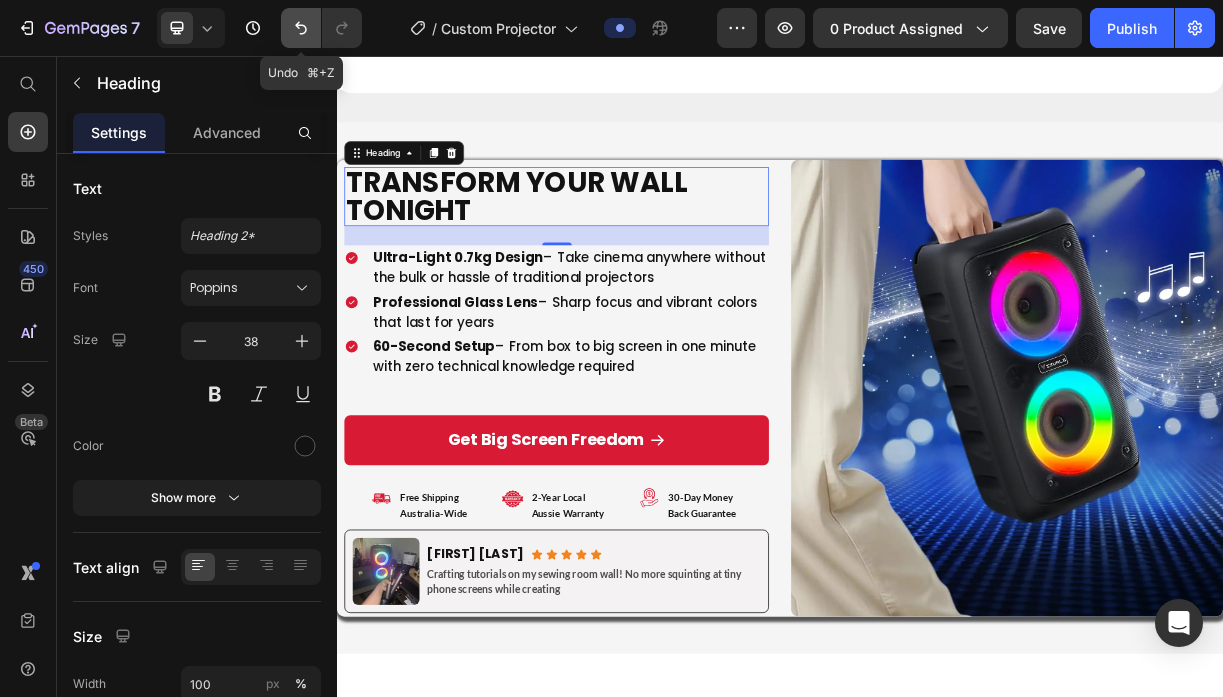 click 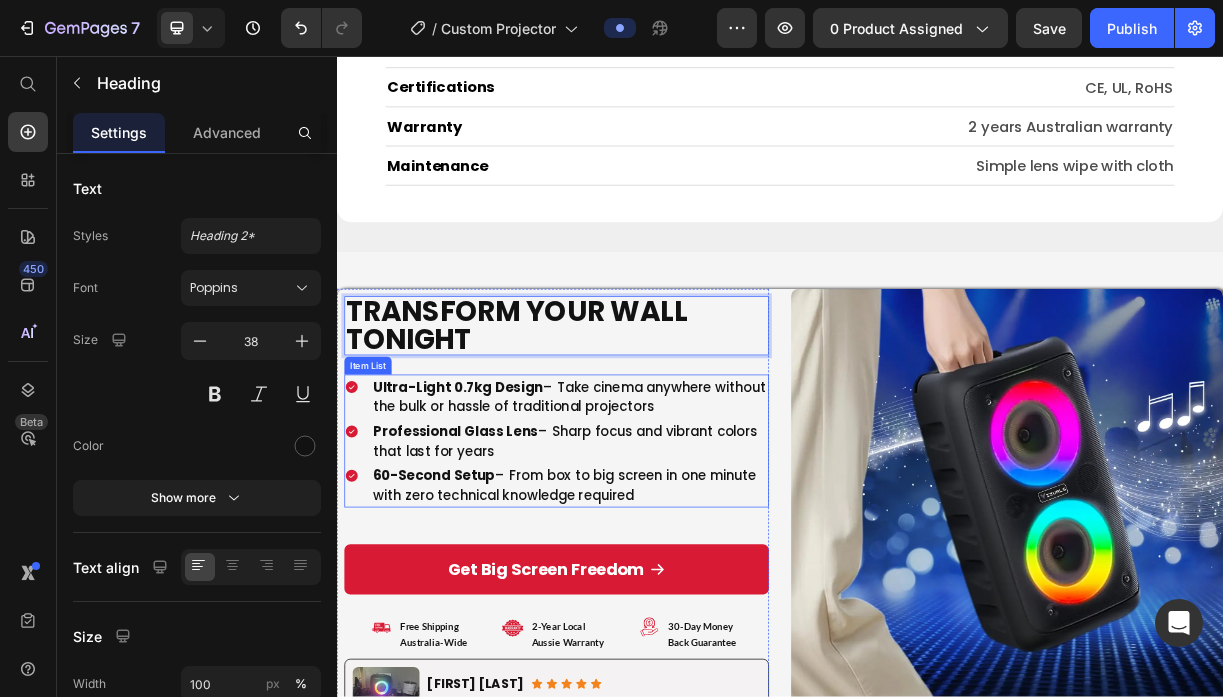 scroll, scrollTop: 10716, scrollLeft: 0, axis: vertical 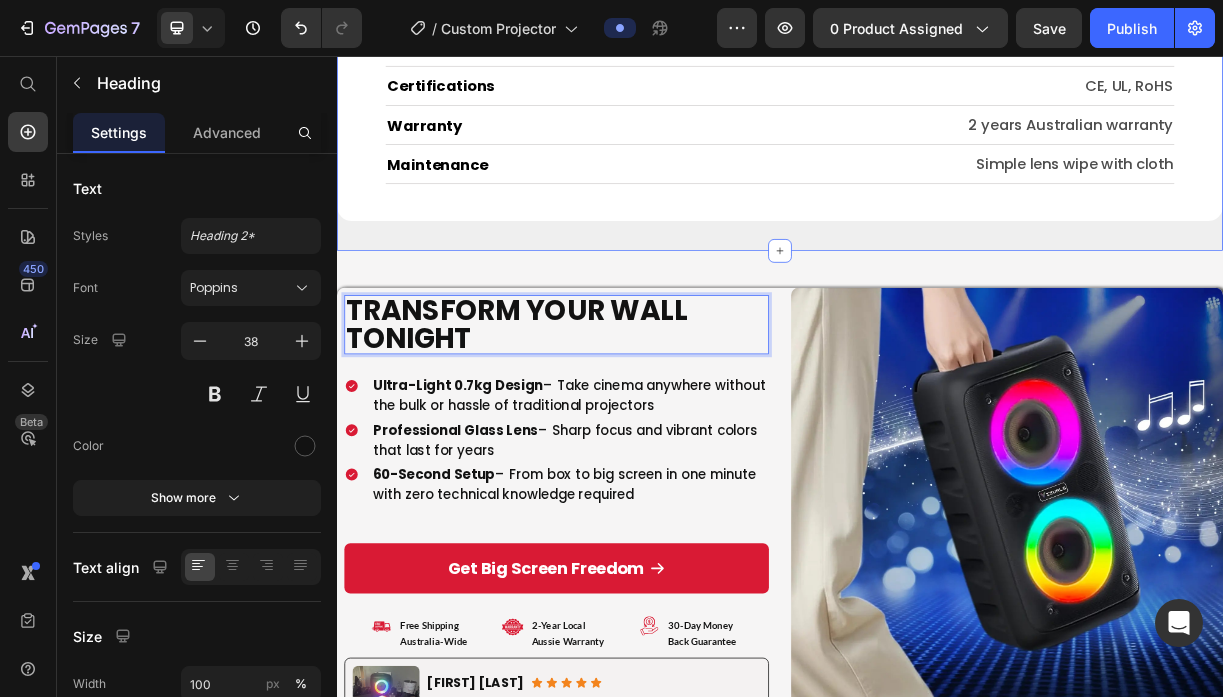 click on "Judge.me - Review Widget Judge.me Product Specifications Shipping & Refunds Technical Specifications Heading Overall Dimensions Heading 12 x 12.45 x 14.63cm Text Block Row Weight Heading 0.7kg ultra-portable Text Block Row Resolution Heading 720p HD Text Block Row Brightness Heading 160 ANSI lumens Text Block Row Power Input Heading 110-240V universal Text Block Row Power Consumption Heading 48W Text Block Row Noise Level Heading <25dB whisper-quiet Text Block Row Lens Type Heading Glass lens Text Block Row Connectivity Heading HDMI input Text Block Row Color Heading White Text Block Row Included Heading Remote control, power cable, manual Text Block Row Certifications Heading CE, UL, RoHS Text Block Row Warranty Heading 2 years Australian warranty Text Block Row Maintenance Heading Simple lens wipe with cloth Text Block Row Row
Custom Code
Preview or Publish the page to see the content. Custom Code Row Fast, Free, and Reliable Shipping Australia-Wide Heading Text Block Image Text Block Row Image" at bounding box center [937, -270] 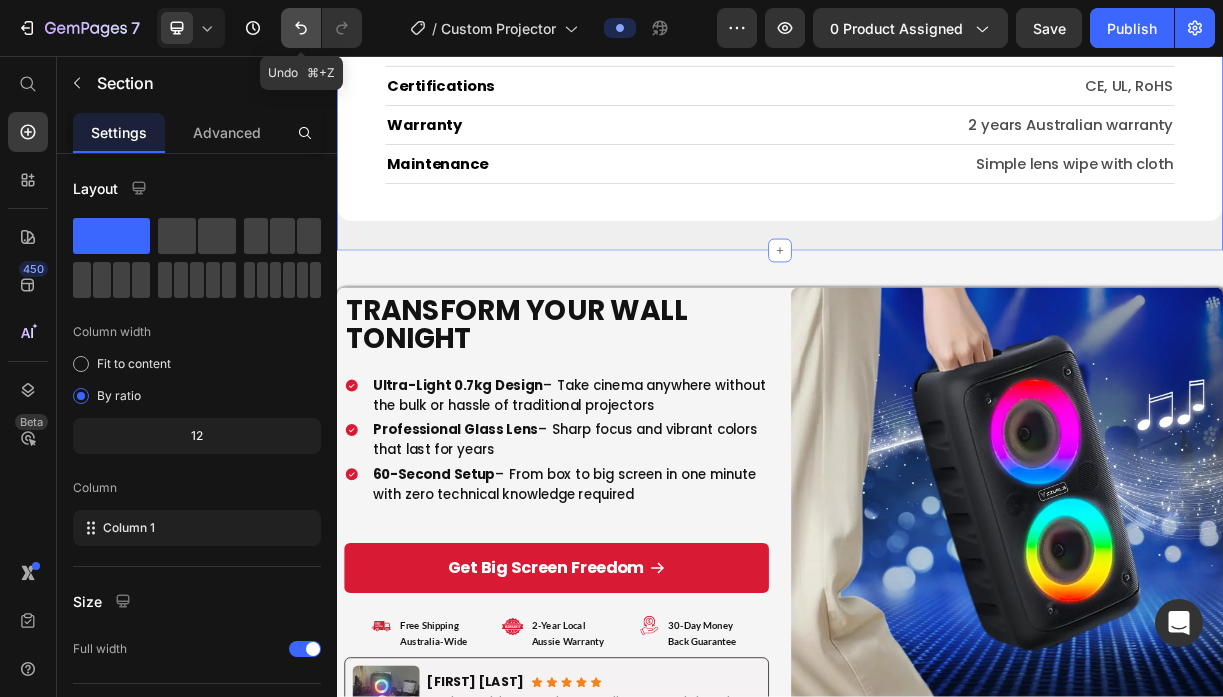 click 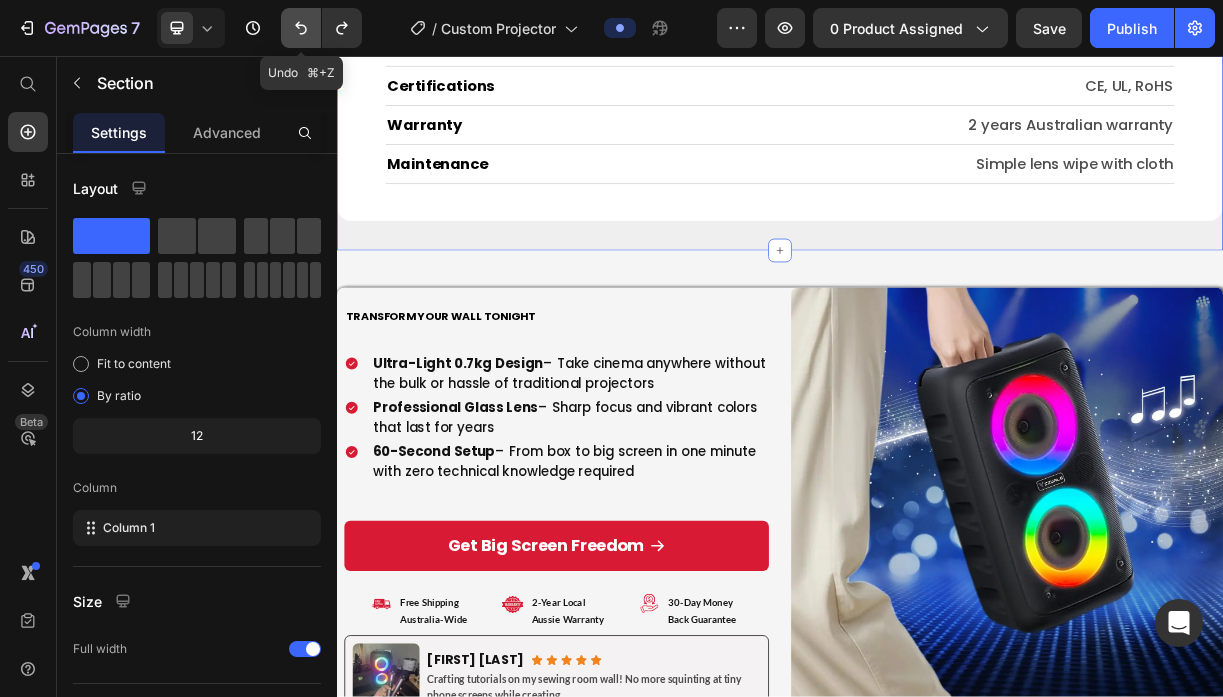 click 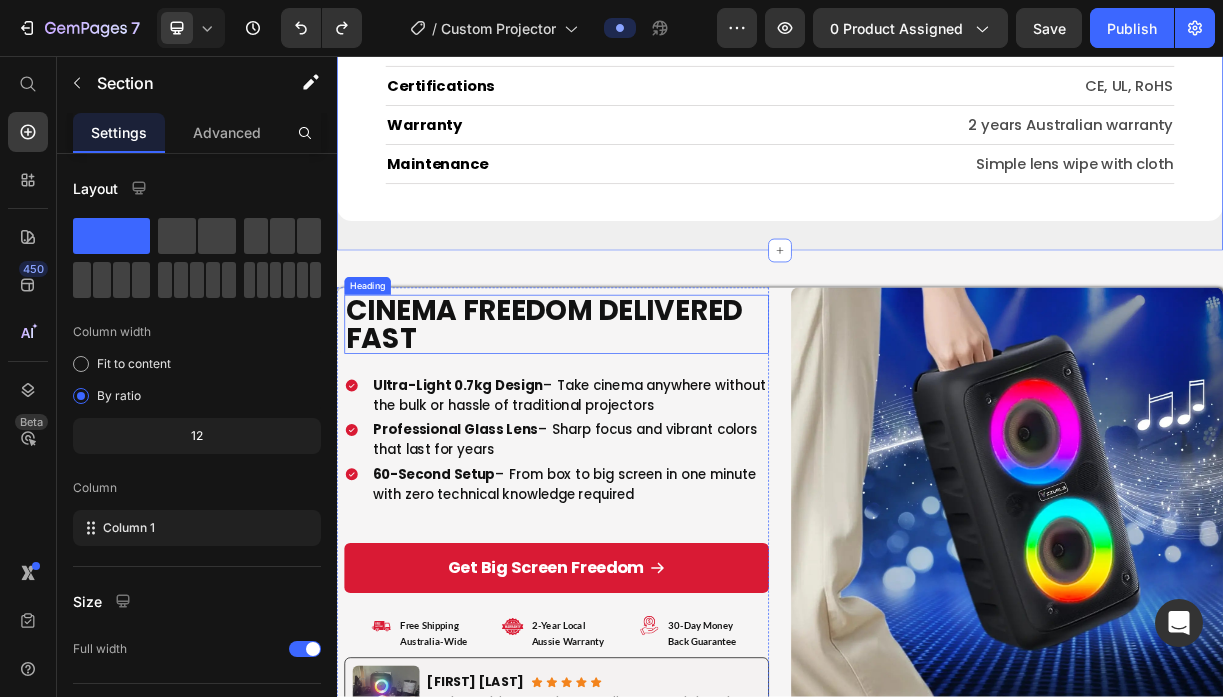 click on "Cinema Freedom Delivered Fast" at bounding box center (634, 420) 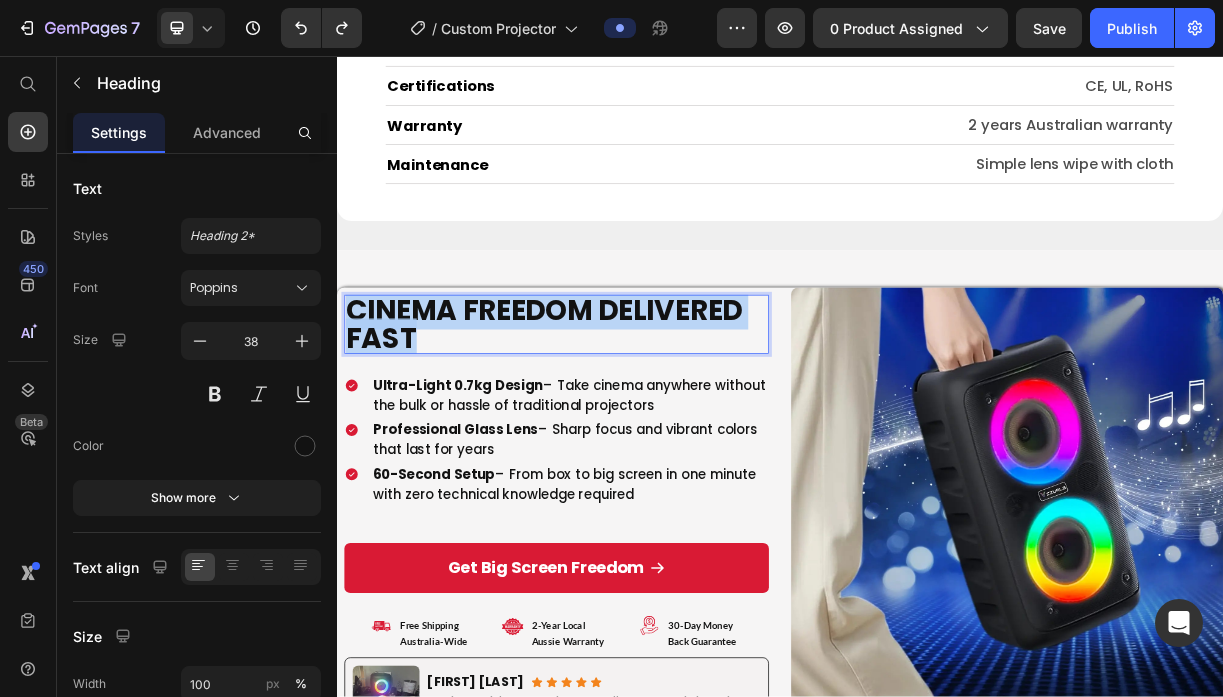 click on "Cinema Freedom Delivered Fast" at bounding box center (634, 420) 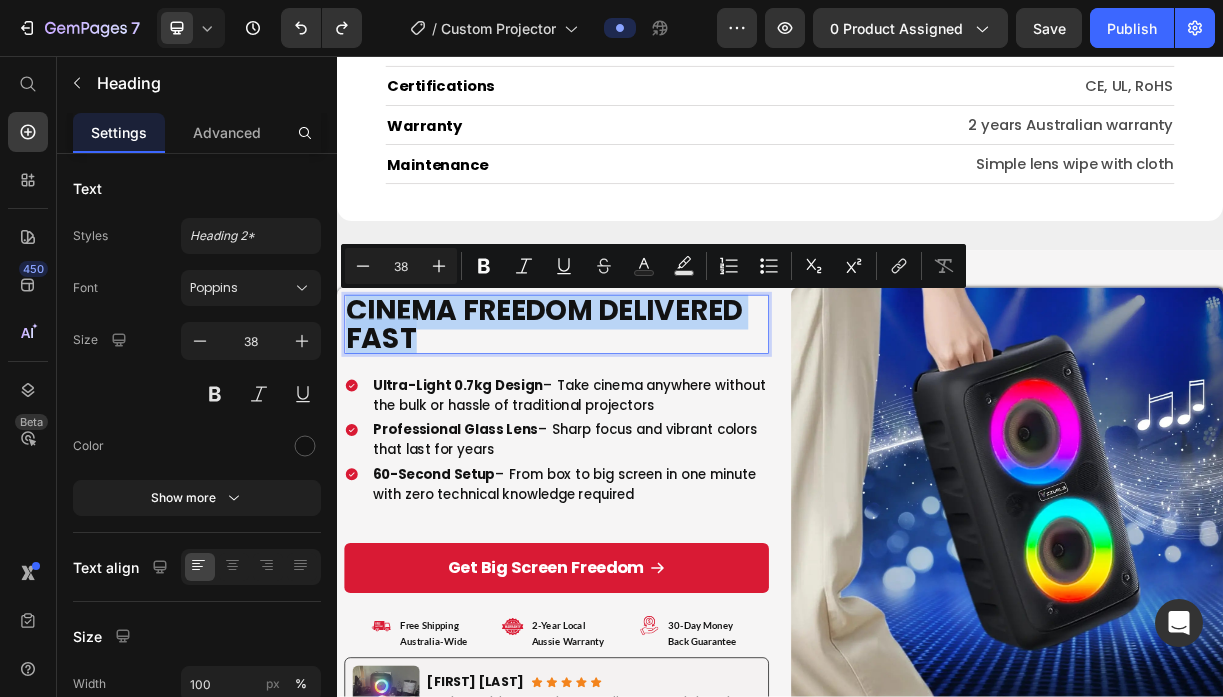 type on "11" 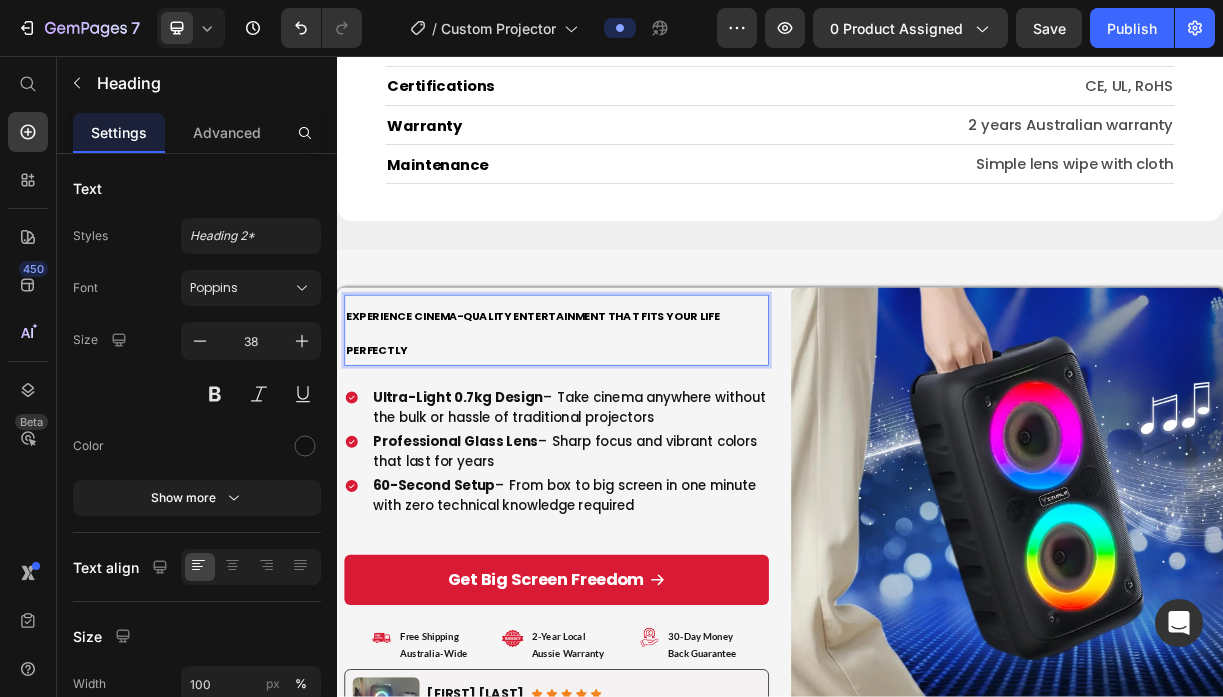 click on "Experience cinema-quality entertainment that fits your life perfectly" at bounding box center [602, 432] 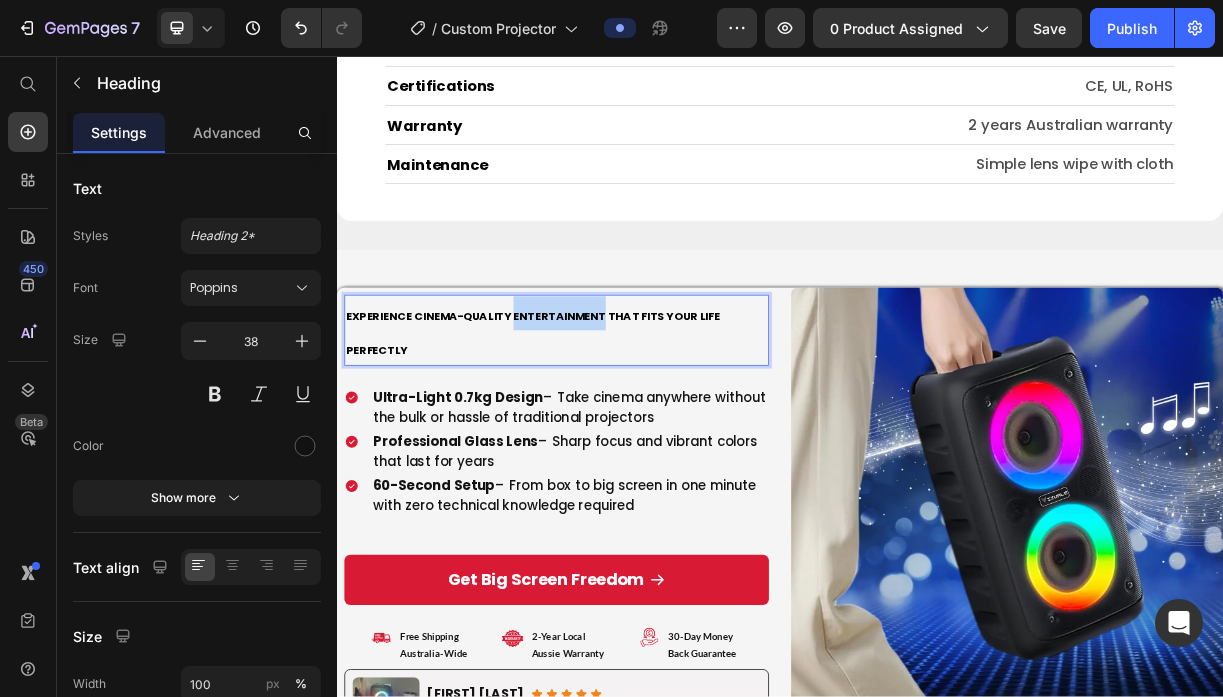 click on "Experience cinema-quality entertainment that fits your life perfectly" at bounding box center (602, 432) 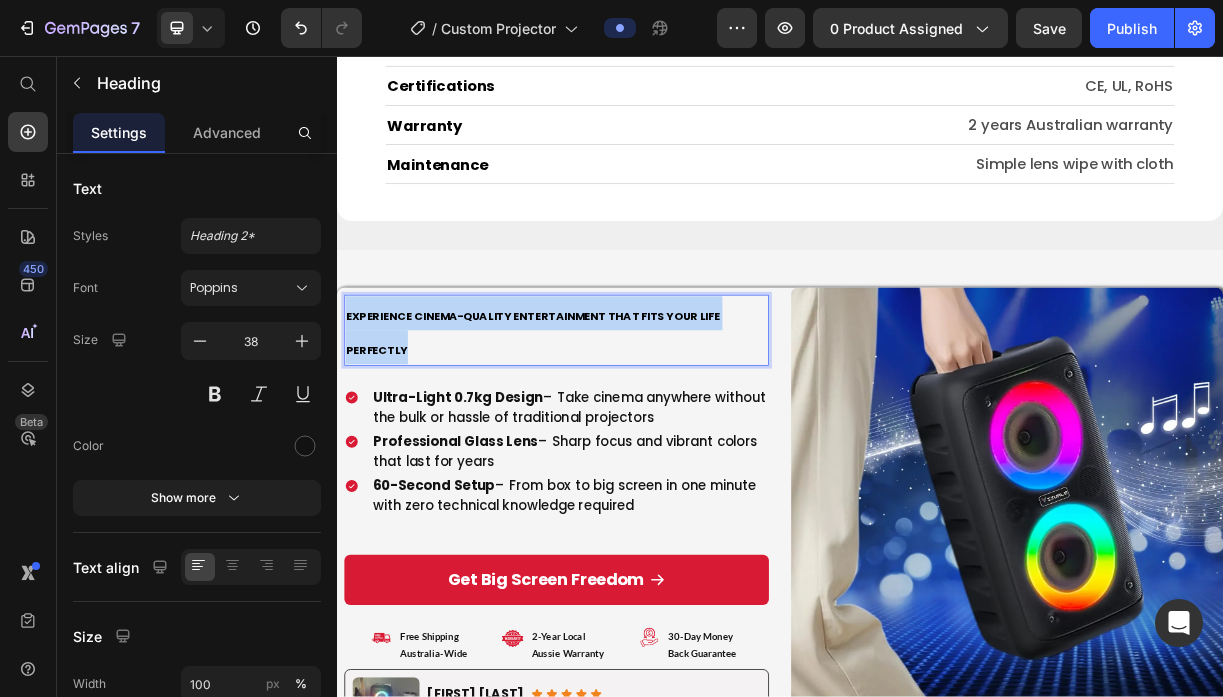 click on "Experience cinema-quality entertainment that fits your life perfectly" at bounding box center (602, 432) 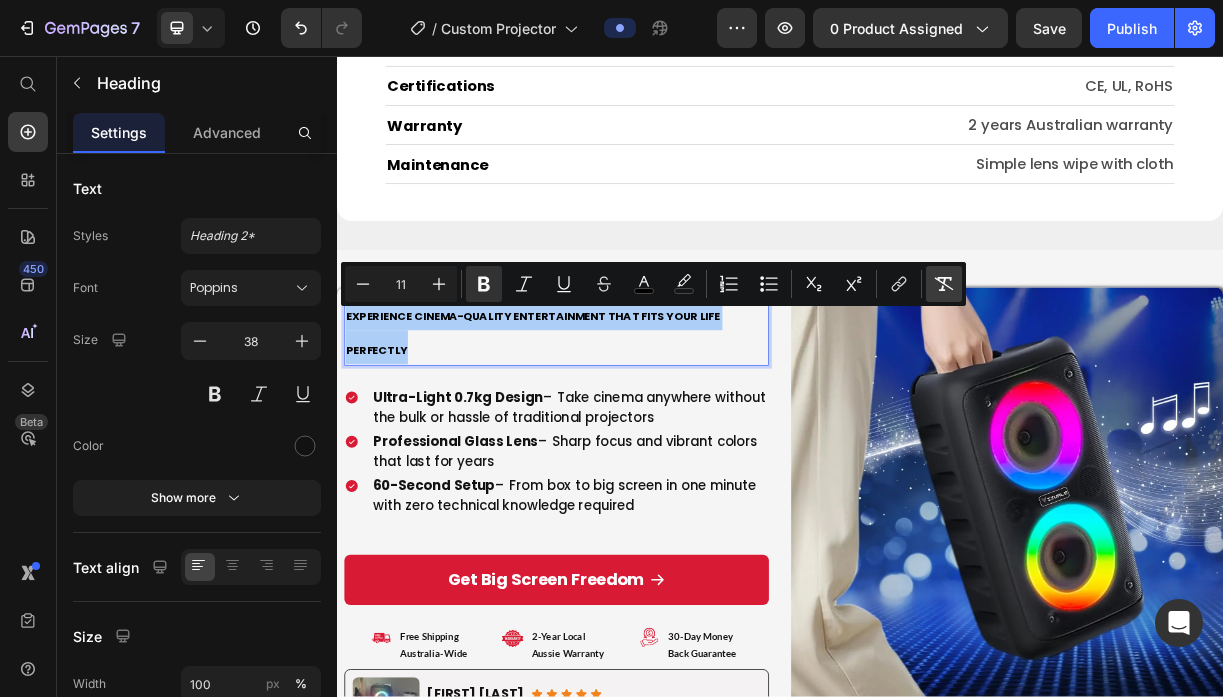 click 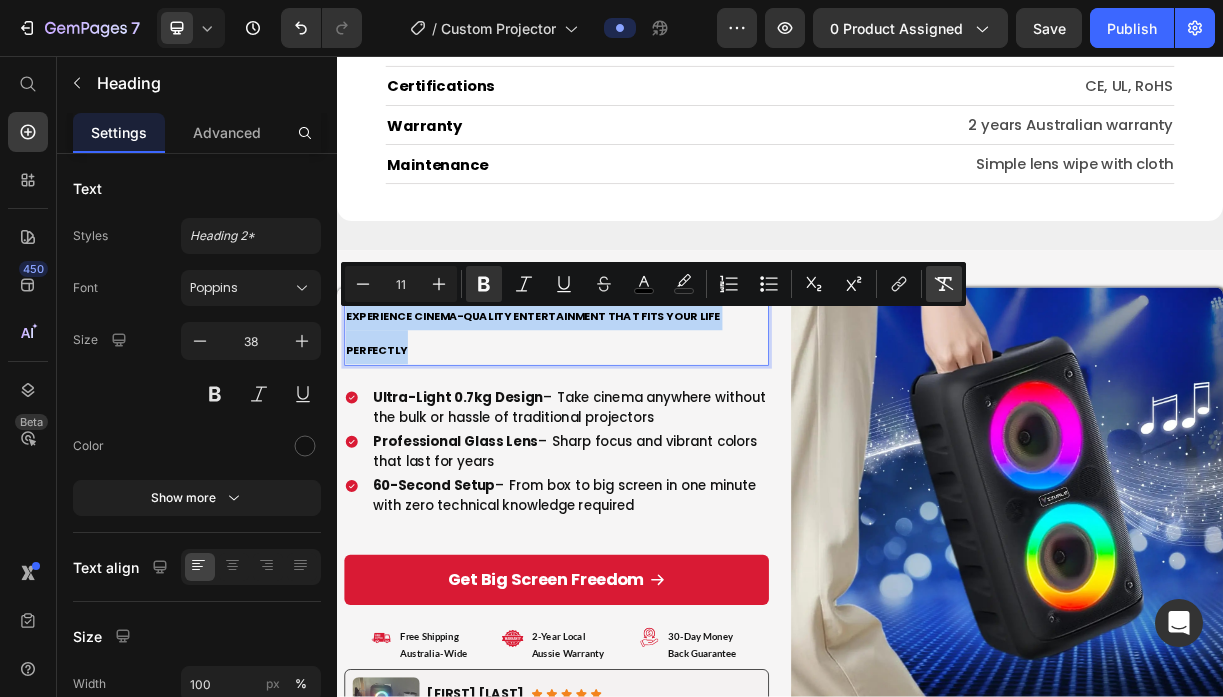 type on "38" 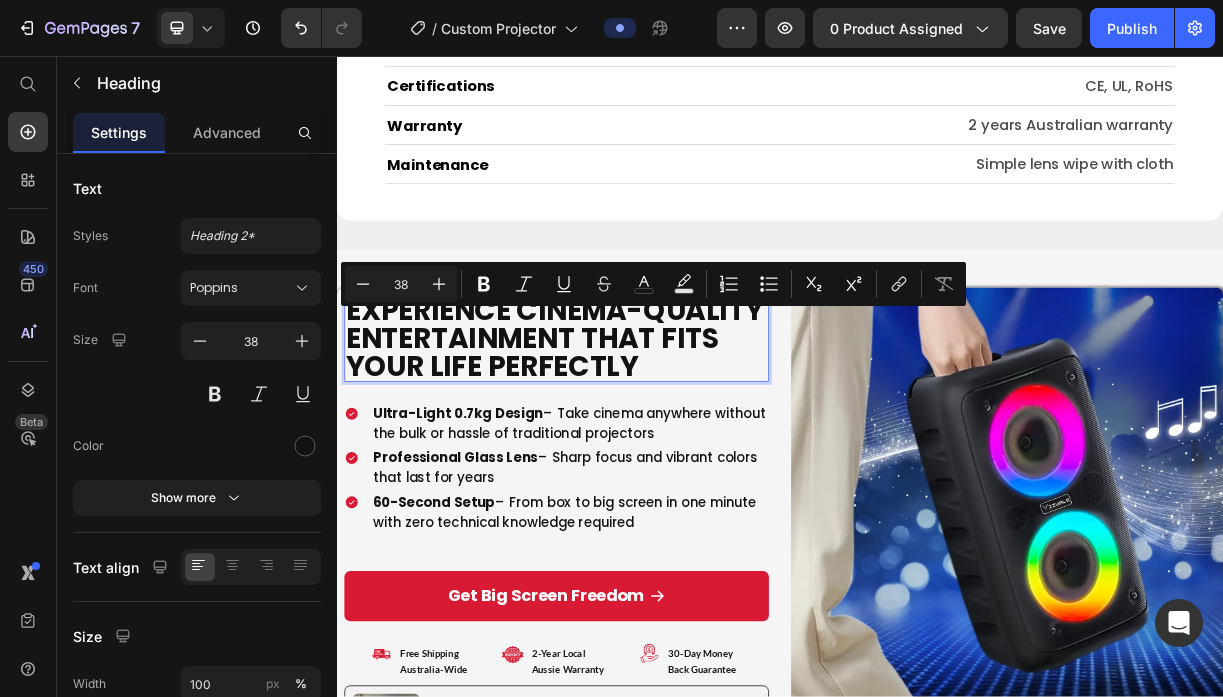 click on "Experience cinema-quality entertainment that fits your life perfectly" at bounding box center [634, 439] 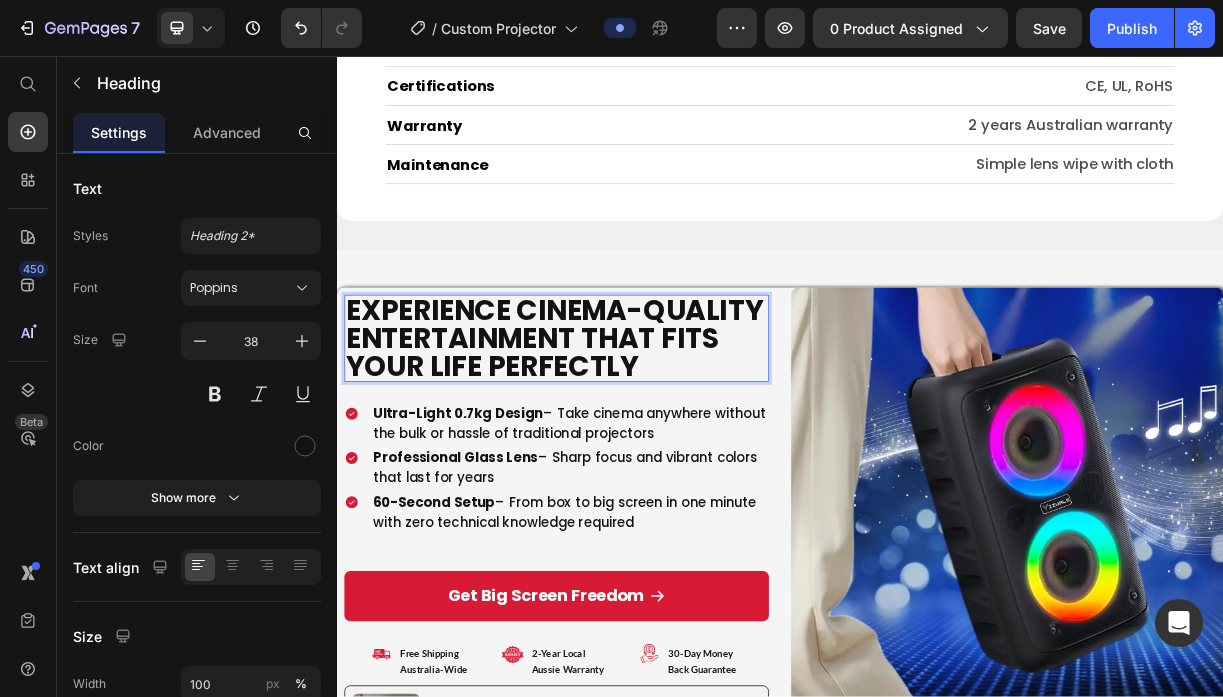 click on "Experience cinema-quality entertainment that fits your life perfectly" at bounding box center [634, 439] 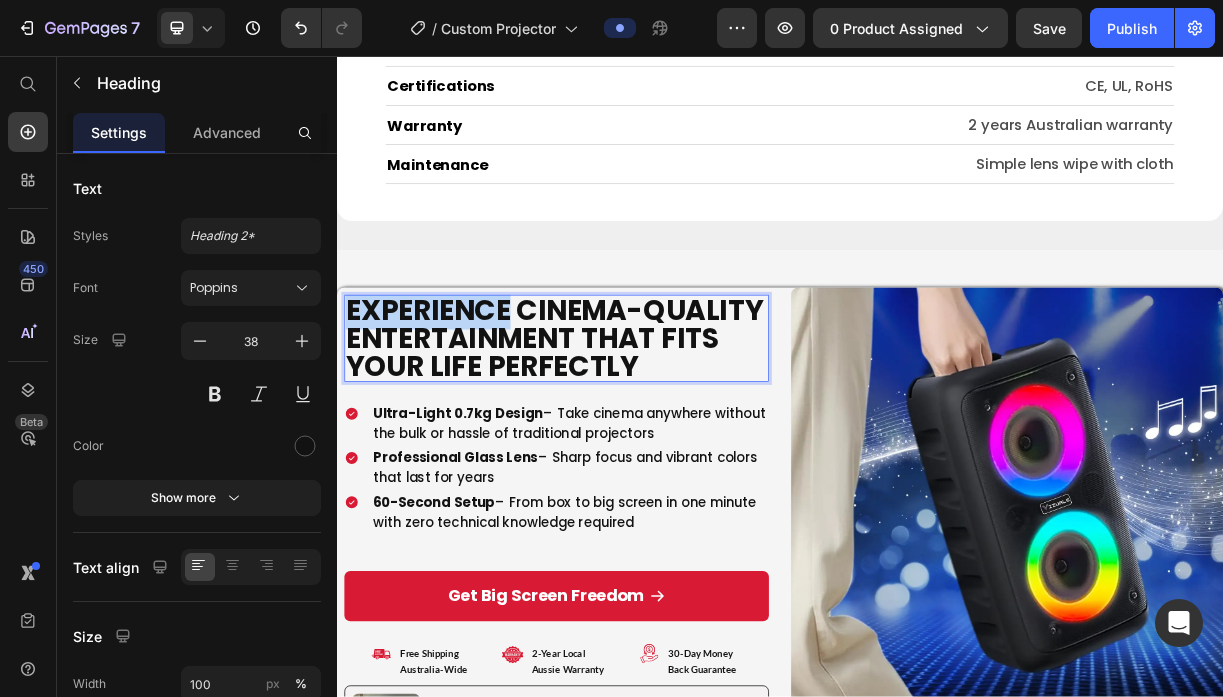 click on "Experience cinema-quality entertainment that fits your life perfectly" at bounding box center (634, 439) 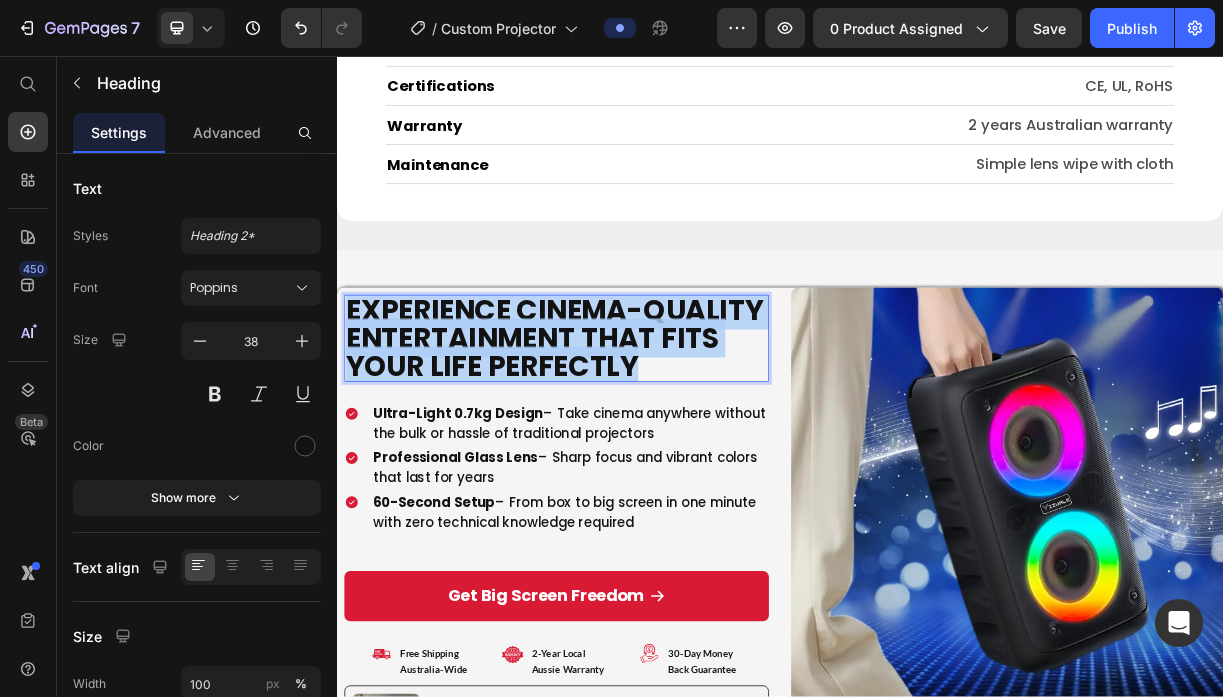 click on "Experience cinema-quality entertainment that fits your life perfectly" at bounding box center (634, 439) 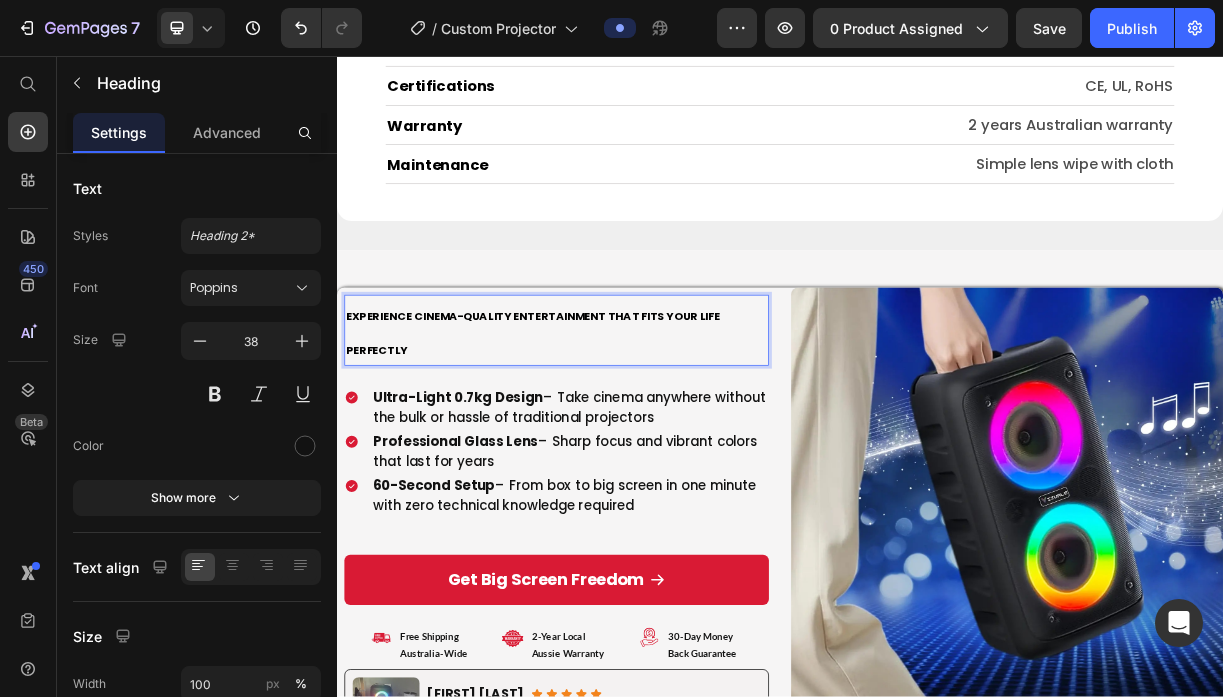 click on "Experience cinema-quality entertainment that fits your life perfectly" at bounding box center [634, 428] 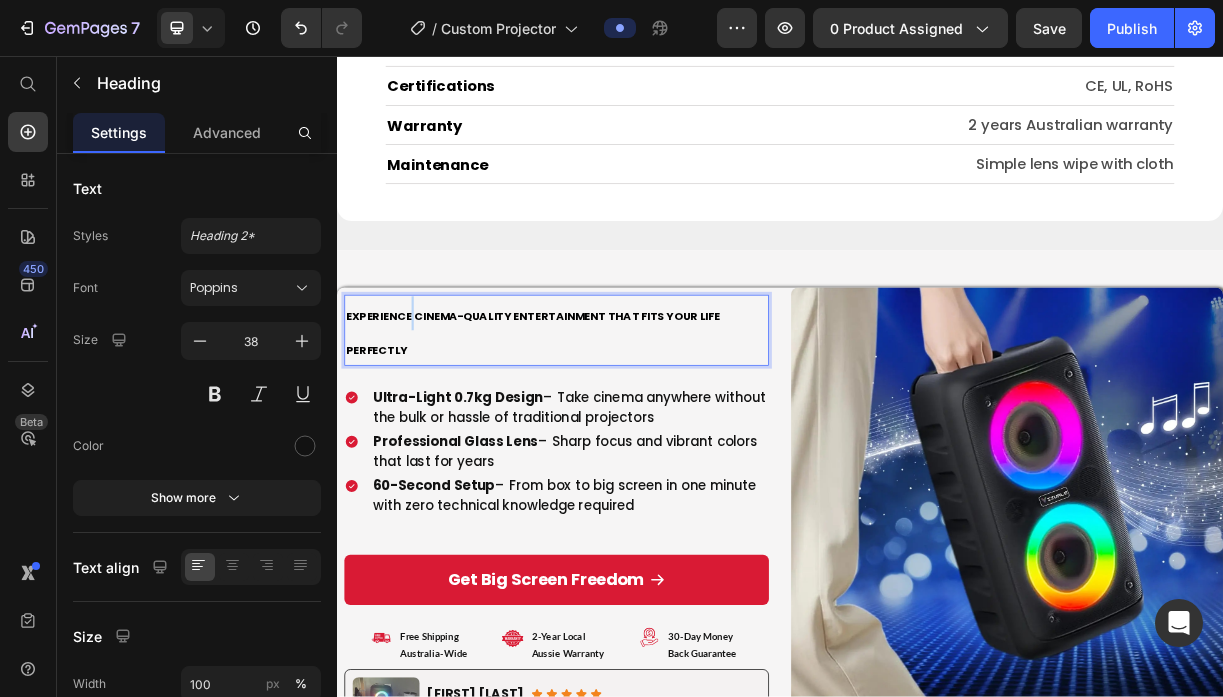 click on "Experience cinema-quality entertainment that fits your life perfectly" at bounding box center (634, 428) 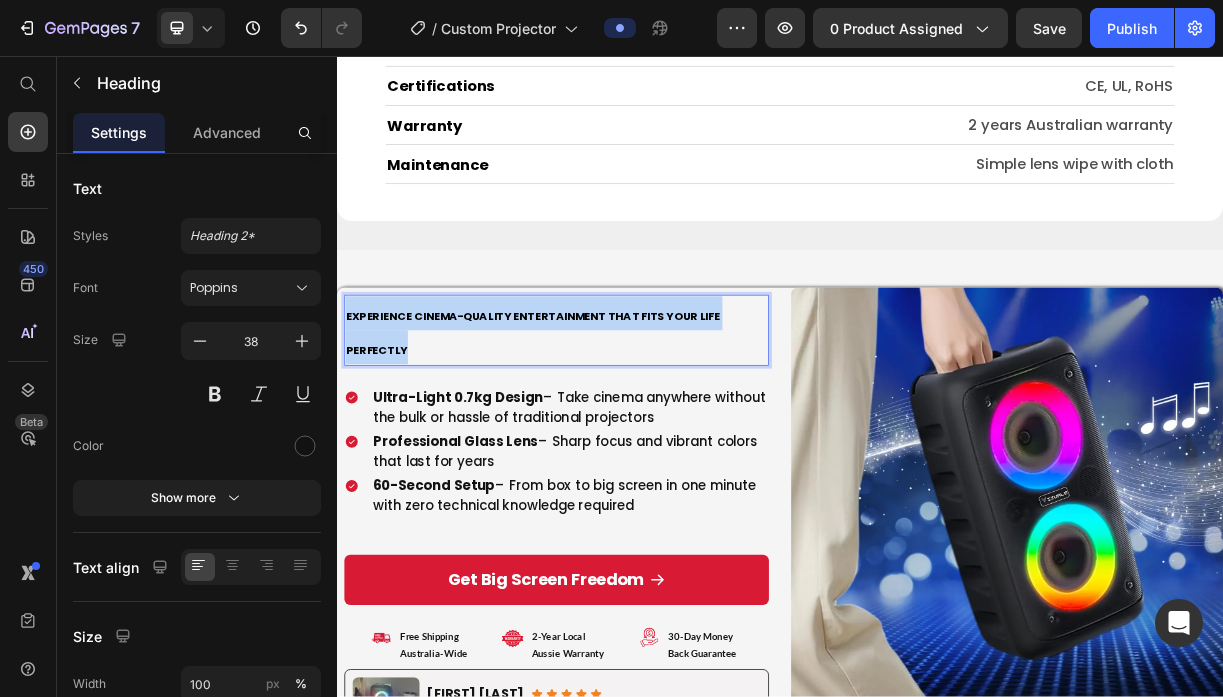 click on "Experience cinema-quality entertainment that fits your life perfectly" at bounding box center (634, 428) 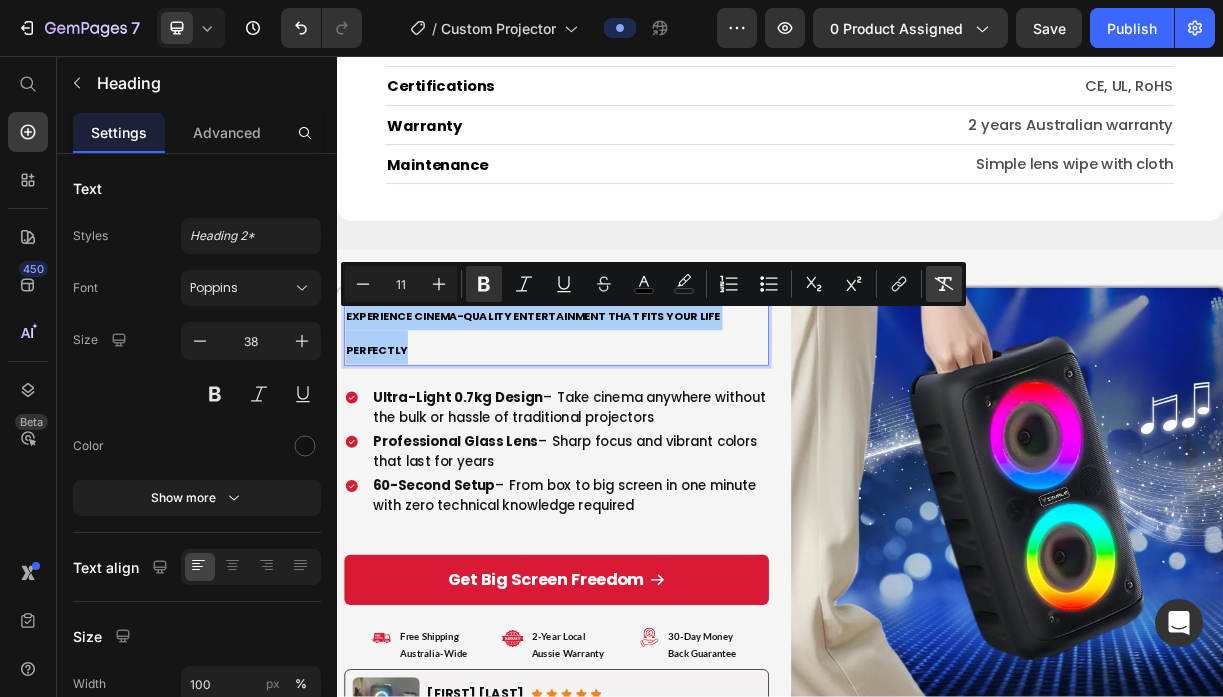 click on "Remove Format" at bounding box center [944, 284] 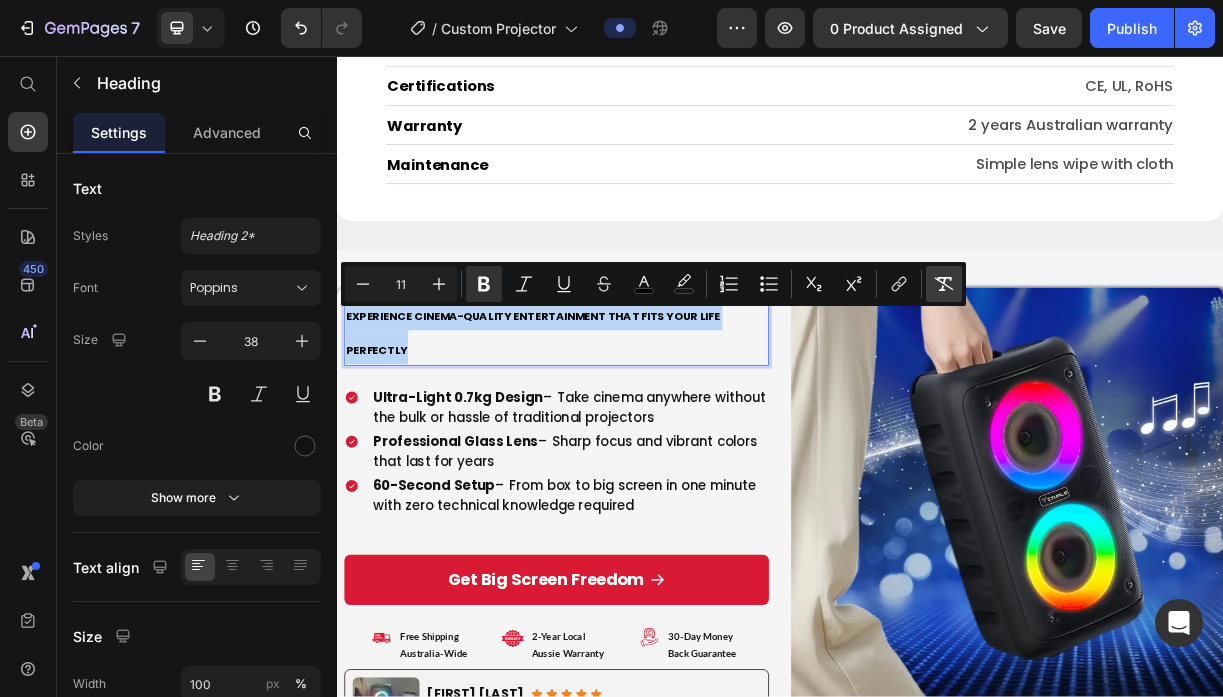 type on "38" 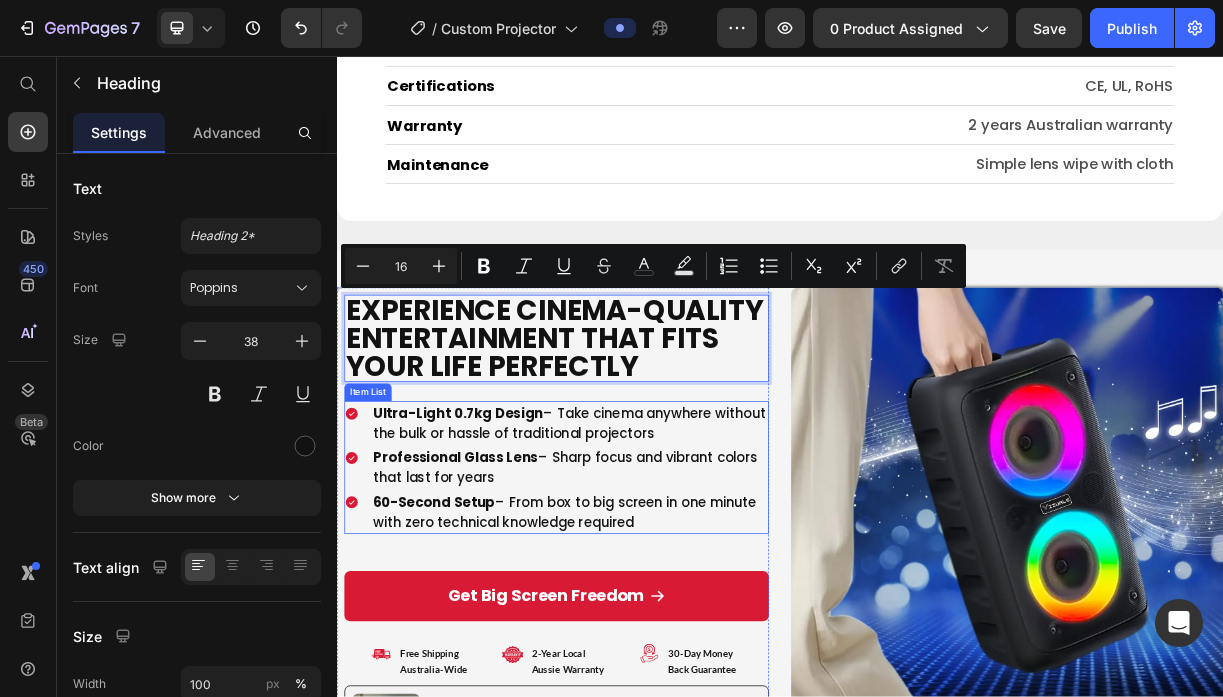 click on "Ultra-Light 0.7kg Design" at bounding box center [501, 540] 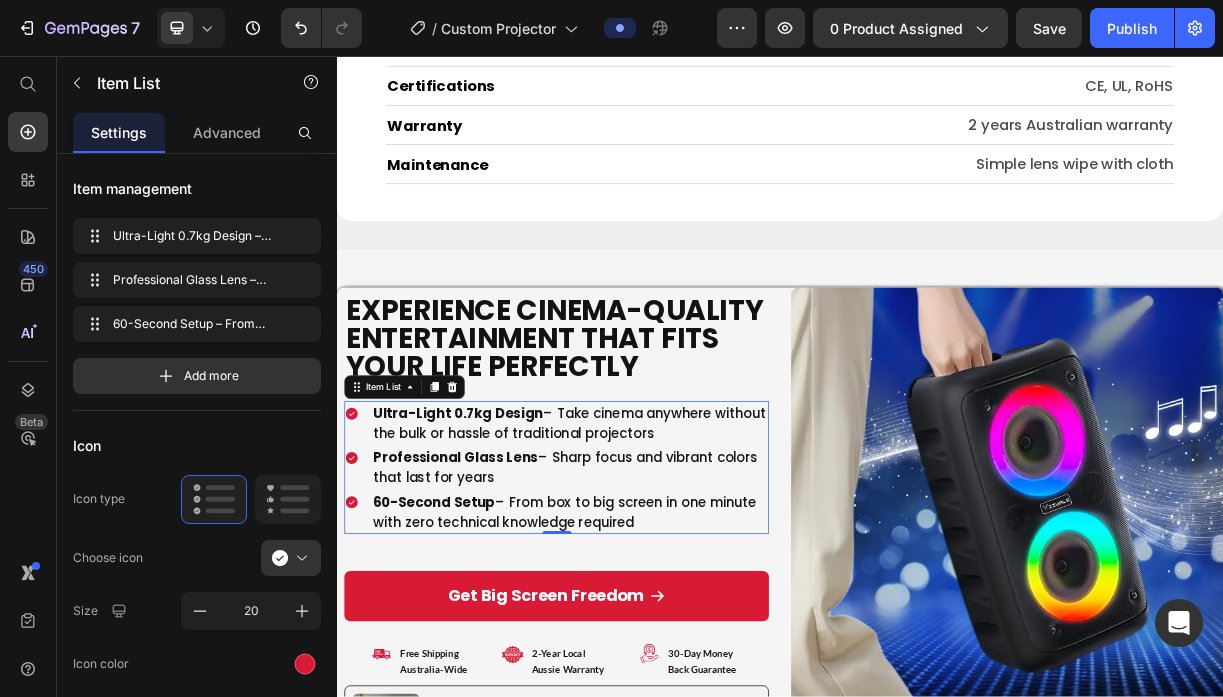 click on "Ultra-Light 0.7kg Design" at bounding box center (501, 540) 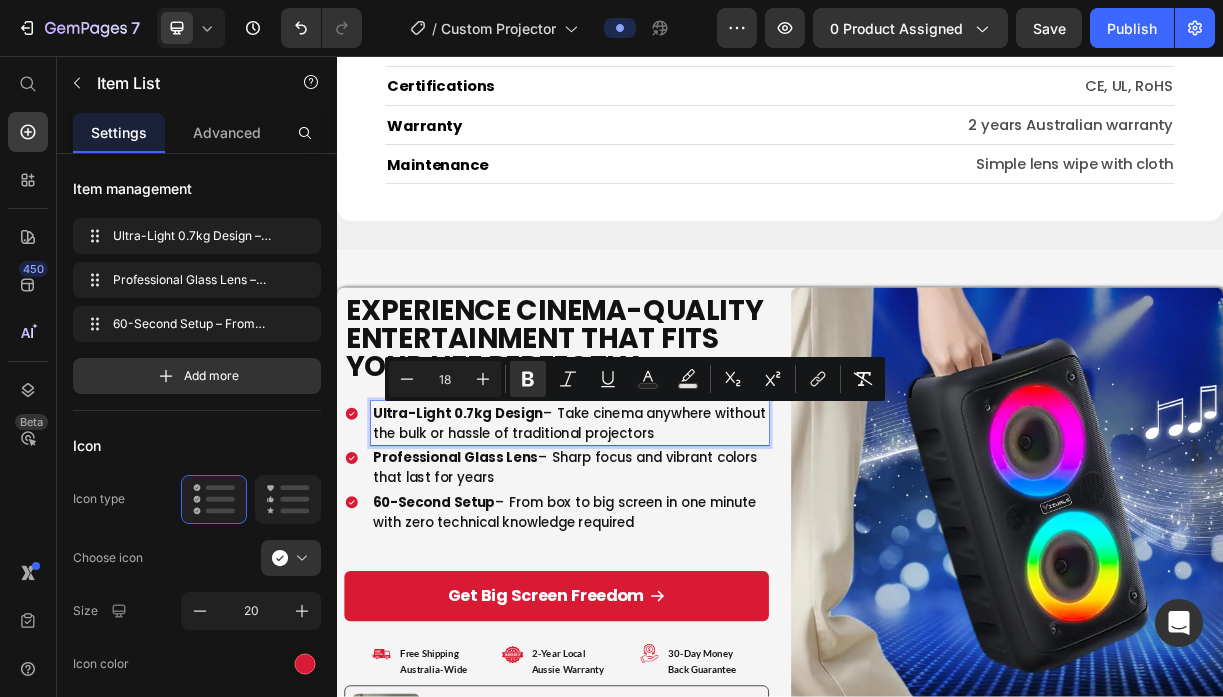 type on "11" 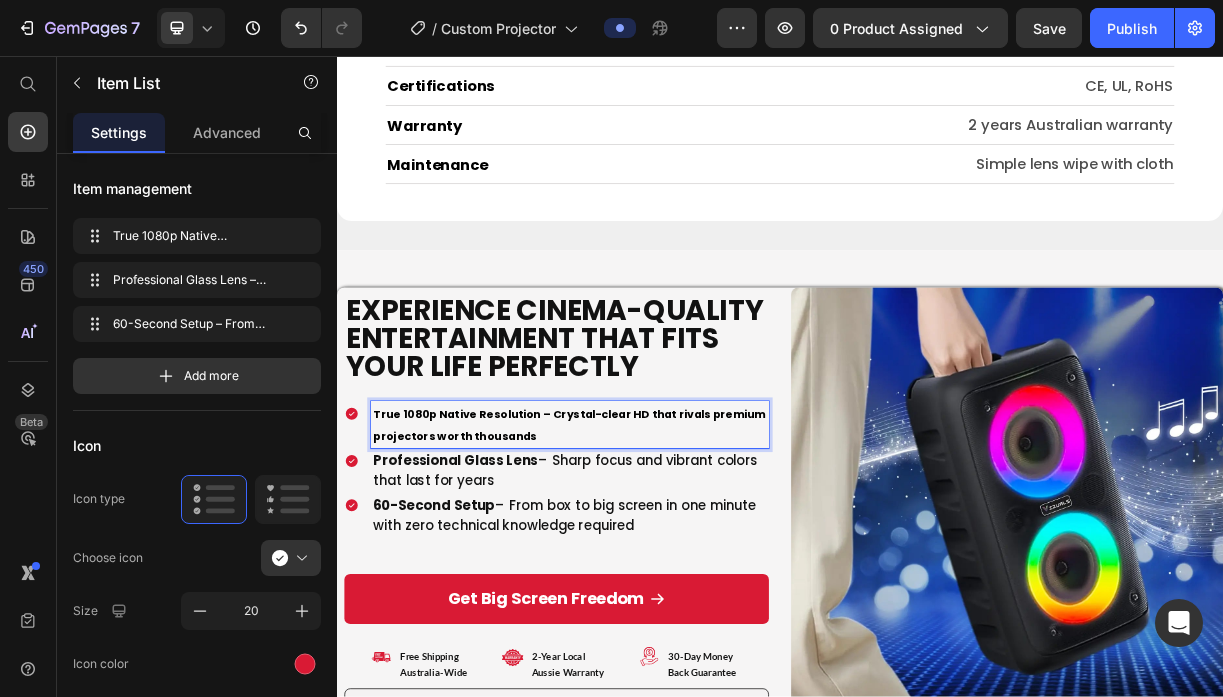click on "True 1080p Native Resolution – Crystal-clear HD that rivals premium projectors worth thousands" at bounding box center [652, 556] 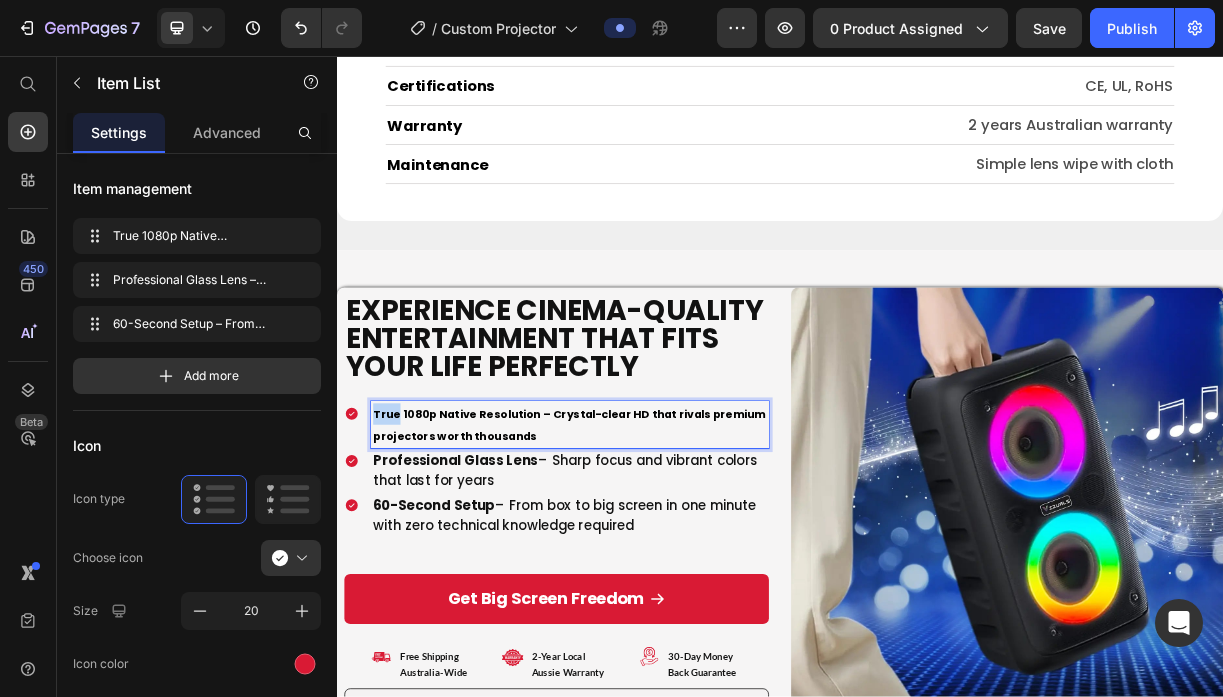 click on "True 1080p Native Resolution – Crystal-clear HD that rivals premium projectors worth thousands" at bounding box center (652, 556) 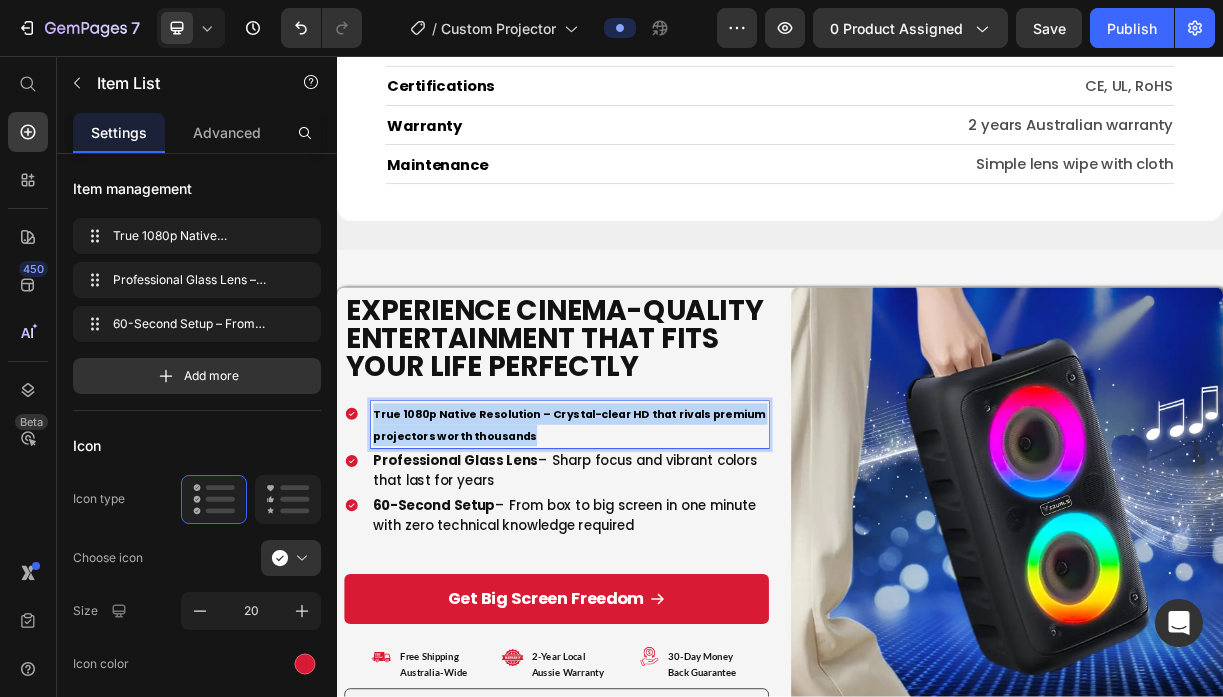 click on "True 1080p Native Resolution – Crystal-clear HD that rivals premium projectors worth thousands" at bounding box center (652, 556) 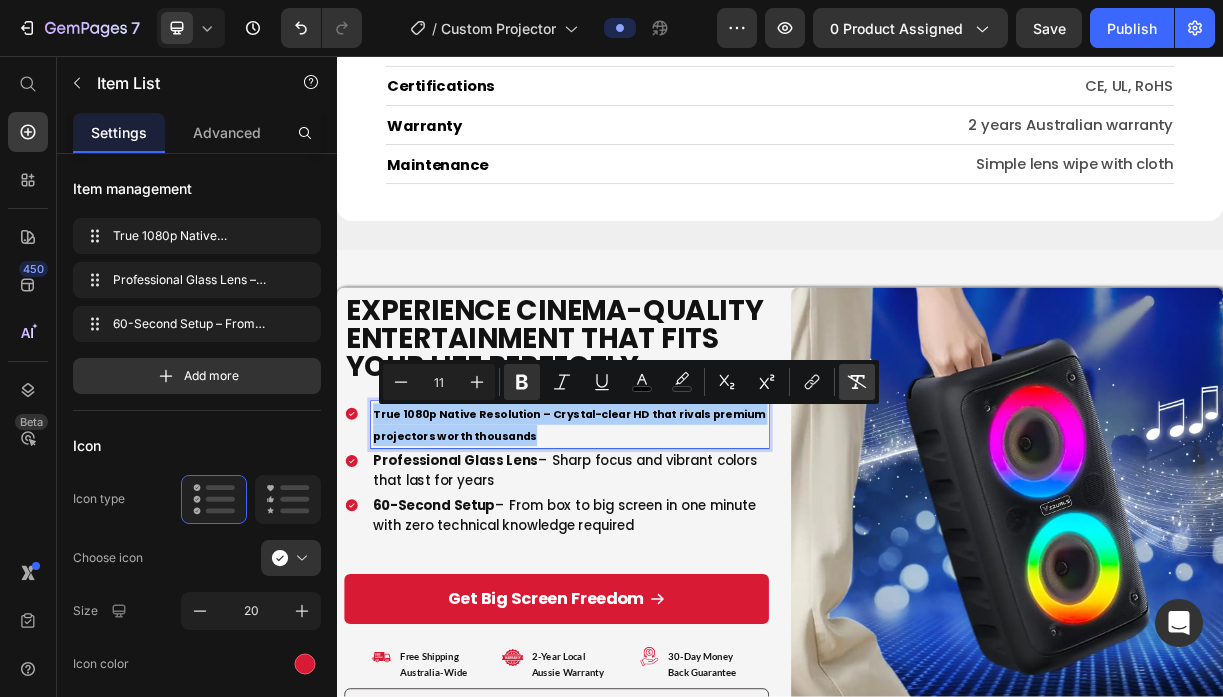 click on "Remove Format" at bounding box center [857, 382] 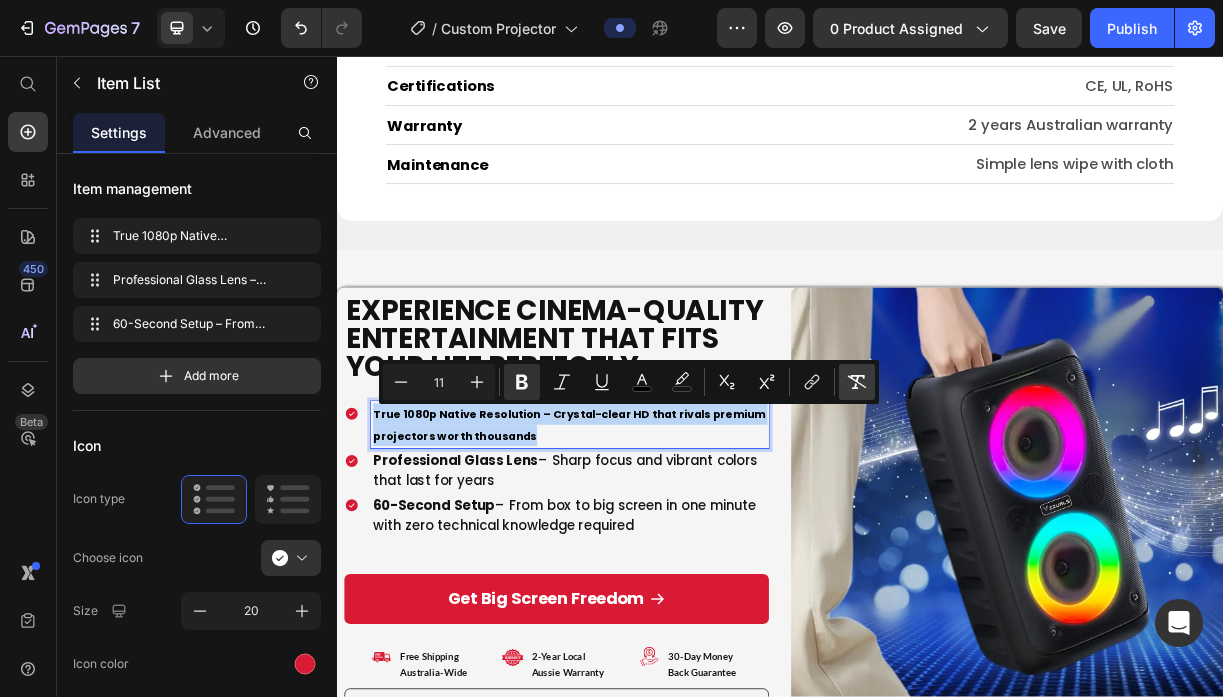 type on "18" 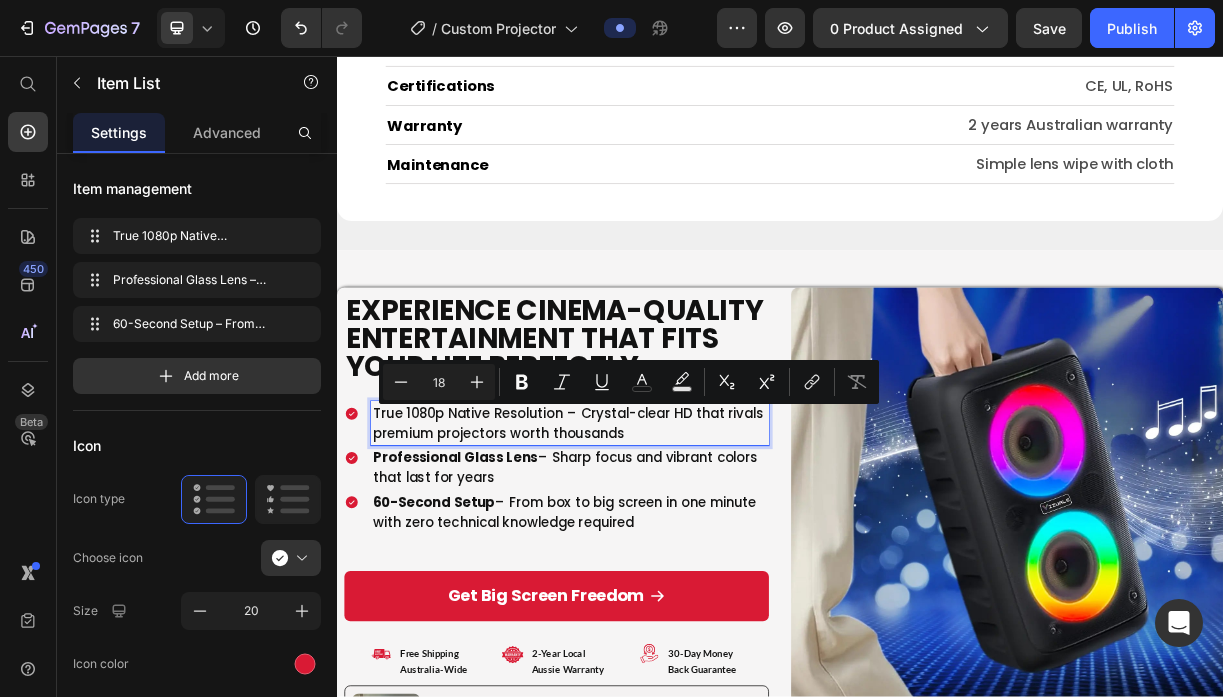 click on "True 1080p Native Resolution – Crystal-clear HD that rivals premium projectors worth thousands" at bounding box center (652, 554) 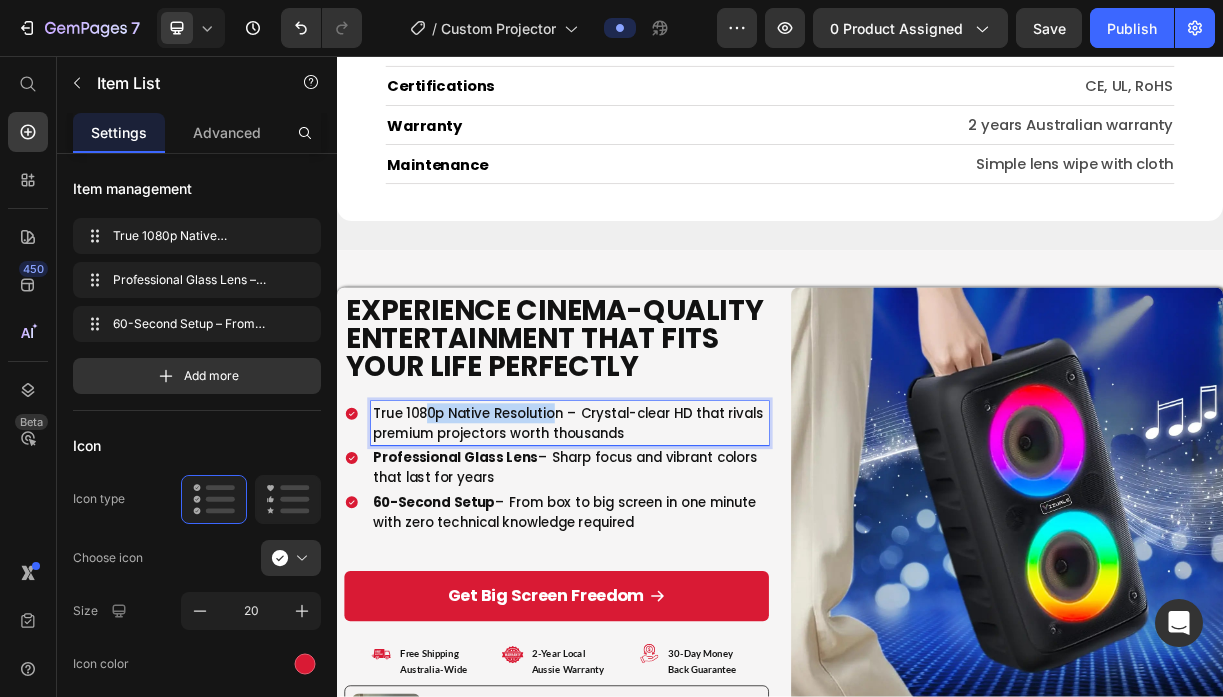 drag, startPoint x: 639, startPoint y: 540, endPoint x: 612, endPoint y: 541, distance: 27.018513 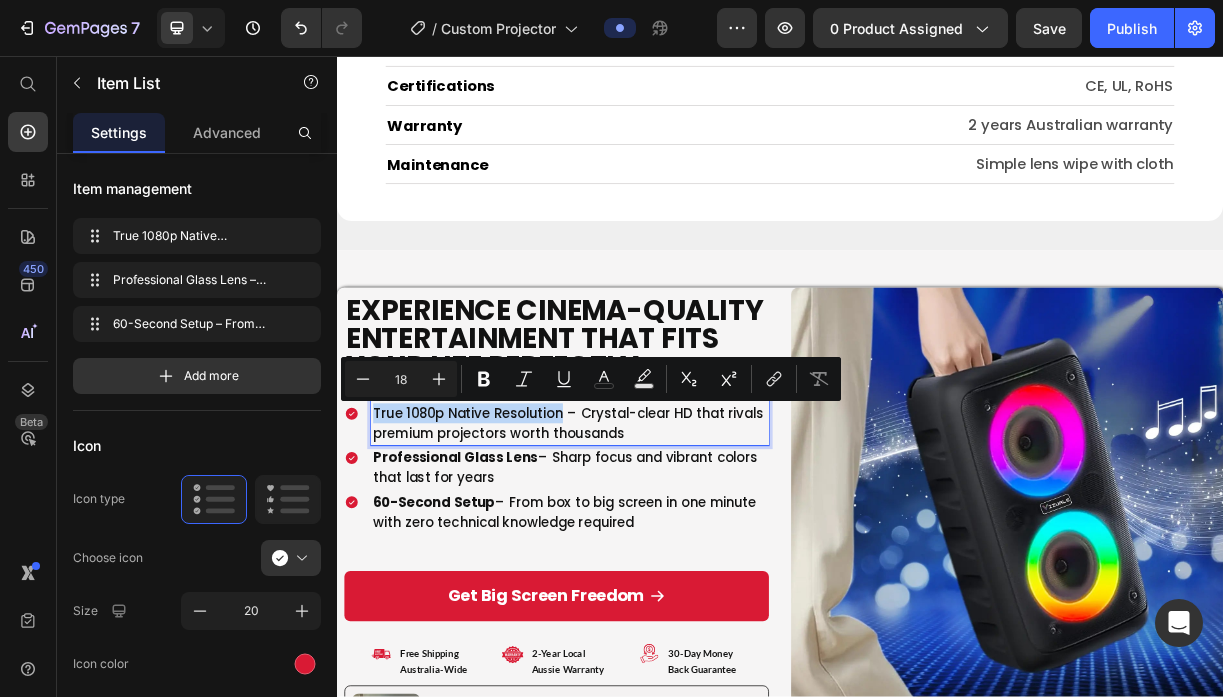 drag, startPoint x: 643, startPoint y: 535, endPoint x: 795, endPoint y: 448, distance: 175.13708 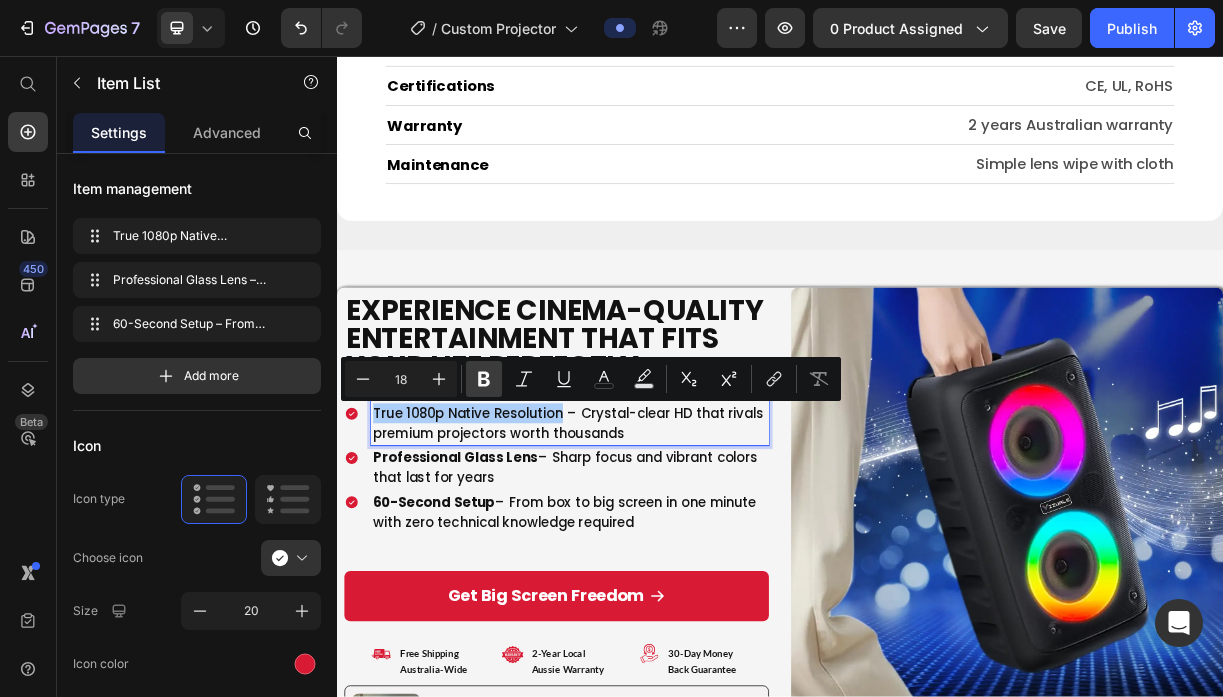 click 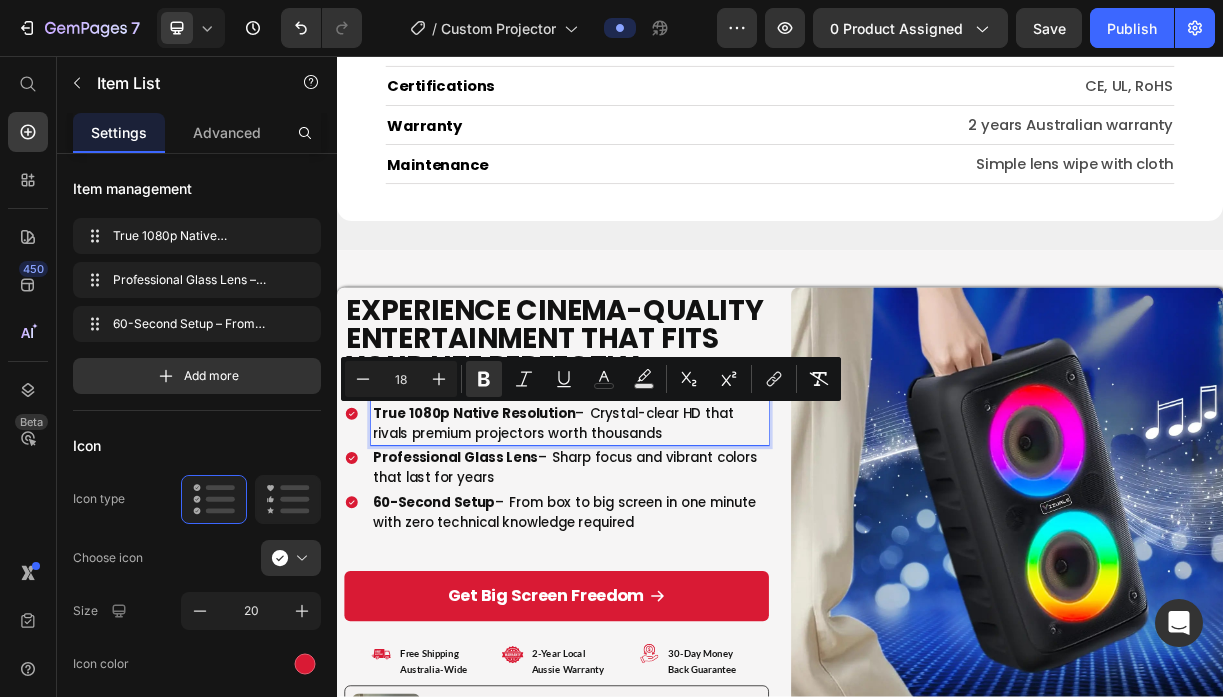 click on "True 1080p Native Resolution  – Crystal-clear HD that rivals premium projectors worth thousands" at bounding box center (652, 554) 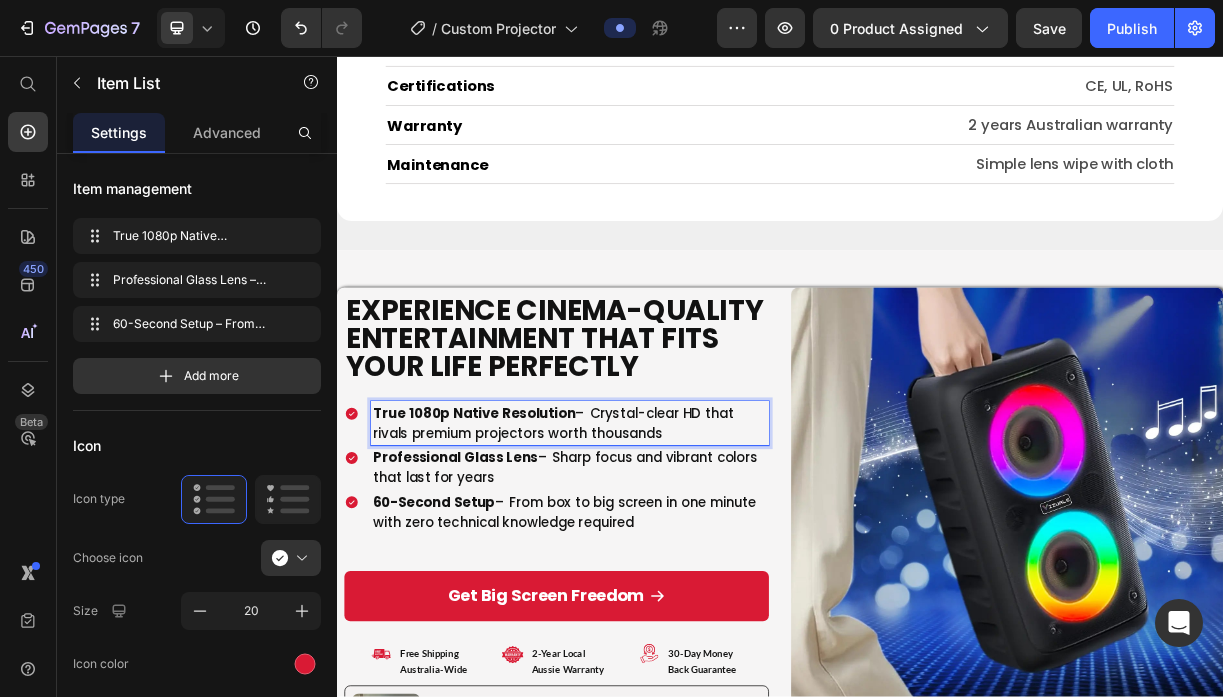click on "Professional Glass Lens" at bounding box center (497, 600) 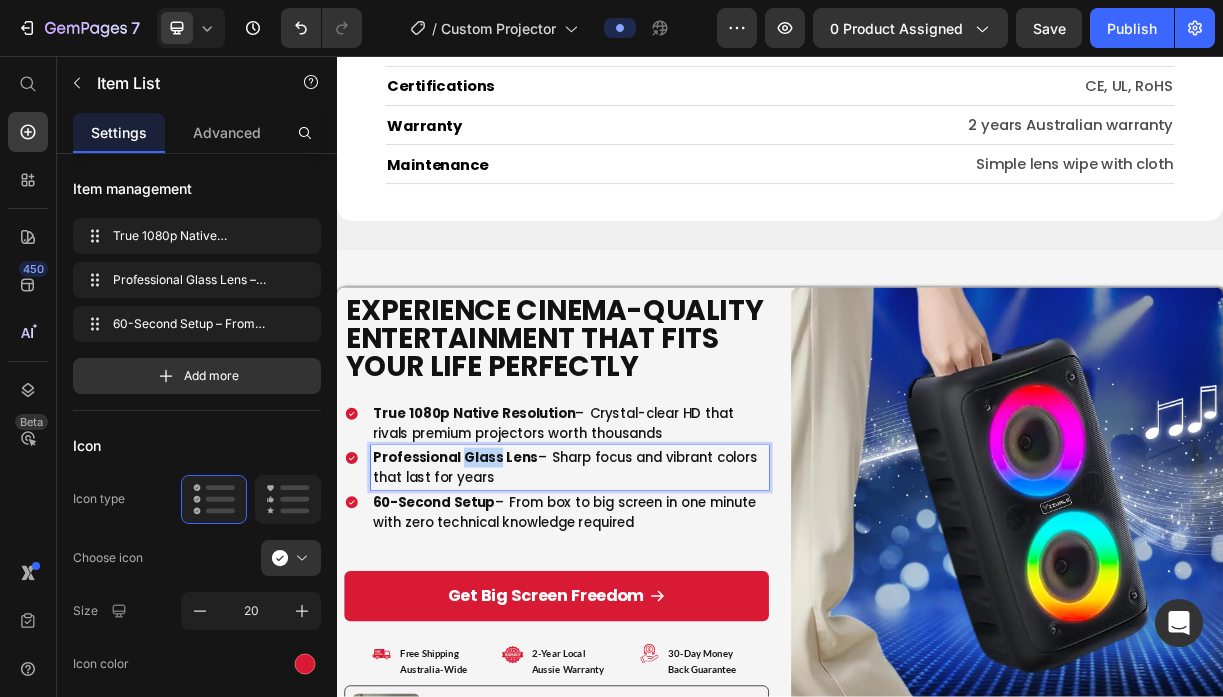 click on "Professional Glass Lens" at bounding box center (497, 600) 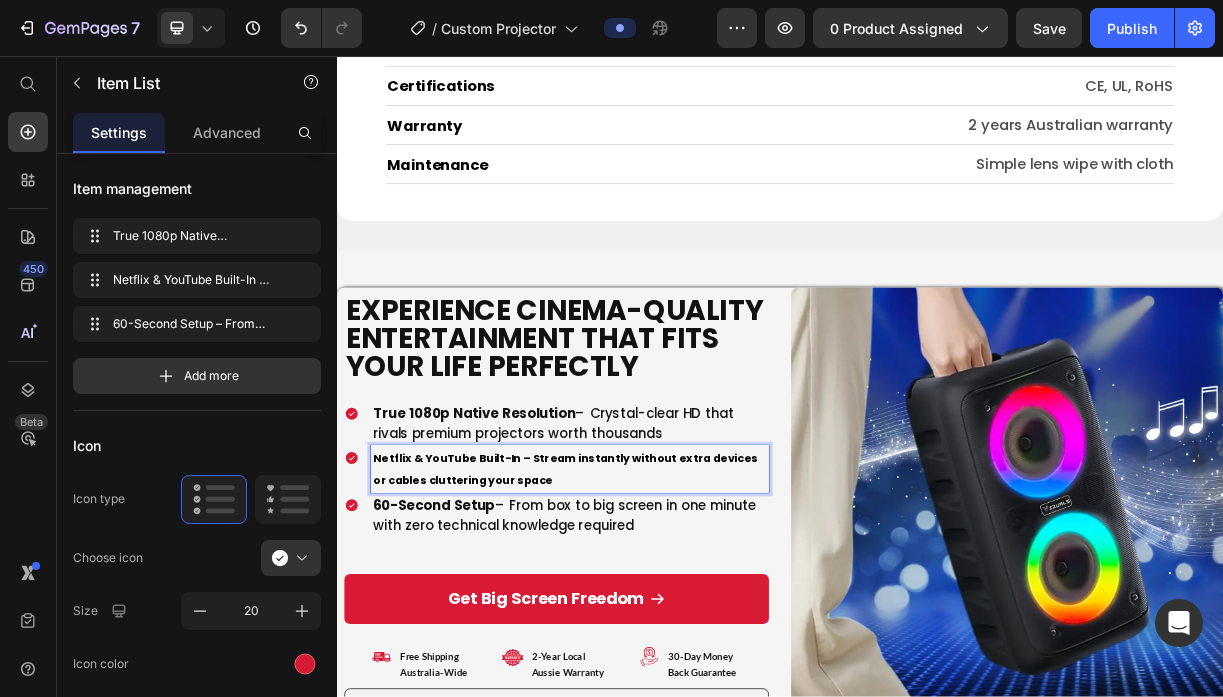click on "Netflix & YouTube Built-In – Stream instantly without extra devices or cables cluttering your space" at bounding box center [646, 616] 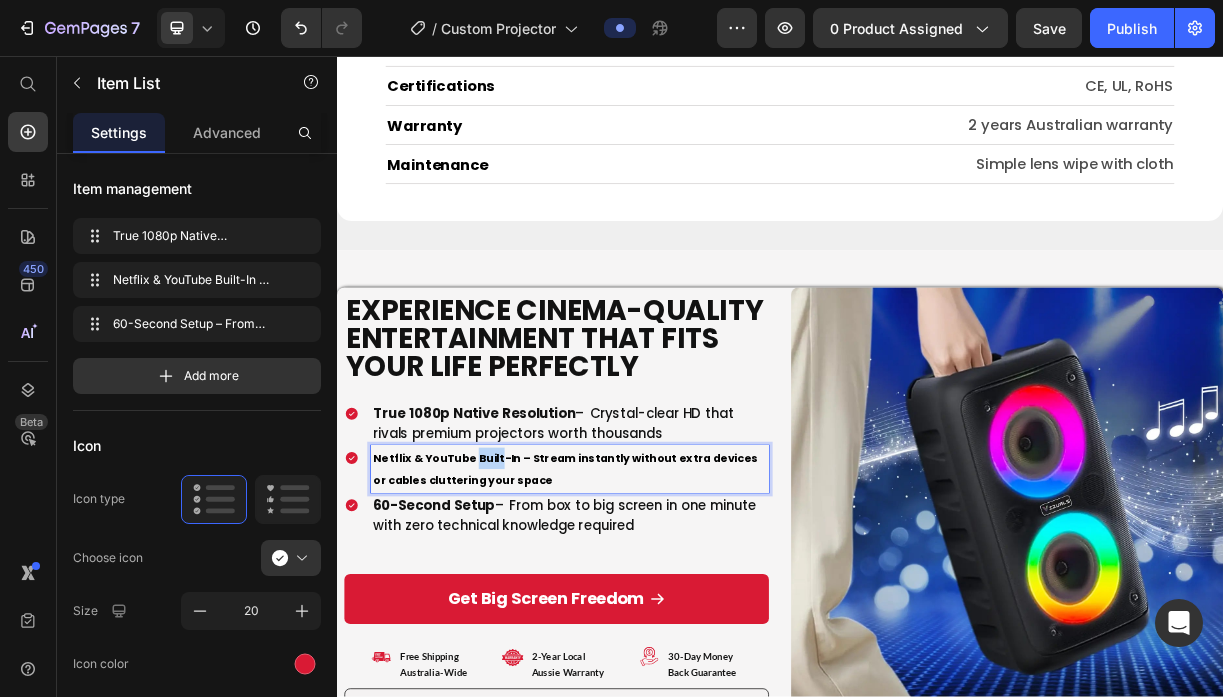 click on "Netflix & YouTube Built-In – Stream instantly without extra devices or cables cluttering your space" at bounding box center (646, 616) 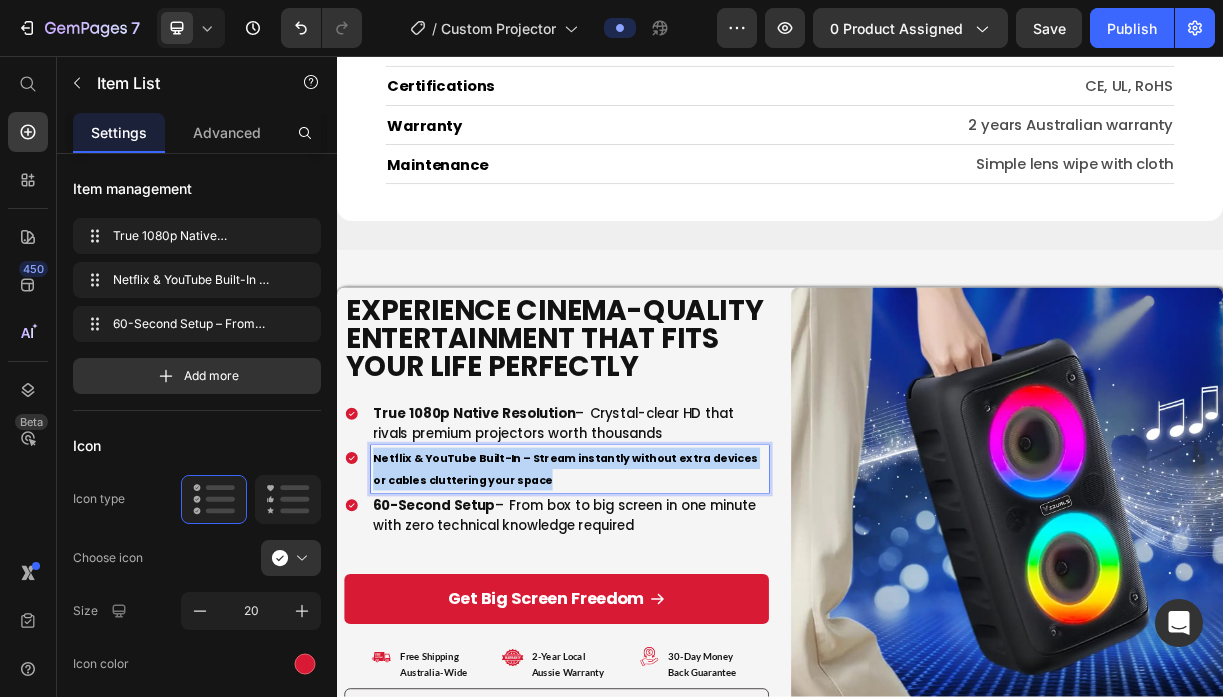 click on "Netflix & YouTube Built-In – Stream instantly without extra devices or cables cluttering your space" at bounding box center [646, 616] 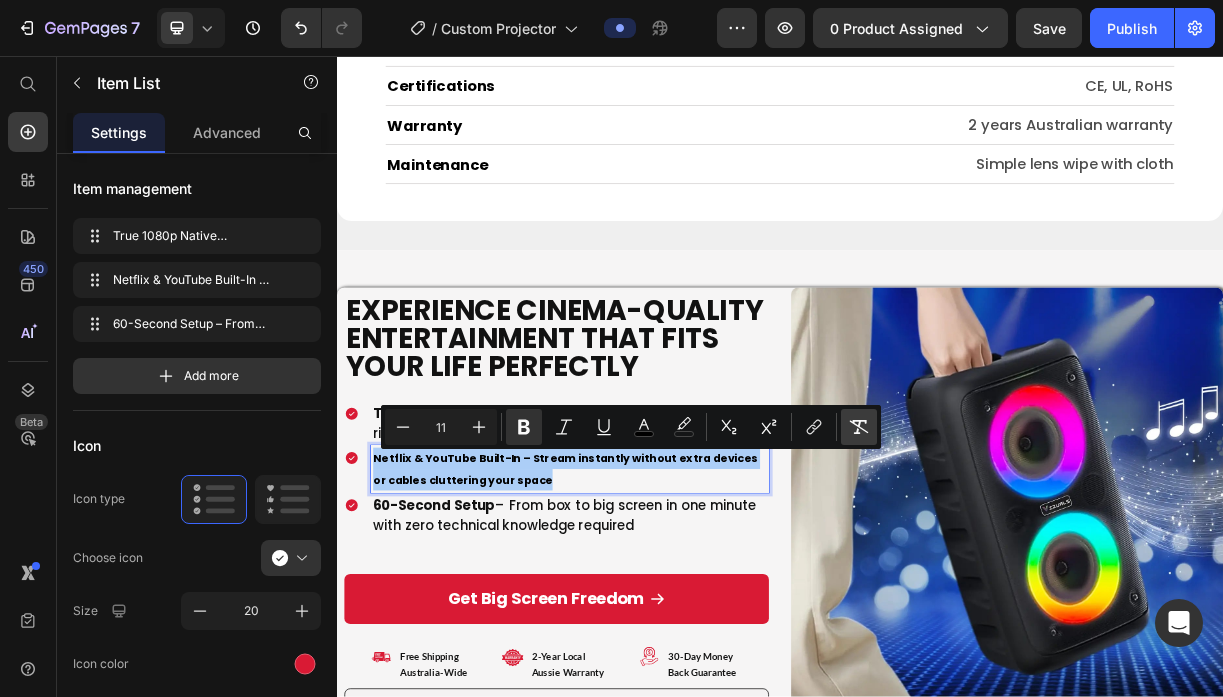 click 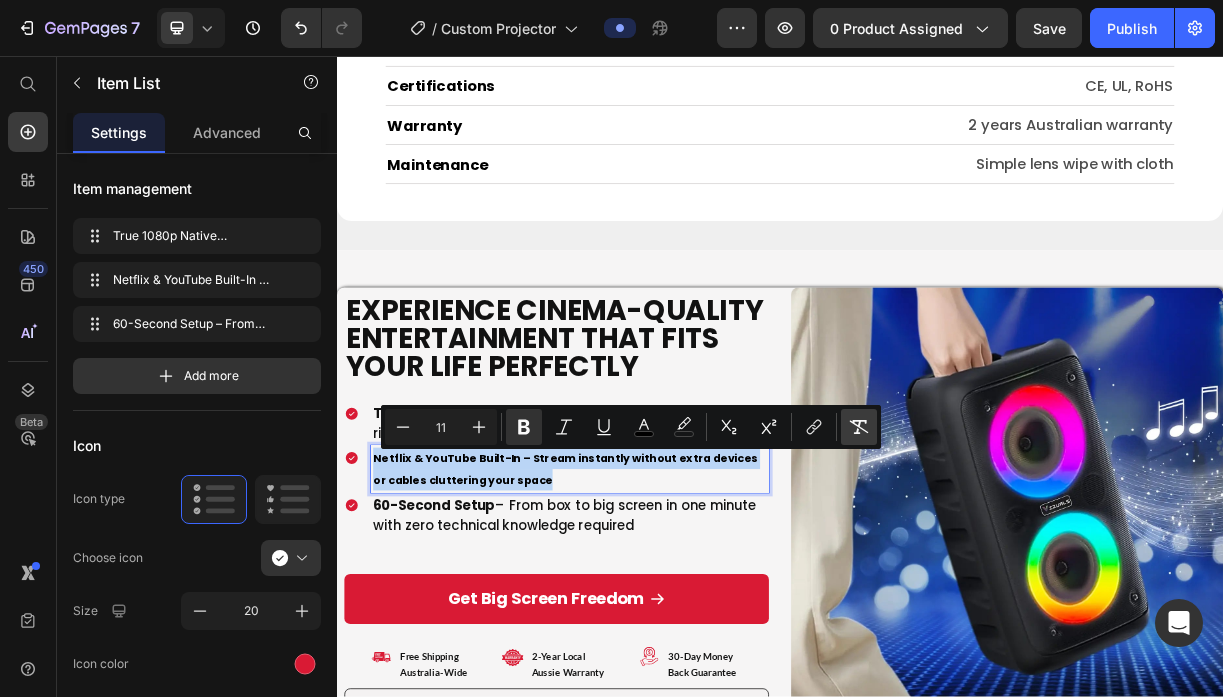 type on "18" 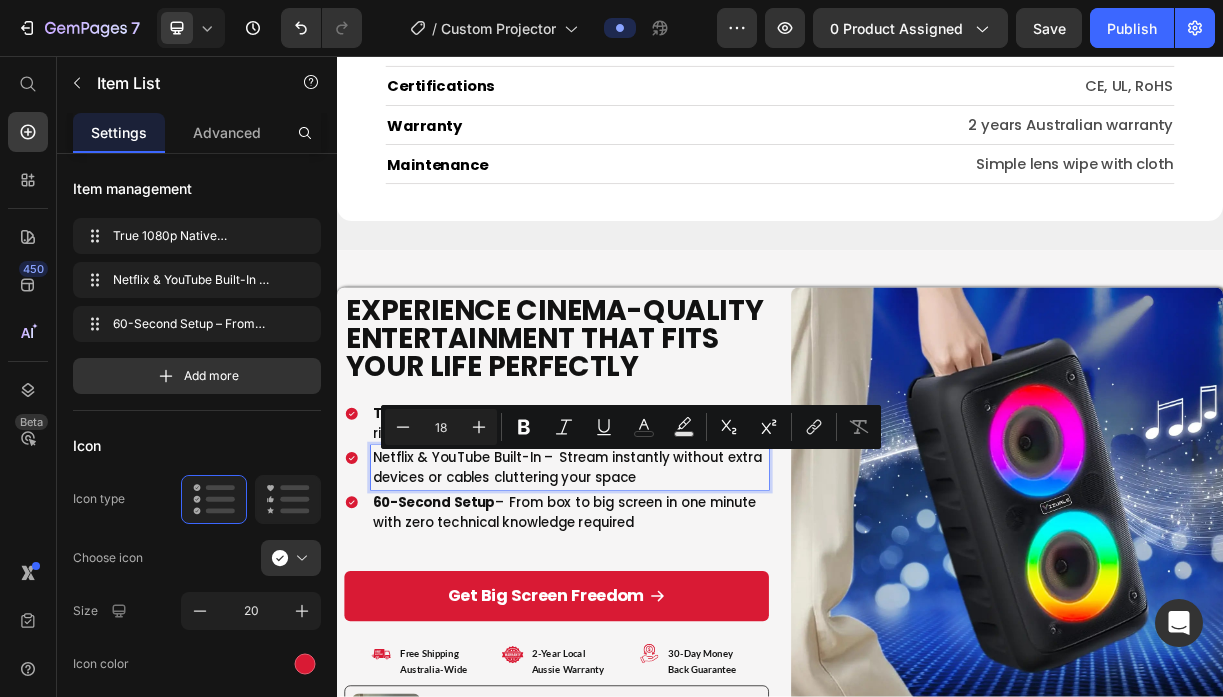 click on "Netflix & YouTube Built-In – Stream instantly without extra devices or cables cluttering your space" at bounding box center (652, 614) 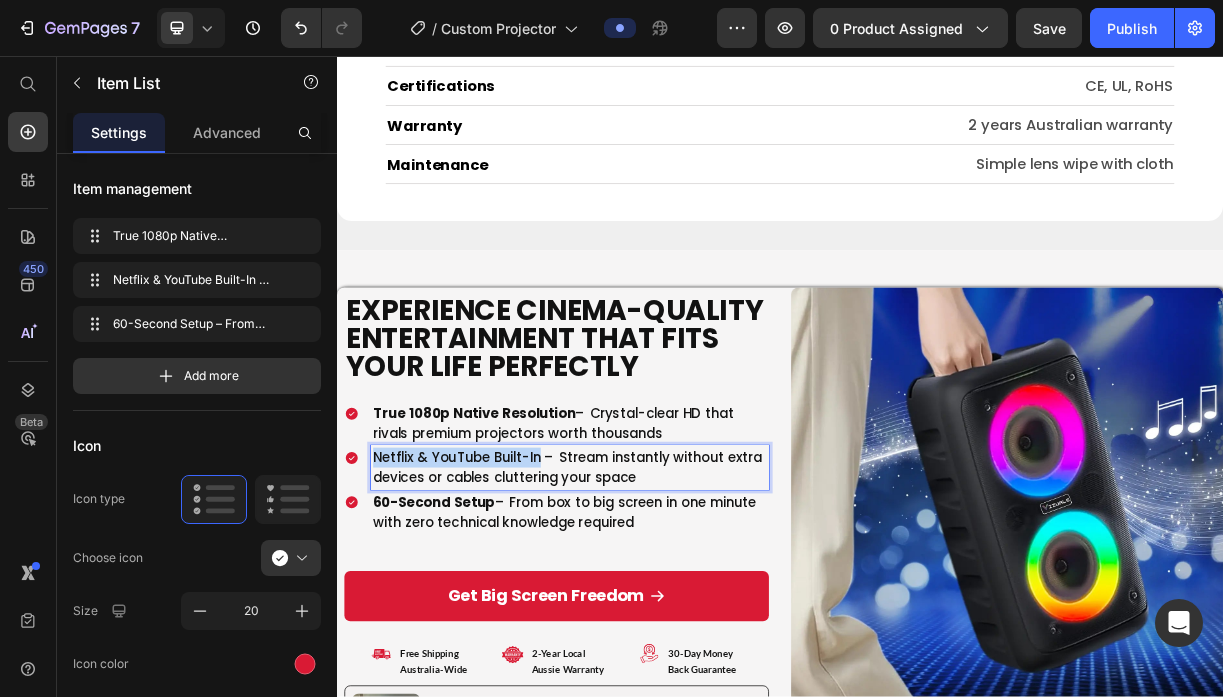 drag, startPoint x: 611, startPoint y: 598, endPoint x: 386, endPoint y: 592, distance: 225.07999 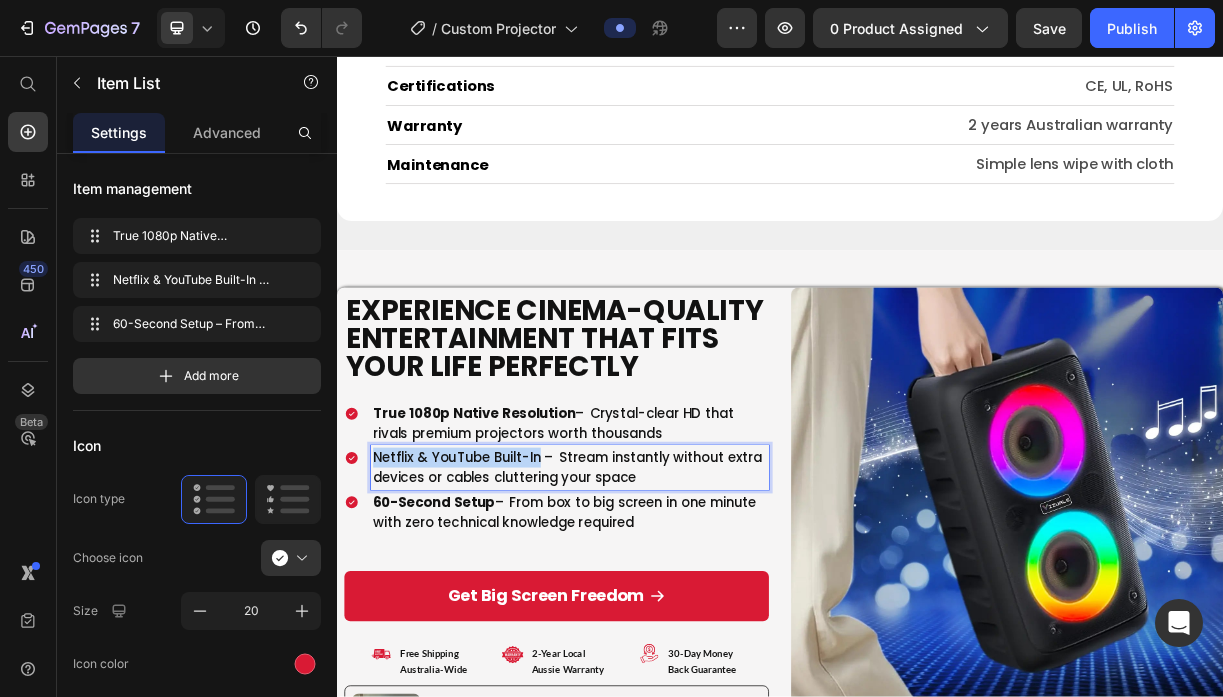 click on "Netflix & YouTube Built-In – Stream instantly without extra devices or cables cluttering your space" at bounding box center (652, 614) 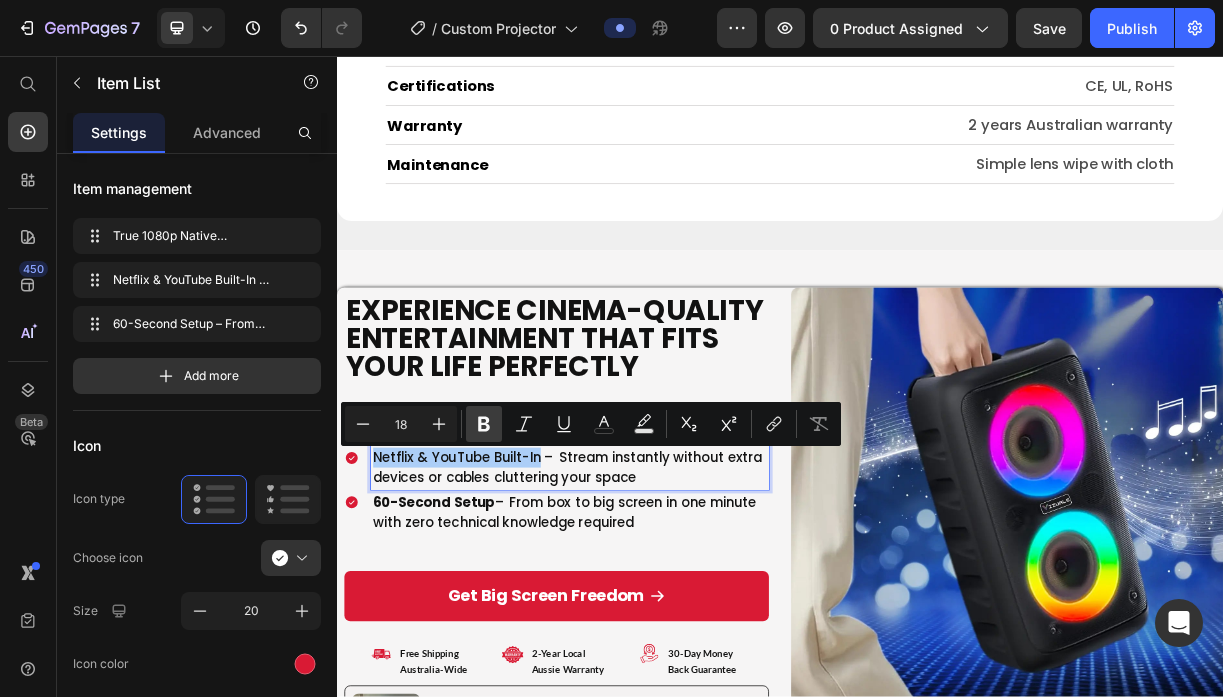 click 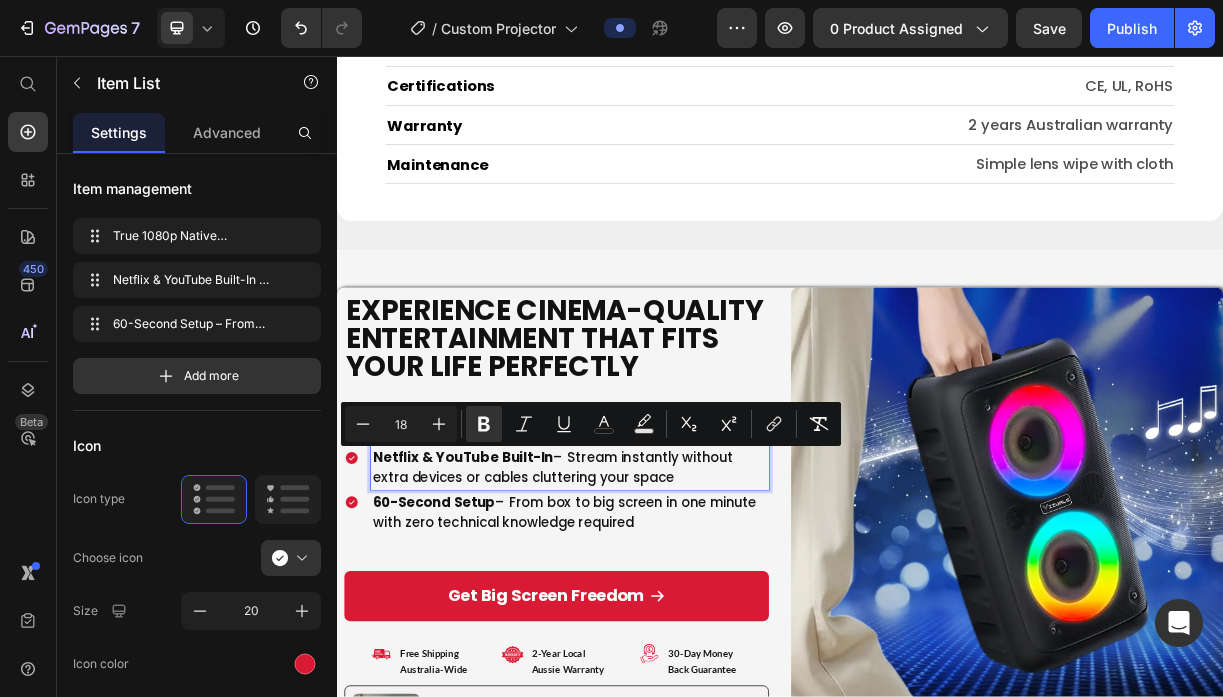 click on "60-Second Setup" at bounding box center (468, 660) 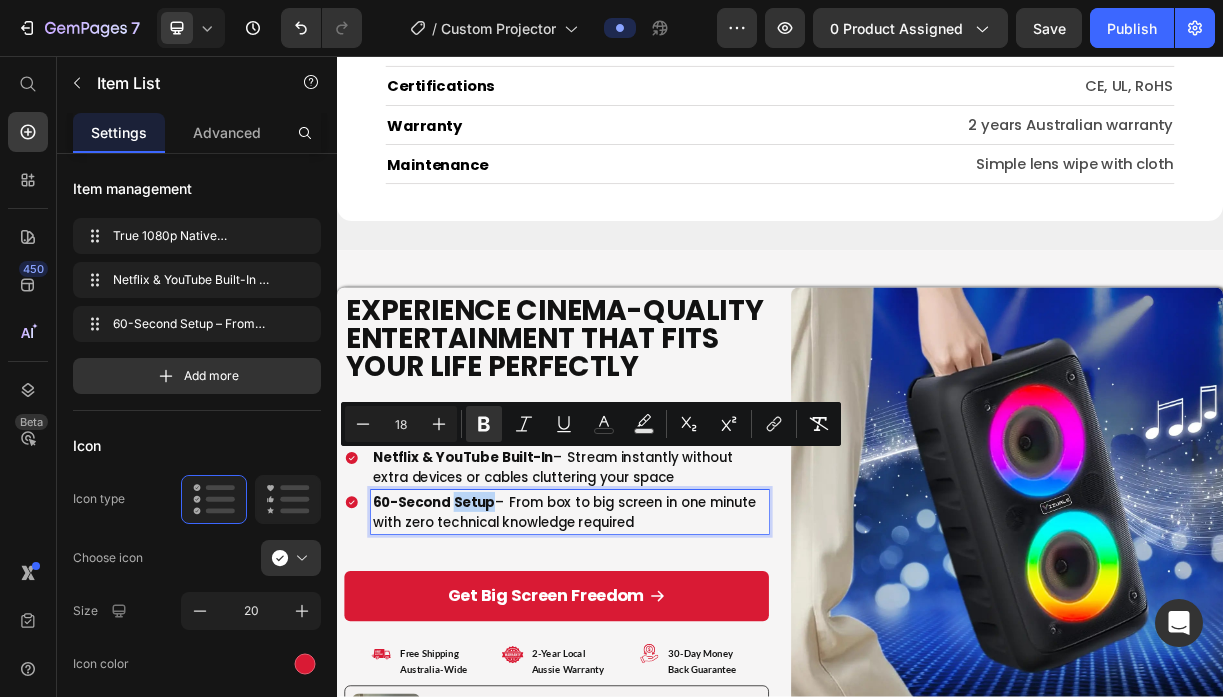 click on "60-Second Setup" at bounding box center [468, 660] 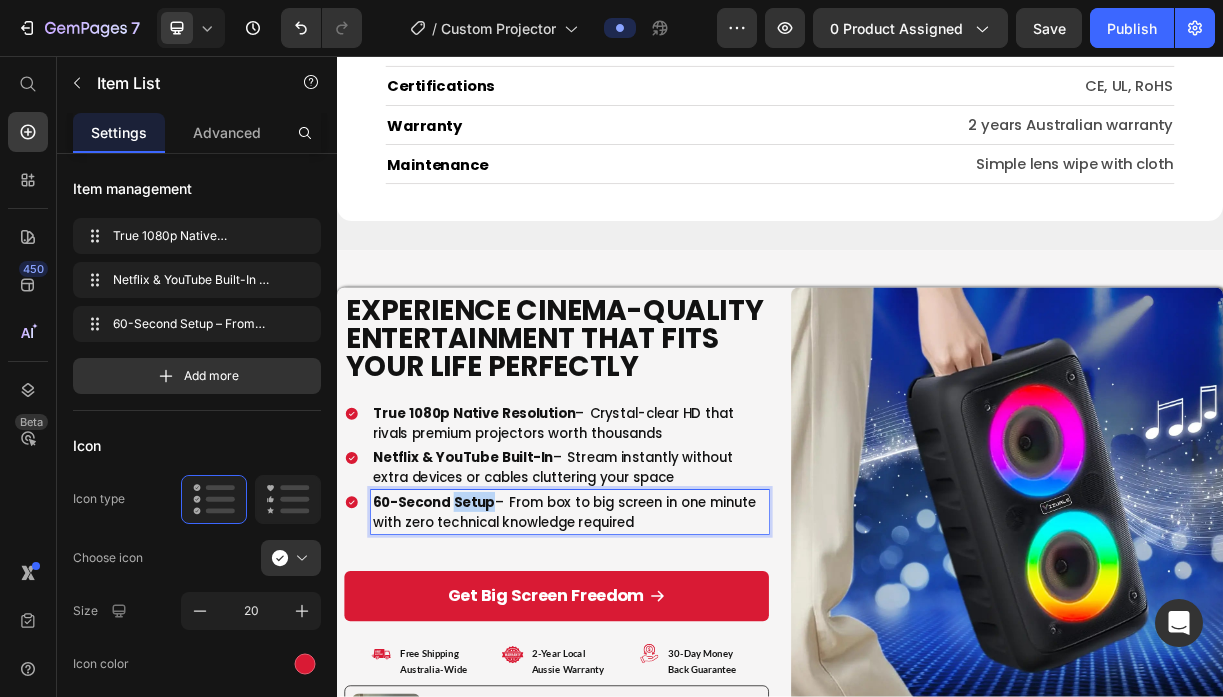 click on "60-Second Setup" at bounding box center (468, 660) 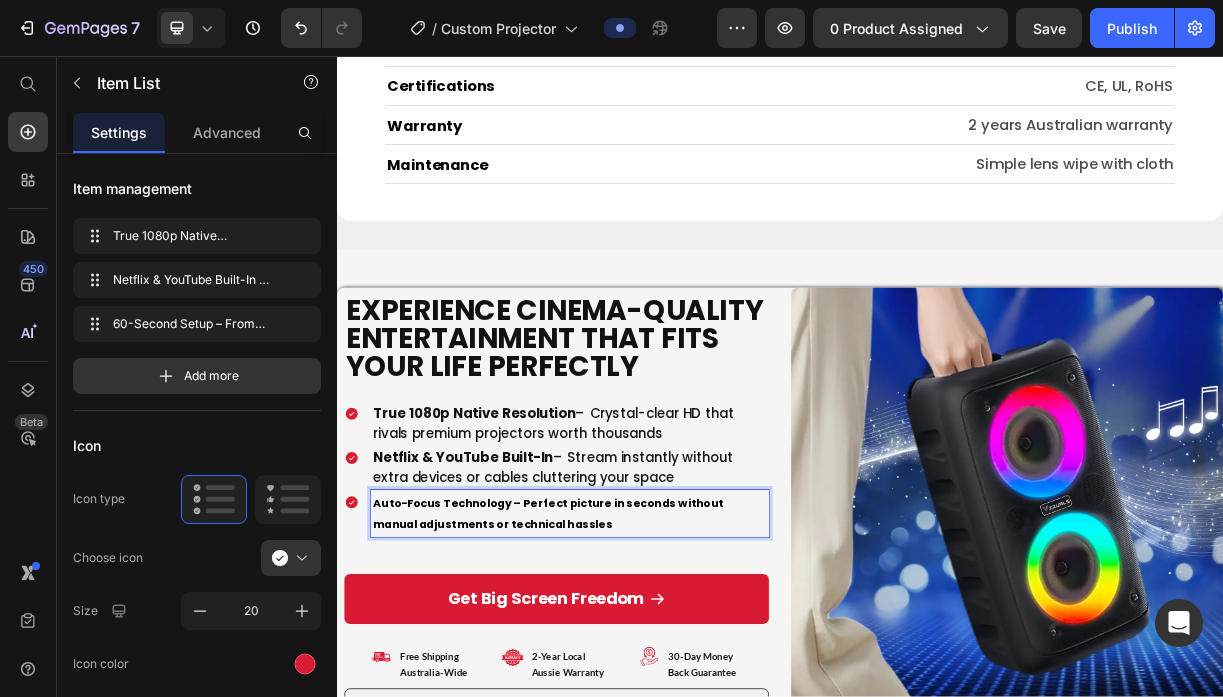 scroll, scrollTop: 24, scrollLeft: 0, axis: vertical 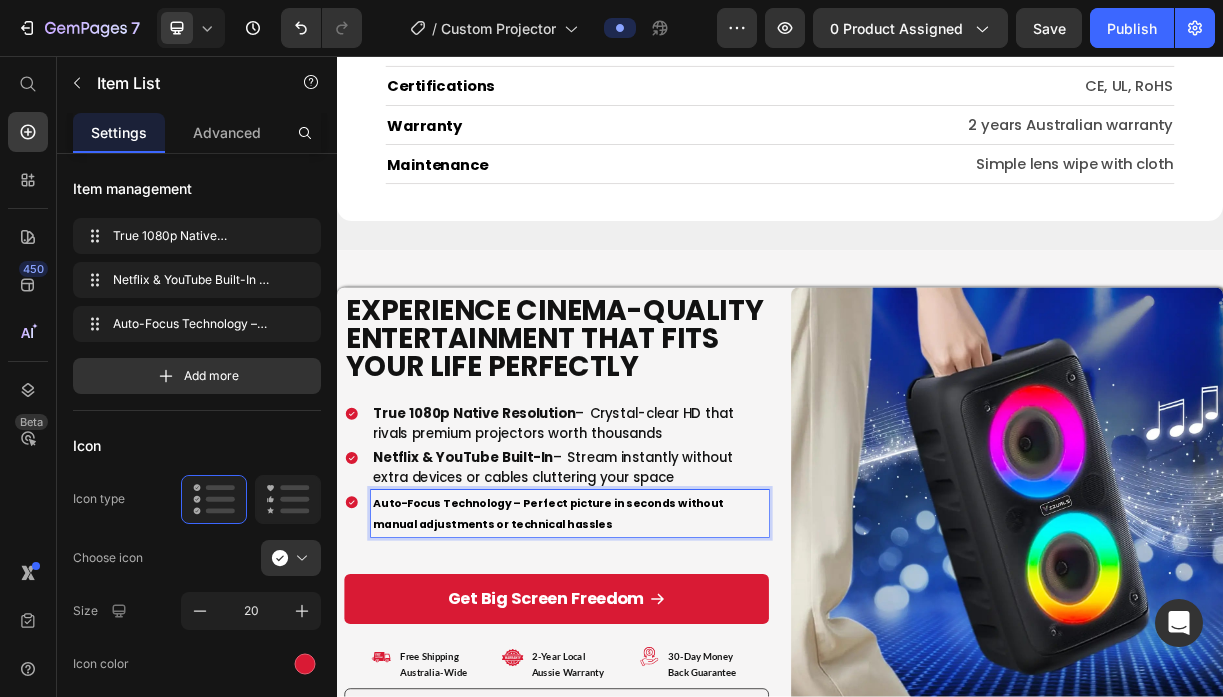 click on "Auto-Focus Technology – Perfect picture in seconds without manual adjustments or technical hassles" at bounding box center (623, 676) 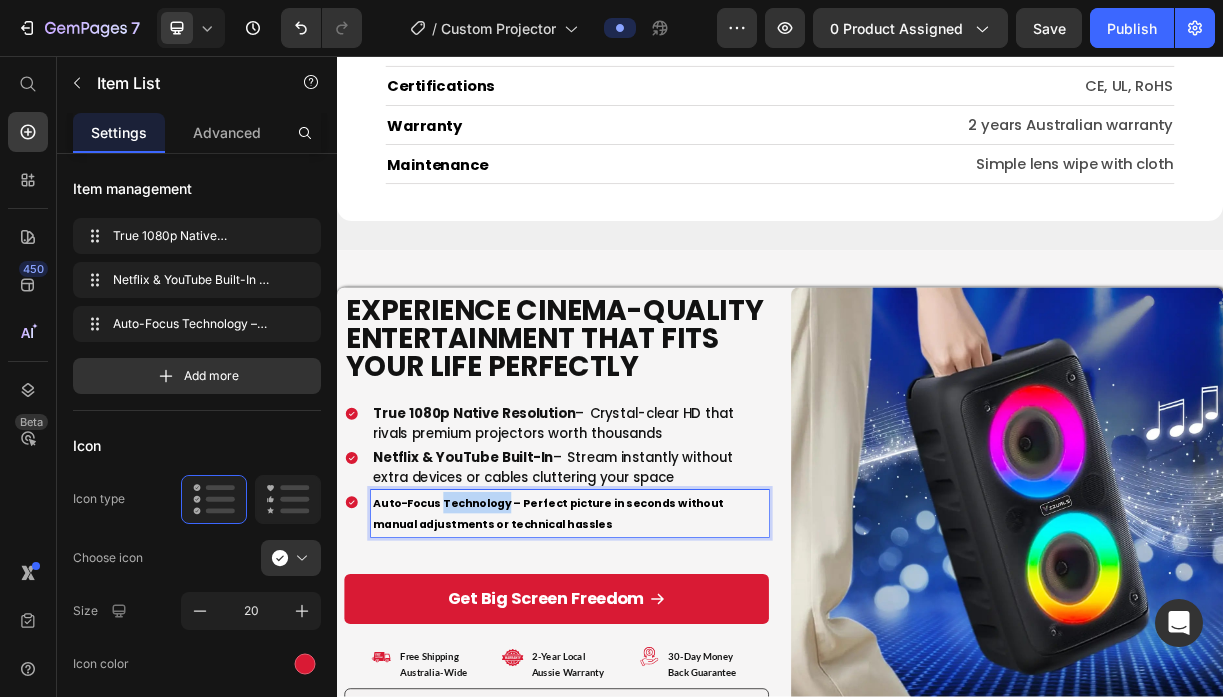 click on "Auto-Focus Technology – Perfect picture in seconds without manual adjustments or technical hassles" at bounding box center [623, 676] 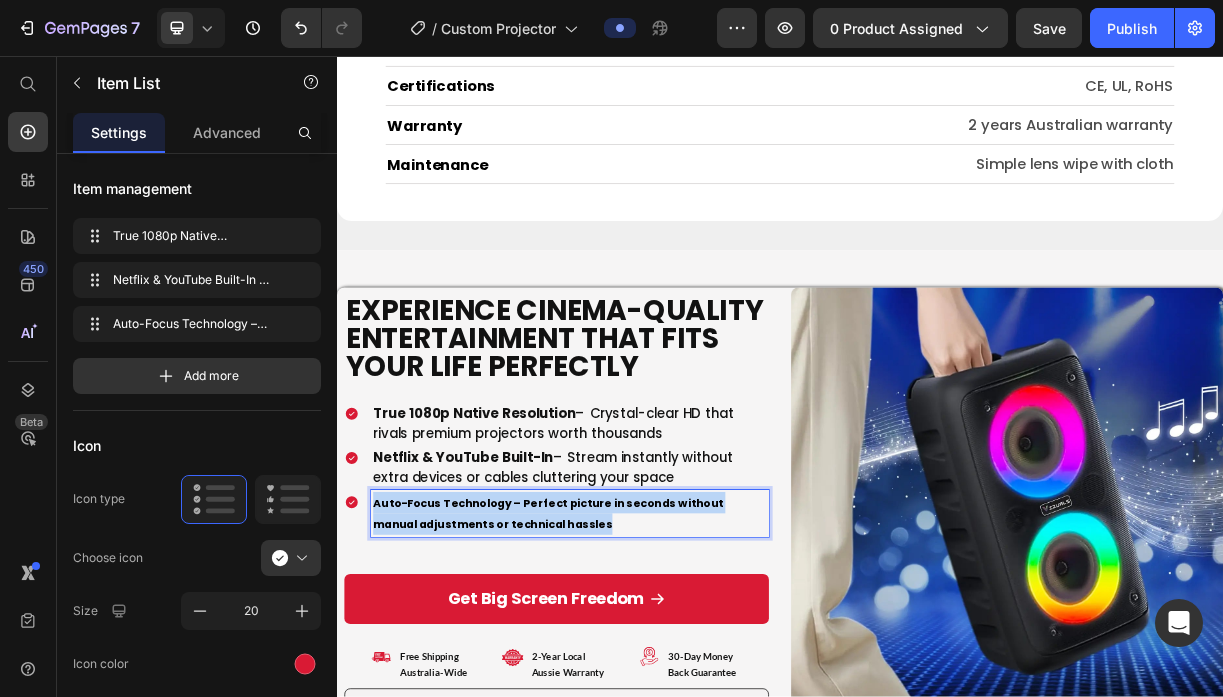 click on "Auto-Focus Technology – Perfect picture in seconds without manual adjustments or technical hassles" at bounding box center (623, 676) 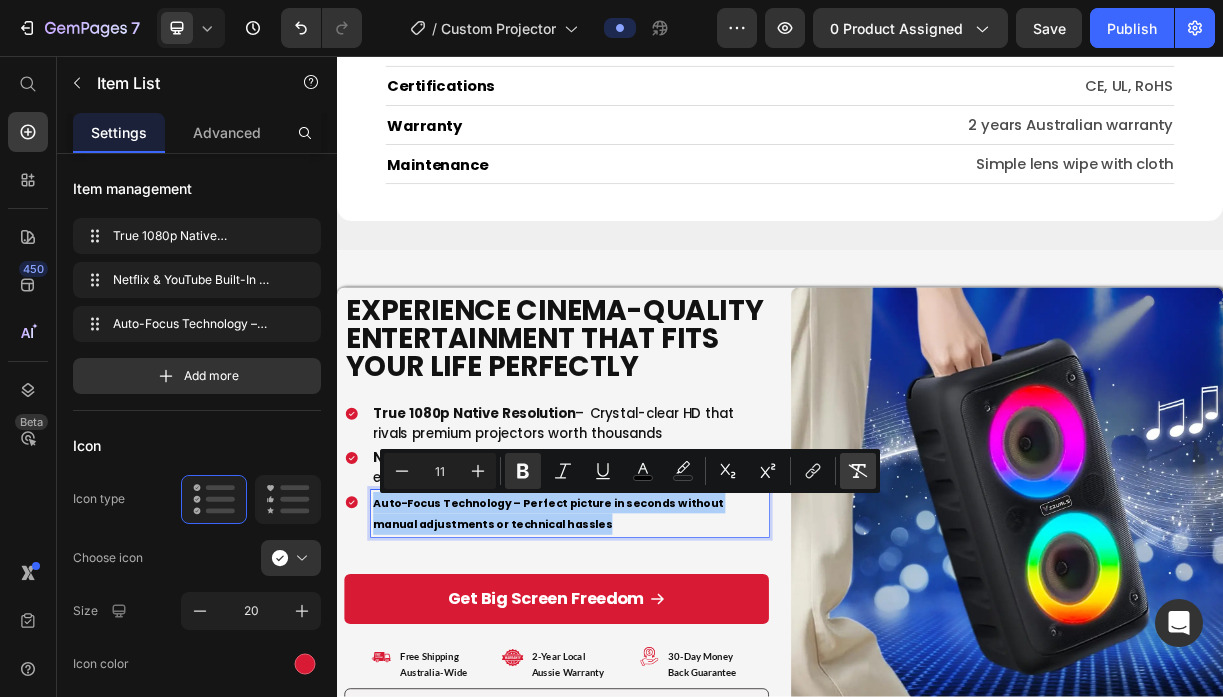 click on "Remove Format" at bounding box center [858, 471] 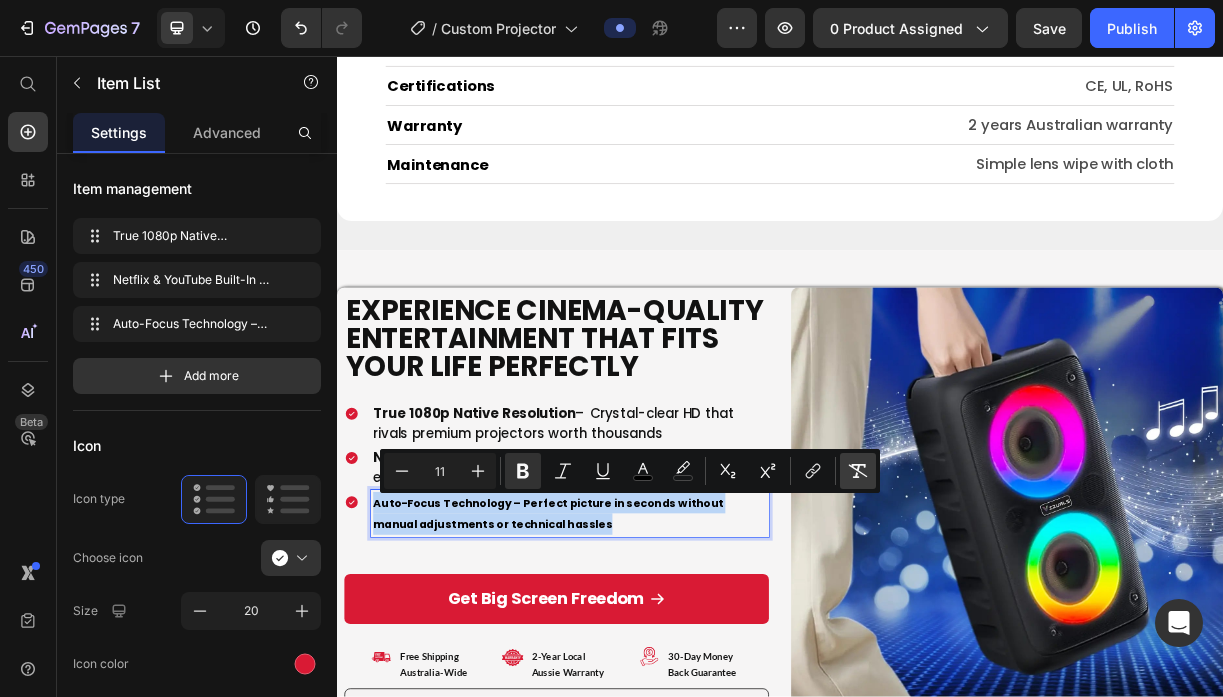 type on "18" 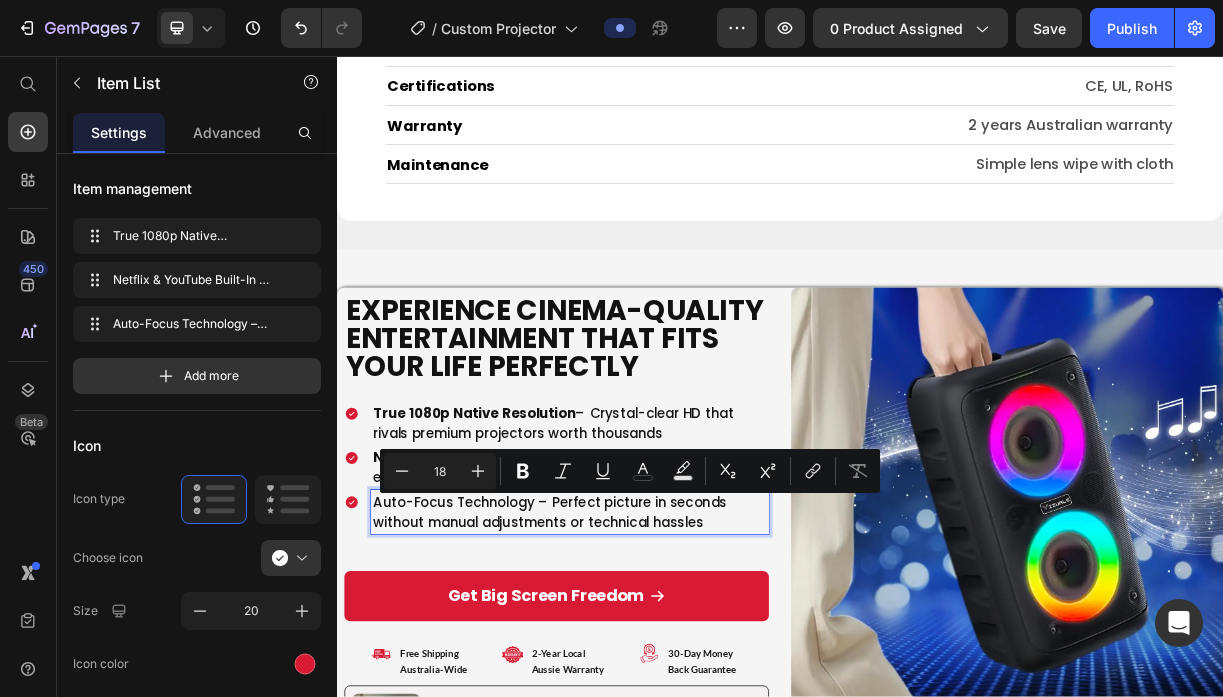 click on "Auto-Focus Technology – Perfect picture in seconds without manual adjustments or technical hassles" at bounding box center (652, 674) 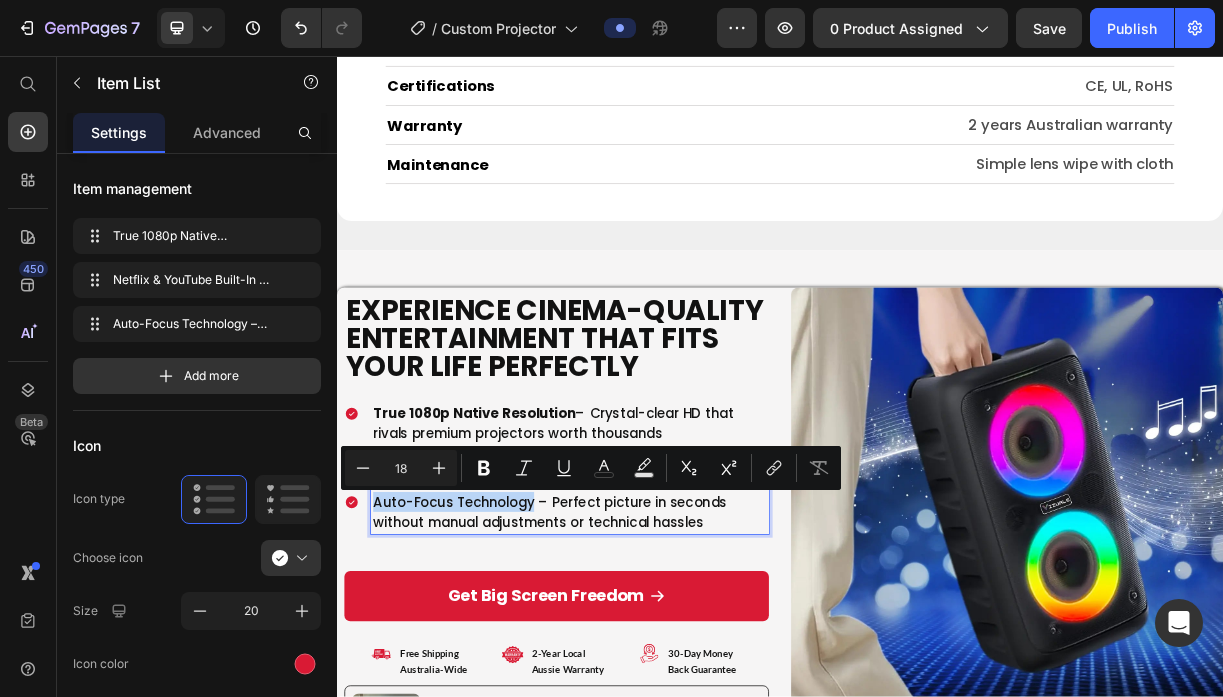 drag, startPoint x: 601, startPoint y: 659, endPoint x: 782, endPoint y: 539, distance: 217.16583 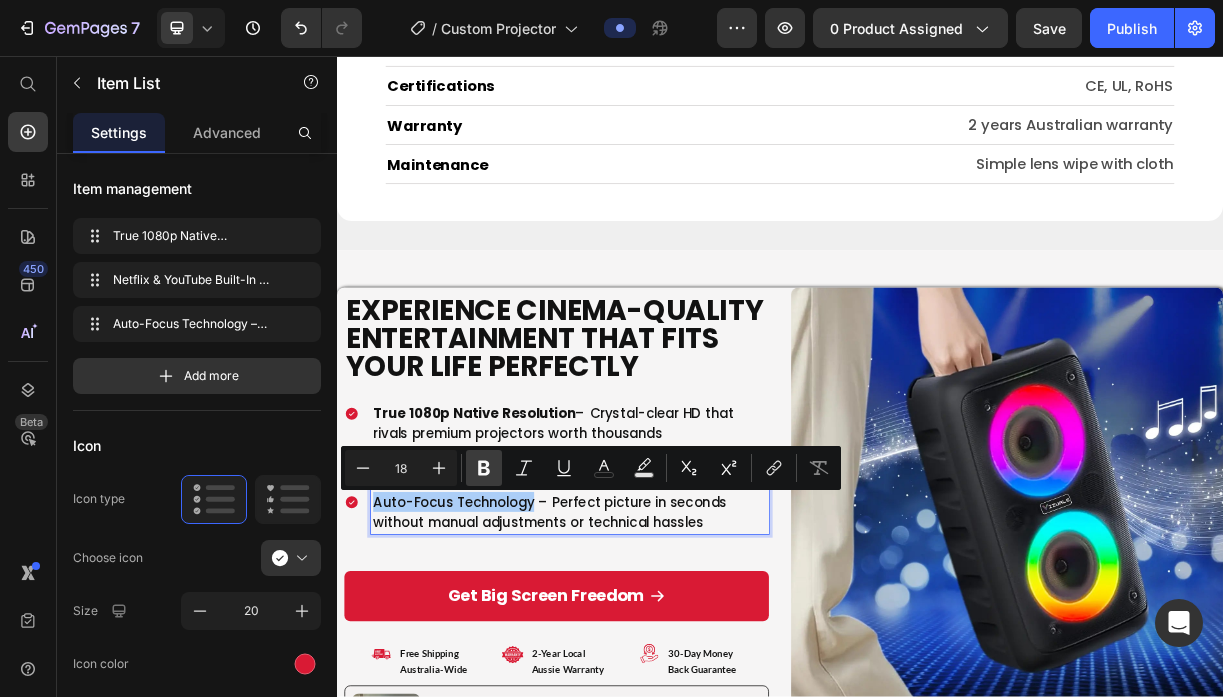 click 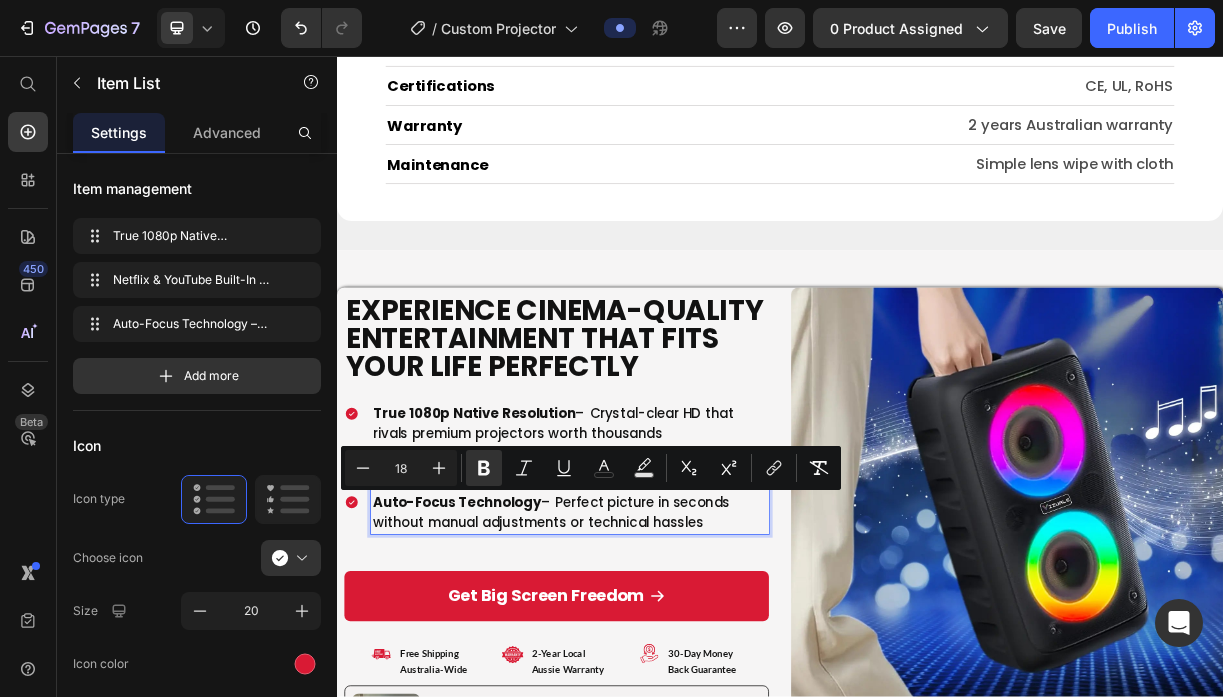 click on "Auto-Focus Technology  – Perfect picture in seconds without manual adjustments or technical hassles" at bounding box center [652, 674] 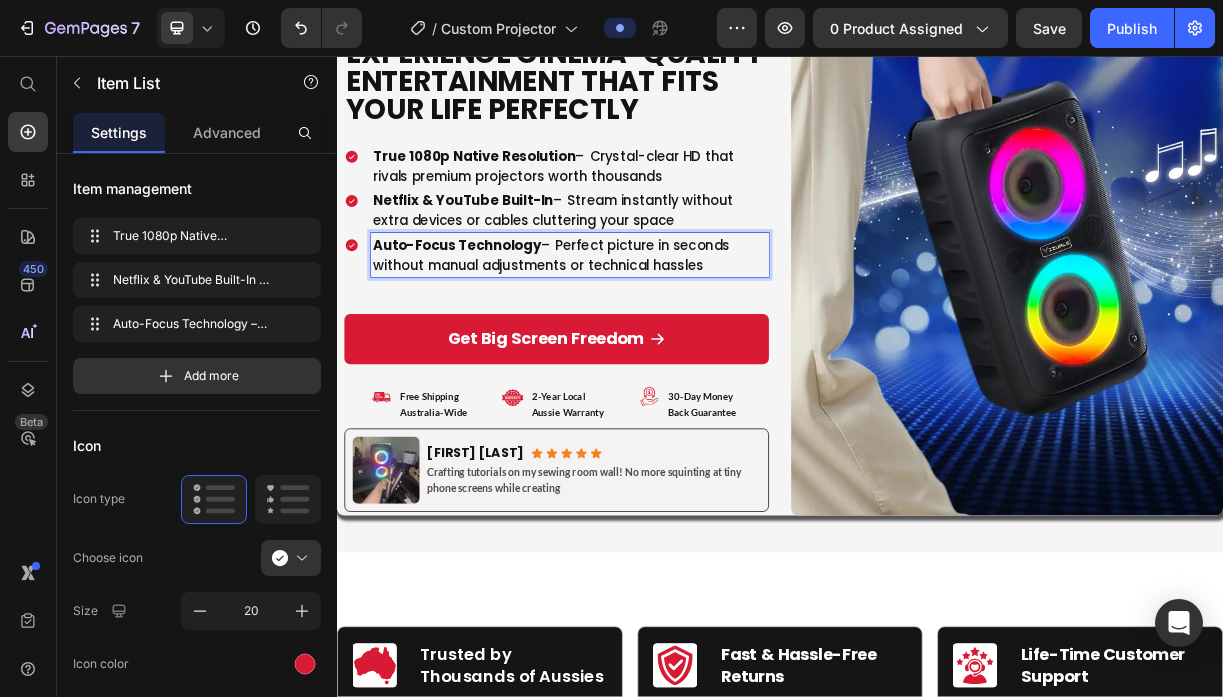 scroll, scrollTop: 11063, scrollLeft: 0, axis: vertical 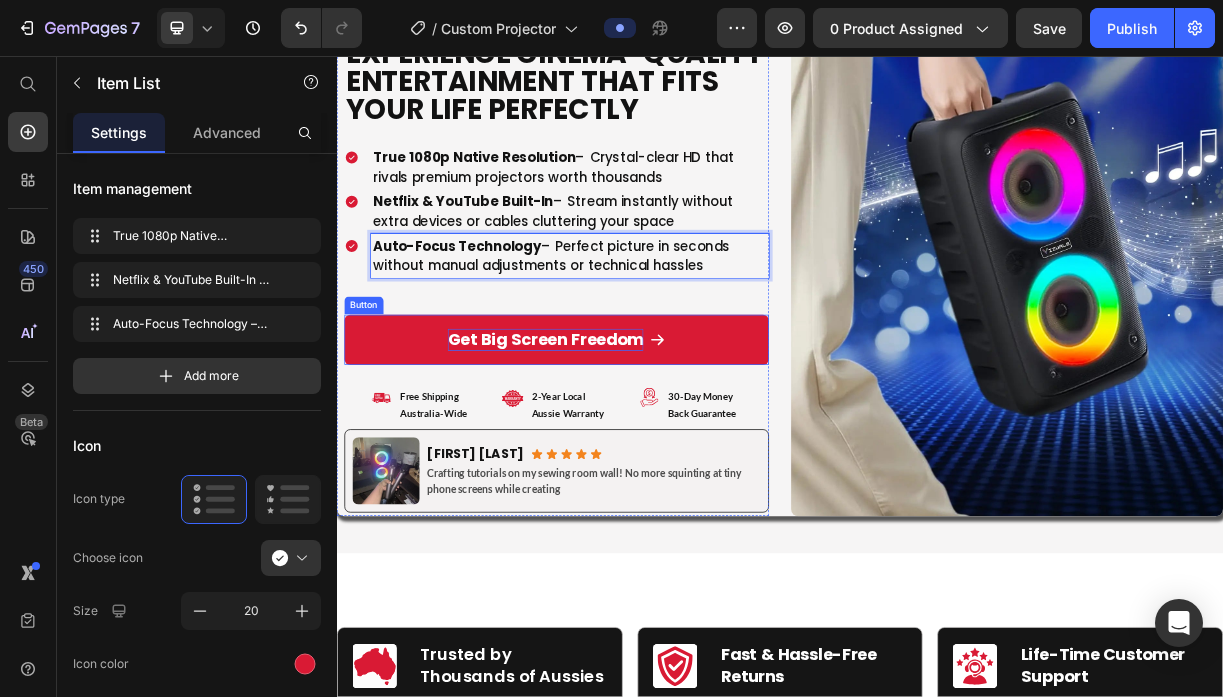click on "Get Big Screen Freedom" at bounding box center (619, 441) 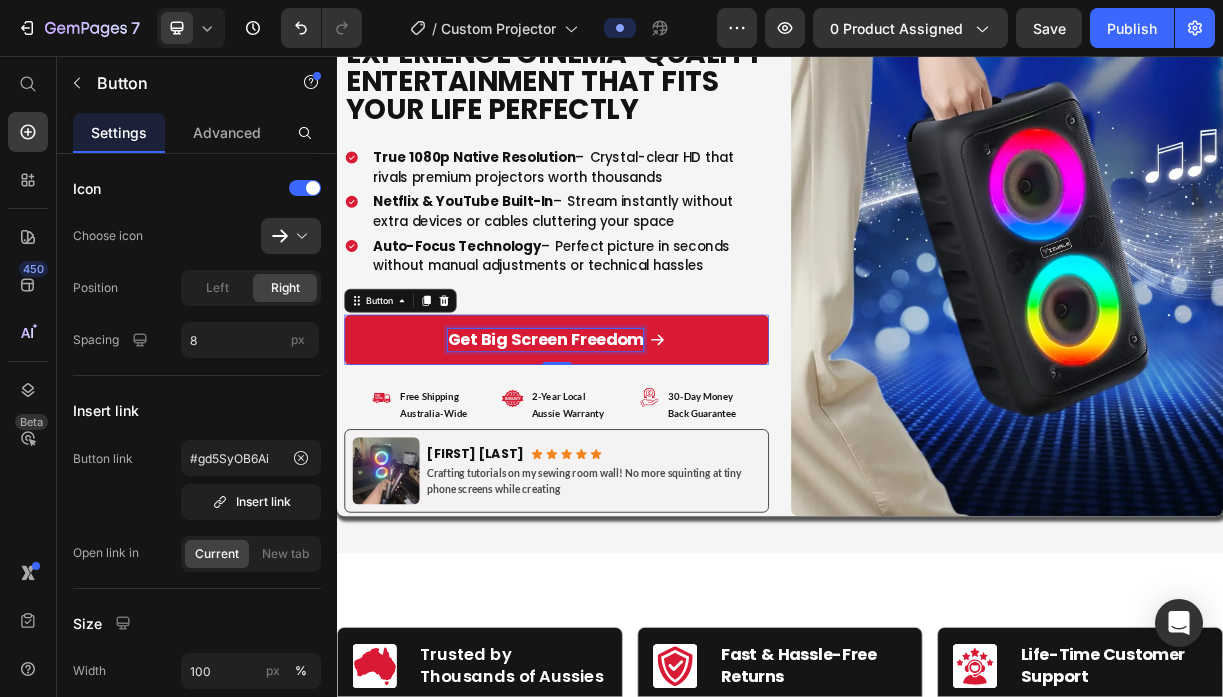 click on "Get Big Screen Freedom" at bounding box center (619, 441) 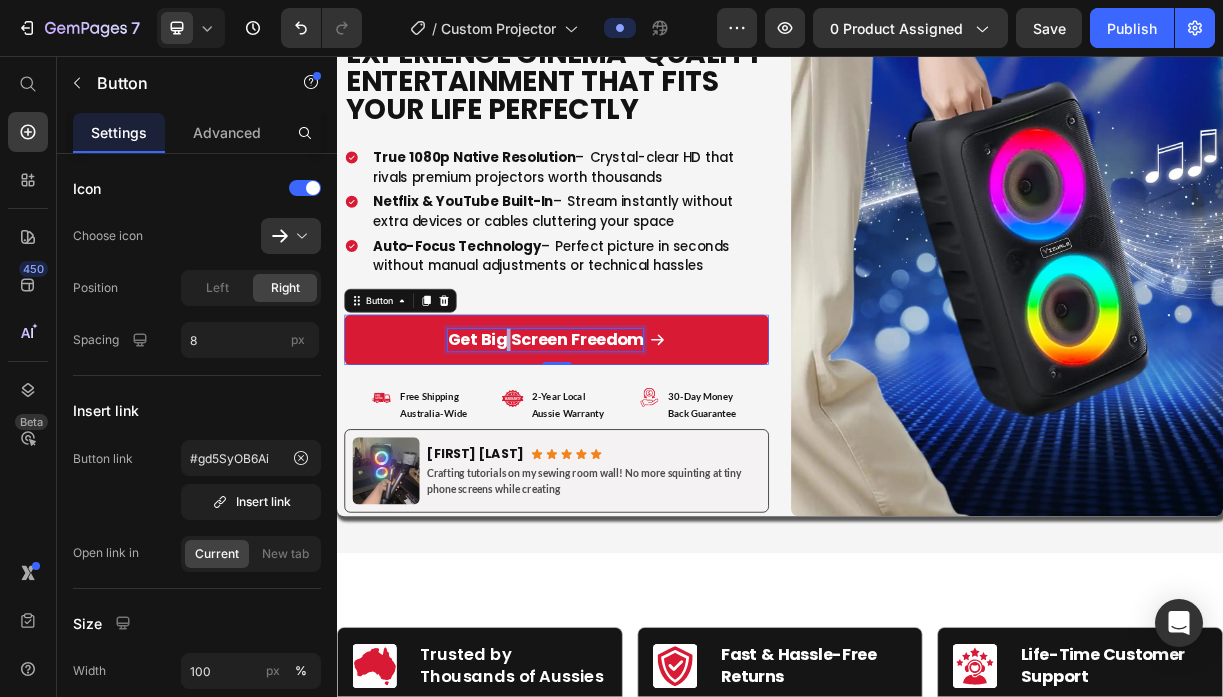 scroll, scrollTop: 0, scrollLeft: 0, axis: both 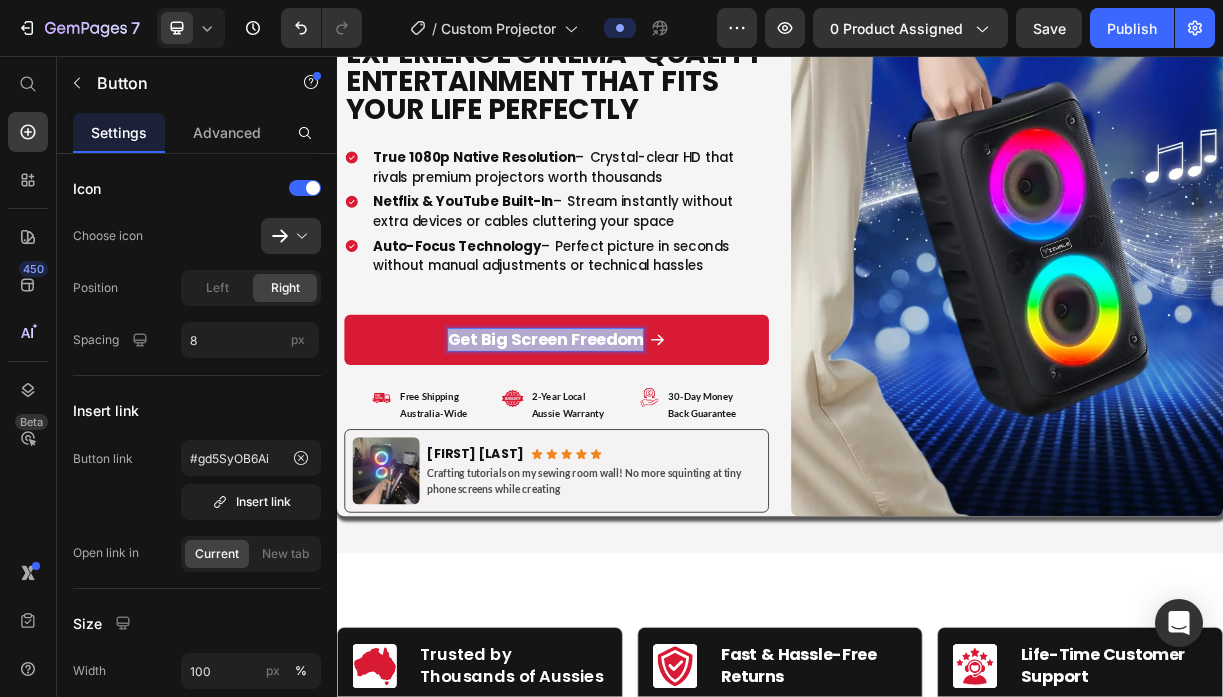 click on "Get Big Screen Freedom" at bounding box center [619, 441] 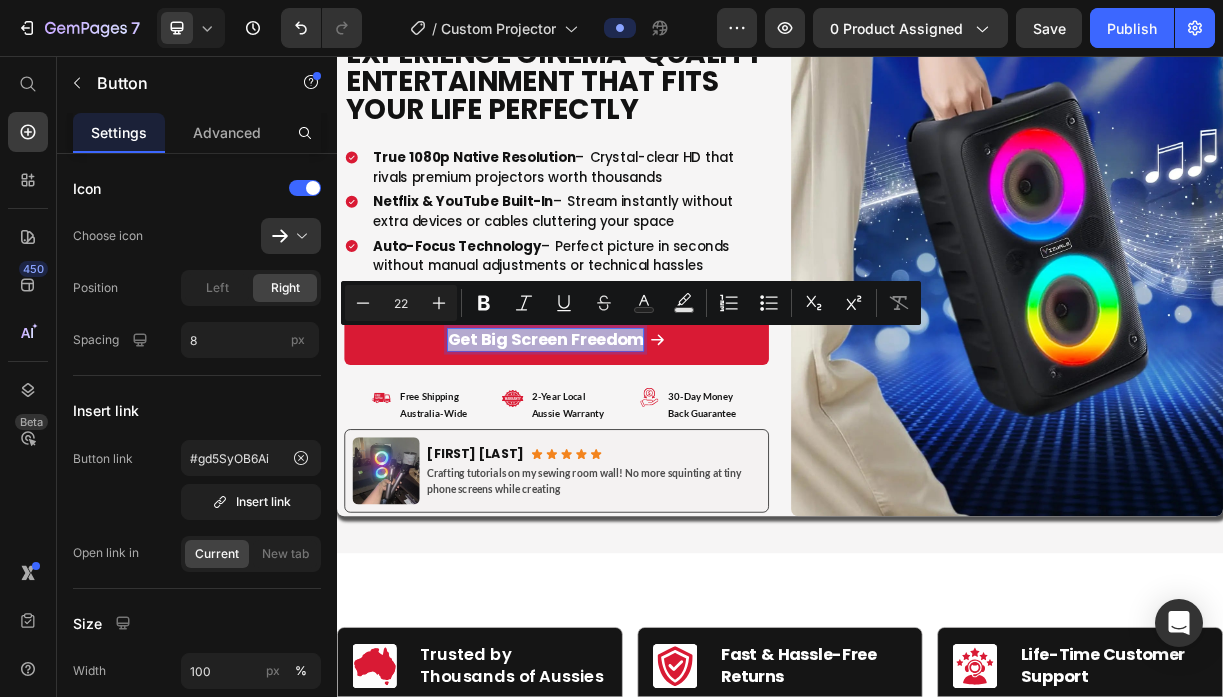 type on "11" 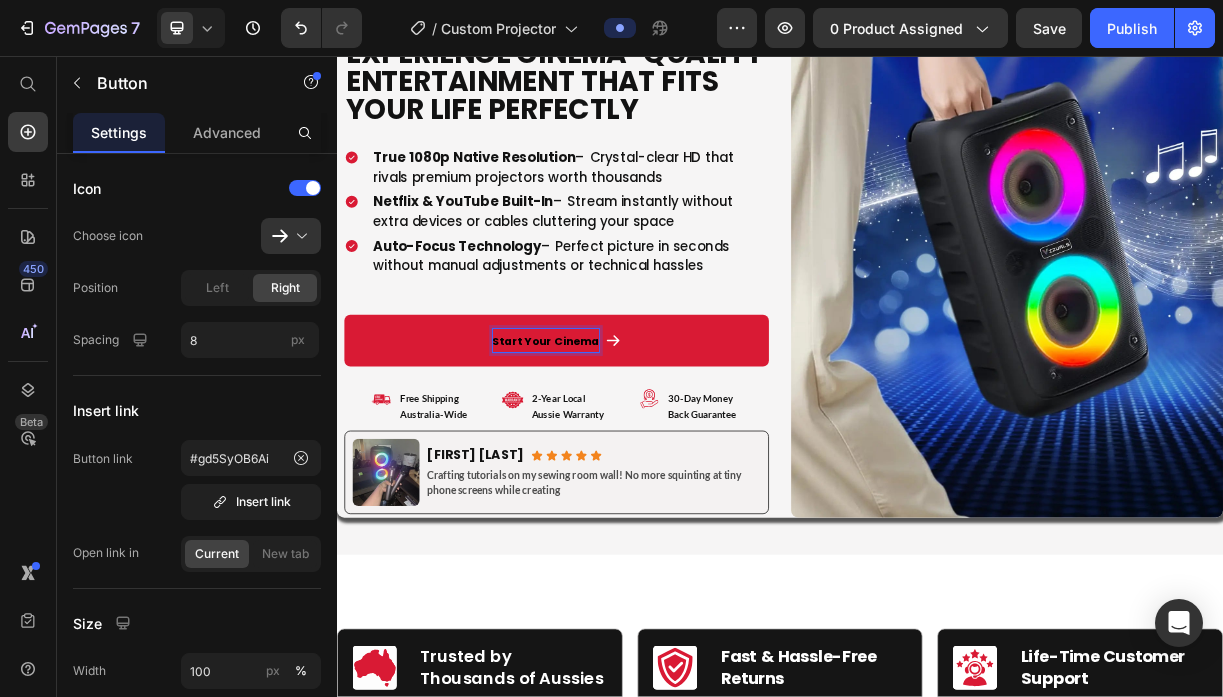 click on "Start Your Cinema" at bounding box center [620, 443] 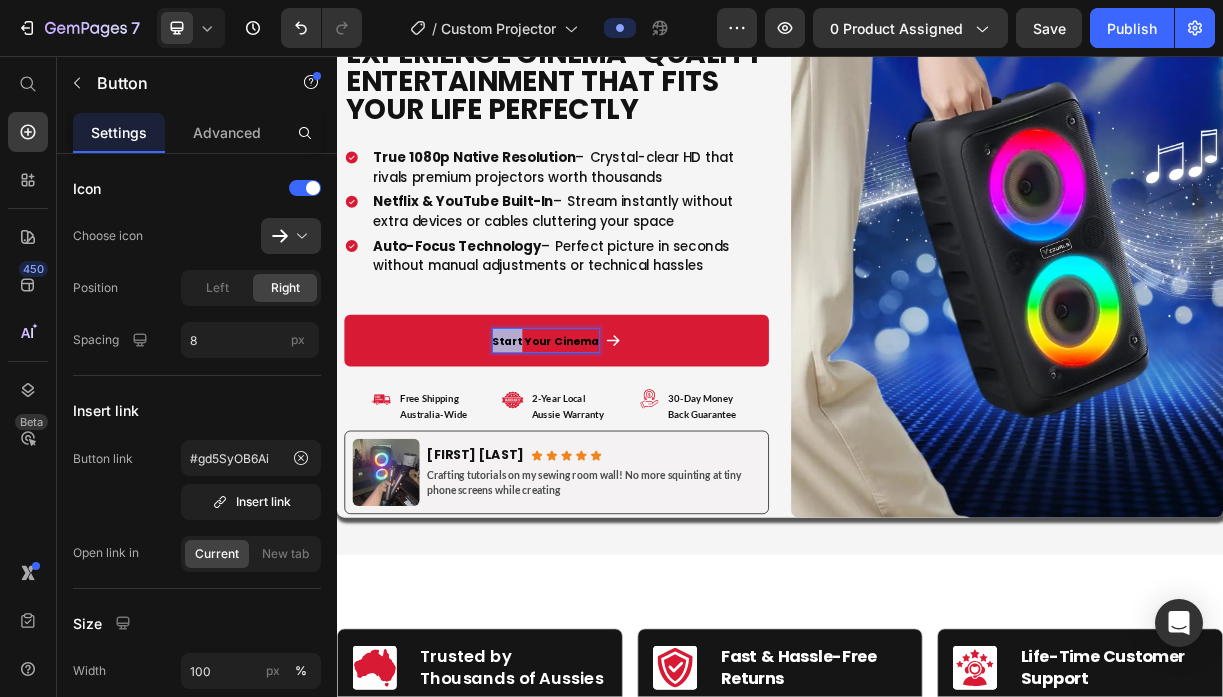 click on "Start Your Cinema" at bounding box center [620, 443] 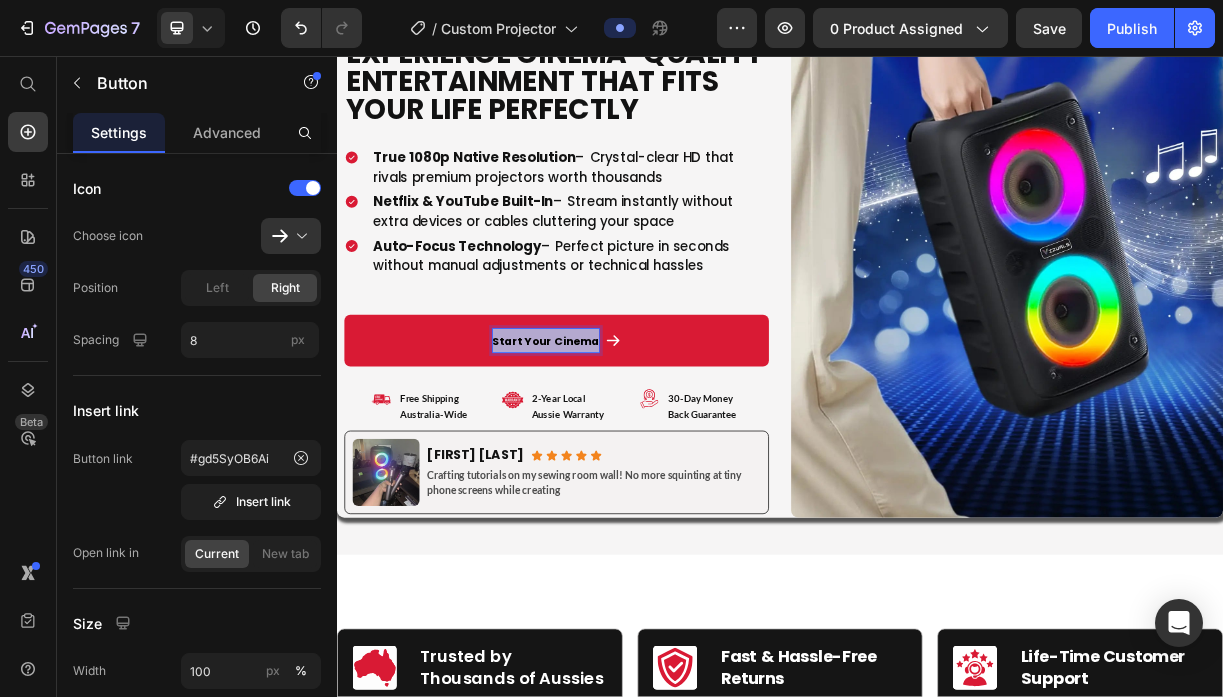 click on "Start Your Cinema" at bounding box center (620, 443) 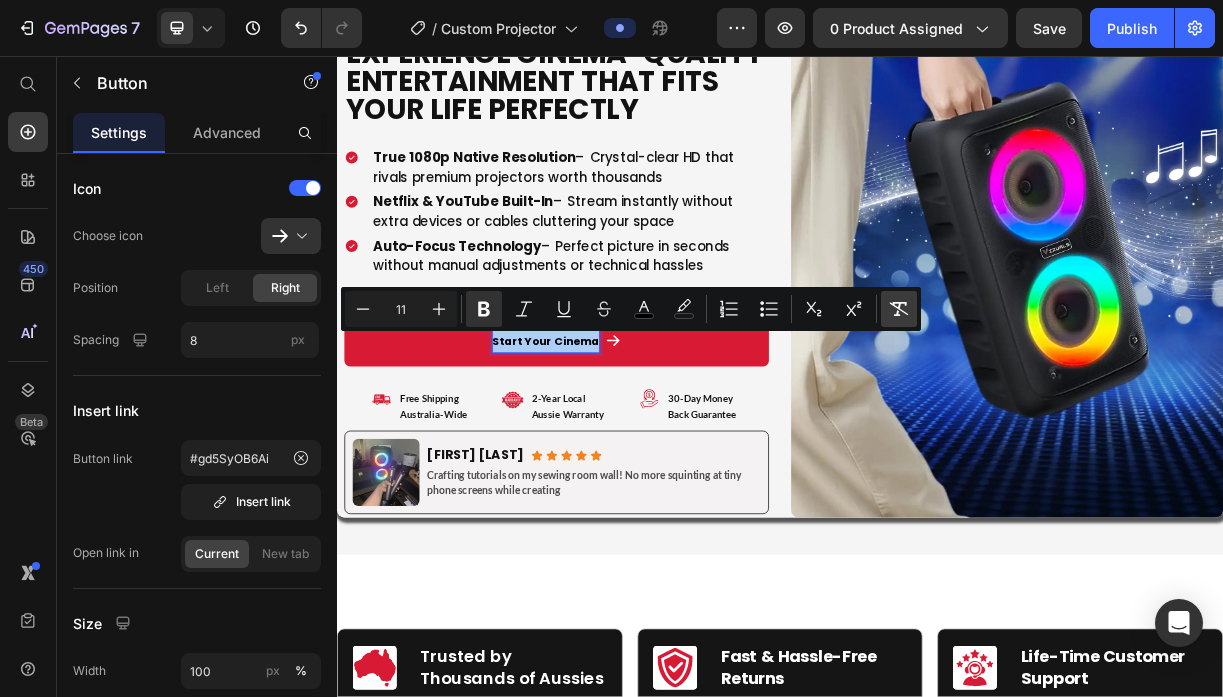 click 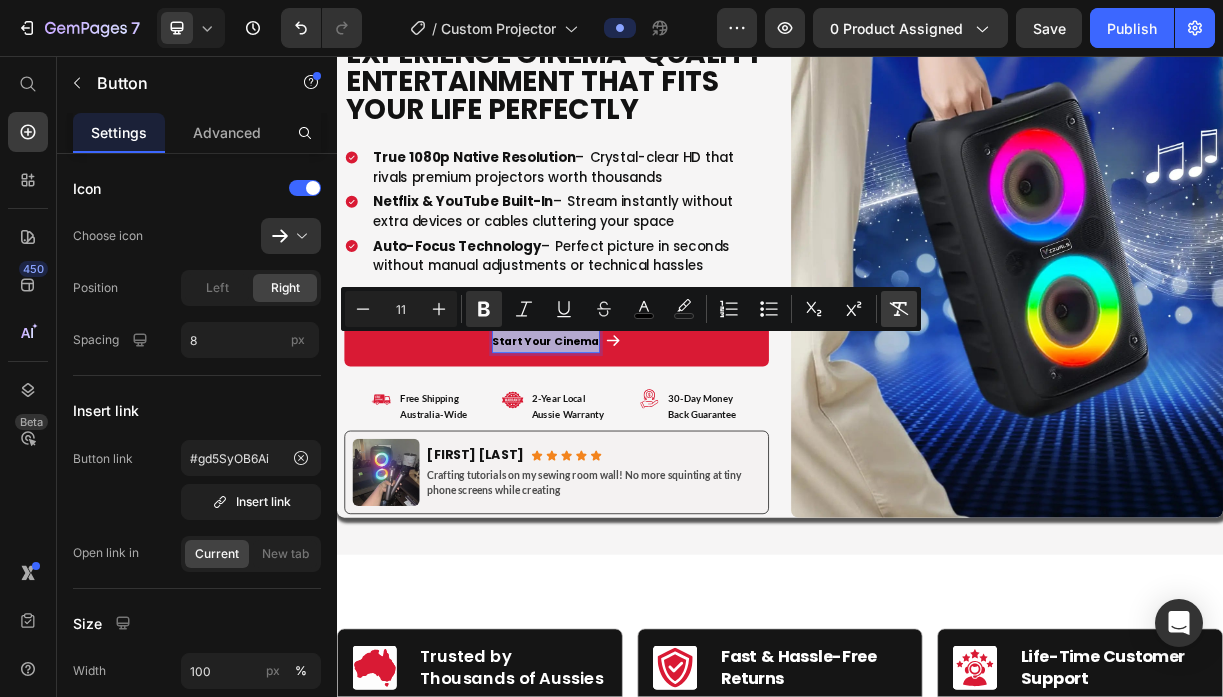 type on "22" 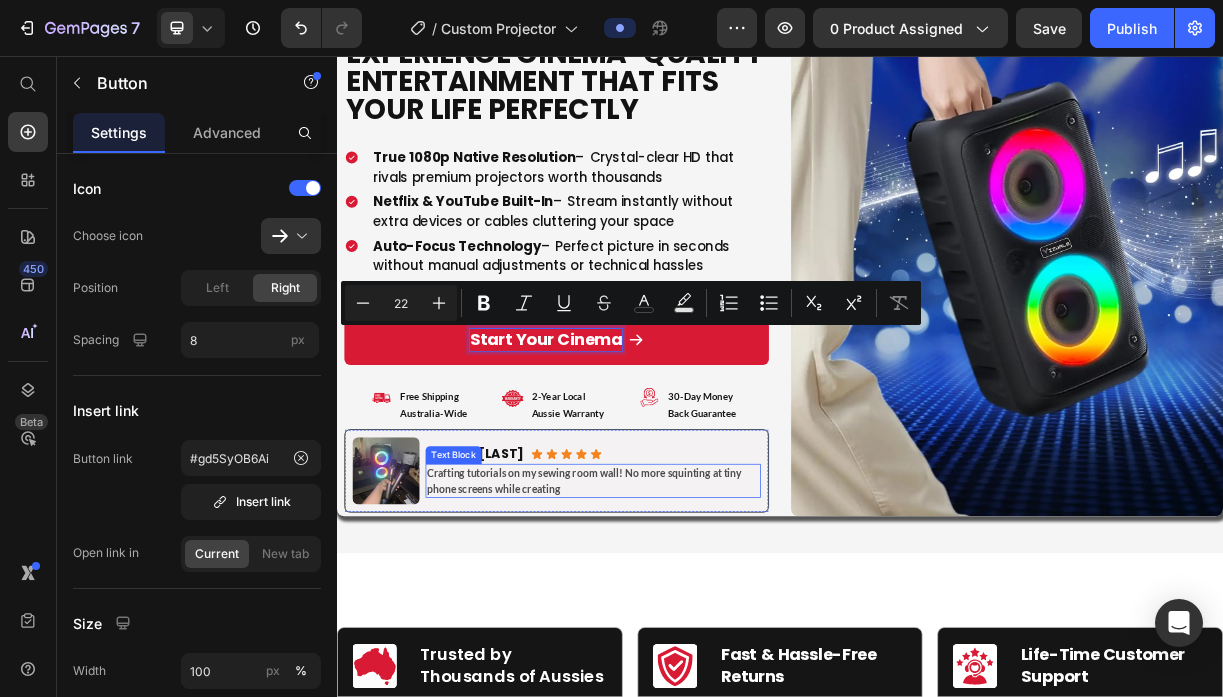 click on "Crafting tutorials on my sewing room wall! No more squinting at tiny phone screens while creating" at bounding box center [684, 632] 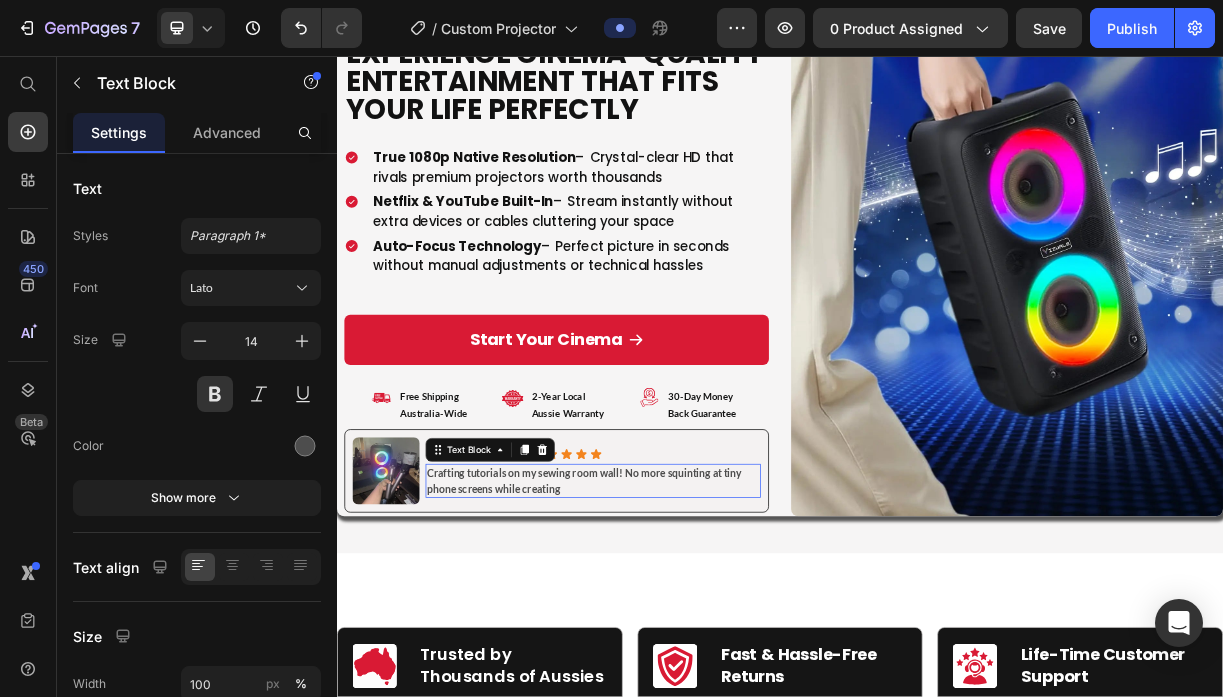 click on "Crafting tutorials on my sewing room wall! No more squinting at tiny phone screens while creating" at bounding box center (684, 632) 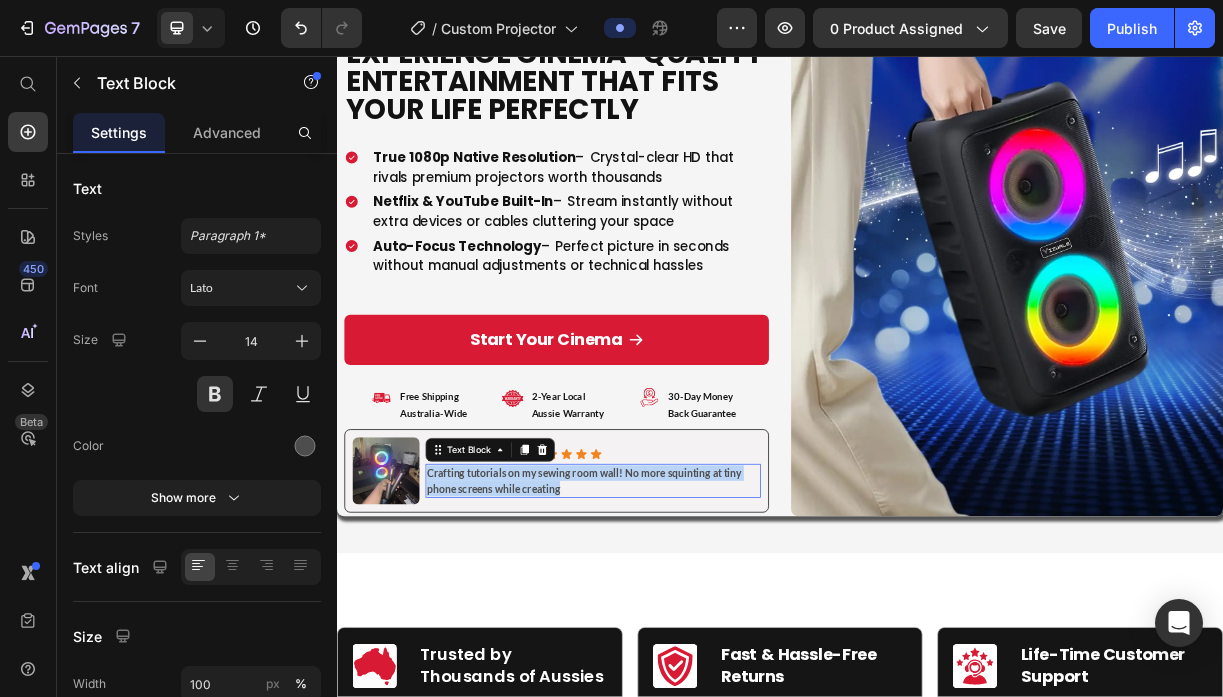 click on "Crafting tutorials on my sewing room wall! No more squinting at tiny phone screens while creating" at bounding box center (684, 632) 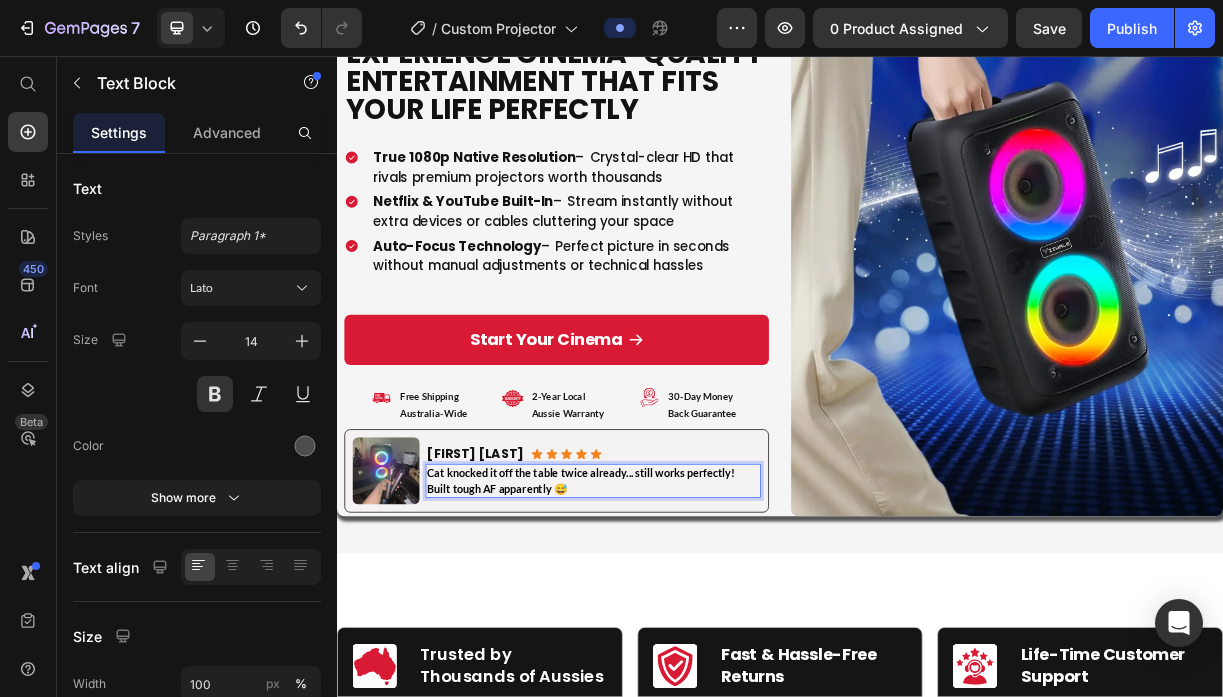 click on "Cat knocked it off the table twice already... still works perfectly! Built tough AF apparently 😅" at bounding box center [684, 632] 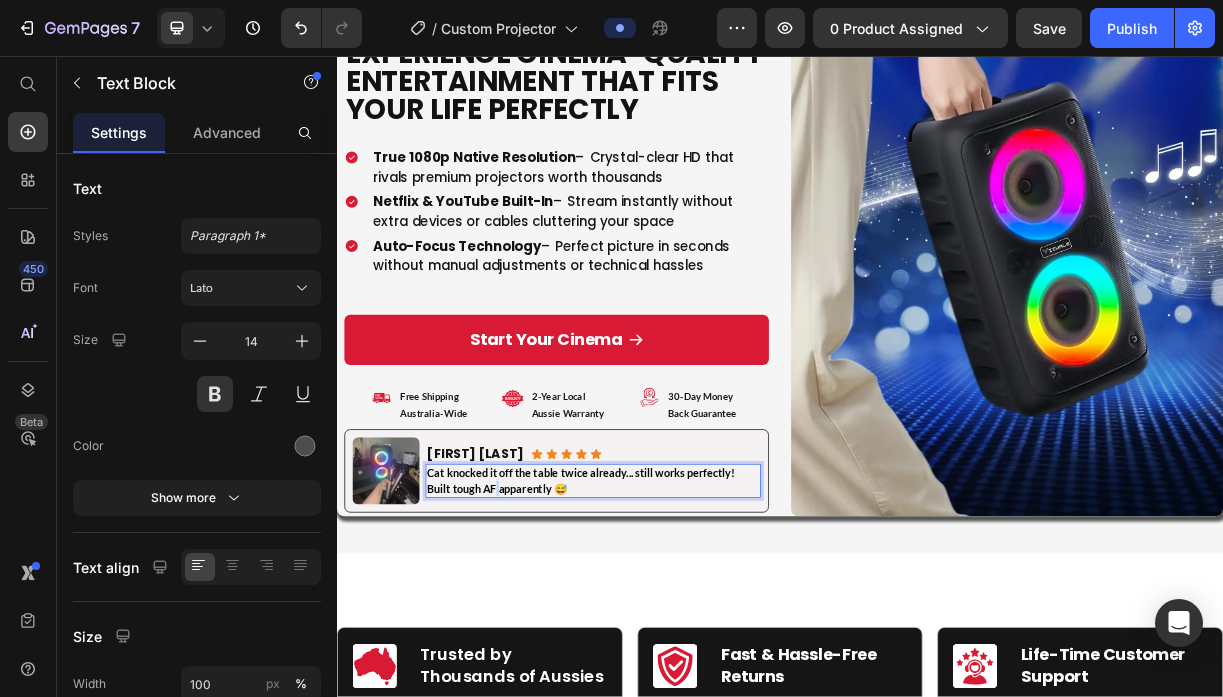 click on "Cat knocked it off the table twice already... still works perfectly! Built tough AF apparently 😅" at bounding box center [684, 632] 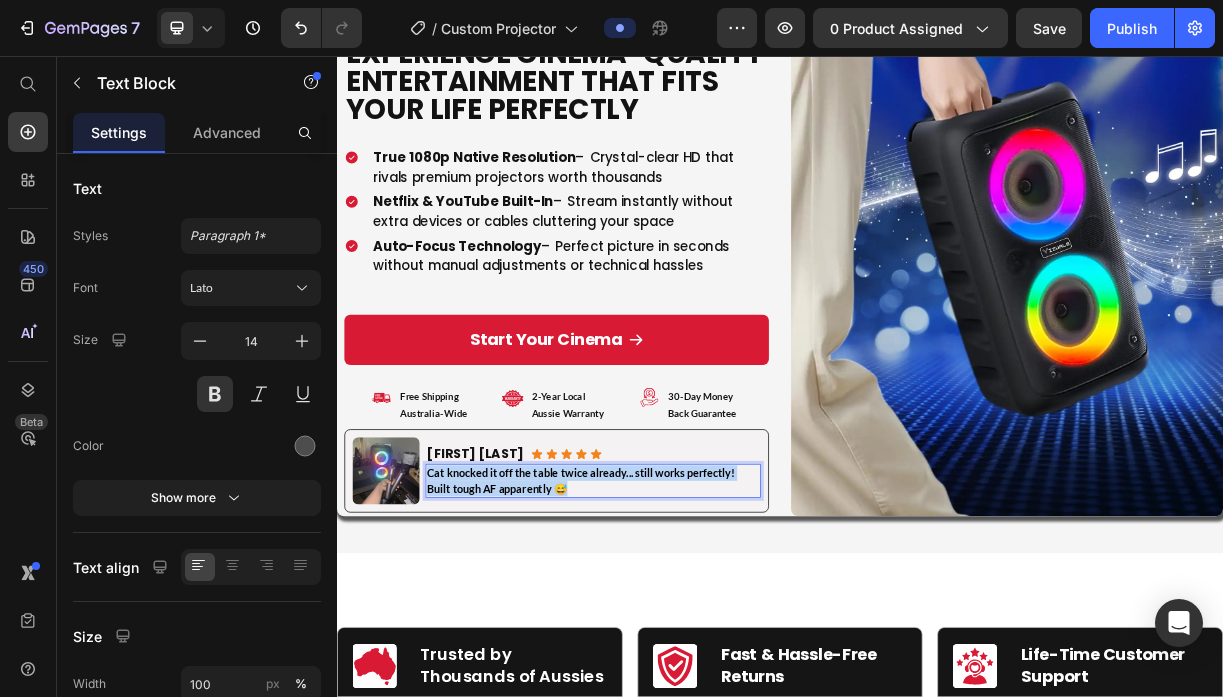 click on "Cat knocked it off the table twice already... still works perfectly! Built tough AF apparently 😅" at bounding box center [684, 632] 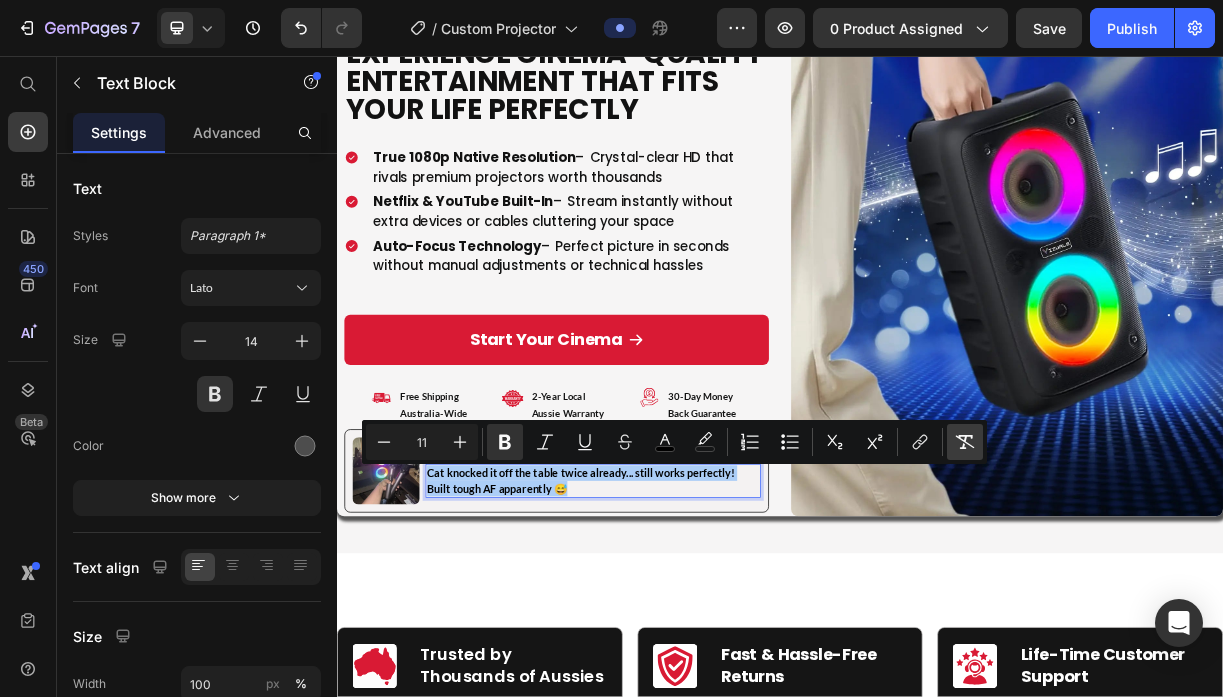 click 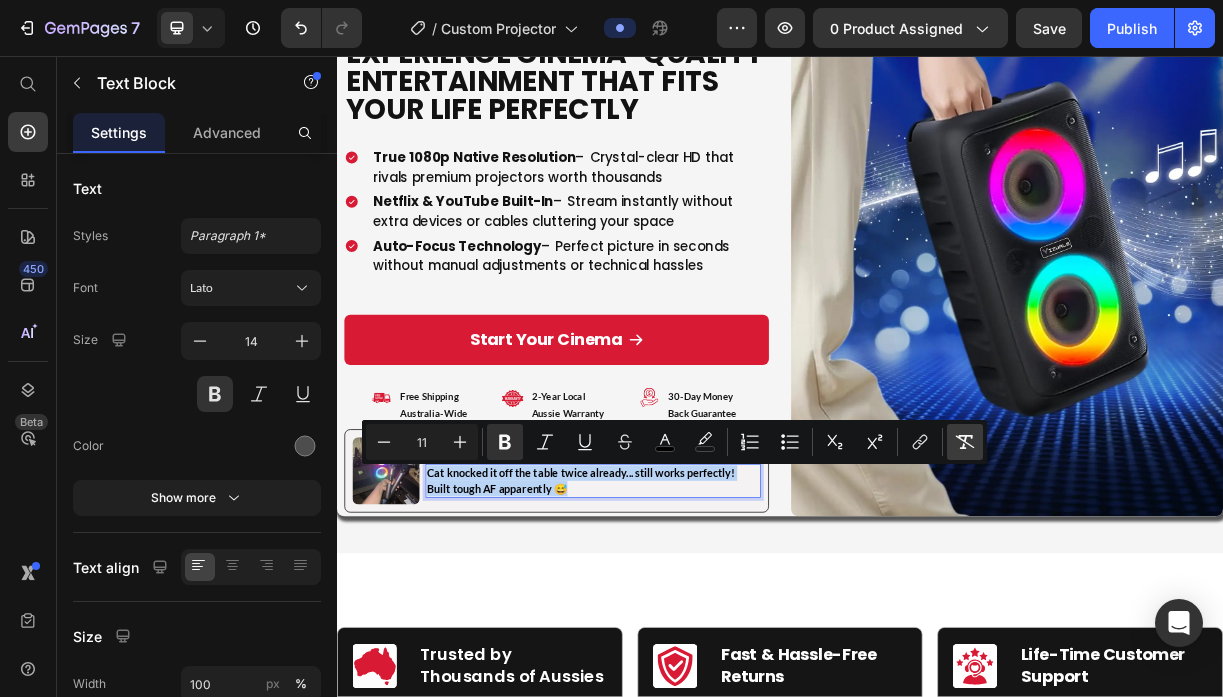 type on "14" 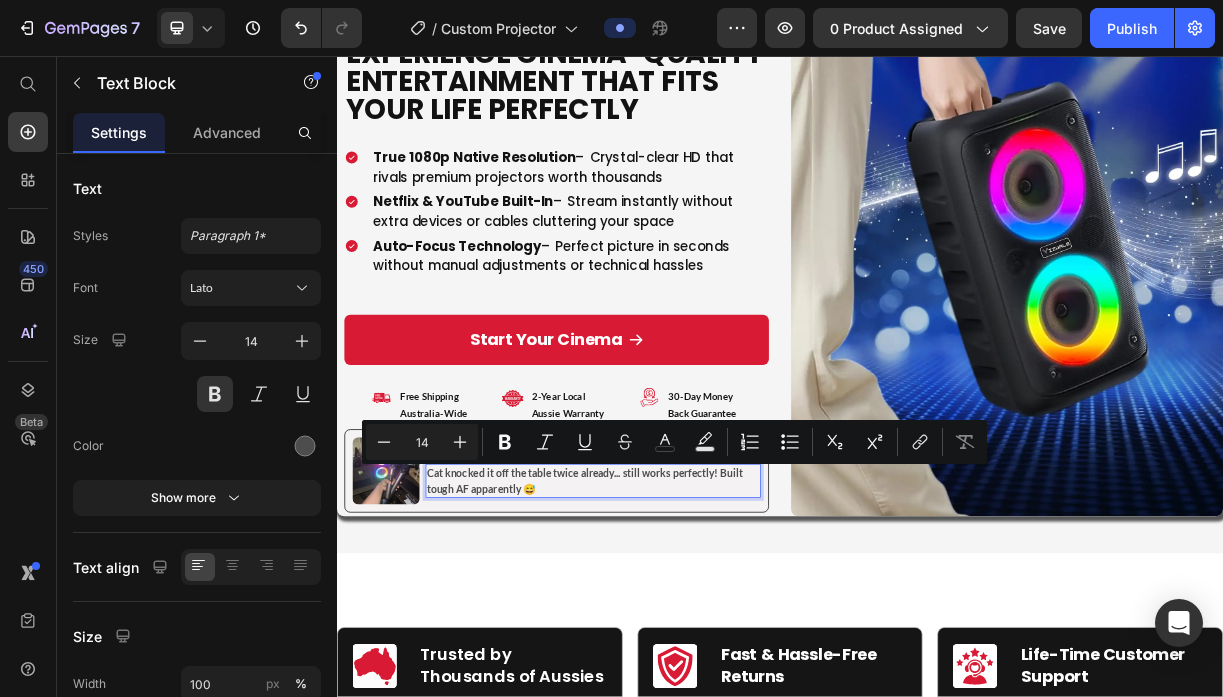 click on "Cat knocked it off the table twice already... still works perfectly! Built tough AF apparently 😅" at bounding box center [684, 632] 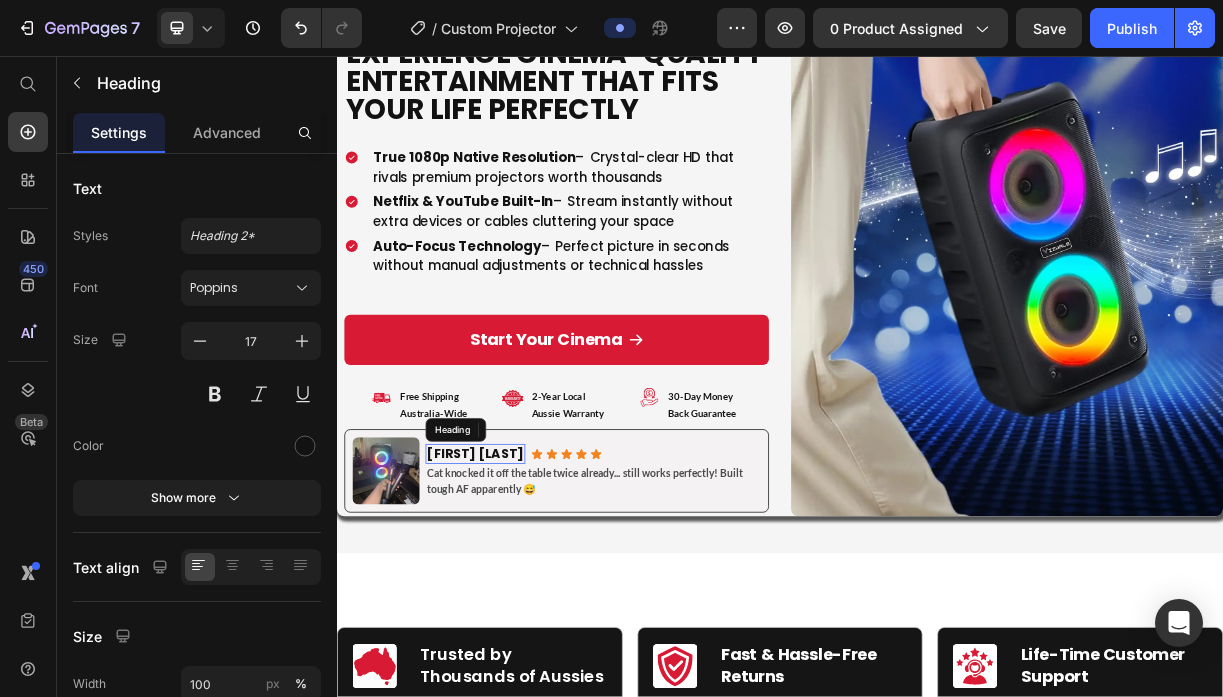 click on "[FIRST] [LAST]" at bounding box center (524, 595) 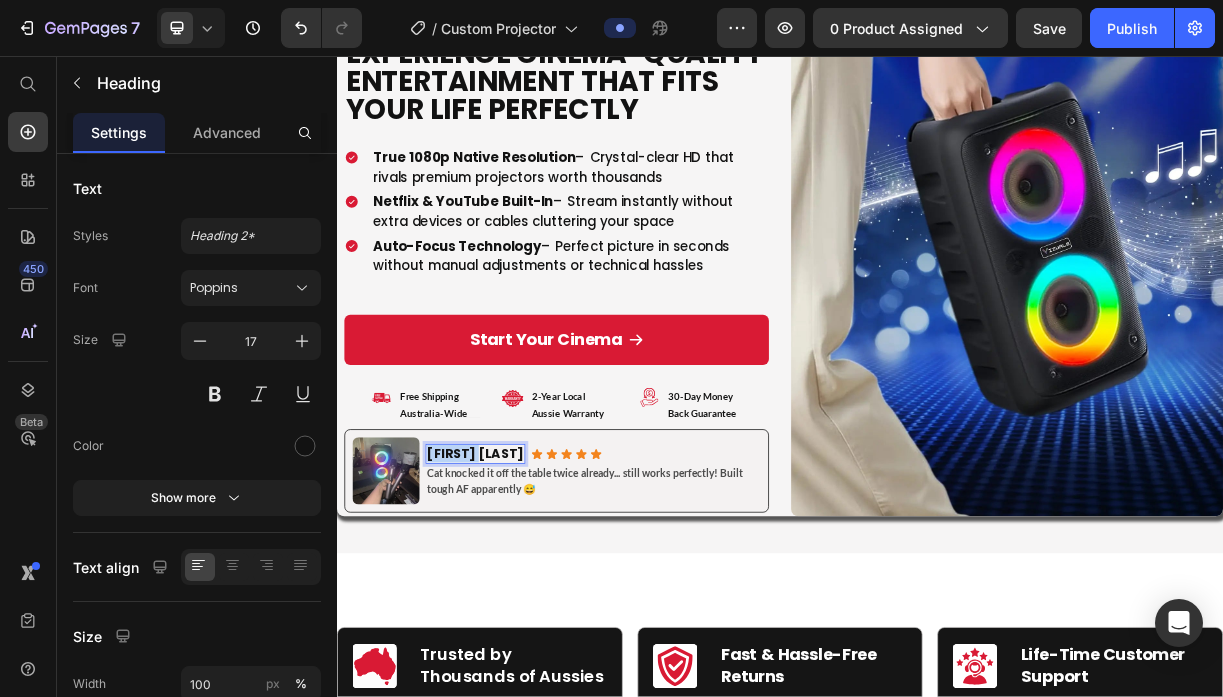 click on "[FIRST] [LAST]" at bounding box center [524, 595] 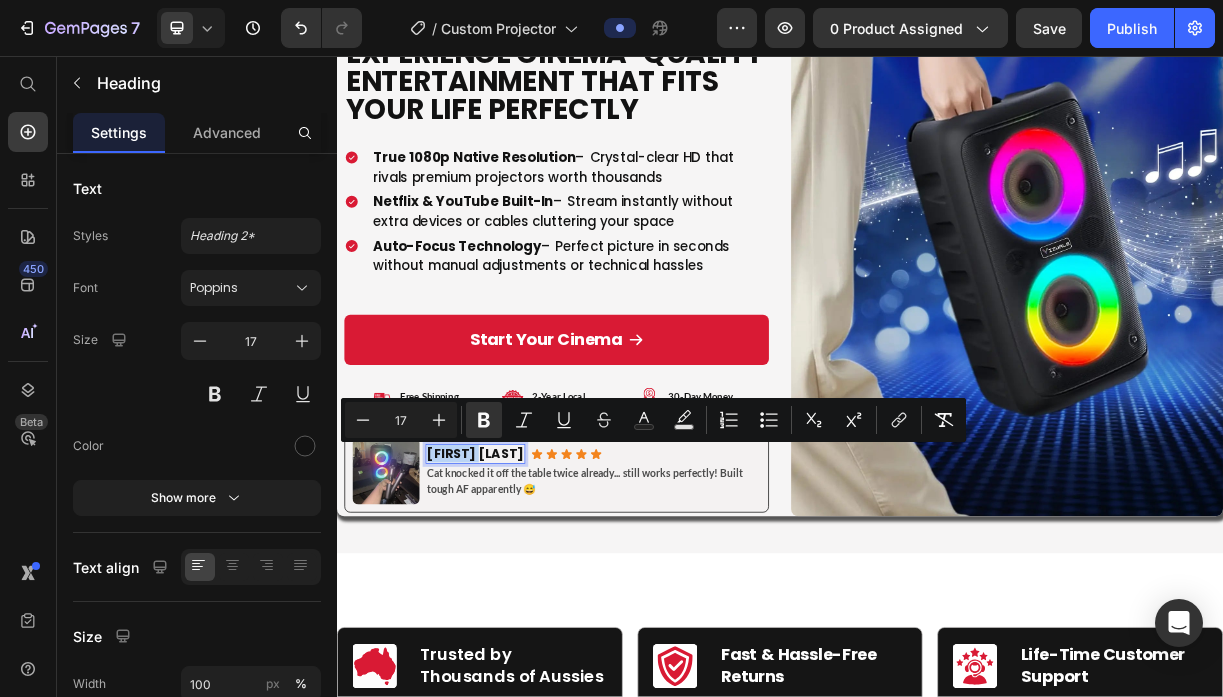 type on "11" 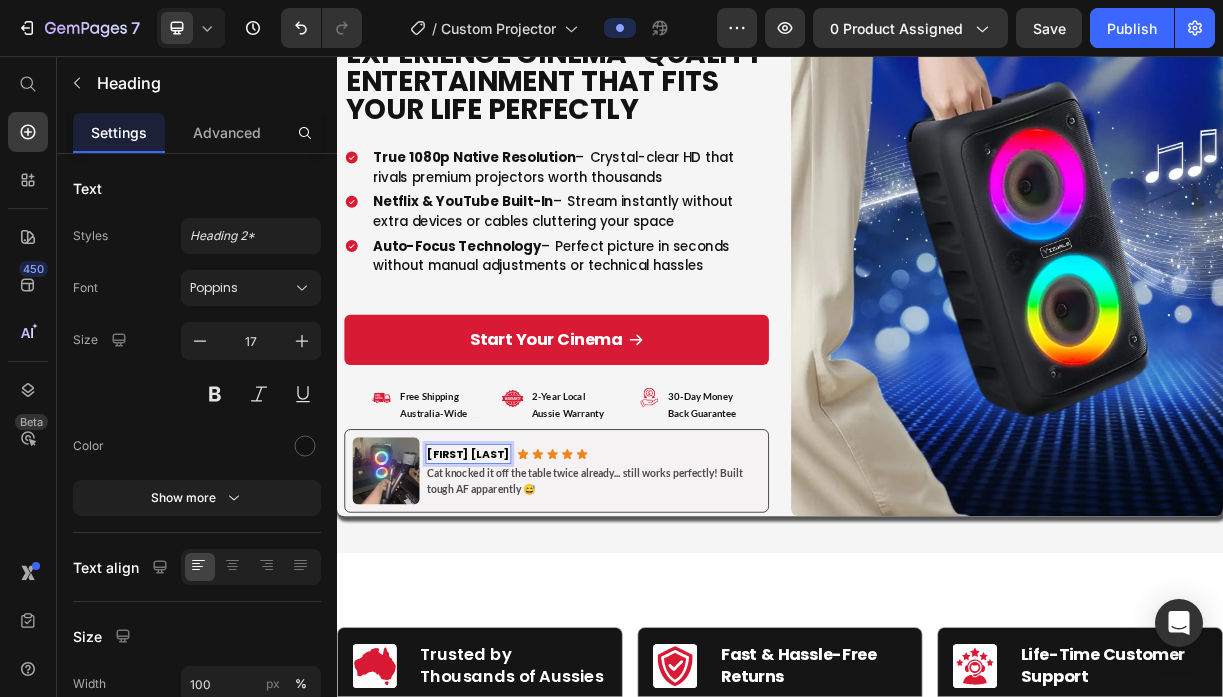 click on "Daniel T." at bounding box center (515, 596) 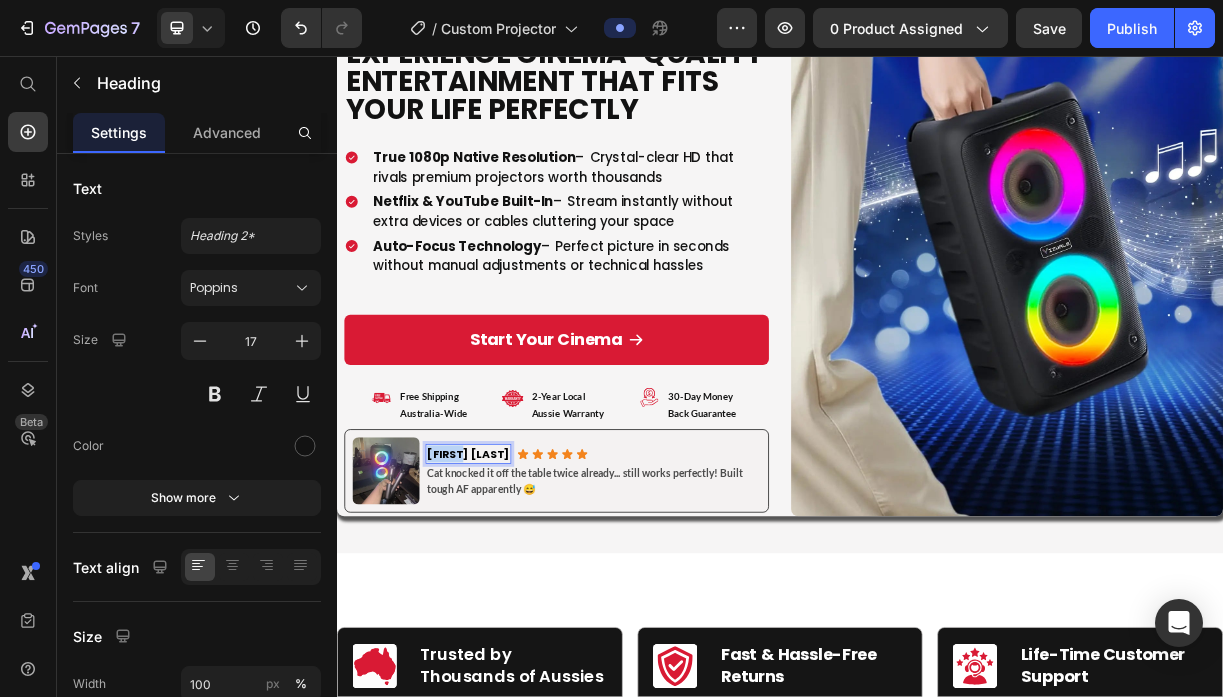 click on "Daniel T." at bounding box center (515, 596) 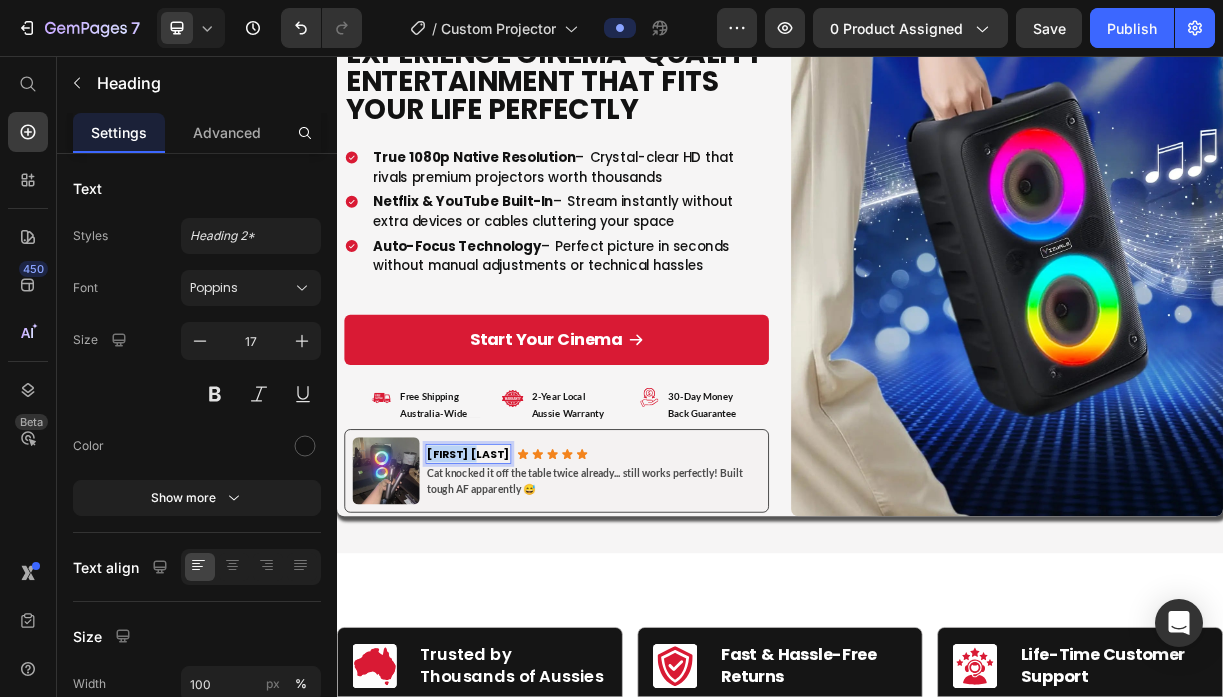 click on "Daniel T." at bounding box center [515, 596] 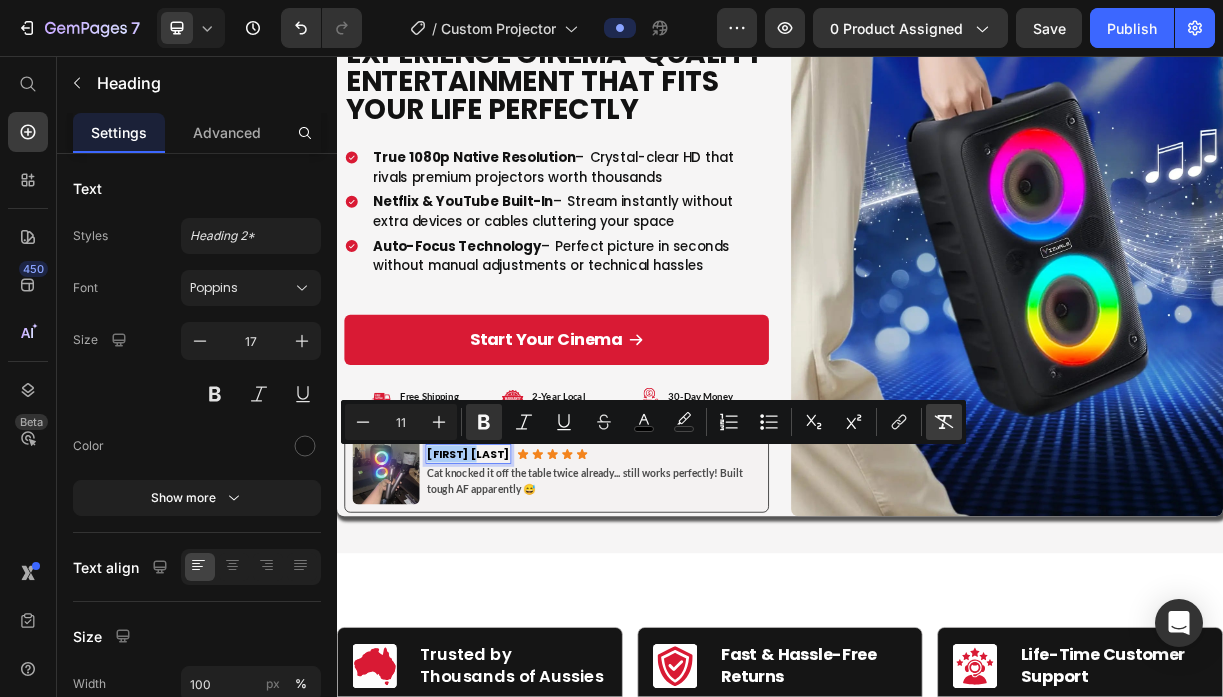 click on "Remove Format" at bounding box center [944, 422] 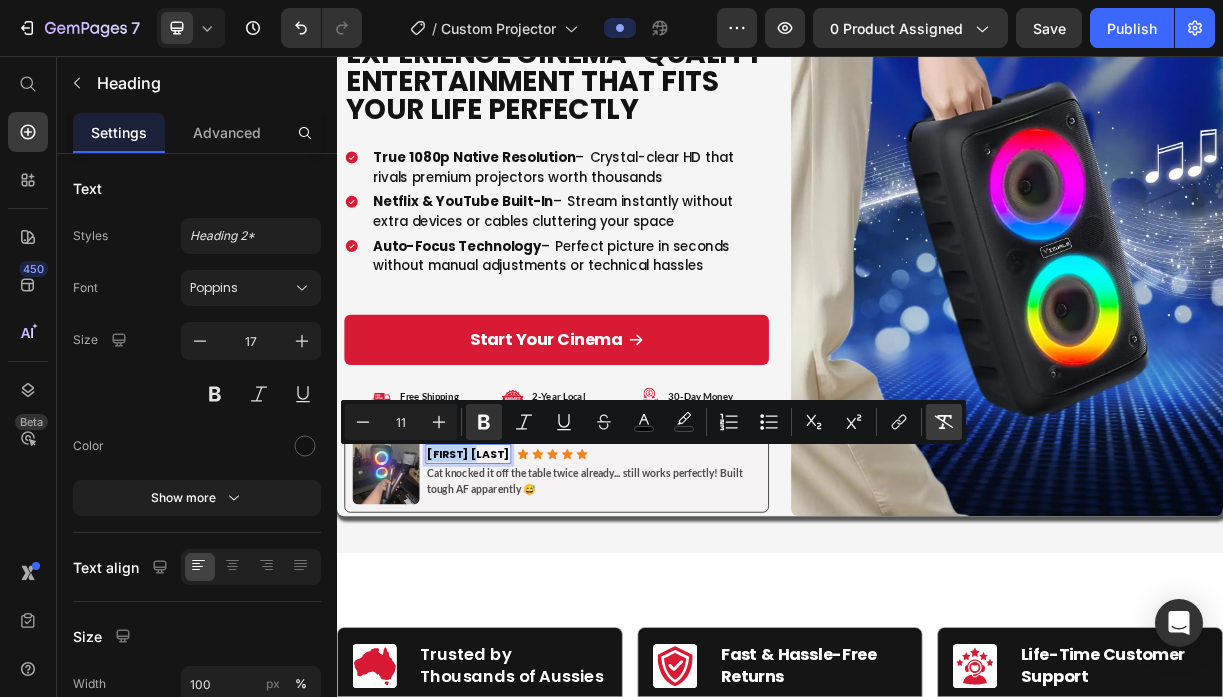 type on "17" 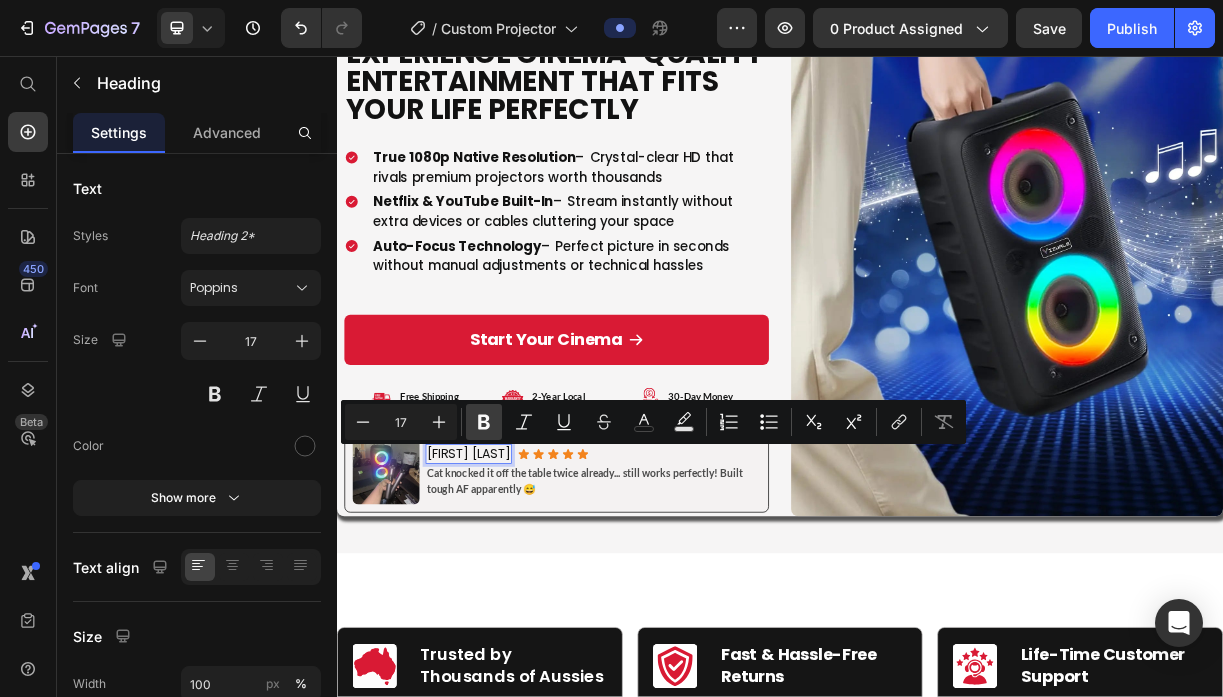 click 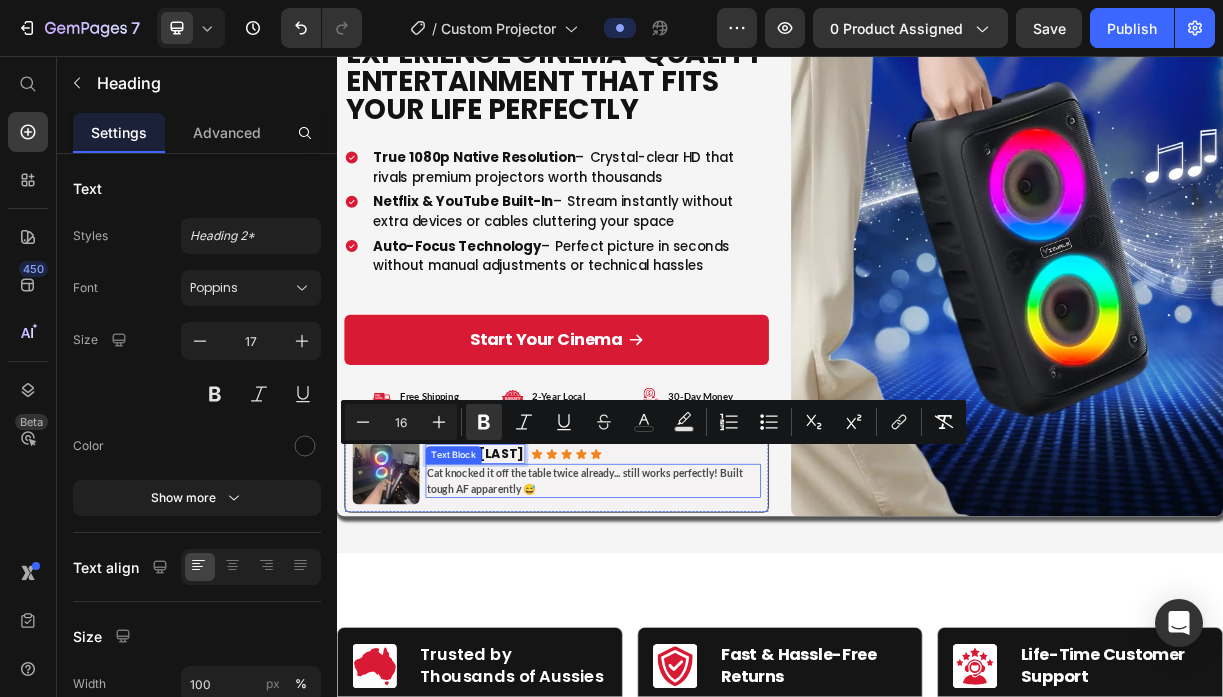 click on "Cat knocked it off the table twice already... still works perfectly! Built tough AF apparently 😅" at bounding box center (684, 632) 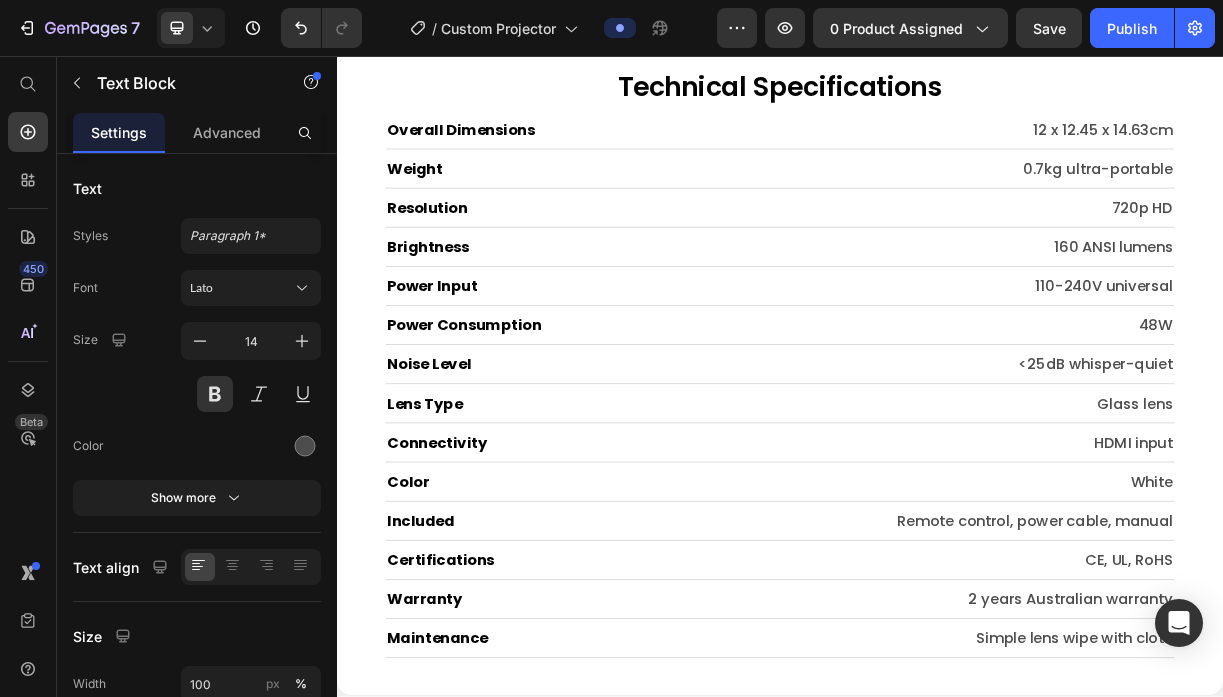 scroll, scrollTop: 10077, scrollLeft: 0, axis: vertical 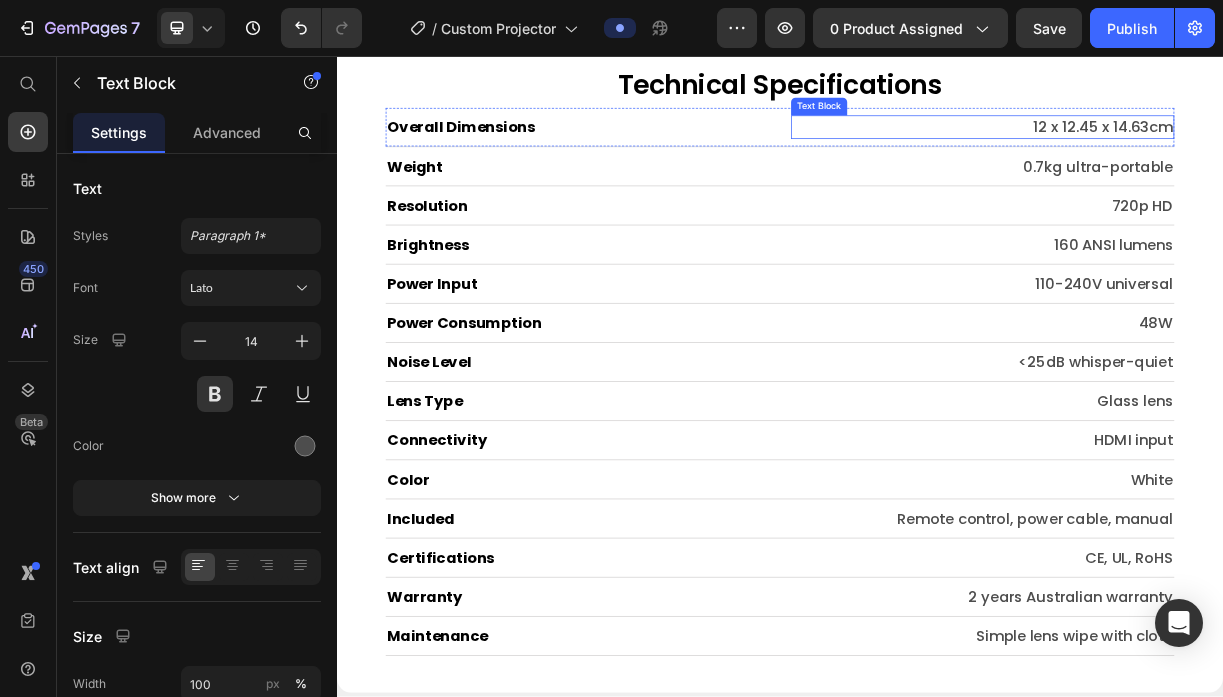 click on "12 x 12.45 x 14.63cm" at bounding box center (1211, 153) 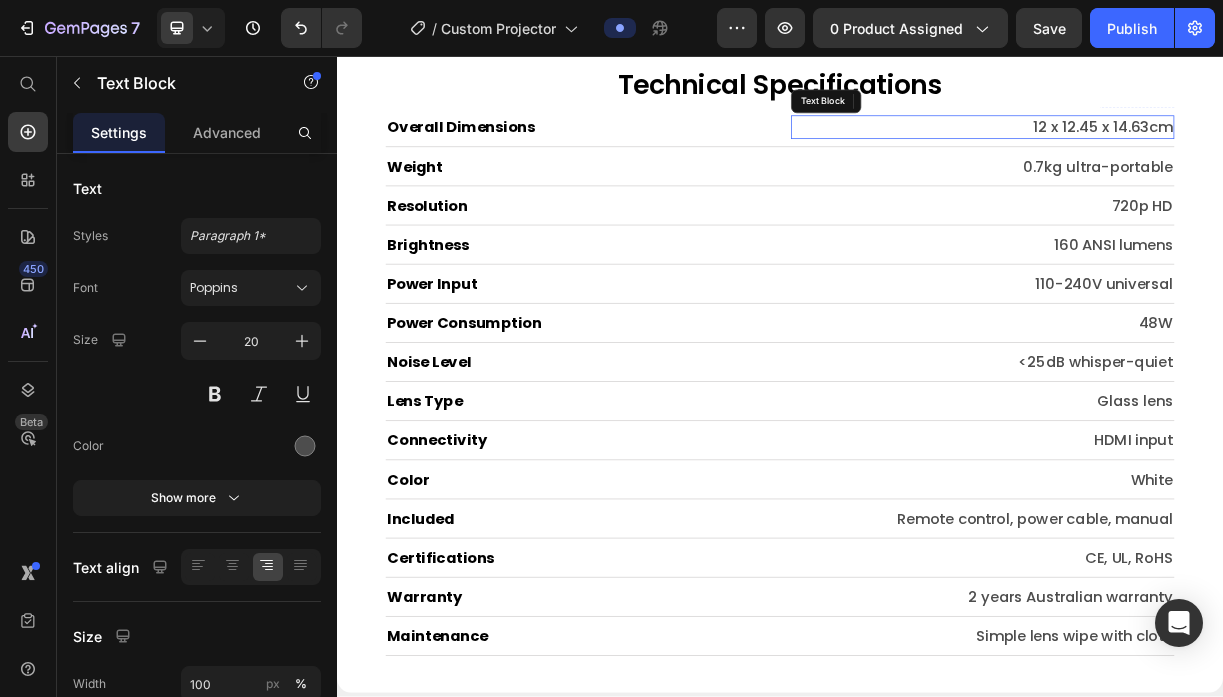 click on "12 x 12.45 x 14.63cm" at bounding box center [1211, 153] 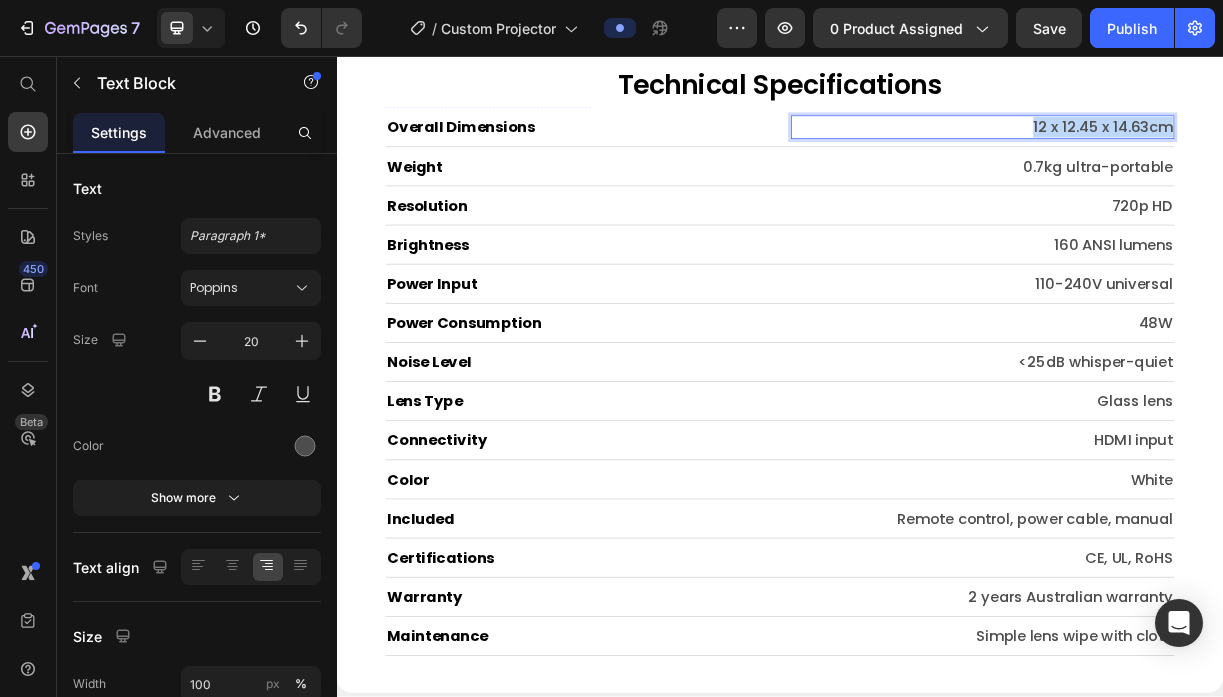 click on "12 x 12.45 x 14.63cm" at bounding box center (1211, 153) 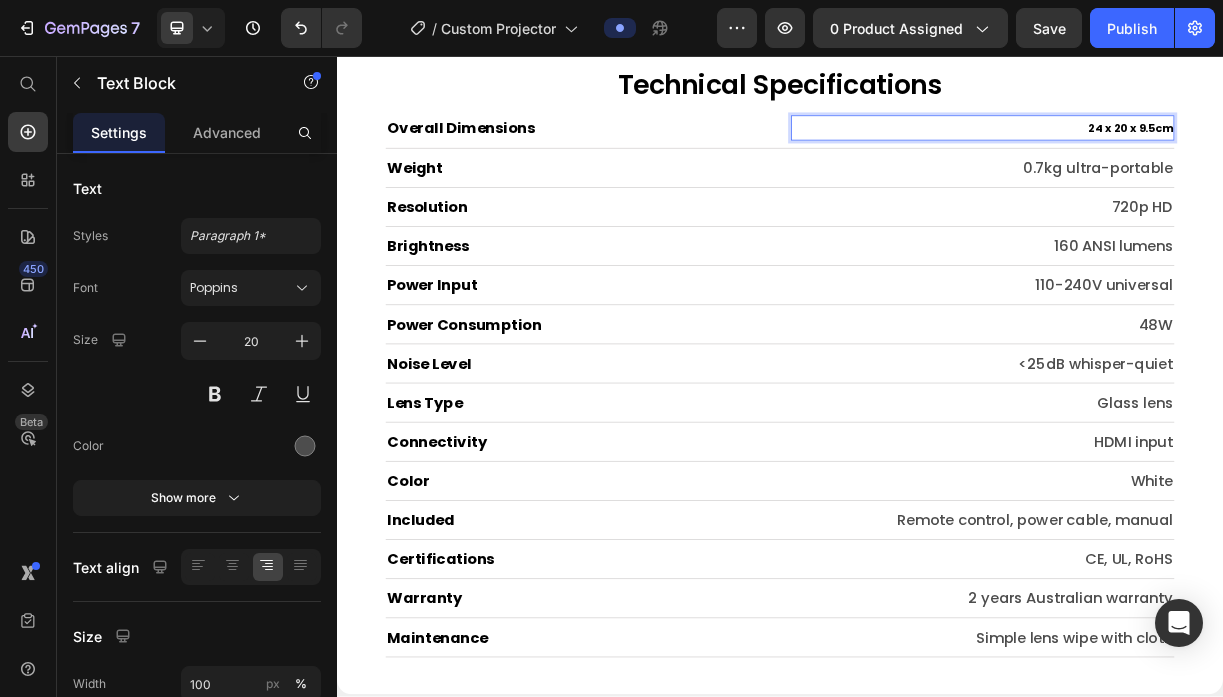 click on "24 x 20 x 9.5cm" at bounding box center (1211, 154) 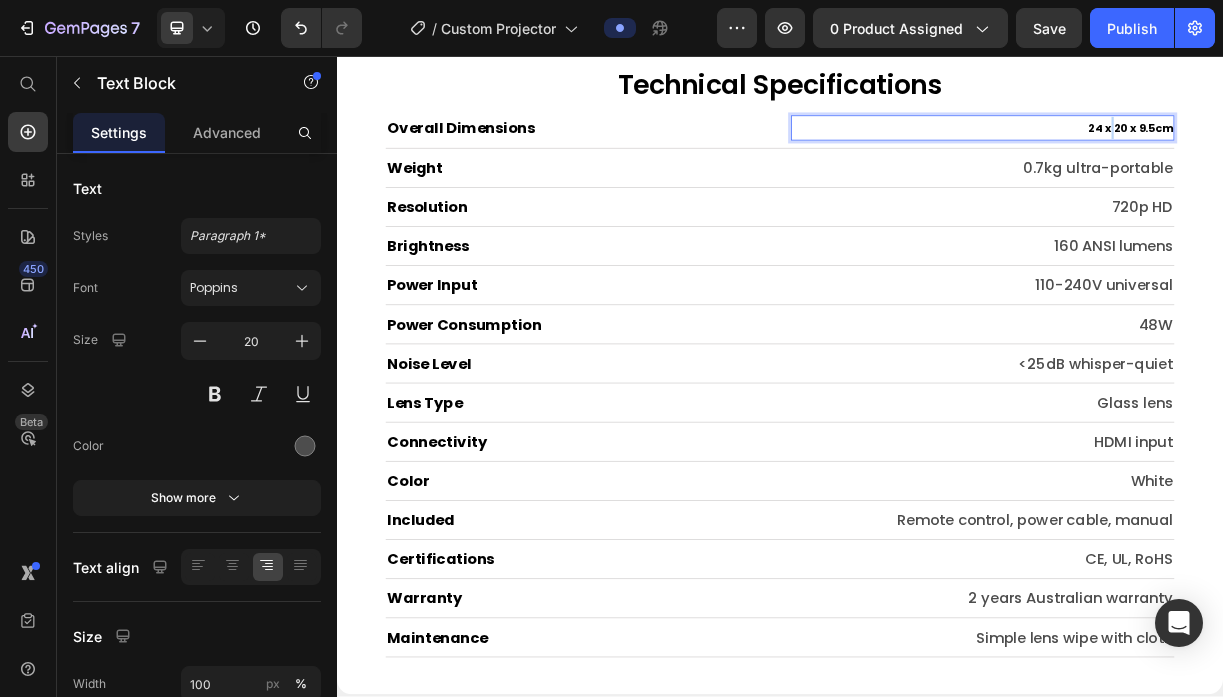click on "24 x 20 x 9.5cm" at bounding box center (1211, 154) 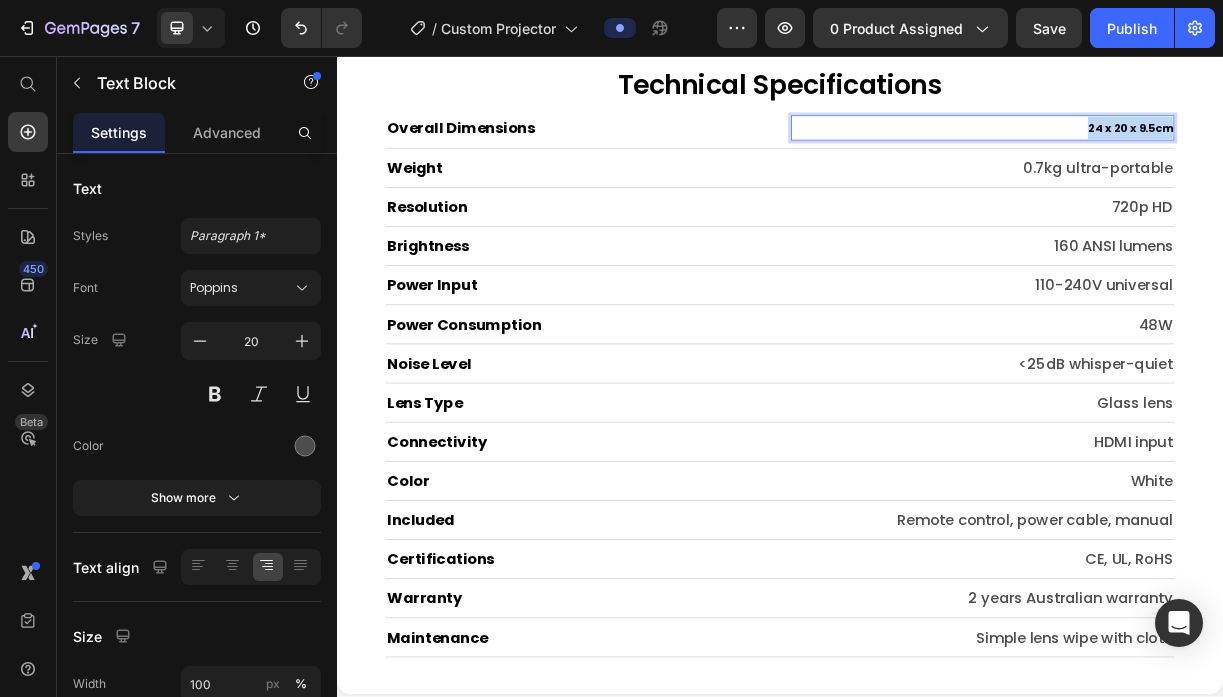 click on "24 x 20 x 9.5cm" at bounding box center (1211, 154) 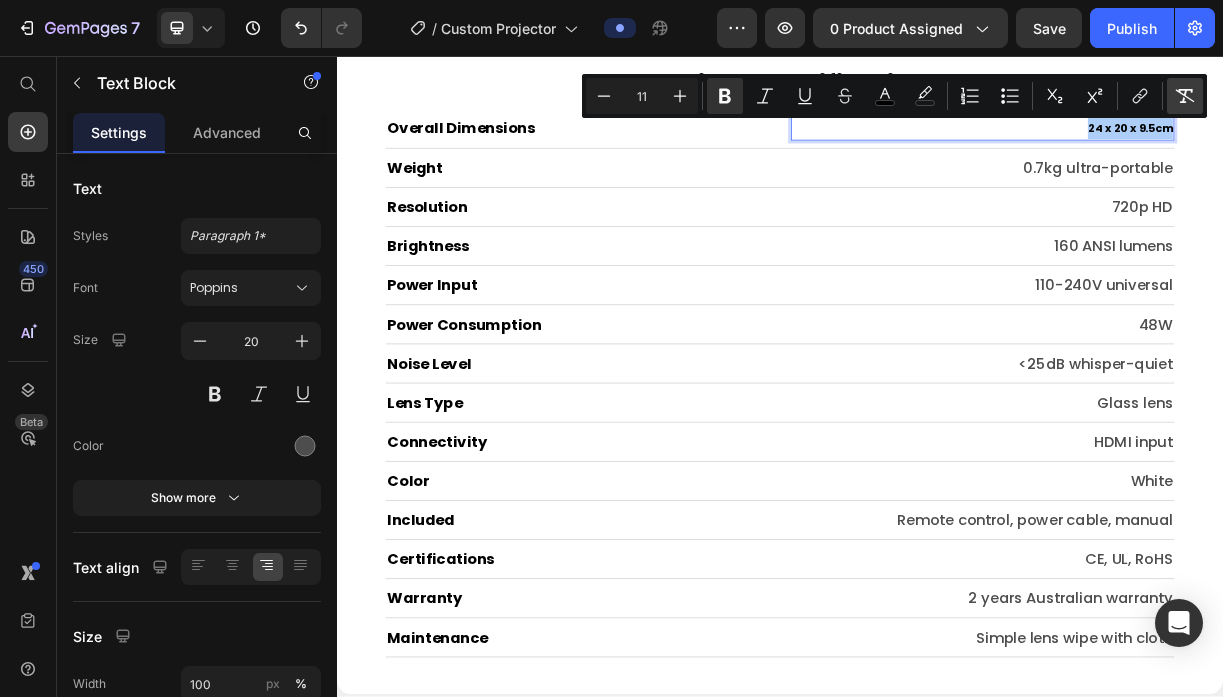 click 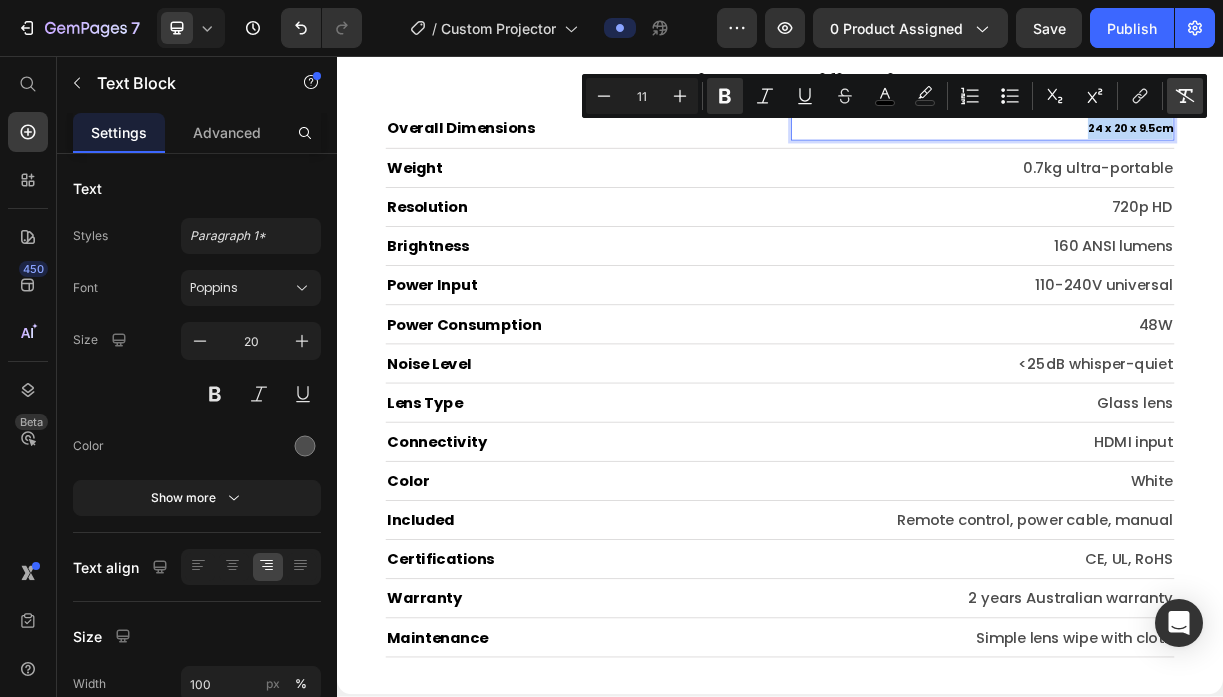 type on "20" 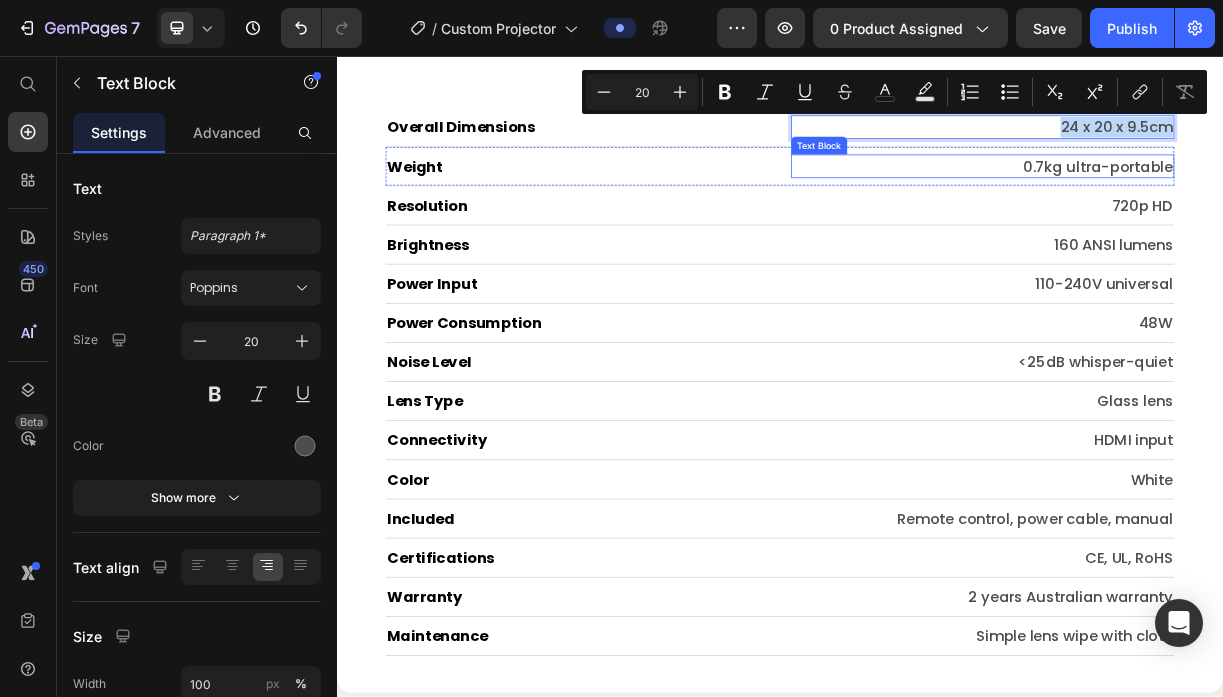 click on "0.7kg ultra-portable" at bounding box center (1211, 206) 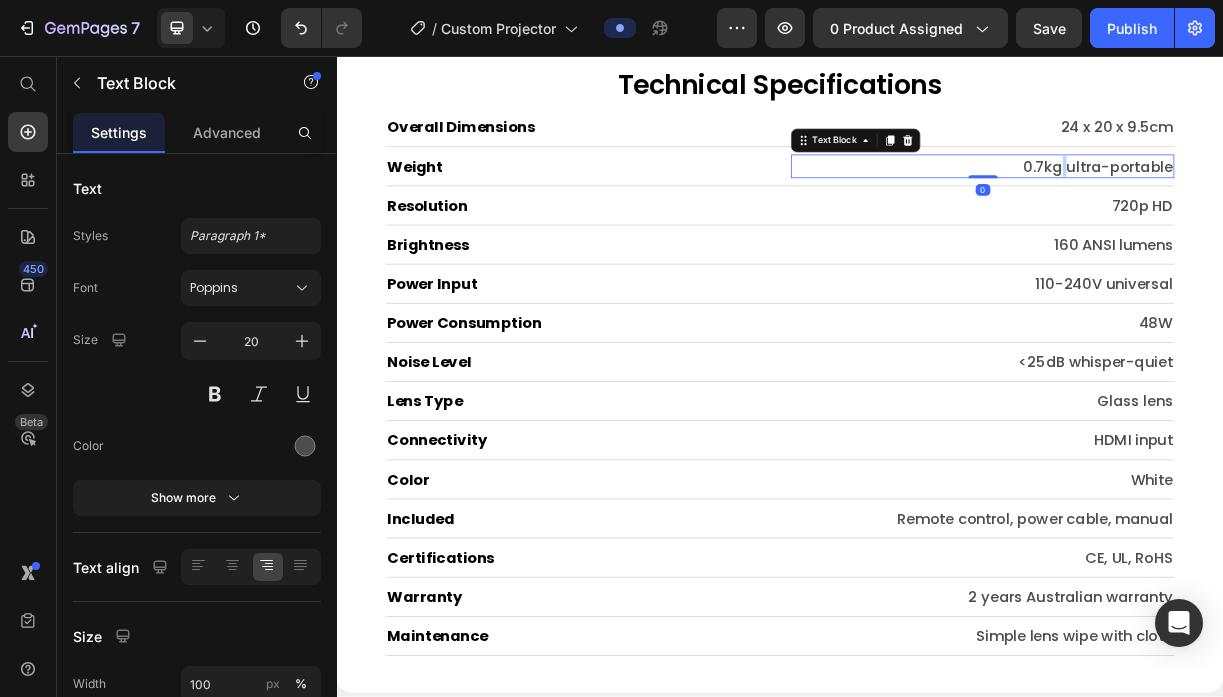 click on "0.7kg ultra-portable" at bounding box center (1211, 206) 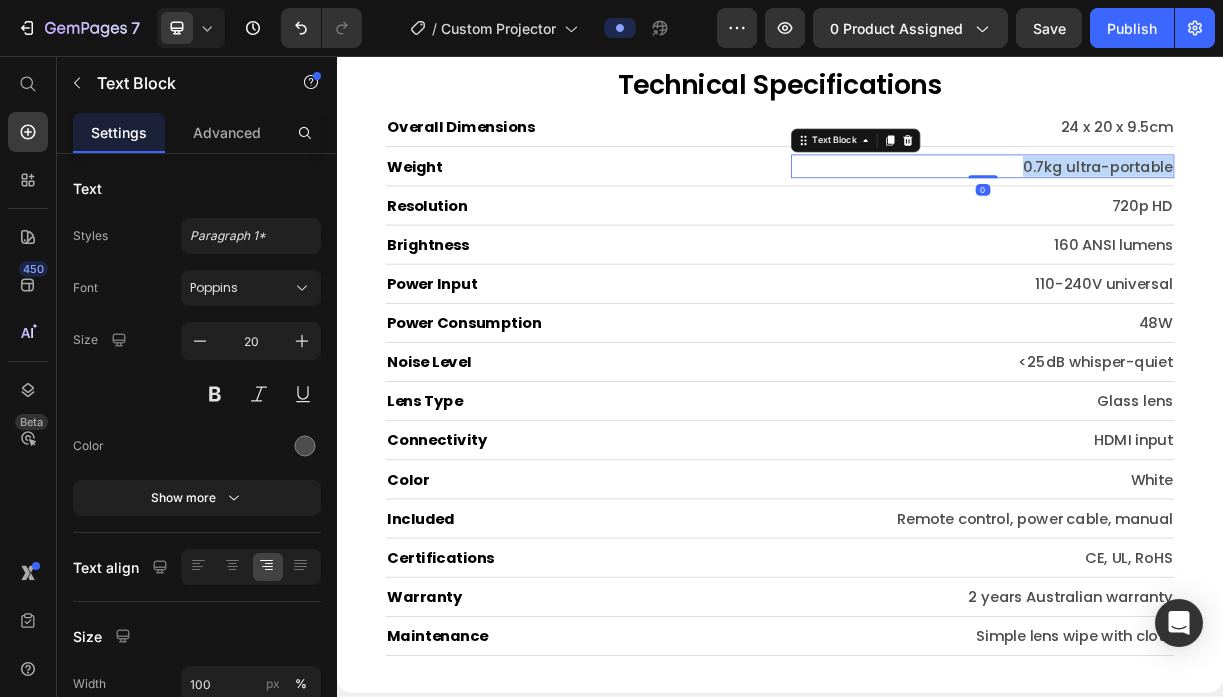 click on "0.7kg ultra-portable" at bounding box center (1211, 206) 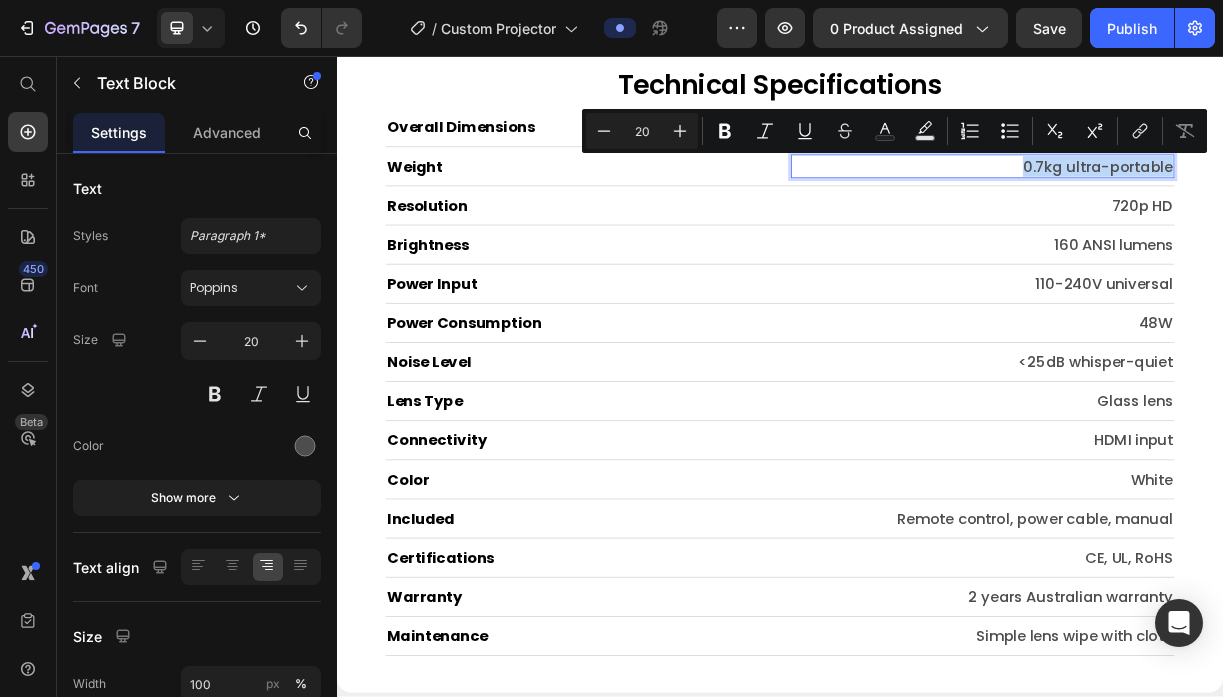 type on "11" 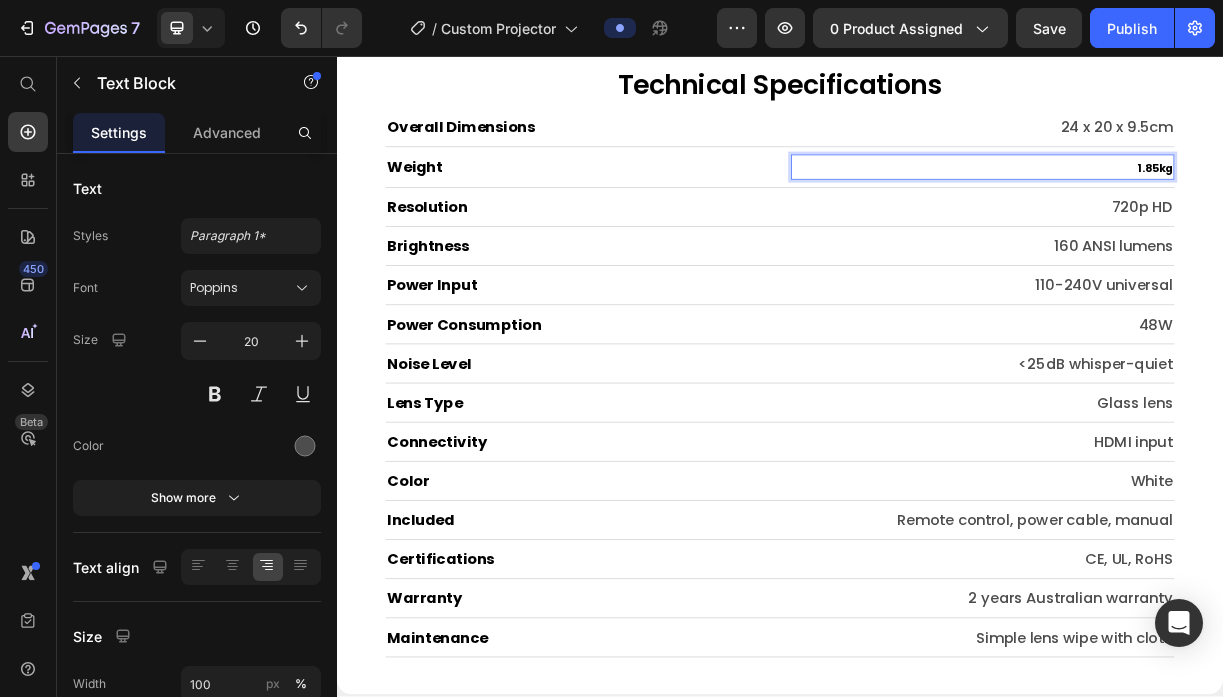 click on "1.85kg" at bounding box center [1211, 207] 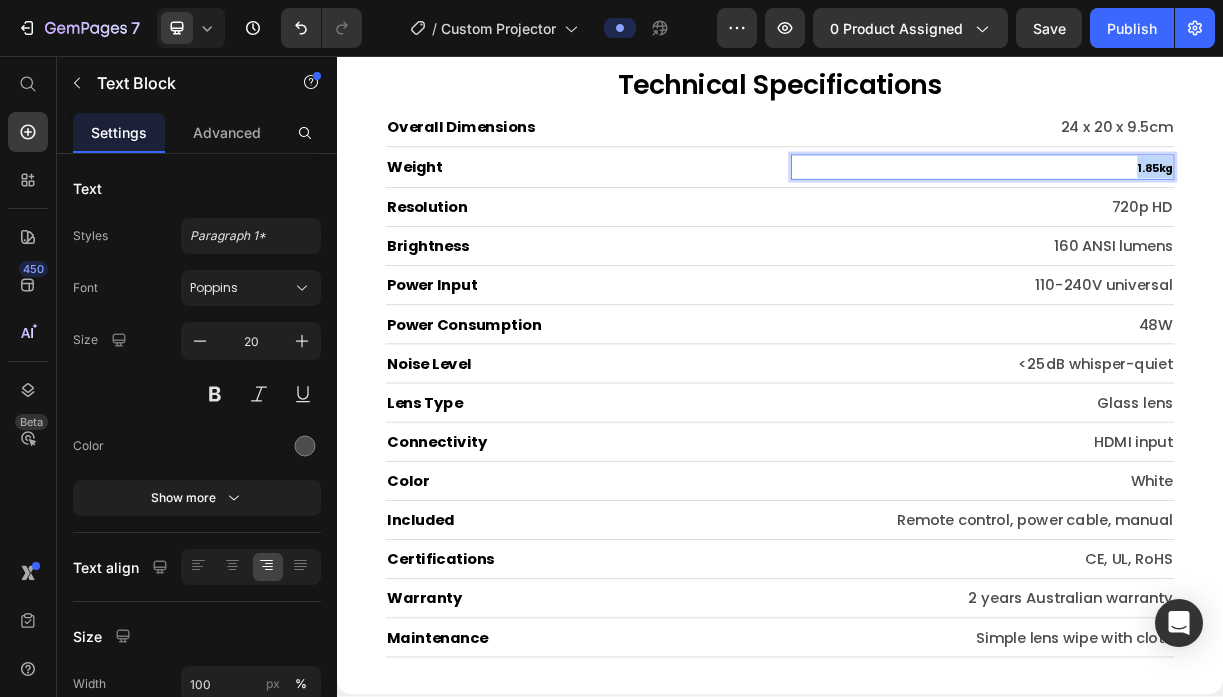 click on "1.85kg" at bounding box center [1211, 207] 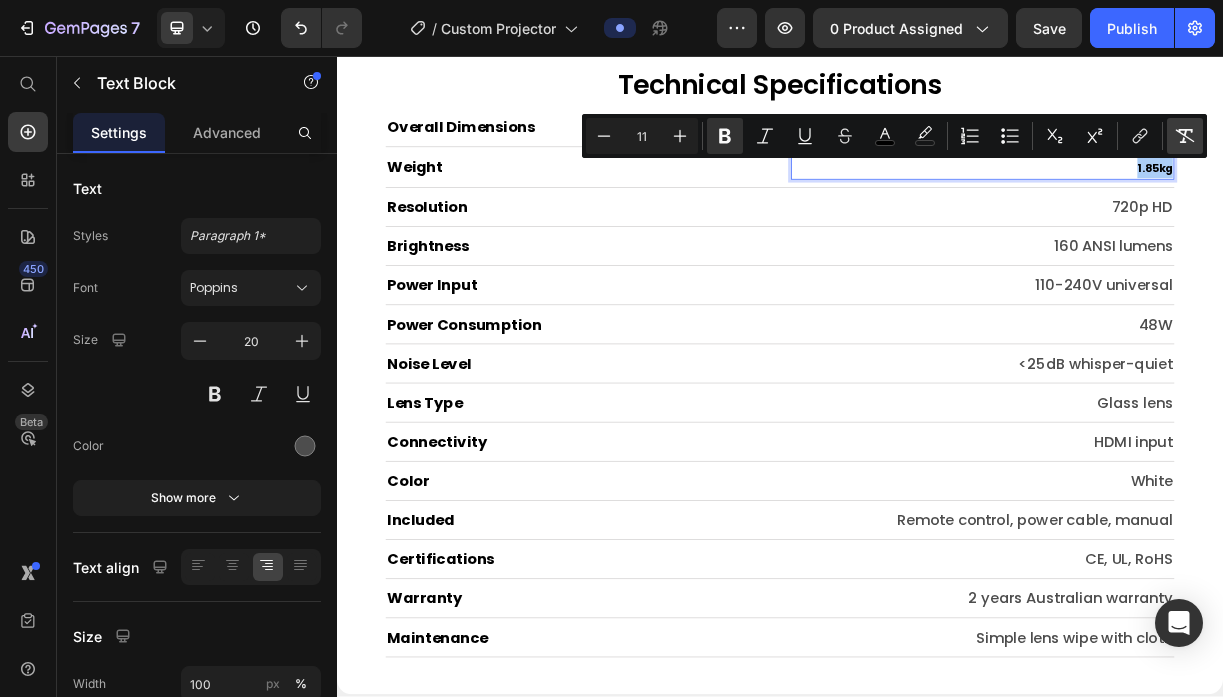 click 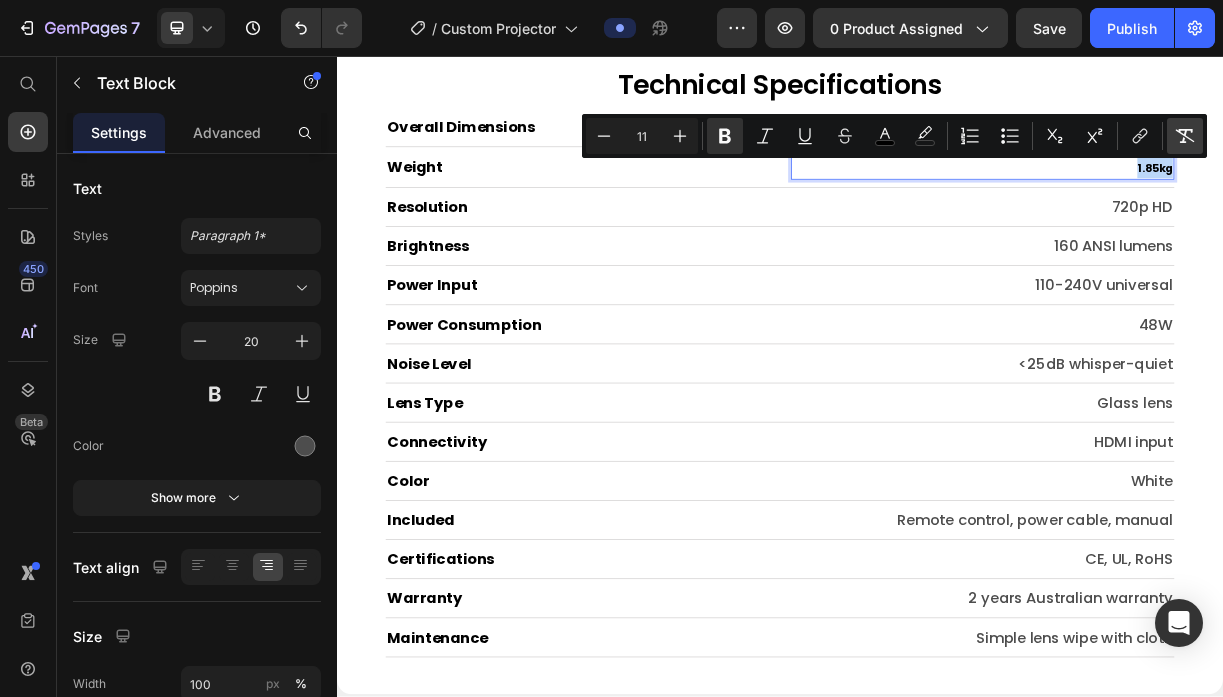 type on "20" 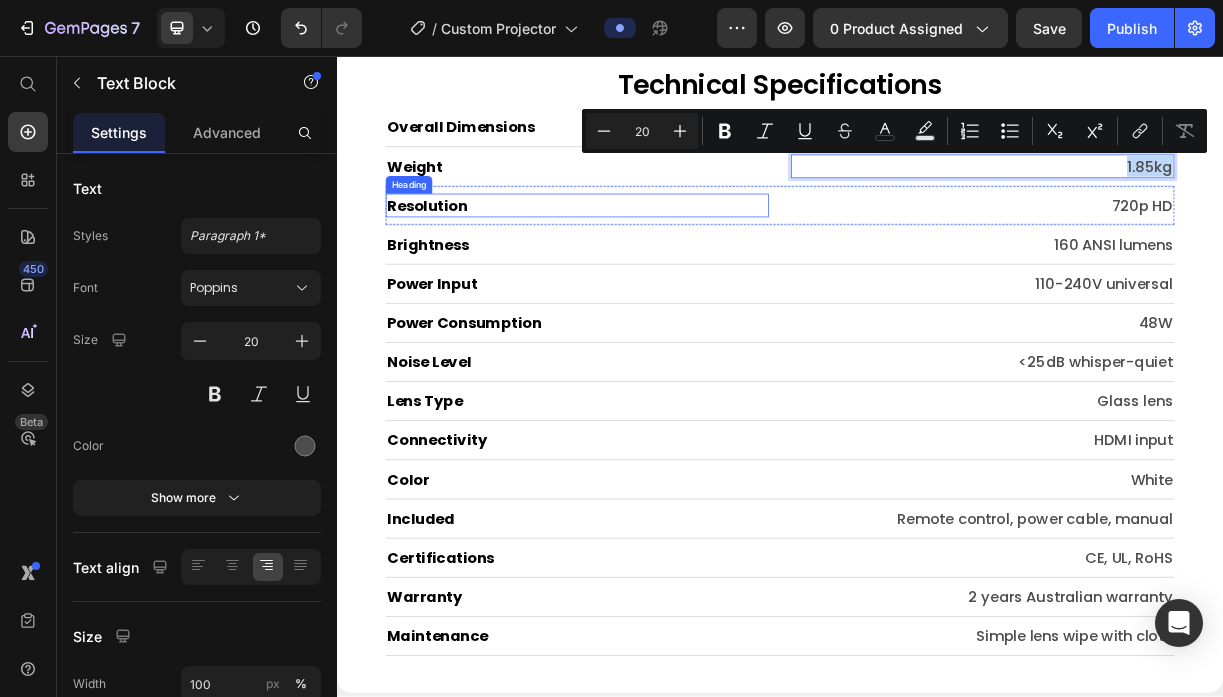 click on "Resolution" at bounding box center (662, 259) 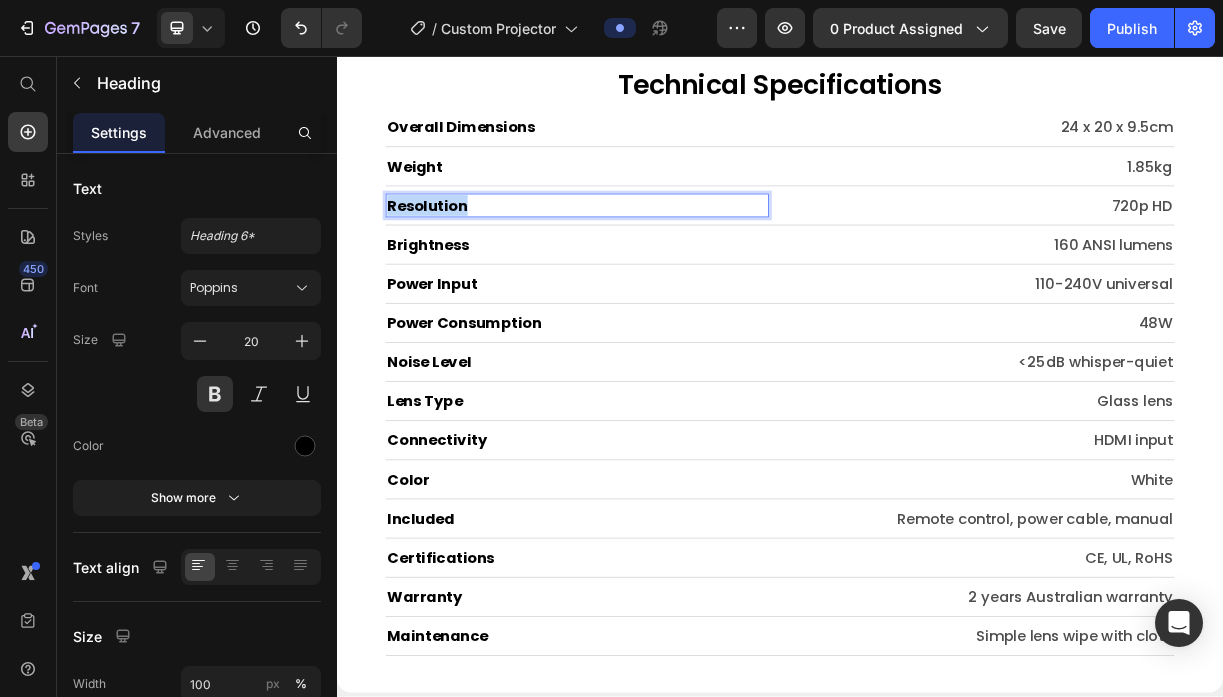 click on "Resolution" at bounding box center (662, 259) 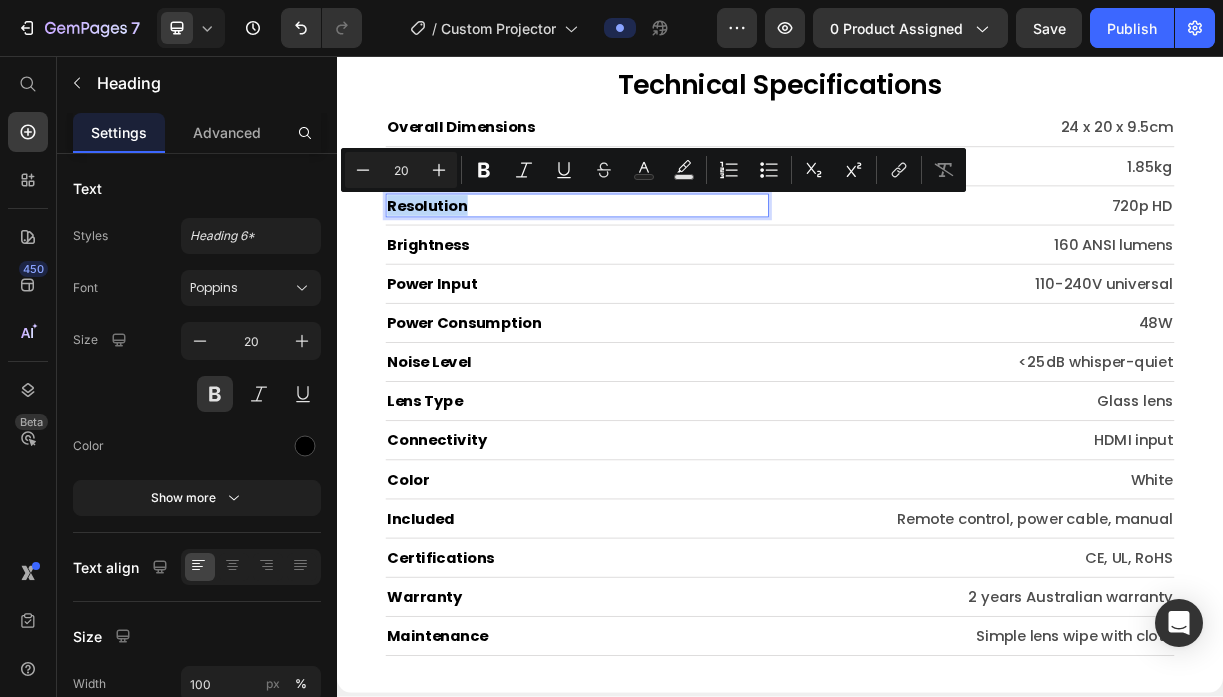click on "Resolution" at bounding box center [662, 259] 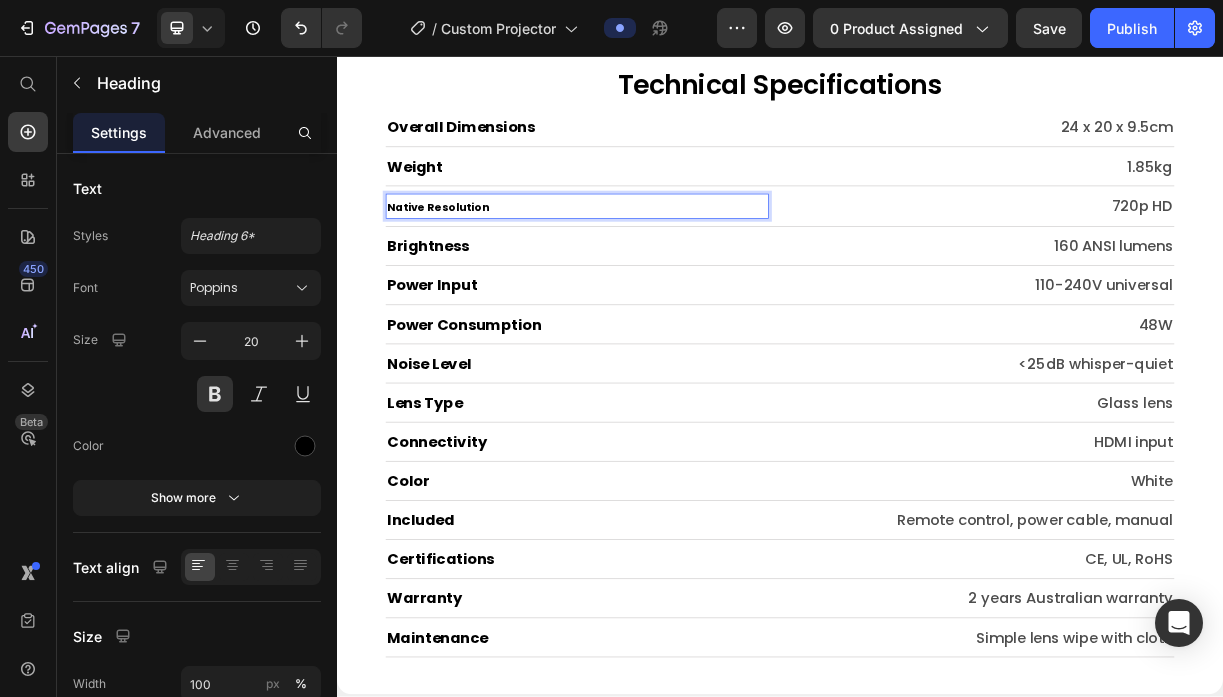 click on "Native Resolution" at bounding box center [474, 261] 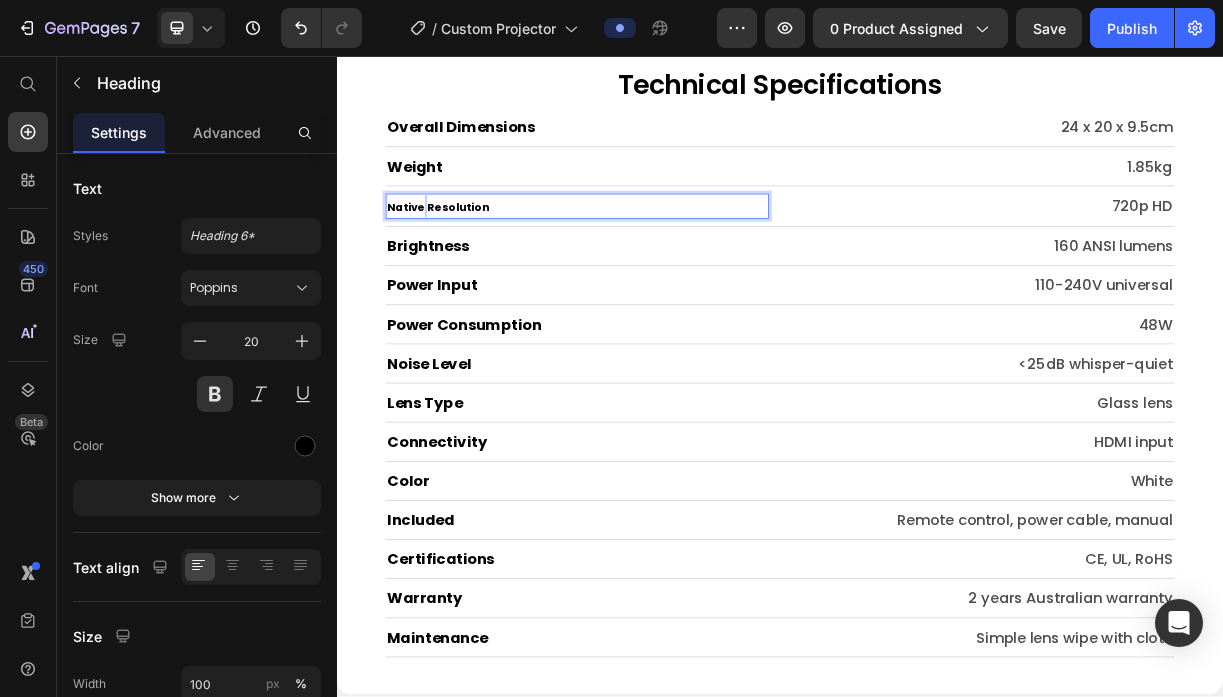 click on "Native Resolution" at bounding box center [474, 261] 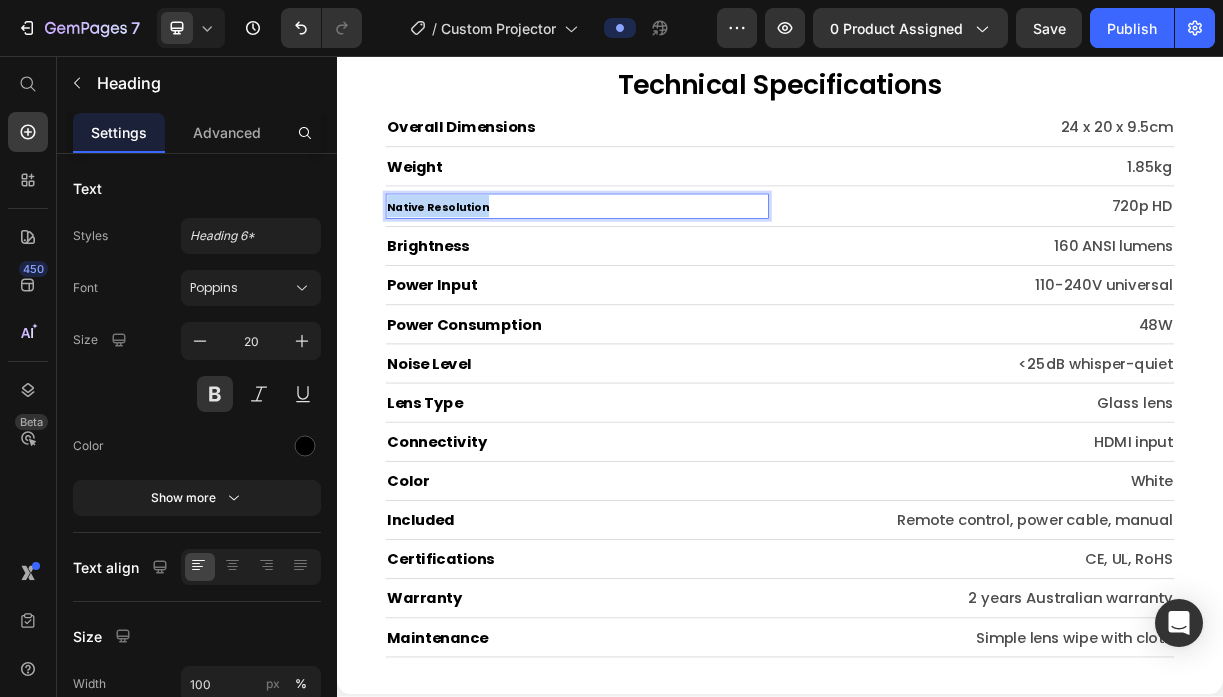 click on "Native Resolution" at bounding box center [474, 261] 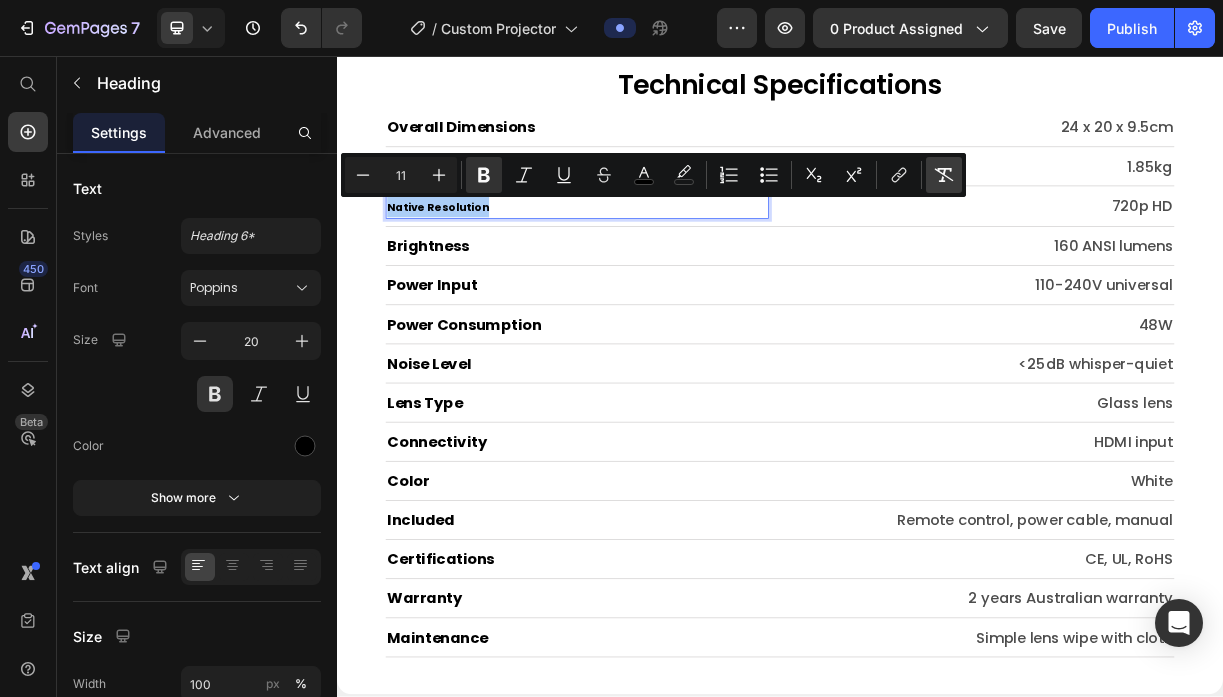 click 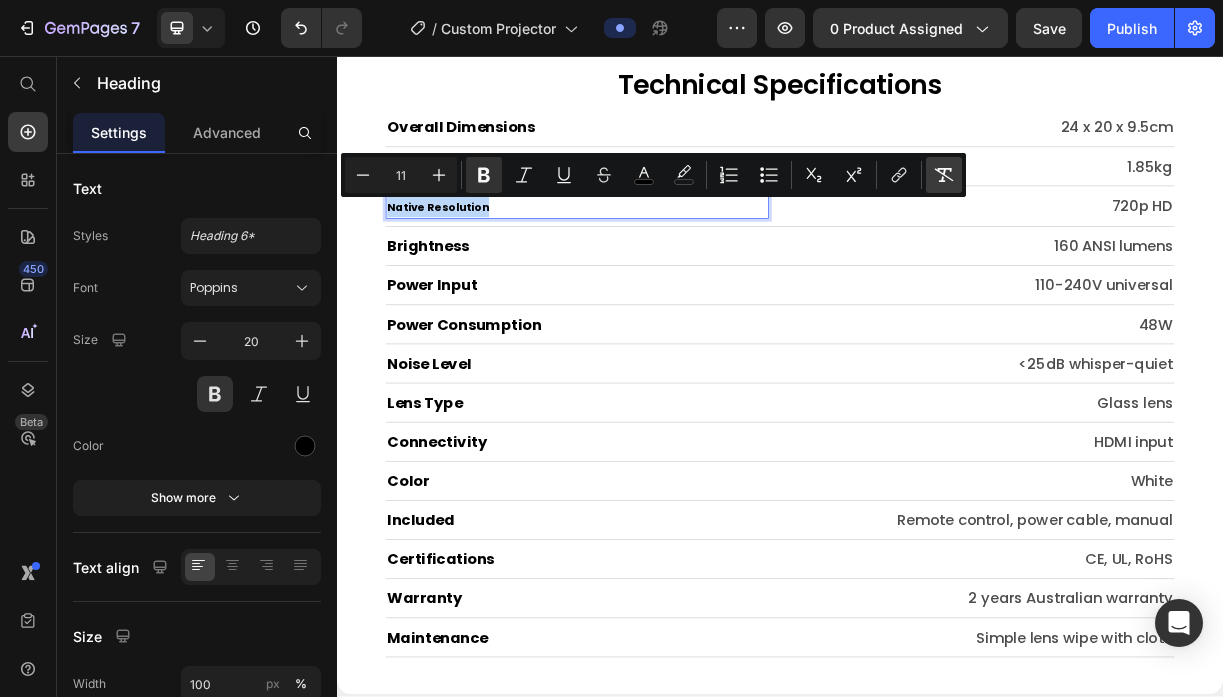 type on "20" 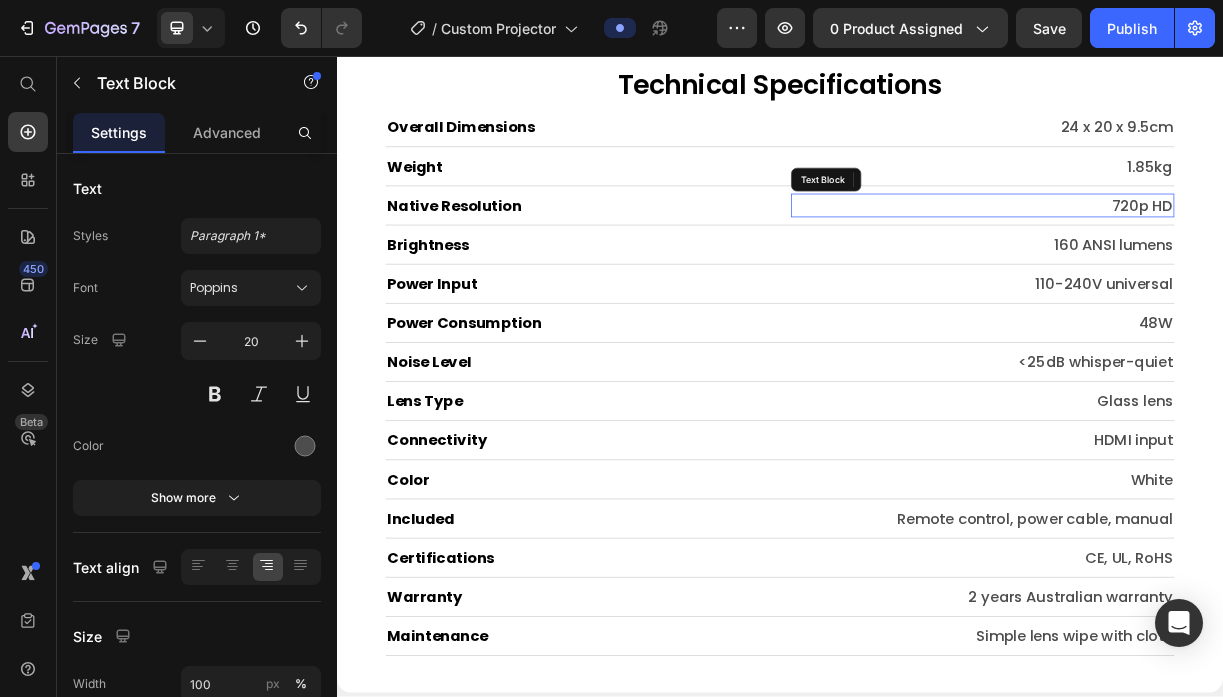 click on "720p HD" at bounding box center (1211, 259) 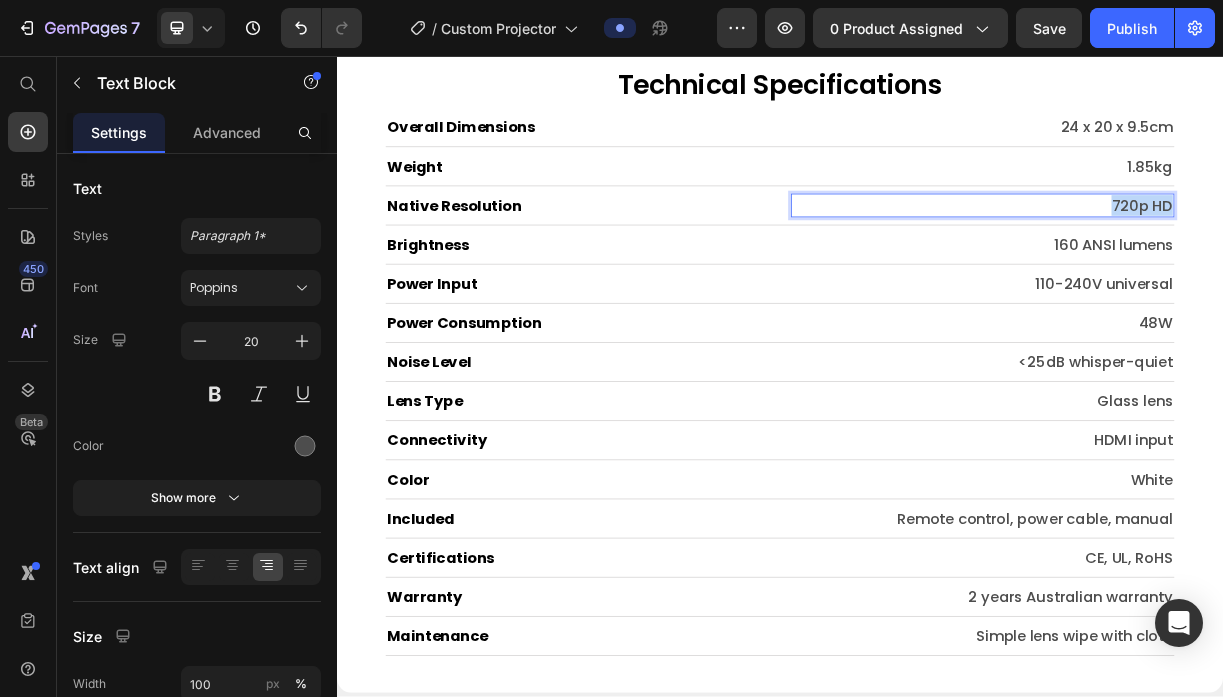 click on "720p HD" at bounding box center [1211, 259] 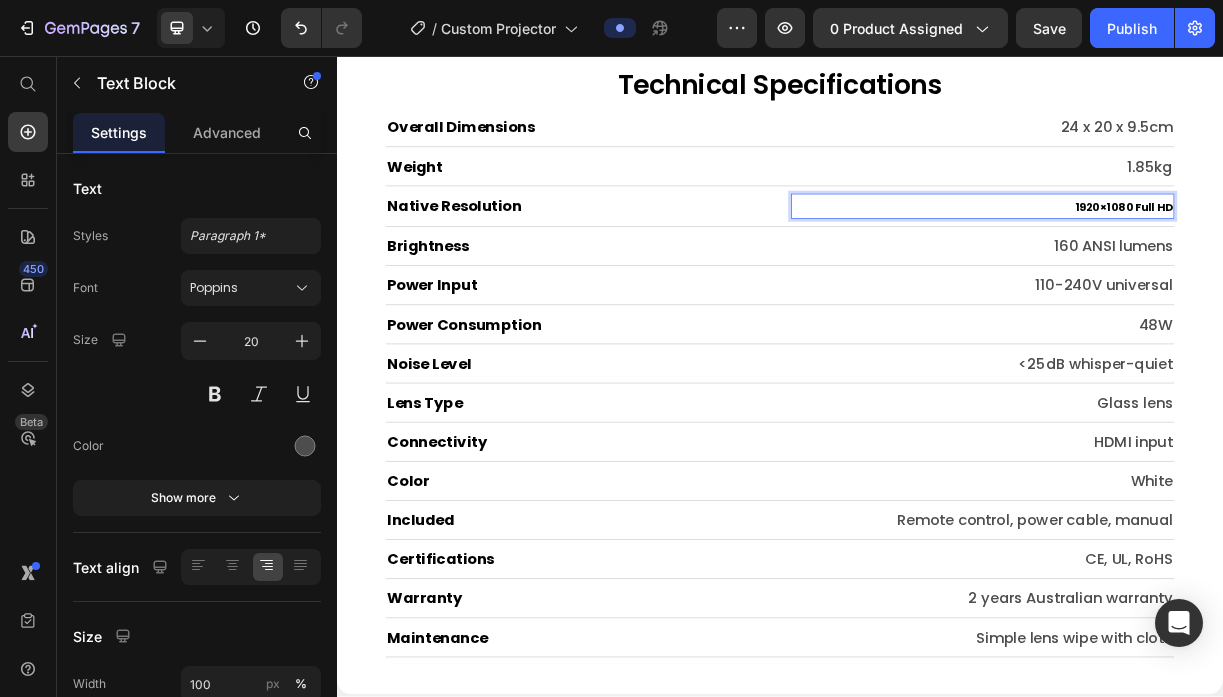 click on "1920×1080 Full HD" at bounding box center [1402, 261] 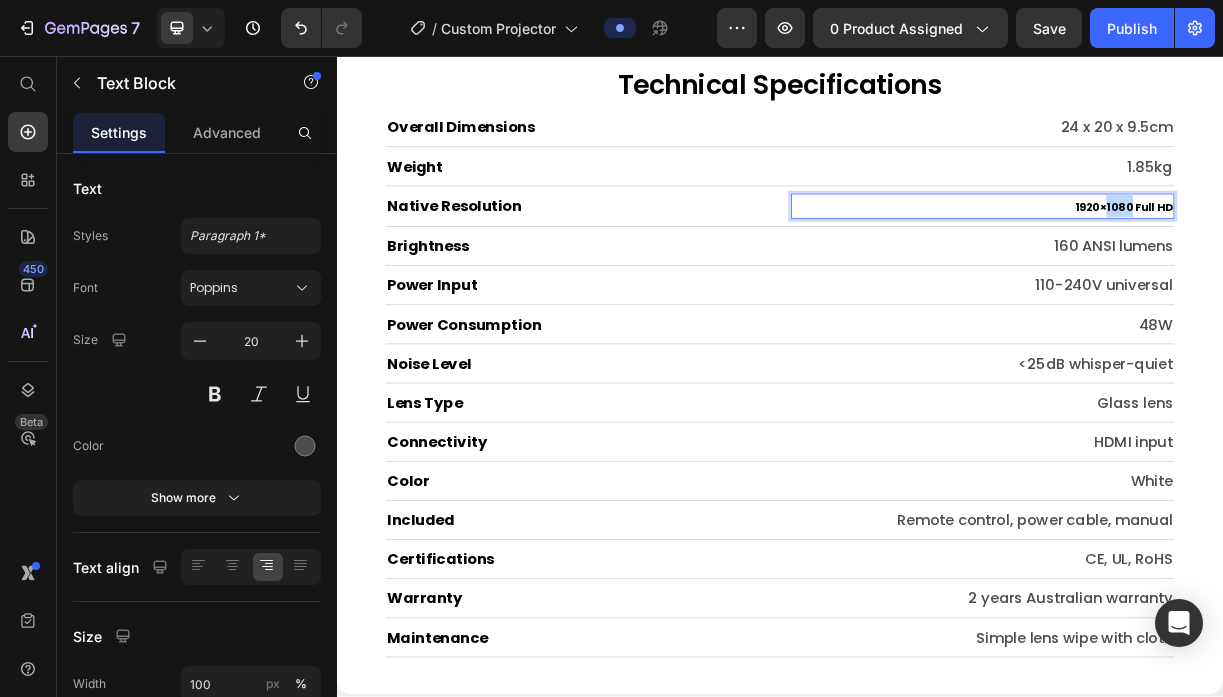 click on "1920×1080 Full HD" at bounding box center (1402, 261) 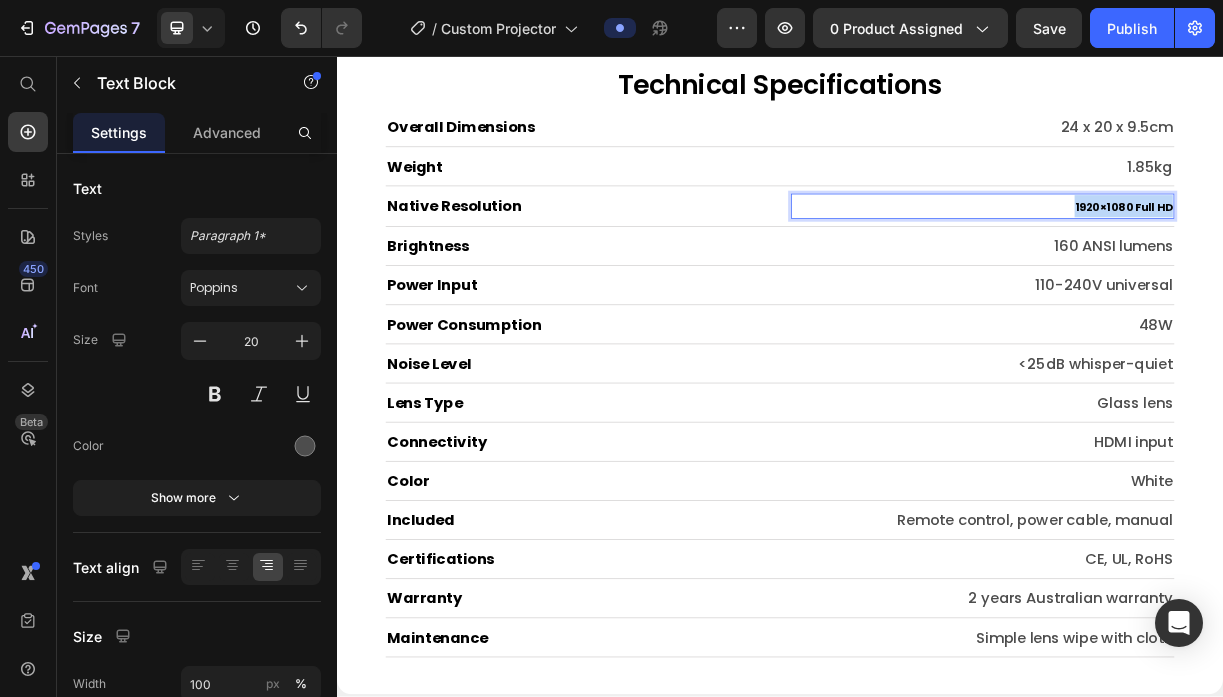 click on "1920×1080 Full HD" at bounding box center (1402, 261) 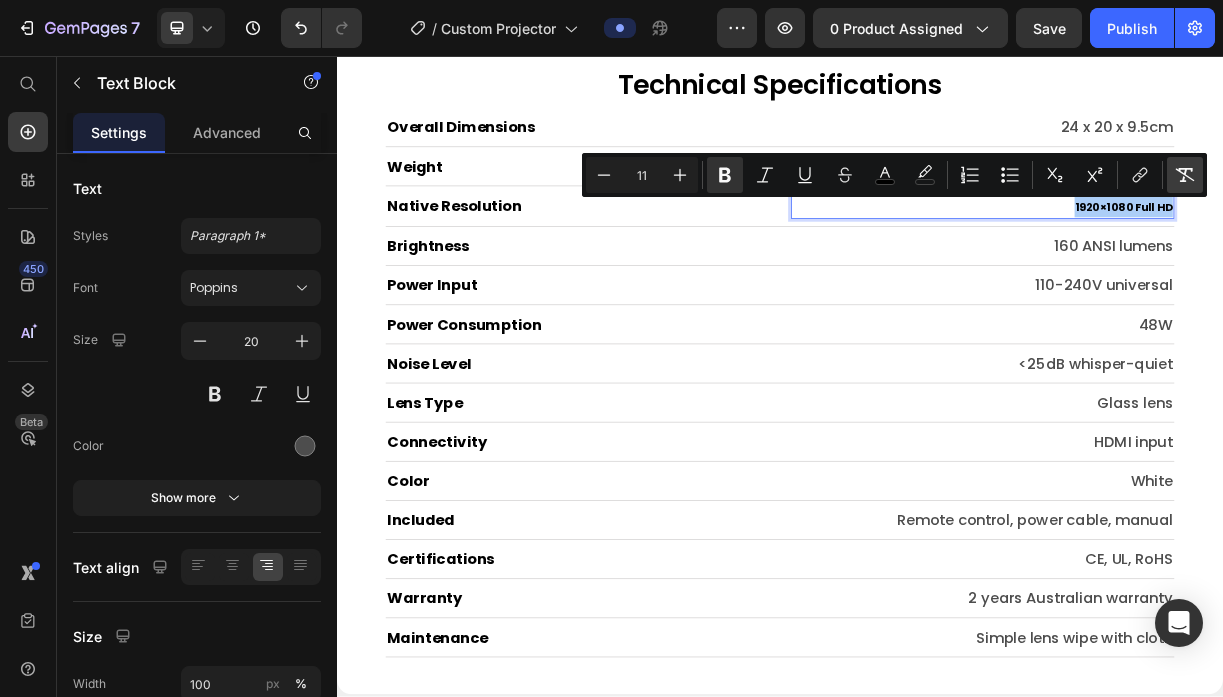 click 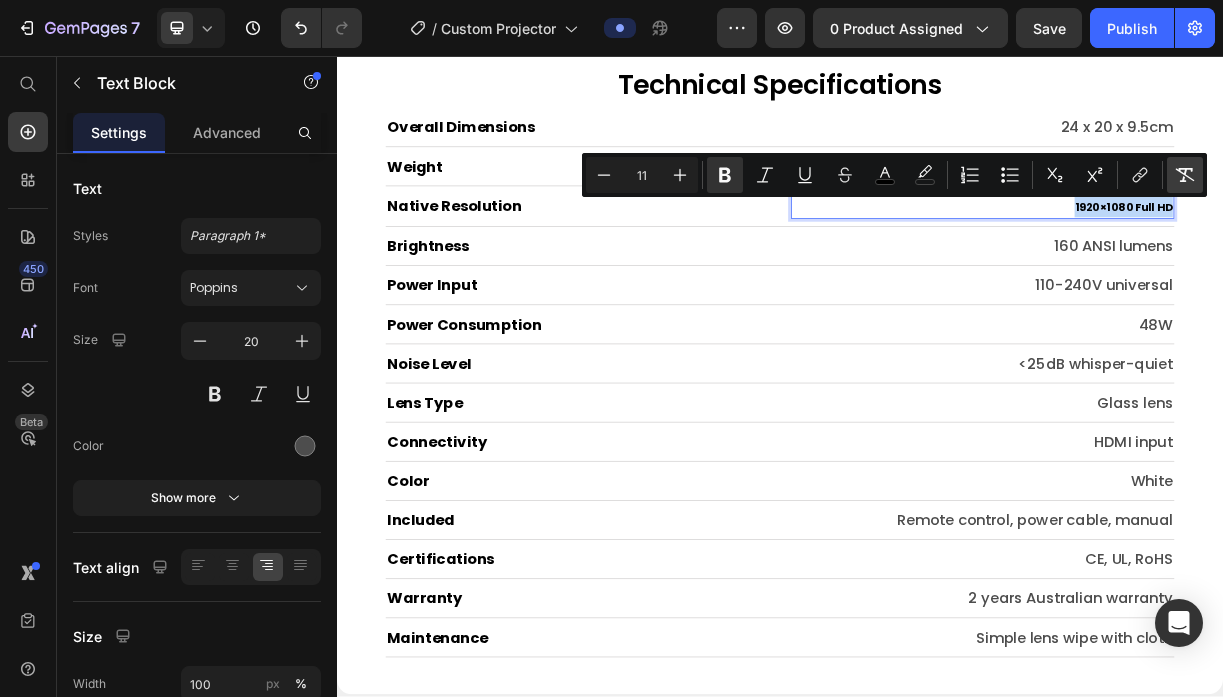 type on "20" 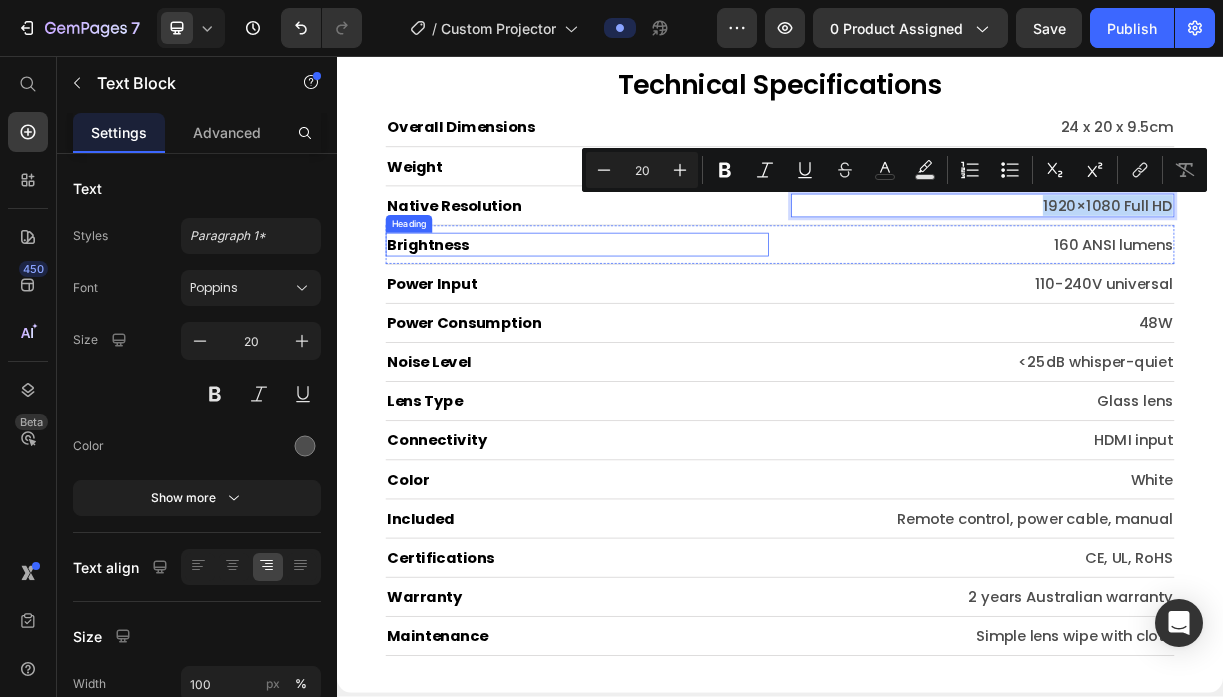 click on "Brightness" at bounding box center [662, 312] 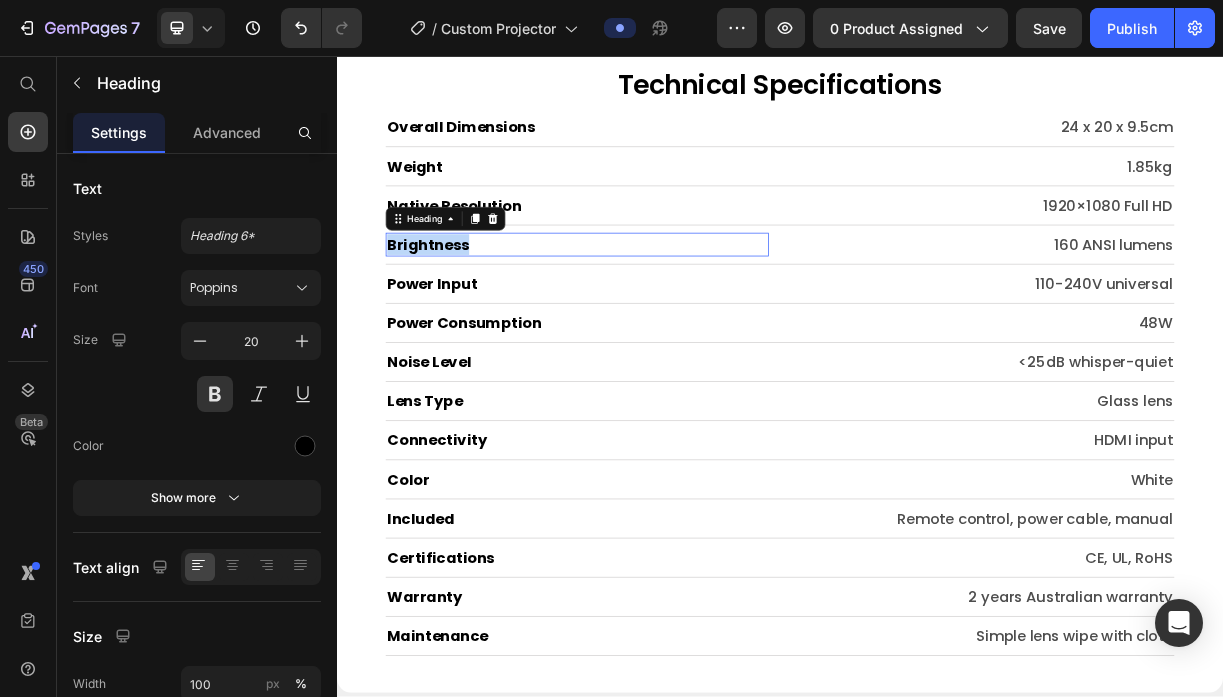 click on "Brightness" at bounding box center (662, 312) 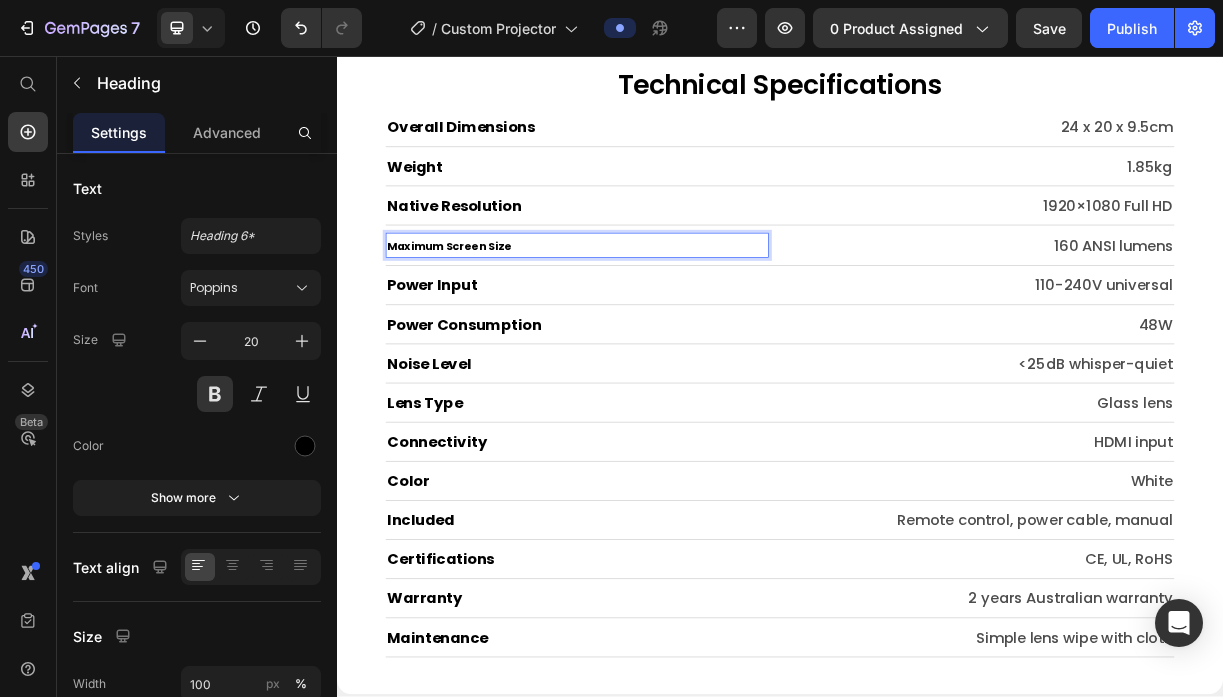 click on "Maximum Screen Size" at bounding box center [489, 314] 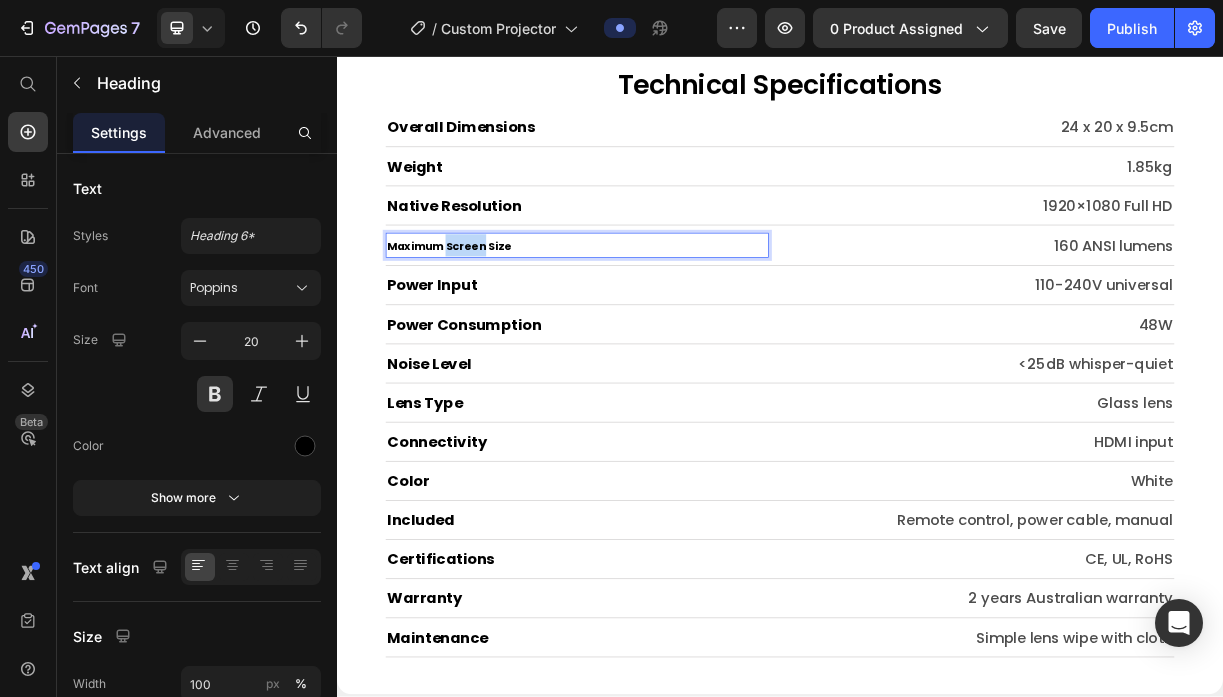 click on "Maximum Screen Size" at bounding box center [489, 314] 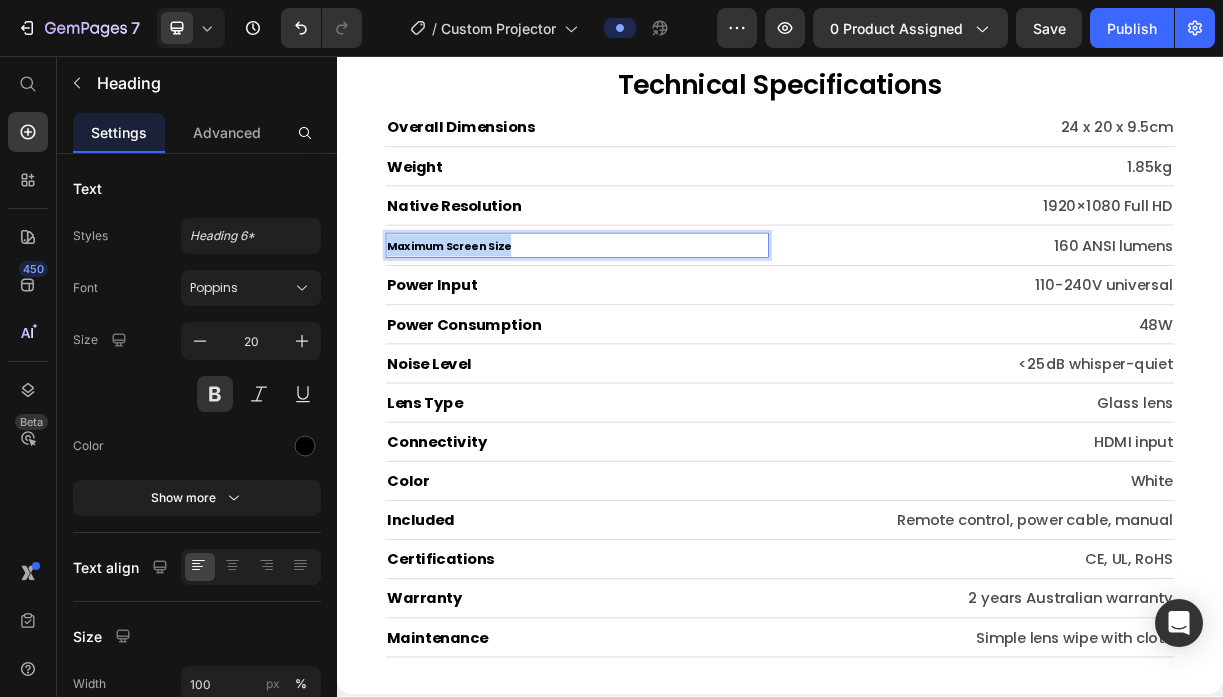 click on "Maximum Screen Size" at bounding box center (489, 314) 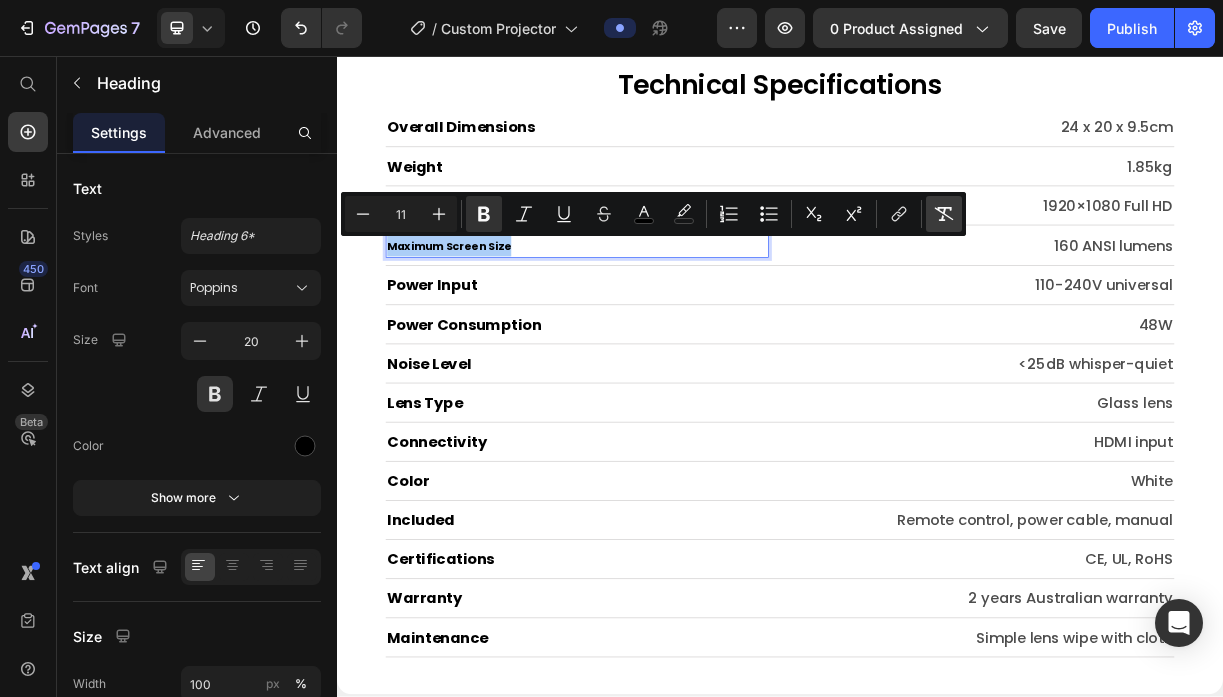 click 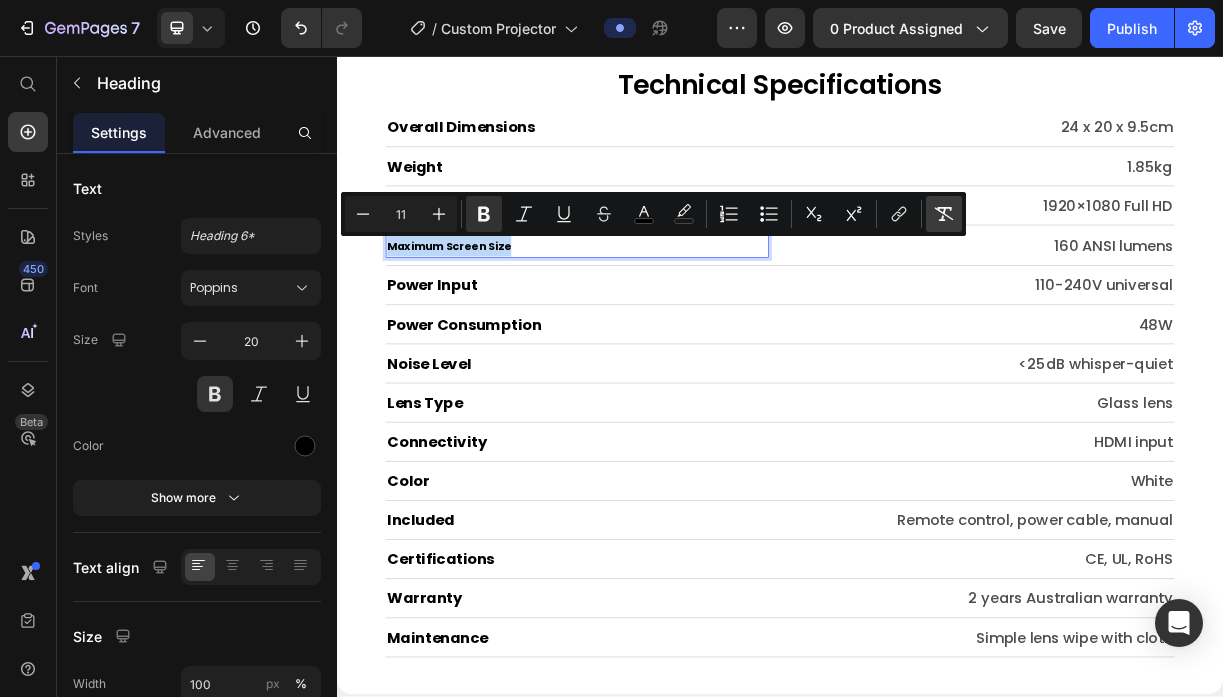 type on "20" 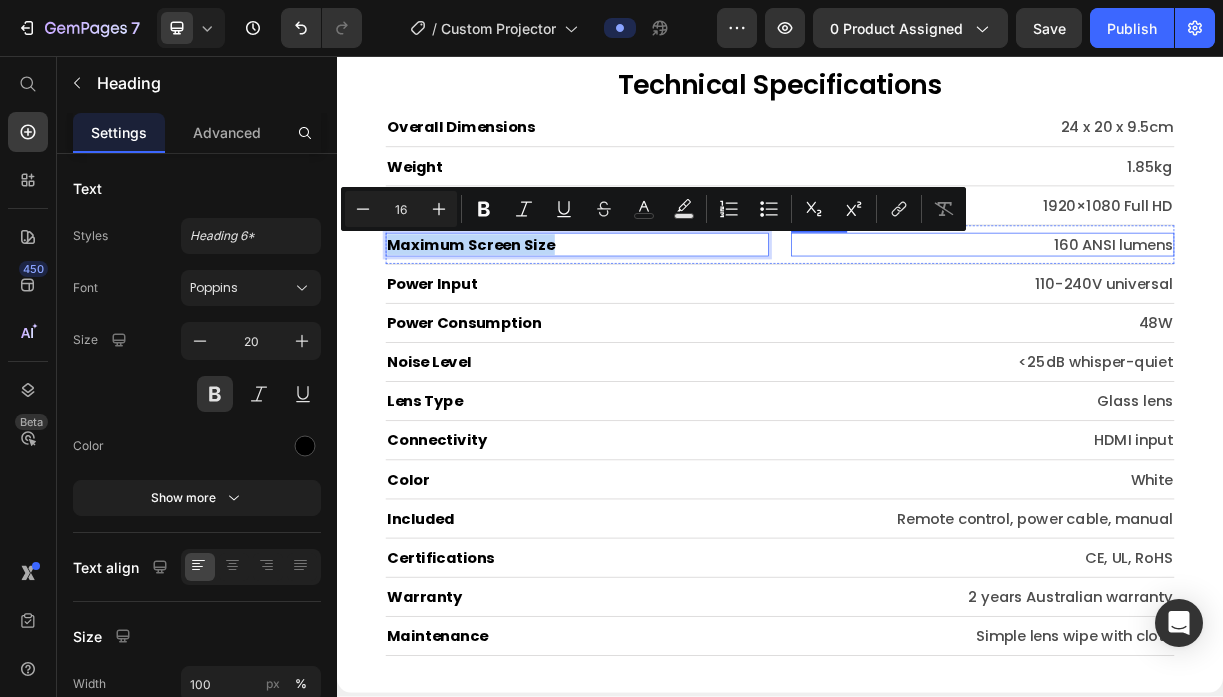 click on "160 ANSI lumens" at bounding box center (1211, 312) 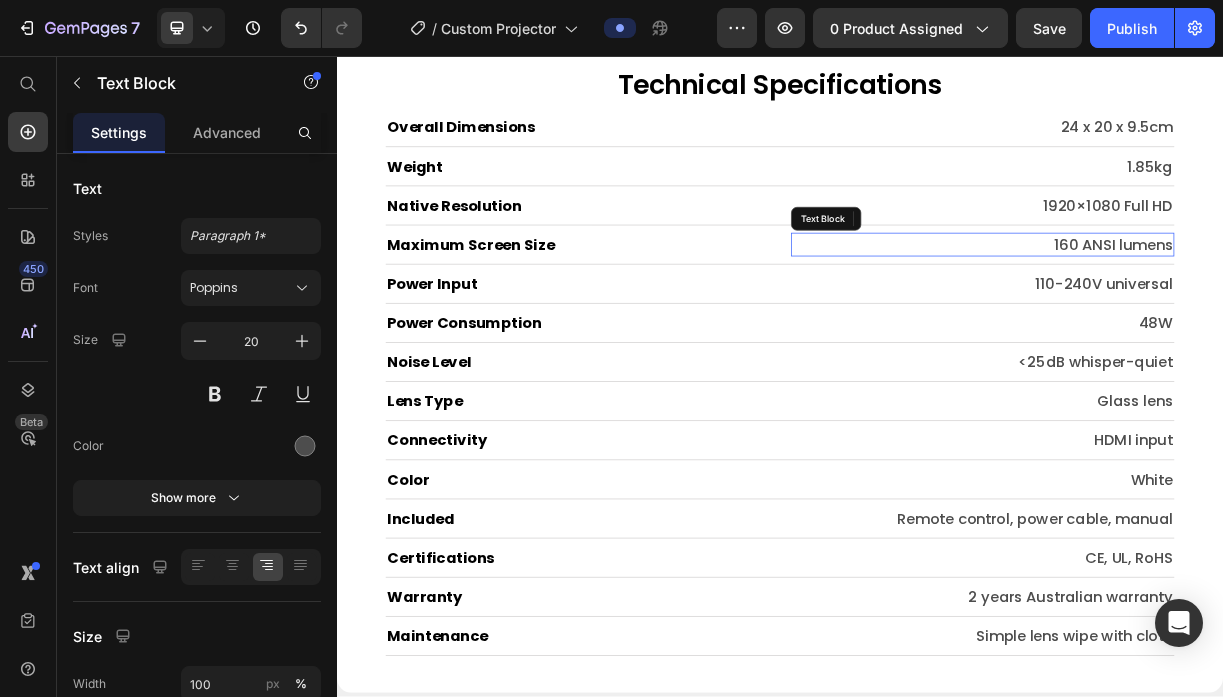 click on "160 ANSI lumens" at bounding box center (1211, 312) 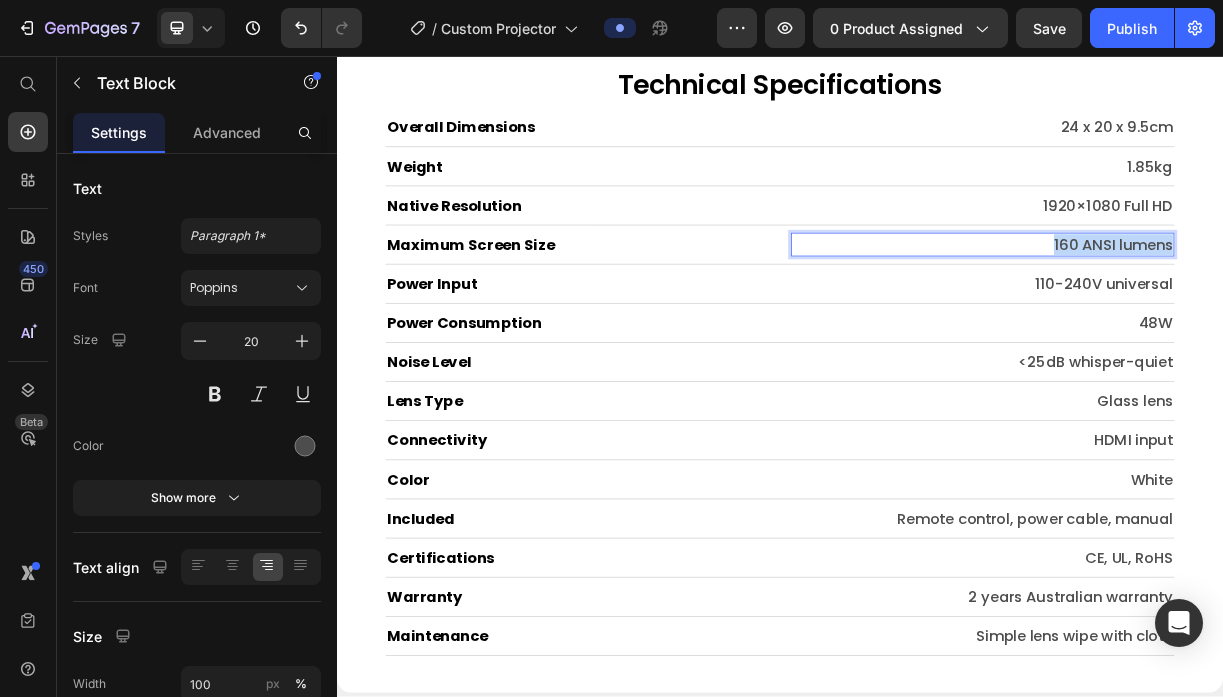 click on "160 ANSI lumens" at bounding box center [1211, 312] 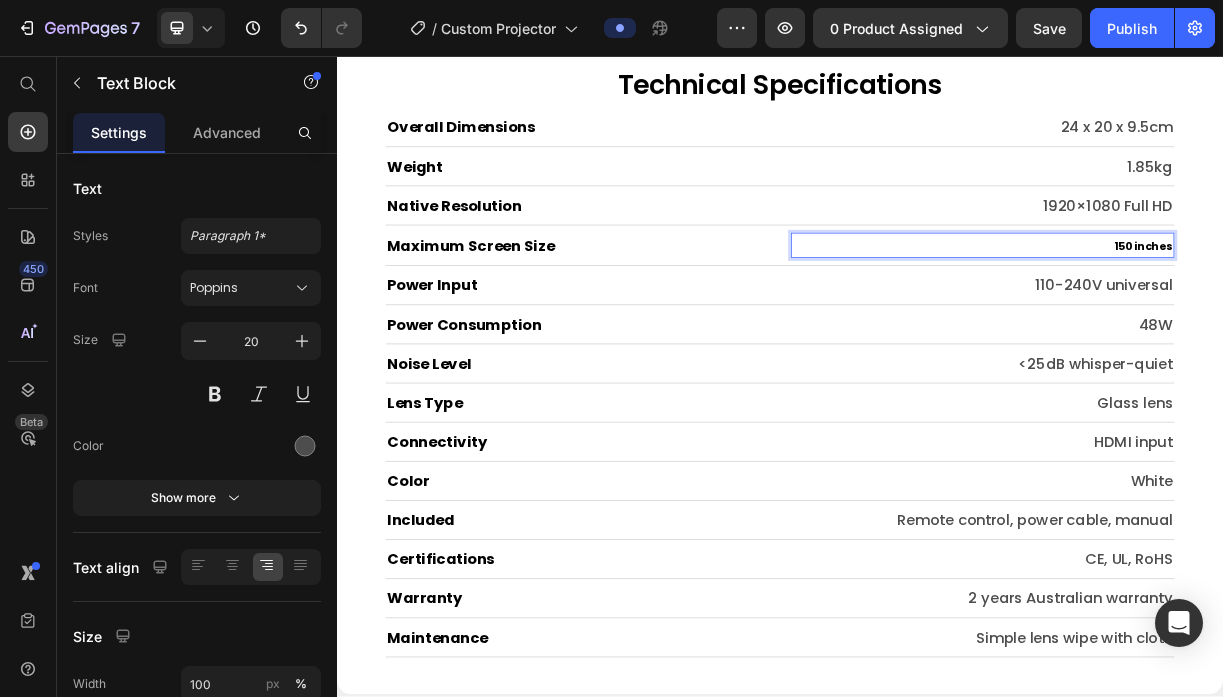 click on "150 inches" at bounding box center (1429, 314) 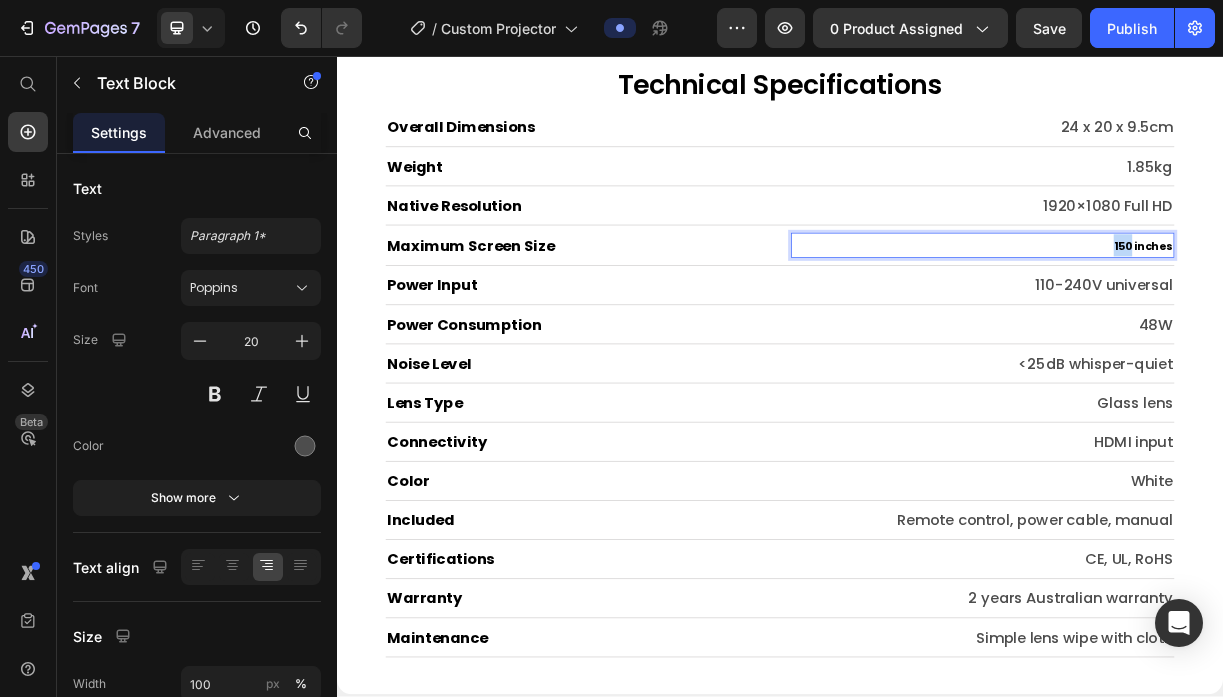 click on "150 inches" at bounding box center [1429, 314] 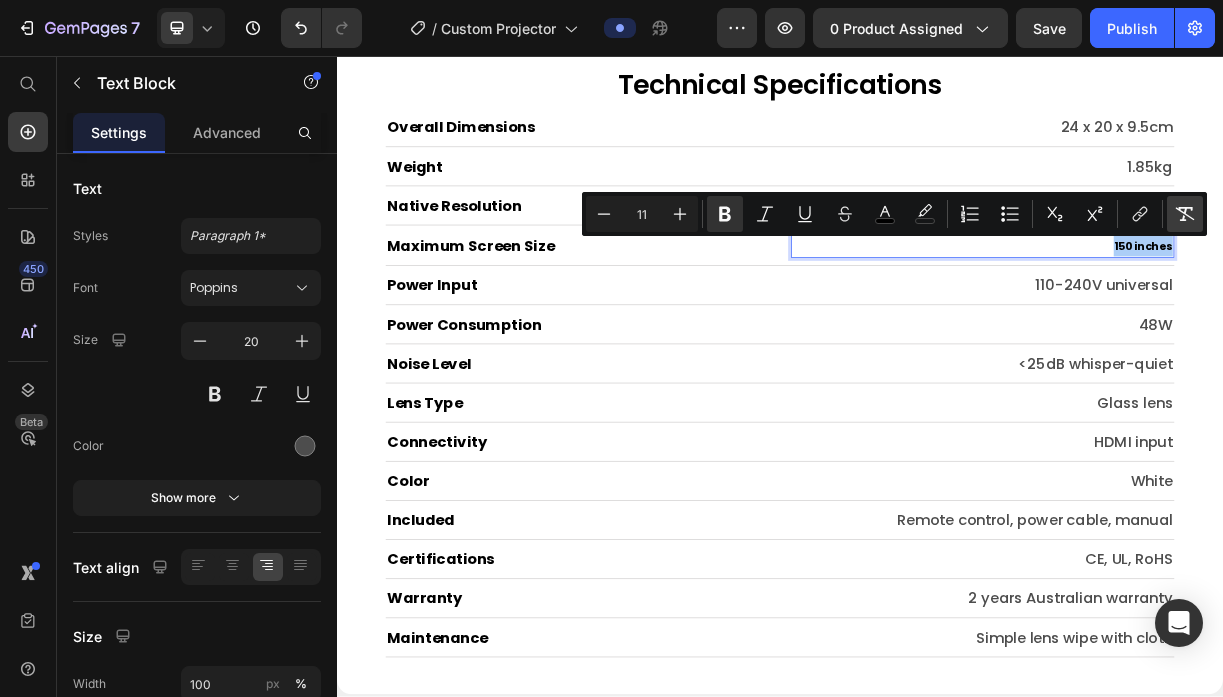 click 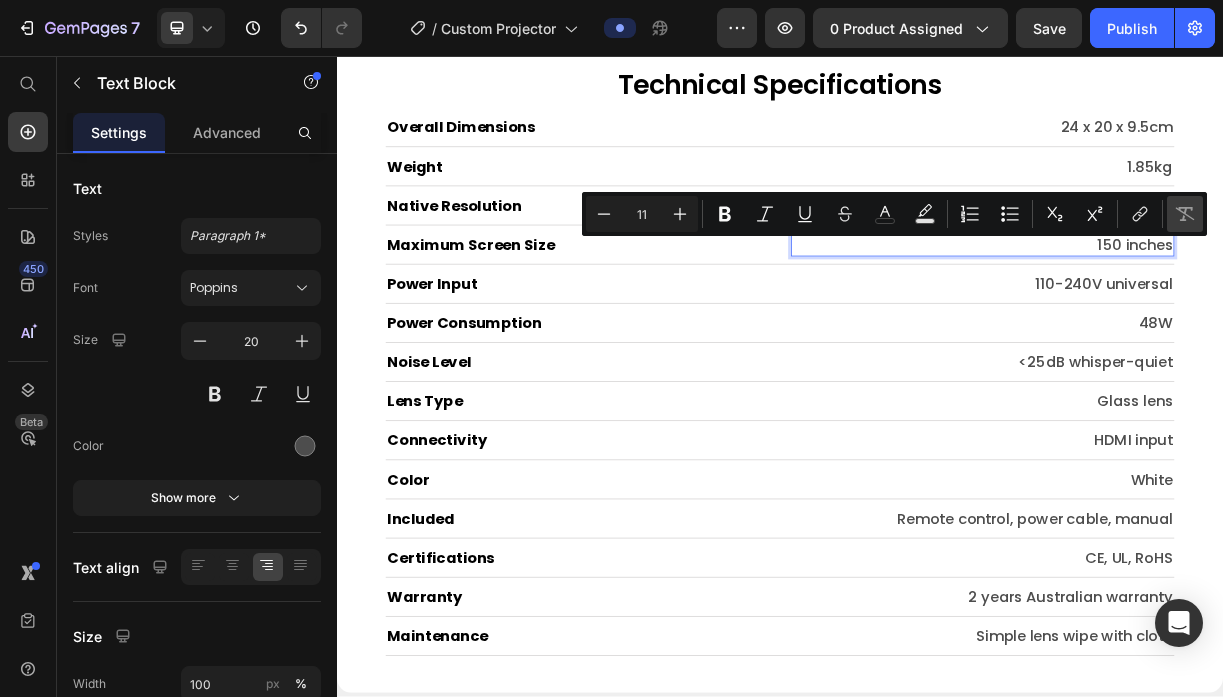 type on "20" 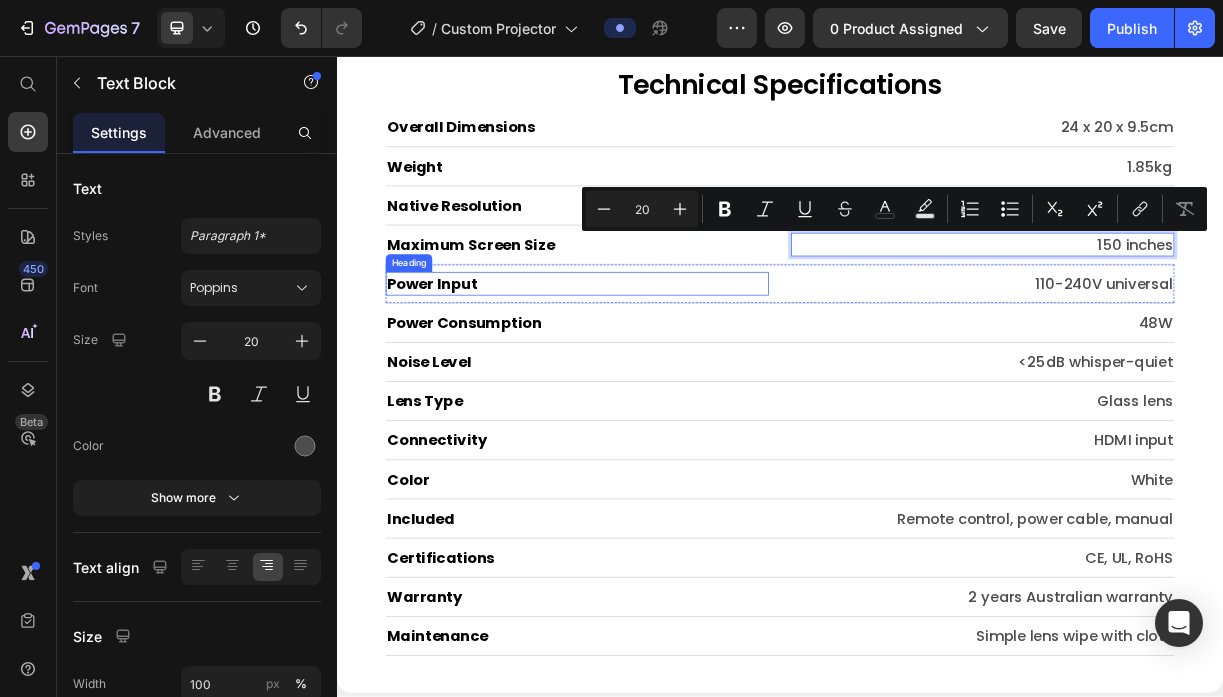 click on "Power Input" at bounding box center (662, 365) 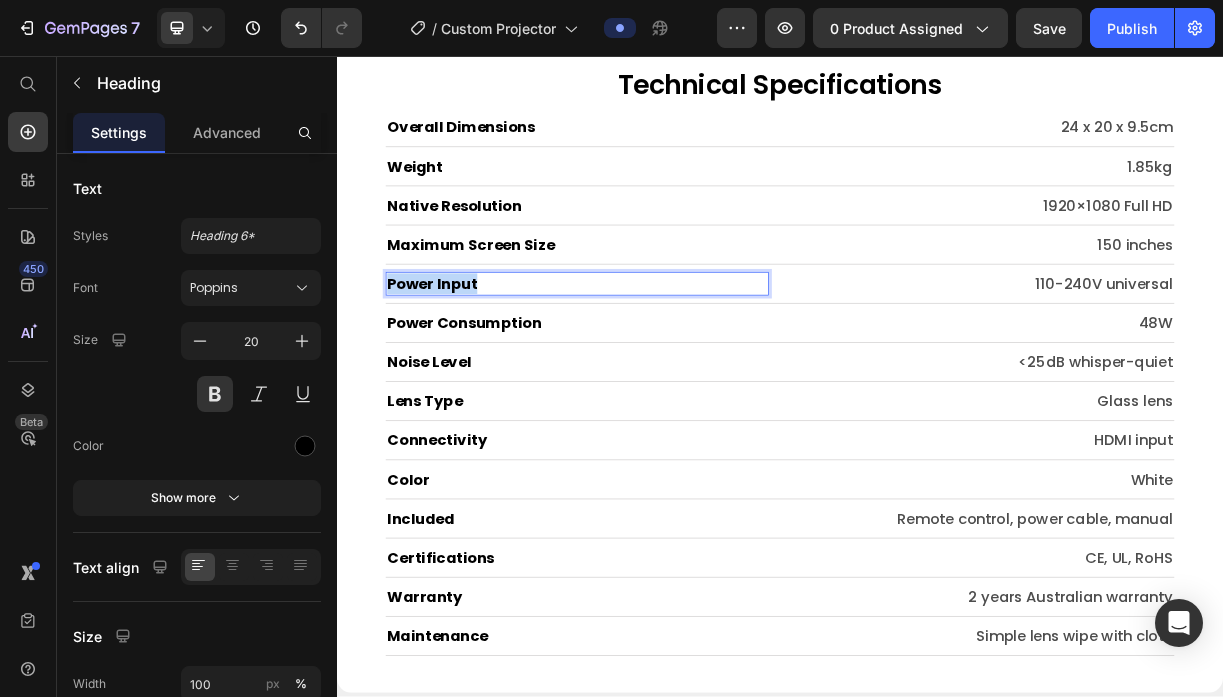 click on "Power Input" at bounding box center (662, 365) 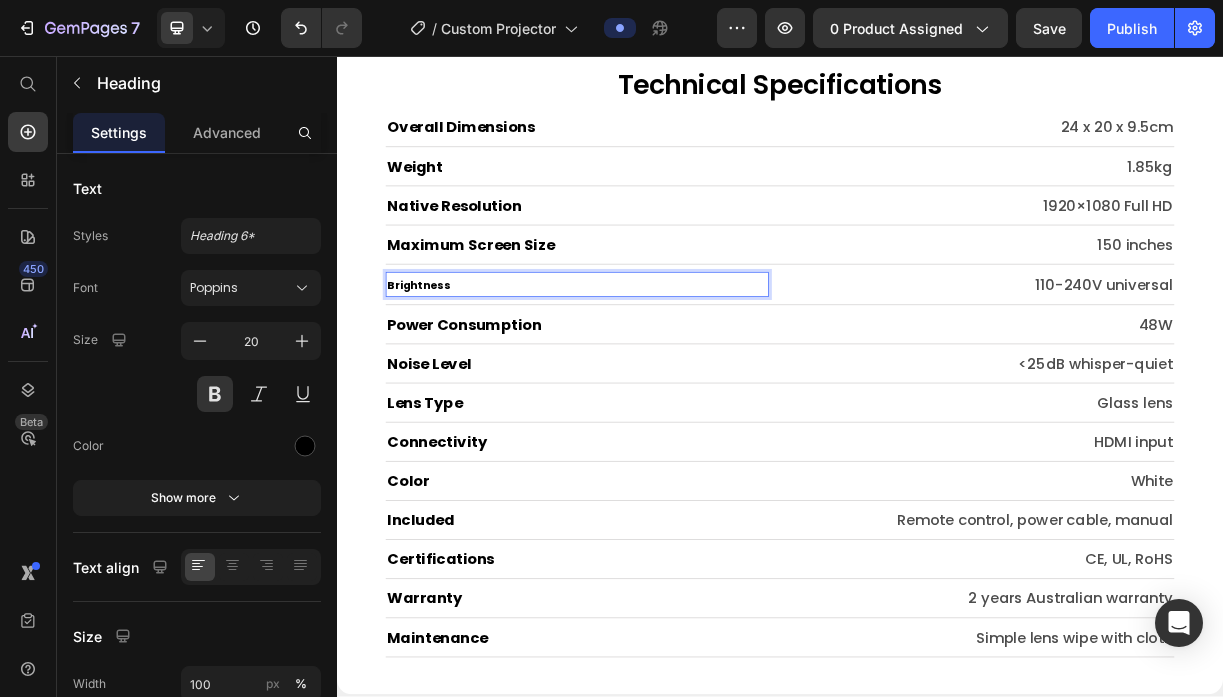 click on "Brightness" at bounding box center (448, 367) 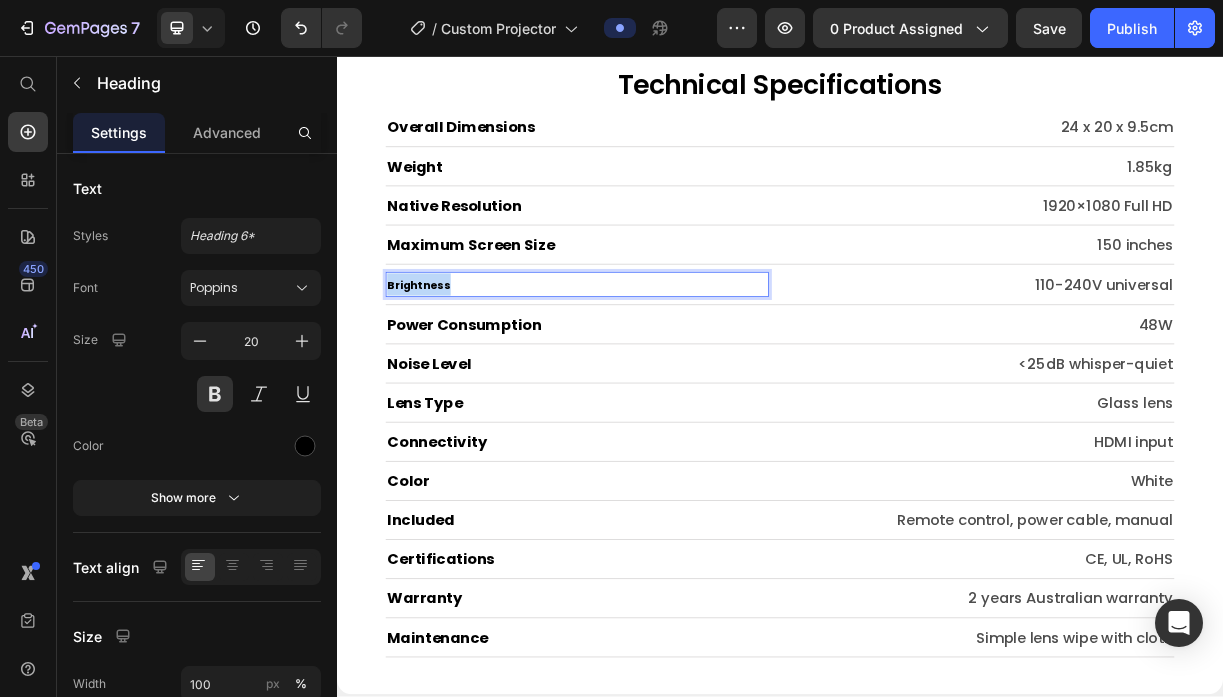 click on "Brightness" at bounding box center [448, 367] 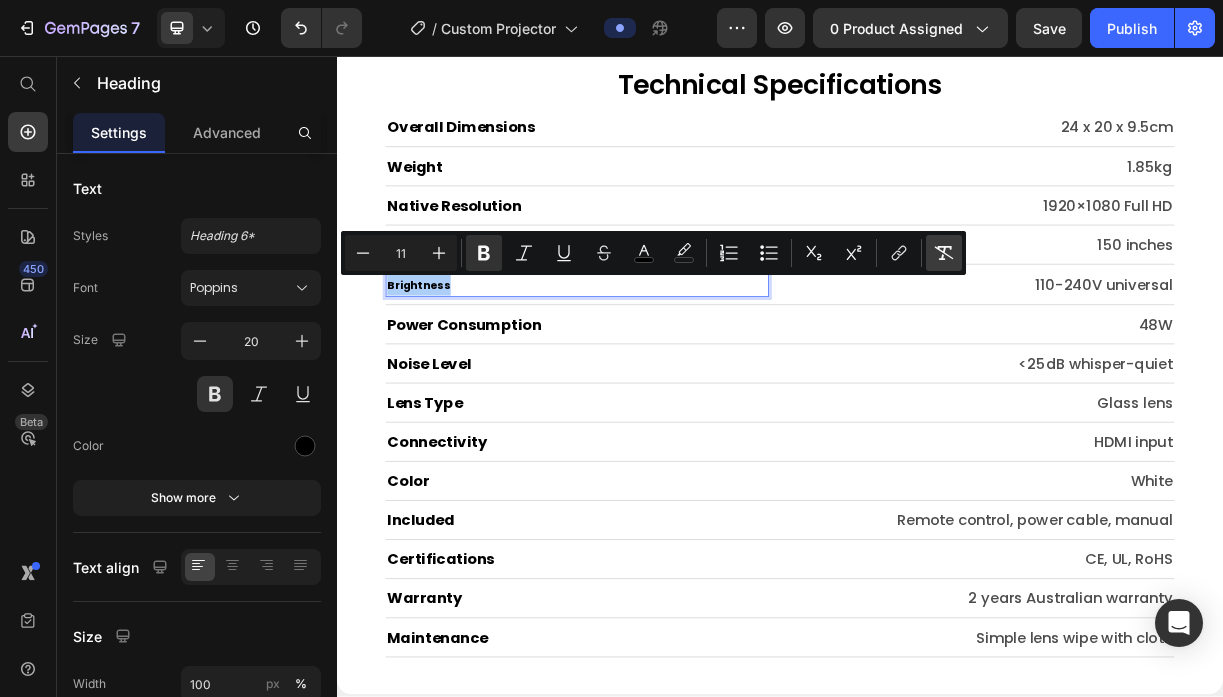 click 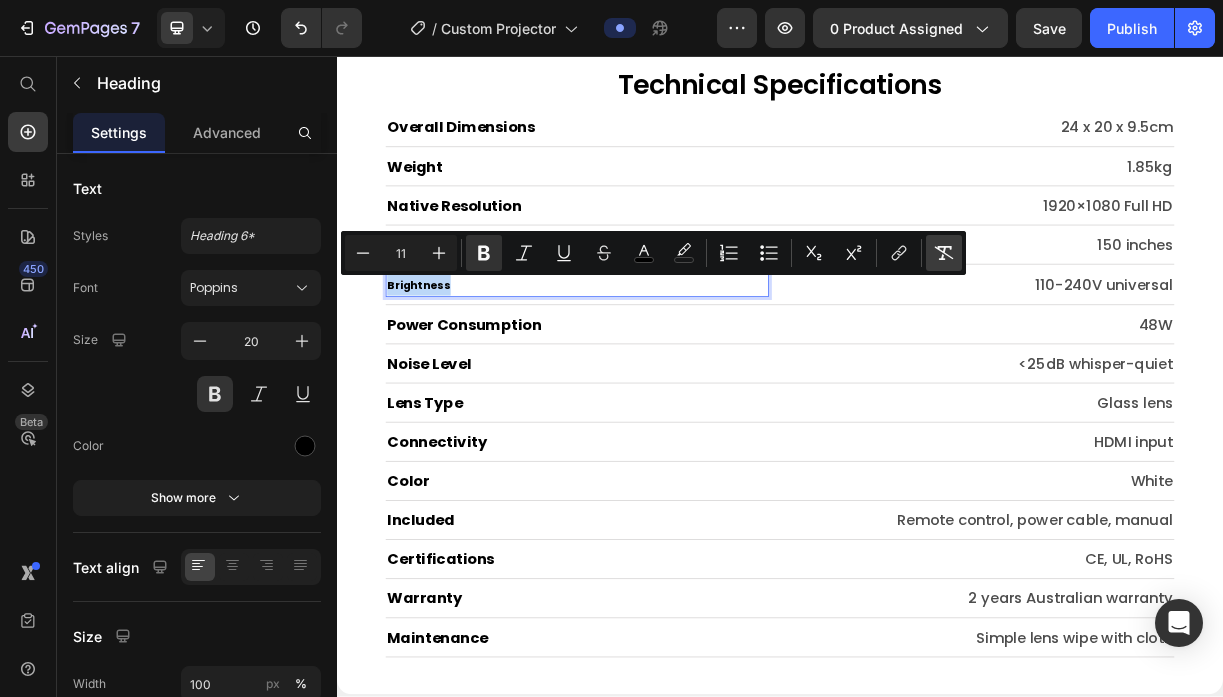 type on "20" 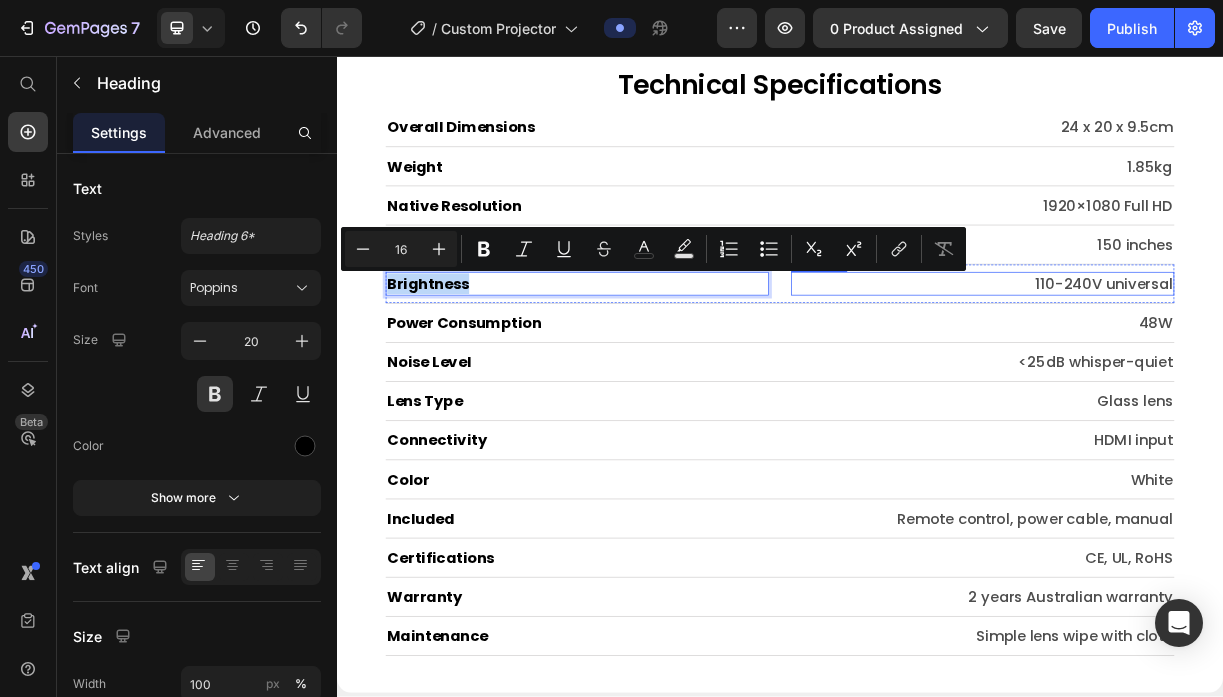 click on "110-240V universal" at bounding box center (1211, 365) 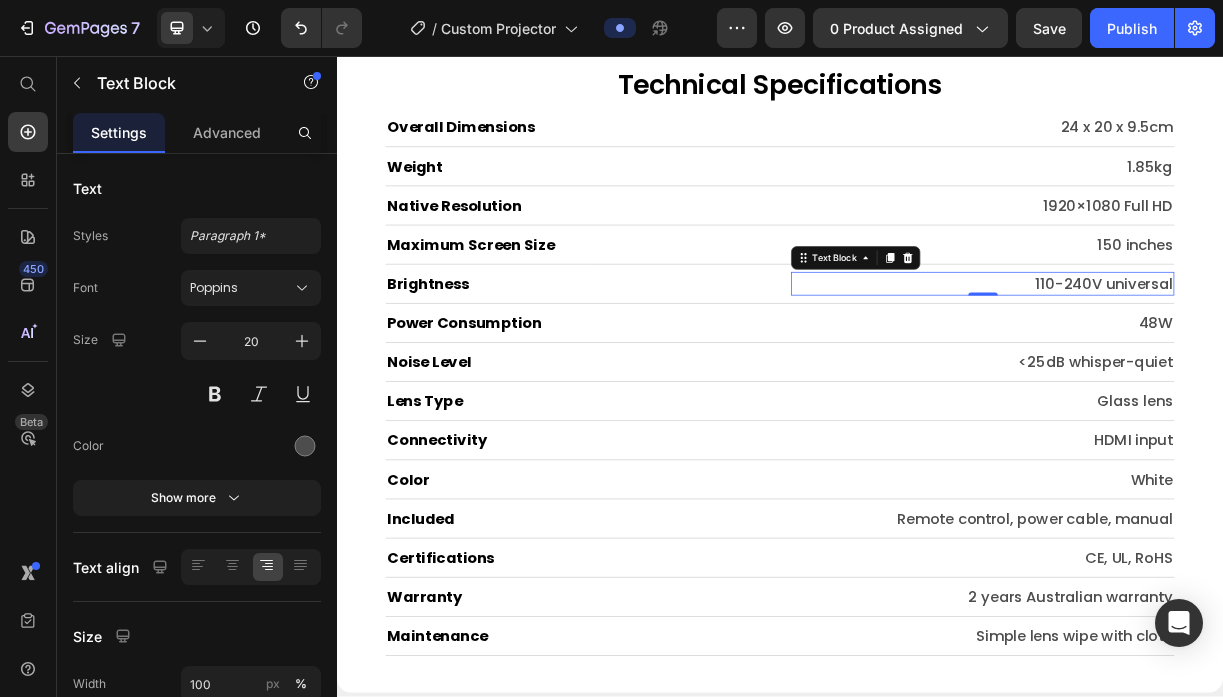 click on "110-240V universal" at bounding box center (1211, 365) 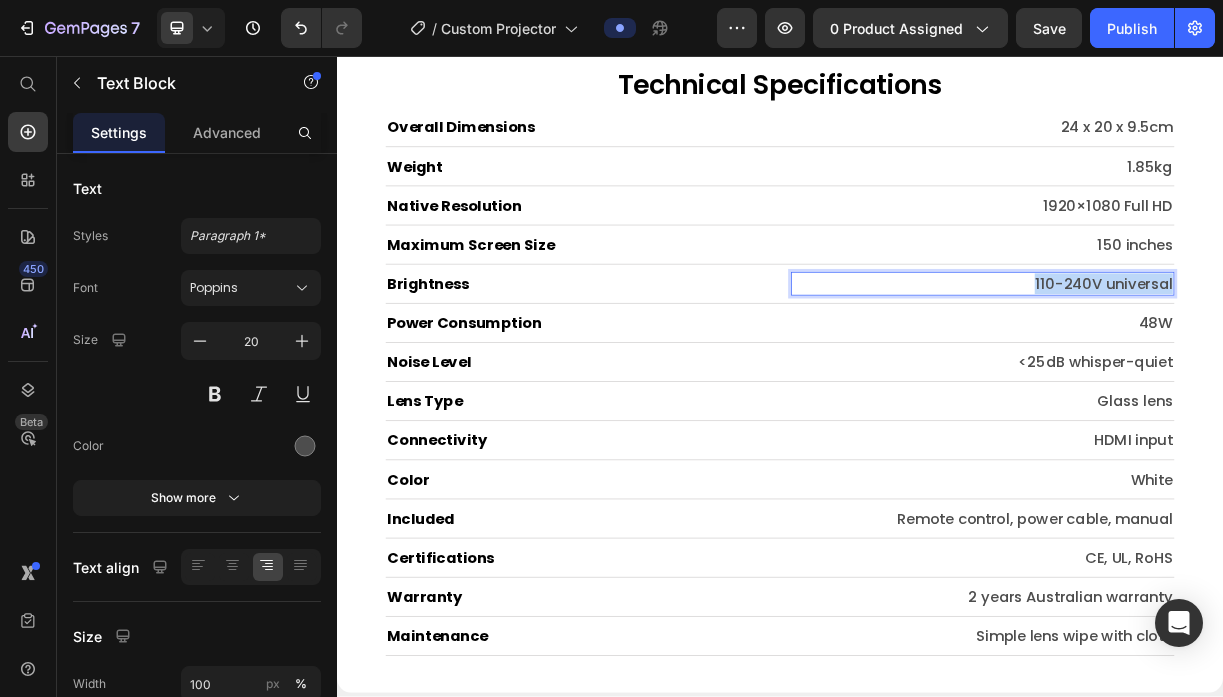 click on "110-240V universal" at bounding box center [1211, 365] 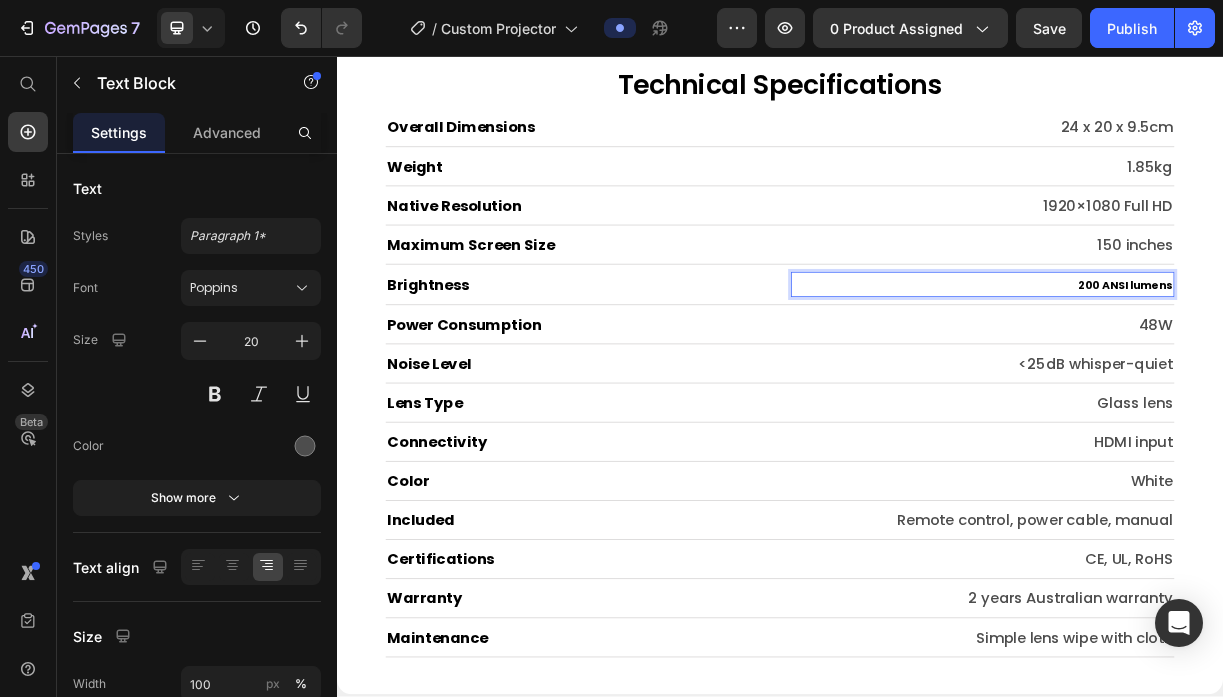 click on "200 ANSI lumens" at bounding box center (1405, 367) 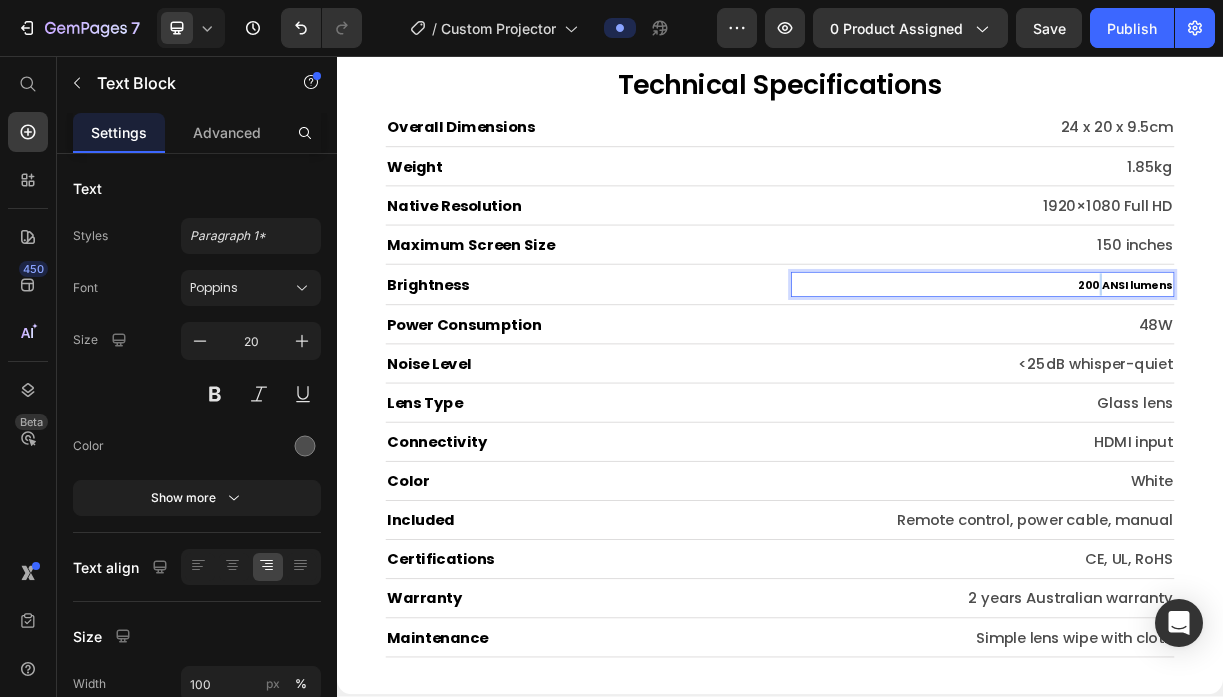 click on "200 ANSI lumens" at bounding box center [1405, 367] 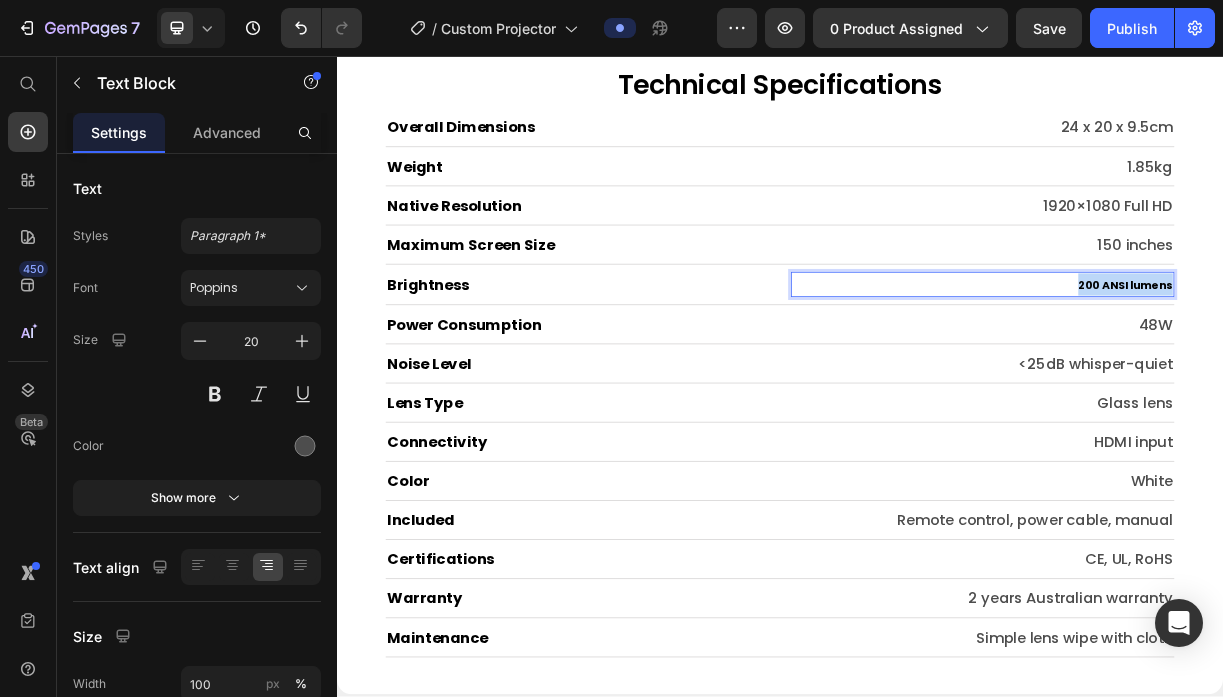 click on "200 ANSI lumens" at bounding box center [1405, 367] 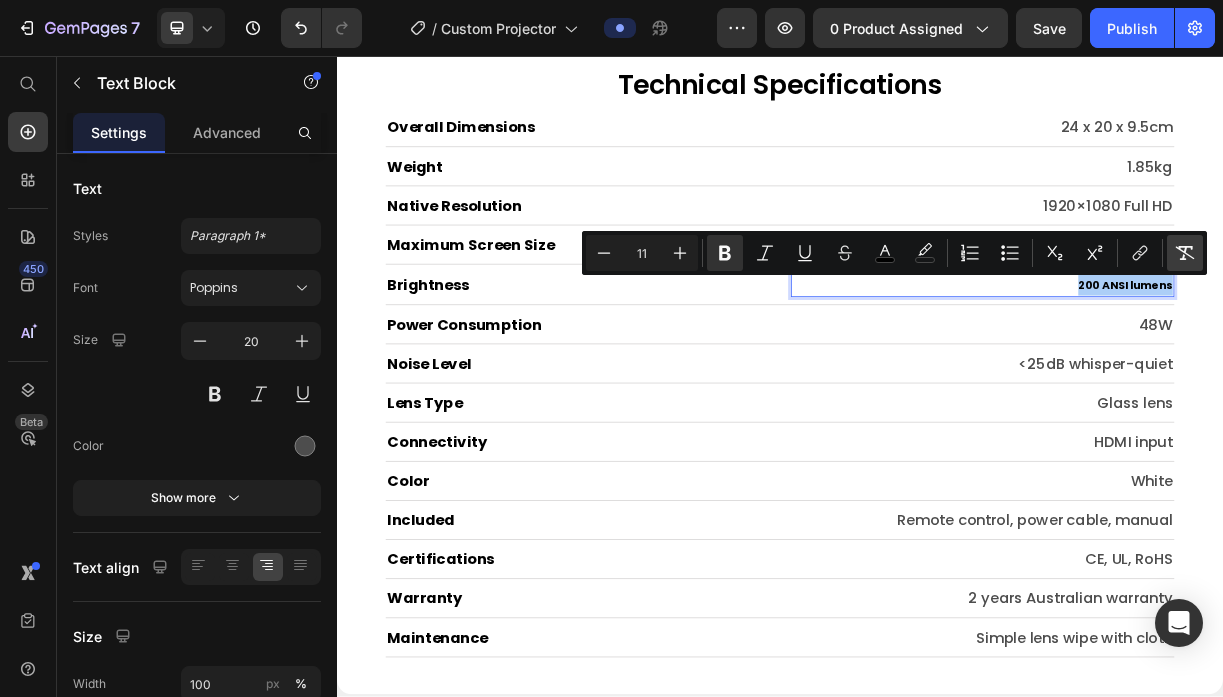 click 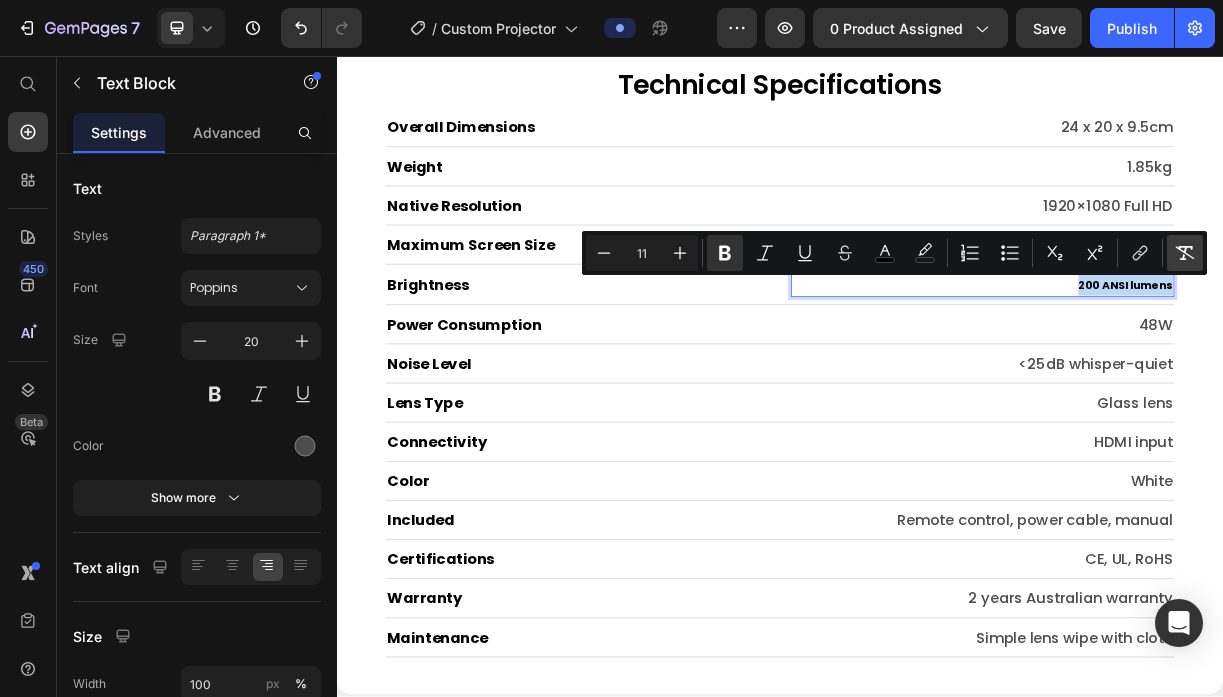type on "20" 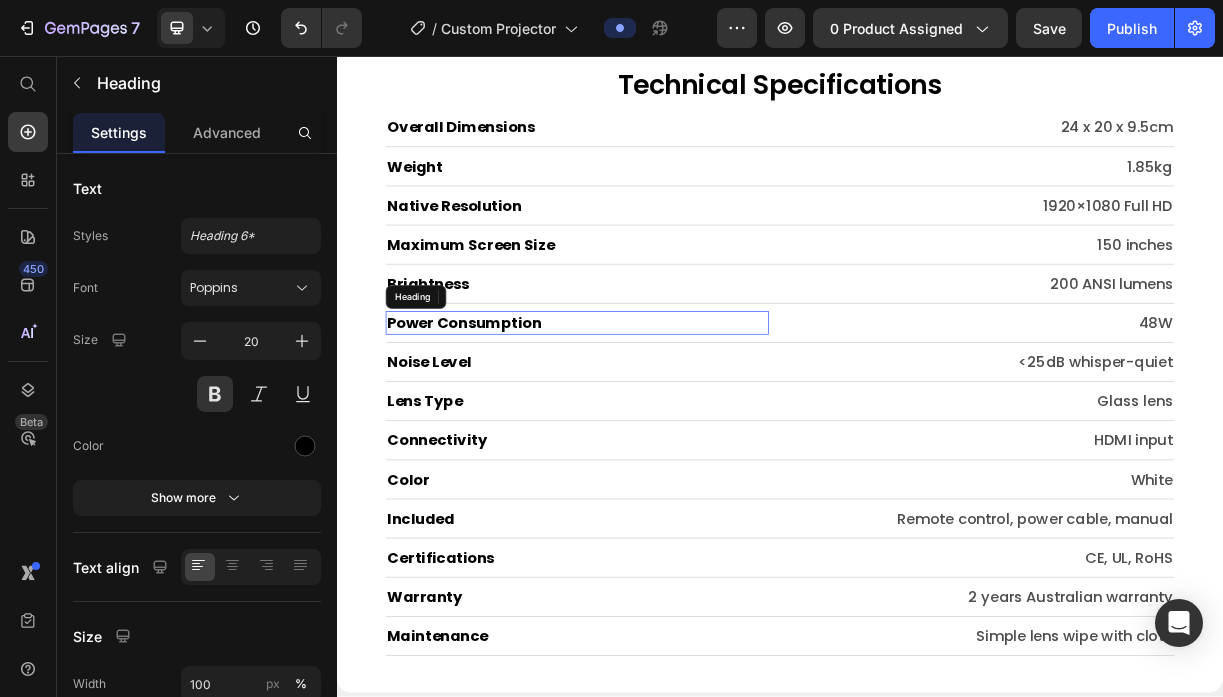 click on "Power Consumption" at bounding box center [662, 418] 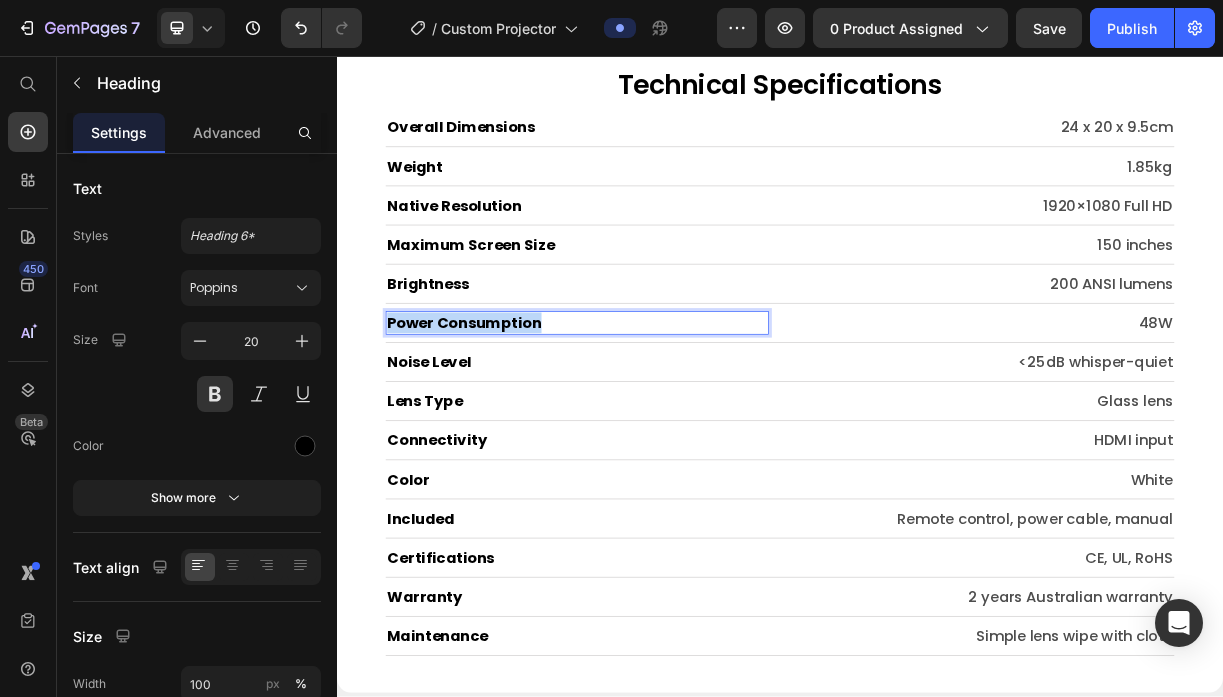 click on "Power Consumption" at bounding box center [662, 418] 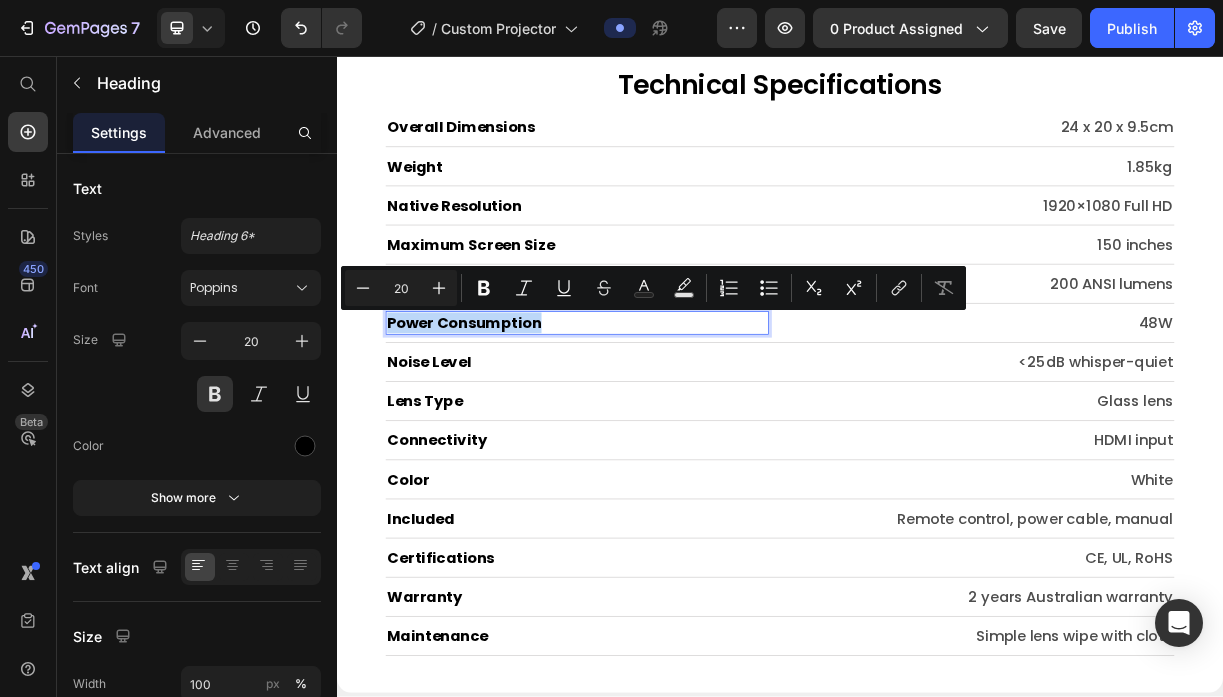 type on "11" 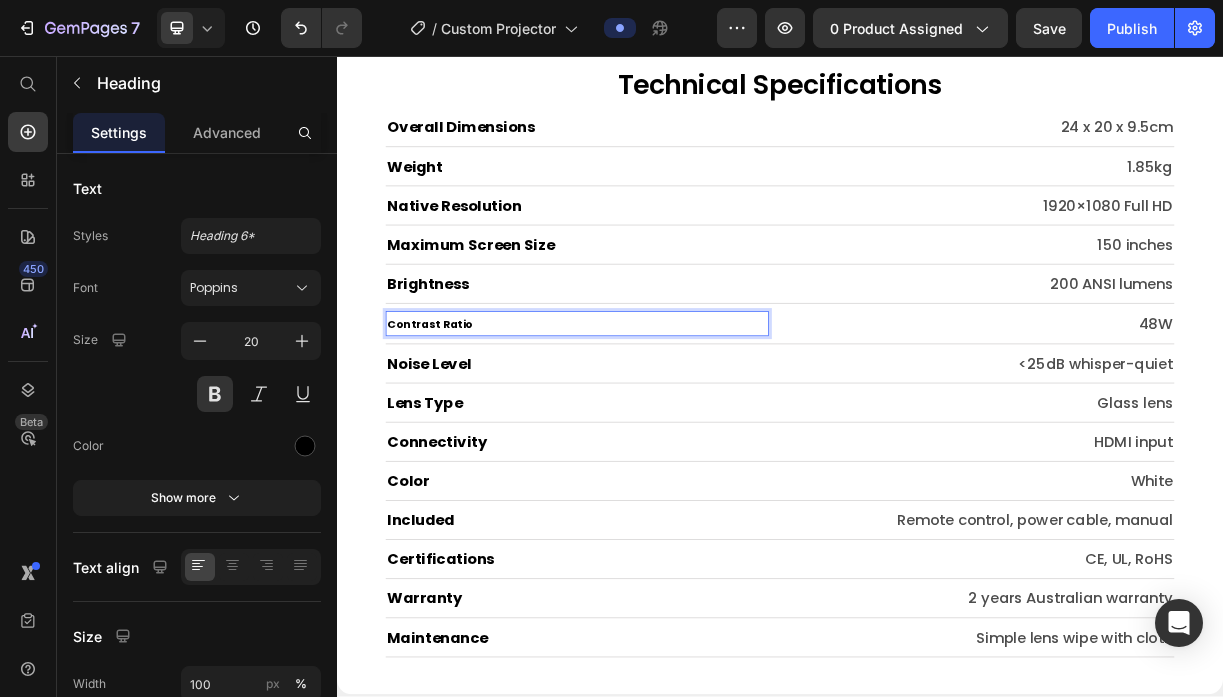 click on "Contrast Ratio" at bounding box center [463, 420] 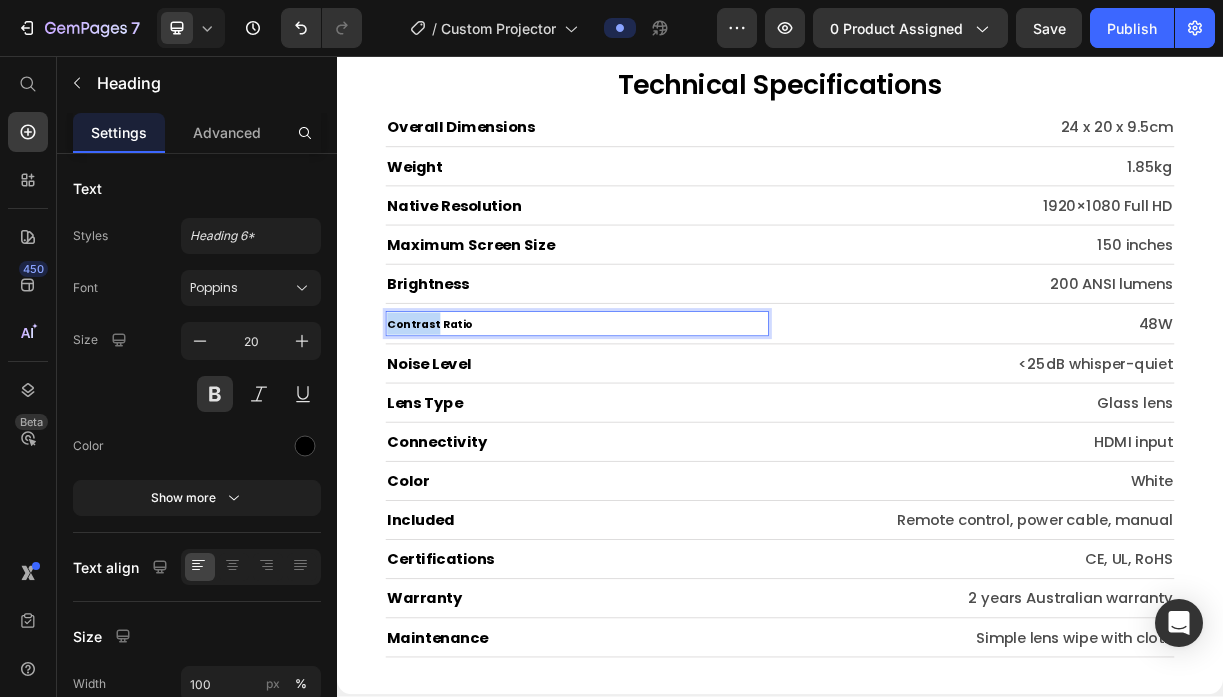 click on "Contrast Ratio" at bounding box center (463, 420) 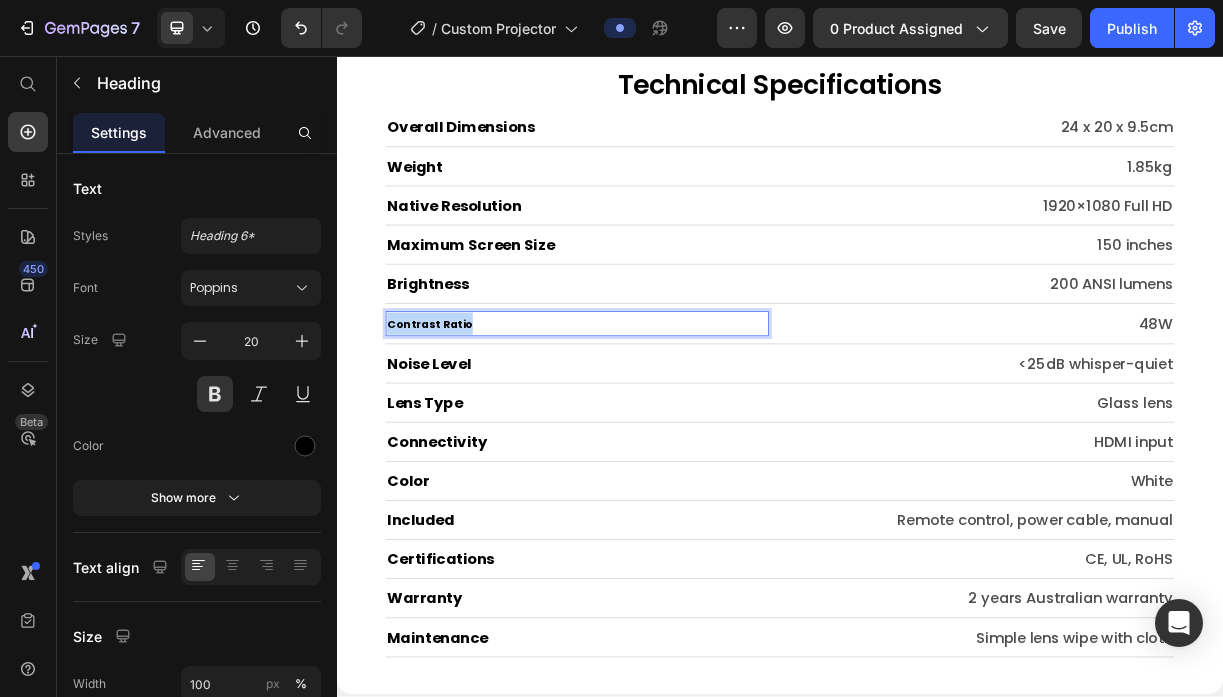 click on "Contrast Ratio" at bounding box center (463, 420) 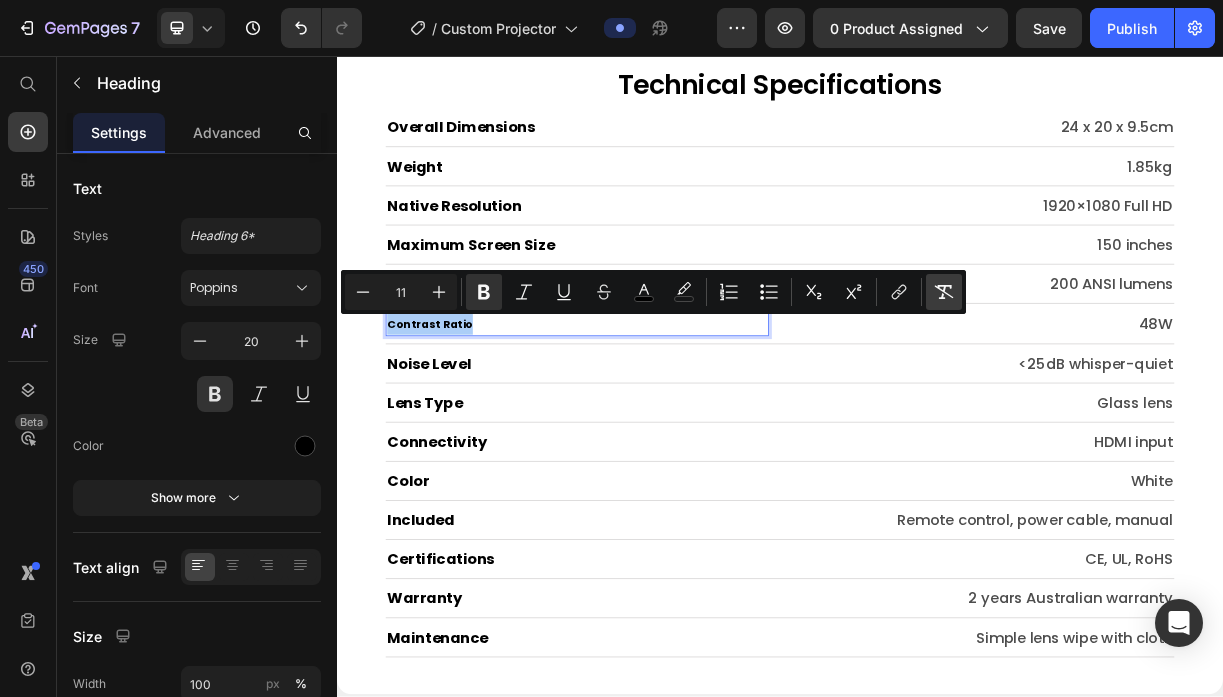 click on "Remove Format" at bounding box center (944, 292) 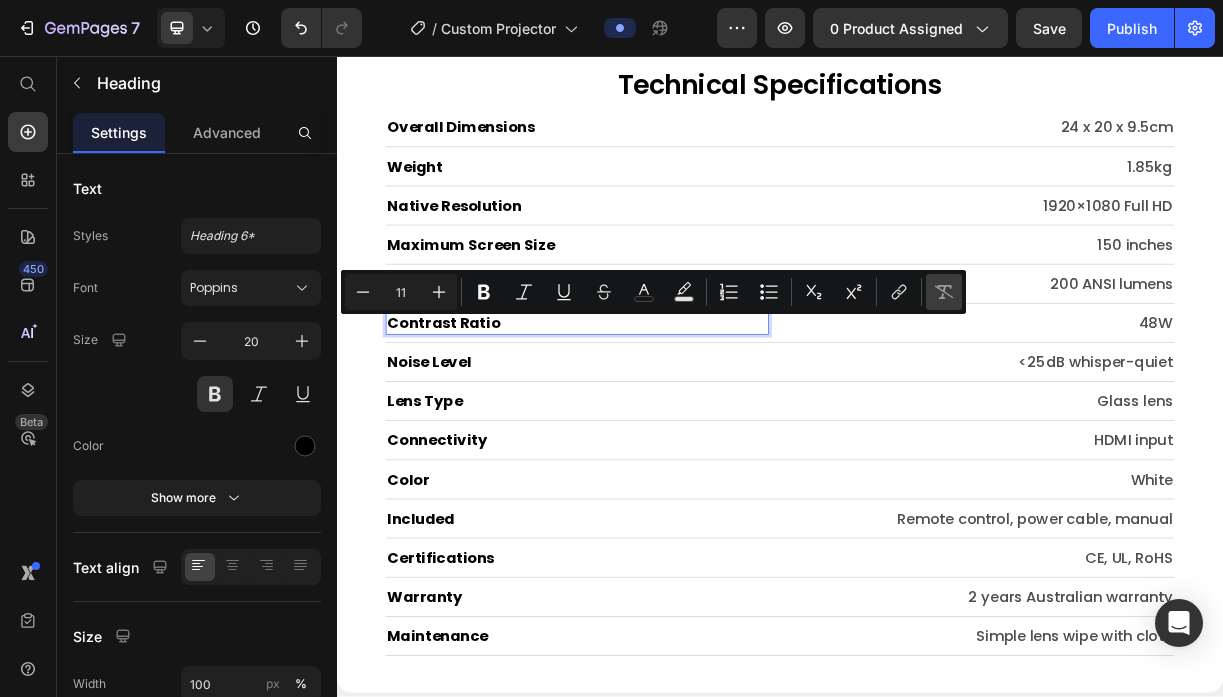type on "20" 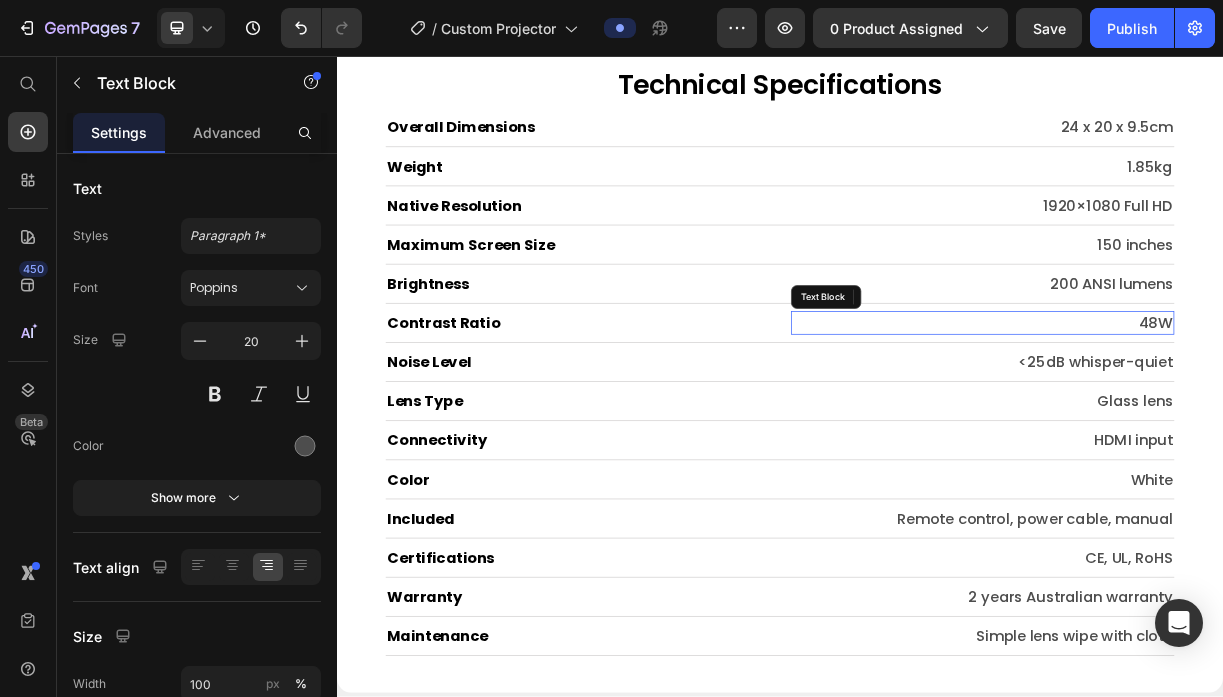 click on "48W" at bounding box center (1211, 418) 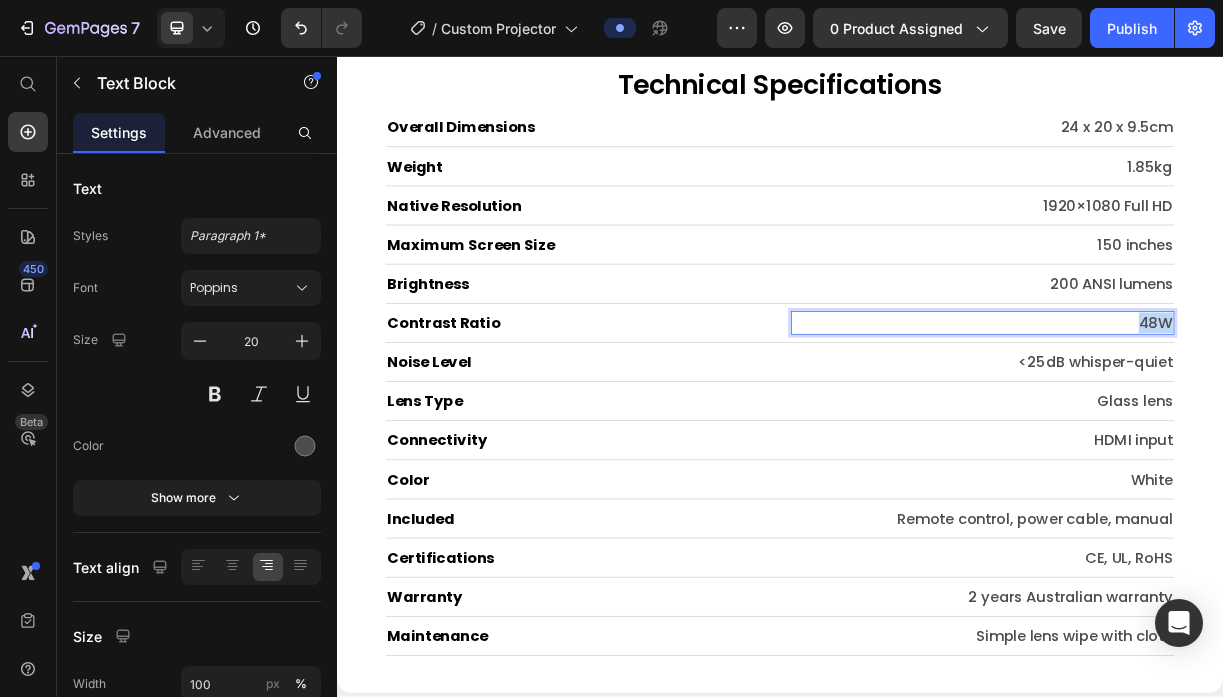 click on "48W" at bounding box center (1211, 418) 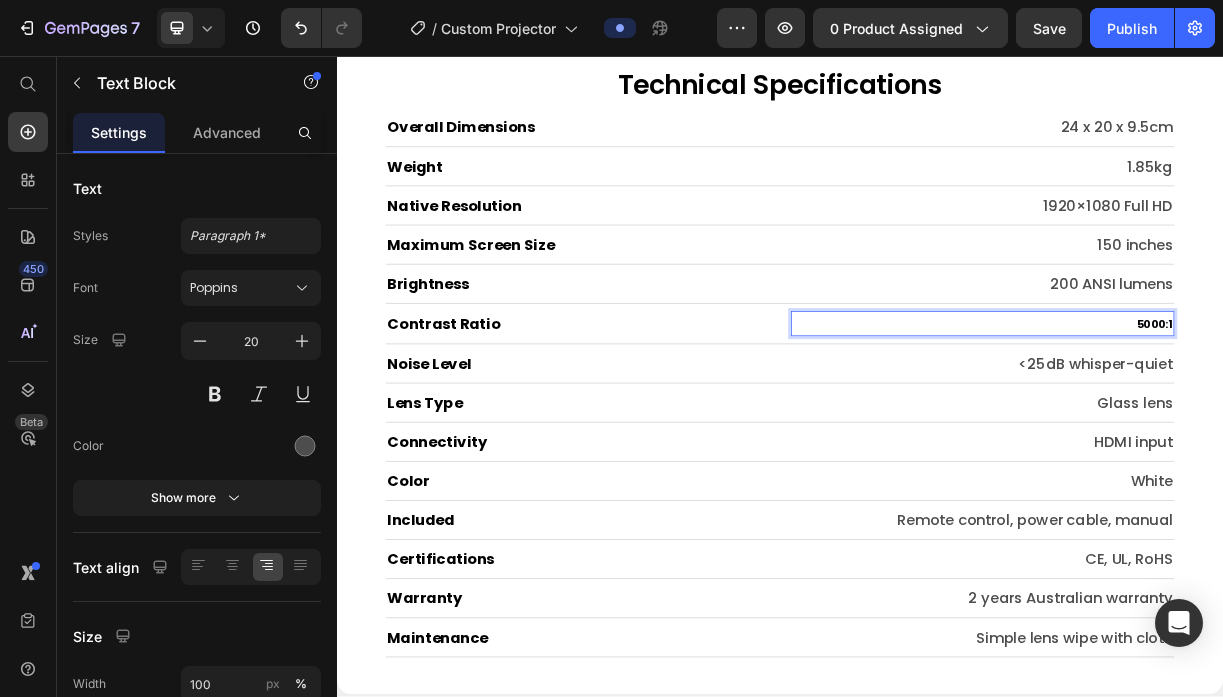 click on "5000:1" at bounding box center (1444, 420) 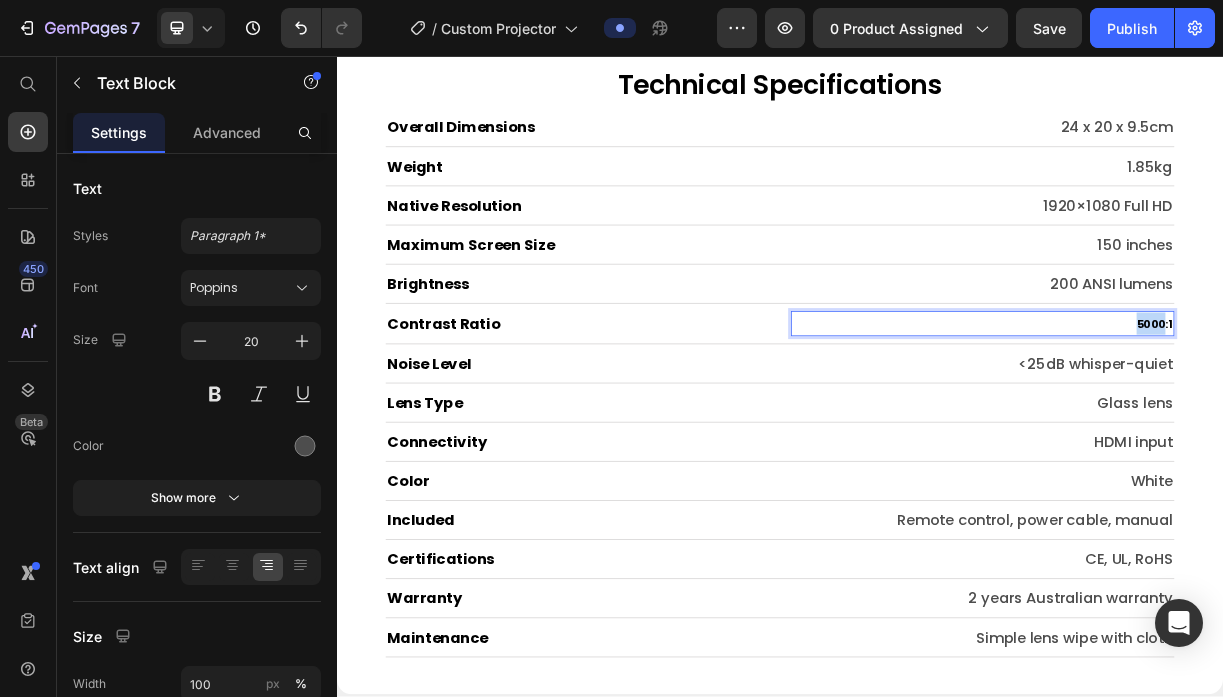 click on "5000:1" at bounding box center (1444, 420) 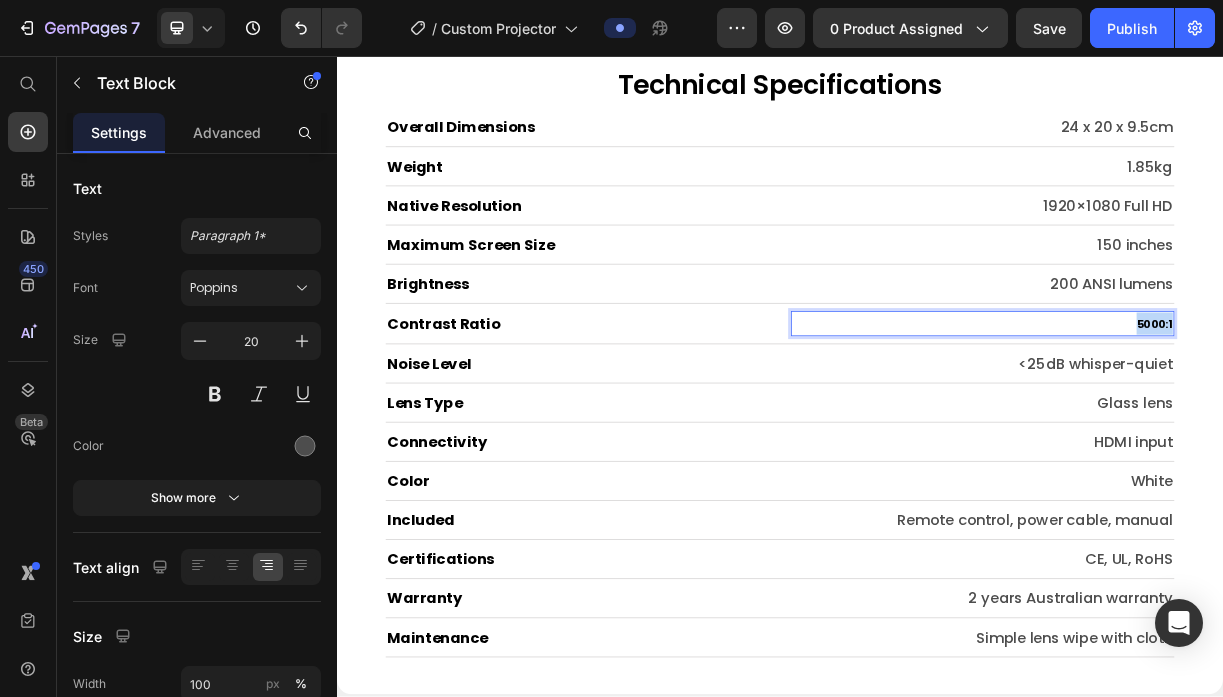 click on "5000:1" at bounding box center (1444, 420) 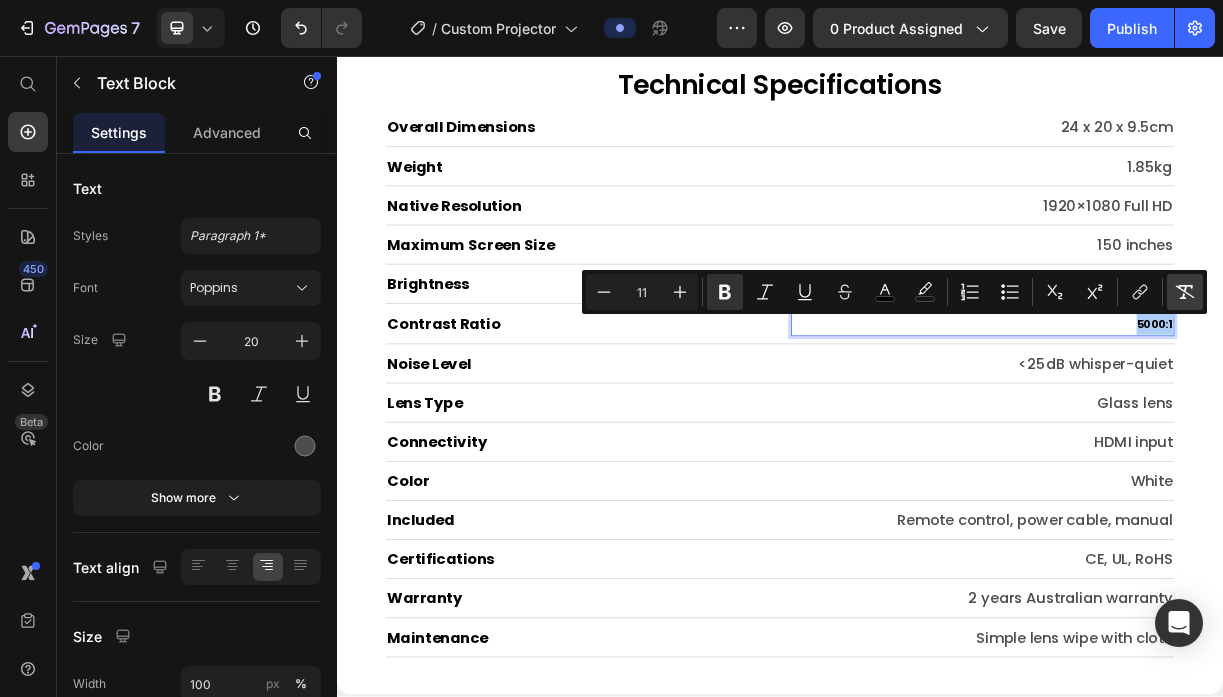click 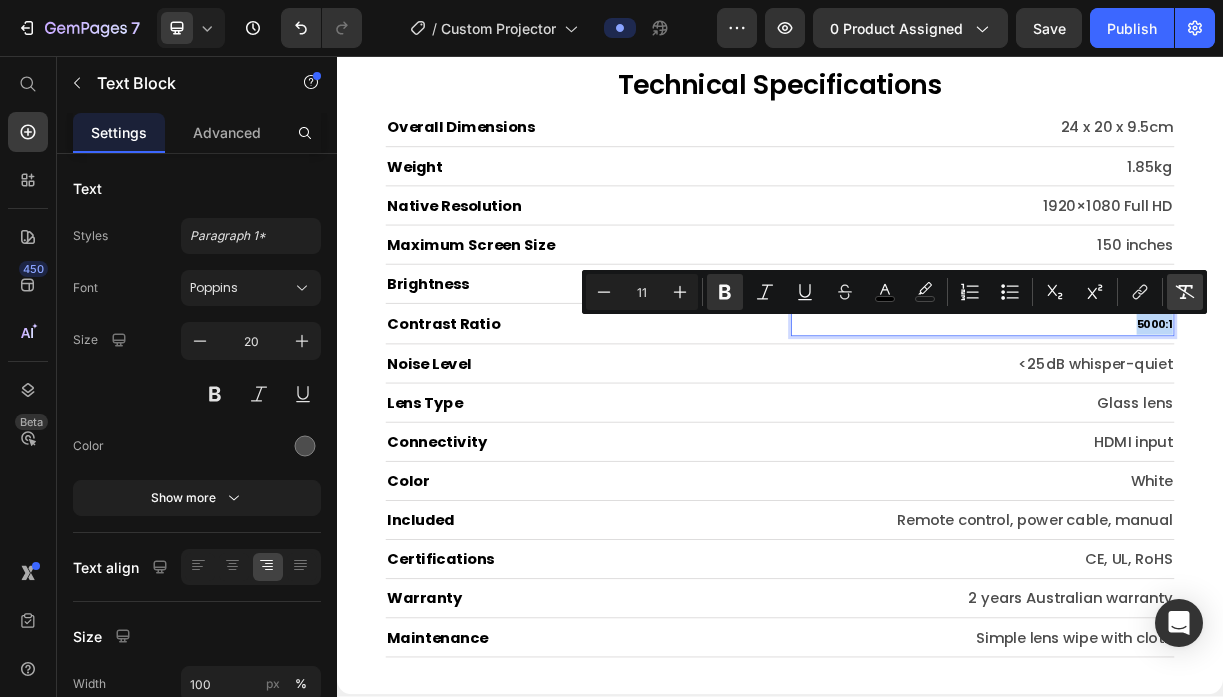 type on "20" 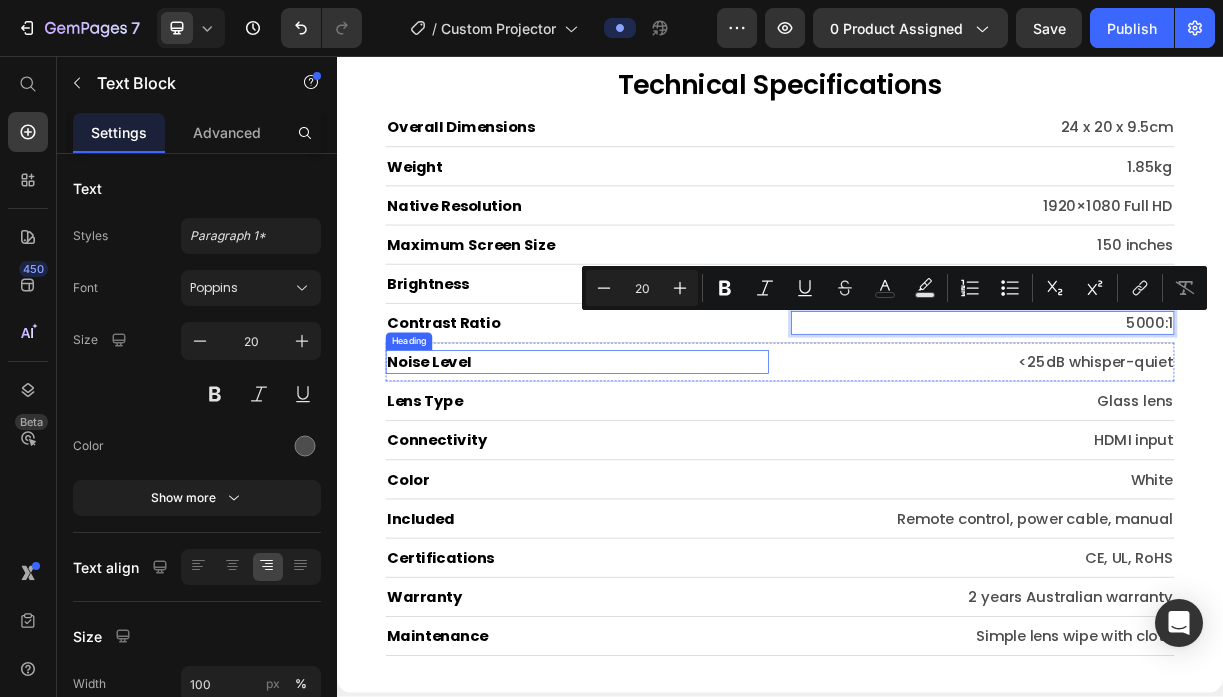 click on "Noise Level" at bounding box center [662, 471] 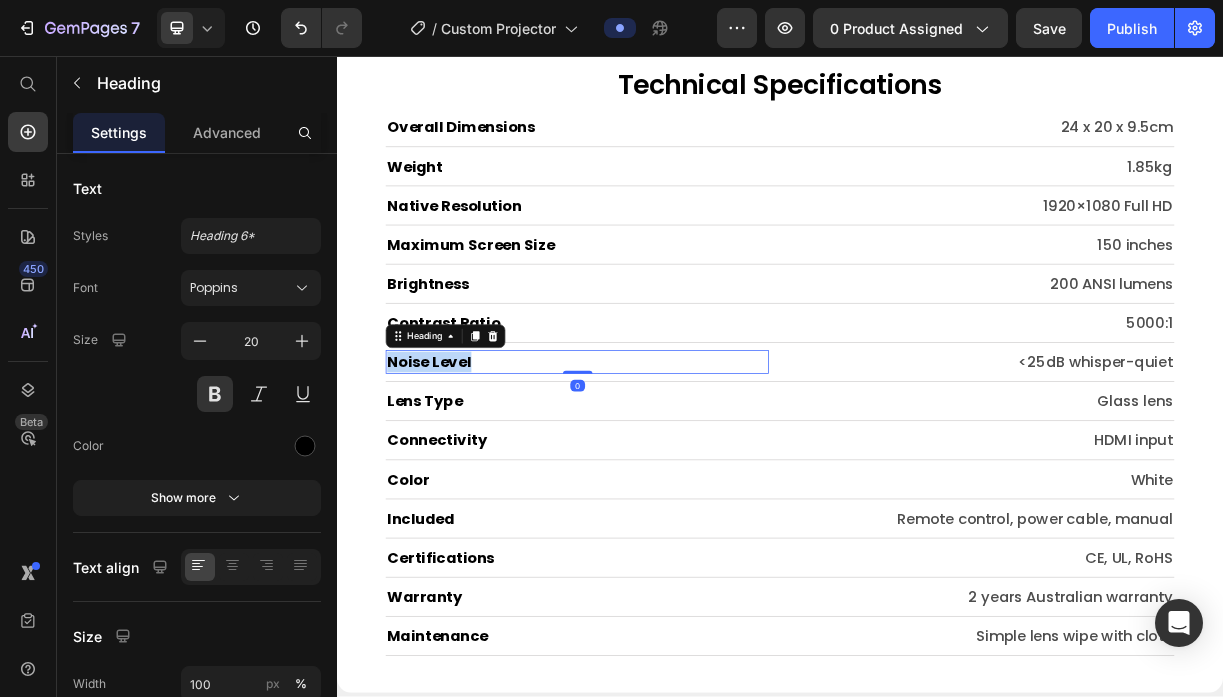 click on "Noise Level" at bounding box center (662, 471) 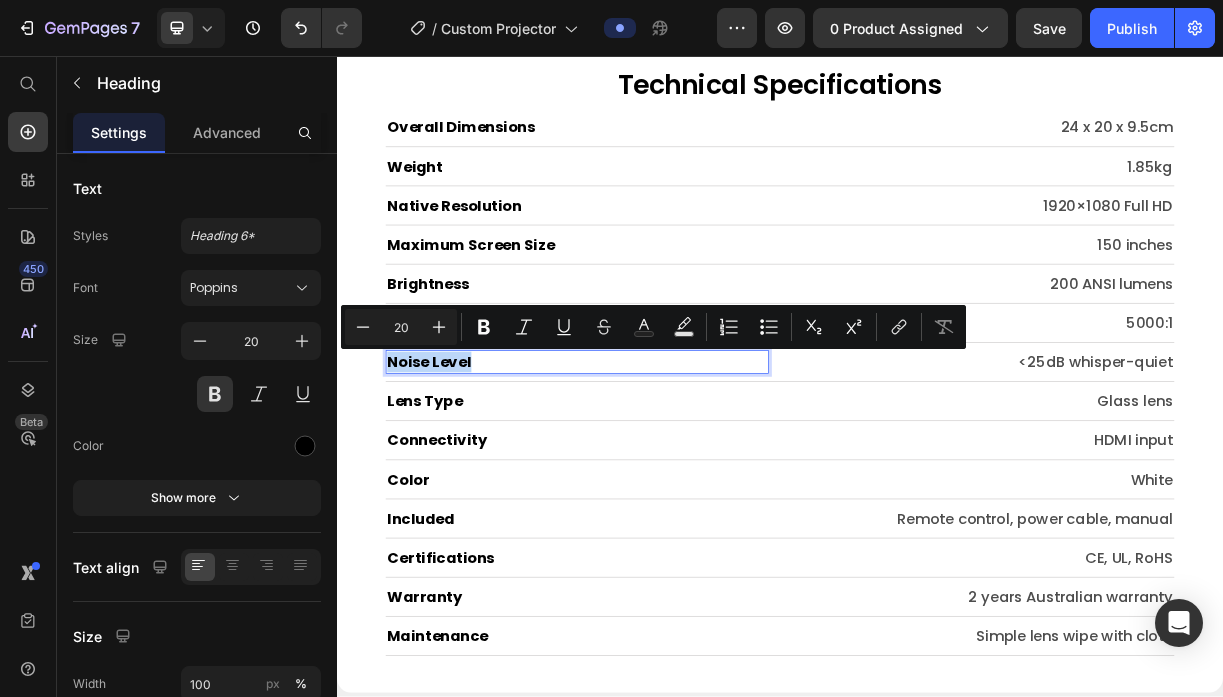 type on "11" 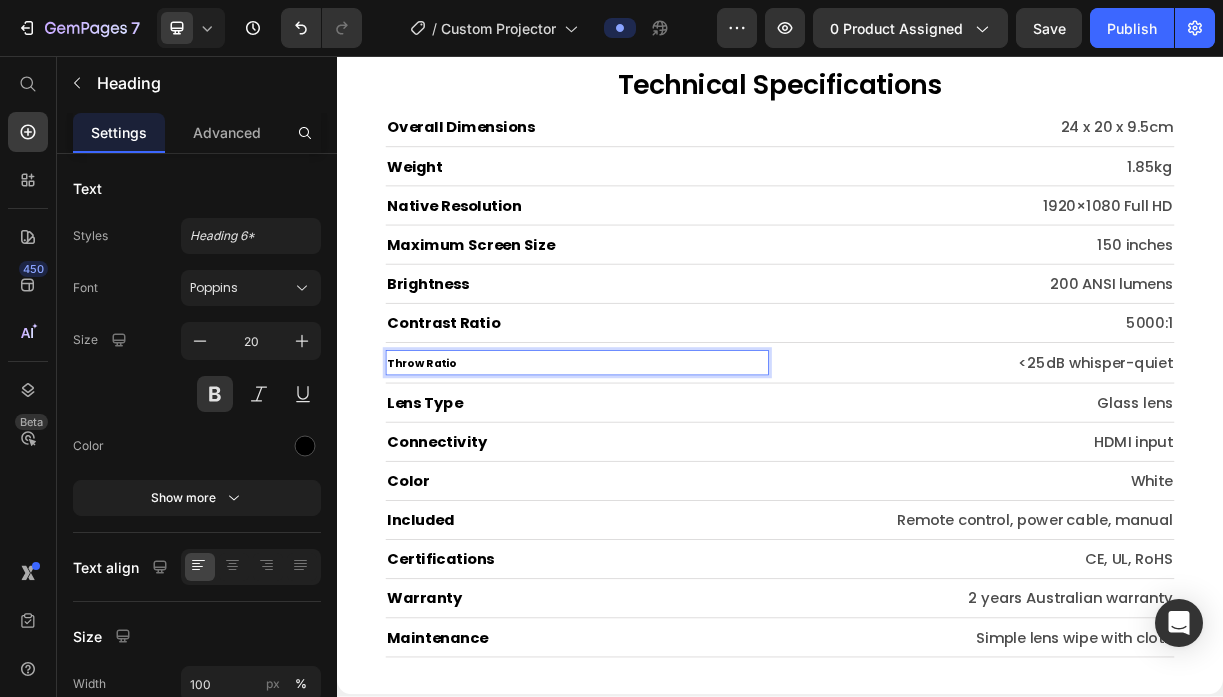 click on "Throw Ratio" at bounding box center [452, 473] 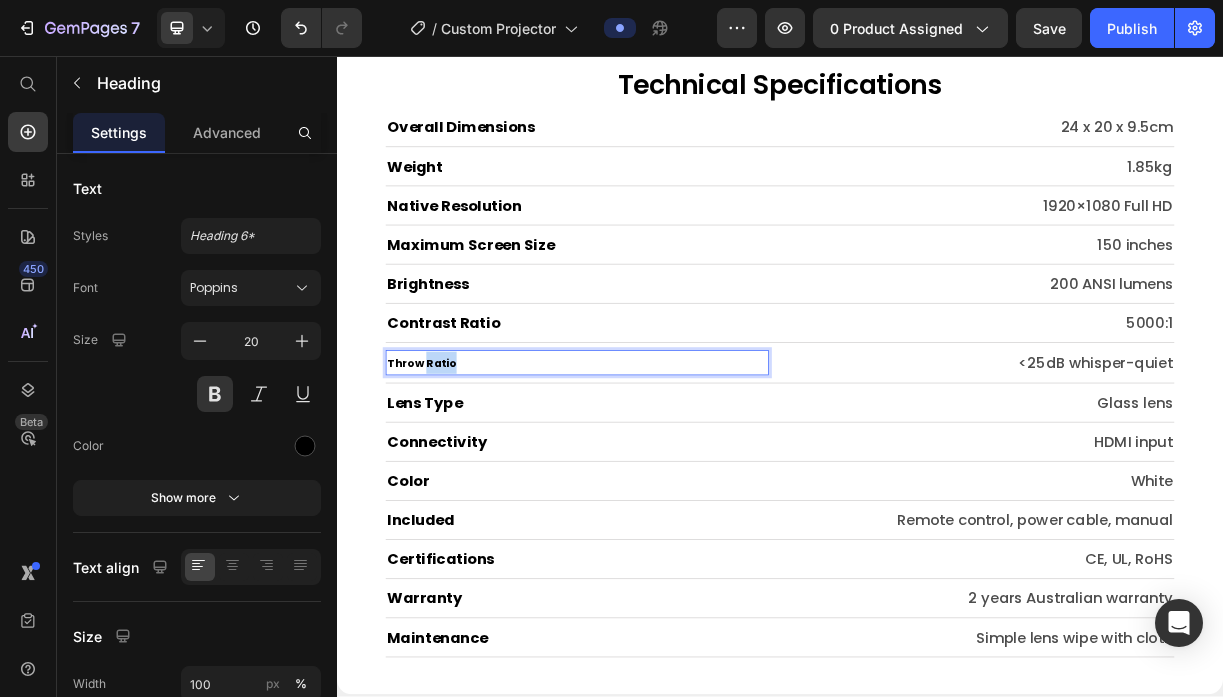 click on "Throw Ratio" at bounding box center (452, 473) 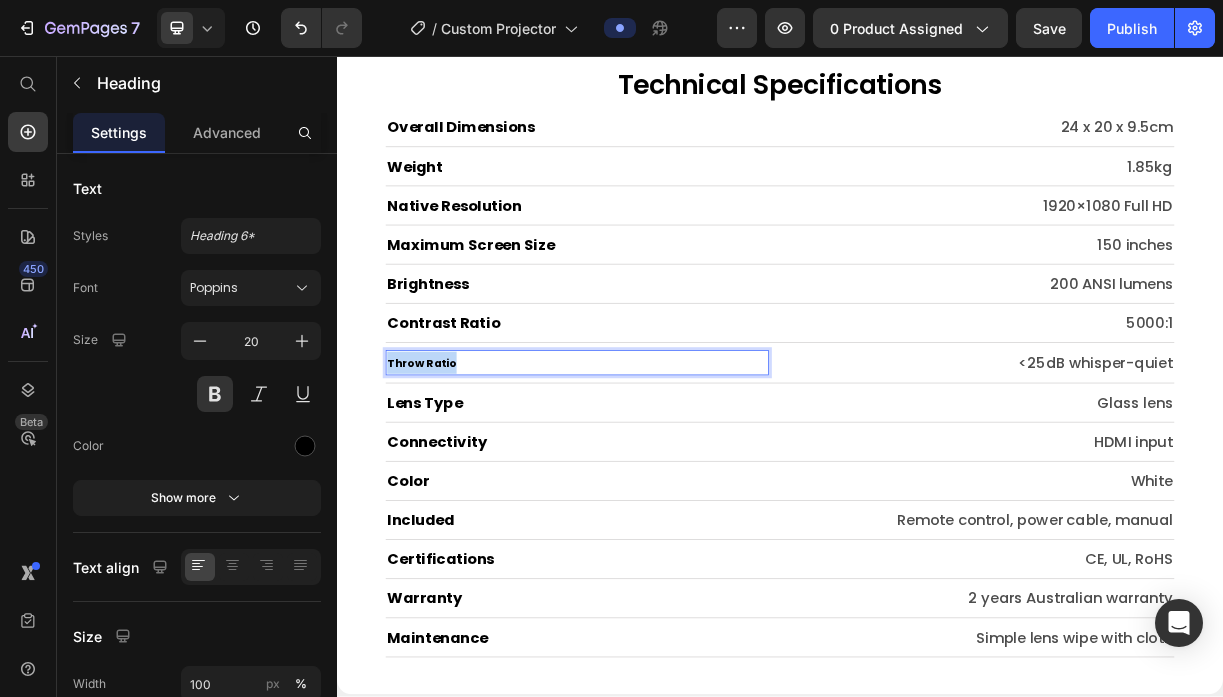 click on "Throw Ratio" at bounding box center [452, 473] 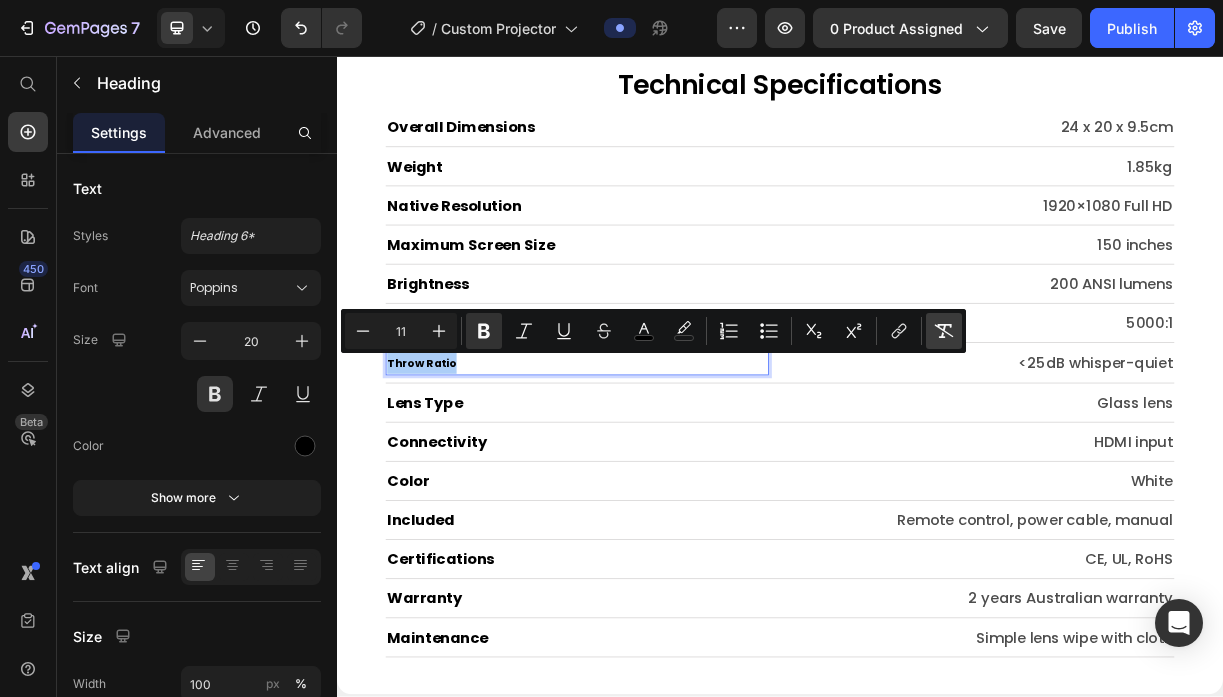 click on "Remove Format" at bounding box center [944, 331] 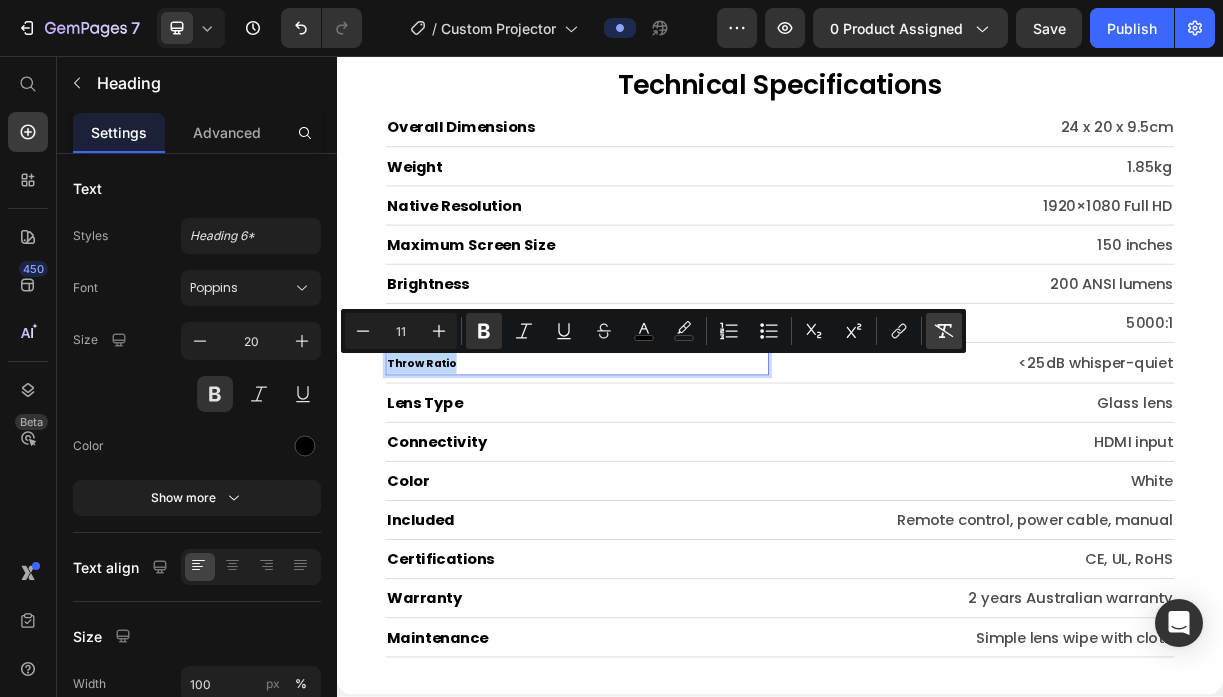 type on "20" 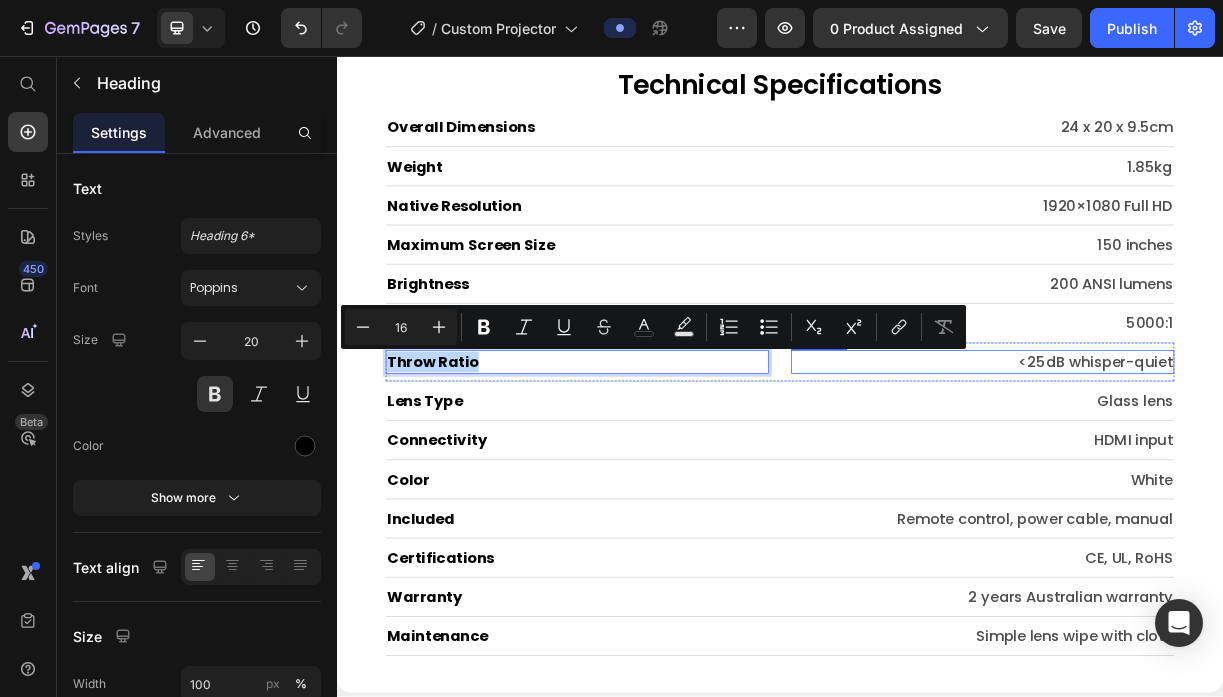 click on "<25dB whisper-quiet" at bounding box center [1211, 471] 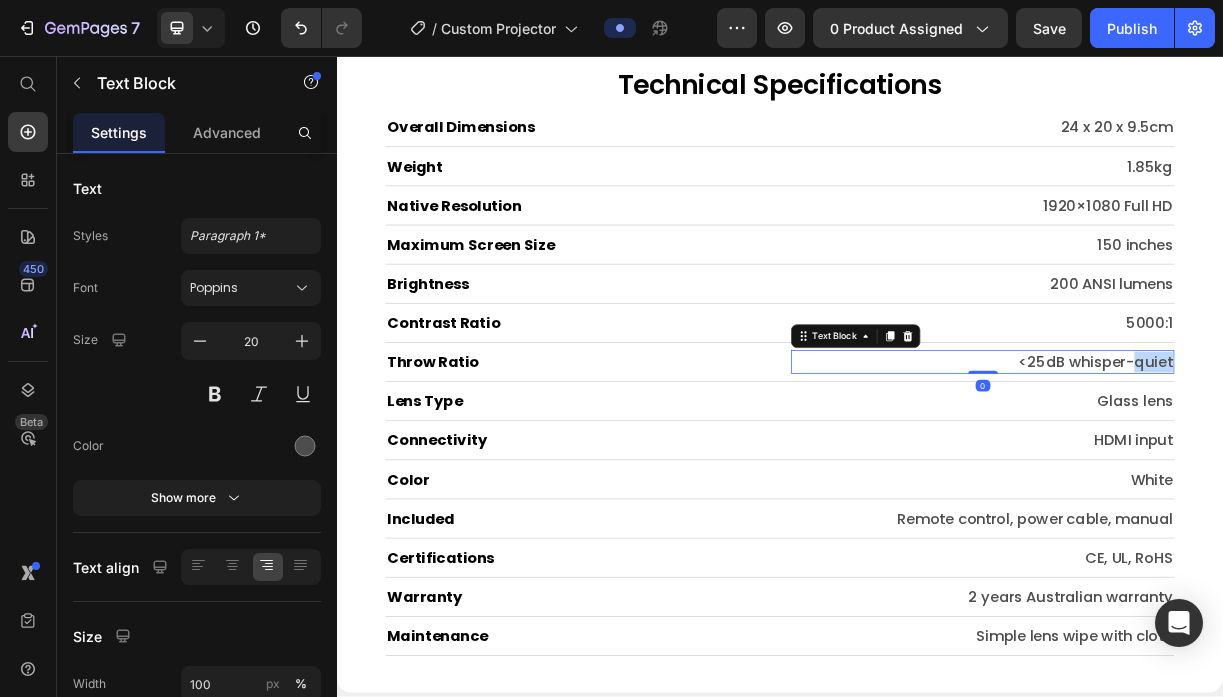 click on "<25dB whisper-quiet" at bounding box center [1211, 471] 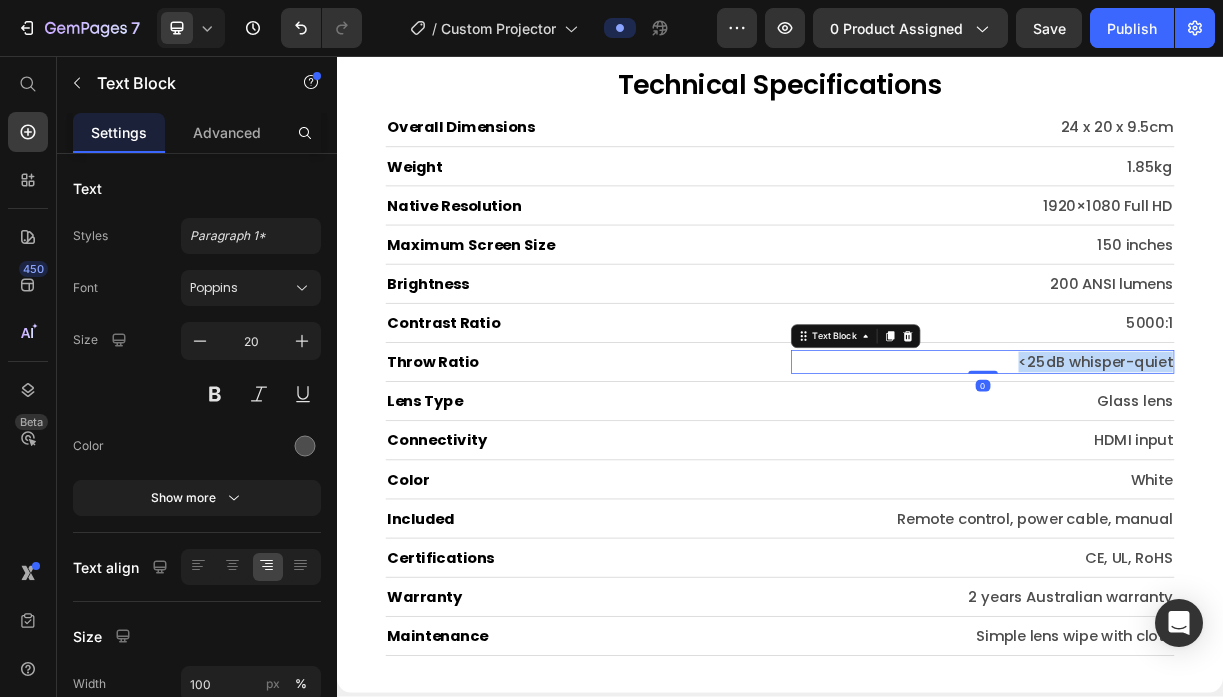 click on "<25dB whisper-quiet" at bounding box center (1211, 471) 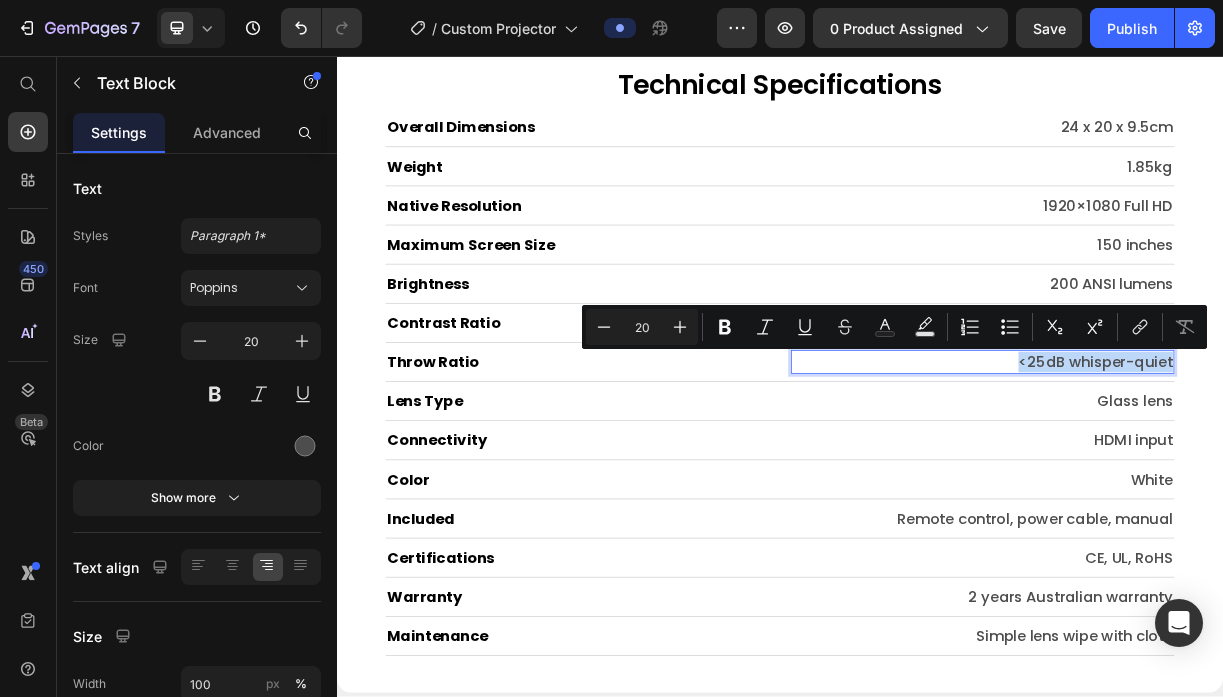 type on "11" 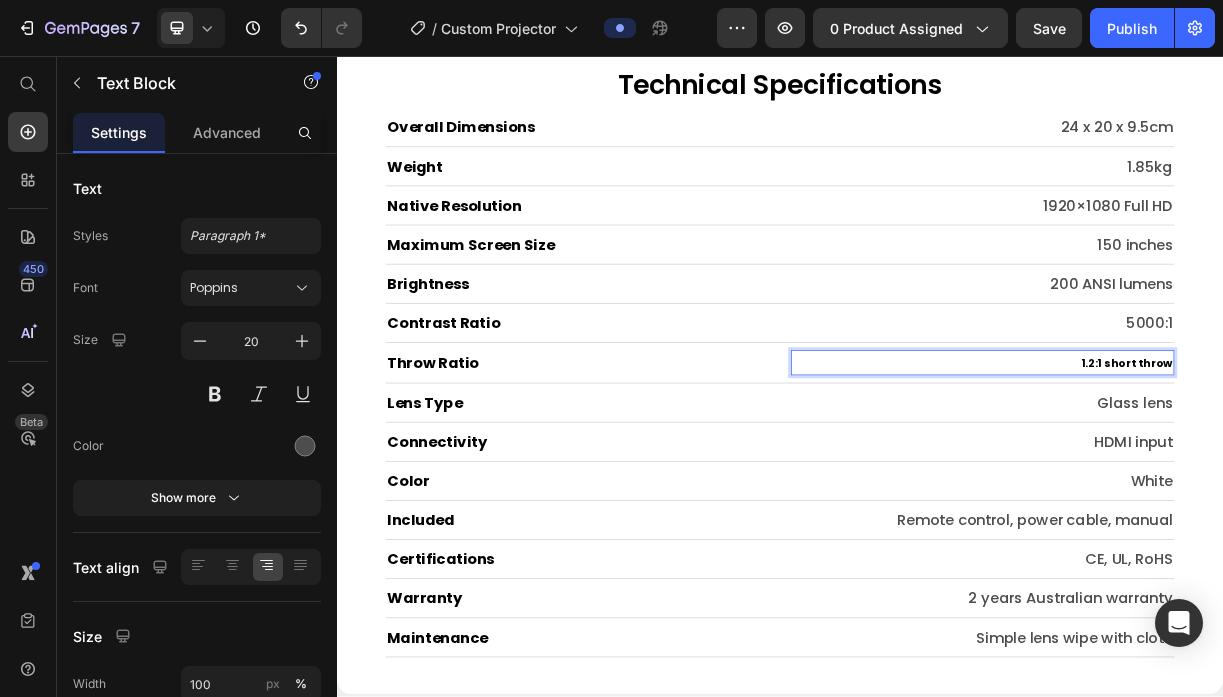 click on "1.2:1 short throw" at bounding box center (1406, 473) 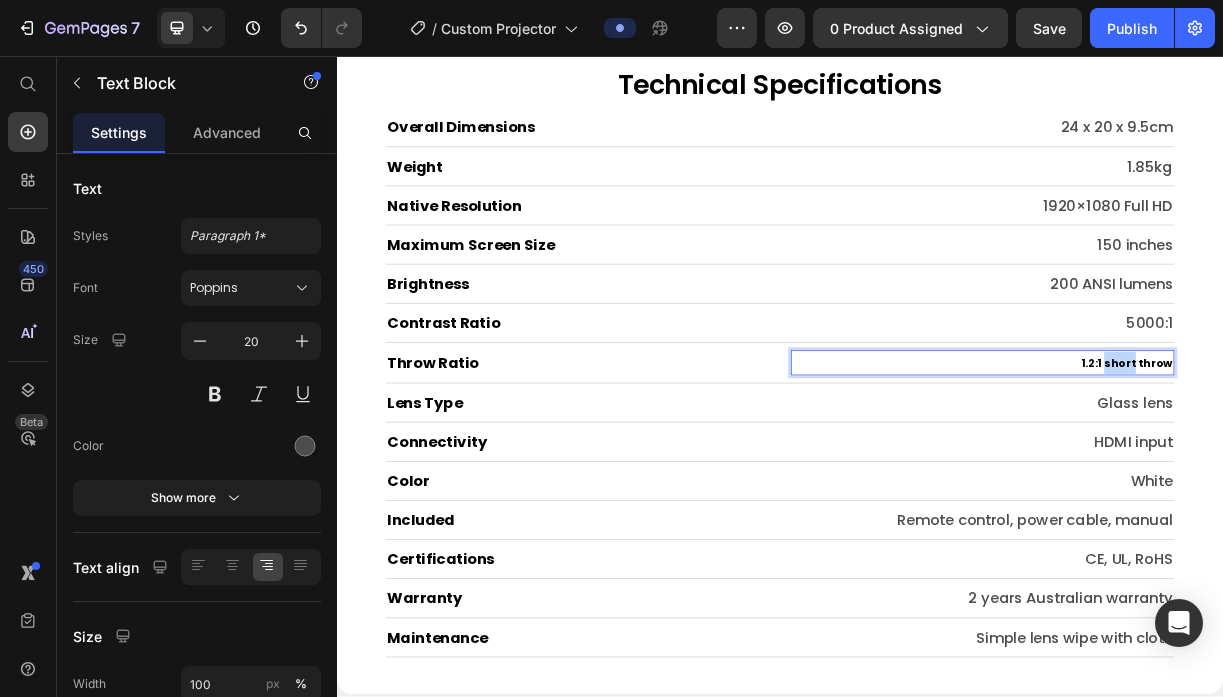 click on "1.2:1 short throw" at bounding box center (1406, 473) 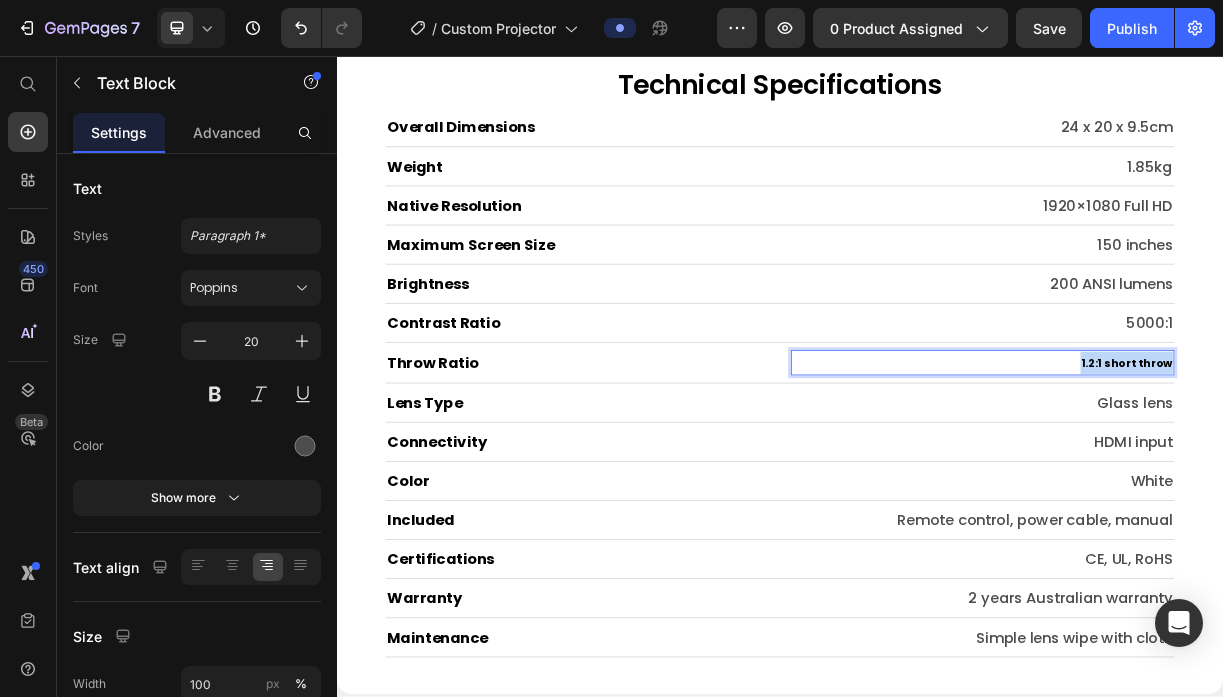 click on "1.2:1 short throw" at bounding box center (1406, 473) 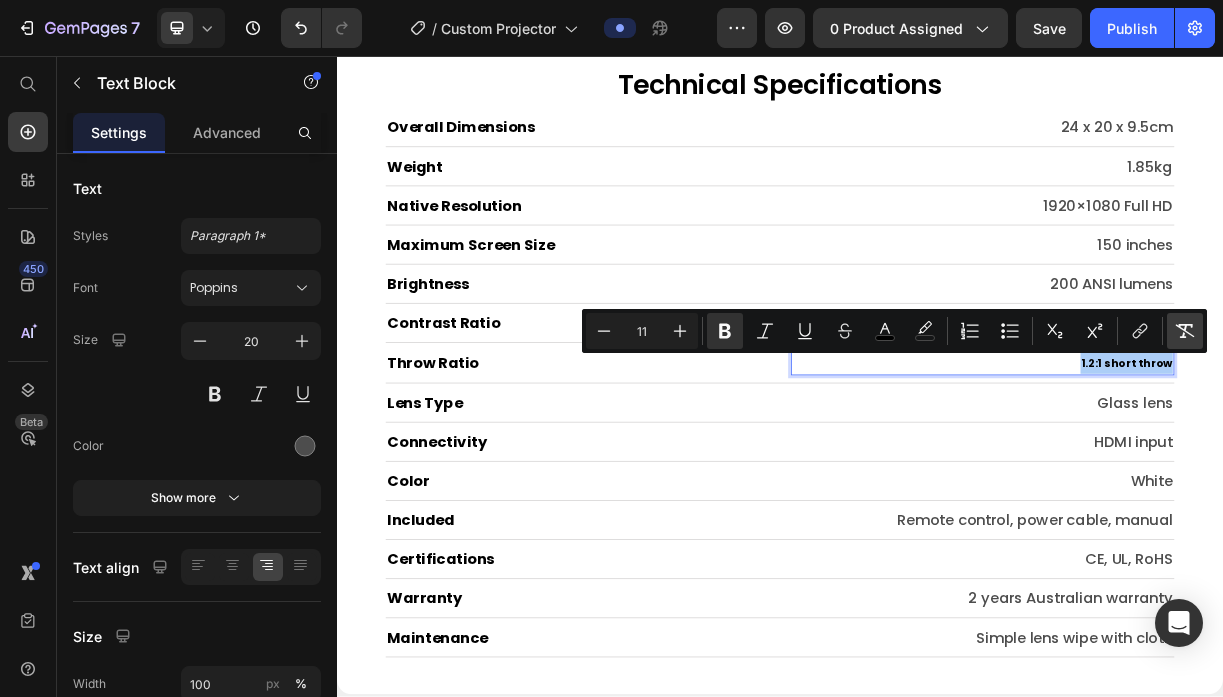 click on "Remove Format" at bounding box center (1185, 331) 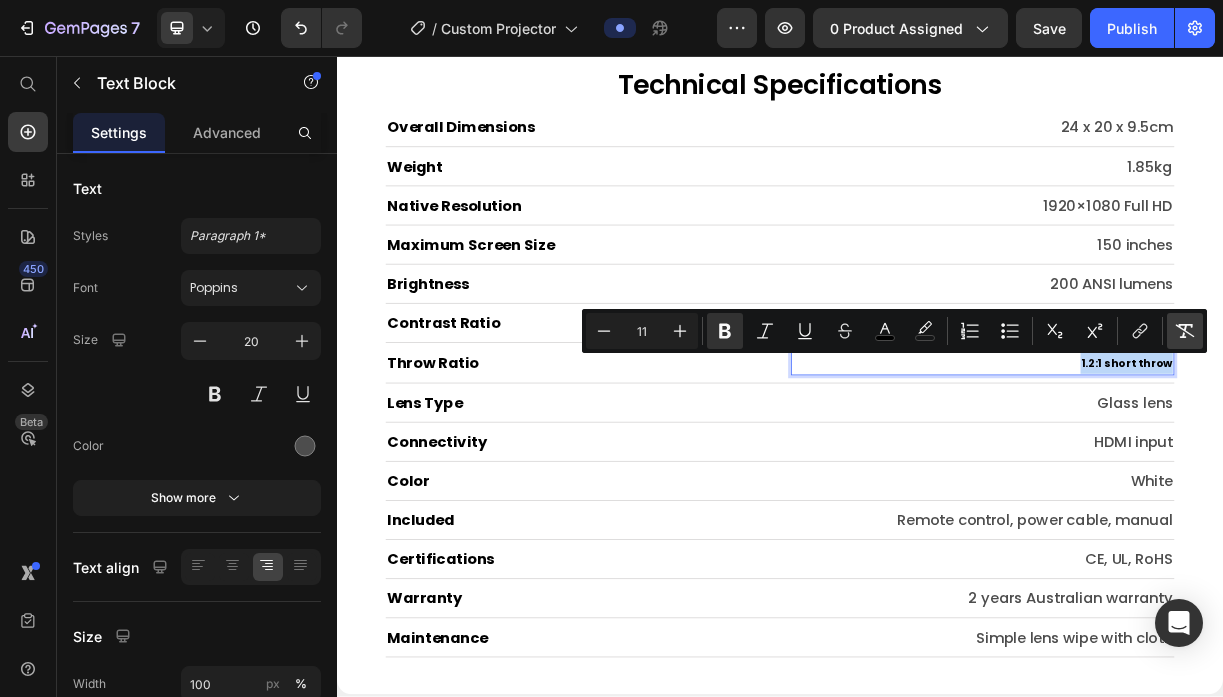 type on "20" 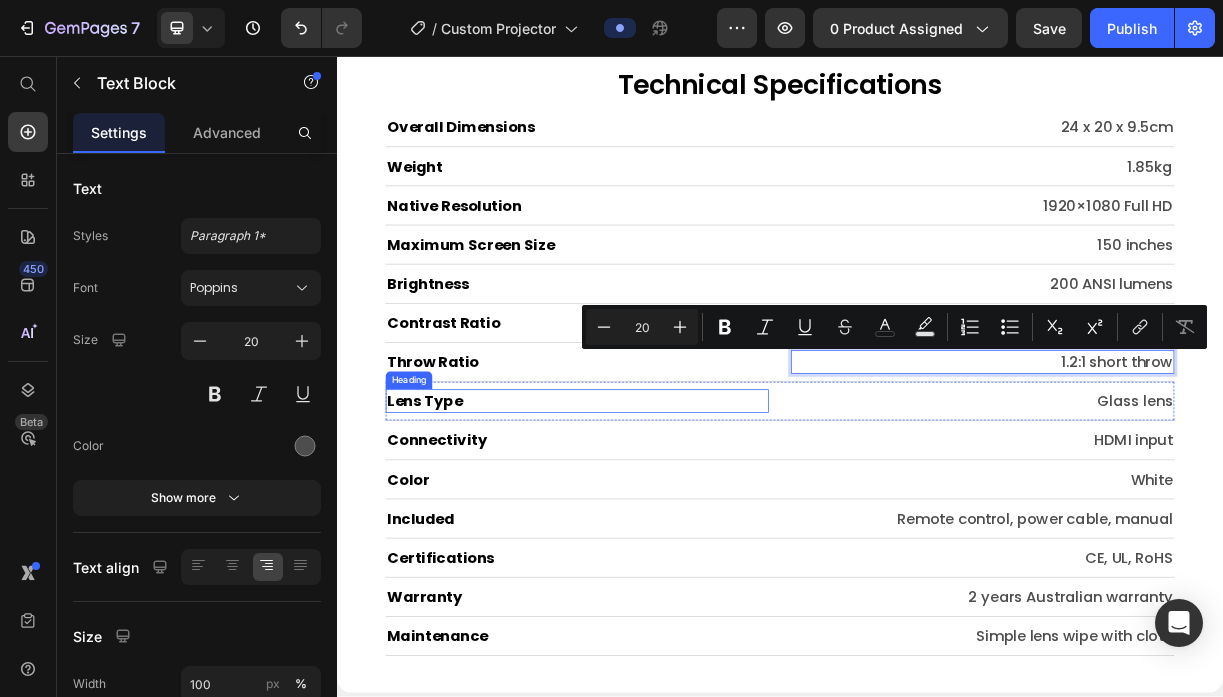 click on "Lens Type" at bounding box center [662, 524] 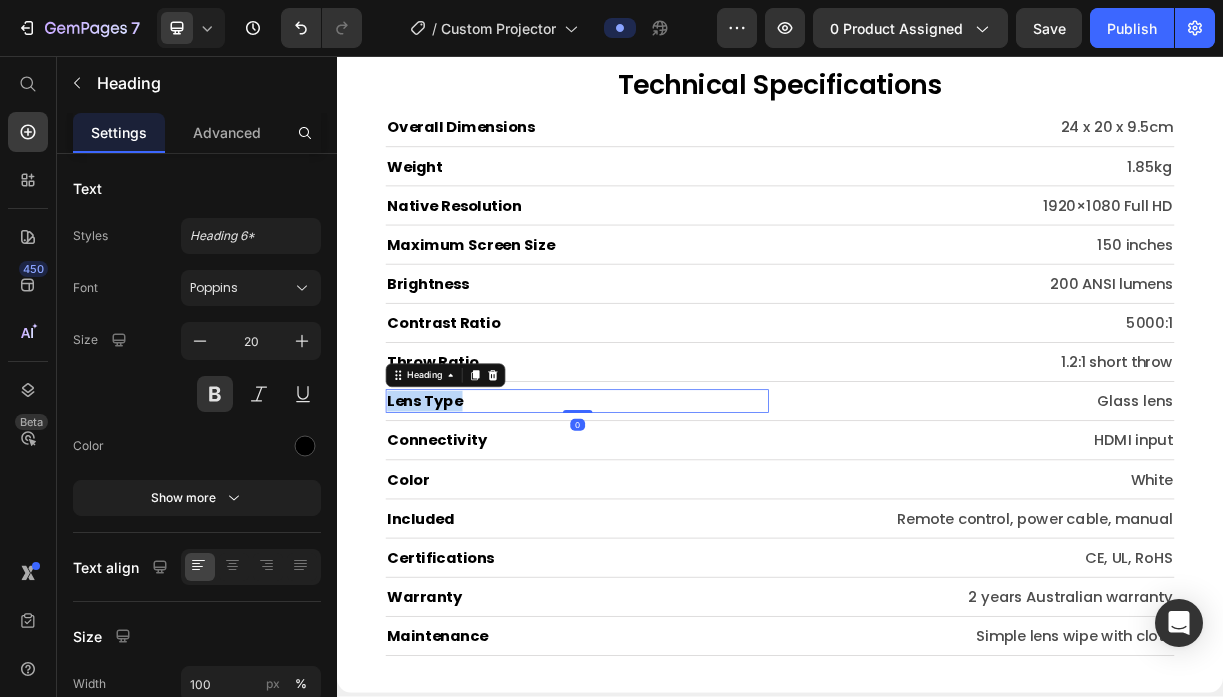 click on "Lens Type" at bounding box center (662, 524) 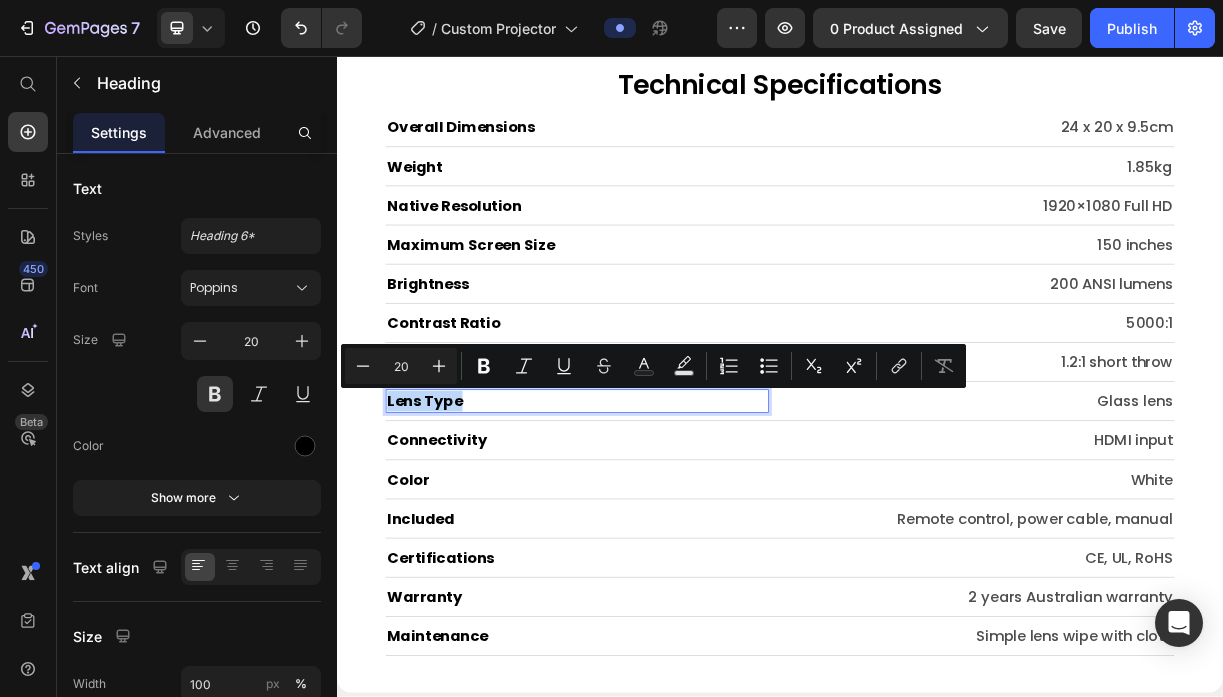type on "11" 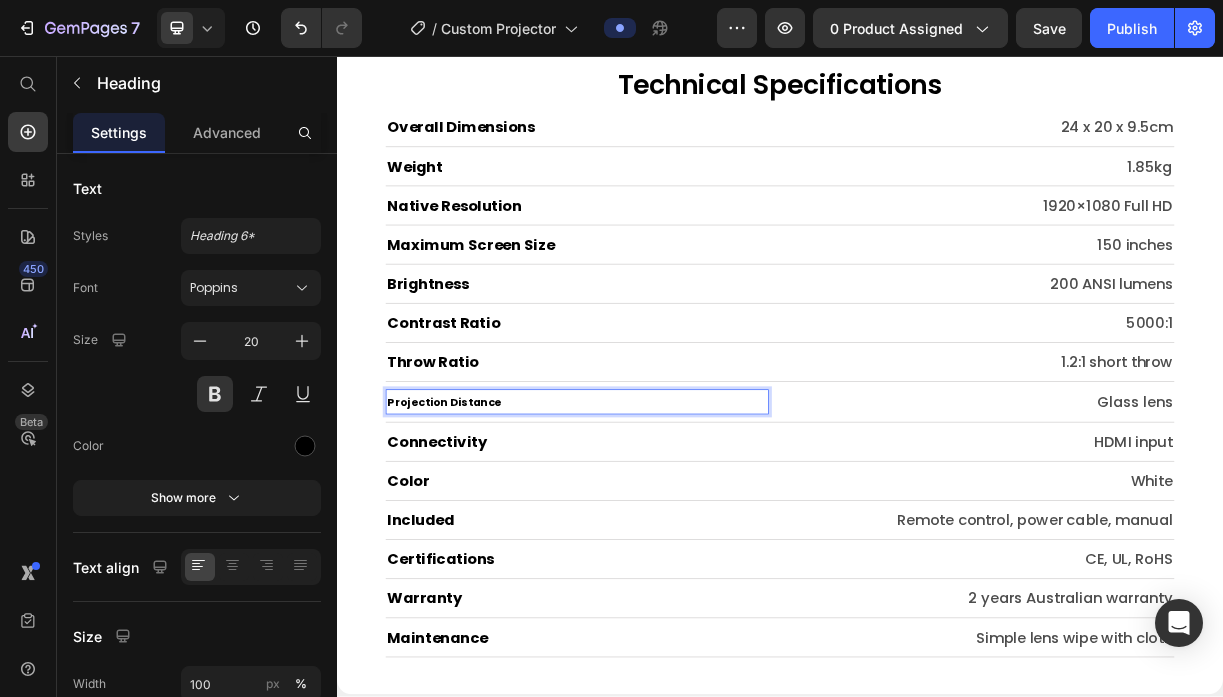 click on "Projection Distance" at bounding box center [482, 526] 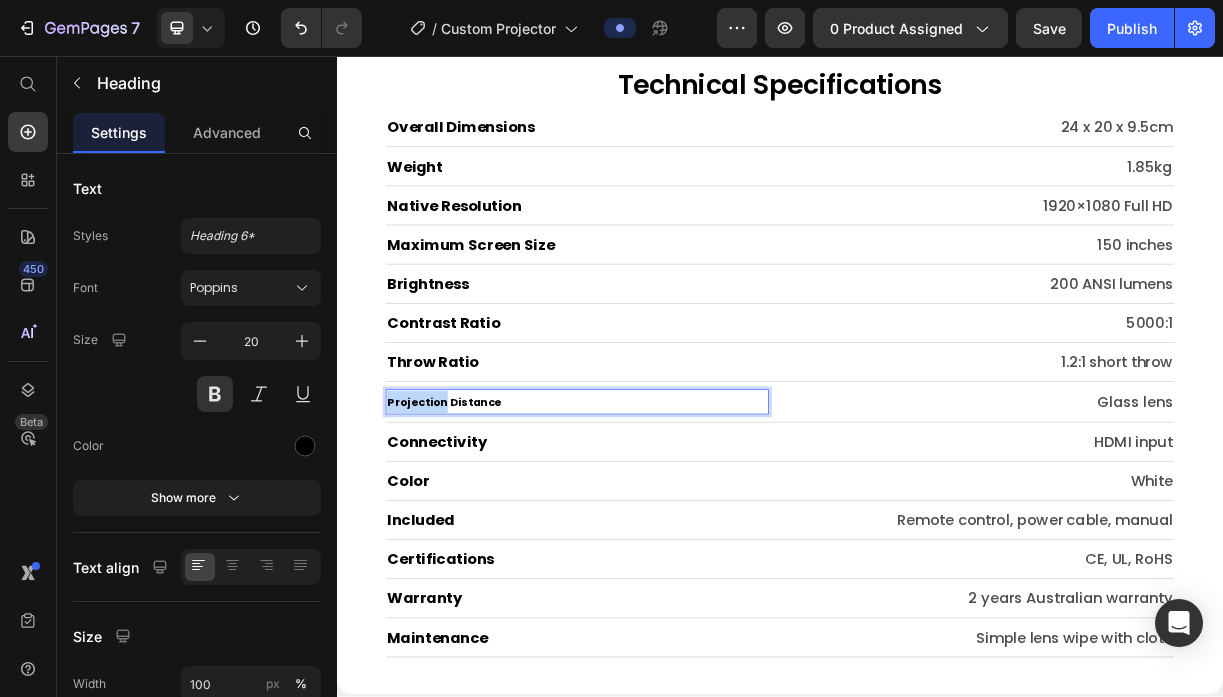 click on "Projection Distance" at bounding box center (482, 526) 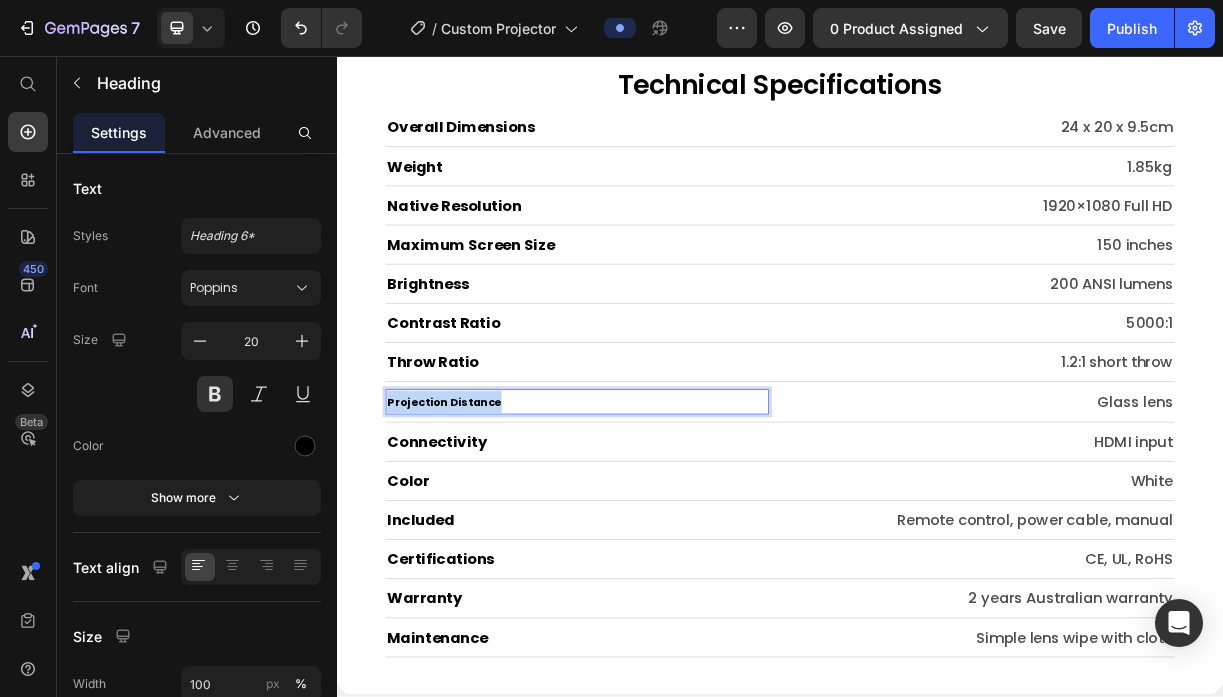 click on "Projection Distance" at bounding box center (482, 526) 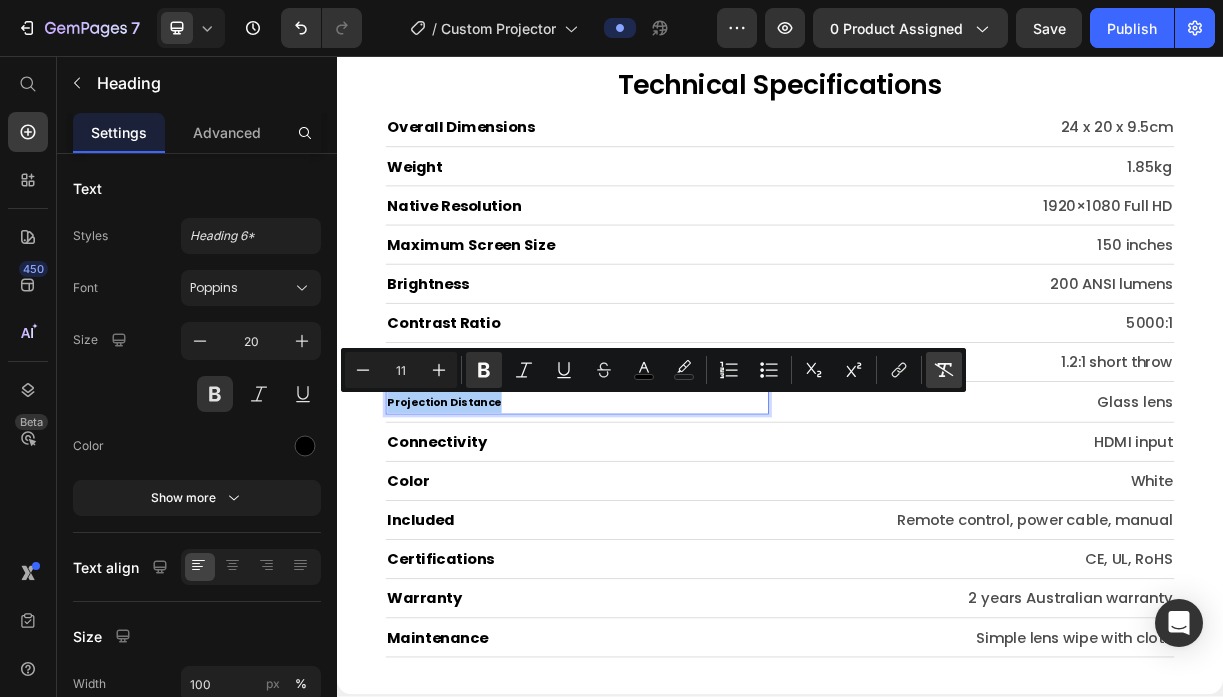 click 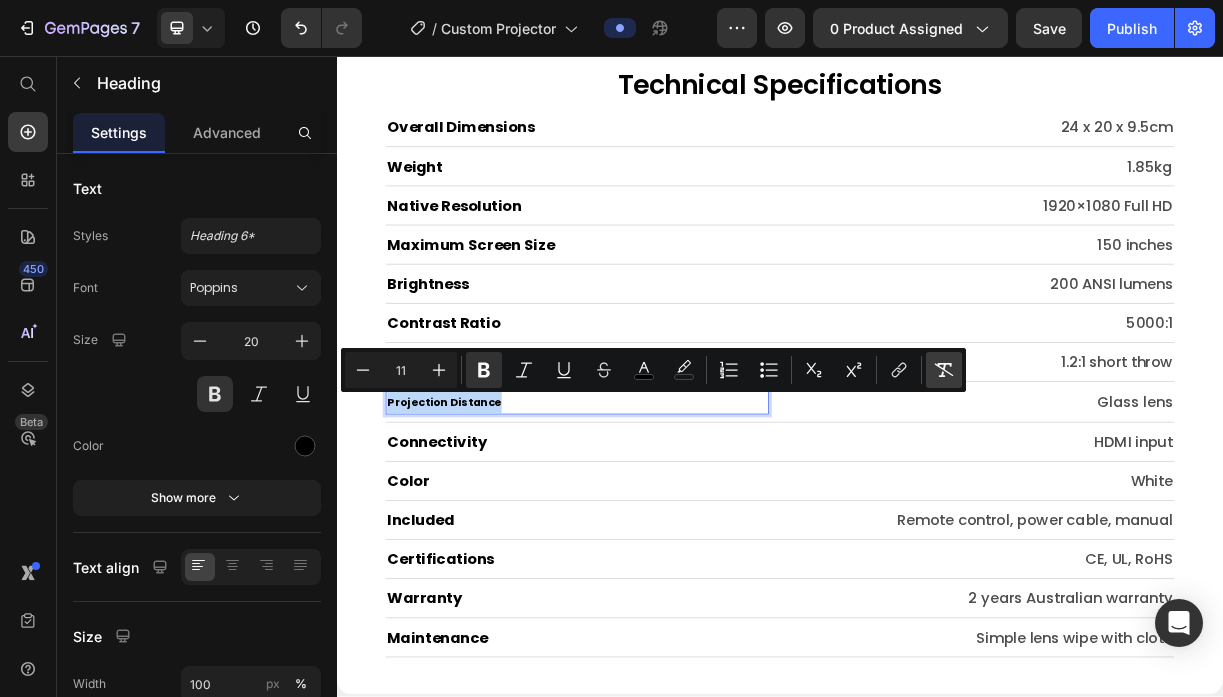 type on "20" 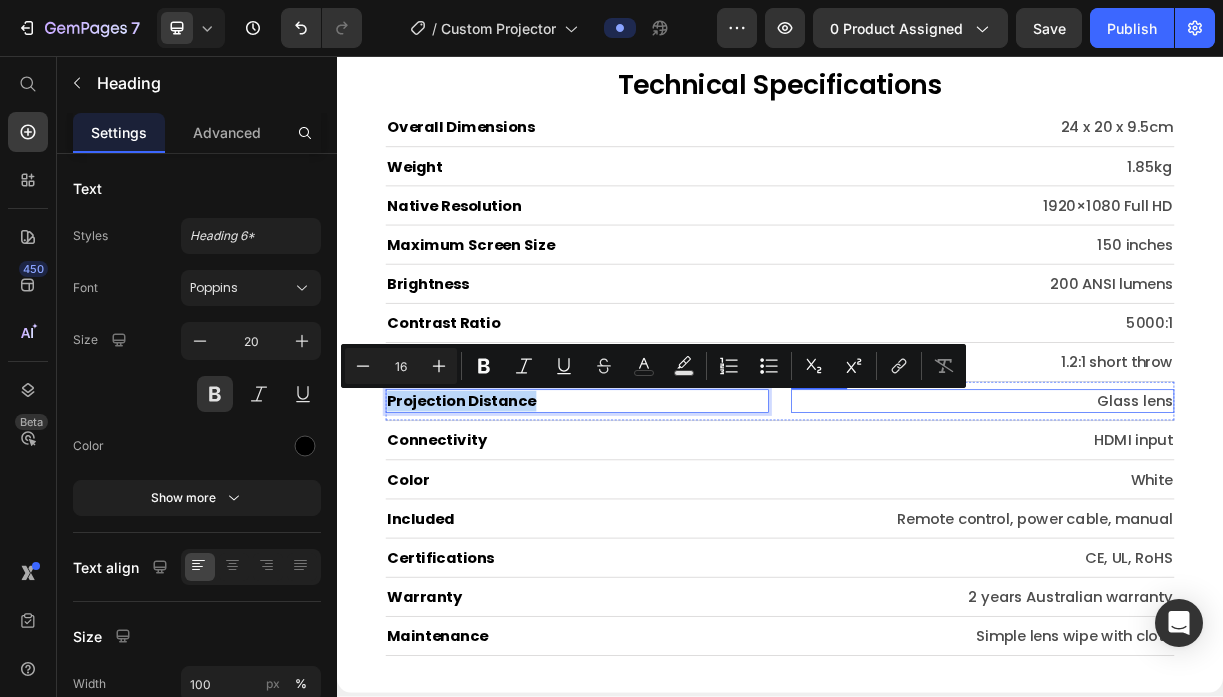 click on "Glass lens" at bounding box center (1211, 524) 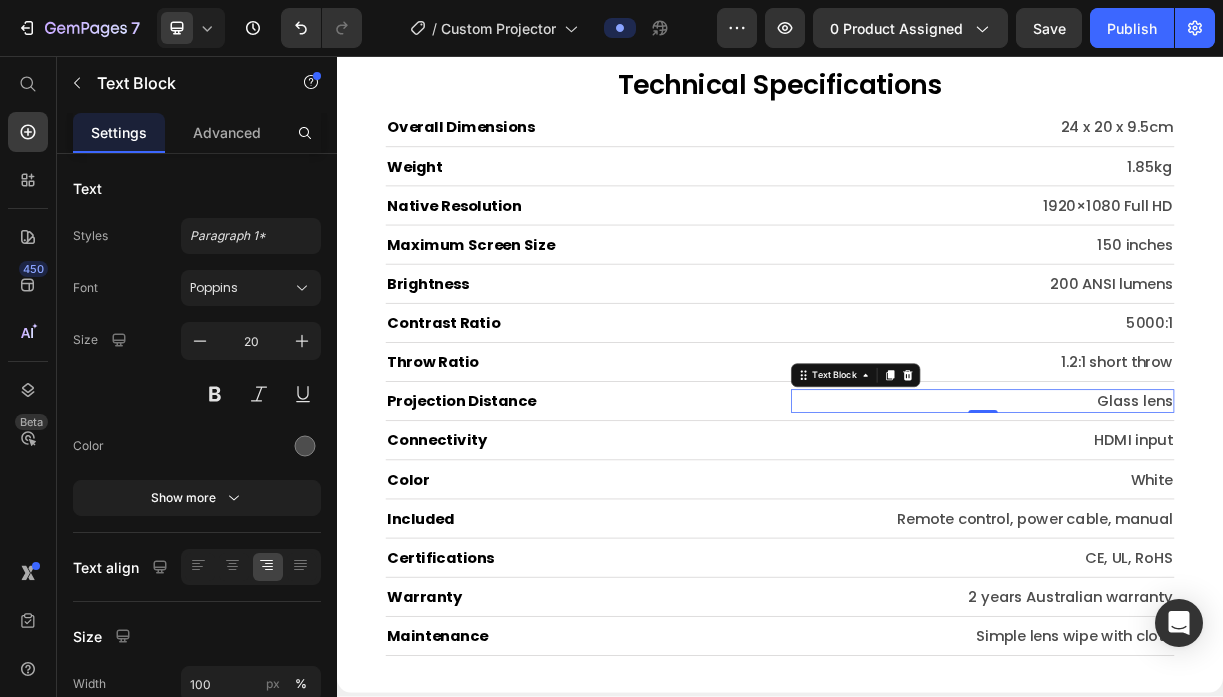 click on "Glass lens" at bounding box center [1211, 524] 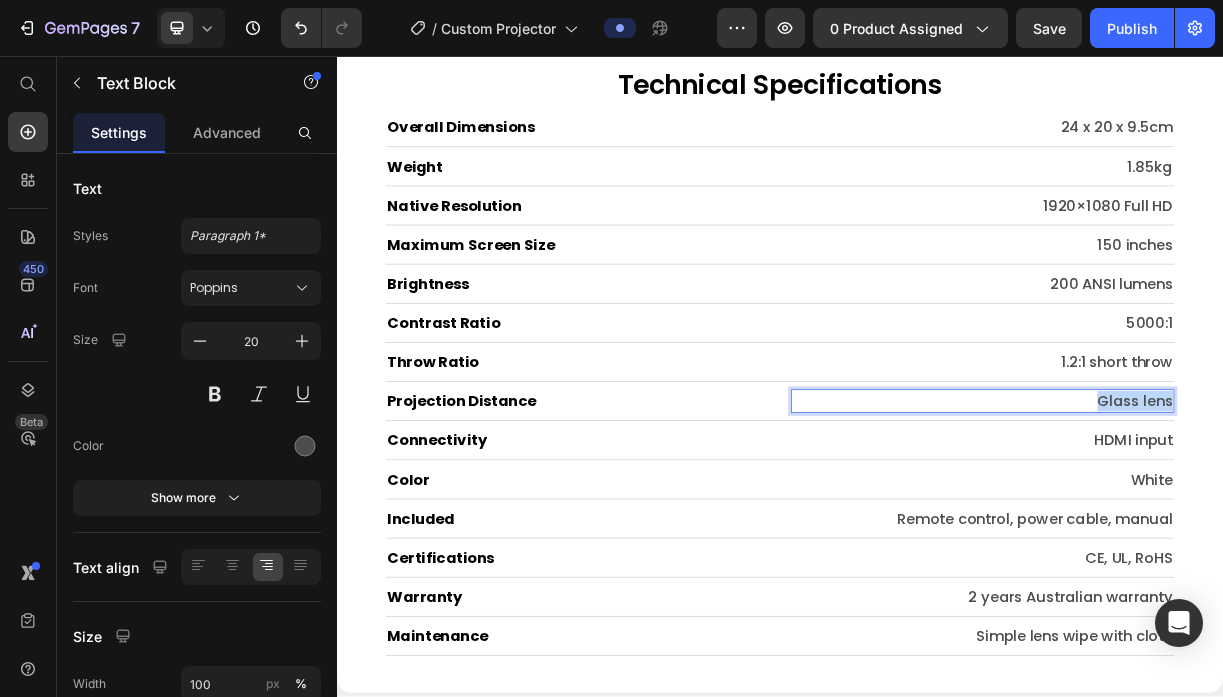 click on "Glass lens" at bounding box center [1211, 524] 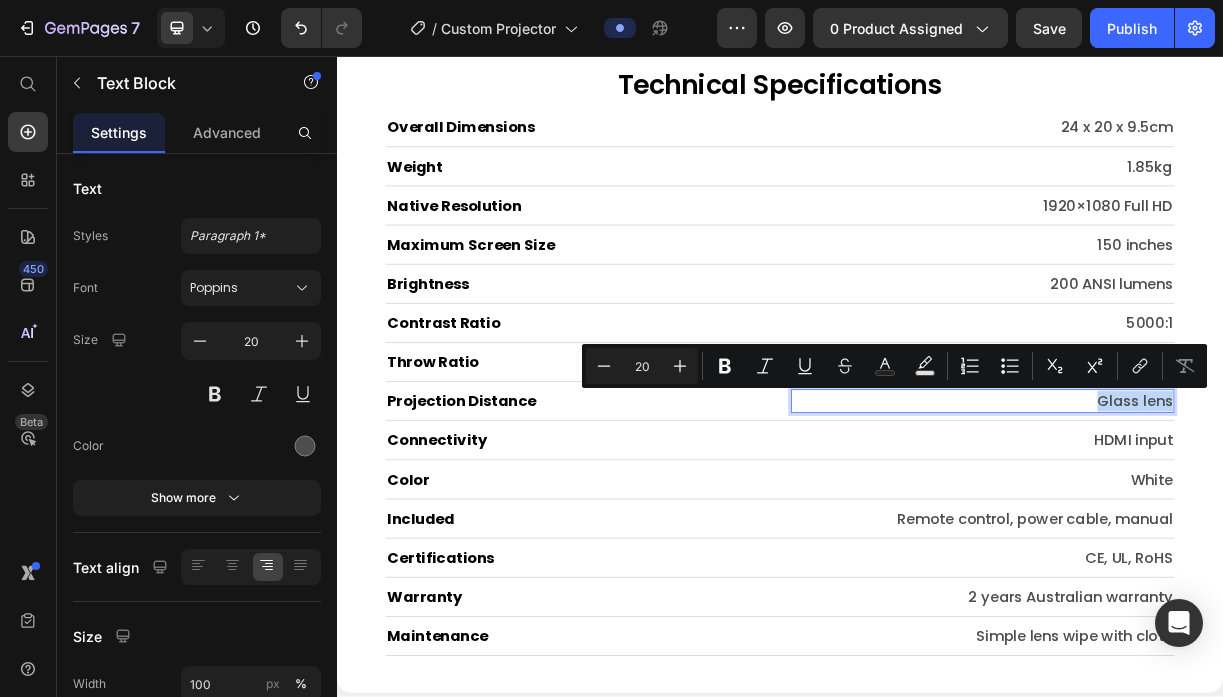 type on "11" 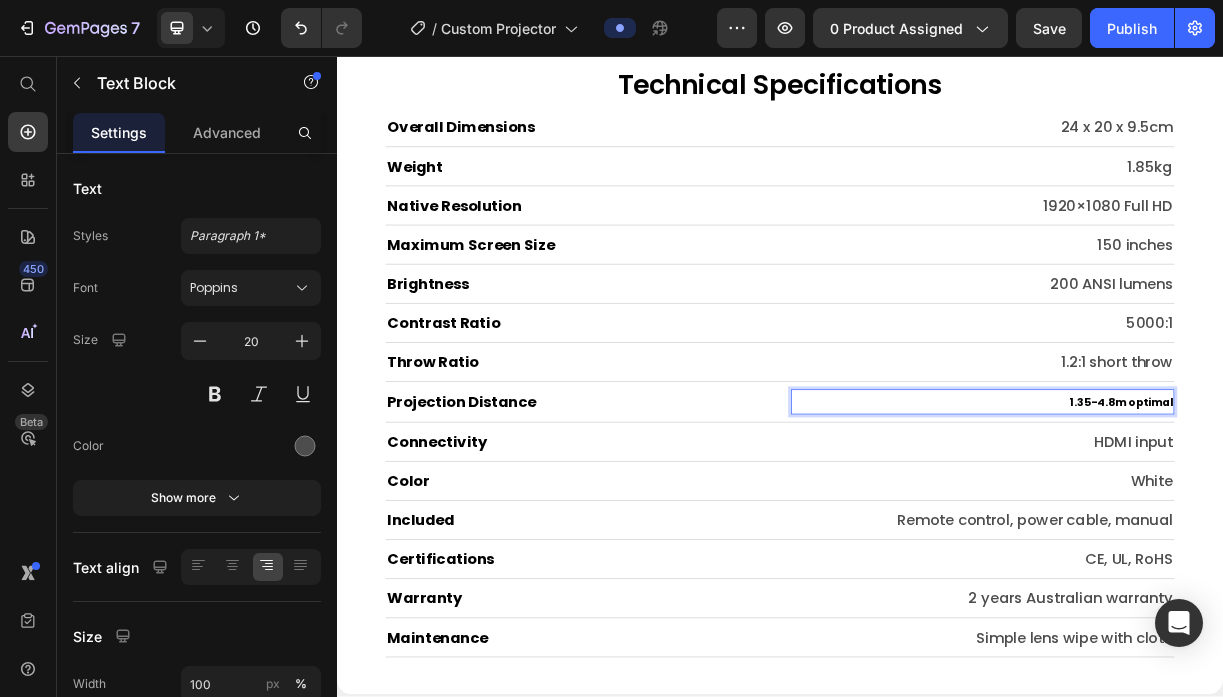 click on "1.35-4.8m optimal" at bounding box center (1399, 526) 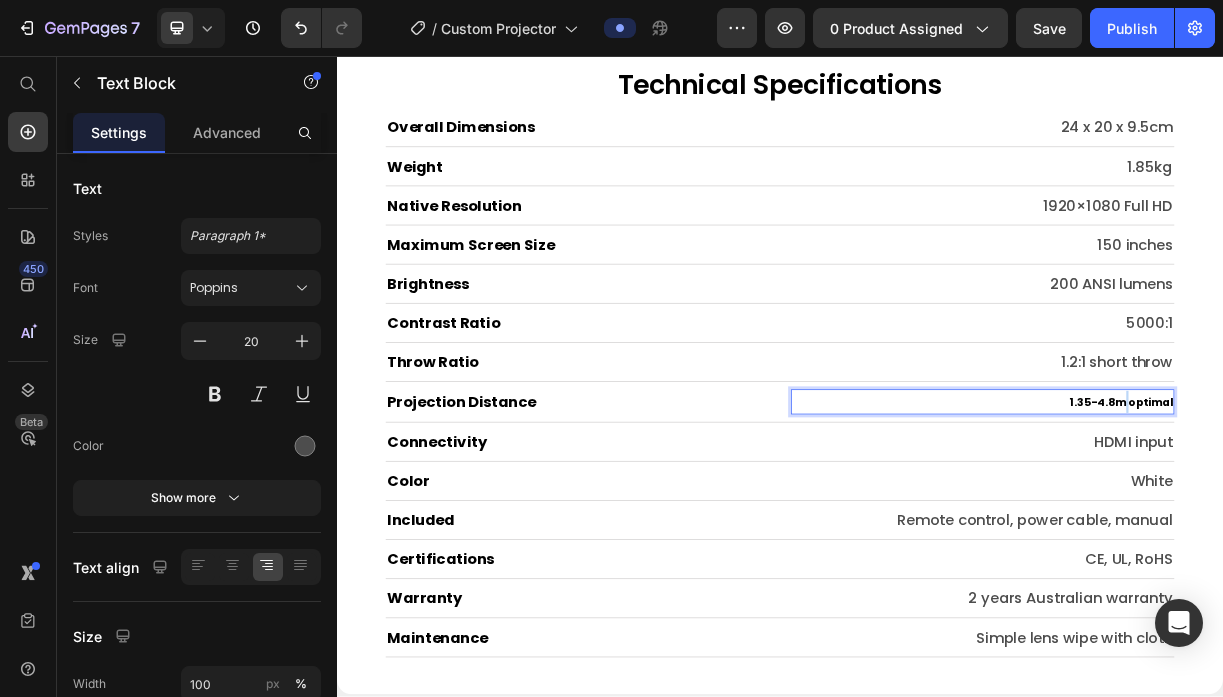 click on "1.35-4.8m optimal" at bounding box center (1399, 526) 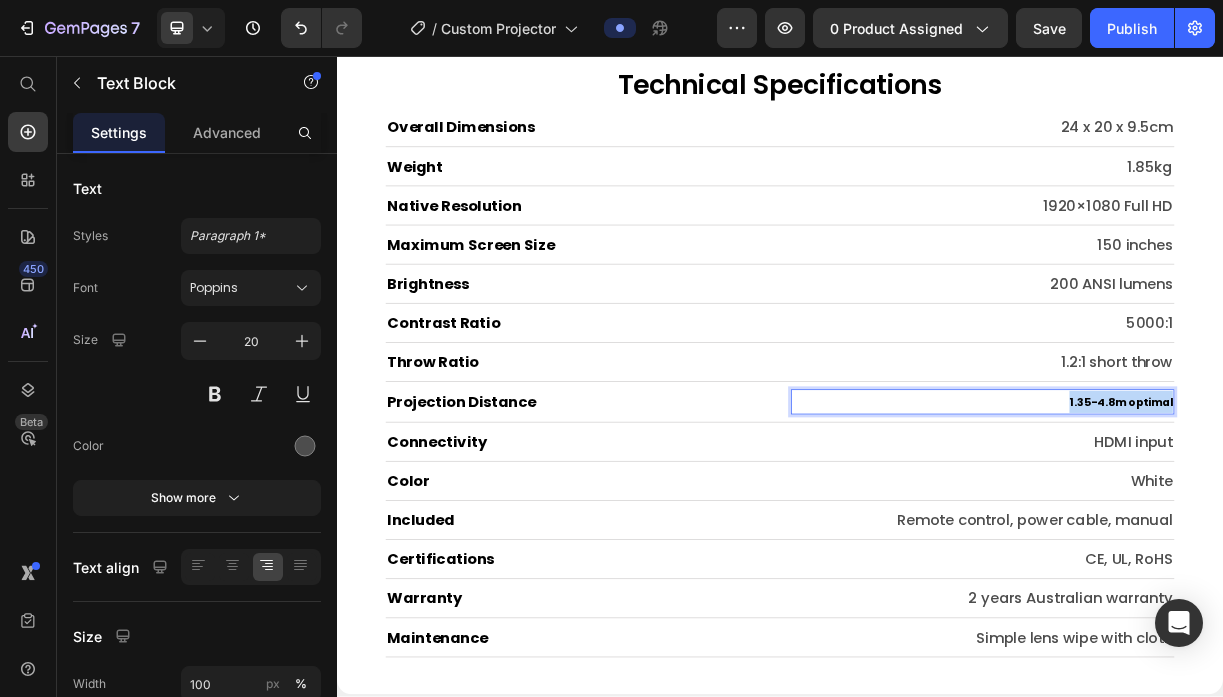 click on "1.35-4.8m optimal" at bounding box center (1399, 526) 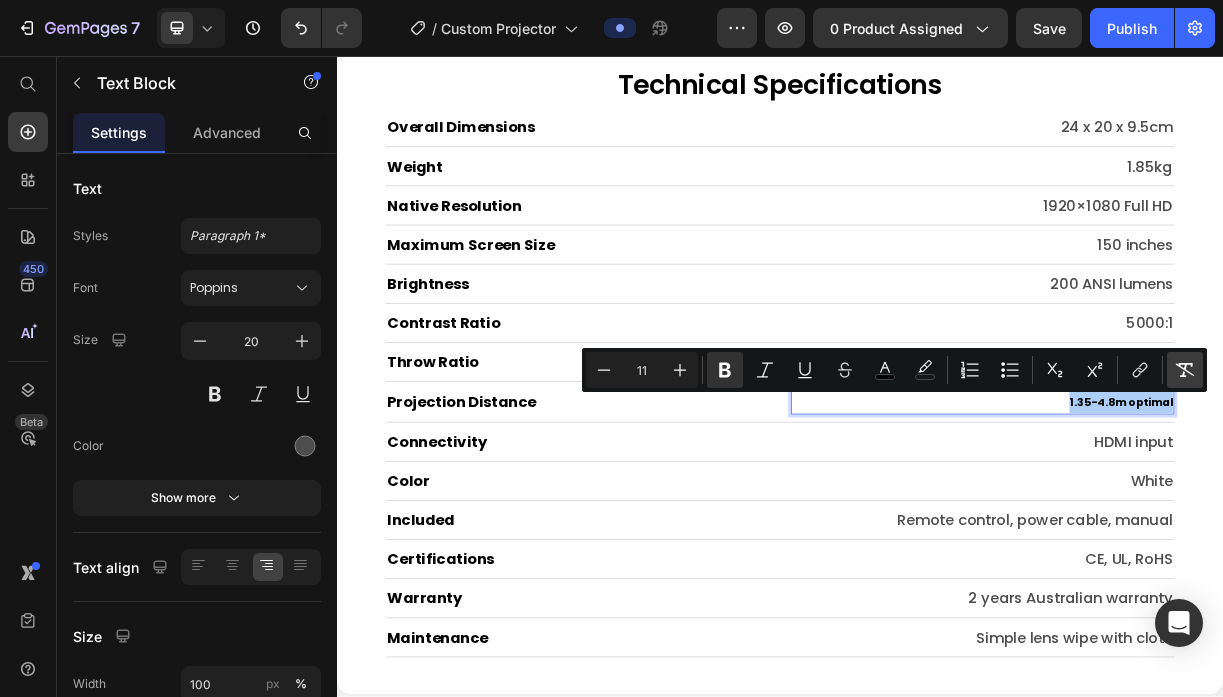 click 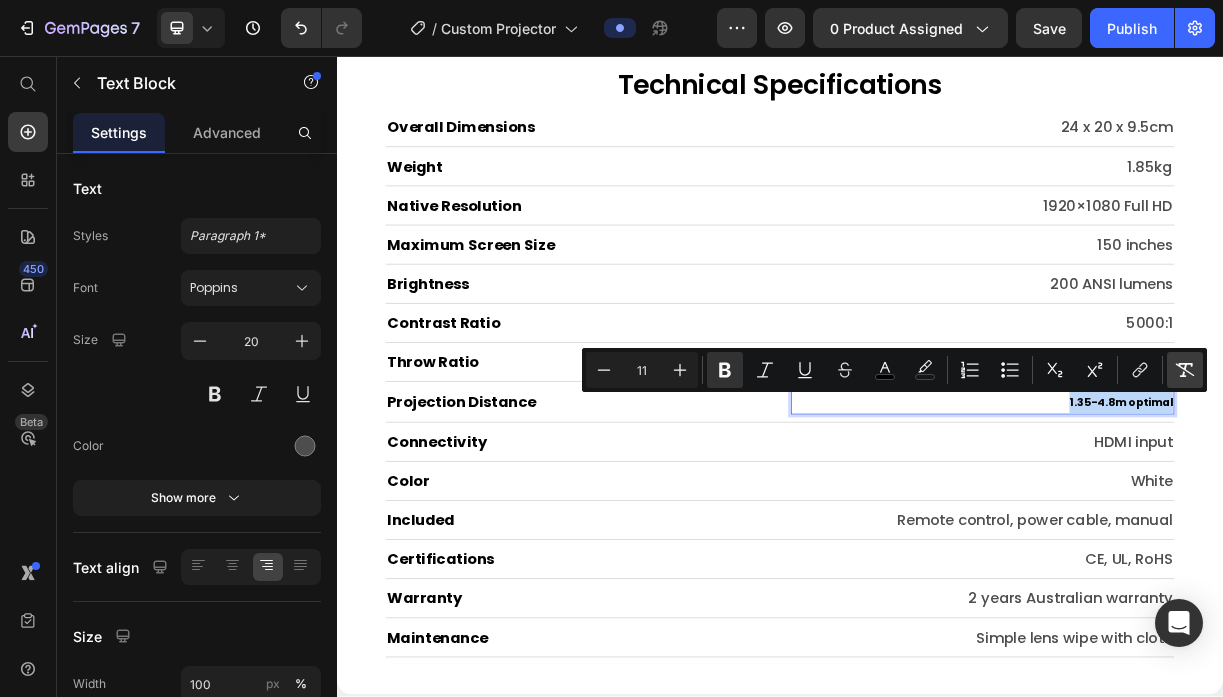 type on "20" 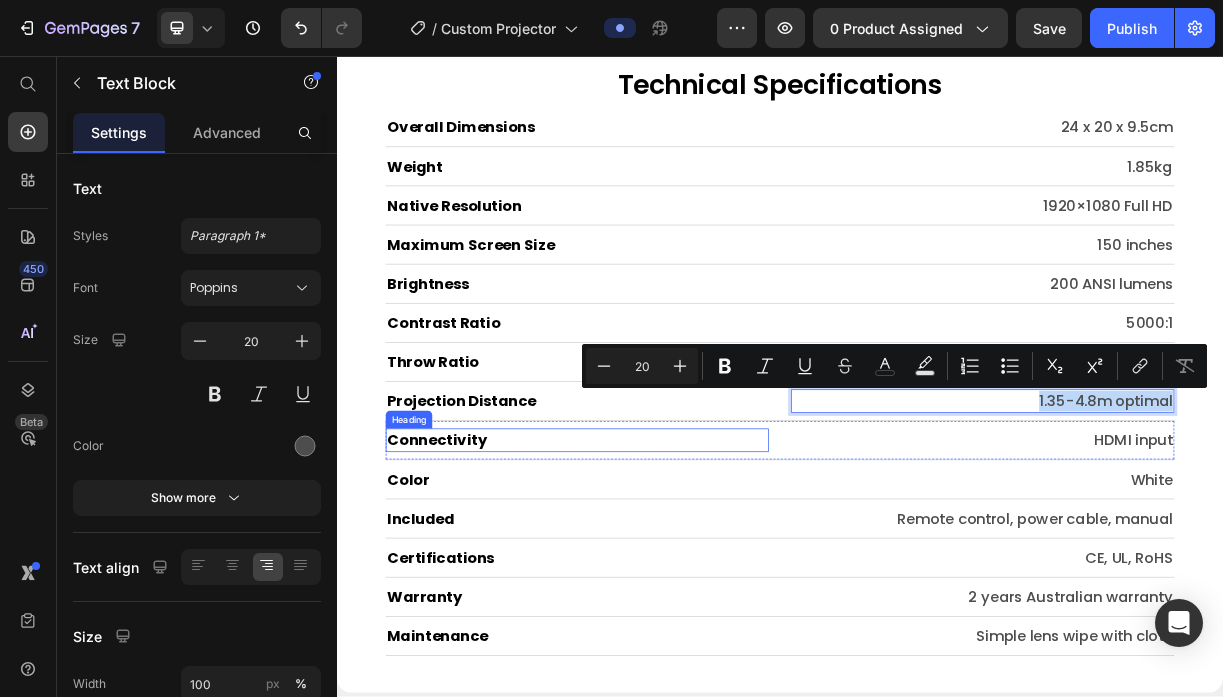 click on "Connectivity" at bounding box center (662, 577) 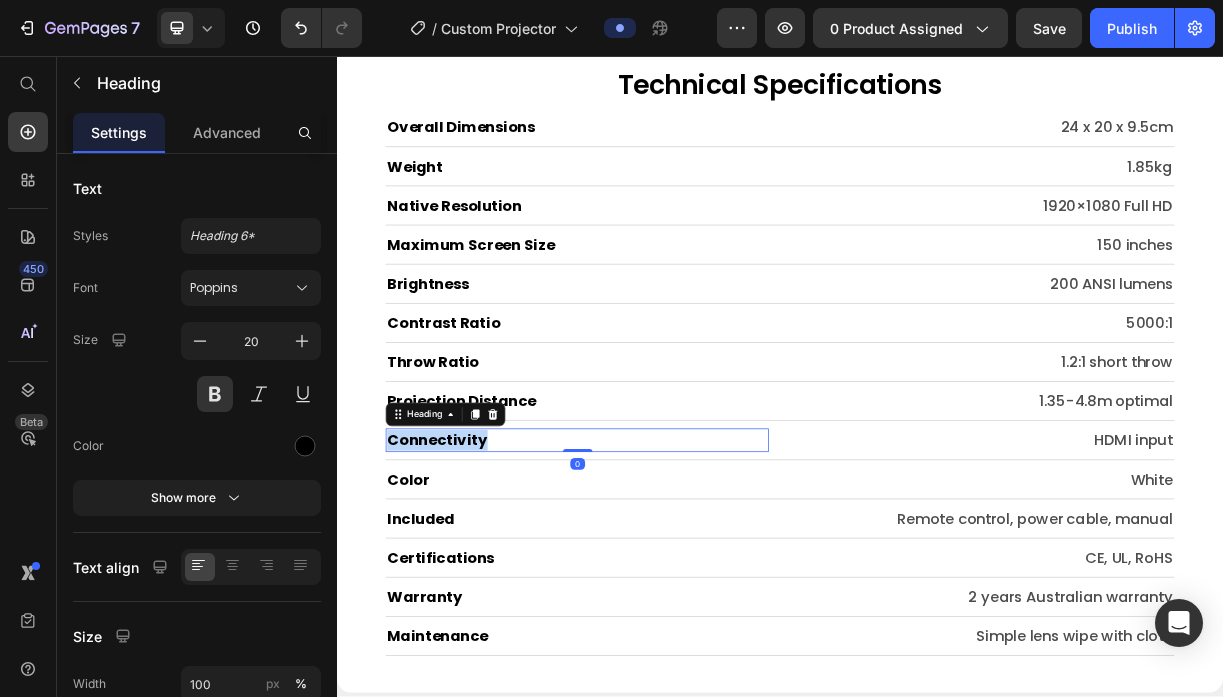 click on "Connectivity" at bounding box center [662, 577] 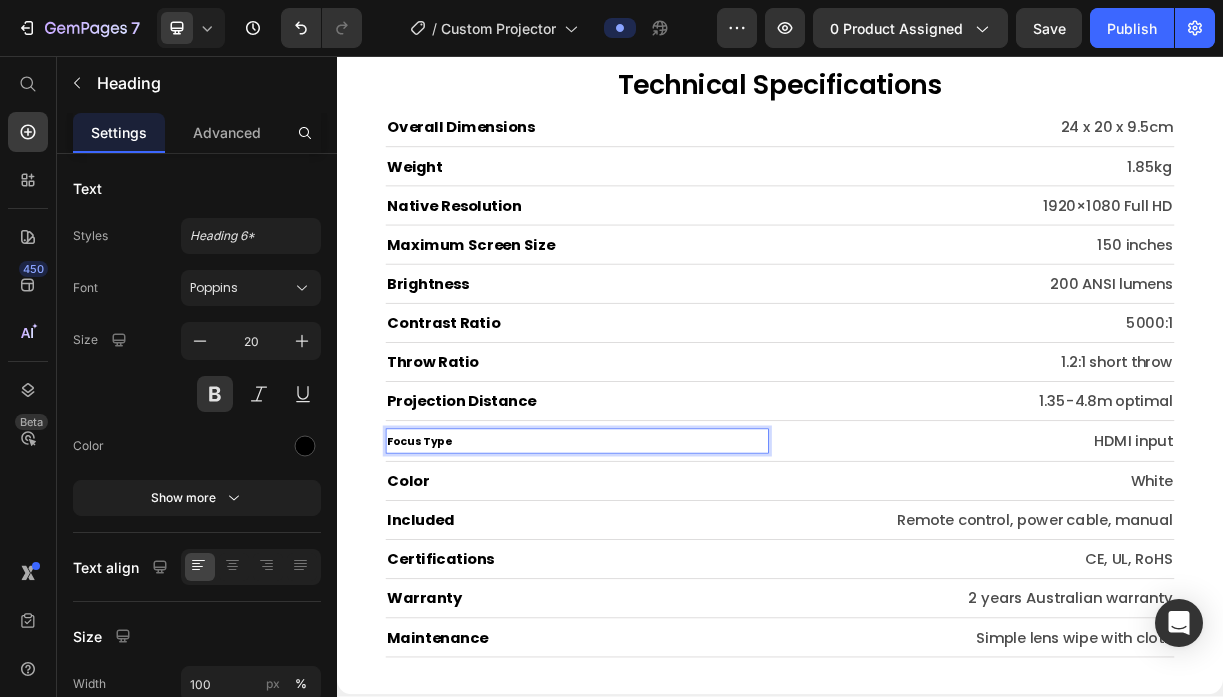click on "Focus Type" at bounding box center [449, 579] 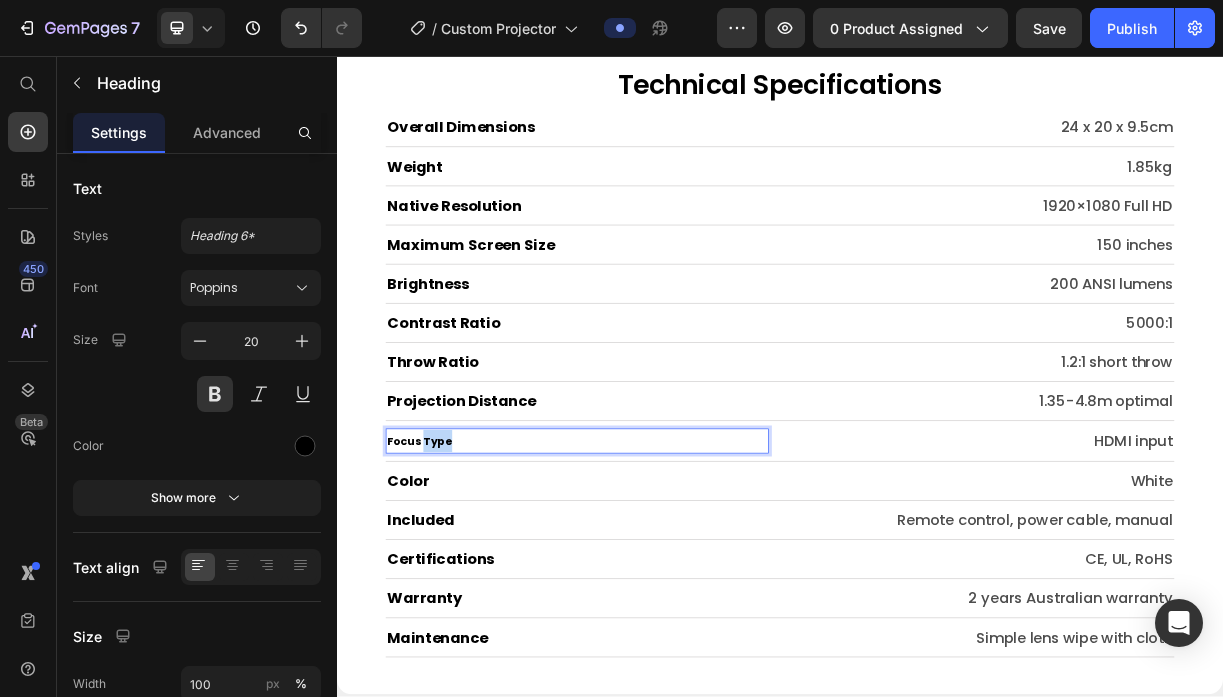 click on "Focus Type" at bounding box center (449, 579) 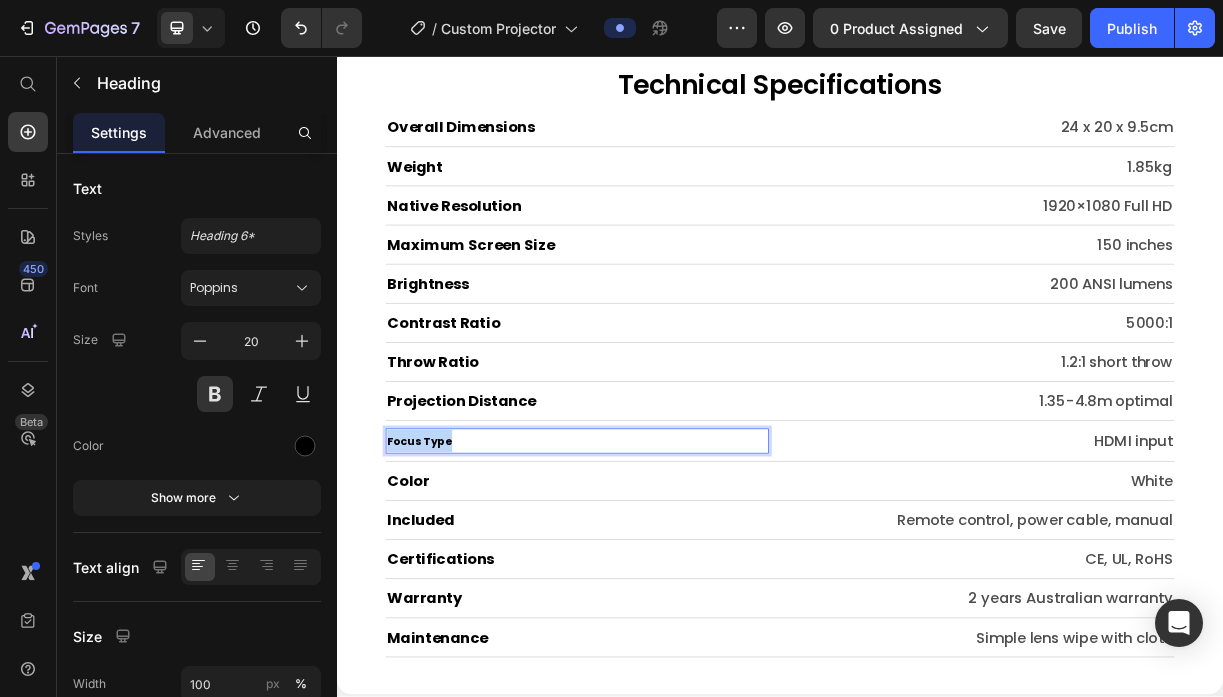 click on "Focus Type" at bounding box center (449, 579) 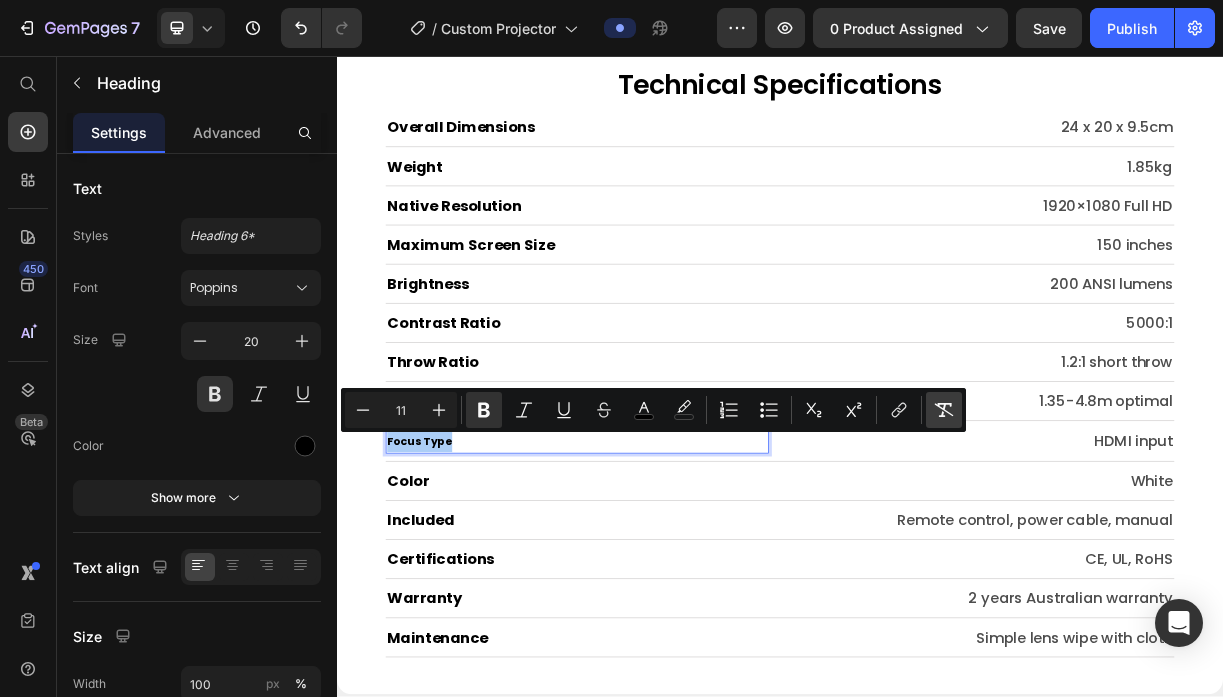 click on "Remove Format" at bounding box center [944, 410] 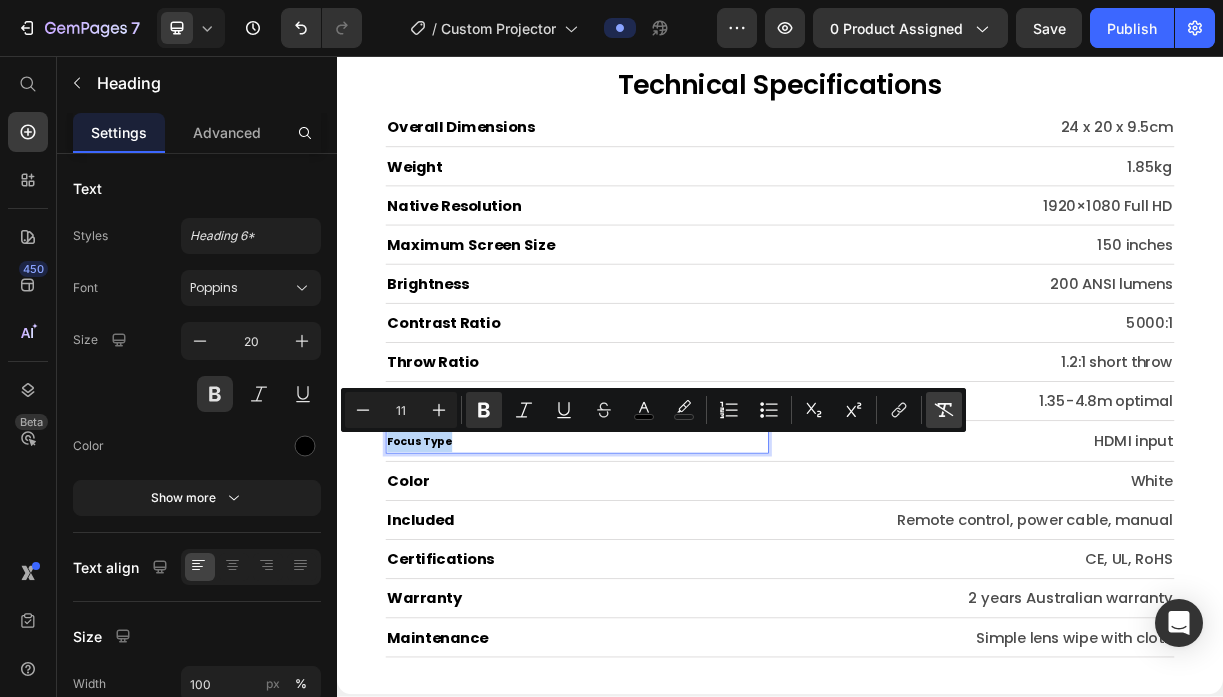 type on "20" 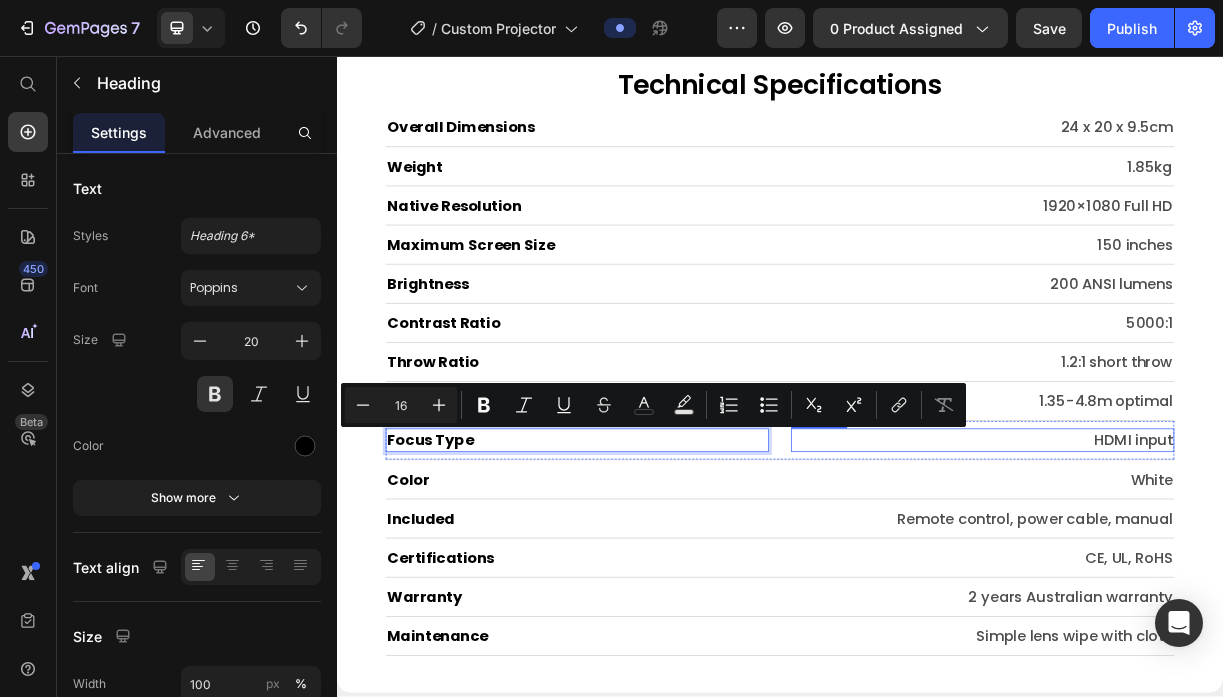 click on "HDMI input" at bounding box center [1211, 577] 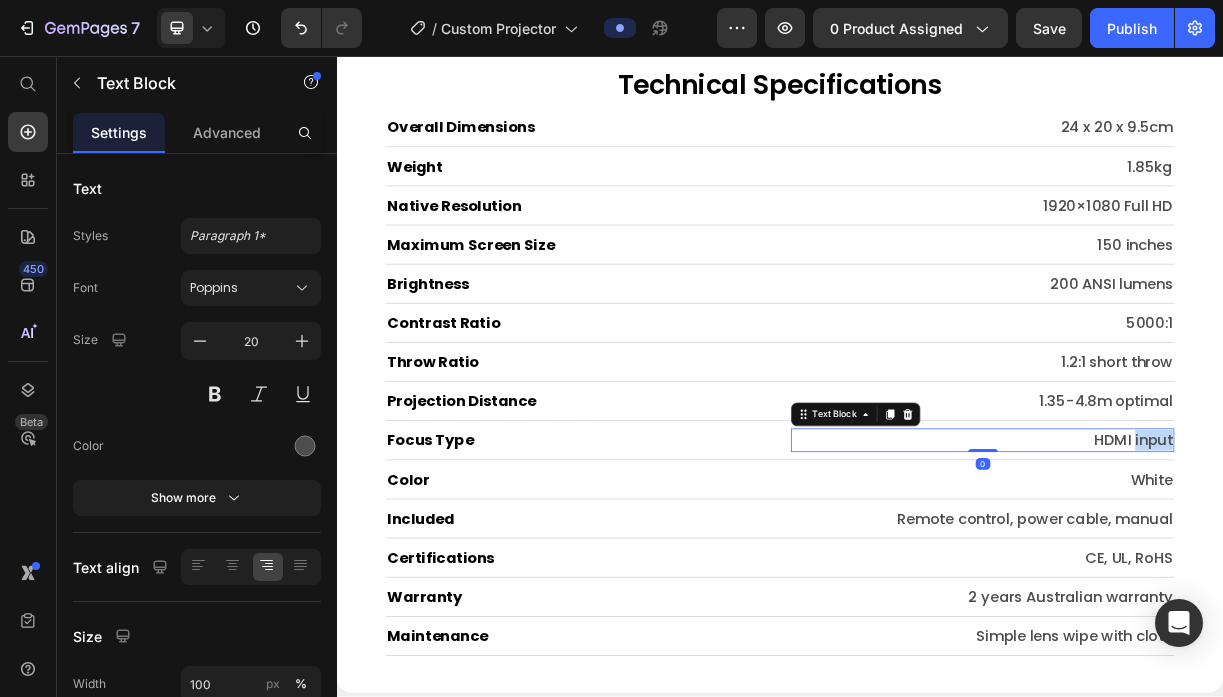 click on "HDMI input" at bounding box center (1211, 577) 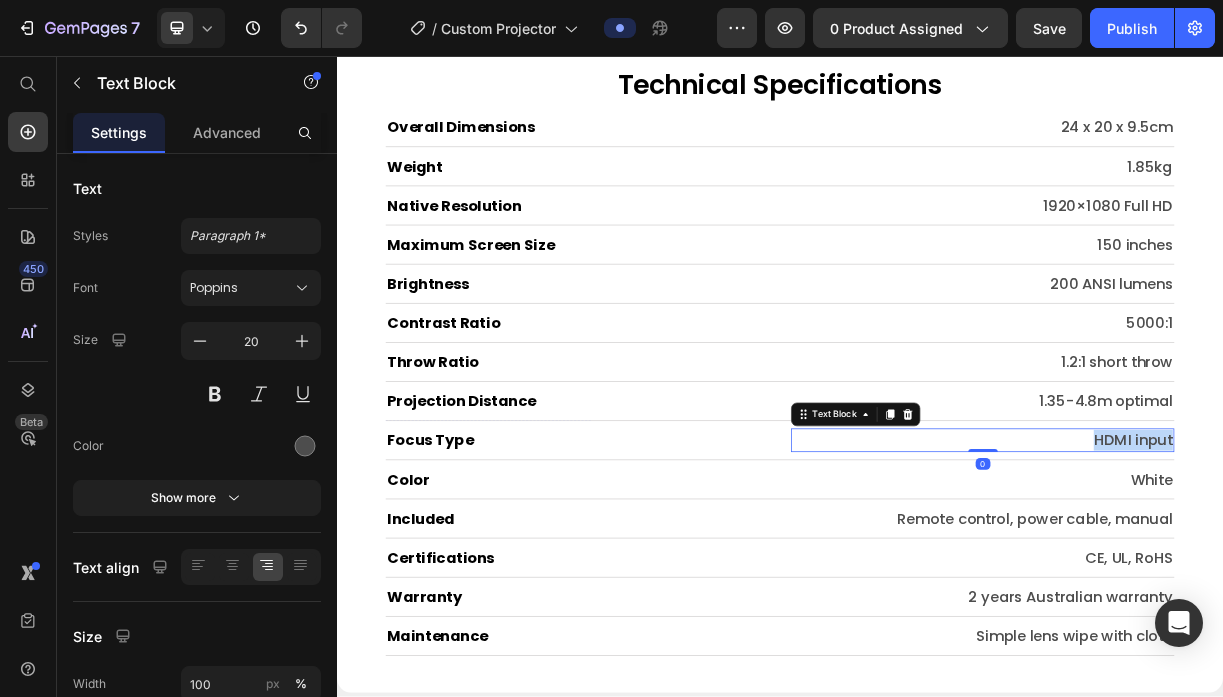 click on "HDMI input" at bounding box center [1211, 577] 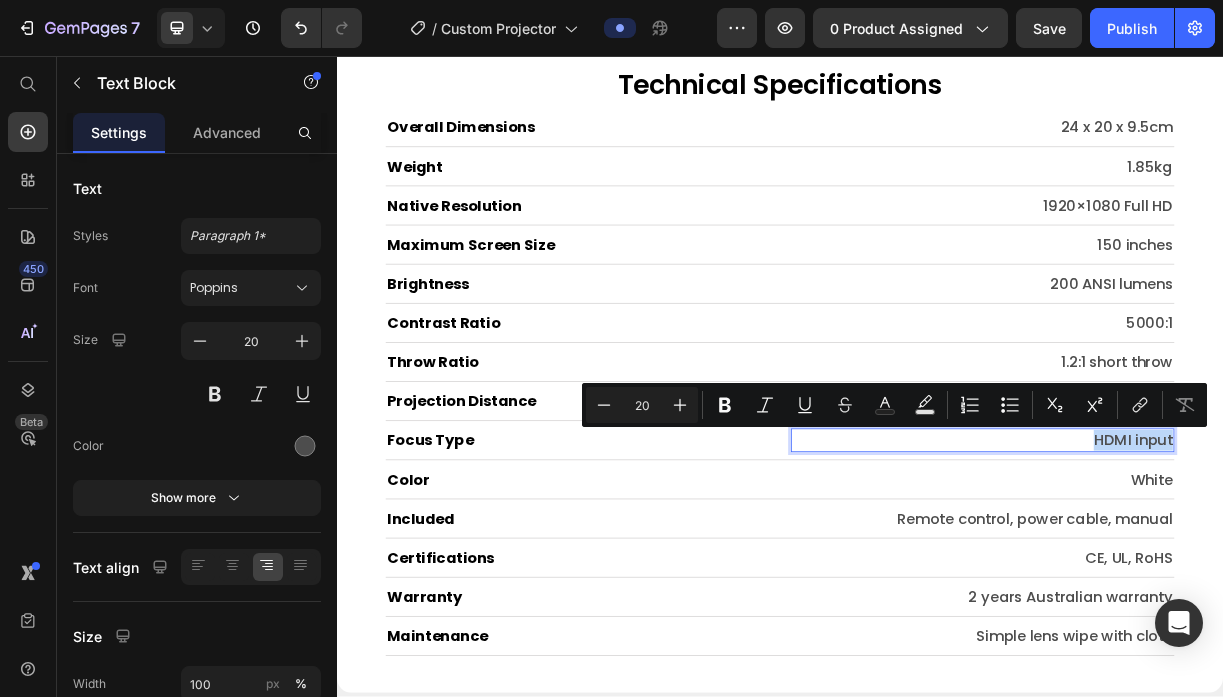 type on "11" 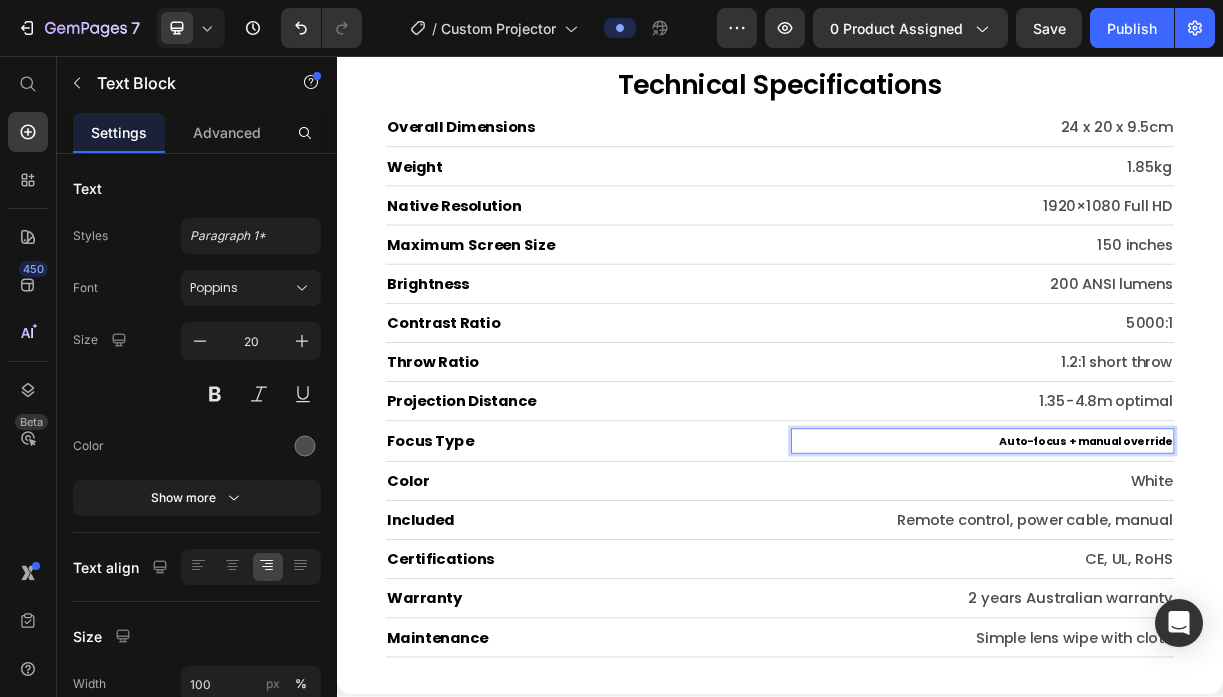 click on "Auto-focus + manual override" at bounding box center (1351, 579) 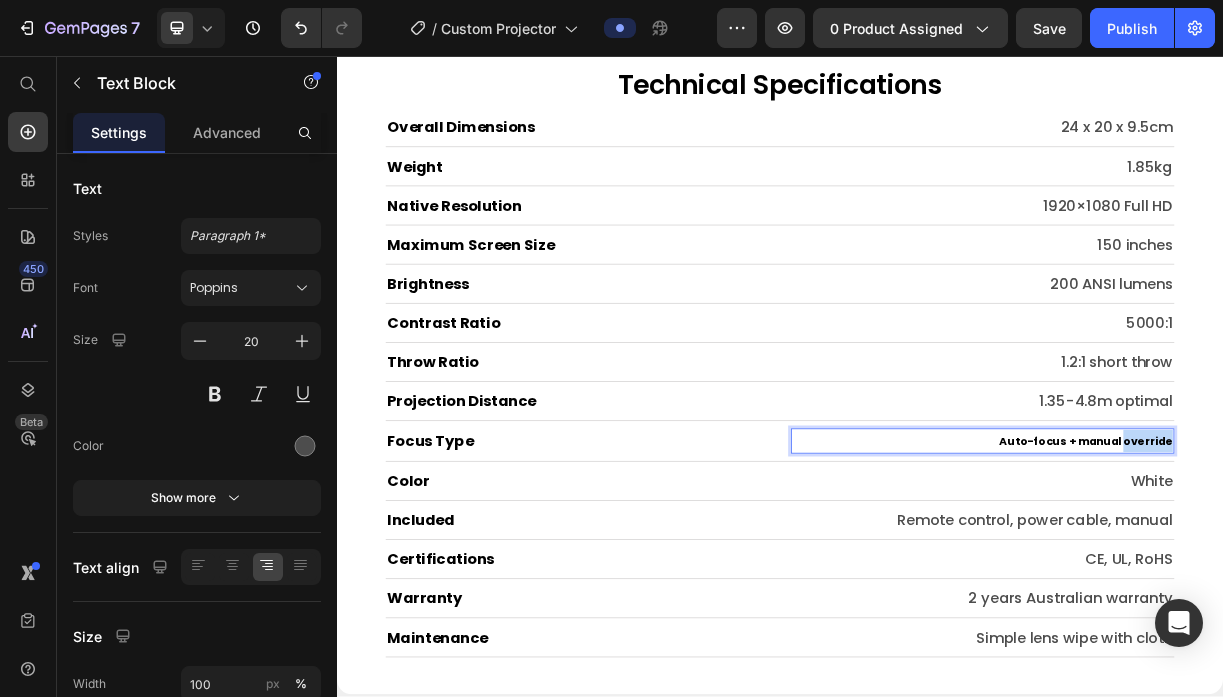 click on "Auto-focus + manual override" at bounding box center (1351, 579) 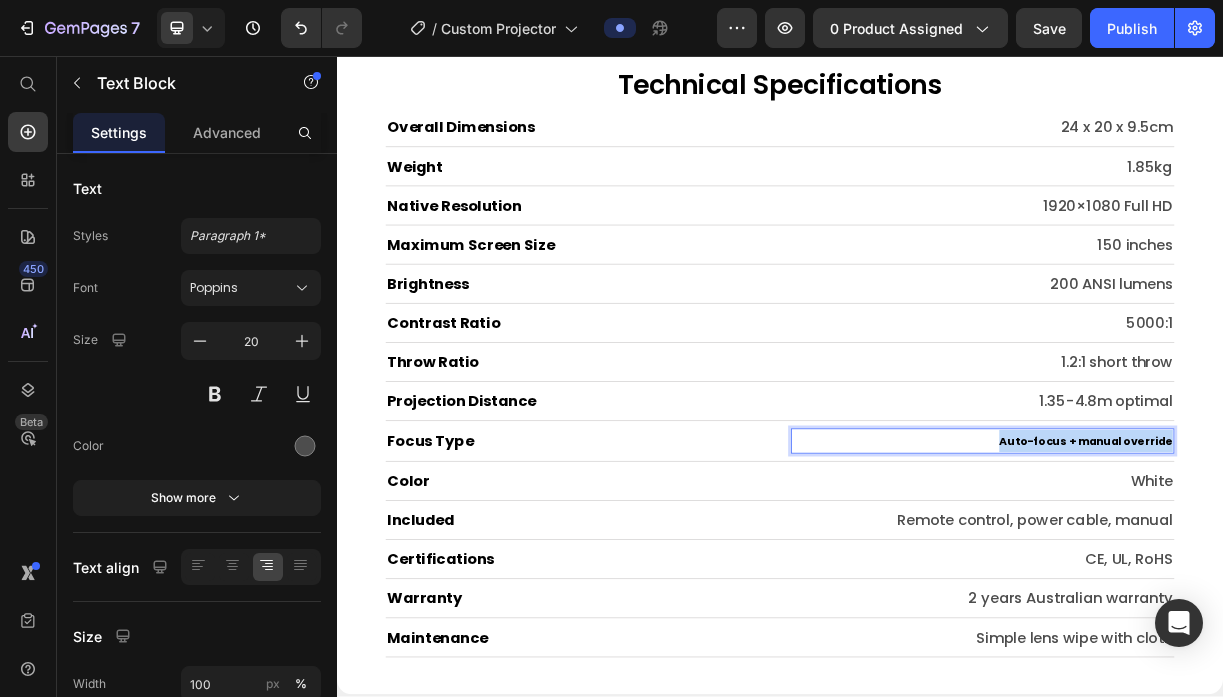 click on "Auto-focus + manual override" at bounding box center [1351, 579] 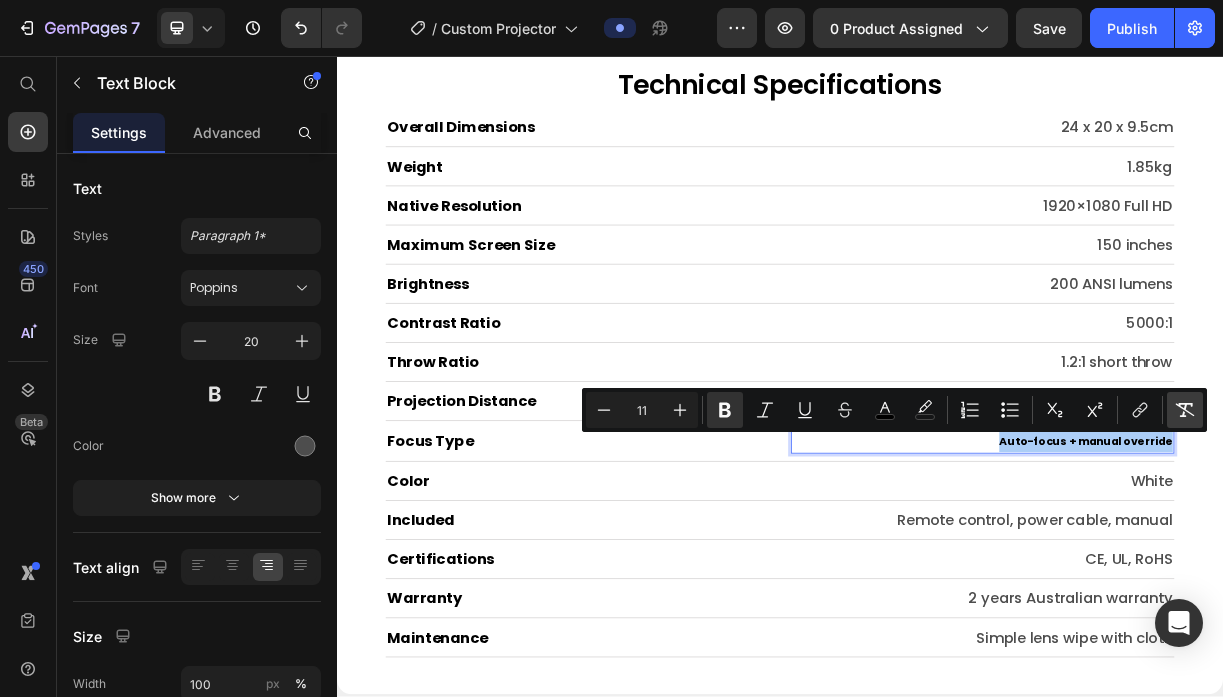 click on "Remove Format" at bounding box center (1185, 410) 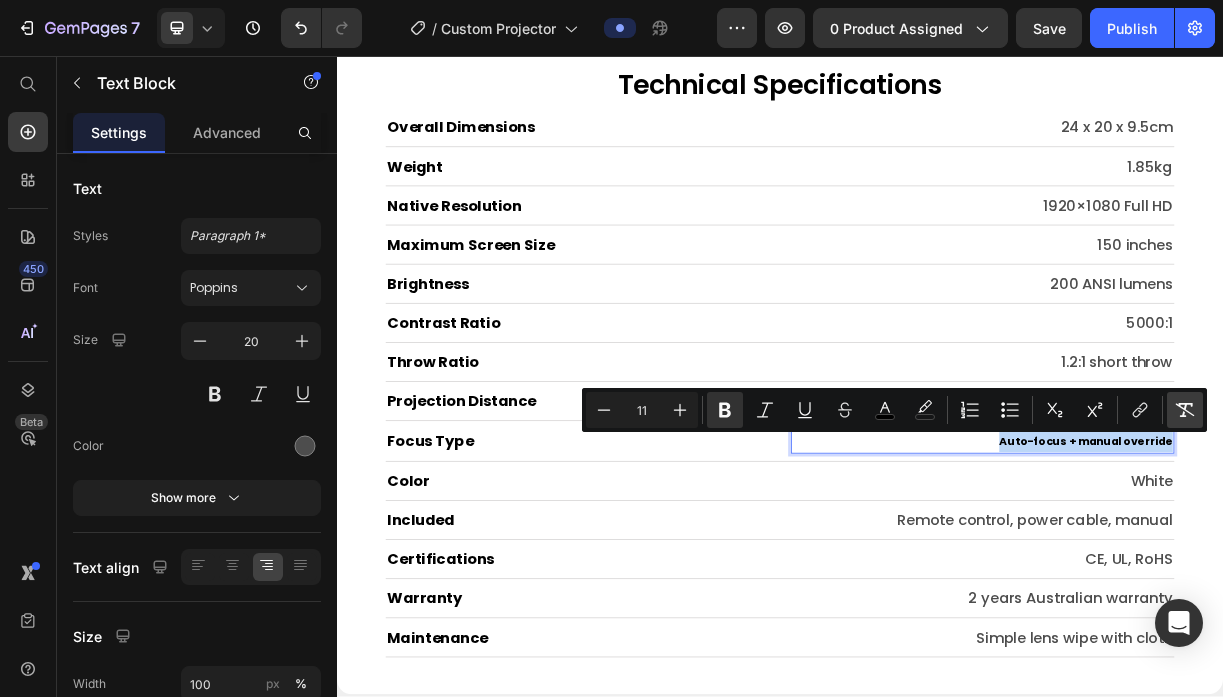 type on "20" 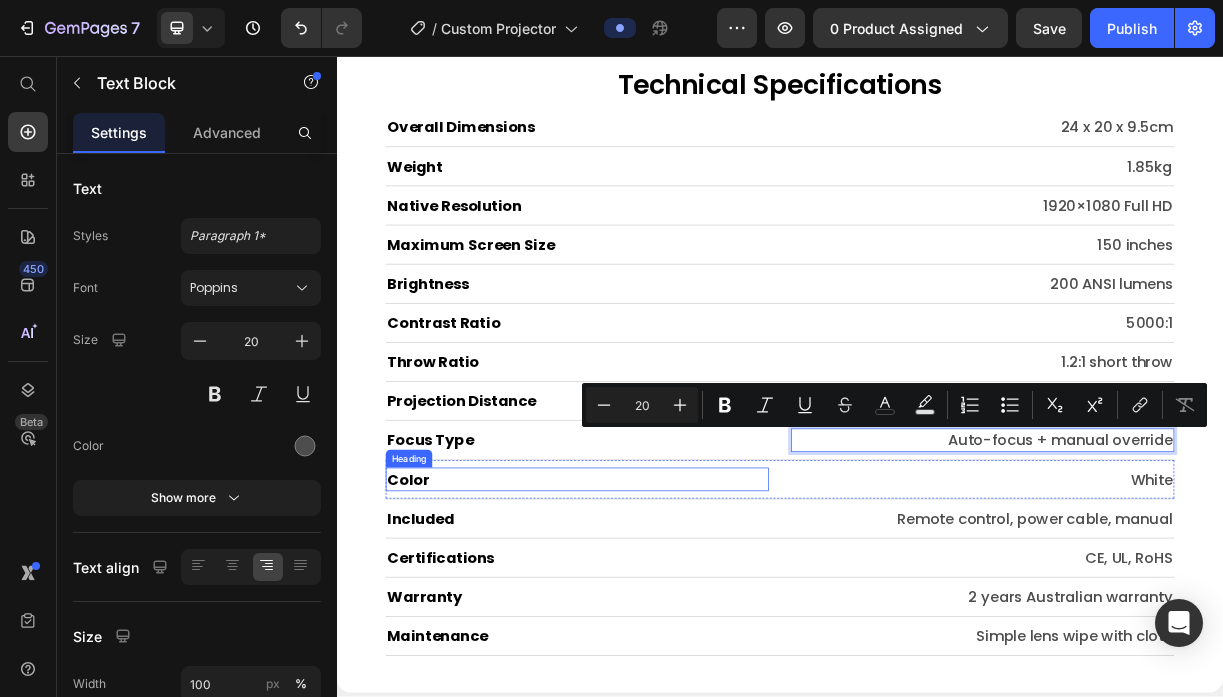 click on "Color" at bounding box center (662, 630) 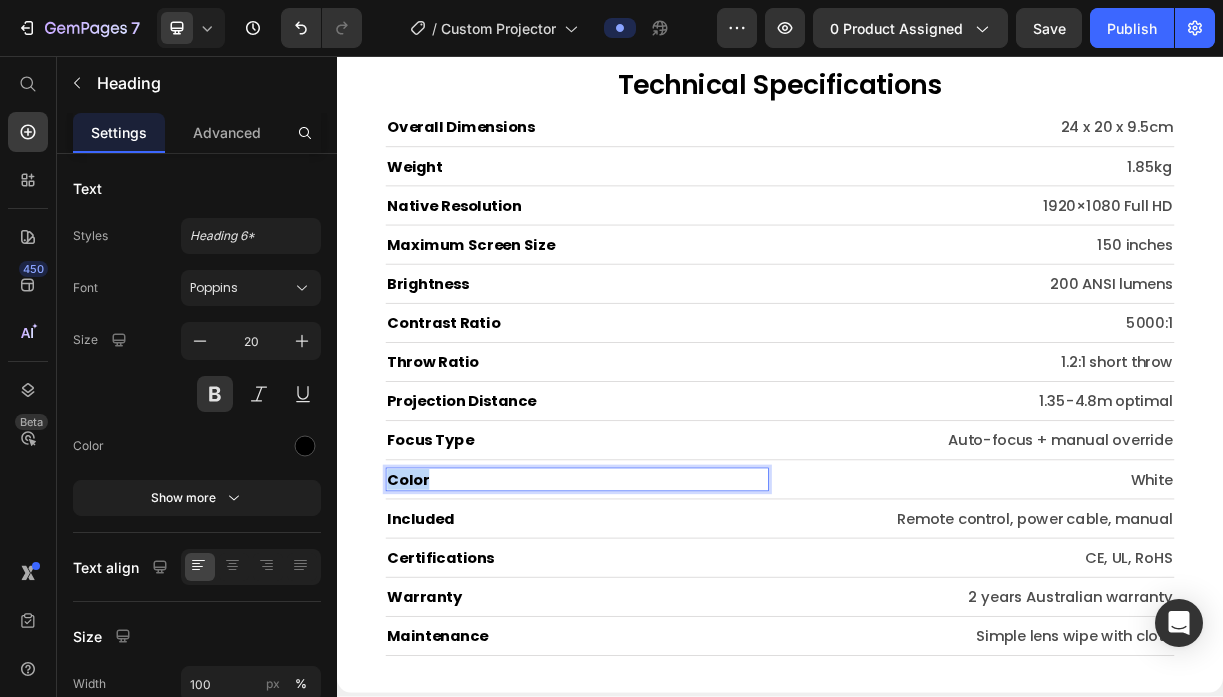 click on "Color" at bounding box center (662, 630) 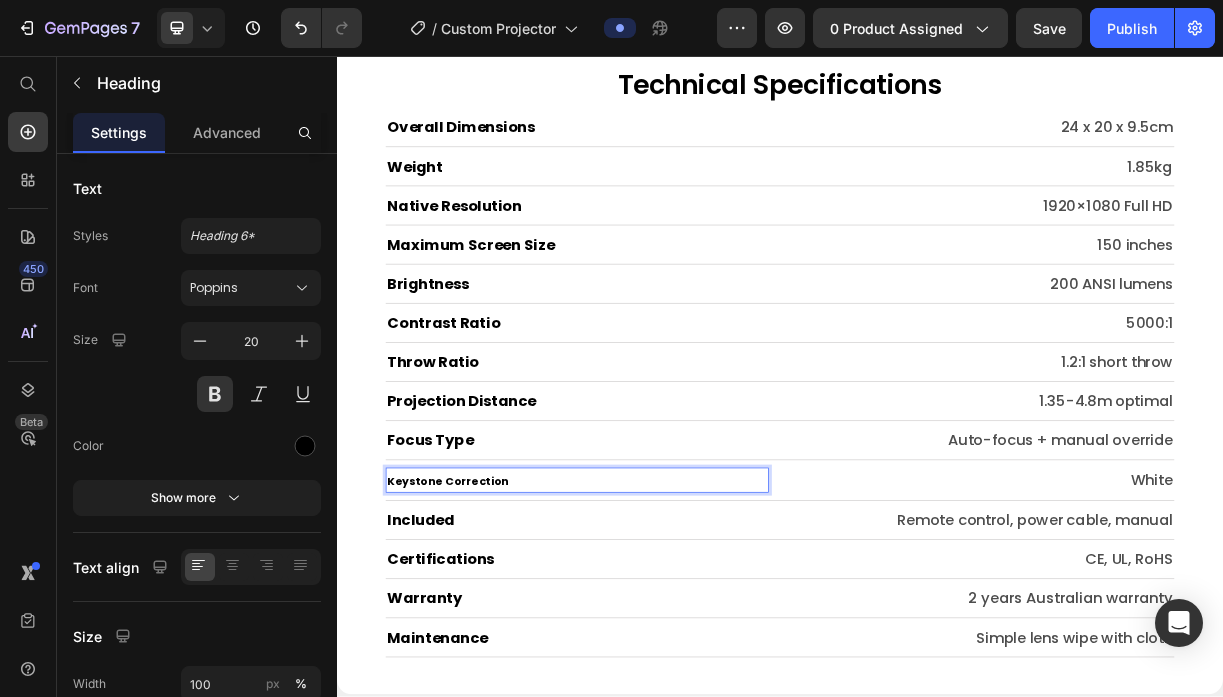 click on "Keystone Correction" at bounding box center [487, 632] 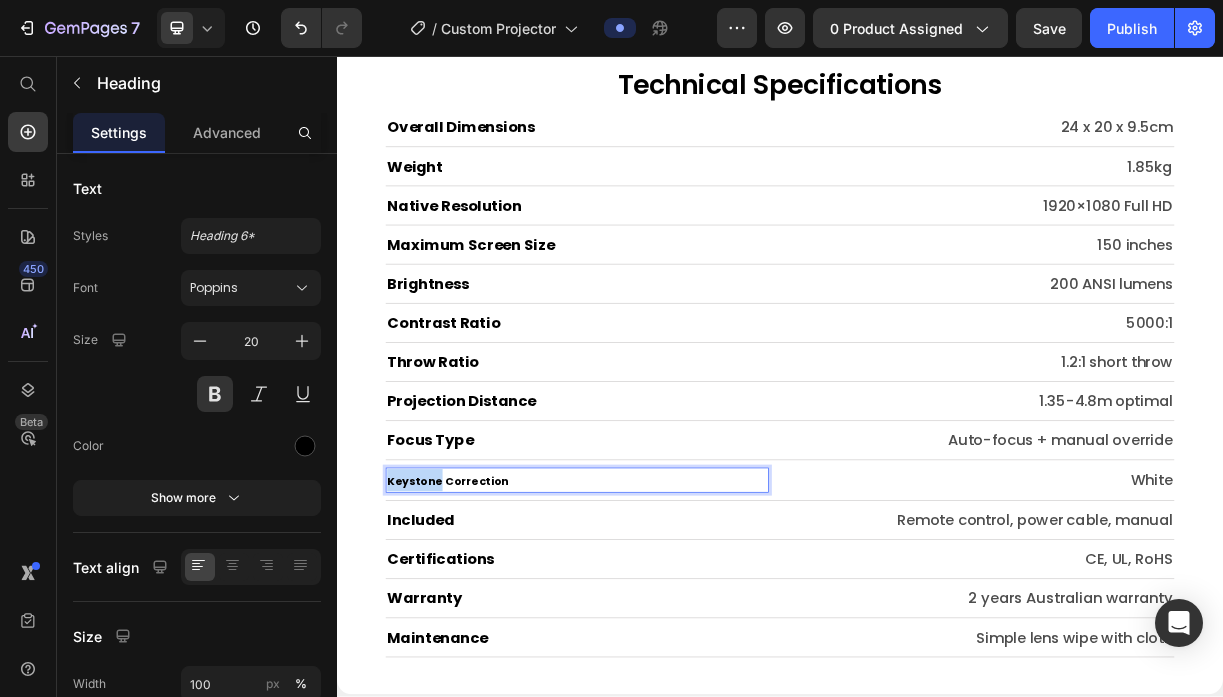 click on "Keystone Correction" at bounding box center [487, 632] 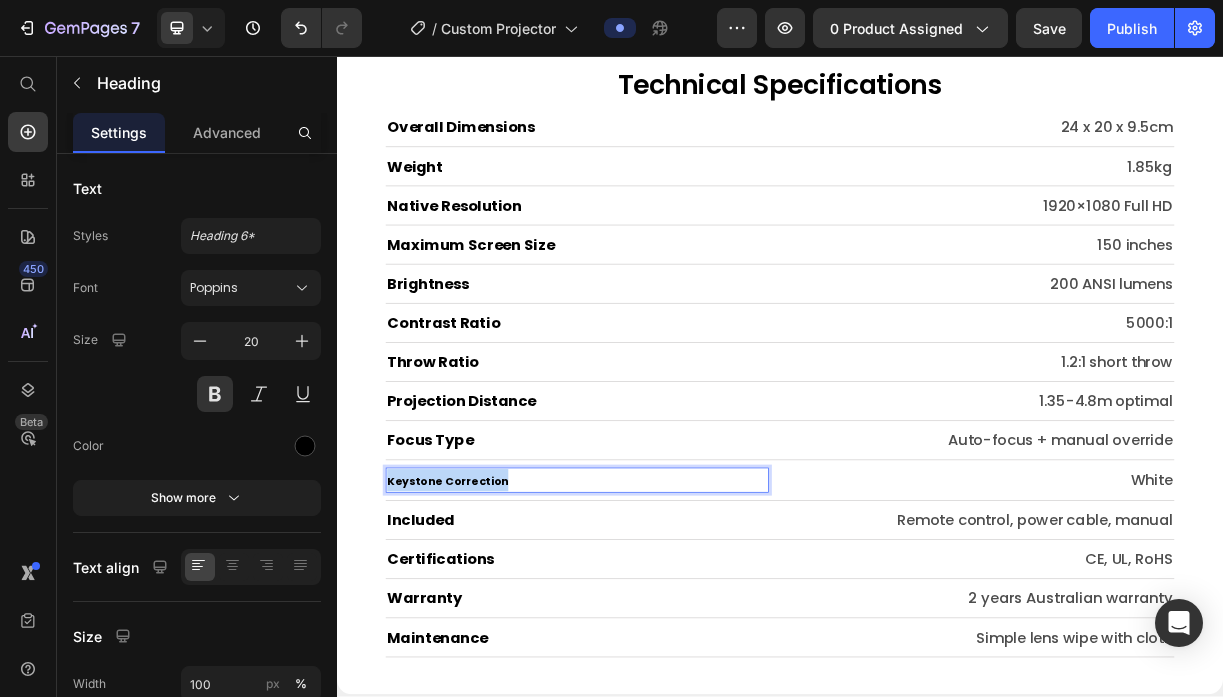 click on "Keystone Correction" at bounding box center (487, 632) 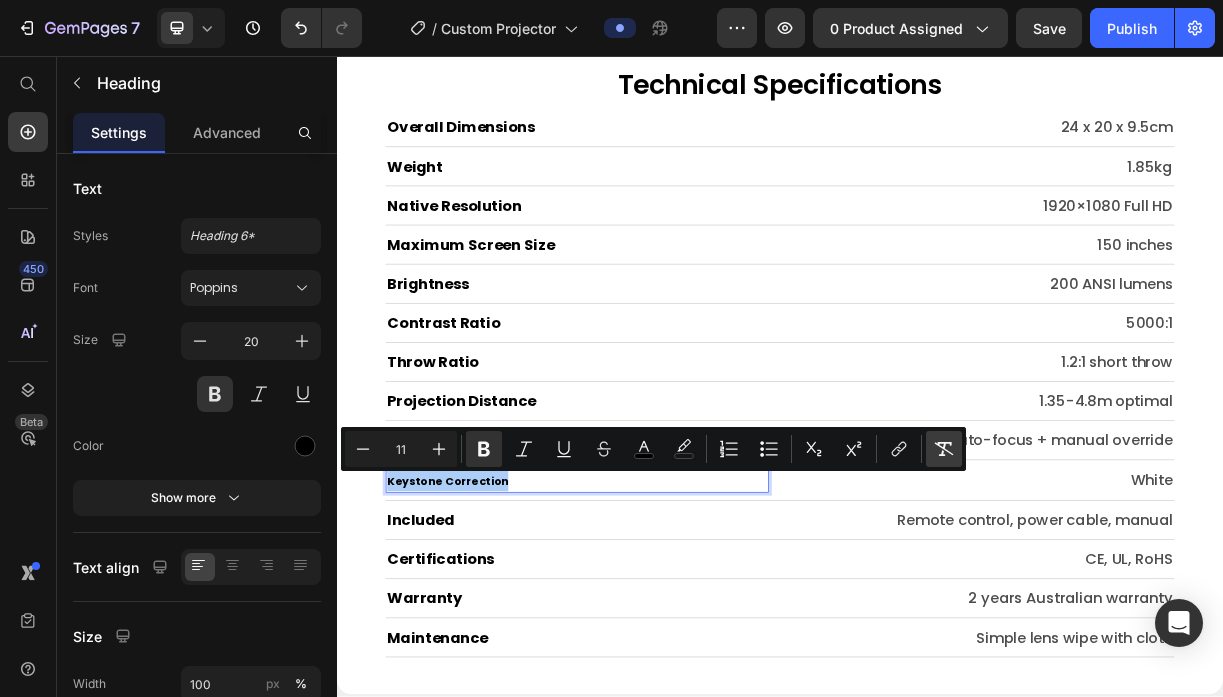 click 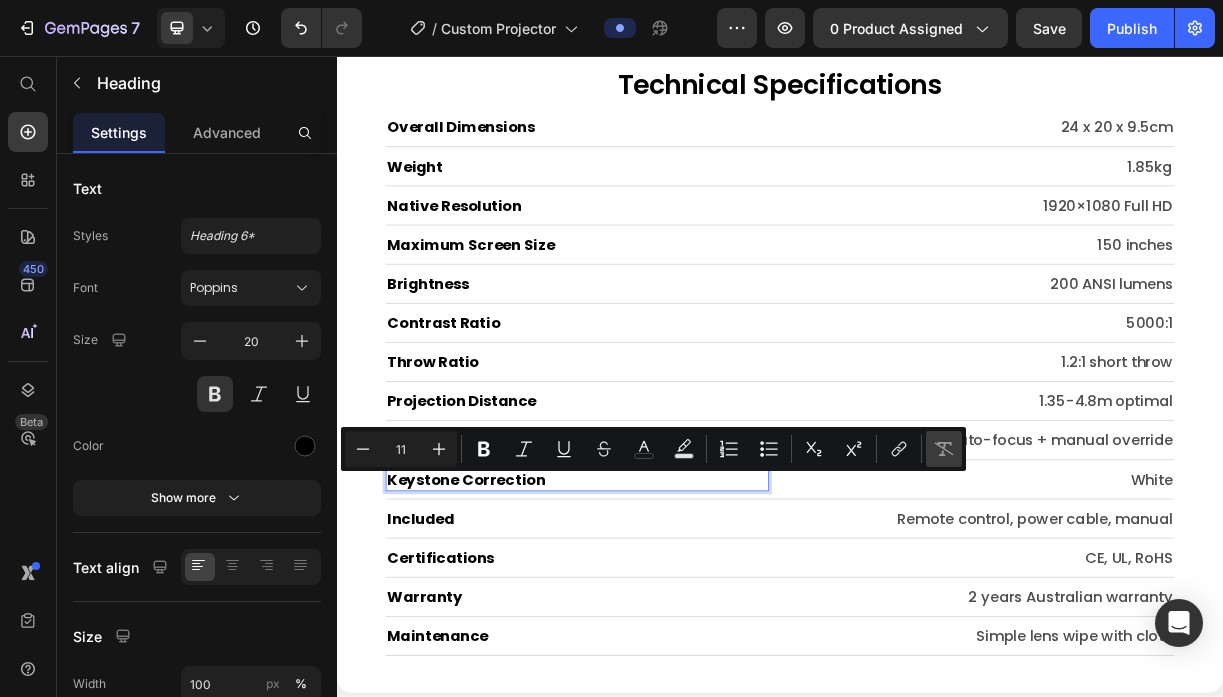 type on "20" 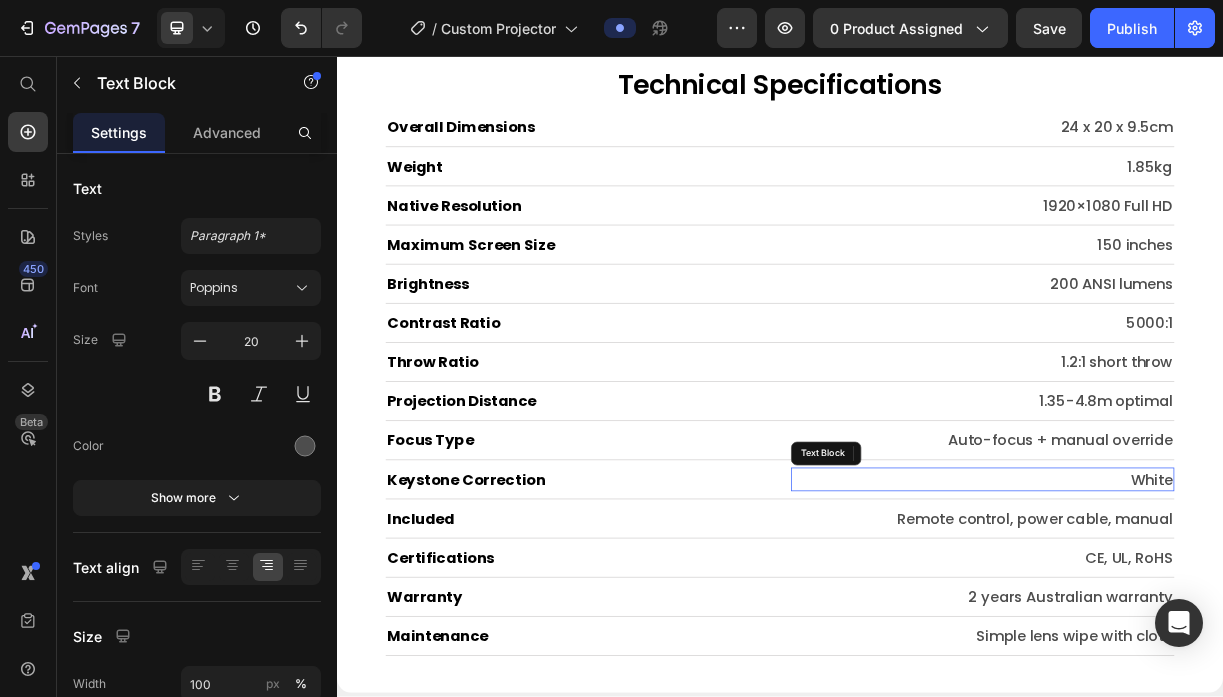 click on "White" at bounding box center [1211, 630] 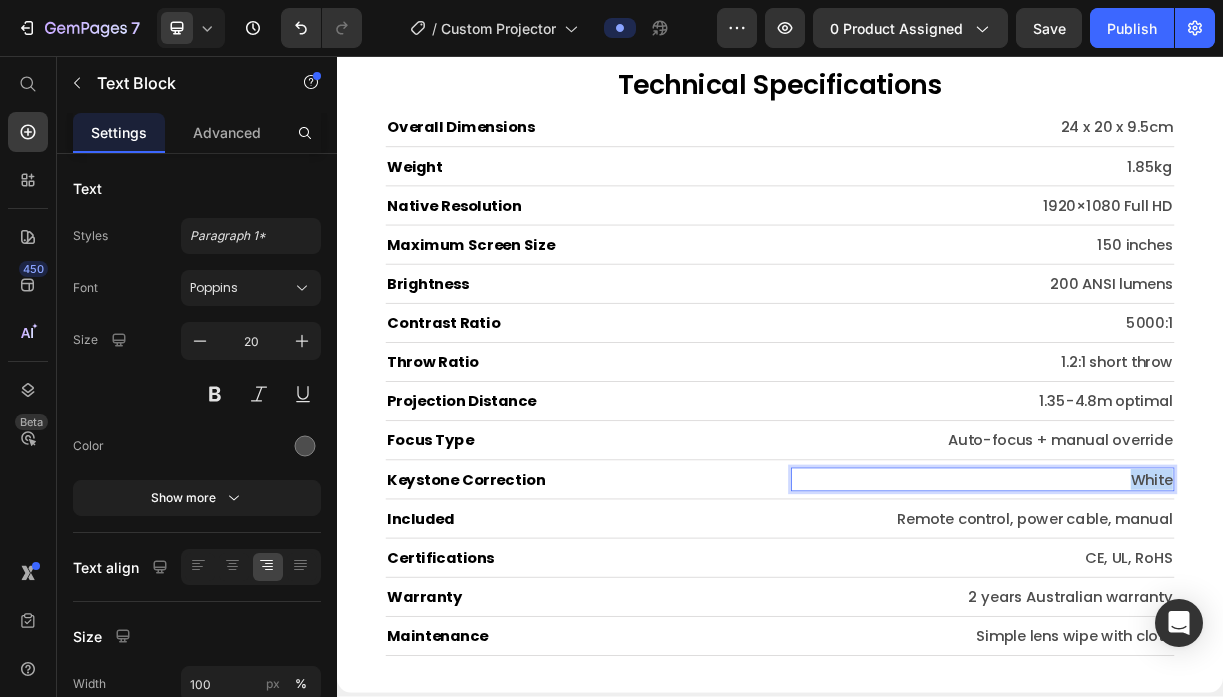 click on "White" at bounding box center (1211, 630) 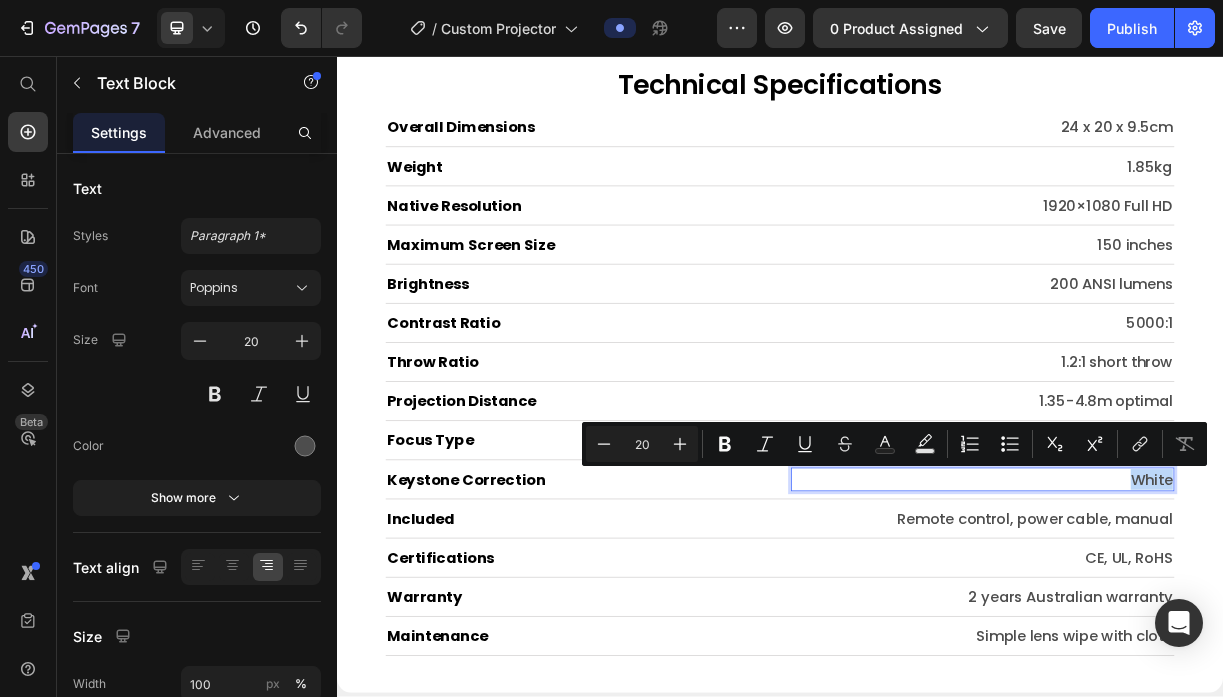 type on "11" 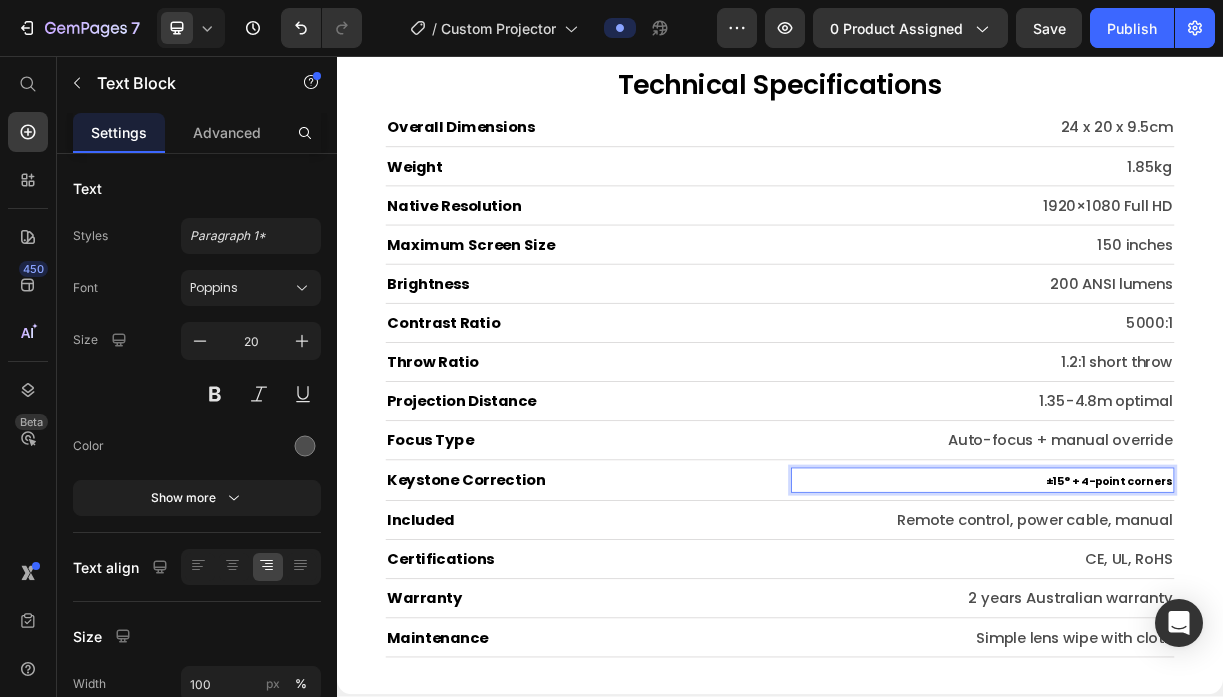 click on "±15° + 4-point corners" at bounding box center [1383, 632] 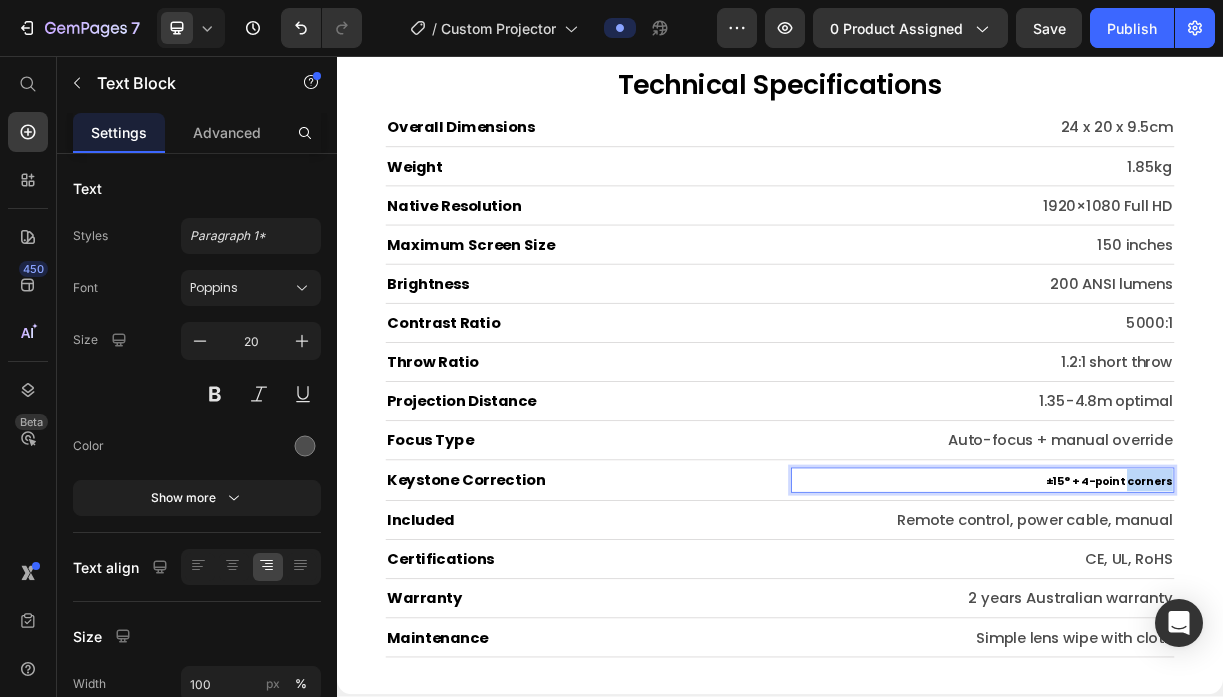 click on "±15° + 4-point corners" at bounding box center (1383, 632) 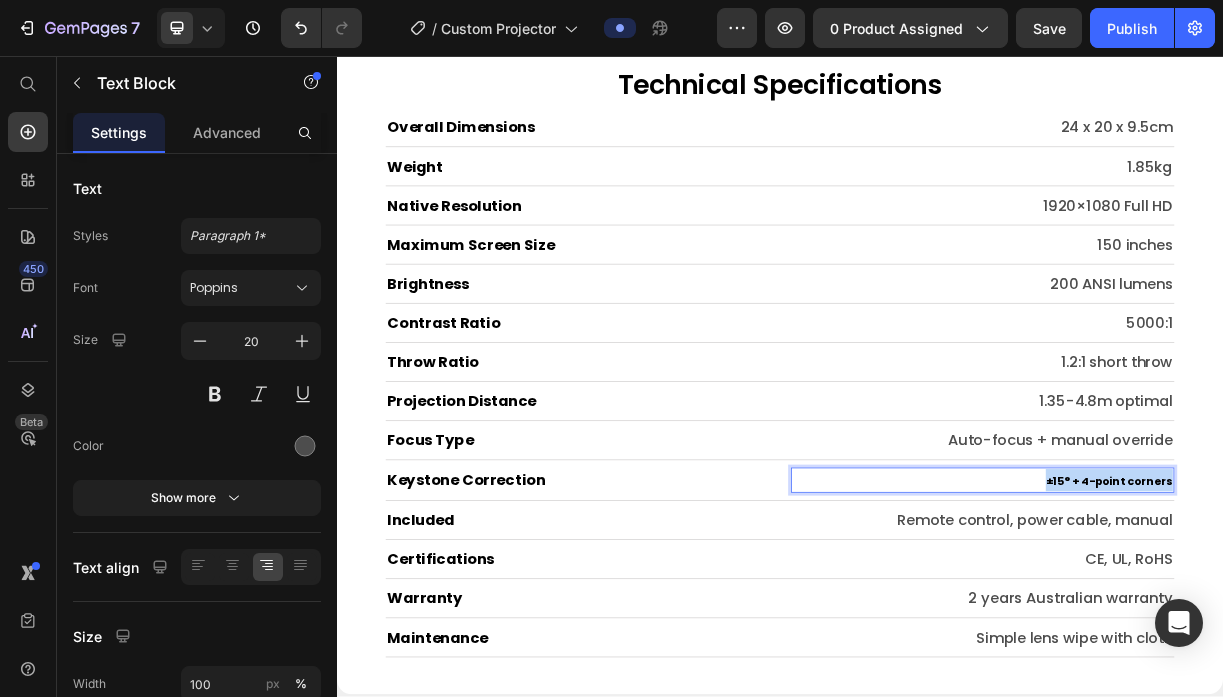 click on "±15° + 4-point corners" at bounding box center [1383, 632] 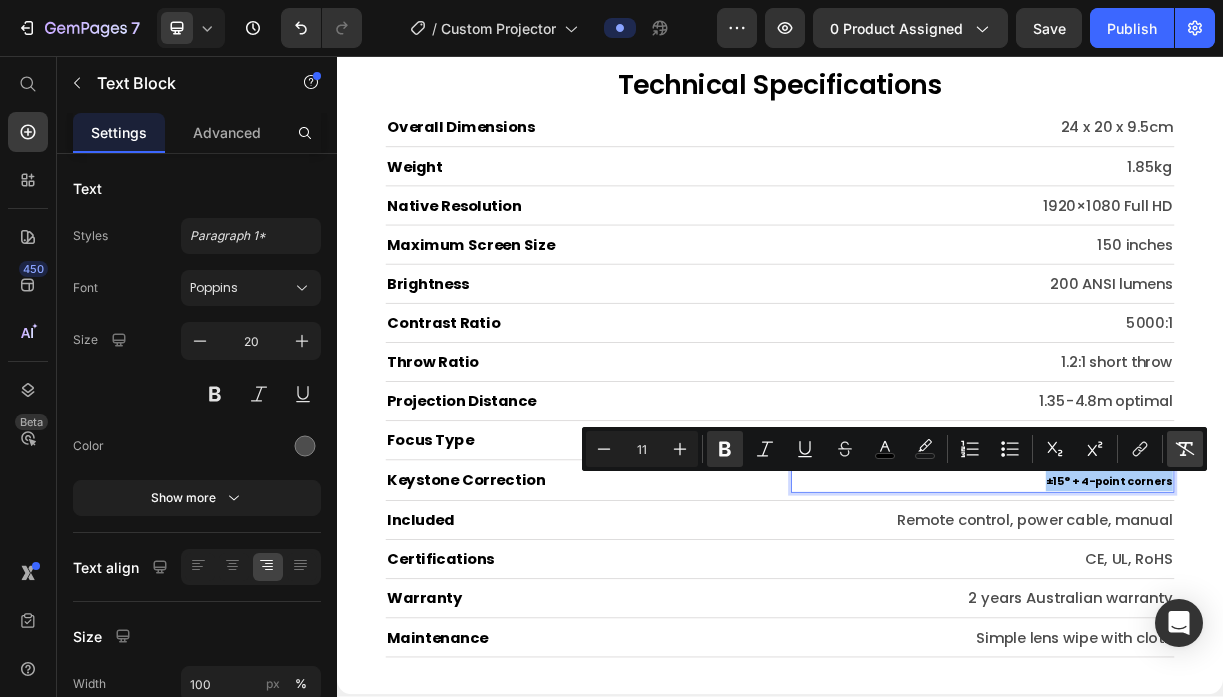 click 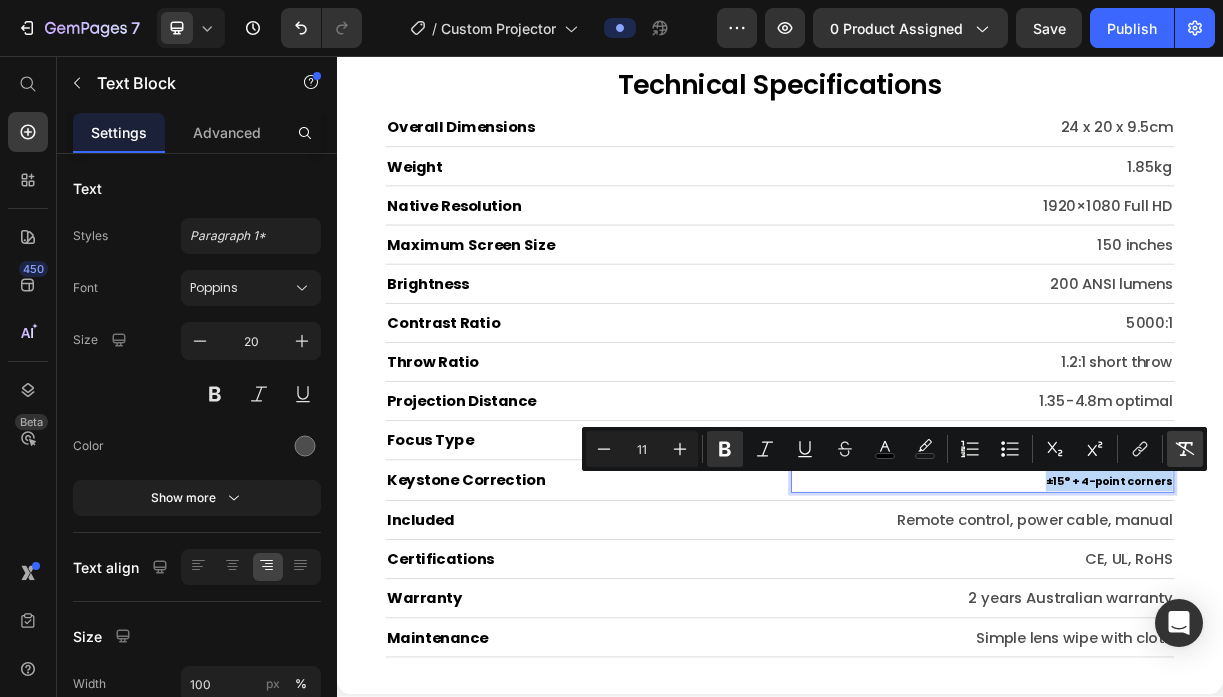 type on "20" 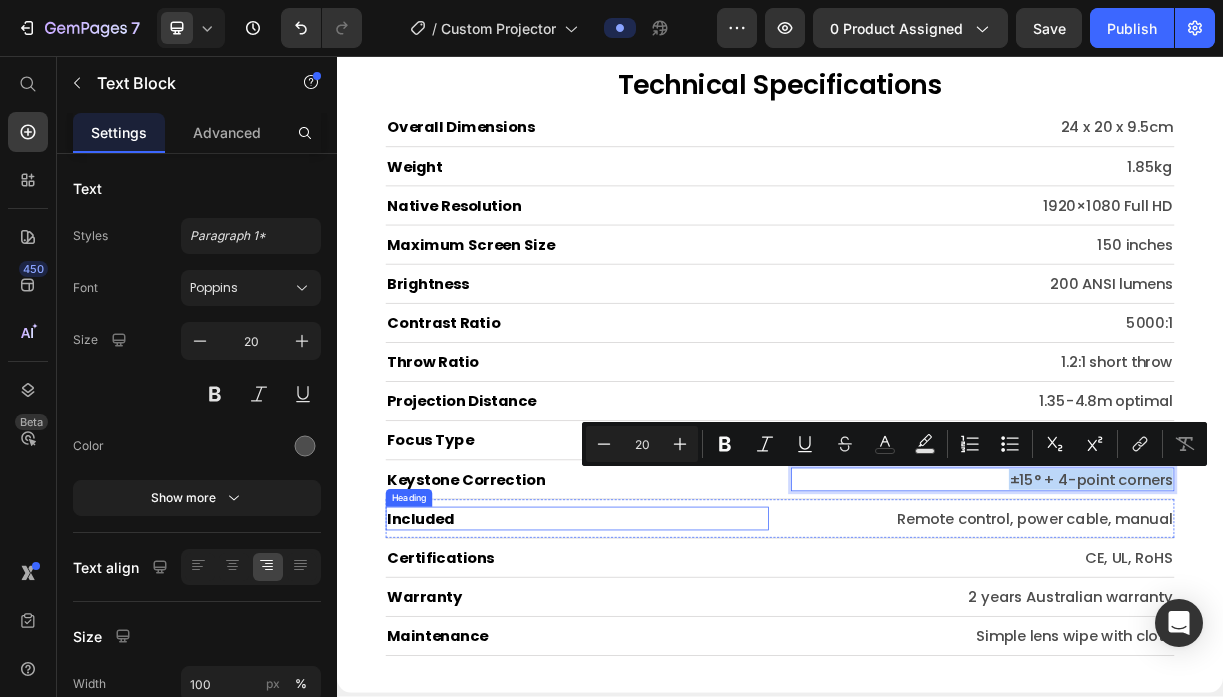 click on "Included" at bounding box center [662, 683] 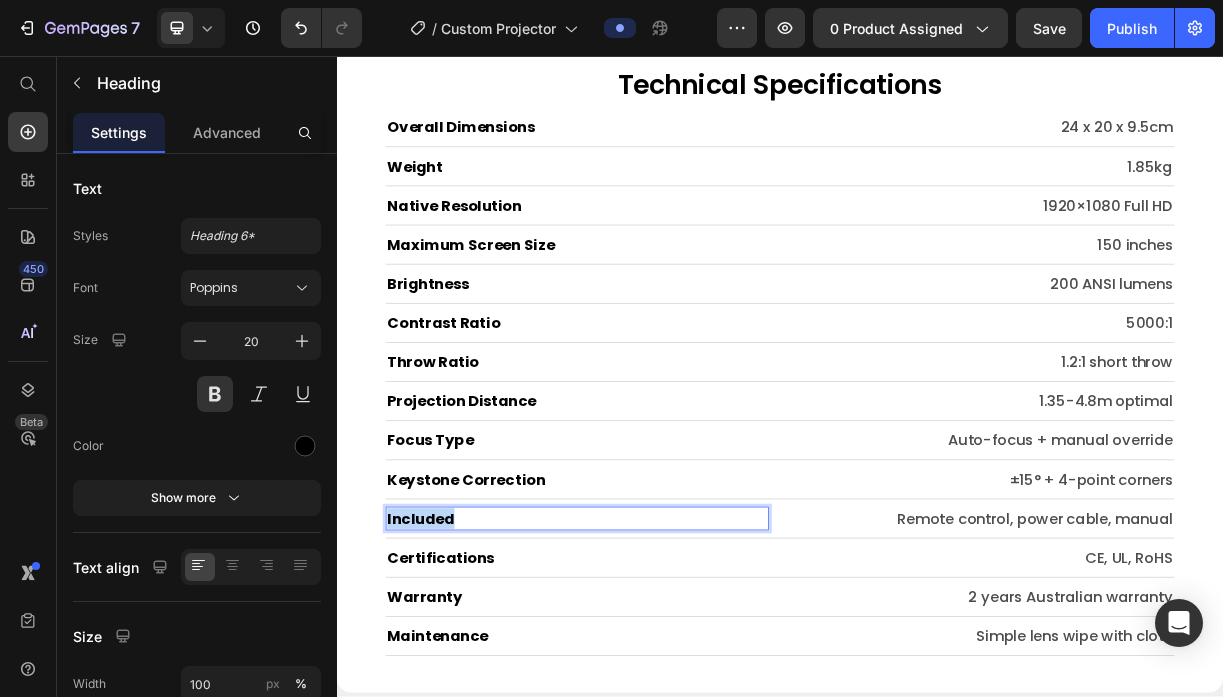 click on "Included" at bounding box center [662, 683] 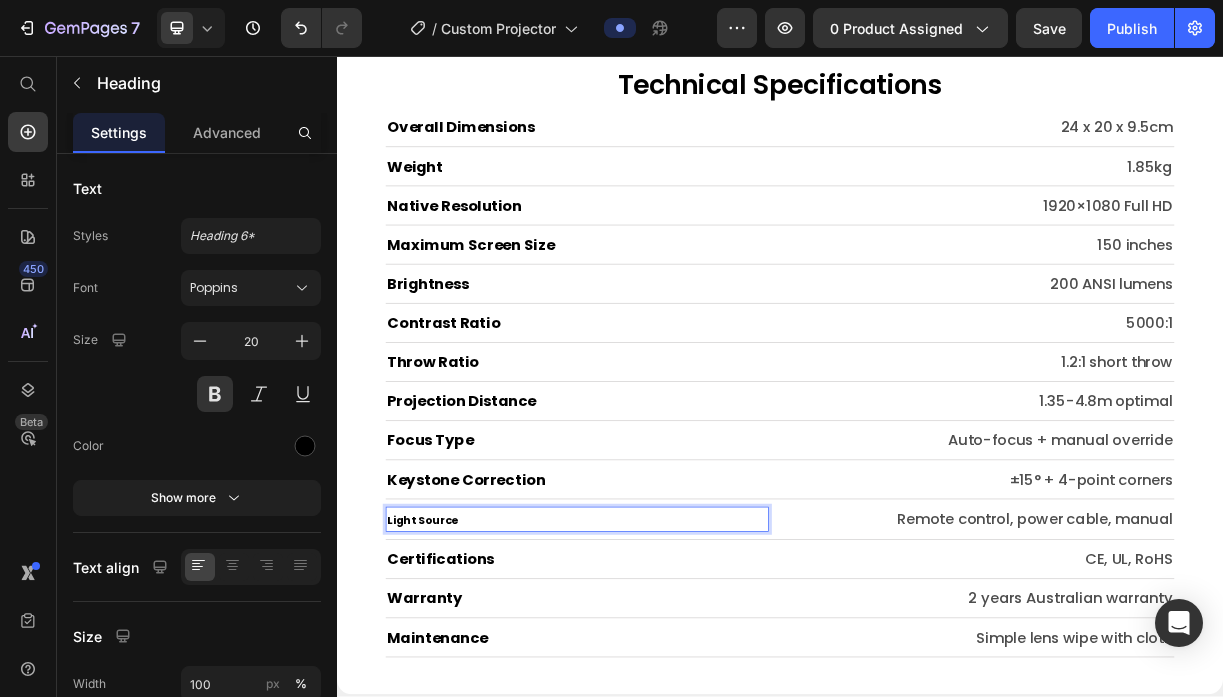 scroll, scrollTop: 18, scrollLeft: 0, axis: vertical 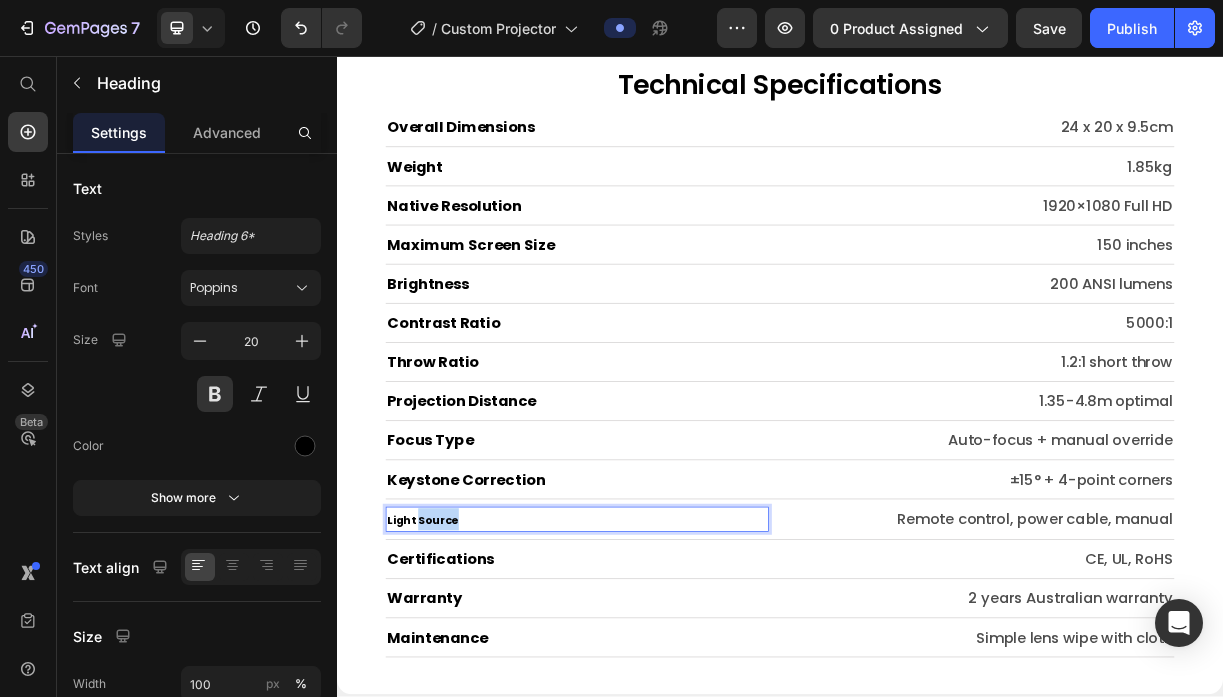 click on "Light Source" at bounding box center (453, 685) 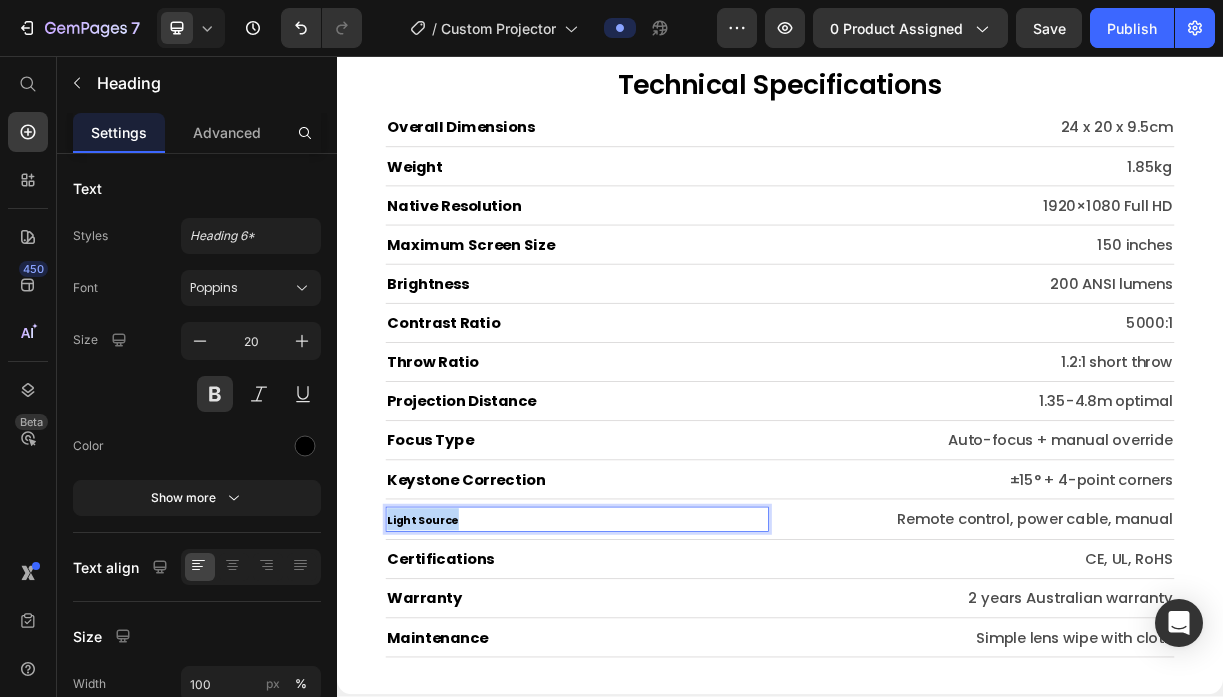 click on "Light Source" at bounding box center (453, 685) 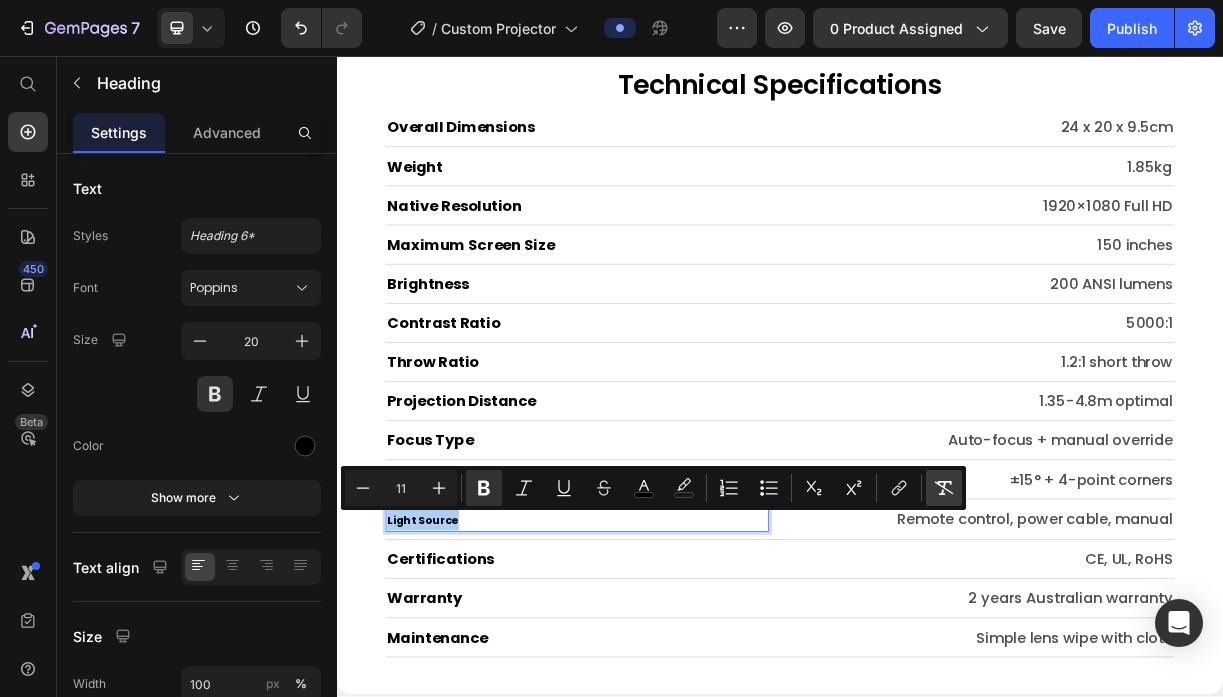 click 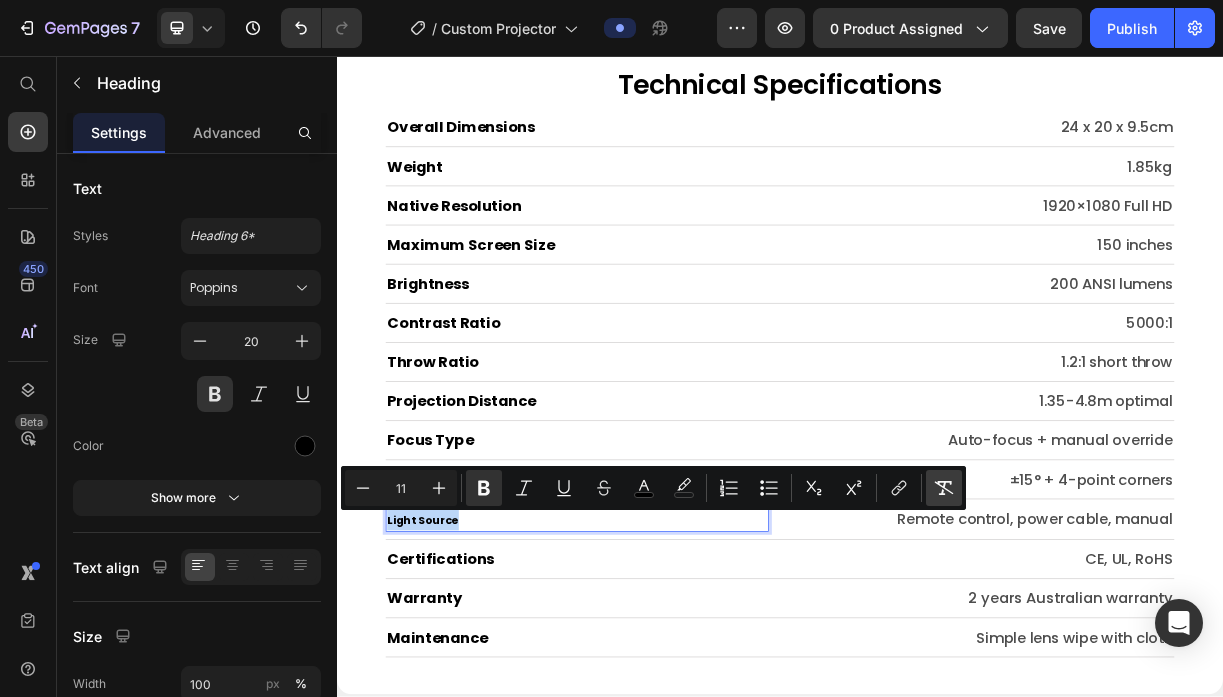 type on "20" 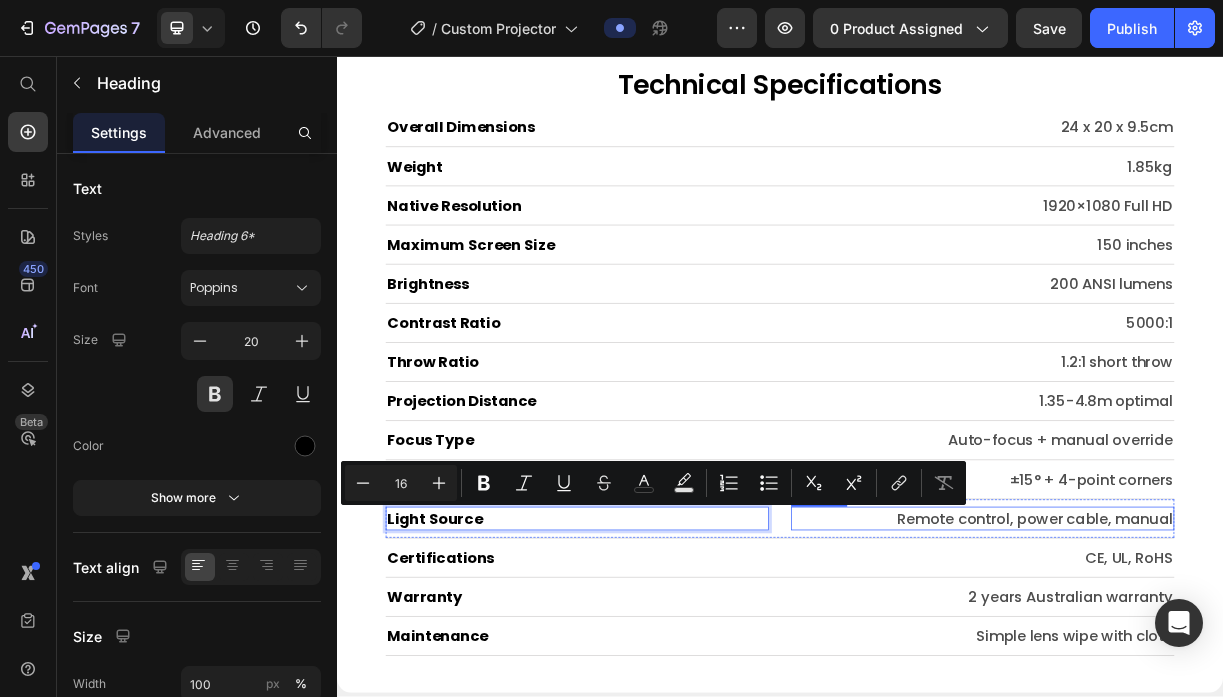 click on "Remote control, power cable, manual" at bounding box center [1211, 683] 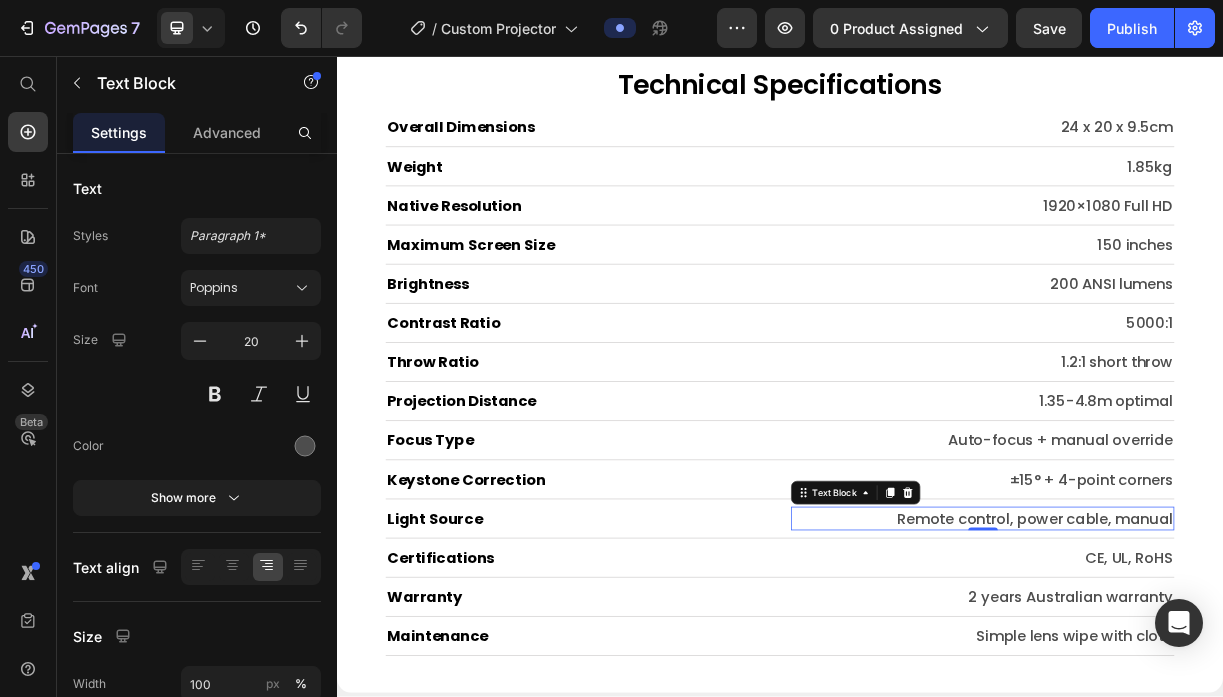 scroll, scrollTop: 0, scrollLeft: 0, axis: both 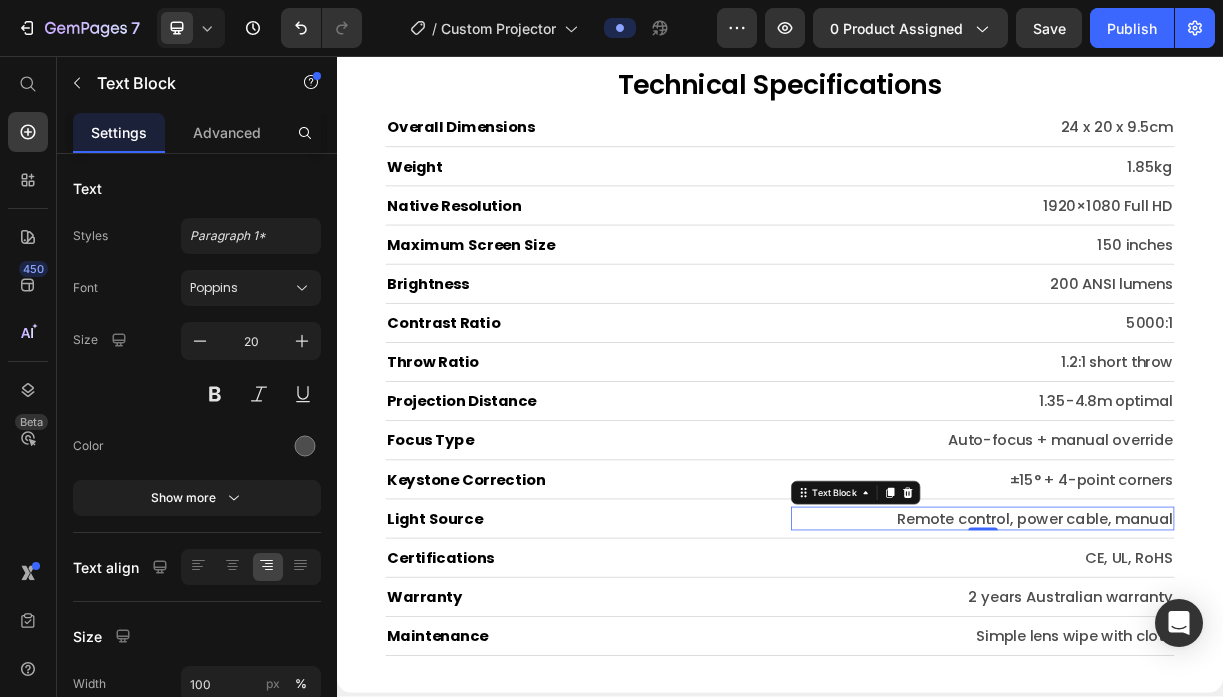 click on "Remote control, power cable, manual" at bounding box center [1211, 683] 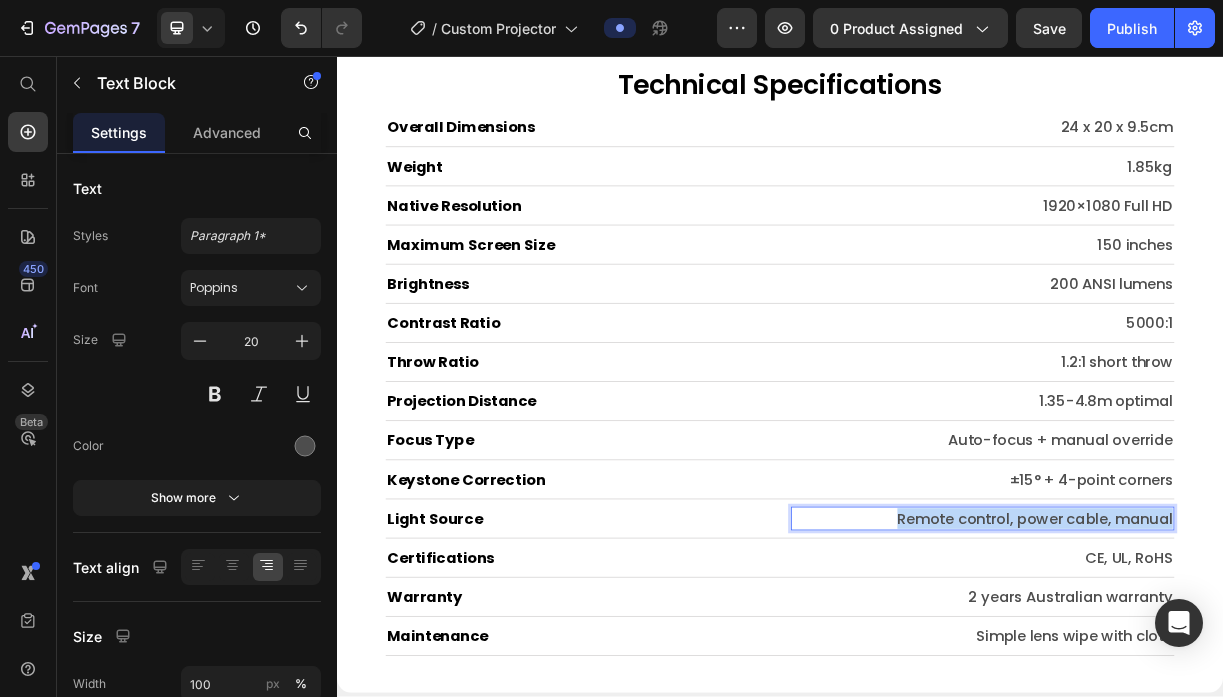 click on "Remote control, power cable, manual" at bounding box center (1211, 683) 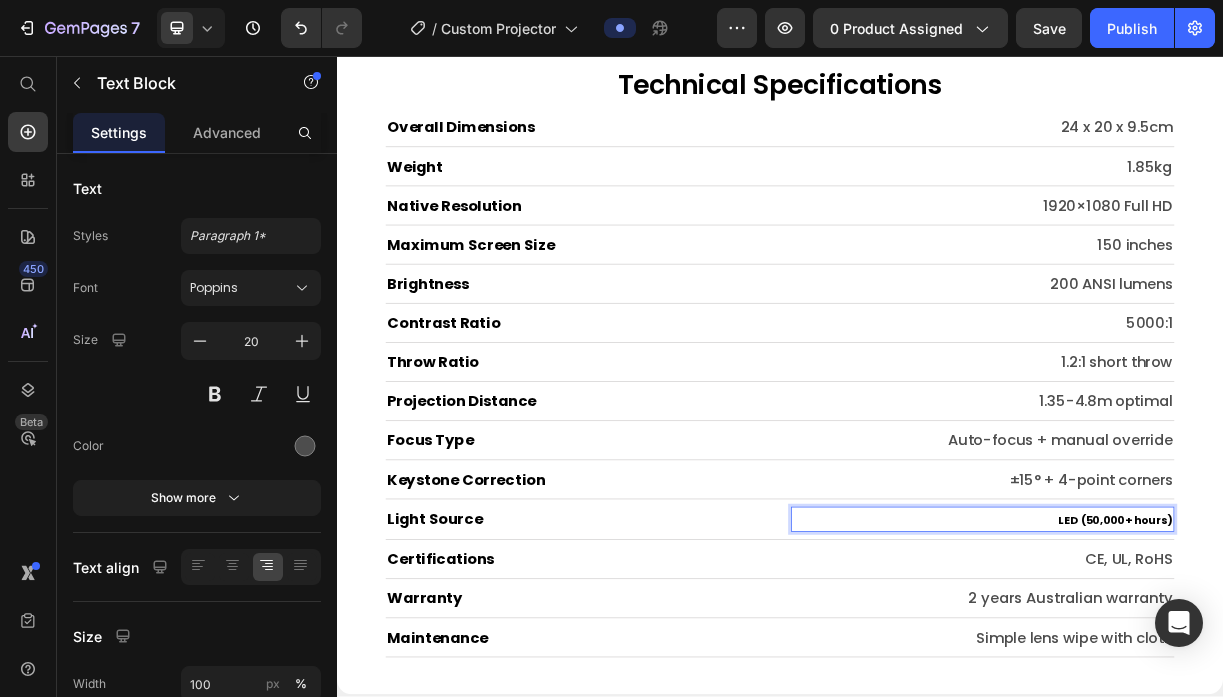 scroll, scrollTop: 18, scrollLeft: 0, axis: vertical 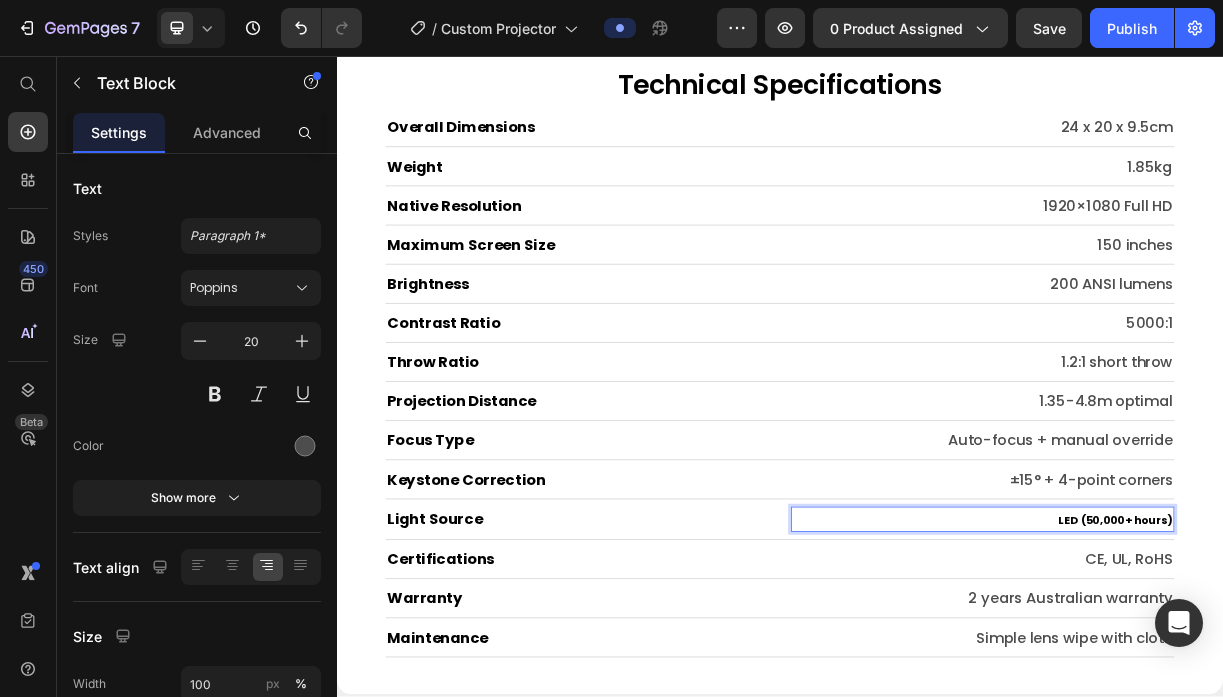 click on "LED (50,000+ hours)" at bounding box center [1391, 685] 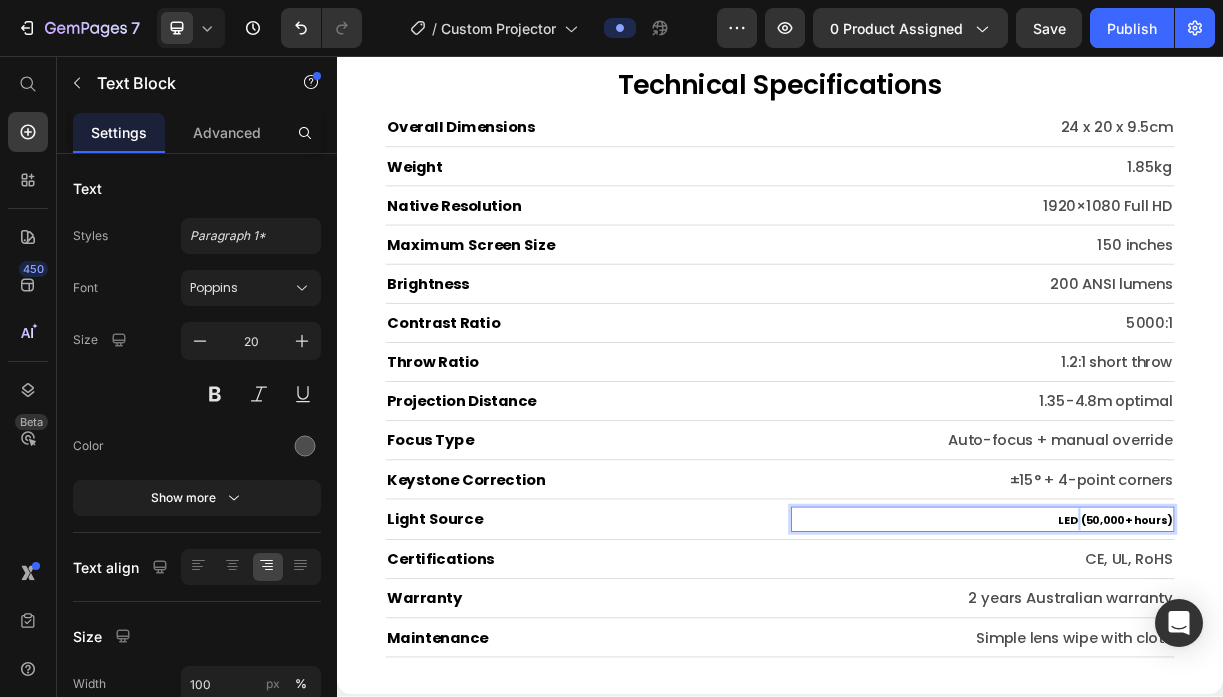 click on "LED (50,000+ hours)" at bounding box center [1391, 685] 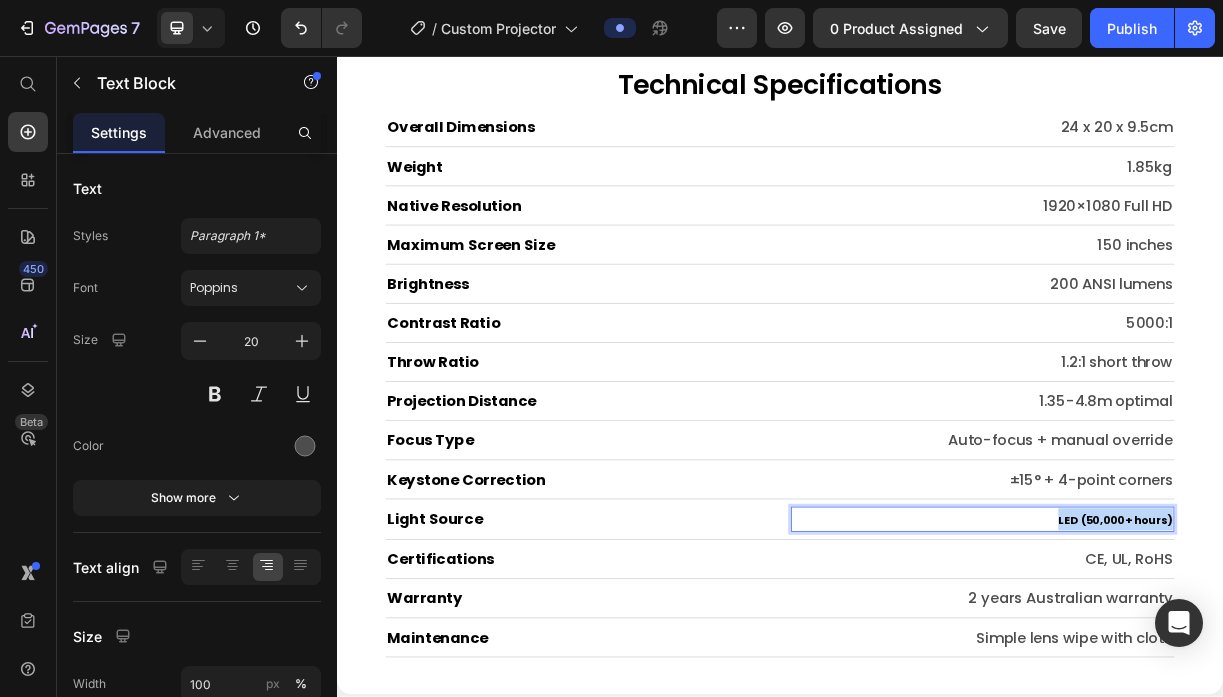 click on "LED (50,000+ hours)" at bounding box center [1391, 685] 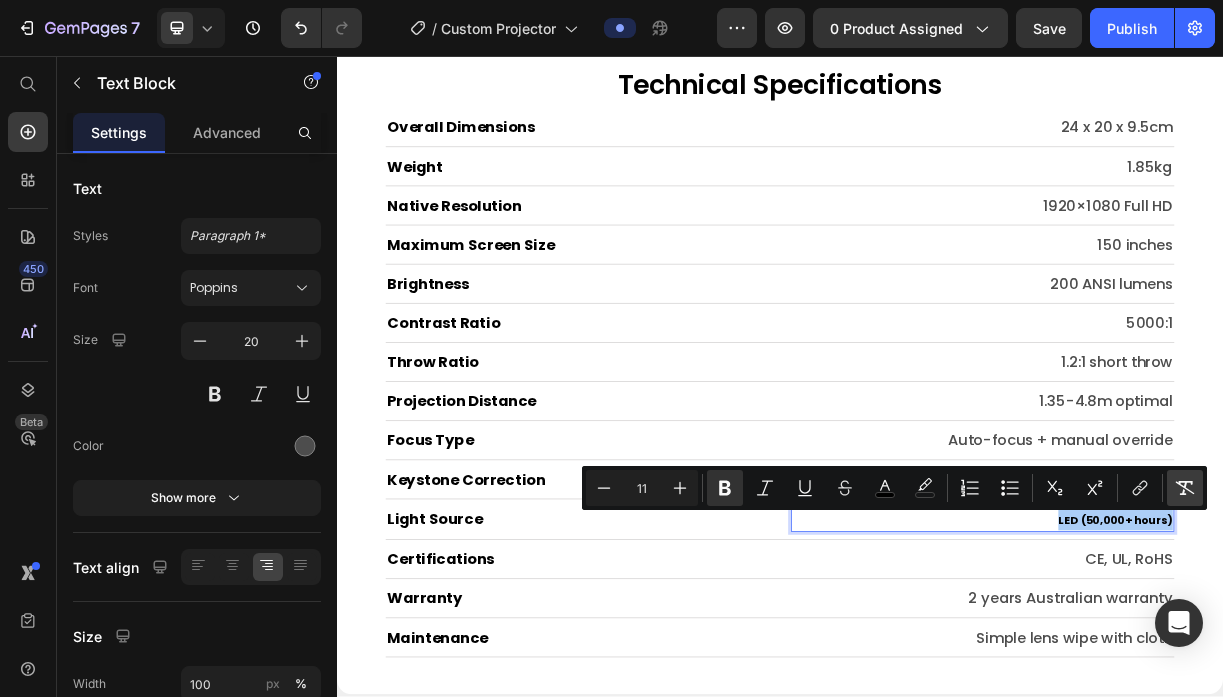 click 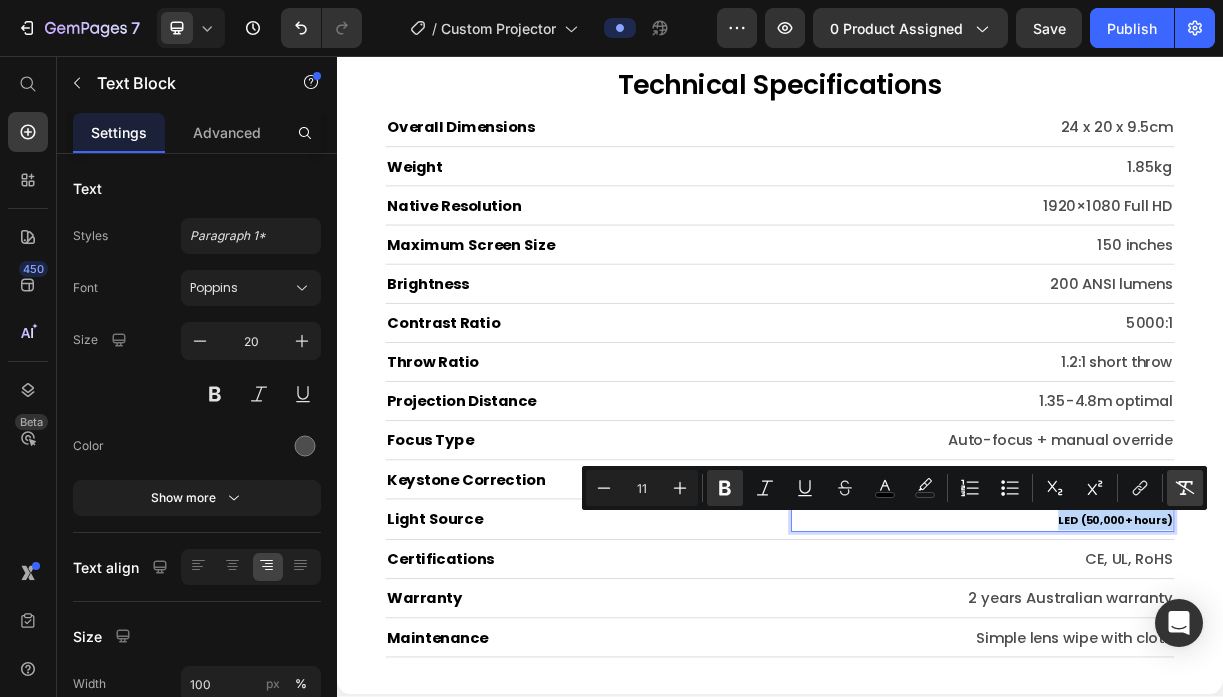 type on "20" 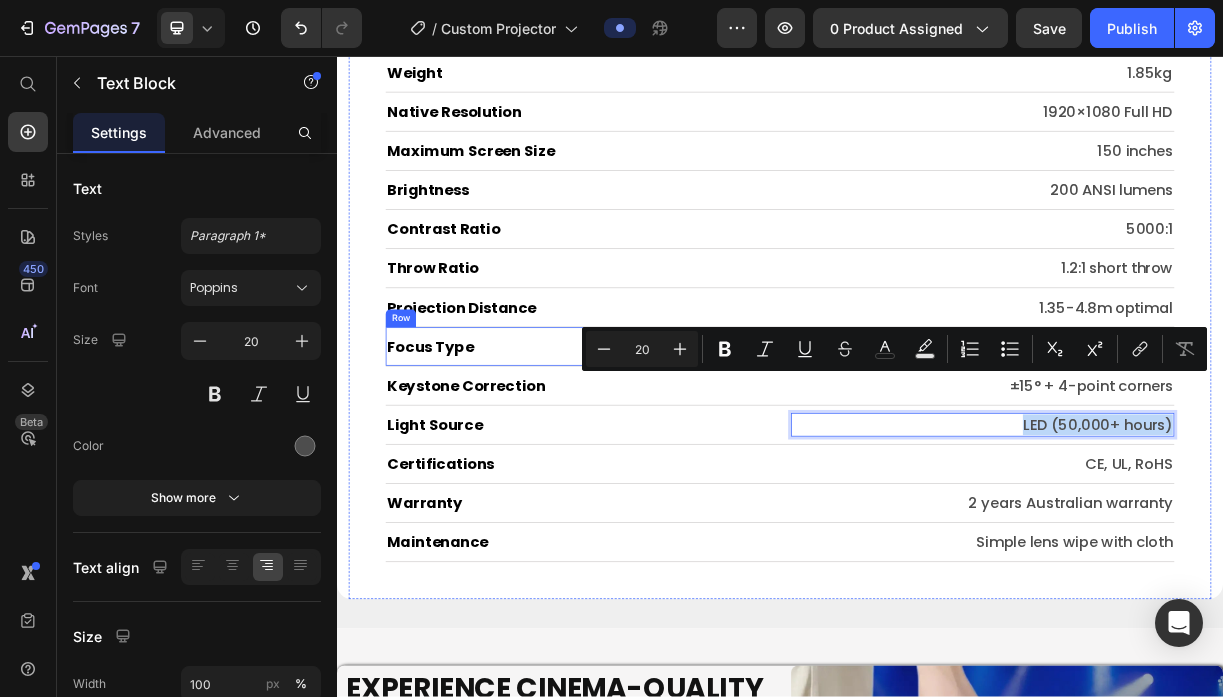 scroll, scrollTop: 10278, scrollLeft: 0, axis: vertical 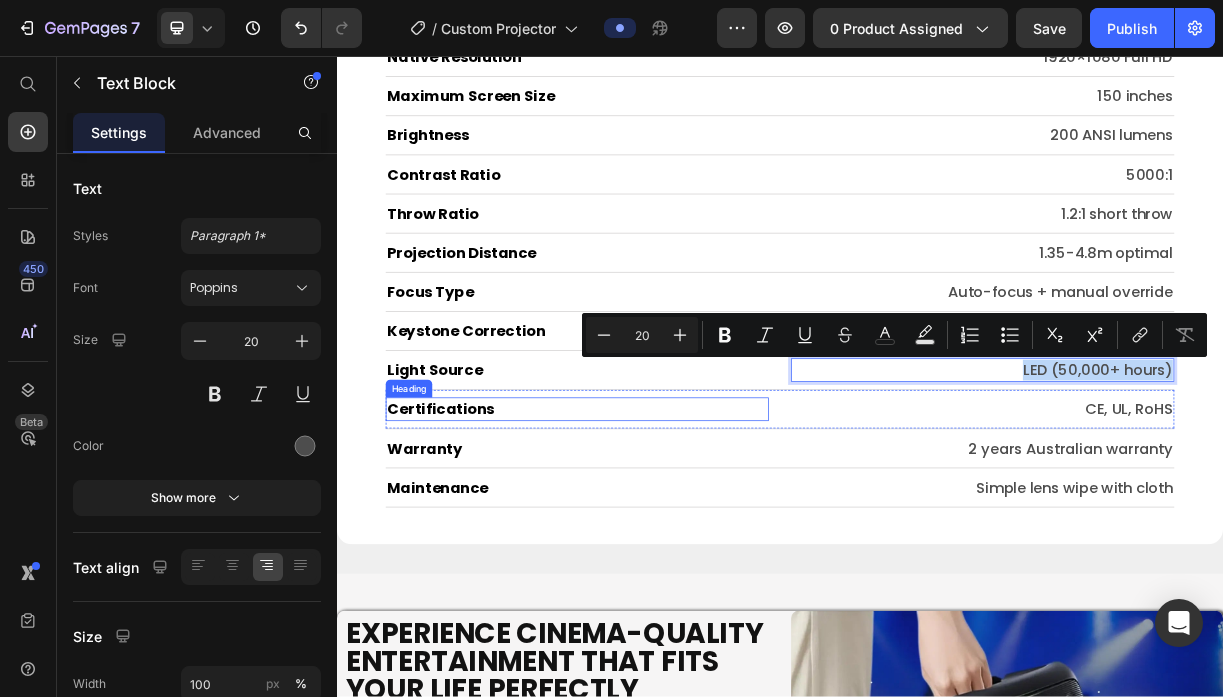 click on "Certifications" at bounding box center (662, 535) 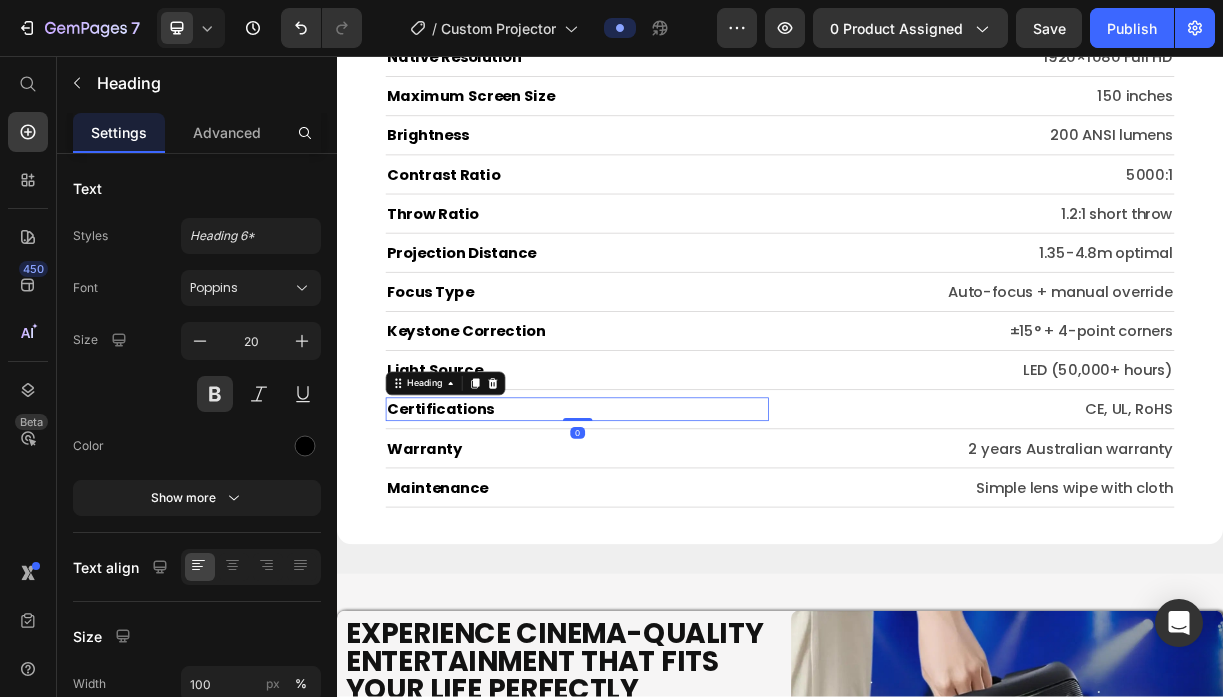 scroll, scrollTop: 0, scrollLeft: 0, axis: both 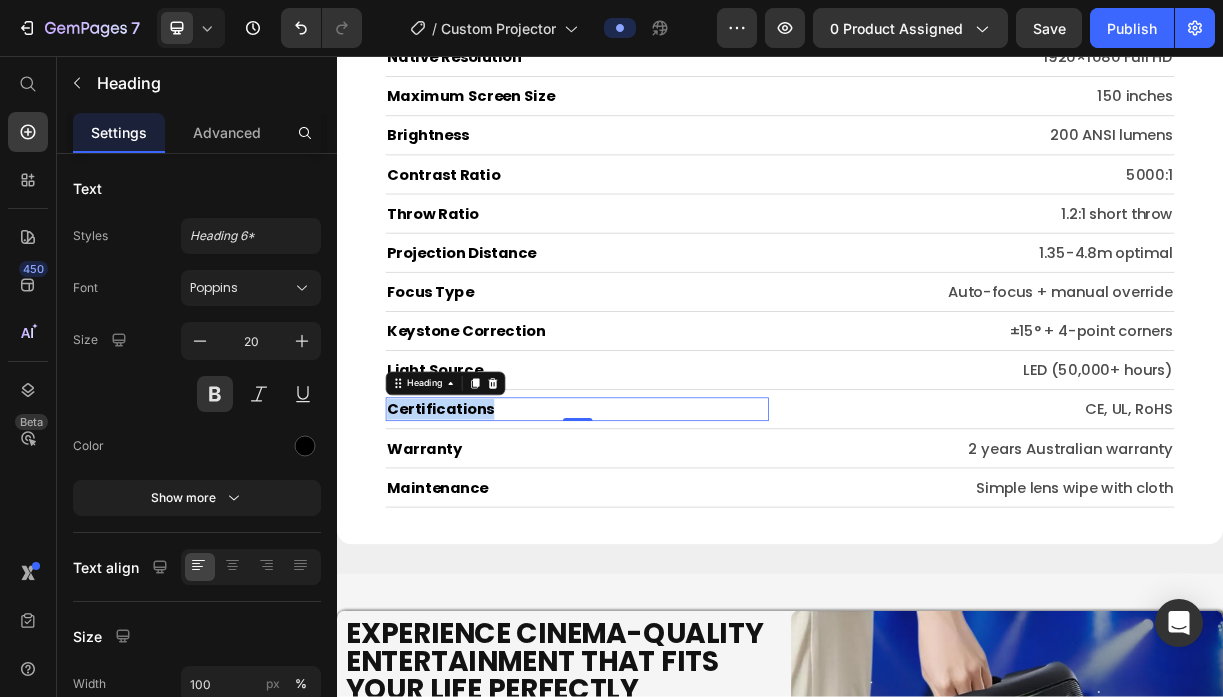 click on "Certifications" at bounding box center (662, 535) 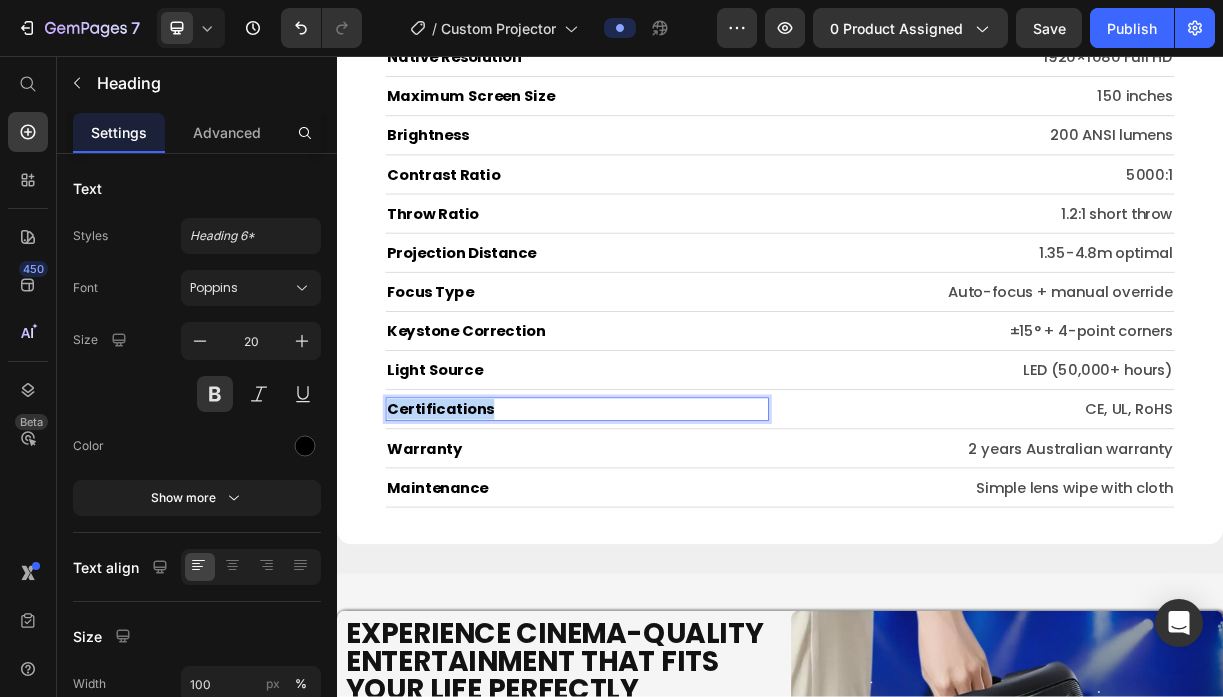 click on "Certifications" at bounding box center [662, 535] 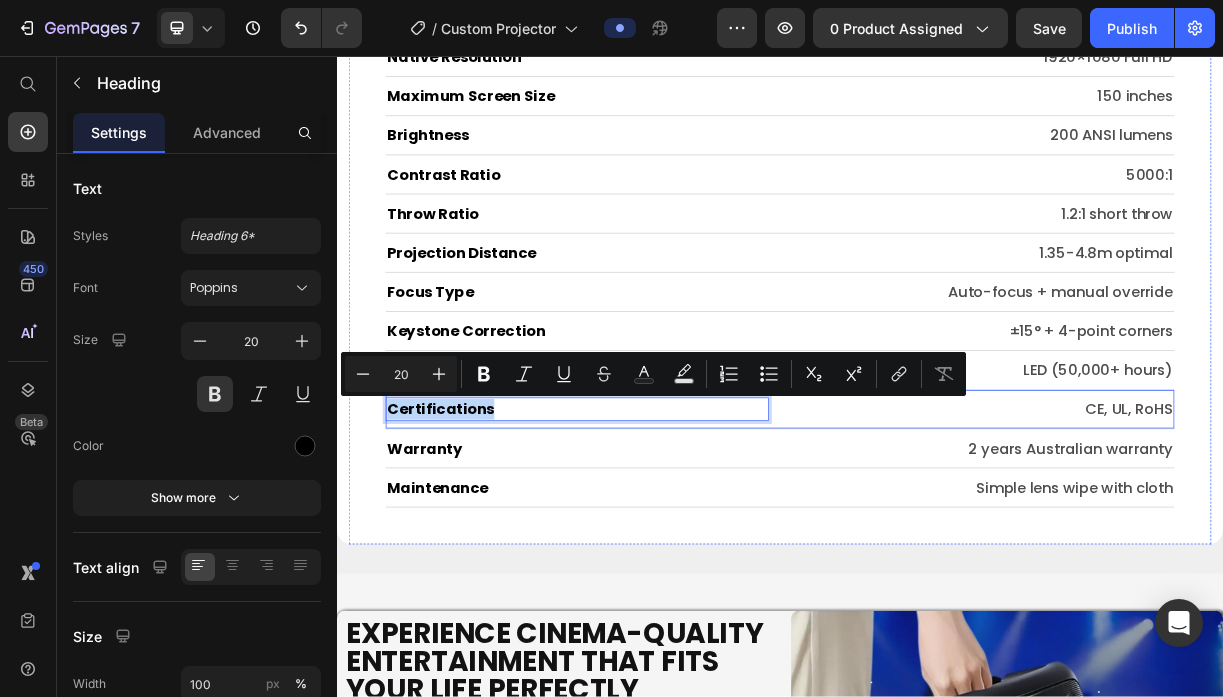 type on "11" 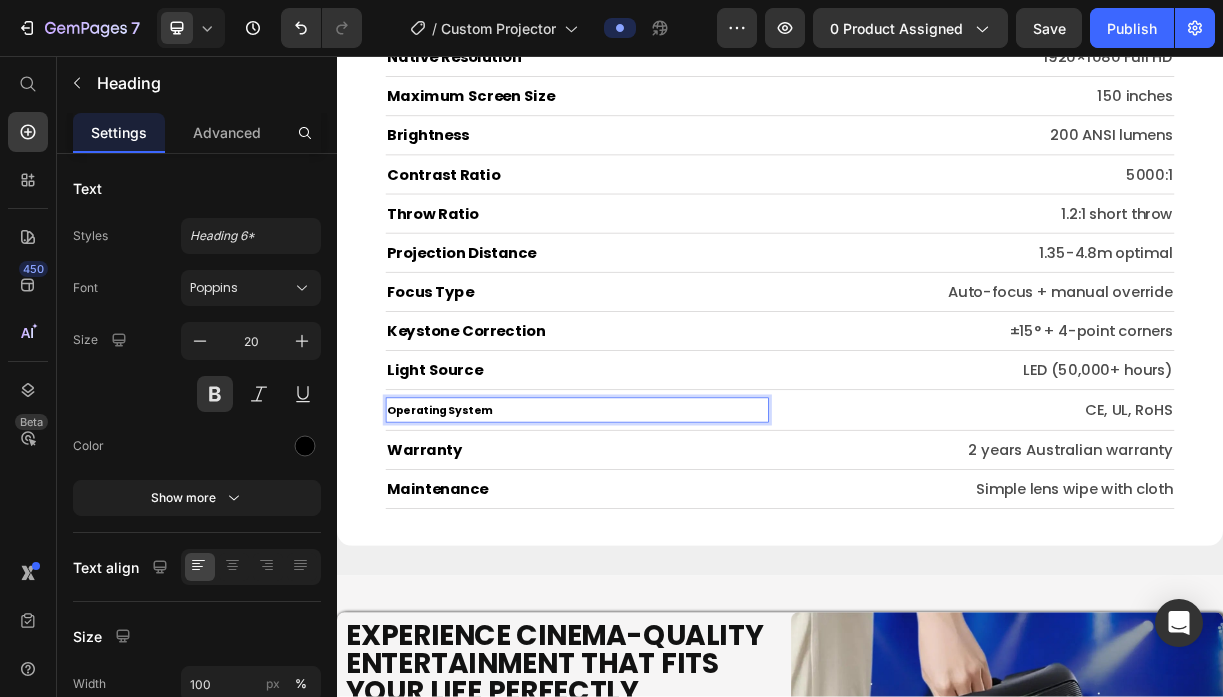 click on "Operating System" at bounding box center [476, 537] 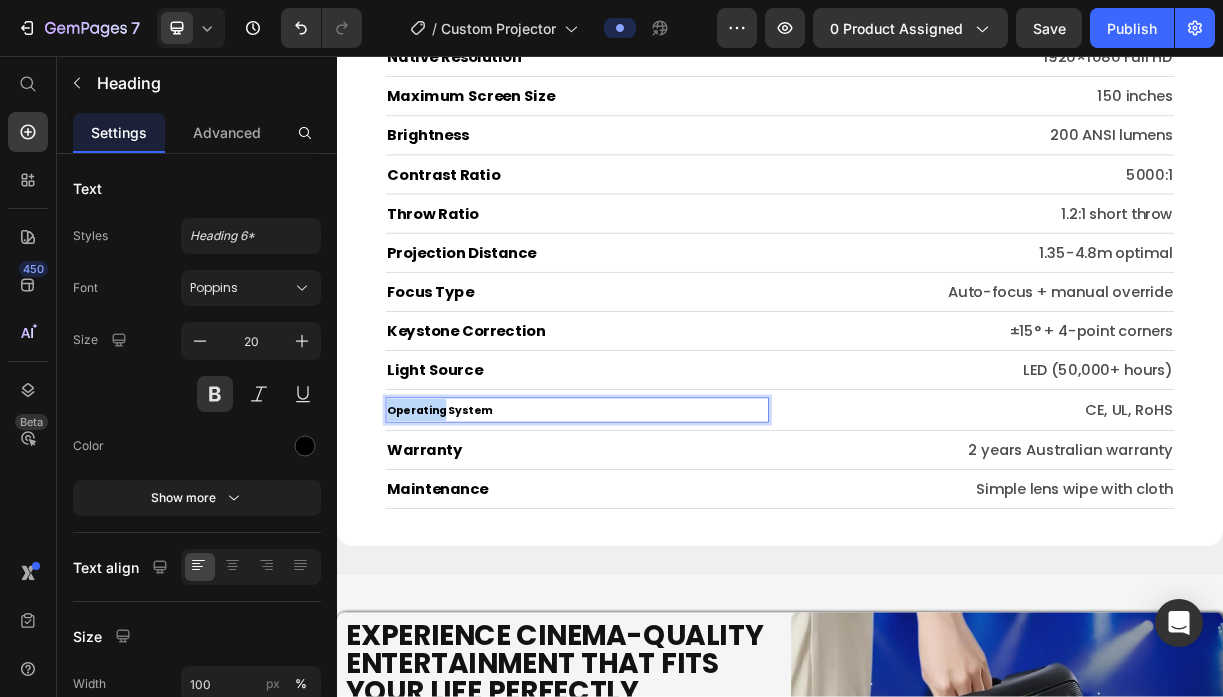 click on "Operating System" at bounding box center (476, 537) 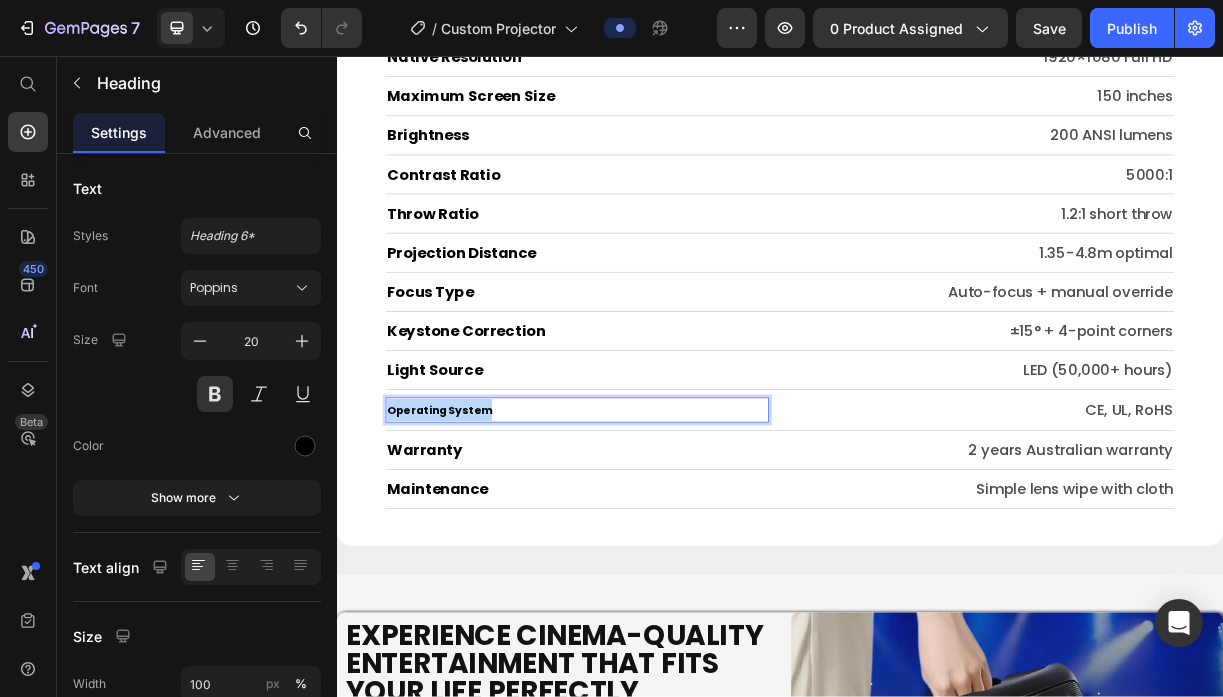 click on "Operating System" at bounding box center (476, 537) 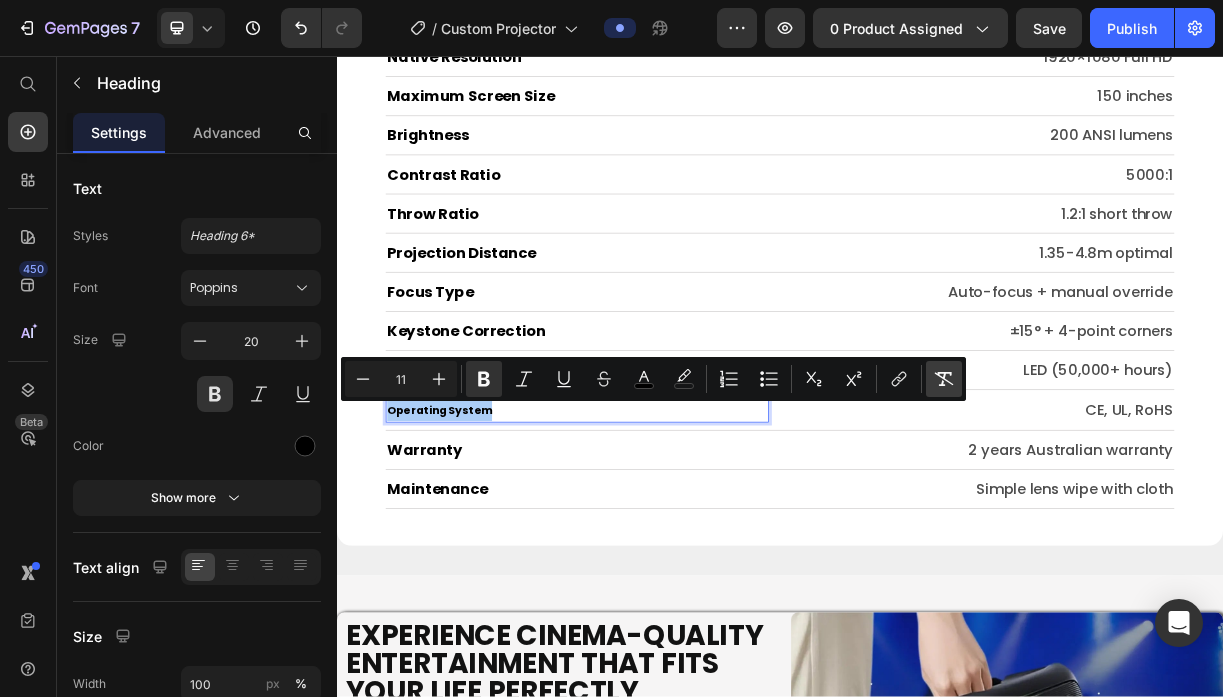 click on "Remove Format" at bounding box center [944, 379] 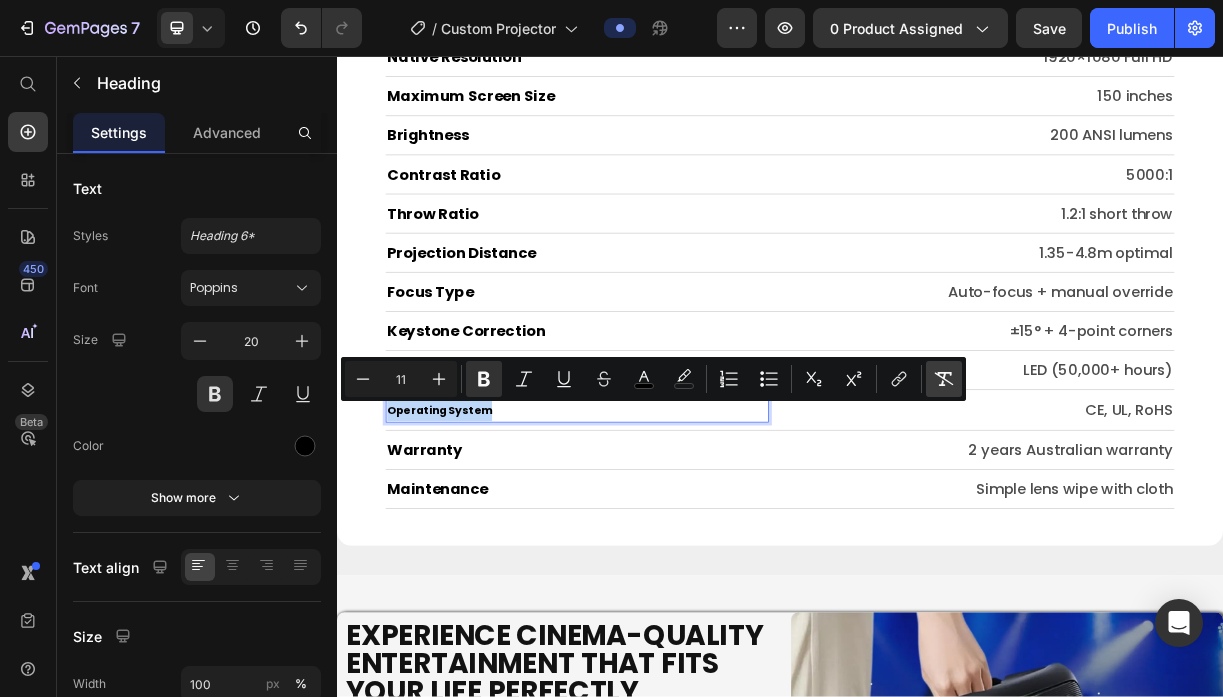 type on "20" 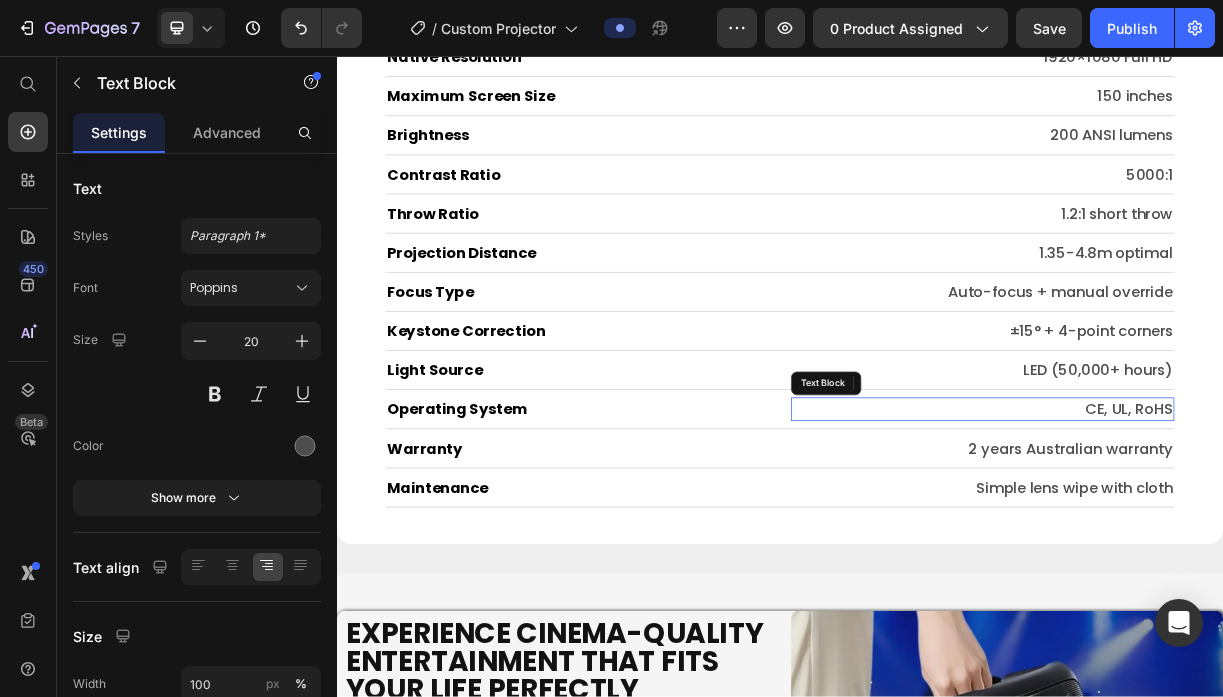 click on "CE, UL, RoHS" at bounding box center (1211, 535) 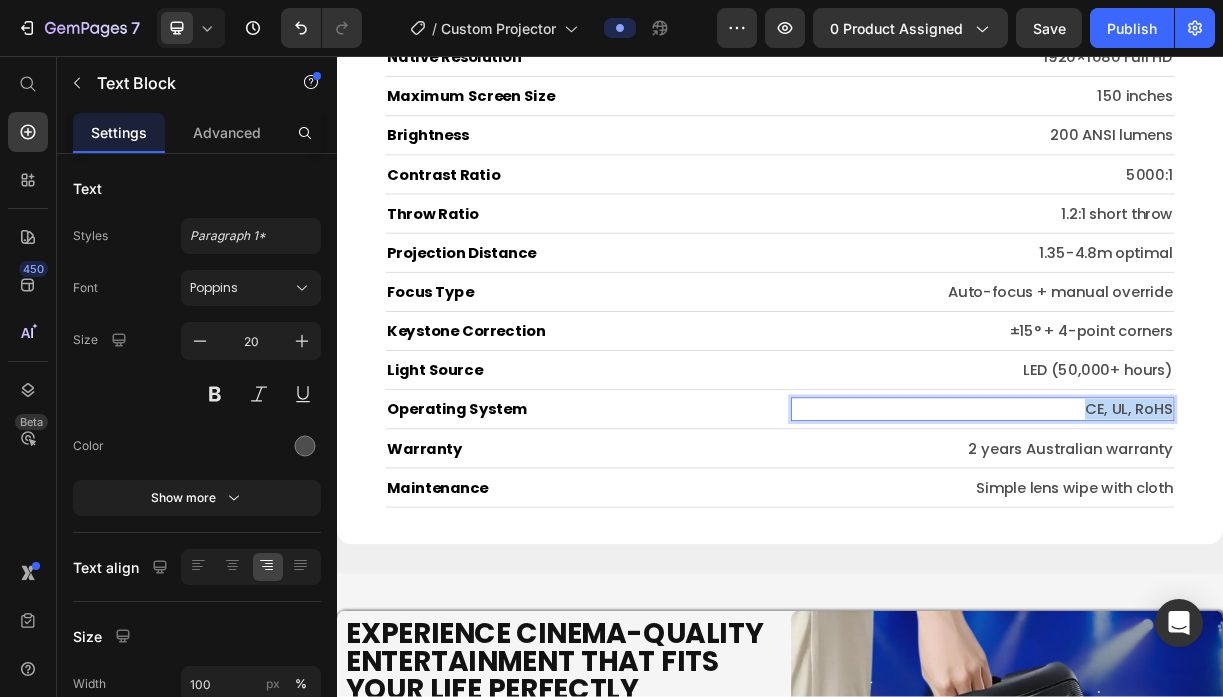click on "CE, UL, RoHS" at bounding box center [1211, 535] 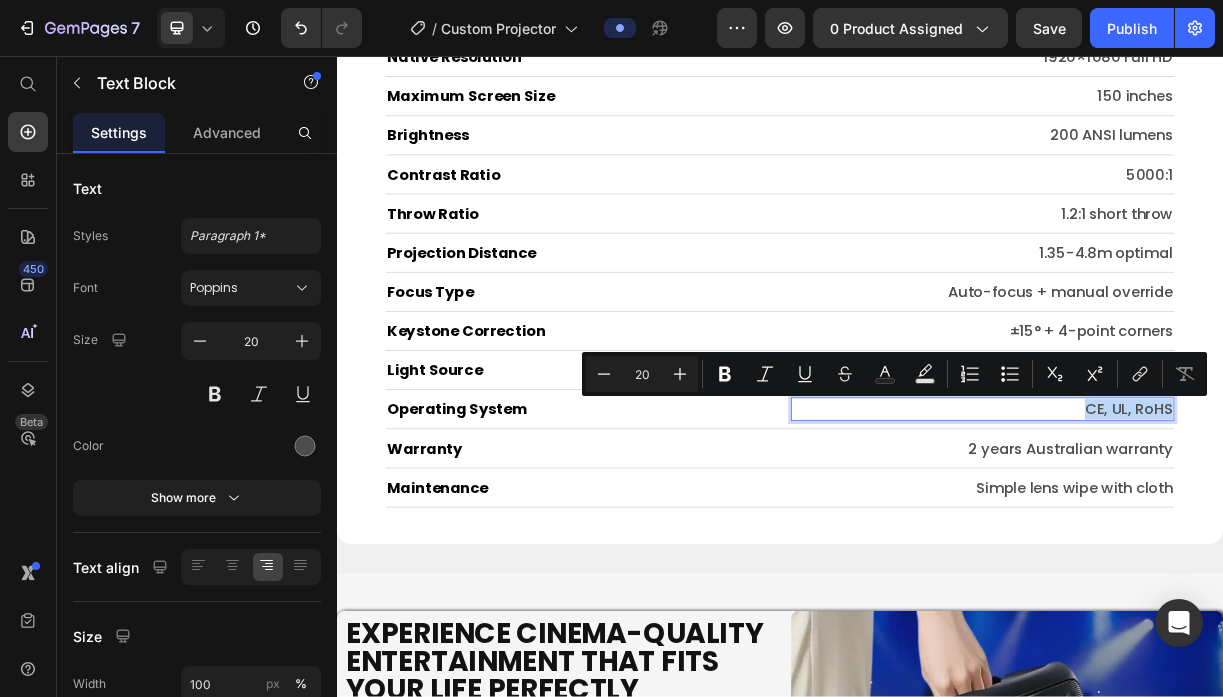 type on "11" 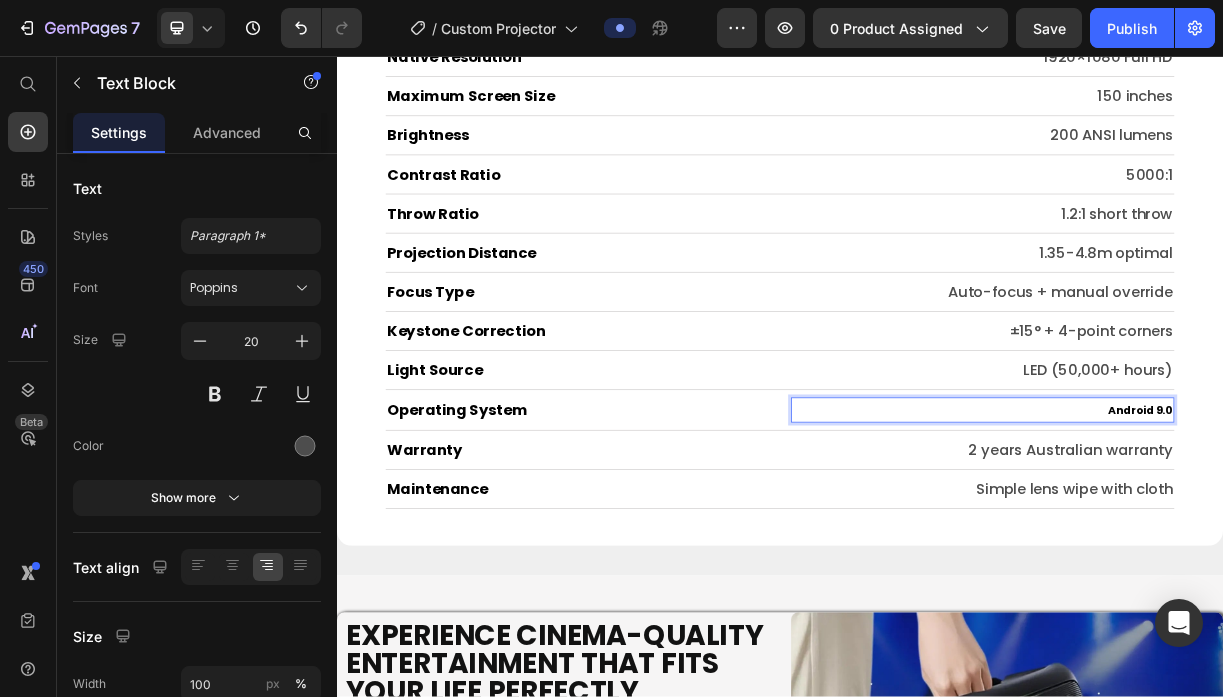 click on "Android 9.0" at bounding box center (1425, 537) 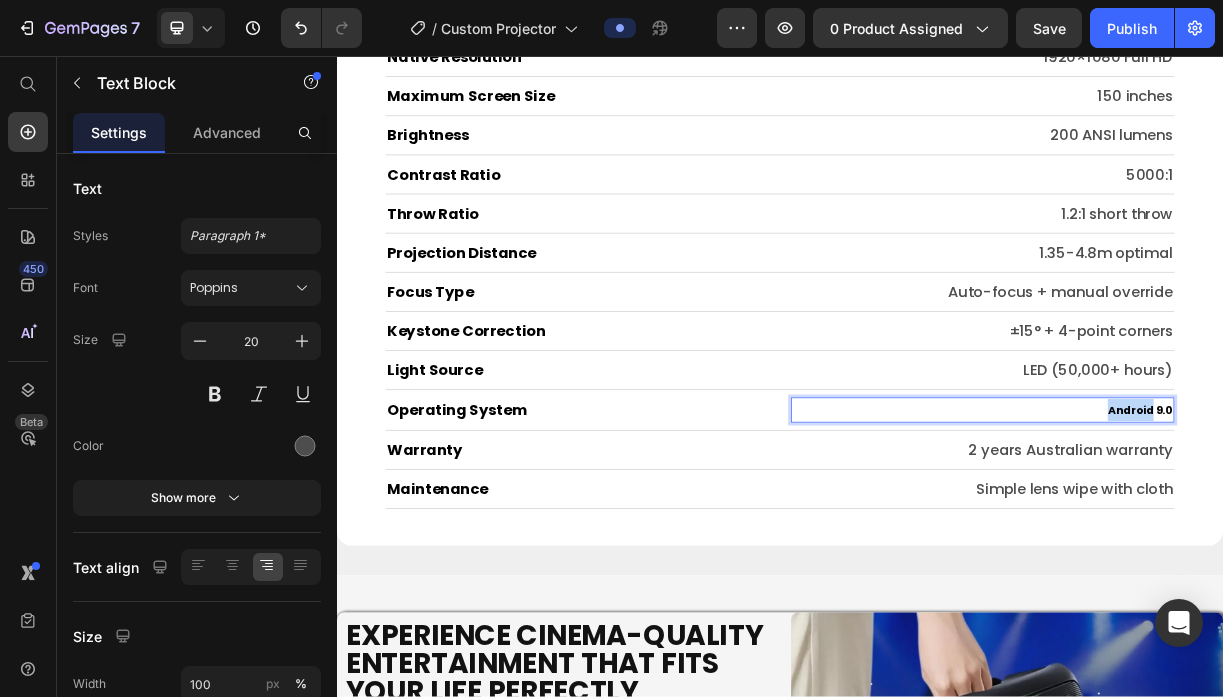 click on "Android 9.0" at bounding box center (1425, 537) 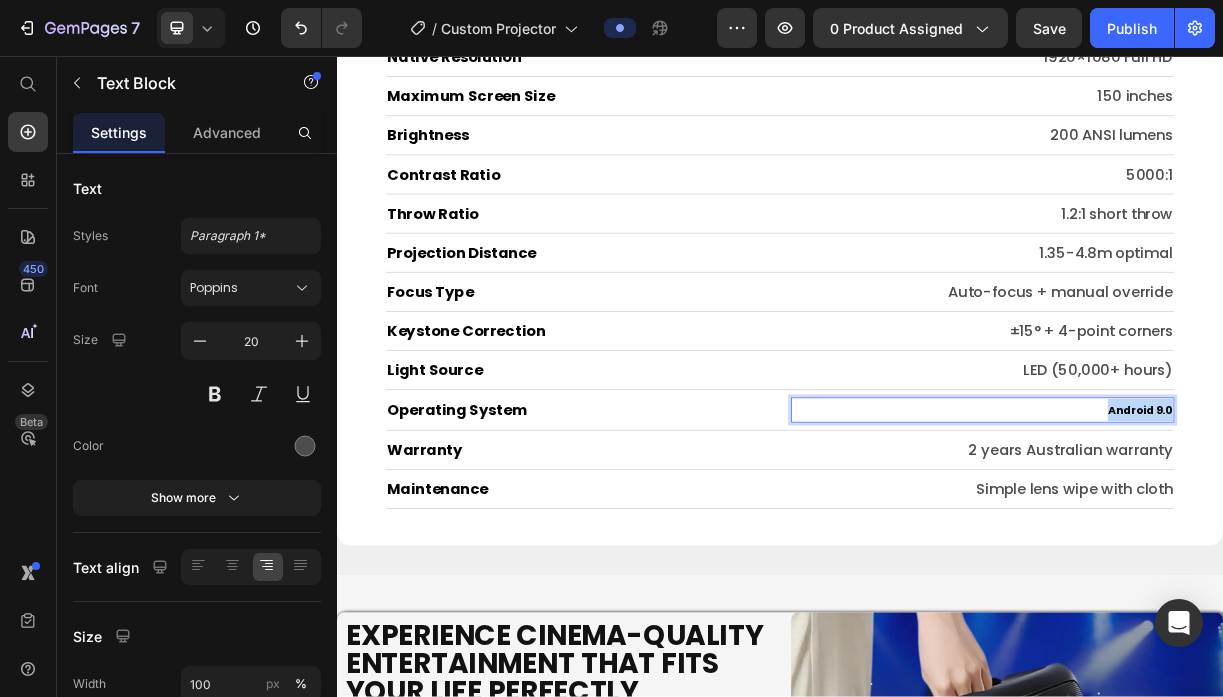 click on "Android 9.0" at bounding box center (1425, 537) 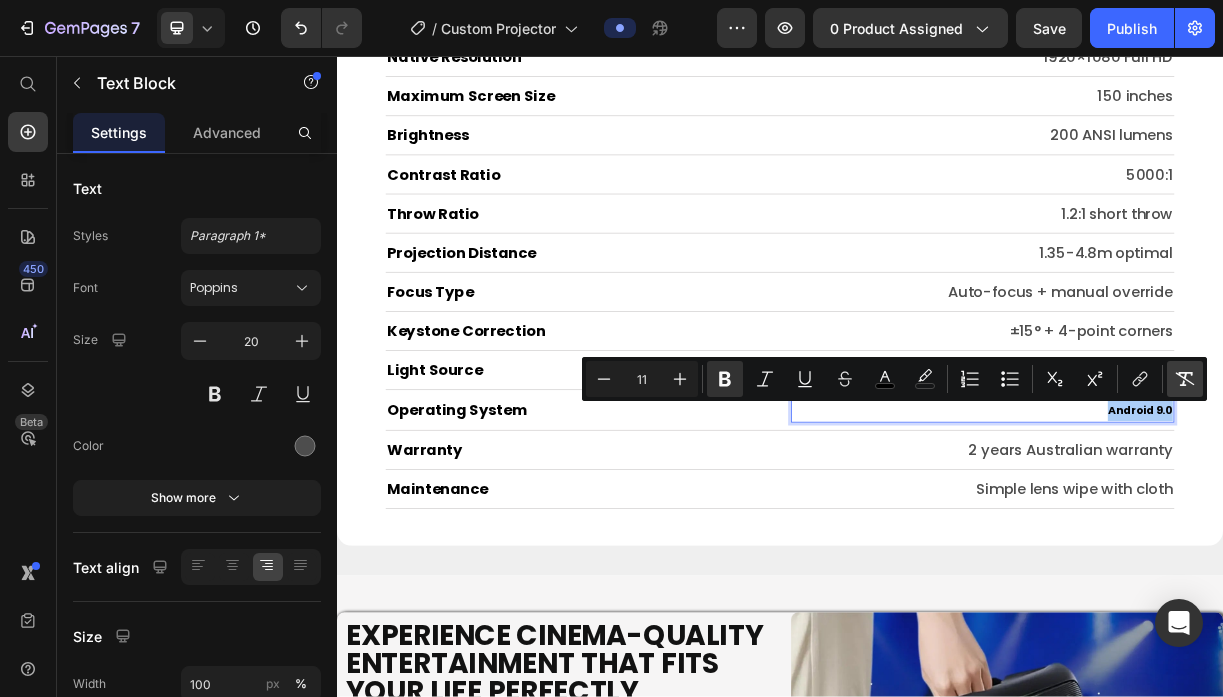 click 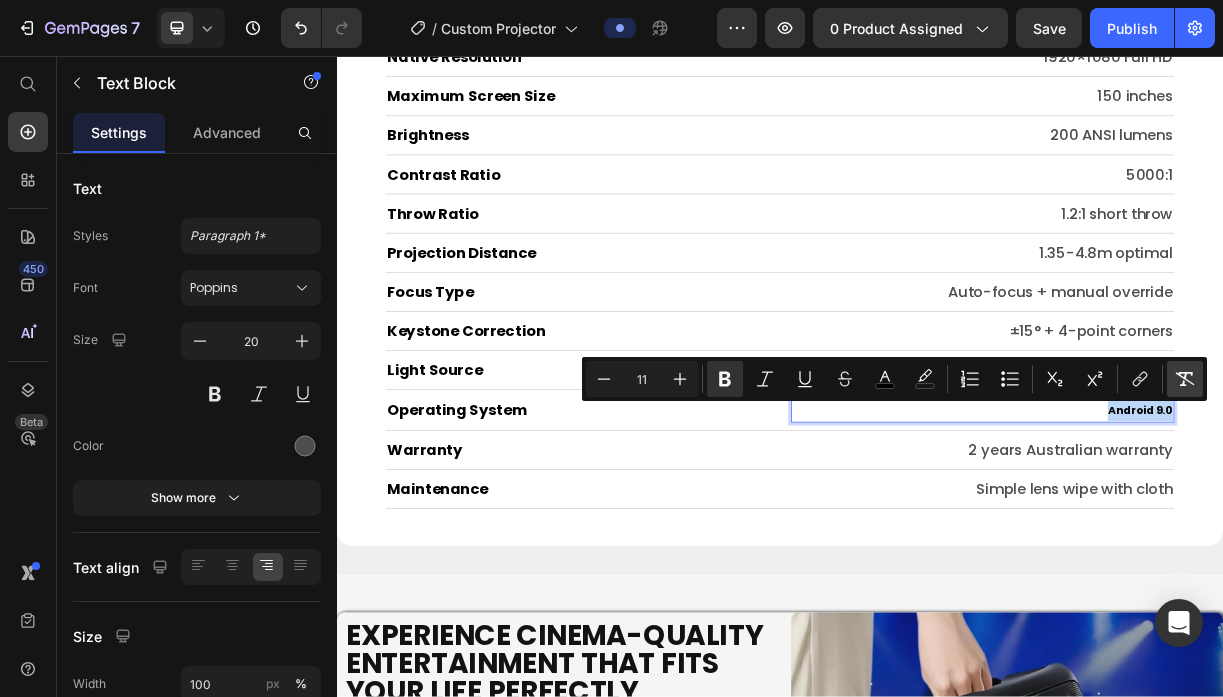 type on "20" 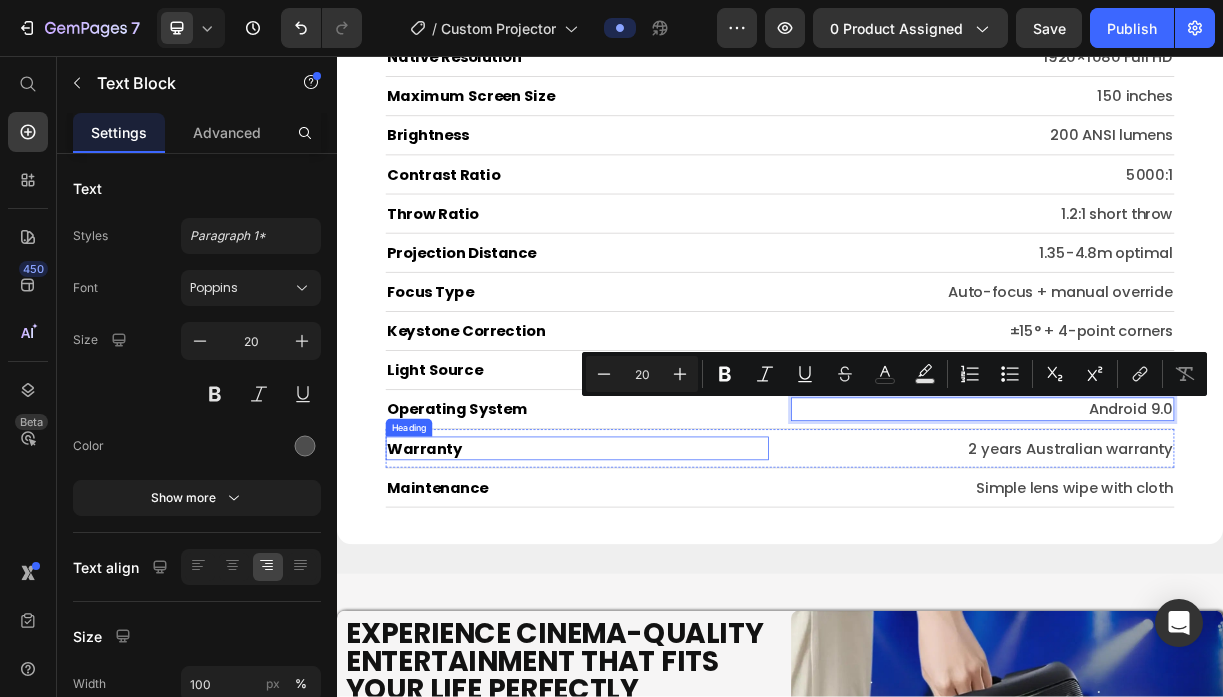 click on "Warranty" at bounding box center (662, 588) 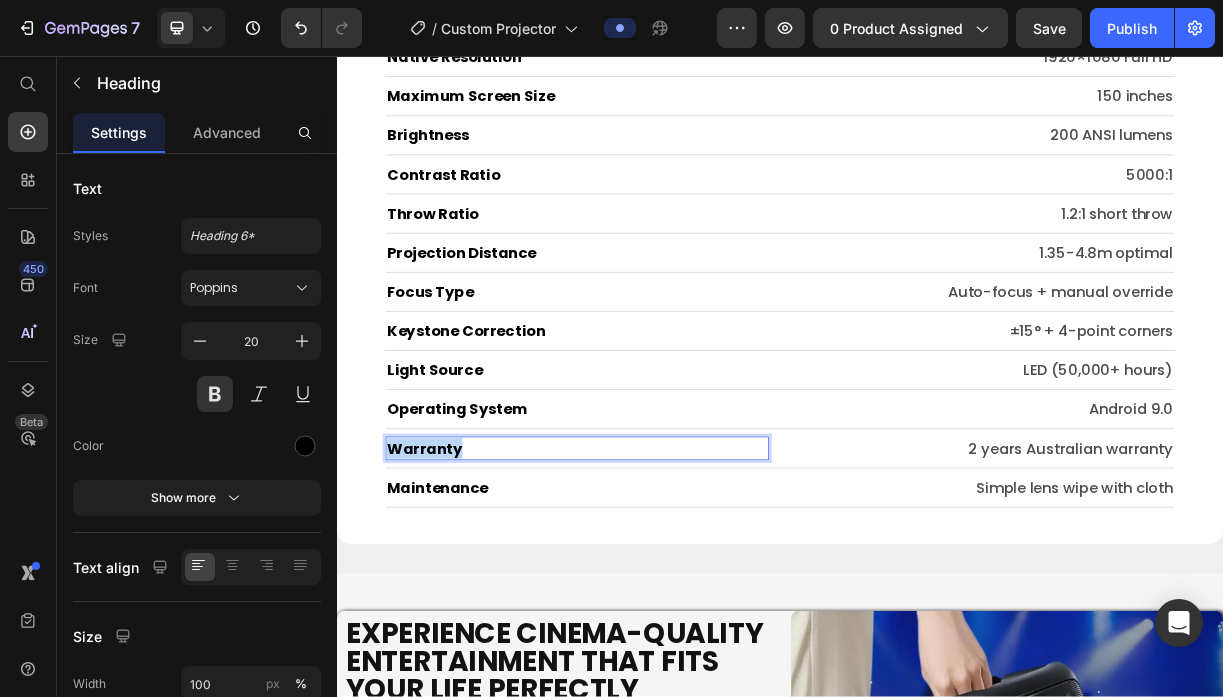 click on "Warranty" at bounding box center (662, 588) 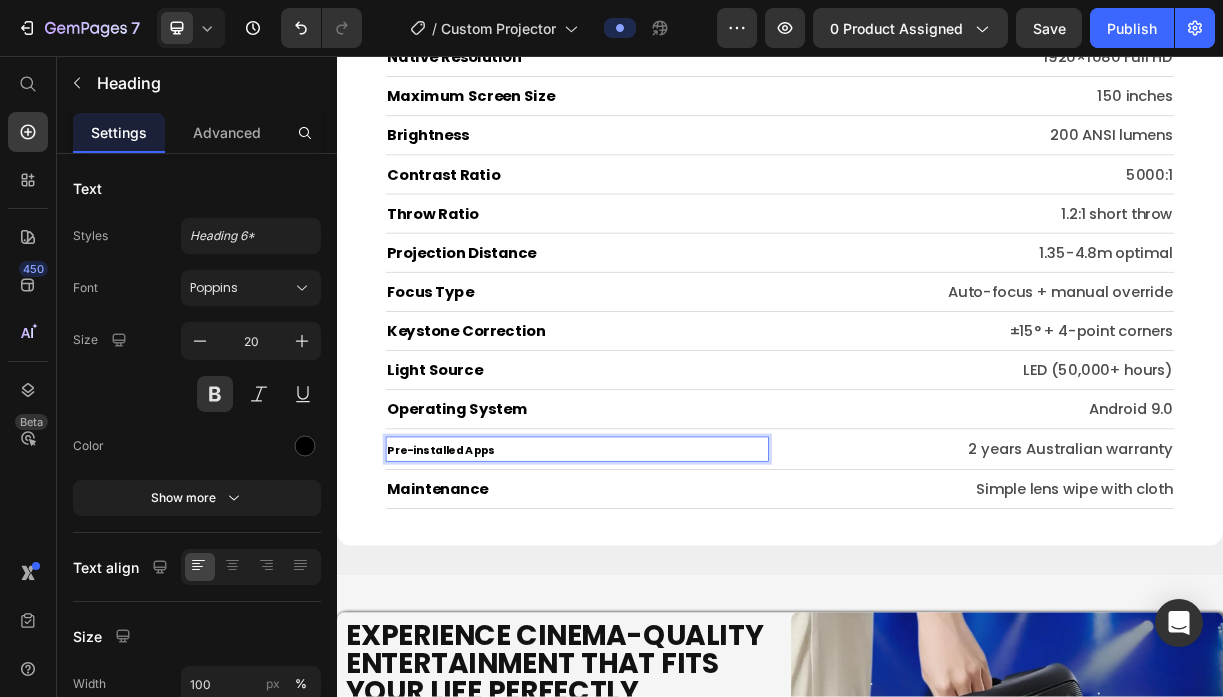 click on "Pre-installed Apps" at bounding box center [478, 590] 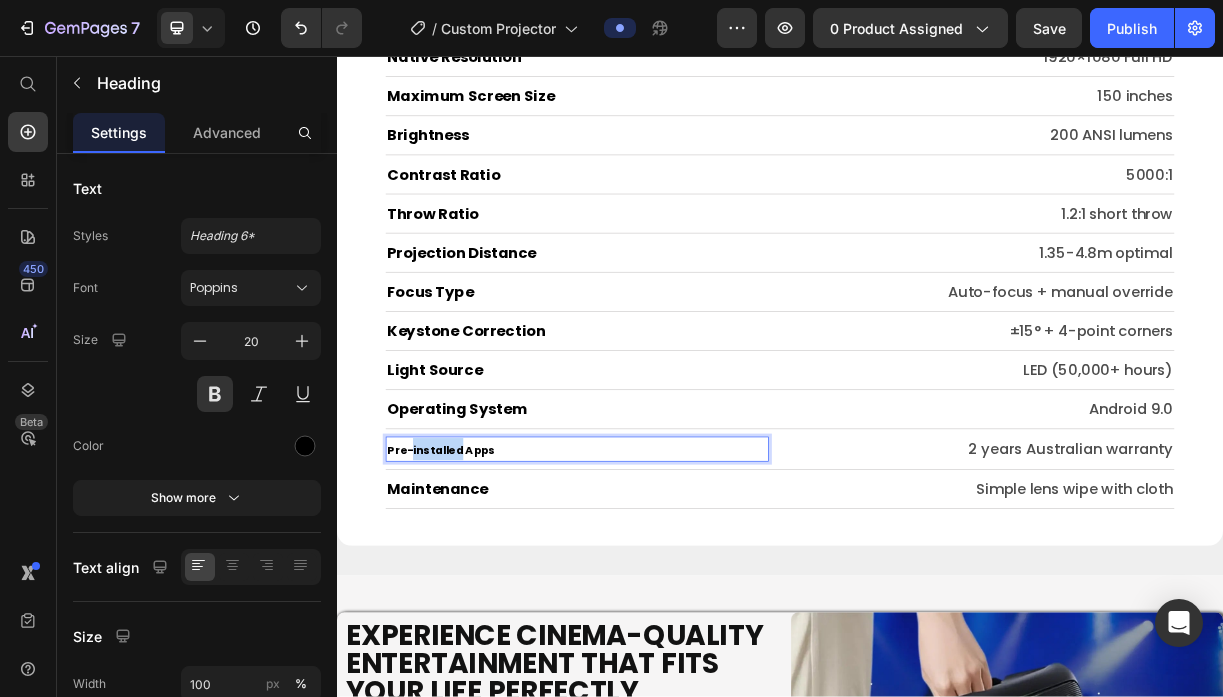 click on "Pre-installed Apps" at bounding box center (478, 590) 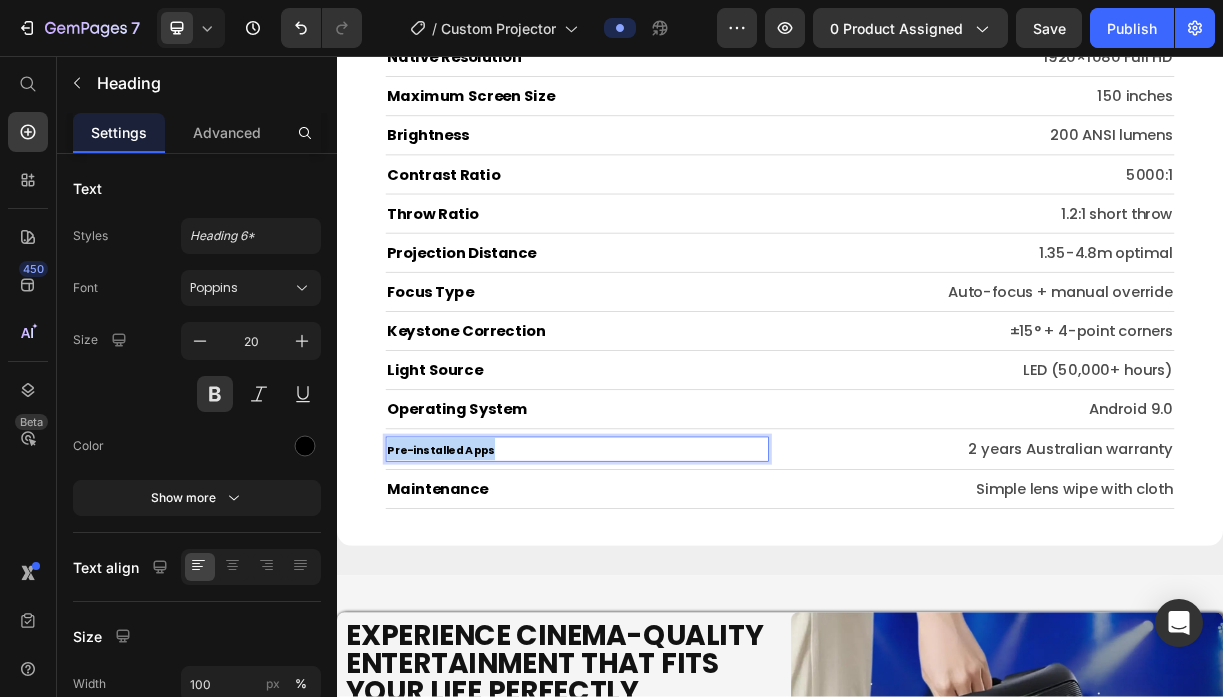 click on "Pre-installed Apps" at bounding box center (478, 590) 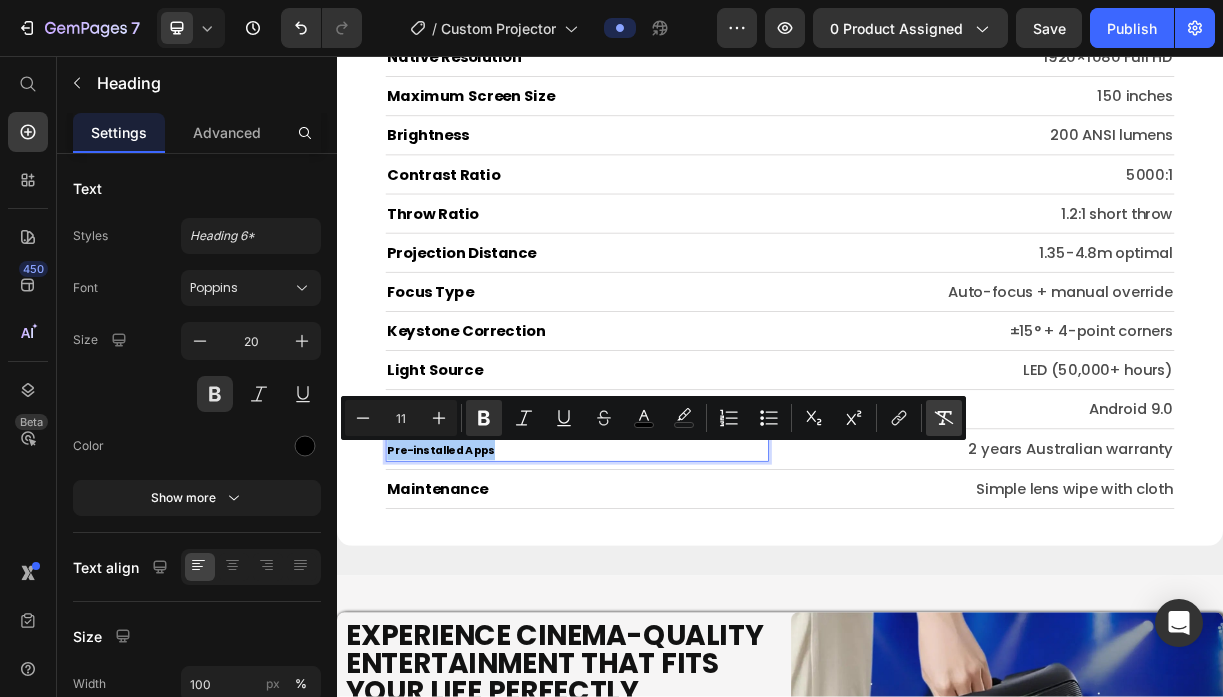 click on "Remove Format" at bounding box center (944, 418) 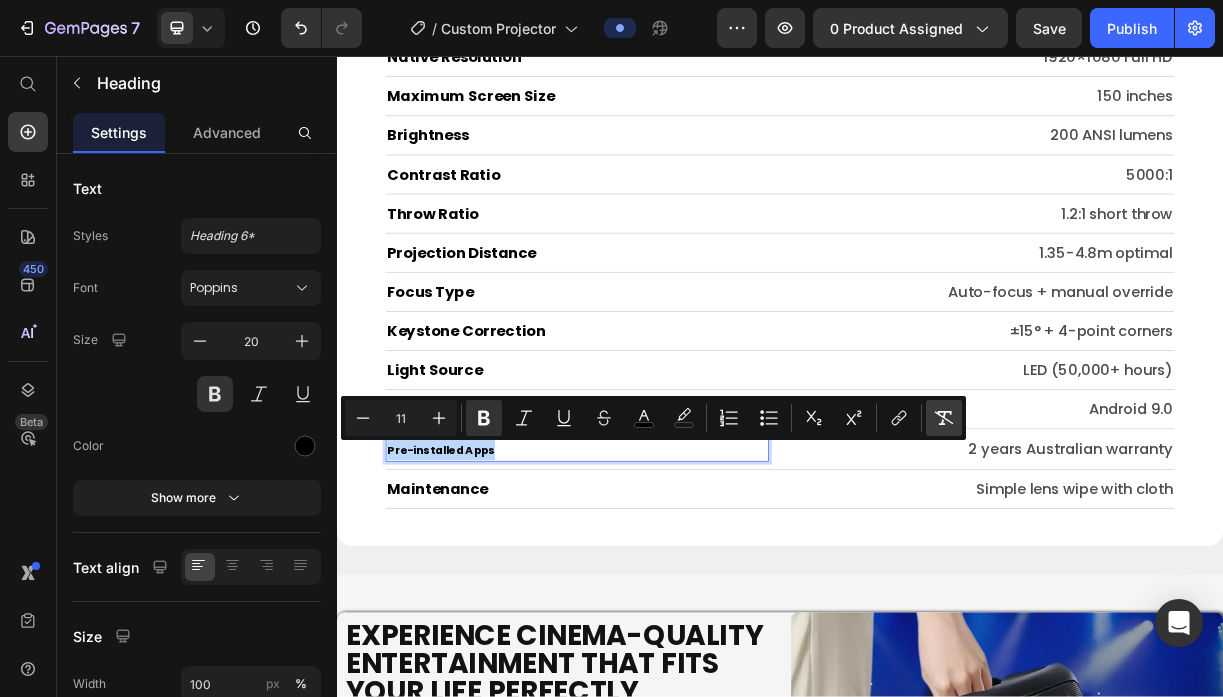 type on "20" 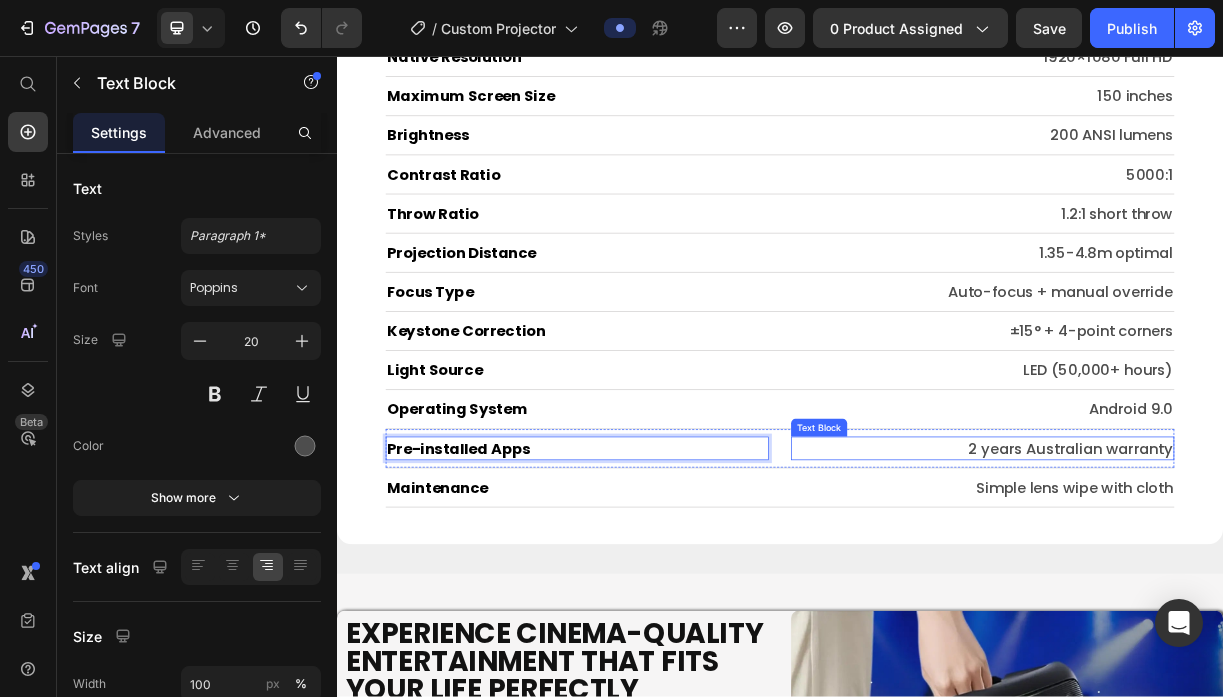 click on "2 years Australian warranty" at bounding box center [1211, 588] 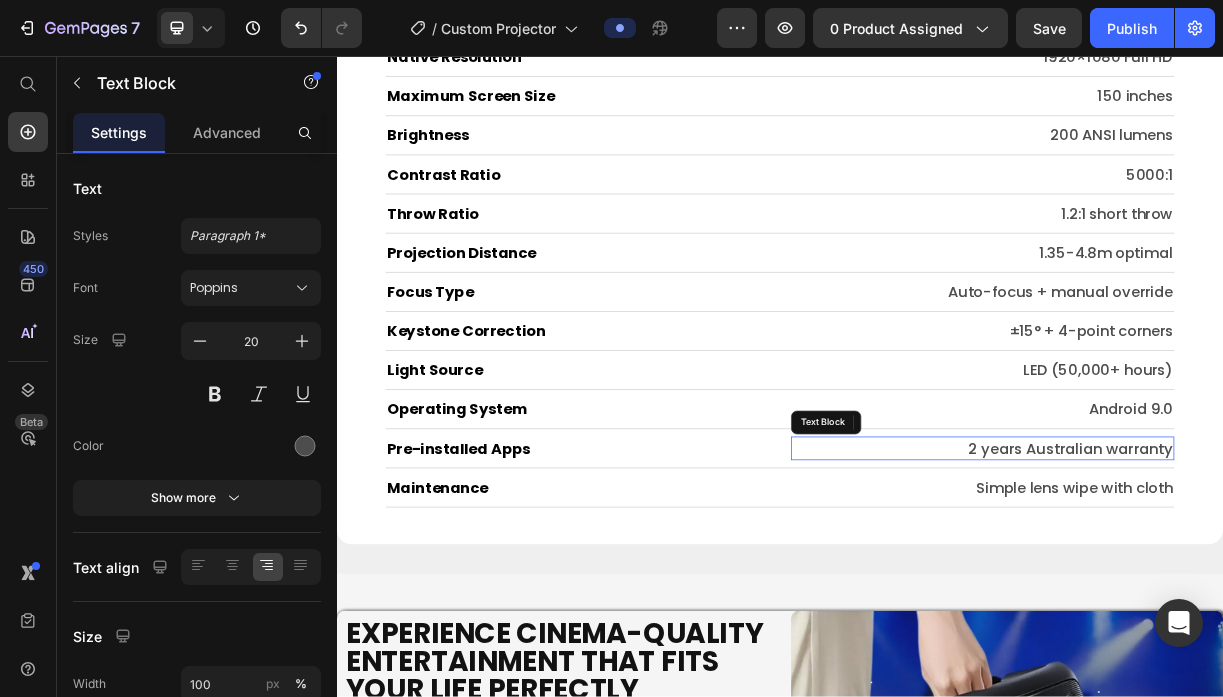 click on "2 years Australian warranty" at bounding box center (1211, 588) 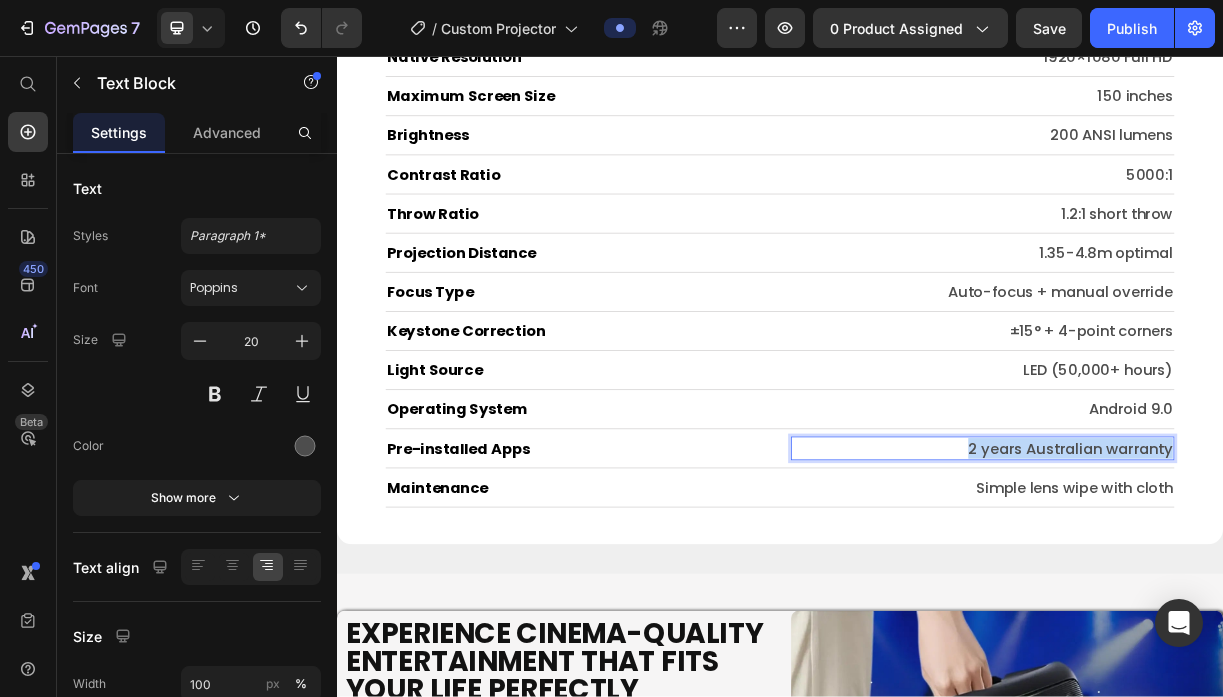 click on "2 years Australian warranty" at bounding box center (1211, 588) 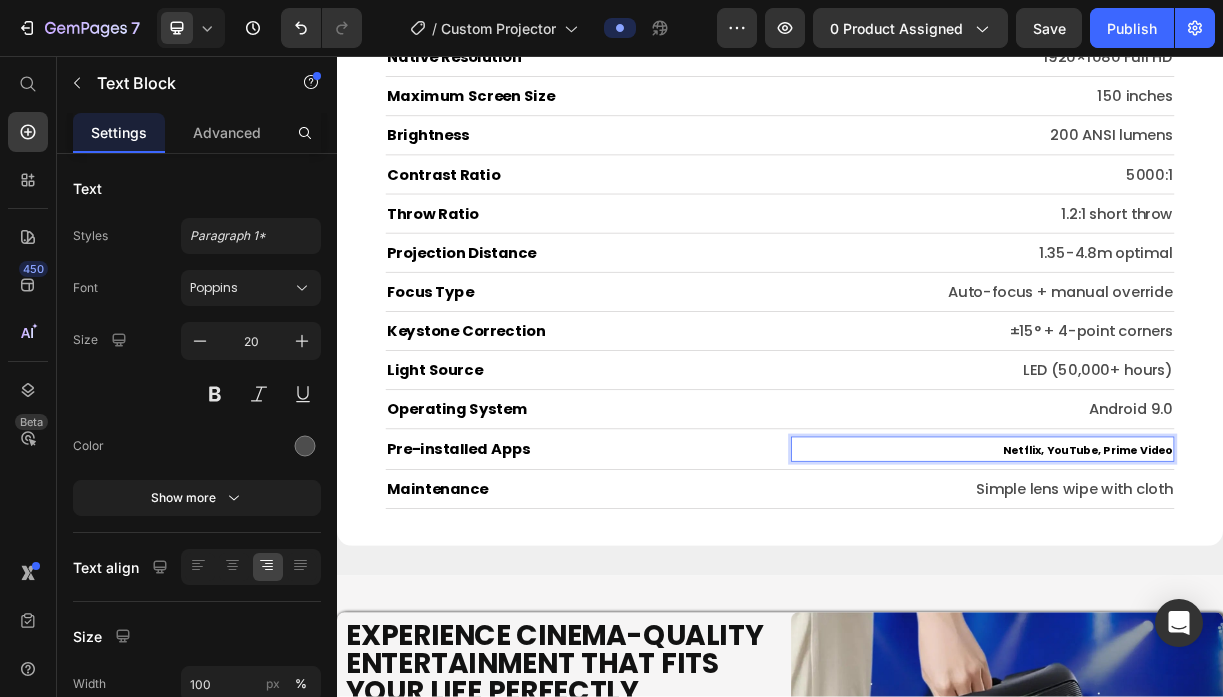 click on "Netflix, YouTube, Prime Video" at bounding box center (1354, 590) 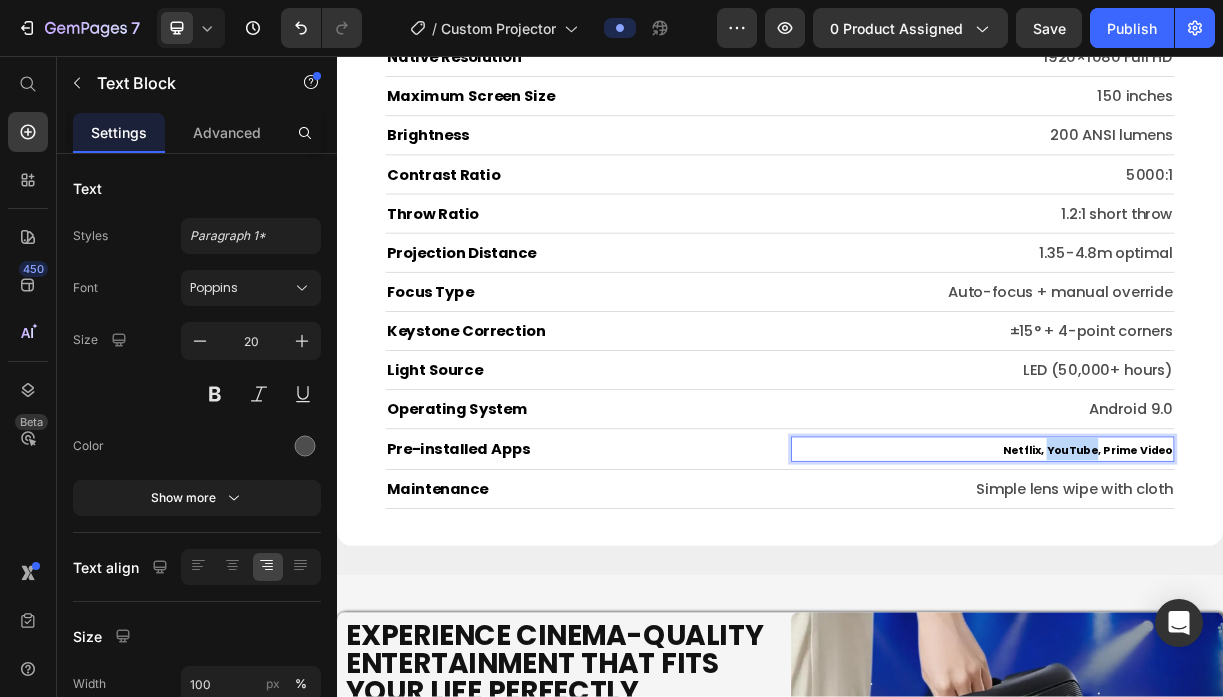 click on "Netflix, YouTube, Prime Video" at bounding box center [1354, 590] 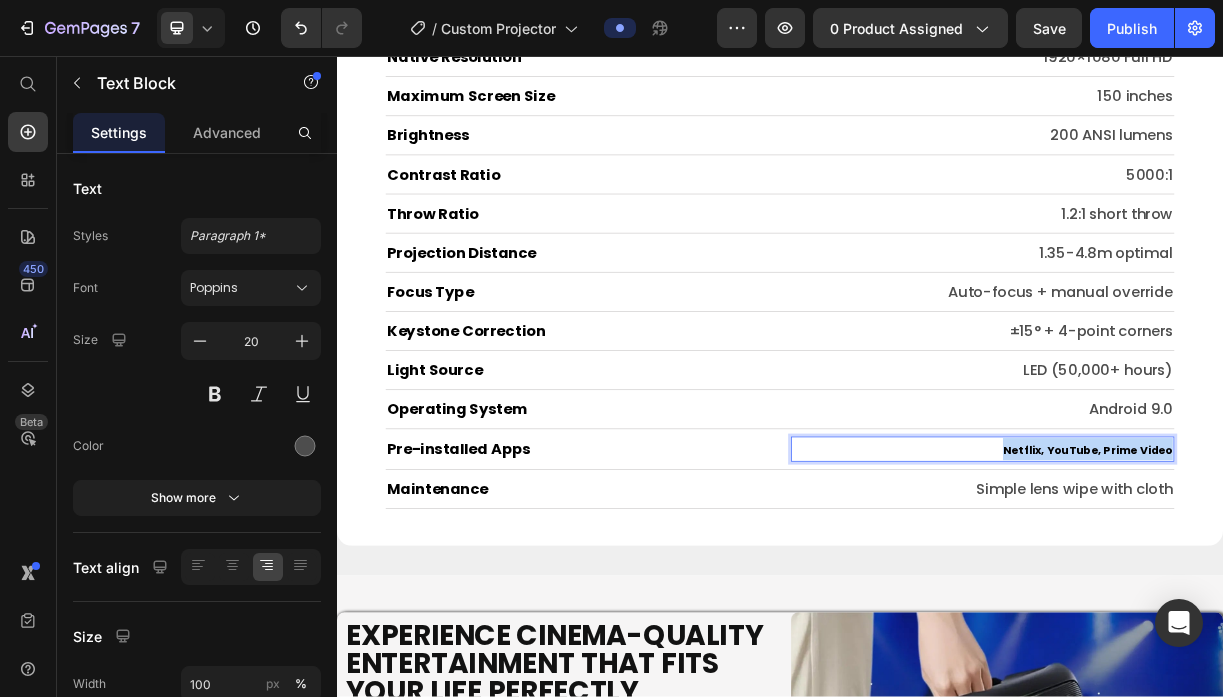 click on "Netflix, YouTube, Prime Video" at bounding box center (1354, 590) 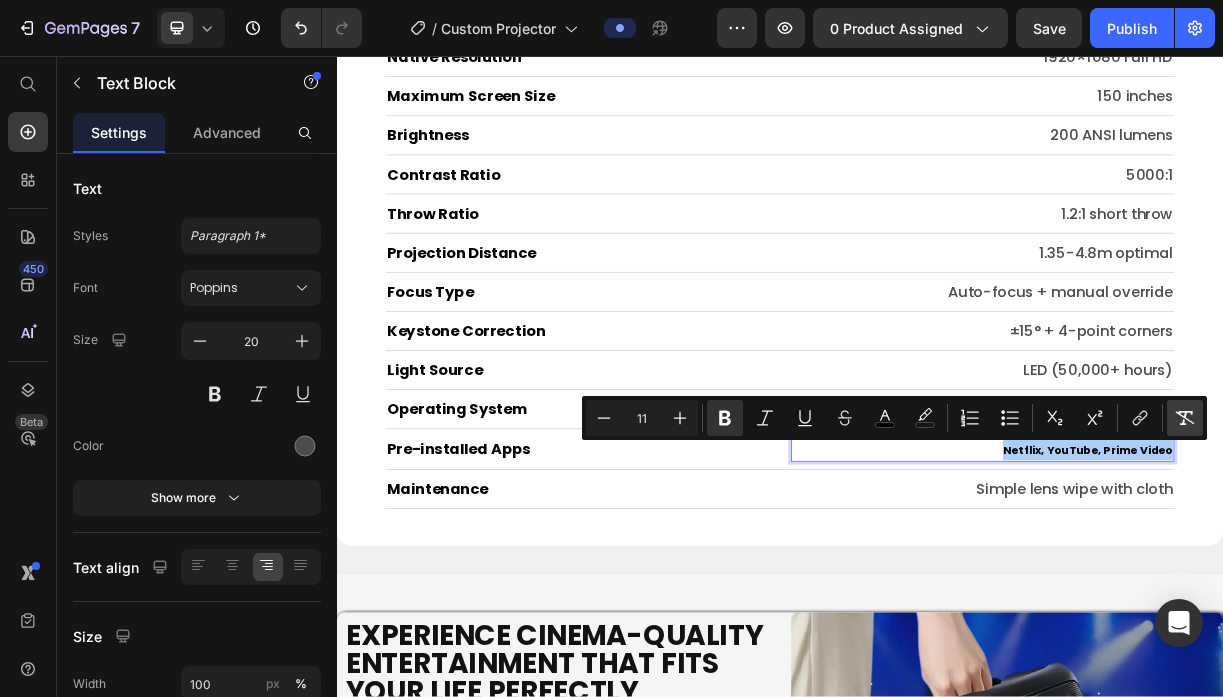 click 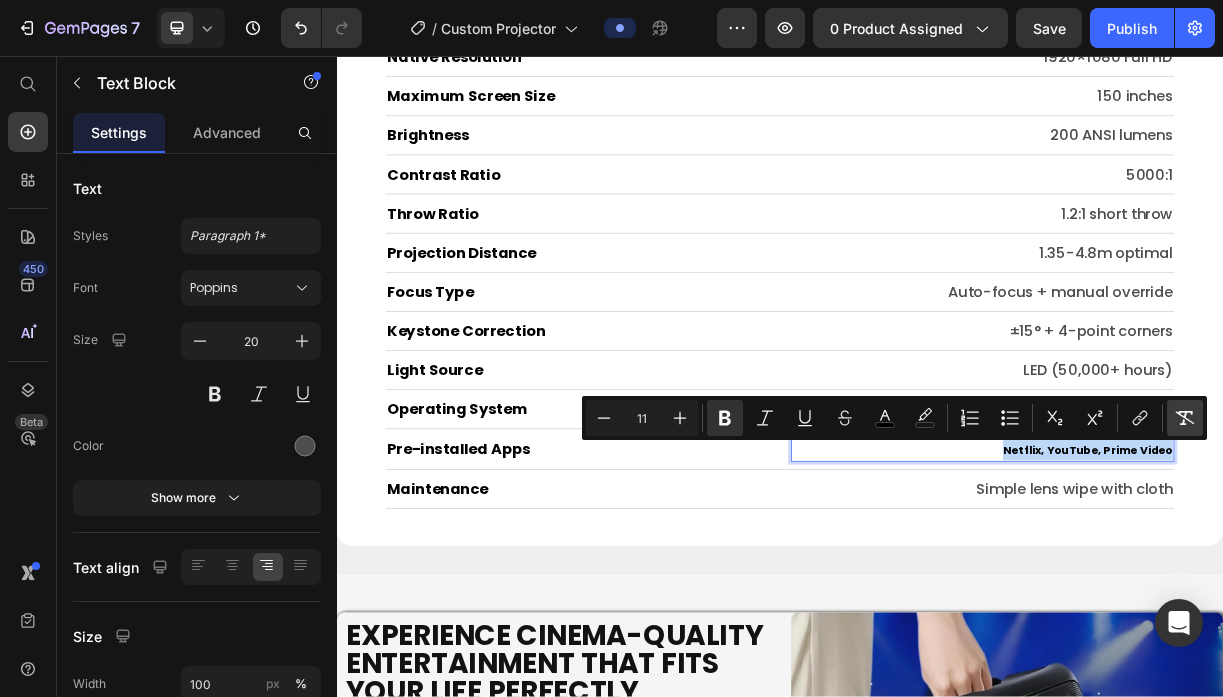 type on "20" 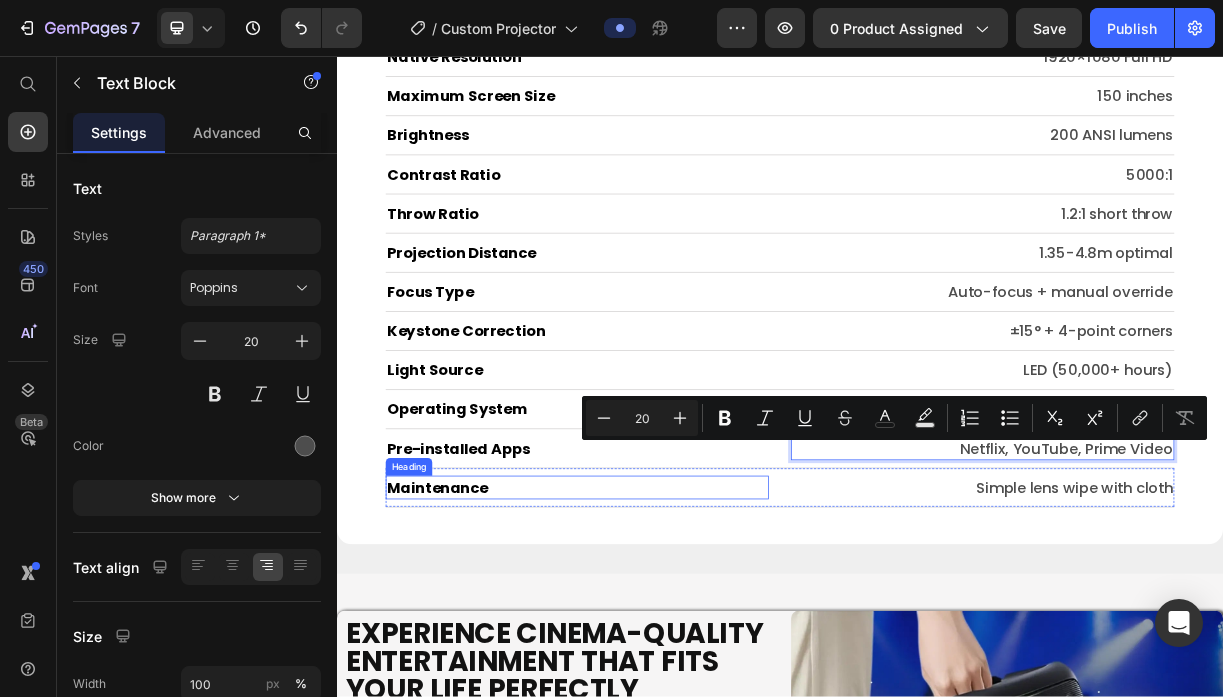 click on "Maintenance" at bounding box center [662, 641] 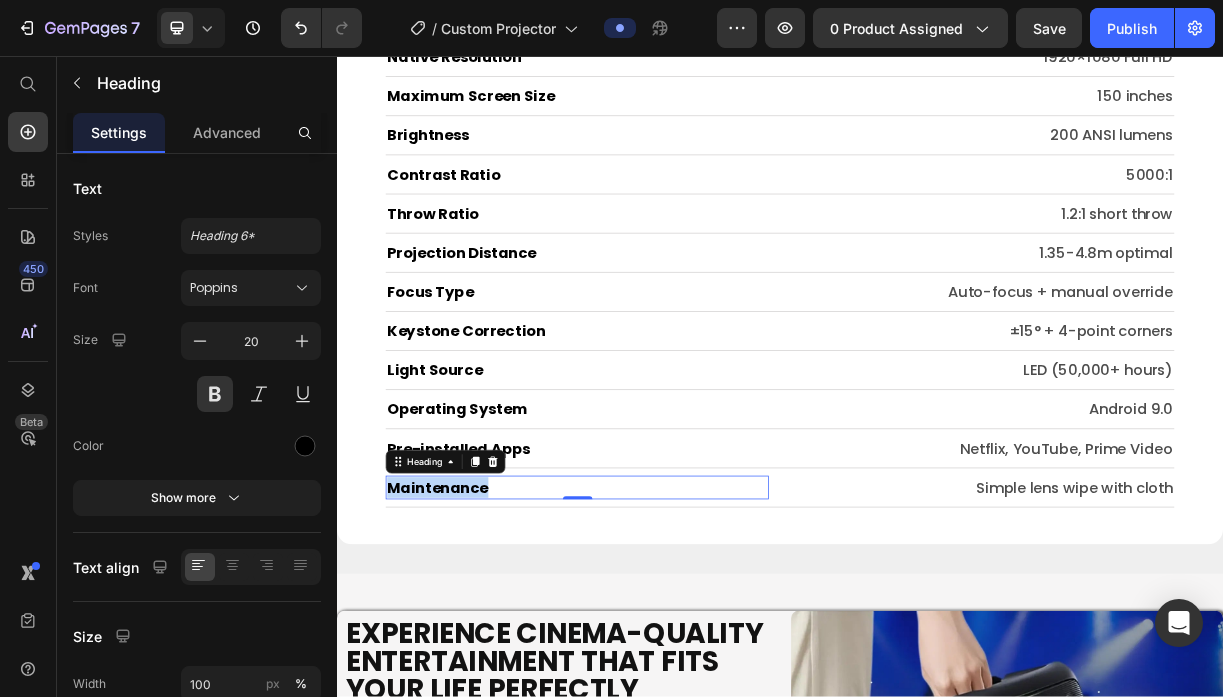 click on "Maintenance" at bounding box center (662, 641) 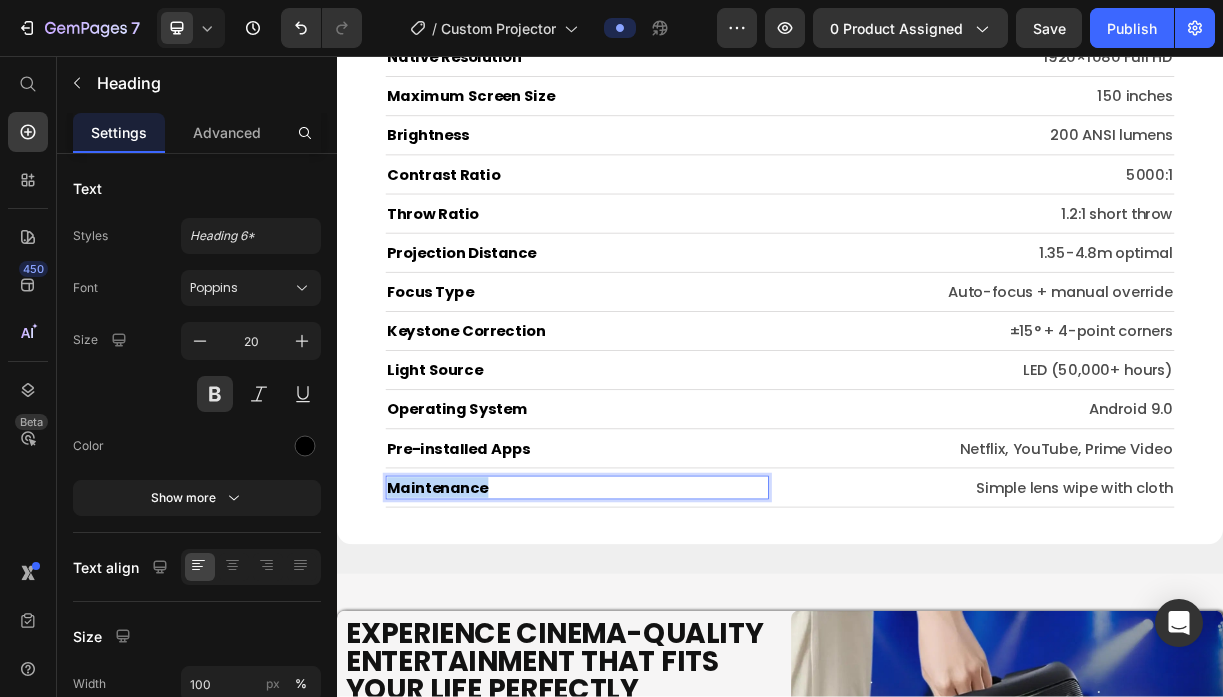 click on "Maintenance" at bounding box center [662, 641] 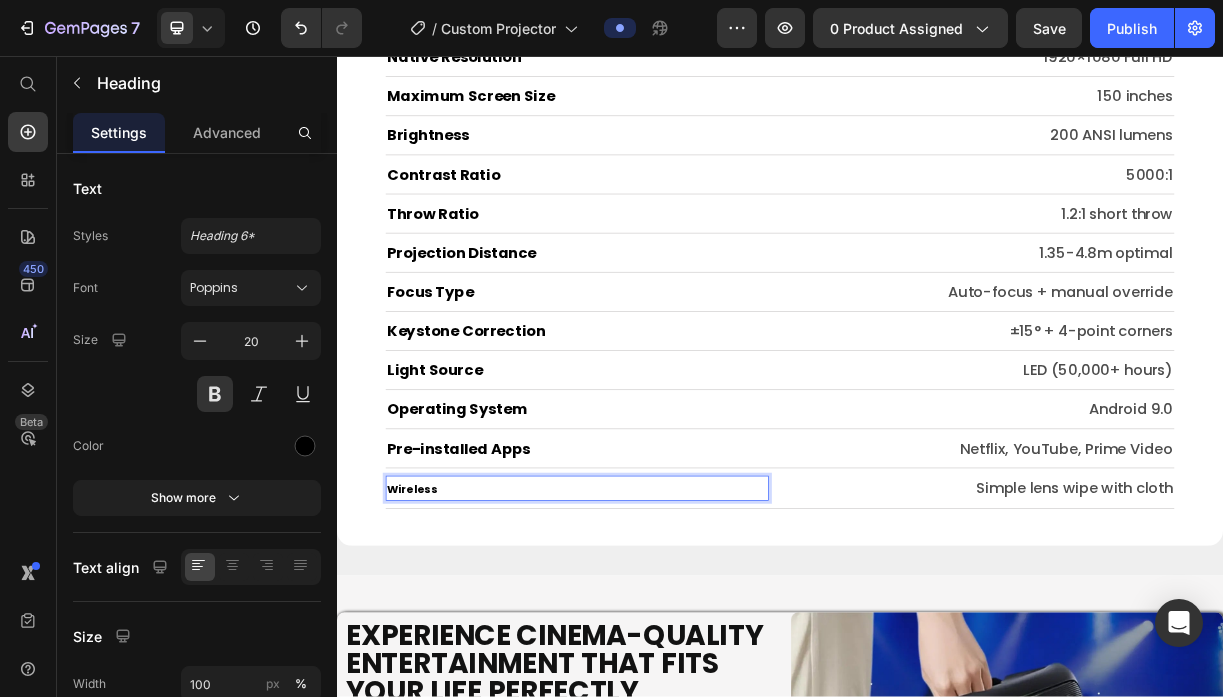 click on "Wireless" at bounding box center [439, 643] 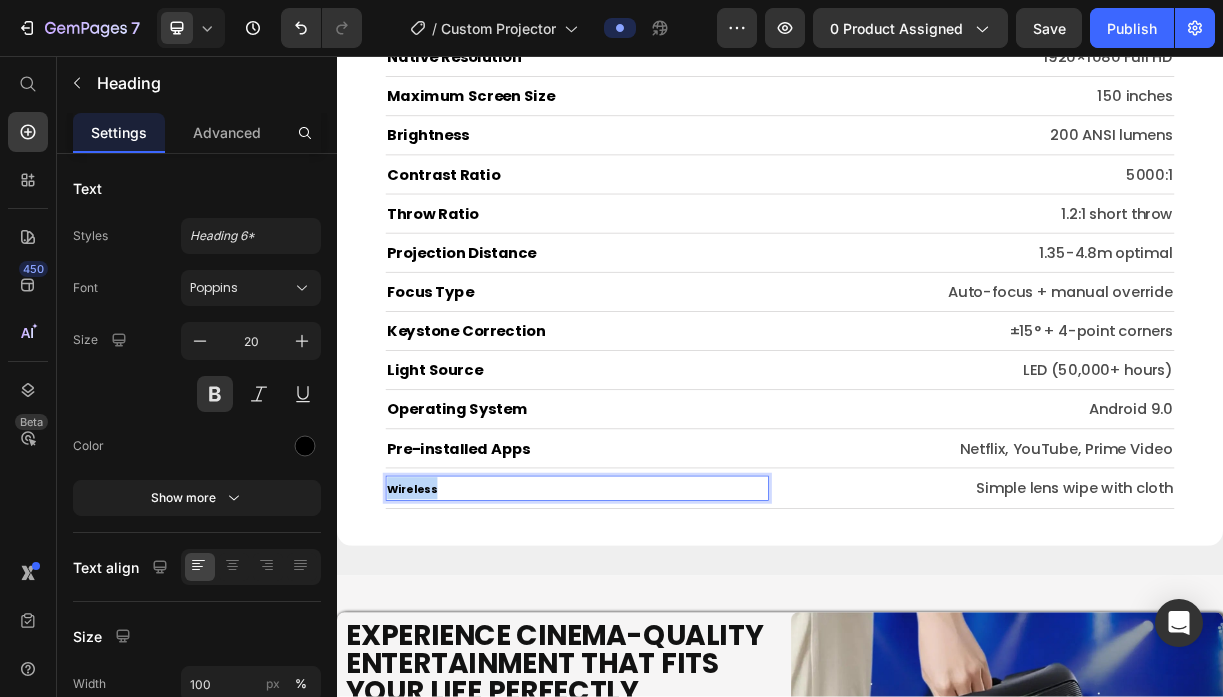 click on "Wireless" at bounding box center [439, 643] 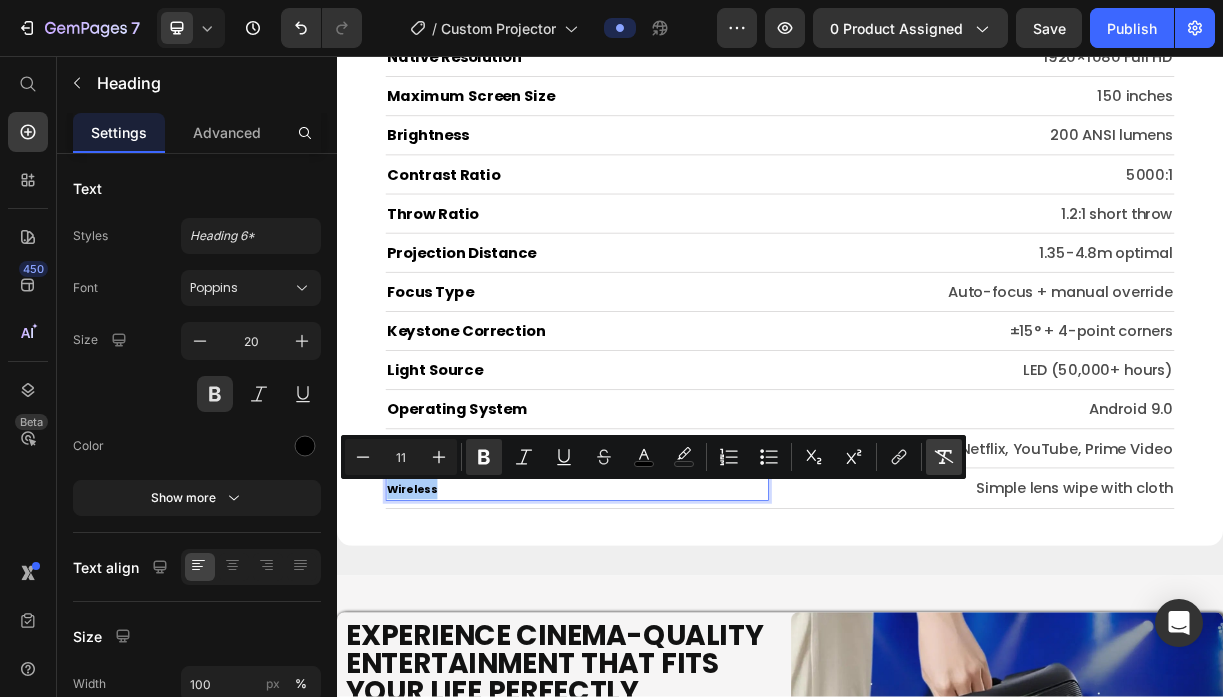 click on "Remove Format" at bounding box center (944, 457) 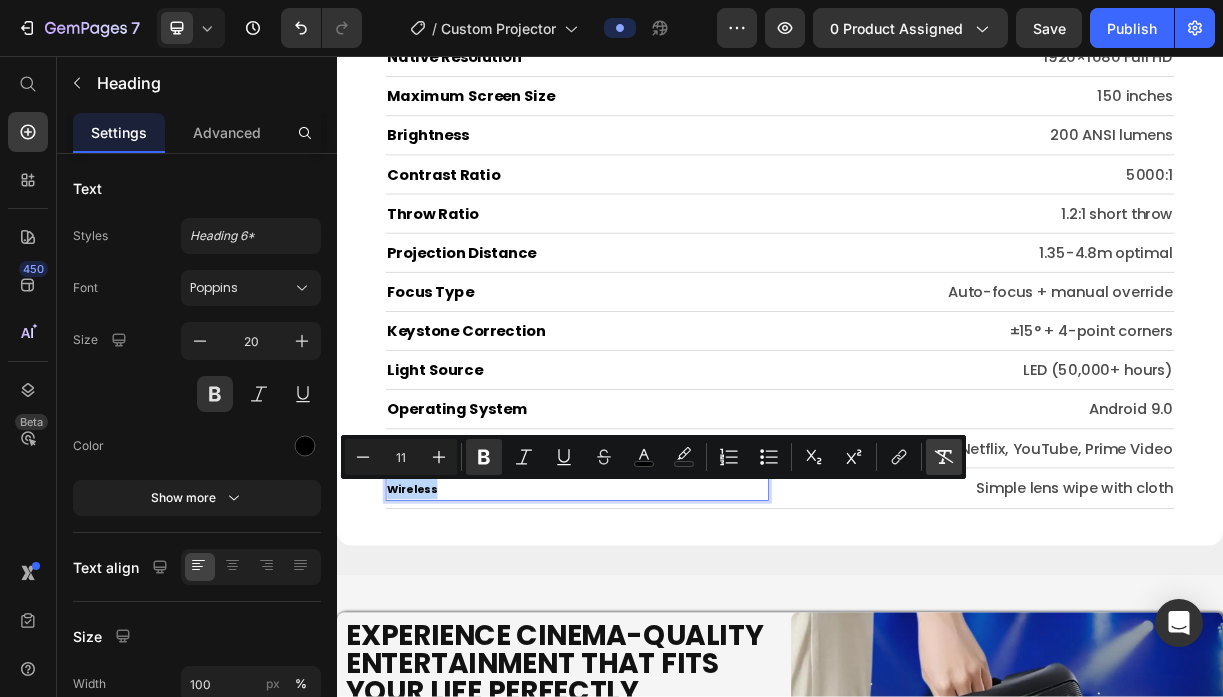 type on "20" 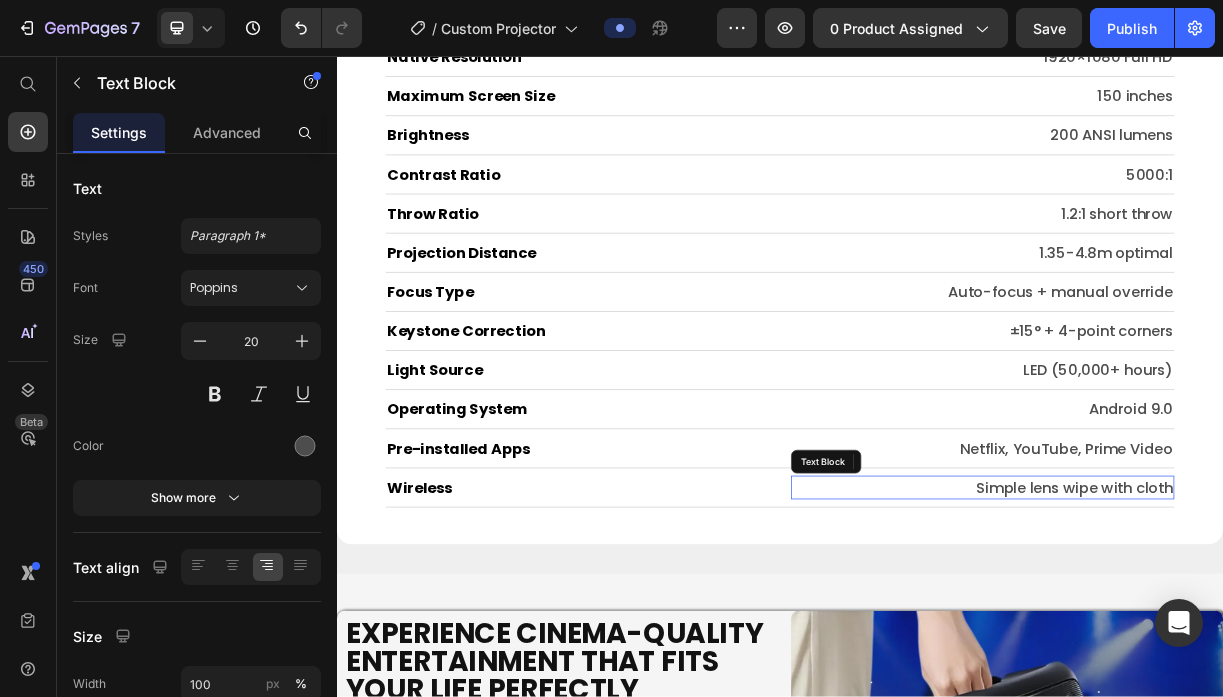 click on "Simple lens wipe with cloth" at bounding box center [1211, 641] 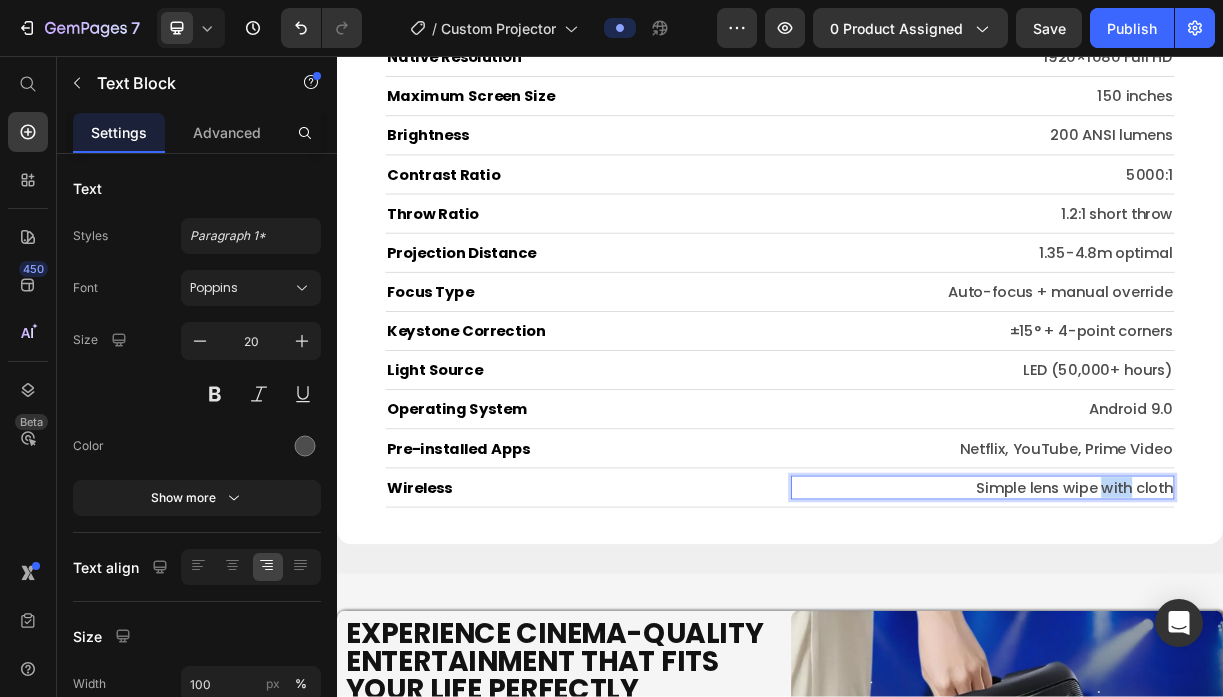 click on "Simple lens wipe with cloth" at bounding box center (1211, 641) 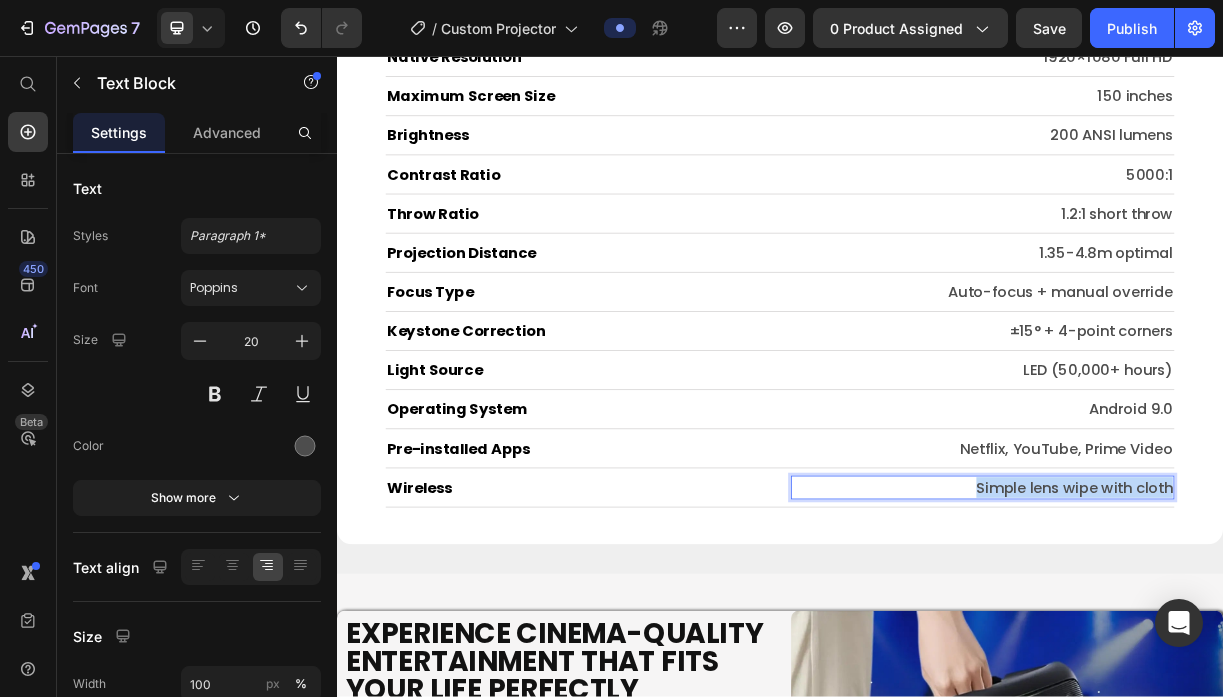 click on "Simple lens wipe with cloth" at bounding box center (1211, 641) 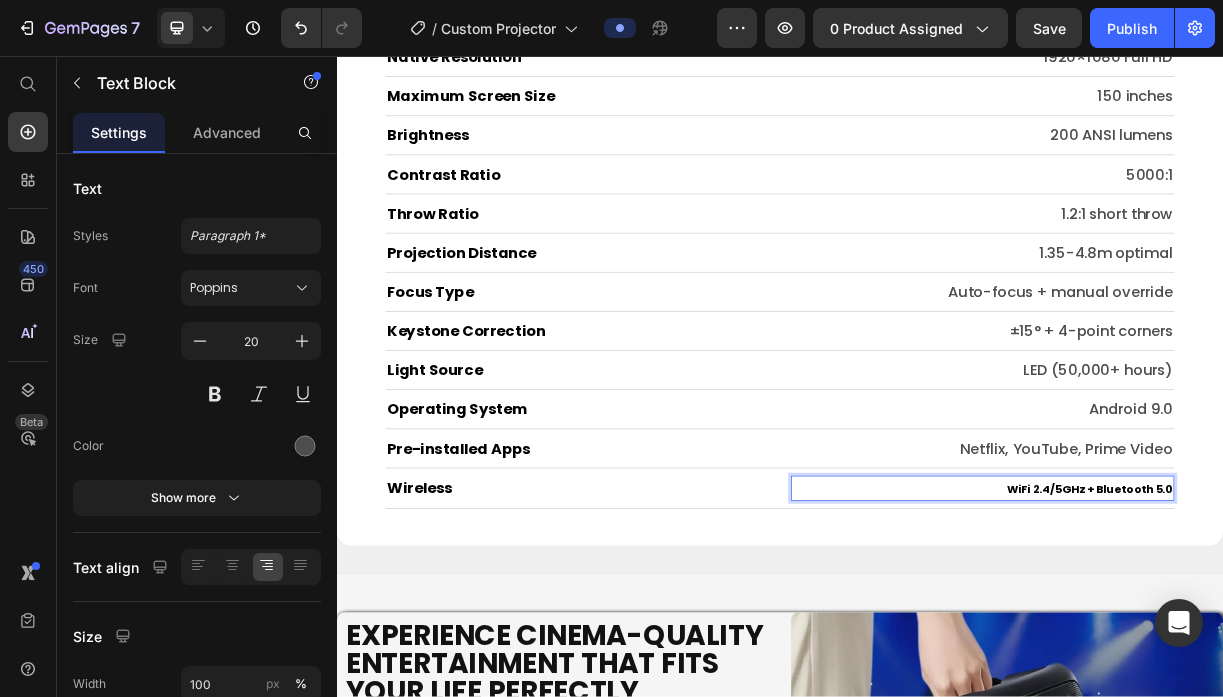 click on "WiFi 2.4/5GHz + Bluetooth 5.0" at bounding box center (1357, 643) 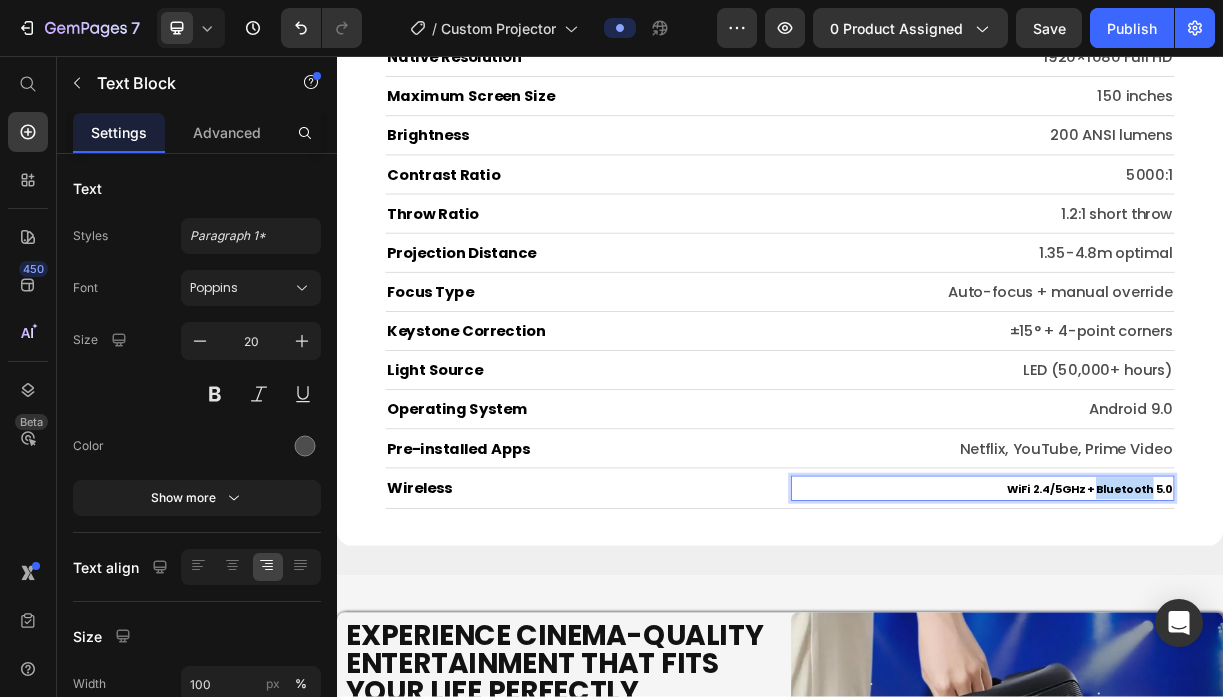 click on "WiFi 2.4/5GHz + Bluetooth 5.0" at bounding box center [1357, 643] 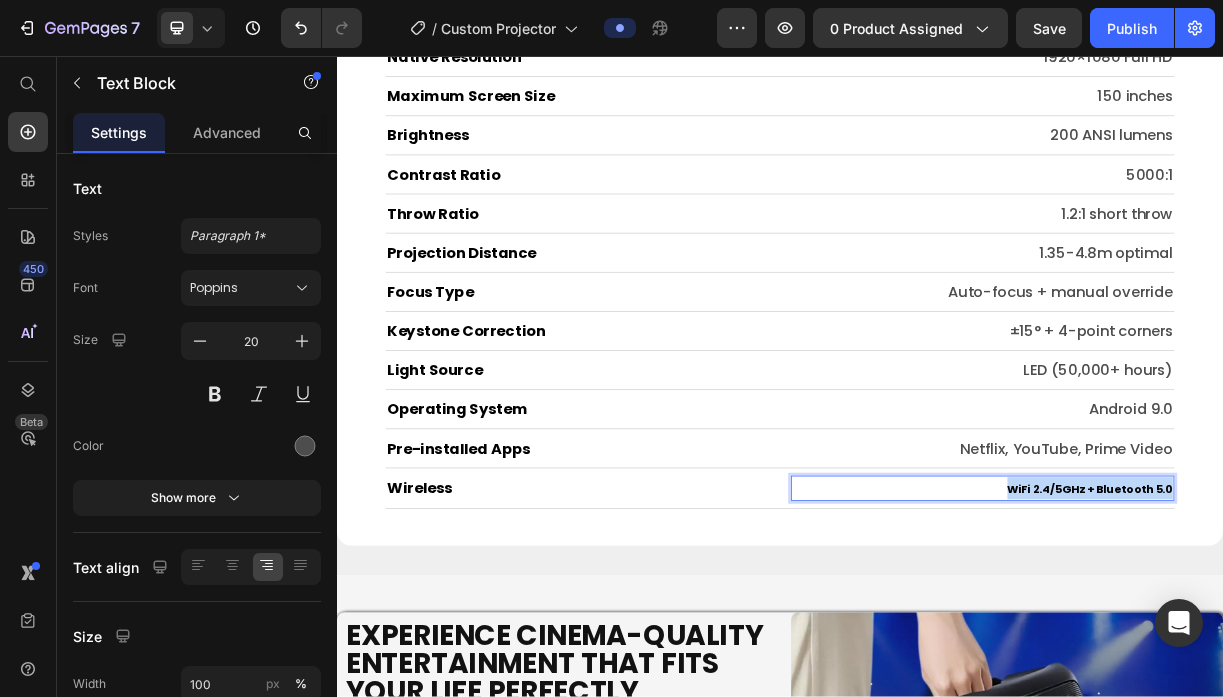 click on "WiFi 2.4/5GHz + Bluetooth 5.0" at bounding box center [1357, 643] 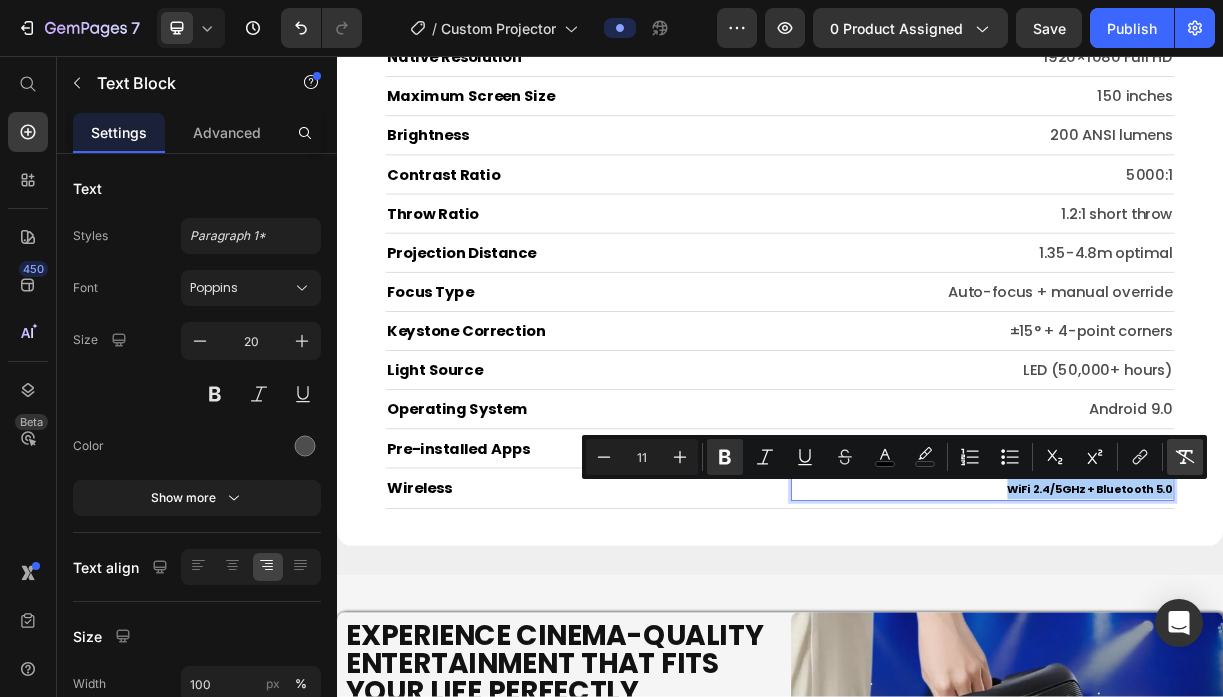 click 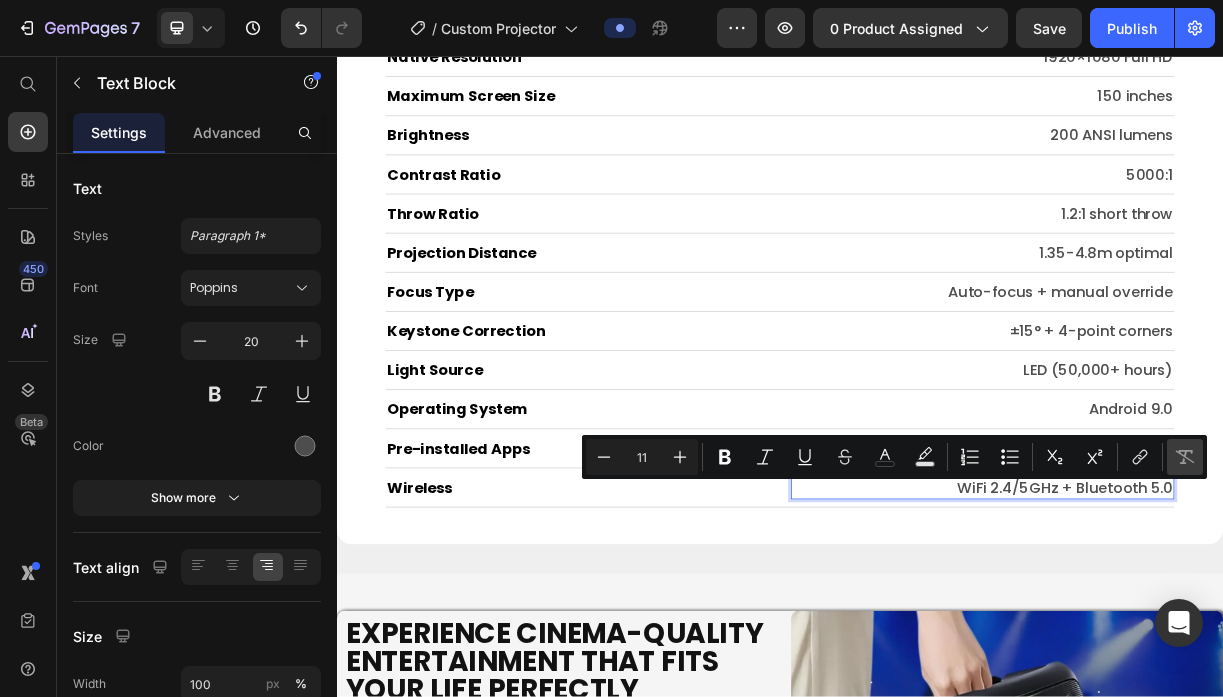 type on "20" 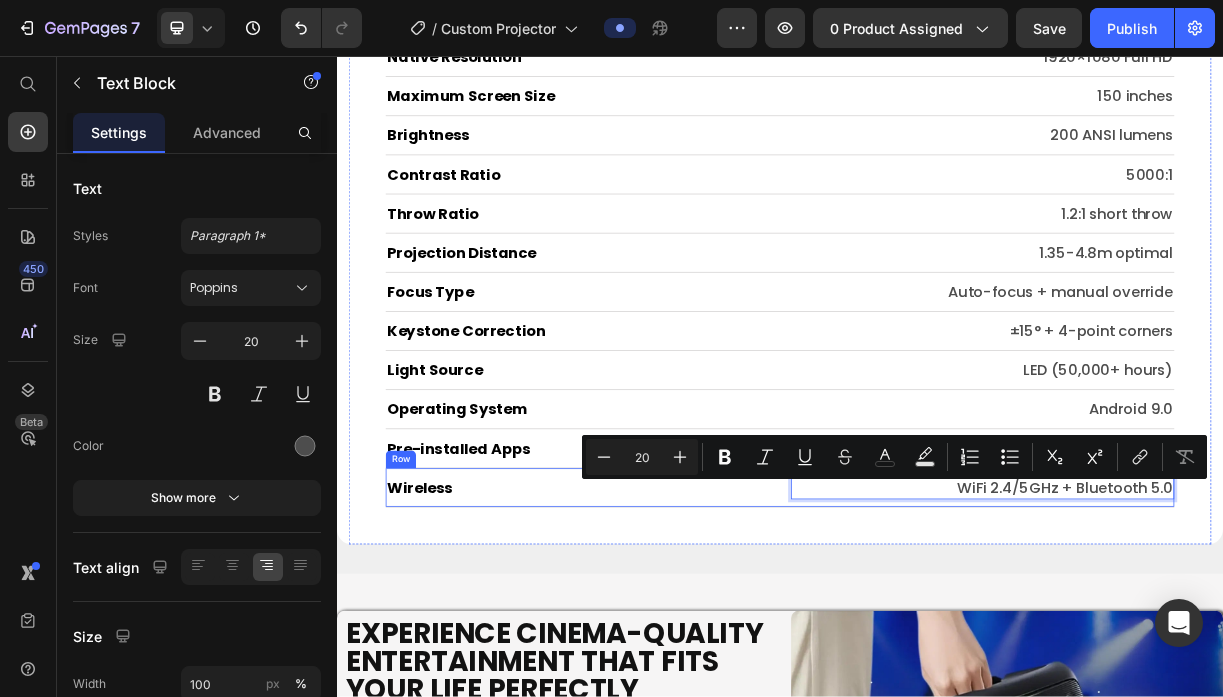 click on "Wireless Heading WiFi 2.4/5GHz + Bluetooth 5.0 Text Block   0 Row" at bounding box center (937, 641) 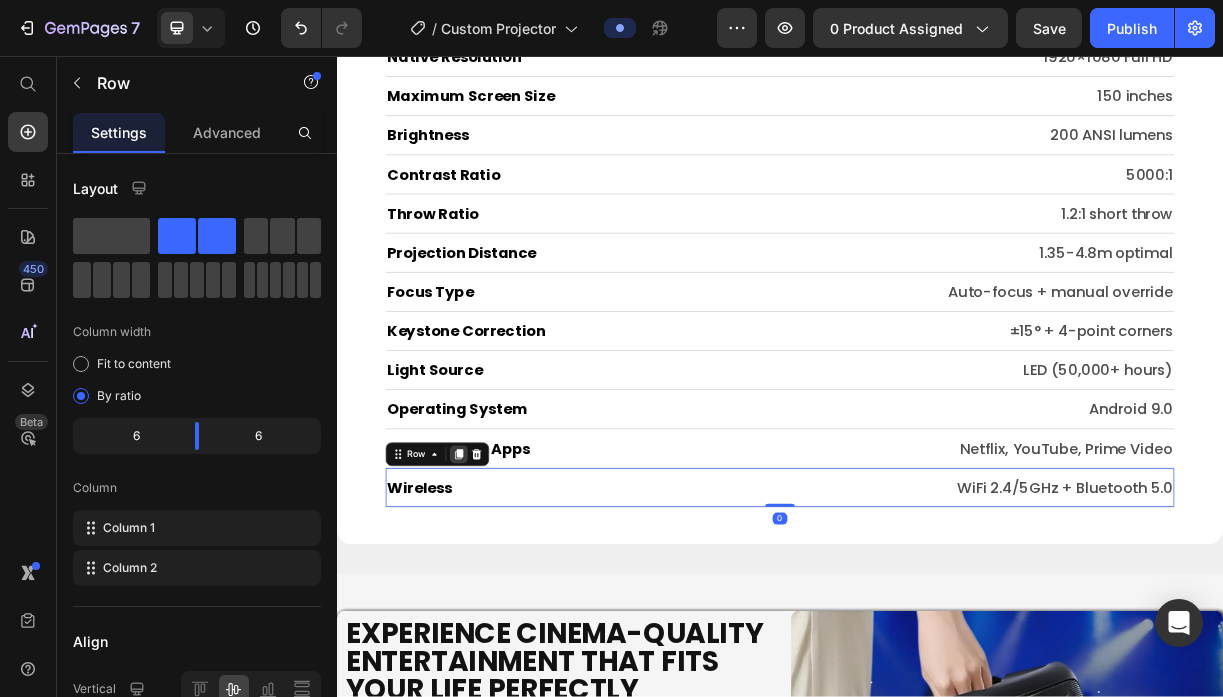 click 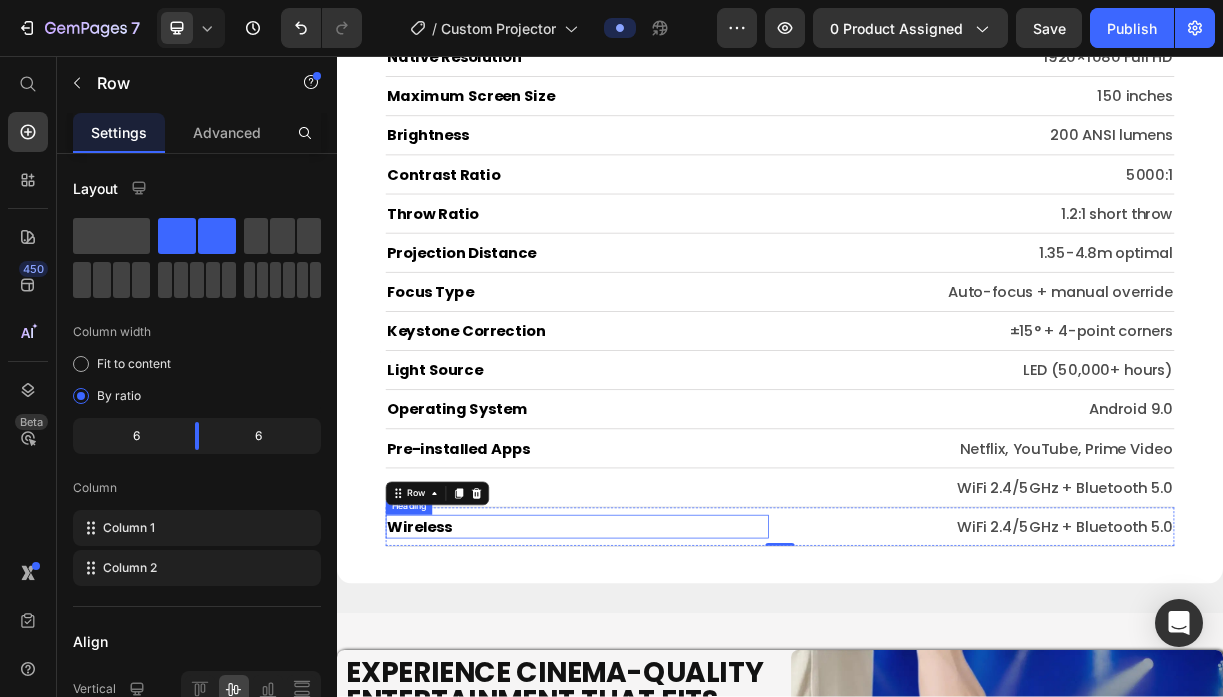 click on "Wireless" at bounding box center [662, 694] 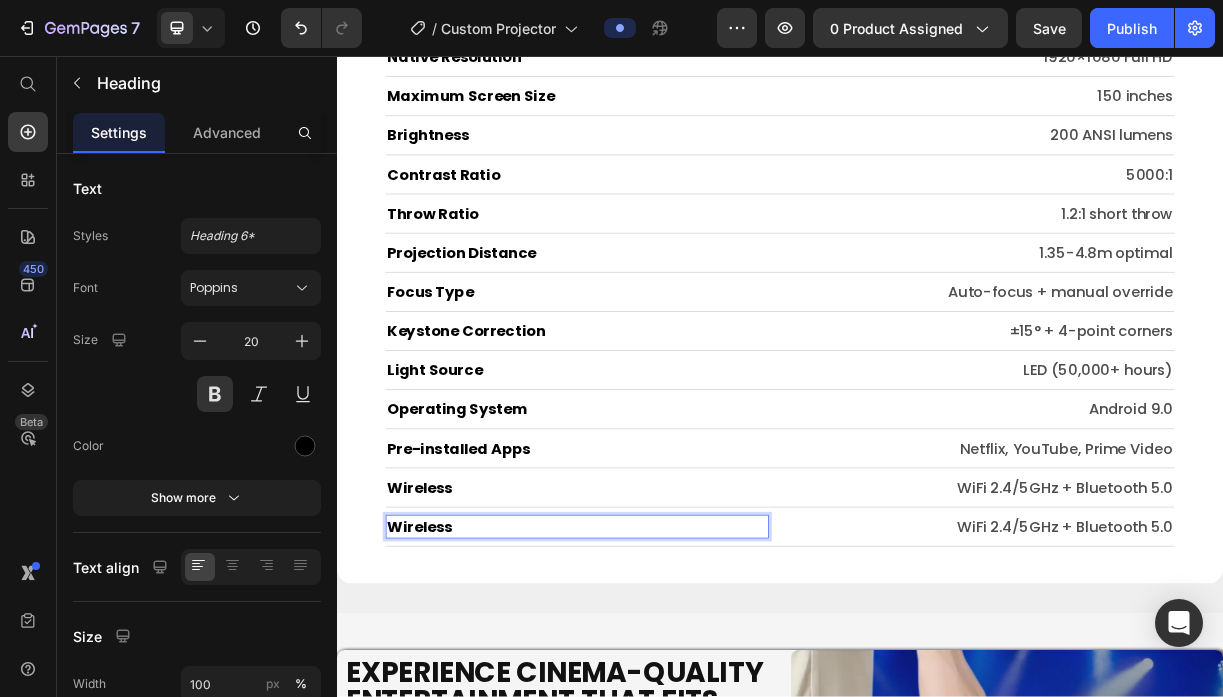 click on "Wireless" at bounding box center (662, 694) 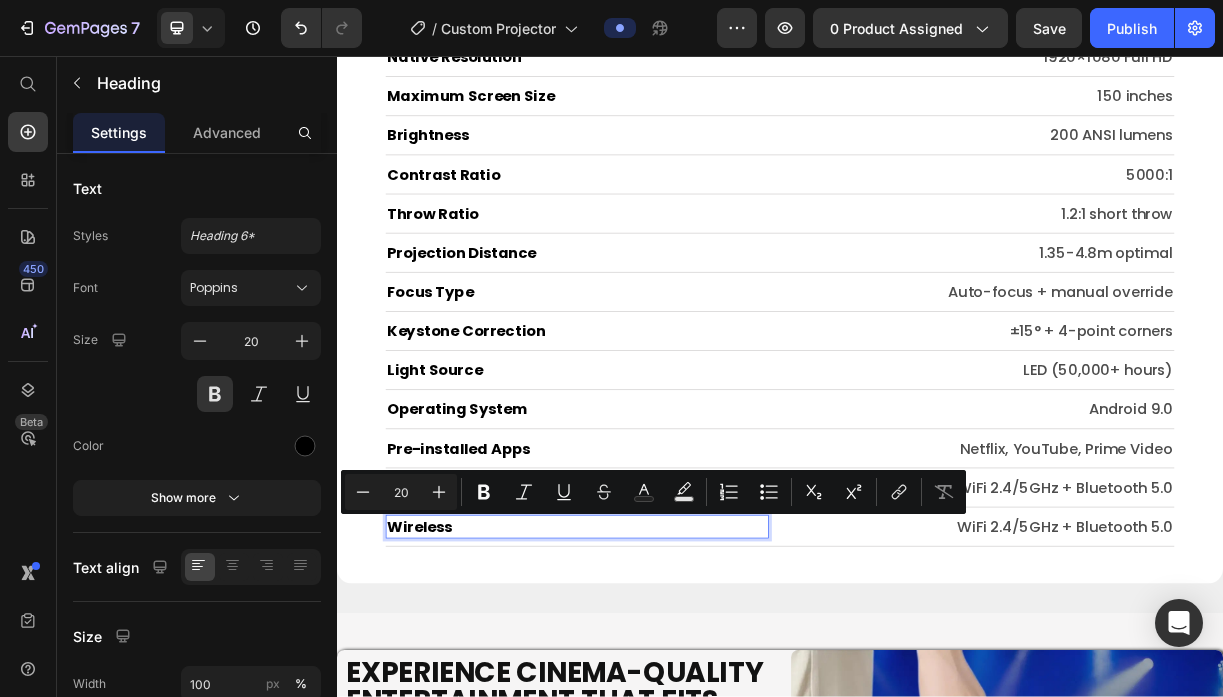 type on "11" 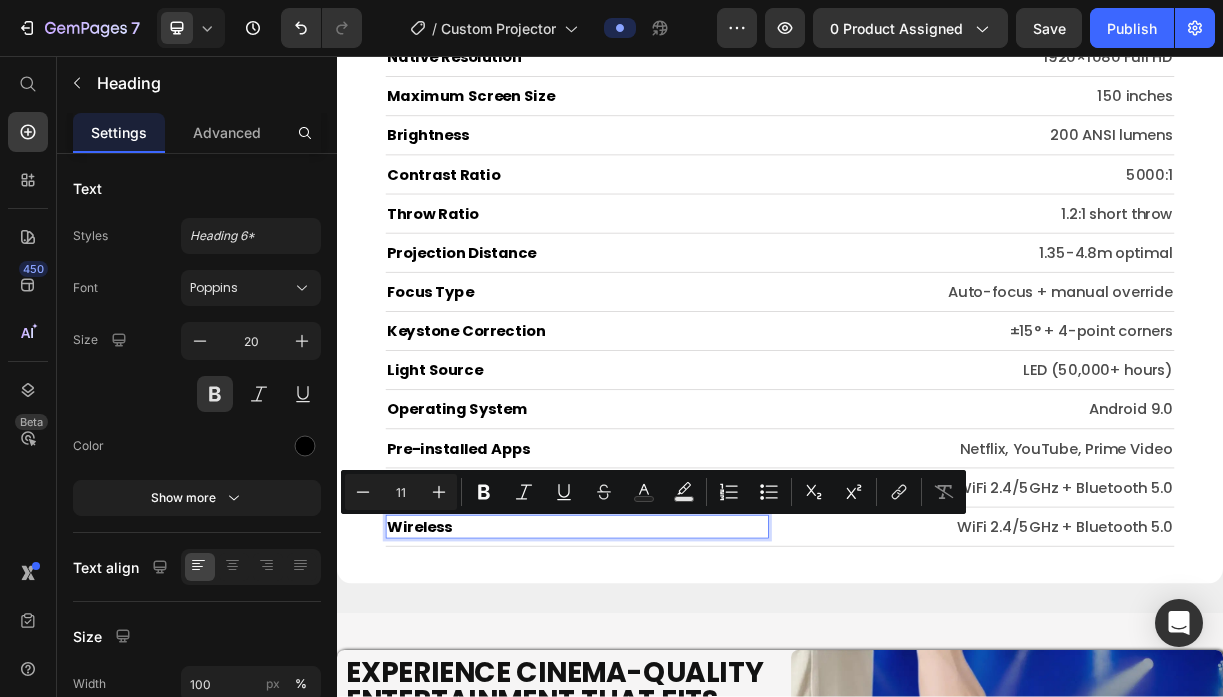 scroll, scrollTop: 29, scrollLeft: 0, axis: vertical 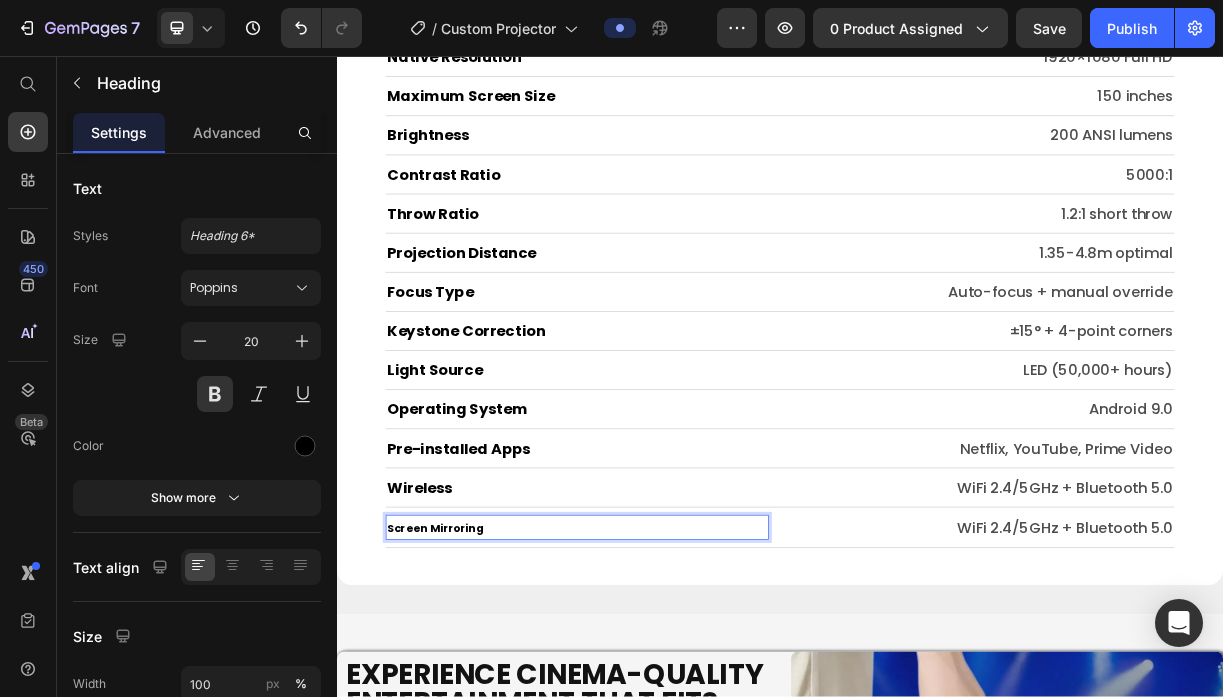 click on "Screen Mirroring" at bounding box center (470, 696) 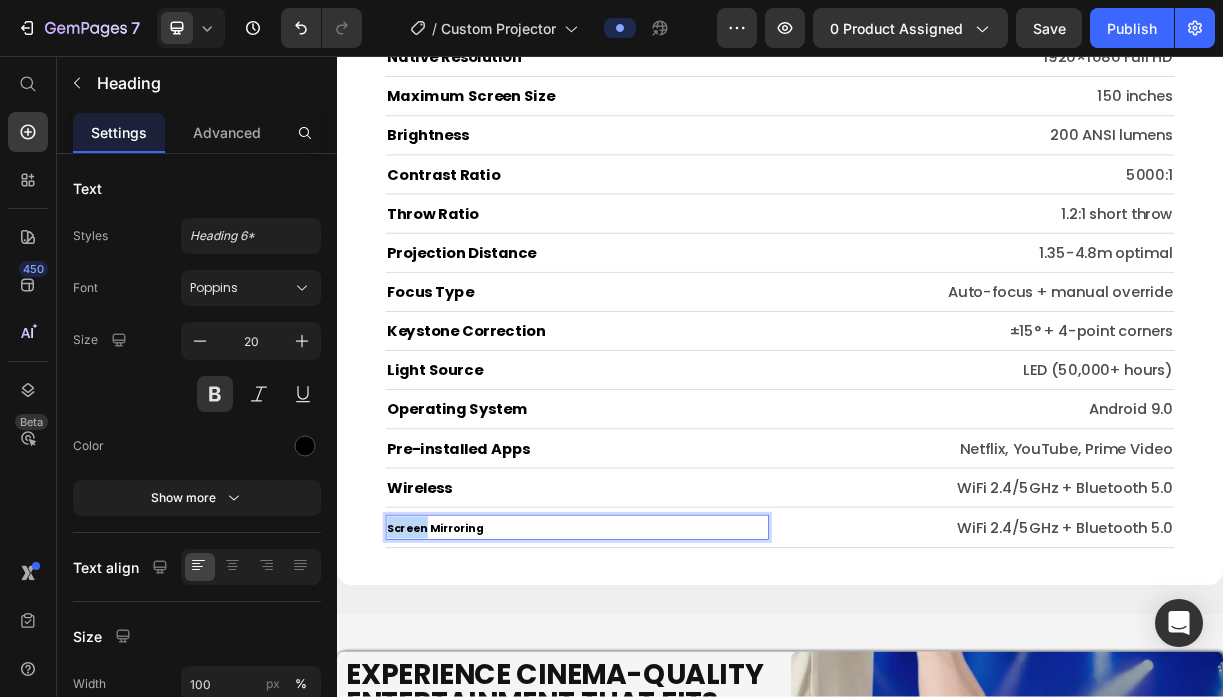 click on "Screen Mirroring" at bounding box center [470, 696] 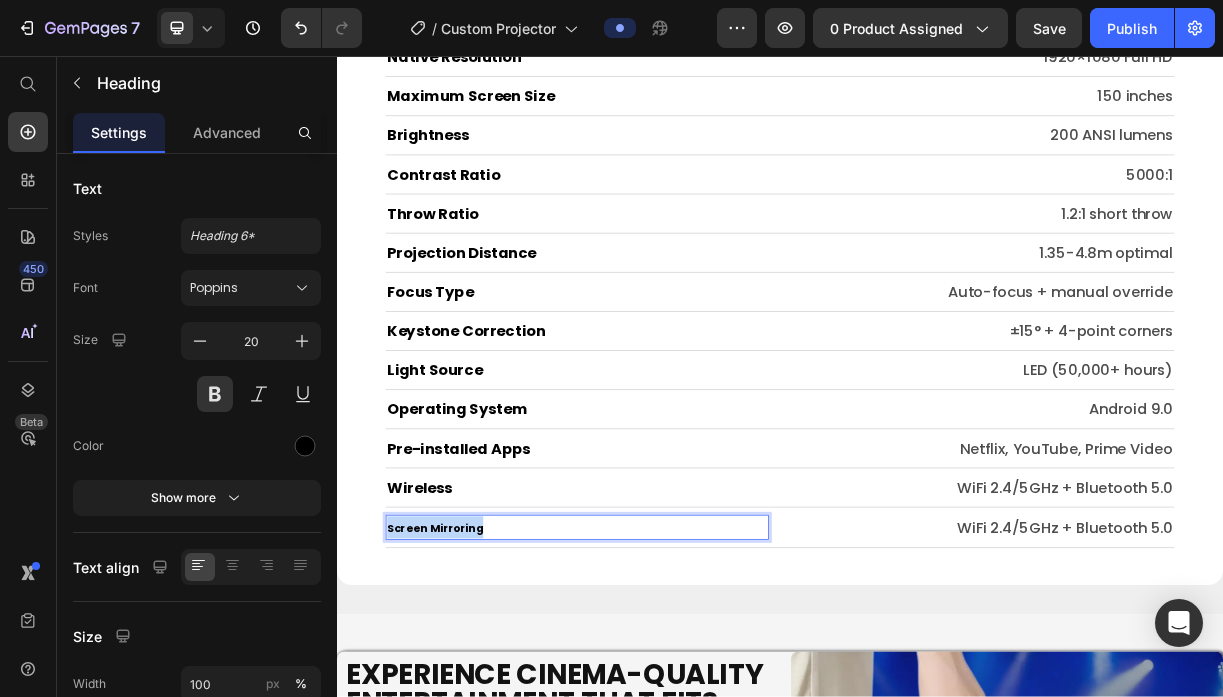 click on "Screen Mirroring" at bounding box center [470, 696] 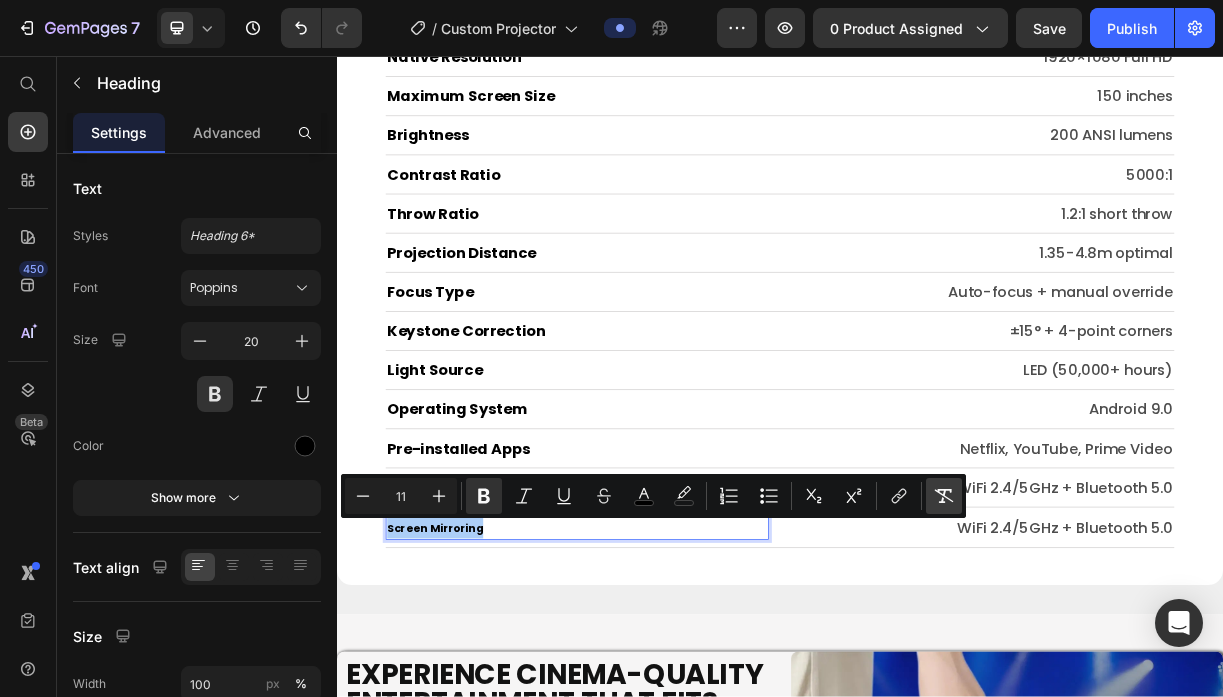 click 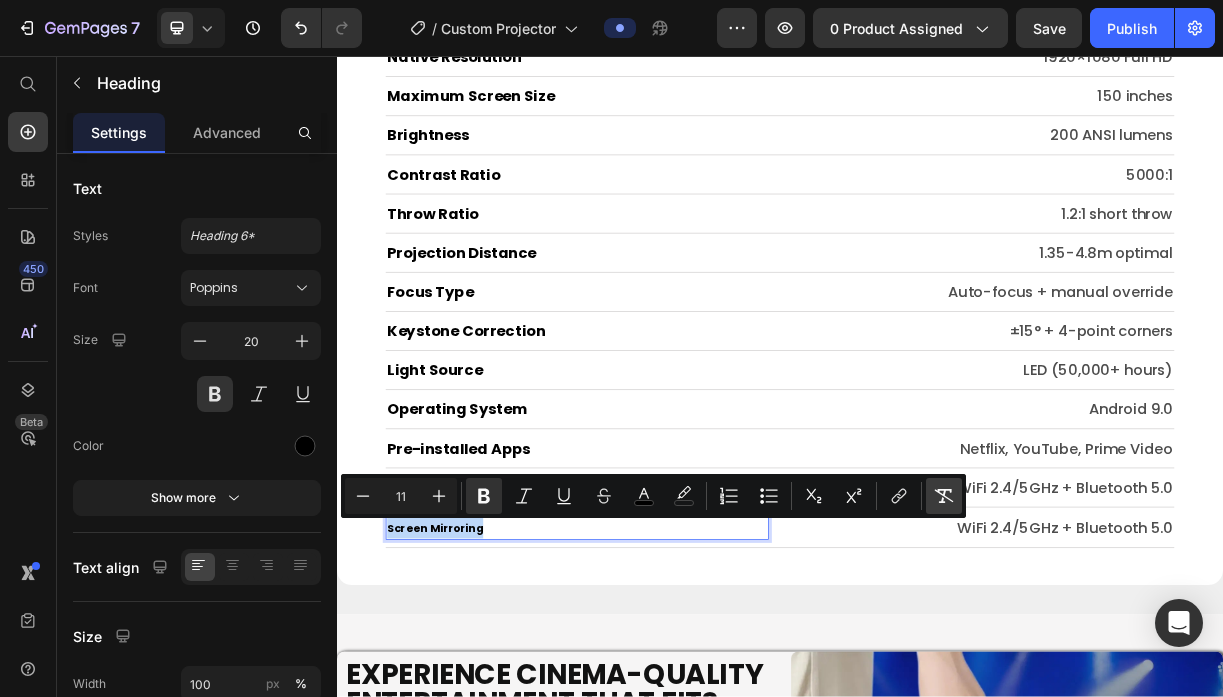 type on "20" 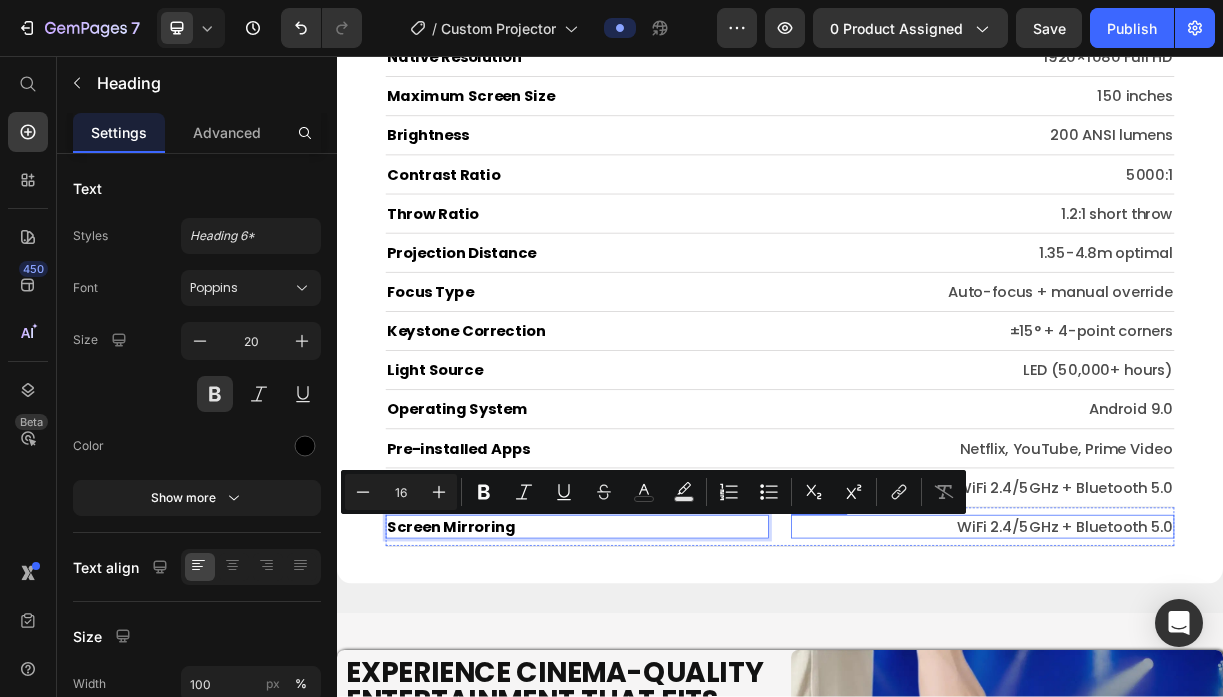 click on "WiFi 2.4/5GHz + Bluetooth 5.0" at bounding box center (1211, 694) 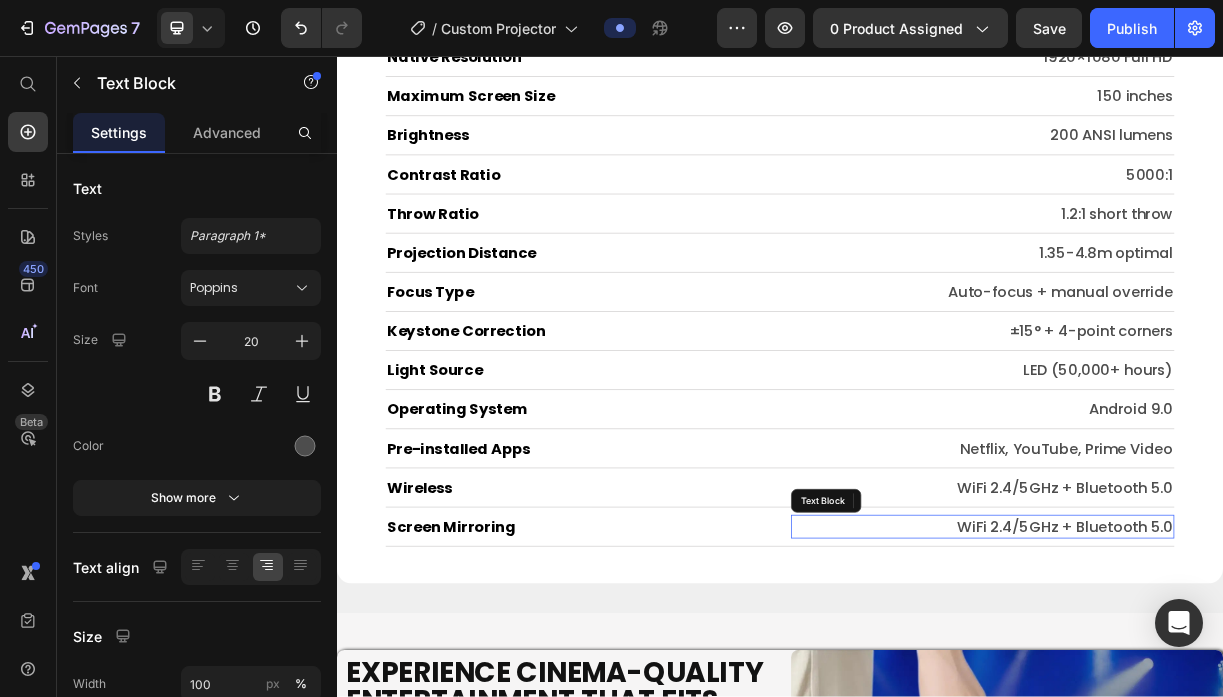 scroll, scrollTop: 0, scrollLeft: 0, axis: both 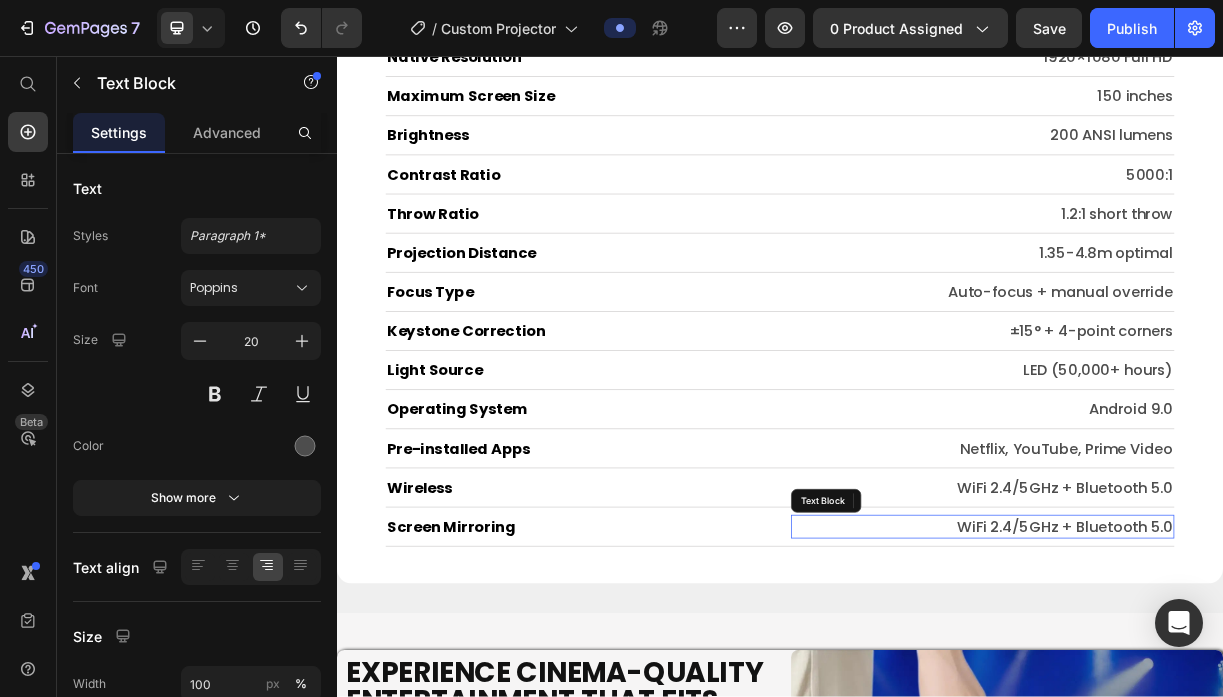click on "WiFi 2.4/5GHz + Bluetooth 5.0" at bounding box center (1211, 694) 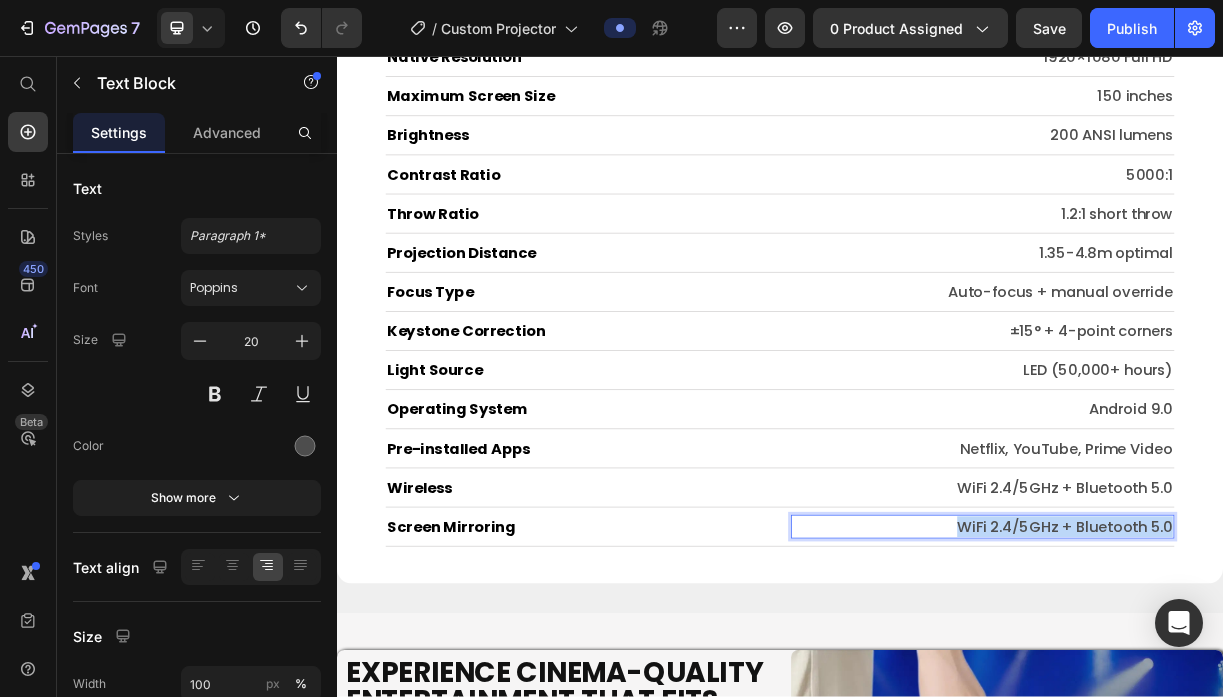 click on "WiFi 2.4/5GHz + Bluetooth 5.0" at bounding box center [1211, 694] 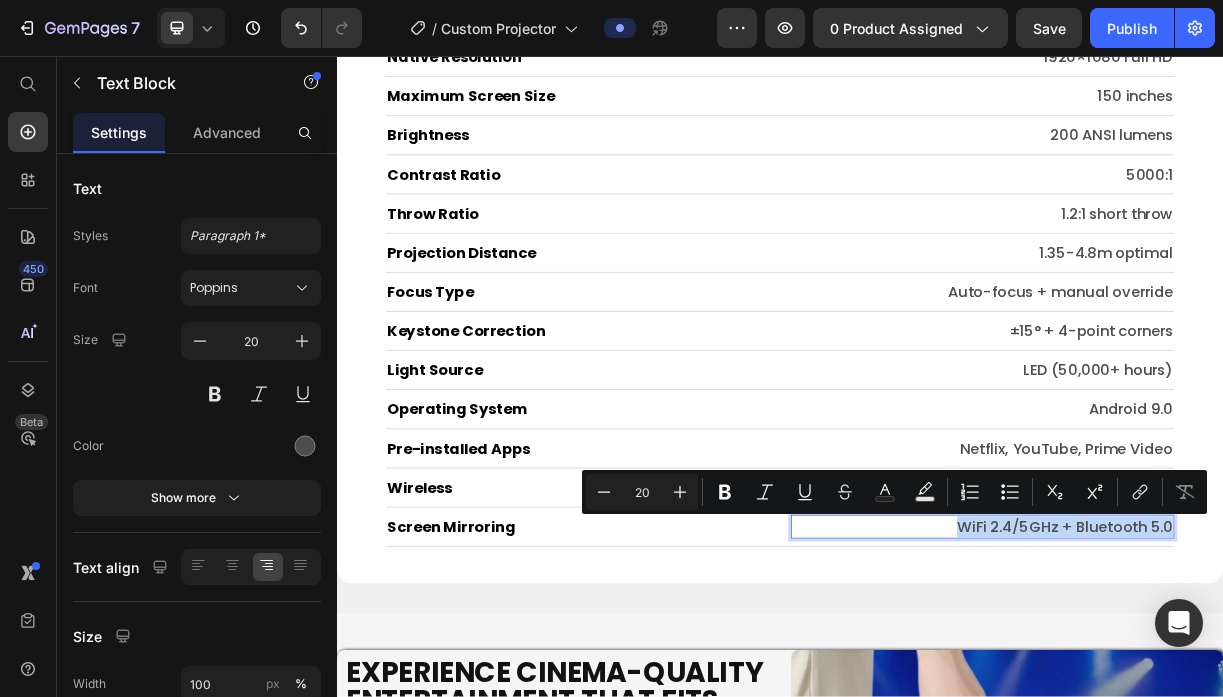 type on "11" 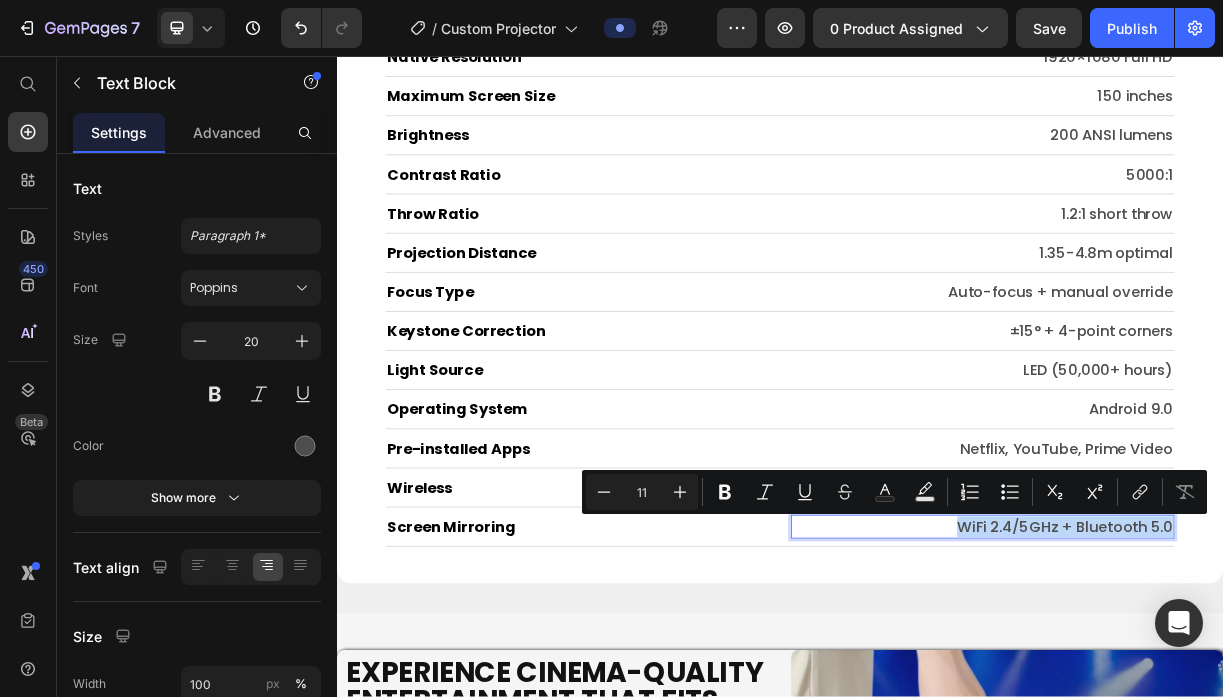 scroll, scrollTop: 29, scrollLeft: 0, axis: vertical 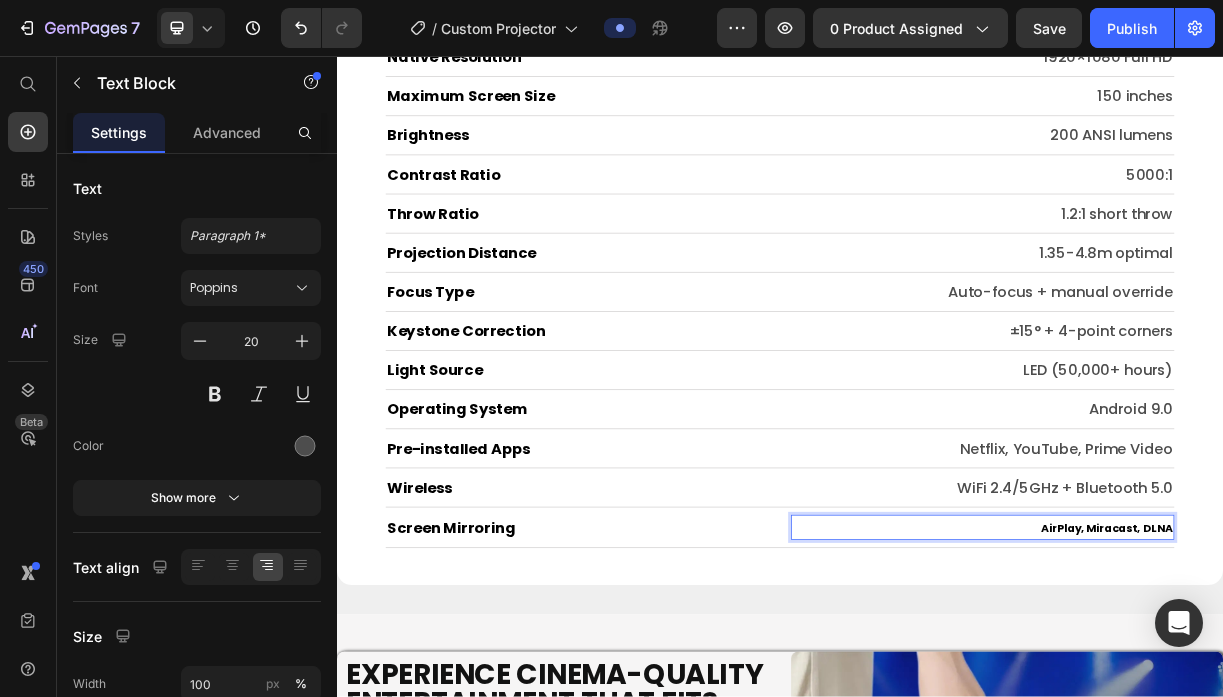 click on "AirPlay, Miracast, DLNA" at bounding box center (1379, 696) 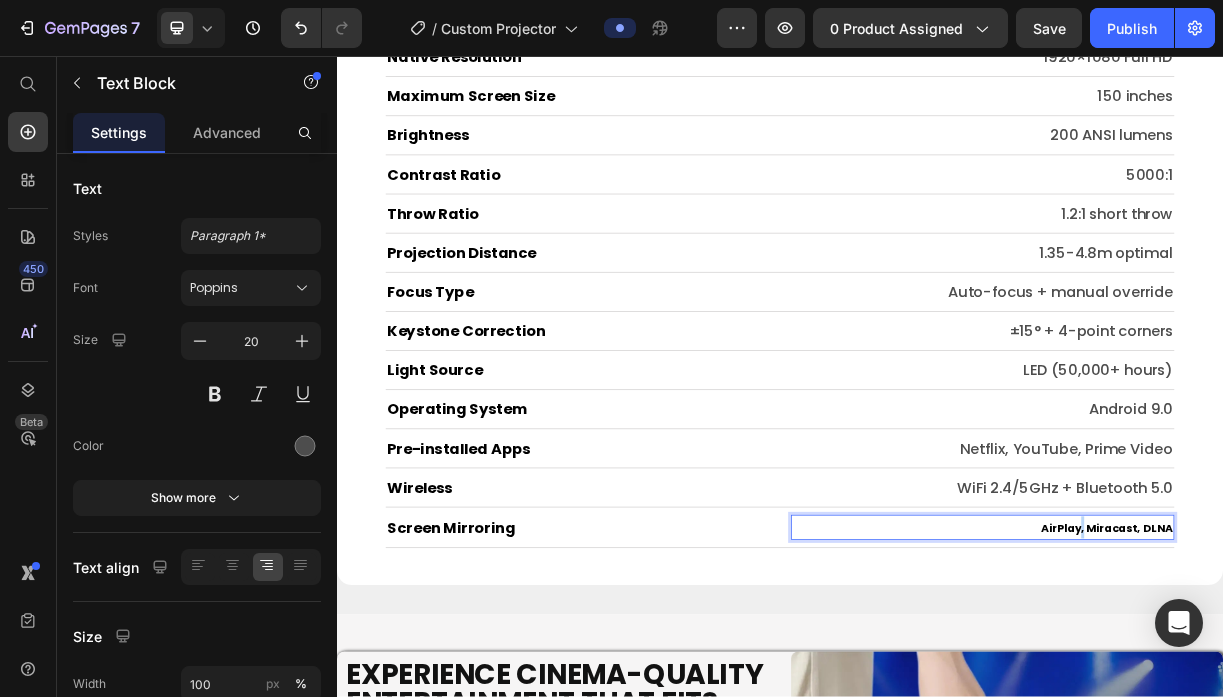 click on "AirPlay, Miracast, DLNA" at bounding box center (1379, 696) 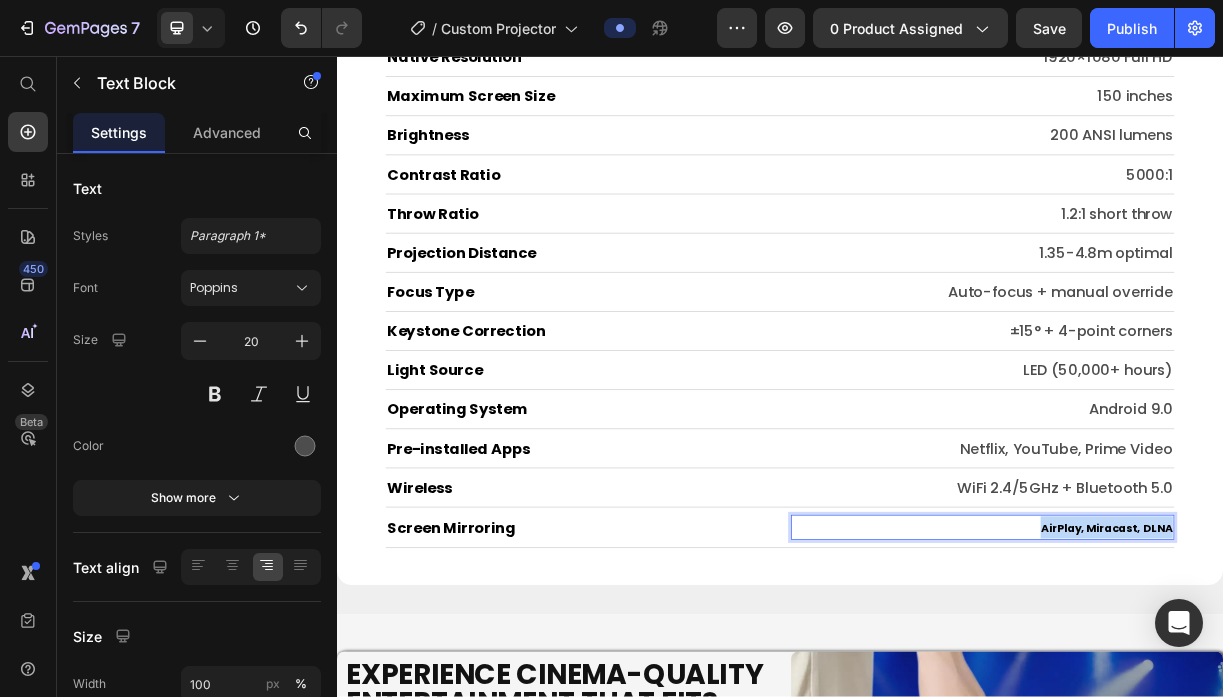 click on "AirPlay, Miracast, DLNA" at bounding box center (1379, 696) 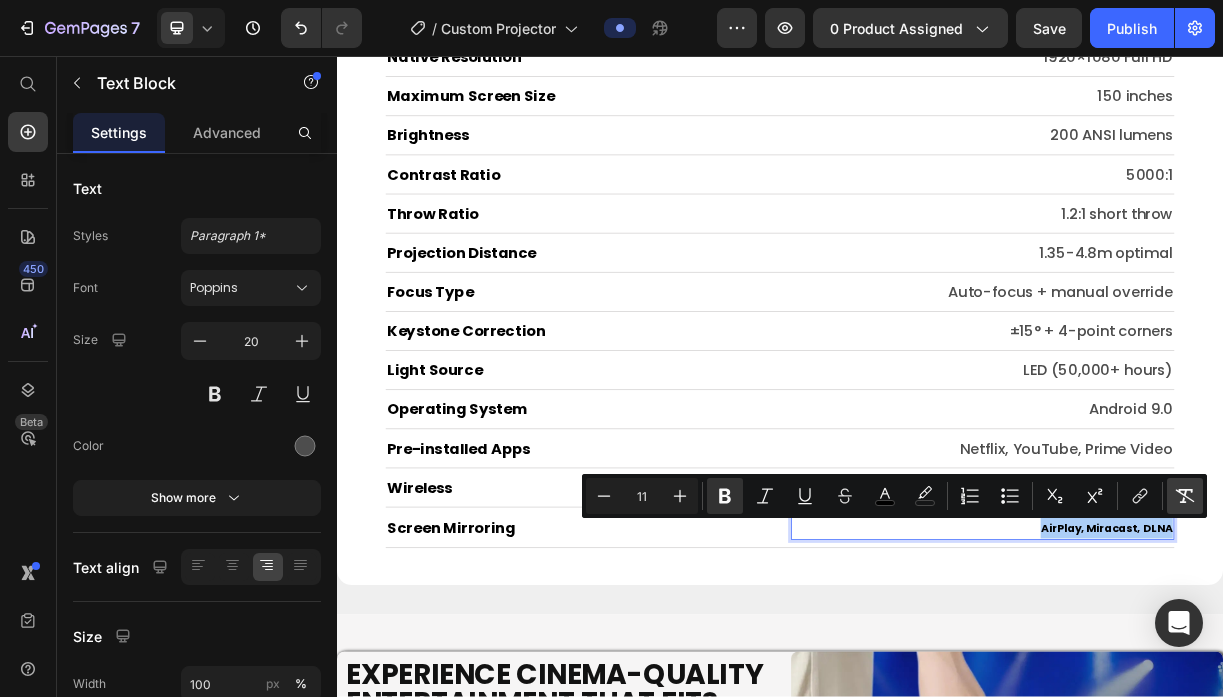 click on "Remove Format" at bounding box center [1185, 496] 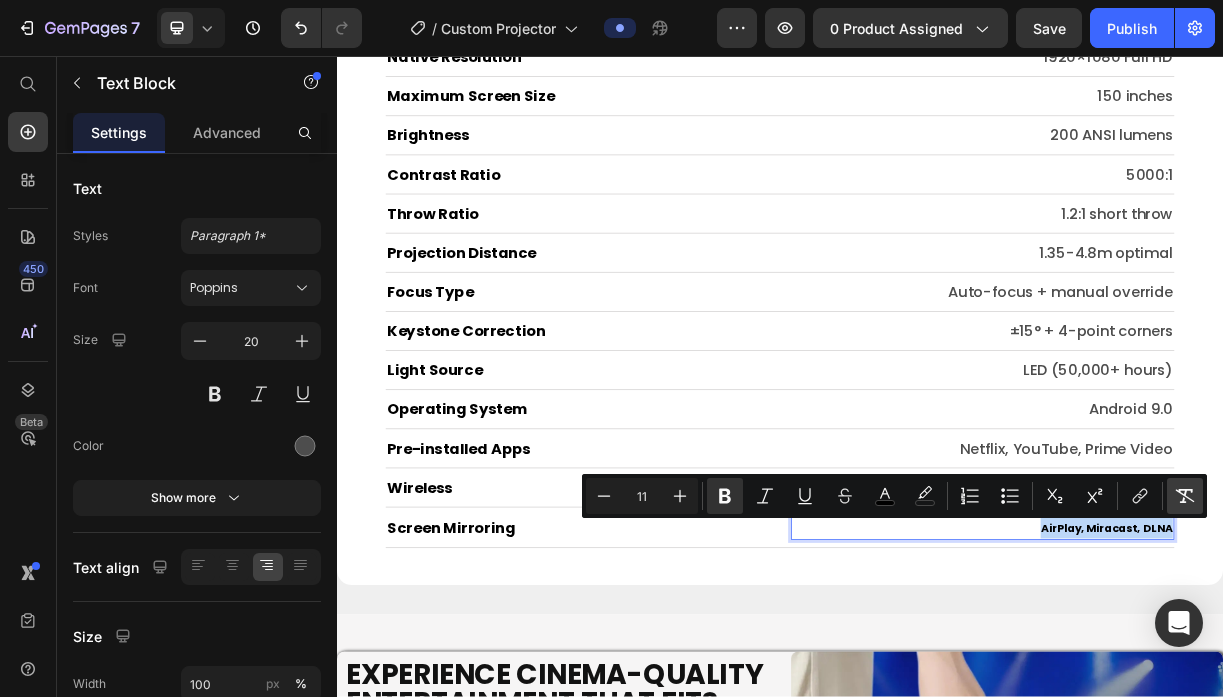type on "20" 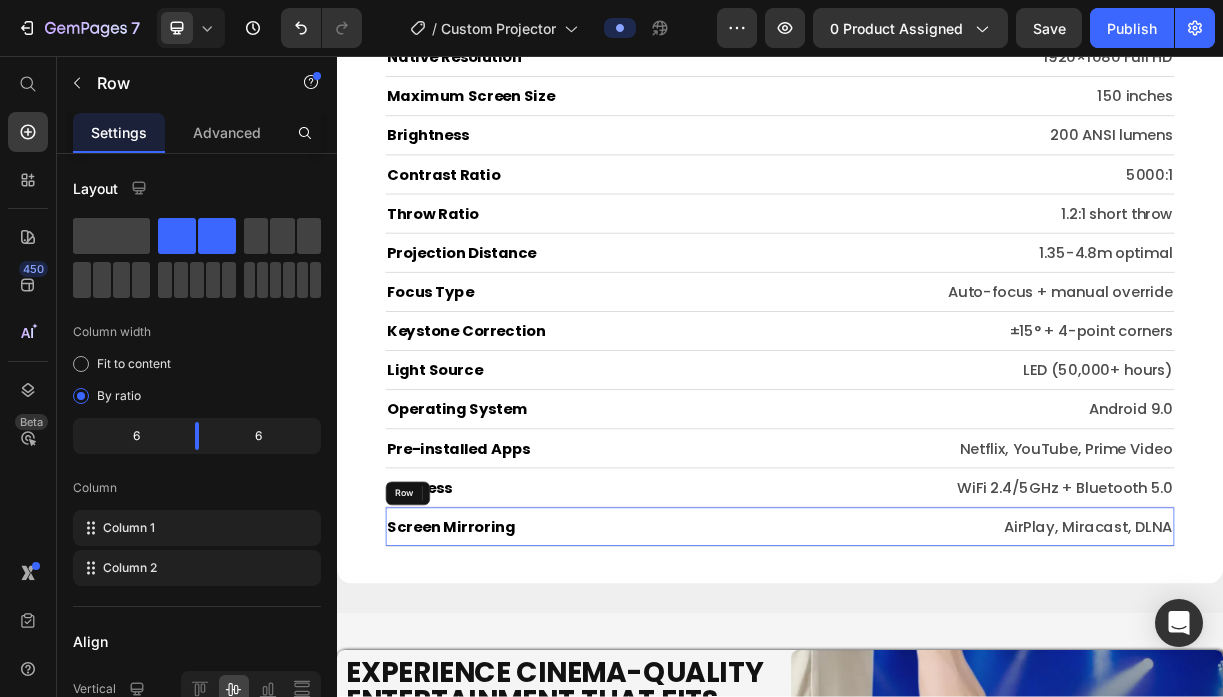 click on "Screen Mirroring Heading AirPlay, Miracast, DLNA Text Block   0 Row" at bounding box center [937, 694] 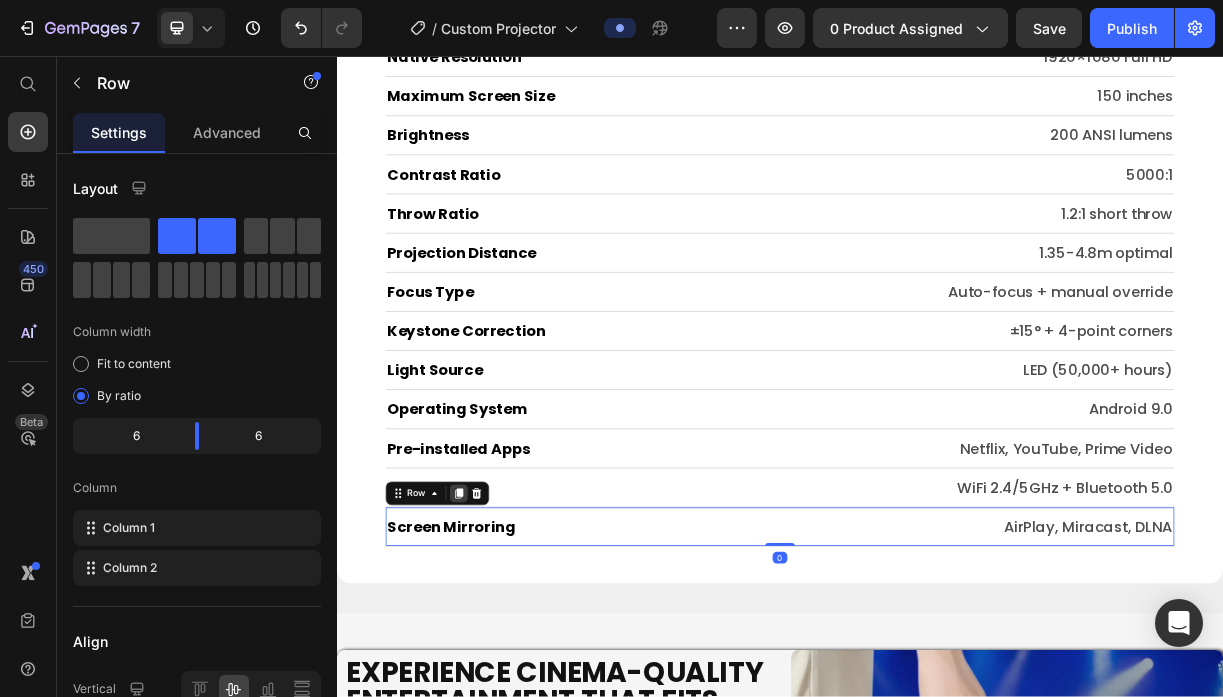 click 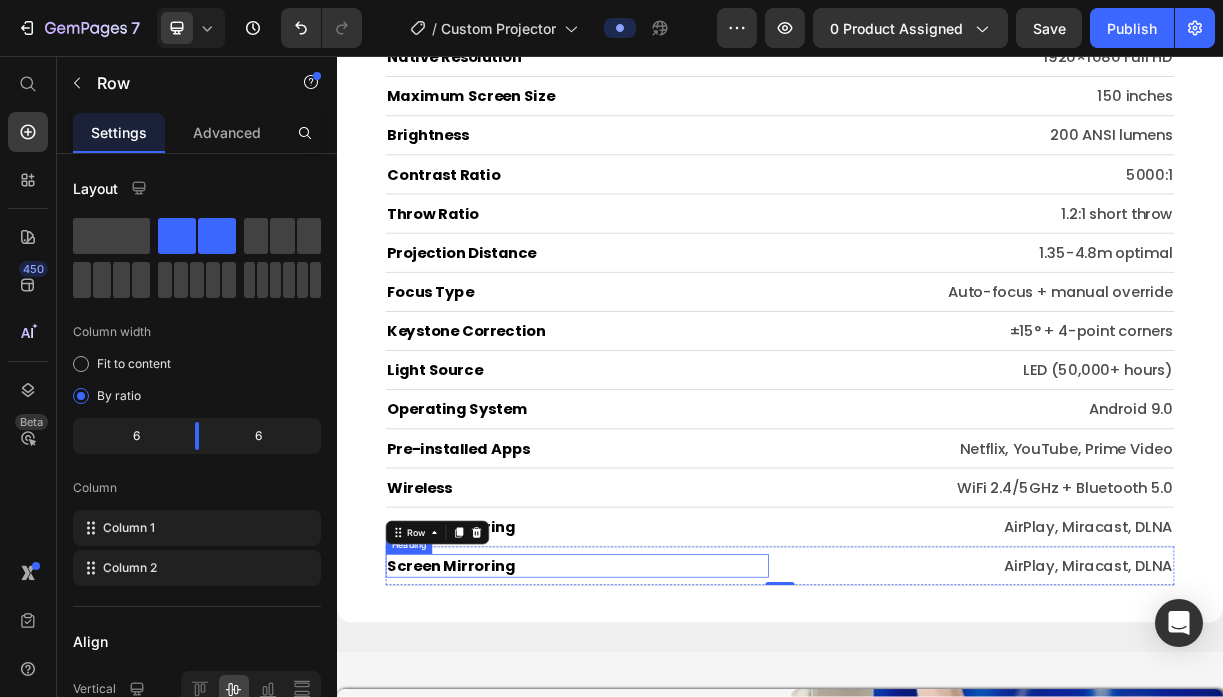 click on "Screen Mirroring" at bounding box center [662, 747] 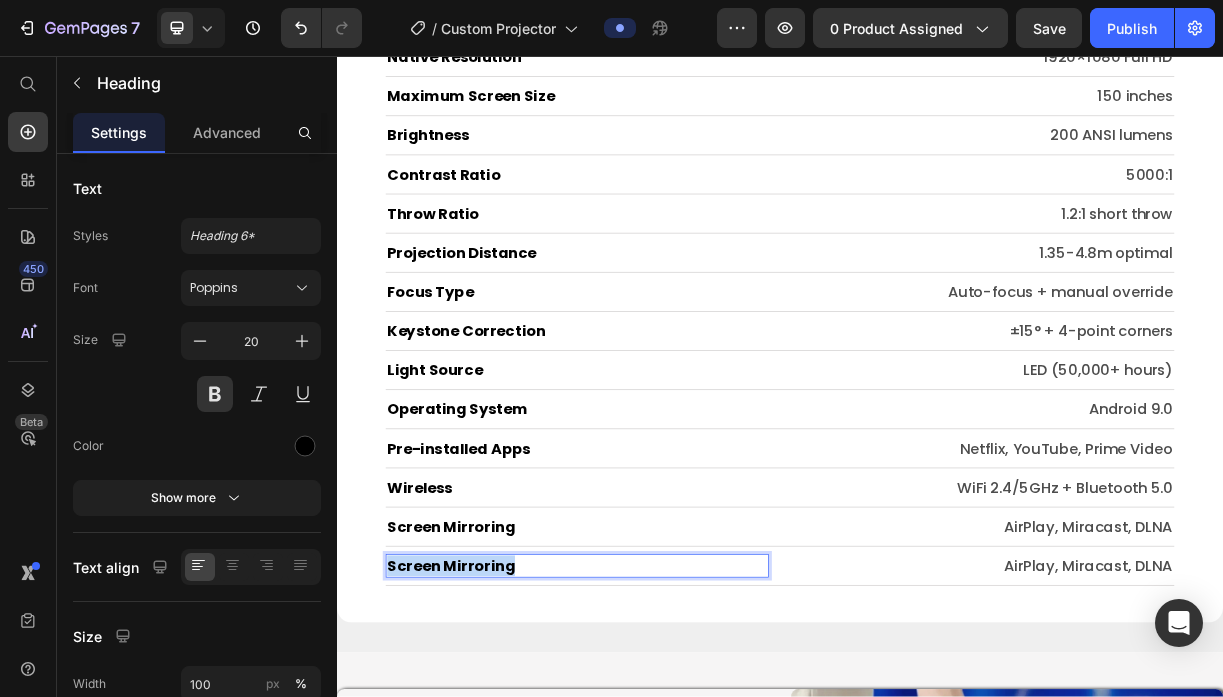 click on "Screen Mirroring" at bounding box center [662, 747] 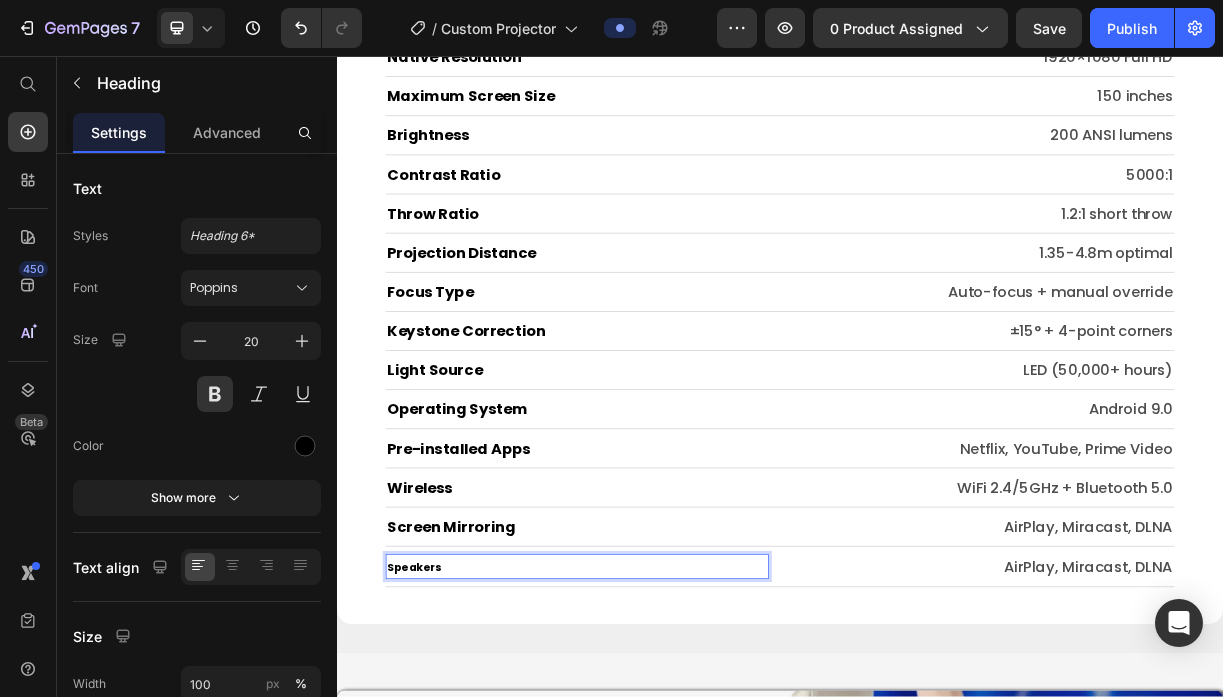 scroll, scrollTop: 81, scrollLeft: 0, axis: vertical 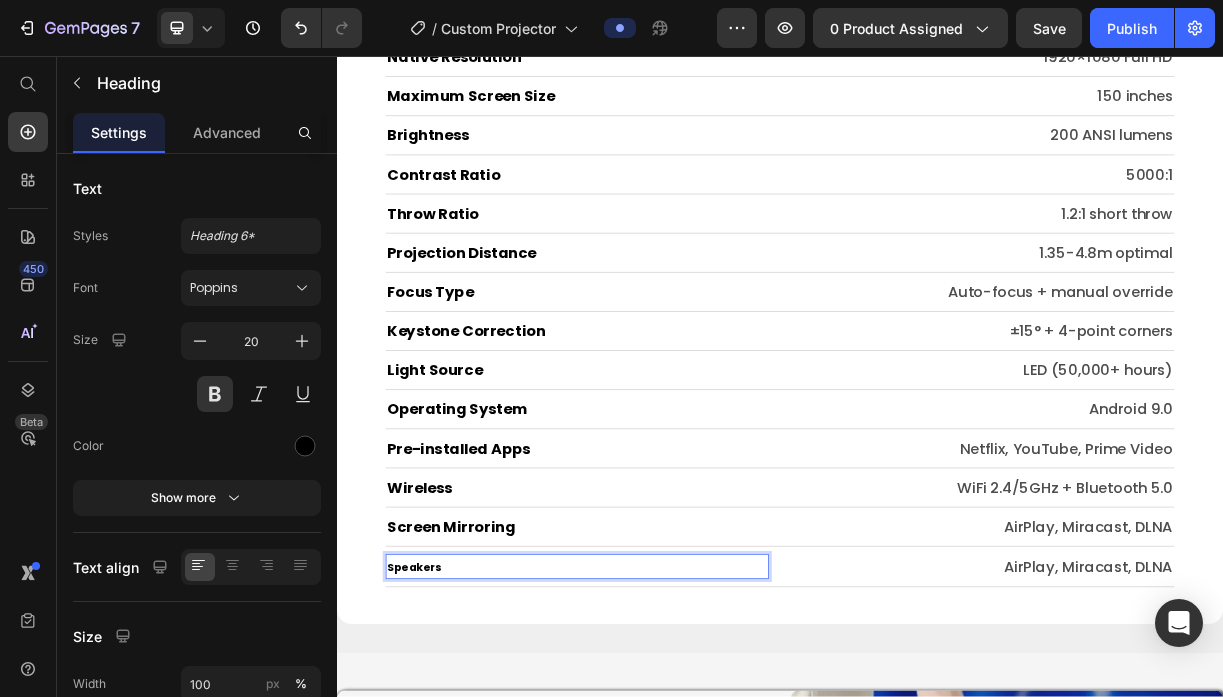 click on "Speakers" at bounding box center [442, 749] 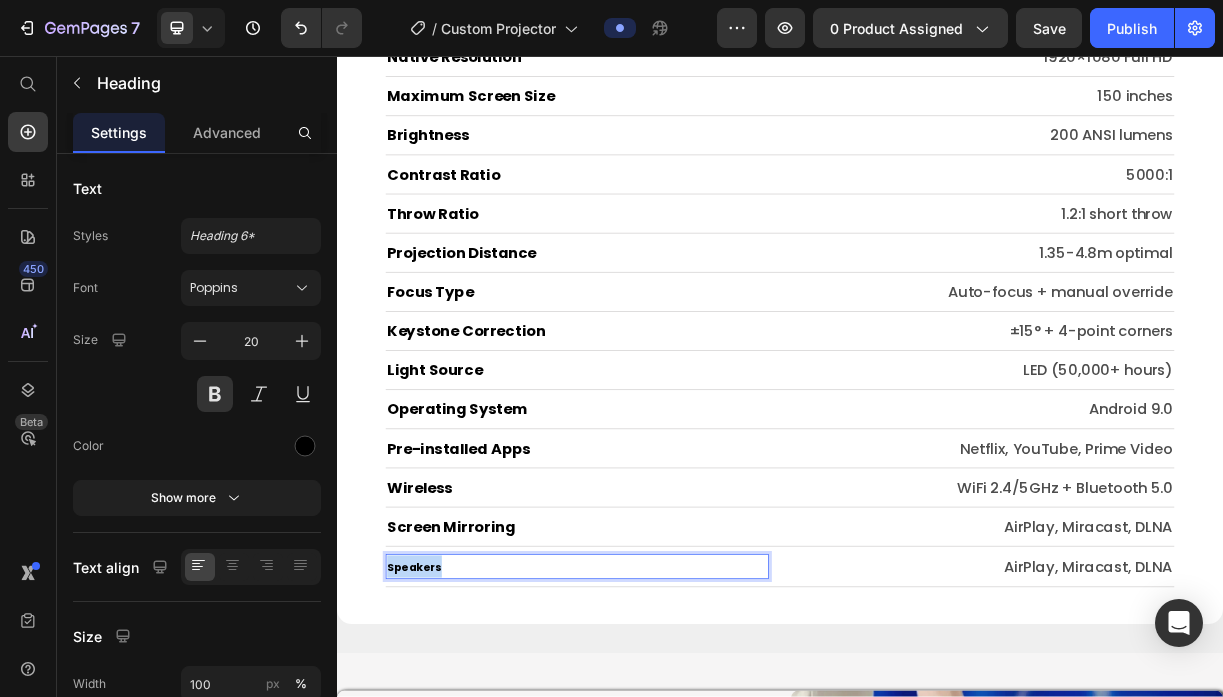 click on "Speakers" at bounding box center [442, 749] 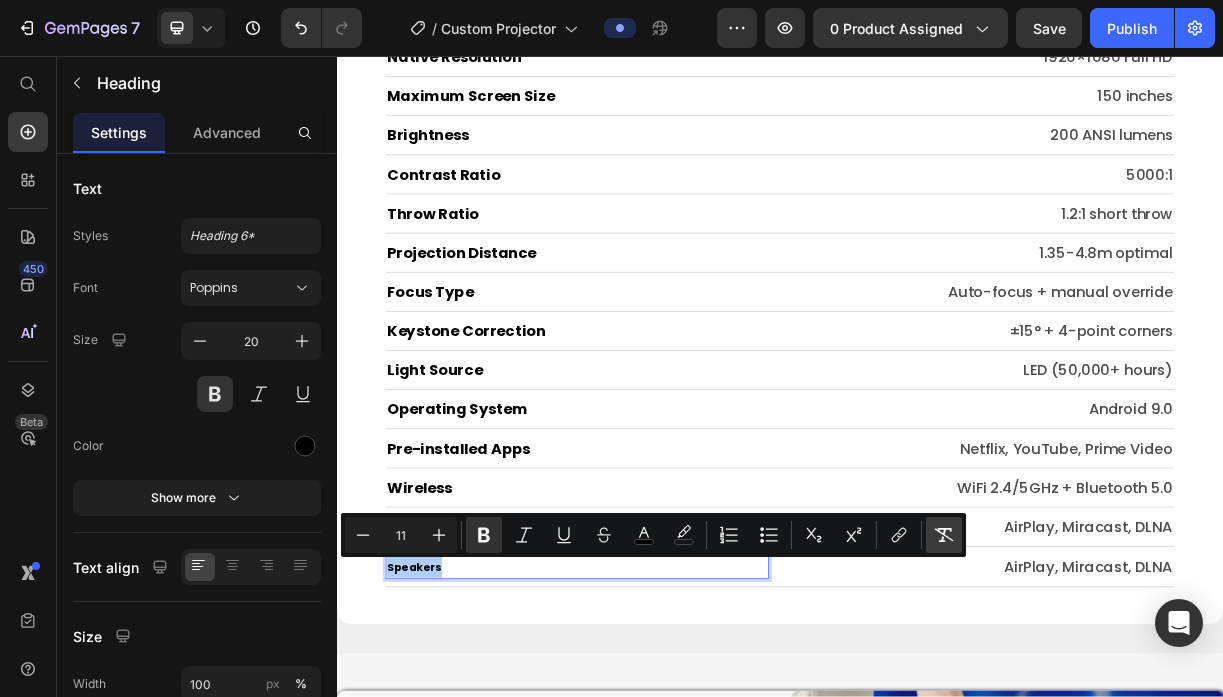 click 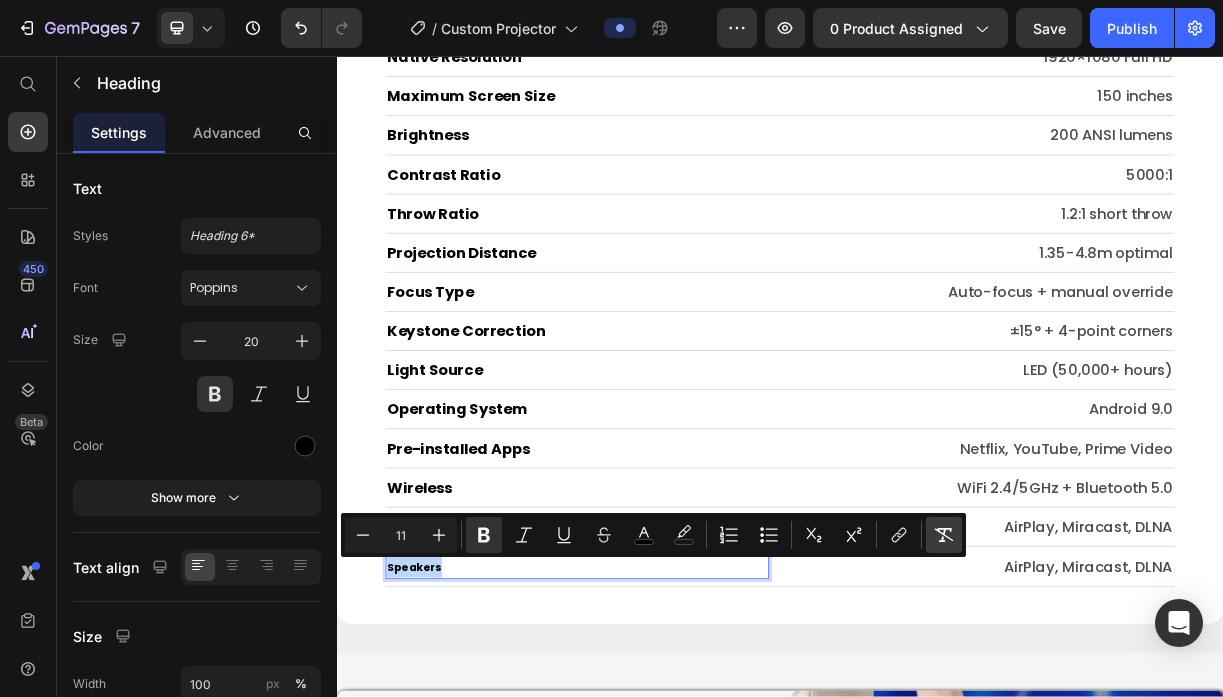 type on "20" 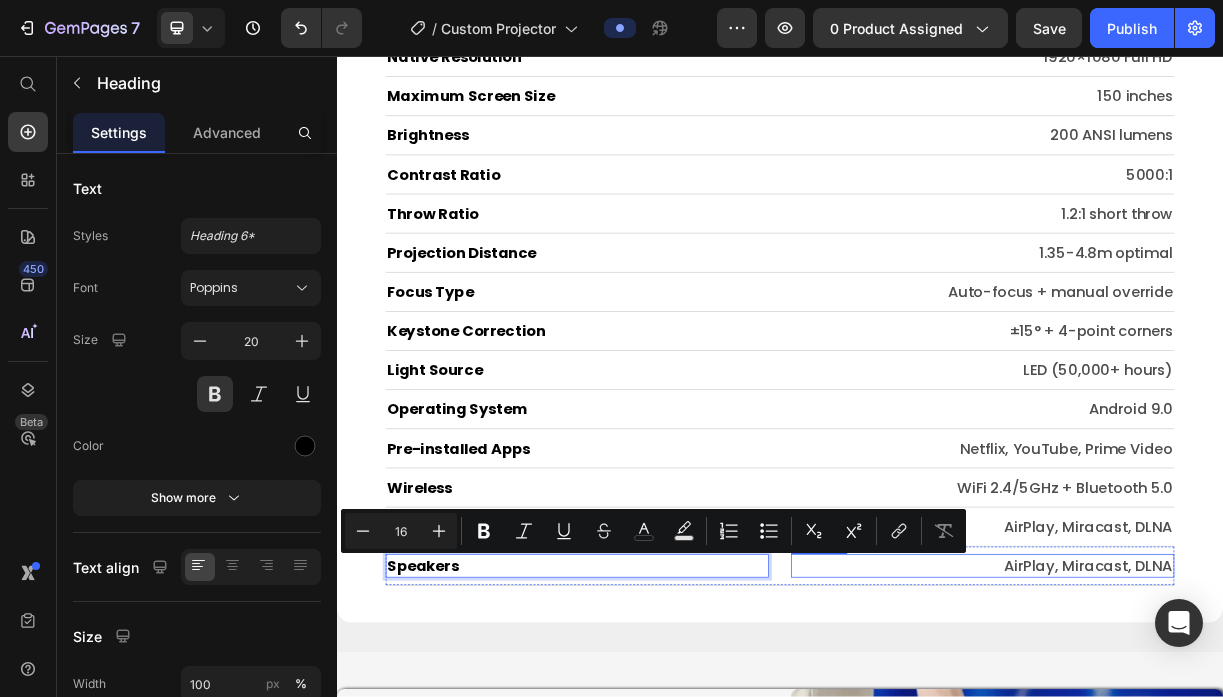 click on "AirPlay, Miracast, DLNA" at bounding box center (1211, 747) 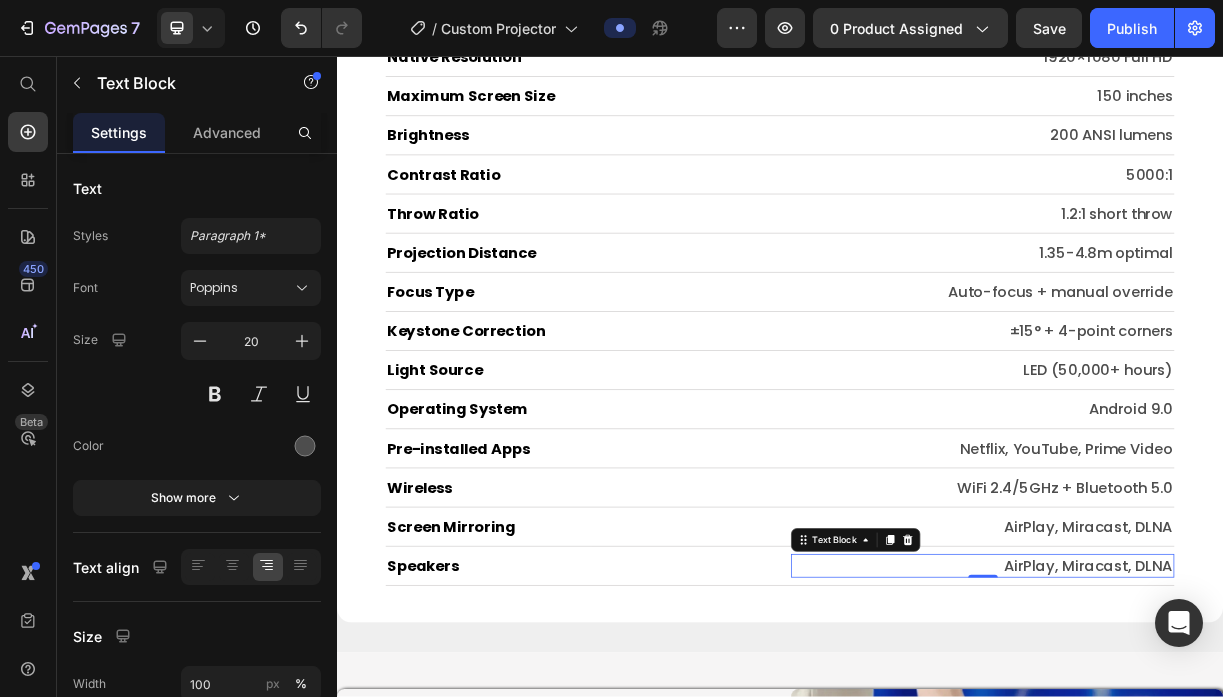 scroll, scrollTop: 0, scrollLeft: 0, axis: both 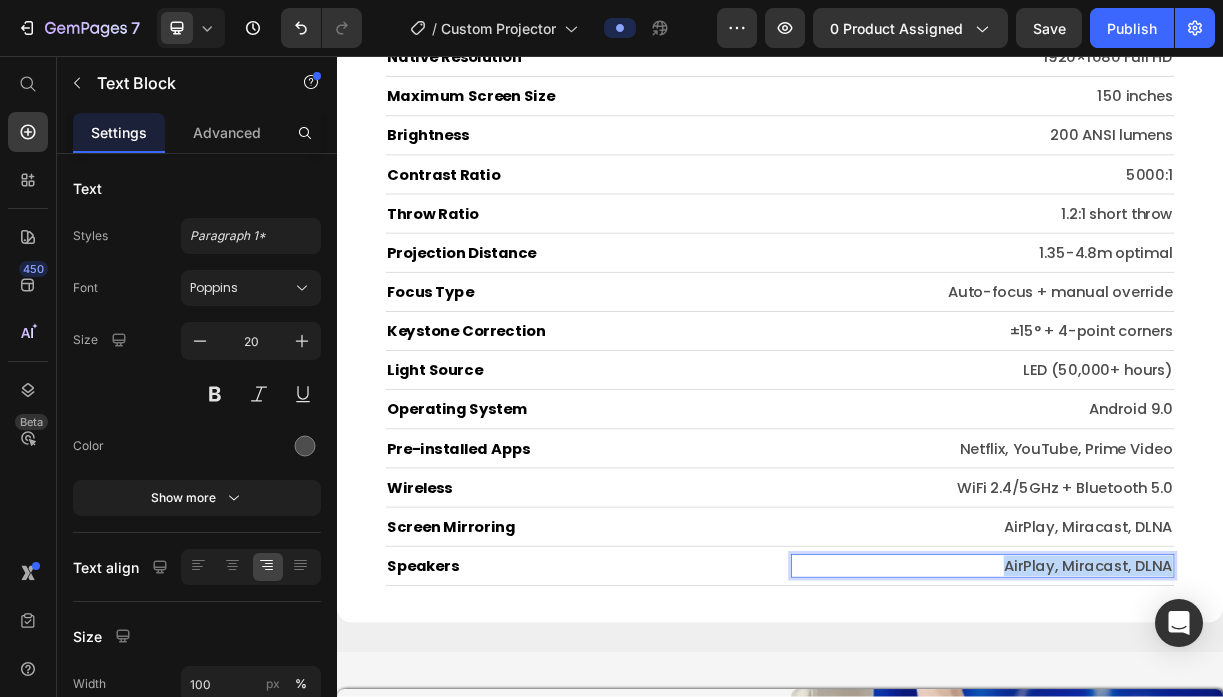 click on "AirPlay, Miracast, DLNA" at bounding box center [1211, 747] 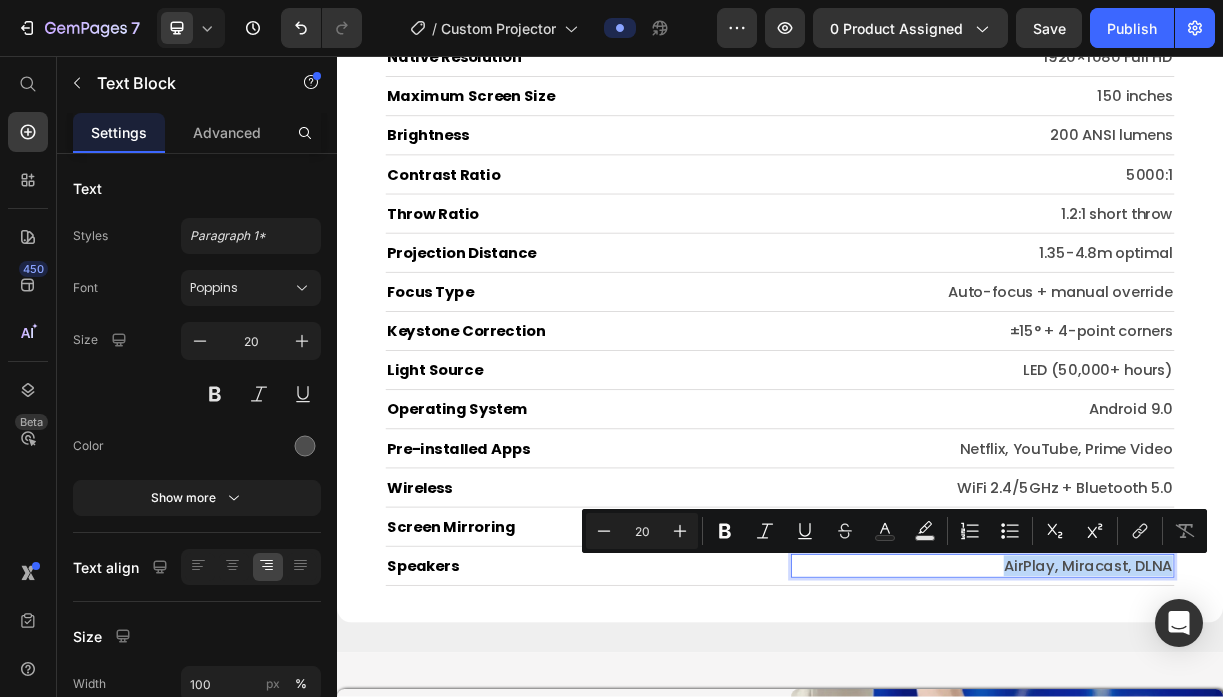 type on "11" 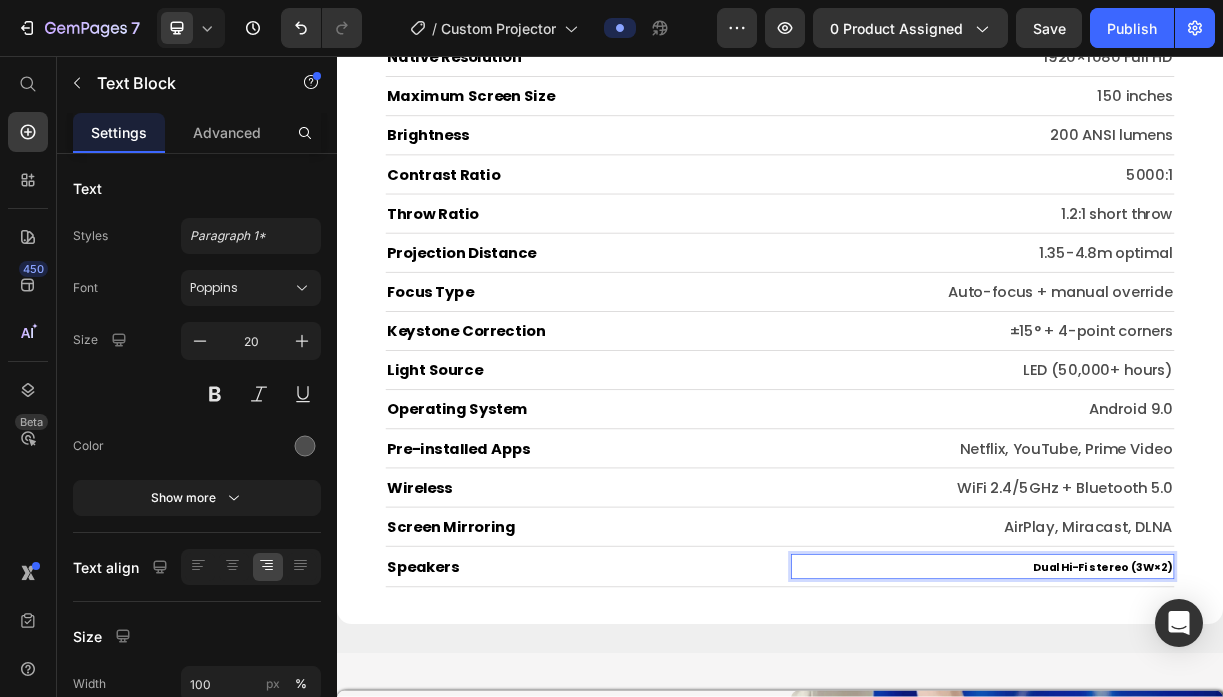 scroll, scrollTop: 81, scrollLeft: 0, axis: vertical 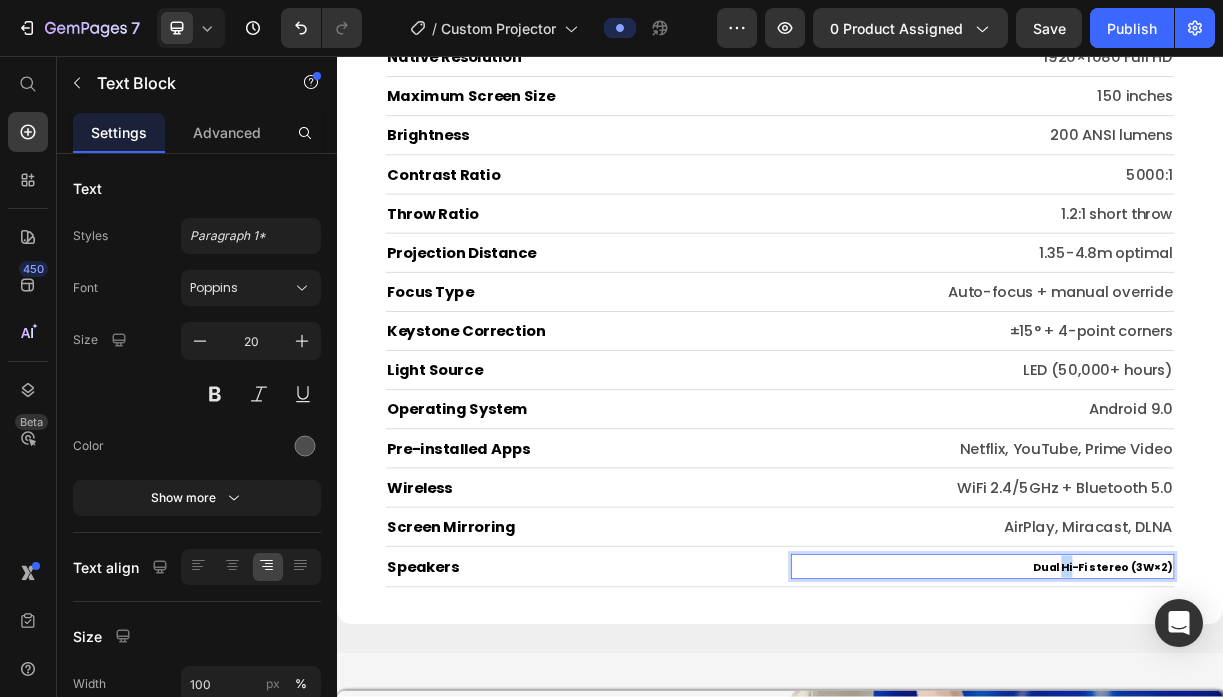 click on "Dual Hi-Fi stereo (3W×2)" at bounding box center (1374, 749) 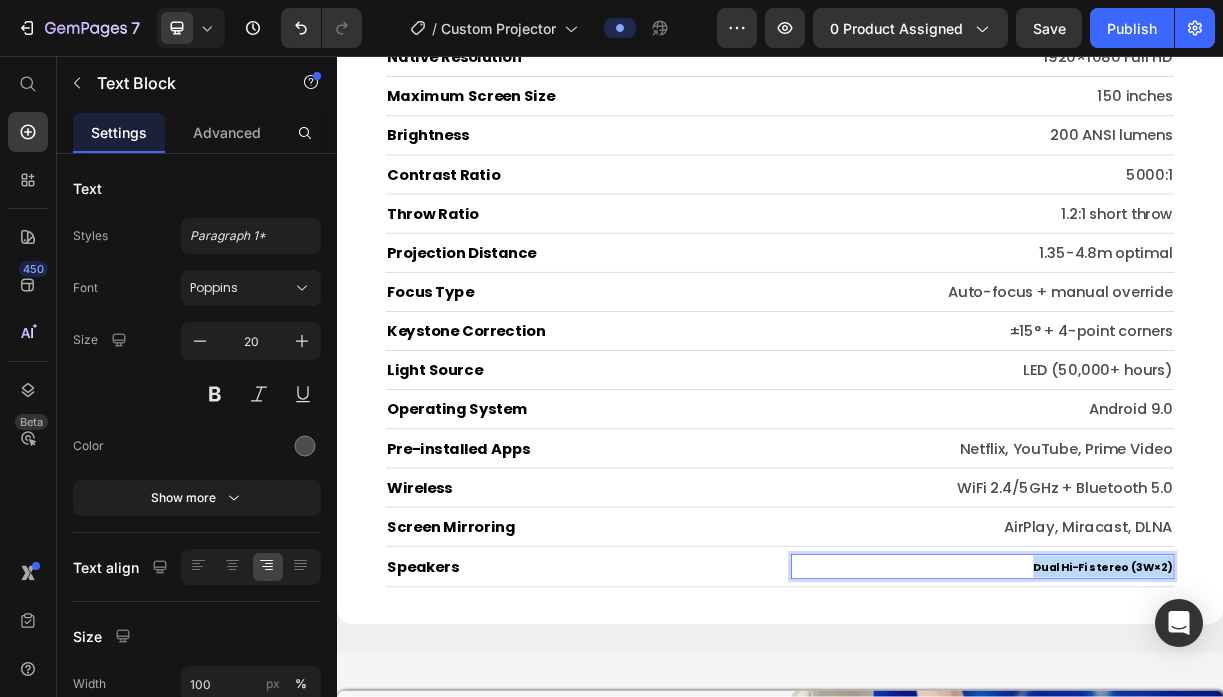 click on "Dual Hi-Fi stereo (3W×2)" at bounding box center [1374, 749] 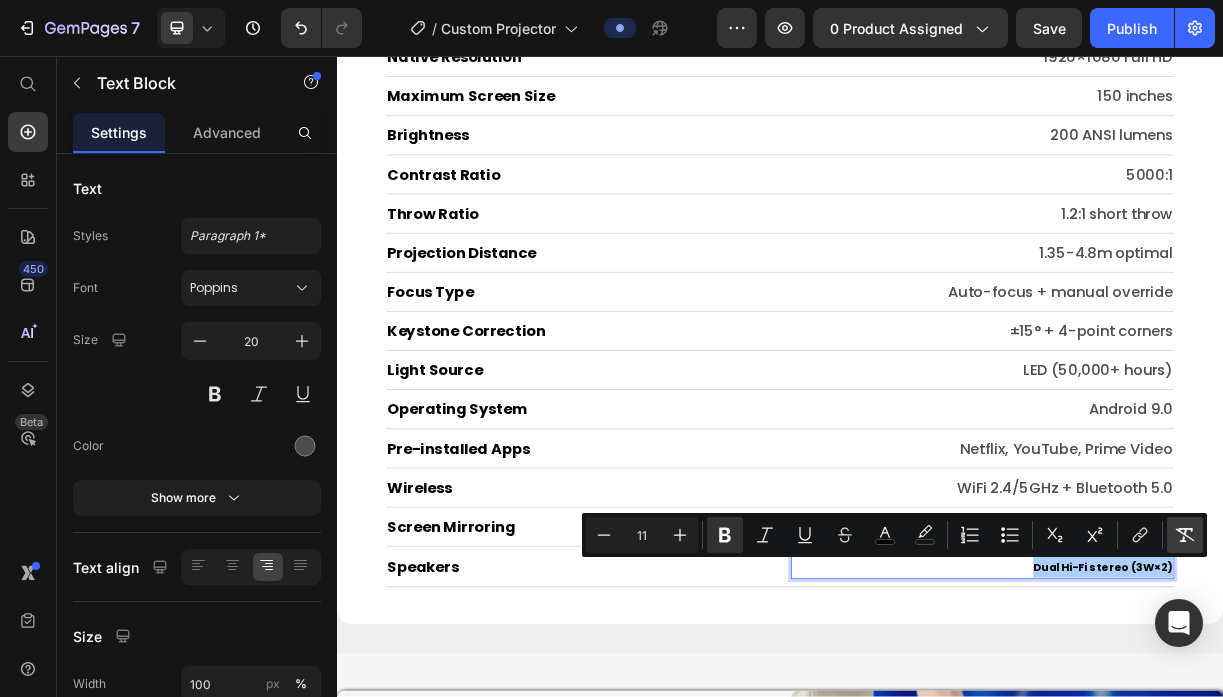 click 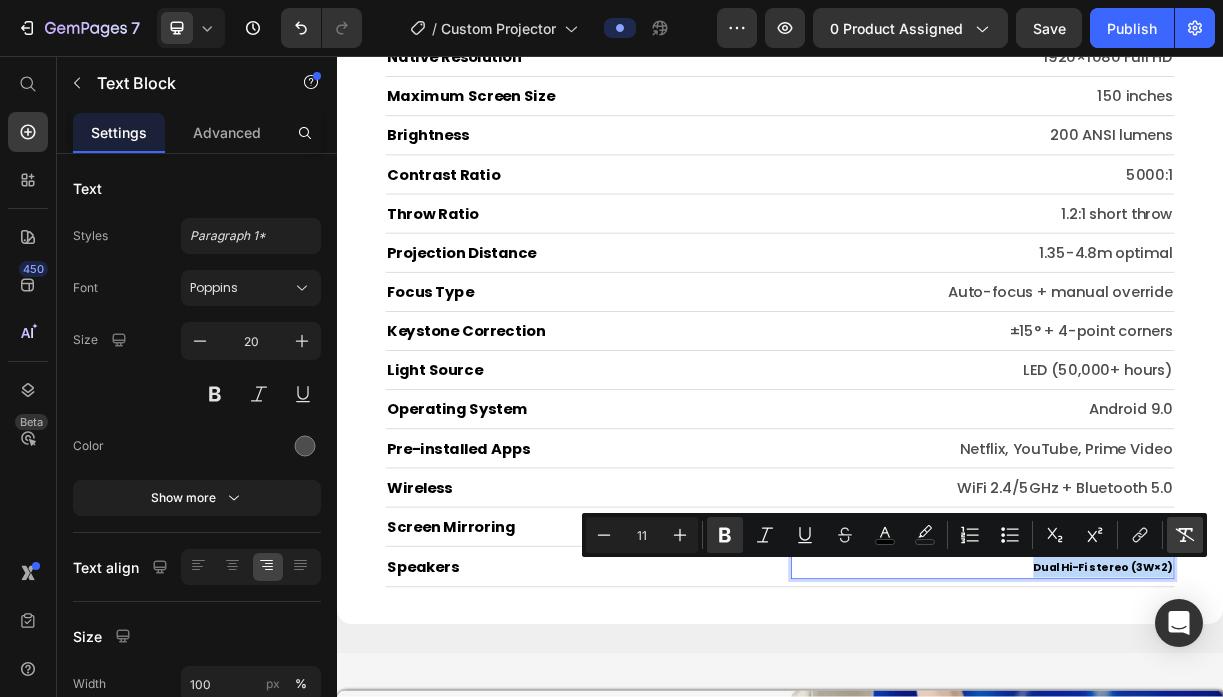 type on "20" 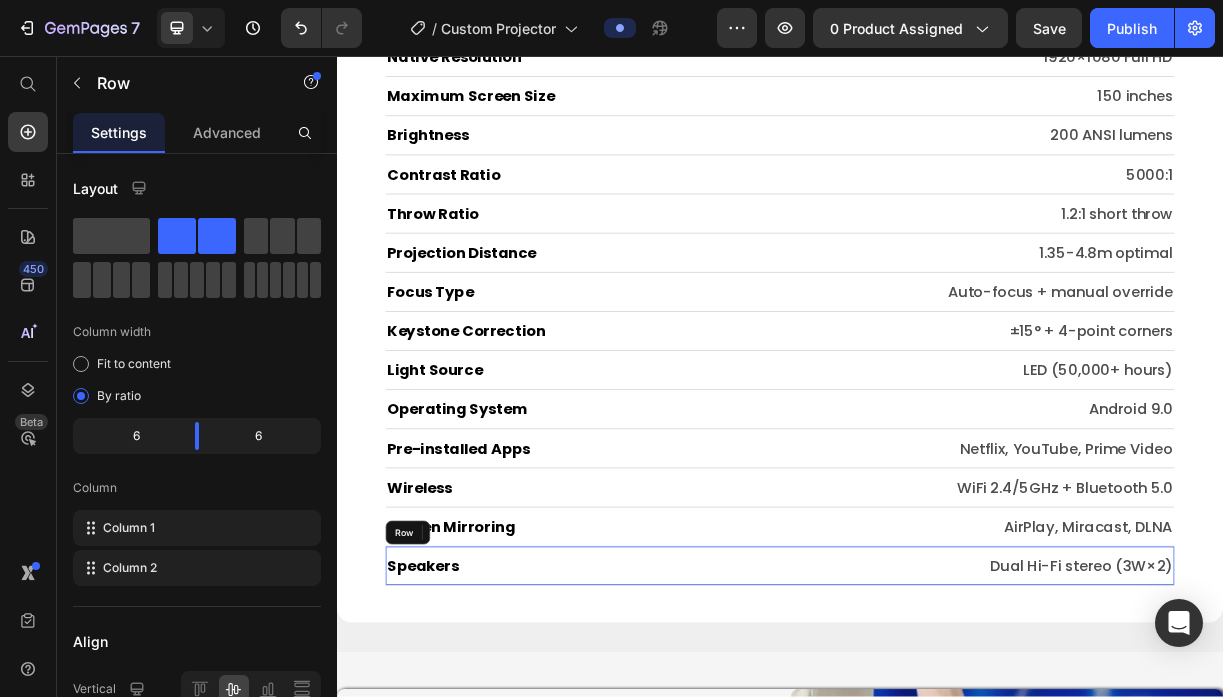 click on "Speakers Heading Dual Hi-Fi stereo (3W×2) Text Block   0 Row" at bounding box center [937, 747] 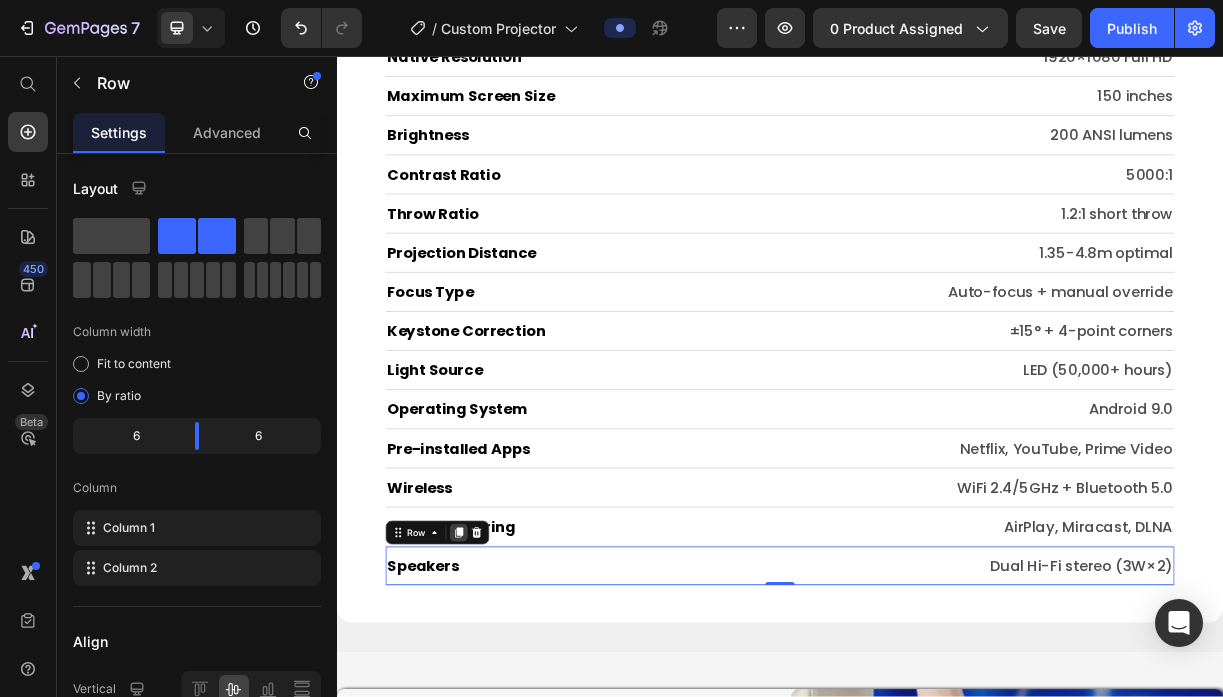 click 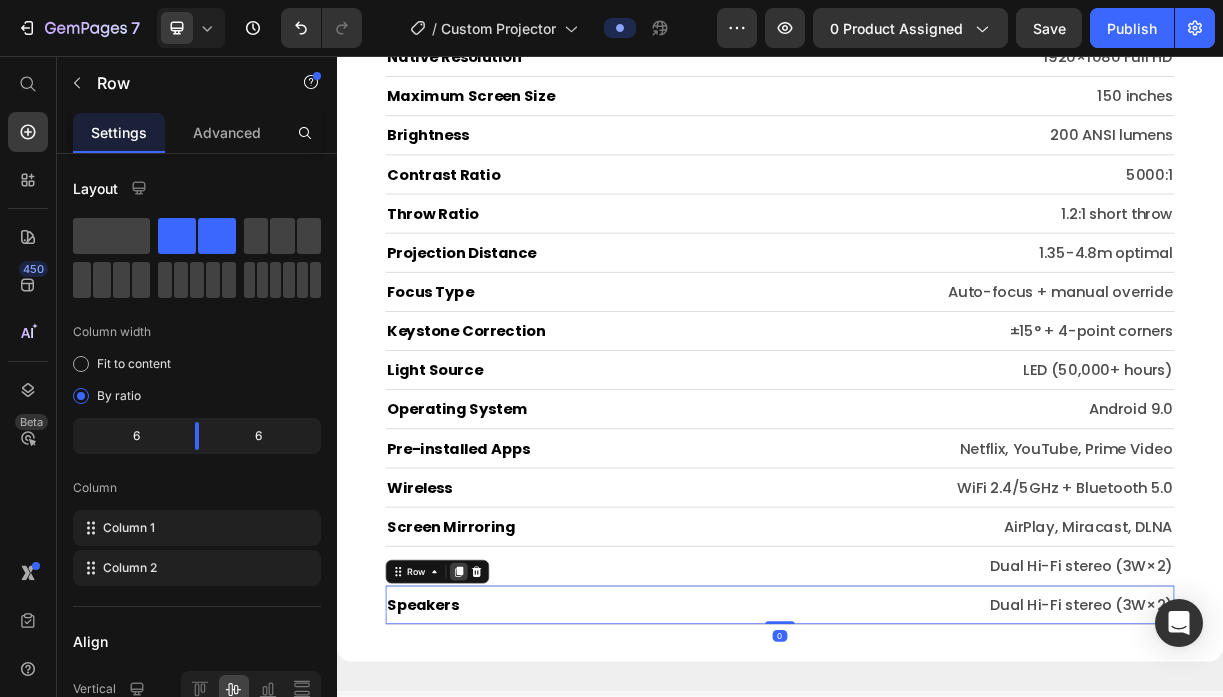 click 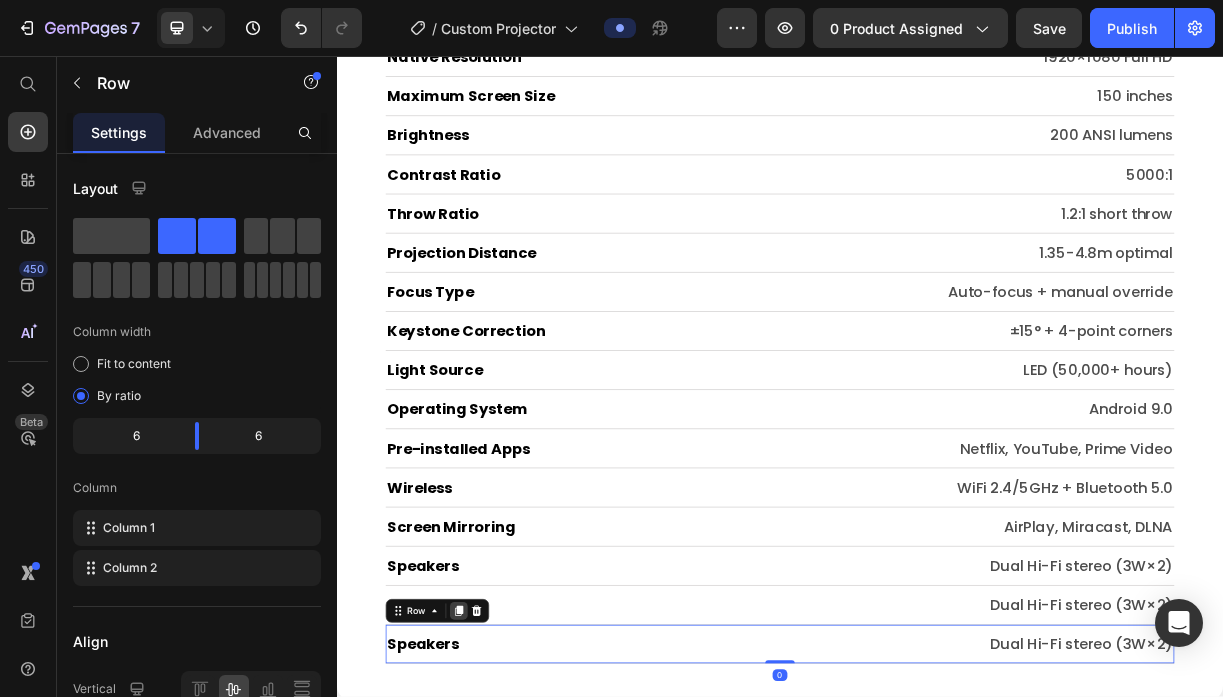 click 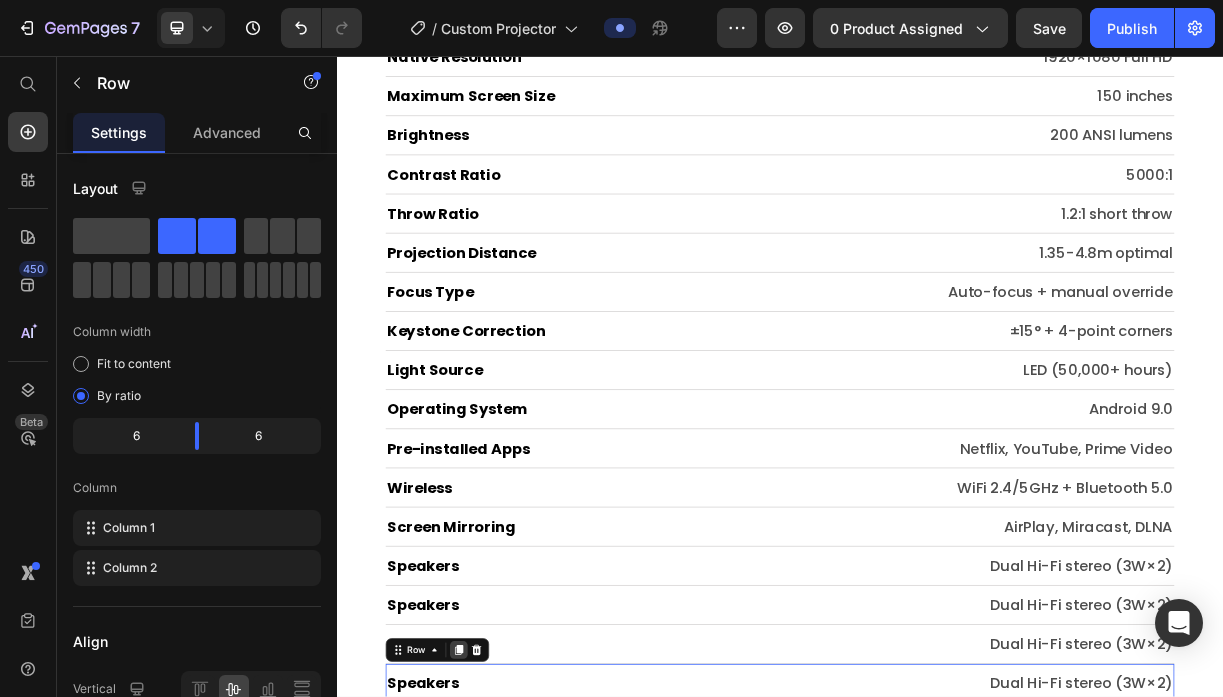 click 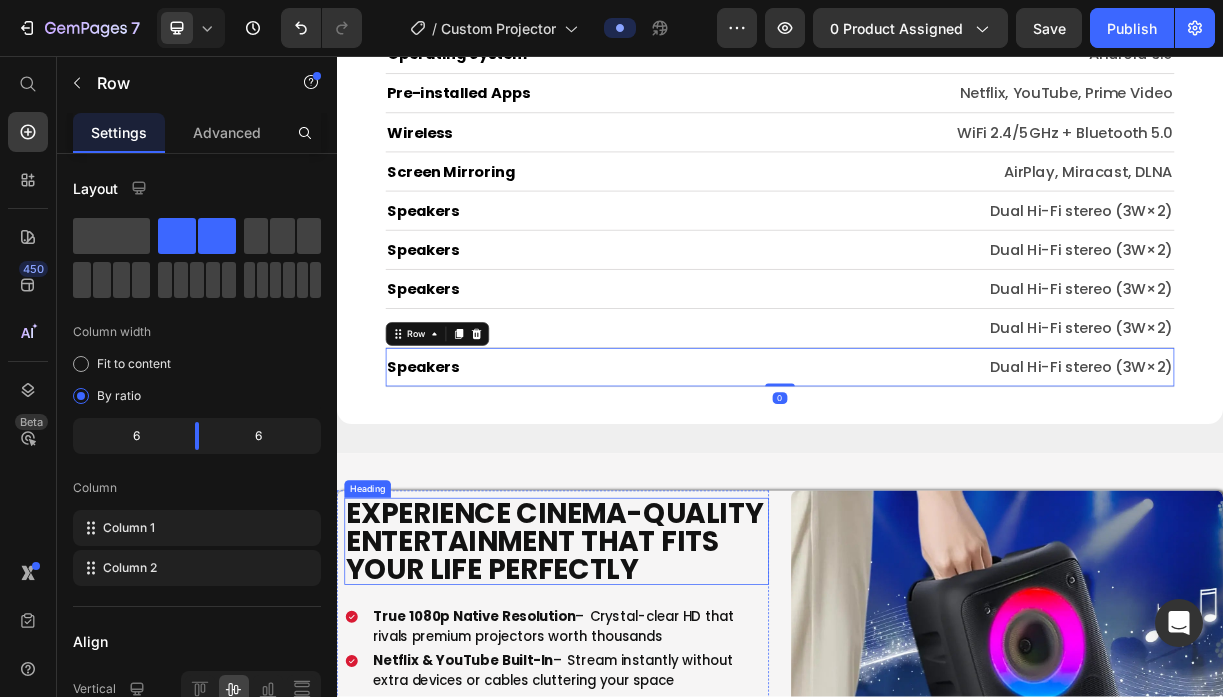 scroll, scrollTop: 10720, scrollLeft: 0, axis: vertical 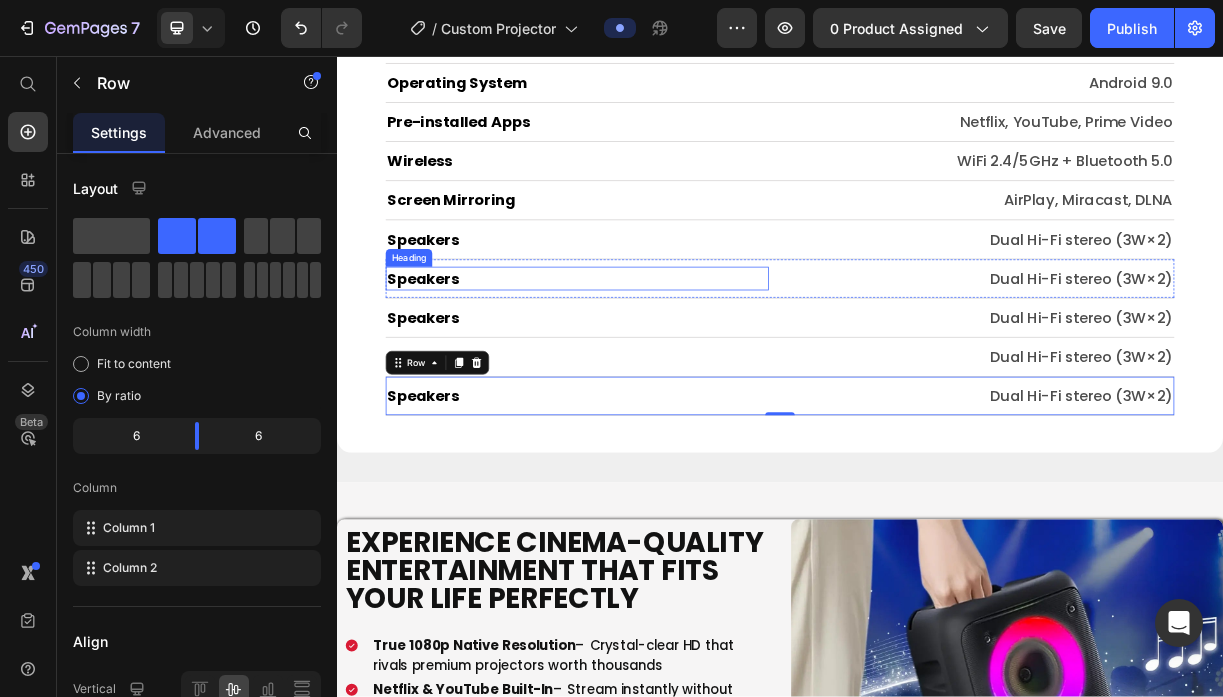 click on "Speakers" at bounding box center (662, 358) 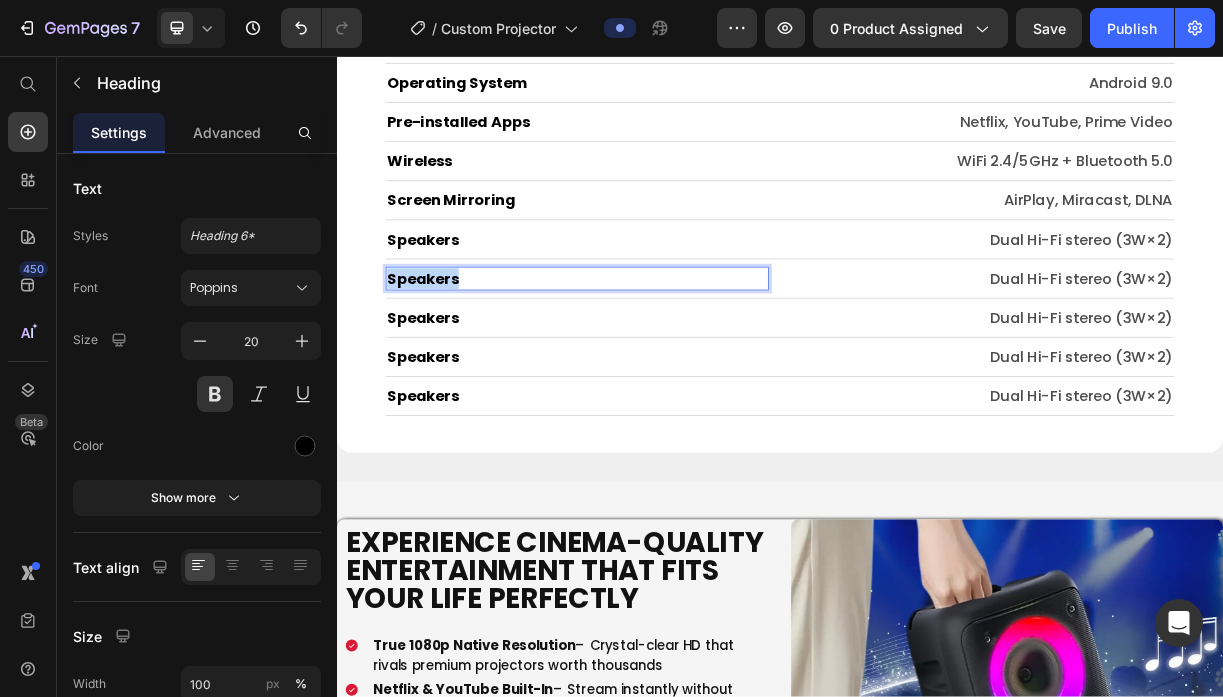 click on "Speakers" at bounding box center (662, 358) 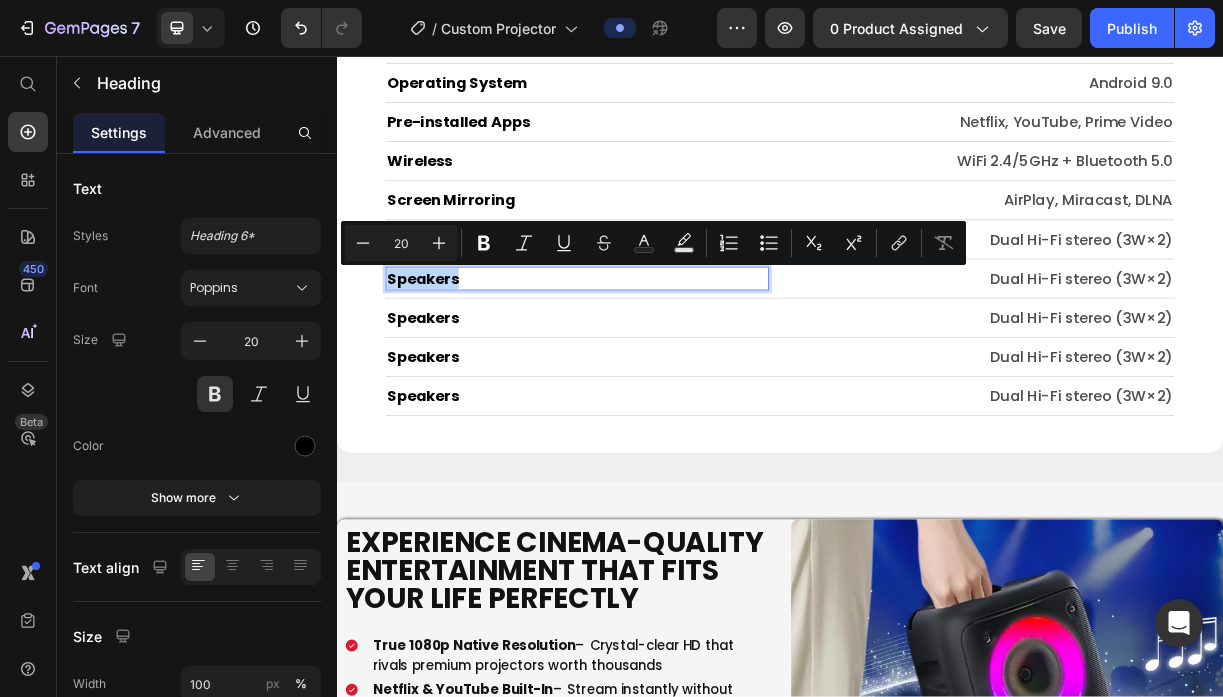 click on "Speakers" at bounding box center [662, 358] 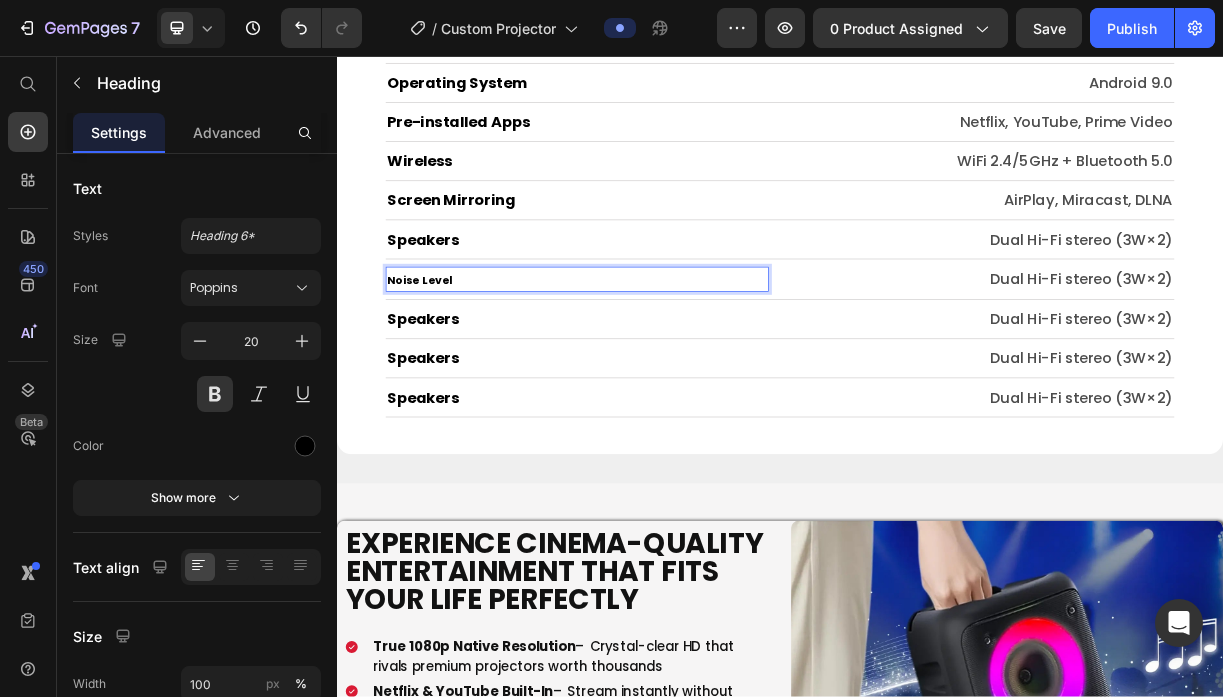 click on "Noise Level" at bounding box center (449, 360) 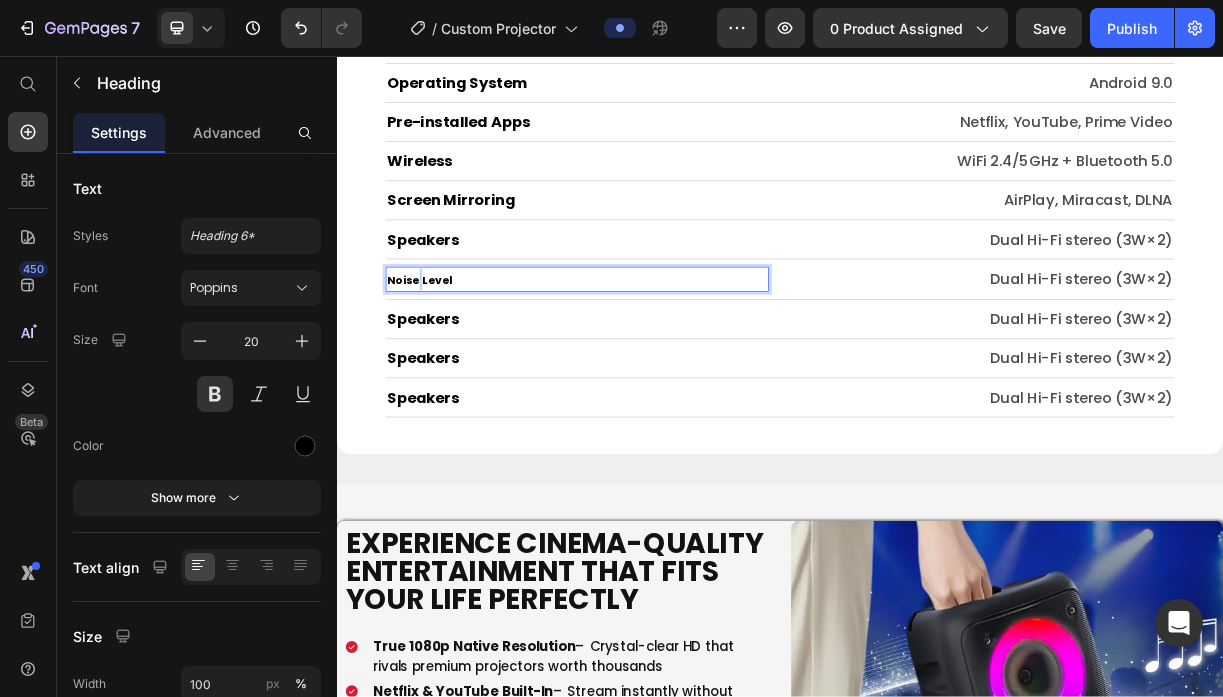 click on "Noise Level" at bounding box center (449, 360) 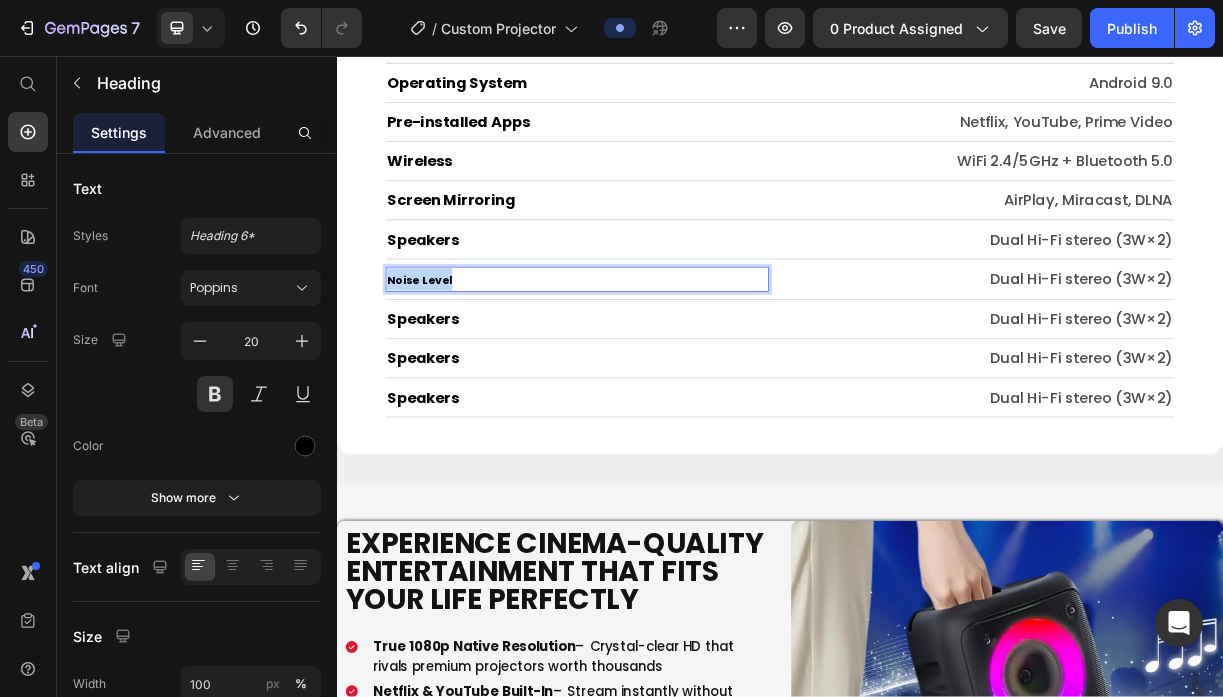 click on "Noise Level" at bounding box center (449, 360) 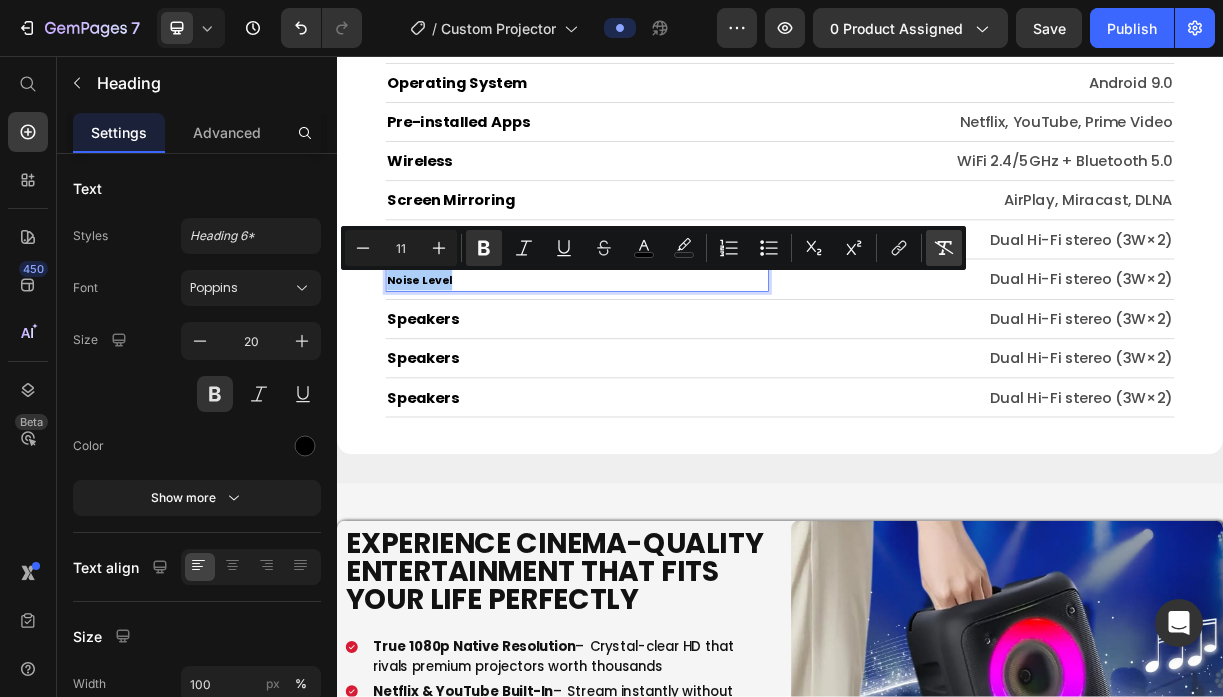 click 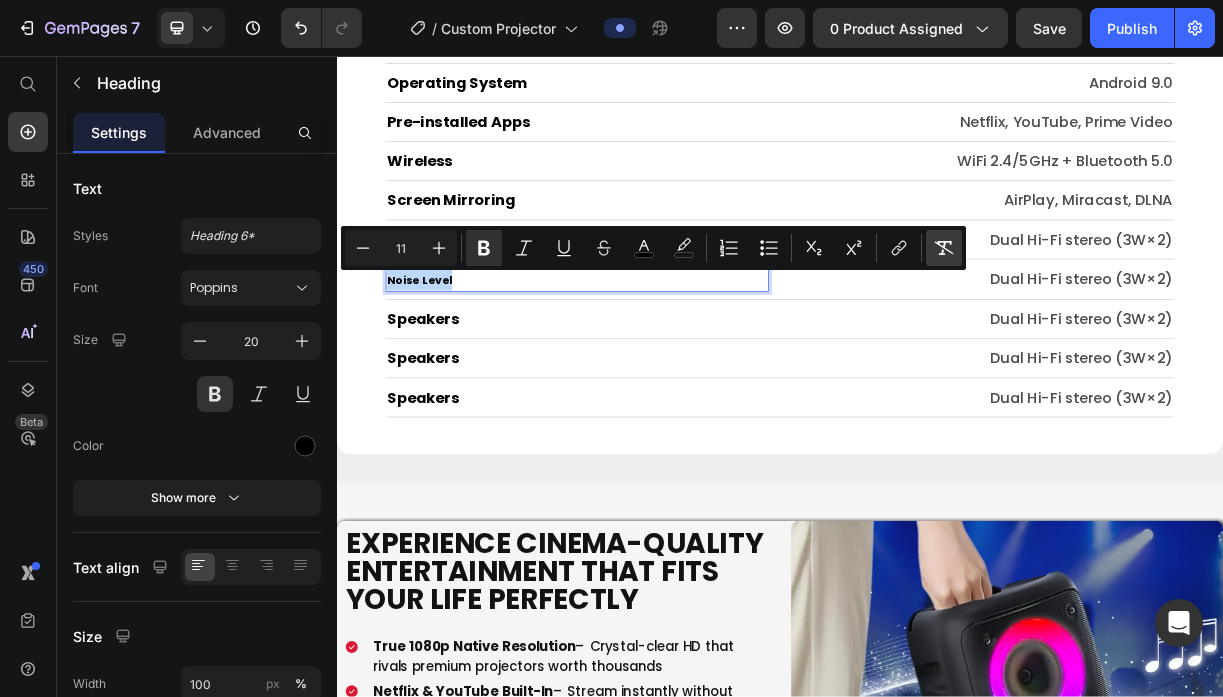 type on "20" 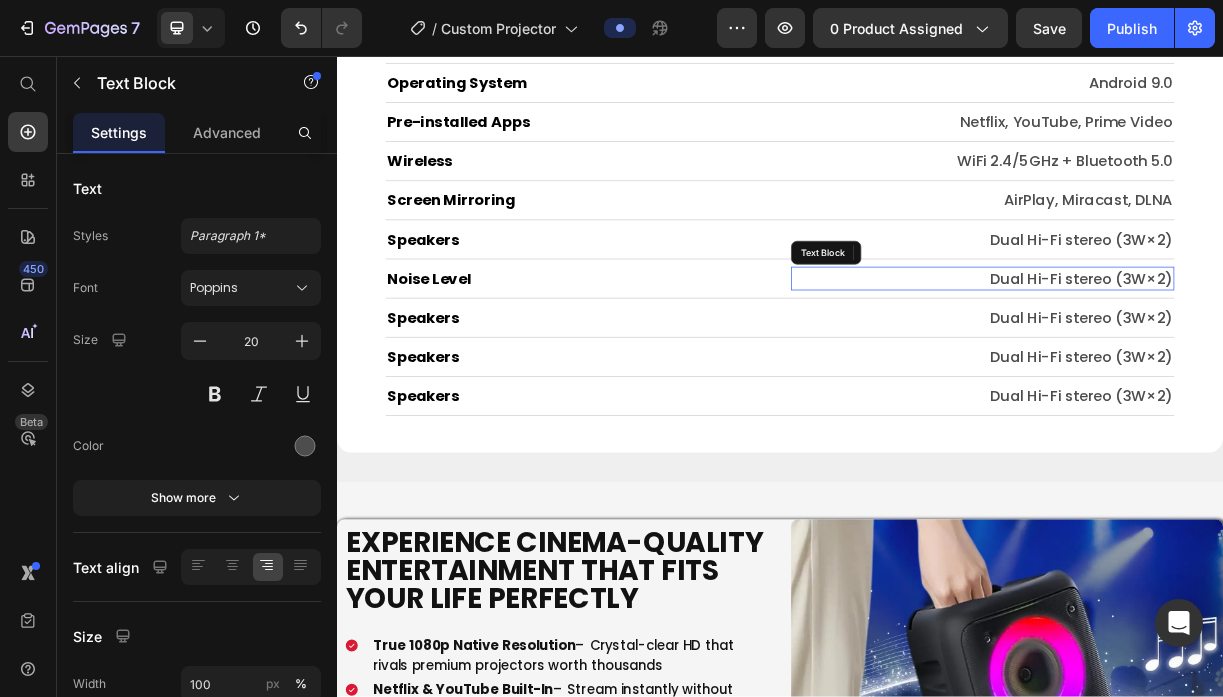 click on "Dual Hi-Fi stereo (3W×2)" at bounding box center [1211, 358] 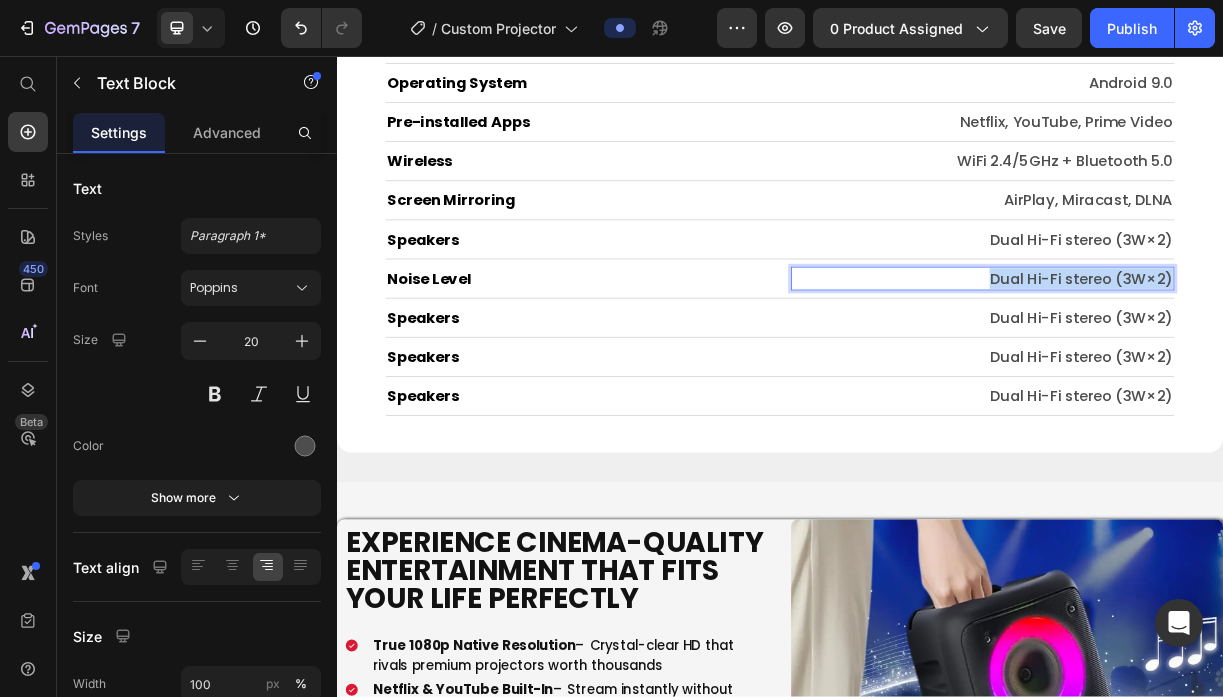 click on "Dual Hi-Fi stereo (3W×2)" at bounding box center [1211, 358] 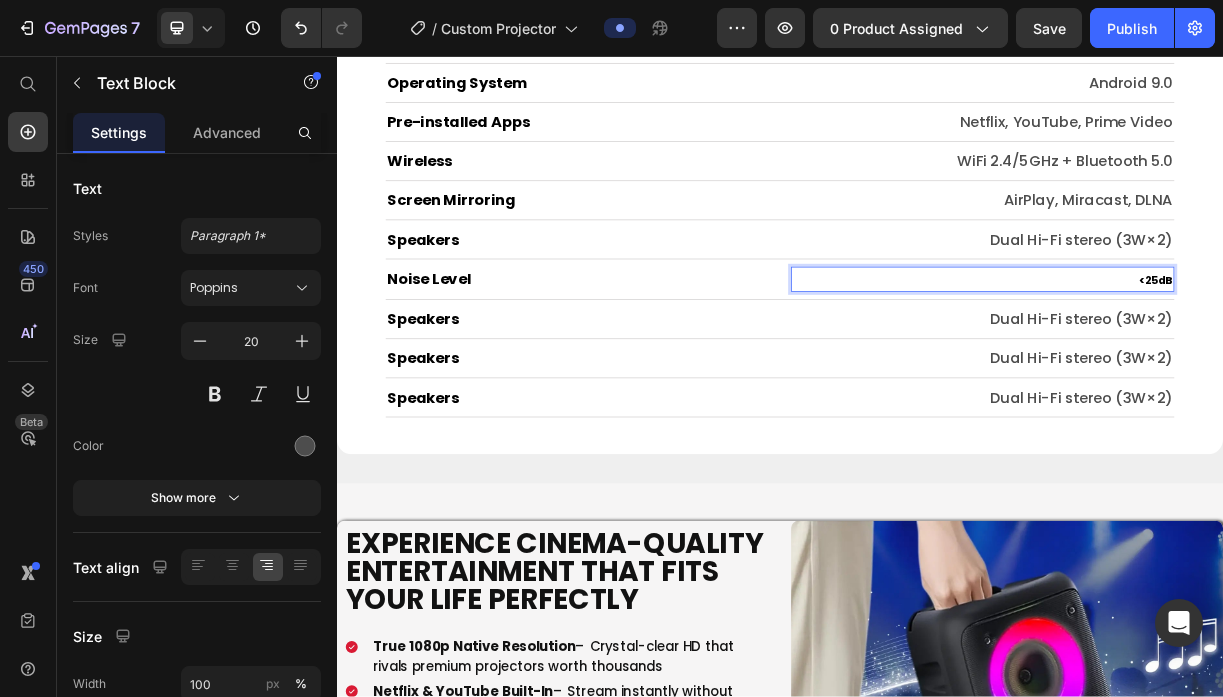 click on "<25dB" at bounding box center (1446, 360) 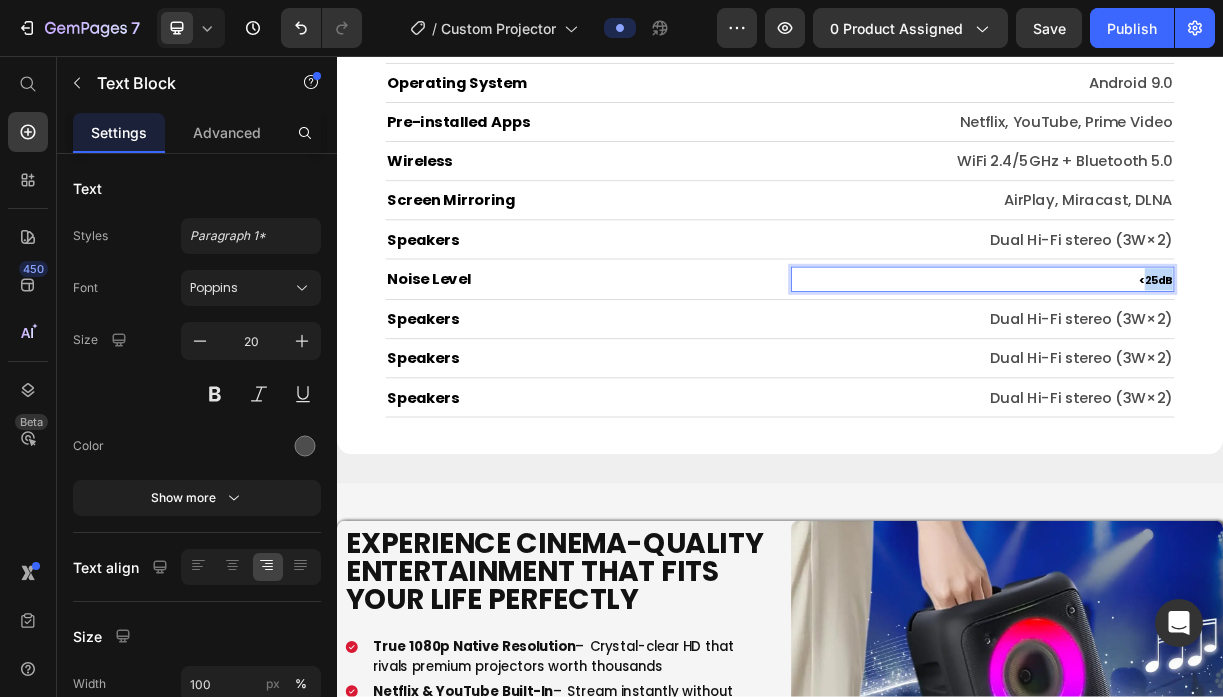 click on "<25dB" at bounding box center [1446, 360] 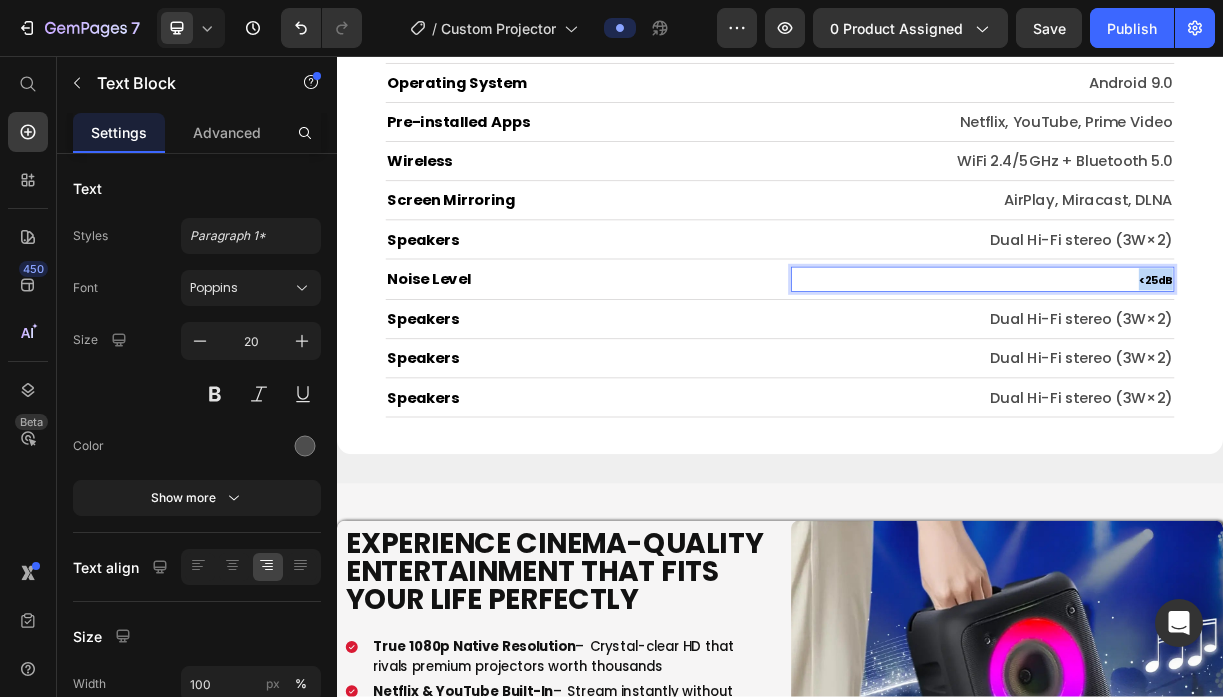 click on "<25dB" at bounding box center (1446, 360) 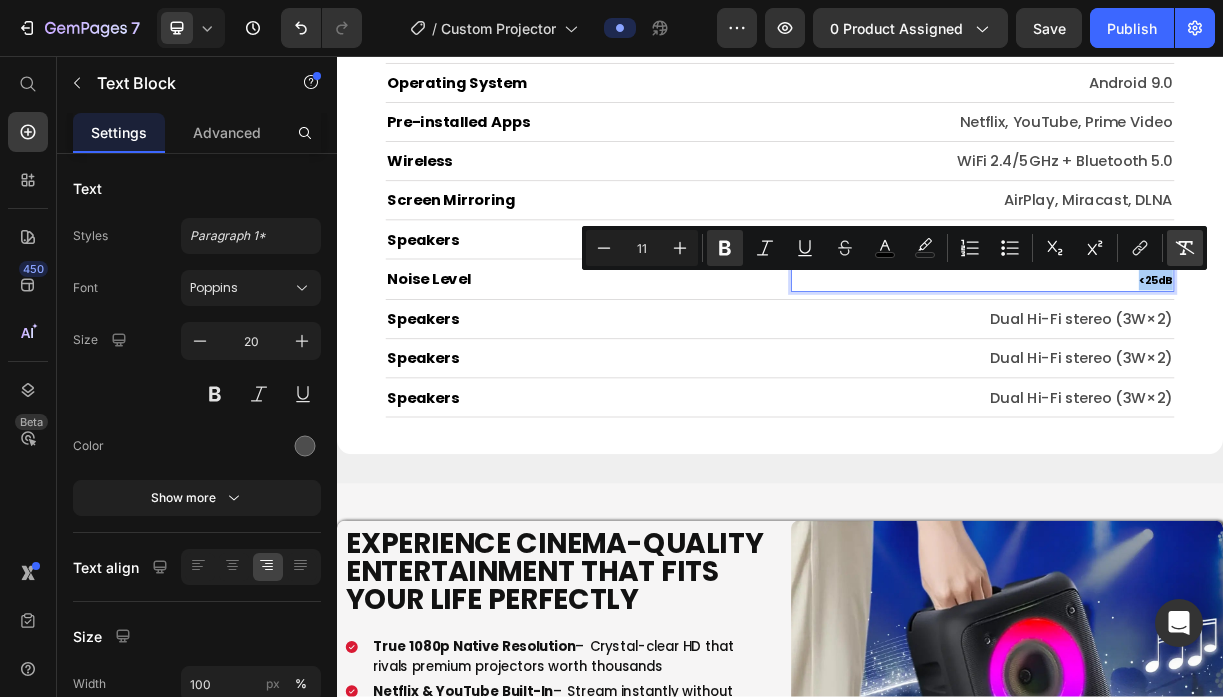 click 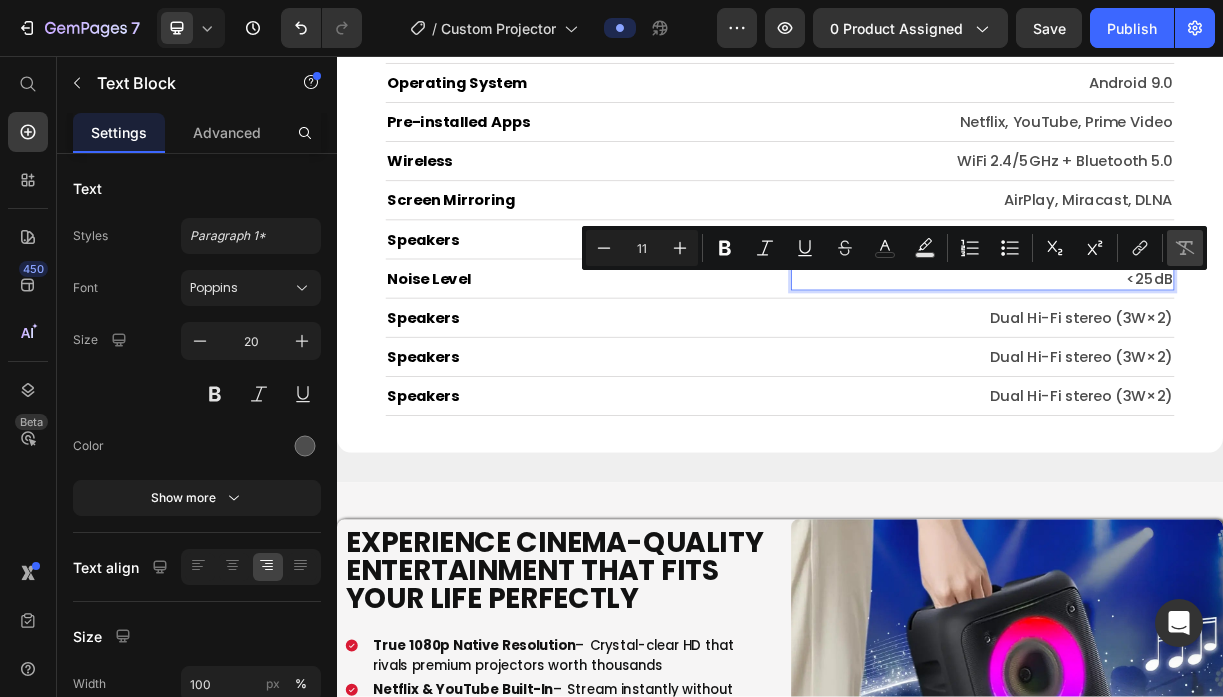 type on "20" 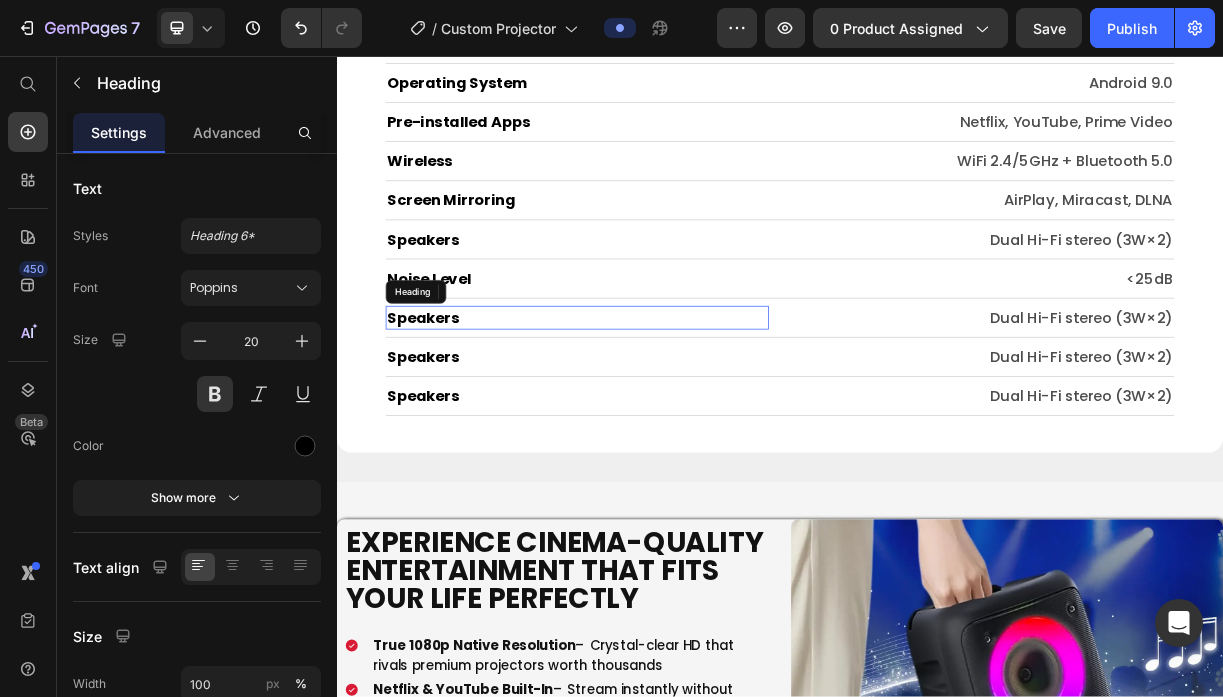 click on "Speakers" at bounding box center [662, 411] 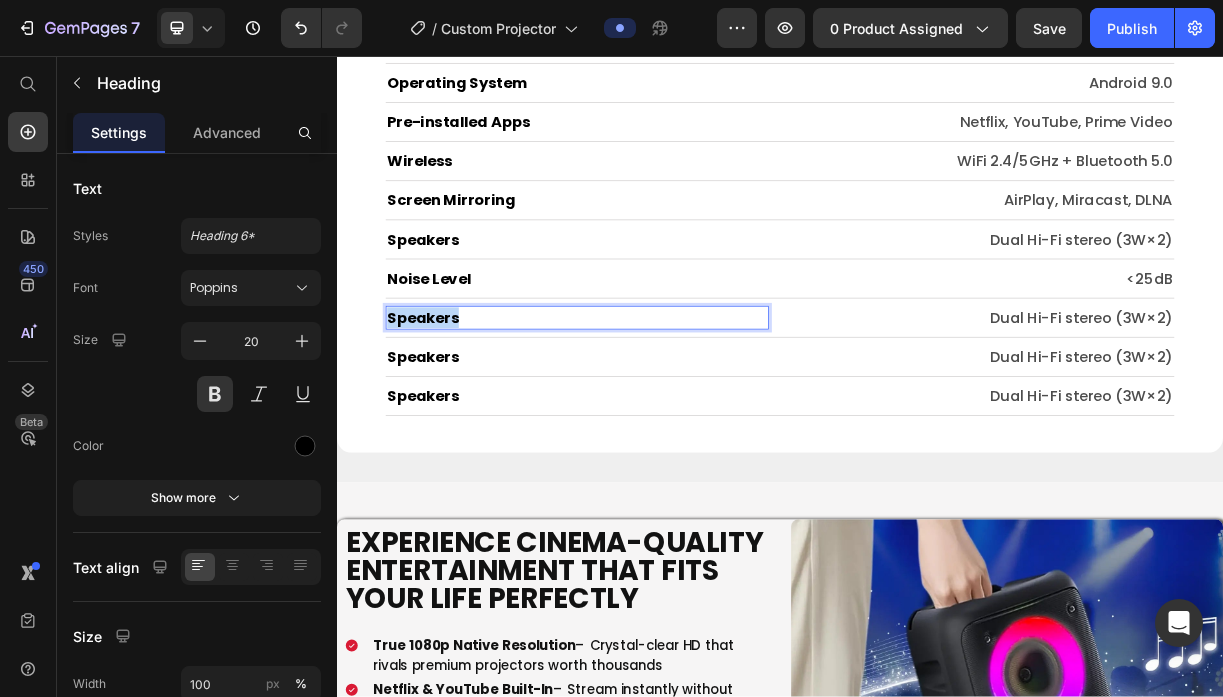 click on "Speakers" at bounding box center [662, 411] 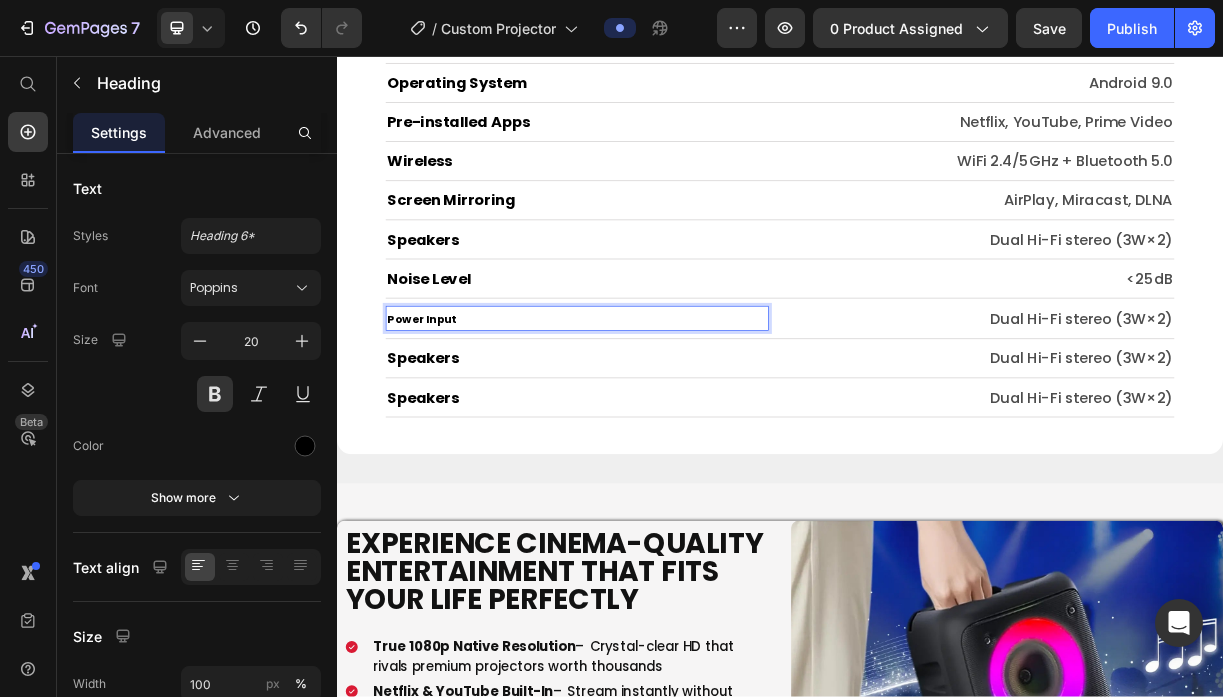 click on "Power Input" at bounding box center (452, 413) 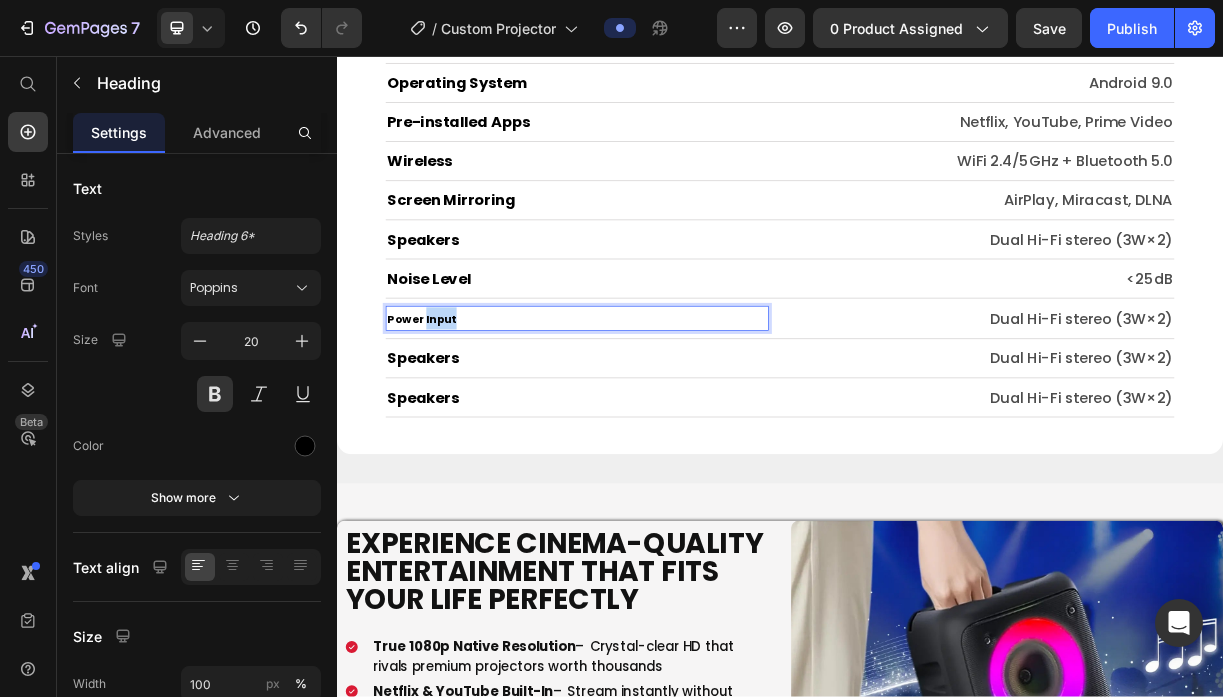 click on "Power Input" at bounding box center [452, 413] 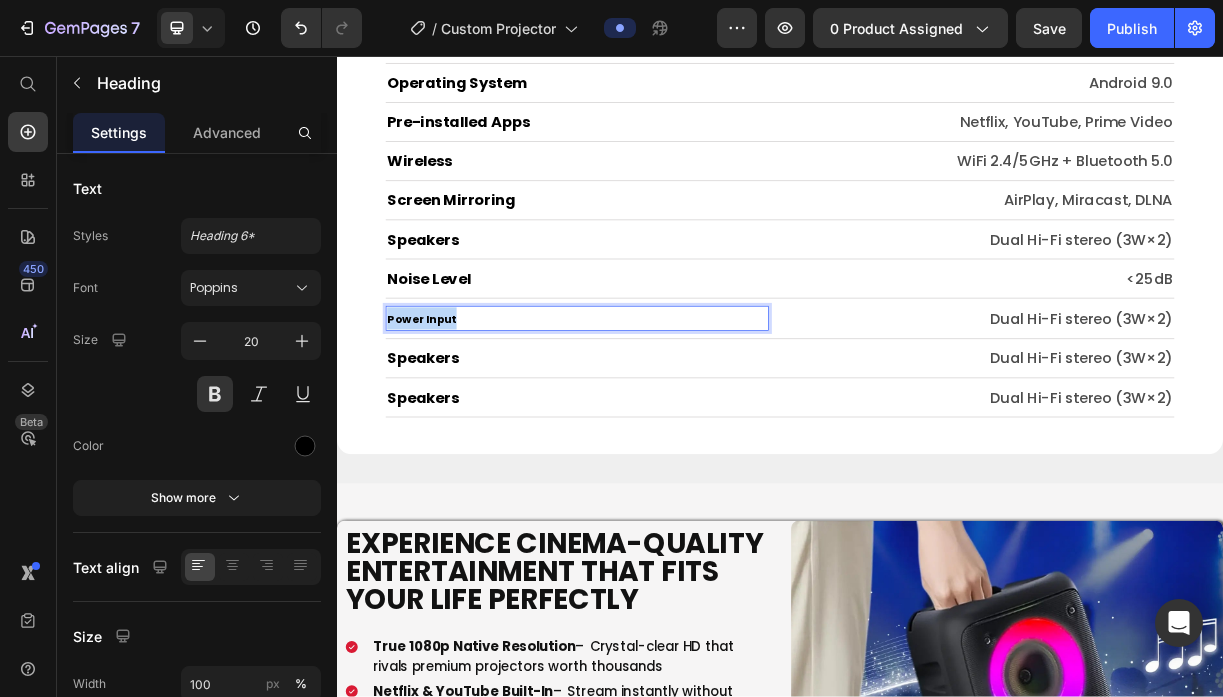 click on "Power Input" at bounding box center (452, 413) 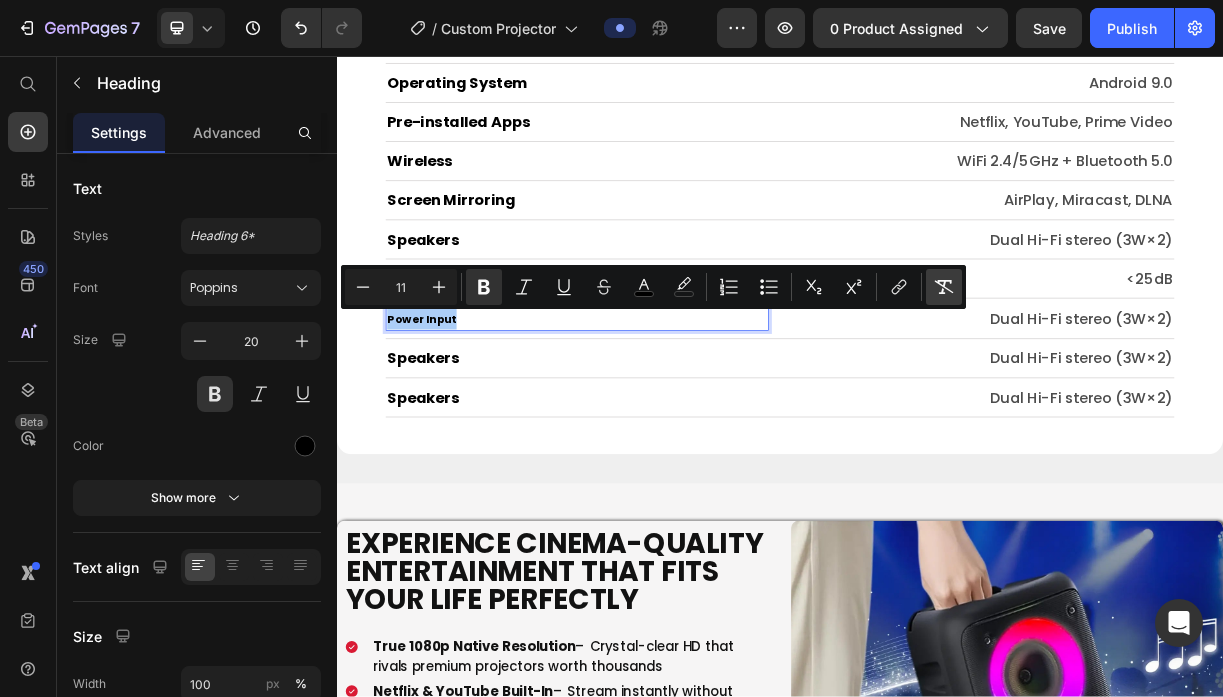 click 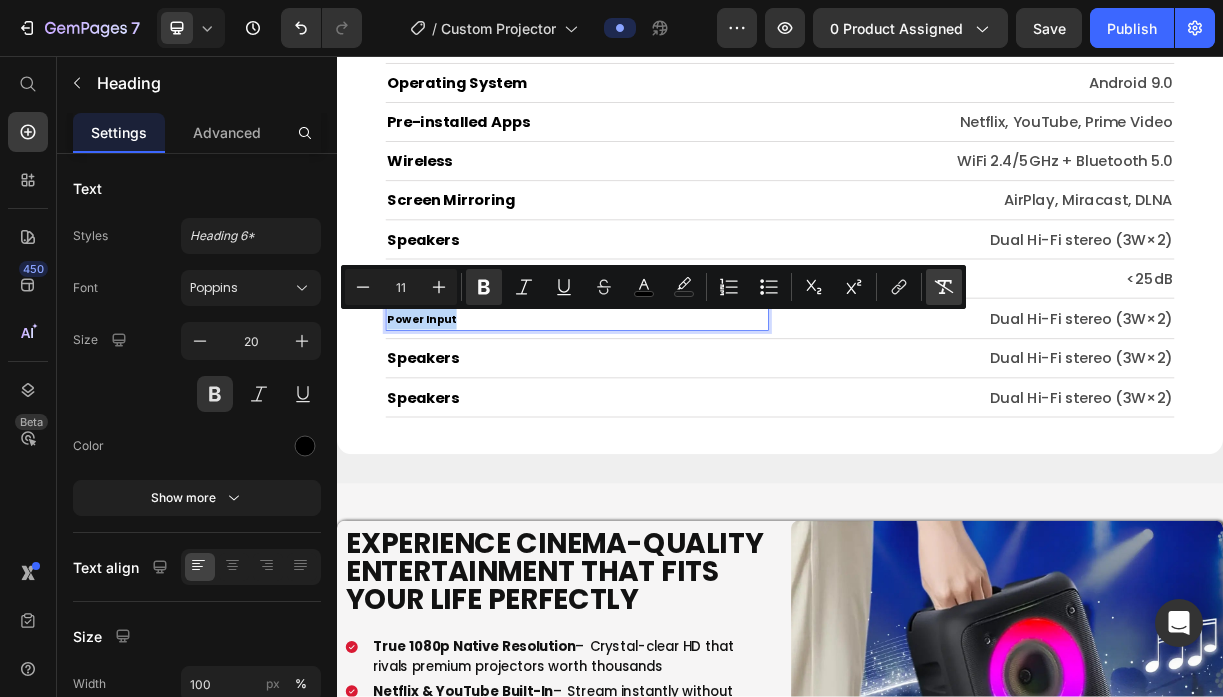 type on "20" 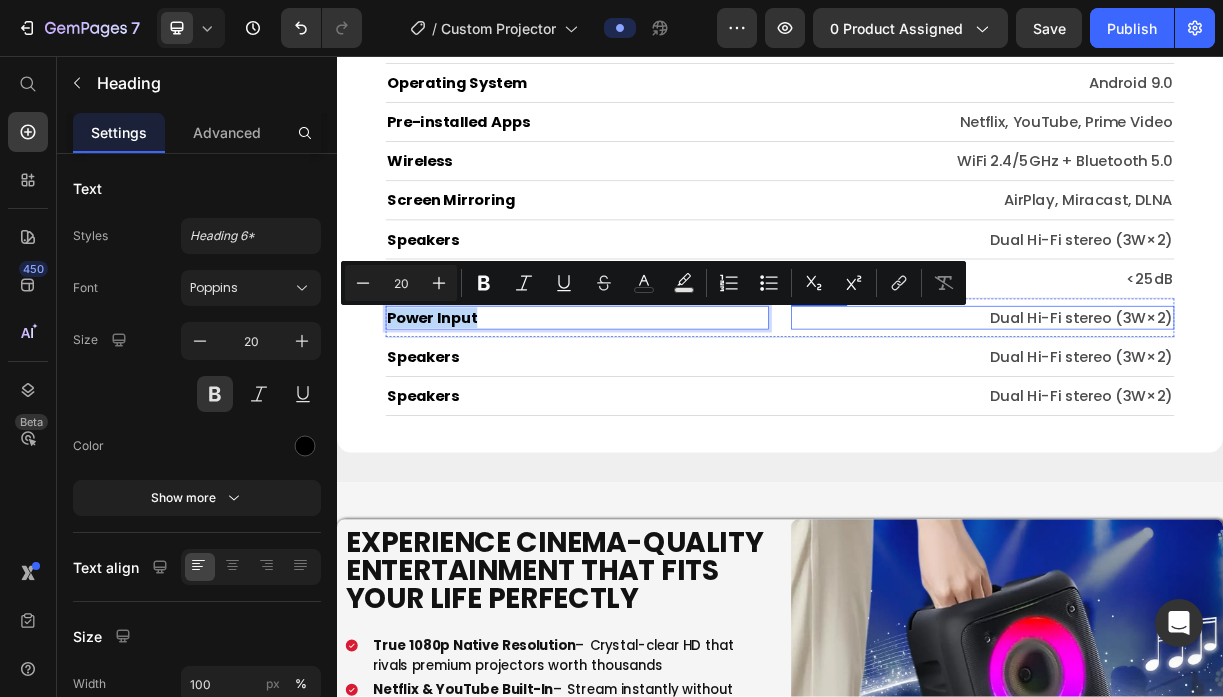 click on "Dual Hi-Fi stereo (3W×2)" at bounding box center [1211, 411] 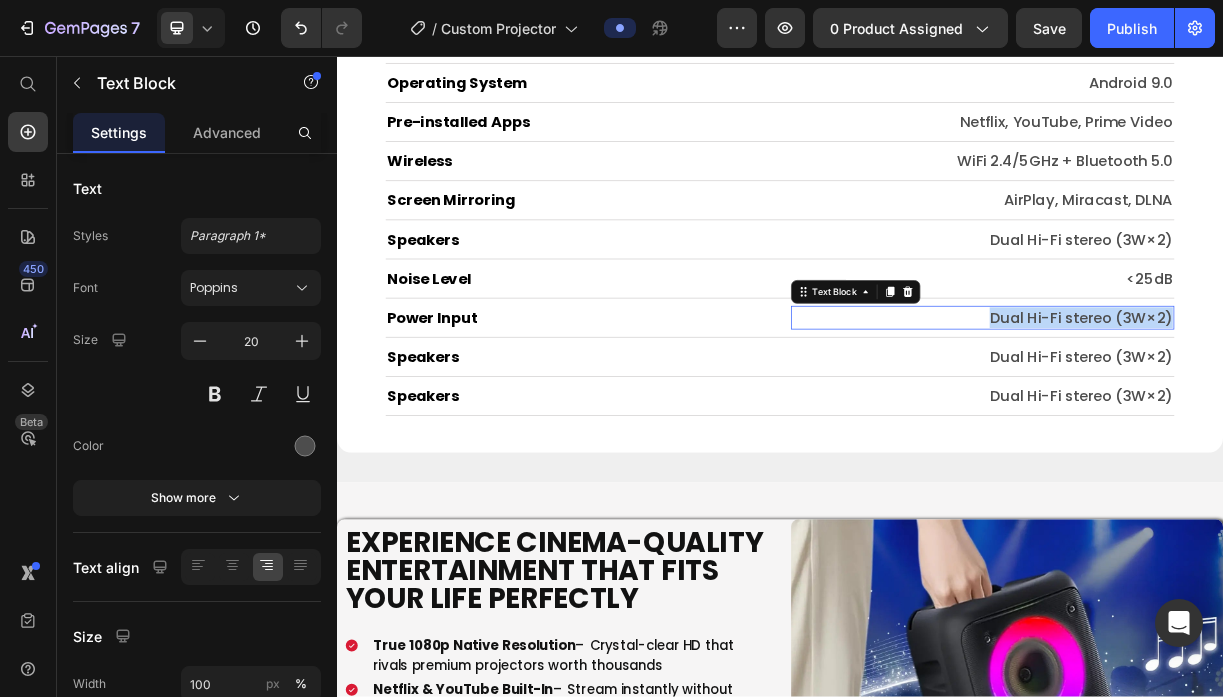 click on "Dual Hi-Fi stereo (3W×2)" at bounding box center (1211, 411) 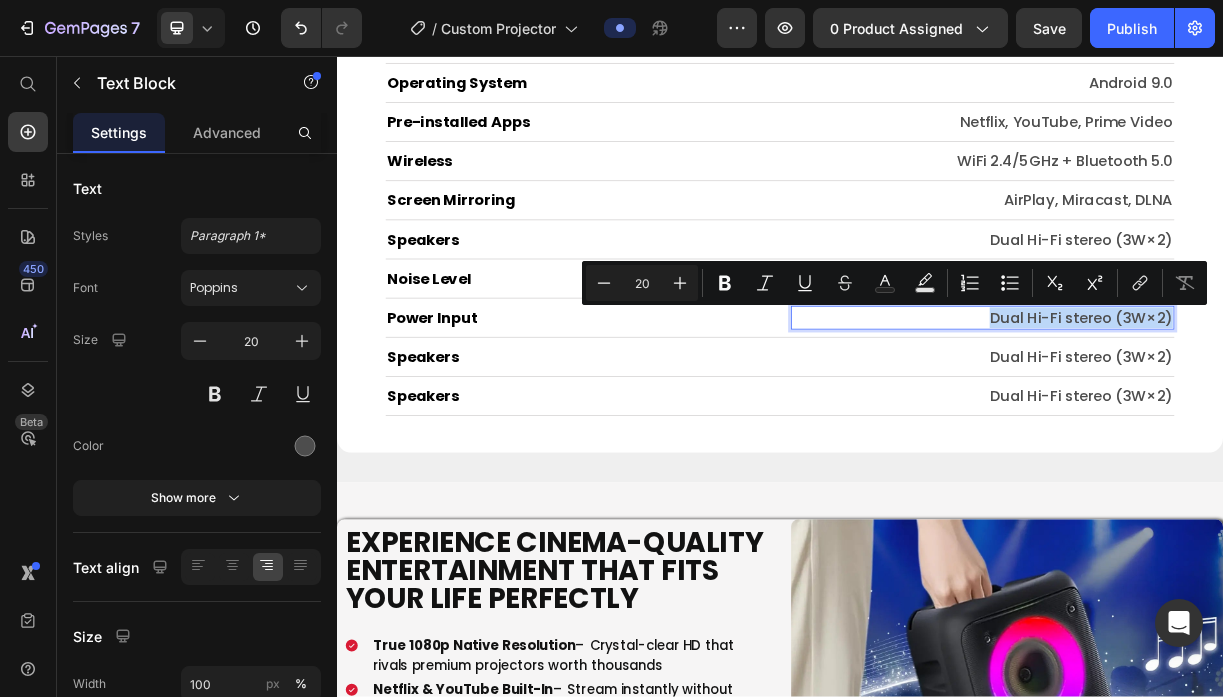 type on "11" 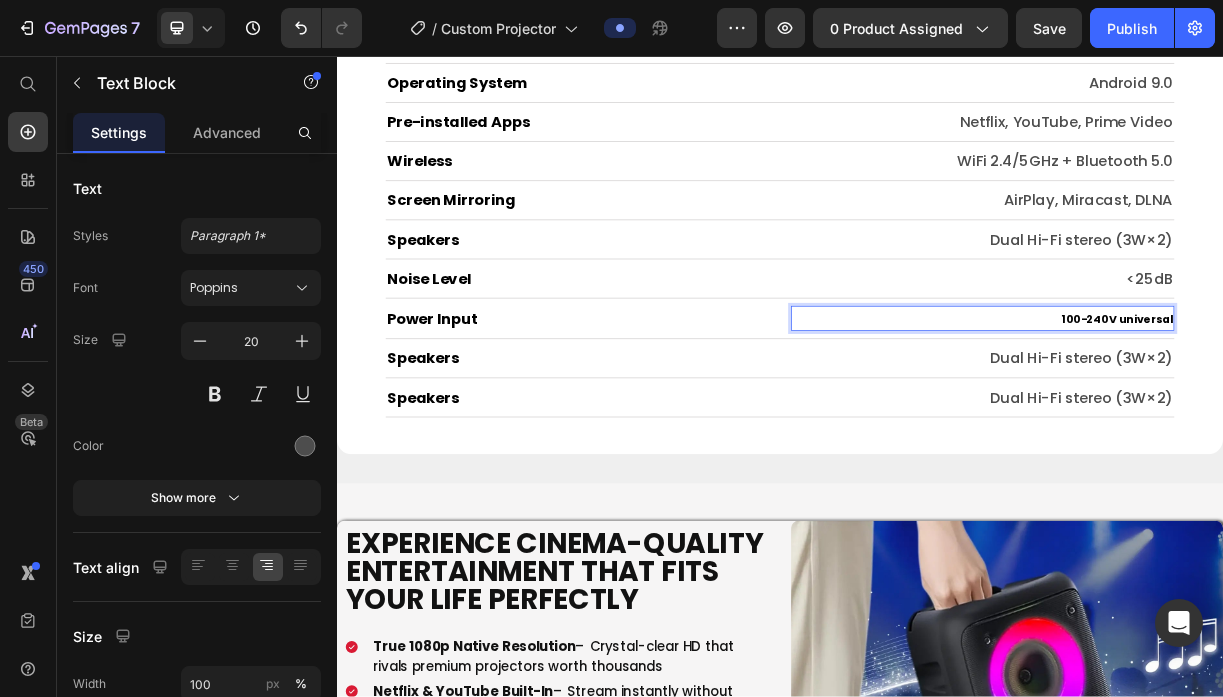 click on "100-240V universal" at bounding box center [1393, 413] 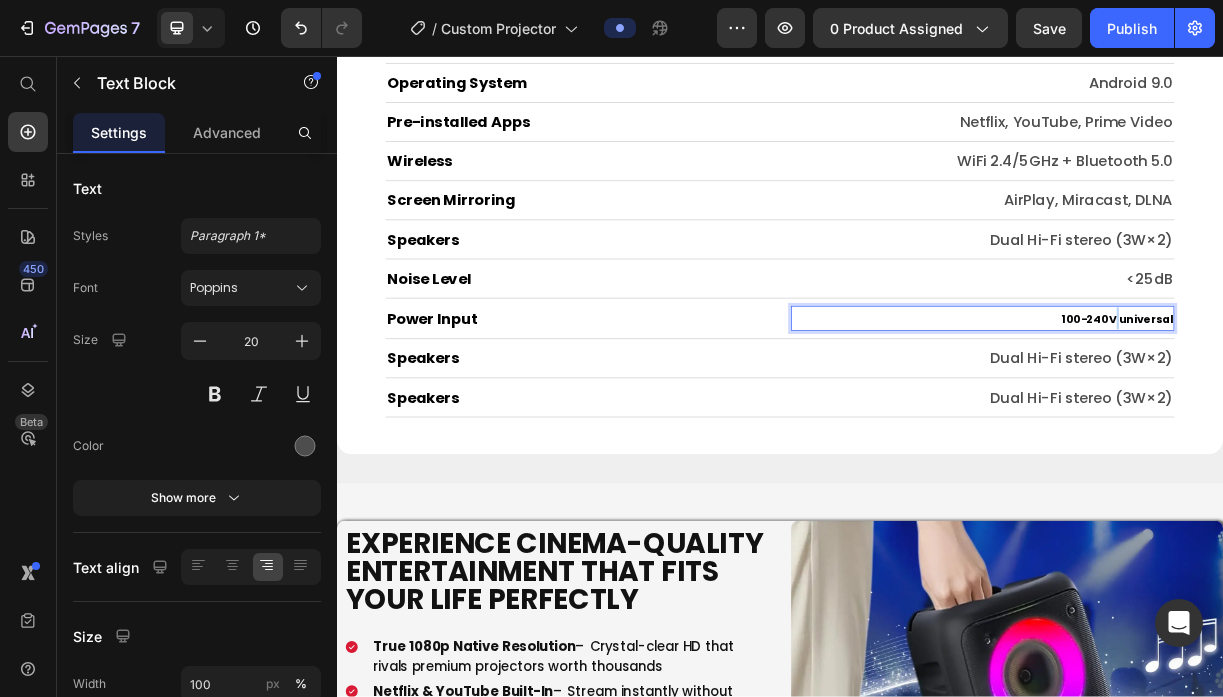 click on "100-240V universal" at bounding box center [1393, 413] 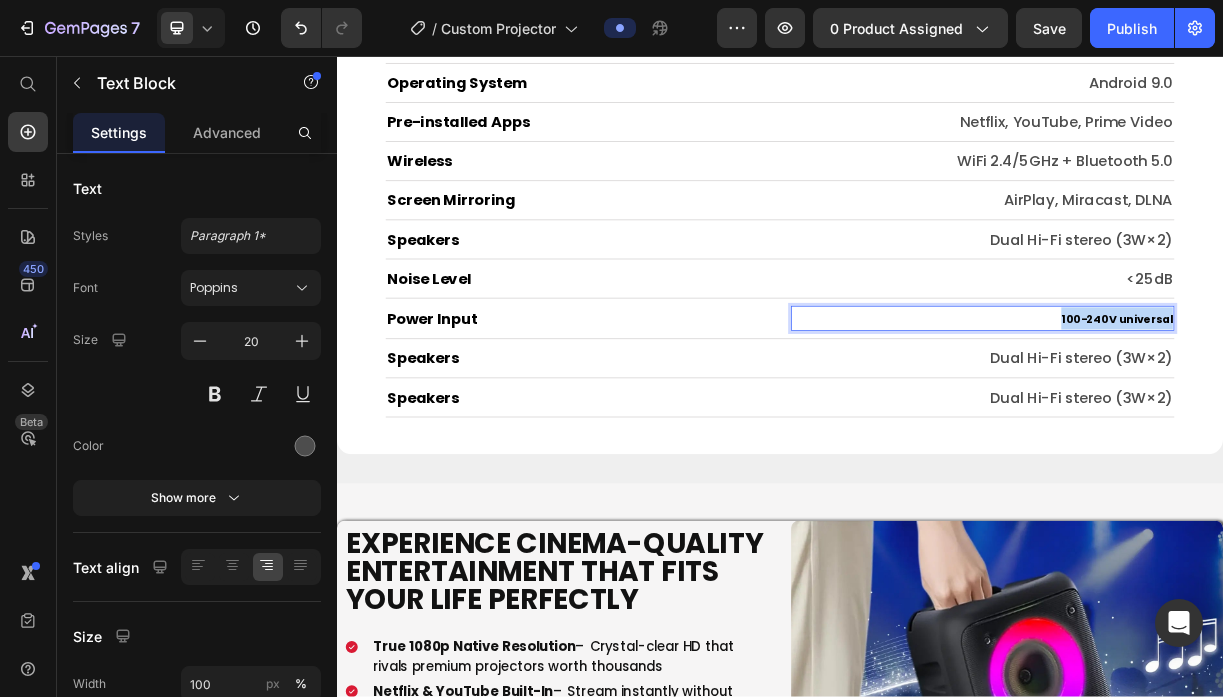 click on "100-240V universal" at bounding box center (1393, 413) 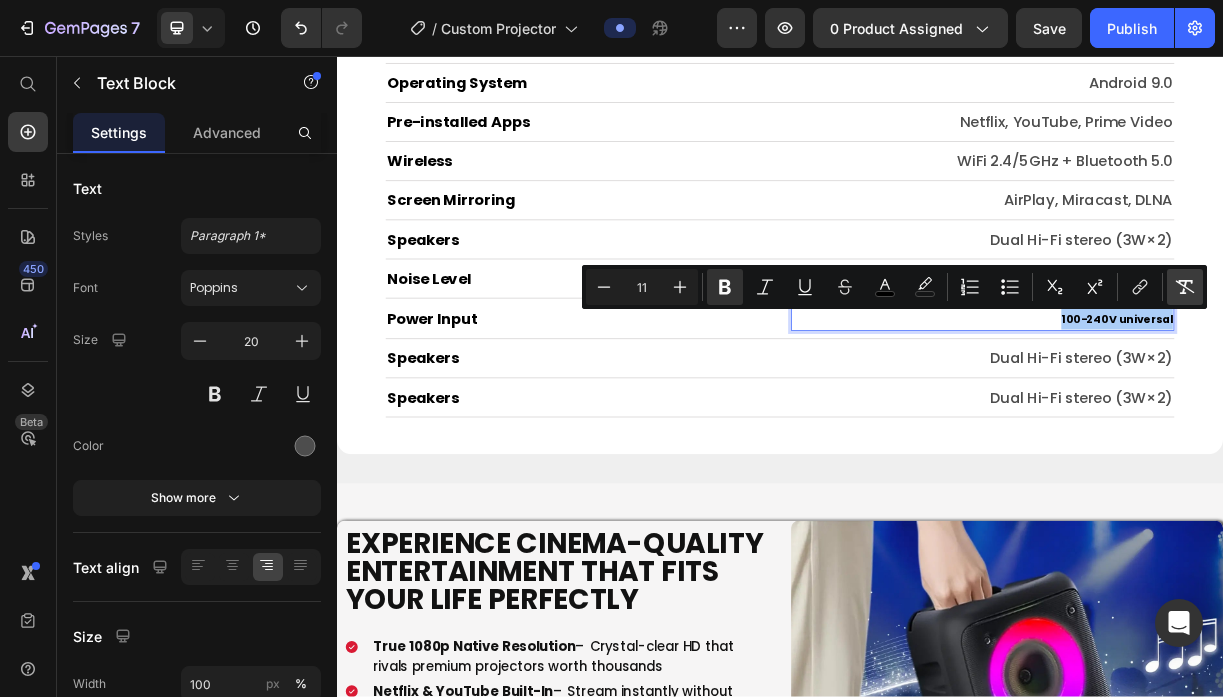 click 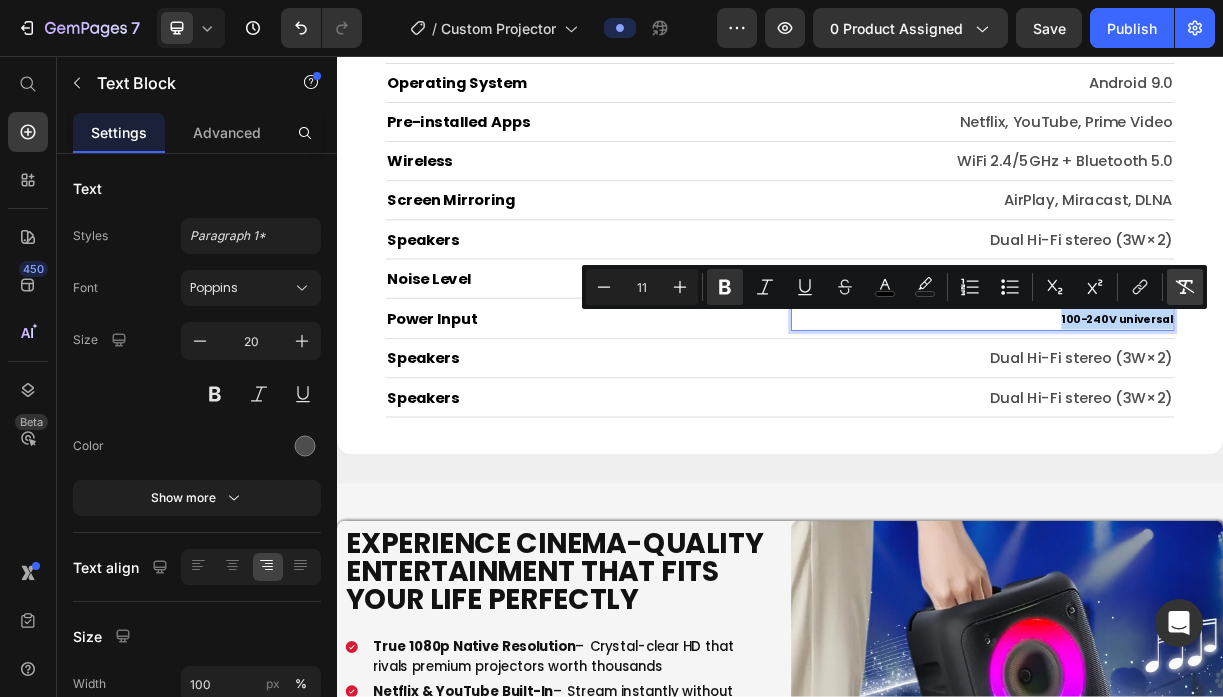 type on "20" 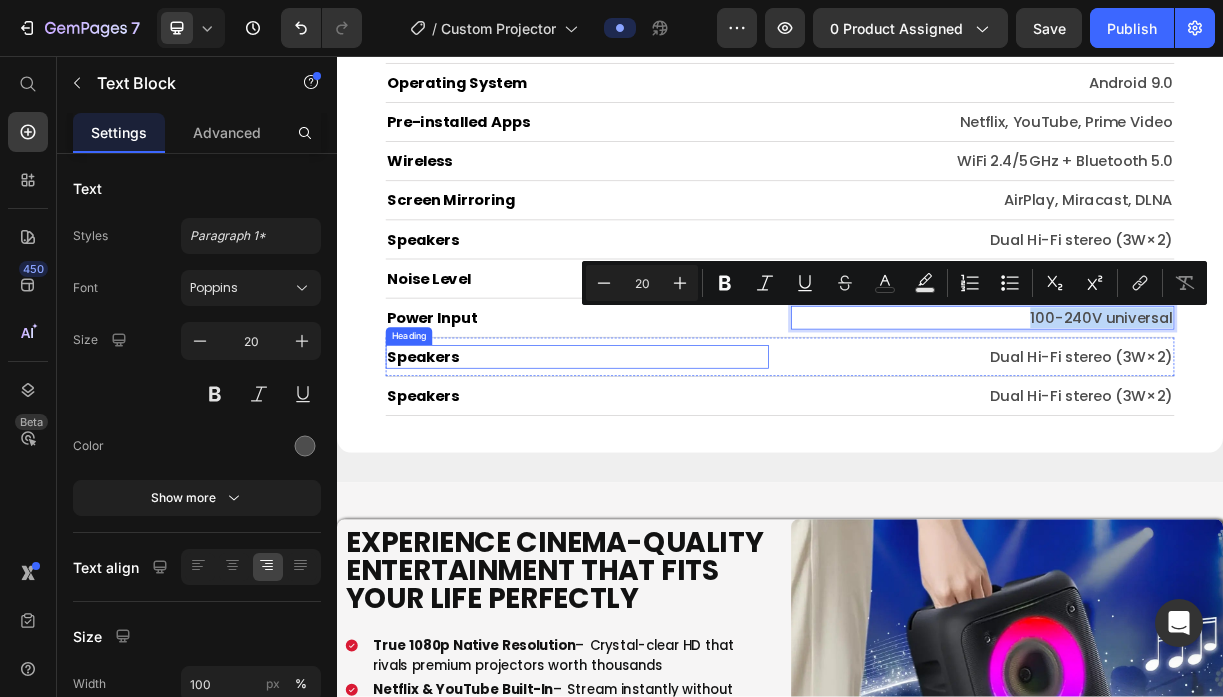 click on "Speakers" at bounding box center (662, 464) 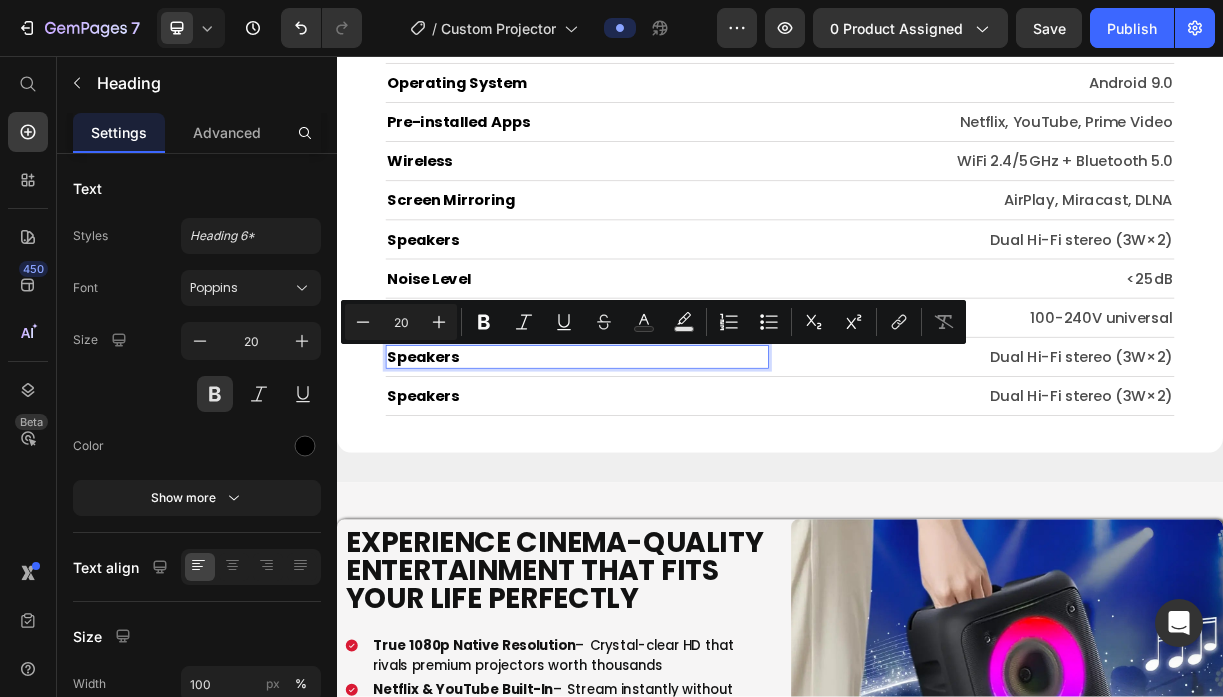 type on "11" 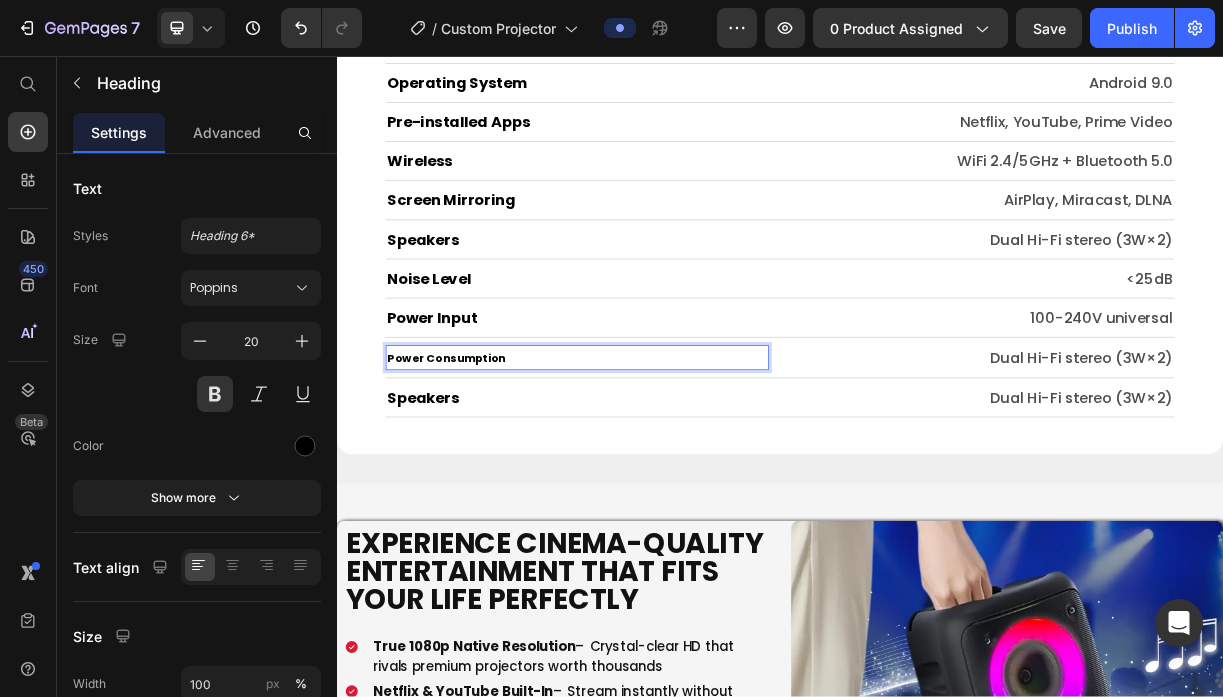 click on "Power Consumption" at bounding box center (485, 466) 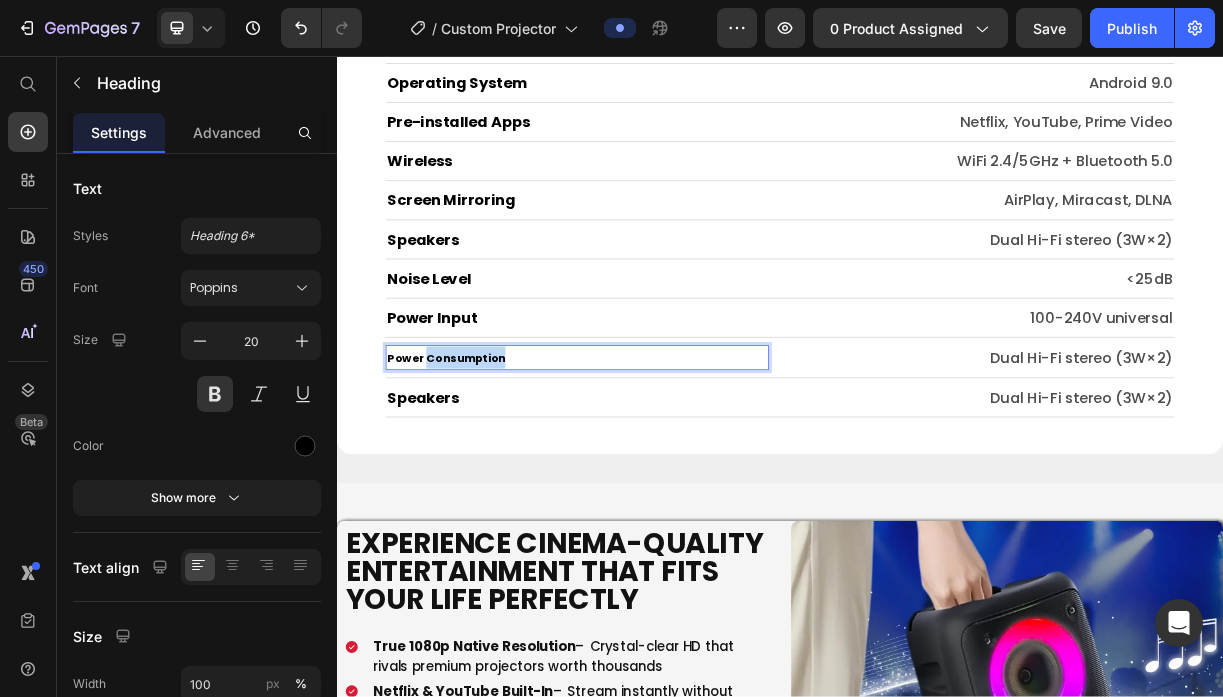 click on "Power Consumption" at bounding box center [485, 466] 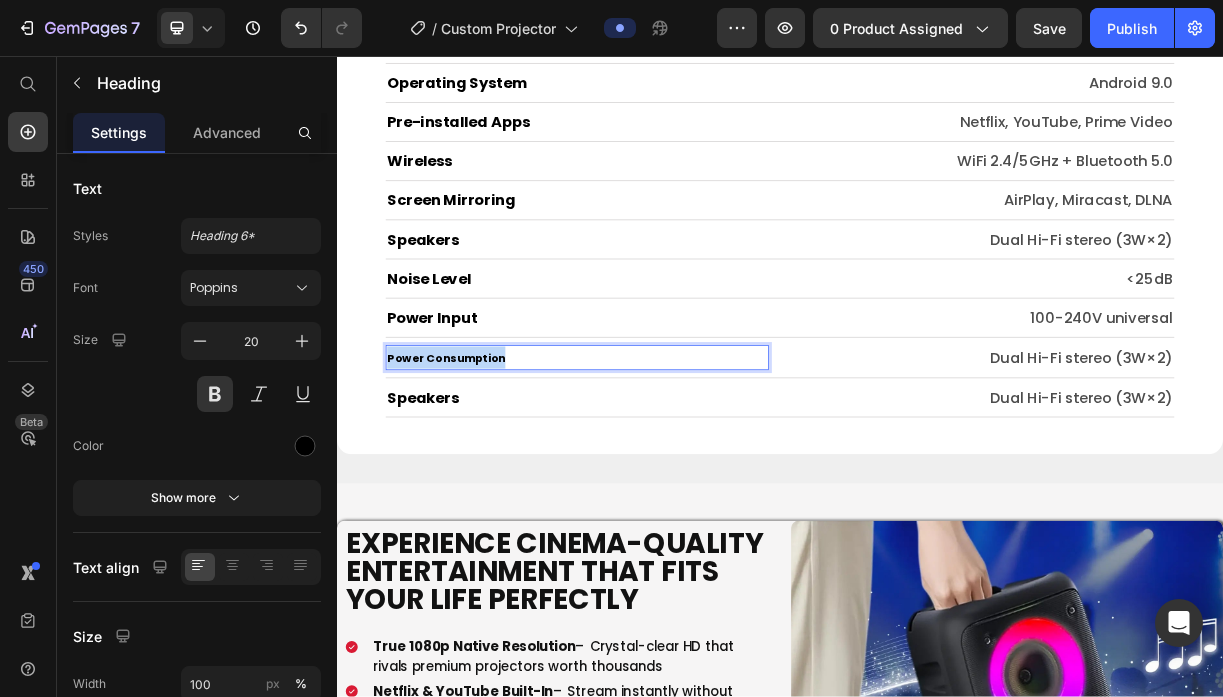 click on "Power Consumption" at bounding box center [485, 466] 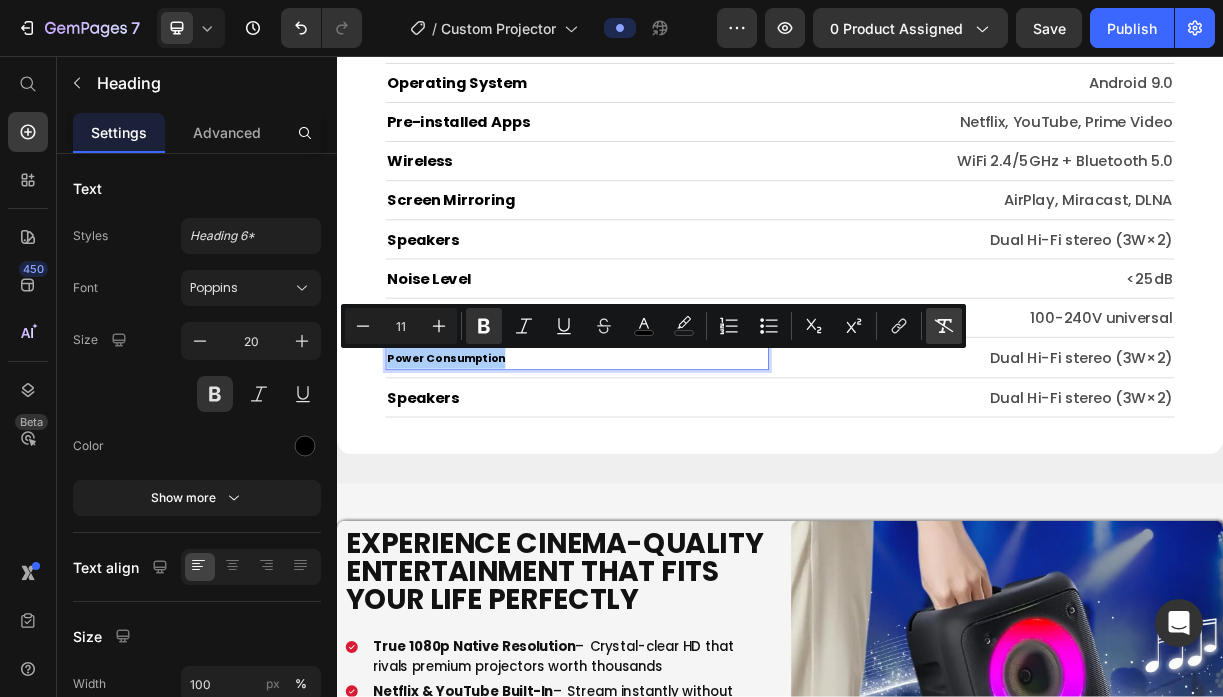 click 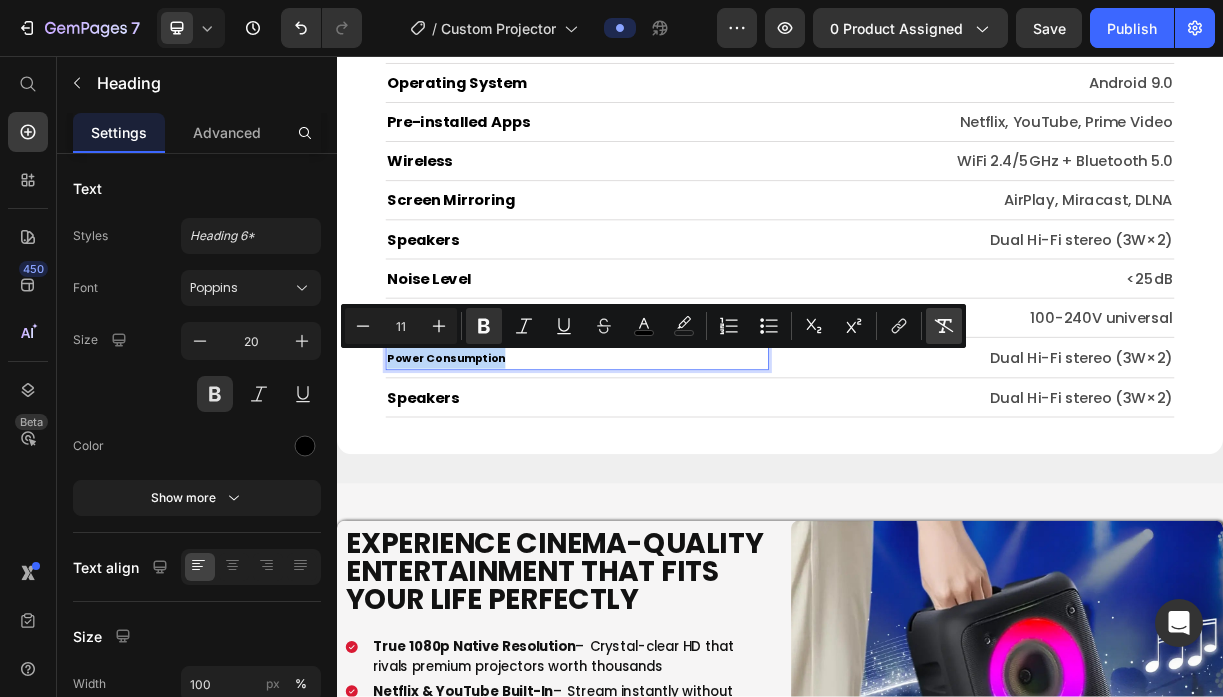 type on "20" 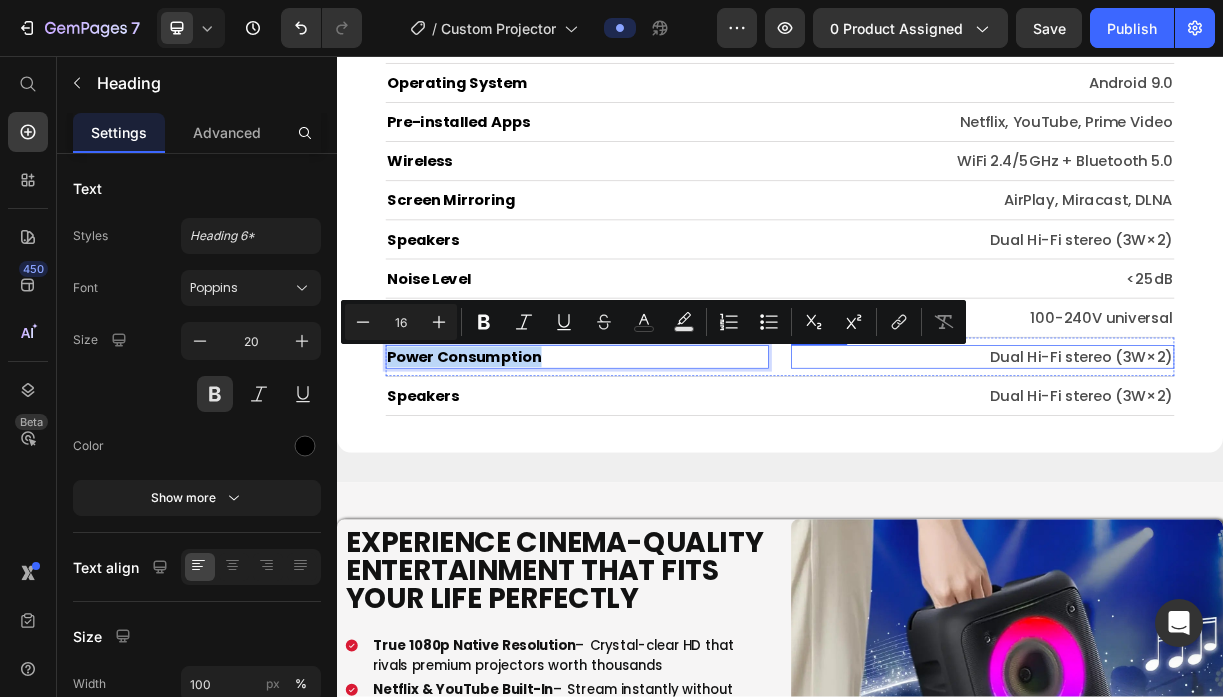 click on "Dual Hi-Fi stereo (3W×2)" at bounding box center [1211, 464] 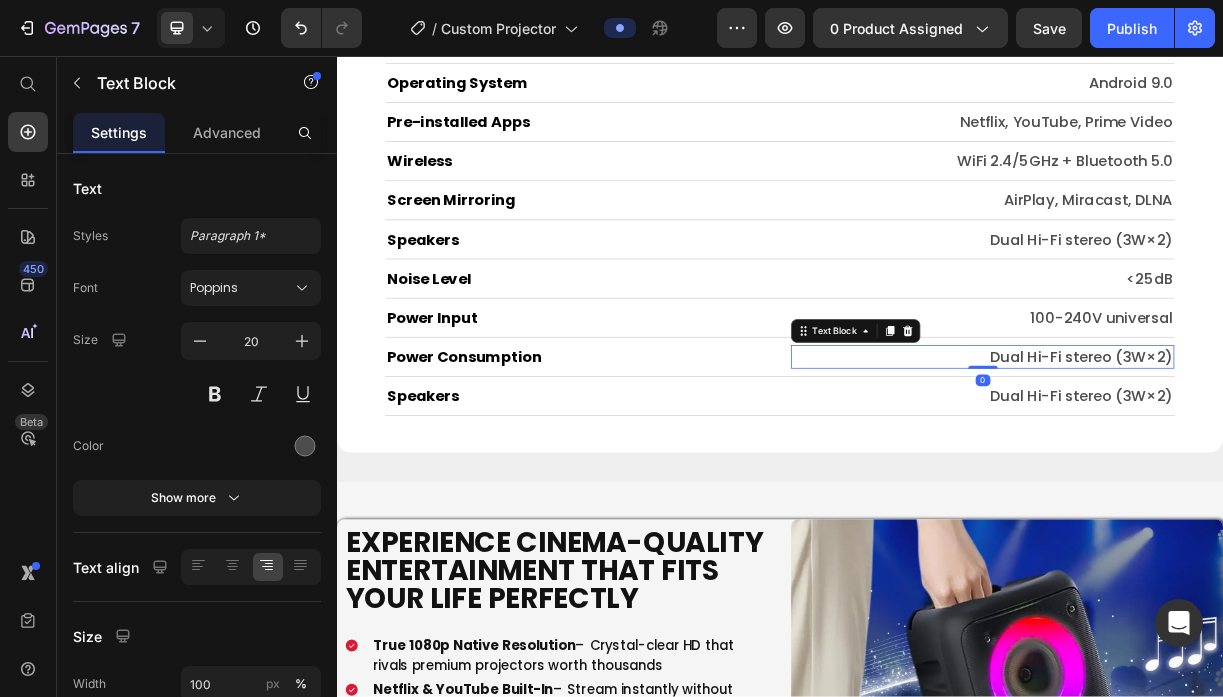 click on "Dual Hi-Fi stereo (3W×2)" at bounding box center (1211, 464) 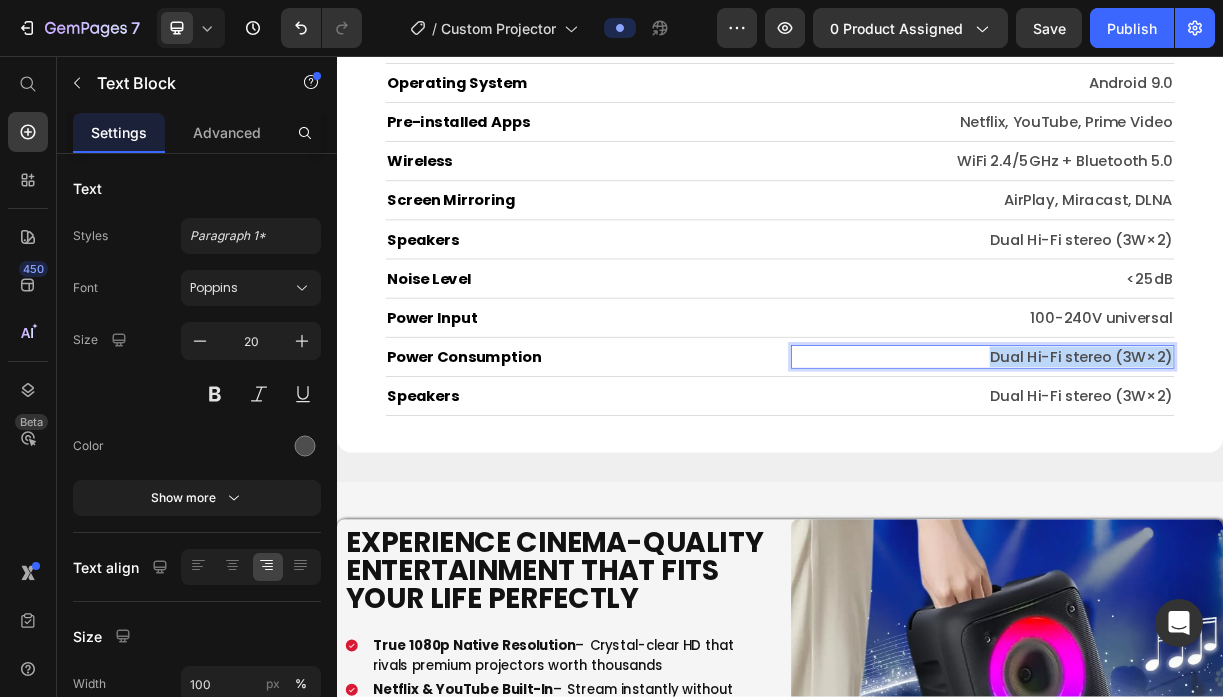 click on "Dual Hi-Fi stereo (3W×2)" at bounding box center (1211, 464) 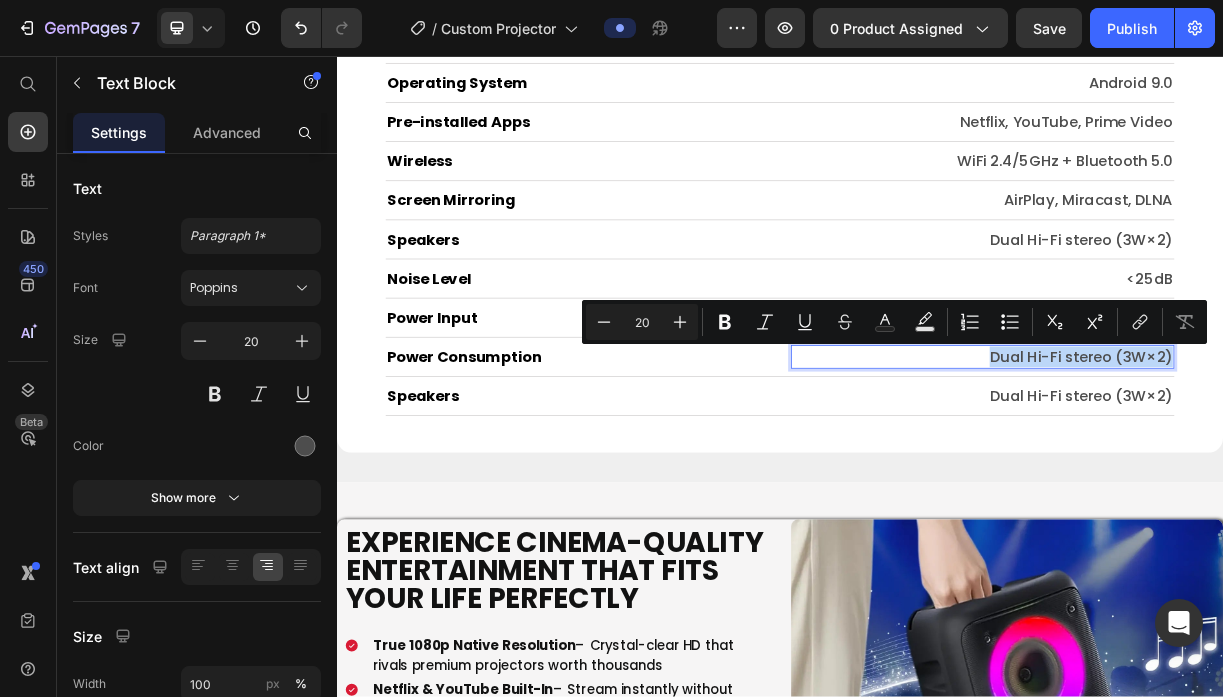 type on "11" 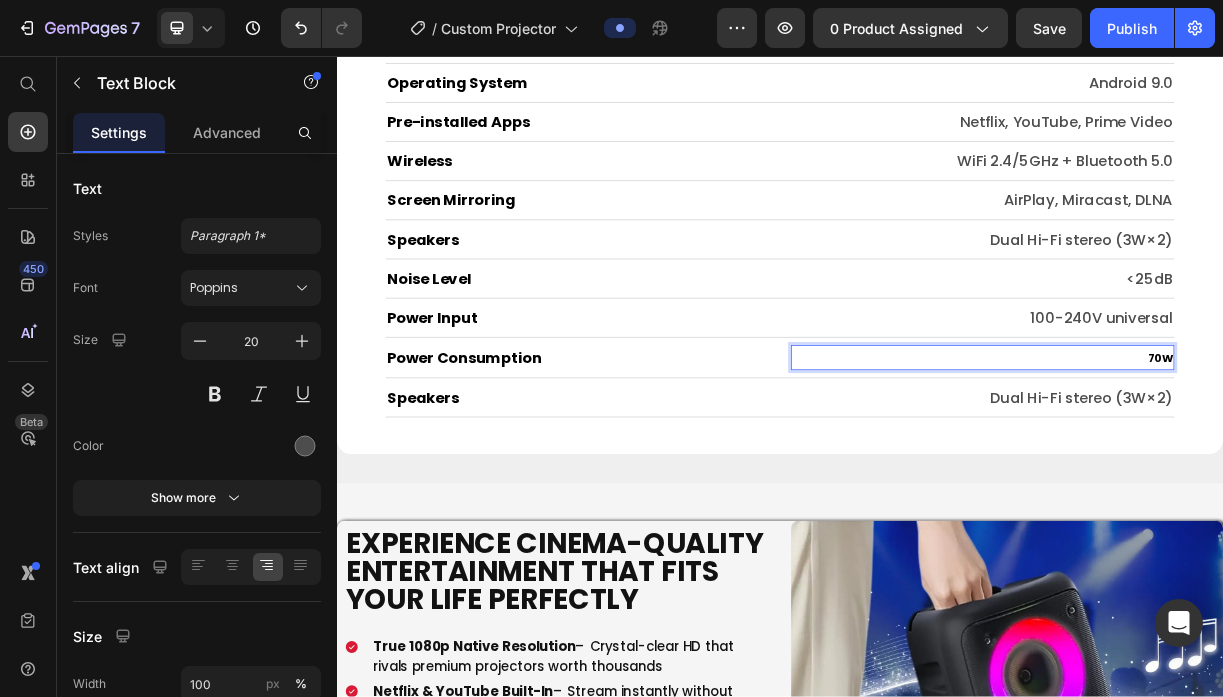 click on "70W" at bounding box center [1452, 466] 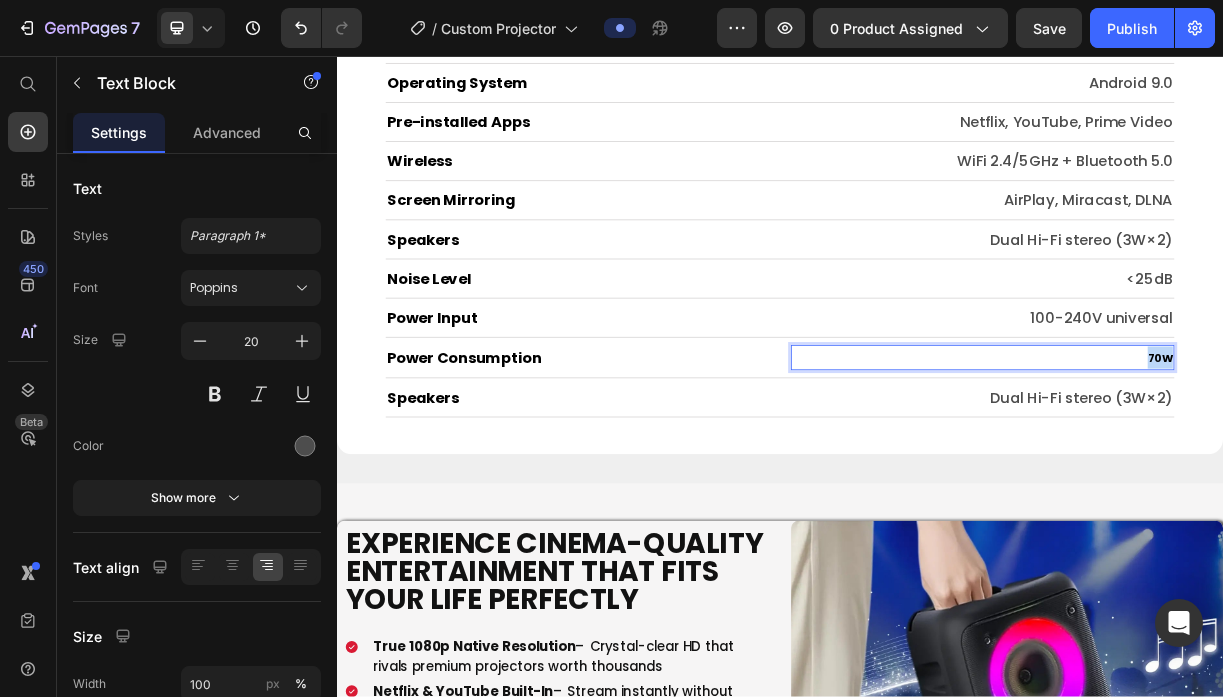 click on "70W" at bounding box center [1452, 466] 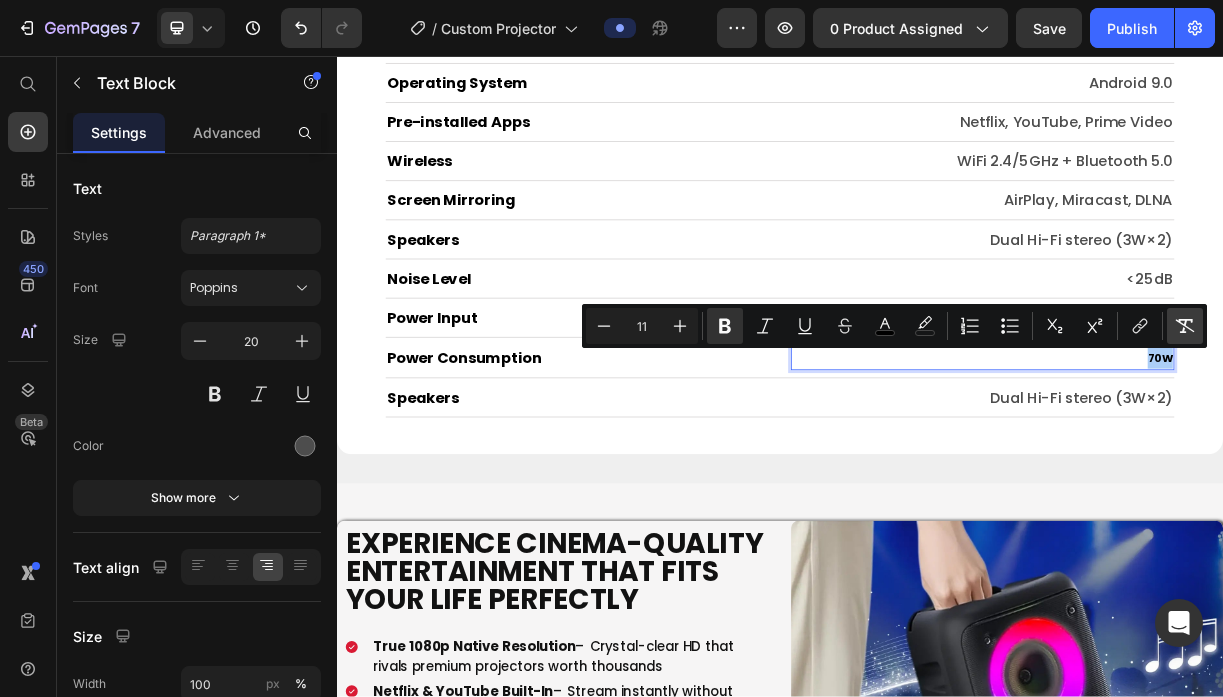 click 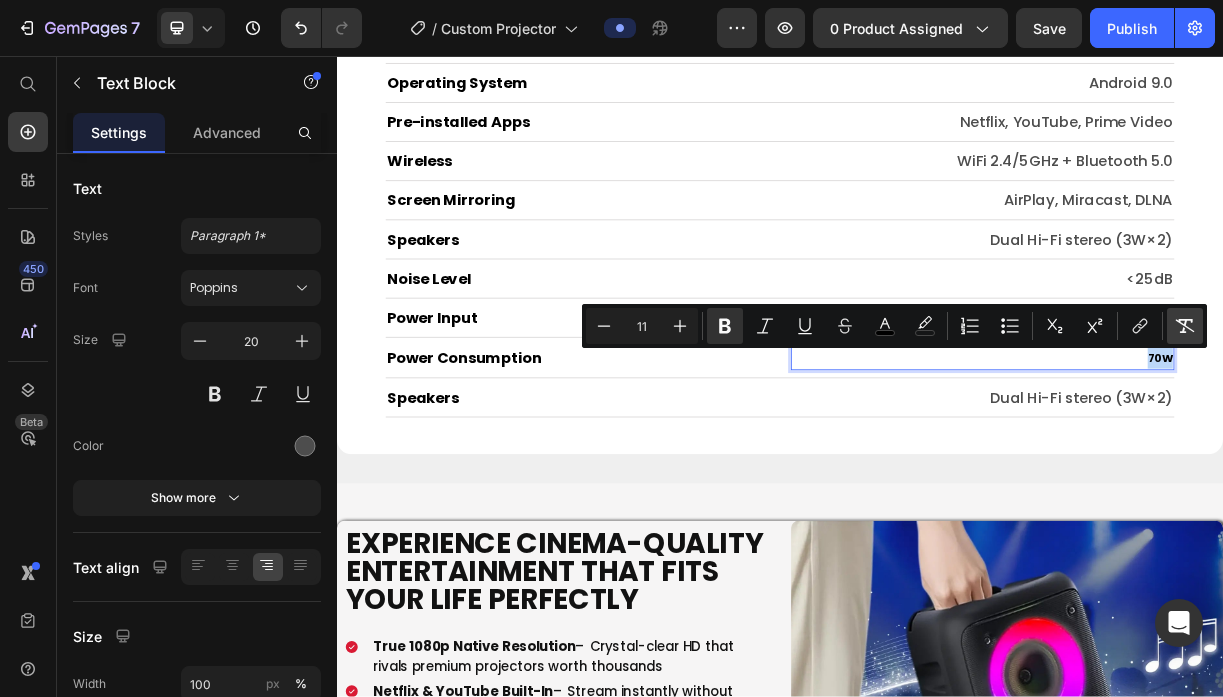type on "20" 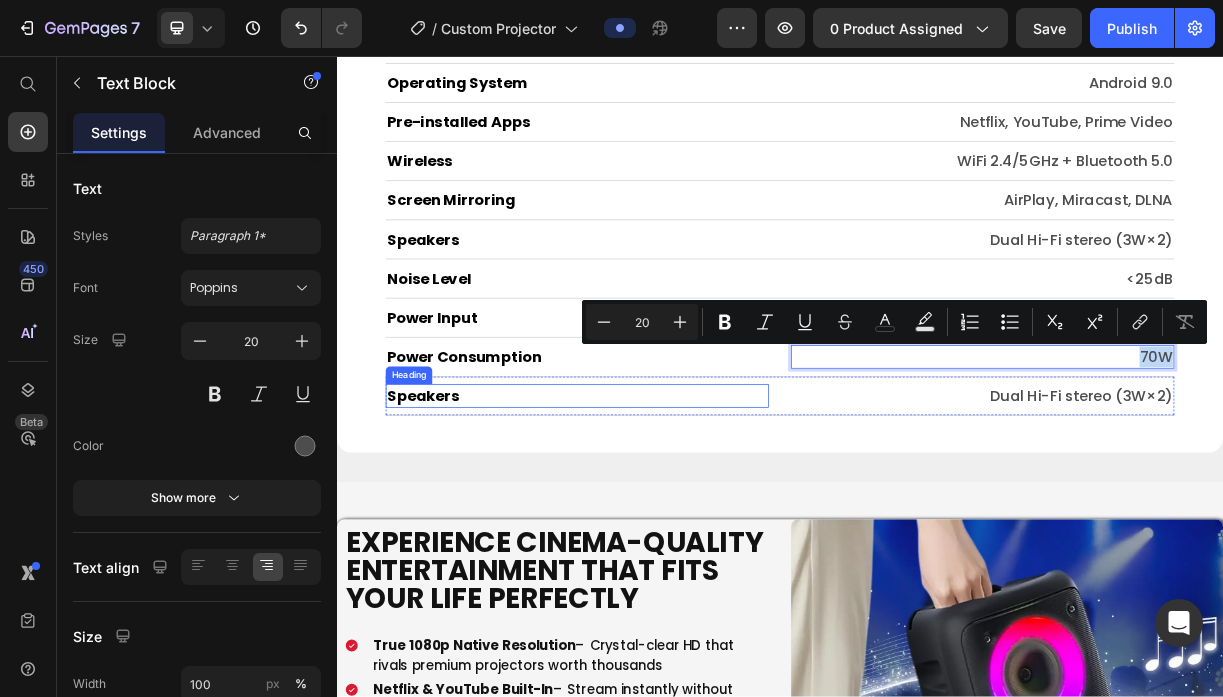 click on "Speakers" at bounding box center (662, 517) 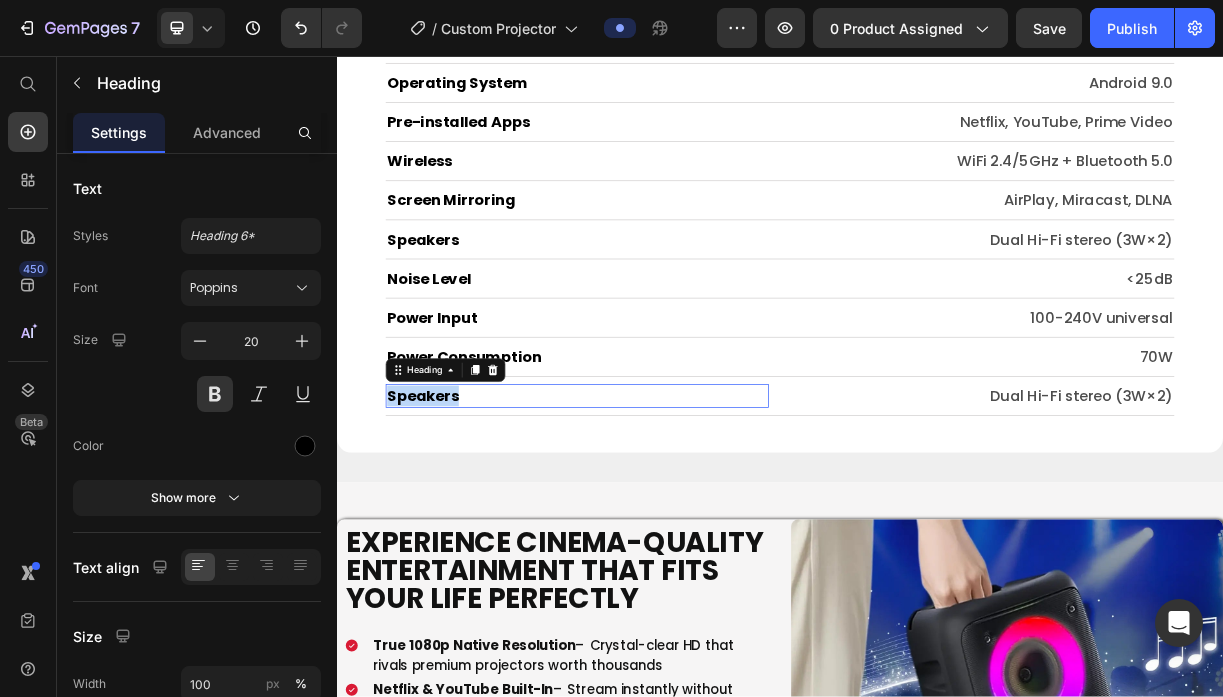 click on "Speakers" at bounding box center [662, 517] 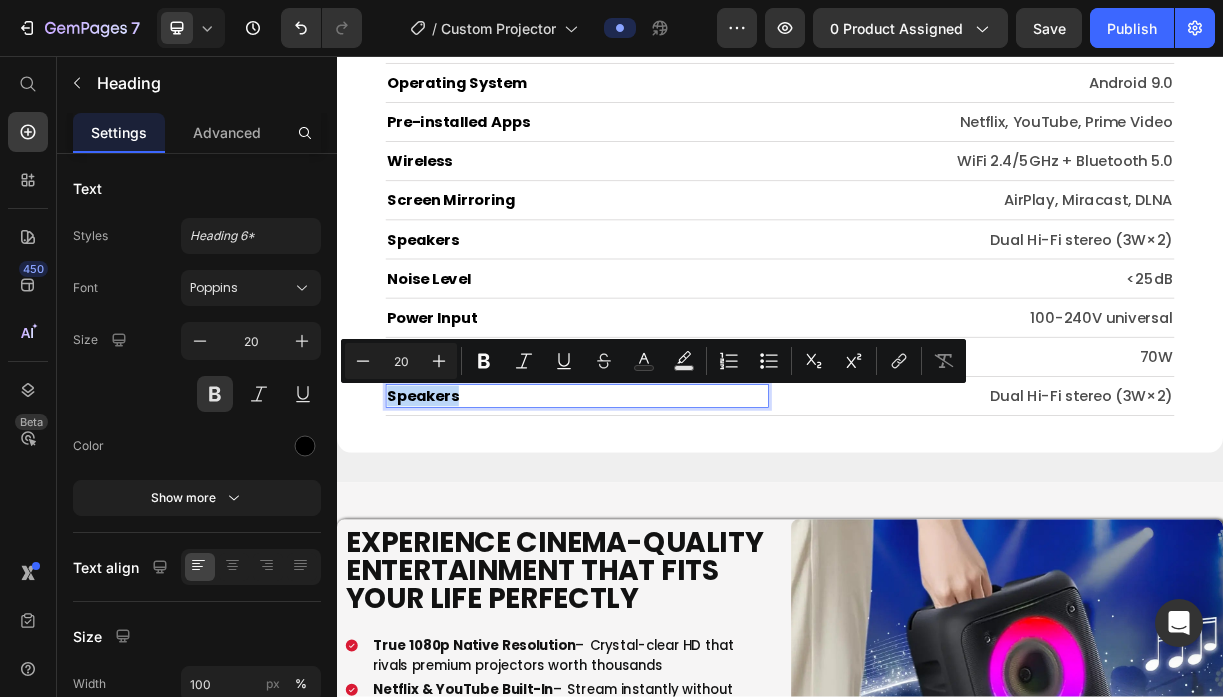 type on "11" 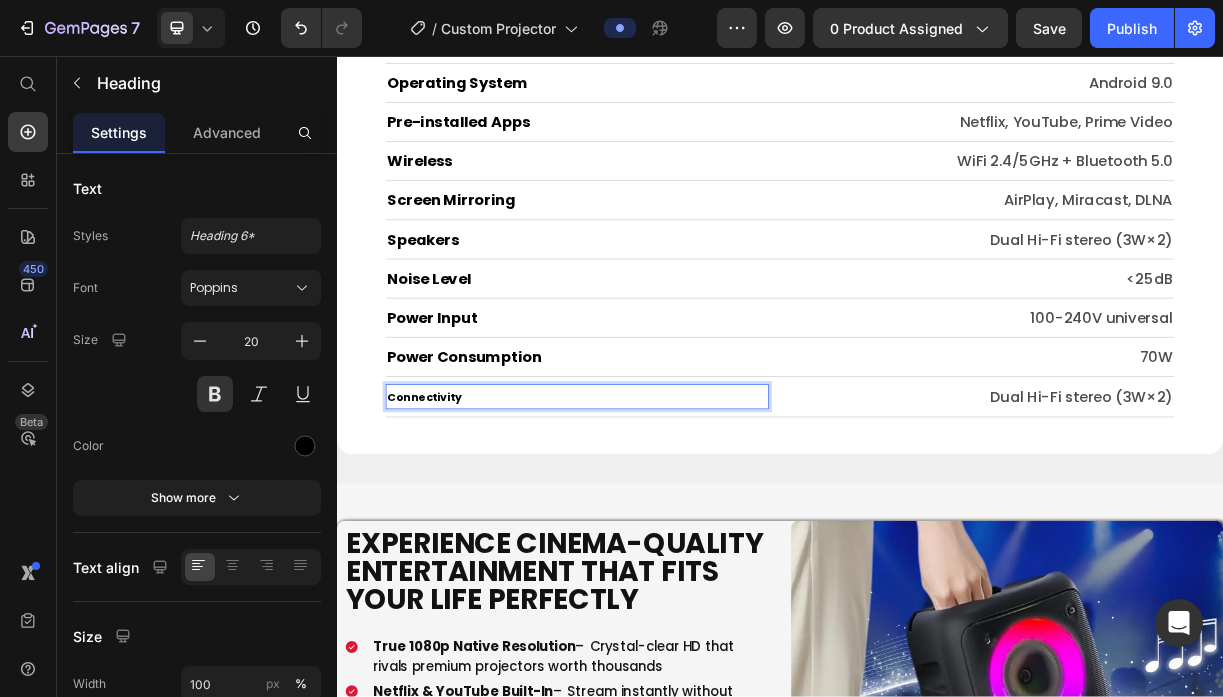click on "Connectivity" at bounding box center (455, 519) 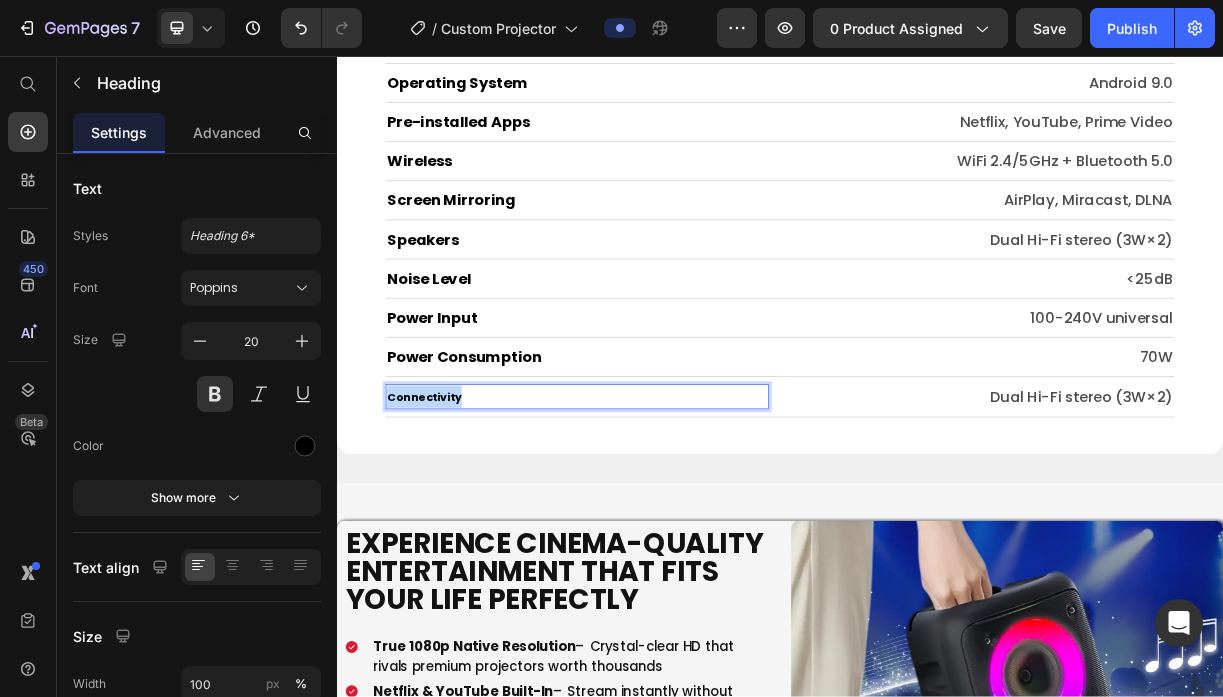 click on "Connectivity" at bounding box center [455, 519] 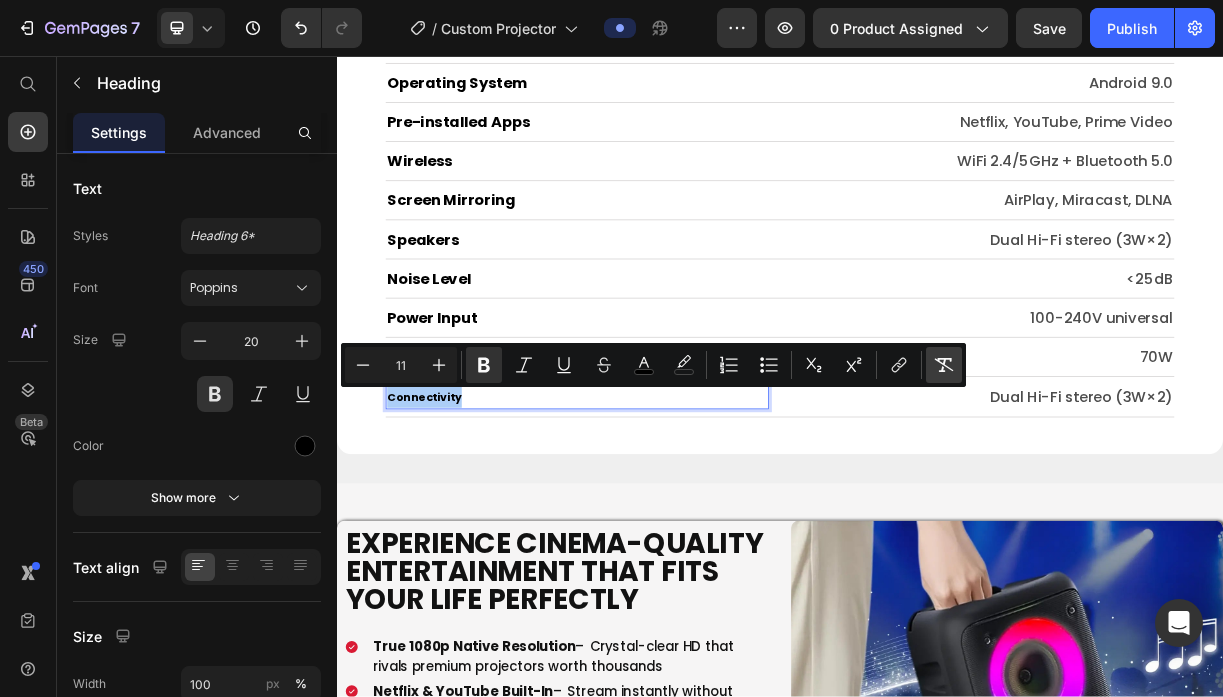 click 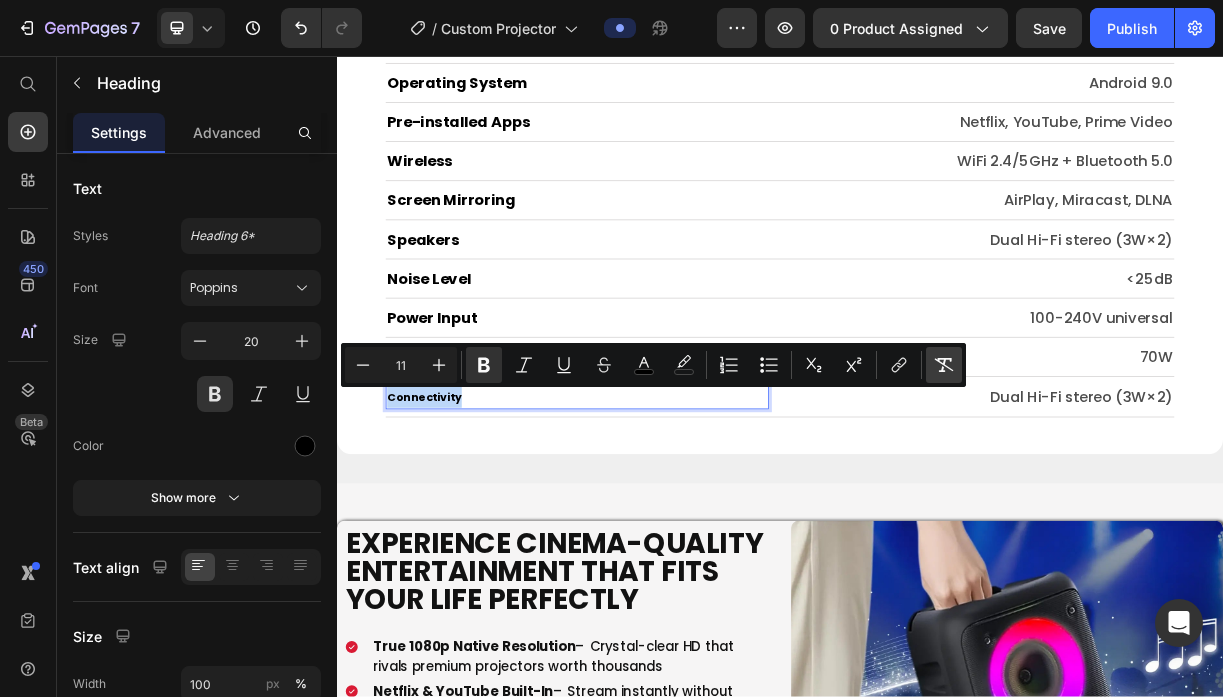 type on "20" 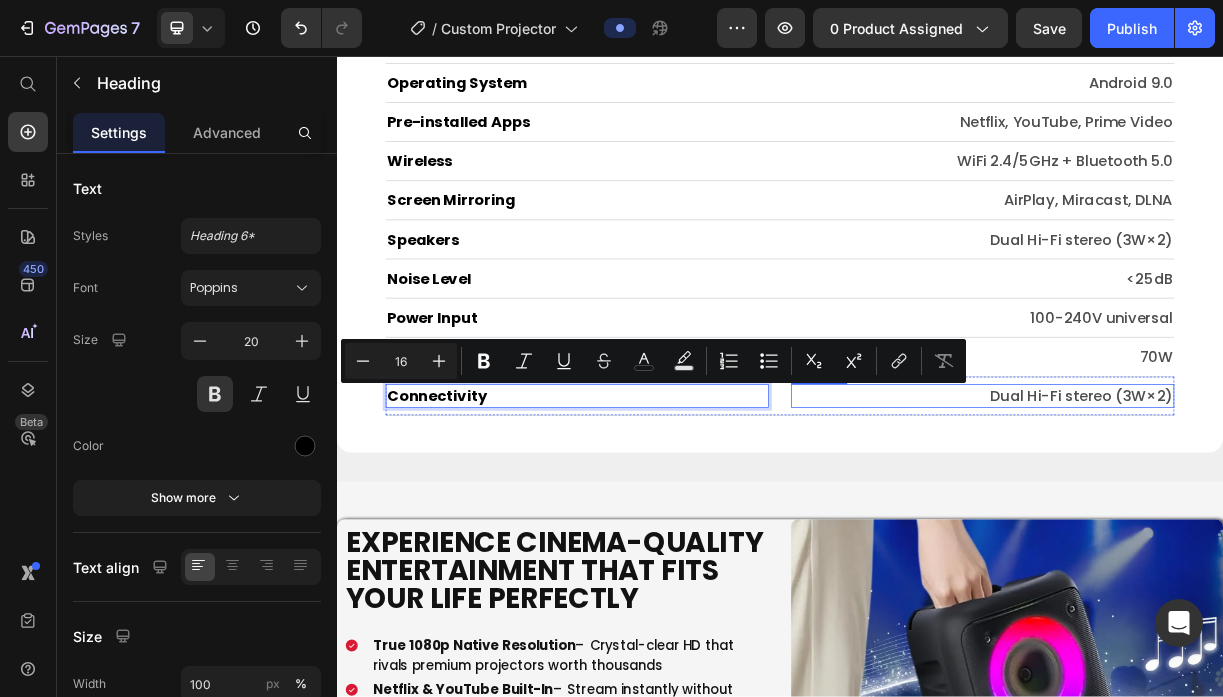 click on "Dual Hi-Fi stereo (3W×2)" at bounding box center [1211, 517] 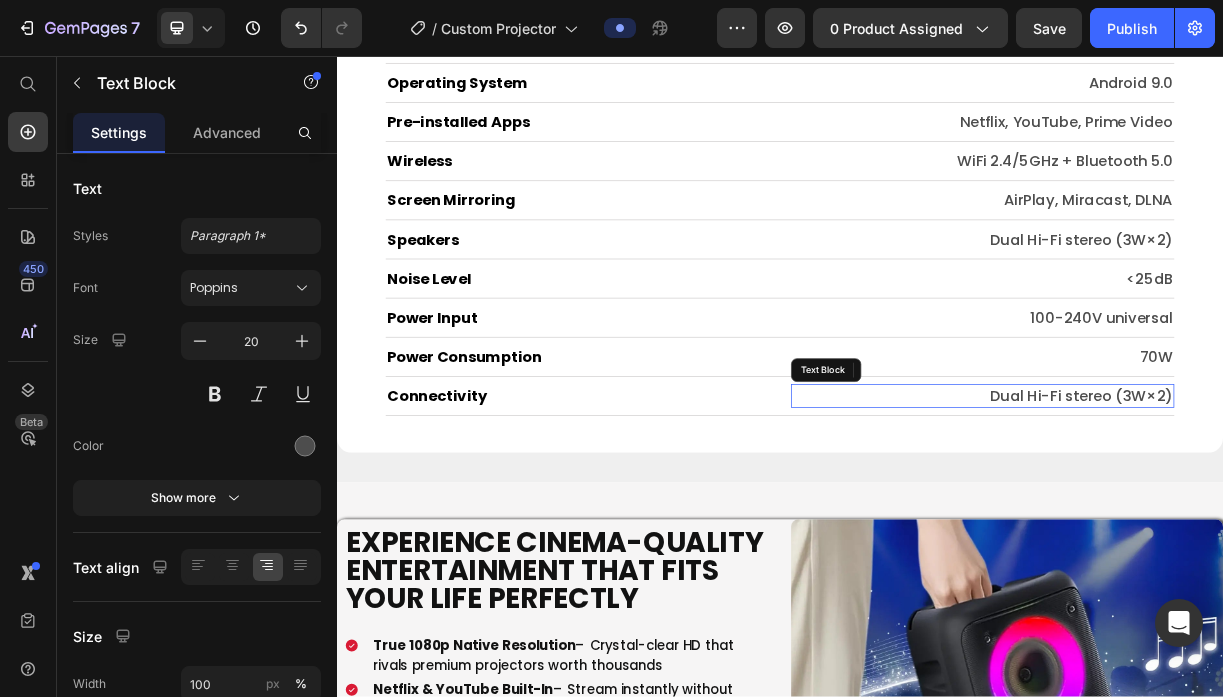 click on "Dual Hi-Fi stereo (3W×2)" at bounding box center (1211, 517) 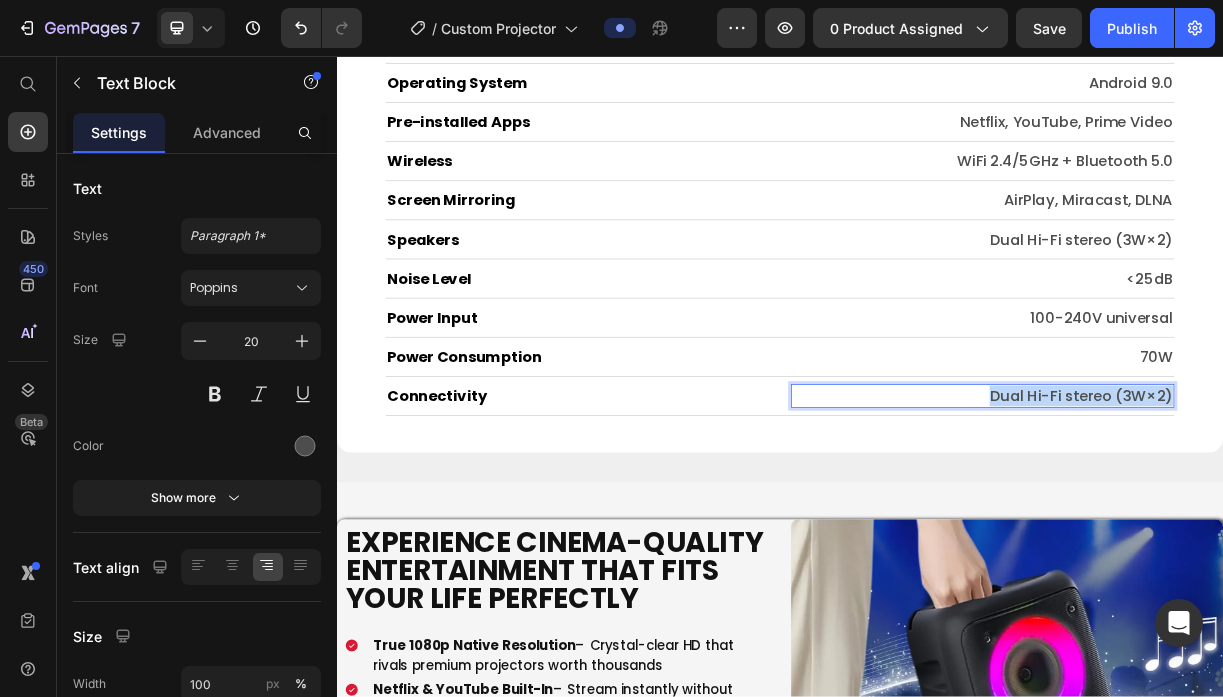 click on "Dual Hi-Fi stereo (3W×2)" at bounding box center (1211, 517) 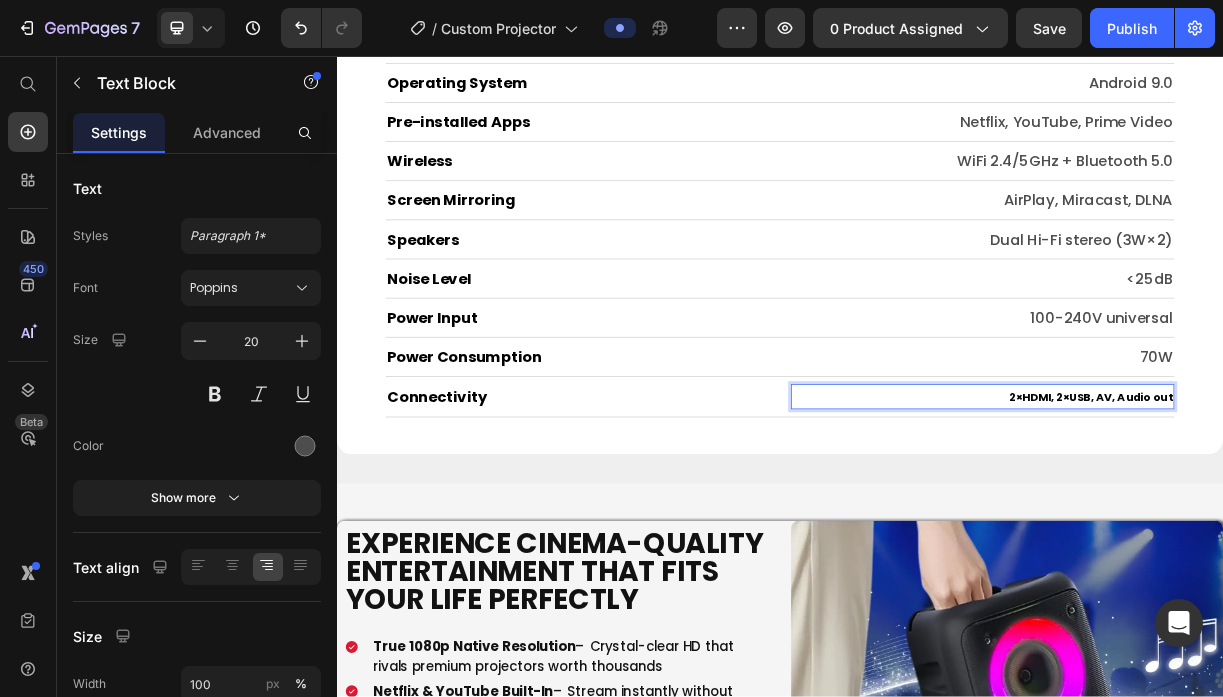click on "2×HDMI, 2×USB, AV, Audio out" at bounding box center [1358, 519] 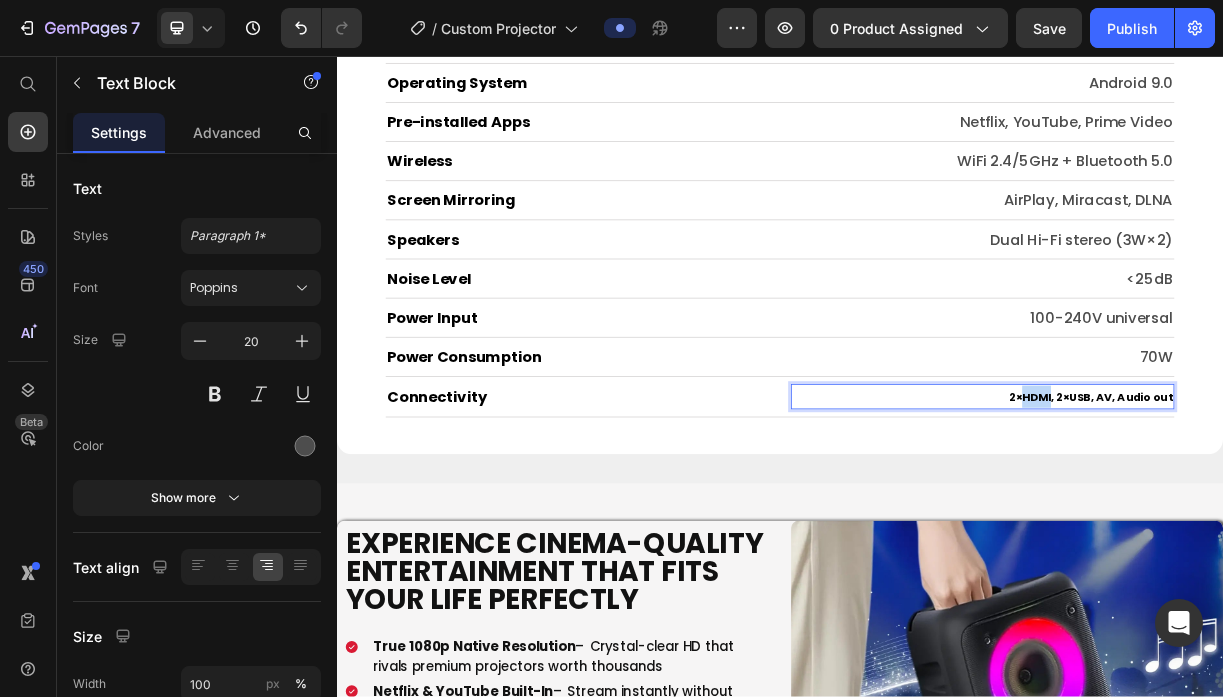 click on "2×HDMI, 2×USB, AV, Audio out" at bounding box center (1358, 519) 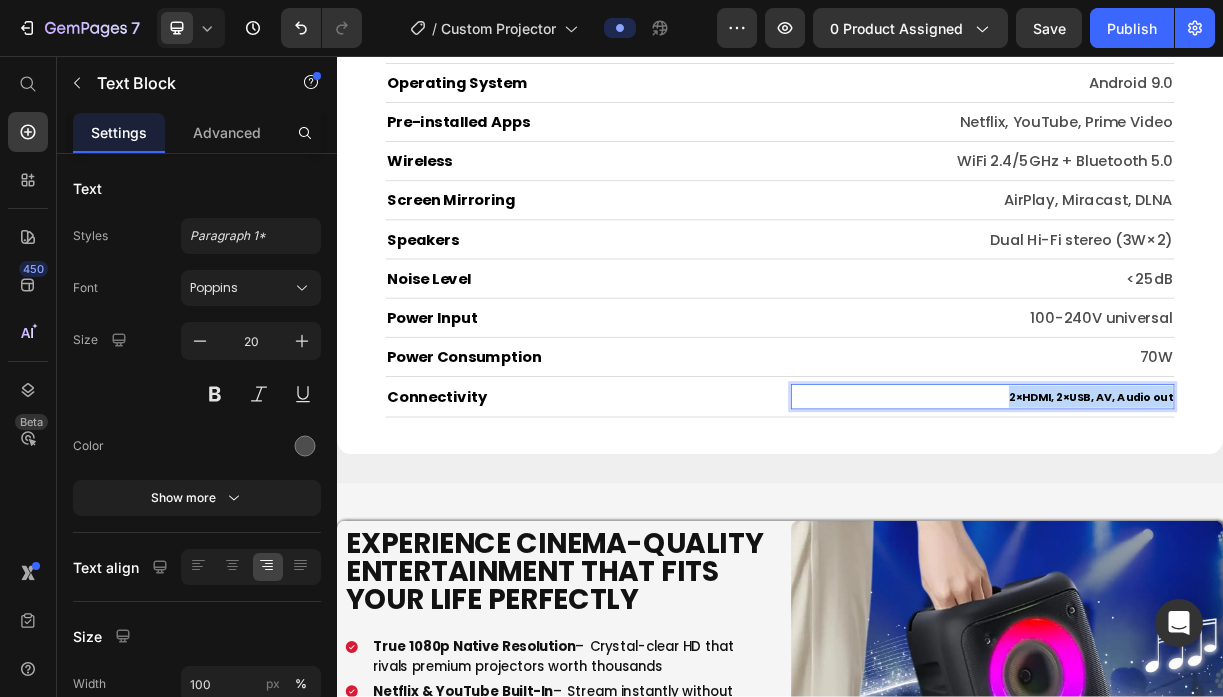 click on "2×HDMI, 2×USB, AV, Audio out" at bounding box center (1358, 519) 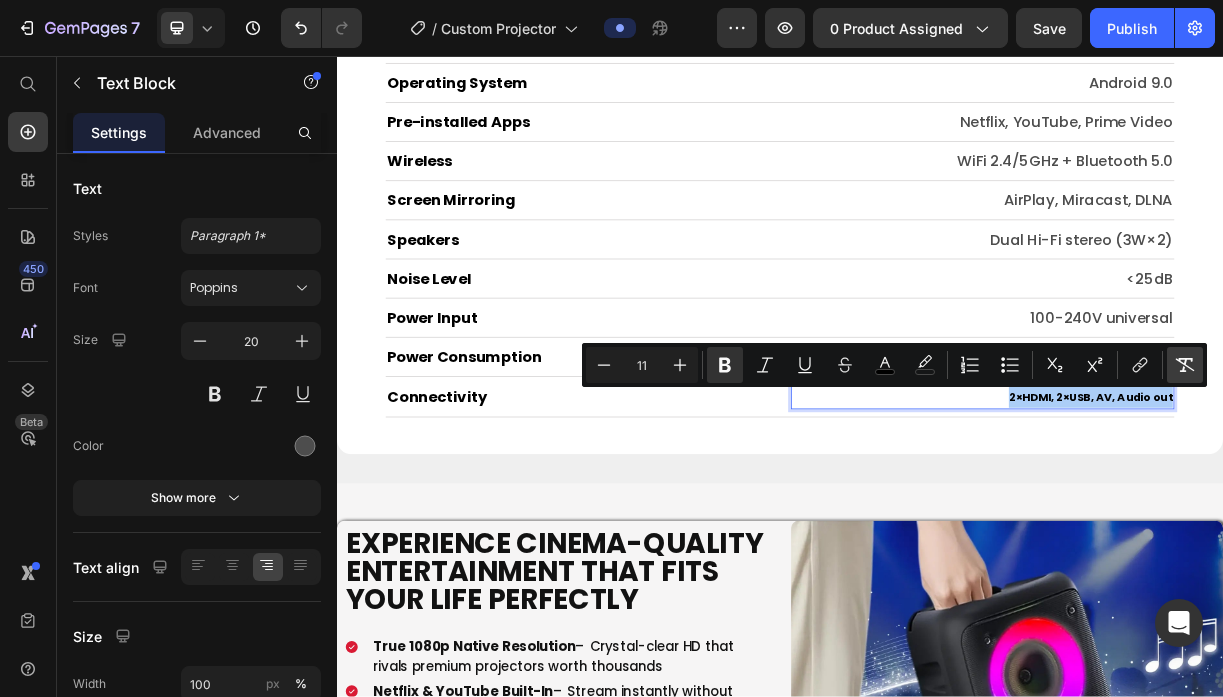 click 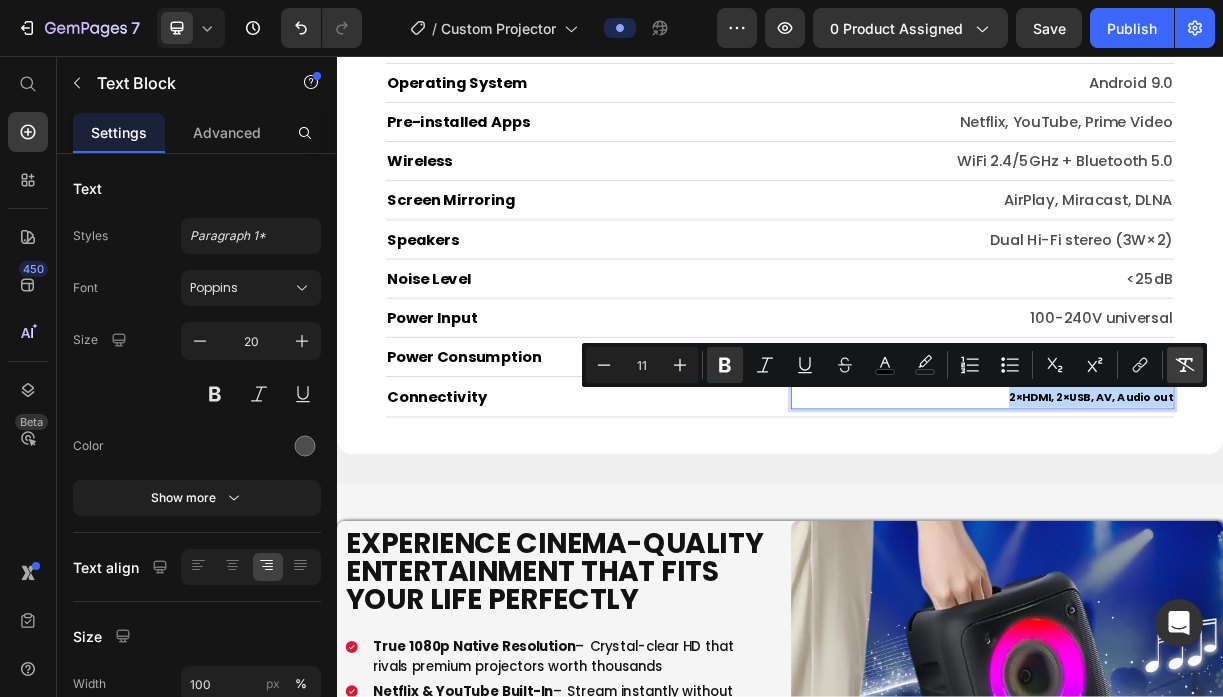 type on "20" 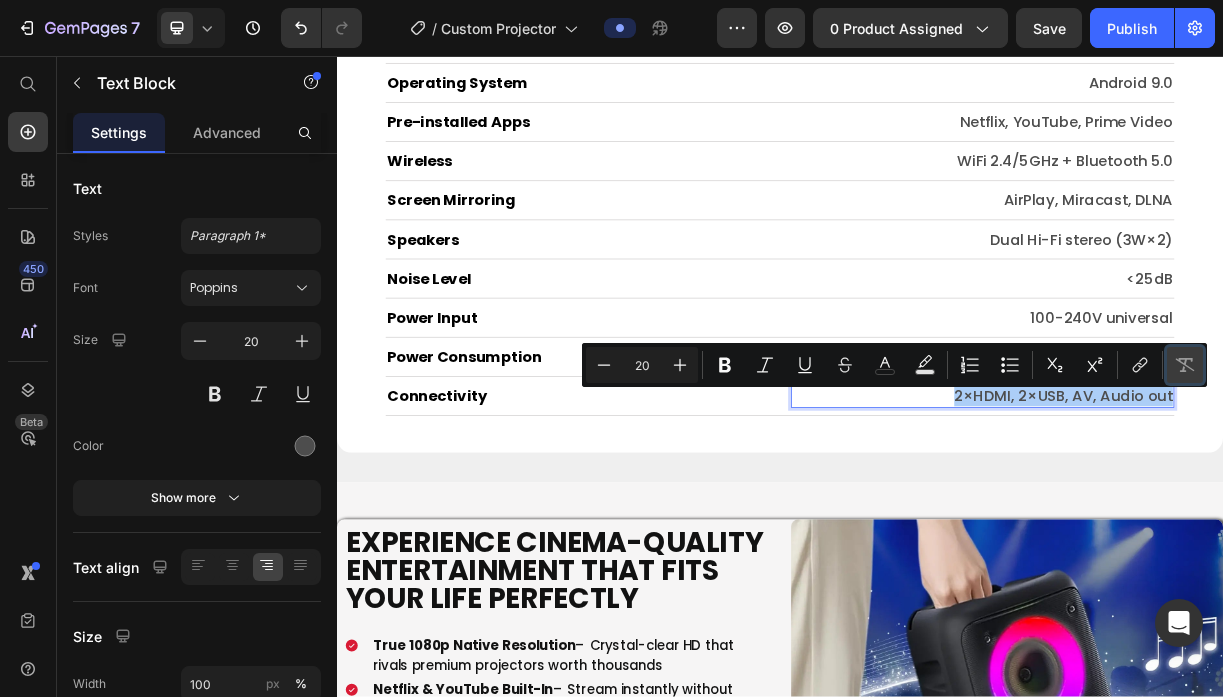 click 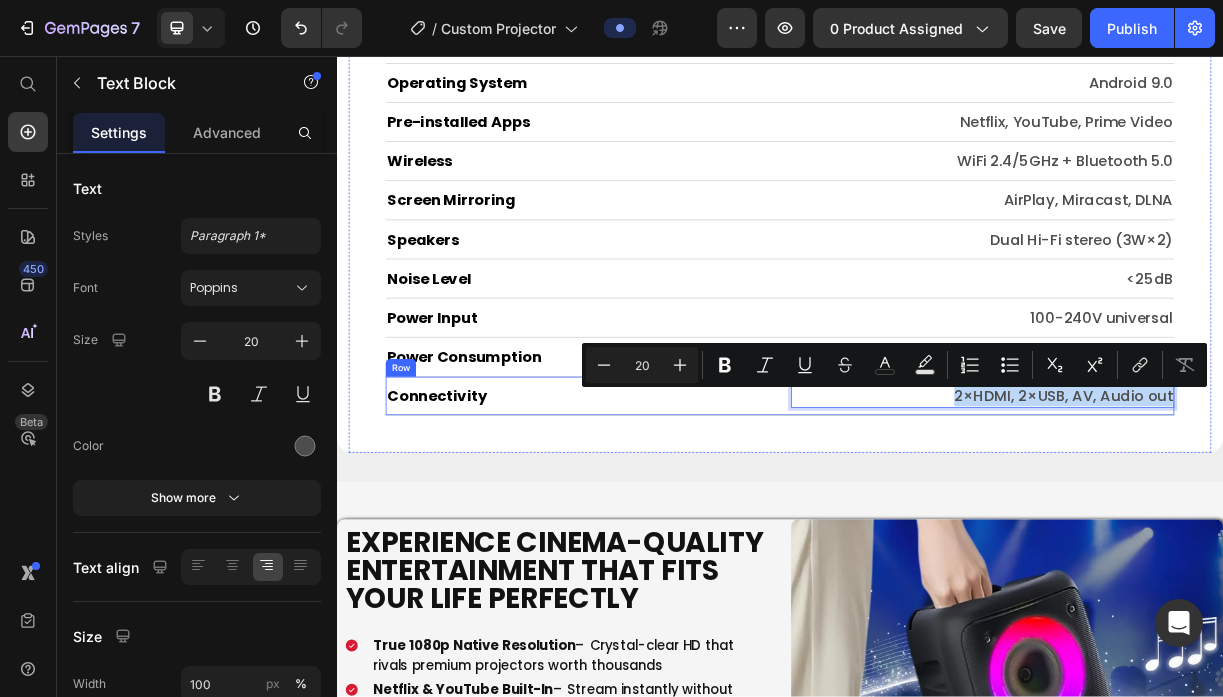 click on "Connectivity Heading 2×HDMI, 2×USB, AV, Audio out Text Block   0 Row" at bounding box center (937, 517) 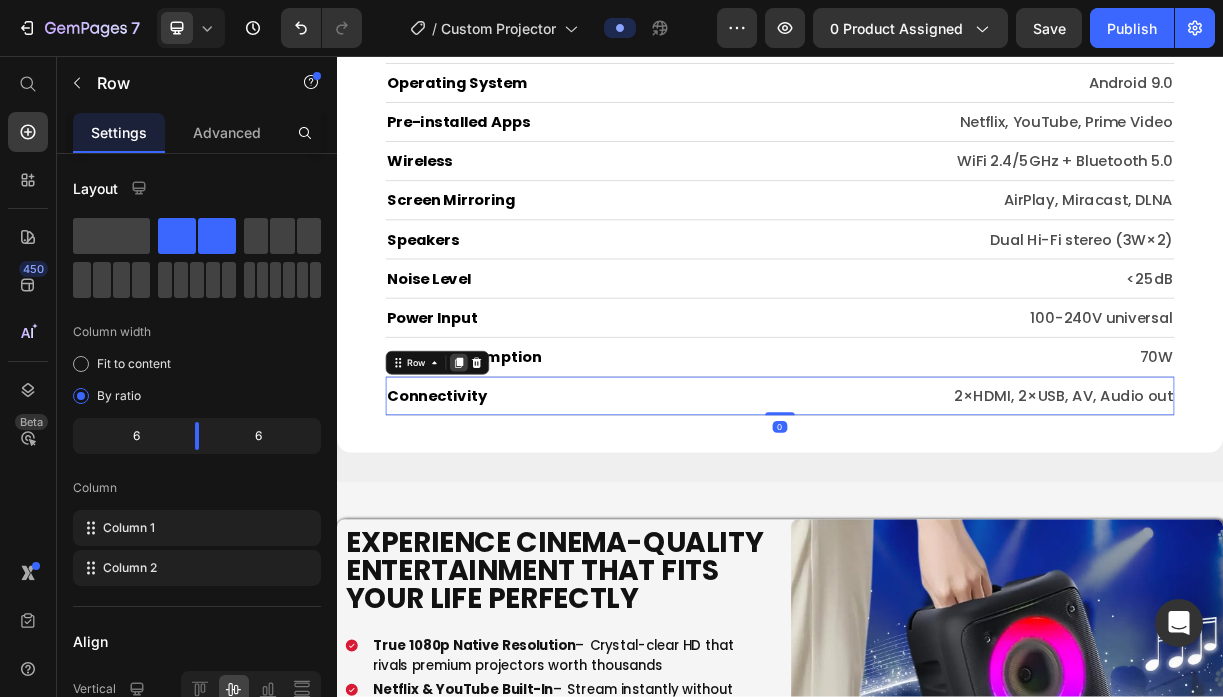 click 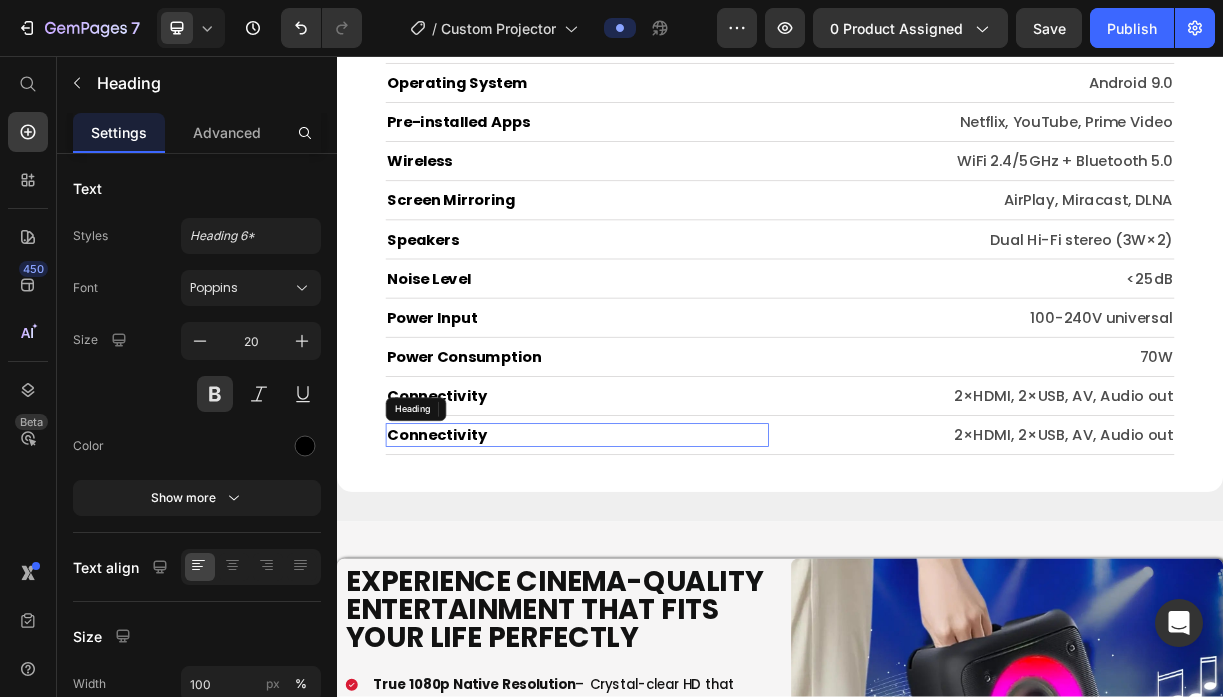 click on "Connectivity" at bounding box center [662, 570] 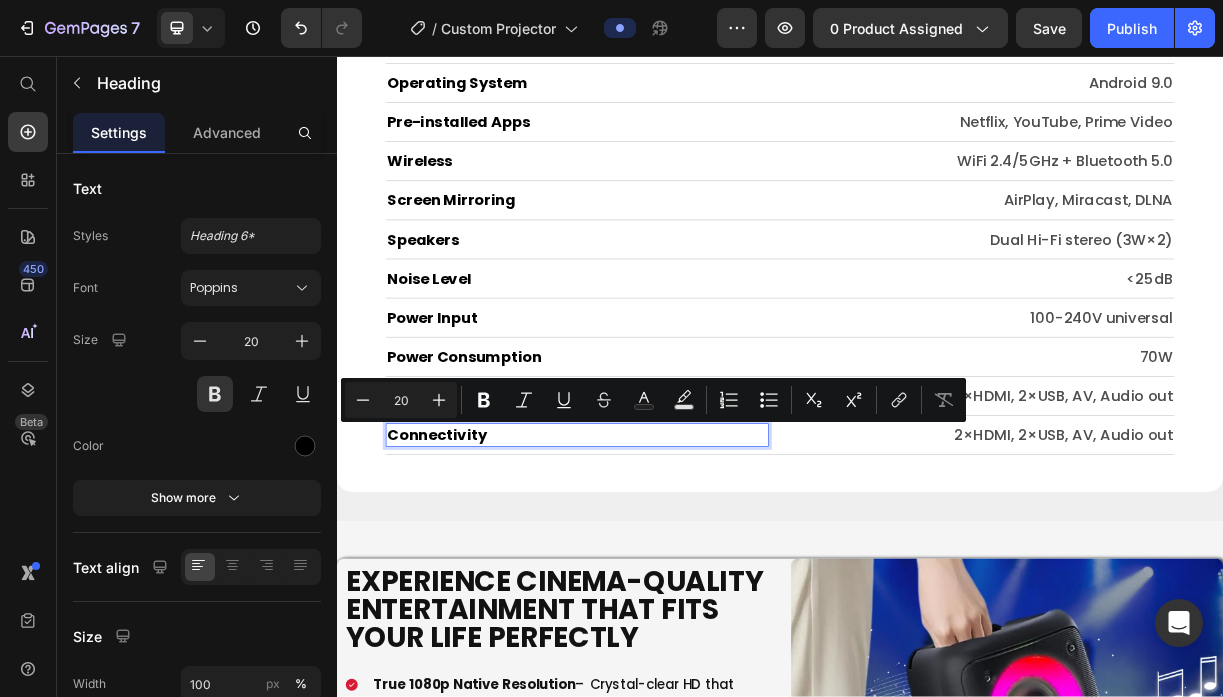 type on "11" 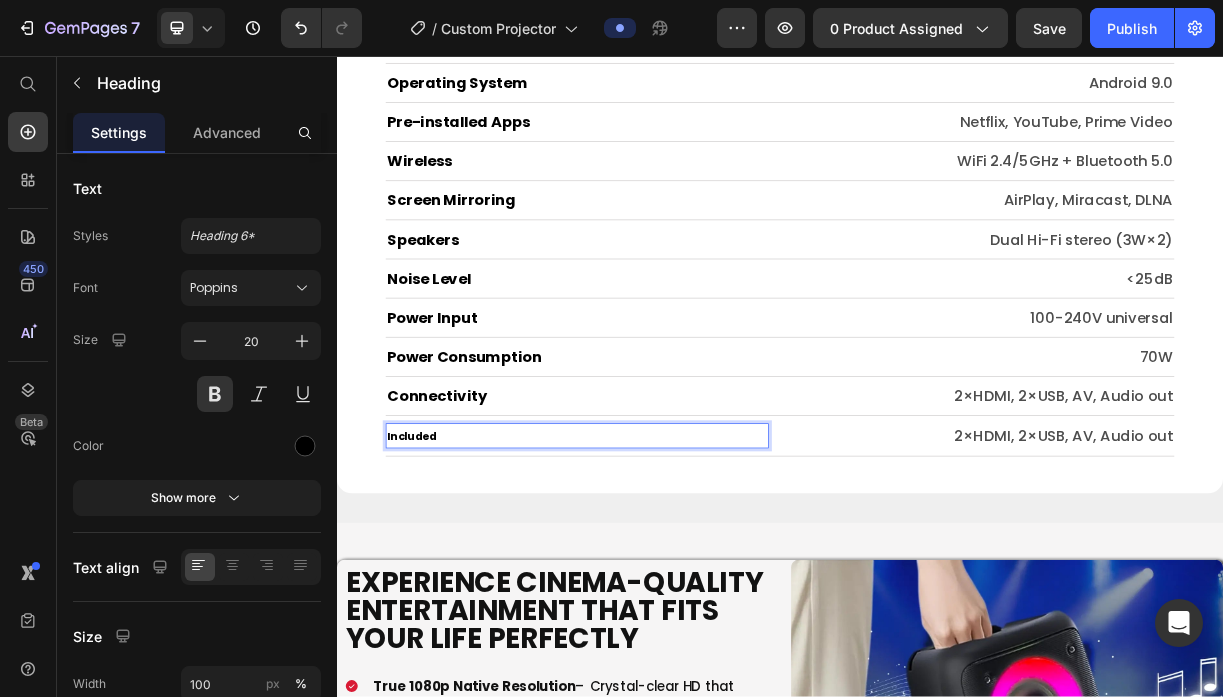 click on "Included" at bounding box center [438, 572] 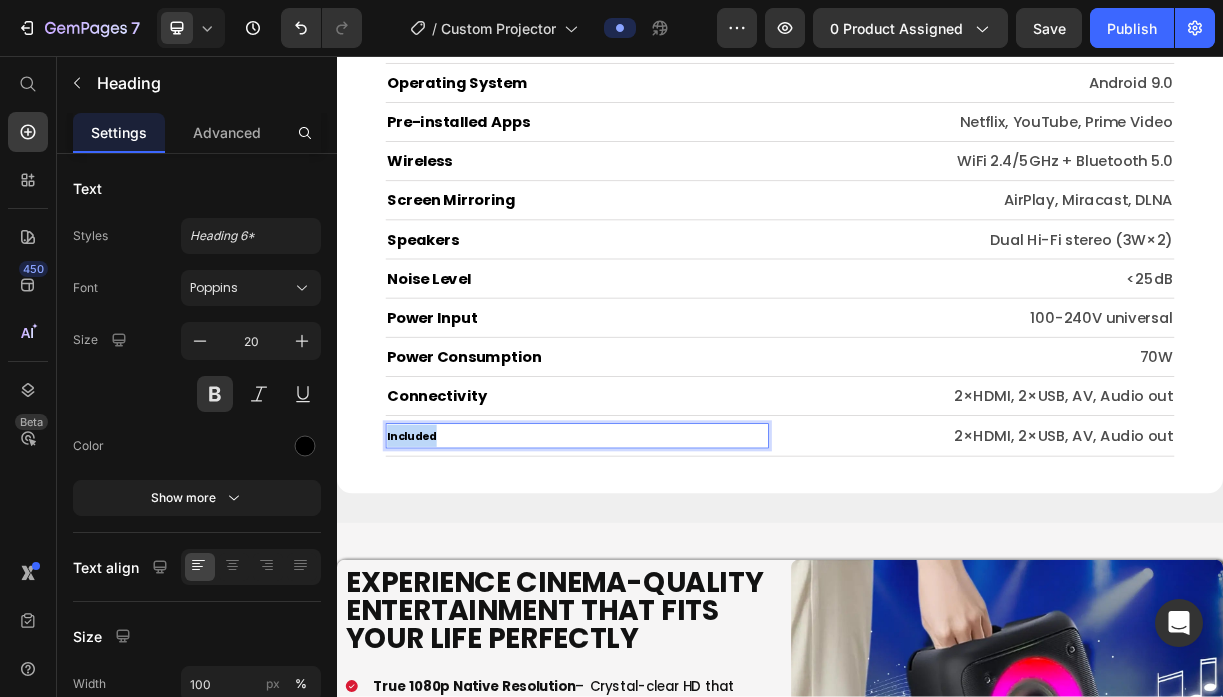 click on "Included" at bounding box center (438, 572) 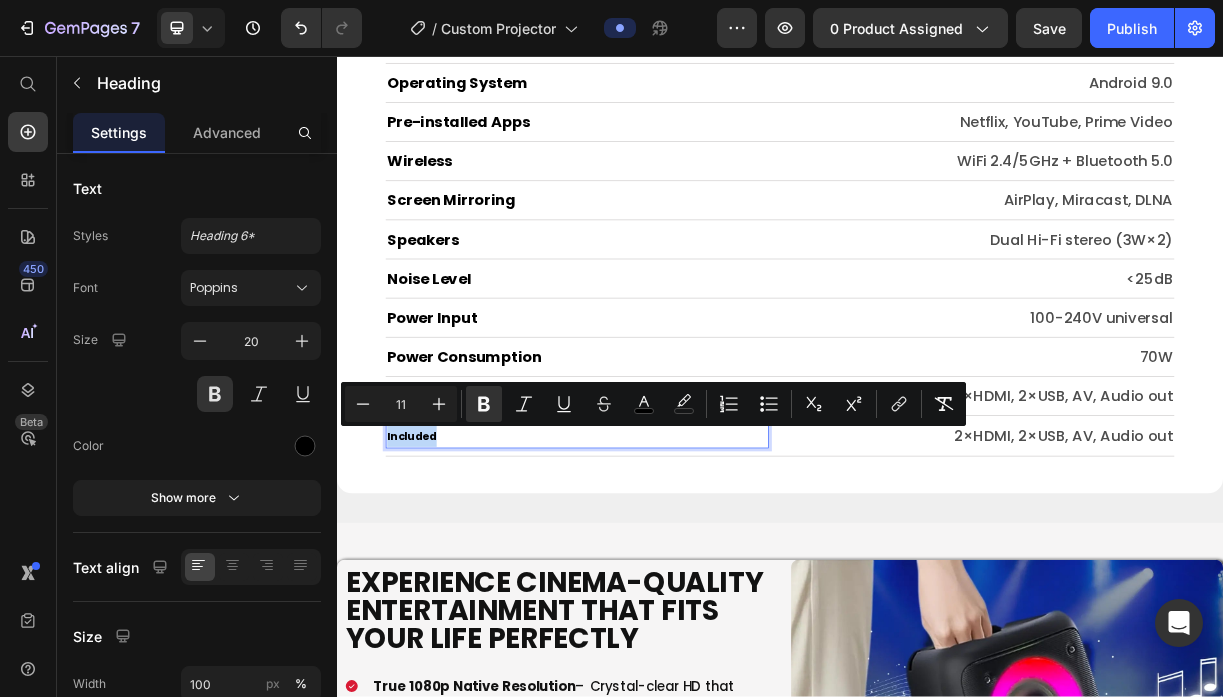 click on "Included" at bounding box center [438, 572] 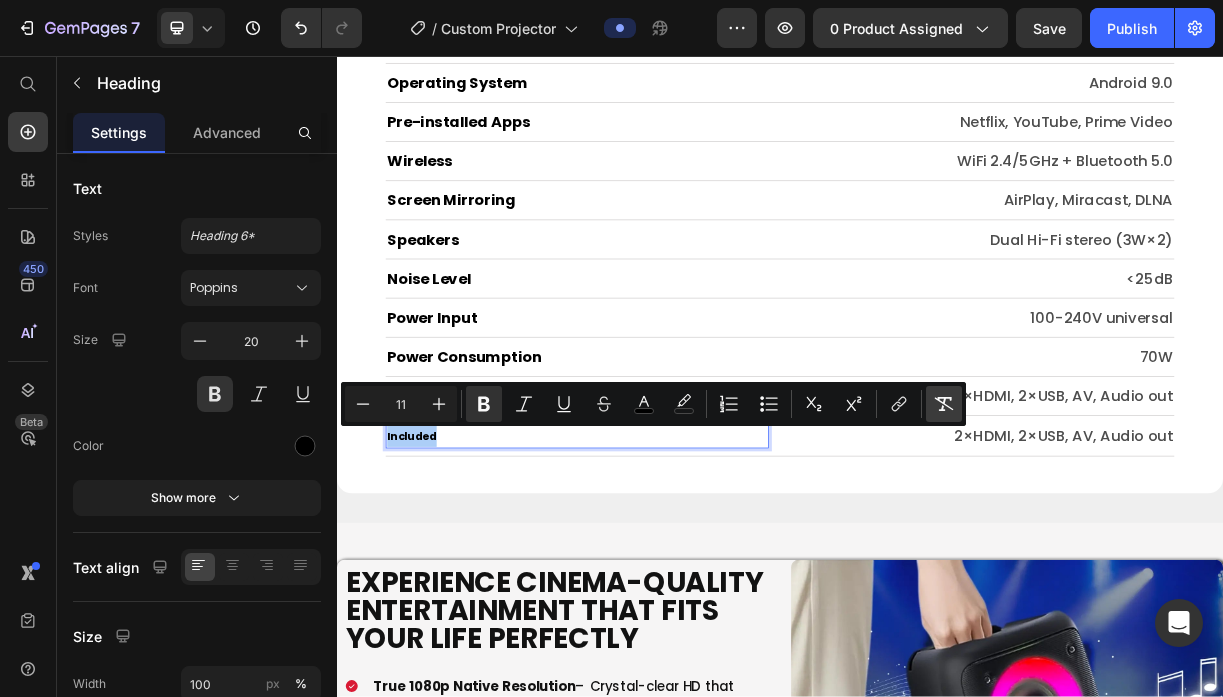 click 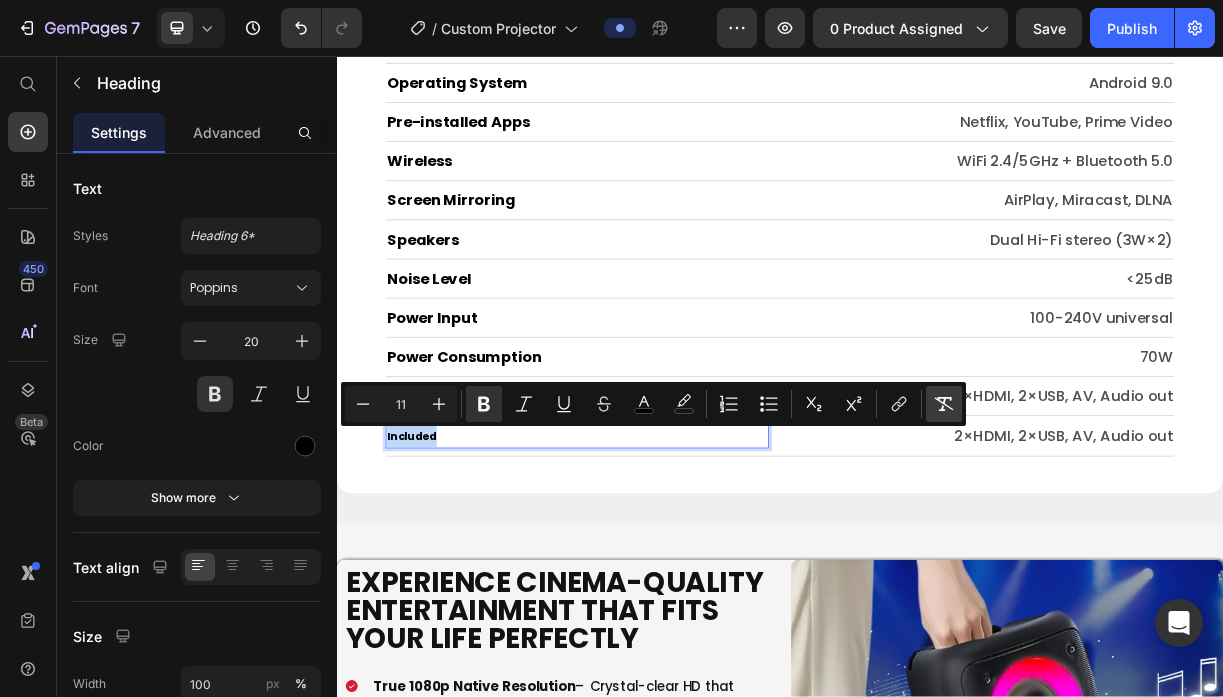 type on "20" 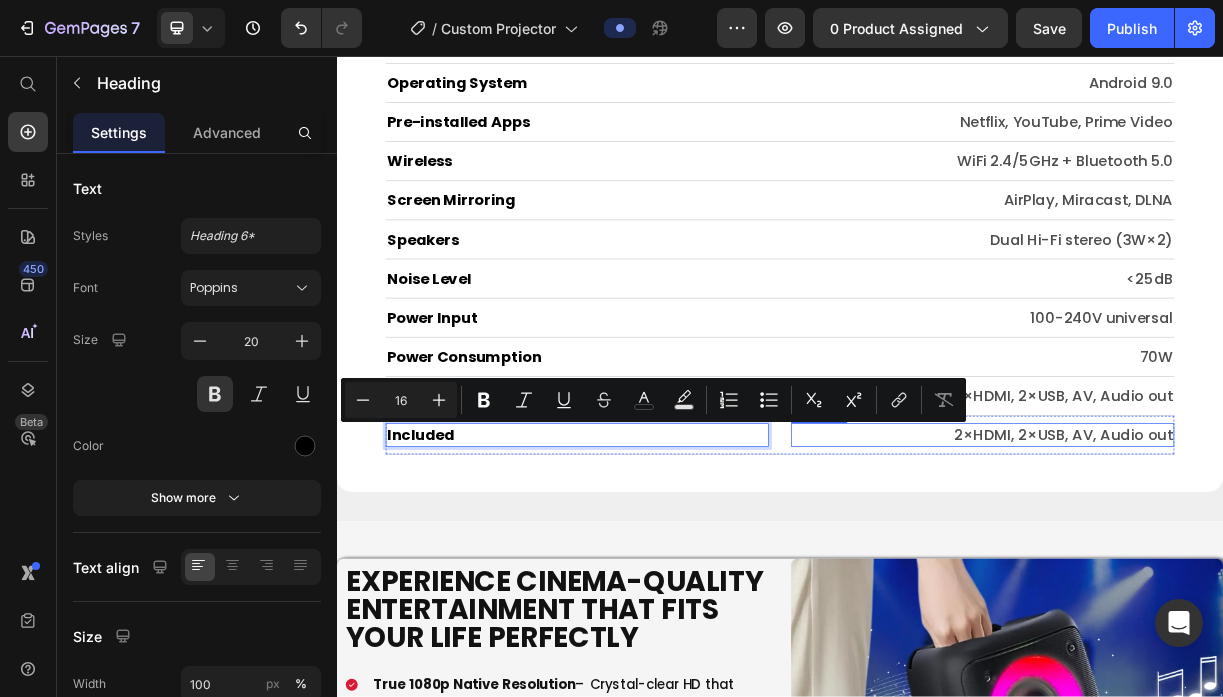click on "2×HDMI, 2×USB, AV, Audio out" at bounding box center (1211, 570) 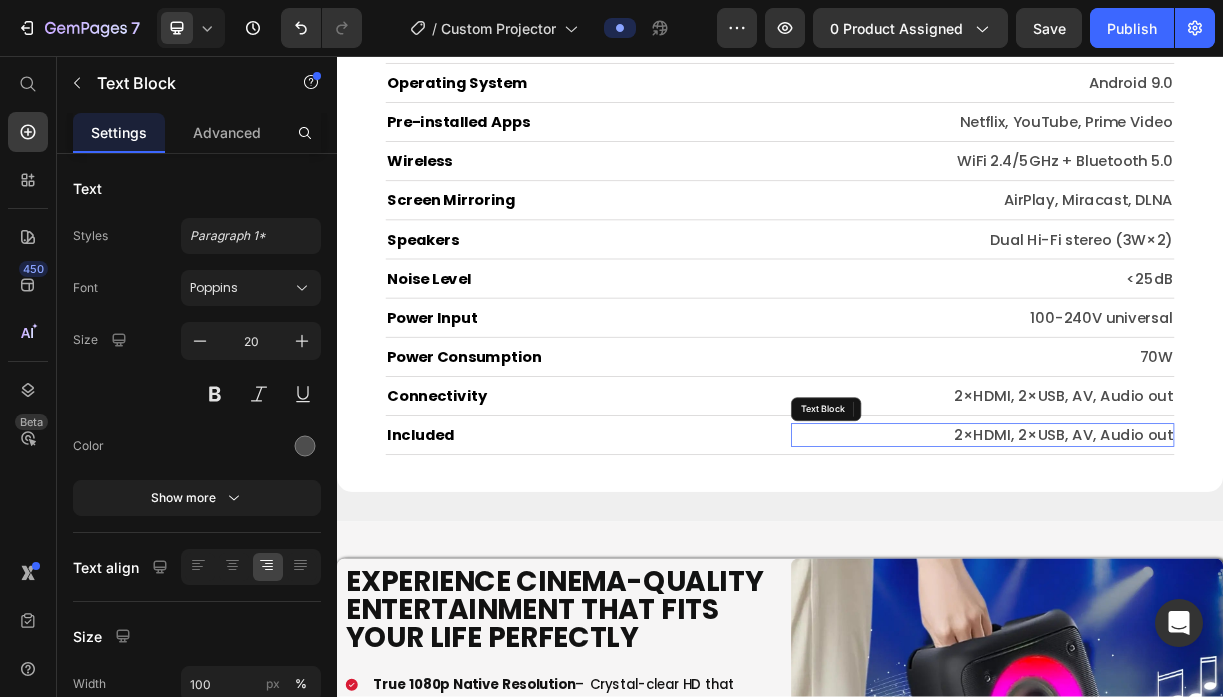 click on "2×HDMI, 2×USB, AV, Audio out" at bounding box center (1211, 570) 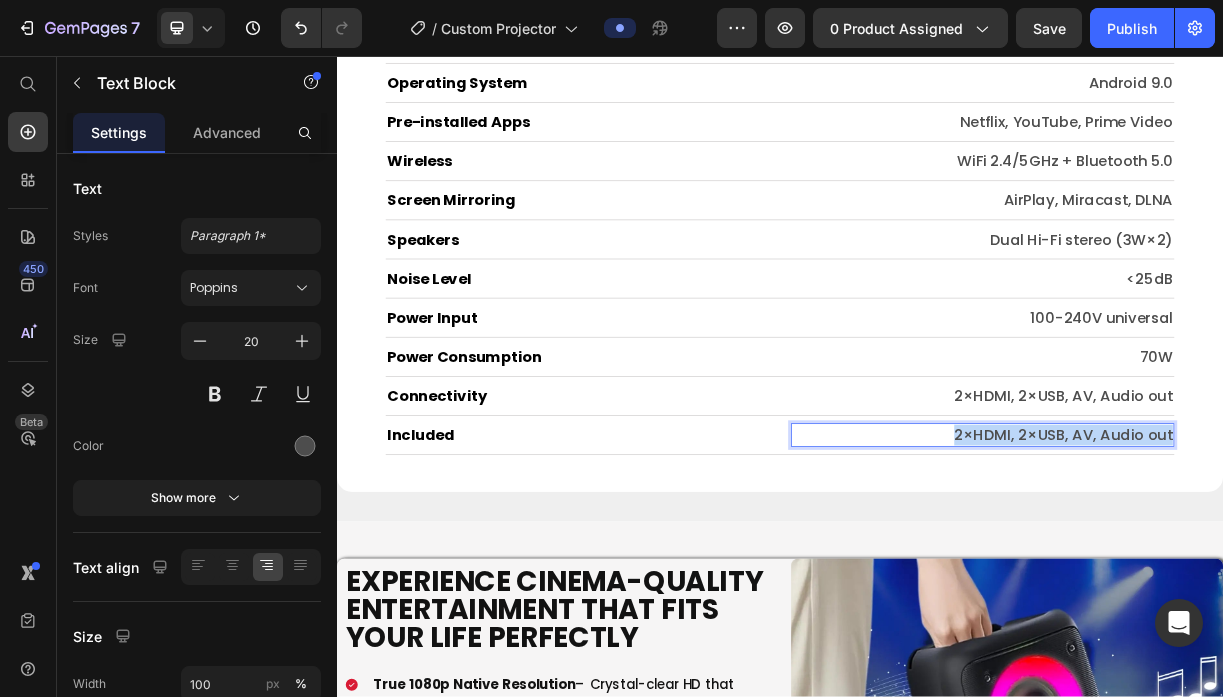 click on "2×HDMI, 2×USB, AV, Audio out" at bounding box center (1211, 570) 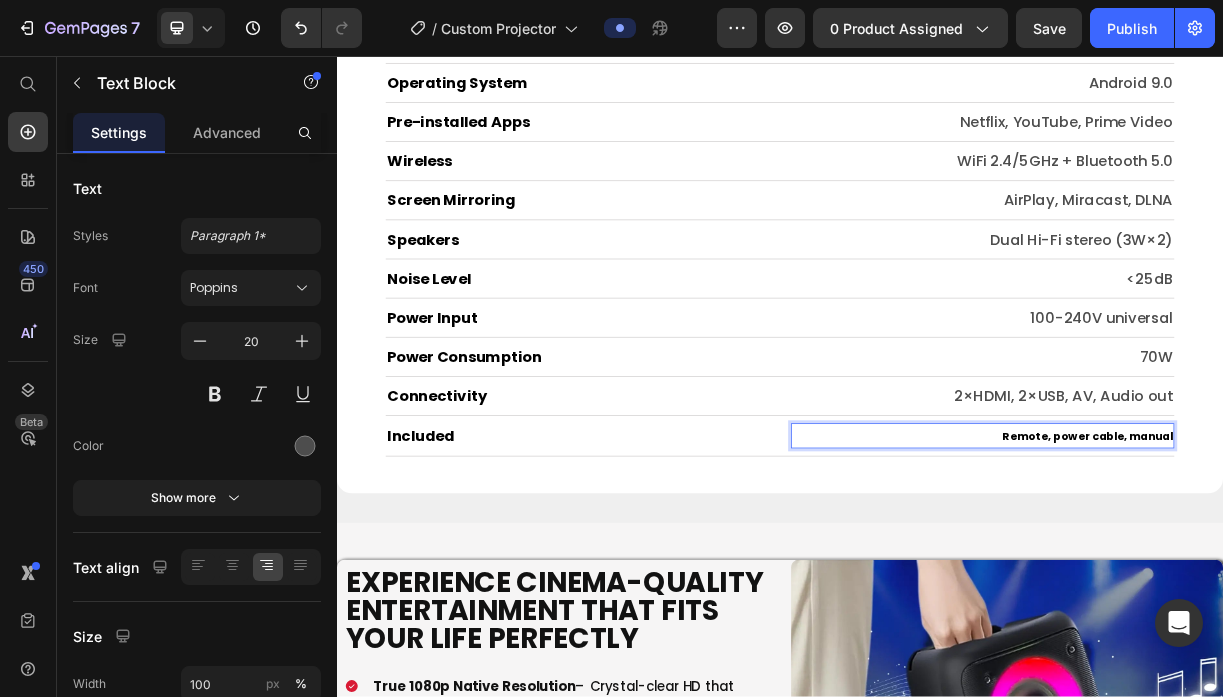 click on "Remote, power cable, manual" at bounding box center (1353, 572) 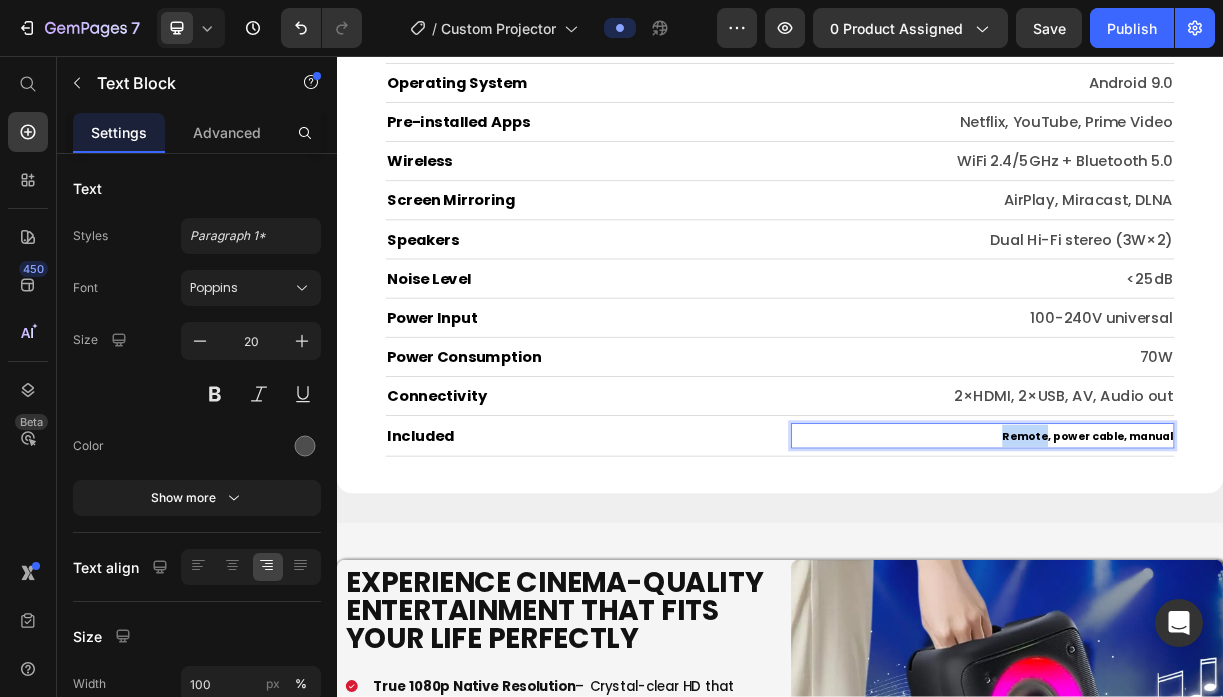 click on "Remote, power cable, manual" at bounding box center (1353, 572) 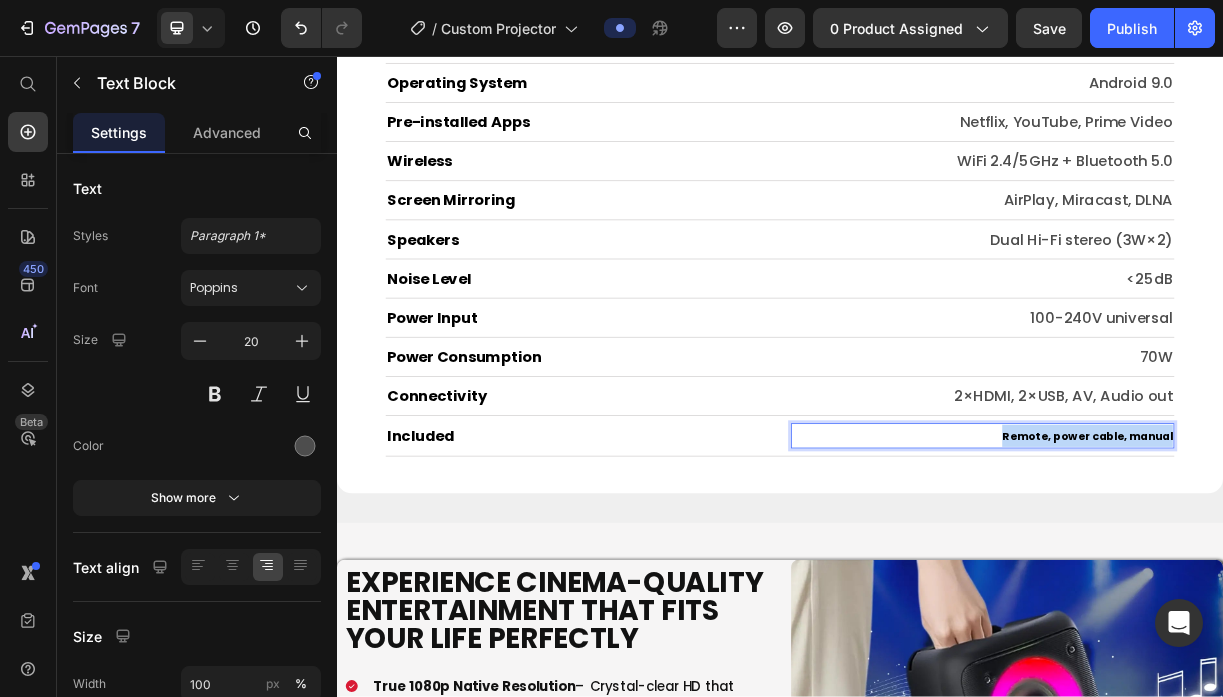 click on "Remote, power cable, manual" at bounding box center [1353, 572] 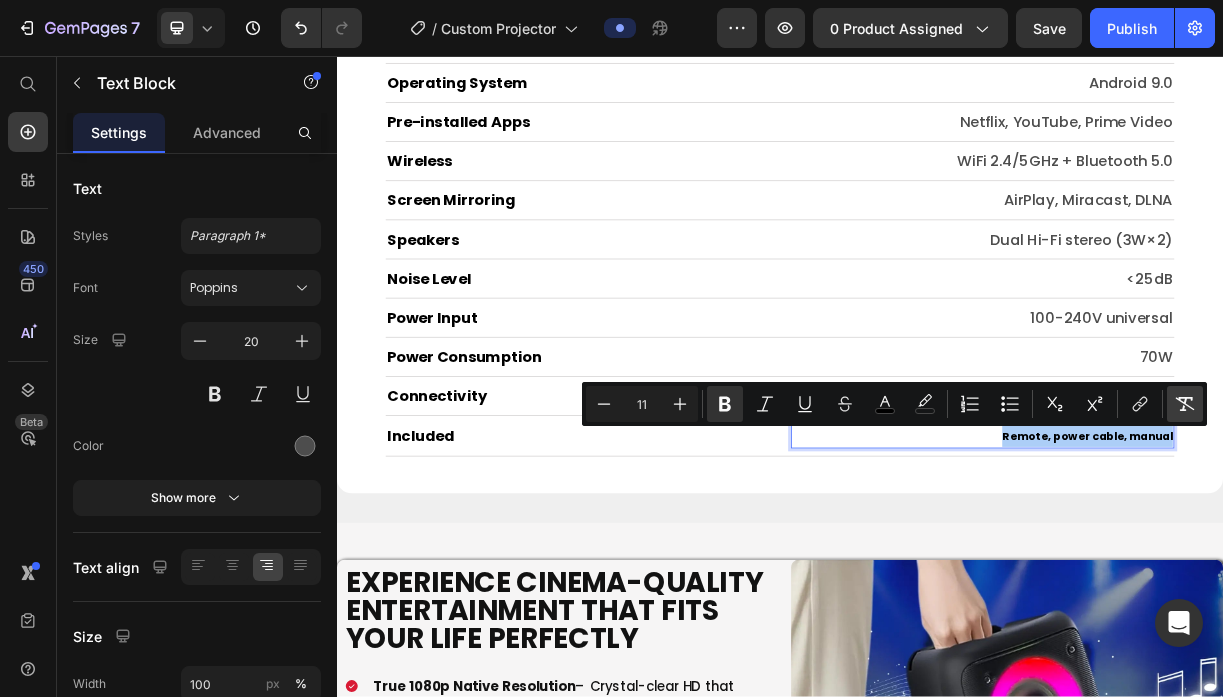 click 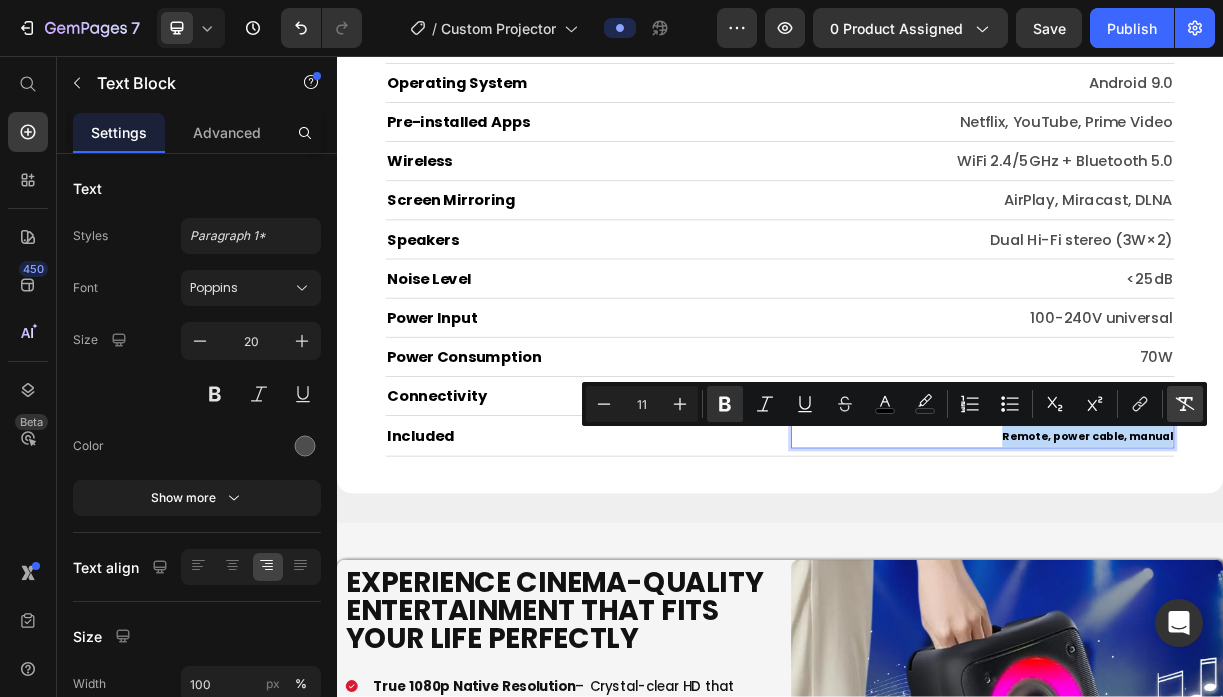 type on "20" 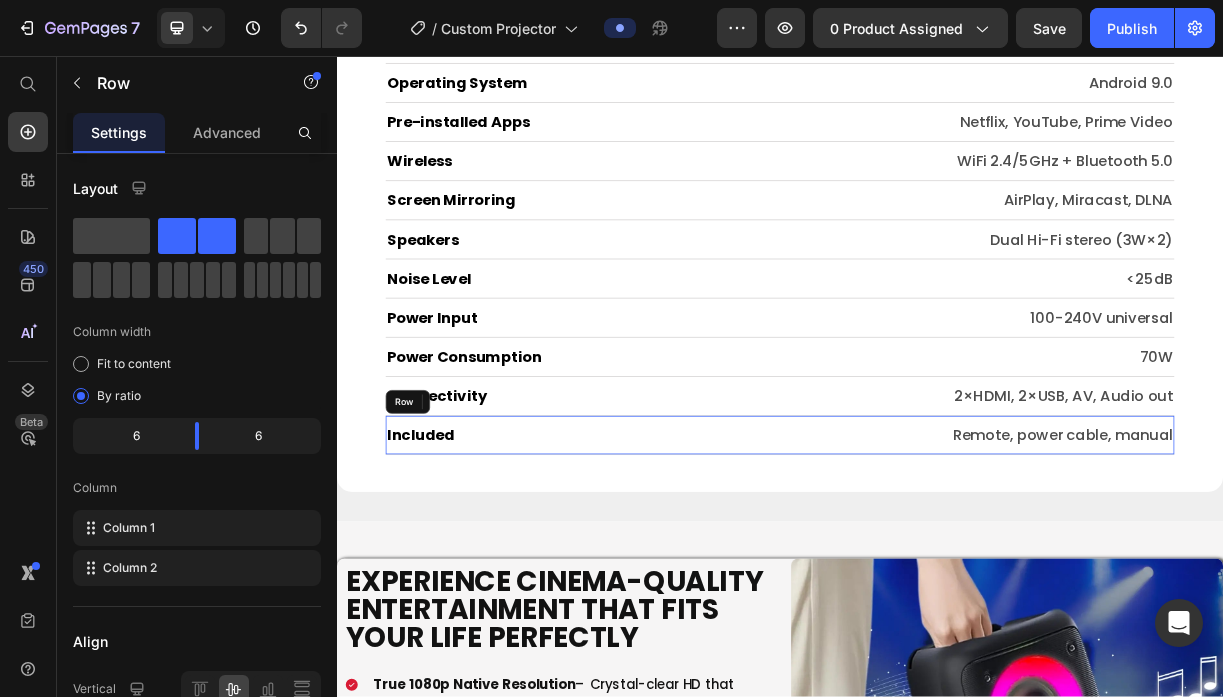 click on "Included Heading Remote, power cable, manual Text Block   0 Row" at bounding box center [937, 570] 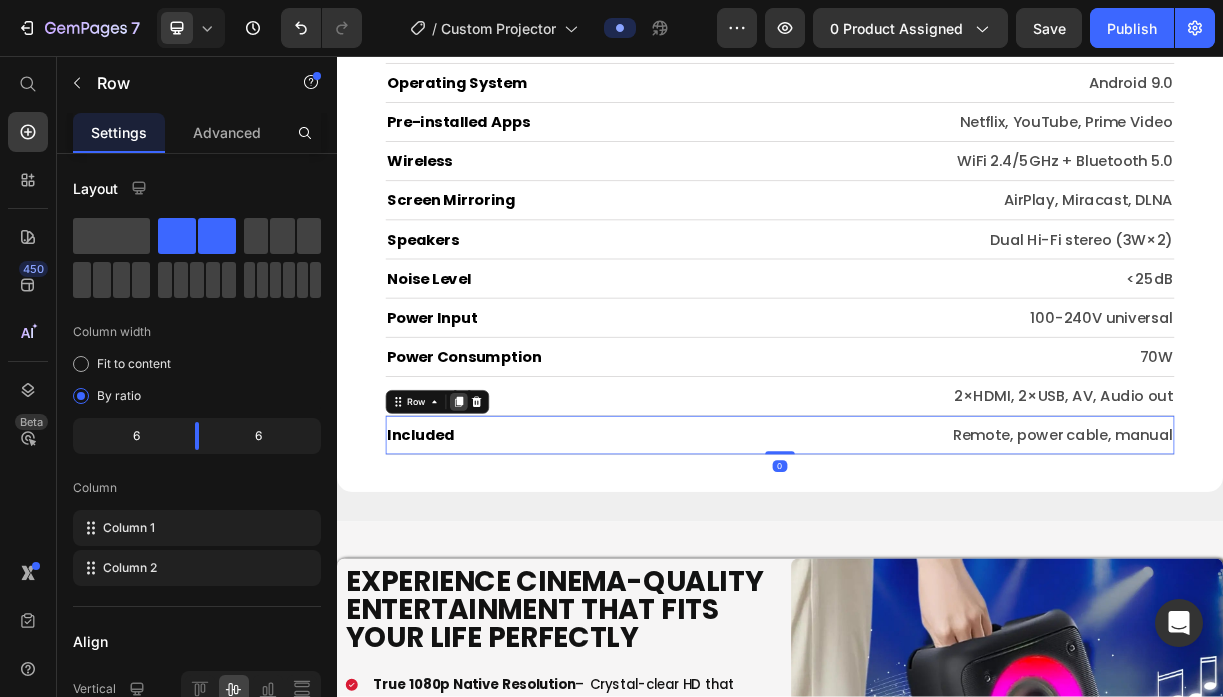 click 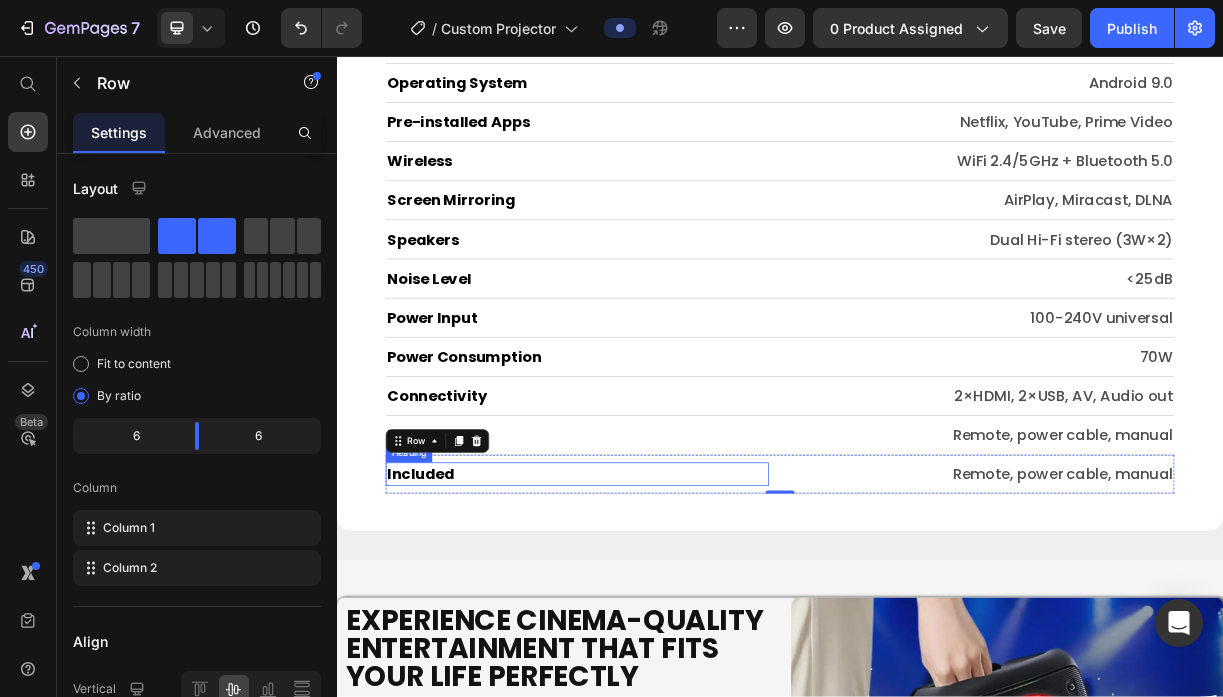 click on "Included" at bounding box center (662, 623) 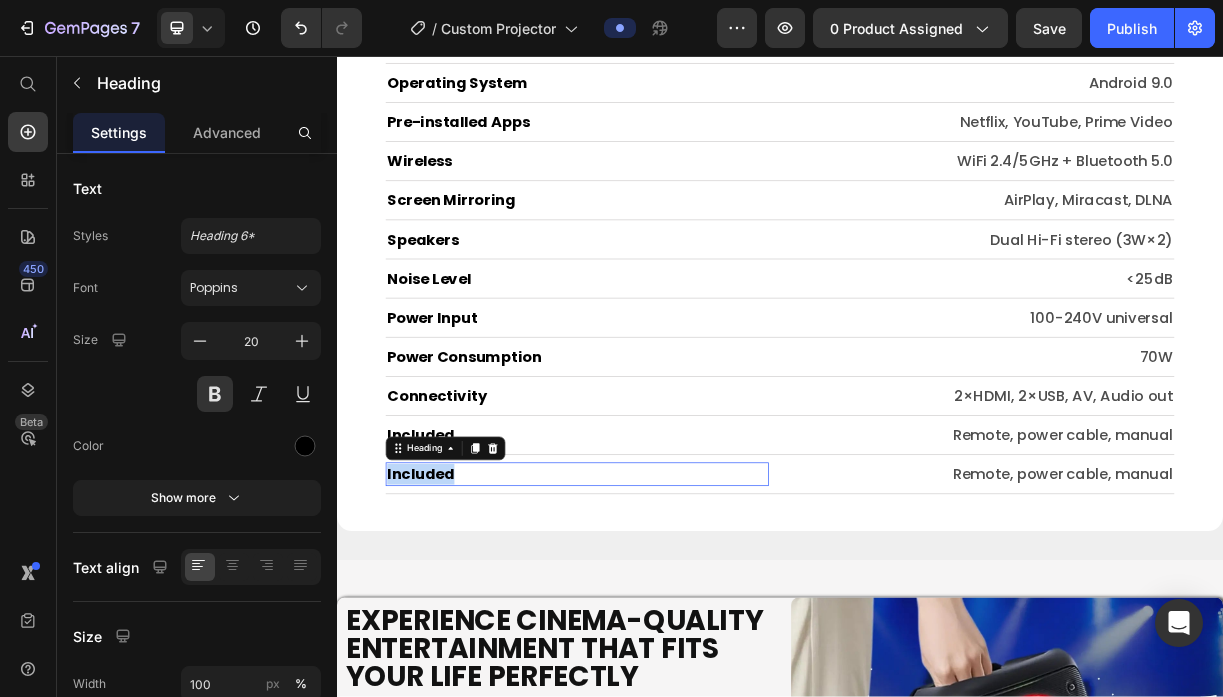 click on "Included" at bounding box center (662, 623) 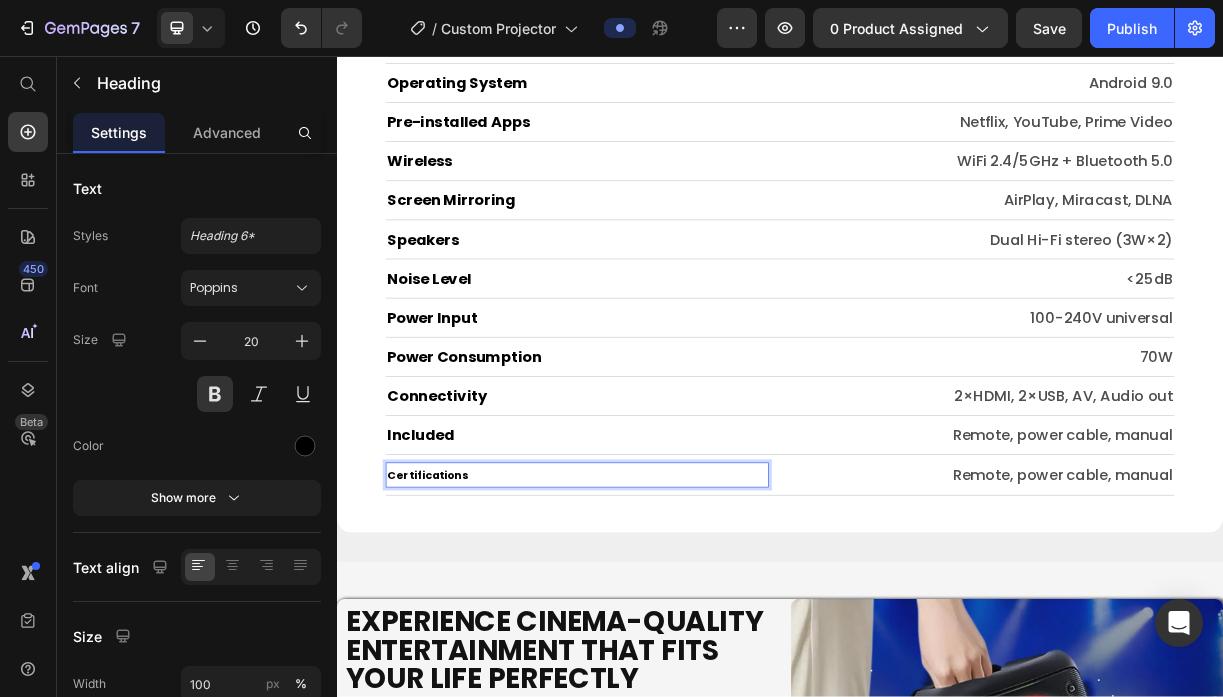 click on "Certifications" at bounding box center [460, 625] 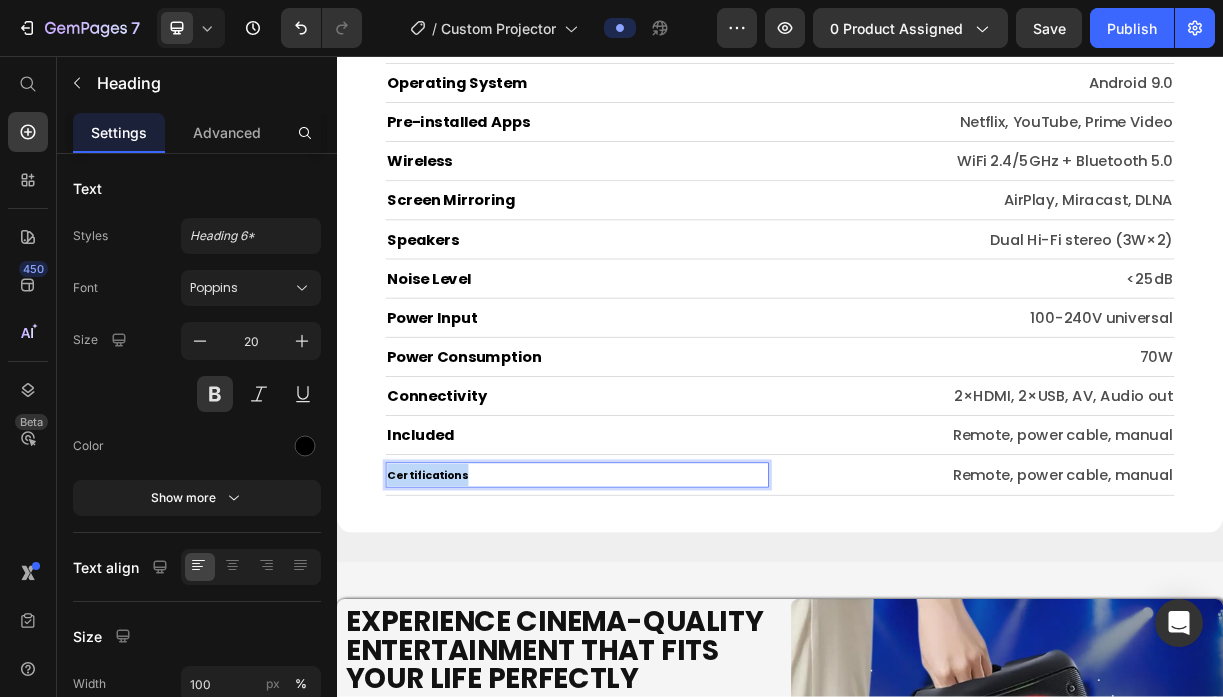 click on "Certifications" at bounding box center [460, 625] 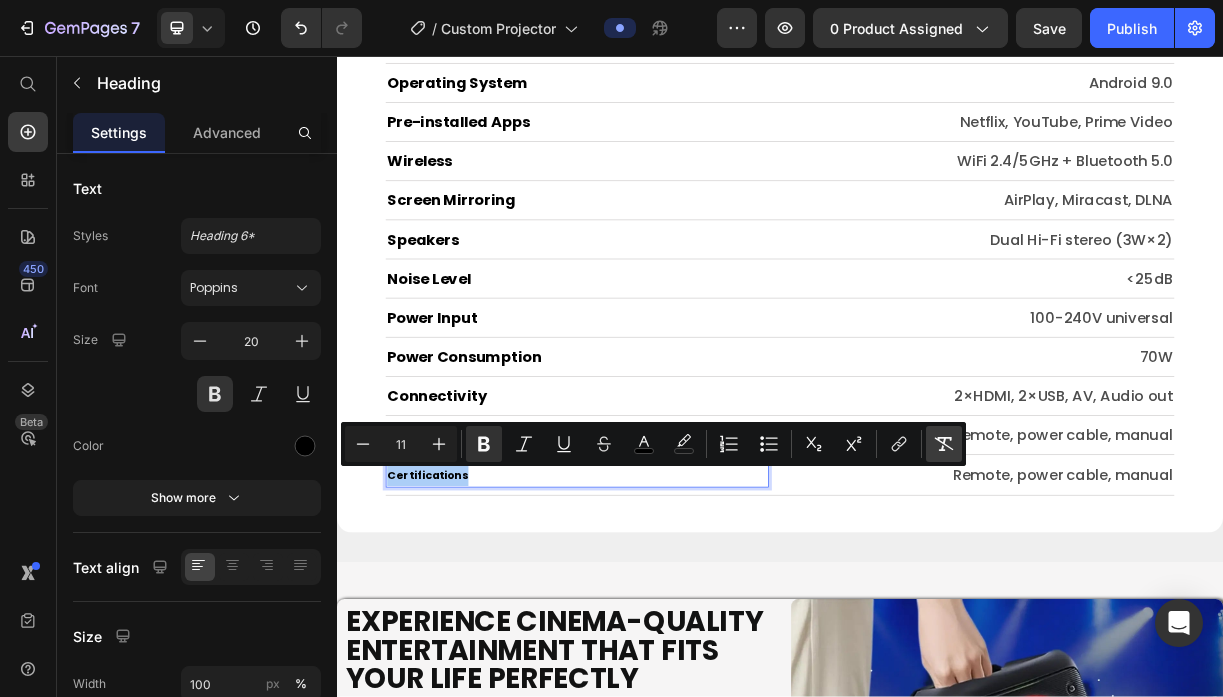 click on "Remove Format" at bounding box center [944, 444] 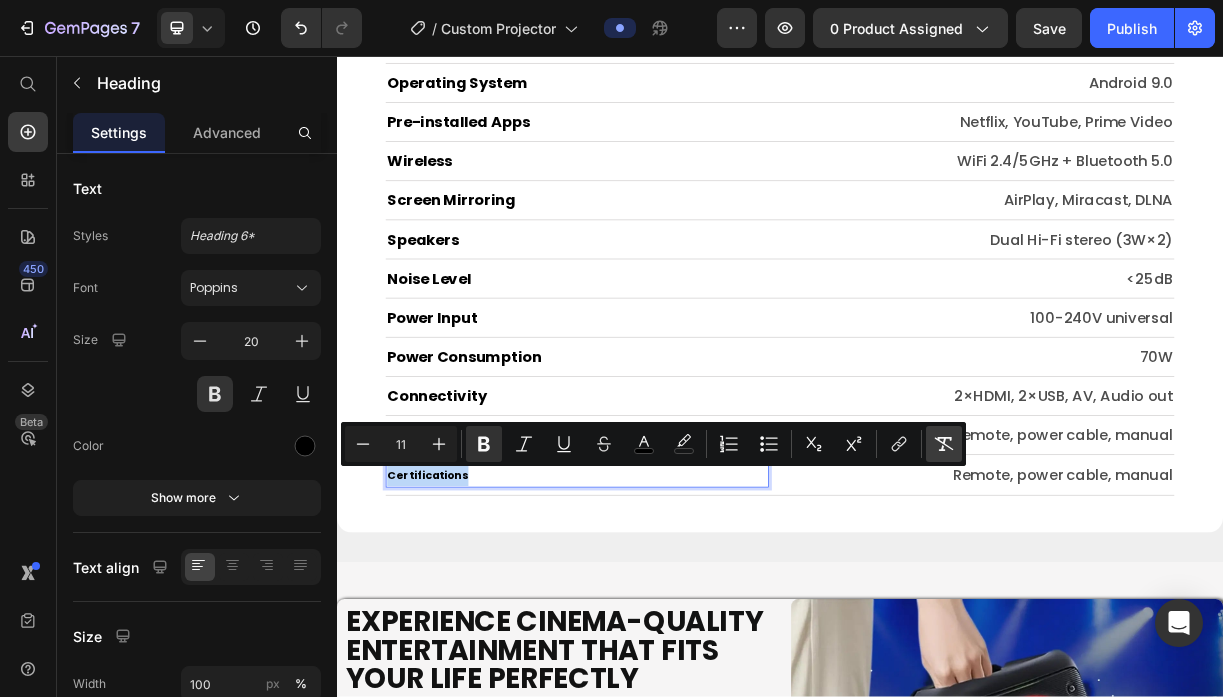 type on "20" 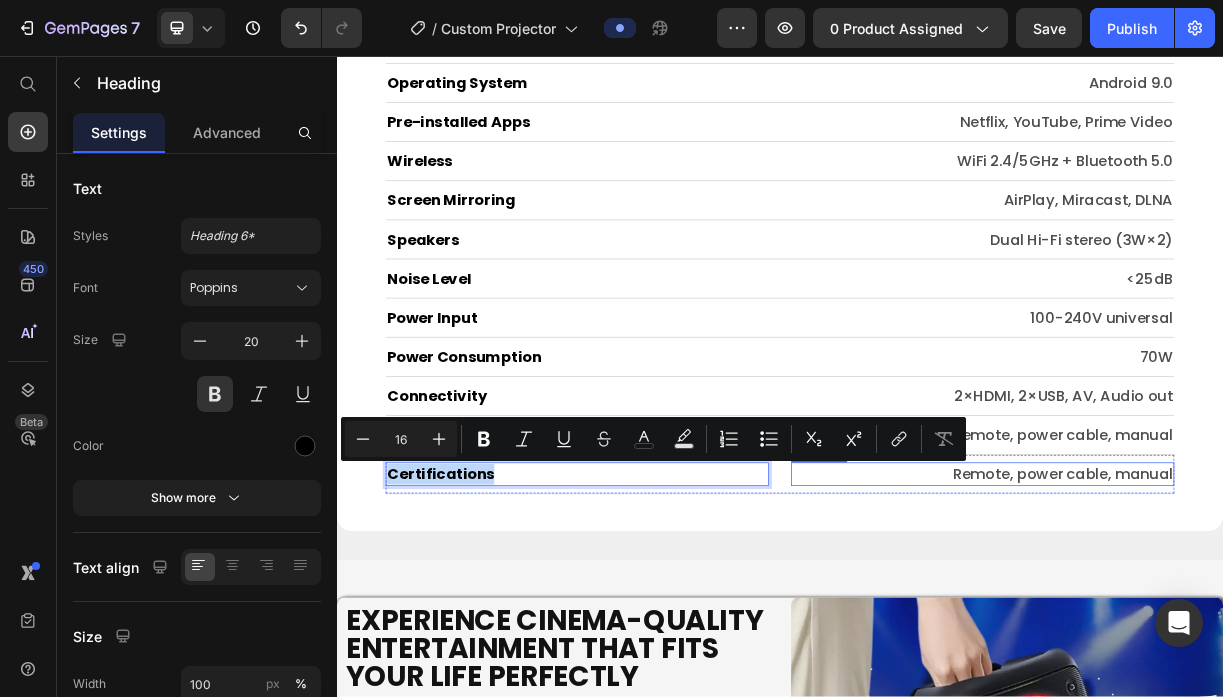 click on "Remote, power cable, manual" at bounding box center [1211, 623] 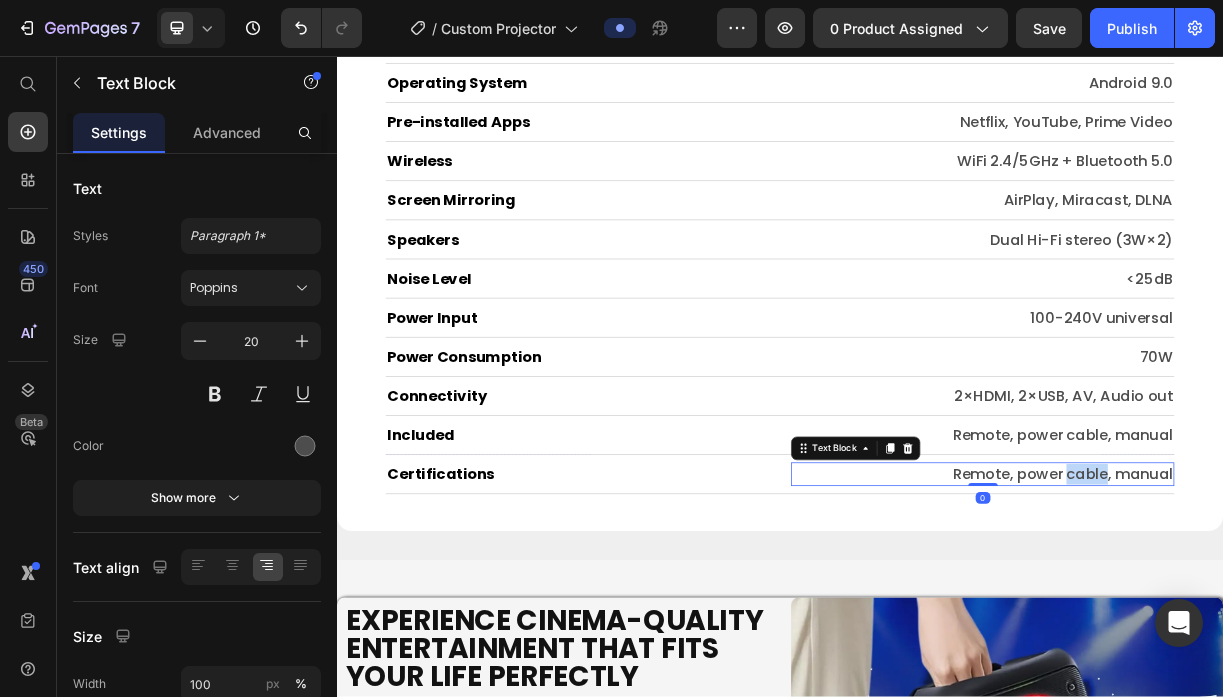 click on "Remote, power cable, manual" at bounding box center (1211, 623) 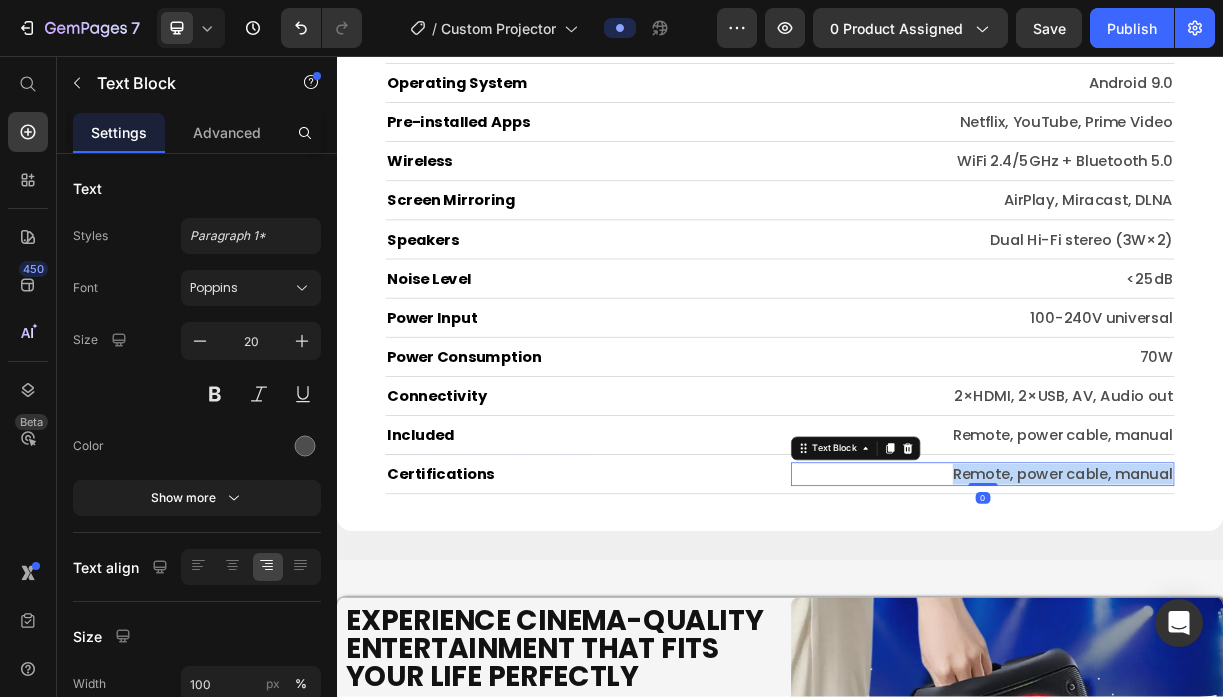 click on "Remote, power cable, manual" at bounding box center [1211, 623] 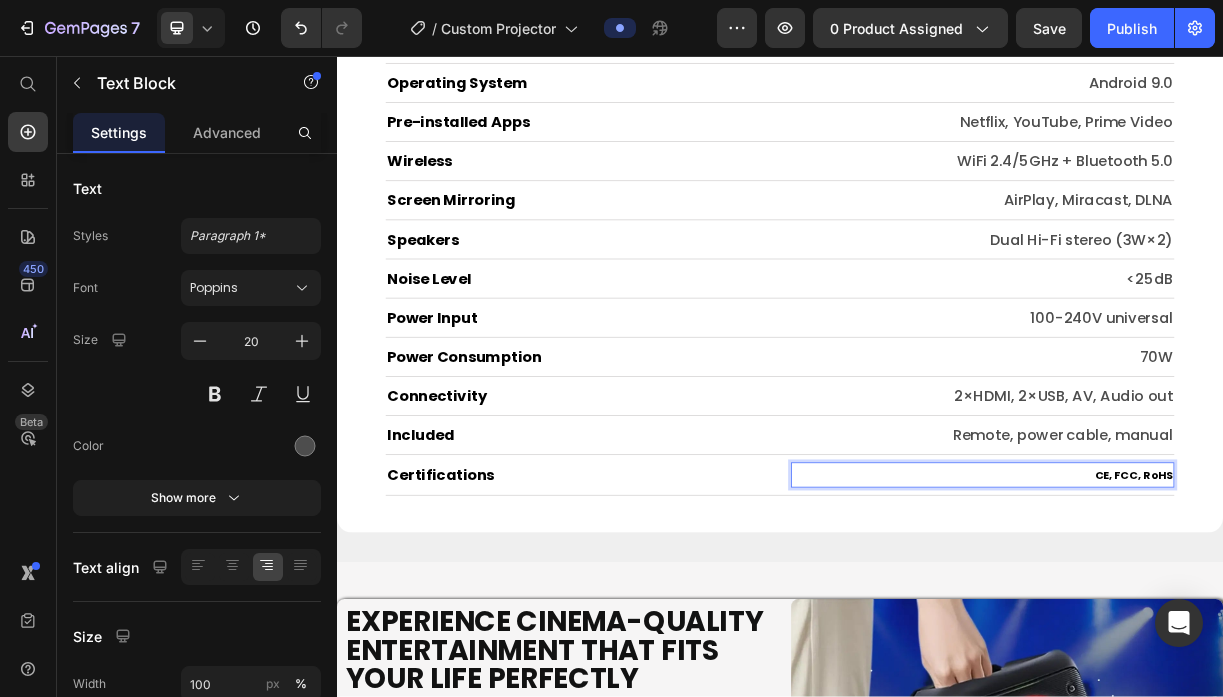 click on "CE, FCC, RoHS" at bounding box center (1416, 625) 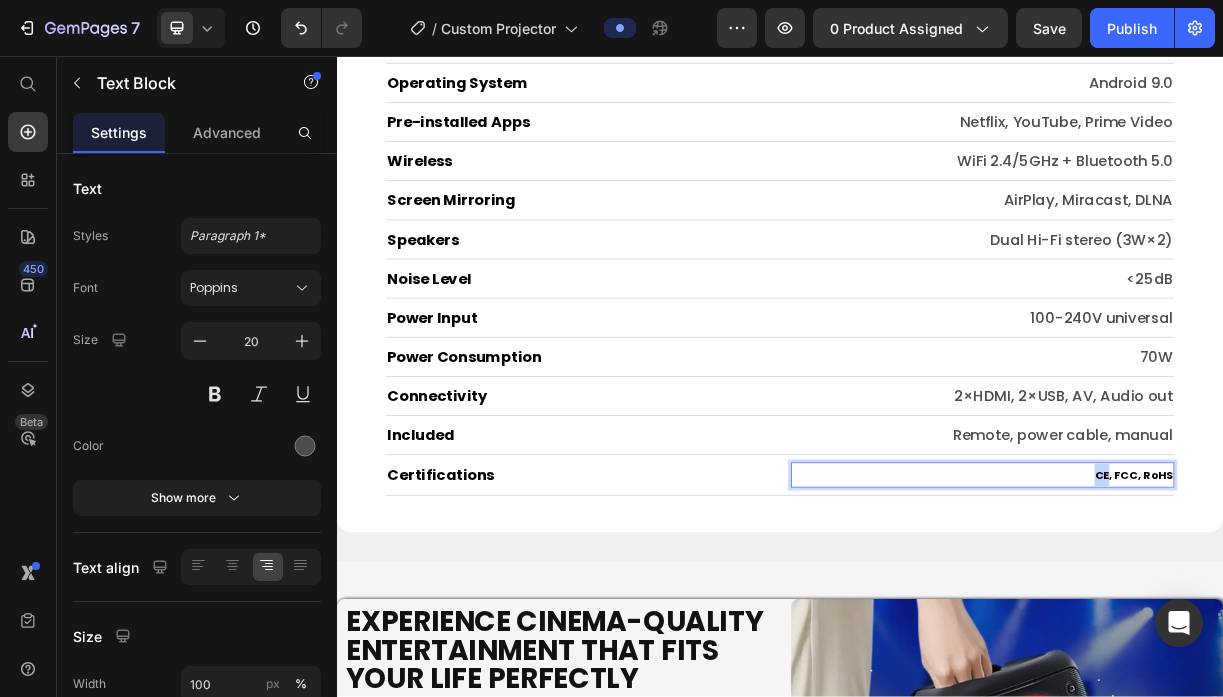 click on "CE, FCC, RoHS" at bounding box center [1416, 625] 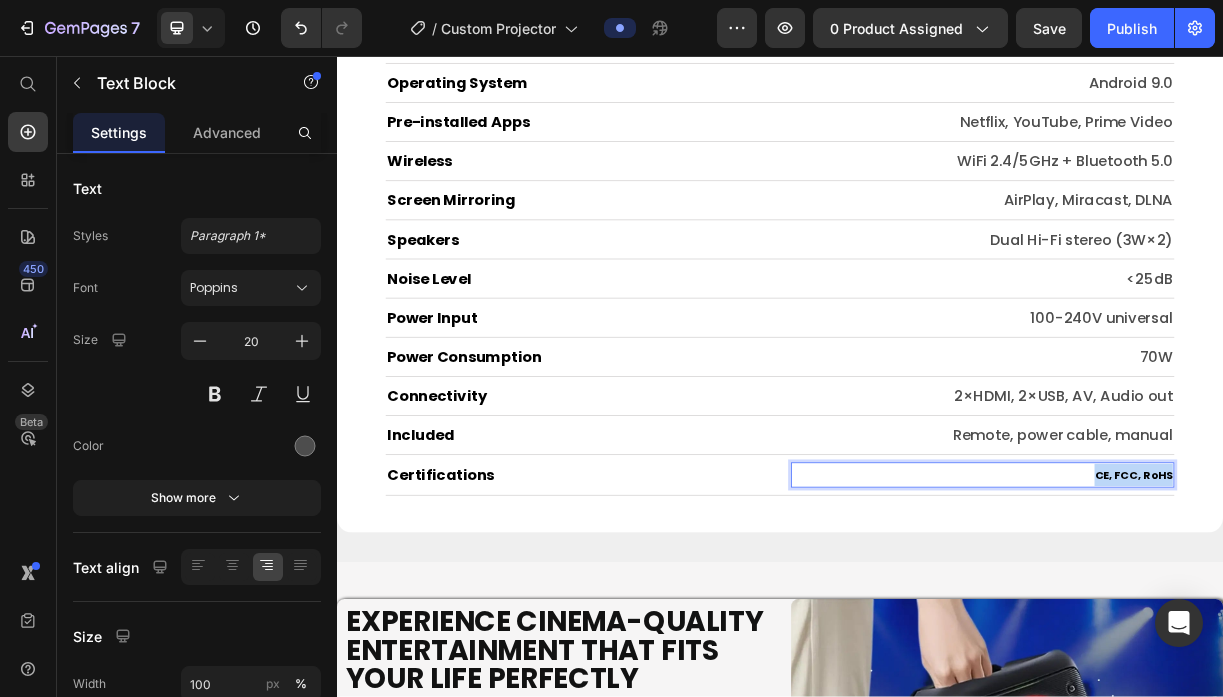 click on "CE, FCC, RoHS" at bounding box center [1416, 625] 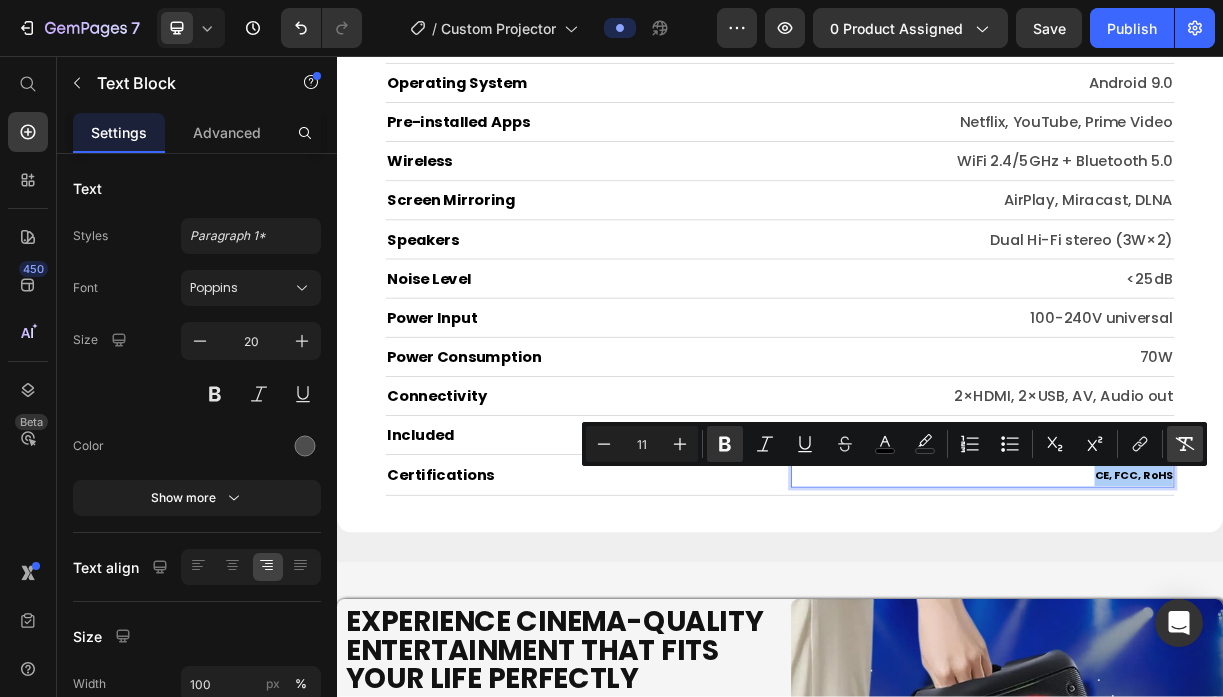 click 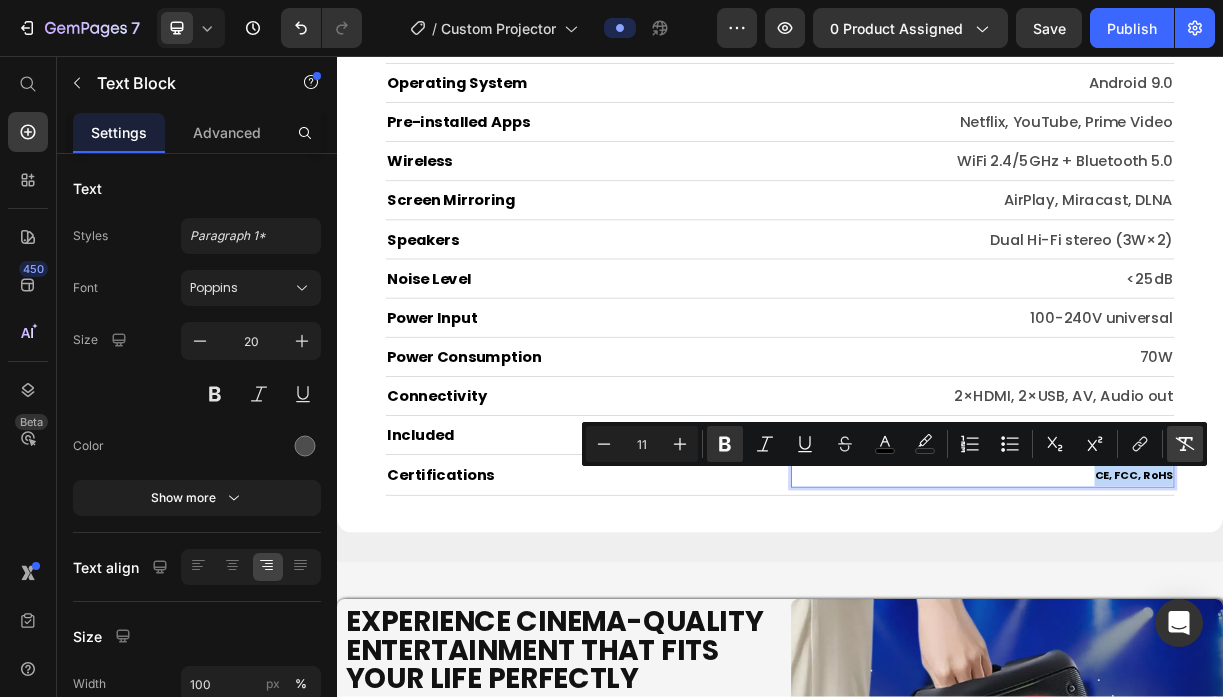 type on "20" 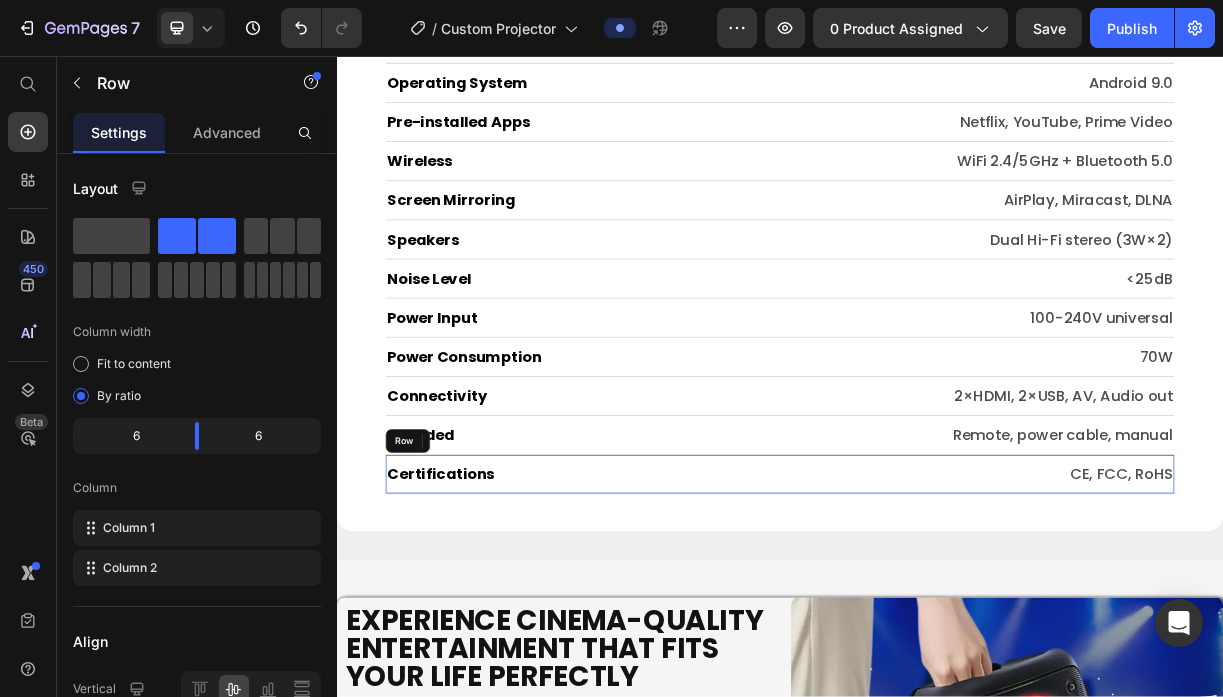 click on "Certifications Heading CE, FCC, RoHS Text Block   0 Row" at bounding box center [937, 623] 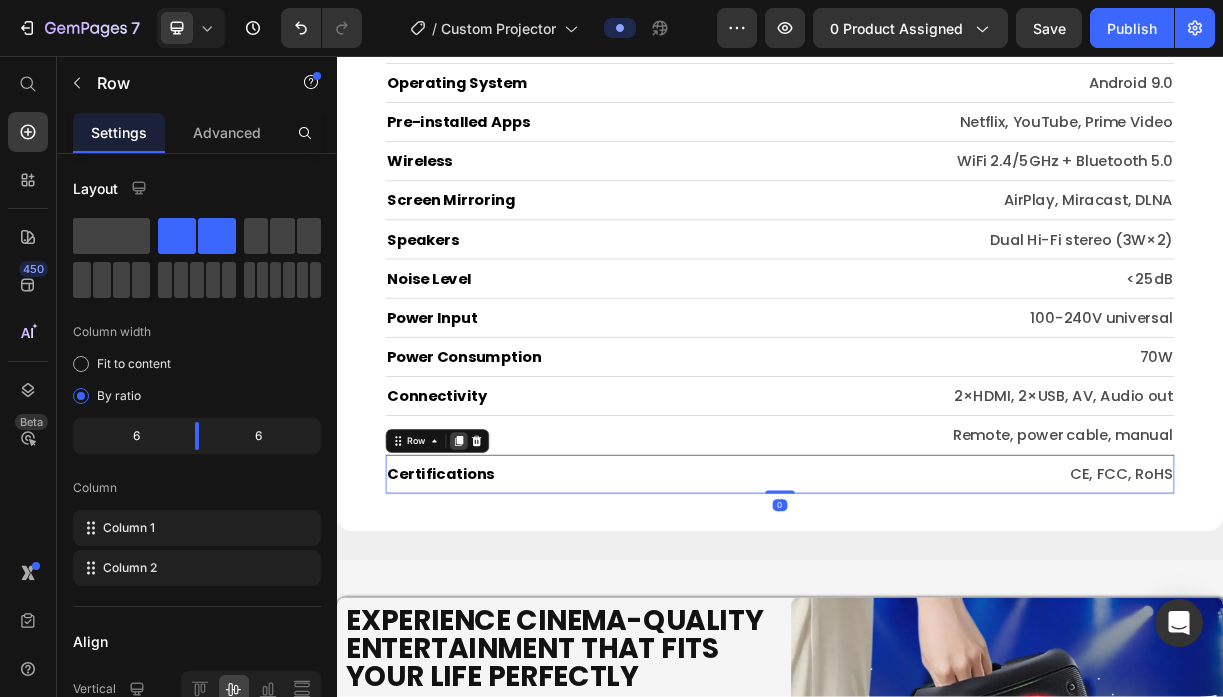 click 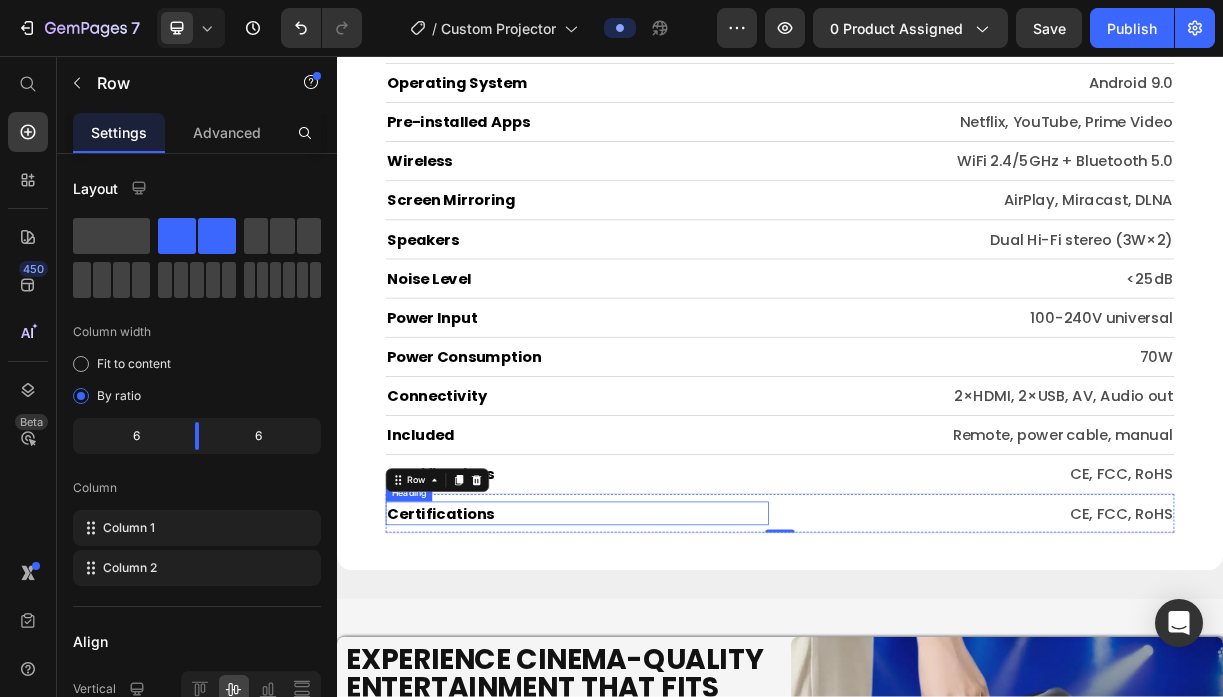 click on "Certifications" at bounding box center [662, 676] 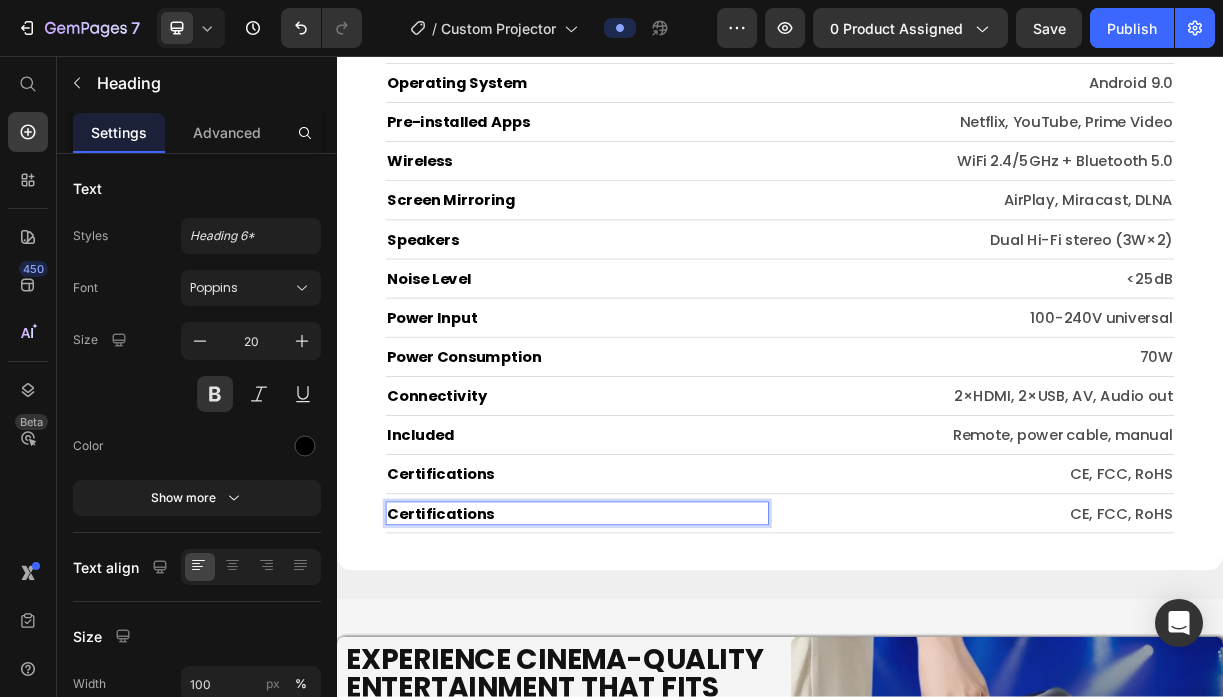 click on "Certifications" at bounding box center [662, 676] 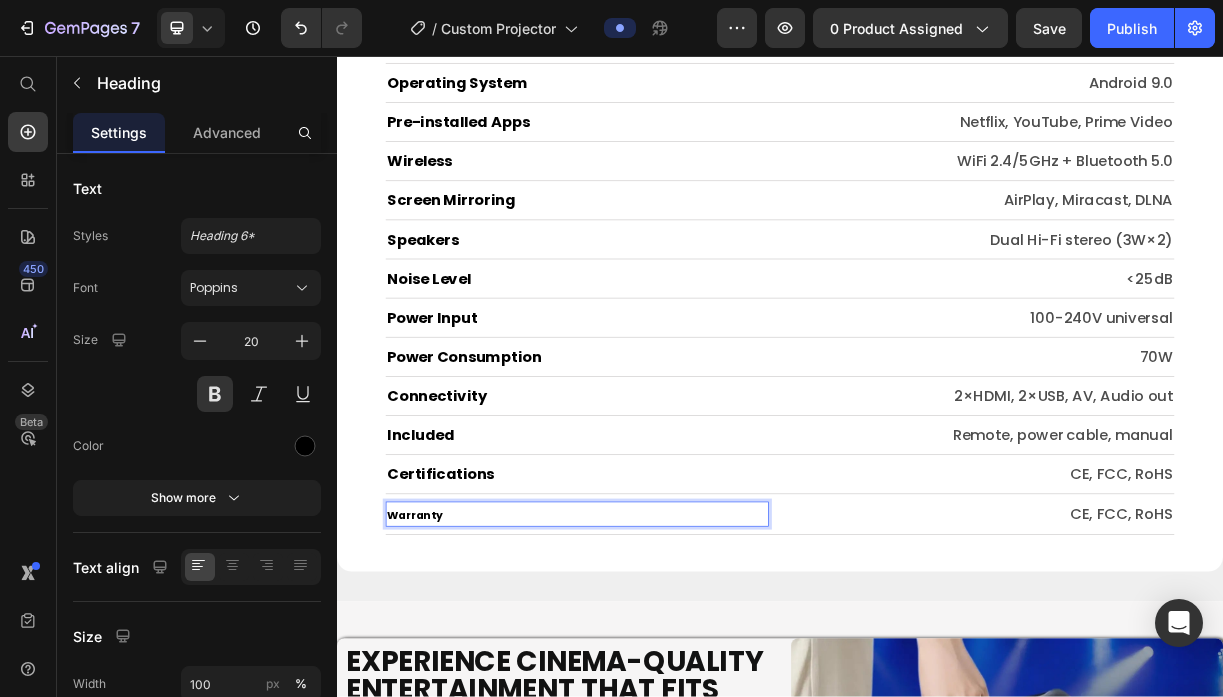 scroll, scrollTop: 11, scrollLeft: 0, axis: vertical 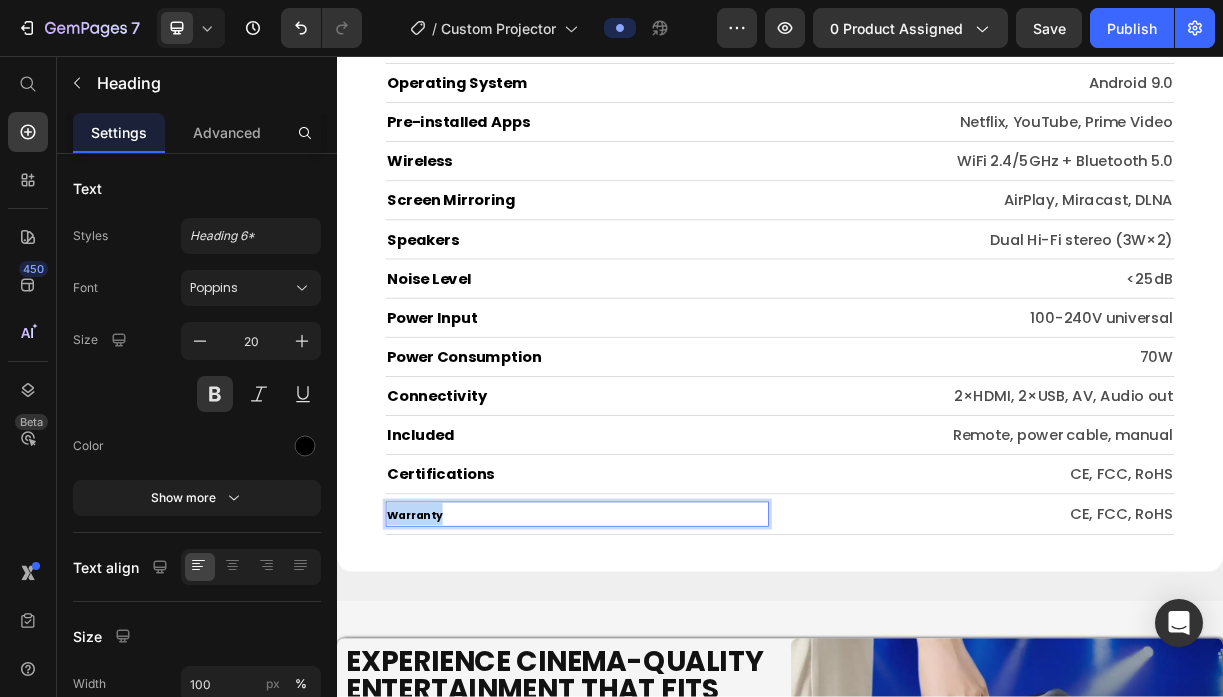 click on "Warranty" at bounding box center (442, 678) 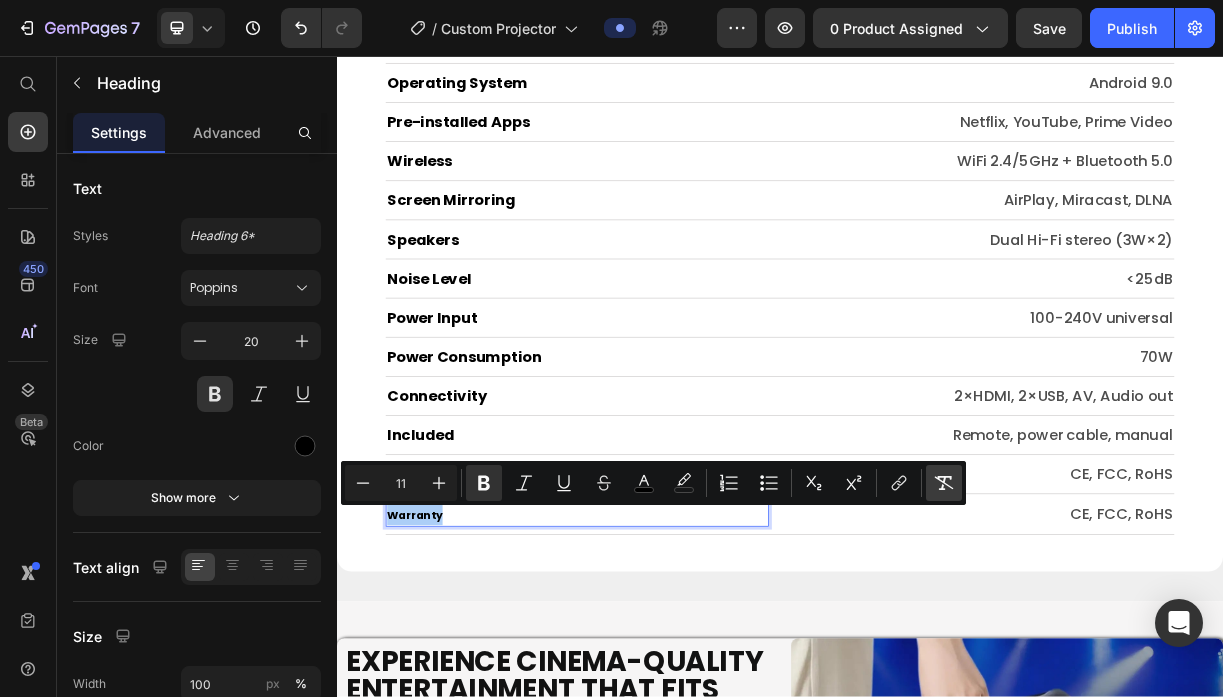 click 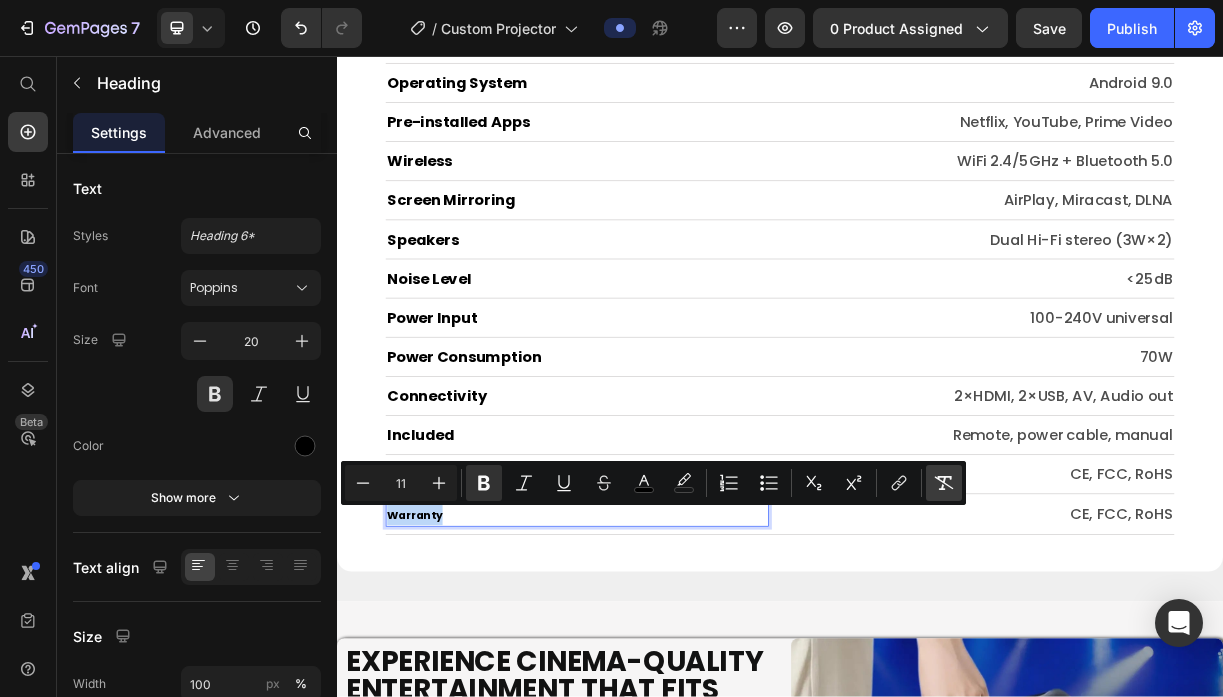 type on "20" 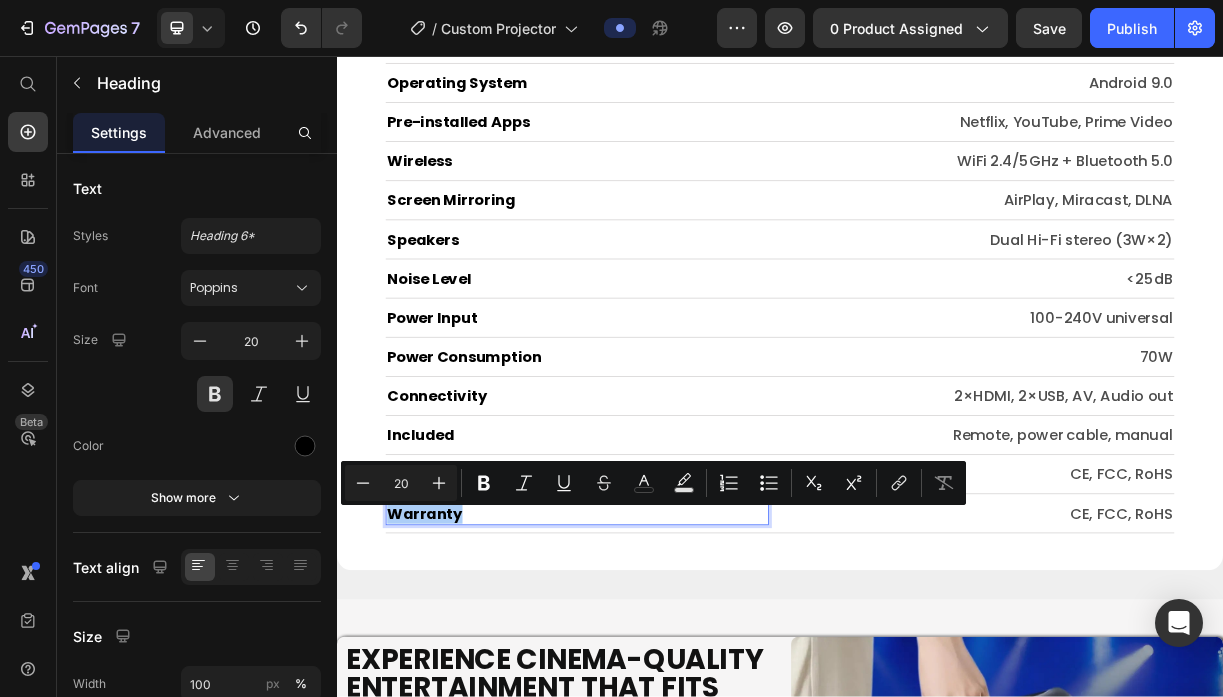 click on "7  Version history  /  Custom Projector Preview 0 product assigned  Save   Publish" 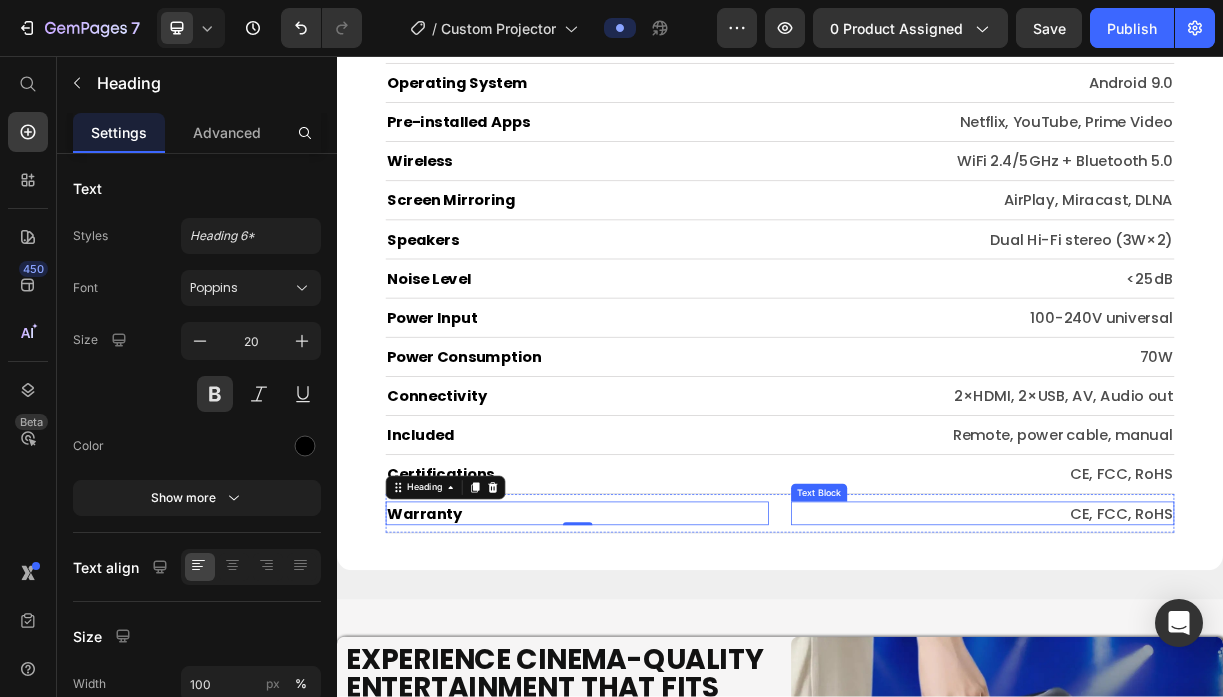 click on "CE, FCC, RoHS" at bounding box center [1211, 676] 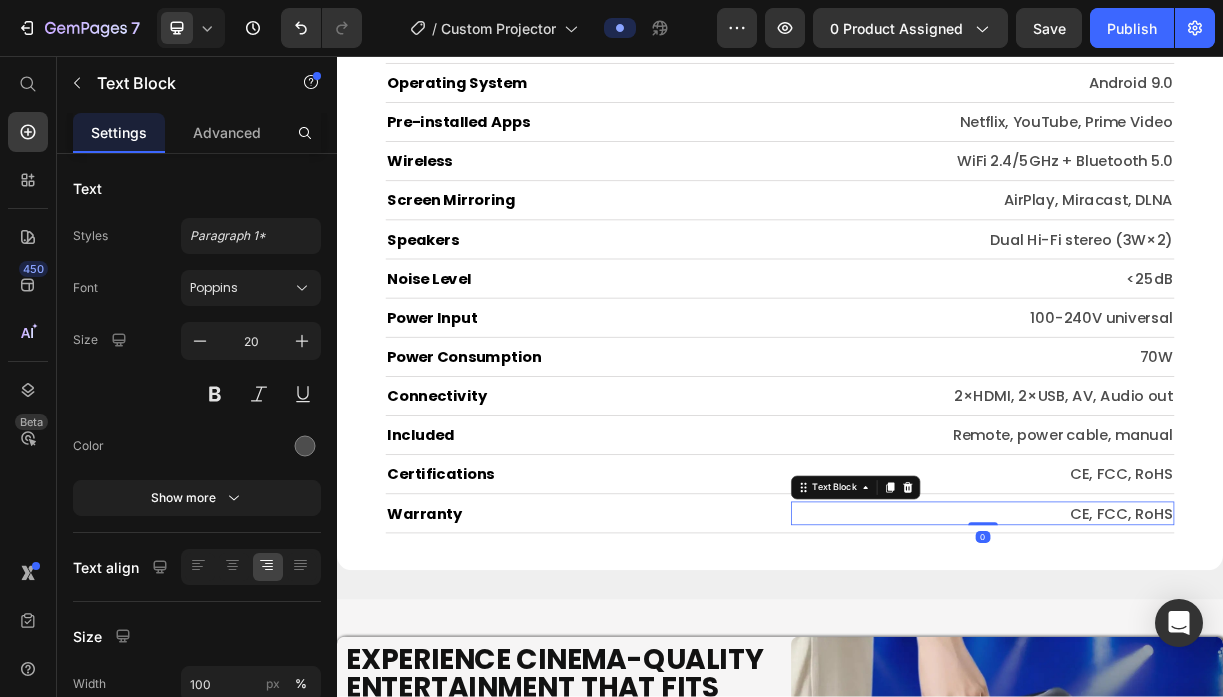 click on "CE, FCC, RoHS" at bounding box center [1211, 676] 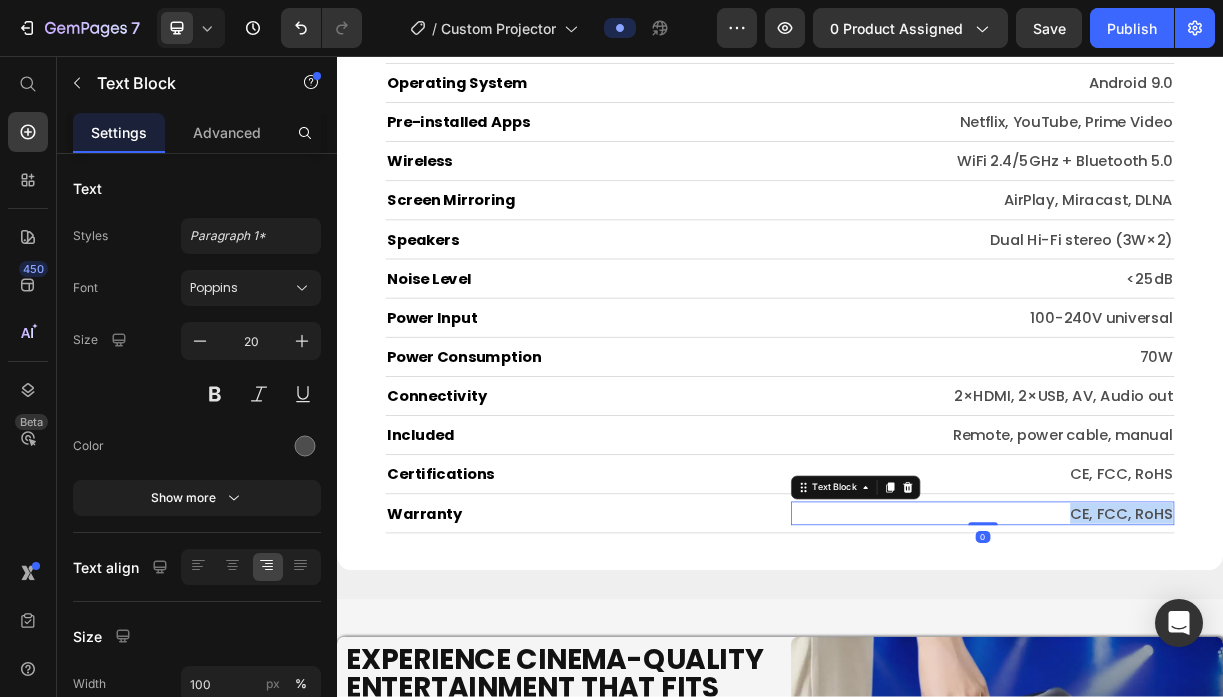 click on "CE, FCC, RoHS" at bounding box center (1211, 676) 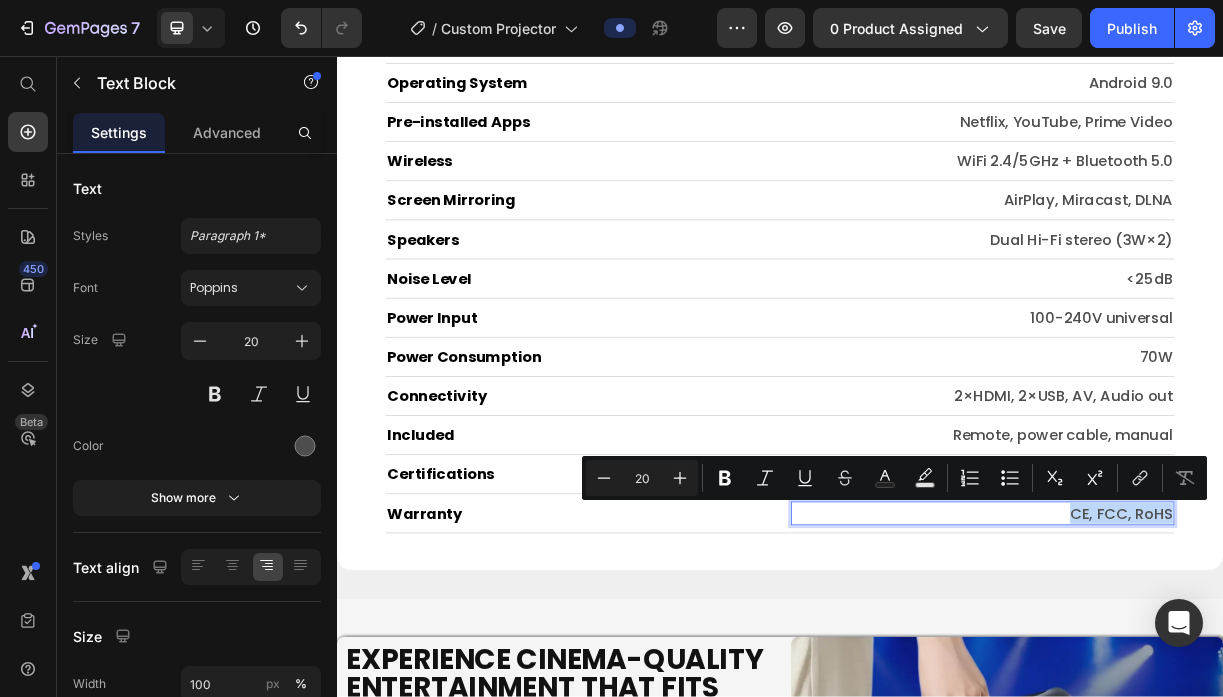 type on "11" 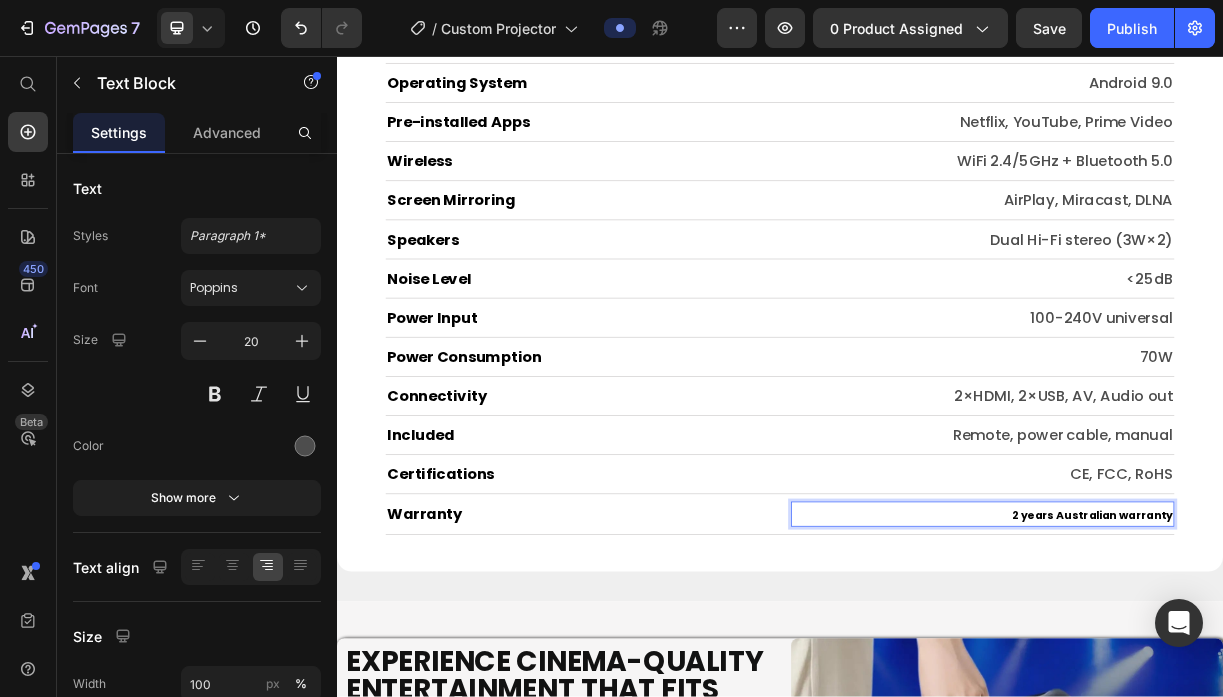 scroll, scrollTop: 11, scrollLeft: 0, axis: vertical 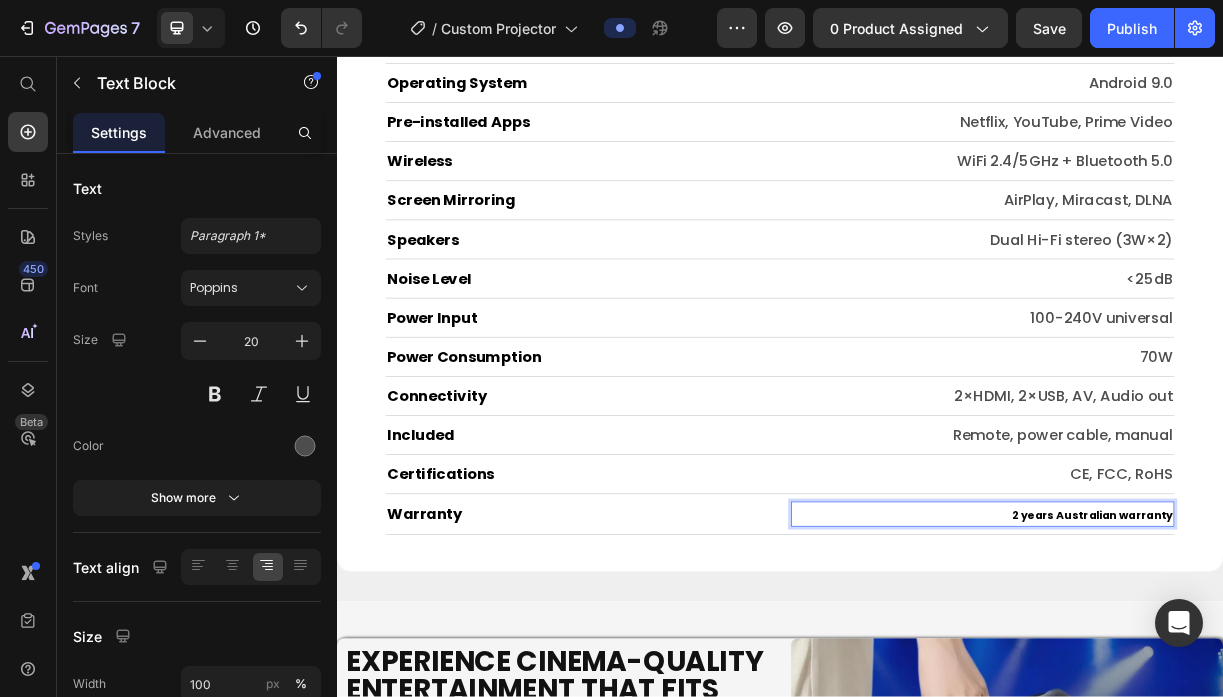 click on "2 years Australian warranty" at bounding box center [1360, 678] 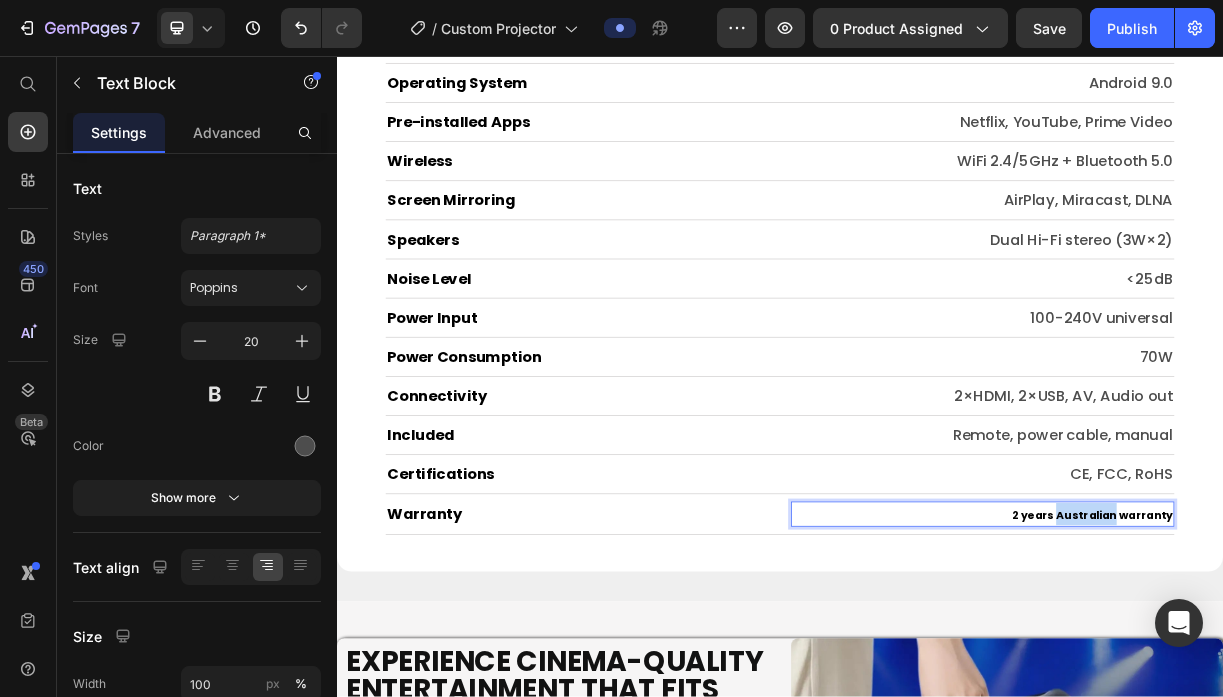 click on "2 years Australian warranty" at bounding box center [1360, 678] 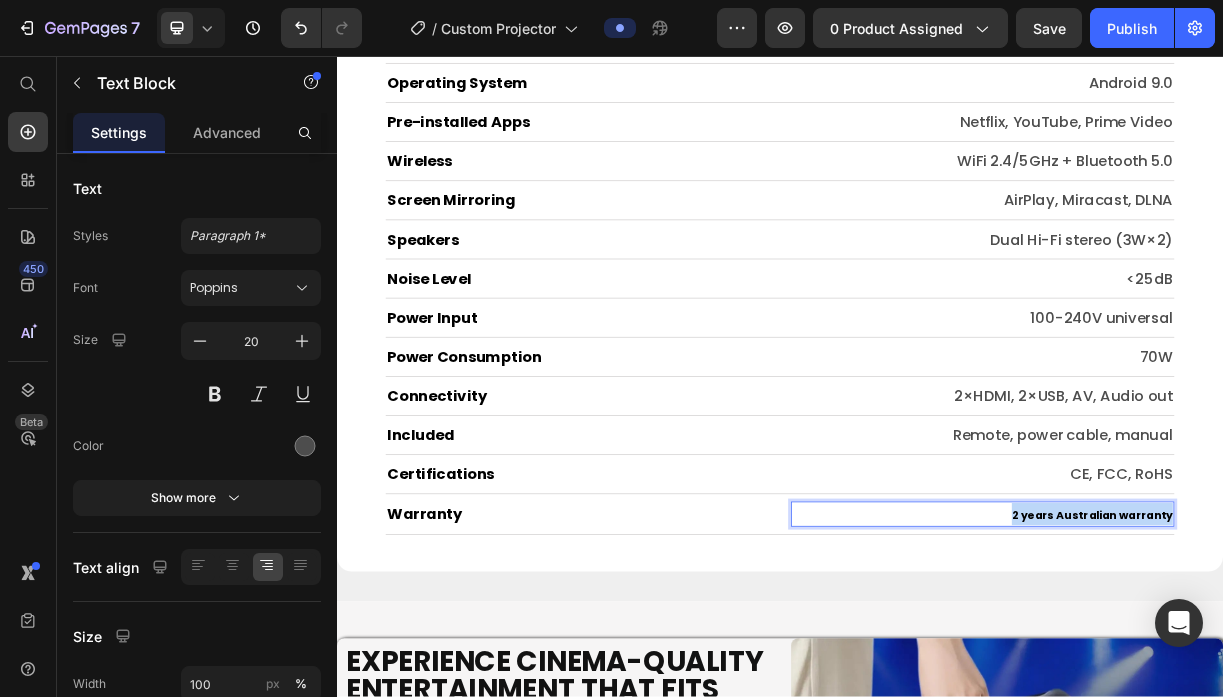 click on "2 years Australian warranty" at bounding box center [1360, 678] 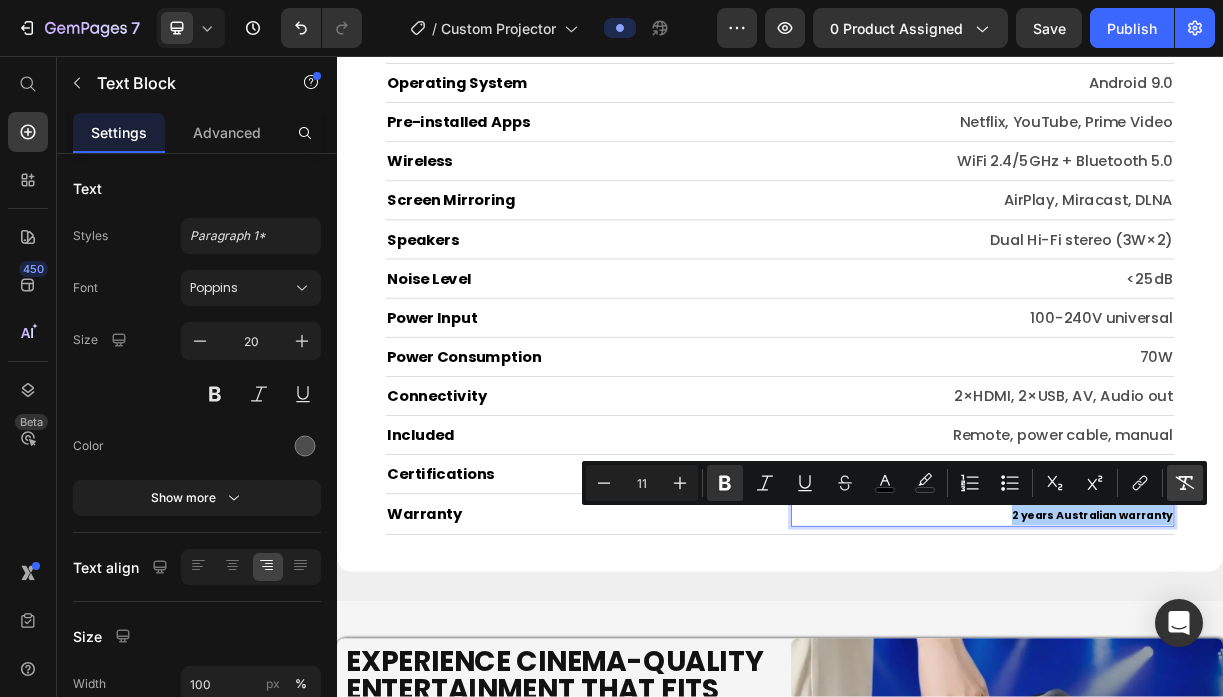 click 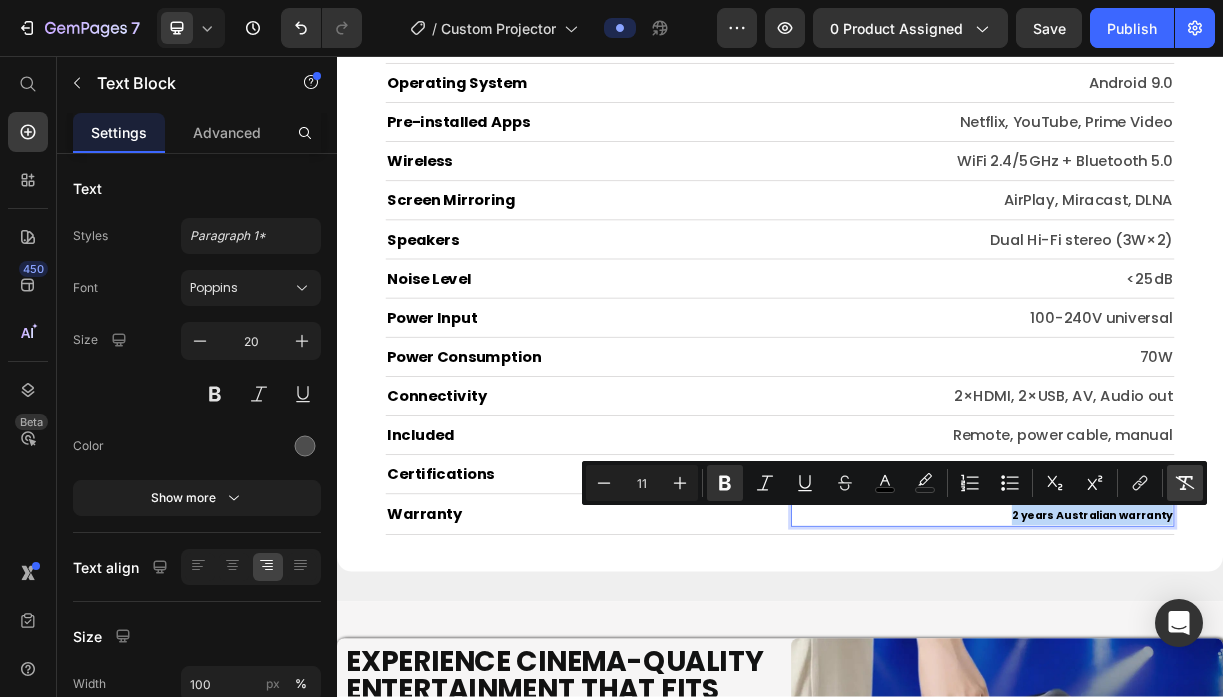 type on "20" 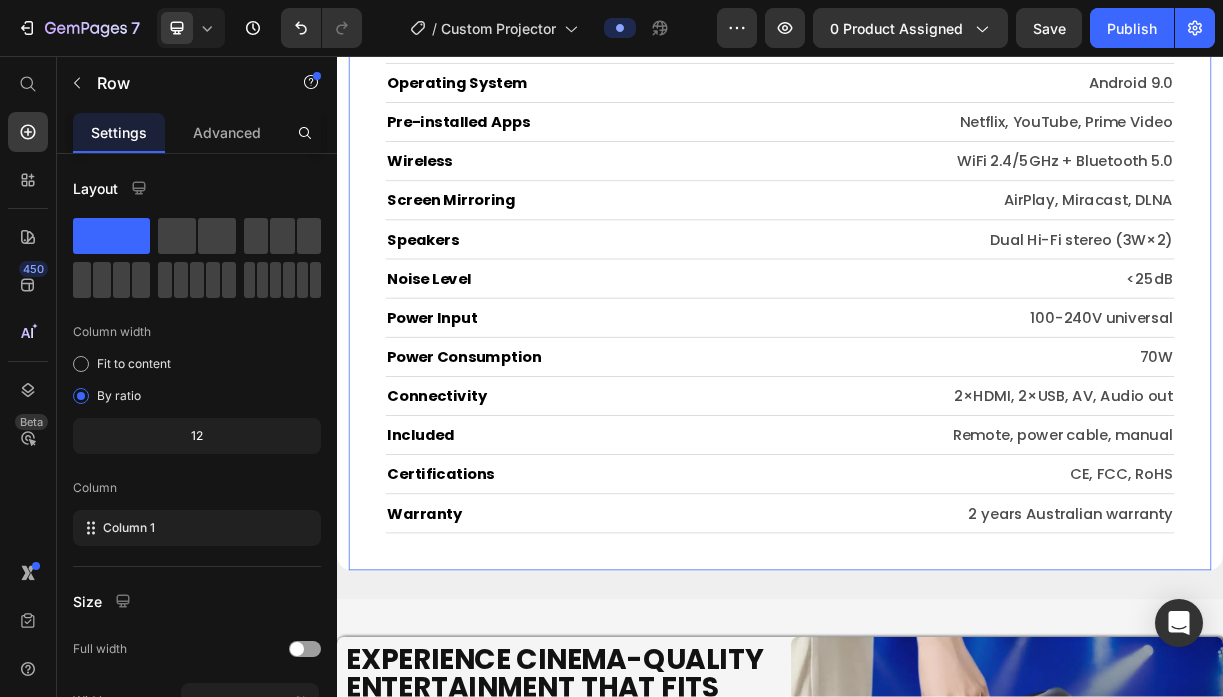 click on "Technical Specifications Heading Overall Dimensions Heading 24 x 20 x 9.5cm Text Block Row Weight Heading 1.85kg Text Block Row Native Resolution Heading 1920×1080 Full HD Text Block Row Maximum Screen Size Heading 150 inches Text Block Row Brightness Heading 200 ANSI lumens Text Block Row Contrast Ratio Heading 5000:1 Text Block Row Throw Ratio Heading 1.2:1 short throw Text Block Row Projection Distance Heading 1.35-4.8m optimal Text Block Row Focus Type Heading Auto-focus + manual override Text Block Row Keystone Correction Heading ±15° + 4-point corners Text Block Row Light Source Heading LED (50,000+ hours) Text Block Row Operating System Heading Android 9.0 Text Block Row Pre-installed Apps Heading Netflix, YouTube, Prime Video Text Block Row Wireless Heading WiFi 2.4/5GHz + Bluetooth 5.0 Text Block Row Screen Mirroring Heading AirPlay, Miracast, DLNA Text Block Row Speakers Heading Dual Hi-Fi stereo (3W×2) Text Block Row Noise Level Heading <25dB Text Block Row Power Input Heading Text Block Row" at bounding box center (937, 67) 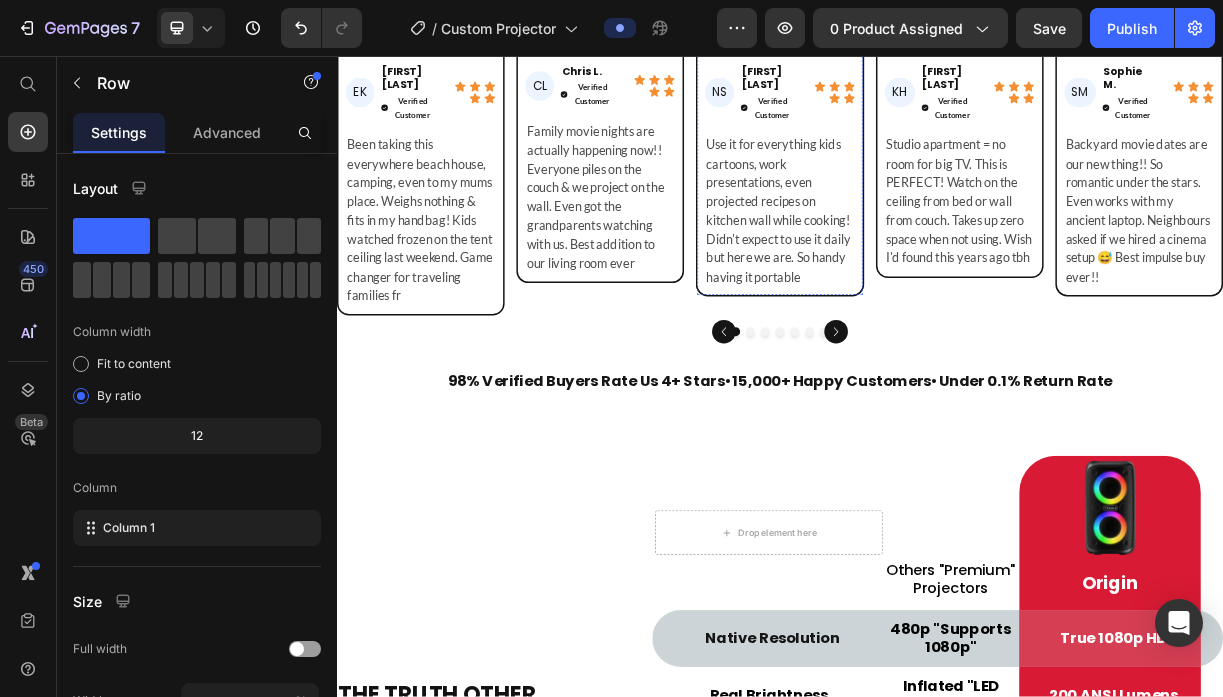 scroll, scrollTop: 5970, scrollLeft: 0, axis: vertical 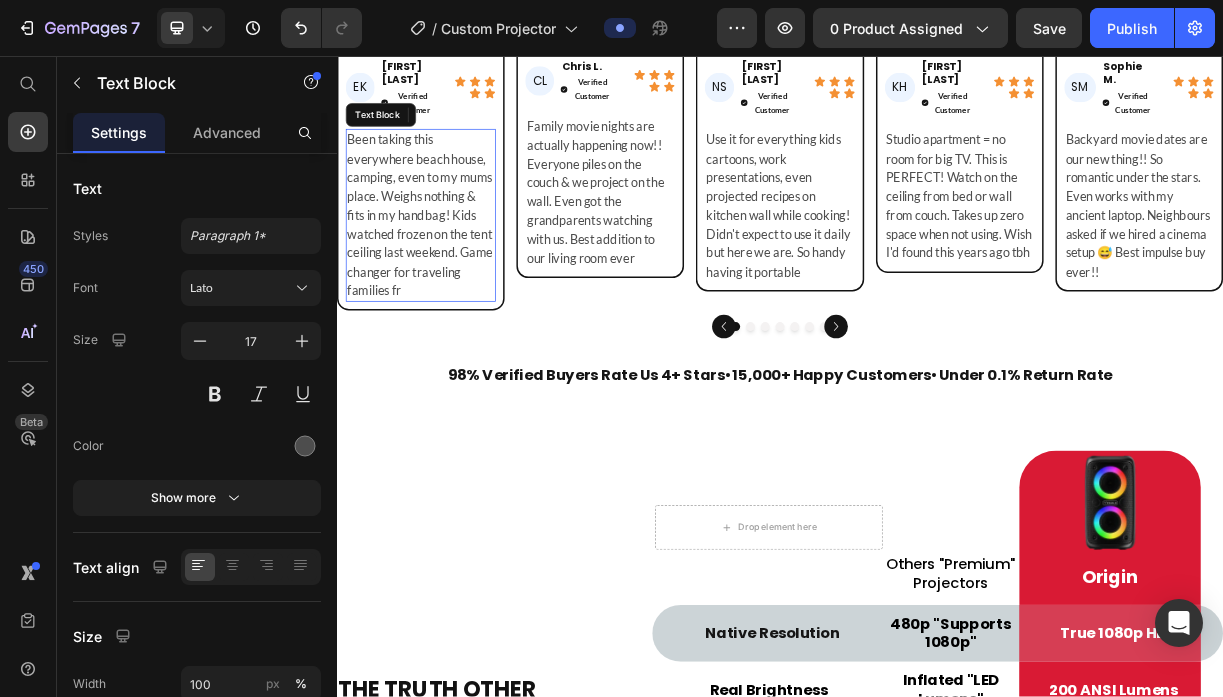 click on "Been taking this everywhere beach house, camping, even to my mums place. Weighs nothing & fits in my handbag! Kids watched frozen on the tent ceiling last weekend. Game changer for traveling families fr" at bounding box center (450, 272) 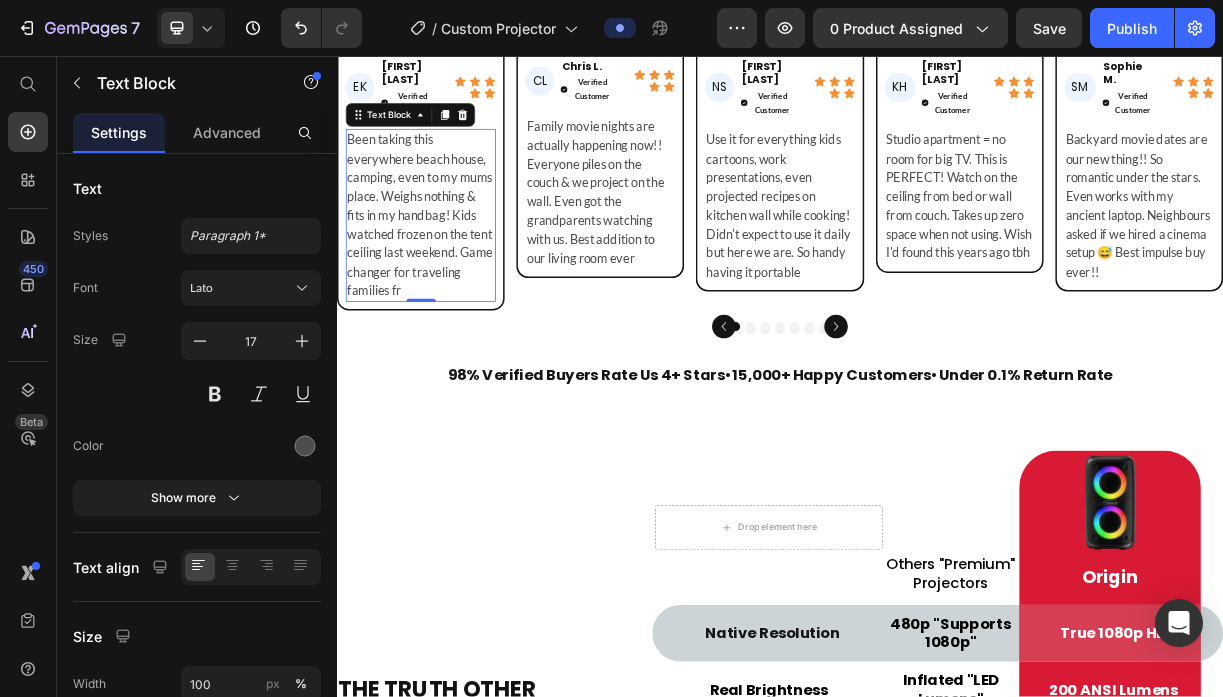 click on "Been taking this everywhere beach house, camping, even to my mums place. Weighs nothing & fits in my handbag! Kids watched frozen on the tent ceiling last weekend. Game changer for traveling families fr" at bounding box center [450, 272] 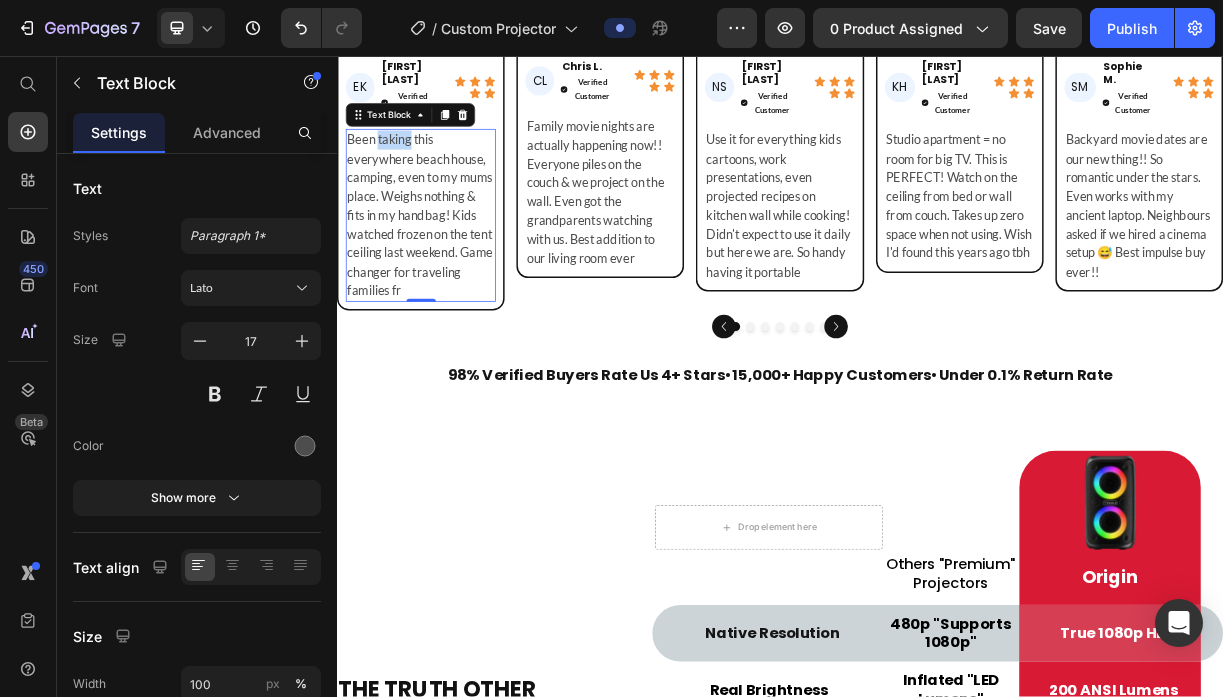 click on "Been taking this everywhere beach house, camping, even to my mums place. Weighs nothing & fits in my handbag! Kids watched frozen on the tent ceiling last weekend. Game changer for traveling families fr" at bounding box center (450, 272) 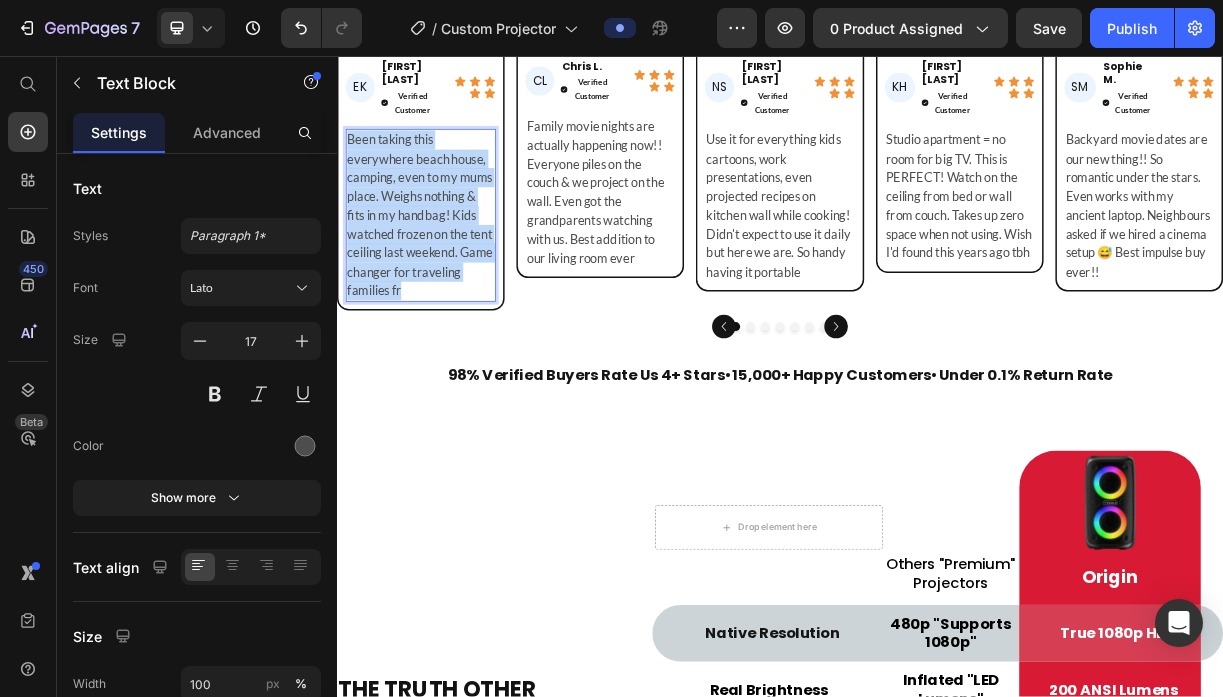 click on "Been taking this everywhere beach house, camping, even to my mums place. Weighs nothing & fits in my handbag! Kids watched frozen on the tent ceiling last weekend. Game changer for traveling families fr" at bounding box center [450, 272] 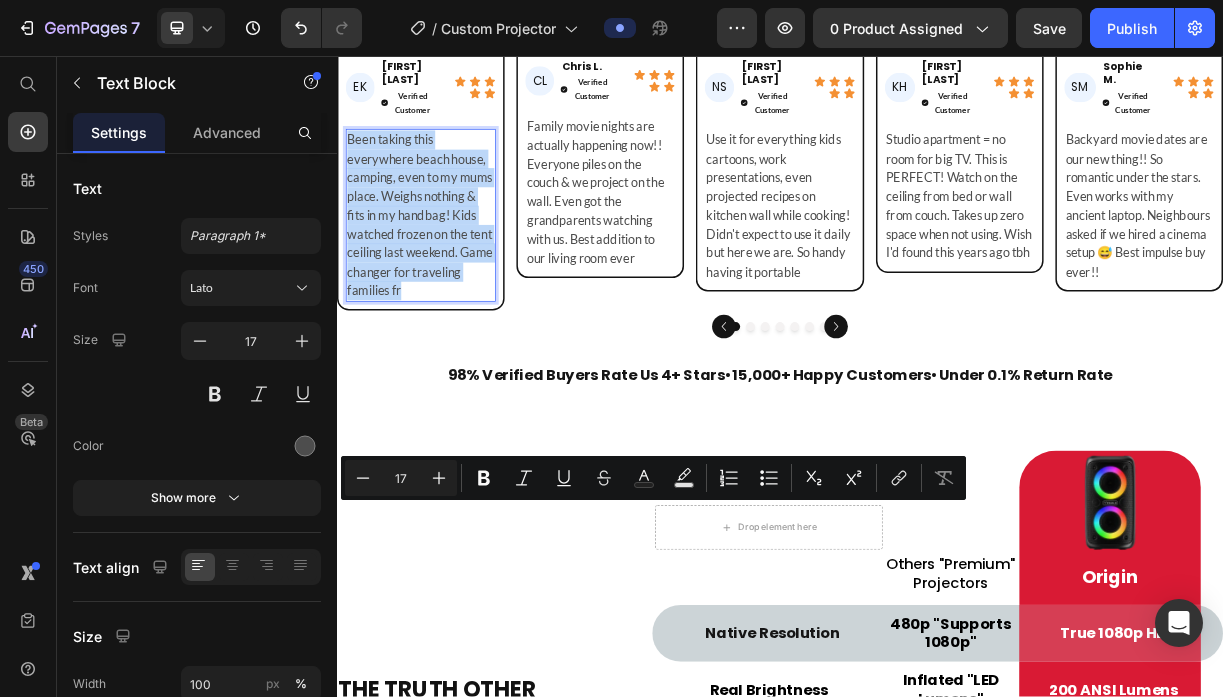 type on "11" 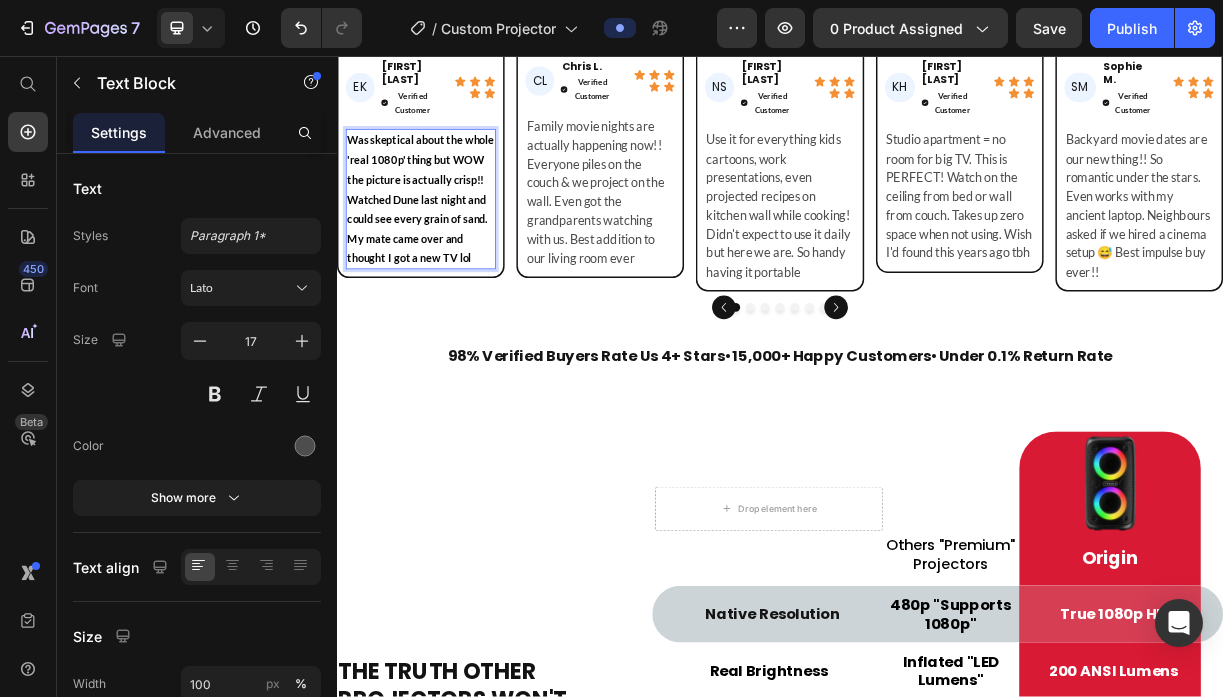 scroll, scrollTop: 81, scrollLeft: 0, axis: vertical 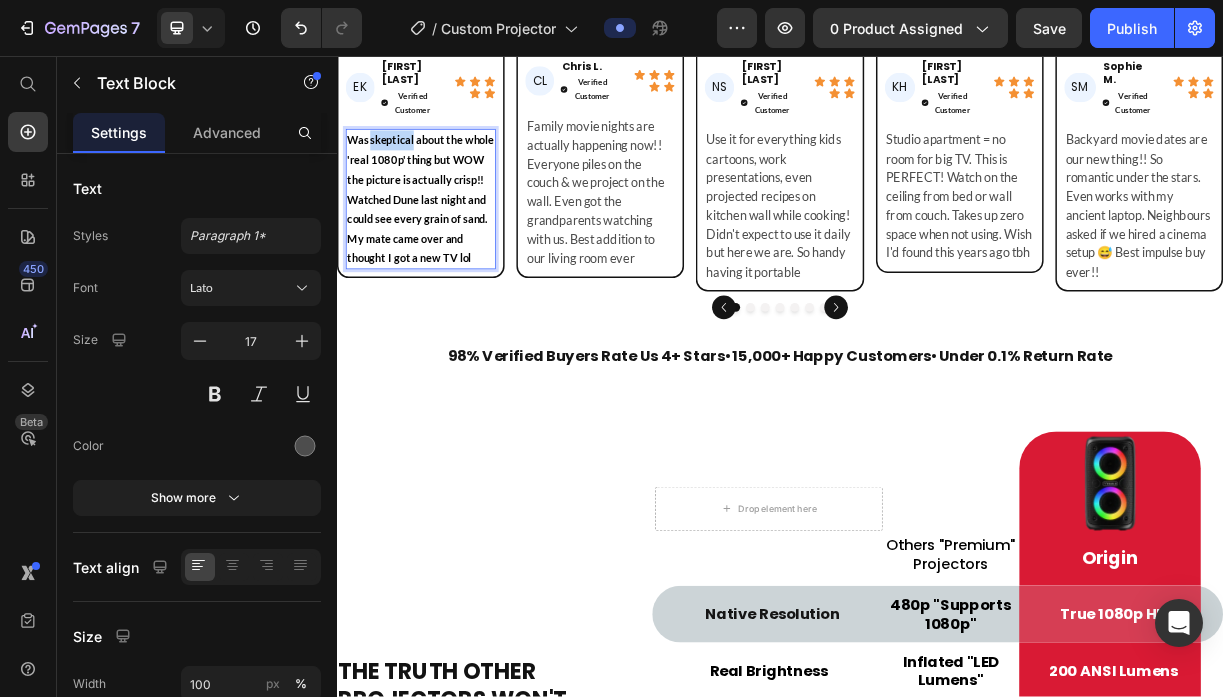 click on "Was skeptical about the whole 'real 1080p' thing but WOW the picture is actually crisp!! Watched Dune last night and could see every grain of sand. My mate came over and thought I got a new TV lol" at bounding box center (450, 250) 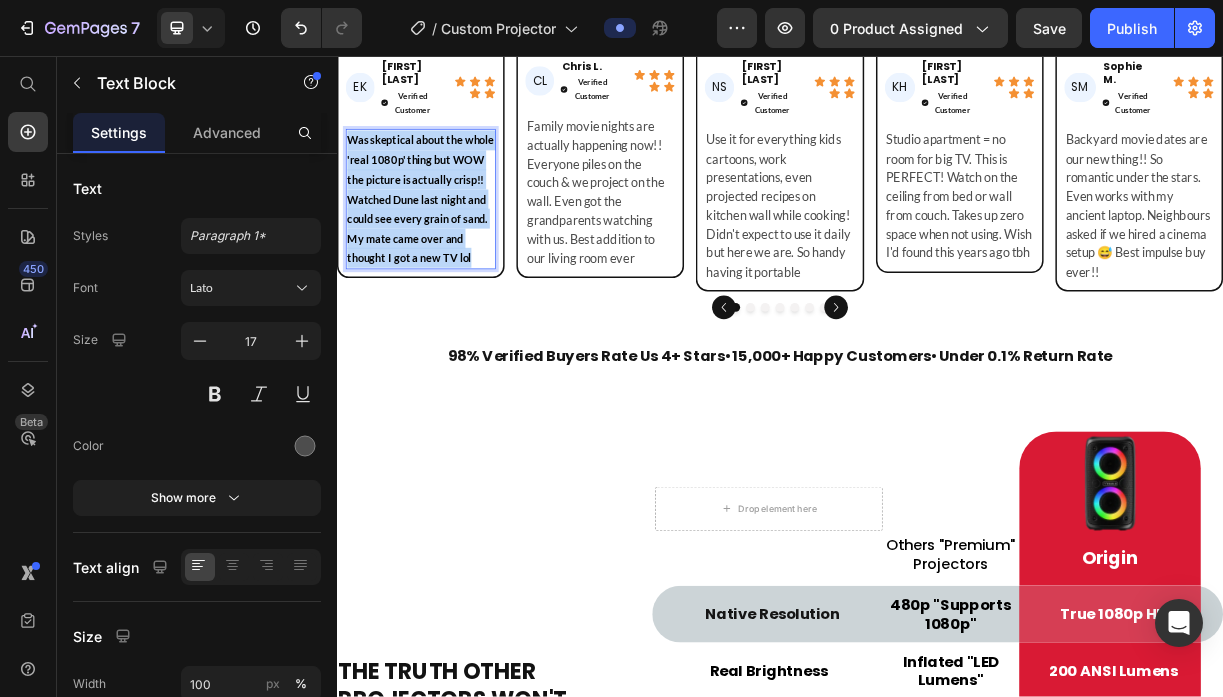 click on "Was skeptical about the whole 'real 1080p' thing but WOW the picture is actually crisp!! Watched Dune last night and could see every grain of sand. My mate came over and thought I got a new TV lol" at bounding box center [450, 250] 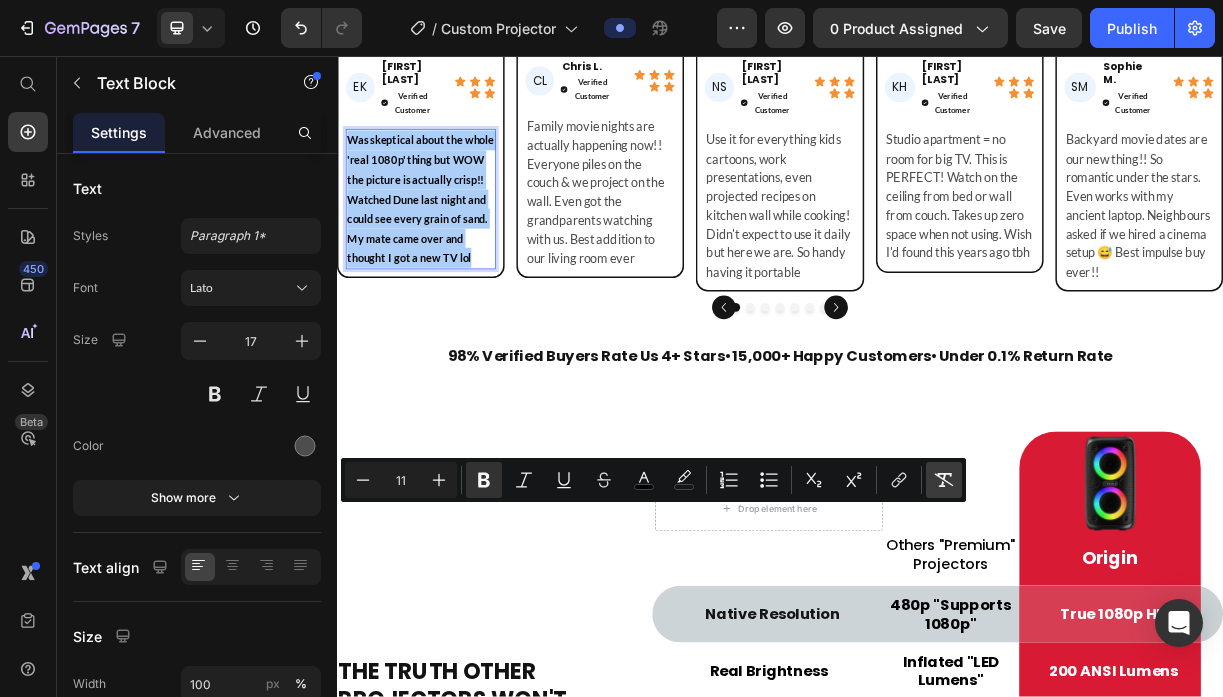 click on "Remove Format" at bounding box center (944, 480) 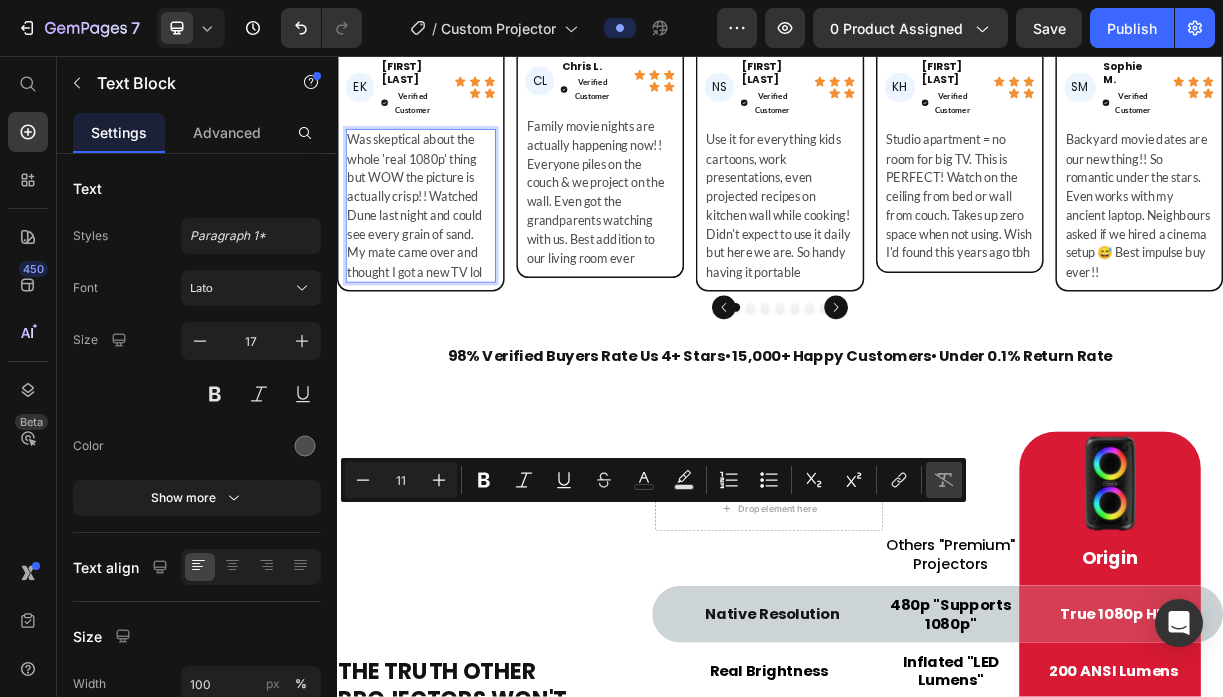 type on "17" 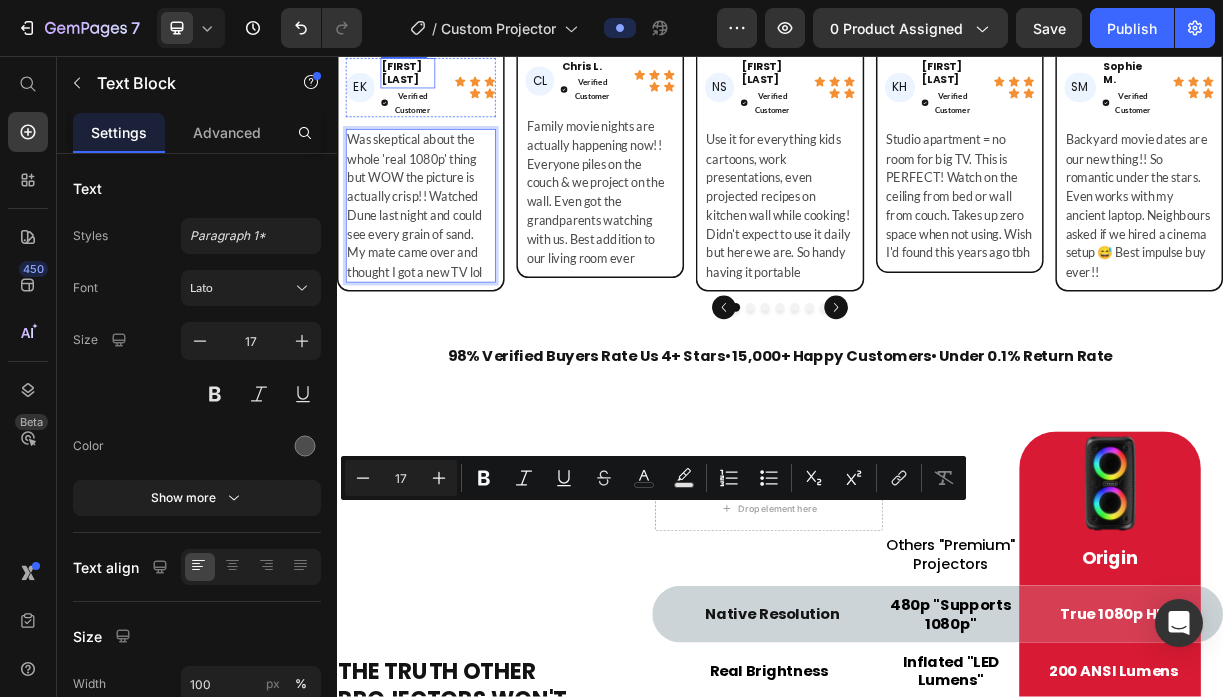 click on "[FIRST] [LAST]" at bounding box center (433, 79) 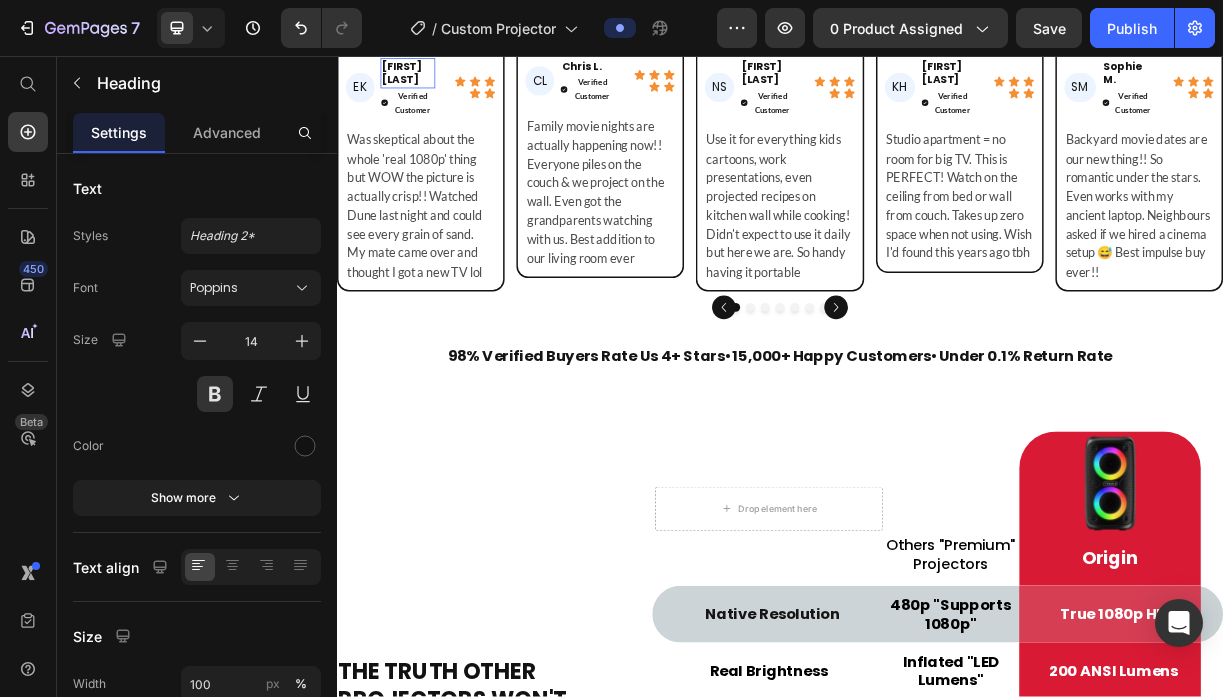 scroll, scrollTop: 0, scrollLeft: 0, axis: both 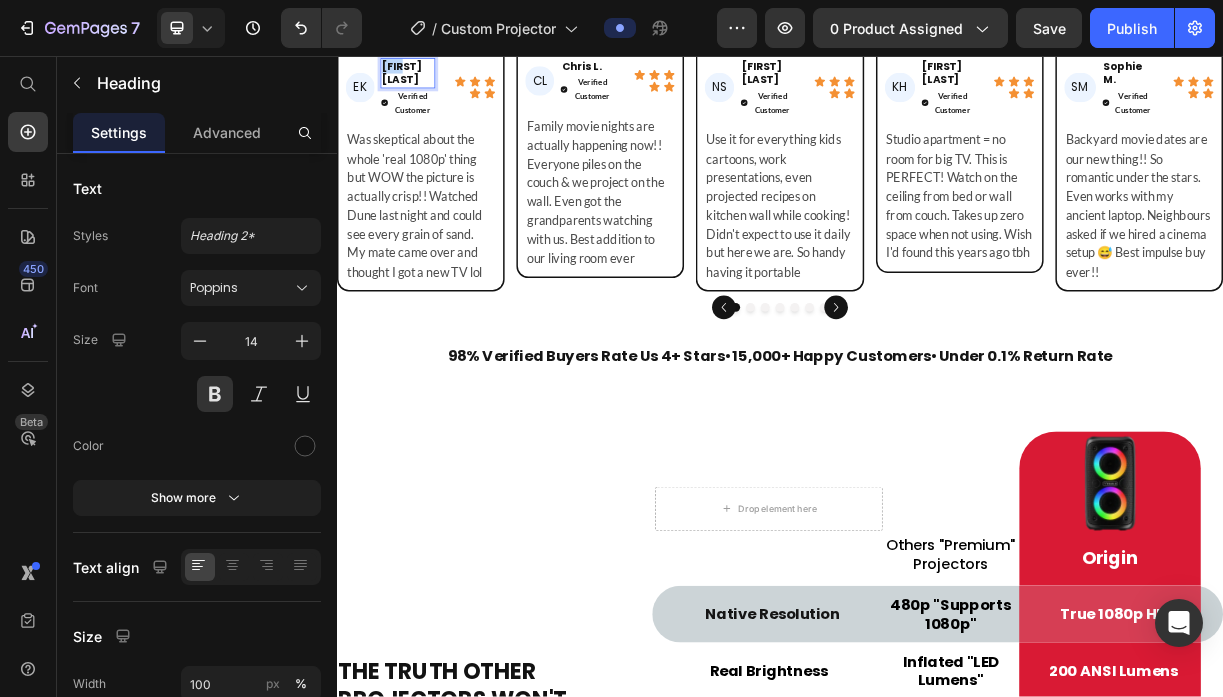 click on "[FIRST] [LAST]" at bounding box center [433, 79] 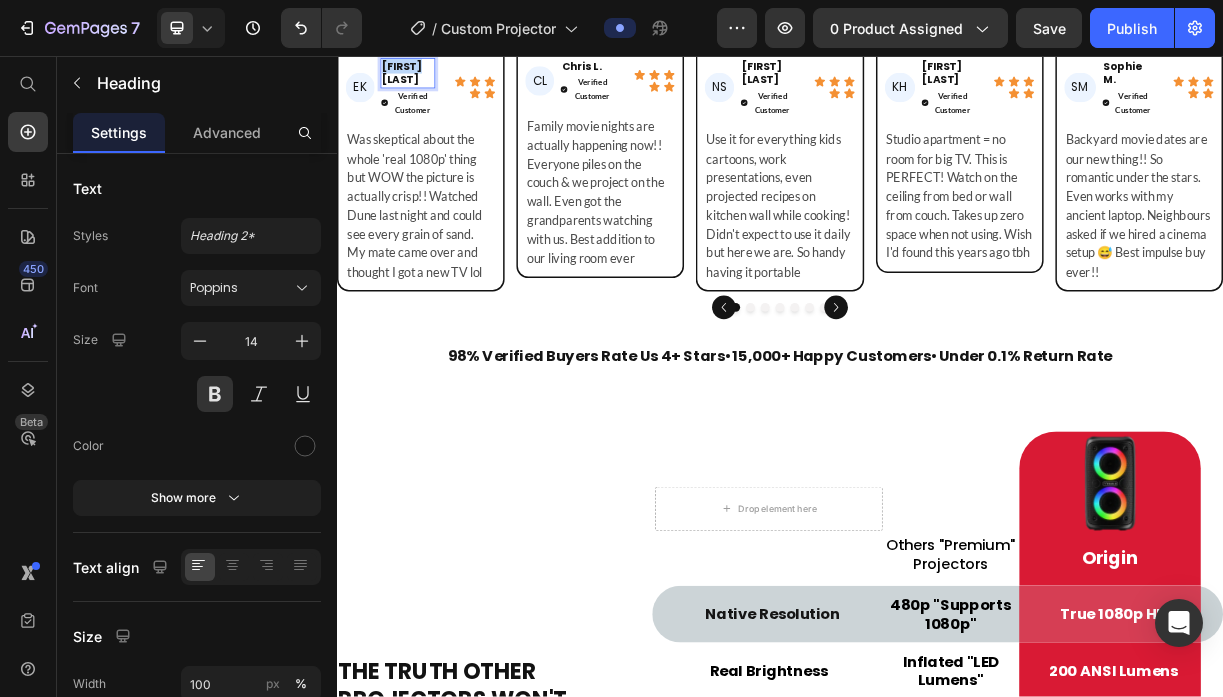 click on "[FIRST] [LAST]" at bounding box center [433, 79] 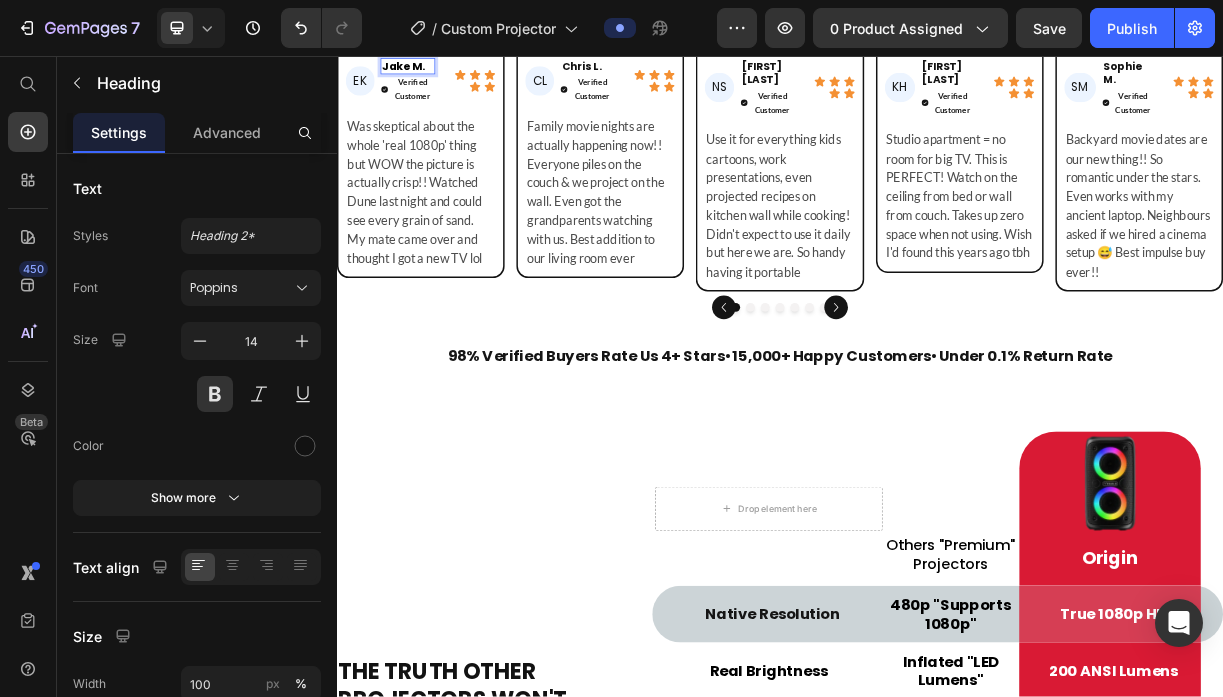 click on "Jake M." at bounding box center [427, 70] 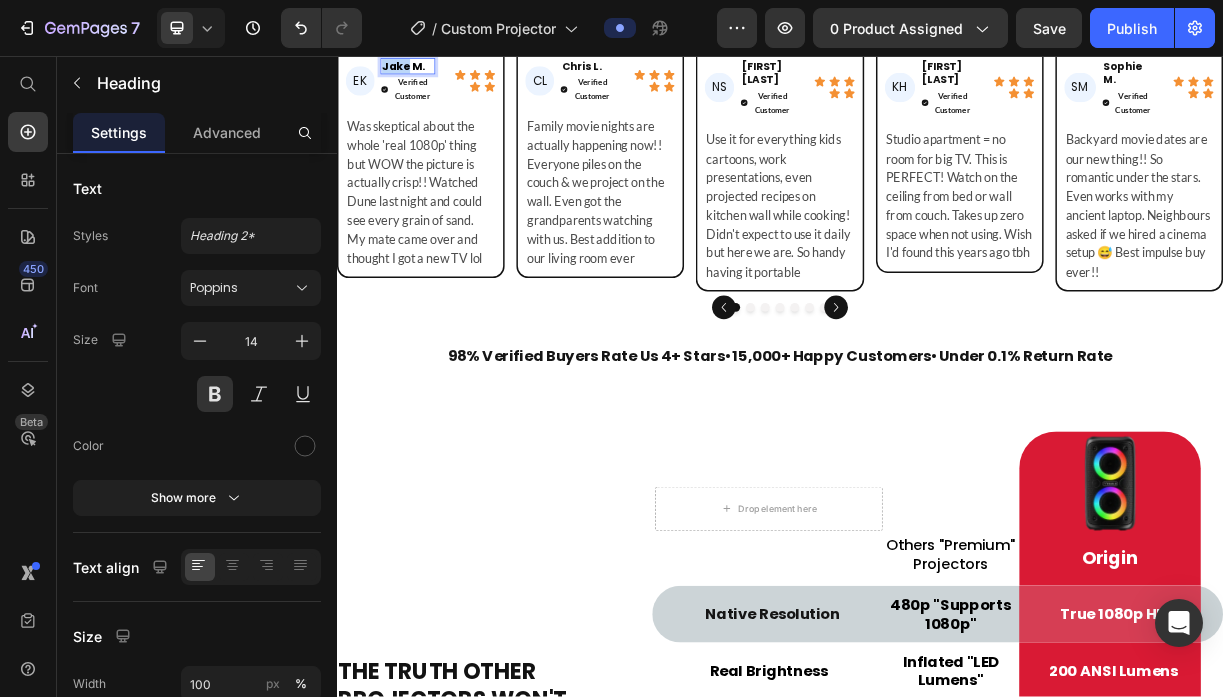 click on "Jake M." at bounding box center (427, 70) 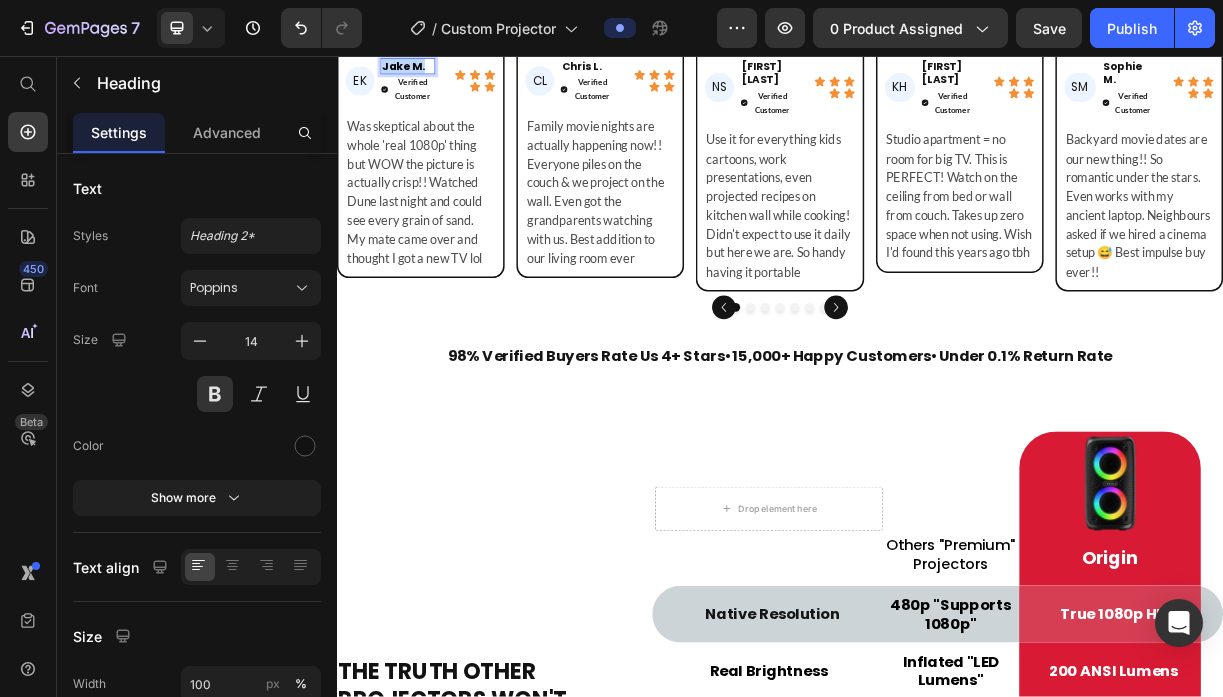 click on "Jake M." at bounding box center (427, 70) 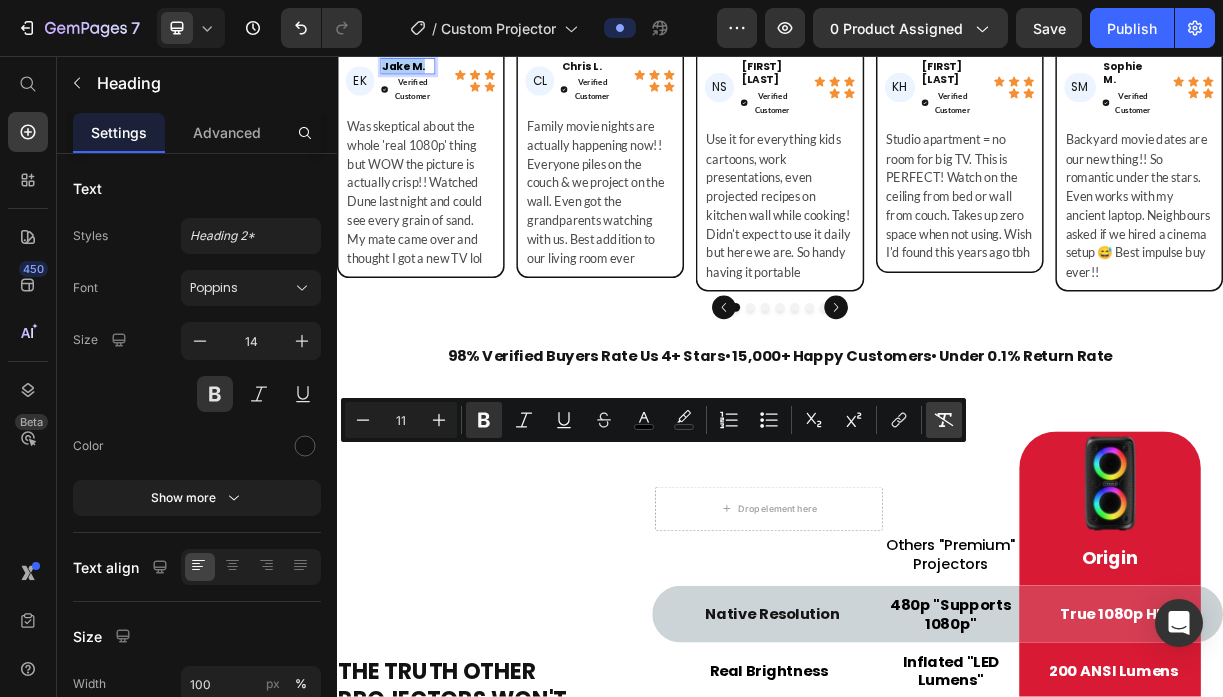 click on "Remove Format" at bounding box center [944, 420] 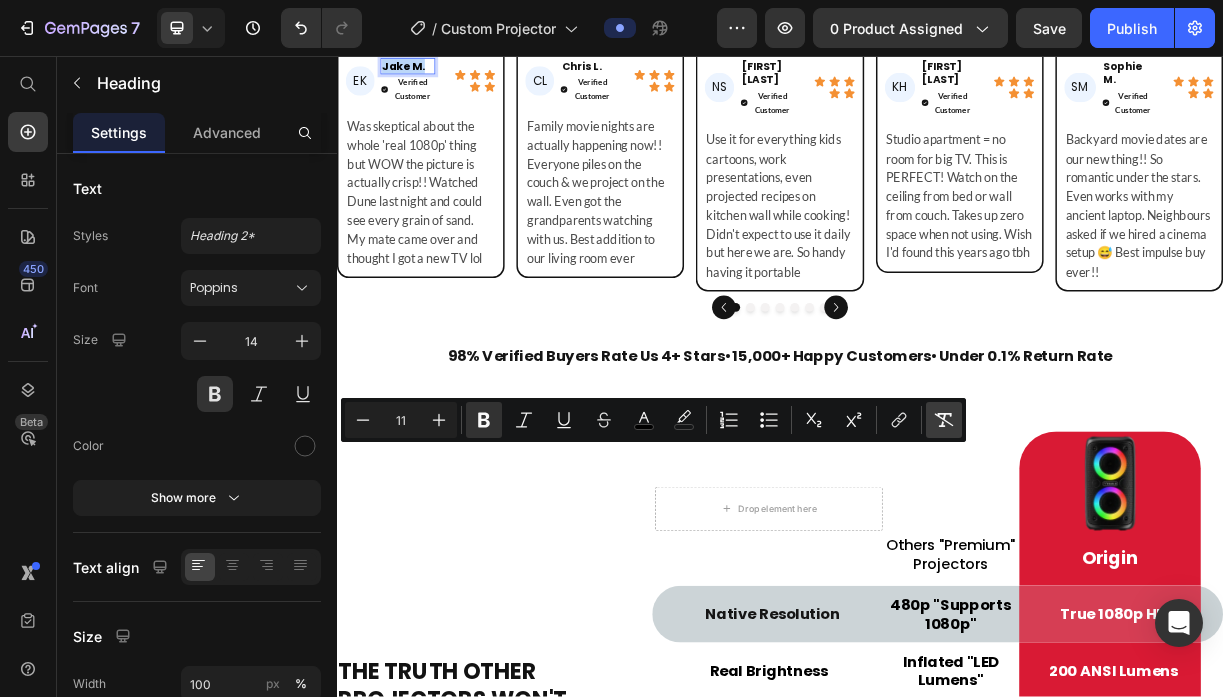 type on "14" 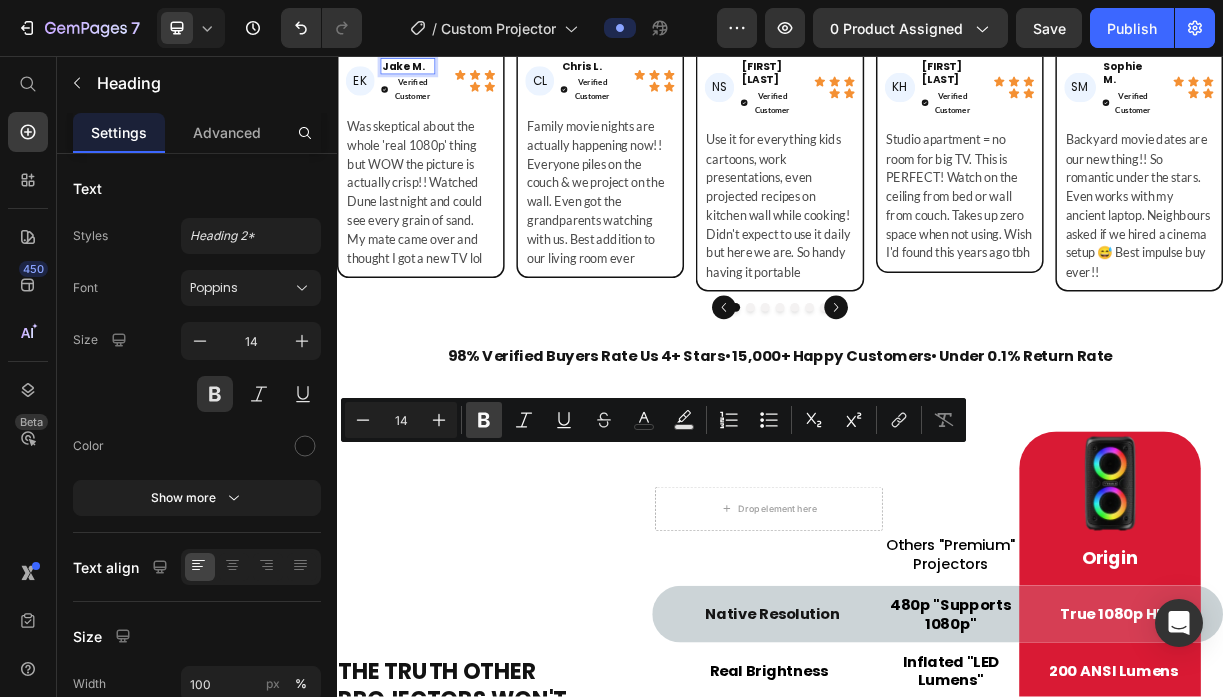 click 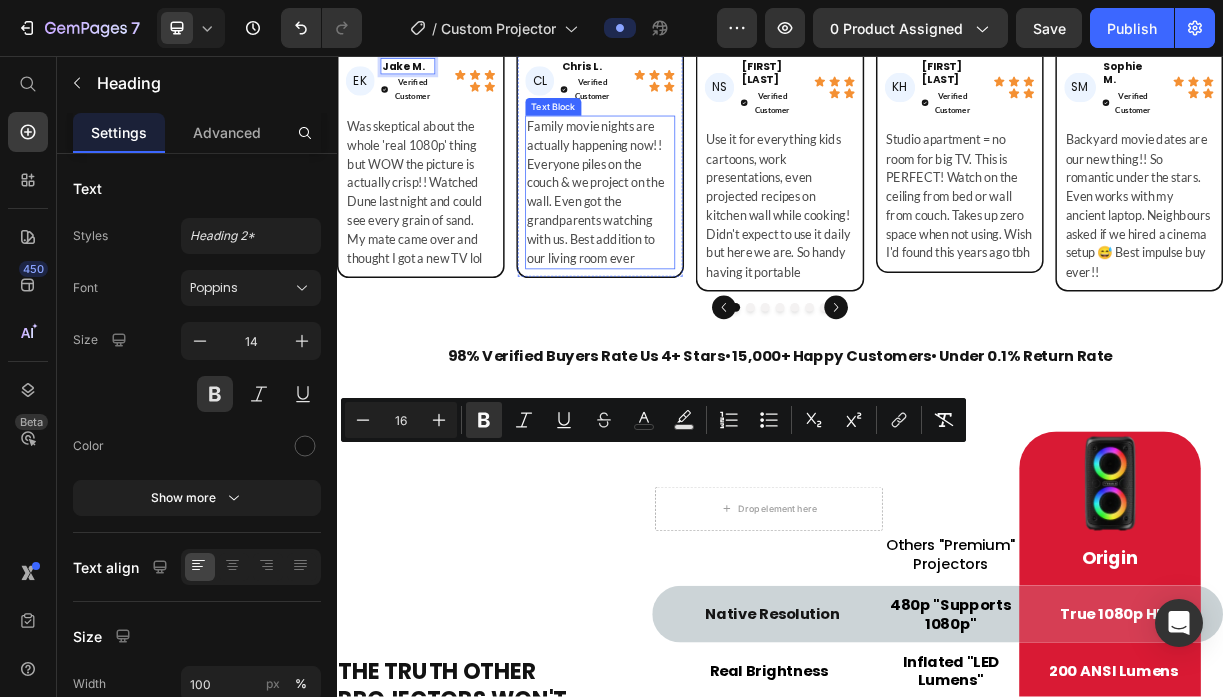 click on "Family movie nights are actually happening now!! Everyone piles on the couch & we project on the wall. Even got the grandparents watching with us. Best addition to our living room ever" at bounding box center (693, 241) 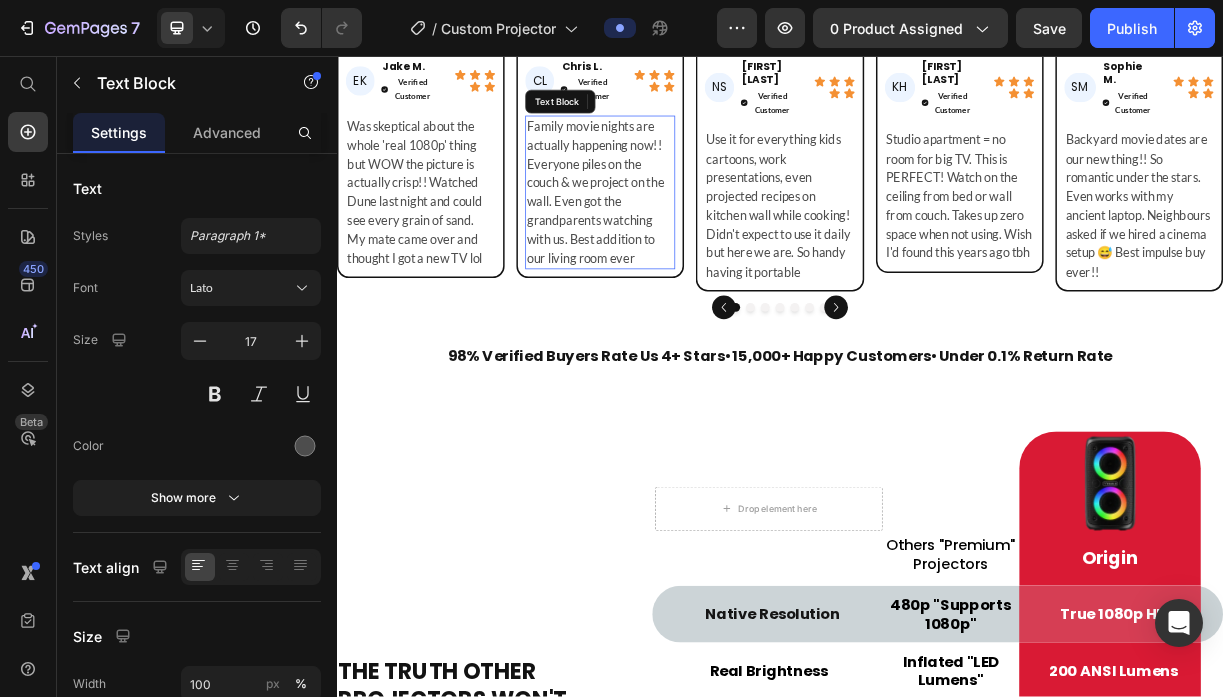 click on "Family movie nights are actually happening now!! Everyone piles on the couch & we project on the wall. Even got the grandparents watching with us. Best addition to our living room ever" at bounding box center [693, 241] 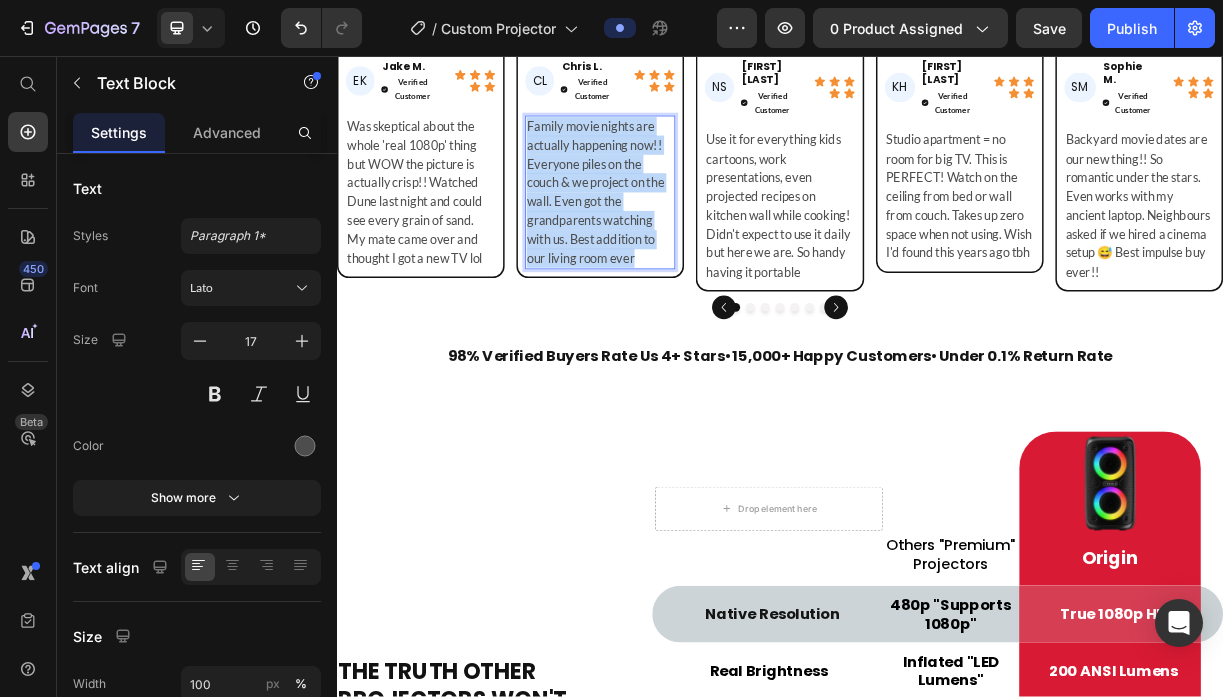 click on "Family movie nights are actually happening now!! Everyone piles on the couch & we project on the wall. Even got the grandparents watching with us. Best addition to our living room ever" at bounding box center (693, 241) 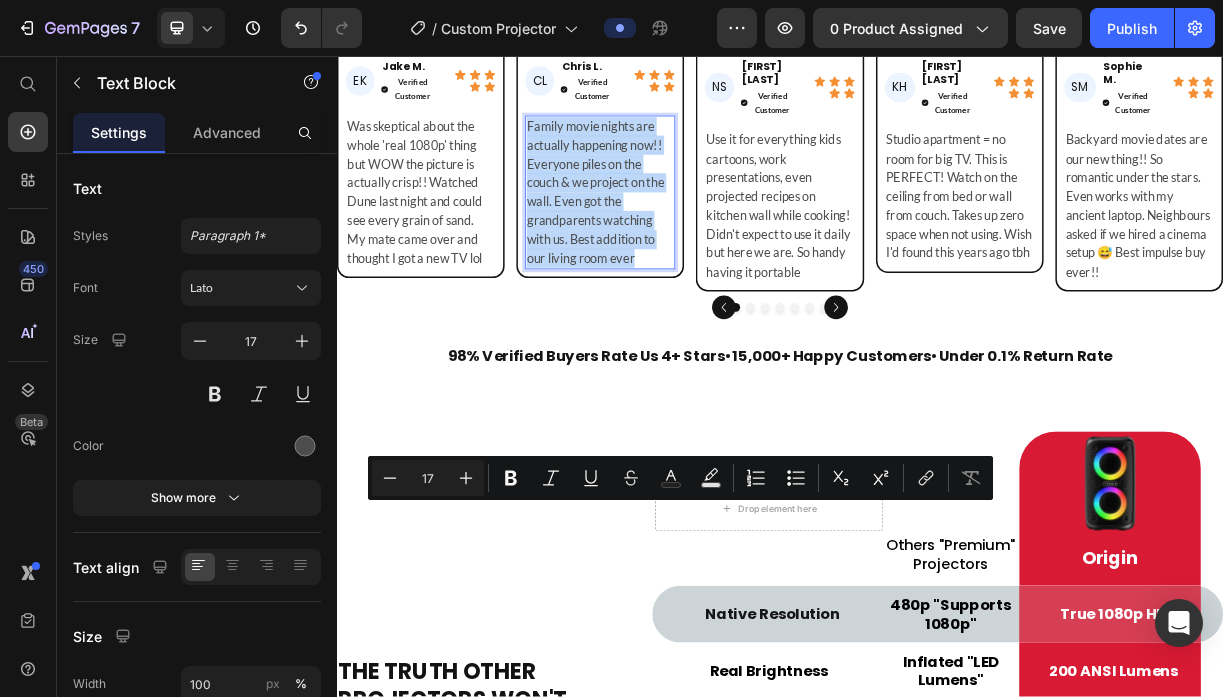 type on "11" 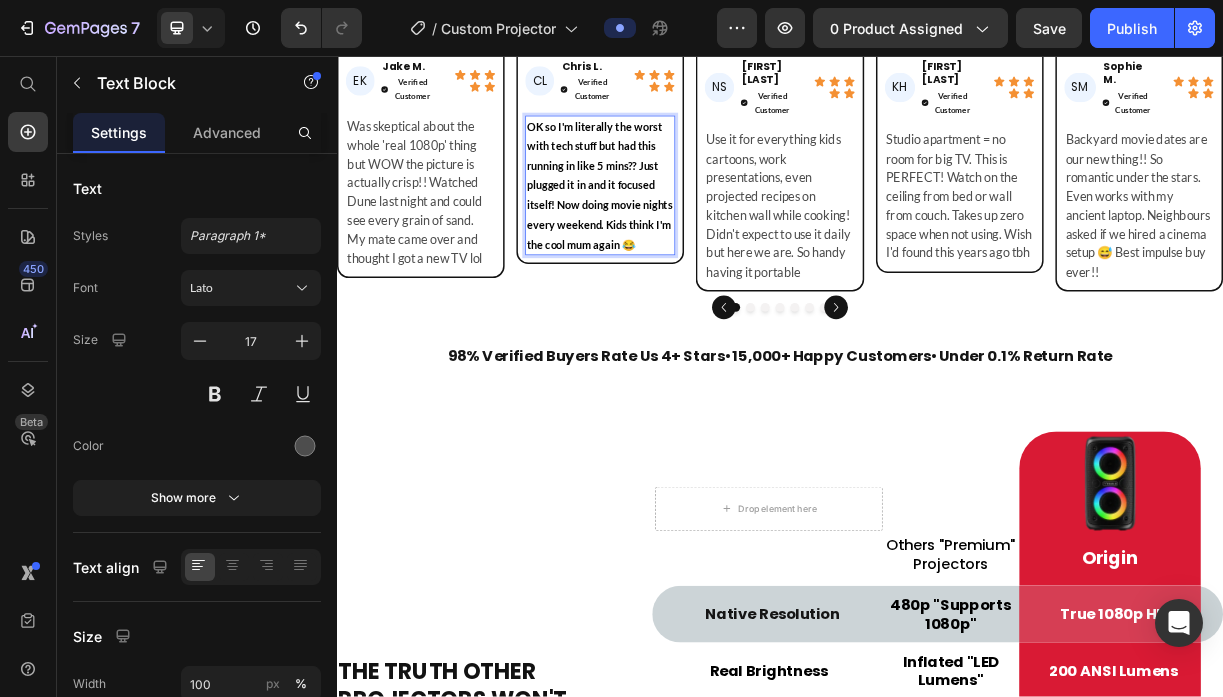 scroll, scrollTop: 81, scrollLeft: 0, axis: vertical 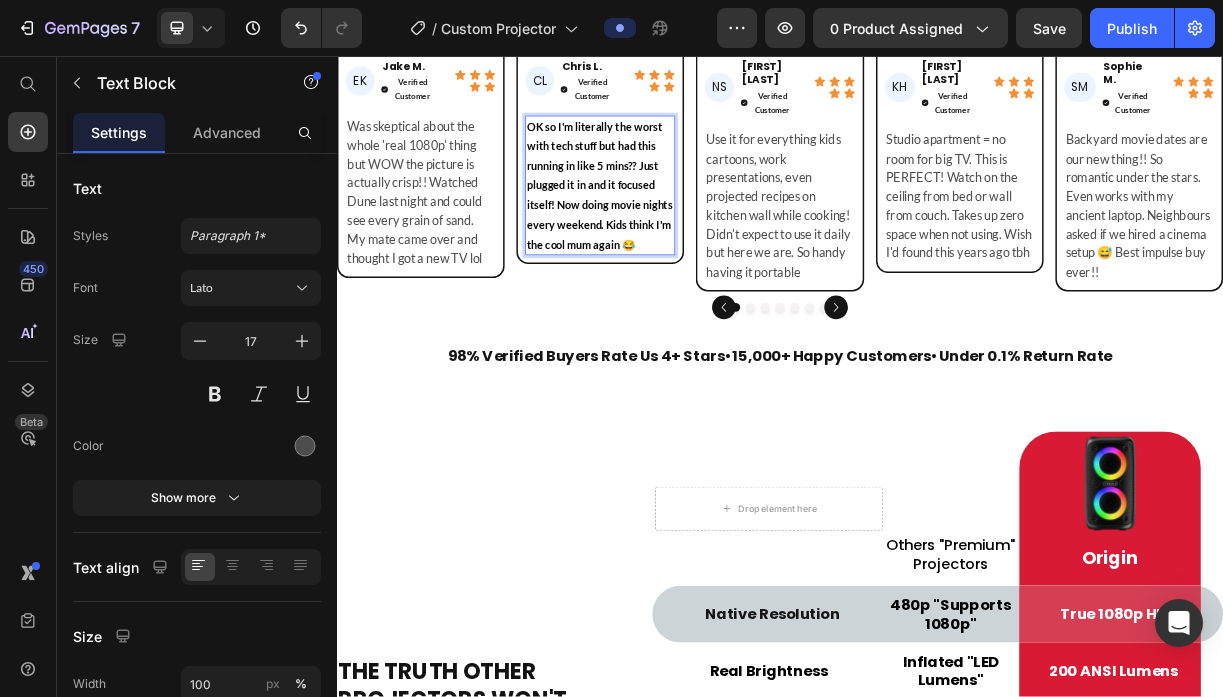 click on "OK so I'm literally the worst with tech stuff but had this running in like 5 mins?? Just plugged it in and it focused itself! Now doing movie nights every weekend. Kids think I'm the cool mum again 😂" at bounding box center [693, 232] 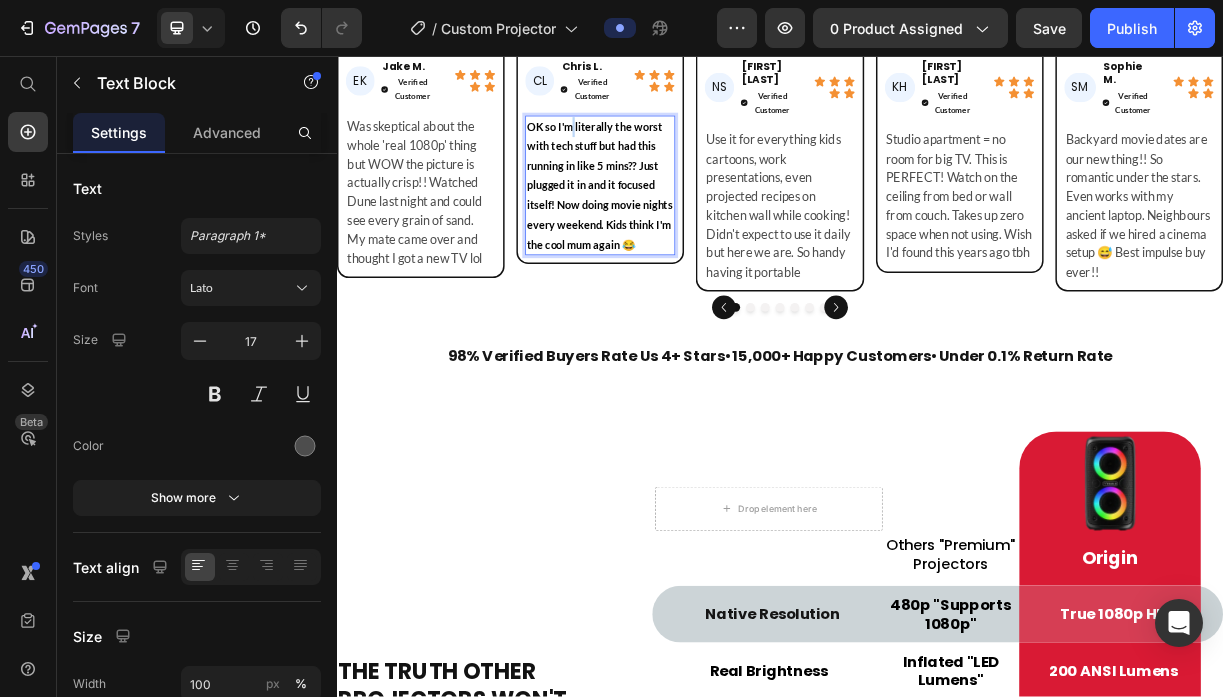 click on "OK so I'm literally the worst with tech stuff but had this running in like 5 mins?? Just plugged it in and it focused itself! Now doing movie nights every weekend. Kids think I'm the cool mum again 😂" at bounding box center [693, 232] 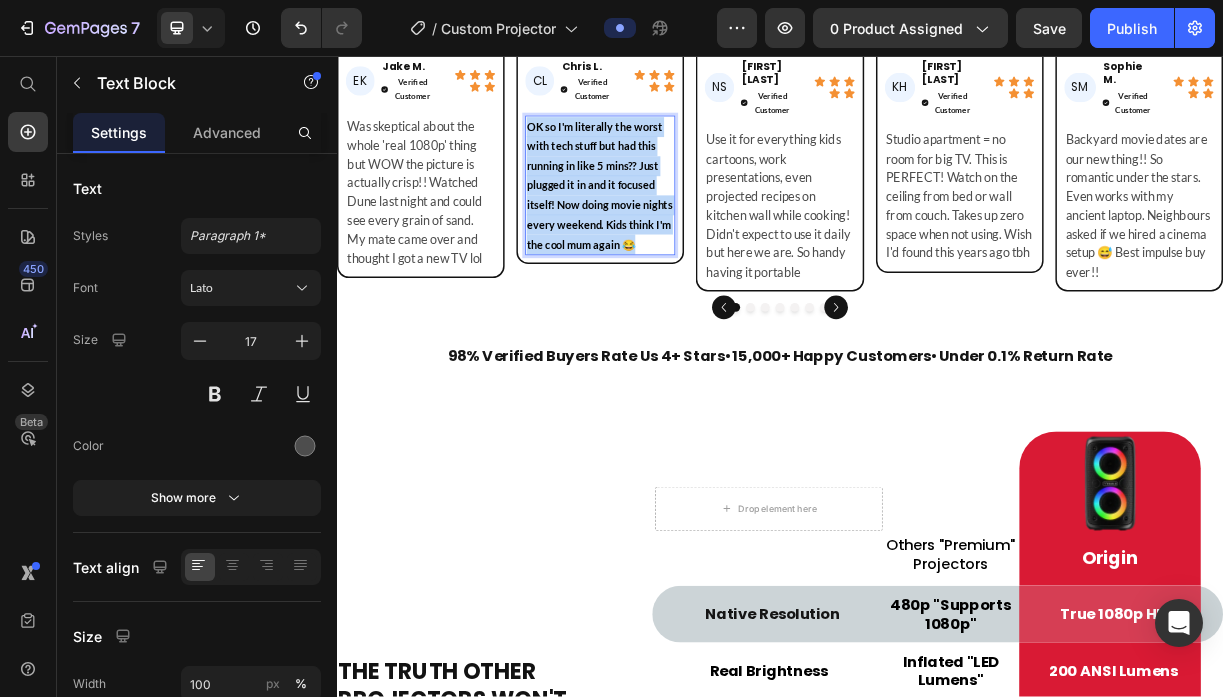 click on "OK so I'm literally the worst with tech stuff but had this running in like 5 mins?? Just plugged it in and it focused itself! Now doing movie nights every weekend. Kids think I'm the cool mum again 😂" at bounding box center [693, 232] 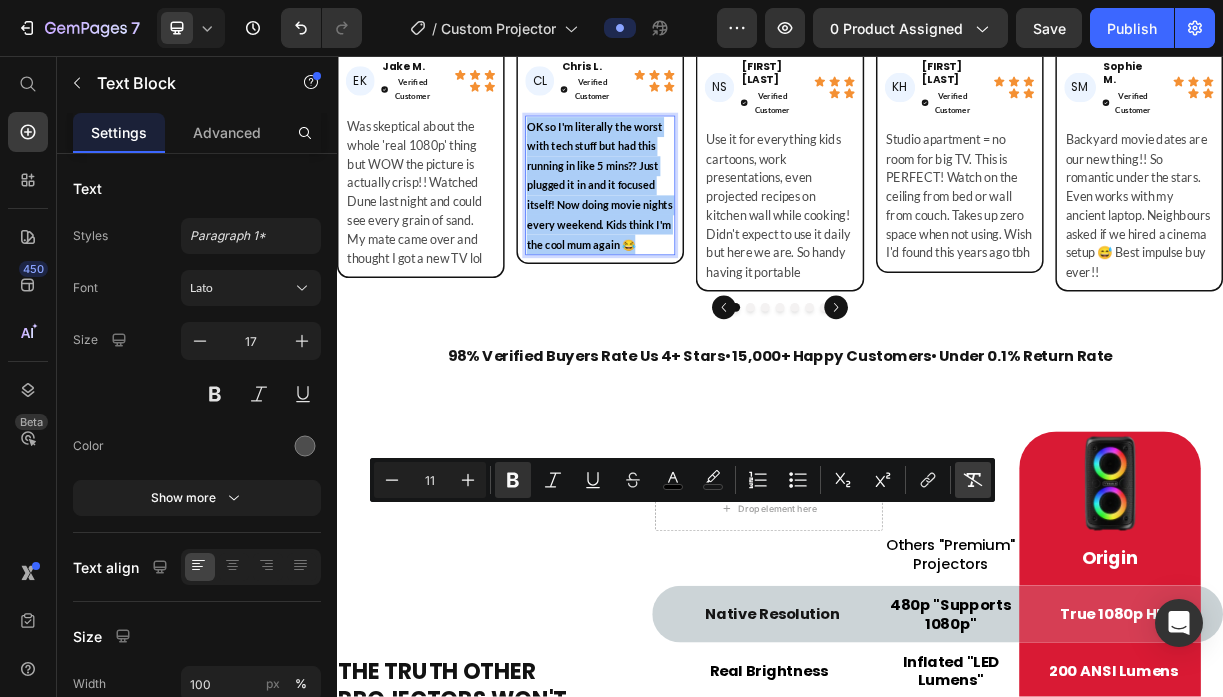 click 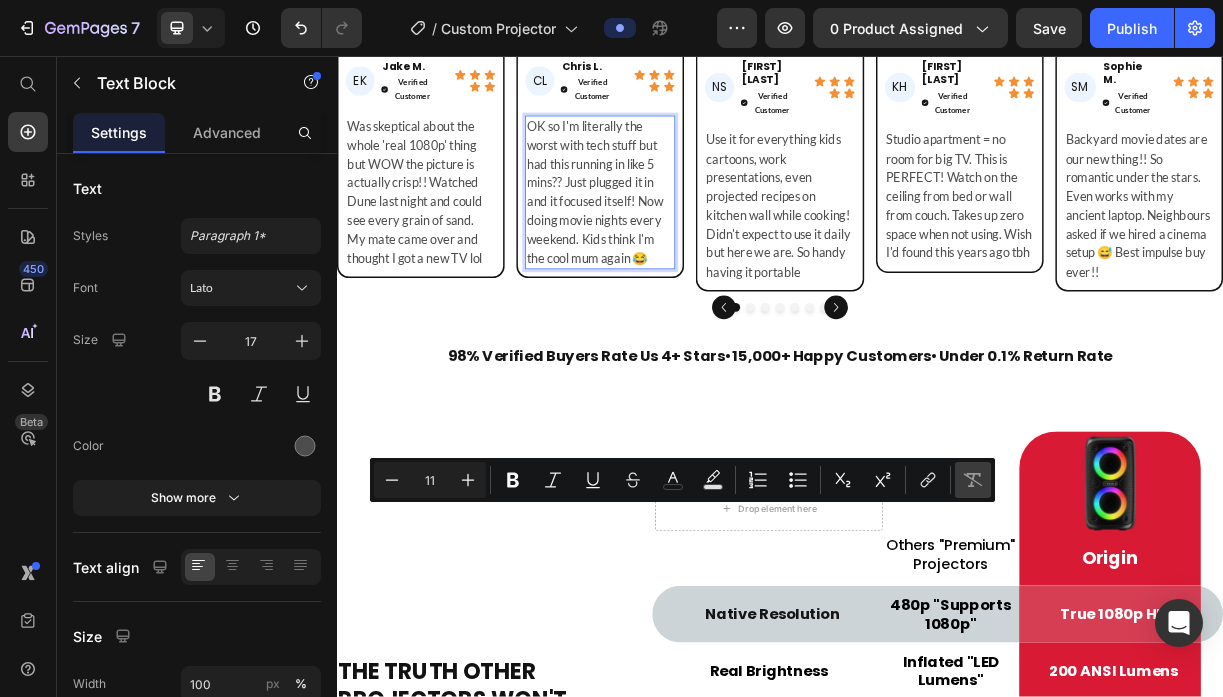type on "17" 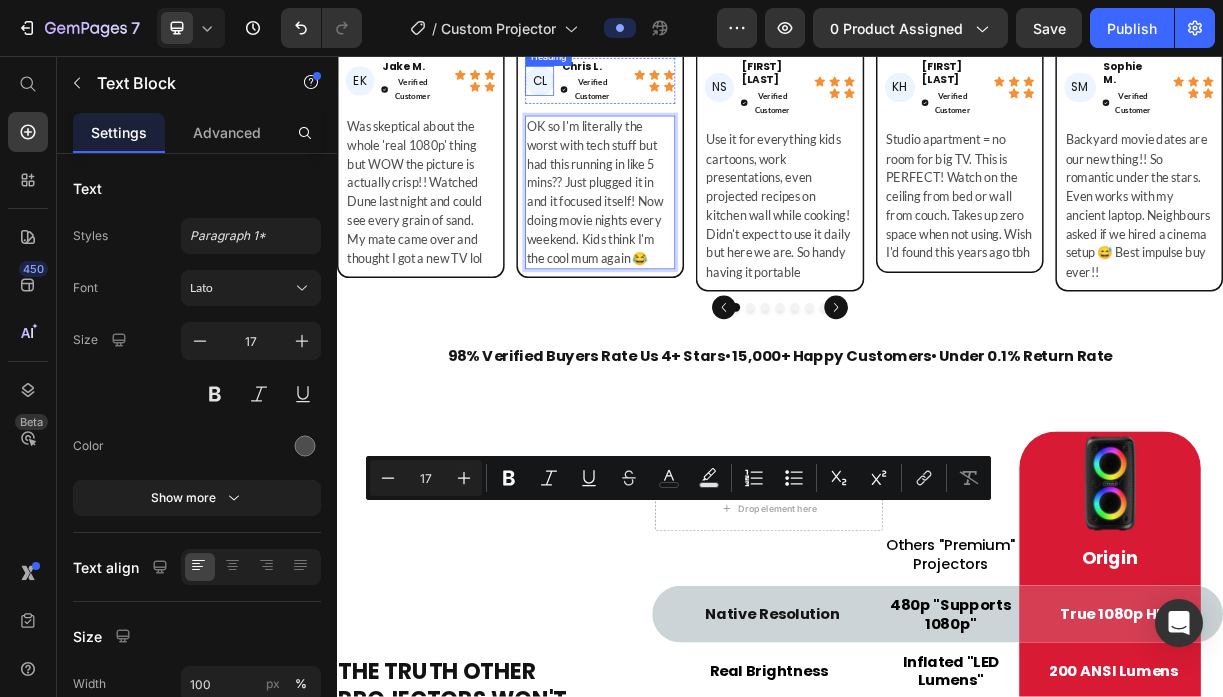 click on "Heading" at bounding box center (623, 58) 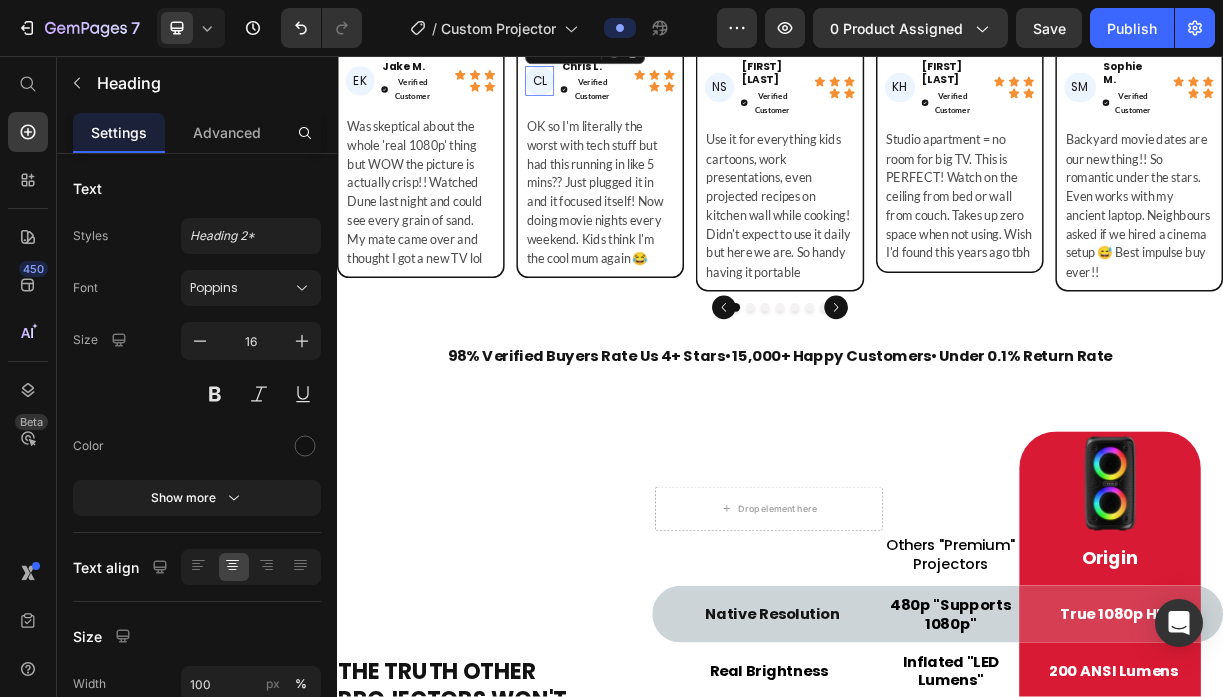 scroll, scrollTop: 0, scrollLeft: 0, axis: both 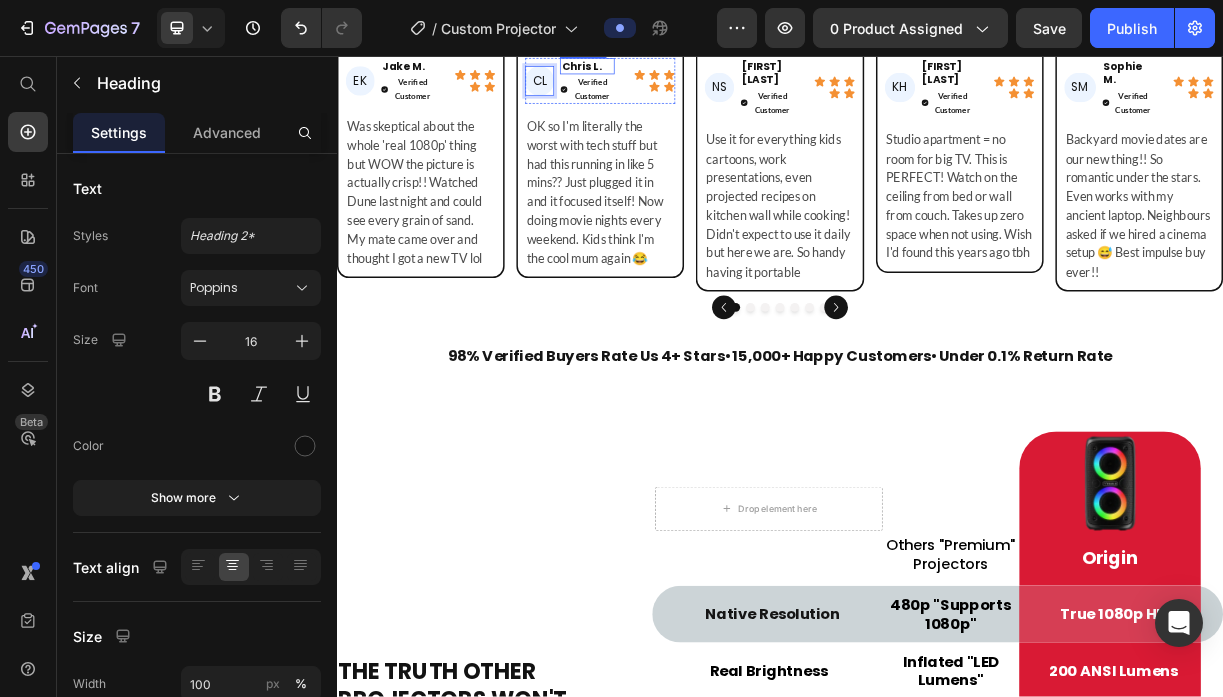 click on "Chris L." at bounding box center [676, 70] 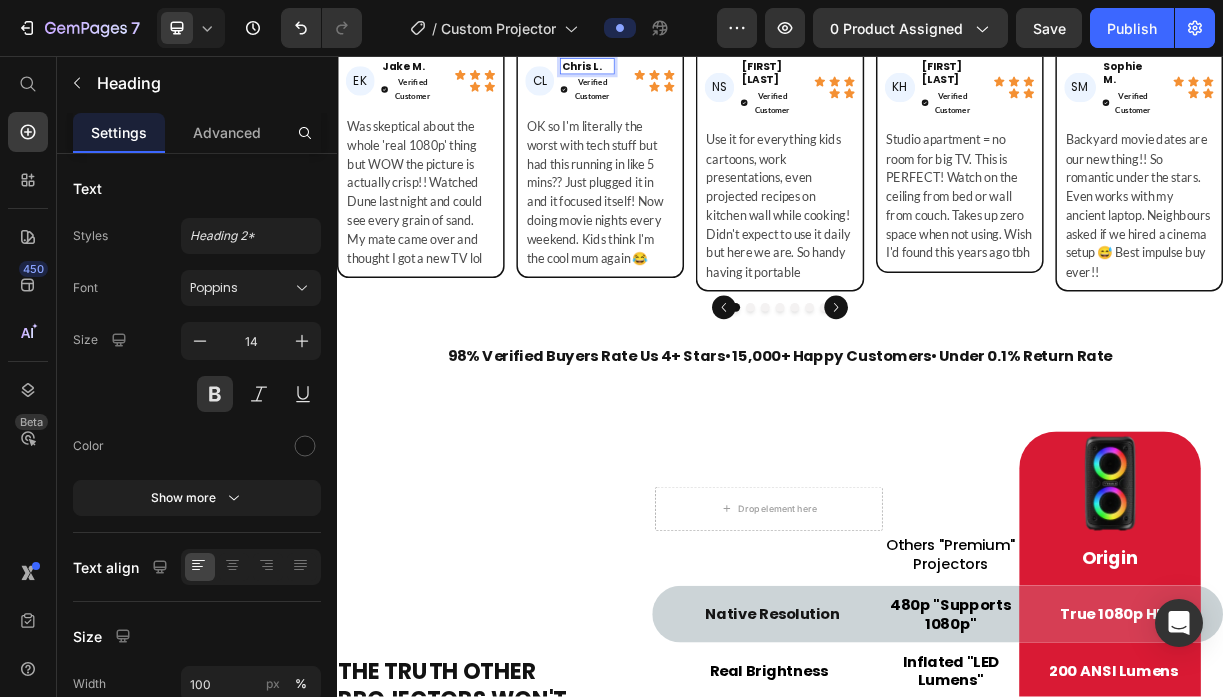 click on "Chris L." at bounding box center (676, 70) 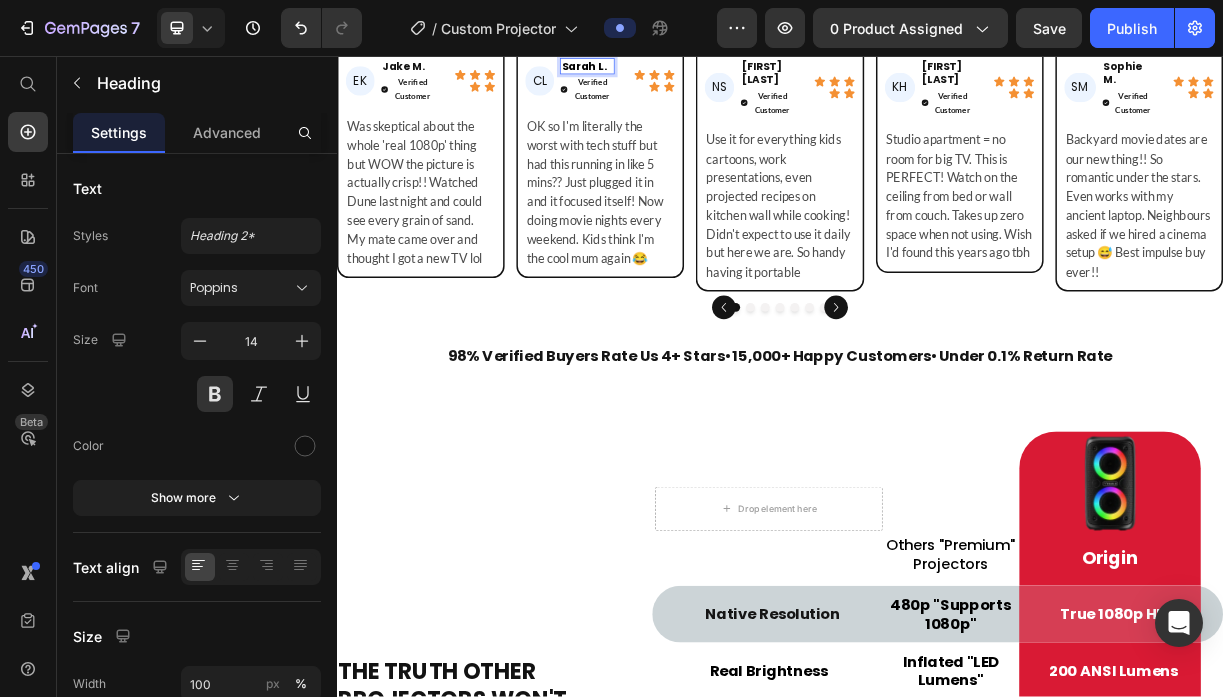click on "Sarah L." at bounding box center [671, 70] 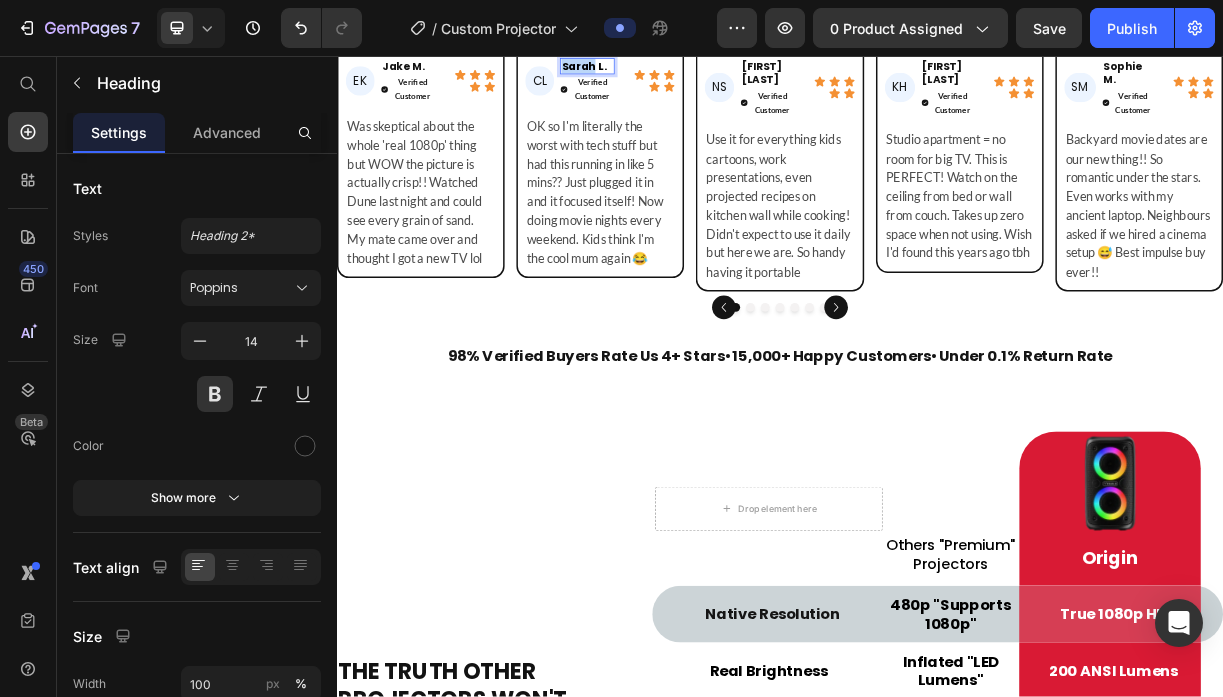 click on "Sarah L." at bounding box center (671, 70) 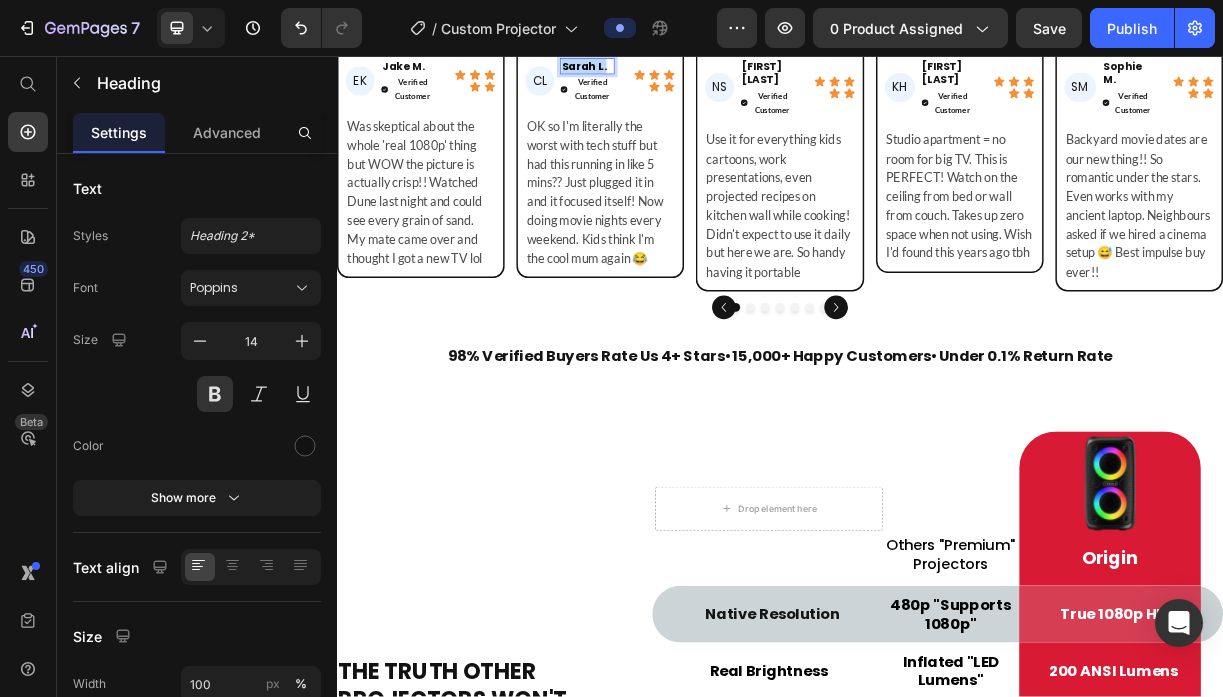 click on "Sarah L." at bounding box center [671, 70] 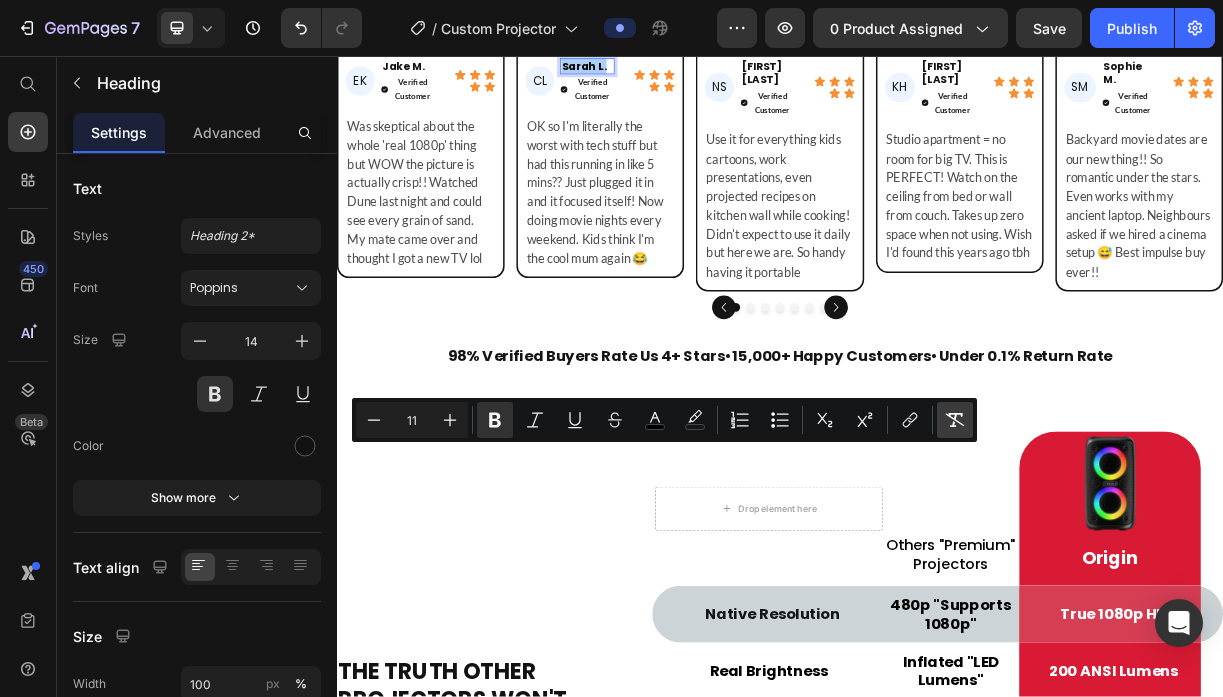 click 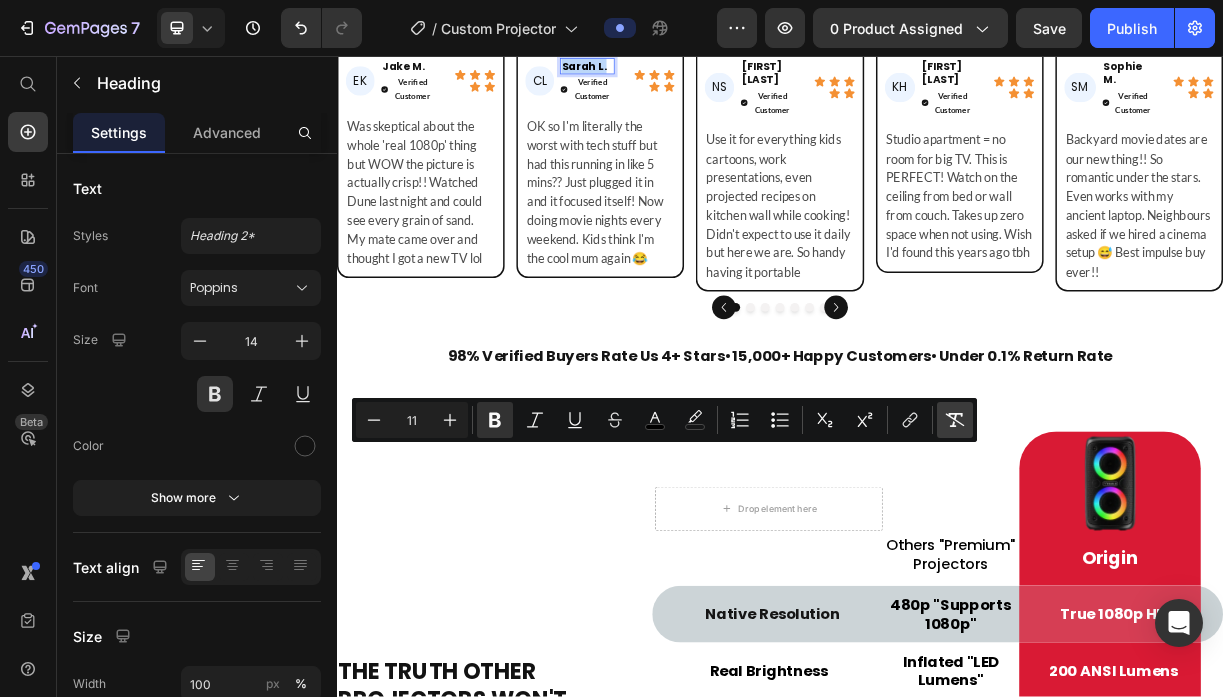 type on "14" 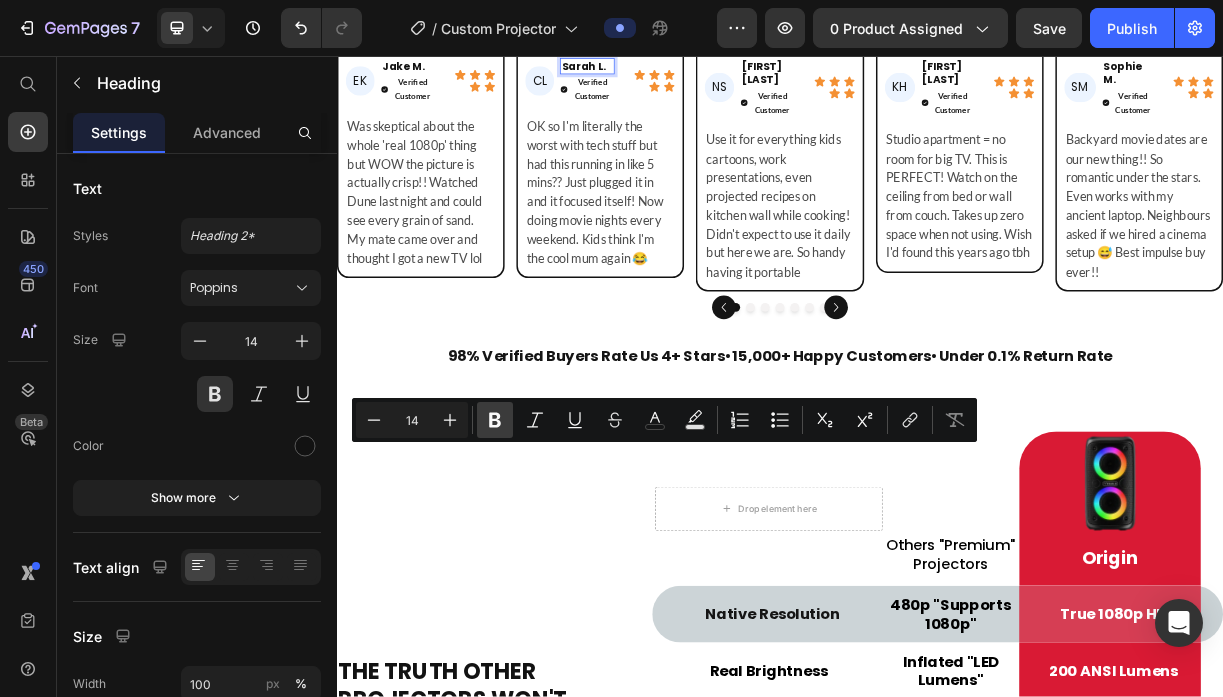 click 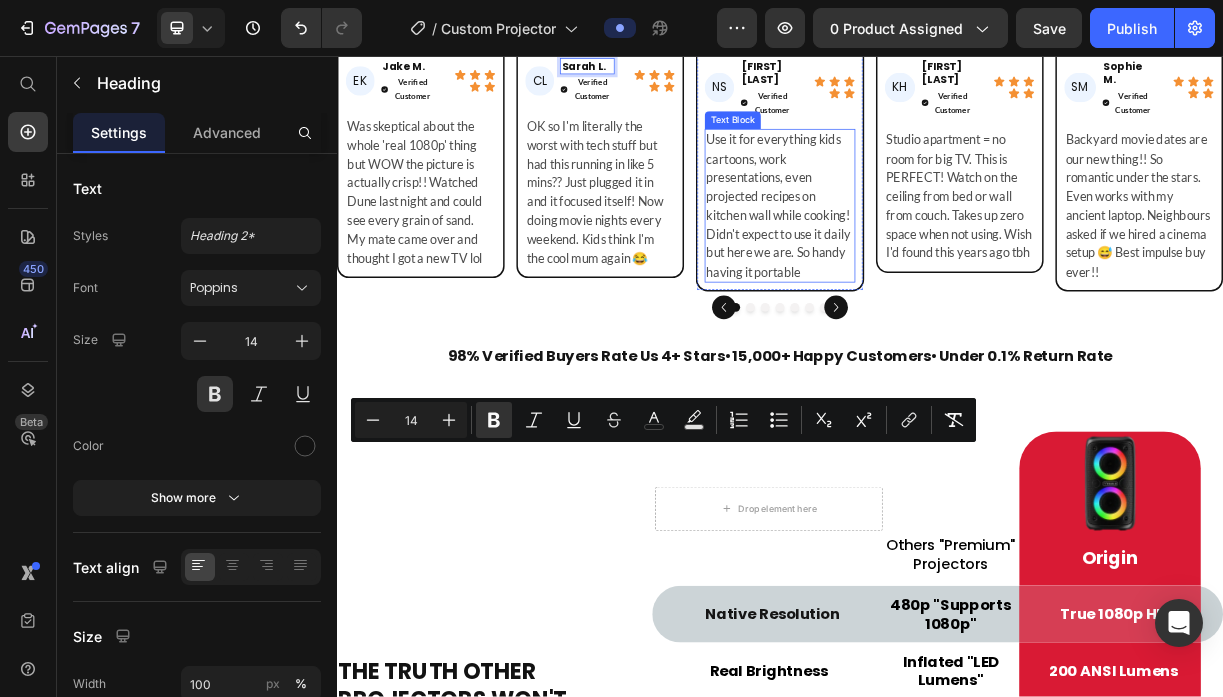 click on "Use it for everything kids cartoons, work presentations, even projected recipes on kitchen wall while cooking! Didn't expect to use it daily but here we are. So handy having it portable" at bounding box center [936, 259] 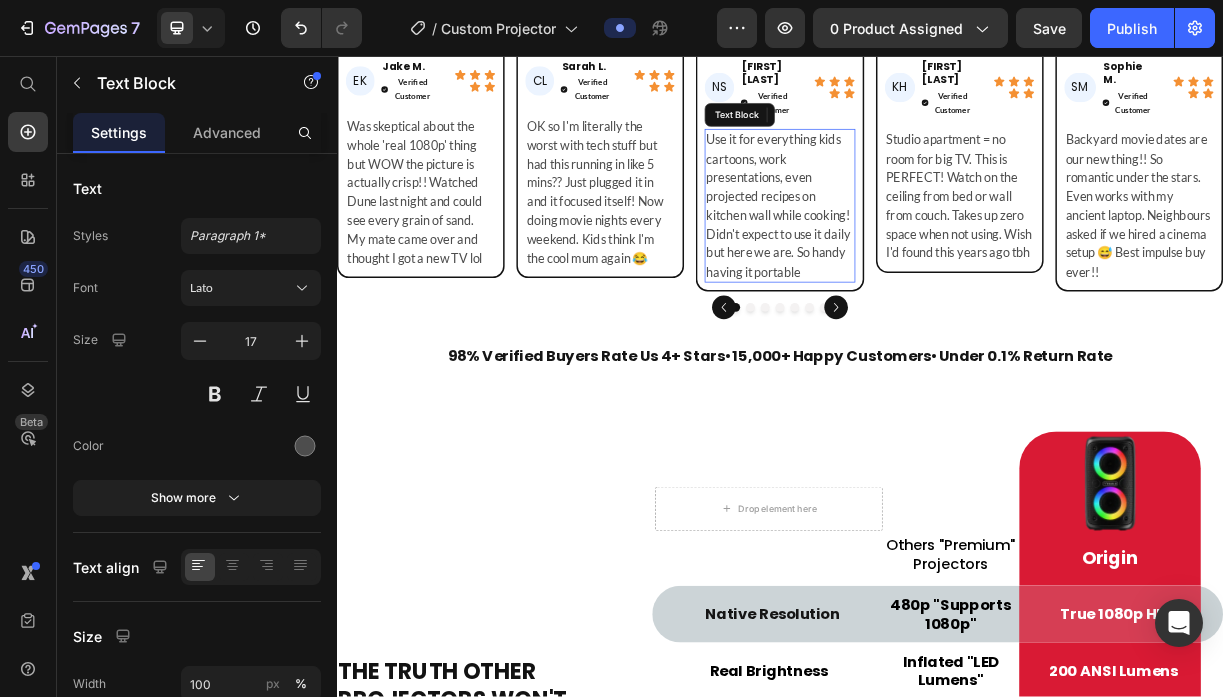 click on "Use it for everything kids cartoons, work presentations, even projected recipes on kitchen wall while cooking! Didn't expect to use it daily but here we are. So handy having it portable" at bounding box center [936, 259] 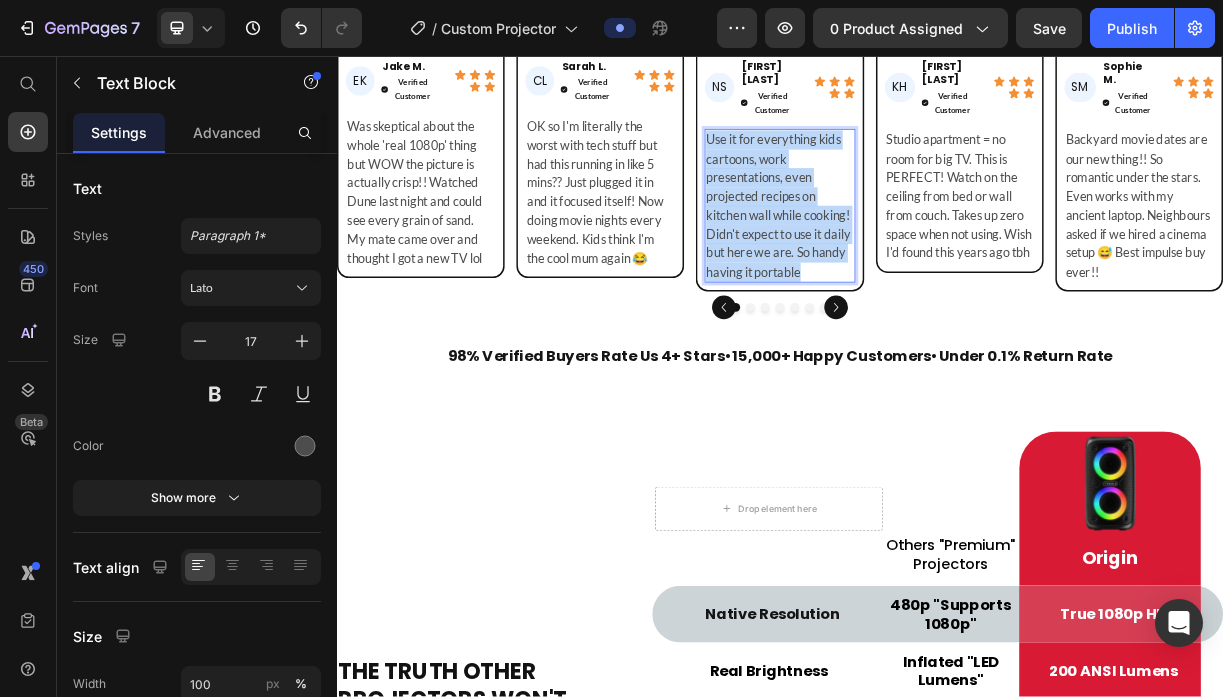 click on "Use it for everything kids cartoons, work presentations, even projected recipes on kitchen wall while cooking! Didn't expect to use it daily but here we are. So handy having it portable" at bounding box center [936, 259] 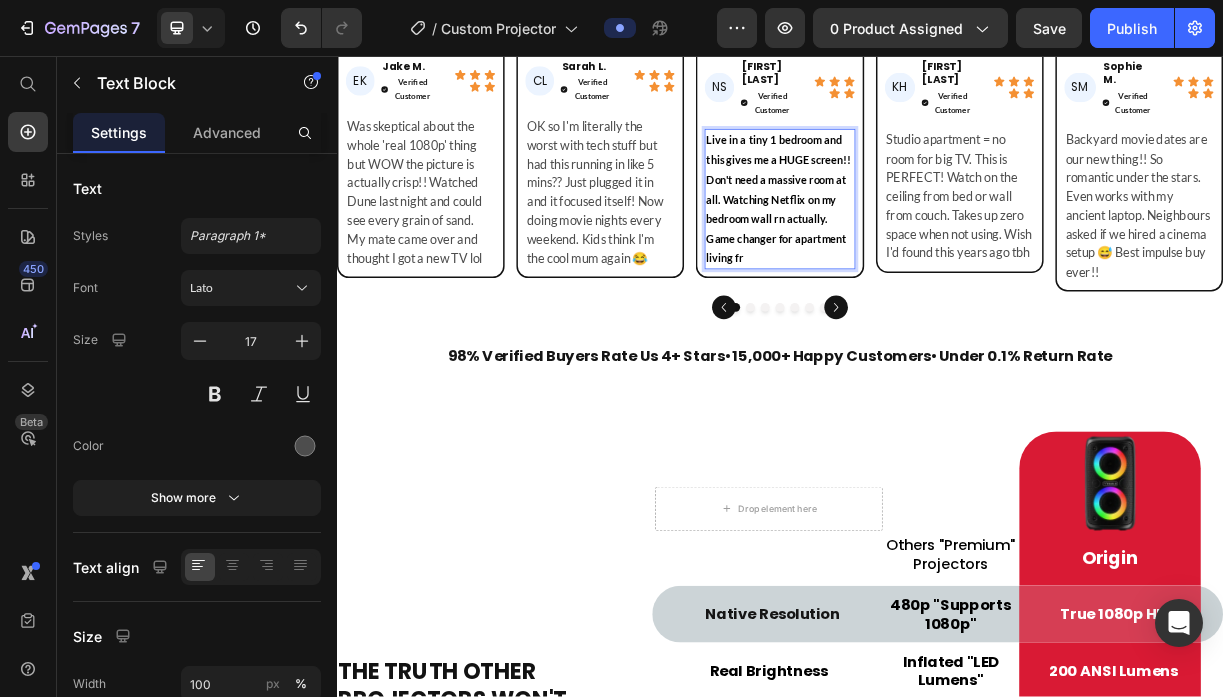 scroll, scrollTop: 81, scrollLeft: 0, axis: vertical 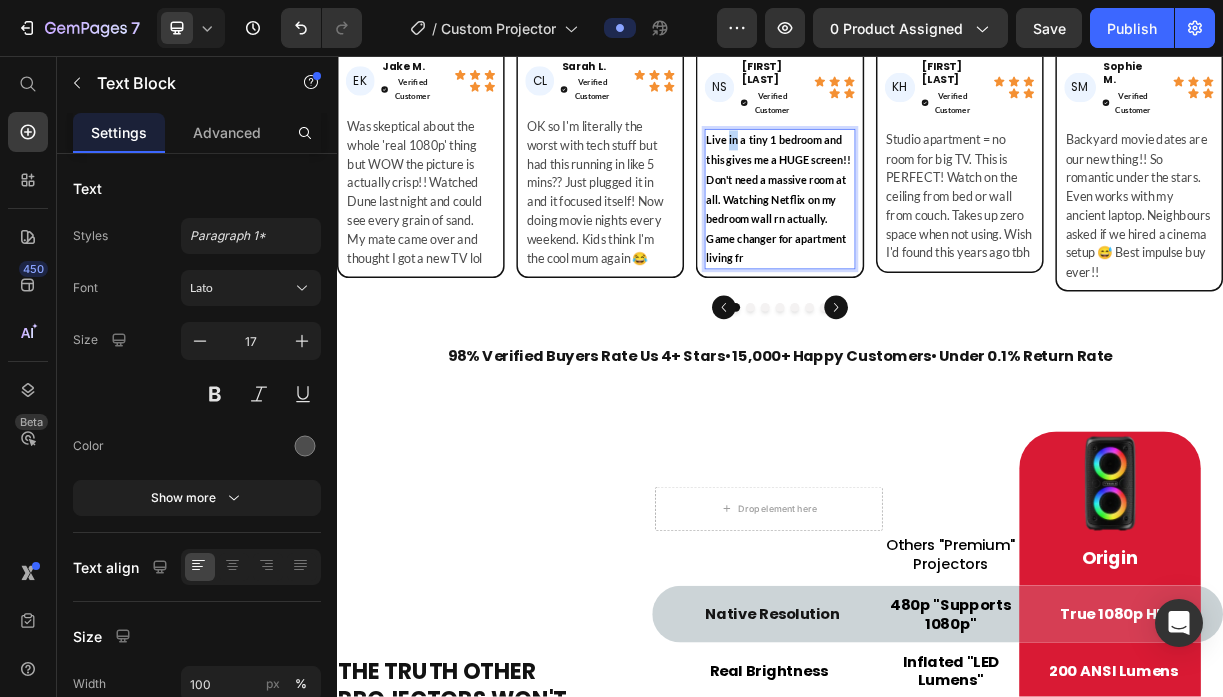 click on "Live in a tiny 1 bedroom and this gives me a HUGE screen!! Don't need a massive room at all. Watching Netflix on my bedroom wall rn actually. Game changer for apartment living fr" at bounding box center (934, 250) 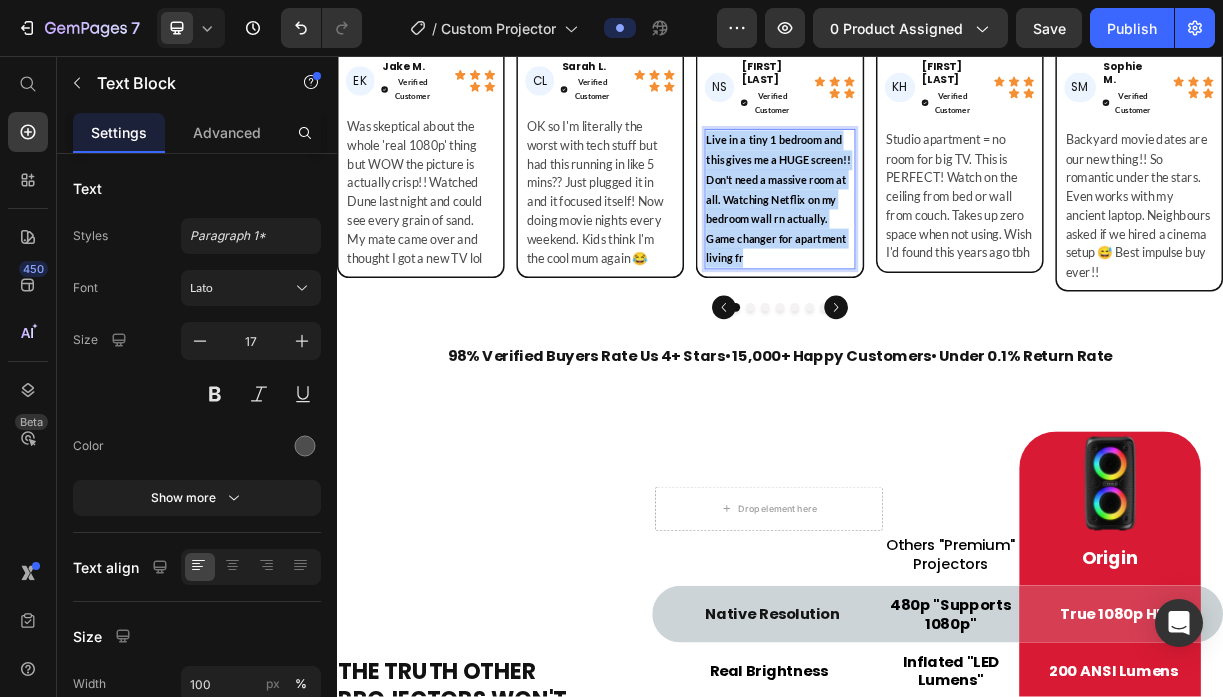click on "Live in a tiny 1 bedroom and this gives me a HUGE screen!! Don't need a massive room at all. Watching Netflix on my bedroom wall rn actually. Game changer for apartment living fr" at bounding box center (934, 250) 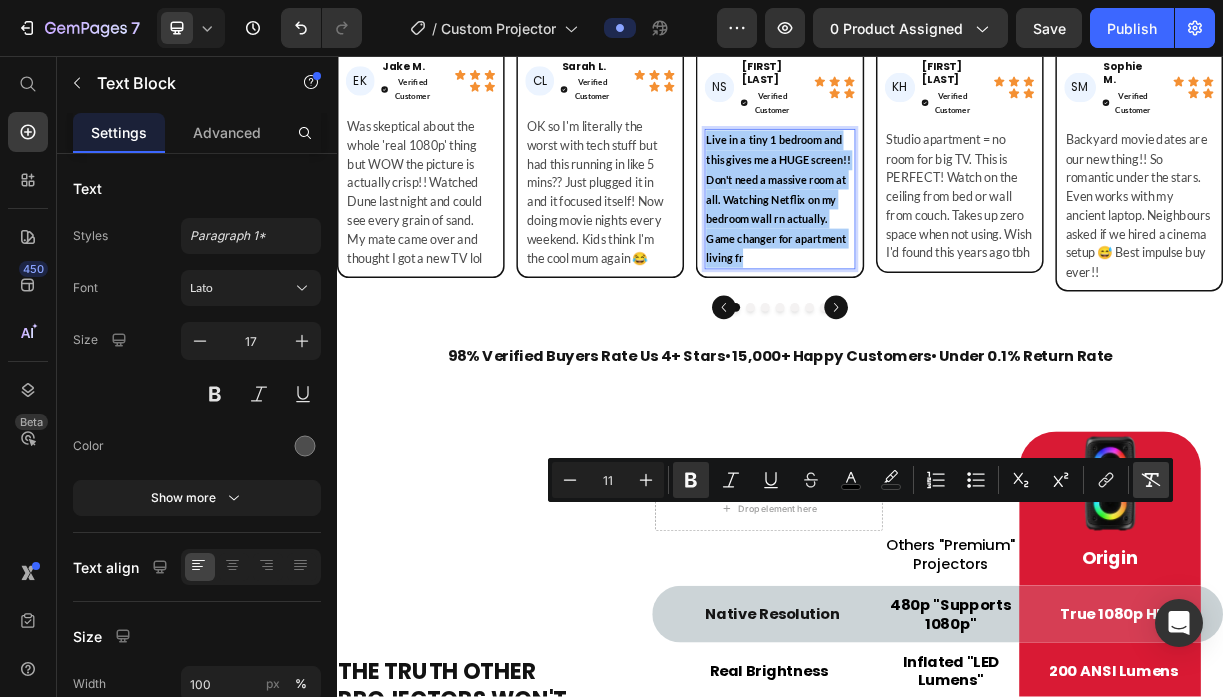click 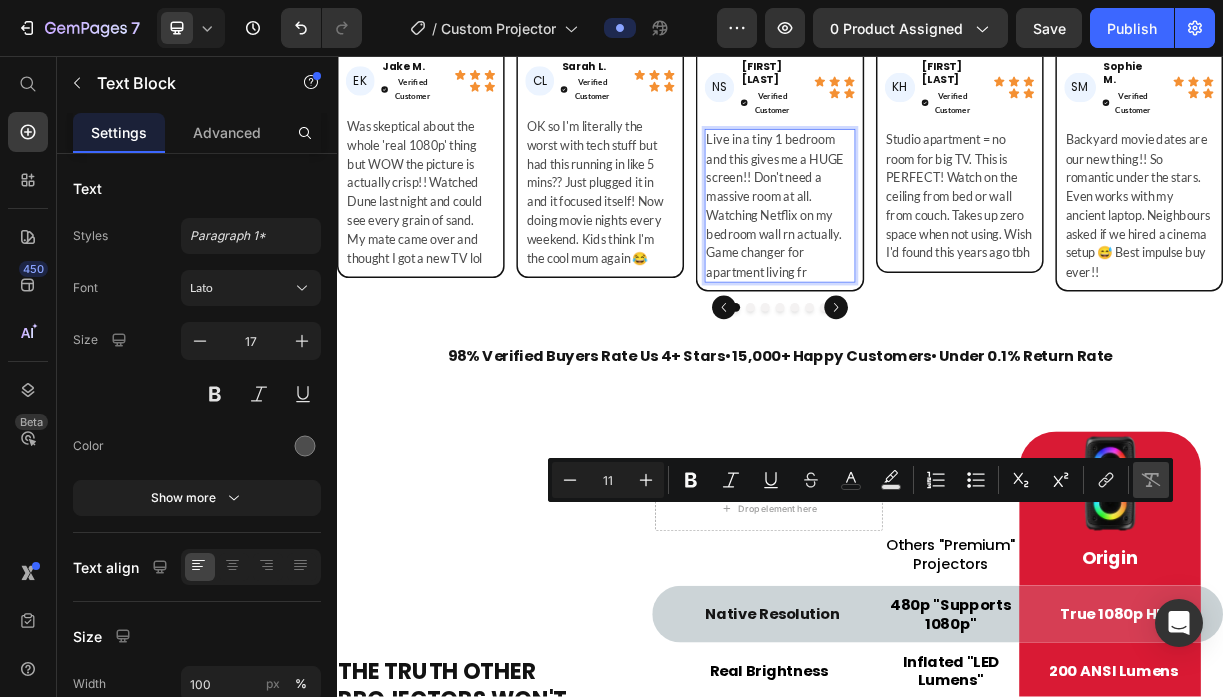type on "17" 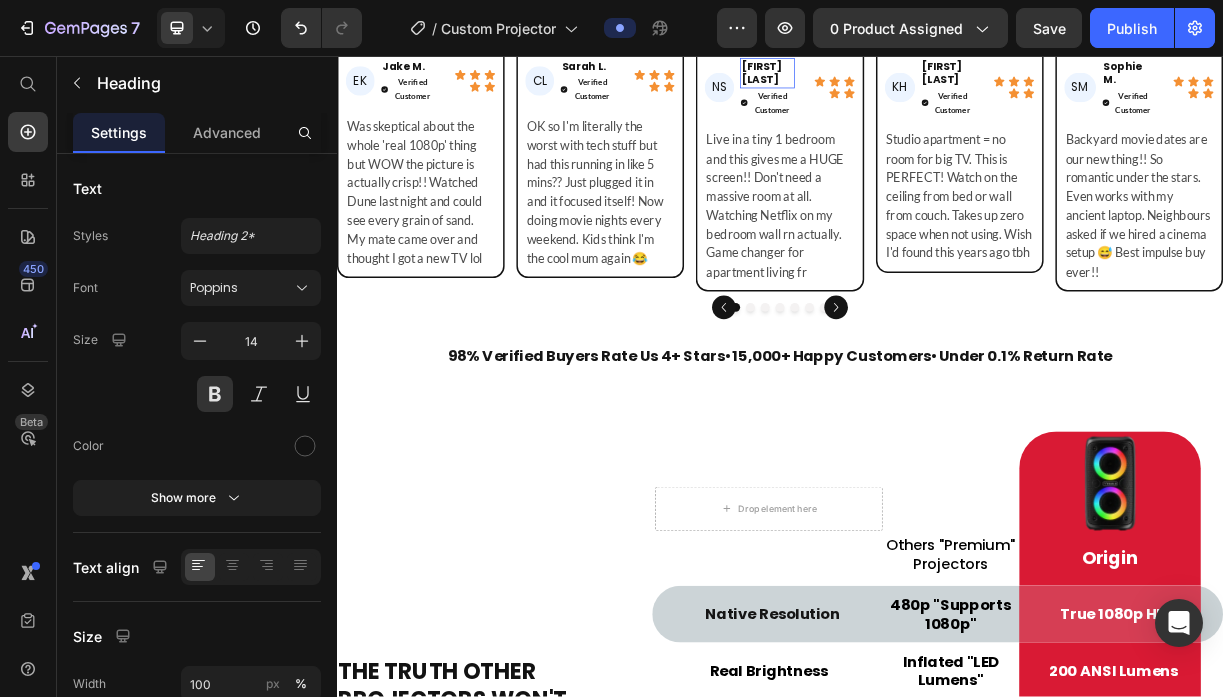 click on "[FIRST] [LAST]" at bounding box center (920, 79) 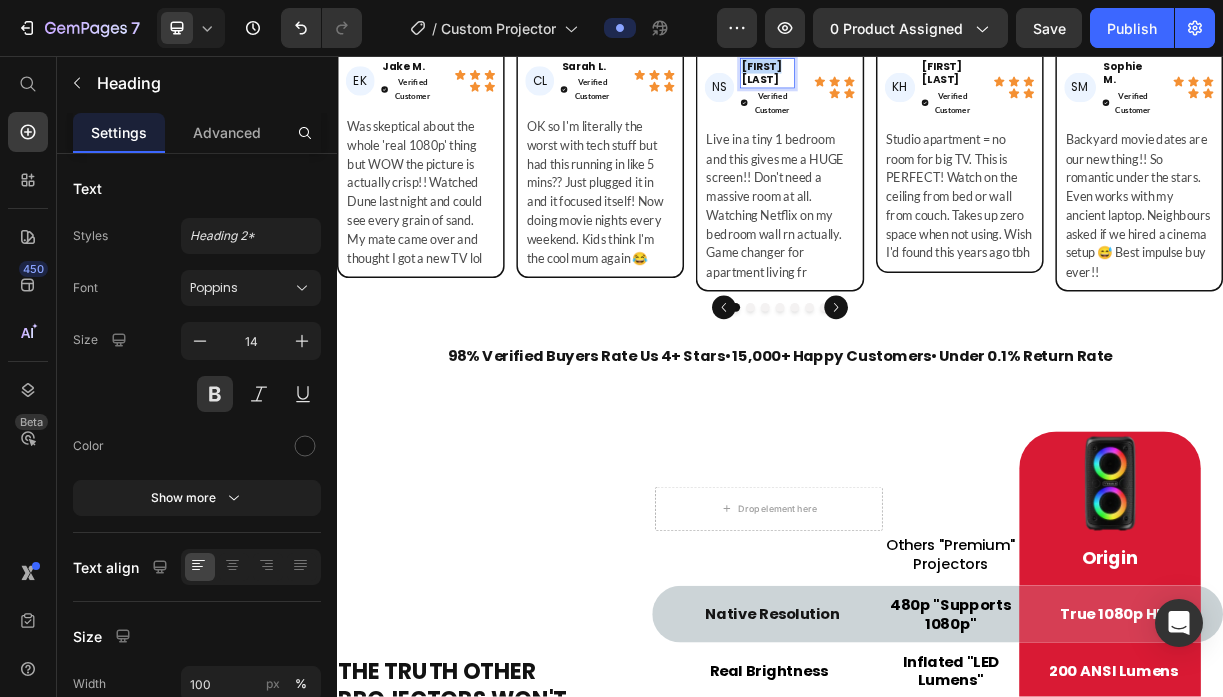 click on "[FIRST] [LAST]" at bounding box center [920, 79] 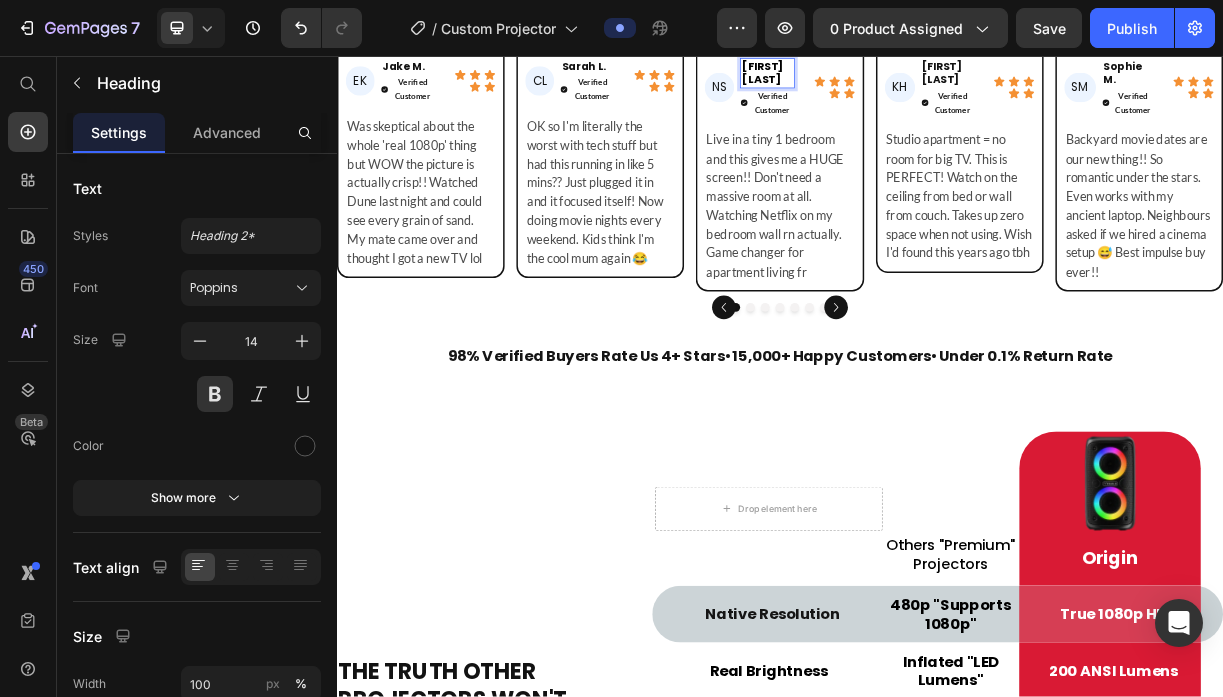 click on "[FIRST] [LAST]" at bounding box center [913, 79] 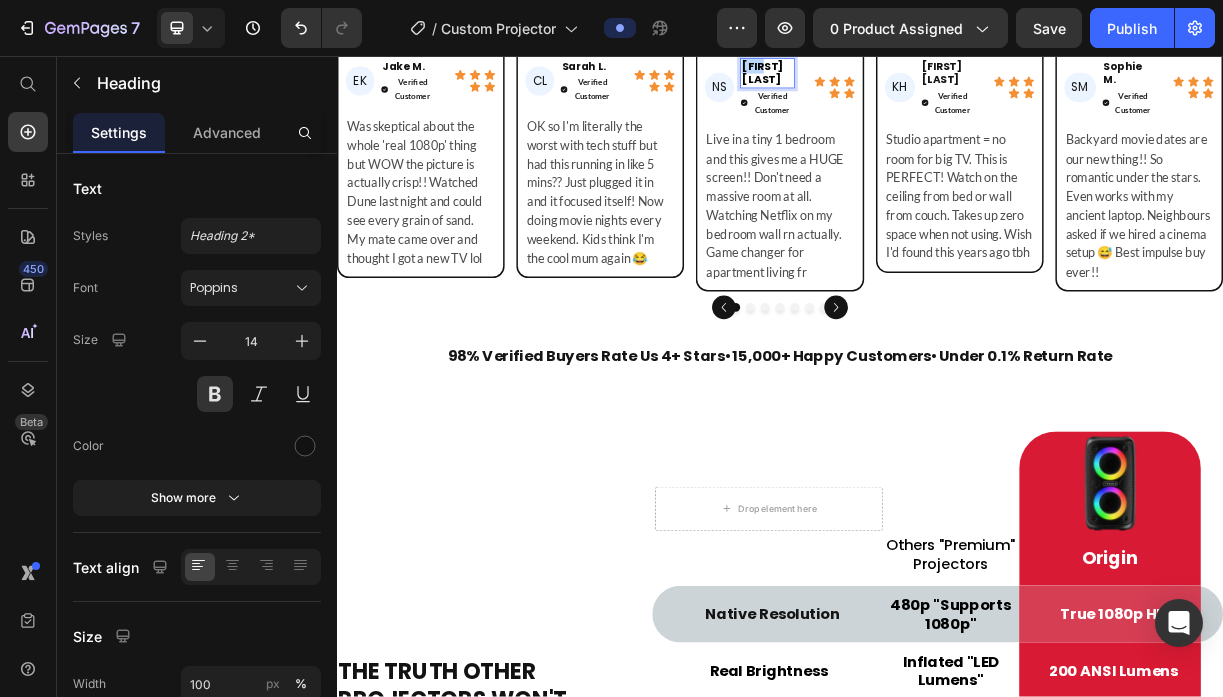 click on "[FIRST] [LAST]" at bounding box center (913, 79) 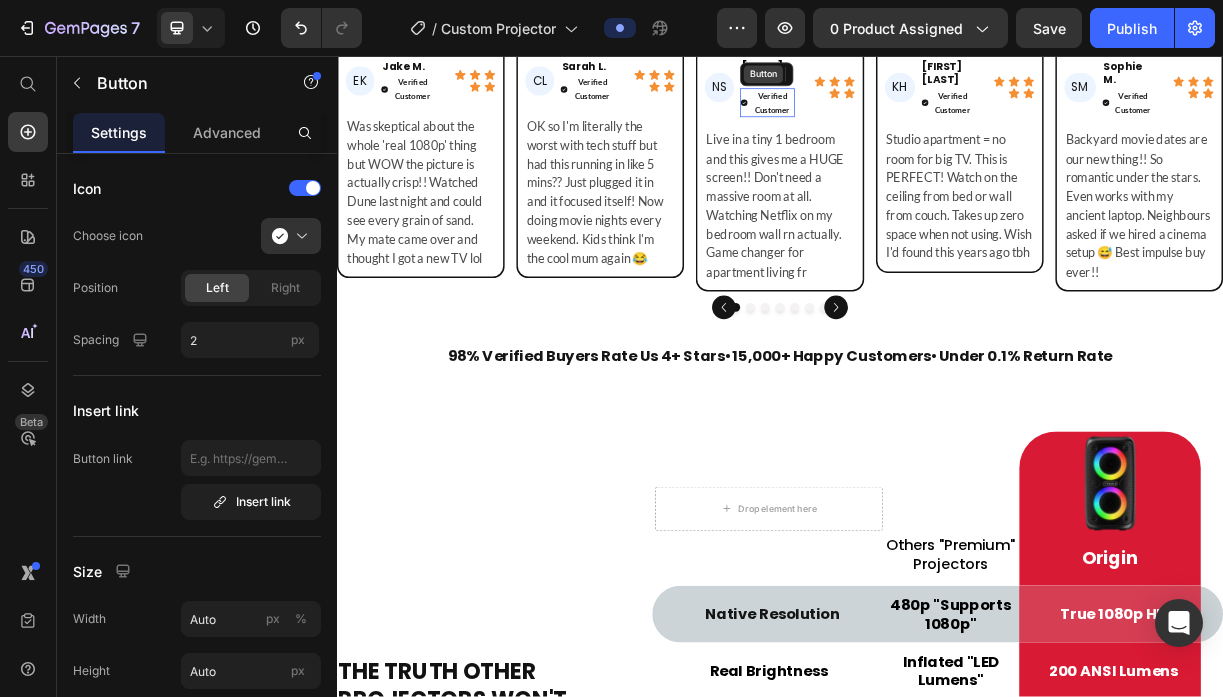 click on "Button" at bounding box center (914, 81) 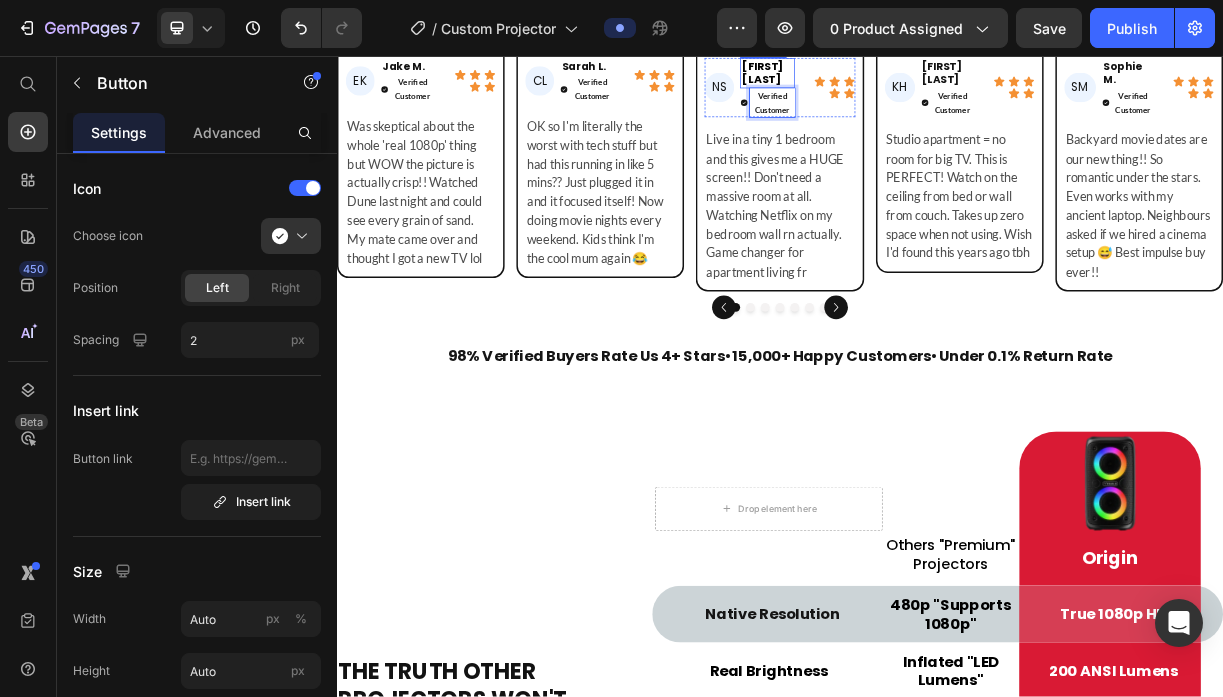 click on "[FIRST] [LAST]" at bounding box center [913, 79] 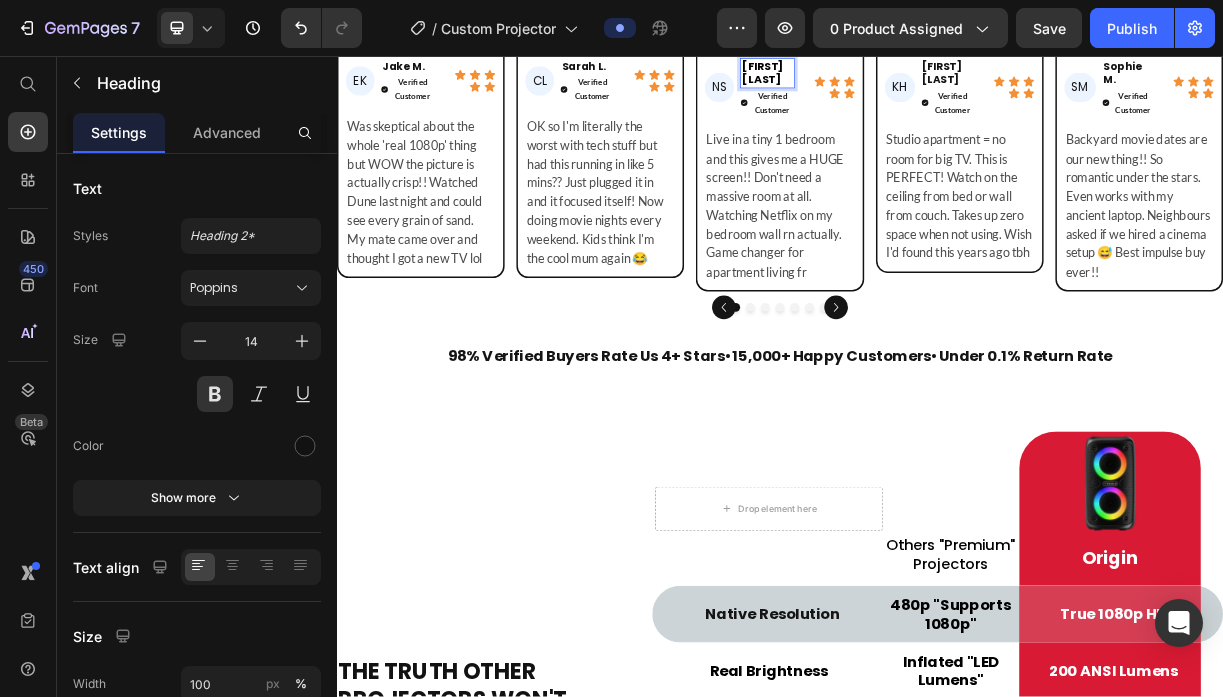 click on "[FIRST] [LAST]" at bounding box center [913, 79] 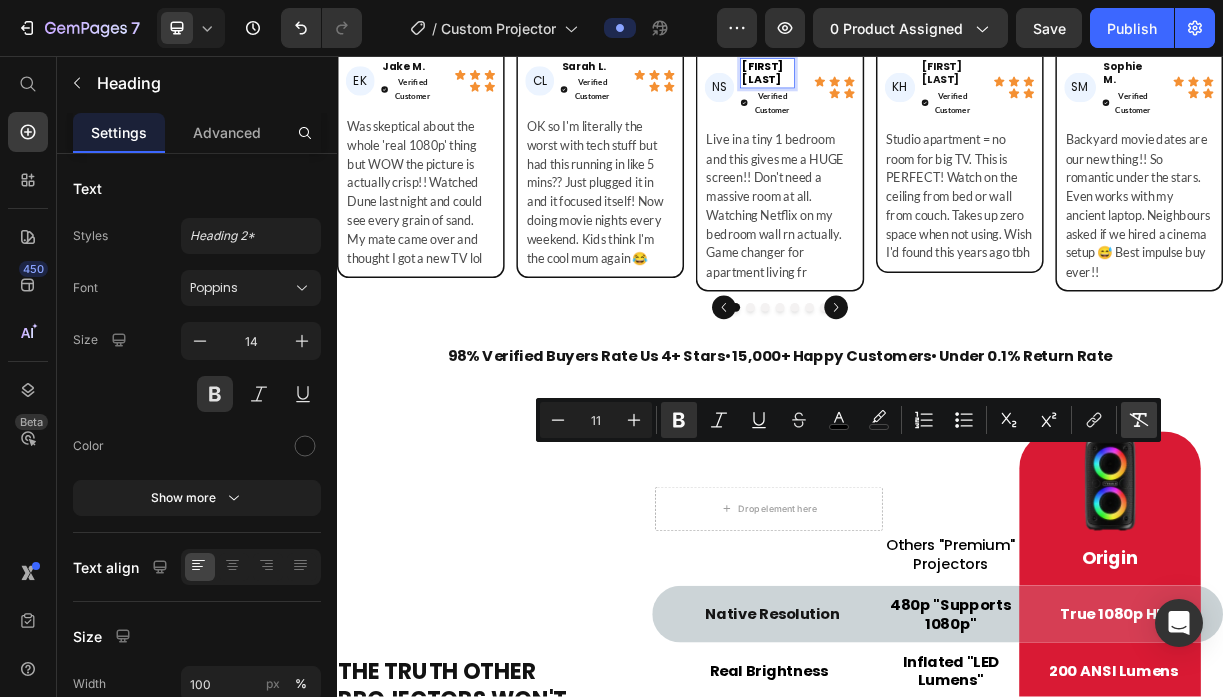 click 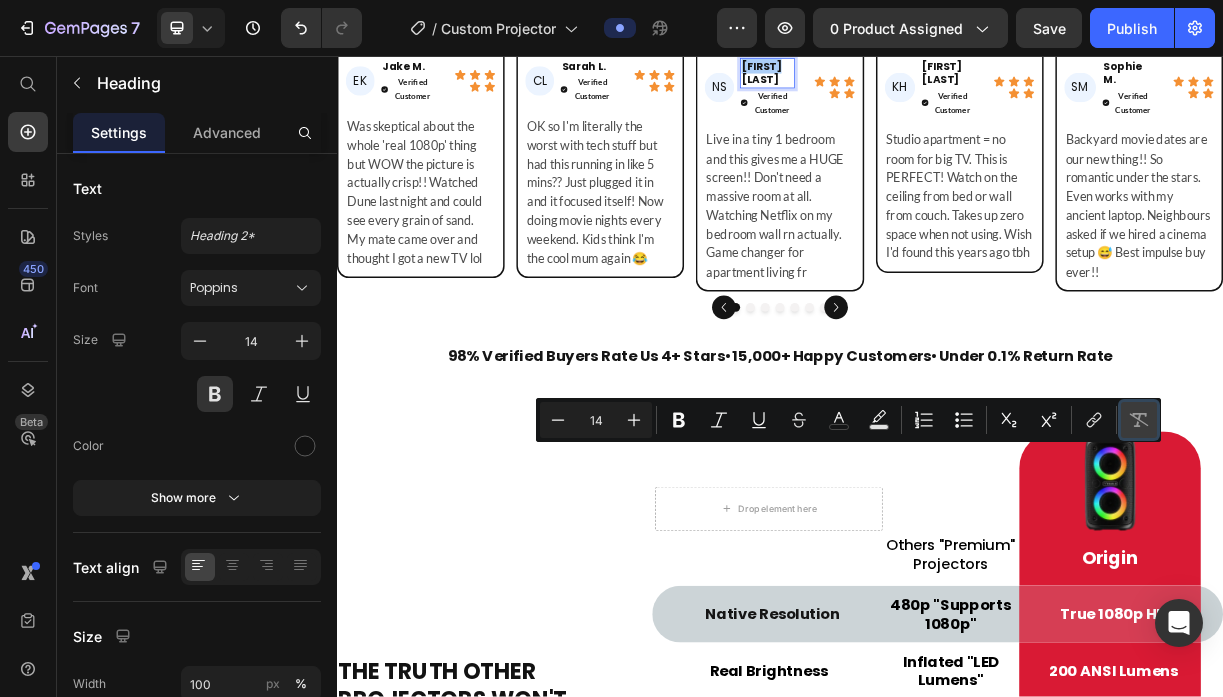 click 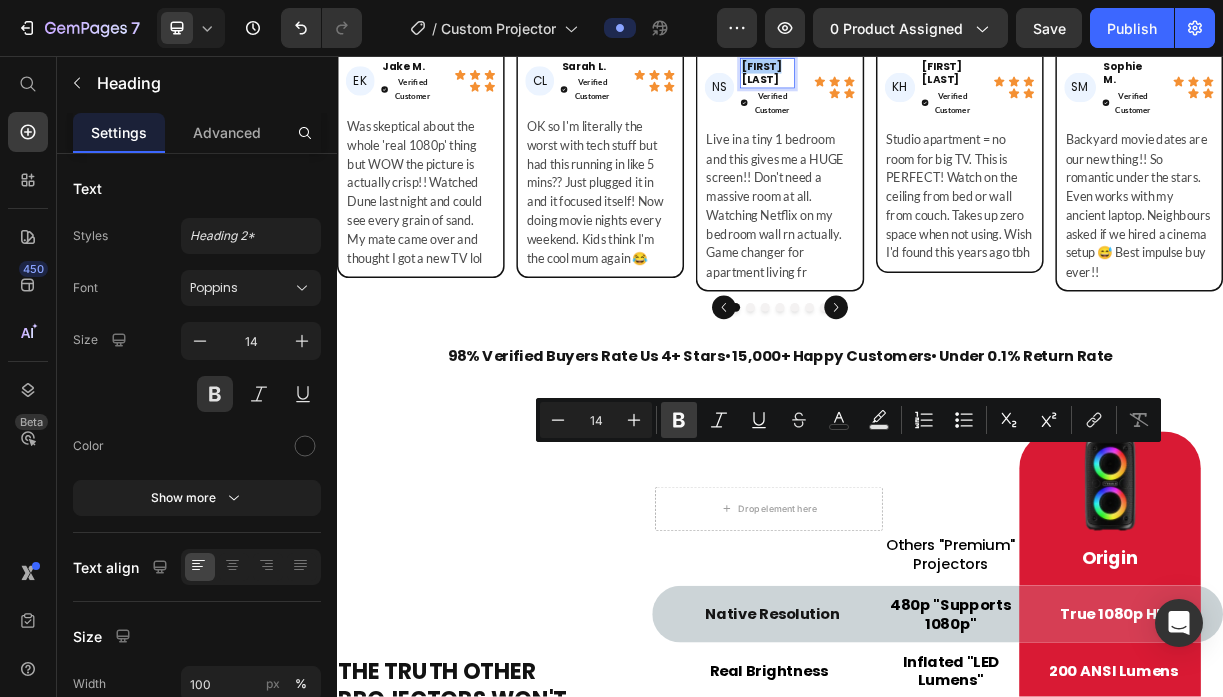 click 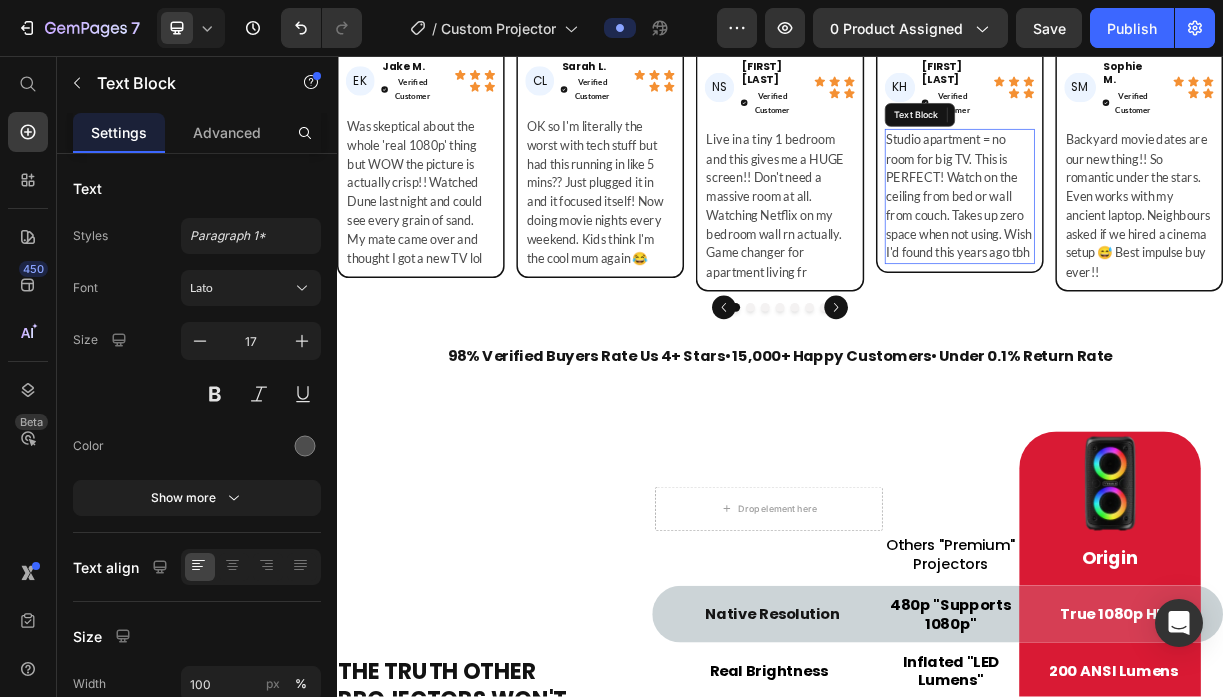 click on "Studio apartment = no room for big TV. This is PERFECT! Watch on the ceiling from bed or wall from couch. Takes up zero space when not using. Wish I'd found this years ago tbh" at bounding box center [1180, 246] 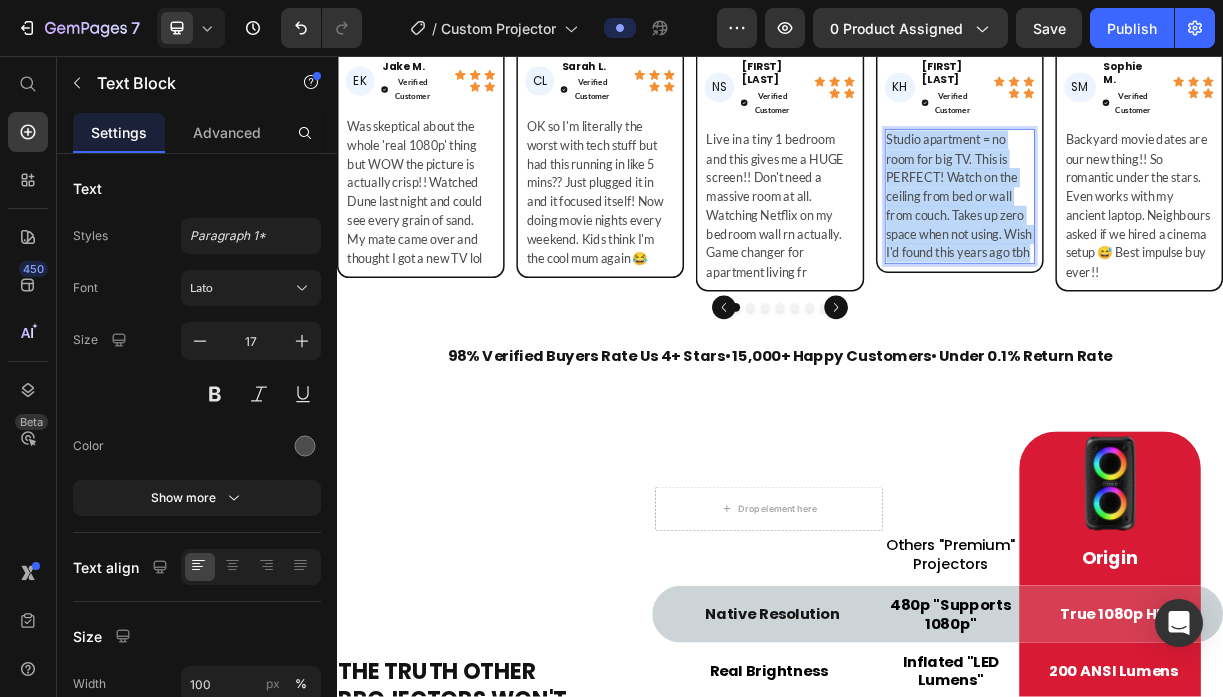 click on "Studio apartment = no room for big TV. This is PERFECT! Watch on the ceiling from bed or wall from couch. Takes up zero space when not using. Wish I'd found this years ago tbh" at bounding box center (1180, 246) 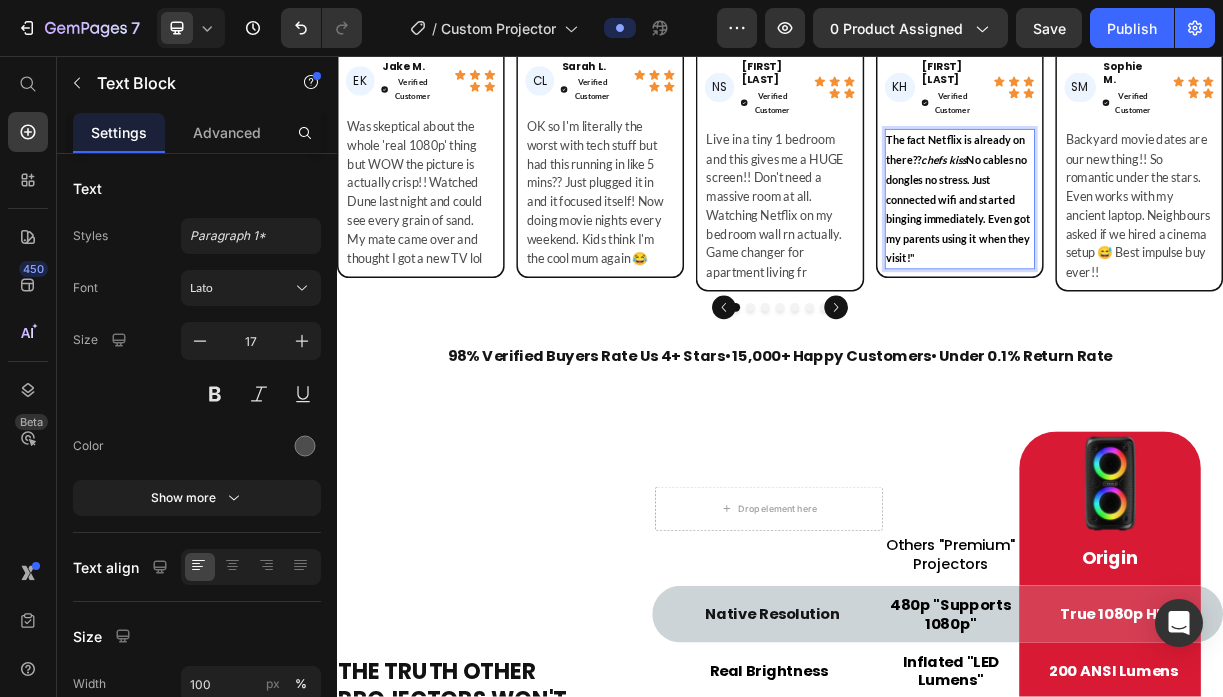 scroll, scrollTop: 162, scrollLeft: 0, axis: vertical 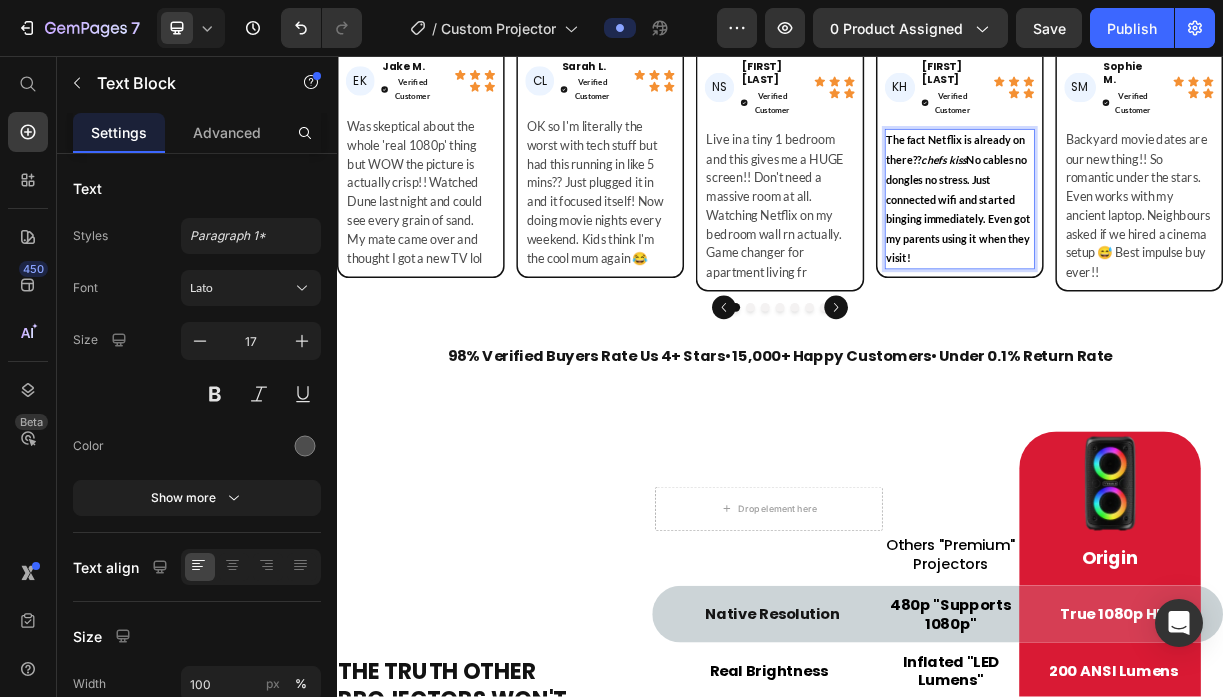 click on "The fact Netflix is already on there??" at bounding box center (1175, 184) 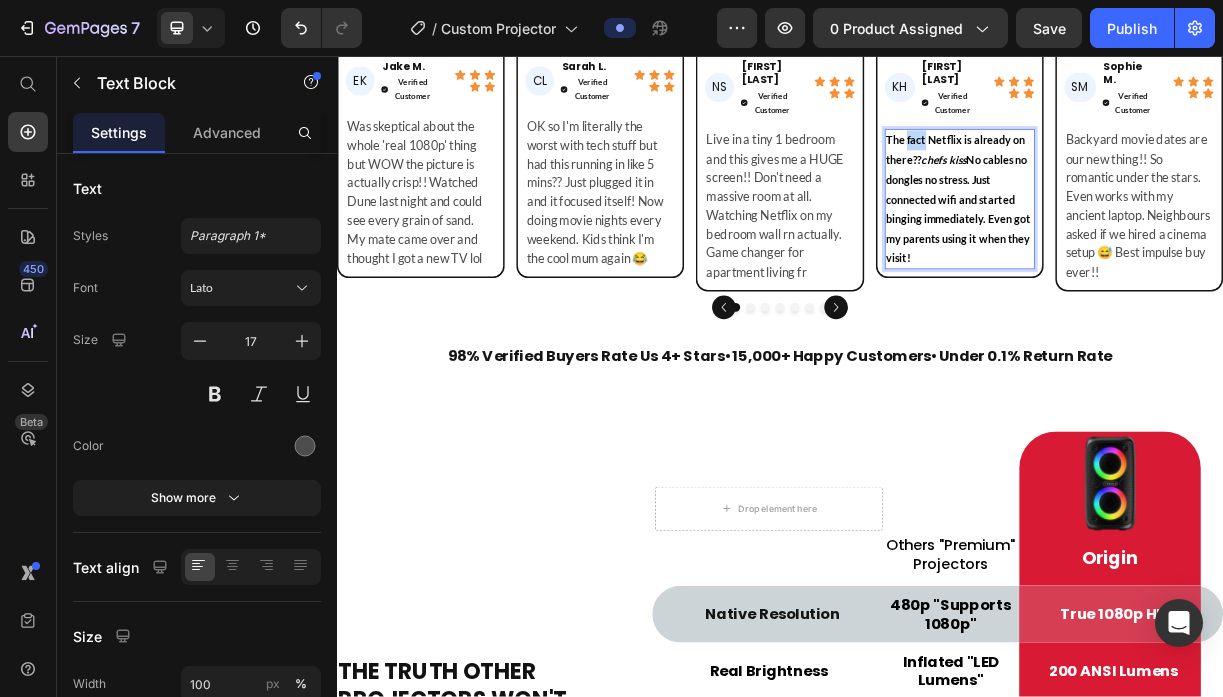 click on "The fact Netflix is already on there??" at bounding box center [1175, 184] 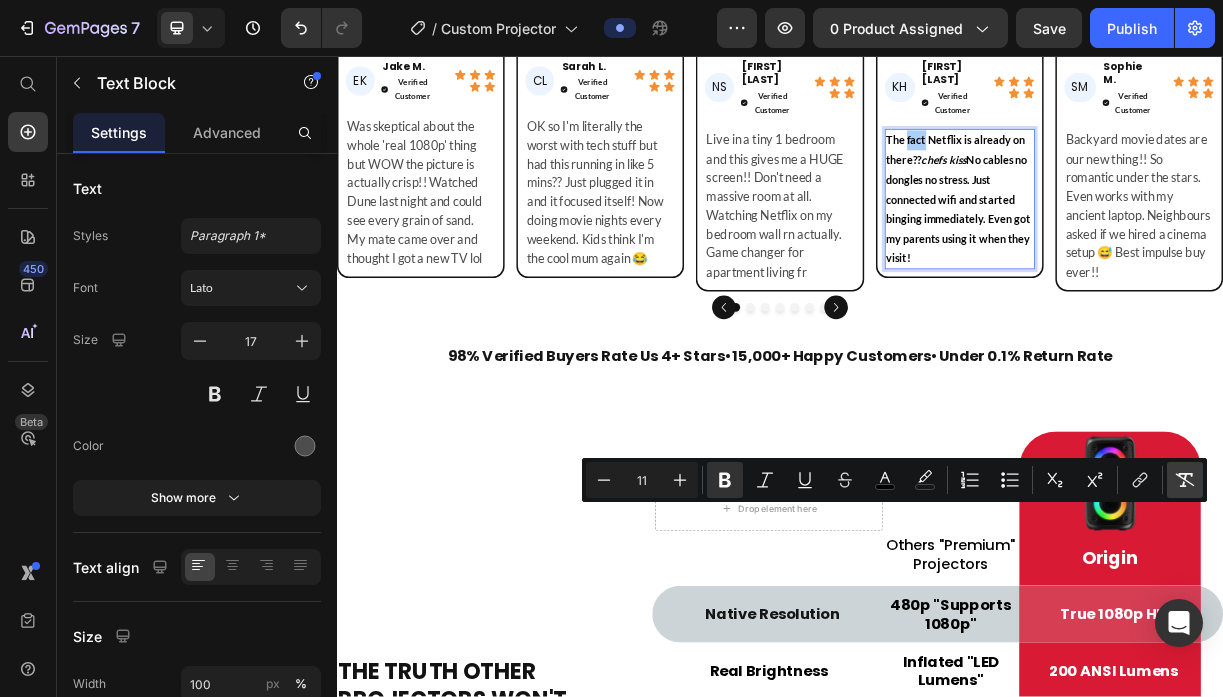 click 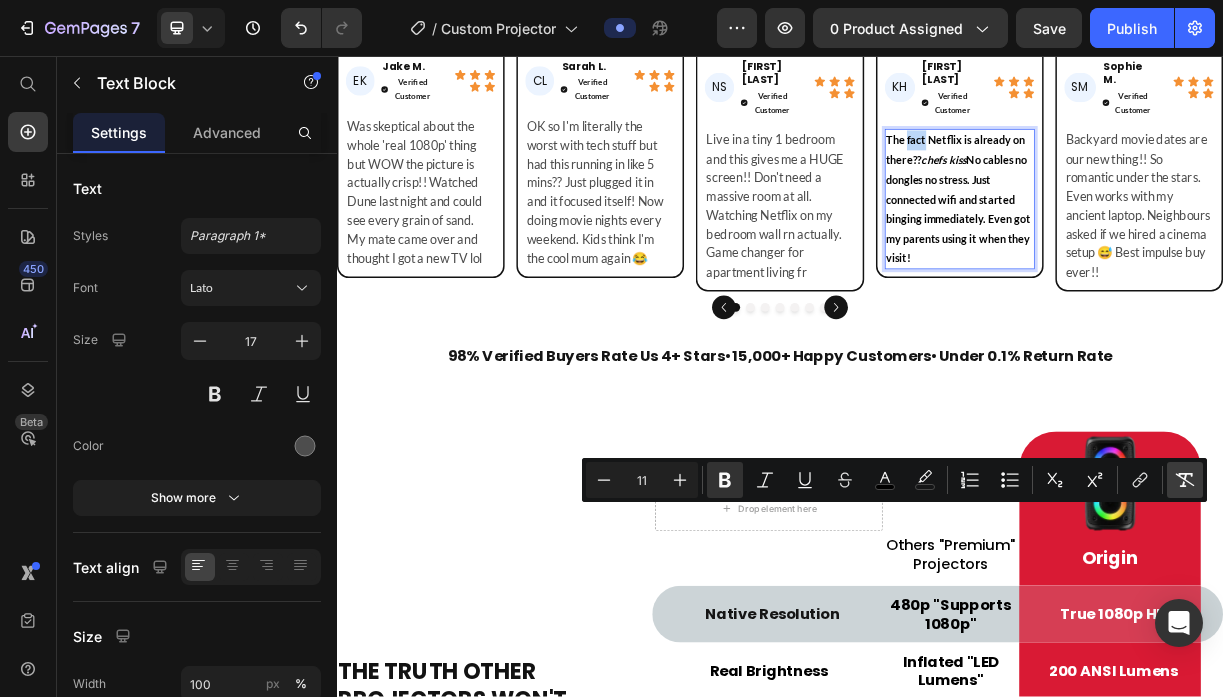 type on "17" 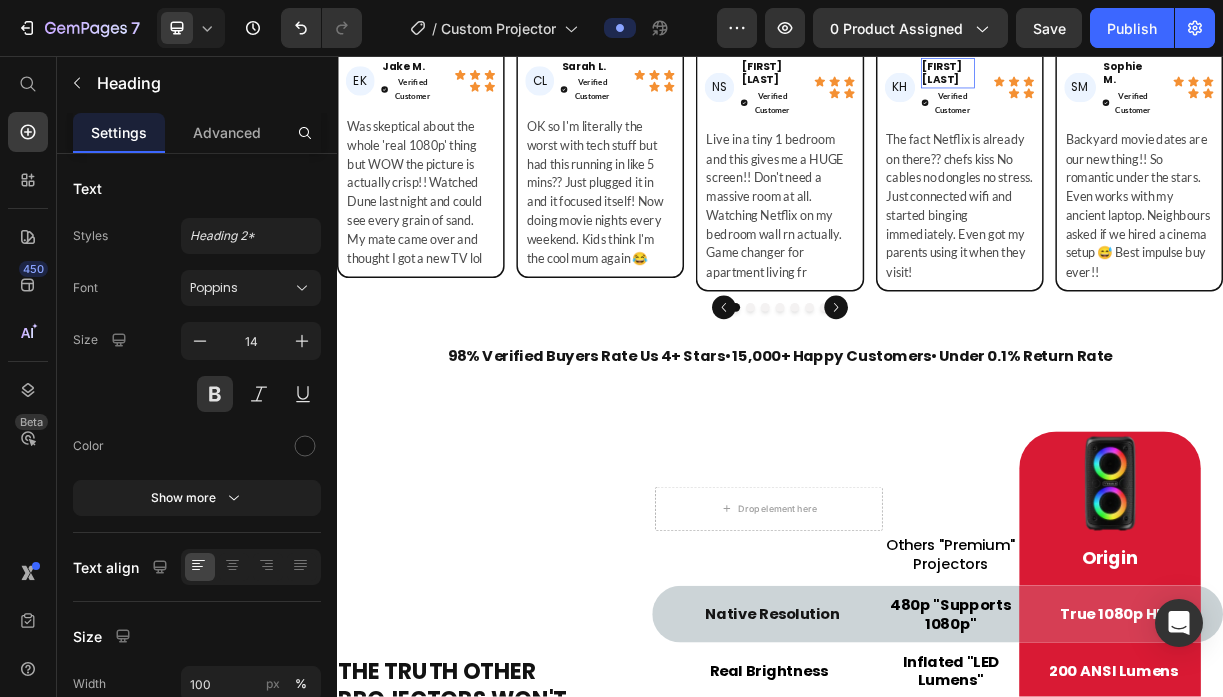 click on "Kelly H. Heading" at bounding box center (1164, 79) 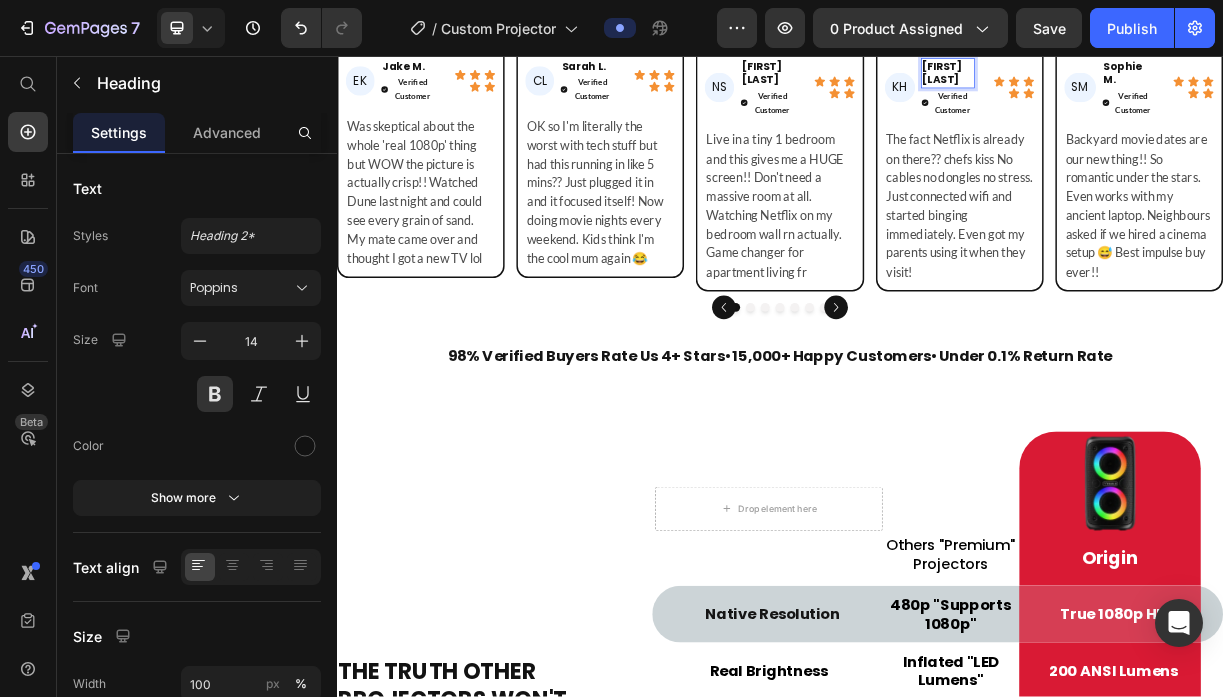 click on "[FIRST] [LAST]" at bounding box center [1164, 79] 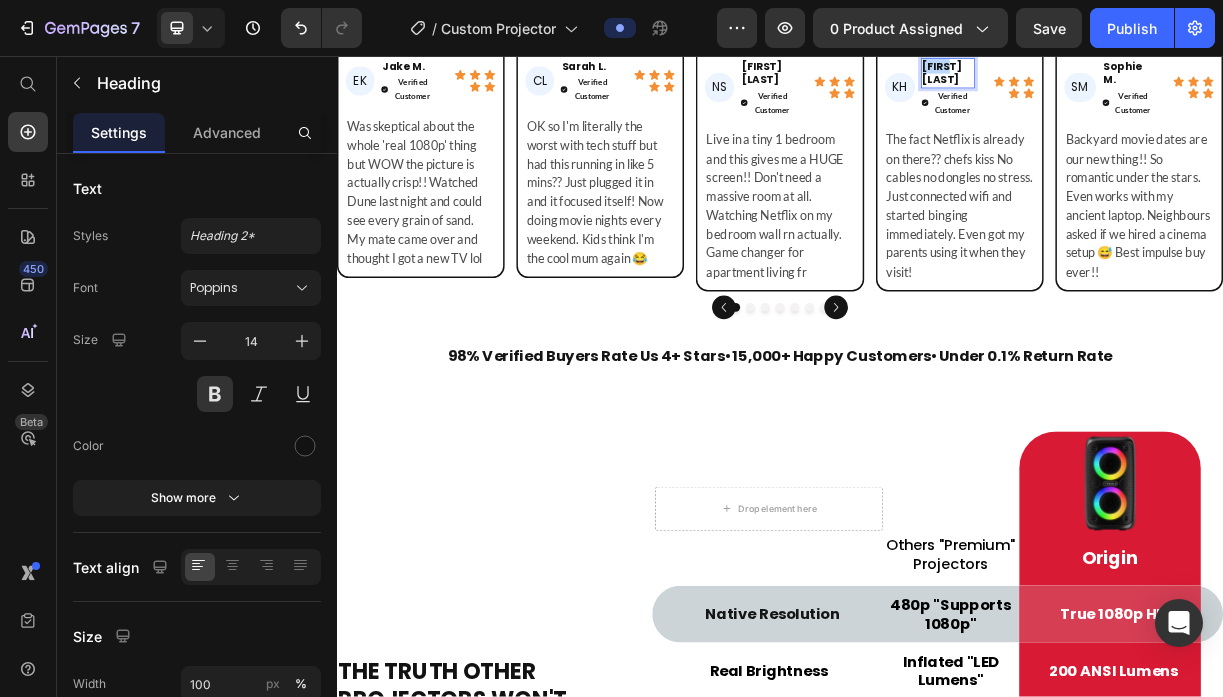 click on "[FIRST] [LAST]" at bounding box center (1164, 79) 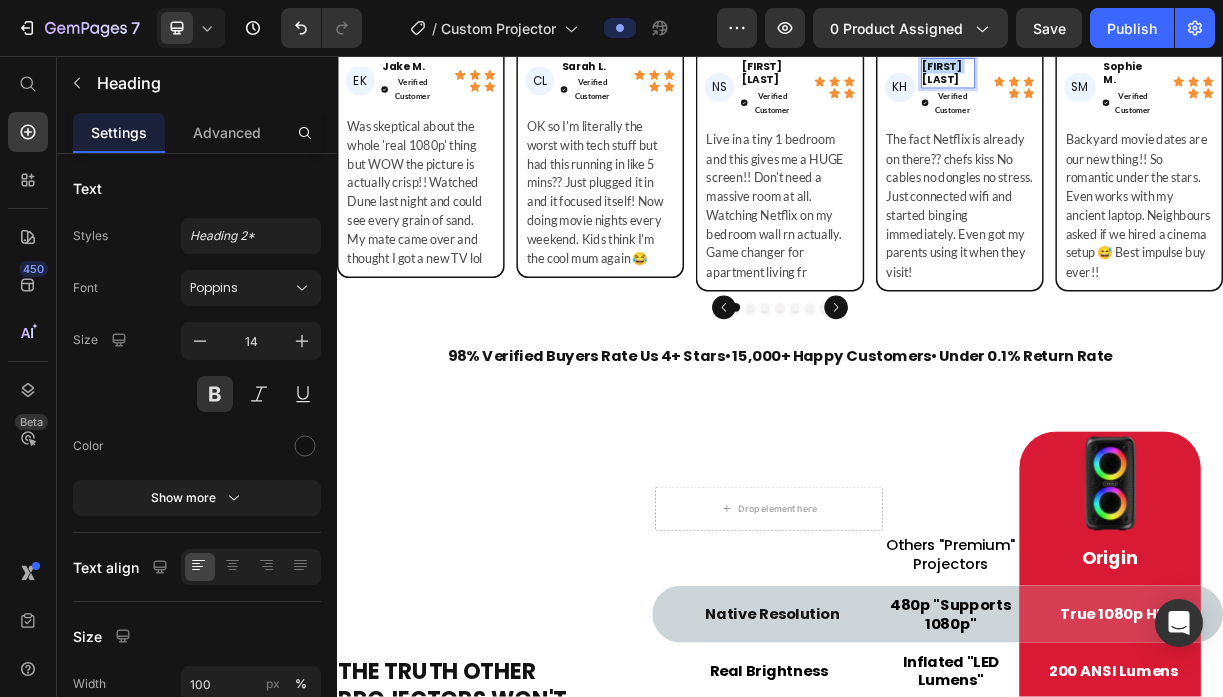 click on "[FIRST] [LAST]" at bounding box center [1164, 79] 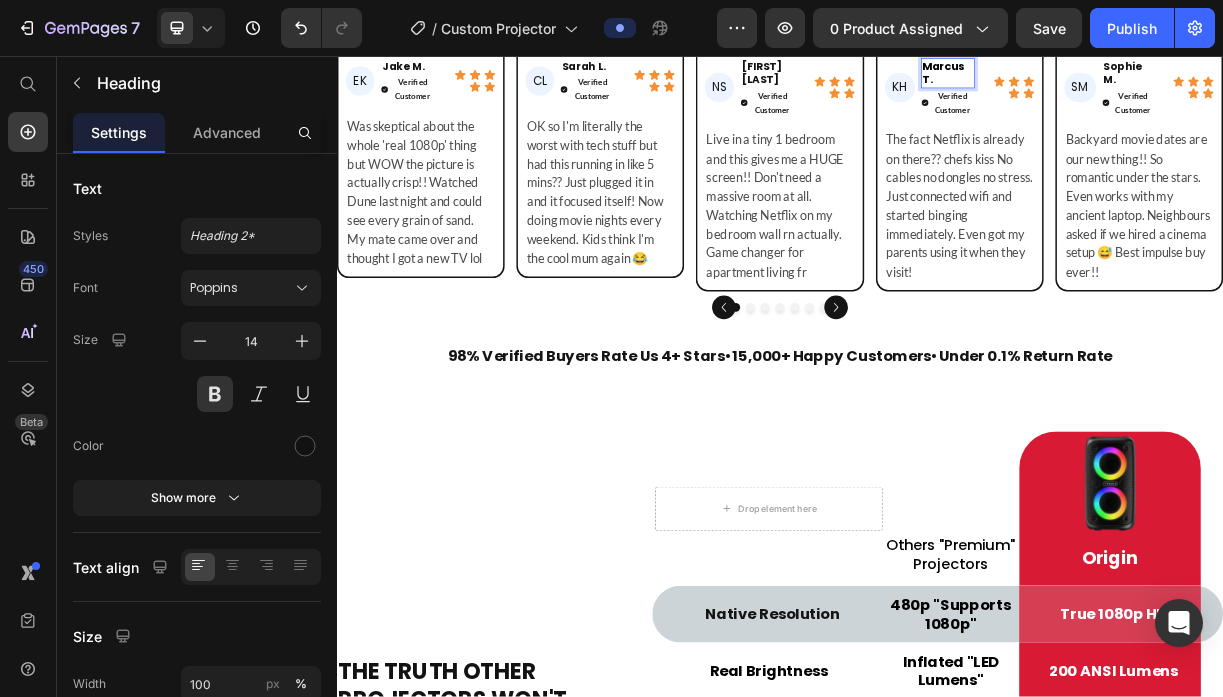click on "Marcus T." at bounding box center [1159, 79] 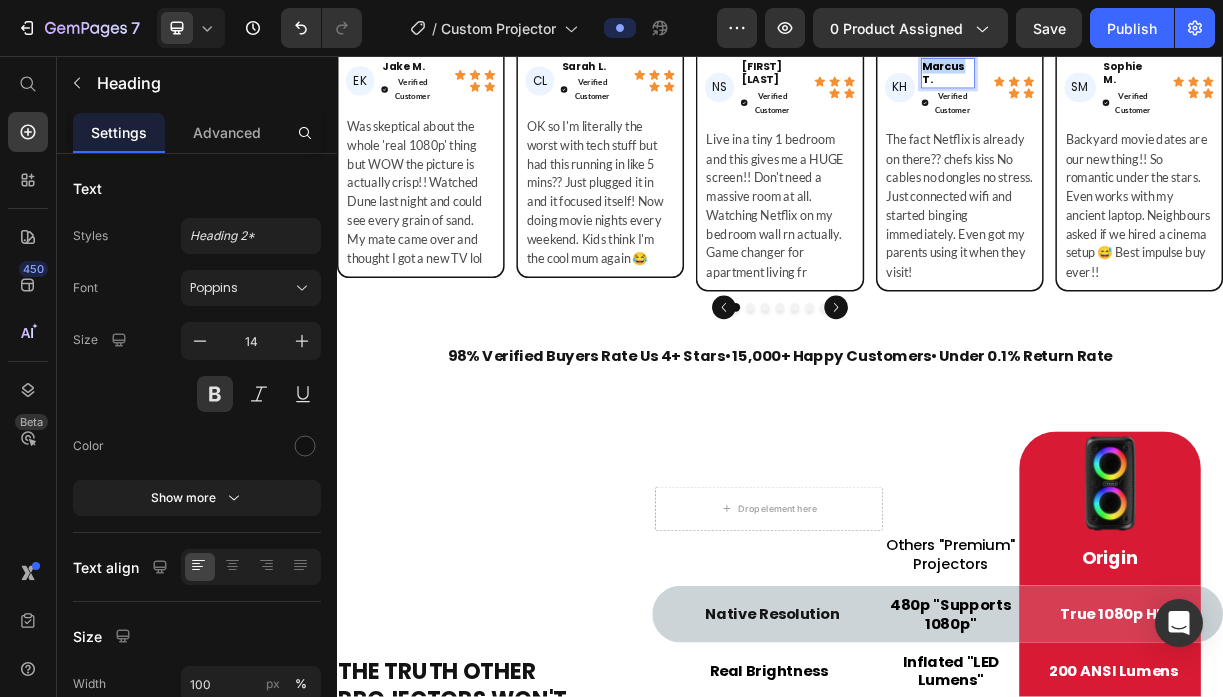 click on "Marcus T." at bounding box center (1159, 79) 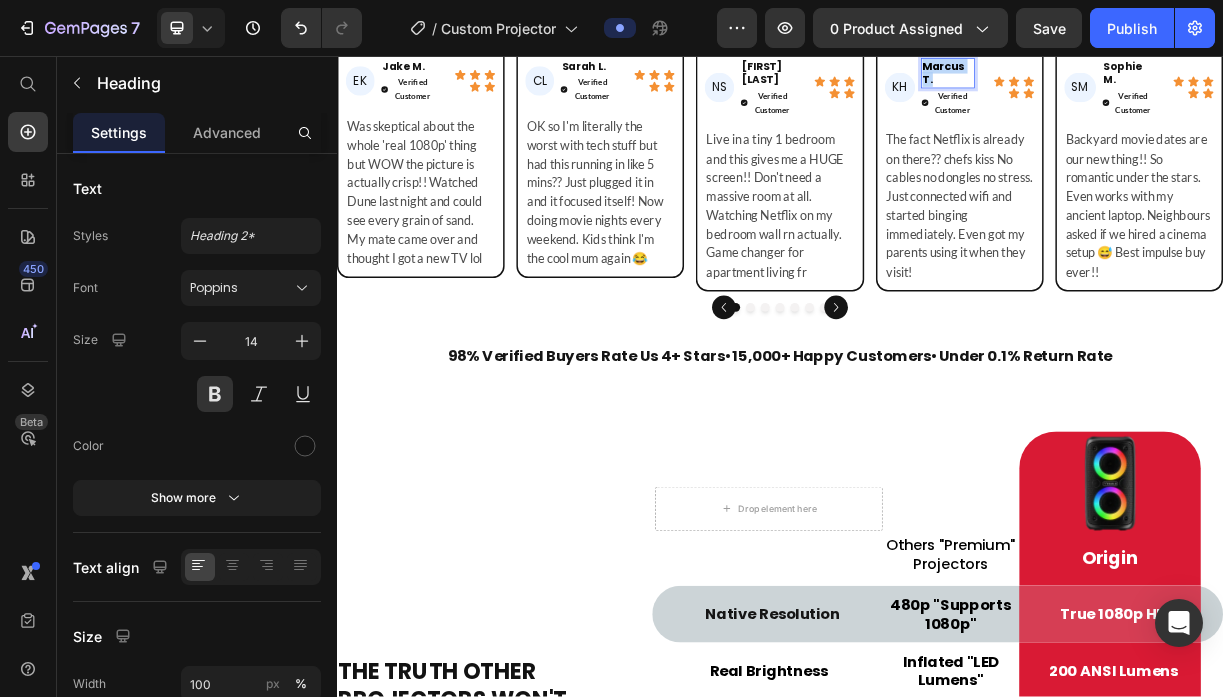 click on "Marcus T." at bounding box center (1159, 79) 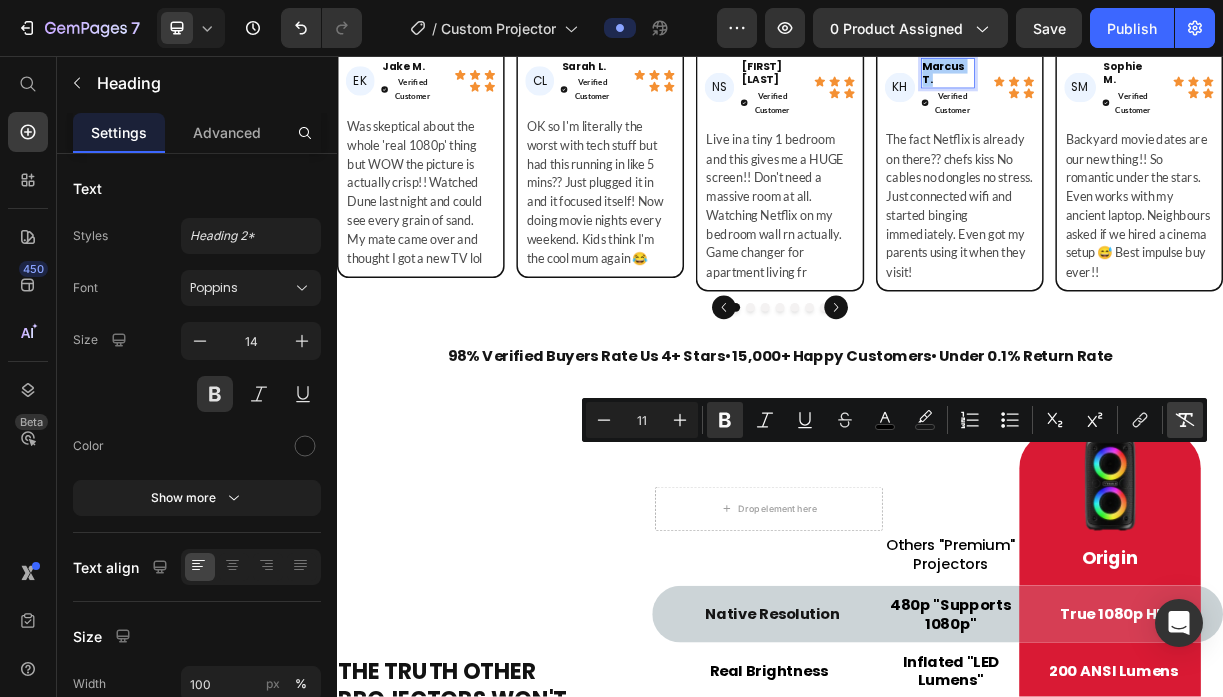 click 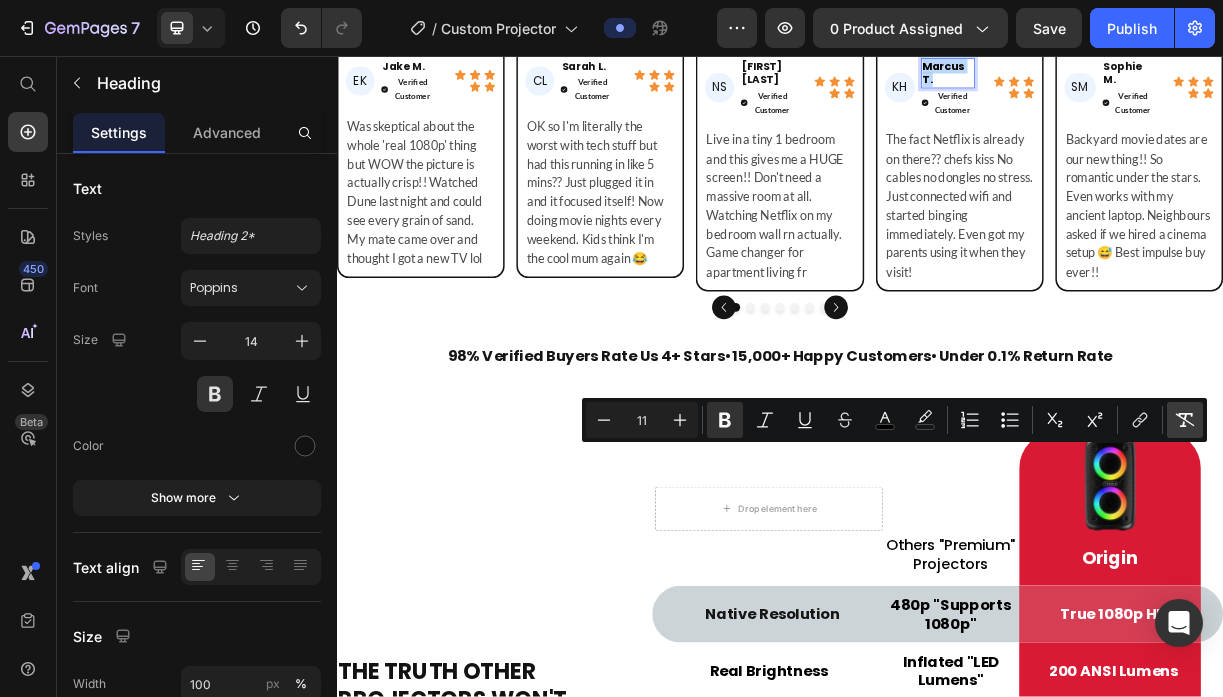 type on "14" 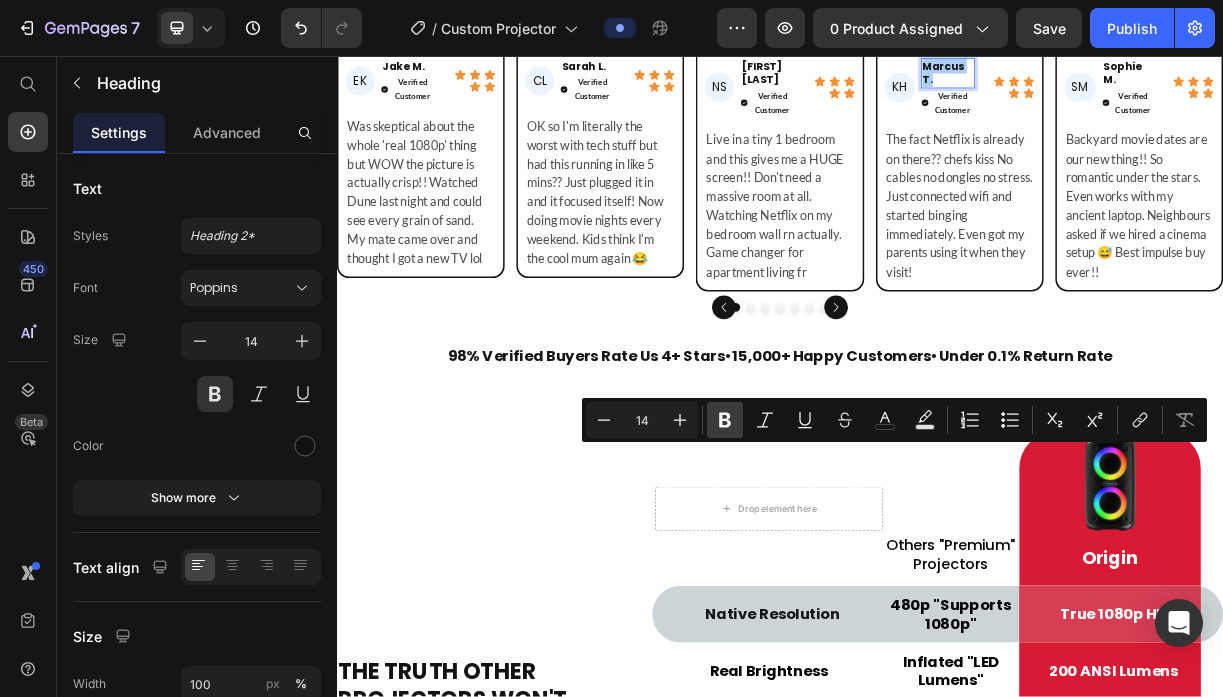 click 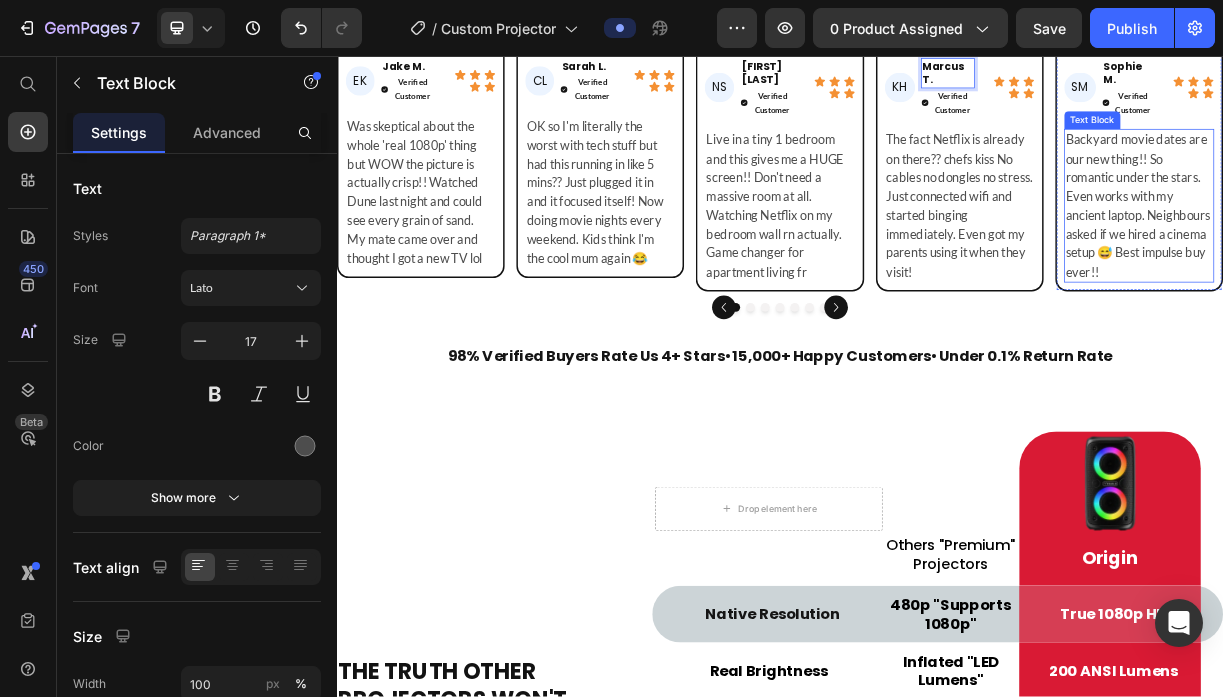 click on "Backyard movie dates are our new thing!! So romantic under the stars. Even works with my ancient laptop. Neighbours asked if we hired a cinema setup 😅 Best impulse buy ever!!" at bounding box center (1423, 259) 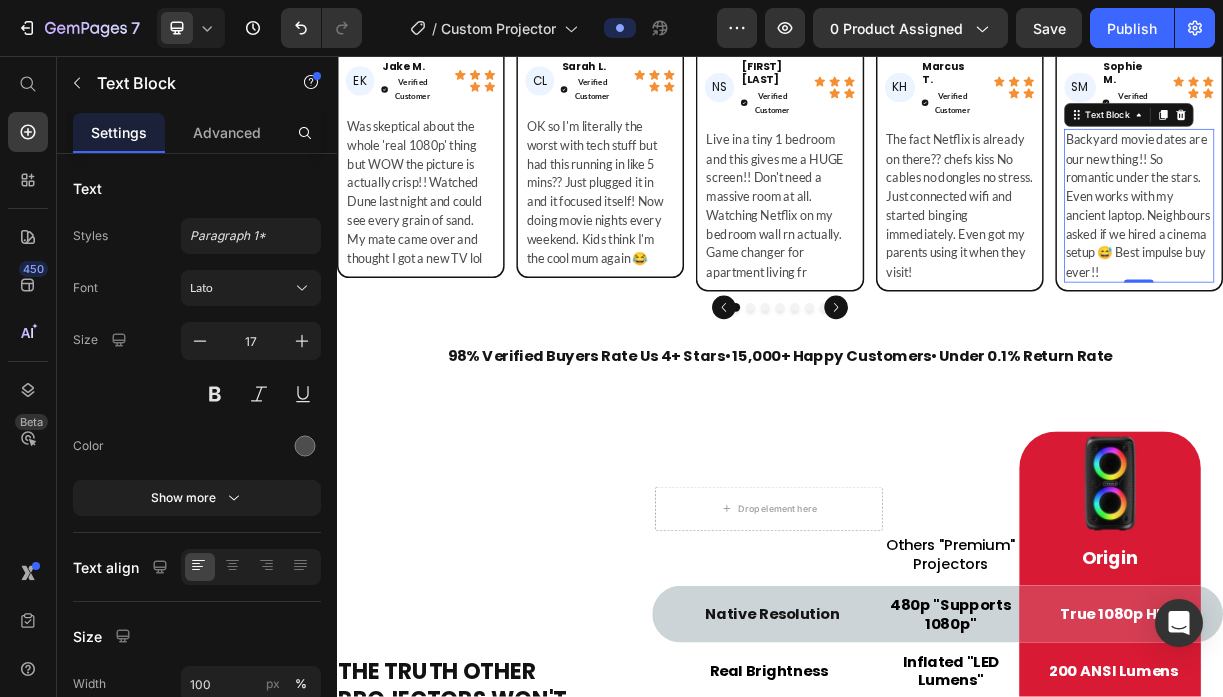 click on "Backyard movie dates are our new thing!! So romantic under the stars. Even works with my ancient laptop. Neighbours asked if we hired a cinema setup 😅 Best impulse buy ever!!" at bounding box center [1423, 259] 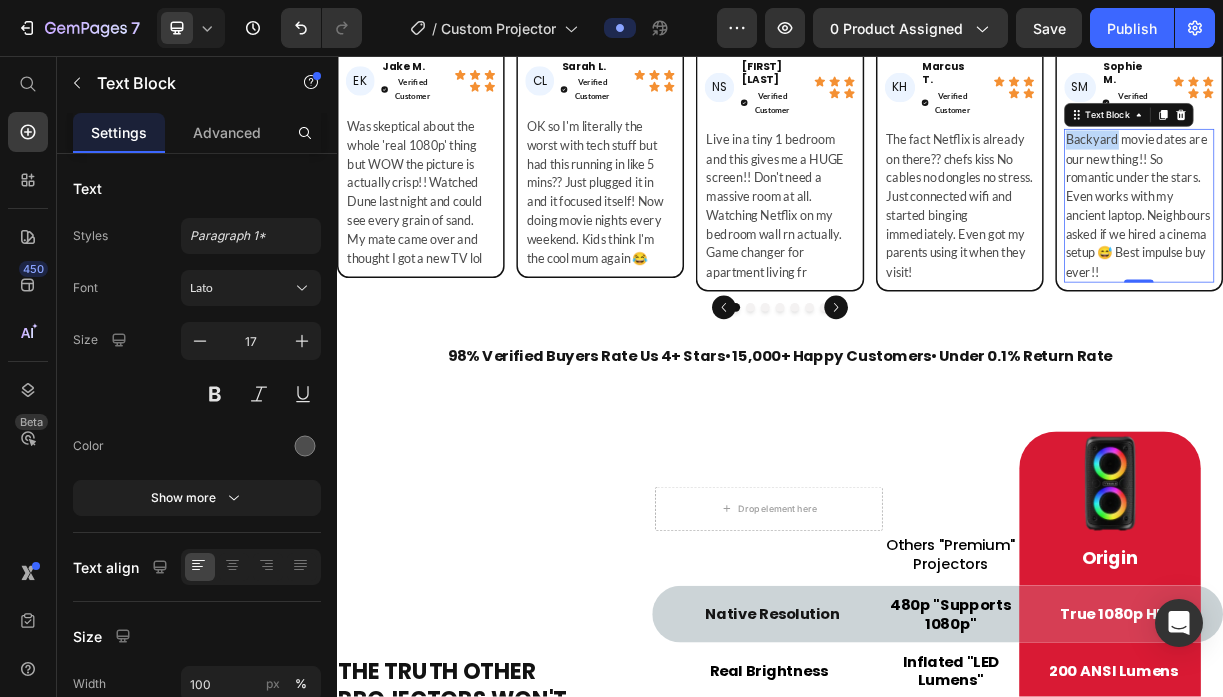 click on "Backyard movie dates are our new thing!! So romantic under the stars. Even works with my ancient laptop. Neighbours asked if we hired a cinema setup 😅 Best impulse buy ever!!" at bounding box center (1423, 259) 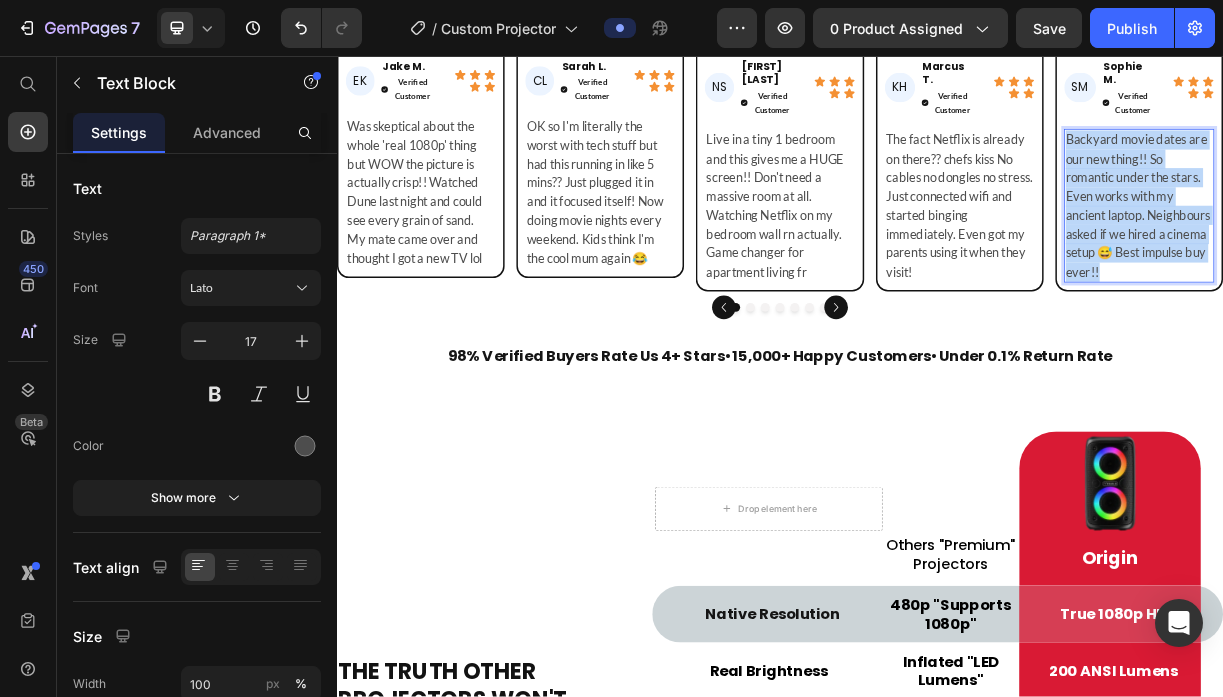 click on "Backyard movie dates are our new thing!! So romantic under the stars. Even works with my ancient laptop. Neighbours asked if we hired a cinema setup 😅 Best impulse buy ever!!" at bounding box center (1423, 259) 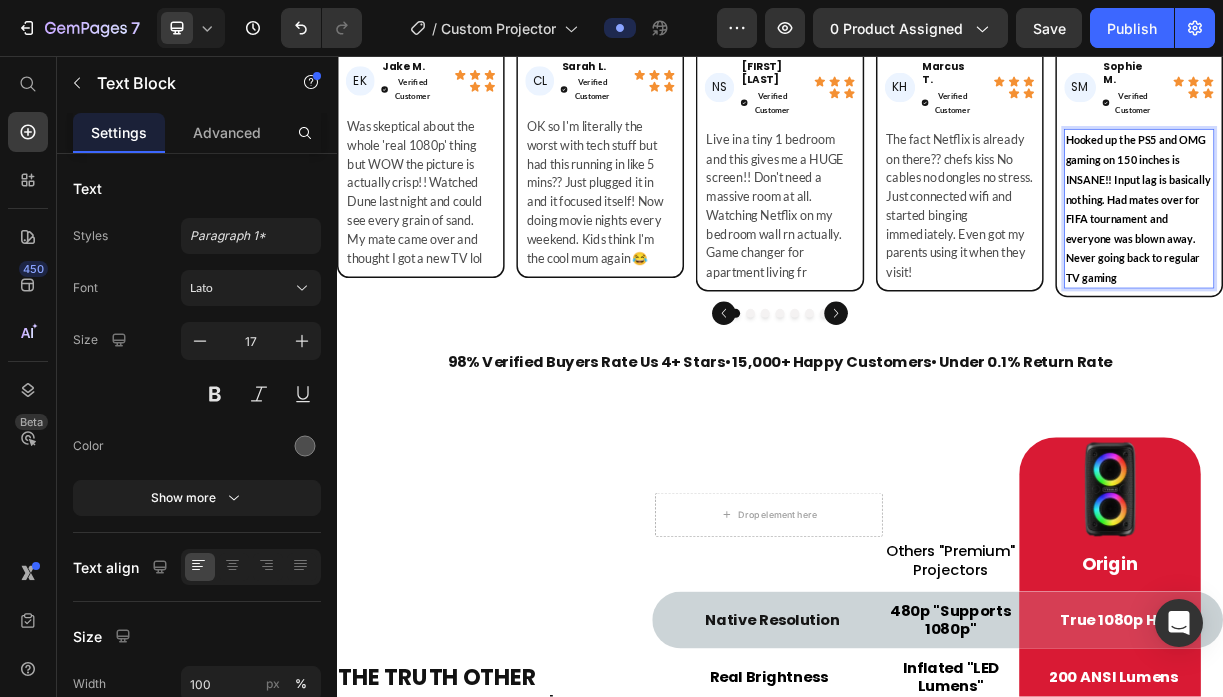 scroll, scrollTop: 81, scrollLeft: 0, axis: vertical 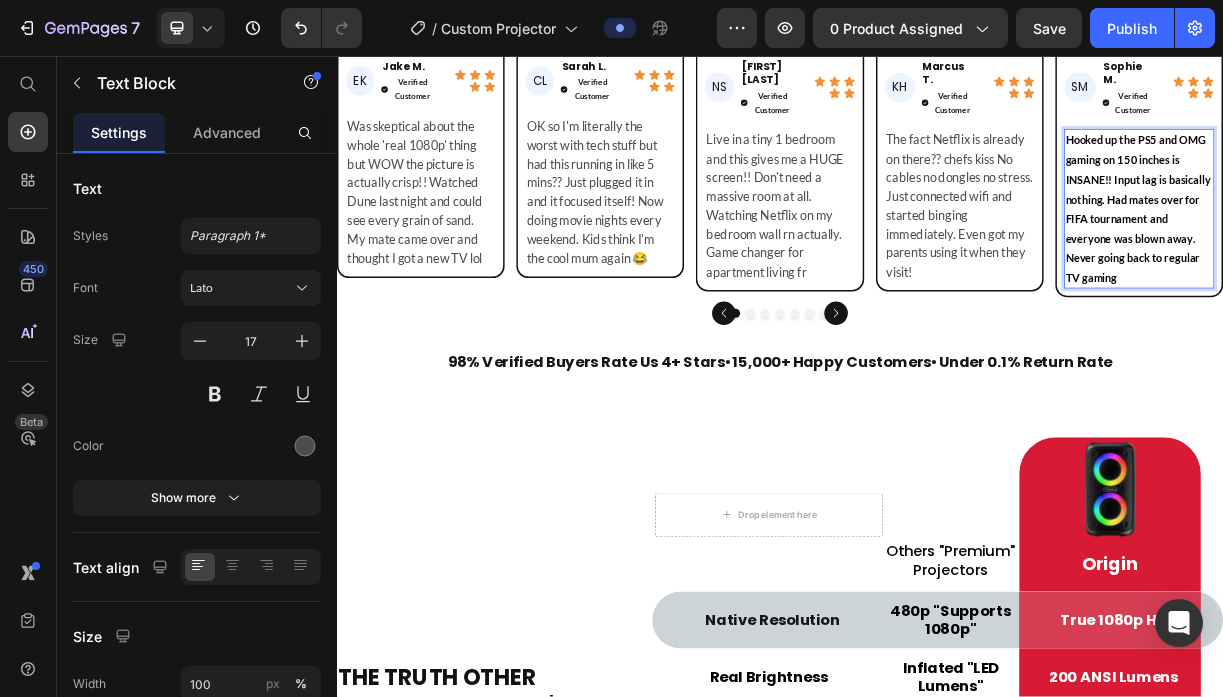 click on "Hooked up the PS5 and OMG gaming on 150 inches is INSANE!! Input lag is basically nothing. Had mates over for FIFA tournament and everyone was blown away. Never going back to regular TV gaming" at bounding box center [1422, 263] 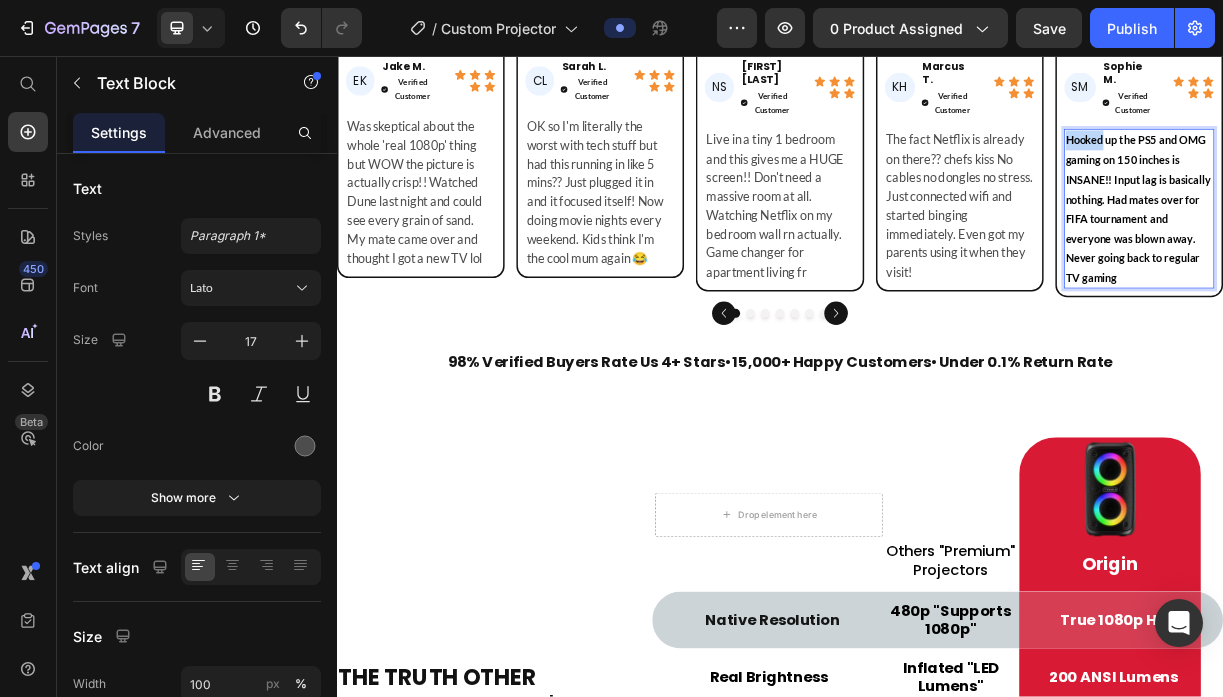 click on "Hooked up the PS5 and OMG gaming on 150 inches is INSANE!! Input lag is basically nothing. Had mates over for FIFA tournament and everyone was blown away. Never going back to regular TV gaming" at bounding box center [1422, 263] 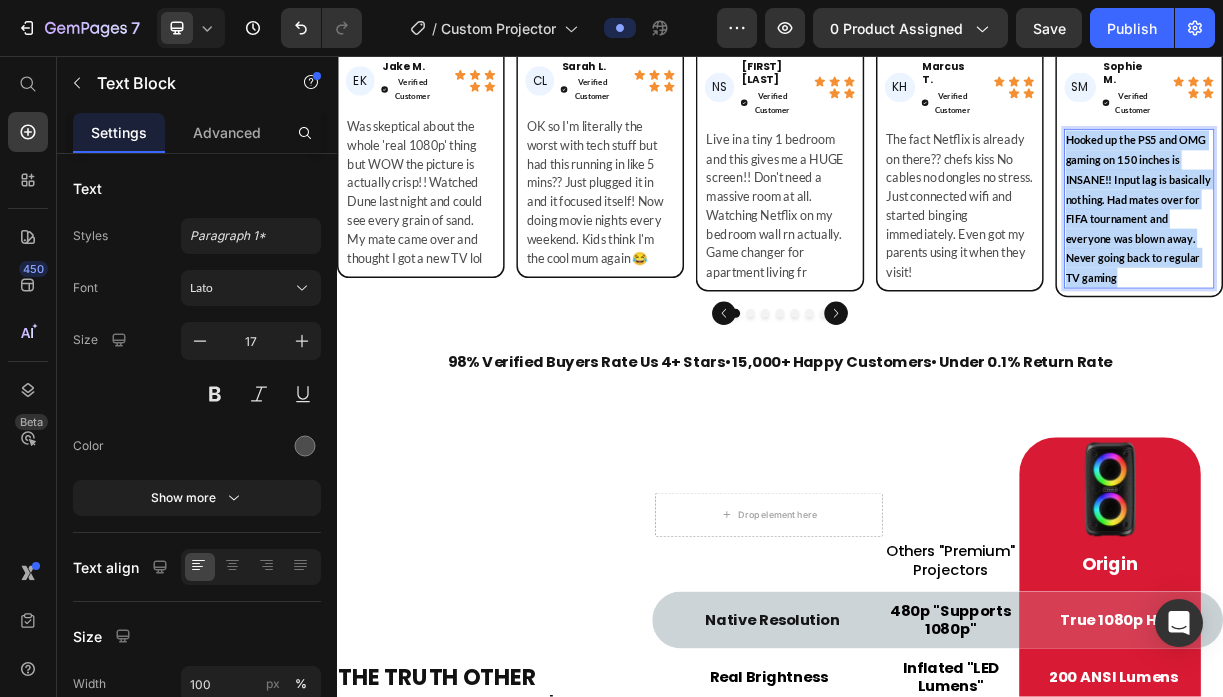 click on "Hooked up the PS5 and OMG gaming on 150 inches is INSANE!! Input lag is basically nothing. Had mates over for FIFA tournament and everyone was blown away. Never going back to regular TV gaming" at bounding box center (1422, 263) 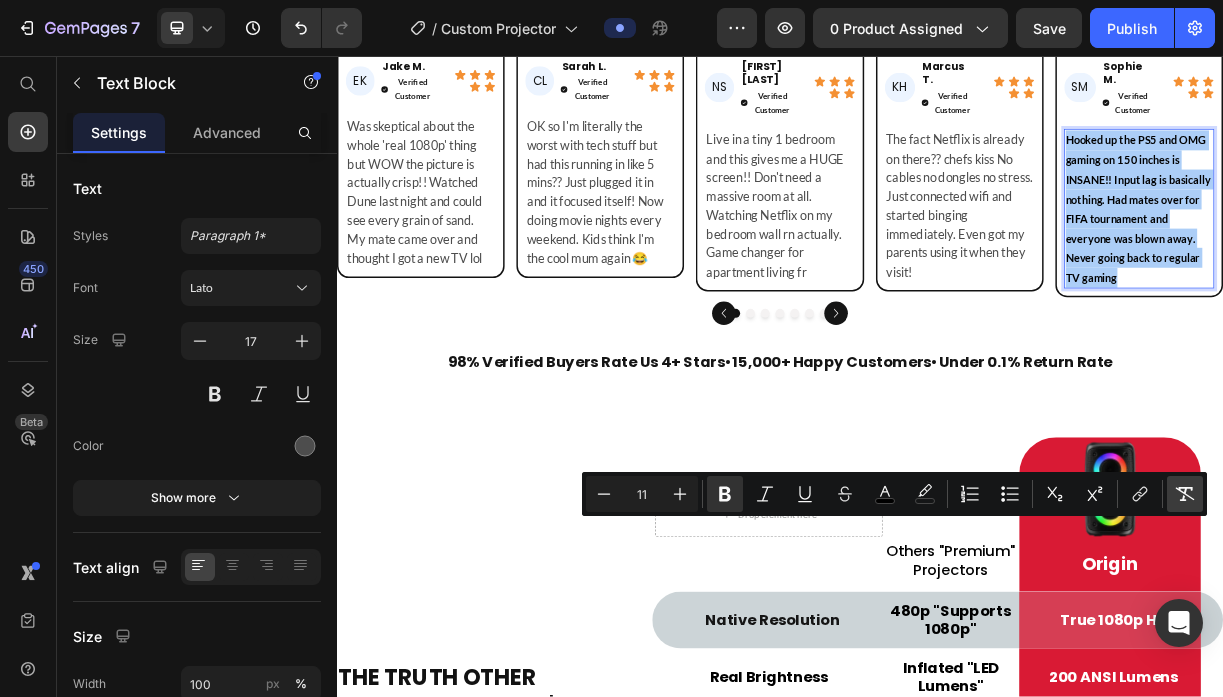 click 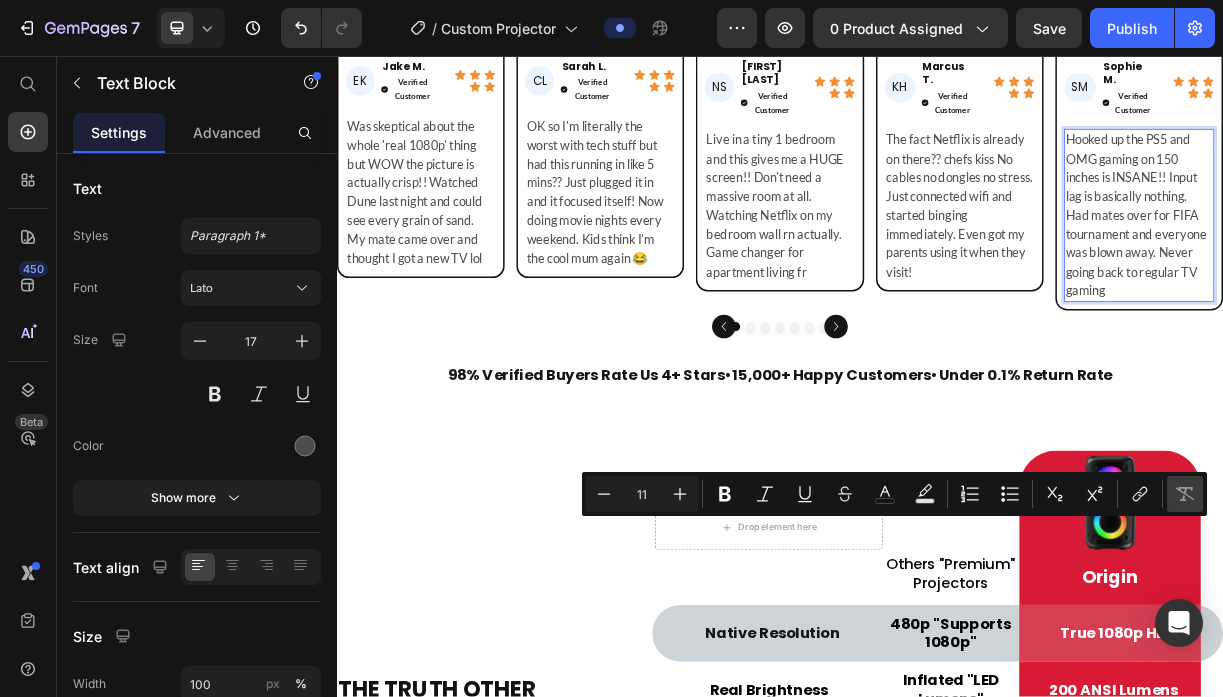 type on "17" 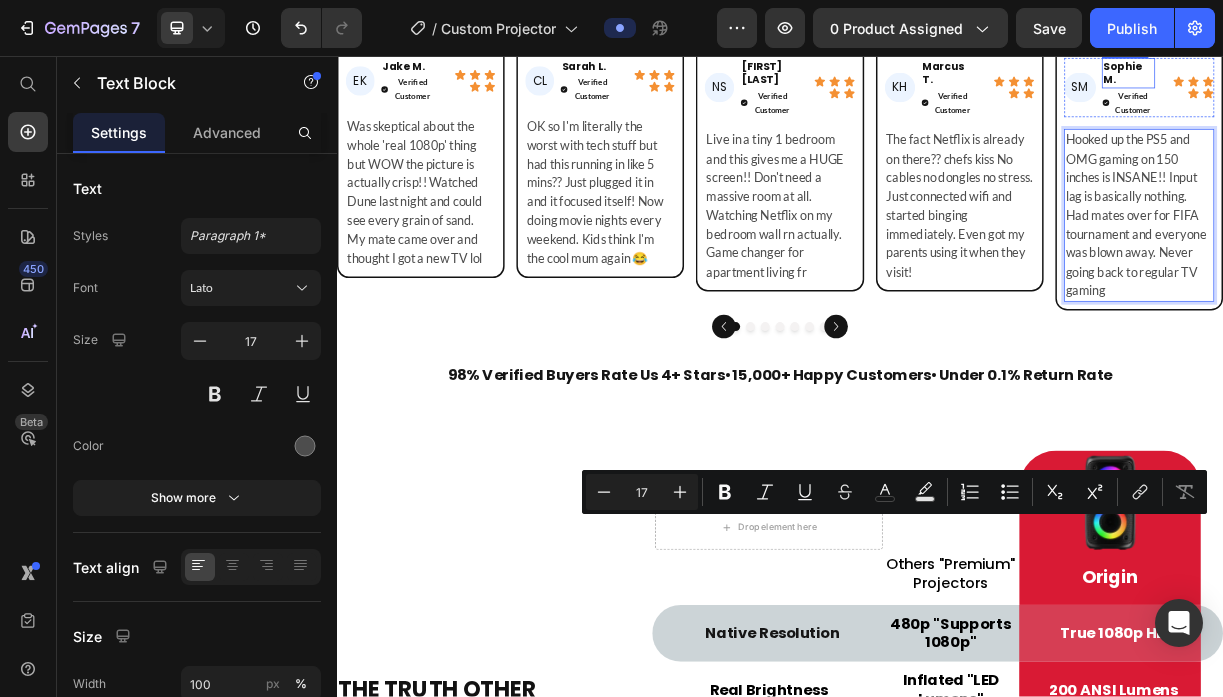 click on "Sophie M." at bounding box center [1409, 79] 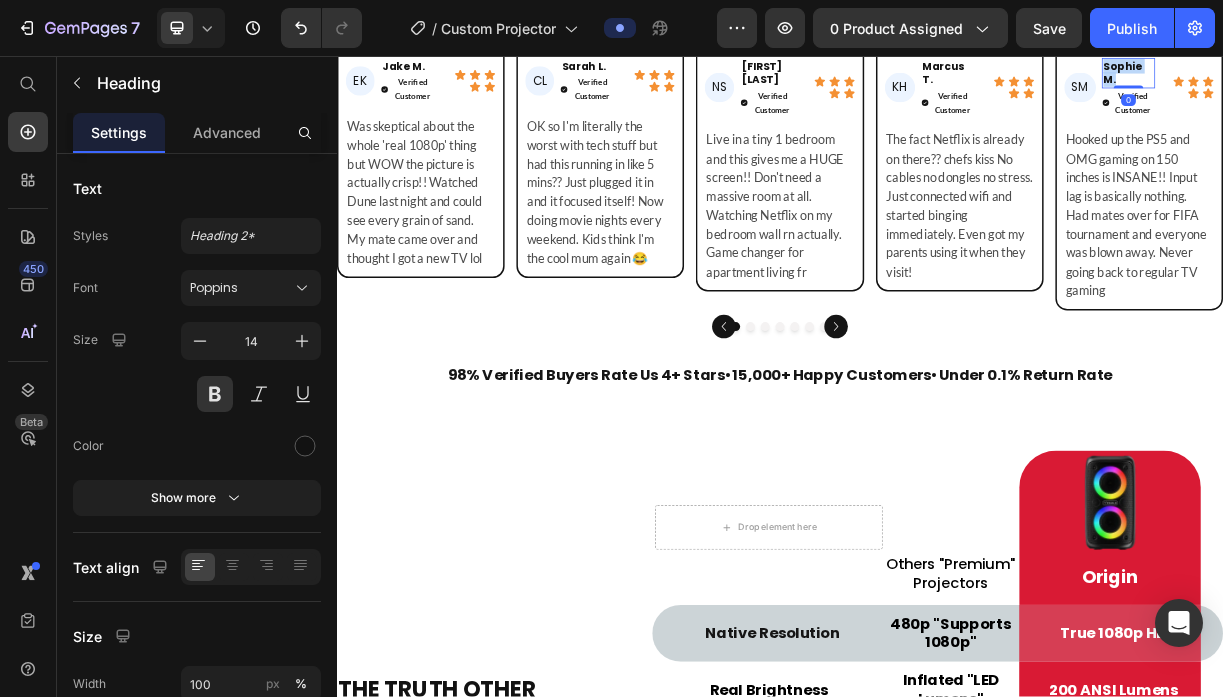click on "Sophie M." at bounding box center [1409, 79] 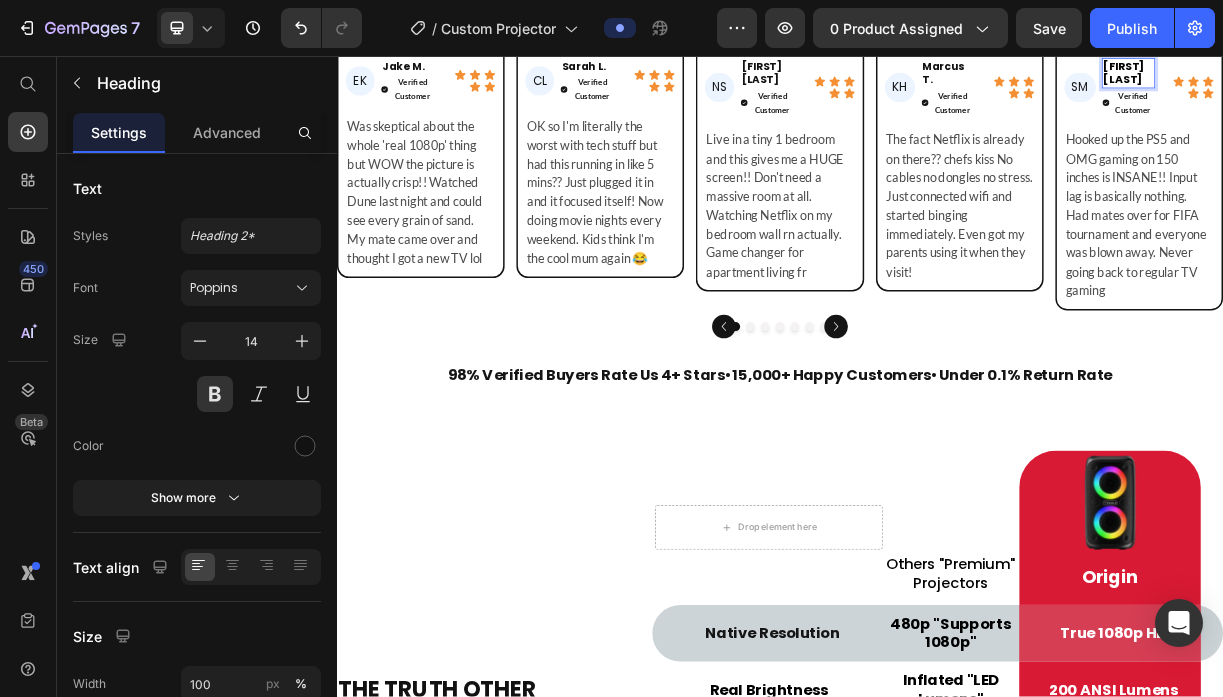click on "Ryan C." at bounding box center [1403, 79] 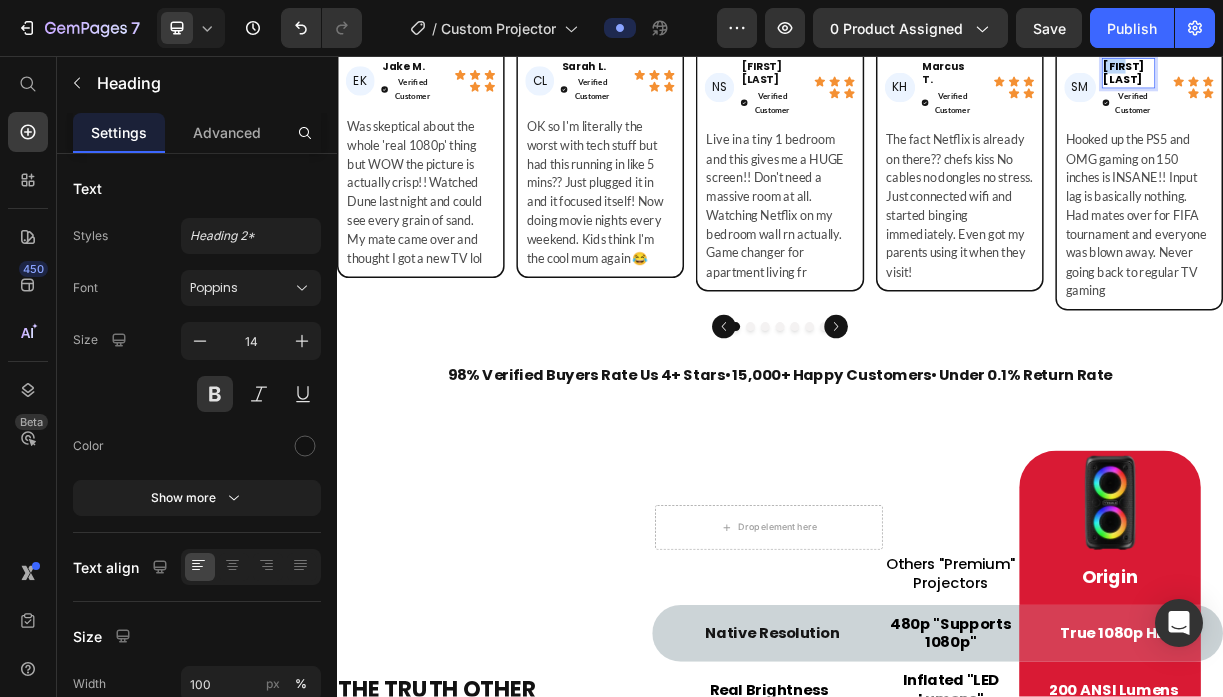 click on "Ryan C." at bounding box center [1403, 79] 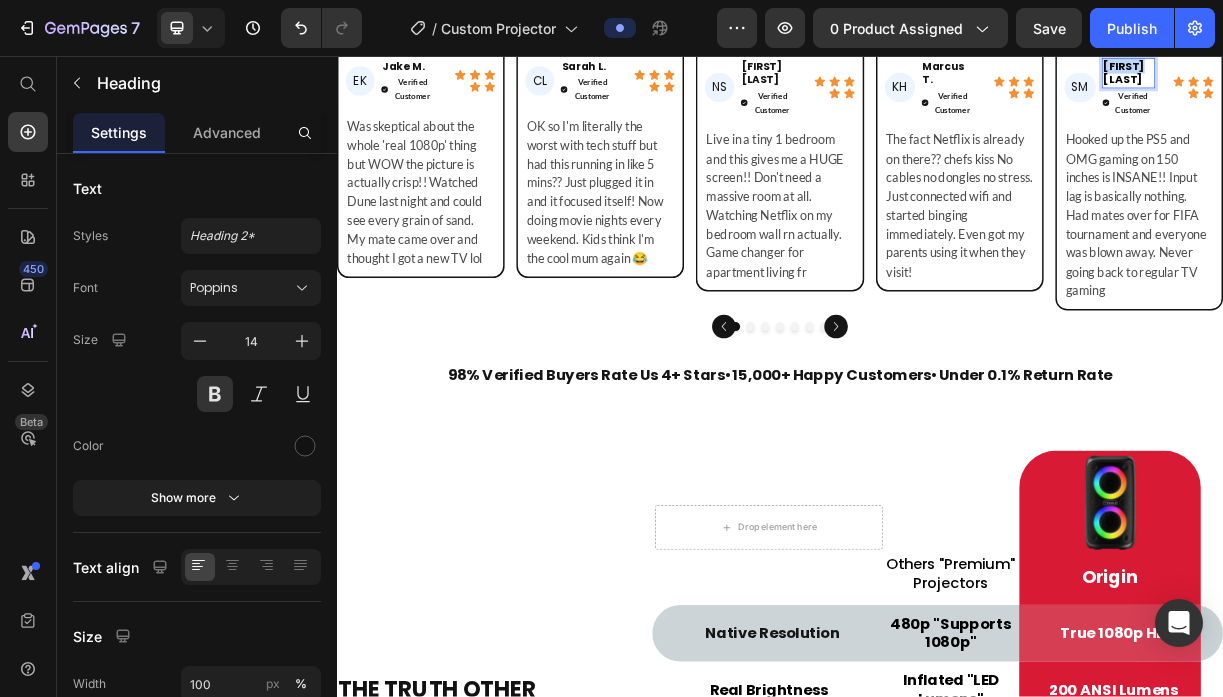 click on "Ryan C." at bounding box center [1403, 79] 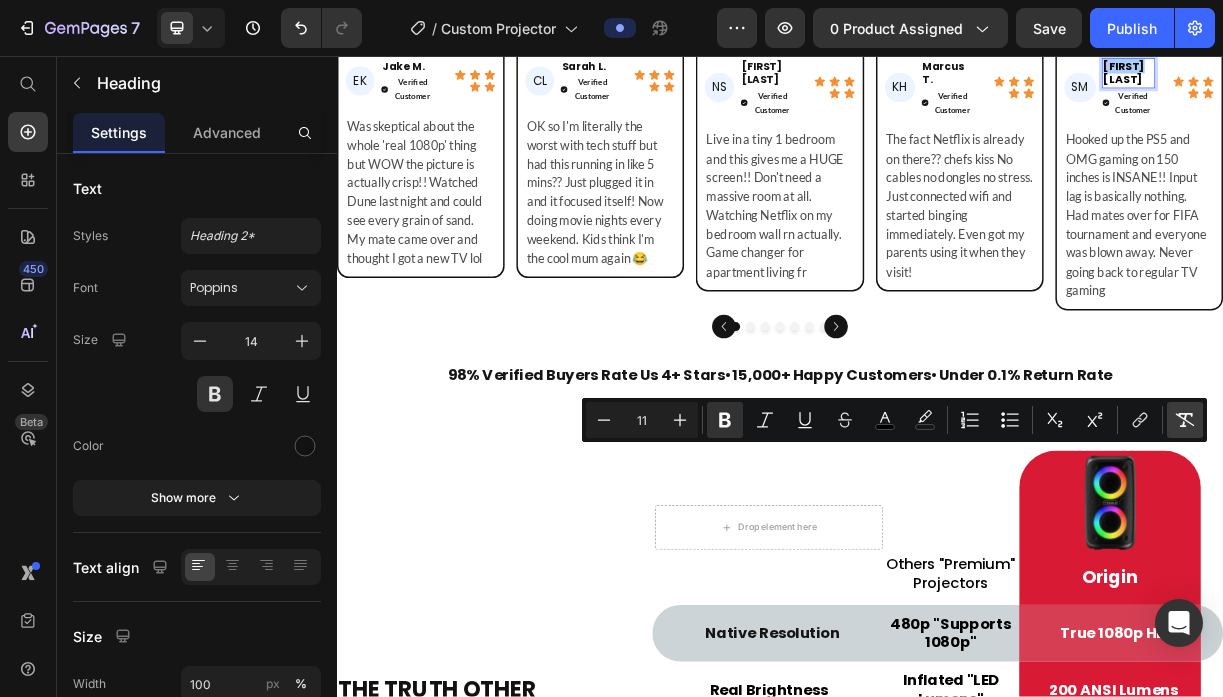 click 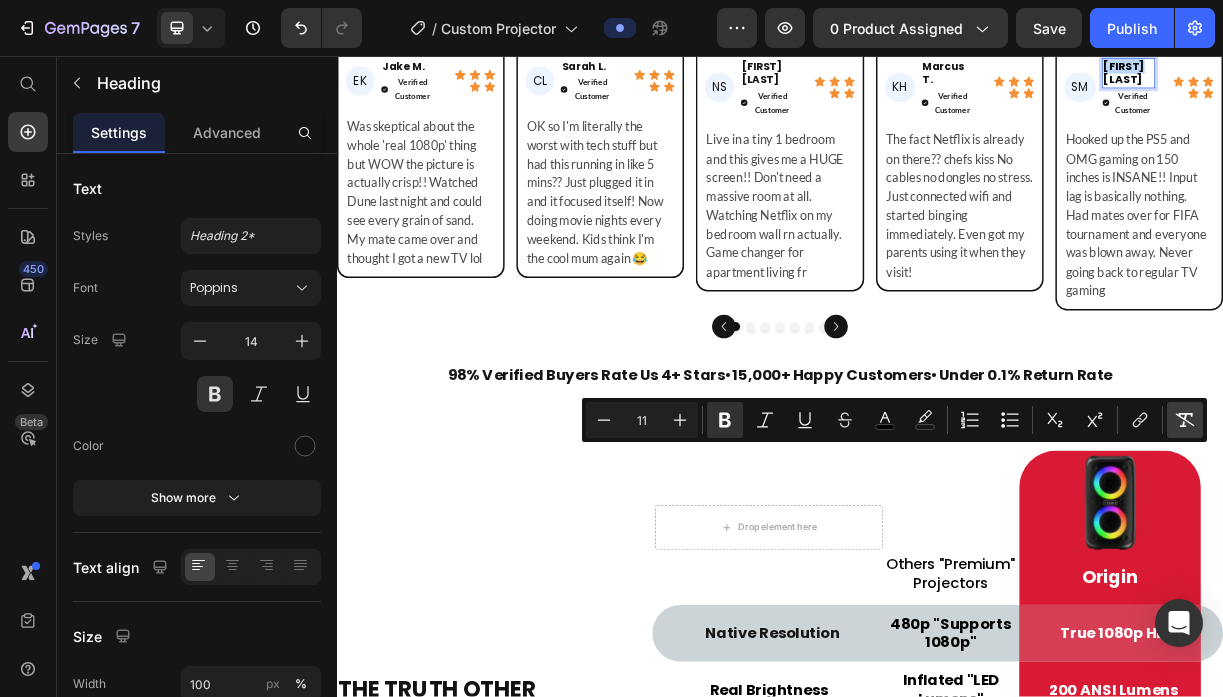 type on "14" 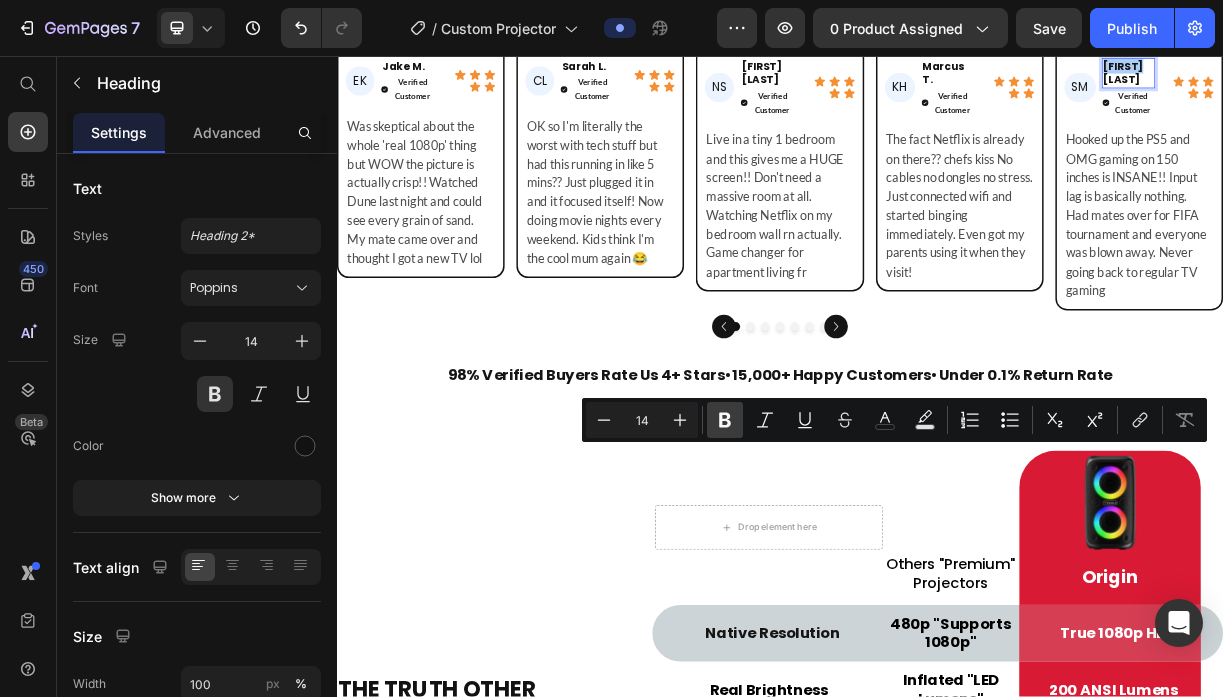 click 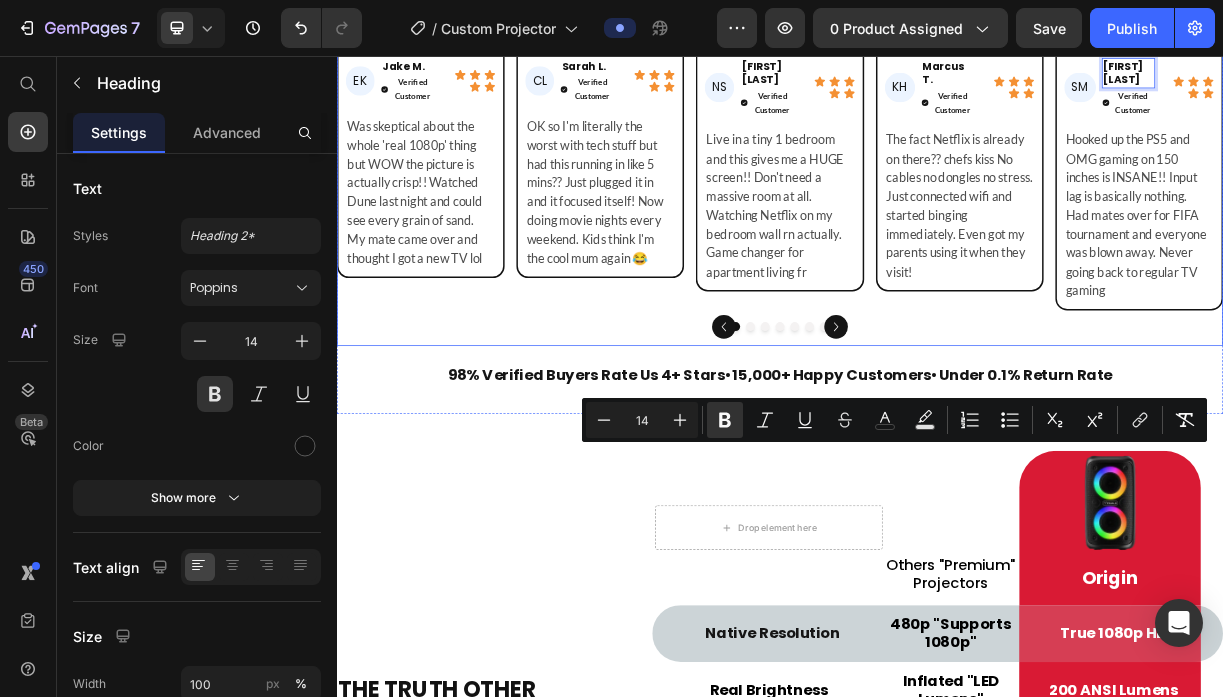 click 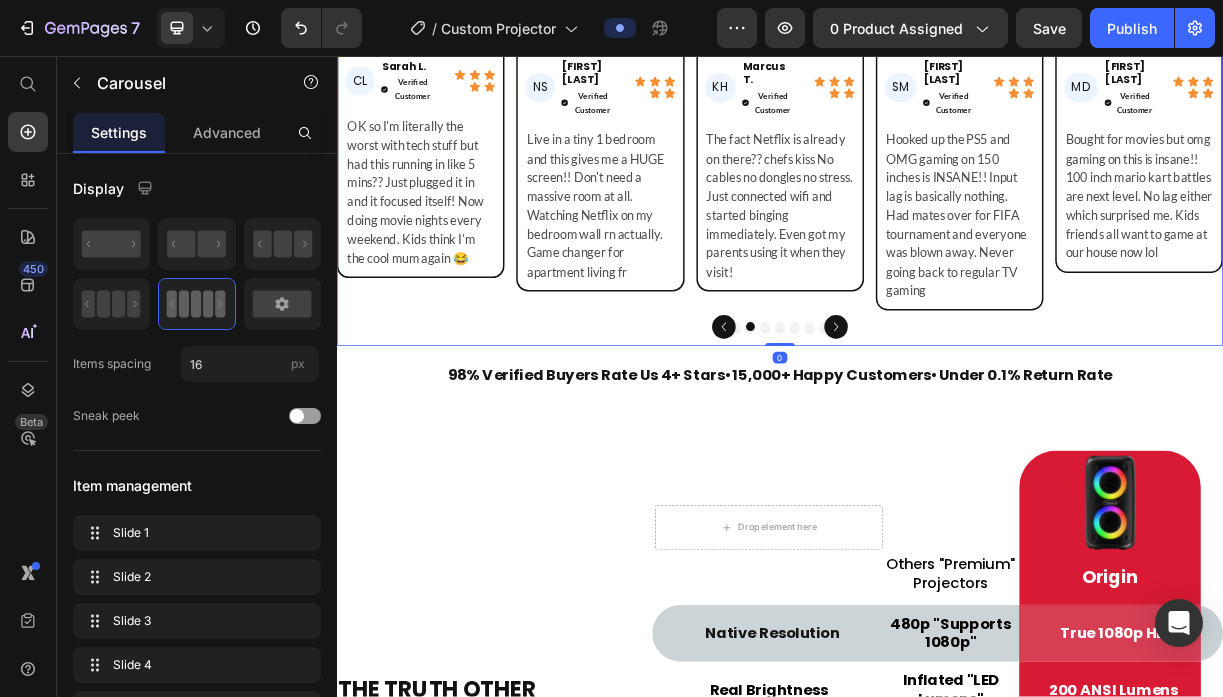 click 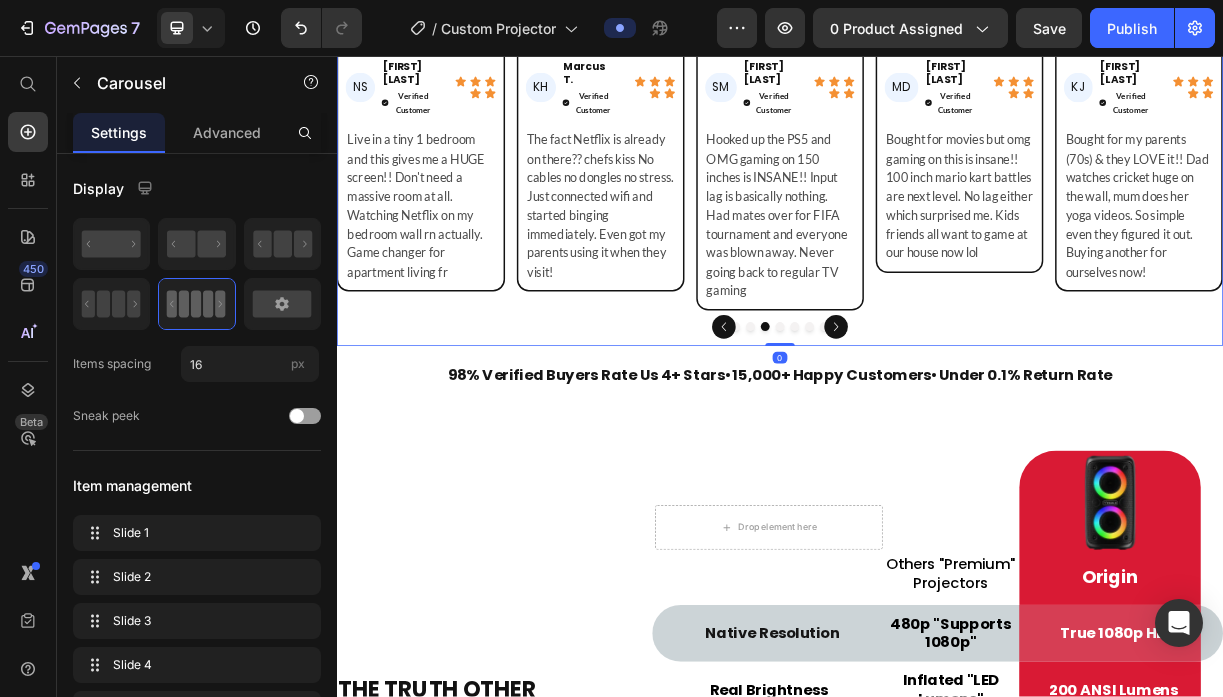 click 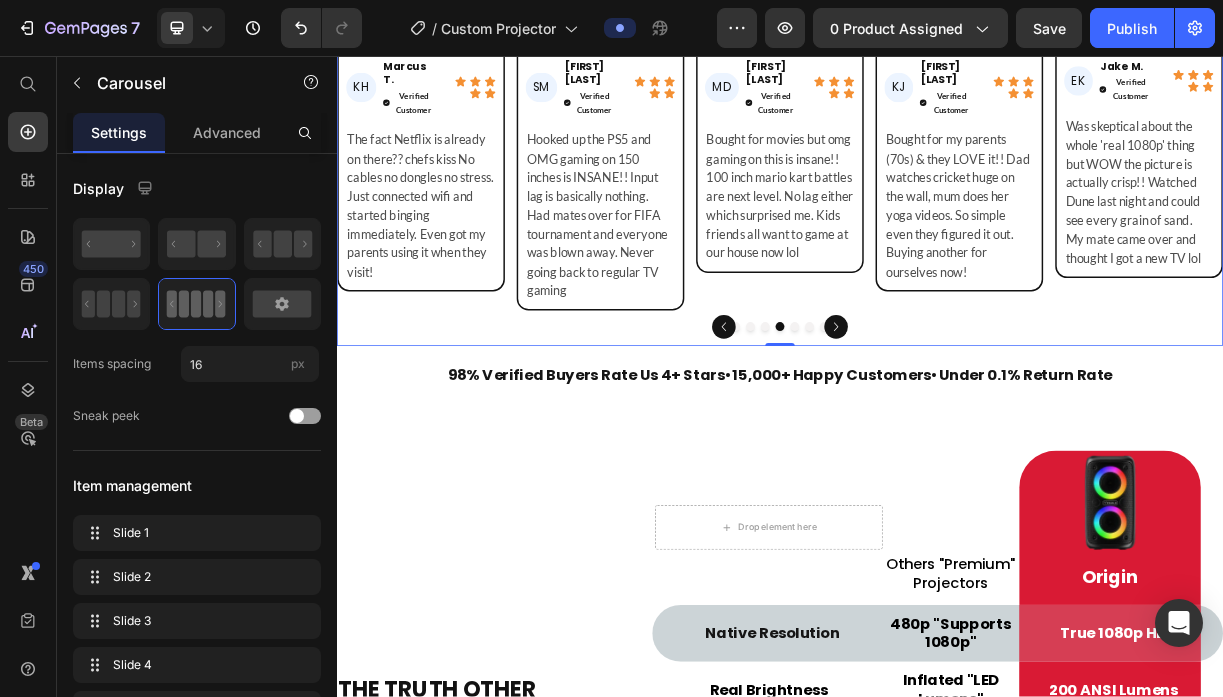 click 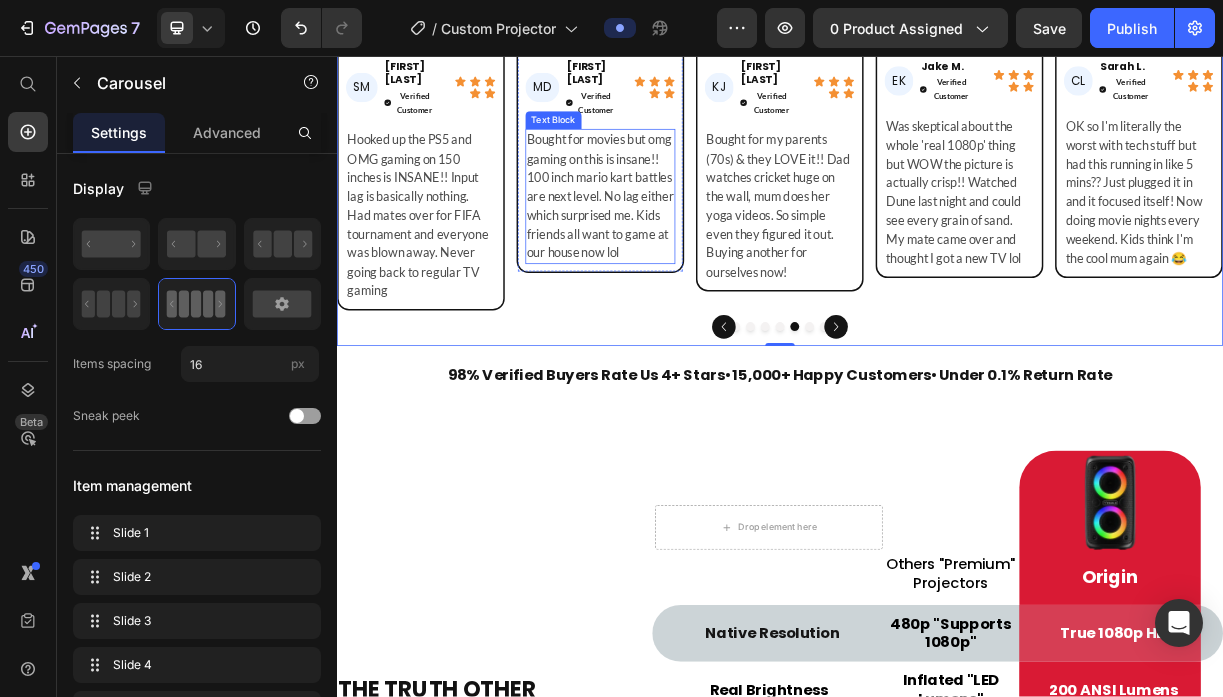 click on "Bought for movies but omg gaming on this is insane!! 100 inch mario kart battles are next level. No lag either which surprised me. Kids friends all want to game at our house now lol" at bounding box center [693, 246] 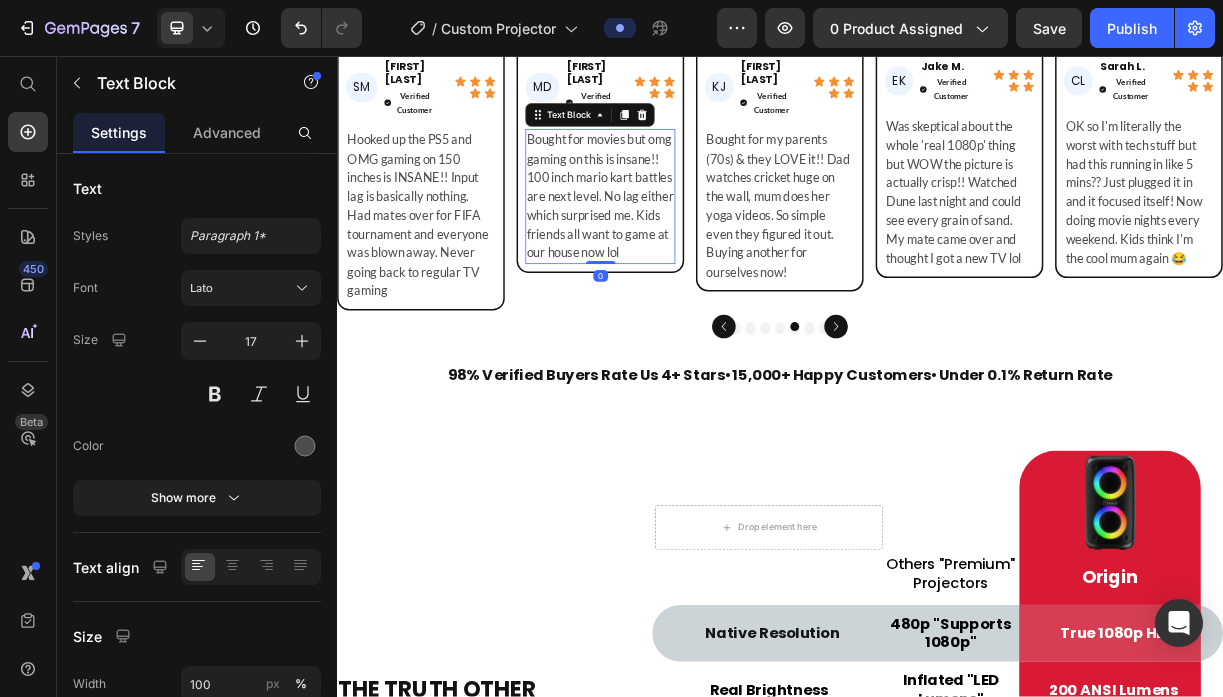 click on "Bought for movies but omg gaming on this is insane!! 100 inch mario kart battles are next level. No lag either which surprised me. Kids friends all want to game at our house now lol" at bounding box center (693, 246) 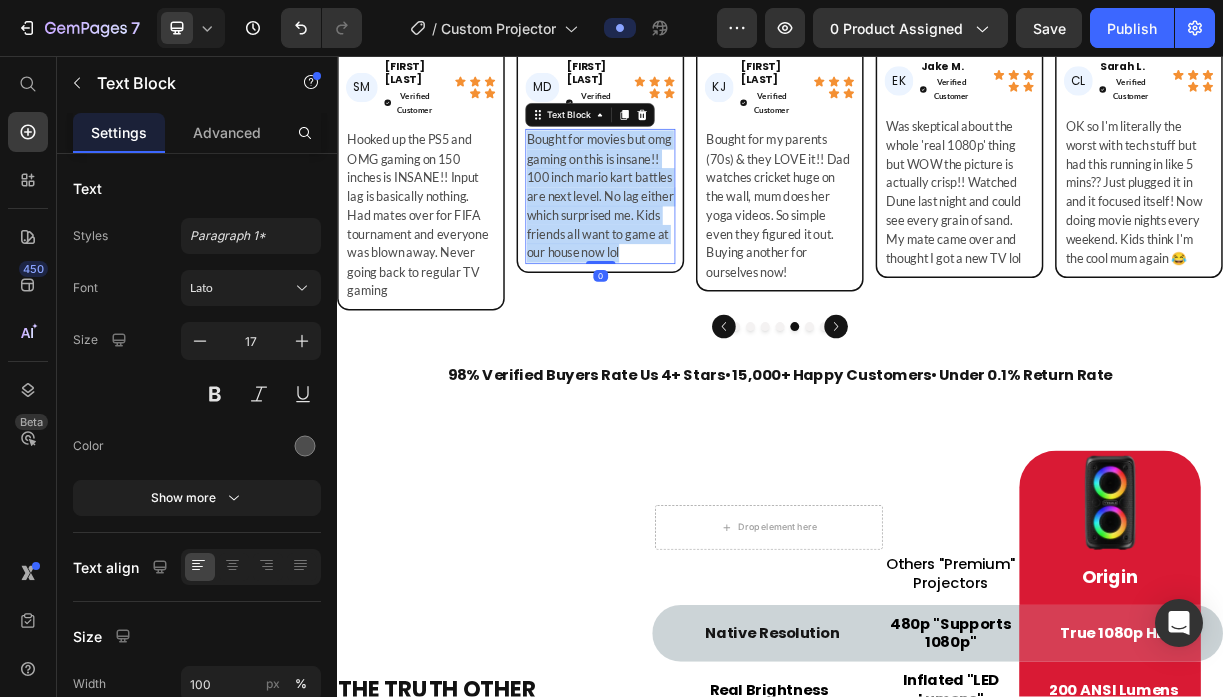 click on "Bought for movies but omg gaming on this is insane!! 100 inch mario kart battles are next level. No lag either which surprised me. Kids friends all want to game at our house now lol" at bounding box center [693, 246] 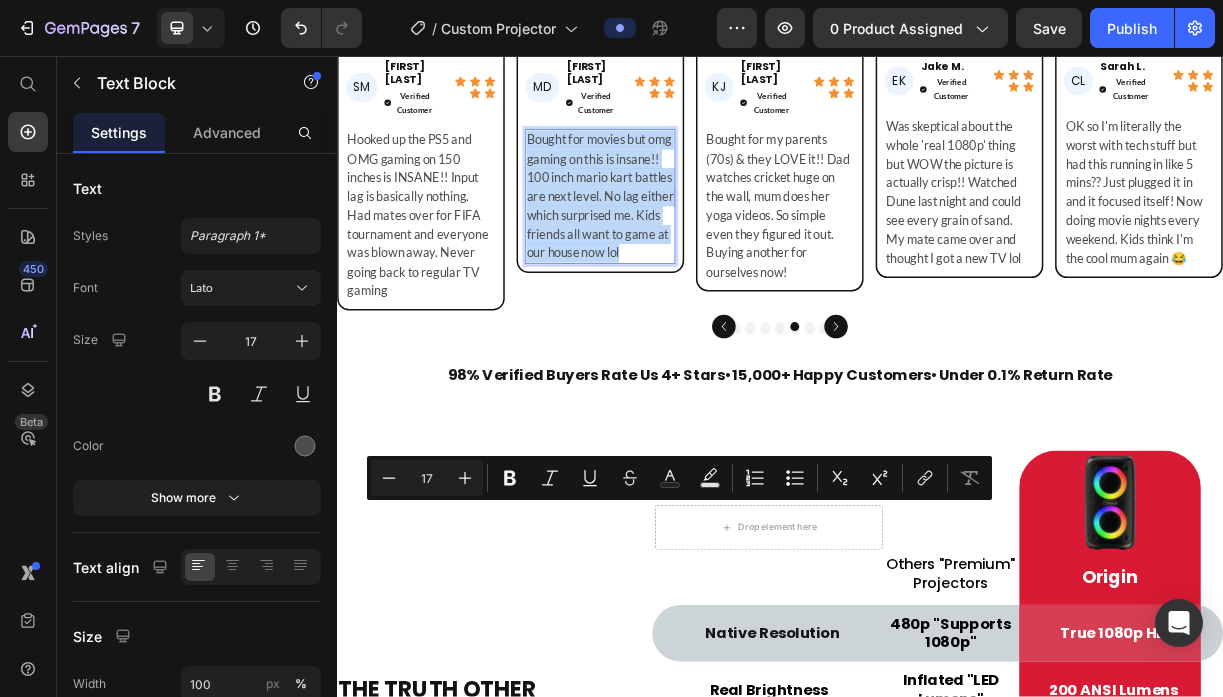 type on "11" 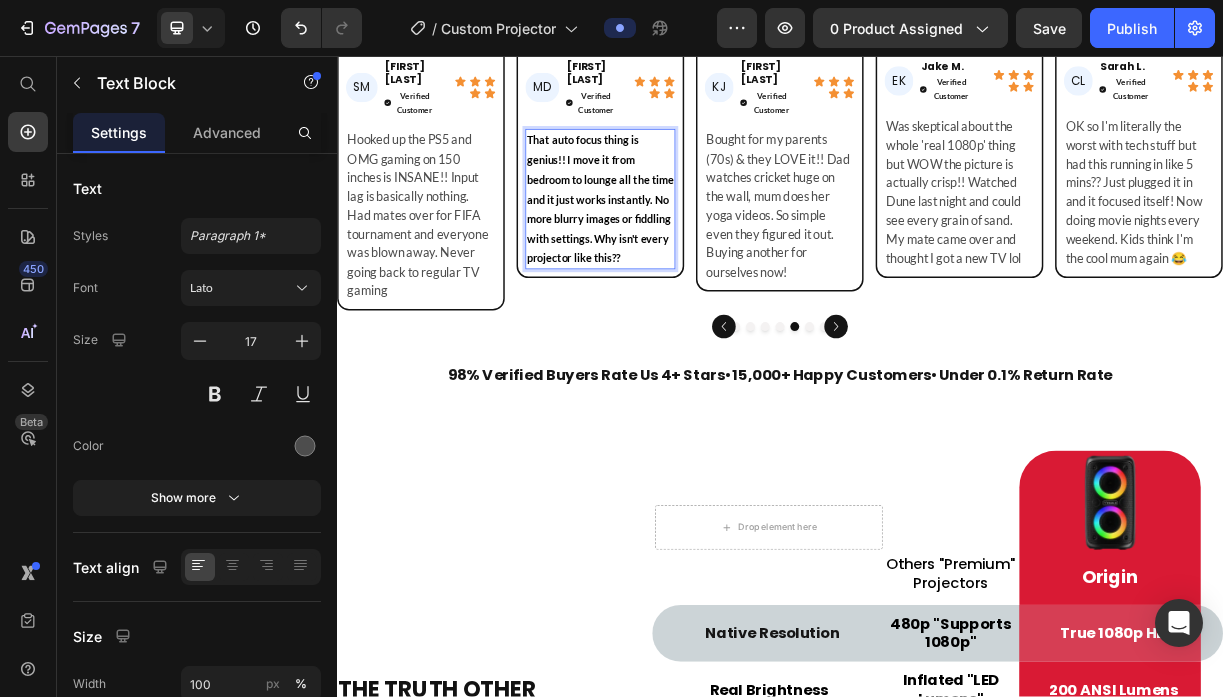 scroll, scrollTop: 81, scrollLeft: 0, axis: vertical 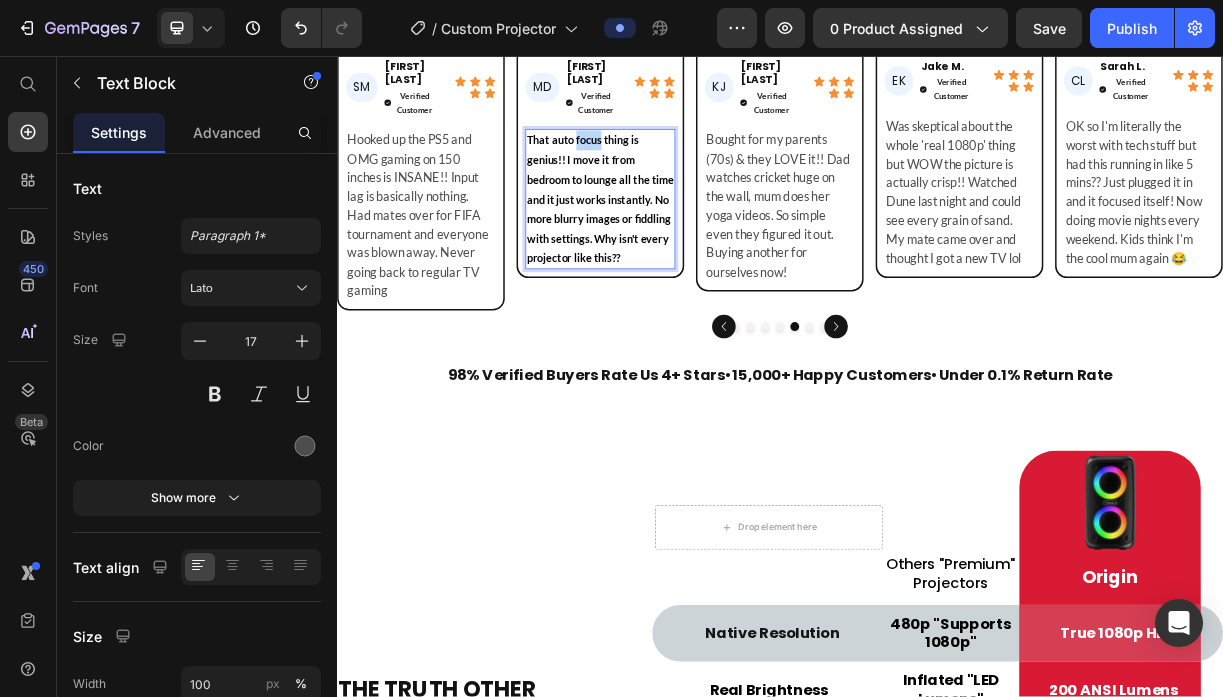 click on "That auto focus thing is genius!! I move it from bedroom to lounge all the time and it just works instantly. No more blurry images or fiddling with settings. Why isn't every projector like this??" at bounding box center [693, 250] 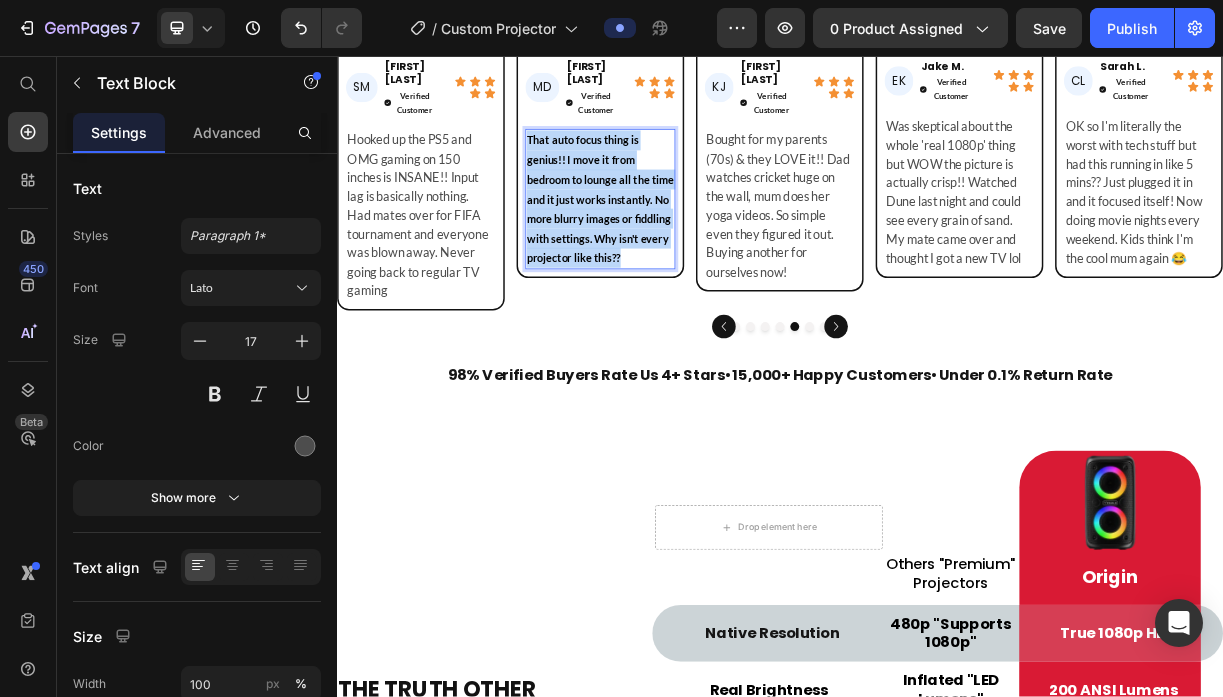 click on "That auto focus thing is genius!! I move it from bedroom to lounge all the time and it just works instantly. No more blurry images or fiddling with settings. Why isn't every projector like this??" at bounding box center [693, 250] 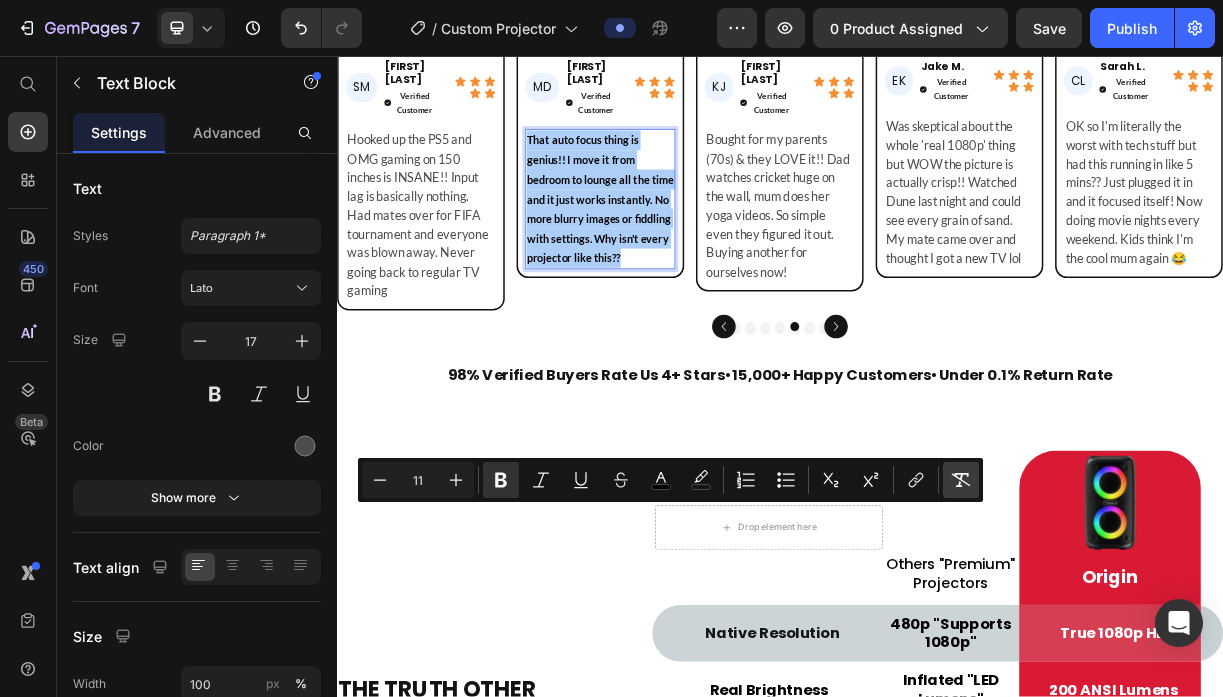 click on "Remove Format" at bounding box center [961, 480] 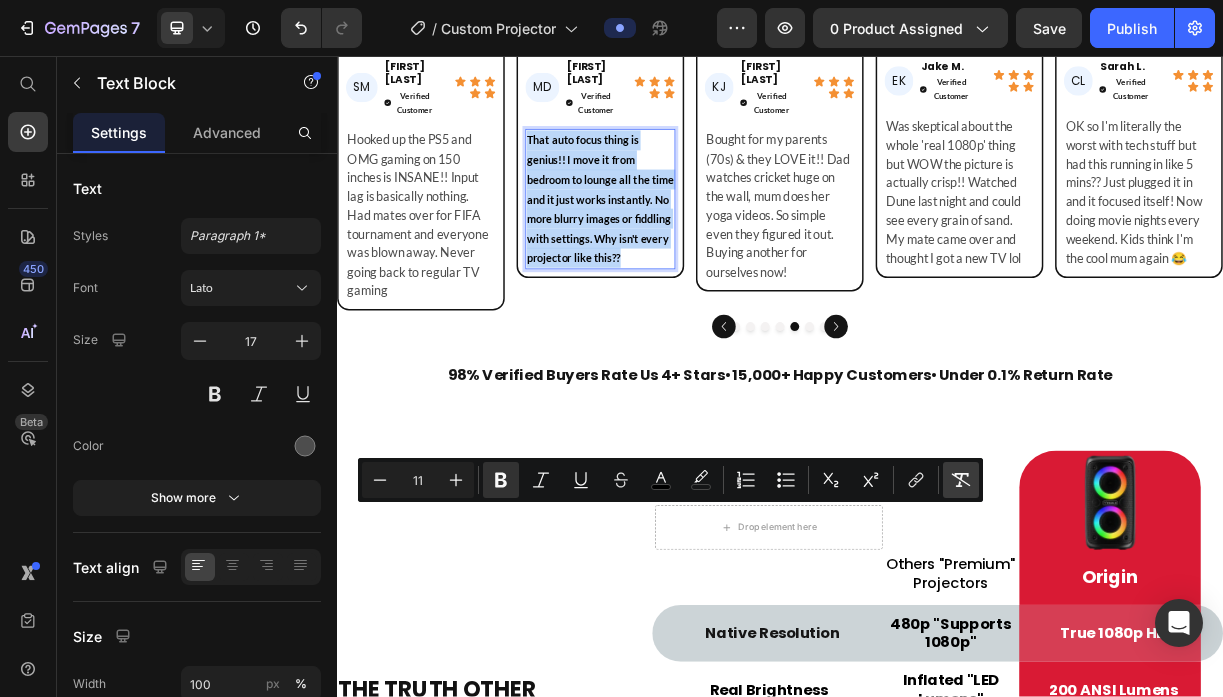type on "17" 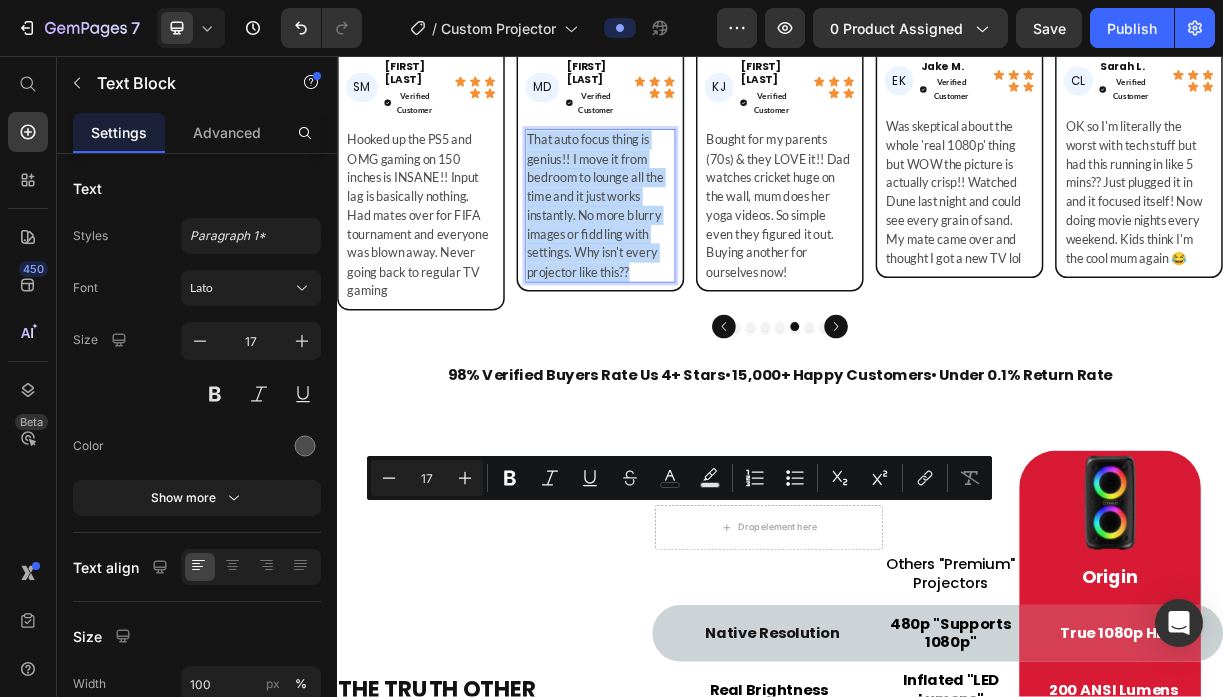 click on "That auto focus thing is genius!! I move it from bedroom to lounge all the time and it just works instantly. No more blurry images or fiddling with settings. Why isn't every projector like this??" at bounding box center (693, 259) 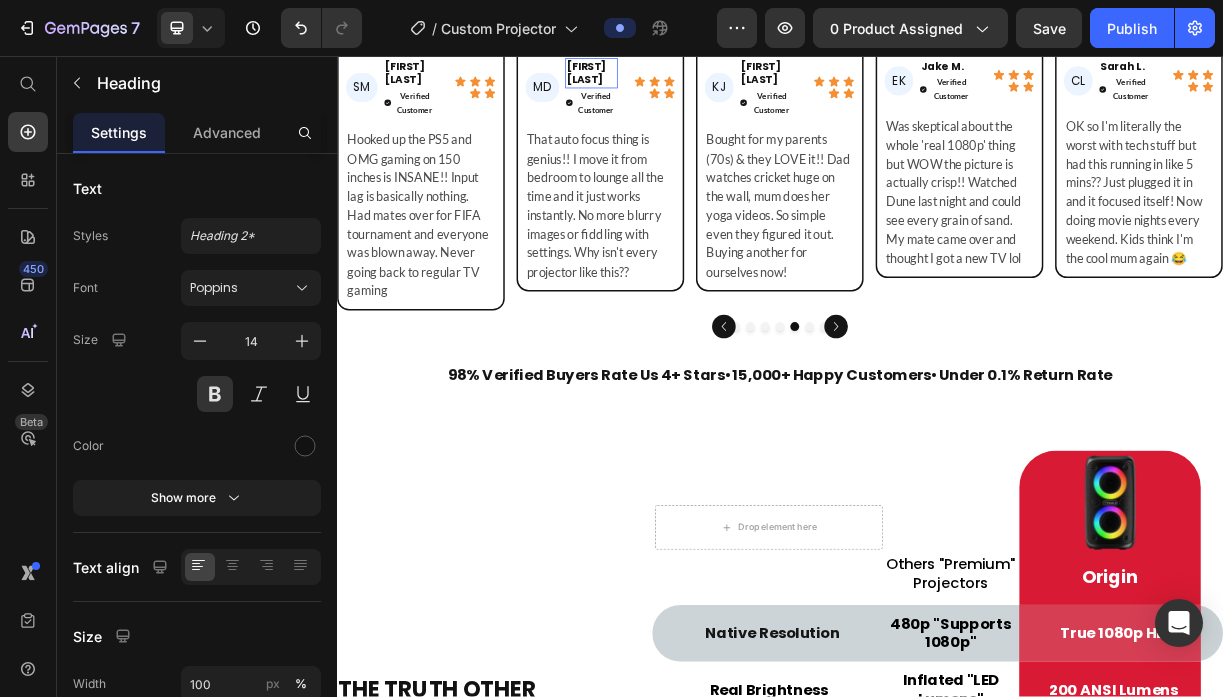 click on "[FIRST] [LAST]" at bounding box center [681, 79] 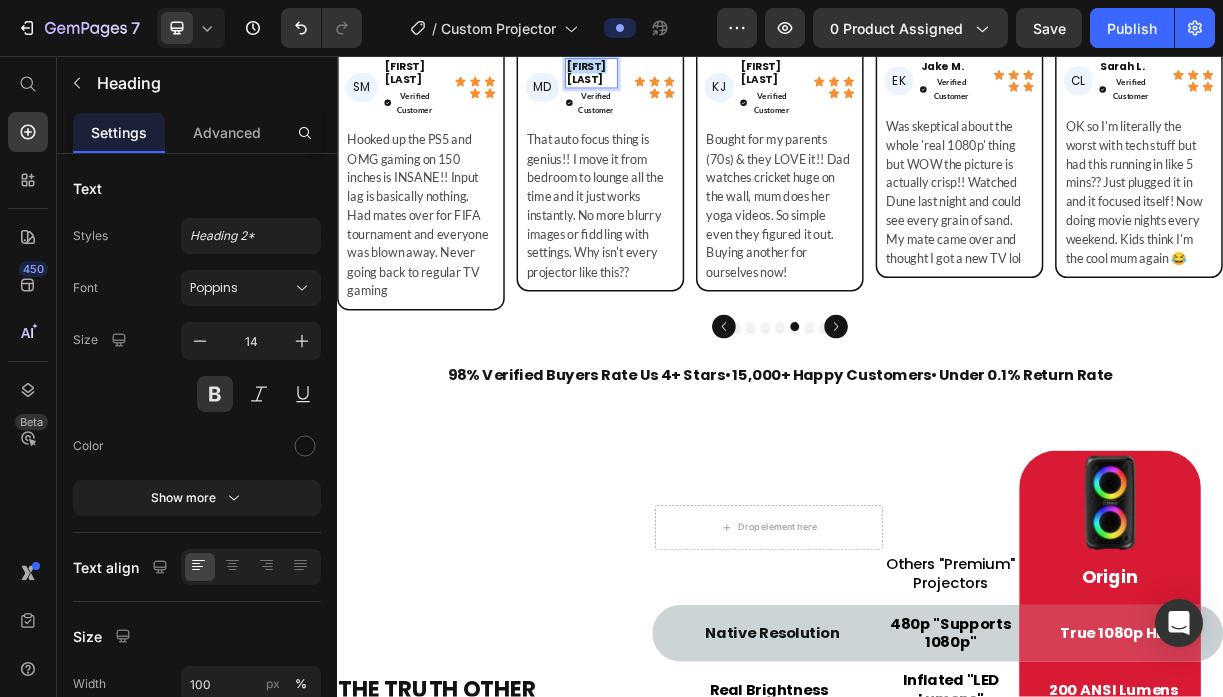 click on "[FIRST] [LAST]" at bounding box center (681, 79) 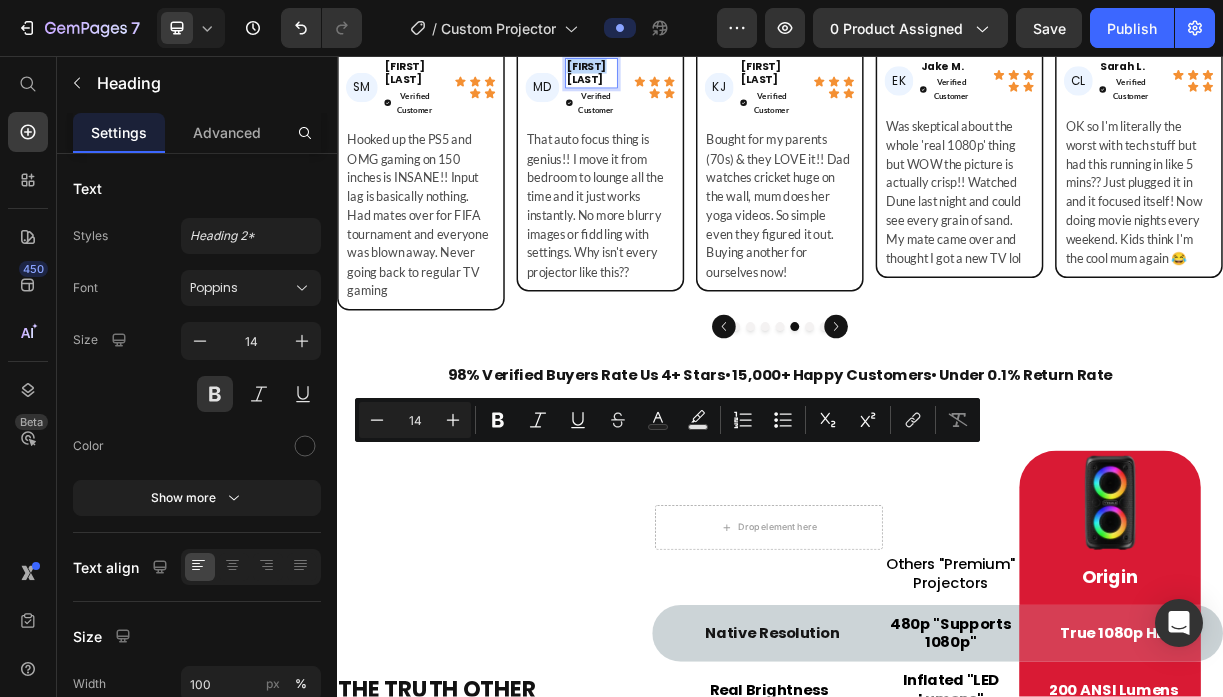 type on "11" 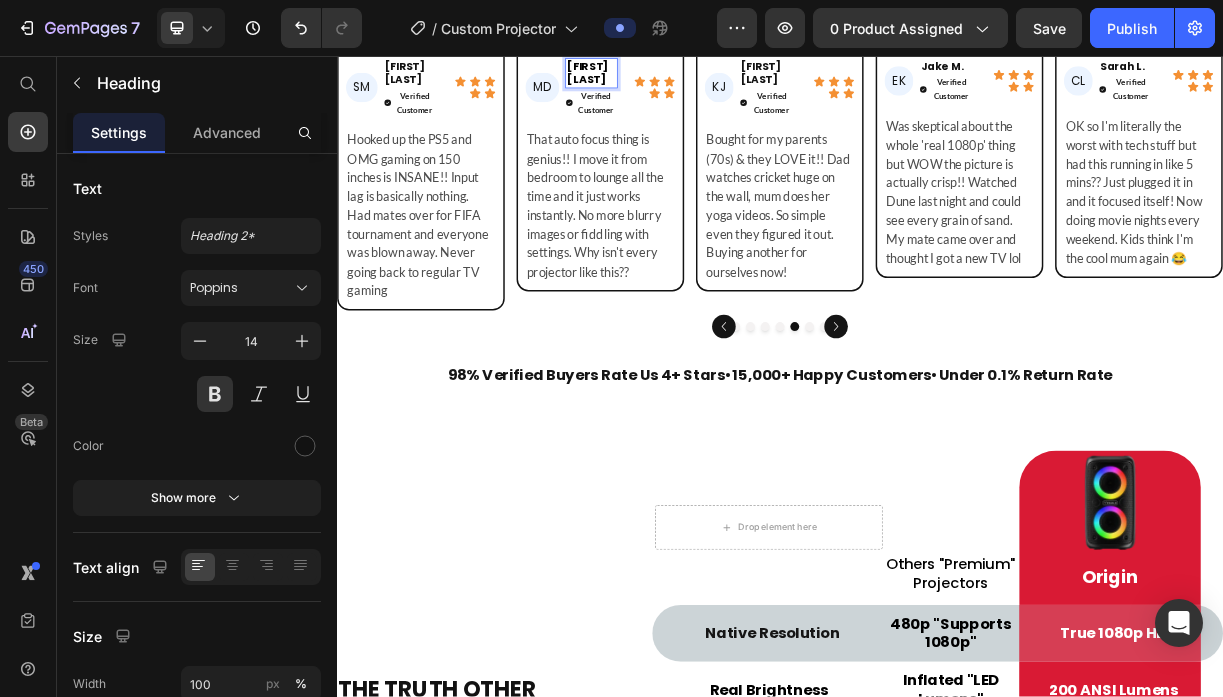 click on "Chris B." at bounding box center (676, 79) 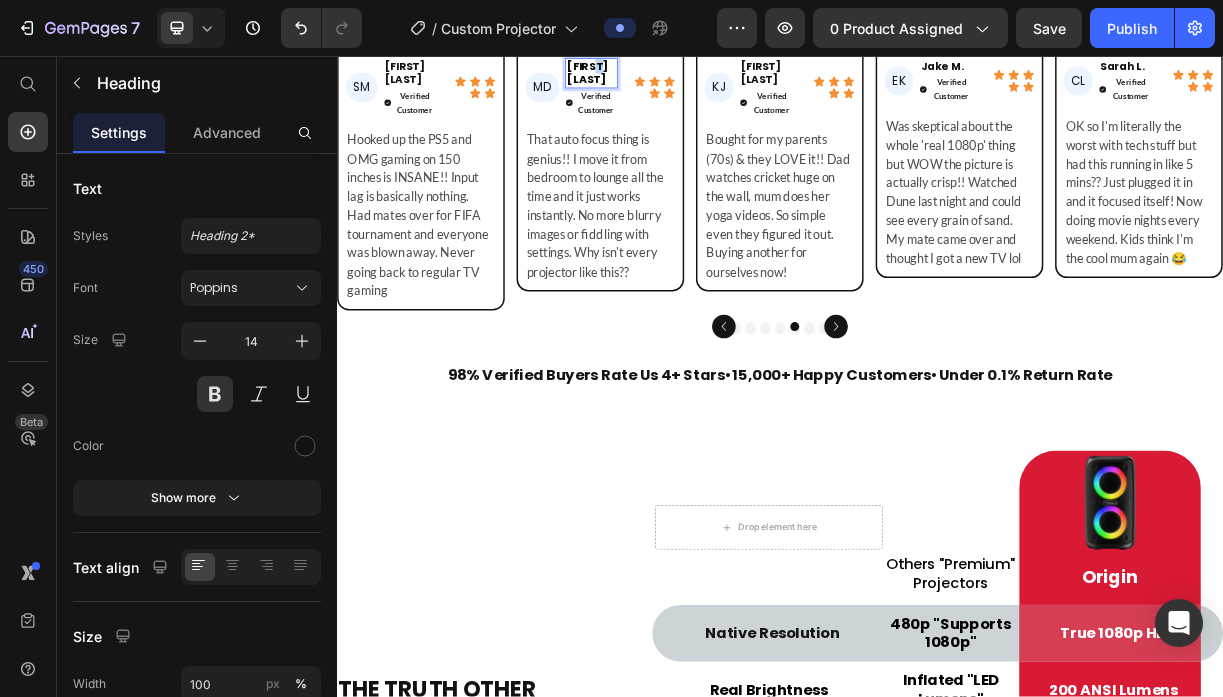 click on "Chris B." at bounding box center (676, 79) 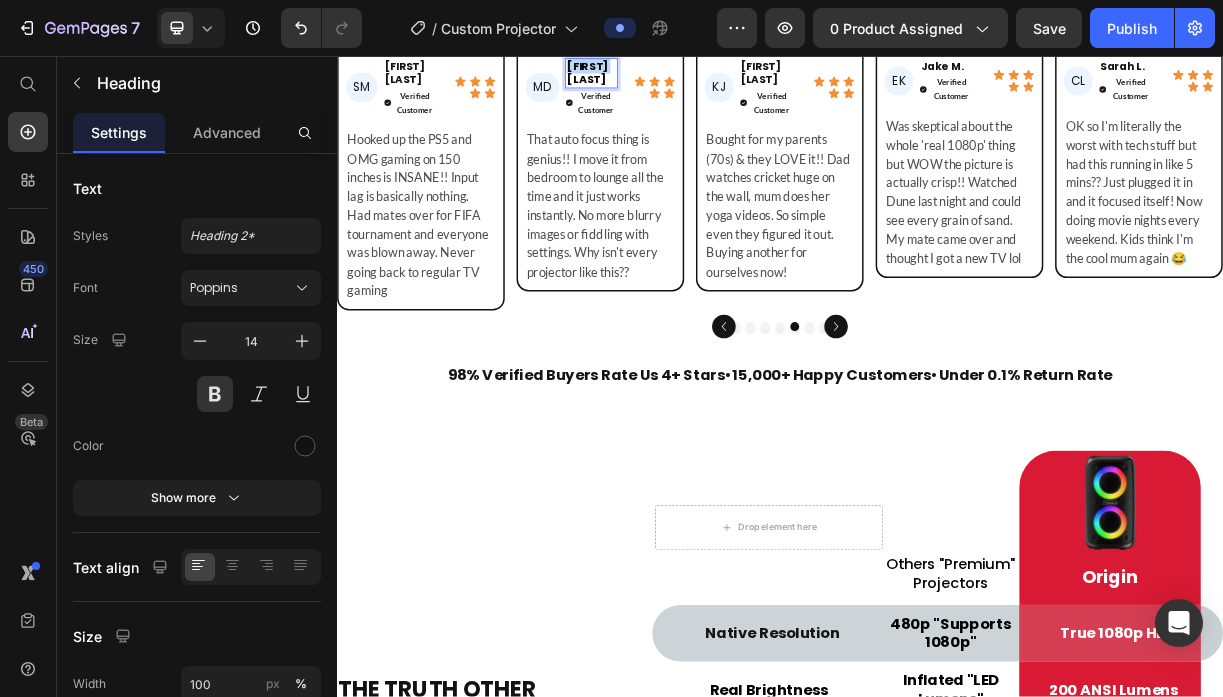 click on "Chris B." at bounding box center [676, 79] 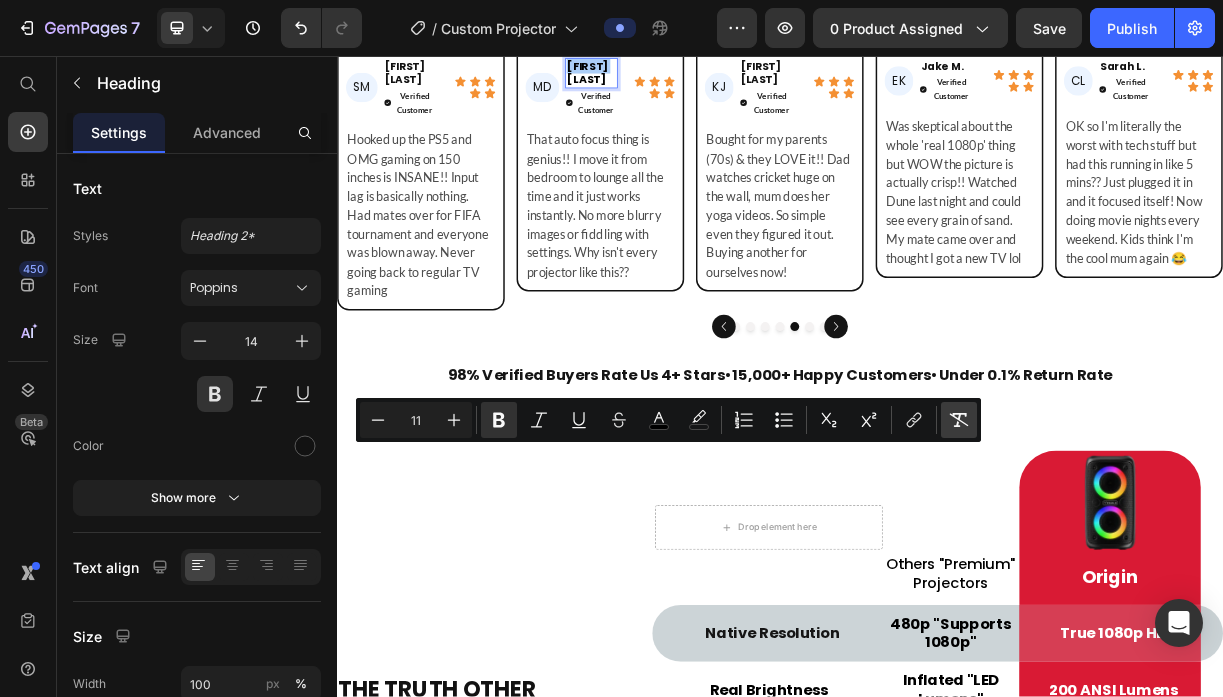 click 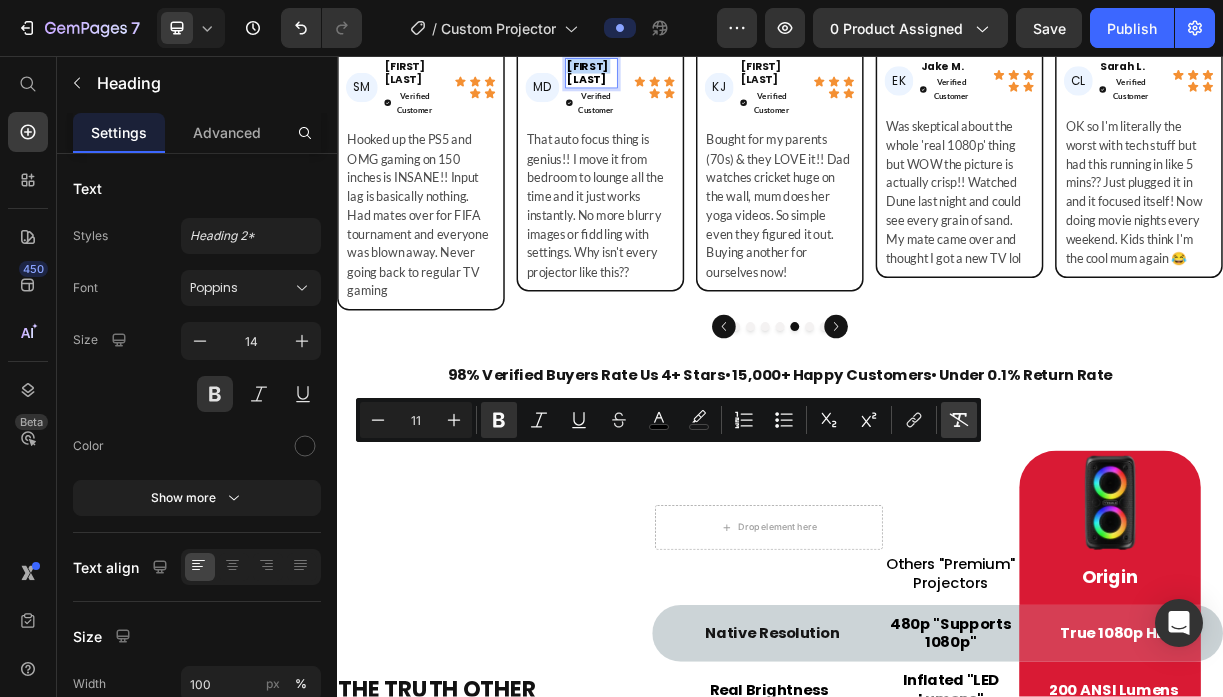 type on "14" 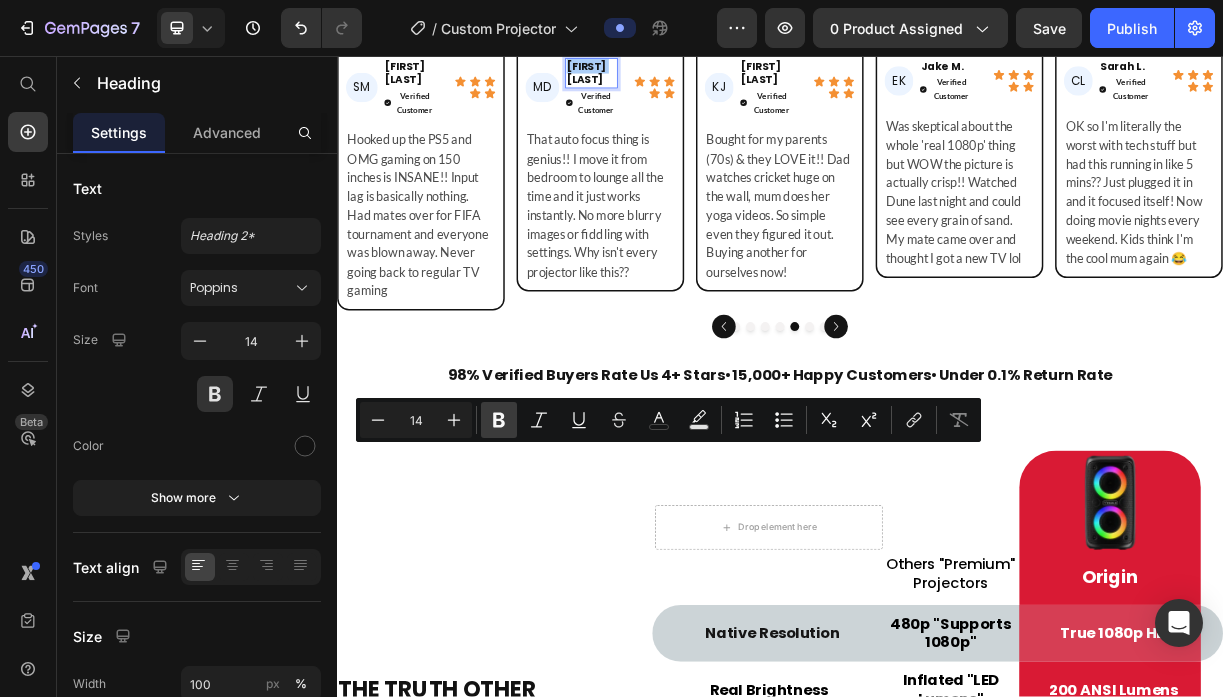 click 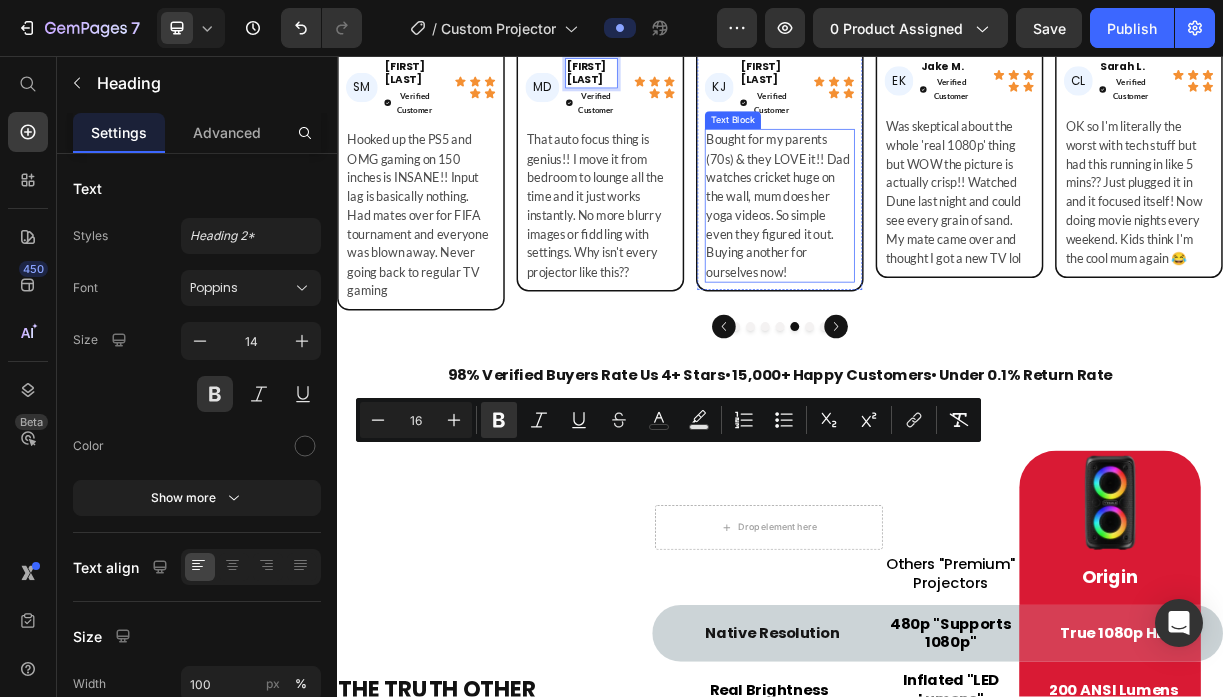 click on "Bought for my parents (70s) & they LOVE it!! Dad watches cricket huge on the wall, mum does her yoga videos. So simple even they figured it out. Buying another for ourselves now!" at bounding box center (936, 259) 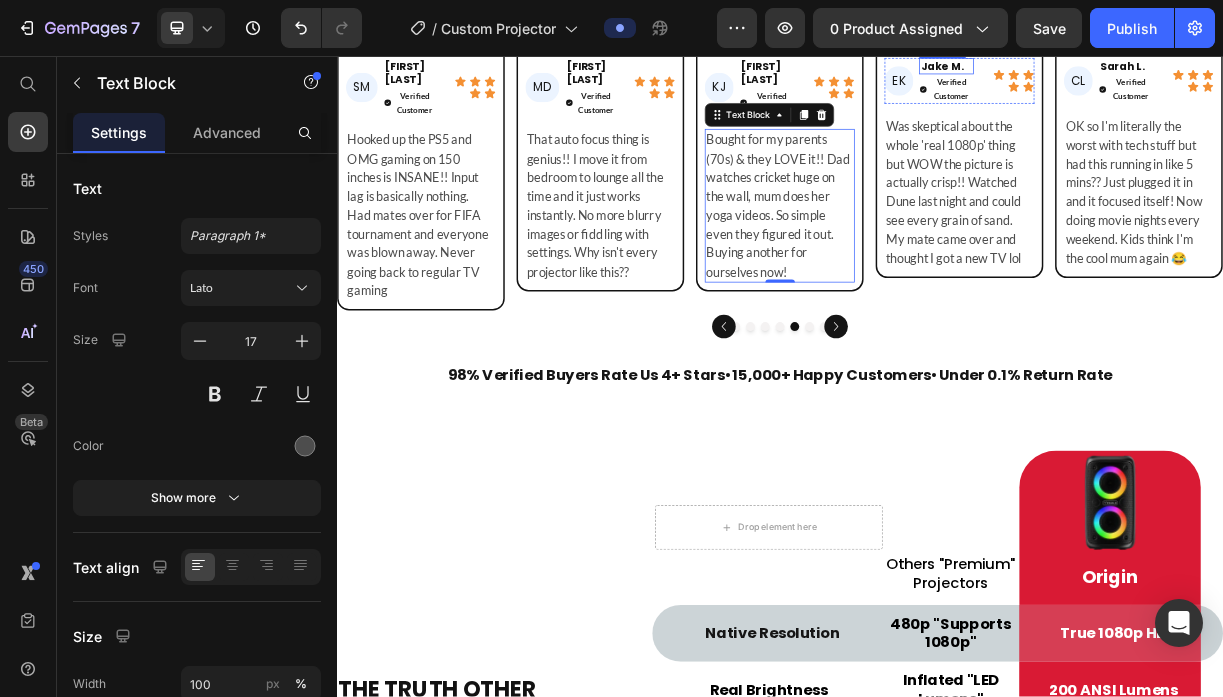 click on "Jake M." at bounding box center (1157, 70) 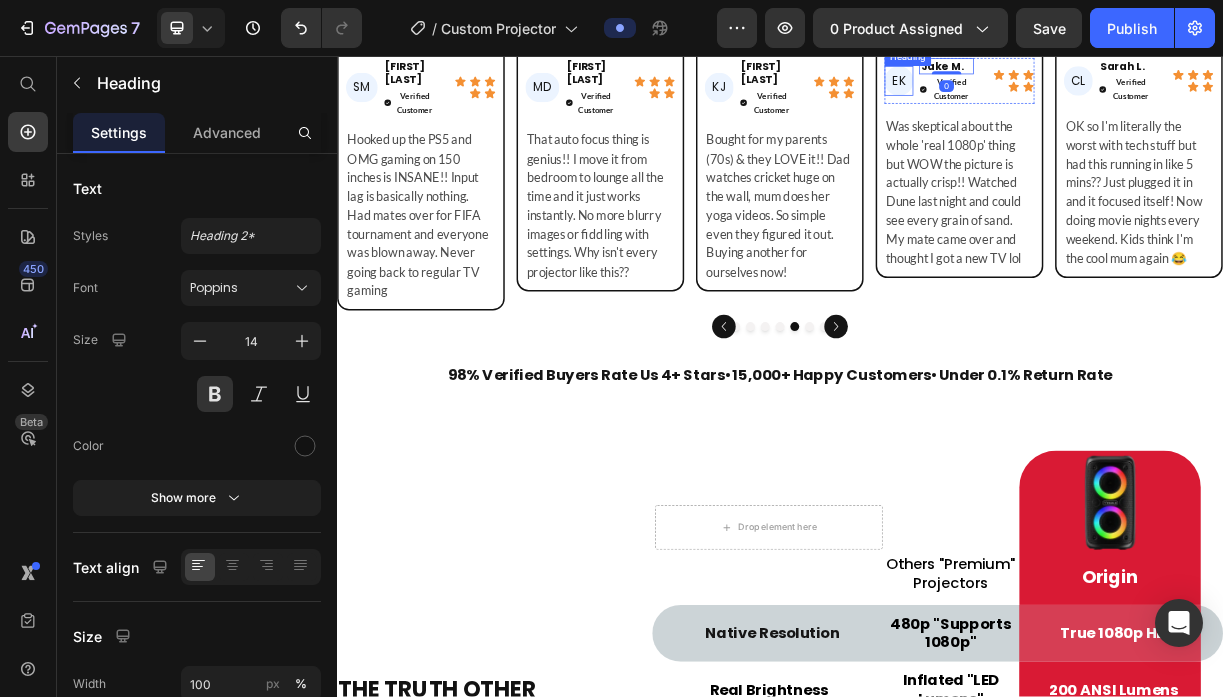 click on "EK" at bounding box center (1098, 90) 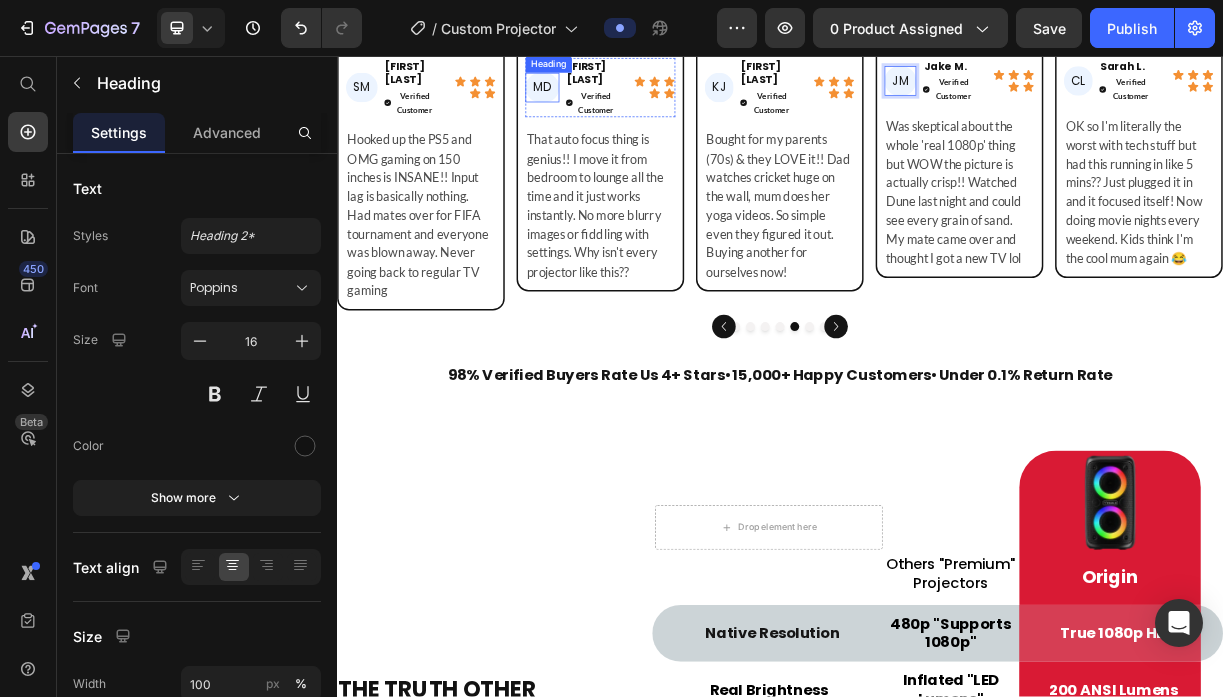 click on "MD" at bounding box center [615, 99] 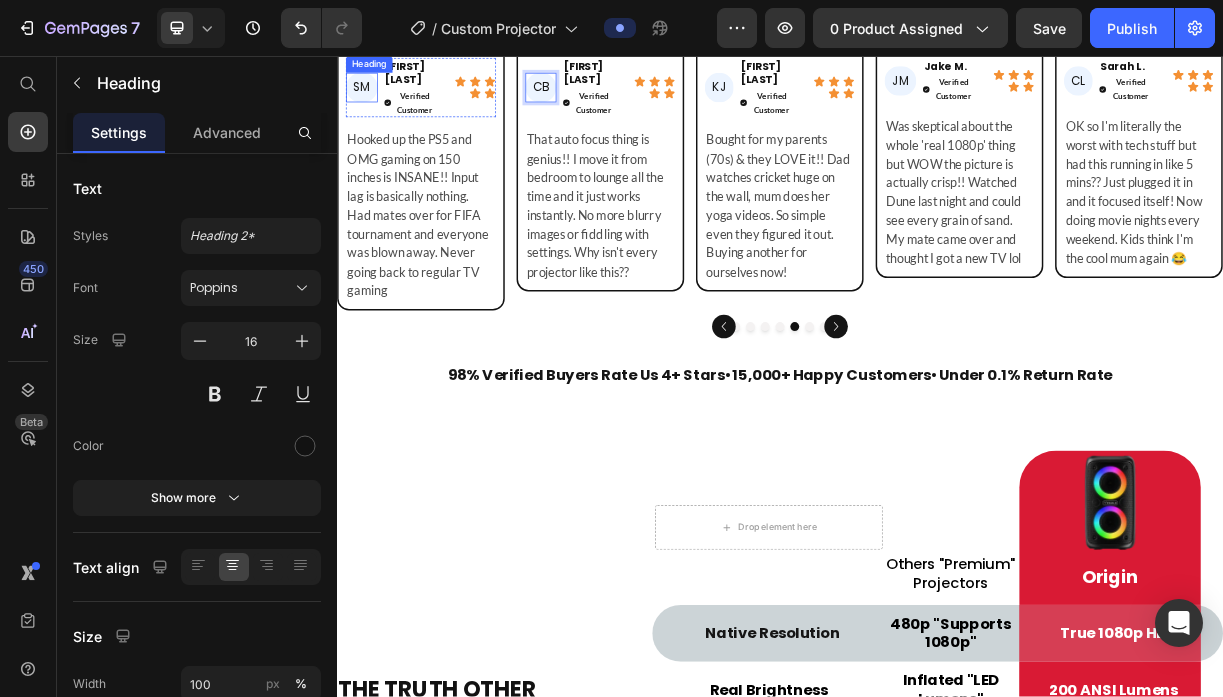 click on "SM" at bounding box center [370, 99] 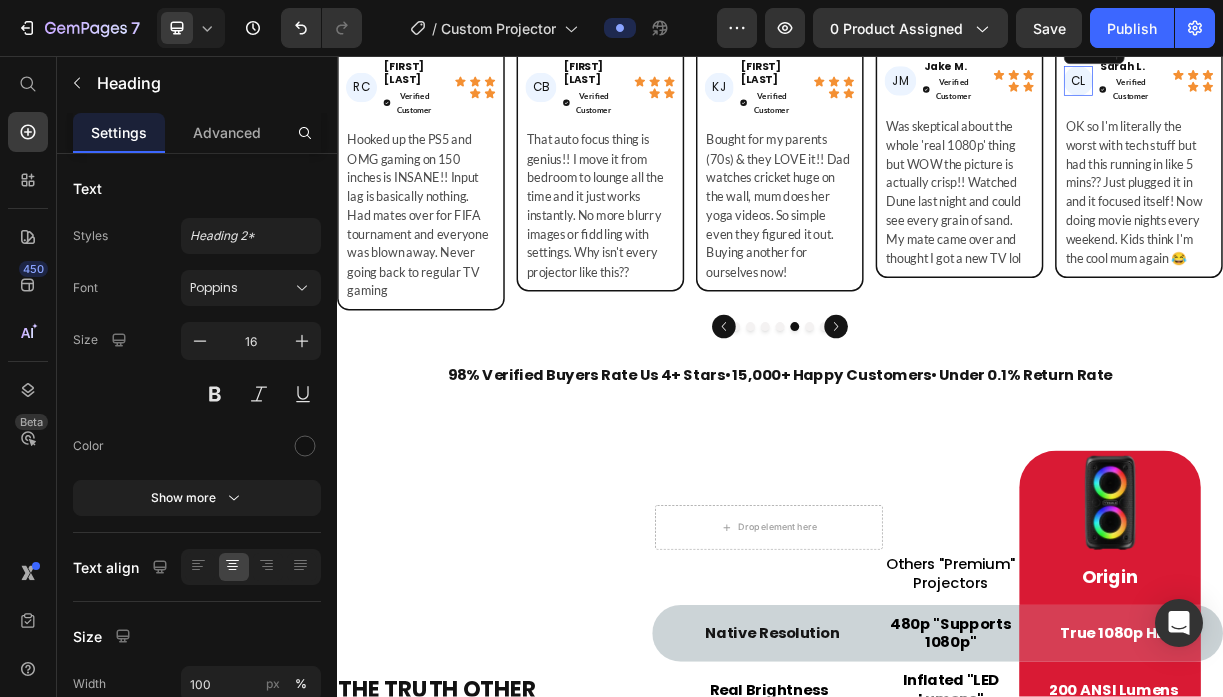 click on "CL" at bounding box center [1341, 90] 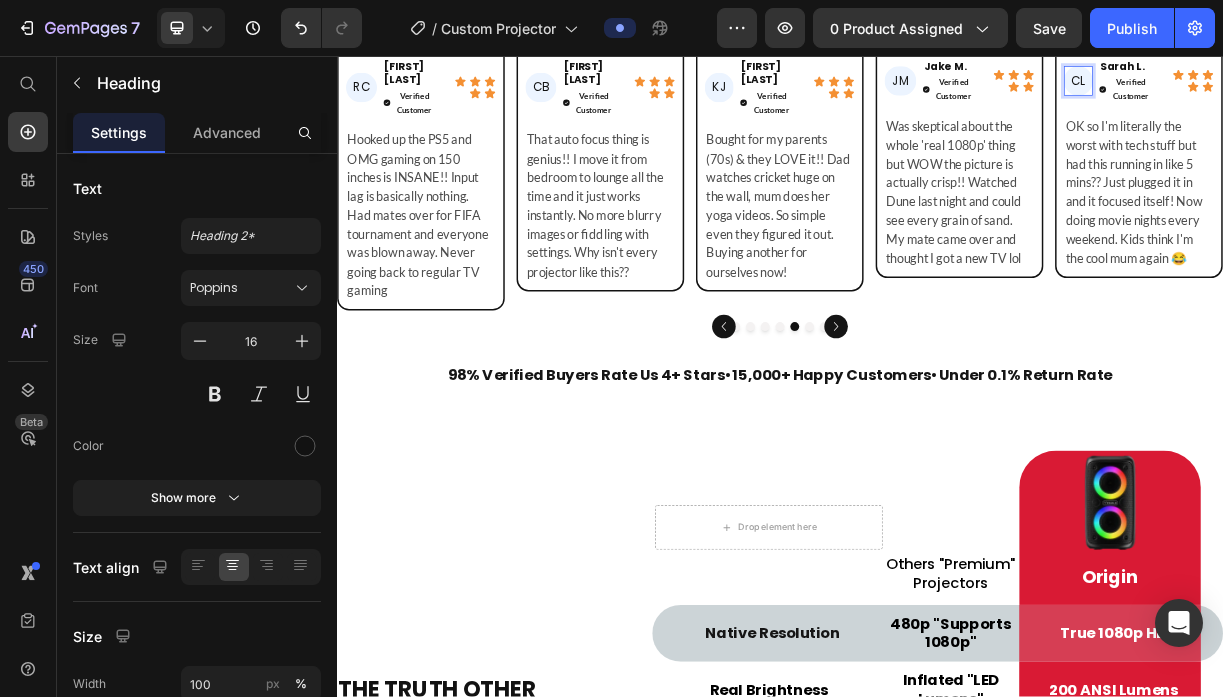 click on "CL" at bounding box center [1341, 90] 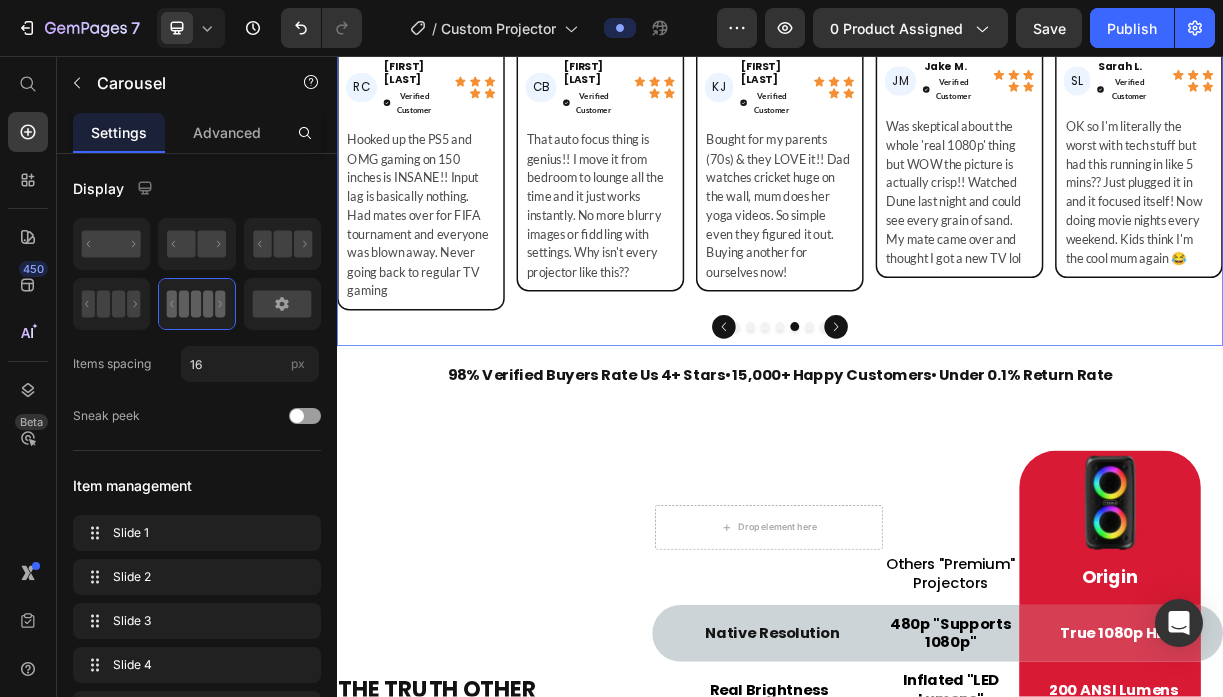 click 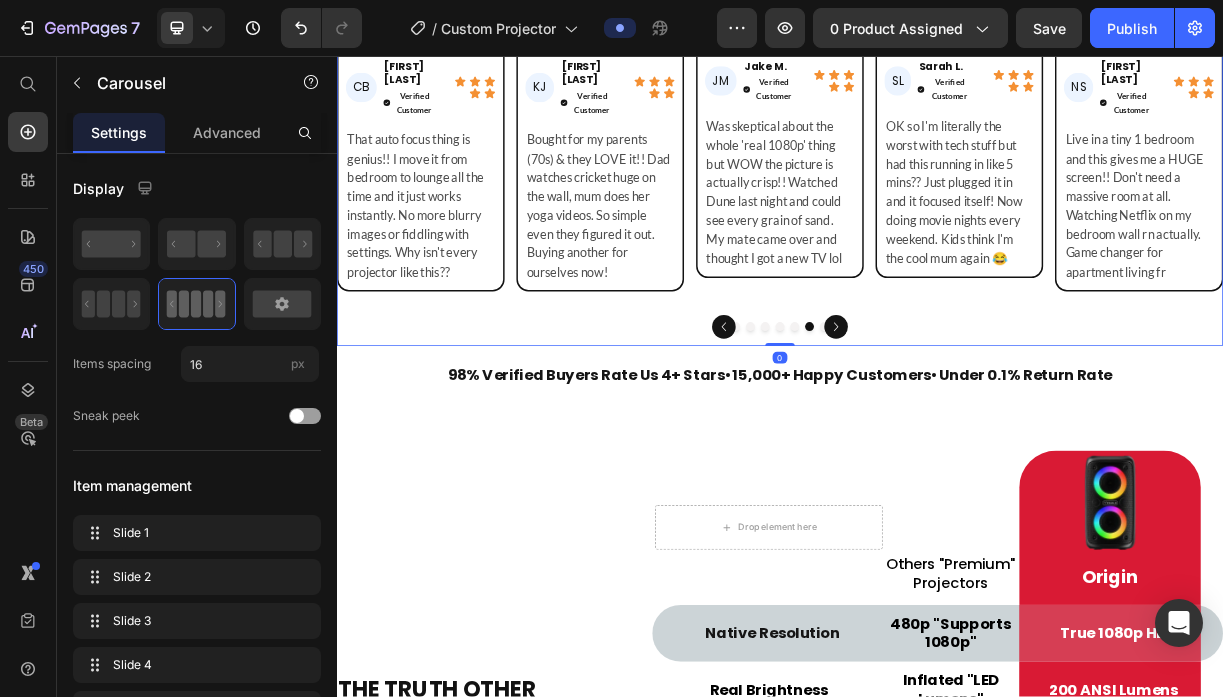 click 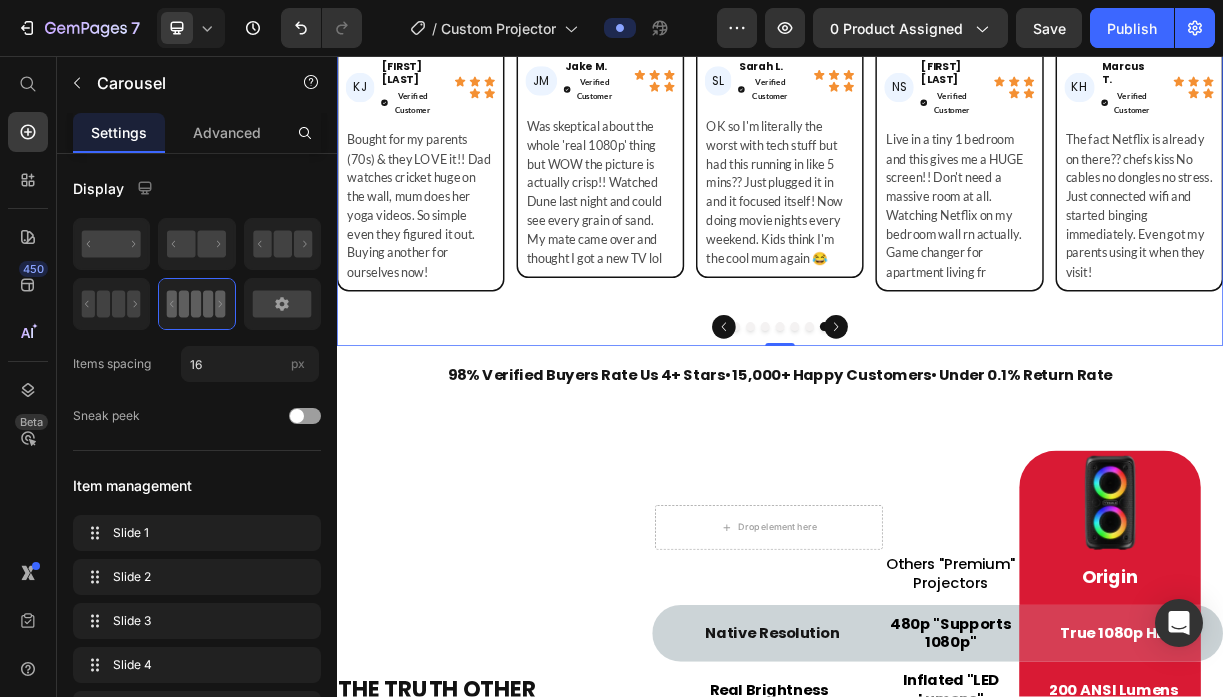 click 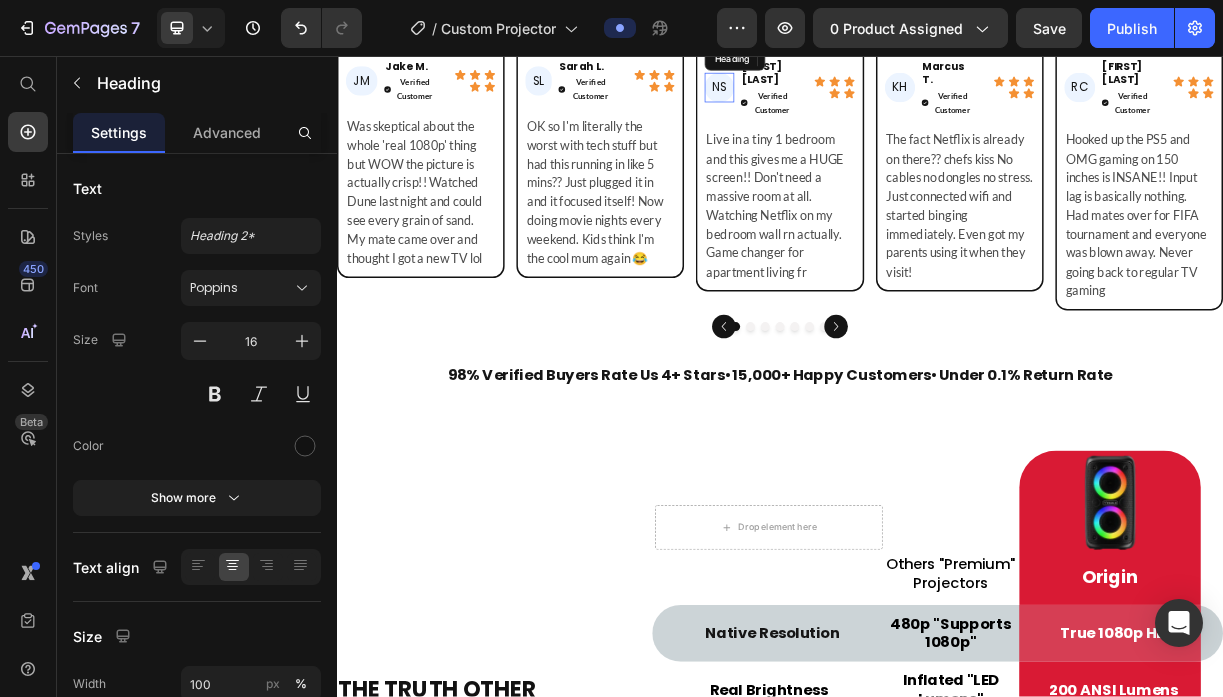 click on "NS" at bounding box center [855, 99] 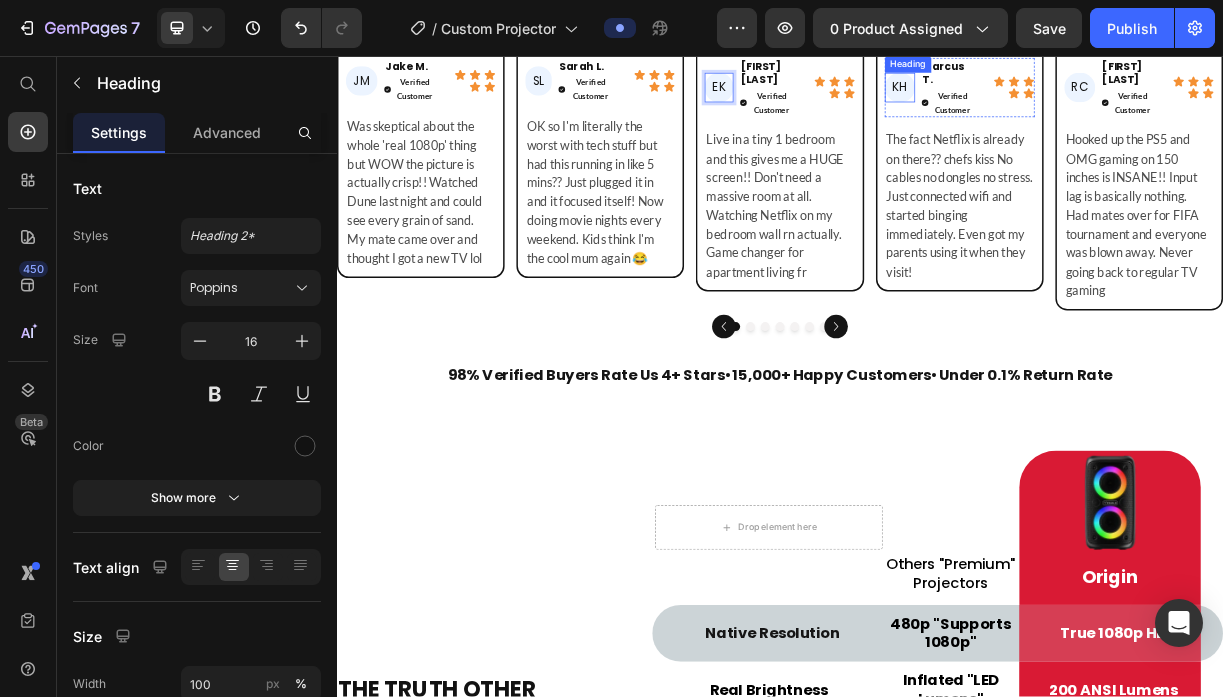 click on "KH" at bounding box center [1099, 99] 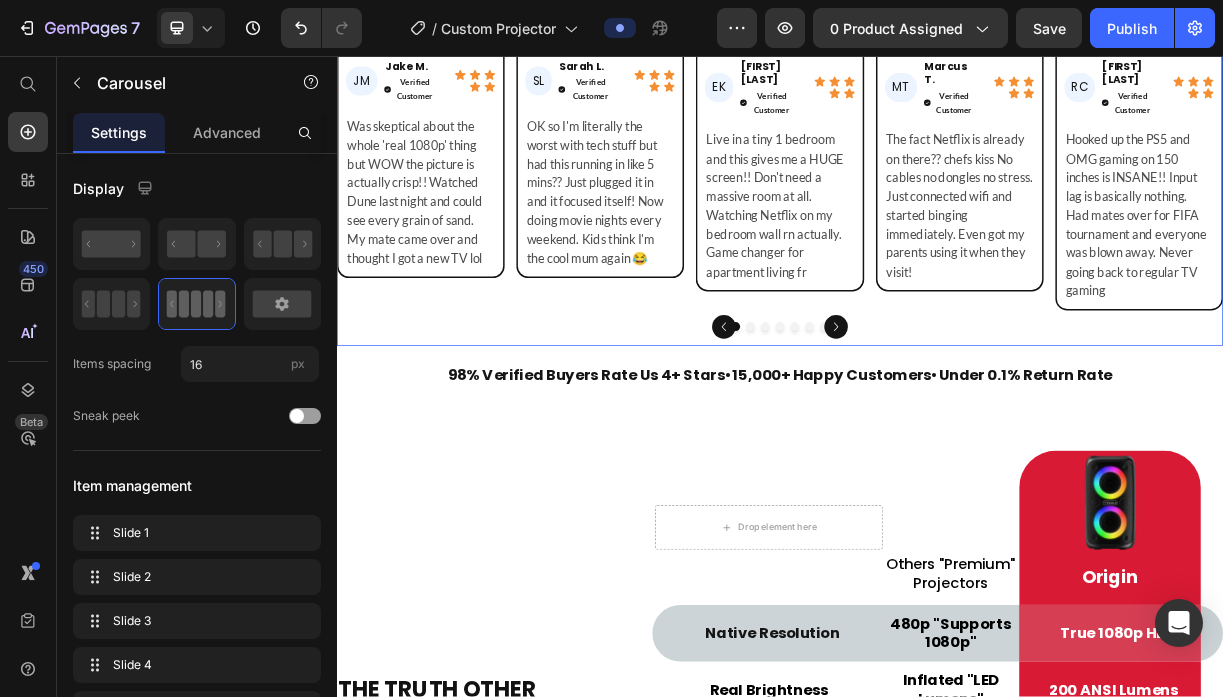 click on "Image JM Heading ⁠⁠⁠⁠⁠⁠⁠ Jake M. Heading
Verified Customer Button Icon Icon Icon Icon Icon Icon List Row Was skeptical about the whole 'real 1080p' thing but WOW the picture is actually crisp!! Watched Dune last night and could see every grain of sand. My mate came over and thought I got a new TV lol Text Block Row Image SL Heading ⁠⁠⁠⁠⁠⁠⁠ Sarah L. Heading
Verified Customer Button Icon Icon Icon Icon Icon Icon List Row OK so I'm literally the worst with tech stuff but had this running in like 5 mins?? Just plugged it in and it focused itself! Now doing movie nights every weekend. Kids think I'm the cool mum again 😂 Text Block Row Image EK Heading ⁠⁠⁠⁠⁠⁠⁠ Emma K. Heading
Verified Customer Button Icon Icon Icon Icon Icon Icon List Row Text Block Row Image MT Heading   0 ⁠⁠⁠⁠⁠⁠⁠ Marcus T. Heading
Verified Customer Button Icon Icon Icon Icon Row" at bounding box center [937, 128] 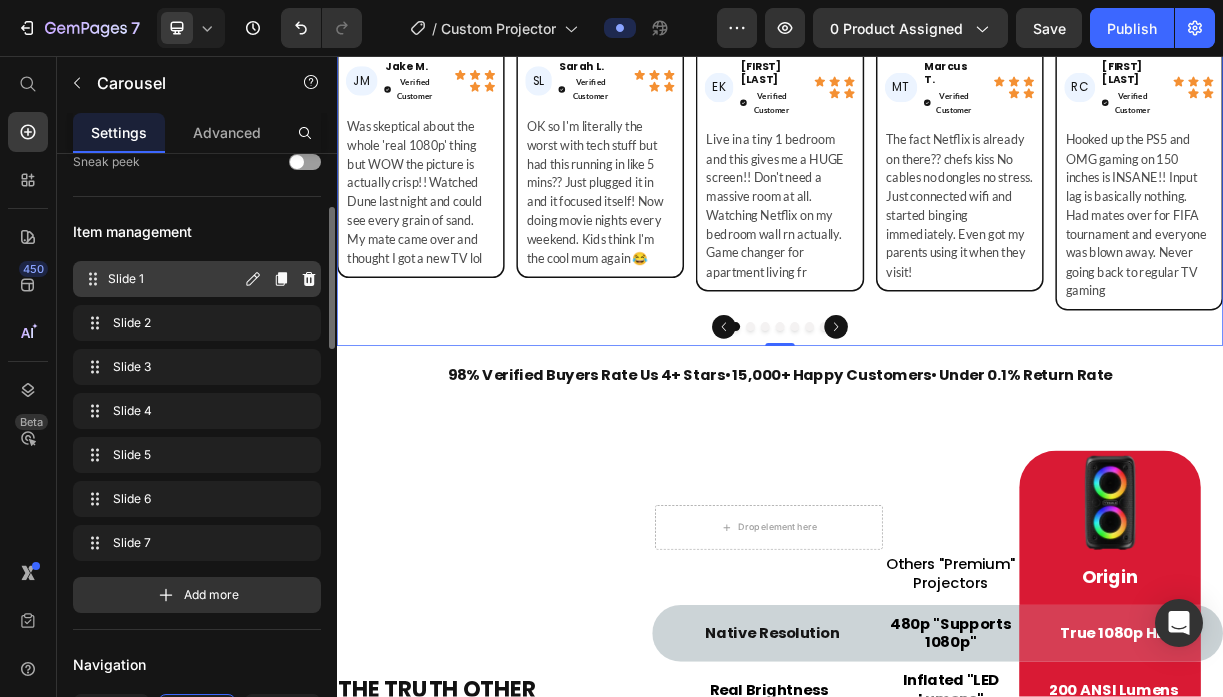 scroll, scrollTop: 257, scrollLeft: 0, axis: vertical 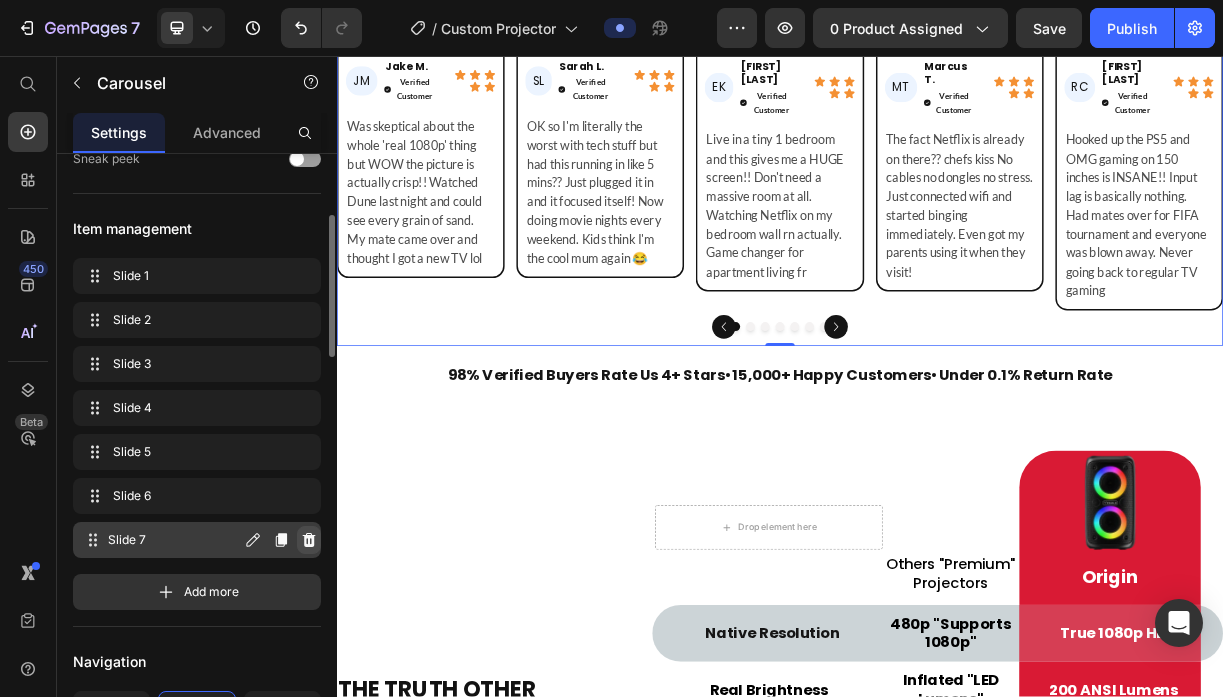 click 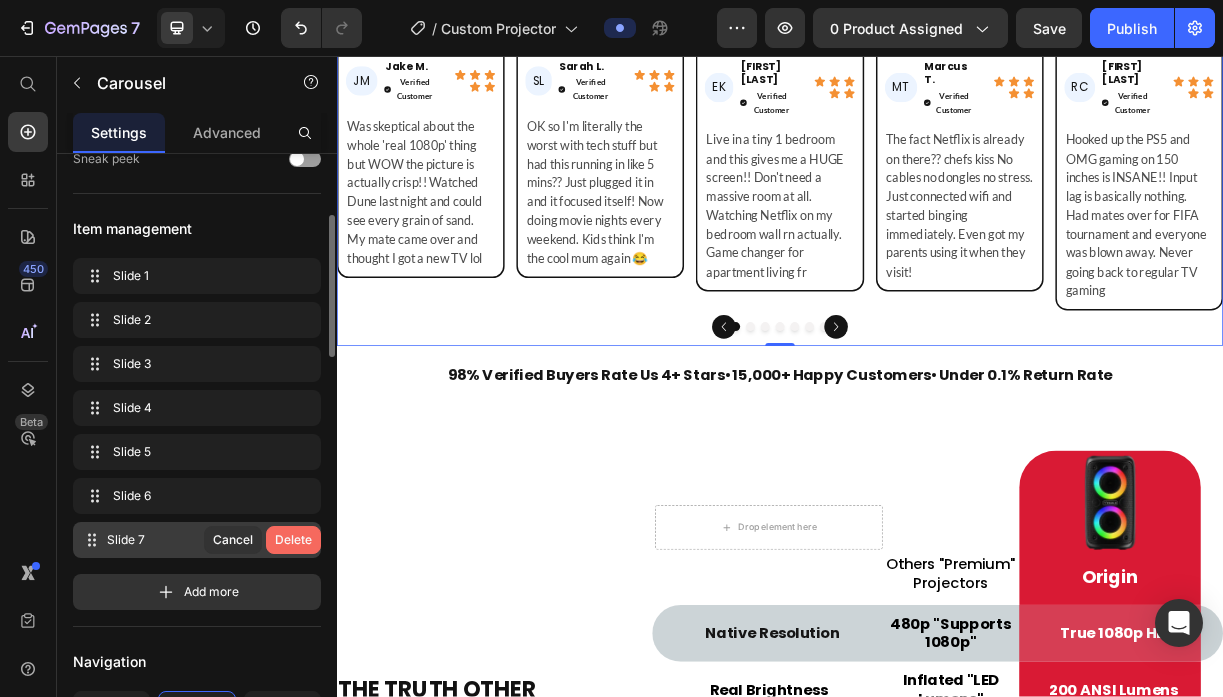 click on "Delete" at bounding box center (293, 540) 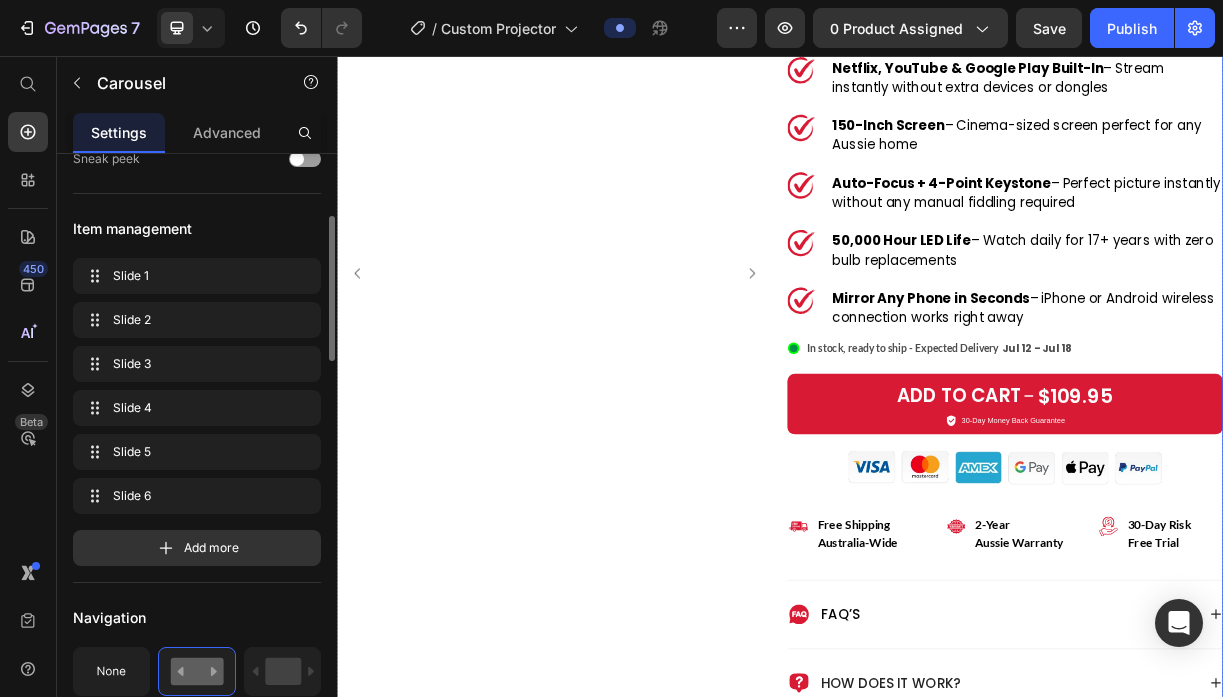 scroll, scrollTop: 1201, scrollLeft: 0, axis: vertical 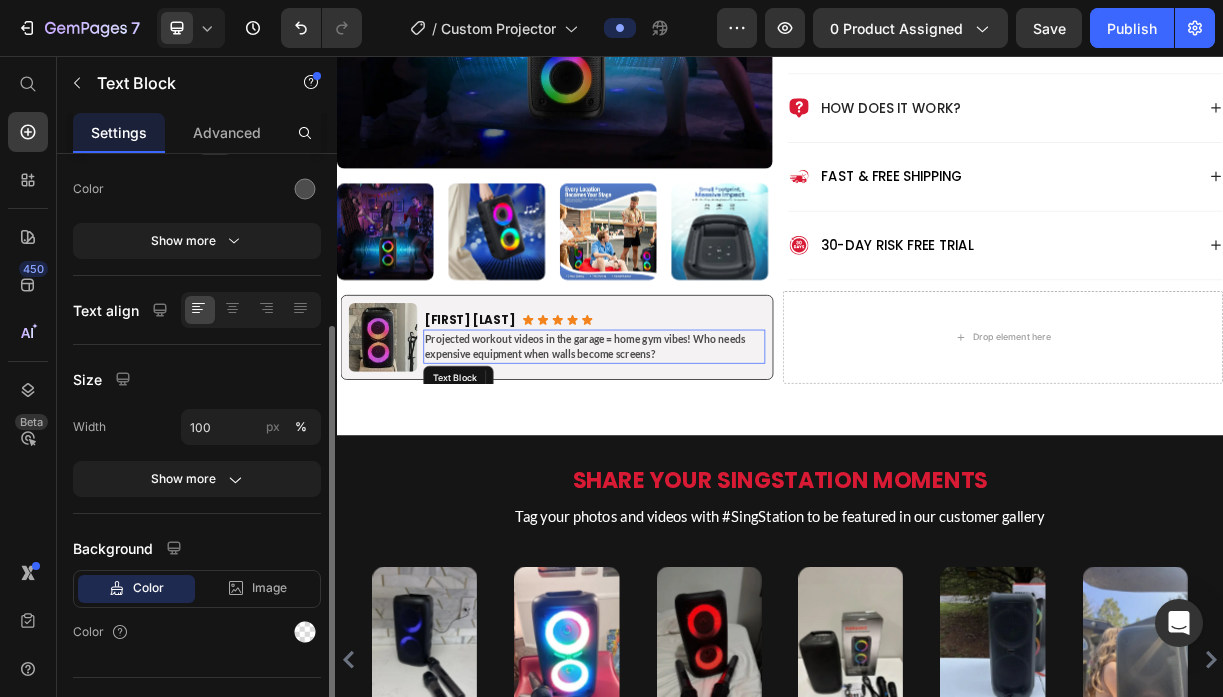 click on "Projected workout videos in the garage = home gym vibes! Who needs expensive equipment when walls become screens?" at bounding box center (685, 450) 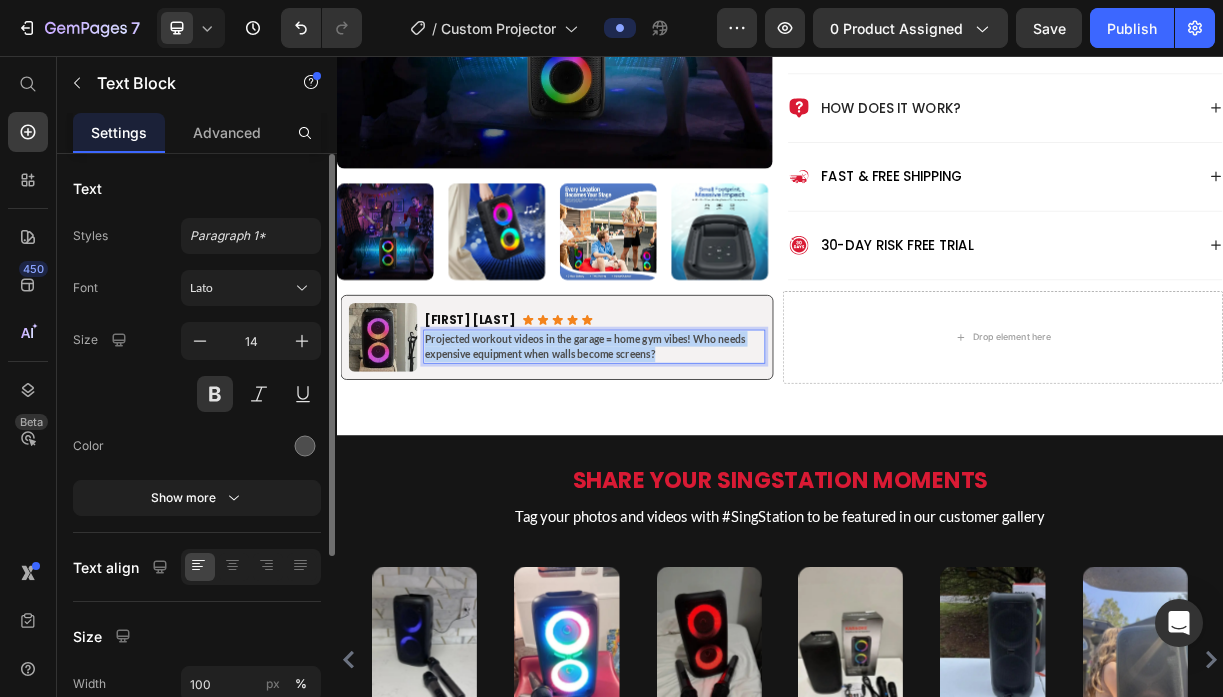 click on "Projected workout videos in the garage = home gym vibes! Who needs expensive equipment when walls become screens?" at bounding box center [685, 450] 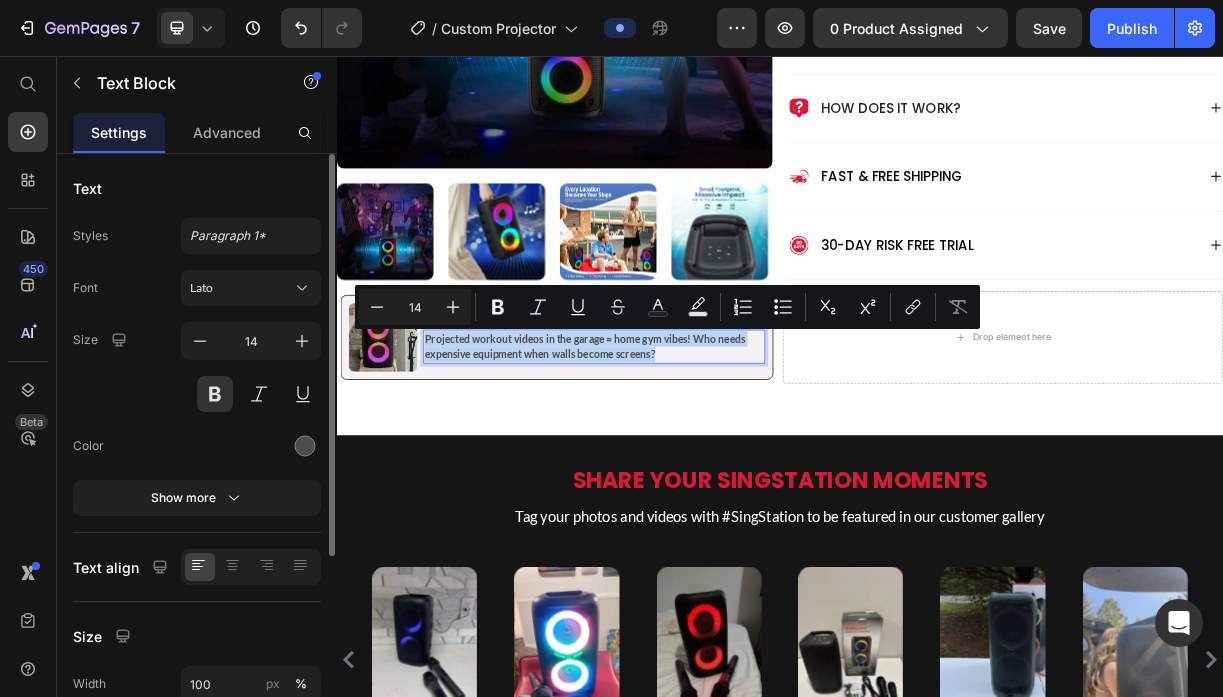type on "11" 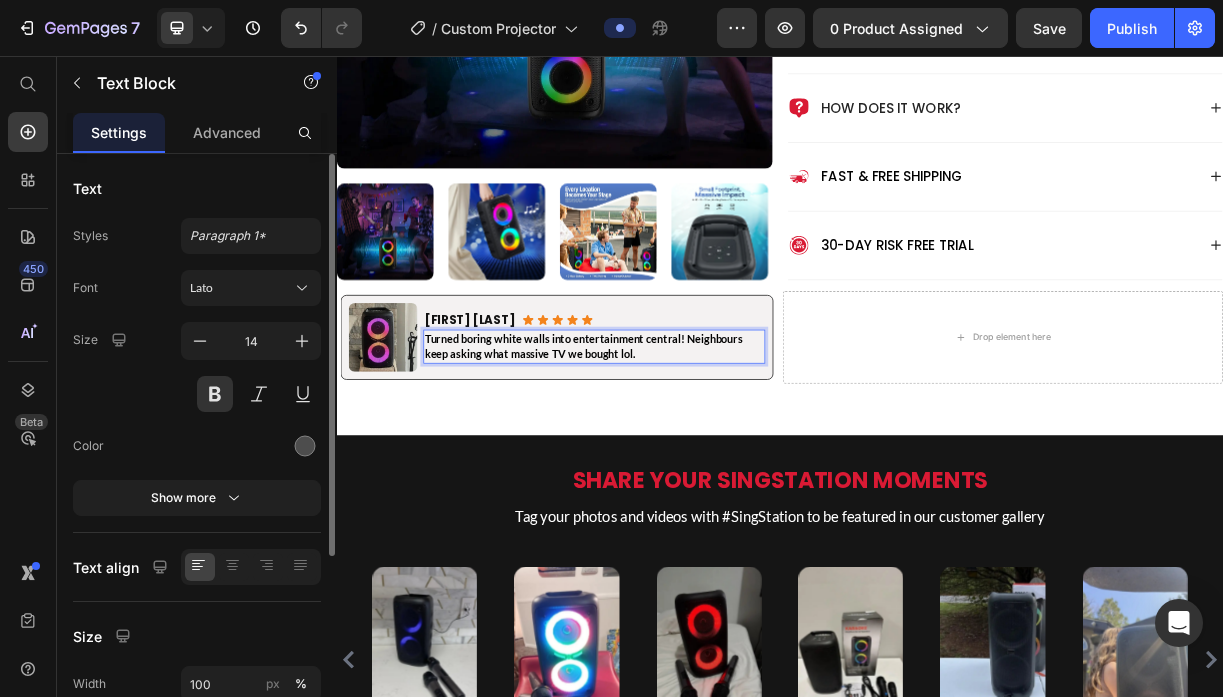 click on "Turned boring white walls into entertainment central! Neighbours keep asking what massive TV we bought lol." at bounding box center (671, 450) 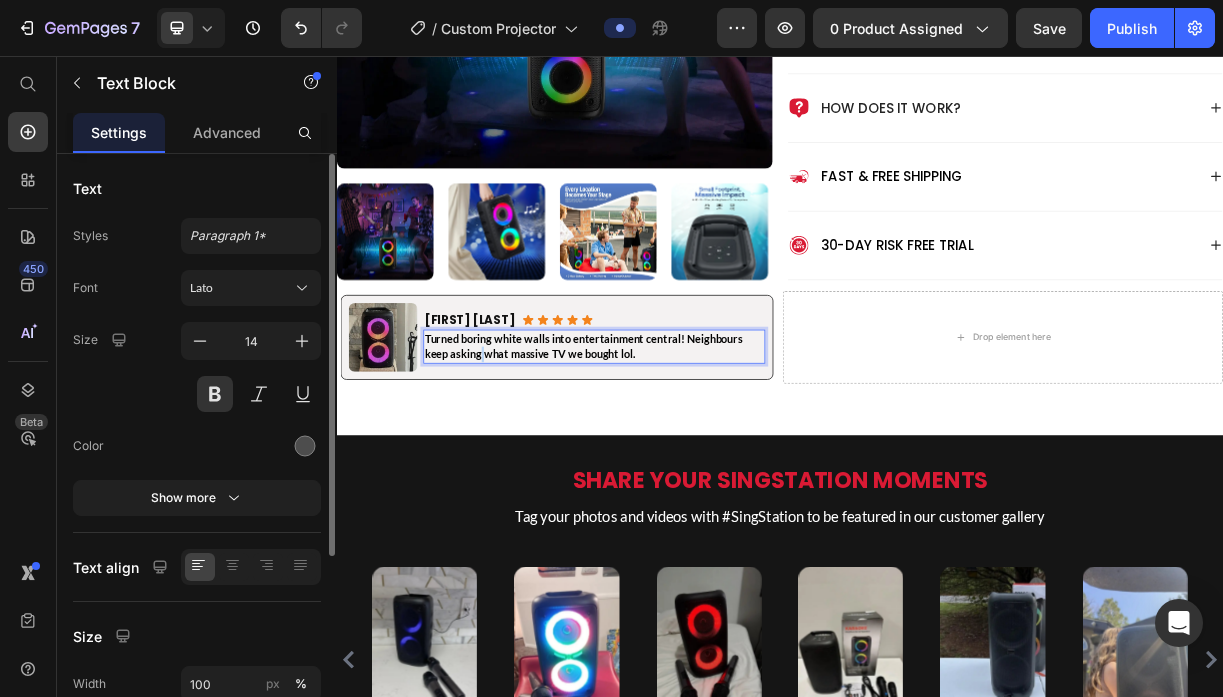 click on "Turned boring white walls into entertainment central! Neighbours keep asking what massive TV we bought lol." at bounding box center [671, 450] 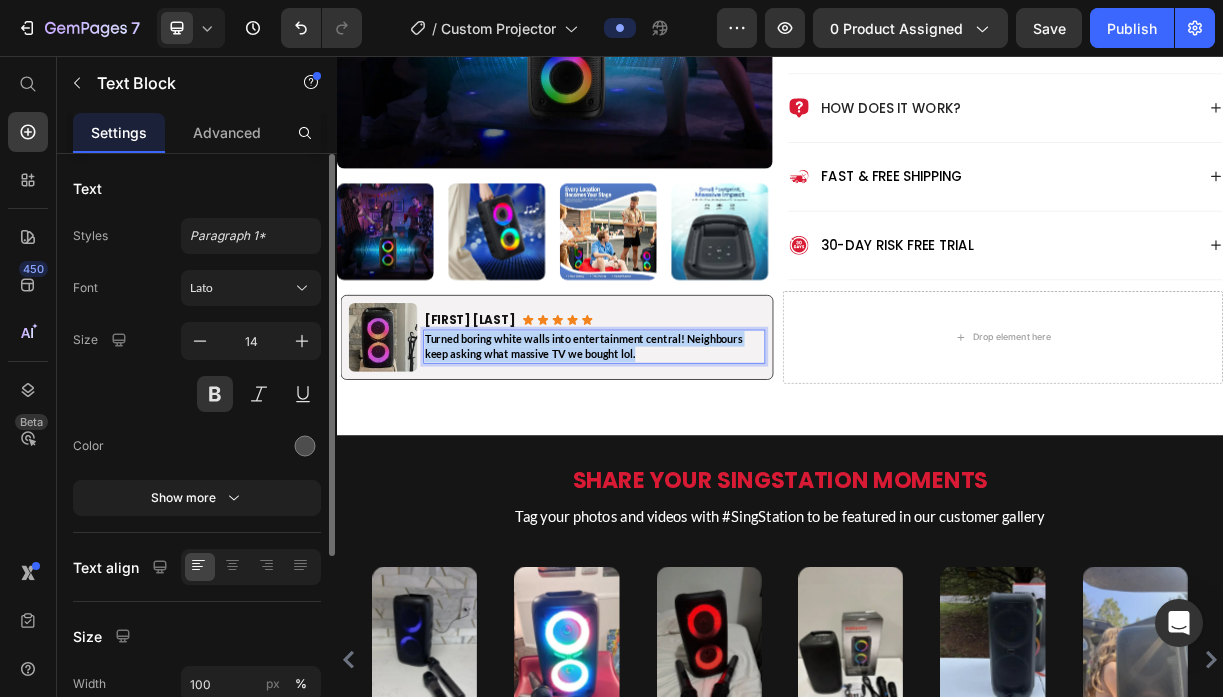click on "Turned boring white walls into entertainment central! Neighbours keep asking what massive TV we bought lol." at bounding box center [671, 450] 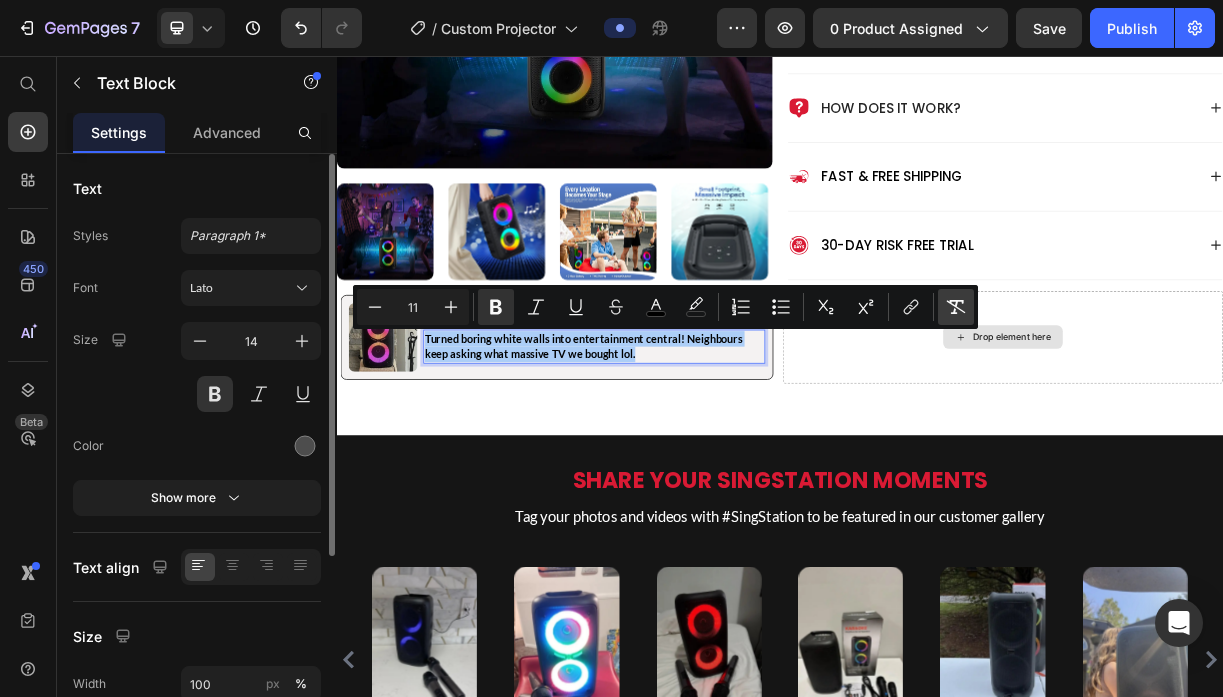 click 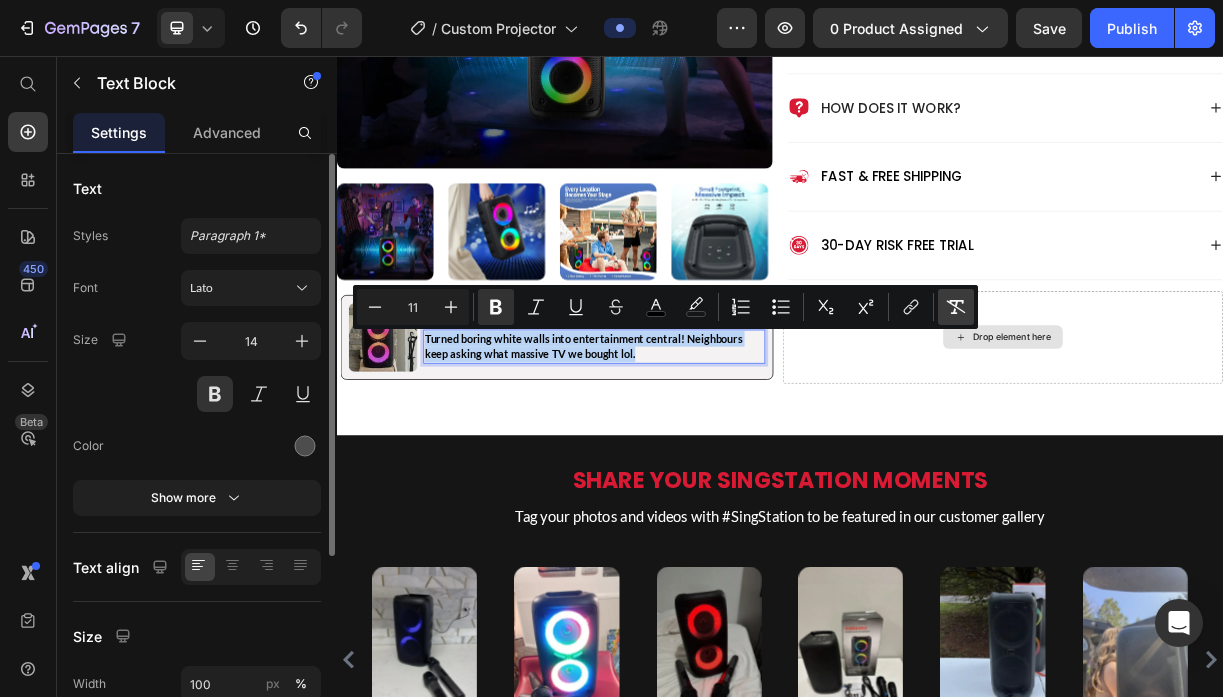 type on "14" 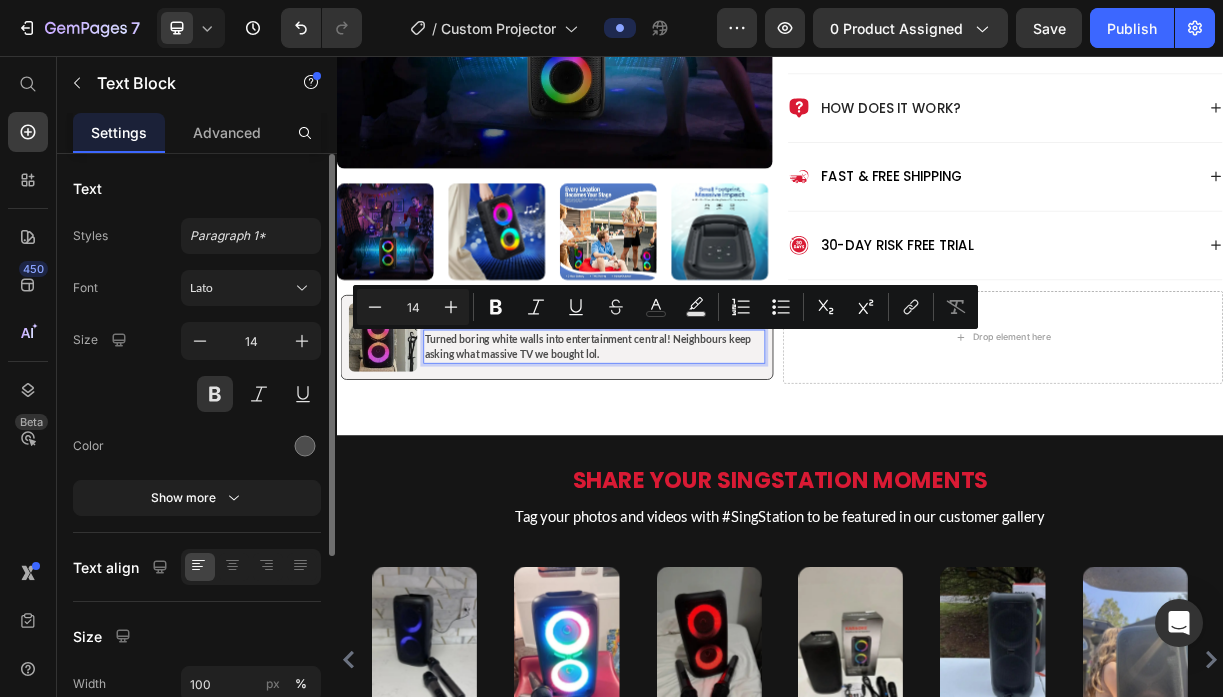 click on "Turned boring white walls into entertainment central! Neighbours keep asking what massive TV we bought lol." at bounding box center (685, 450) 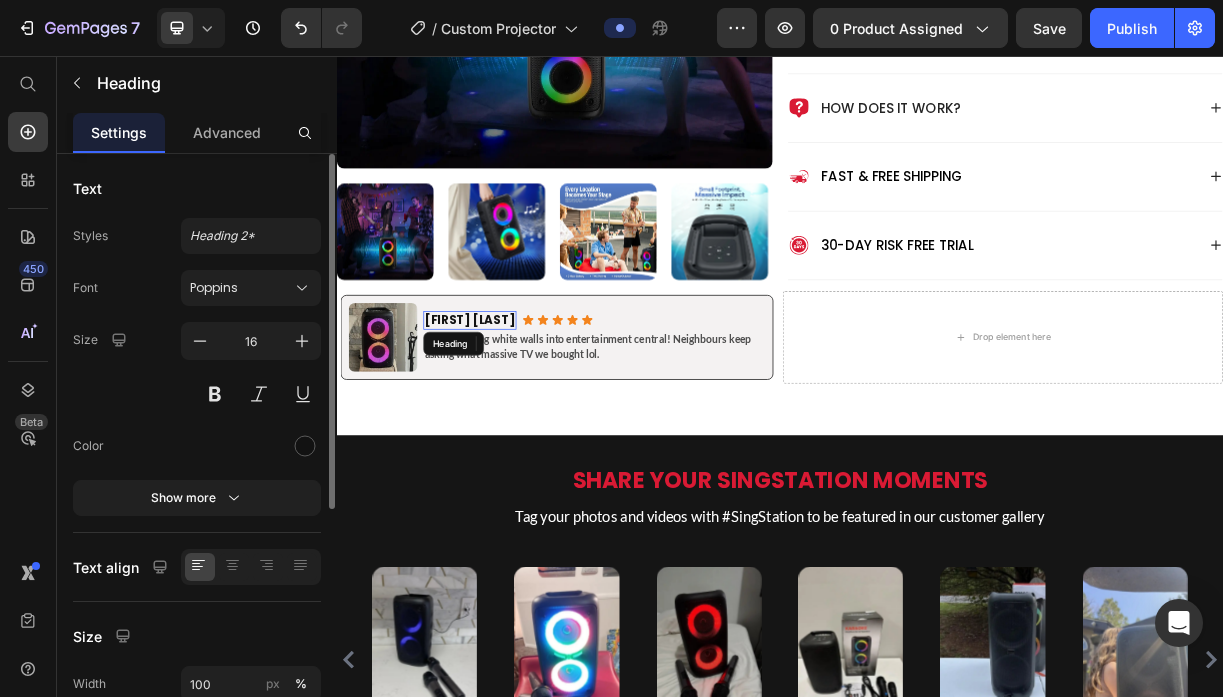 click on "Brad K." at bounding box center [517, 413] 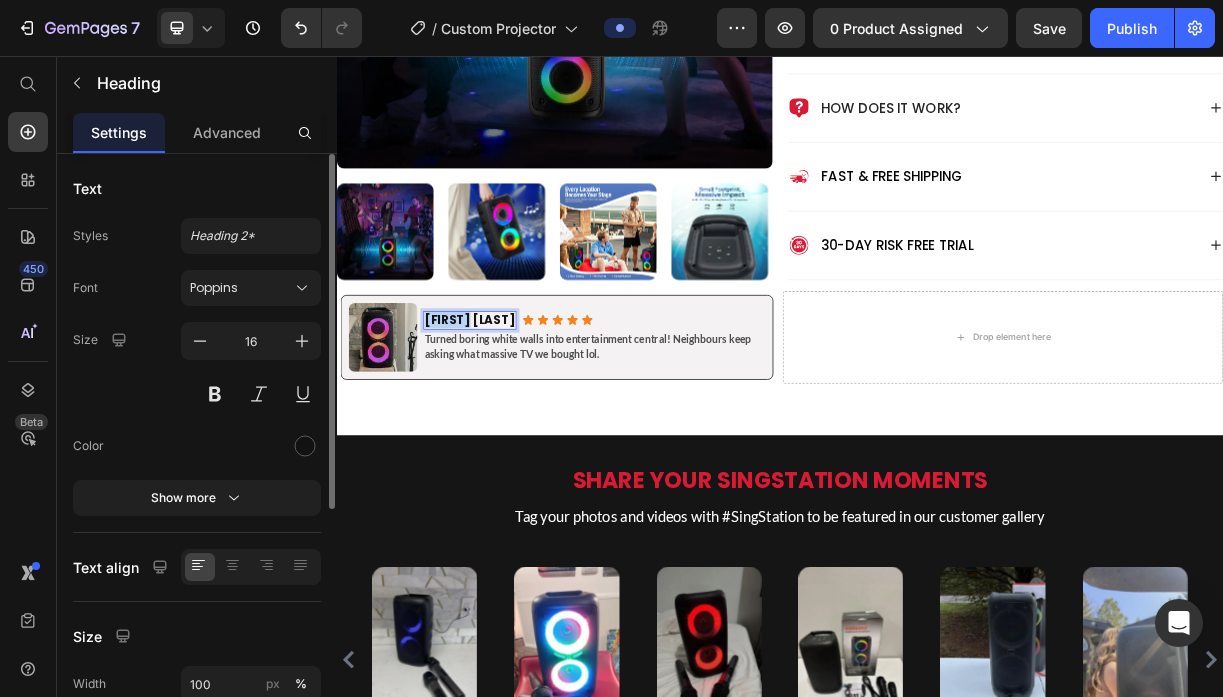 click on "Brad K." at bounding box center (517, 413) 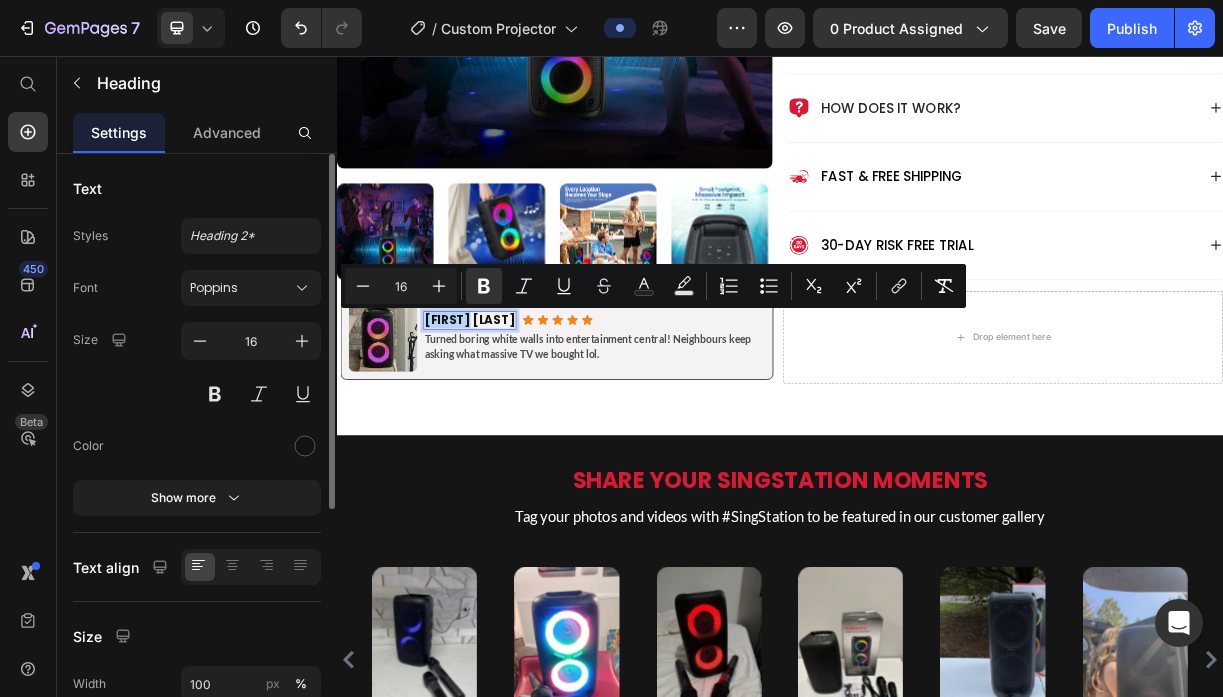 type on "11" 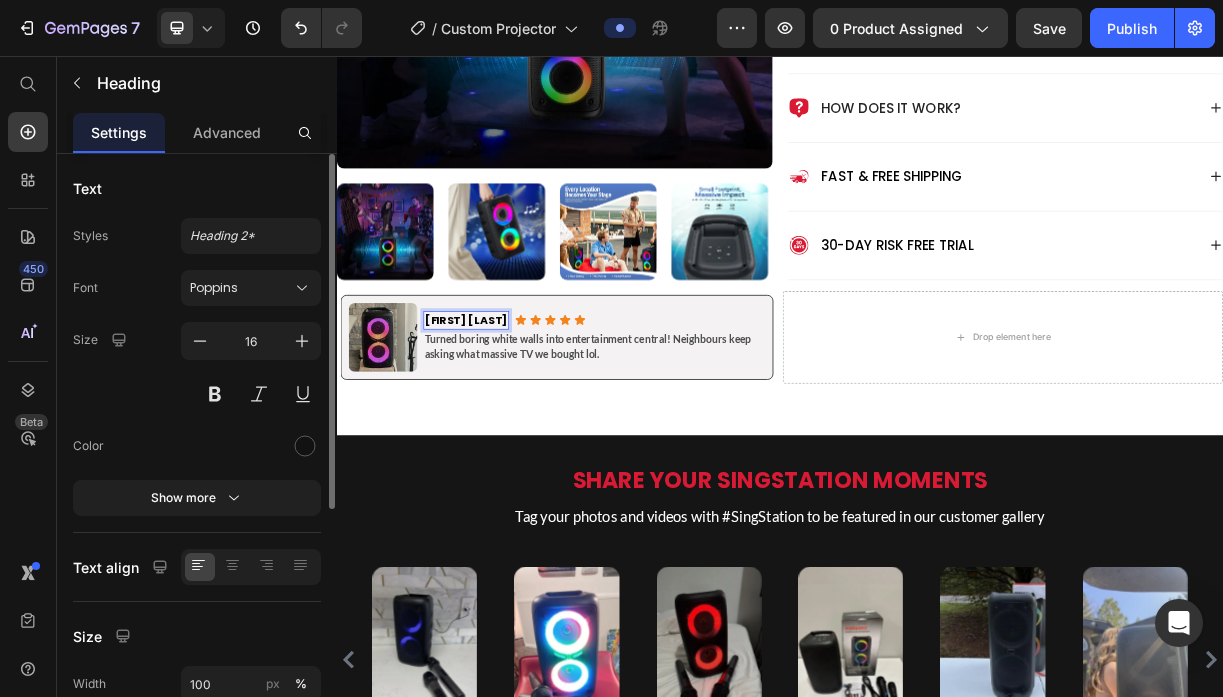 click on "Jessica H." at bounding box center (512, 414) 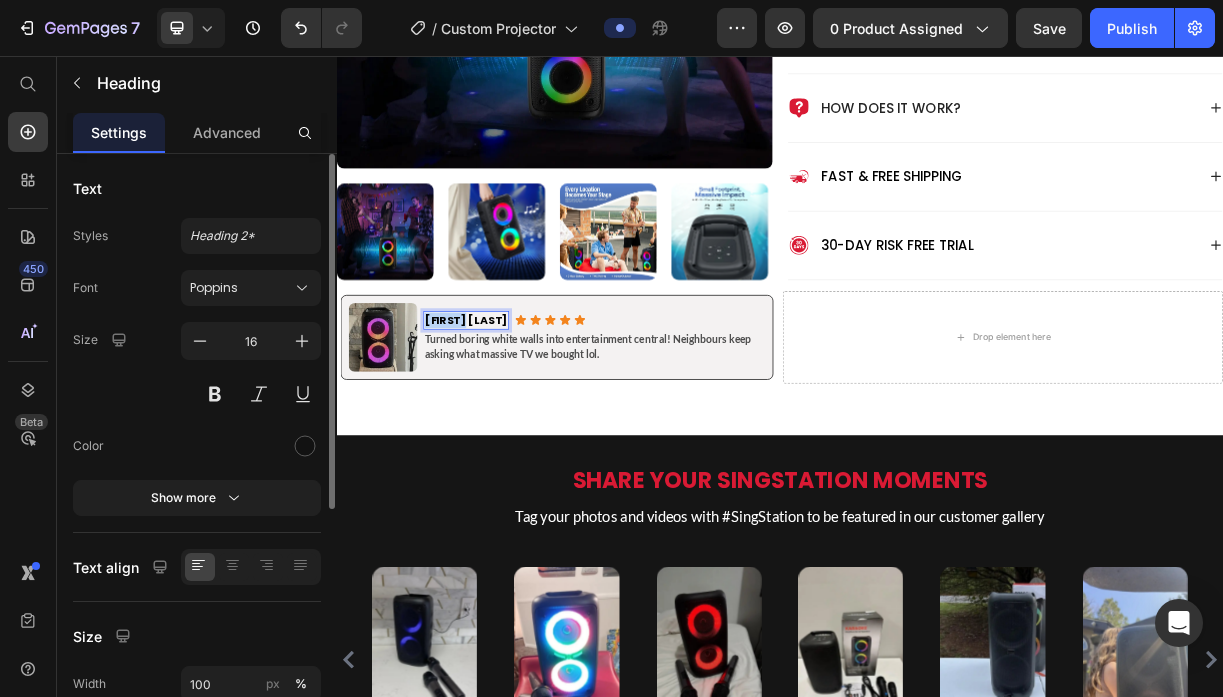 click on "Jessica H." at bounding box center (512, 414) 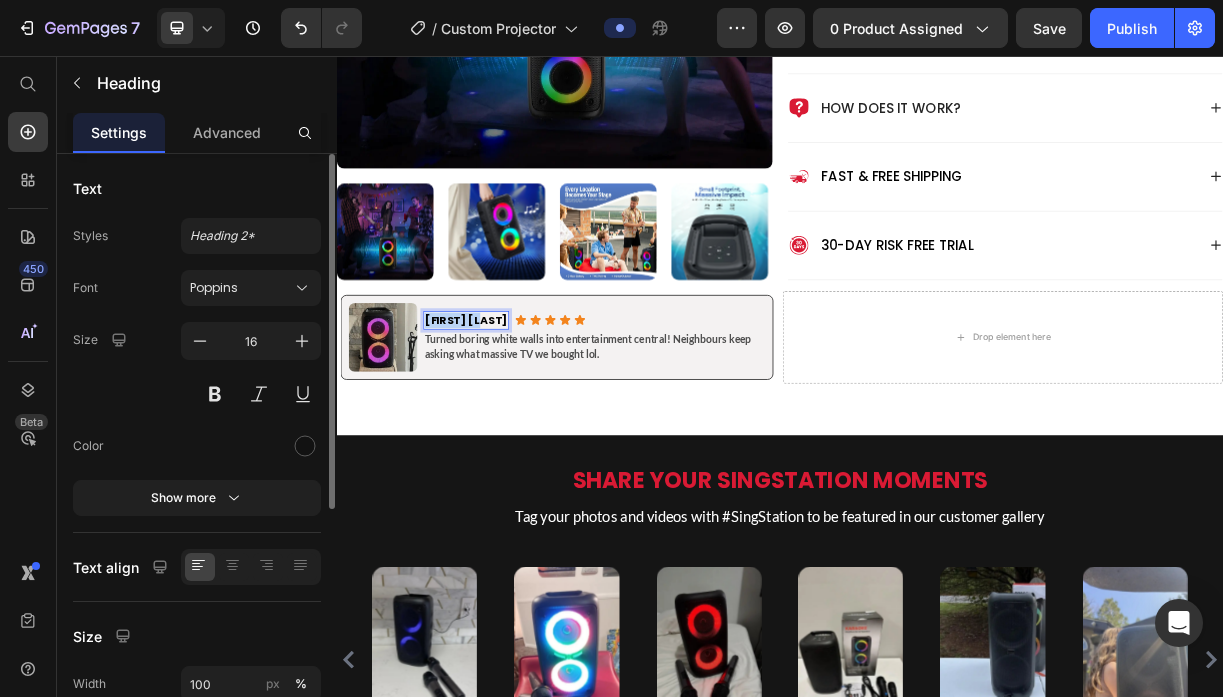 click on "Jessica H." at bounding box center (512, 414) 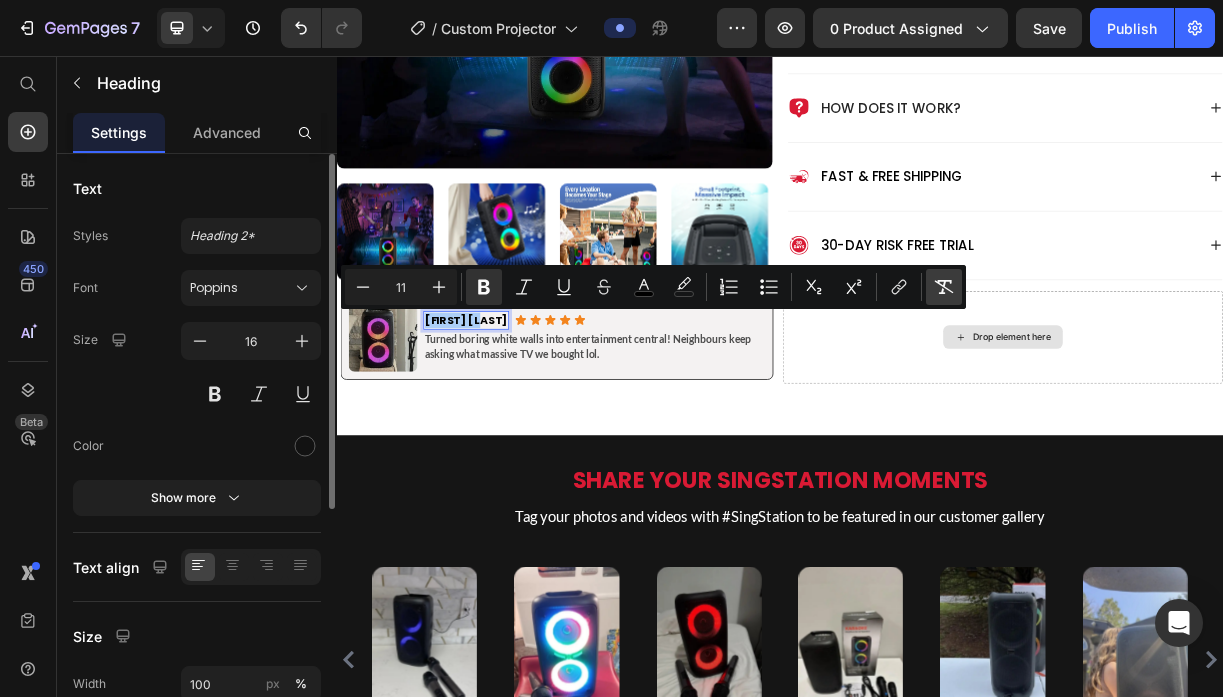 click 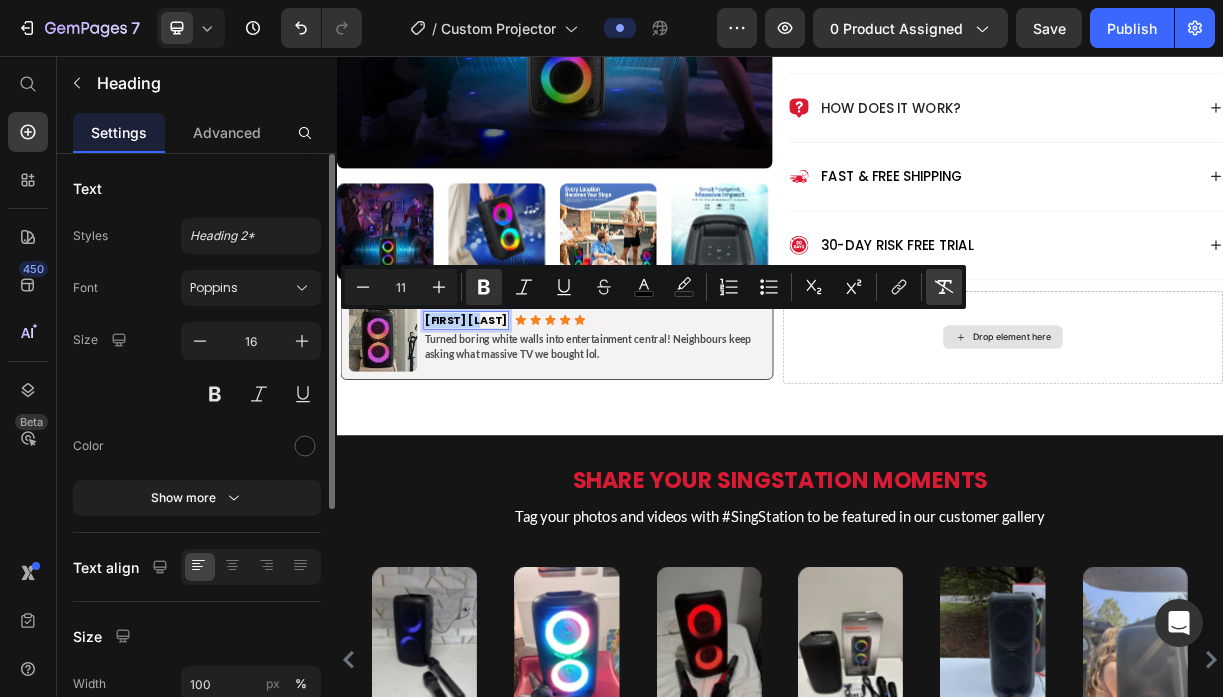 type on "16" 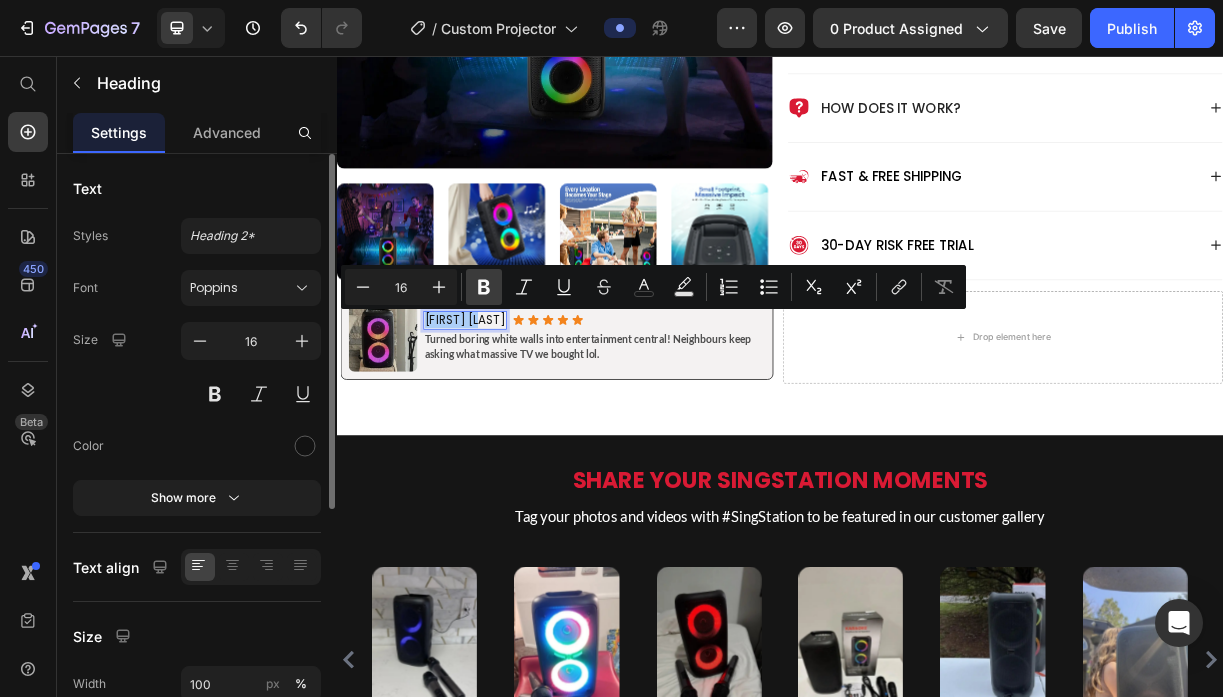 click 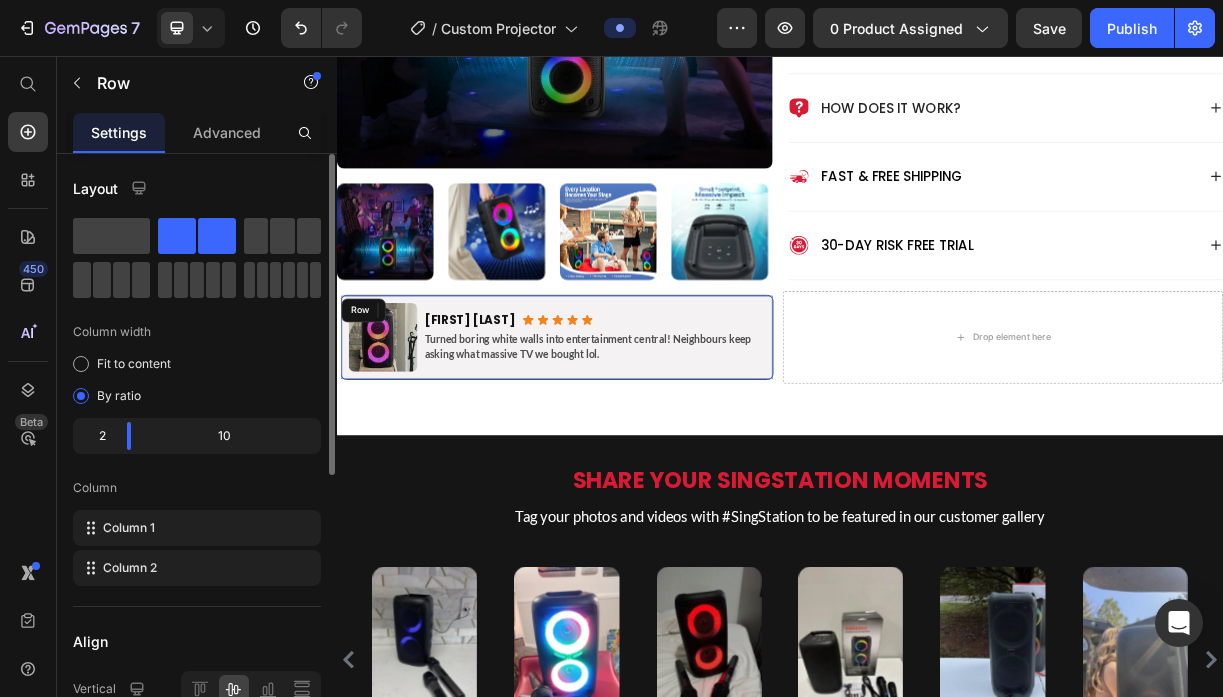 click on "Image ⁠⁠⁠⁠⁠⁠⁠ Jessica H. Heading   0 Icon Icon Icon Icon Icon Icon List Row Turned boring white walls into entertainment central! Neighbours keep asking what massive TV we bought lol. Text Block Row" at bounding box center [635, 437] 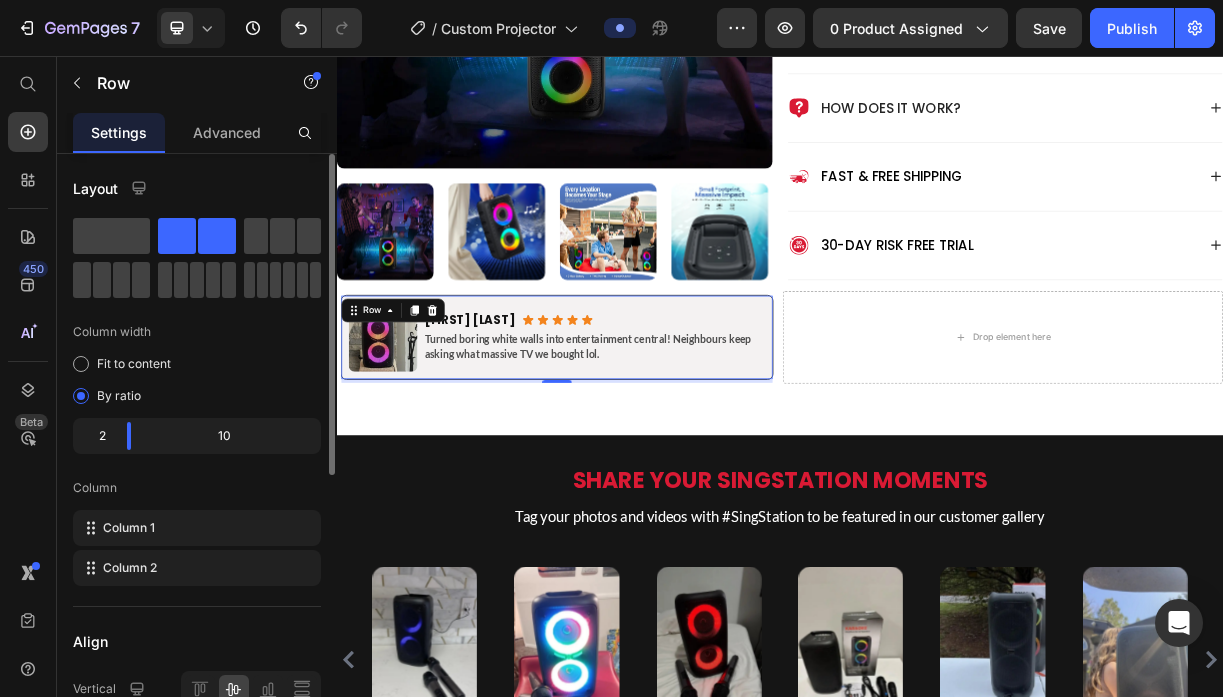 click on "5" at bounding box center [635, 496] 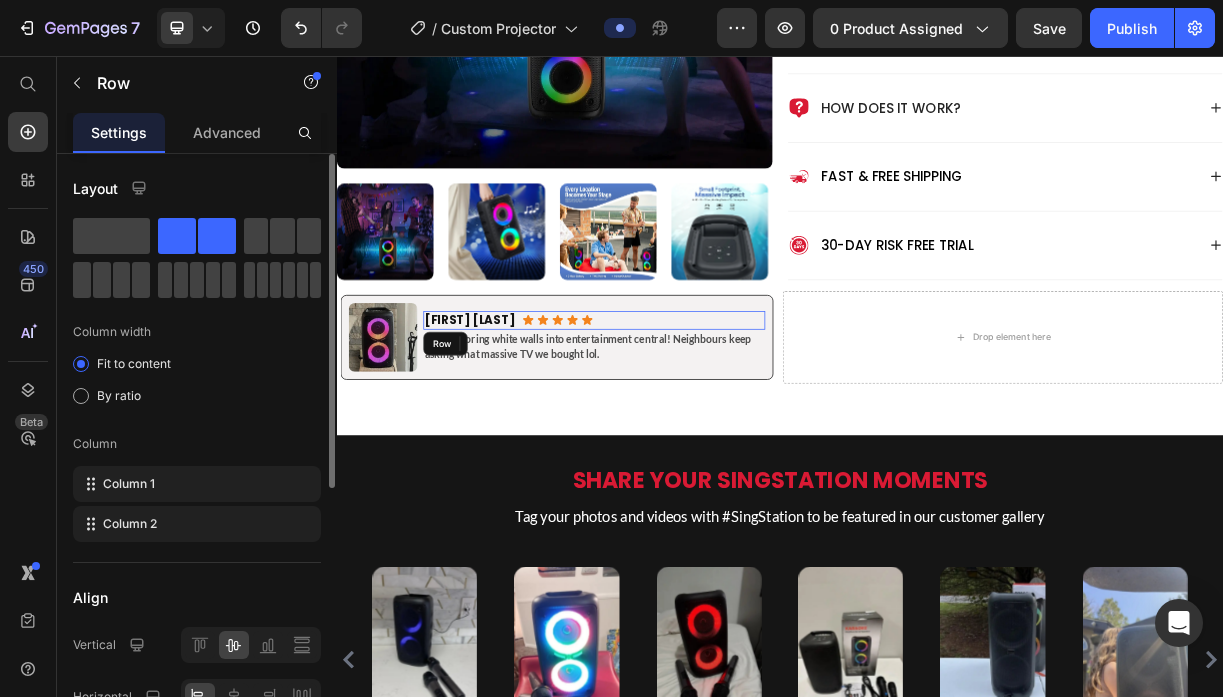 click on "⁠⁠⁠⁠⁠⁠⁠ Jessica H. Heading Icon Icon Icon Icon Icon Icon List Row" at bounding box center [685, 414] 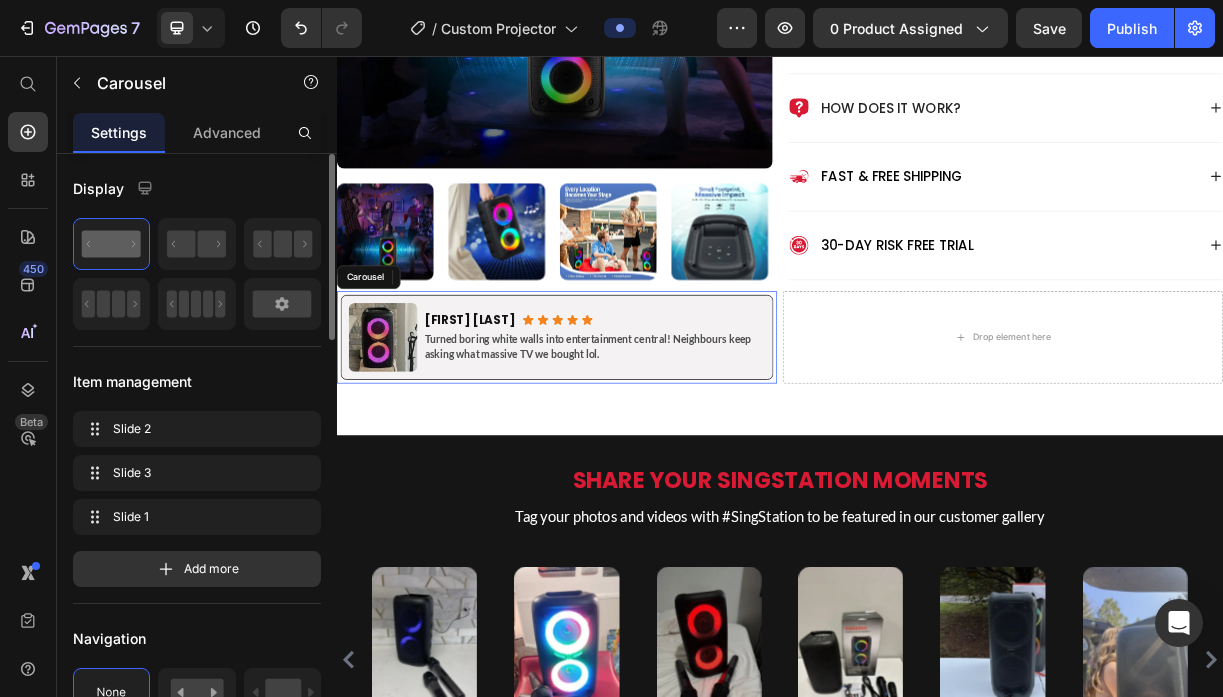drag, startPoint x: 928, startPoint y: 492, endPoint x: 614, endPoint y: 493, distance: 314.0016 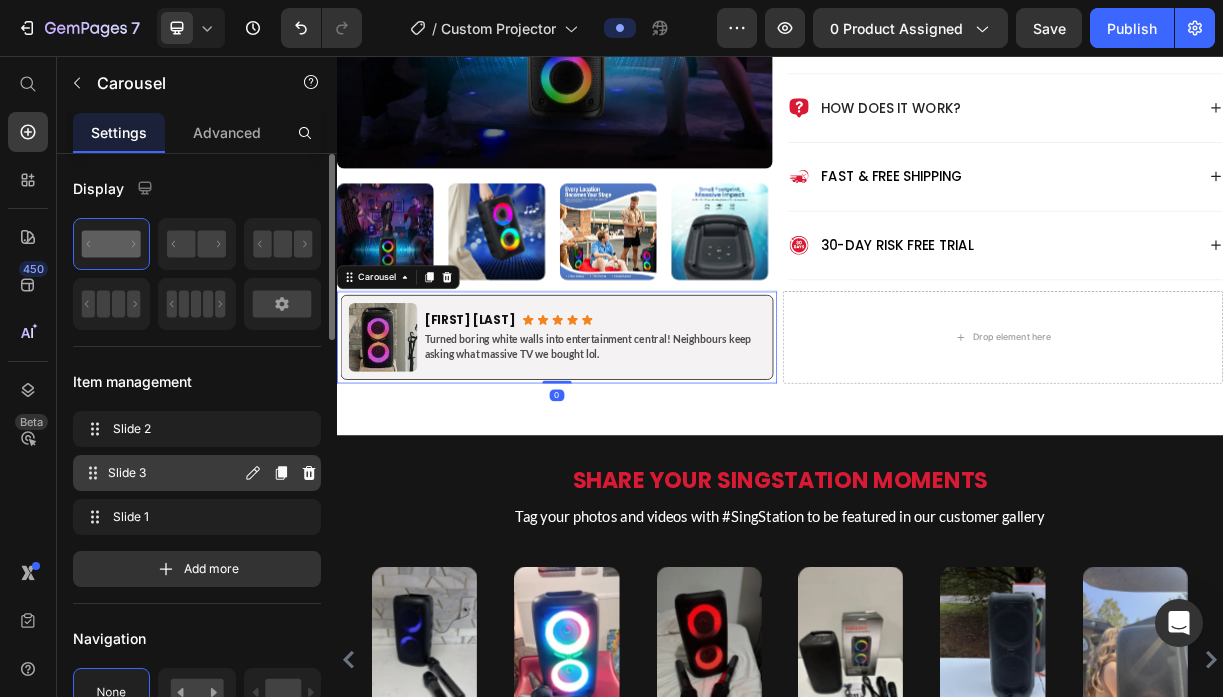 click on "Slide 3 Slide 3" at bounding box center [161, 473] 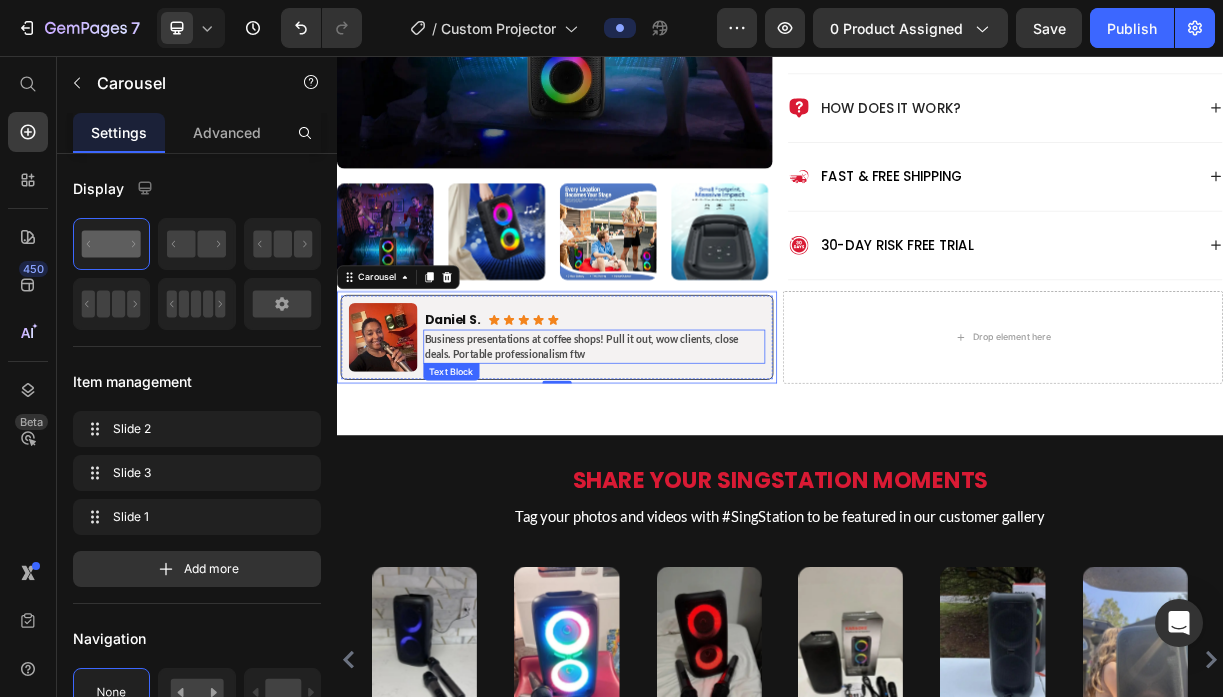 click on "Business presentations at coffee shops! Pull it out, wow clients, close deals. Portable professionalism ftw" at bounding box center [685, 450] 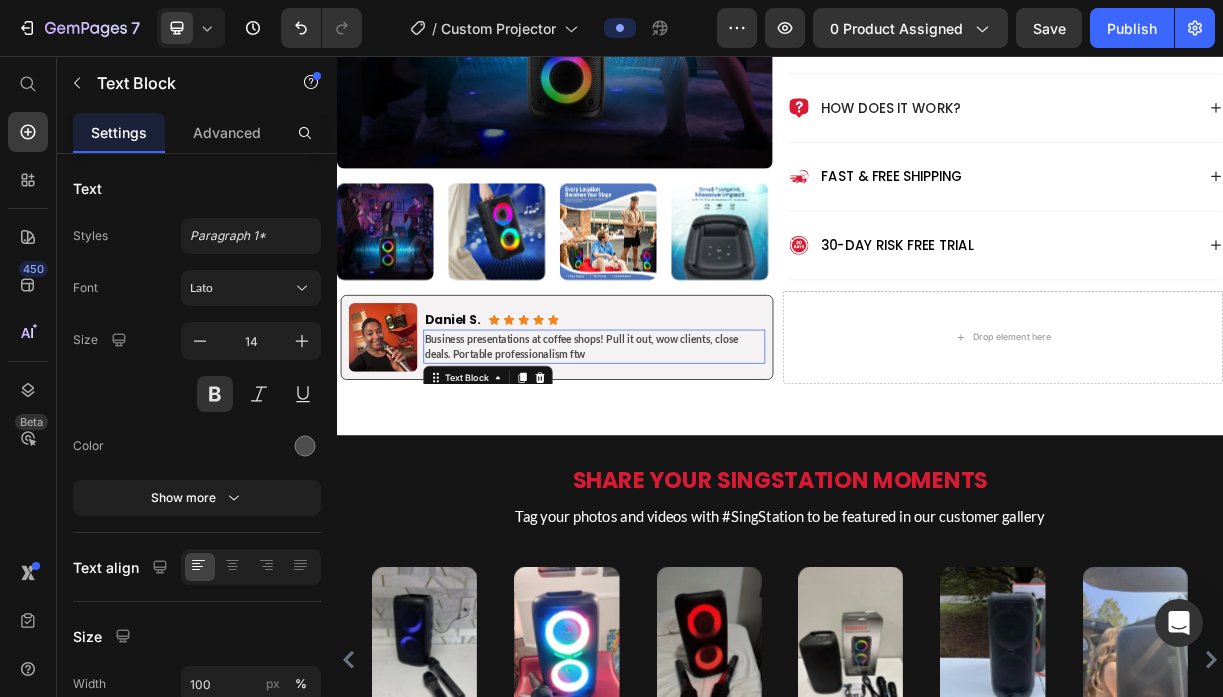 click on "Business presentations at coffee shops! Pull it out, wow clients, close deals. Portable professionalism ftw" at bounding box center [685, 450] 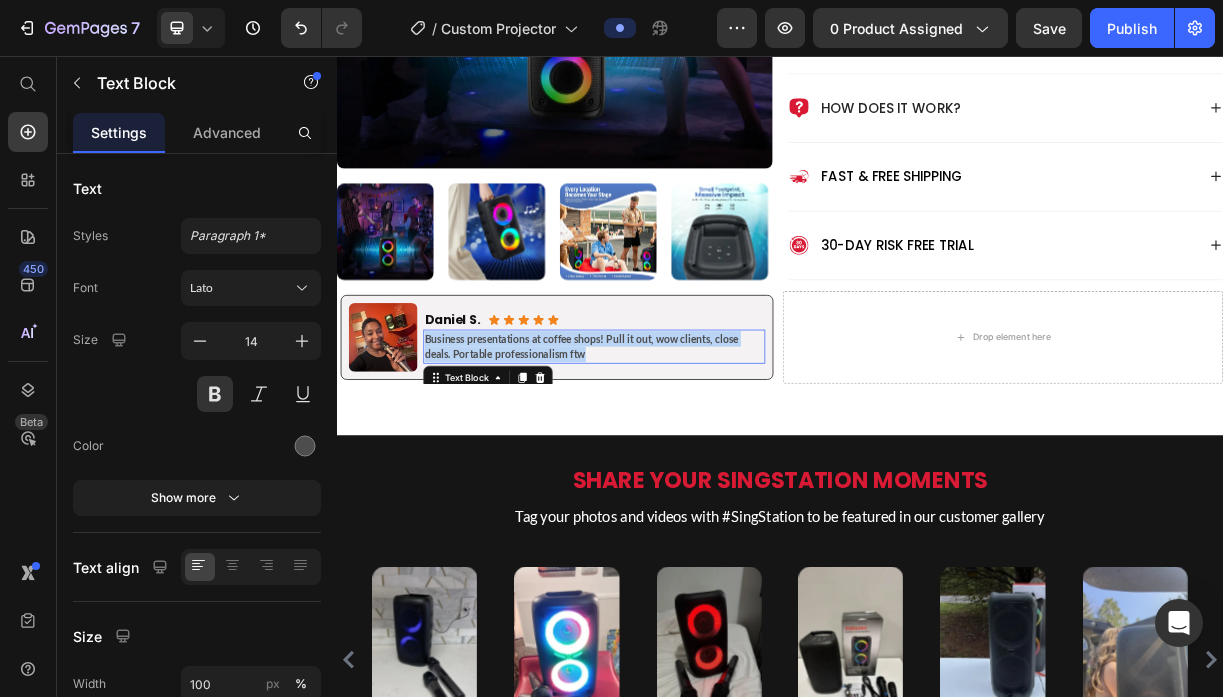 click on "Business presentations at coffee shops! Pull it out, wow clients, close deals. Portable professionalism ftw" at bounding box center (685, 450) 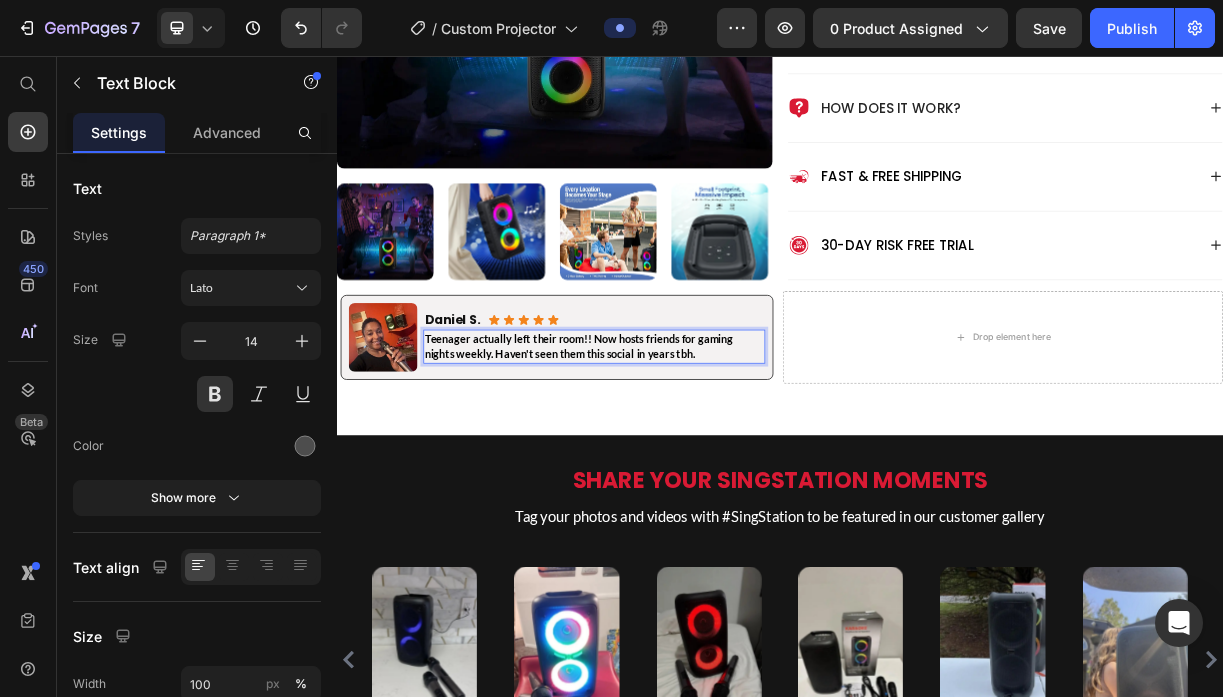 click on "Teenager actually left their room!! Now hosts friends for gaming nights weekly. Haven't seen them this social in years tbh." at bounding box center [665, 450] 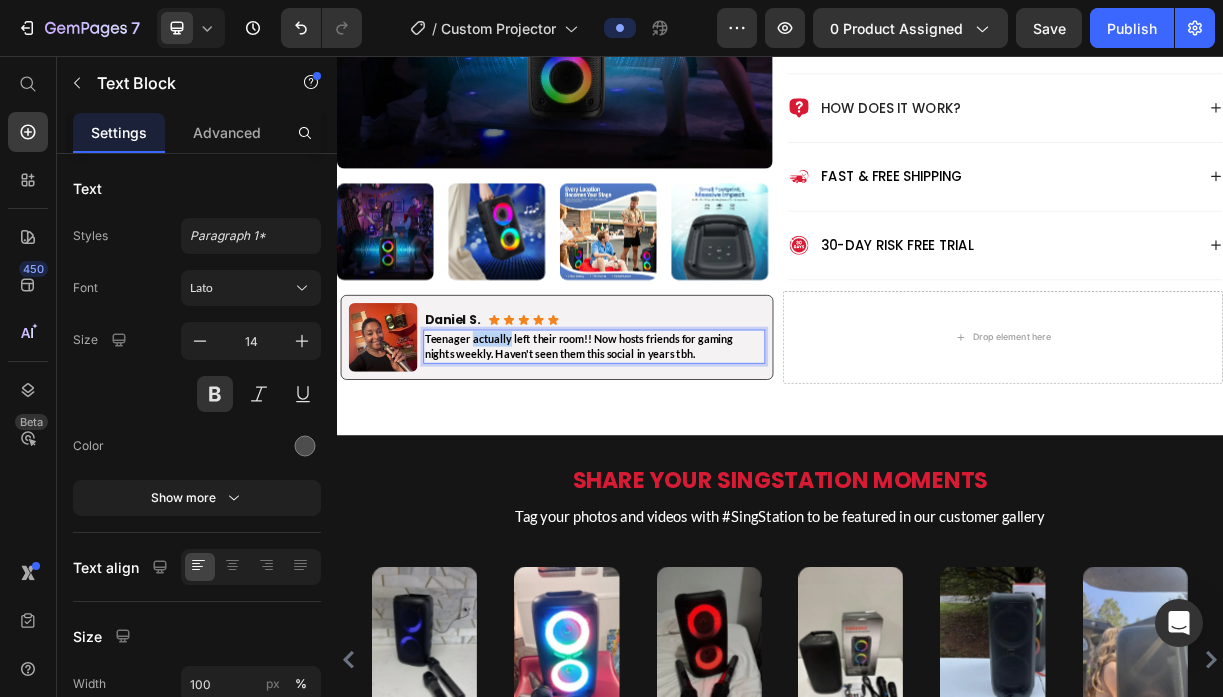 click on "Teenager actually left their room!! Now hosts friends for gaming nights weekly. Haven't seen them this social in years tbh." at bounding box center (665, 450) 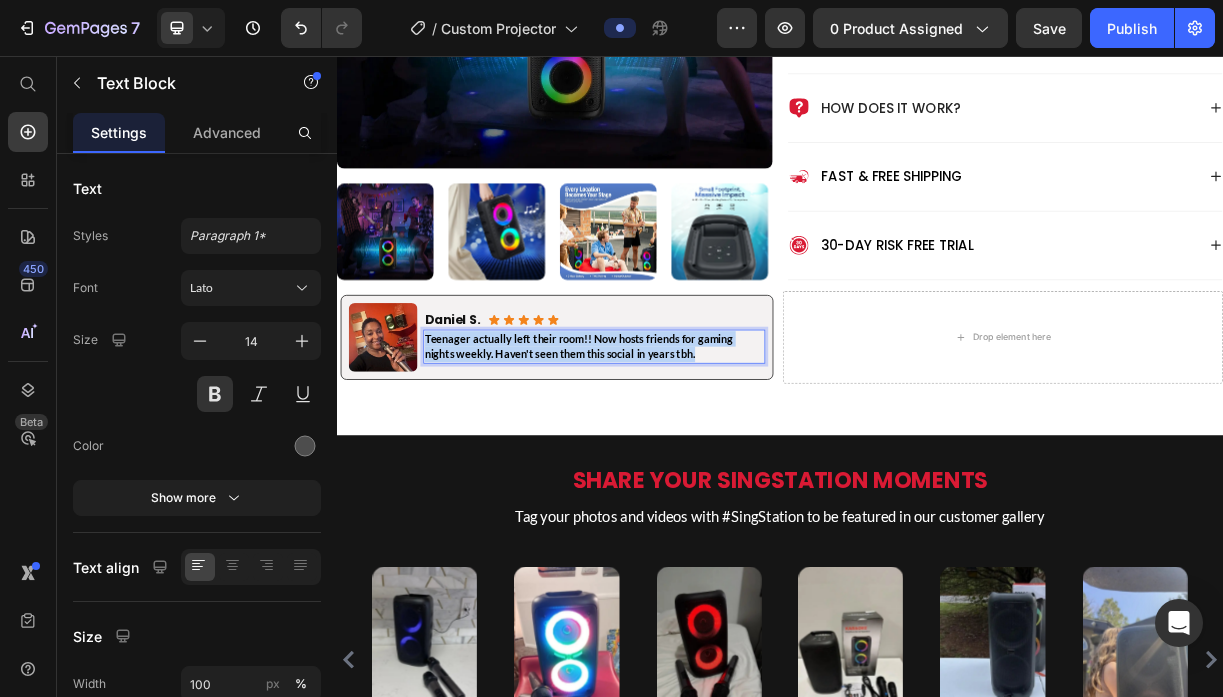 click on "Teenager actually left their room!! Now hosts friends for gaming nights weekly. Haven't seen them this social in years tbh." at bounding box center [665, 450] 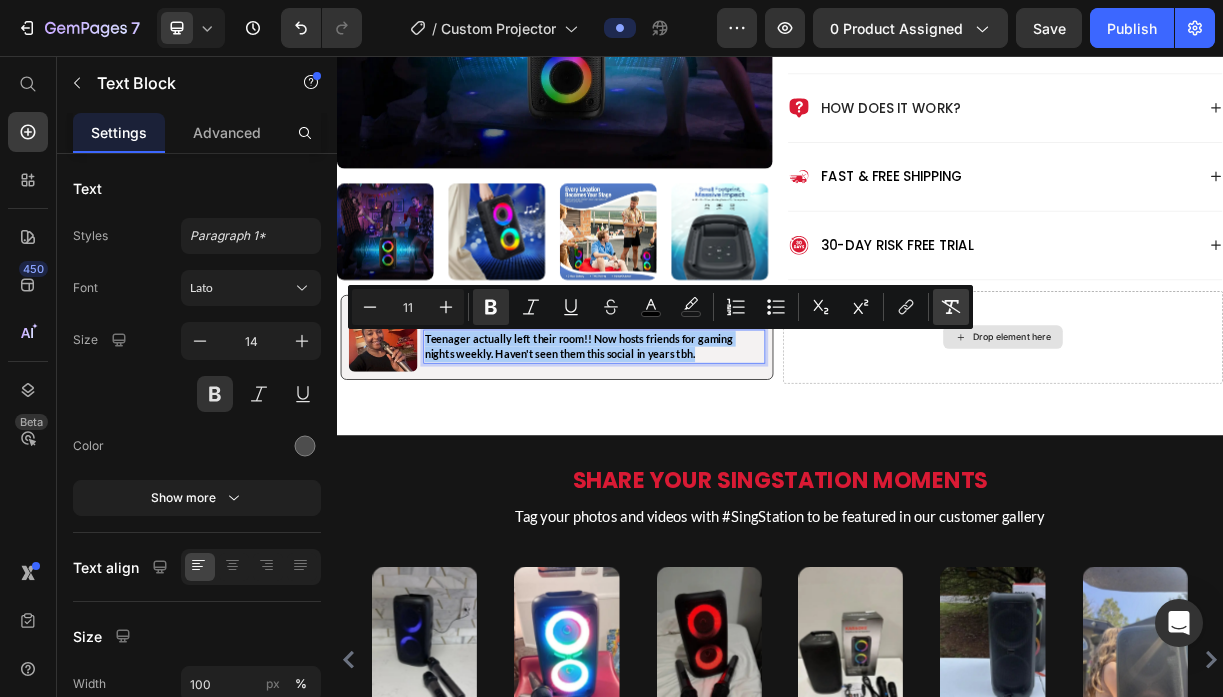 click on "Remove Format" at bounding box center (951, 307) 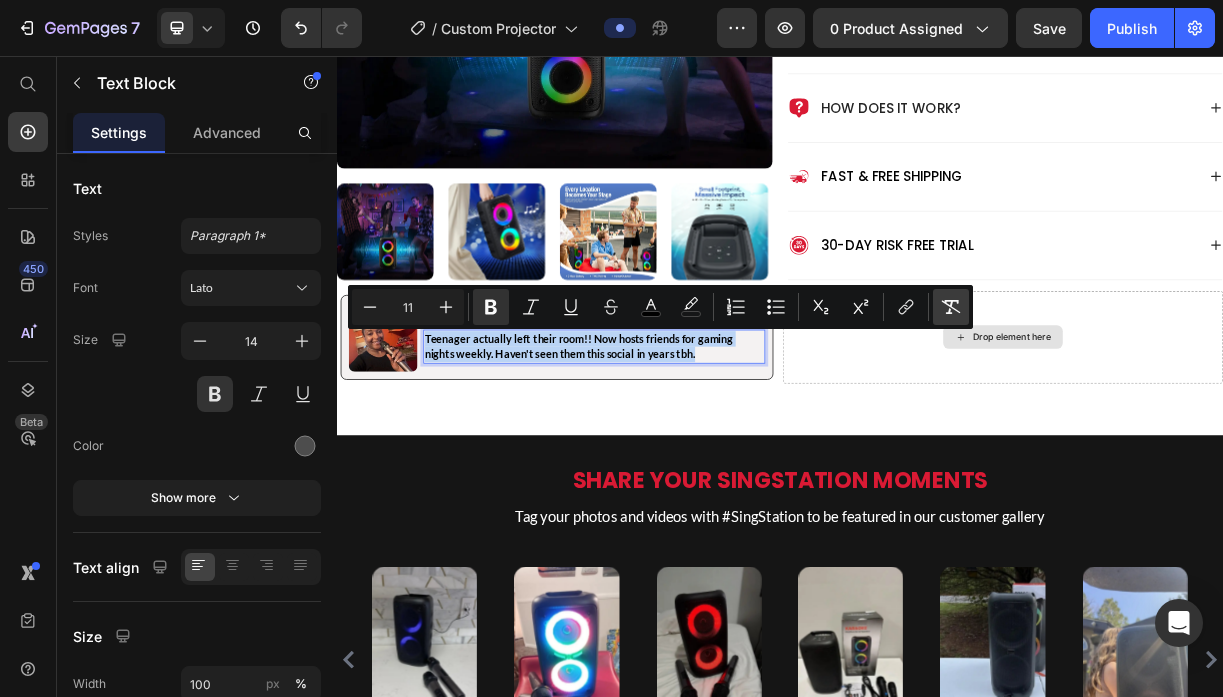 type on "14" 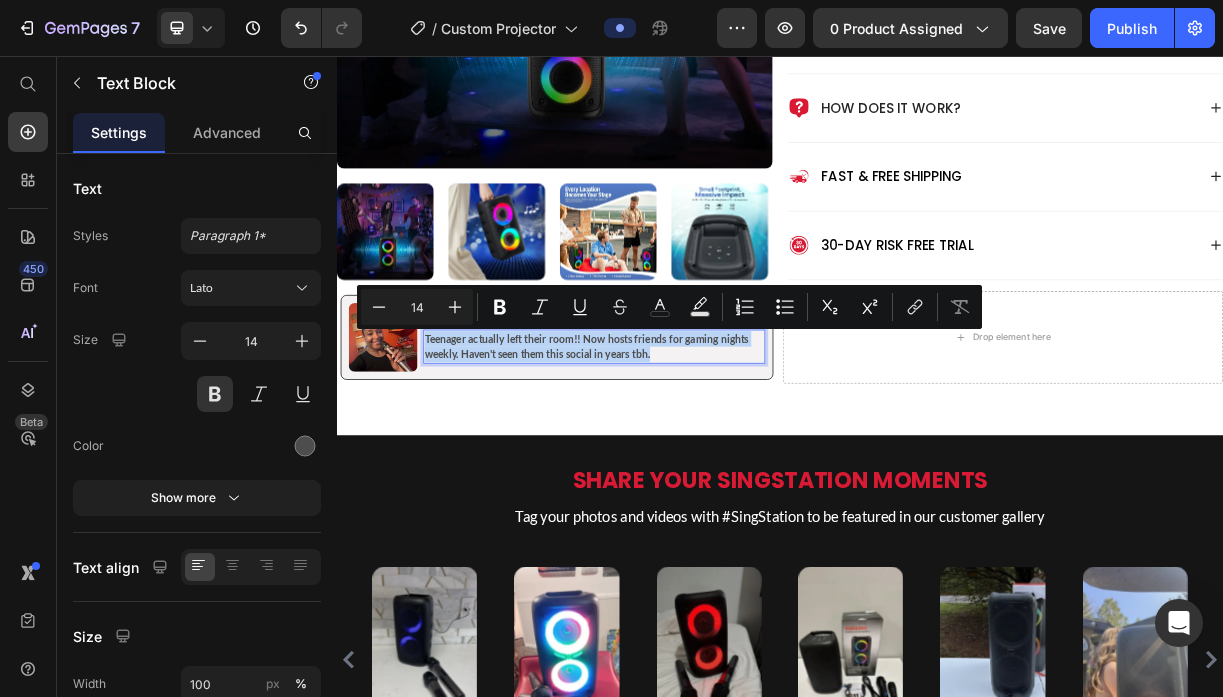 click on "Teenager actually left their room!! Now hosts friends for gaming nights weekly. Haven't seen them this social in years tbh." at bounding box center [685, 450] 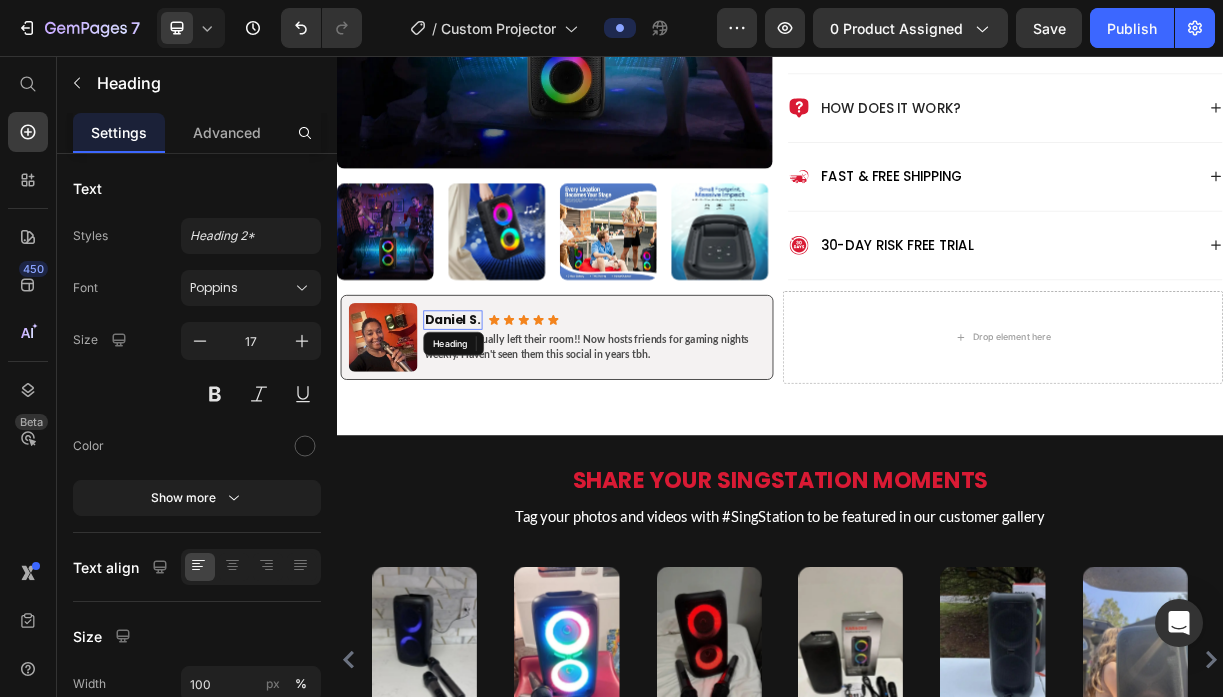 click on "Daniel S." at bounding box center [494, 414] 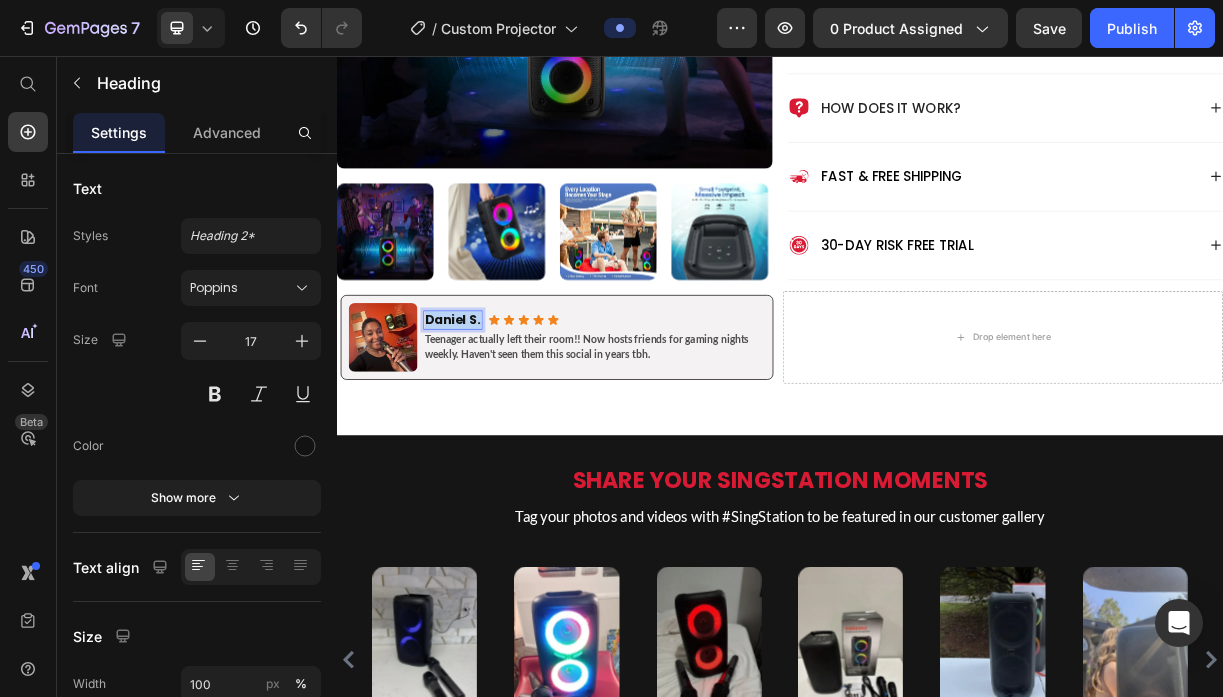 click on "Daniel S." at bounding box center (494, 414) 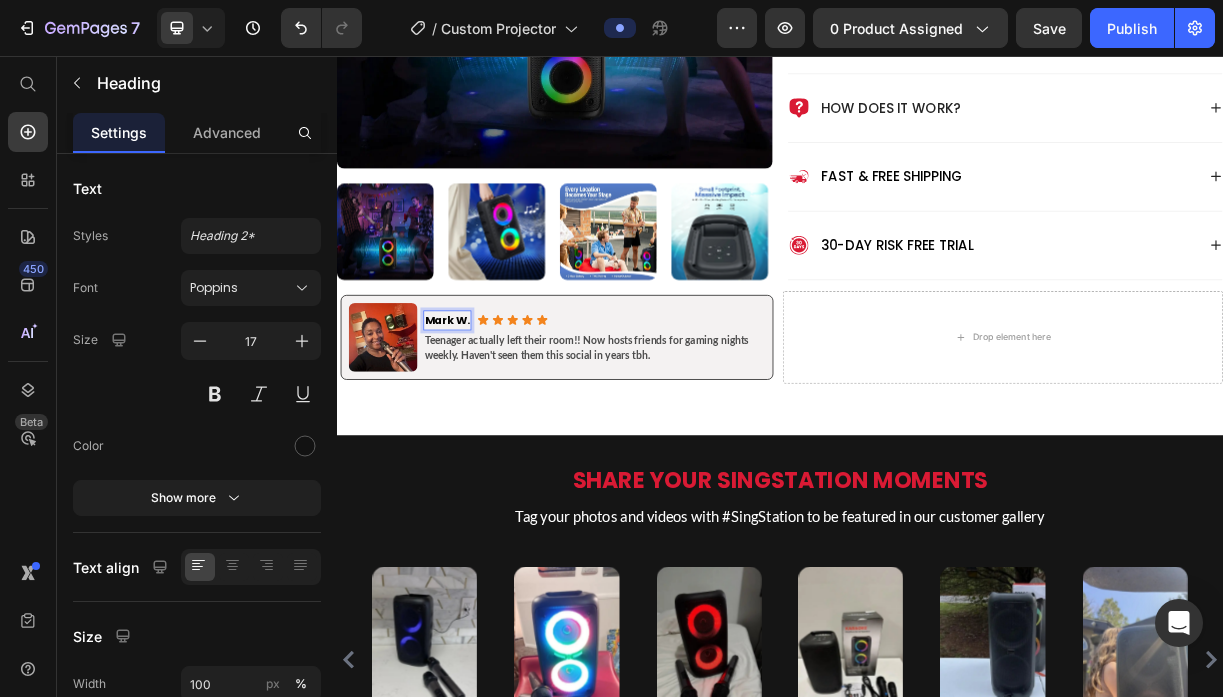click on "Mark W." at bounding box center (486, 415) 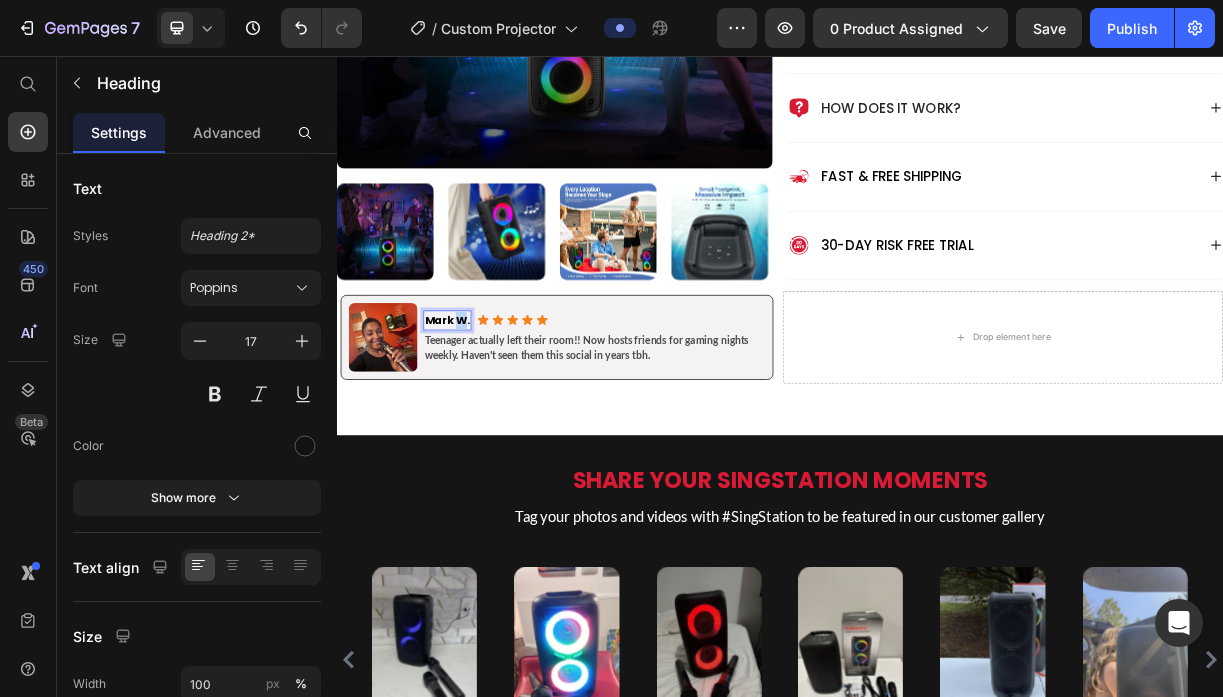 click on "Mark W." at bounding box center [486, 415] 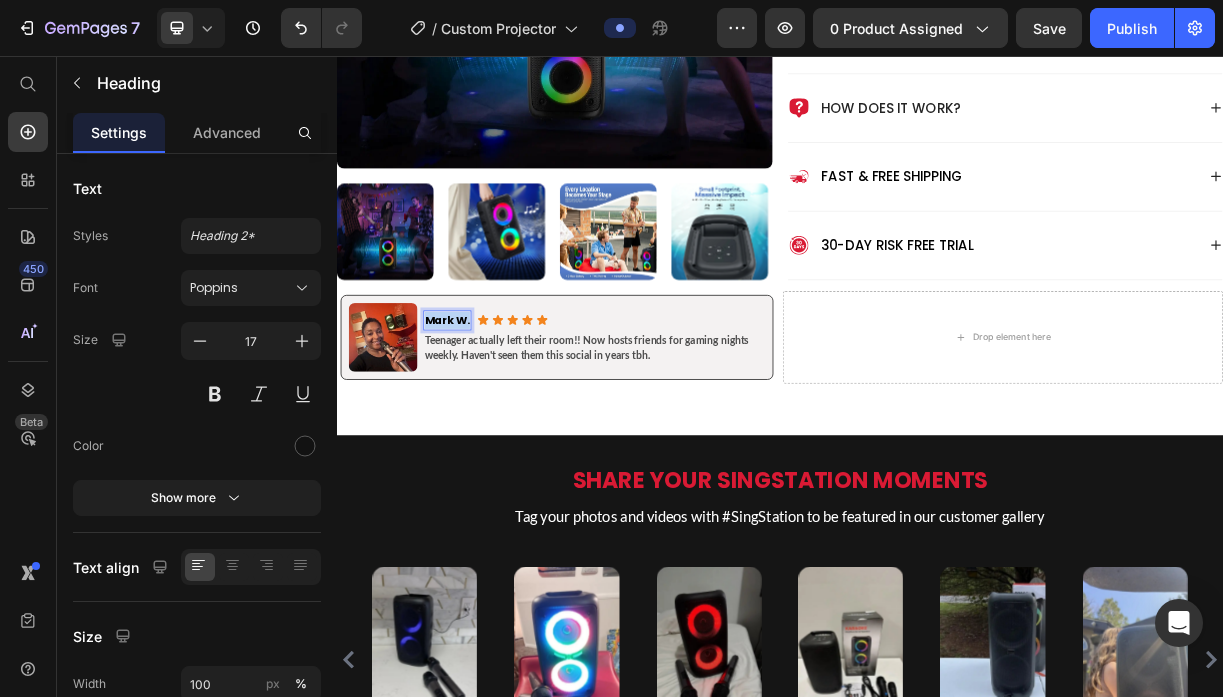 click on "Mark W." at bounding box center [486, 415] 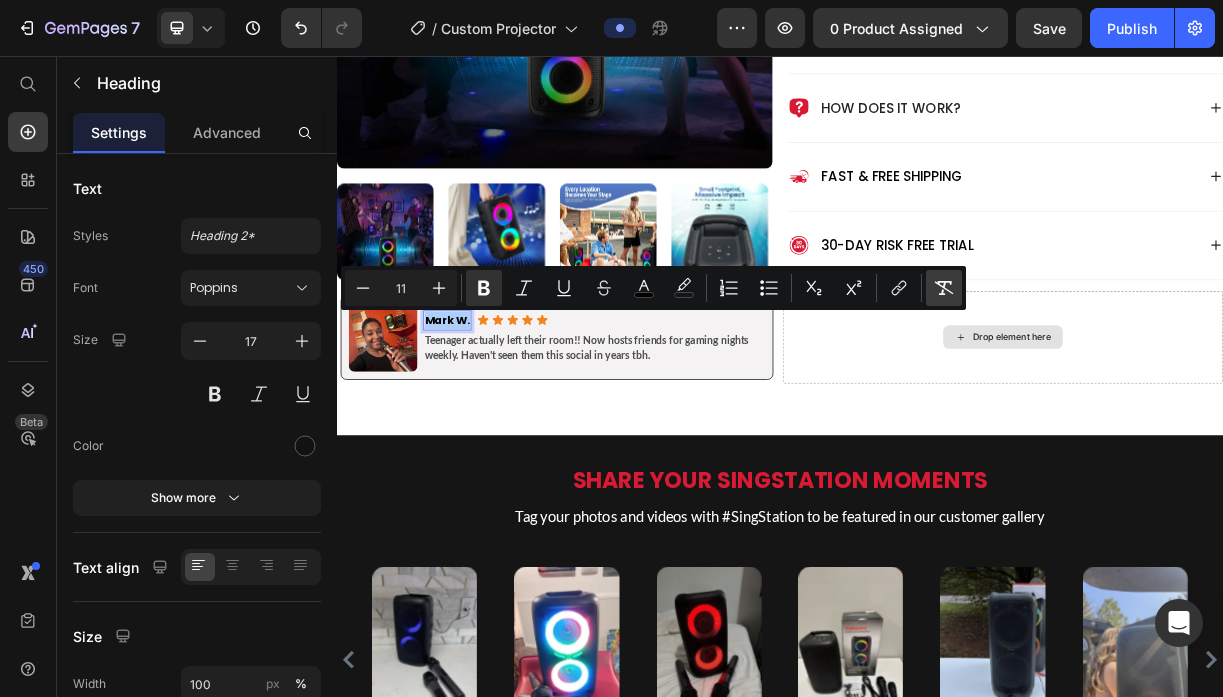 click 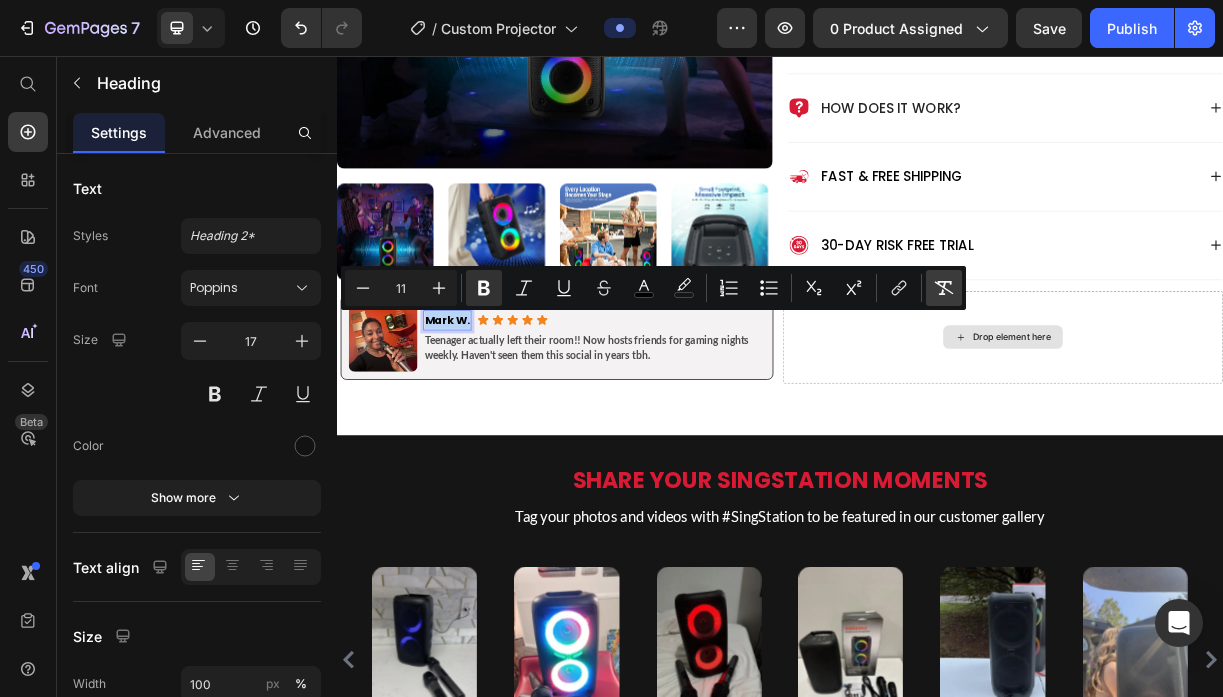 type on "17" 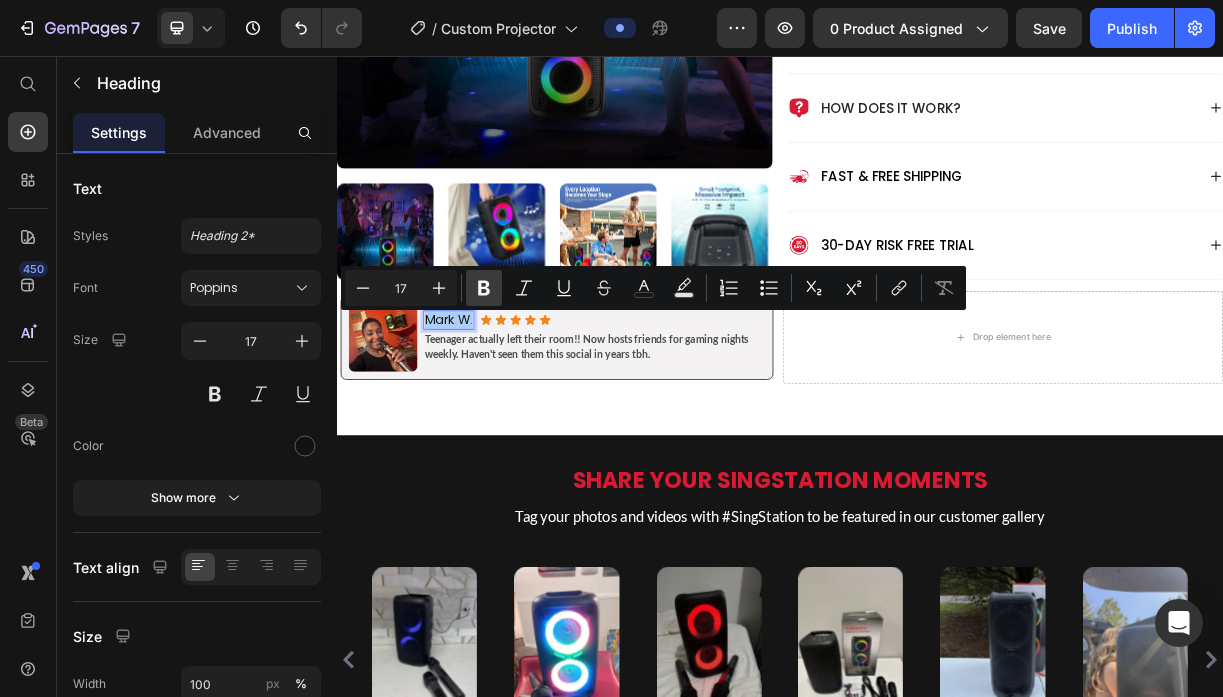 click 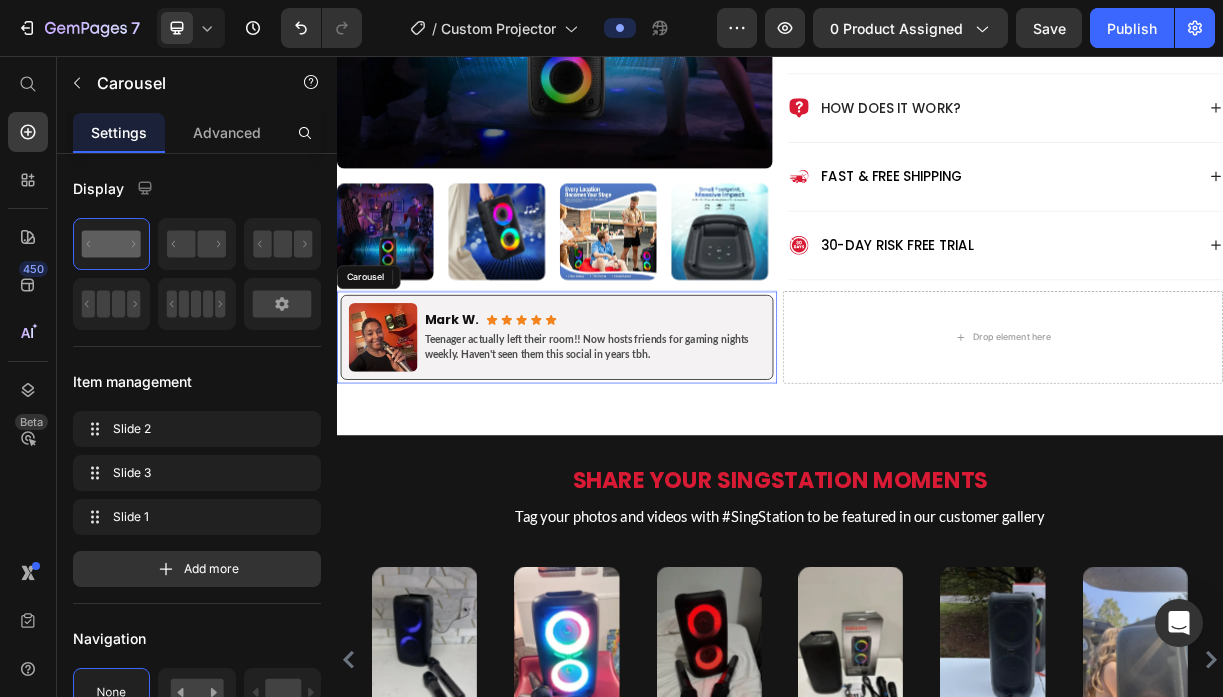 click on "Image ⁠⁠⁠⁠⁠⁠⁠ Mark W. Heading   0 Icon Icon Icon Icon Icon Icon List Row Teenager actually left their room!! Now hosts friends for gaming nights weekly. Haven't seen them this social in years tbh. Text Block Row" at bounding box center [635, 442] 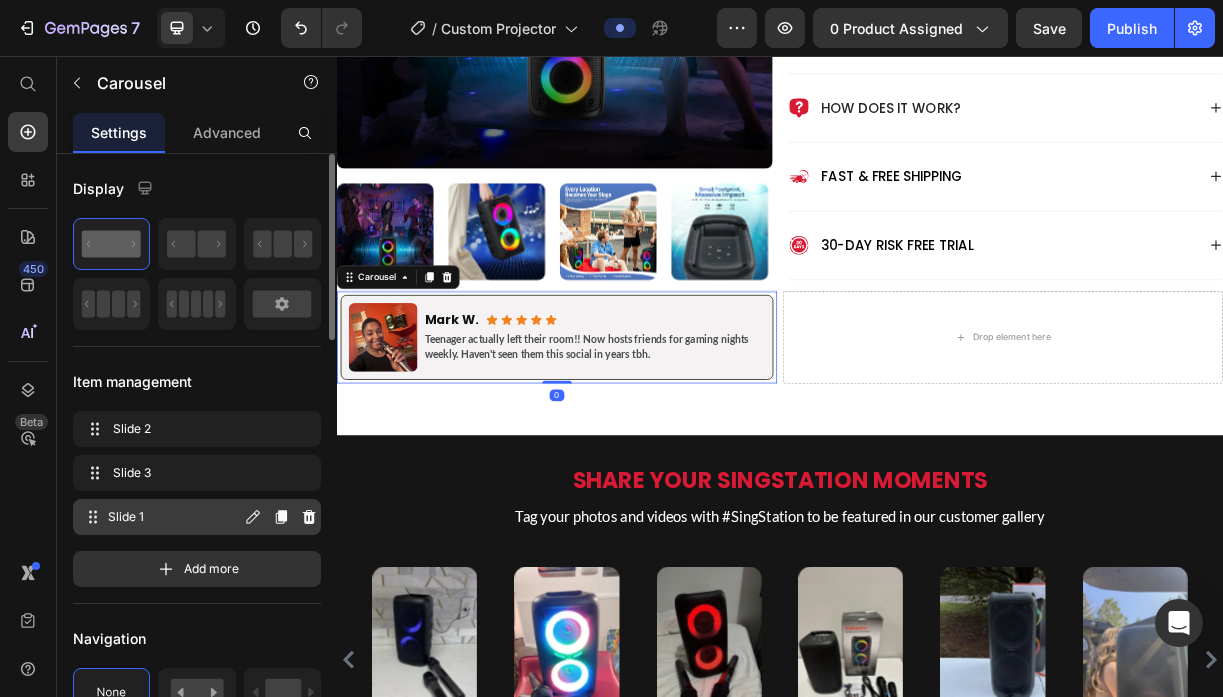 click on "Slide 1" at bounding box center [174, 517] 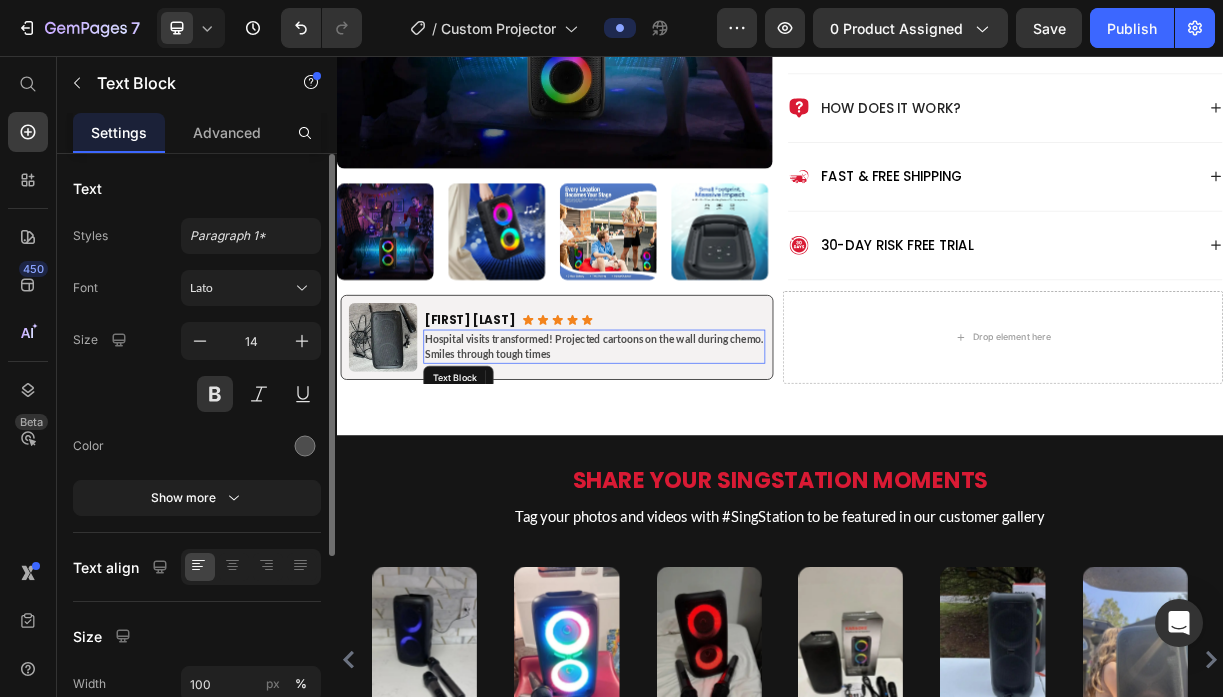 click on "Hospital visits transformed! Projected cartoons on the wall during chemo. Smiles through tough times" at bounding box center (685, 450) 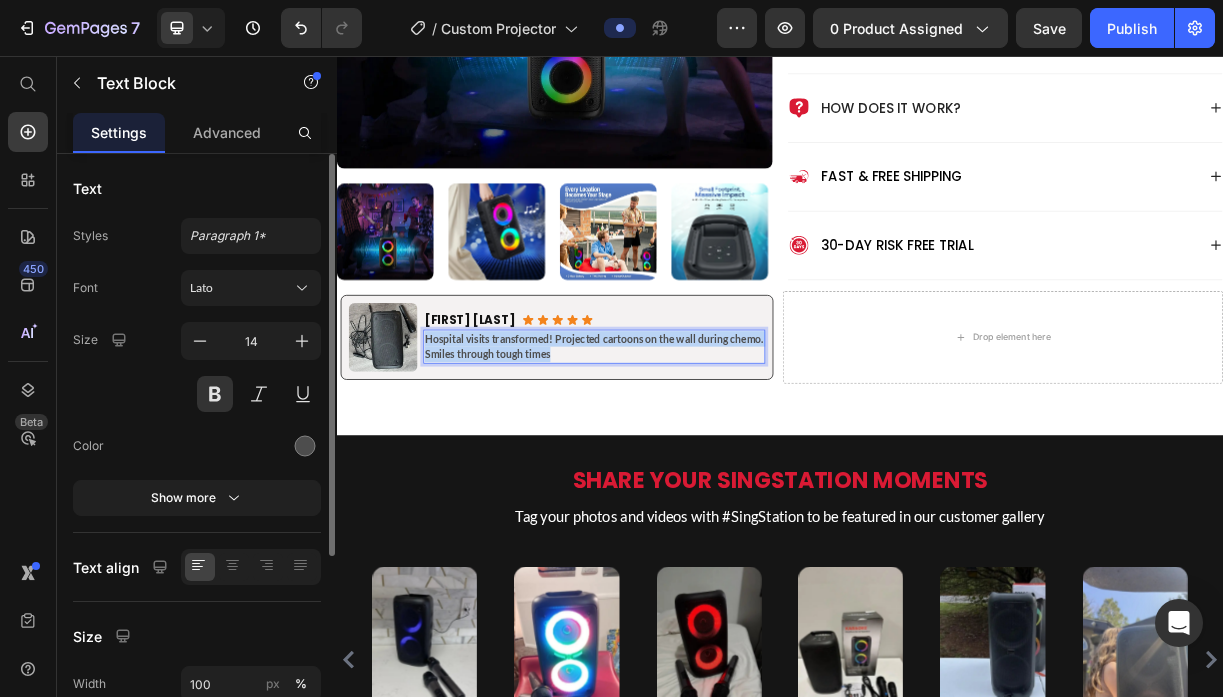click on "Hospital visits transformed! Projected cartoons on the wall during chemo. Smiles through tough times" at bounding box center (685, 450) 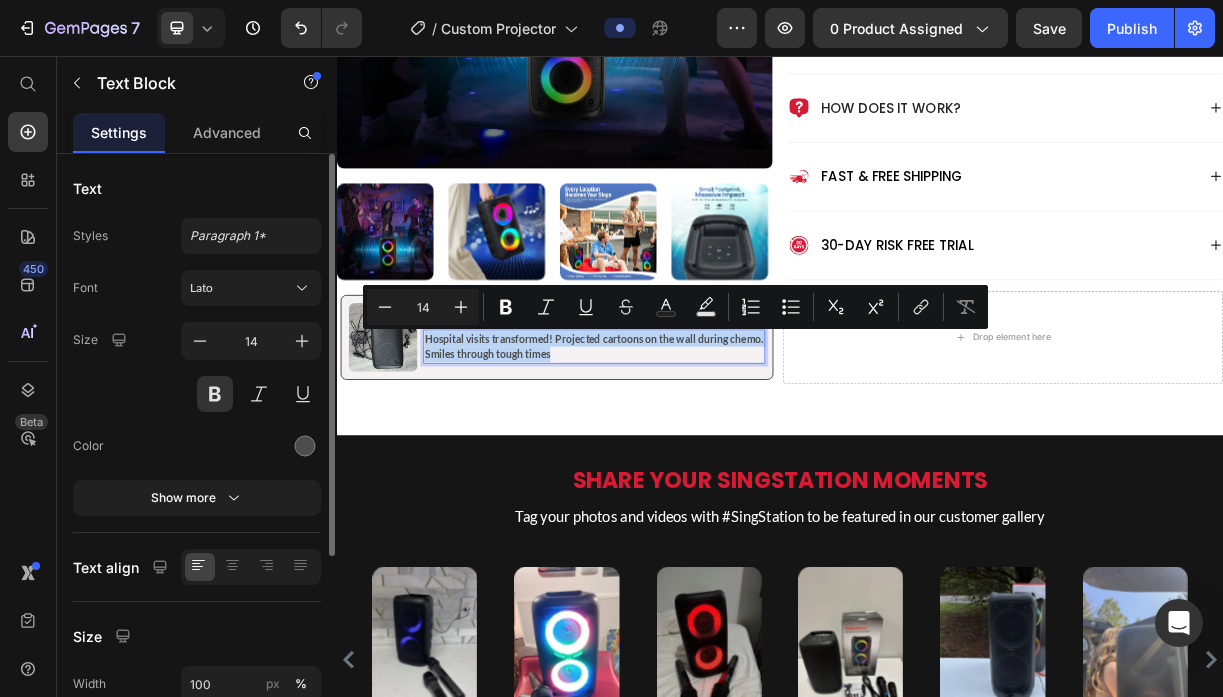 type on "11" 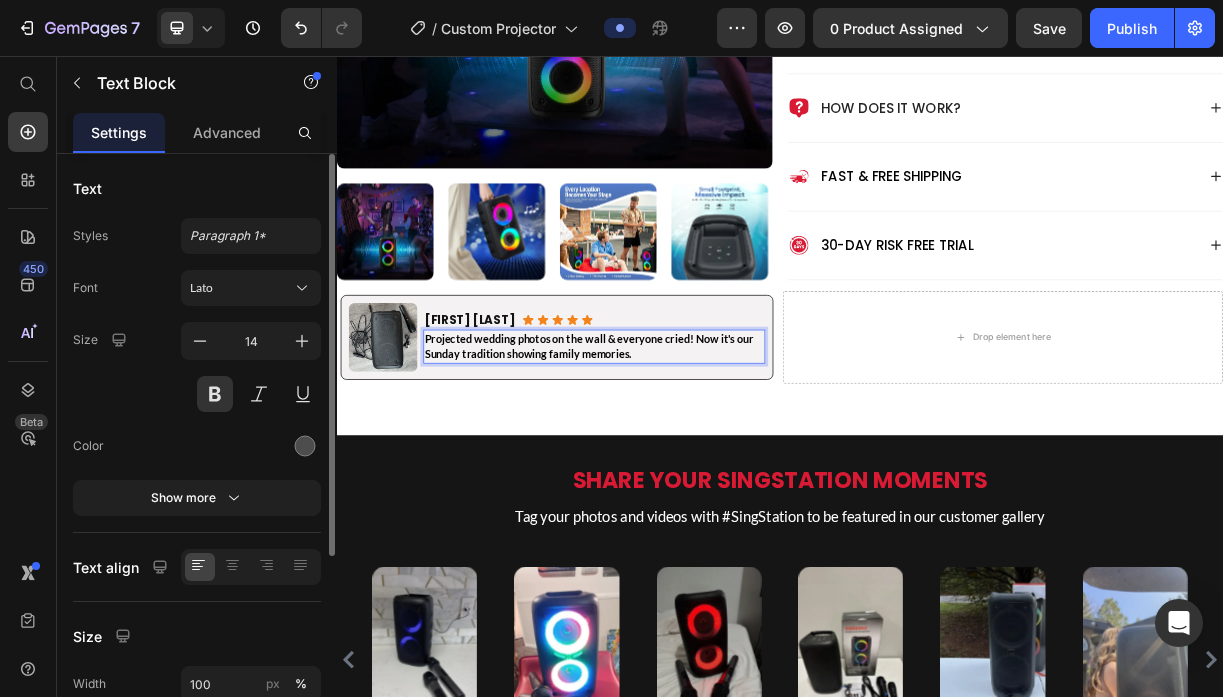 click on "Projected wedding photos on the wall & everyone cried! Now it's our Sunday tradition showing family memories." at bounding box center [678, 450] 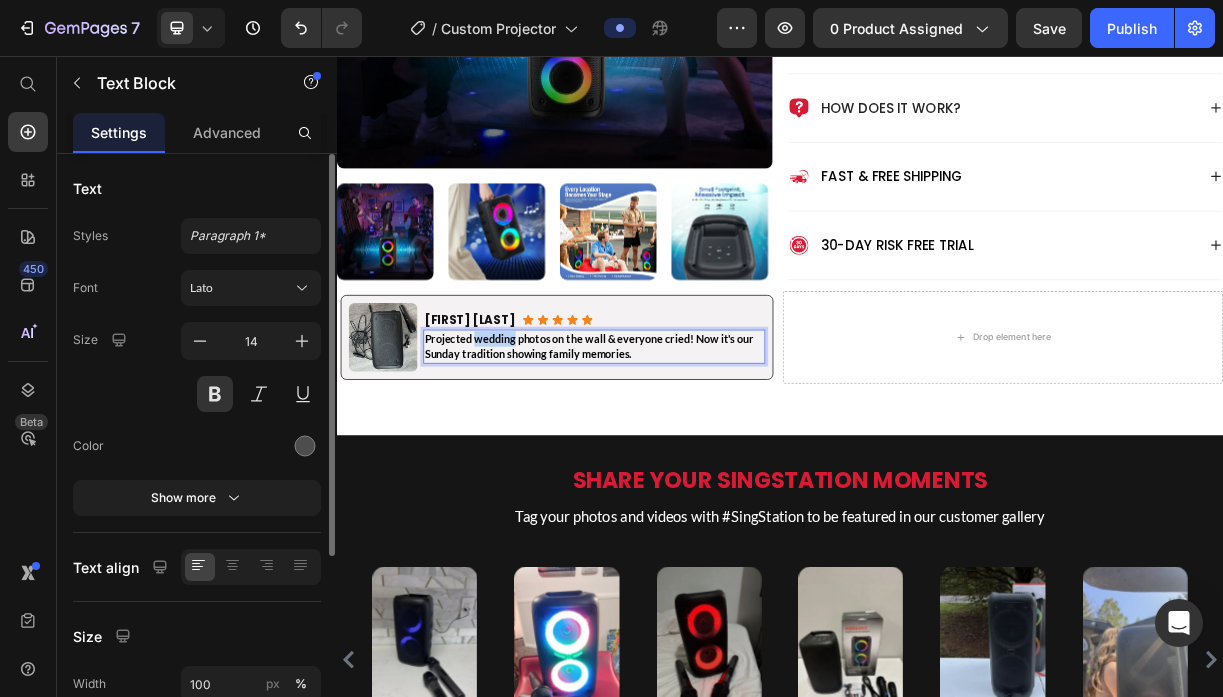 click on "Projected wedding photos on the wall & everyone cried! Now it's our Sunday tradition showing family memories." at bounding box center (678, 450) 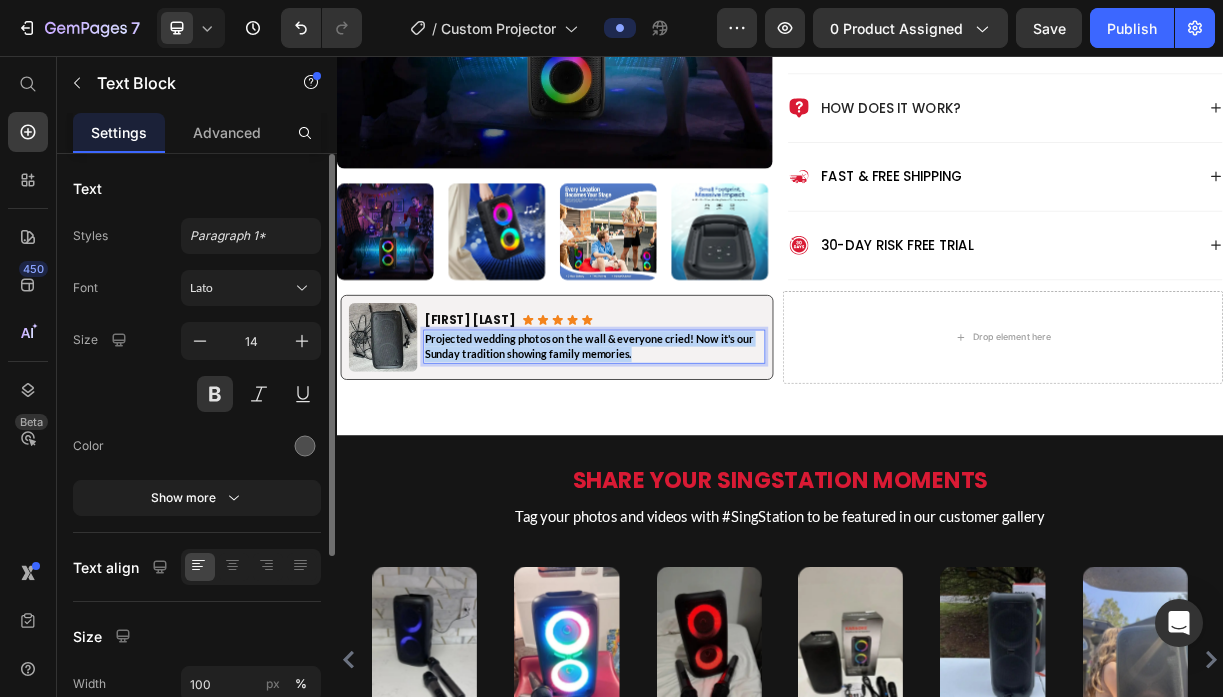 click on "Projected wedding photos on the wall & everyone cried! Now it's our Sunday tradition showing family memories." at bounding box center [678, 450] 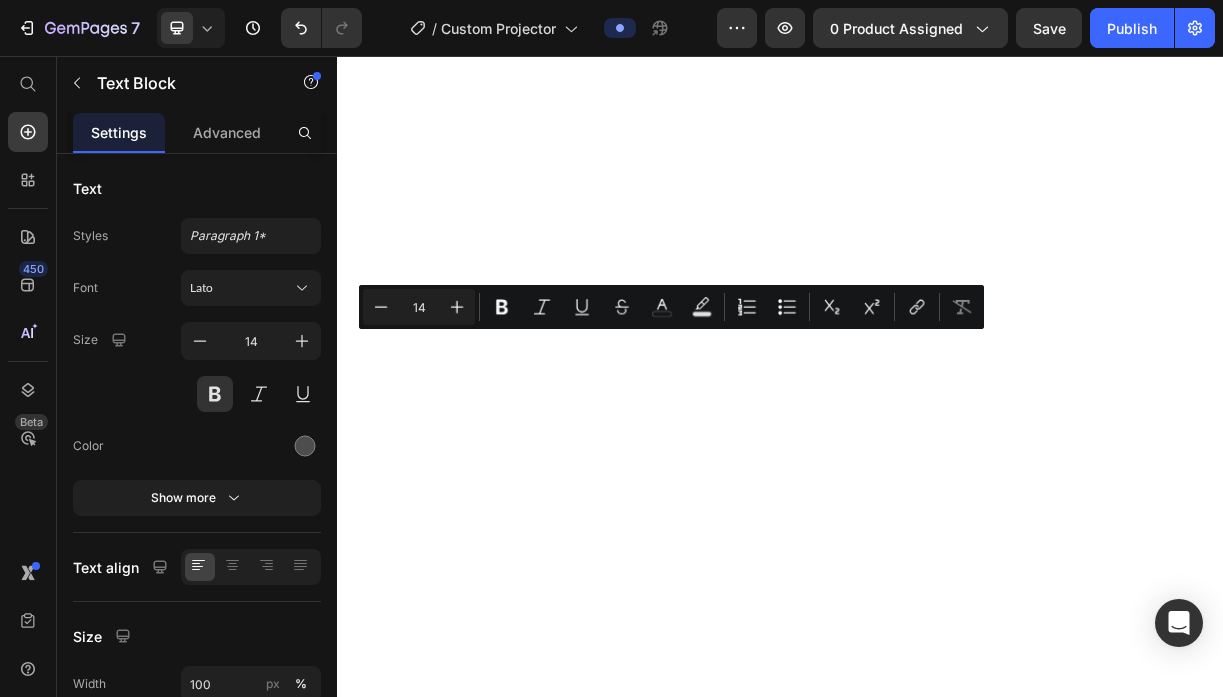 scroll, scrollTop: 0, scrollLeft: 0, axis: both 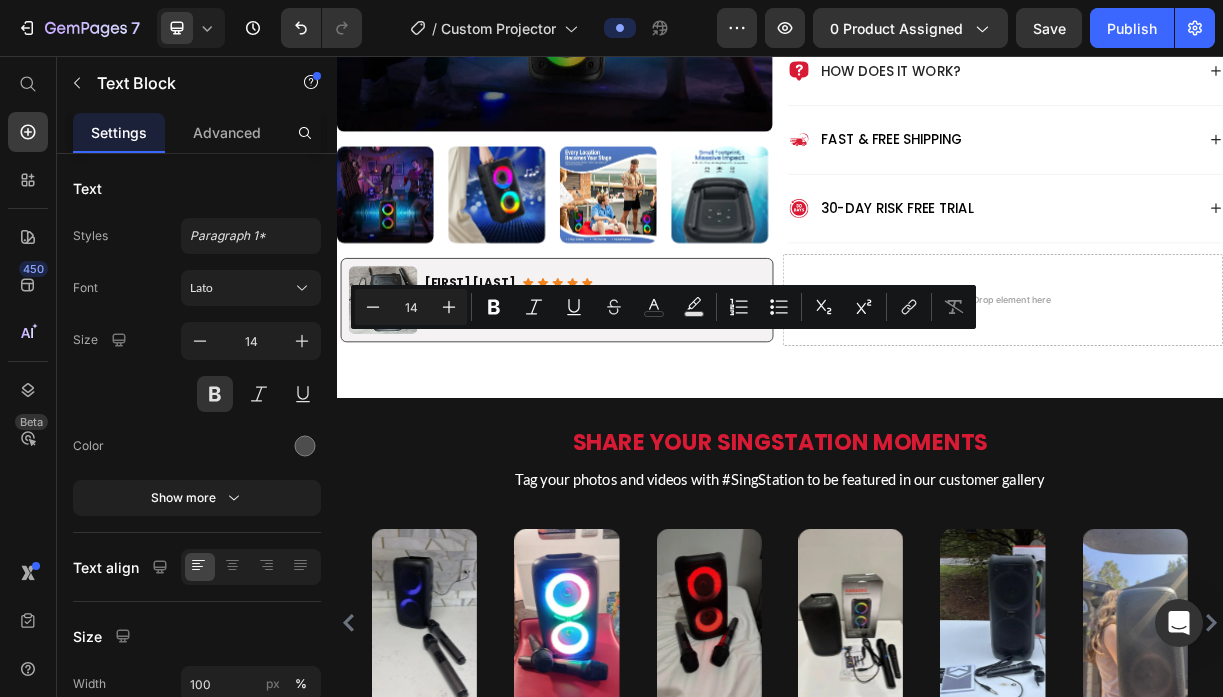 click on "Projected wedding photos on the wall & everyone cried! Now it's our Sunday tradition showing family memories." at bounding box center [685, 399] 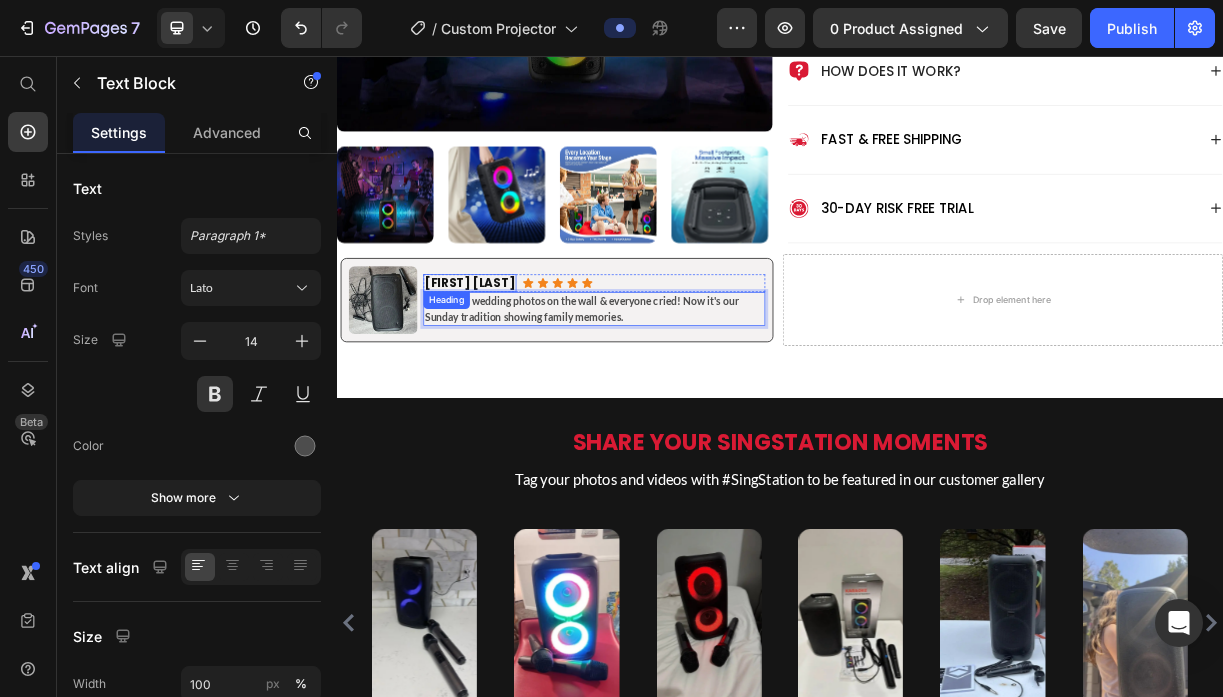 click on "Janet W." at bounding box center (517, 363) 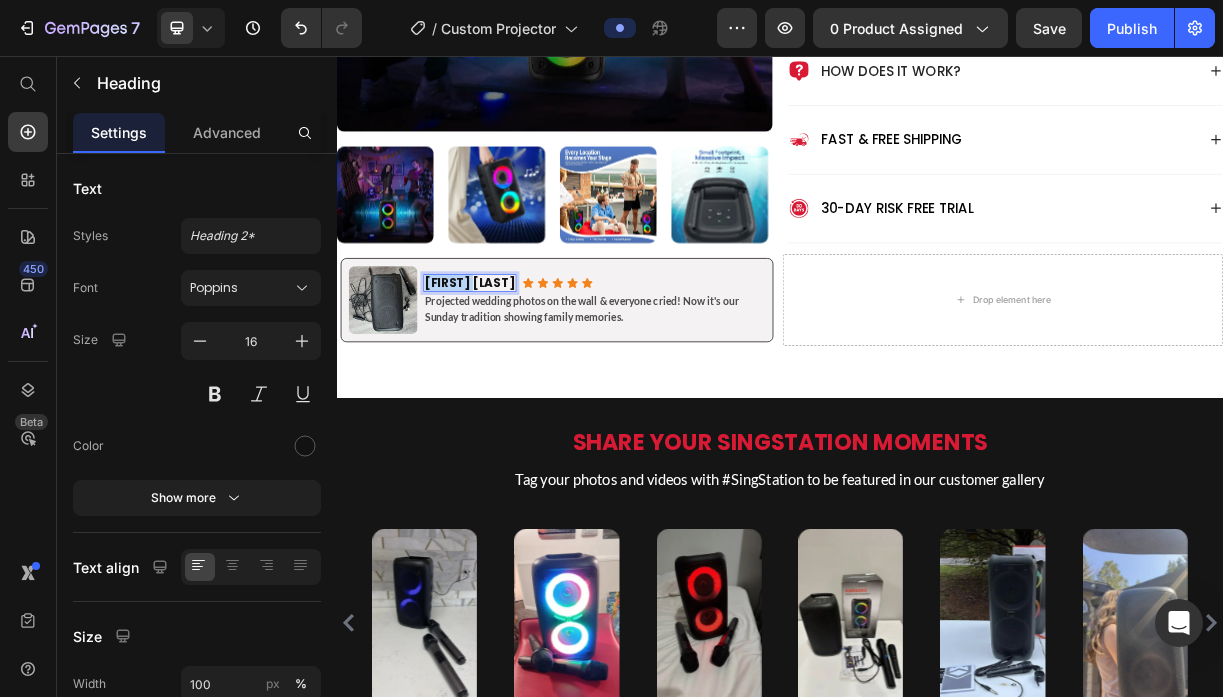 click on "Janet W." at bounding box center (517, 363) 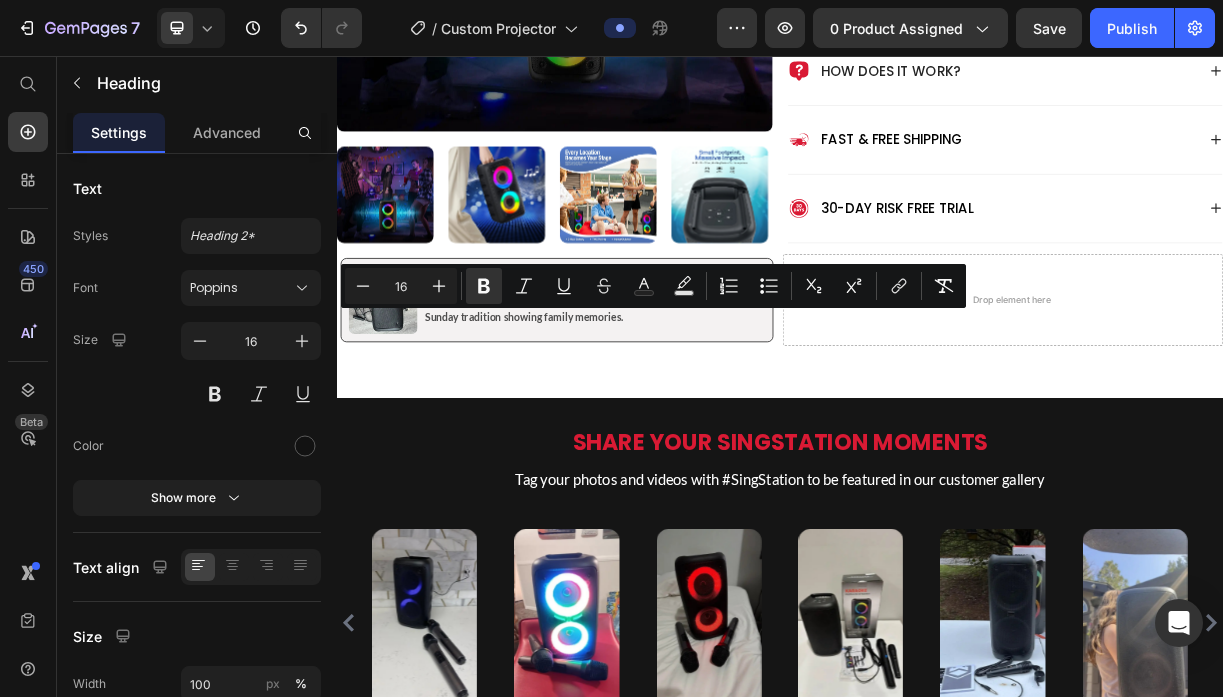 type on "11" 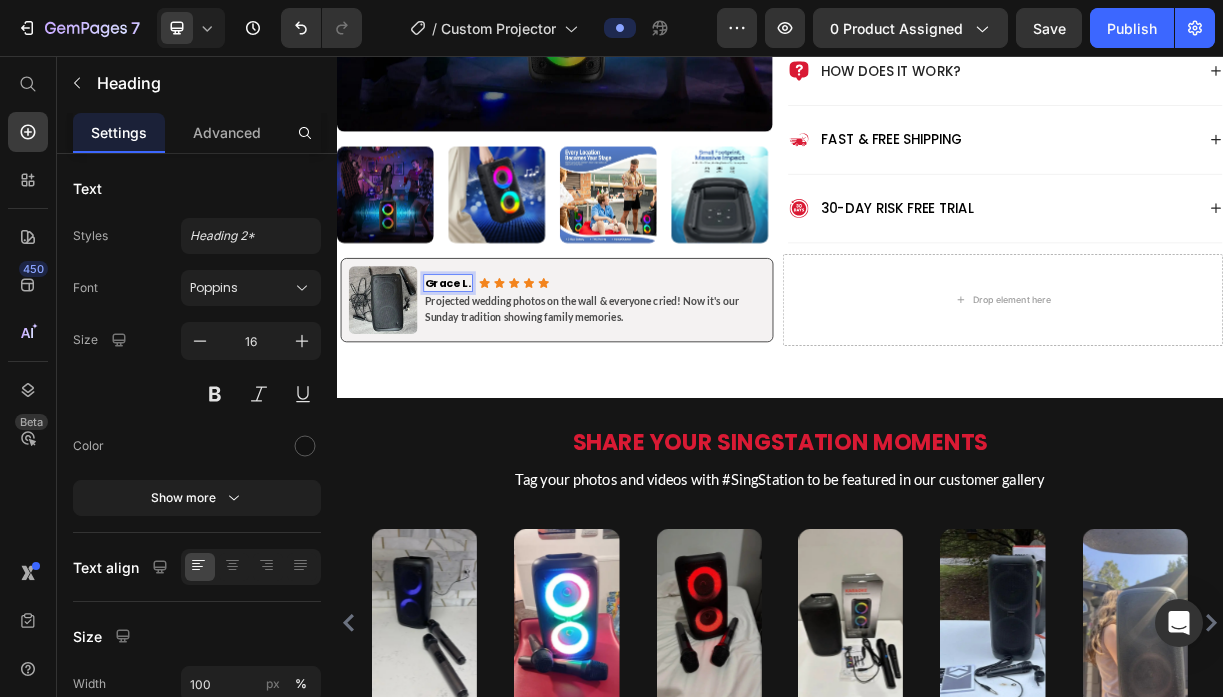 click on "Grace L." at bounding box center (487, 364) 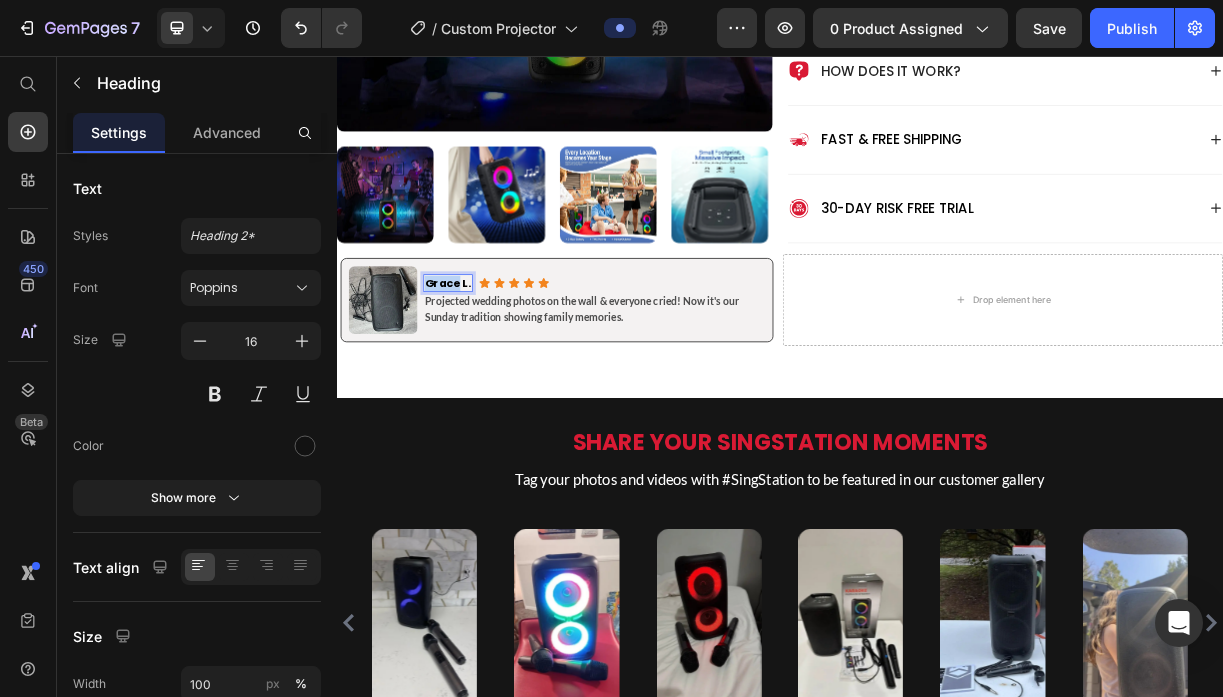 click on "Grace L." at bounding box center (487, 364) 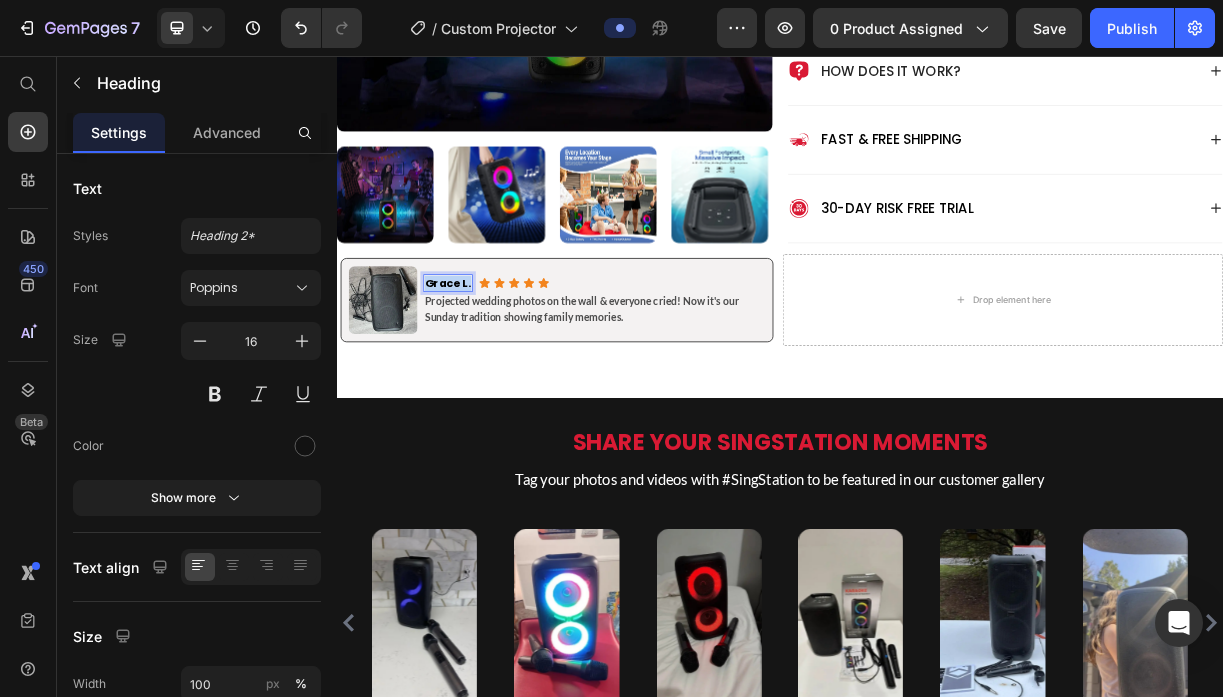 click on "Grace L." at bounding box center (487, 364) 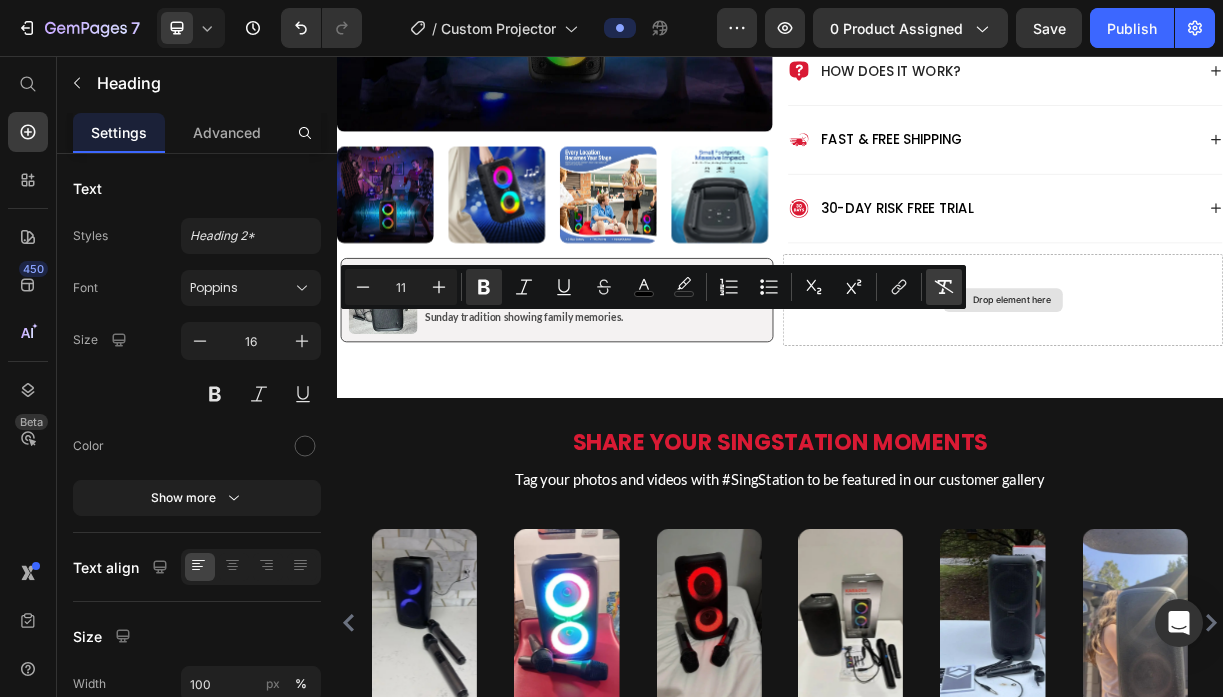 click 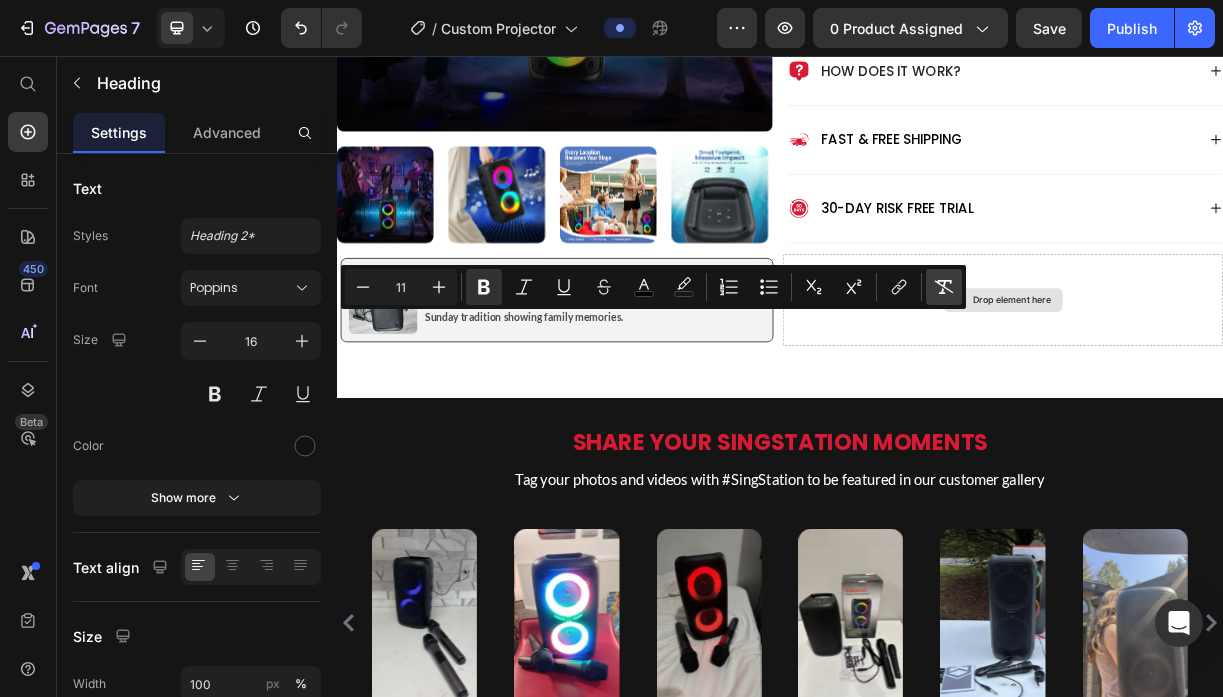 type on "16" 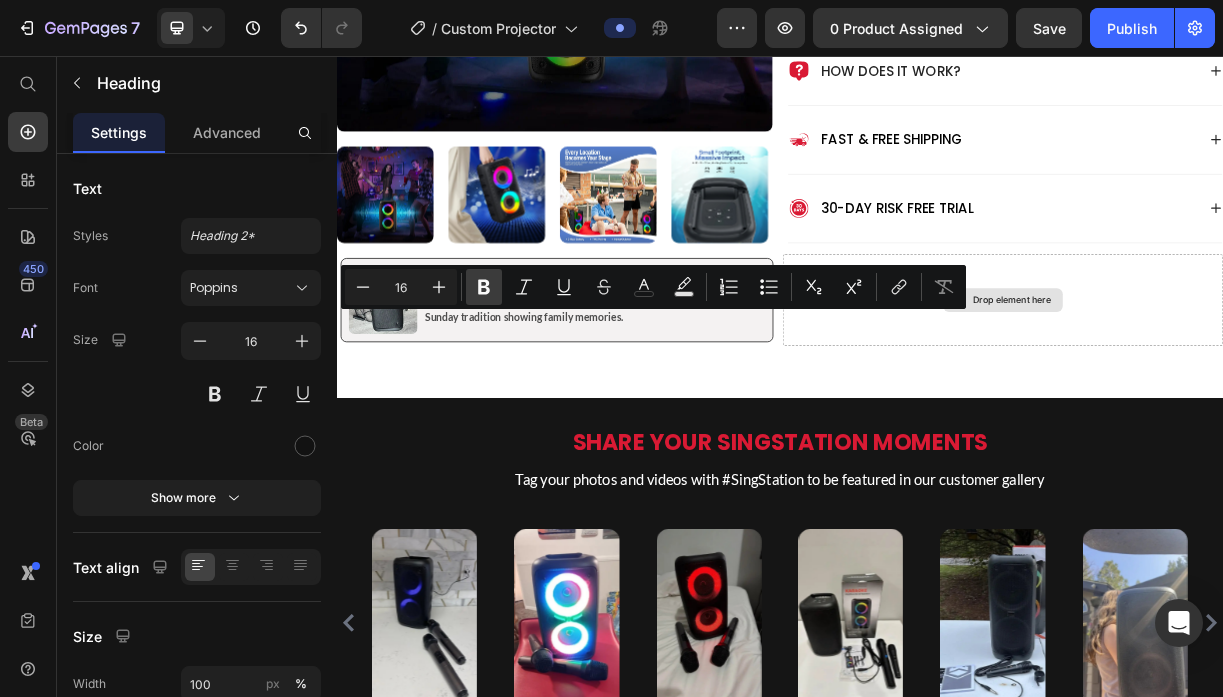 click on "Bold" at bounding box center (484, 287) 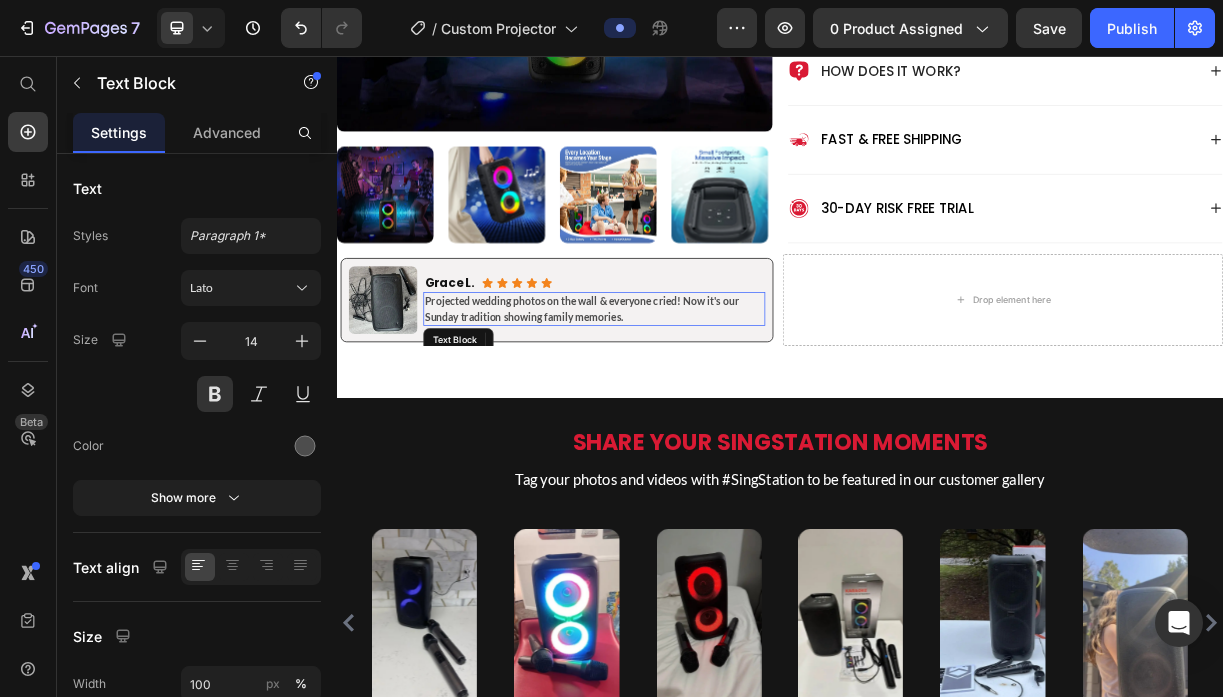 click on "Projected wedding photos on the wall & everyone cried! Now it's our Sunday tradition showing family memories." at bounding box center [685, 399] 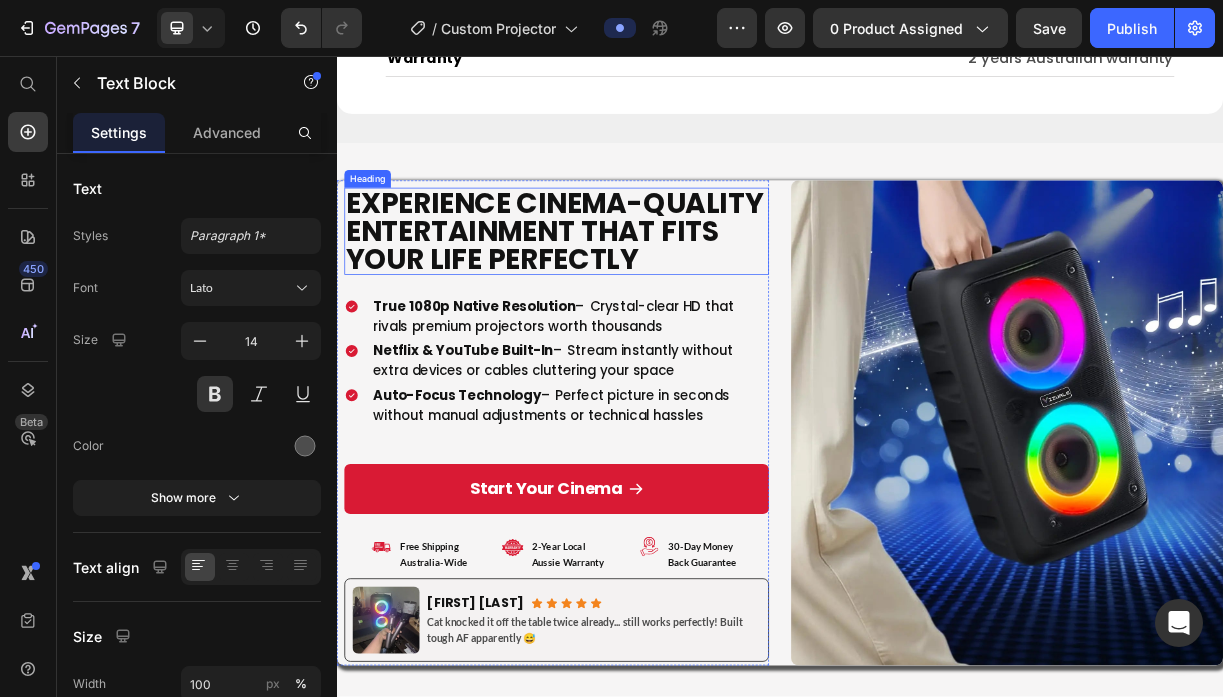 scroll, scrollTop: 10825, scrollLeft: 0, axis: vertical 